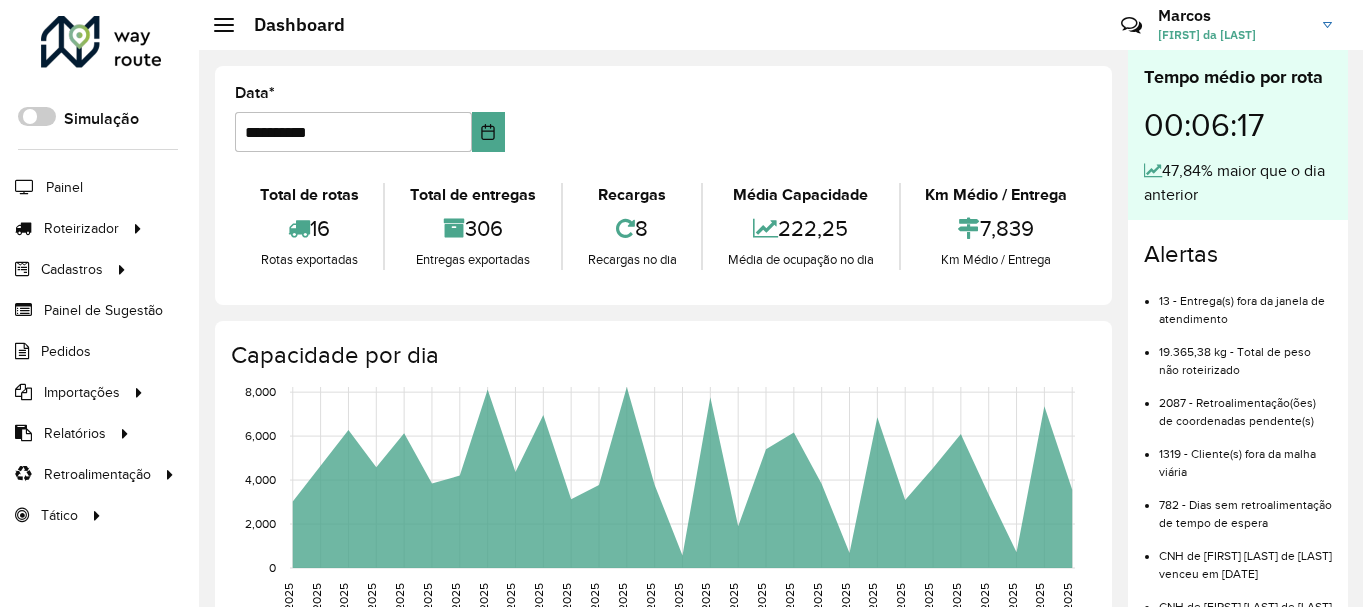 scroll, scrollTop: 0, scrollLeft: 0, axis: both 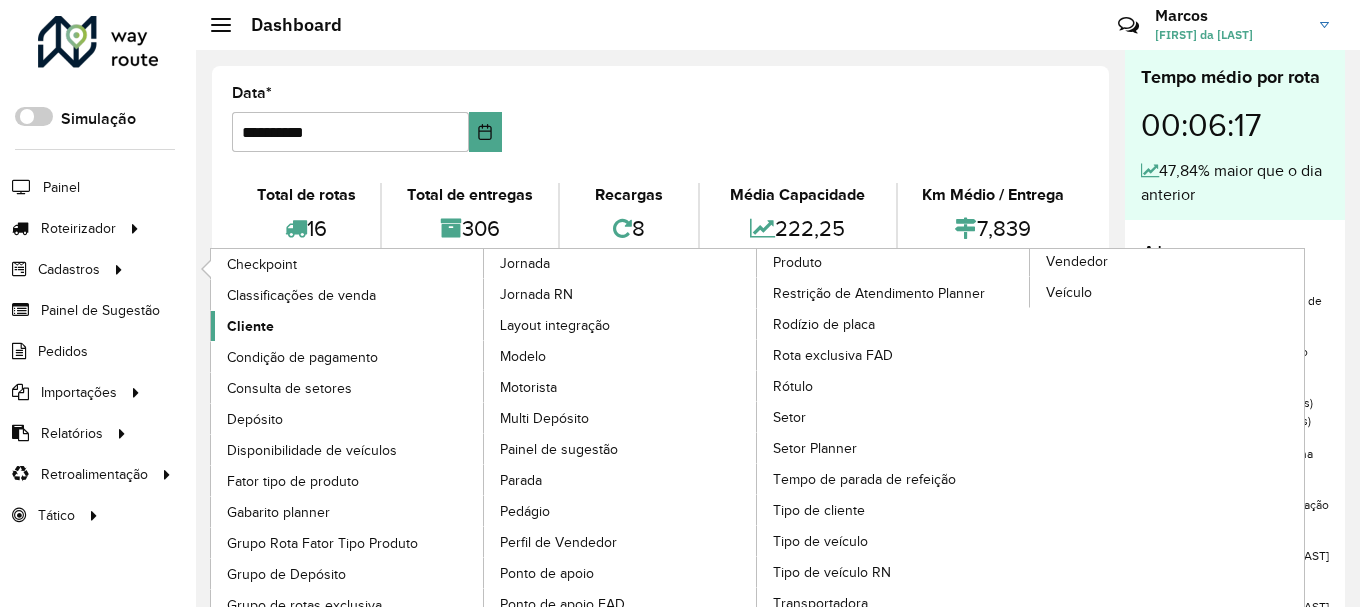 click on "Cliente" 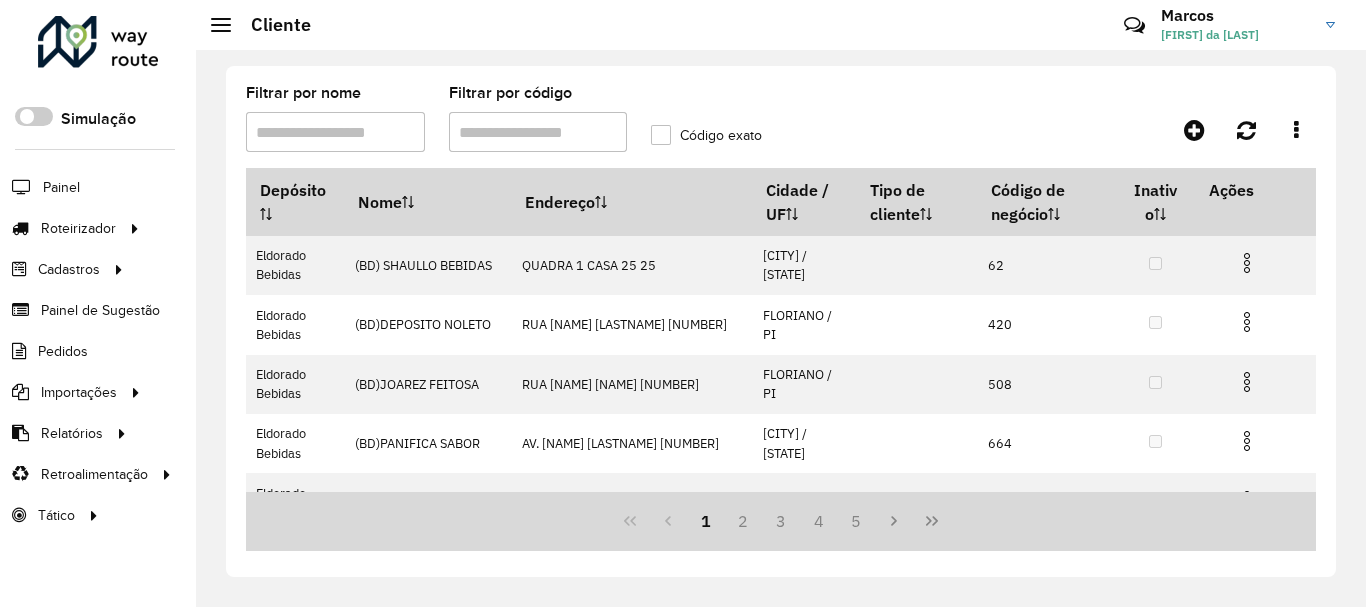 click on "Filtrar por código" at bounding box center (538, 132) 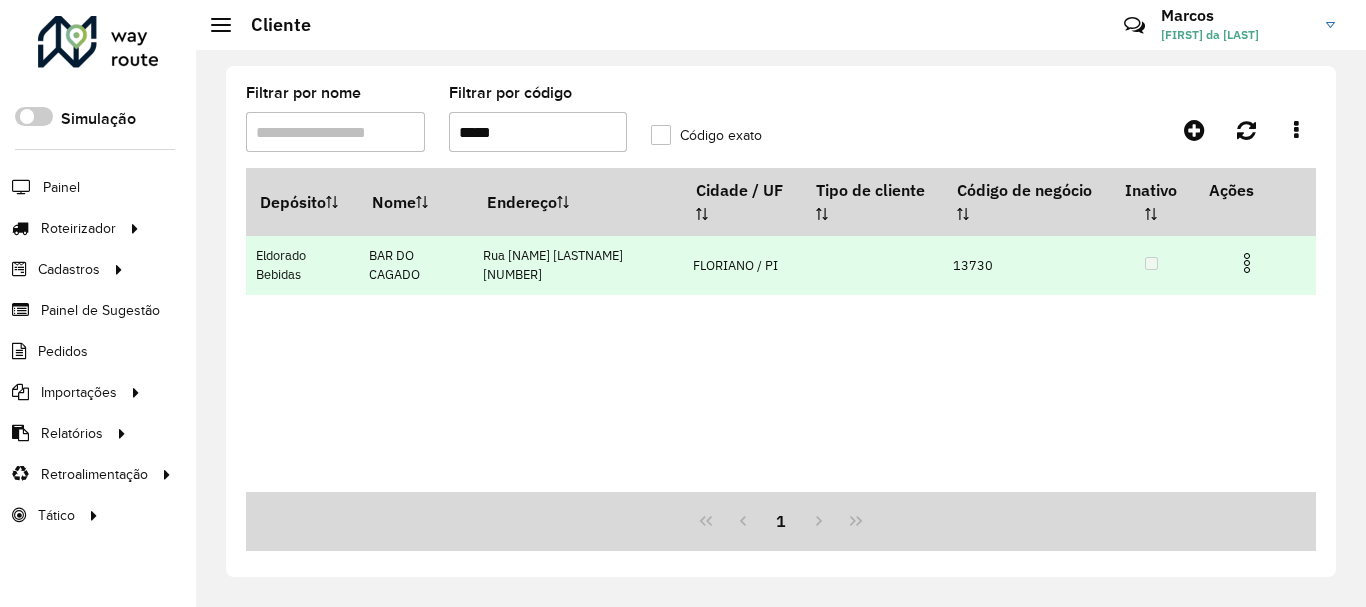 type on "*****" 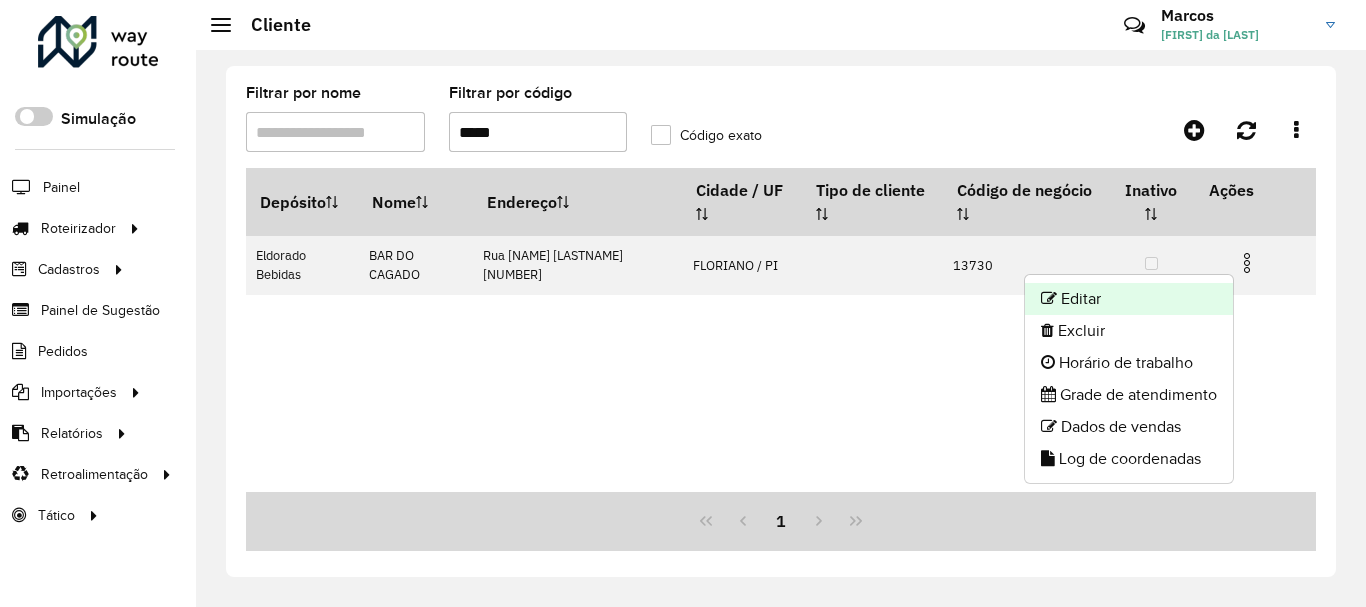 click on "Editar" 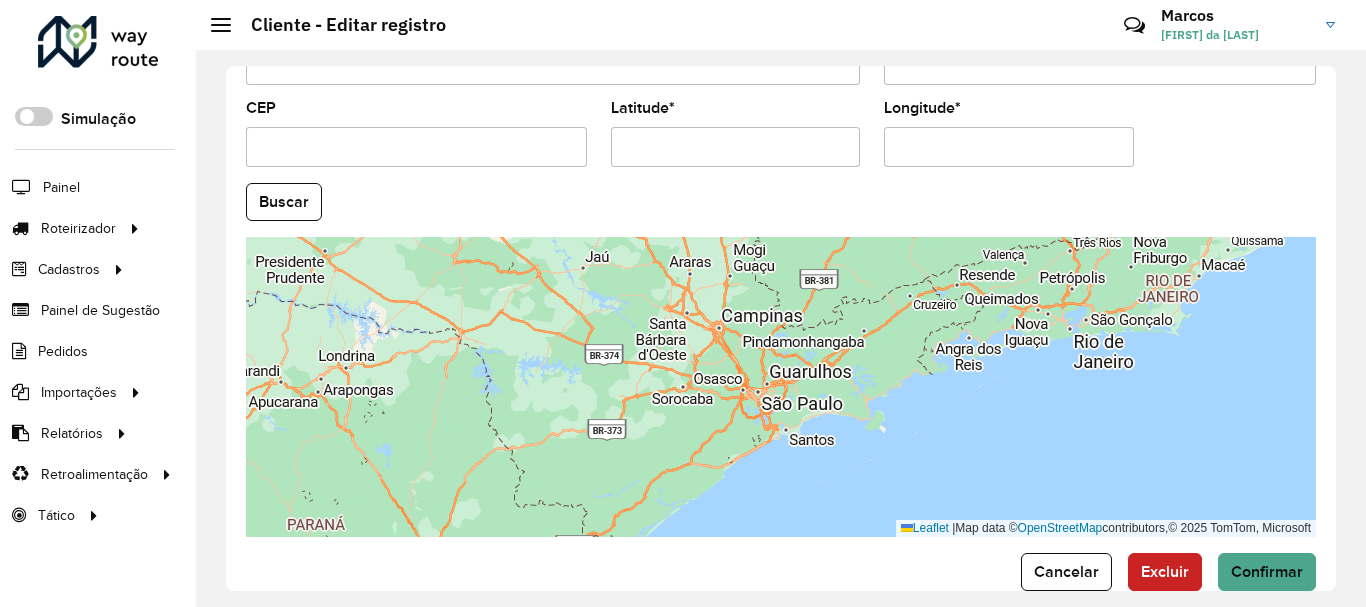 scroll, scrollTop: 881, scrollLeft: 0, axis: vertical 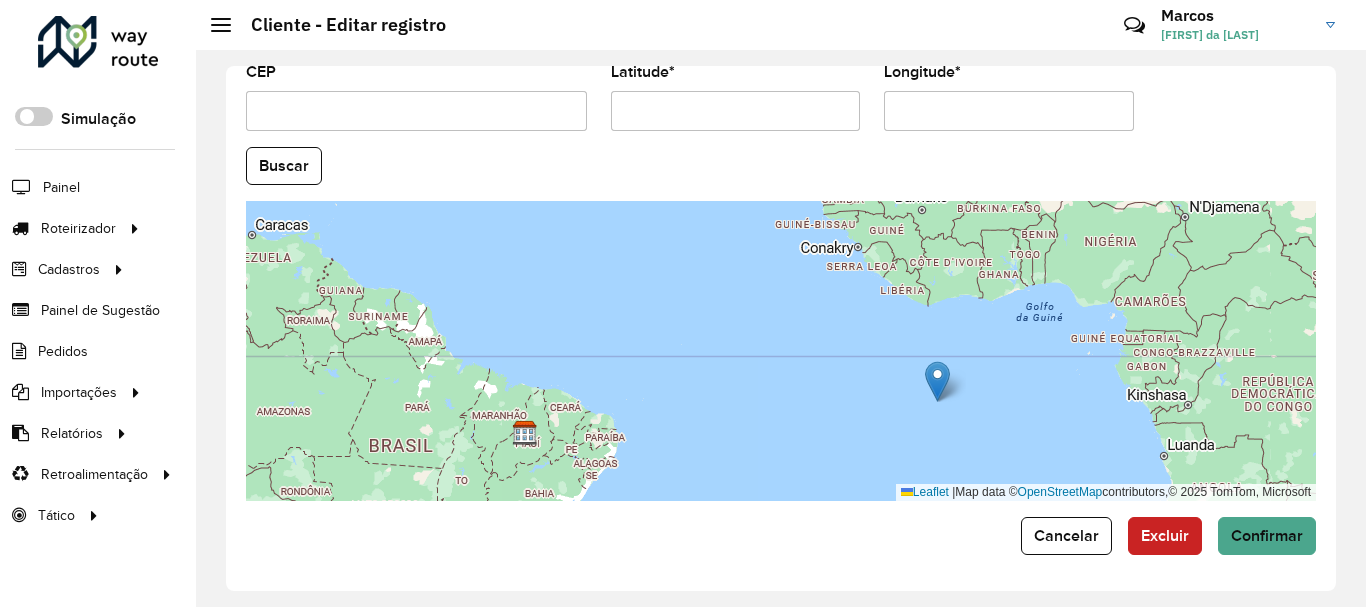 drag, startPoint x: 696, startPoint y: 427, endPoint x: 872, endPoint y: 341, distance: 195.88773 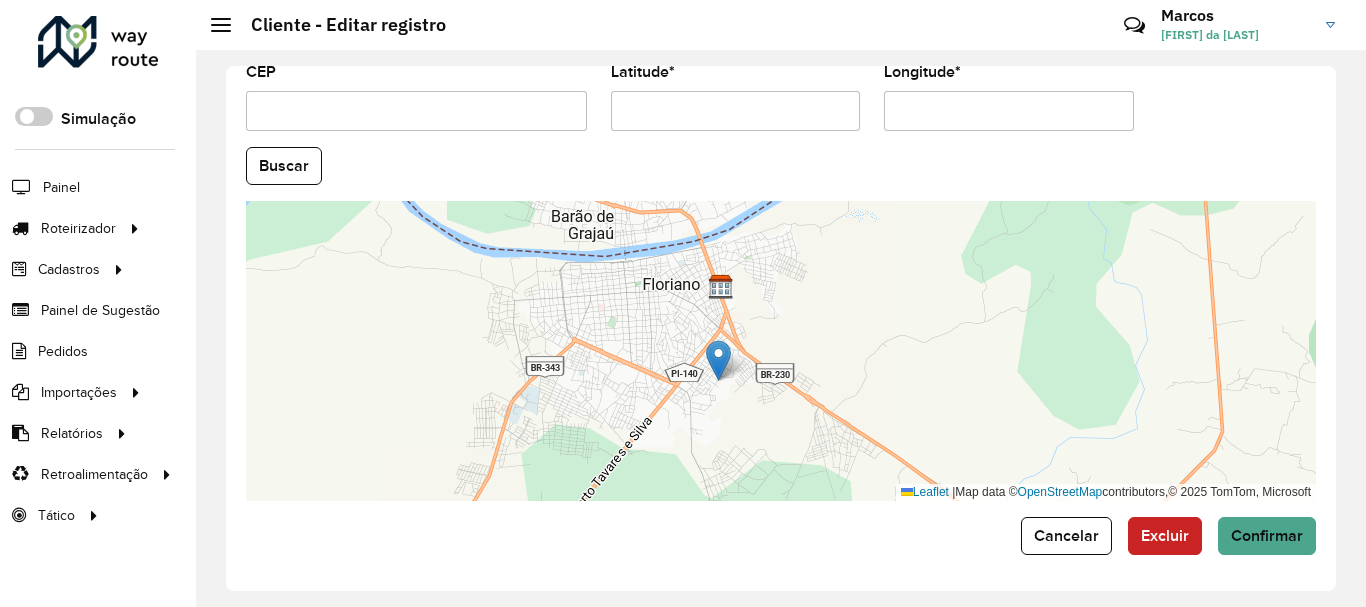 drag, startPoint x: 1067, startPoint y: 317, endPoint x: 719, endPoint y: 365, distance: 351.29474 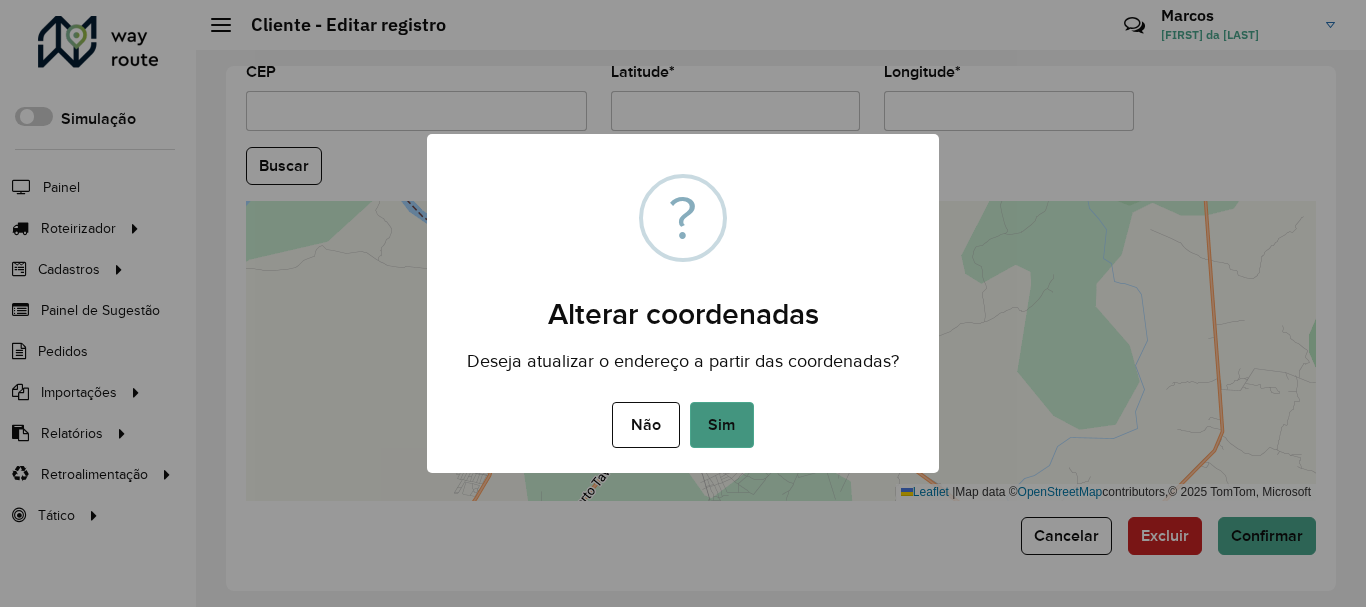 click on "Sim" at bounding box center (722, 425) 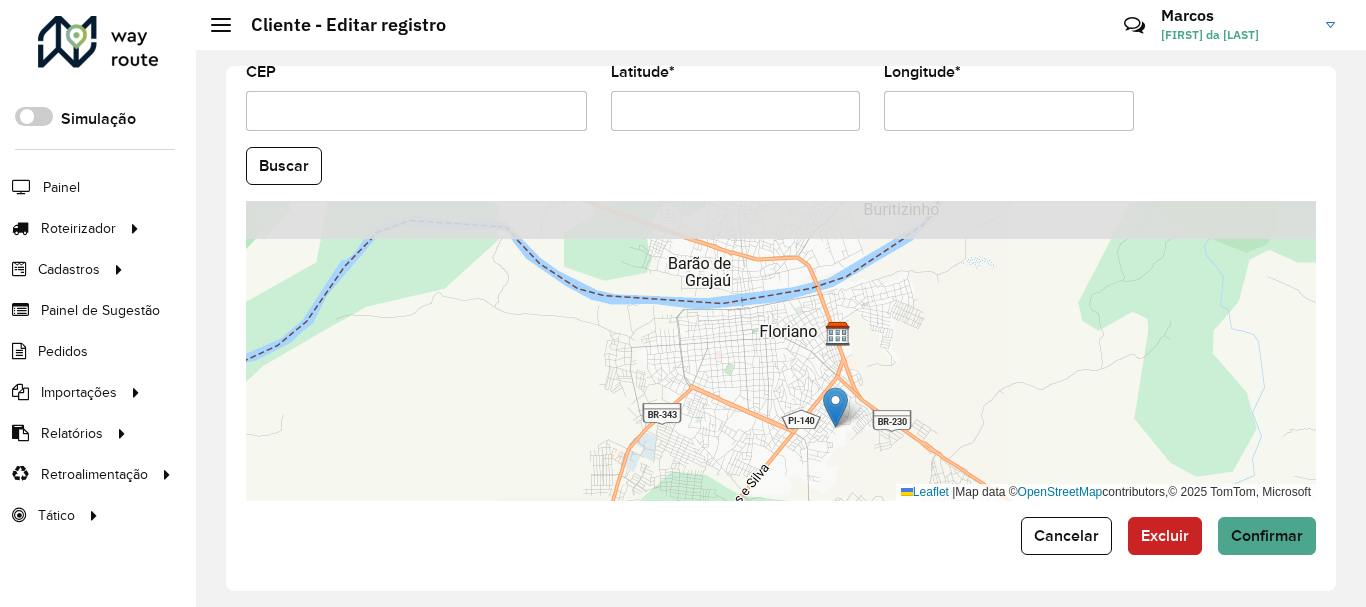 drag, startPoint x: 698, startPoint y: 345, endPoint x: 791, endPoint y: 400, distance: 108.04629 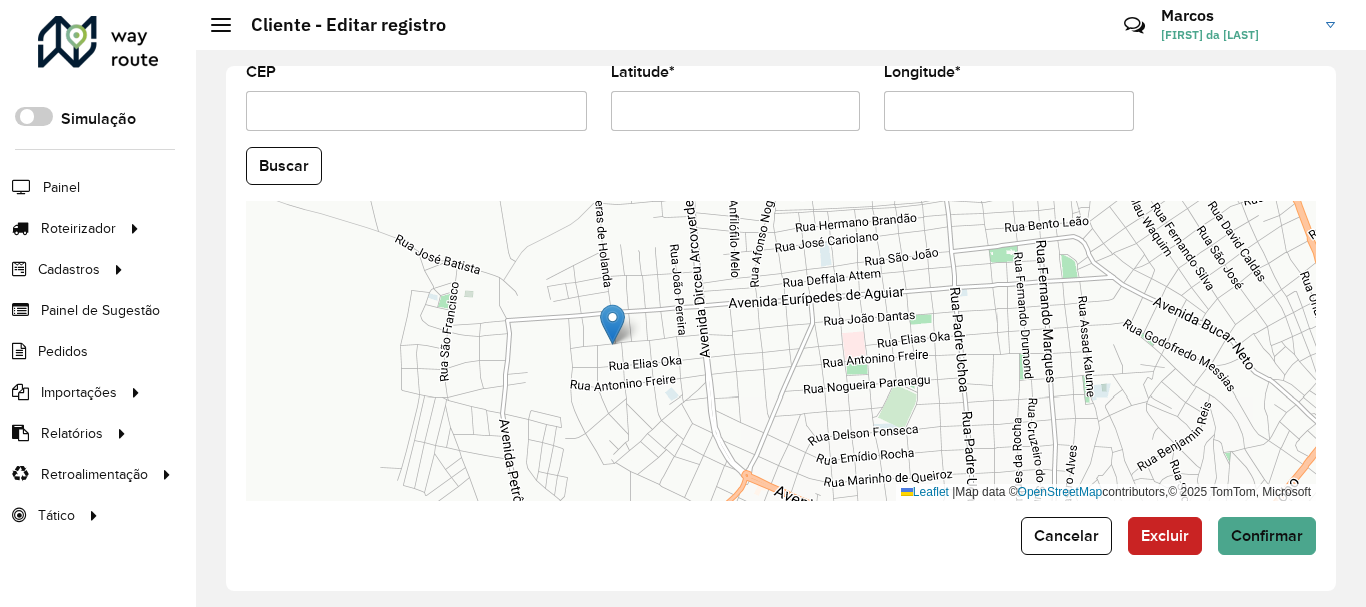 drag, startPoint x: 856, startPoint y: 401, endPoint x: 615, endPoint y: 323, distance: 253.3081 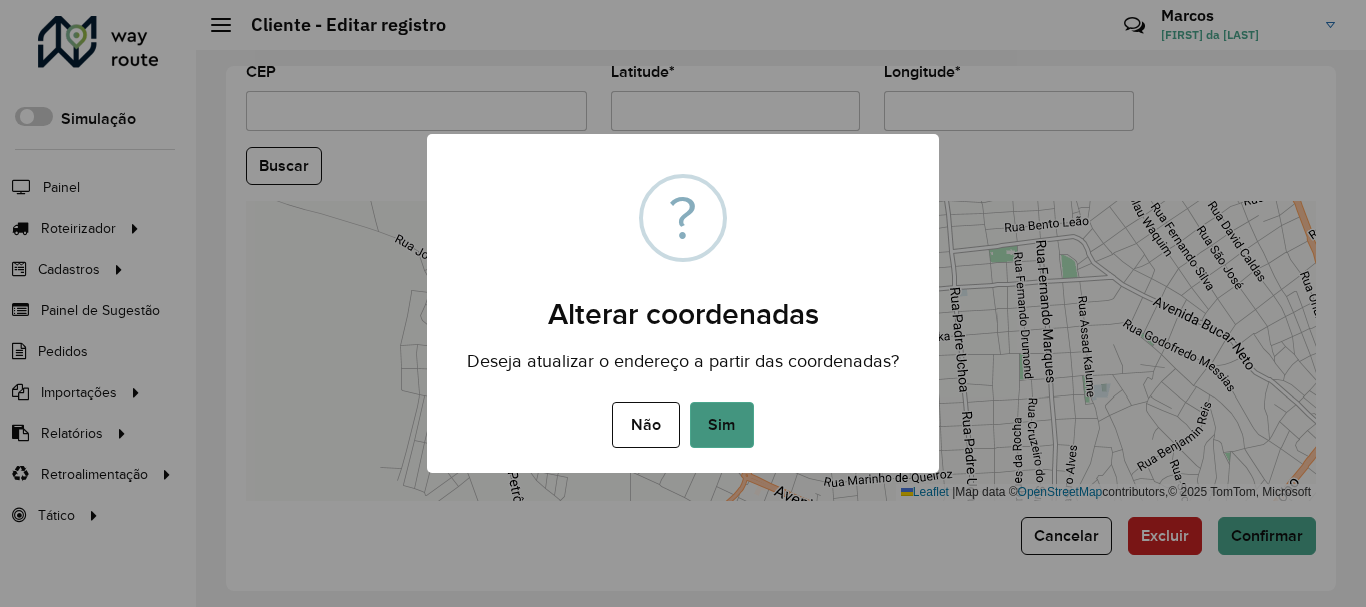 click on "Sim" at bounding box center (722, 425) 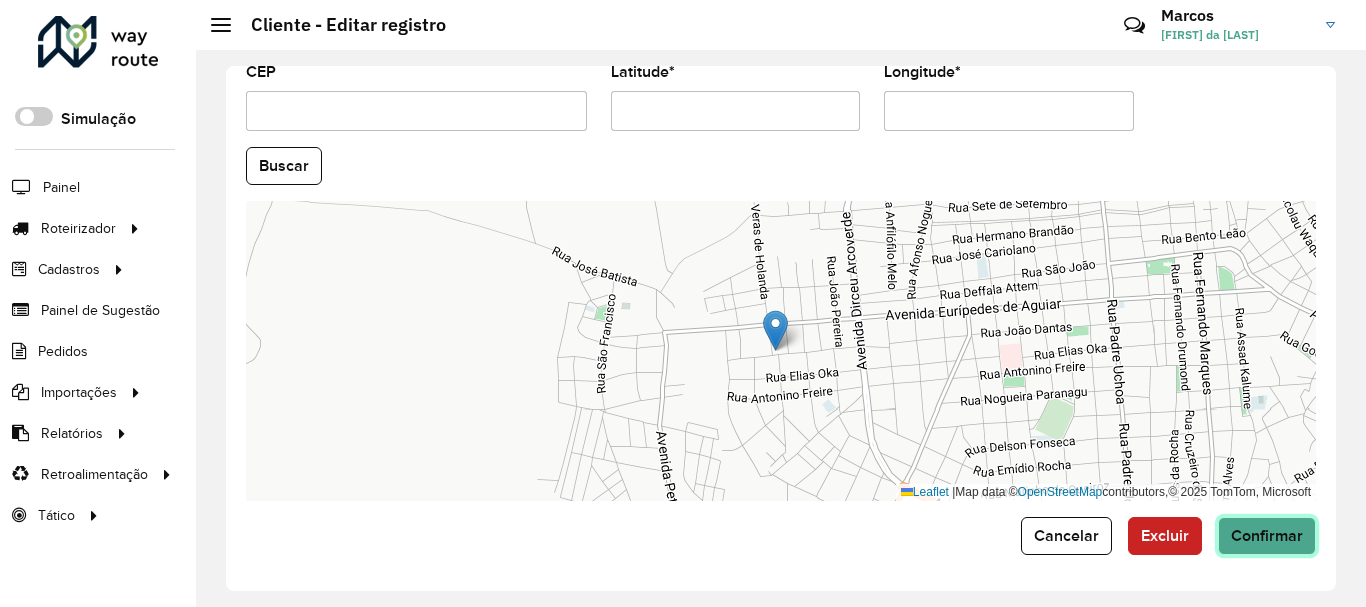 click on "Confirmar" 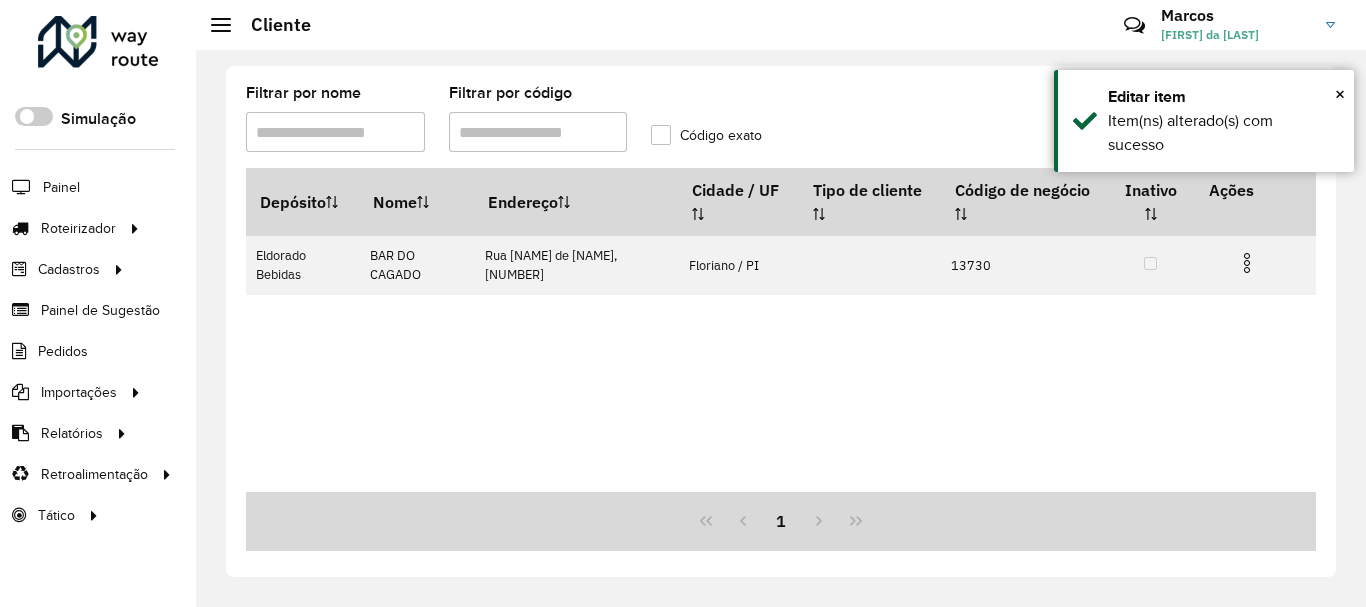 click 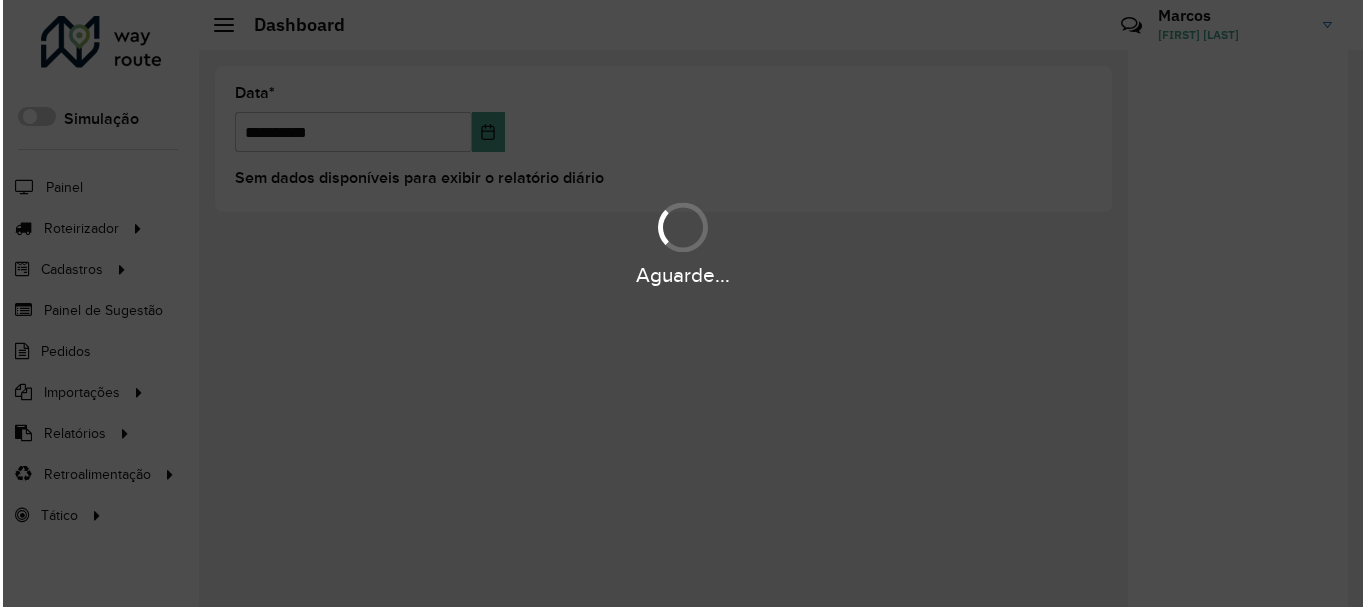 scroll, scrollTop: 0, scrollLeft: 0, axis: both 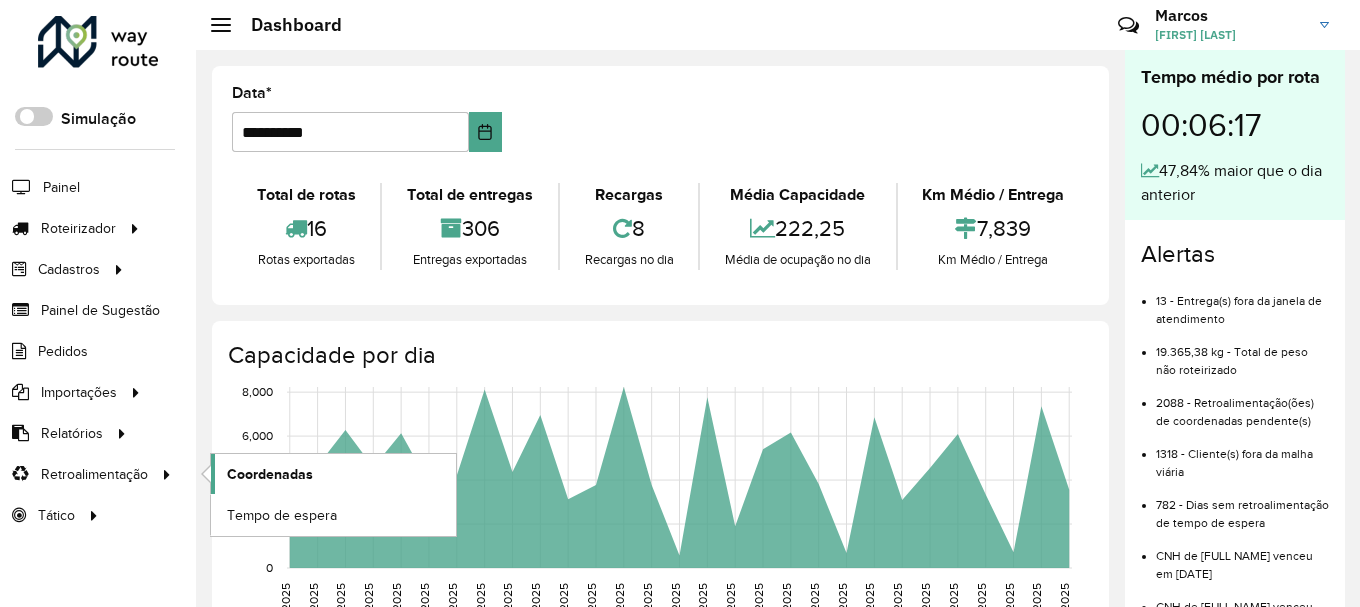 click on "Coordenadas" 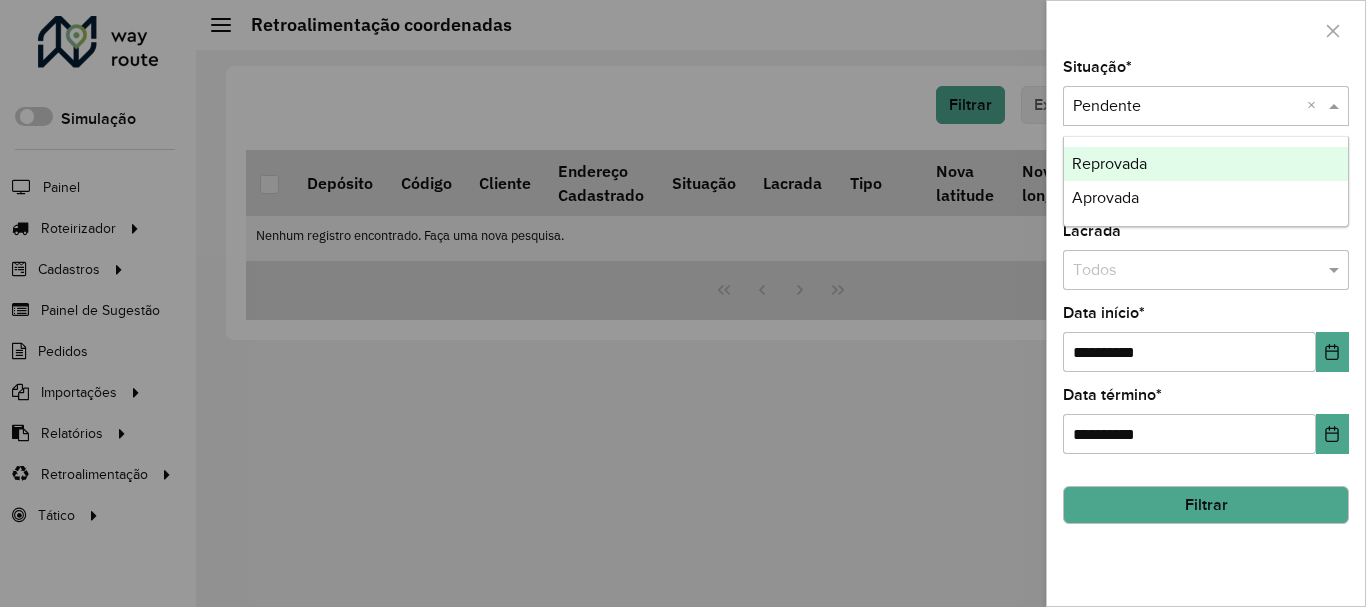click at bounding box center [1186, 107] 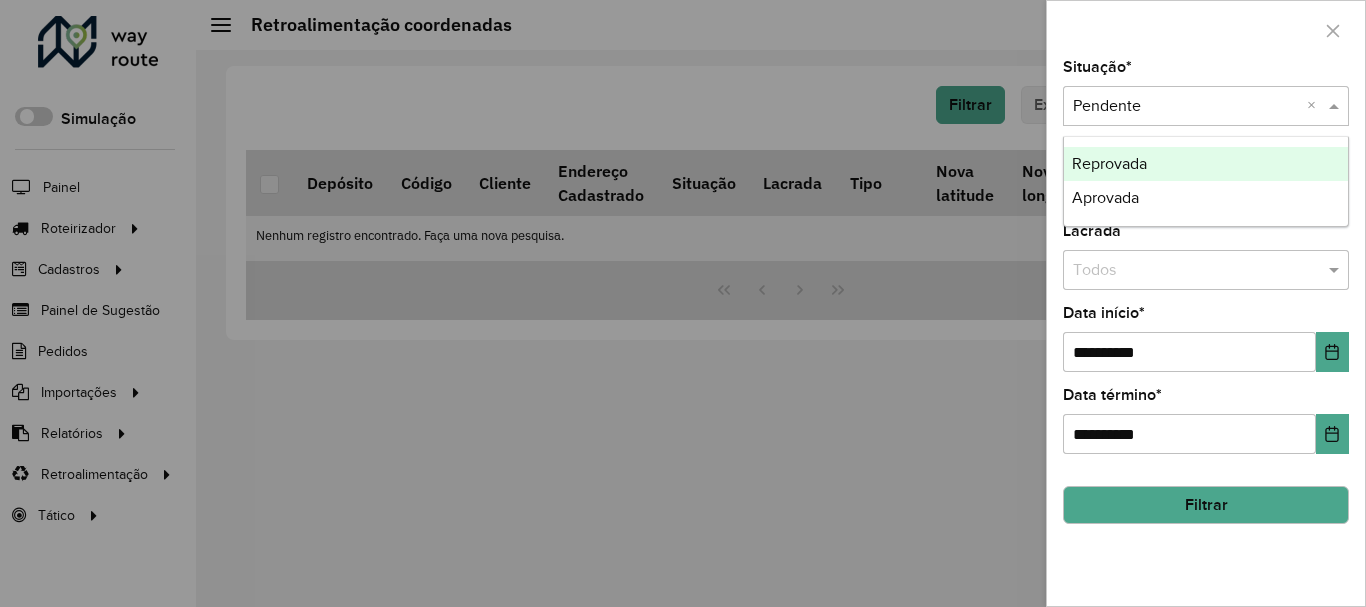 click at bounding box center (1186, 107) 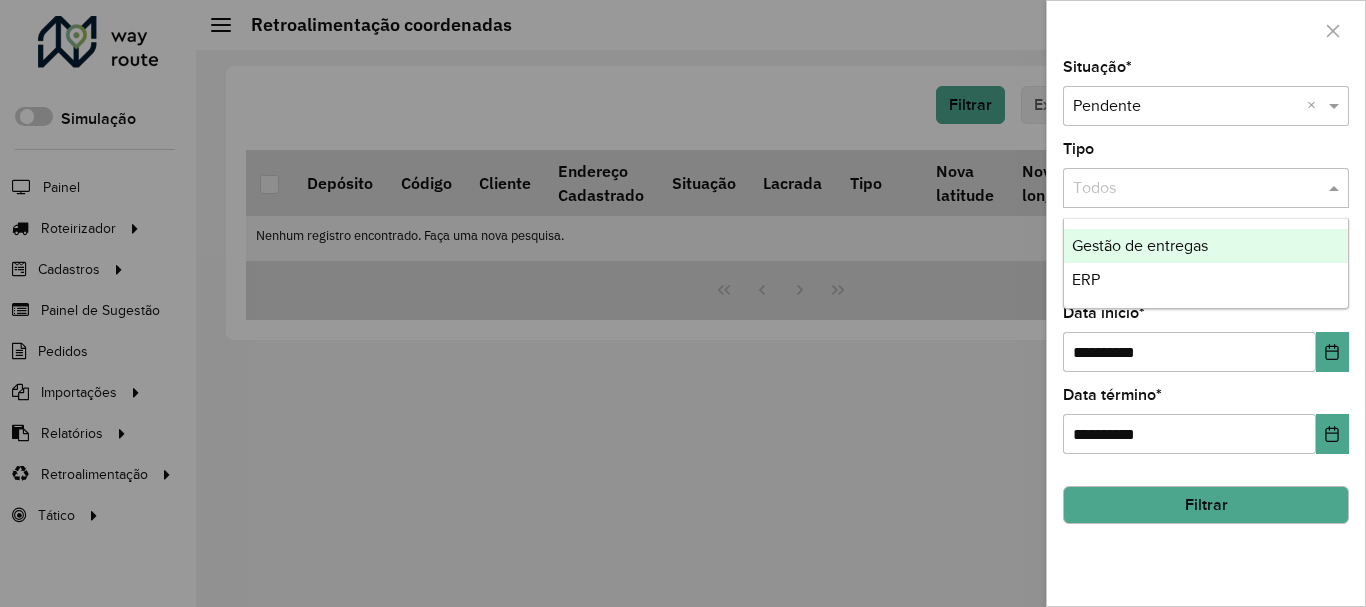 click at bounding box center [1186, 189] 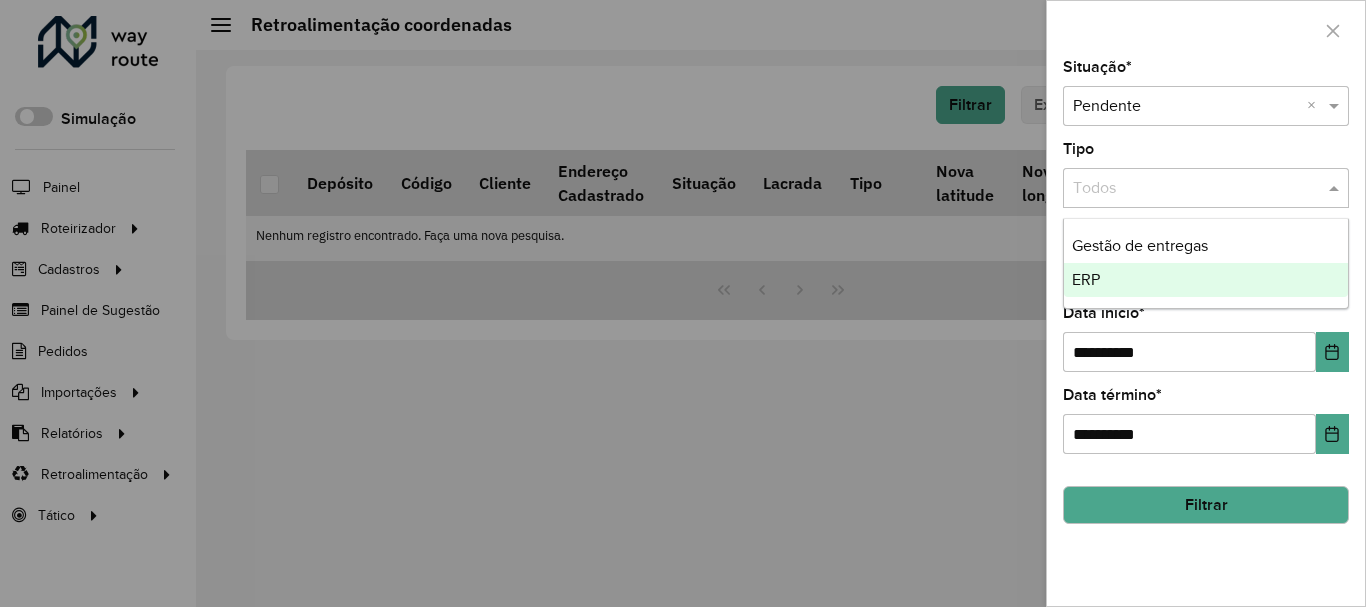 click on "ERP" at bounding box center (1206, 280) 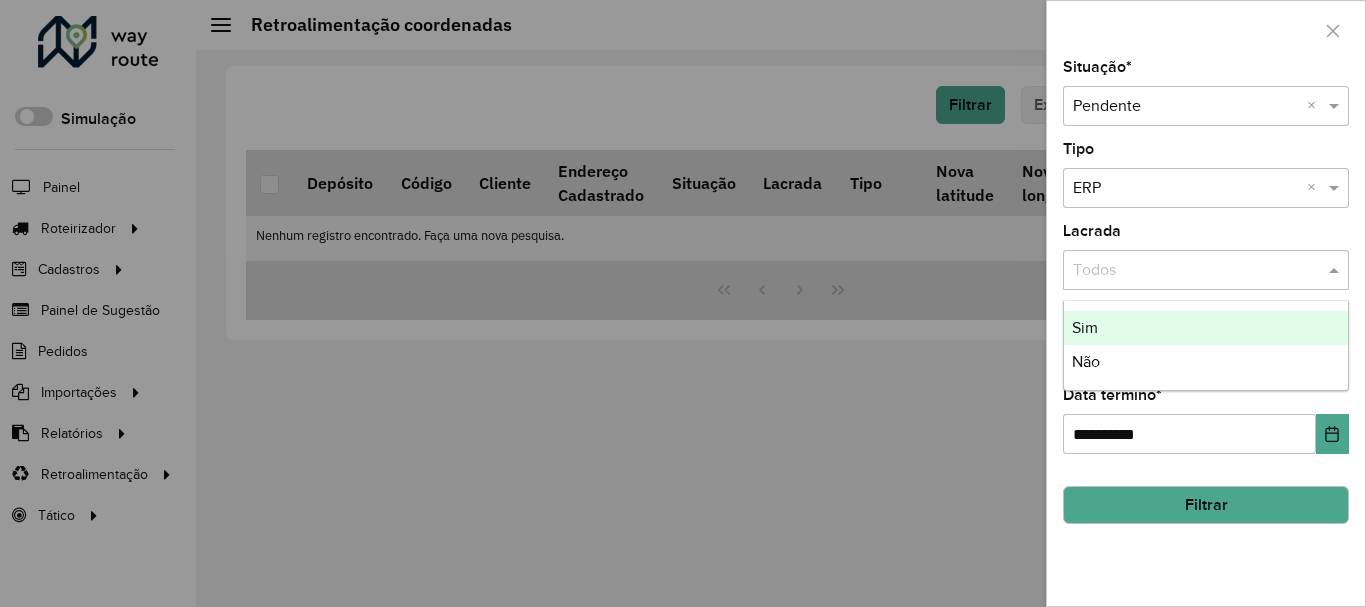 click at bounding box center (1186, 271) 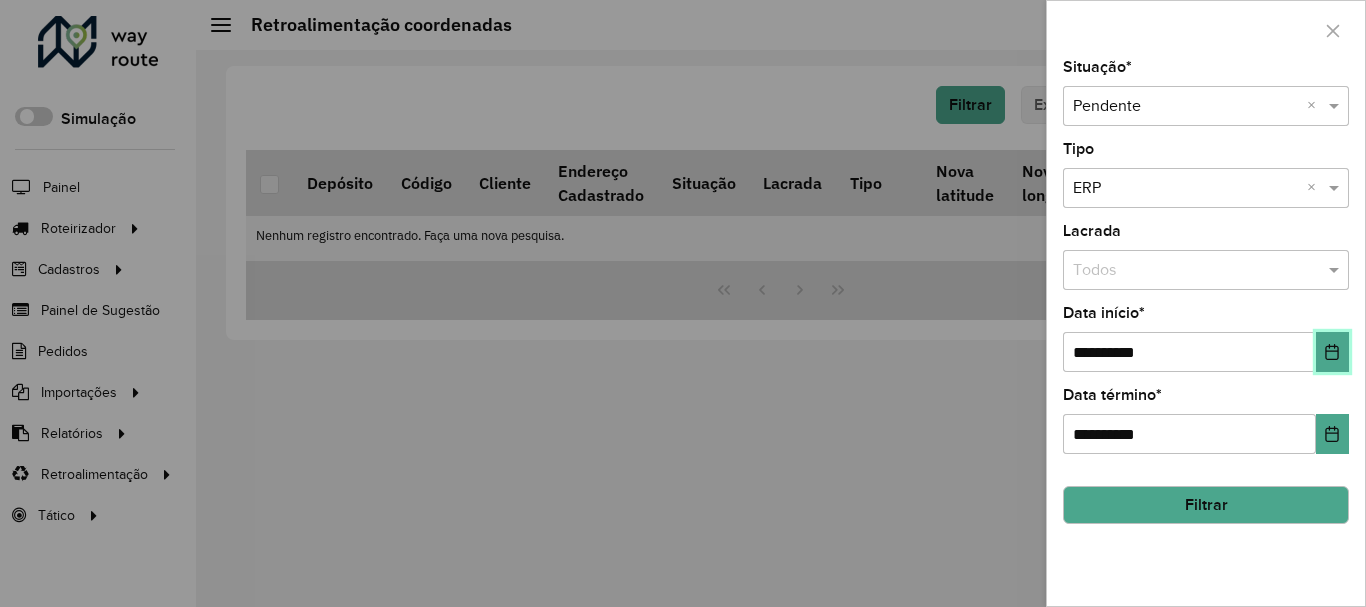 click 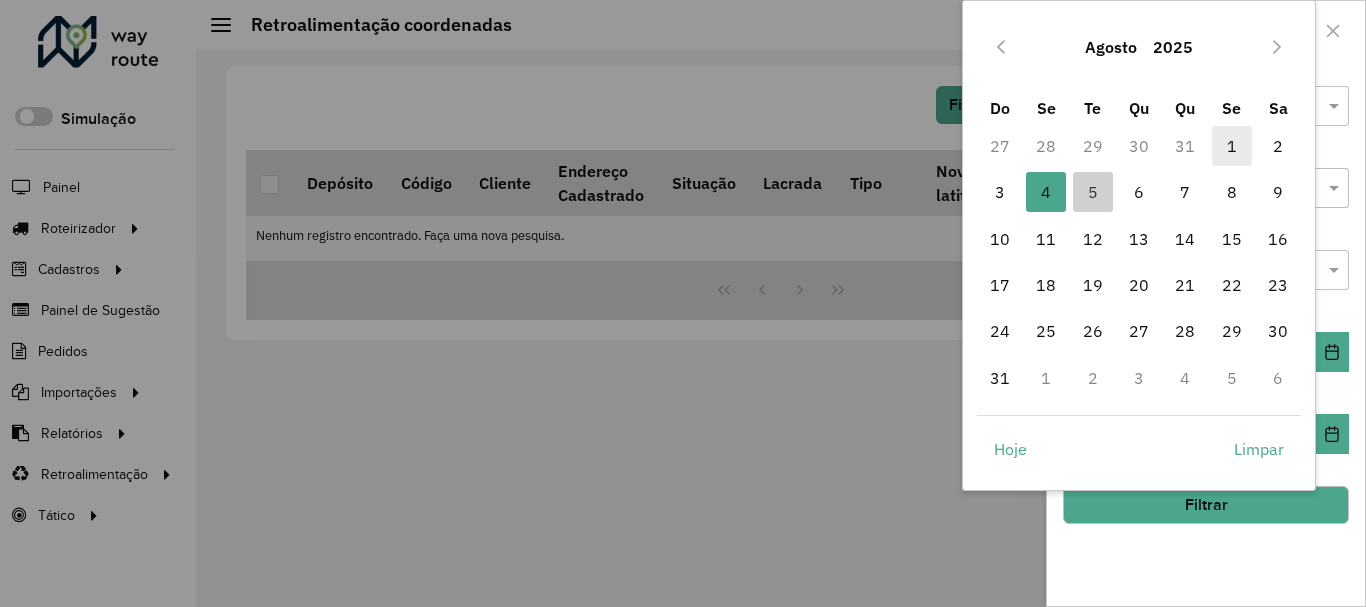 click on "1" at bounding box center (1232, 146) 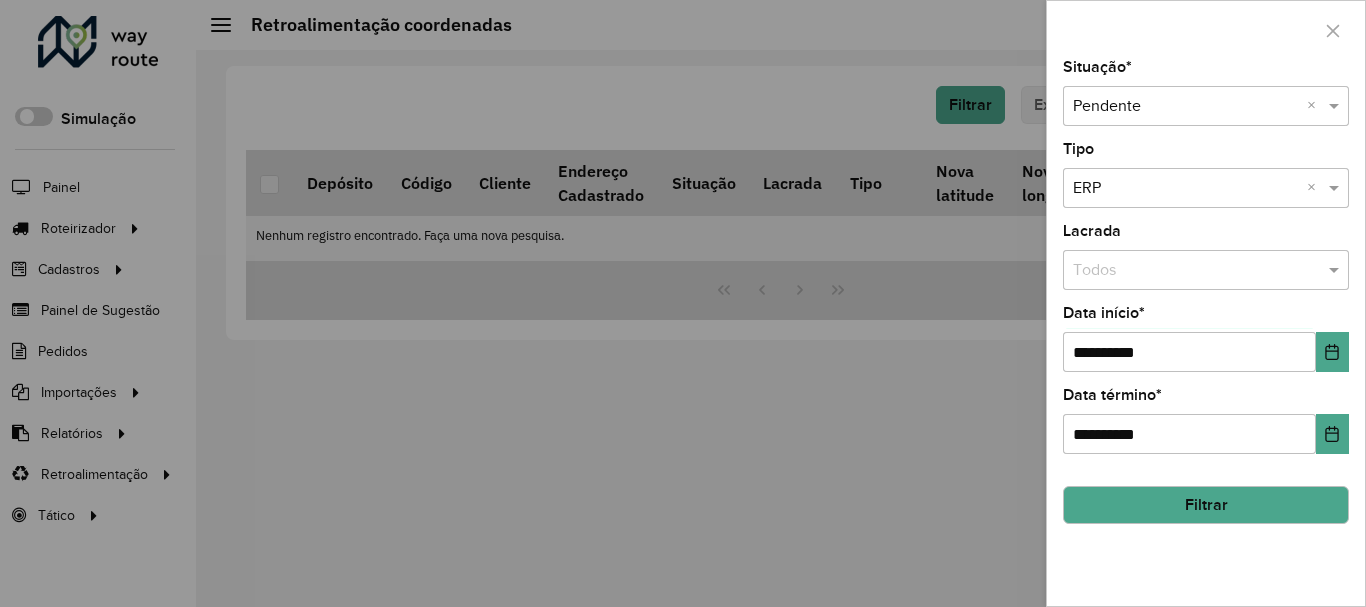 click on "Filtrar" 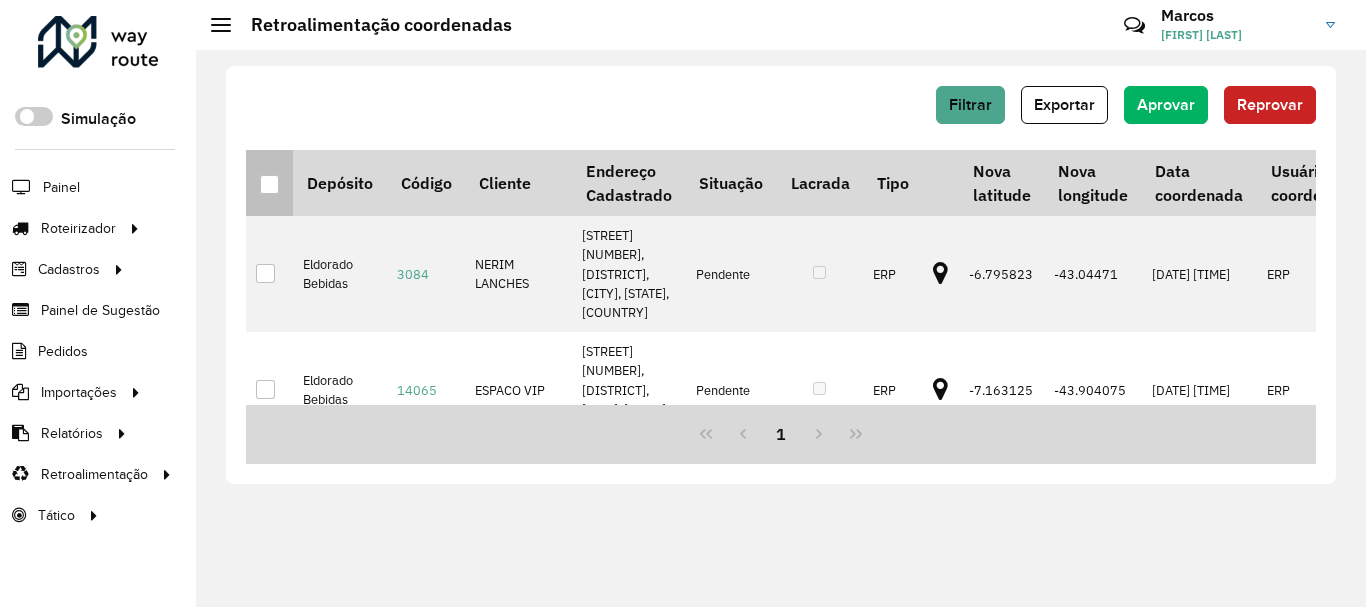 click at bounding box center [269, 184] 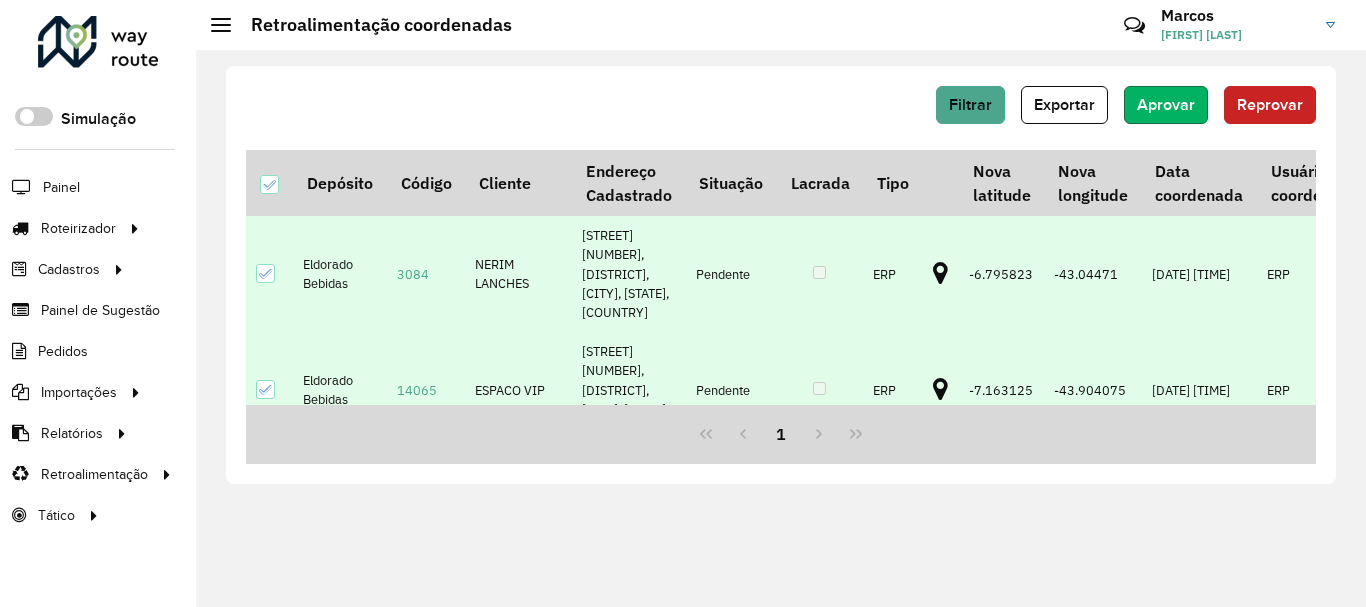 click on "Aprovar" 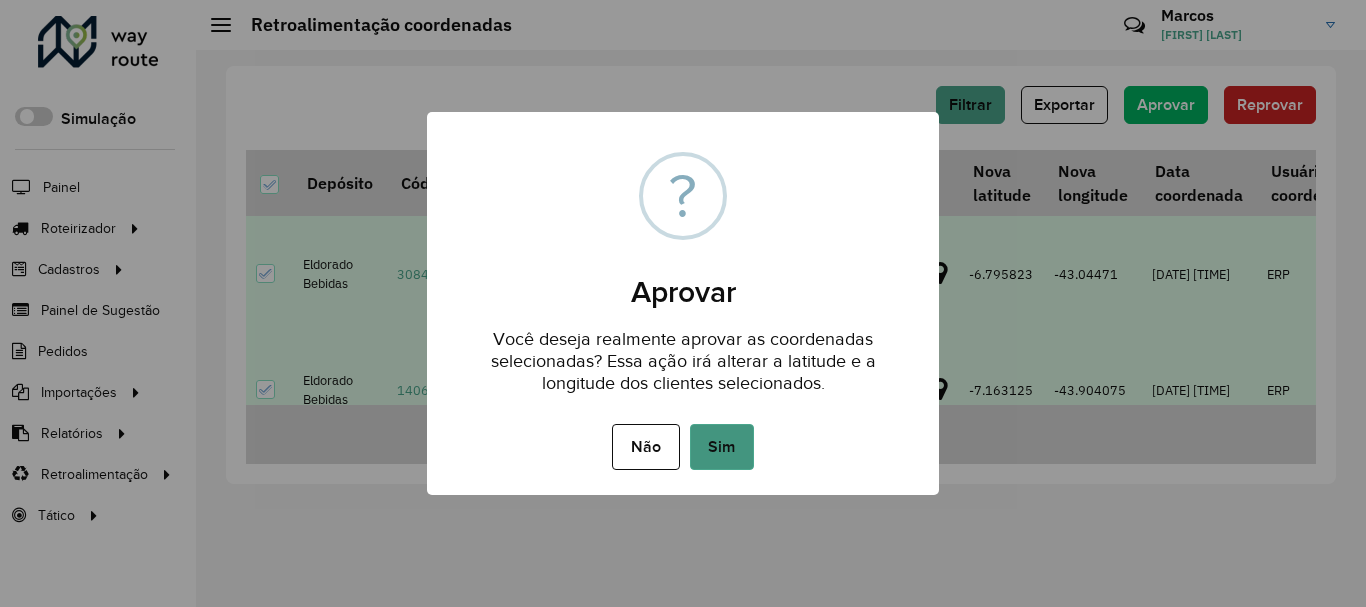 click on "Sim" at bounding box center (722, 447) 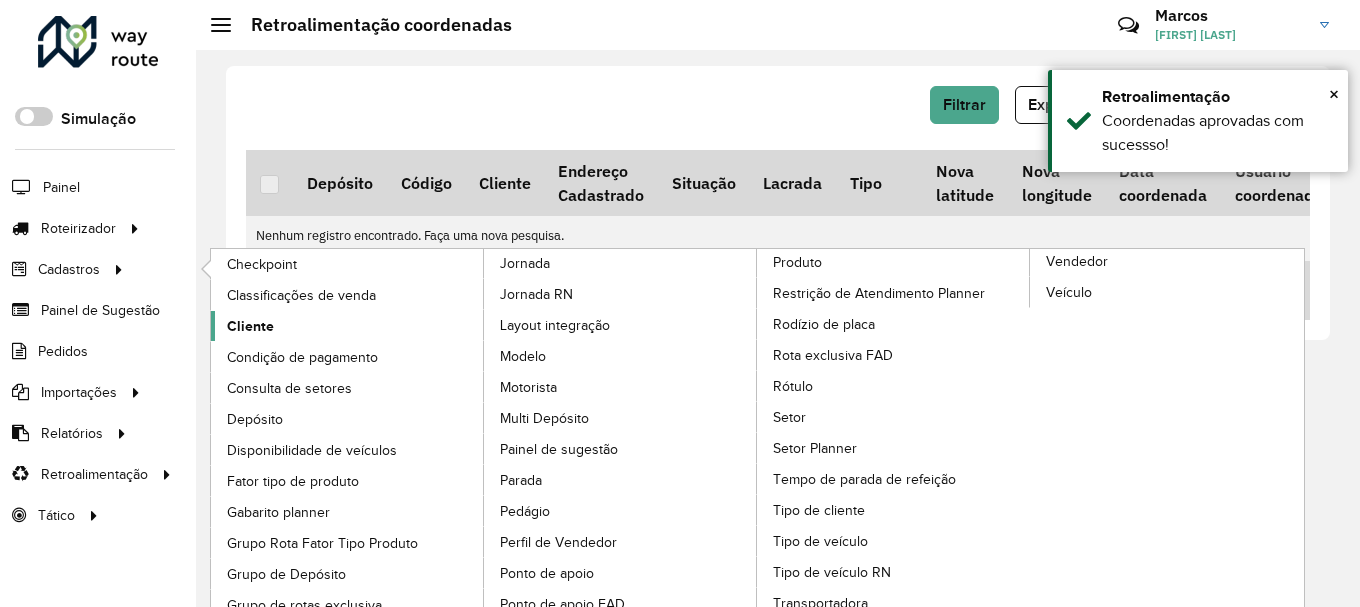 click on "Cliente" 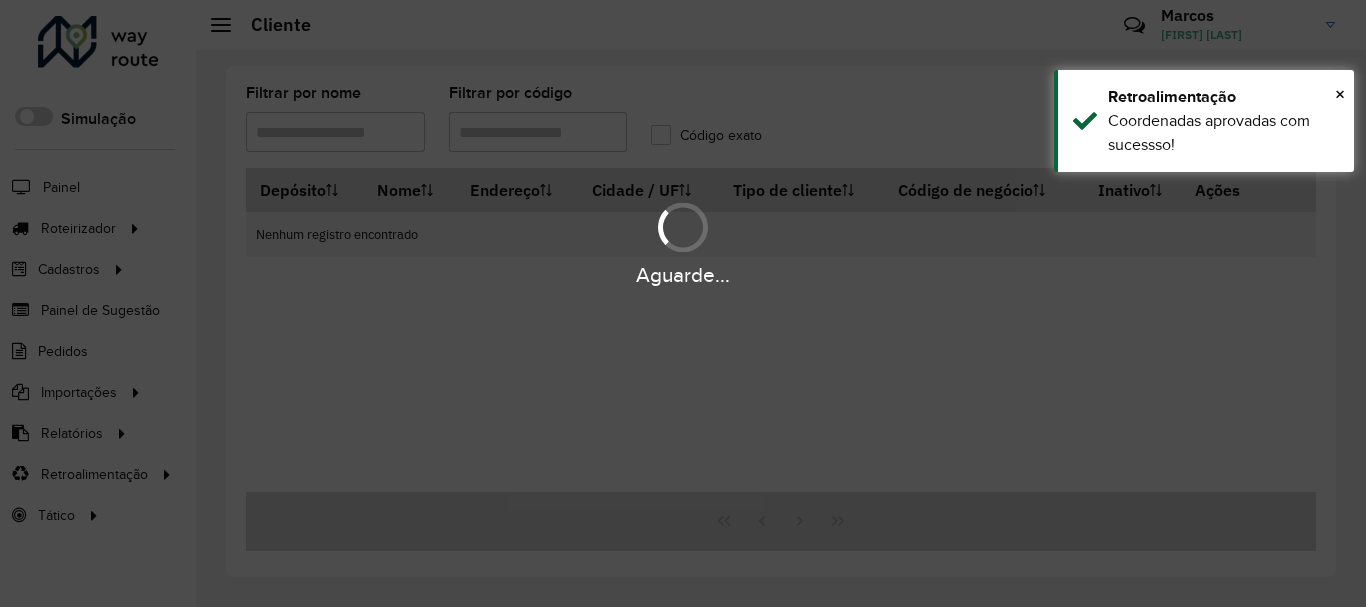 type on "*****" 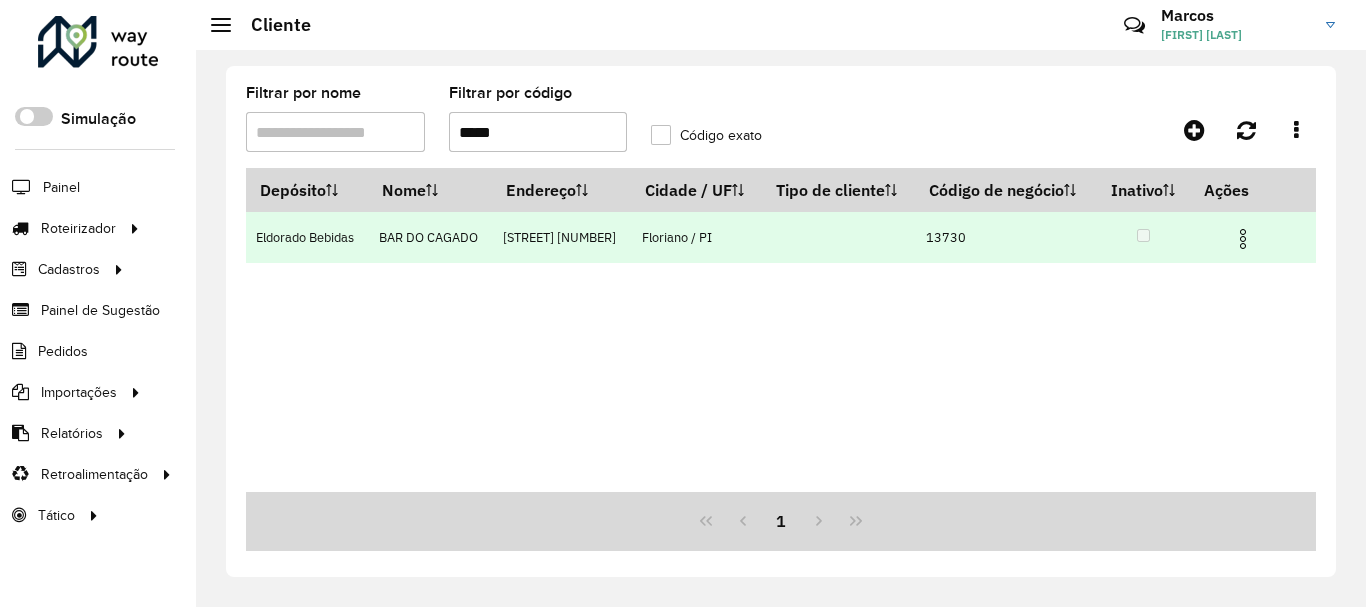 click at bounding box center (1243, 239) 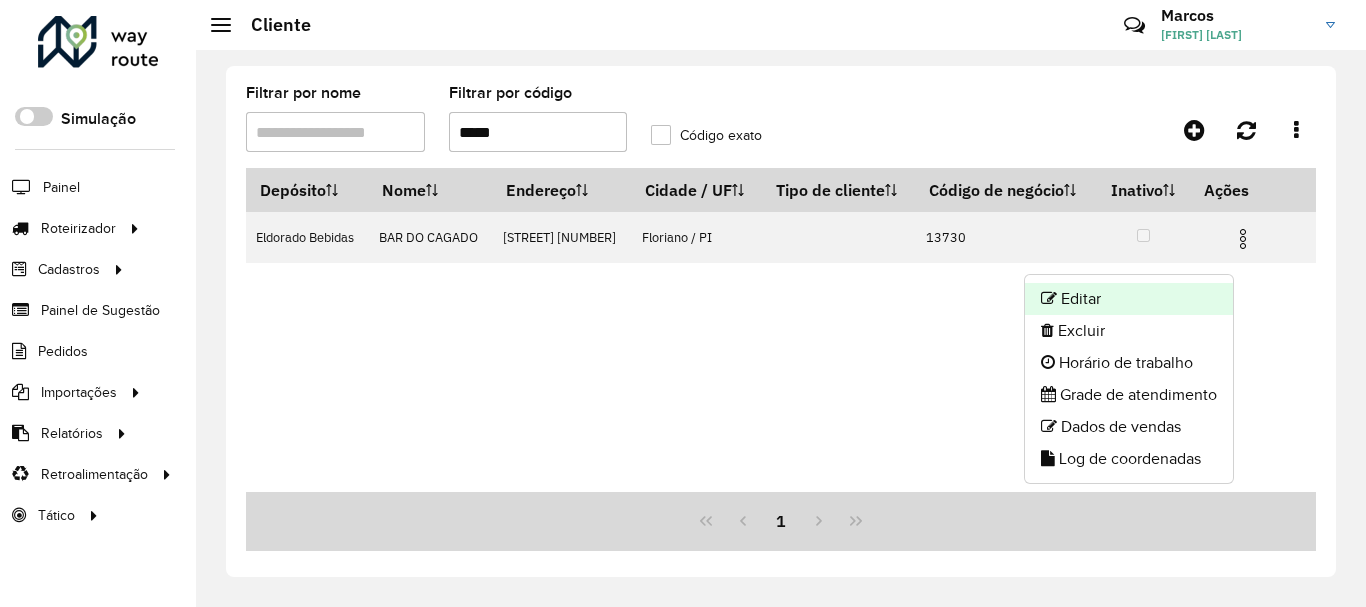 click on "Editar" 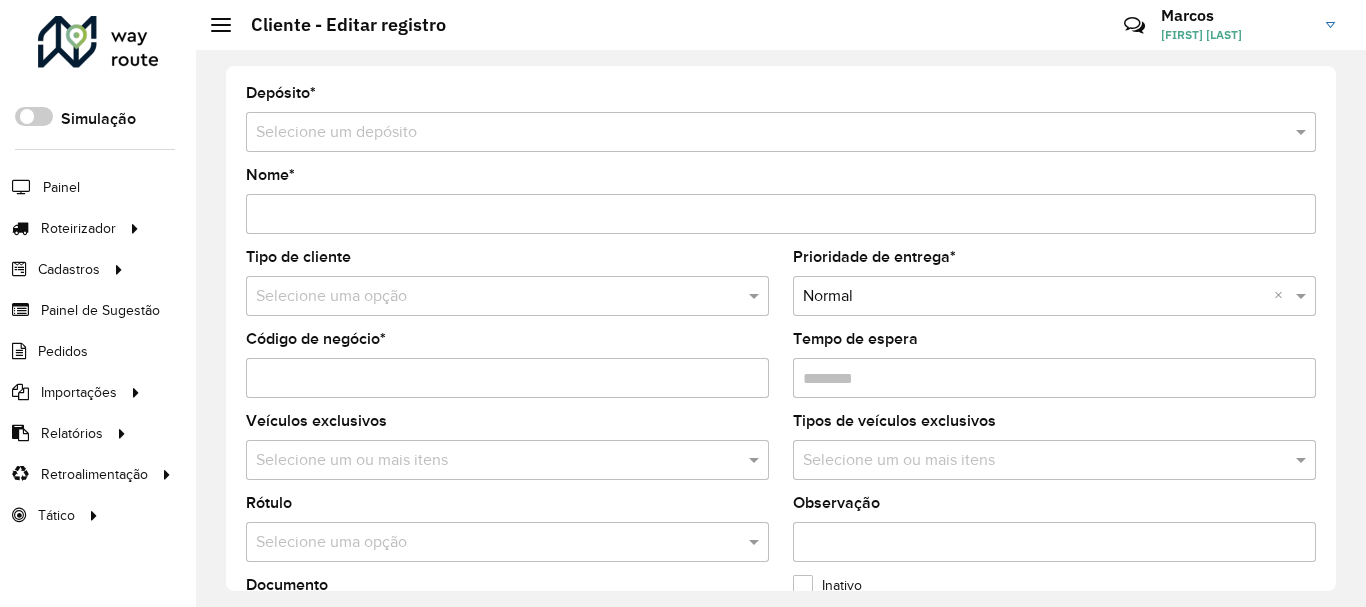 type on "**********" 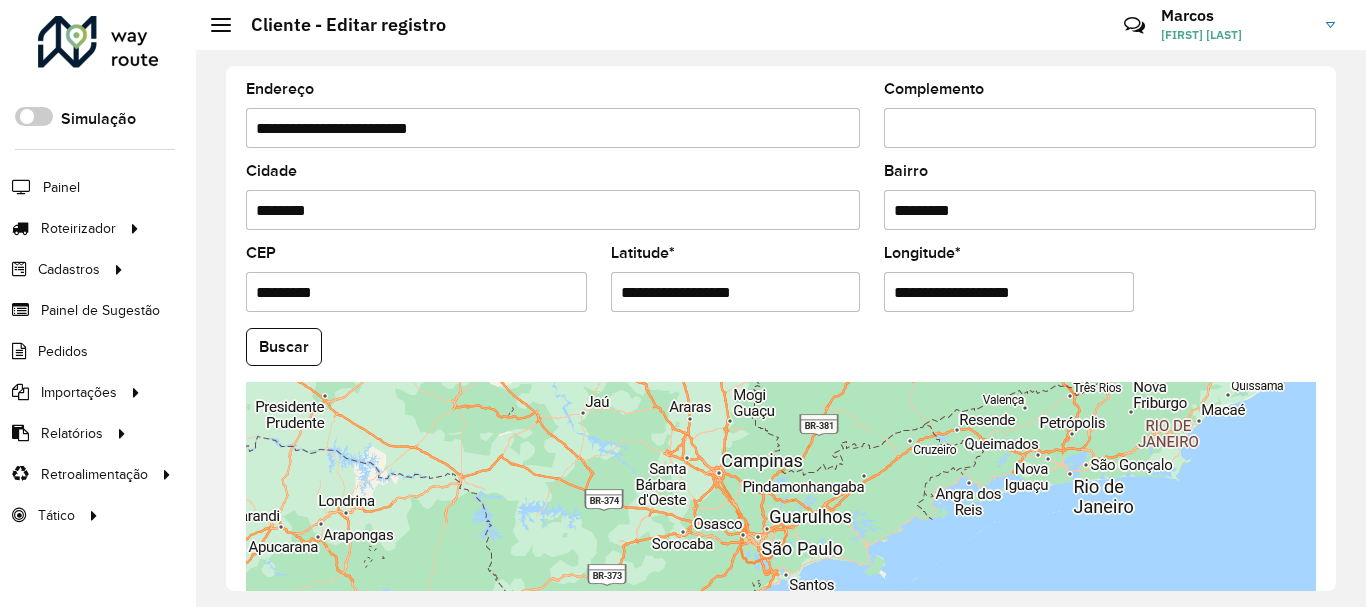 scroll, scrollTop: 881, scrollLeft: 0, axis: vertical 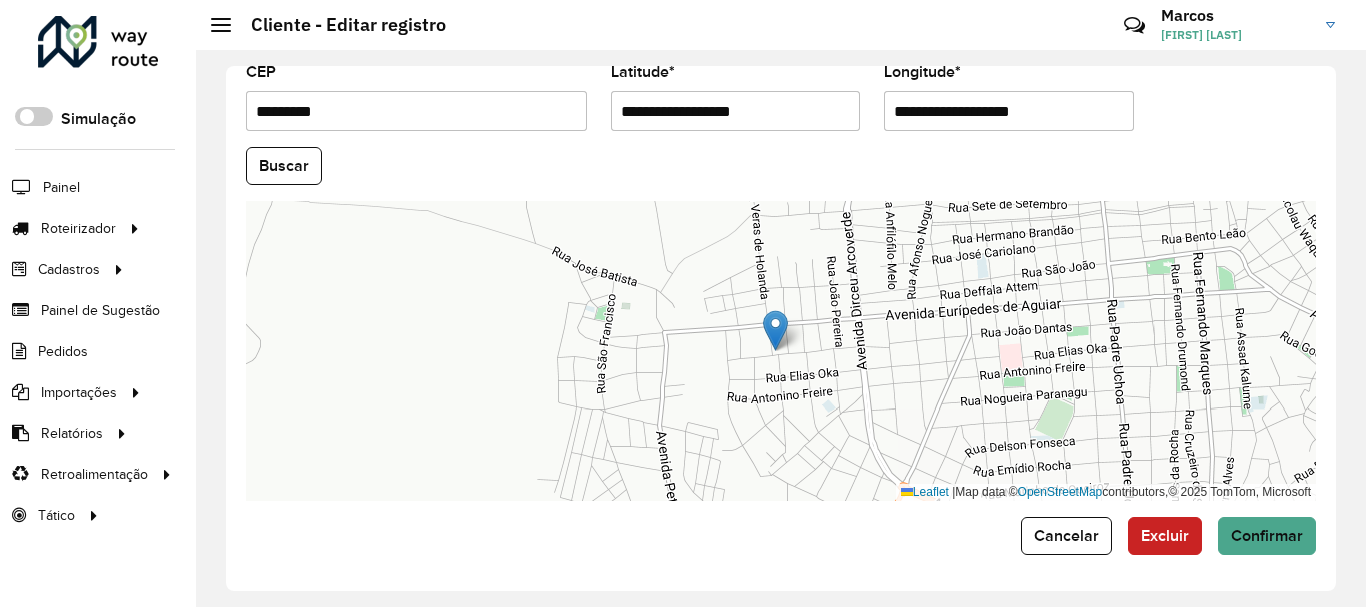 click on "Roteirizador AmbevTech Simulação Painel Roteirizador Entregas Vendas Cadastros Checkpoint Classificações de venda Cliente Condição de pagamento Consulta de setores Depósito Disponibilidade de veículos Fator tipo de produto Gabarito planner Grupo Rota Fator Tipo Produto Grupo de Depósito Grupo de rotas exclusiva Grupo de setores Jornada Jornada RN Layout integração Modelo Motorista Multi Depósito Painel de sugestão Parada Pedágio Perfil de Vendedor Ponto de apoio Ponto de apoio FAD Prioridade pedido Produto Restrição de Atendimento Planner Rodízio de placa Rota exclusiva FAD Rótulo Setor Setor Planner Tempo de parada de refeição Tipo de cliente Tipo de veículo Tipo de veículo RN Transportadora Usuário Vendedor Veículo Painel de Sugestão Pedidos Importações Classificação e volume de venda Clientes Fator tipo produto Gabarito planner Grade de atendimento Janela de atendimento Localização Pedidos Restrição de Atendimento Planner Tempo de espera Vendedor Veículos Relatórios Setor" 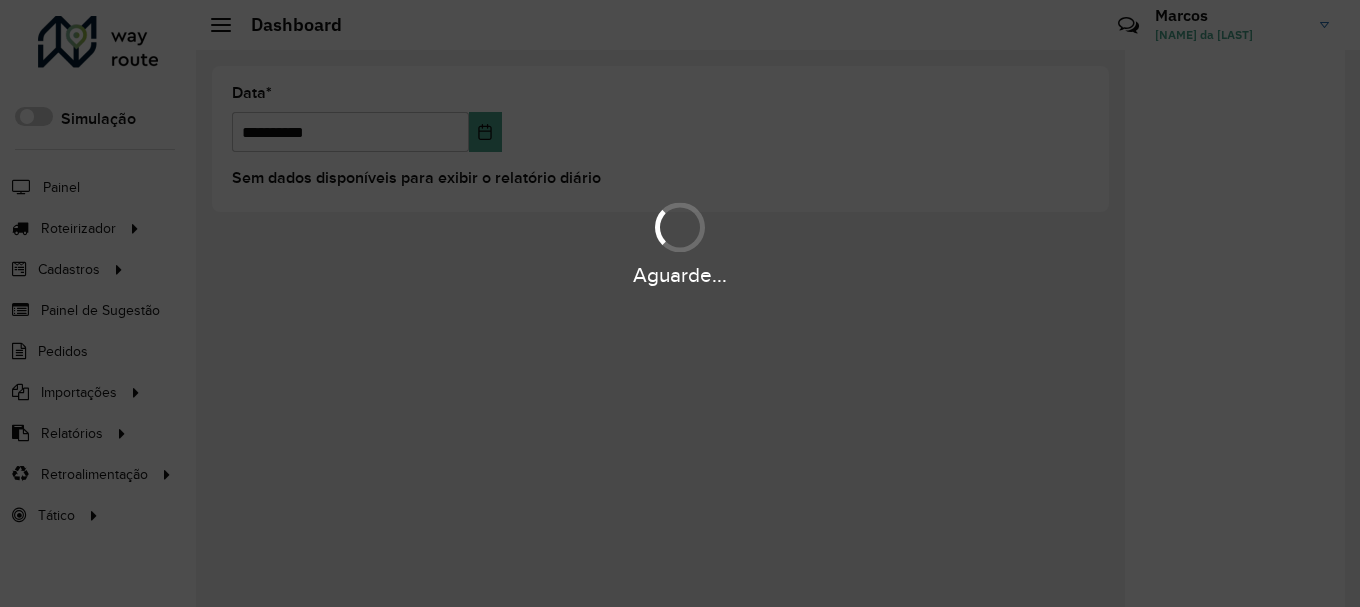 scroll, scrollTop: 0, scrollLeft: 0, axis: both 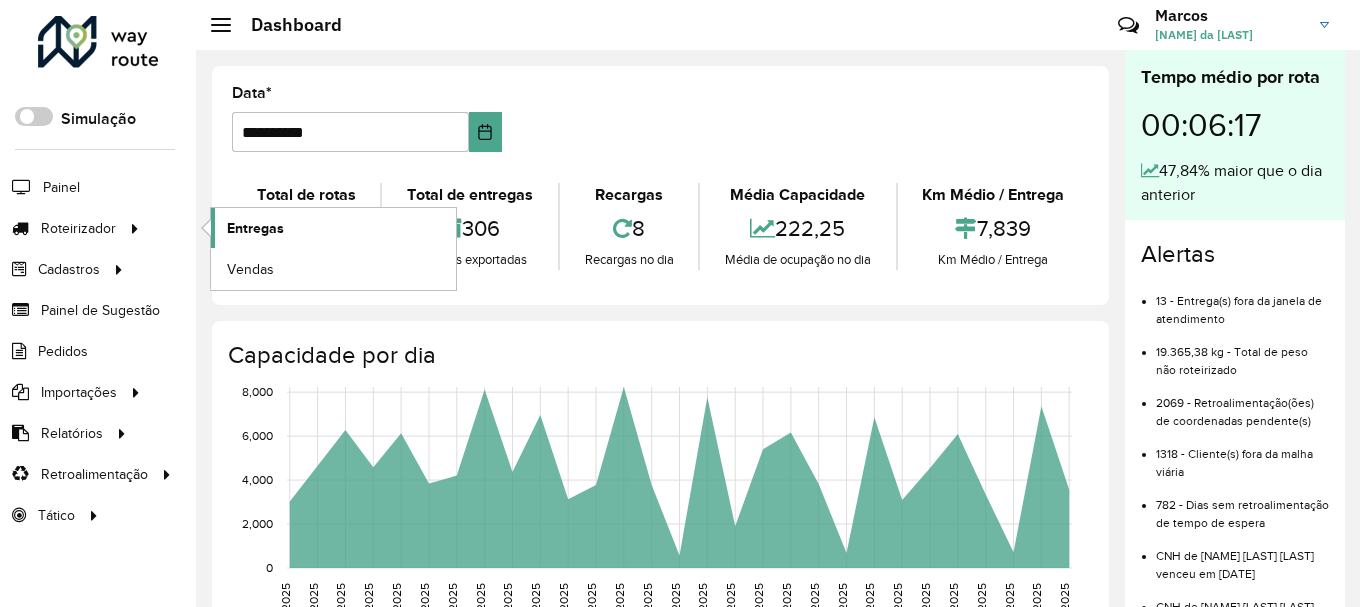 click on "Entregas" 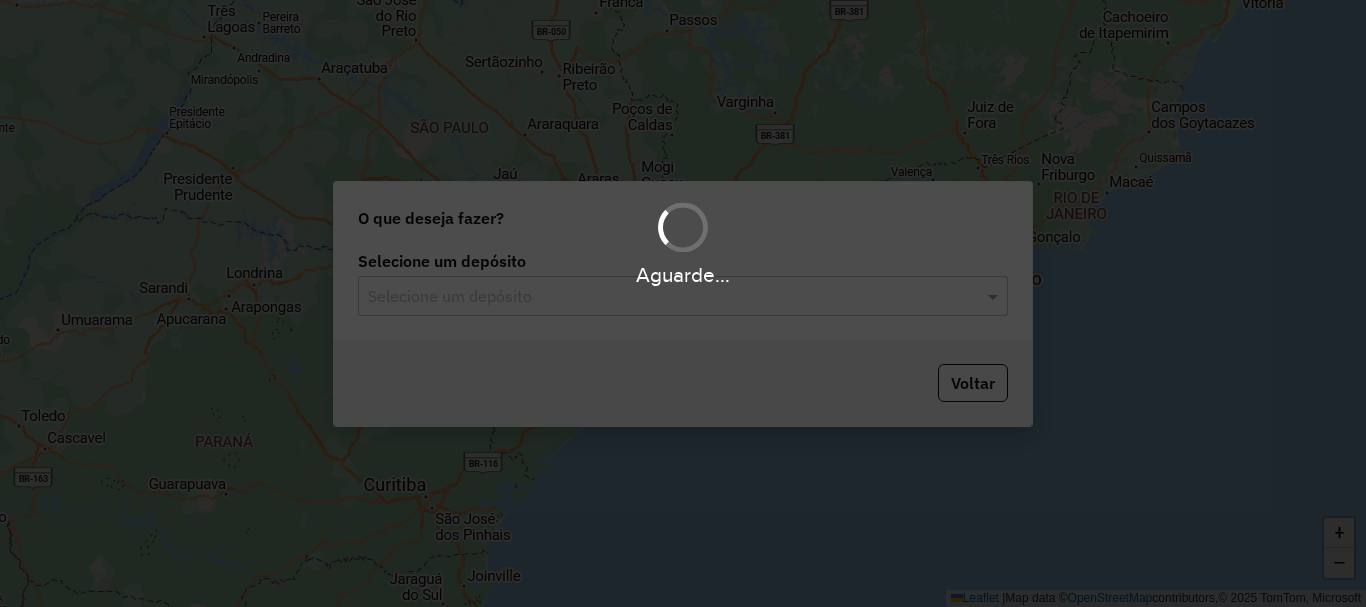 scroll, scrollTop: 0, scrollLeft: 0, axis: both 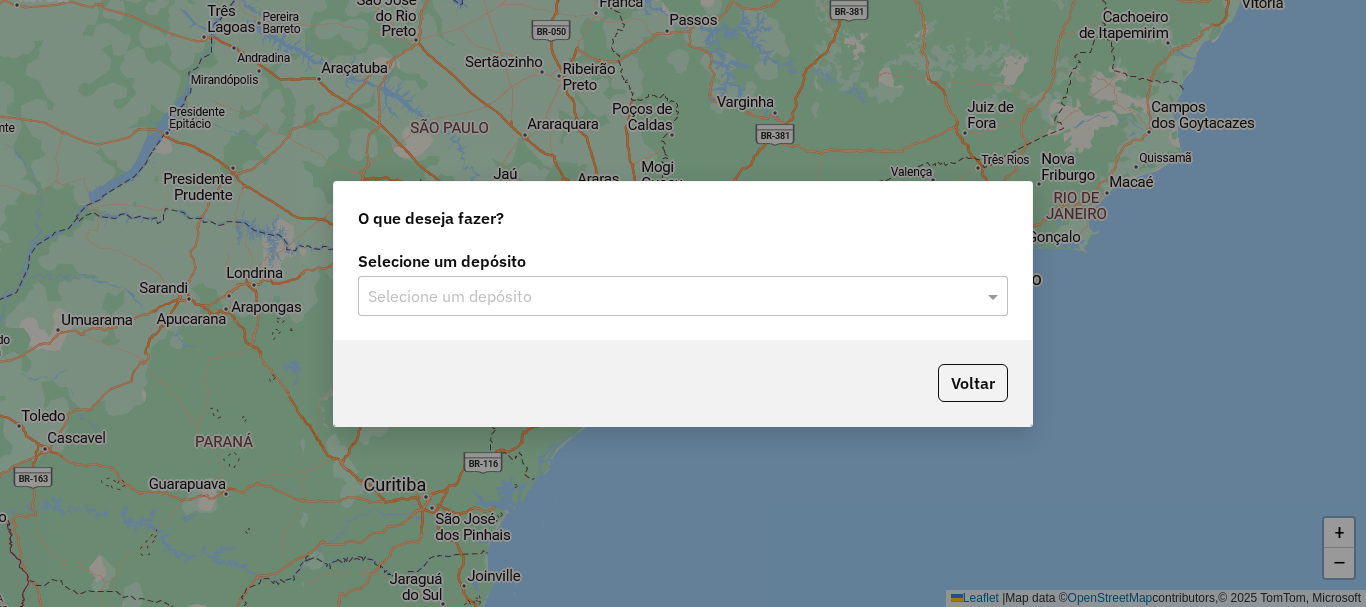click 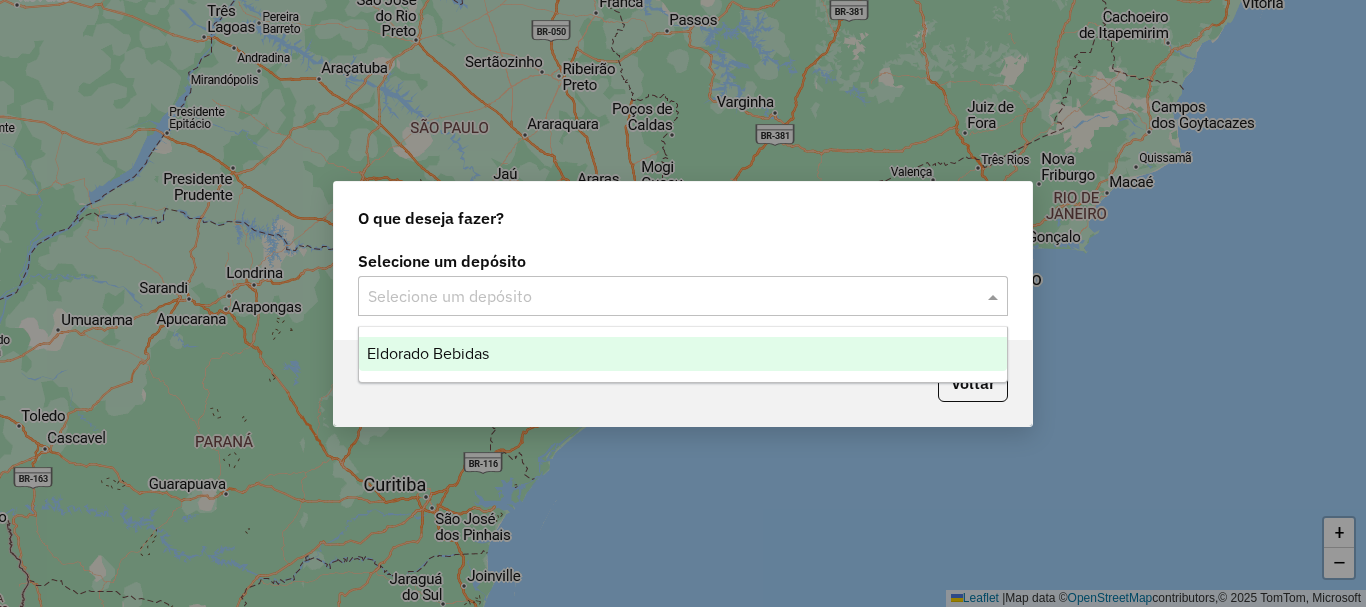 click on "Eldorado Bebidas" at bounding box center (428, 353) 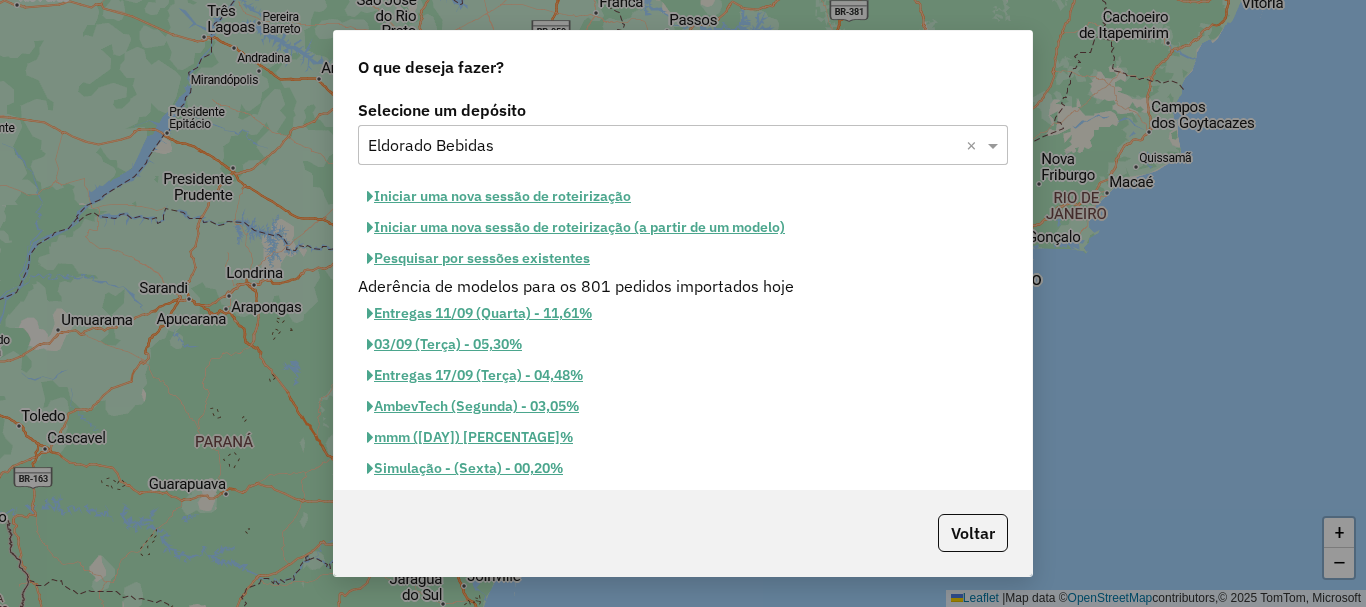 click on "Iniciar uma nova sessão de roteirização" 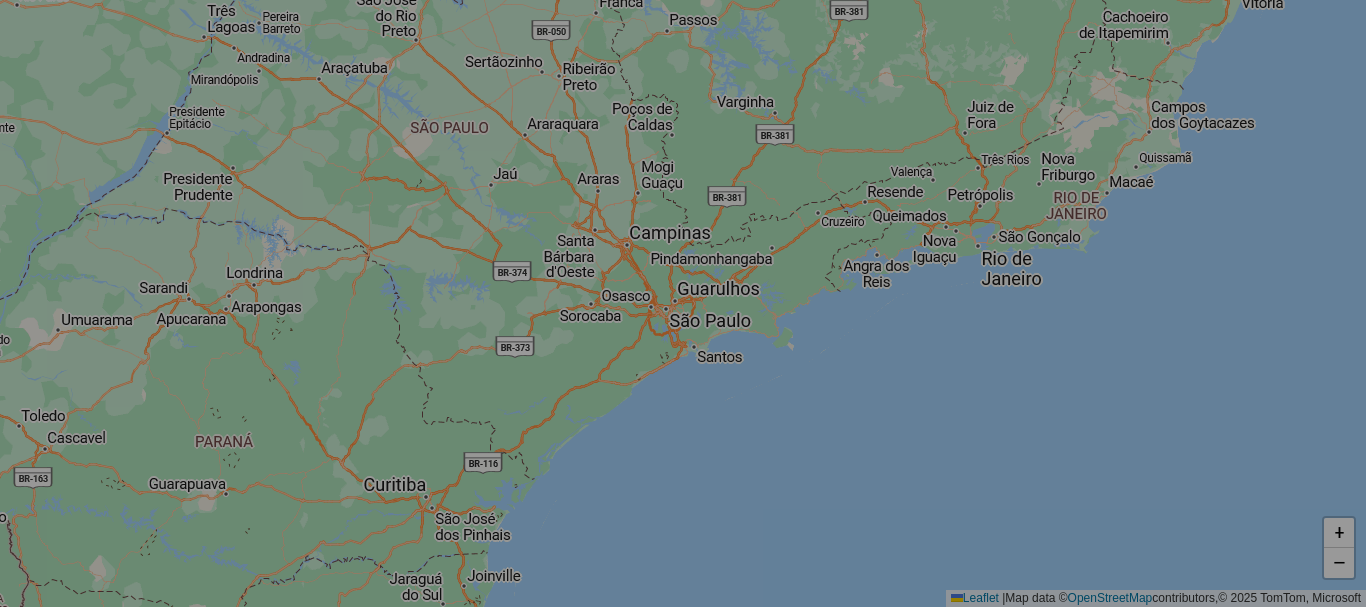 select on "*" 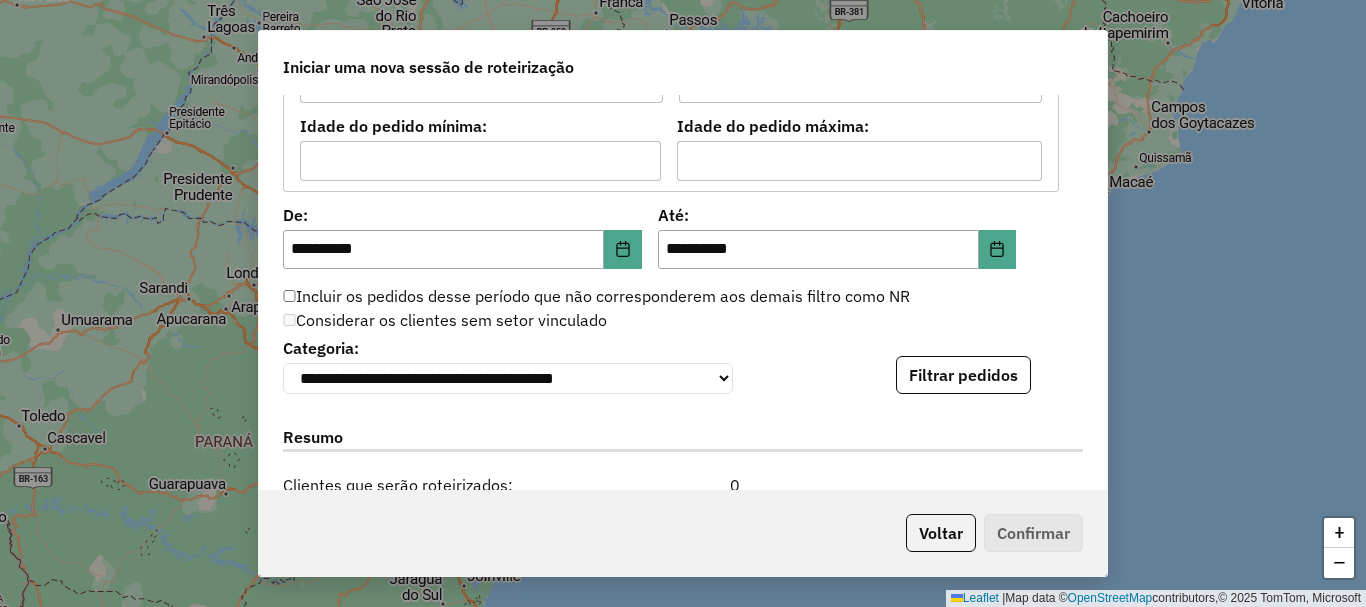 scroll, scrollTop: 2000, scrollLeft: 0, axis: vertical 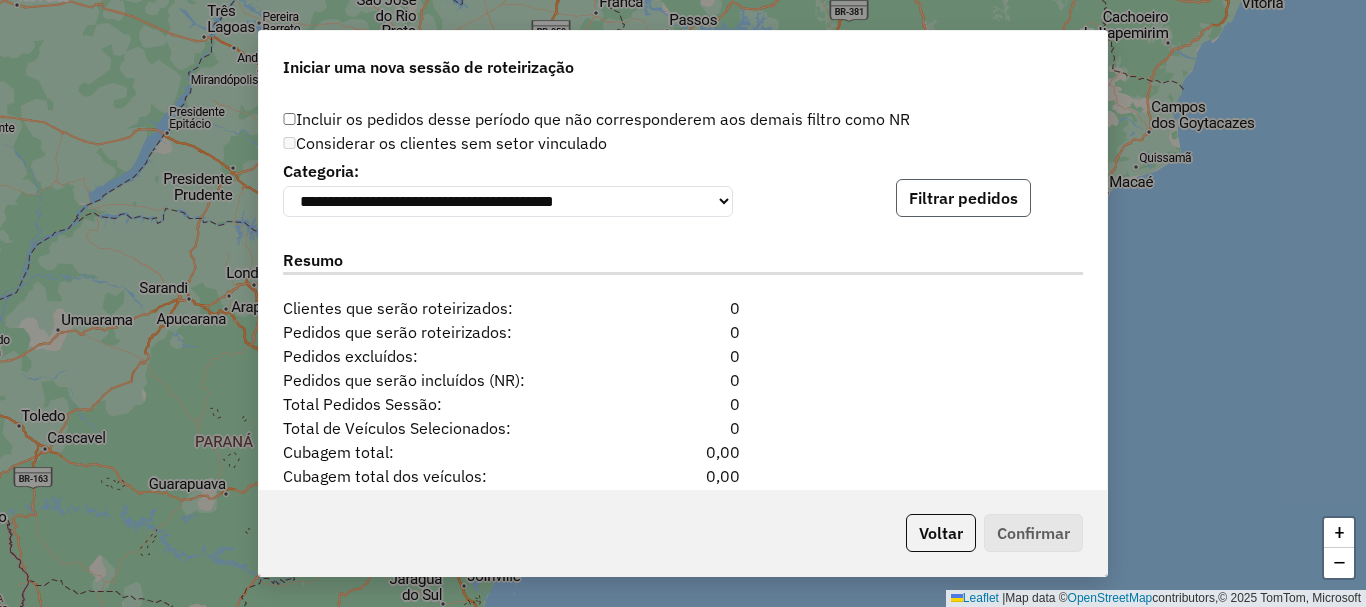 click on "Filtrar pedidos" 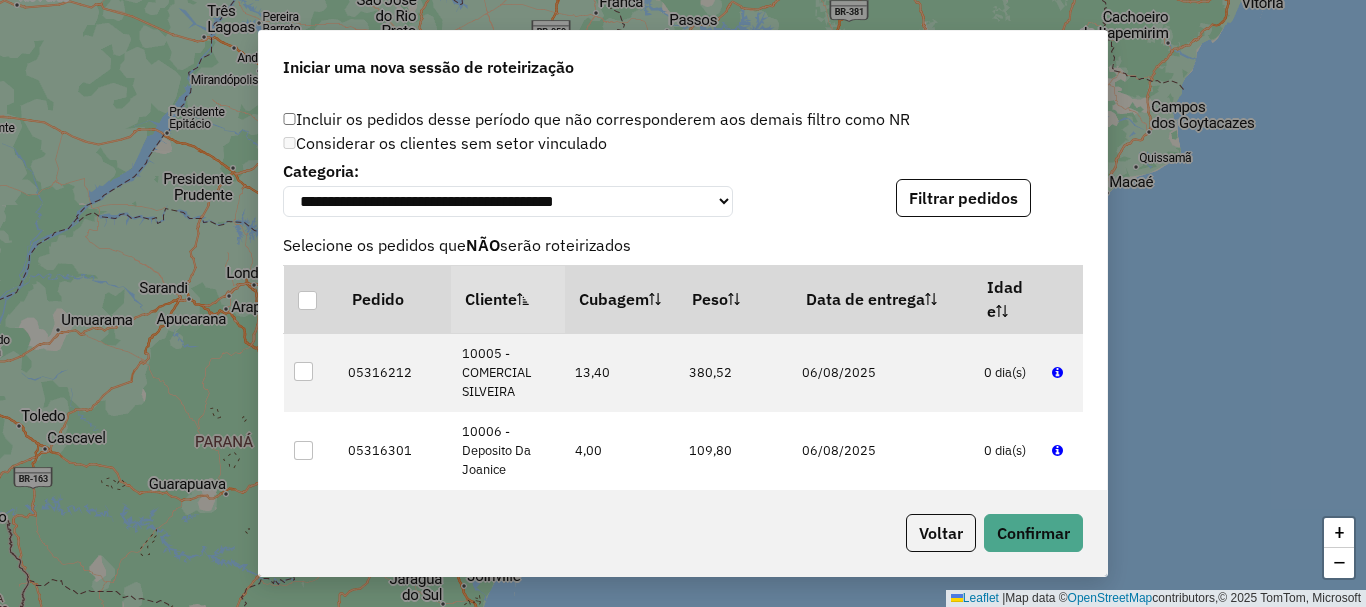 scroll, scrollTop: 2500, scrollLeft: 0, axis: vertical 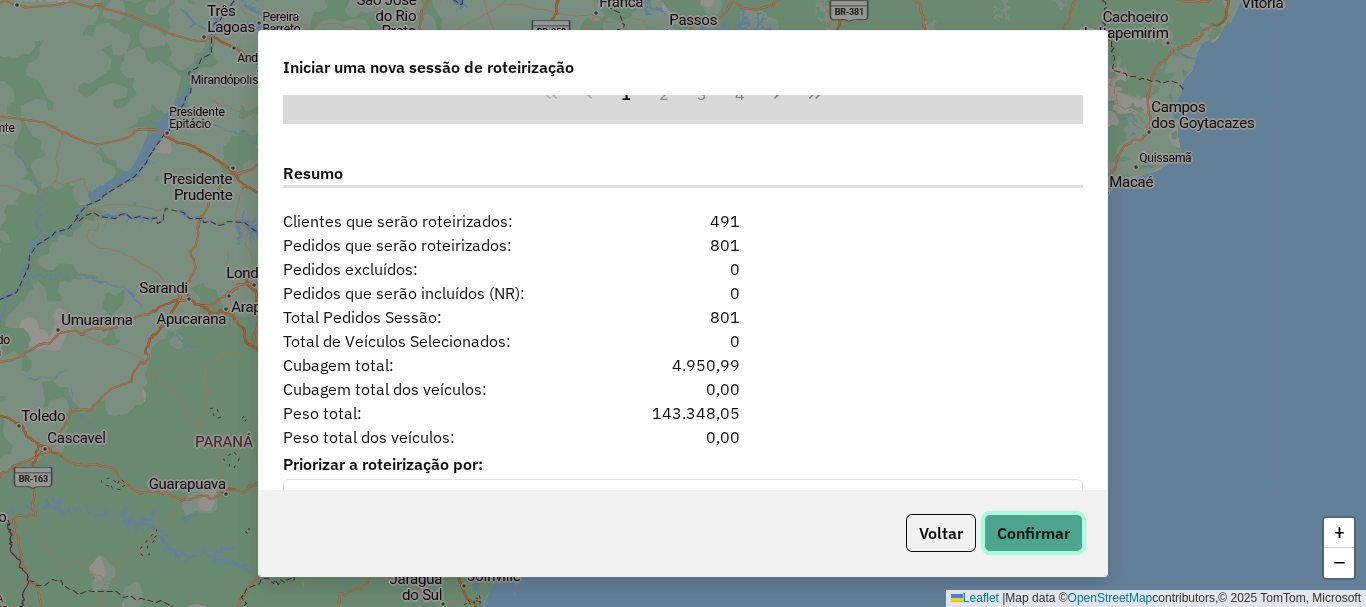 click on "Confirmar" 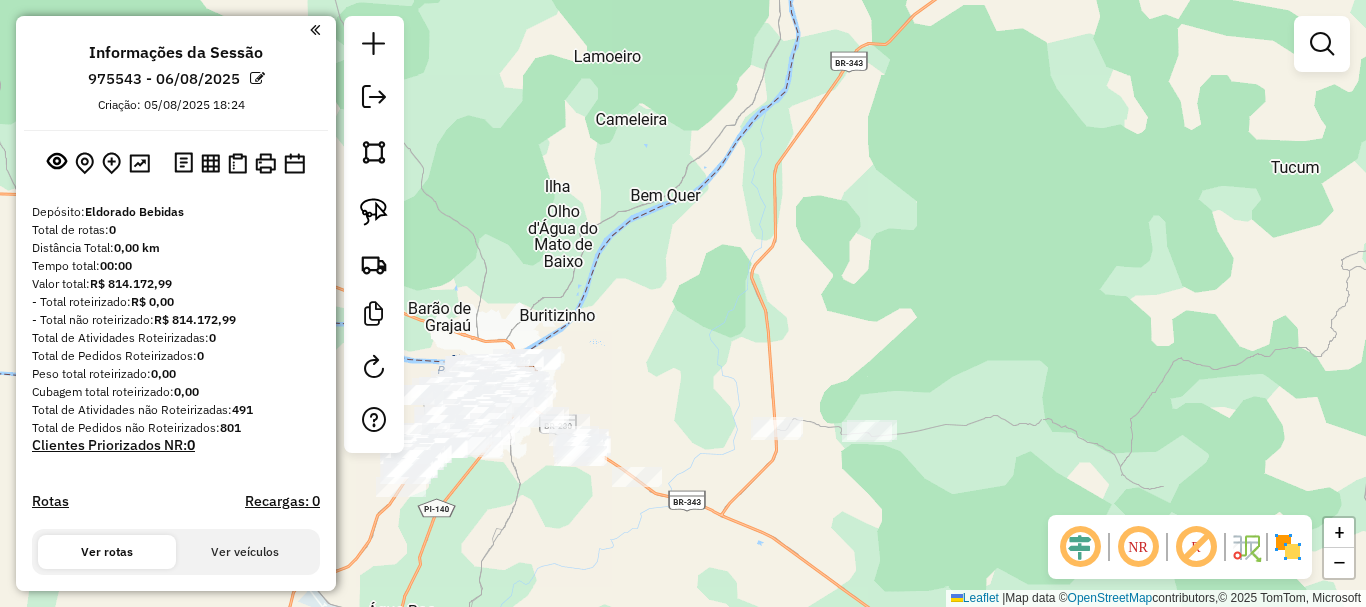 click on "Janela de atendimento Grade de atendimento Capacidade Transportadoras Veículos Cliente Pedidos  Rotas Selecione os dias de semana para filtrar as janelas de atendimento  Seg   Ter   Qua   Qui   Sex   Sáb   Dom  Informe o período da janela de atendimento: De: Até:  Filtrar exatamente a janela do cliente  Considerar janela de atendimento padrão  Selecione os dias de semana para filtrar as grades de atendimento  Seg   Ter   Qua   Qui   Sex   Sáb   Dom   Considerar clientes sem dia de atendimento cadastrado  Clientes fora do dia de atendimento selecionado Filtrar as atividades entre os valores definidos abaixo:  Peso mínimo:   Peso máximo:   Cubagem mínima:   Cubagem máxima:   De:   Até:  Filtrar as atividades entre o tempo de atendimento definido abaixo:  De:   Até:   Considerar capacidade total dos clientes não roteirizados Transportadora: Selecione um ou mais itens Tipo de veículo: Selecione um ou mais itens Veículo: Selecione um ou mais itens Motorista: Selecione um ou mais itens Nome: Rótulo:" 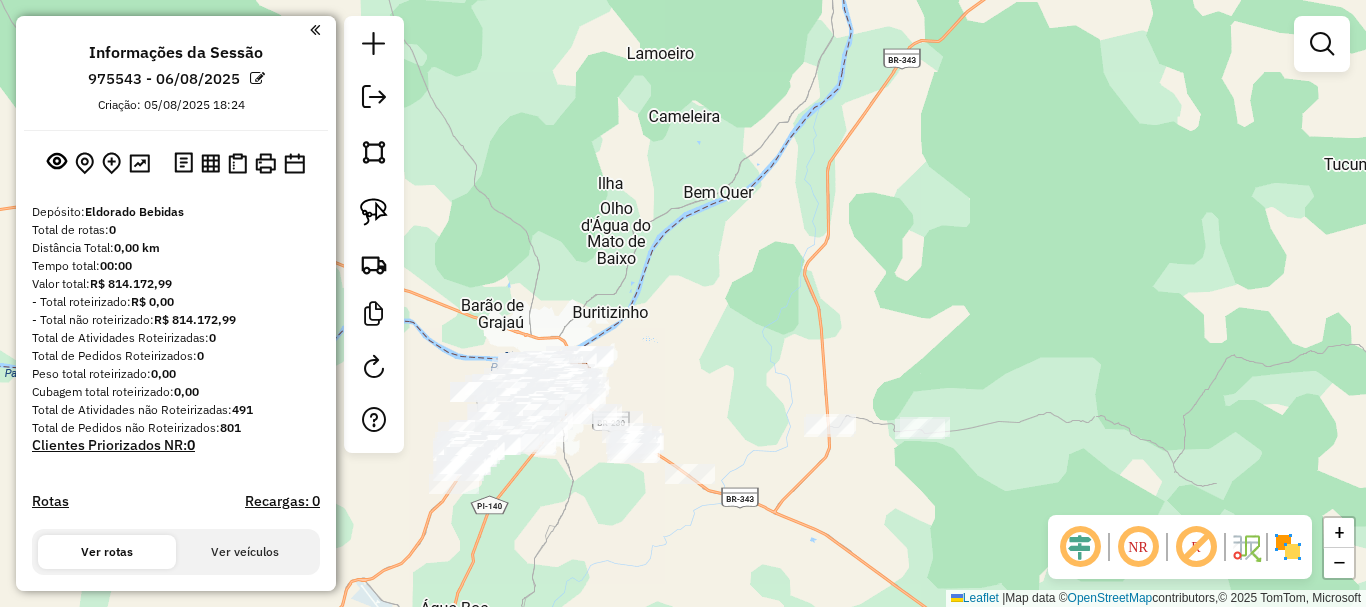drag, startPoint x: 709, startPoint y: 366, endPoint x: 792, endPoint y: 347, distance: 85.146935 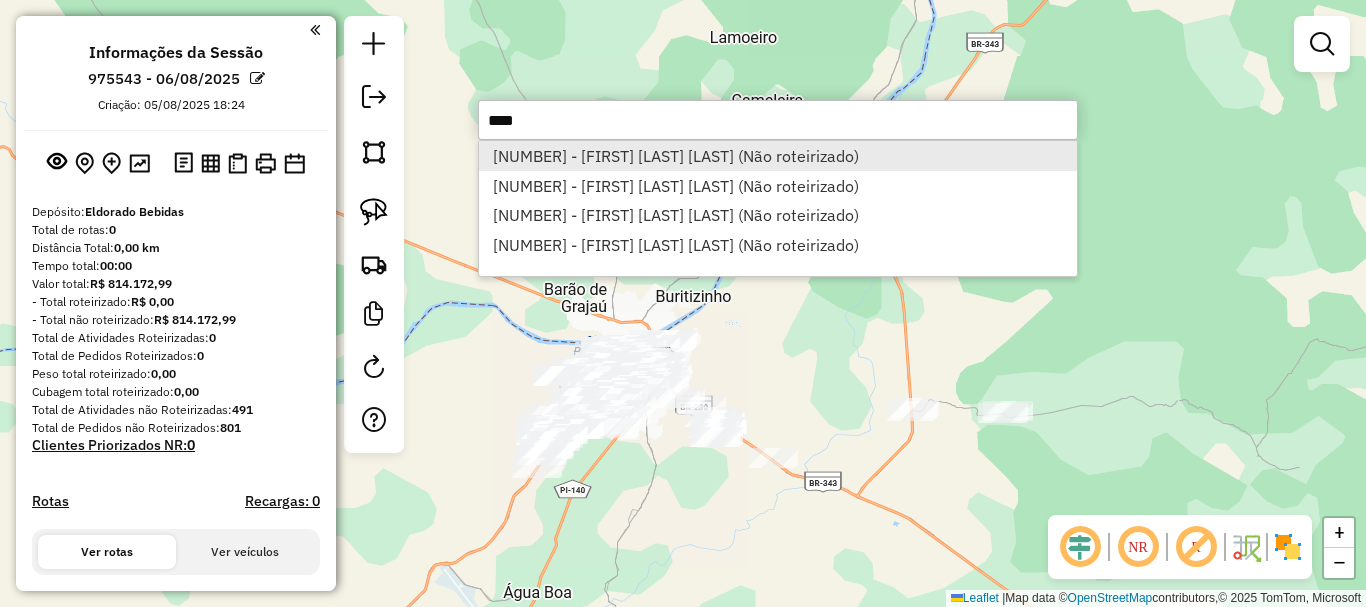 type on "****" 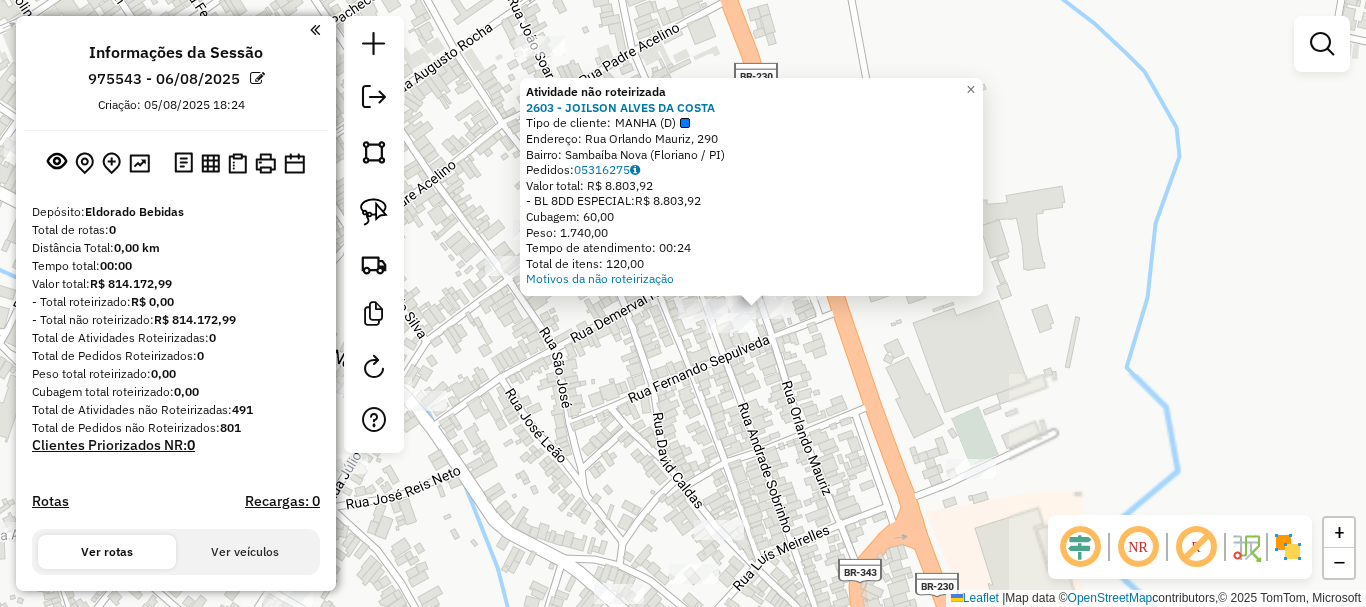 click on "Atividade não roteirizada 2603 - JOILSON ALVES DA COSTA  Tipo de cliente:   MANHA (D)   Endereço: Rua Orlando Mauriz, 290   Bairro: Sambaíba Nova (Floriano / PI)   Pedidos:  05316275   Valor total: R$ 8.803,92   - BL 8DD ESPECIAL:  R$ 8.803,92   Cubagem: 60,00   Peso: 1.740,00   Tempo de atendimento: 00:24   Total de itens: 120,00  Motivos da não roteirização × Janela de atendimento Grade de atendimento Capacidade Transportadoras Veículos Cliente Pedidos  Rotas Selecione os dias de semana para filtrar as janelas de atendimento  Seg   Ter   Qua   Qui   Sex   Sáb   Dom  Informe o período da janela de atendimento: De: Até:  Filtrar exatamente a janela do cliente  Considerar janela de atendimento padrão  Selecione os dias de semana para filtrar as grades de atendimento  Seg   Ter   Qua   Qui   Sex   Sáb   Dom   Considerar clientes sem dia de atendimento cadastrado  Clientes fora do dia de atendimento selecionado Filtrar as atividades entre os valores definidos abaixo:  Peso mínimo:   Peso máximo:" 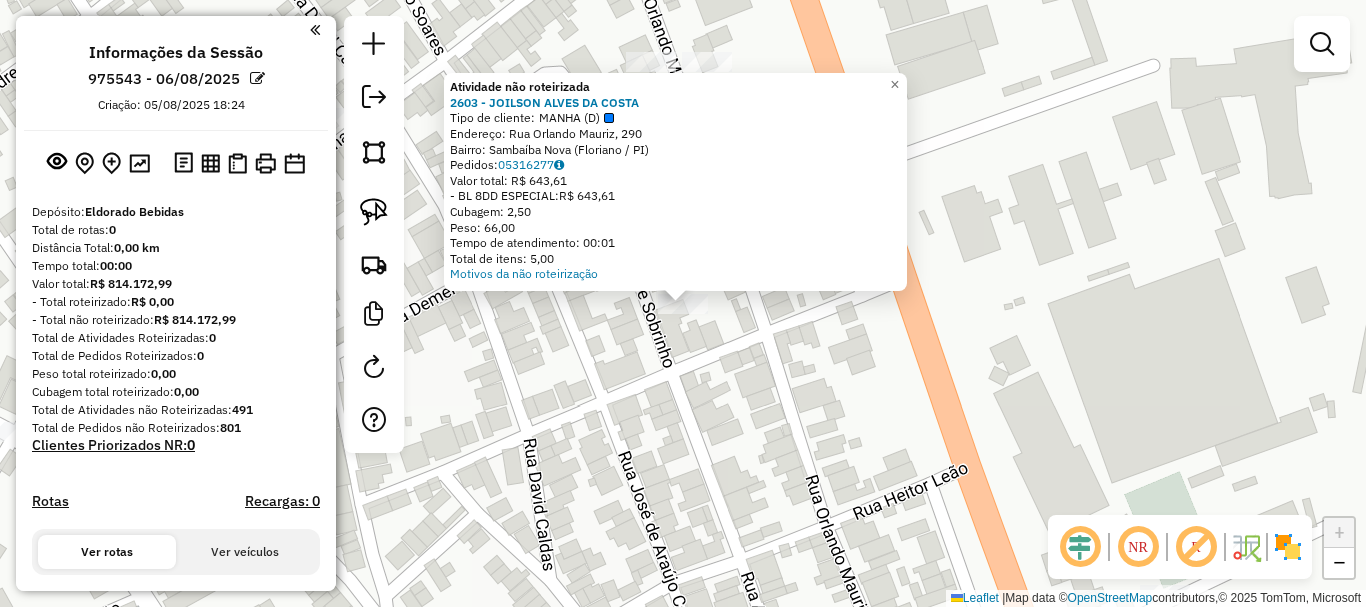 click on "Atividade não roteirizada 2603 - JOILSON ALVES DA COSTA  Tipo de cliente:   MANHA (D)   Endereço: Rua Orlando Mauriz, 290   Bairro: Sambaíba Nova (Floriano / PI)   Pedidos:  05316277   Valor total: R$ 643,61   - BL 8DD ESPECIAL:  R$ 643,61   Cubagem: 2,50   Peso: 66,00   Tempo de atendimento: 00:01   Total de itens: 5,00  Motivos da não roteirização × Janela de atendimento Grade de atendimento Capacidade Transportadoras Veículos Cliente Pedidos  Rotas Selecione os dias de semana para filtrar as janelas de atendimento  Seg   Ter   Qua   Qui   Sex   Sáb   Dom  Informe o período da janela de atendimento: De: Até:  Filtrar exatamente a janela do cliente  Considerar janela de atendimento padrão  Selecione os dias de semana para filtrar as grades de atendimento  Seg   Ter   Qua   Qui   Sex   Sáb   Dom   Considerar clientes sem dia de atendimento cadastrado  Clientes fora do dia de atendimento selecionado Filtrar as atividades entre os valores definidos abaixo:  Peso mínimo:   Peso máximo:   De:  De:" 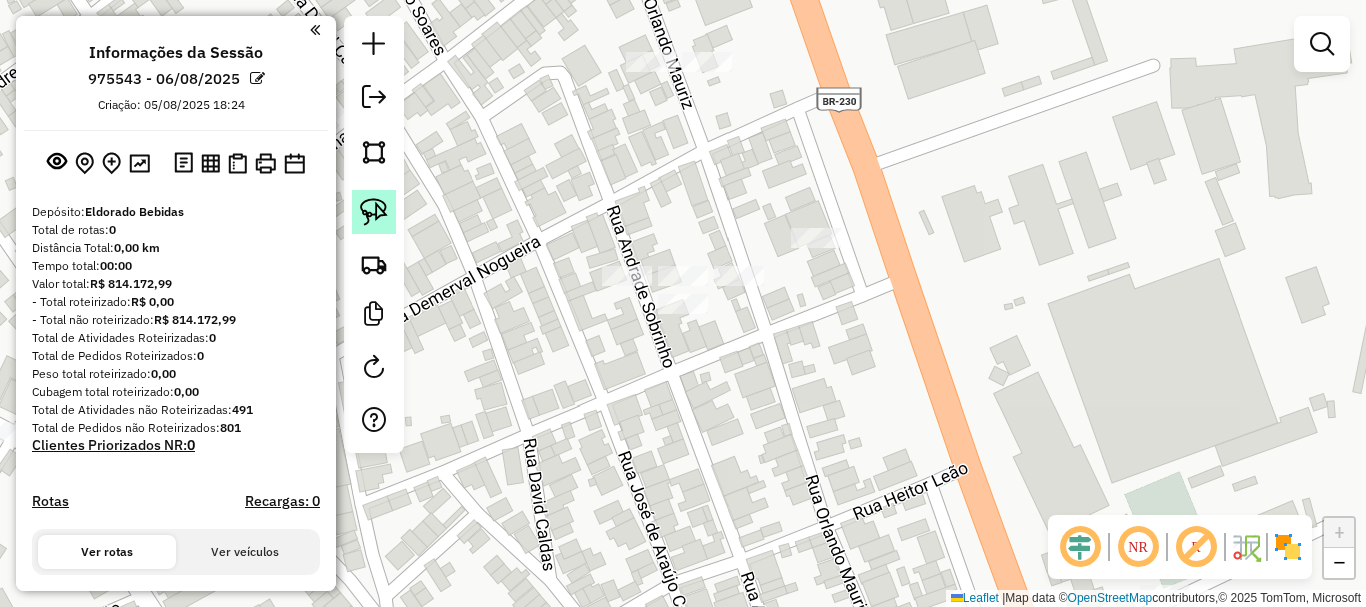 click 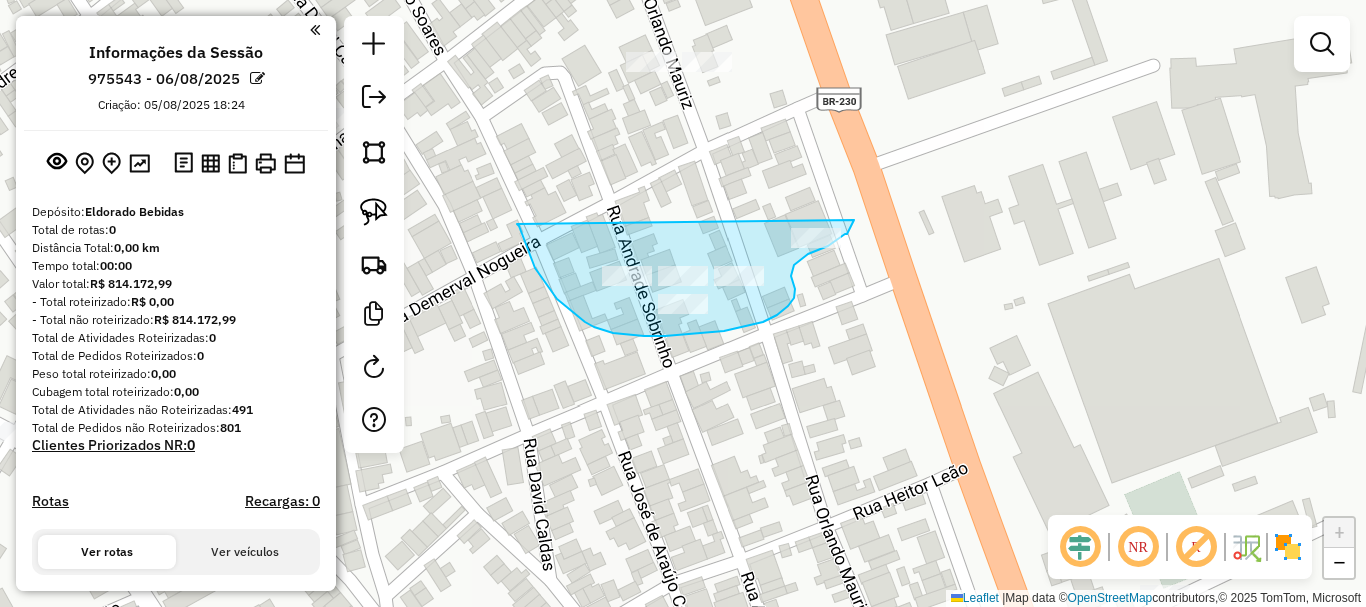 drag, startPoint x: 535, startPoint y: 268, endPoint x: 854, endPoint y: 219, distance: 322.7414 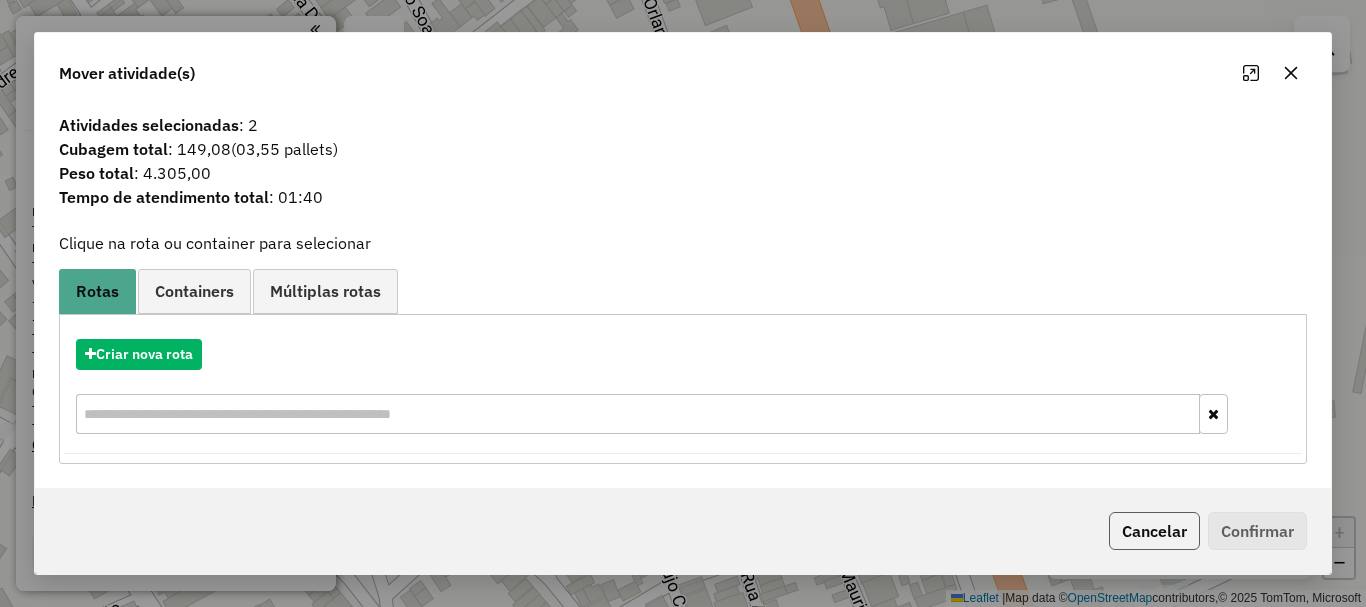 click on "Cancelar" 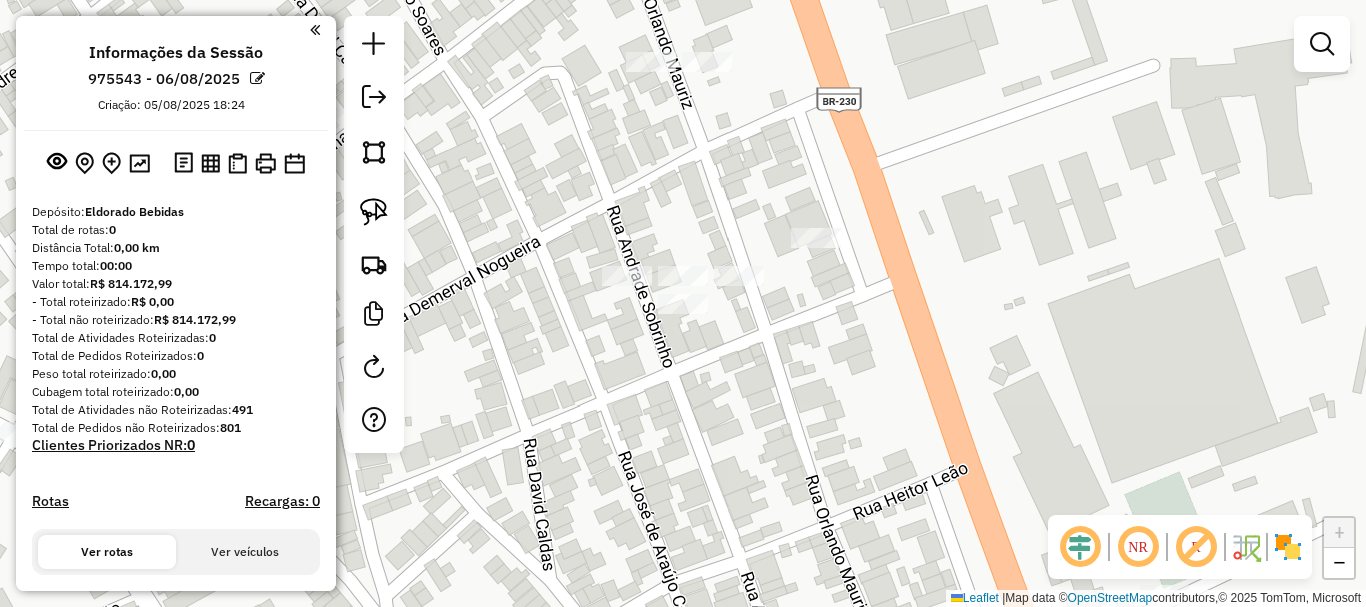 drag, startPoint x: 352, startPoint y: 210, endPoint x: 455, endPoint y: 224, distance: 103.947105 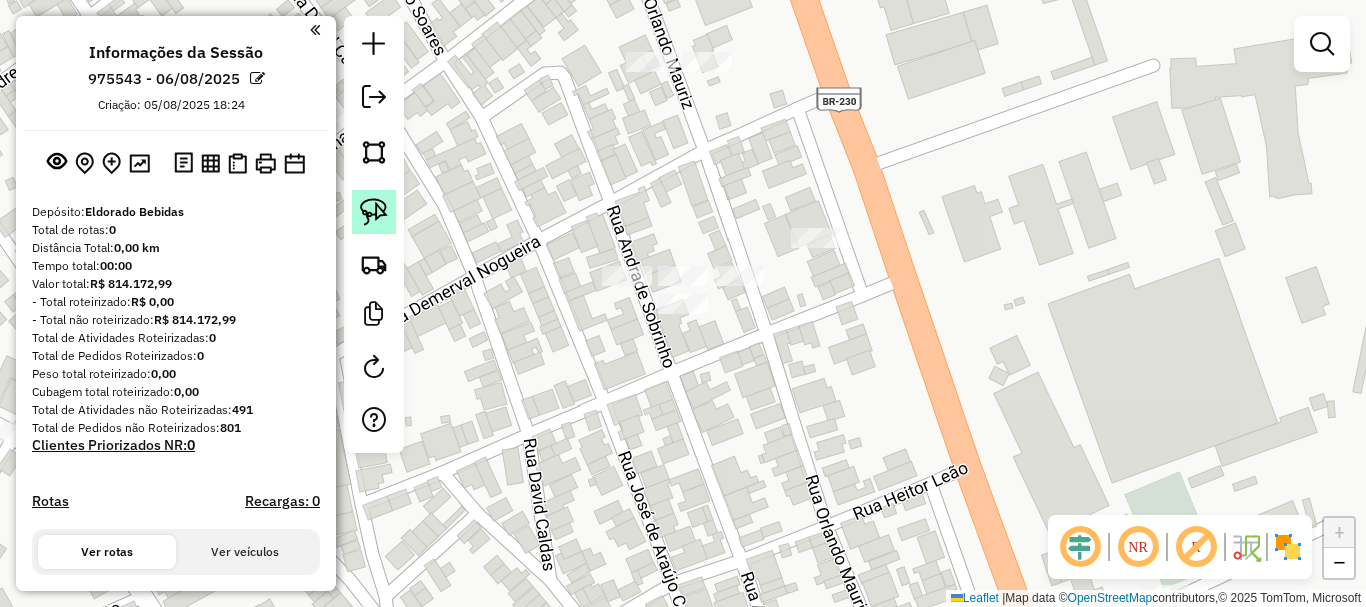 click 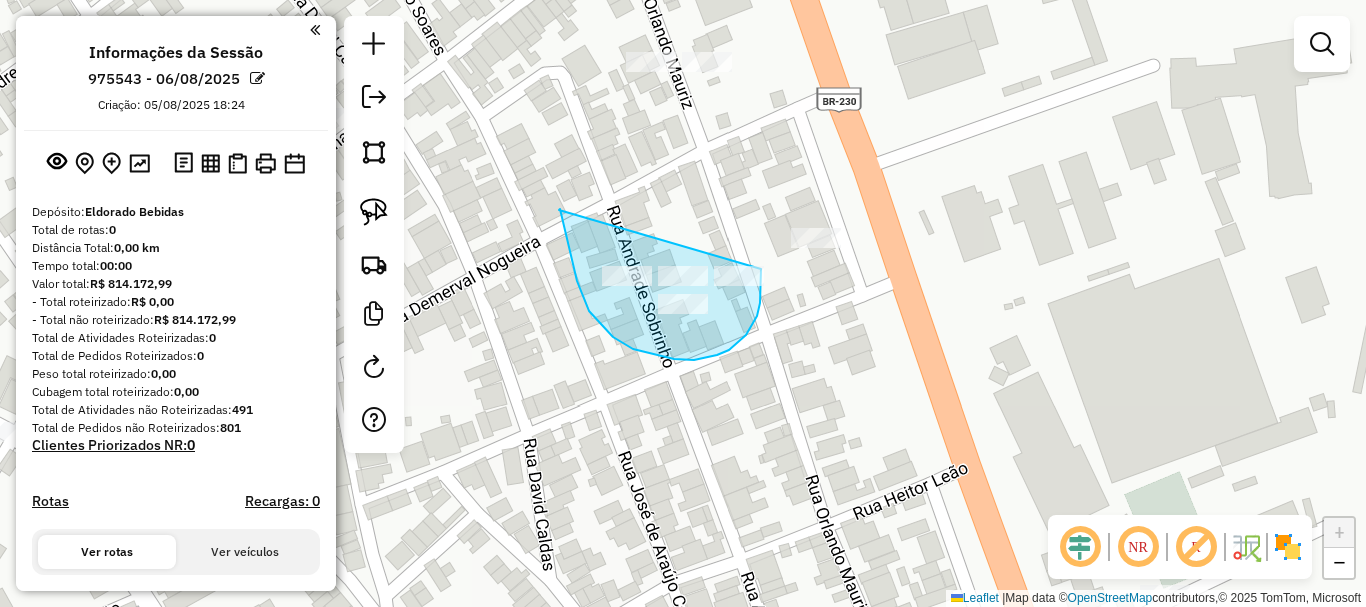drag, startPoint x: 562, startPoint y: 218, endPoint x: 761, endPoint y: 264, distance: 204.2474 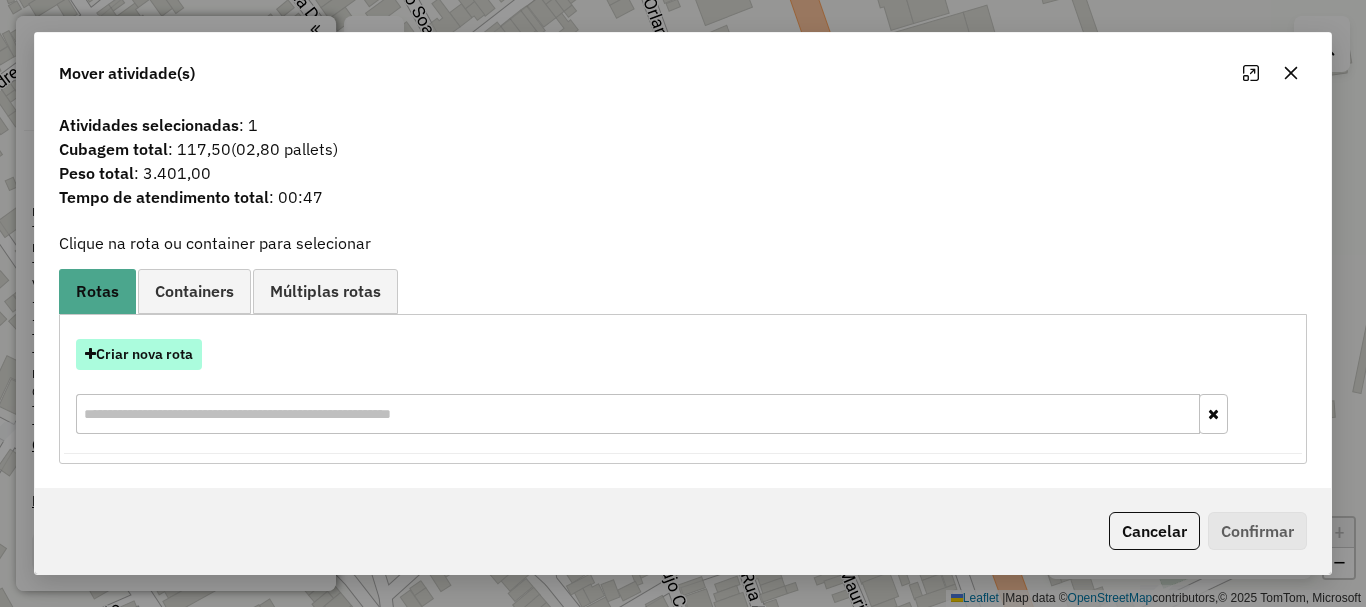 click on "Criar nova rota" at bounding box center [139, 354] 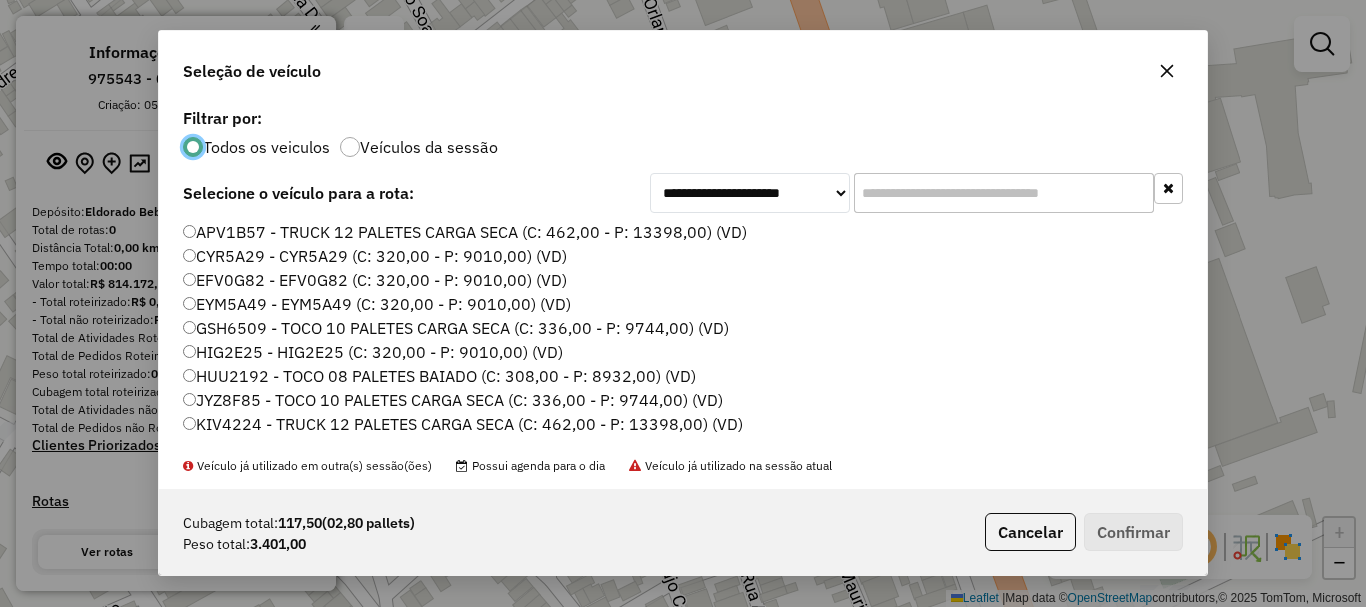 scroll, scrollTop: 11, scrollLeft: 6, axis: both 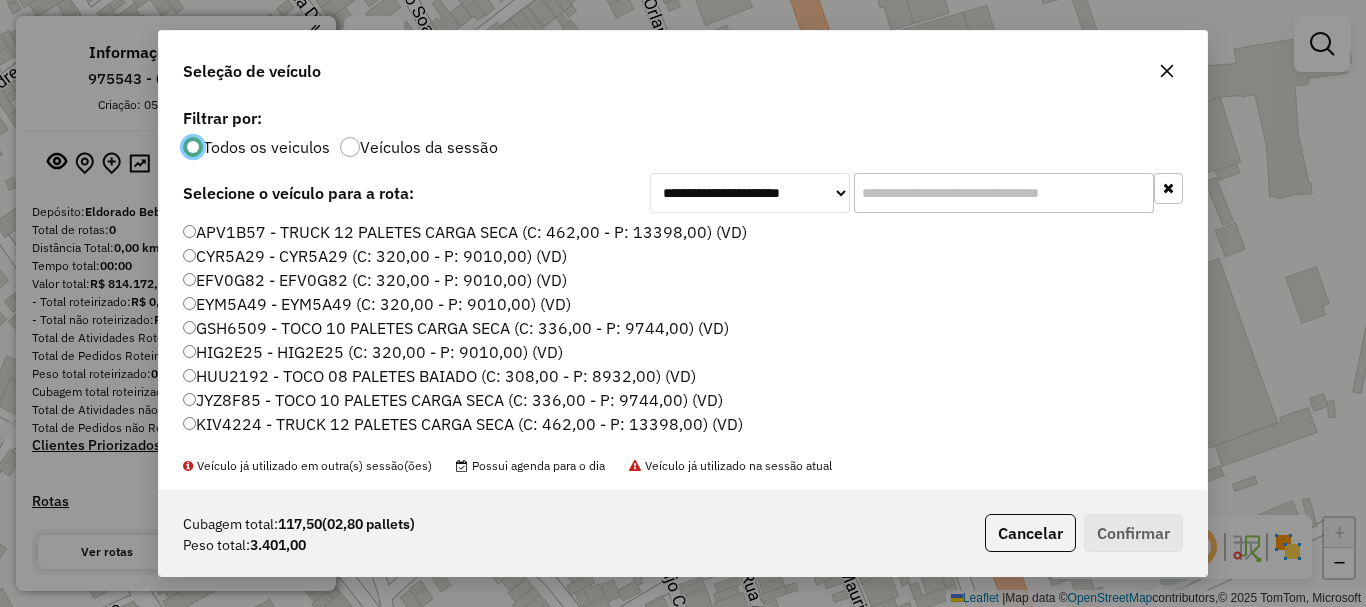 click 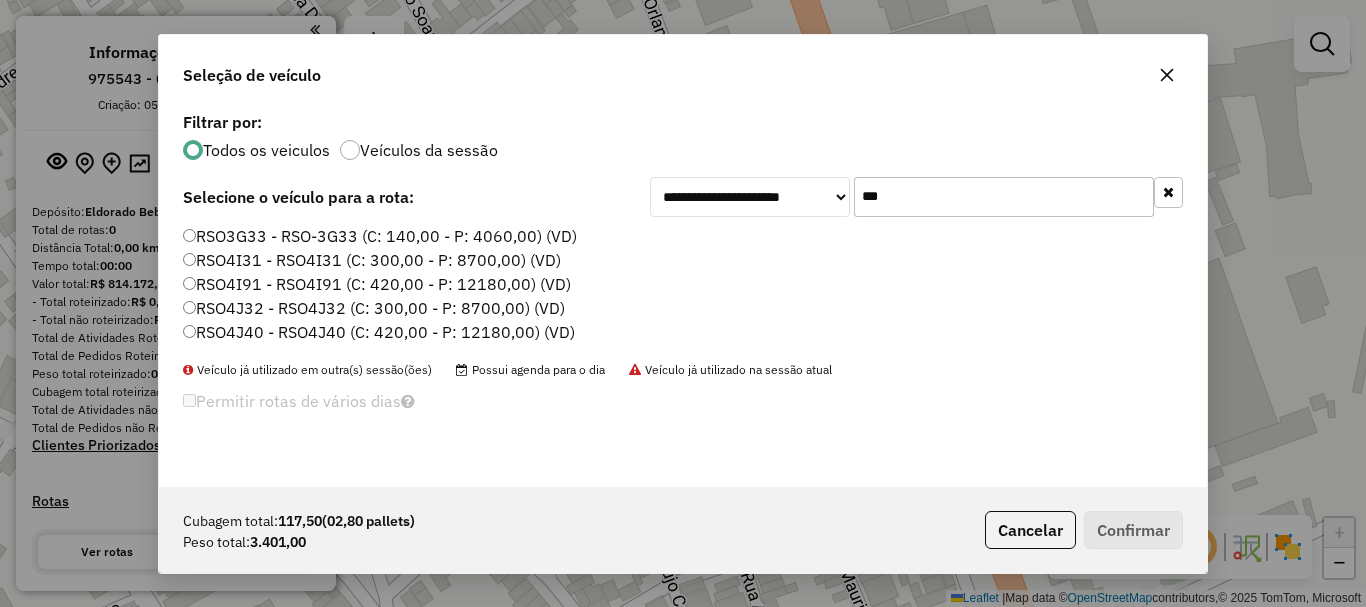 type on "***" 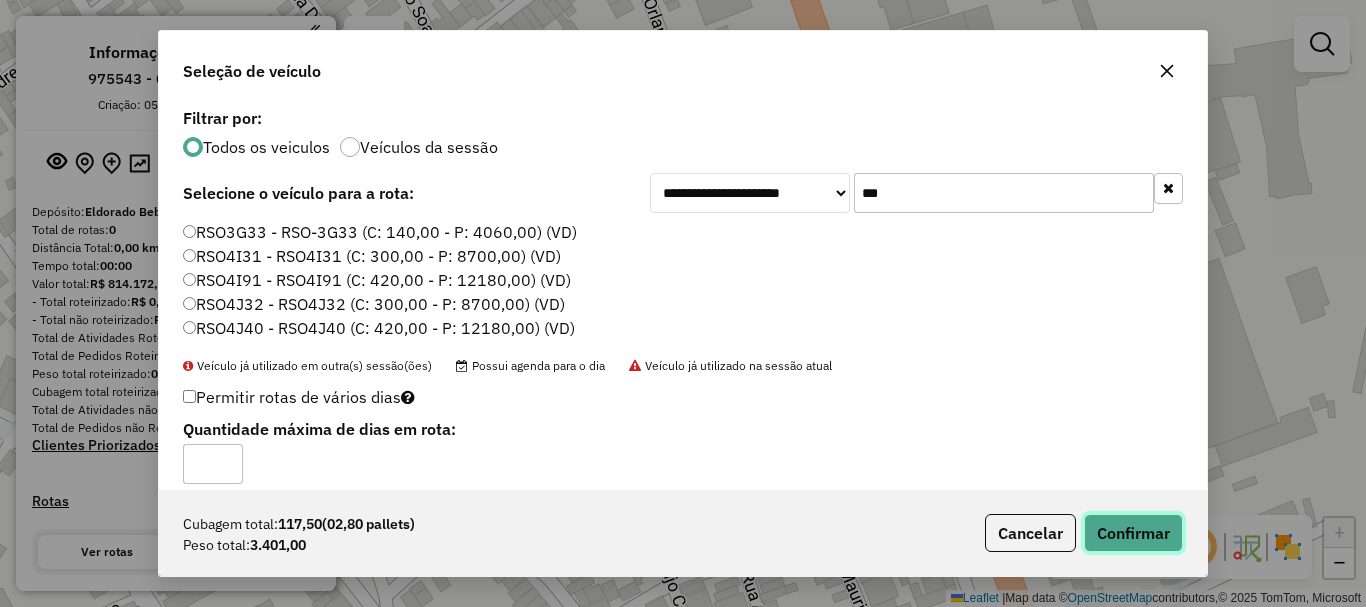 click on "Confirmar" 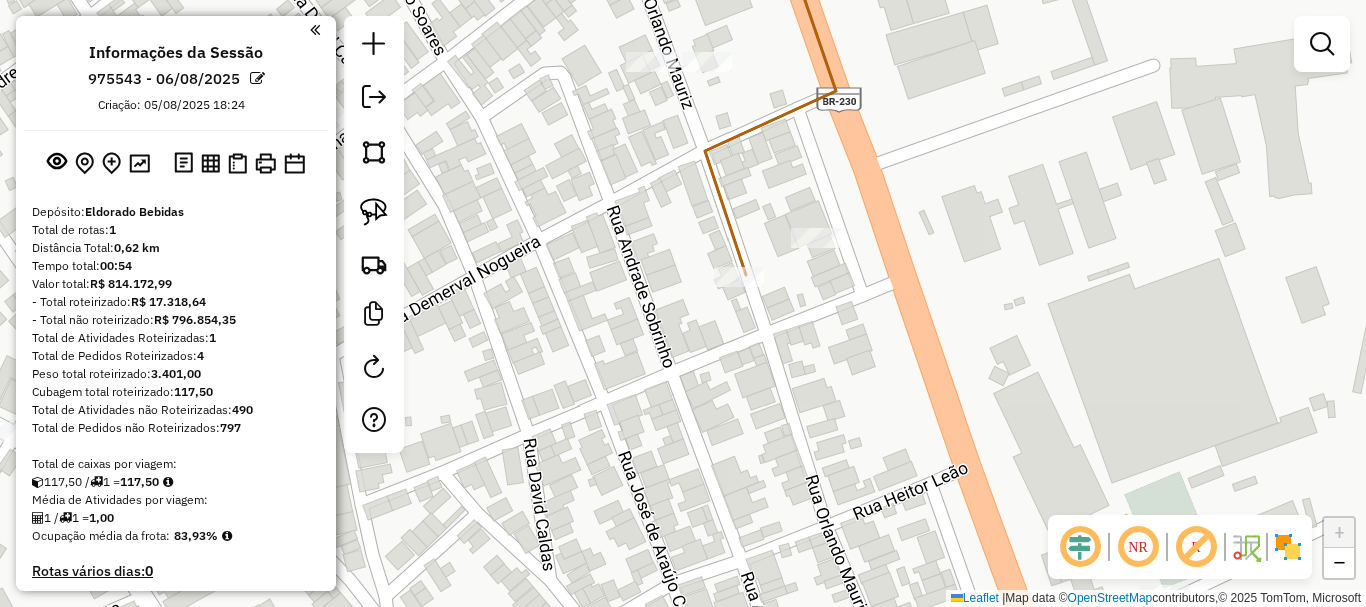 click on "Janela de atendimento Grade de atendimento Capacidade Transportadoras Veículos Cliente Pedidos  Rotas Selecione os dias de semana para filtrar as janelas de atendimento  Seg   Ter   Qua   Qui   Sex   Sáb   Dom  Informe o período da janela de atendimento: De: Até:  Filtrar exatamente a janela do cliente  Considerar janela de atendimento padrão  Selecione os dias de semana para filtrar as grades de atendimento  Seg   Ter   Qua   Qui   Sex   Sáb   Dom   Considerar clientes sem dia de atendimento cadastrado  Clientes fora do dia de atendimento selecionado Filtrar as atividades entre os valores definidos abaixo:  Peso mínimo:   Peso máximo:   Cubagem mínima:   Cubagem máxima:   De:   Até:  Filtrar as atividades entre o tempo de atendimento definido abaixo:  De:   Até:   Considerar capacidade total dos clientes não roteirizados Transportadora: Selecione um ou mais itens Tipo de veículo: Selecione um ou mais itens Veículo: Selecione um ou mais itens Motorista: Selecione um ou mais itens Nome: Rótulo:" 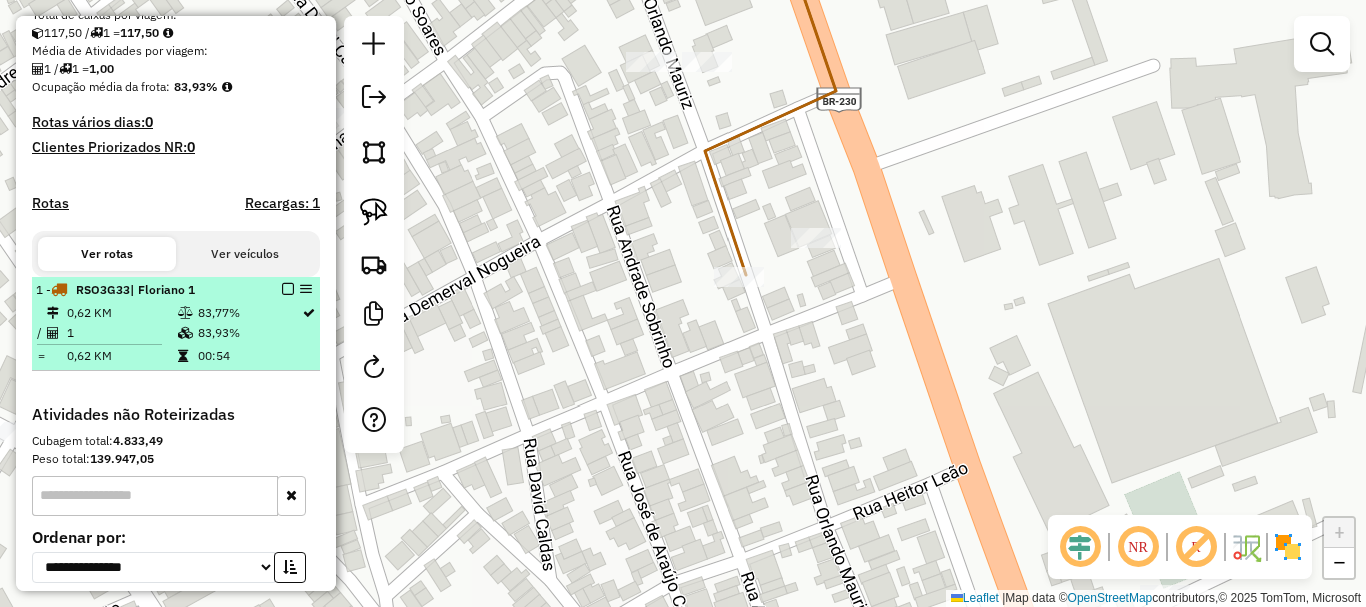 scroll, scrollTop: 500, scrollLeft: 0, axis: vertical 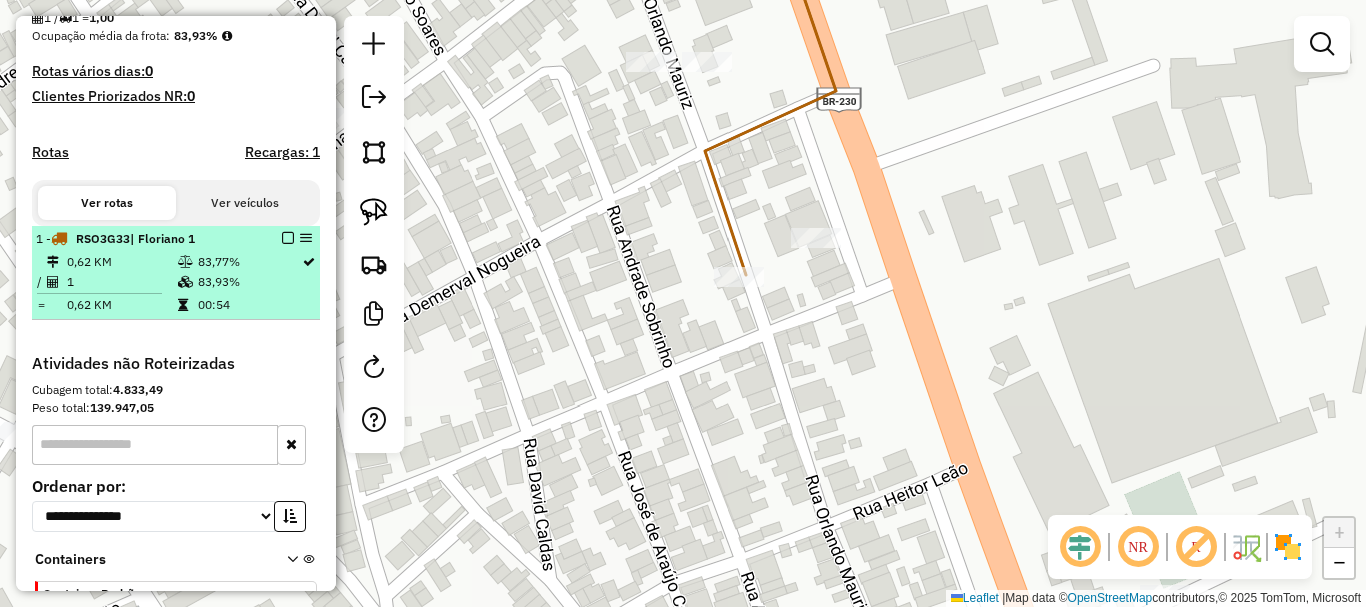 click at bounding box center (288, 238) 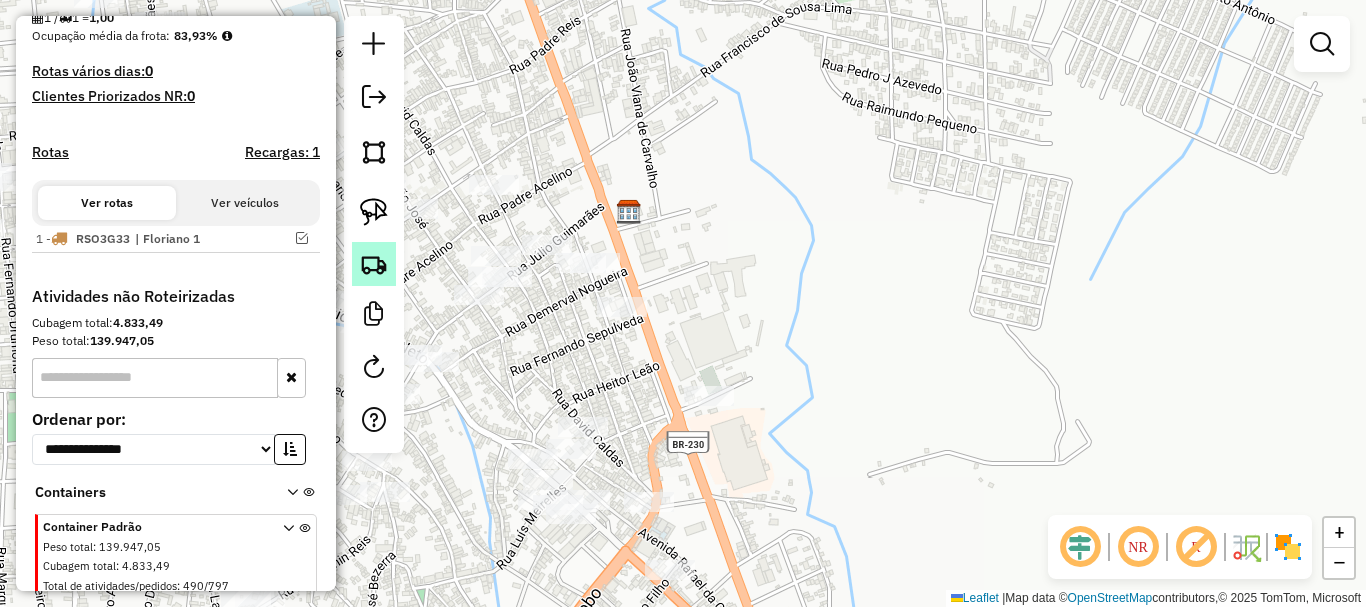 click 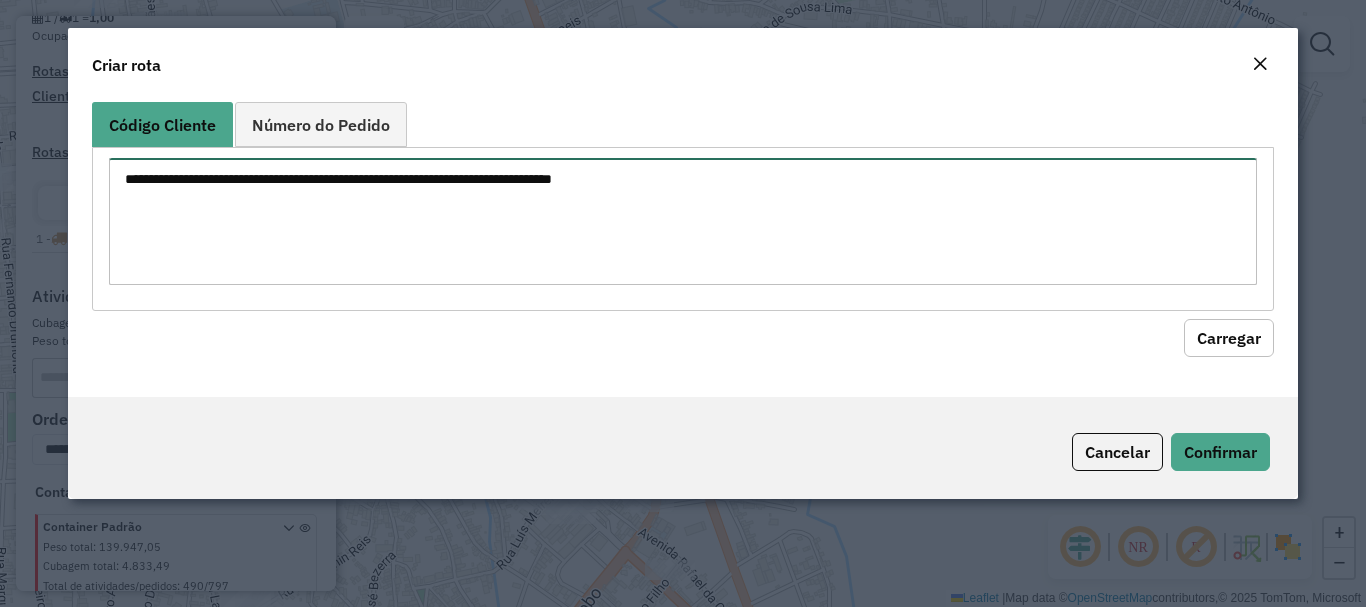 click at bounding box center [682, 221] 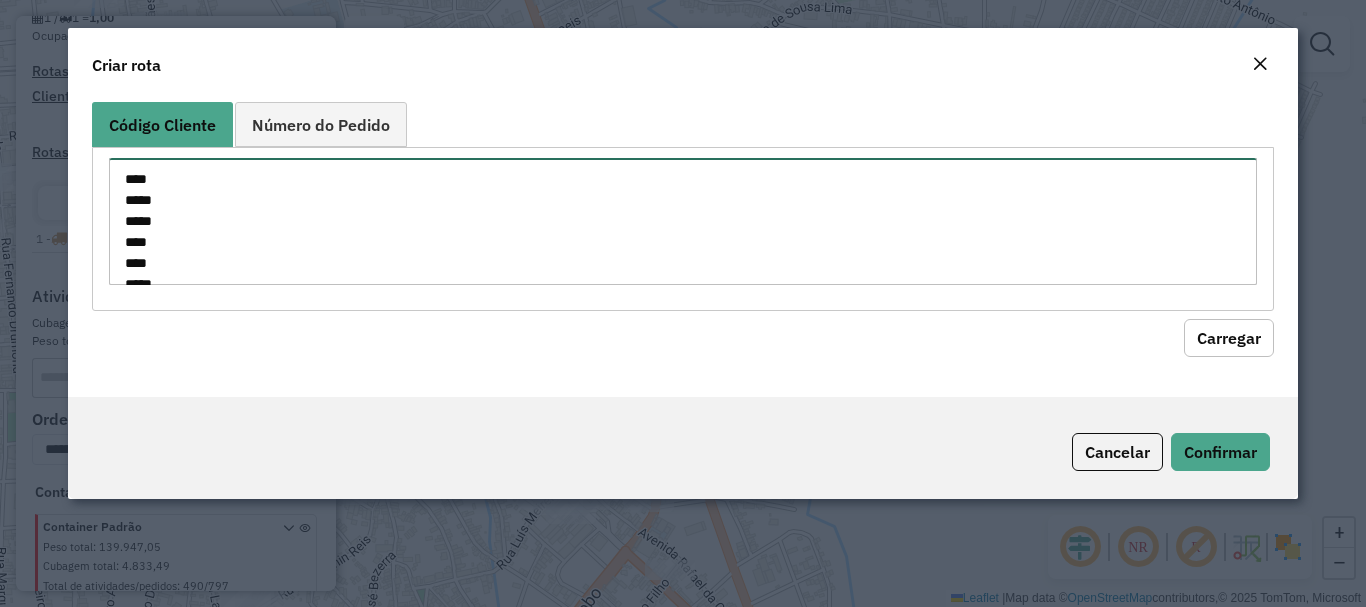 scroll, scrollTop: 1226, scrollLeft: 0, axis: vertical 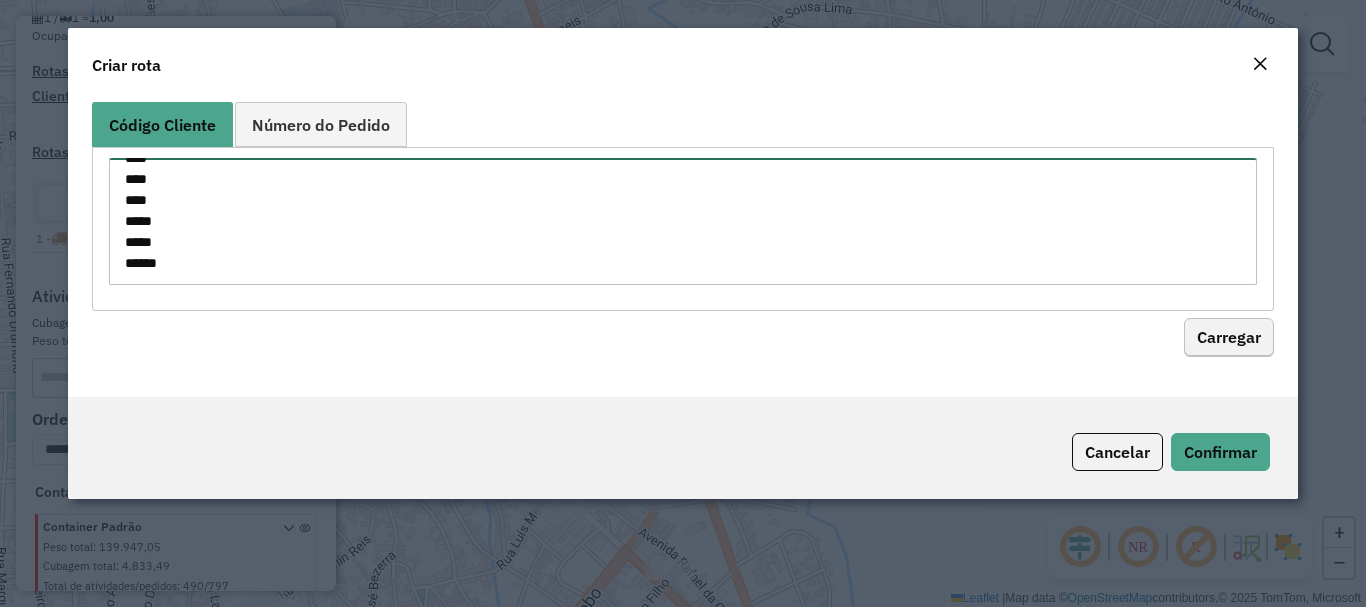 type on "****
*****
*****
****
****
*****
****
****
****
*****
*****
*****
*****
*****
****
****
*****
****
****
*****
****
****
****
*****
****
****
****
*****
****
*****
****
***
****
****
****
****
****
****
***
****
****
****
****
****
****
****
****
****
****
****
****
****
****
****
****
****
****
****
****
****
*****
*****
*****" 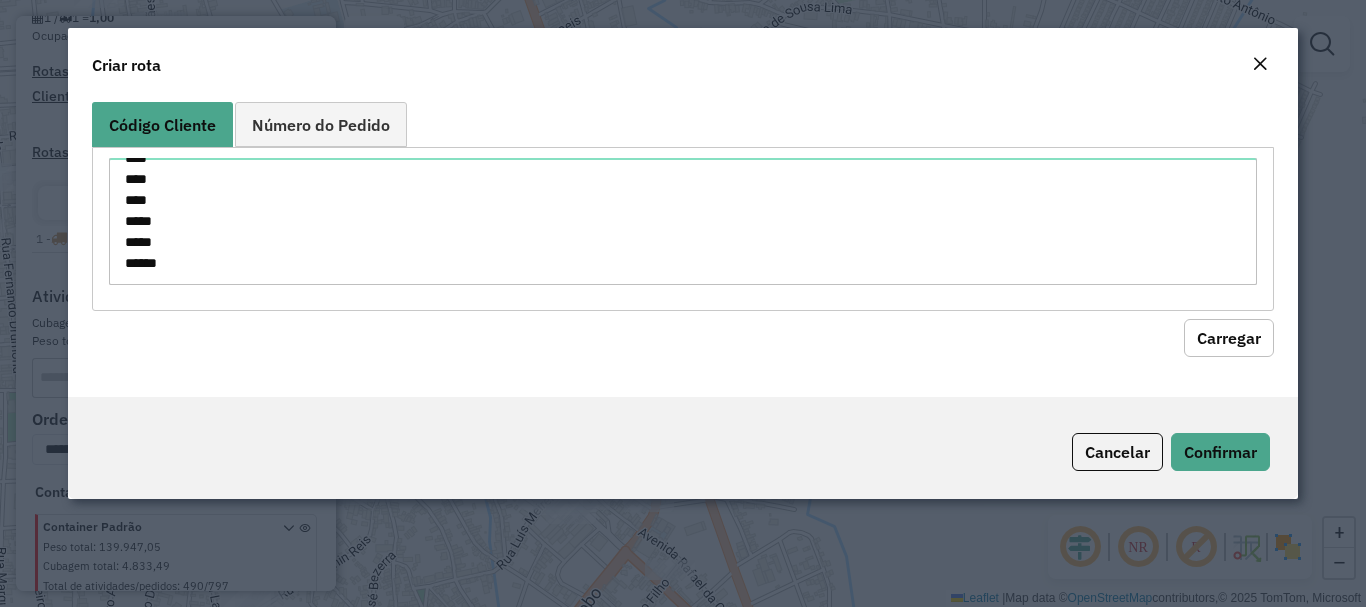 click on "Carregar" 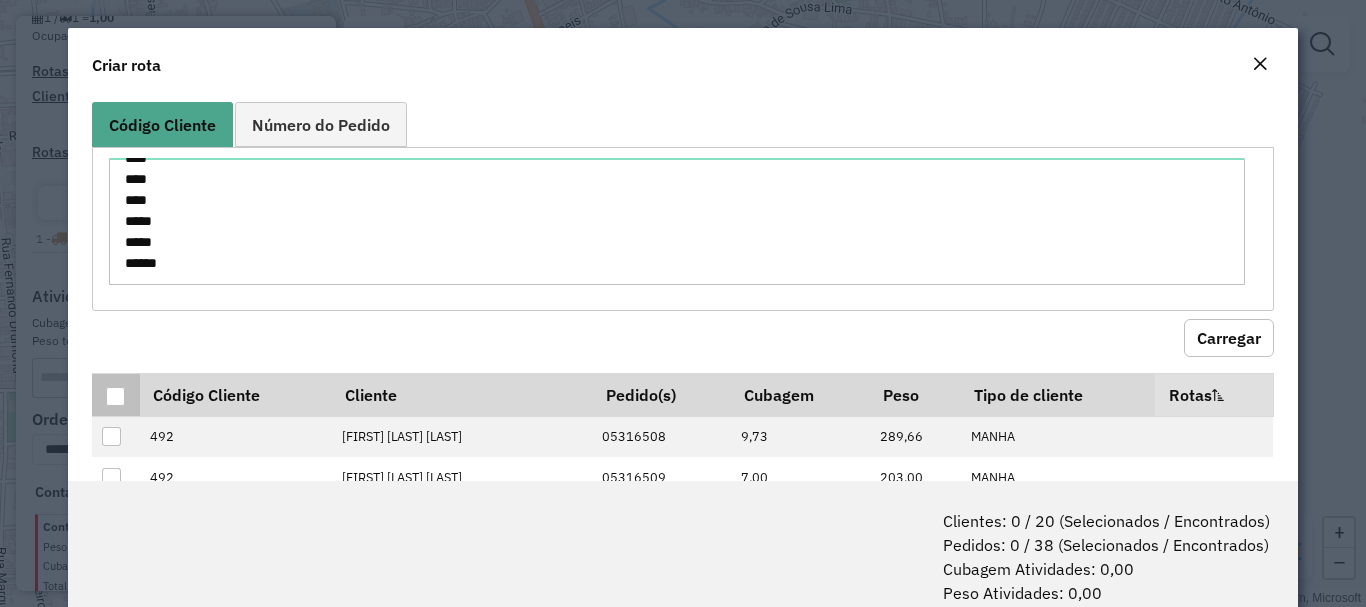 click at bounding box center (116, 397) 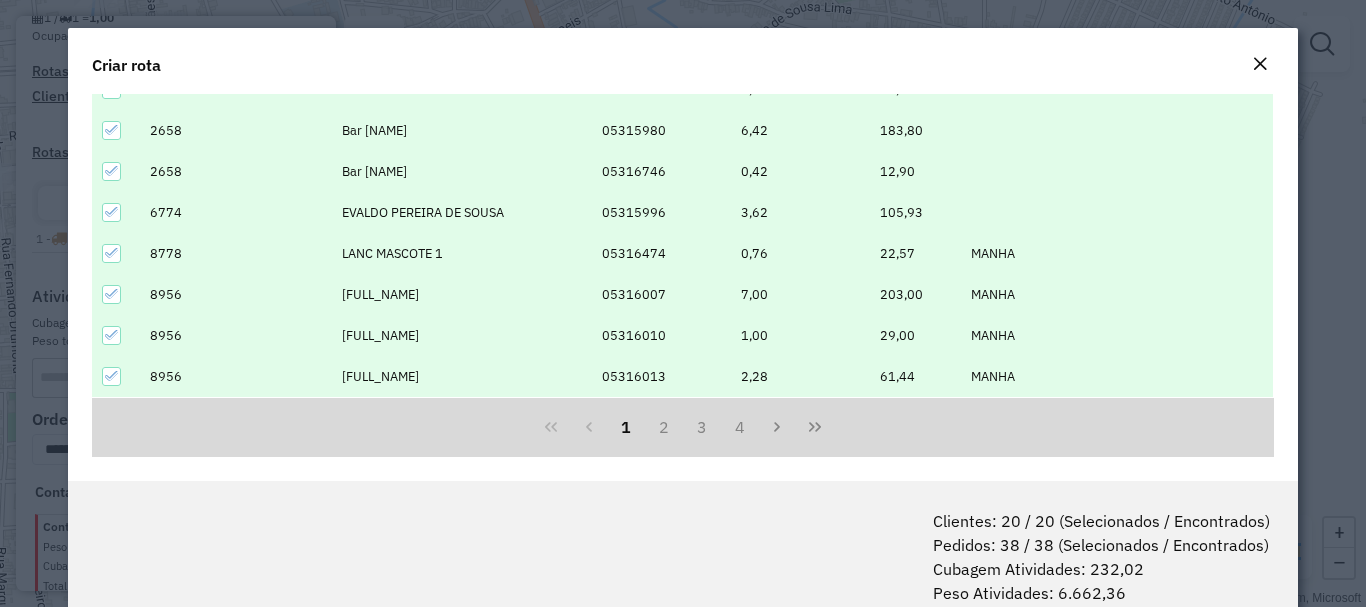 scroll, scrollTop: 443, scrollLeft: 0, axis: vertical 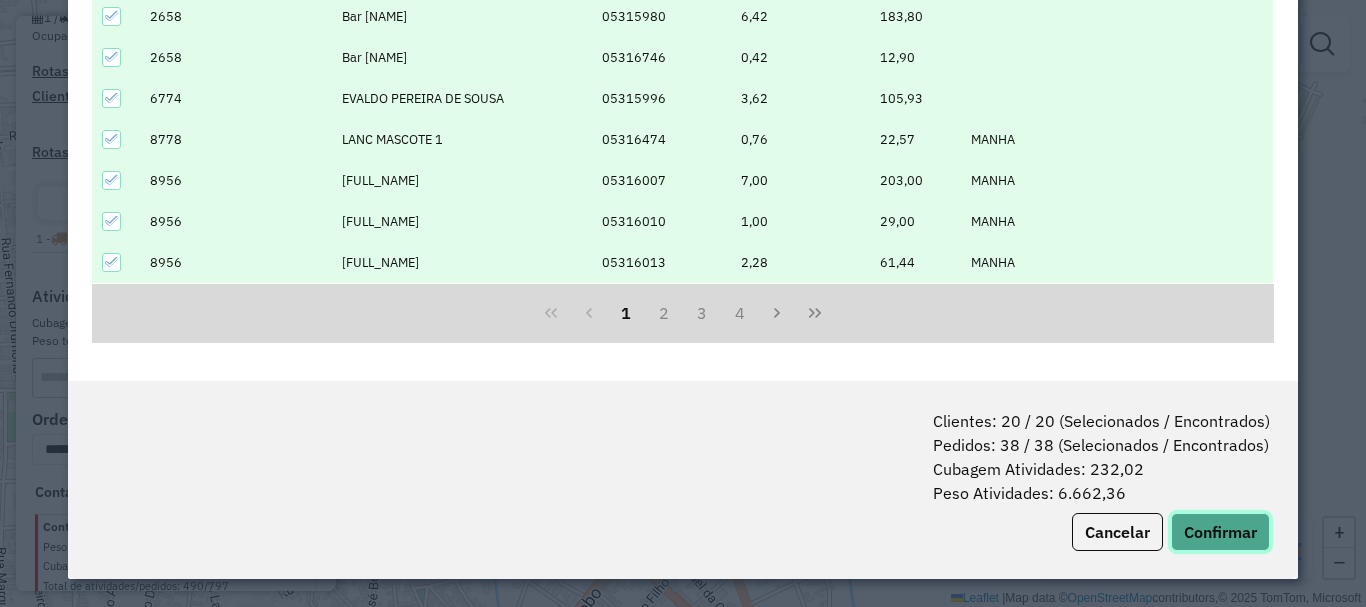 click on "Confirmar" 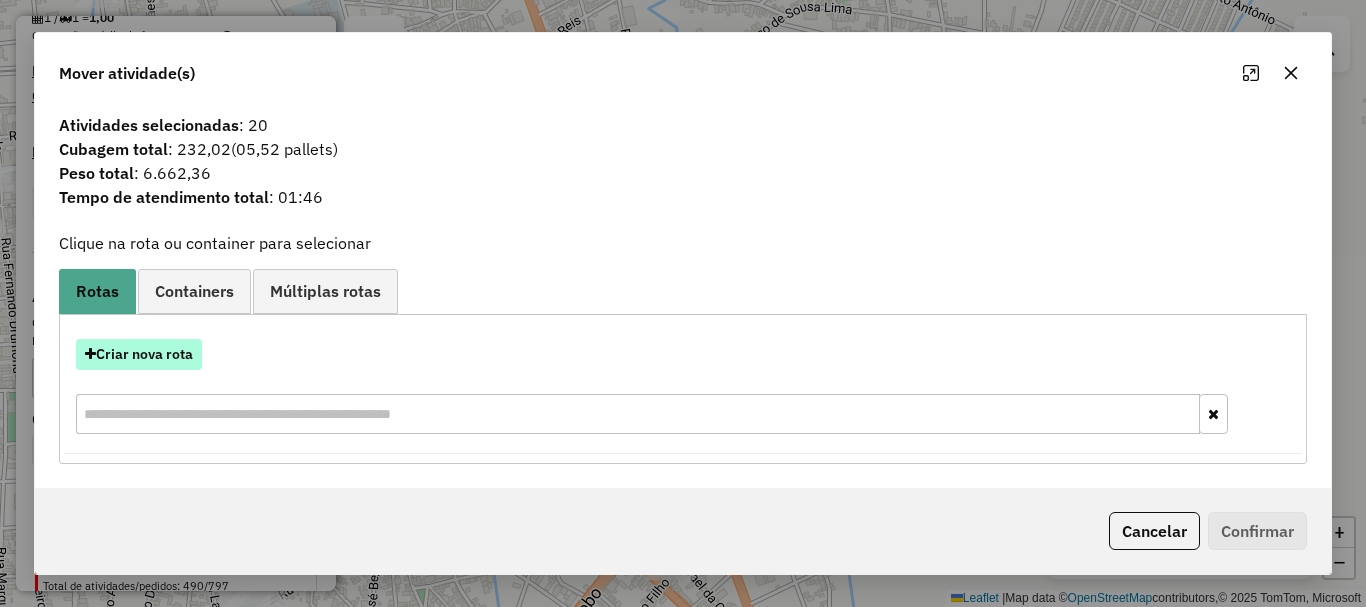 click on "Criar nova rota" at bounding box center (139, 354) 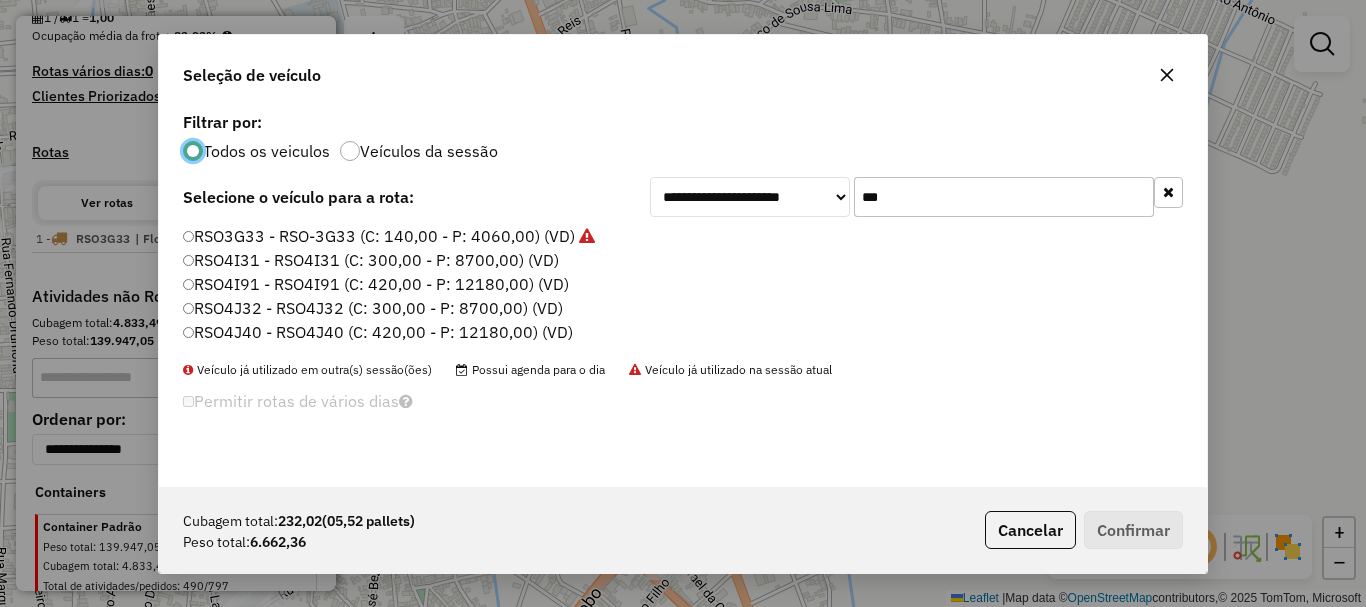 scroll, scrollTop: 11, scrollLeft: 6, axis: both 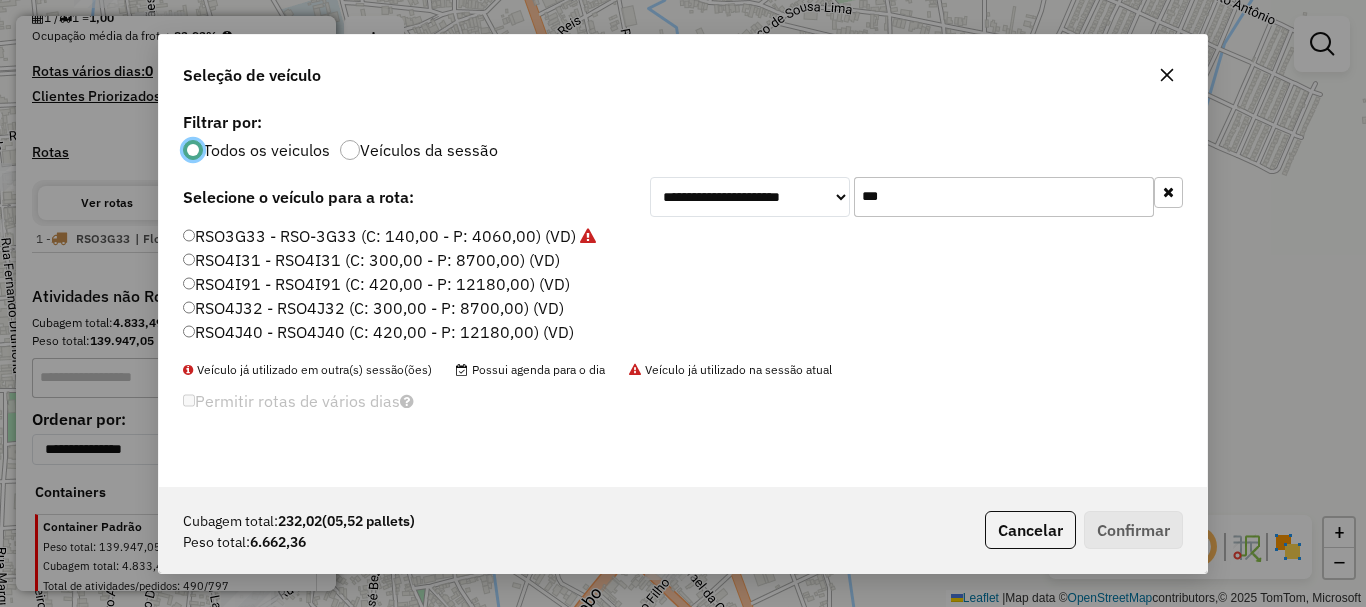 click on "***" 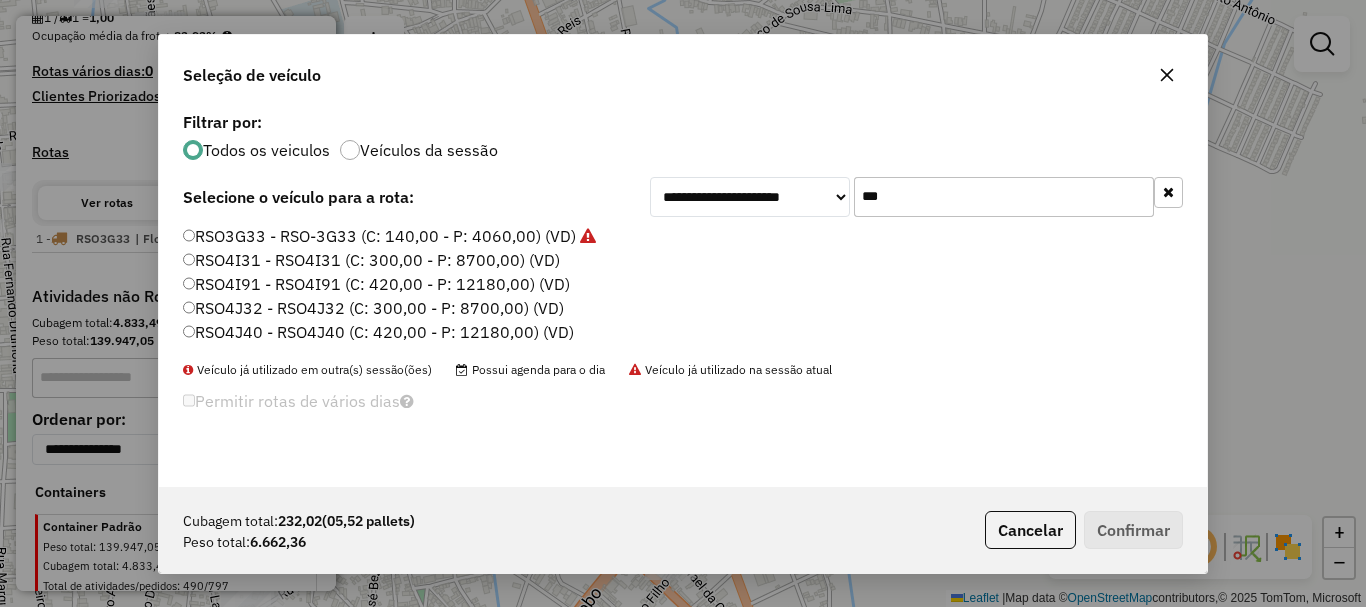 click on "RSO3G33 - RSO-3G33 (C: 140,00 - P: 4060,00) (VD)" 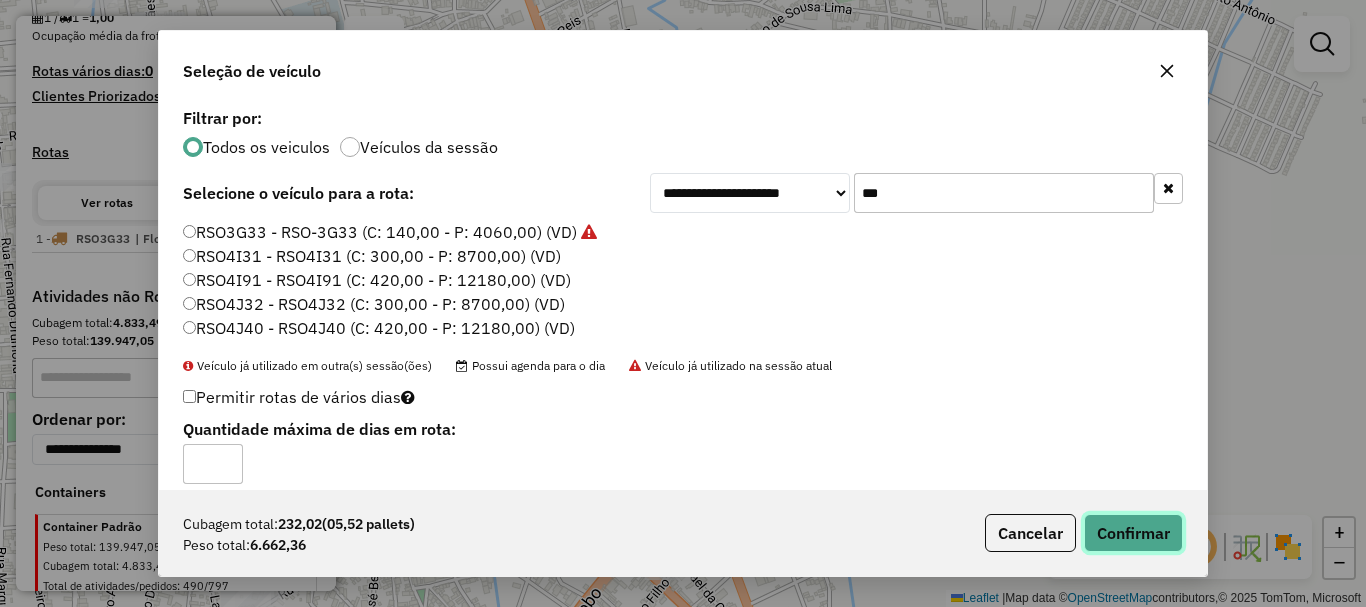 click on "Confirmar" 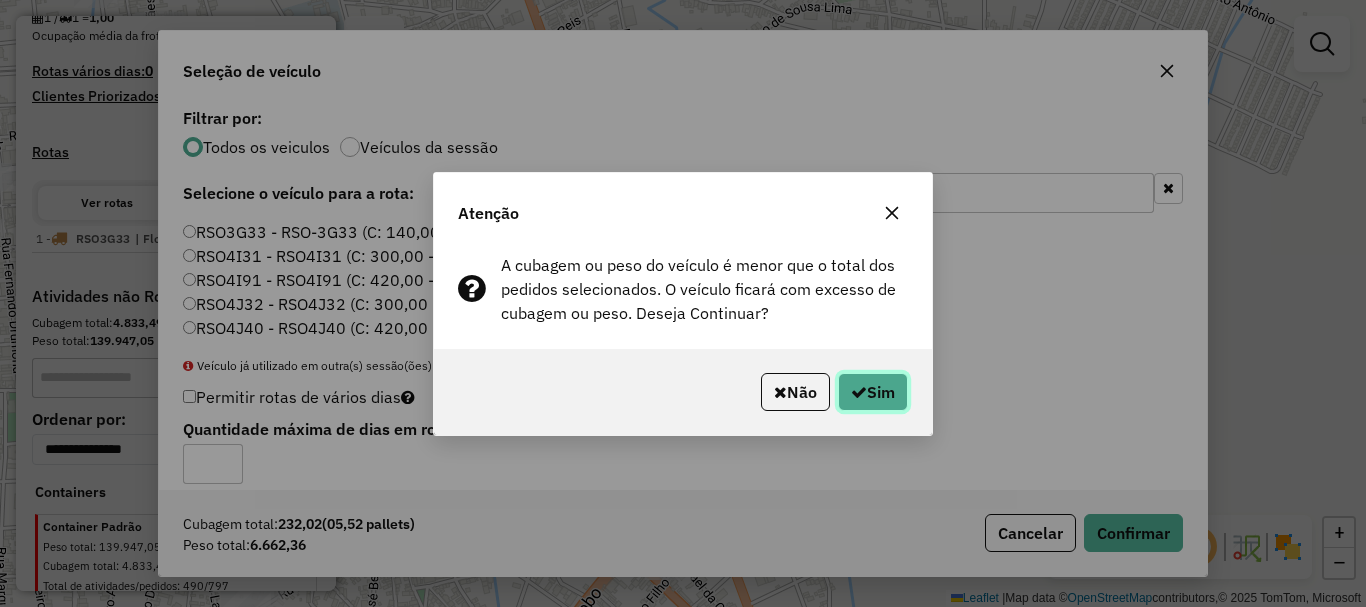 click on "Sim" 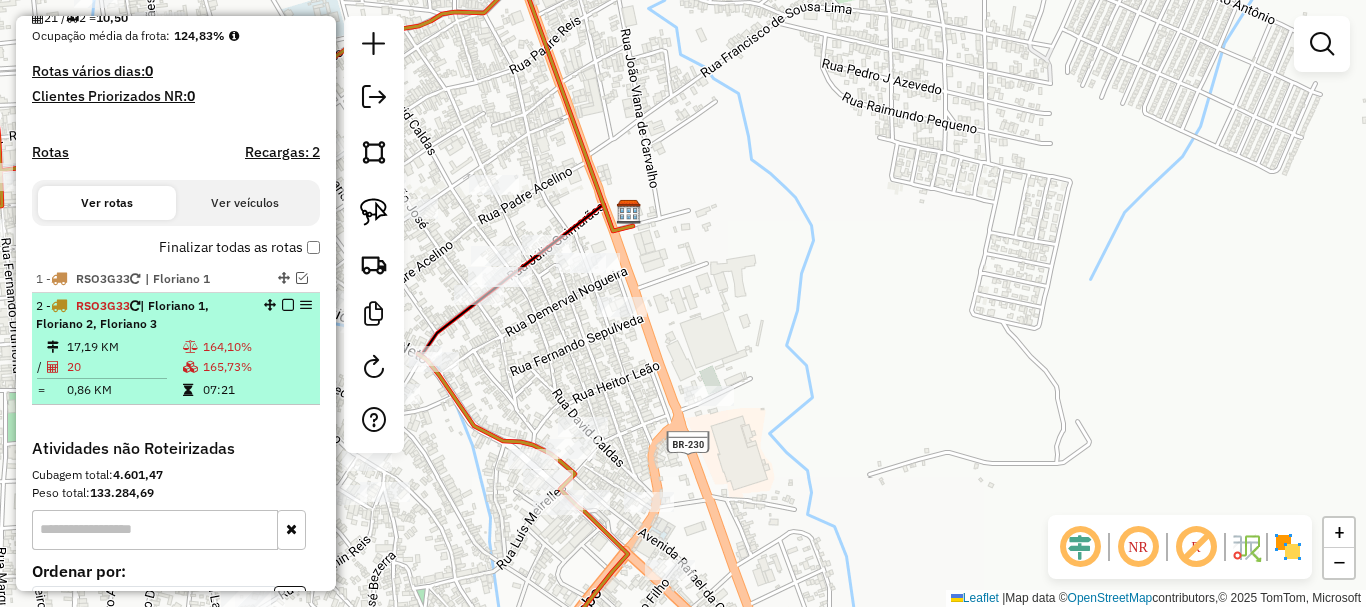 click on "164,10%" at bounding box center [257, 347] 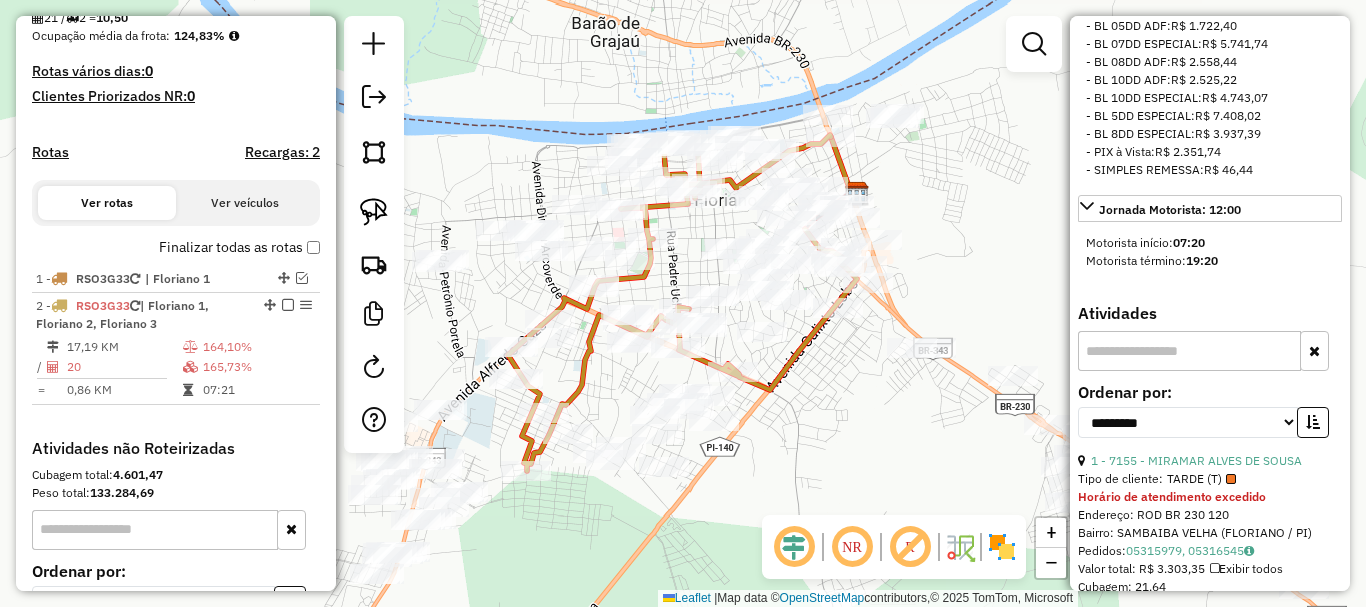 scroll, scrollTop: 1200, scrollLeft: 0, axis: vertical 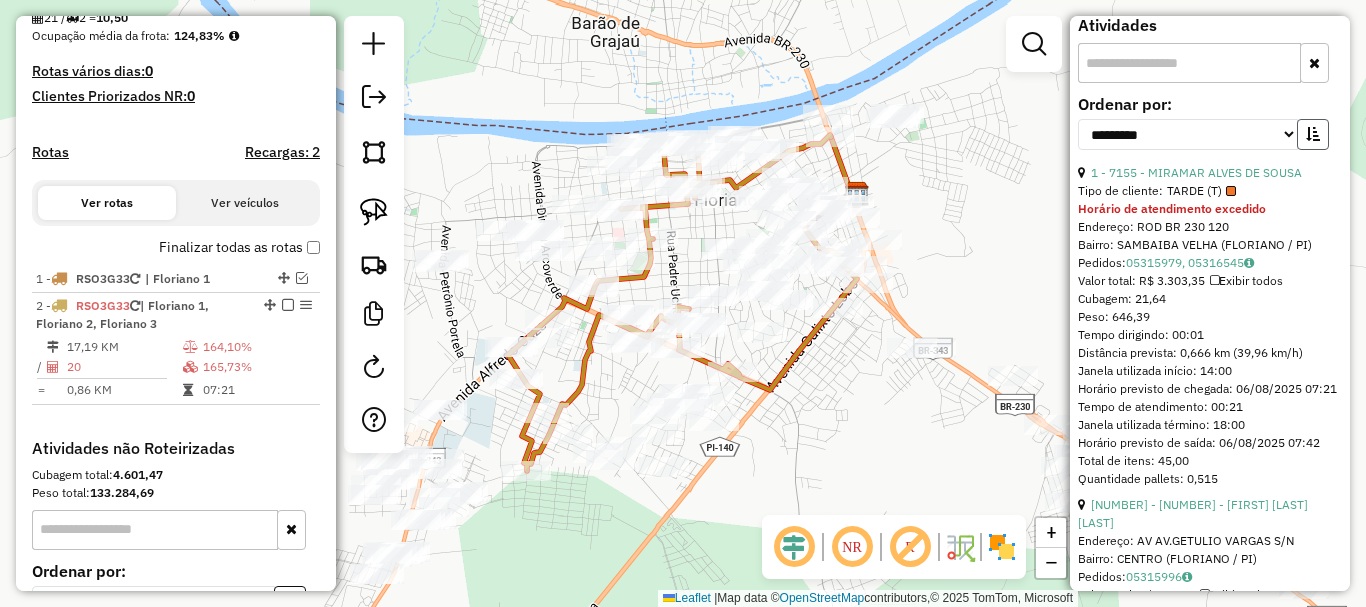 click at bounding box center [1313, 134] 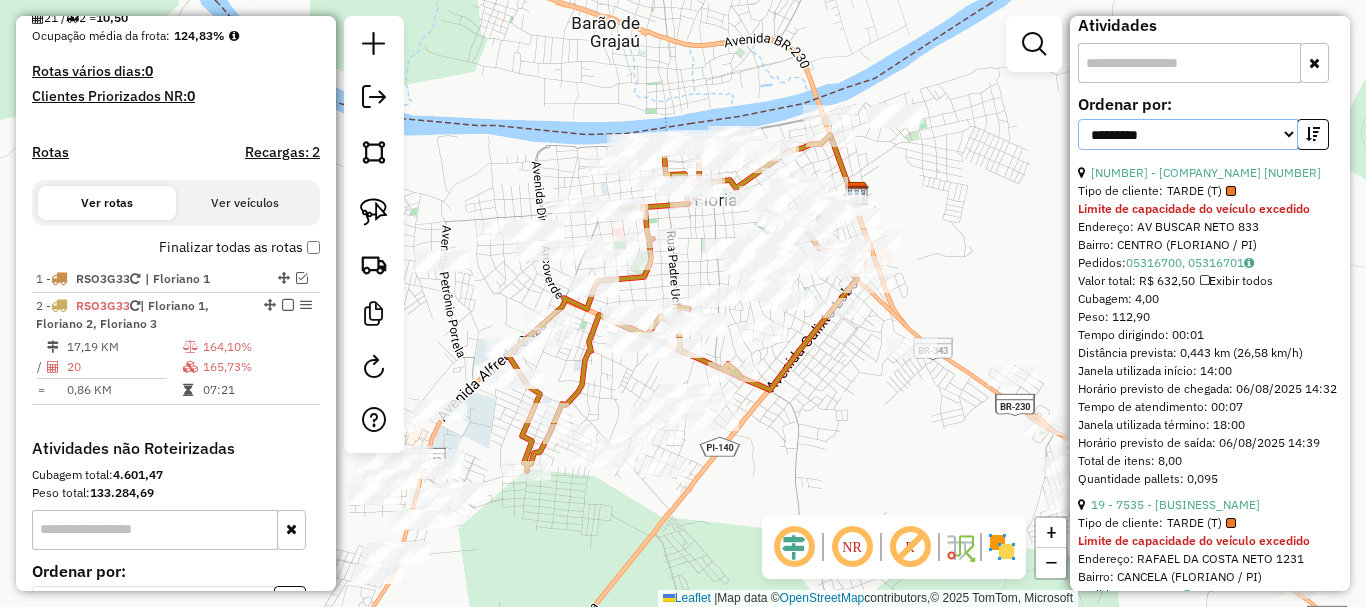 click on "**********" at bounding box center (1188, 134) 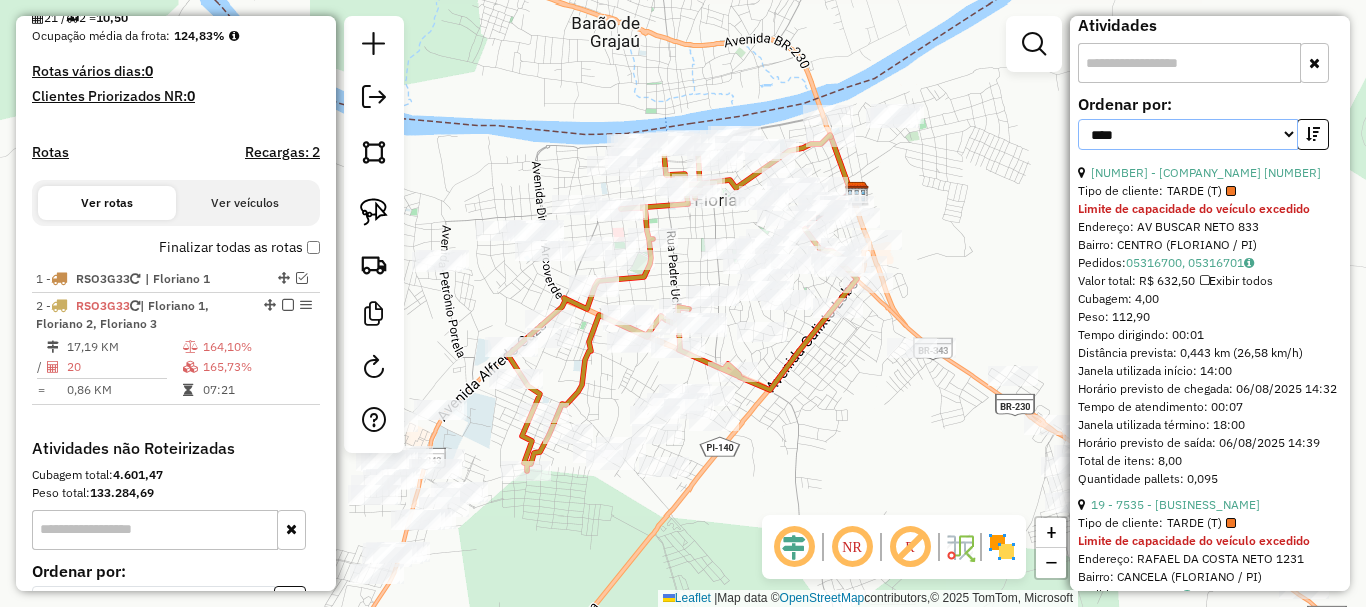 click on "**********" at bounding box center [1188, 134] 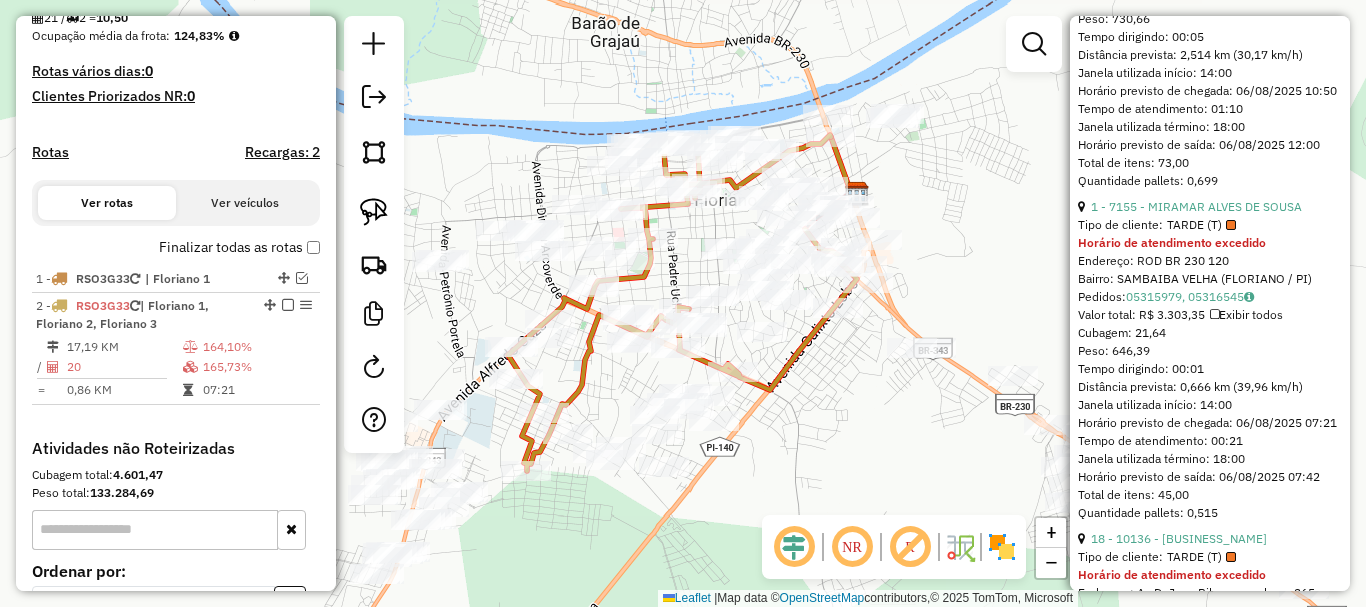 scroll, scrollTop: 2200, scrollLeft: 0, axis: vertical 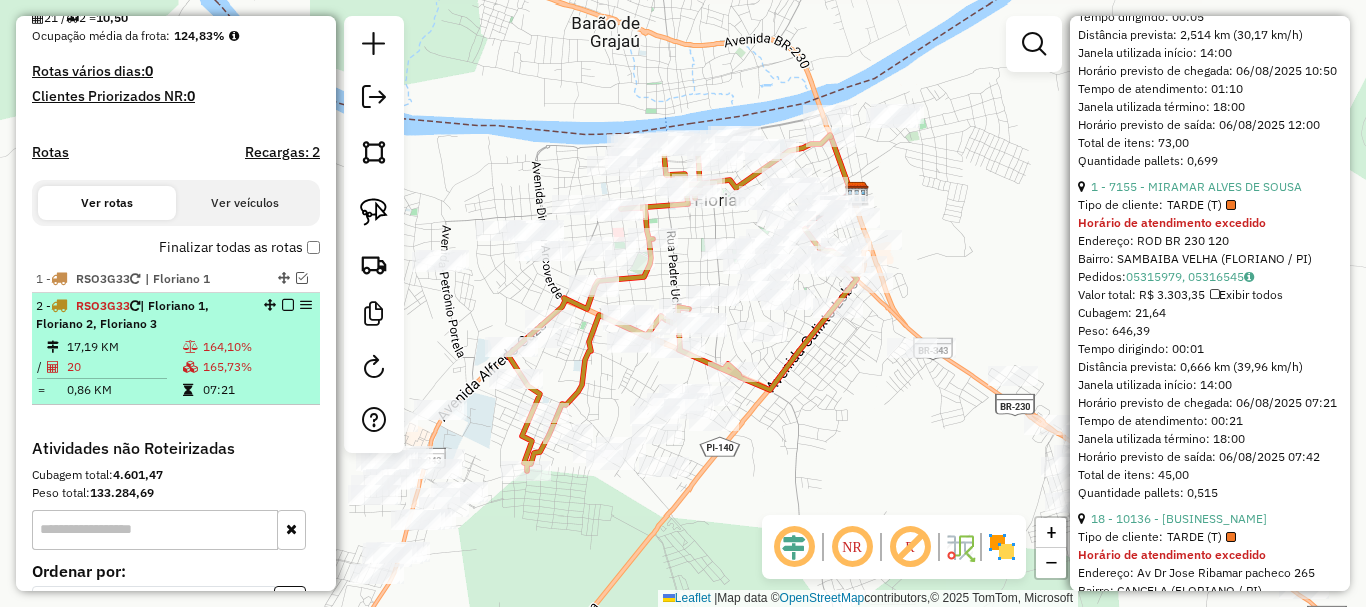 click on "07:21" at bounding box center [257, 390] 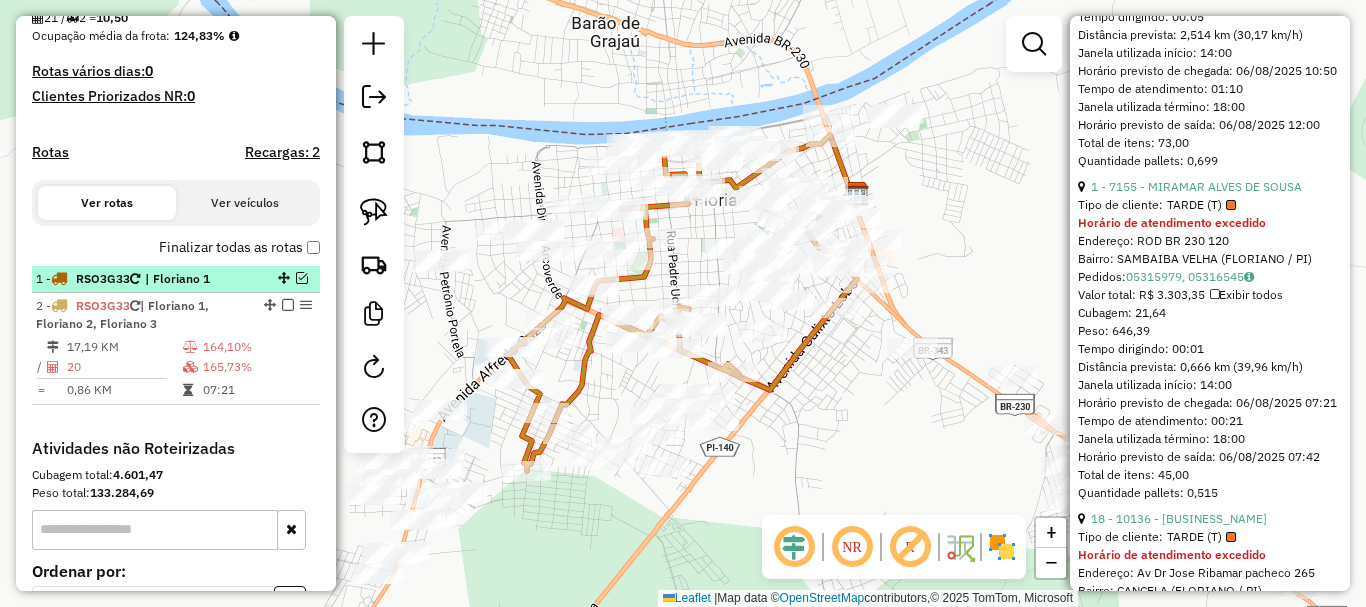 click at bounding box center (302, 278) 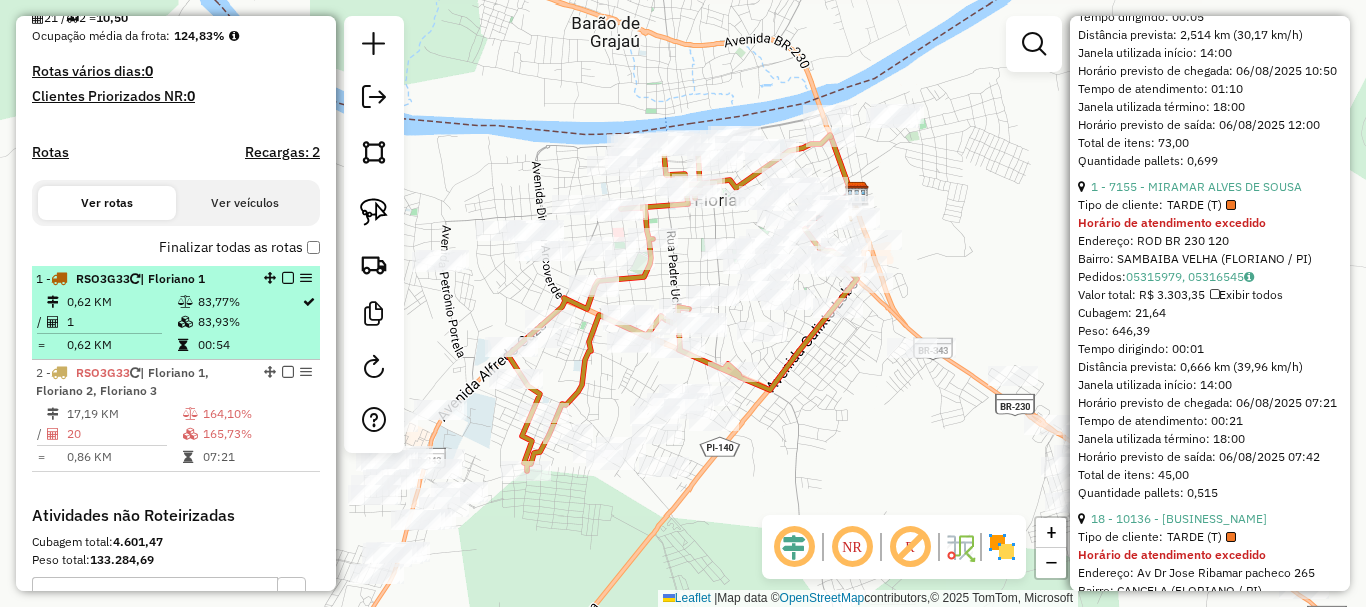 click at bounding box center [282, 278] 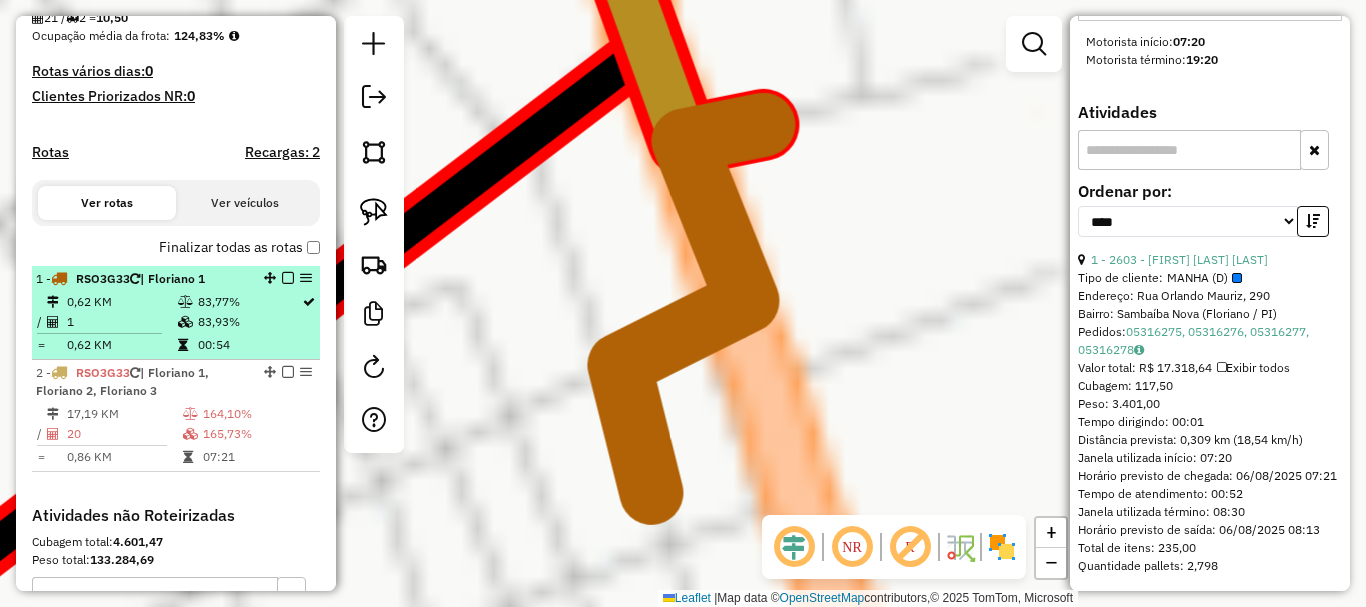 scroll, scrollTop: 969, scrollLeft: 0, axis: vertical 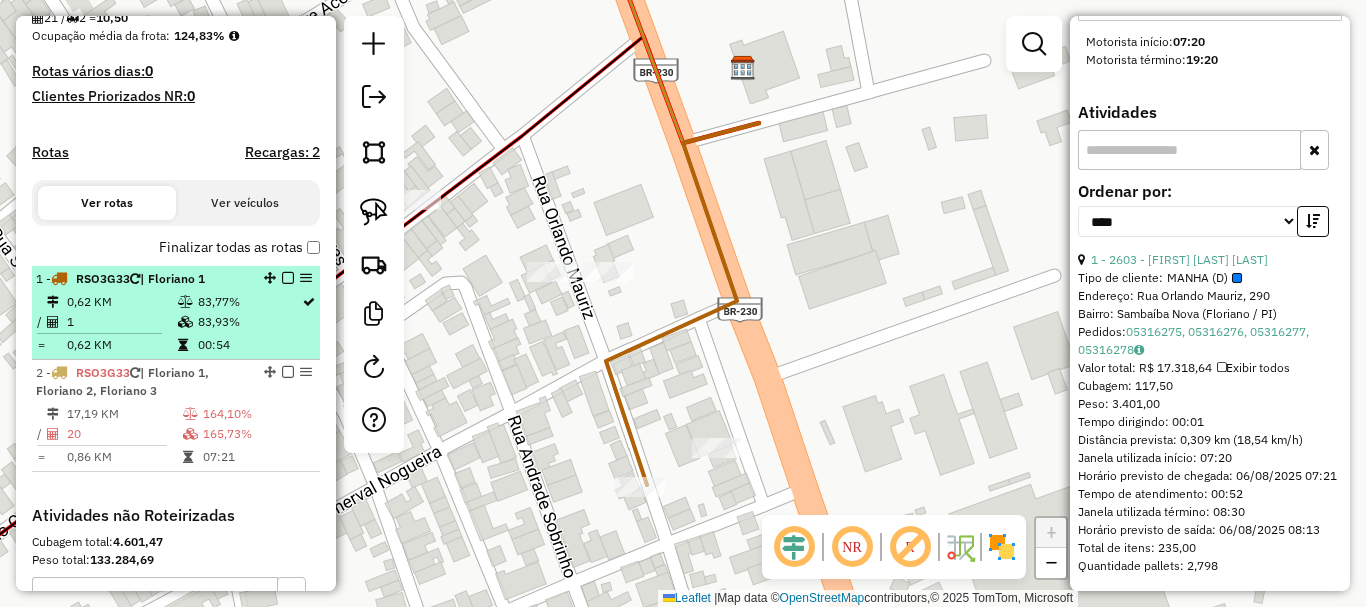 click at bounding box center [288, 278] 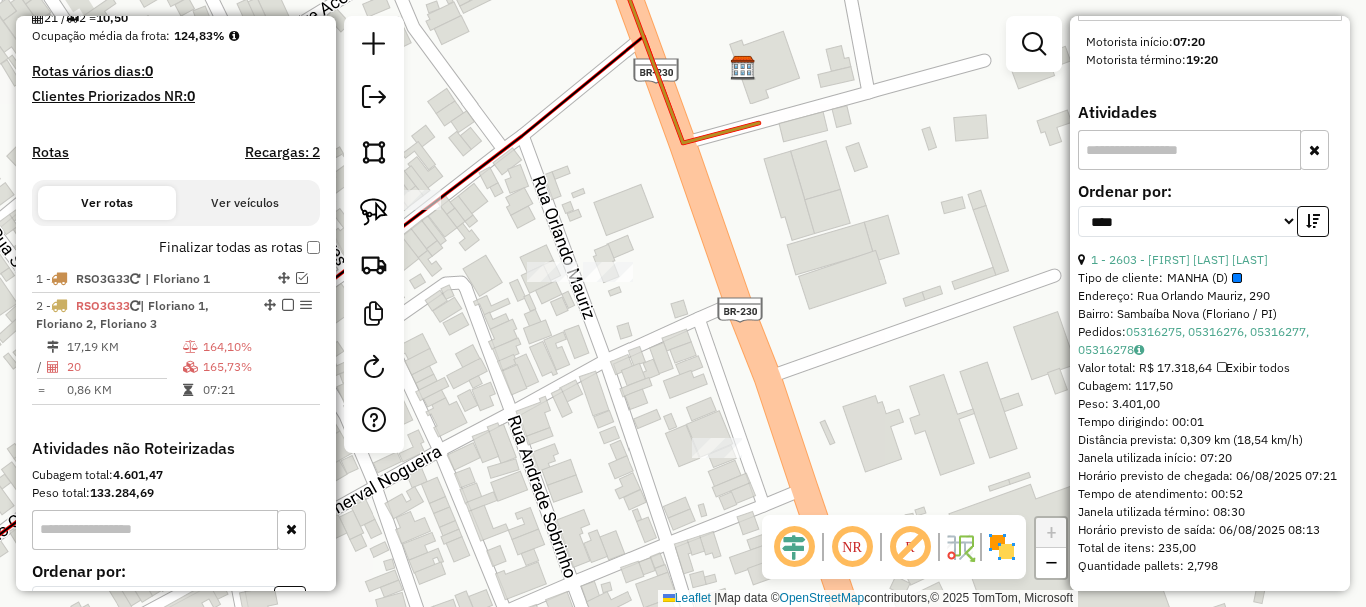drag, startPoint x: 462, startPoint y: 381, endPoint x: 626, endPoint y: 316, distance: 176.41145 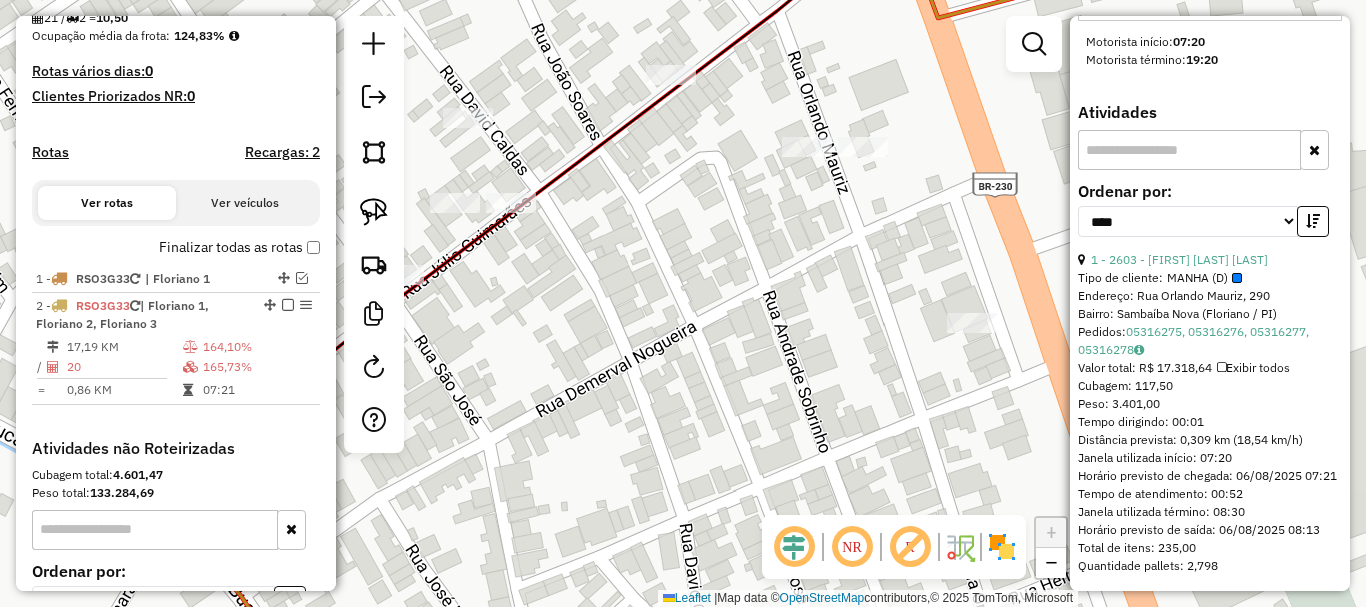 drag, startPoint x: 642, startPoint y: 359, endPoint x: 723, endPoint y: 301, distance: 99.62429 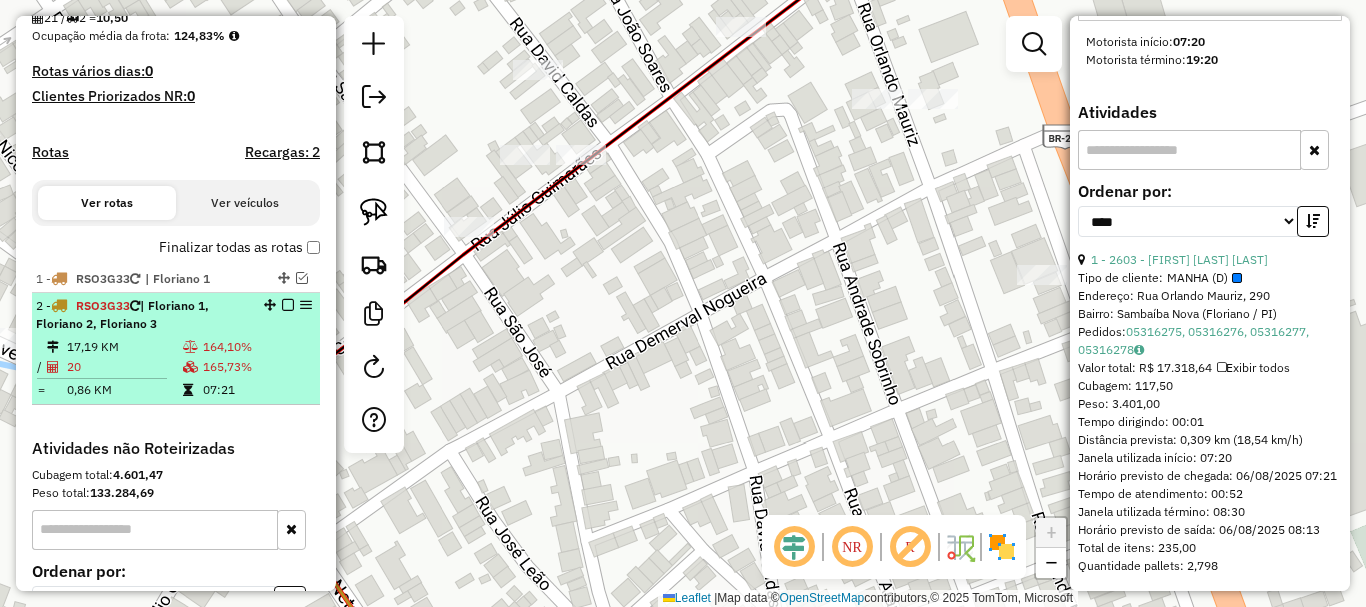 click on "17,19 KM   164,10%  /  20   165,73%     =  0,86 KM   07:21" at bounding box center [176, 368] 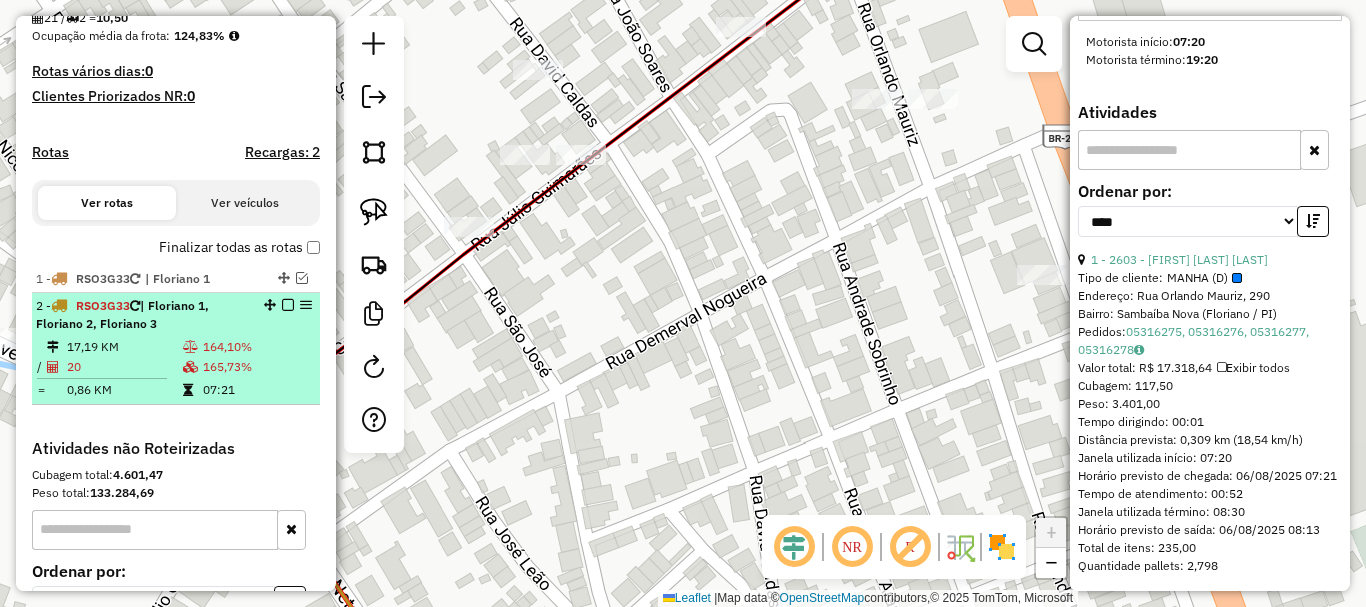 scroll, scrollTop: 2200, scrollLeft: 0, axis: vertical 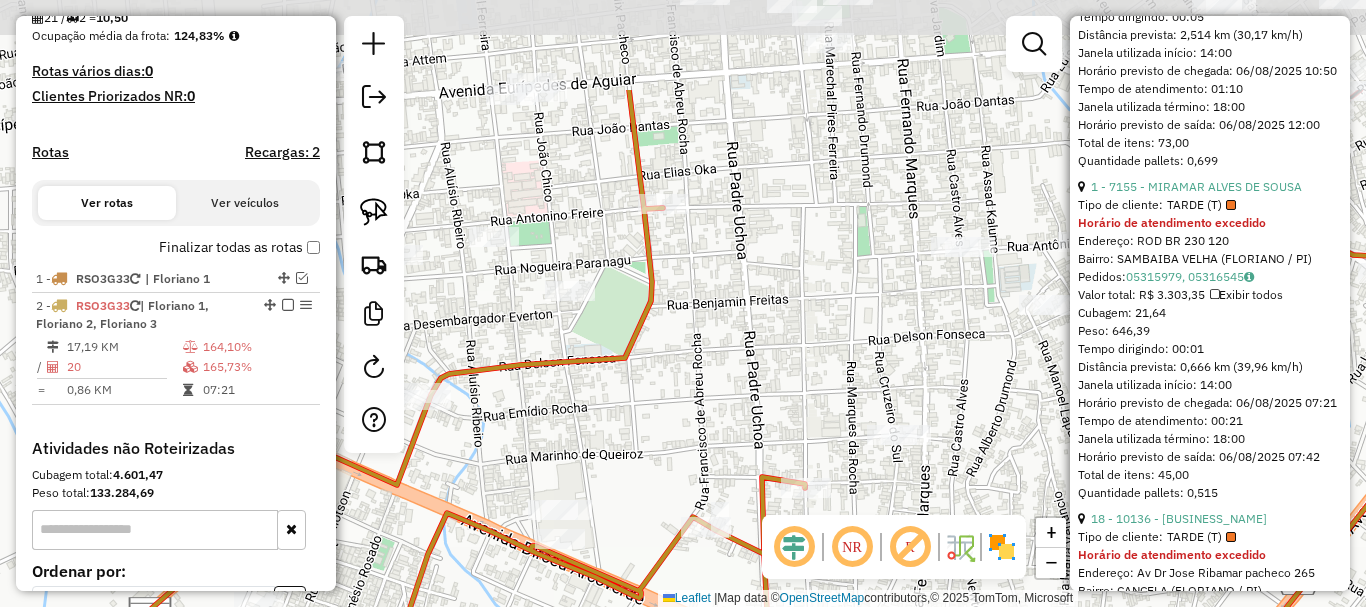 drag, startPoint x: 664, startPoint y: 268, endPoint x: 644, endPoint y: 426, distance: 159.26079 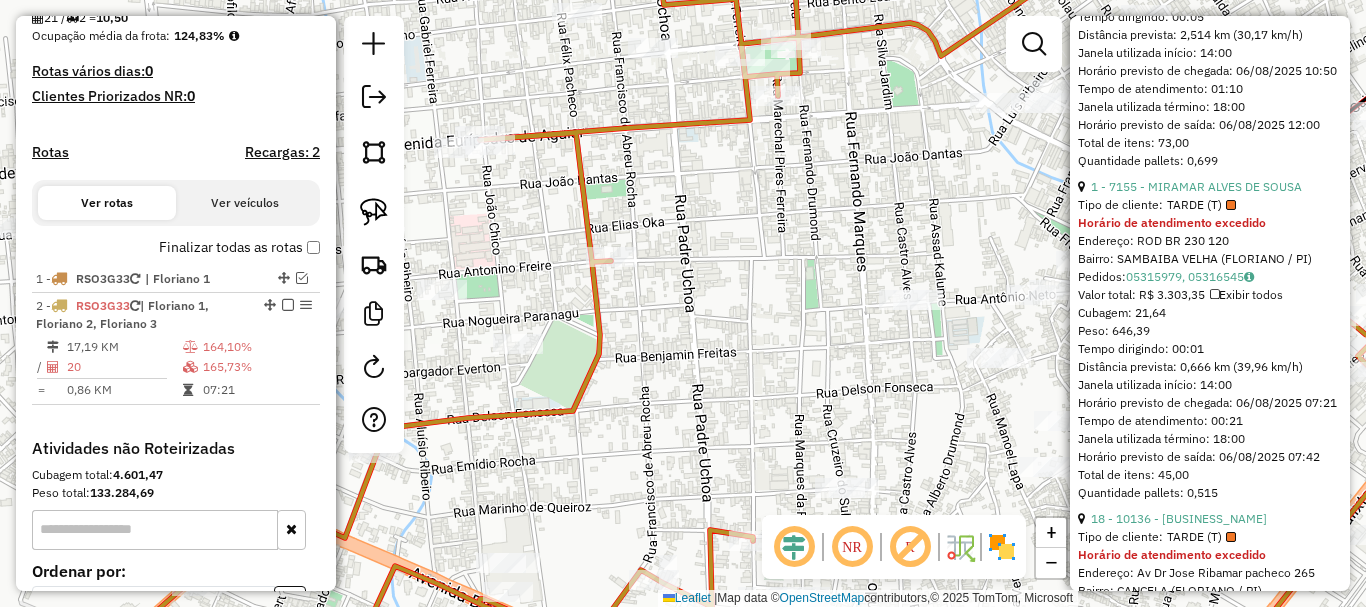 drag, startPoint x: 786, startPoint y: 334, endPoint x: 723, endPoint y: 462, distance: 142.66394 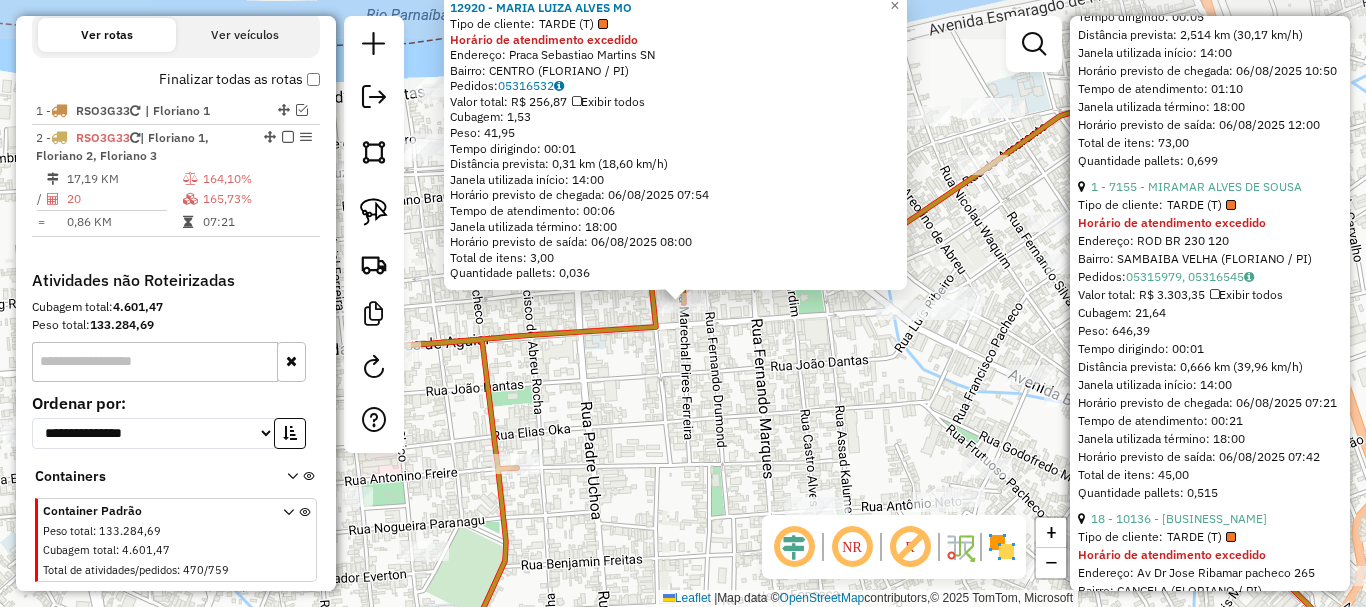 scroll, scrollTop: 707, scrollLeft: 0, axis: vertical 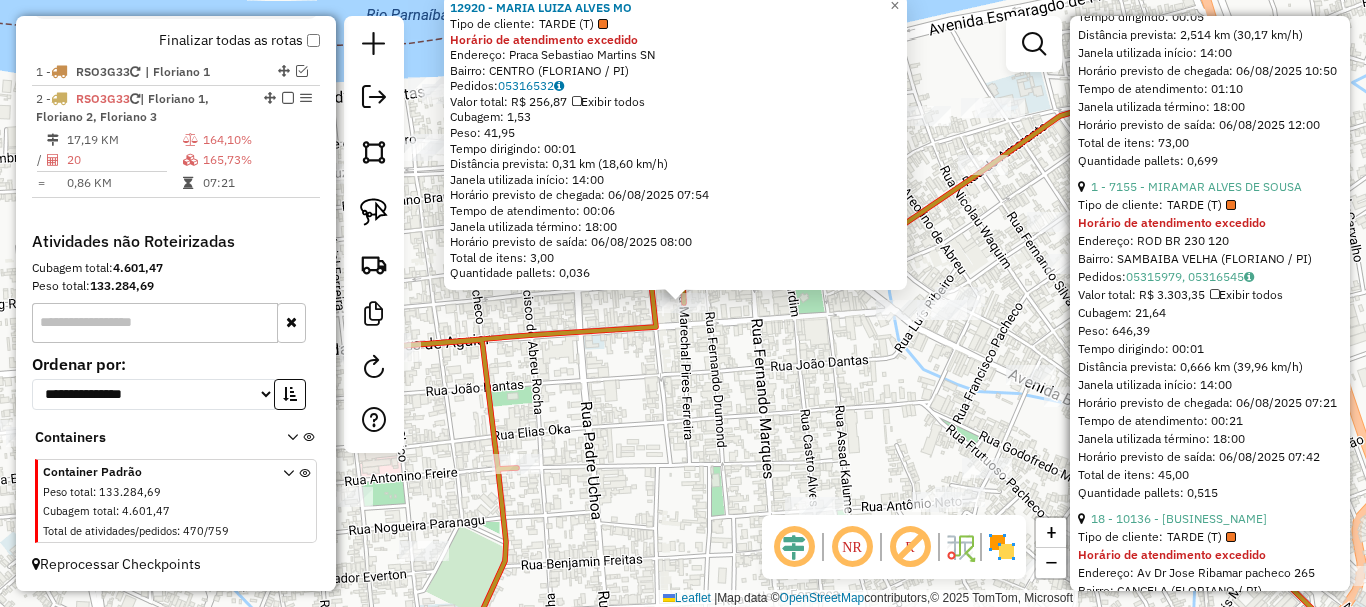 click on "12920 - MARIA LUIZA ALVES MO  Tipo de cliente:   TARDE (T)  Horário de atendimento excedido  Endereço:  Praca Sebastiao Martins SN   Bairro: CENTRO (FLORIANO / PI)   Pedidos:  05316532   Valor total: R$ 256,87   Exibir todos   Cubagem: 1,53  Peso: 41,95  Tempo dirigindo: 00:01   Distância prevista: 0,31 km (18,60 km/h)   Janela utilizada início: 14:00   Horário previsto de chegada: 06/08/2025 07:54   Tempo de atendimento: 00:06   Janela utilizada término: 18:00   Horário previsto de saída: 06/08/2025 08:00   Total de itens: 3,00   Quantidade pallets: 0,036  × Janela de atendimento Grade de atendimento Capacidade Transportadoras Veículos Cliente Pedidos  Rotas Selecione os dias de semana para filtrar as janelas de atendimento  Seg   Ter   Qua   Qui   Sex   Sáb   Dom  Informe o período da janela de atendimento: De: Até:  Filtrar exatamente a janela do cliente  Considerar janela de atendimento padrão  Selecione os dias de semana para filtrar as grades de atendimento  Seg   Ter   Qua   Qui   Sex  +" 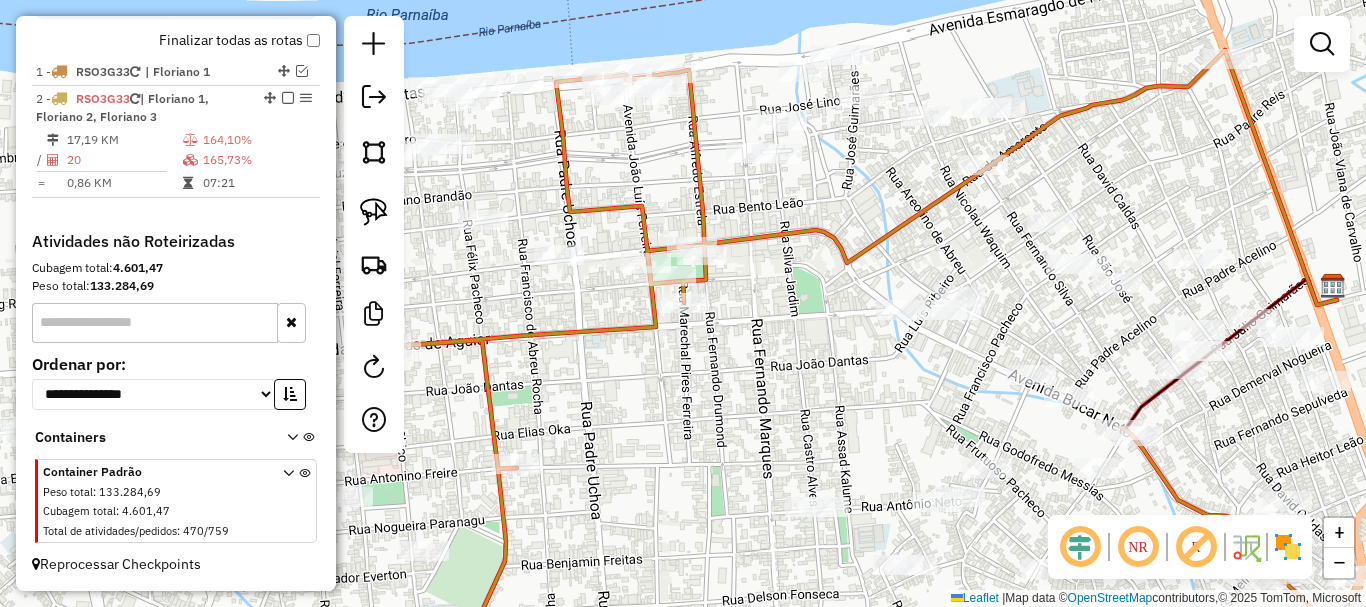 click 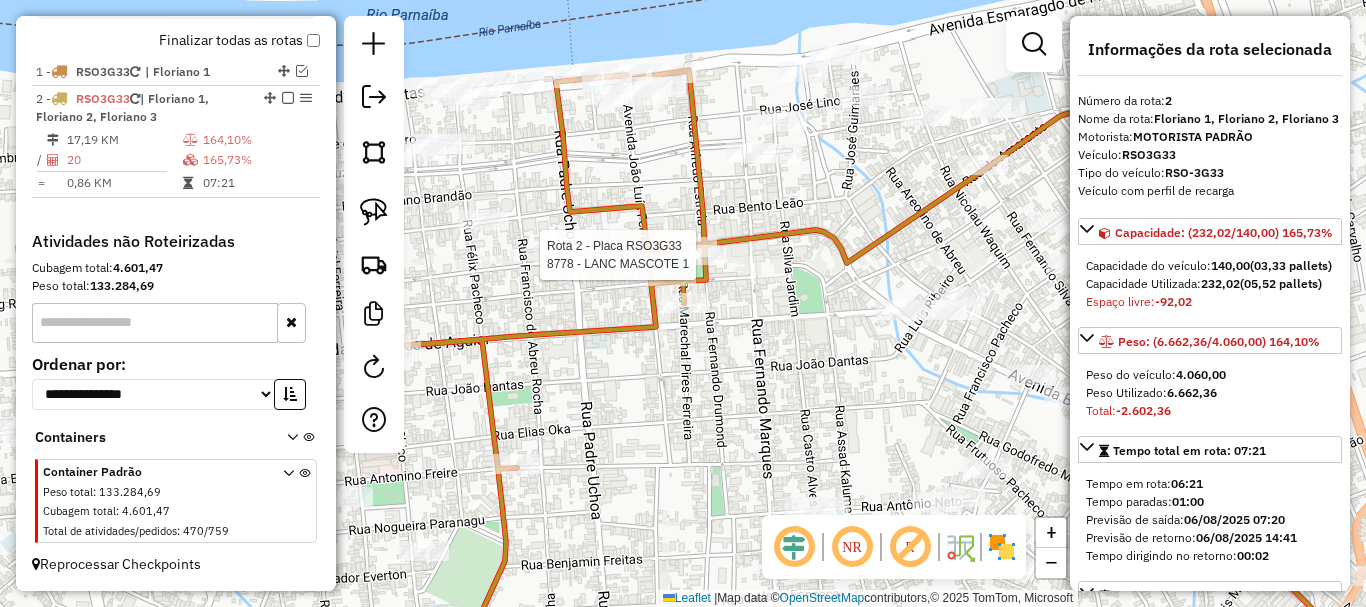 click 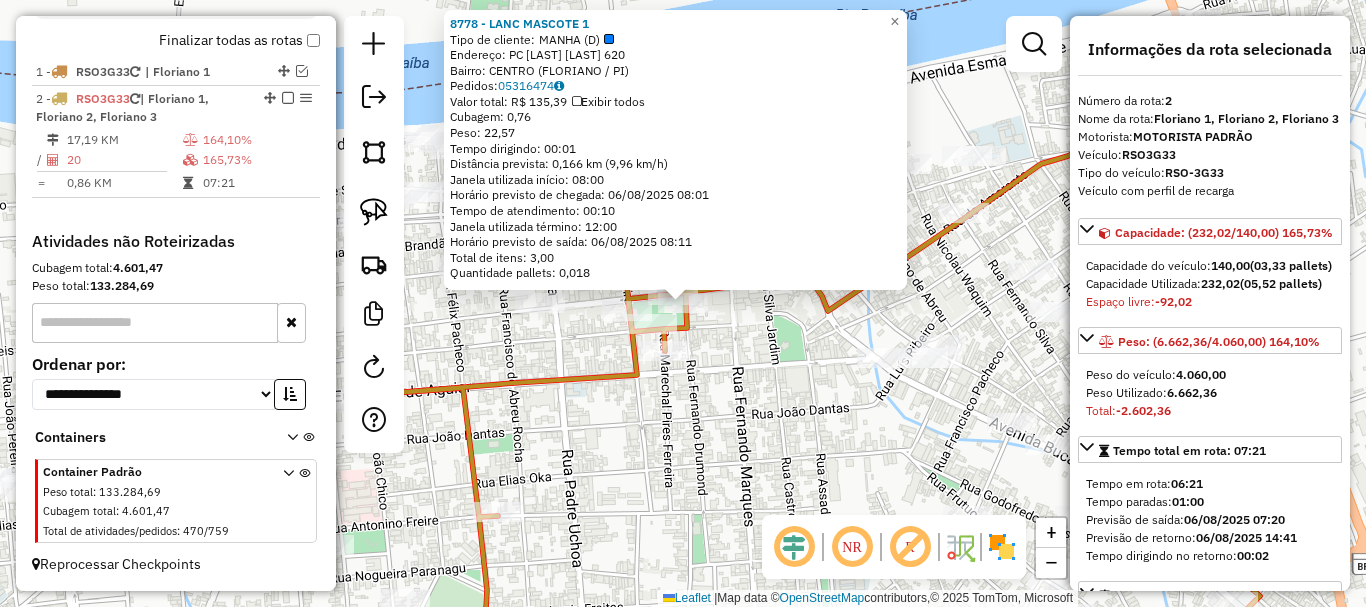 click on "8778 - LANC MASCOTE 1  Tipo de cliente:   MANHA (D)   Endereço:  PC Dr Sebastiao Martins 620   Bairro: CENTRO (FLORIANO / PI)   Pedidos:  05316474   Valor total: R$ 135,39   Exibir todos   Cubagem: 0,76  Peso: 22,57  Tempo dirigindo: 00:01   Distância prevista: 0,166 km (9,96 km/h)   Janela utilizada início: 08:00   Horário previsto de chegada: 06/08/2025 08:01   Tempo de atendimento: 00:10   Janela utilizada término: 12:00   Horário previsto de saída: 06/08/2025 08:11   Total de itens: 3,00   Quantidade pallets: 0,018  × Janela de atendimento Grade de atendimento Capacidade Transportadoras Veículos Cliente Pedidos  Rotas Selecione os dias de semana para filtrar as janelas de atendimento  Seg   Ter   Qua   Qui   Sex   Sáb   Dom  Informe o período da janela de atendimento: De: Até:  Filtrar exatamente a janela do cliente  Considerar janela de atendimento padrão  Selecione os dias de semana para filtrar as grades de atendimento  Seg   Ter   Qua   Qui   Sex   Sáb   Dom   Peso mínimo:   De:   De:" 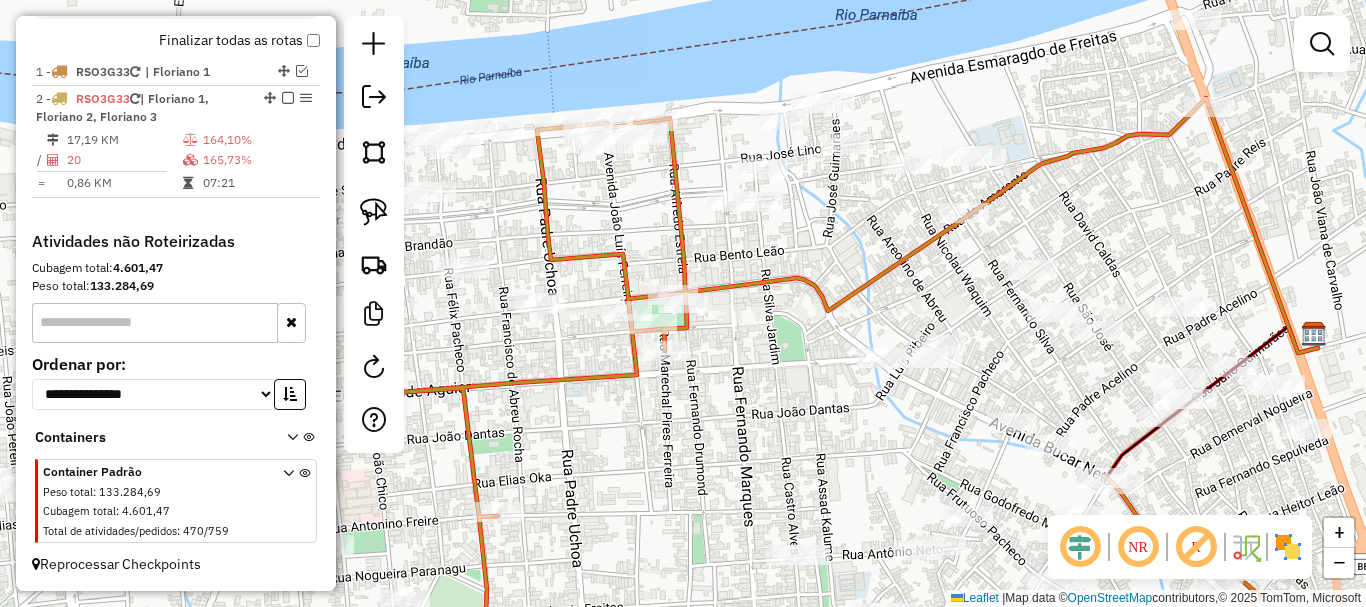 click 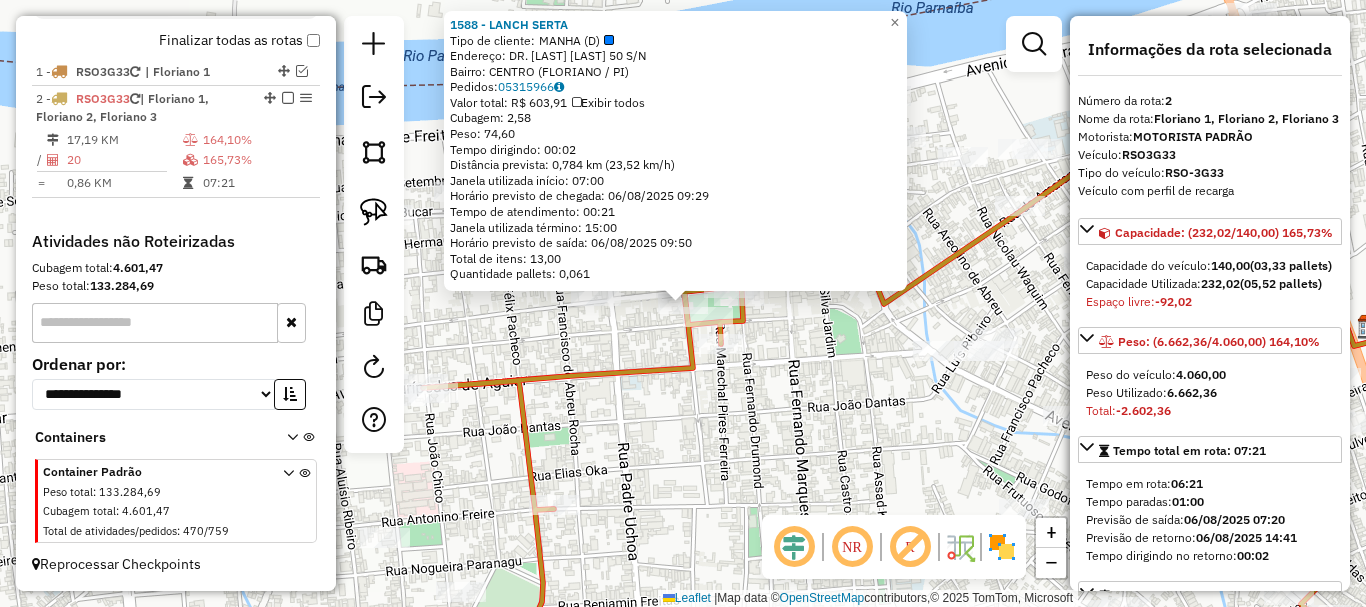 click on "1588 - LANCH SERTA  Tipo de cliente:   MANHA (D)   Endereço:  DR. SEBASTIAO MARTINS 50 S/N   Bairro: CENTRO (FLORIANO / PI)   Pedidos:  05315966   Valor total: R$ 603,91   Exibir todos   Cubagem: 2,58  Peso: 74,60  Tempo dirigindo: 00:02   Distância prevista: 0,784 km (23,52 km/h)   Janela utilizada início: 07:00   Horário previsto de chegada: 06/08/2025 09:29   Tempo de atendimento: 00:21   Janela utilizada término: 15:00   Horário previsto de saída: 06/08/2025 09:50   Total de itens: 13,00   Quantidade pallets: 0,061  × Janela de atendimento Grade de atendimento Capacidade Transportadoras Veículos Cliente Pedidos  Rotas Selecione os dias de semana para filtrar as janelas de atendimento  Seg   Ter   Qua   Qui   Sex   Sáb   Dom  Informe o período da janela de atendimento: De: Até:  Filtrar exatamente a janela do cliente  Considerar janela de atendimento padrão  Selecione os dias de semana para filtrar as grades de atendimento  Seg   Ter   Qua   Qui   Sex   Sáb   Dom   Peso mínimo:   De:   De:" 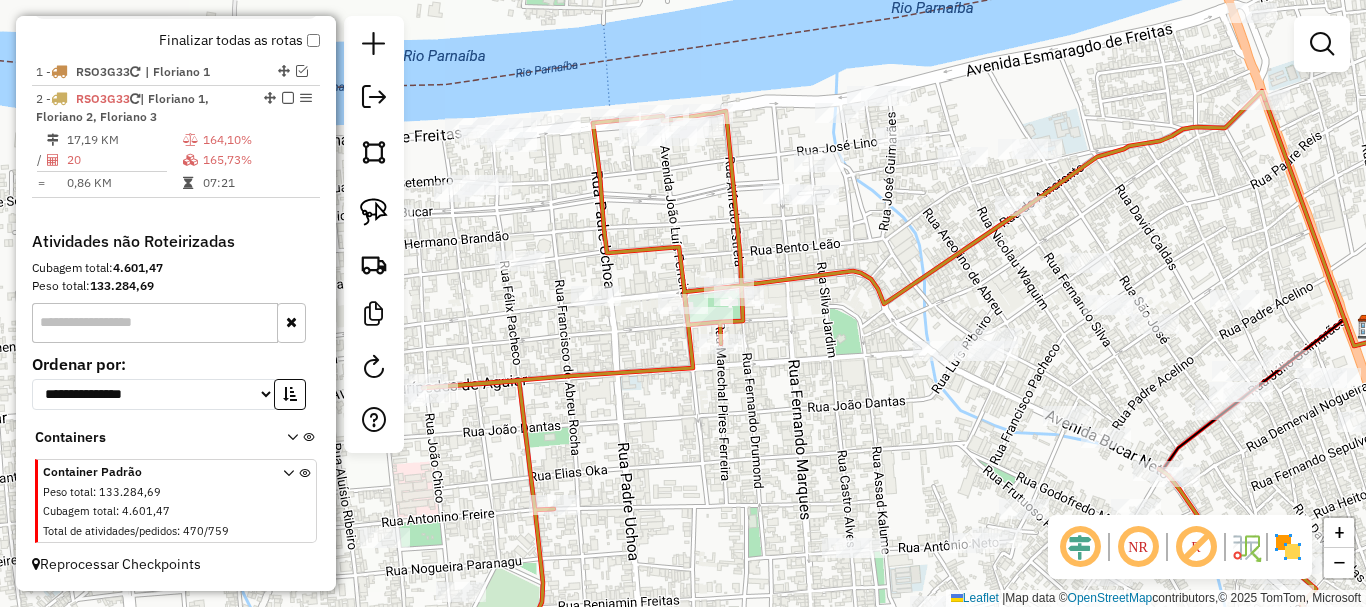 click on "Janela de atendimento Grade de atendimento Capacidade Transportadoras Veículos Cliente Pedidos  Rotas Selecione os dias de semana para filtrar as janelas de atendimento  Seg   Ter   Qua   Qui   Sex   Sáb   Dom  Informe o período da janela de atendimento: De: Até:  Filtrar exatamente a janela do cliente  Considerar janela de atendimento padrão  Selecione os dias de semana para filtrar as grades de atendimento  Seg   Ter   Qua   Qui   Sex   Sáb   Dom   Considerar clientes sem dia de atendimento cadastrado  Clientes fora do dia de atendimento selecionado Filtrar as atividades entre os valores definidos abaixo:  Peso mínimo:   Peso máximo:   Cubagem mínima:   Cubagem máxima:   De:   Até:  Filtrar as atividades entre o tempo de atendimento definido abaixo:  De:   Até:   Considerar capacidade total dos clientes não roteirizados Transportadora: Selecione um ou mais itens Tipo de veículo: Selecione um ou mais itens Veículo: Selecione um ou mais itens Motorista: Selecione um ou mais itens Nome: Rótulo:" 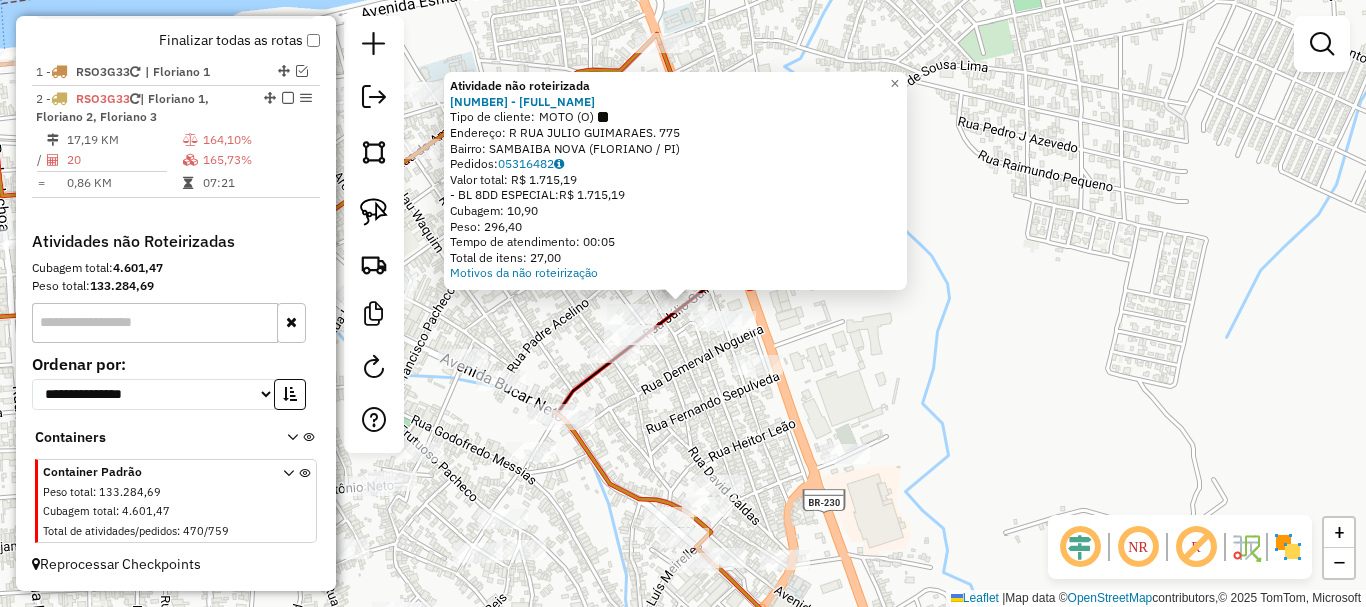 click on "Atividade não roteirizada 6087 - ANTONIA MUNIZ DOS REIS  Tipo de cliente:   MOTO (O)   Endereço: R   RUA JULIO GUIMARAES.           775   Bairro: SAMBAIBA NOVA (FLORIANO / PI)   Pedidos:  05316482   Valor total: R$ 1.715,19   - BL 8DD ESPECIAL:  R$ 1.715,19   Cubagem: 10,90   Peso: 296,40   Tempo de atendimento: 00:05   Total de itens: 27,00  Motivos da não roteirização × Janela de atendimento Grade de atendimento Capacidade Transportadoras Veículos Cliente Pedidos  Rotas Selecione os dias de semana para filtrar as janelas de atendimento  Seg   Ter   Qua   Qui   Sex   Sáb   Dom  Informe o período da janela de atendimento: De: Até:  Filtrar exatamente a janela do cliente  Considerar janela de atendimento padrão  Selecione os dias de semana para filtrar as grades de atendimento  Seg   Ter   Qua   Qui   Sex   Sáb   Dom   Considerar clientes sem dia de atendimento cadastrado  Clientes fora do dia de atendimento selecionado Filtrar as atividades entre os valores definidos abaixo:  Peso mínimo:   De:" 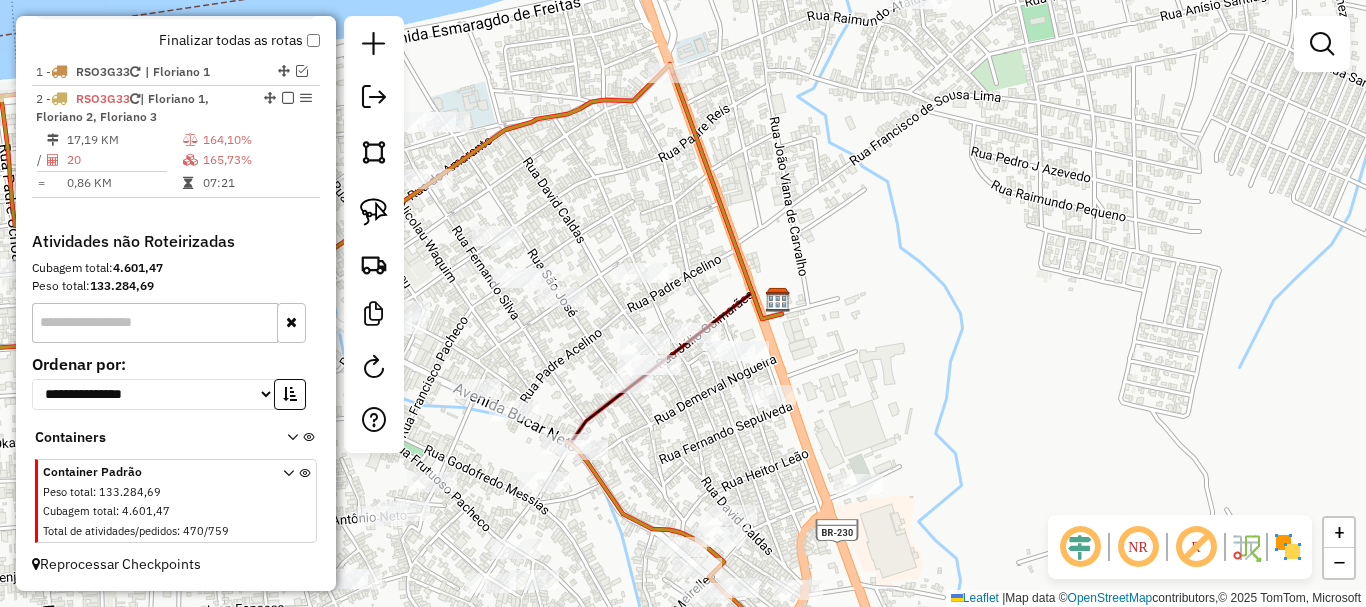 drag, startPoint x: 828, startPoint y: 250, endPoint x: 869, endPoint y: 460, distance: 213.96495 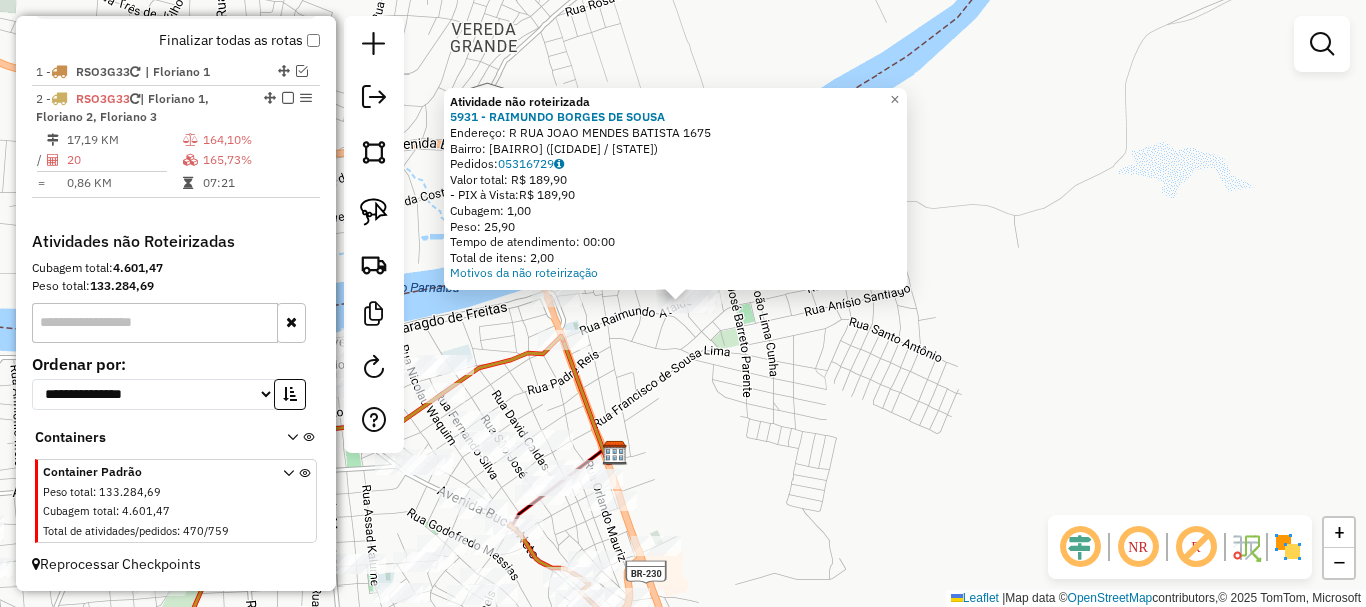 click on "Atividade não roteirizada 5931 - RAIMUNDO BORGES DE SOUSA  Endereço: R   RUA JOAO MENDES BATISTA        1675   Bairro: ALTO DA CRUZ (FLORIANO / PI)   Pedidos:  05316729   Valor total: R$ 189,90   - PIX à Vista:  R$ 189,90   Cubagem: 1,00   Peso: 25,90   Tempo de atendimento: 00:00   Total de itens: 2,00  Motivos da não roteirização × Janela de atendimento Grade de atendimento Capacidade Transportadoras Veículos Cliente Pedidos  Rotas Selecione os dias de semana para filtrar as janelas de atendimento  Seg   Ter   Qua   Qui   Sex   Sáb   Dom  Informe o período da janela de atendimento: De: Até:  Filtrar exatamente a janela do cliente  Considerar janela de atendimento padrão  Selecione os dias de semana para filtrar as grades de atendimento  Seg   Ter   Qua   Qui   Sex   Sáb   Dom   Considerar clientes sem dia de atendimento cadastrado  Clientes fora do dia de atendimento selecionado Filtrar as atividades entre os valores definidos abaixo:  Peso mínimo:   Peso máximo:   Cubagem mínima:   De:  De:" 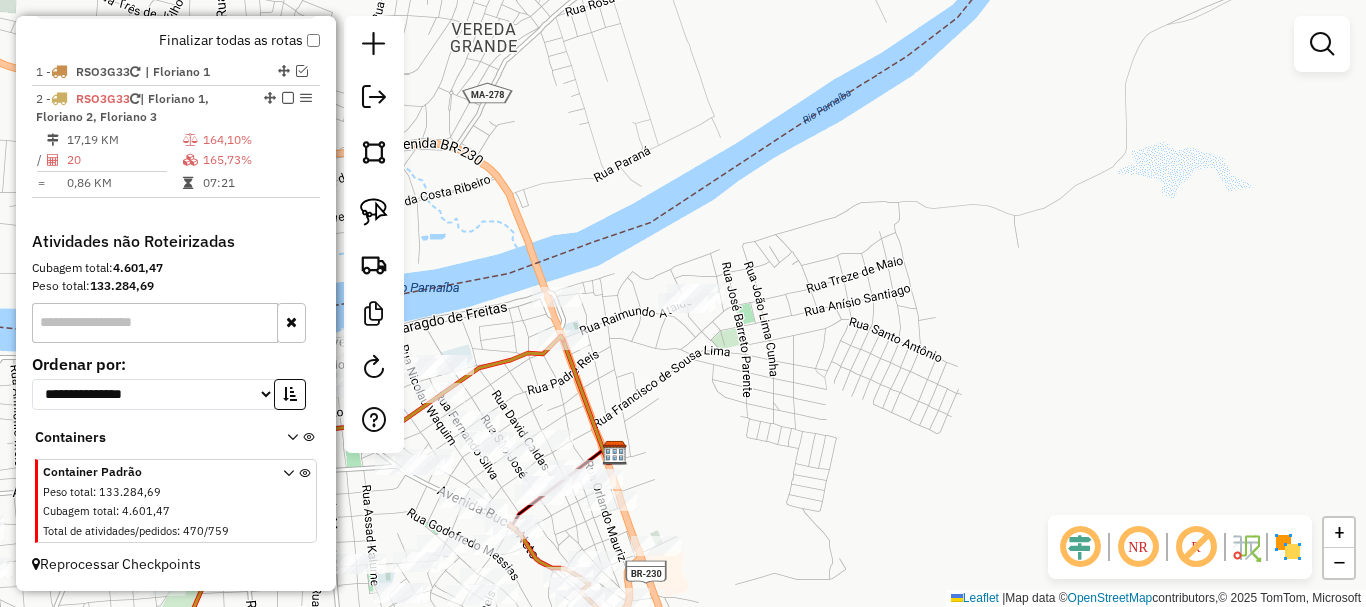 drag, startPoint x: 841, startPoint y: 399, endPoint x: 932, endPoint y: 192, distance: 226.11943 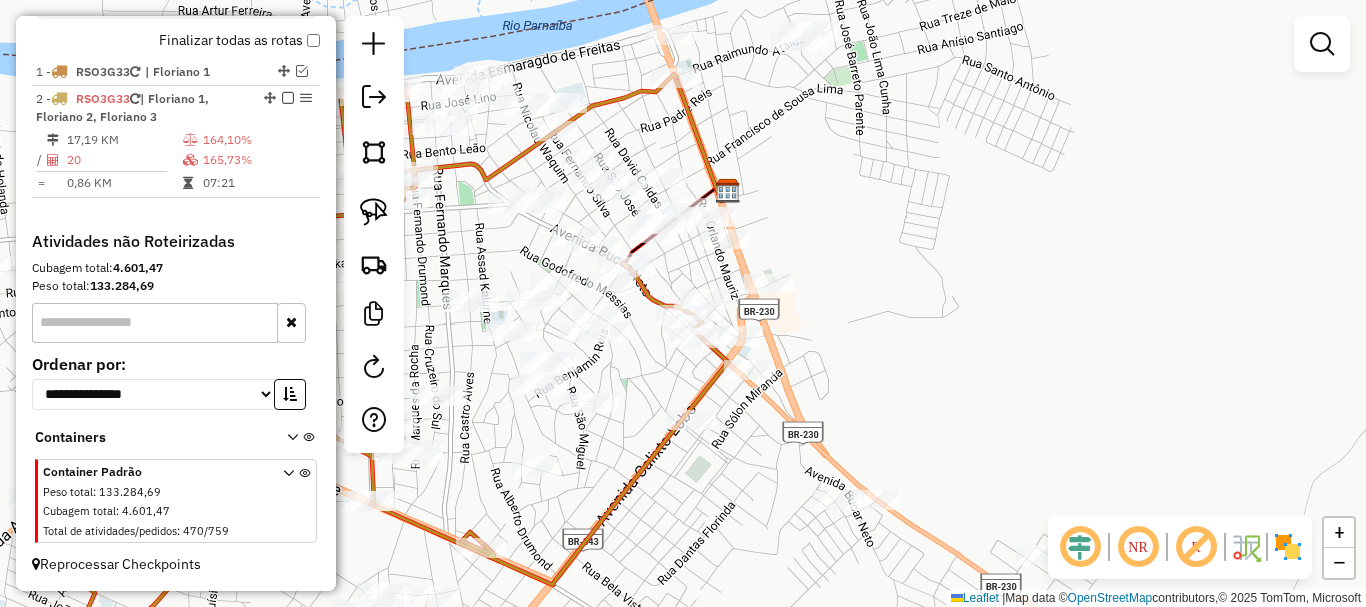 click on "Janela de atendimento Grade de atendimento Capacidade Transportadoras Veículos Cliente Pedidos  Rotas Selecione os dias de semana para filtrar as janelas de atendimento  Seg   Ter   Qua   Qui   Sex   Sáb   Dom  Informe o período da janela de atendimento: De: Até:  Filtrar exatamente a janela do cliente  Considerar janela de atendimento padrão  Selecione os dias de semana para filtrar as grades de atendimento  Seg   Ter   Qua   Qui   Sex   Sáb   Dom   Considerar clientes sem dia de atendimento cadastrado  Clientes fora do dia de atendimento selecionado Filtrar as atividades entre os valores definidos abaixo:  Peso mínimo:   Peso máximo:   Cubagem mínima:   Cubagem máxima:   De:   Até:  Filtrar as atividades entre o tempo de atendimento definido abaixo:  De:   Até:   Considerar capacidade total dos clientes não roteirizados Transportadora: Selecione um ou mais itens Tipo de veículo: Selecione um ou mais itens Veículo: Selecione um ou mais itens Motorista: Selecione um ou mais itens Nome: Rótulo:" 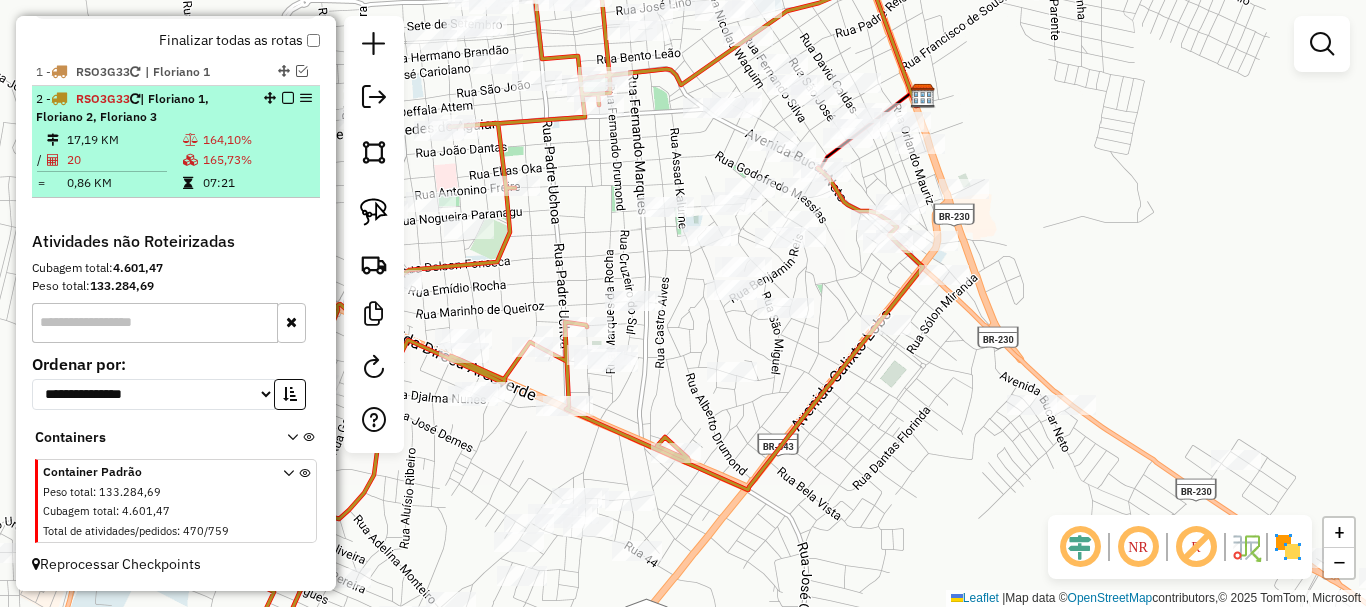 click on "165,73%" at bounding box center (257, 160) 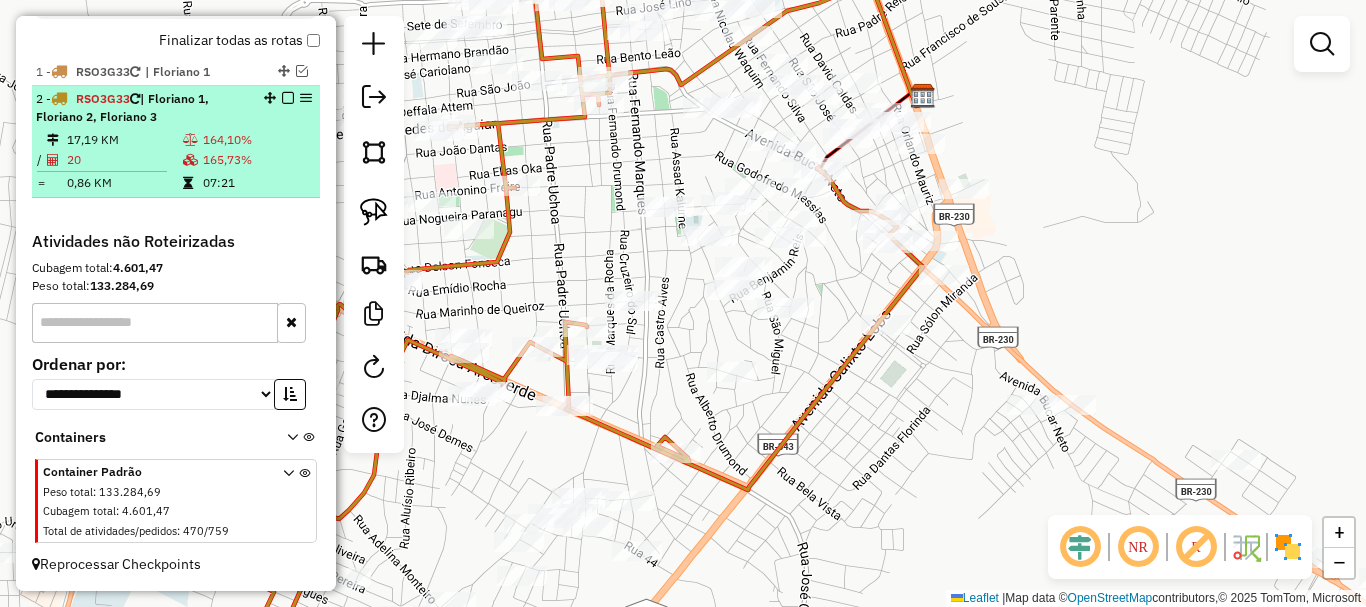 select on "*********" 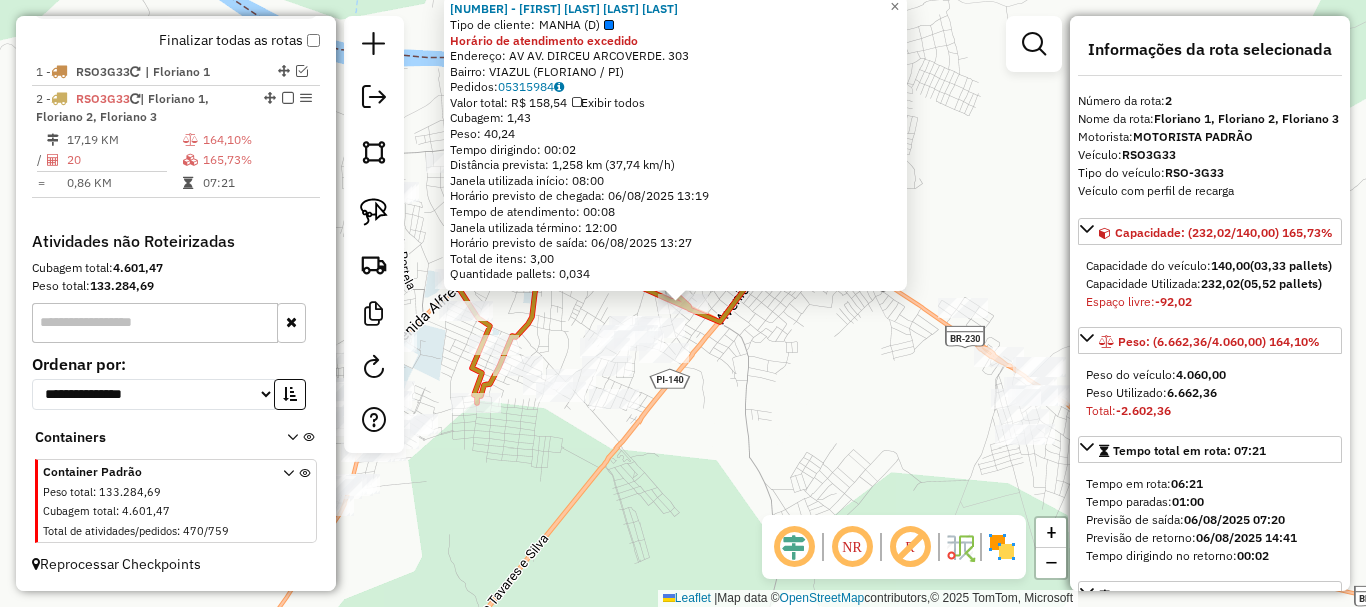 click on "1978 - MARIA DA GUIA DE SOUSA SILVA  Tipo de cliente:   MANHA (D)  Horário de atendimento excedido  Endereço: AV  AV. DIRCEU ARCOVERDE.          303   Bairro: VIAZUL (FLORIANO / PI)   Pedidos:  05315984   Valor total: R$ 158,54   Exibir todos   Cubagem: 1,43  Peso: 40,24  Tempo dirigindo: 00:02   Distância prevista: 1,258 km (37,74 km/h)   Janela utilizada início: 08:00   Horário previsto de chegada: 06/08/2025 13:19   Tempo de atendimento: 00:08   Janela utilizada término: 12:00   Horário previsto de saída: 06/08/2025 13:27   Total de itens: 3,00   Quantidade pallets: 0,034  × Janela de atendimento Grade de atendimento Capacidade Transportadoras Veículos Cliente Pedidos  Rotas Selecione os dias de semana para filtrar as janelas de atendimento  Seg   Ter   Qua   Qui   Sex   Sáb   Dom  Informe o período da janela de atendimento: De: Até:  Filtrar exatamente a janela do cliente  Considerar janela de atendimento padrão  Selecione os dias de semana para filtrar as grades de atendimento  Seg   Ter  +" 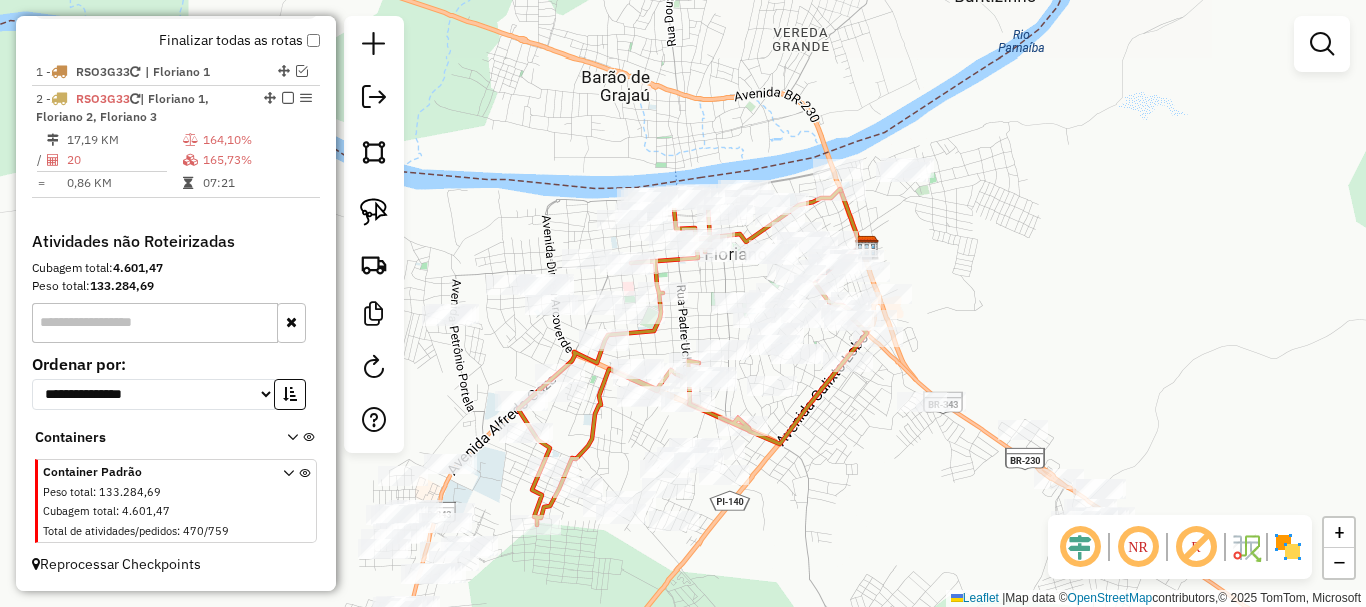 drag, startPoint x: 809, startPoint y: 441, endPoint x: 816, endPoint y: 421, distance: 21.189621 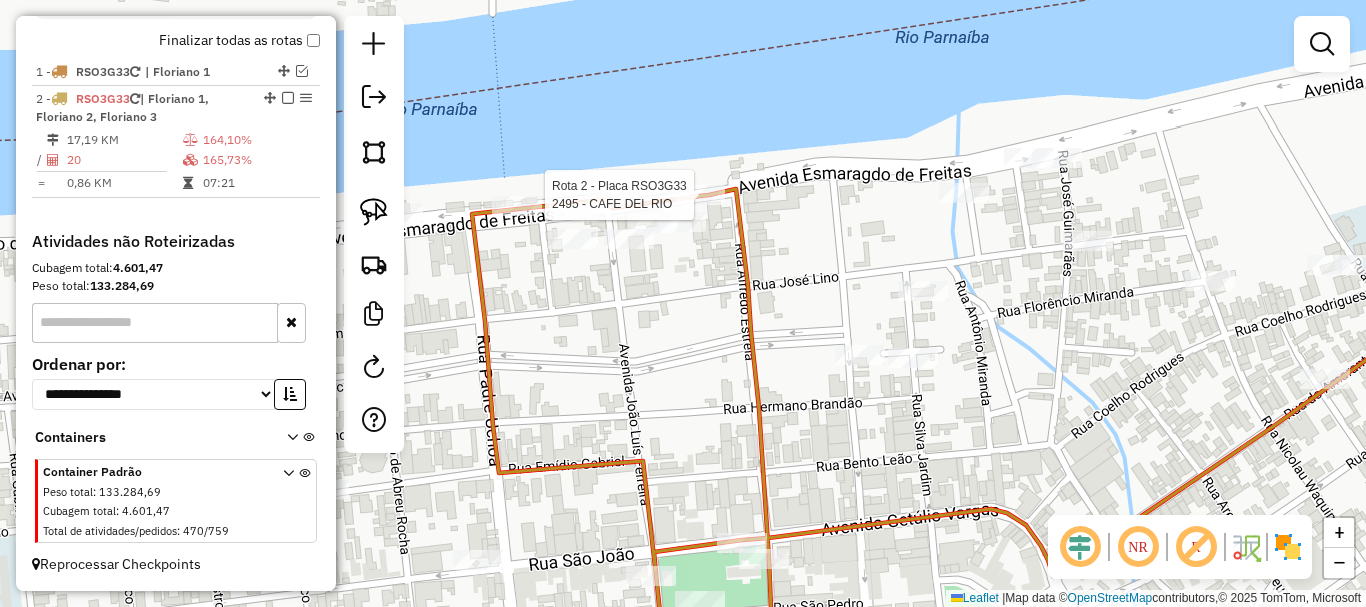 select on "*********" 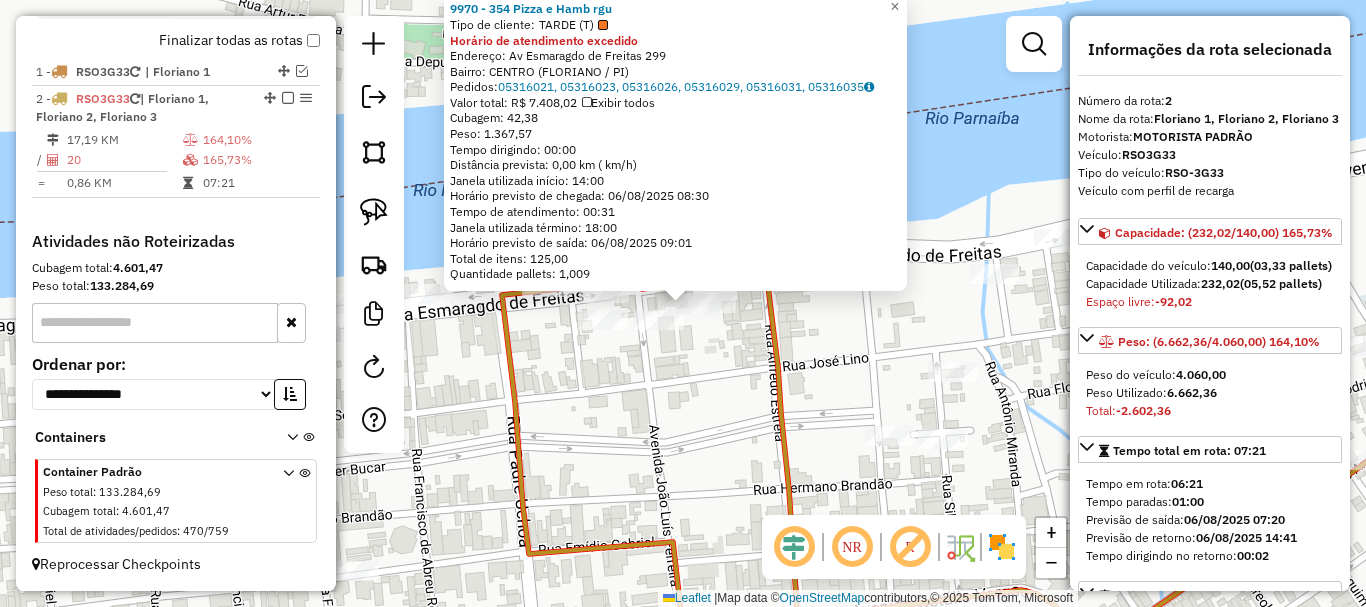 click 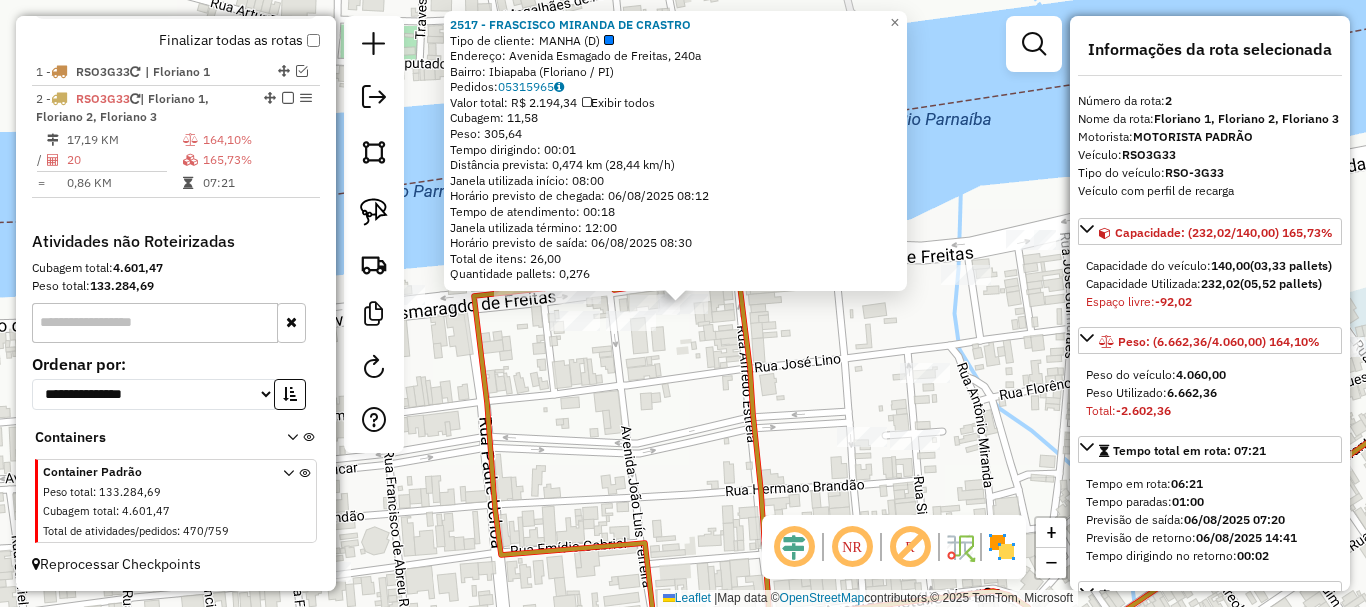 click on "2517 - FRASCISCO MIRANDA DE CRASTRO  Tipo de cliente:   MANHA (D)   Endereço: Avenida Esmagado de Freitas, 240a   Bairro: Ibiapaba (Floriano / PI)   Pedidos:  05315965   Valor total: R$ 2.194,34   Exibir todos   Cubagem: 11,58  Peso: 305,64  Tempo dirigindo: 00:01   Distância prevista: 0,474 km (28,44 km/h)   Janela utilizada início: 08:00   Horário previsto de chegada: 06/08/2025 08:12   Tempo de atendimento: 00:18   Janela utilizada término: 12:00   Horário previsto de saída: 06/08/2025 08:30   Total de itens: 26,00   Quantidade pallets: 0,276  × Janela de atendimento Grade de atendimento Capacidade Transportadoras Veículos Cliente Pedidos  Rotas Selecione os dias de semana para filtrar as janelas de atendimento  Seg   Ter   Qua   Qui   Sex   Sáb   Dom  Informe o período da janela de atendimento: De: Até:  Filtrar exatamente a janela do cliente  Considerar janela de atendimento padrão  Selecione os dias de semana para filtrar as grades de atendimento  Seg   Ter   Qua   Qui   Sex   Sáb   Dom  +" 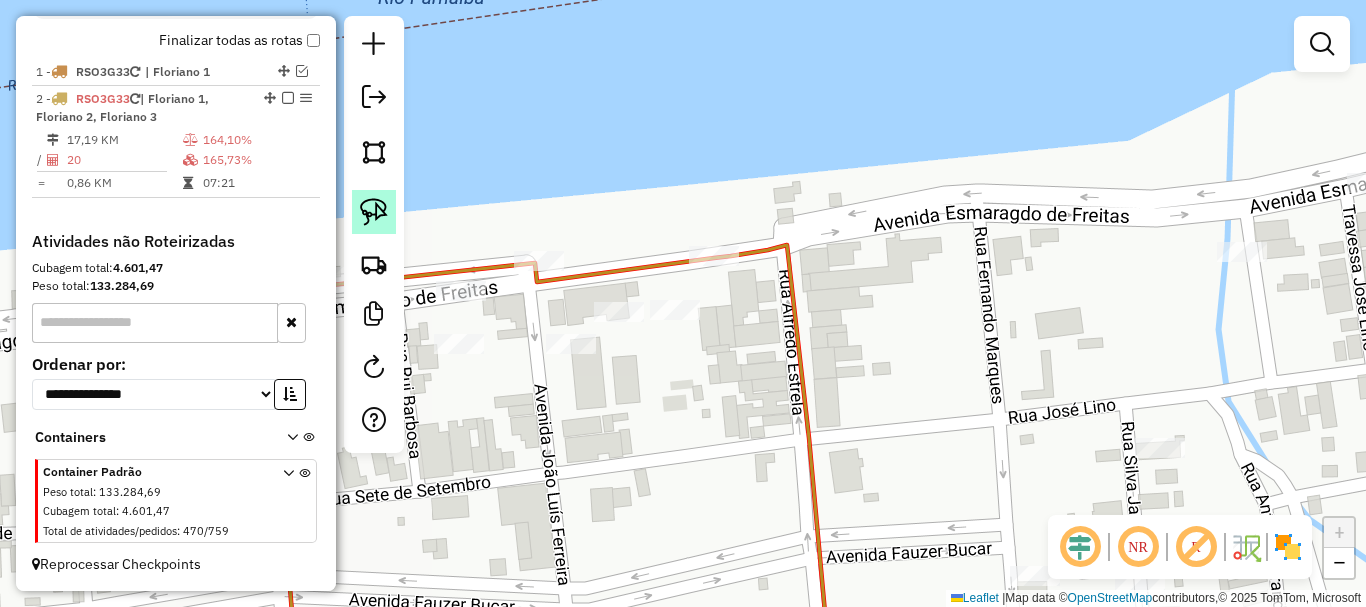 click 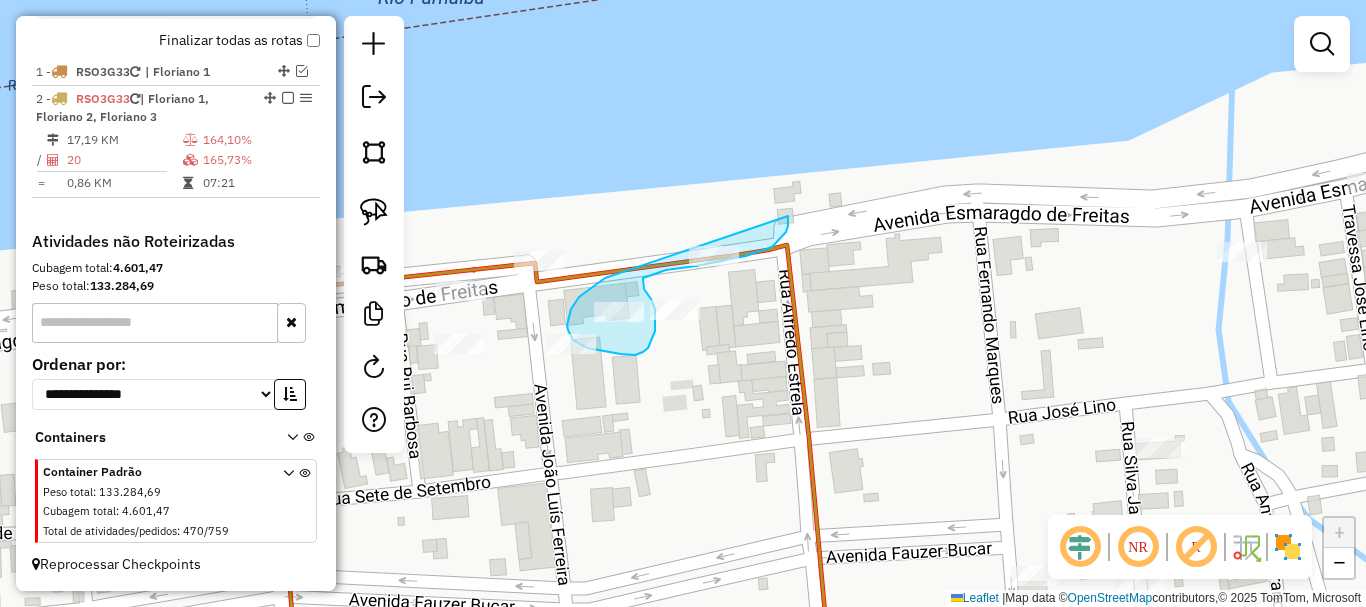 drag, startPoint x: 605, startPoint y: 278, endPoint x: 788, endPoint y: 210, distance: 195.22551 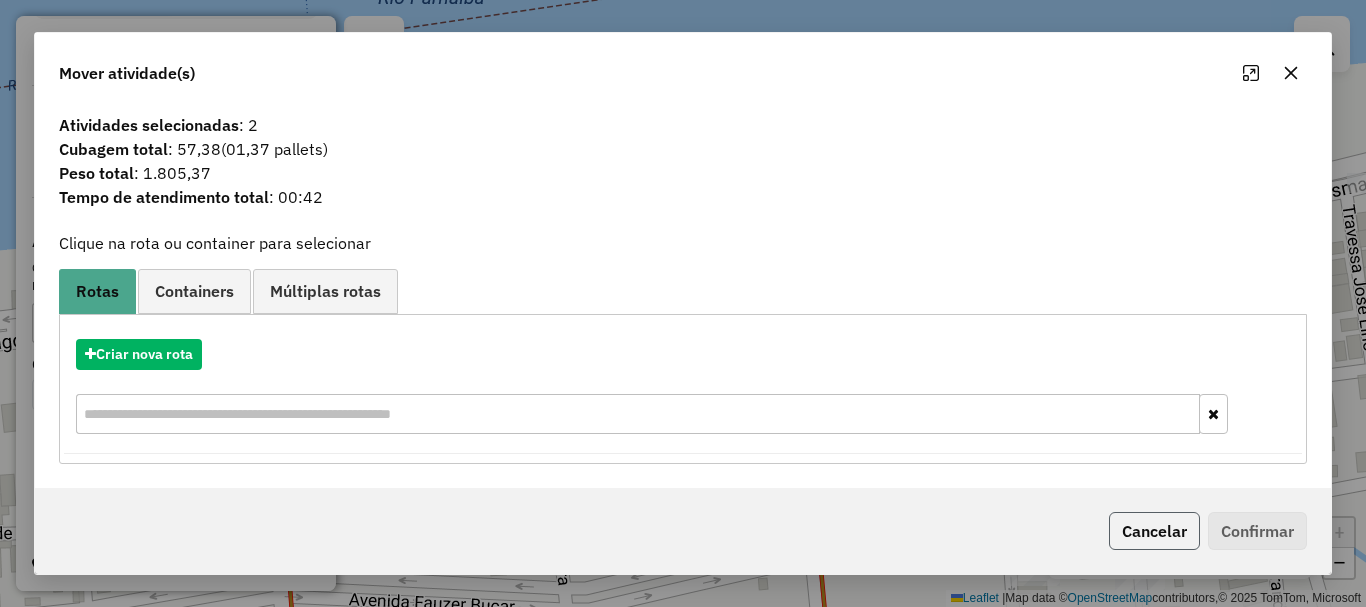 click on "Cancelar" 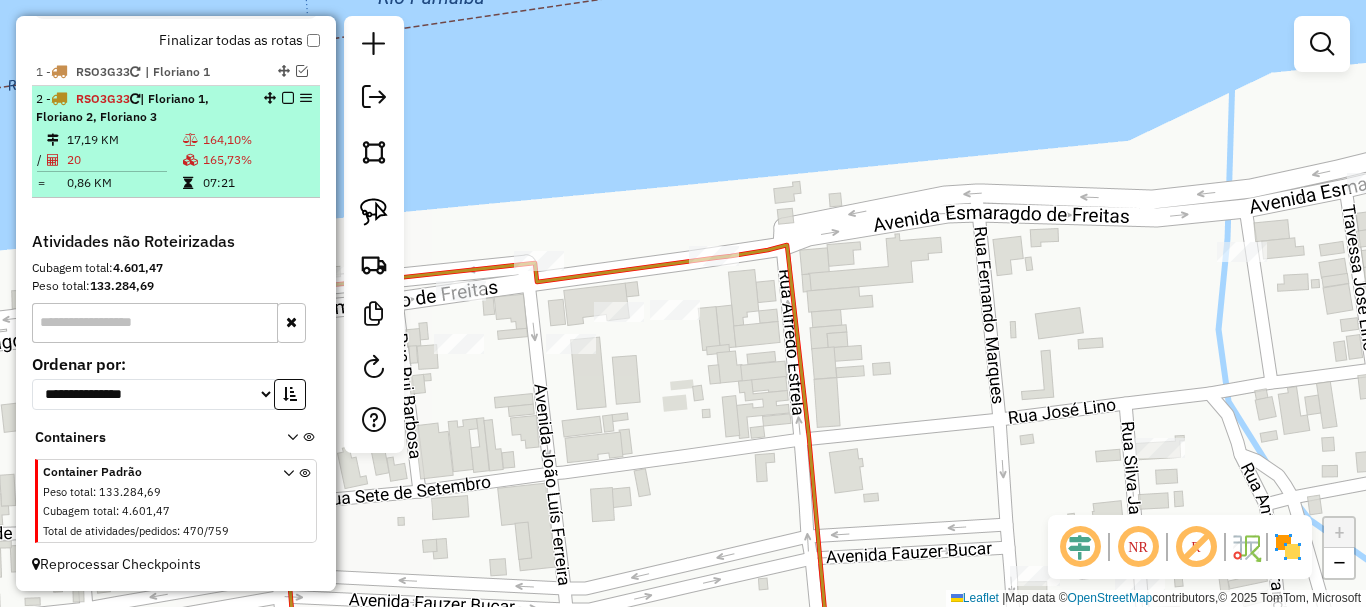 click on "07:21" at bounding box center [257, 183] 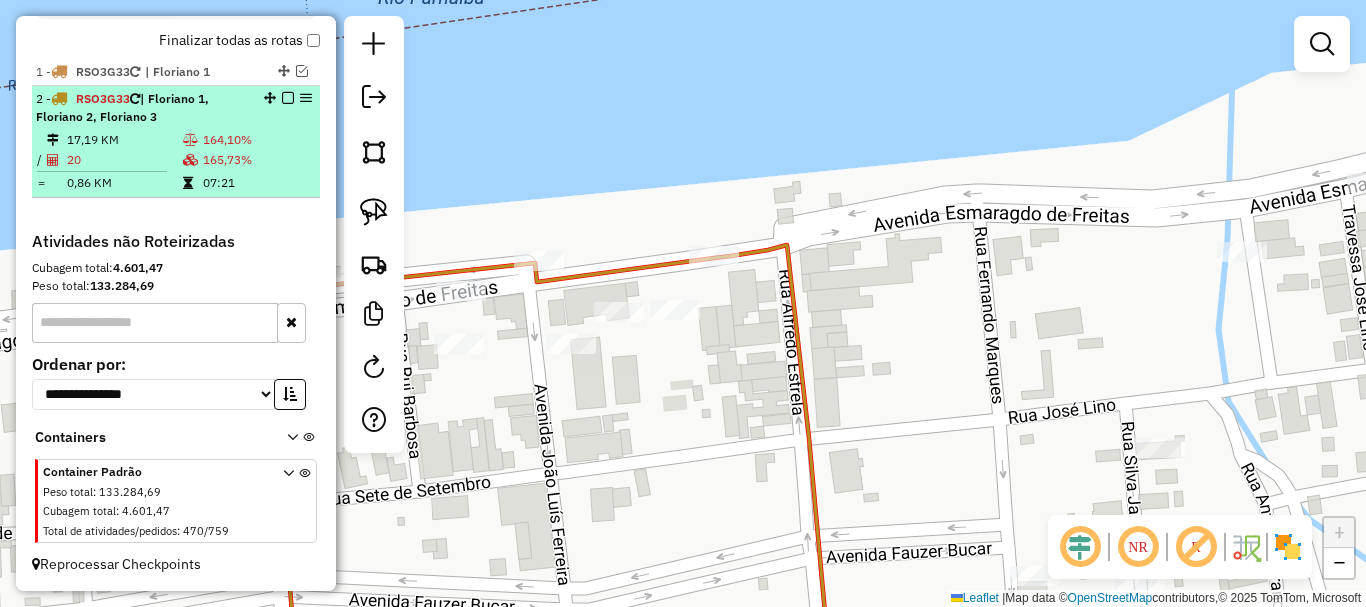 select on "*********" 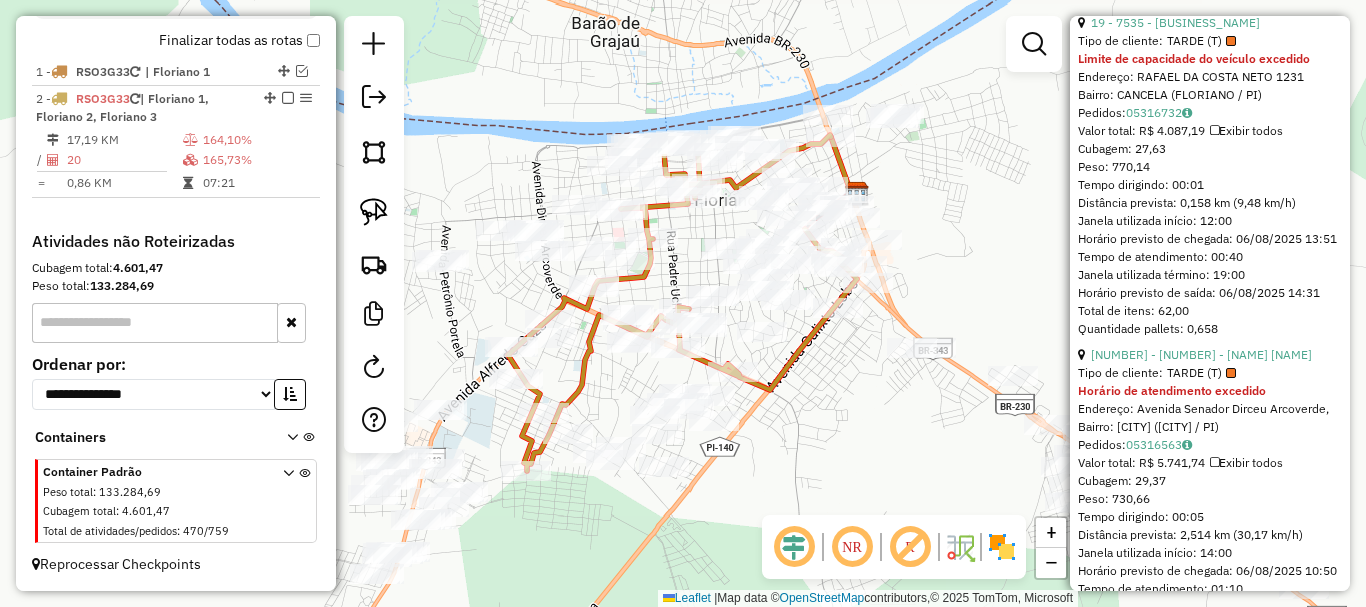 scroll, scrollTop: 1800, scrollLeft: 0, axis: vertical 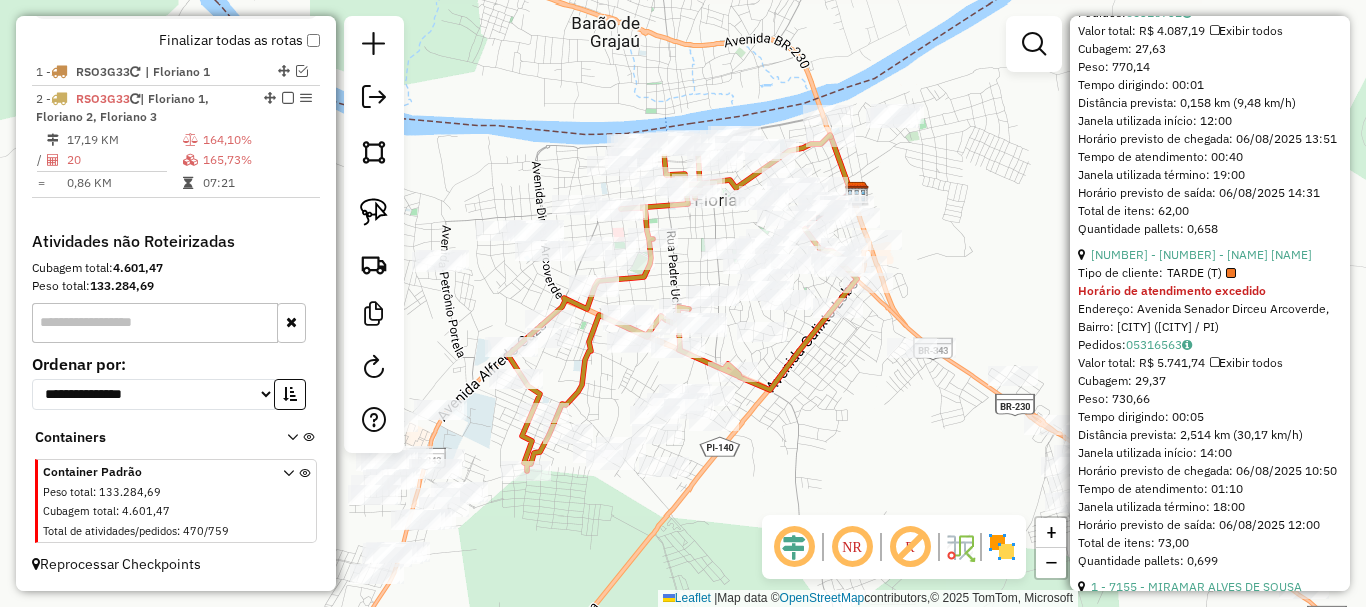 drag, startPoint x: 930, startPoint y: 457, endPoint x: 658, endPoint y: 168, distance: 396.869 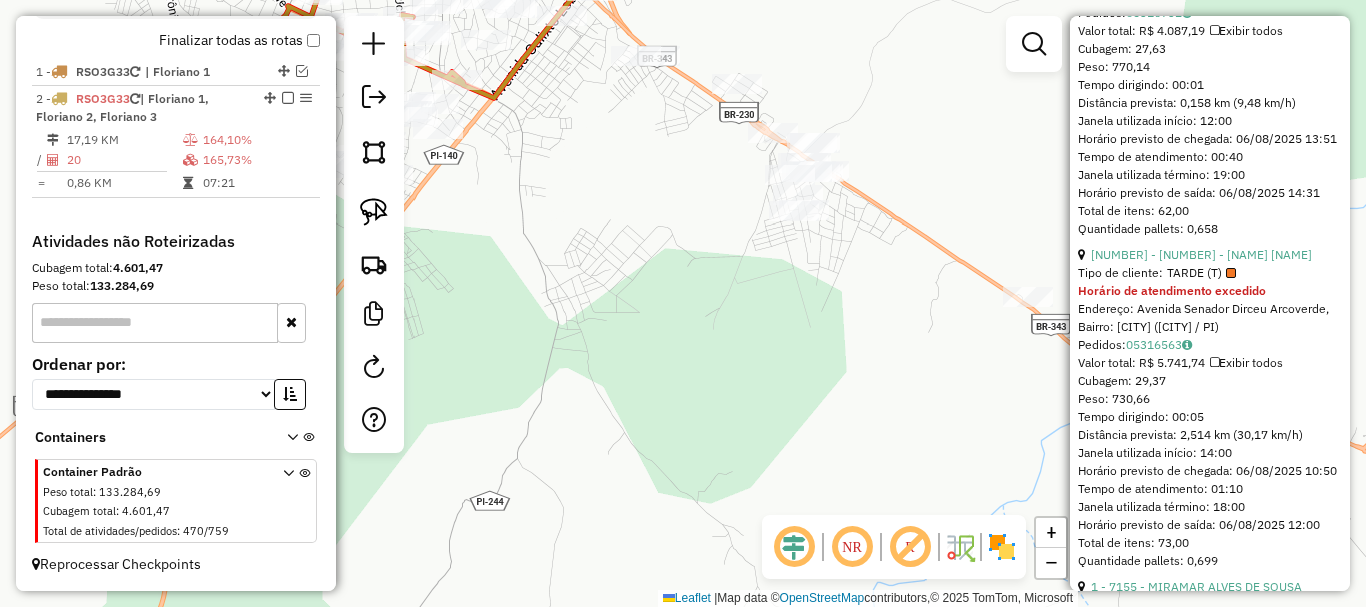 drag, startPoint x: 816, startPoint y: 277, endPoint x: 520, endPoint y: 171, distance: 314.40738 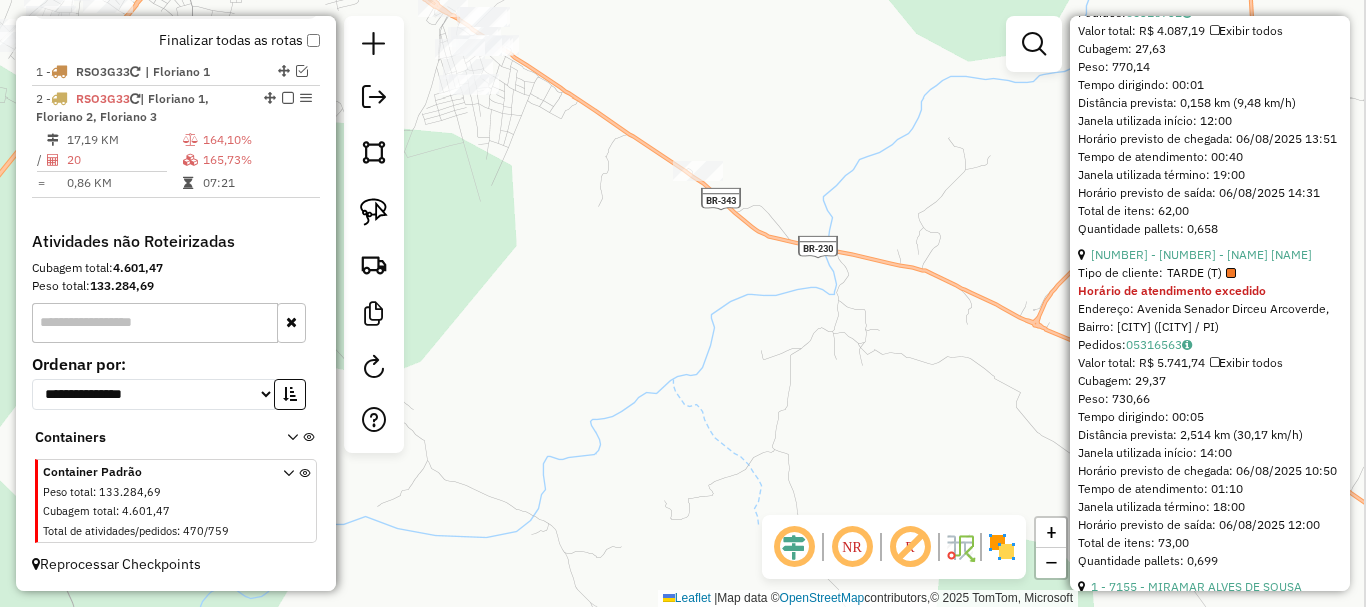 drag, startPoint x: 769, startPoint y: 308, endPoint x: 645, endPoint y: 252, distance: 136.0588 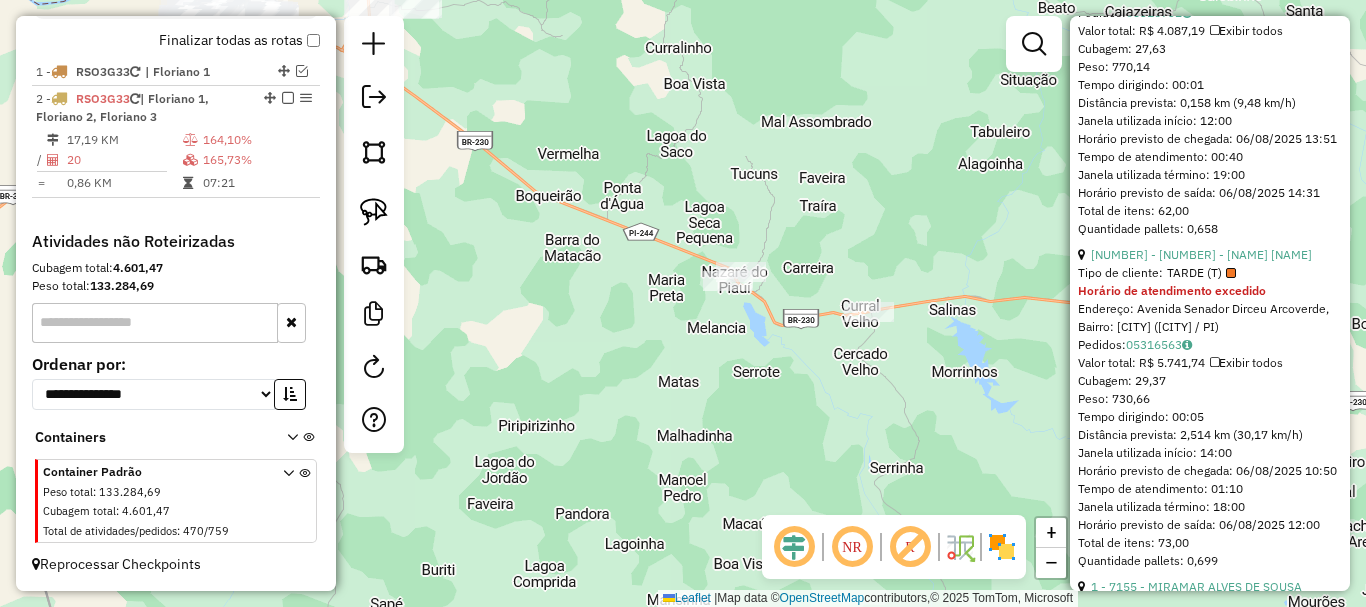 click 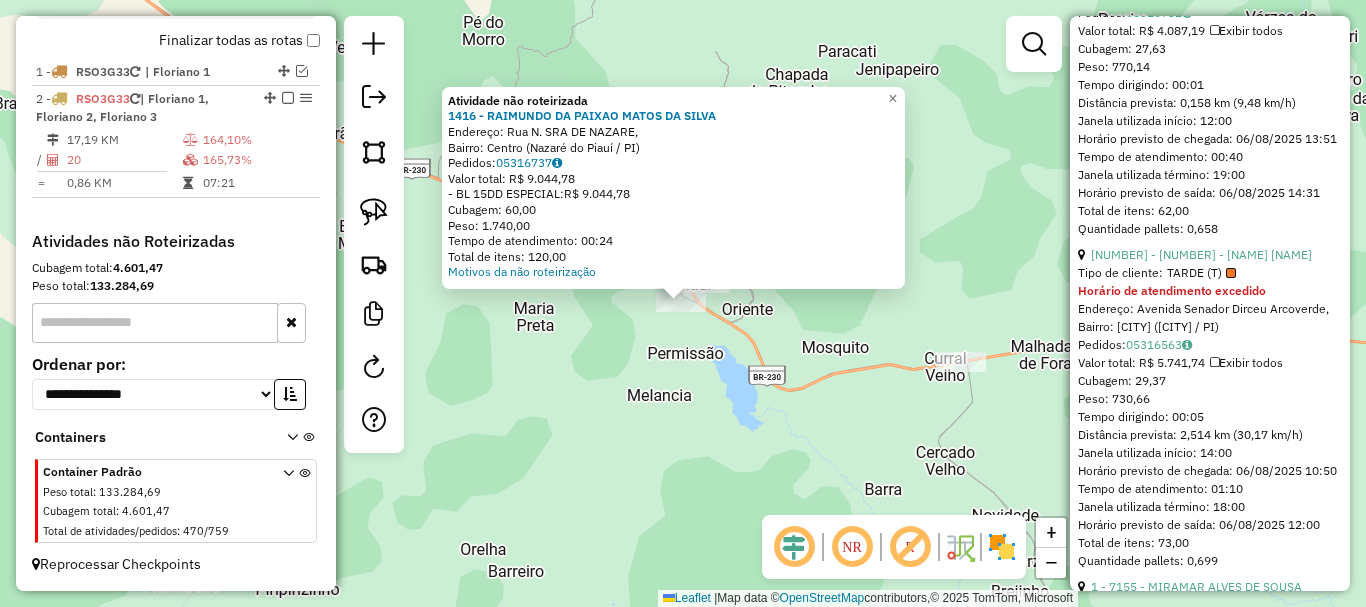 click on "Atividade não roteirizada 1416 - RAIMUNDO DA PAIXAO MATOS DA SILVA  Endereço: Rua N. SRA DE NAZARE,    Bairro: Centro (Nazaré do Piauí / PI)   Pedidos:  05316737   Valor total: R$ 9.044,78   - BL 15DD ESPECIAL:  R$ 9.044,78   Cubagem: 60,00   Peso: 1.740,00   Tempo de atendimento: 00:24   Total de itens: 120,00  Motivos da não roteirização × Janela de atendimento Grade de atendimento Capacidade Transportadoras Veículos Cliente Pedidos  Rotas Selecione os dias de semana para filtrar as janelas de atendimento  Seg   Ter   Qua   Qui   Sex   Sáb   Dom  Informe o período da janela de atendimento: De: Até:  Filtrar exatamente a janela do cliente  Considerar janela de atendimento padrão  Selecione os dias de semana para filtrar as grades de atendimento  Seg   Ter   Qua   Qui   Sex   Sáb   Dom   Considerar clientes sem dia de atendimento cadastrado  Clientes fora do dia de atendimento selecionado Filtrar as atividades entre os valores definidos abaixo:  Peso mínimo:   Peso máximo:   Cubagem mínima:" 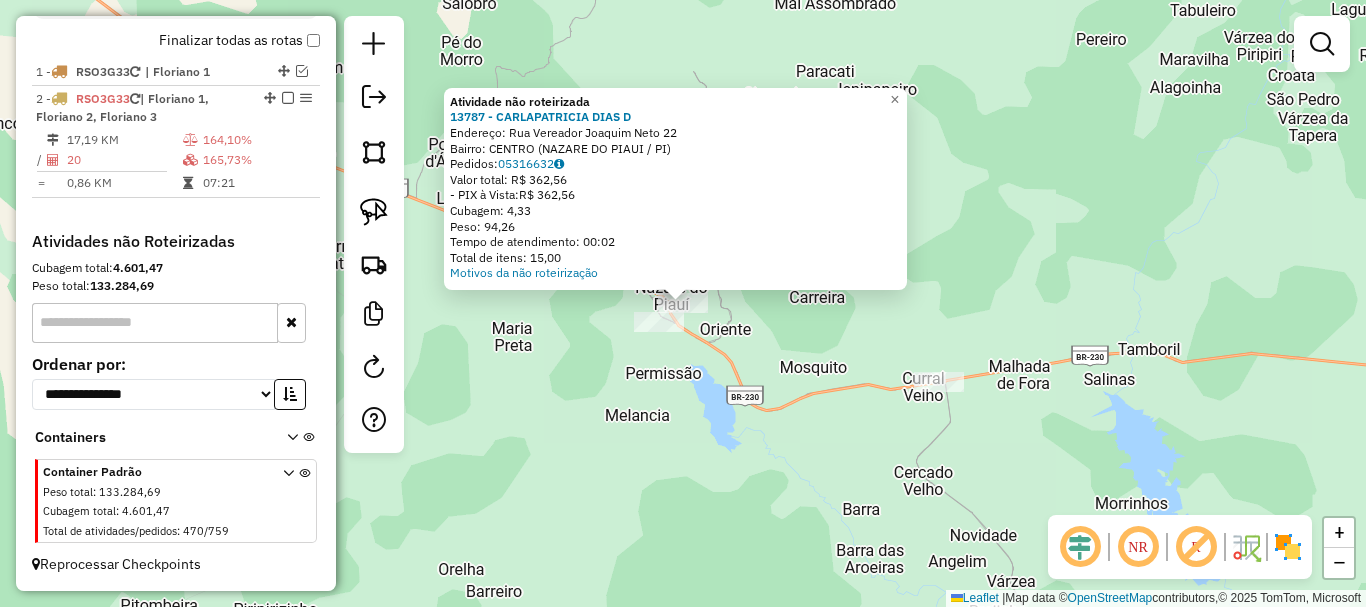 click on "Atividade não roteirizada 13787 - CARLAPATRICIA DIAS D  Endereço:  Rua Vereador Joaquim Neto 22   Bairro: CENTRO (NAZARE DO PIAUI / PI)   Pedidos:  05316632   Valor total: R$ 362,56   - PIX à Vista:  R$ 362,56   Cubagem: 4,33   Peso: 94,26   Tempo de atendimento: 00:02   Total de itens: 15,00  Motivos da não roteirização × Janela de atendimento Grade de atendimento Capacidade Transportadoras Veículos Cliente Pedidos  Rotas Selecione os dias de semana para filtrar as janelas de atendimento  Seg   Ter   Qua   Qui   Sex   Sáb   Dom  Informe o período da janela de atendimento: De: Até:  Filtrar exatamente a janela do cliente  Considerar janela de atendimento padrão  Selecione os dias de semana para filtrar as grades de atendimento  Seg   Ter   Qua   Qui   Sex   Sáb   Dom   Considerar clientes sem dia de atendimento cadastrado  Clientes fora do dia de atendimento selecionado Filtrar as atividades entre os valores definidos abaixo:  Peso mínimo:   Peso máximo:   Cubagem mínima:   Cubagem máxima:  +" 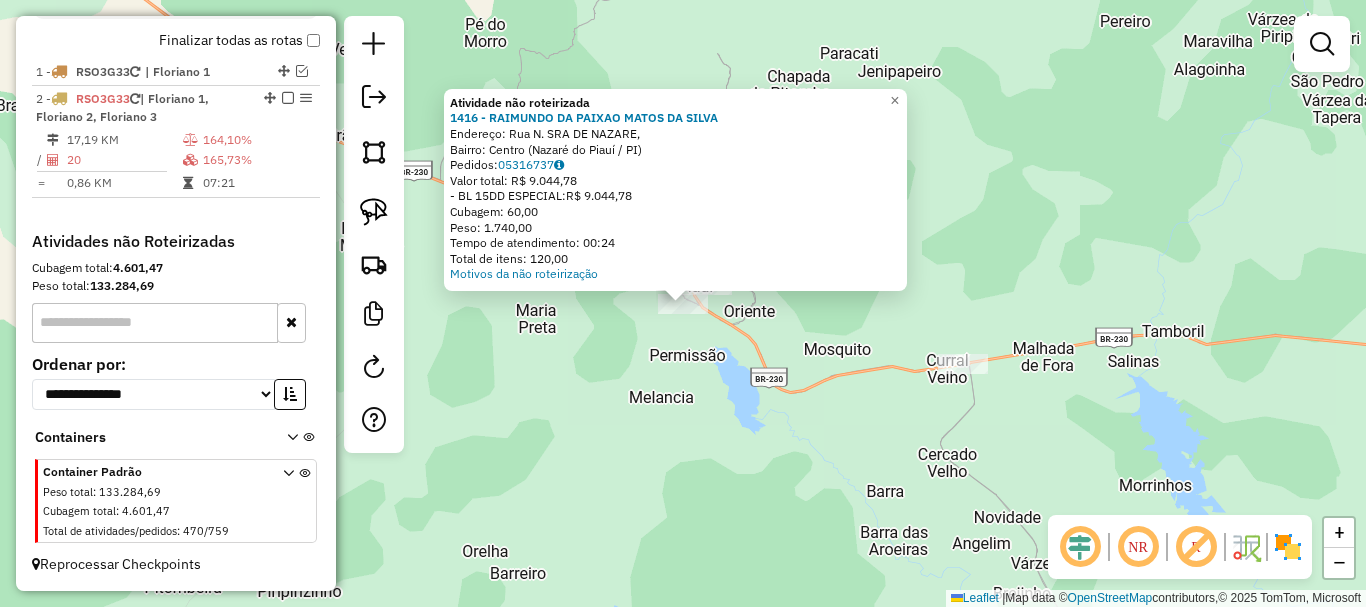 click on "Atividade não roteirizada 1416 - RAIMUNDO DA PAIXAO MATOS DA SILVA  Endereço: Rua N. SRA DE NAZARE,    Bairro: Centro (Nazaré do Piauí / PI)   Pedidos:  05316737   Valor total: R$ 9.044,78   - BL 15DD ESPECIAL:  R$ 9.044,78   Cubagem: 60,00   Peso: 1.740,00   Tempo de atendimento: 00:24   Total de itens: 120,00  Motivos da não roteirização × Janela de atendimento Grade de atendimento Capacidade Transportadoras Veículos Cliente Pedidos  Rotas Selecione os dias de semana para filtrar as janelas de atendimento  Seg   Ter   Qua   Qui   Sex   Sáb   Dom  Informe o período da janela de atendimento: De: Até:  Filtrar exatamente a janela do cliente  Considerar janela de atendimento padrão  Selecione os dias de semana para filtrar as grades de atendimento  Seg   Ter   Qua   Qui   Sex   Sáb   Dom   Considerar clientes sem dia de atendimento cadastrado  Clientes fora do dia de atendimento selecionado Filtrar as atividades entre os valores definidos abaixo:  Peso mínimo:   Peso máximo:   Cubagem mínima:" 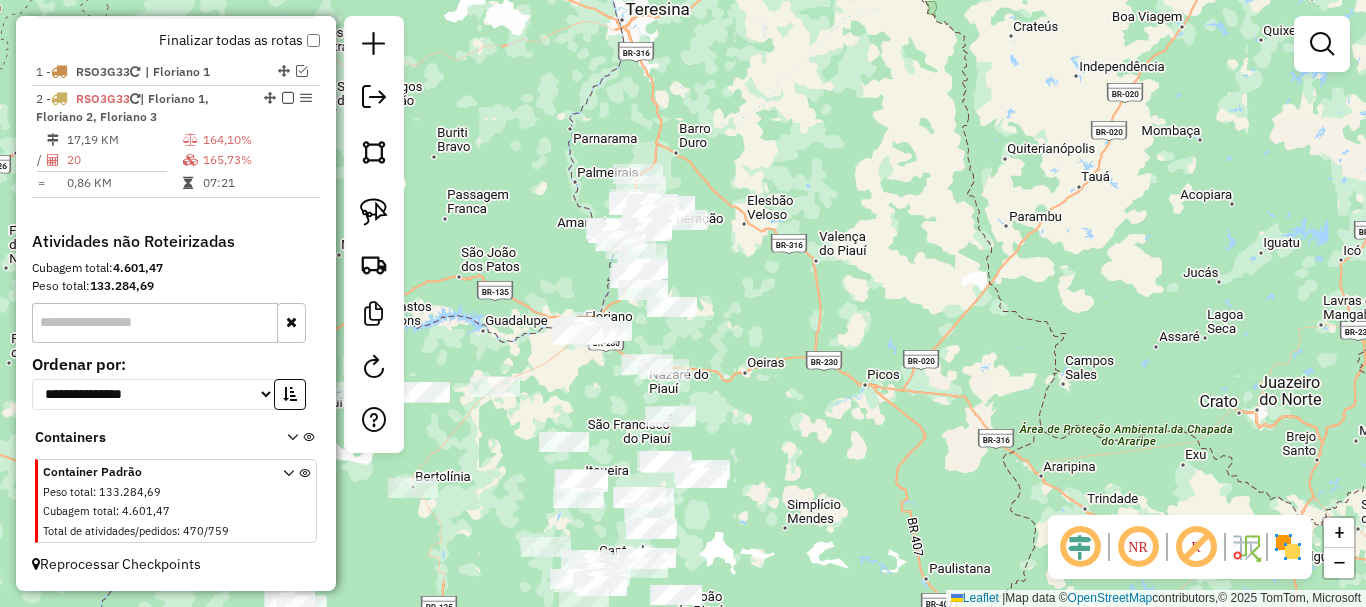 drag, startPoint x: 720, startPoint y: 333, endPoint x: 816, endPoint y: 392, distance: 112.68097 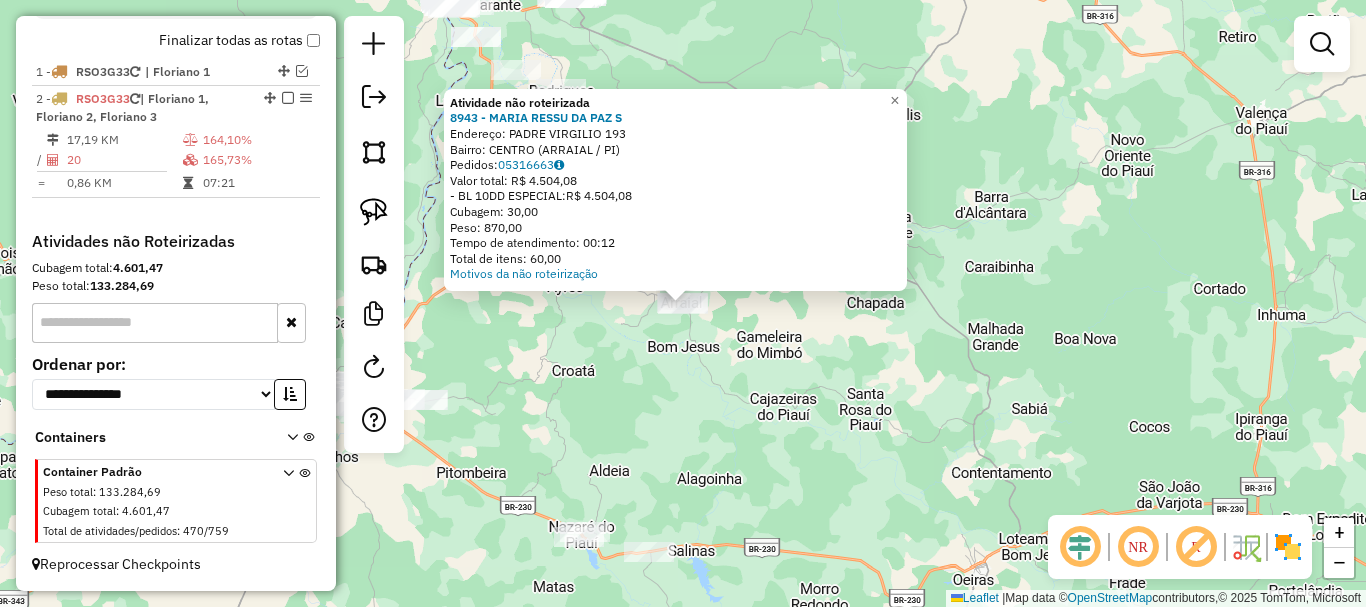 click on "Atividade não roteirizada 8943 - MARIA RESSU DA PAZ S  Endereço:  PADRE VIRGILIO 193   Bairro: CENTRO (ARRAIAL / PI)   Pedidos:  05316663   Valor total: R$ 4.504,08   - BL 10DD ESPECIAL:  R$ 4.504,08   Cubagem: 30,00   Peso: 870,00   Tempo de atendimento: 00:12   Total de itens: 60,00  Motivos da não roteirização × Janela de atendimento Grade de atendimento Capacidade Transportadoras Veículos Cliente Pedidos  Rotas Selecione os dias de semana para filtrar as janelas de atendimento  Seg   Ter   Qua   Qui   Sex   Sáb   Dom  Informe o período da janela de atendimento: De: Até:  Filtrar exatamente a janela do cliente  Considerar janela de atendimento padrão  Selecione os dias de semana para filtrar as grades de atendimento  Seg   Ter   Qua   Qui   Sex   Sáb   Dom   Considerar clientes sem dia de atendimento cadastrado  Clientes fora do dia de atendimento selecionado Filtrar as atividades entre os valores definidos abaixo:  Peso mínimo:   Peso máximo:   Cubagem mínima:   Cubagem máxima:   De:  De:" 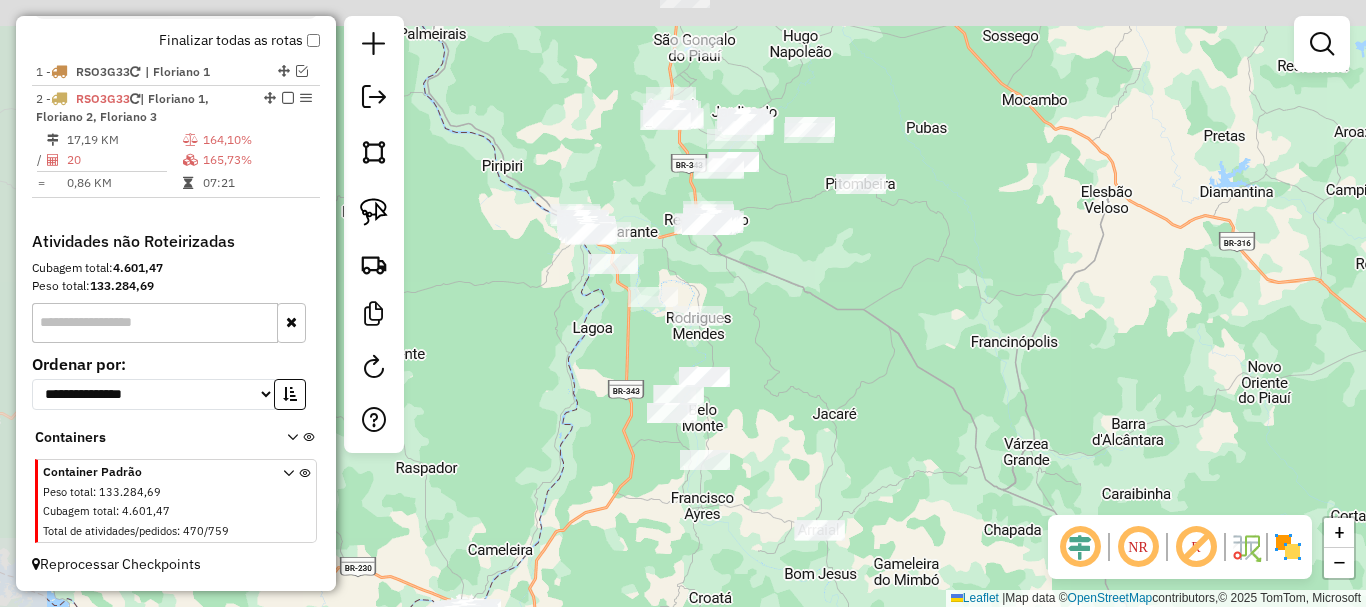 drag, startPoint x: 670, startPoint y: 379, endPoint x: 774, endPoint y: 516, distance: 172.00291 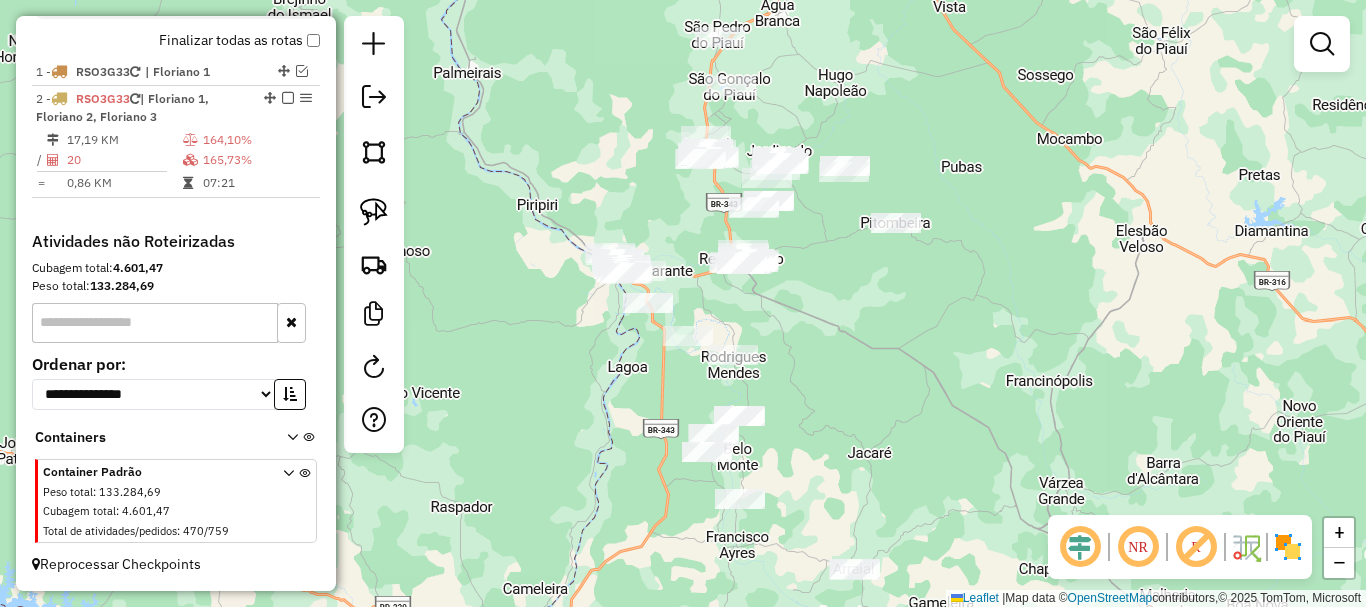 drag, startPoint x: 849, startPoint y: 334, endPoint x: 847, endPoint y: 451, distance: 117.01709 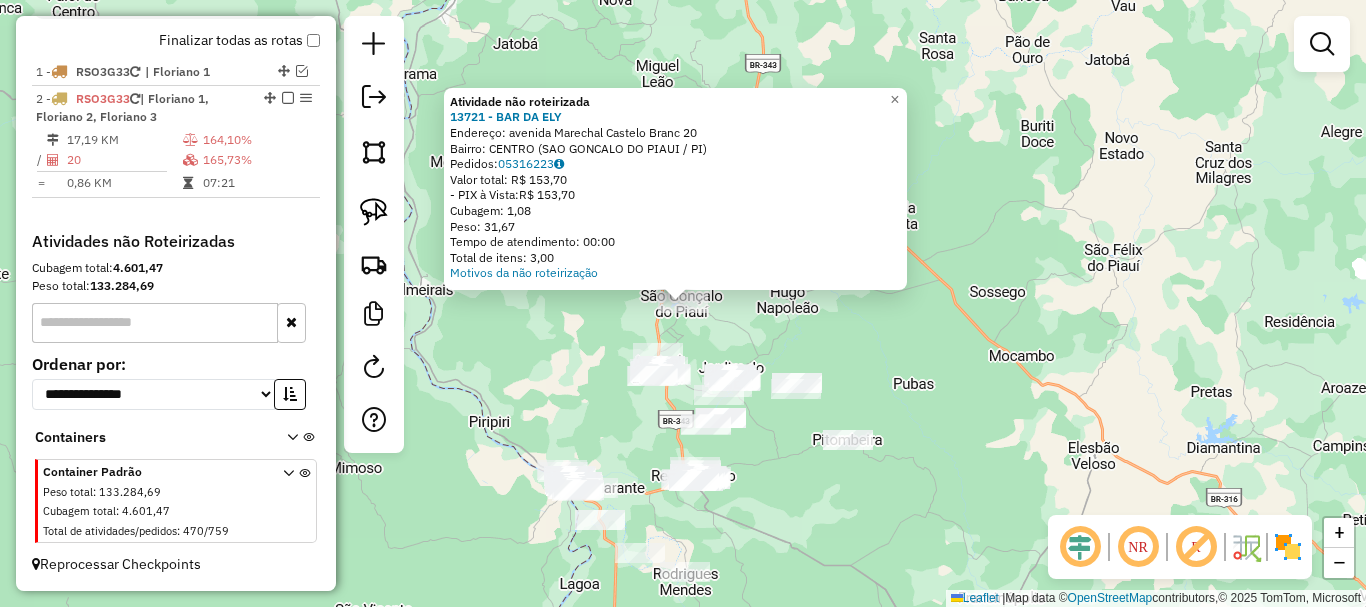 click on "Atividade não roteirizada 13721 - BAR DA ELY  Endereço:  avenida Marechal Castelo Branc 20   Bairro: CENTRO (SAO GONCALO DO PIAUI / PI)   Pedidos:  05316223   Valor total: R$ 153,70   - PIX à Vista:  R$ 153,70   Cubagem: 1,08   Peso: 31,67   Tempo de atendimento: 00:00   Total de itens: 3,00  Motivos da não roteirização × Janela de atendimento Grade de atendimento Capacidade Transportadoras Veículos Cliente Pedidos  Rotas Selecione os dias de semana para filtrar as janelas de atendimento  Seg   Ter   Qua   Qui   Sex   Sáb   Dom  Informe o período da janela de atendimento: De: Até:  Filtrar exatamente a janela do cliente  Considerar janela de atendimento padrão  Selecione os dias de semana para filtrar as grades de atendimento  Seg   Ter   Qua   Qui   Sex   Sáb   Dom   Considerar clientes sem dia de atendimento cadastrado  Clientes fora do dia de atendimento selecionado Filtrar as atividades entre os valores definidos abaixo:  Peso mínimo:   Peso máximo:   Cubagem mínima:   Cubagem máxima:  +" 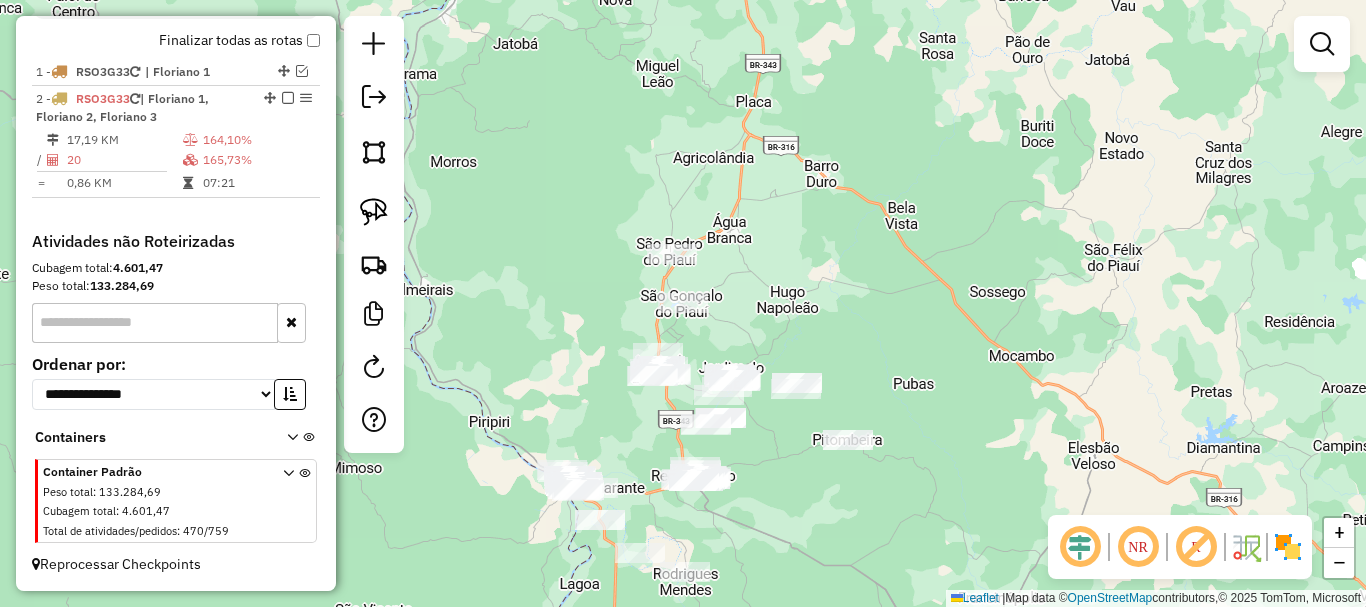 drag, startPoint x: 854, startPoint y: 370, endPoint x: 890, endPoint y: 310, distance: 69.97142 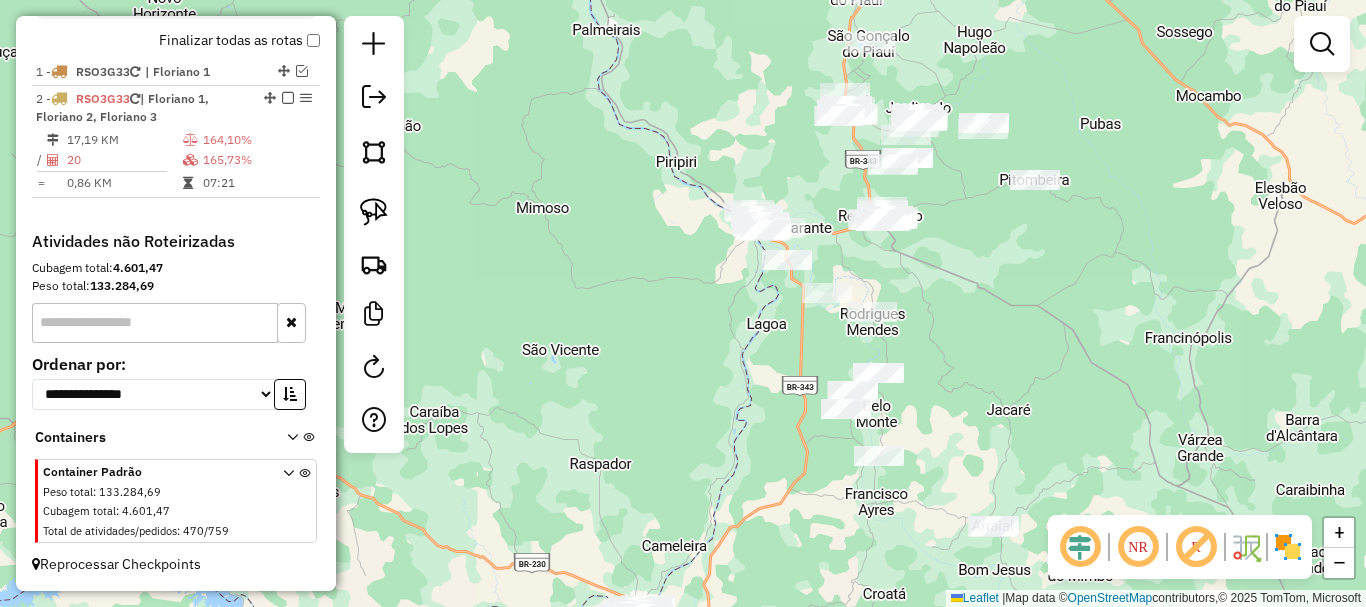 drag, startPoint x: 570, startPoint y: 338, endPoint x: 652, endPoint y: 229, distance: 136.40015 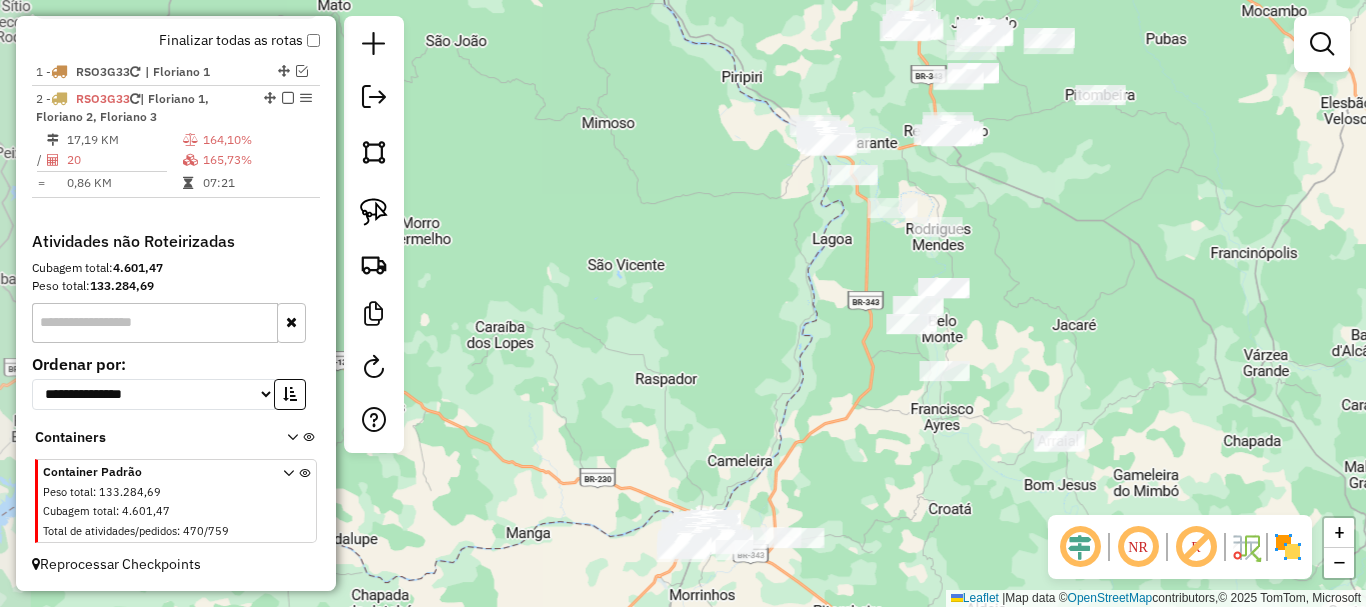 drag, startPoint x: 738, startPoint y: 263, endPoint x: 752, endPoint y: 232, distance: 34.0147 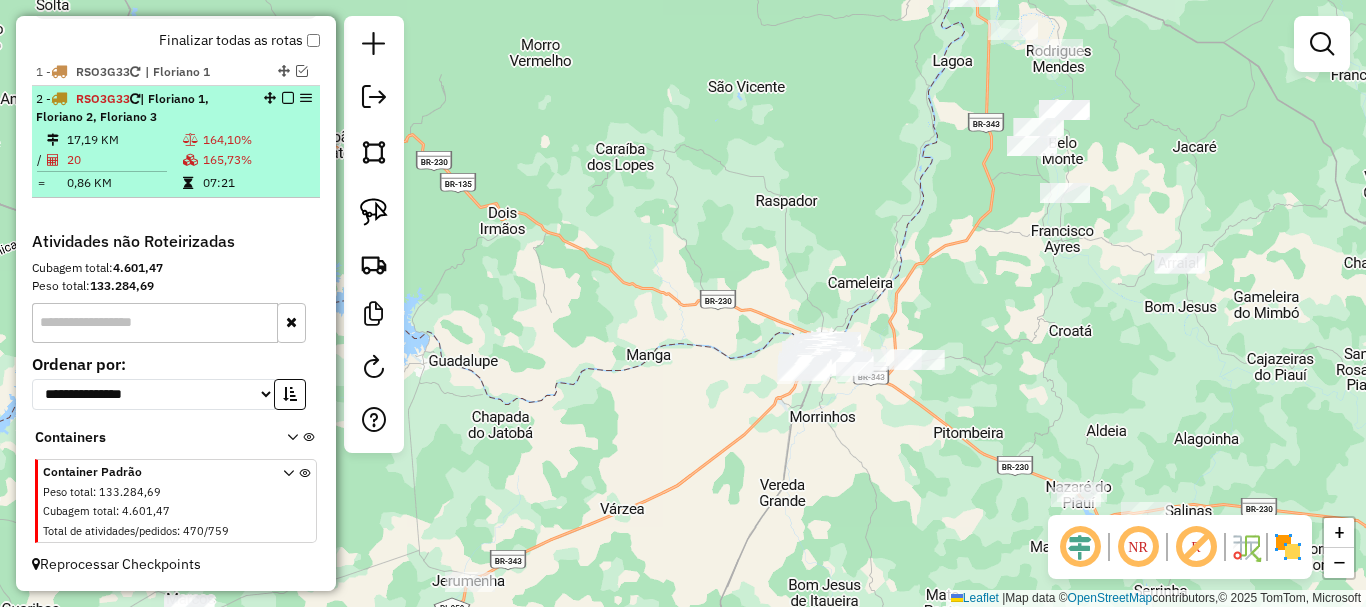 click at bounding box center (288, 98) 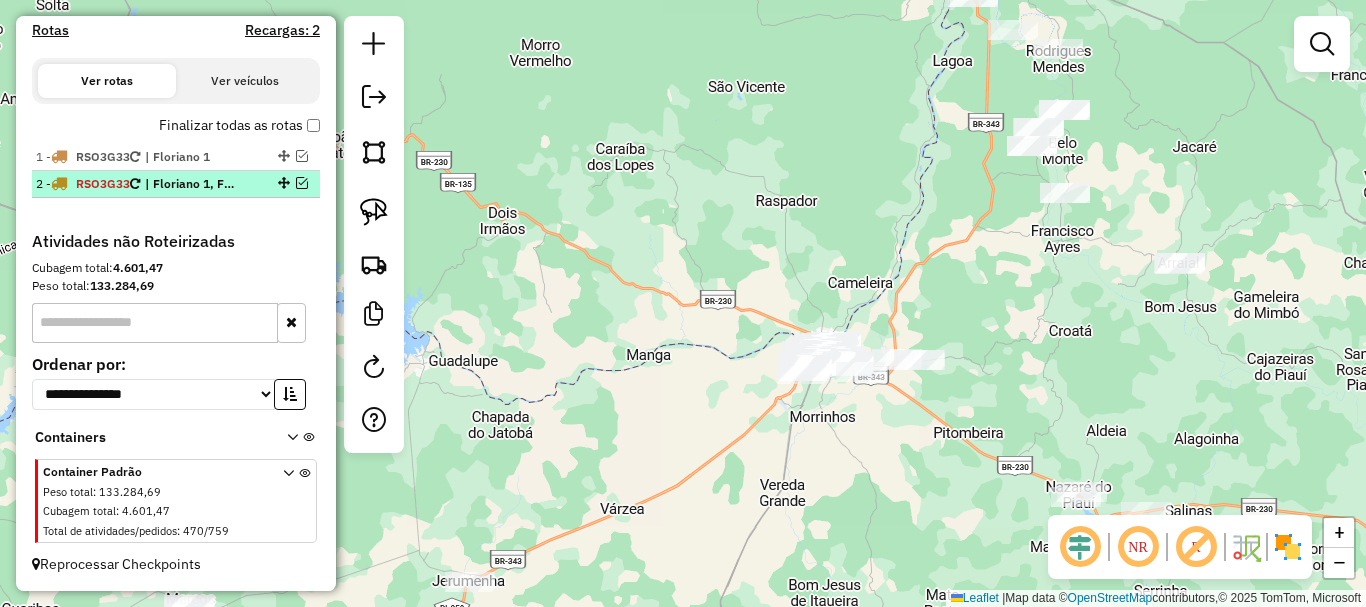 scroll, scrollTop: 622, scrollLeft: 0, axis: vertical 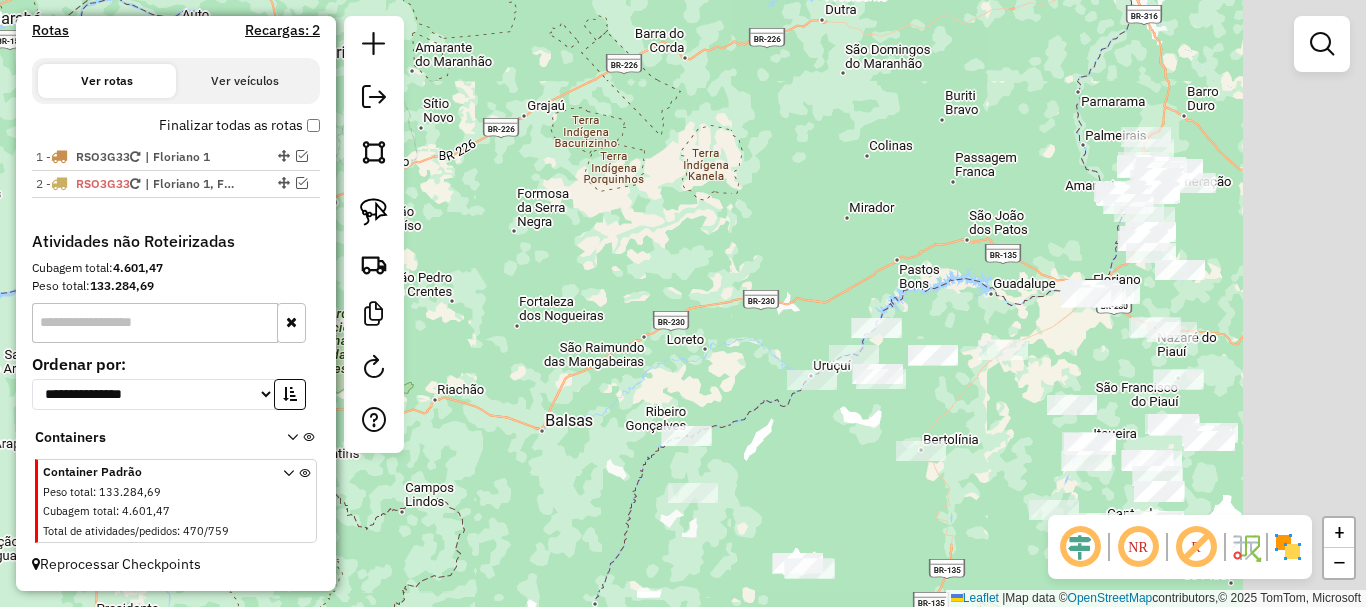 drag, startPoint x: 1153, startPoint y: 302, endPoint x: 853, endPoint y: 445, distance: 332.33868 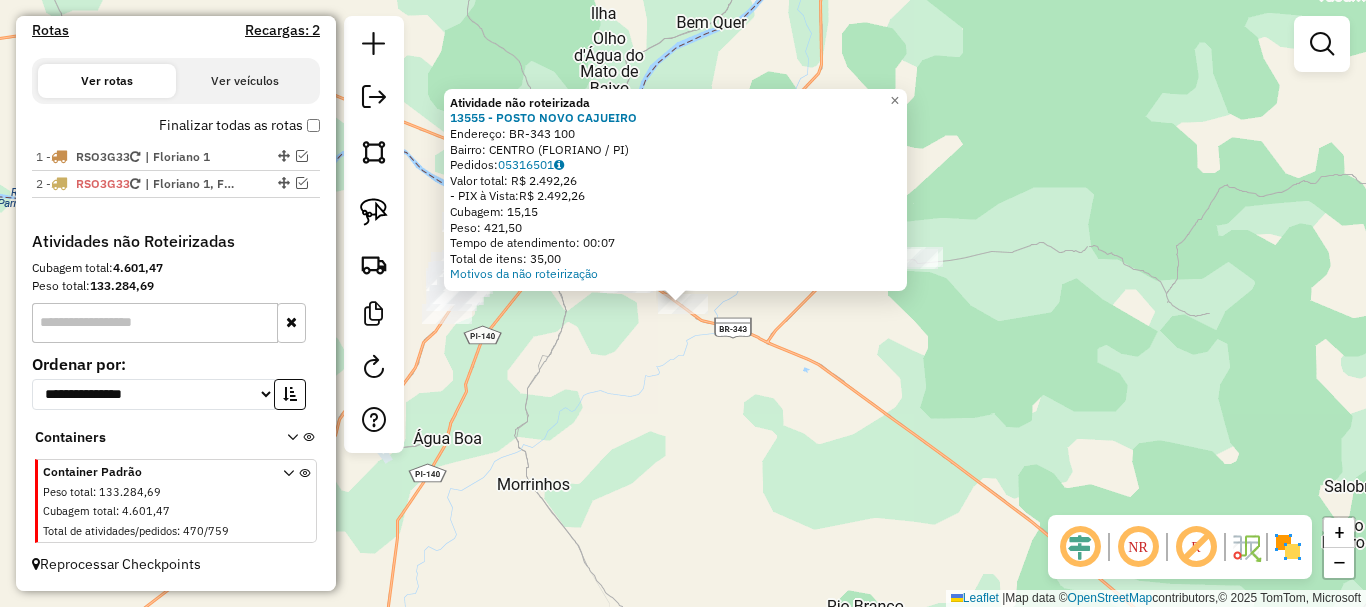 click on "Atividade não roteirizada 13555 - POSTO NOVO CAJUEIRO  Endereço:  BR-343 100   Bairro: CENTRO (FLORIANO / PI)   Pedidos:  05316501   Valor total: R$ 2.492,26   - PIX à Vista:  R$ 2.492,26   Cubagem: 15,15   Peso: 421,50   Tempo de atendimento: 00:07   Total de itens: 35,00  Motivos da não roteirização × Janela de atendimento Grade de atendimento Capacidade Transportadoras Veículos Cliente Pedidos  Rotas Selecione os dias de semana para filtrar as janelas de atendimento  Seg   Ter   Qua   Qui   Sex   Sáb   Dom  Informe o período da janela de atendimento: De: Até:  Filtrar exatamente a janela do cliente  Considerar janela de atendimento padrão  Selecione os dias de semana para filtrar as grades de atendimento  Seg   Ter   Qua   Qui   Sex   Sáb   Dom   Considerar clientes sem dia de atendimento cadastrado  Clientes fora do dia de atendimento selecionado Filtrar as atividades entre os valores definidos abaixo:  Peso mínimo:   Peso máximo:   Cubagem mínima:   Cubagem máxima:   De:   Até:   De:  +" 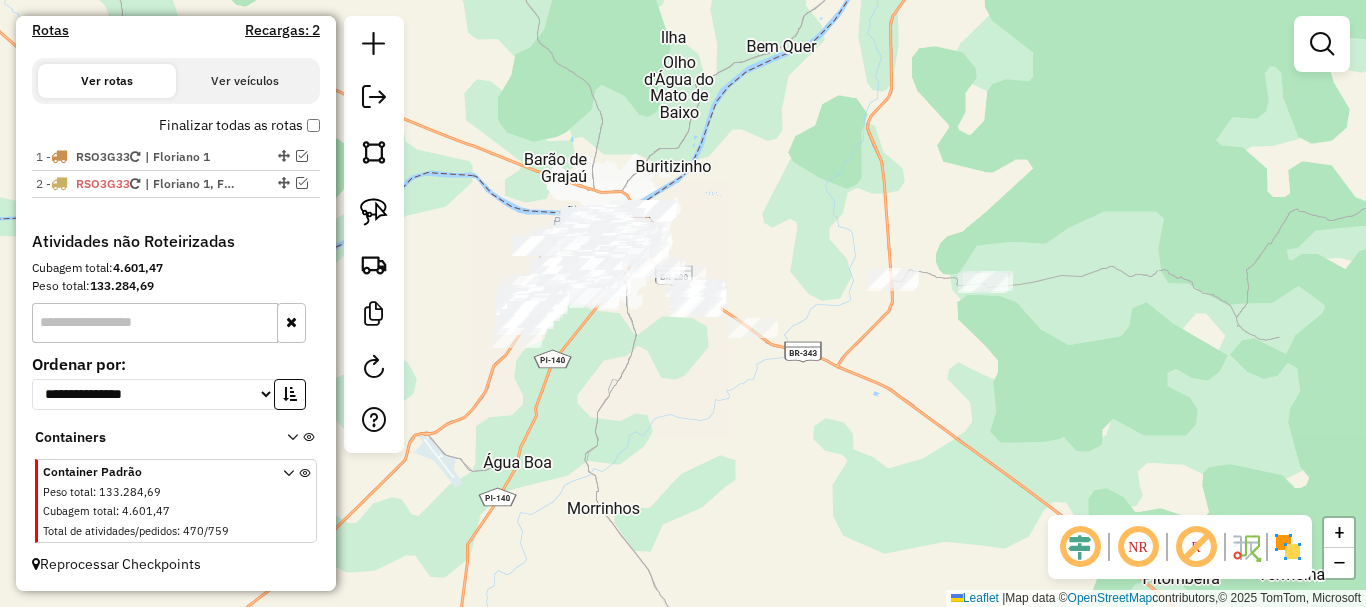 drag, startPoint x: 566, startPoint y: 323, endPoint x: 748, endPoint y: 381, distance: 191.01833 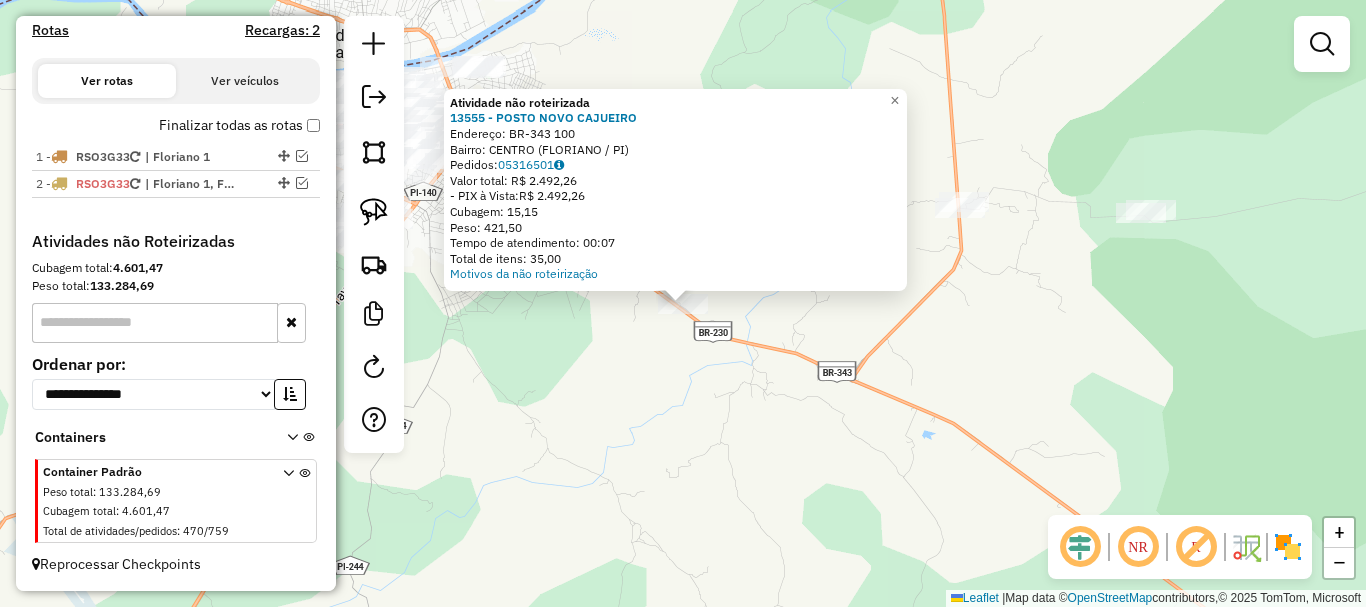 click on "Atividade não roteirizada 13555 - POSTO NOVO CAJUEIRO  Endereço:  BR-343 100   Bairro: CENTRO (FLORIANO / PI)   Pedidos:  05316501   Valor total: R$ 2.492,26   - PIX à Vista:  R$ 2.492,26   Cubagem: 15,15   Peso: 421,50   Tempo de atendimento: 00:07   Total de itens: 35,00  Motivos da não roteirização × Janela de atendimento Grade de atendimento Capacidade Transportadoras Veículos Cliente Pedidos  Rotas Selecione os dias de semana para filtrar as janelas de atendimento  Seg   Ter   Qua   Qui   Sex   Sáb   Dom  Informe o período da janela de atendimento: De: Até:  Filtrar exatamente a janela do cliente  Considerar janela de atendimento padrão  Selecione os dias de semana para filtrar as grades de atendimento  Seg   Ter   Qua   Qui   Sex   Sáb   Dom   Considerar clientes sem dia de atendimento cadastrado  Clientes fora do dia de atendimento selecionado Filtrar as atividades entre os valores definidos abaixo:  Peso mínimo:   Peso máximo:   Cubagem mínima:   Cubagem máxima:   De:   Até:   De:  +" 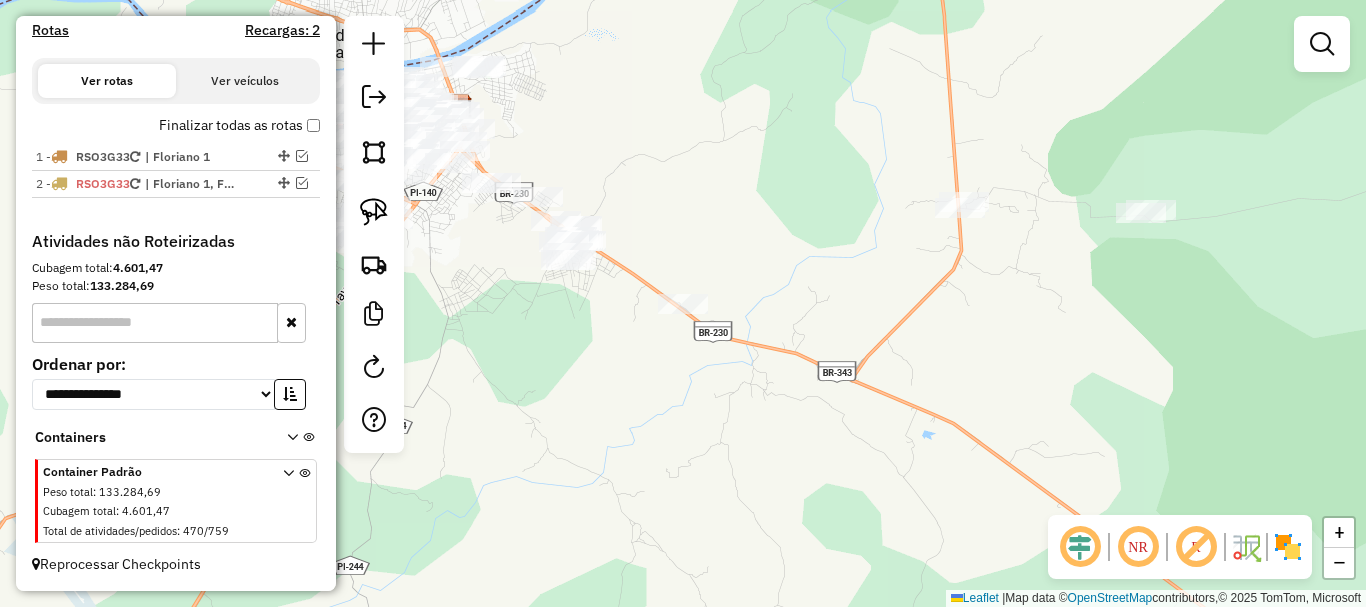 drag, startPoint x: 554, startPoint y: 337, endPoint x: 770, endPoint y: 400, distance: 225 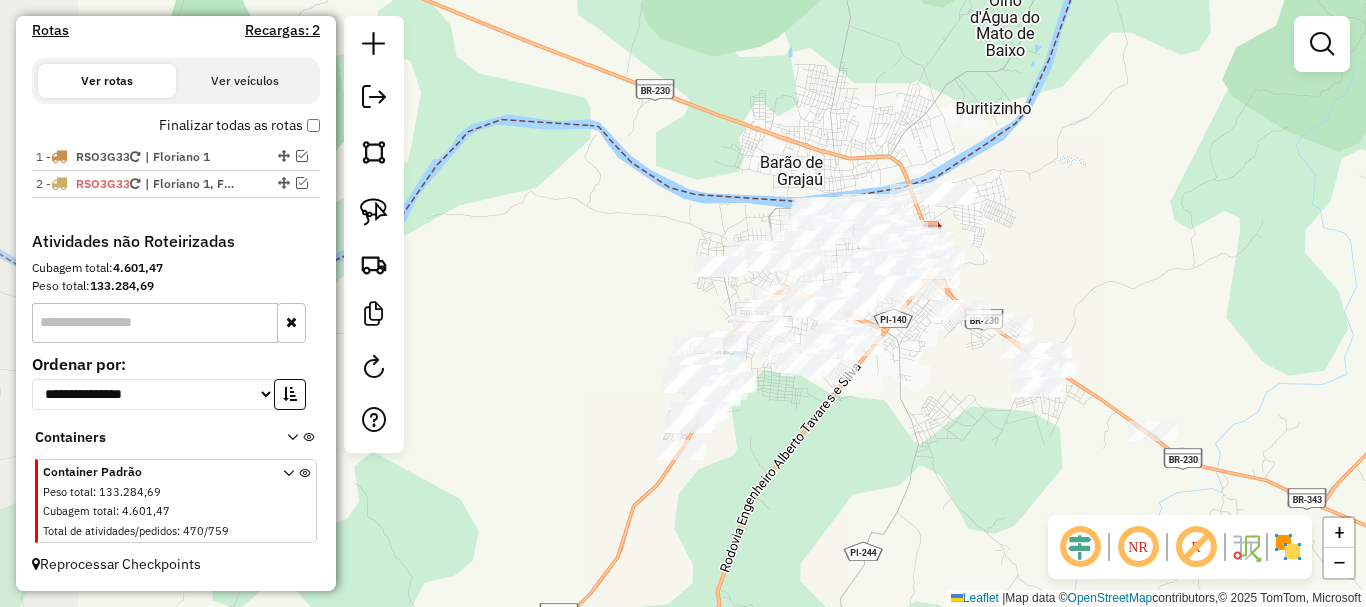 drag, startPoint x: 761, startPoint y: 376, endPoint x: 969, endPoint y: 442, distance: 218.22008 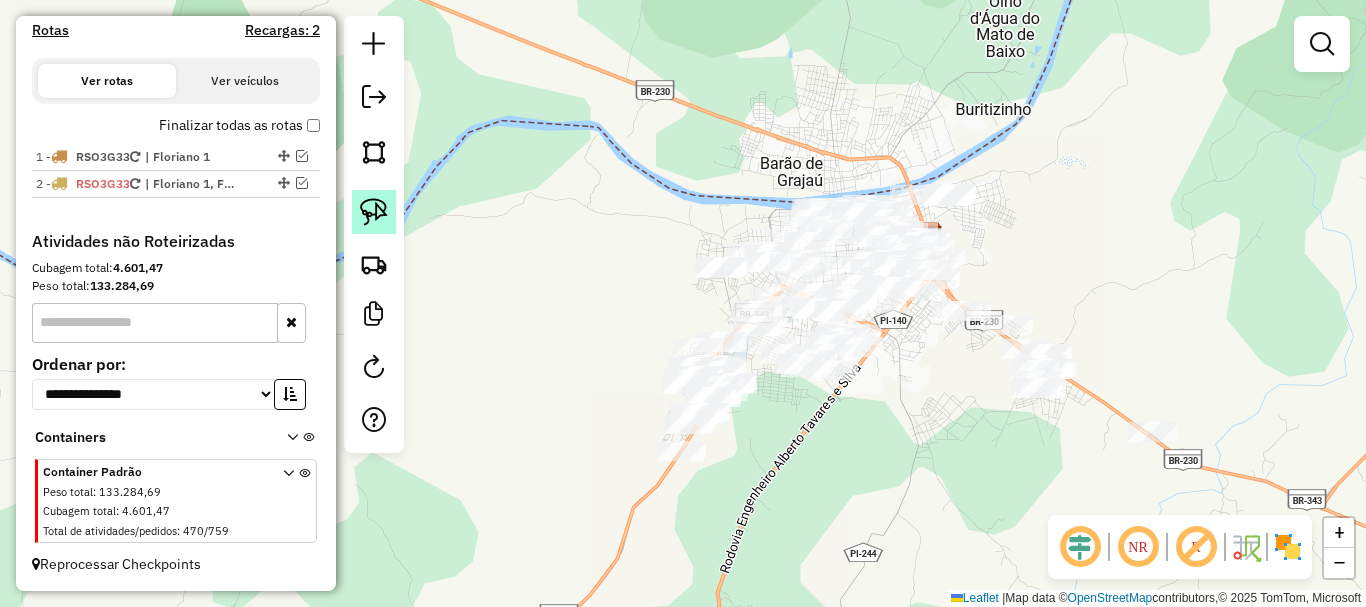 click 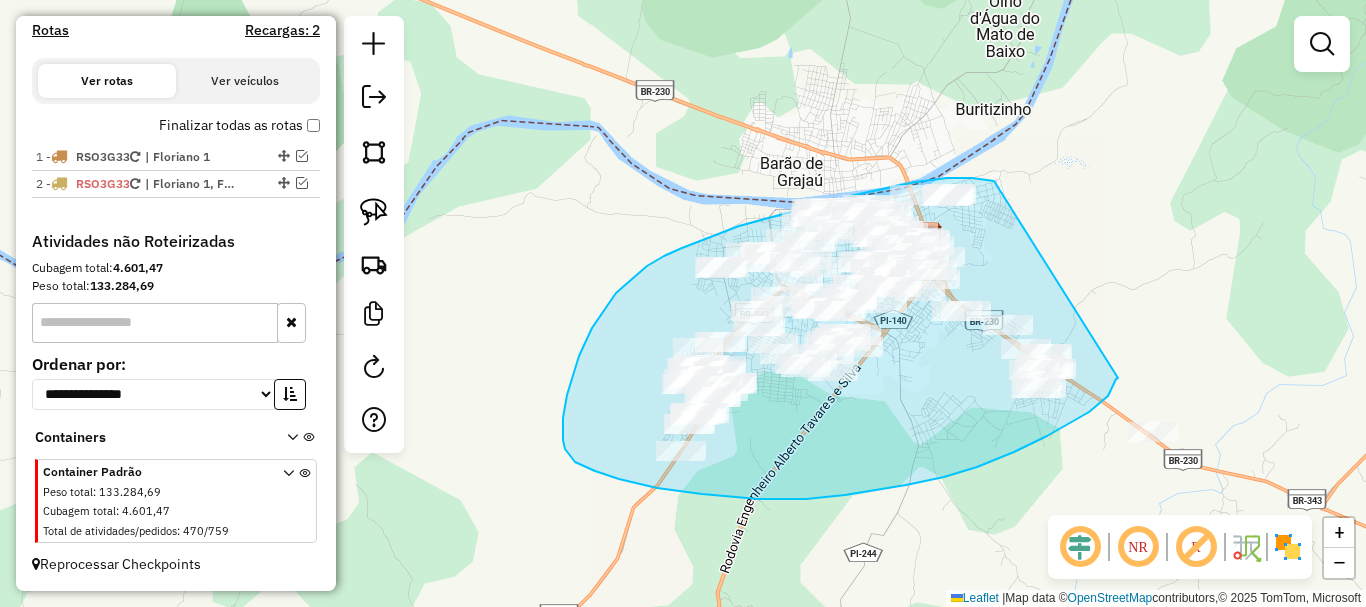 drag, startPoint x: 994, startPoint y: 181, endPoint x: 1118, endPoint y: 378, distance: 232.77672 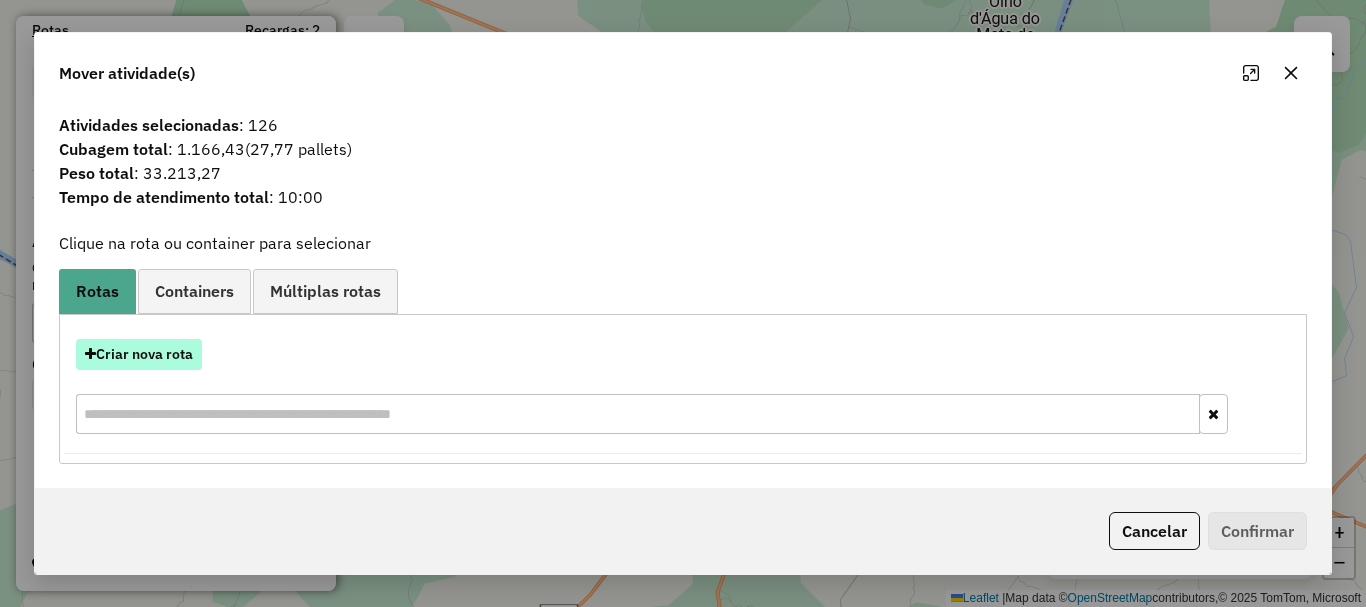 click on "Criar nova rota" at bounding box center [139, 354] 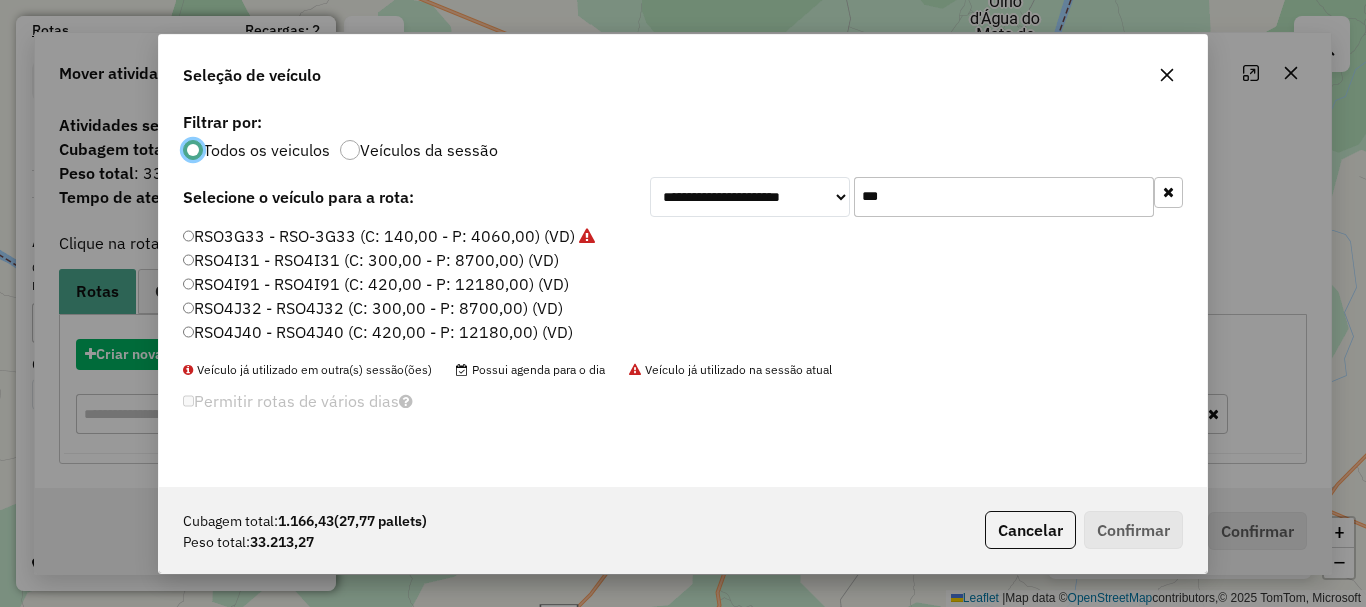 scroll, scrollTop: 11, scrollLeft: 6, axis: both 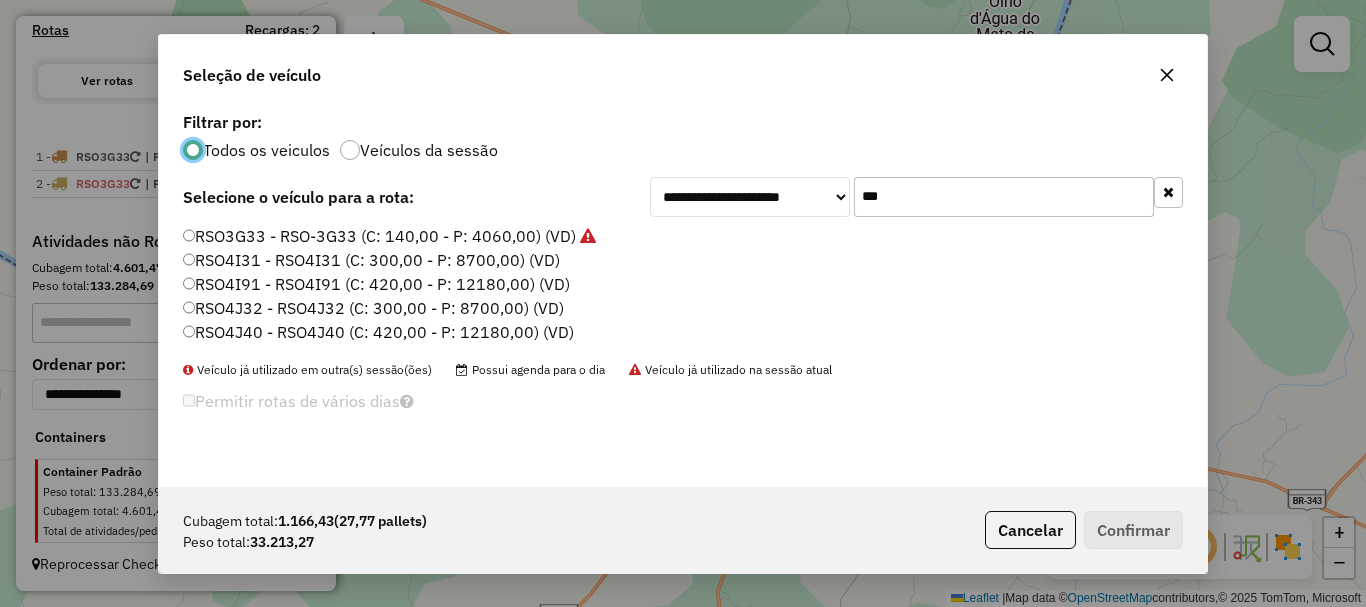 click on "***" 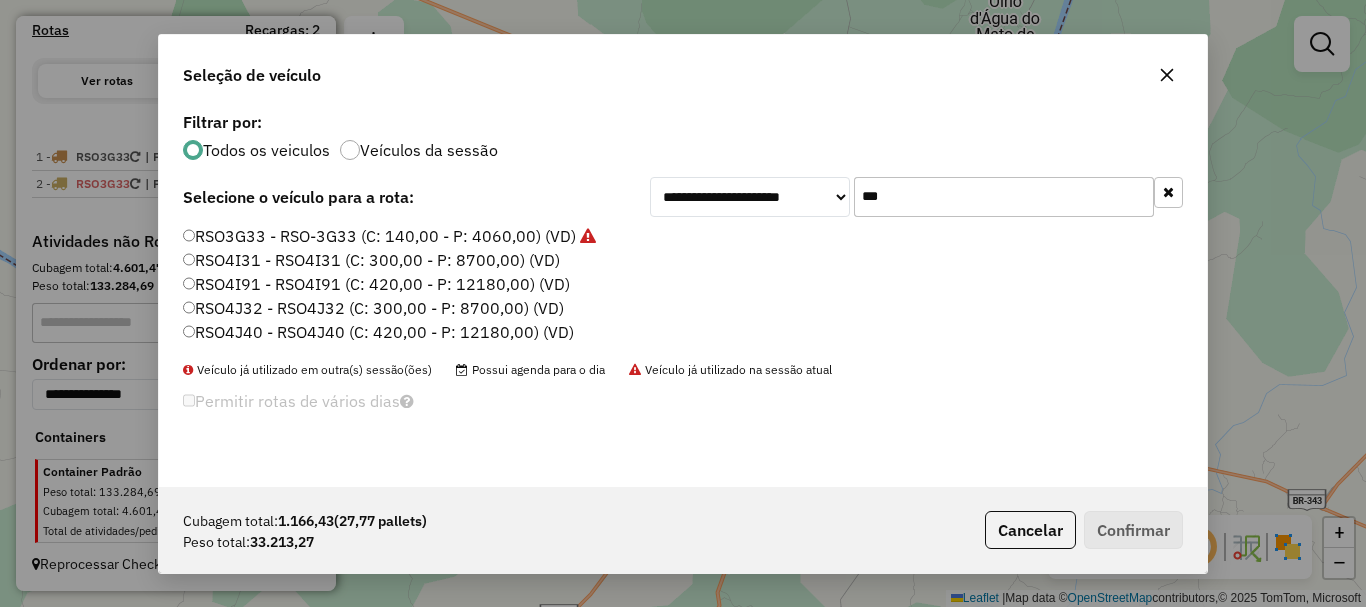 click on "***" 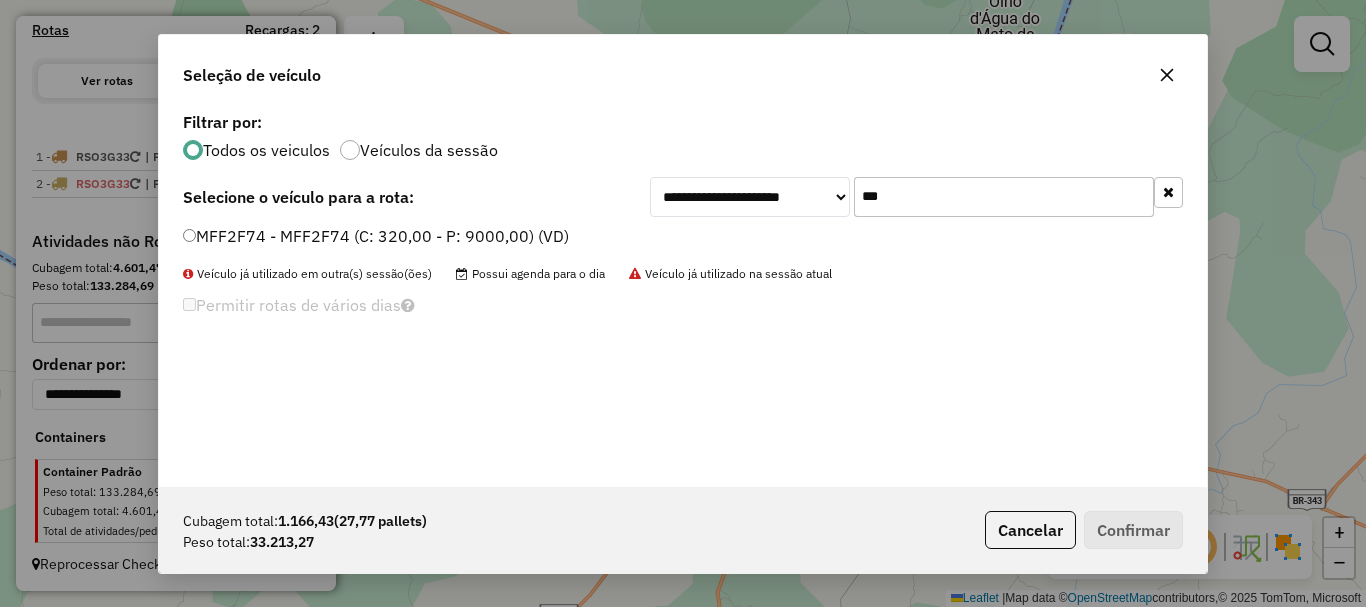 type on "***" 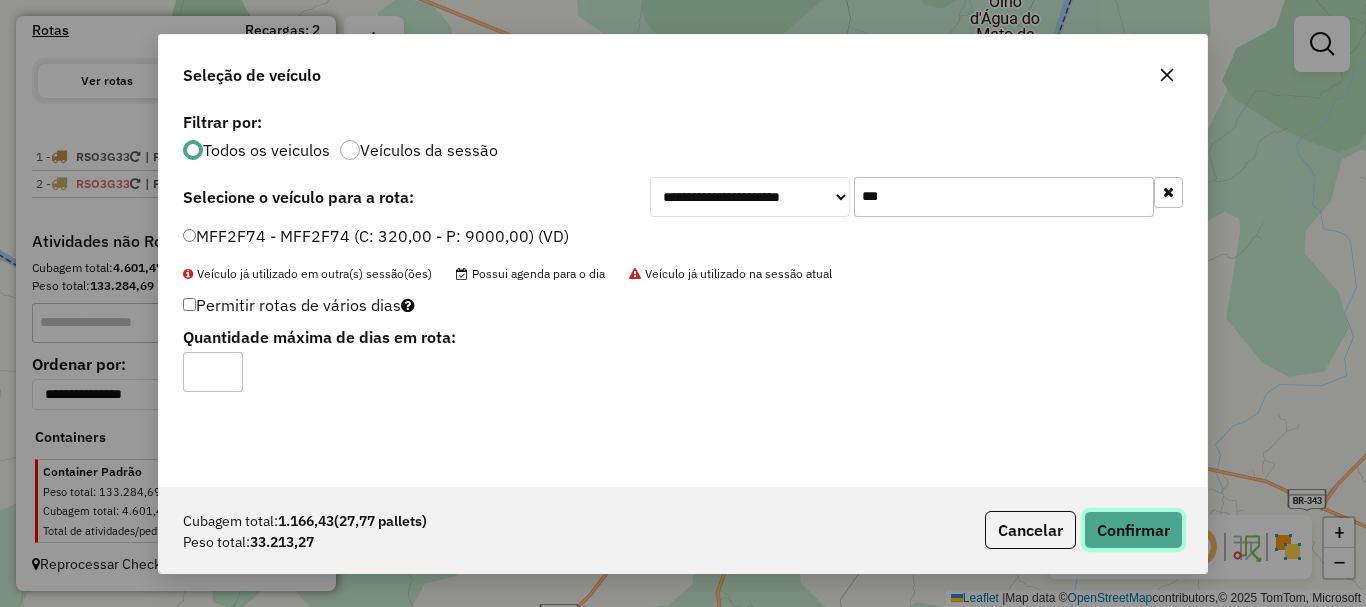 click on "Confirmar" 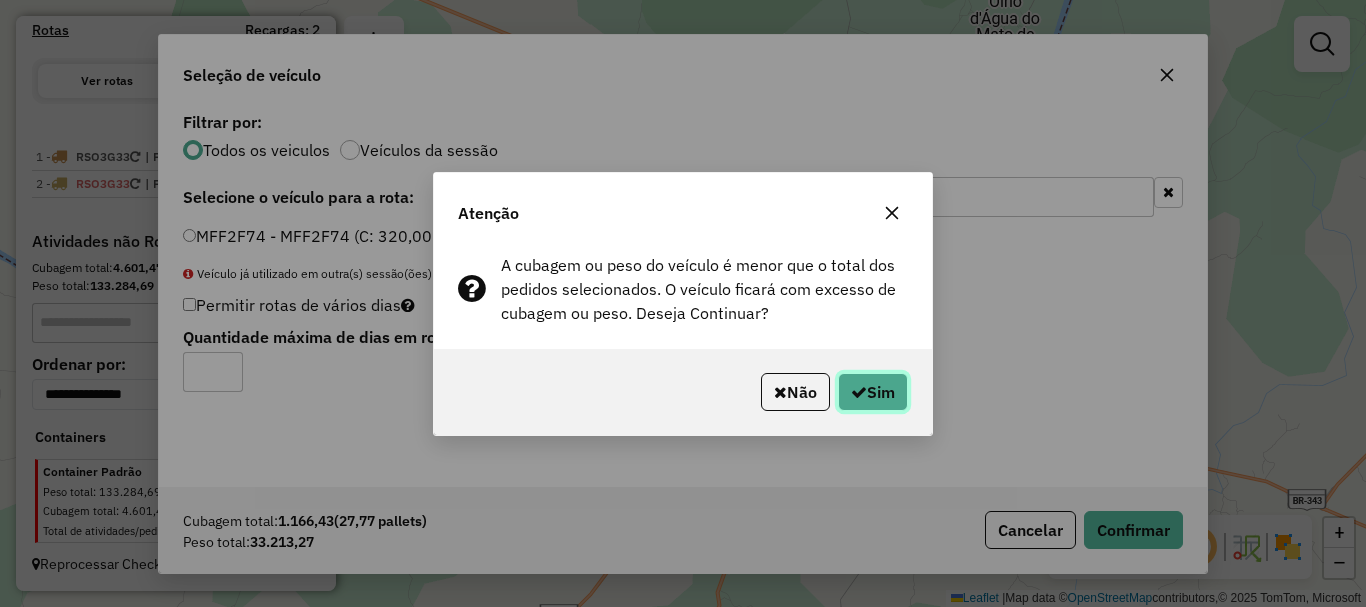 click on "Sim" 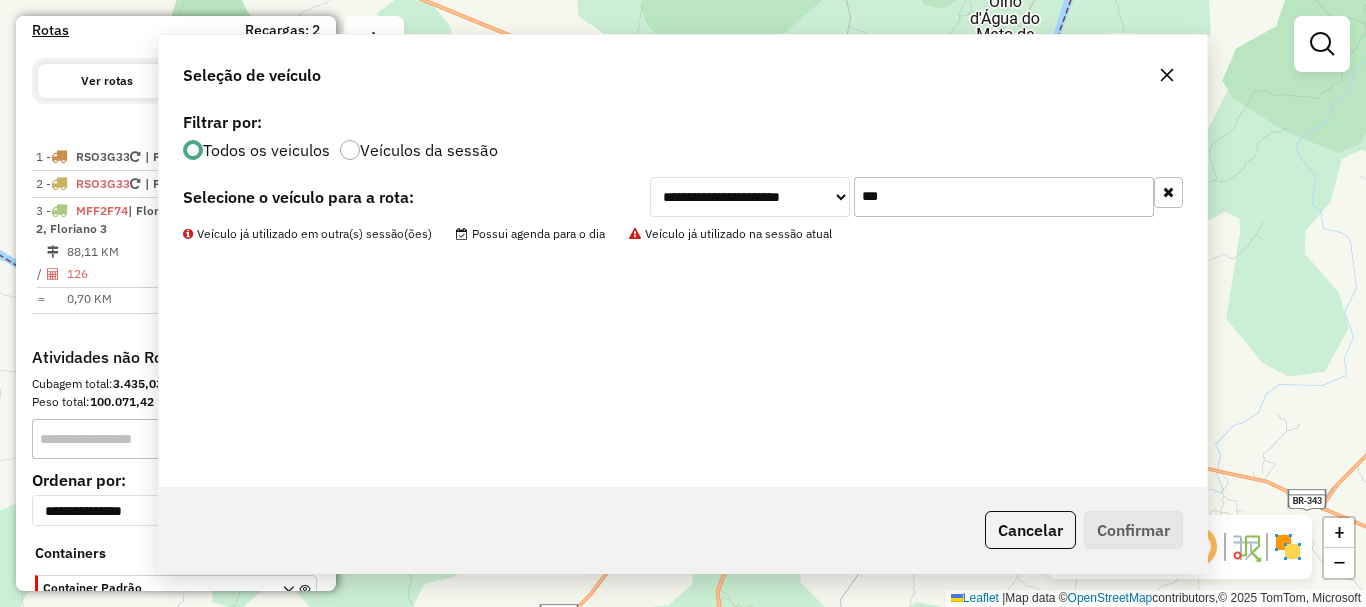 scroll, scrollTop: 707, scrollLeft: 0, axis: vertical 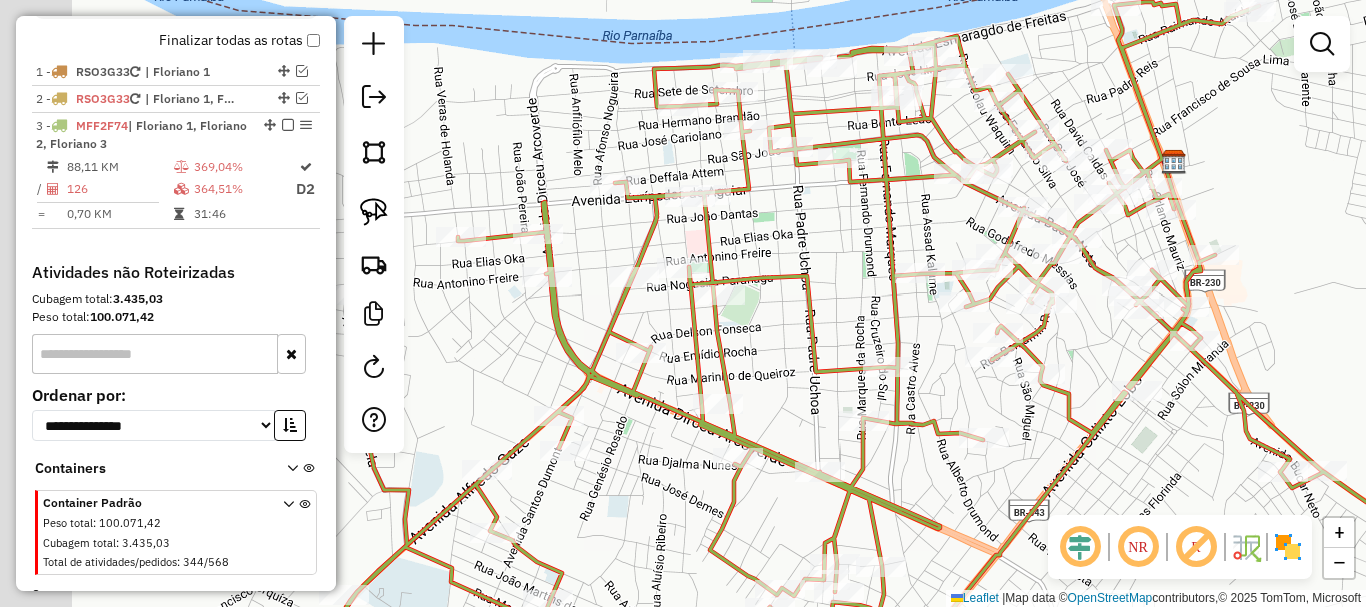drag, startPoint x: 548, startPoint y: 187, endPoint x: 809, endPoint y: 174, distance: 261.32355 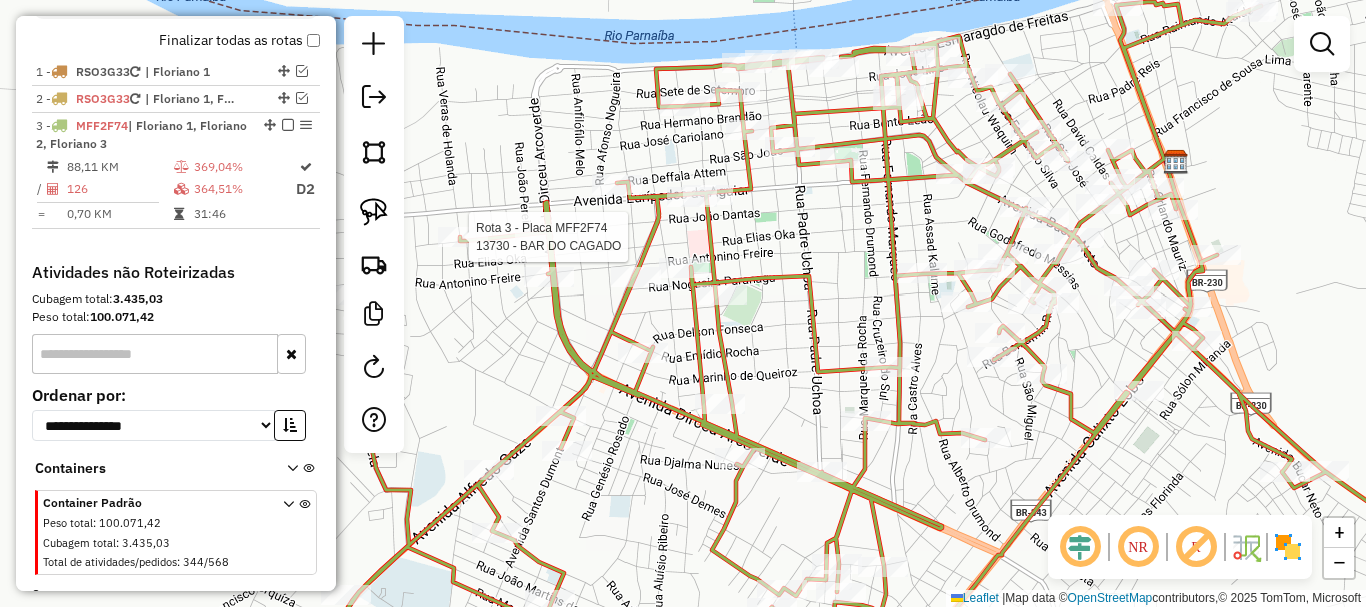 select on "*********" 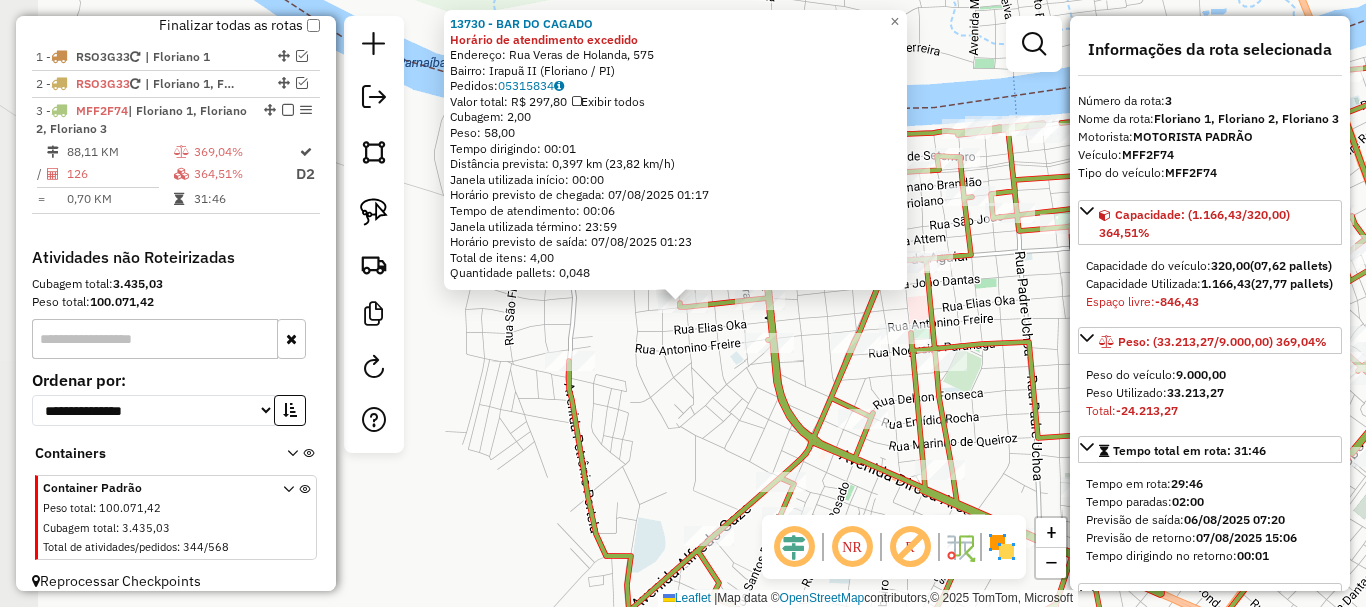scroll, scrollTop: 739, scrollLeft: 0, axis: vertical 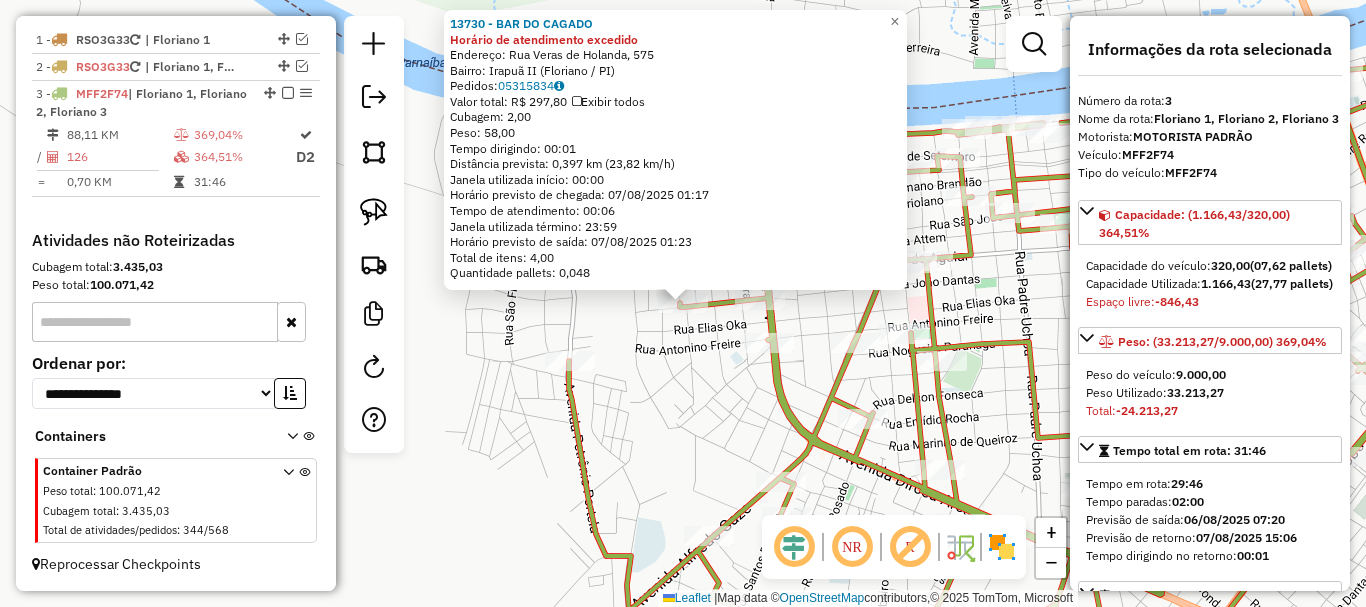 click on "13730 - BAR DO CAGADO Horário de atendimento excedido  Endereço: Rua Veras de Holanda, 575   Bairro: Irapuã II (Floriano / PI)   Pedidos:  05315834   Valor total: R$ 297,80   Exibir todos   Cubagem: 2,00  Peso: 58,00  Tempo dirigindo: 00:01   Distância prevista: 0,397 km (23,82 km/h)   Janela utilizada início: 00:00   Horário previsto de chegada: 07/08/2025 01:17   Tempo de atendimento: 00:06   Janela utilizada término: 23:59   Horário previsto de saída: 07/08/2025 01:23   Total de itens: 4,00   Quantidade pallets: 0,048  × Janela de atendimento Grade de atendimento Capacidade Transportadoras Veículos Cliente Pedidos  Rotas Selecione os dias de semana para filtrar as janelas de atendimento  Seg   Ter   Qua   Qui   Sex   Sáb   Dom  Informe o período da janela de atendimento: De: Até:  Filtrar exatamente a janela do cliente  Considerar janela de atendimento padrão  Selecione os dias de semana para filtrar as grades de atendimento  Seg   Ter   Qua   Qui   Sex   Sáb   Dom   Peso mínimo:   De:  +" 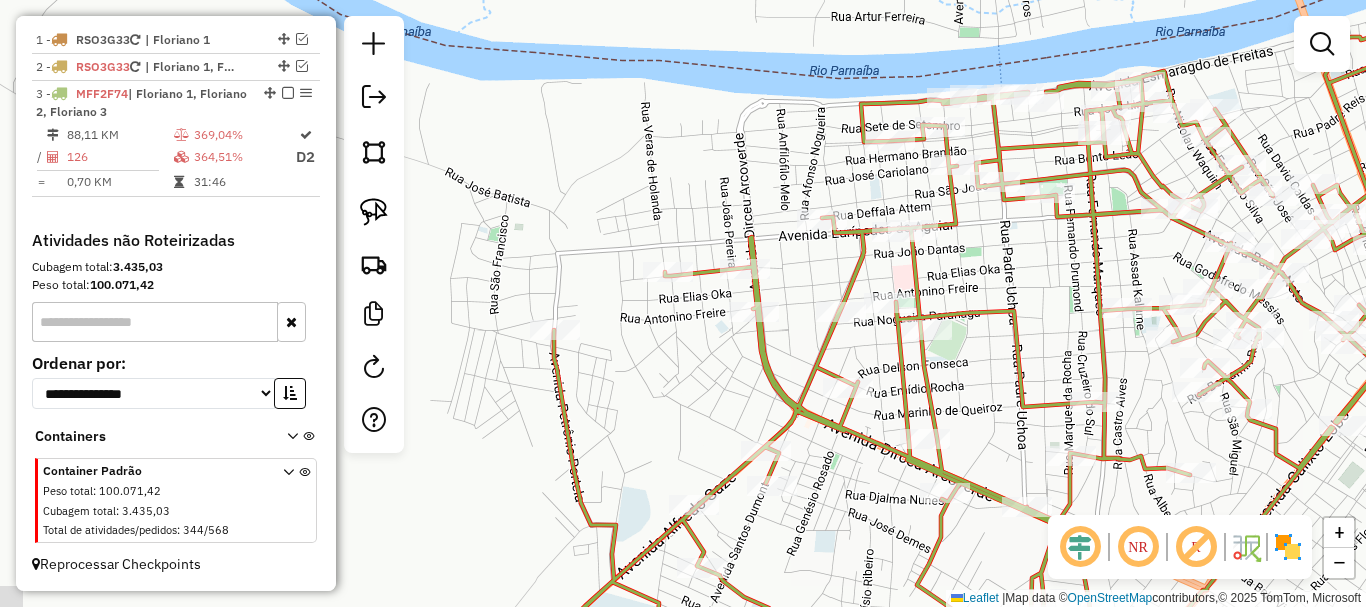 drag, startPoint x: 704, startPoint y: 348, endPoint x: 692, endPoint y: 212, distance: 136.52838 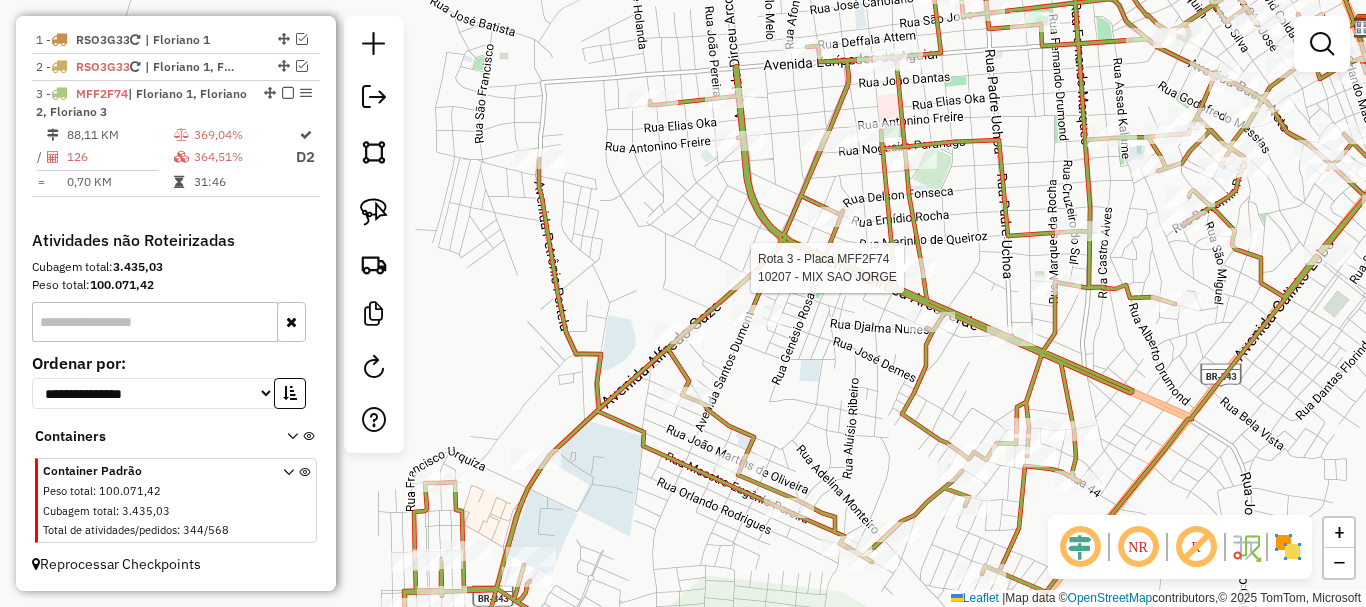 select on "*********" 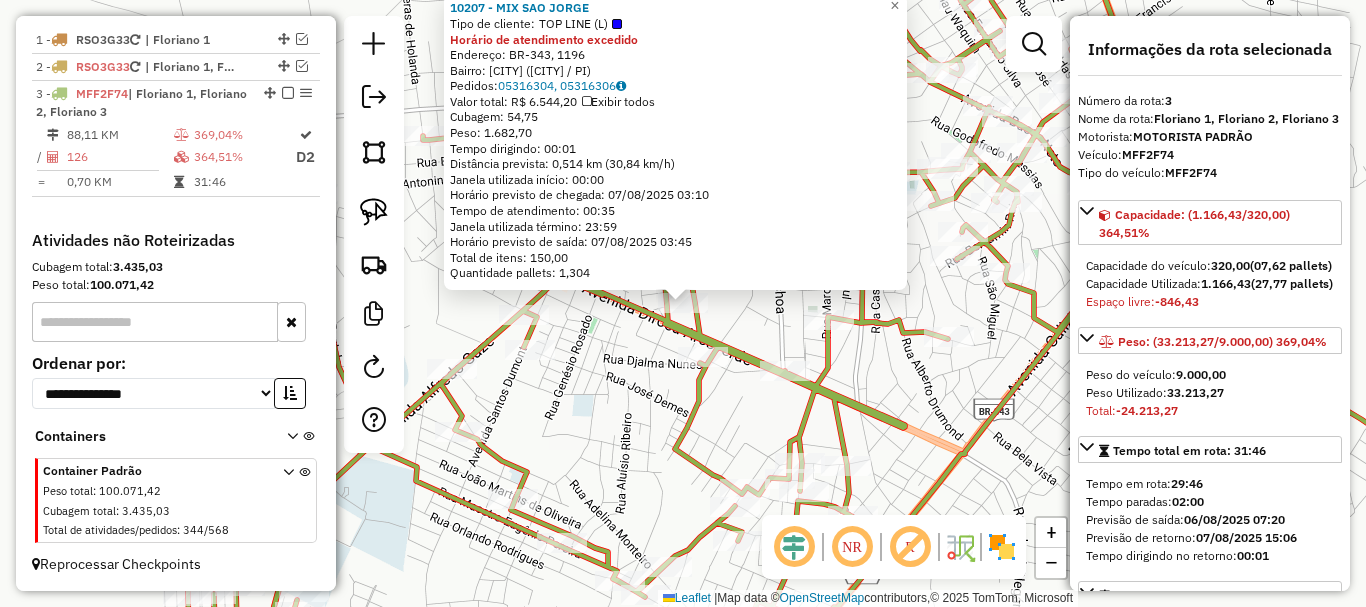 click on "10207 - MIX SAO JORGE  Tipo de cliente:   TOP LINE (L)  Horário de atendimento excedido  Endereço: BR-343, 1196   Bairro: São Borja (Floriano / PI)   Pedidos:  05316304, 05316306   Valor total: R$ 6.544,20   Exibir todos   Cubagem: 54,75  Peso: 1.682,70  Tempo dirigindo: 00:01   Distância prevista: 0,514 km (30,84 km/h)   Janela utilizada início: 00:00   Horário previsto de chegada: 07/08/2025 03:10   Tempo de atendimento: 00:35   Janela utilizada término: 23:59   Horário previsto de saída: 07/08/2025 03:45   Total de itens: 150,00   Quantidade pallets: 1,304  × Janela de atendimento Grade de atendimento Capacidade Transportadoras Veículos Cliente Pedidos  Rotas Selecione os dias de semana para filtrar as janelas de atendimento  Seg   Ter   Qua   Qui   Sex   Sáb   Dom  Informe o período da janela de atendimento: De: Até:  Filtrar exatamente a janela do cliente  Considerar janela de atendimento padrão  Selecione os dias de semana para filtrar as grades de atendimento  Seg   Ter   Qua   Qui  De:" 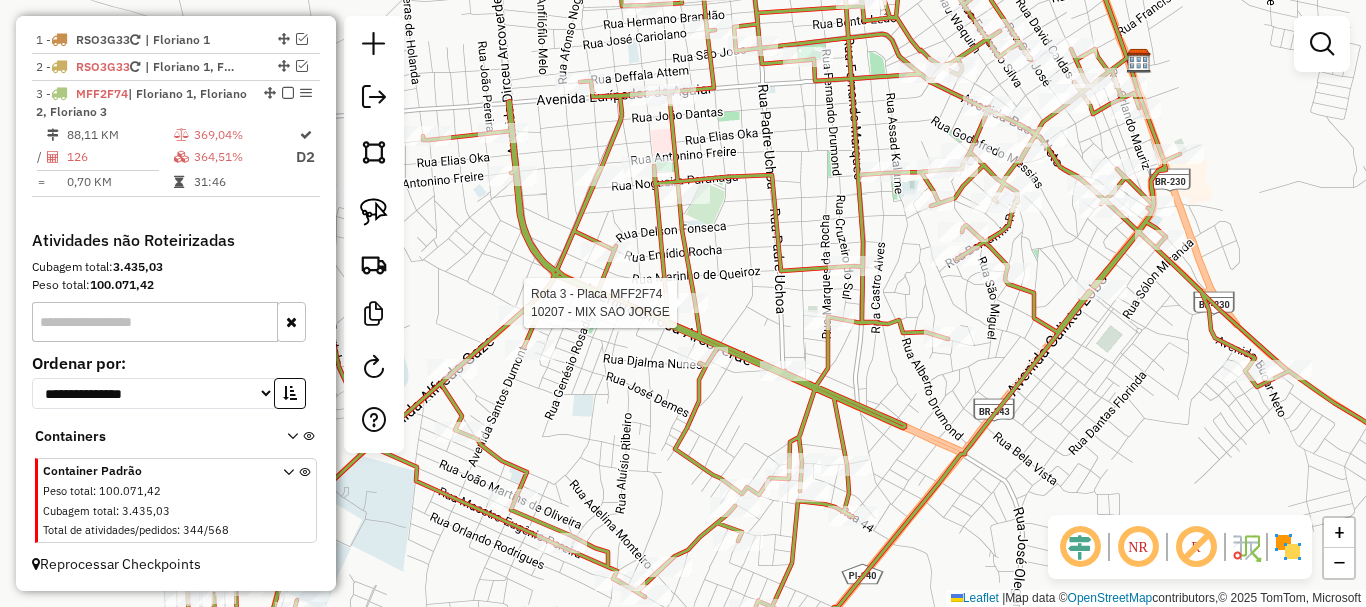 select on "*********" 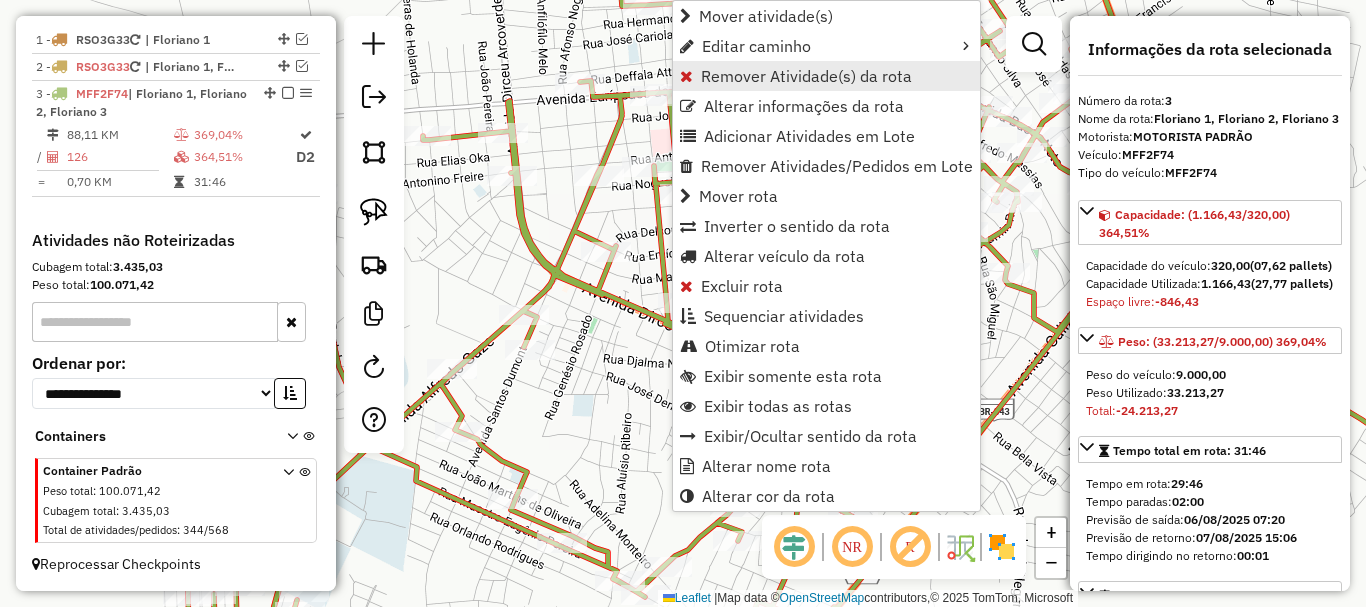 click on "Remover Atividade(s) da rota" at bounding box center (806, 76) 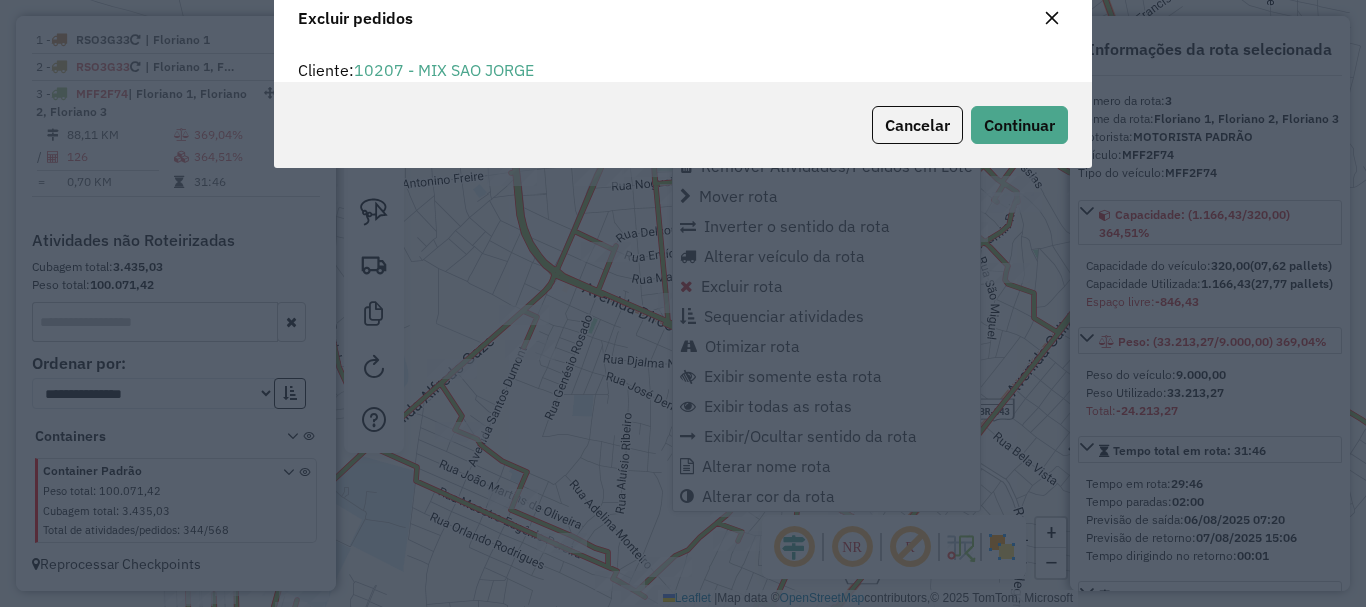 scroll, scrollTop: 12, scrollLeft: 6, axis: both 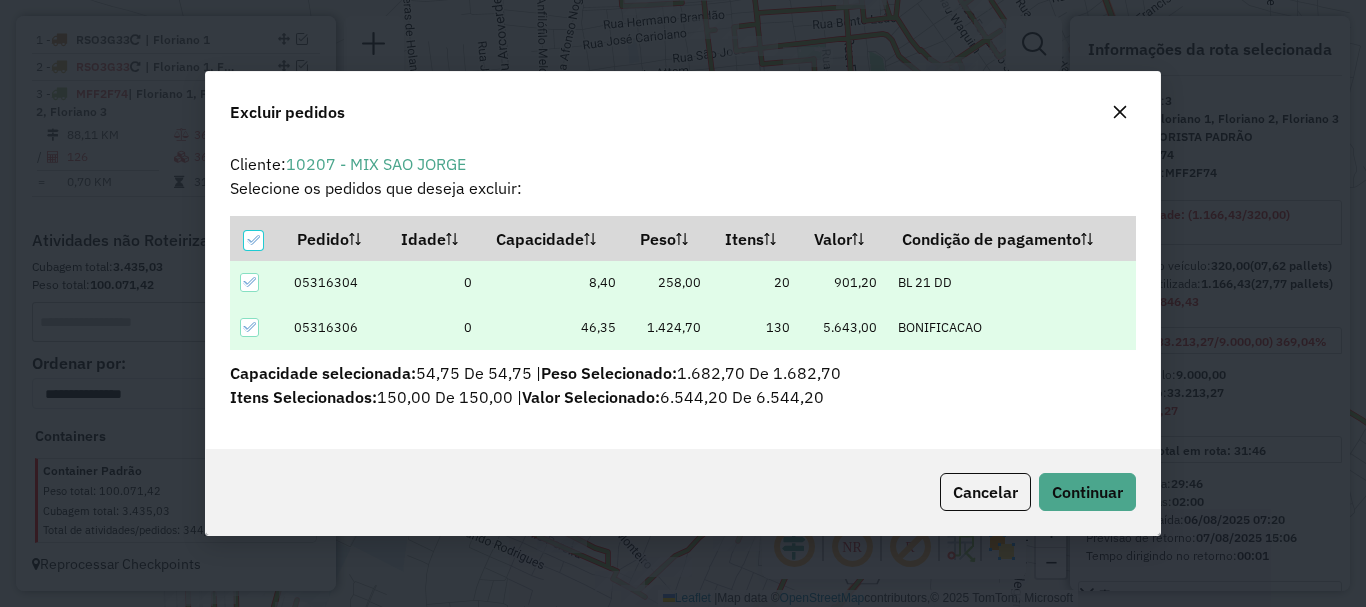 click on "Cancelar  Continuar" 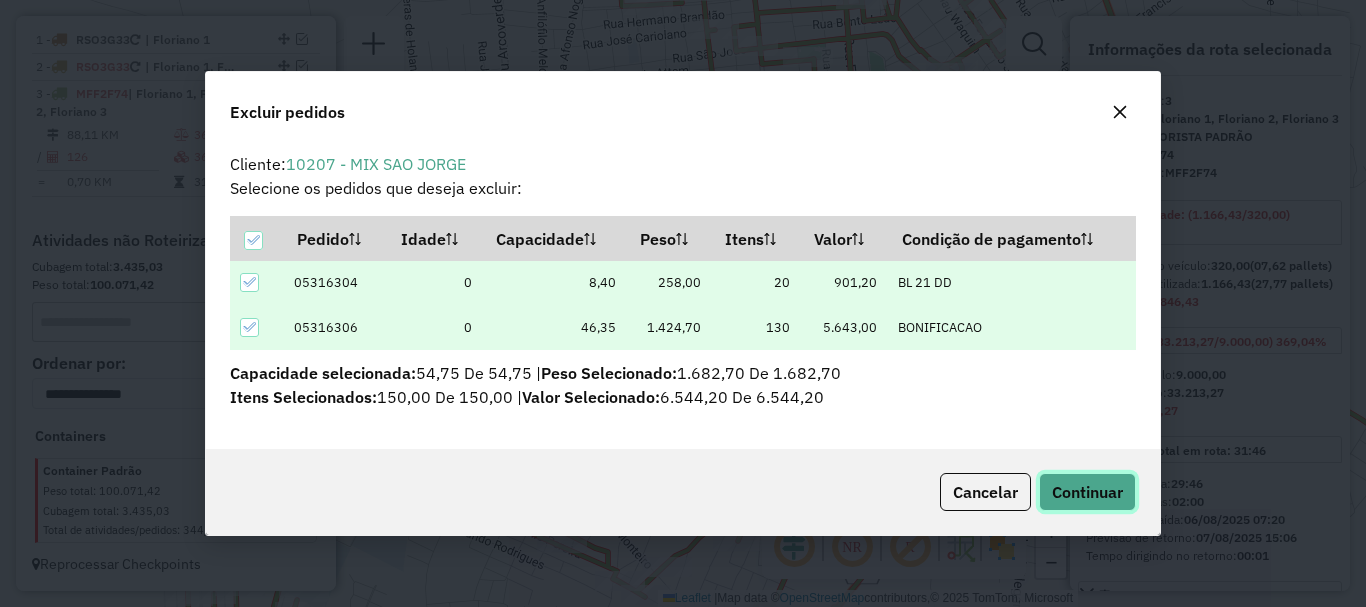 click on "Continuar" 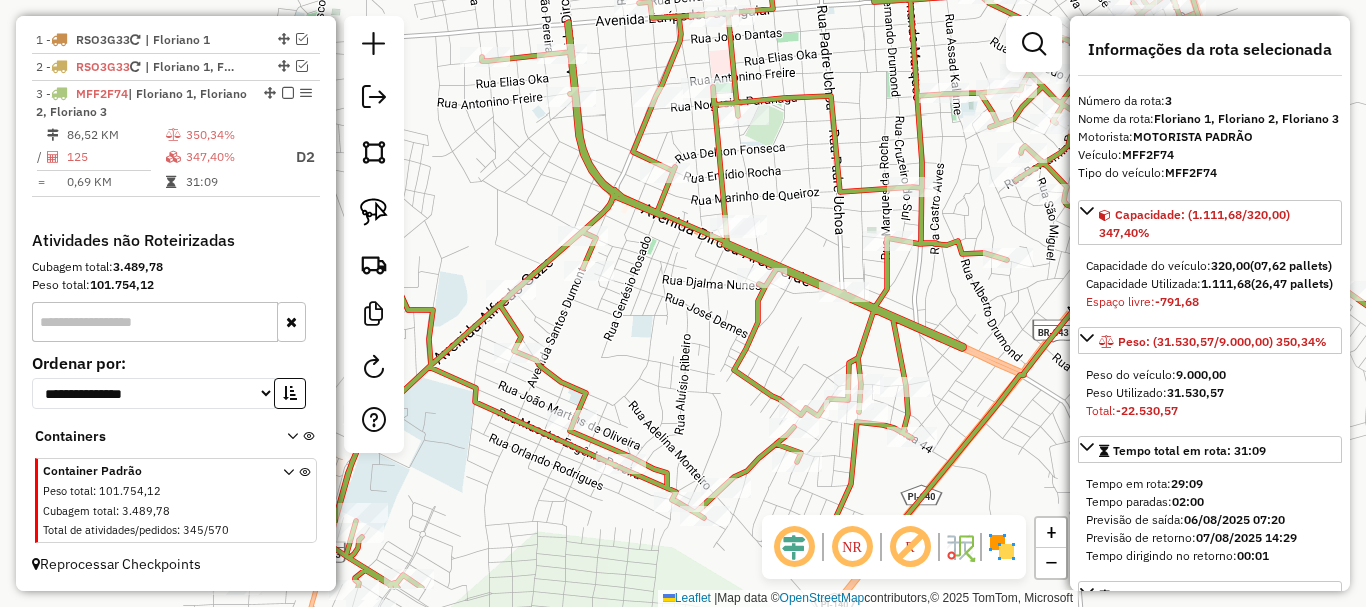 drag, startPoint x: 682, startPoint y: 328, endPoint x: 769, endPoint y: 247, distance: 118.869675 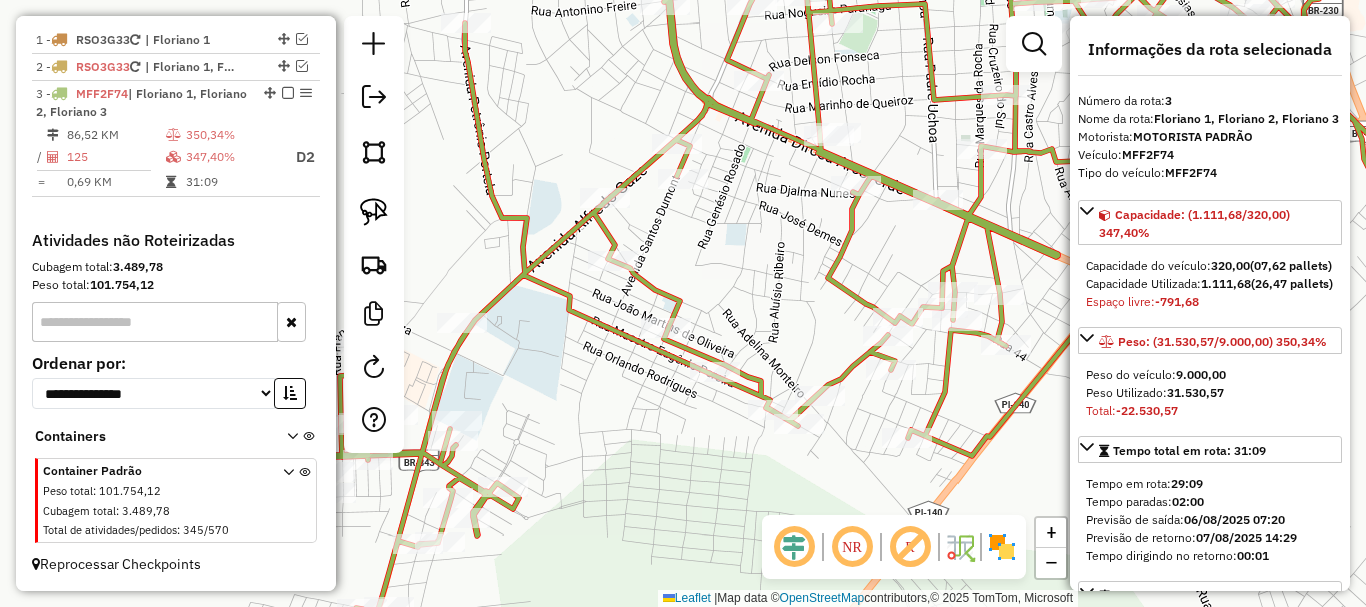 drag, startPoint x: 801, startPoint y: 244, endPoint x: 995, endPoint y: 154, distance: 213.85977 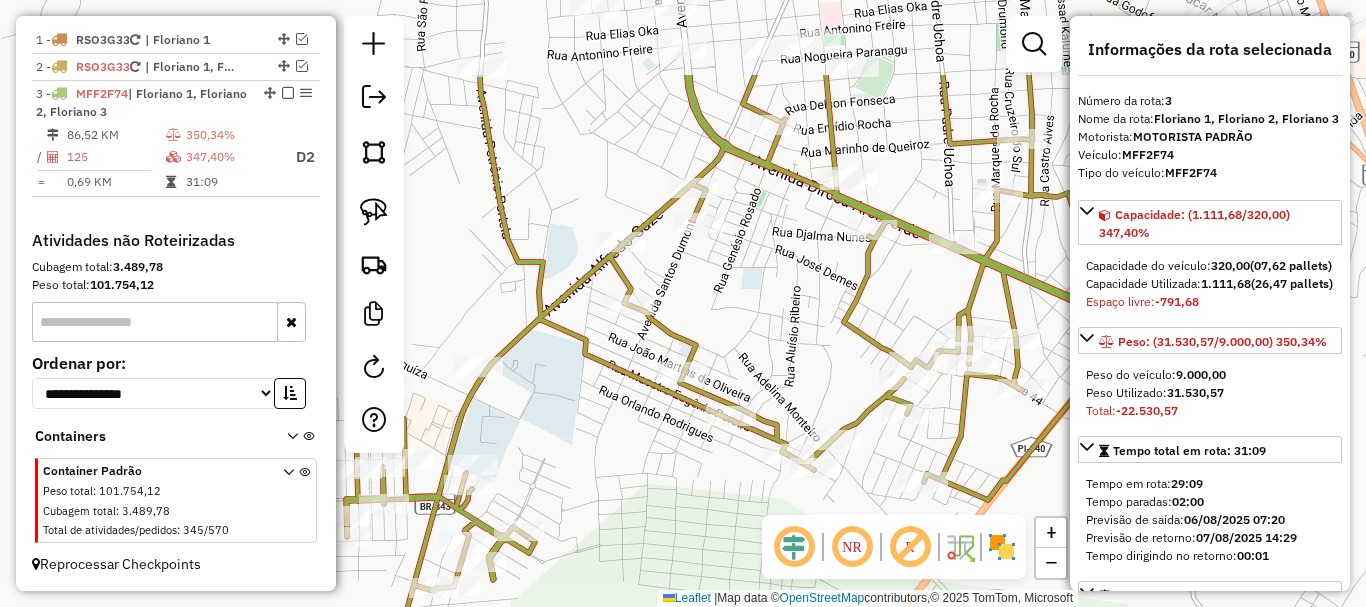 drag, startPoint x: 916, startPoint y: 216, endPoint x: 585, endPoint y: 460, distance: 411.21405 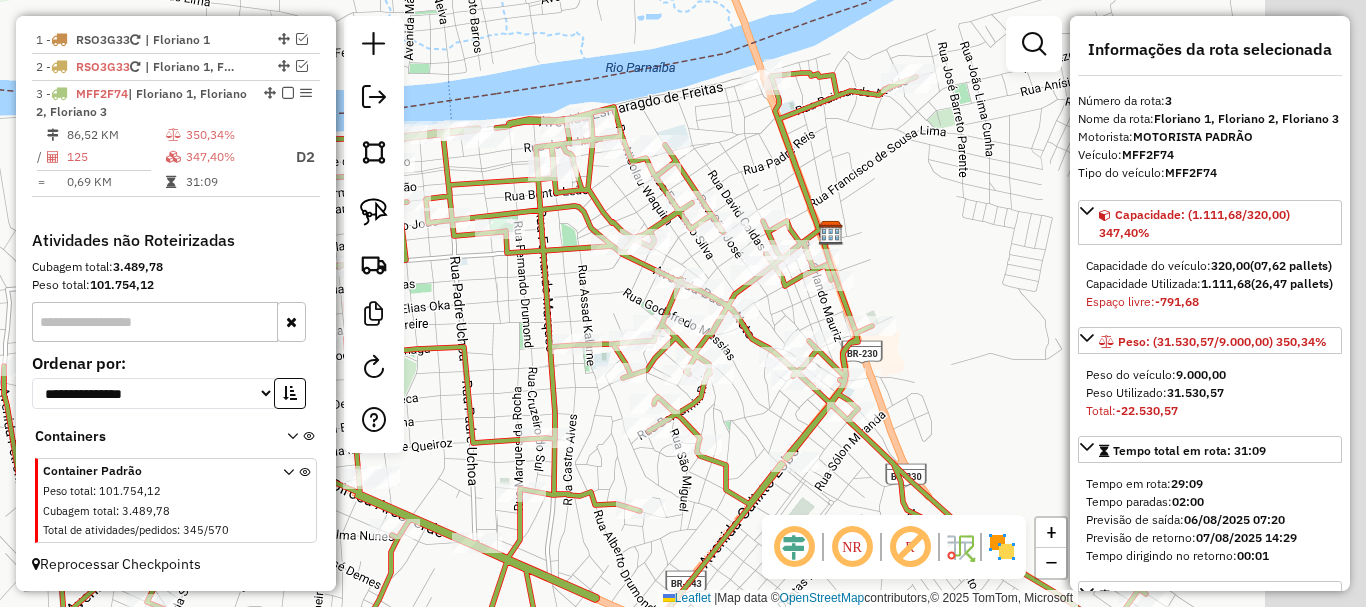 drag, startPoint x: 929, startPoint y: 294, endPoint x: 700, endPoint y: 403, distance: 253.61783 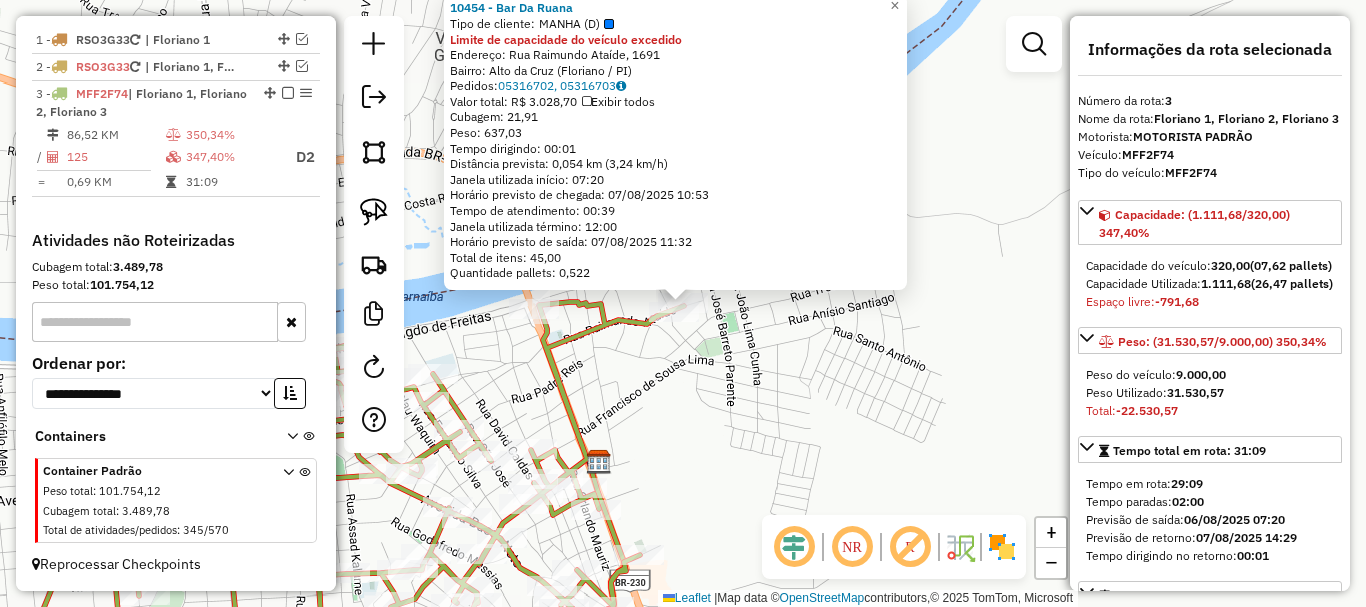 click on "10454 - Bar Da Ruana  Tipo de cliente:   MANHA (D)  Limite de capacidade do veículo excedido  Endereço: Rua Raimundo Ataíde, 1691   Bairro: Alto da Cruz (Floriano / PI)   Pedidos:  05316702, 05316703   Valor total: R$ 3.028,70   Exibir todos   Cubagem: 21,91  Peso: 637,03  Tempo dirigindo: 00:01   Distância prevista: 0,054 km (3,24 km/h)   Janela utilizada início: 07:20   Horário previsto de chegada: 07/08/2025 10:53   Tempo de atendimento: 00:39   Janela utilizada término: 12:00   Horário previsto de saída: 07/08/2025 11:32   Total de itens: 45,00   Quantidade pallets: 0,522  × Janela de atendimento Grade de atendimento Capacidade Transportadoras Veículos Cliente Pedidos  Rotas Selecione os dias de semana para filtrar as janelas de atendimento  Seg   Ter   Qua   Qui   Sex   Sáb   Dom  Informe o período da janela de atendimento: De: Até:  Filtrar exatamente a janela do cliente  Considerar janela de atendimento padrão  Selecione os dias de semana para filtrar as grades de atendimento  Seg   Ter" 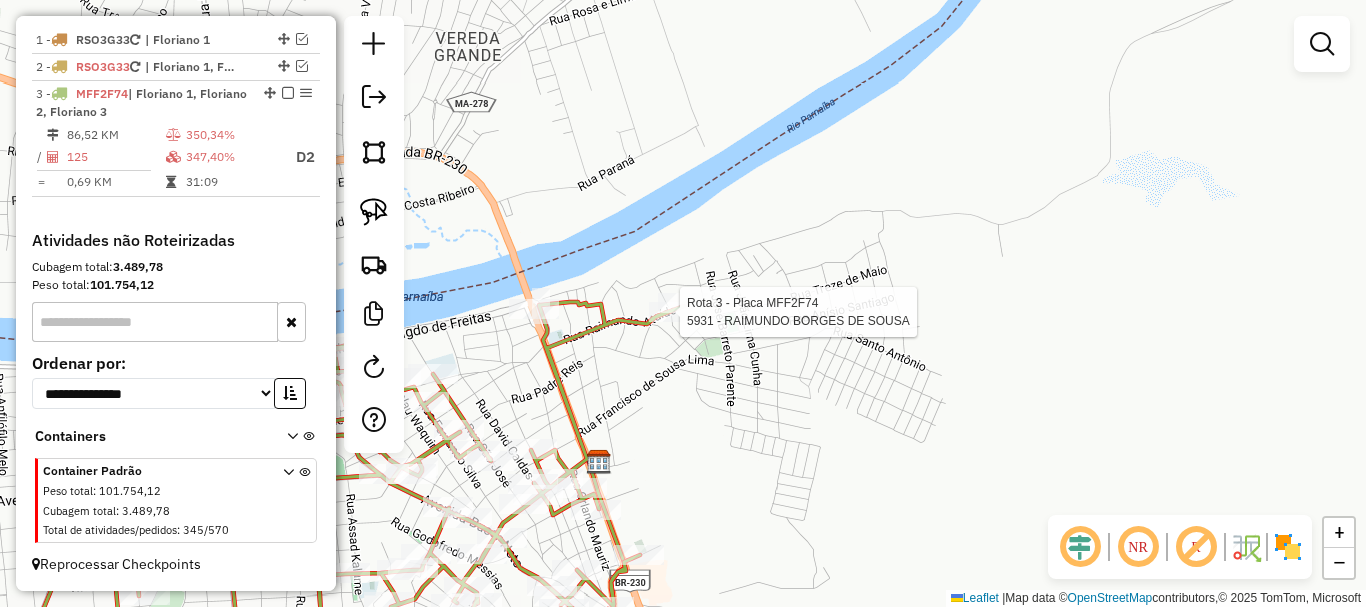 select on "*********" 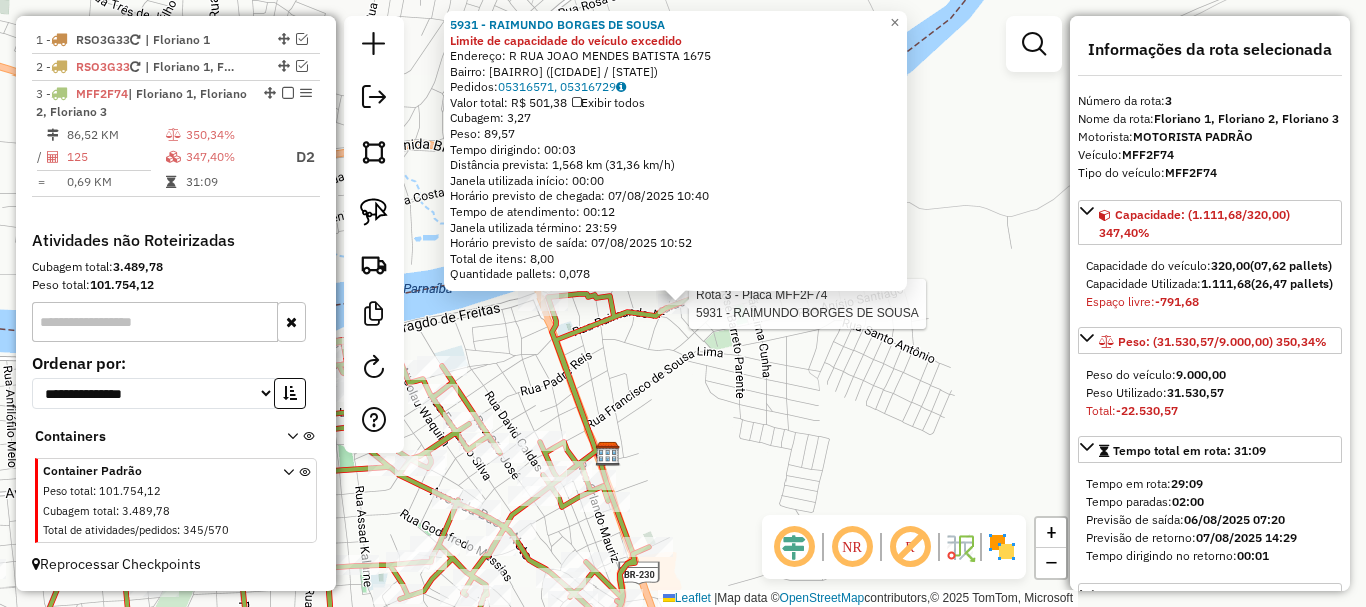 click on "Rota 3 - Placa MFF2F74  5931 - RAIMUNDO BORGES DE SOUSA 5931 - RAIMUNDO BORGES DE SOUSA Limite de capacidade do veículo excedido  Endereço: R   RUA JOAO MENDES BATISTA        1675   Bairro: ALTO DA CRUZ (FLORIANO / PI)   Pedidos:  05316571, 05316729   Valor total: R$ 501,38   Exibir todos   Cubagem: 3,27  Peso: 89,57  Tempo dirigindo: 00:03   Distância prevista: 1,568 km (31,36 km/h)   Janela utilizada início: 00:00   Horário previsto de chegada: 07/08/2025 10:40   Tempo de atendimento: 00:12   Janela utilizada término: 23:59   Horário previsto de saída: 07/08/2025 10:52   Total de itens: 8,00   Quantidade pallets: 0,078  × Janela de atendimento Grade de atendimento Capacidade Transportadoras Veículos Cliente Pedidos  Rotas Selecione os dias de semana para filtrar as janelas de atendimento  Seg   Ter   Qua   Qui   Sex   Sáb   Dom  Informe o período da janela de atendimento: De: Até:  Filtrar exatamente a janela do cliente  Considerar janela de atendimento padrão   Seg   Ter   Qua   Qui   Sex  +" 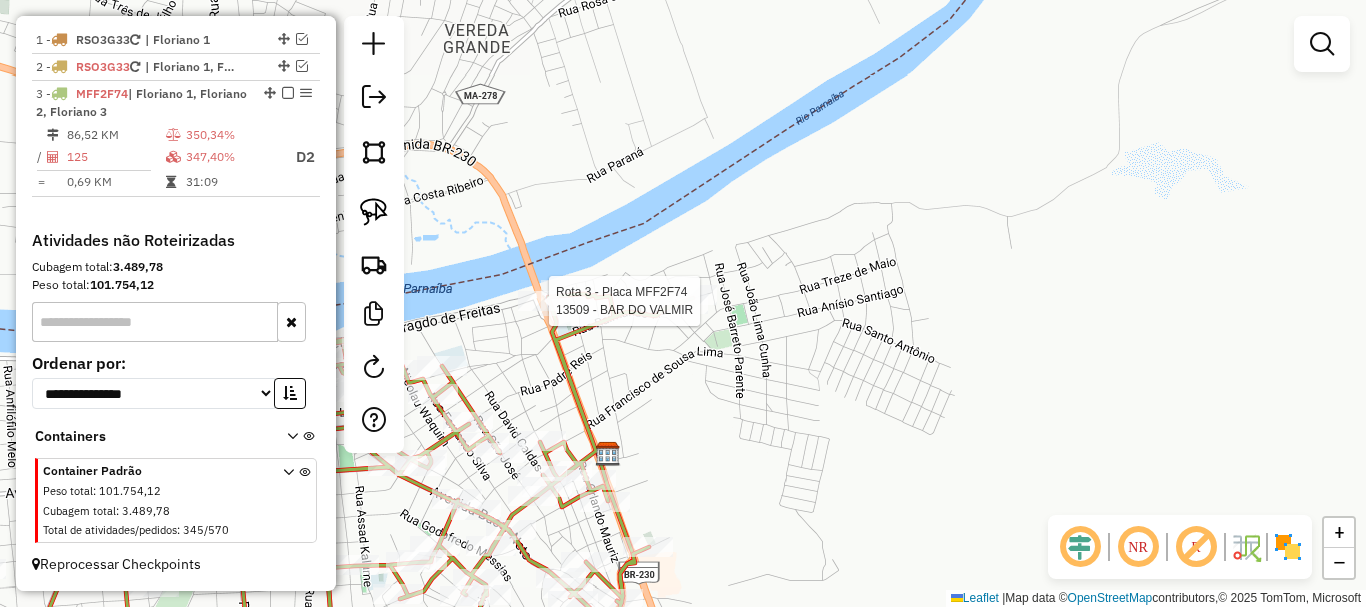 select on "*********" 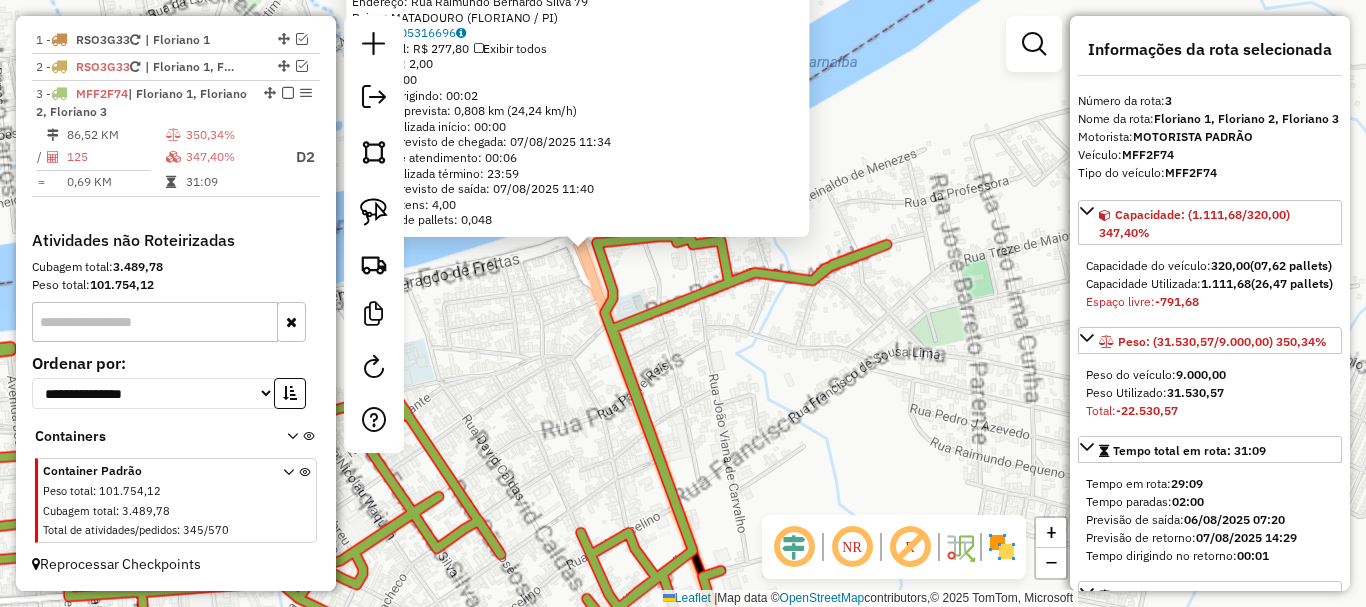 click on "13509 - BAR DO VALMIR Limite de capacidade do veículo excedido  Endereço:  Rua Raimundo Bernardo Silva 79   Bairro: MATADOURO (FLORIANO / PI)   Pedidos:  05316696   Valor total: R$ 277,80   Exibir todos   Cubagem: 2,00  Peso: 58,00  Tempo dirigindo: 00:02   Distância prevista: 0,808 km (24,24 km/h)   Janela utilizada início: 00:00   Horário previsto de chegada: 07/08/2025 11:34   Tempo de atendimento: 00:06   Janela utilizada término: 23:59   Horário previsto de saída: 07/08/2025 11:40   Total de itens: 4,00   Quantidade pallets: 0,048  × Janela de atendimento Grade de atendimento Capacidade Transportadoras Veículos Cliente Pedidos  Rotas Selecione os dias de semana para filtrar as janelas de atendimento  Seg   Ter   Qua   Qui   Sex   Sáb   Dom  Informe o período da janela de atendimento: De: Até:  Filtrar exatamente a janela do cliente  Considerar janela de atendimento padrão  Selecione os dias de semana para filtrar as grades de atendimento  Seg   Ter   Qua   Qui   Sex   Sáb   Dom   De:  De:" 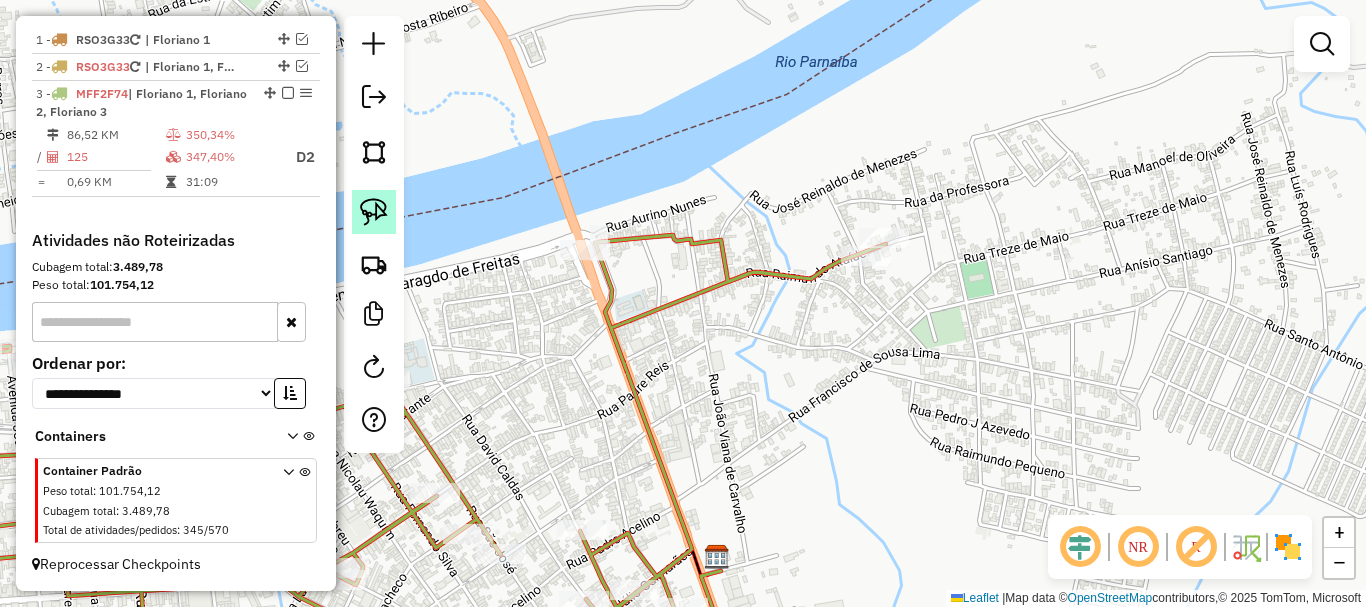 click 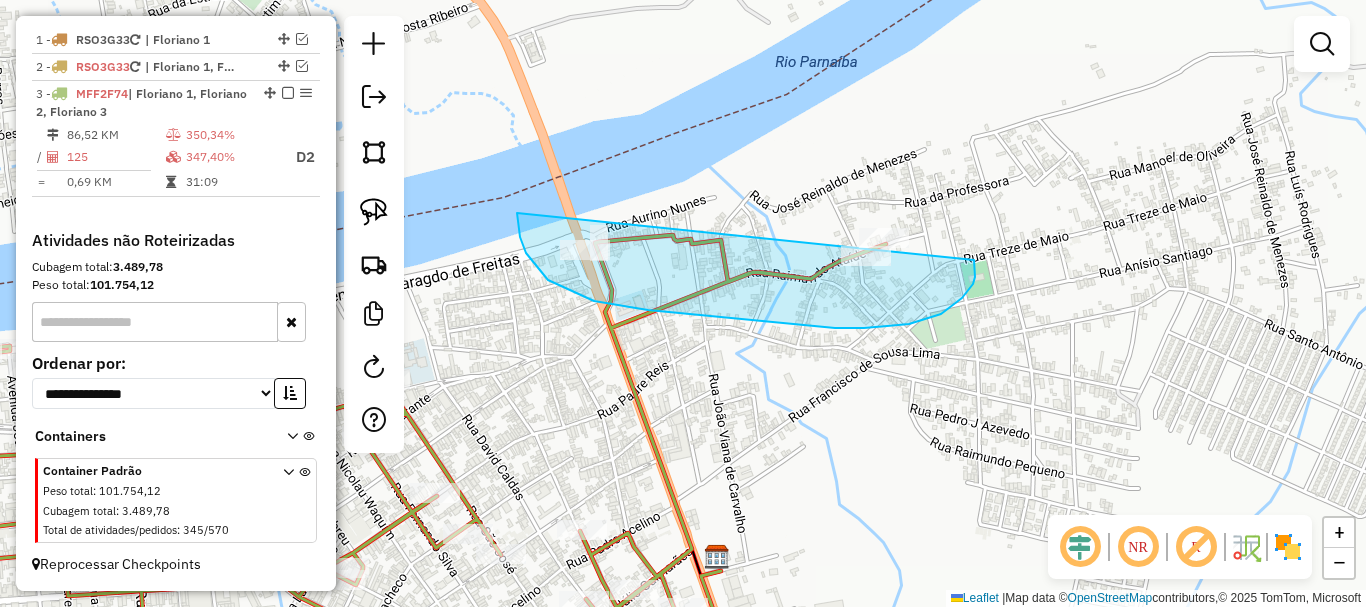 drag, startPoint x: 517, startPoint y: 213, endPoint x: 973, endPoint y: 254, distance: 457.83948 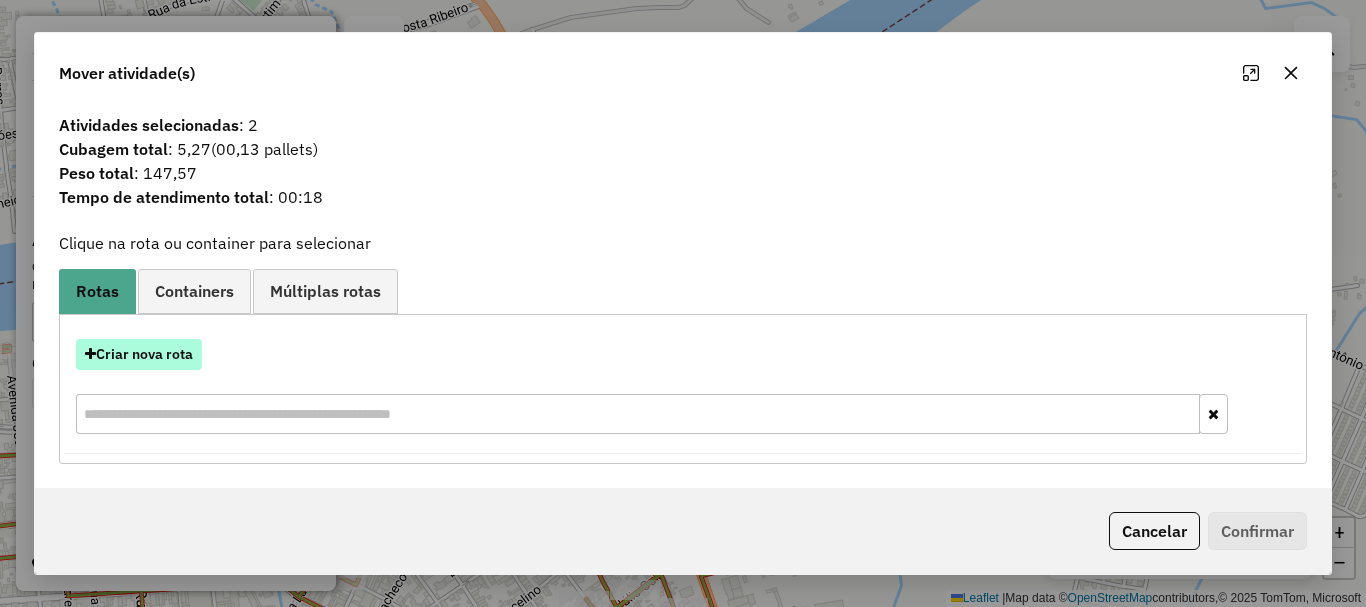 click on "Criar nova rota" at bounding box center (139, 354) 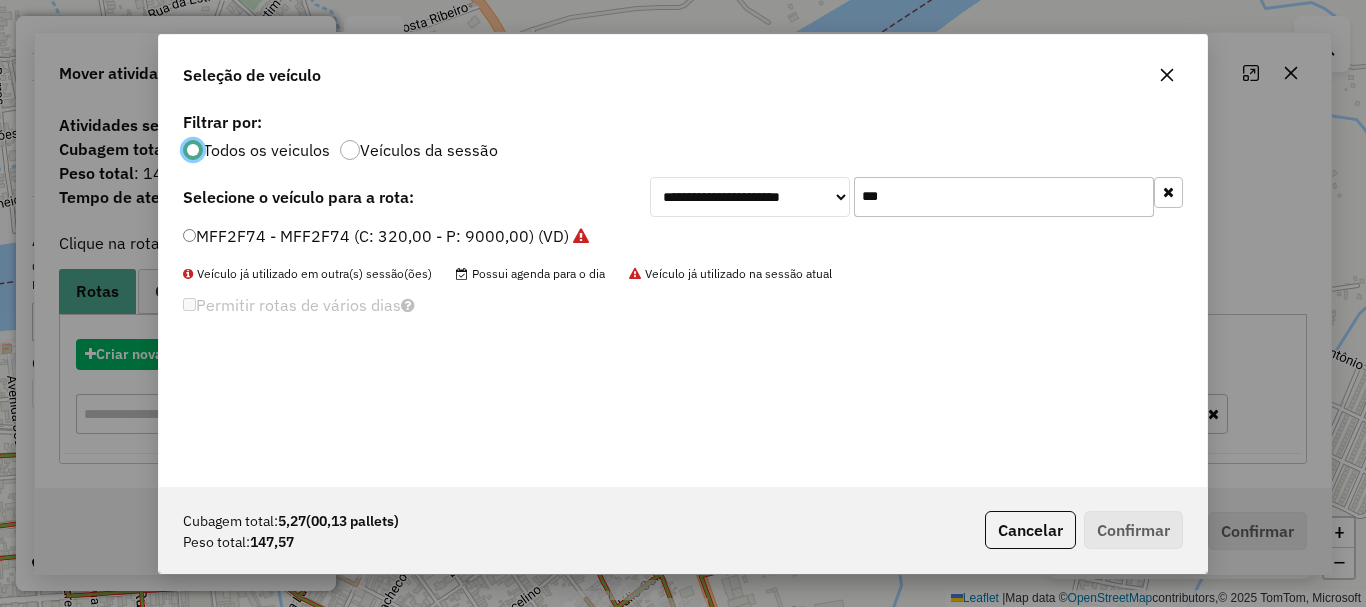 scroll, scrollTop: 11, scrollLeft: 6, axis: both 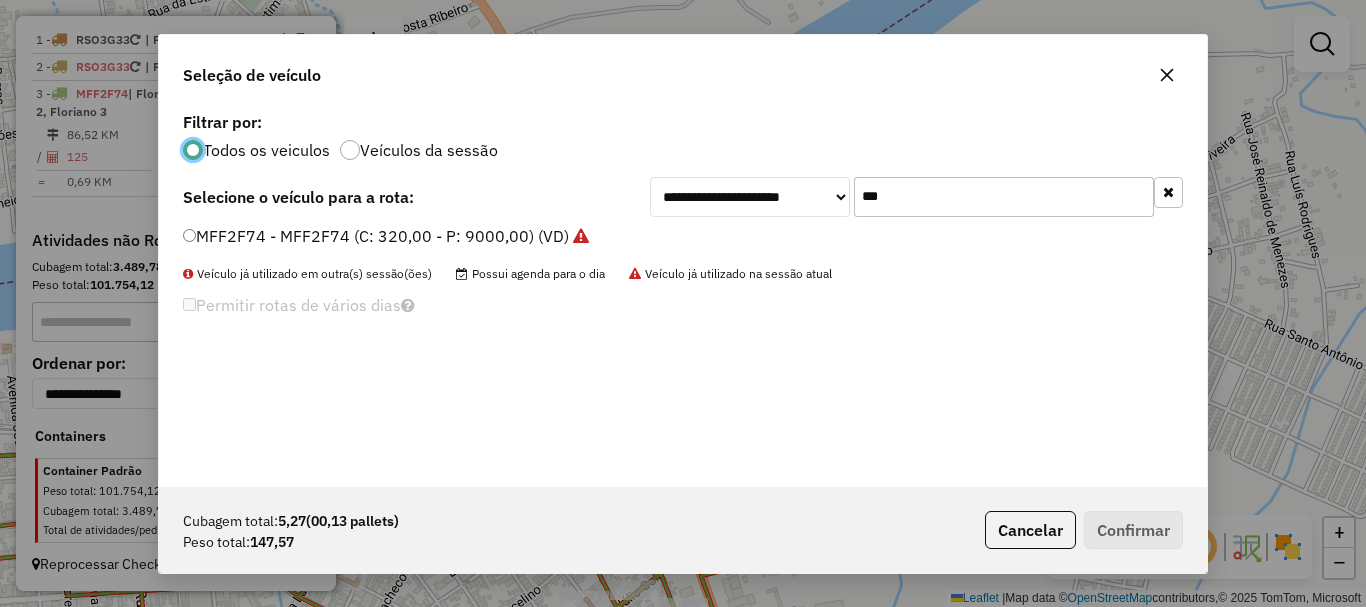click on "***" 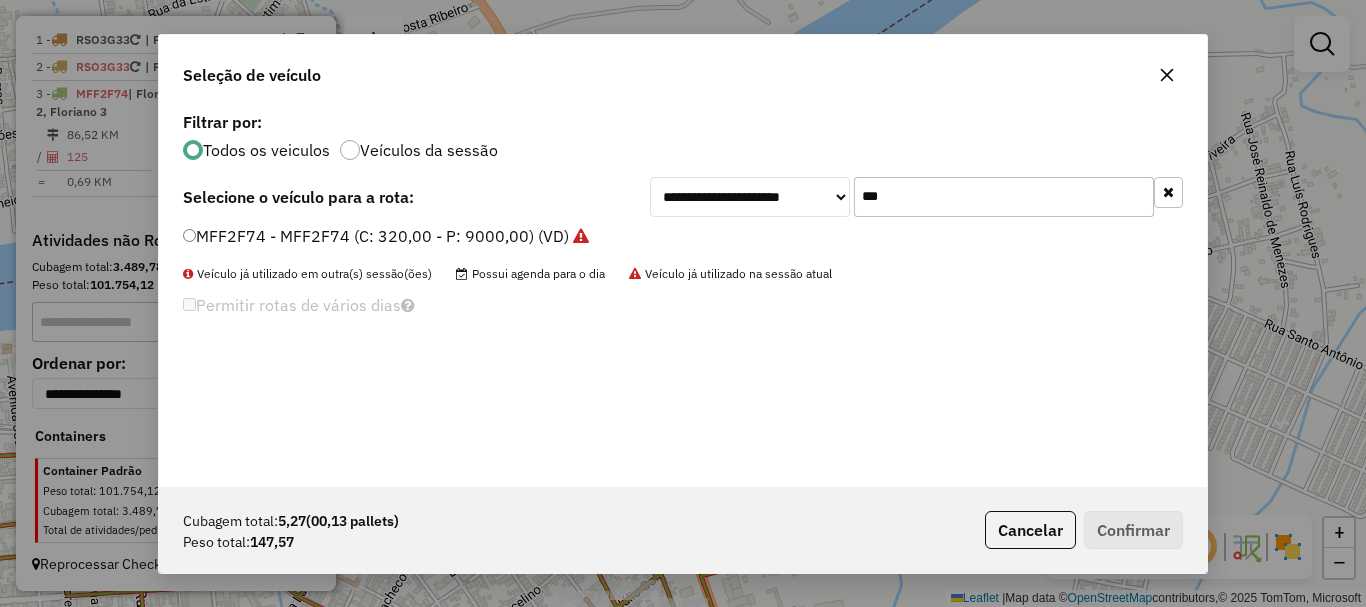 click on "***" 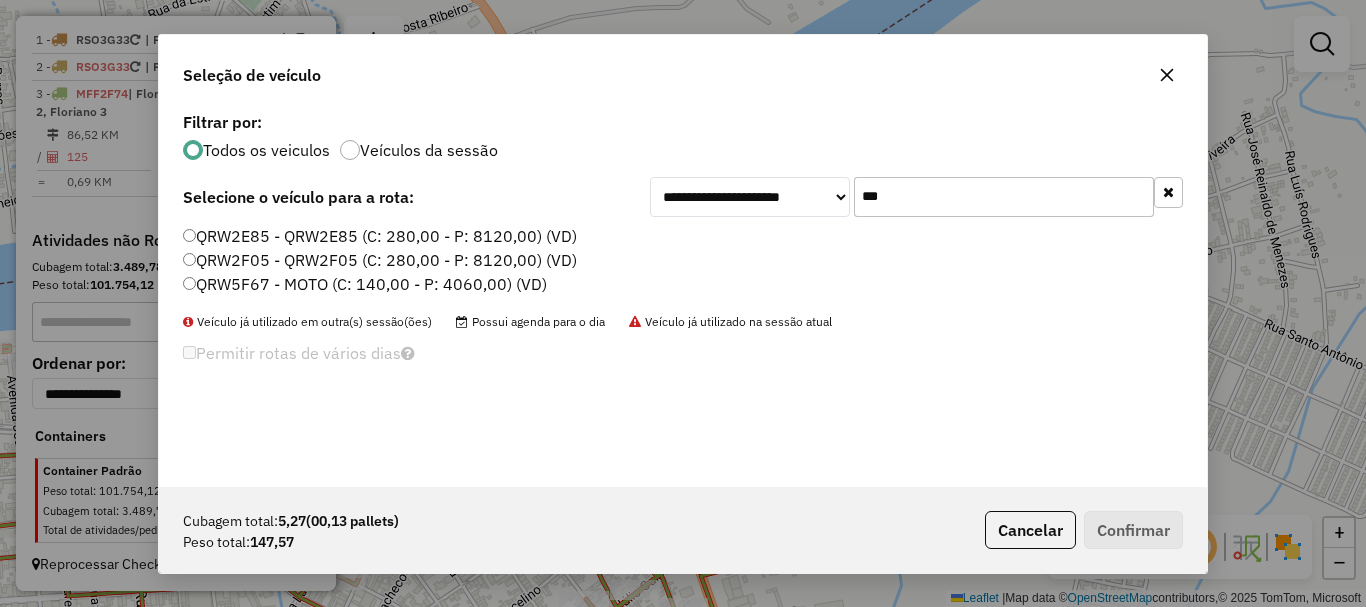 type on "***" 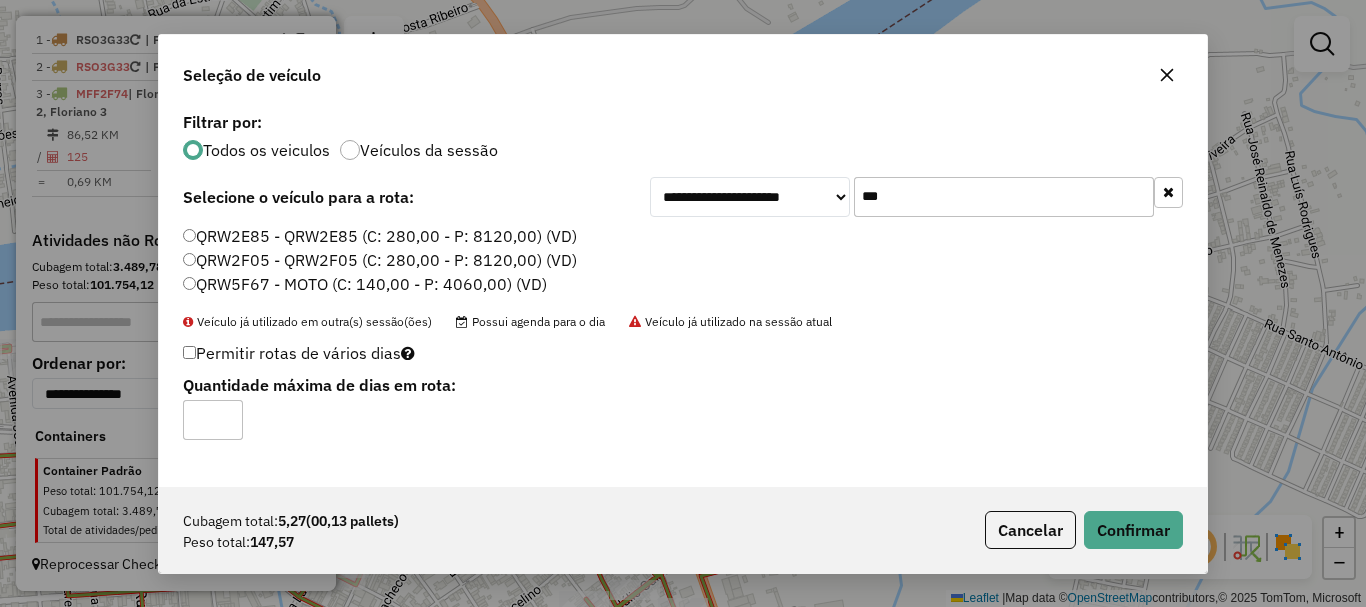 click on "QRW5F67 - MOTO (C: 140,00 - P: 4060,00) (VD)" 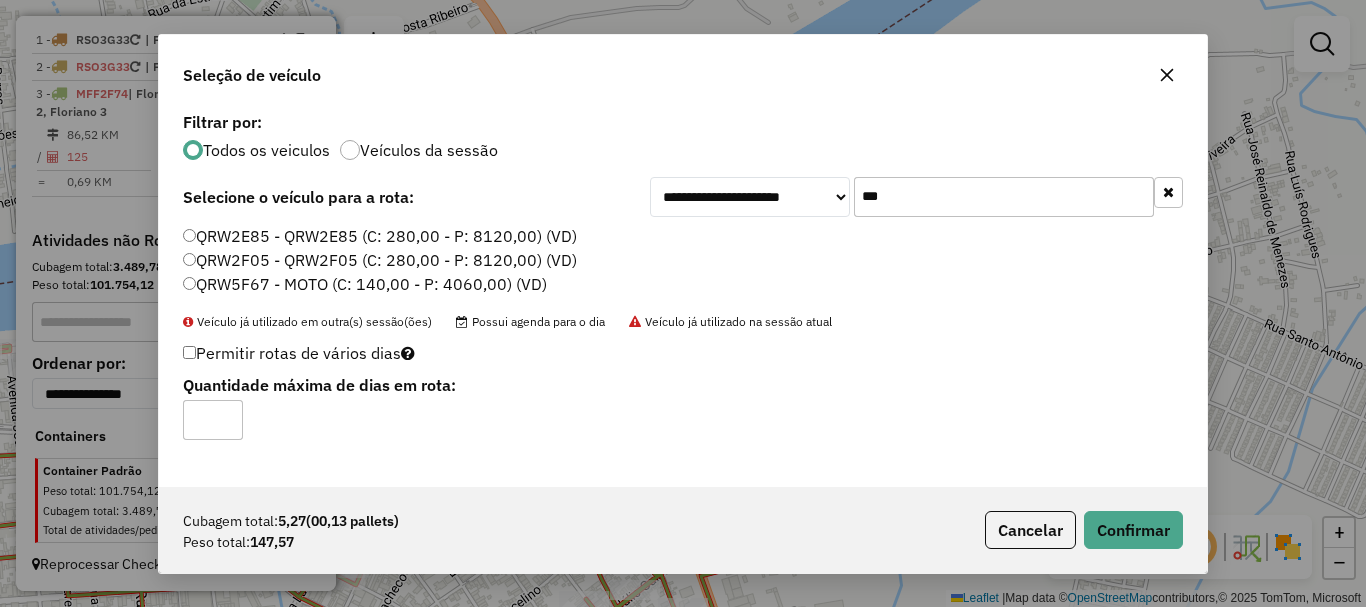 click on "Cubagem total:  5,27   (00,13 pallets)  Peso total: 147,57  Cancelar   Confirmar" 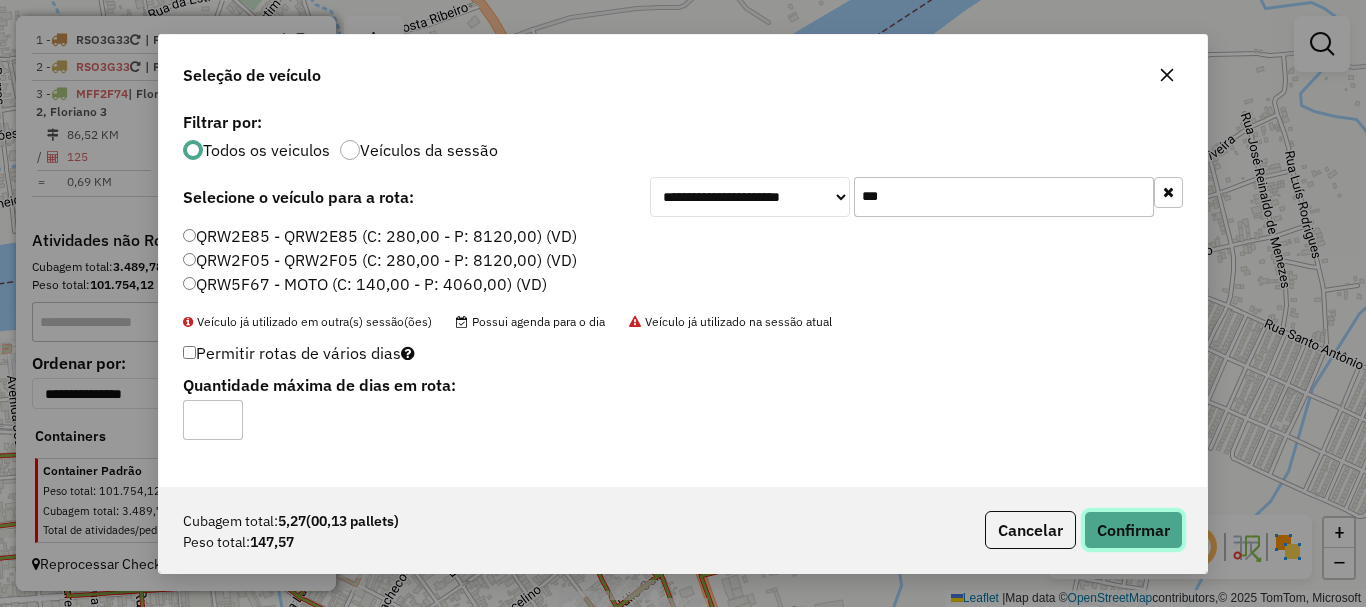 click on "Confirmar" 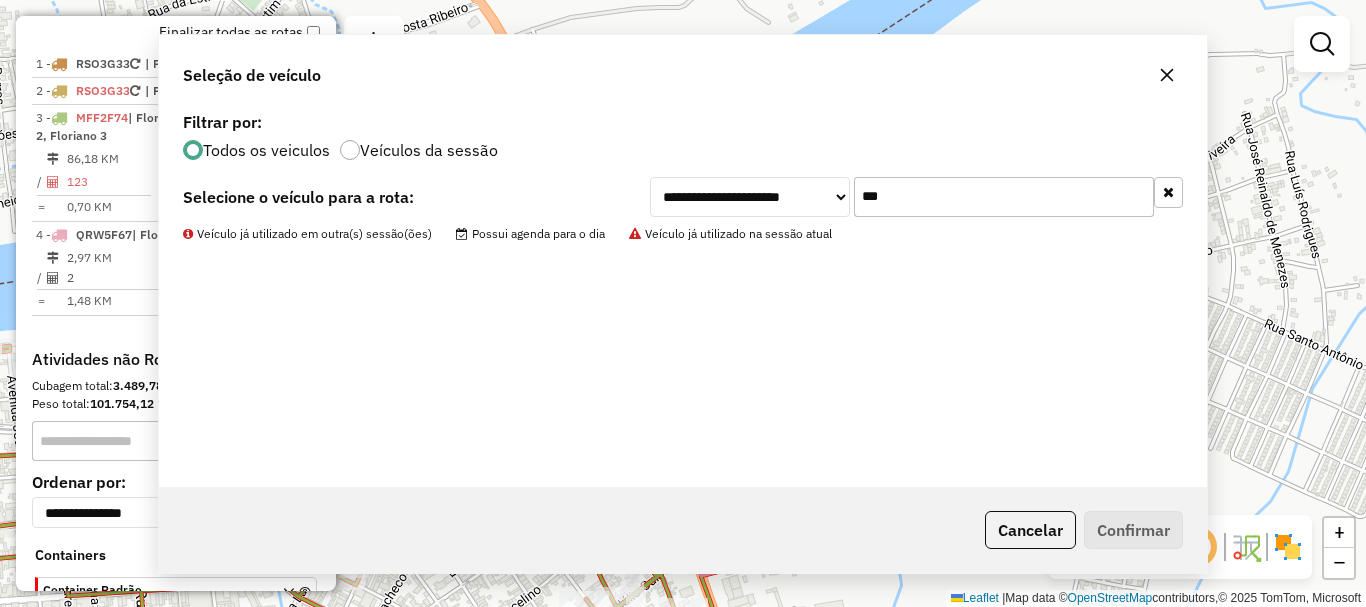 scroll, scrollTop: 763, scrollLeft: 0, axis: vertical 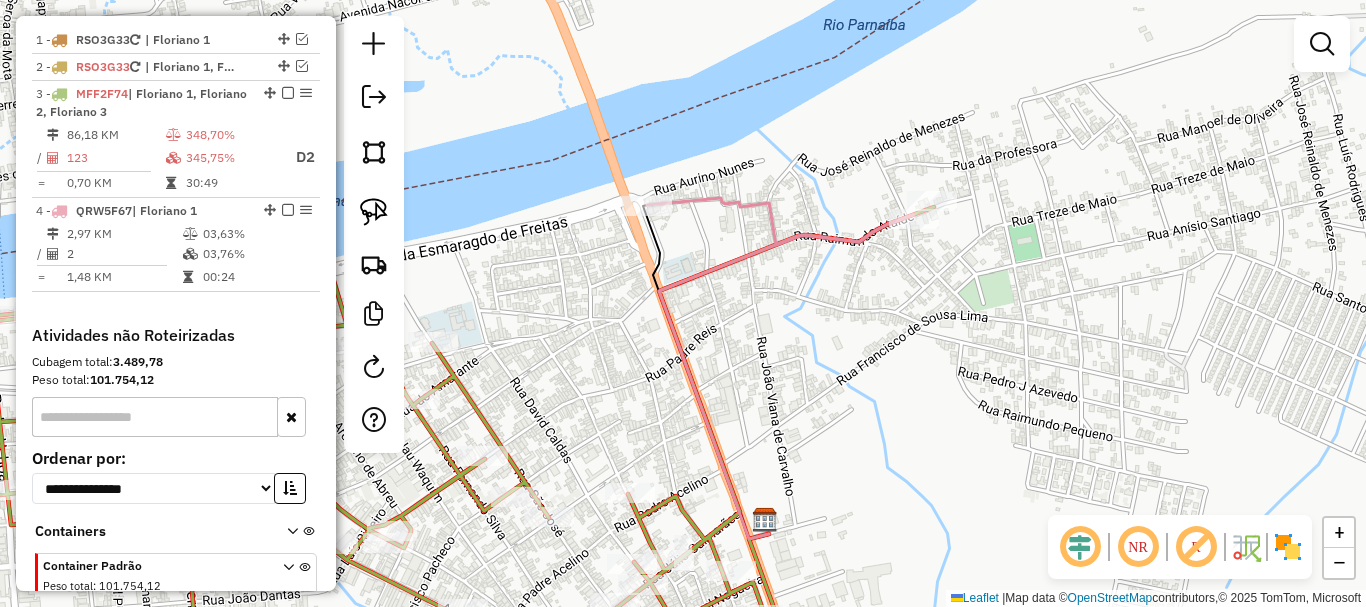 drag, startPoint x: 610, startPoint y: 356, endPoint x: 770, endPoint y: 235, distance: 200.6016 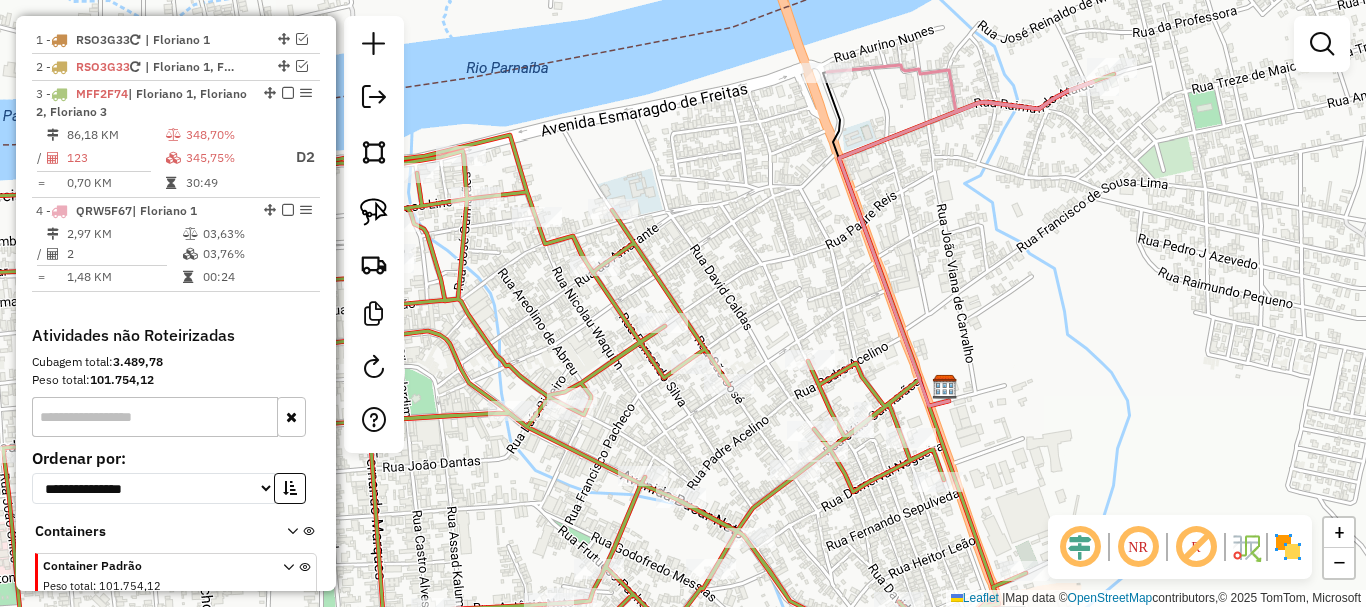 drag, startPoint x: 796, startPoint y: 174, endPoint x: 780, endPoint y: 142, distance: 35.77709 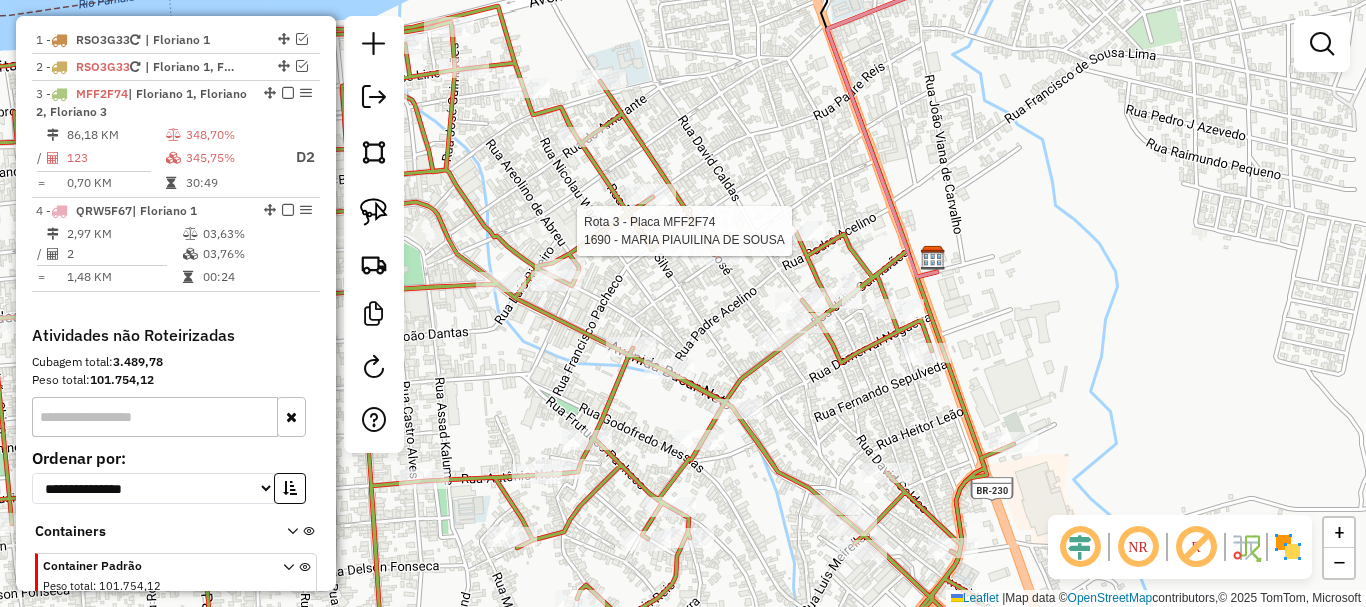 select on "*********" 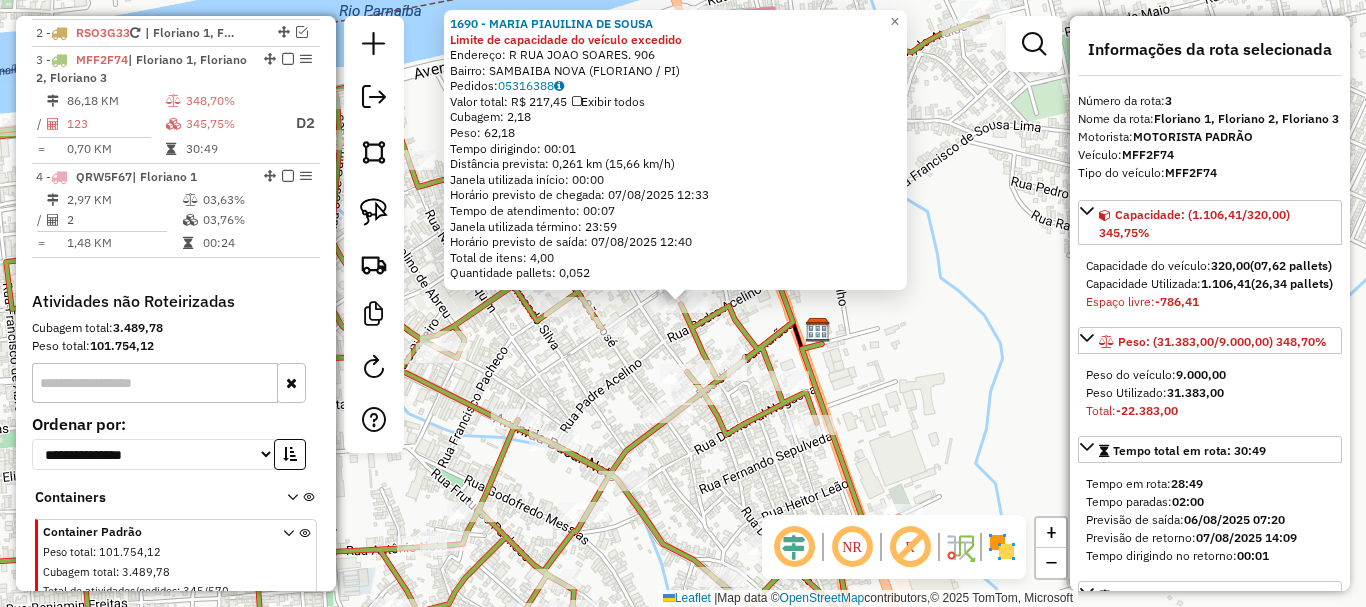 scroll, scrollTop: 828, scrollLeft: 0, axis: vertical 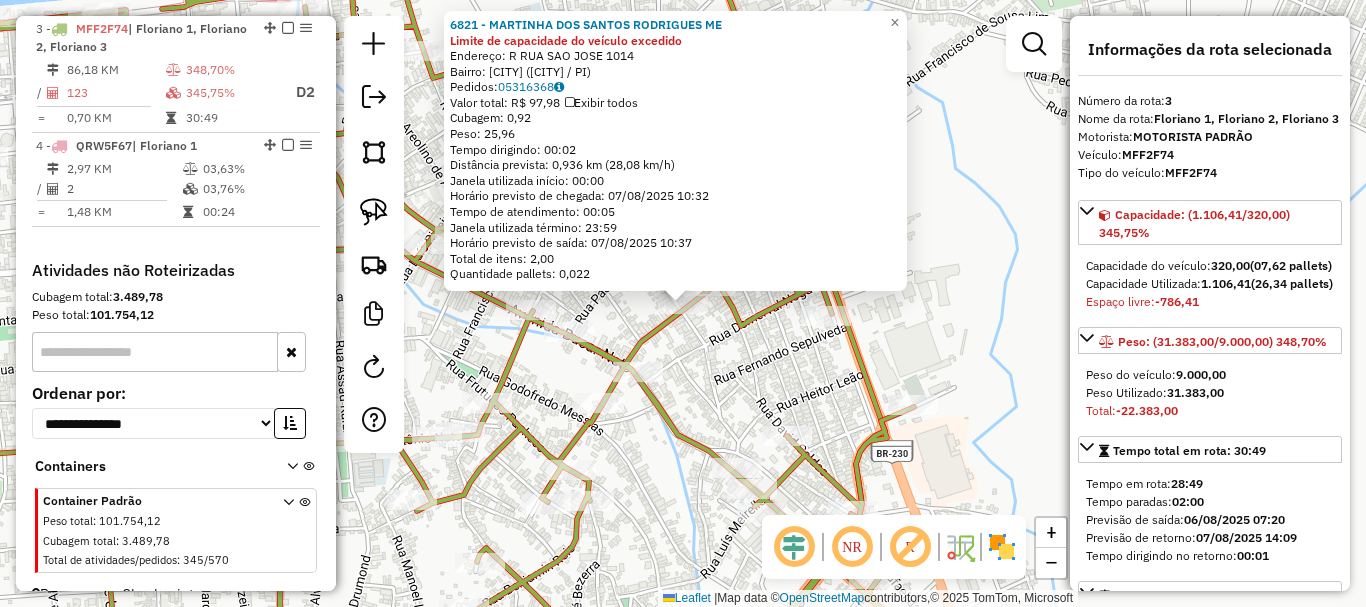 click on "6821 - MARTINHA DOS SANTOS RODRIGUES ME Limite de capacidade do veículo excedido  Endereço: R   RUA SAO JOSE                   1014   Bairro: SAMBAIBA (FLORIANO / PI)   Pedidos:  05316368   Valor total: R$ 97,98   Exibir todos   Cubagem: 0,92  Peso: 25,96  Tempo dirigindo: 00:02   Distância prevista: 0,936 km (28,08 km/h)   Janela utilizada início: 00:00   Horário previsto de chegada: 07/08/2025 10:32   Tempo de atendimento: 00:05   Janela utilizada término: 23:59   Horário previsto de saída: 07/08/2025 10:37   Total de itens: 2,00   Quantidade pallets: 0,022  × Janela de atendimento Grade de atendimento Capacidade Transportadoras Veículos Cliente Pedidos  Rotas Selecione os dias de semana para filtrar as janelas de atendimento  Seg   Ter   Qua   Qui   Sex   Sáb   Dom  Informe o período da janela de atendimento: De: Até:  Filtrar exatamente a janela do cliente  Considerar janela de atendimento padrão  Selecione os dias de semana para filtrar as grades de atendimento  Seg   Ter   Qua   Qui   Sex" 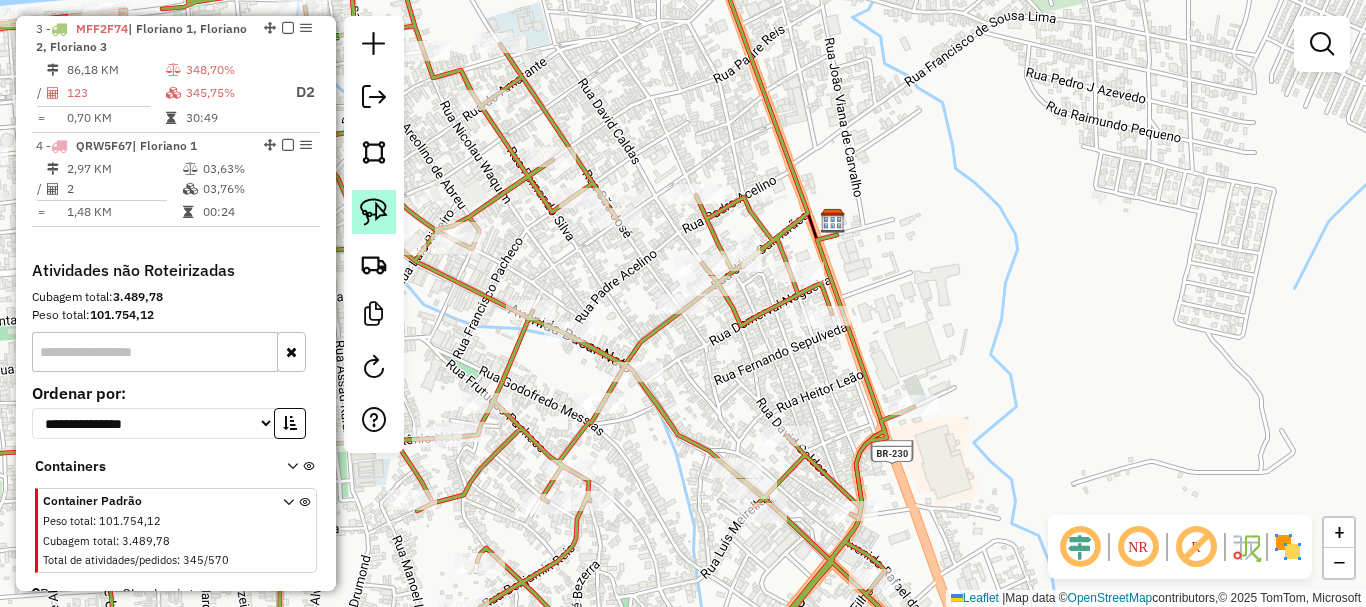 click 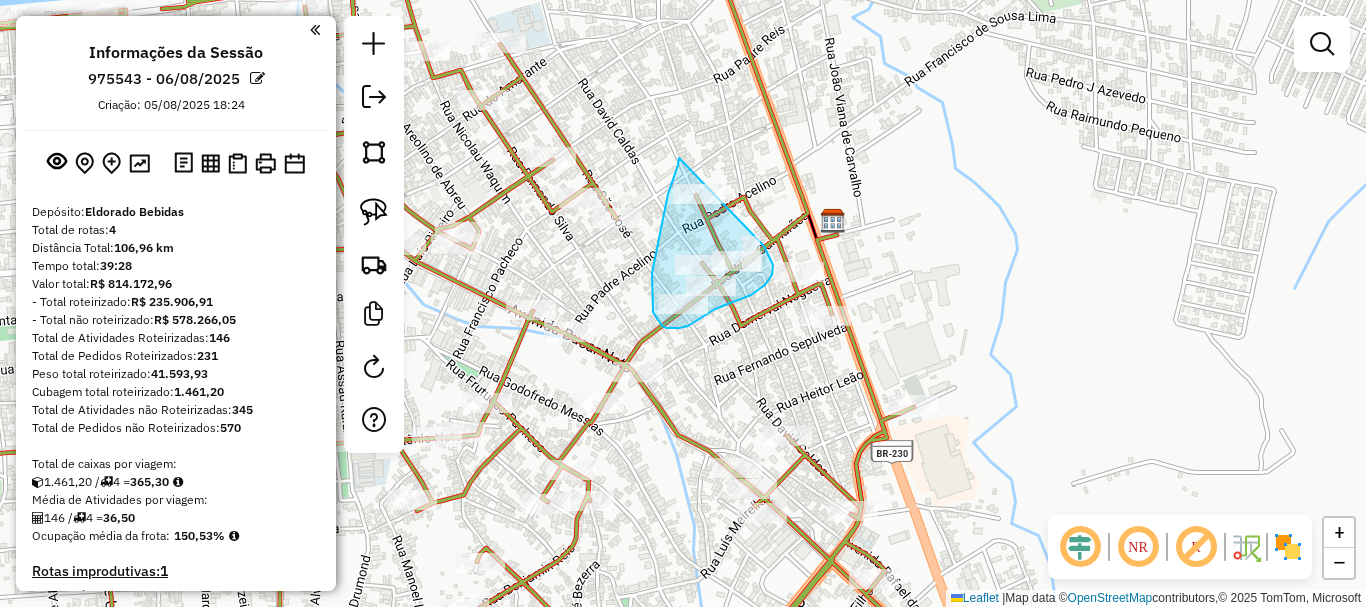 scroll, scrollTop: 0, scrollLeft: 0, axis: both 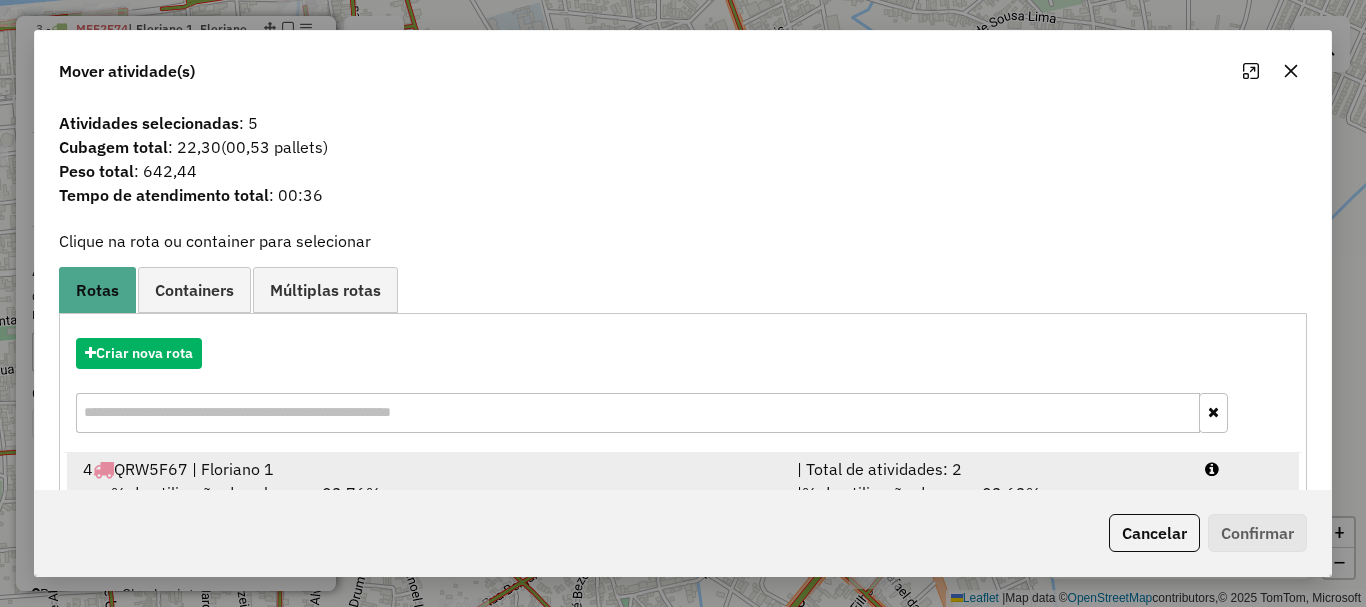 click on "% de utilização da cubagem: 03,76%  Cubagem disponível: 134,73" at bounding box center (428, 505) 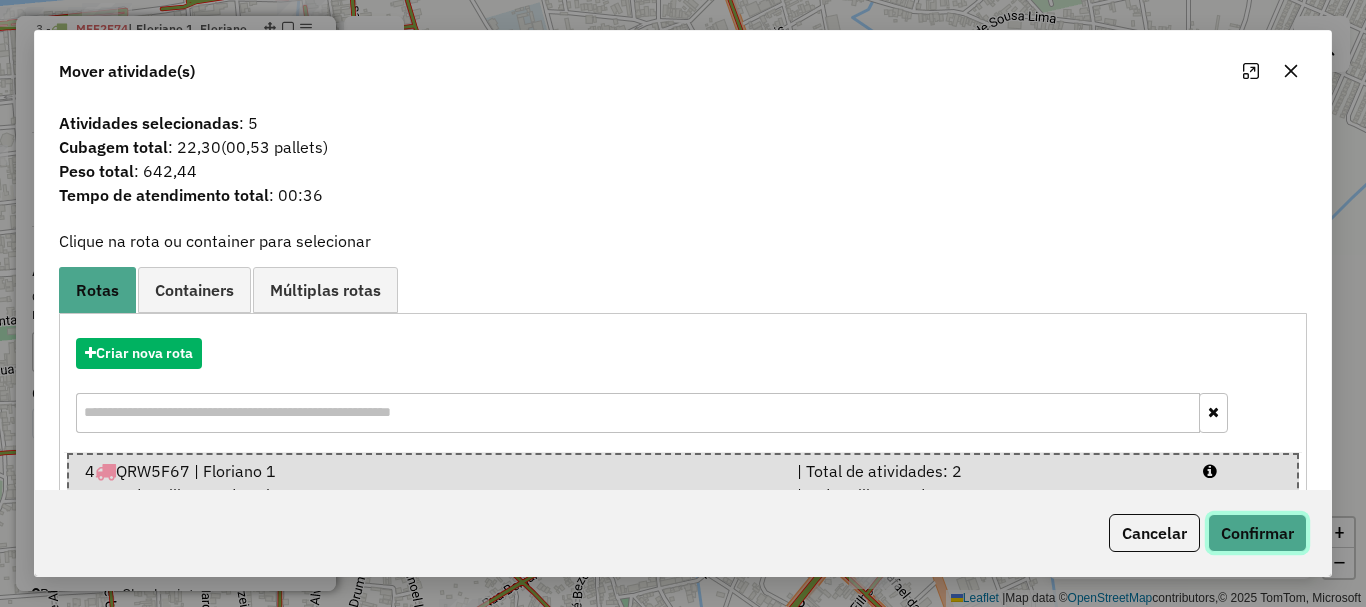 click on "Confirmar" 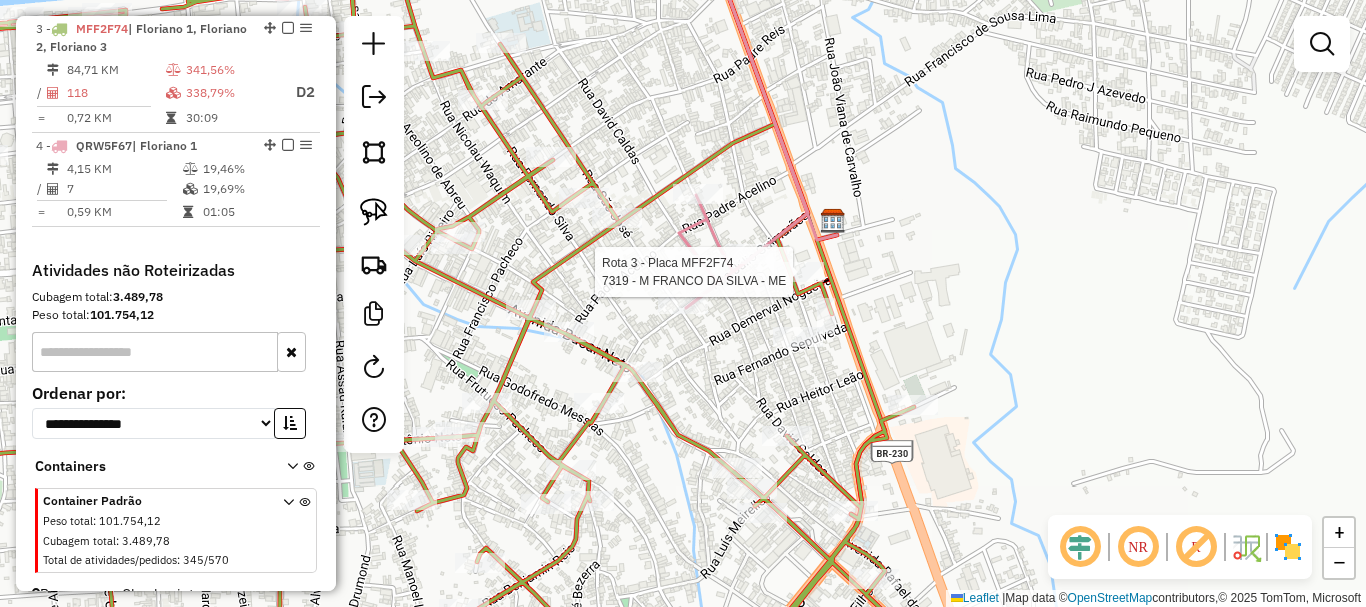 click 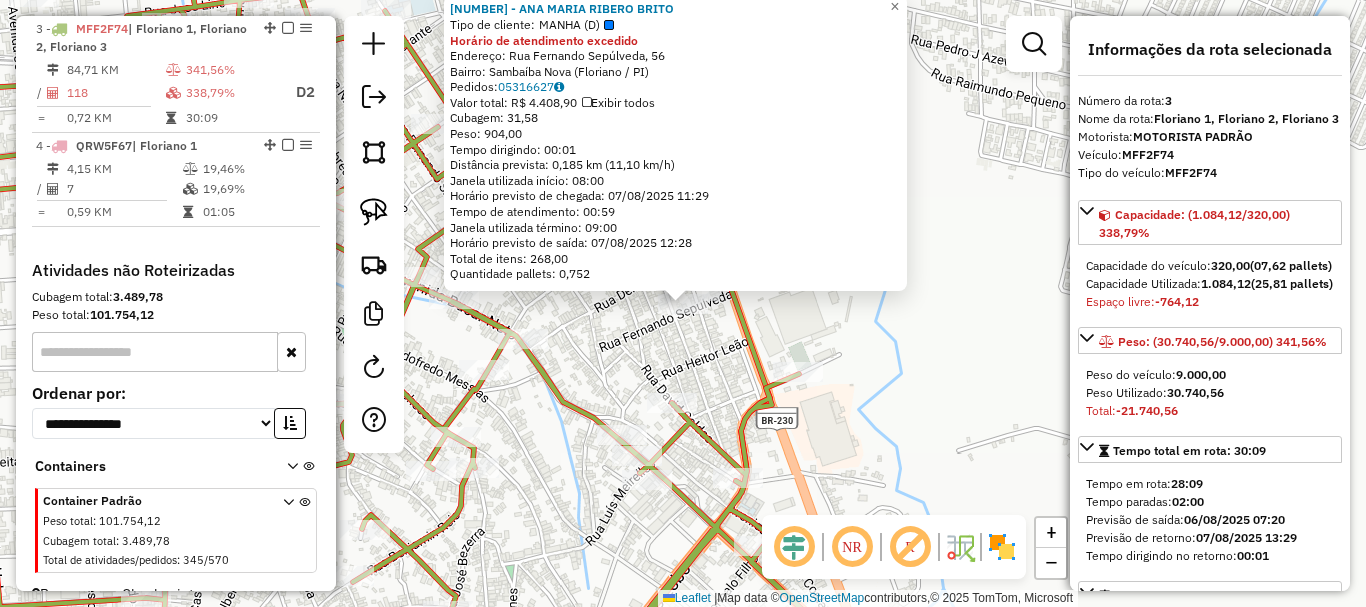 click on "1395 - ANA MARIA RIBERO BRITO  Tipo de cliente:   MANHA (D)  Horário de atendimento excedido  Endereço: Rua Fernando Sepúlveda, 56   Bairro: Sambaíba Nova (Floriano / PI)   Pedidos:  05316627   Valor total: R$ 4.408,90   Exibir todos   Cubagem: 31,58  Peso: 904,00  Tempo dirigindo: 00:01   Distância prevista: 0,185 km (11,10 km/h)   Janela utilizada início: 08:00   Horário previsto de chegada: 07/08/2025 11:29   Tempo de atendimento: 00:59   Janela utilizada término: 09:00   Horário previsto de saída: 07/08/2025 12:28   Total de itens: 268,00   Quantidade pallets: 0,752  × Janela de atendimento Grade de atendimento Capacidade Transportadoras Veículos Cliente Pedidos  Rotas Selecione os dias de semana para filtrar as janelas de atendimento  Seg   Ter   Qua   Qui   Sex   Sáb   Dom  Informe o período da janela de atendimento: De: Até:  Filtrar exatamente a janela do cliente  Considerar janela de atendimento padrão  Selecione os dias de semana para filtrar as grades de atendimento  Seg   Ter  De:" 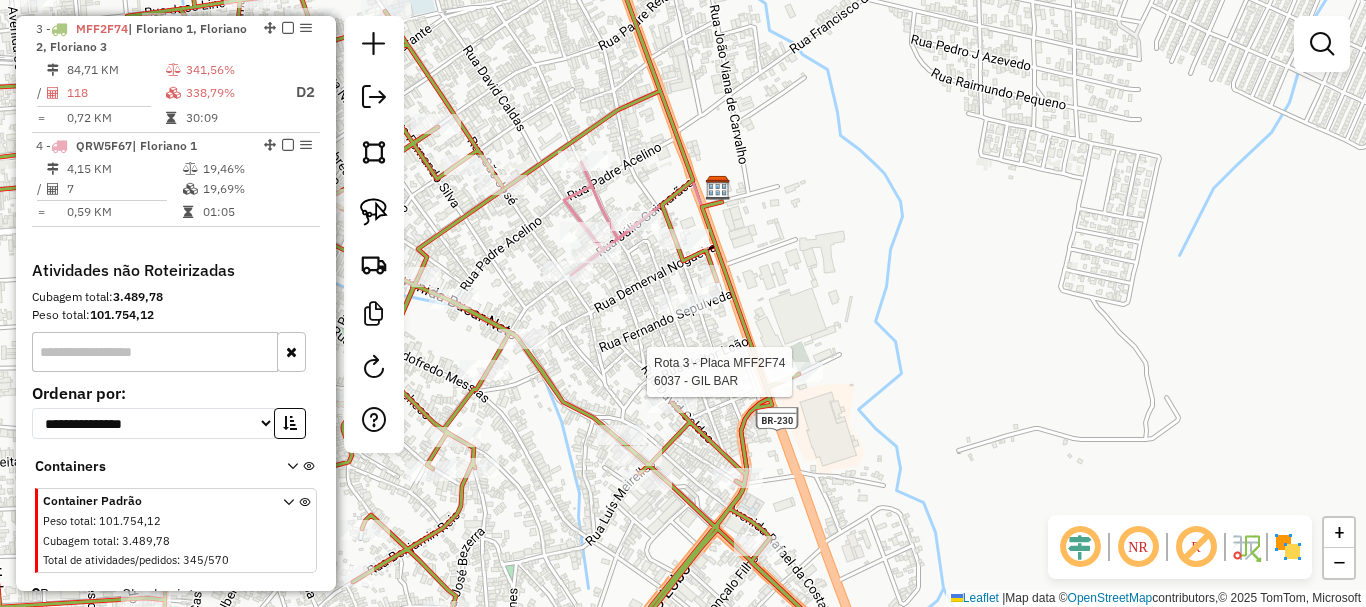 select on "*********" 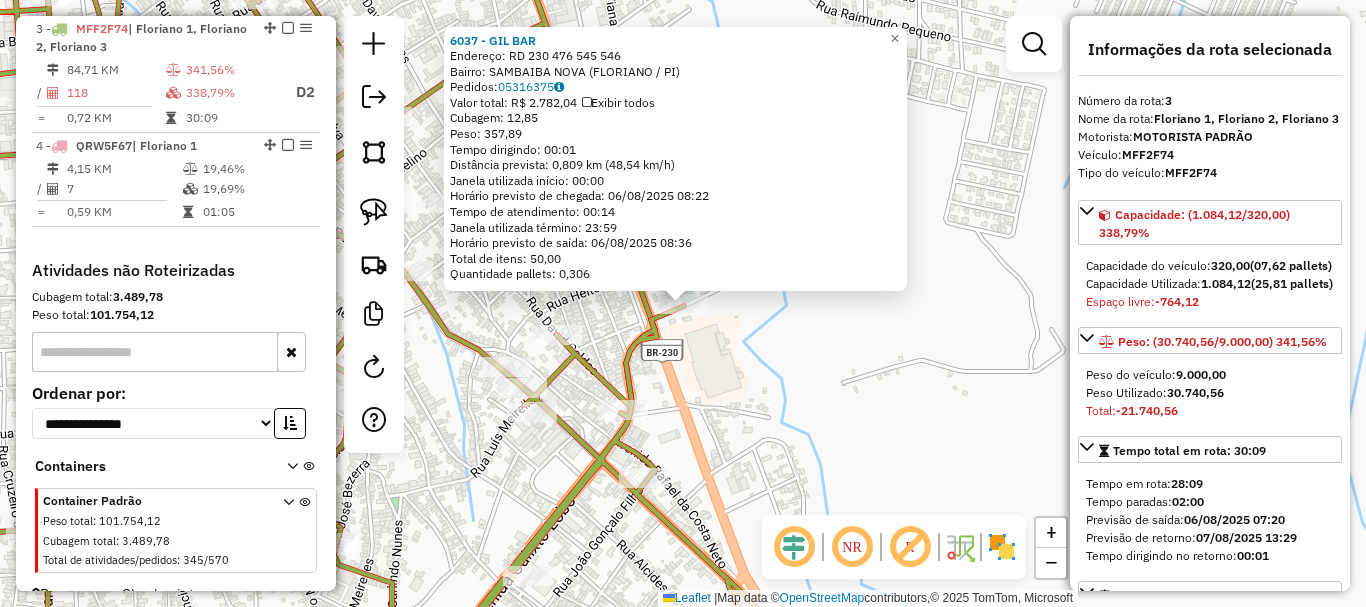 click on "6037 - GIL BAR  Endereço:  RD 230 476 545 546   Bairro: SAMBAIBA NOVA (FLORIANO / PI)   Pedidos:  05316375   Valor total: R$ 2.782,04   Exibir todos   Cubagem: 12,85  Peso: 357,89  Tempo dirigindo: 00:01   Distância prevista: 0,809 km (48,54 km/h)   Janela utilizada início: 00:00   Horário previsto de chegada: 06/08/2025 08:22   Tempo de atendimento: 00:14   Janela utilizada término: 23:59   Horário previsto de saída: 06/08/2025 08:36   Total de itens: 50,00   Quantidade pallets: 0,306  × Janela de atendimento Grade de atendimento Capacidade Transportadoras Veículos Cliente Pedidos  Rotas Selecione os dias de semana para filtrar as janelas de atendimento  Seg   Ter   Qua   Qui   Sex   Sáb   Dom  Informe o período da janela de atendimento: De: Até:  Filtrar exatamente a janela do cliente  Considerar janela de atendimento padrão  Selecione os dias de semana para filtrar as grades de atendimento  Seg   Ter   Qua   Qui   Sex   Sáb   Dom   Considerar clientes sem dia de atendimento cadastrado  De:  +" 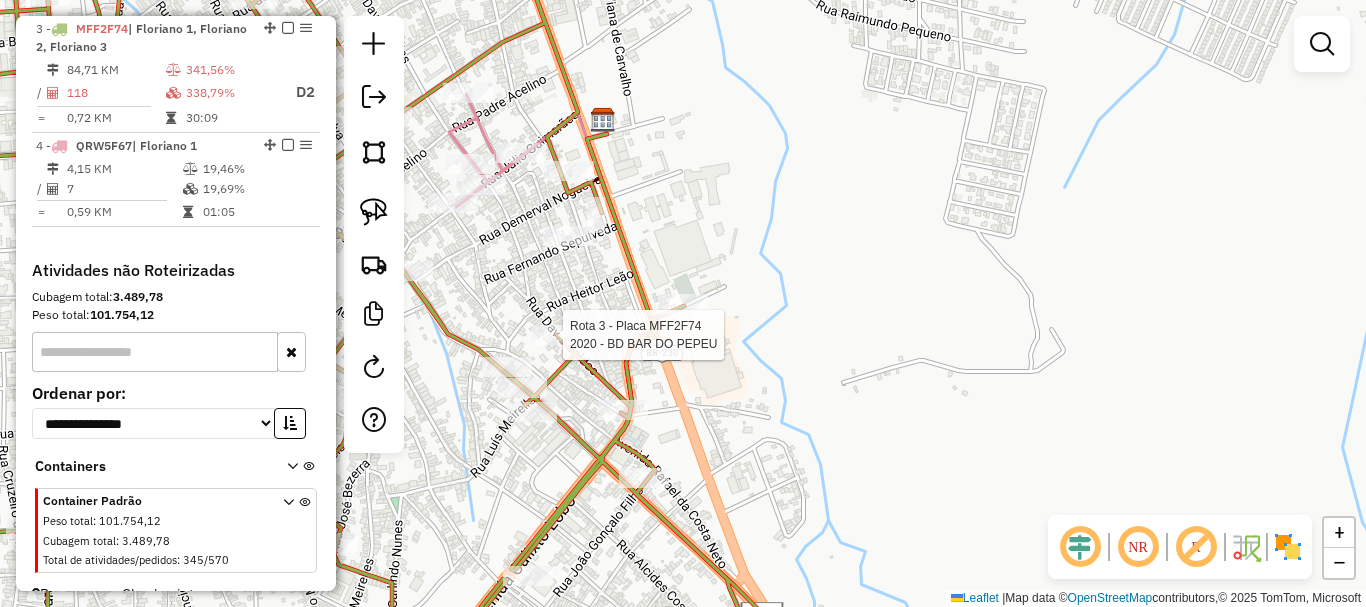 select on "*********" 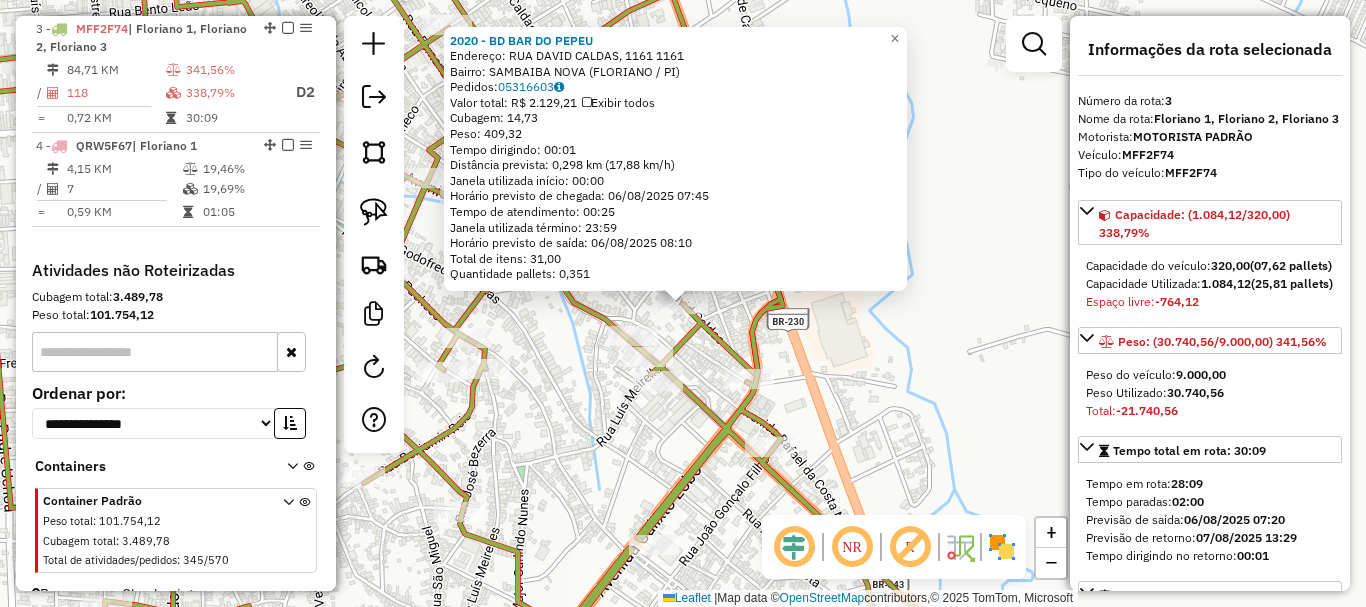 click on "2020 - BD BAR DO PEPEU  Endereço:  RUA DAVID CALDAS, 1161 1161   Bairro: SAMBAIBA NOVA (FLORIANO / PI)   Pedidos:  05316603   Valor total: R$ 2.129,21   Exibir todos   Cubagem: 14,73  Peso: 409,32  Tempo dirigindo: 00:01   Distância prevista: 0,298 km (17,88 km/h)   Janela utilizada início: 00:00   Horário previsto de chegada: 06/08/2025 07:45   Tempo de atendimento: 00:25   Janela utilizada término: 23:59   Horário previsto de saída: 06/08/2025 08:10   Total de itens: 31,00   Quantidade pallets: 0,351  × Janela de atendimento Grade de atendimento Capacidade Transportadoras Veículos Cliente Pedidos  Rotas Selecione os dias de semana para filtrar as janelas de atendimento  Seg   Ter   Qua   Qui   Sex   Sáb   Dom  Informe o período da janela de atendimento: De: Até:  Filtrar exatamente a janela do cliente  Considerar janela de atendimento padrão  Selecione os dias de semana para filtrar as grades de atendimento  Seg   Ter   Qua   Qui   Sex   Sáb   Dom   Peso mínimo:   Peso máximo:   De:   Até:" 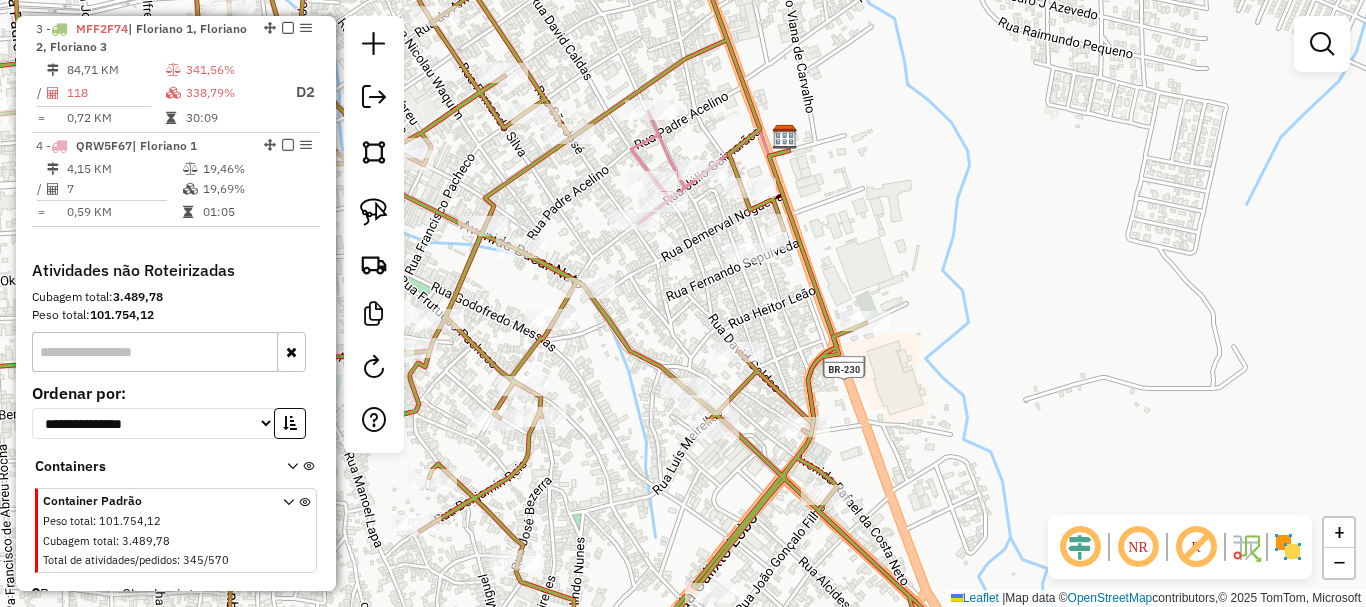 drag, startPoint x: 802, startPoint y: 353, endPoint x: 961, endPoint y: 436, distance: 179.35997 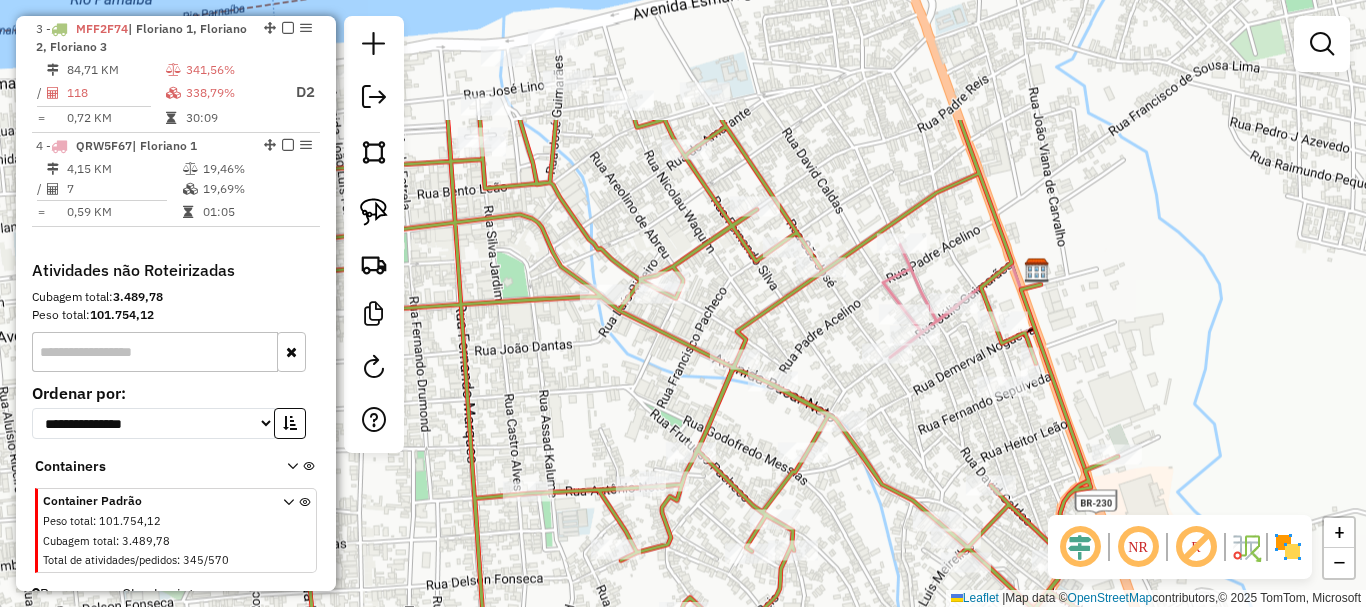 drag, startPoint x: 794, startPoint y: 328, endPoint x: 873, endPoint y: 396, distance: 104.23531 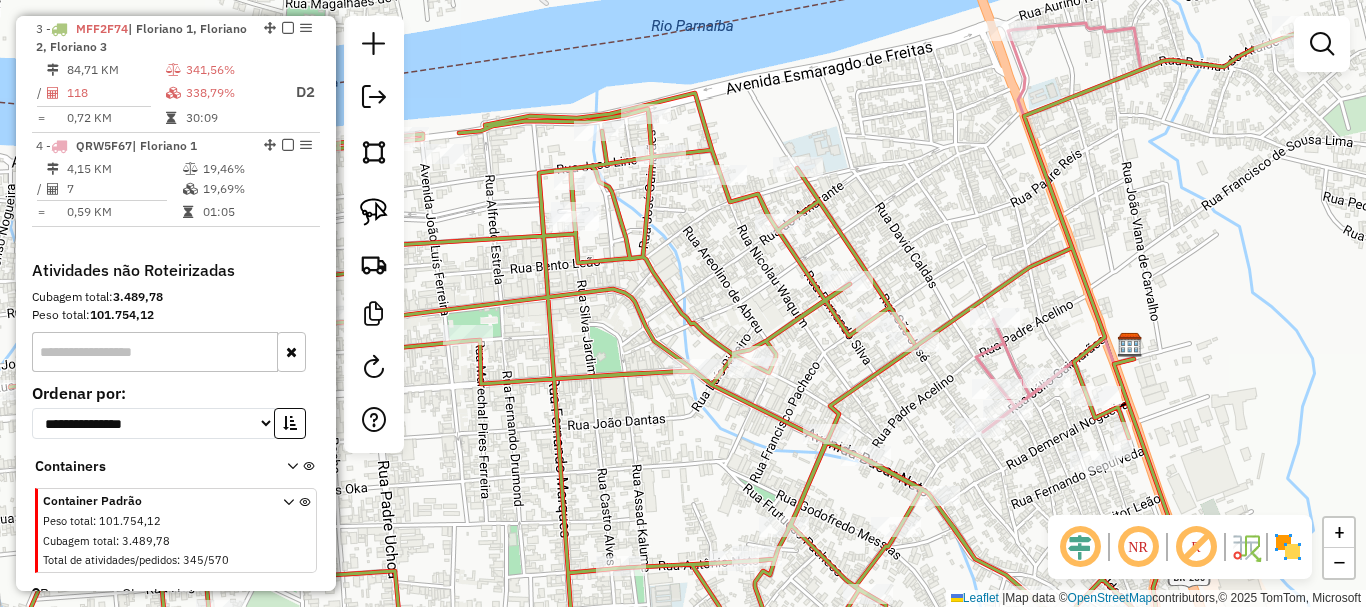 select on "*********" 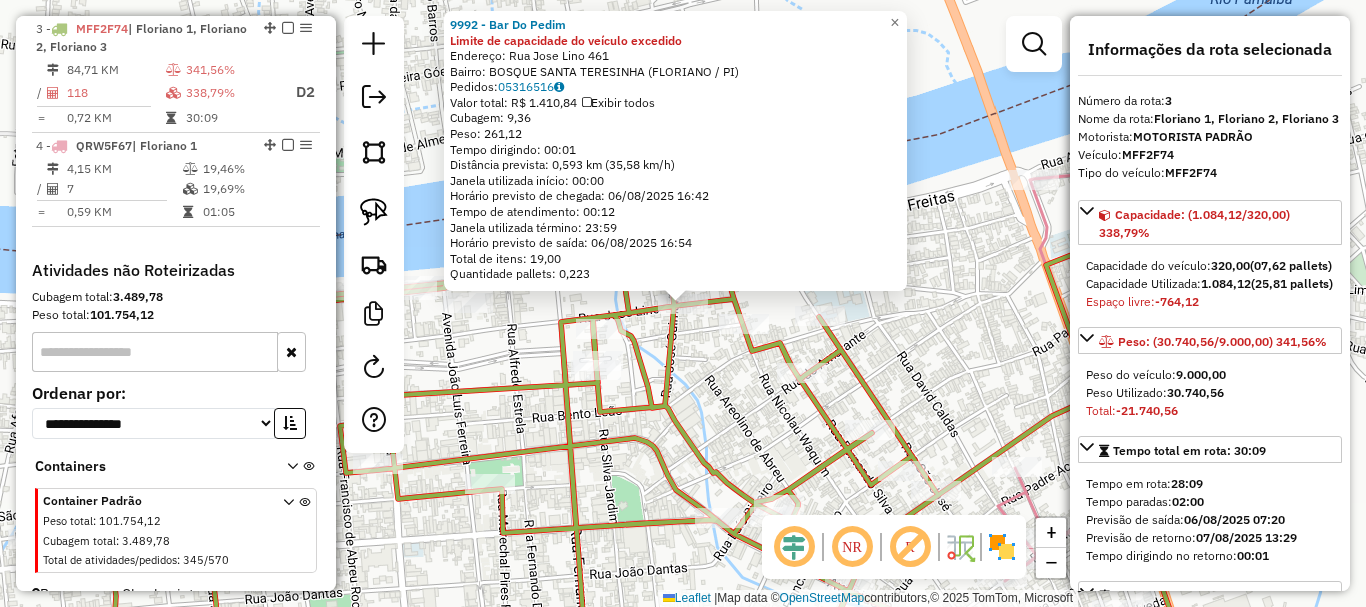click on "Rota 3 - Placa MFF2F74  64 - MARIA INEZ NUNES 9992 - Bar Do Pedim Limite de capacidade do veículo excedido  Endereço:  Rua Jose  Lino 461   Bairro: BOSQUE SANTA TERESINHA (FLORIANO / PI)   Pedidos:  05316516   Valor total: R$ 1.410,84   Exibir todos   Cubagem: 9,36  Peso: 261,12  Tempo dirigindo: 00:01   Distância prevista: 0,593 km (35,58 km/h)   Janela utilizada início: 00:00   Horário previsto de chegada: 06/08/2025 16:42   Tempo de atendimento: 00:12   Janela utilizada término: 23:59   Horário previsto de saída: 06/08/2025 16:54   Total de itens: 19,00   Quantidade pallets: 0,223  × Janela de atendimento Grade de atendimento Capacidade Transportadoras Veículos Cliente Pedidos  Rotas Selecione os dias de semana para filtrar as janelas de atendimento  Seg   Ter   Qua   Qui   Sex   Sáb   Dom  Informe o período da janela de atendimento: De: Até:  Filtrar exatamente a janela do cliente  Considerar janela de atendimento padrão  Selecione os dias de semana para filtrar as grades de atendimento De:" 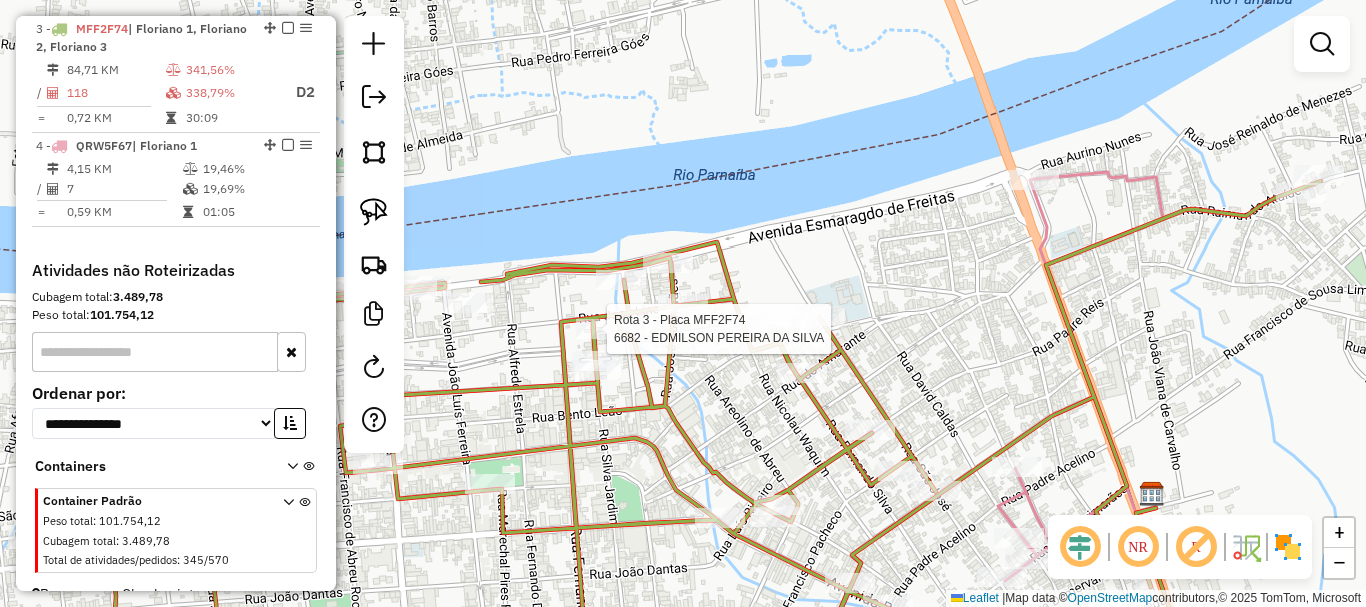 select on "*********" 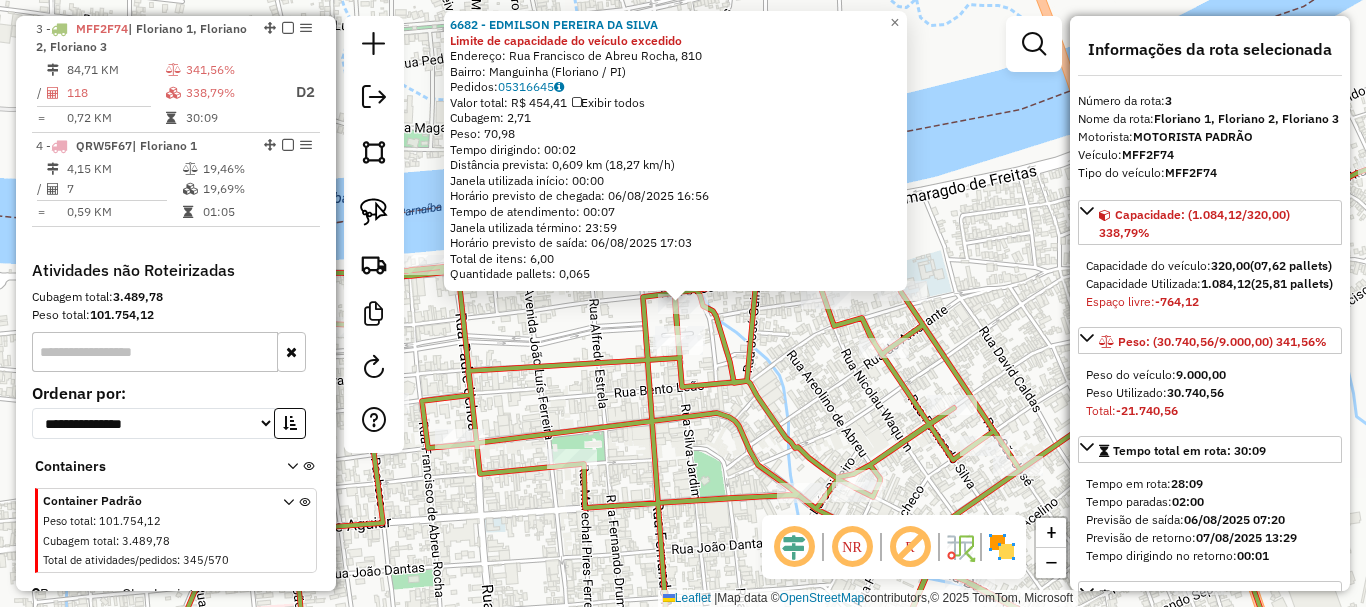 click 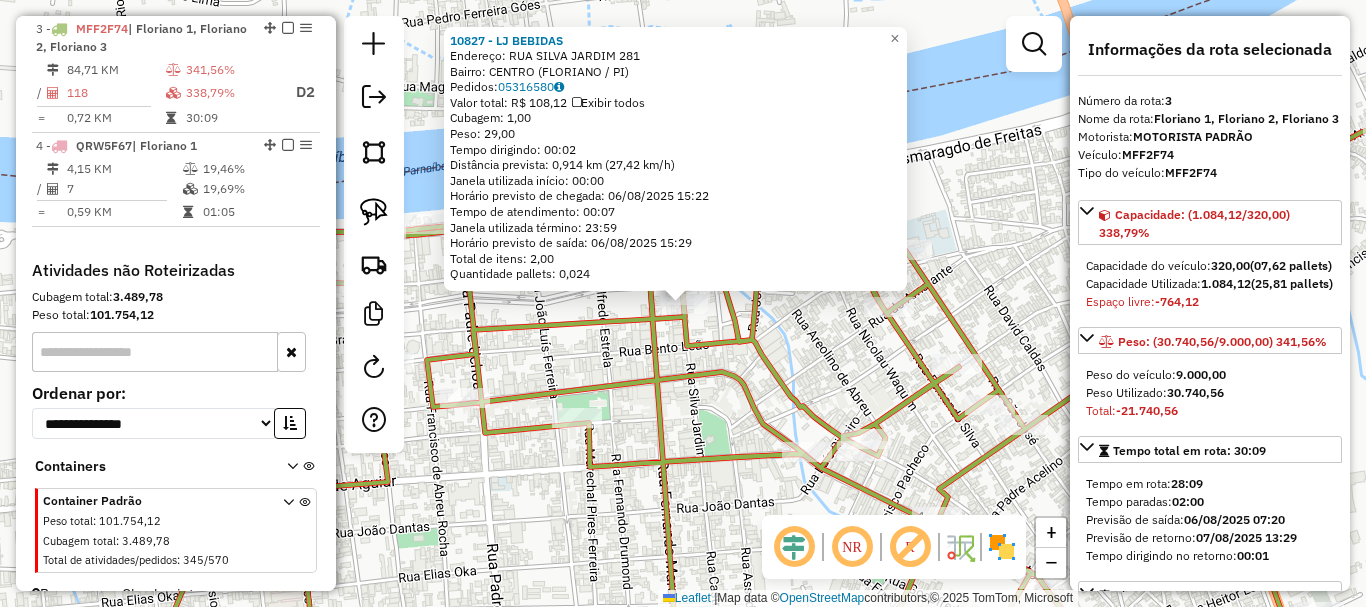 click 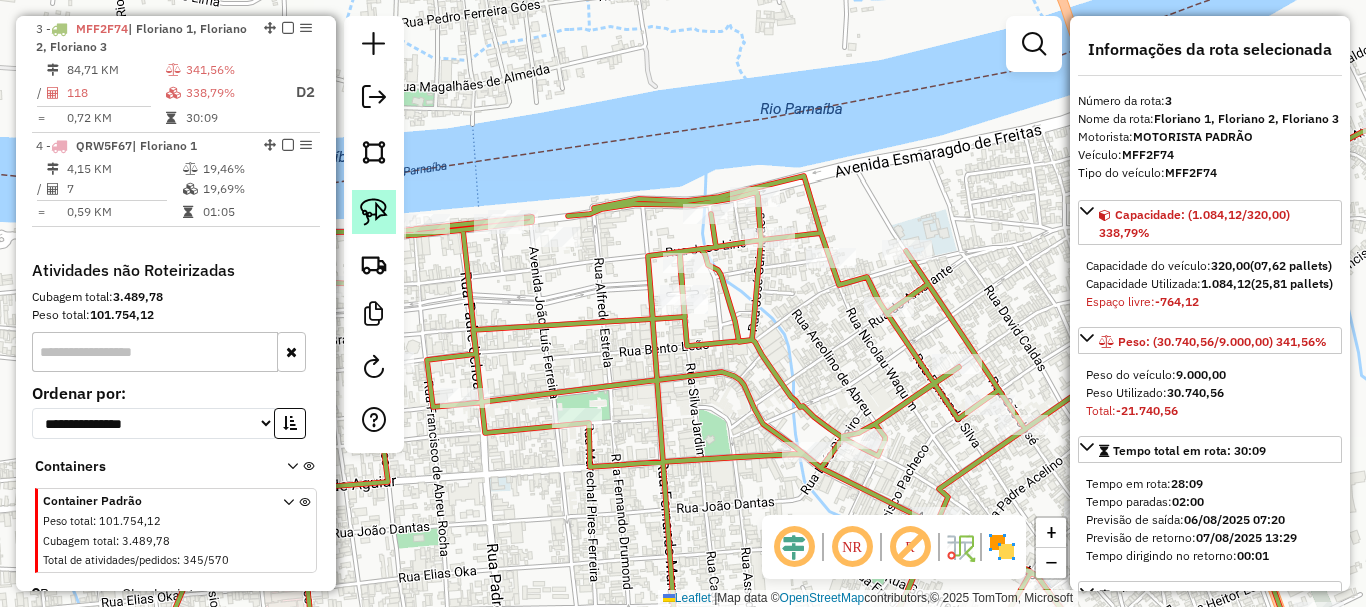 click 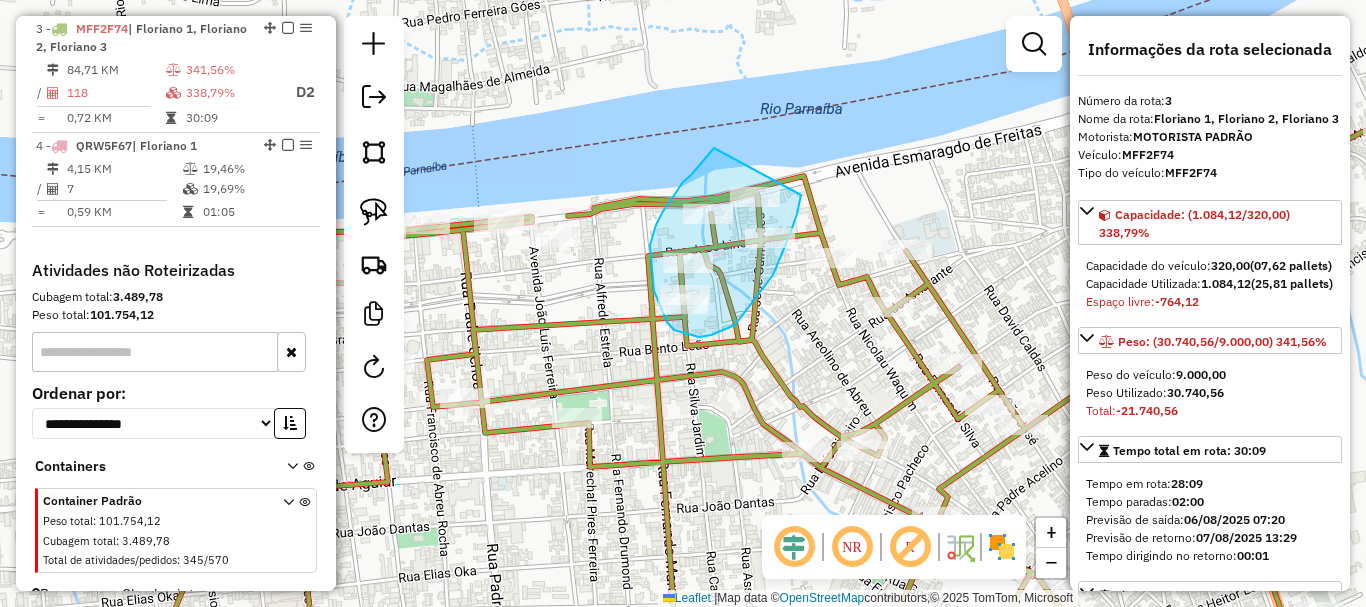 drag, startPoint x: 714, startPoint y: 148, endPoint x: 801, endPoint y: 195, distance: 98.88377 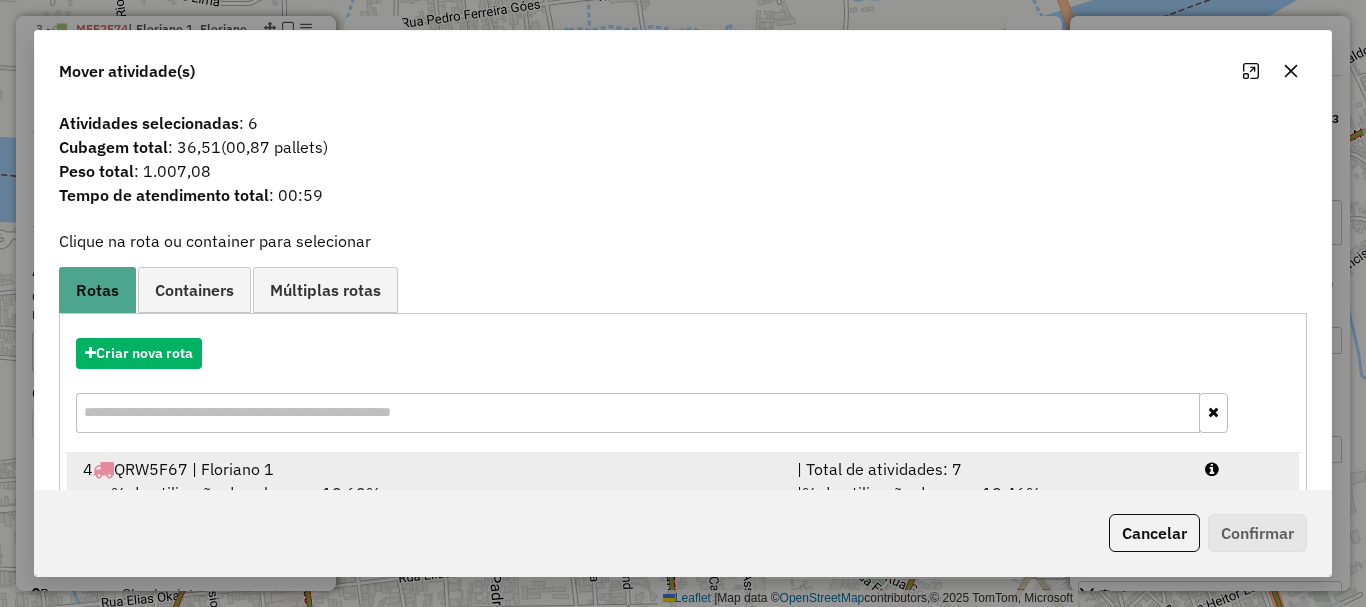 click on "4  QRW5F67 | Floriano 1  | Total de atividades: 7  % de utilização da cubagem: 19,69%  Cubagem disponível: 112,44   |  % de utilização do peso: 19,46%  | Peso disponível: 3.269,99" at bounding box center [683, 493] 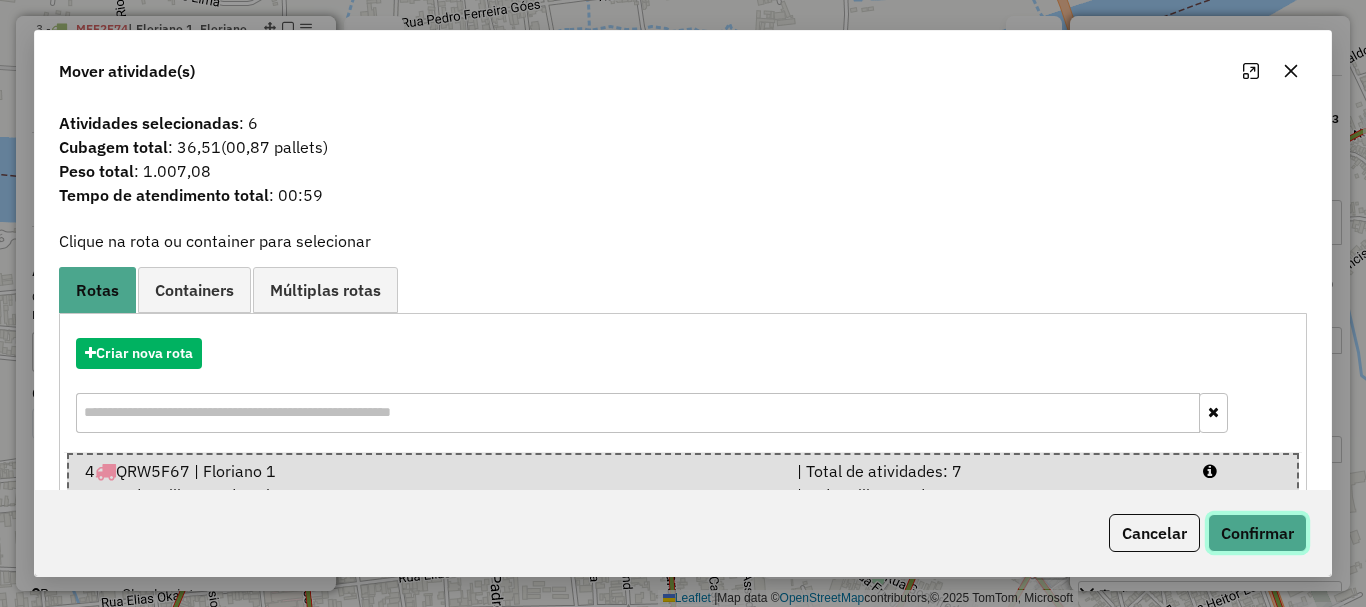 click on "Confirmar" 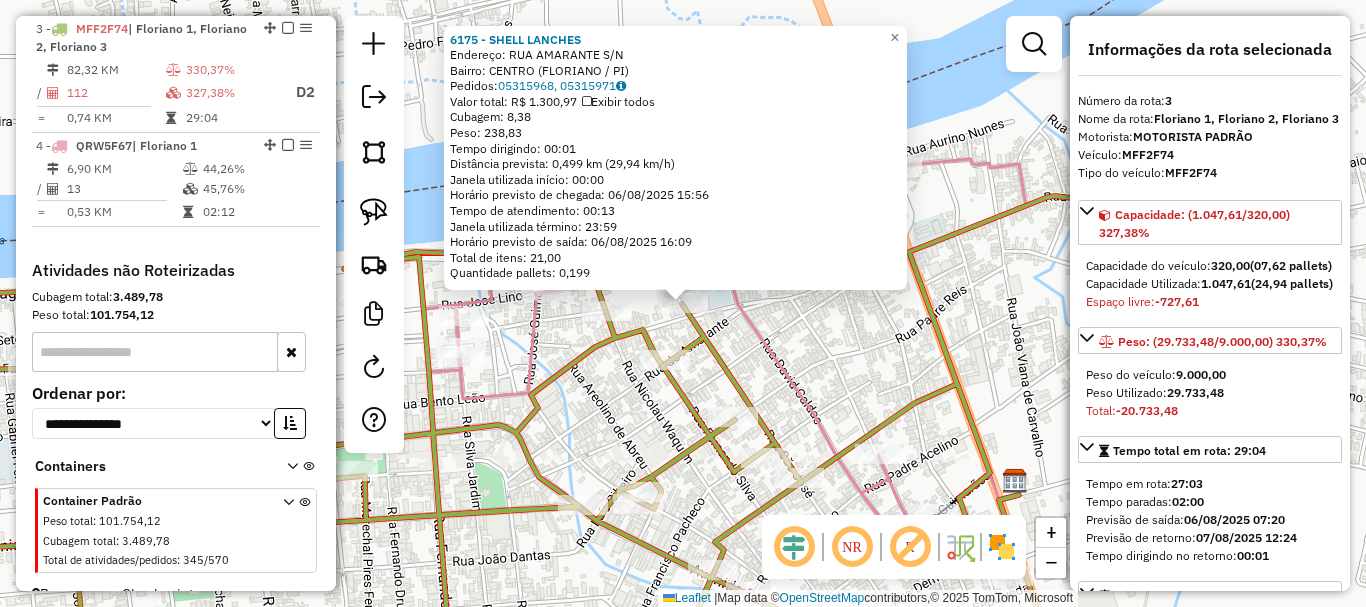 click on "Rota 3 - Placa MFF2F74  8998 - HELENA SALGADOS 6175 - SHELL LANCHES  Endereço:  RUA AMARANTE S/N   Bairro: CENTRO (FLORIANO / PI)   Pedidos:  05315968, 05315971   Valor total: R$ 1.300,97   Exibir todos   Cubagem: 8,38  Peso: 238,83  Tempo dirigindo: 00:01   Distância prevista: 0,499 km (29,94 km/h)   Janela utilizada início: 00:00   Horário previsto de chegada: 06/08/2025 15:56   Tempo de atendimento: 00:13   Janela utilizada término: 23:59   Horário previsto de saída: 06/08/2025 16:09   Total de itens: 21,00   Quantidade pallets: 0,199  × Janela de atendimento Grade de atendimento Capacidade Transportadoras Veículos Cliente Pedidos  Rotas Selecione os dias de semana para filtrar as janelas de atendimento  Seg   Ter   Qua   Qui   Sex   Sáb   Dom  Informe o período da janela de atendimento: De: Até:  Filtrar exatamente a janela do cliente  Considerar janela de atendimento padrão  Selecione os dias de semana para filtrar as grades de atendimento  Seg   Ter   Qua   Qui   Sex   Sáb   Dom   De:  De:" 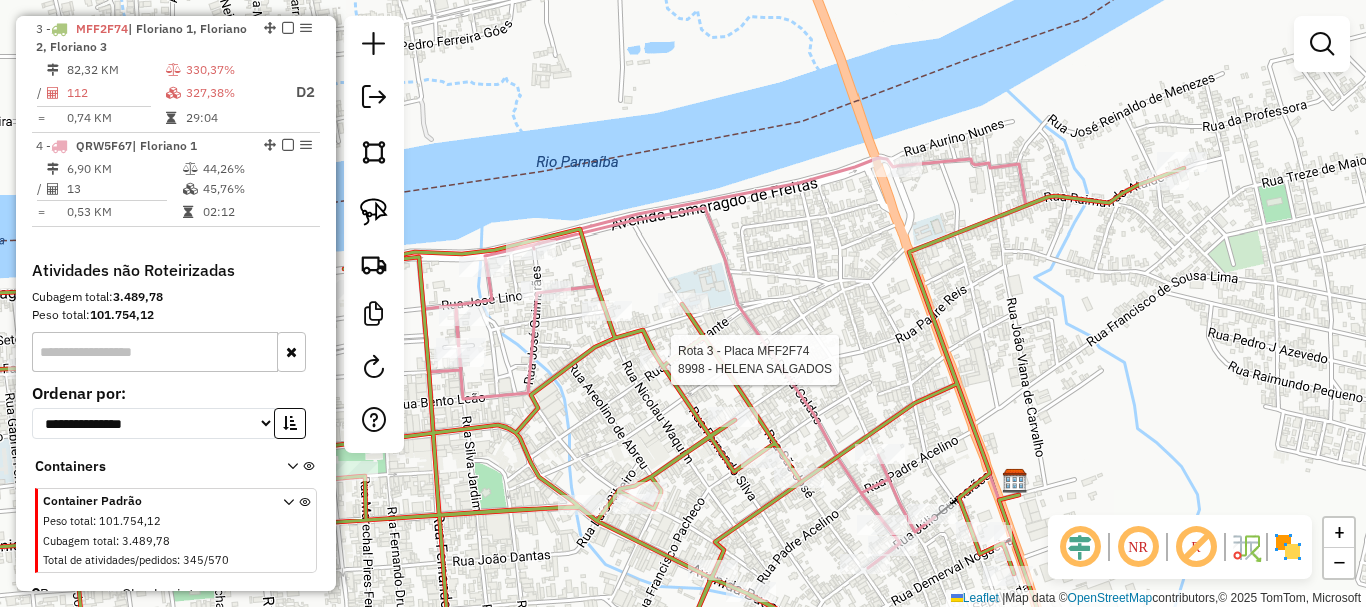 select on "*********" 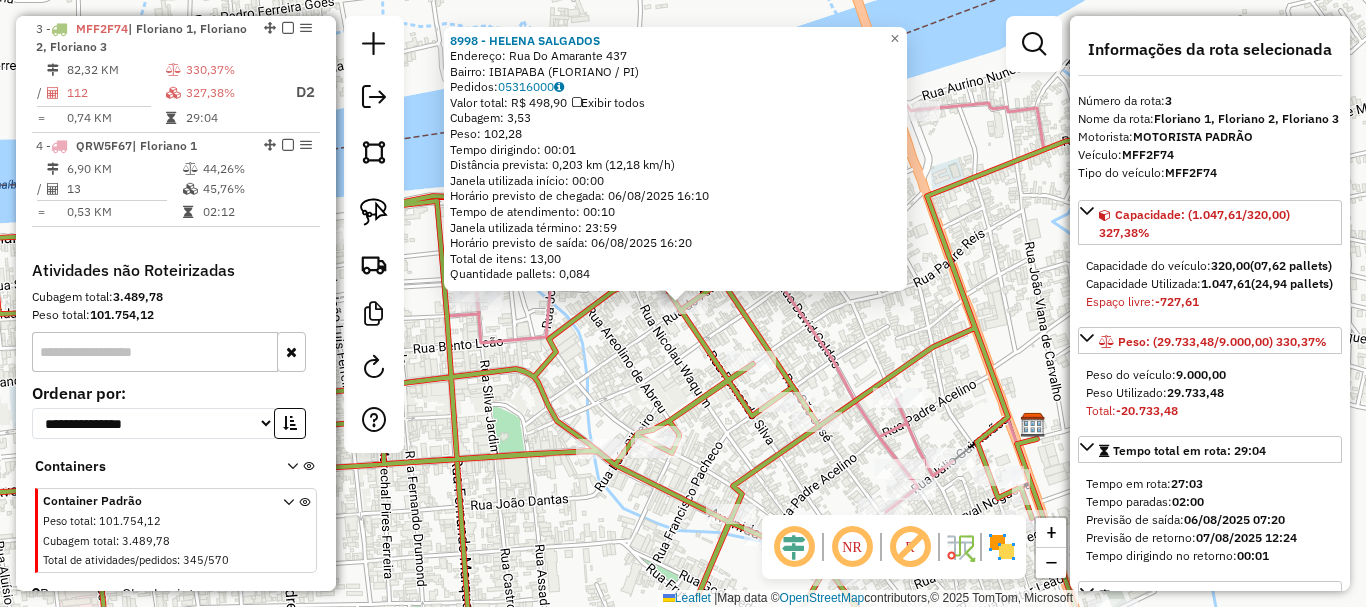 click on "8998 - HELENA SALGADOS  Endereço:  Rua Do Amarante 437   Bairro: IBIAPABA (FLORIANO / PI)   Pedidos:  05316000   Valor total: R$ 498,90   Exibir todos   Cubagem: 3,53  Peso: 102,28  Tempo dirigindo: 00:01   Distância prevista: 0,203 km (12,18 km/h)   Janela utilizada início: 00:00   Horário previsto de chegada: 06/08/2025 16:10   Tempo de atendimento: 00:10   Janela utilizada término: 23:59   Horário previsto de saída: 06/08/2025 16:20   Total de itens: 13,00   Quantidade pallets: 0,084  × Janela de atendimento Grade de atendimento Capacidade Transportadoras Veículos Cliente Pedidos  Rotas Selecione os dias de semana para filtrar as janelas de atendimento  Seg   Ter   Qua   Qui   Sex   Sáb   Dom  Informe o período da janela de atendimento: De: Até:  Filtrar exatamente a janela do cliente  Considerar janela de atendimento padrão  Selecione os dias de semana para filtrar as grades de atendimento  Seg   Ter   Qua   Qui   Sex   Sáb   Dom   Considerar clientes sem dia de atendimento cadastrado  De:" 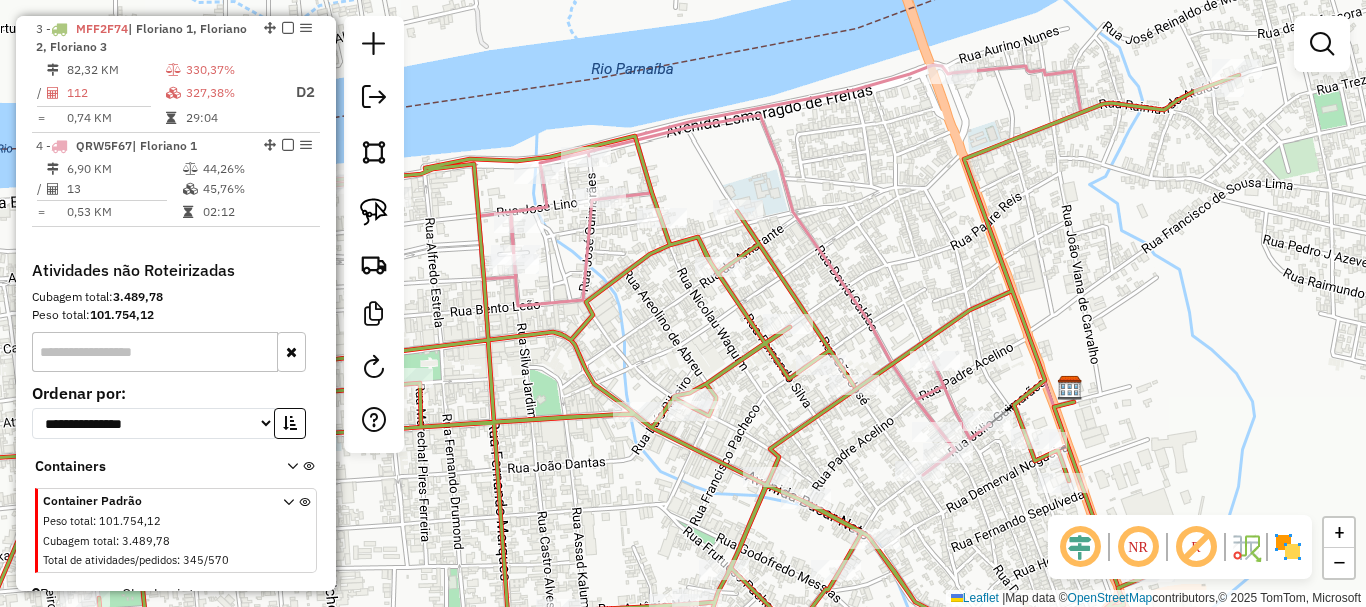 drag, startPoint x: 658, startPoint y: 363, endPoint x: 699, endPoint y: 318, distance: 60.876926 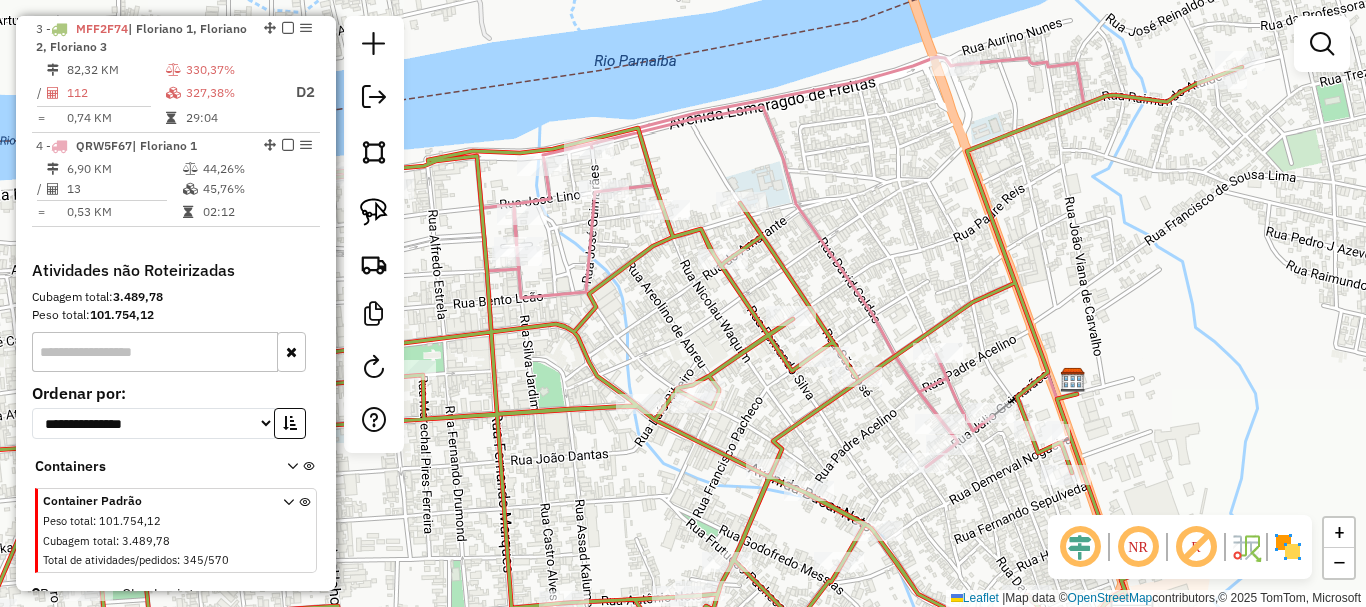 click 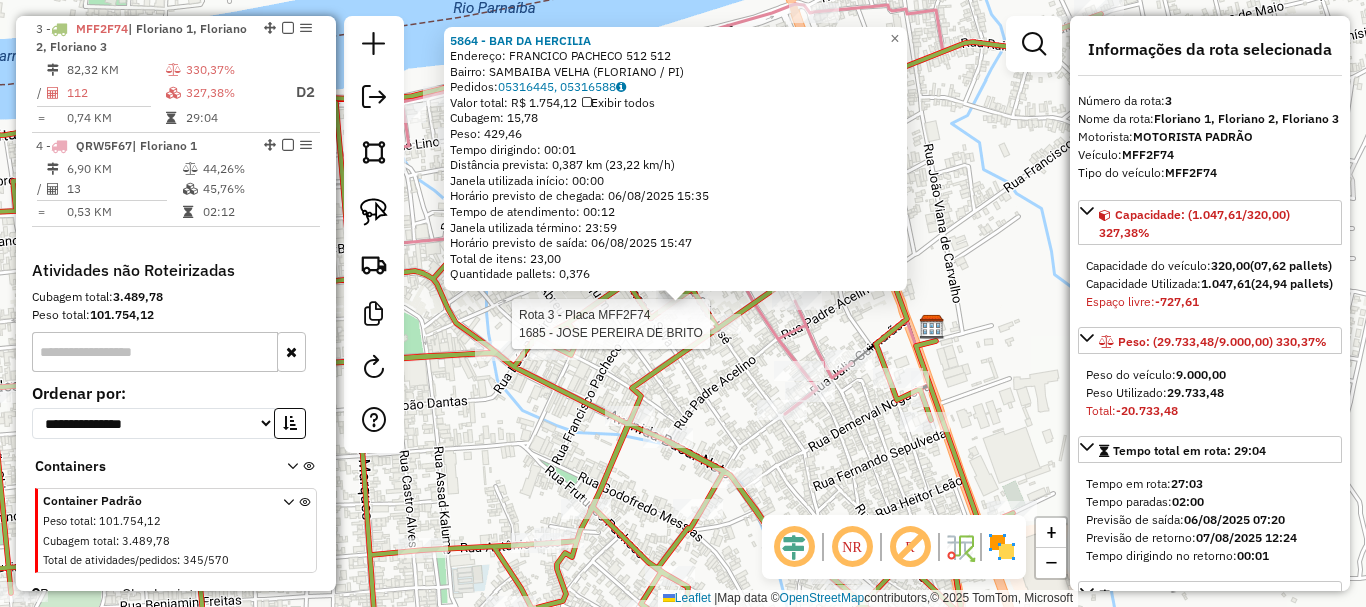 click 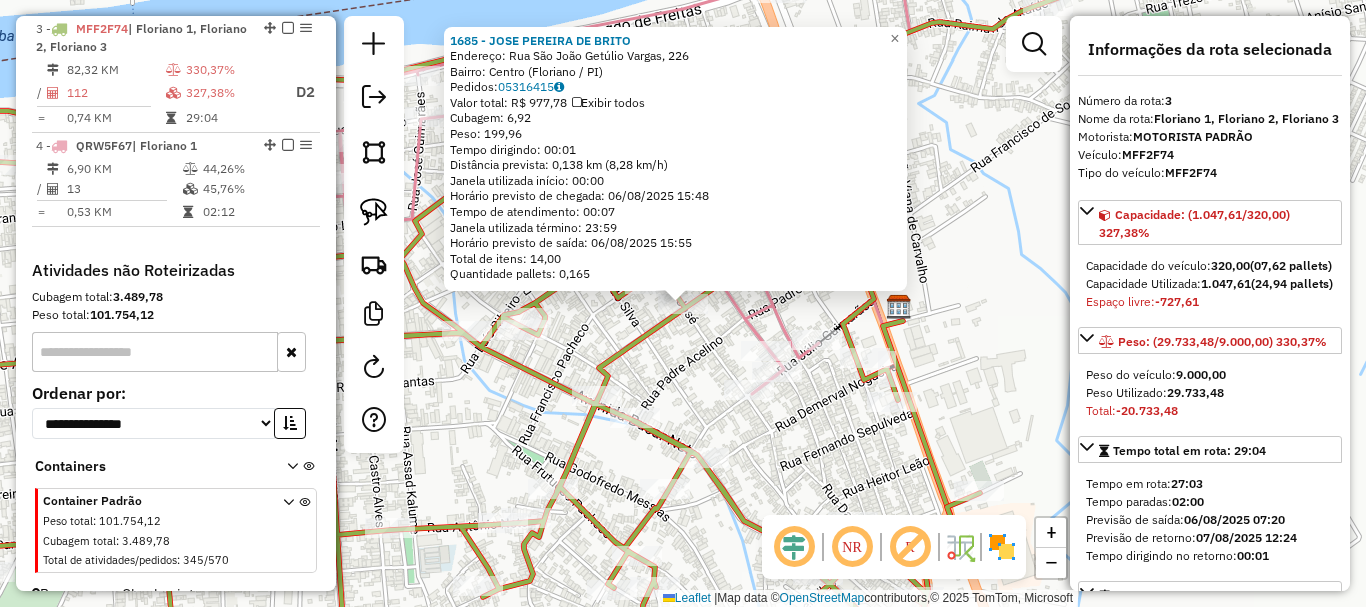 click on "1685 - JOSE PEREIRA DE BRITO  Endereço: Rua São João Getúlio Vargas, 226   Bairro: Centro (Floriano / PI)   Pedidos:  05316415   Valor total: R$ 977,78   Exibir todos   Cubagem: 6,92  Peso: 199,96  Tempo dirigindo: 00:01   Distância prevista: 0,138 km (8,28 km/h)   Janela utilizada início: 00:00   Horário previsto de chegada: 06/08/2025 15:48   Tempo de atendimento: 00:07   Janela utilizada término: 23:59   Horário previsto de saída: 06/08/2025 15:55   Total de itens: 14,00   Quantidade pallets: 0,165  × Janela de atendimento Grade de atendimento Capacidade Transportadoras Veículos Cliente Pedidos  Rotas Selecione os dias de semana para filtrar as janelas de atendimento  Seg   Ter   Qua   Qui   Sex   Sáb   Dom  Informe o período da janela de atendimento: De: Até:  Filtrar exatamente a janela do cliente  Considerar janela de atendimento padrão  Selecione os dias de semana para filtrar as grades de atendimento  Seg   Ter   Qua   Qui   Sex   Sáb   Dom   Peso mínimo:   Peso máximo:   De:   De:" 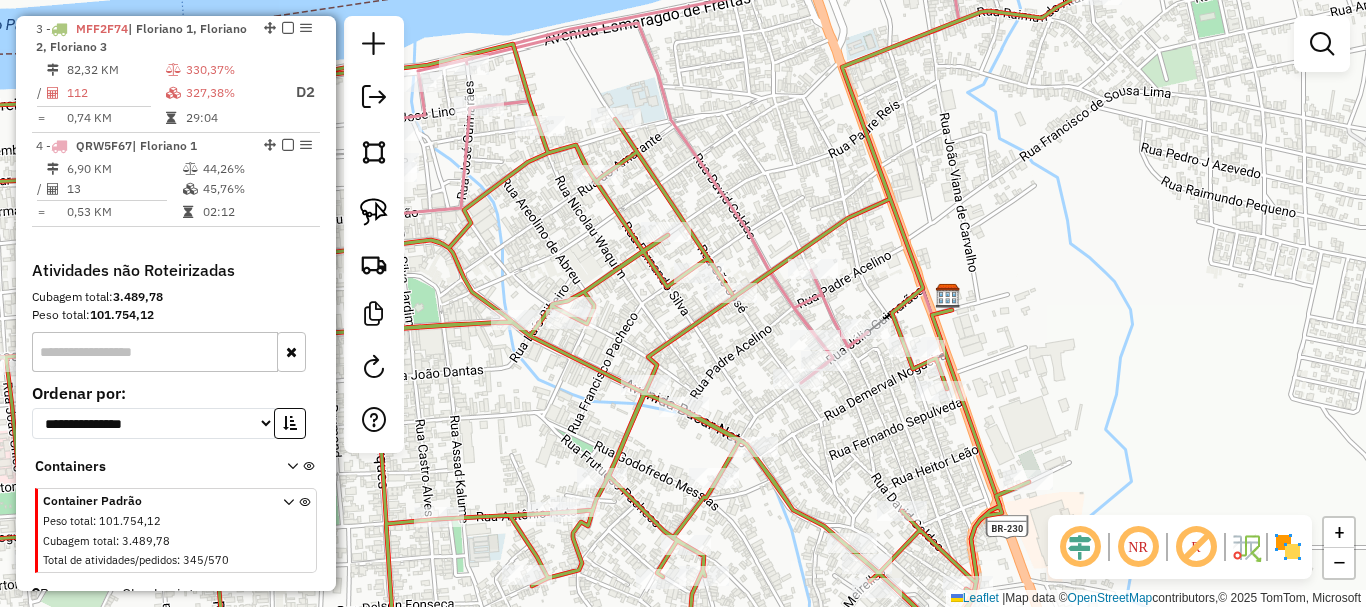 drag, startPoint x: 662, startPoint y: 341, endPoint x: 718, endPoint y: 325, distance: 58.24088 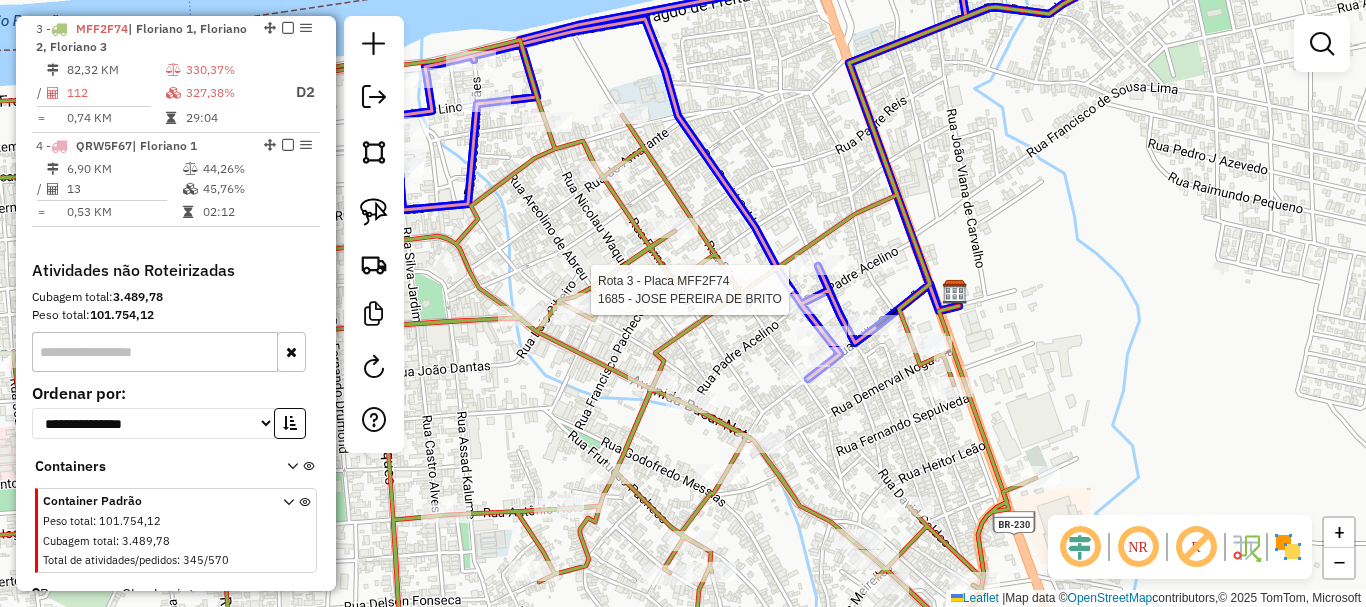 click on "Rota 3 - Placa MFF2F74  1685 - JOSE PEREIRA DE BRITO" 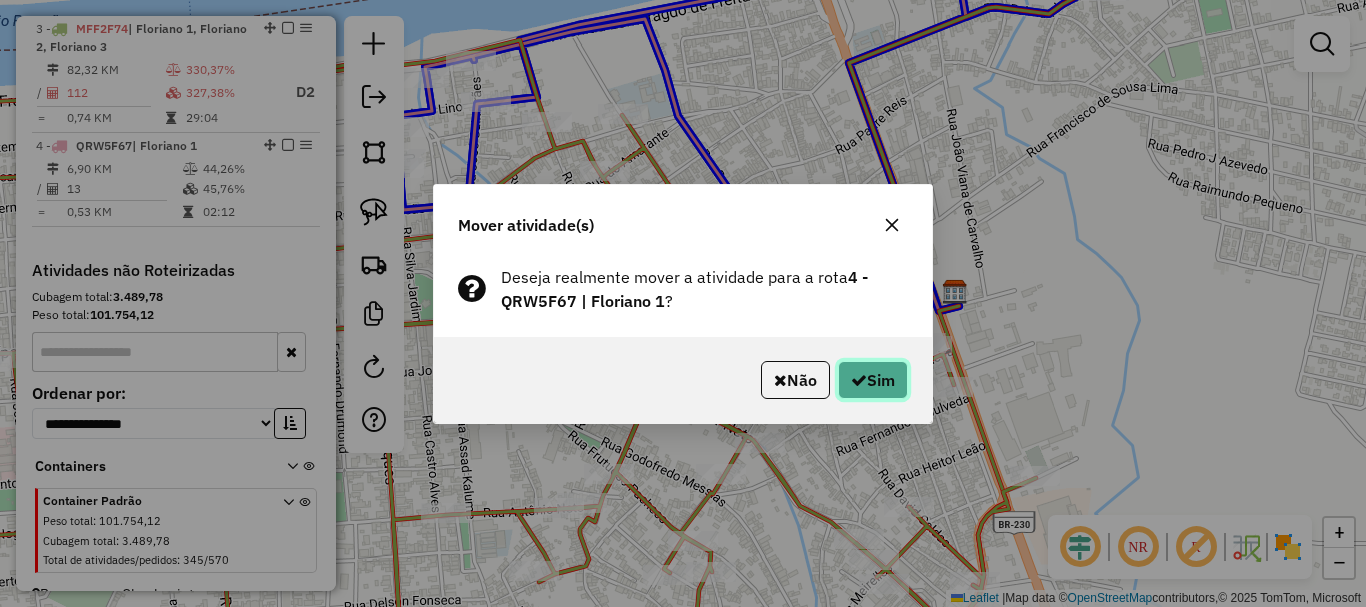 click 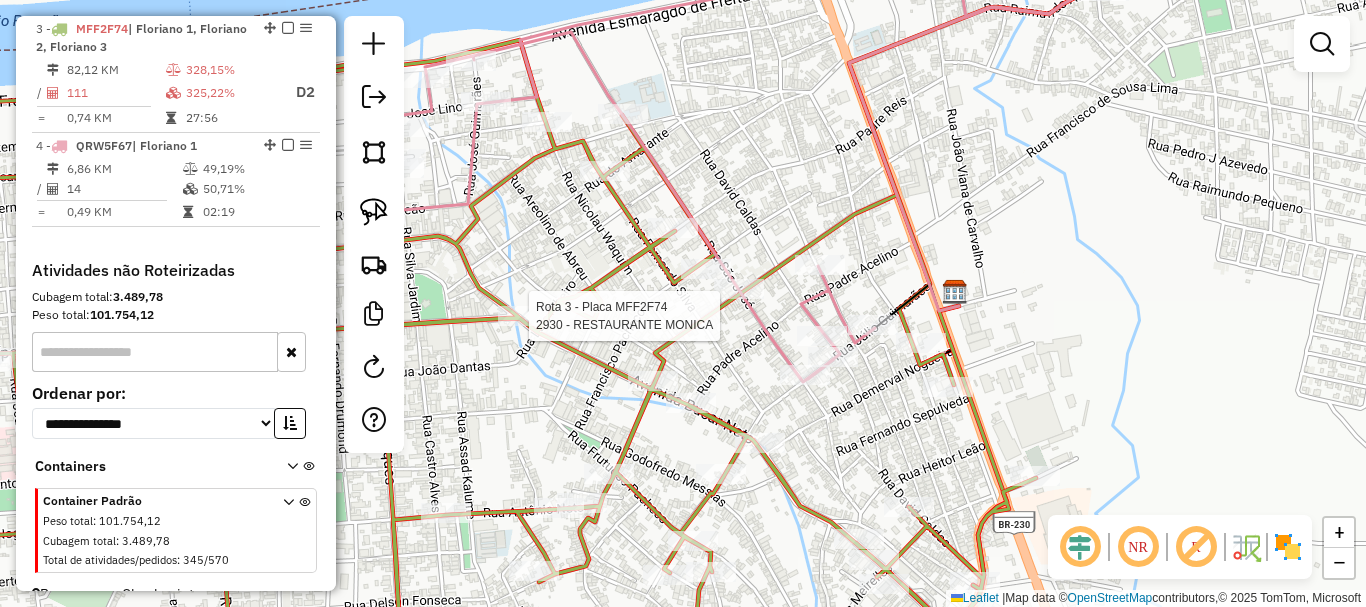 click 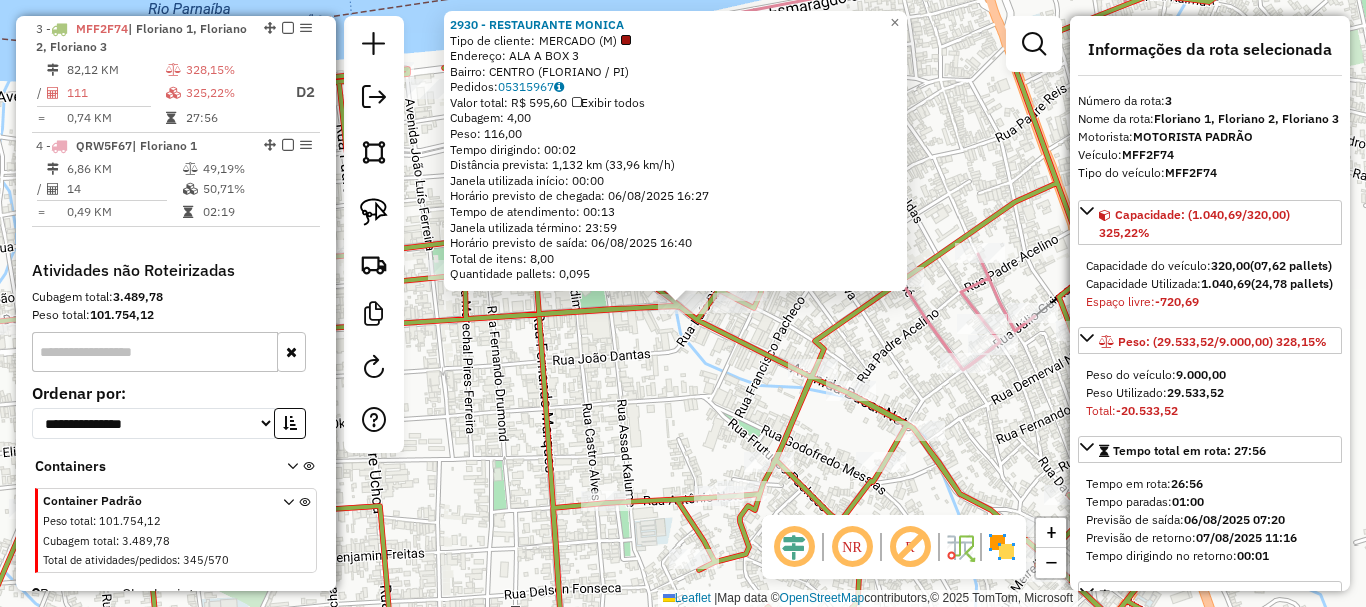 click on "2930 - RESTAURANTE MONICA  Tipo de cliente:   MERCADO (M)   Endereço:  ALA A BOX 3   Bairro: CENTRO (FLORIANO / PI)   Pedidos:  05315967   Valor total: R$ 595,60   Exibir todos   Cubagem: 4,00  Peso: 116,00  Tempo dirigindo: 00:02   Distância prevista: 1,132 km (33,96 km/h)   Janela utilizada início: 00:00   Horário previsto de chegada: 06/08/2025 16:27   Tempo de atendimento: 00:13   Janela utilizada término: 23:59   Horário previsto de saída: 06/08/2025 16:40   Total de itens: 8,00   Quantidade pallets: 0,095  × Janela de atendimento Grade de atendimento Capacidade Transportadoras Veículos Cliente Pedidos  Rotas Selecione os dias de semana para filtrar as janelas de atendimento  Seg   Ter   Qua   Qui   Sex   Sáb   Dom  Informe o período da janela de atendimento: De: Até:  Filtrar exatamente a janela do cliente  Considerar janela de atendimento padrão  Selecione os dias de semana para filtrar as grades de atendimento  Seg   Ter   Qua   Qui   Sex   Sáb   Dom   Peso mínimo:   Peso máximo:  De:" 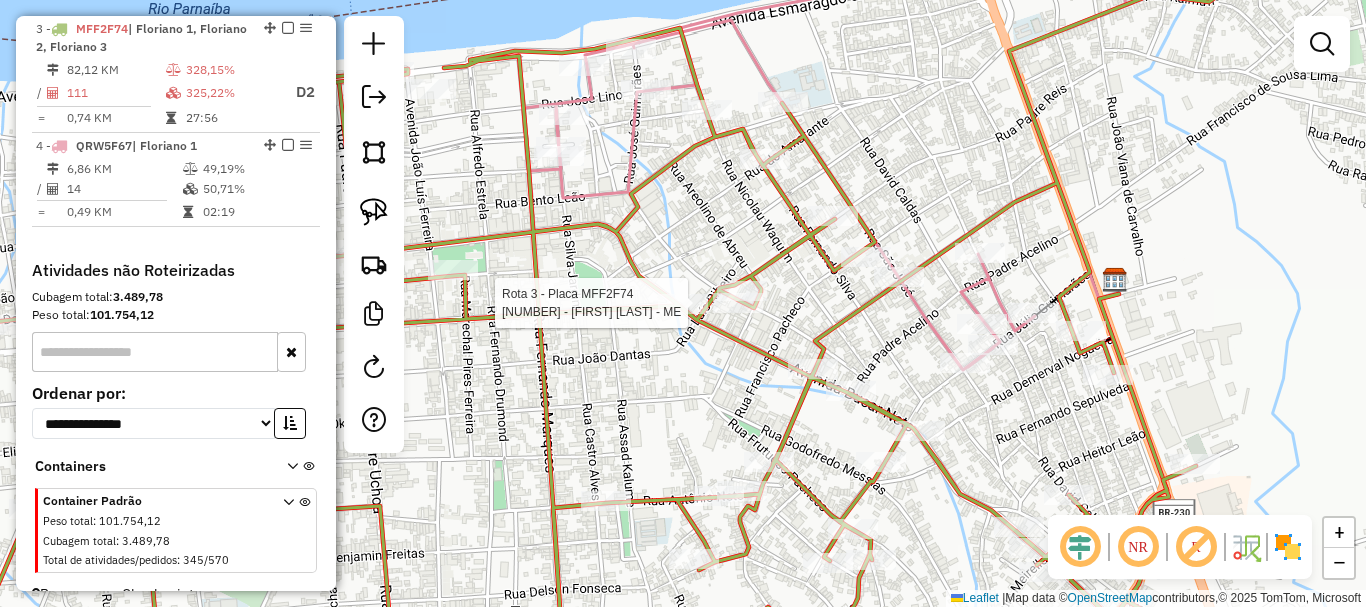 select on "*********" 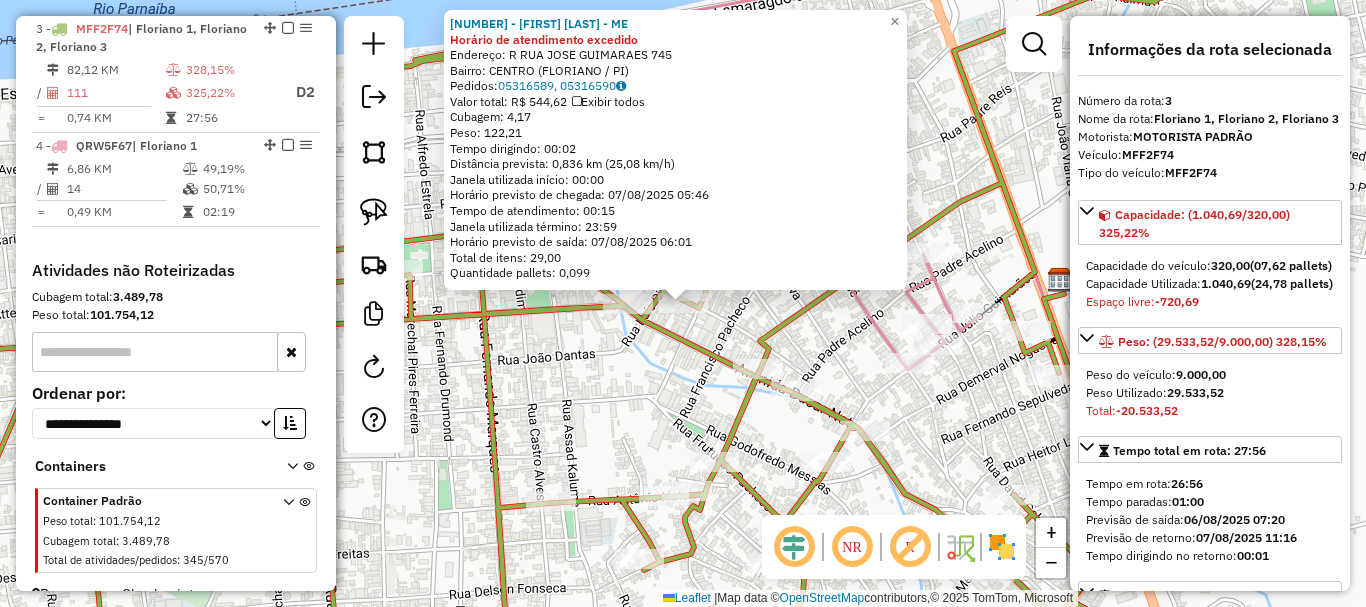 drag, startPoint x: 625, startPoint y: 381, endPoint x: 683, endPoint y: 314, distance: 88.61716 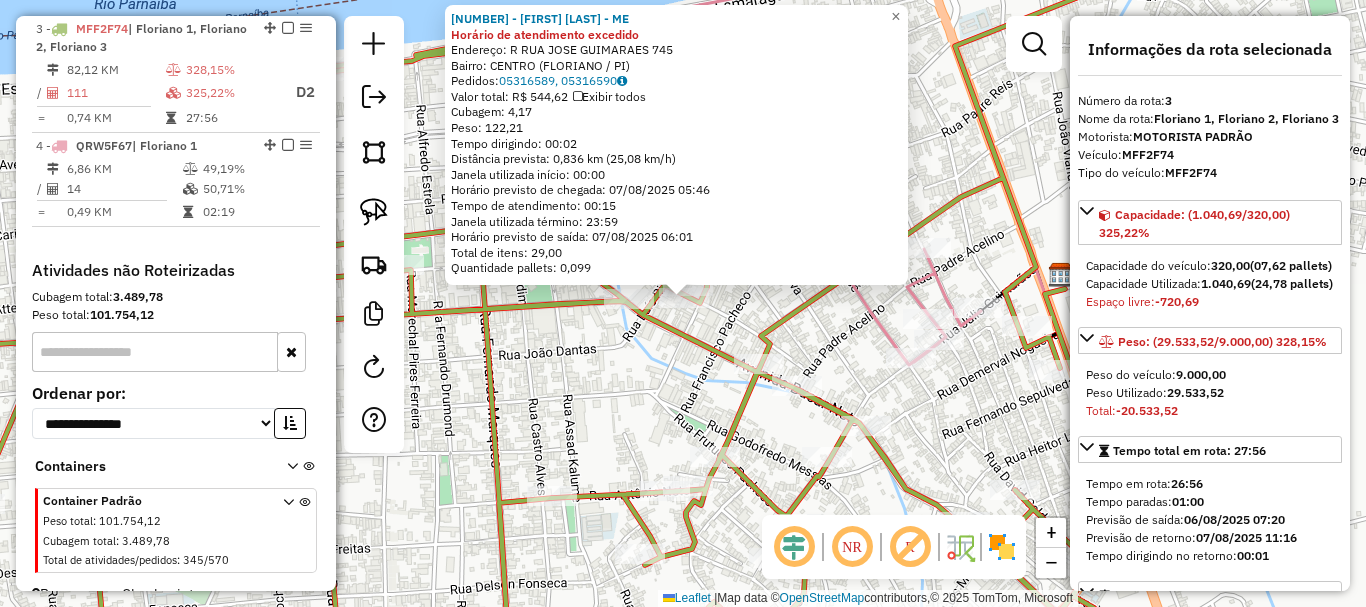 click on "Rota 3 - Placa MFF2F74  8652 - MERCADO UBALDO 2987 - MARCELINO ALVES DA PAZ - ME Horário de atendimento excedido  Endereço: R   RUA JOSE GUIMARAES             745   Bairro: CENTRO (FLORIANO / PI)   Pedidos:  05316589, 05316590   Valor total: R$ 544,62   Exibir todos   Cubagem: 4,17  Peso: 122,21  Tempo dirigindo: 00:02   Distância prevista: 0,836 km (25,08 km/h)   Janela utilizada início: 00:00   Horário previsto de chegada: 07/08/2025 05:46   Tempo de atendimento: 00:15   Janela utilizada término: 23:59   Horário previsto de saída: 07/08/2025 06:01   Total de itens: 29,00   Quantidade pallets: 0,099  × Janela de atendimento Grade de atendimento Capacidade Transportadoras Veículos Cliente Pedidos  Rotas Selecione os dias de semana para filtrar as janelas de atendimento  Seg   Ter   Qua   Qui   Sex   Sáb   Dom  Informe o período da janela de atendimento: De: Até:  Filtrar exatamente a janela do cliente  Considerar janela de atendimento padrão   Seg   Ter   Qua   Qui   Sex   Sáb   Dom   De:  De:" 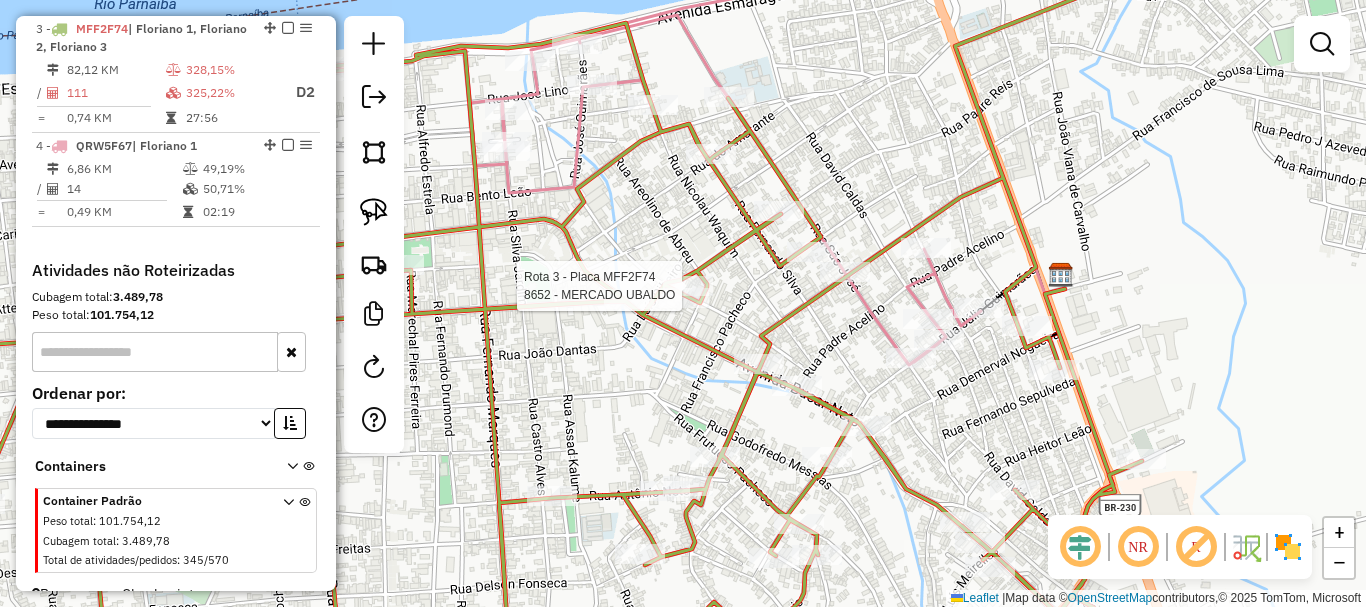 select on "*********" 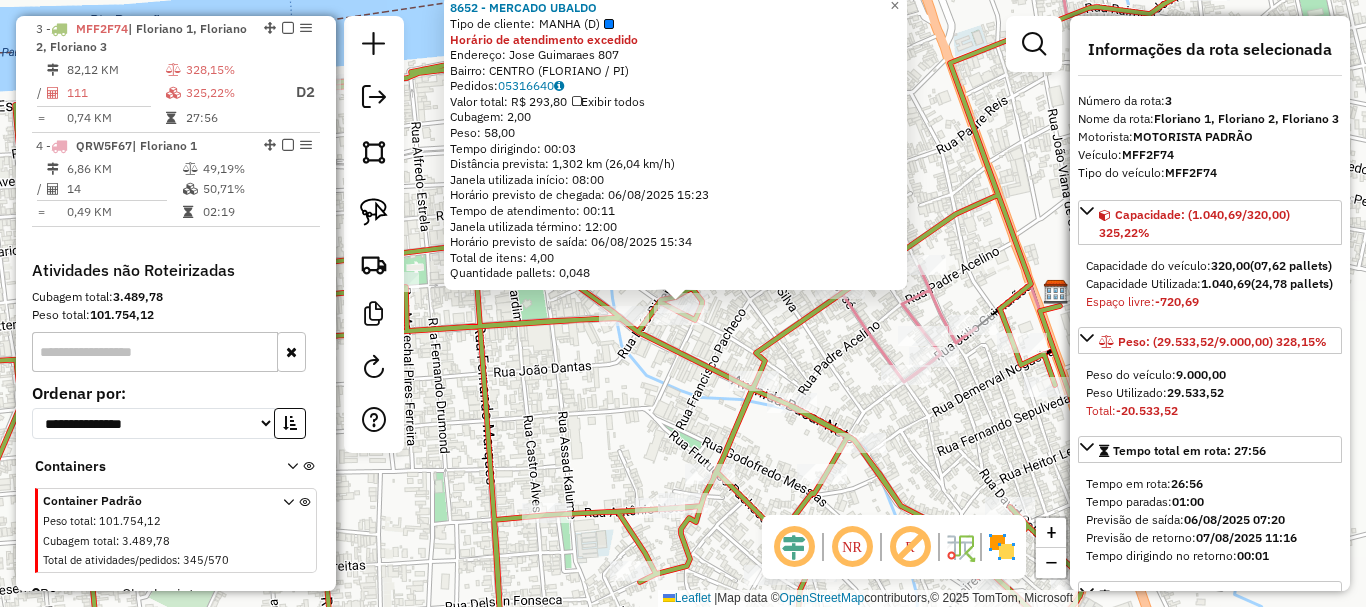 click on "Rota 3 - Placa MFF2F74  8652 - MERCADO UBALDO Rota 3 - Placa MFF2F74  2987 - MARCELINO ALVES DA PAZ - ME 8652 - MERCADO UBALDO  Tipo de cliente:   MANHA (D)  Horário de atendimento excedido  Endereço:  Jose Guimaraes 807   Bairro: CENTRO (FLORIANO / PI)   Pedidos:  05316640   Valor total: R$ 293,80   Exibir todos   Cubagem: 2,00  Peso: 58,00  Tempo dirigindo: 00:03   Distância prevista: 1,302 km (26,04 km/h)   Janela utilizada início: 08:00   Horário previsto de chegada: 06/08/2025 15:23   Tempo de atendimento: 00:11   Janela utilizada término: 12:00   Horário previsto de saída: 06/08/2025 15:34   Total de itens: 4,00   Quantidade pallets: 0,048  × Janela de atendimento Grade de atendimento Capacidade Transportadoras Veículos Cliente Pedidos  Rotas Selecione os dias de semana para filtrar as janelas de atendimento  Seg   Ter   Qua   Qui   Sex   Sáb   Dom  Informe o período da janela de atendimento: De: Até:  Filtrar exatamente a janela do cliente  Considerar janela de atendimento padrão   Seg  +" 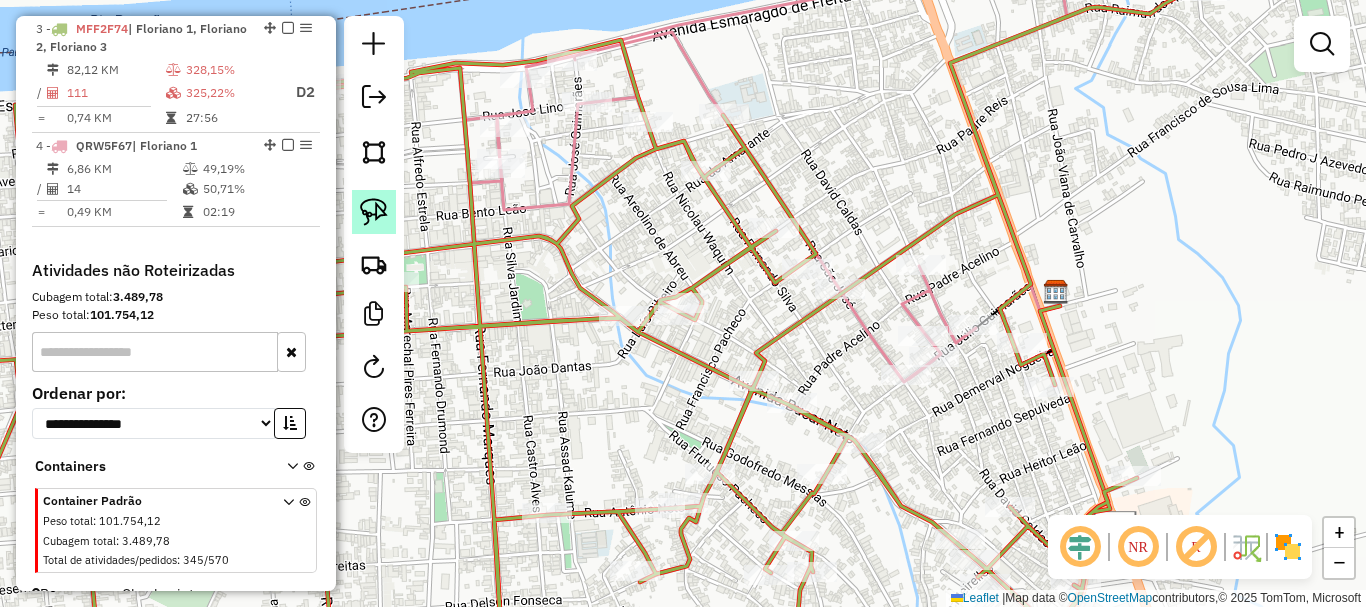 click 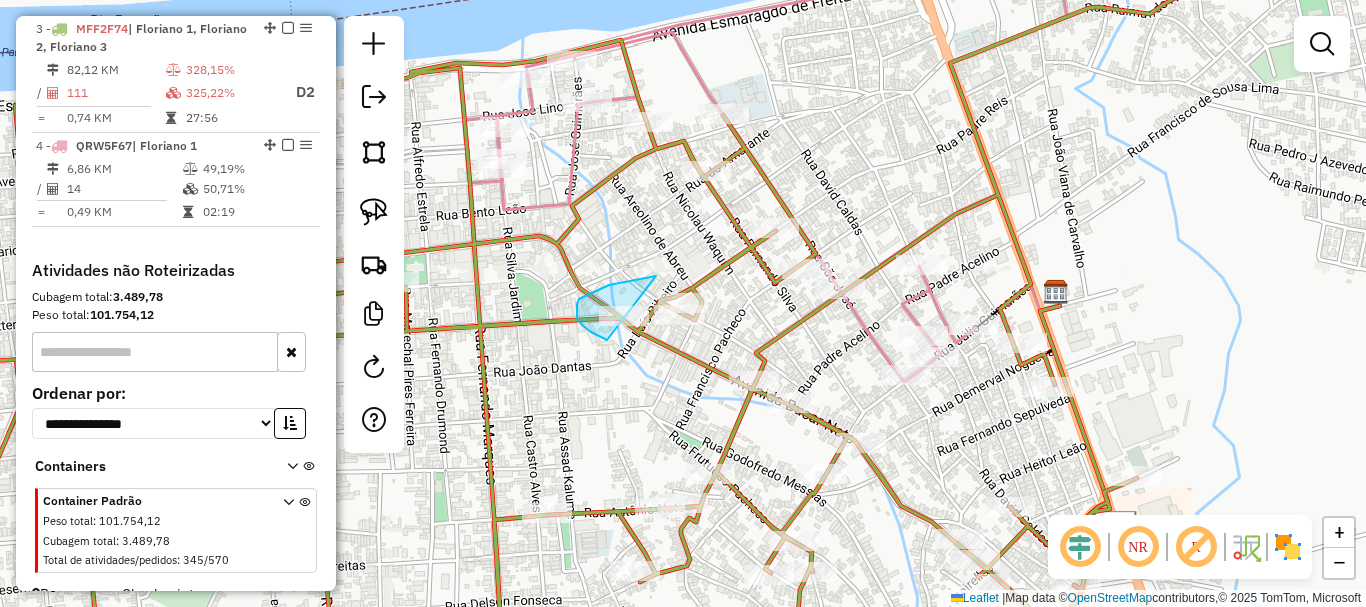 drag, startPoint x: 650, startPoint y: 277, endPoint x: 762, endPoint y: 302, distance: 114.75626 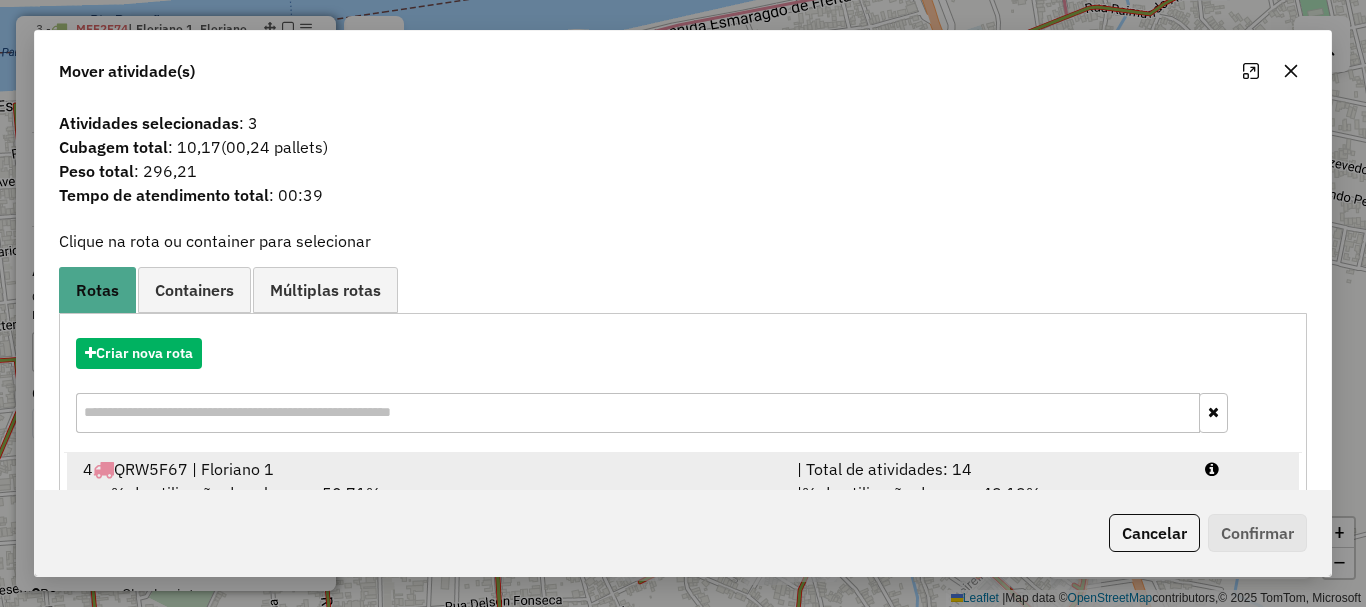 click on "% de utilização da cubagem: 50,71%" at bounding box center [246, 493] 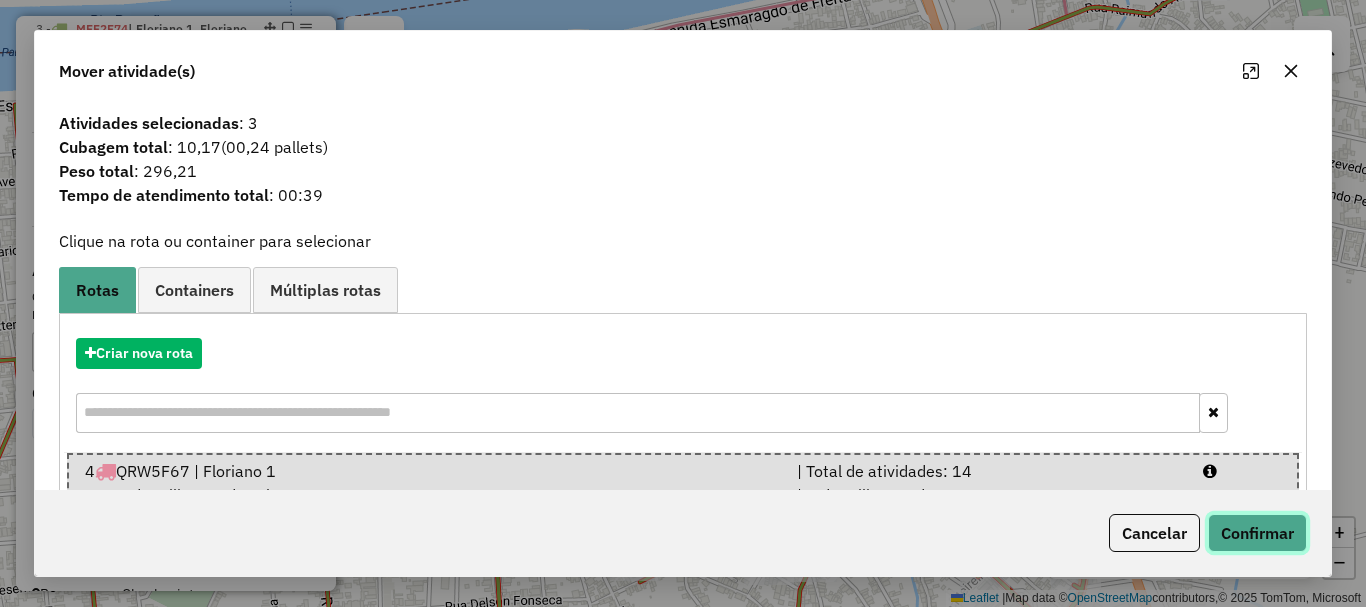 click on "Confirmar" 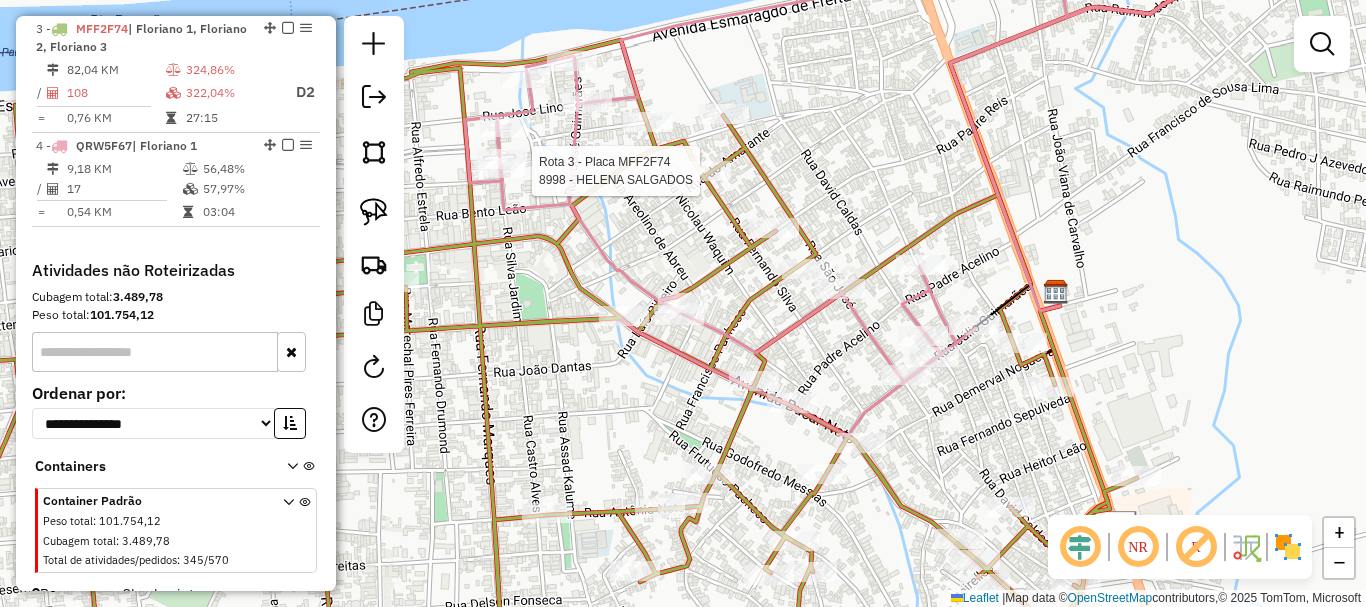 select on "*********" 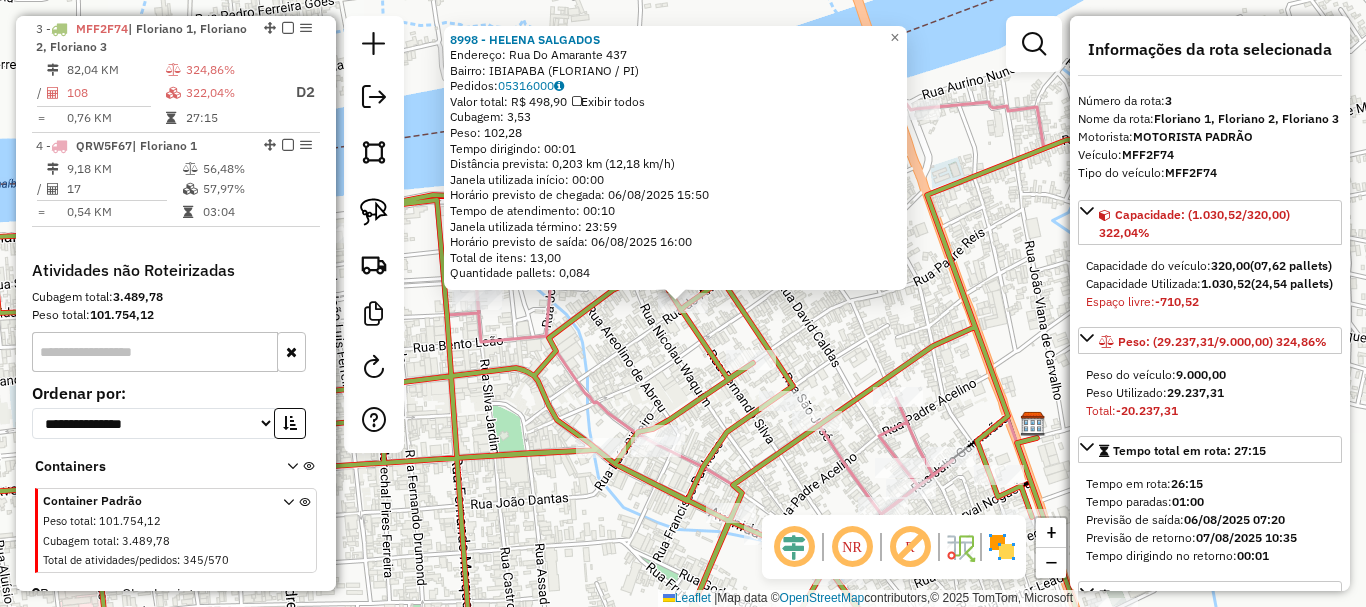 click on "8998 - HELENA SALGADOS  Endereço:  Rua Do Amarante 437   Bairro: IBIAPABA (FLORIANO / PI)   Pedidos:  05316000   Valor total: R$ 498,90   Exibir todos   Cubagem: 3,53  Peso: 102,28  Tempo dirigindo: 00:01   Distância prevista: 0,203 km (12,18 km/h)   Janela utilizada início: 00:00   Horário previsto de chegada: 06/08/2025 15:50   Tempo de atendimento: 00:10   Janela utilizada término: 23:59   Horário previsto de saída: 06/08/2025 16:00   Total de itens: 13,00   Quantidade pallets: 0,084  × Janela de atendimento Grade de atendimento Capacidade Transportadoras Veículos Cliente Pedidos  Rotas Selecione os dias de semana para filtrar as janelas de atendimento  Seg   Ter   Qua   Qui   Sex   Sáb   Dom  Informe o período da janela de atendimento: De: Até:  Filtrar exatamente a janela do cliente  Considerar janela de atendimento padrão  Selecione os dias de semana para filtrar as grades de atendimento  Seg   Ter   Qua   Qui   Sex   Sáb   Dom   Considerar clientes sem dia de atendimento cadastrado  De:" 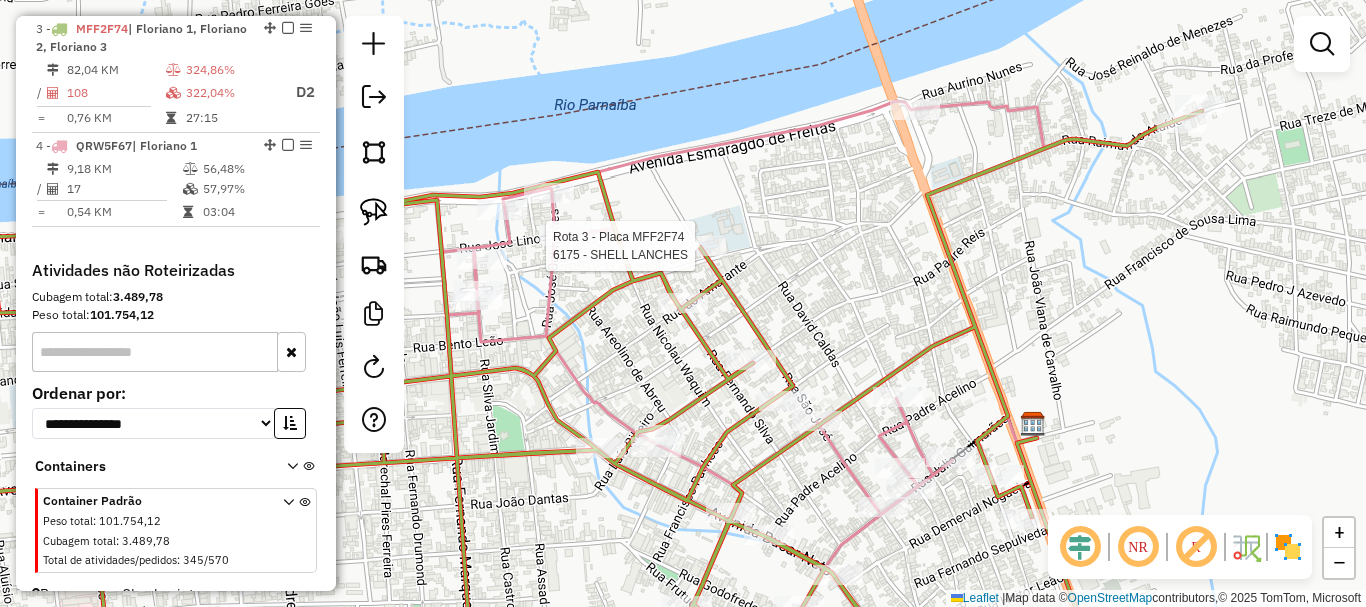 select on "*********" 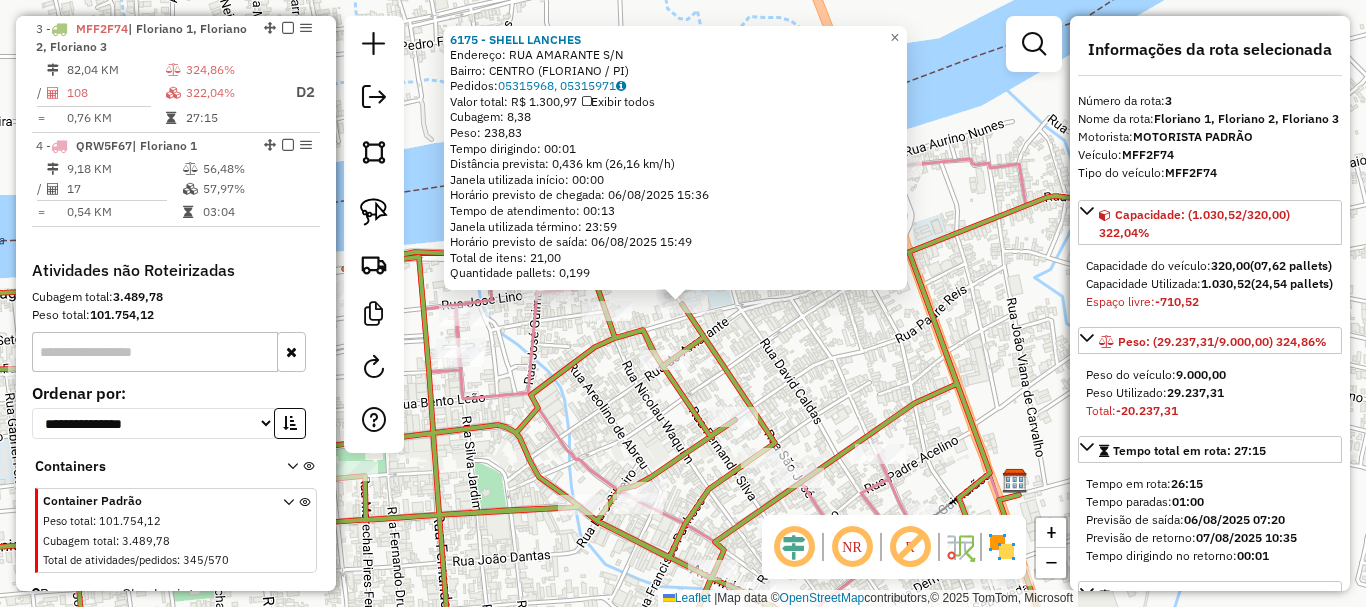 click on "6175 - SHELL LANCHES  Endereço:  RUA AMARANTE S/N   Bairro: CENTRO (FLORIANO / PI)   Pedidos:  05315968, 05315971   Valor total: R$ 1.300,97   Exibir todos   Cubagem: 8,38  Peso: 238,83  Tempo dirigindo: 00:01   Distância prevista: 0,436 km (26,16 km/h)   Janela utilizada início: 00:00   Horário previsto de chegada: 06/08/2025 15:36   Tempo de atendimento: 00:13   Janela utilizada término: 23:59   Horário previsto de saída: 06/08/2025 15:49   Total de itens: 21,00   Quantidade pallets: 0,199  × Janela de atendimento Grade de atendimento Capacidade Transportadoras Veículos Cliente Pedidos  Rotas Selecione os dias de semana para filtrar as janelas de atendimento  Seg   Ter   Qua   Qui   Sex   Sáb   Dom  Informe o período da janela de atendimento: De: Até:  Filtrar exatamente a janela do cliente  Considerar janela de atendimento padrão  Selecione os dias de semana para filtrar as grades de atendimento  Seg   Ter   Qua   Qui   Sex   Sáb   Dom   Considerar clientes sem dia de atendimento cadastrado +" 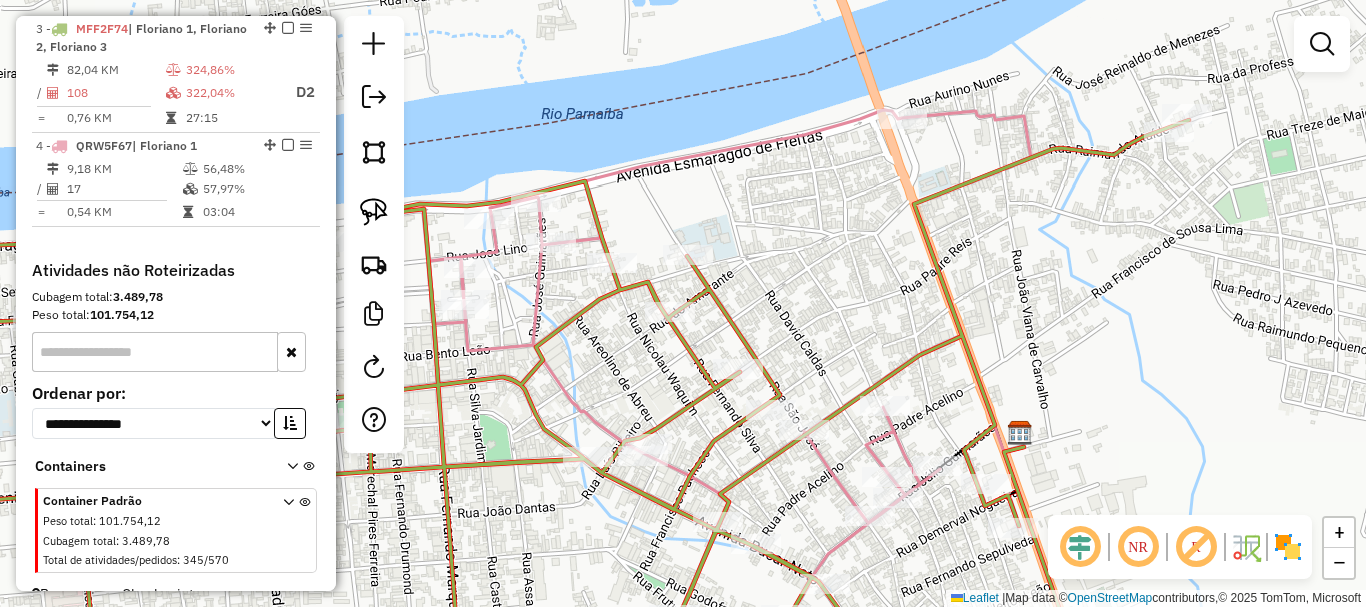 drag, startPoint x: 775, startPoint y: 372, endPoint x: 778, endPoint y: 285, distance: 87.05171 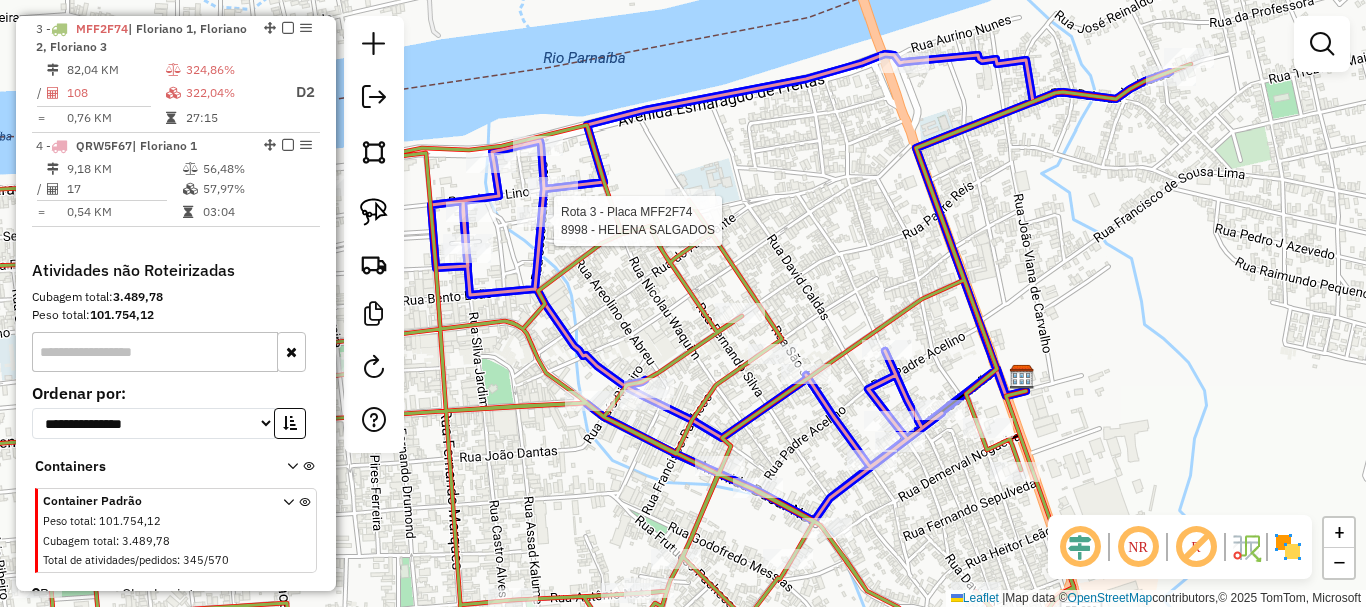 click 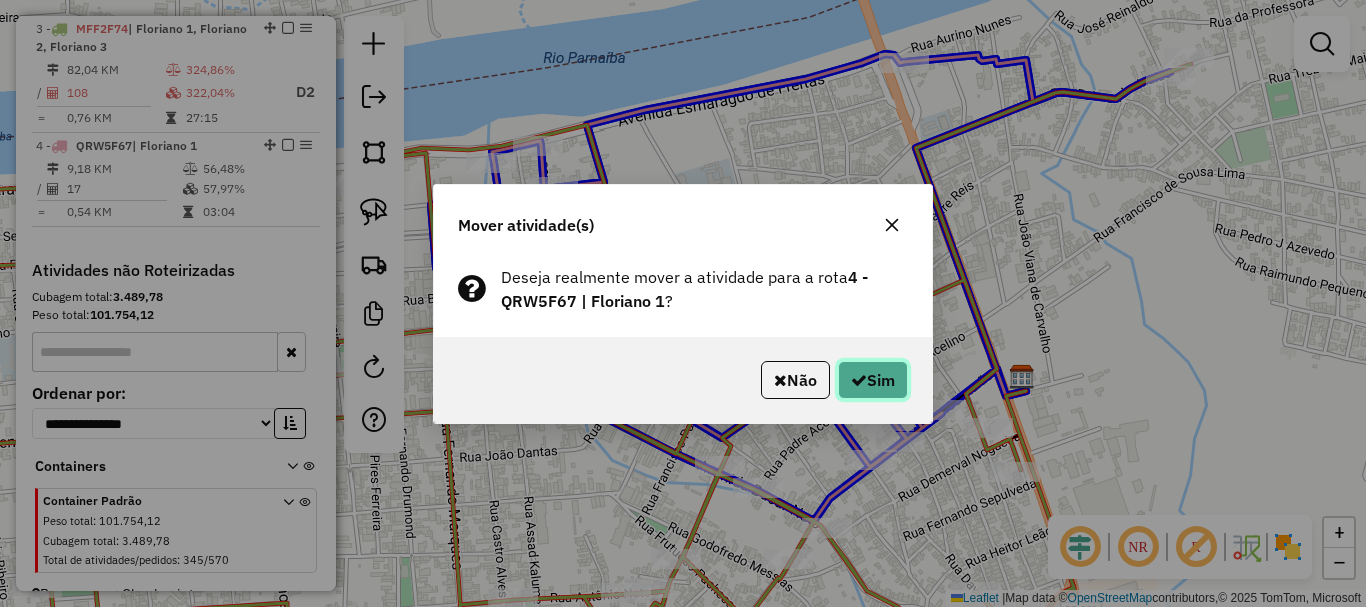 click on "Sim" 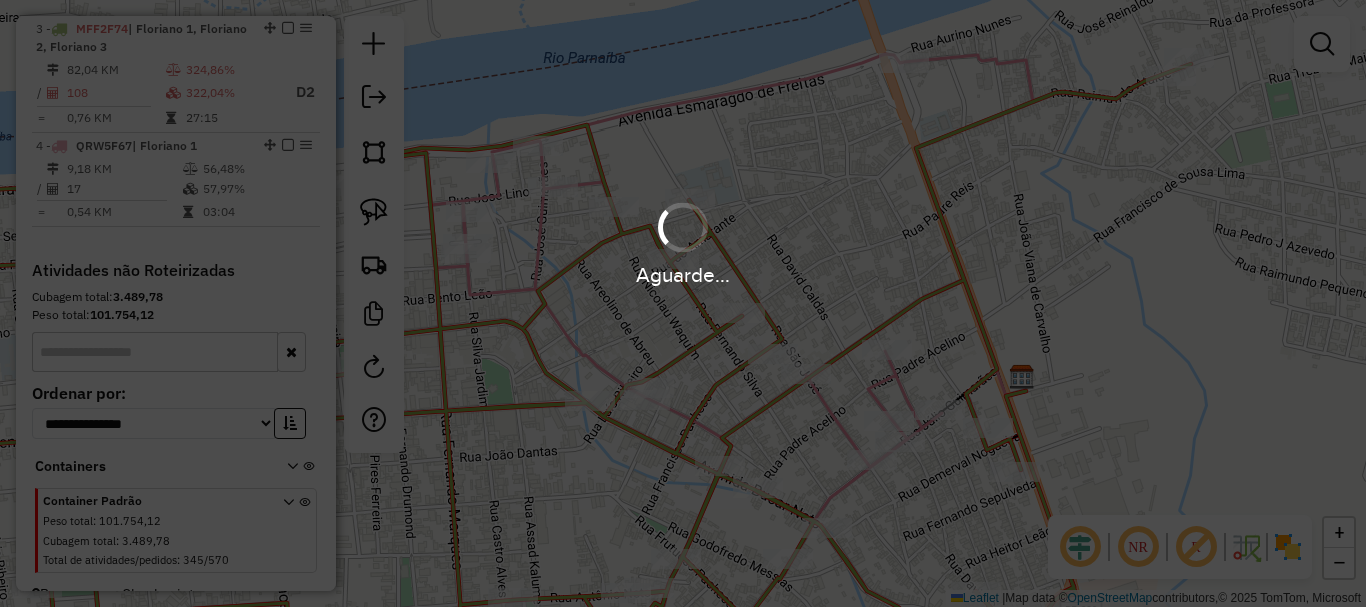 select on "*********" 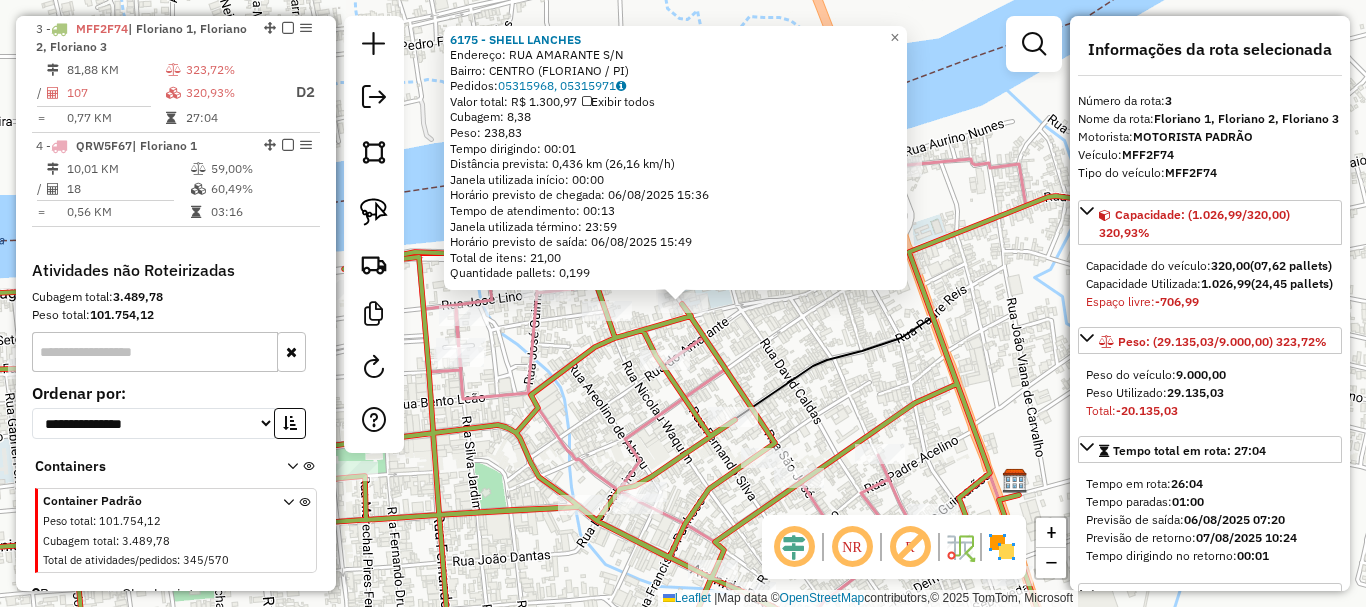 click on "Horário previsto de chegada: 06/08/2025 15:36" 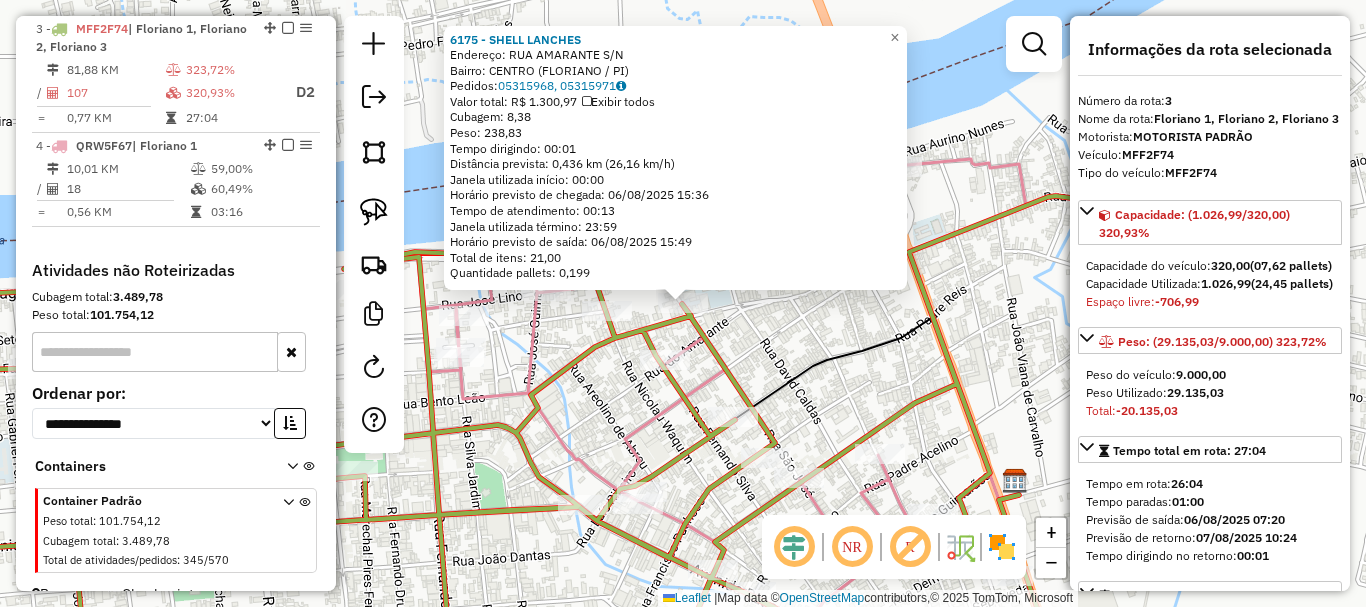drag, startPoint x: 767, startPoint y: 320, endPoint x: 755, endPoint y: 399, distance: 79.9062 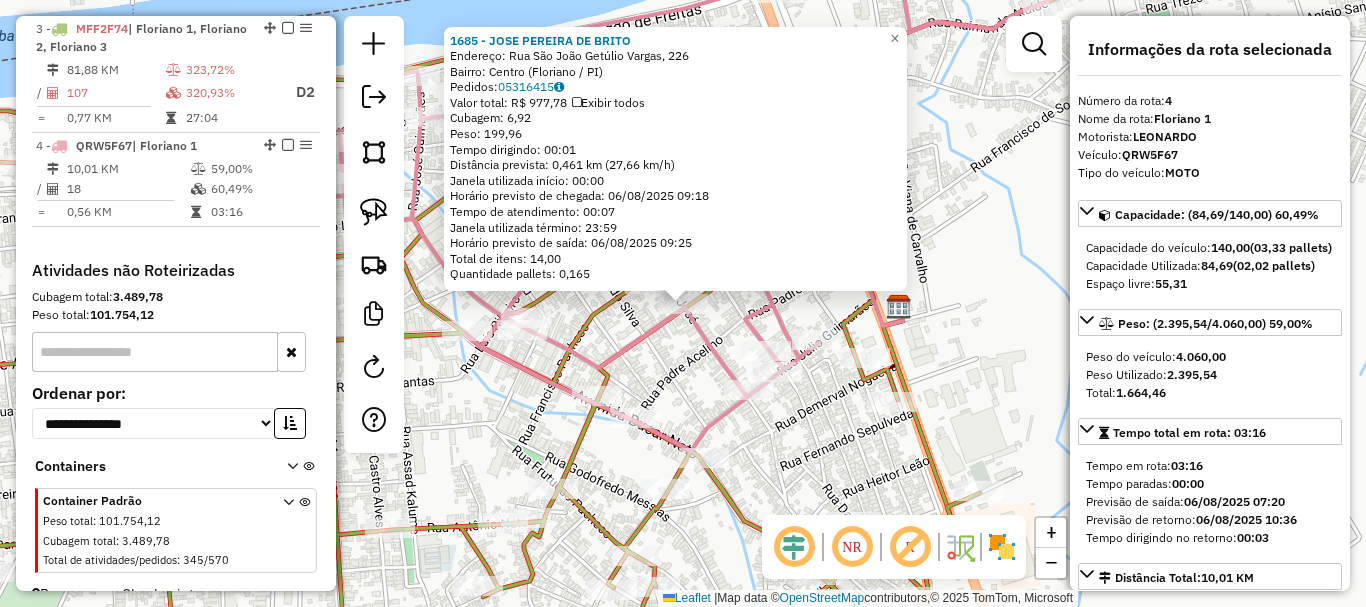 scroll, scrollTop: 858, scrollLeft: 0, axis: vertical 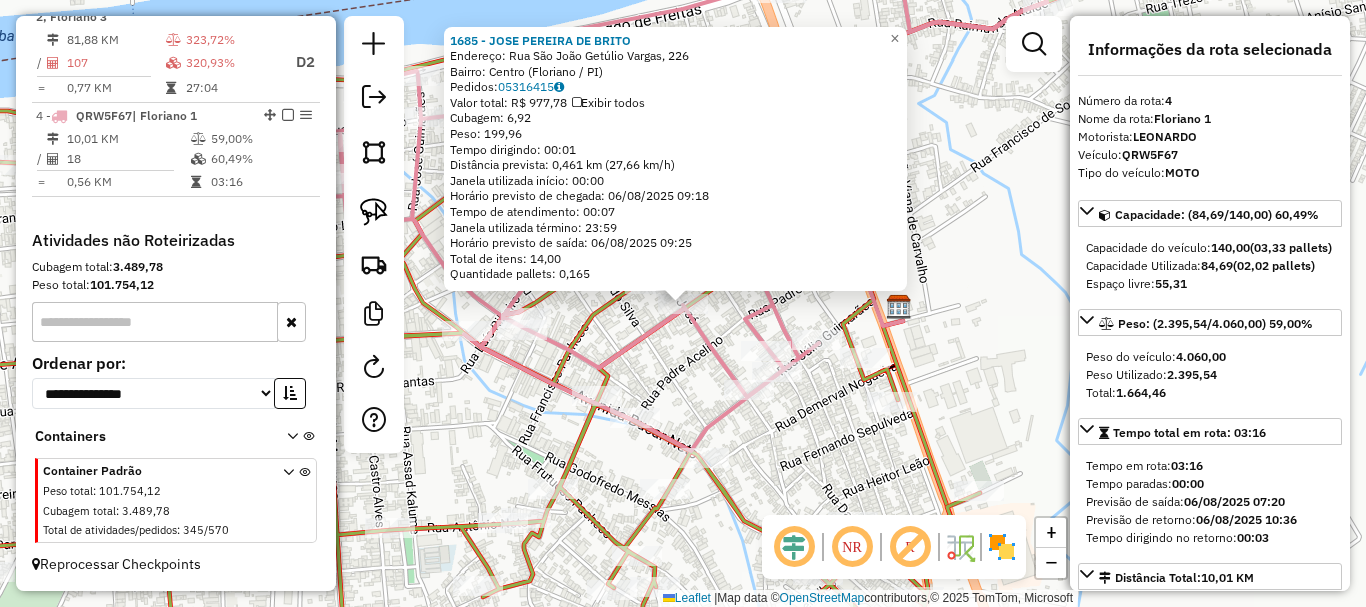 click on "1685 - [FIRST] [LAST] [LAST] Endereço: Rua São João Getúlio Vargas, 226 Bairro: Centro ([CITY] / [STATE]) Pedidos: 05316415 Valor total: R$ 977,78 Exibir todos Cubagem: 6,92 Peso: 199,96 Tempo dirigindo: 00:01 Distância prevista: 0,461 km (27,66 km/h) Janela utilizada início: 00:00 Horário previsto de chegada: 06/08/2025 09:18 Tempo de atendimento: 00:07 Janela utilizada término: 23:59 Horário previsto de saída: 06/08/2025 09:25 Total de itens: 14,00 Quantidade pallets: 0,165 × Janela de atendimento Grade de atendimento Capacidade Transportadoras Veículos Cliente Pedidos Rotas Selecione os dias de semana para filtrar as janelas de atendimento Seg Ter Qua Qui Sex Sáb Dom Informe o período da janela de atendimento: De: Até: Filtrar exatamente a janela do cliente Considerar janela de atendimento padrão Selecione os dias de semana para filtrar as grades de atendimento Seg Ter Qua Qui Sex Sáb Dom Peso mínimo: Peso máximo: De: De:" 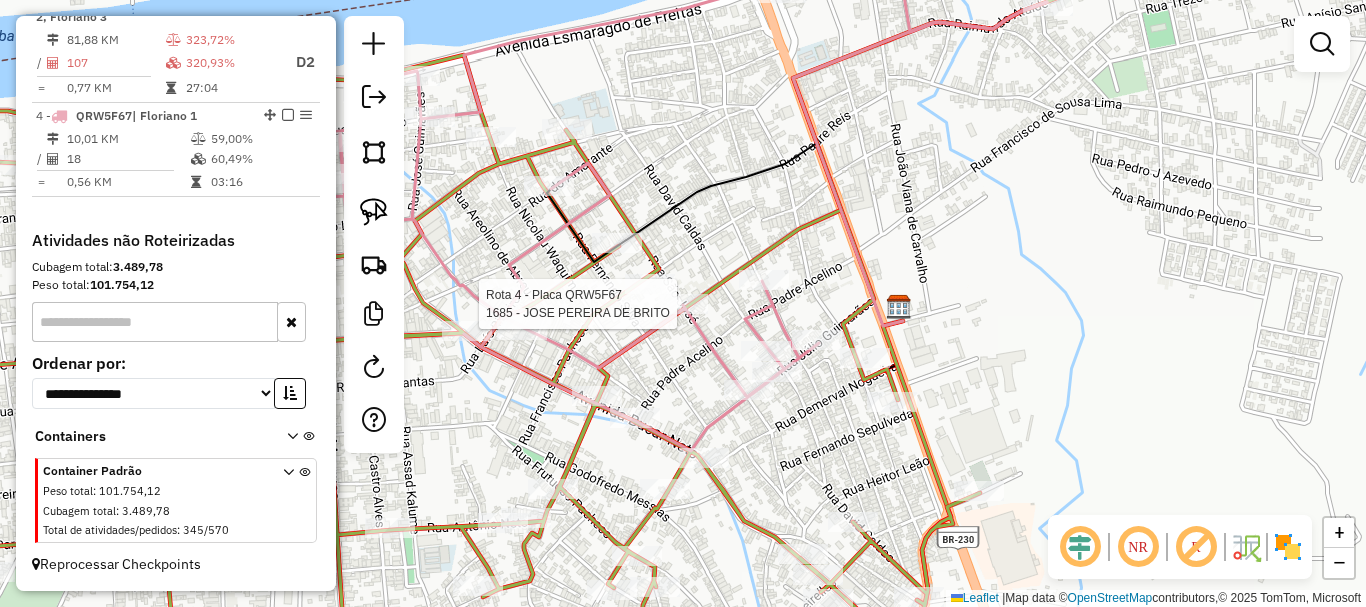 select on "*********" 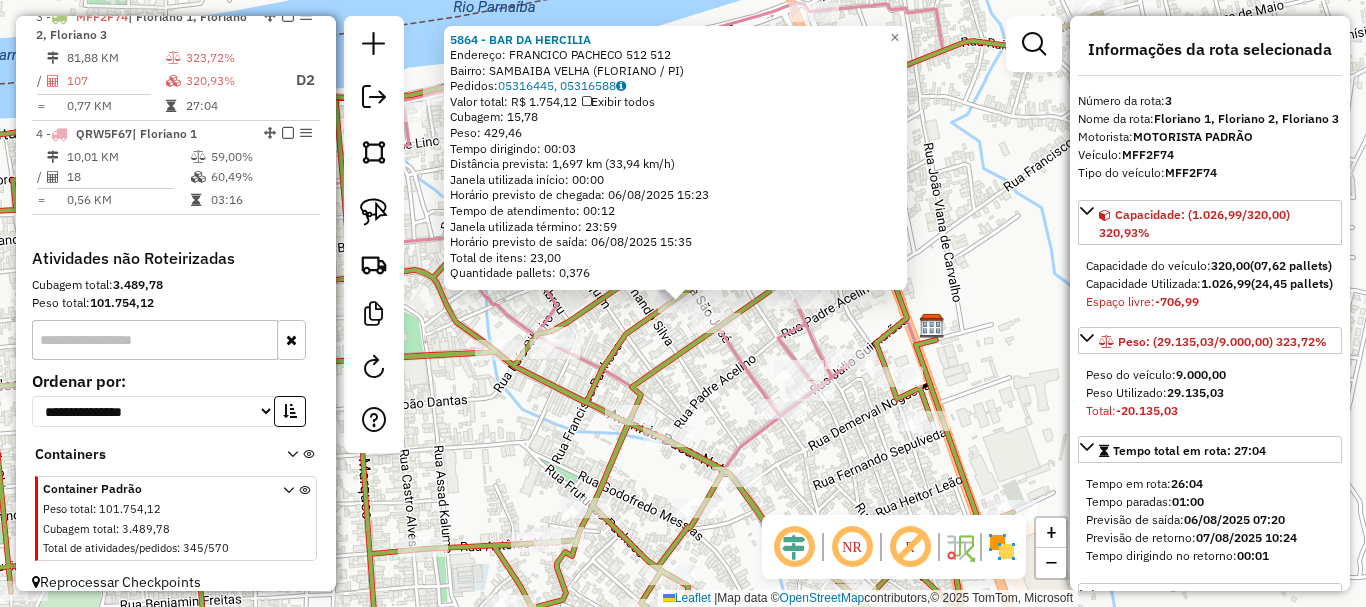 scroll, scrollTop: 828, scrollLeft: 0, axis: vertical 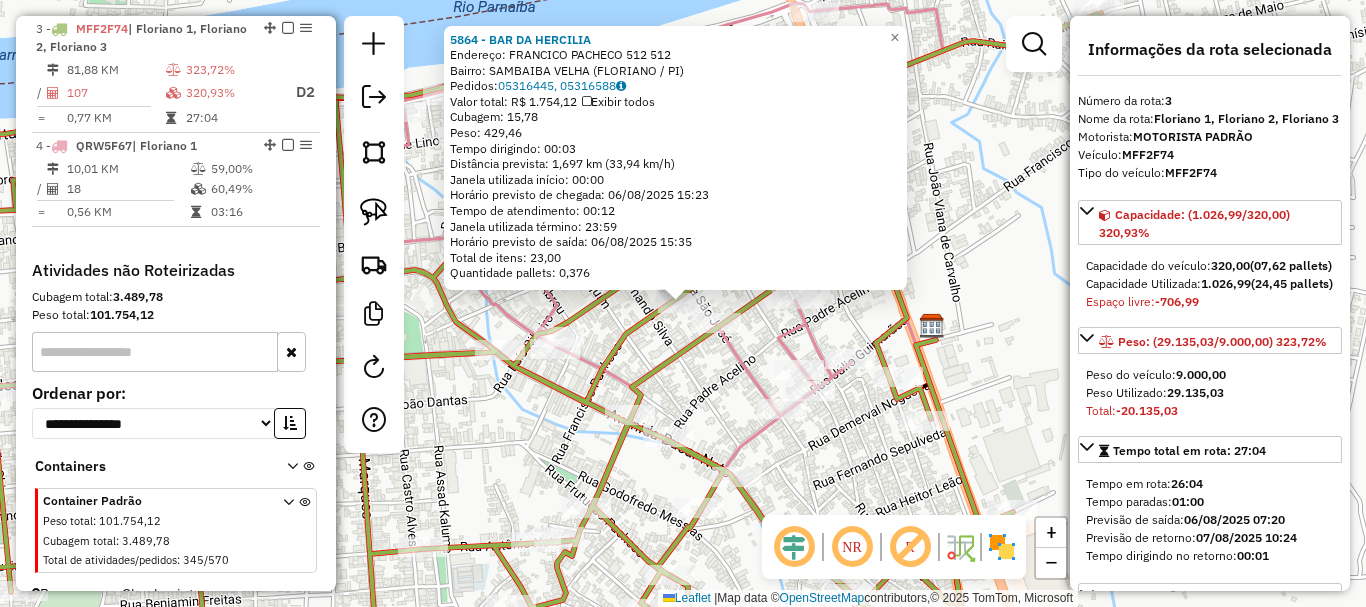 click on "5864 - BAR DA HERCILIA  Endereço:  FRANCICO PACHECO 512 512   Bairro: SAMBAIBA VELHA (FLORIANO / PI)   Pedidos:  05316445, 05316588   Valor total: R$ 1.754,12   Exibir todos   Cubagem: 15,78  Peso: 429,46  Tempo dirigindo: 00:03   Distância prevista: 1,697 km (33,94 km/h)   Janela utilizada início: 00:00   Horário previsto de chegada: 06/08/2025 15:23   Tempo de atendimento: 00:12   Janela utilizada término: 23:59   Horário previsto de saída: 06/08/2025 15:35   Total de itens: 23,00   Quantidade pallets: 0,376  × Janela de atendimento Grade de atendimento Capacidade Transportadoras Veículos Cliente Pedidos  Rotas Selecione os dias de semana para filtrar as janelas de atendimento  Seg   Ter   Qua   Qui   Sex   Sáb   Dom  Informe o período da janela de atendimento: De: Até:  Filtrar exatamente a janela do cliente  Considerar janela de atendimento padrão  Selecione os dias de semana para filtrar as grades de atendimento  Seg   Ter   Qua   Qui   Sex   Sáb   Dom   Peso mínimo:   Peso máximo:   De:" 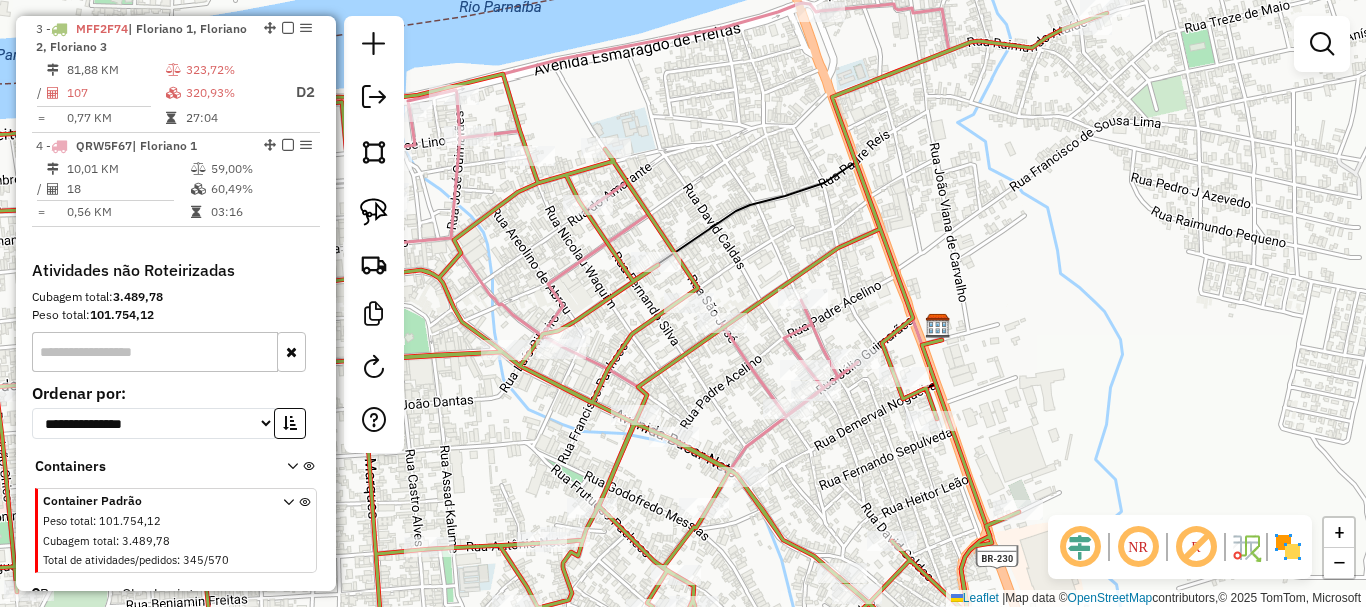 drag, startPoint x: 649, startPoint y: 387, endPoint x: 889, endPoint y: 270, distance: 267 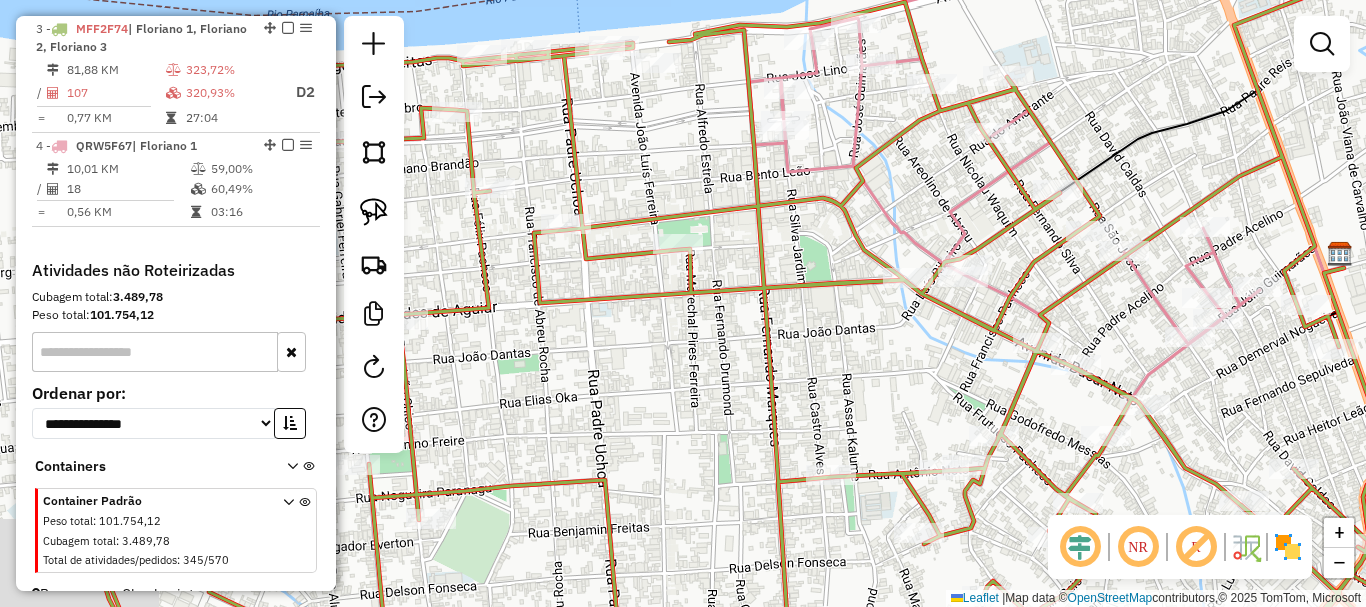 drag, startPoint x: 887, startPoint y: 340, endPoint x: 921, endPoint y: 344, distance: 34.234486 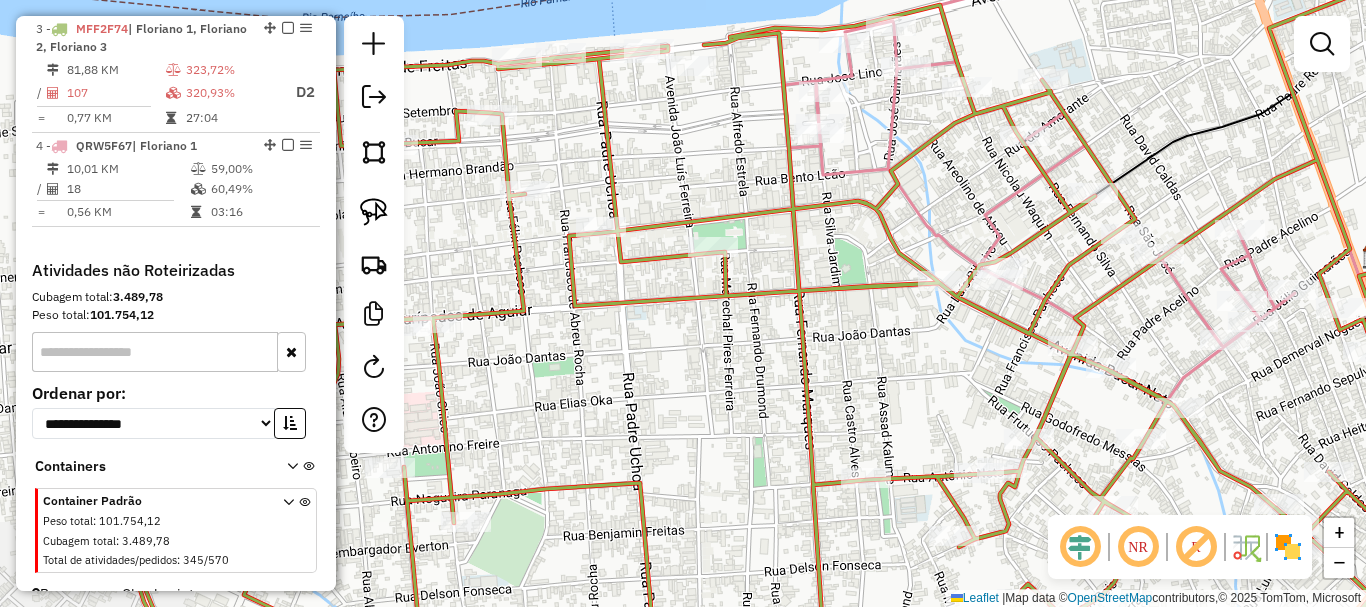 drag, startPoint x: 817, startPoint y: 399, endPoint x: 810, endPoint y: 408, distance: 11.401754 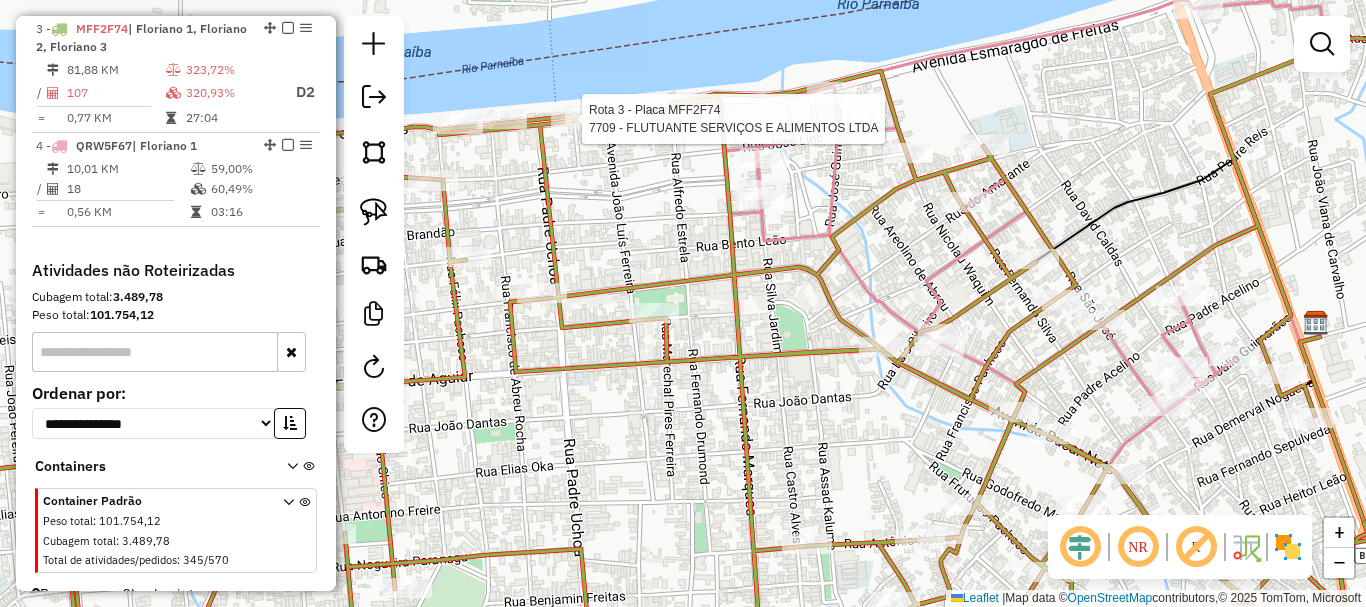 select on "*********" 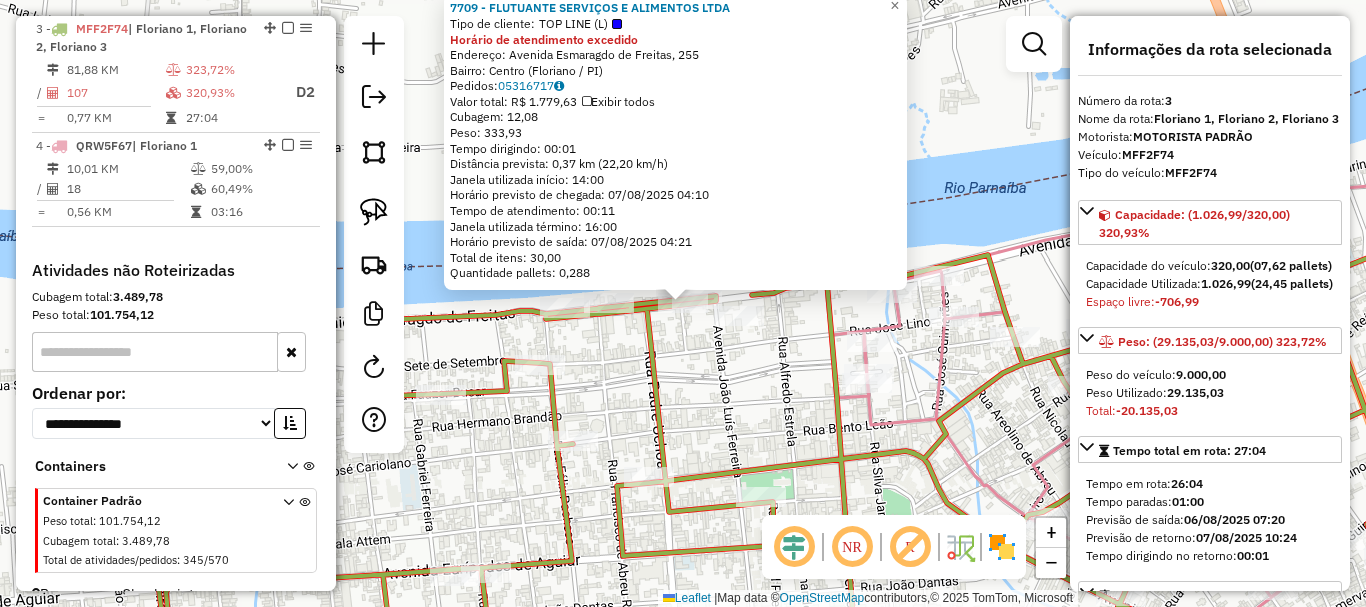 click on "Rota 3 - Placa MFF2F74  7709 - FLUTUANTE SERVIÇOS E ALIMENTOS LTDA 7709 - FLUTUANTE SERVIÇOS E ALIMENTOS LTDA  Tipo de cliente:   TOP LINE (L)  Horário de atendimento excedido  Endereço: Avenida Esmaragdo de Freitas, 255   Bairro: Centro (Floriano / PI)   Pedidos:  05316717   Valor total: R$ 1.779,63   Exibir todos   Cubagem: 12,08  Peso: 333,93  Tempo dirigindo: 00:01   Distância prevista: 0,37 km (22,20 km/h)   Janela utilizada início: 14:00   Horário previsto de chegada: 07/08/2025 04:10   Tempo de atendimento: 00:11   Janela utilizada término: 16:00   Horário previsto de saída: 07/08/2025 04:21   Total de itens: 30,00   Quantidade pallets: 0,288  × Janela de atendimento Grade de atendimento Capacidade Transportadoras Veículos Cliente Pedidos  Rotas Selecione os dias de semana para filtrar as janelas de atendimento  Seg   Ter   Qua   Qui   Sex   Sáb   Dom  Informe o período da janela de atendimento: De: Até:  Filtrar exatamente a janela do cliente  Considerar janela de atendimento padrão  +" 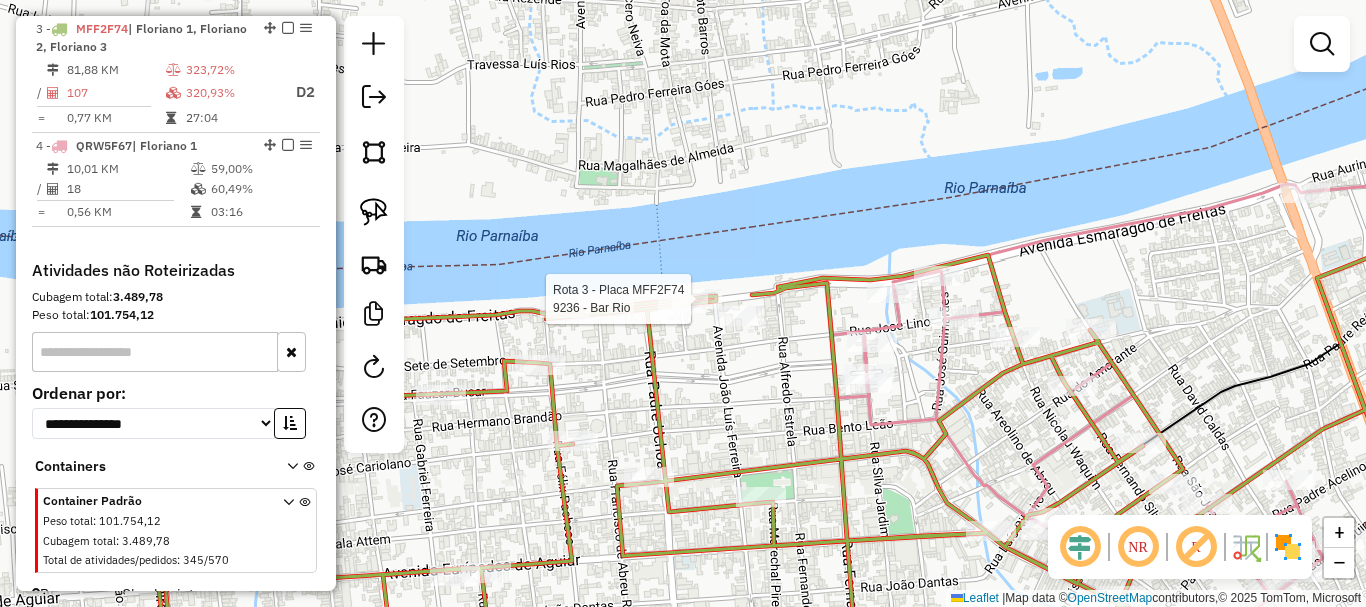 select on "*********" 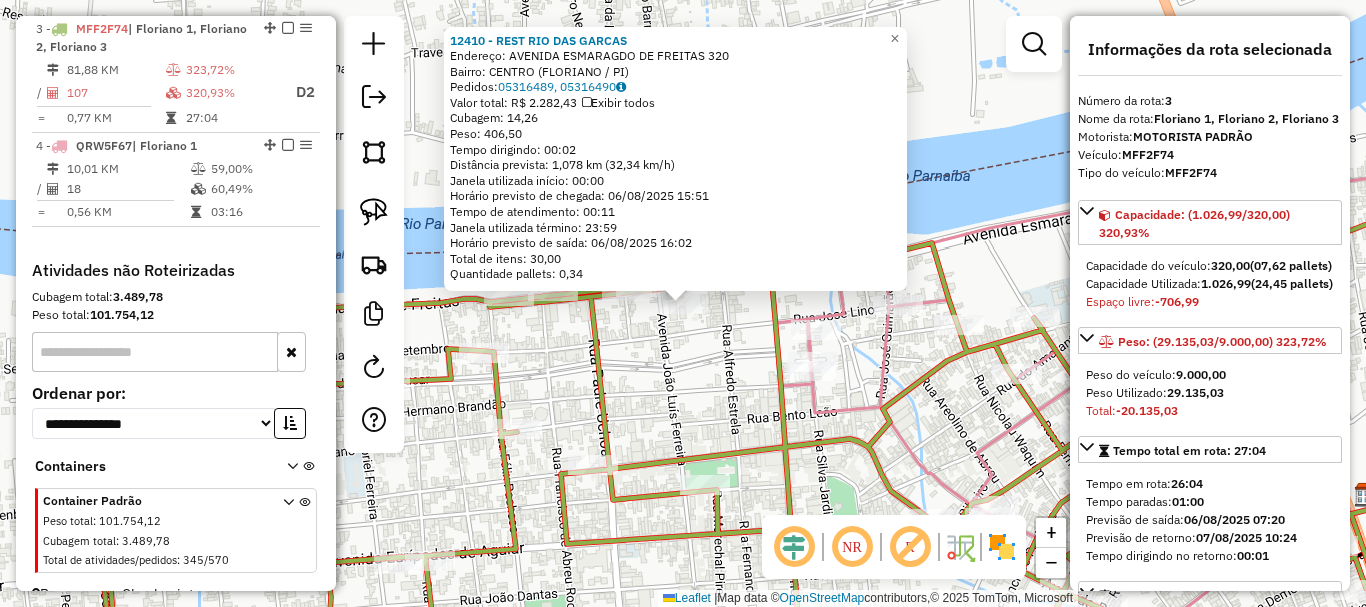 click on "12410 - REST RIO DAS GARCAS  Endereço:  AVENIDA ESMARAGDO DE FREITAS 320   Bairro: CENTRO (FLORIANO / PI)   Pedidos:  05316489, 05316490   Valor total: R$ 2.282,43   Exibir todos   Cubagem: 14,26  Peso: 406,50  Tempo dirigindo: 00:02   Distância prevista: 1,078 km (32,34 km/h)   Janela utilizada início: 00:00   Horário previsto de chegada: 06/08/2025 15:51   Tempo de atendimento: 00:11   Janela utilizada término: 23:59   Horário previsto de saída: 06/08/2025 16:02   Total de itens: 30,00   Quantidade pallets: 0,34  × Janela de atendimento Grade de atendimento Capacidade Transportadoras Veículos Cliente Pedidos  Rotas Selecione os dias de semana para filtrar as janelas de atendimento  Seg   Ter   Qua   Qui   Sex   Sáb   Dom  Informe o período da janela de atendimento: De: Até:  Filtrar exatamente a janela do cliente  Considerar janela de atendimento padrão  Selecione os dias de semana para filtrar as grades de atendimento  Seg   Ter   Qua   Qui   Sex   Sáb   Dom   Peso mínimo:   Peso máximo:  +" 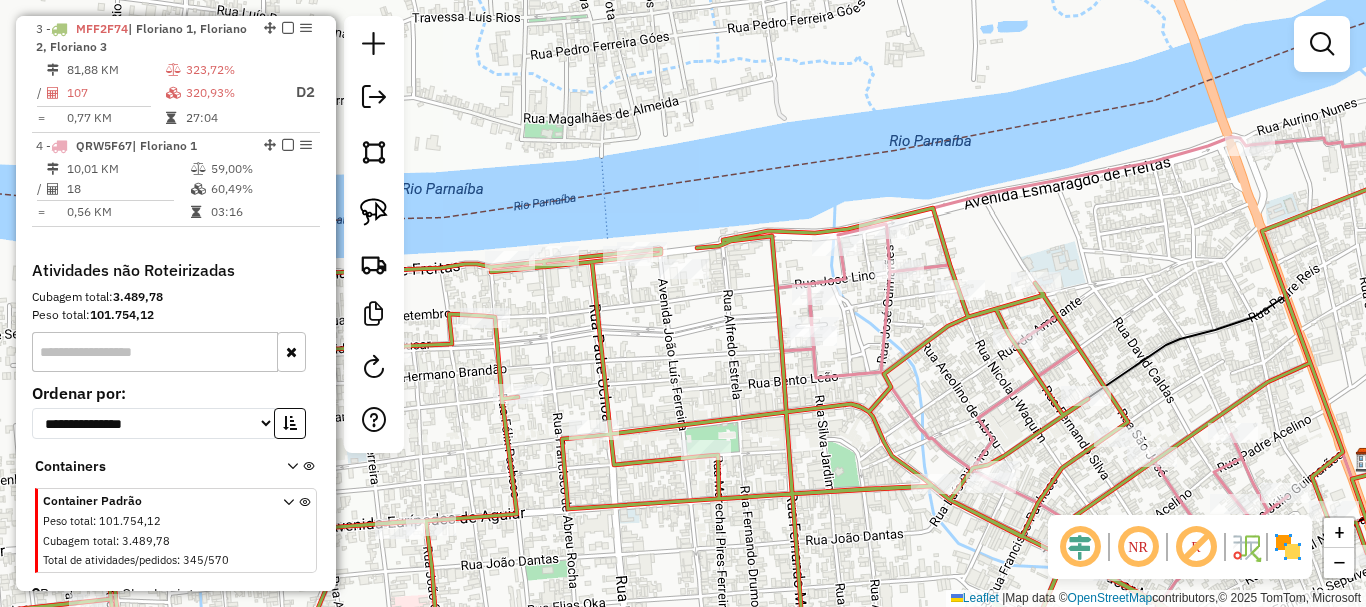 drag, startPoint x: 767, startPoint y: 403, endPoint x: 704, endPoint y: 238, distance: 176.61823 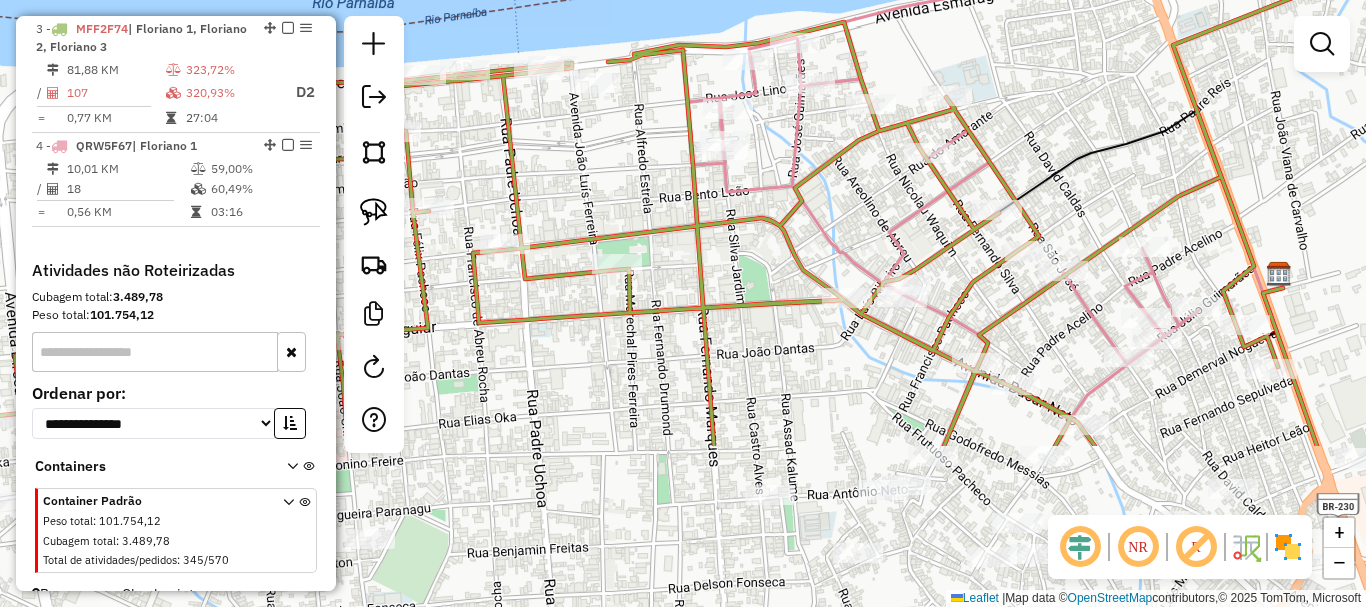 click on "Janela de atendimento Grade de atendimento Capacidade Transportadoras Veículos Cliente Pedidos  Rotas Selecione os dias de semana para filtrar as janelas de atendimento  Seg   Ter   Qua   Qui   Sex   Sáb   Dom  Informe o período da janela de atendimento: De: Até:  Filtrar exatamente a janela do cliente  Considerar janela de atendimento padrão  Selecione os dias de semana para filtrar as grades de atendimento  Seg   Ter   Qua   Qui   Sex   Sáb   Dom   Considerar clientes sem dia de atendimento cadastrado  Clientes fora do dia de atendimento selecionado Filtrar as atividades entre os valores definidos abaixo:  Peso mínimo:   Peso máximo:   Cubagem mínima:   Cubagem máxima:   De:   Até:  Filtrar as atividades entre o tempo de atendimento definido abaixo:  De:   Até:   Considerar capacidade total dos clientes não roteirizados Transportadora: Selecione um ou mais itens Tipo de veículo: Selecione um ou mais itens Veículo: Selecione um ou mais itens Motorista: Selecione um ou mais itens Nome: Rótulo:" 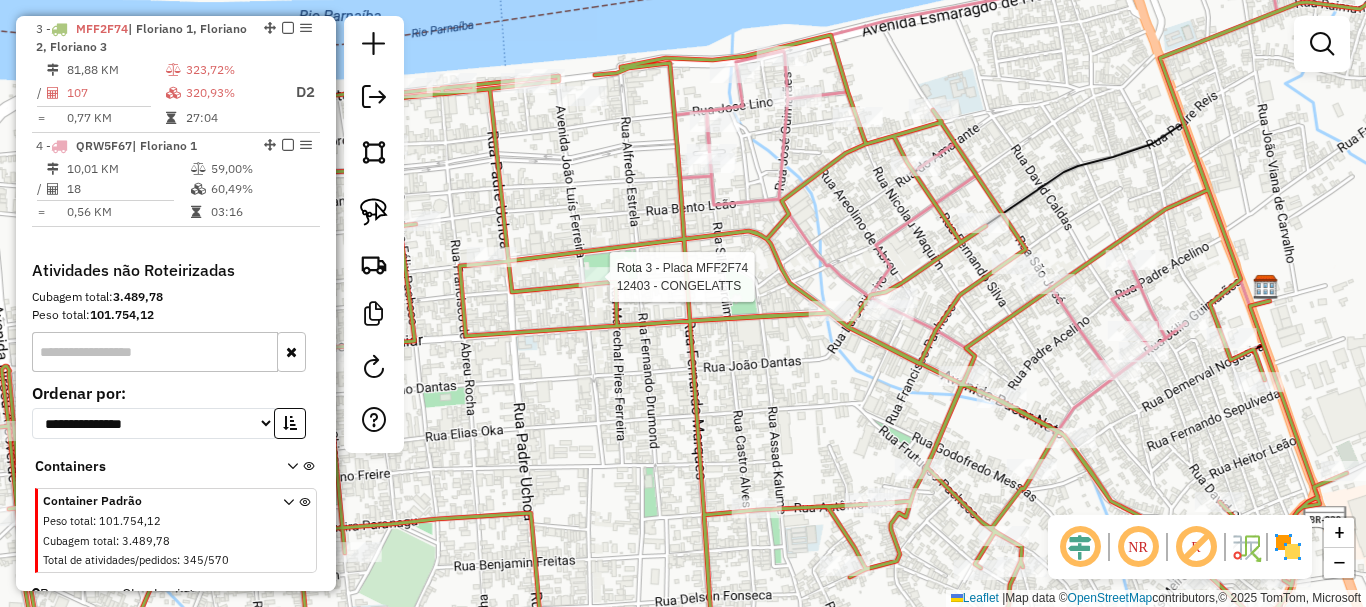 select on "*********" 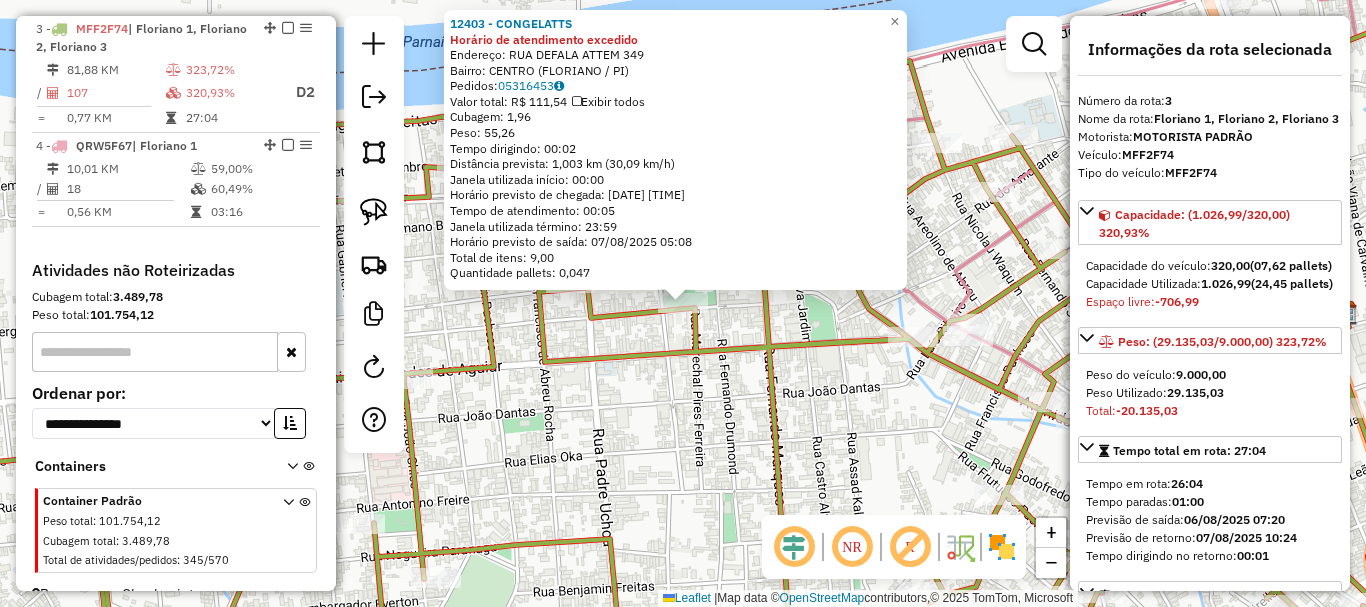 click 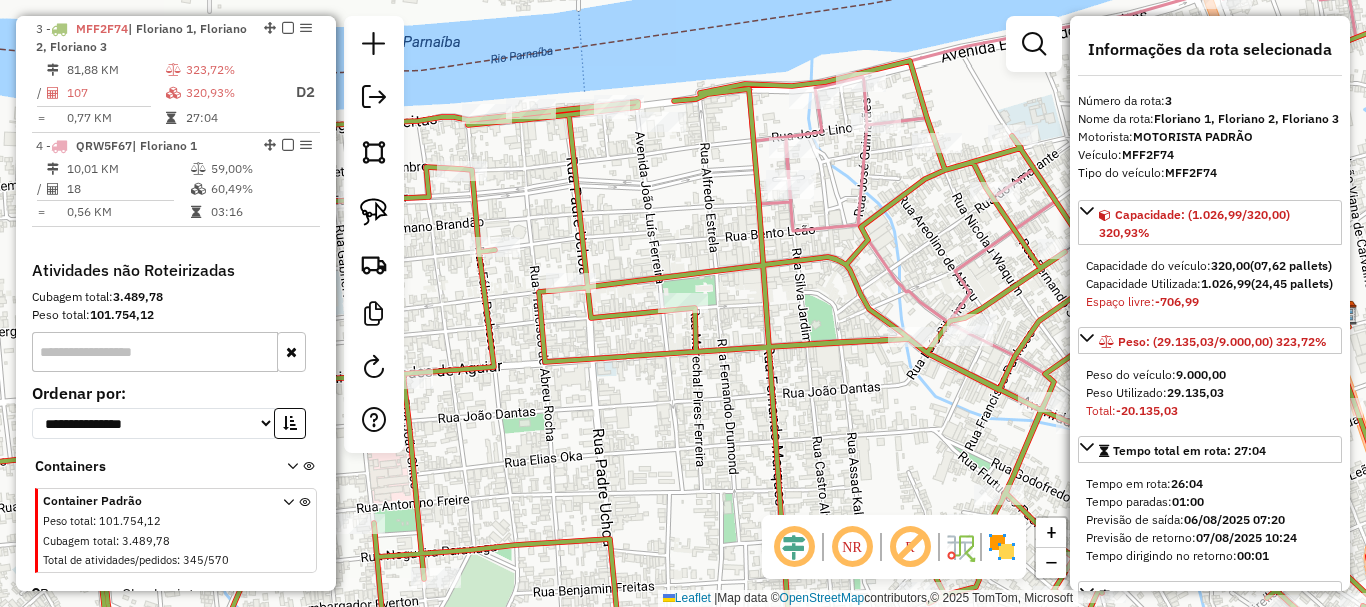 click on "Rota 3 - Placa MFF2F74  2989 - CARVALHO MARTINS HOTEL & EVENTOS LTDA ME Janela de atendimento Grade de atendimento Capacidade Transportadoras Veículos Cliente Pedidos  Rotas Selecione os dias de semana para filtrar as janelas de atendimento  Seg   Ter   Qua   Qui   Sex   Sáb   Dom  Informe o período da janela de atendimento: De: Até:  Filtrar exatamente a janela do cliente  Considerar janela de atendimento padrão  Selecione os dias de semana para filtrar as grades de atendimento  Seg   Ter   Qua   Qui   Sex   Sáb   Dom   Considerar clientes sem dia de atendimento cadastrado  Clientes fora do dia de atendimento selecionado Filtrar as atividades entre os valores definidos abaixo:  Peso mínimo:   Peso máximo:   Cubagem mínima:   Cubagem máxima:   De:   Até:  Filtrar as atividades entre o tempo de atendimento definido abaixo:  De:   Até:   Considerar capacidade total dos clientes não roteirizados Transportadora: Selecione um ou mais itens Tipo de veículo: Selecione um ou mais itens Veículo: Nome: +" 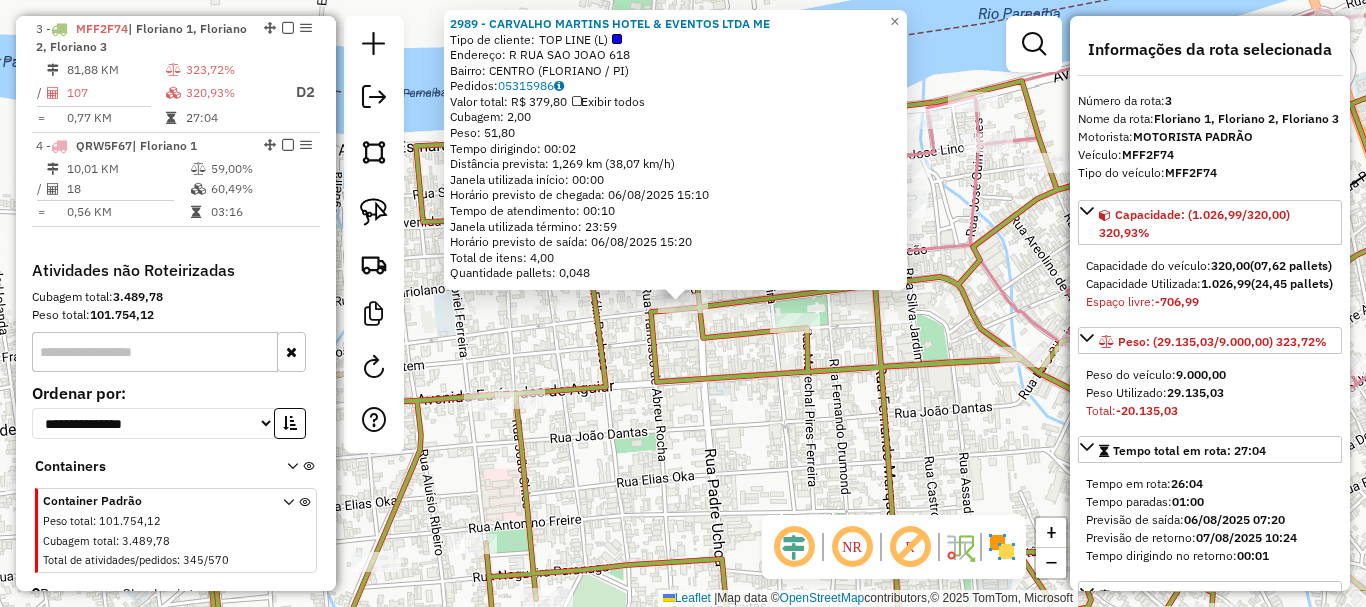click 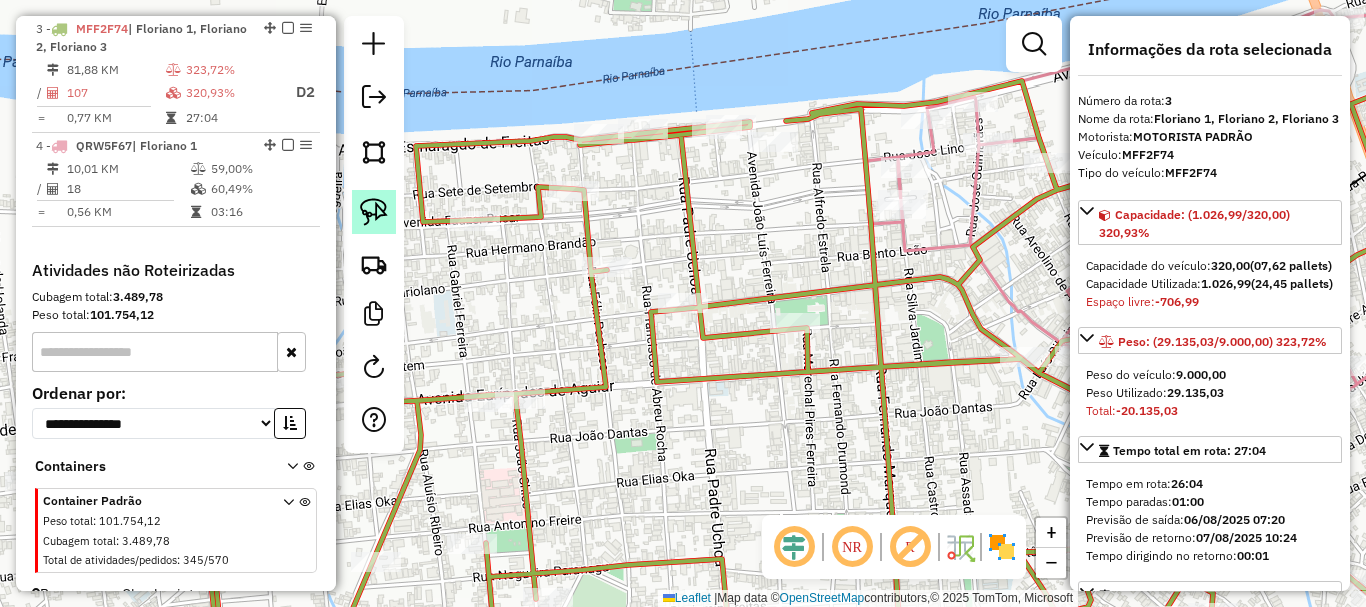 click 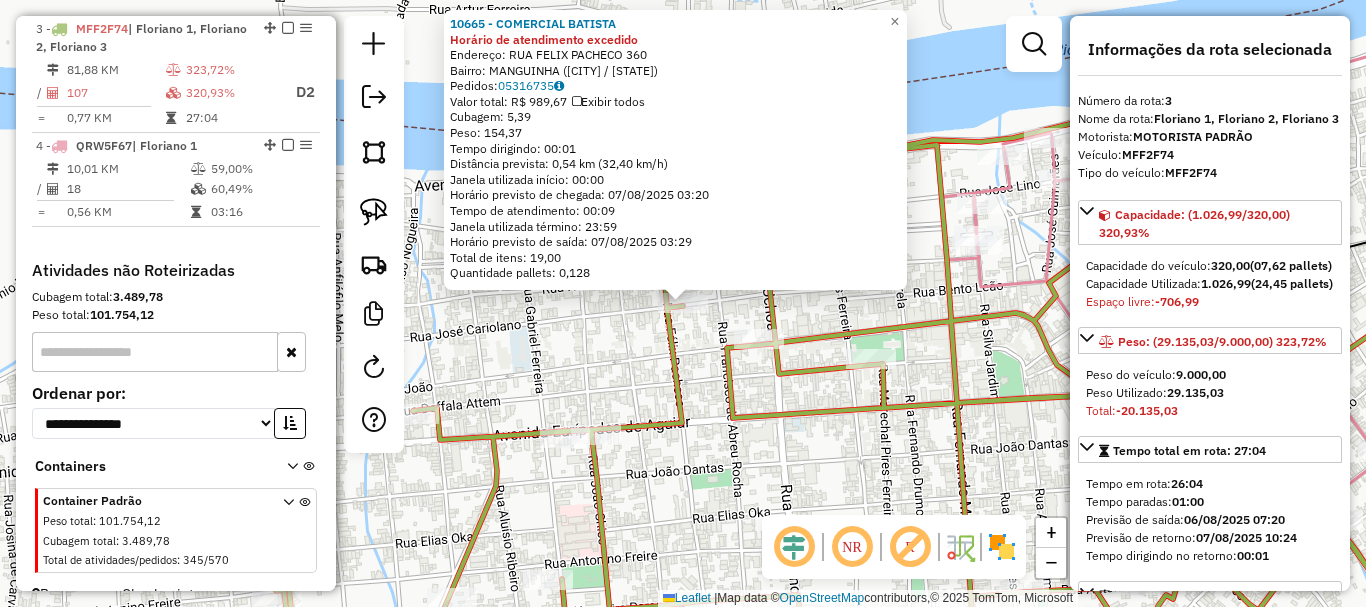 click on "10665 - COMERCIAL BATISTA Horário de atendimento excedido  Endereço:  RUA FELIX PACHECO 360   Bairro: MANGUINHA (FLORIANO / PI)   Pedidos:  05316735   Valor total: R$ 989,67   Exibir todos   Cubagem: 5,39  Peso: 154,37  Tempo dirigindo: 00:01   Distância prevista: 0,54 km (32,40 km/h)   Janela utilizada início: 00:00   Horário previsto de chegada: 07/08/2025 03:20   Tempo de atendimento: 00:09   Janela utilizada término: 23:59   Horário previsto de saída: 07/08/2025 03:29   Total de itens: 19,00   Quantidade pallets: 0,128  × Janela de atendimento Grade de atendimento Capacidade Transportadoras Veículos Cliente Pedidos  Rotas Selecione os dias de semana para filtrar as janelas de atendimento  Seg   Ter   Qua   Qui   Sex   Sáb   Dom  Informe o período da janela de atendimento: De: Até:  Filtrar exatamente a janela do cliente  Considerar janela de atendimento padrão  Selecione os dias de semana para filtrar as grades de atendimento  Seg   Ter   Qua   Qui   Sex   Sáb   Dom   Peso mínimo:   De:  +" 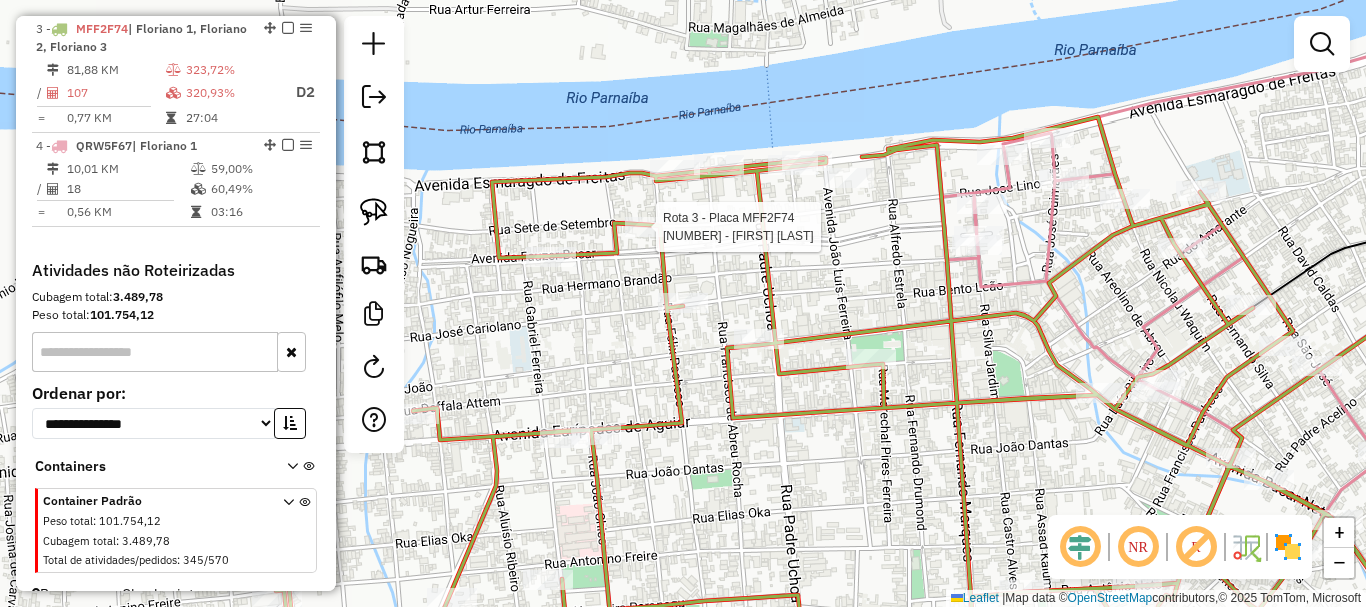 select on "*********" 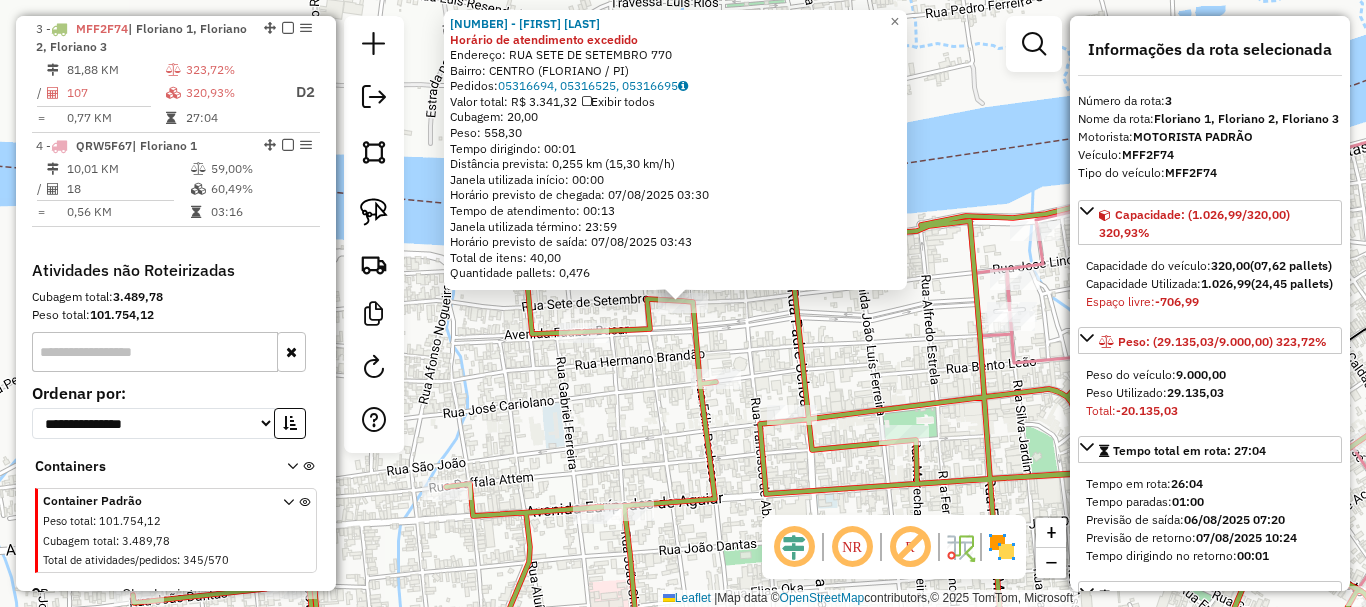 click on "Rota 3 - Placa MFF2F74  12139 - BAR DO MARCOS 12139 - BAR DO MARCOS Horário de atendimento excedido  Endereço:  RUA SETE DE SETEMBRO 770   Bairro: CENTRO (FLORIANO / PI)   Pedidos:  05316694, 05316525, 05316695   Valor total: R$ 3.341,32   Exibir todos   Cubagem: 20,00  Peso: 558,30  Tempo dirigindo: 00:01   Distância prevista: 0,255 km (15,30 km/h)   Janela utilizada início: 00:00   Horário previsto de chegada: 07/08/2025 03:30   Tempo de atendimento: 00:13   Janela utilizada término: 23:59   Horário previsto de saída: 07/08/2025 03:43   Total de itens: 40,00   Quantidade pallets: 0,476  × Janela de atendimento Grade de atendimento Capacidade Transportadoras Veículos Cliente Pedidos  Rotas Selecione os dias de semana para filtrar as janelas de atendimento  Seg   Ter   Qua   Qui   Sex   Sáb   Dom  Informe o período da janela de atendimento: De: Até:  Filtrar exatamente a janela do cliente  Considerar janela de atendimento padrão  Selecione os dias de semana para filtrar as grades de atendimento" 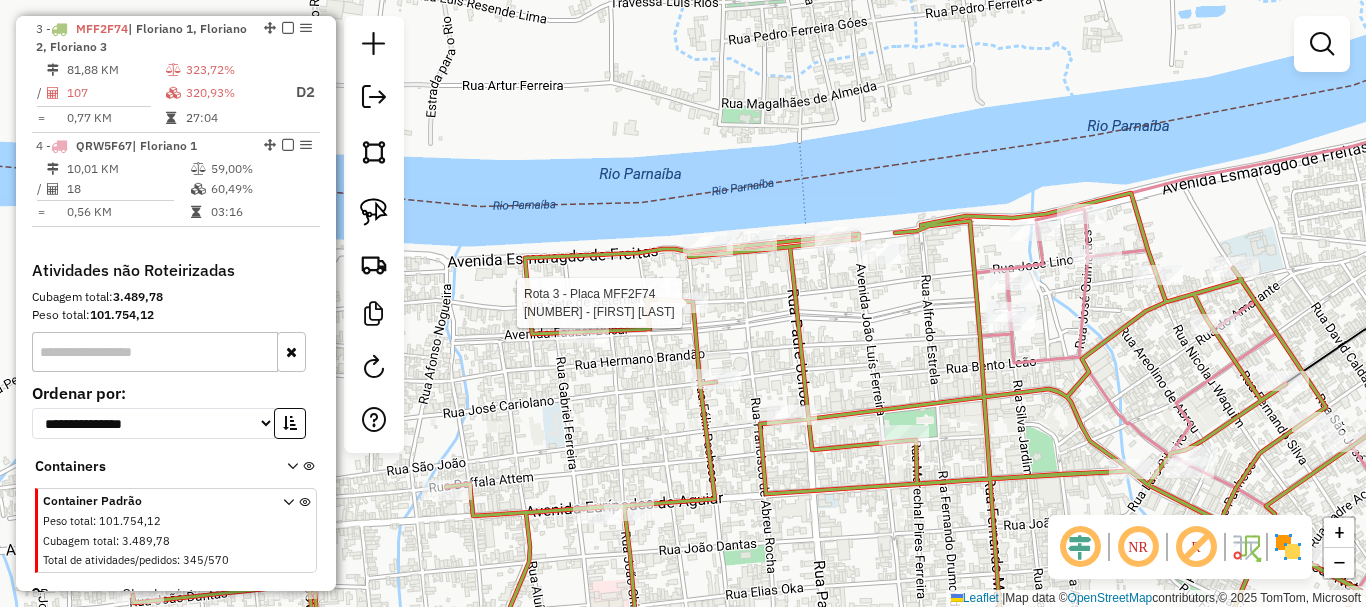select on "*********" 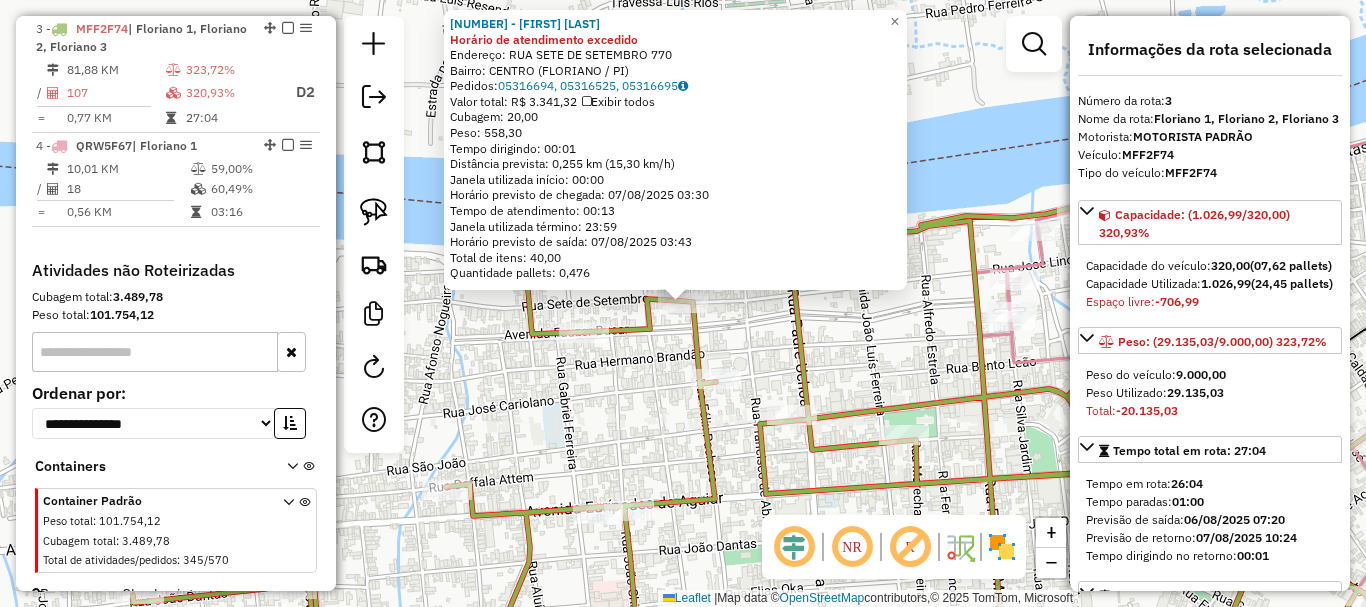 click on "12139 - BAR DO MARCOS Horário de atendimento excedido  Endereço:  RUA SETE DE SETEMBRO 770   Bairro: CENTRO (FLORIANO / PI)   Pedidos:  05316694, 05316525, 05316695   Valor total: R$ 3.341,32   Exibir todos   Cubagem: 20,00  Peso: 558,30  Tempo dirigindo: 00:01   Distância prevista: 0,255 km (15,30 km/h)   Janela utilizada início: 00:00   Horário previsto de chegada: 07/08/2025 03:30   Tempo de atendimento: 00:13   Janela utilizada término: 23:59   Horário previsto de saída: 07/08/2025 03:43   Total de itens: 40,00   Quantidade pallets: 0,476  × Janela de atendimento Grade de atendimento Capacidade Transportadoras Veículos Cliente Pedidos  Rotas Selecione os dias de semana para filtrar as janelas de atendimento  Seg   Ter   Qua   Qui   Sex   Sáb   Dom  Informe o período da janela de atendimento: De: Até:  Filtrar exatamente a janela do cliente  Considerar janela de atendimento padrão  Selecione os dias de semana para filtrar as grades de atendimento  Seg   Ter   Qua   Qui   Sex   Sáb   Dom  De:" 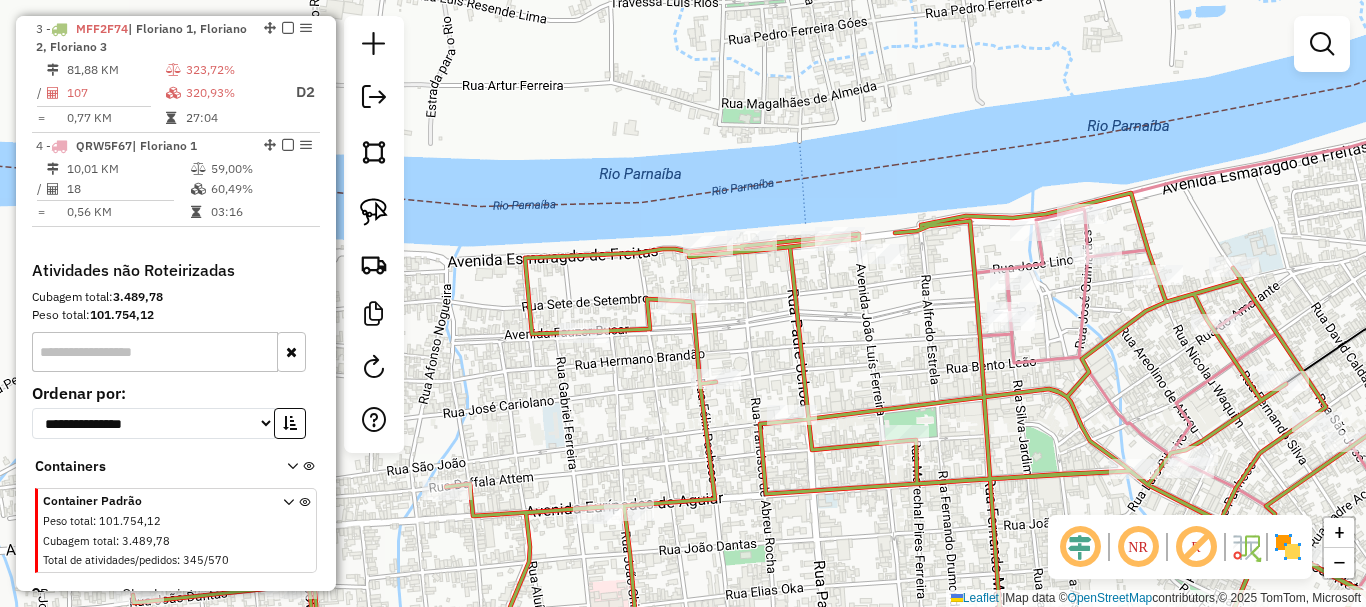 click on "Janela de atendimento Grade de atendimento Capacidade Transportadoras Veículos Cliente Pedidos  Rotas Selecione os dias de semana para filtrar as janelas de atendimento  Seg   Ter   Qua   Qui   Sex   Sáb   Dom  Informe o período da janela de atendimento: De: Até:  Filtrar exatamente a janela do cliente  Considerar janela de atendimento padrão  Selecione os dias de semana para filtrar as grades de atendimento  Seg   Ter   Qua   Qui   Sex   Sáb   Dom   Considerar clientes sem dia de atendimento cadastrado  Clientes fora do dia de atendimento selecionado Filtrar as atividades entre os valores definidos abaixo:  Peso mínimo:   Peso máximo:   Cubagem mínima:   Cubagem máxima:   De:   Até:  Filtrar as atividades entre o tempo de atendimento definido abaixo:  De:   Até:   Considerar capacidade total dos clientes não roteirizados Transportadora: Selecione um ou mais itens Tipo de veículo: Selecione um ou mais itens Veículo: Selecione um ou mais itens Motorista: Selecione um ou mais itens Nome: Rótulo:" 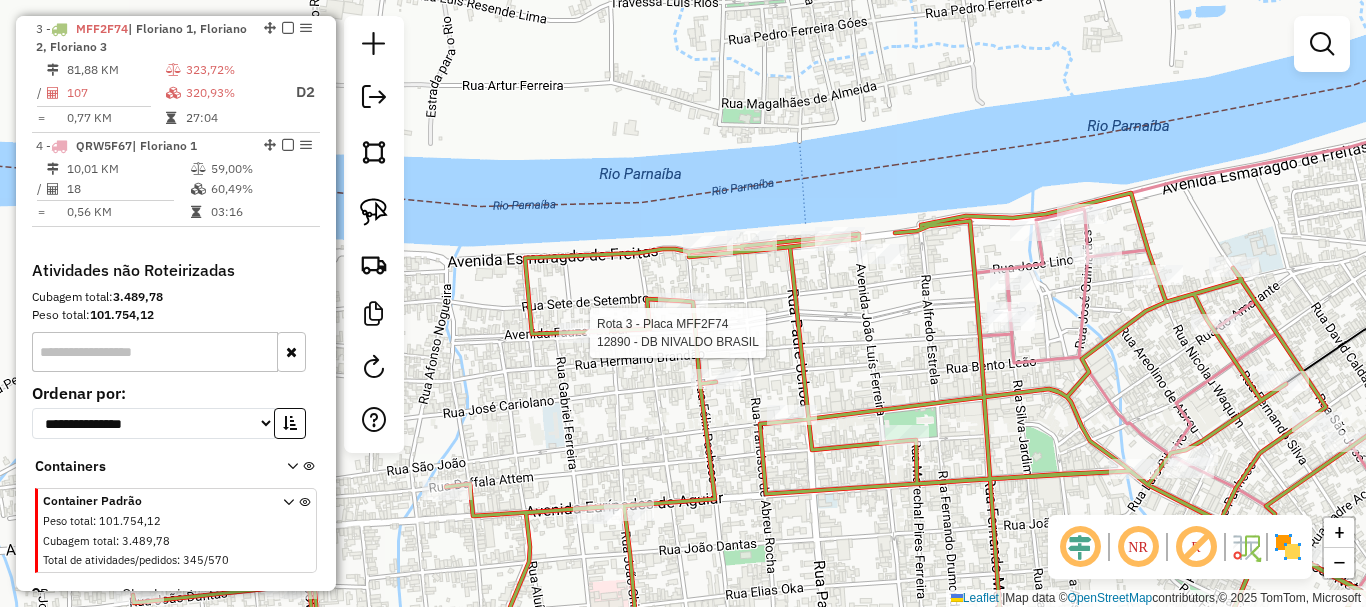 select on "*********" 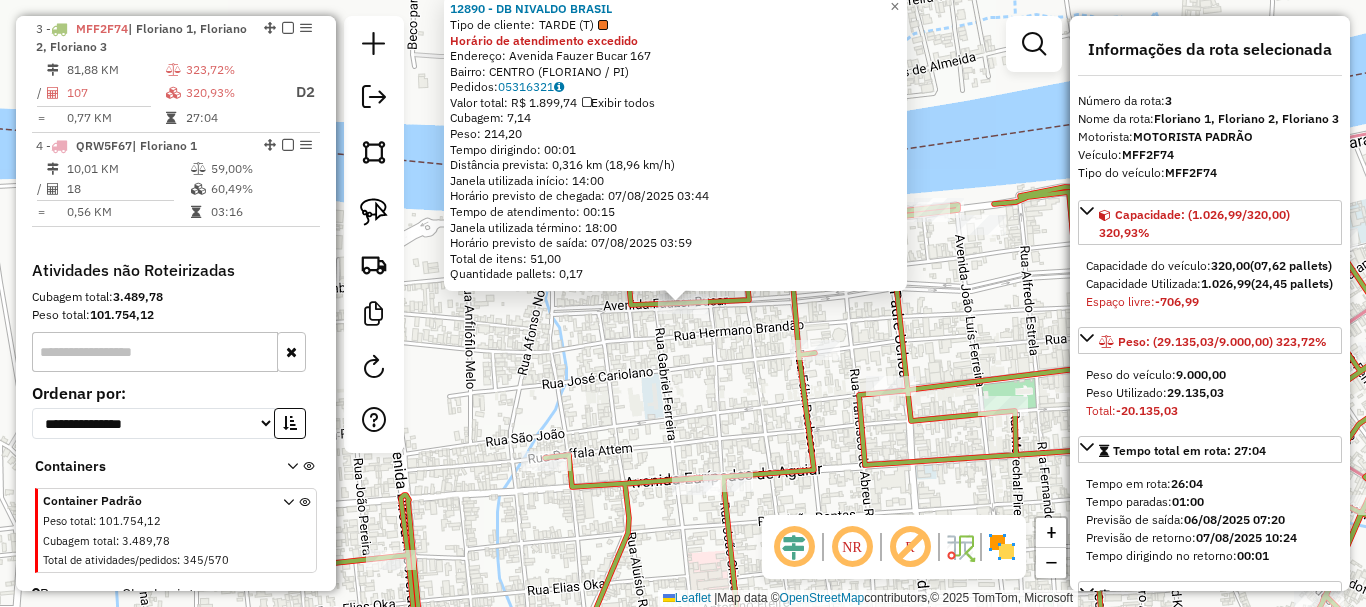 click on "12890 - DB NIVALDO BRASIL  Tipo de cliente:   TARDE (T)  Horário de atendimento excedido  Endereço:  Avenida Fauzer Bucar 167   Bairro: CENTRO (FLORIANO / PI)   Pedidos:  05316321   Valor total: R$ 1.899,74   Exibir todos   Cubagem: 7,14  Peso: 214,20  Tempo dirigindo: 00:01   Distância prevista: 0,316 km (18,96 km/h)   Janela utilizada início: 14:00   Horário previsto de chegada: 07/08/2025 03:44   Tempo de atendimento: 00:15   Janela utilizada término: 18:00   Horário previsto de saída: 07/08/2025 03:59   Total de itens: 51,00   Quantidade pallets: 0,17  × Janela de atendimento Grade de atendimento Capacidade Transportadoras Veículos Cliente Pedidos  Rotas Selecione os dias de semana para filtrar as janelas de atendimento  Seg   Ter   Qua   Qui   Sex   Sáb   Dom  Informe o período da janela de atendimento: De: Até:  Filtrar exatamente a janela do cliente  Considerar janela de atendimento padrão  Selecione os dias de semana para filtrar as grades de atendimento  Seg   Ter   Qua   Qui   Sex  De:" 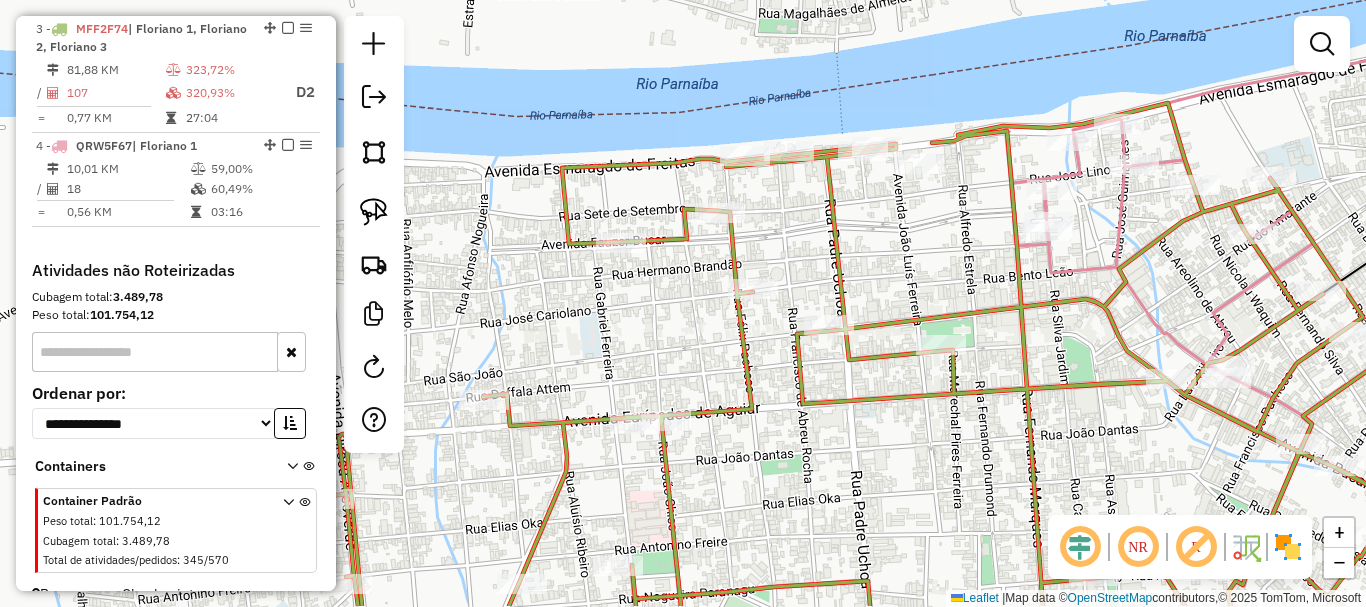 drag, startPoint x: 730, startPoint y: 370, endPoint x: 535, endPoint y: 241, distance: 233.80762 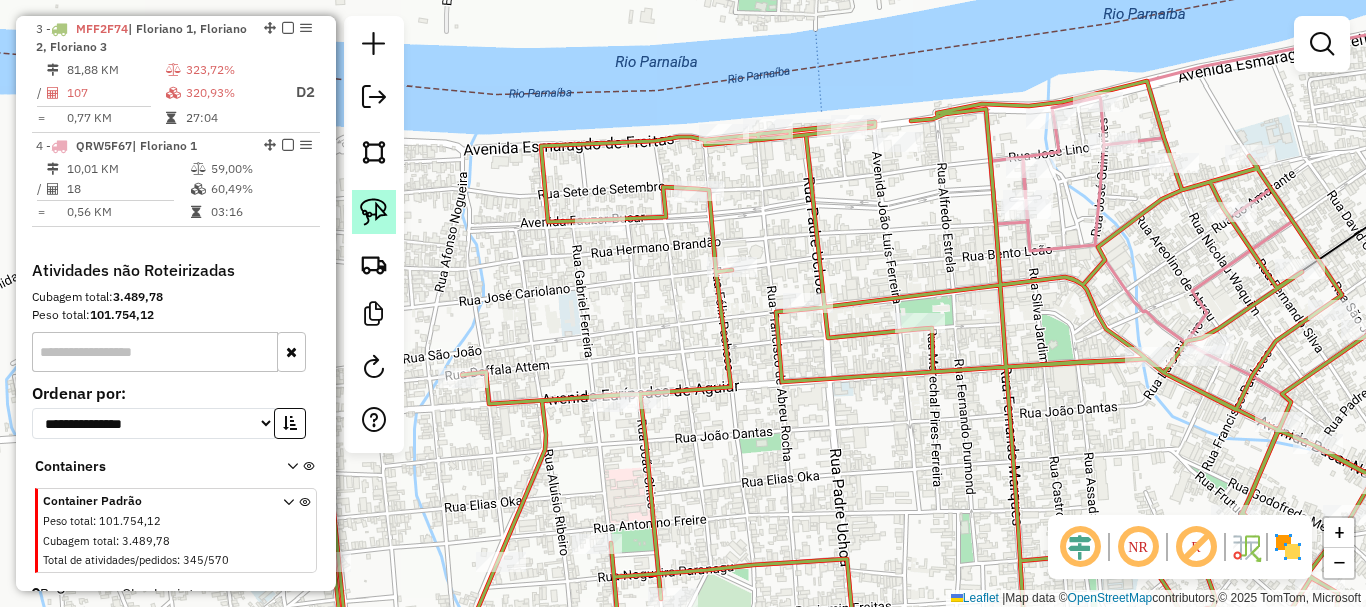 click 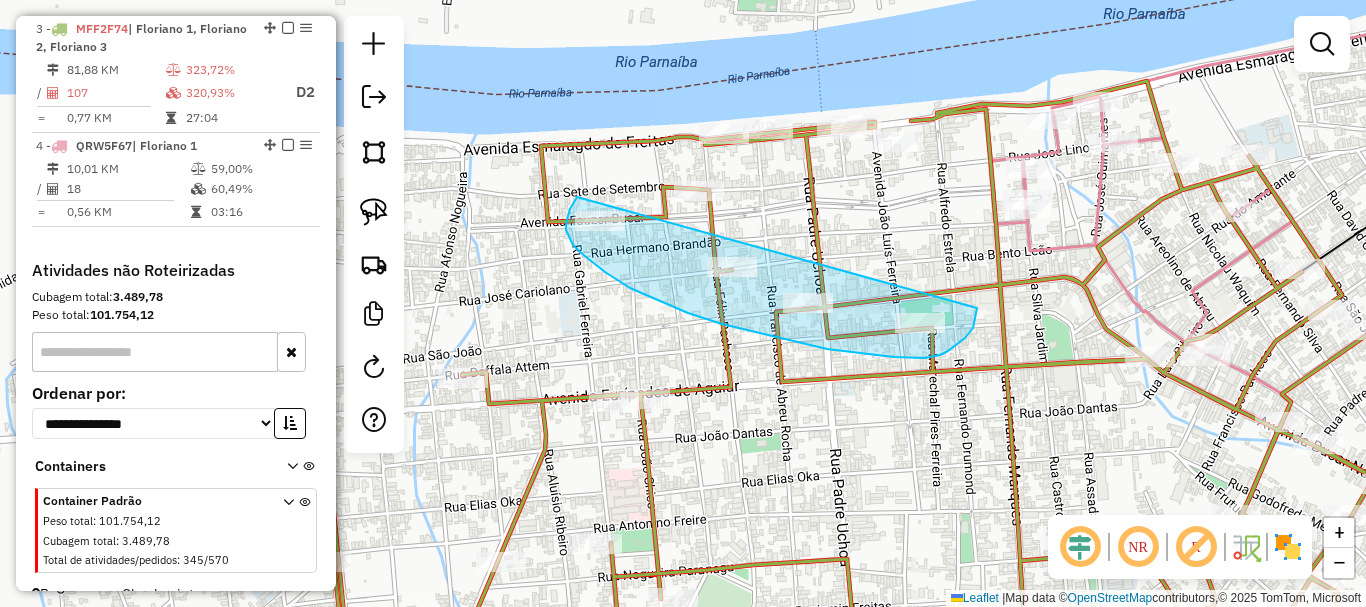 drag, startPoint x: 577, startPoint y: 197, endPoint x: 977, endPoint y: 308, distance: 415.11566 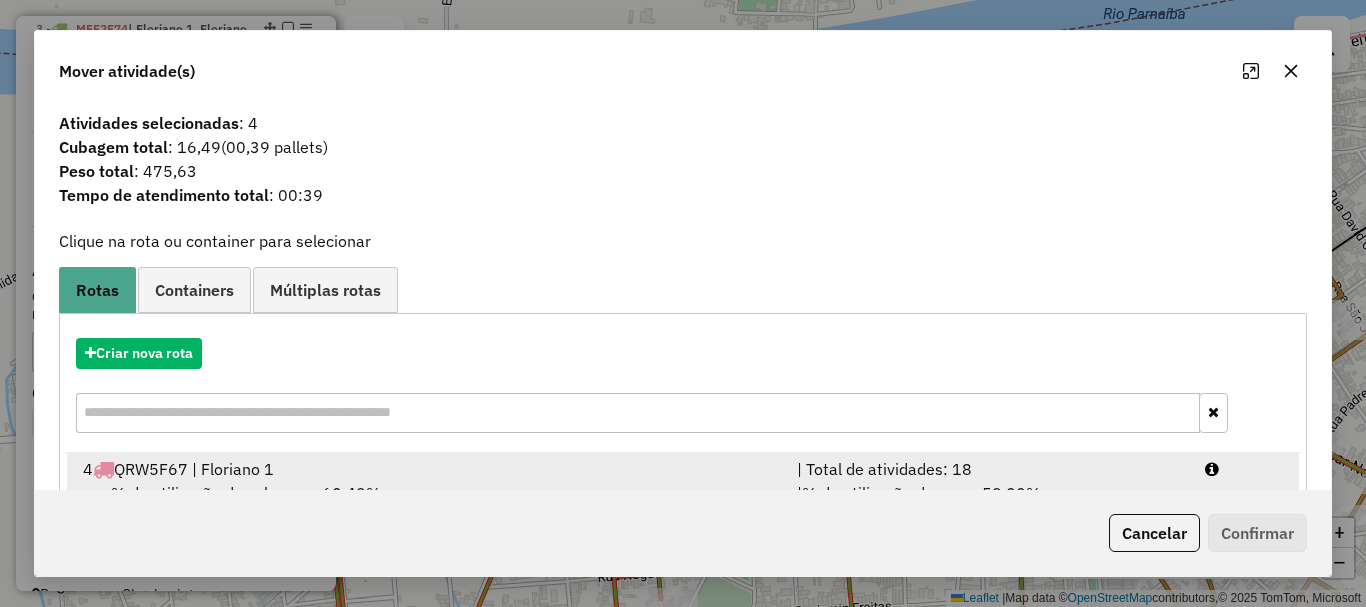 click on "4  QRW5F67 | Floriano 1" at bounding box center (428, 469) 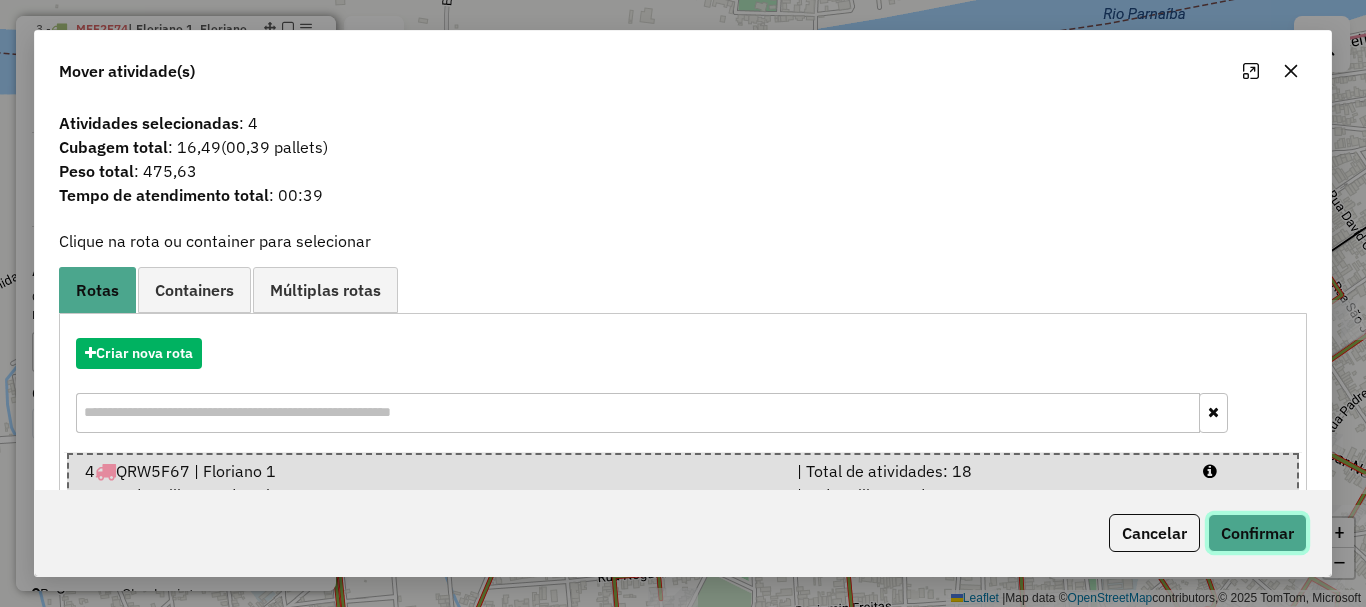 click on "Confirmar" 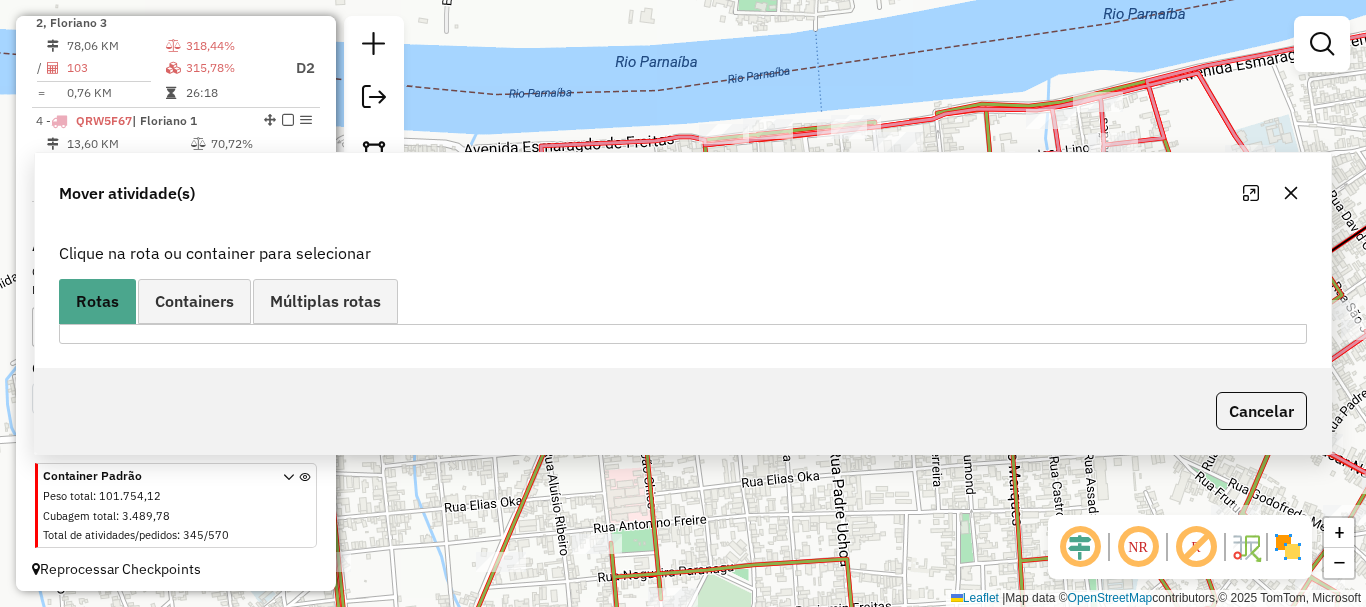 scroll, scrollTop: 804, scrollLeft: 0, axis: vertical 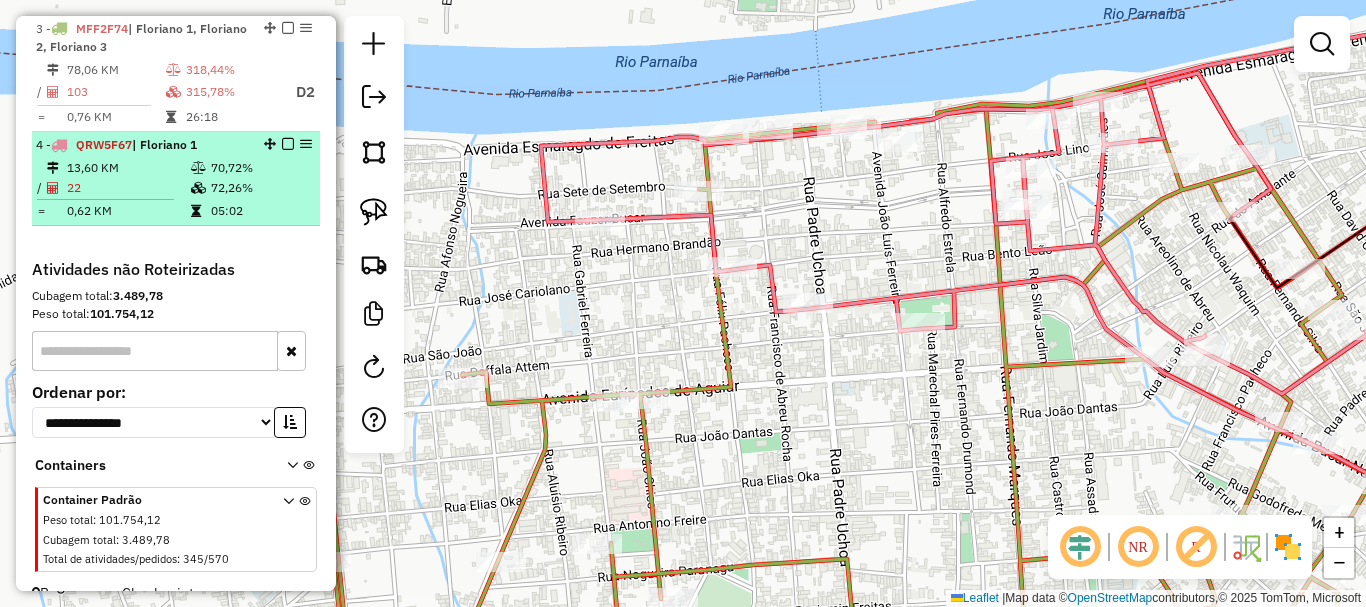 click on "05:02" at bounding box center (260, 211) 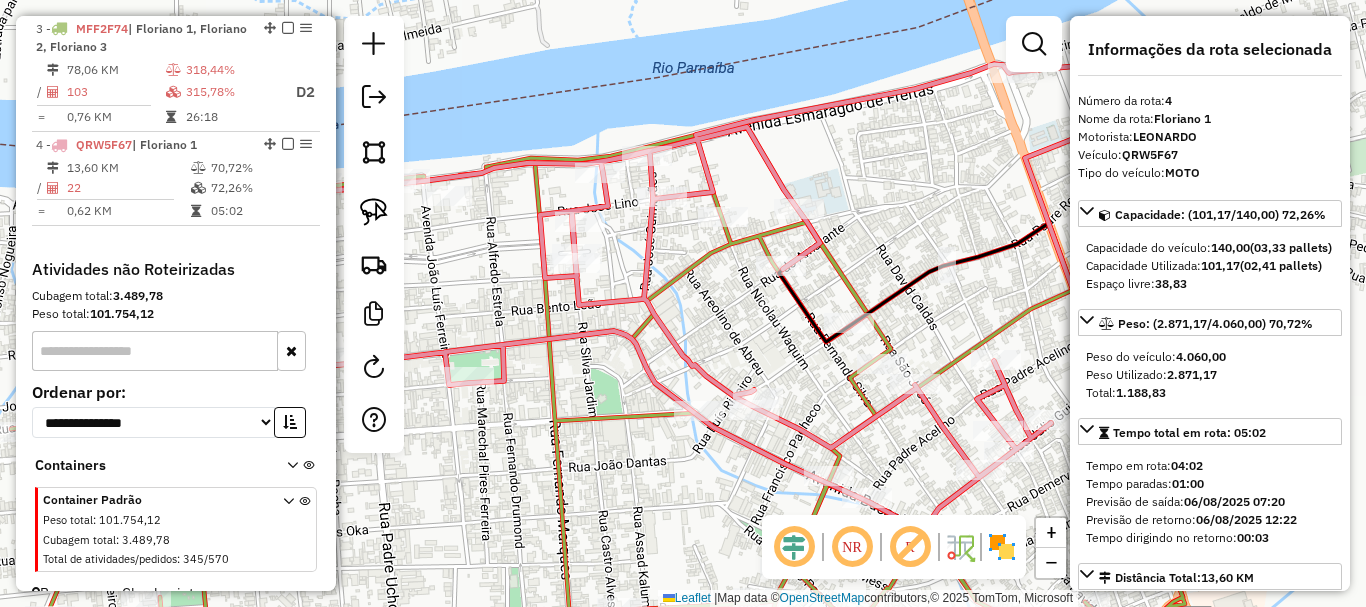 drag, startPoint x: 687, startPoint y: 480, endPoint x: 732, endPoint y: 360, distance: 128.16005 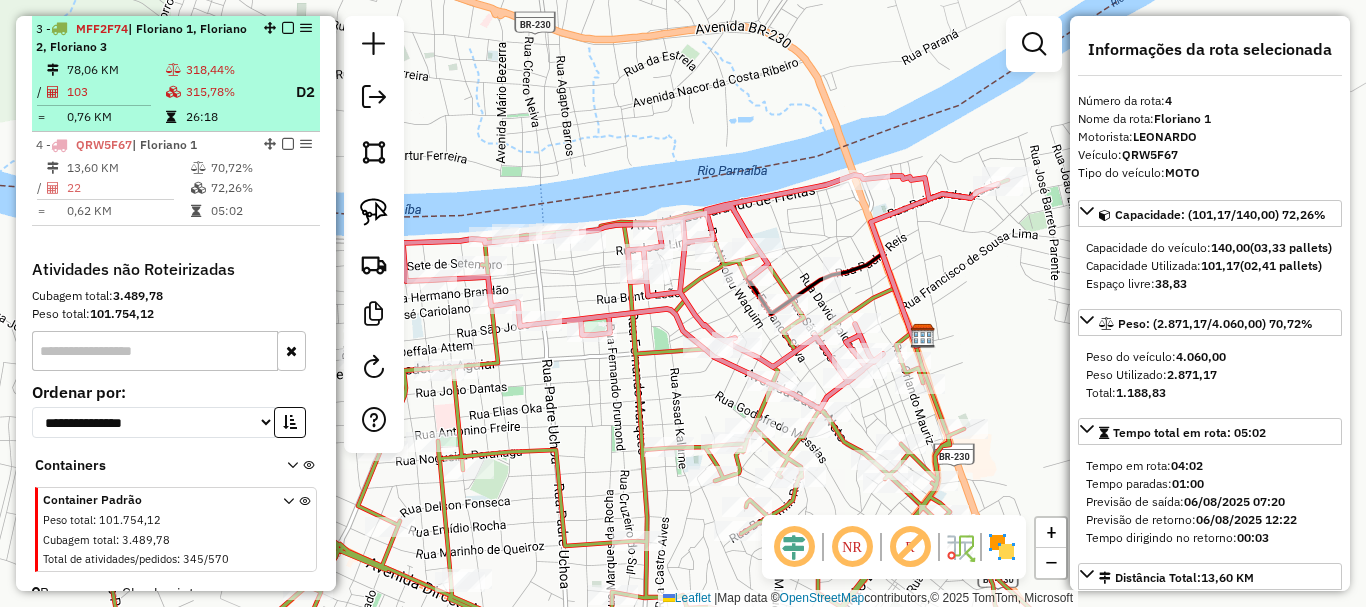 click on "315,78%" at bounding box center (231, 92) 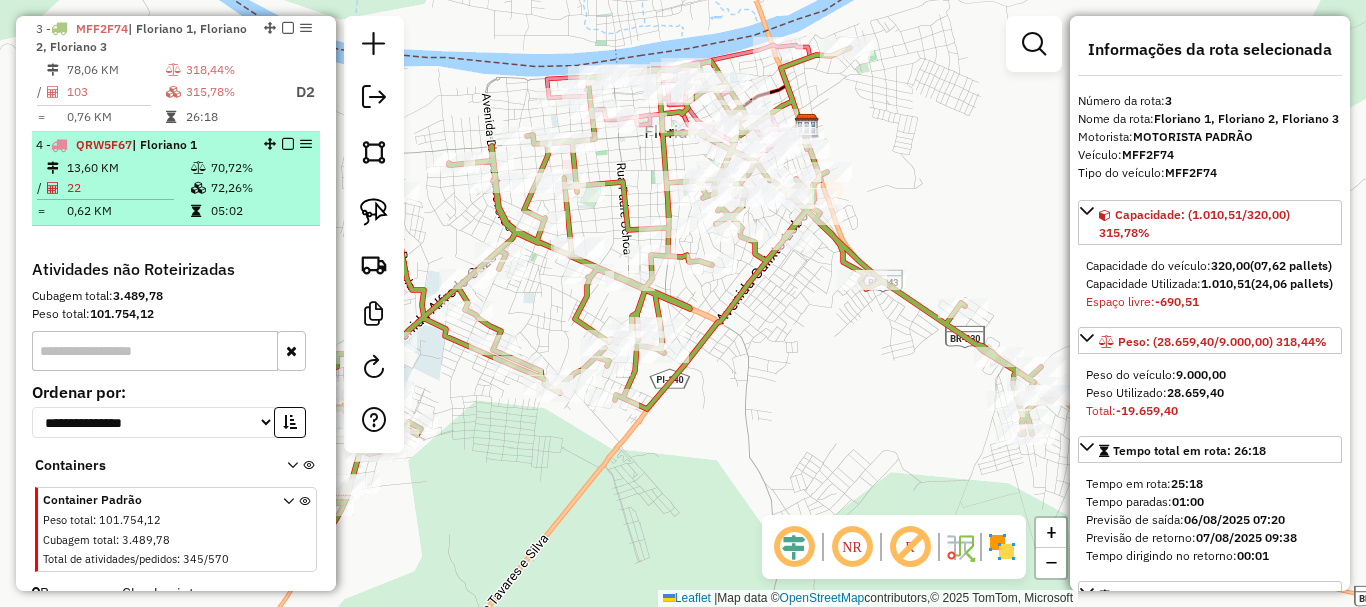 click at bounding box center [288, 144] 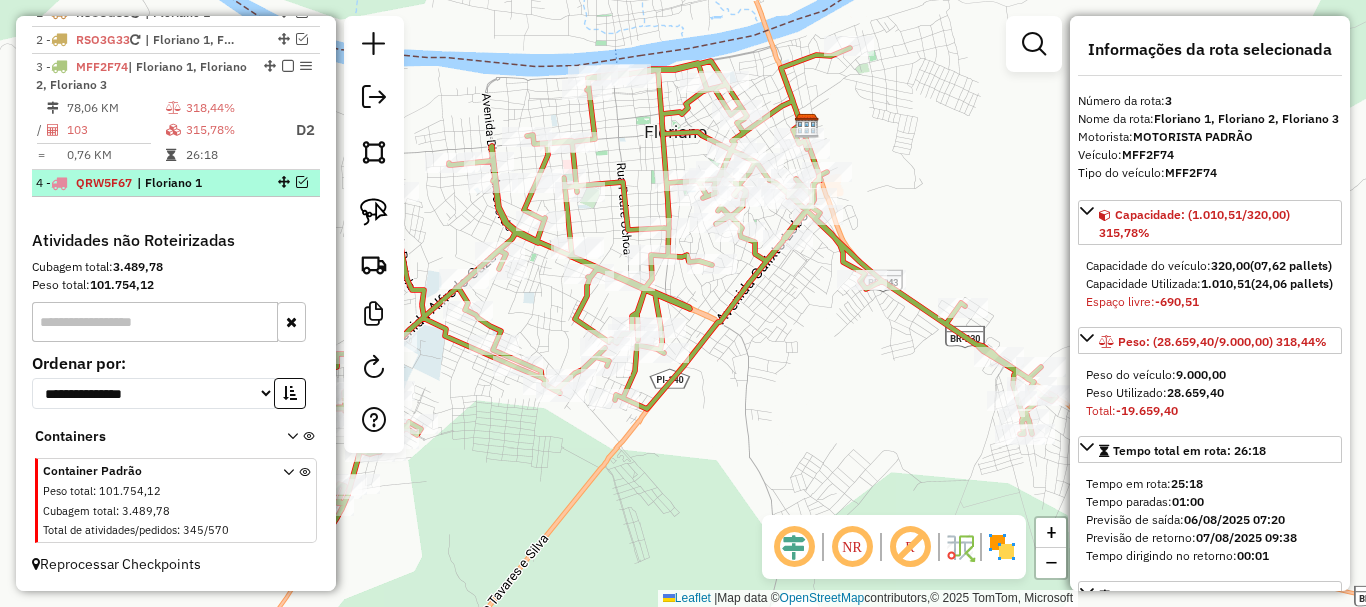 scroll, scrollTop: 766, scrollLeft: 0, axis: vertical 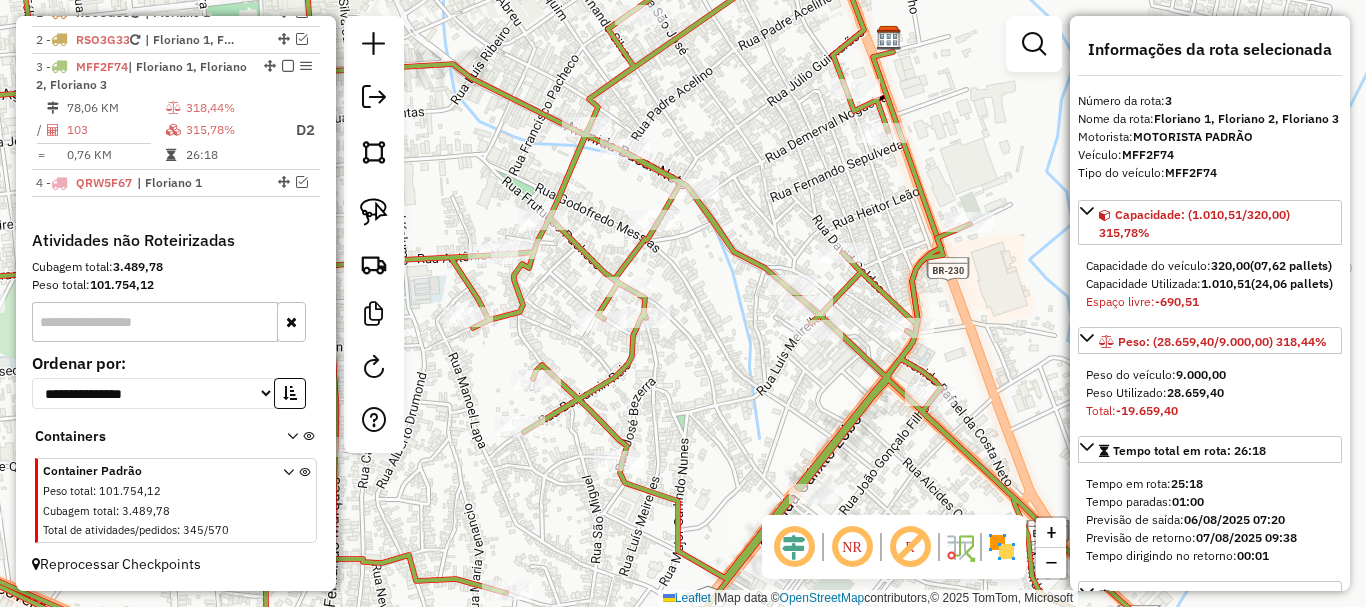 drag, startPoint x: 702, startPoint y: 152, endPoint x: 777, endPoint y: 336, distance: 198.69826 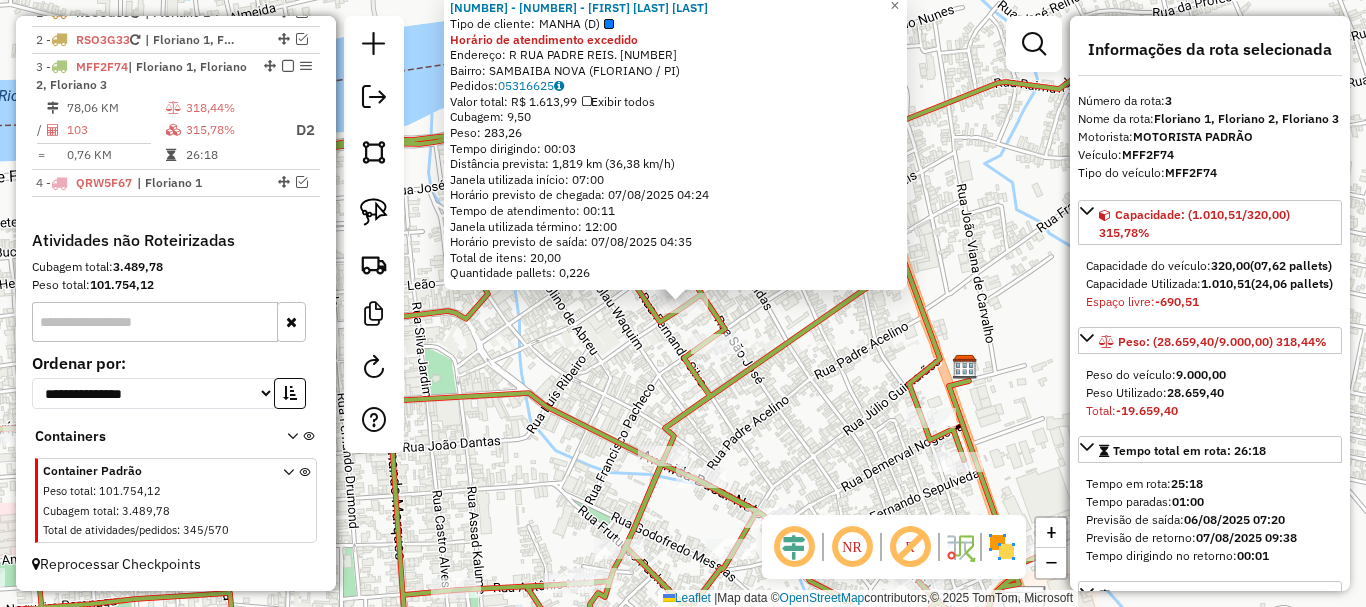 click on "5696 - MARISTELA DA COSTA BORJES  Tipo de cliente:   MANHA (D)  Horário de atendimento excedido  Endereço: R   RUA PADRE REIS.                531   Bairro: SAMBAIBA NOVA (FLORIANO / PI)   Pedidos:  05316625   Valor total: R$ 1.613,99   Exibir todos   Cubagem: 9,50  Peso: 283,26  Tempo dirigindo: 00:03   Distância prevista: 1,819 km (36,38 km/h)   Janela utilizada início: 07:00   Horário previsto de chegada: 07/08/2025 04:24   Tempo de atendimento: 00:11   Janela utilizada término: 12:00   Horário previsto de saída: 07/08/2025 04:35   Total de itens: 20,00   Quantidade pallets: 0,226  × Janela de atendimento Grade de atendimento Capacidade Transportadoras Veículos Cliente Pedidos  Rotas Selecione os dias de semana para filtrar as janelas de atendimento  Seg   Ter   Qua   Qui   Sex   Sáb   Dom  Informe o período da janela de atendimento: De: Até:  Filtrar exatamente a janela do cliente  Considerar janela de atendimento padrão  Selecione os dias de semana para filtrar as grades de atendimento  Seg" 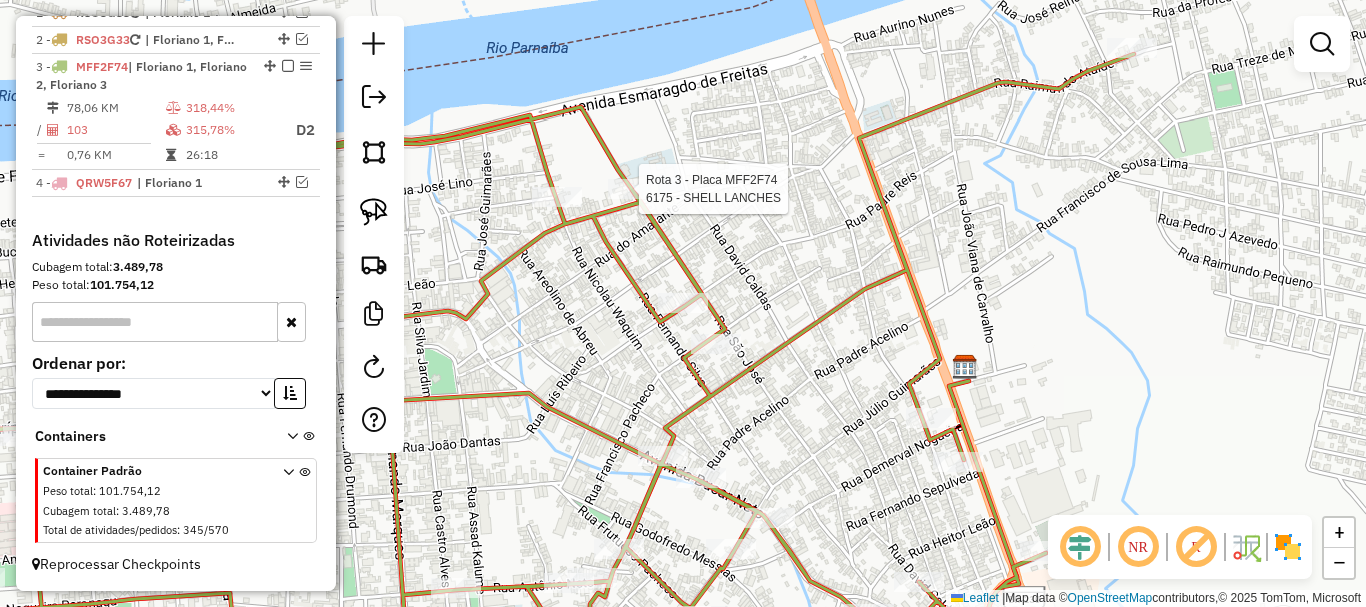 select on "*********" 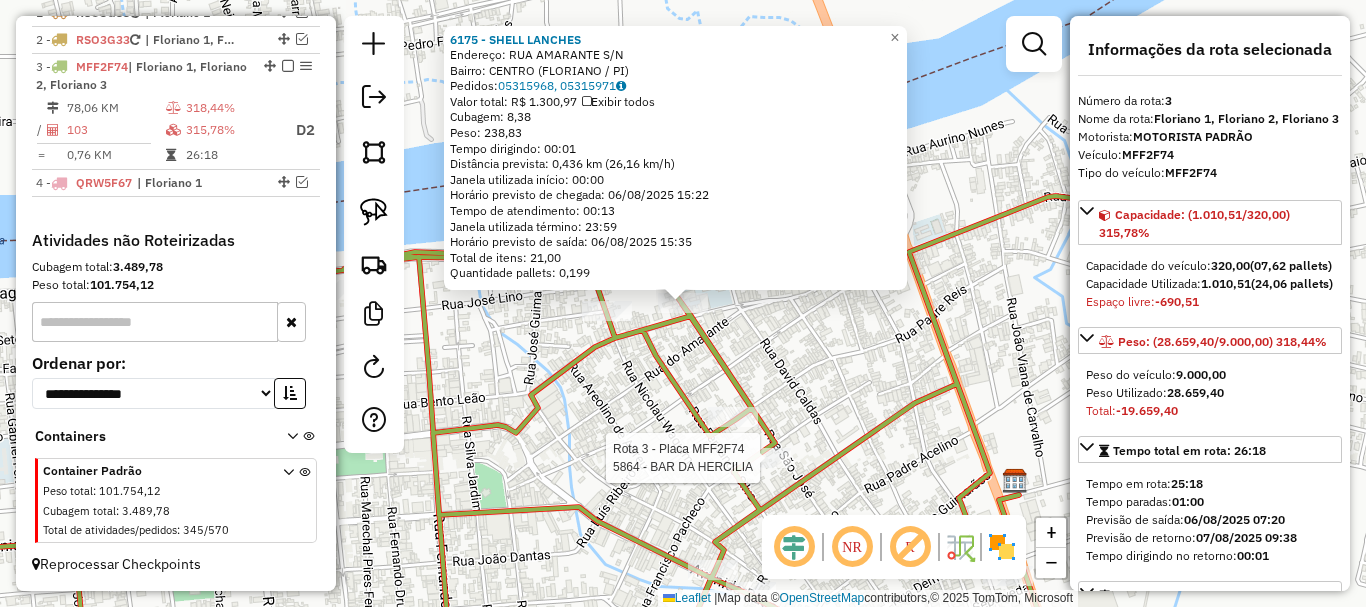 click on "Rota 3 - Placa MFF2F74  5696 - MARISTELA DA COSTA BORJES Rota 3 - Placa MFF2F74  5864 - BAR DA HERCILIA 6175 - SHELL LANCHES  Endereço:  RUA AMARANTE S/N   Bairro: CENTRO (FLORIANO / PI)   Pedidos:  05315968, 05315971   Valor total: R$ 1.300,97   Exibir todos   Cubagem: 8,38  Peso: 238,83  Tempo dirigindo: 00:01   Distância prevista: 0,436 km (26,16 km/h)   Janela utilizada início: 00:00   Horário previsto de chegada: 06/08/2025 15:22   Tempo de atendimento: 00:13   Janela utilizada término: 23:59   Horário previsto de saída: 06/08/2025 15:35   Total de itens: 21,00   Quantidade pallets: 0,199  × Janela de atendimento Grade de atendimento Capacidade Transportadoras Veículos Cliente Pedidos  Rotas Selecione os dias de semana para filtrar as janelas de atendimento  Seg   Ter   Qua   Qui   Sex   Sáb   Dom  Informe o período da janela de atendimento: De: Até:  Filtrar exatamente a janela do cliente  Considerar janela de atendimento padrão   Seg   Ter   Qua   Qui   Sex   Sáb   Dom   Peso mínimo:  +" 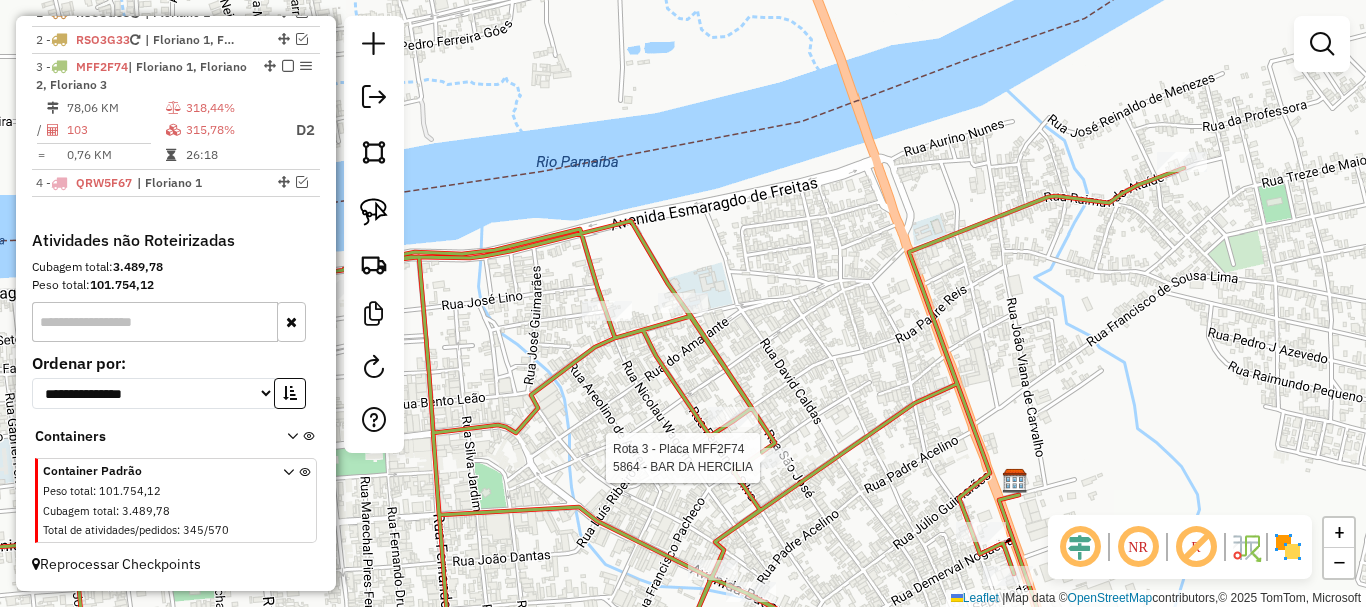 select on "*********" 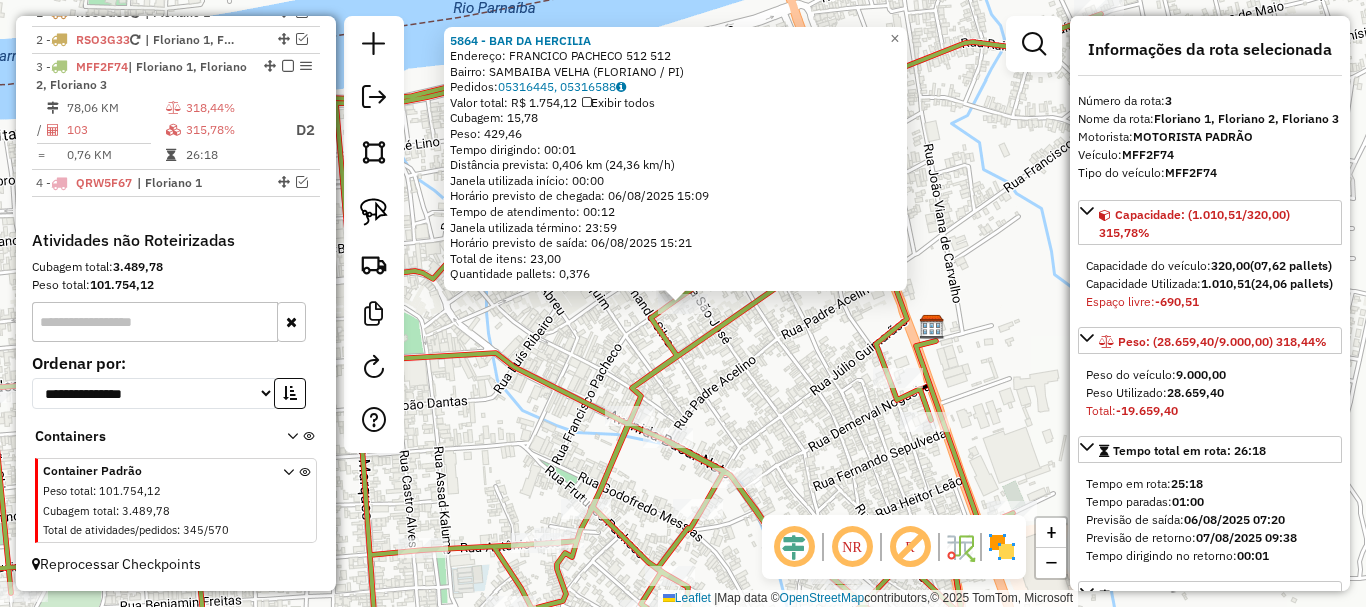 click on "5864 - BAR DA HERCILIA  Endereço:  FRANCICO PACHECO 512 512   Bairro: SAMBAIBA VELHA (FLORIANO / PI)   Pedidos:  05316445, 05316588   Valor total: R$ 1.754,12   Exibir todos   Cubagem: 15,78  Peso: 429,46  Tempo dirigindo: 00:01   Distância prevista: 0,406 km (24,36 km/h)   Janela utilizada início: 00:00   Horário previsto de chegada: 06/08/2025 15:09   Tempo de atendimento: 00:12   Janela utilizada término: 23:59   Horário previsto de saída: 06/08/2025 15:21   Total de itens: 23,00   Quantidade pallets: 0,376  × Janela de atendimento Grade de atendimento Capacidade Transportadoras Veículos Cliente Pedidos  Rotas Selecione os dias de semana para filtrar as janelas de atendimento  Seg   Ter   Qua   Qui   Sex   Sáb   Dom  Informe o período da janela de atendimento: De: Até:  Filtrar exatamente a janela do cliente  Considerar janela de atendimento padrão  Selecione os dias de semana para filtrar as grades de atendimento  Seg   Ter   Qua   Qui   Sex   Sáb   Dom   Peso mínimo:   Peso máximo:   De:" 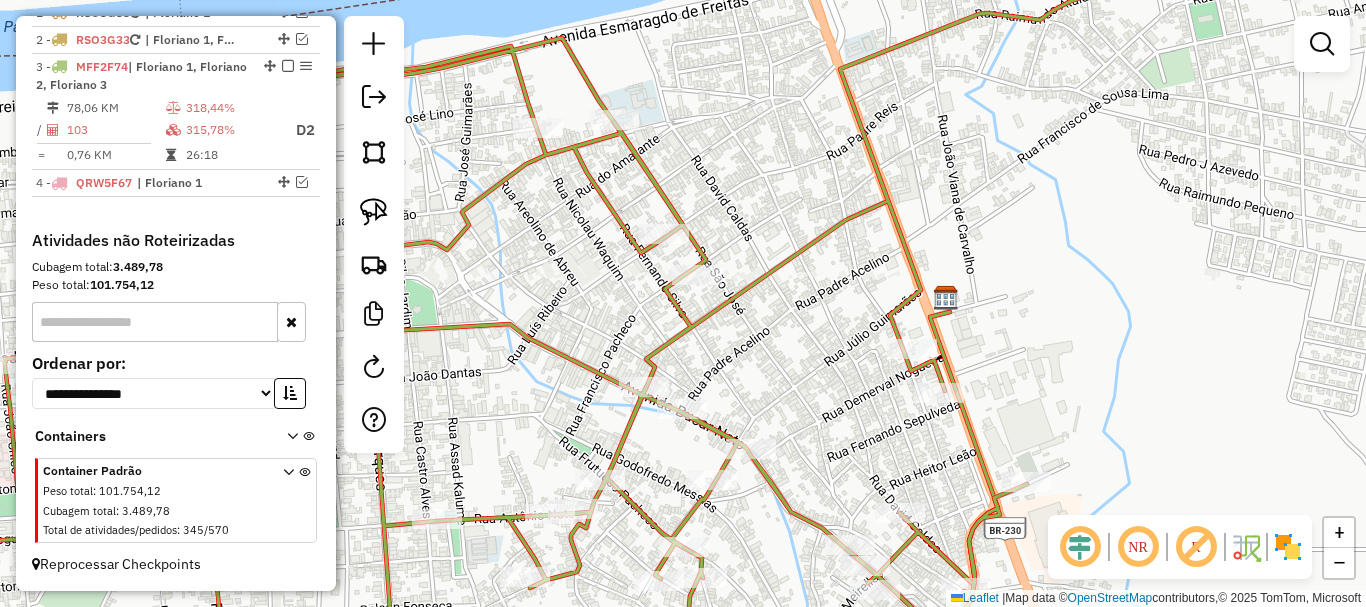 drag, startPoint x: 764, startPoint y: 371, endPoint x: 766, endPoint y: 356, distance: 15.132746 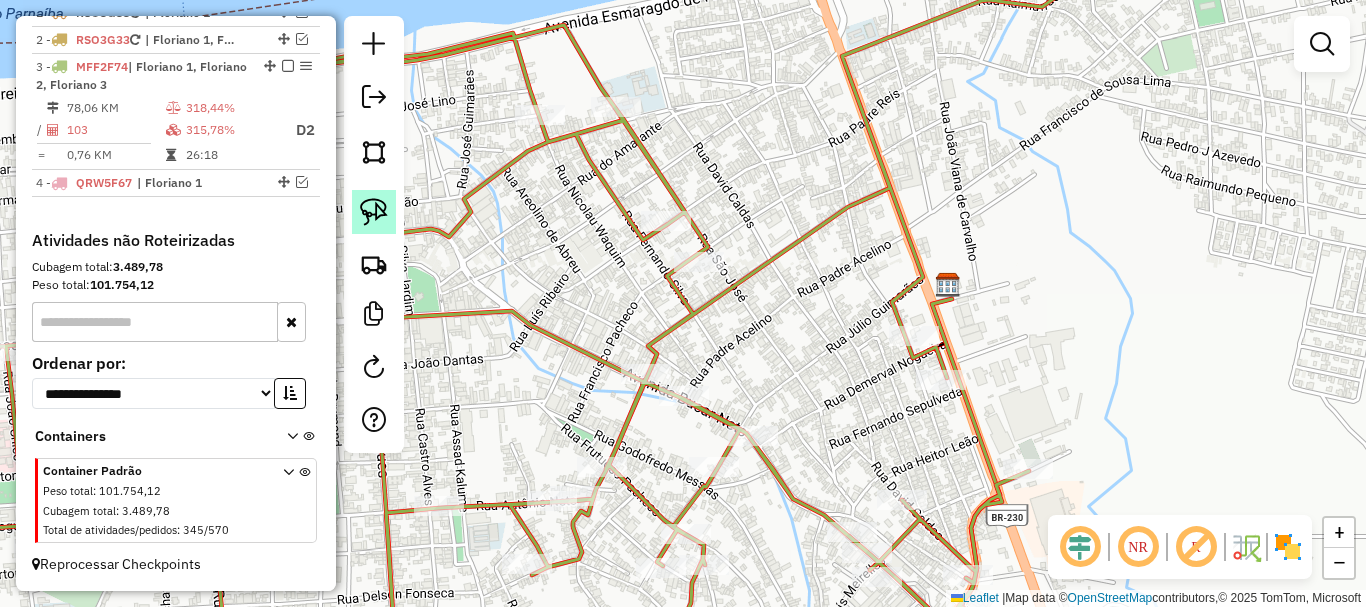 click 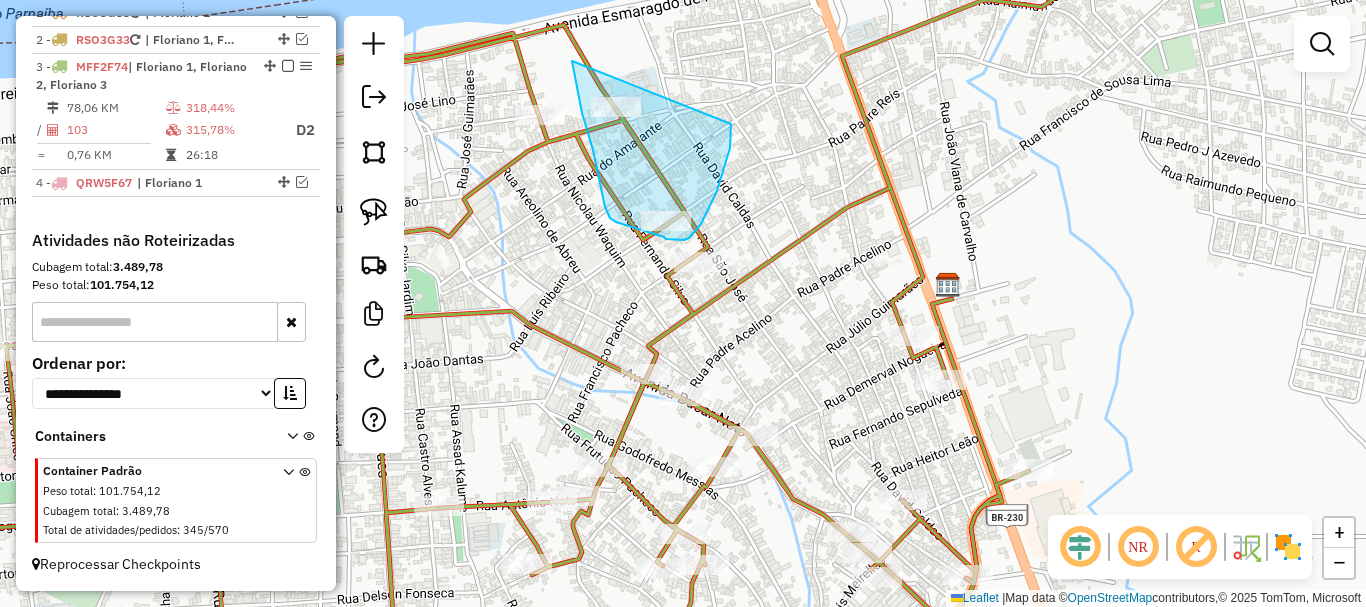 drag, startPoint x: 572, startPoint y: 61, endPoint x: 732, endPoint y: 117, distance: 169.51697 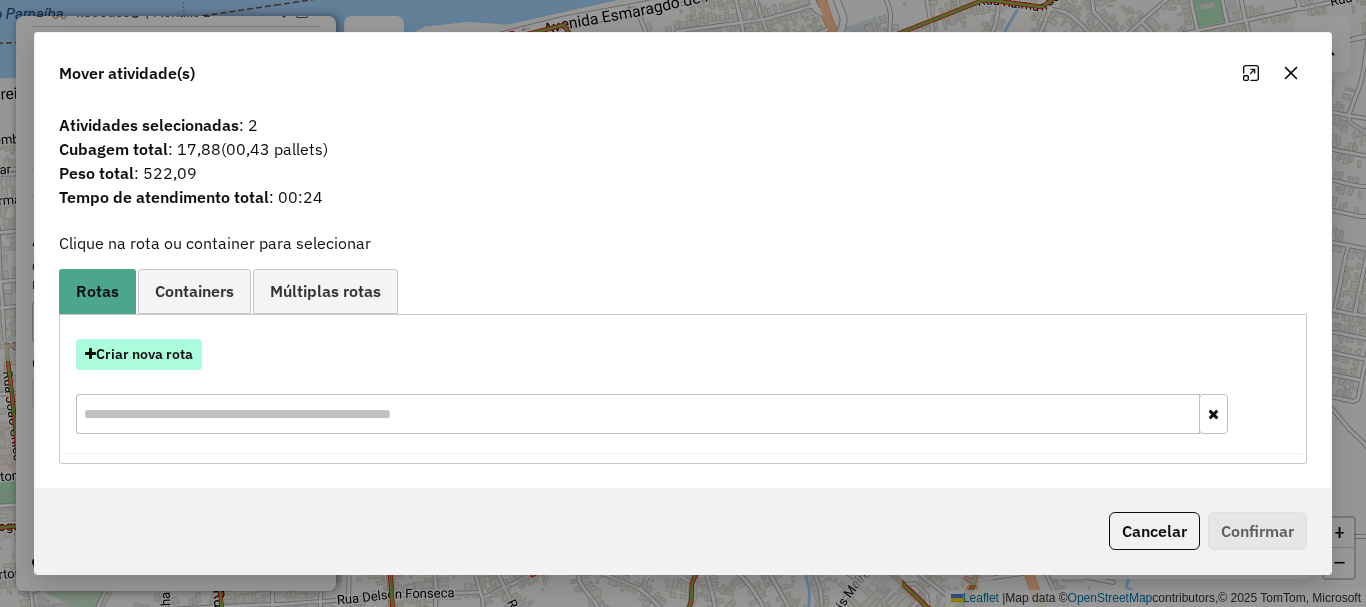 click on "Criar nova rota" at bounding box center [139, 354] 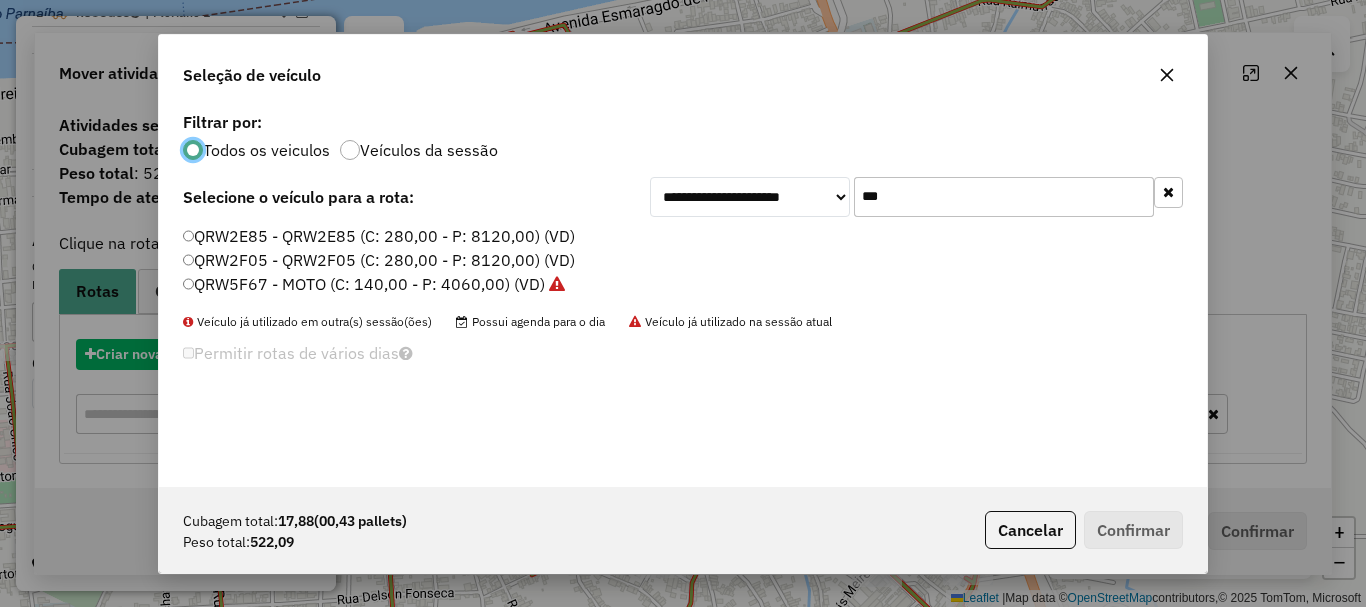 scroll, scrollTop: 11, scrollLeft: 6, axis: both 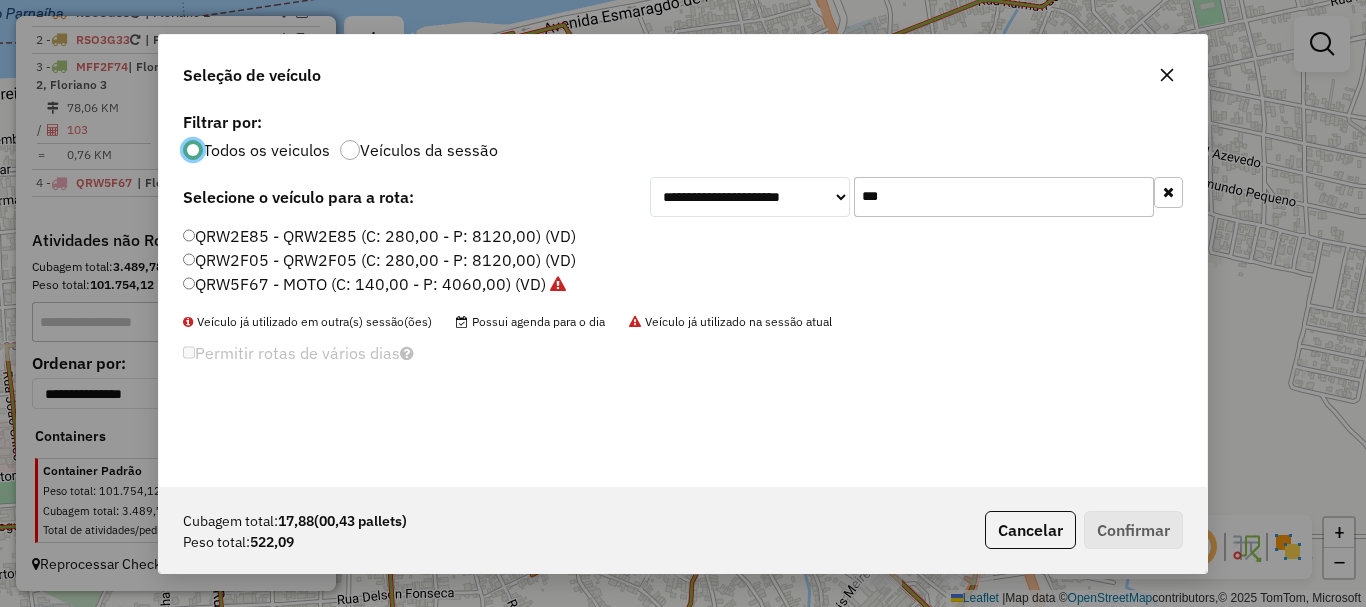 click on "***" 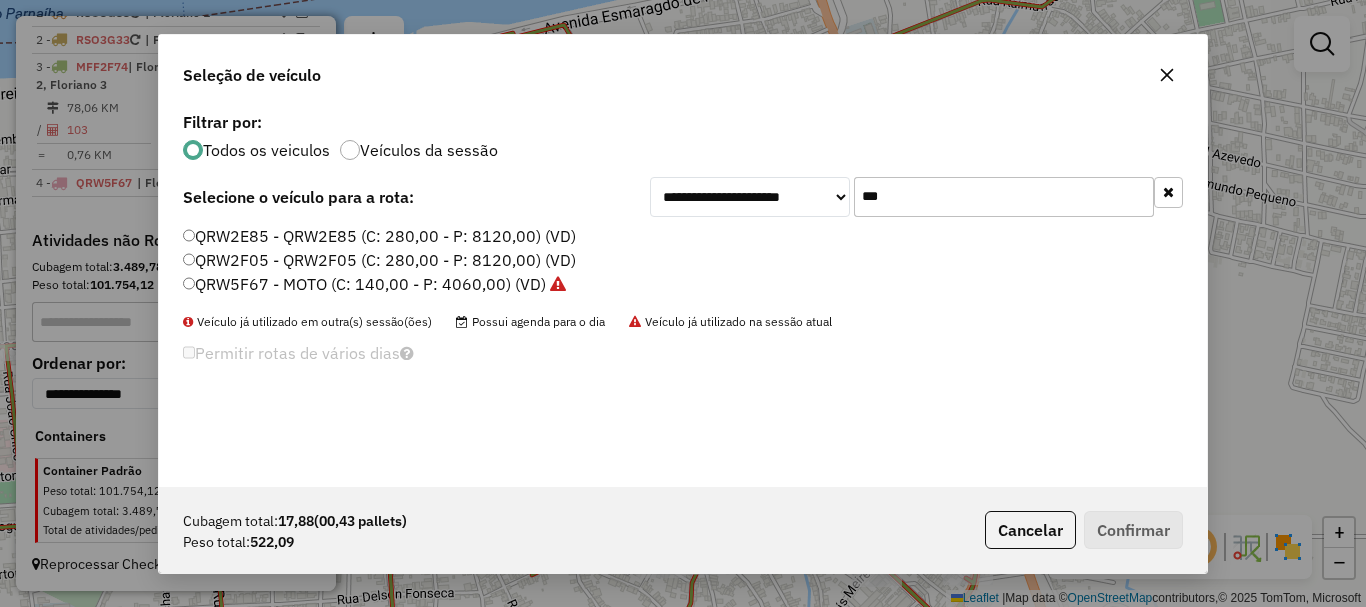 click on "***" 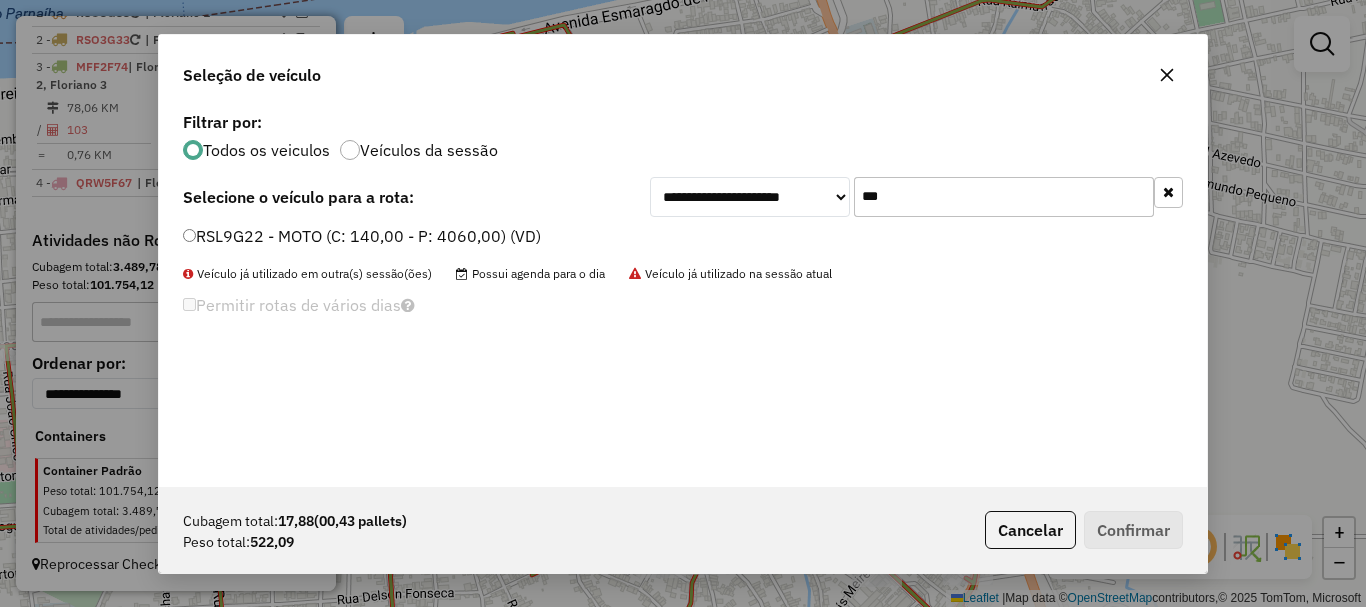 type on "***" 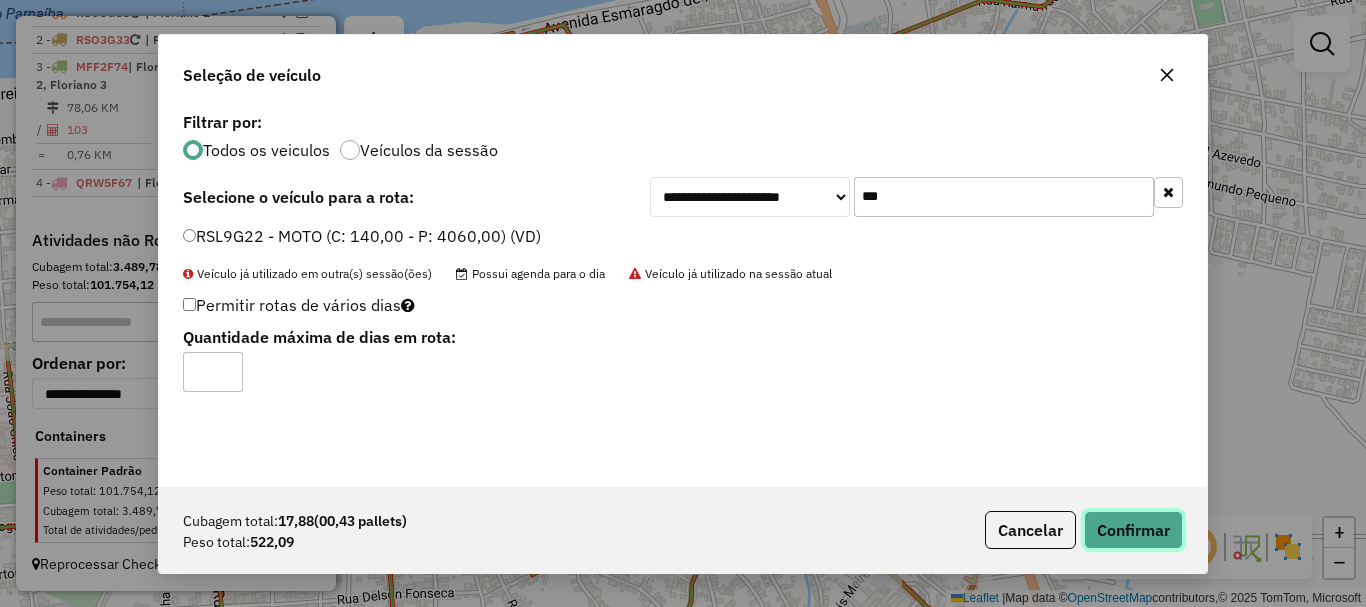 click on "Confirmar" 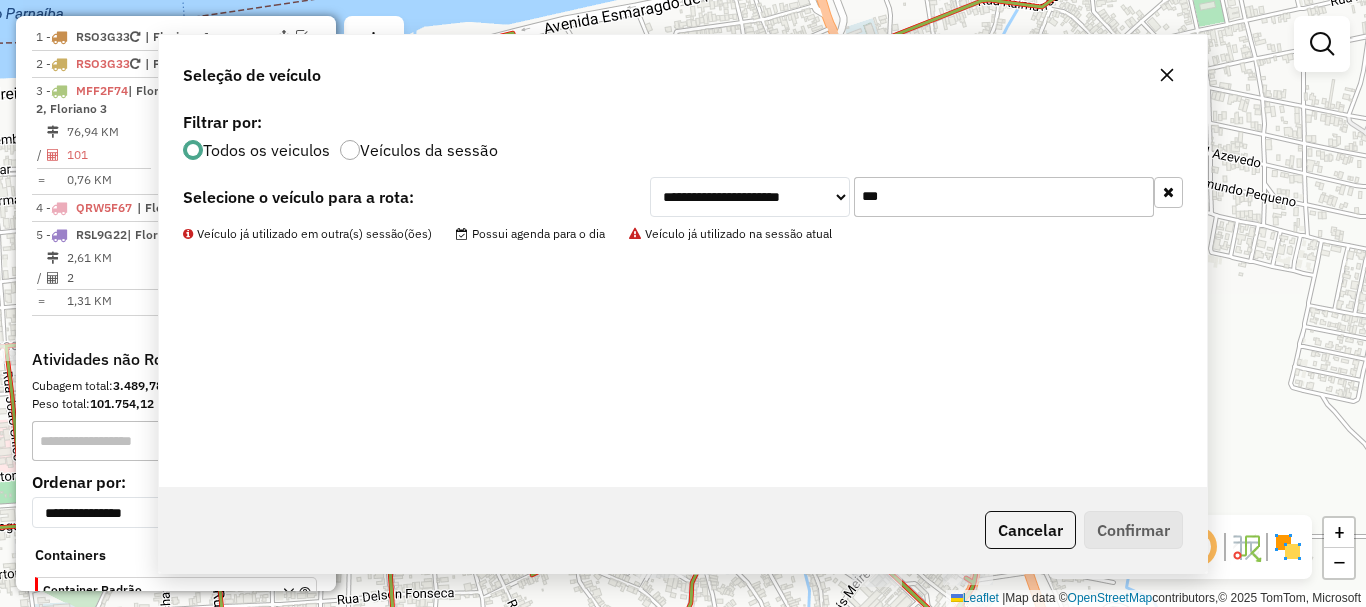 scroll, scrollTop: 828, scrollLeft: 0, axis: vertical 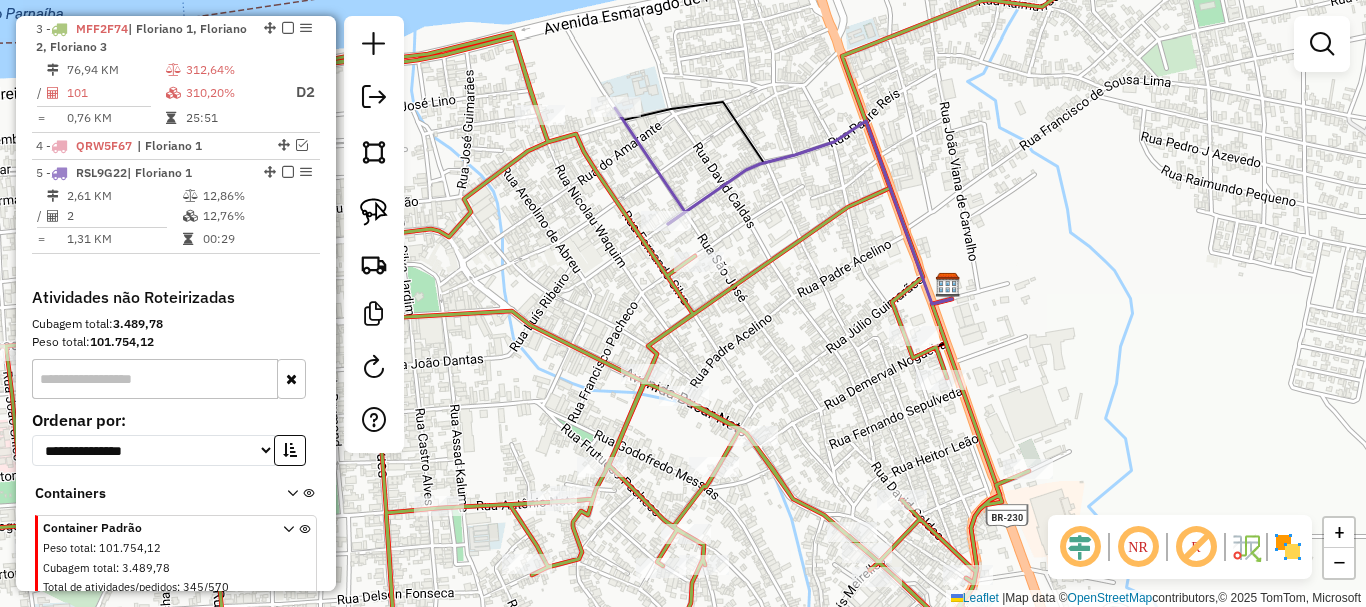 drag, startPoint x: 673, startPoint y: 346, endPoint x: 787, endPoint y: 233, distance: 160.5148 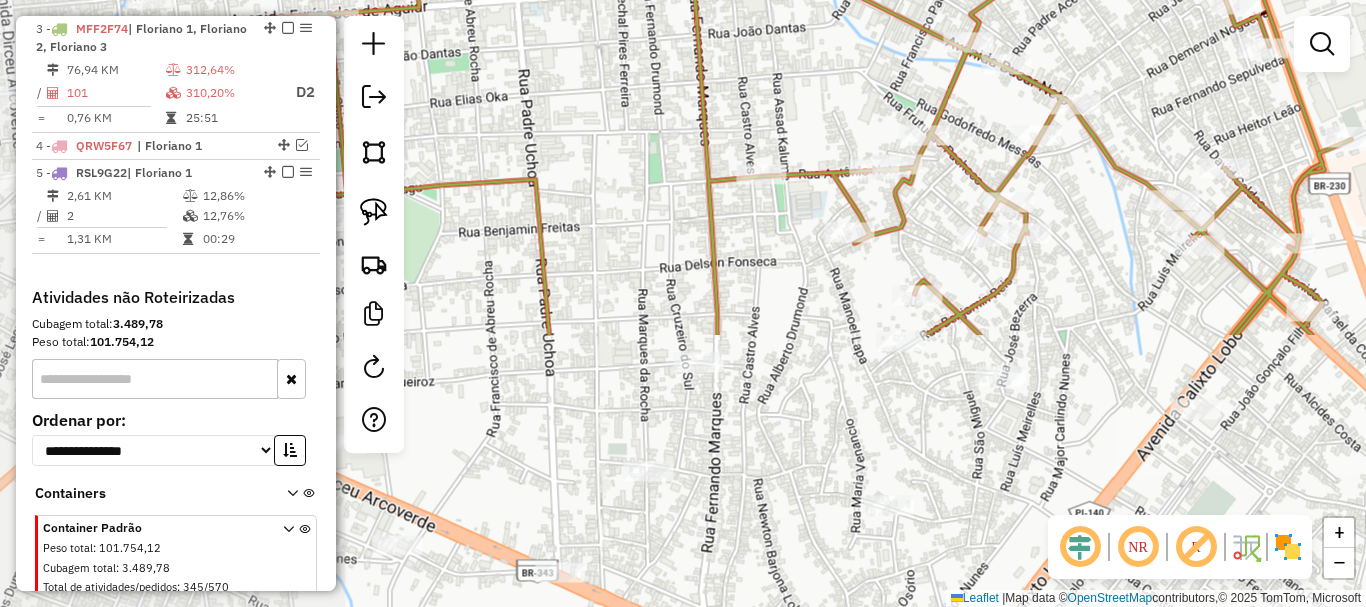 drag, startPoint x: 808, startPoint y: 214, endPoint x: 823, endPoint y: 174, distance: 42.72002 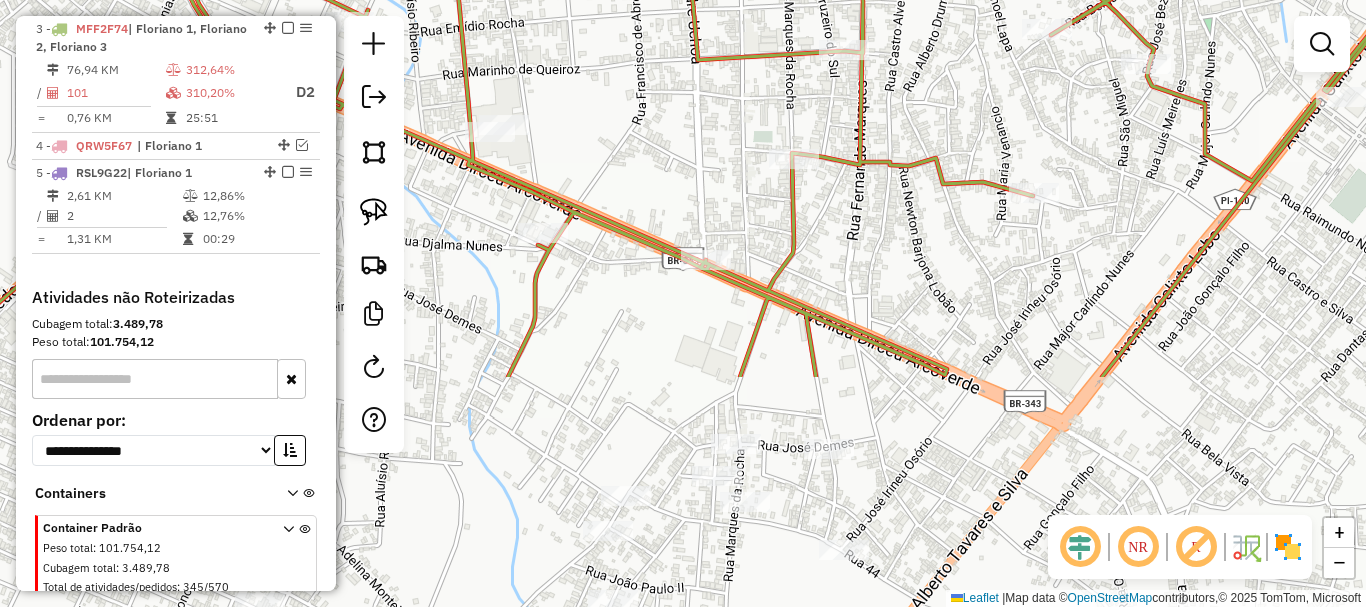 drag, startPoint x: 709, startPoint y: 382, endPoint x: 1006, endPoint y: 197, distance: 349.9057 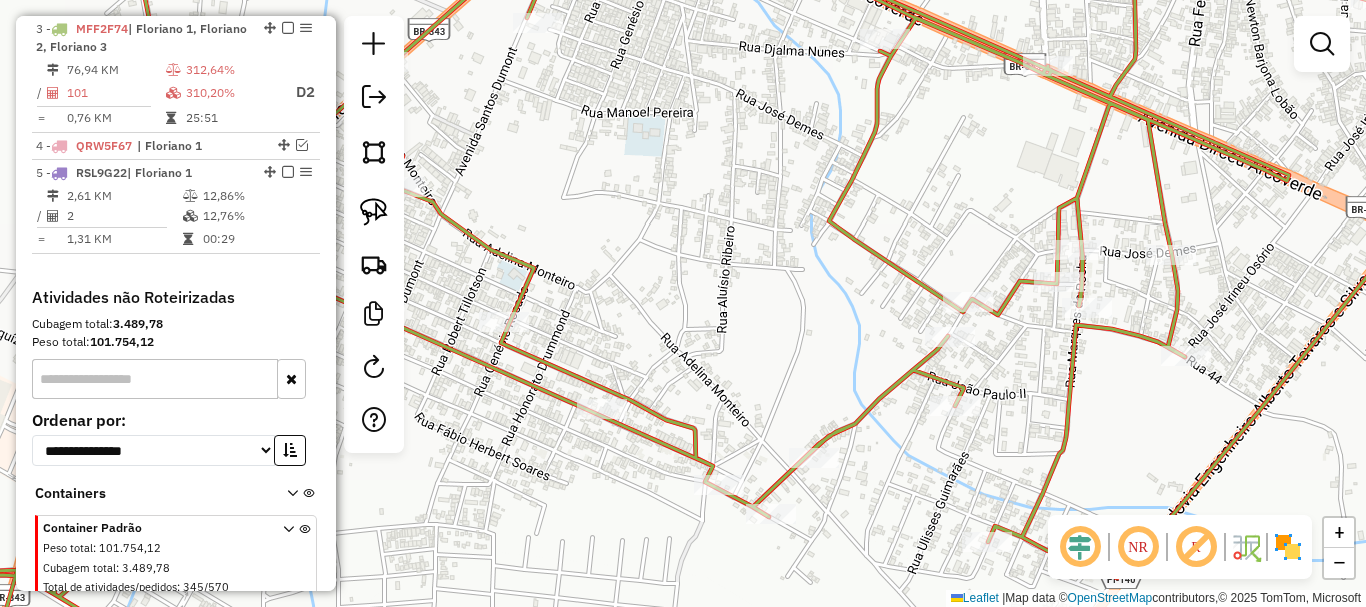 drag, startPoint x: 681, startPoint y: 251, endPoint x: 1012, endPoint y: 207, distance: 333.91165 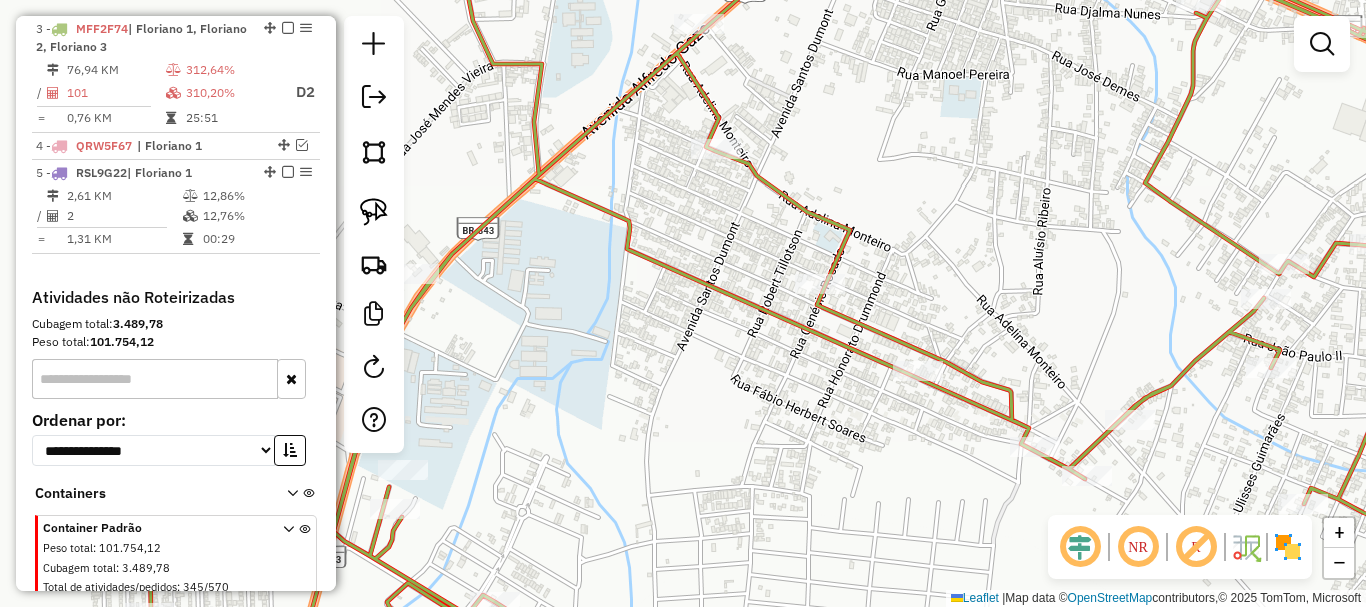 drag, startPoint x: 1115, startPoint y: 140, endPoint x: 1152, endPoint y: 112, distance: 46.400433 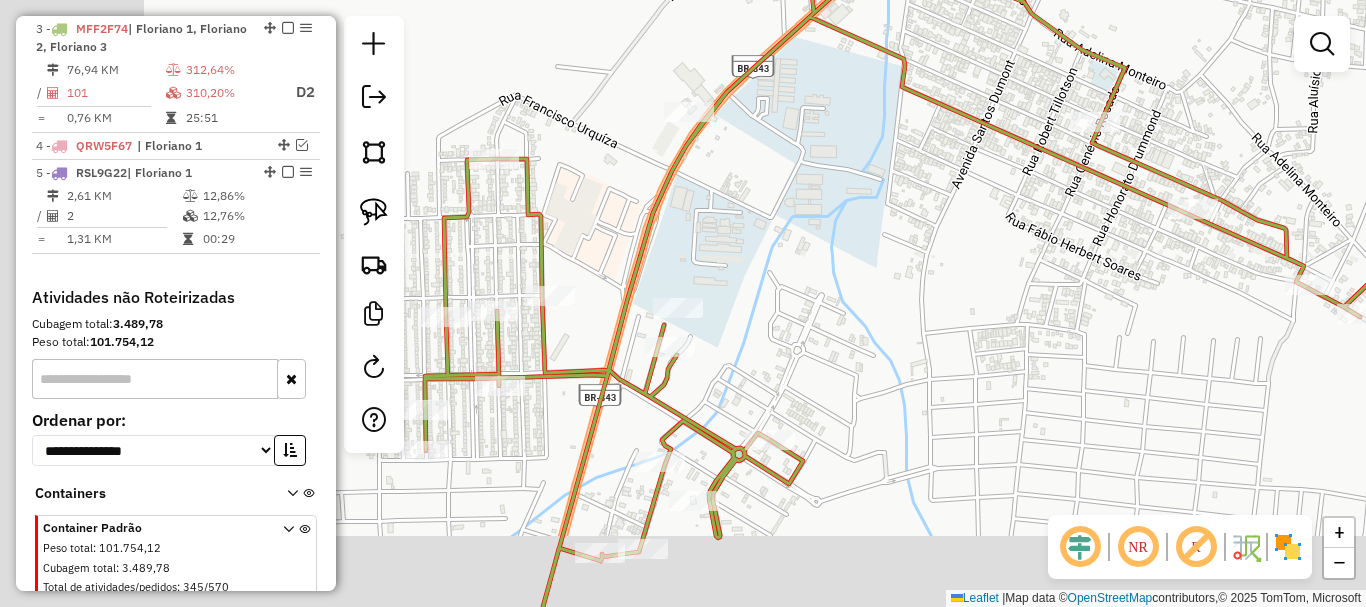 drag, startPoint x: 990, startPoint y: 282, endPoint x: 1021, endPoint y: 215, distance: 73.82411 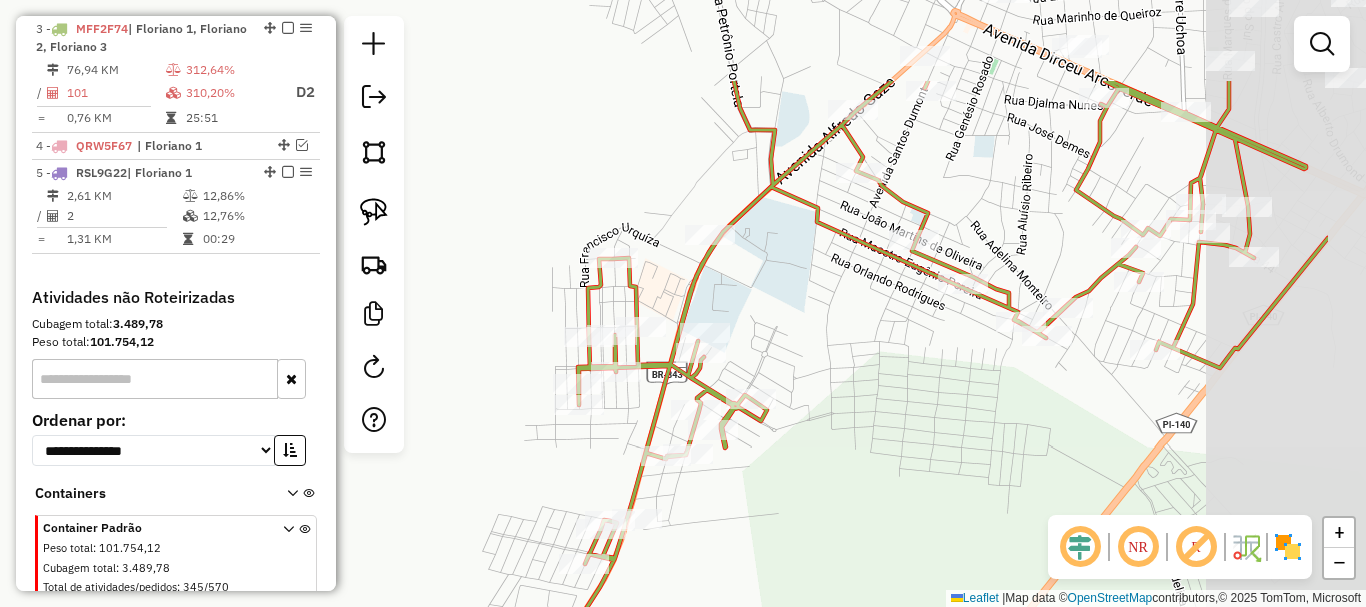 drag, startPoint x: 1038, startPoint y: 271, endPoint x: 825, endPoint y: 419, distance: 259.3704 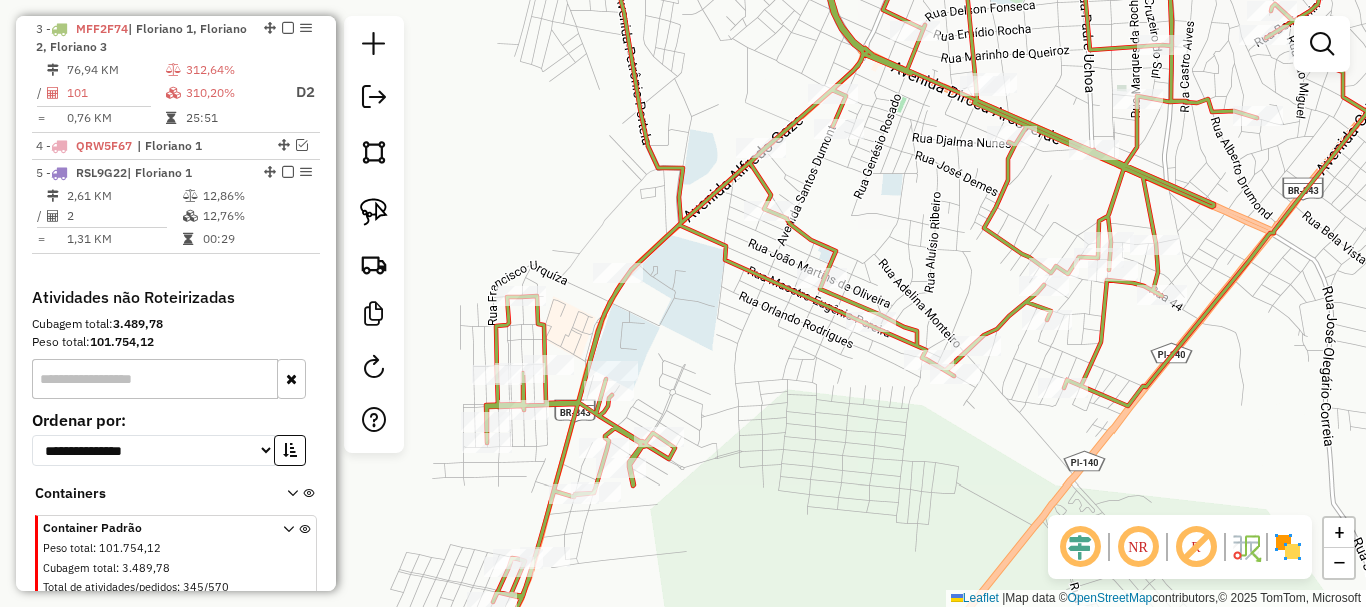 drag, startPoint x: 908, startPoint y: 413, endPoint x: 828, endPoint y: 468, distance: 97.082436 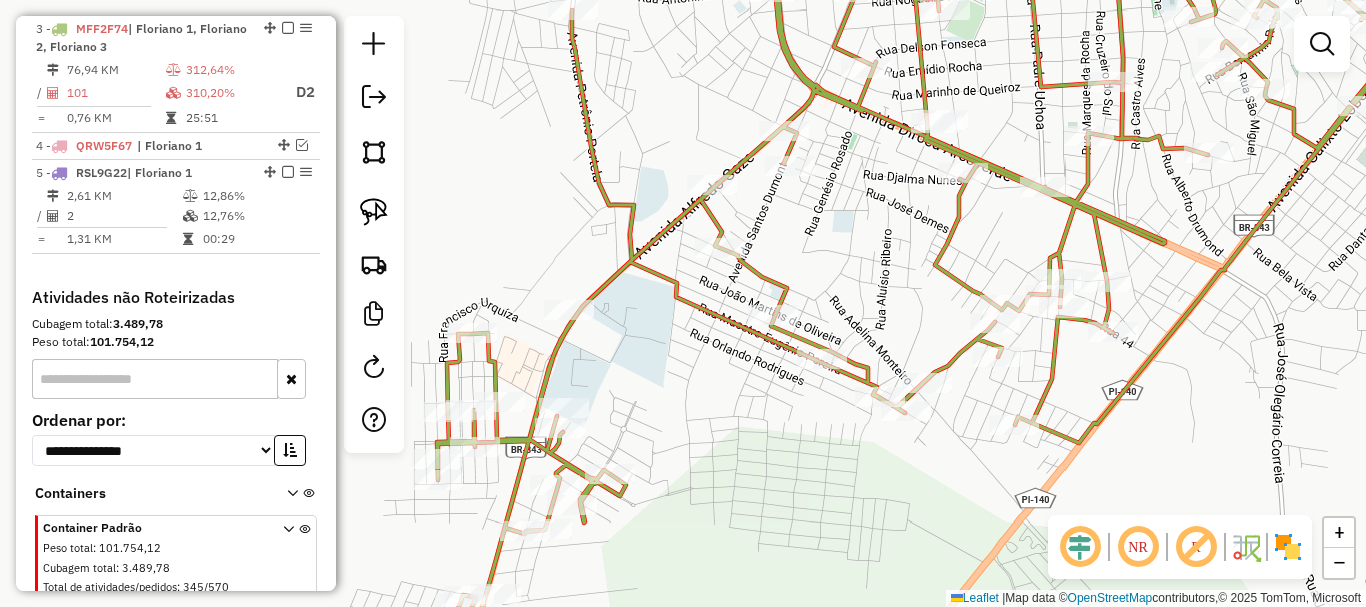 click 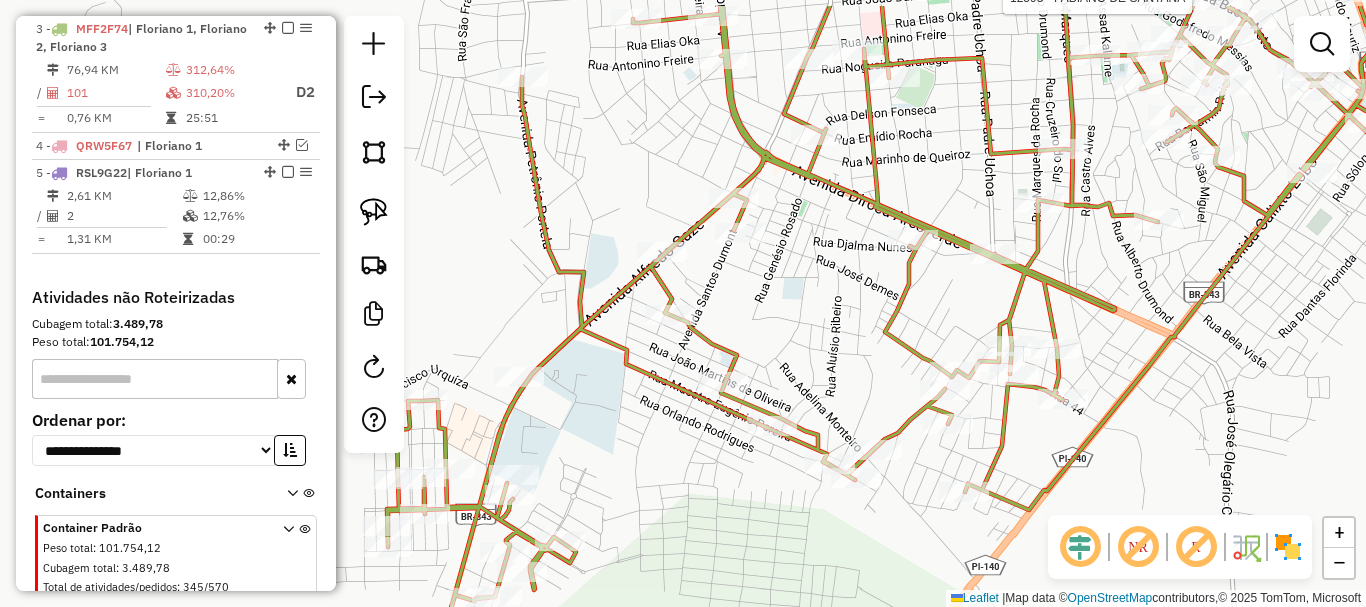 drag, startPoint x: 1154, startPoint y: 381, endPoint x: 825, endPoint y: 591, distance: 390.30884 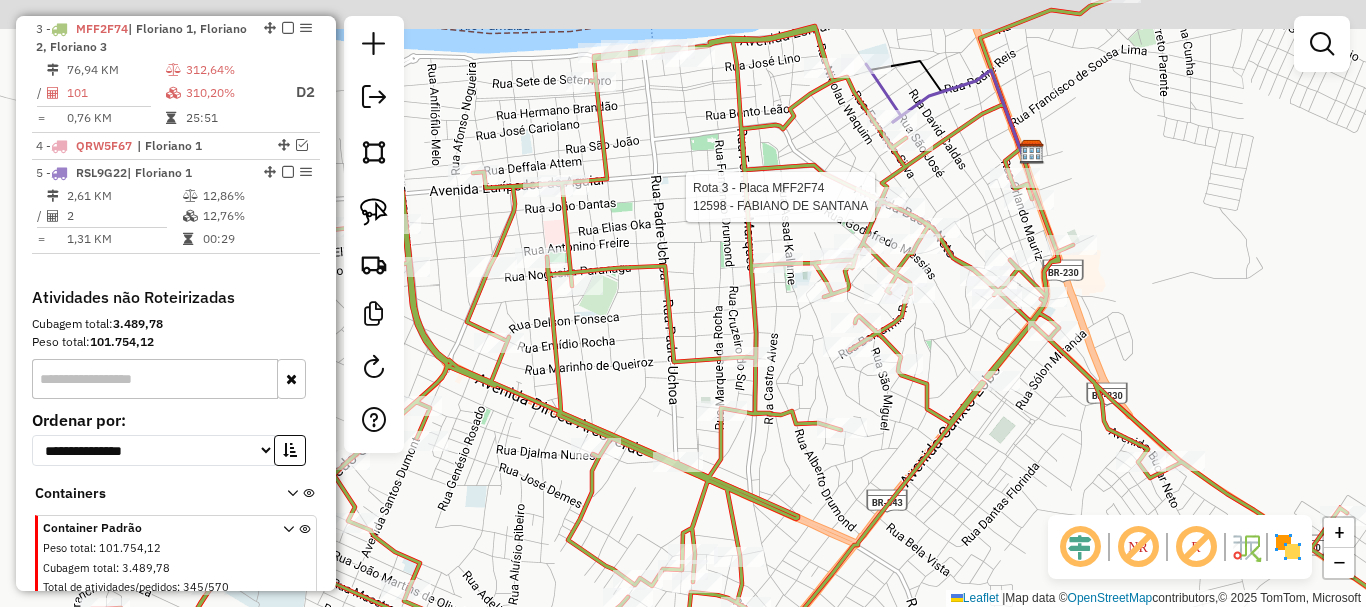 drag, startPoint x: 891, startPoint y: 498, endPoint x: 836, endPoint y: 547, distance: 73.661385 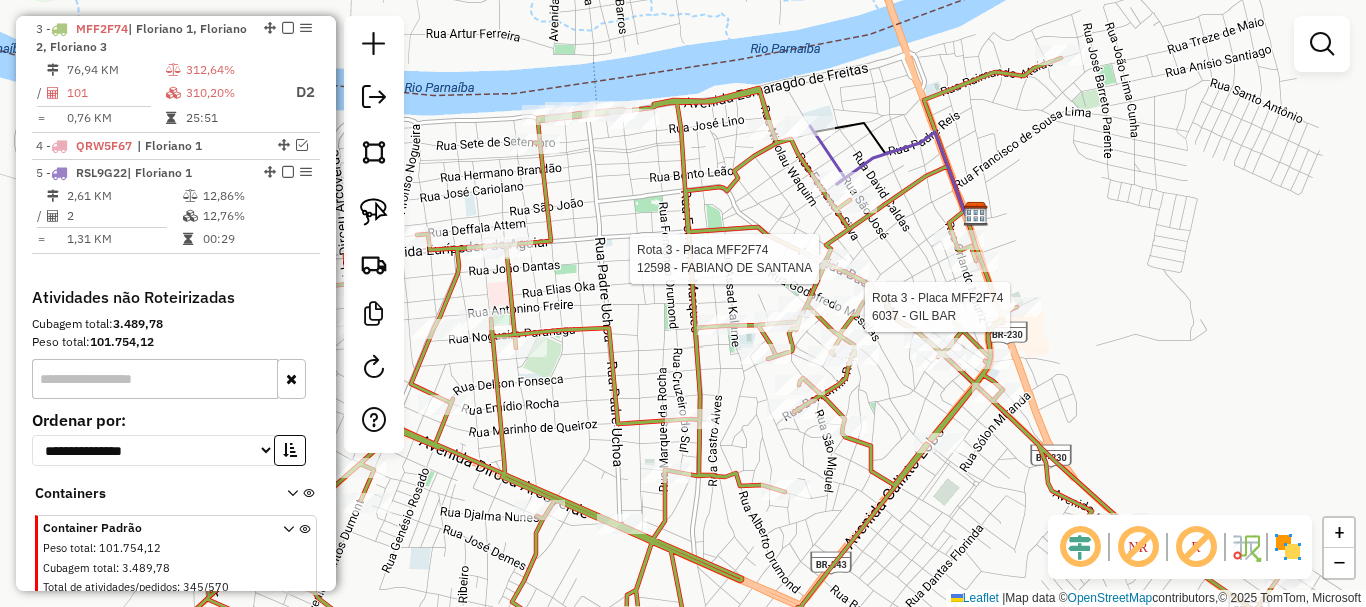 select on "*********" 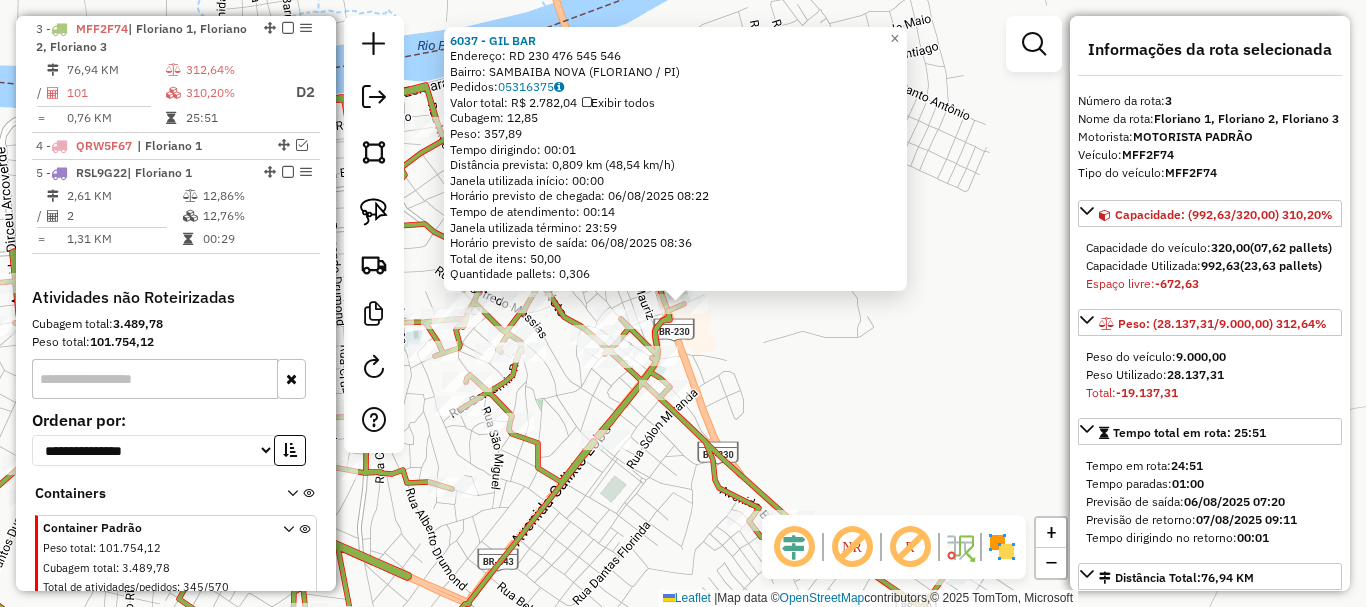 click on "6037 - GIL BAR  Endereço:  RD 230 476 545 546   Bairro: SAMBAIBA NOVA (FLORIANO / PI)   Pedidos:  05316375   Valor total: R$ 2.782,04   Exibir todos   Cubagem: 12,85  Peso: 357,89  Tempo dirigindo: 00:01   Distância prevista: 0,809 km (48,54 km/h)   Janela utilizada início: 00:00   Horário previsto de chegada: 06/08/2025 08:22   Tempo de atendimento: 00:14   Janela utilizada término: 23:59   Horário previsto de saída: 06/08/2025 08:36   Total de itens: 50,00   Quantidade pallets: 0,306  × Janela de atendimento Grade de atendimento Capacidade Transportadoras Veículos Cliente Pedidos  Rotas Selecione os dias de semana para filtrar as janelas de atendimento  Seg   Ter   Qua   Qui   Sex   Sáb   Dom  Informe o período da janela de atendimento: De: Até:  Filtrar exatamente a janela do cliente  Considerar janela de atendimento padrão  Selecione os dias de semana para filtrar as grades de atendimento  Seg   Ter   Qua   Qui   Sex   Sáb   Dom   Considerar clientes sem dia de atendimento cadastrado  De:  +" 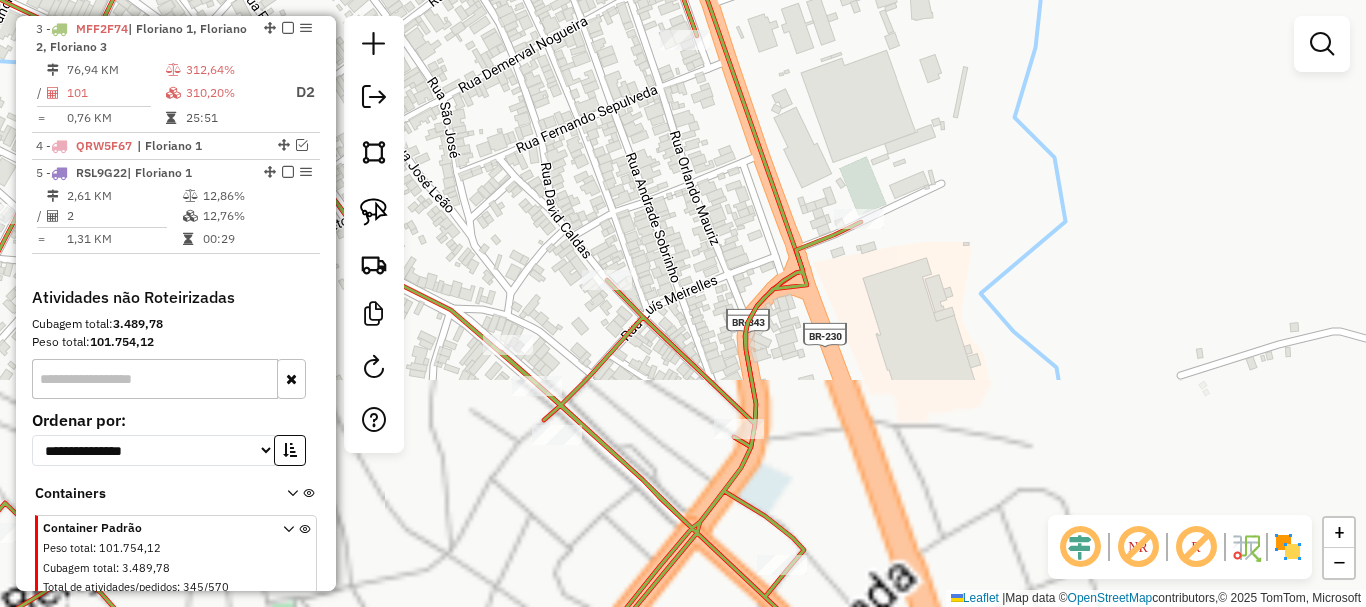 select on "*********" 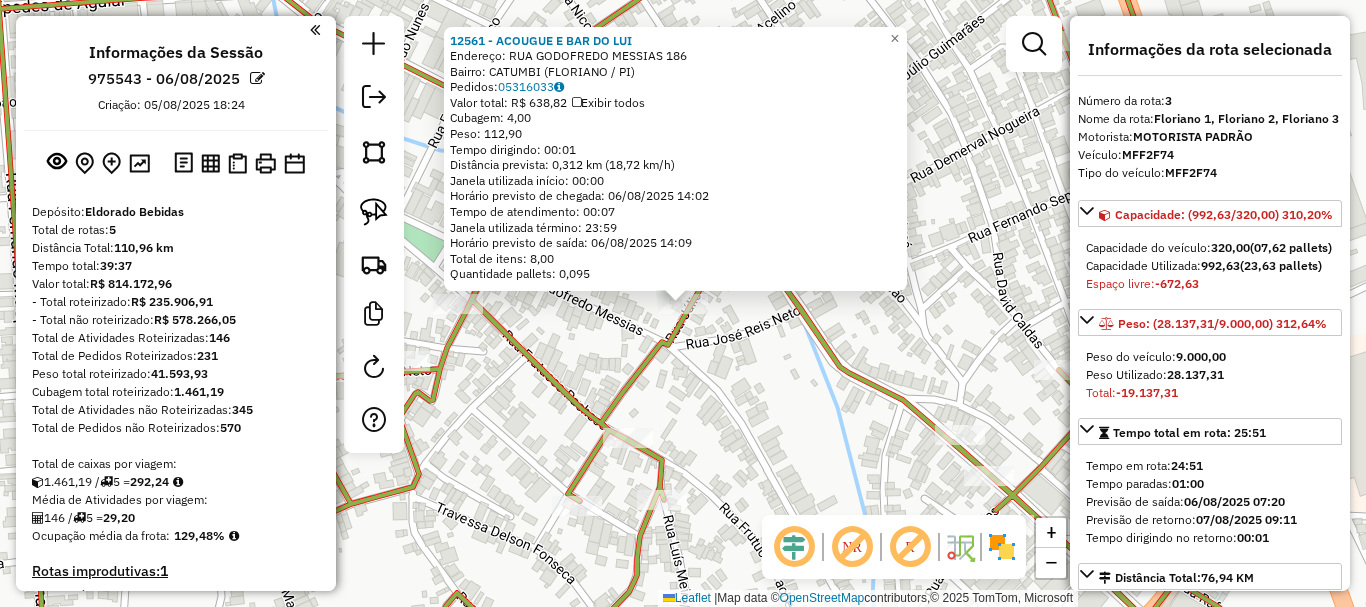 click on "[NUMBER] - ACOUGUE E BAR DO LUI  Endereço:  RUA GODOFREDO MESSIAS [NUMBER]   Bairro: CATUMBI ([CITY] / PI)   Pedidos:  [NUMBER]   Valor total: R$ [NUMBER], [NUMBER]   Exibir todos   Cubagem: [NUMBER]  Peso: [NUMBER]  Tempo dirigindo: [TIME]   Distância prevista: [NUMBER] km ([NUMBER] km/h)   Janela utilizada início: [TIME]   Horário previsto de chegada: [DATE] [TIME]   Tempo de atendimento: [TIME]   Janela utilizada término: [TIME]   Horário previsto de saída: [DATE] [TIME]   Total de itens: [NUMBER]   Quantidade pallets: [NUMBER]  × Janela de atendimento Grade de atendimento Capacidade Transportadoras Veículos Cliente Pedidos  Rotas Selecione os dias de semana para filtrar as janelas de atendimento  Seg   Ter   Qua   Qui   Sex   Sáb   Dom  Informe o período da janela de atendimento: De: Até:  Filtrar exatamente a janela do cliente  Considerar janela de atendimento padrão  Selecione os dias de semana para filtrar as grades de atendimento  Seg   Ter   Qua   Qui   Sex   Sáb   Dom   Clientes fora do dia de atendimento selecionado +" 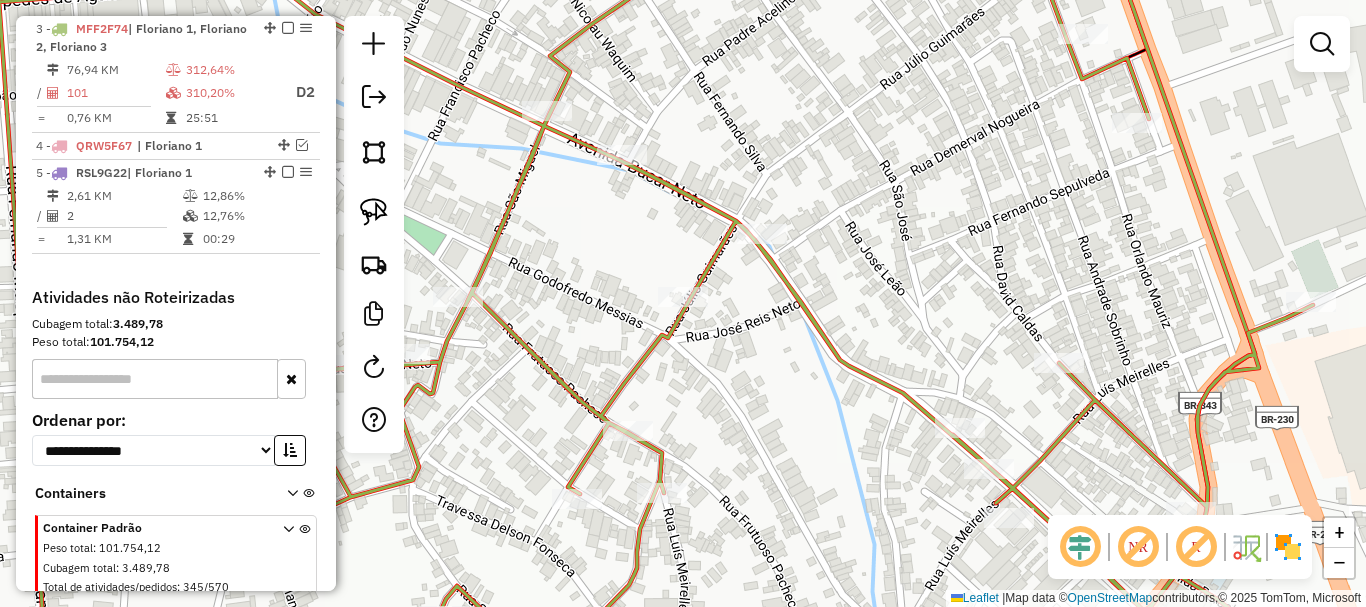 drag, startPoint x: 716, startPoint y: 302, endPoint x: 723, endPoint y: 256, distance: 46.52956 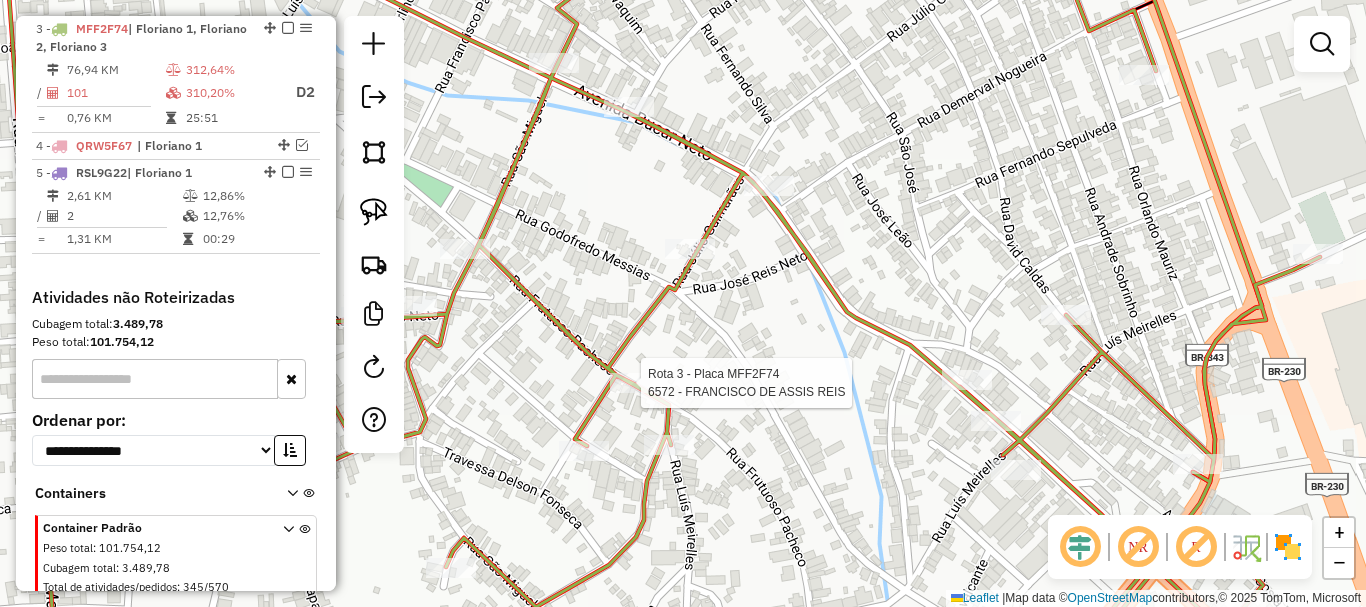 select on "*********" 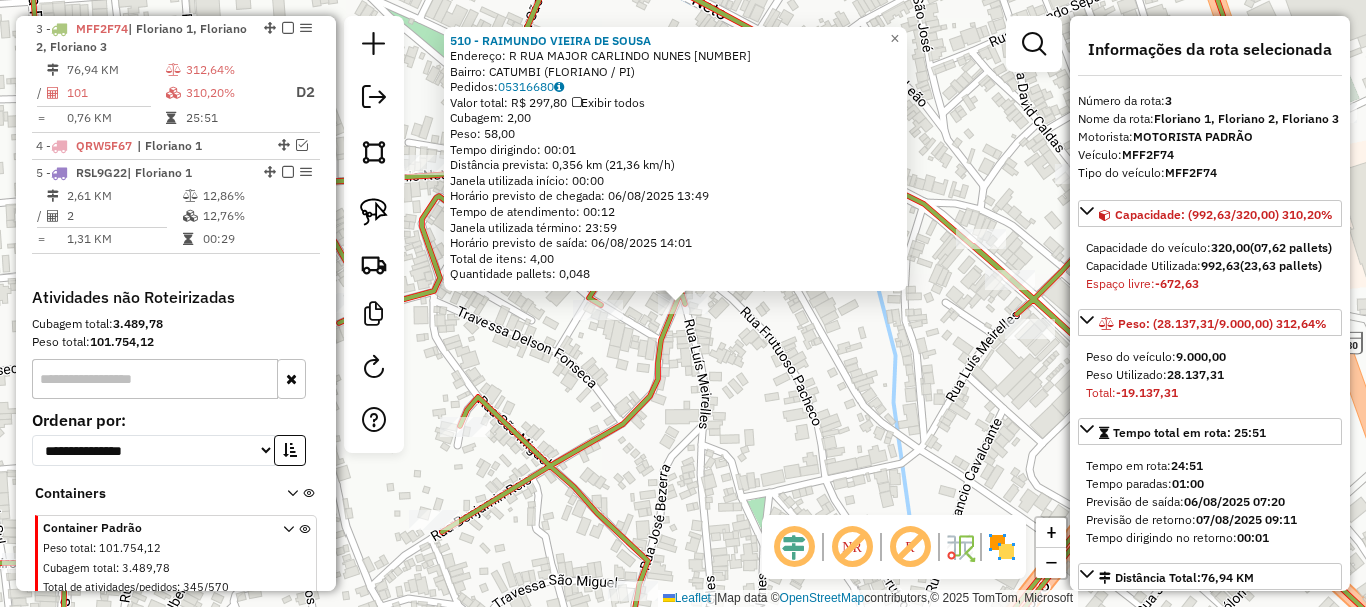 click on "510 - RAIMUNDO VIEIRA DE SOUSA Endereço: R RUA MAJOR CARLINDO NUNES 368A Bairro: CATUMBI ([CITY] / [STATE]) Pedidos: 05316680 Valor total: R$ 297,80 Exibir todos Cubagem: 2,00 Peso: 58,00 Tempo dirigindo: 00:01 Distância prevista: 0,356 km (21,36 km/h) Janela utilizada início: 00:00 Horário previsto de chegada: 06/08/2025 13:49 Tempo de atendimento: 00:12 Janela utilizada término: 23:59 Horário previsto de saída: 06/08/2025 14:01 Total de itens: 4,00 Quantidade pallets: 0,048 × Janela de atendimento Grade de atendimento Capacidade Transportadoras Veículos Cliente Pedidos Rotas Selecione os dias de semana para filtrar as janelas de atendimento Seg Ter Qua Qui Sex Sáb Dom Informe o período da janela de atendimento: De: Até: Filtrar exatamente a janela do cliente Considerar janela de atendimento padrão Selecione os dias de semana para filtrar as grades de atendimento Seg Ter Qua Qui Sex Sáb Dom Peso mínimo: Peso máximo: De:" 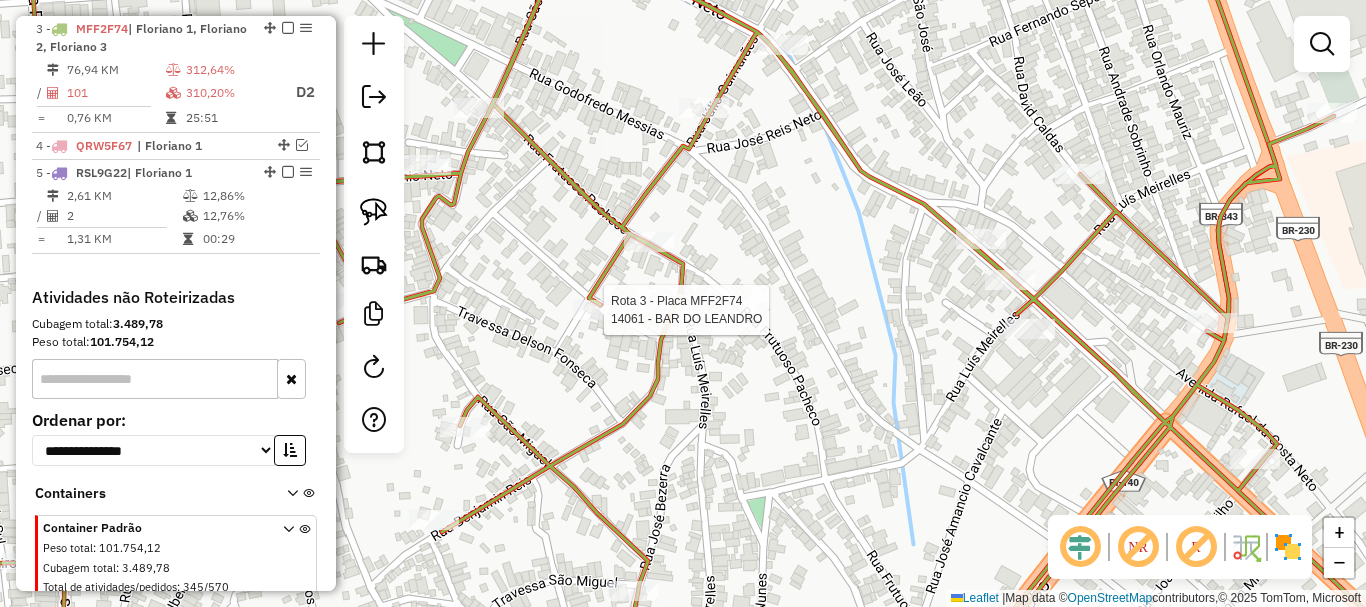 select on "*********" 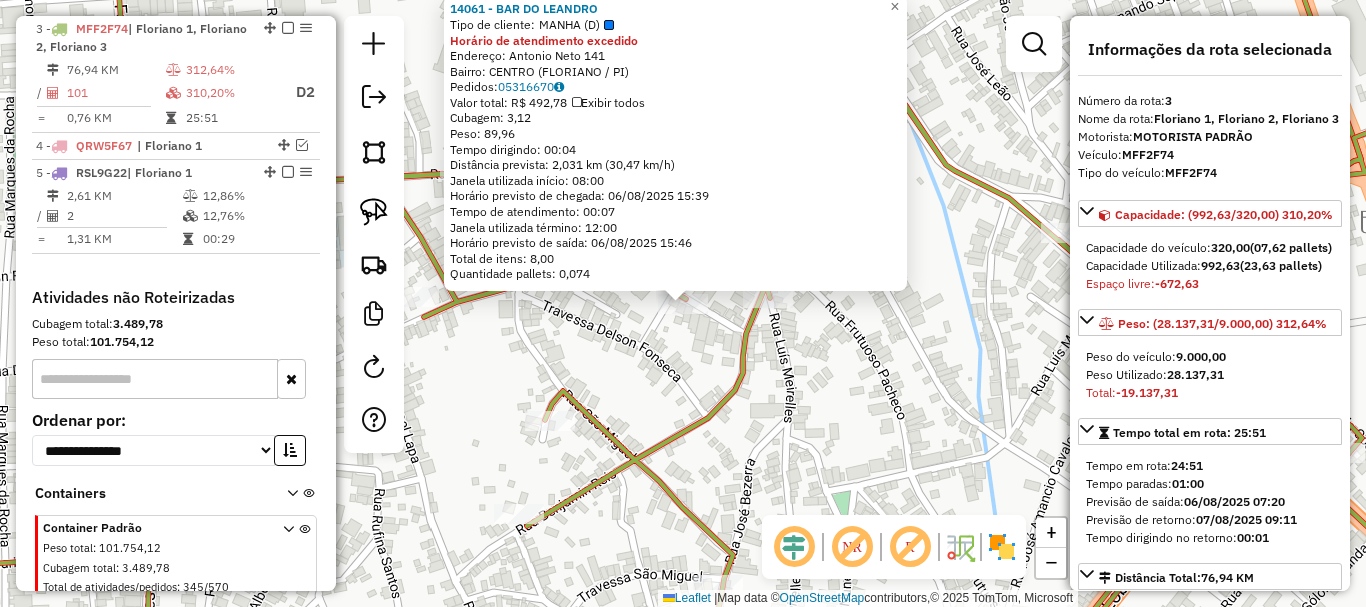 click on "[NUMBER] - BAR DO LEANDRO  Tipo de cliente:   MANHA (D)  Horário de atendimento excedido  Endereço:  Antonio Neto [NUMBER]   Bairro: CENTRO ([CITY] / PI)   Pedidos:  [NUMBER]   Valor total: R$ [NUMBER], [NUMBER]   Exibir todos   Cubagem: [NUMBER]  Peso: [NUMBER]  Tempo dirigindo: [TIME]   Distância prevista: [NUMBER] km ([NUMBER] km/h)   Janela utilizada início: [TIME]   Horário previsto de chegada: [DATE] [TIME]   Tempo de atendimento: [TIME]   Janela utilizada término: [TIME]   Horário previsto de saída: [DATE] [TIME]   Total de itens: [NUMBER]   Quantidade pallets: [NUMBER]  × Janela de atendimento Grade de atendimento Capacidade Transportadoras Veículos Cliente Pedidos  Rotas Selecione os dias de semana para filtrar as janelas de atendimento  Seg   Ter   Qua   Qui   Sex   Sáb   Dom  Informe o período da janela de atendimento: De: Até:  Filtrar exatamente a janela do cliente  Considerar janela de atendimento padrão  Selecione os dias de semana para filtrar as grades de atendimento  Seg   Ter   Qua   Qui   Sex   Sáb   Dom  De:" 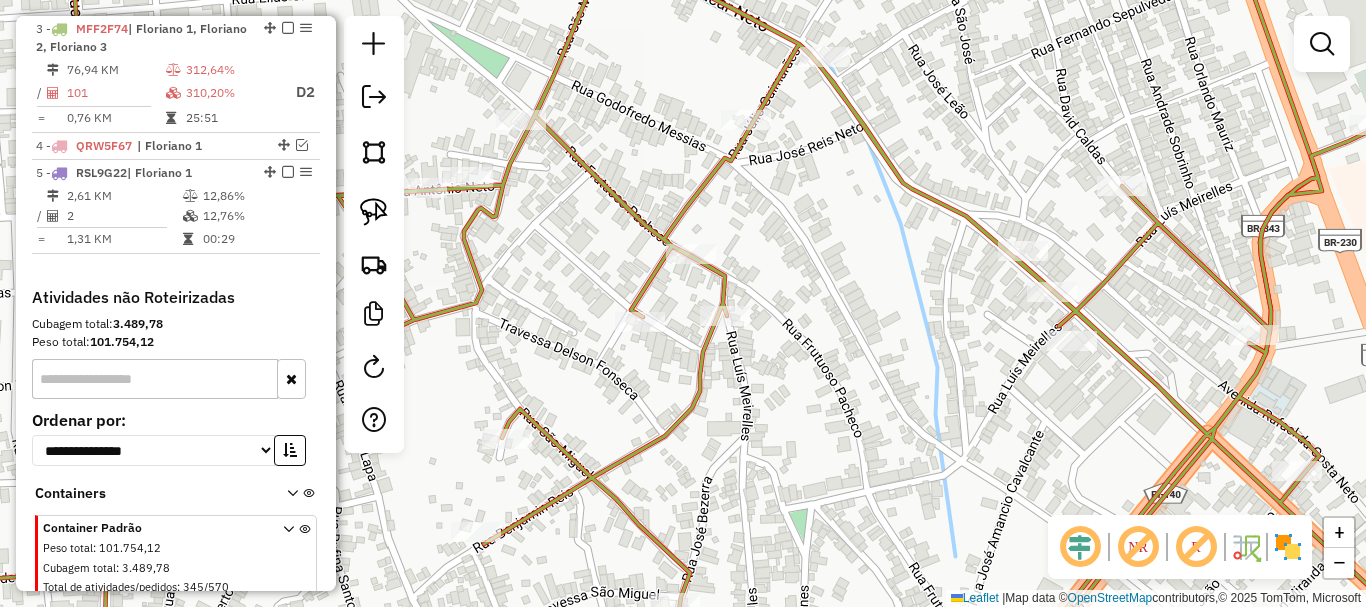 drag, startPoint x: 854, startPoint y: 349, endPoint x: 763, endPoint y: 366, distance: 92.574295 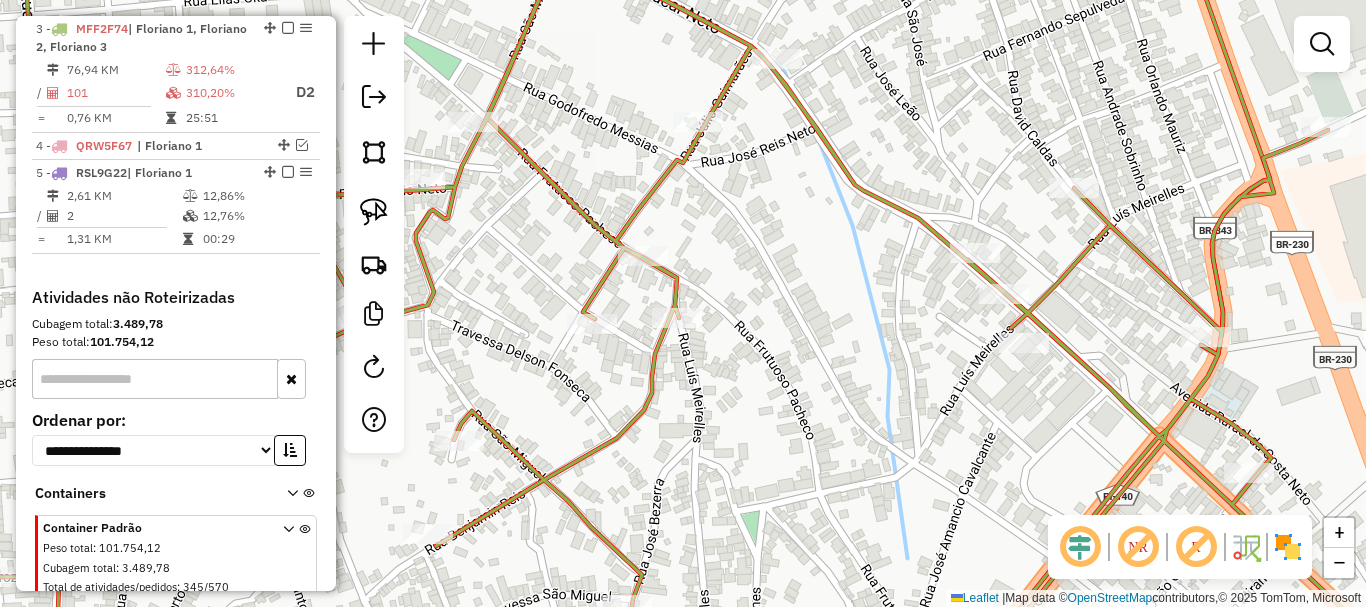 drag, startPoint x: 732, startPoint y: 433, endPoint x: 725, endPoint y: 473, distance: 40.60788 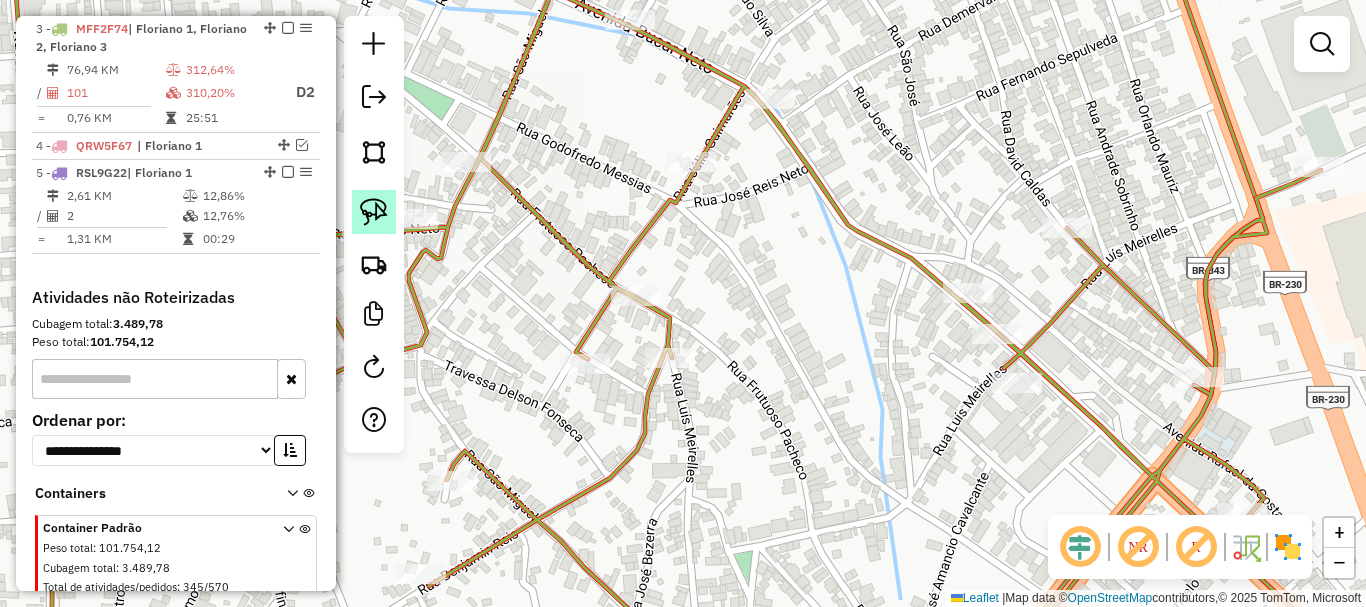click 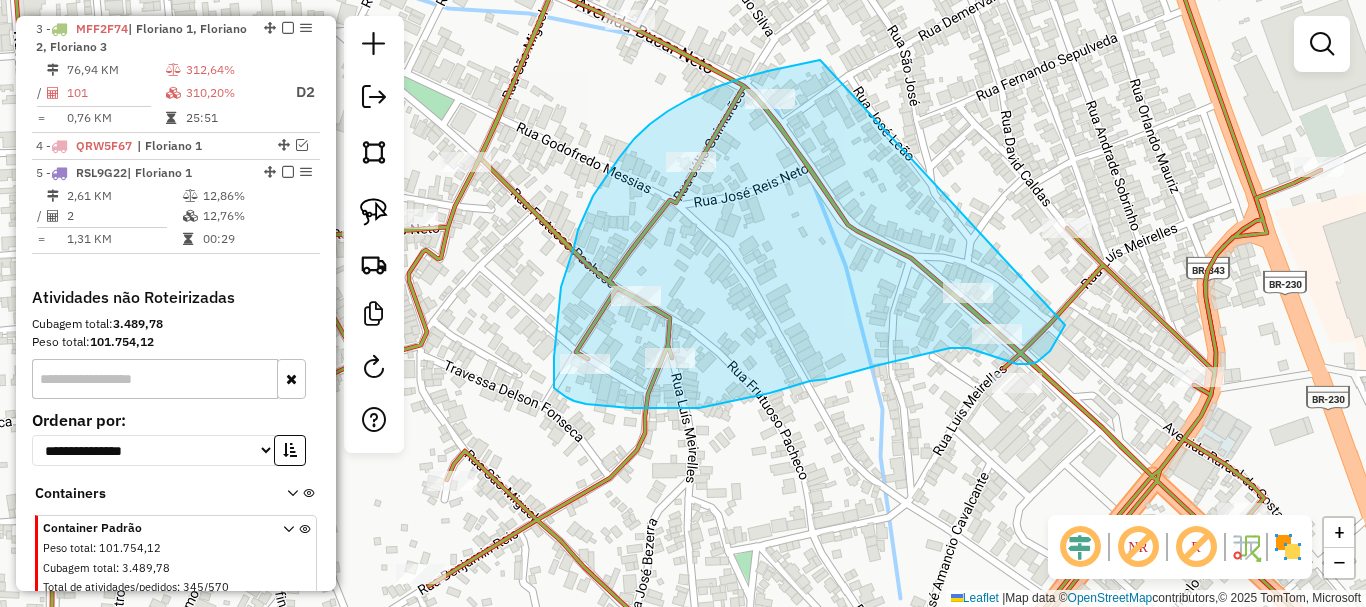 drag, startPoint x: 812, startPoint y: 62, endPoint x: 1065, endPoint y: 325, distance: 364.9356 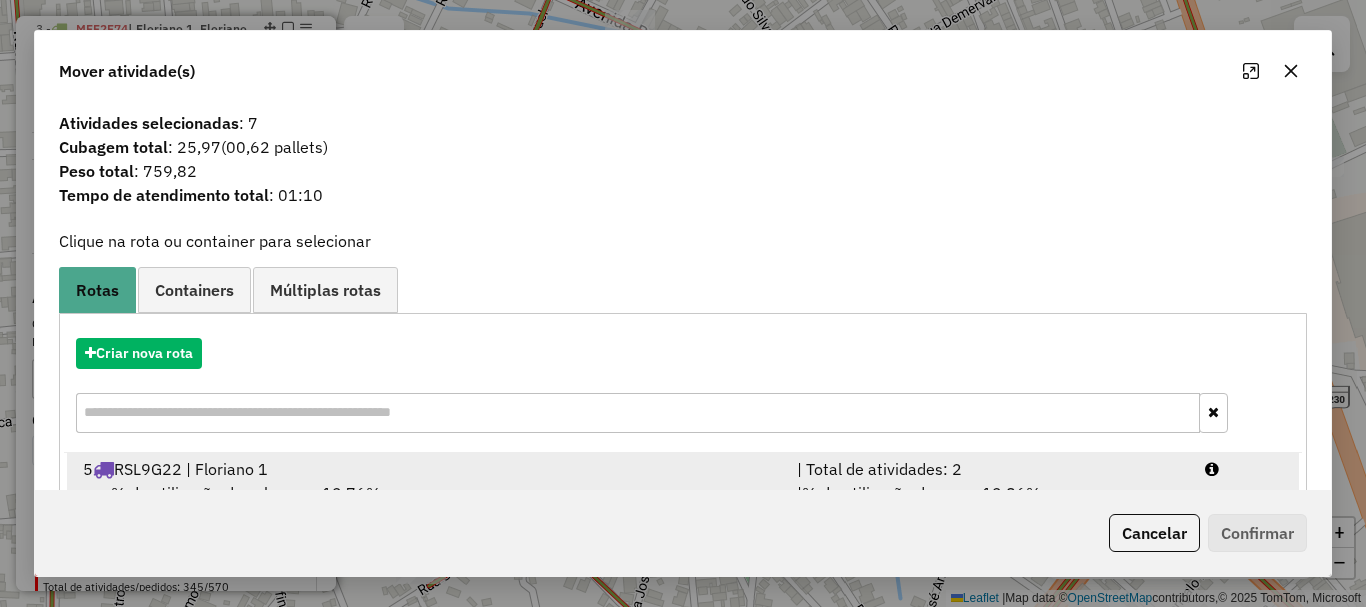 click on "Mover atividade(s) Atividades selecionadas : 7 Cubagem total  : 25,97   (00,62 pallets)  Peso total : 759,82 Tempo de atendimento total : 01:10  Clique na rota ou container para selecionar   Rotas Containers Múltiplas rotas  Criar nova rota   5  RSL9G22 | Floriano 1  | Total de atividades: 2  % de utilização da cubagem: 12,76%  Cubagem disponível: 122,13   |  % de utilização do peso: 12,86%  | Peso disponível: 3.537,91   Criar novo container  Container Padrão  Peso total: 101.754,12   Cubagem total: 3.489,78   Total de atividades/pedidos: 570  Selecione os Veículos  (é necessário selecionar ao menos 1 veículo) : Disponíveis: 66  APV1B57 - TRUCK 12 PALETES CARGA SECA (C: 462,00 - P: 13398,00) (VD)   CYR5A29 - CYR5A29 (C: 320,00 - P: 9010,00) (VD)   EFV0G82 - EFV0G82 (C: 320,00 - P: 9010,00) (VD)   EYM5A49 - EYM5A49 (C: 320,00 - P: 9010,00) (VD)   GSH6509 - TOCO 10 PALETES CARGA SECA (C: 336,00 - P: 9744,00) (VD)   HIG2E25 - HIG2E25 (C: 320,00 - P: 9010,00) (VD)  Selecionados: 12  Cancelar" 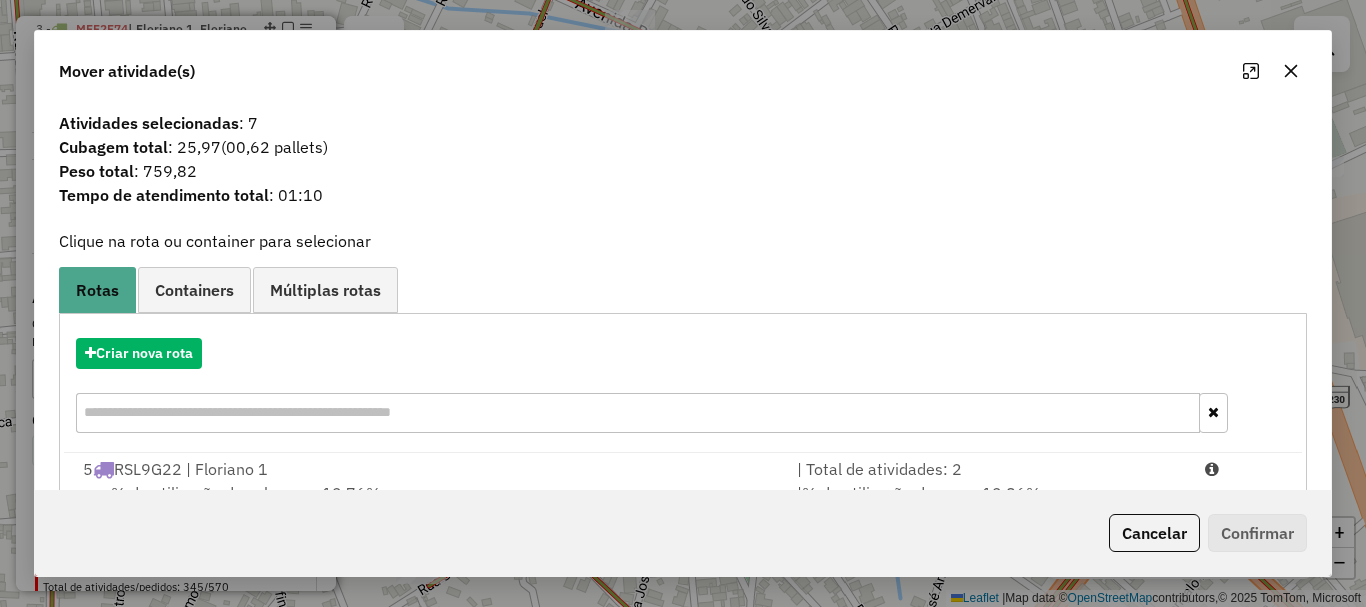 click on "Cancelar   Confirmar" 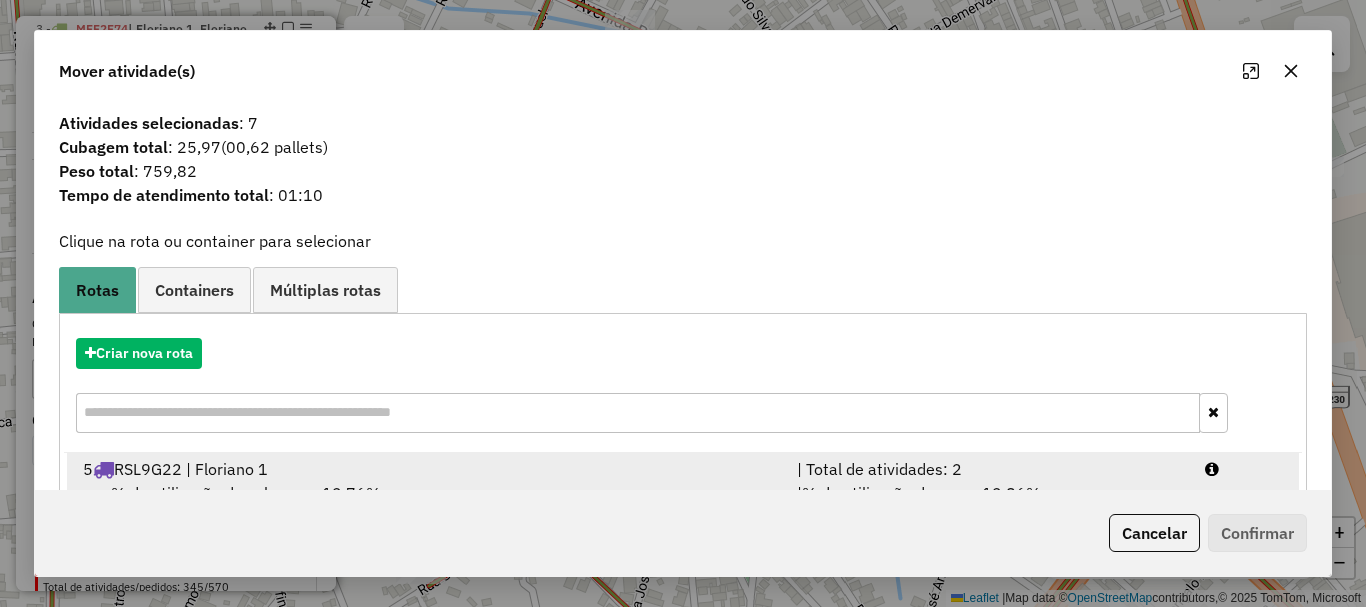 click on "5  RSL9G22 | Floriano 1  | Total de atividades: 2  % de utilização da cubagem: 12,76%  Cubagem disponível: 122,13   |  % de utilização do peso: 12,86%  | Peso disponível: 3.537,91" at bounding box center [683, 493] 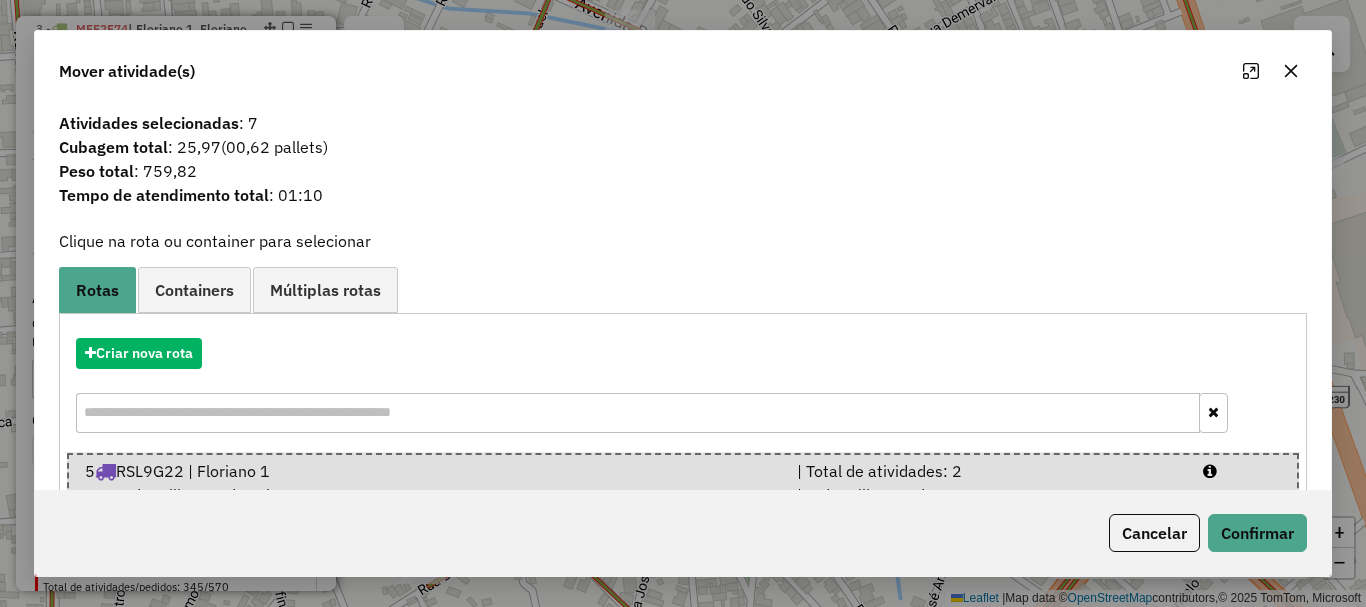 click on "Cancelar   Confirmar" 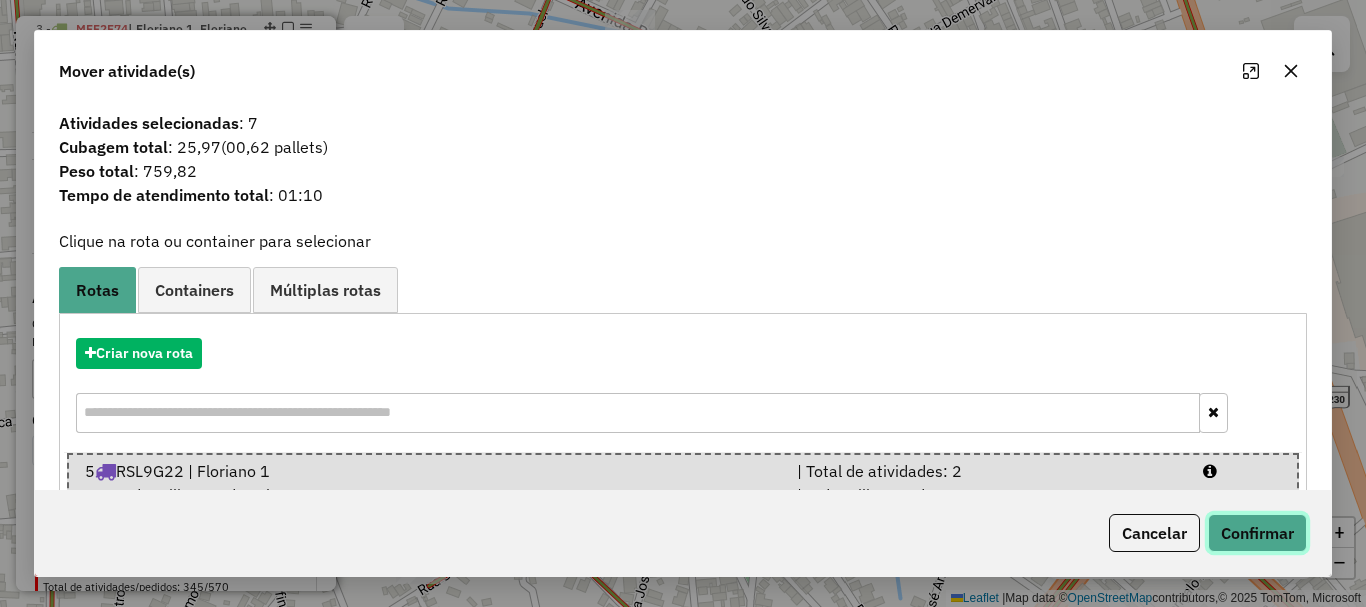 click on "Confirmar" 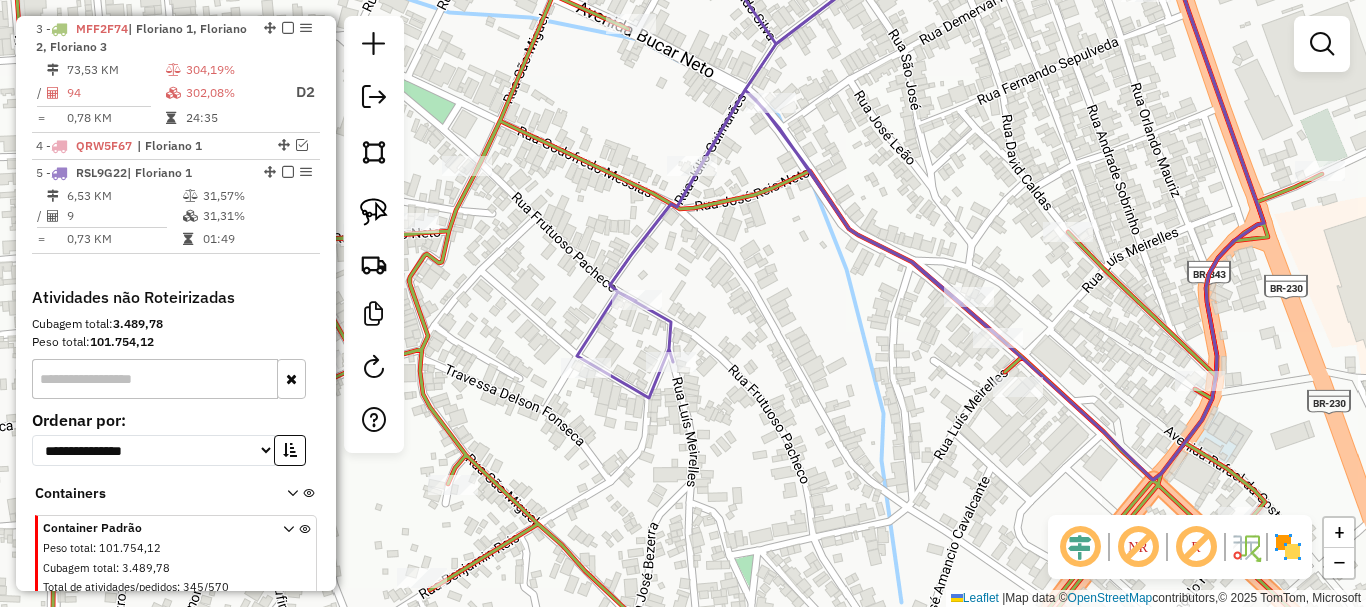 drag, startPoint x: 664, startPoint y: 96, endPoint x: 797, endPoint y: 275, distance: 223.00224 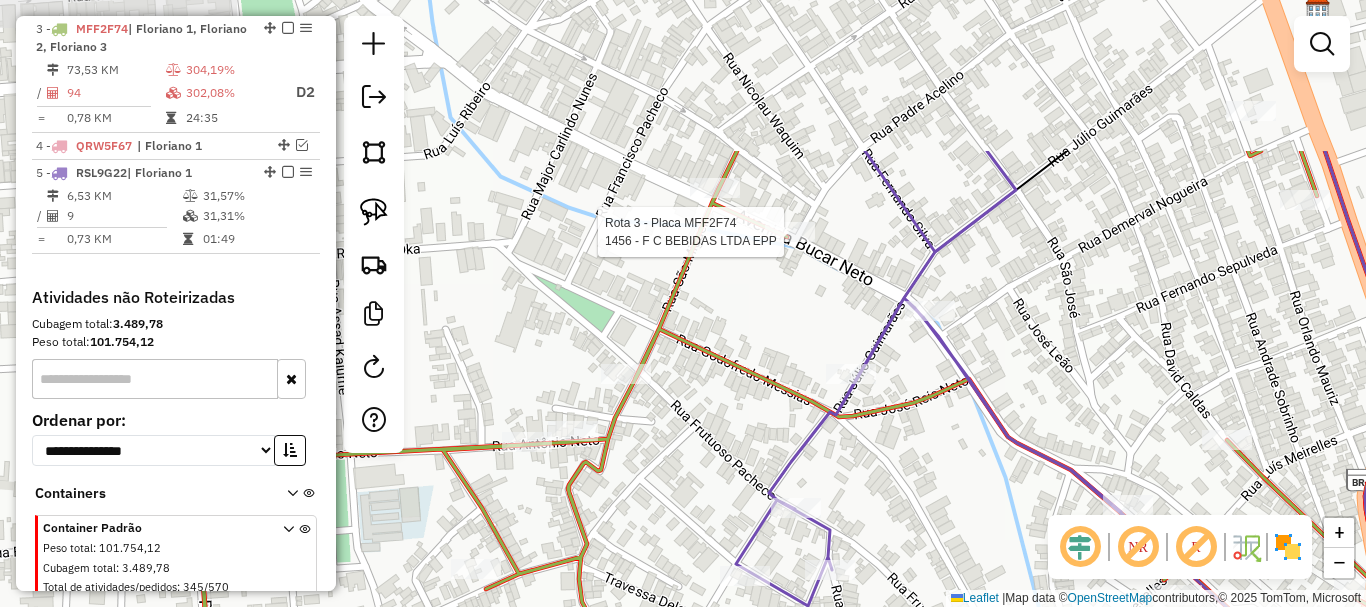 select on "*********" 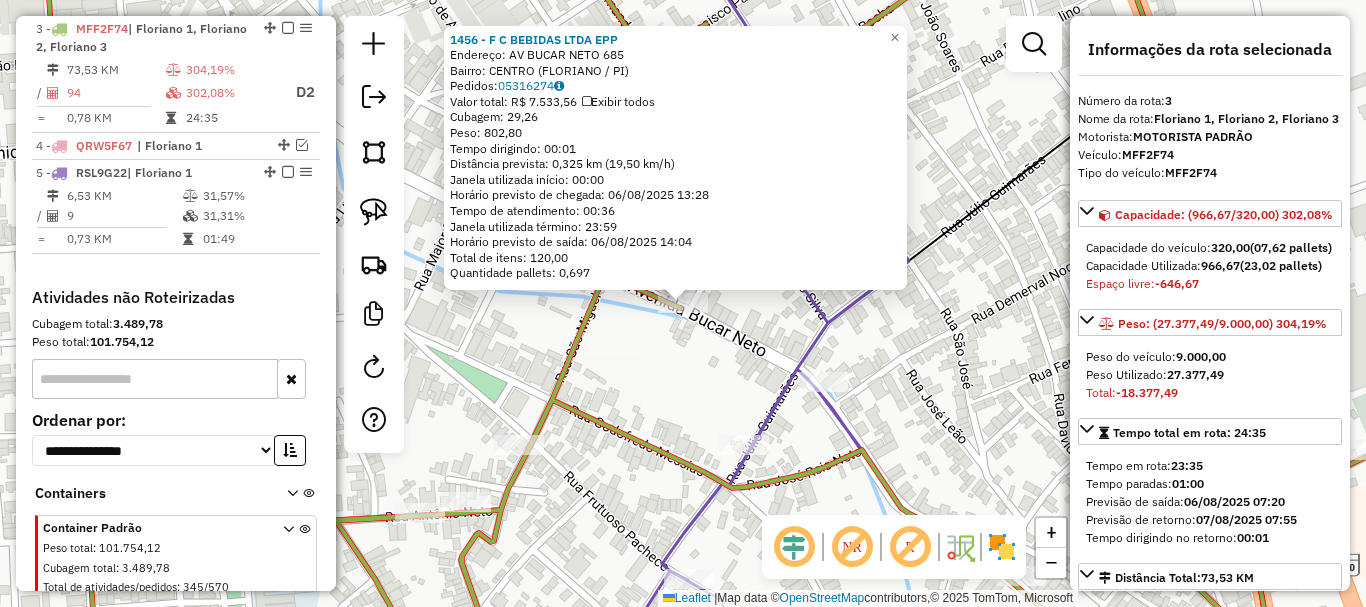 click on "1456 - F C BEBIDAS LTDA EPP  Endereço: AV  [NAME]                     685   Bairro: CENTRO ([CITY] / [STATE])   Pedidos:  05316274   Valor total: R$ 7.533,56   Exibir todos   Cubagem: 29,26  Peso: 802,80  Tempo dirigindo: 00:01   Distância prevista: 0,325 km (19,50 km/h)   Janela utilizada início: 00:00   Horário previsto de chegada: 06/08/2025 13:28   Tempo de atendimento: 00:36   Janela utilizada término: 23:59   Horário previsto de saída: 06/08/2025 14:04   Total de itens: 120,00   Quantidade pallets: 0,697  × Janela de atendimento Grade de atendimento Capacidade Transportadoras Veículos Cliente Pedidos  Rotas Selecione os dias de semana para filtrar as janelas de atendimento  Seg   Ter   Qua   Qui   Sex   Sáb   Dom  Informe o período da janela de atendimento: De: Até:  Filtrar exatamente a janela do cliente  Considerar janela de atendimento padrão  Selecione os dias de semana para filtrar as grades de atendimento  Seg   Ter   Qua   Qui   Sex   Sáb   Dom   Peso mínimo:   Peso máximo:  De:" 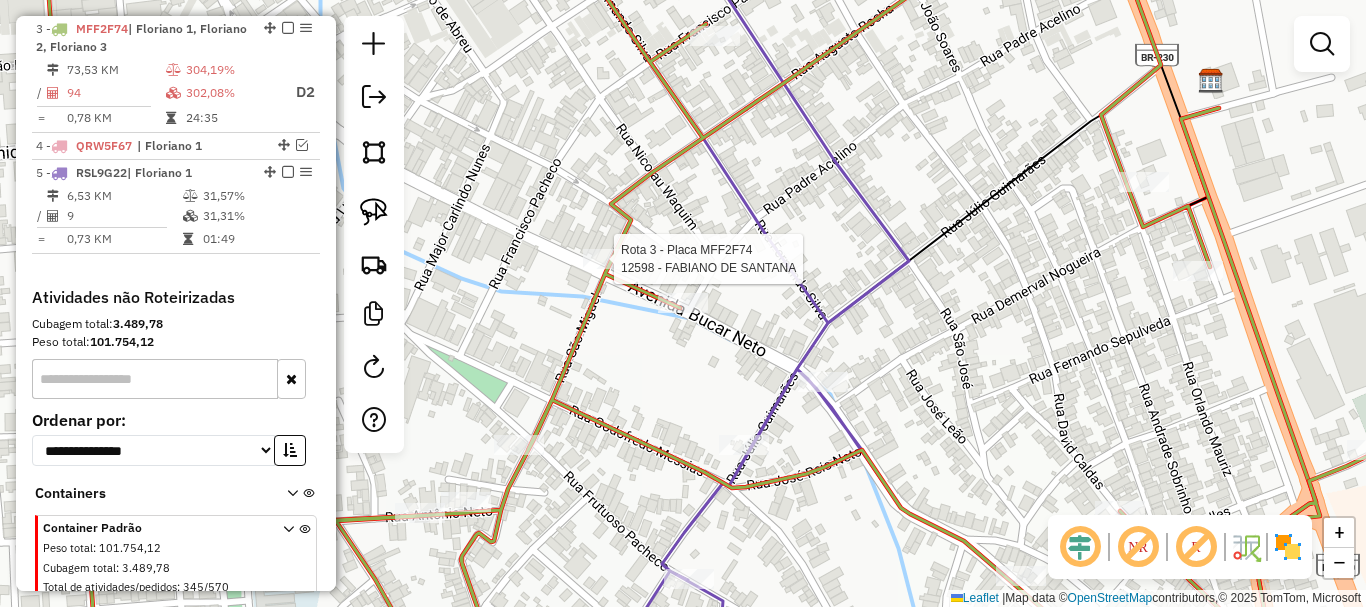 select on "*********" 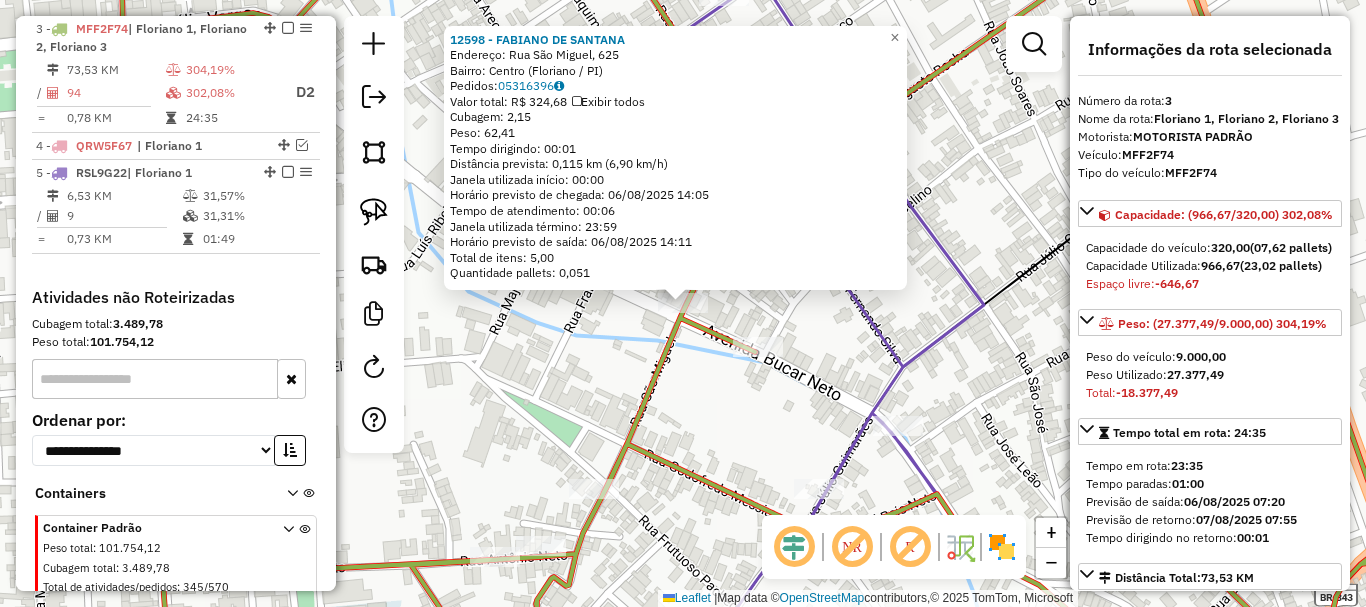click on "[NUMBER] - FABIANO DE SANTANA Endereço: Rua São Miguel, [NUMBER] Bairro: Centro ([CITY] / [STATE]) Pedidos: [NUMBER] Valor total: R$ 324,68 Exibir todos Cubagem: 2,15 Peso: 62,41 Tempo dirigindo: 00:01 Distância prevista: 0,115 km (6,90 km/h) Janela utilizada início: 00:00 Horário previsto de chegada: 06/08/2025 14:05 Tempo de atendimento: 00:06 Janela utilizada término: 23:59 Horário previsto de saída: 06/08/2025 14:11 Total de itens: 5,00 Quantidade pallets: 0,051 × Janela de atendimento Grade de atendimento Capacidade Transportadoras Veículos Cliente Pedidos Rotas Selecione os dias de semana para filtrar as janelas de atendimento Seg Ter Qua Qui Sex Sáb Dom Informe o período da janela de atendimento: De: Até: Filtrar exatamente a janela do cliente Considerar janela de atendimento padrão Selecione os dias de semana para filtrar as grades de atendimento Seg Ter Qua Qui Sex Sáb Dom Considerar clientes sem dia de atendimento cadastrado De:" 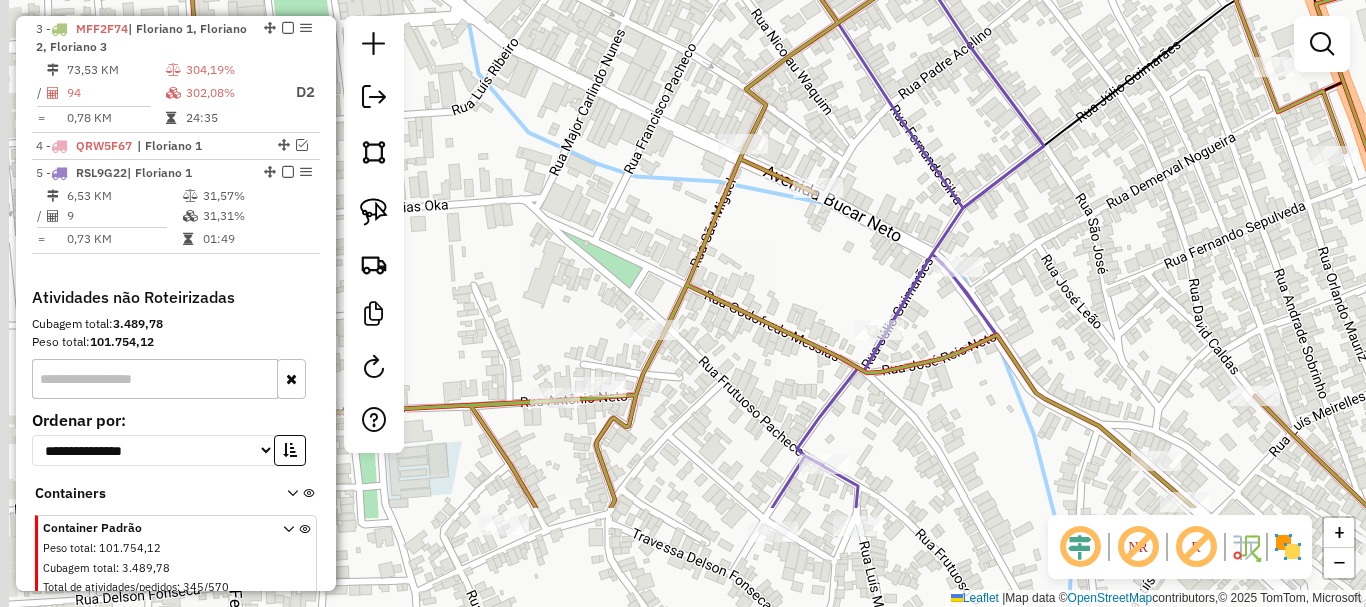 drag, startPoint x: 603, startPoint y: 353, endPoint x: 661, endPoint y: 268, distance: 102.90287 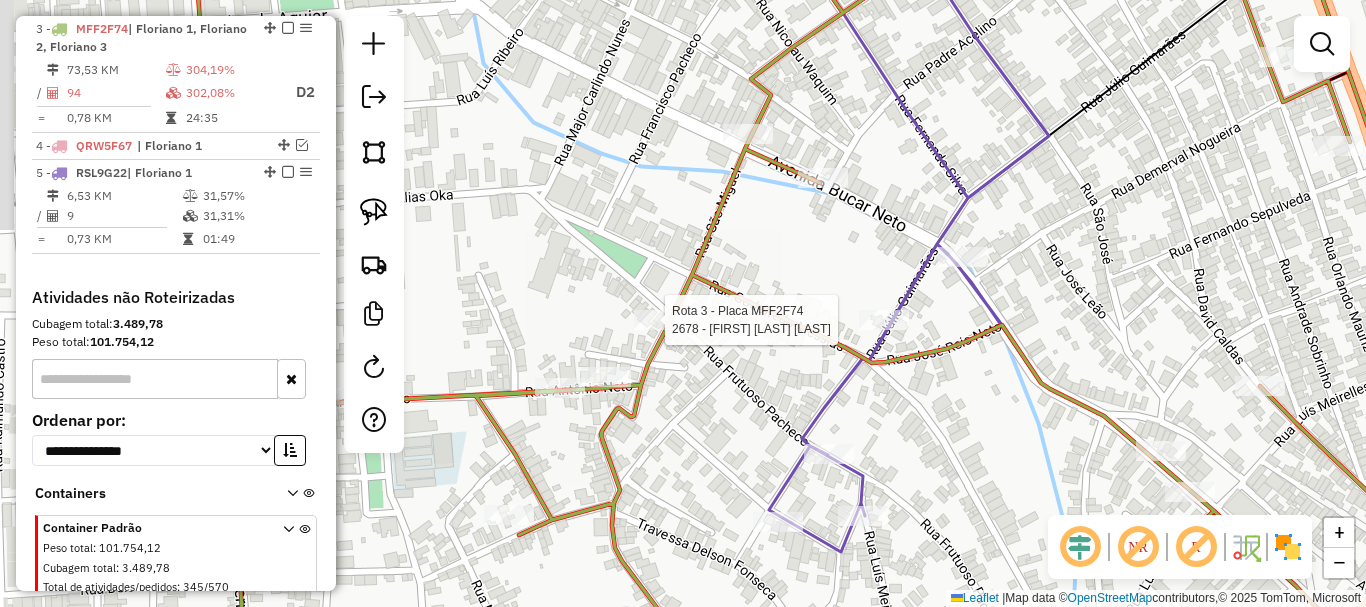 select on "*********" 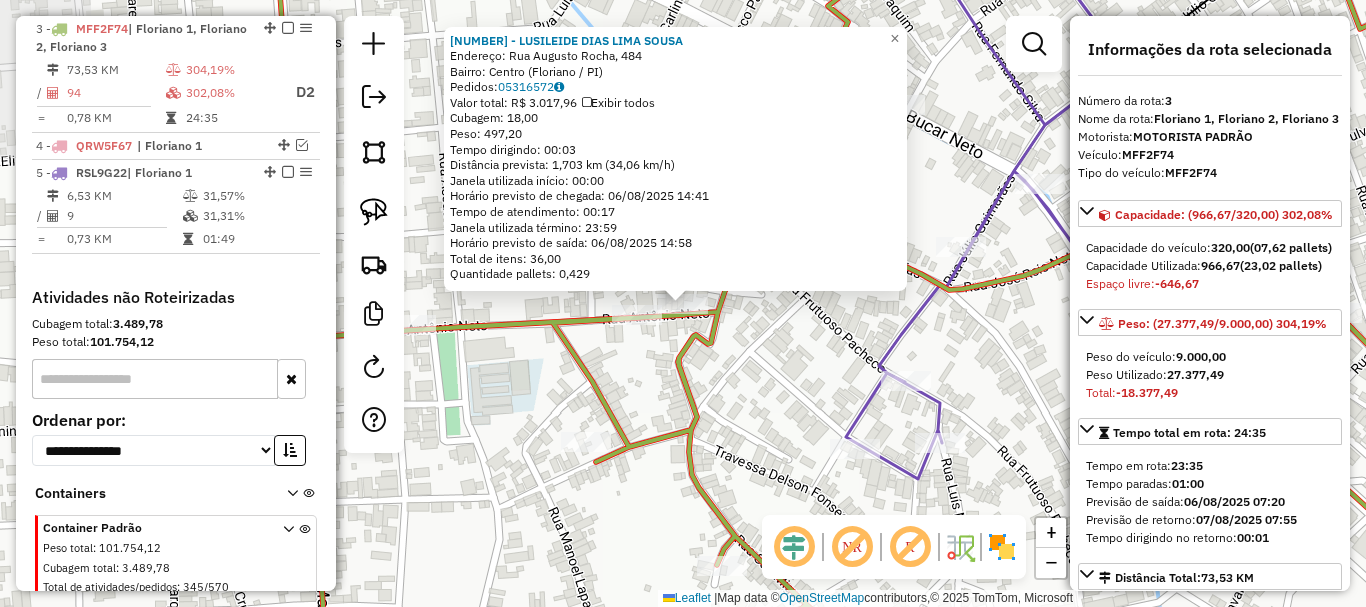 click 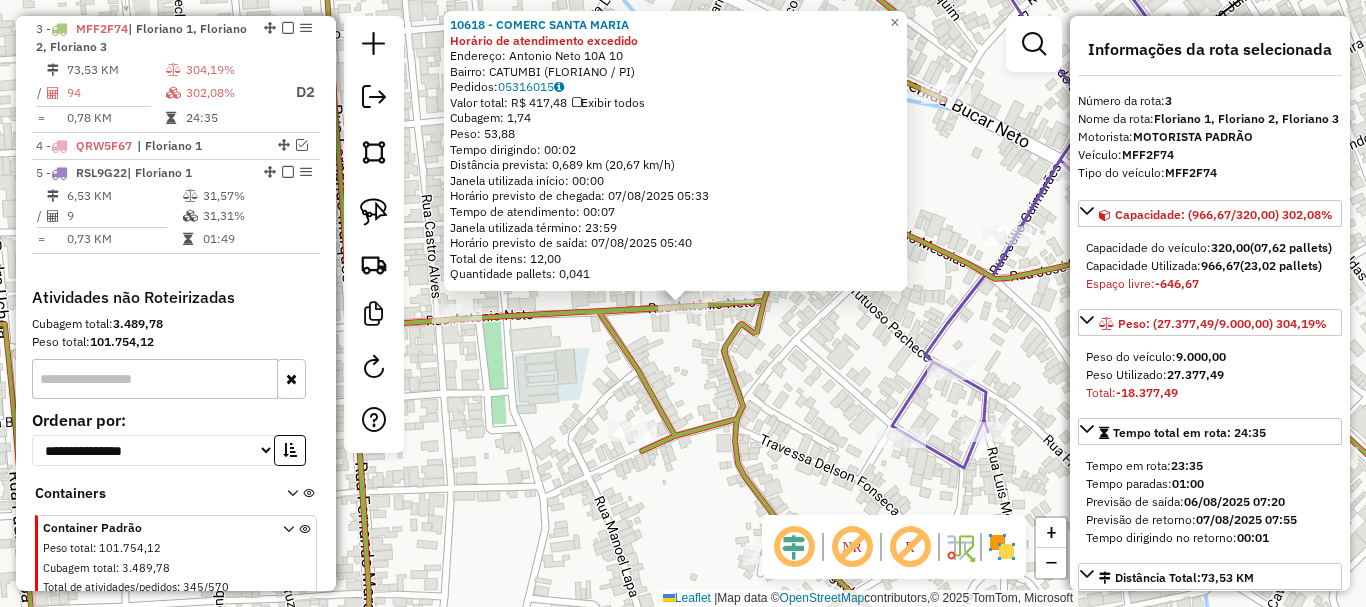 click on "[FIRST] [LAST] 10A 10   Bairro: CATUMBI ([CITY] / [STATE])   Pedidos:  05316015   Valor total: R$ 417,48   Exibir todos   Cubagem: 1,74  Peso: 53,88  Tempo dirigindo: 00:02   Distância prevista: 0,689 km (20,67 km/h)   Janela utilizada início: 00:00   Horário previsto de chegada: 07/08/2025 05:33   Tempo de atendimento: 00:07   Janela utilizada término: 23:59   Horário previsto de saída: 07/08/2025 05:40   Total de itens: 12,00   Quantidade pallets: 0,041  × Janela de atendimento Grade de atendimento Capacidade Transportadoras Veículos Cliente Pedidos  Rotas Selecione os dias de semana para filtrar as janelas de atendimento  Seg   Ter   Qua   Qui   Sex   Sáb   Dom  Informe o período da janela de atendimento: De: Até:  Filtrar exatamente a janela do cliente  Considerar janela de atendimento padrão  Selecione os dias de semana para filtrar as grades de atendimento  Seg   Ter   Qua   Qui   Sex   Sáb   Dom   Peso mínimo:   De:" 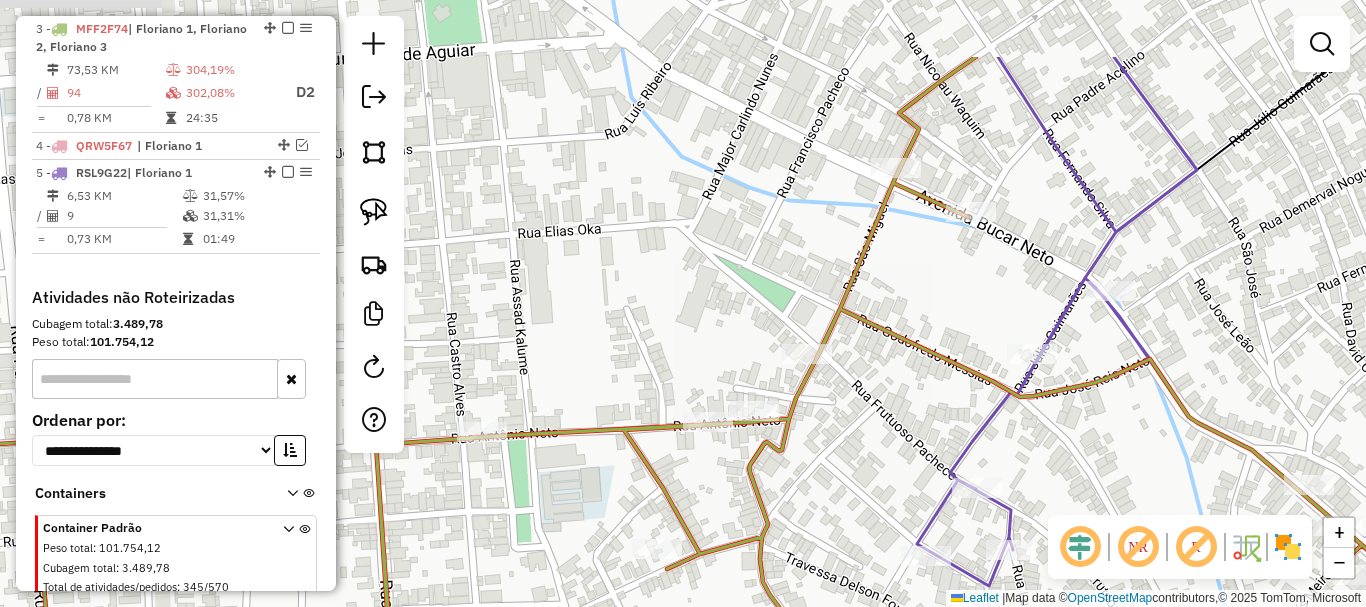 drag, startPoint x: 719, startPoint y: 326, endPoint x: 744, endPoint y: 444, distance: 120.61923 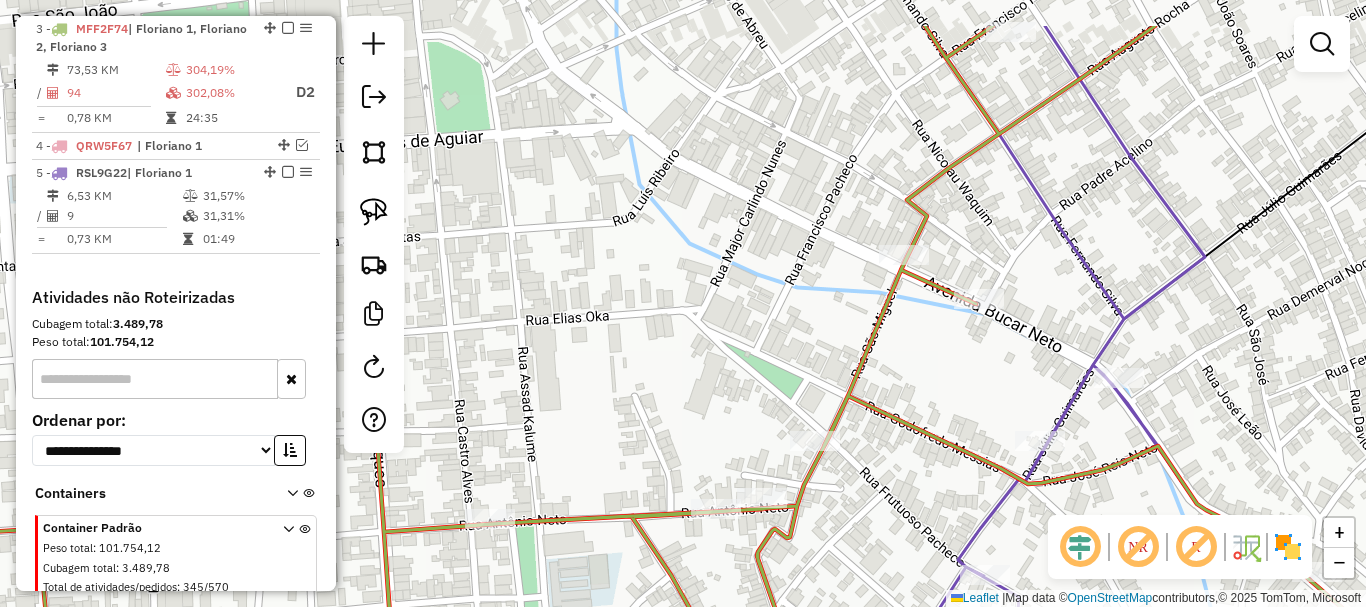 drag, startPoint x: 597, startPoint y: 311, endPoint x: 605, endPoint y: 398, distance: 87.36704 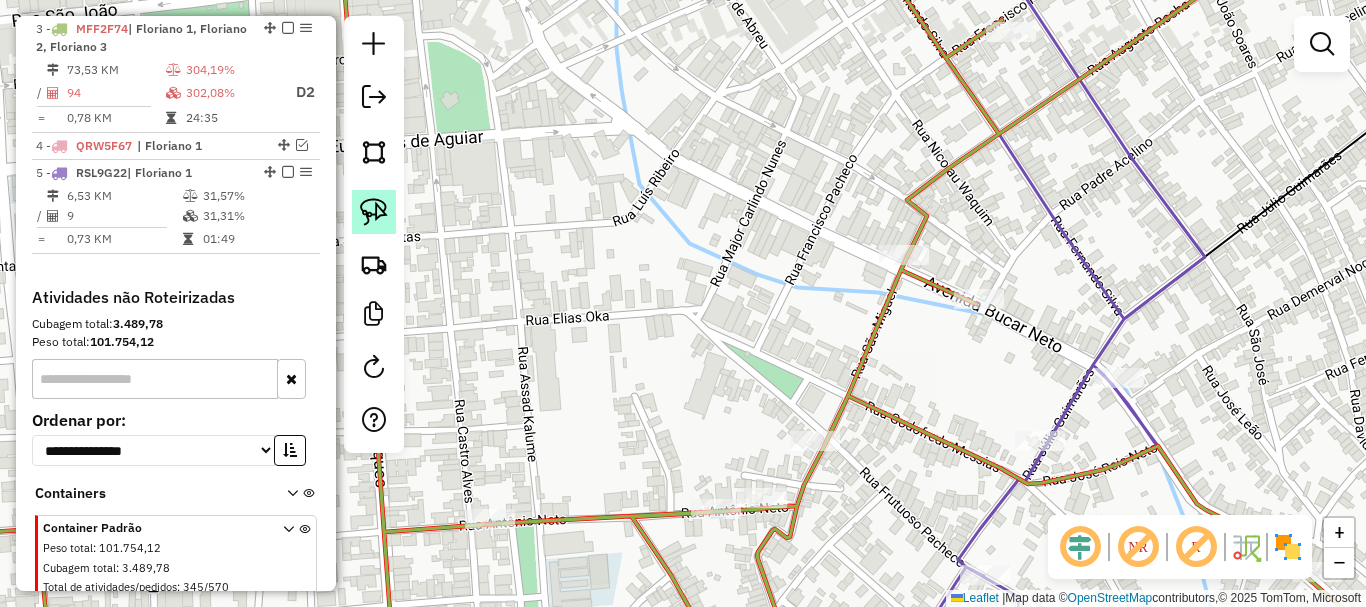 click 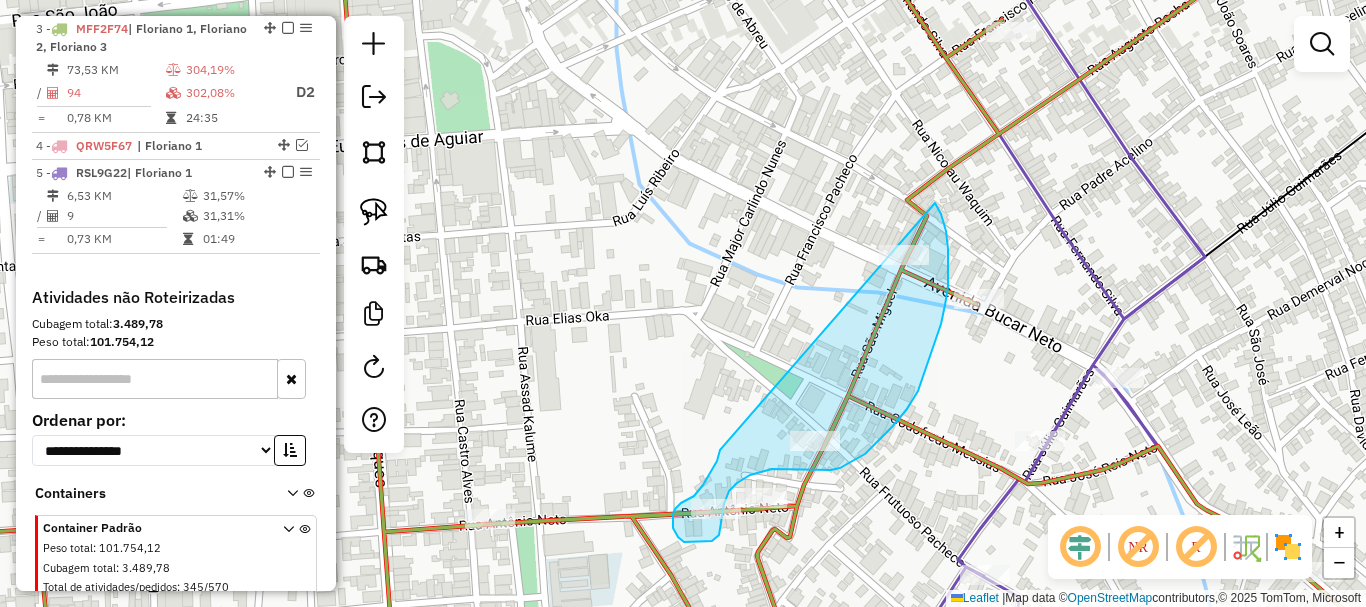 drag, startPoint x: 720, startPoint y: 450, endPoint x: 935, endPoint y: 203, distance: 327.46603 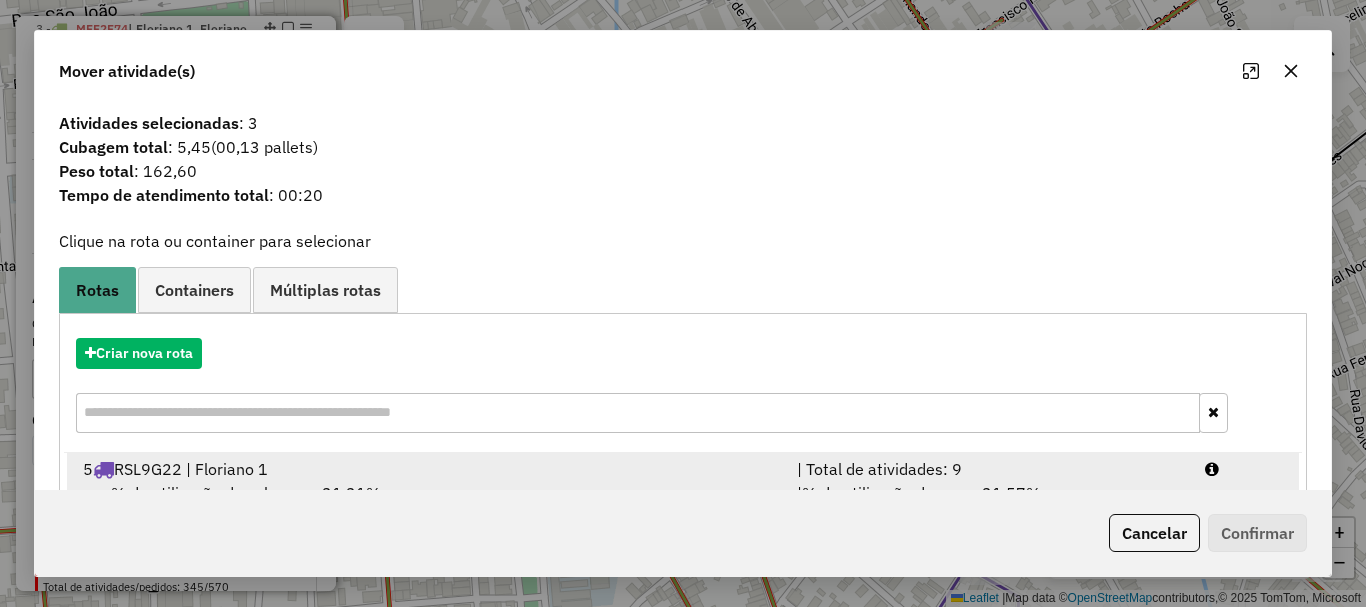 drag, startPoint x: 205, startPoint y: 473, endPoint x: 290, endPoint y: 466, distance: 85.28775 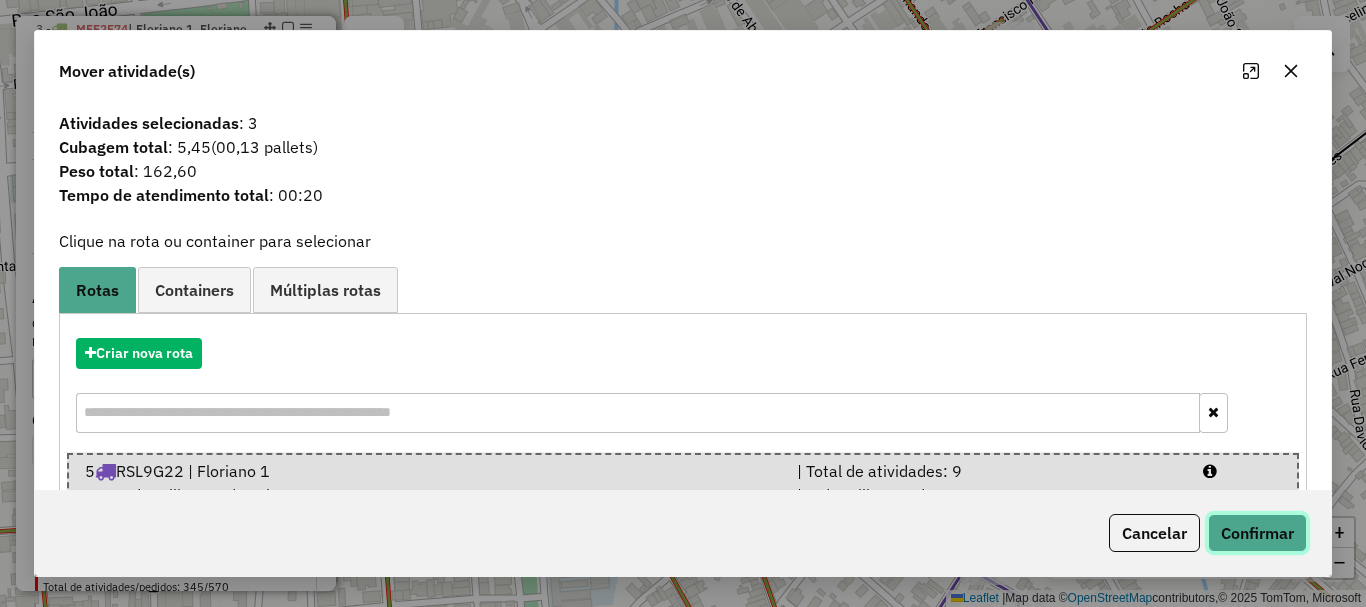 click on "Confirmar" 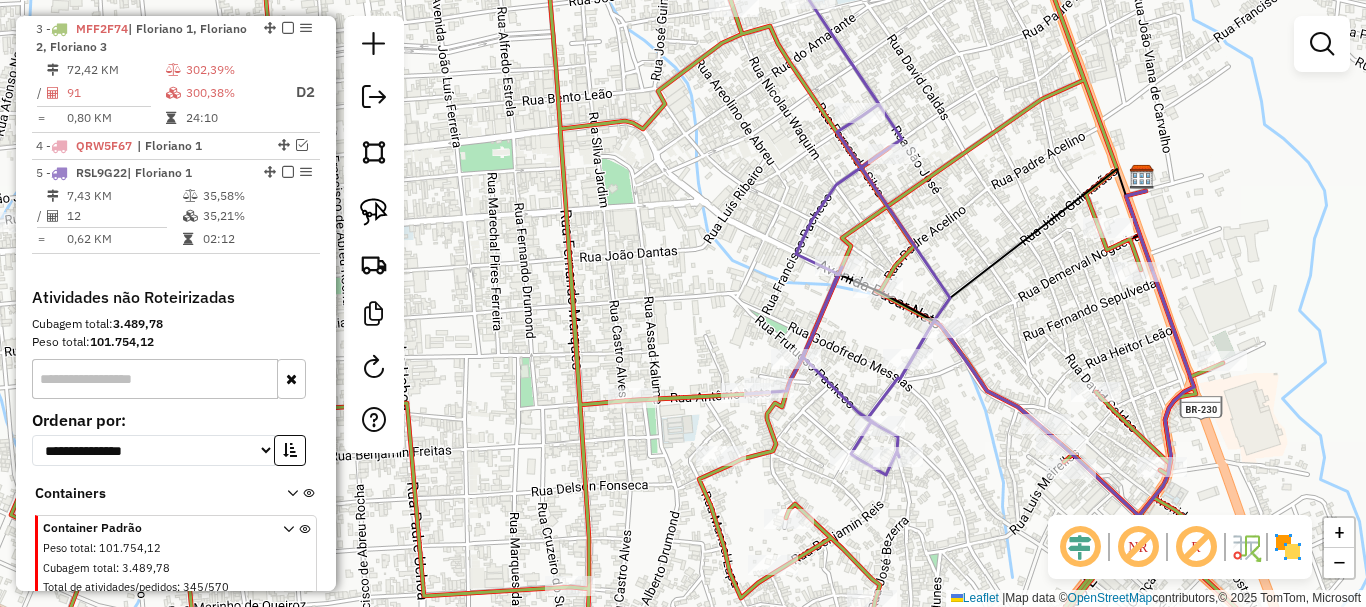 select on "*********" 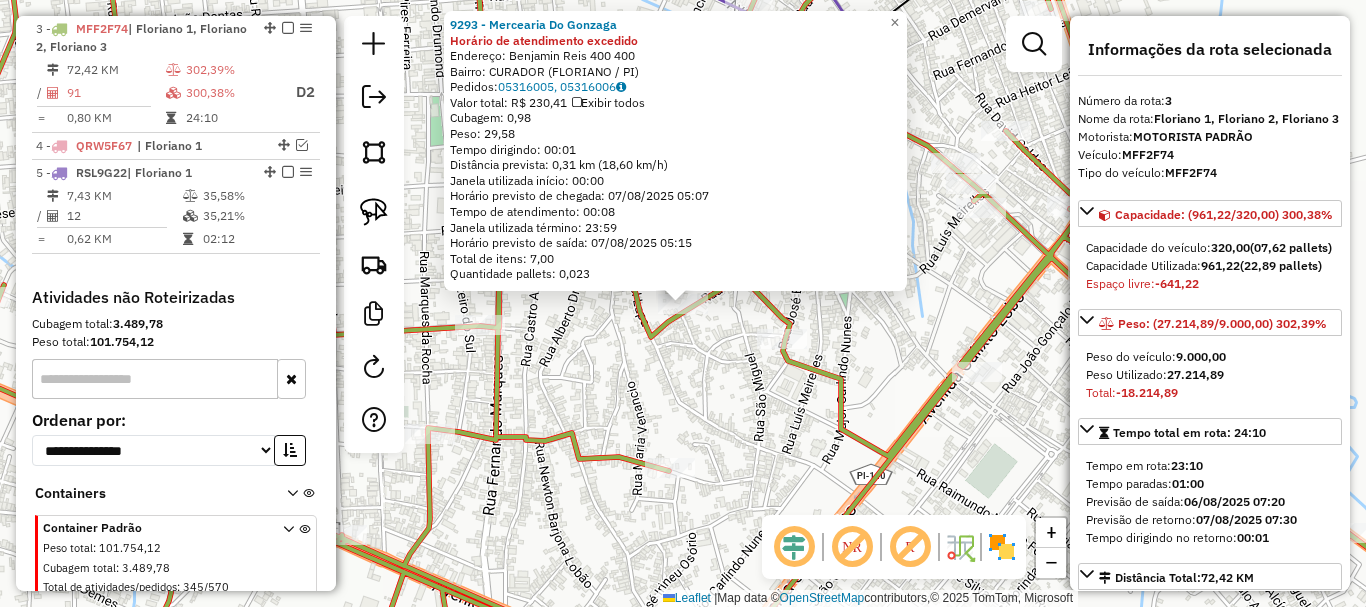 click on "9293 - Mercearia Do Gonzaga Horário de atendimento excedido Endereço: Benjamin Reis 400 400 Bairro: CURADOR ([CITY] / [STATE]) Pedidos: 05316005, 05316006 Valor total: R$ 230,41 Exibir todos Cubagem: 0,98 Peso: 29,58 Tempo dirigindo: 00:01 Distância prevista: 0,31 km (18,60 km/h) Janela utilizada início: 00:00 Horário previsto de chegada: 07/08/2025 05:07 Tempo de atendimento: 00:08 Janela utilizada término: 23:59 Horário previsto de saída: 07/08/2025 05:15 Total de itens: 7,00 Quantidade pallets: 0,023 × Janela de atendimento Grade de atendimento Capacidade Transportadoras Veículos Cliente Pedidos Rotas Selecione os dias de semana para filtrar as janelas de atendimento Seg Ter Qua Qui Sex Sáb Dom Informe o período da janela de atendimento: De: Até: Filtrar exatamente a janela do cliente Considerar janela de atendimento padrão Selecione os dias de semana para filtrar as grades de atendimento Seg Ter Qua Qui Sex Sáb Dom Peso mínimo:" 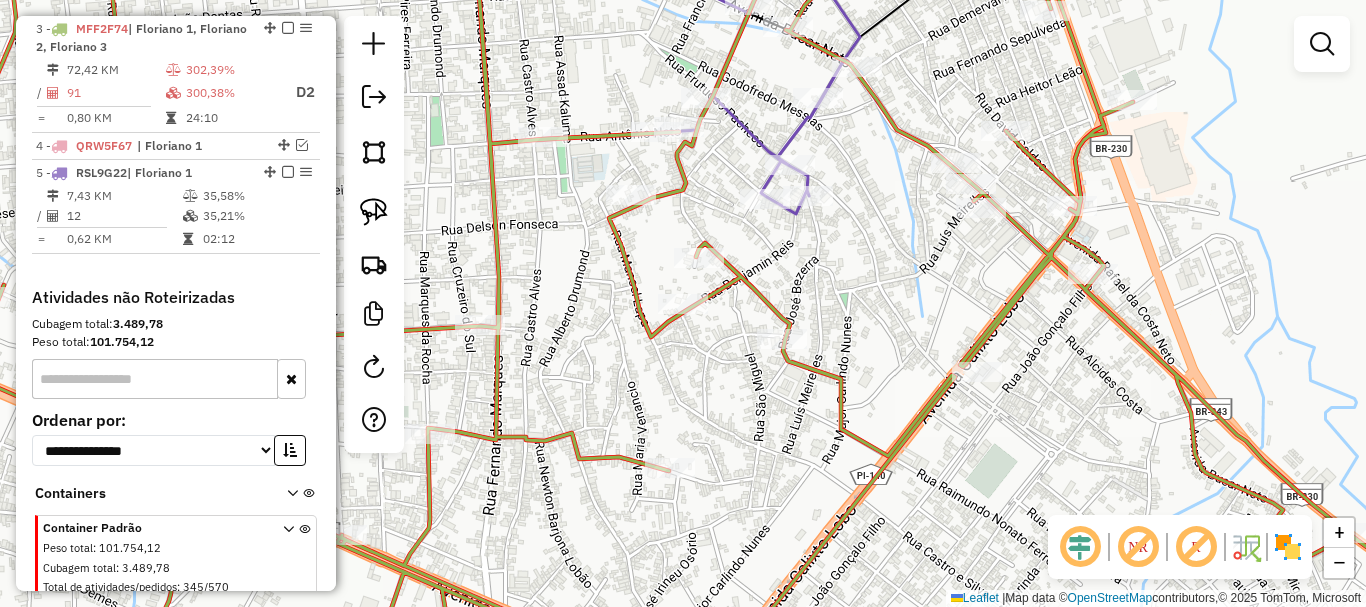 click 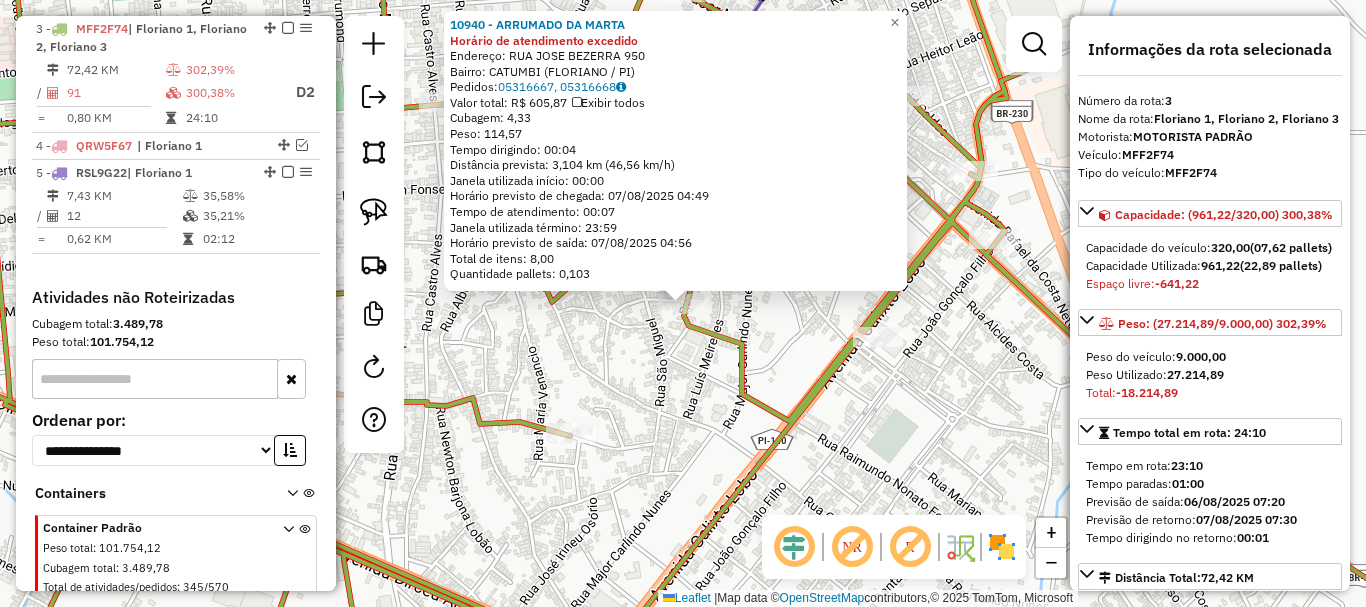 click on "[NUMBER] - ARRUMADO DA MARTA Horário de atendimento excedido Endereço: RUA JOSE BEZERRA [NUMBER] Bairro: CATUMBI ([CITY] / [STATE]) Pedidos: [NUMBER], [NUMBER] Valor total: R$ 605,87 Exibir todos Cubagem: 4,33 Peso: 114,57 Tempo dirigindo: 00:04 Distância prevista: 3,104 km (46,56 km/h) Janela utilizada início: 00:00 Horário previsto de chegada: 07/08/2025 04:49 Tempo de atendimento: 00:07 Janela utilizada término: 23:59 Horário previsto de saída: 07/08/2025 04:56 Total de itens: 8,00 Quantidade pallets: 0,103 × Janela de atendimento Grade de atendimento Capacidade Transportadoras Veículos Cliente Pedidos Rotas Selecione os dias de semana para filtrar as janelas de atendimento Seg Ter Qua Qui Sex Sáb Dom Informe o período da janela de atendimento: De: Até: Filtrar exatamente a janela do cliente Considerar janela de atendimento padrão Selecione os dias de semana para filtrar as grades de atendimento Seg Ter Qua Qui Sex Sáb Dom Peso mínimo:" 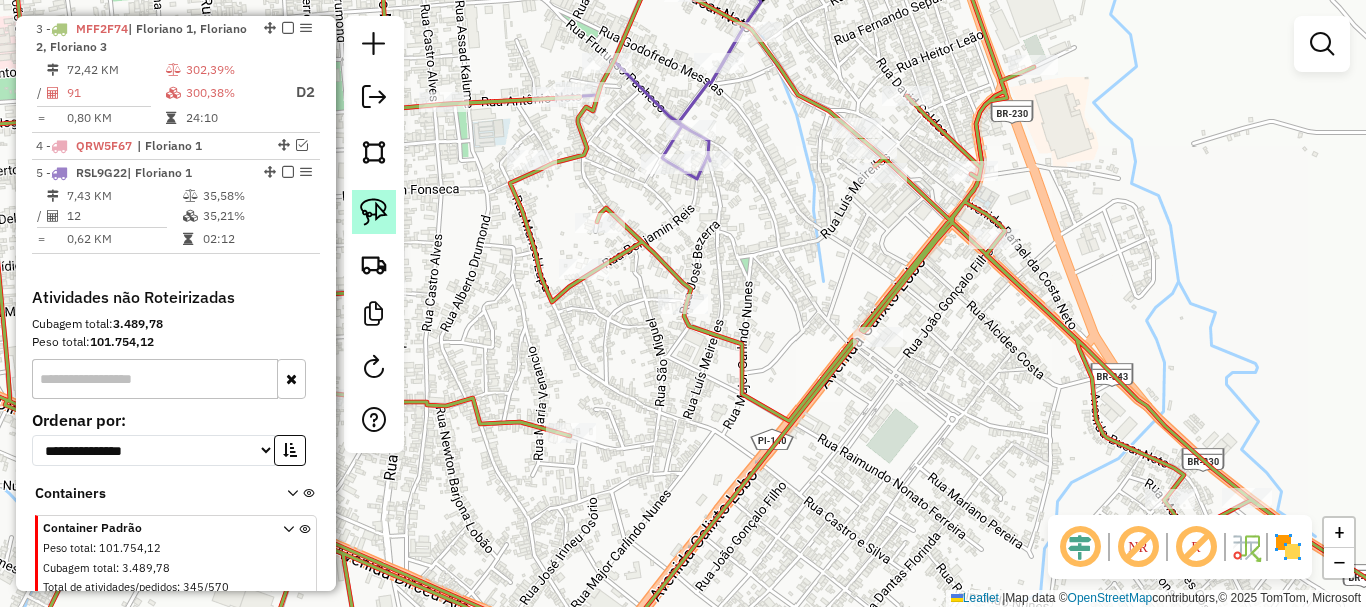 click 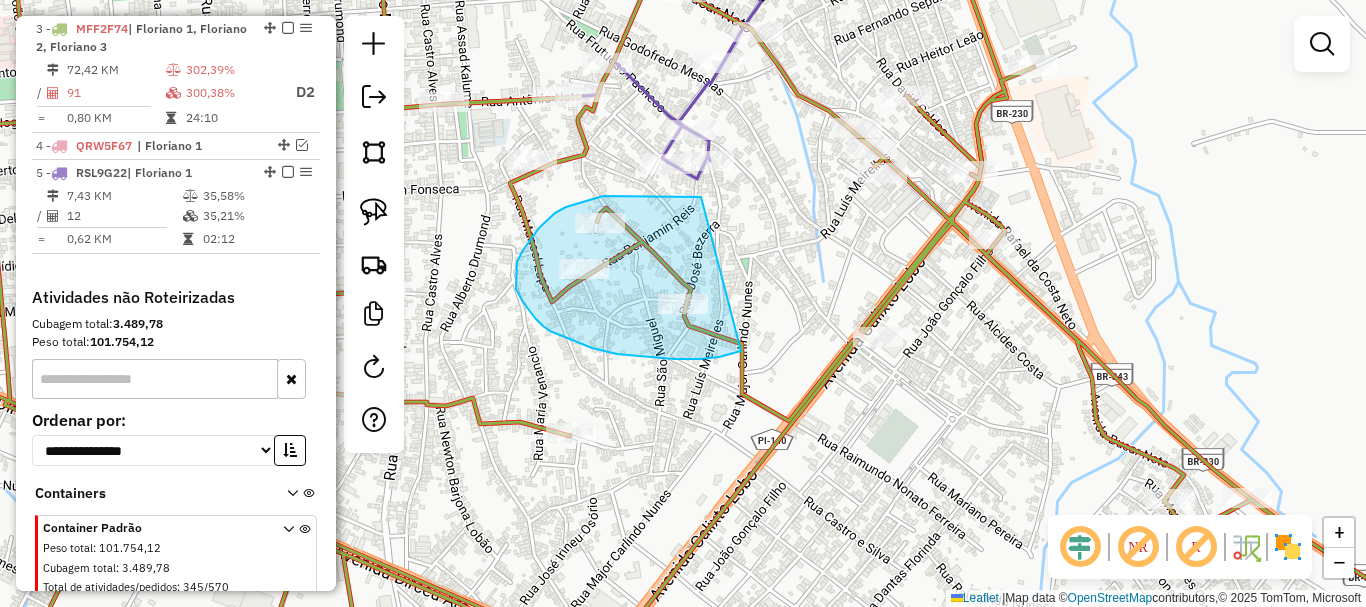 drag, startPoint x: 701, startPoint y: 197, endPoint x: 741, endPoint y: 351, distance: 159.11003 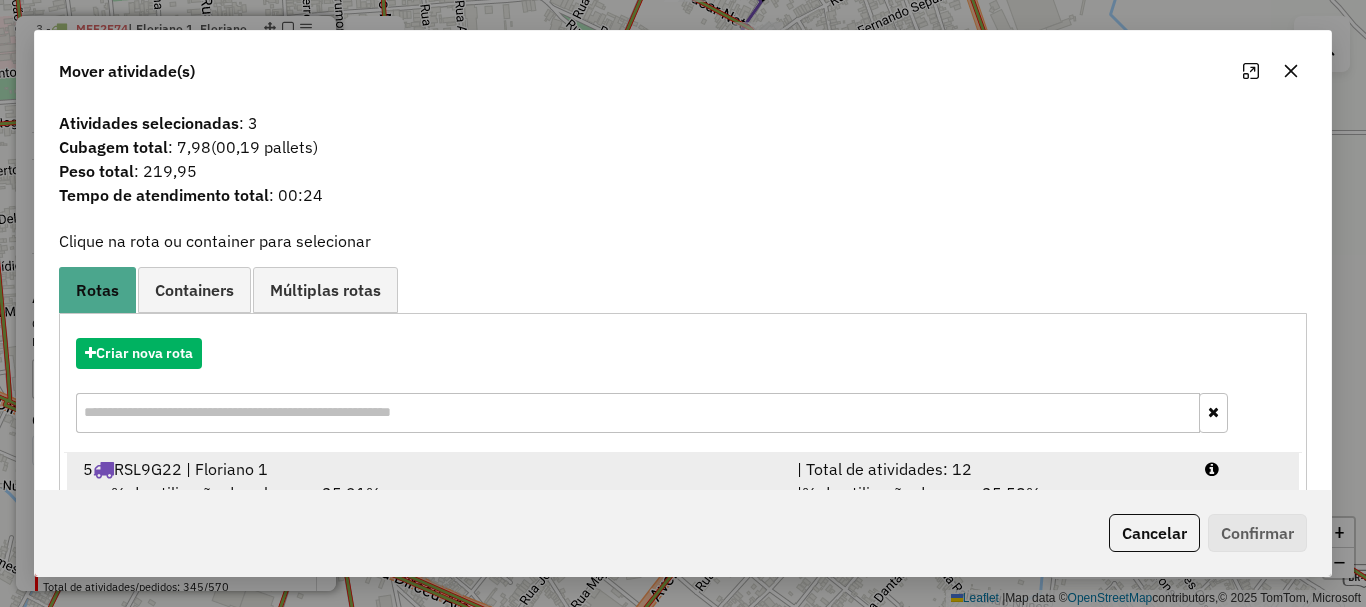 click on "[NUMBER] RSL9G22 | Floriano 1" at bounding box center [428, 469] 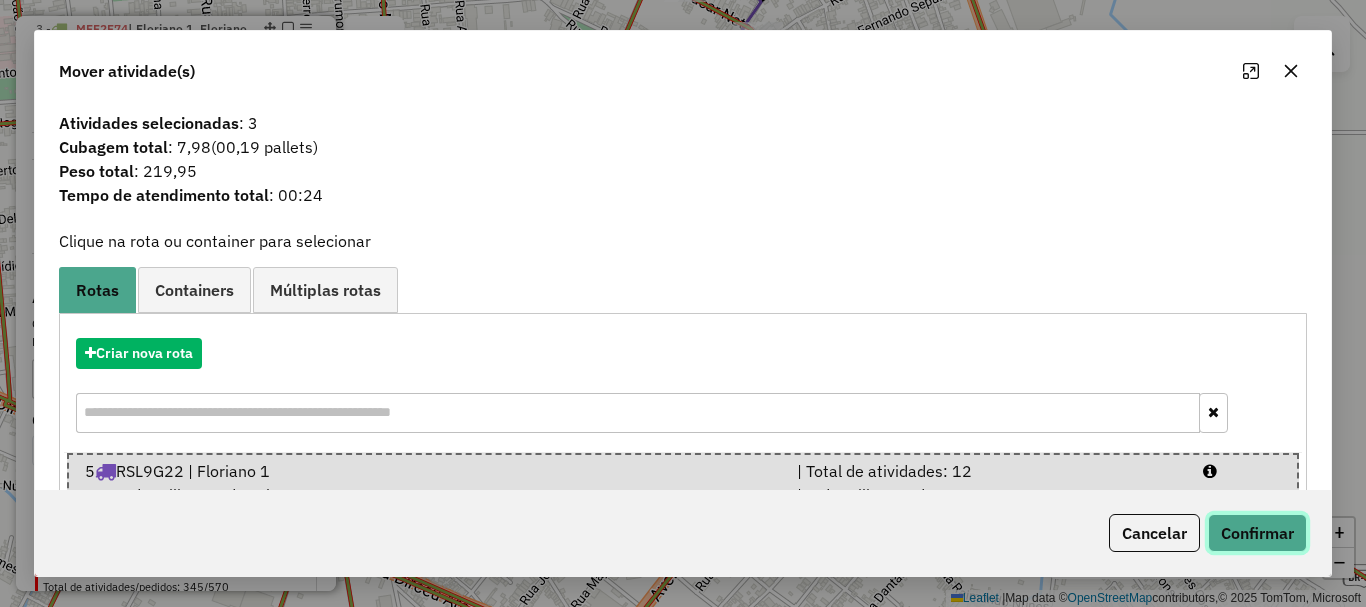 click on "Confirmar" 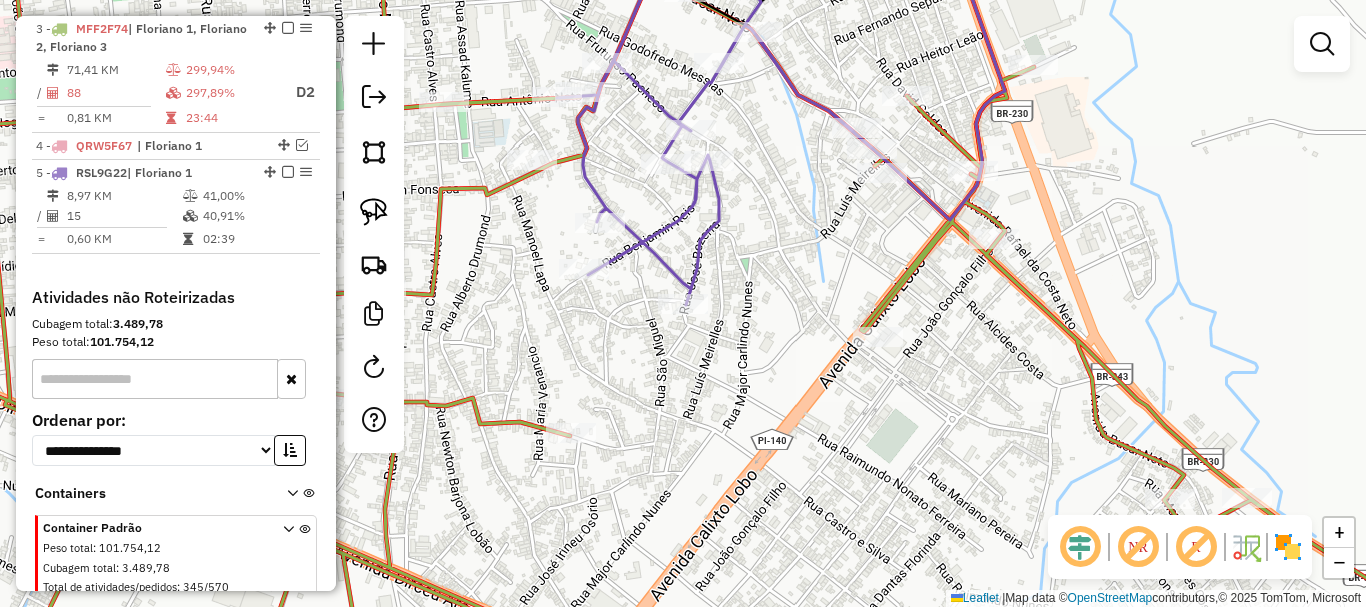 click on "Janela de atendimento Grade de atendimento Capacidade Transportadoras Veículos Cliente Pedidos  Rotas Selecione os dias de semana para filtrar as janelas de atendimento  Seg   Ter   Qua   Qui   Sex   Sáb   Dom  Informe o período da janela de atendimento: De: Até:  Filtrar exatamente a janela do cliente  Considerar janela de atendimento padrão  Selecione os dias de semana para filtrar as grades de atendimento  Seg   Ter   Qua   Qui   Sex   Sáb   Dom   Considerar clientes sem dia de atendimento cadastrado  Clientes fora do dia de atendimento selecionado Filtrar as atividades entre os valores definidos abaixo:  Peso mínimo:   Peso máximo:   Cubagem mínima:   Cubagem máxima:   De:   Até:  Filtrar as atividades entre o tempo de atendimento definido abaixo:  De:   Até:   Considerar capacidade total dos clientes não roteirizados Transportadora: Selecione um ou mais itens Tipo de veículo: Selecione um ou mais itens Veículo: Selecione um ou mais itens Motorista: Selecione um ou mais itens Nome: Rótulo:" 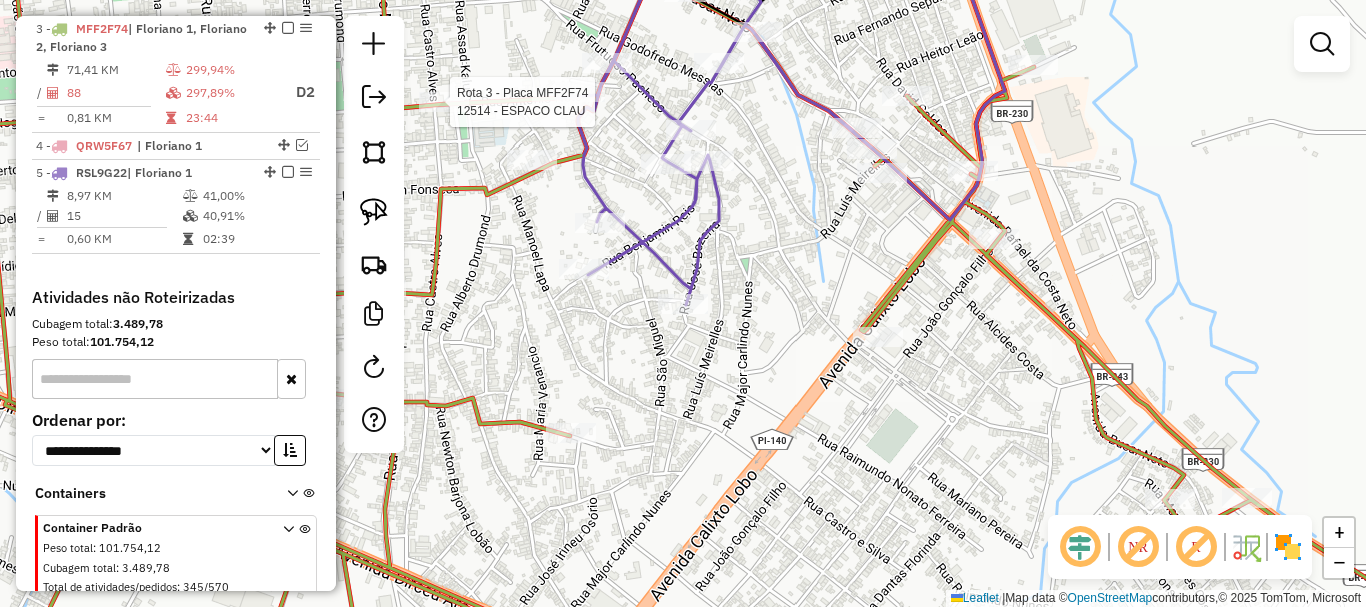 select on "*********" 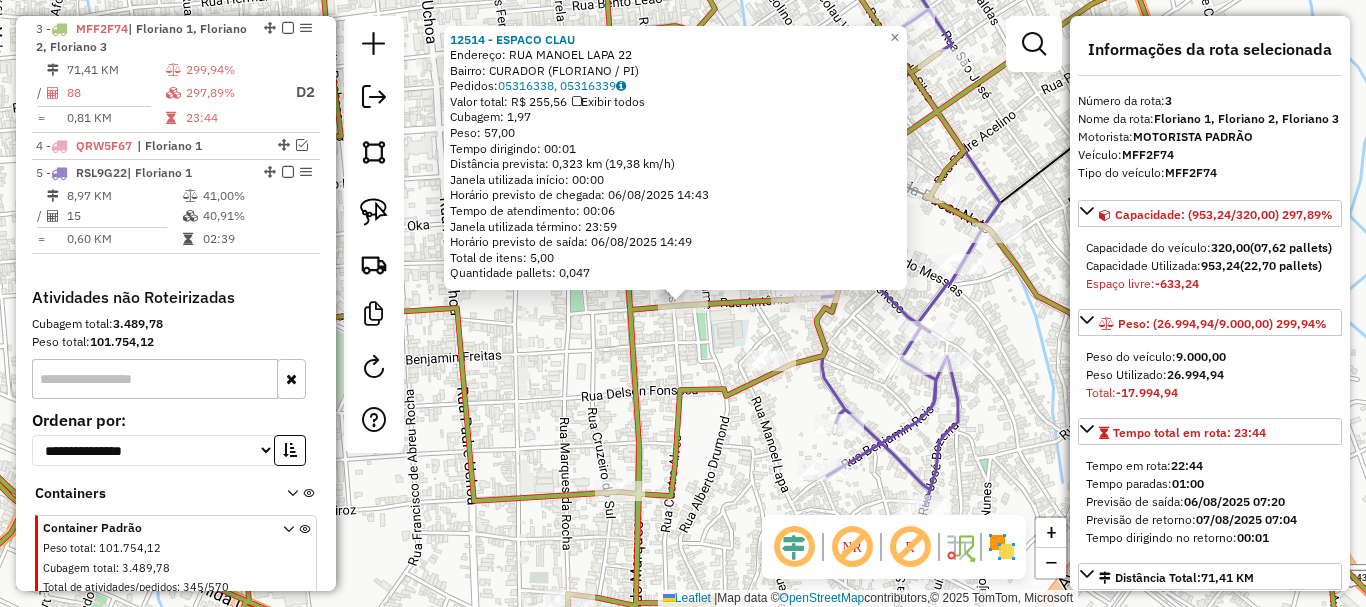 click on "[NUMBER] - ESPACO CLAU  Endereço:  RUA MANOEL LAPA [NUMBER]   Bairro: CURADOR ([CITY] / PI)   Pedidos:  [NUMBER], [NUMBER]   Valor total: R$ [NUMBER], [NUMBER]   Exibir todos   Cubagem: [NUMBER]  Peso: [NUMBER]  Tempo dirigindo: [TIME]   Distância prevista: [NUMBER] km ([NUMBER] km/h)   Janela utilizada início: [TIME]   Horário previsto de chegada: [DATE] [TIME]   Tempo de atendimento: [TIME]   Janela utilizada término: [TIME]   Horário previsto de saída: [DATE] [TIME]   Total de itens: [NUMBER]   Quantidade pallets: [NUMBER]  × Janela de atendimento Grade de atendimento Capacidade Transportadoras Veículos Cliente Pedidos  Rotas Selecione os dias de semana para filtrar as janelas de atendimento  Seg   Ter   Qua   Qui   Sex   Sáb   Dom  Informe o período da janela de atendimento: De: Até:  Filtrar exatamente a janela do cliente  Considerar janela de atendimento padrão  Selecione os dias de semana para filtrar as grades de atendimento  Seg   Ter   Qua   Qui   Sex   Sáb   Dom   Considerar clientes sem dia de atendimento cadastrado De:" 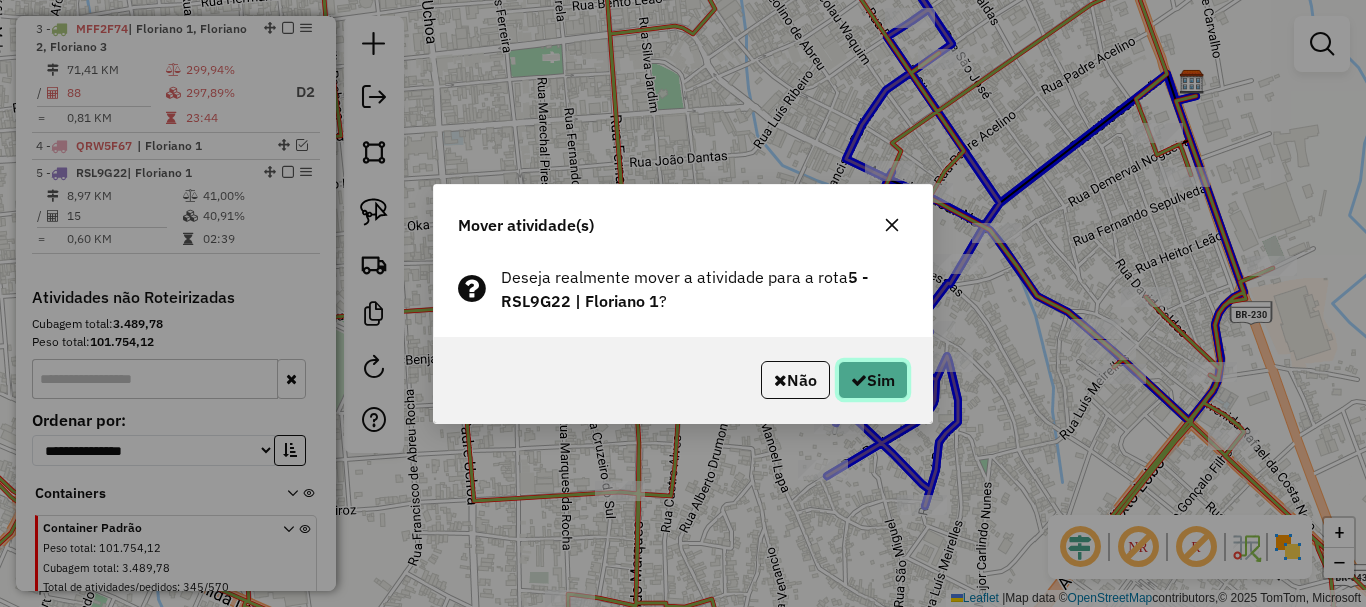 click on "Sim" 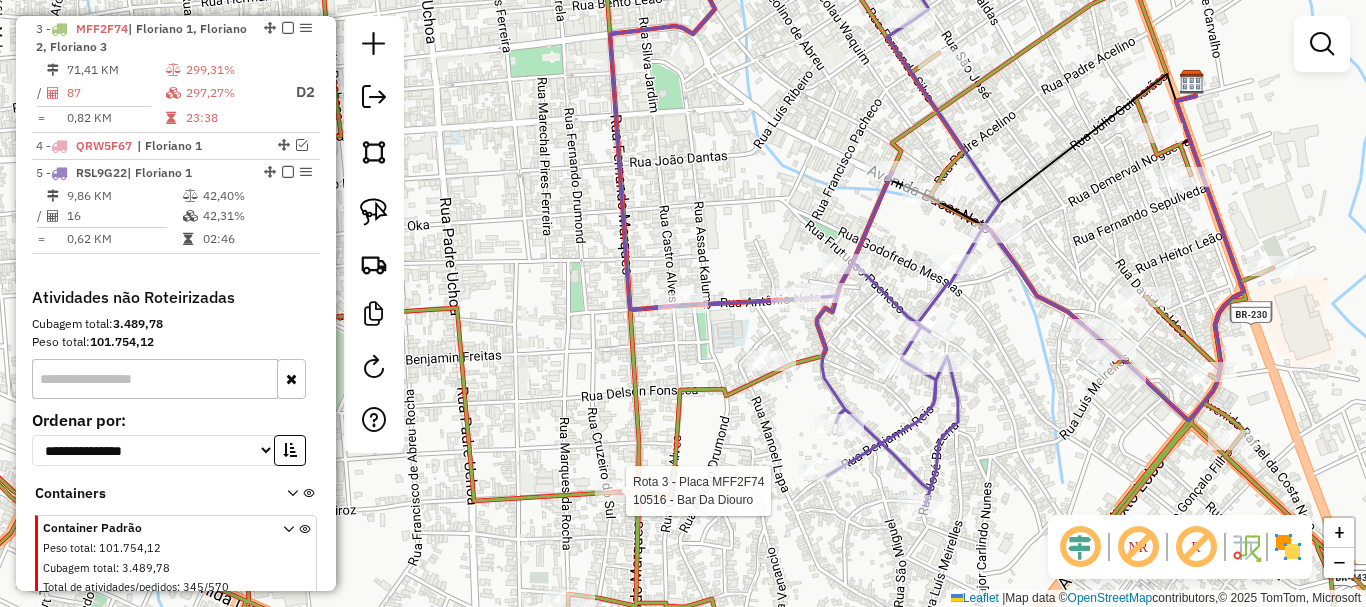 select on "*********" 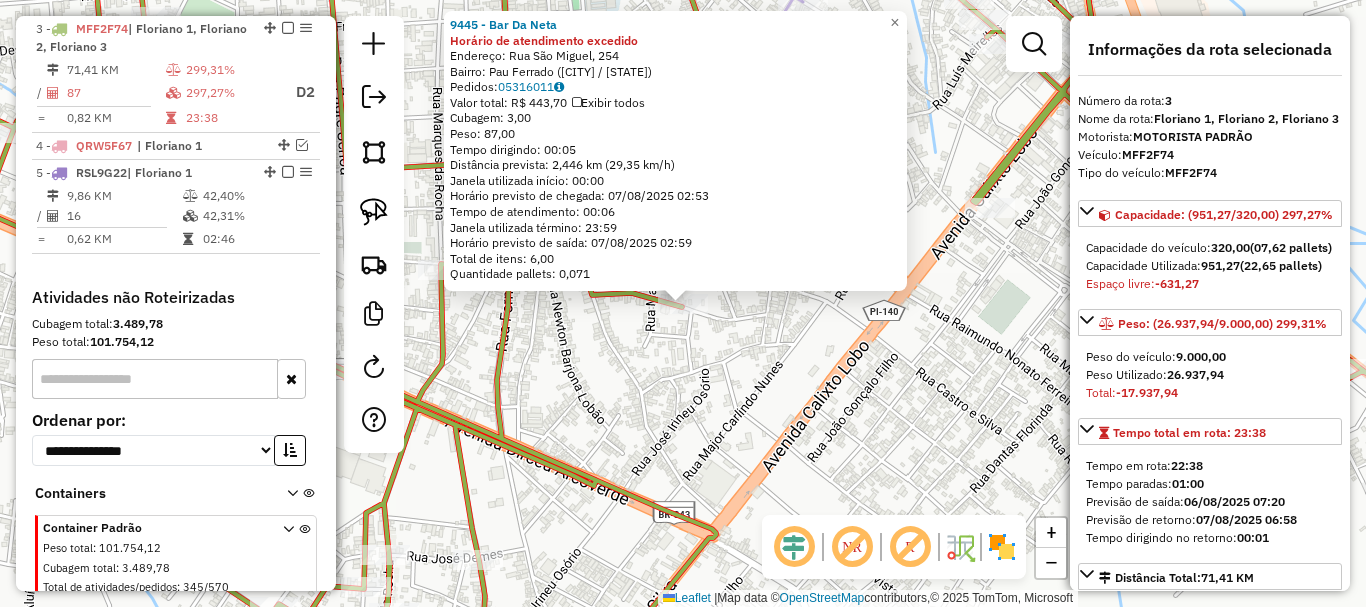 click on "[NUMBER] - Bar Da Neta Horário de atendimento excedido Endereço: Rua São Miguel, [NUMBER] Bairro: Pau Ferrado ([CITY] / [STATE]) Pedidos: [NUMBER] Valor total: R$ 443,70 Exibir todos Cubagem: 3,00 Peso: 87,00 Tempo dirigindo: 00:05 Distância prevista: 2,446 km (29,35 km/h) Janela utilizada início: 00:00 Horário previsto de chegada: 07/08/2025 02:53 Tempo de atendimento: 00:06 Janela utilizada término: 23:59 Horário previsto de saída: 07/08/2025 02:59 Total de itens: 6,00 Quantidade pallets: 0,071 × Janela de atendimento Grade de atendimento Capacidade Transportadoras Veículos Cliente Pedidos Rotas Selecione os dias de semana para filtrar as janelas de atendimento Seg Ter Qua Qui Sex Sáb Dom Informe o período da janela de atendimento: De: Até: Filtrar exatamente a janela do cliente Considerar janela de atendimento padrão Selecione os dias de semana para filtrar as grades de atendimento Seg Ter Qua Qui Sex Sáb Dom Peso mínimo: Peso máximo:" 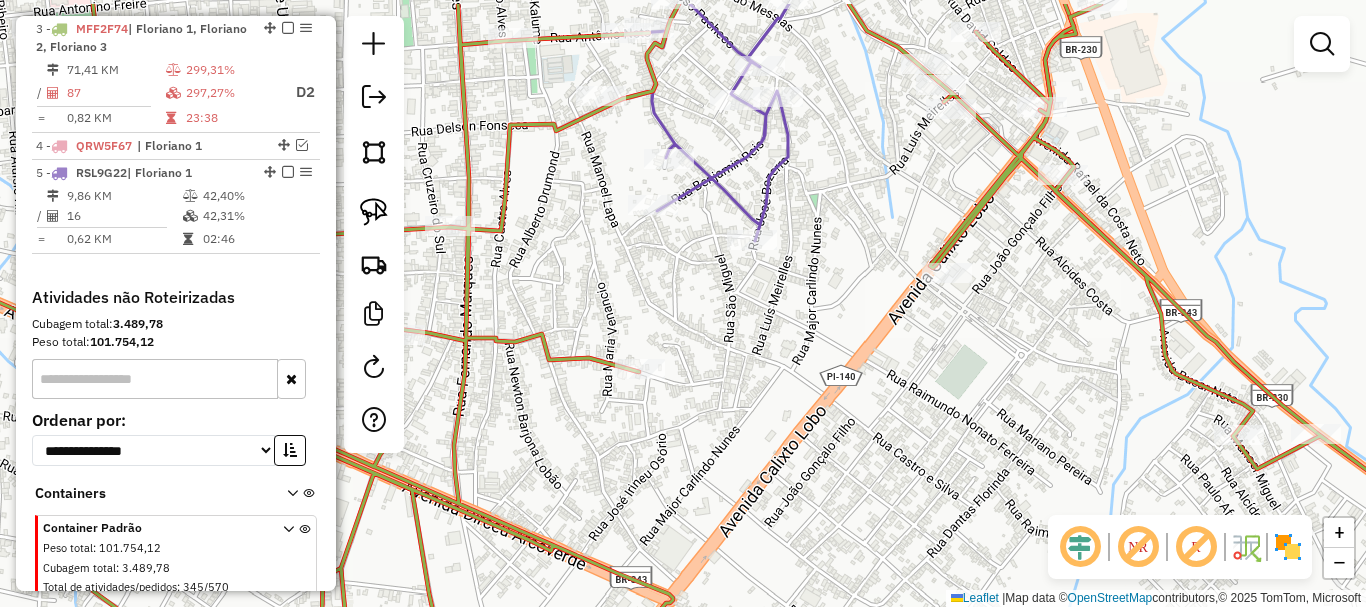 drag, startPoint x: 793, startPoint y: 321, endPoint x: 820, endPoint y: 378, distance: 63.07139 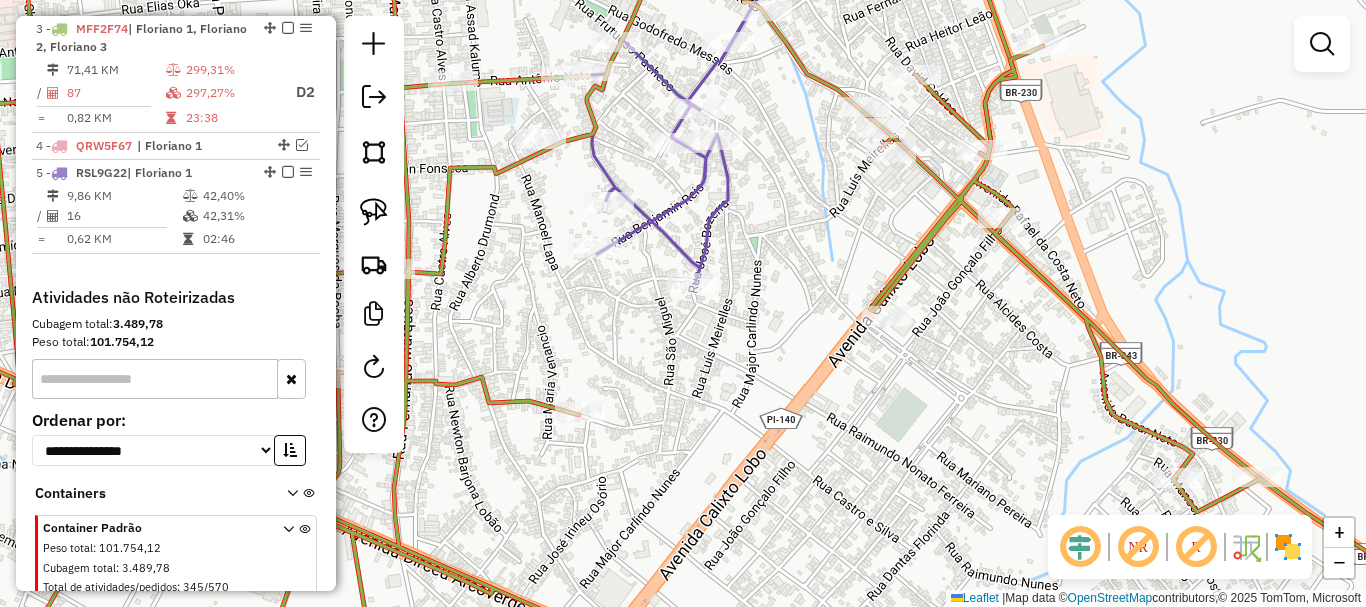 click on "Janela de atendimento Grade de atendimento Capacidade Transportadoras Veículos Cliente Pedidos  Rotas Selecione os dias de semana para filtrar as janelas de atendimento  Seg   Ter   Qua   Qui   Sex   Sáb   Dom  Informe o período da janela de atendimento: De: Até:  Filtrar exatamente a janela do cliente  Considerar janela de atendimento padrão  Selecione os dias de semana para filtrar as grades de atendimento  Seg   Ter   Qua   Qui   Sex   Sáb   Dom   Considerar clientes sem dia de atendimento cadastrado  Clientes fora do dia de atendimento selecionado Filtrar as atividades entre os valores definidos abaixo:  Peso mínimo:   Peso máximo:   Cubagem mínima:   Cubagem máxima:   De:   Até:  Filtrar as atividades entre o tempo de atendimento definido abaixo:  De:   Até:   Considerar capacidade total dos clientes não roteirizados Transportadora: Selecione um ou mais itens Tipo de veículo: Selecione um ou mais itens Veículo: Selecione um ou mais itens Motorista: Selecione um ou mais itens Nome: Rótulo:" 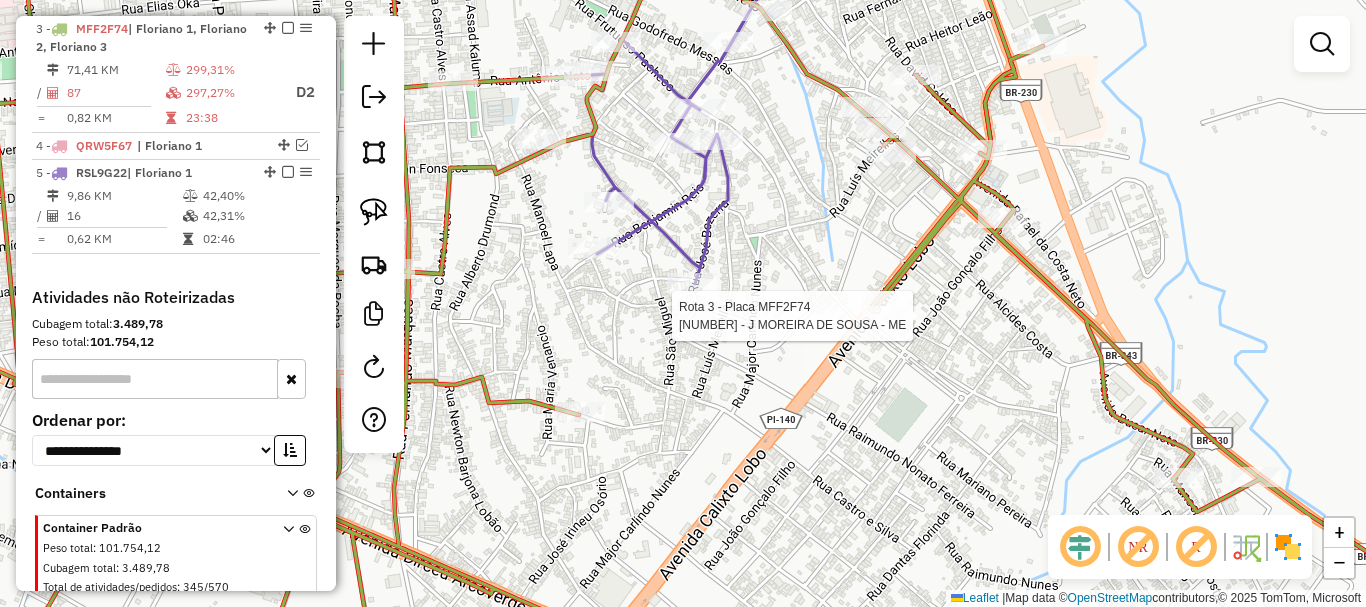 select on "*********" 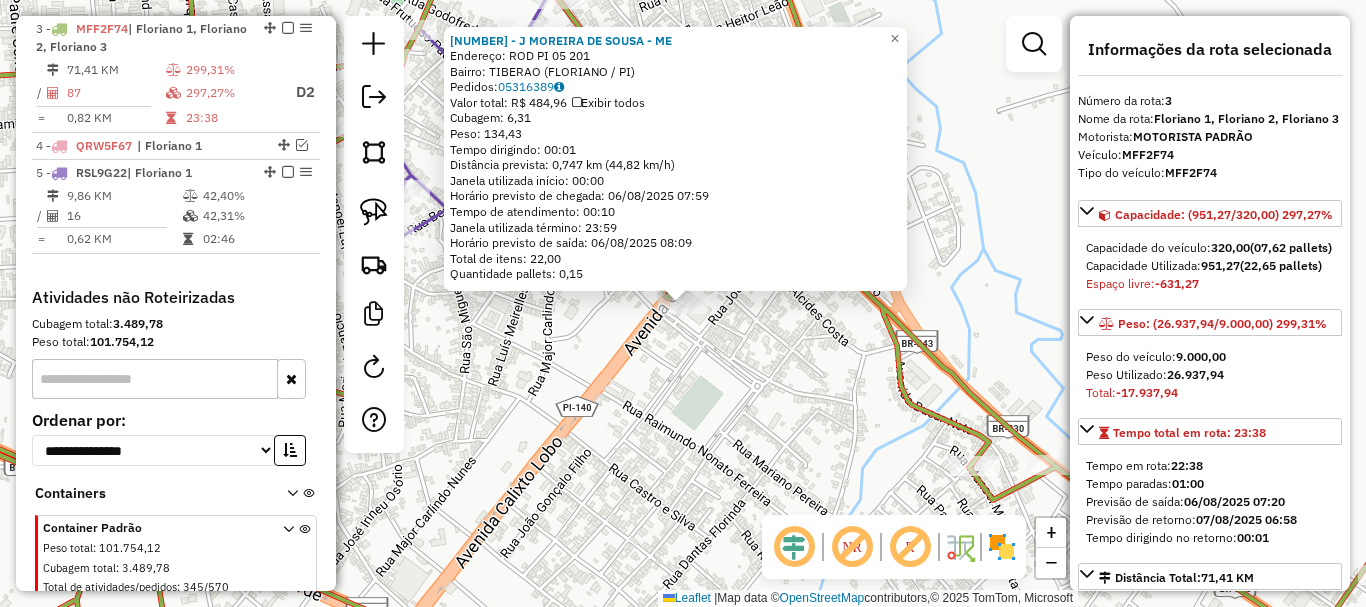 click on "[NUMBER] - J MOREIRA DE SOUSA - ME Endereço: ROD PI 05 [NUMBER] Bairro: TIBERAO ([CITY] / [STATE]) Pedidos: [NUMBER] Valor total: R$ 484,96 Exibir todos Cubagem: 6,31 Peso: 134,43 Tempo dirigindo: 00:01 Distância prevista: 0,747 km (44,82 km/h) Janela utilizada início: 00:00 Horário previsto de chegada: 06/08/2025 07:59 Tempo de atendimento: 00:10 Janela utilizada término: 23:59 Horário previsto de saída: 06/08/2025 08:09 Total de itens: 22,00 Quantidade pallets: 0,15 × Janela de atendimento Grade de atendimento Capacidade Transportadoras Veículos Cliente Pedidos Rotas Selecione os dias de semana para filtrar as janelas de atendimento Seg Ter Qua Qui Sex Sáb Dom Informe o período da janela de atendimento: De: Até: Filtrar exatamente a janela do cliente Considerar janela de atendimento padrão Selecione os dias de semana para filtrar as grades de atendimento Seg Ter Qua Qui Sex Sáb Dom Peso mínimo: Peso máximo: De:" 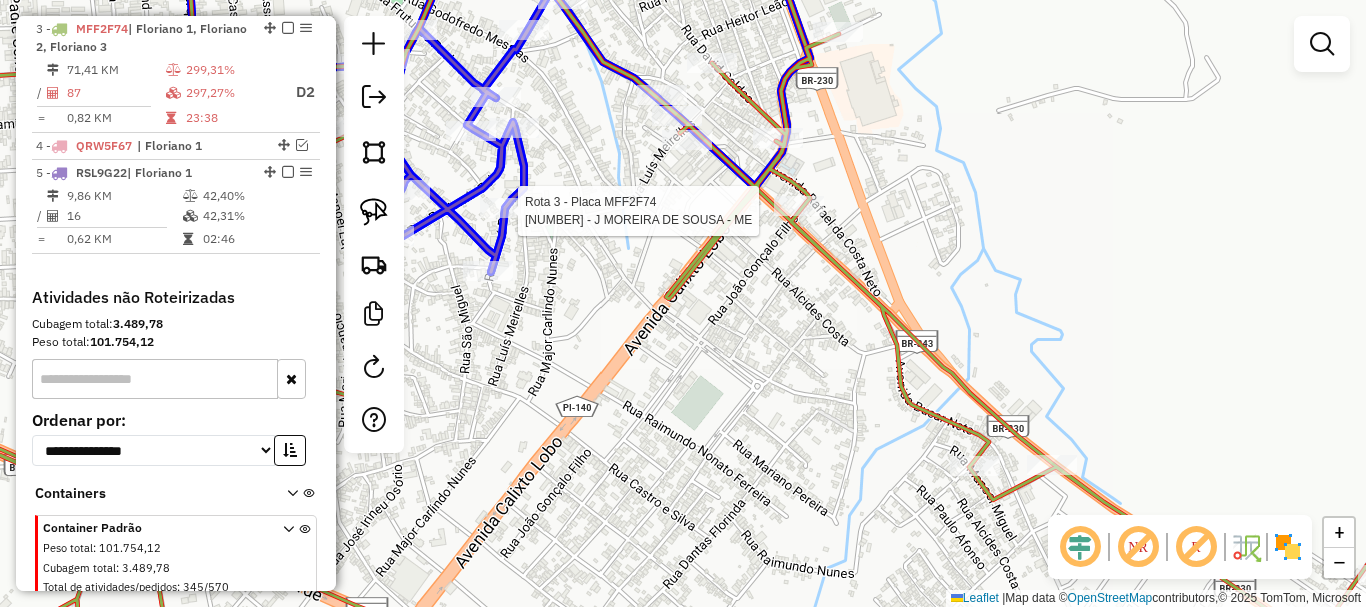 drag, startPoint x: 675, startPoint y: 314, endPoint x: 504, endPoint y: 222, distance: 194.17775 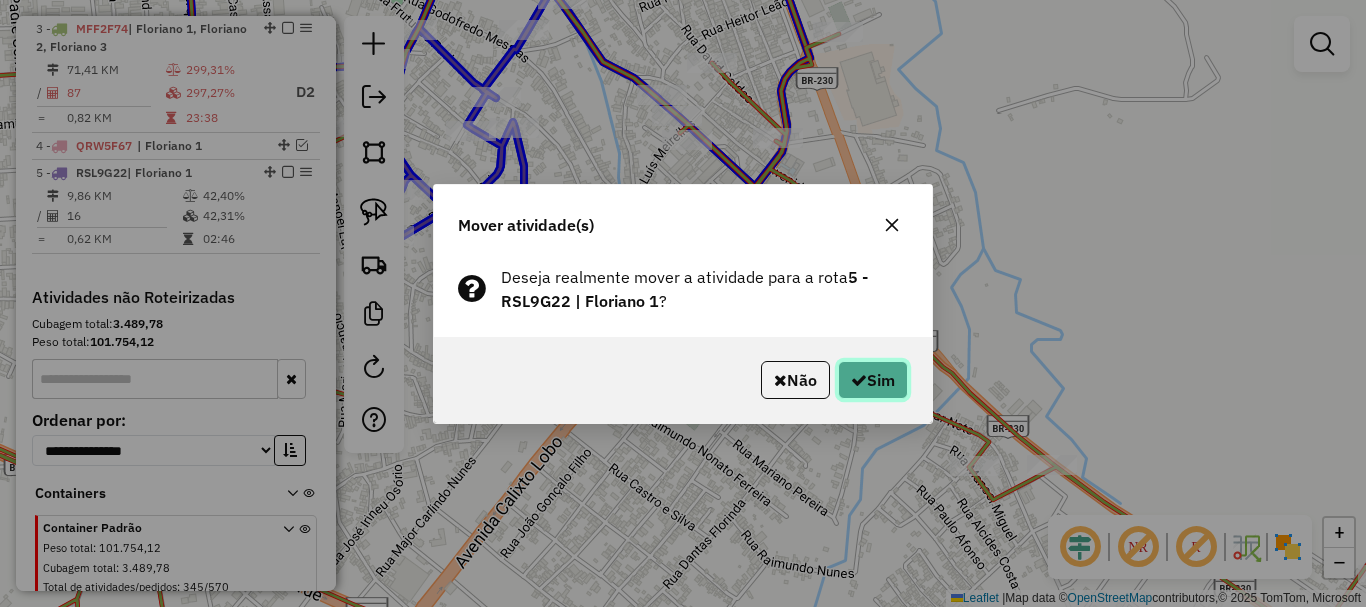 click on "Sim" 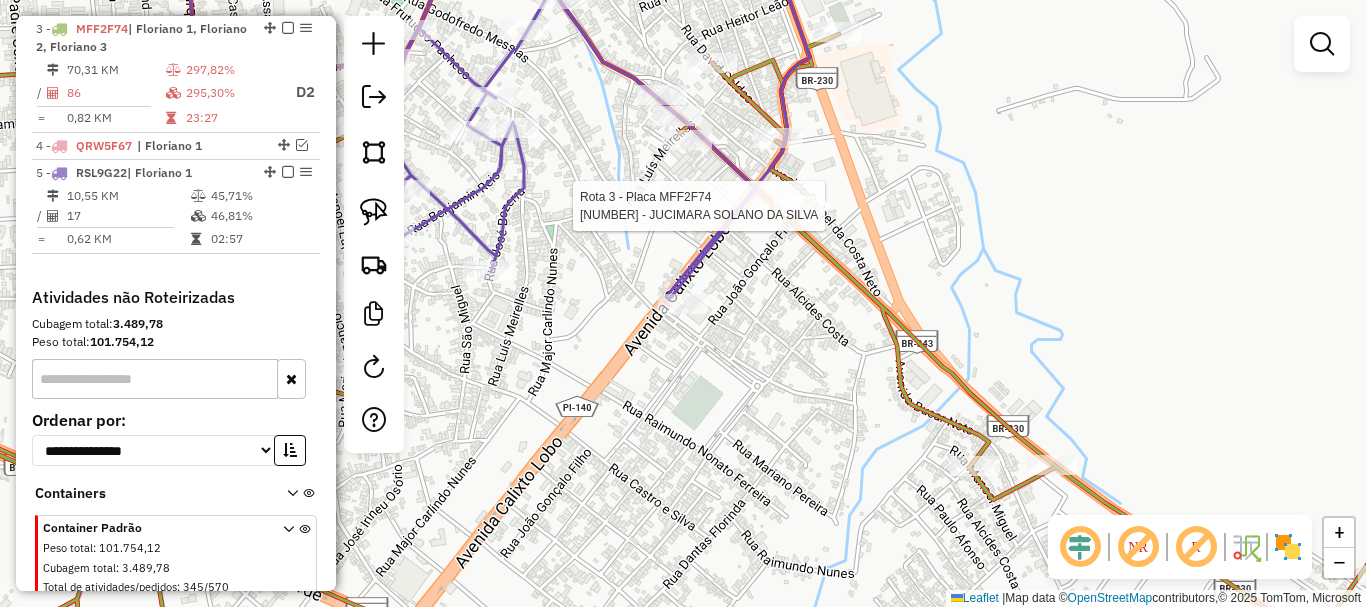 click 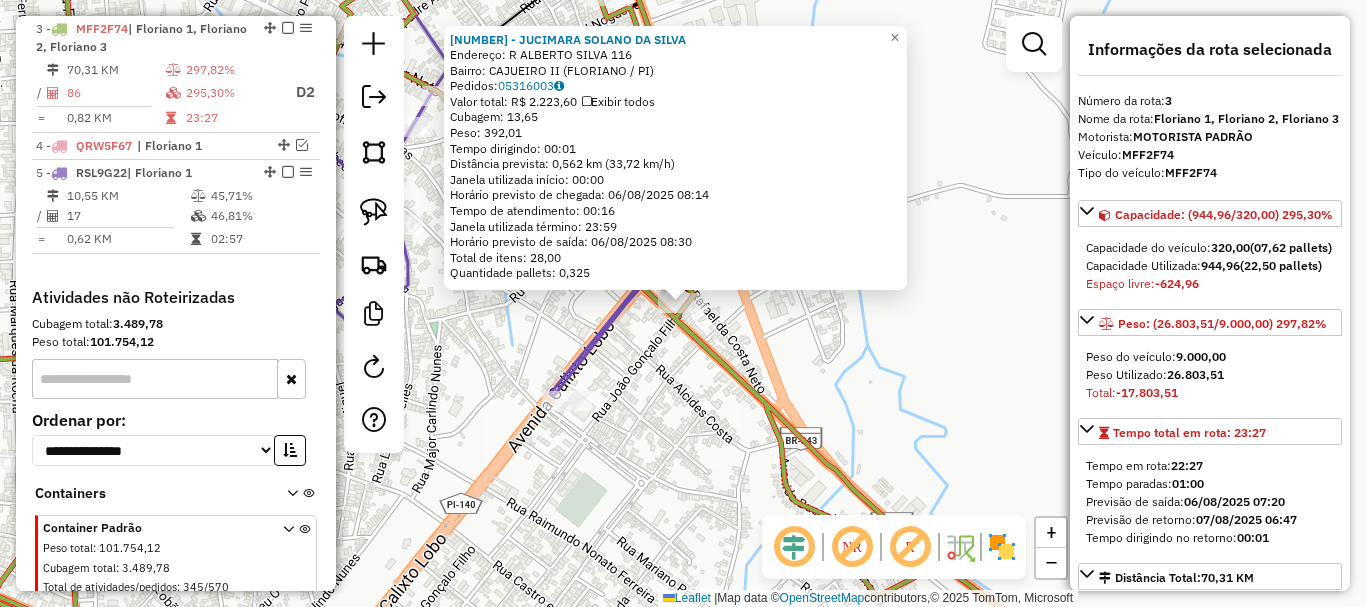 click on "R   [NAME]                  116   Bairro: CAJUEIRO II ([CITY] / [STATE])   Pedidos:  05316003   Valor total: R$ 2.223,60   Exibir todos   Cubagem: 13,65  Peso: 392,01  Tempo dirigindo: 00:01   Distância prevista: 0,562 km (33,72 km/h)   Janela utilizada início: 00:00   Horário previsto de chegada: 06/08/2025 08:14   Tempo de atendimento: 00:16   Janela utilizada término: 23:59   Horário previsto de saída: 06/08/2025 08:30   Total de itens: 28,00   Quantidade pallets: 0,325  × Janela de atendimento Grade de atendimento Capacidade Transportadoras Veículos Cliente Pedidos  Rotas Selecione os dias de semana para filtrar as janelas de atendimento  Seg   Ter   Qua   Qui   Sex   Sáb   Dom  Informe o período da janela de atendimento: De: Até:  Filtrar exatamente a janela do cliente  Considerar janela de atendimento padrão  Selecione os dias de semana para filtrar as grades de atendimento  Seg   Ter   Qua   Qui   Sex   Sáb   Dom   Peso mínimo:   De:   De:" 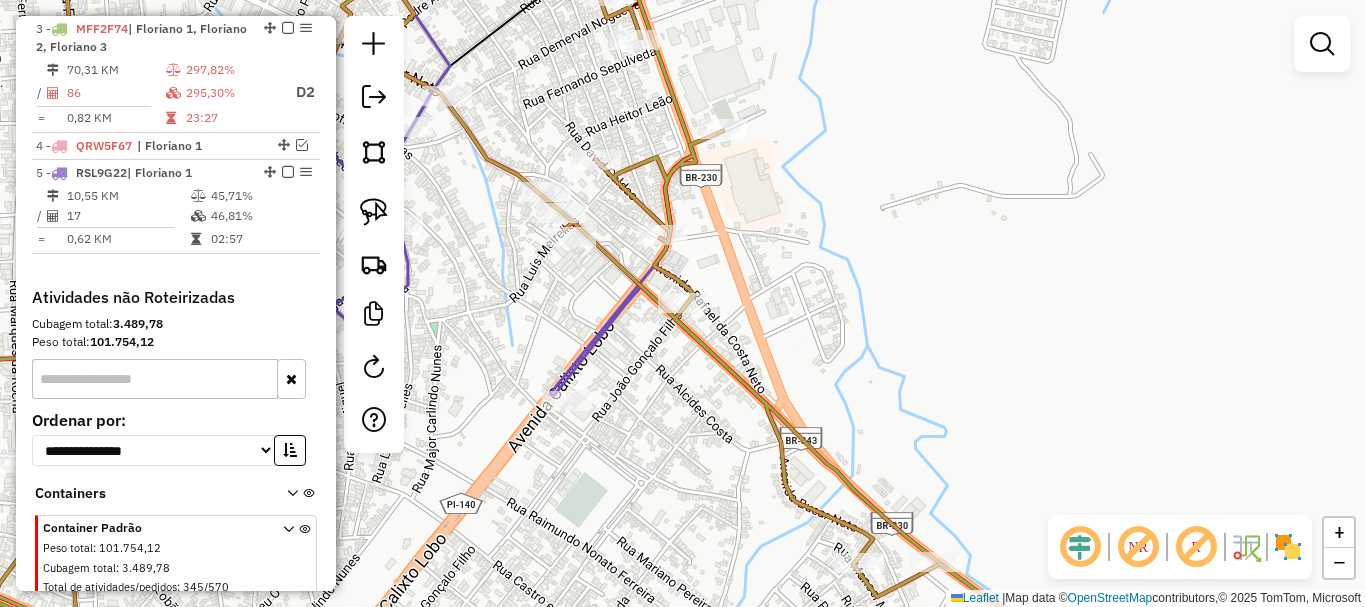 drag, startPoint x: 774, startPoint y: 420, endPoint x: 809, endPoint y: 279, distance: 145.27904 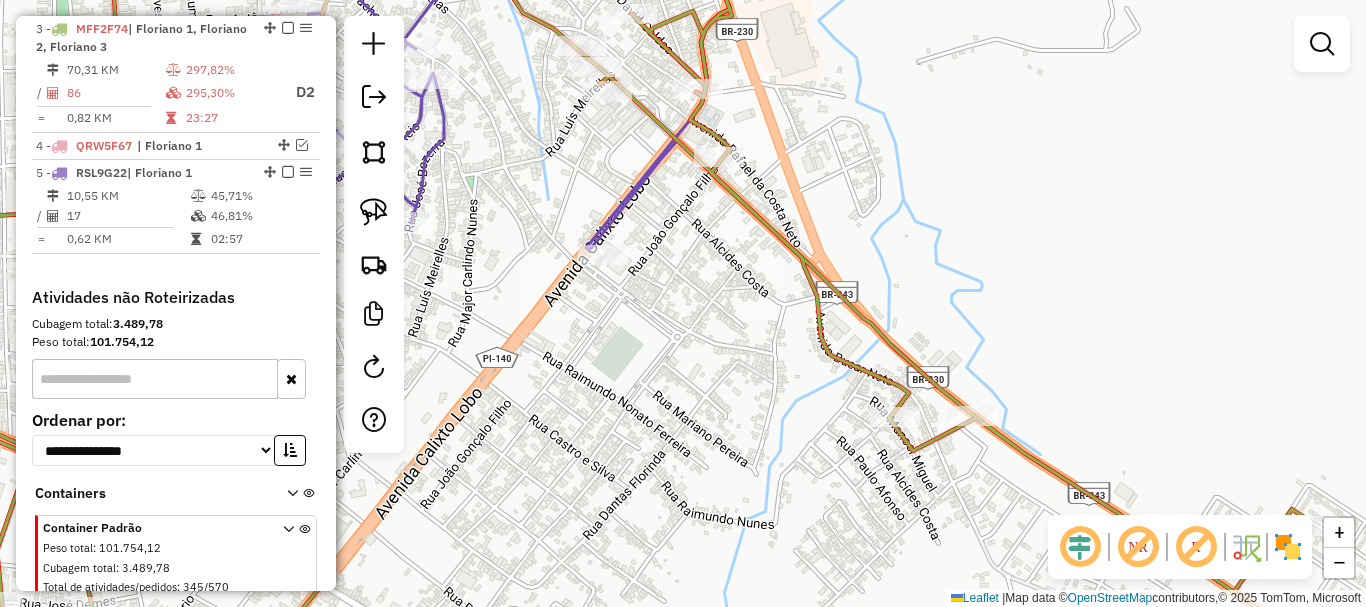click 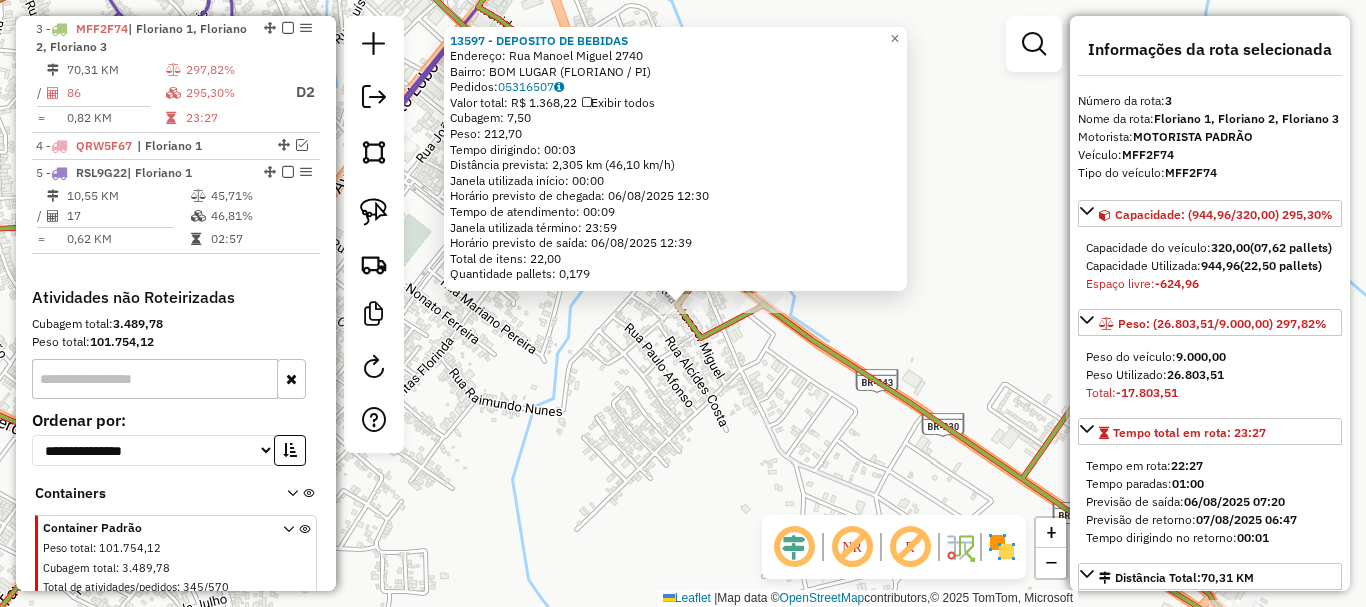 click on "13597 - DEPOSITO DE BEBIDAS Endereço: Rua Manoel Miguel 2740 Bairro: BOM LUGAR ([CITY] / [STATE]) Pedidos: 05316507 Valor total: R$ 1.368,22 Exibir todos Cubagem: 7,50 Peso: 212,70 Tempo dirigindo: 00:03 Distância prevista: 2,305 km (46,10 km/h) Janela utilizada início: 00:00 Horário previsto de chegada: 06/08/2025 12:30 Tempo de atendimento: 00:09 Janela utilizada término: 23:59 Horário previsto de saída: 06/08/2025 12:39 Total de itens: 22,00 Quantidade pallets: 0,179 × Janela de atendimento Grade de atendimento Capacidade Transportadoras Veículos Cliente Pedidos Rotas Selecione os dias de semana para filtrar as janelas de atendimento Seg Ter Qua Qui Sex Sáb Dom Informe o período da janela de atendimento: De: Até: Filtrar exatamente a janela do cliente Considerar janela de atendimento padrão Selecione os dias de semana para filtrar as grades de atendimento Seg Ter Qua Qui Sex Sáb Dom Clientes fora do dia de atendimento selecionado +" 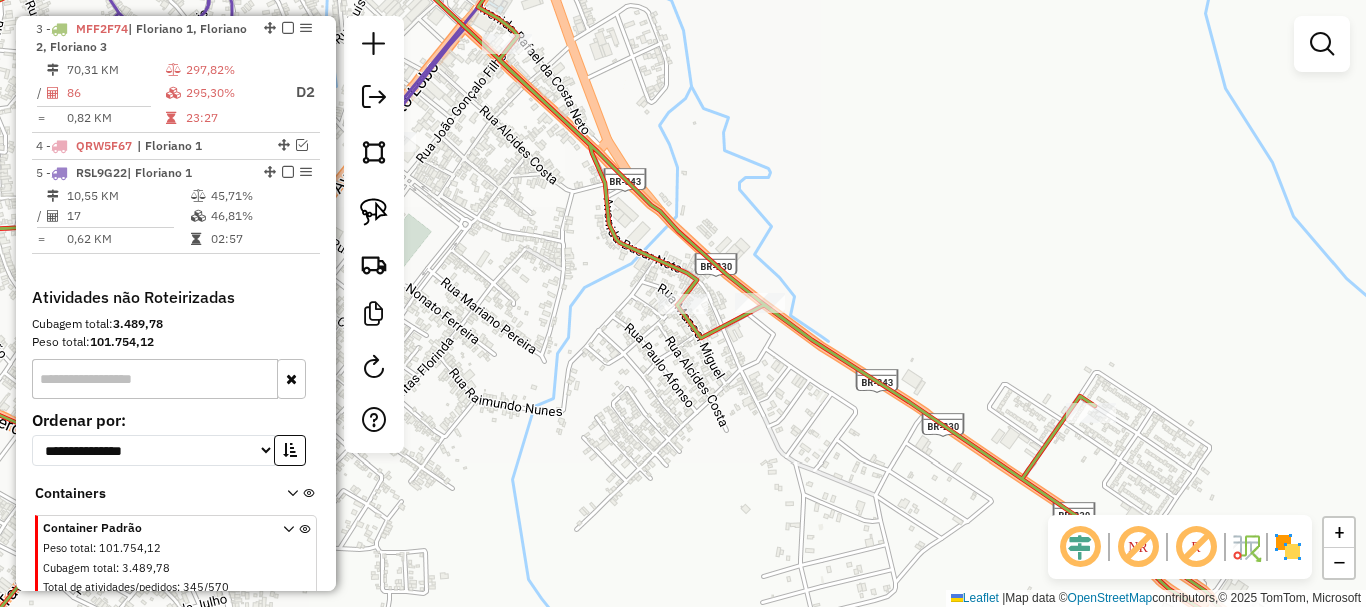 click 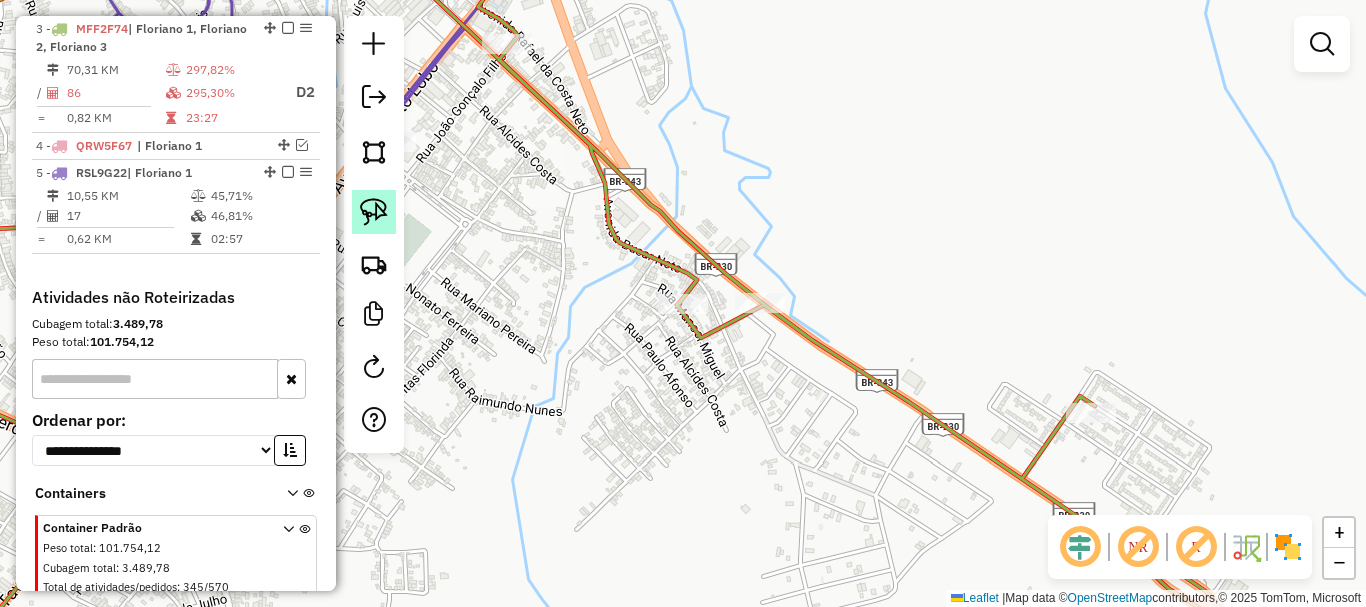 click 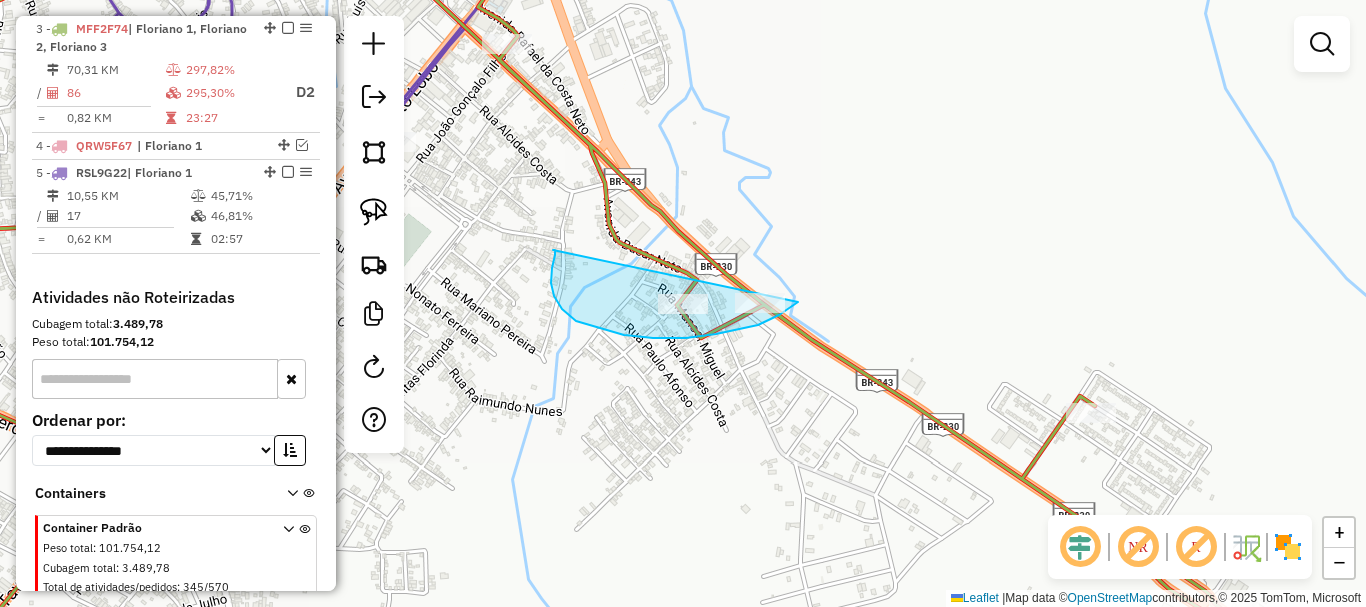 drag, startPoint x: 555, startPoint y: 255, endPoint x: 808, endPoint y: 292, distance: 255.69122 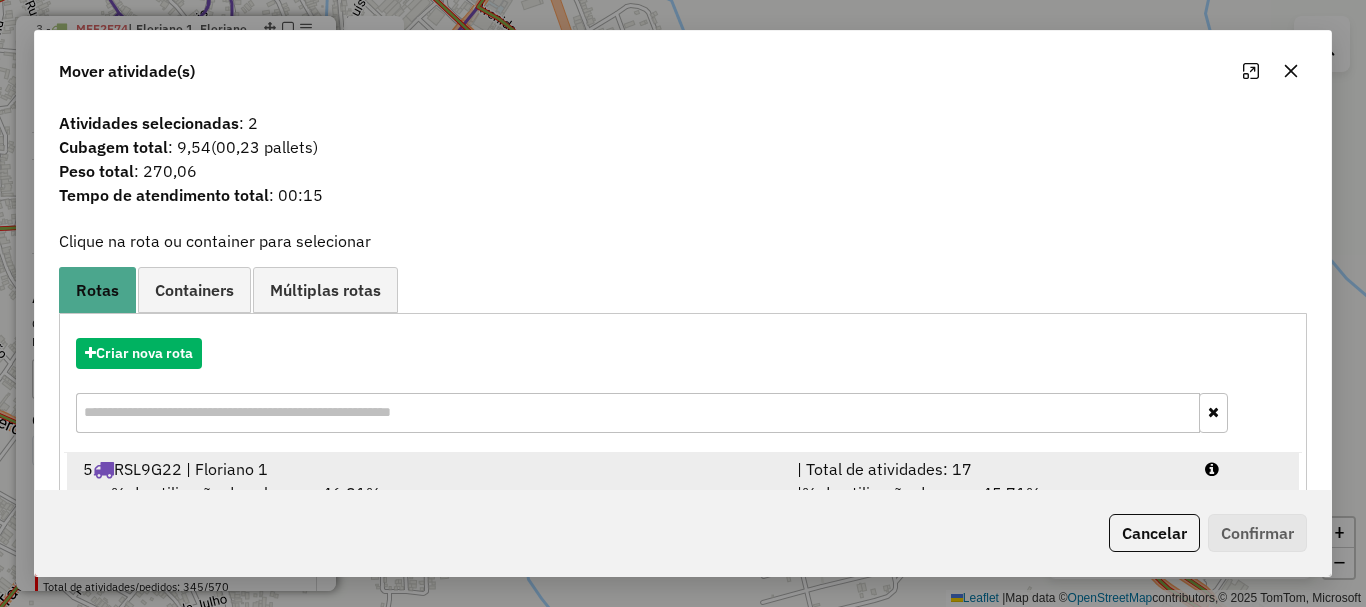 click on "[NUMBER] RSL9G22 | Floriano 1" at bounding box center [428, 469] 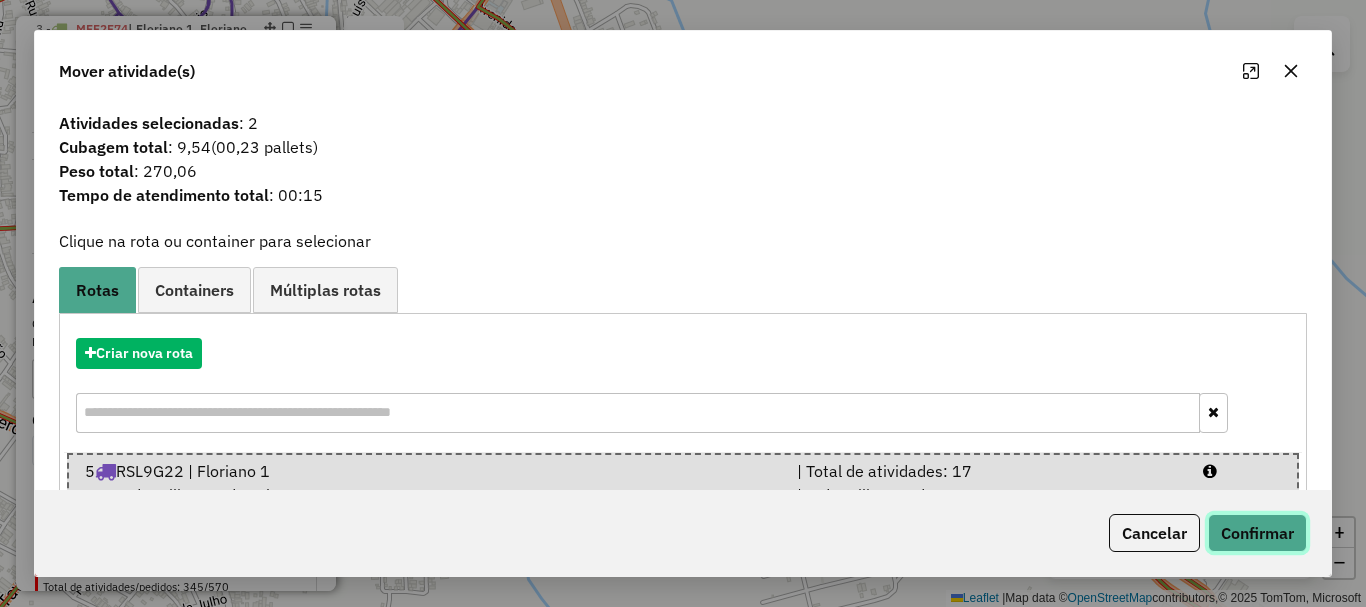 click on "Confirmar" 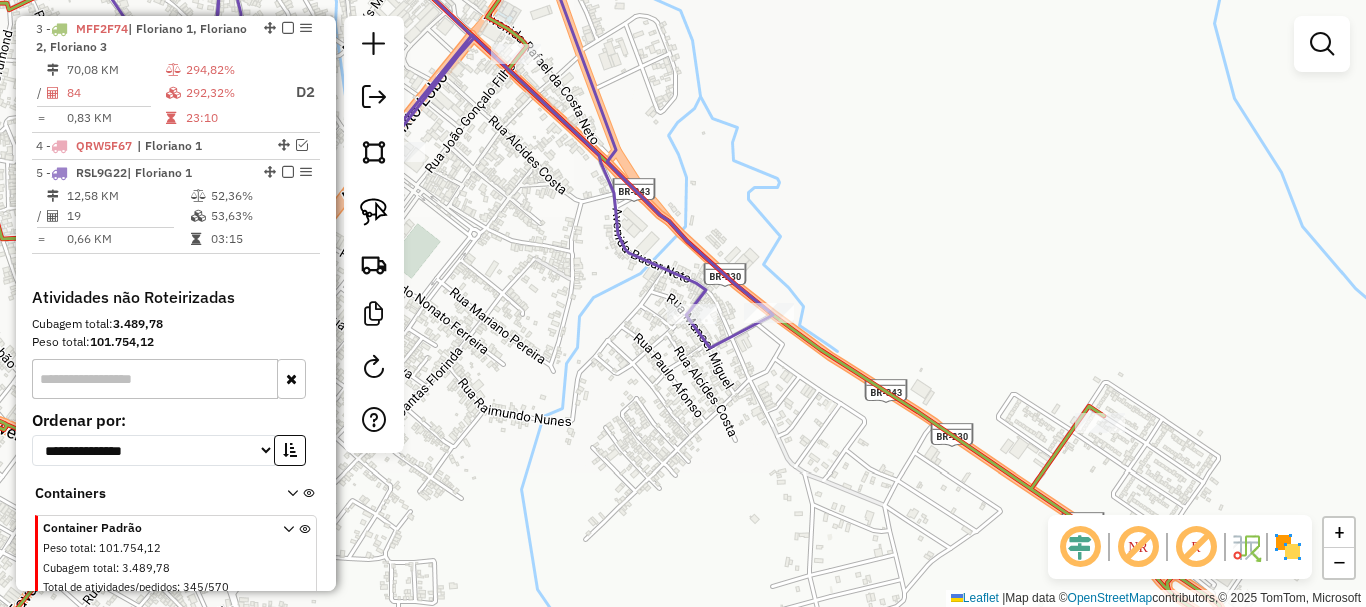 drag, startPoint x: 592, startPoint y: 291, endPoint x: 881, endPoint y: 359, distance: 296.89224 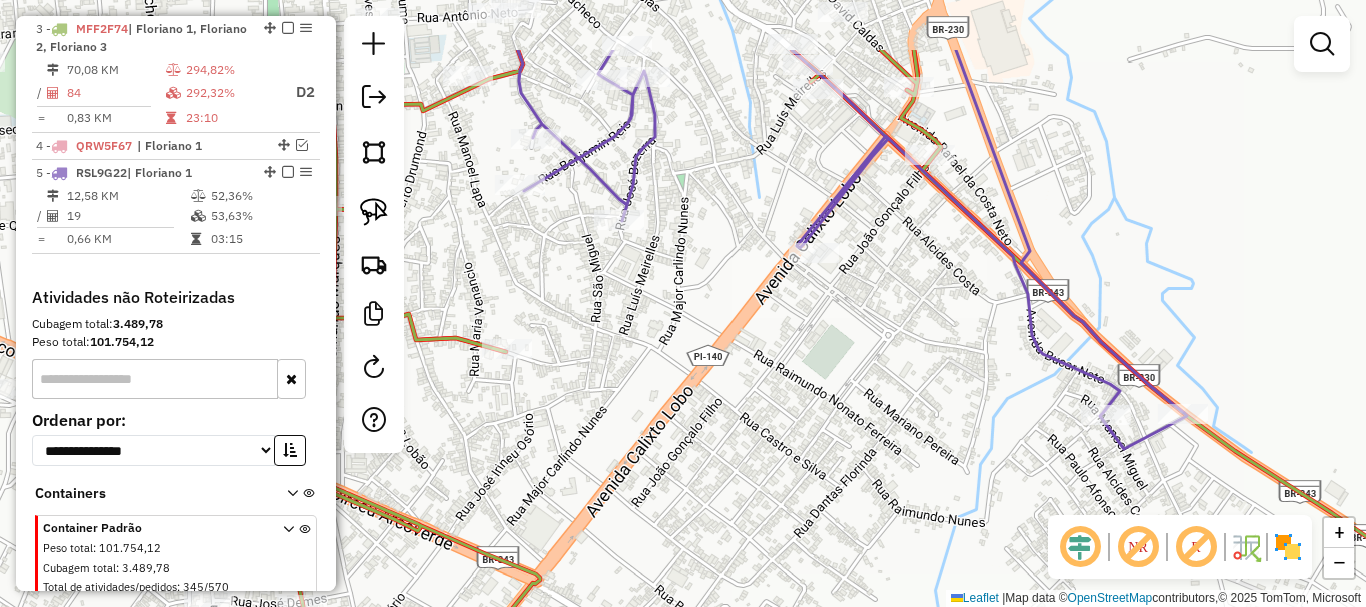 click on "Janela de atendimento Grade de atendimento Capacidade Transportadoras Veículos Cliente Pedidos  Rotas Selecione os dias de semana para filtrar as janelas de atendimento  Seg   Ter   Qua   Qui   Sex   Sáb   Dom  Informe o período da janela de atendimento: De: Até:  Filtrar exatamente a janela do cliente  Considerar janela de atendimento padrão  Selecione os dias de semana para filtrar as grades de atendimento  Seg   Ter   Qua   Qui   Sex   Sáb   Dom   Considerar clientes sem dia de atendimento cadastrado  Clientes fora do dia de atendimento selecionado Filtrar as atividades entre os valores definidos abaixo:  Peso mínimo:   Peso máximo:   Cubagem mínima:   Cubagem máxima:   De:   Até:  Filtrar as atividades entre o tempo de atendimento definido abaixo:  De:   Até:   Considerar capacidade total dos clientes não roteirizados Transportadora: Selecione um ou mais itens Tipo de veículo: Selecione um ou mais itens Veículo: Selecione um ou mais itens Motorista: Selecione um ou mais itens Nome: Rótulo:" 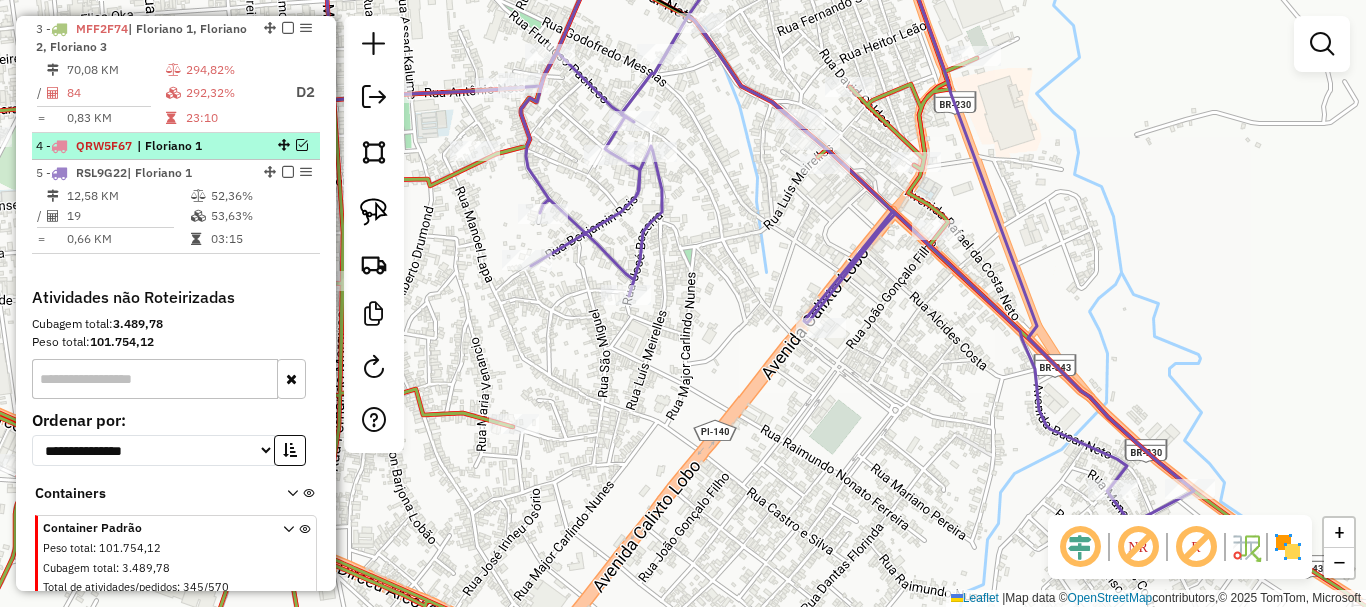 click at bounding box center [282, 145] 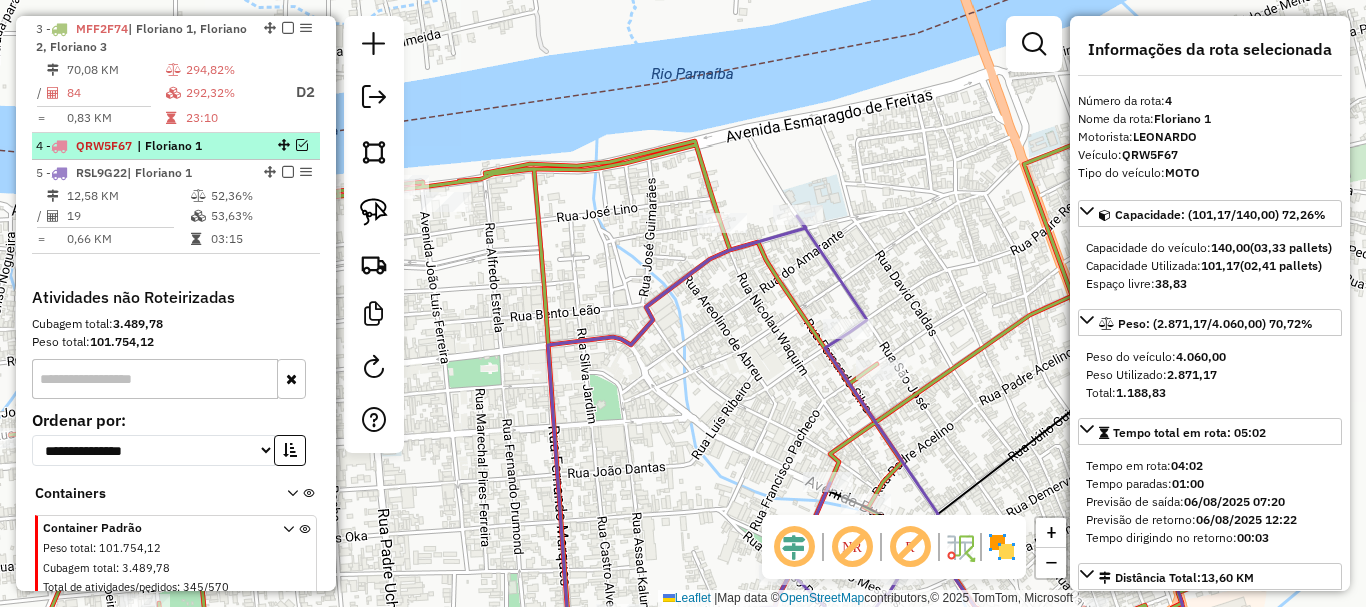 click at bounding box center (302, 145) 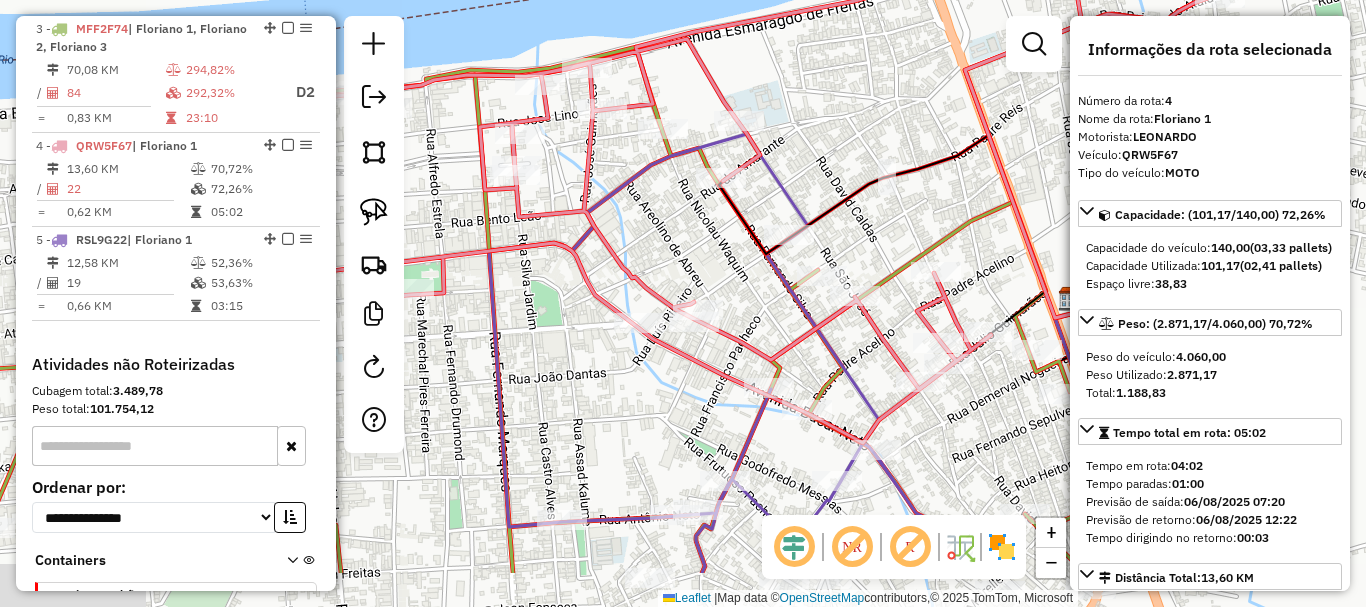 drag, startPoint x: 789, startPoint y: 368, endPoint x: 700, endPoint y: 228, distance: 165.89455 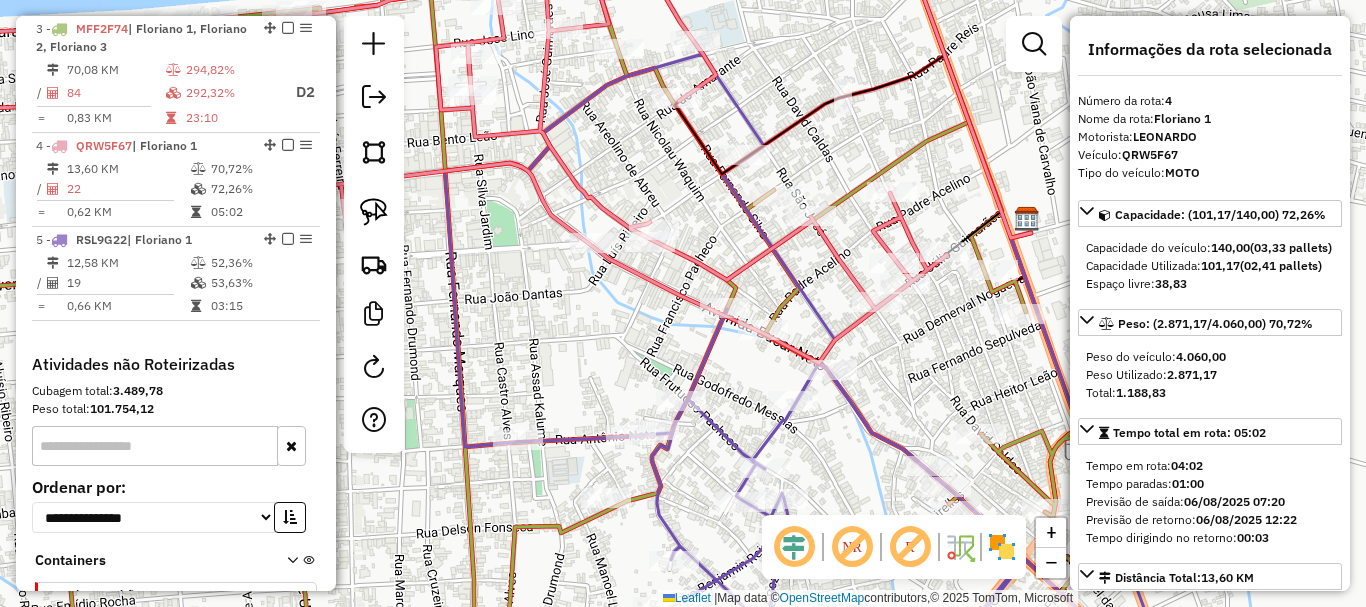 click 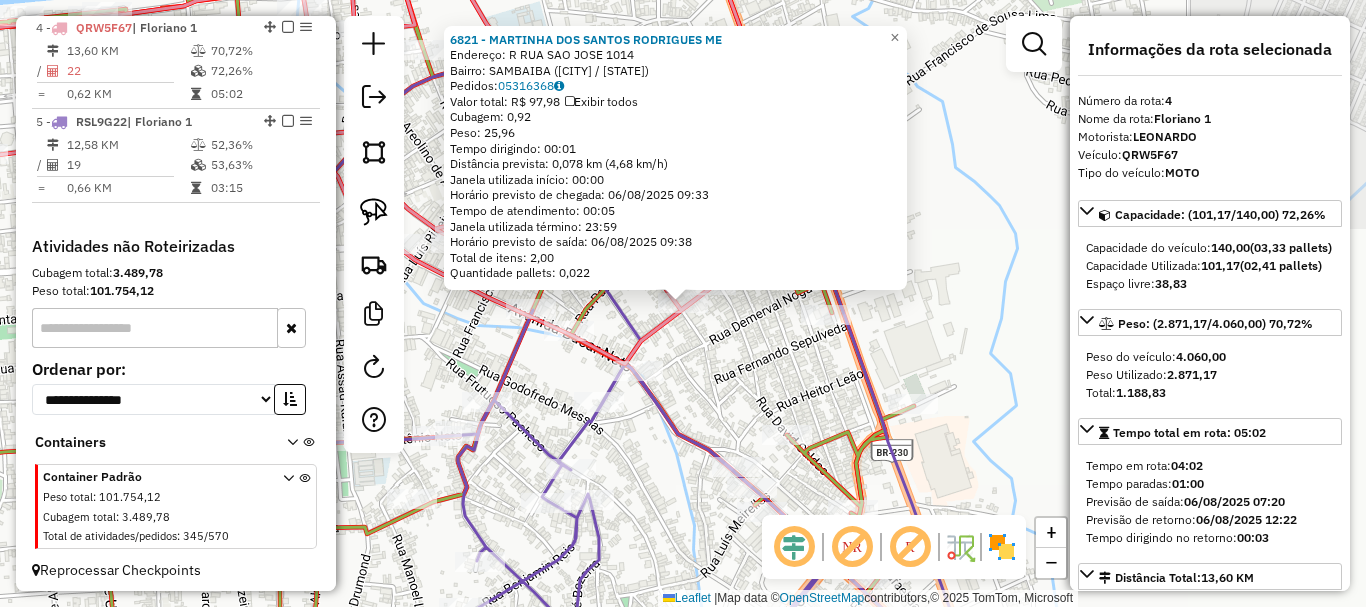 scroll, scrollTop: 945, scrollLeft: 0, axis: vertical 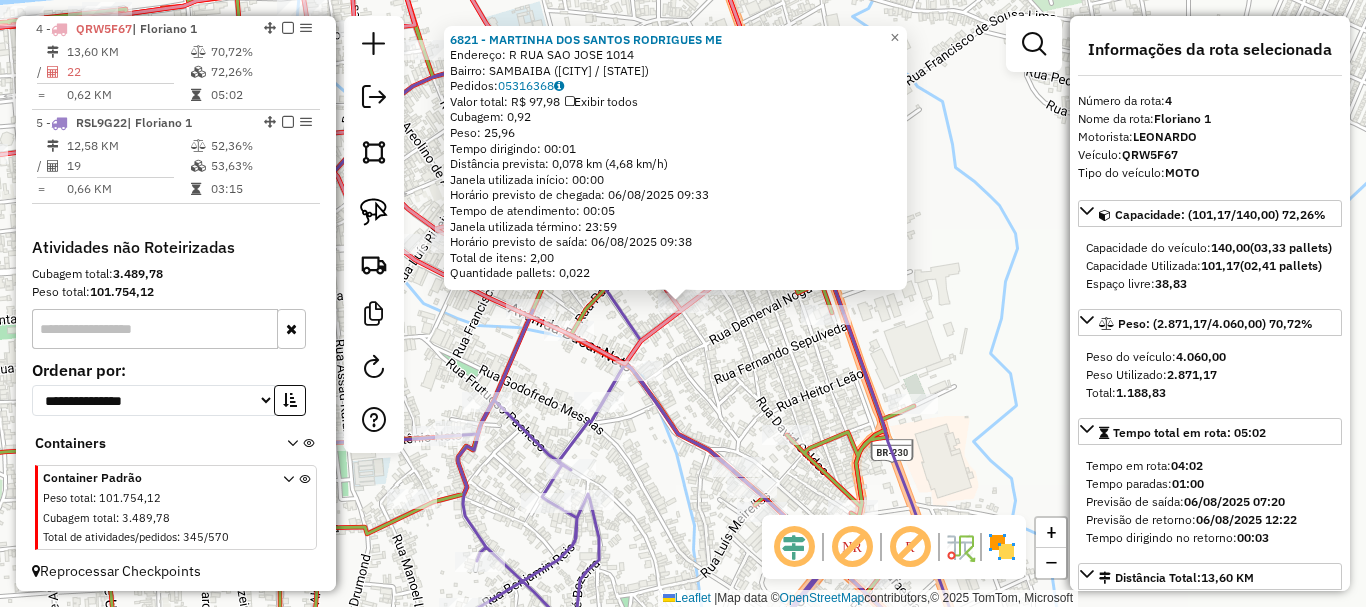 click on "Rota [NUMBER] - Placa RSL9G22  [NUMBER] - ANA MARIA RIBERO BRITO [NUMBER] - MARTINHA DOS SANTOS RODRIGUES ME  Endereço: R   RUA SAO JOSE                   [NUMBER]   Bairro: SAMBAIBA ([CITY] / PI)   Pedidos:  [NUMBER]   Valor total: R$ [NUMBER], [NUMBER]   Exibir todos   Cubagem: [NUMBER]  Peso: [NUMBER]  Tempo dirigindo: [TIME]   Distância prevista: [NUMBER] km ([NUMBER] km/h)   Janela utilizada início: [TIME]   Horário previsto de chegada: [DATE] [TIME]   Tempo de atendimento: [TIME]   Janela utilizada término: [TIME]   Horário previsto de saída: [DATE] [TIME]   Total de itens: [NUMBER]   Quantidade pallets: [NUMBER]  × Janela de atendimento Grade de atendimento Capacidade Transportadoras Veículos Cliente Pedidos  Rotas Selecione os dias de semana para filtrar as janelas de atendimento  Seg   Ter   Qua   Qui   Sex   Sáb   Dom  Informe o período da janela de atendimento: De: Até:  Filtrar exatamente a janela do cliente  Considerar janela de atendimento padrão  Selecione os dias de semana para filtrar as grades de atendimento  Seg   Ter   Qua" 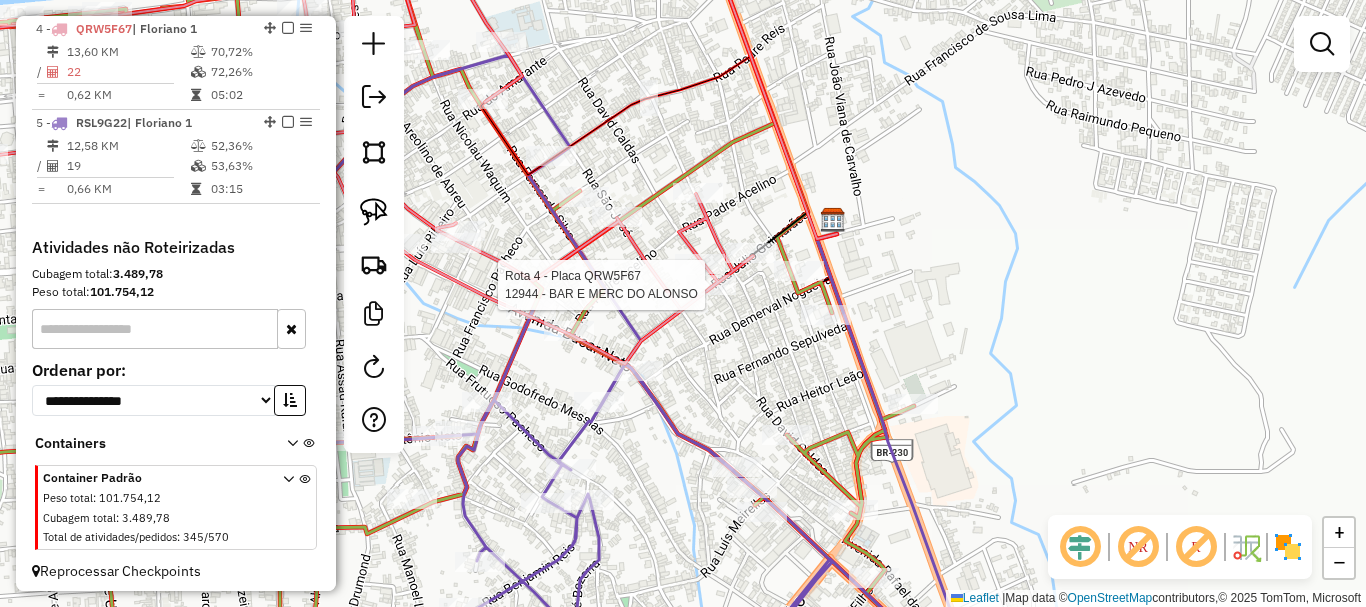 select on "*********" 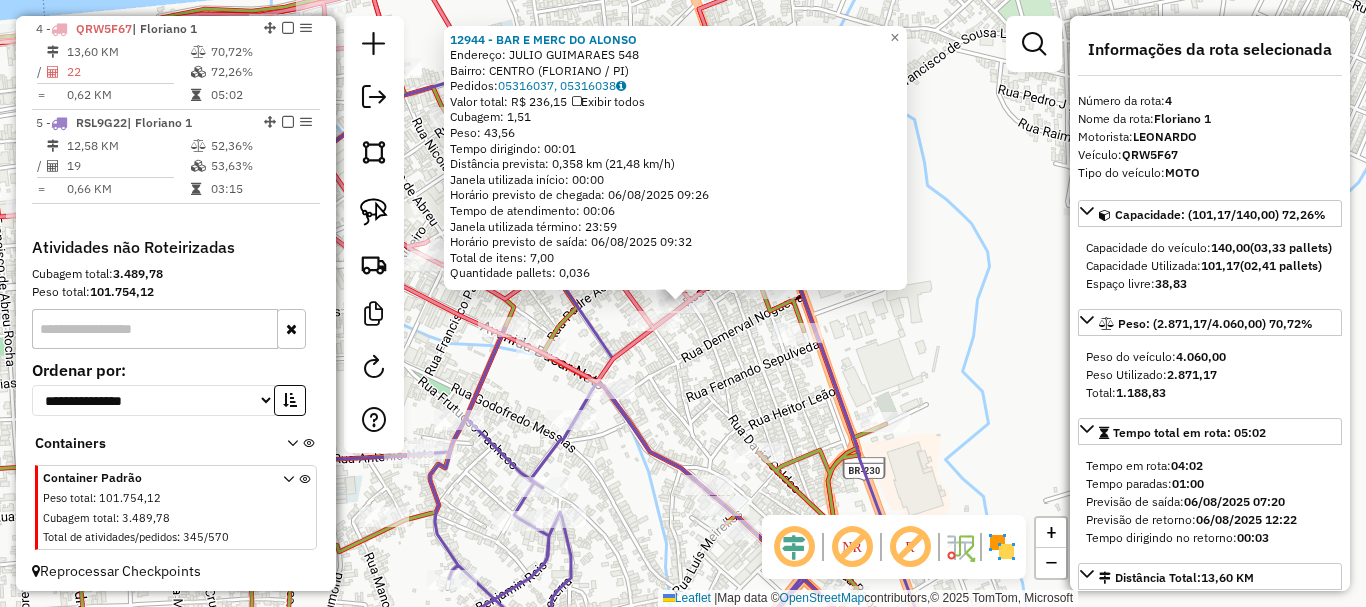 click on "12944 - BAR E MERC DO ALONSO Endereço: JULIO GUIMARAES 548 Bairro: CENTRO ([CITY] / [STATE]) Pedidos: 05316037, 05316038 Valor total: R$ 236,15 Exibir todos Cubagem: 1,51 Peso: 43,56 Tempo dirigindo: 00:01 Distância prevista: 0,358 km (21,48 km/h) Janela utilizada início: 00:00 Horário previsto de chegada: 06/08/2025 09:26 Tempo de atendimento: 00:06 Janela utilizada término: 23:59 Horário previsto de saída: 06/08/2025 09:32 Total de itens: 7,00 Quantidade pallets: 0,036 × Janela de atendimento Grade de atendimento Capacidade Transportadoras Veículos Cliente Pedidos Rotas Selecione os dias de semana para filtrar as janelas de atendimento Seg Ter Qua Qui Sex Sáb Dom Informe o período da janela de atendimento: De: Até: Filtrar exatamente a janela do cliente Considerar janela de atendimento padrão Selecione os dias de semana para filtrar as grades de atendimento Seg Ter Qua Qui Sex Sáb Dom Clientes fora do dia de atendimento selecionado" 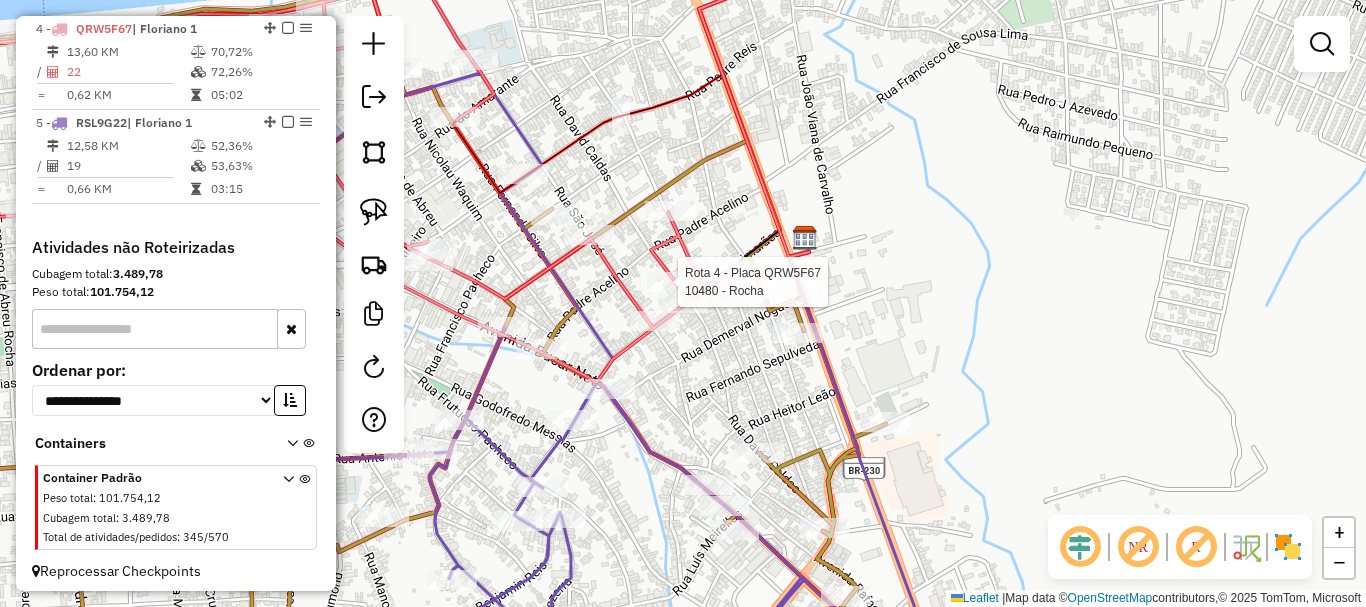 select on "*********" 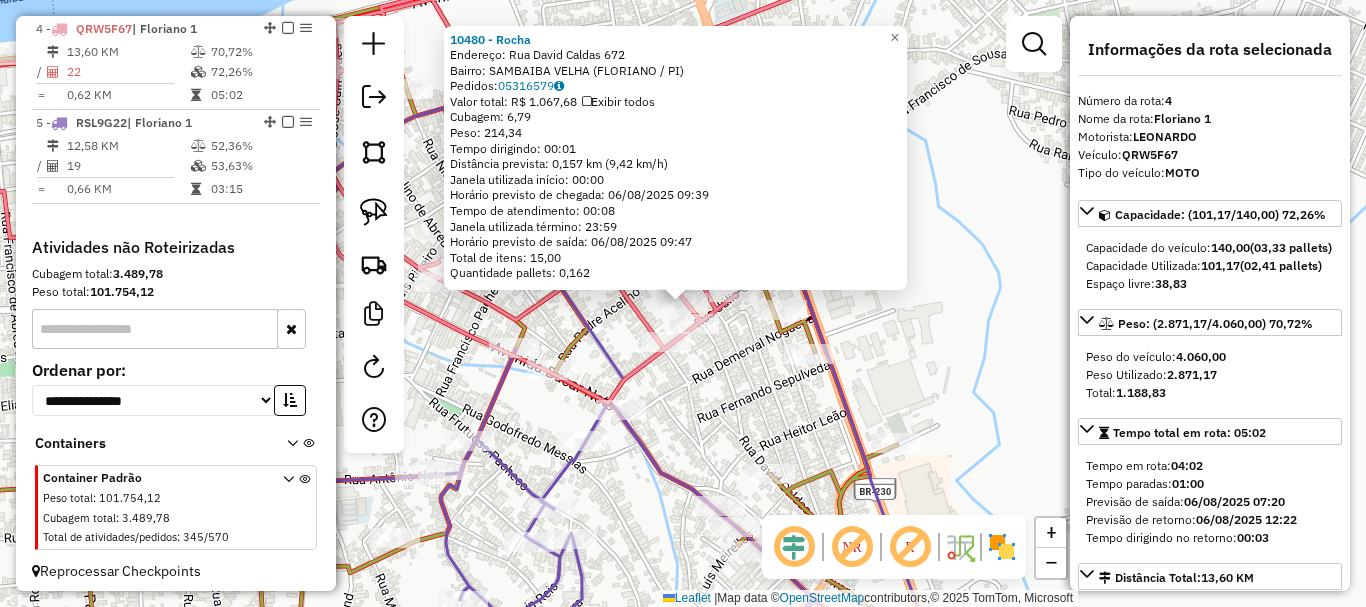 click on "Endereço: Rua David Caldas [NUMBER]   Bairro: SAMBAIBA VELHA ([CITY] / PI)   Pedidos:  [NUMBER]   Valor total: R$ [NUMBER], [NUMBER]   Exibir todos   Cubagem: [NUMBER]  Peso: [NUMBER]  Tempo dirigindo: [TIME]   Distância prevista: [NUMBER] km ([NUMBER] km/h)   Janela utilizada início: [TIME]   Horário previsto de chegada: [DATE] [TIME]   Tempo de atendimento: [TIME]   Janela utilizada término: [TIME]   Horário previsto de saída: [DATE] [TIME]   Total de itens: [NUMBER]   Quantidade pallets: [NUMBER]  × Janela de atendimento Grade de atendimento Capacidade Transportadoras Veículos Cliente Pedidos  Rotas Selecione os dias de semana para filtrar as janelas de atendimento  Seg   Ter   Qua   Qui   Sex   Sáb   Dom  Informe o período da janela de atendimento: De: Até:  Filtrar exatamente a janela do cliente  Considerar janela de atendimento padrão  Selecione os dias de semana para filtrar as grades de atendimento  Seg   Ter   Qua   Qui   Sex   Sáb   Dom   Considerar clientes sem dia de atendimento cadastrado  De:  +" 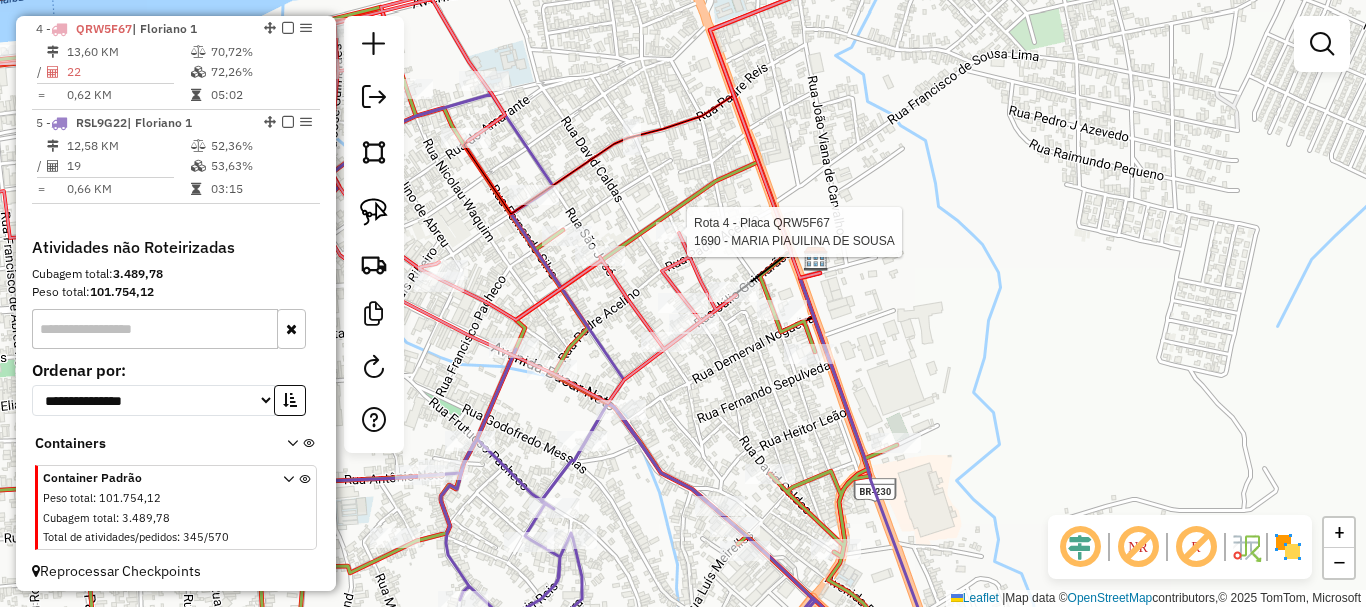select on "*********" 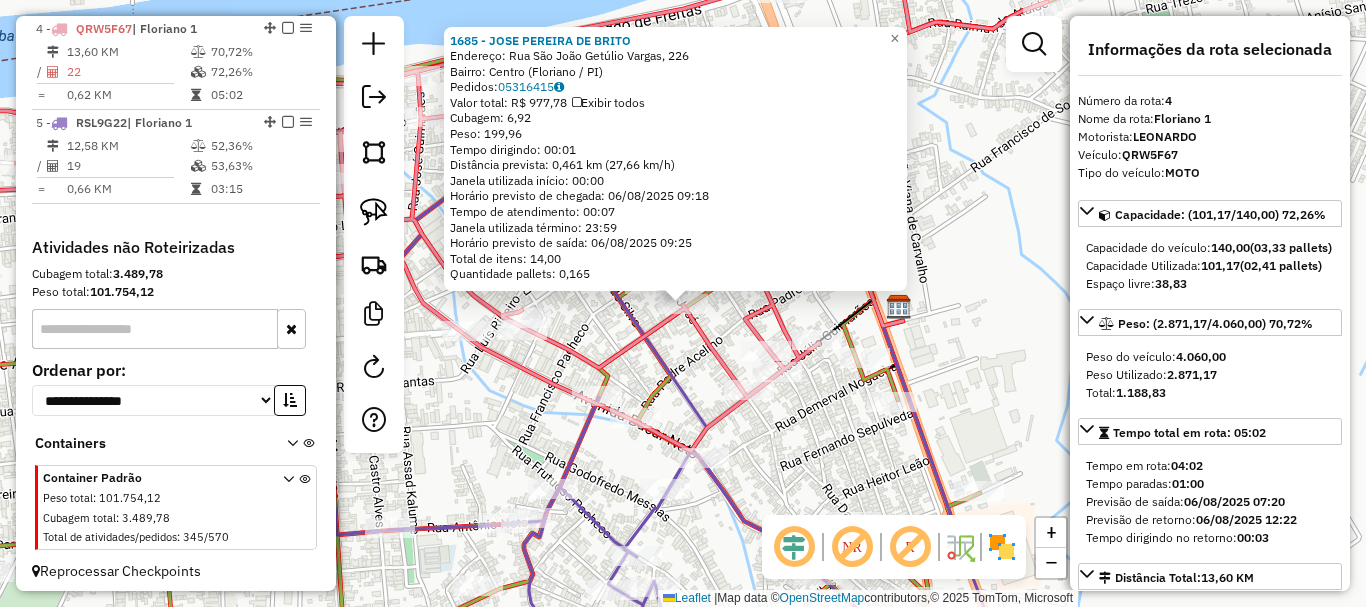 click on "1685 - [FIRST] [LAST] [LAST] Endereço: Rua São João Getúlio Vargas, 226 Bairro: Centro ([CITY] / [STATE]) Pedidos: 05316415 Valor total: R$ 977,78 Exibir todos Cubagem: 6,92 Peso: 199,96 Tempo dirigindo: 00:01 Distância prevista: 0,461 km (27,66 km/h) Janela utilizada início: 00:00 Horário previsto de chegada: 06/08/2025 09:18 Tempo de atendimento: 00:07 Janela utilizada término: 23:59 Horário previsto de saída: 06/08/2025 09:25 Total de itens: 14,00 Quantidade pallets: 0,165 × Janela de atendimento Grade de atendimento Capacidade Transportadoras Veículos Cliente Pedidos Rotas Selecione os dias de semana para filtrar as janelas de atendimento Seg Ter Qua Qui Sex Sáb Dom Informe o período da janela de atendimento: De: Até: Filtrar exatamente a janela do cliente Considerar janela de atendimento padrão Selecione os dias de semana para filtrar as grades de atendimento Seg Ter Qua Qui Sex Sáb Dom Peso mínimo: Peso máximo: De: De:" 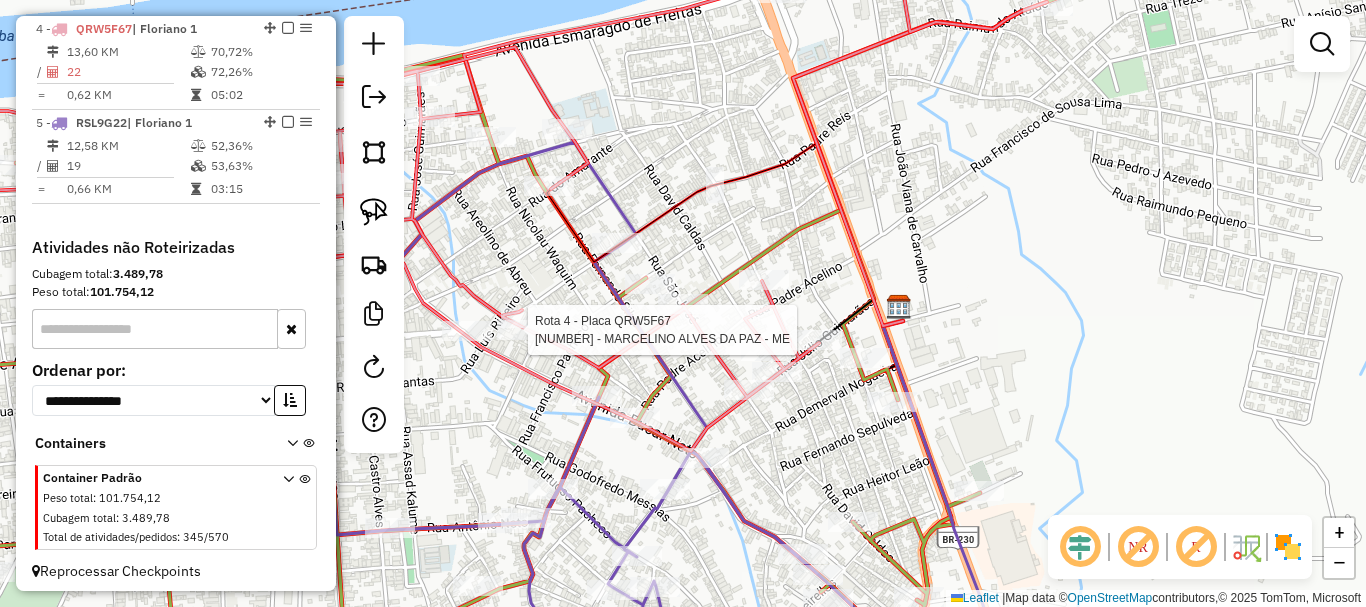 click 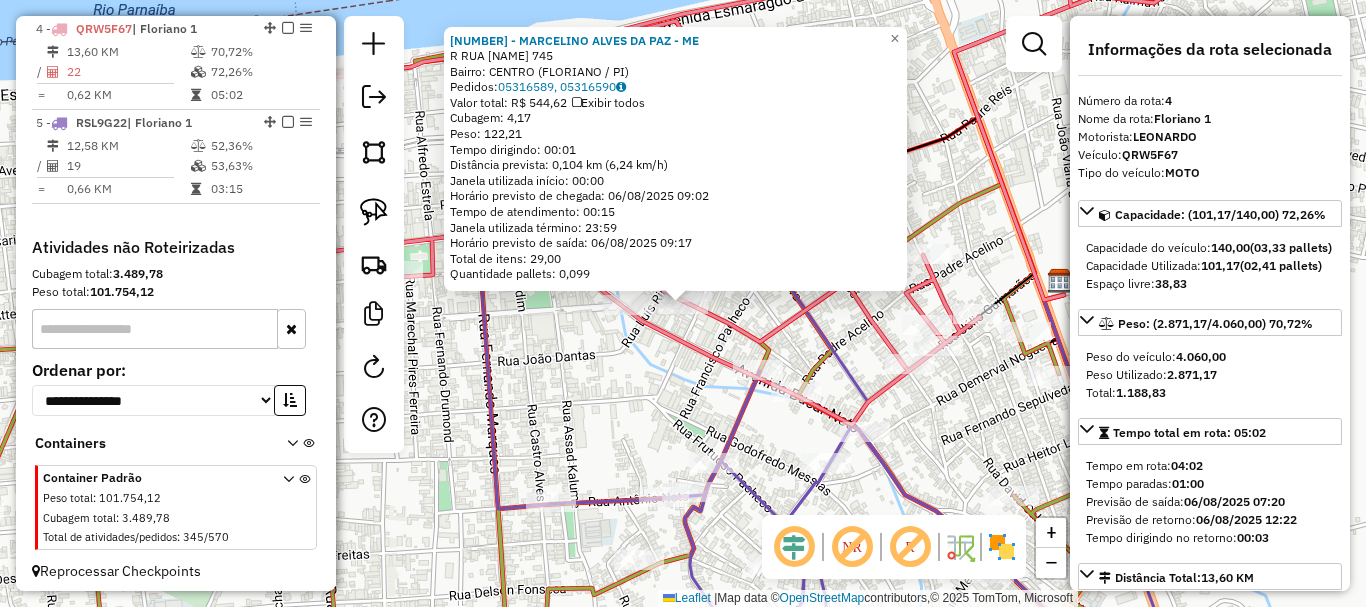 drag, startPoint x: 557, startPoint y: 365, endPoint x: 718, endPoint y: 321, distance: 166.90416 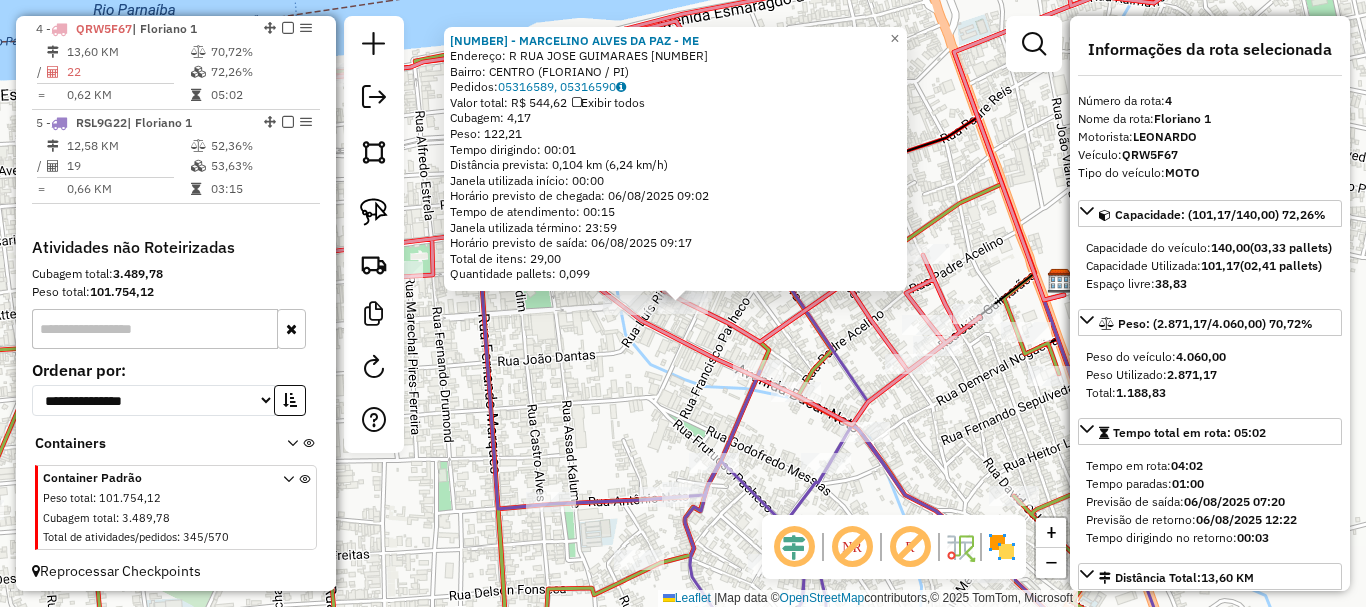 click on "2987 - [FIRST] [LAST] [LAST] - ME Endereço: R RUA JOSE GUIMARAES 745 Bairro: CENTRO ([CITY] / [STATE]) Pedidos: 05316589, 05316590 Valor total: R$ 544,62 Exibir todos Cubagem: 4,17 Peso: 122,21 Tempo dirigindo: 00:01 Distância prevista: 0,104 km (6,24 km/h) Janela utilizada início: 00:00 Horário previsto de chegada: 06/08/2025 09:02 Tempo de atendimento: 00:15 Janela utilizada término: 23:59 Horário previsto de saída: 06/08/2025 09:17 Total de itens: 29,00 Quantidade pallets: 0,099 × Janela de atendimento Grade de atendimento Capacidade Transportadoras Veículos Cliente Pedidos Rotas Selecione os dias de semana para filtrar as janelas de atendimento Seg Ter Qua Qui Sex Sáb Dom Informe o período da janela de atendimento: De: Até: Filtrar exatamente a janela do cliente Considerar janela de atendimento padrão Selecione os dias de semana para filtrar as grades de atendimento Seg Ter Qua Qui Sex Sáb Dom Peso mínimo: De: +" 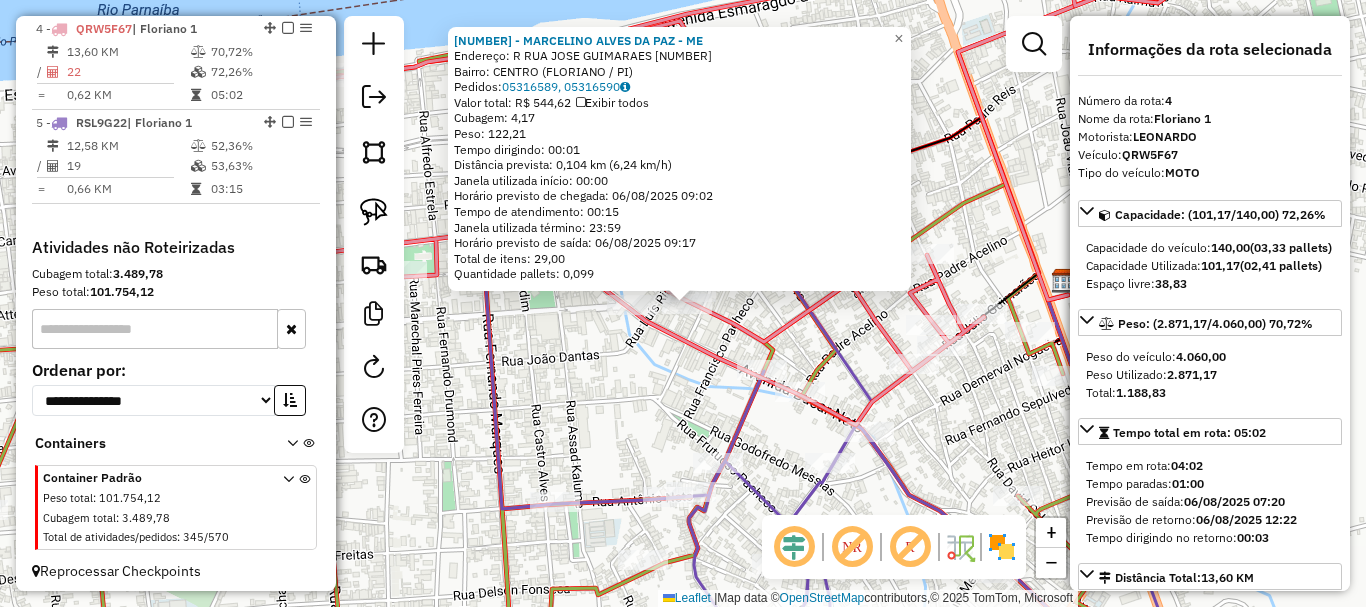 click on "2987 - [FIRST] [LAST] [LAST] - ME Endereço: R RUA JOSE GUIMARAES 745 Bairro: CENTRO ([CITY] / [STATE]) Pedidos: 05316589, 05316590 Valor total: R$ 544,62 Exibir todos Cubagem: 4,17 Peso: 122,21 Tempo dirigindo: 00:01 Distância prevista: 0,104 km (6,24 km/h) Janela utilizada início: 00:00 Horário previsto de chegada: 06/08/2025 09:02 Tempo de atendimento: 00:15 Janela utilizada término: 23:59 Horário previsto de saída: 06/08/2025 09:17 Total de itens: 29,00 Quantidade pallets: 0,099 × Janela de atendimento Grade de atendimento Capacidade Transportadoras Veículos Cliente Pedidos Rotas Selecione os dias de semana para filtrar as janelas de atendimento Seg Ter Qua Qui Sex Sáb Dom Informe o período da janela de atendimento: De: Até: Filtrar exatamente a janela do cliente Considerar janela de atendimento padrão Selecione os dias de semana para filtrar as grades de atendimento Seg Ter Qua Qui Sex Sáb Dom Peso mínimo: De: +" 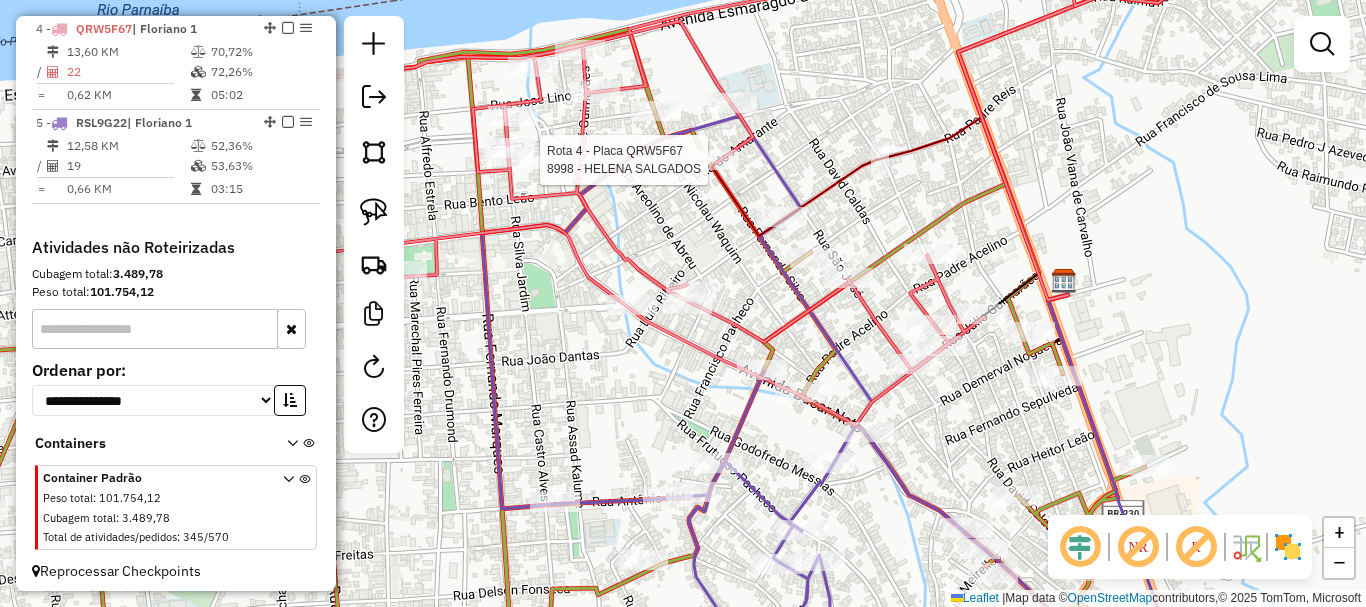 select on "*********" 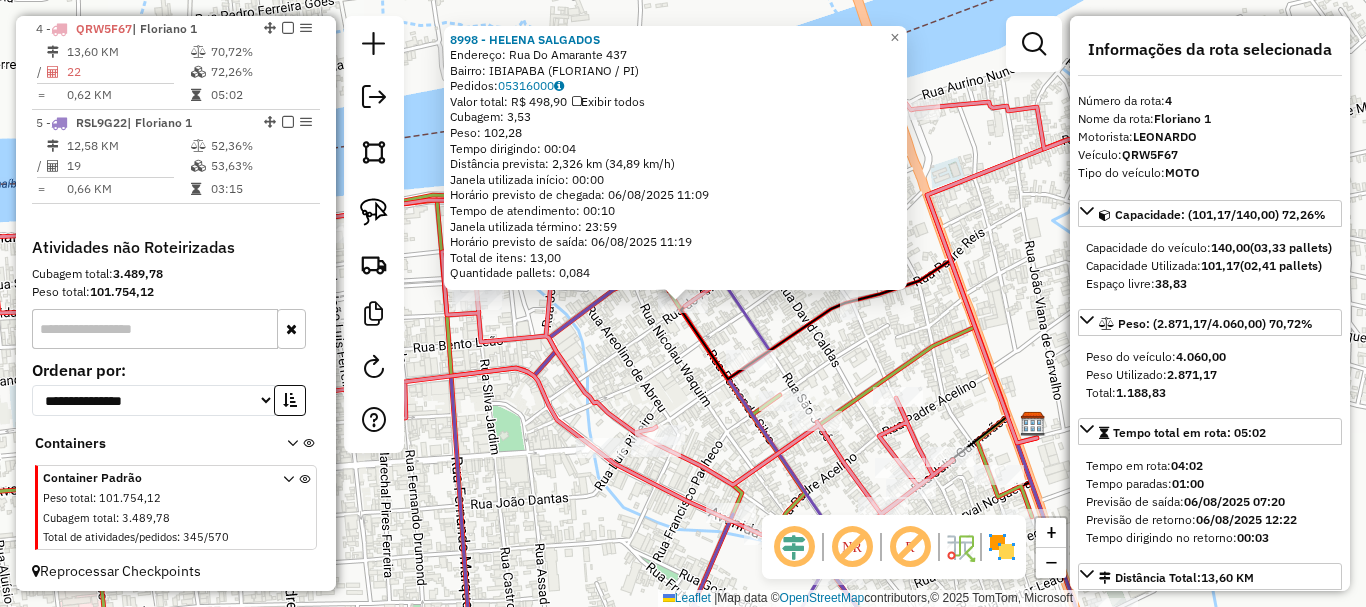 click on "8998 - HELENA SALGADOS Endereço: Rua Do Amarante 437 Bairro: IBIAPABA ([CITY] / [STATE]) Pedidos: 05316000 Valor total: R$ 498,90 Exibir todos Cubagem: 3,53 Peso: 102,28 Tempo dirigindo: 00:04 Distância prevista: 2,326 km (34,89 km/h) Janela utilizada início: 00:00 Horário previsto de chegada: 06/08/2025 11:09 Tempo de atendimento: 00:10 Janela utilizada término: 23:59 Horário previsto de saída: 06/08/2025 11:19 Total de itens: 13,00 Quantidade pallets: 0,084 × Janela de atendimento Grade de atendimento Capacidade Transportadoras Veículos Cliente Pedidos Rotas Selecione os dias de semana para filtrar as janelas de atendimento Seg Ter Qua Qui Sex Sáb Dom Informe o período da janela de atendimento: De: Até: Filtrar exatamente a janela do cliente Considerar janela de atendimento padrão Selecione os dias de semana para filtrar as grades de atendimento Seg Ter Qua Qui Sex Sáb Dom Considerar clientes sem dia de atendimento cadastrado De:" 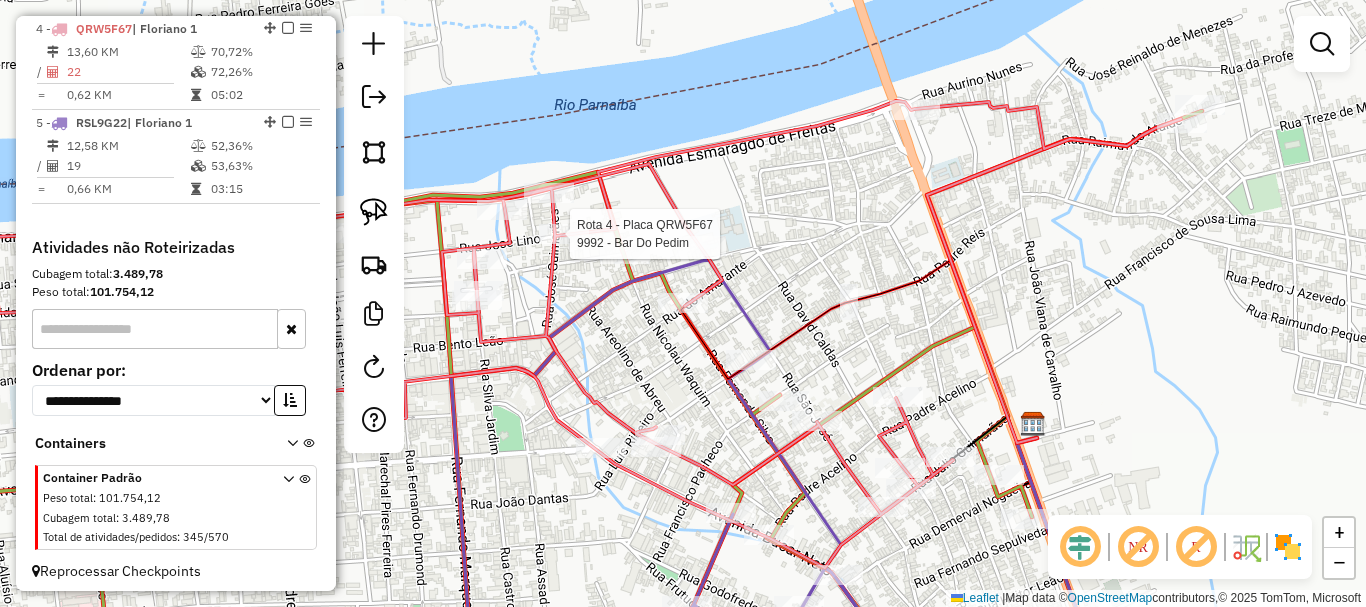 select on "*********" 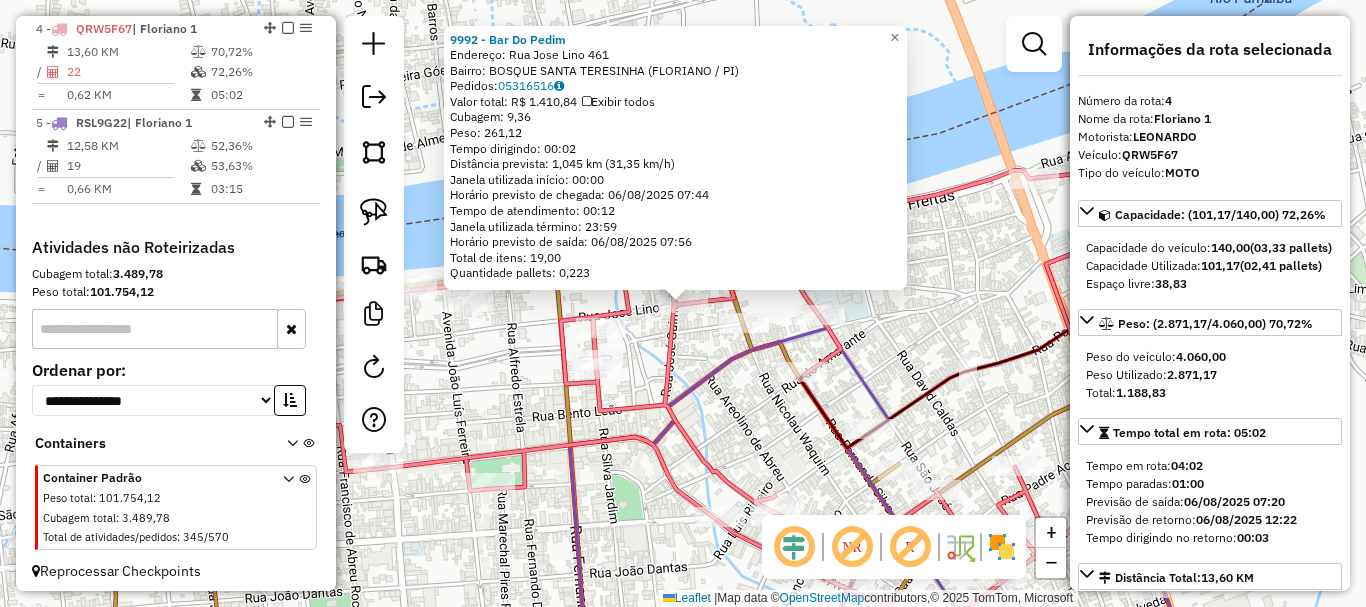 click on "9992 - Bar Do Pedim Endereço: Rua Jose Lino 461 Bairro: BOSQUE SANTA TERESINHA ([CITY] / [STATE]) Pedidos: 05316516 Valor total: R$ 1.410,84 Exibir todos Cubagem: 9,36 Peso: 261,12 Tempo dirigindo: 00:02 Distância prevista: 1,045 km (31,35 km/h) Janela utilizada início: 00:00 Horário previsto de chegada: 06/08/2025 07:44 Tempo de atendimento: 00:12 Janela utilizada término: 23:59 Horário previsto de saída: 06/08/2025 07:56 Total de itens: 19,00 Quantidade pallets: 0,223 × Janela de atendimento Grade de atendimento Capacidade Transportadoras Veículos Cliente Pedidos Rotas Selecione os dias de semana para filtrar as janelas de atendimento Seg Ter Qua Qui Sex Sáb Dom Informe o período da janela de atendimento: De: Até: Filtrar exatamente a janela do cliente Considerar janela de atendimento padrão Selecione os dias de semana para filtrar as grades de atendimento Seg Ter Qua Qui Sex Sáb Dom Clientes fora do dia de atendimento selecionado" 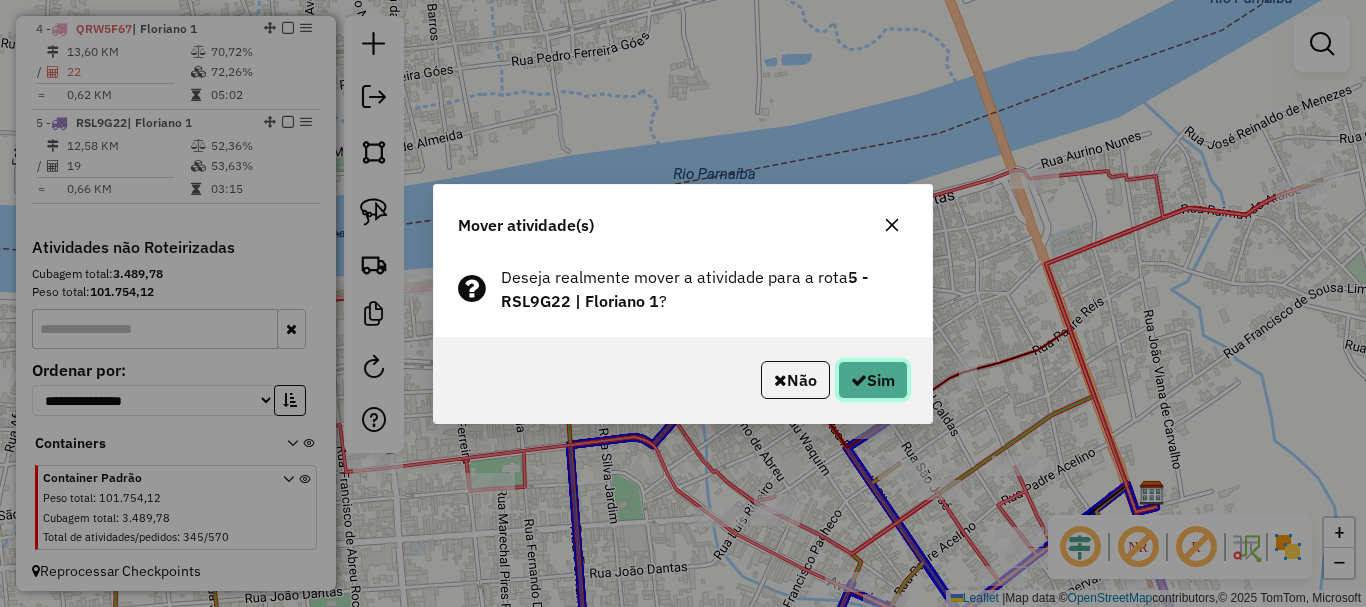 click on "Sim" 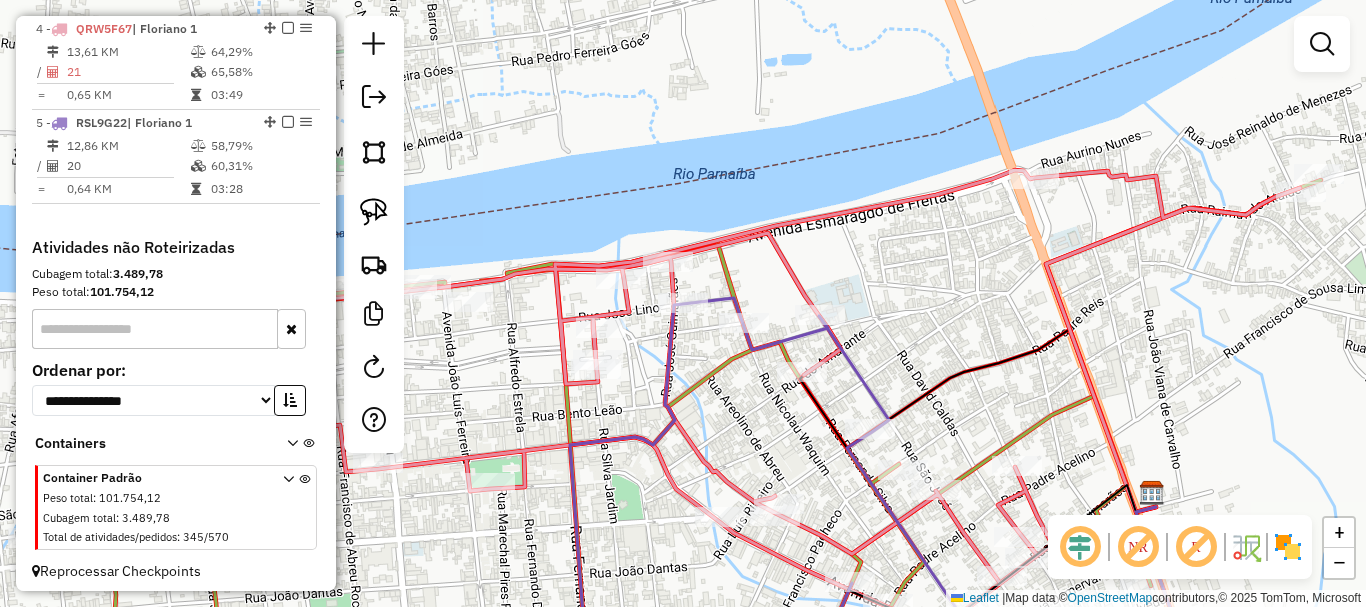 drag, startPoint x: 658, startPoint y: 502, endPoint x: 897, endPoint y: 308, distance: 307.82626 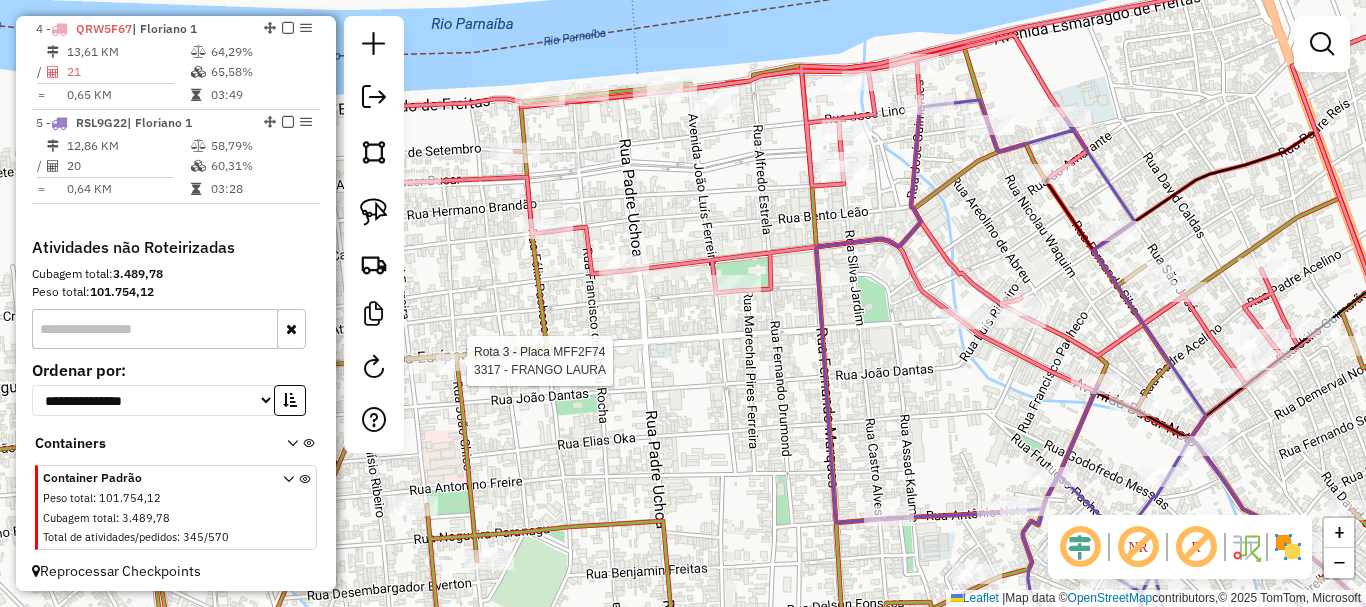 select on "*********" 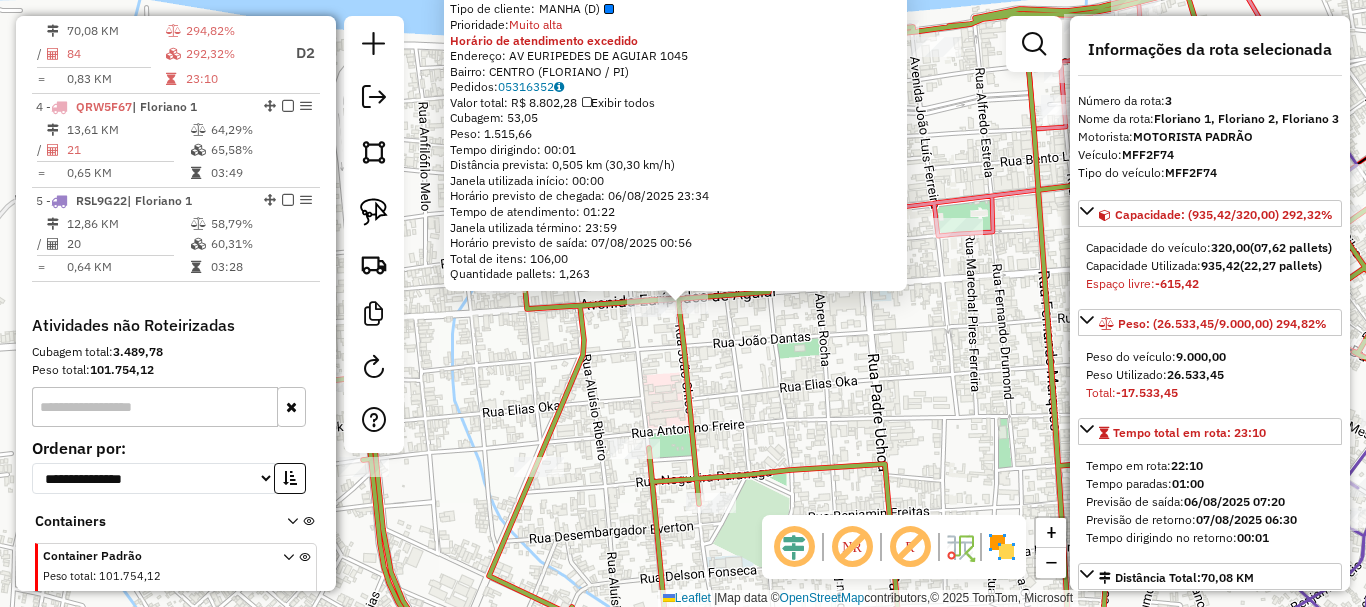 scroll, scrollTop: 828, scrollLeft: 0, axis: vertical 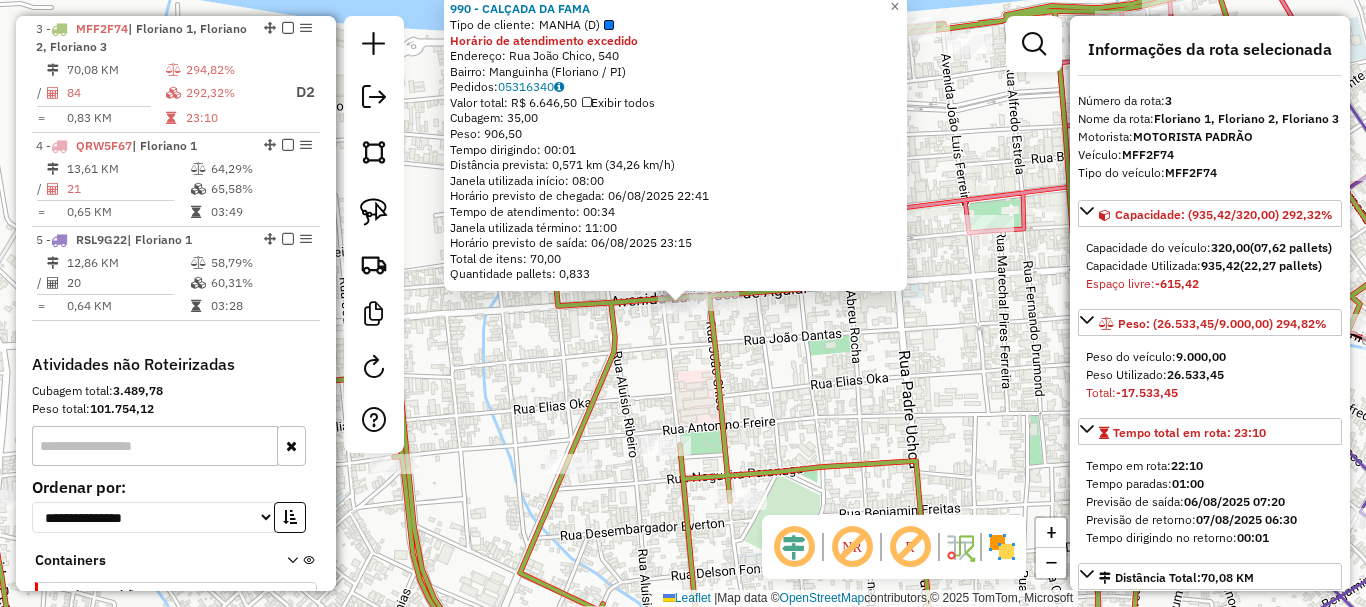 click on "990 - CALÇADA DA FAMA Tipo de cliente: MANHA (D) Horário de atendimento excedido Endereço: Rua João Chico, 540 Bairro: Manguinha ([CITY] / [STATE]) Pedidos: 05316340 Valor total: R$ 6.646,50 Exibir todos Cubagem: 35,00 Peso: 906,50 Tempo dirigindo: 00:01 Distância prevista: 0,571 km (34,26 km/h) Janela utilizada início: 08:00 Horário previsto de chegada: 06/08/2025 22:41 Tempo de atendimento: 00:34 Janela utilizada término: 11:00 Horário previsto de saída: 06/08/2025 23:15 Total de itens: 70,00 Quantidade pallets: 0,833 × Janela de atendimento Grade de atendimento Capacidade Transportadoras Veículos Cliente Pedidos Rotas Selecione os dias de semana para filtrar as janelas de atendimento Seg Ter Qua Qui Sex Sáb Dom Informe o período da janela de atendimento: De: Até: Filtrar exatamente a janela do cliente Considerar janela de atendimento padrão Selecione os dias de semana para filtrar as grades de atendimento Seg Ter Qua Qui Sex Sáb" 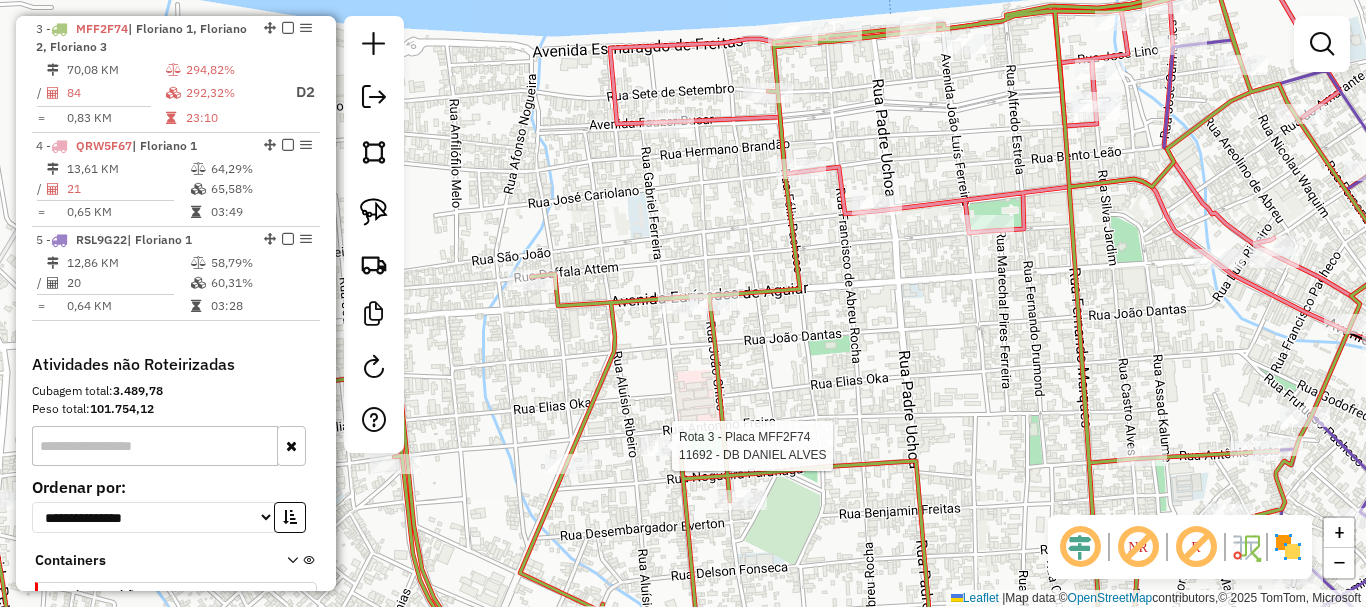 select on "*********" 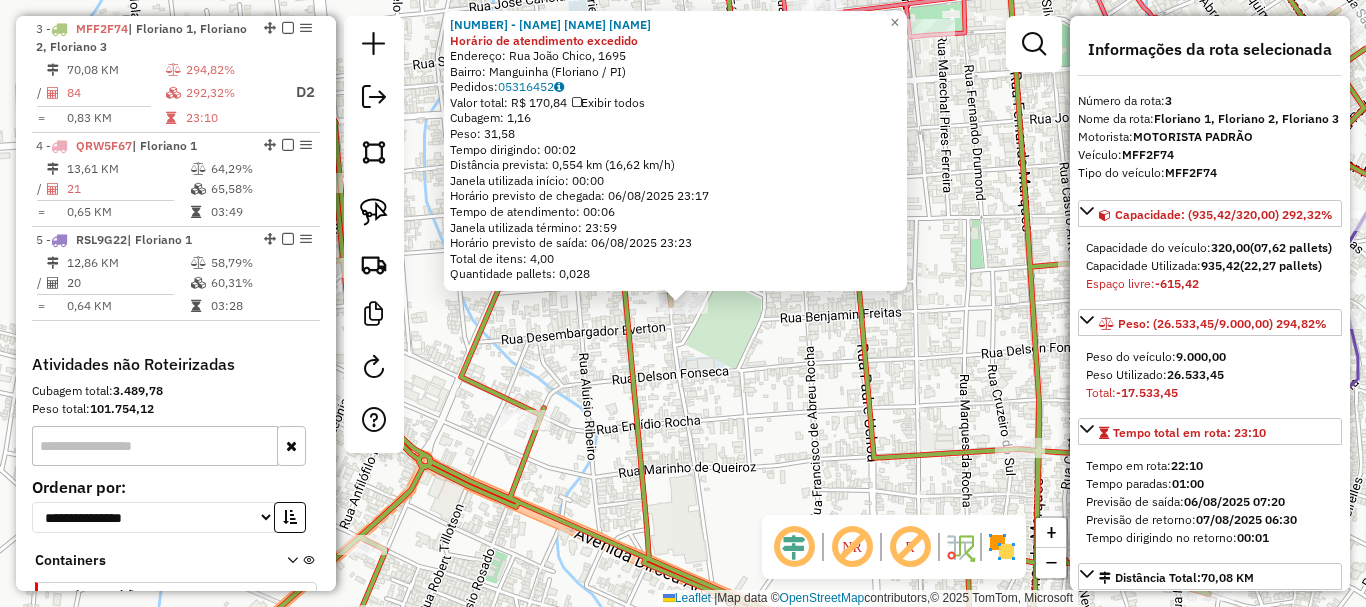 click on "11746 - [NAME] Horário de atendimento excedido  Endereço: Rua [NAME], 1695   Bairro: Manguinha ([CITY] / [STATE])   Pedidos:  05316452   Valor total: R$ 170,84   Exibir todos   Cubagem: 1,16  Peso: 31,58  Tempo dirigindo: 00:02   Distância prevista: 0,554 km (16,62 km/h)   Janela utilizada início: 00:00   Horário previsto de chegada: 06/08/2025 23:17   Tempo de atendimento: 00:06   Janela utilizada término: 23:59   Horário previsto de saída: 06/08/2025 23:23   Total de itens: 4,00   Quantidade pallets: 0,028  × Janela de atendimento Grade de atendimento Capacidade Transportadoras Veículos Cliente Pedidos  Rotas Selecione os dias de semana para filtrar as janelas de atendimento  Seg   Ter   Qua   Qui   Sex   Sáb   Dom  Informe o período da janela de atendimento: De: Até:  Filtrar exatamente a janela do cliente  Considerar janela de atendimento padrão  Selecione os dias de semana para filtrar as grades de atendimento  Seg   Ter   Qua   Qui   Sex   Sáb   Dom   Peso mínimo:   De:  +" 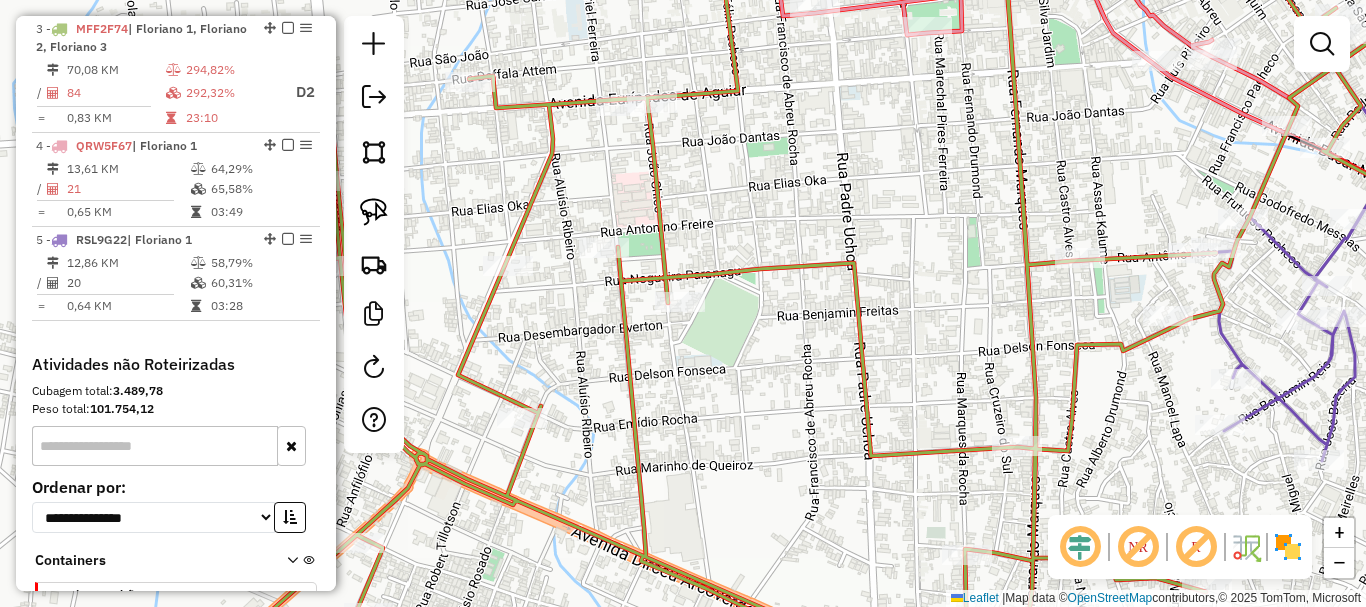 drag, startPoint x: 952, startPoint y: 385, endPoint x: 759, endPoint y: 358, distance: 194.87946 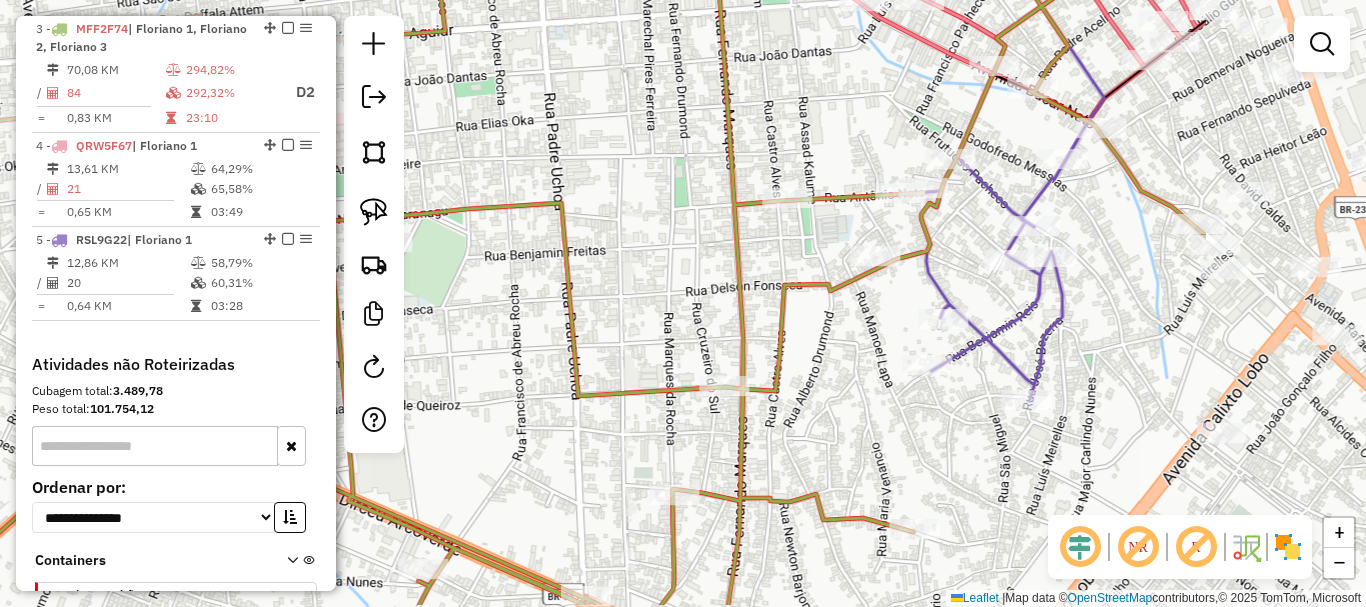click 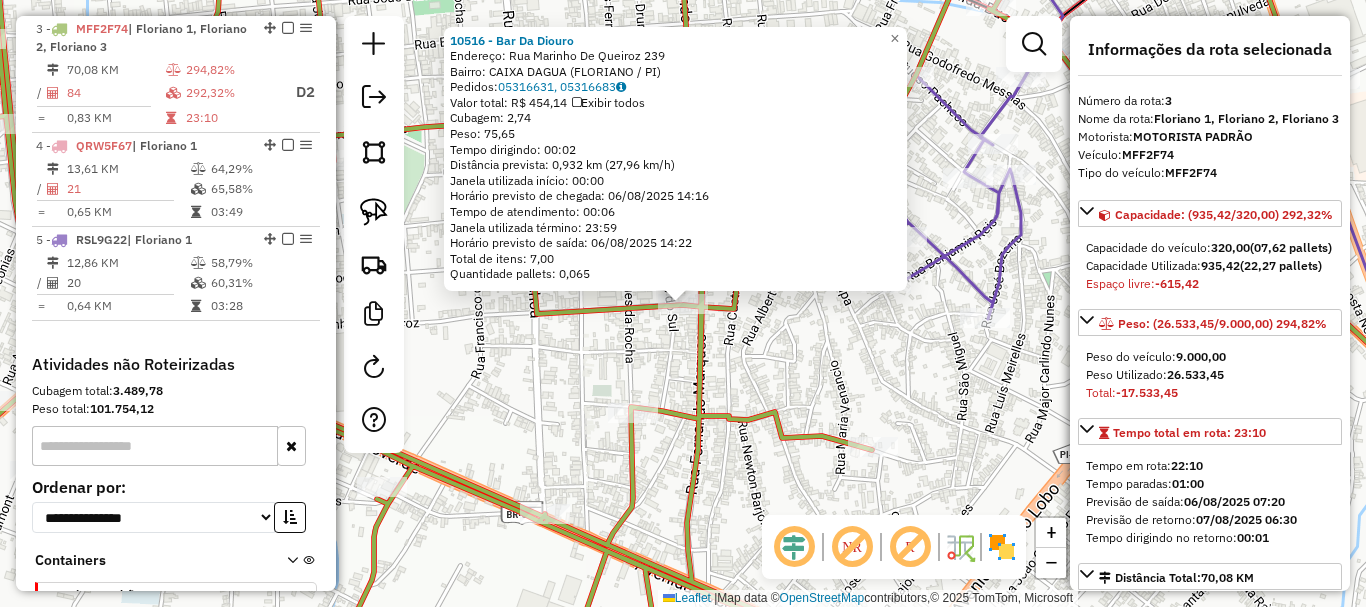 click on "[NUMBER] - Bar Da Diouro Endereço: Rua Marinho De Queiroz [NUMBER] Bairro: CAIXA DAGUA ([CITY] / [STATE]) Pedidos: [NUMBER], [NUMBER] Valor total: R$ 454,14 Exibir todos Cubagem: 2,74 Peso: 75,65 Tempo dirigindo: 00:02 Distância prevista: 0,932 km (27,96 km/h) Janela utilizada início: 00:00 Horário previsto de chegada: 06/08/2025 14:16 Tempo de atendimento: 00:06 Janela utilizada término: 23:59 Horário previsto de saída: 06/08/2025 14:22 Total de itens: 7,00 Quantidade pallets: 0,065 × Janela de atendimento Grade de atendimento Capacidade Transportadoras Veículos Cliente Pedidos Rotas Selecione os dias de semana para filtrar as janelas de atendimento Seg Ter Qua Qui Sex Sáb Dom Informe o período da janela de atendimento: De: Até: Filtrar exatamente a janela do cliente Considerar janela de atendimento padrão Selecione os dias de semana para filtrar as grades de atendimento Seg Ter Qua Qui Sex Sáb Dom Peso mínimo: Peso máximo: De: De:" 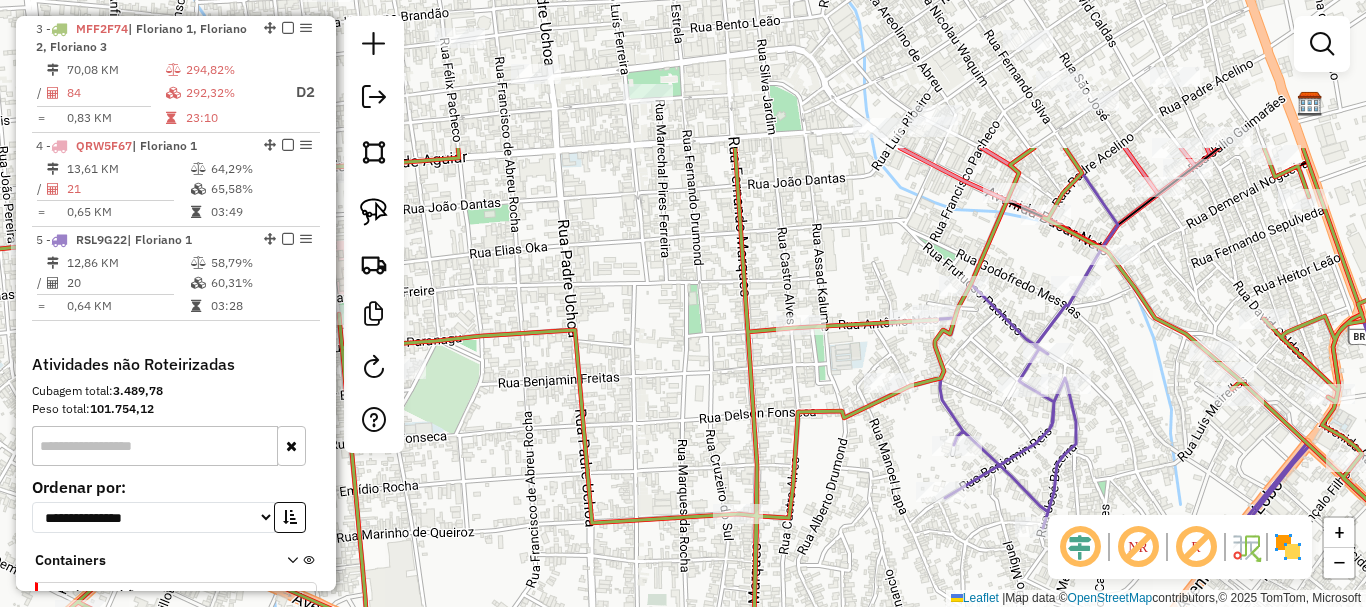 drag, startPoint x: 795, startPoint y: 334, endPoint x: 881, endPoint y: 481, distance: 170.30855 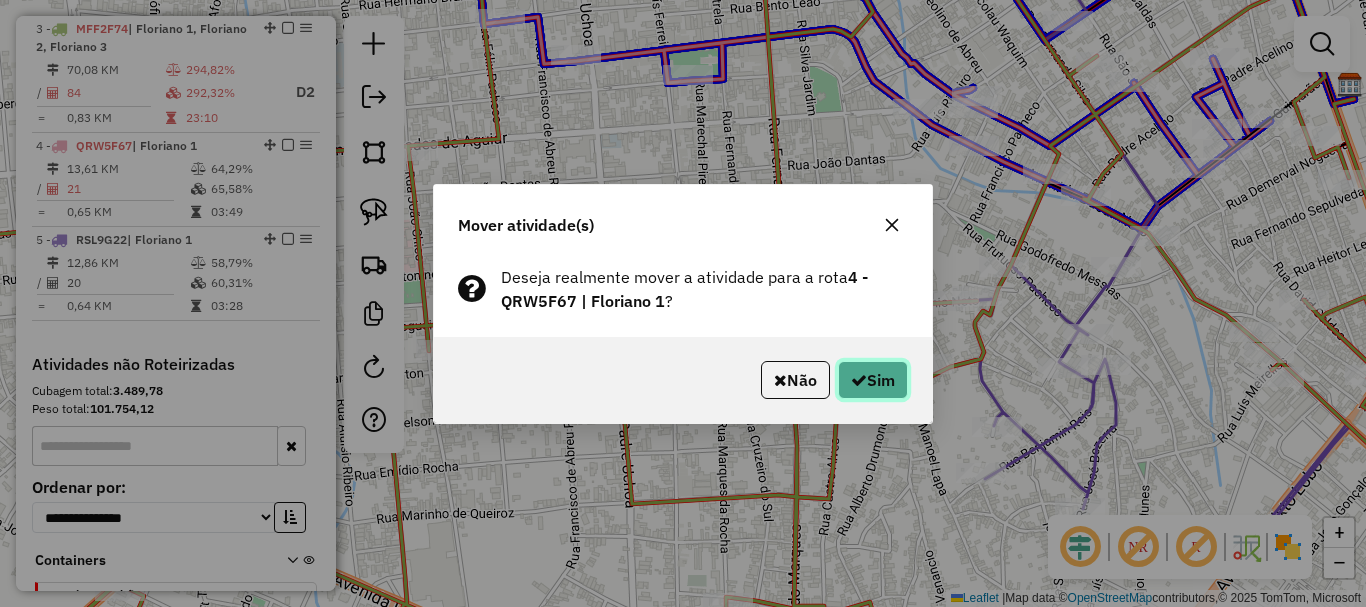 click on "Sim" 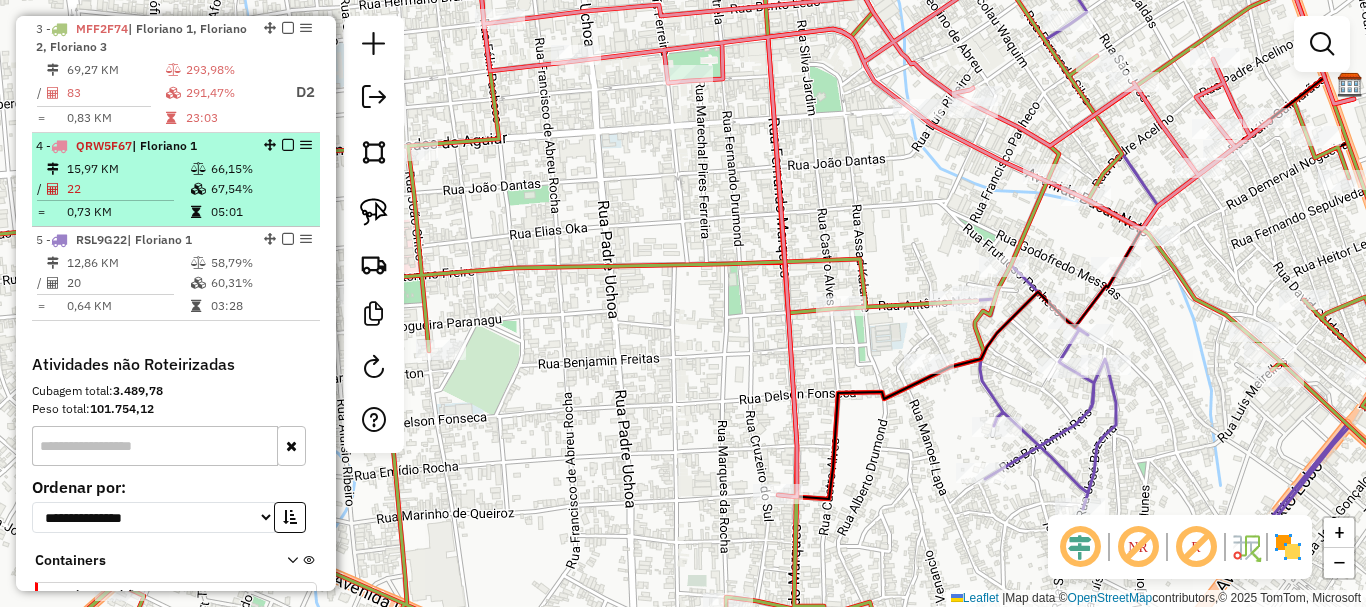 click 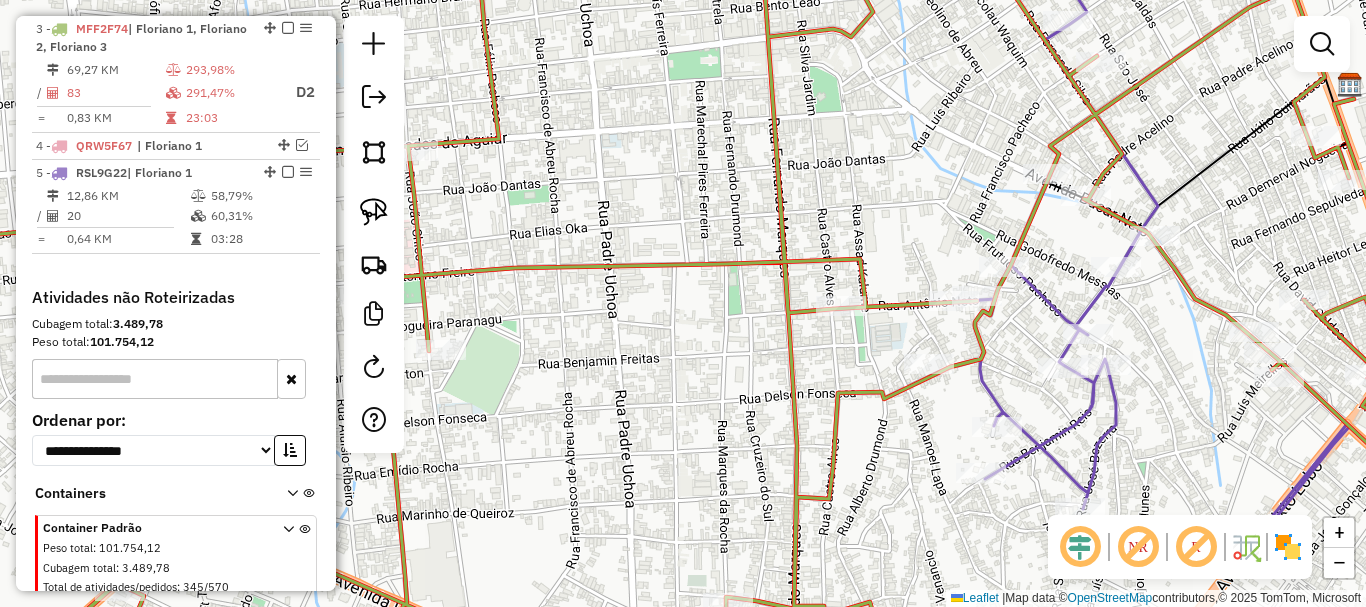 drag, startPoint x: 642, startPoint y: 378, endPoint x: 607, endPoint y: 202, distance: 179.44637 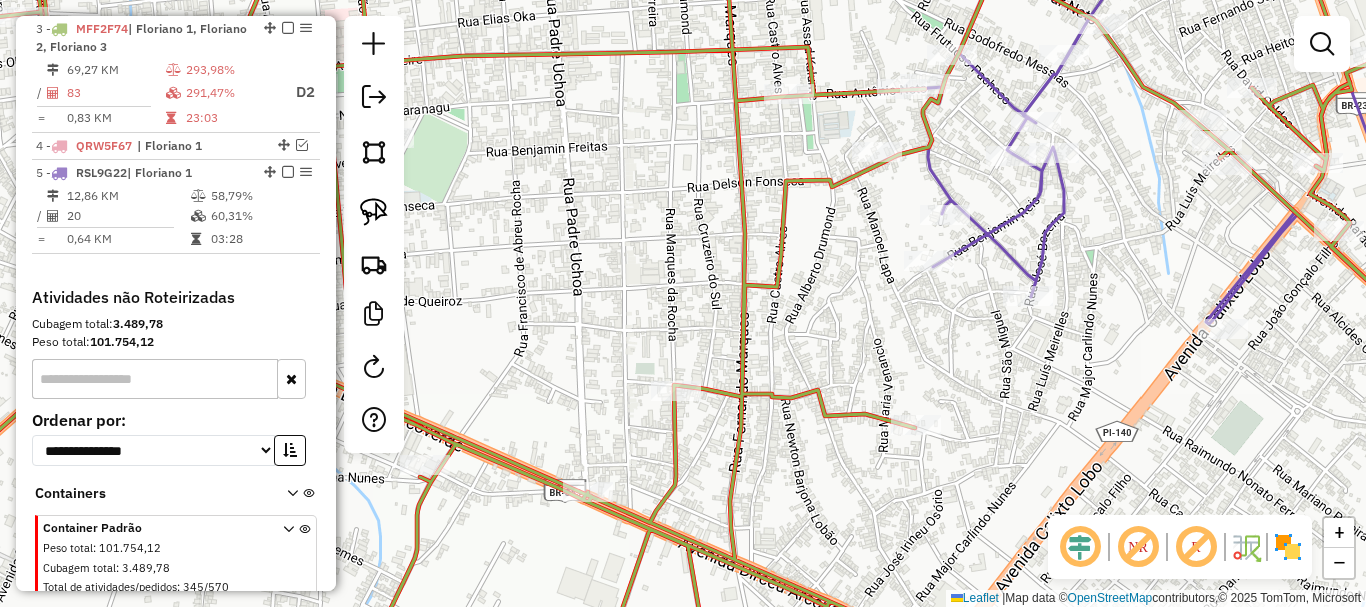 drag, startPoint x: 764, startPoint y: 396, endPoint x: 724, endPoint y: 402, distance: 40.4475 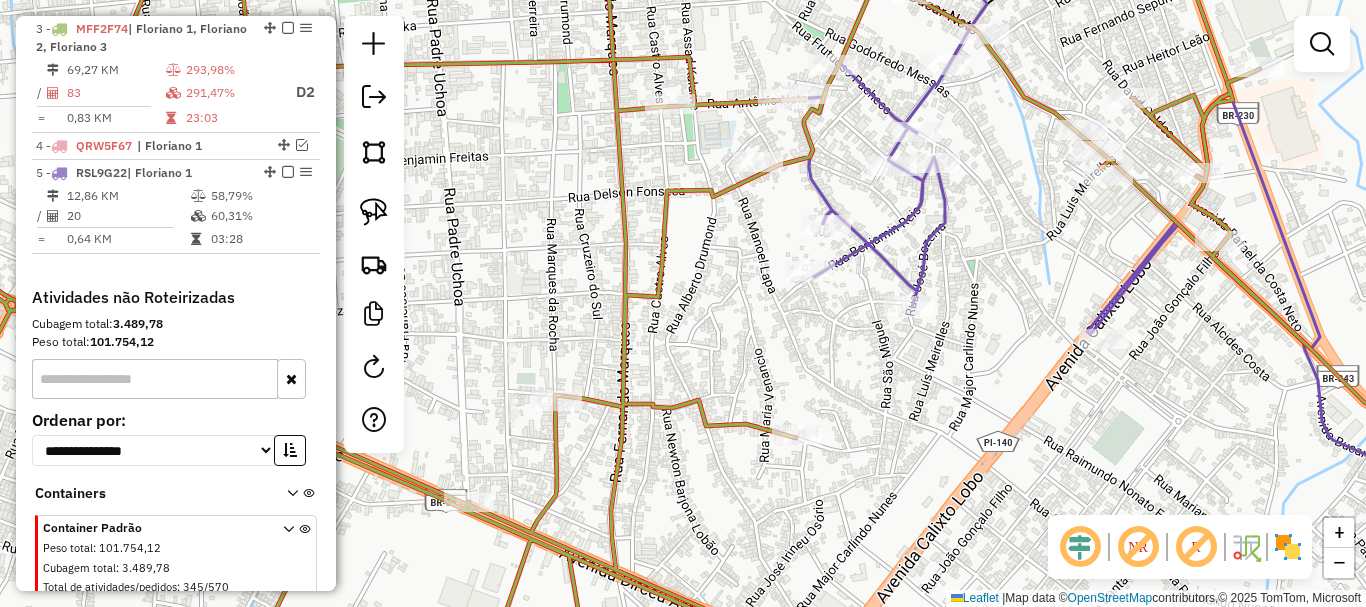 click on "Rota 3 - Placa MFF2F74  9445 - Bar Da Neta Janela de atendimento Grade de atendimento Capacidade Transportadoras Veículos Cliente Pedidos  Rotas Selecione os dias de semana para filtrar as janelas de atendimento  Seg   Ter   Qua   Qui   Sex   Sáb   Dom  Informe o período da janela de atendimento: De: Até:  Filtrar exatamente a janela do cliente  Considerar janela de atendimento padrão  Selecione os dias de semana para filtrar as grades de atendimento  Seg   Ter   Qua   Qui   Sex   Sáb   Dom   Considerar clientes sem dia de atendimento cadastrado  Clientes fora do dia de atendimento selecionado Filtrar as atividades entre os valores definidos abaixo:  Peso mínimo:   Peso máximo:   Cubagem mínima:   Cubagem máxima:   De:   Até:  Filtrar as atividades entre o tempo de atendimento definido abaixo:  De:   Até:   Considerar capacidade total dos clientes não roteirizados Transportadora: Selecione um ou mais itens Tipo de veículo: Selecione um ou mais itens Veículo: Selecione um ou mais itens Nome: De:" 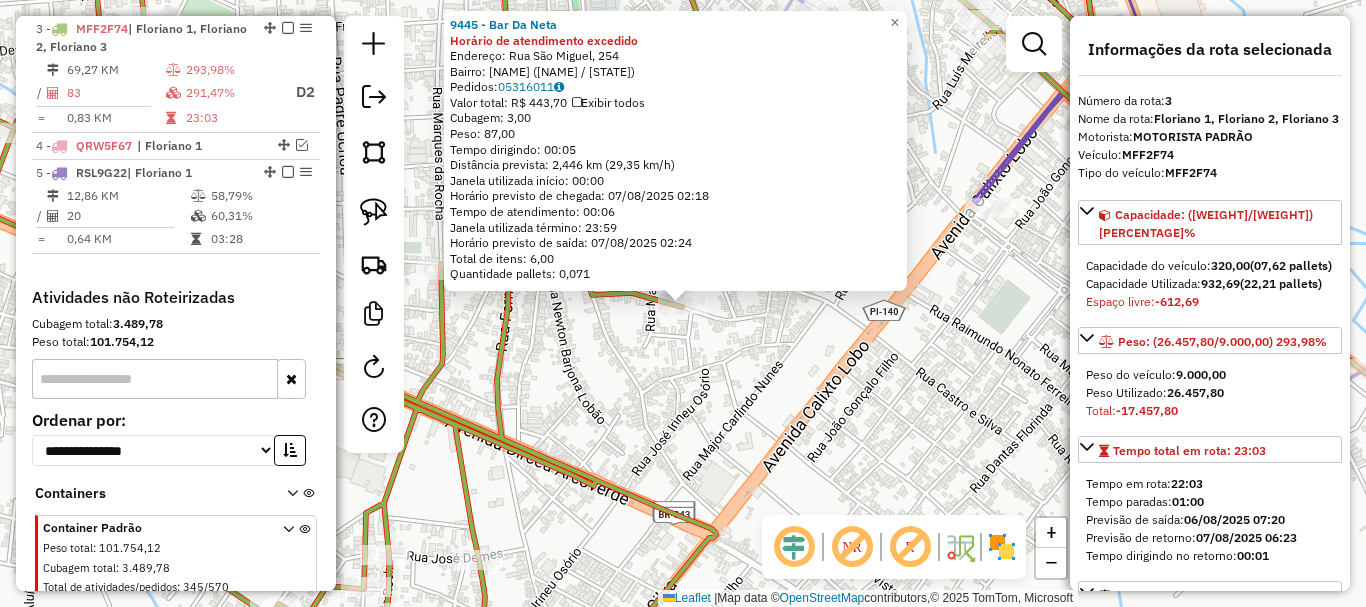click on "9445 - Bar Da Neta Horário de atendimento excedido Endereço: Rua São Miguel, 254 Bairro: Pau Ferrado ([CITY] / [STATE]) Pedidos: 05316011 Valor total: R$ 443,70 Exibir todos Cubagem: 3,00 Peso: 87,00 Tempo dirigindo: 00:05 Distância prevista: 2,446 km (29,35 km/h) Janela utilizada início: 00:00 Horário previsto de chegada: 07/08/2025 02:18 Tempo de atendimento: 00:06 Janela utilizada término: 23:59 Horário previsto de saída: 07/08/2025 02:24 Total de itens: 6,00 Quantidade pallets: 0,071 × Janela de atendimento Grade de atendimento Capacidade Transportadoras Veículos Cliente Pedidos Rotas Selecione os dias de semana para filtrar as janelas de atendimento Seg Ter Qua Qui Sex Sáb Dom Informe o período da janela de atendimento: De: Até: Filtrar exatamente a janela do cliente Considerar janela de atendimento padrão Selecione os dias de semana para filtrar as grades de atendimento Seg Ter Qua Qui Sex Sáb Dom Peso mínimo: Peso máximo:" 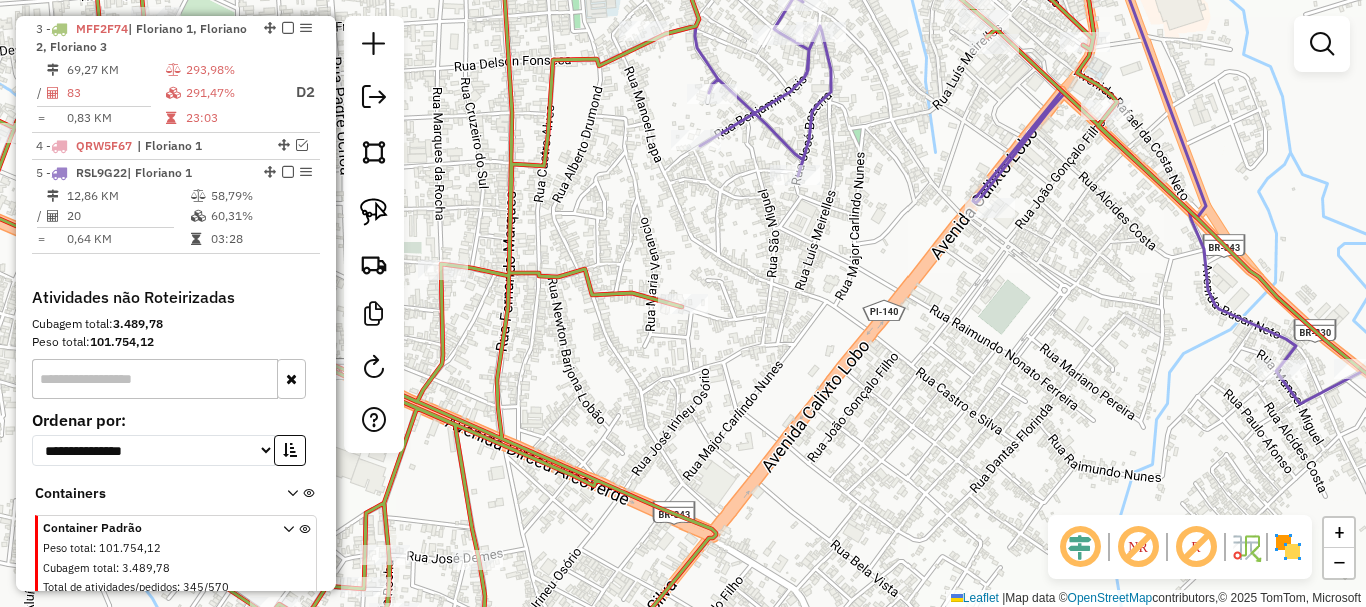 select on "*********" 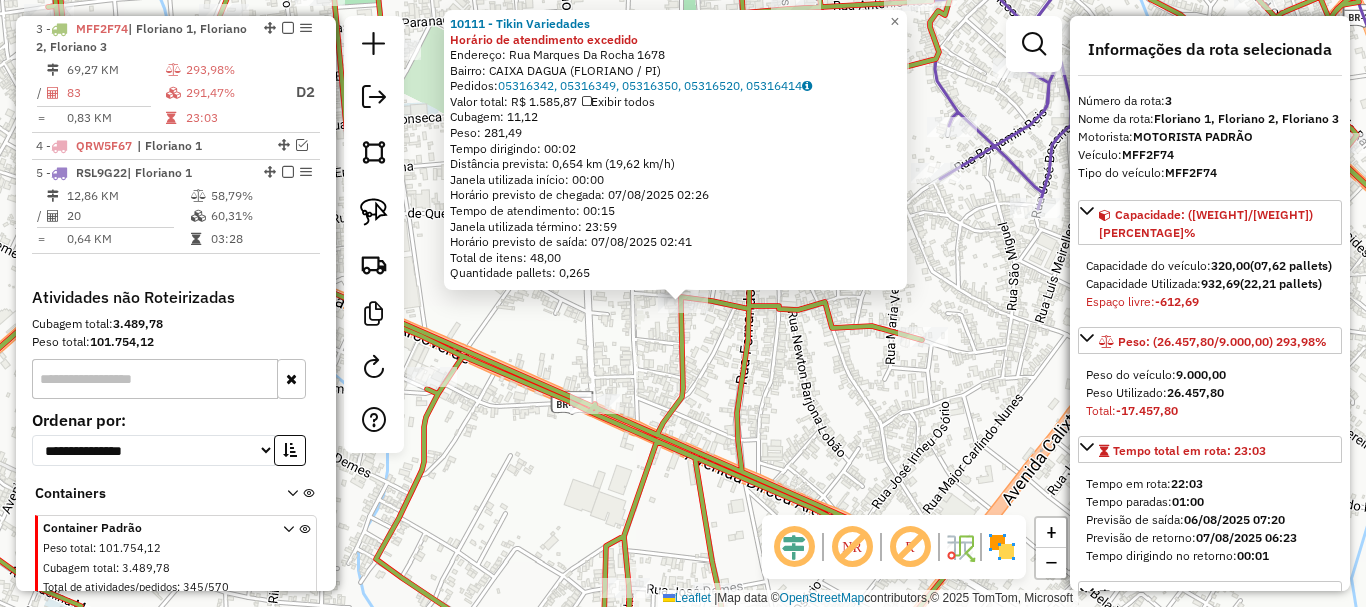 click 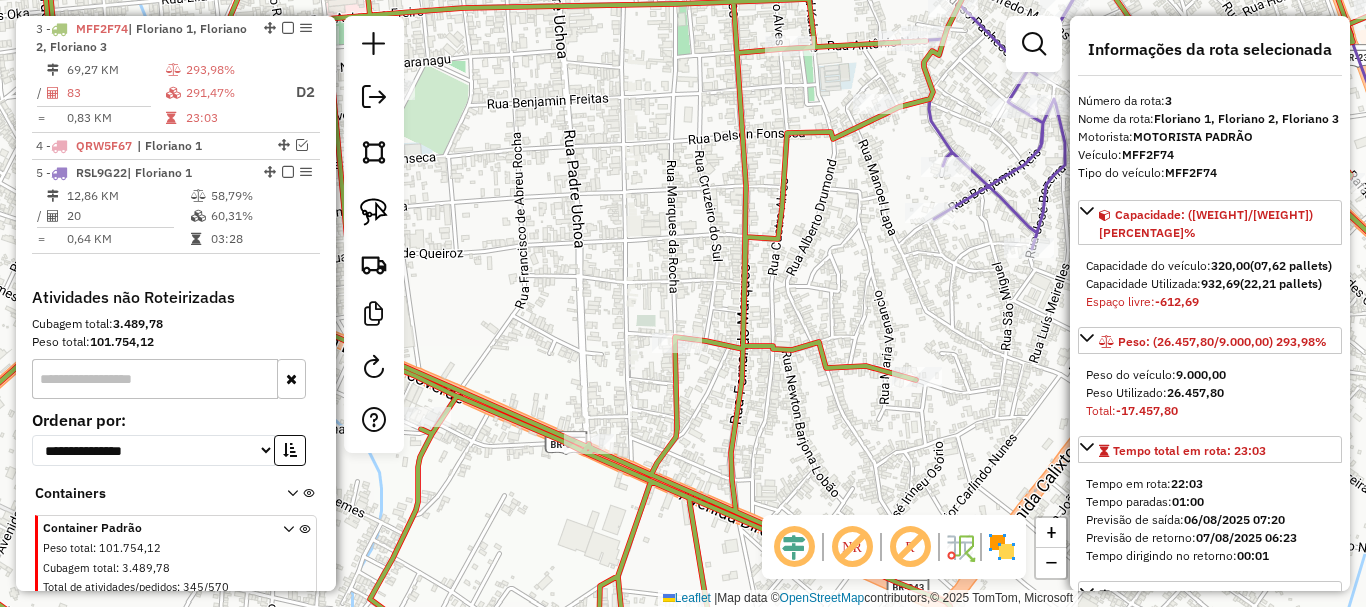drag, startPoint x: 810, startPoint y: 309, endPoint x: 761, endPoint y: 402, distance: 105.11898 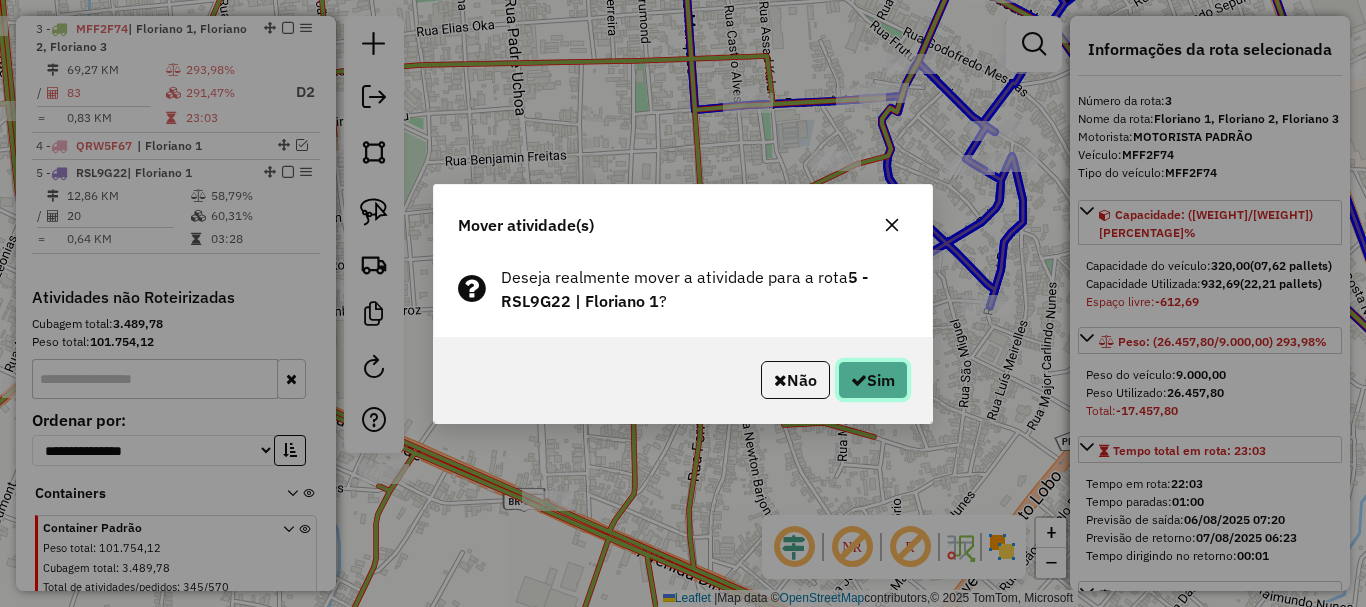 click on "Sim" 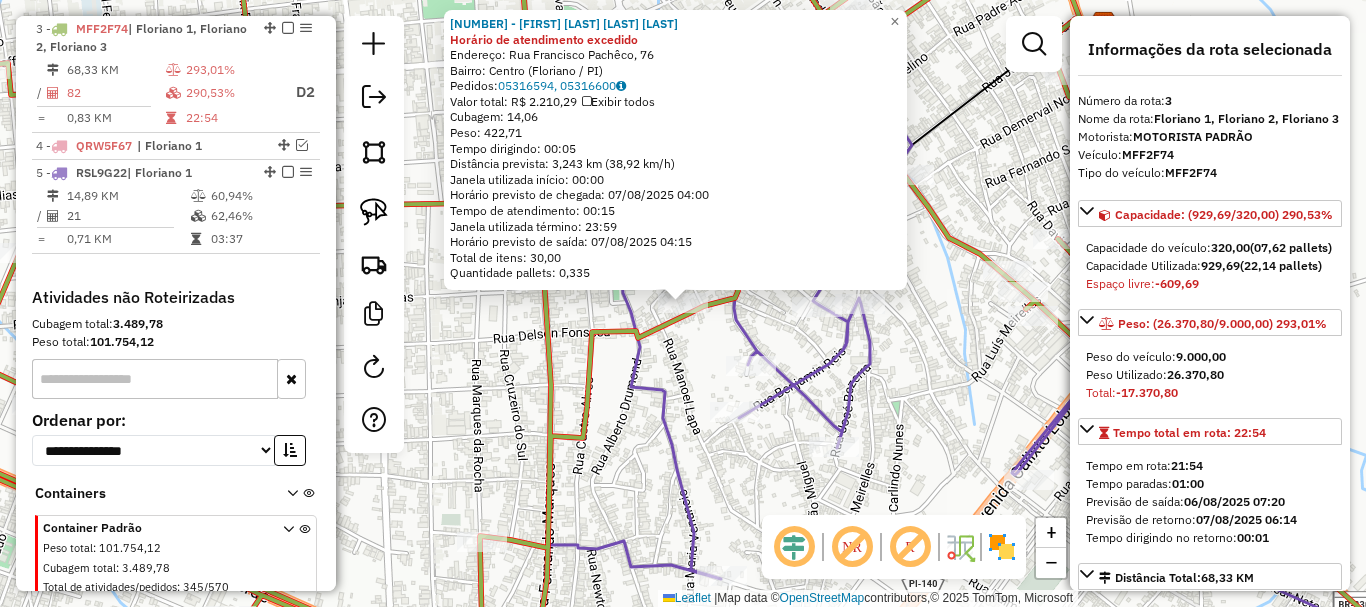 click on "Rota [NUMBER] - Placa RSL9G22  [NUMBER] - BAR DO LEANDRO [NUMBER] - MARIA DA CRUZ PEREIRA DA SILVA Horário de atendimento excedido  Endereço: Rua Francisco Pachêco, [NUMBER]   Bairro: Centro ([CITY] / PI)   Pedidos:  [NUMBER], [NUMBER]   Valor total: R$ [NUMBER], [NUMBER]   Exibir todos   Cubagem: [NUMBER]  Peso: [NUMBER]  Tempo dirigindo: [TIME]   Distância prevista: [NUMBER] km ([NUMBER] km/h)   Janela utilizada início: [TIME]   Horário previsto de chegada: [DATE] [TIME]   Tempo de atendimento: [TIME]   Janela utilizada término: [TIME]   Horário previsto de saída: [DATE] [TIME]   Total de itens: [NUMBER]   Quantidade pallets: [NUMBER]  × Janela de atendimento Grade de atendimento Capacidade Transportadoras Veículos Cliente Pedidos  Rotas Selecione os dias de semana para filtrar as janelas de atendimento  Seg   Ter   Qua   Qui   Sex   Sáb   Dom  Informe o período da janela de atendimento: De: Até:  Filtrar exatamente a janela do cliente  Considerar janela de atendimento padrão   Seg   Ter   Qua   Qui   Sex   Sáb   Dom   Peso mínimo:" 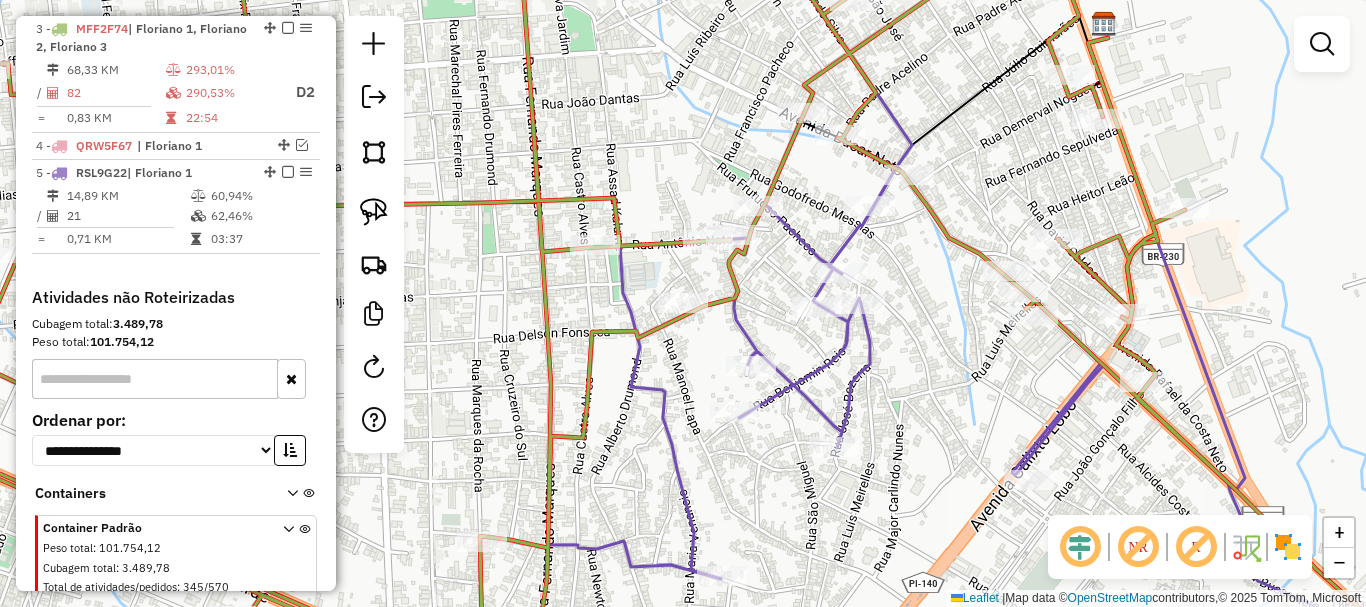 select on "*********" 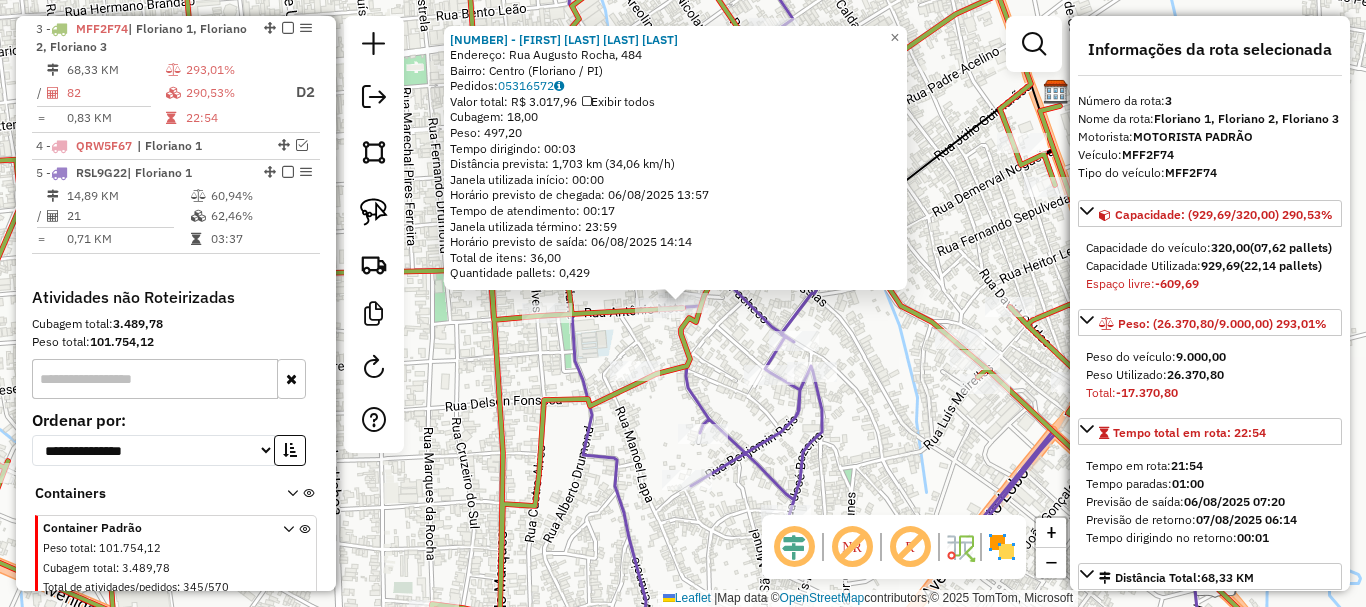 click on "3307 - LUSILEIDE DIAS LIMA SOUSA Endereço: Rua Augusto Rocha, 484 Bairro: Centro ([CITY] / [STATE]) Pedidos: 05316572 Valor total: R$ 3.017,96 Exibir todos Cubagem: 18,00 Peso: 497,20 Tempo dirigindo: 00:03 Distância prevista: 1,703 km (34,06 km/h) Janela utilizada início: 00:00 Horário previsto de chegada: 06/08/2025 13:57 Tempo de atendimento: 00:17 Janela utilizada término: 23:59 Horário previsto de saída: 06/08/2025 14:14 Total de itens: 36,00 Quantidade pallets: 0,429 × Janela de atendimento Grade de atendimento Capacidade Transportadoras Veículos Cliente Pedidos Rotas Selecione os dias de semana para filtrar as janelas de atendimento Seg Ter Qua Qui Sex Sáb Dom Informe o período da janela de atendimento: De: Até: Filtrar exatamente a janela do cliente Considerar janela de atendimento padrão Selecione os dias de semana para filtrar as grades de atendimento Seg Ter Qua Qui Sex Sáb Dom Clientes fora do dia de atendimento selecionado" 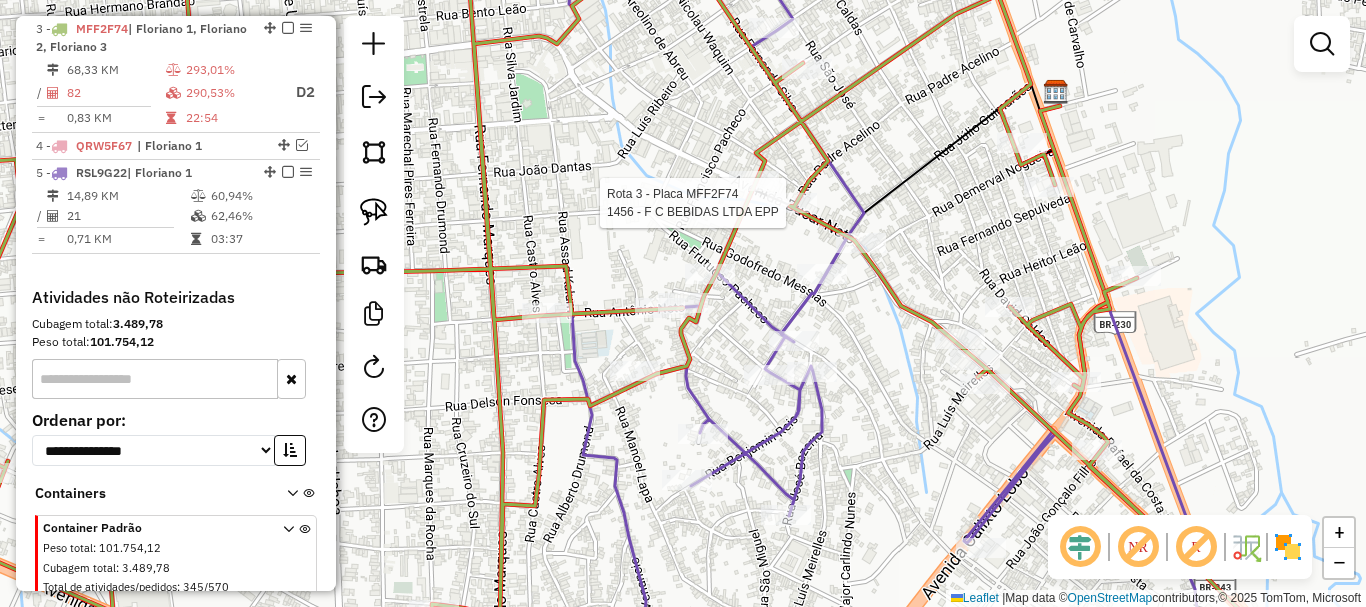 select on "*********" 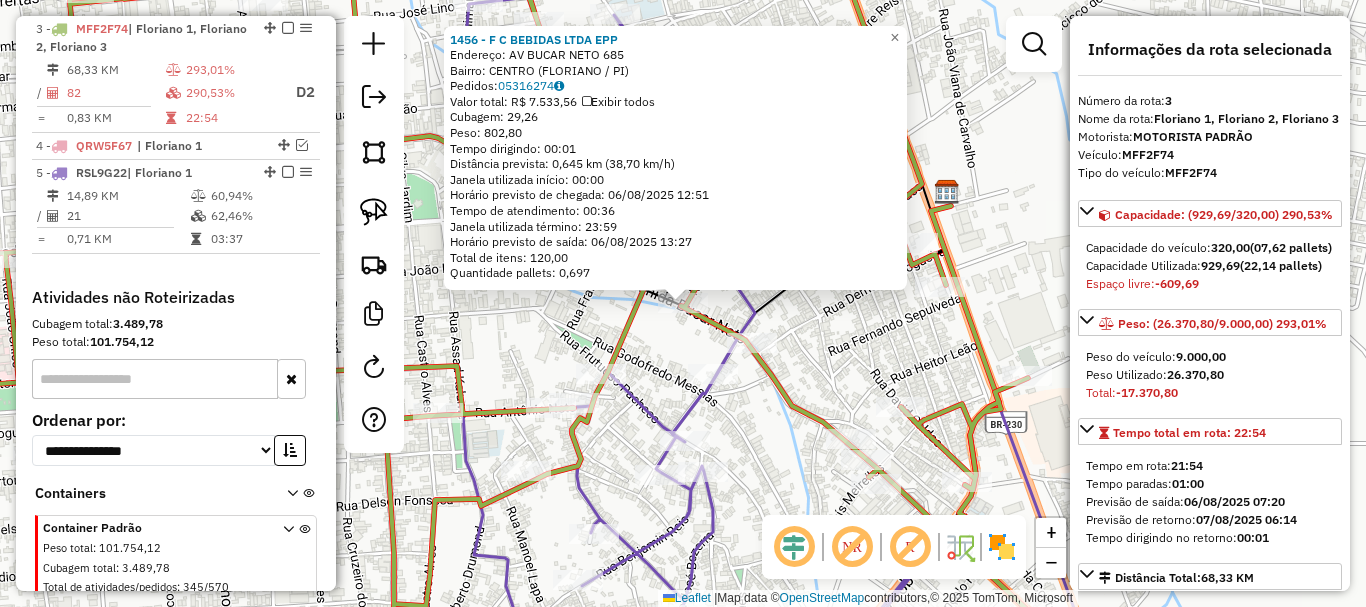 click 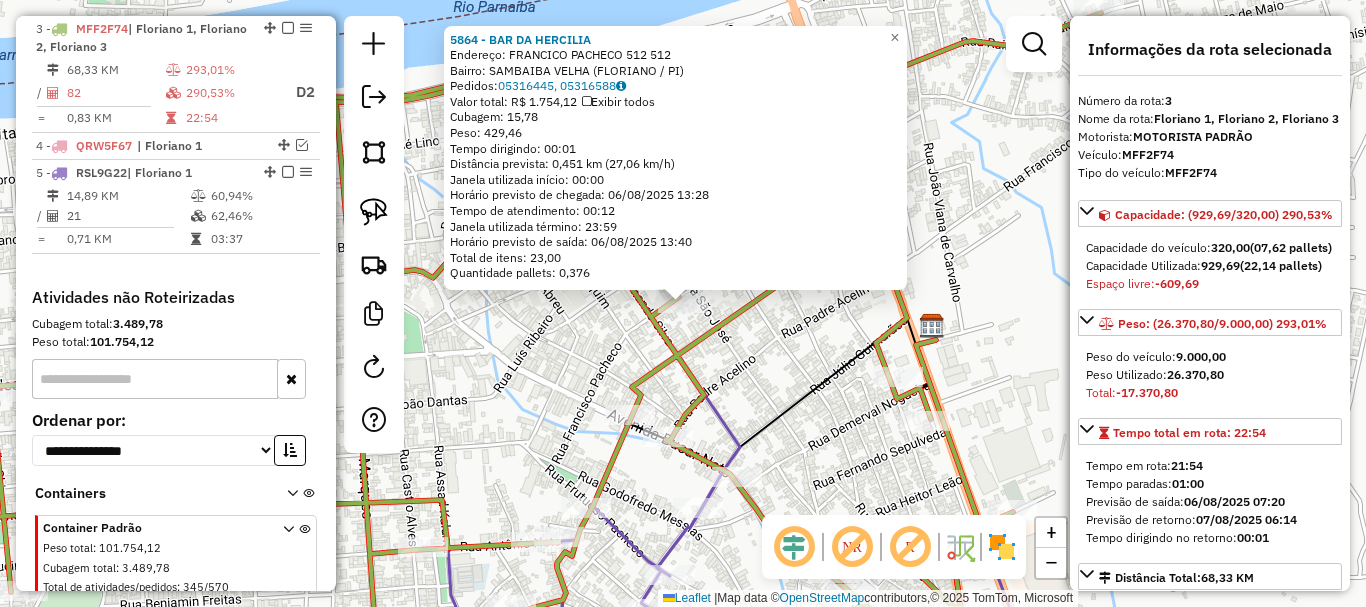 click on "[NUMBER] - BAR DA HERCILIA Endereço: FRANCICO PACHECO [NUMBER] [NUMBER] Bairro: SAMBAIBA VELHA ([CITY] / [STATE]) Pedidos: [NUMBER], [NUMBER] Valor total: R$ 1.754,12 Exibir todos Cubagem: 15,78 Peso: 429,46 Tempo dirigindo: 00:01 Distância prevista: 0,451 km (27,06 km/h) Janela utilizada início: 00:00 Horário previsto de chegada: 06/08/2025 13:28 Tempo de atendimento: 00:12 Janela utilizada término: 23:59 Horário previsto de saída: 06/08/2025 13:40 Total de itens: 23,00 Quantidade pallets: 0,376 × Janela de atendimento Grade de atendimento Capacidade Transportadoras Veículos Cliente Pedidos Rotas Selecione os dias de semana para filtrar as janelas de atendimento Seg Ter Qua Qui Sex Sáb Dom Informe o período da janela de atendimento: De: Até: Filtrar exatamente a janela do cliente Considerar janela de atendimento padrão Selecione os dias de semana para filtrar as grades de atendimento Seg Ter Qua Qui Sex Sáb Dom Peso mínimo: Peso máximo: De:" 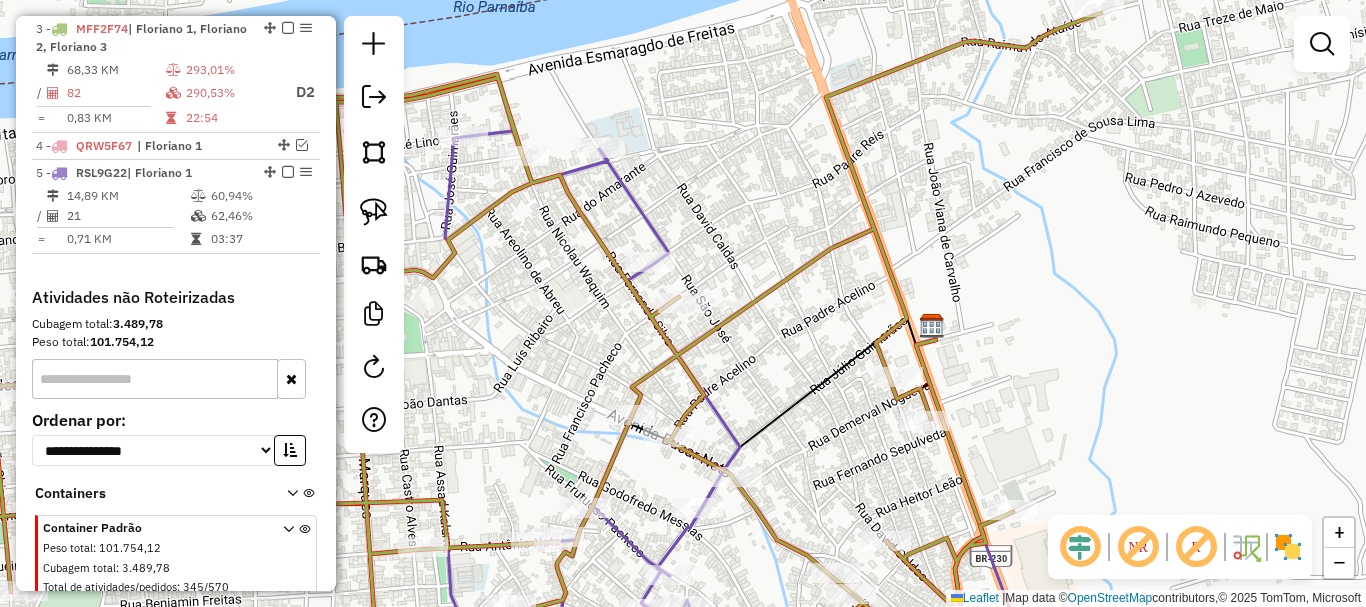 click 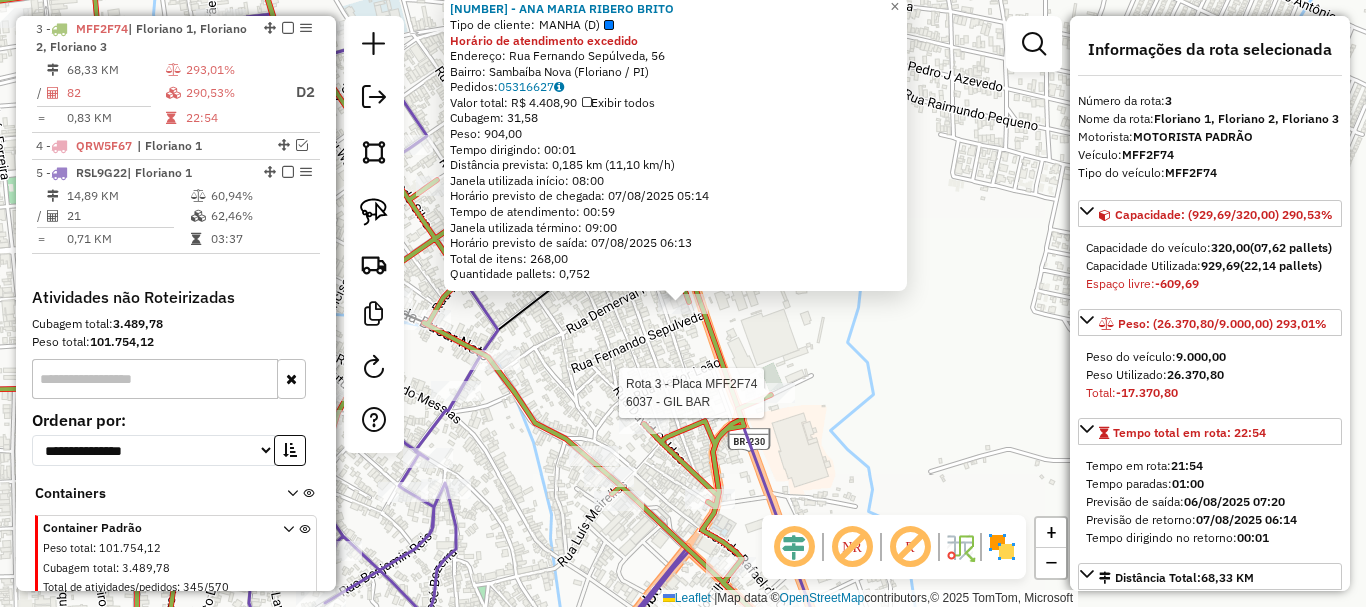 click 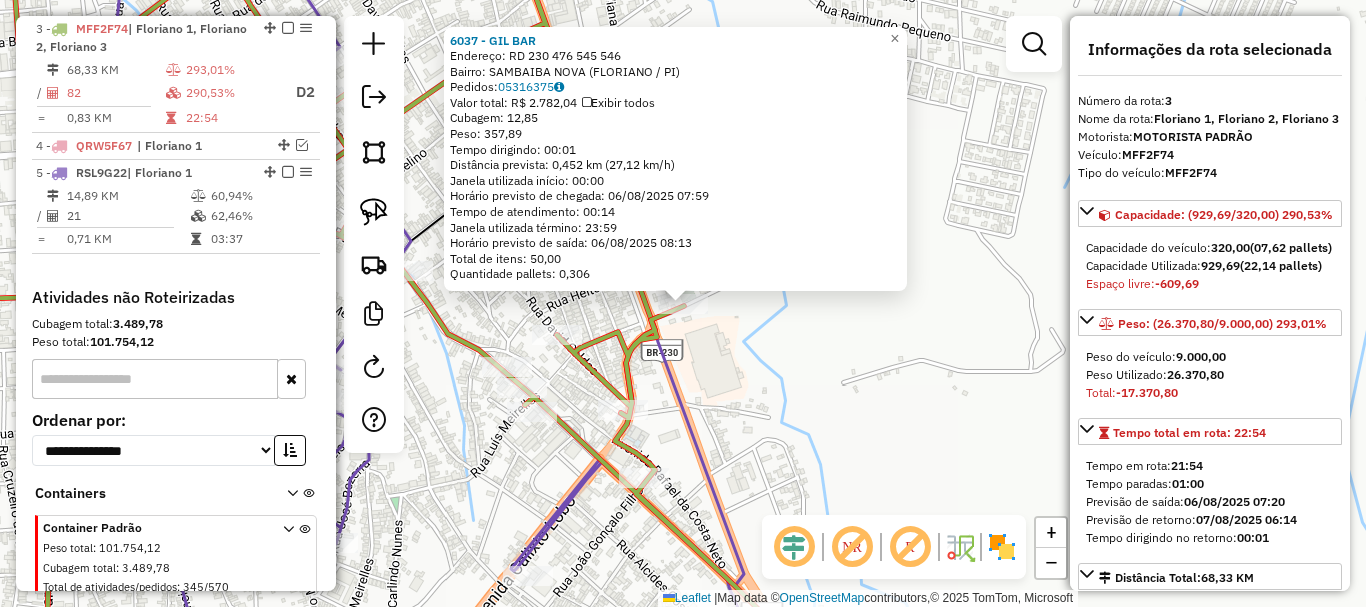 click on "6037 - GIL BAR Endereço: RD 230 476 545 546 Bairro: SAMBAIBA NOVA ([CITY] / [STATE]) Pedidos: 05316375 Valor total: R$ 2.782,04 Exibir todos Cubagem: 12,85 Peso: 357,89 Tempo dirigindo: 00:01 Distância prevista: 0,452 km (27,12 km/h) Janela utilizada início: 00:00 Horário previsto de chegada: 06/08/2025 07:59 Tempo de atendimento: 00:14 Janela utilizada término: 23:59 Horário previsto de saída: 06/08/2025 08:13 Total de itens: 50,00 Quantidade pallets: 0,306 × Janela de atendimento Grade de atendimento Capacidade Transportadoras Veículos Cliente Pedidos Rotas Selecione os dias de semana para filtrar as janelas de atendimento Seg Ter Qua Qui Sex Sáb Dom Informe o período da janela de atendimento: De: Até: Filtrar exatamente a janela do cliente Considerar janela de atendimento padrão Selecione os dias de semana para filtrar as grades de atendimento Seg Ter Qua Qui Sex Sáb Dom Considerar clientes sem dia de atendimento cadastrado De: +" 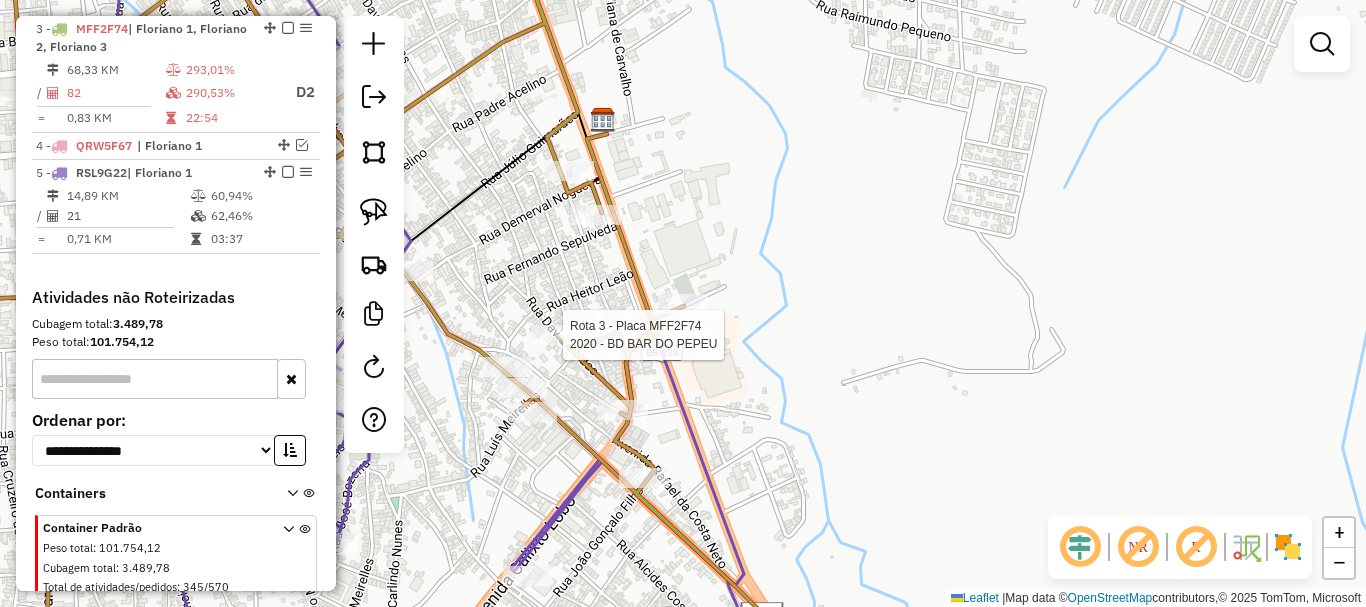 select on "*********" 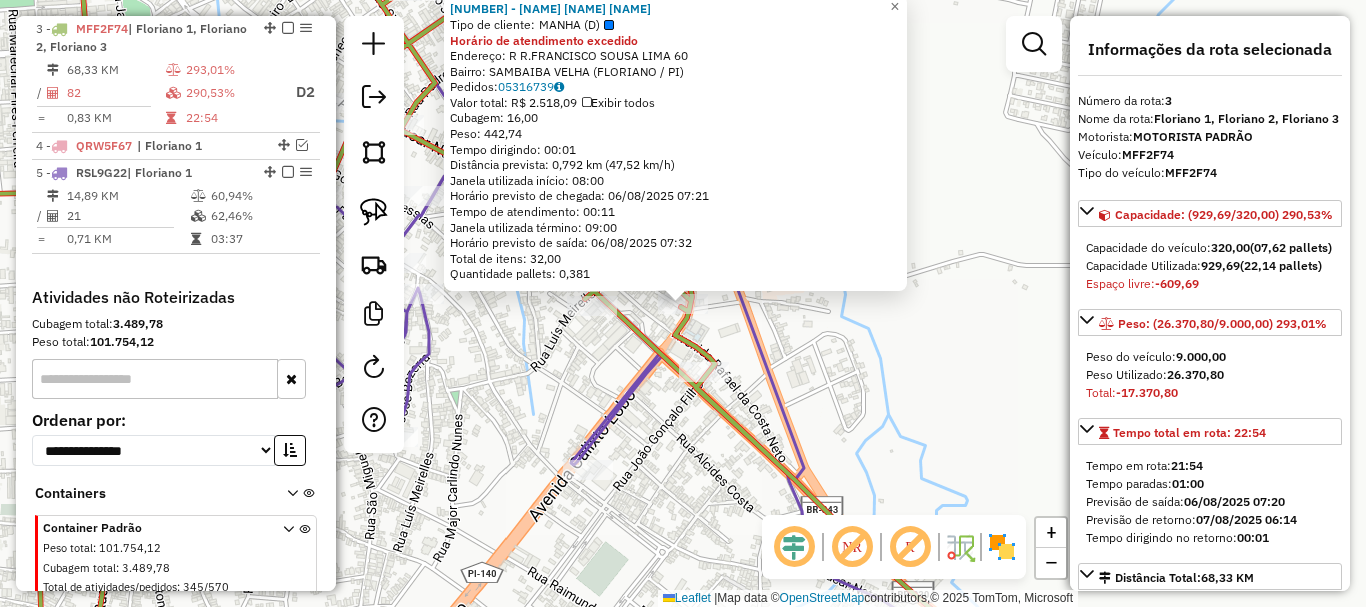 click 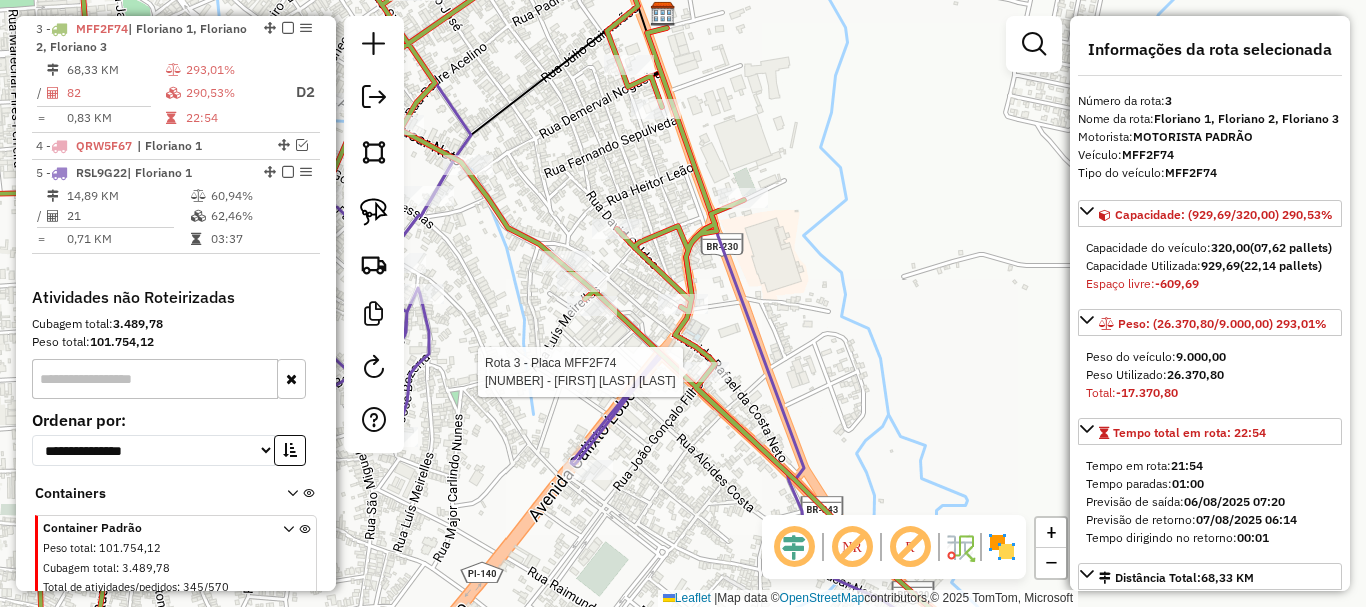 click 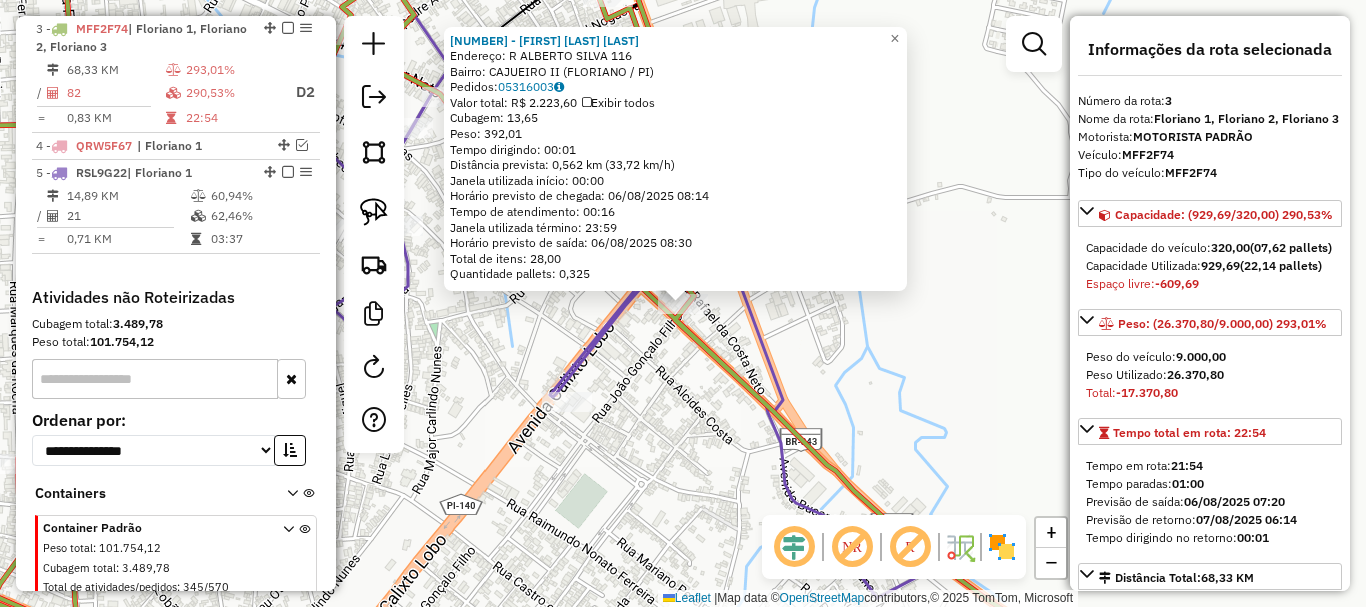click on "R   [NAME]                  116   Bairro: CAJUEIRO II ([CITY] / [STATE])   Pedidos:  05316003   Valor total: R$ 2.223,60   Exibir todos   Cubagem: 13,65  Peso: 392,01  Tempo dirigindo: 00:01   Distância prevista: 0,562 km (33,72 km/h)   Janela utilizada início: 00:00   Horário previsto de chegada: 06/08/2025 08:14   Tempo de atendimento: 00:16   Janela utilizada término: 23:59   Horário previsto de saída: 06/08/2025 08:30   Total de itens: 28,00   Quantidade pallets: 0,325  × Janela de atendimento Grade de atendimento Capacidade Transportadoras Veículos Cliente Pedidos  Rotas Selecione os dias de semana para filtrar as janelas de atendimento  Seg   Ter   Qua   Qui   Sex   Sáb   Dom  Informe o período da janela de atendimento: De: Até:  Filtrar exatamente a janela do cliente  Considerar janela de atendimento padrão  Selecione os dias de semana para filtrar as grades de atendimento  Seg   Ter   Qua   Qui   Sex   Sáb   Dom   Peso mínimo:   De:   De:" 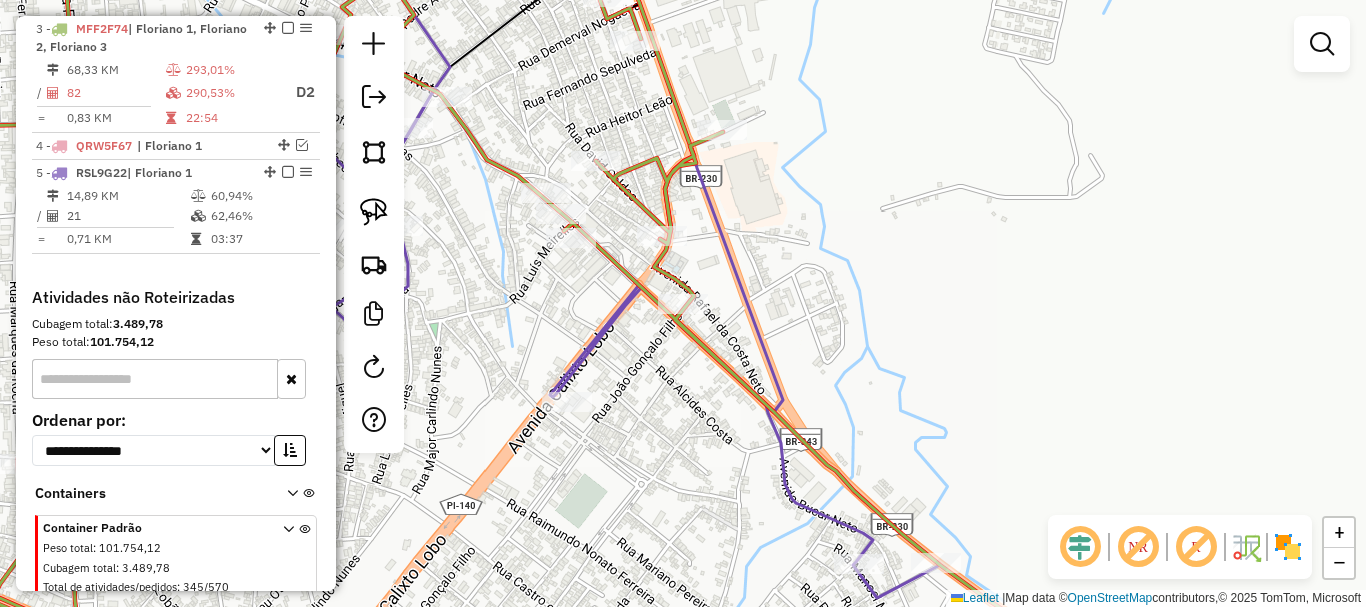 click on "Janela de atendimento Grade de atendimento Capacidade Transportadoras Veículos Cliente Pedidos  Rotas Selecione os dias de semana para filtrar as janelas de atendimento  Seg   Ter   Qua   Qui   Sex   Sáb   Dom  Informe o período da janela de atendimento: De: Até:  Filtrar exatamente a janela do cliente  Considerar janela de atendimento padrão  Selecione os dias de semana para filtrar as grades de atendimento  Seg   Ter   Qua   Qui   Sex   Sáb   Dom   Considerar clientes sem dia de atendimento cadastrado  Clientes fora do dia de atendimento selecionado Filtrar as atividades entre os valores definidos abaixo:  Peso mínimo:   Peso máximo:   Cubagem mínima:   Cubagem máxima:   De:   Até:  Filtrar as atividades entre o tempo de atendimento definido abaixo:  De:   Até:   Considerar capacidade total dos clientes não roteirizados Transportadora: Selecione um ou mais itens Tipo de veículo: Selecione um ou mais itens Veículo: Selecione um ou mais itens Motorista: Selecione um ou mais itens Nome: Rótulo:" 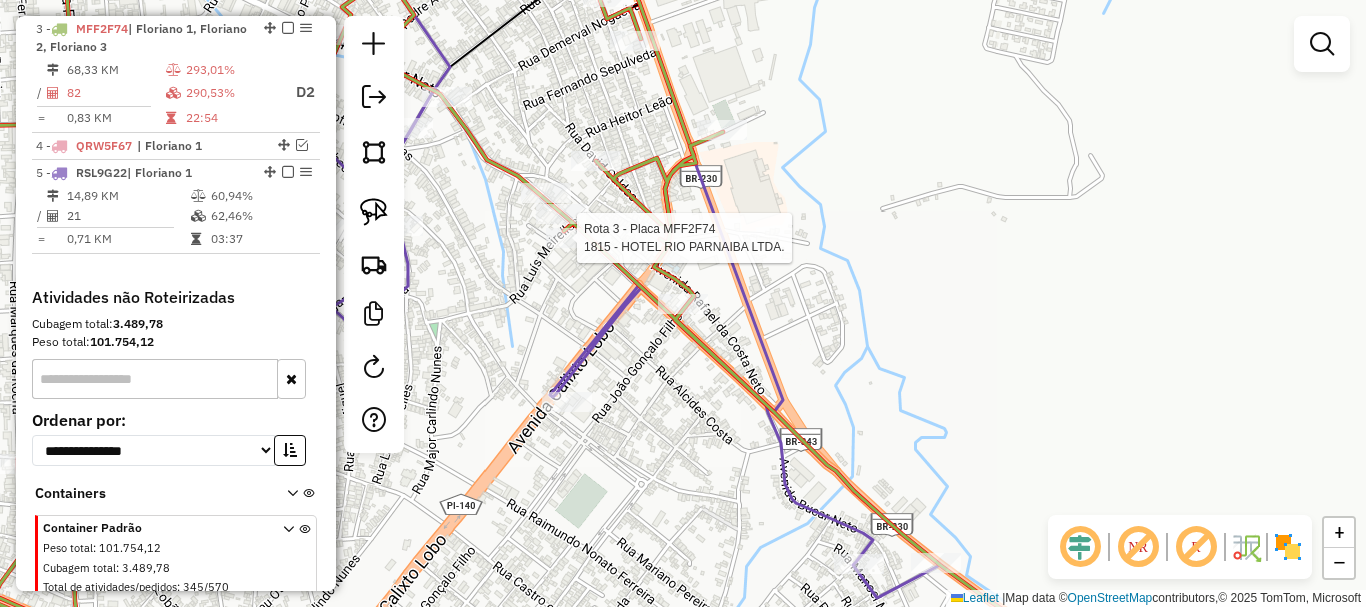select on "*********" 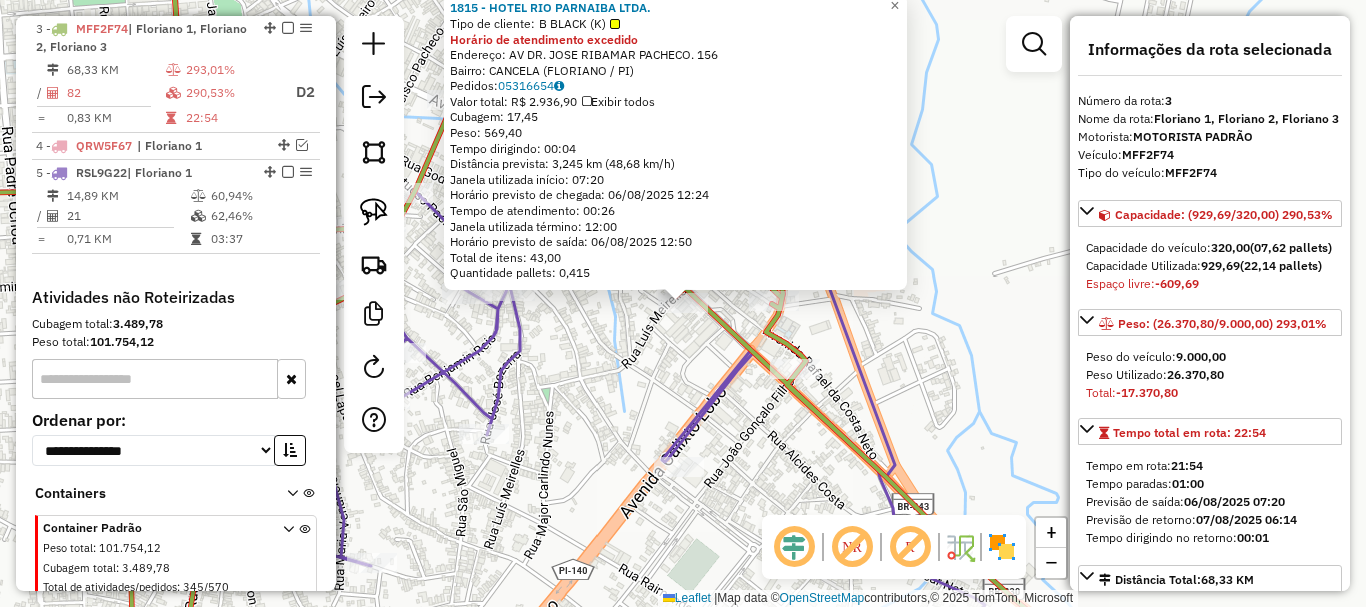 click on "AV  DR. [NAME]      156   Bairro: CANCELA ([CITY] / [STATE])   Pedidos:  05316654   Valor total: R$ 2.936,90   Exibir todos   Cubagem: 17,45  Peso: 569,40  Tempo dirigindo: 00:04   Distância prevista: 3,245 km (48,68 km/h)   Janela utilizada início: 07:20   Horário previsto de chegada: 06/08/2025 12:24   Tempo de atendimento: 00:26   Janela utilizada término: 12:00   Horário previsto de saída: 06/08/2025 12:50   Total de itens: 43,00   Quantidade pallets: 0,415  × Janela de atendimento Grade de atendimento Capacidade Transportadoras Veículos Cliente Pedidos  Rotas Selecione os dias de semana para filtrar as janelas de atendimento  Seg   Ter   Qua   Qui   Sex   Sáb   Dom  Informe o período da janela de atendimento: De: Até:  Filtrar exatamente a janela do cliente  Considerar janela de atendimento padrão  Selecione os dias de semana para filtrar as grades de atendimento  Seg  De:" 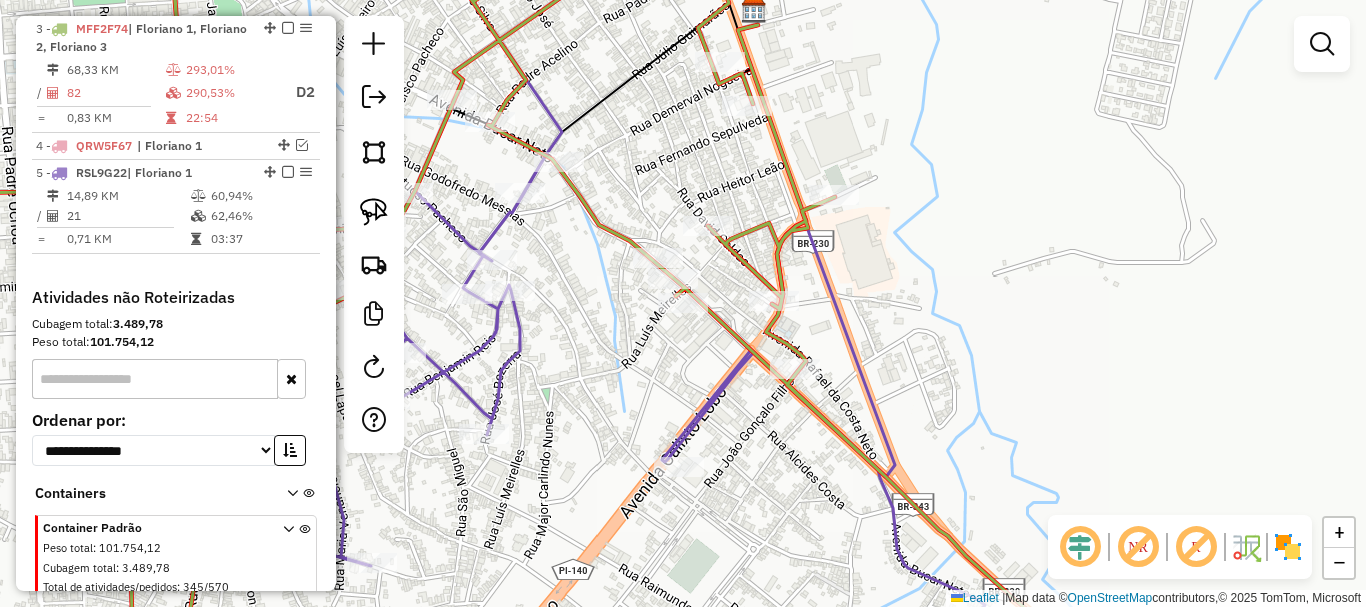drag, startPoint x: 557, startPoint y: 395, endPoint x: 699, endPoint y: 206, distance: 236.40009 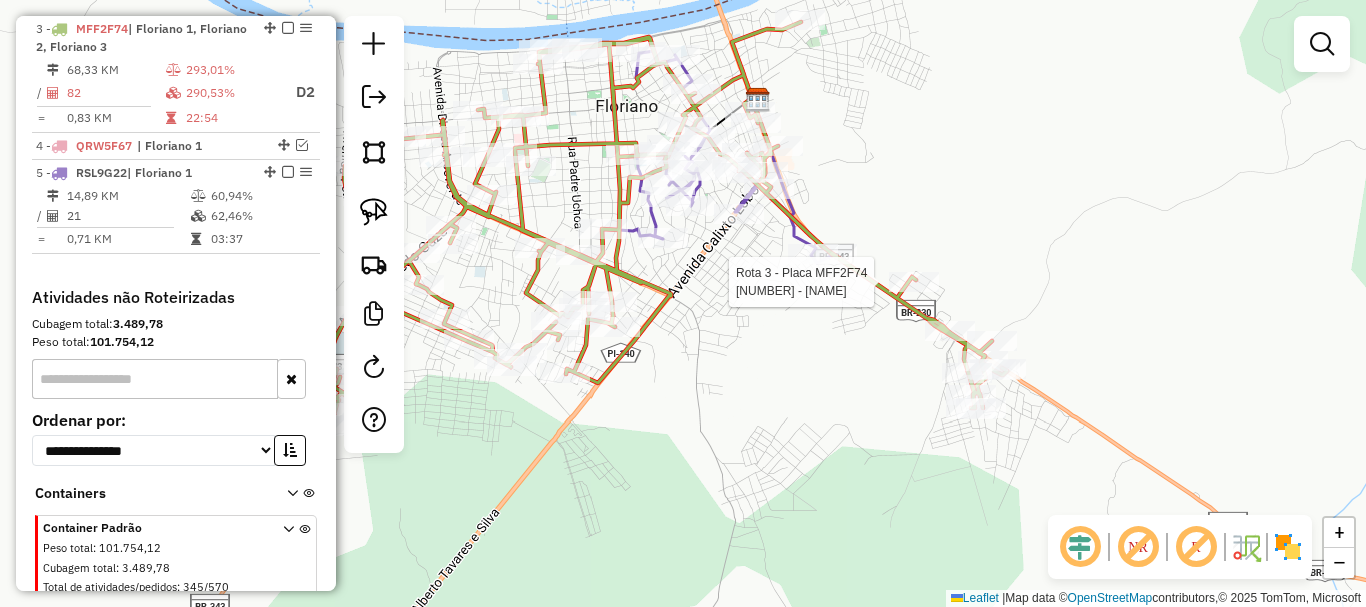 select on "*********" 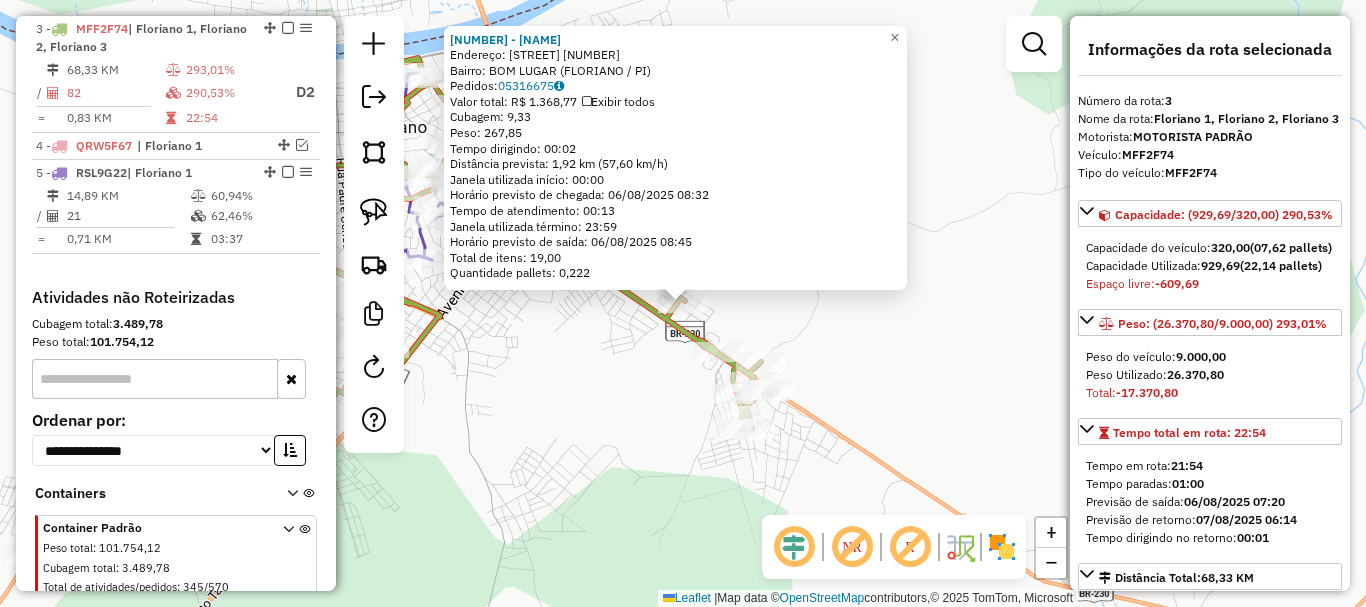 click on "7110 - EDIMAR DOS SANTOS Endereço: CJ APARECIDA PROCOPIO Q.09 24 Bairro: BOM LUGAR ([CITY] / [STATE]) Pedidos: 05316675 Valor total: R$ 1.368,77 Exibir todos Cubagem: 9,33 Peso: 267,85 Tempo dirigindo: 00:02 Distância prevista: 1,92 km (57,60 km/h) Janela utilizada início: 00:00 Horário previsto de chegada: 06/08/2025 08:32 Tempo de atendimento: 00:13 Janela utilizada término: 23:59 Horário previsto de saída: 06/08/2025 08:45 Total de itens: 19,00 Quantidade pallets: 0,222 × Janela de atendimento Grade de atendimento Capacidade Transportadoras Veículos Cliente Pedidos Rotas Selecione os dias de semana para filtrar as janelas de atendimento Seg Ter Qua Qui Sex Sáb Dom Informe o período da janela de atendimento: De: Até: Filtrar exatamente a janela do cliente Considerar janela de atendimento padrão Selecione os dias de semana para filtrar as grades de atendimento Seg Ter Qua Qui Sex Sáb Dom Peso mínimo: Peso máximo: De: +" 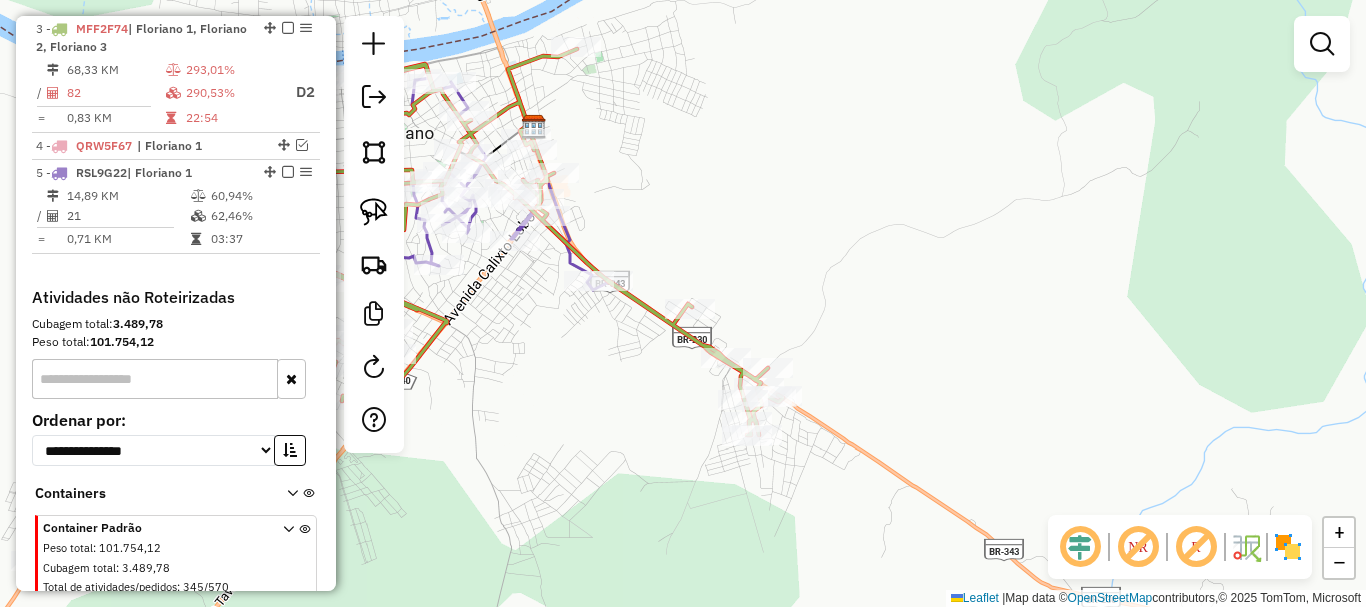 drag, startPoint x: 645, startPoint y: 385, endPoint x: 821, endPoint y: 457, distance: 190.15782 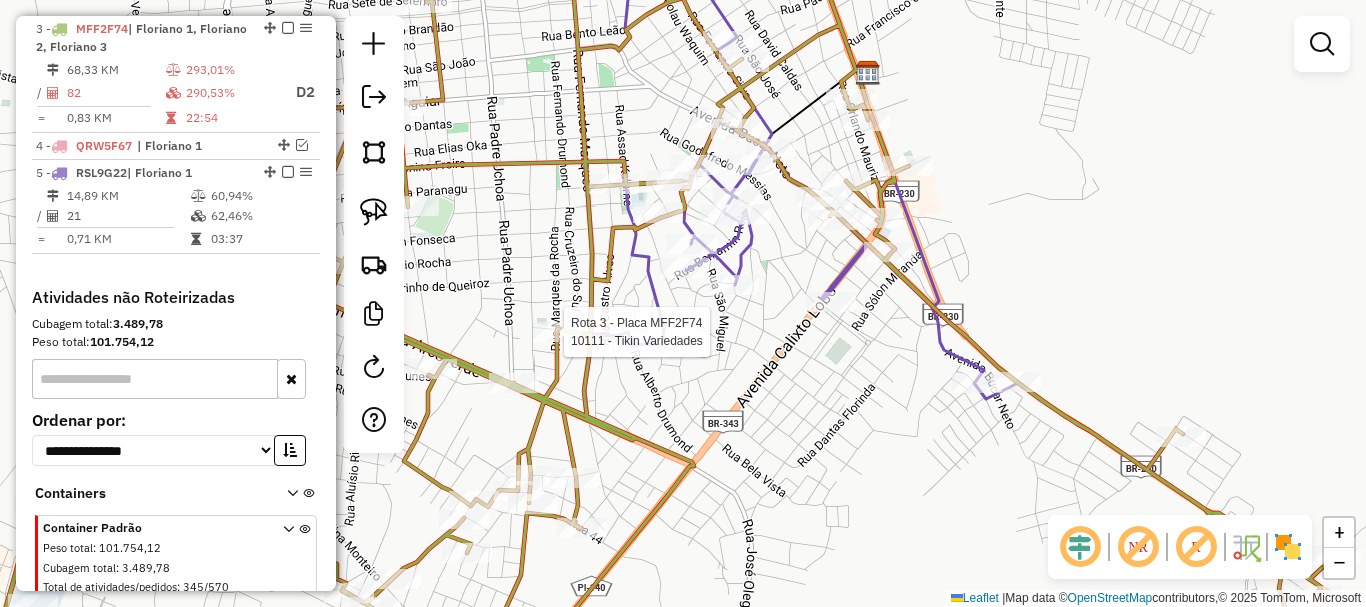select on "*********" 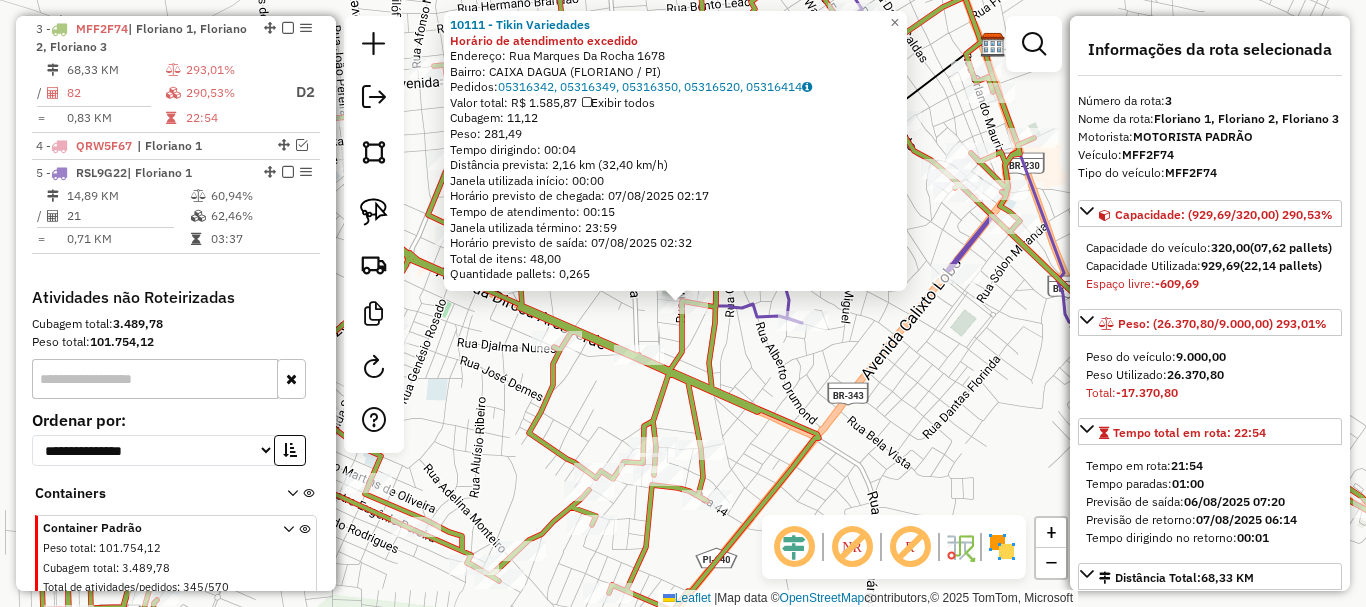 click on "[NUMBER] - Tikin Variedades Horário de atendimento excedido  Endereço:  Rua Marques Da Rocha [NUMBER]   Bairro: CAIXA DAGUA ([CITY] / PI)   Pedidos:  [NUMBER], [NUMBER], [NUMBER], [NUMBER], [NUMBER]   Valor total: R$ [NUMBER], [NUMBER]   Exibir todos   Cubagem: [NUMBER]  Peso: [NUMBER]  Tempo dirigindo: [TIME]   Distância prevista: [NUMBER] km ([NUMBER] km/h)   Janela utilizada início: [TIME]   Horário previsto de chegada: [DATE] [TIME]   Tempo de atendimento: [TIME]   Janela utilizada término: [TIME]   Horário previsto de saída: [DATE] [TIME]   Total de itens: [NUMBER]   Quantidade pallets: [NUMBER]  × Janela de atendimento Grade de atendimento Capacidade Transportadoras Veículos Cliente Pedidos  Rotas Selecione os dias de semana para filtrar as janelas de atendimento  Seg   Ter   Qua   Qui   Sex   Sáb   Dom  Informe o período da janela de atendimento: De: Até:  Filtrar exatamente a janela do cliente  Considerar janela de atendimento padrão  Selecione os dias de semana para filtrar as grades de atendimento  Seg   Ter   Qua" 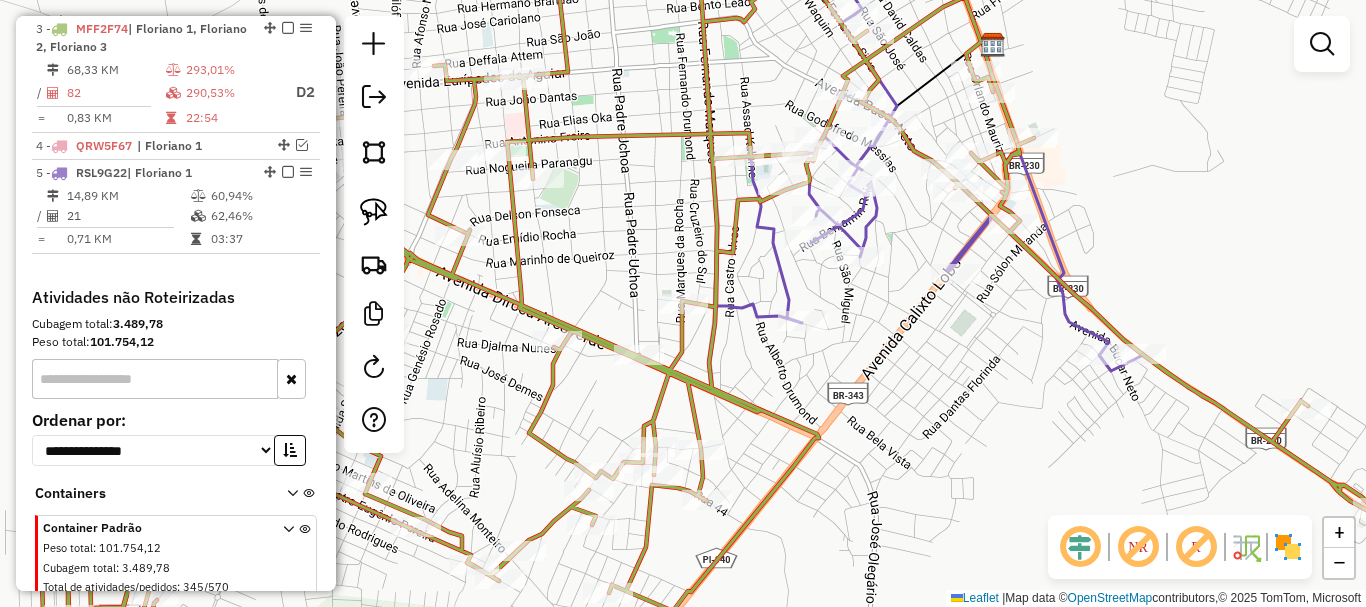 select on "*********" 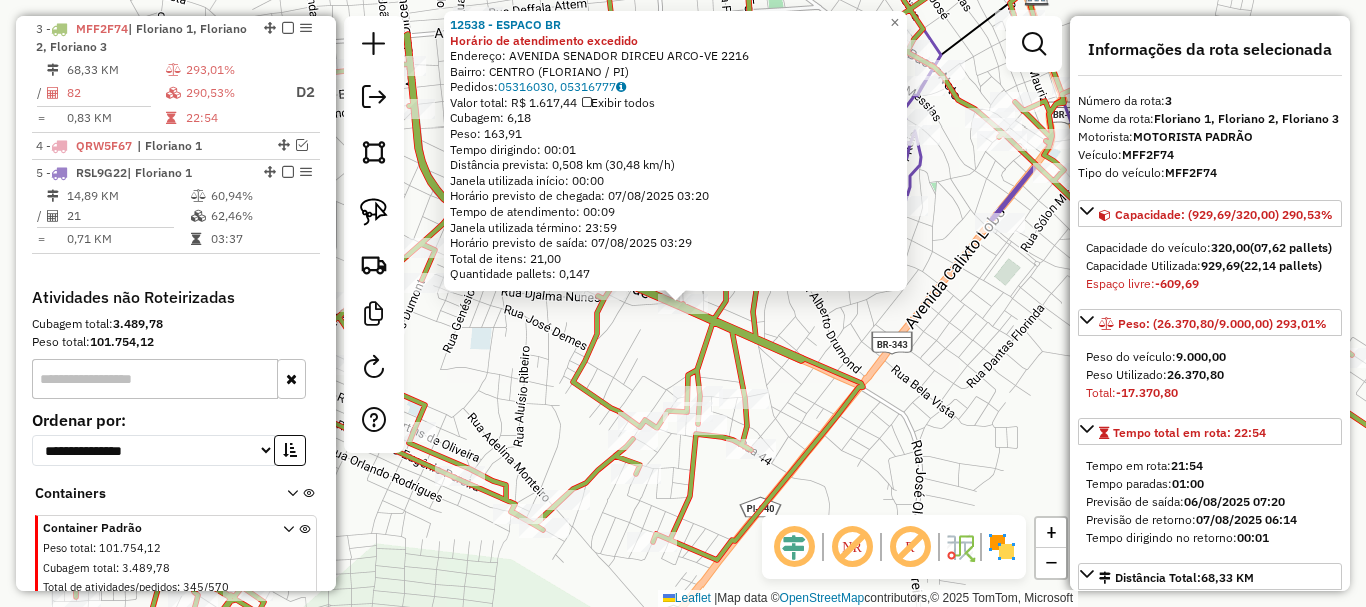 click on "12538 - ESPACO BR Horário de atendimento excedido Endereço: AVENIDA SENADOR DIRCEU ARCO-VE 2216 Bairro: CENTRO ([CITY] / [STATE]) Pedidos: 05316030, 05316777 Valor total: R$ 1.617,44 Exibir todos Cubagem: 6,18 Peso: 163,91 Tempo dirigindo: 00:01 Distância prevista: 0,508 km (30,48 km/h) Janela utilizada início: 00:00 Horário previsto de chegada: 07/08/2025 03:20 Tempo de atendimento: 00:09 Janela utilizada término: 23:59 Horário previsto de saída: 07/08/2025 03:29 Total de itens: 21,00 Quantidade pallets: 0,147 × Janela de atendimento Grade de atendimento Capacidade Transportadoras Veículos Cliente Pedidos Rotas Selecione os dias de semana para filtrar as janelas de atendimento Seg Ter Qua Qui Sex Sáb Dom Informe o período da janela de atendimento: De: Até: Filtrar exatamente a janela do cliente Considerar janela de atendimento padrão Selecione os dias de semana para filtrar as grades de atendimento Seg Ter Qua Qui Sex Sáb Dom De: +" 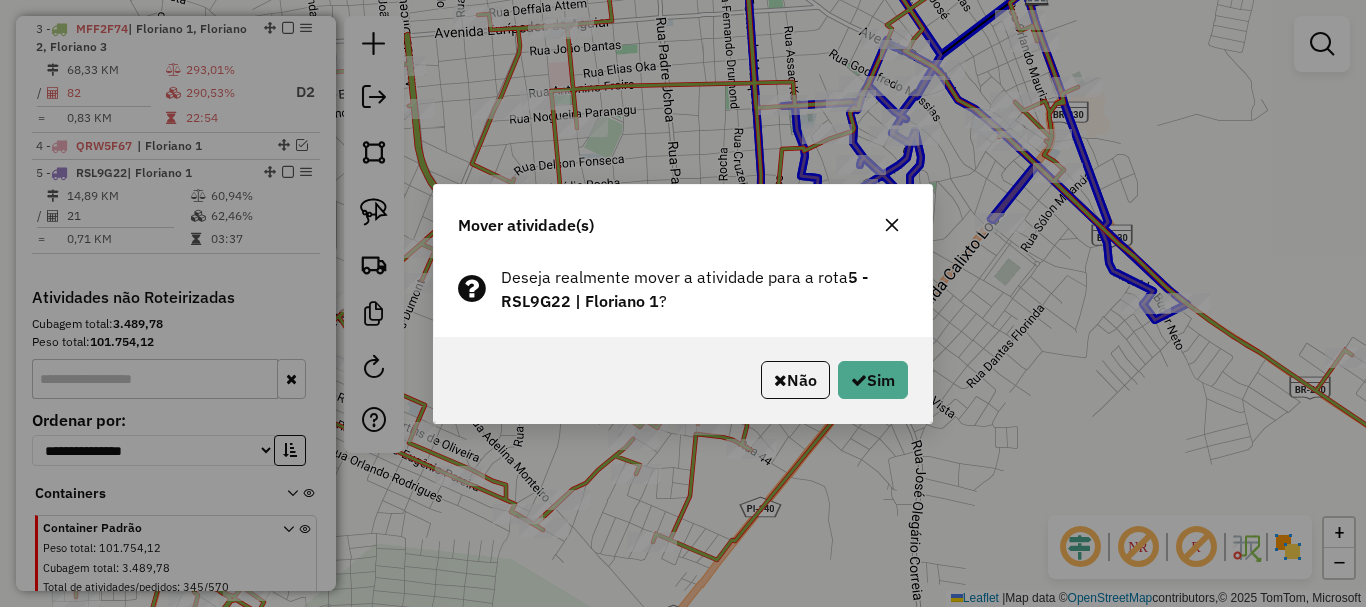 click on "Não   Sim" 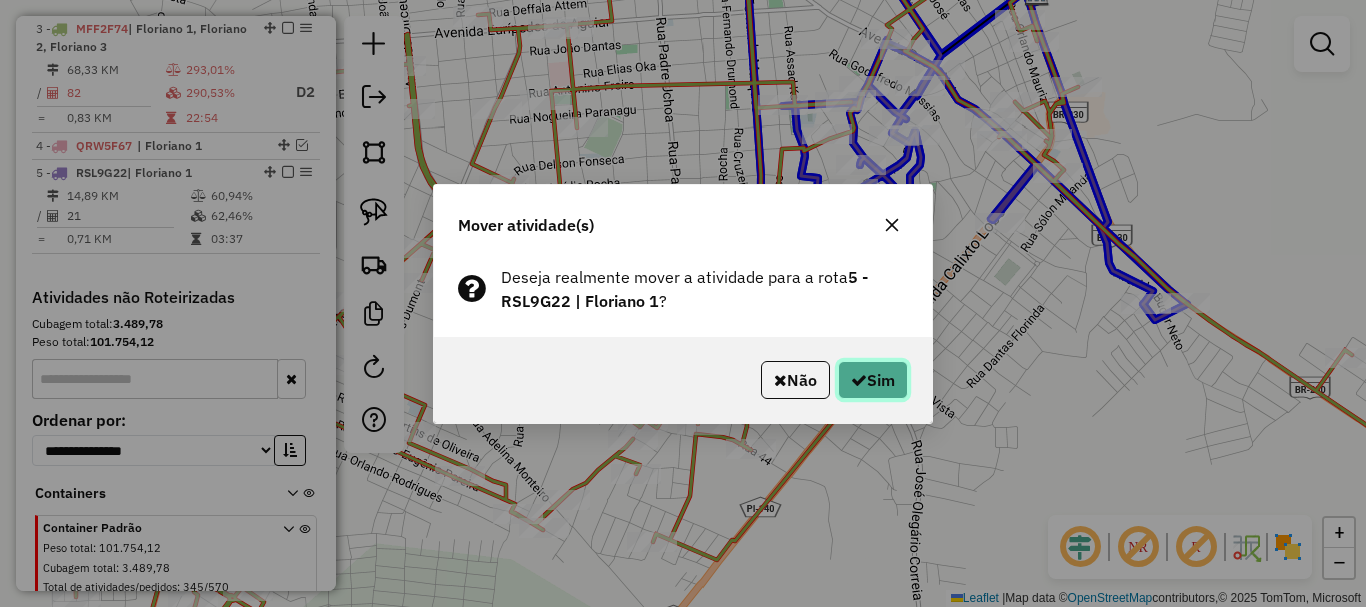 click on "Sim" 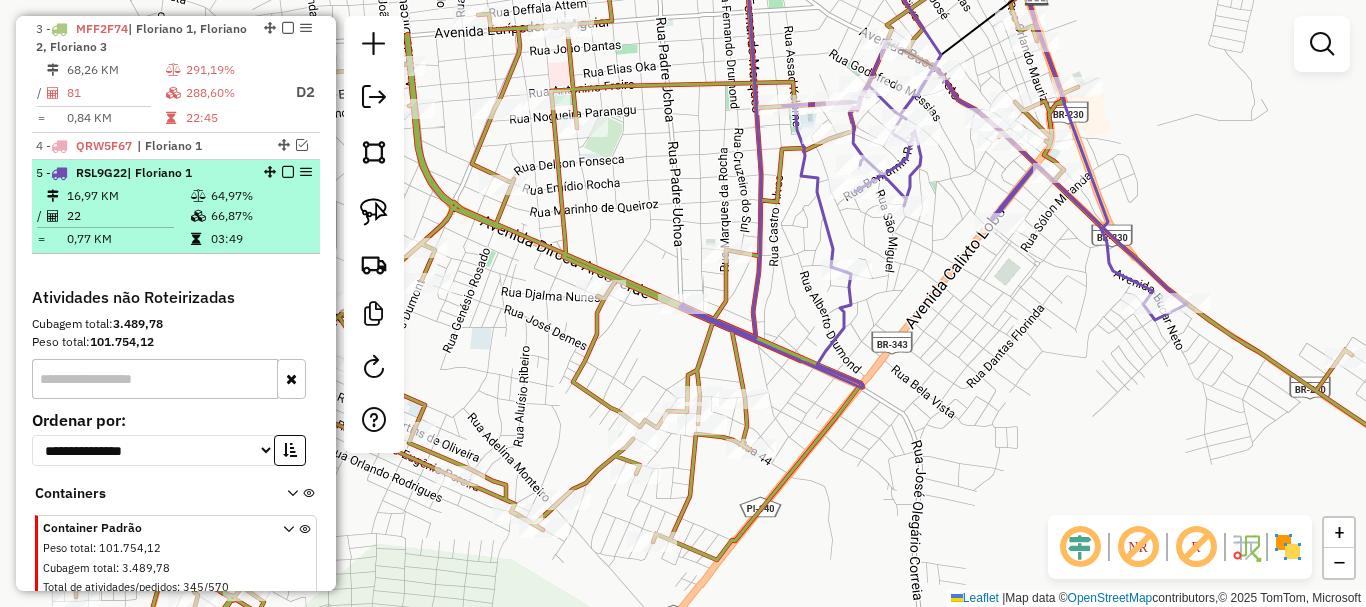 click 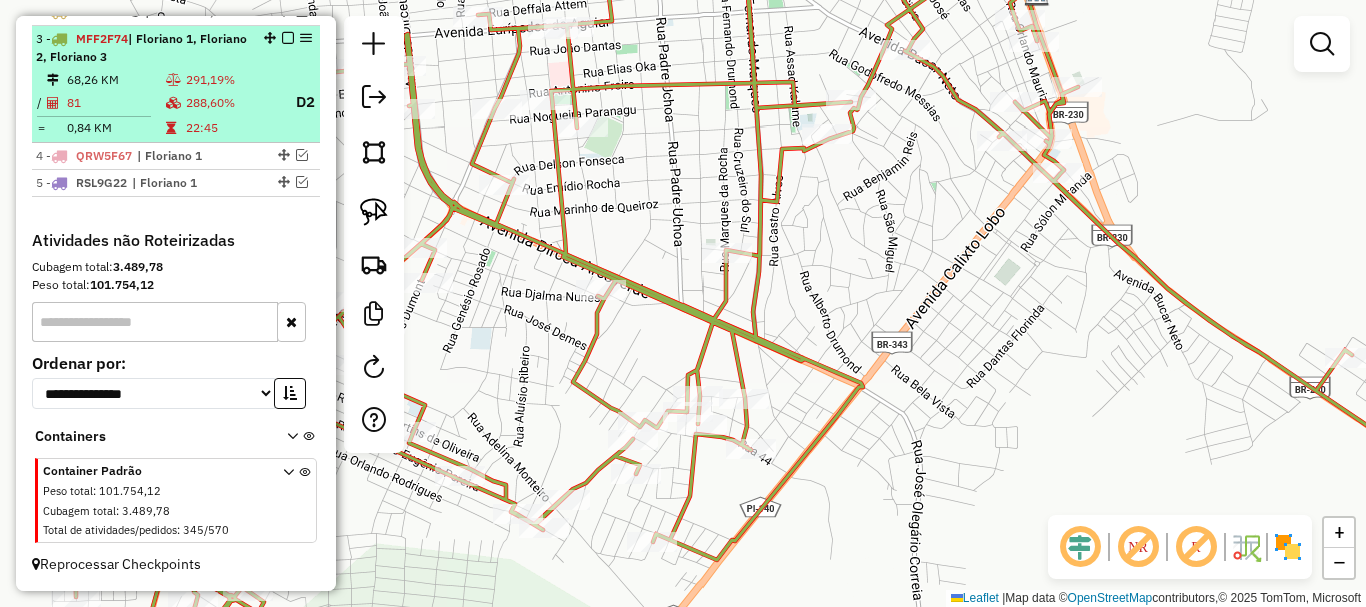 click on "68,26 KM 291,19% / 81 288,60% D2 = 0,84 KM [TIME]" 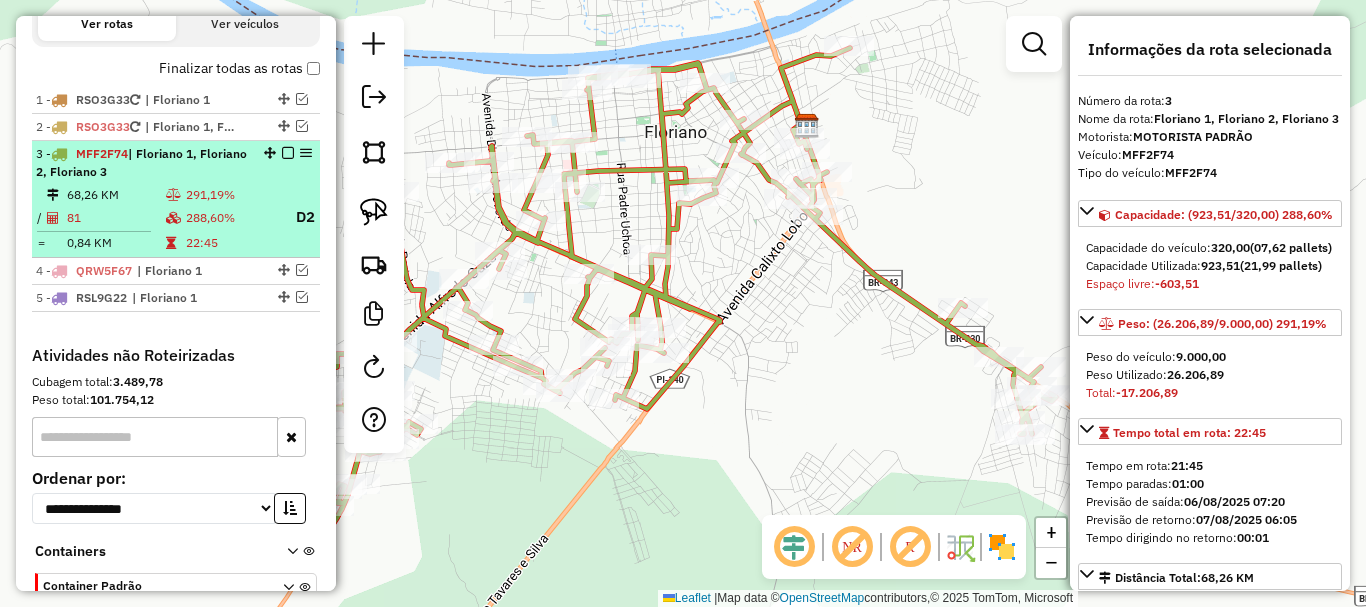 scroll, scrollTop: 618, scrollLeft: 0, axis: vertical 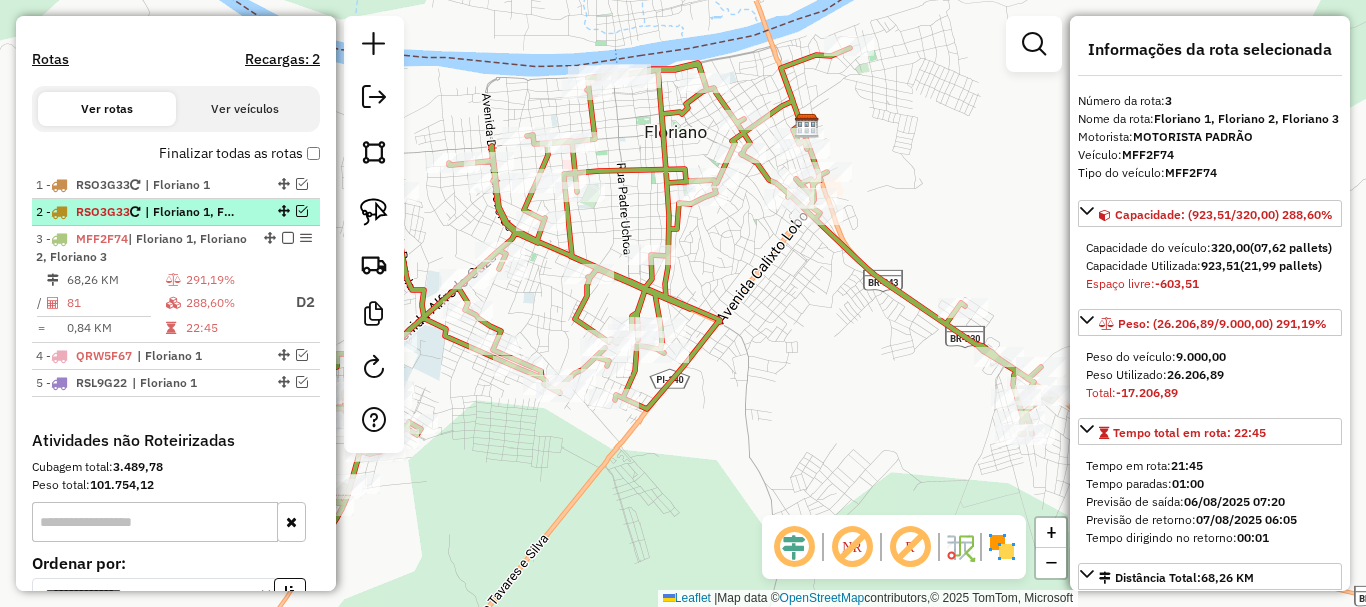 click 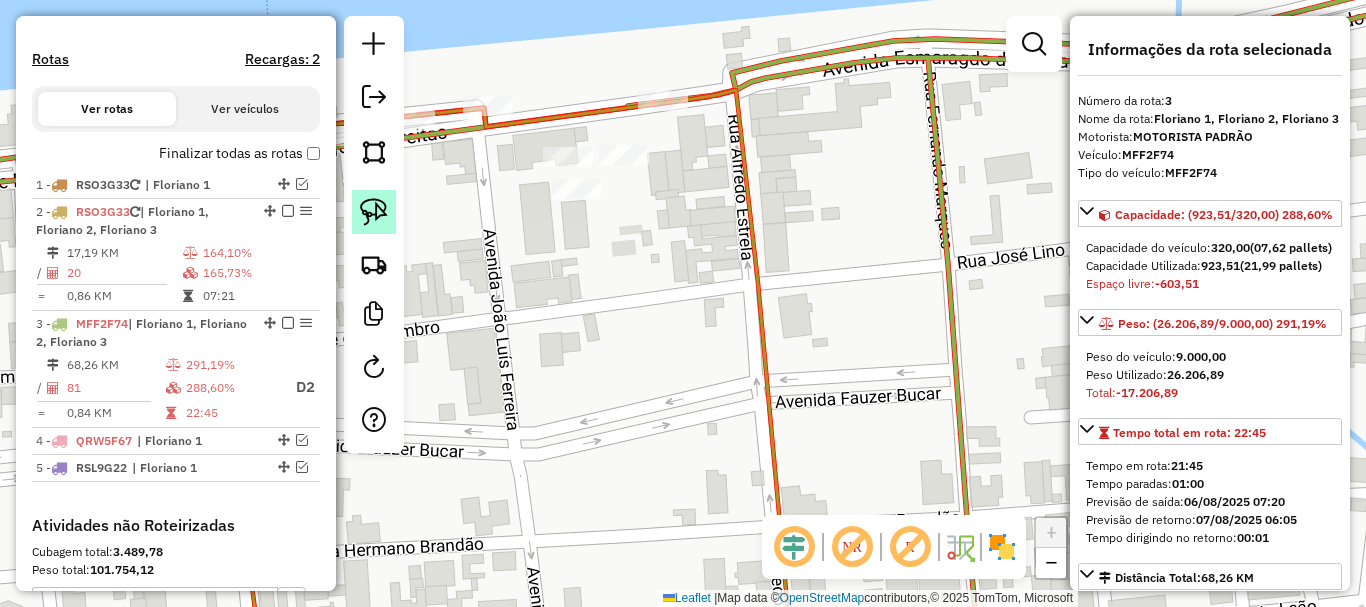 click 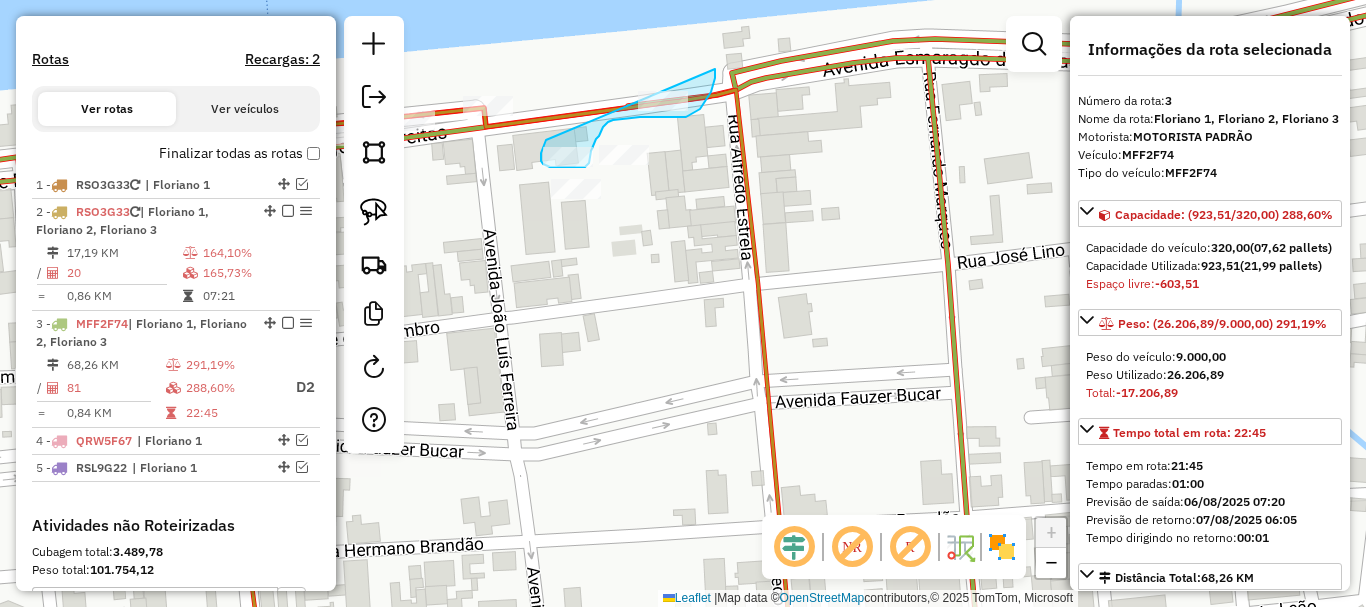 drag, startPoint x: 546, startPoint y: 140, endPoint x: 682, endPoint y: 52, distance: 161.98766 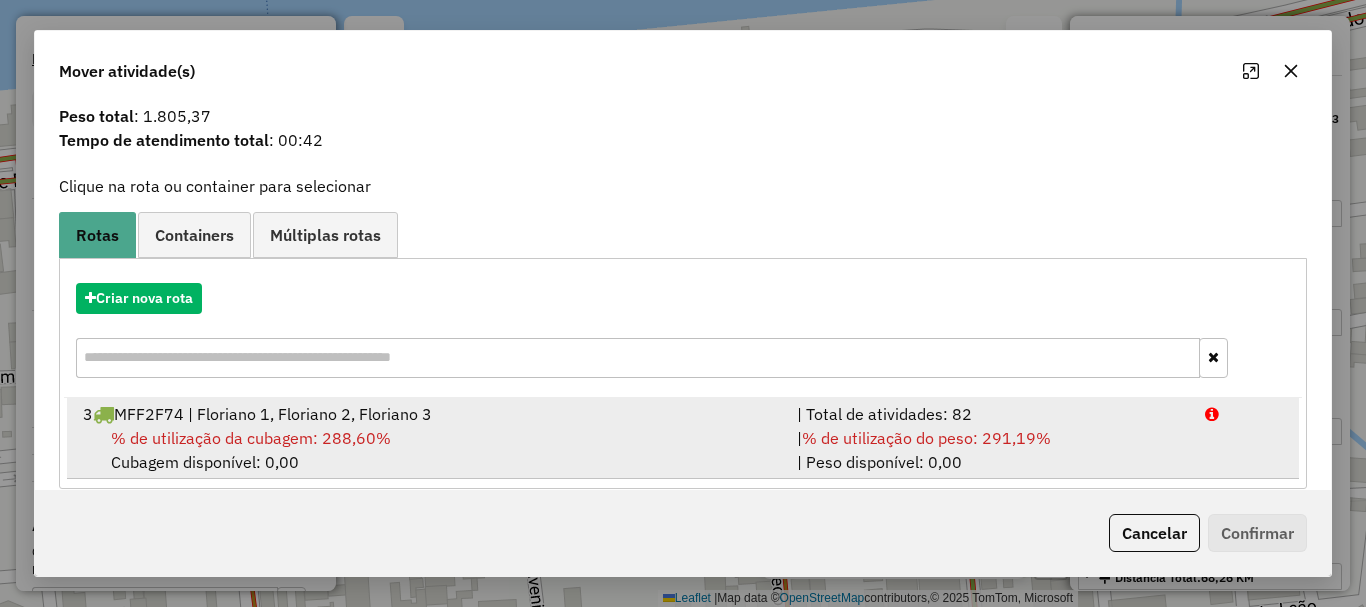 scroll, scrollTop: 78, scrollLeft: 0, axis: vertical 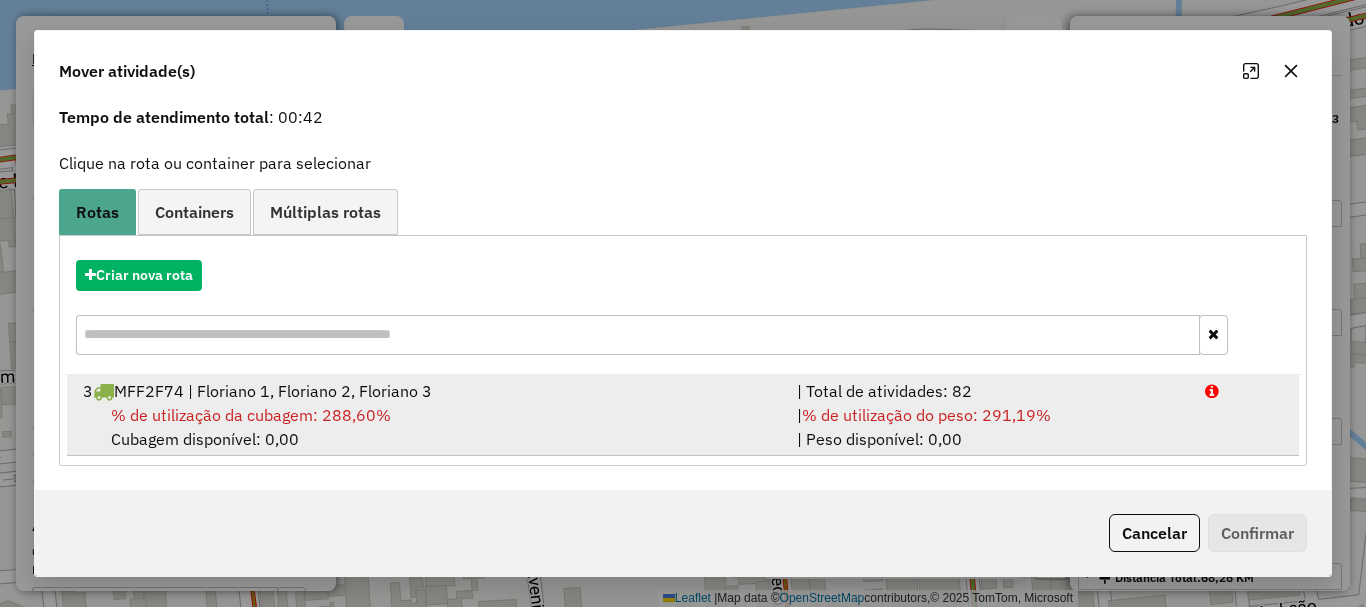 drag, startPoint x: 515, startPoint y: 400, endPoint x: 1002, endPoint y: 462, distance: 490.93076 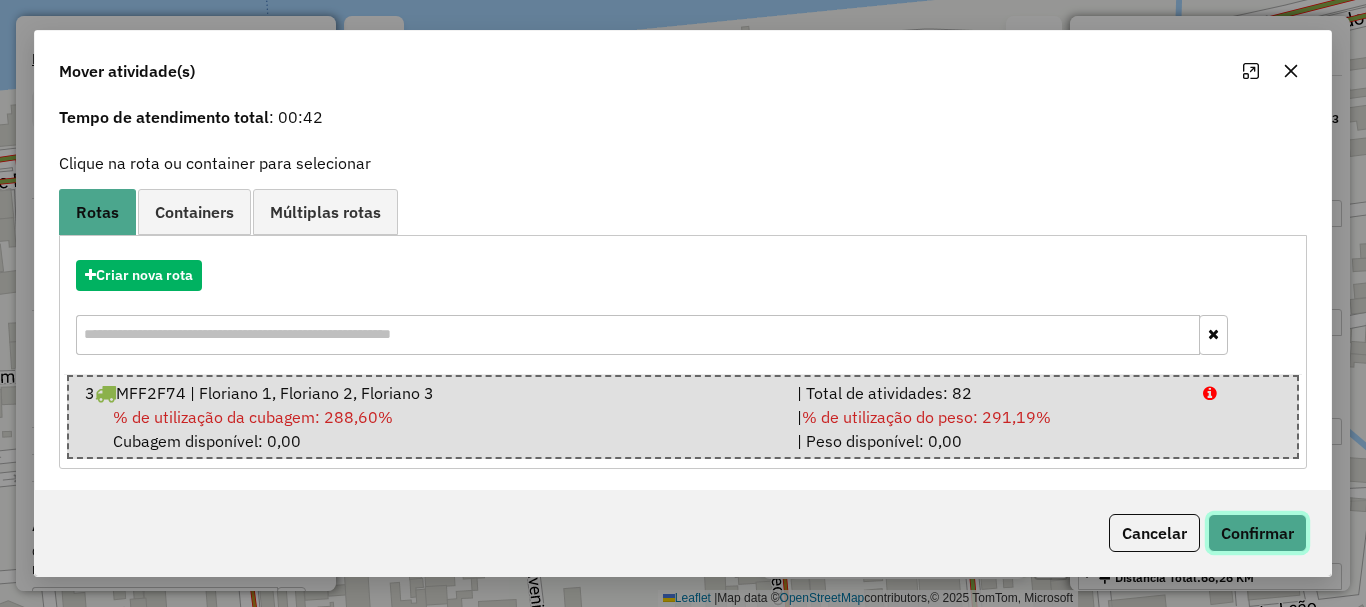 click on "Confirmar" 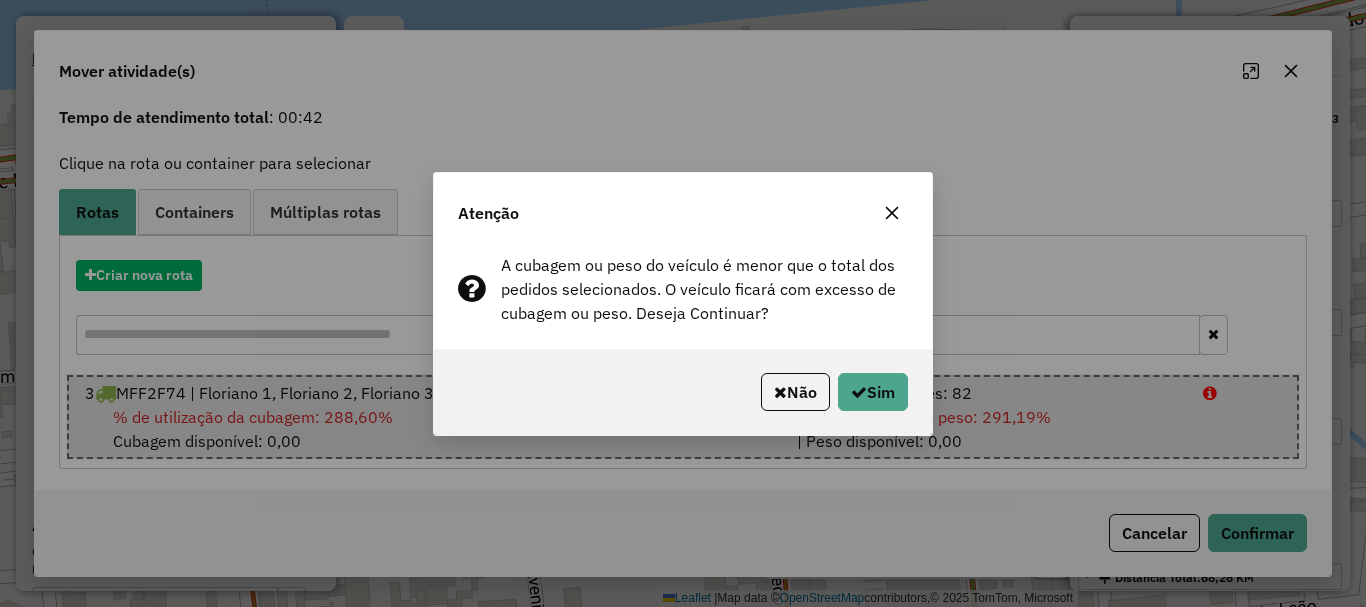 drag, startPoint x: 825, startPoint y: 368, endPoint x: 907, endPoint y: 411, distance: 92.5905 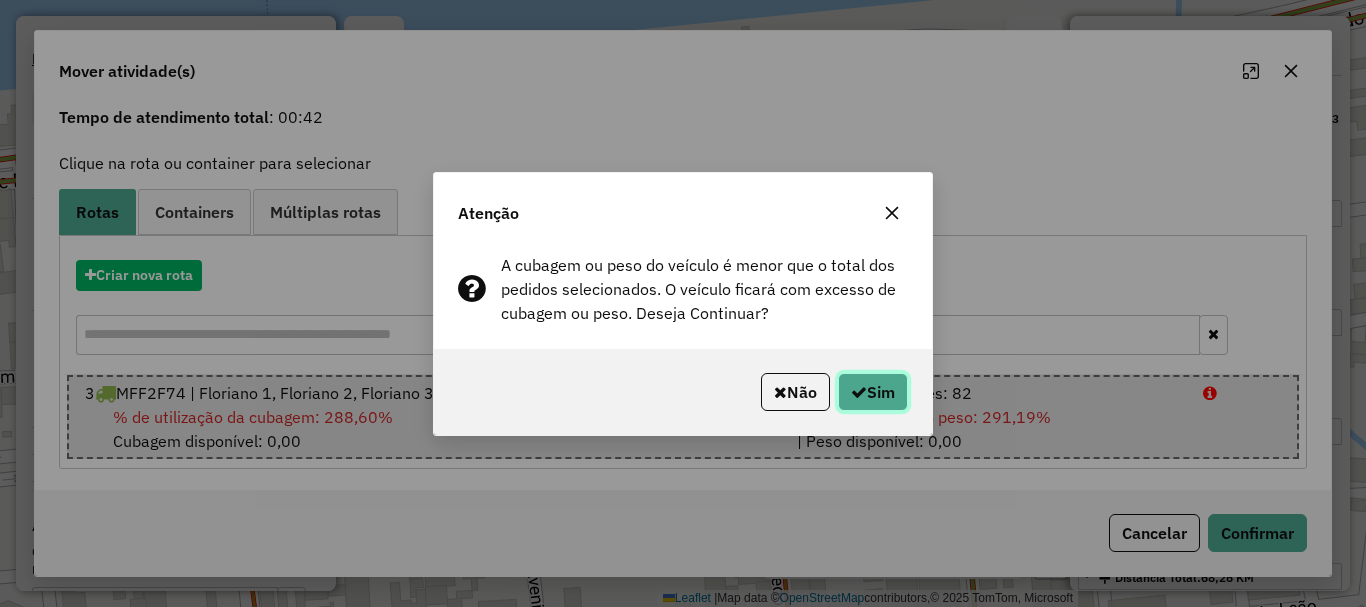 click on "Sim" 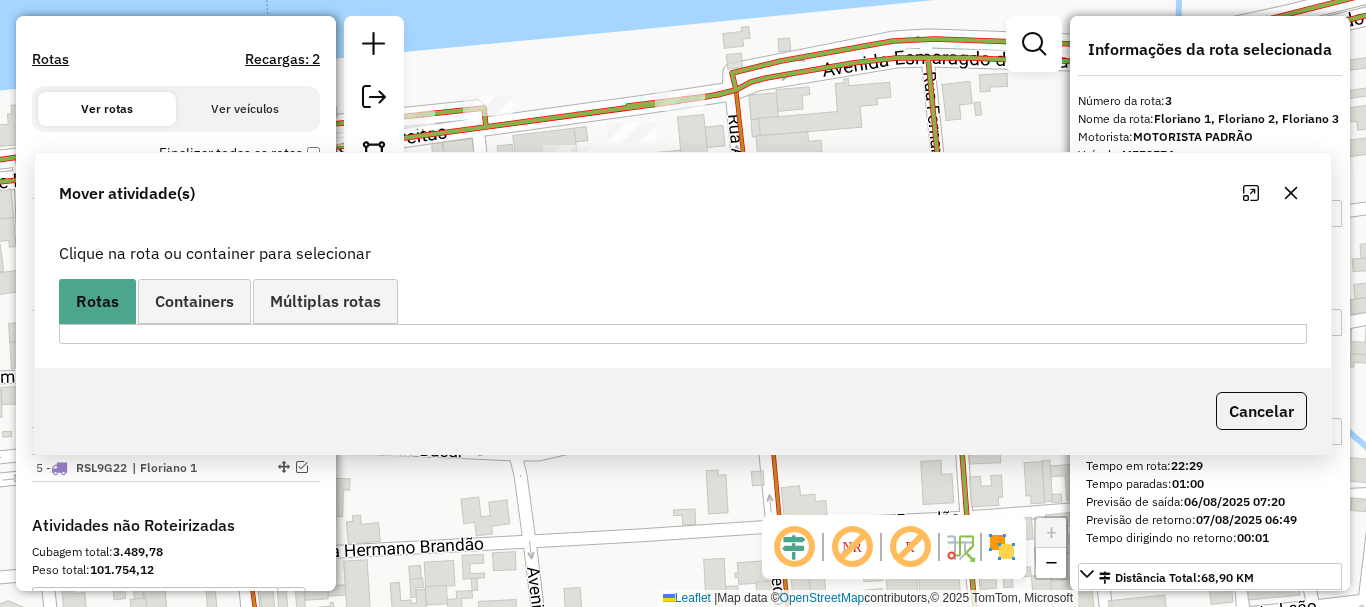 scroll, scrollTop: 0, scrollLeft: 0, axis: both 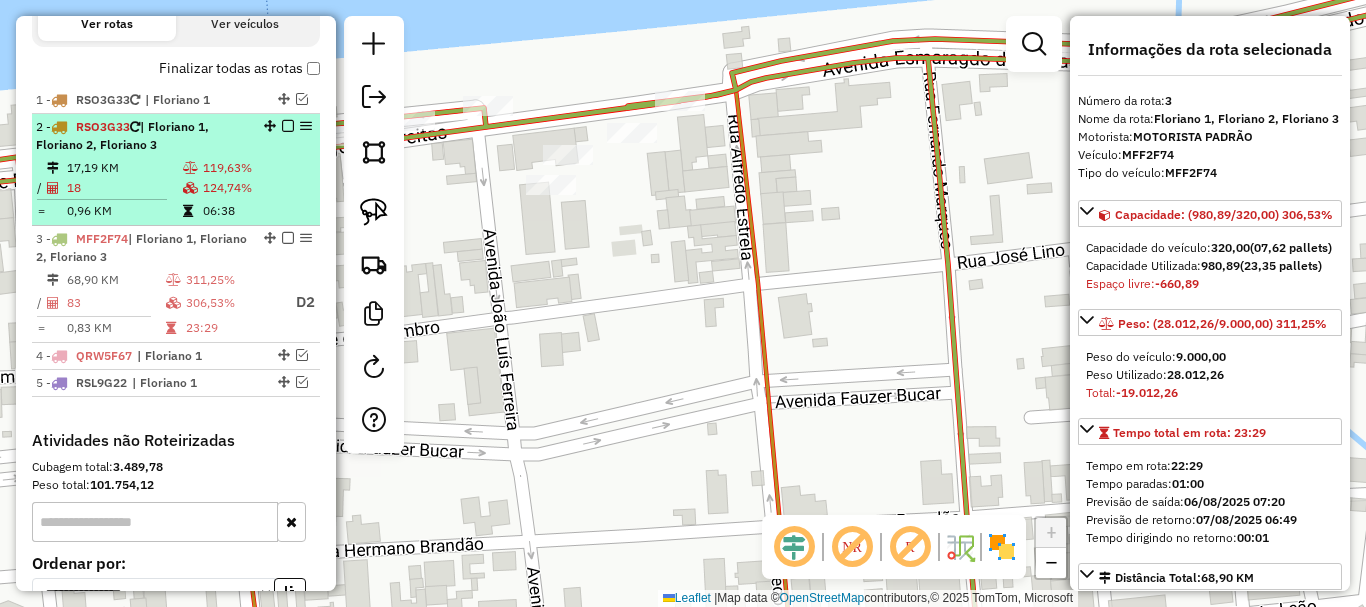 click on "06:38" 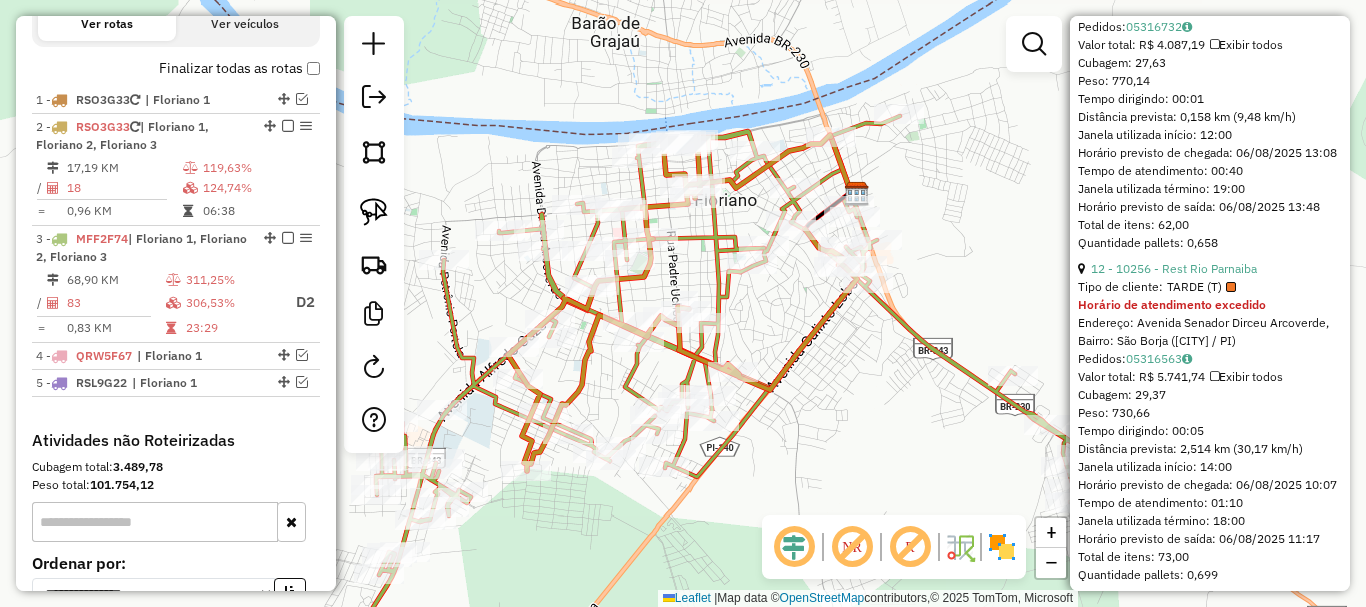 scroll, scrollTop: 1100, scrollLeft: 0, axis: vertical 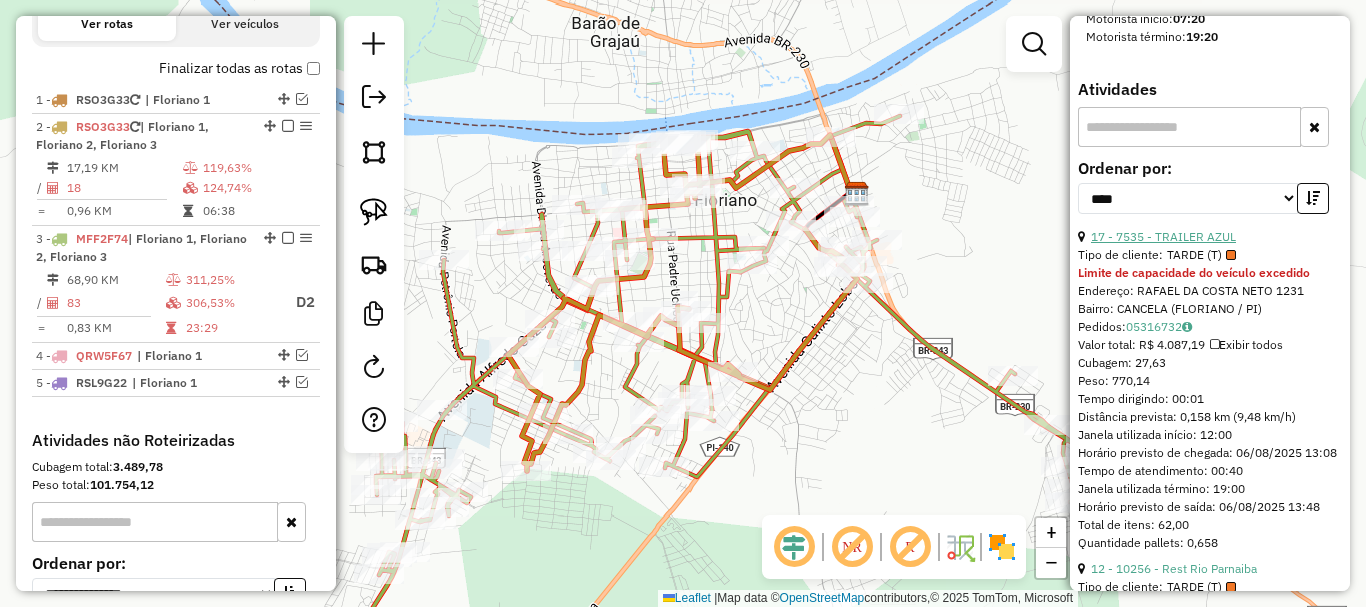 click on "17 - 7535 - TRAILER AZUL" 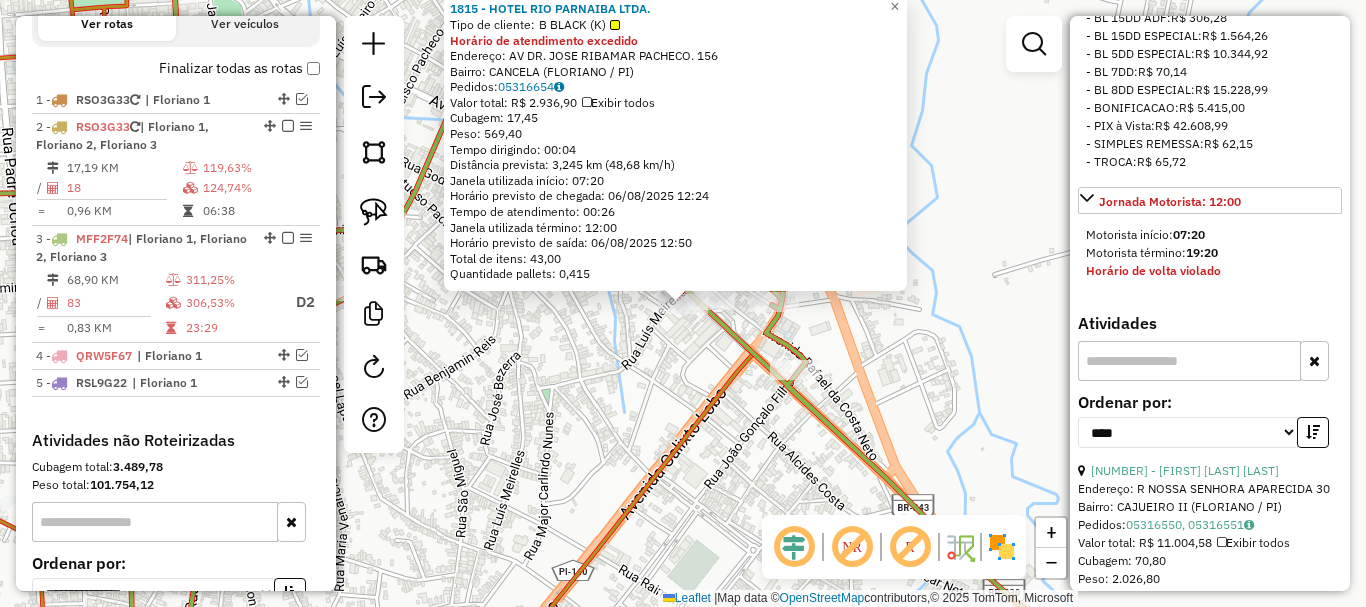 scroll, scrollTop: 1298, scrollLeft: 0, axis: vertical 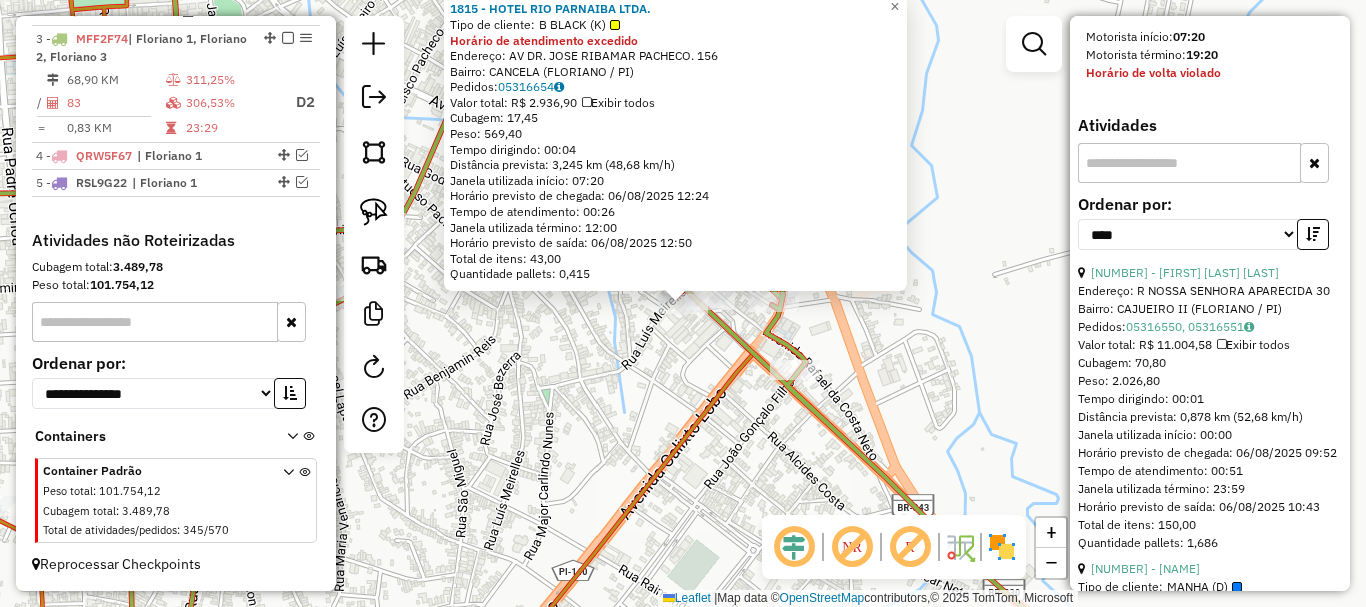 click on "AV  DR. [NAME]      156   Bairro: CANCELA ([CITY] / [STATE])   Pedidos:  05316654   Valor total: R$ 2.936,90   Exibir todos   Cubagem: 17,45  Peso: 569,40  Tempo dirigindo: 00:04   Distância prevista: 3,245 km (48,68 km/h)   Janela utilizada início: 07:20   Horário previsto de chegada: 06/08/2025 12:24   Tempo de atendimento: 00:26   Janela utilizada término: 12:00   Horário previsto de saída: 06/08/2025 12:50   Total de itens: 43,00   Quantidade pallets: 0,415  × Janela de atendimento Grade de atendimento Capacidade Transportadoras Veículos Cliente Pedidos  Rotas Selecione os dias de semana para filtrar as janelas de atendimento  Seg   Ter   Qua   Qui   Sex   Sáb   Dom  Informe o período da janela de atendimento: De: Até:  Filtrar exatamente a janela do cliente  Considerar janela de atendimento padrão  Selecione os dias de semana para filtrar as grades de atendimento  Seg  De:" 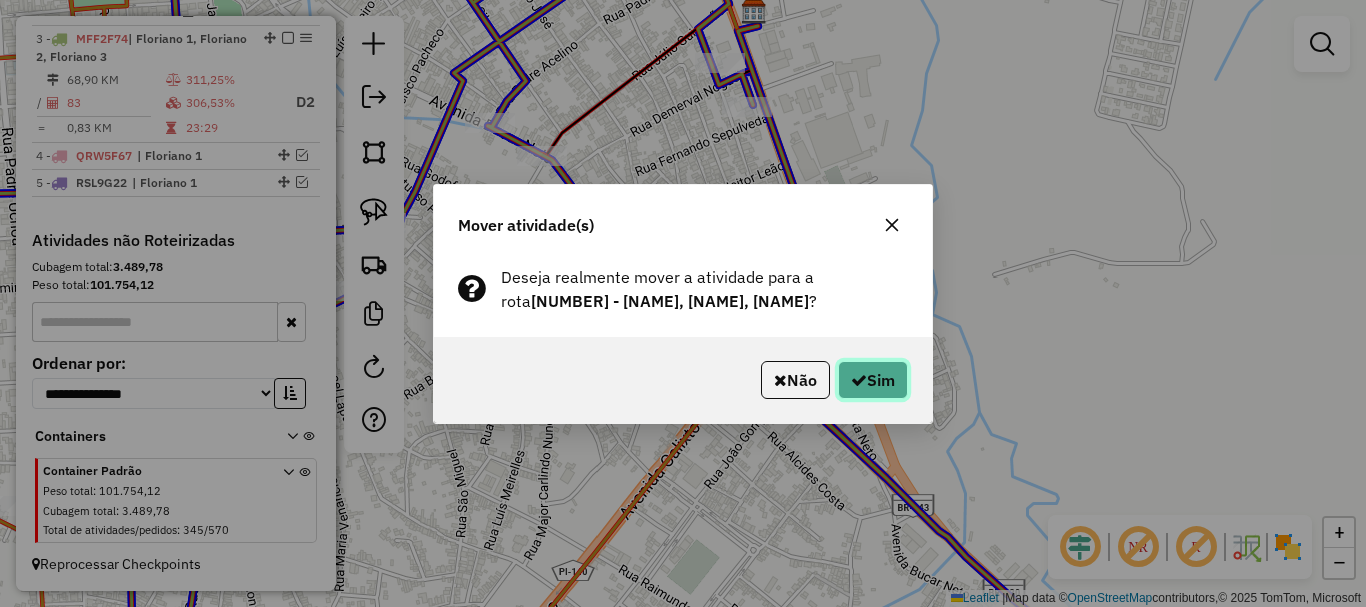 click on "Sim" 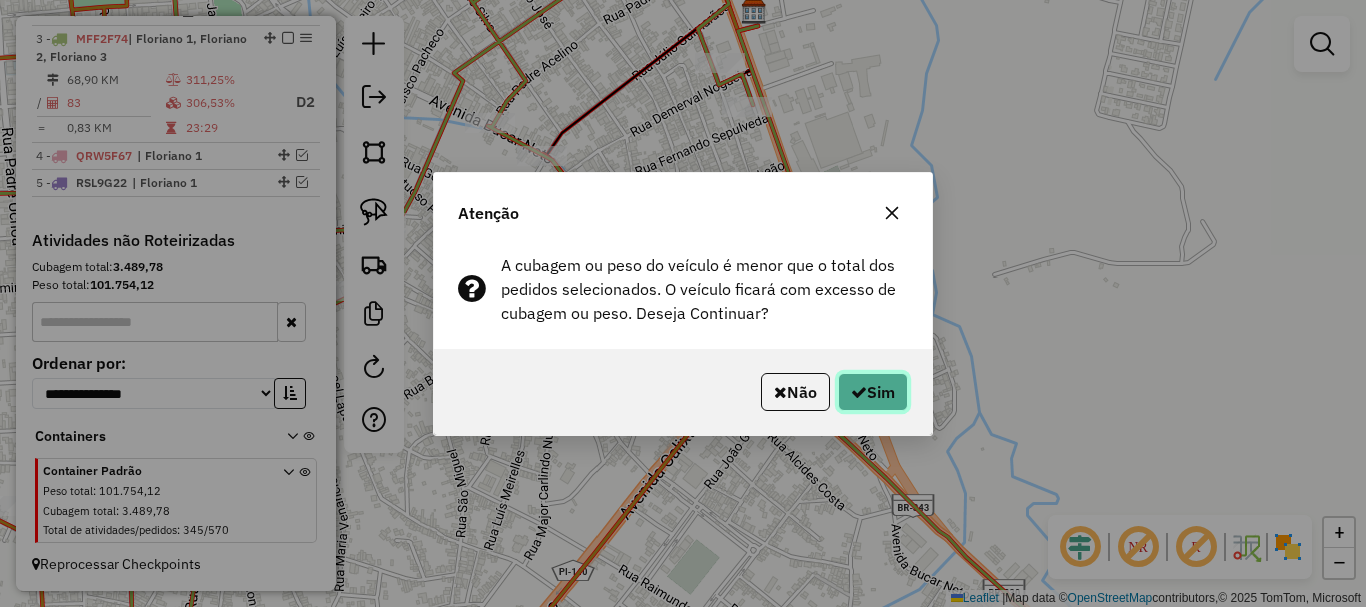 click on "Sim" 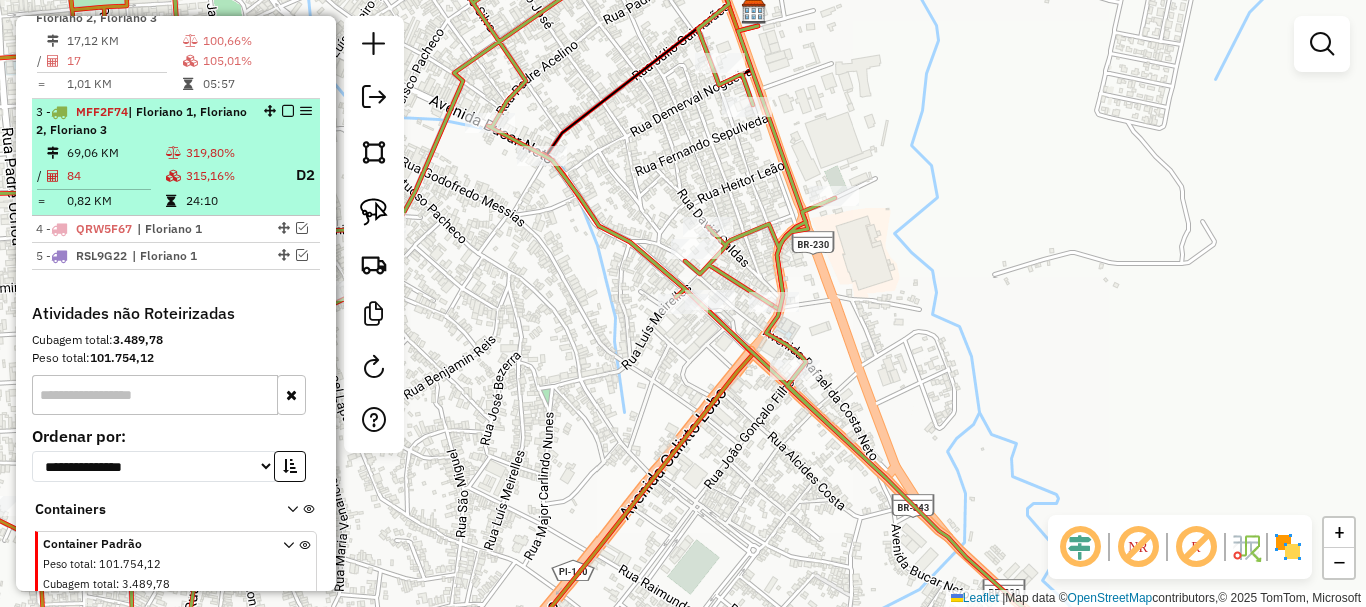 scroll, scrollTop: 803, scrollLeft: 0, axis: vertical 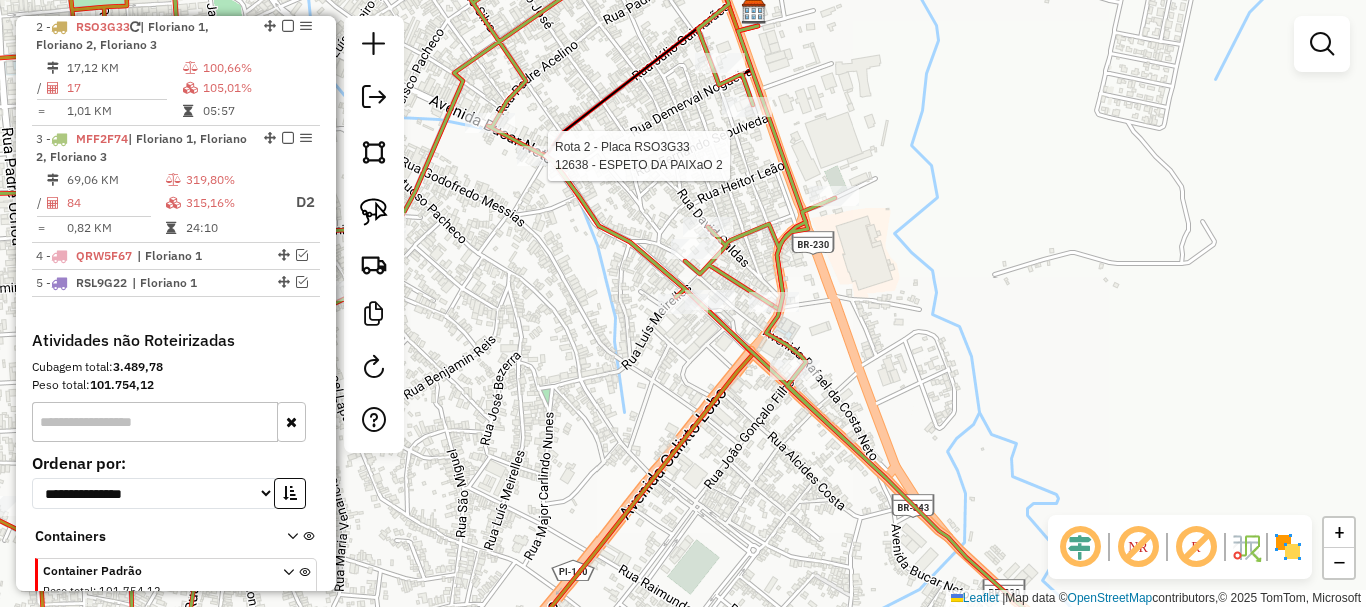 select on "*********" 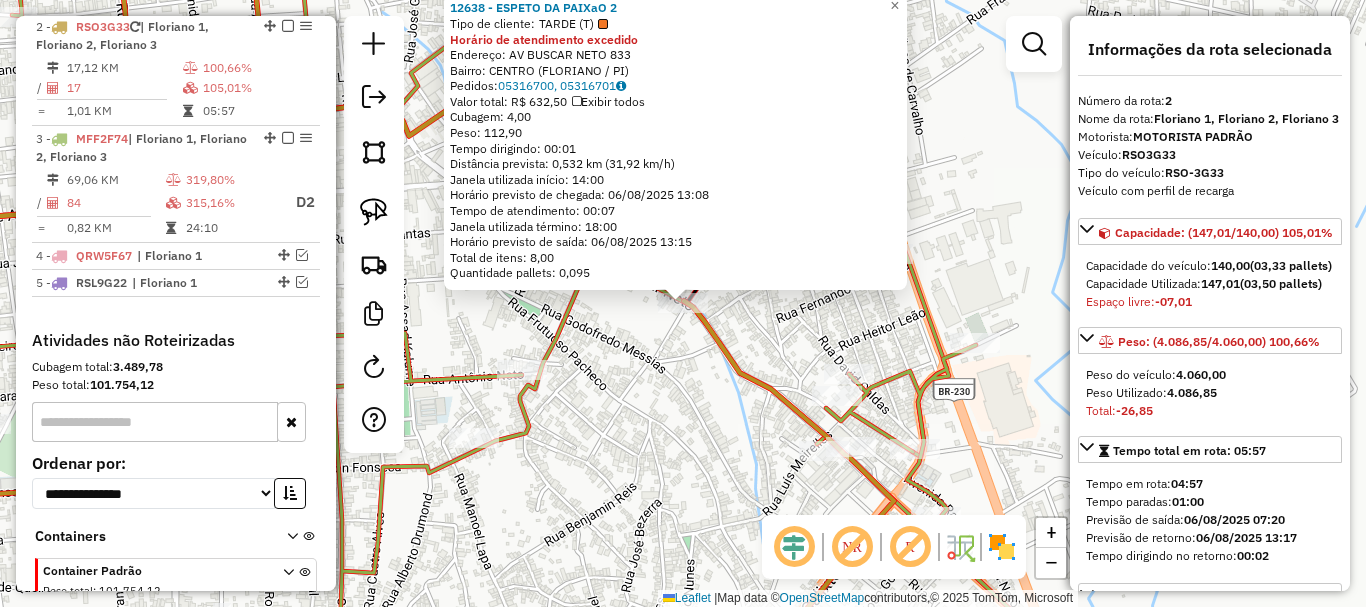 scroll, scrollTop: 801, scrollLeft: 0, axis: vertical 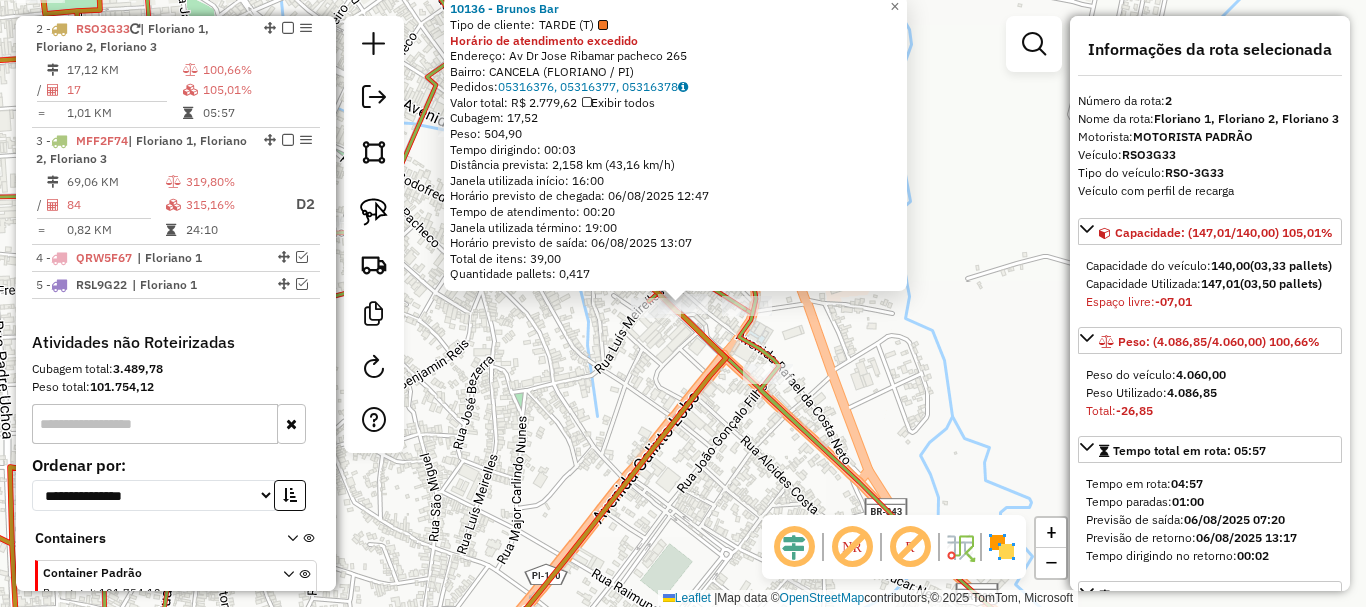 click on "[NUMBER] - Brunos Bar Tipo de cliente: TARDE (T) Horário de atendimento excedido Endereço: Av Dr Jose Ribamar pacheco [NUMBER] Bairro: CANCELA ([CITY] / [STATE]) Pedidos: [NUMBER], [NUMBER], [NUMBER] Valor total: R$ 2.779,62 Exibir todos Cubagem: 17,52 Peso: 504,90 Tempo dirigindo: 00:03 Distância prevista: 2,158 km (43,16 km/h) Janela utilizada início: 16:00 Horário previsto de chegada: 06/08/2025 12:47 Tempo de atendimento: 00:20 Janela utilizada término: 19:00 Horário previsto de saída: 06/08/2025 13:07 Total de itens: 39,00 Quantidade pallets: 0,417 × Janela de atendimento Grade de atendimento Capacidade Transportadoras Veículos Cliente Pedidos Rotas Selecione os dias de semana para filtrar as janelas de atendimento Seg Ter Qua Qui Sex Sáb Dom Informe o período da janela de atendimento: De: Até: Filtrar exatamente a janela do cliente Considerar janela de atendimento padrão Selecione os dias de semana para filtrar as grades de atendimento Seg Ter" 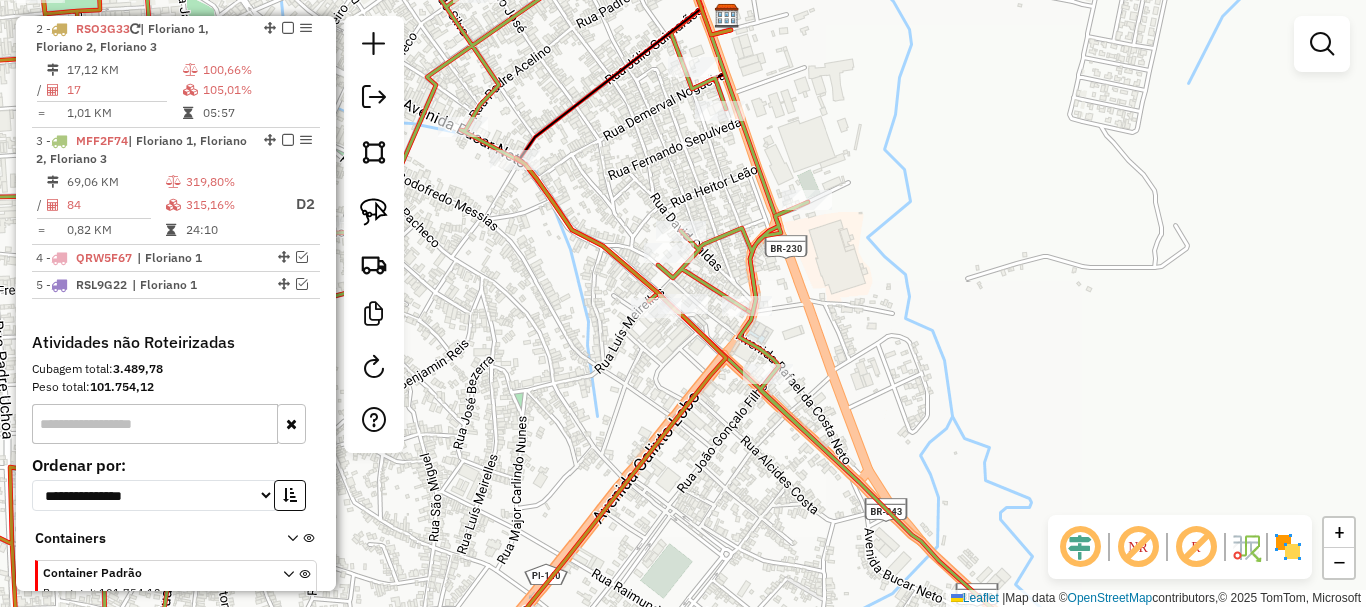 drag, startPoint x: 731, startPoint y: 408, endPoint x: 824, endPoint y: 425, distance: 94.54099 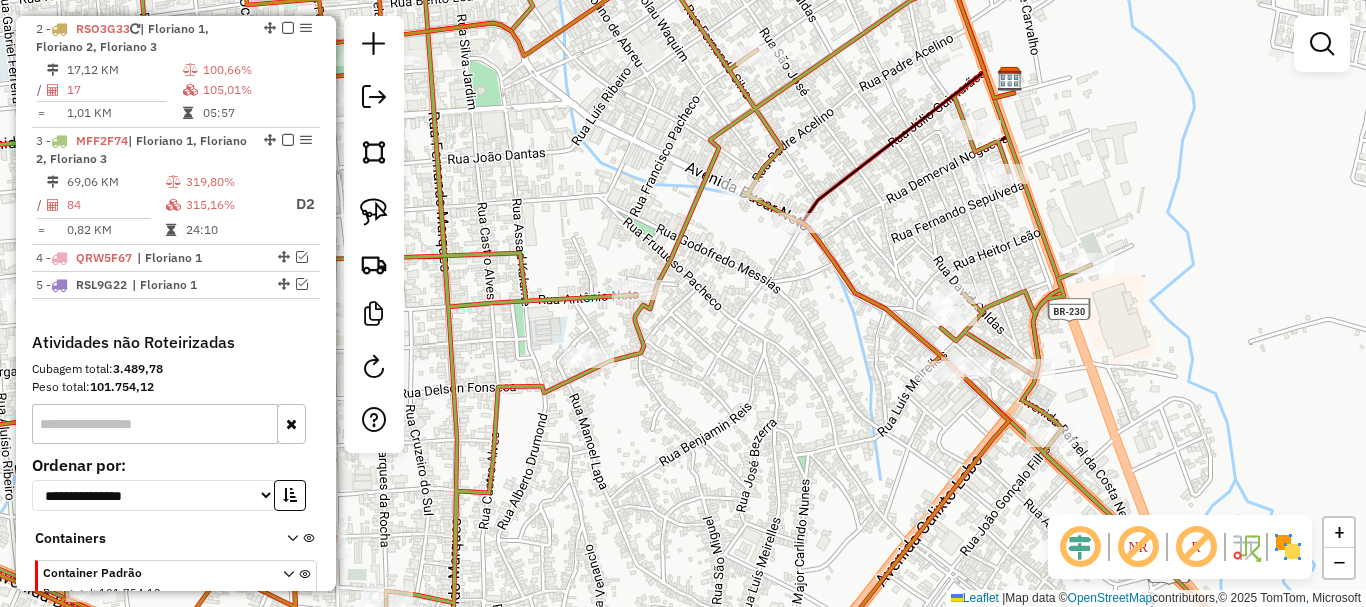 drag, startPoint x: 670, startPoint y: 301, endPoint x: 774, endPoint y: 416, distance: 155.0516 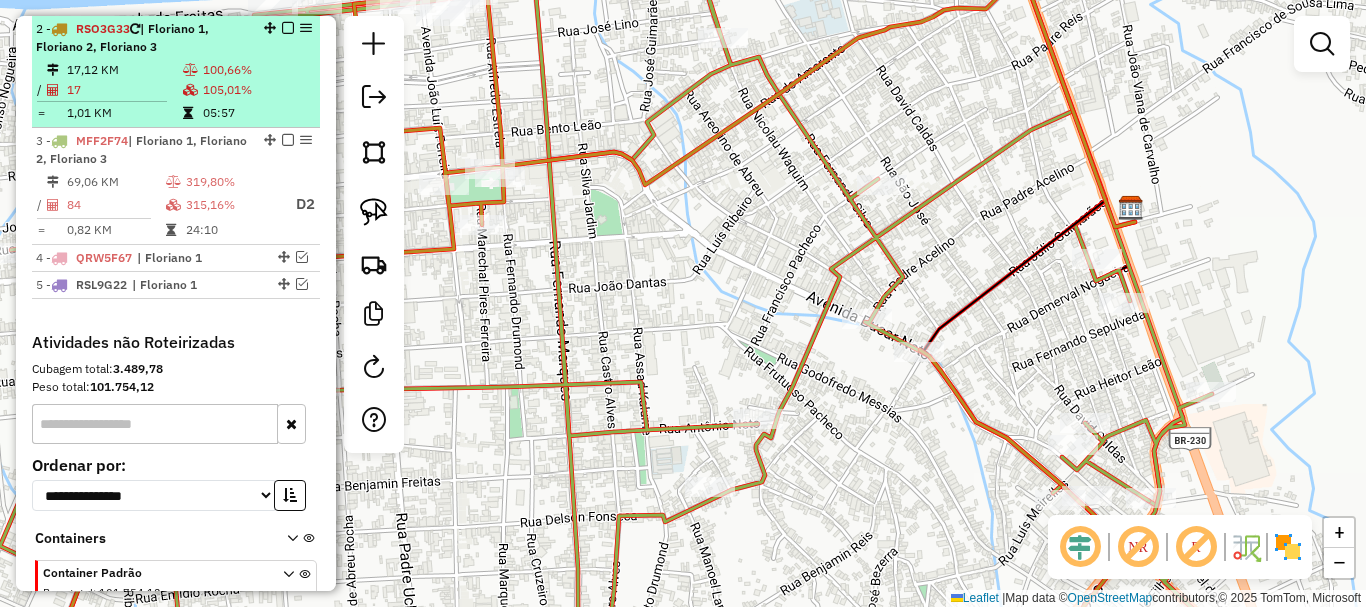click on "[NUMBER] KM   [PERCENTAGE]%  /  [NUMBER]   [PERCENTAGE]%     =  [NUMBER] KM   [TIME]" 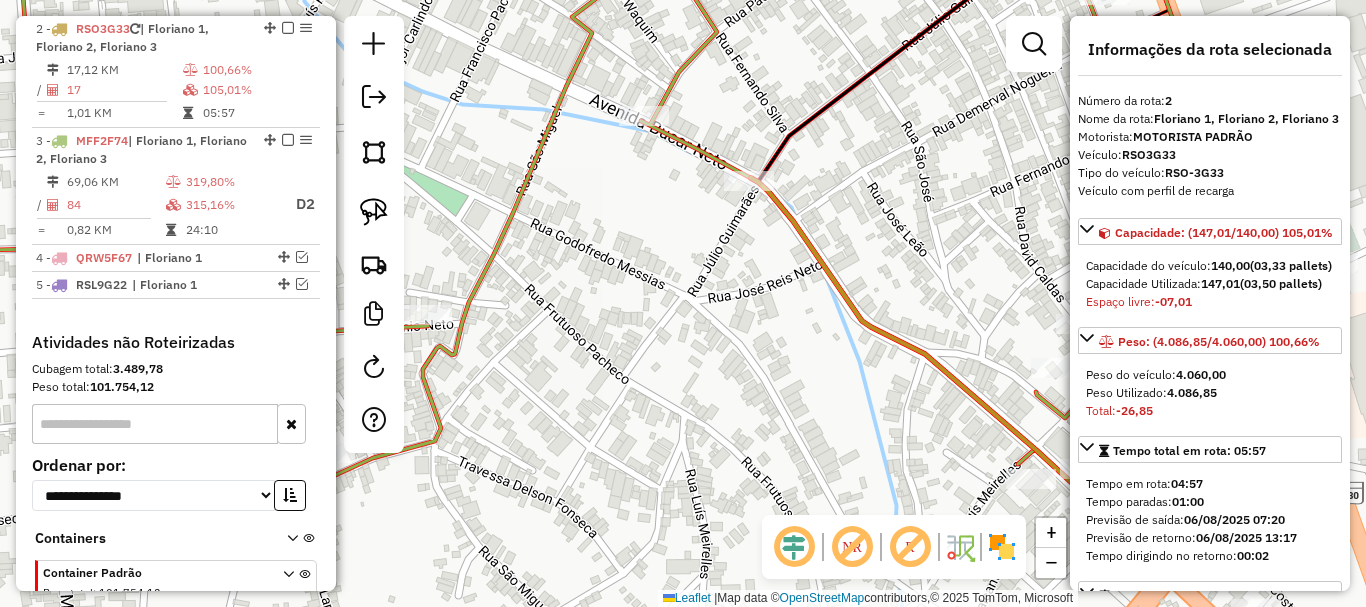 drag, startPoint x: 816, startPoint y: 236, endPoint x: 682, endPoint y: 163, distance: 152.59424 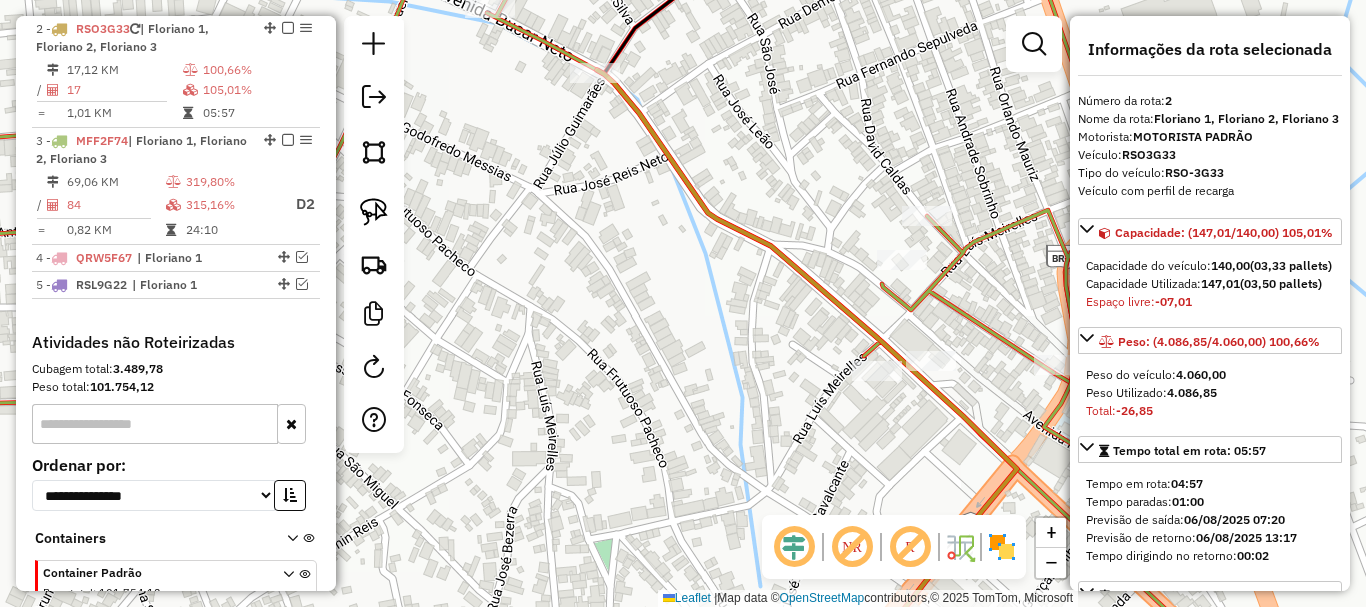 click on "Janela de atendimento Grade de atendimento Capacidade Transportadoras Veículos Cliente Pedidos  Rotas Selecione os dias de semana para filtrar as janelas de atendimento  Seg   Ter   Qua   Qui   Sex   Sáb   Dom  Informe o período da janela de atendimento: De: Até:  Filtrar exatamente a janela do cliente  Considerar janela de atendimento padrão  Selecione os dias de semana para filtrar as grades de atendimento  Seg   Ter   Qua   Qui   Sex   Sáb   Dom   Considerar clientes sem dia de atendimento cadastrado  Clientes fora do dia de atendimento selecionado Filtrar as atividades entre os valores definidos abaixo:  Peso mínimo:   Peso máximo:   Cubagem mínima:   Cubagem máxima:   De:   Até:  Filtrar as atividades entre o tempo de atendimento definido abaixo:  De:   Até:   Considerar capacidade total dos clientes não roteirizados Transportadora: Selecione um ou mais itens Tipo de veículo: Selecione um ou mais itens Veículo: Selecione um ou mais itens Motorista: Selecione um ou mais itens Nome: Rótulo:" 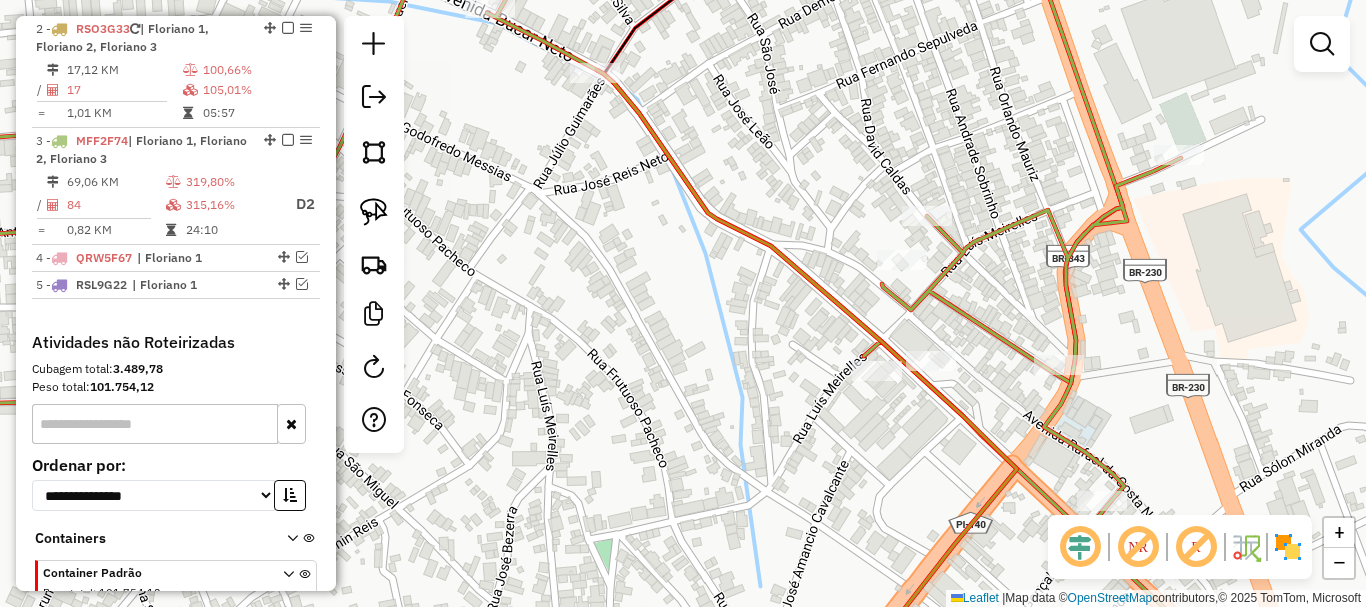 select on "*********" 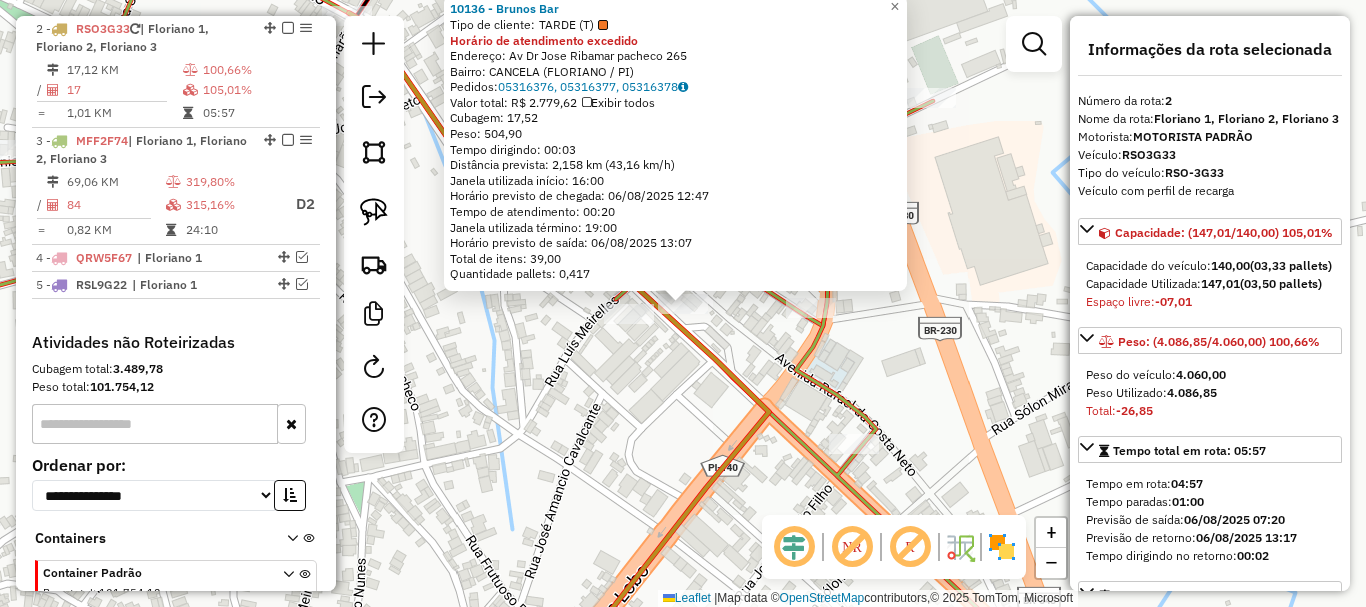 click on "[NUMBER] - Brunos Bar Tipo de cliente: TARDE (T) Horário de atendimento excedido Endereço: Av Dr Jose Ribamar pacheco [NUMBER] Bairro: CANCELA ([CITY] / [STATE]) Pedidos: [NUMBER], [NUMBER], [NUMBER] Valor total: R$ 2.779,62 Exibir todos Cubagem: 17,52 Peso: 504,90 Tempo dirigindo: 00:03 Distância prevista: 2,158 km (43,16 km/h) Janela utilizada início: 16:00 Horário previsto de chegada: 06/08/2025 12:47 Tempo de atendimento: 00:20 Janela utilizada término: 19:00 Horário previsto de saída: 06/08/2025 13:07 Total de itens: 39,00 Quantidade pallets: 0,417 × Janela de atendimento Grade de atendimento Capacidade Transportadoras Veículos Cliente Pedidos Rotas Selecione os dias de semana para filtrar as janelas de atendimento Seg Ter Qua Qui Sex Sáb Dom Informe o período da janela de atendimento: De: Até: Filtrar exatamente a janela do cliente Considerar janela de atendimento padrão Selecione os dias de semana para filtrar as grades de atendimento Seg Ter" 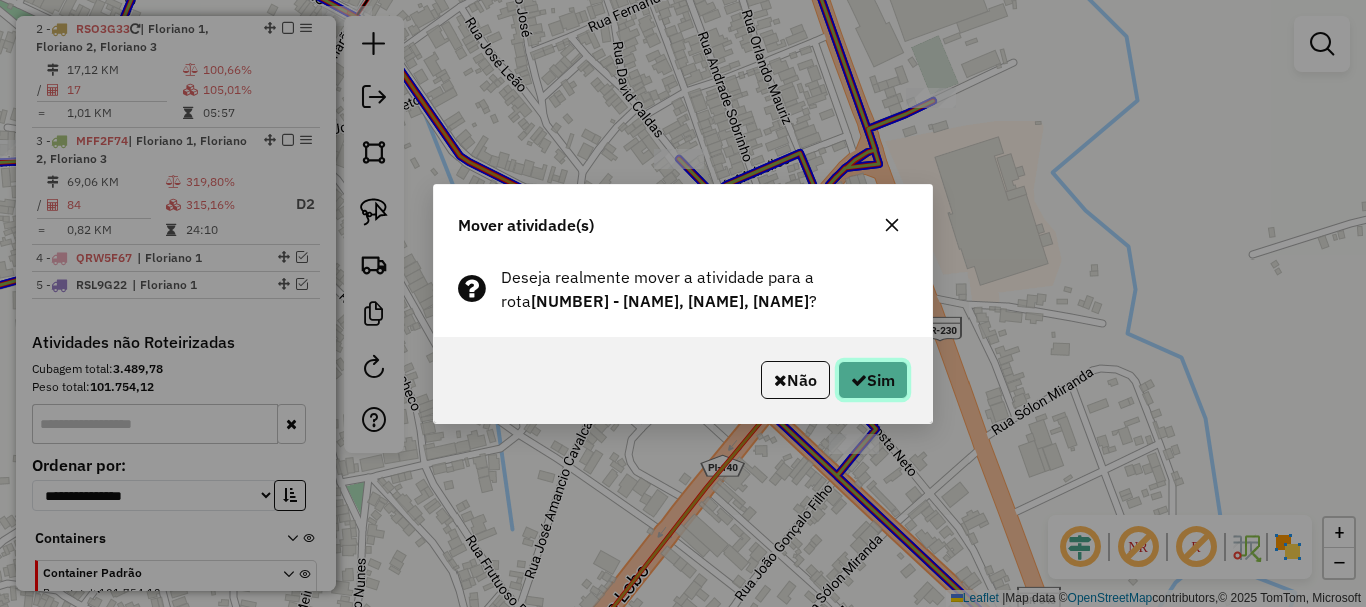 click on "Sim" 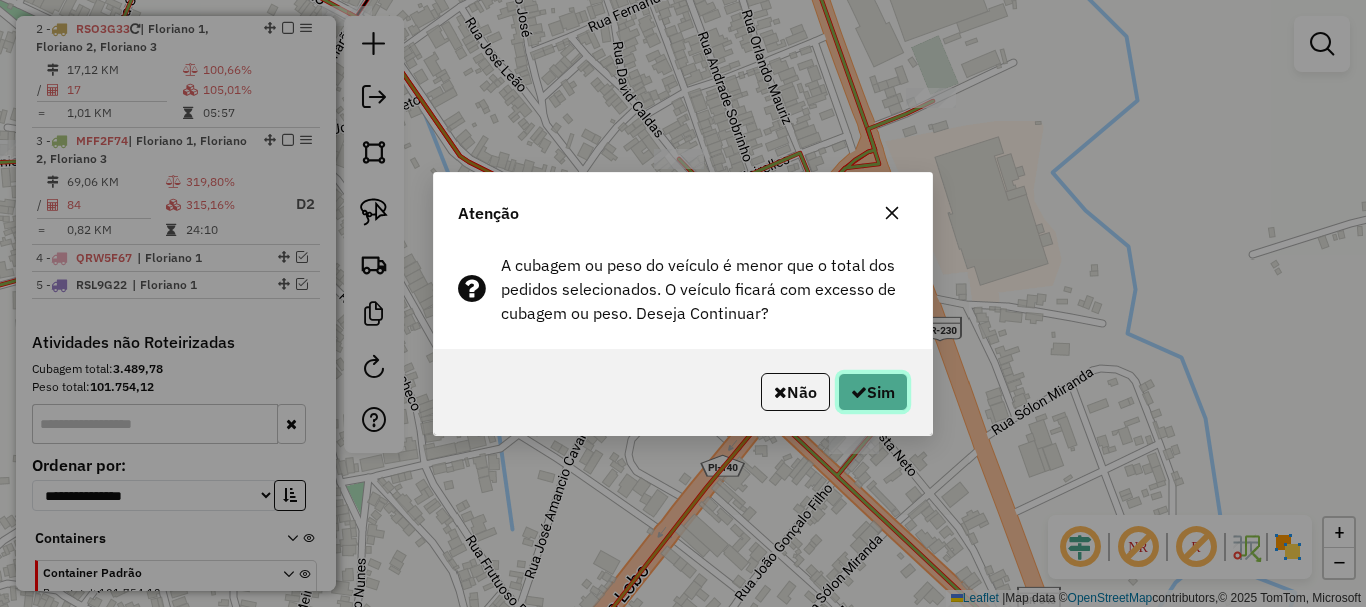 click on "Sim" 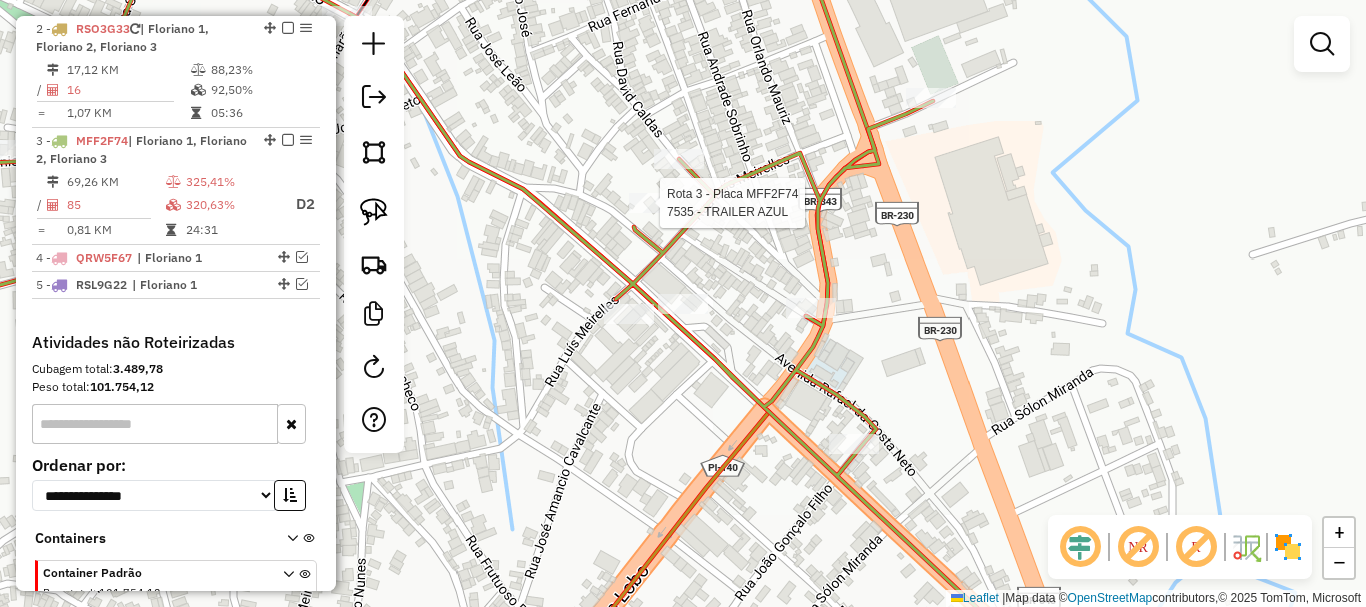 select on "*********" 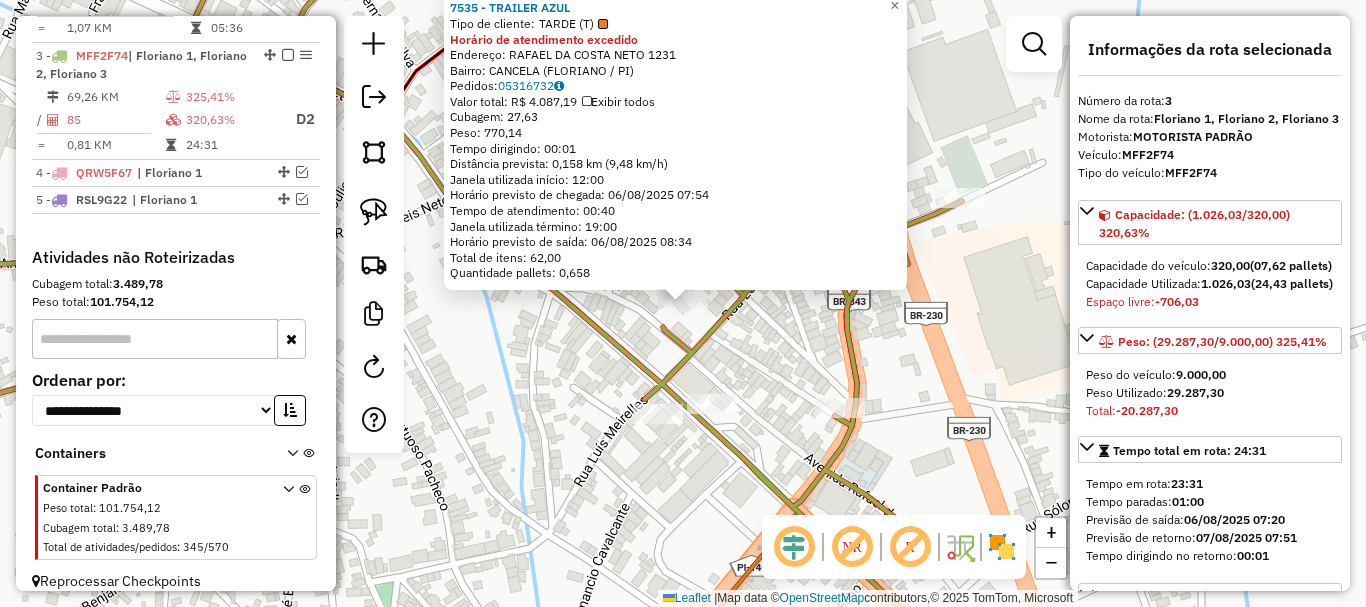 scroll, scrollTop: 903, scrollLeft: 0, axis: vertical 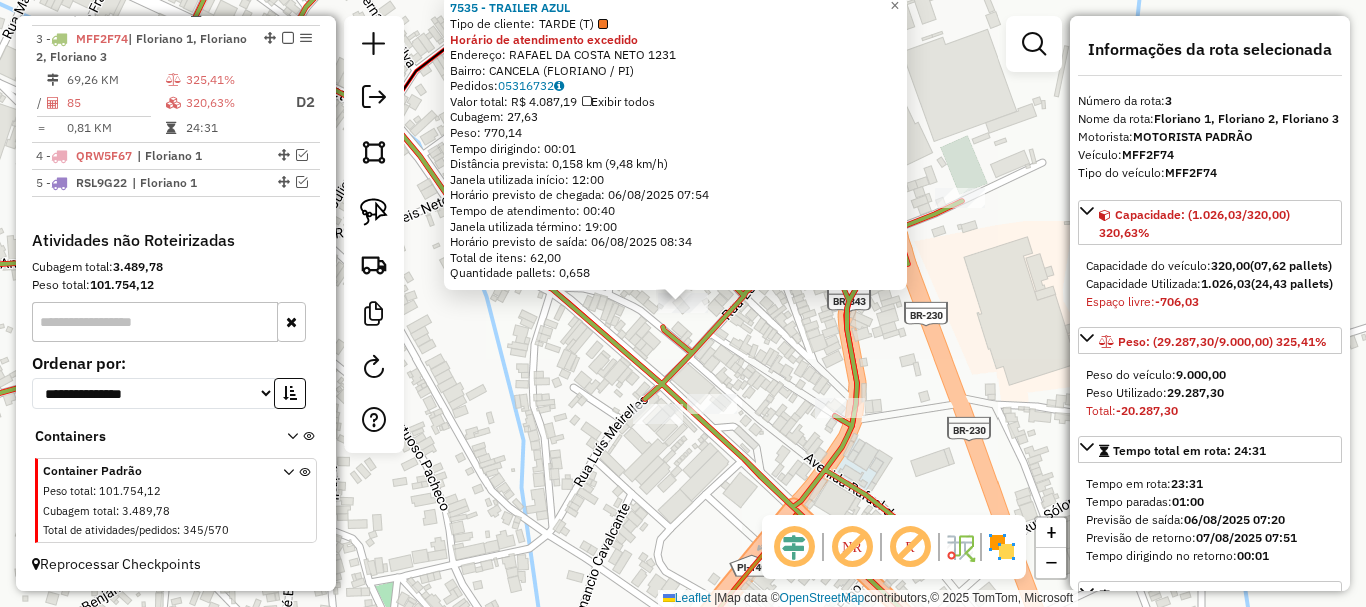 drag, startPoint x: 595, startPoint y: 11, endPoint x: 453, endPoint y: 11, distance: 142 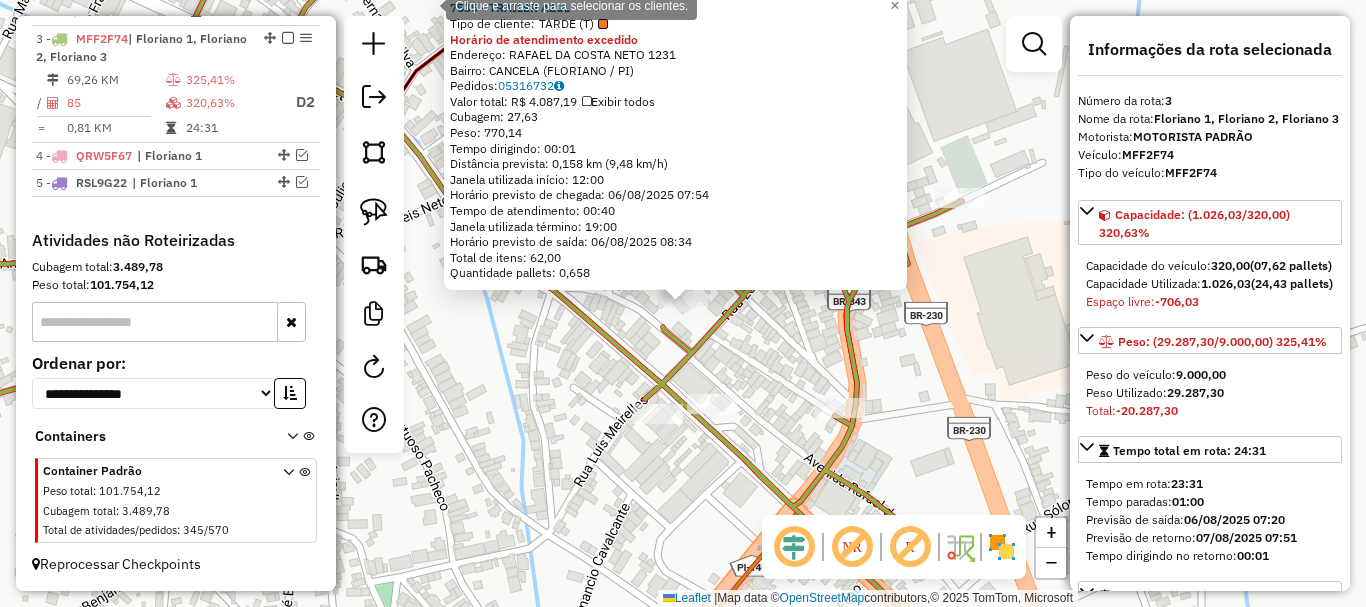 copy on "7535 - TRAILER AZUL" 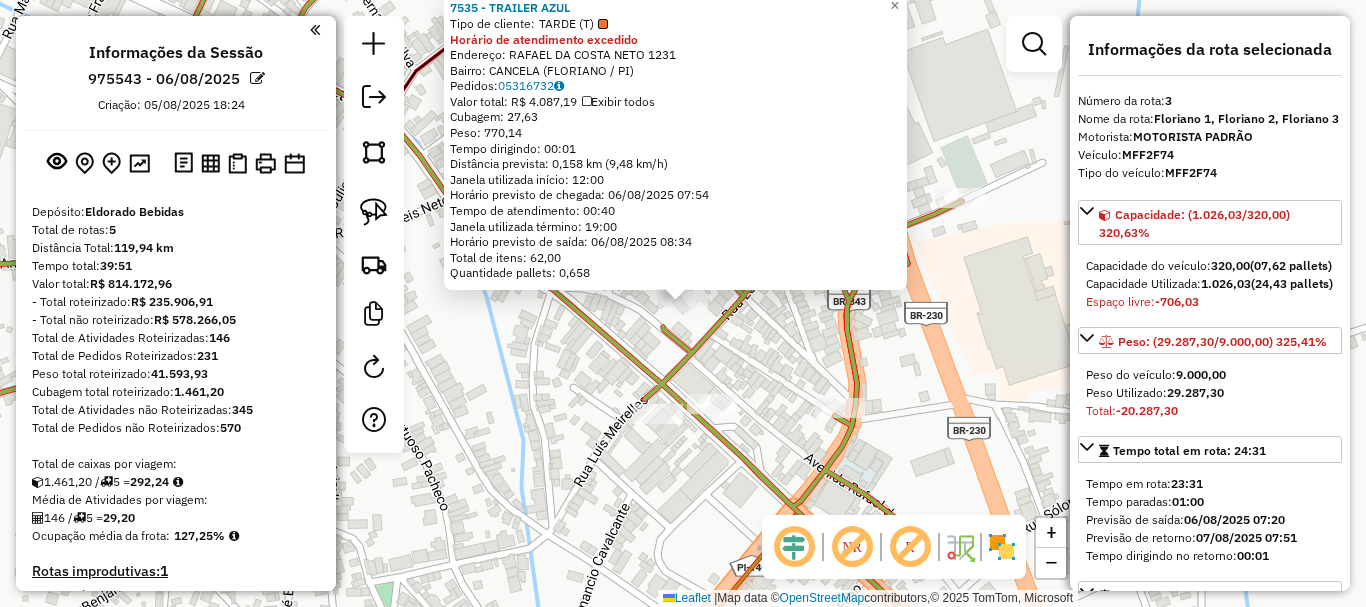 select on "*********" 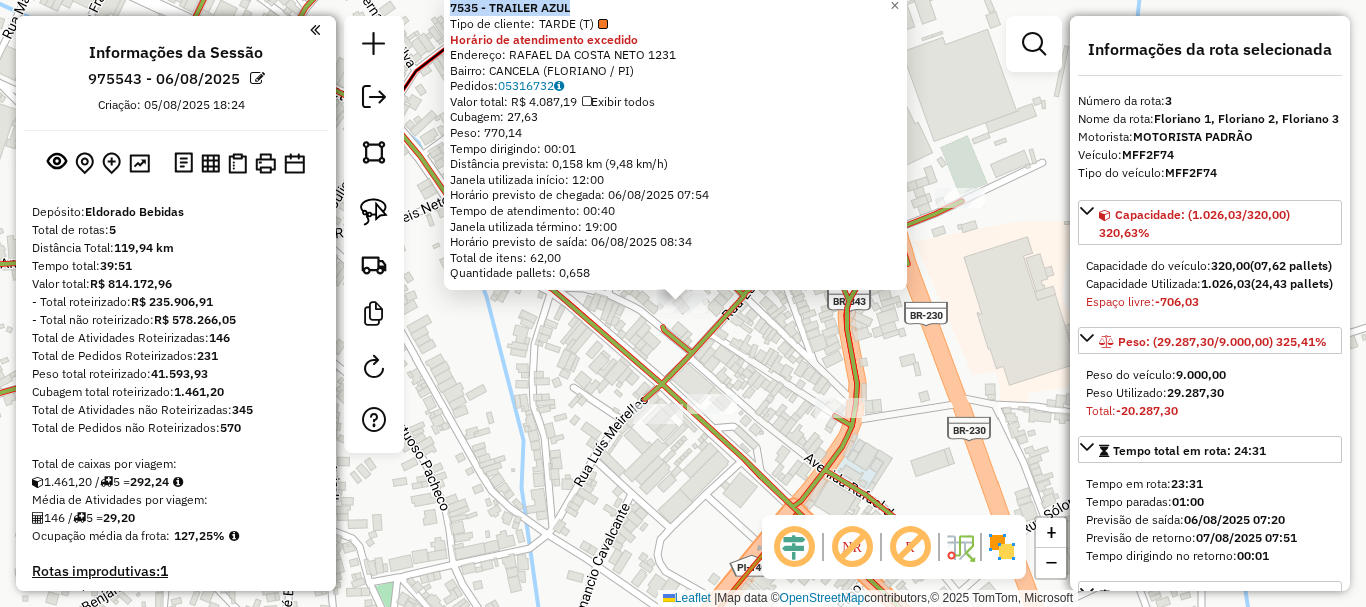 scroll, scrollTop: 903, scrollLeft: 0, axis: vertical 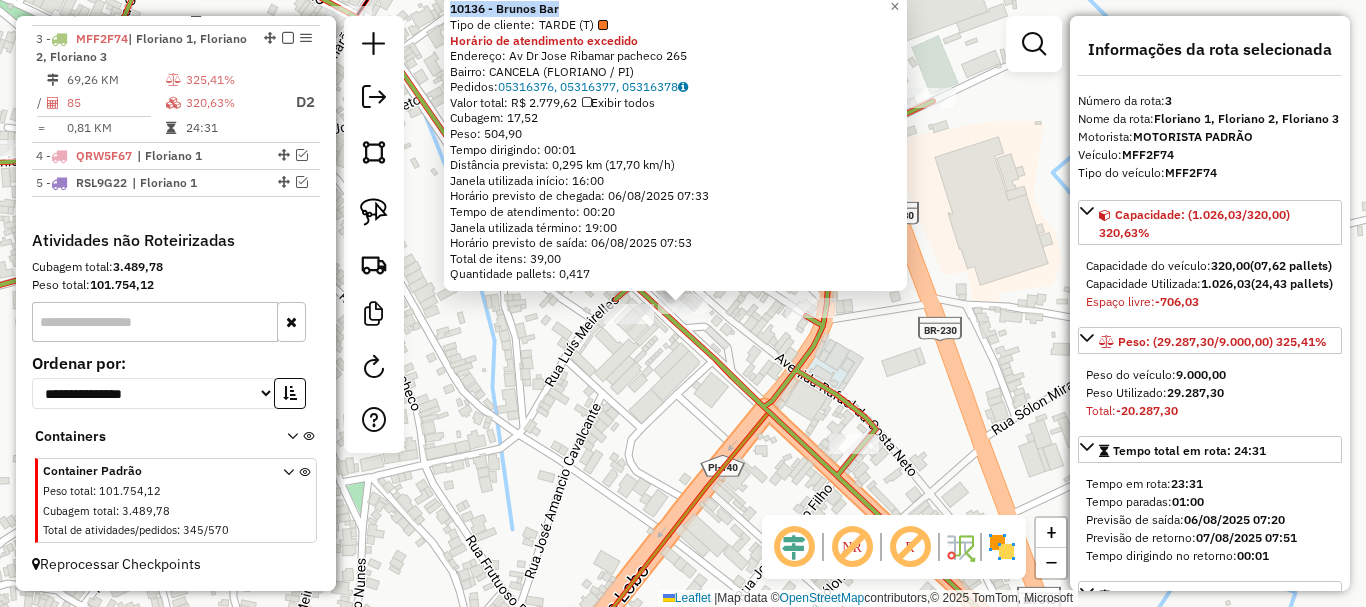 drag, startPoint x: 611, startPoint y: 11, endPoint x: 453, endPoint y: 14, distance: 158.02847 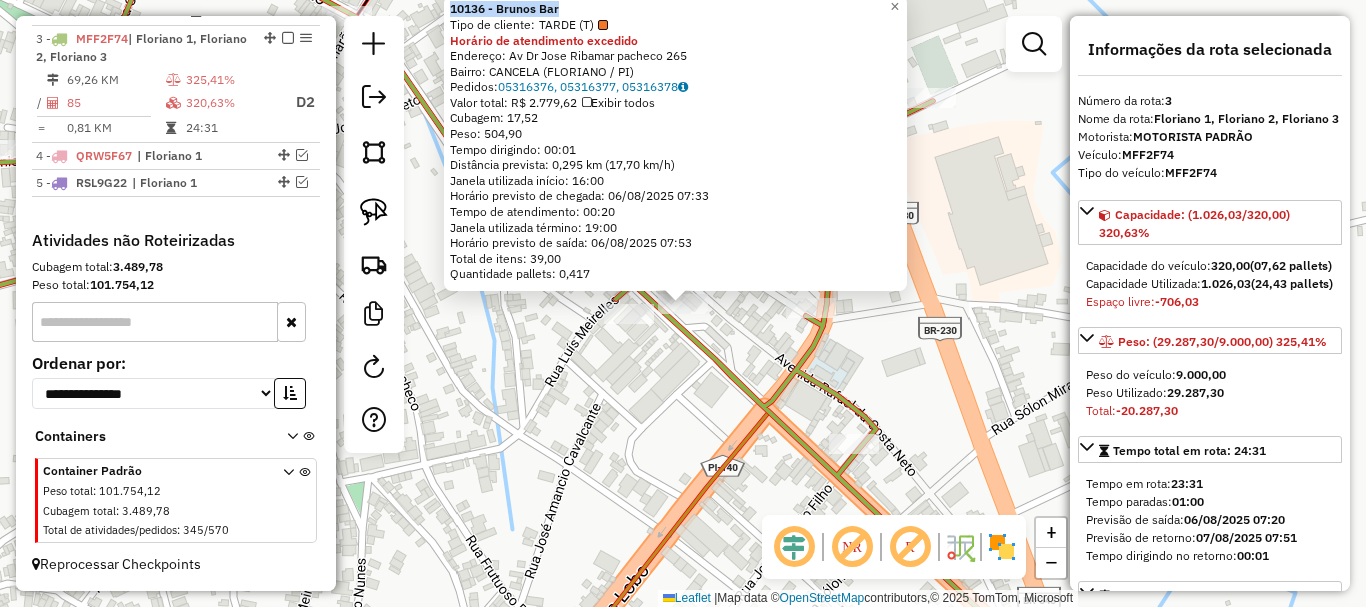 click on "10136 - Brunos Bar  Tipo de cliente:   TARDE (T)  Horário de atendimento excedido  Endereço:  Av Dr Jose Ribamar pacheco 265   Bairro: CANCELA (FLORIANO / PI)   Pedidos:  05316376, 05316377, 05316378   Valor total: R$ 2.779,62   Exibir todos   Cubagem: 17,52  Peso: 504,90  Tempo dirigindo: 00:01   Distância prevista: 0,295 km (17,70 km/h)   Janela utilizada início: 16:00   Horário previsto de chegada: 06/08/2025 07:33   Tempo de atendimento: 00:20   Janela utilizada término: 19:00   Horário previsto de saída: 06/08/2025 07:53   Total de itens: 39,00   Quantidade pallets: 0,417  × Janela de atendimento Grade de atendimento Capacidade Transportadoras Veículos Cliente Pedidos  Rotas Selecione os dias de semana para filtrar as janelas de atendimento  Seg   Ter   Qua   Qui   Sex   Sáb   Dom  Informe o período da janela de atendimento: De: Até:  Filtrar exatamente a janela do cliente  Considerar janela de atendimento padrão  Selecione os dias de semana para filtrar as grades de atendimento  Seg   Ter" 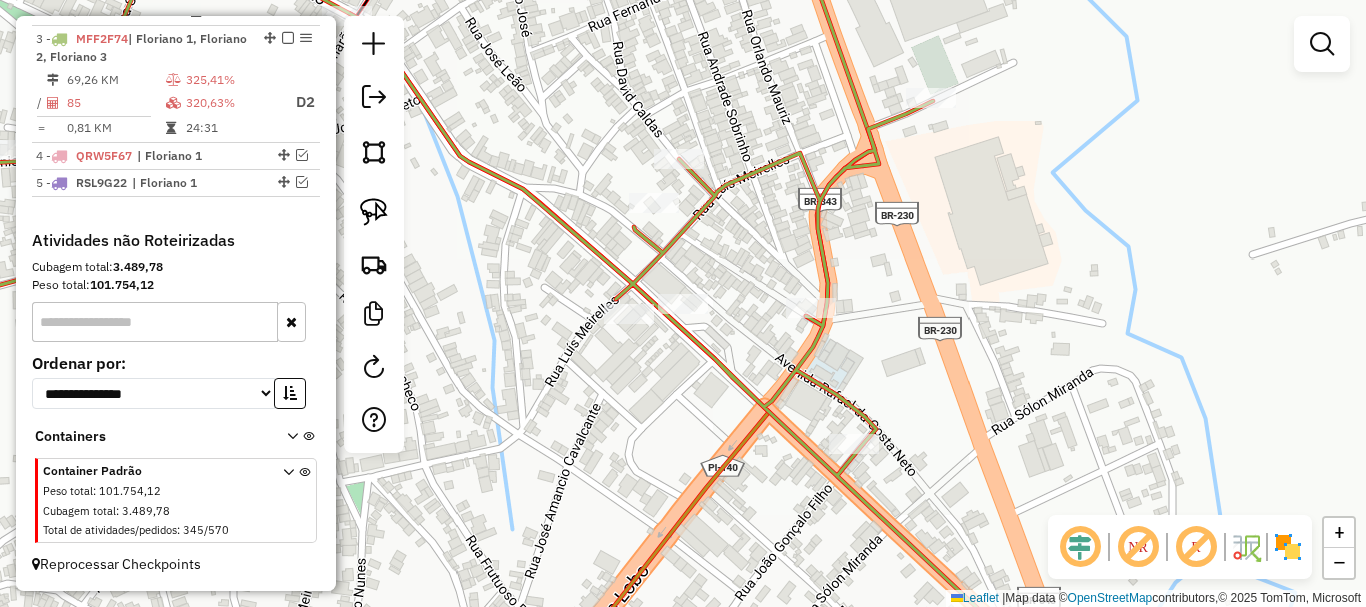 drag, startPoint x: 547, startPoint y: 402, endPoint x: 890, endPoint y: 529, distance: 365.75674 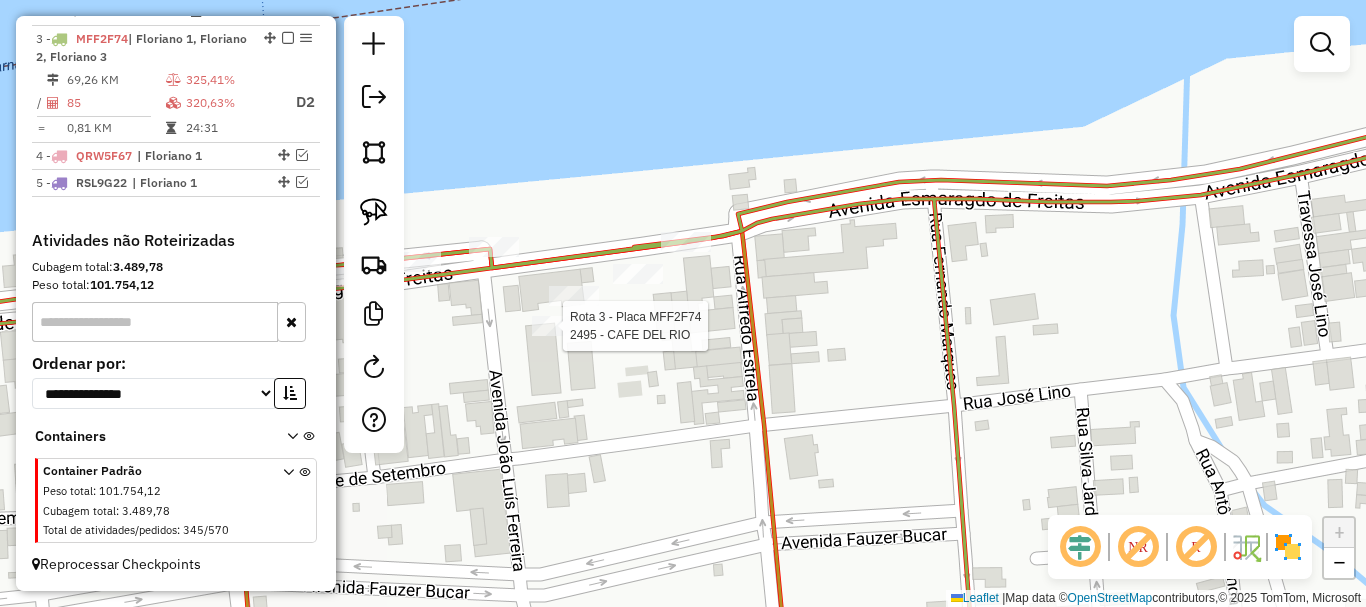 select on "*********" 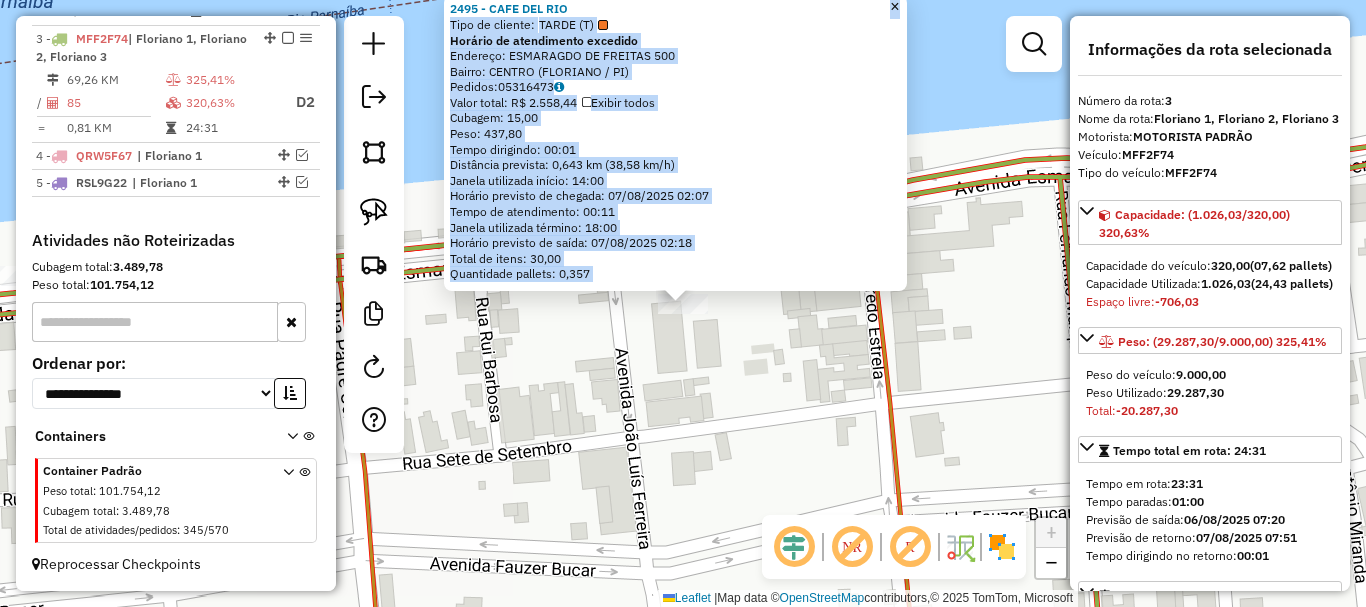 drag, startPoint x: 598, startPoint y: 10, endPoint x: 442, endPoint y: 7, distance: 156.02884 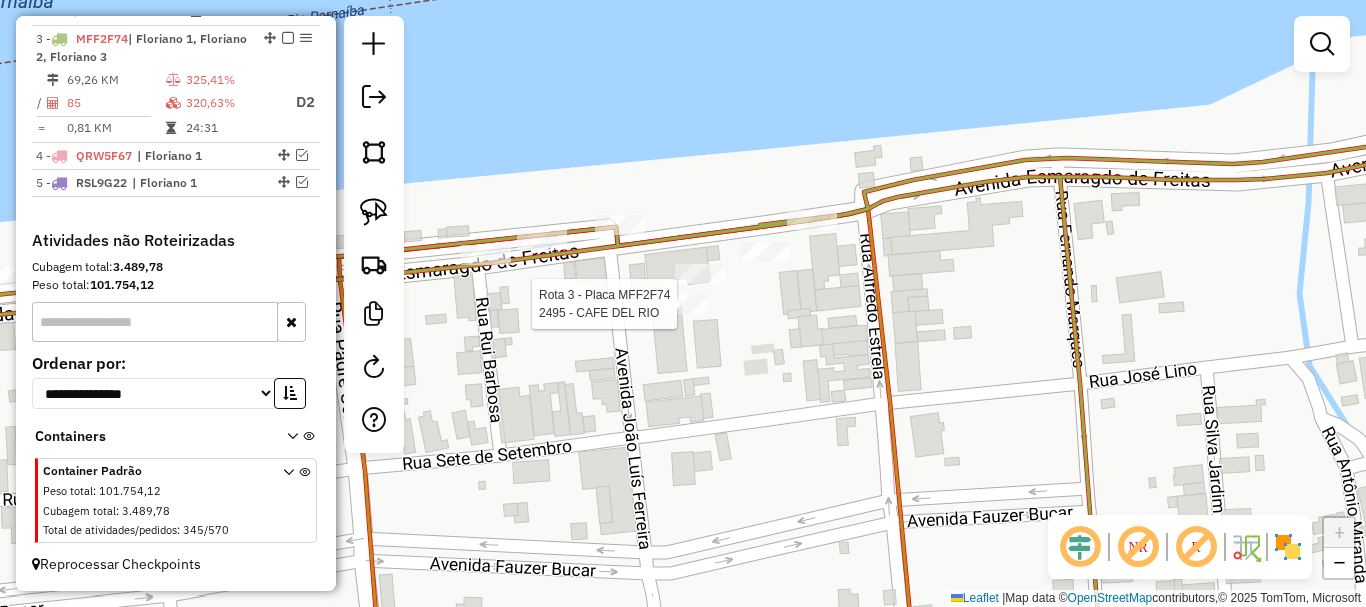 click 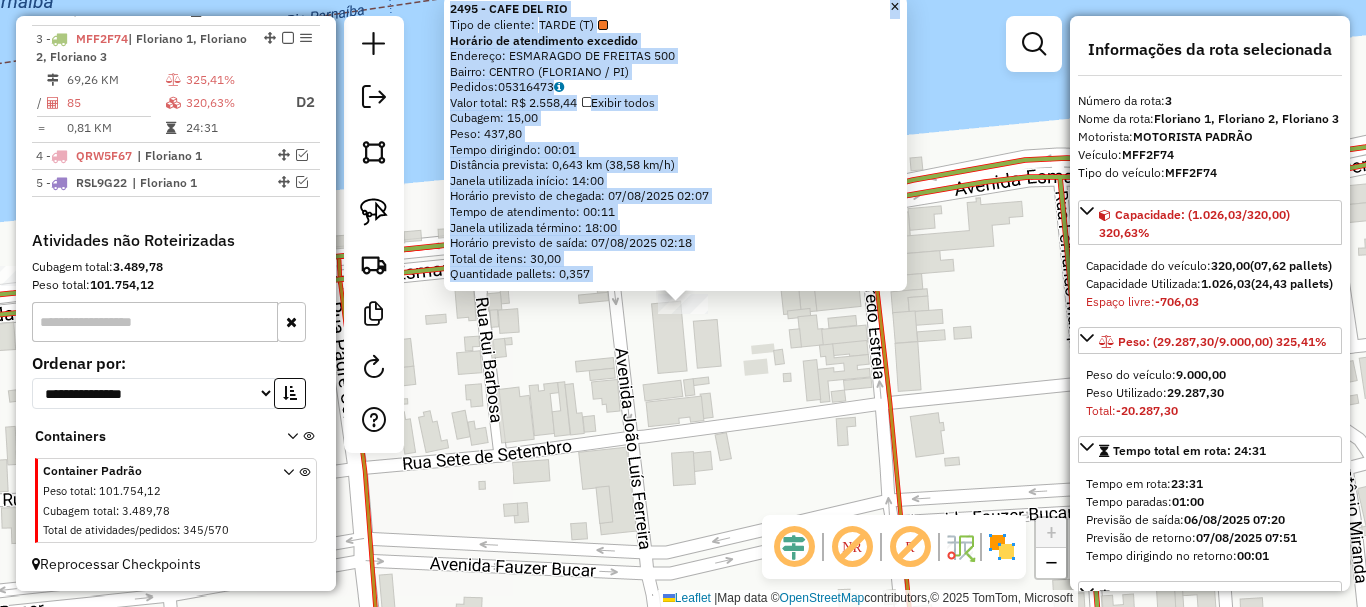click on "2495 - CAFE DEL RIO  Tipo de cliente:   TARDE (T)  Horário de atendimento excedido  Endereço:  ESMARAGDO DE FREITAS 500   Bairro: CENTRO (FLORIANO / PI)   Pedidos:  05316473   Valor total: R$ 2.558,44   Exibir todos   Cubagem: 15,00  Peso: 437,80  Tempo dirigindo: 00:01   Distância prevista: 0,643 km (38,58 km/h)   Janela utilizada início: 14:00   Horário previsto de chegada: 07/08/2025 02:07   Tempo de atendimento: 00:11   Janela utilizada término: 18:00   Horário previsto de saída: 07/08/2025 02:18   Total de itens: 30,00   Quantidade pallets: 0,357" 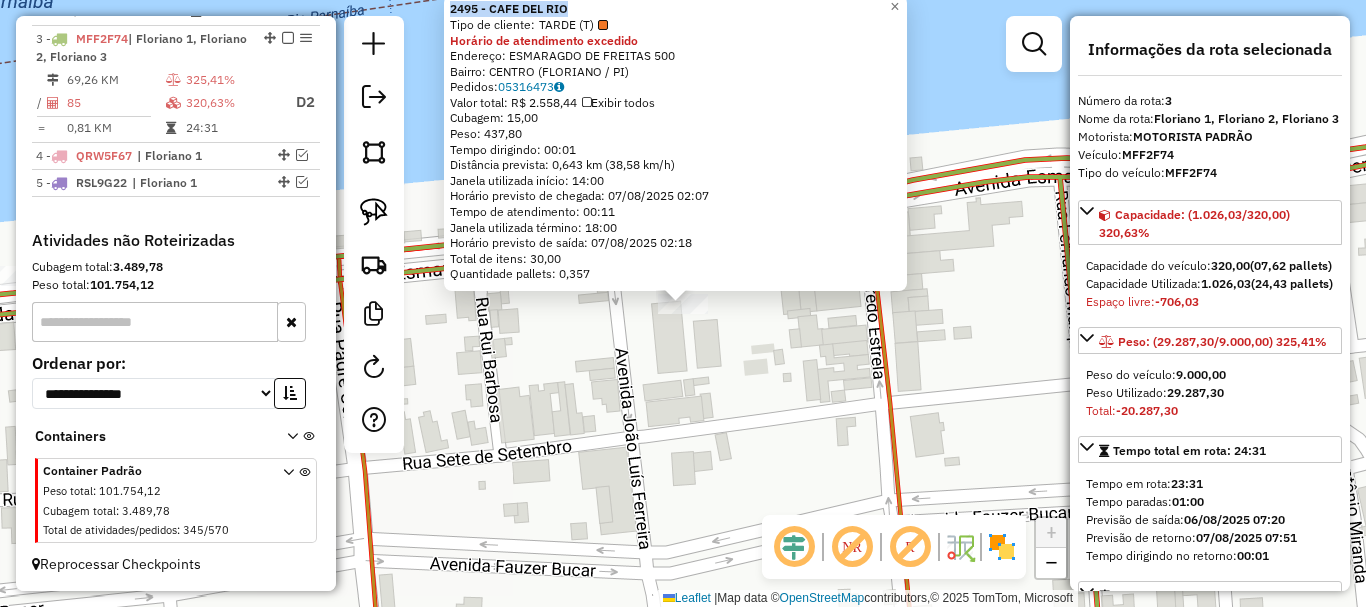 drag, startPoint x: 604, startPoint y: 5, endPoint x: 450, endPoint y: 5, distance: 154 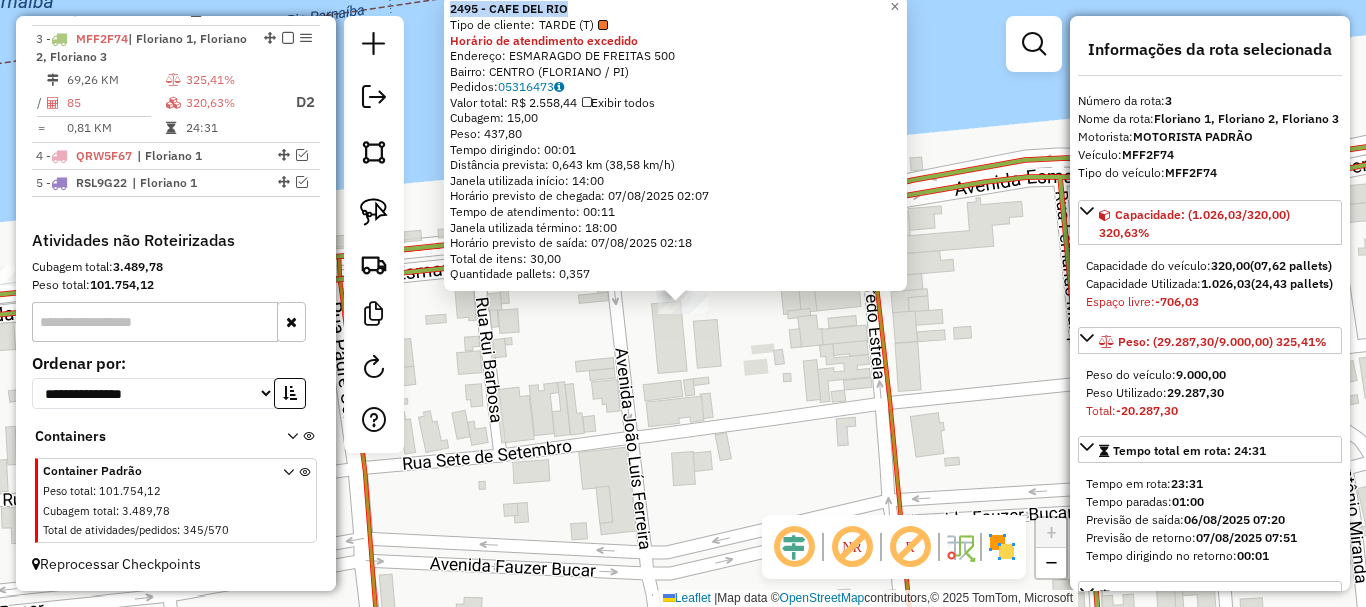 click on "2495 - CAFE DEL RIO  Tipo de cliente:   TARDE (T)  Horário de atendimento excedido  Endereço:  ESMARAGDO DE FREITAS 500   Bairro: CENTRO (FLORIANO / PI)   Pedidos:  05316473   Valor total: R$ 2.558,44   Exibir todos   Cubagem: 15,00  Peso: 437,80  Tempo dirigindo: 00:01   Distância prevista: 0,643 km (38,58 km/h)   Janela utilizada início: 14:00   Horário previsto de chegada: 07/08/2025 02:07   Tempo de atendimento: 00:11   Janela utilizada término: 18:00   Horário previsto de saída: 07/08/2025 02:18   Total de itens: 30,00   Quantidade pallets: 0,357  × Janela de atendimento Grade de atendimento Capacidade Transportadoras Veículos Cliente Pedidos  Rotas Selecione os dias de semana para filtrar as janelas de atendimento  Seg   Ter   Qua   Qui   Sex   Sáb   Dom  Informe o período da janela de atendimento: De: Até:  Filtrar exatamente a janela do cliente  Considerar janela de atendimento padrão  Selecione os dias de semana para filtrar as grades de atendimento  Seg   Ter   Qua   Qui   Sex   Sáb" 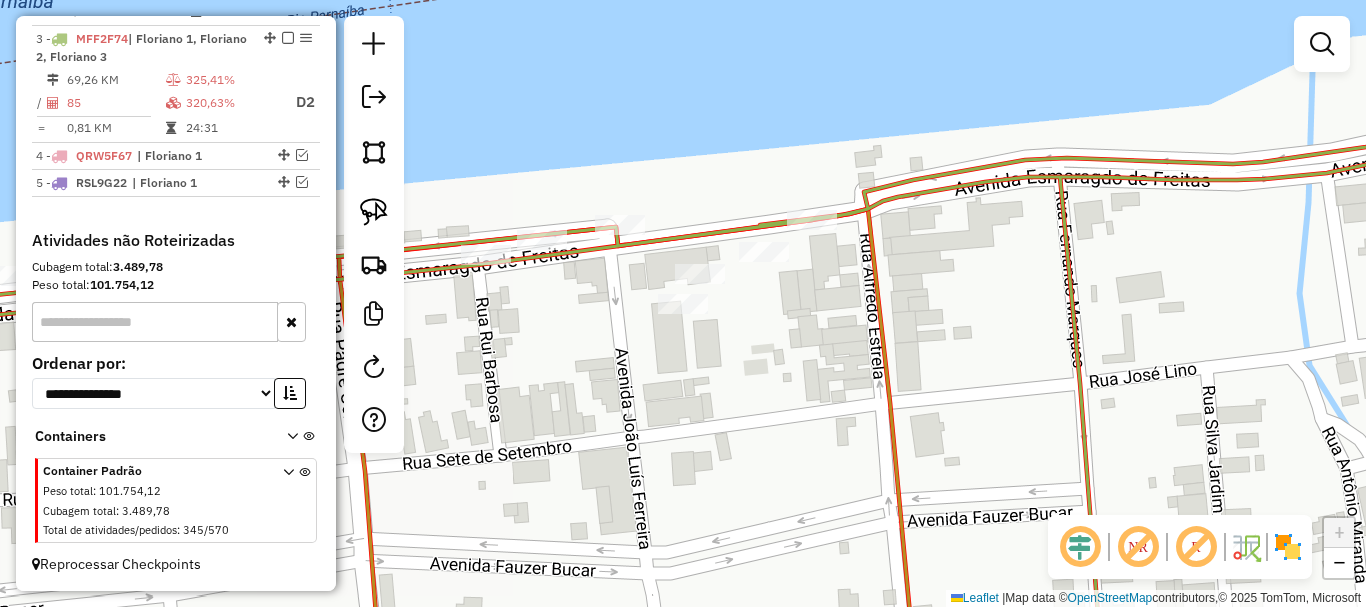 select on "*********" 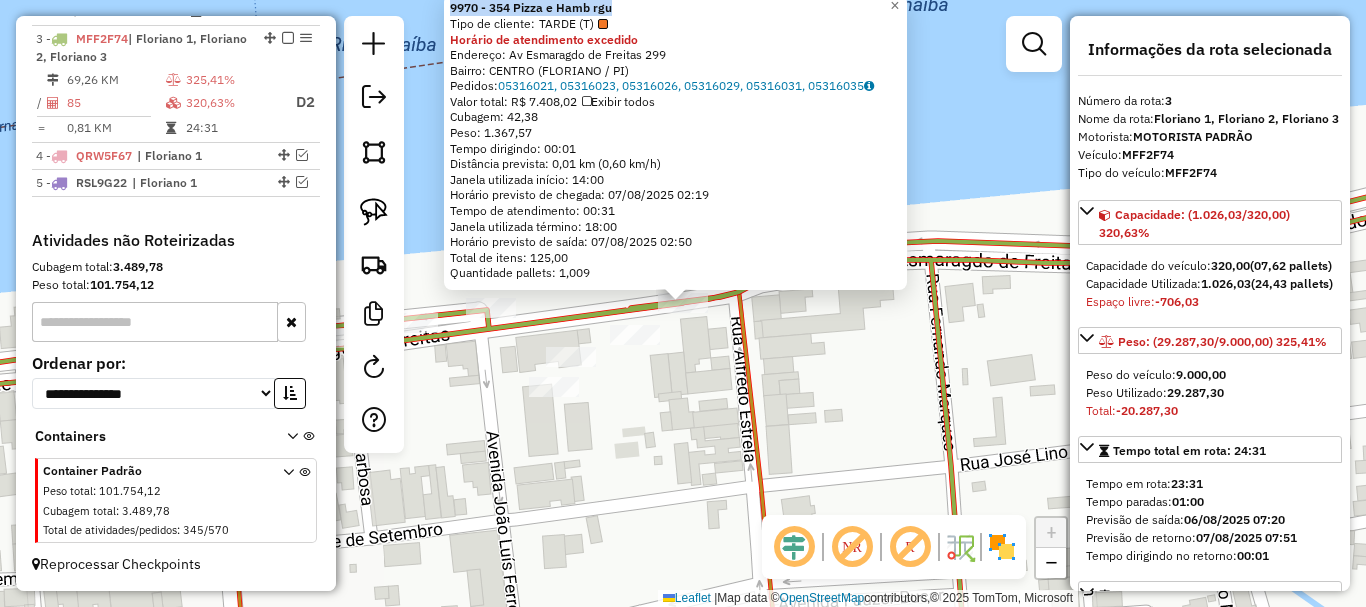 drag, startPoint x: 638, startPoint y: 3, endPoint x: 451, endPoint y: 4, distance: 187.00267 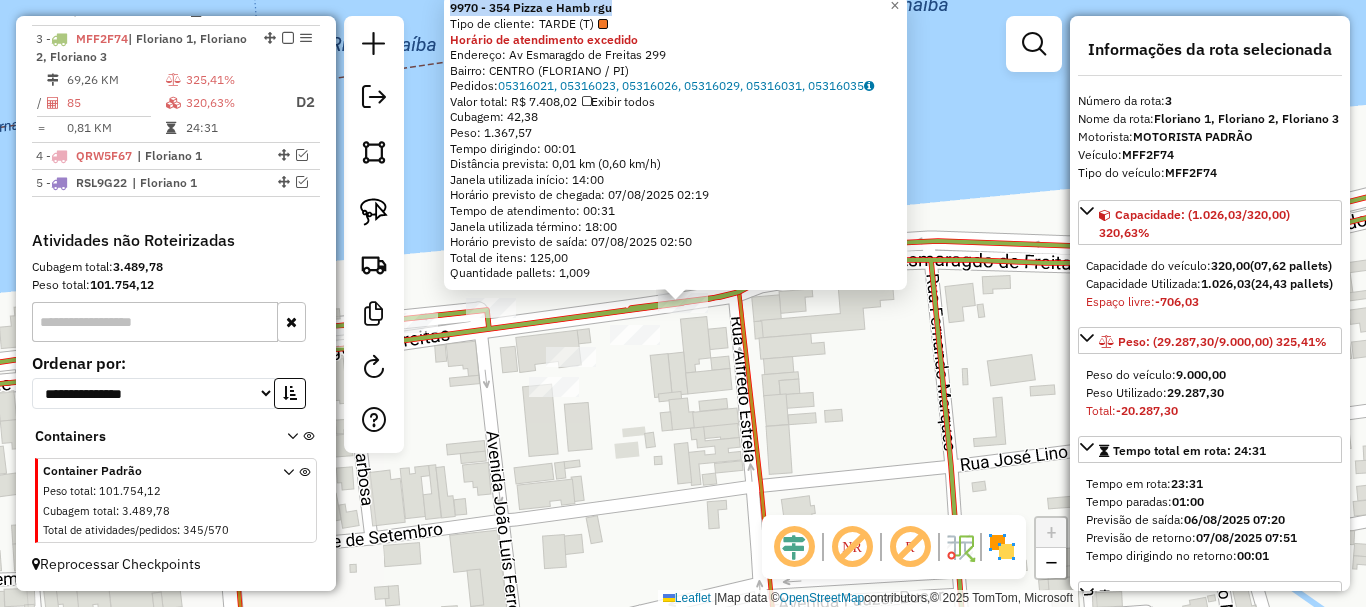 click 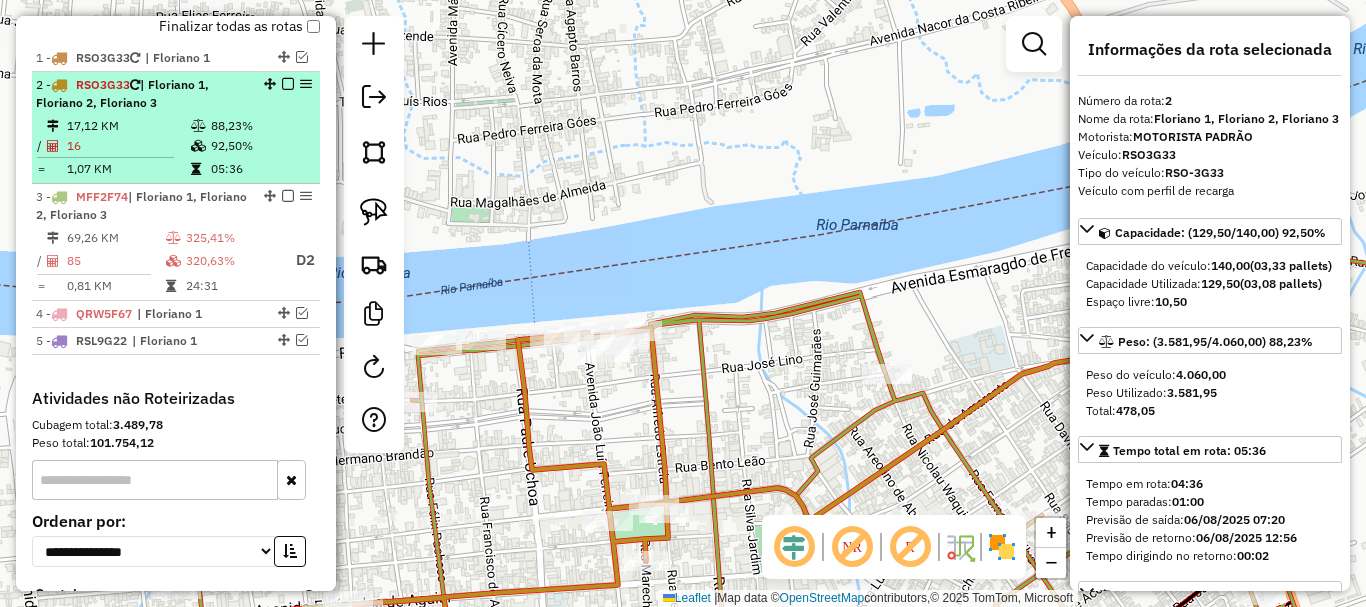 scroll, scrollTop: 701, scrollLeft: 0, axis: vertical 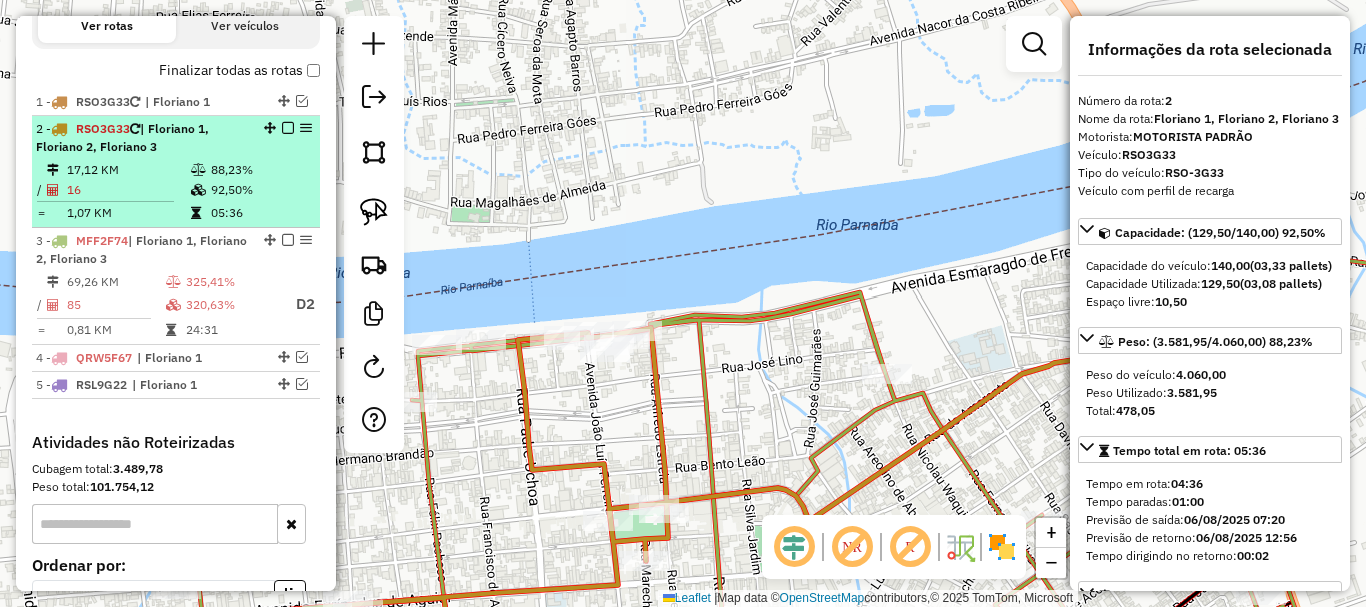 click at bounding box center [288, 128] 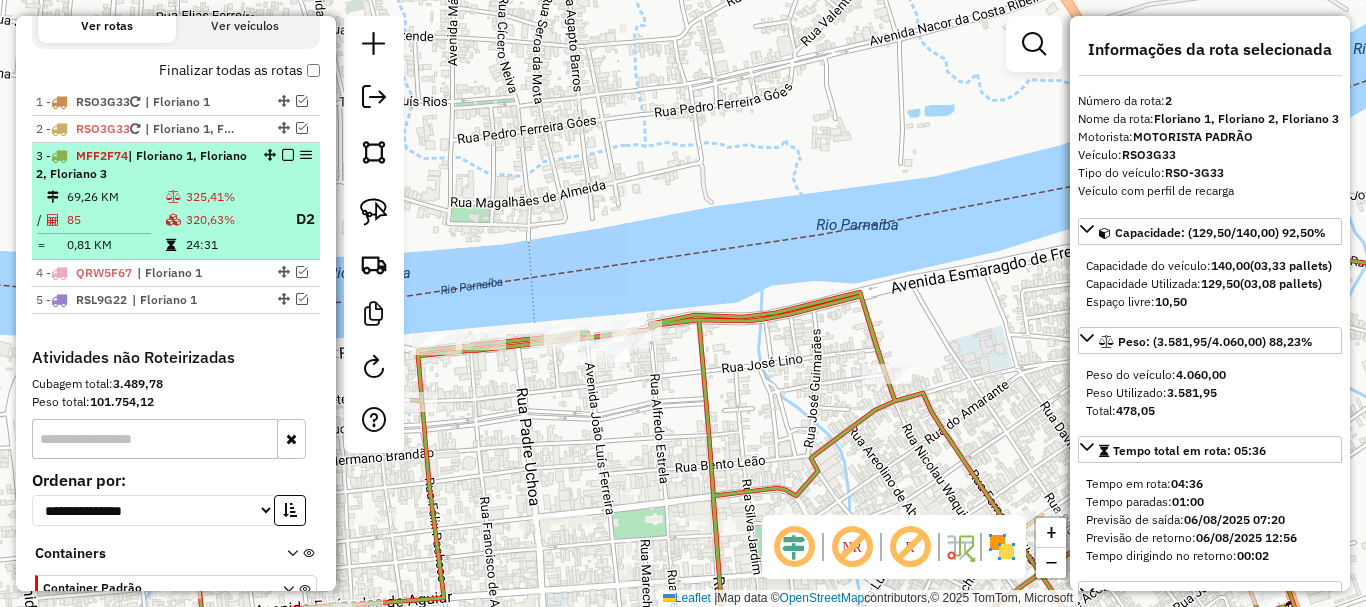 click on "3 -       MFF2F74   | Floriano 1, Floriano 2, Floriano 3  69,26 KM   325,41%  /  85   320,63%   D2  =  0,81 KM   24:31" at bounding box center [176, 201] 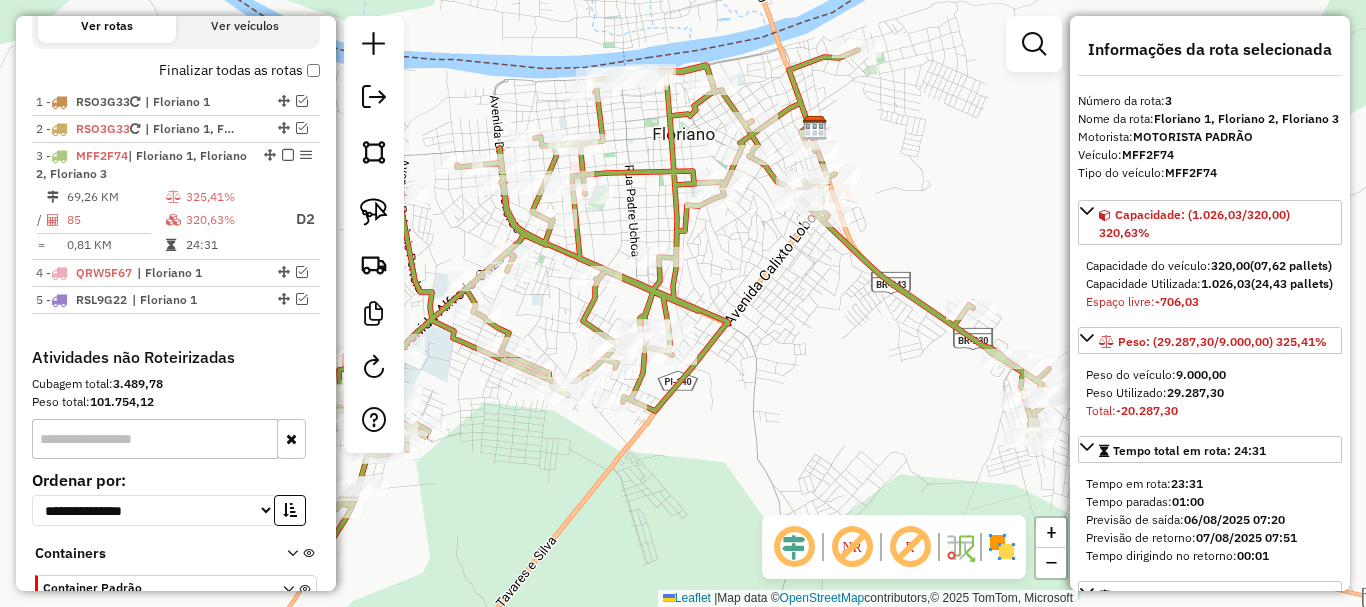 drag, startPoint x: 722, startPoint y: 488, endPoint x: 753, endPoint y: 487, distance: 31.016125 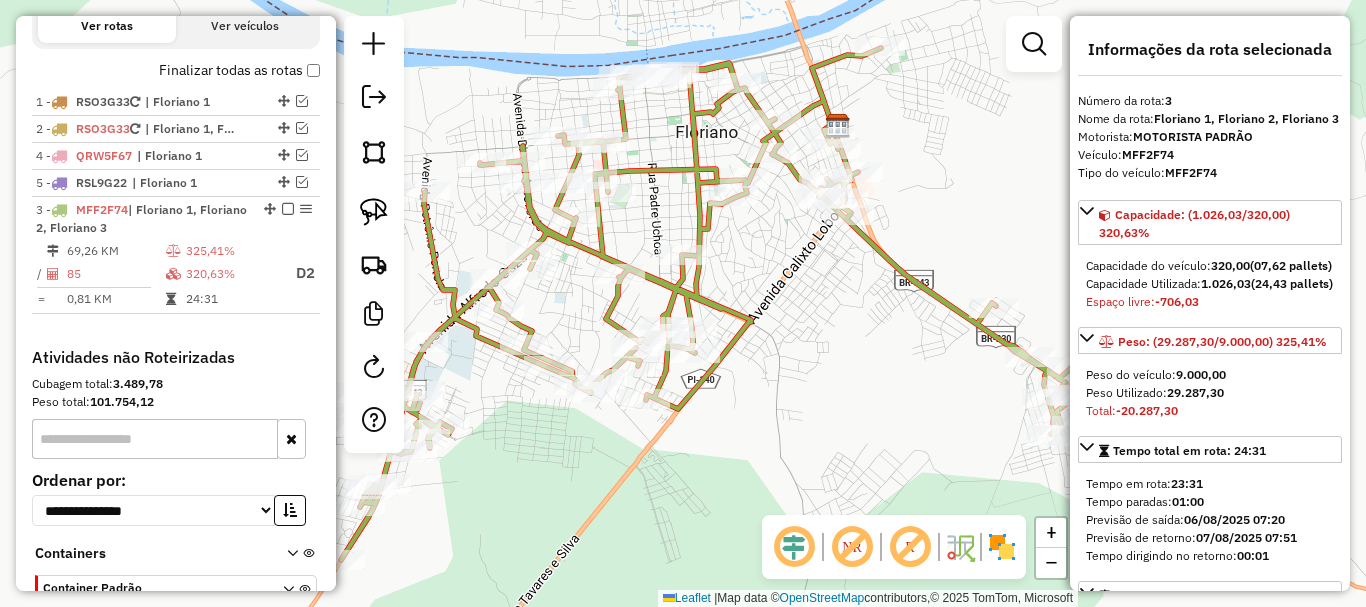 drag, startPoint x: 266, startPoint y: 152, endPoint x: 245, endPoint y: 332, distance: 181.22086 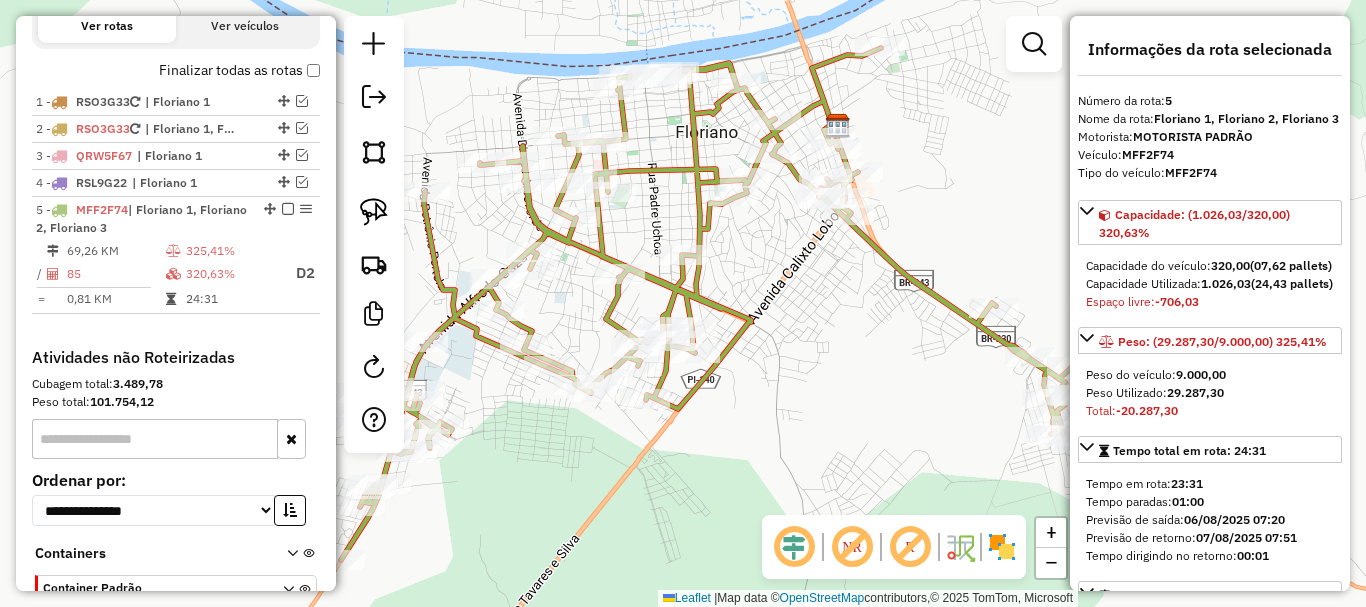 click on "Janela de atendimento Grade de atendimento Capacidade Transportadoras Veículos Cliente Pedidos  Rotas Selecione os dias de semana para filtrar as janelas de atendimento  Seg   Ter   Qua   Qui   Sex   Sáb   Dom  Informe o período da janela de atendimento: De: Até:  Filtrar exatamente a janela do cliente  Considerar janela de atendimento padrão  Selecione os dias de semana para filtrar as grades de atendimento  Seg   Ter   Qua   Qui   Sex   Sáb   Dom   Considerar clientes sem dia de atendimento cadastrado  Clientes fora do dia de atendimento selecionado Filtrar as atividades entre os valores definidos abaixo:  Peso mínimo:   Peso máximo:   Cubagem mínima:   Cubagem máxima:   De:   Até:  Filtrar as atividades entre o tempo de atendimento definido abaixo:  De:   Até:   Considerar capacidade total dos clientes não roteirizados Transportadora: Selecione um ou mais itens Tipo de veículo: Selecione um ou mais itens Veículo: Selecione um ou mais itens Motorista: Selecione um ou mais itens Nome: Rótulo:" 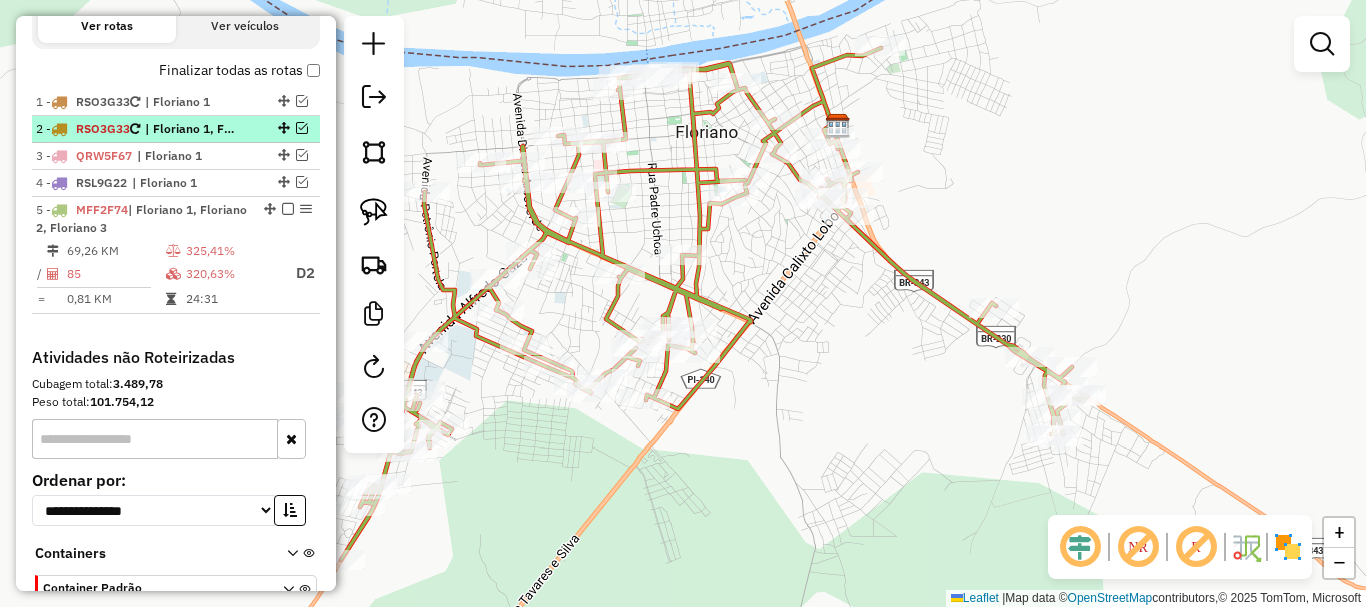 click at bounding box center [302, 128] 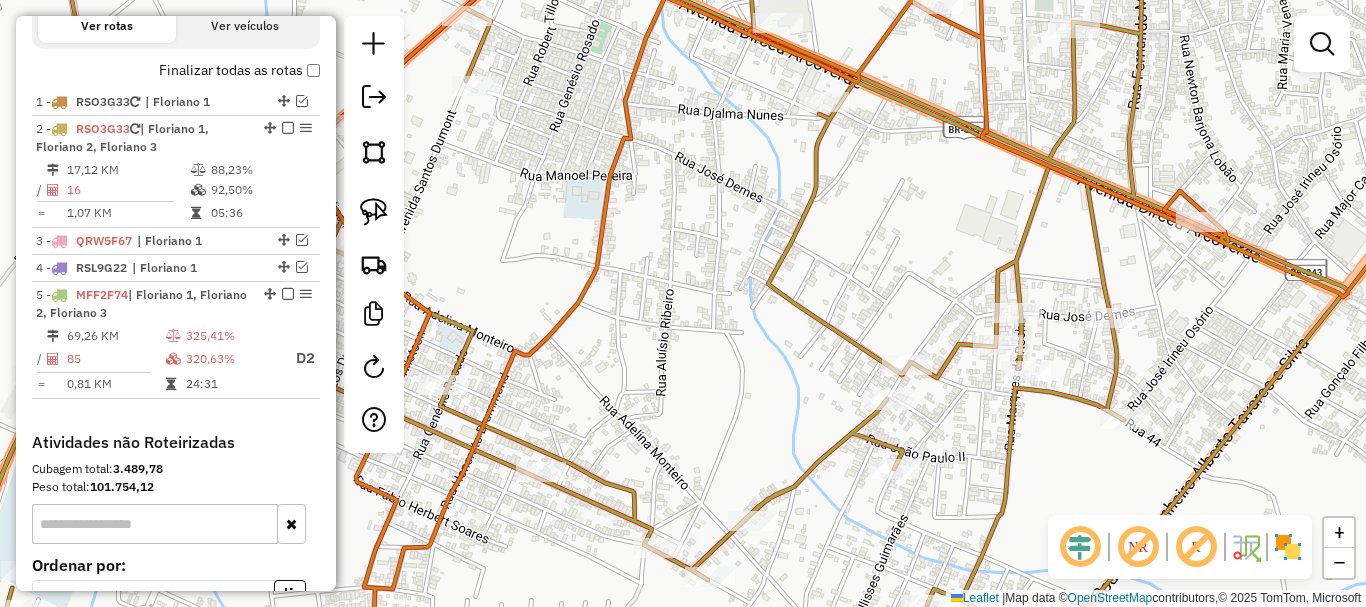 drag, startPoint x: 683, startPoint y: 315, endPoint x: 818, endPoint y: 464, distance: 201.06218 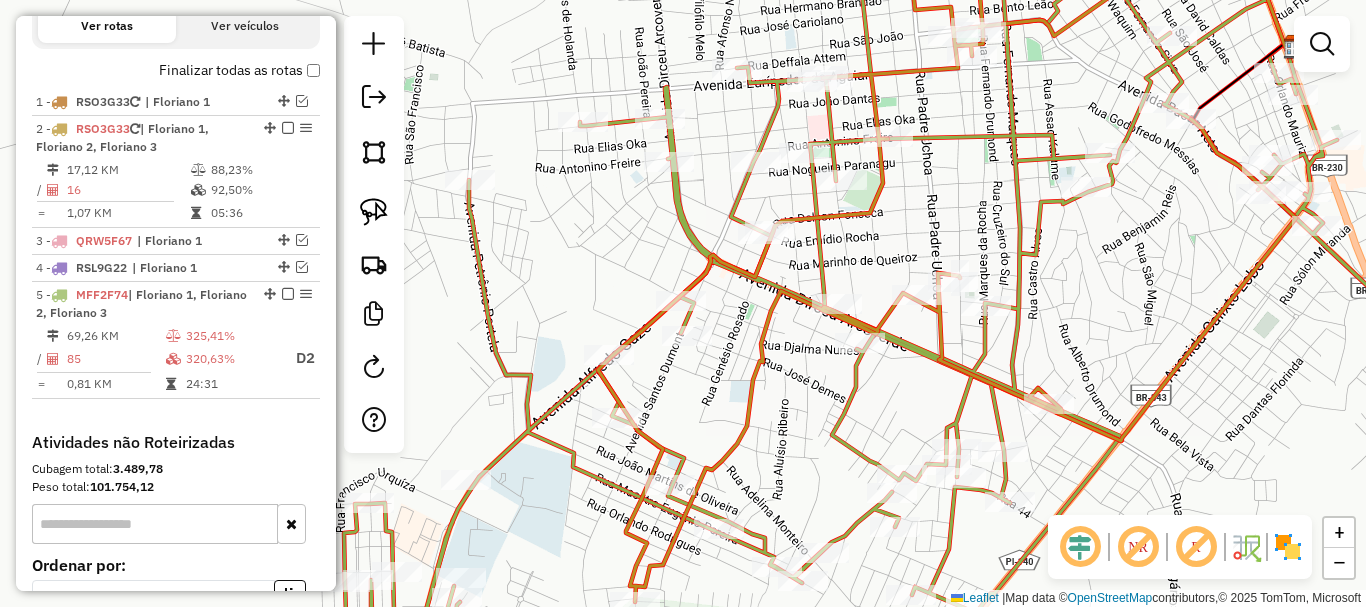 drag, startPoint x: 884, startPoint y: 197, endPoint x: 693, endPoint y: 332, distance: 233.89314 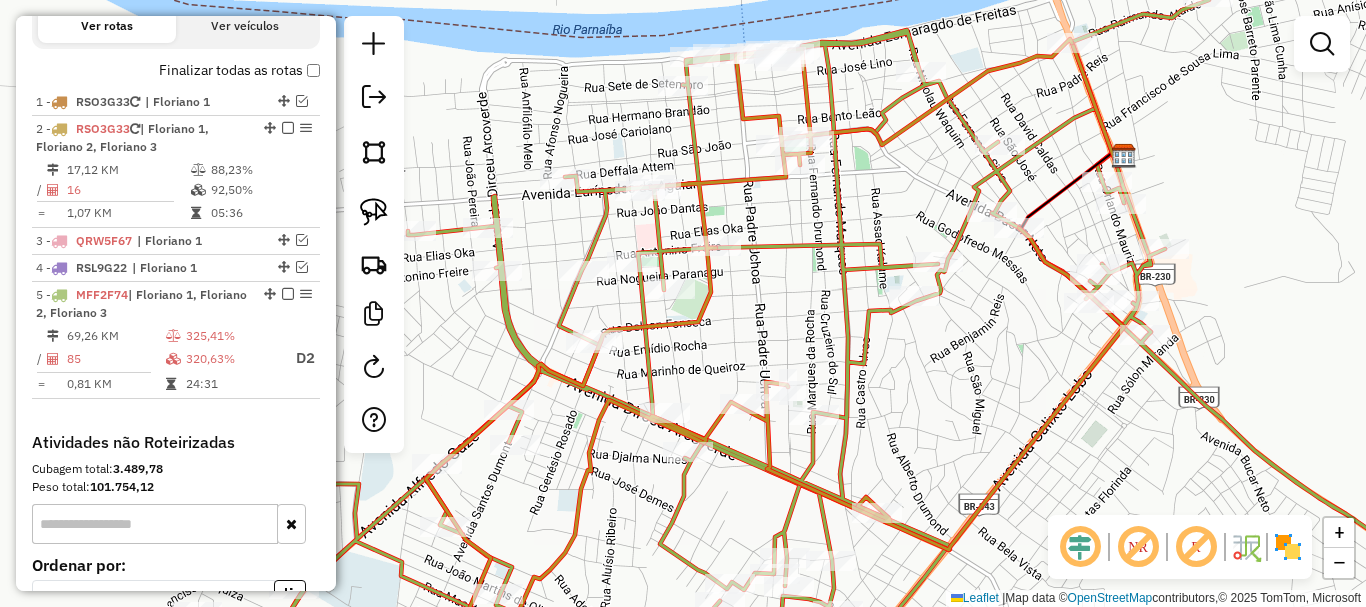 click on "Janela de atendimento Grade de atendimento Capacidade Transportadoras Veículos Cliente Pedidos  Rotas Selecione os dias de semana para filtrar as janelas de atendimento  Seg   Ter   Qua   Qui   Sex   Sáb   Dom  Informe o período da janela de atendimento: De: Até:  Filtrar exatamente a janela do cliente  Considerar janela de atendimento padrão  Selecione os dias de semana para filtrar as grades de atendimento  Seg   Ter   Qua   Qui   Sex   Sáb   Dom   Considerar clientes sem dia de atendimento cadastrado  Clientes fora do dia de atendimento selecionado Filtrar as atividades entre os valores definidos abaixo:  Peso mínimo:   Peso máximo:   Cubagem mínima:   Cubagem máxima:   De:   Até:  Filtrar as atividades entre o tempo de atendimento definido abaixo:  De:   Até:   Considerar capacidade total dos clientes não roteirizados Transportadora: Selecione um ou mais itens Tipo de veículo: Selecione um ou mais itens Veículo: Selecione um ou mais itens Motorista: Selecione um ou mais itens Nome: Rótulo:" 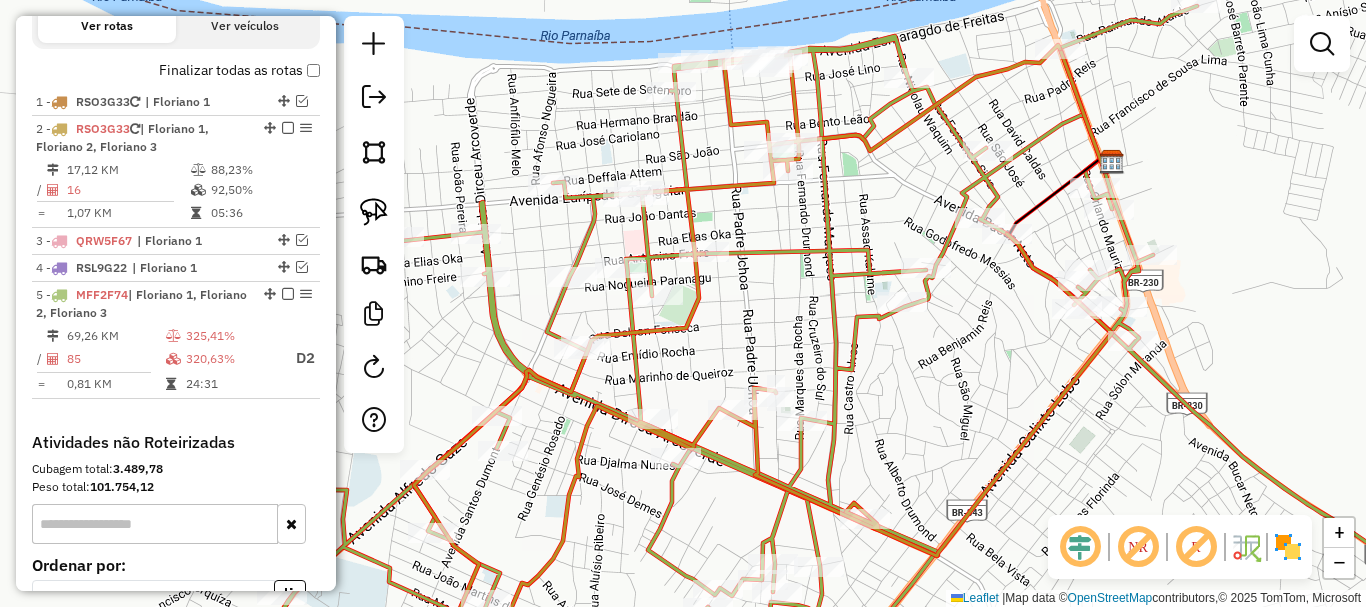 drag, startPoint x: 874, startPoint y: 218, endPoint x: 890, endPoint y: 301, distance: 84.5281 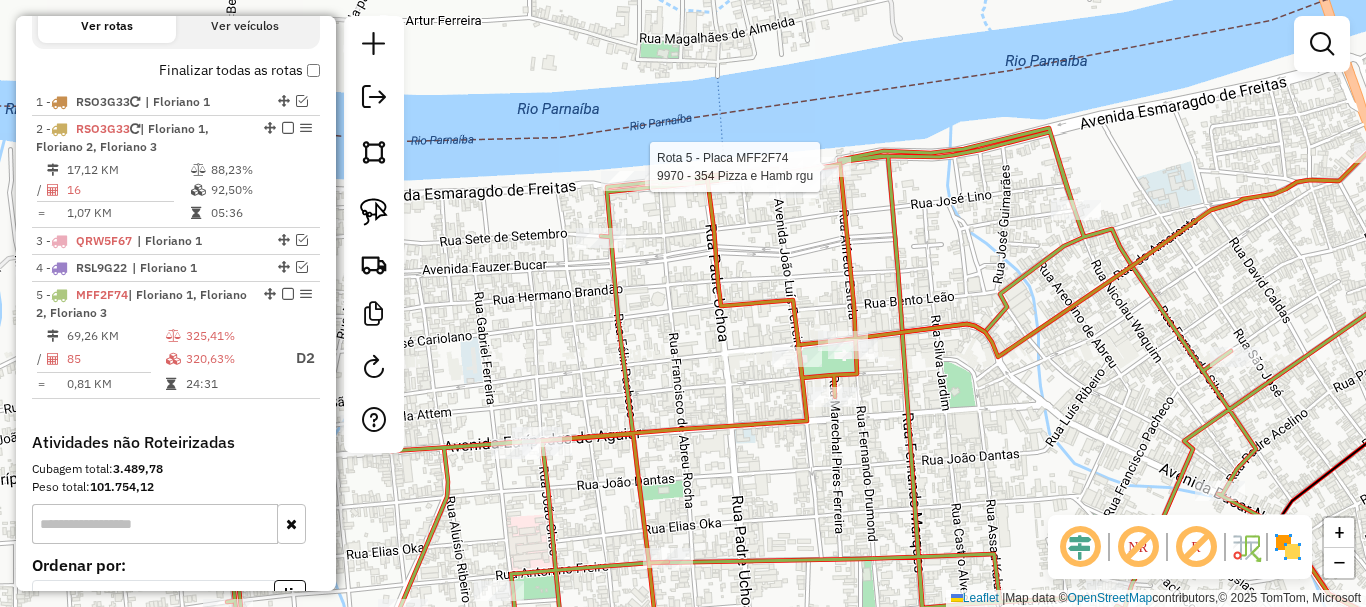 select on "*********" 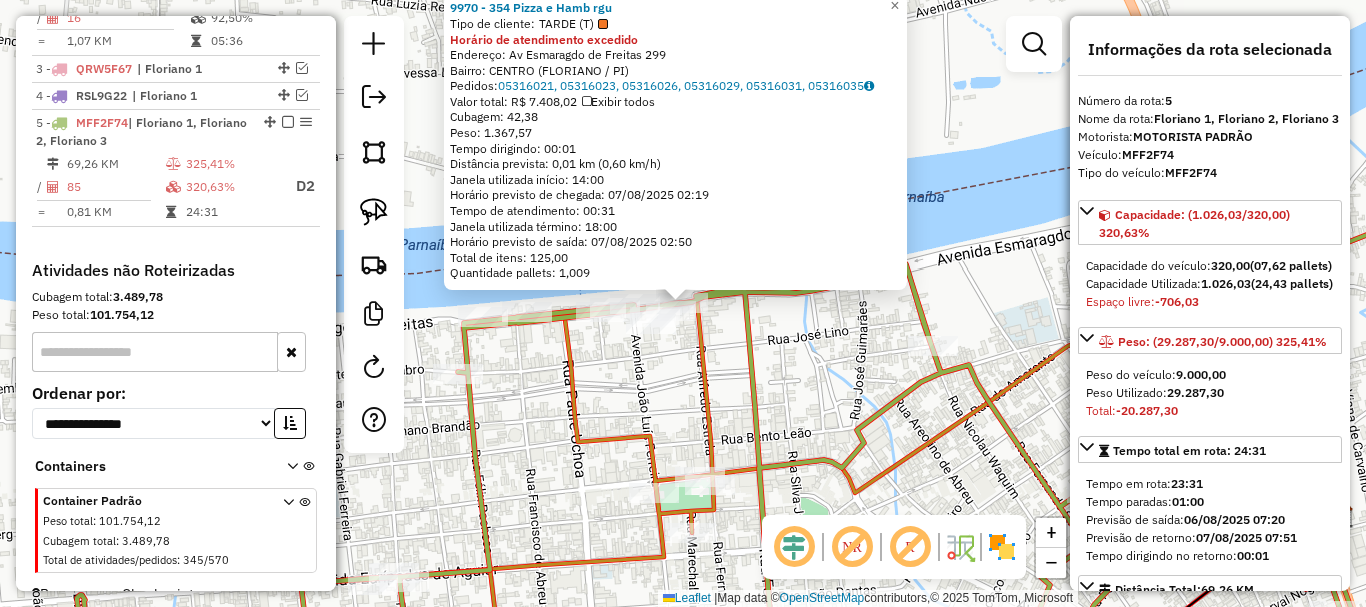 scroll, scrollTop: 903, scrollLeft: 0, axis: vertical 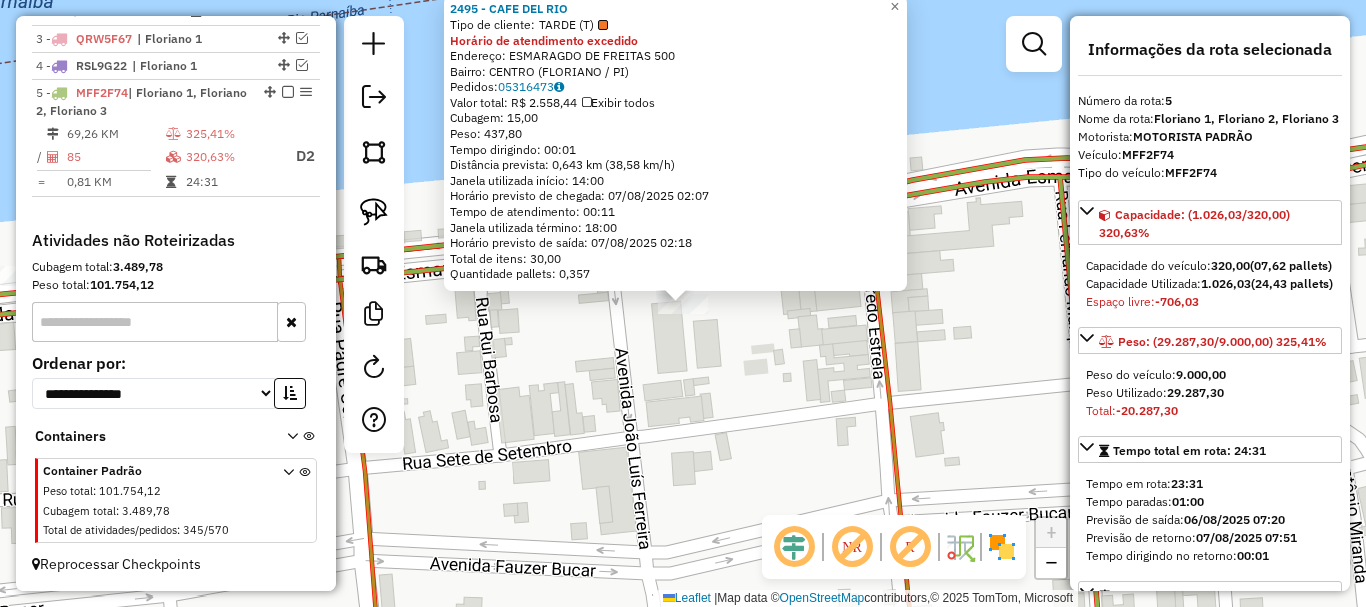click on "2495 - CAFE DEL RIO  Tipo de cliente:   TARDE (T)  Horário de atendimento excedido  Endereço:  ESMARAGDO DE FREITAS 500   Bairro: CENTRO (FLORIANO / PI)   Pedidos:  05316473   Valor total: R$ 2.558,44   Exibir todos   Cubagem: 15,00  Peso: 437,80  Tempo dirigindo: 00:01   Distância prevista: 0,643 km (38,58 km/h)   Janela utilizada início: 14:00   Horário previsto de chegada: 07/08/2025 02:07   Tempo de atendimento: 00:11   Janela utilizada término: 18:00   Horário previsto de saída: 07/08/2025 02:18   Total de itens: 30,00   Quantidade pallets: 0,357  × Janela de atendimento Grade de atendimento Capacidade Transportadoras Veículos Cliente Pedidos  Rotas Selecione os dias de semana para filtrar as janelas de atendimento  Seg   Ter   Qua   Qui   Sex   Sáb   Dom  Informe o período da janela de atendimento: De: Até:  Filtrar exatamente a janela do cliente  Considerar janela de atendimento padrão  Selecione os dias de semana para filtrar as grades de atendimento  Seg   Ter   Qua   Qui   Sex   Sáb" 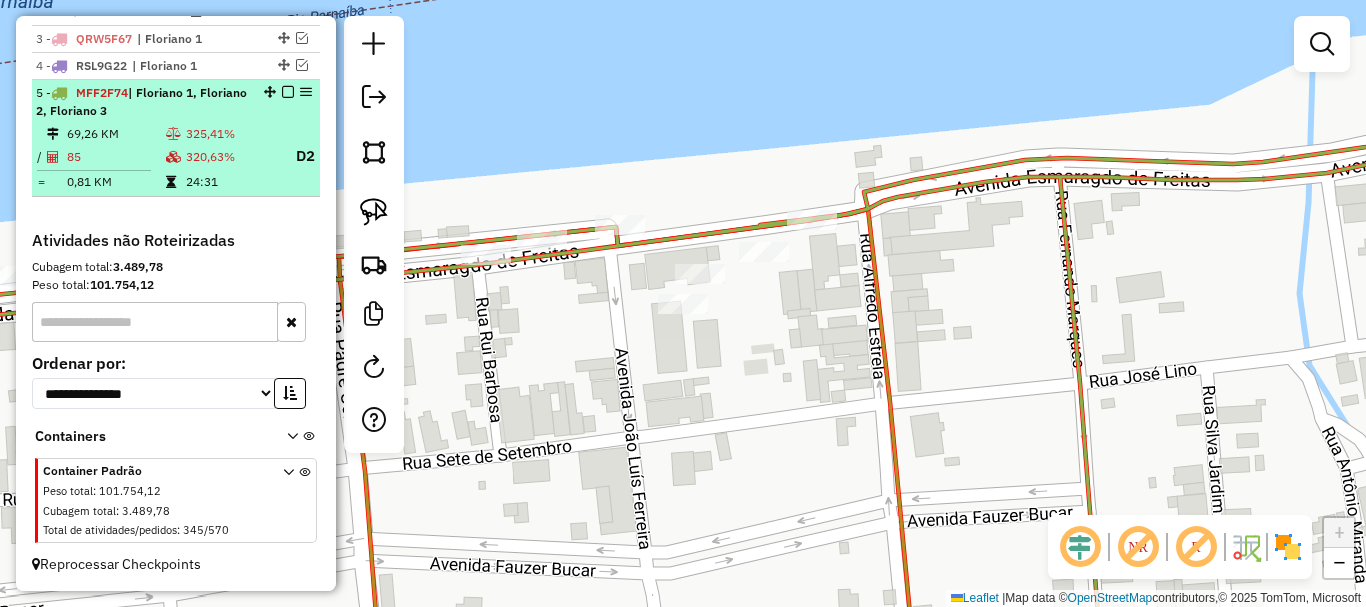 click on "325,41%" at bounding box center [231, 134] 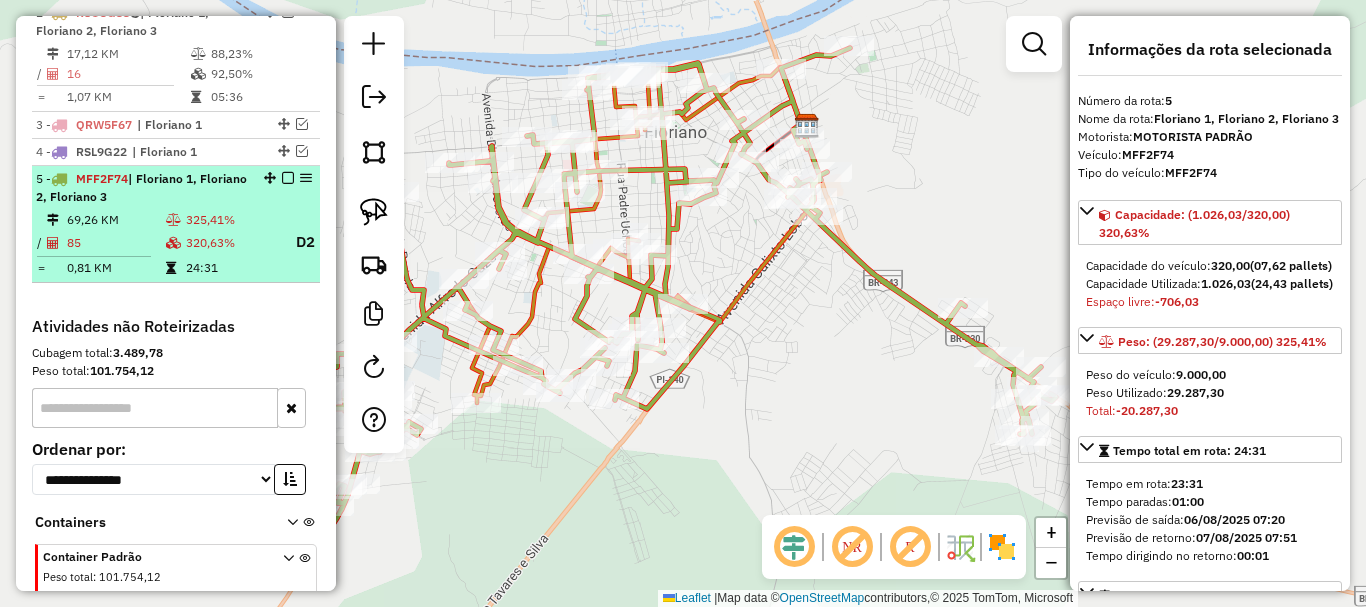 scroll, scrollTop: 803, scrollLeft: 0, axis: vertical 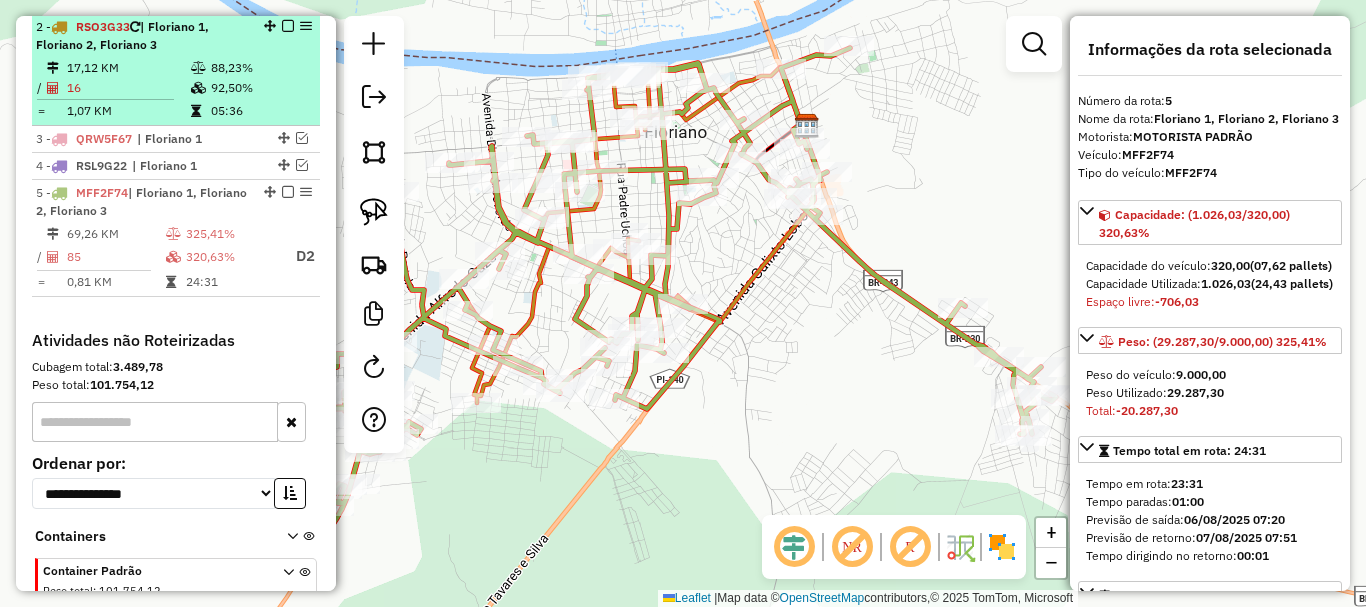 click on "92,50%" at bounding box center [260, 88] 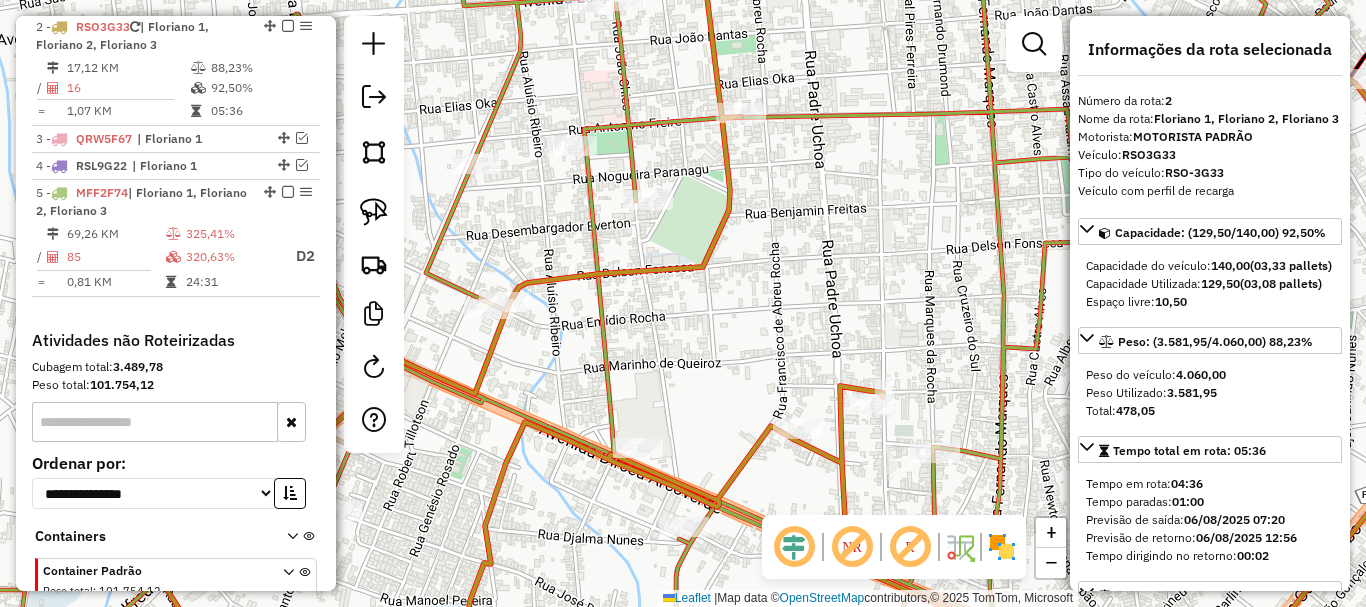 click on "Janela de atendimento Grade de atendimento Capacidade Transportadoras Veículos Cliente Pedidos  Rotas Selecione os dias de semana para filtrar as janelas de atendimento  Seg   Ter   Qua   Qui   Sex   Sáb   Dom  Informe o período da janela de atendimento: De: Até:  Filtrar exatamente a janela do cliente  Considerar janela de atendimento padrão  Selecione os dias de semana para filtrar as grades de atendimento  Seg   Ter   Qua   Qui   Sex   Sáb   Dom   Considerar clientes sem dia de atendimento cadastrado  Clientes fora do dia de atendimento selecionado Filtrar as atividades entre os valores definidos abaixo:  Peso mínimo:   Peso máximo:   Cubagem mínima:   Cubagem máxima:   De:   Até:  Filtrar as atividades entre o tempo de atendimento definido abaixo:  De:   Até:   Considerar capacidade total dos clientes não roteirizados Transportadora: Selecione um ou mais itens Tipo de veículo: Selecione um ou mais itens Veículo: Selecione um ou mais itens Motorista: Selecione um ou mais itens Nome: Rótulo:" 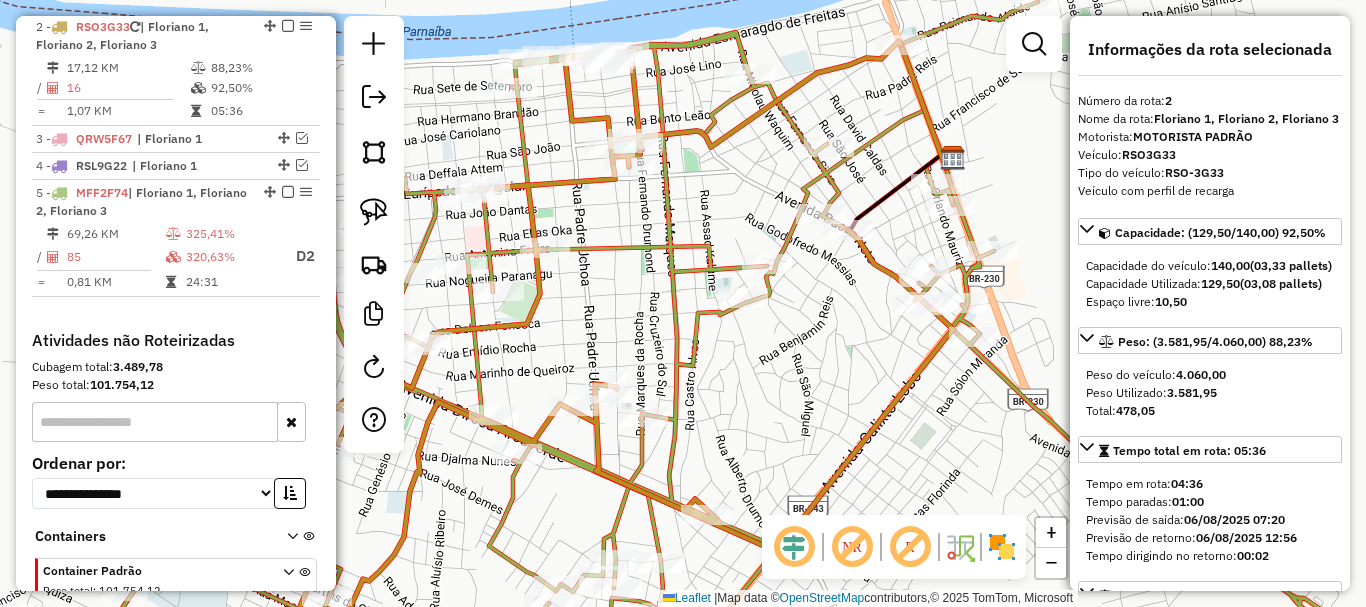 drag, startPoint x: 945, startPoint y: 331, endPoint x: 716, endPoint y: 365, distance: 231.51025 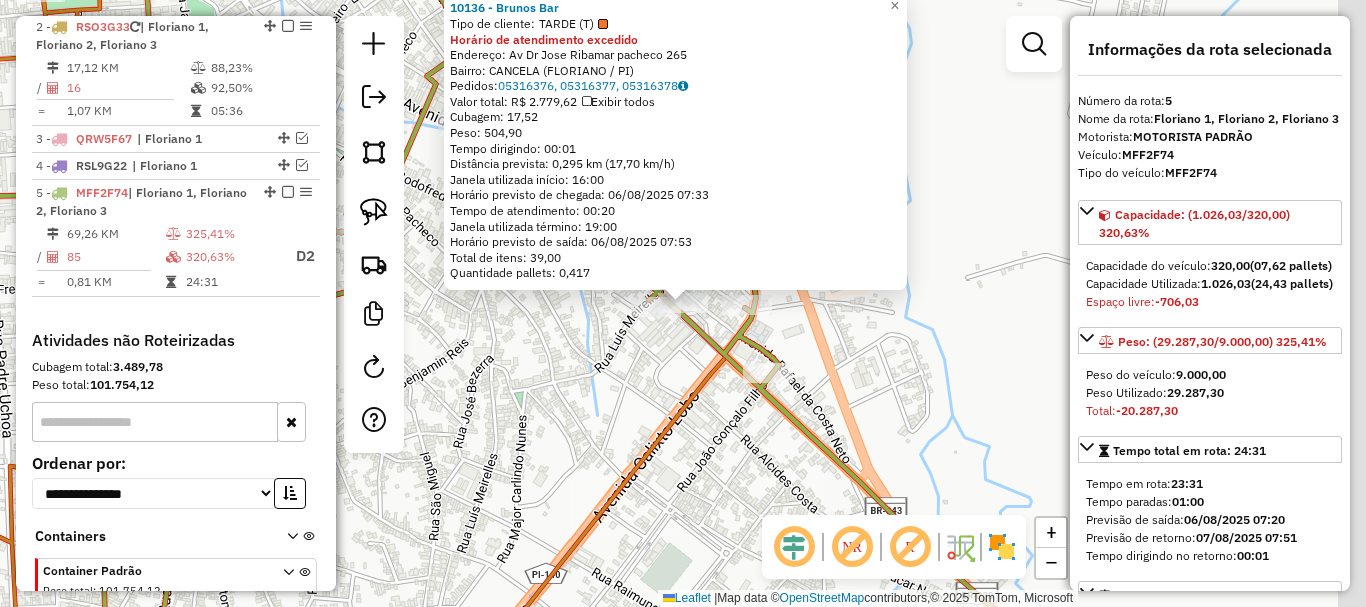 scroll, scrollTop: 903, scrollLeft: 0, axis: vertical 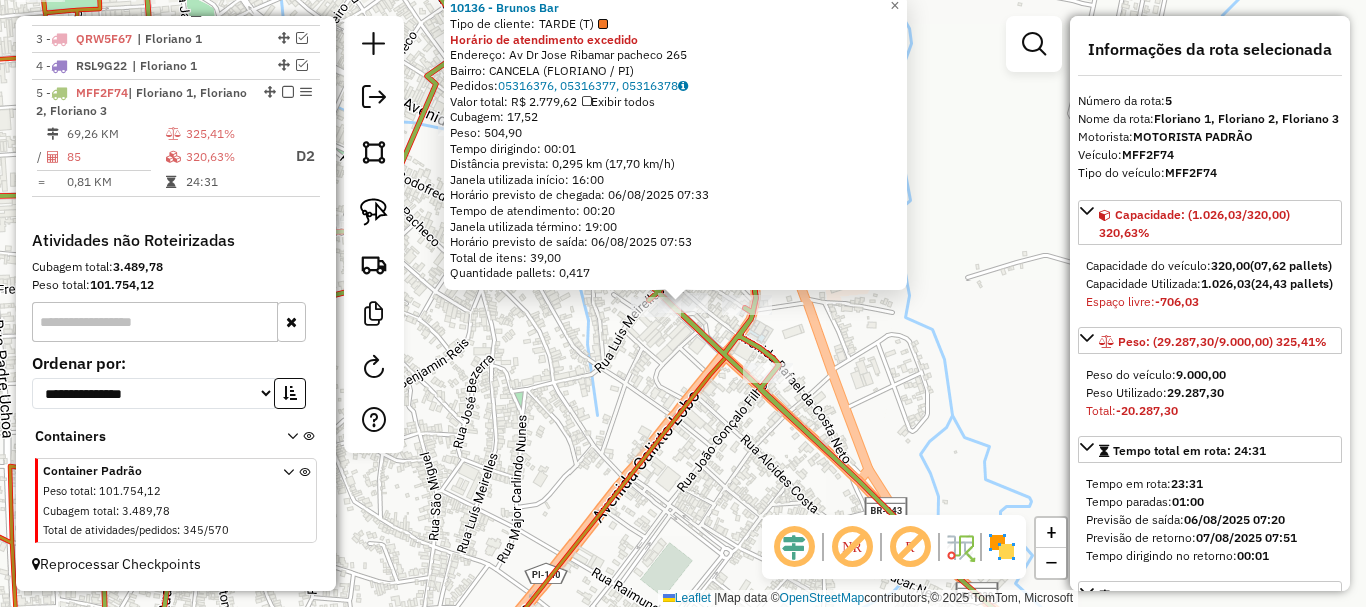 click 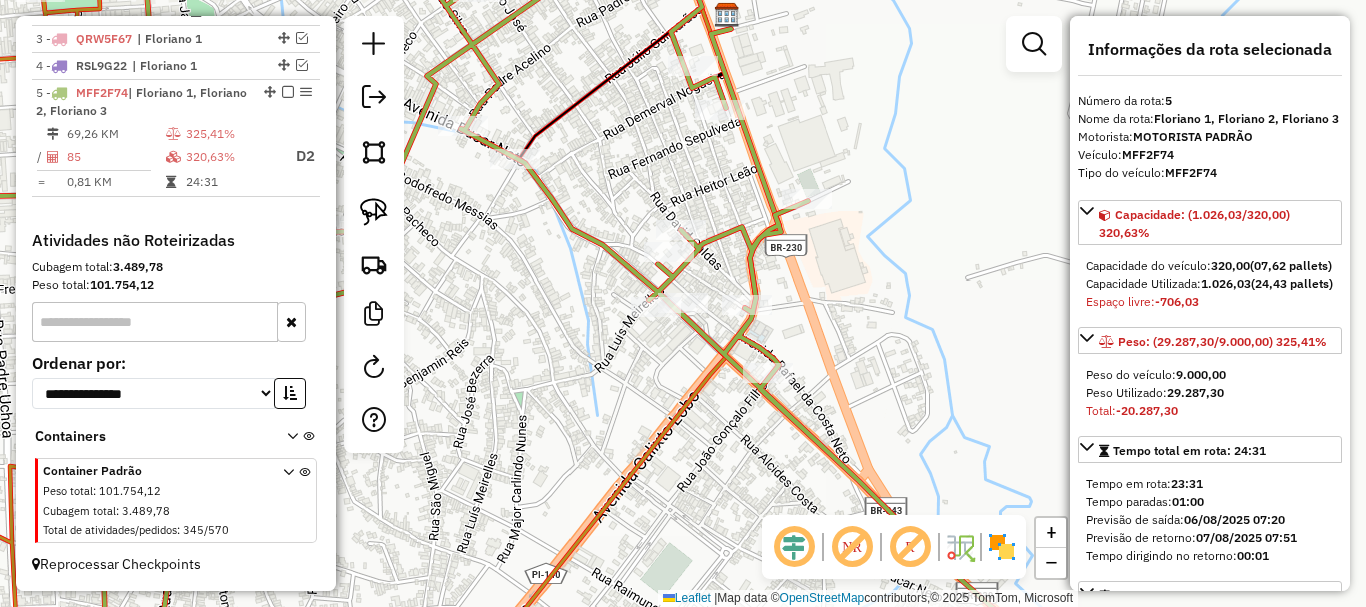 click on "Janela de atendimento Grade de atendimento Capacidade Transportadoras Veículos Cliente Pedidos  Rotas Selecione os dias de semana para filtrar as janelas de atendimento  Seg   Ter   Qua   Qui   Sex   Sáb   Dom  Informe o período da janela de atendimento: De: Até:  Filtrar exatamente a janela do cliente  Considerar janela de atendimento padrão  Selecione os dias de semana para filtrar as grades de atendimento  Seg   Ter   Qua   Qui   Sex   Sáb   Dom   Considerar clientes sem dia de atendimento cadastrado  Clientes fora do dia de atendimento selecionado Filtrar as atividades entre os valores definidos abaixo:  Peso mínimo:   Peso máximo:   Cubagem mínima:   Cubagem máxima:   De:   Até:  Filtrar as atividades entre o tempo de atendimento definido abaixo:  De:   Até:   Considerar capacidade total dos clientes não roteirizados Transportadora: Selecione um ou mais itens Tipo de veículo: Selecione um ou mais itens Veículo: Selecione um ou mais itens Motorista: Selecione um ou mais itens Nome: Rótulo:" 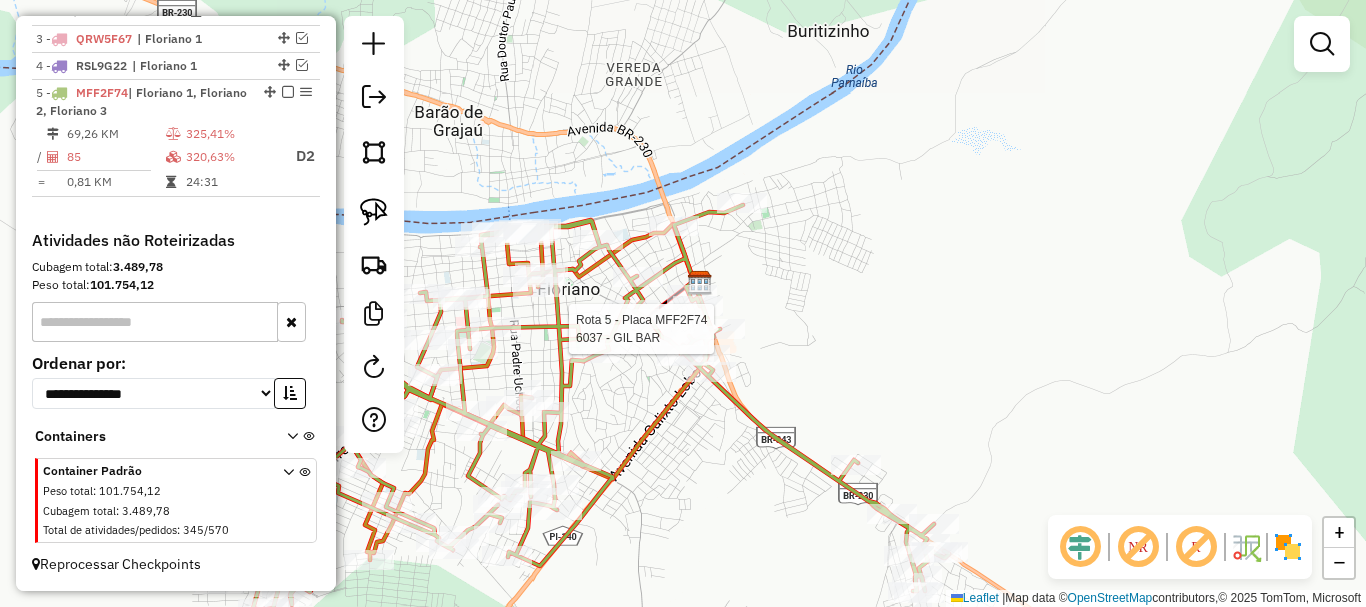 select on "*********" 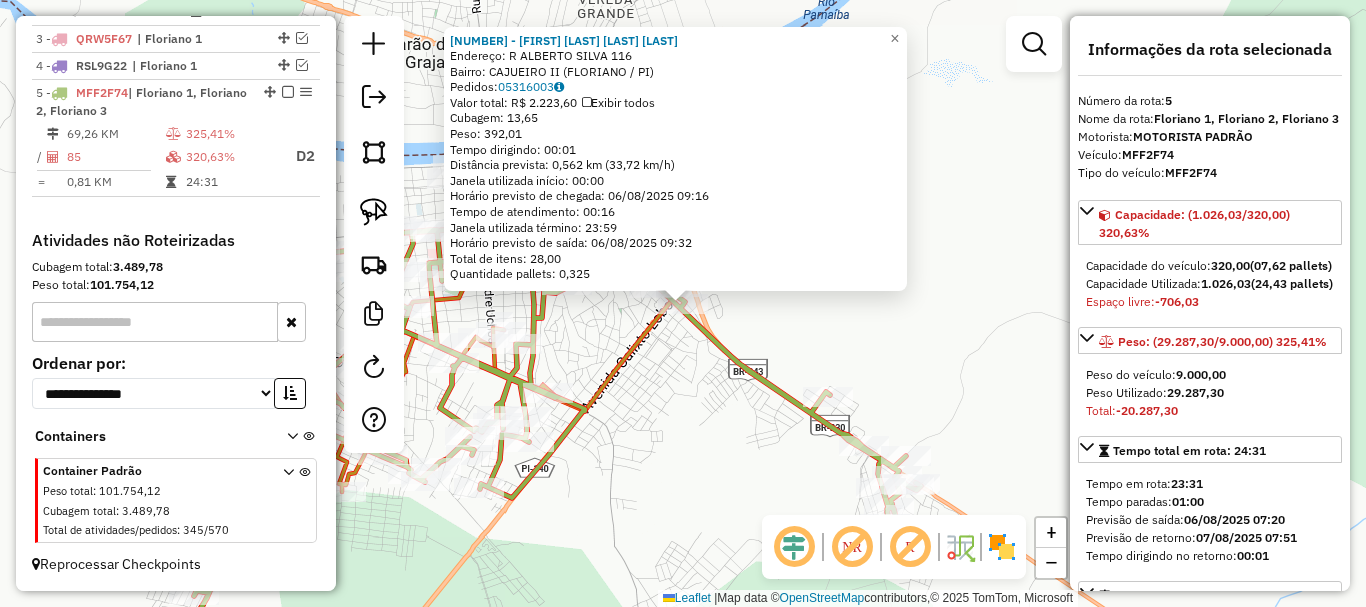 click on "7475 - JUCIMARA SOLANO DA SILVA  Endereço: R   ALBERTO SILVA                  116   Bairro: CAJUEIRO II (FLORIANO / PI)   Pedidos:  05316003   Valor total: R$ 2.223,60   Exibir todos   Cubagem: 13,65  Peso: 392,01  Tempo dirigindo: 00:01   Distância prevista: 0,562 km (33,72 km/h)   Janela utilizada início: 00:00   Horário previsto de chegada: 06/08/2025 09:16   Tempo de atendimento: 00:16   Janela utilizada término: 23:59   Horário previsto de saída: 06/08/2025 09:32   Total de itens: 28,00   Quantidade pallets: 0,325  × Janela de atendimento Grade de atendimento Capacidade Transportadoras Veículos Cliente Pedidos  Rotas Selecione os dias de semana para filtrar as janelas de atendimento  Seg   Ter   Qua   Qui   Sex   Sáb   Dom  Informe o período da janela de atendimento: De: Até:  Filtrar exatamente a janela do cliente  Considerar janela de atendimento padrão  Selecione os dias de semana para filtrar as grades de atendimento  Seg   Ter   Qua   Qui   Sex   Sáb   Dom   Peso mínimo:   De:   De:" 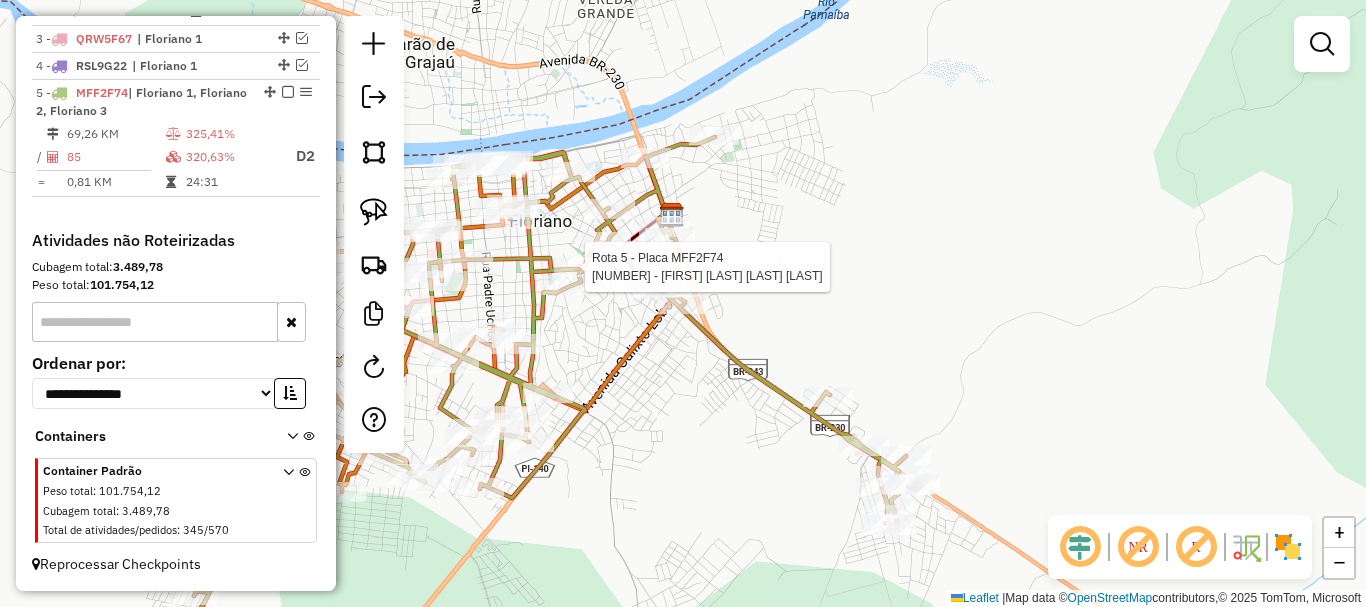 select on "*********" 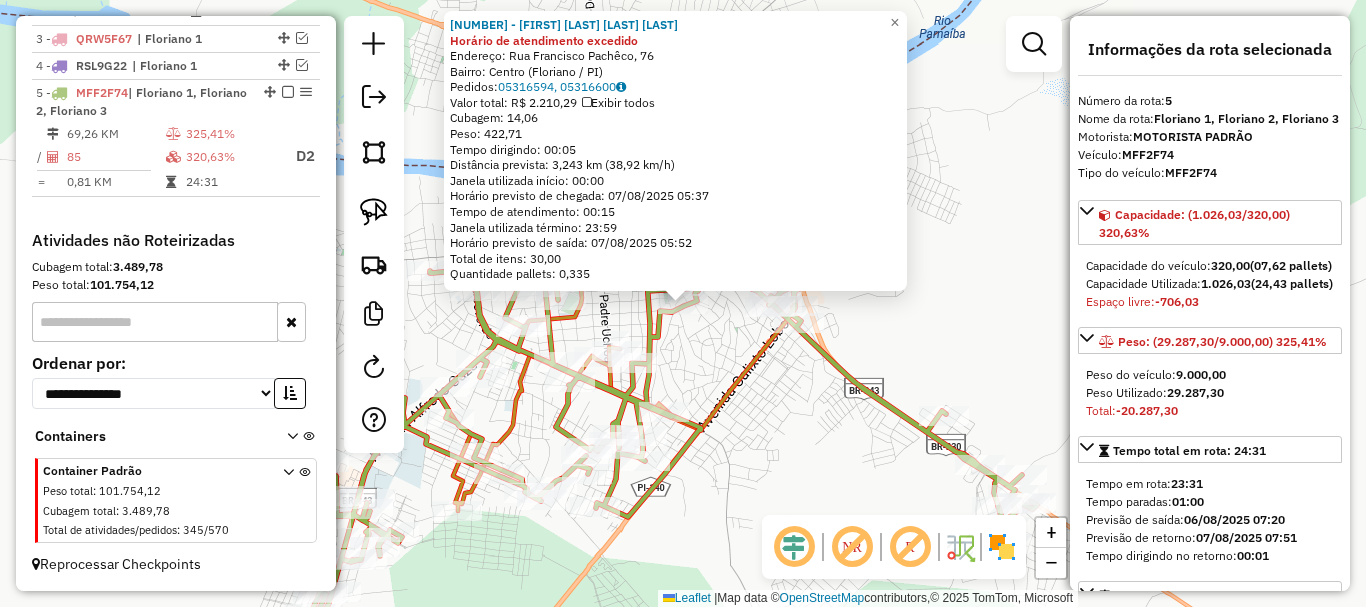 click on "431 - MARIA DA CRUZ PEREIRA DA SILVA Horário de atendimento excedido  Endereço: Rua Francisco Pachêco, 76   Bairro: Centro (Floriano / PI)   Pedidos:  05316594, 05316600   Valor total: R$ 2.210,29   Exibir todos   Cubagem: 14,06  Peso: 422,71  Tempo dirigindo: 00:05   Distância prevista: 3,243 km (38,92 km/h)   Janela utilizada início: 00:00   Horário previsto de chegada: 07/08/2025 05:37   Tempo de atendimento: 00:15   Janela utilizada término: 23:59   Horário previsto de saída: 07/08/2025 05:52   Total de itens: 30,00   Quantidade pallets: 0,335  × Janela de atendimento Grade de atendimento Capacidade Transportadoras Veículos Cliente Pedidos  Rotas Selecione os dias de semana para filtrar as janelas de atendimento  Seg   Ter   Qua   Qui   Sex   Sáb   Dom  Informe o período da janela de atendimento: De: Até:  Filtrar exatamente a janela do cliente  Considerar janela de atendimento padrão  Selecione os dias de semana para filtrar as grades de atendimento  Seg   Ter   Qua   Qui   Sex   Sáb  De:" 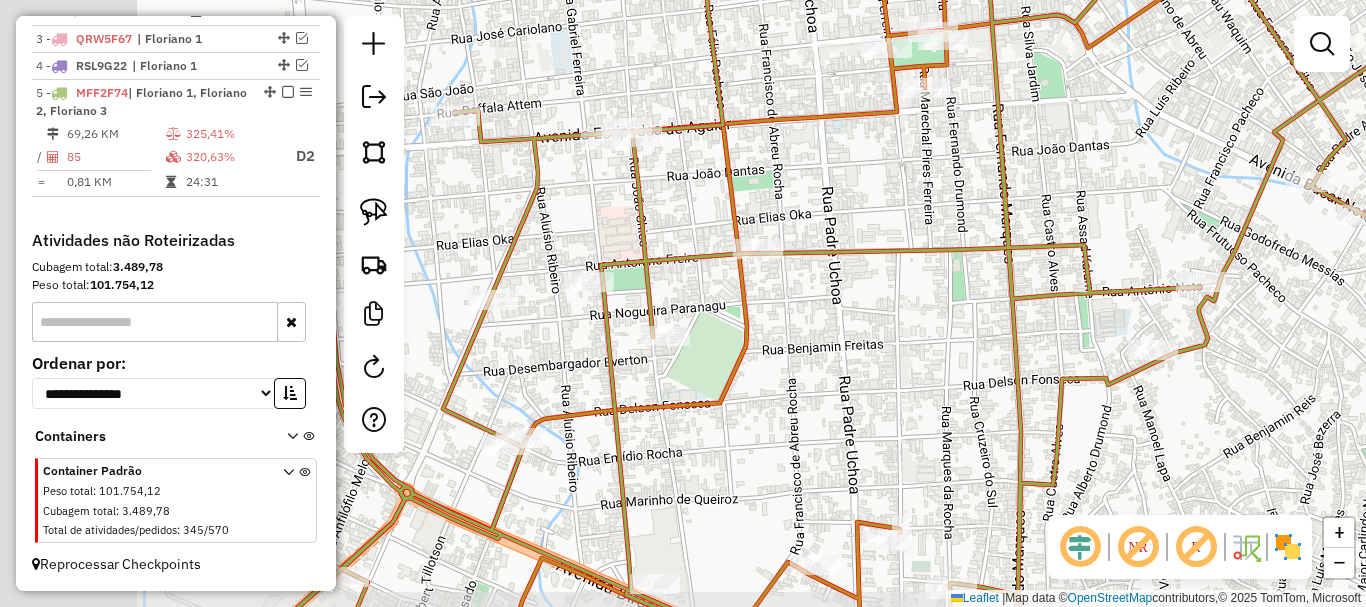 drag, startPoint x: 773, startPoint y: 312, endPoint x: 806, endPoint y: 310, distance: 33.06055 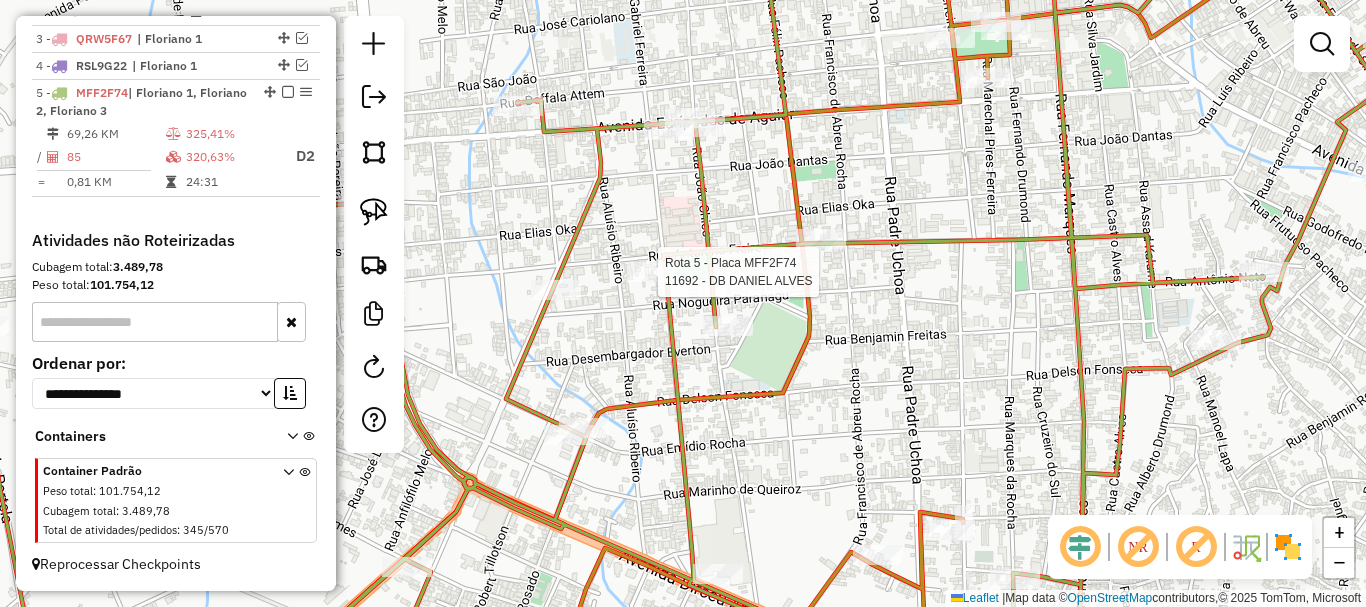 select on "*********" 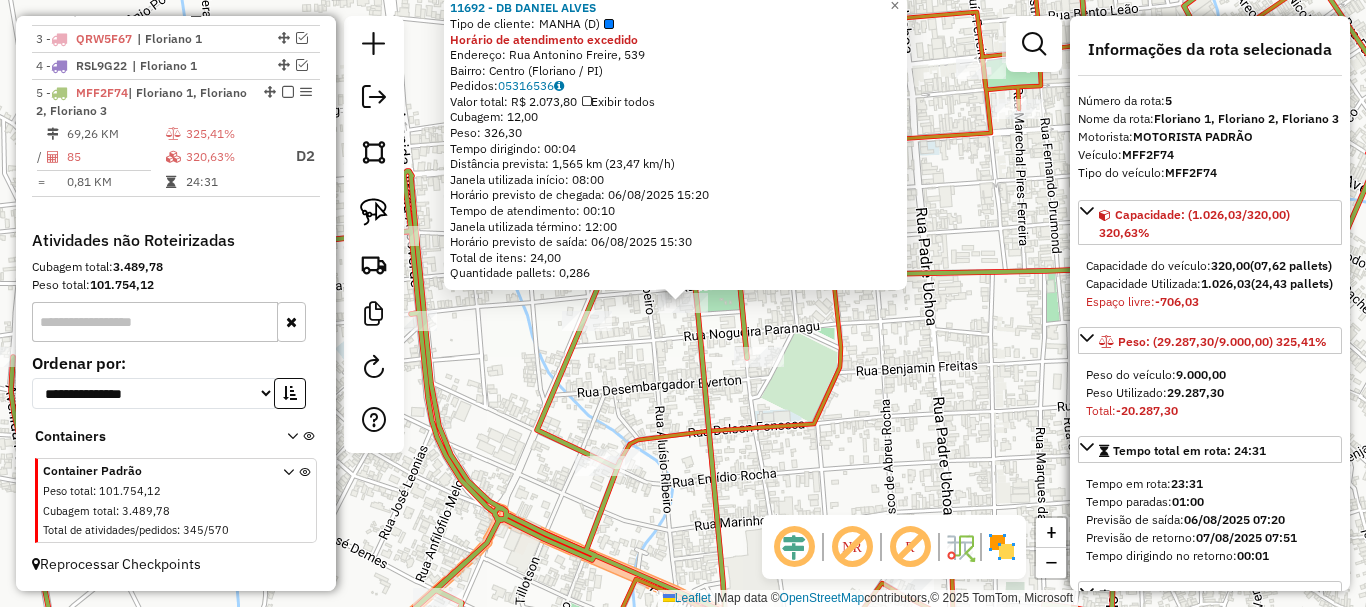 click on "11692 - DB DANIEL ALVES  Tipo de cliente:   MANHA (D)  Horário de atendimento excedido  Endereço: Rua Antonino Freire, 539   Bairro: Centro (Floriano / PI)   Pedidos:  05316536   Valor total: R$ 2.073,80   Exibir todos   Cubagem: 12,00  Peso: 326,30  Tempo dirigindo: 00:04   Distância prevista: 1,565 km (23,47 km/h)   Janela utilizada início: 08:00   Horário previsto de chegada: 06/08/2025 15:20   Tempo de atendimento: 00:10   Janela utilizada término: 12:00   Horário previsto de saída: 06/08/2025 15:30   Total de itens: 24,00   Quantidade pallets: 0,286  × Janela de atendimento Grade de atendimento Capacidade Transportadoras Veículos Cliente Pedidos  Rotas Selecione os dias de semana para filtrar as janelas de atendimento  Seg   Ter   Qua   Qui   Sex   Sáb   Dom  Informe o período da janela de atendimento: De: Até:  Filtrar exatamente a janela do cliente  Considerar janela de atendimento padrão  Selecione os dias de semana para filtrar as grades de atendimento  Seg   Ter   Qua   Qui   Sex  De:" 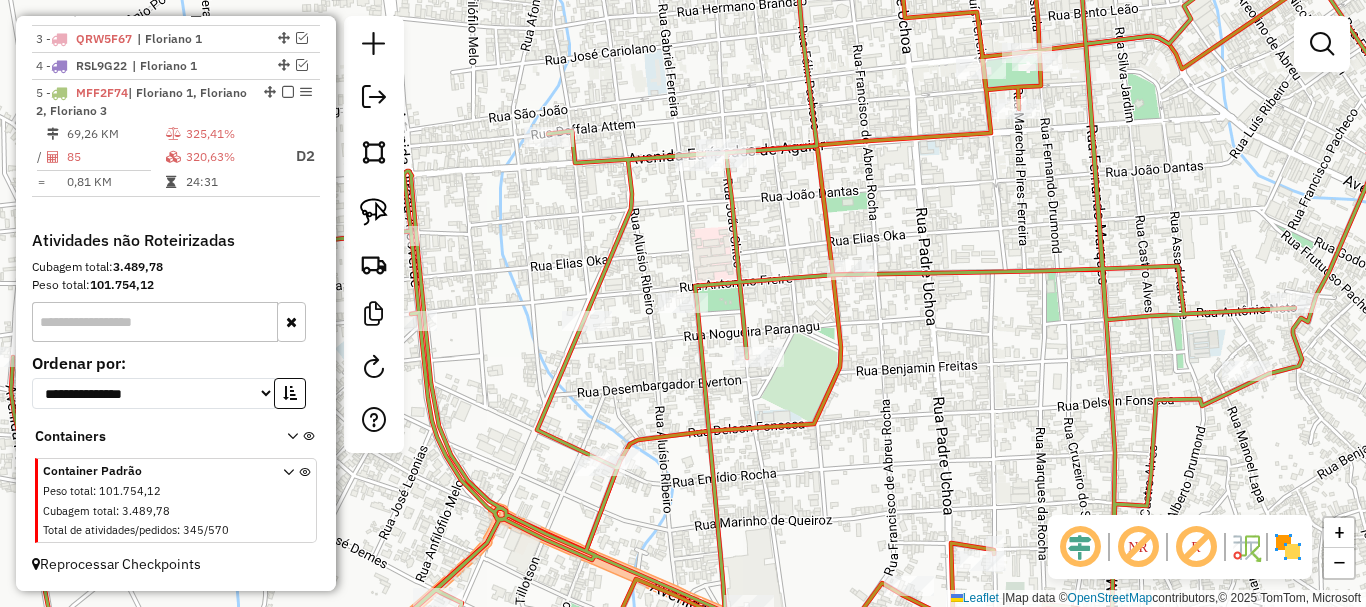 click 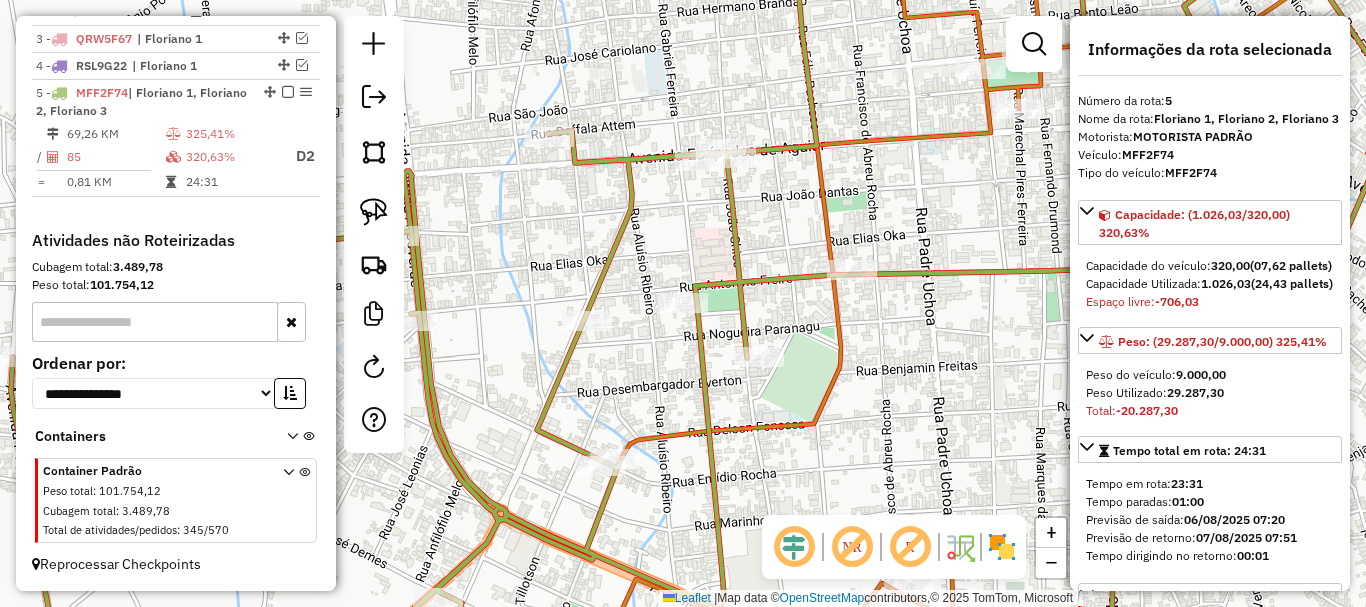 click 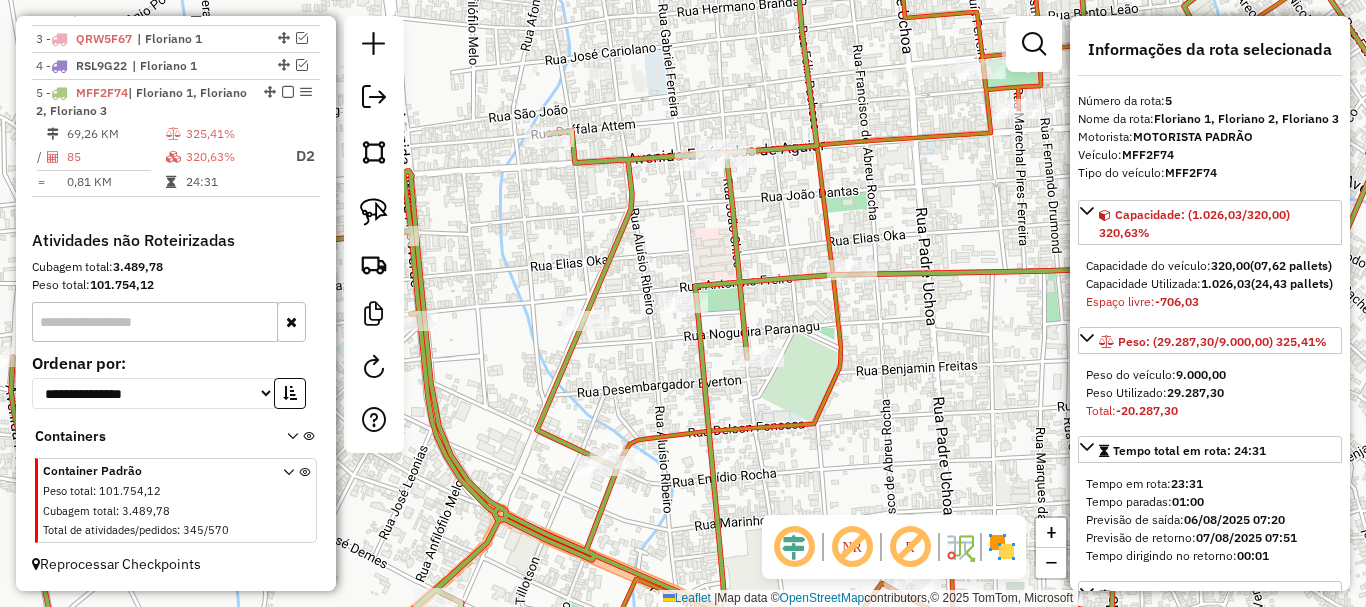 click 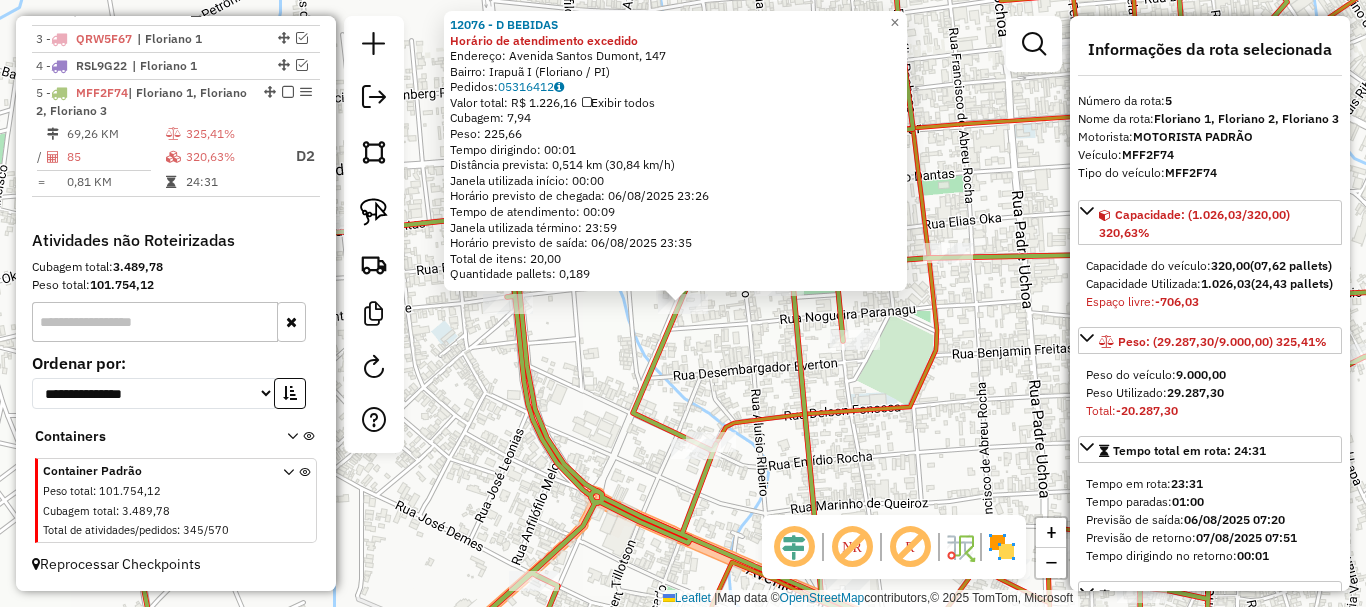 click on "12076 - D BEBIDAS Horário de atendimento excedido  Endereço: Avenida Santos Dumont, 147   Bairro: Irapuã I (Floriano / PI)   Pedidos:  05316412   Valor total: R$ 1.226,16   Exibir todos   Cubagem: 7,94  Peso: 225,66  Tempo dirigindo: 00:01   Distância prevista: 0,514 km (30,84 km/h)   Janela utilizada início: 00:00   Horário previsto de chegada: 06/08/2025 23:26   Tempo de atendimento: 00:09   Janela utilizada término: 23:59   Horário previsto de saída: 06/08/2025 23:35   Total de itens: 20,00   Quantidade pallets: 0,189  × Janela de atendimento Grade de atendimento Capacidade Transportadoras Veículos Cliente Pedidos  Rotas Selecione os dias de semana para filtrar as janelas de atendimento  Seg   Ter   Qua   Qui   Sex   Sáb   Dom  Informe o período da janela de atendimento: De: Até:  Filtrar exatamente a janela do cliente  Considerar janela de atendimento padrão  Selecione os dias de semana para filtrar as grades de atendimento  Seg   Ter   Qua   Qui   Sex   Sáb   Dom   Peso mínimo:   De:  +" 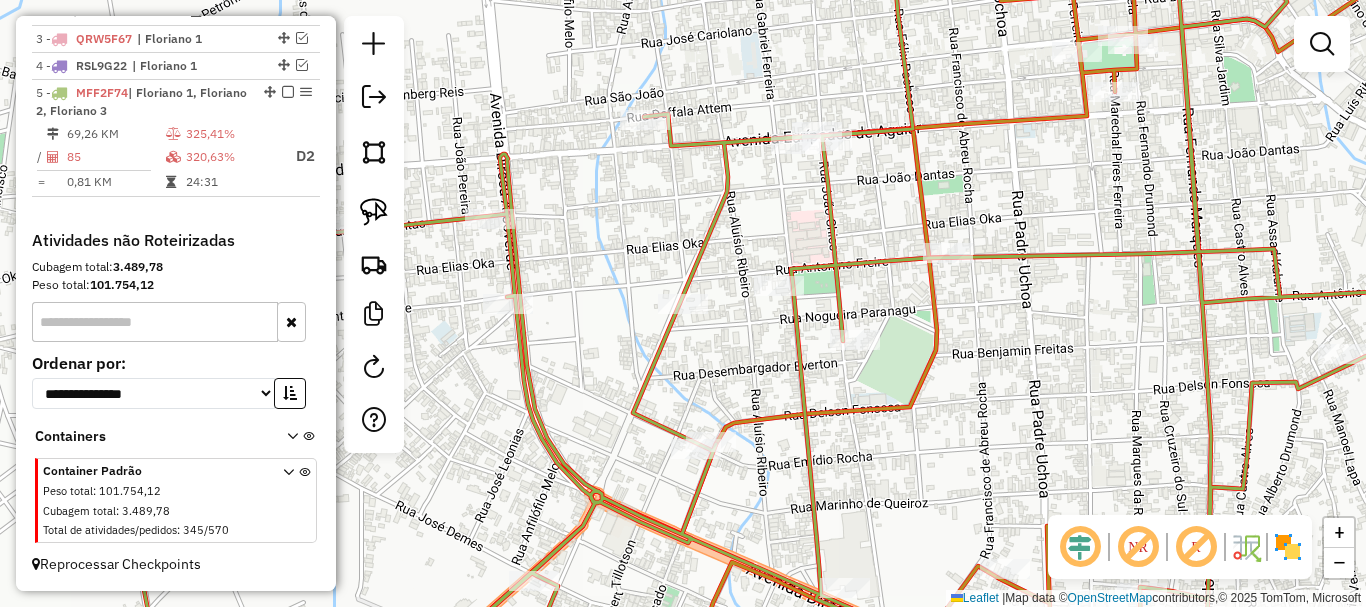 select on "*********" 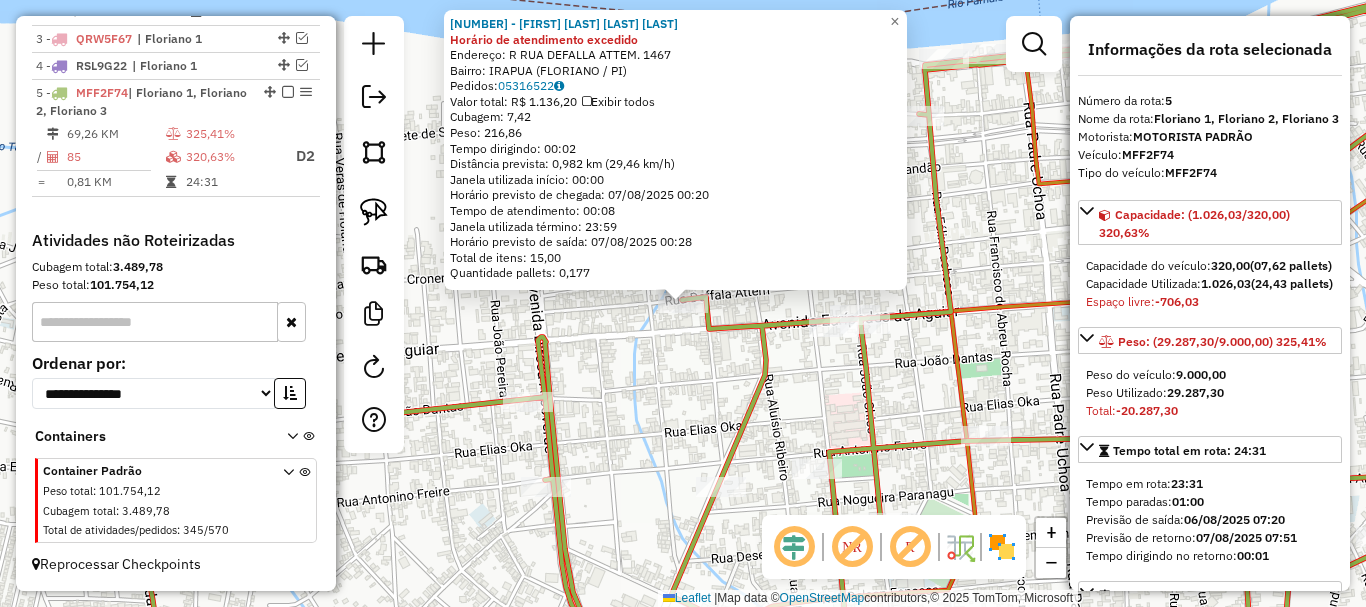 click 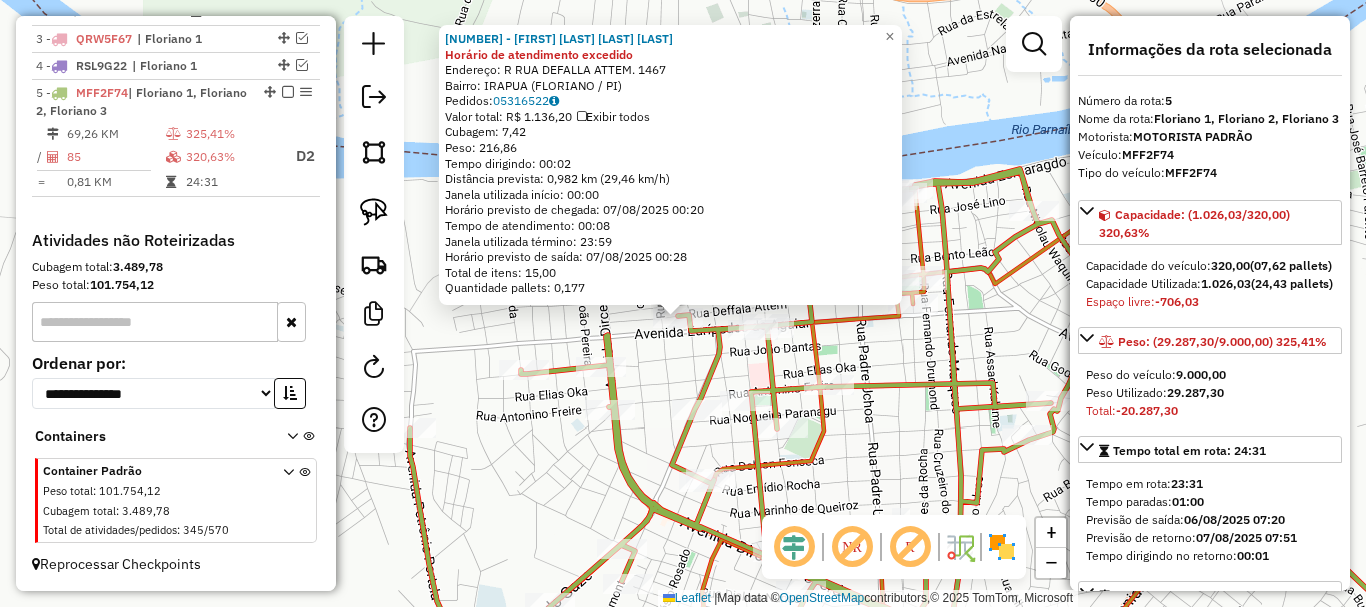 click on "1894 - VITORIO NUNES DOS SANTOS Horário de atendimento excedido  Endereço: R   RUA DEFALLA ATTEM.             1467   Bairro: IRAPUA (FLORIANO / PI)   Pedidos:  05316522   Valor total: R$ 1.136,20   Exibir todos   Cubagem: 7,42  Peso: 216,86  Tempo dirigindo: 00:02   Distância prevista: 0,982 km (29,46 km/h)   Janela utilizada início: 00:00   Horário previsto de chegada: 07/08/2025 00:20   Tempo de atendimento: 00:08   Janela utilizada término: 23:59   Horário previsto de saída: 07/08/2025 00:28   Total de itens: 15,00   Quantidade pallets: 0,177  × Janela de atendimento Grade de atendimento Capacidade Transportadoras Veículos Cliente Pedidos  Rotas Selecione os dias de semana para filtrar as janelas de atendimento  Seg   Ter   Qua   Qui   Sex   Sáb   Dom  Informe o período da janela de atendimento: De: Até:  Filtrar exatamente a janela do cliente  Considerar janela de atendimento padrão  Selecione os dias de semana para filtrar as grades de atendimento  Seg   Ter   Qua   Qui   Sex   Sáb   Dom" 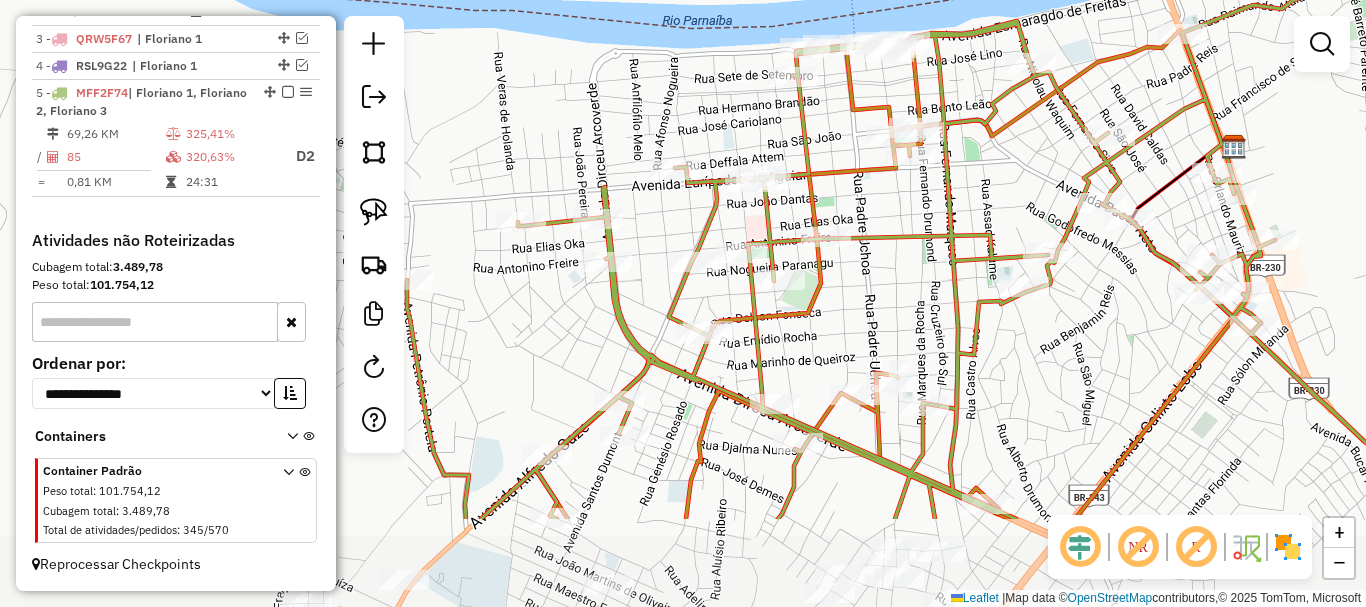 drag, startPoint x: 663, startPoint y: 373, endPoint x: 660, endPoint y: 225, distance: 148.0304 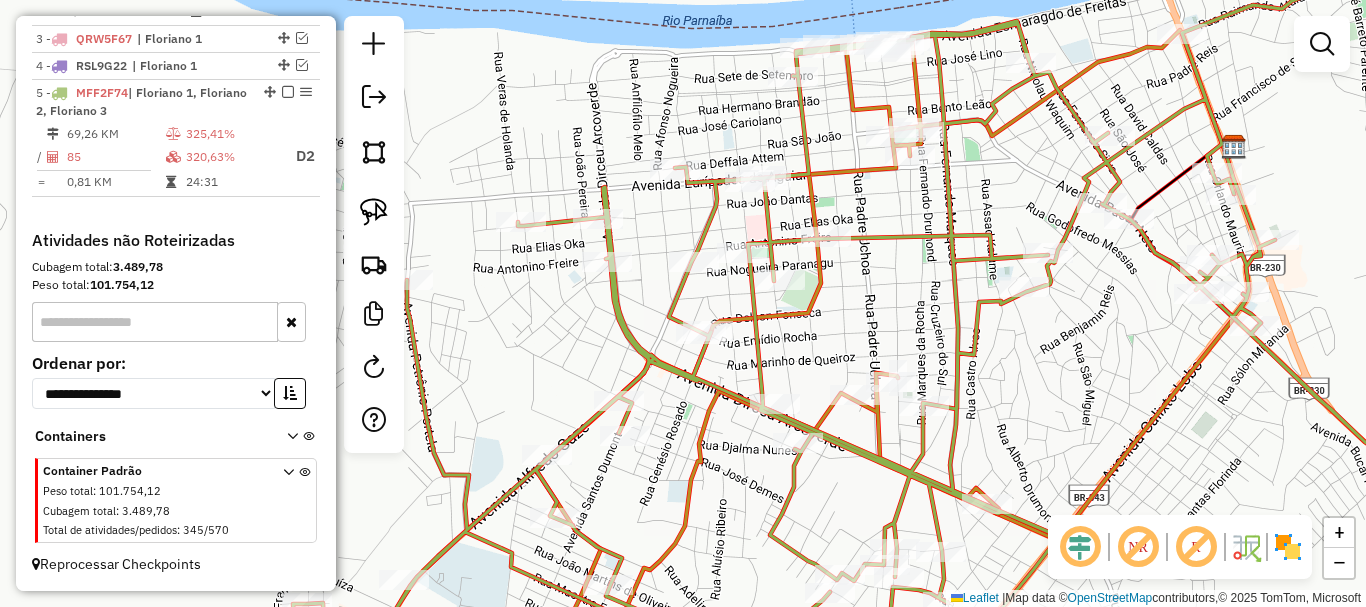 drag, startPoint x: 663, startPoint y: 400, endPoint x: 752, endPoint y: 234, distance: 188.3534 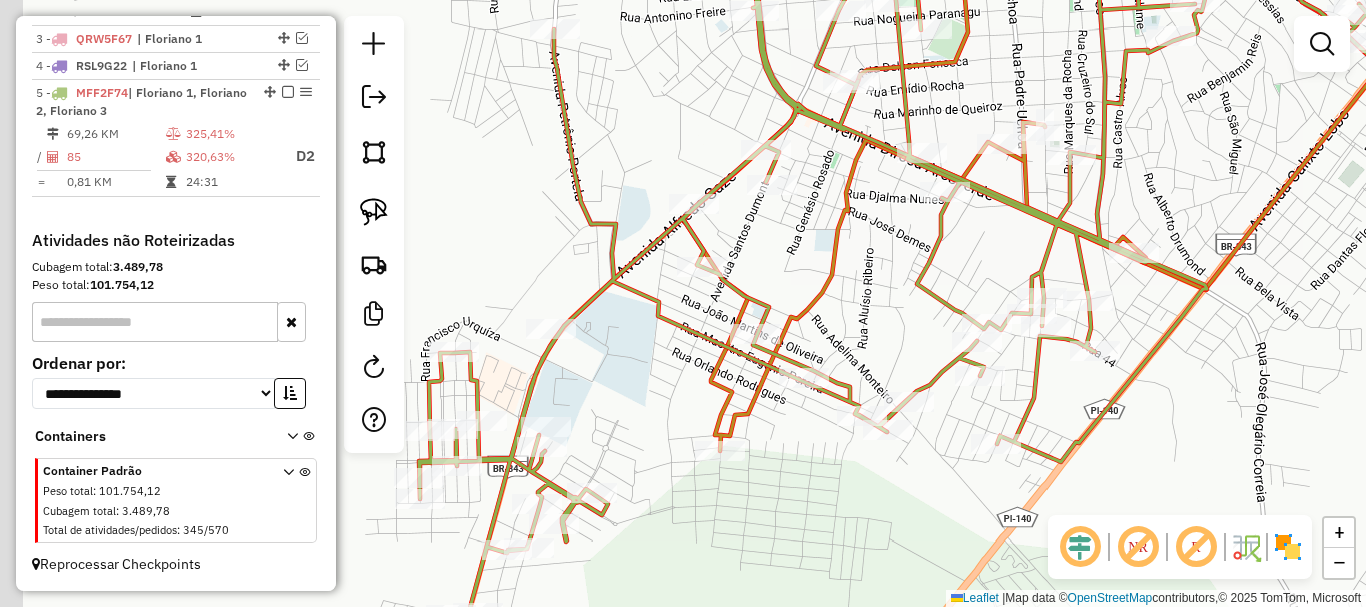 drag, startPoint x: 804, startPoint y: 249, endPoint x: 830, endPoint y: 211, distance: 46.043457 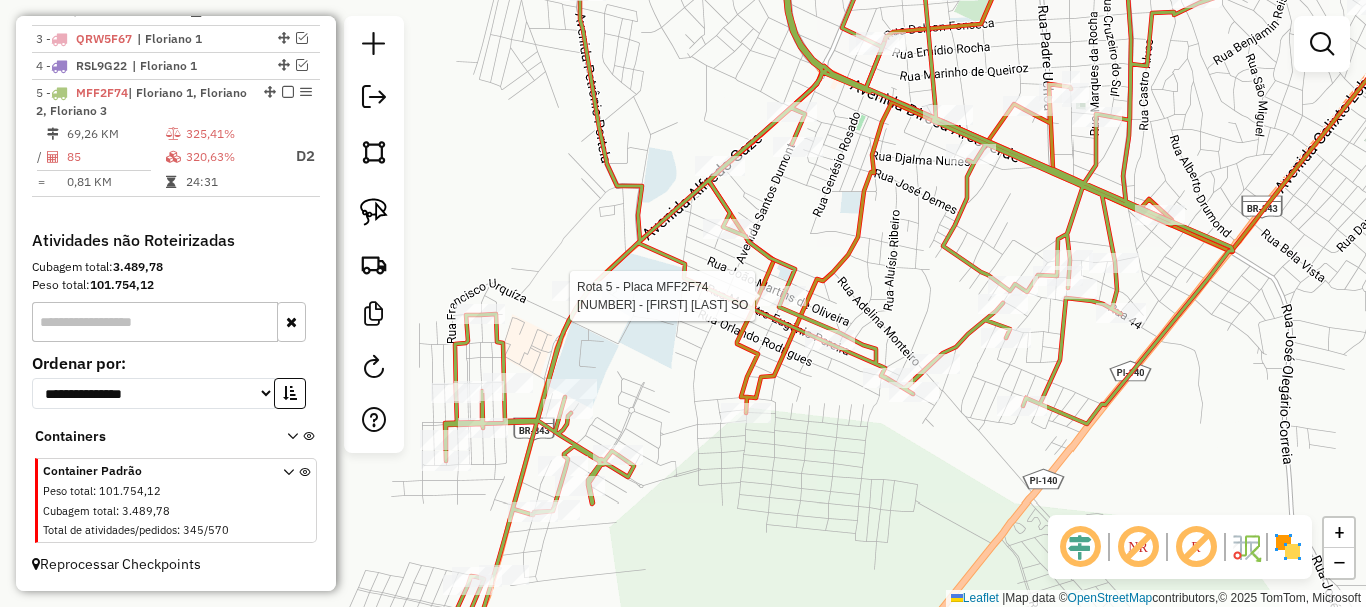 select on "*********" 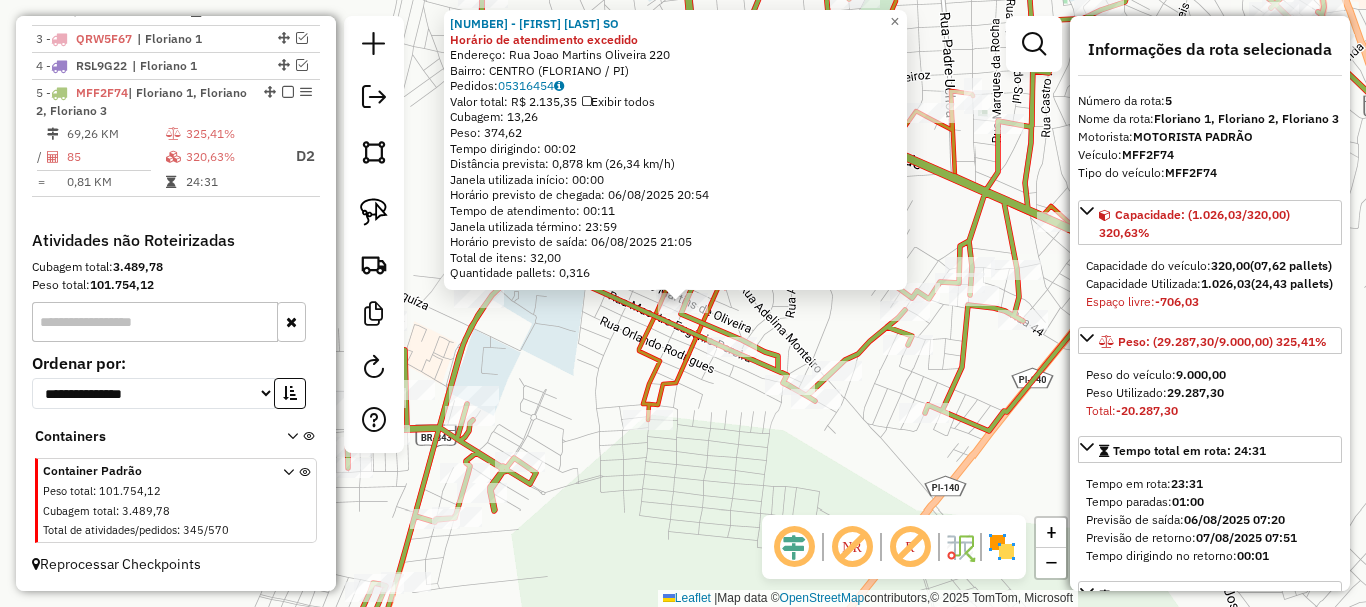 click on "13564 - MANOEL  RODRIGUES SO Horário de atendimento excedido  Endereço:  Rua Joao Martins Oliveira 220   Bairro: CENTRO (FLORIANO / PI)   Pedidos:  05316454   Valor total: R$ 2.135,35   Exibir todos   Cubagem: 13,26  Peso: 374,62  Tempo dirigindo: 00:02   Distância prevista: 0,878 km (26,34 km/h)   Janela utilizada início: 00:00   Horário previsto de chegada: 06/08/2025 20:54   Tempo de atendimento: 00:11   Janela utilizada término: 23:59   Horário previsto de saída: 06/08/2025 21:05   Total de itens: 32,00   Quantidade pallets: 0,316  × Janela de atendimento Grade de atendimento Capacidade Transportadoras Veículos Cliente Pedidos  Rotas Selecione os dias de semana para filtrar as janelas de atendimento  Seg   Ter   Qua   Qui   Sex   Sáb   Dom  Informe o período da janela de atendimento: De: Até:  Filtrar exatamente a janela do cliente  Considerar janela de atendimento padrão  Selecione os dias de semana para filtrar as grades de atendimento  Seg   Ter   Qua   Qui   Sex   Sáb   Dom   De:   De:" 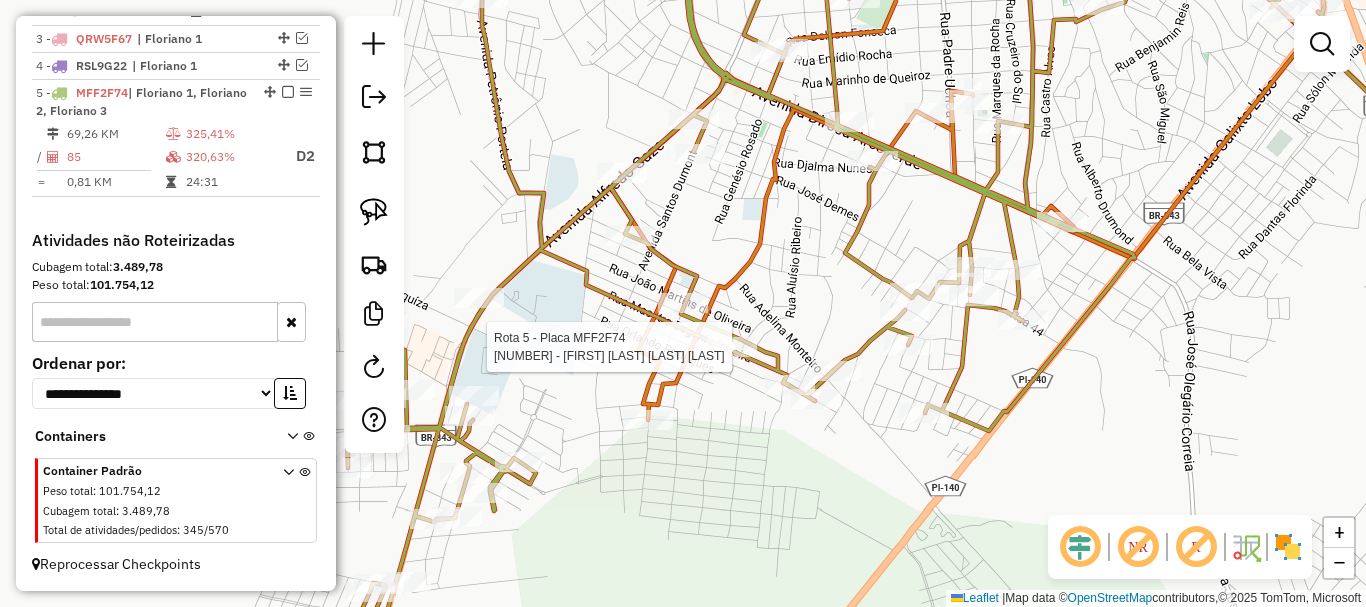 select on "*********" 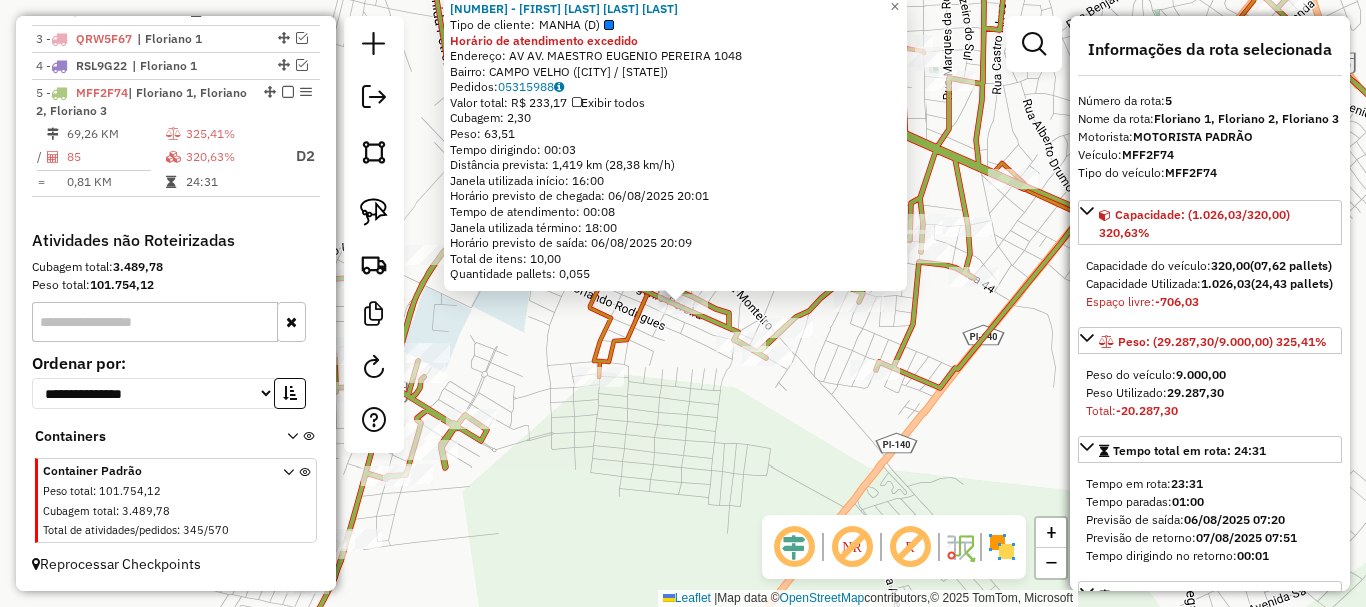 click on "Rota 5 - Placa MFF2F74  7622 - FRANCISCO DE ASSIS DE AMADEU SILVA 5882 - MARIA DA CONCEICAO DA SILVA  Tipo de cliente:   MANHA (D)  Horário de atendimento excedido  Endereço: AV  AV. MAESTRO EUGENIO PEREIRA    1048   Bairro: CAMPO VELHO (FLORIANO / PI)   Pedidos:  05315988   Valor total: R$ 233,17   Exibir todos   Cubagem: 2,30  Peso: 63,51  Tempo dirigindo: 00:03   Distância prevista: 1,419 km (28,38 km/h)   Janela utilizada início: 16:00   Horário previsto de chegada: 06/08/2025 20:01   Tempo de atendimento: 00:08   Janela utilizada término: 18:00   Horário previsto de saída: 06/08/2025 20:09   Total de itens: 10,00   Quantidade pallets: 0,055  × Janela de atendimento Grade de atendimento Capacidade Transportadoras Veículos Cliente Pedidos  Rotas Selecione os dias de semana para filtrar as janelas de atendimento  Seg   Ter   Qua   Qui   Sex   Sáb   Dom  Informe o período da janela de atendimento: De: Até:  Filtrar exatamente a janela do cliente  Considerar janela de atendimento padrão   Seg  +" 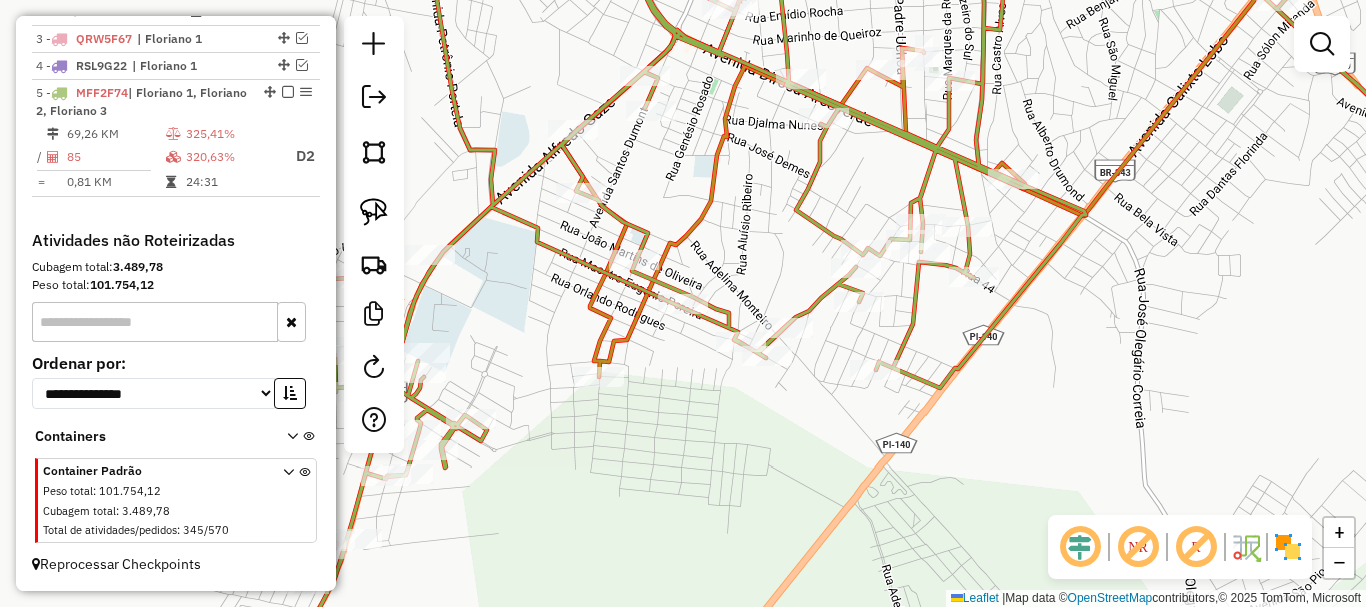 select on "*********" 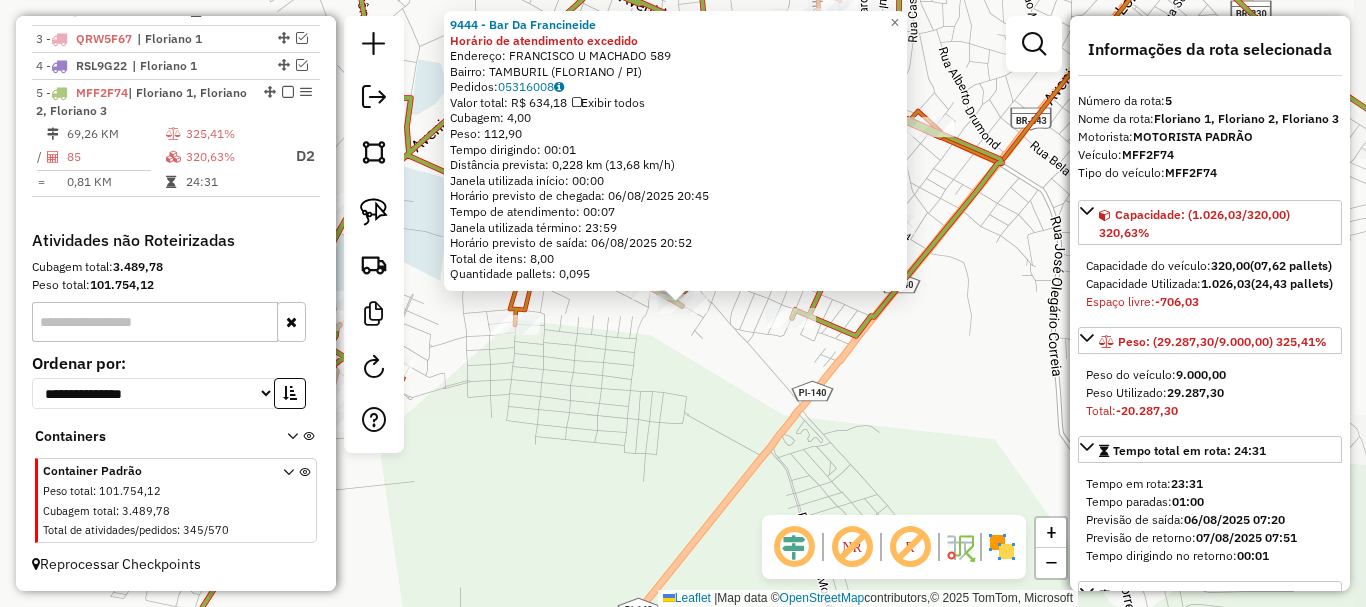 click on "9444 - Bar Da Francineide Horário de atendimento excedido  Endereço:  FRANCISCO U MACHADO 589   Bairro: TAMBURIL (FLORIANO / PI)   Pedidos:  05316008   Valor total: R$ 634,18   Exibir todos   Cubagem: 4,00  Peso: 112,90  Tempo dirigindo: 00:01   Distância prevista: 0,228 km (13,68 km/h)   Janela utilizada início: 00:00   Horário previsto de chegada: 06/08/2025 20:45   Tempo de atendimento: 00:07   Janela utilizada término: 23:59   Horário previsto de saída: 06/08/2025 20:52   Total de itens: 8,00   Quantidade pallets: 0,095  × Janela de atendimento Grade de atendimento Capacidade Transportadoras Veículos Cliente Pedidos  Rotas Selecione os dias de semana para filtrar as janelas de atendimento  Seg   Ter   Qua   Qui   Sex   Sáb   Dom  Informe o período da janela de atendimento: De: Até:  Filtrar exatamente a janela do cliente  Considerar janela de atendimento padrão  Selecione os dias de semana para filtrar as grades de atendimento  Seg   Ter   Qua   Qui   Sex   Sáb   Dom   Peso mínimo:   De:" 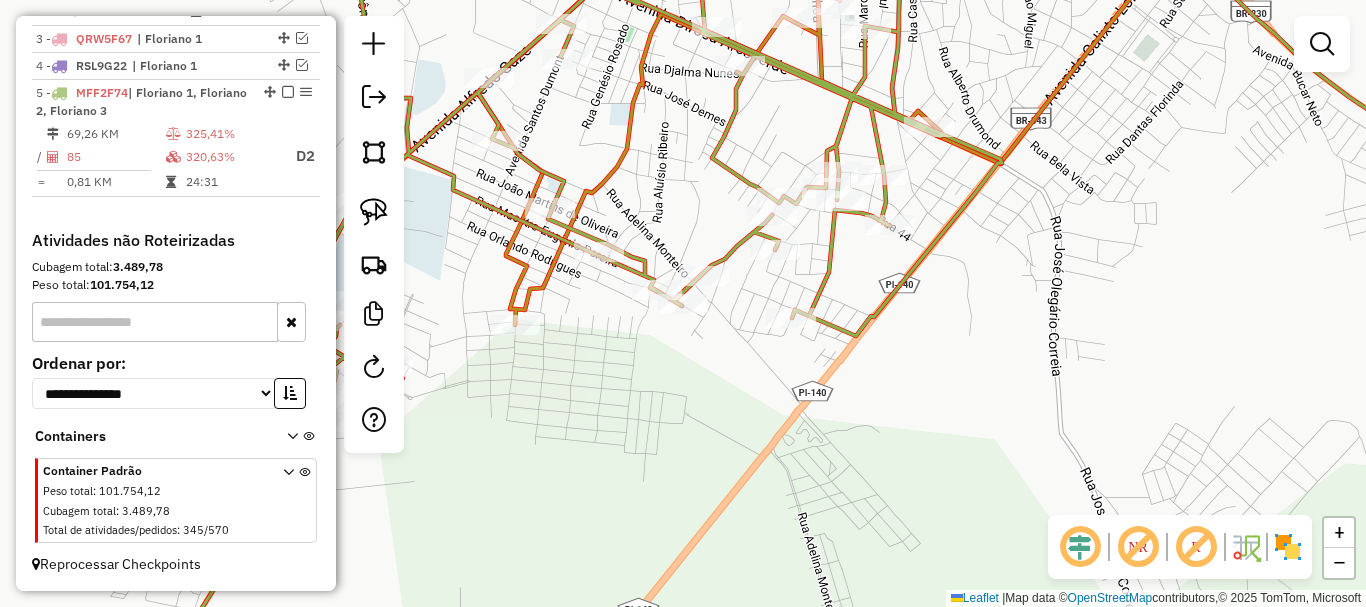 drag, startPoint x: 887, startPoint y: 272, endPoint x: 895, endPoint y: 397, distance: 125.25574 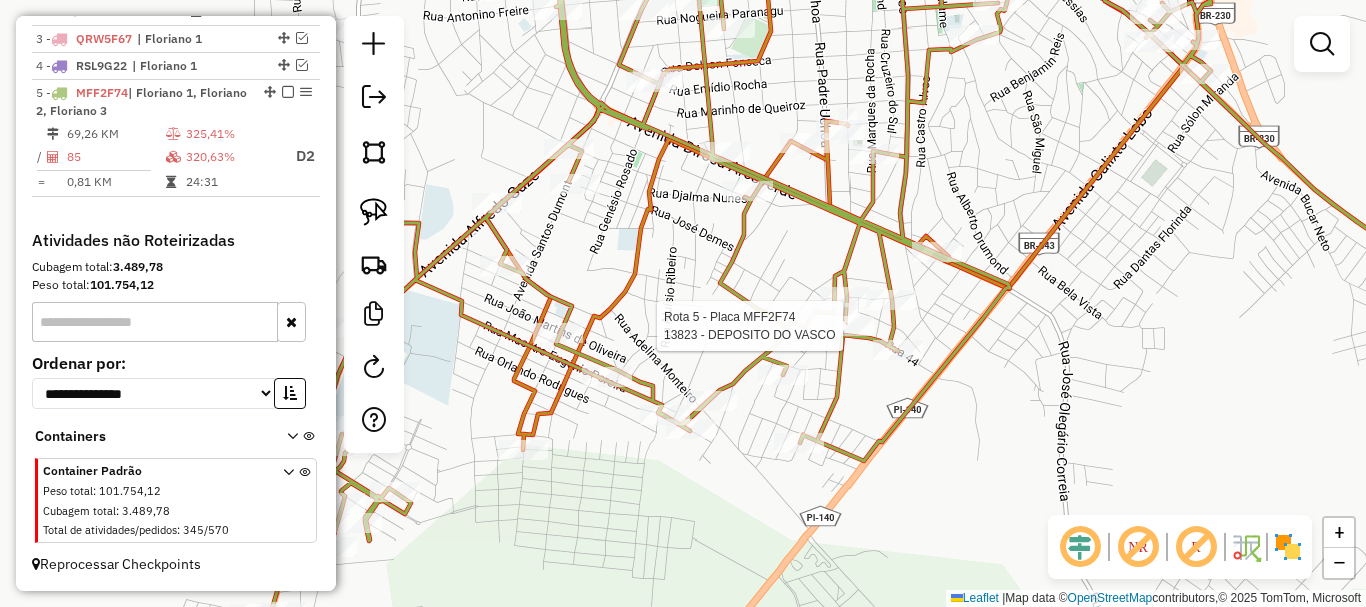 click on "Rota 5 - Placa MFF2F74  1329 - DENILSON DE OLIVEIRA SILVA Rota 5 - Placa MFF2F74  13823 - DEPOSITO DO VASCO Janela de atendimento Grade de atendimento Capacidade Transportadoras Veículos Cliente Pedidos  Rotas Selecione os dias de semana para filtrar as janelas de atendimento  Seg   Ter   Qua   Qui   Sex   Sáb   Dom  Informe o período da janela de atendimento: De: Até:  Filtrar exatamente a janela do cliente  Considerar janela de atendimento padrão  Selecione os dias de semana para filtrar as grades de atendimento  Seg   Ter   Qua   Qui   Sex   Sáb   Dom   Considerar clientes sem dia de atendimento cadastrado  Clientes fora do dia de atendimento selecionado Filtrar as atividades entre os valores definidos abaixo:  Peso mínimo:   Peso máximo:   Cubagem mínima:   Cubagem máxima:   De:   Até:  Filtrar as atividades entre o tempo de atendimento definido abaixo:  De:   Até:   Considerar capacidade total dos clientes não roteirizados Transportadora: Selecione um ou mais itens Tipo de veículo: Nome: +" 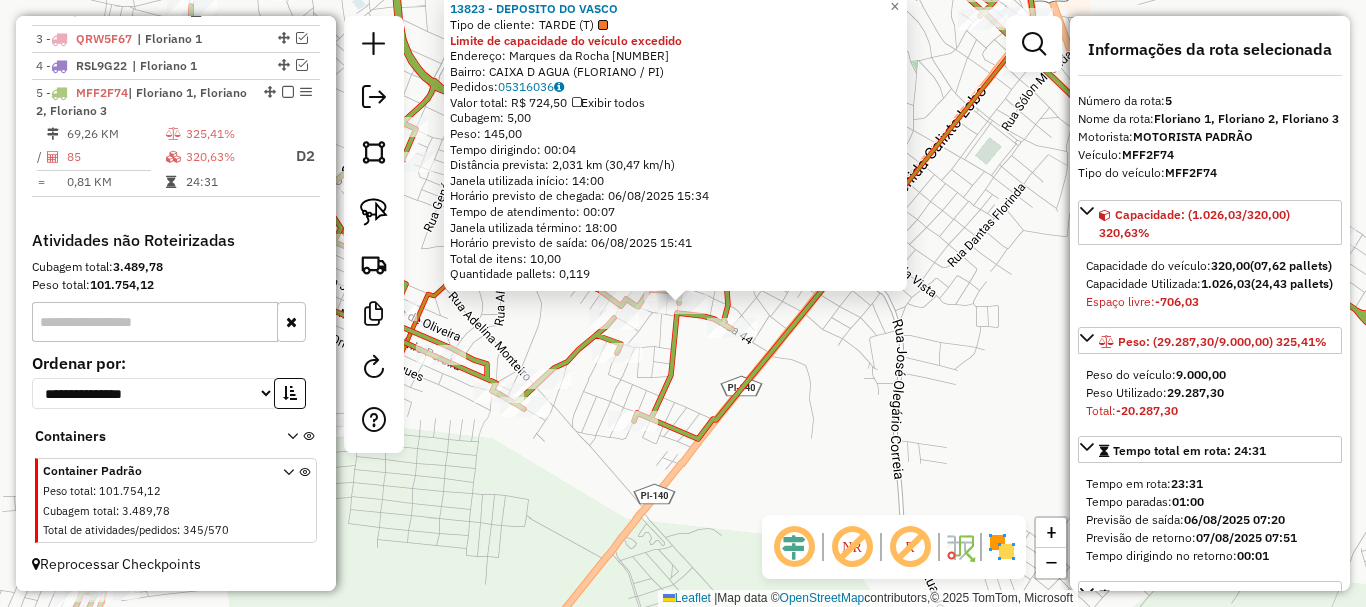 click on "13823 - DEPOSITO DO VASCO  Tipo de cliente:   TARDE (T)  Limite de capacidade do veículo excedido  Endereço:  Marques da Rocha 2264   Bairro: CAIXA D AGUA (FLORIANO / PI)   Pedidos:  05316036   Valor total: R$ 724,50   Exibir todos   Cubagem: 5,00  Peso: 145,00  Tempo dirigindo: 00:04   Distância prevista: 2,031 km (30,47 km/h)   Janela utilizada início: 14:00   Horário previsto de chegada: 06/08/2025 15:34   Tempo de atendimento: 00:07   Janela utilizada término: 18:00   Horário previsto de saída: 06/08/2025 15:41   Total de itens: 10,00   Quantidade pallets: 0,119  × Janela de atendimento Grade de atendimento Capacidade Transportadoras Veículos Cliente Pedidos  Rotas Selecione os dias de semana para filtrar as janelas de atendimento  Seg   Ter   Qua   Qui   Sex   Sáb   Dom  Informe o período da janela de atendimento: De: Até:  Filtrar exatamente a janela do cliente  Considerar janela de atendimento padrão  Selecione os dias de semana para filtrar as grades de atendimento  Seg   Ter   Qua  De:" 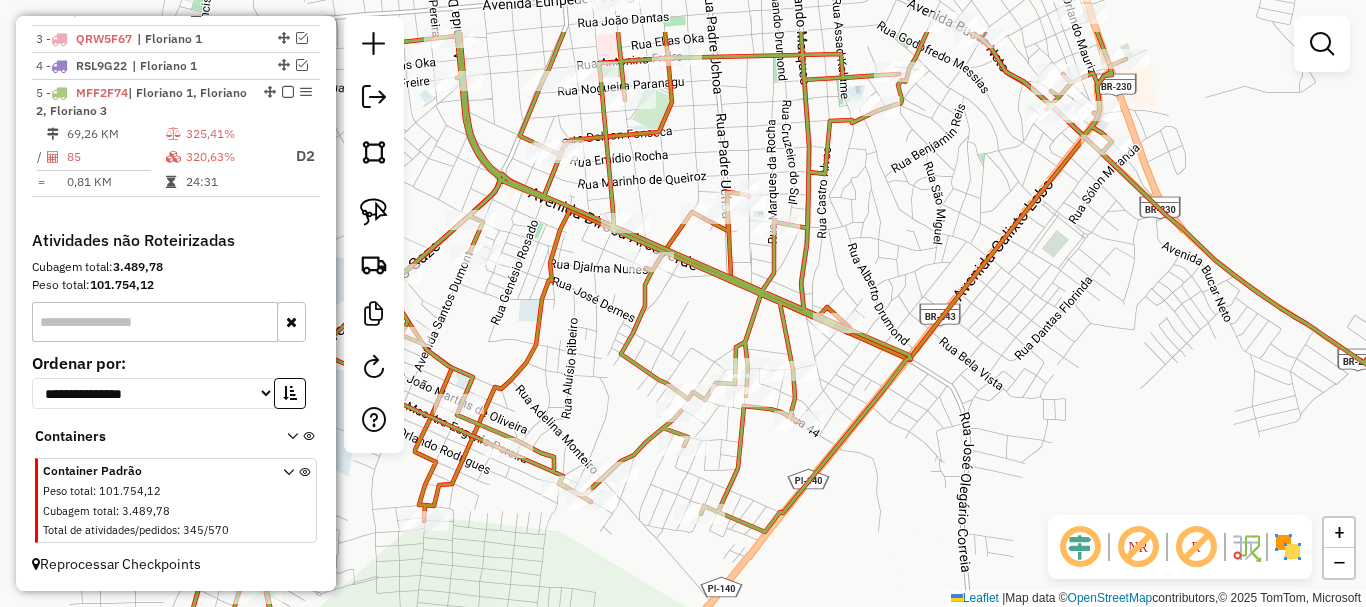 drag, startPoint x: 803, startPoint y: 312, endPoint x: 886, endPoint y: 424, distance: 139.4023 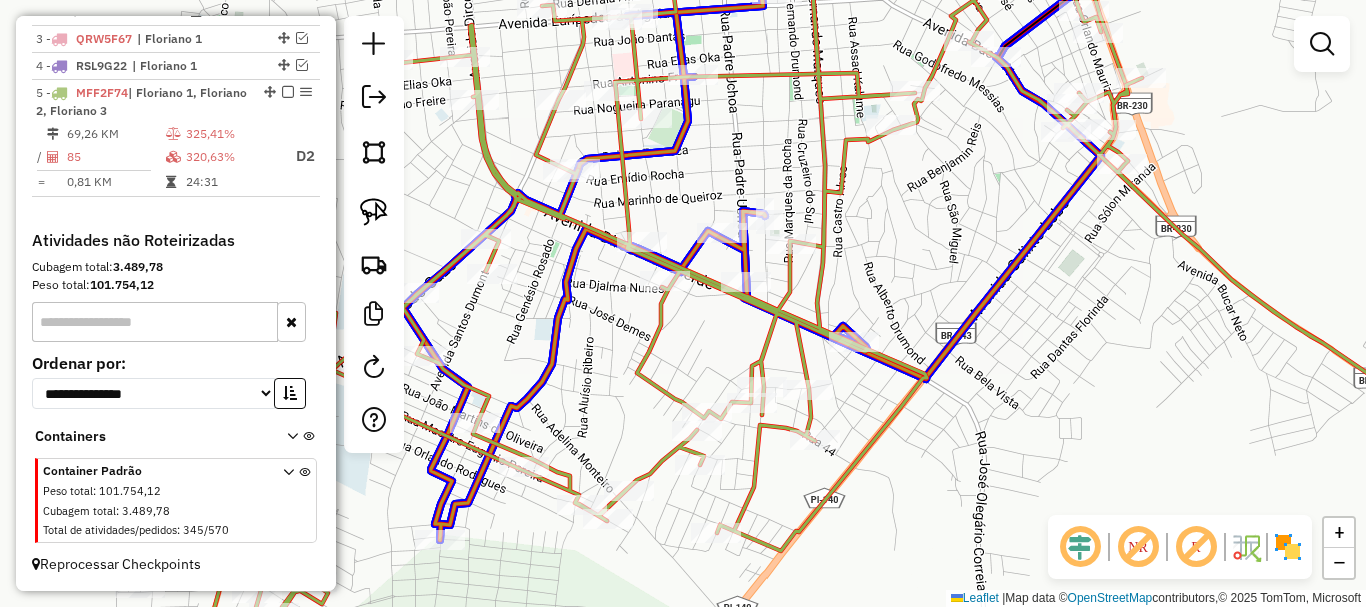 click 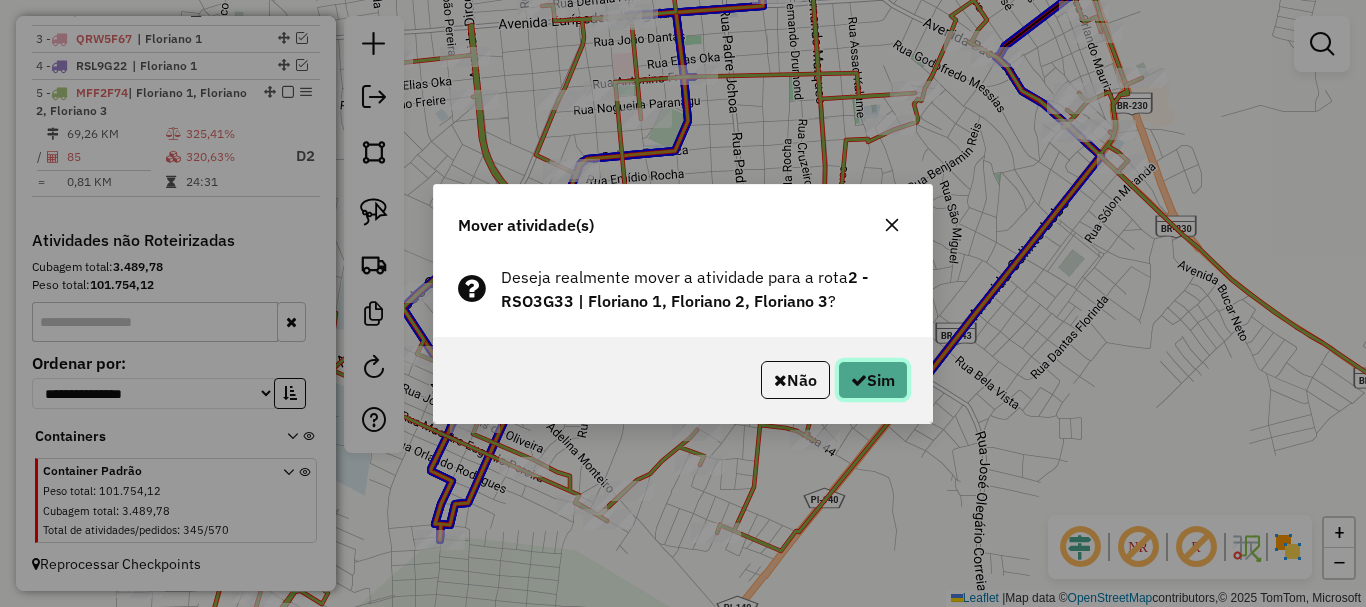 click on "Sim" 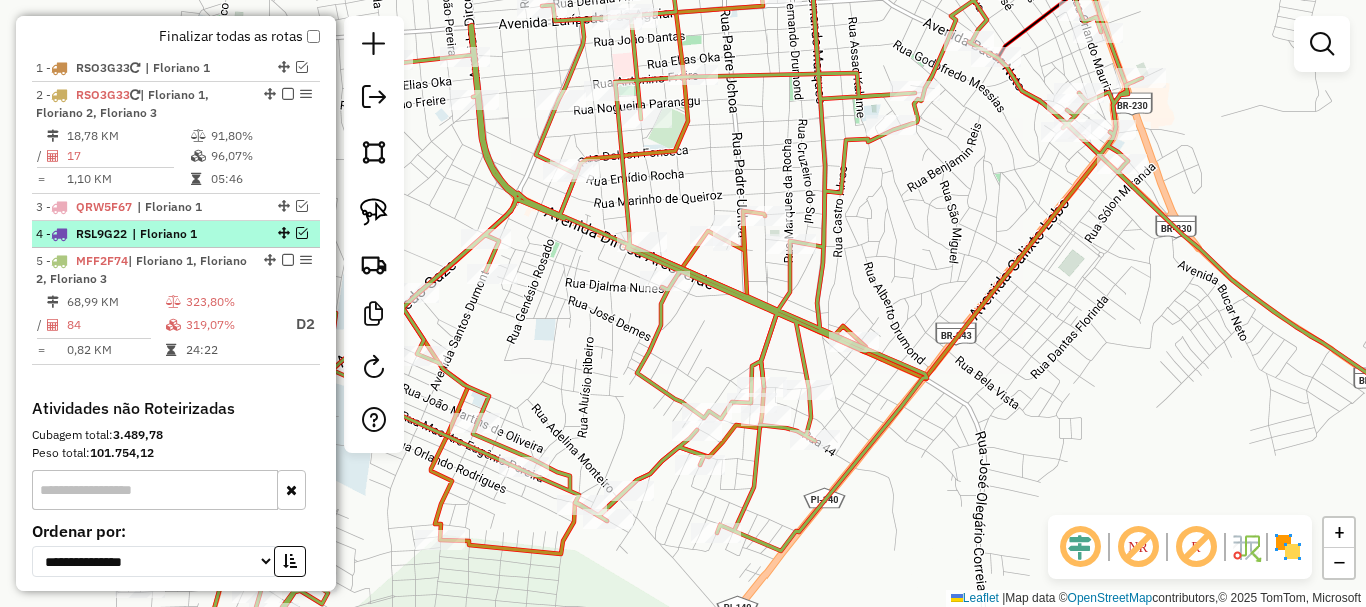 scroll, scrollTop: 703, scrollLeft: 0, axis: vertical 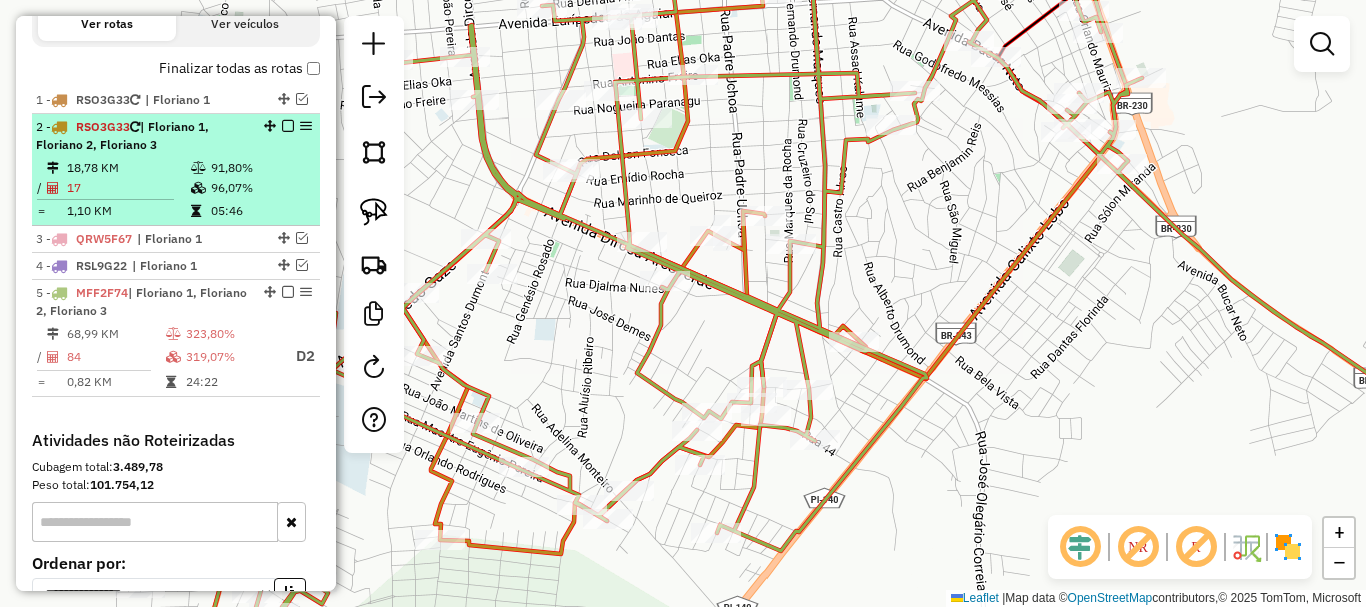 click at bounding box center [288, 126] 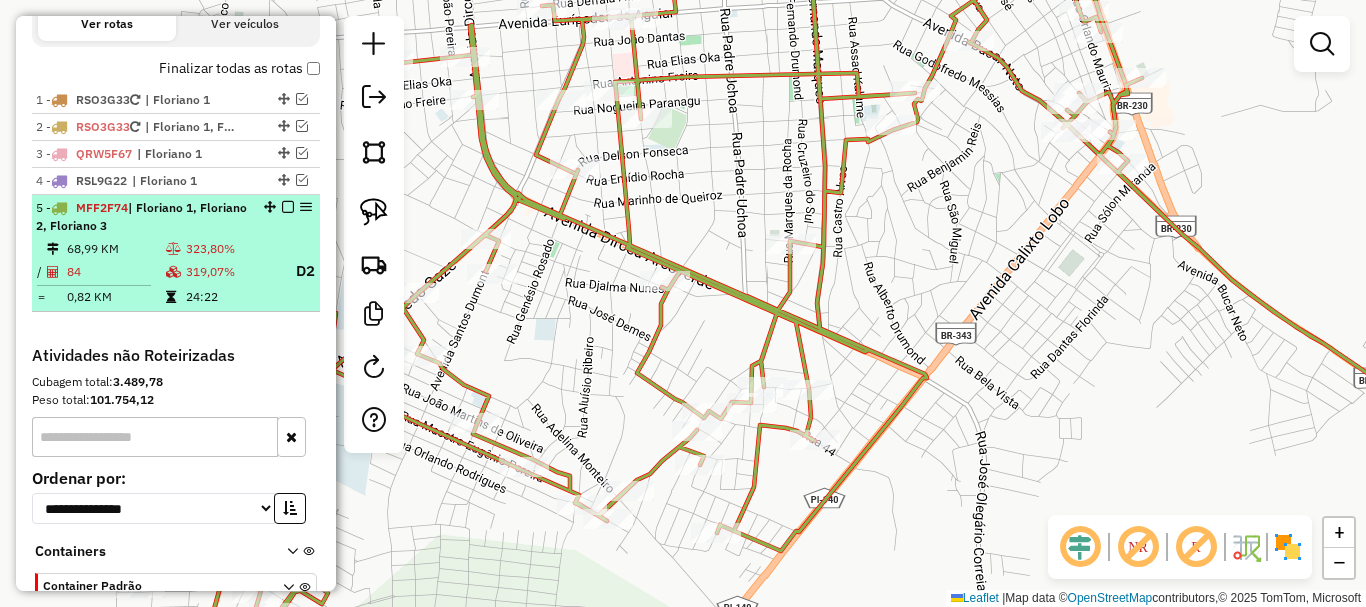 click on "5 -       MFF2F74   | Floriano 1, Floriano 2, Floriano 3" at bounding box center (142, 217) 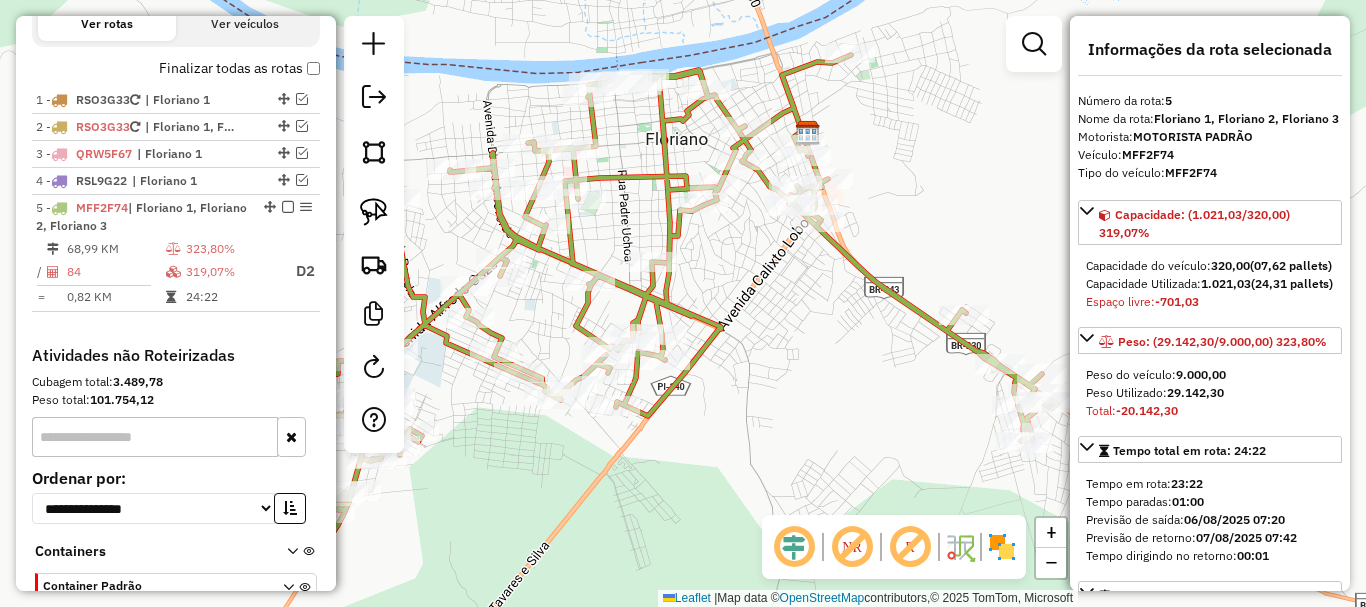 drag, startPoint x: 808, startPoint y: 318, endPoint x: 808, endPoint y: 348, distance: 30 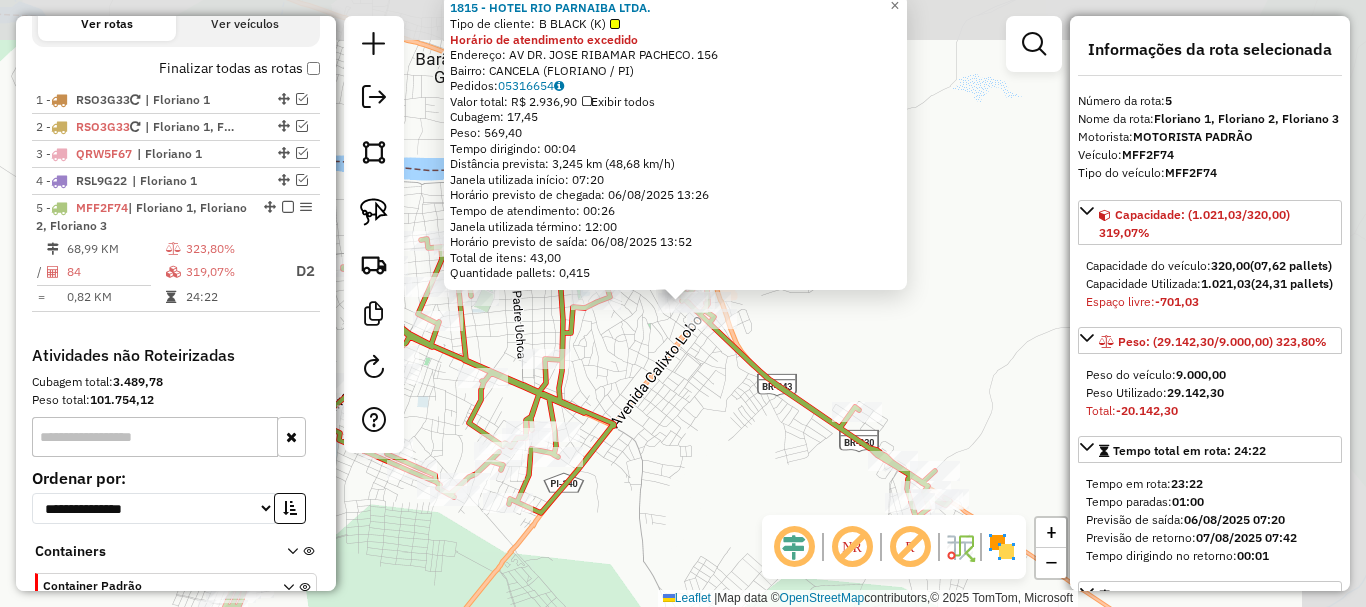scroll, scrollTop: 818, scrollLeft: 0, axis: vertical 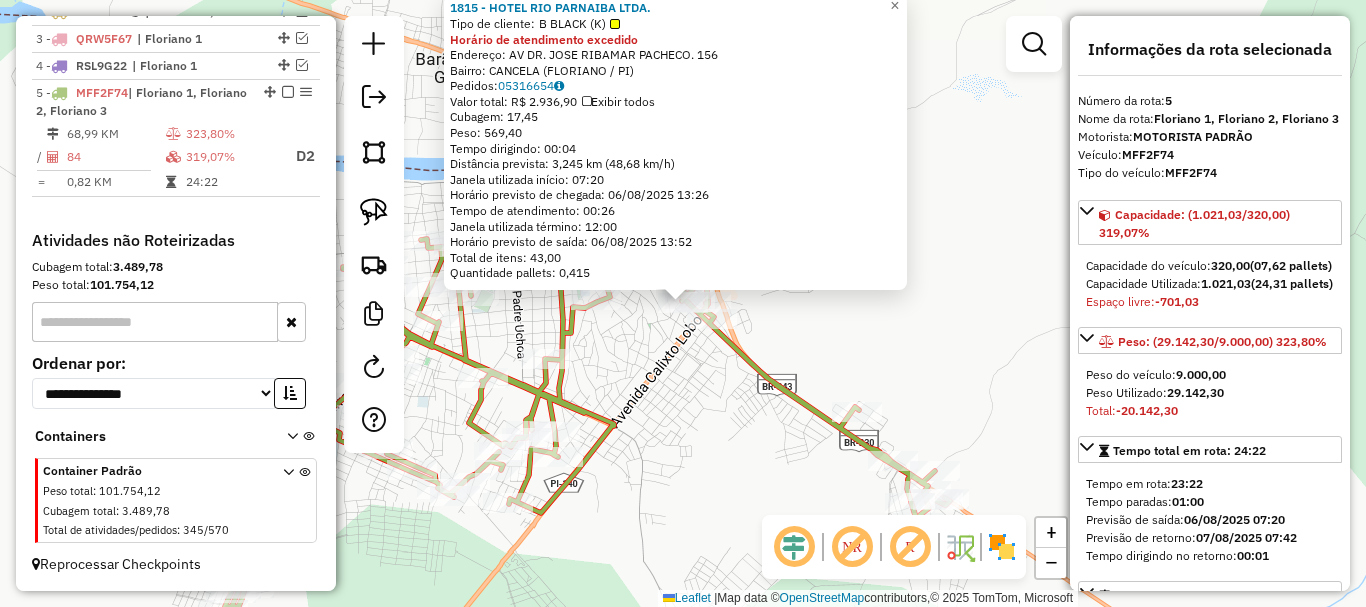 click on "Rota 5 - Placa MFF2F74  1815 - HOTEL RIO PARNAIBA LTDA. 1815 - HOTEL RIO PARNAIBA LTDA.  Tipo de cliente:   B BLACK (K)  Horário de atendimento excedido  Endereço: AV  DR. JOSE RIBAMAR PACHECO.      156   Bairro: CANCELA (FLORIANO / PI)   Pedidos:  05316654   Valor total: R$ 2.936,90   Exibir todos   Cubagem: 17,45  Peso: 569,40  Tempo dirigindo: 00:04   Distância prevista: 3,245 km (48,68 km/h)   Janela utilizada início: 07:20   Horário previsto de chegada: 06/08/2025 13:26   Tempo de atendimento: 00:26   Janela utilizada término: 12:00   Horário previsto de saída: 06/08/2025 13:52   Total de itens: 43,00   Quantidade pallets: 0,415  × Janela de atendimento Grade de atendimento Capacidade Transportadoras Veículos Cliente Pedidos  Rotas Selecione os dias de semana para filtrar as janelas de atendimento  Seg   Ter   Qua   Qui   Sex   Sáb   Dom  Informe o período da janela de atendimento: De: Até:  Filtrar exatamente a janela do cliente  Considerar janela de atendimento padrão   Seg   Ter   Qua  +" 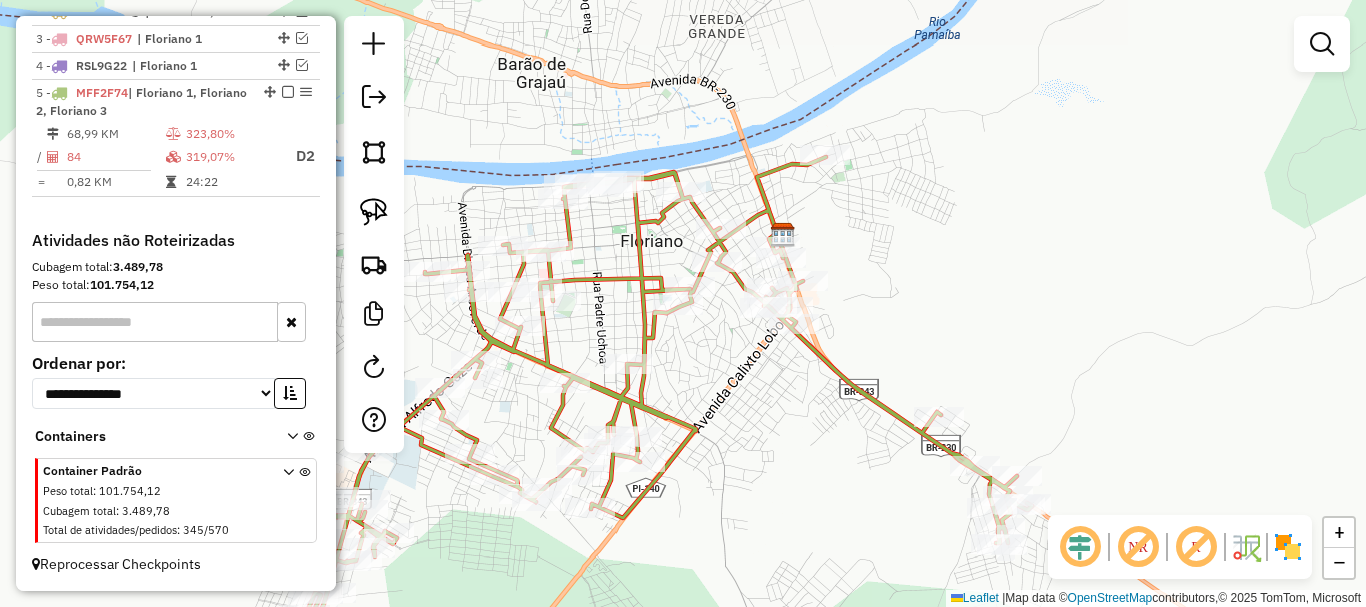 drag, startPoint x: 844, startPoint y: 406, endPoint x: 1039, endPoint y: 381, distance: 196.59604 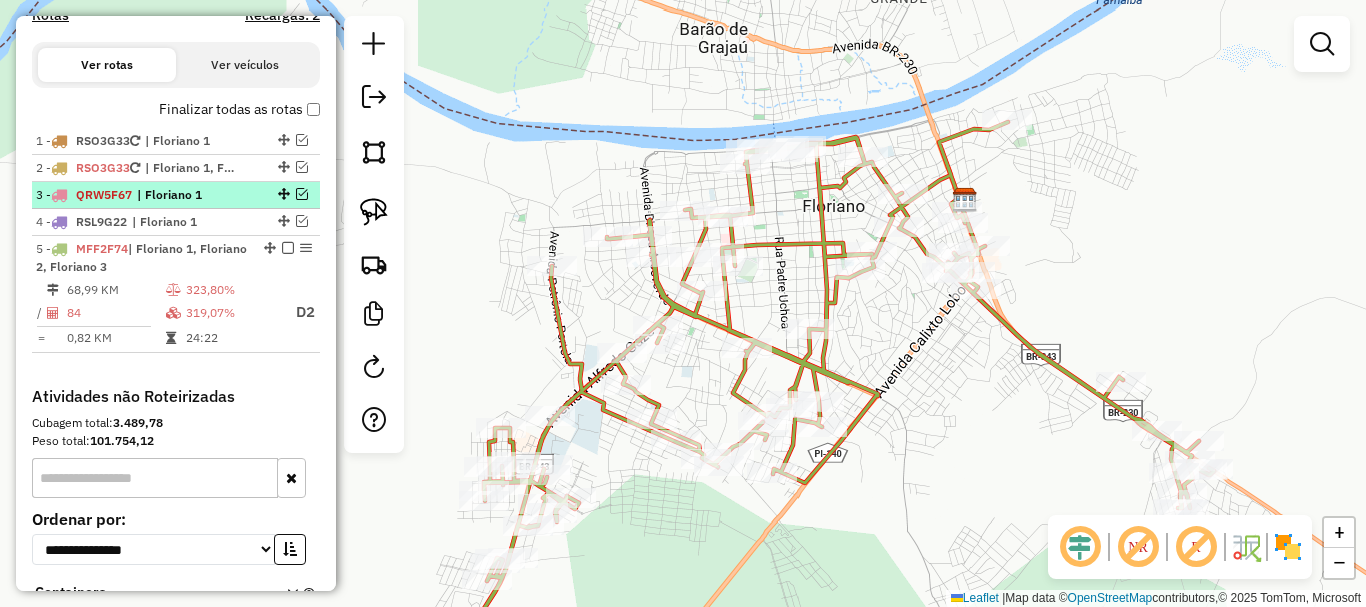 scroll, scrollTop: 618, scrollLeft: 0, axis: vertical 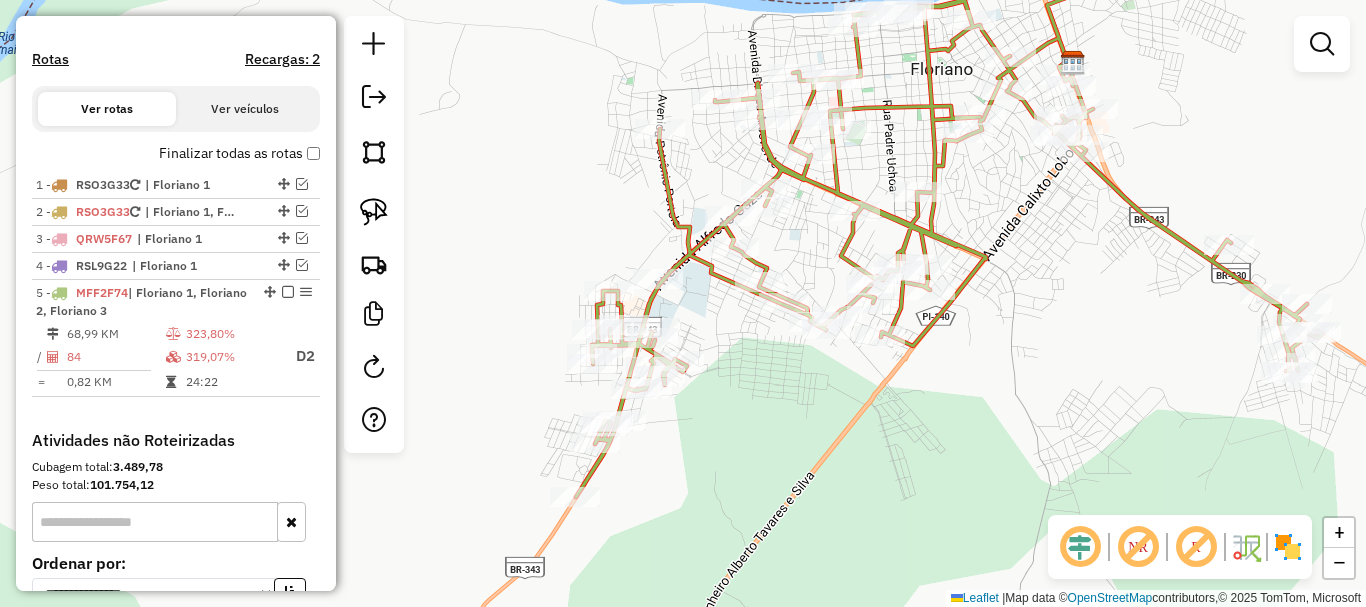 drag, startPoint x: 738, startPoint y: 361, endPoint x: 745, endPoint y: 340, distance: 22.135944 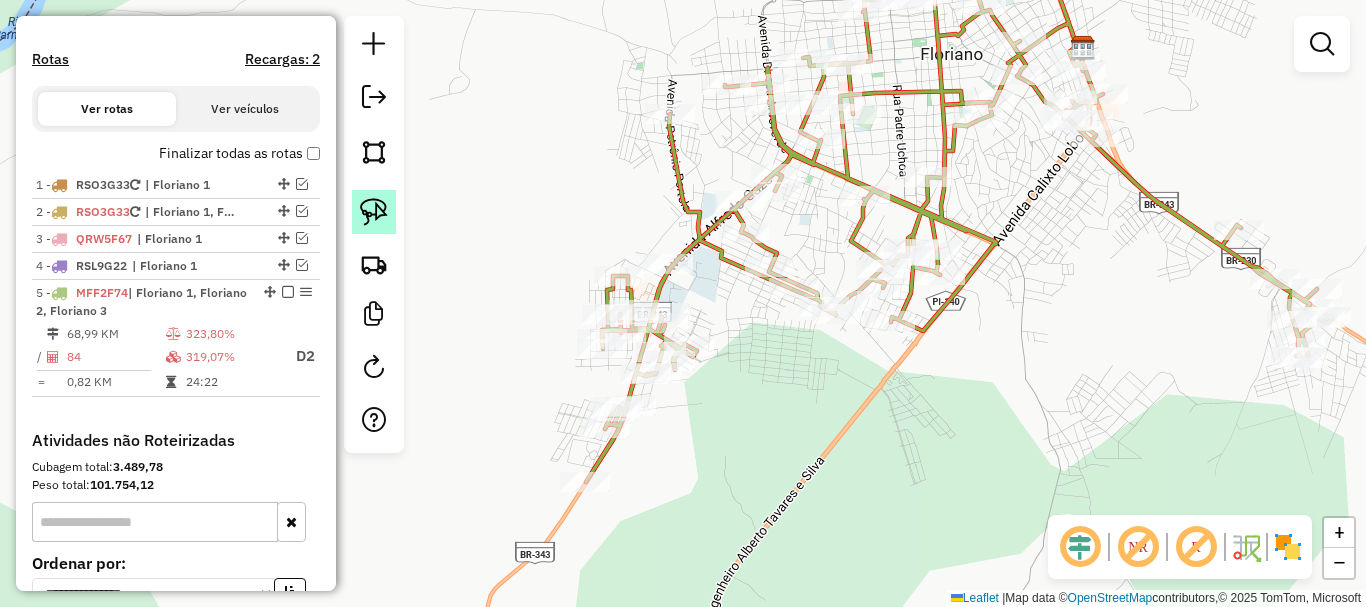 click 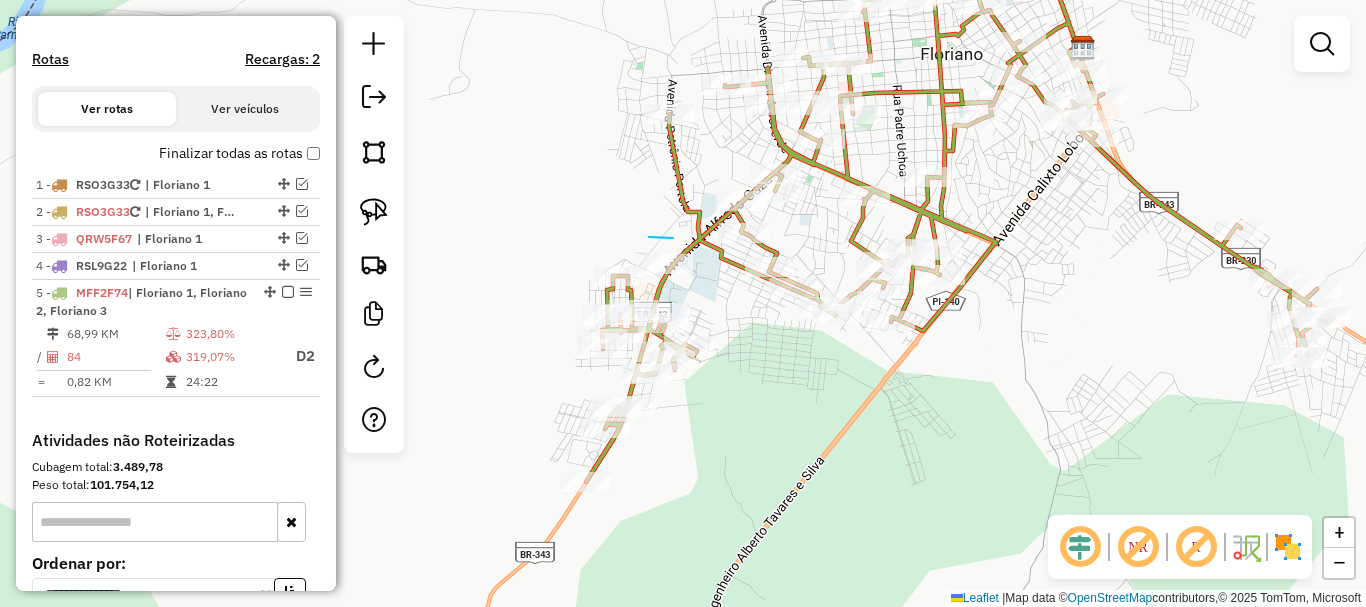 drag, startPoint x: 673, startPoint y: 238, endPoint x: 649, endPoint y: 237, distance: 24.020824 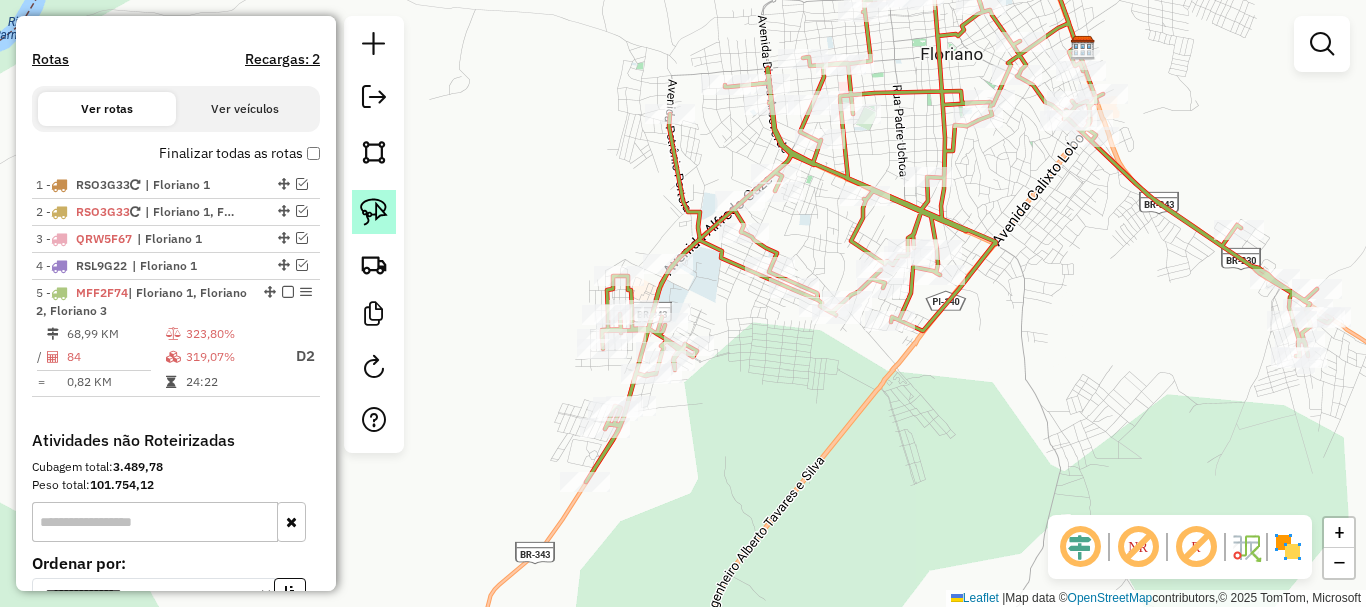 click 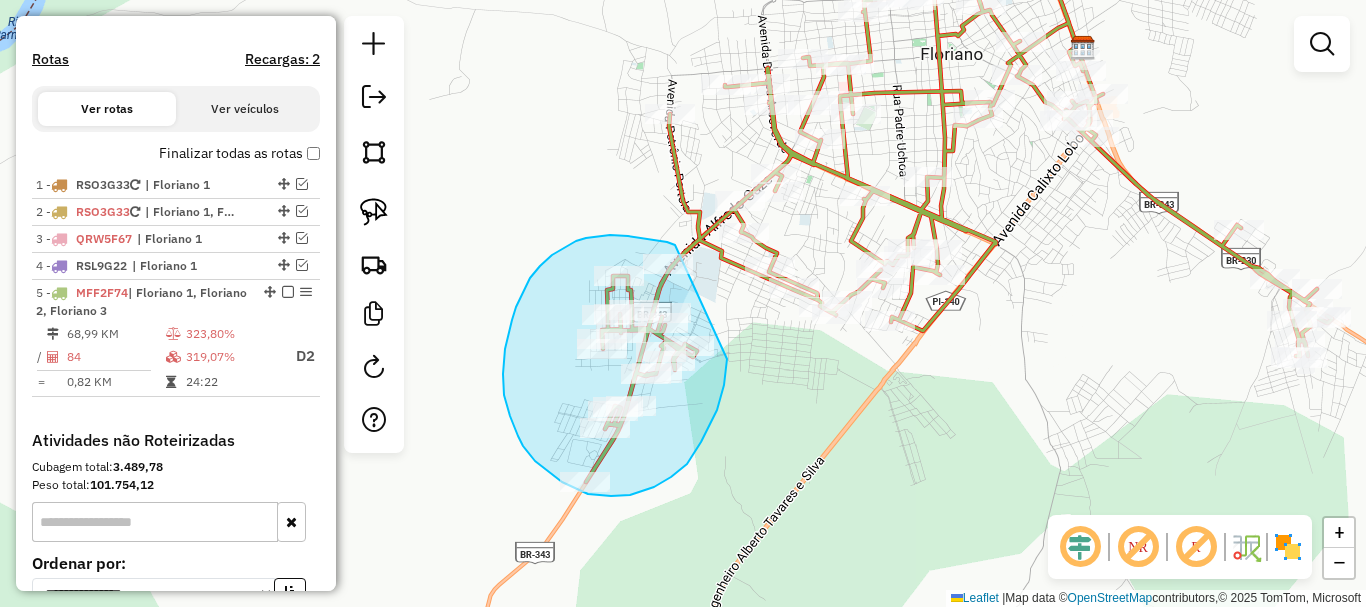 drag, startPoint x: 675, startPoint y: 245, endPoint x: 727, endPoint y: 359, distance: 125.299644 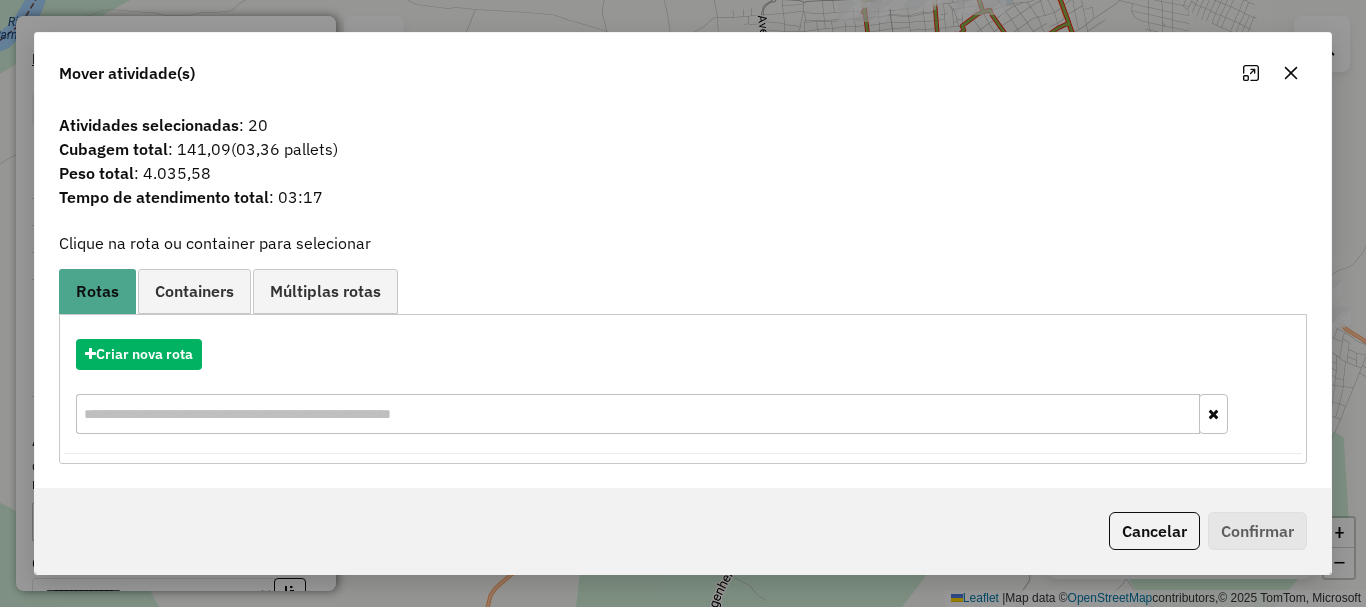 click on "Criar nova rota" at bounding box center (683, 389) 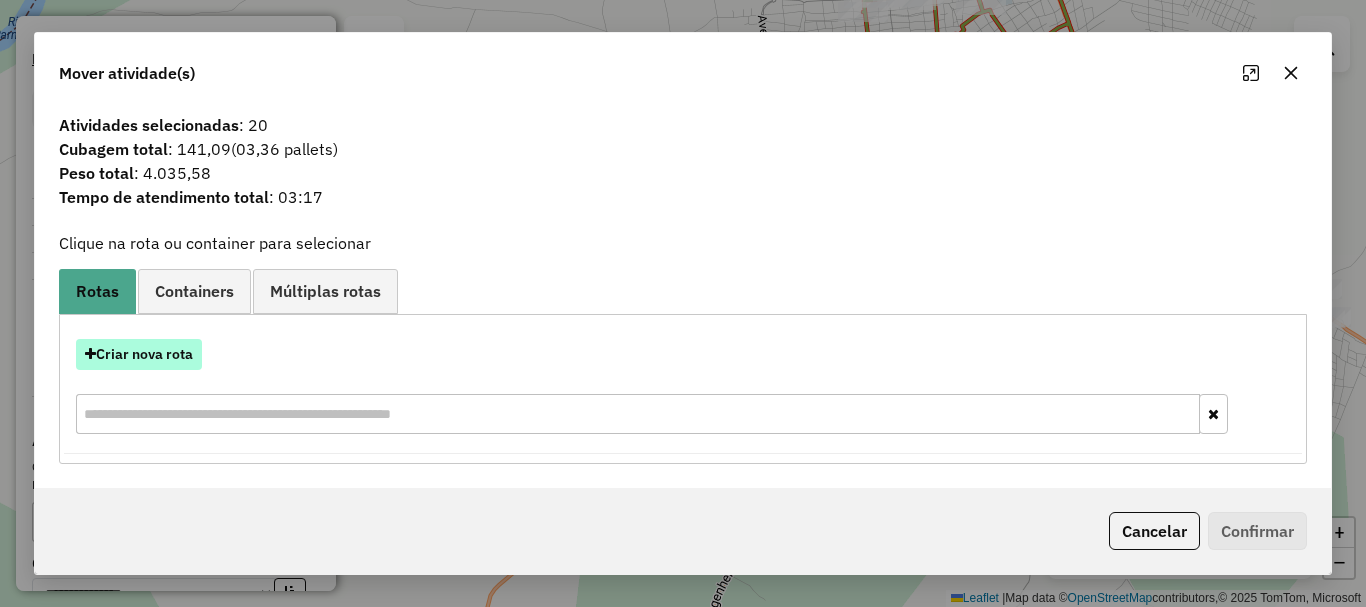 click on "Criar nova rota" at bounding box center (139, 354) 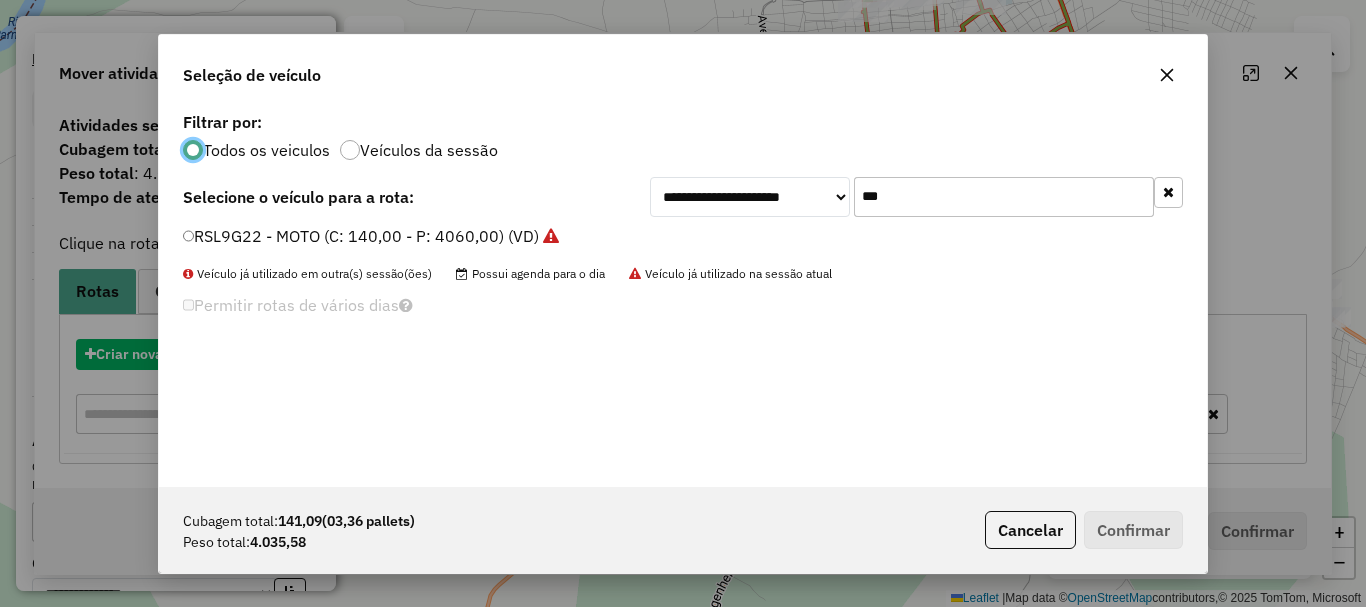 scroll, scrollTop: 11, scrollLeft: 6, axis: both 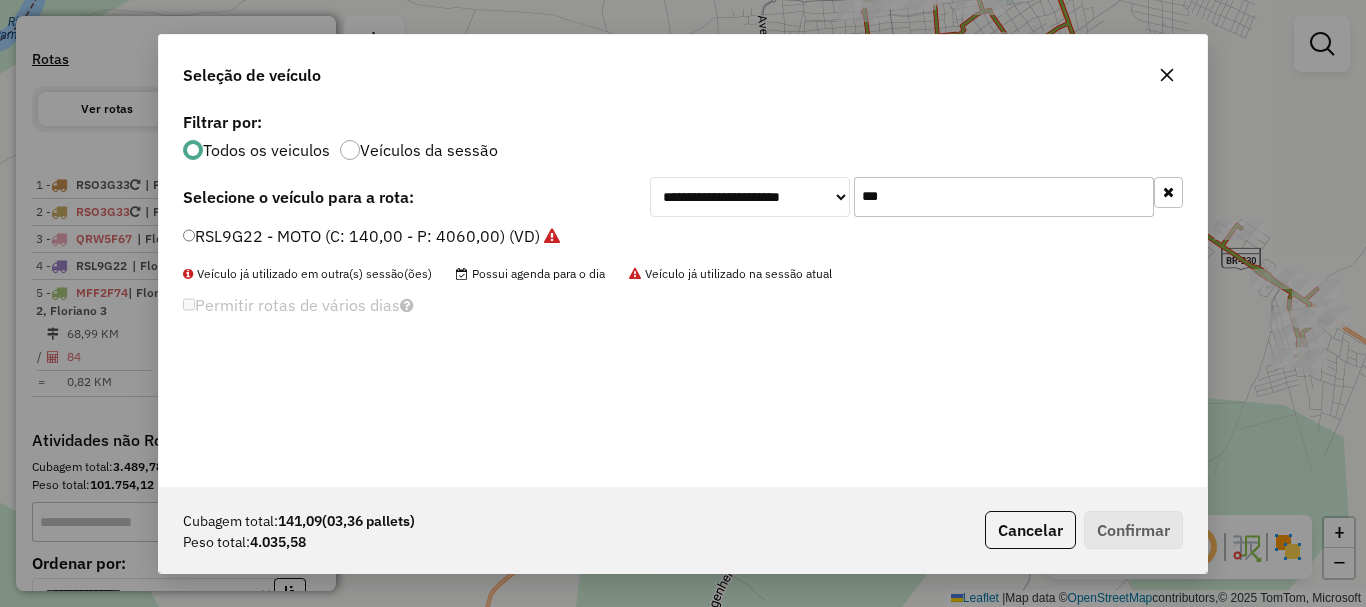 click on "***" 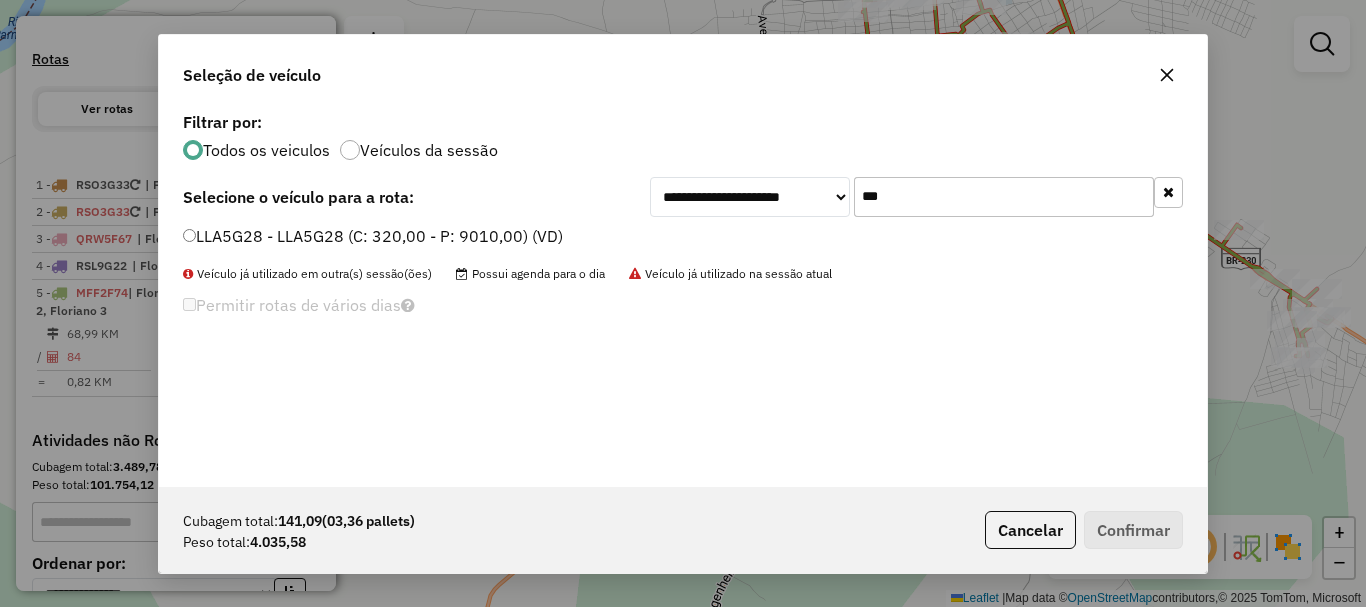 type on "***" 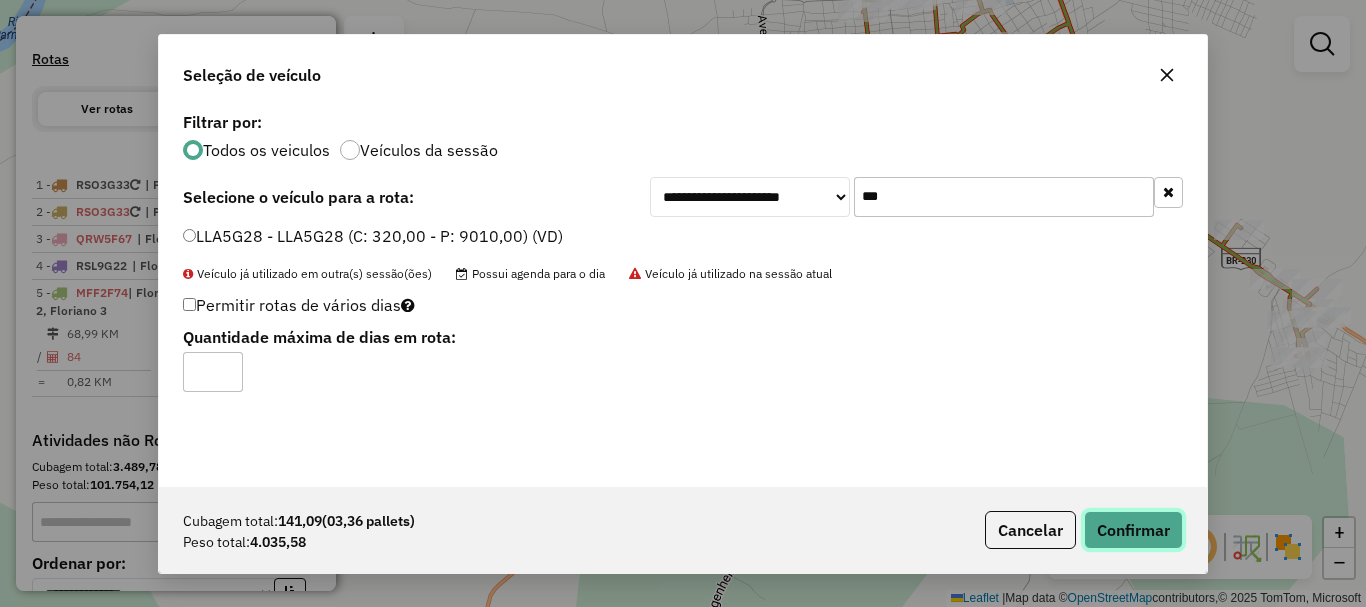 click on "Confirmar" 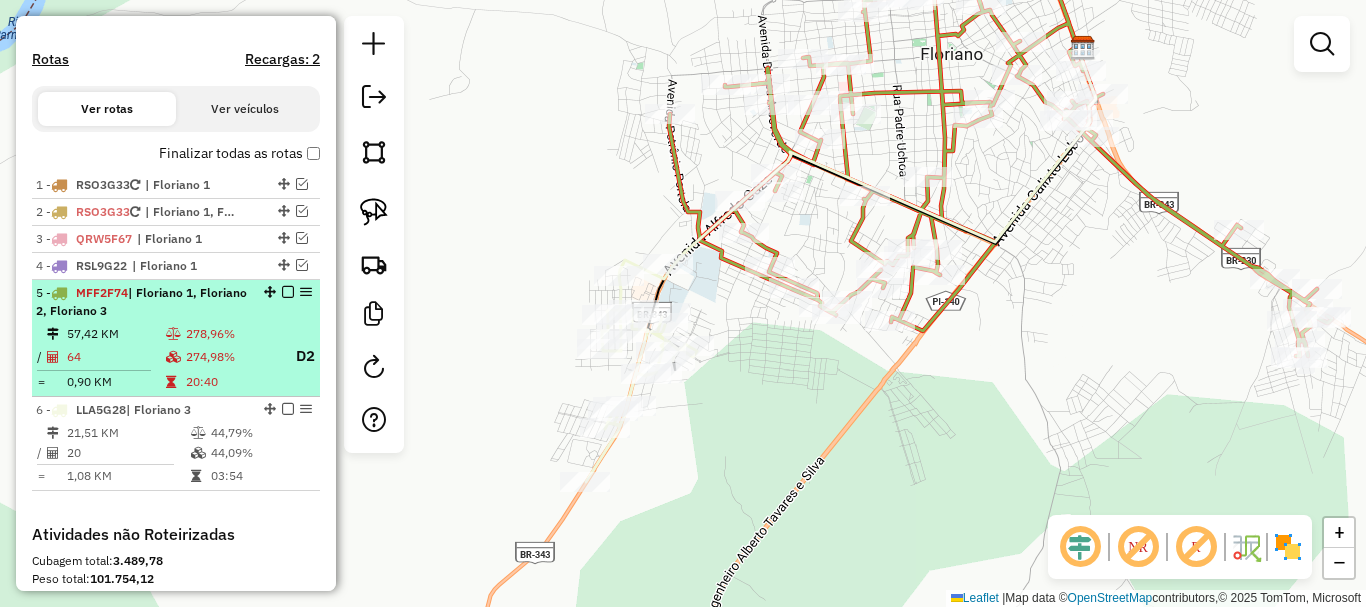 click on "274,98%" at bounding box center (231, 356) 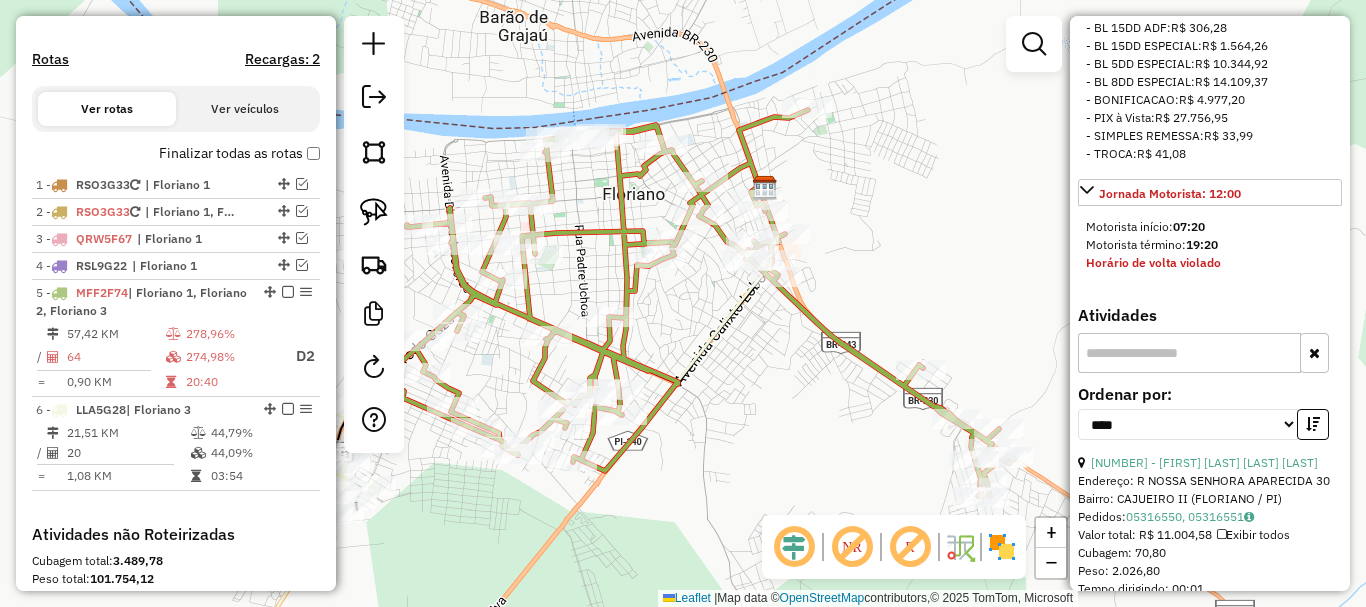 scroll, scrollTop: 1200, scrollLeft: 0, axis: vertical 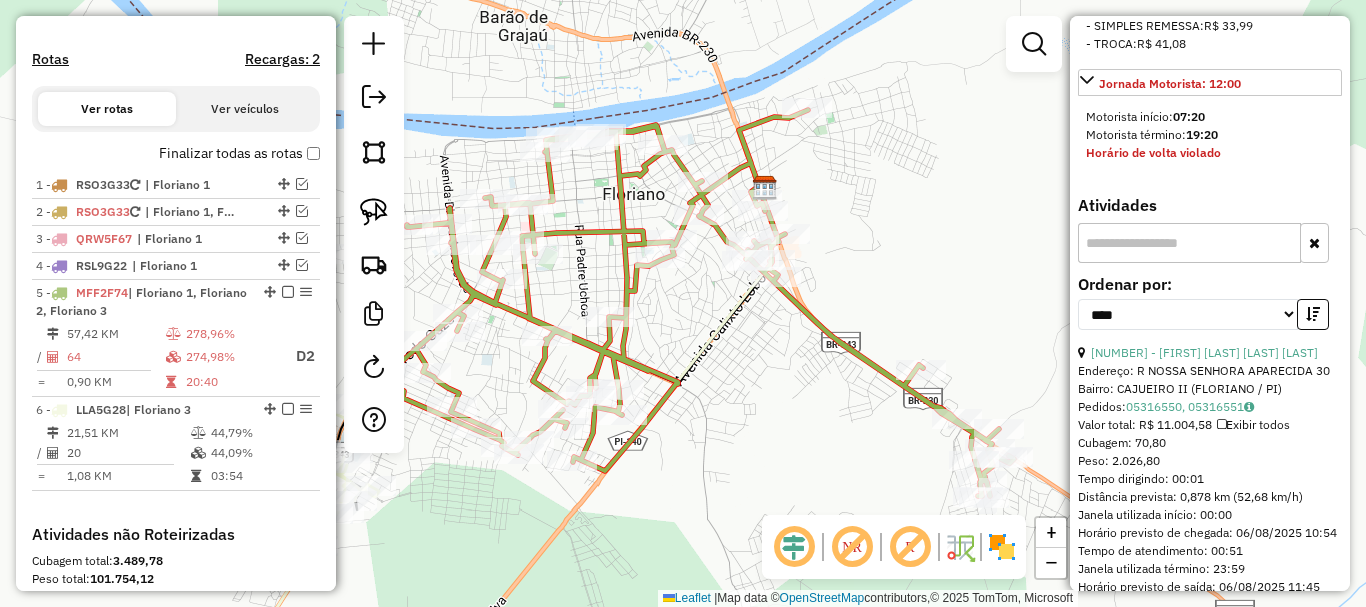 click on "**********" at bounding box center [1210, 310] 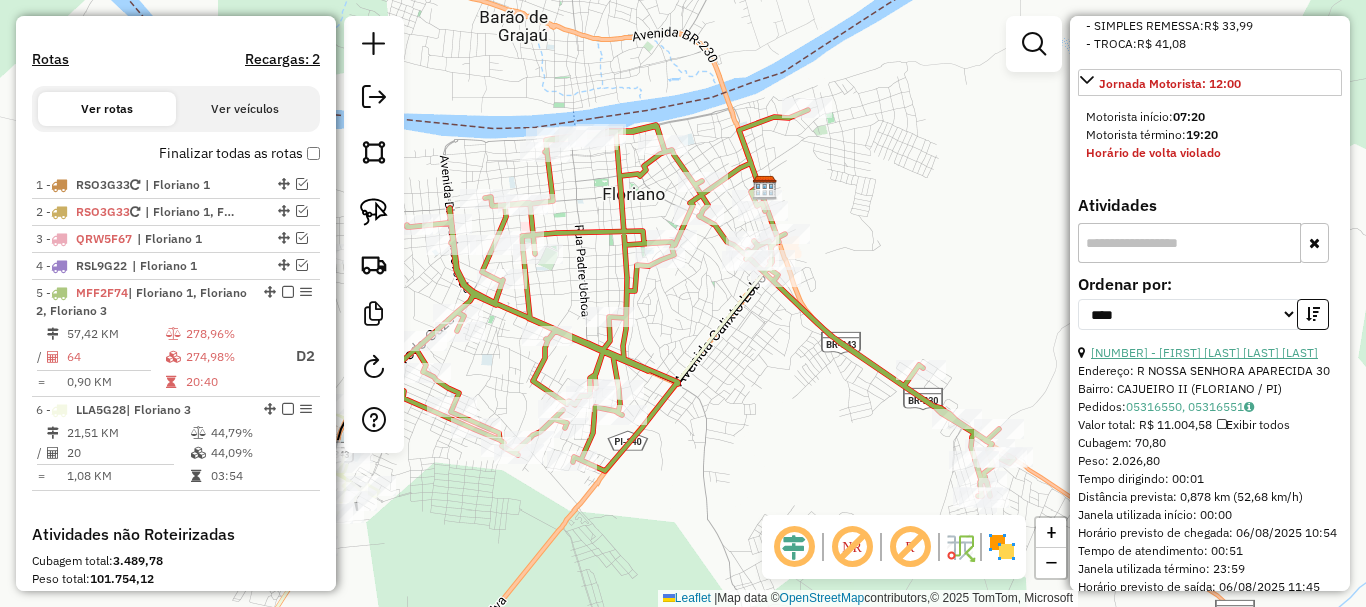 click on "13 - 2183 - [FIRST] [LAST] [LAST]" at bounding box center [1204, 352] 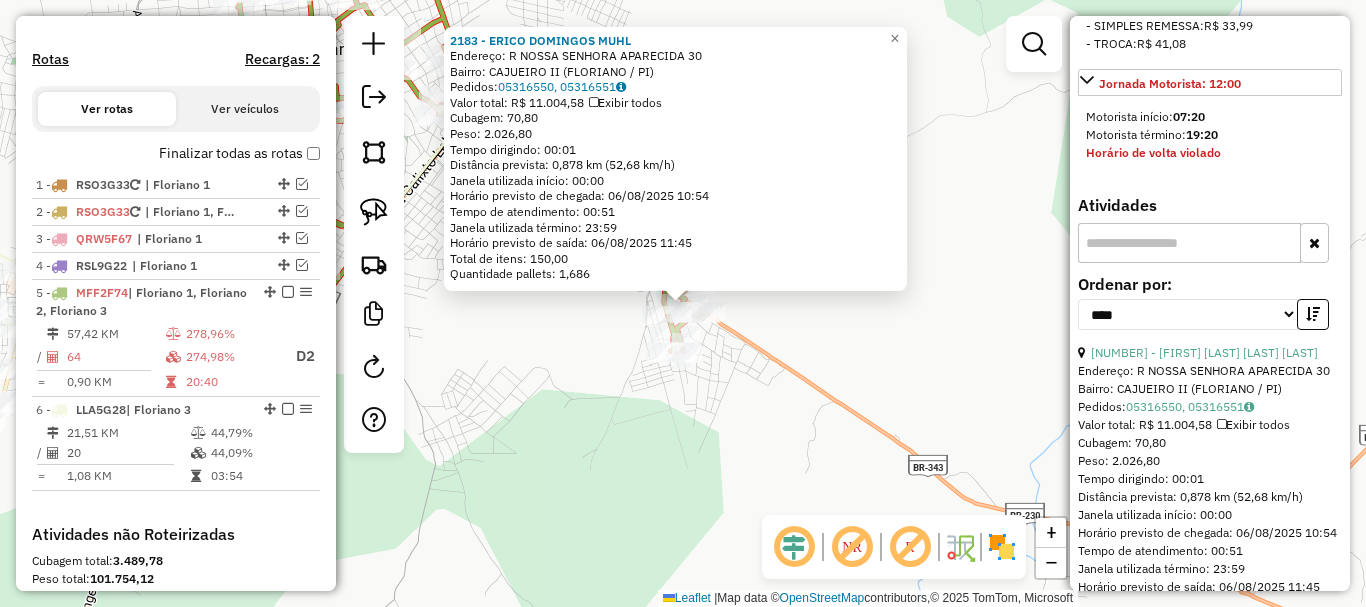 drag, startPoint x: 786, startPoint y: 370, endPoint x: 762, endPoint y: 375, distance: 24.5153 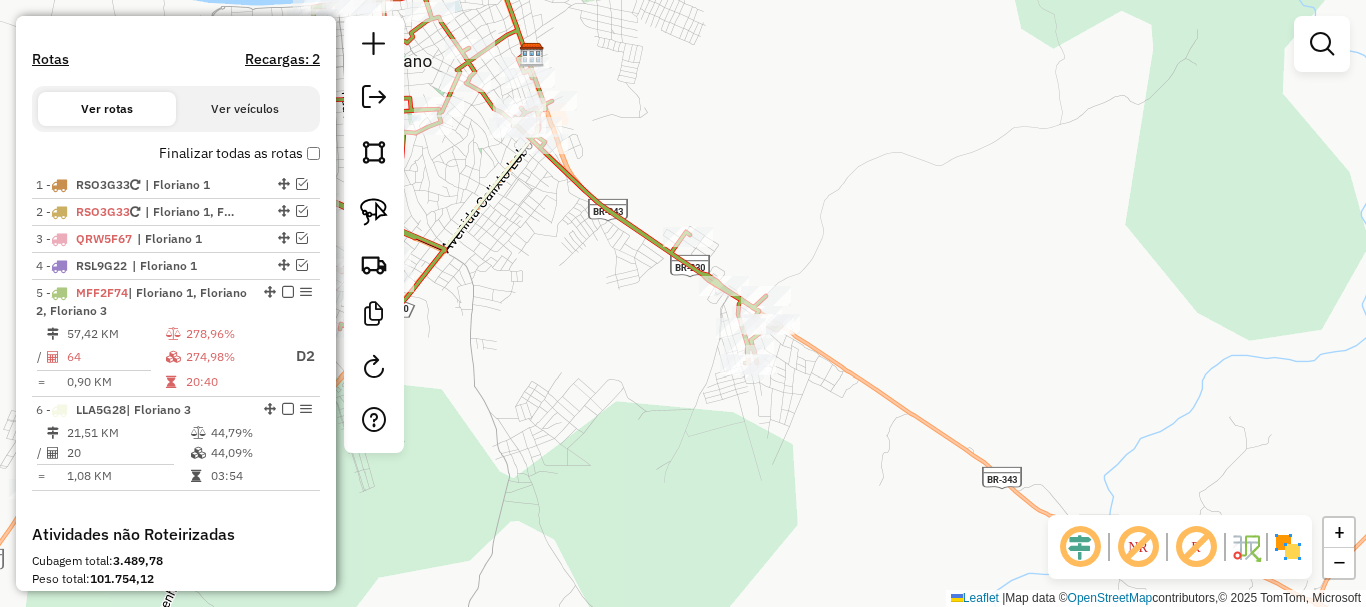 drag, startPoint x: 754, startPoint y: 391, endPoint x: 1083, endPoint y: 434, distance: 331.79813 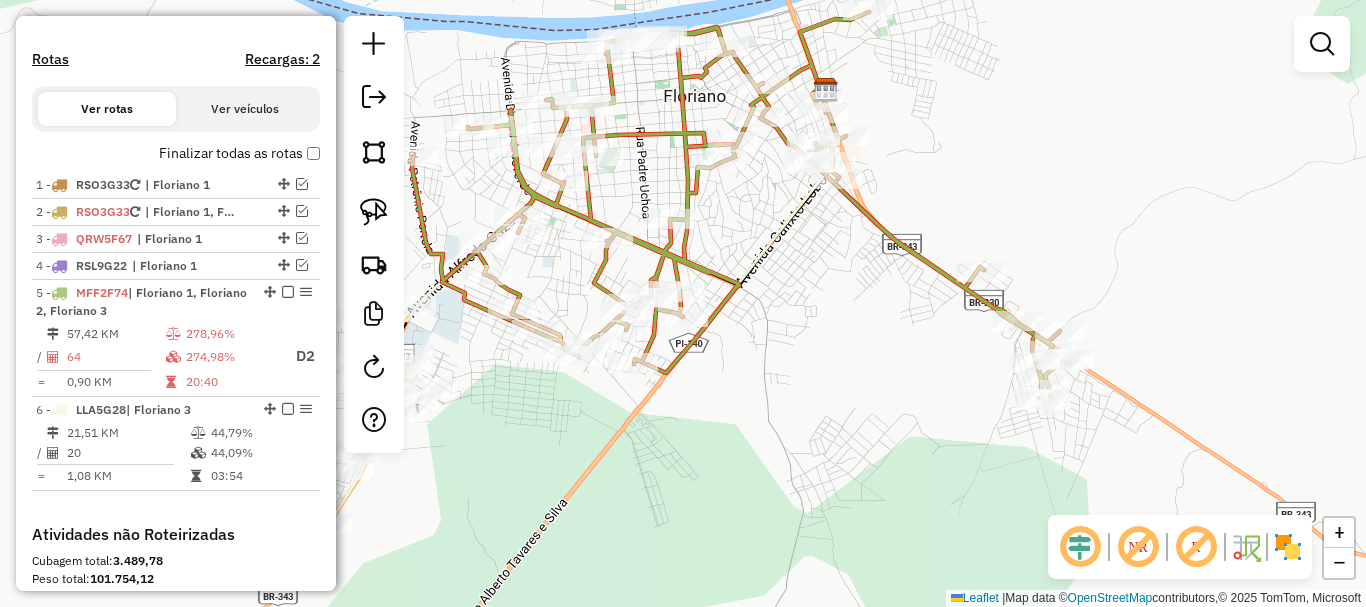 drag, startPoint x: 823, startPoint y: 387, endPoint x: 1059, endPoint y: 435, distance: 240.8319 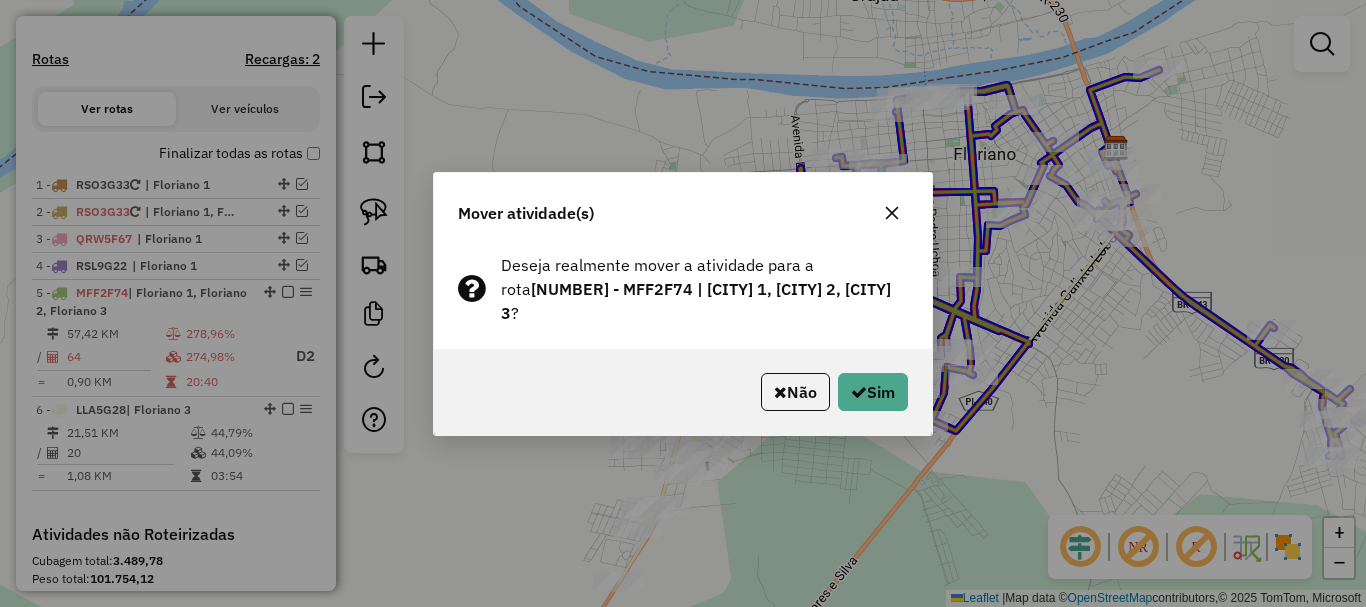 click on "Não   Sim" 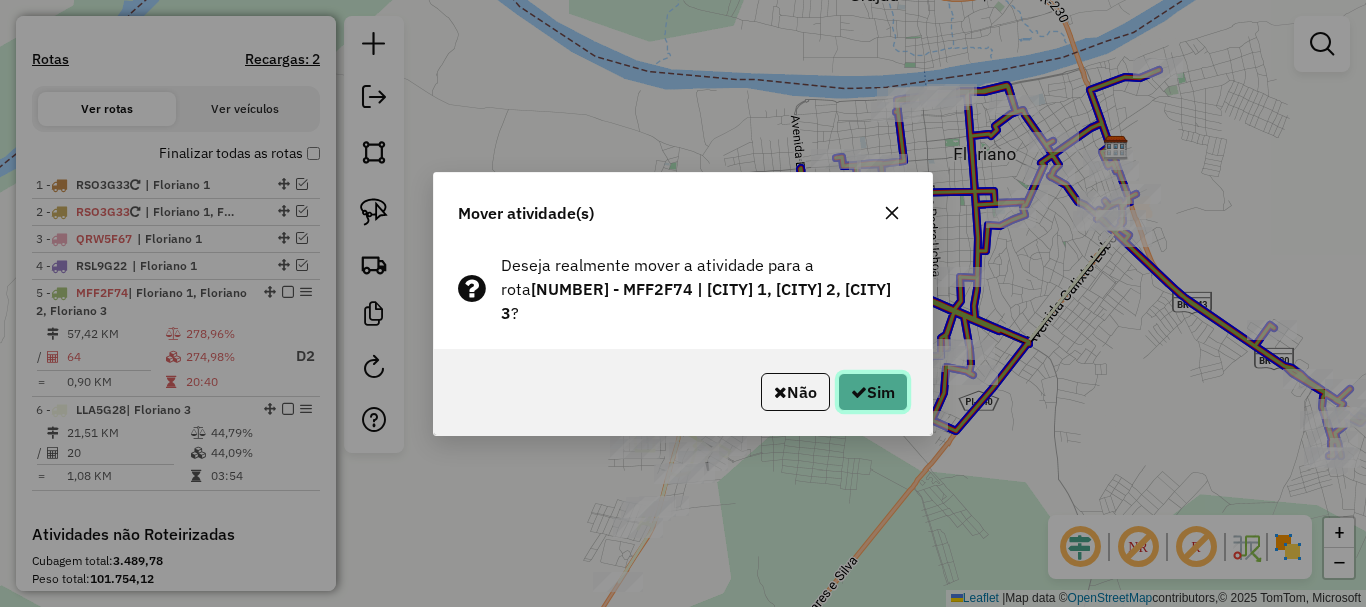 click on "Sim" 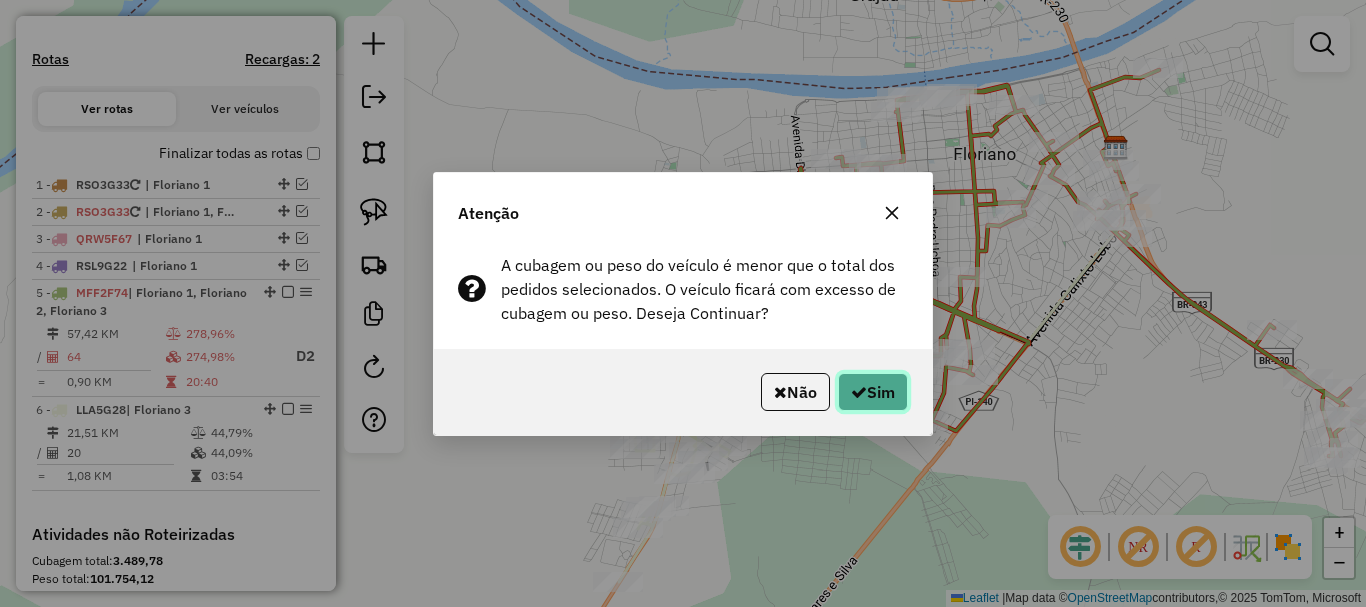 click on "Sim" 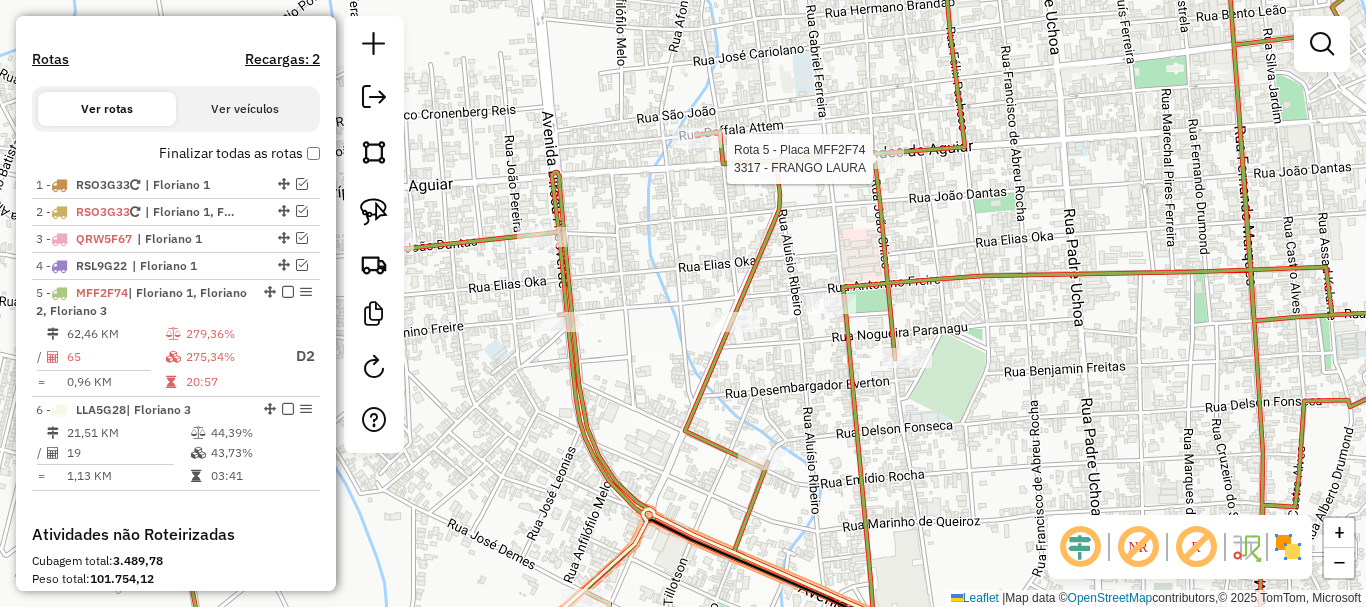 select on "*********" 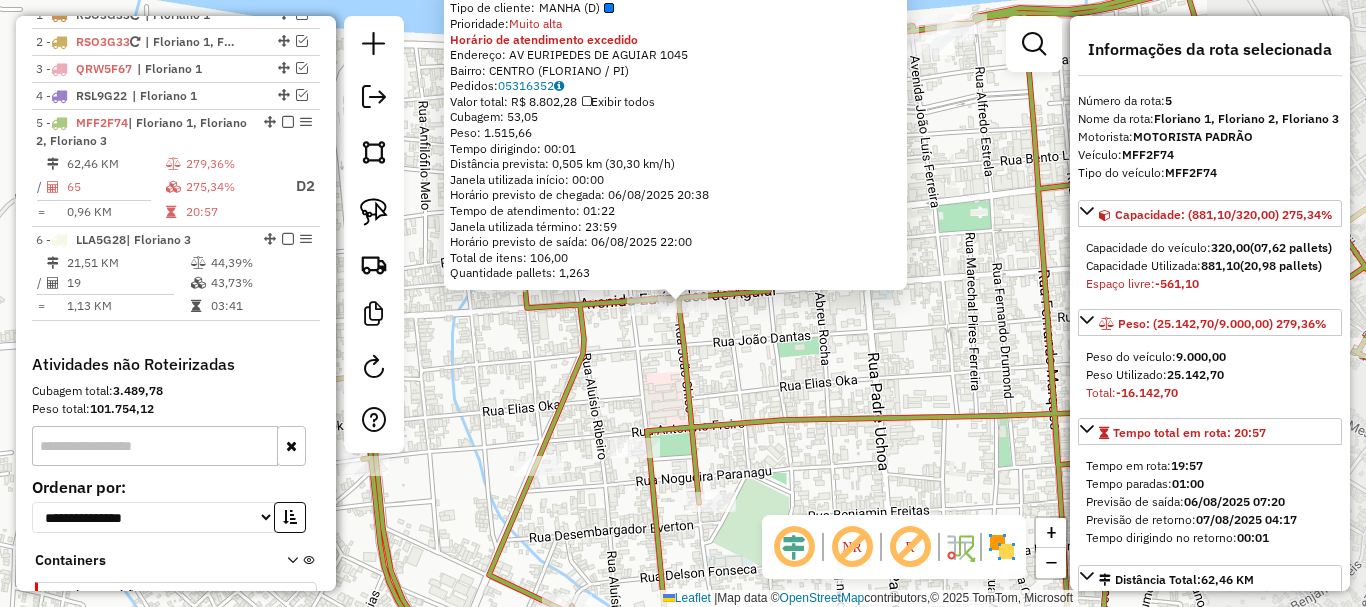 scroll, scrollTop: 882, scrollLeft: 0, axis: vertical 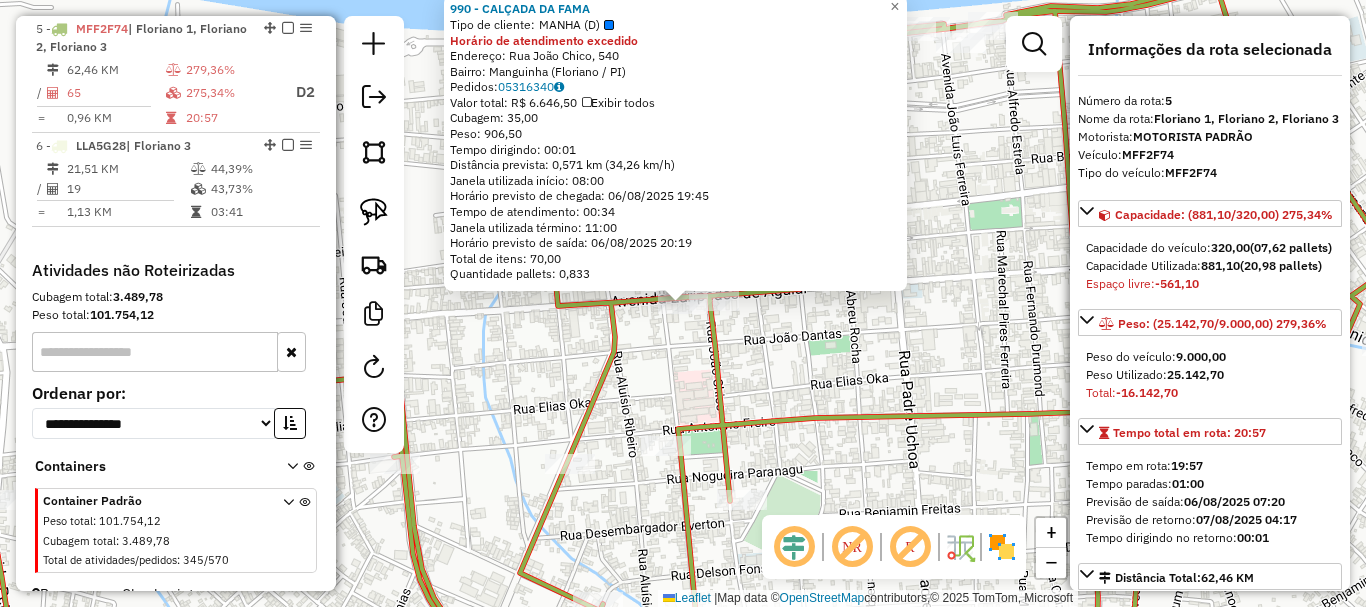 click on "990 - CALÇADA DA FAMA  Tipo de cliente:   MANHA (D)  Horário de atendimento excedido  Endereço: Rua João Chico, 540   Bairro: Manguinha (Floriano / PI)   Pedidos:  05316340   Valor total: R$ 6.646,50   Exibir todos   Cubagem: 35,00  Peso: 906,50  Tempo dirigindo: 00:01   Distância prevista: 0,571 km (34,26 km/h)   Janela utilizada início: 08:00   Horário previsto de chegada: 06/08/2025 19:45   Tempo de atendimento: 00:34   Janela utilizada término: 11:00   Horário previsto de saída: 06/08/2025 20:19   Total de itens: 70,00   Quantidade pallets: 0,833  × Janela de atendimento Grade de atendimento Capacidade Transportadoras Veículos Cliente Pedidos  Rotas Selecione os dias de semana para filtrar as janelas de atendimento  Seg   Ter   Qua   Qui   Sex   Sáb   Dom  Informe o período da janela de atendimento: De: Até:  Filtrar exatamente a janela do cliente  Considerar janela de atendimento padrão  Selecione os dias de semana para filtrar as grades de atendimento  Seg   Ter   Qua   Qui   Sex   Sáb" 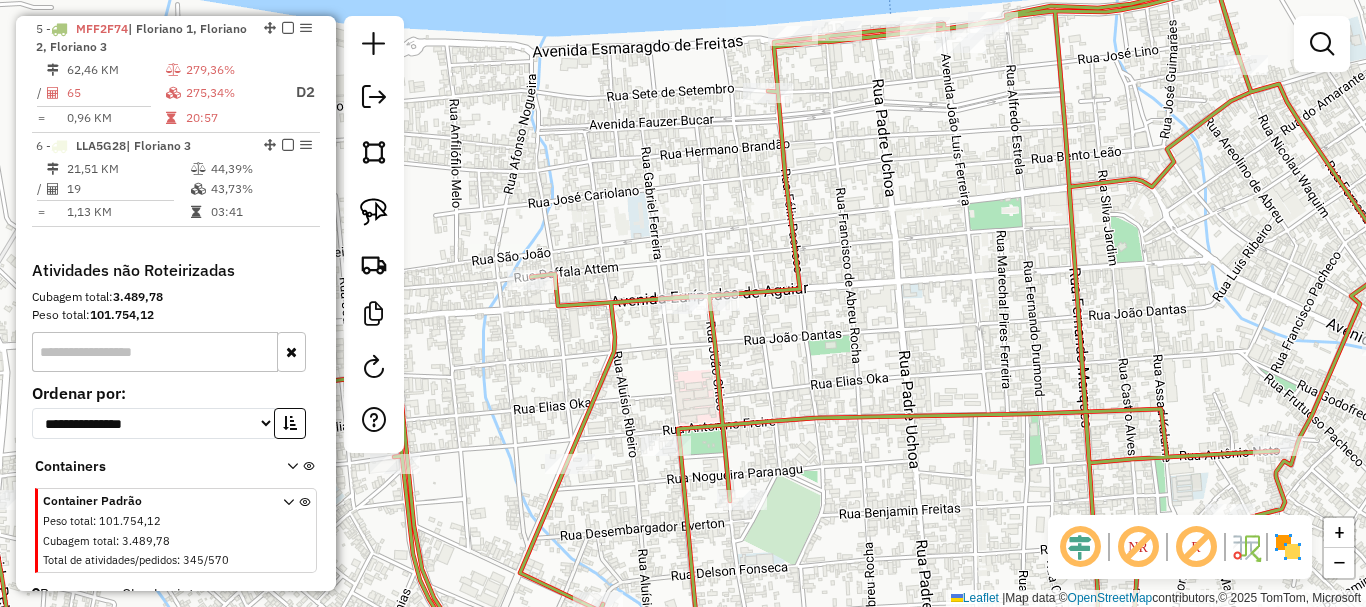 click 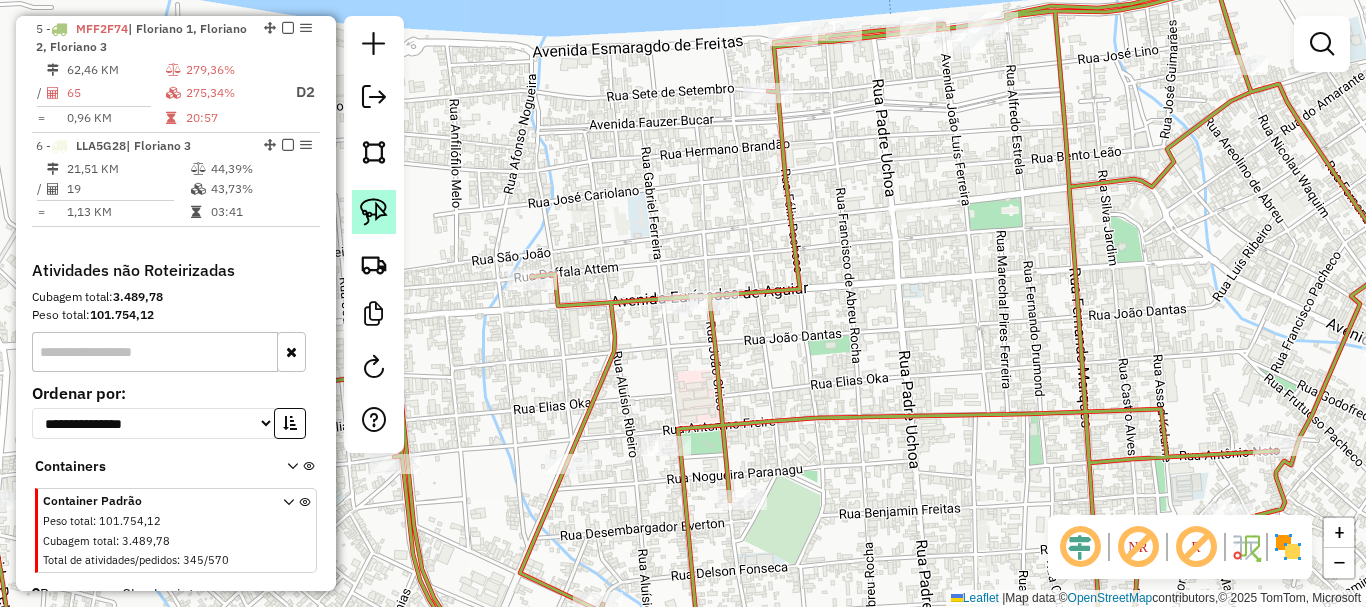 click 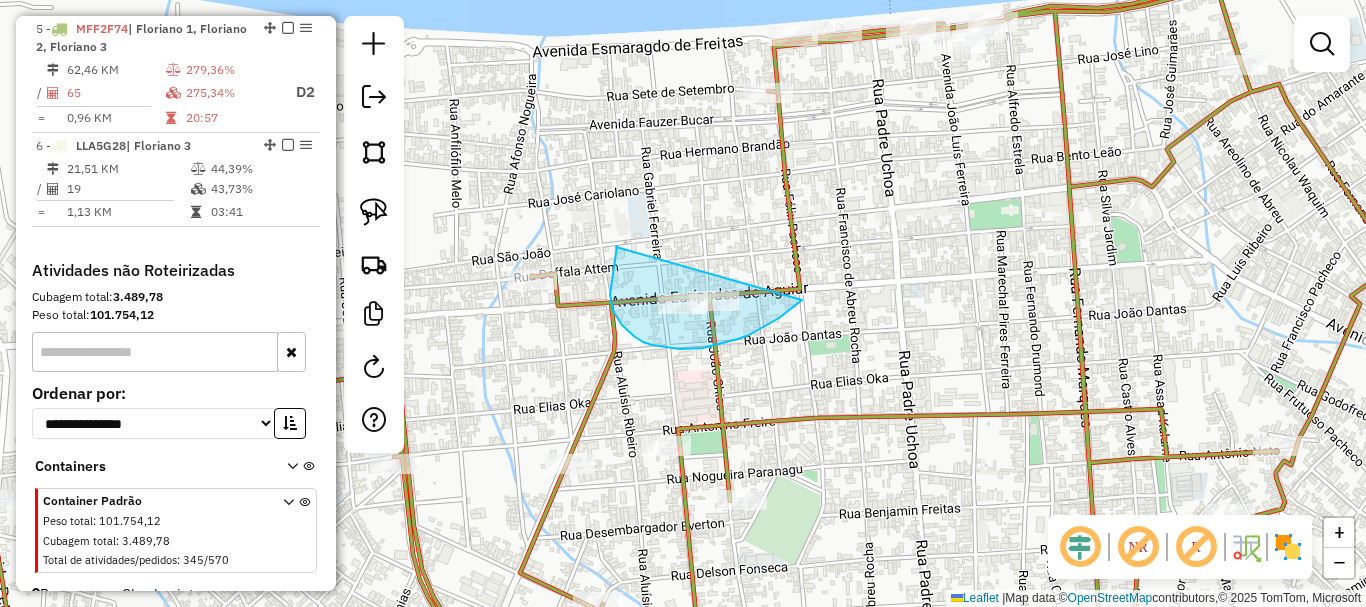 drag, startPoint x: 616, startPoint y: 256, endPoint x: 803, endPoint y: 299, distance: 191.88017 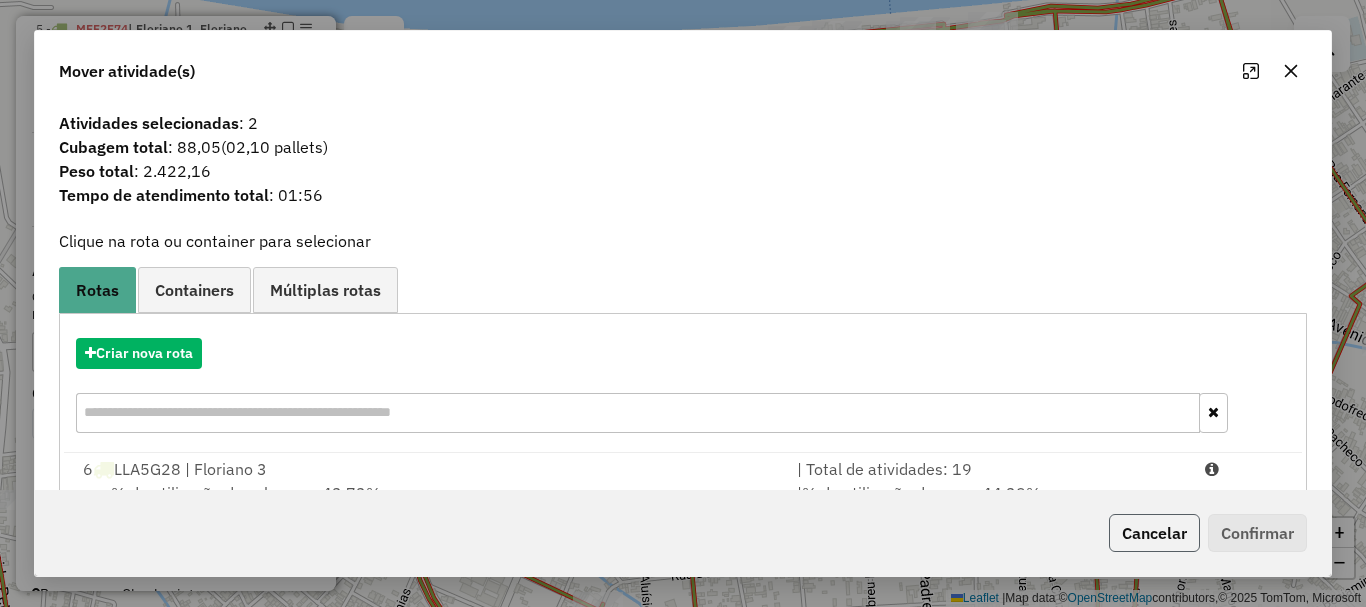click on "Cancelar" 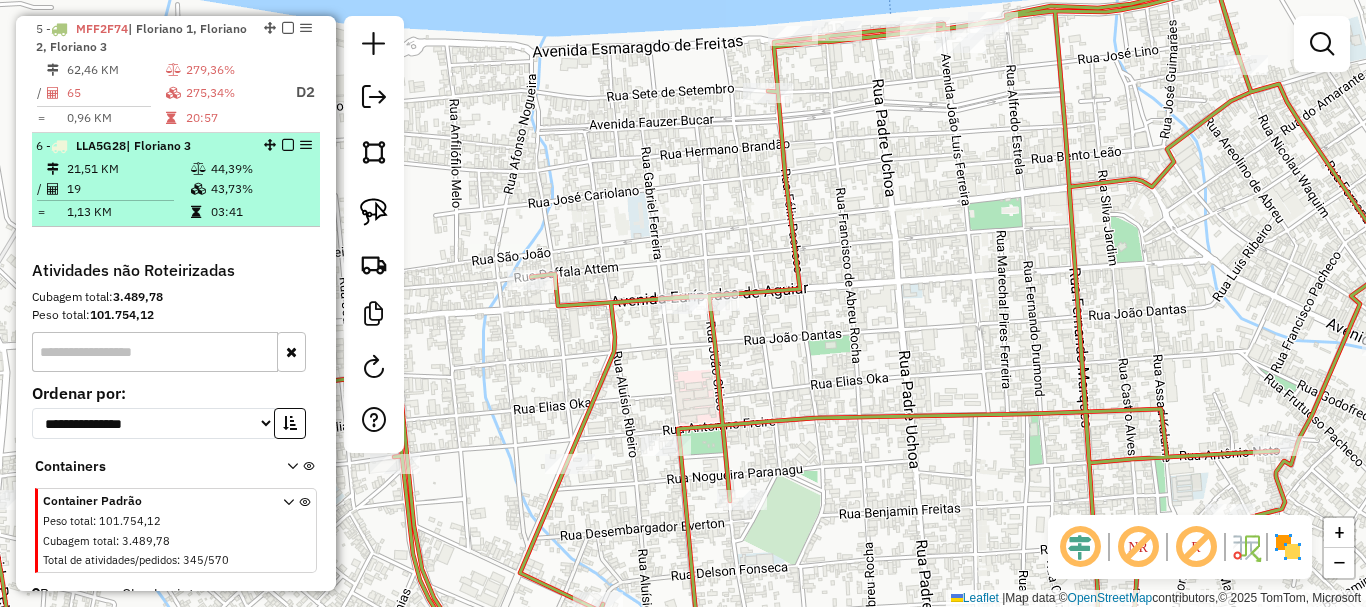 click on "44,39%" at bounding box center [260, 169] 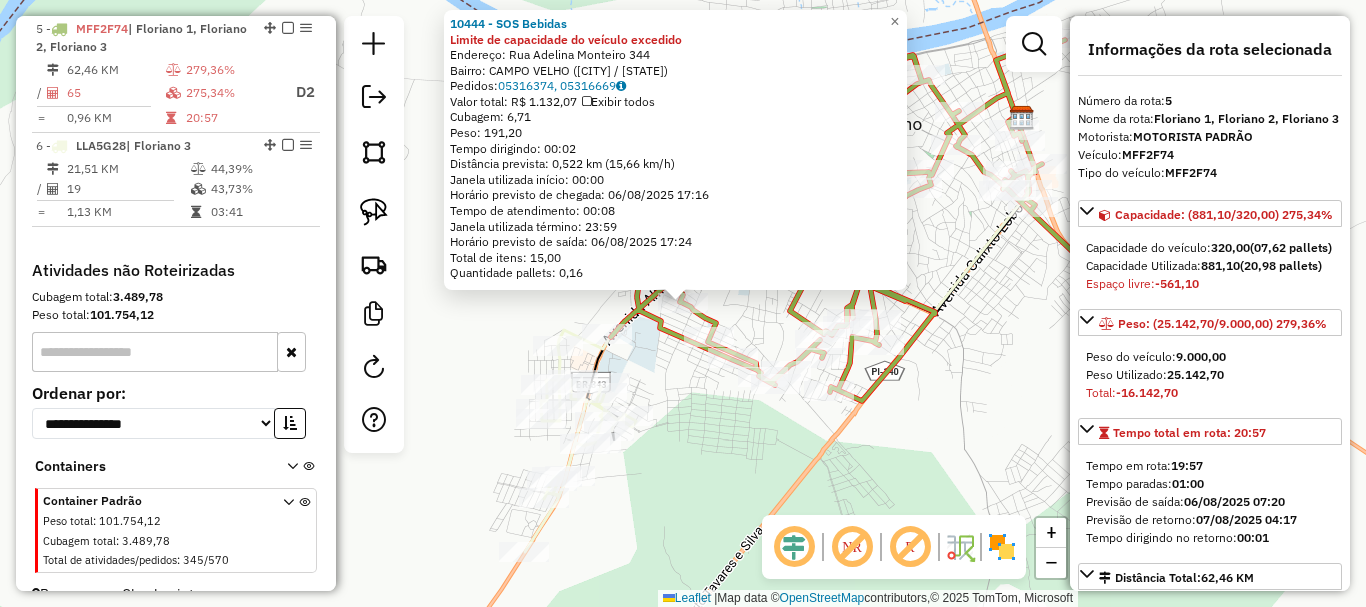 click on "10444 - SOS Bebidas Limite de capacidade do veículo excedido  Endereço:  Rua Adelina Monteiro 344   Bairro: CAMPO VELHO (FLORIANO / PI)   Pedidos:  05316374, 05316669   Valor total: R$ 1.132,07   Exibir todos   Cubagem: 6,71  Peso: 191,20  Tempo dirigindo: 00:02   Distância prevista: 0,522 km (15,66 km/h)   Janela utilizada início: 00:00   Horário previsto de chegada: 06/08/2025 17:16   Tempo de atendimento: 00:08   Janela utilizada término: 23:59   Horário previsto de saída: 06/08/2025 17:24   Total de itens: 15,00   Quantidade pallets: 0,16  × Janela de atendimento Grade de atendimento Capacidade Transportadoras Veículos Cliente Pedidos  Rotas Selecione os dias de semana para filtrar as janelas de atendimento  Seg   Ter   Qua   Qui   Sex   Sáb   Dom  Informe o período da janela de atendimento: De: Até:  Filtrar exatamente a janela do cliente  Considerar janela de atendimento padrão  Selecione os dias de semana para filtrar as grades de atendimento  Seg   Ter   Qua   Qui   Sex   Sáb   Dom  De:" 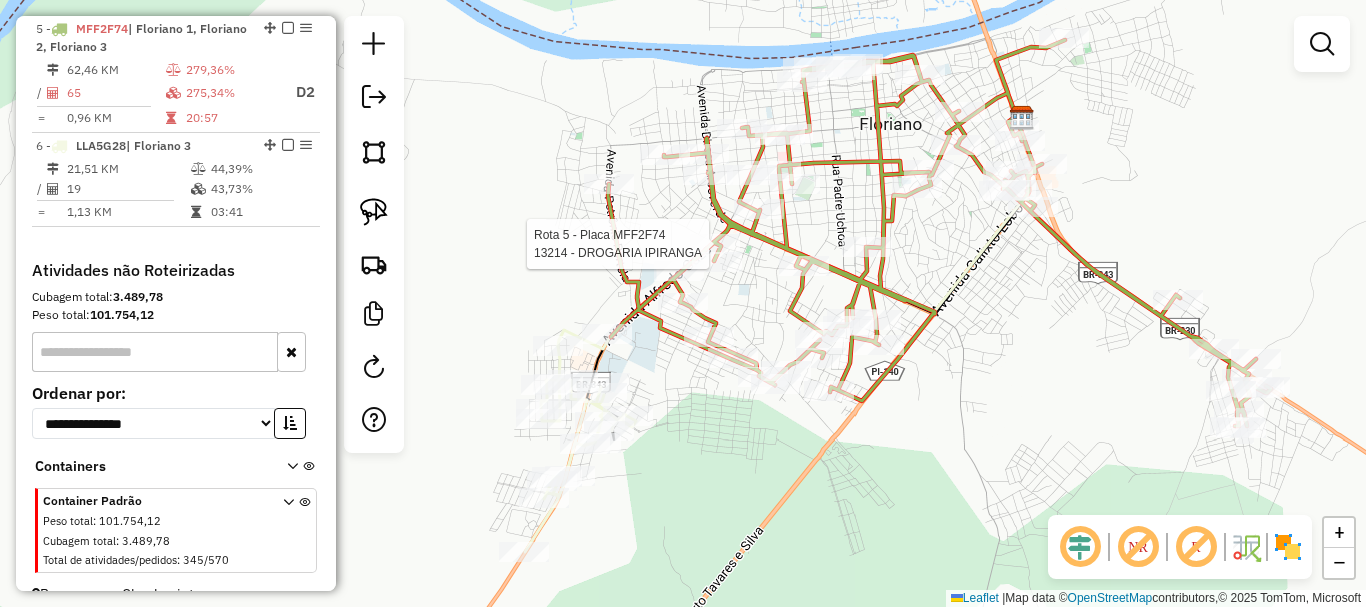 select on "*********" 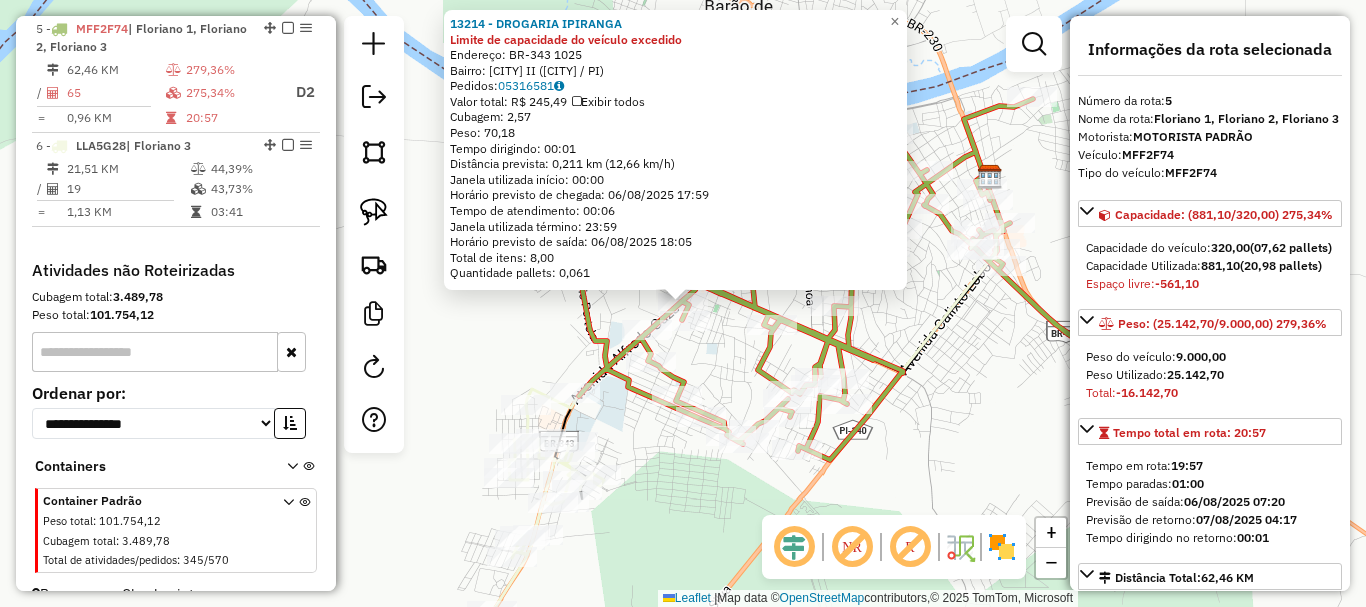 click on "13214 - DROGARIA IPIRANGA Limite de capacidade do veículo excedido  Endereço:  BR-343 1025   Bairro: IRAPUA II (FLORIANO / PI)   Pedidos:  05316581   Valor total: R$ 245,49   Exibir todos   Cubagem: 2,57  Peso: 70,18  Tempo dirigindo: 00:01   Distância prevista: 0,211 km (12,66 km/h)   Janela utilizada início: 00:00   Horário previsto de chegada: 06/08/2025 17:59   Tempo de atendimento: 00:06   Janela utilizada término: 23:59   Horário previsto de saída: 06/08/2025 18:05   Total de itens: 8,00   Quantidade pallets: 0,061  × Janela de atendimento Grade de atendimento Capacidade Transportadoras Veículos Cliente Pedidos  Rotas Selecione os dias de semana para filtrar as janelas de atendimento  Seg   Ter   Qua   Qui   Sex   Sáb   Dom  Informe o período da janela de atendimento: De: Até:  Filtrar exatamente a janela do cliente  Considerar janela de atendimento padrão  Selecione os dias de semana para filtrar as grades de atendimento  Seg   Ter   Qua   Qui   Sex   Sáb   Dom   Peso mínimo:   De:  De:" 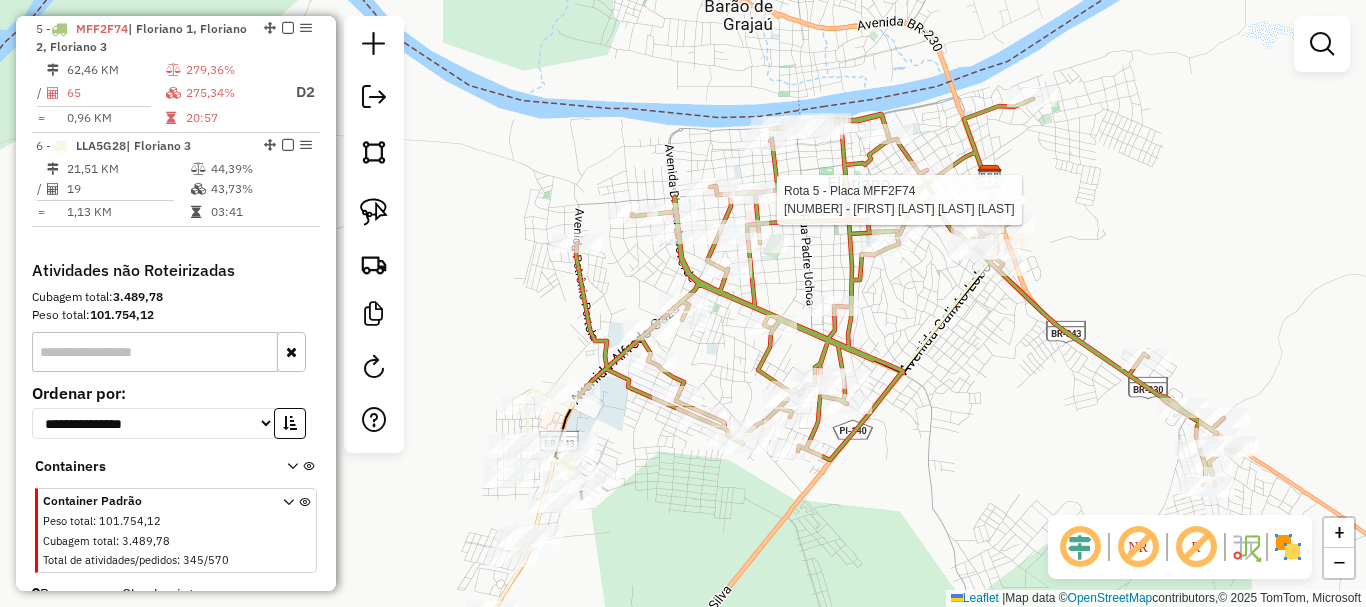 select on "*********" 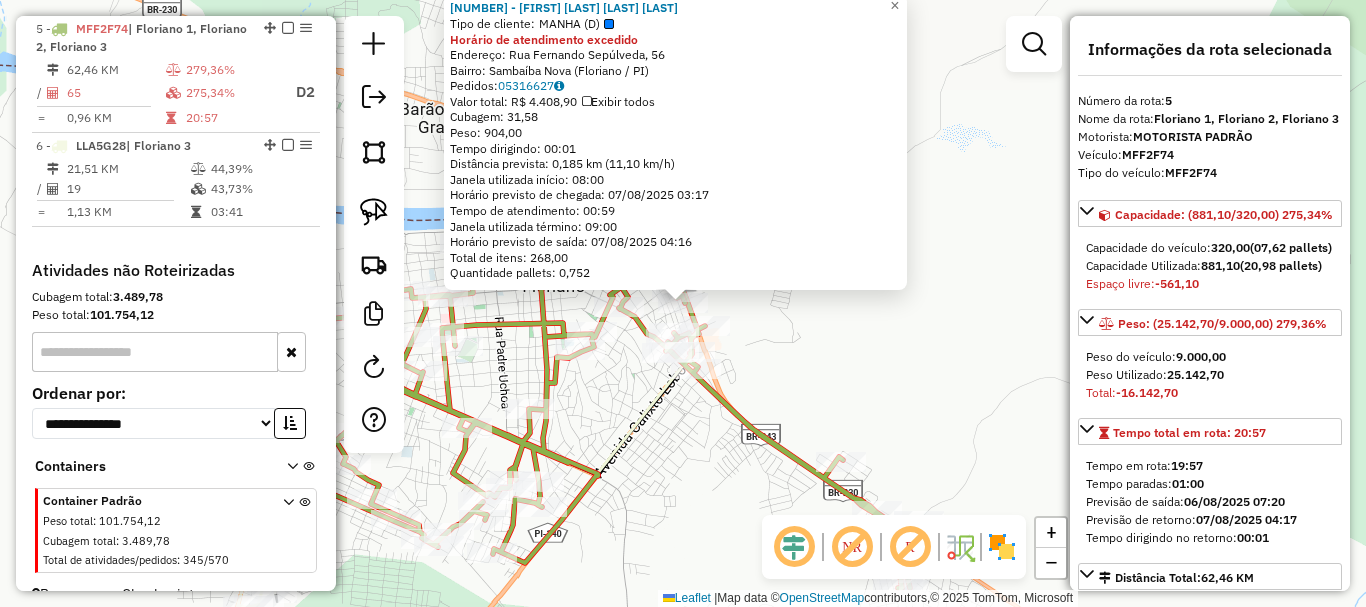 click on "1395 - ANA MARIA RIBERO BRITO  Tipo de cliente:   MANHA (D)  Horário de atendimento excedido  Endereço: Rua Fernando Sepúlveda, 56   Bairro: Sambaíba Nova (Floriano / PI)   Pedidos:  05316627   Valor total: R$ 4.408,90   Exibir todos   Cubagem: 31,58  Peso: 904,00  Tempo dirigindo: 00:01   Distância prevista: 0,185 km (11,10 km/h)   Janela utilizada início: 08:00   Horário previsto de chegada: 07/08/2025 03:17   Tempo de atendimento: 00:59   Janela utilizada término: 09:00   Horário previsto de saída: 07/08/2025 04:16   Total de itens: 268,00   Quantidade pallets: 0,752  × Janela de atendimento Grade de atendimento Capacidade Transportadoras Veículos Cliente Pedidos  Rotas Selecione os dias de semana para filtrar as janelas de atendimento  Seg   Ter   Qua   Qui   Sex   Sáb   Dom  Informe o período da janela de atendimento: De: Até:  Filtrar exatamente a janela do cliente  Considerar janela de atendimento padrão  Selecione os dias de semana para filtrar as grades de atendimento  Seg   Ter  De:" 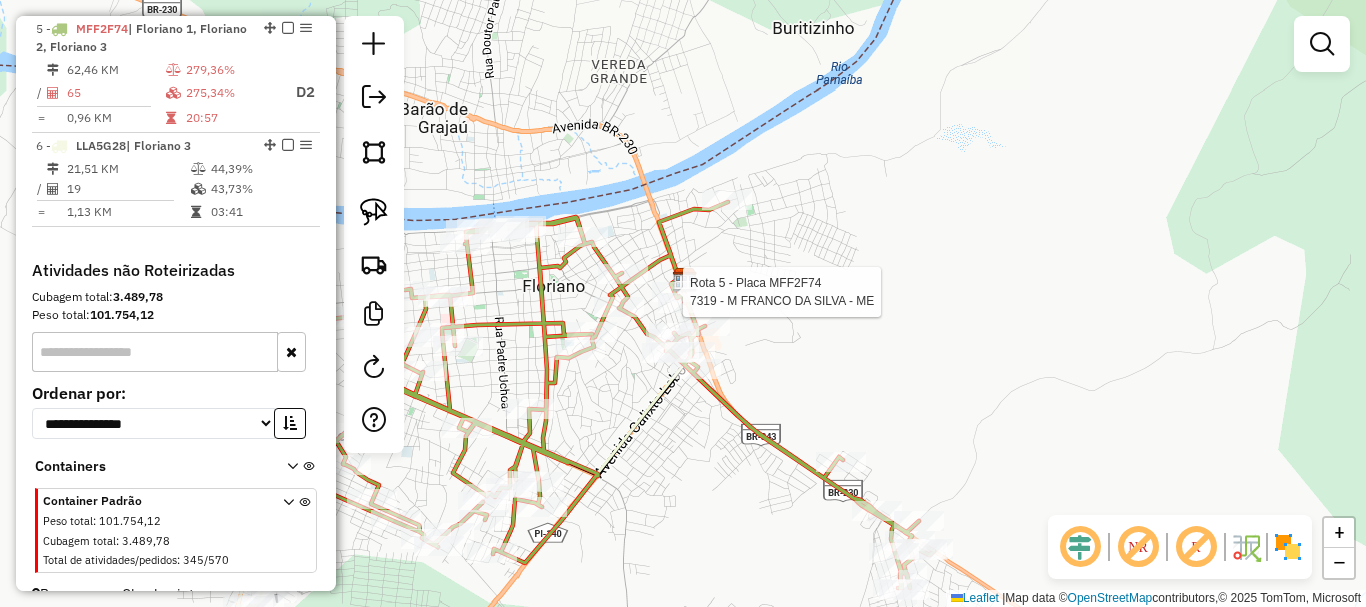 select on "*********" 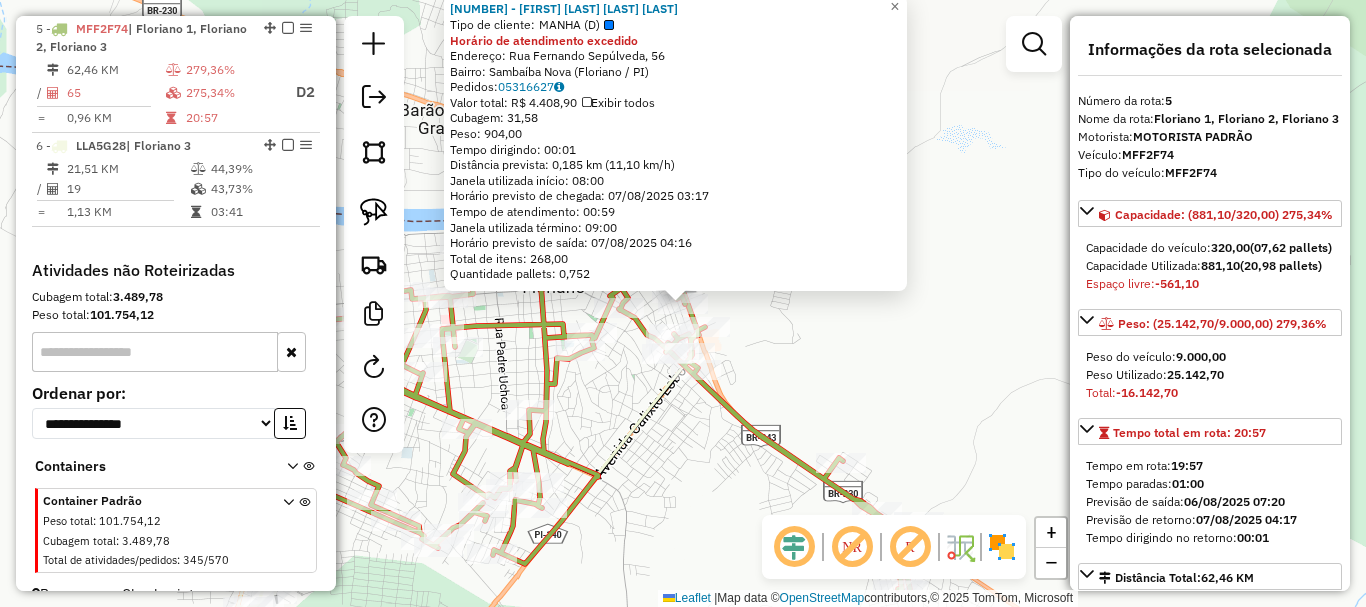 click 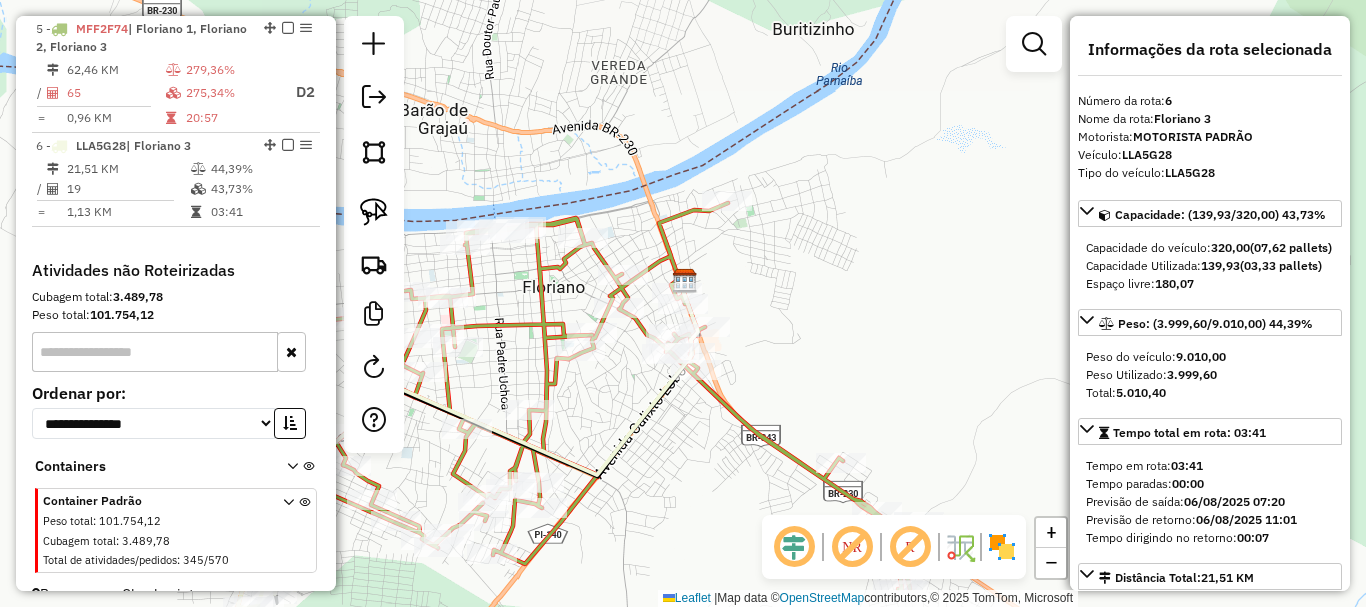 scroll, scrollTop: 912, scrollLeft: 0, axis: vertical 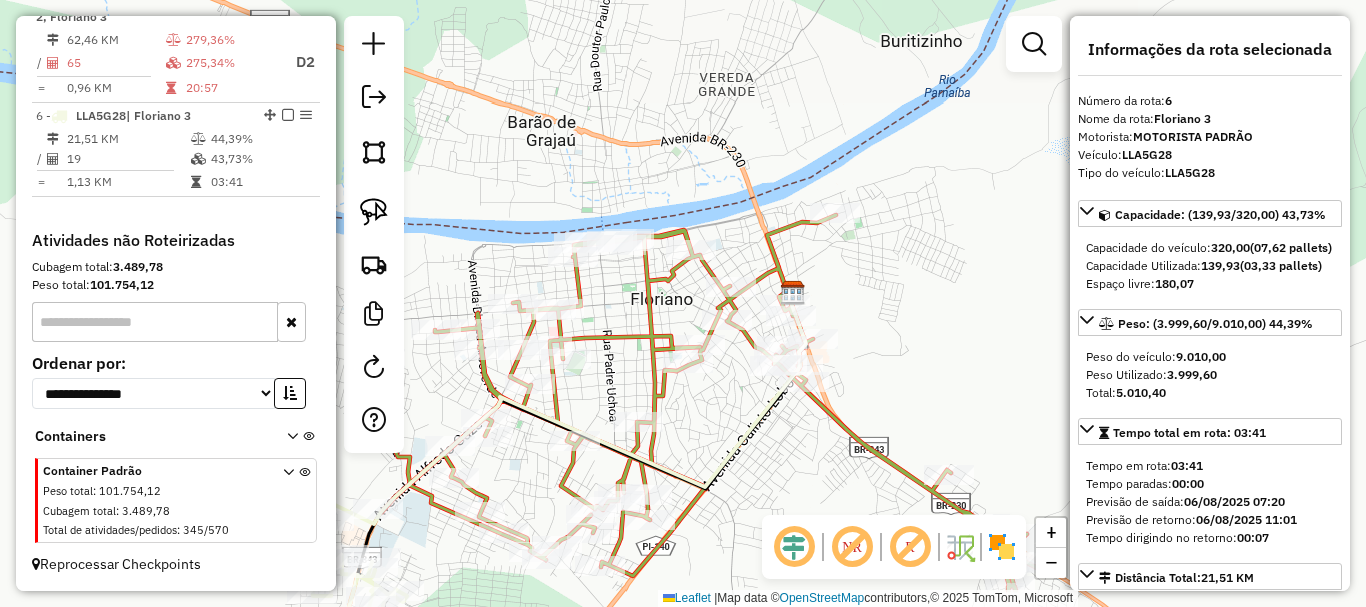 drag, startPoint x: 613, startPoint y: 440, endPoint x: 869, endPoint y: 455, distance: 256.4391 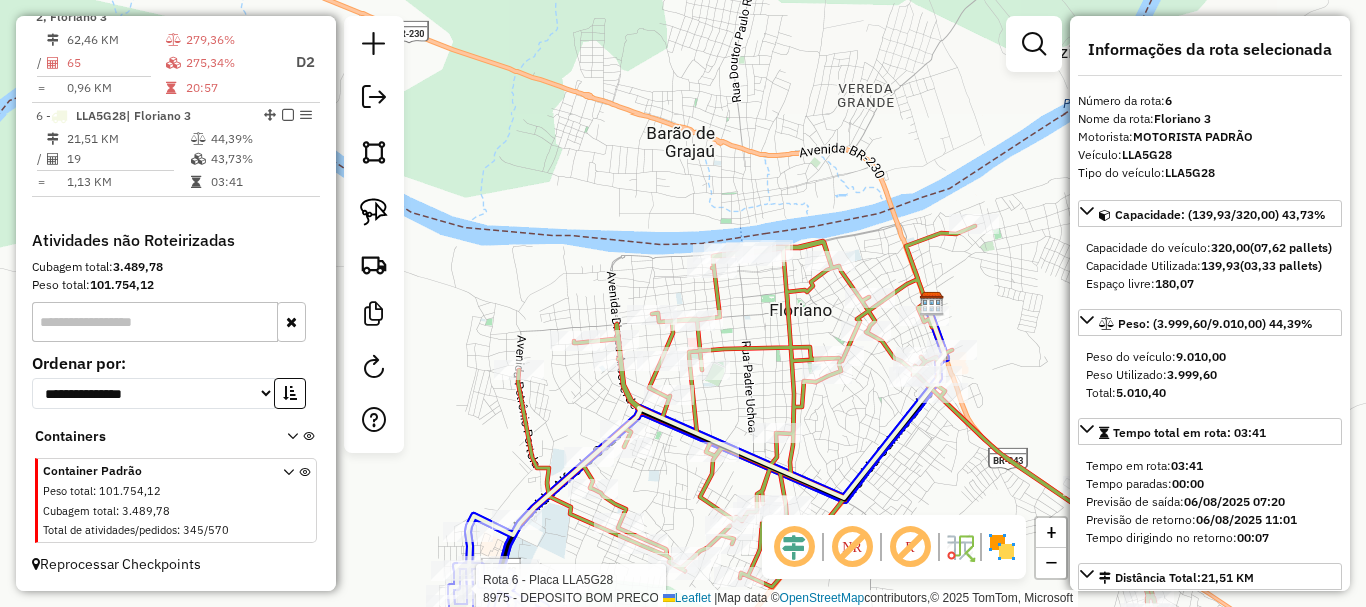 click 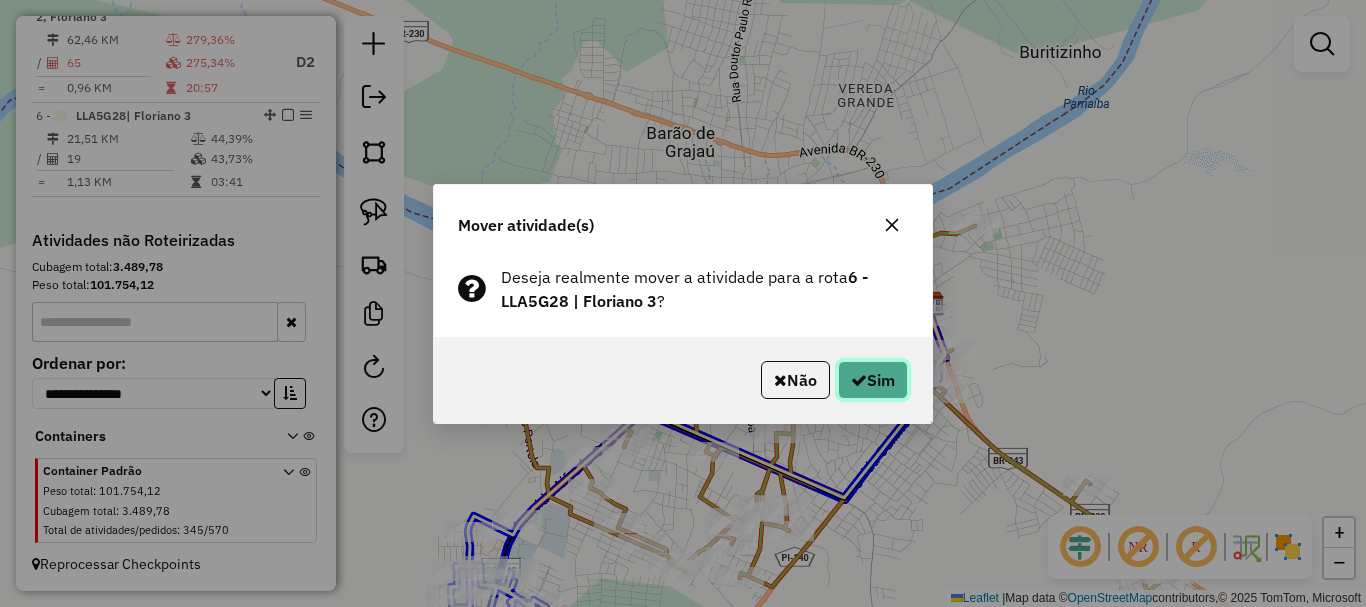 click on "Sim" 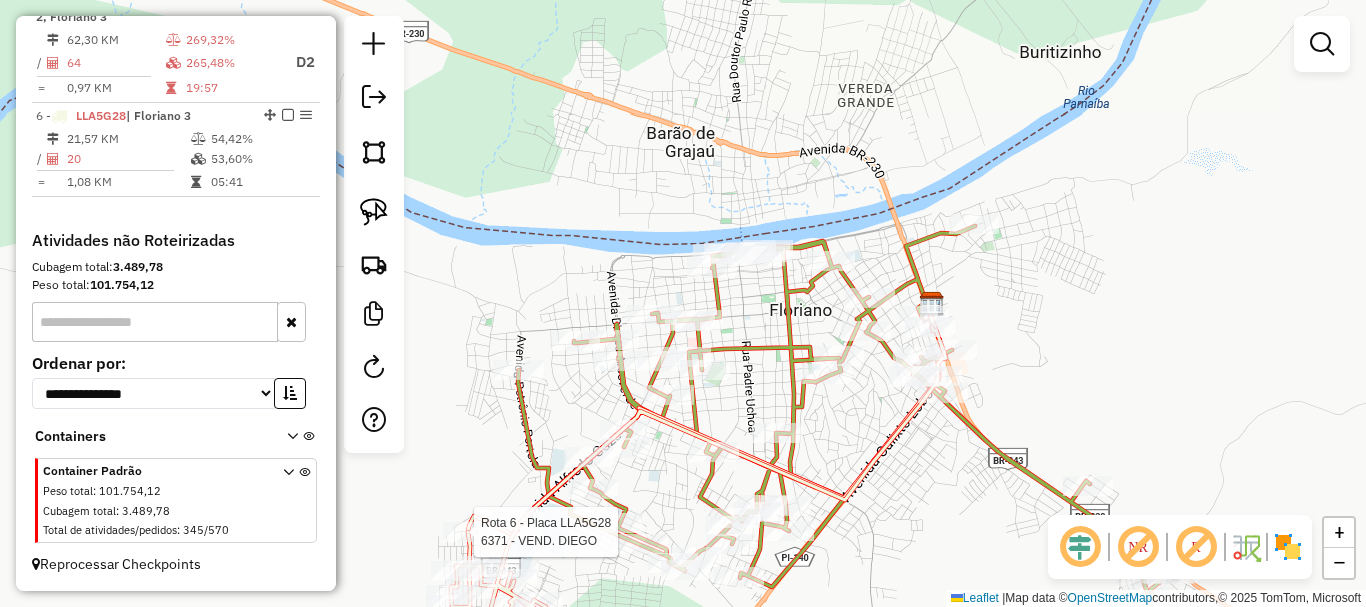 select on "*********" 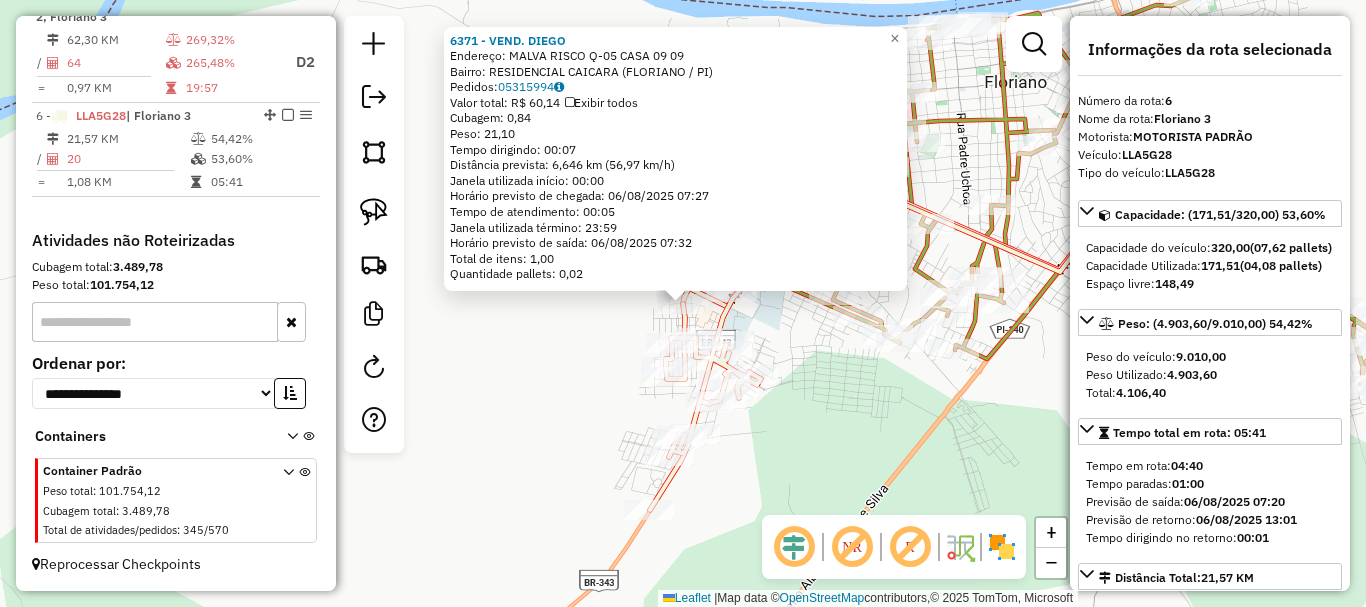 click on "6371 - VEND. DIEGO  Endereço:  MALVA RISCO Q-05 CASA 09 09   Bairro: RESIDENCIAL CAICARA (FLORIANO / PI)   Pedidos:  05315994   Valor total: R$ 60,14   Exibir todos   Cubagem: 0,84  Peso: 21,10  Tempo dirigindo: 00:07   Distância prevista: 6,646 km (56,97 km/h)   Janela utilizada início: 00:00   Horário previsto de chegada: 06/08/2025 07:27   Tempo de atendimento: 00:05   Janela utilizada término: 23:59   Horário previsto de saída: 06/08/2025 07:32   Total de itens: 1,00   Quantidade pallets: 0,02  × Janela de atendimento Grade de atendimento Capacidade Transportadoras Veículos Cliente Pedidos  Rotas Selecione os dias de semana para filtrar as janelas de atendimento  Seg   Ter   Qua   Qui   Sex   Sáb   Dom  Informe o período da janela de atendimento: De: Até:  Filtrar exatamente a janela do cliente  Considerar janela de atendimento padrão  Selecione os dias de semana para filtrar as grades de atendimento  Seg   Ter   Qua   Qui   Sex   Sáb   Dom   Clientes fora do dia de atendimento selecionado +" 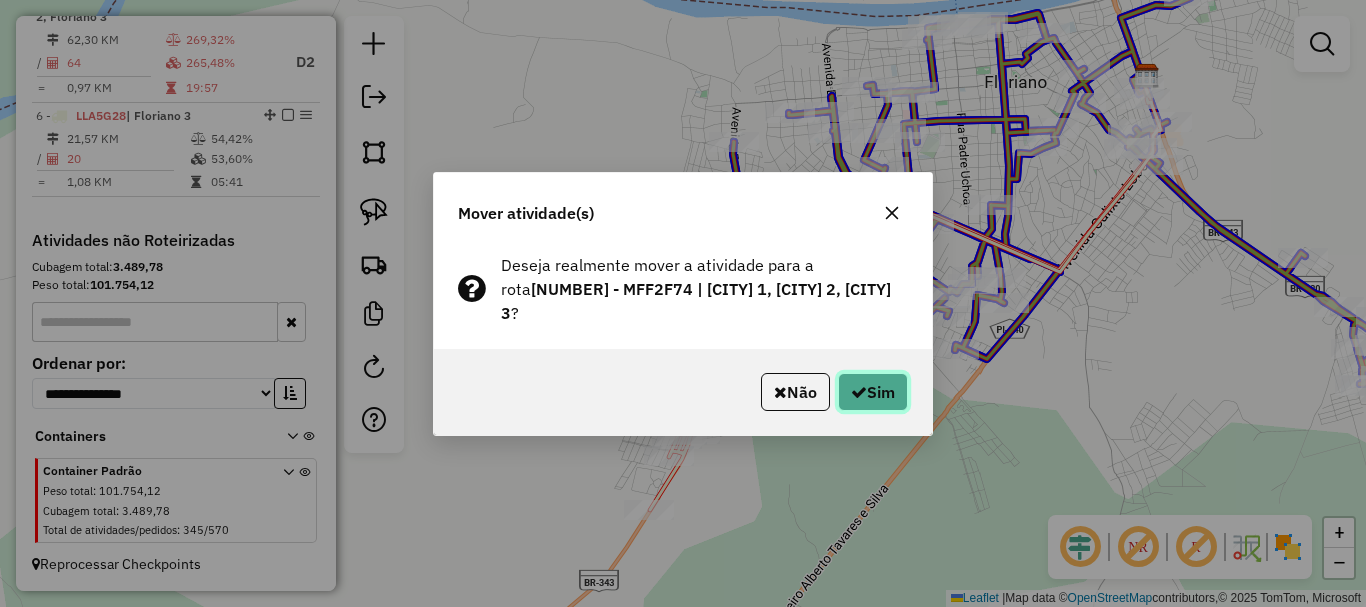 click on "Sim" 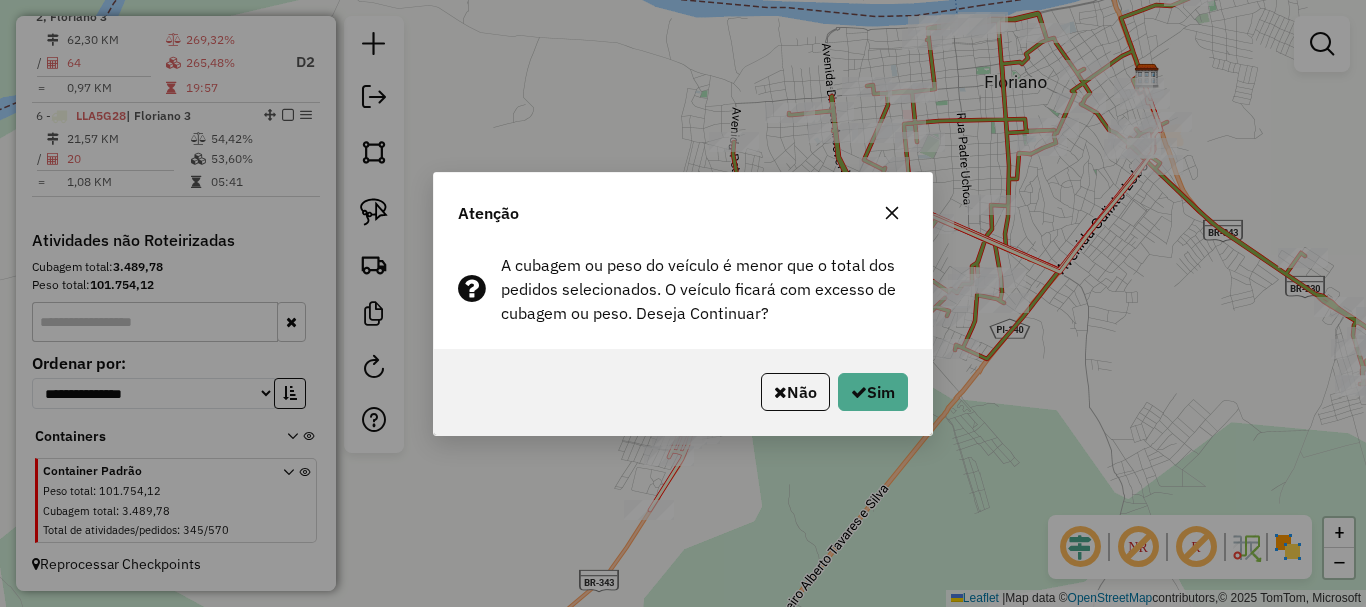 click on "Não   Sim" 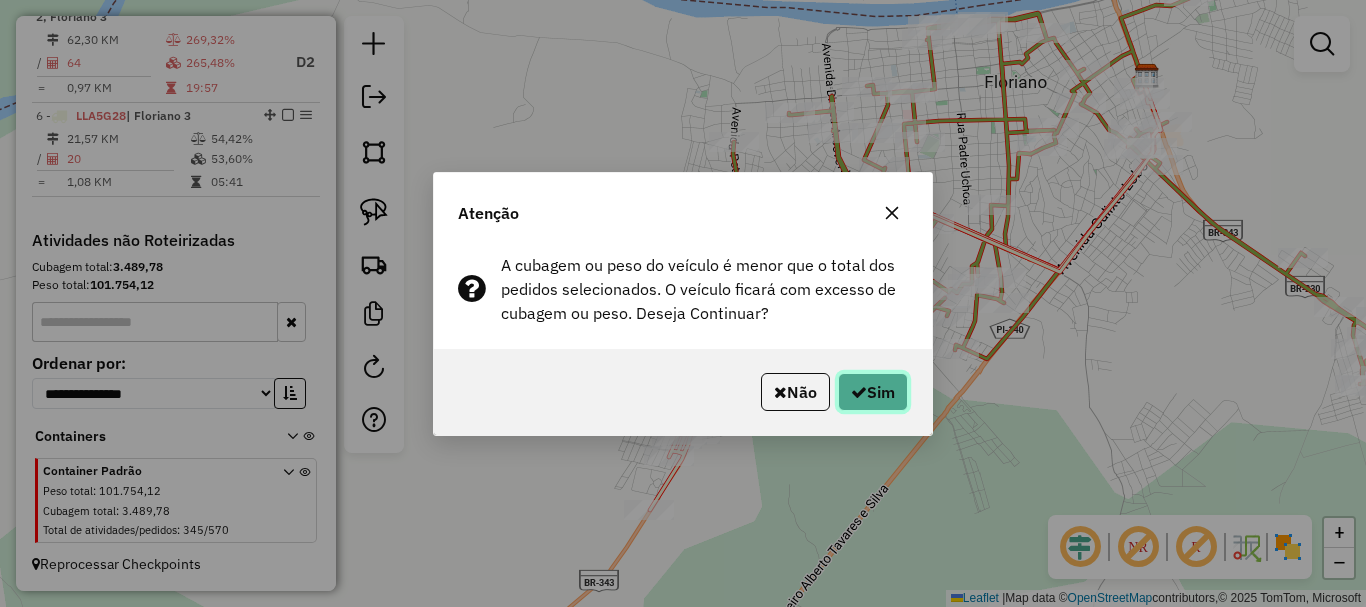click on "Sim" 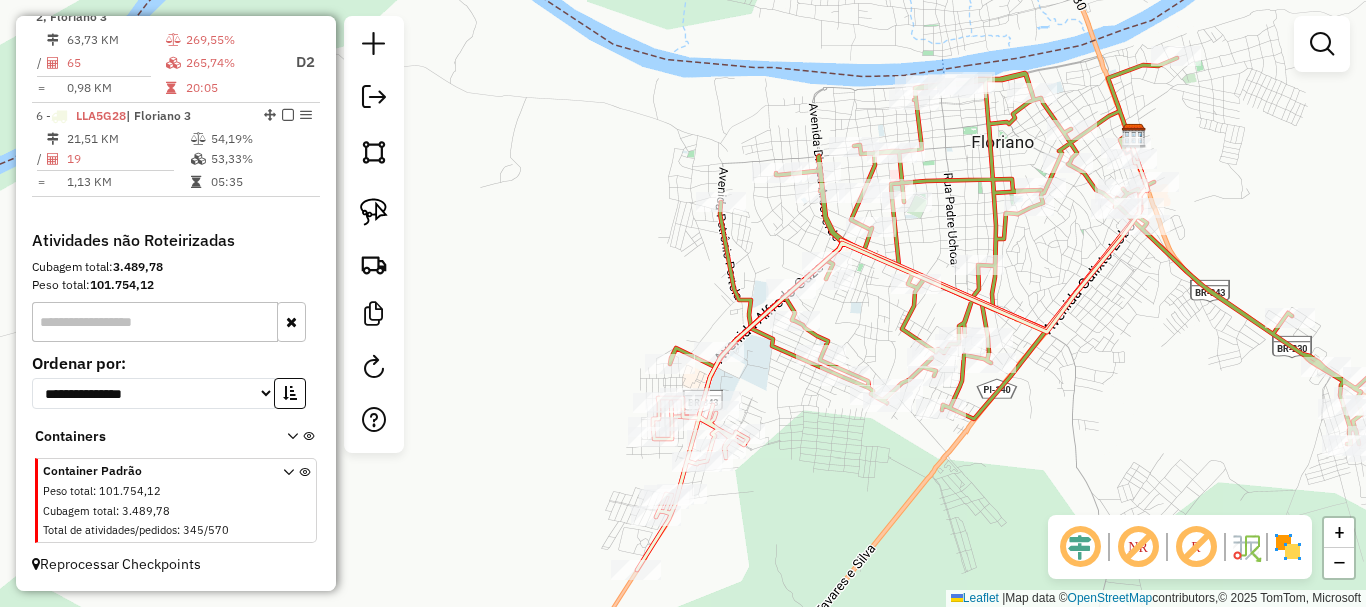 drag, startPoint x: 684, startPoint y: 251, endPoint x: 628, endPoint y: 382, distance: 142.46754 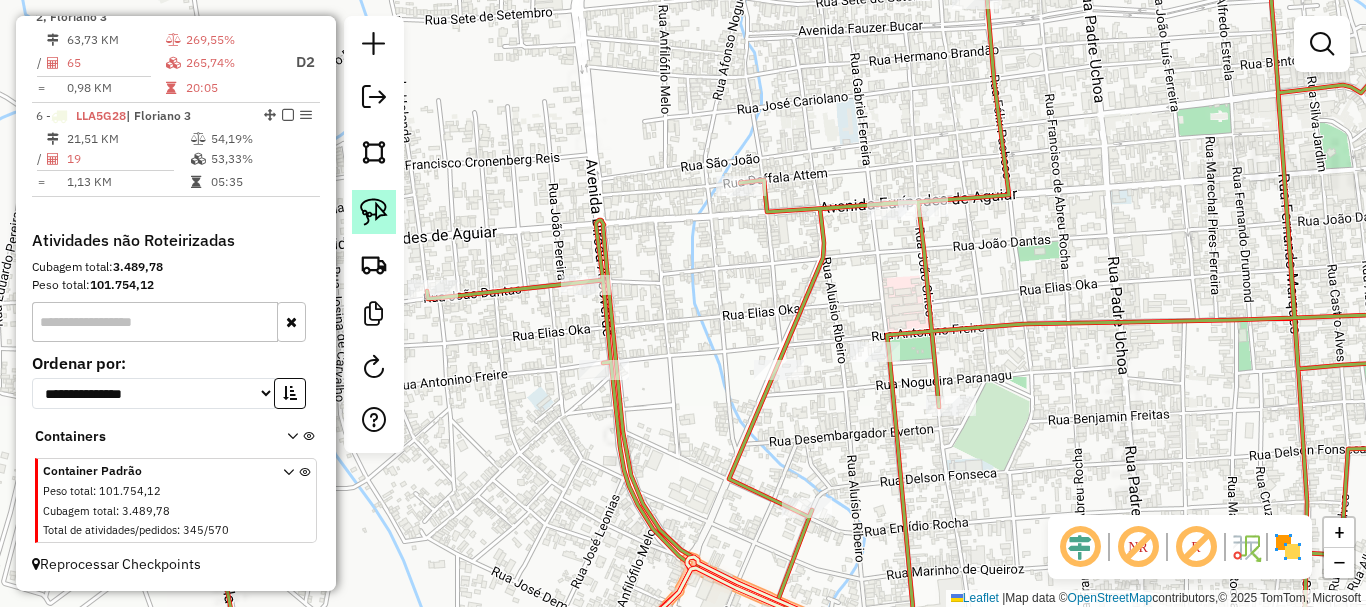 click 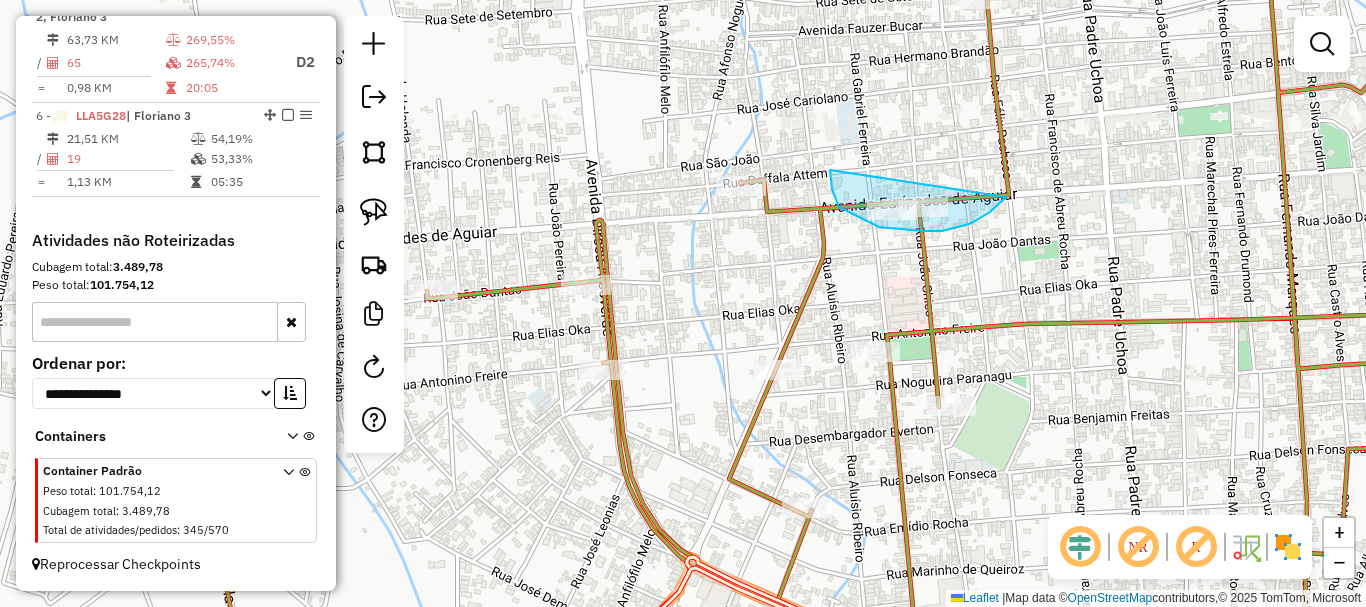 drag, startPoint x: 832, startPoint y: 189, endPoint x: 1006, endPoint y: 197, distance: 174.1838 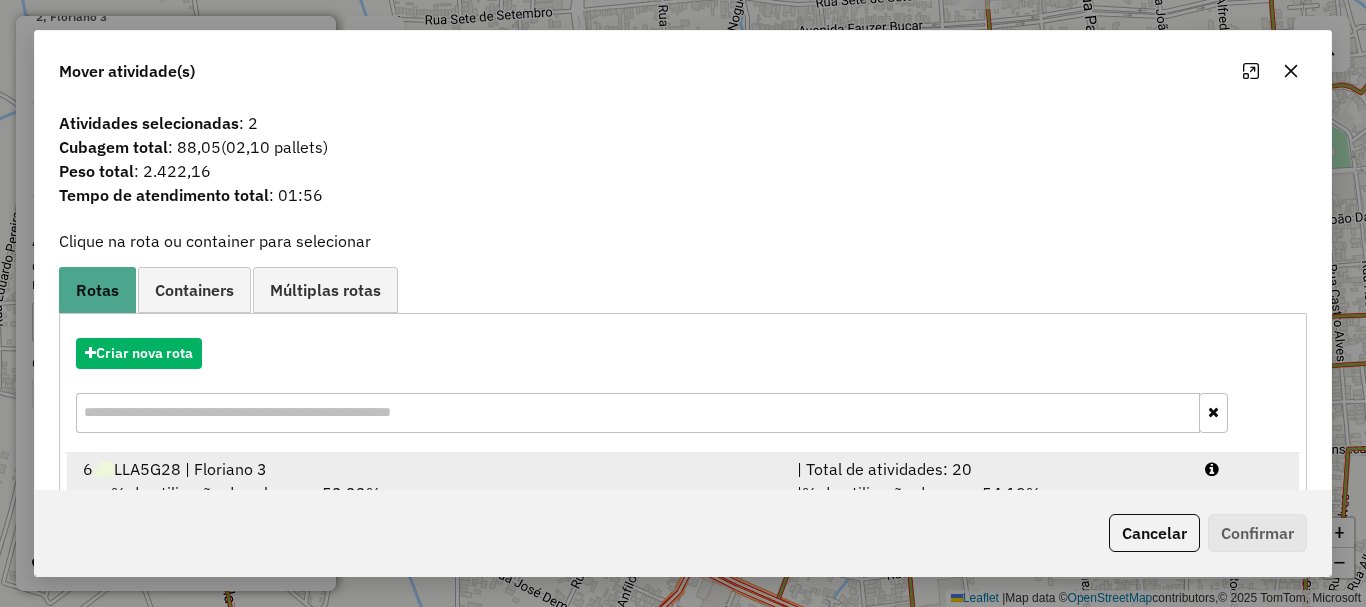 click on "6  LLA5G28 | Floriano 3" at bounding box center [428, 469] 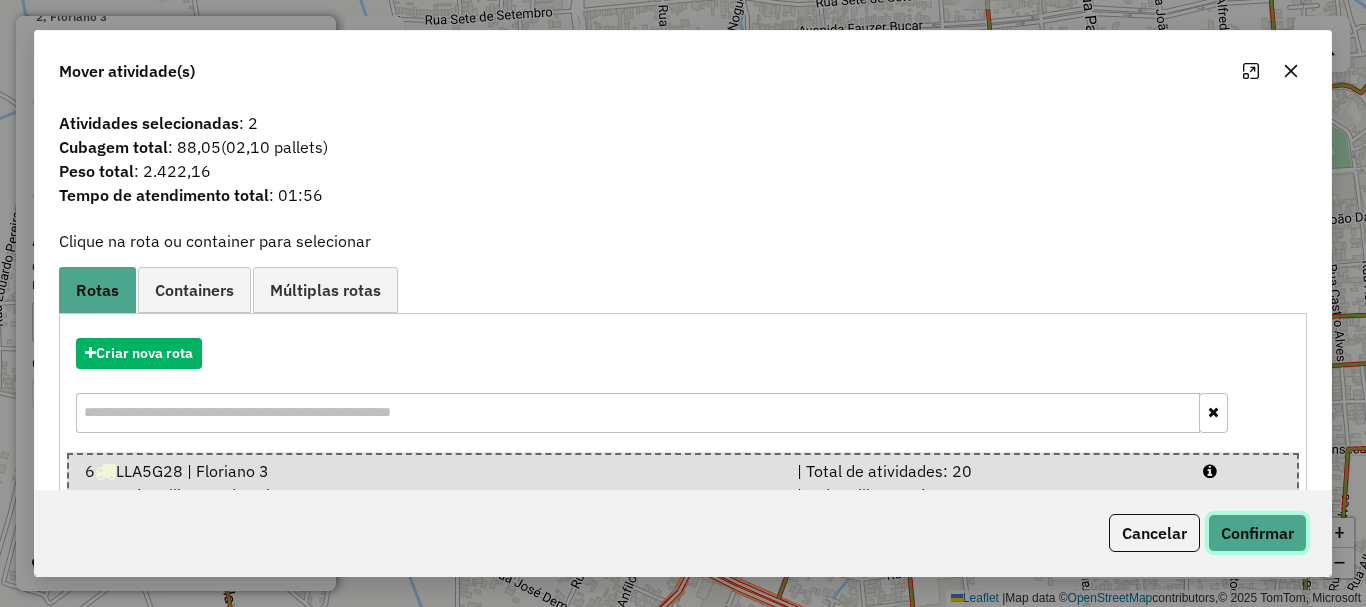 click on "Confirmar" 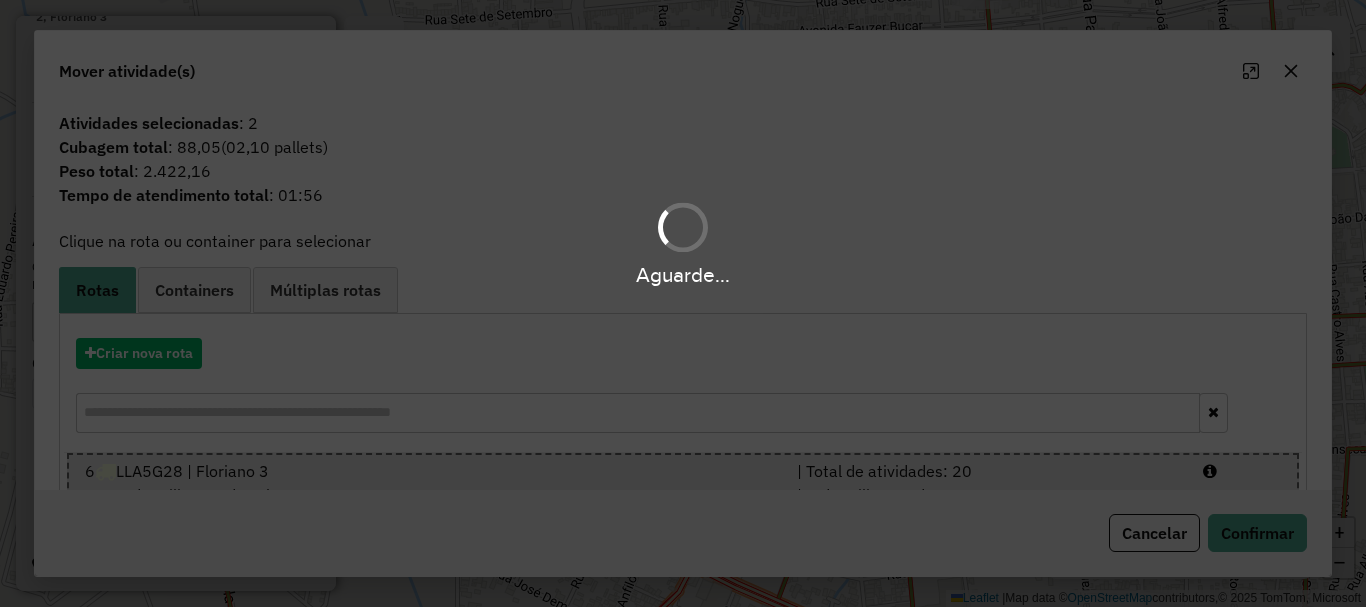 click on "Aguarde..." at bounding box center (683, 303) 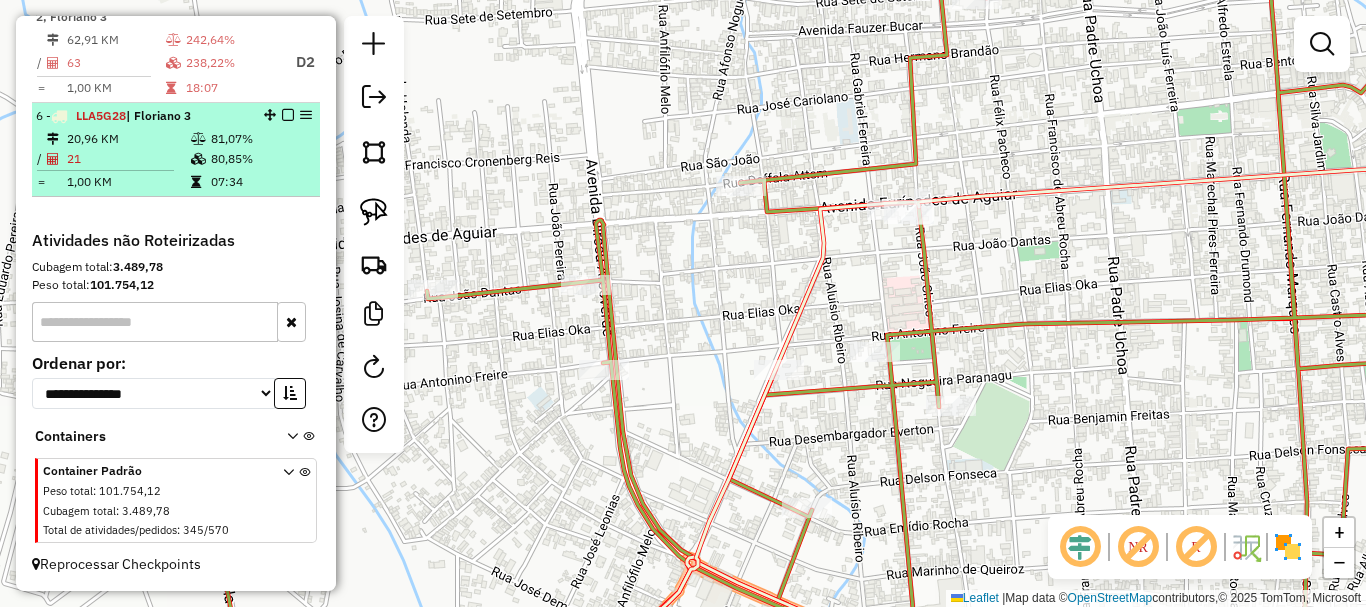 click on "07:34" at bounding box center [260, 182] 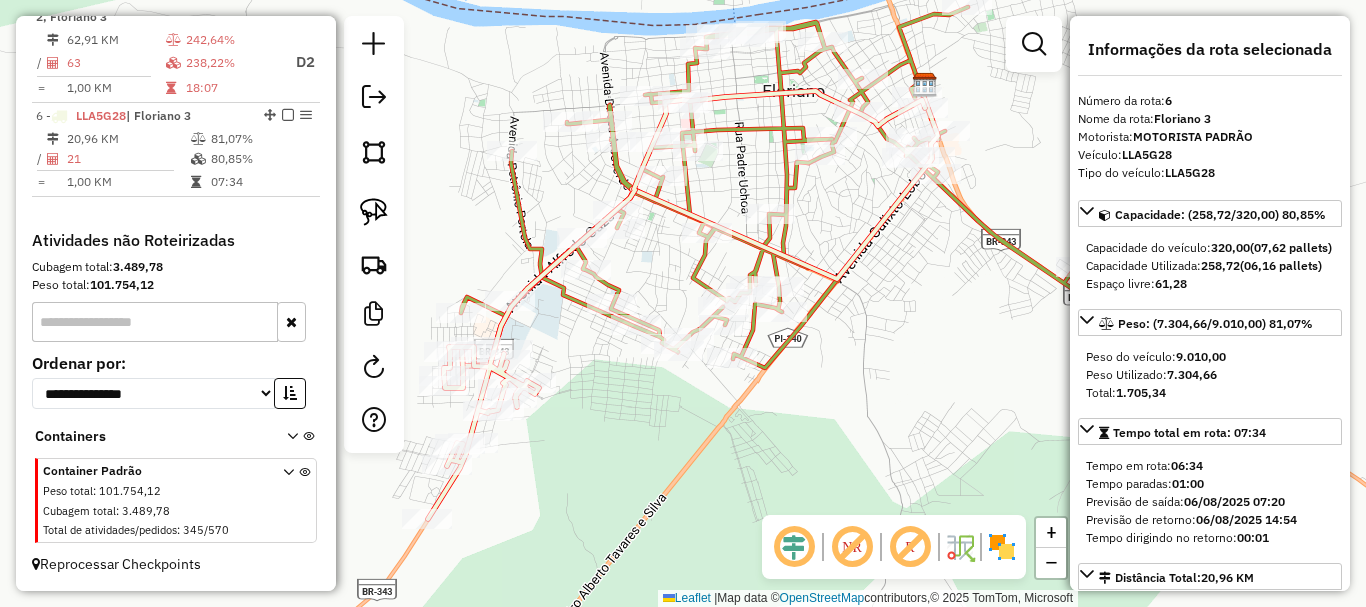 scroll, scrollTop: 812, scrollLeft: 0, axis: vertical 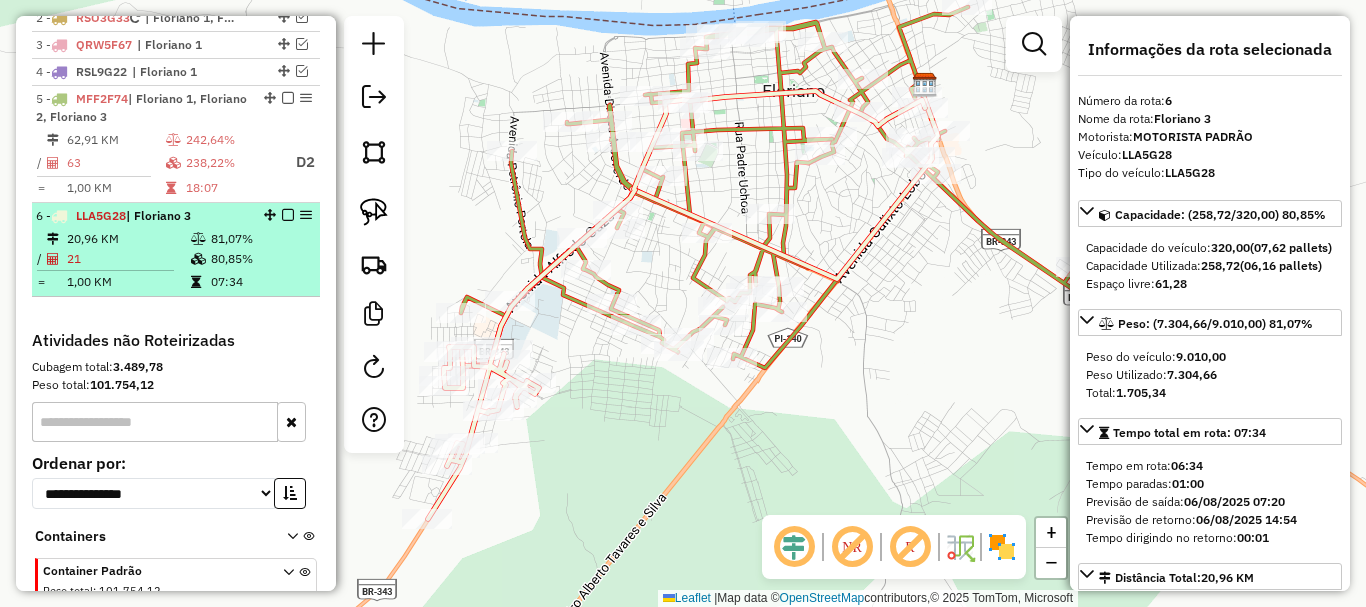click at bounding box center (288, 215) 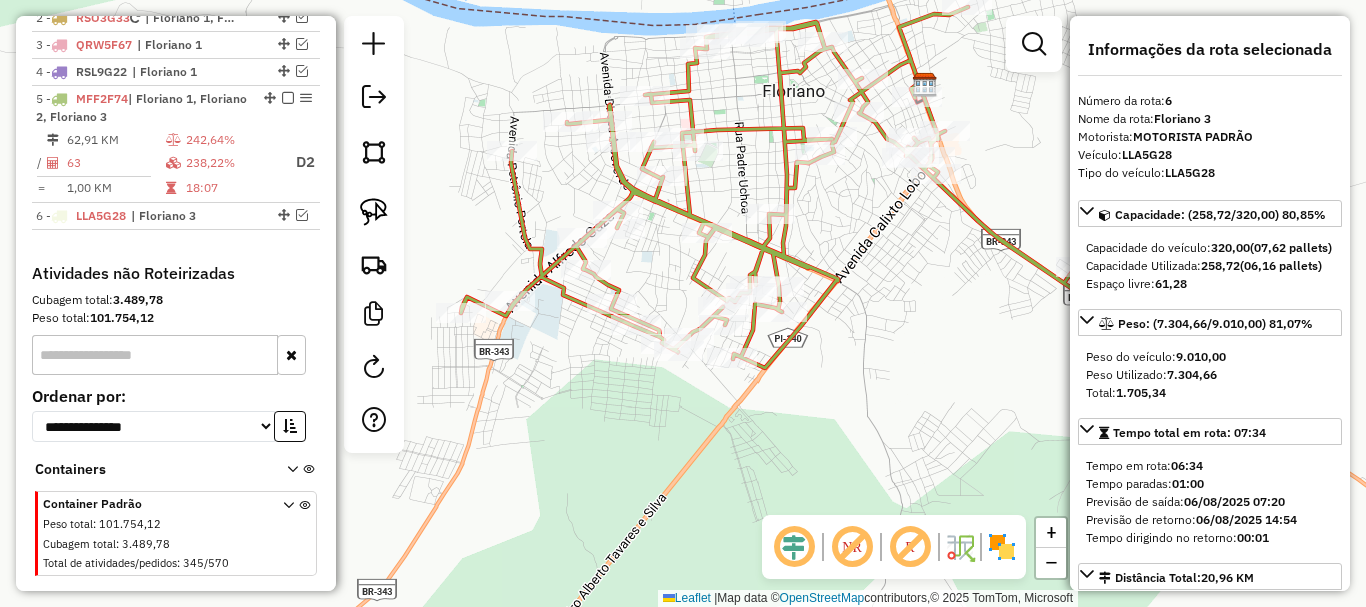 click on "Janela de atendimento Grade de atendimento Capacidade Transportadoras Veículos Cliente Pedidos  Rotas Selecione os dias de semana para filtrar as janelas de atendimento  Seg   Ter   Qua   Qui   Sex   Sáb   Dom  Informe o período da janela de atendimento: De: Até:  Filtrar exatamente a janela do cliente  Considerar janela de atendimento padrão  Selecione os dias de semana para filtrar as grades de atendimento  Seg   Ter   Qua   Qui   Sex   Sáb   Dom   Considerar clientes sem dia de atendimento cadastrado  Clientes fora do dia de atendimento selecionado Filtrar as atividades entre os valores definidos abaixo:  Peso mínimo:   Peso máximo:   Cubagem mínima:   Cubagem máxima:   De:   Até:  Filtrar as atividades entre o tempo de atendimento definido abaixo:  De:   Até:   Considerar capacidade total dos clientes não roteirizados Transportadora: Selecione um ou mais itens Tipo de veículo: Selecione um ou mais itens Veículo: Selecione um ou mais itens Motorista: Selecione um ou mais itens Nome: Rótulo:" 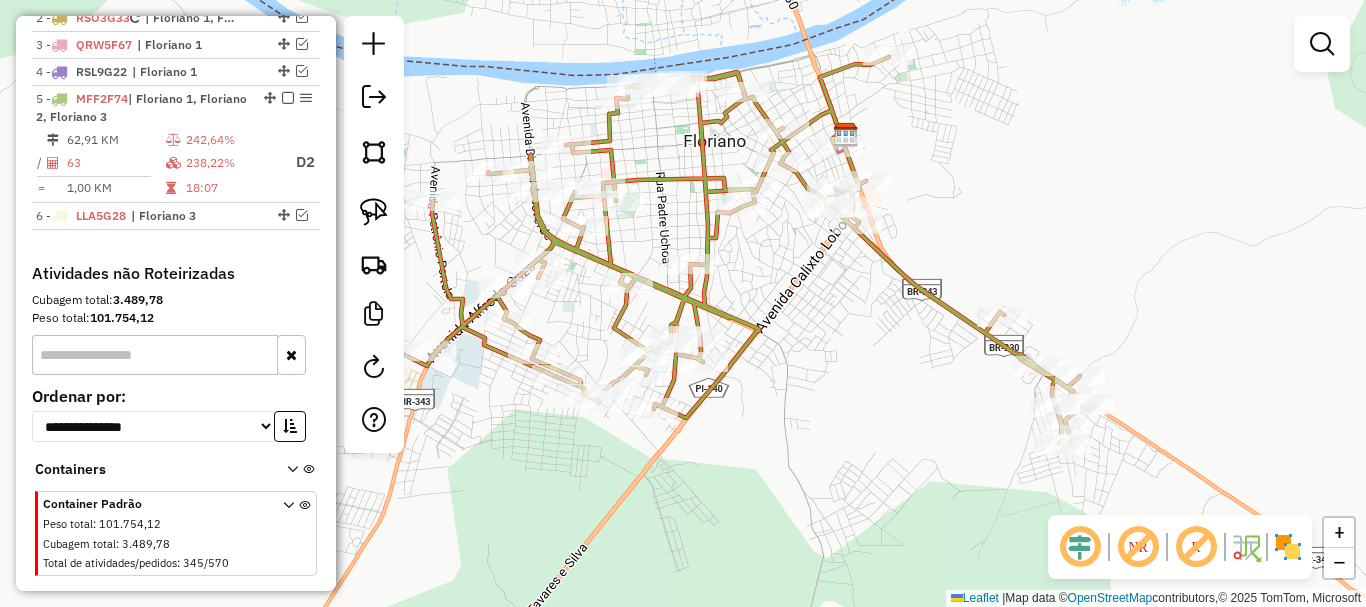 drag, startPoint x: 762, startPoint y: 407, endPoint x: 636, endPoint y: 380, distance: 128.86038 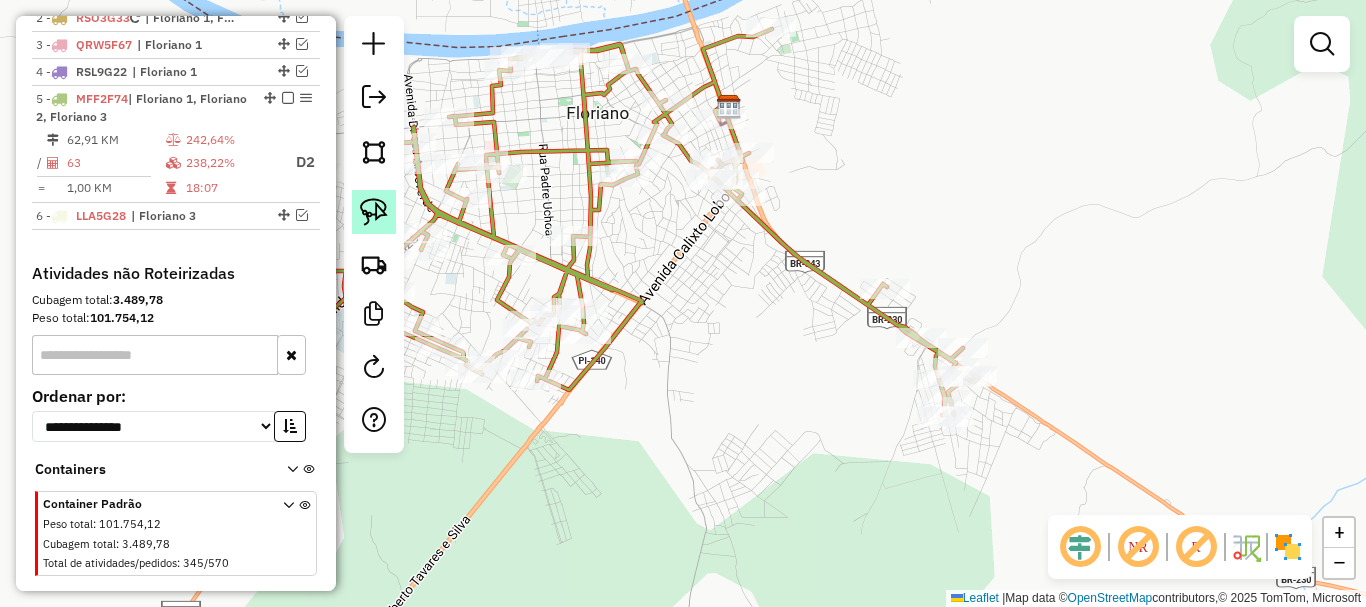 click 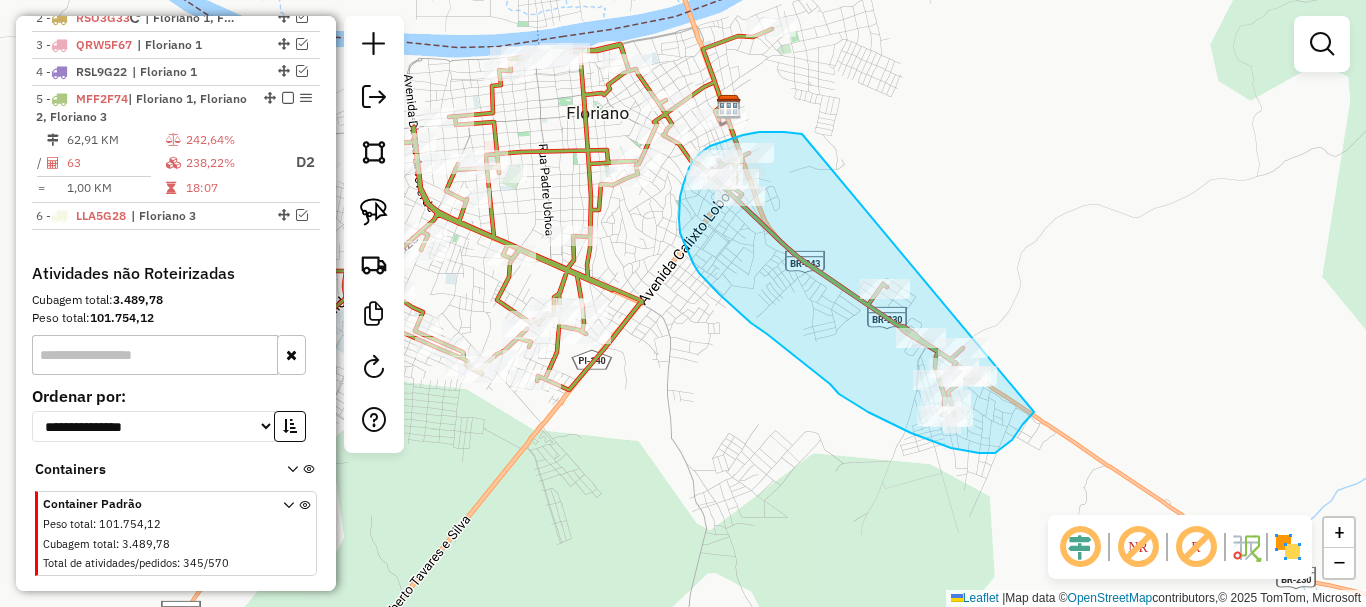 drag, startPoint x: 802, startPoint y: 134, endPoint x: 1055, endPoint y: 380, distance: 352.881 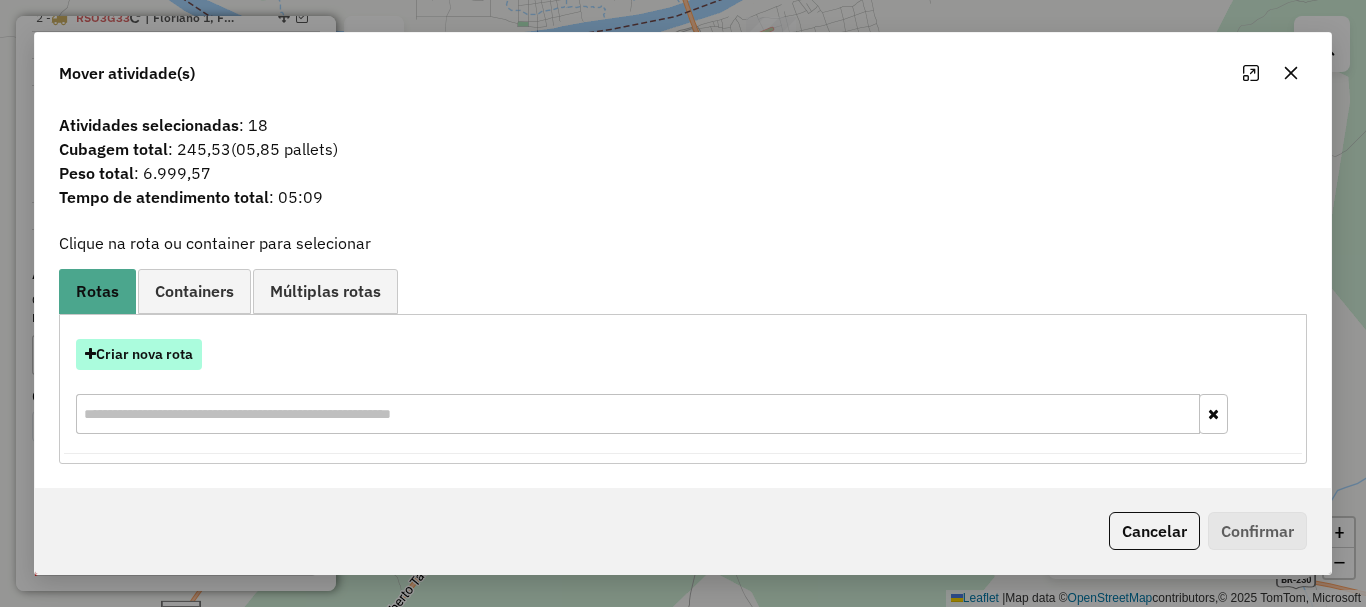 click on "Criar nova rota" at bounding box center (139, 354) 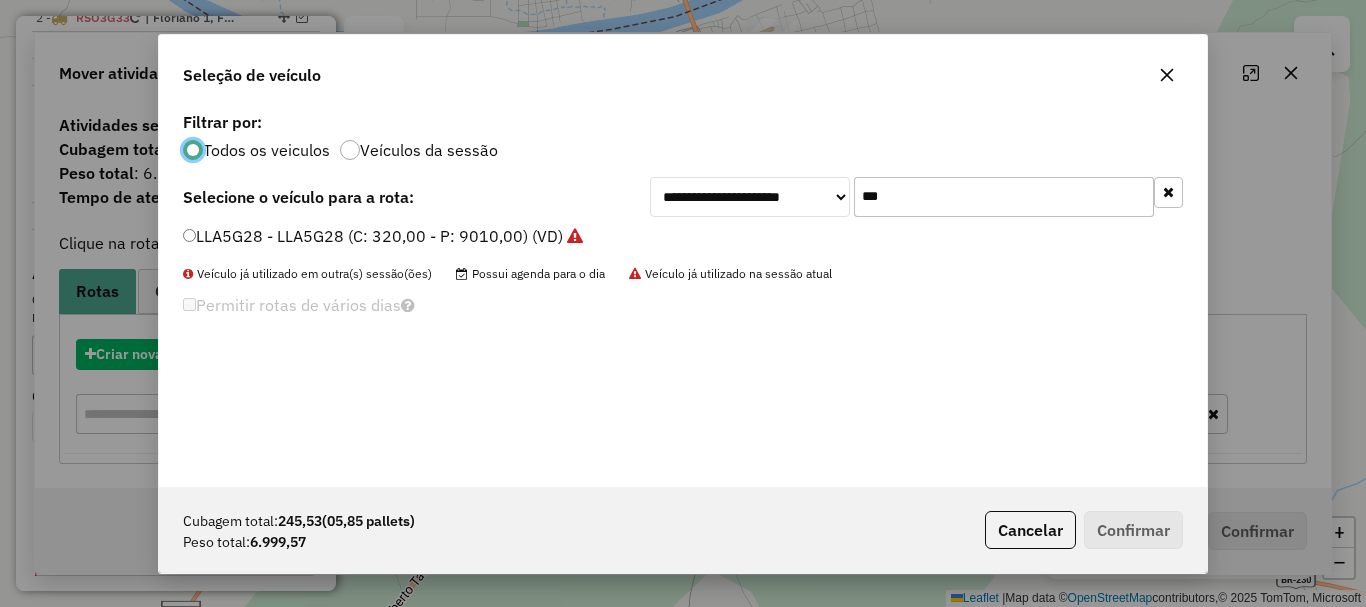 scroll, scrollTop: 11, scrollLeft: 6, axis: both 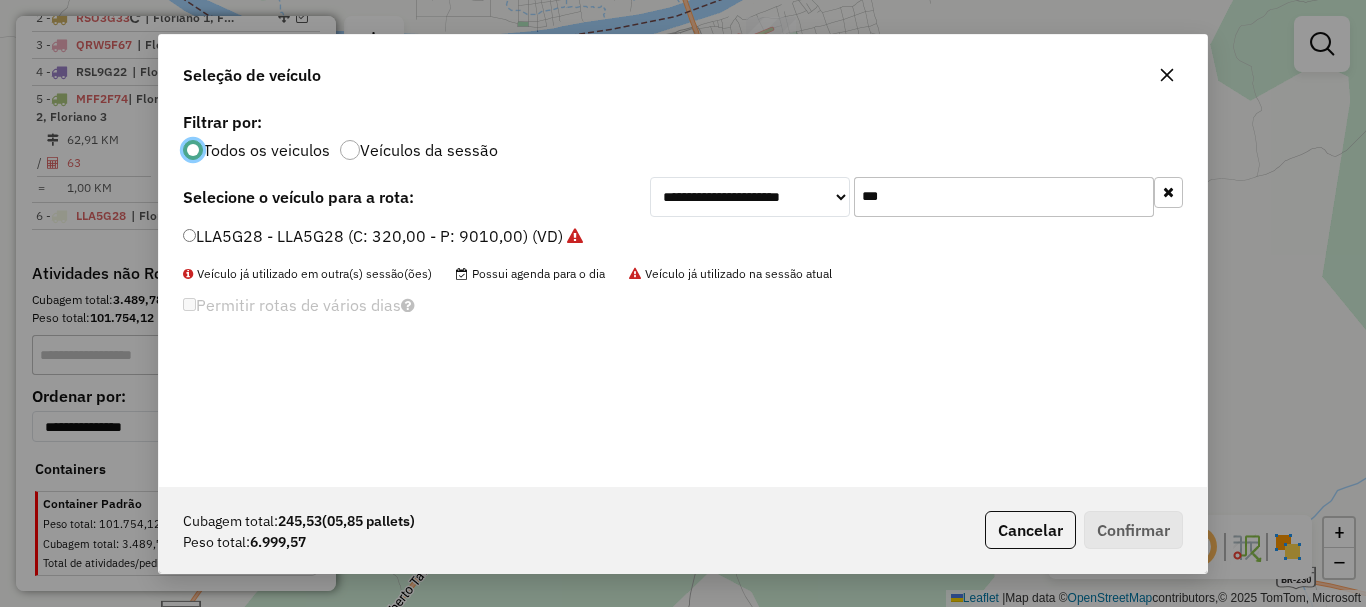click on "***" 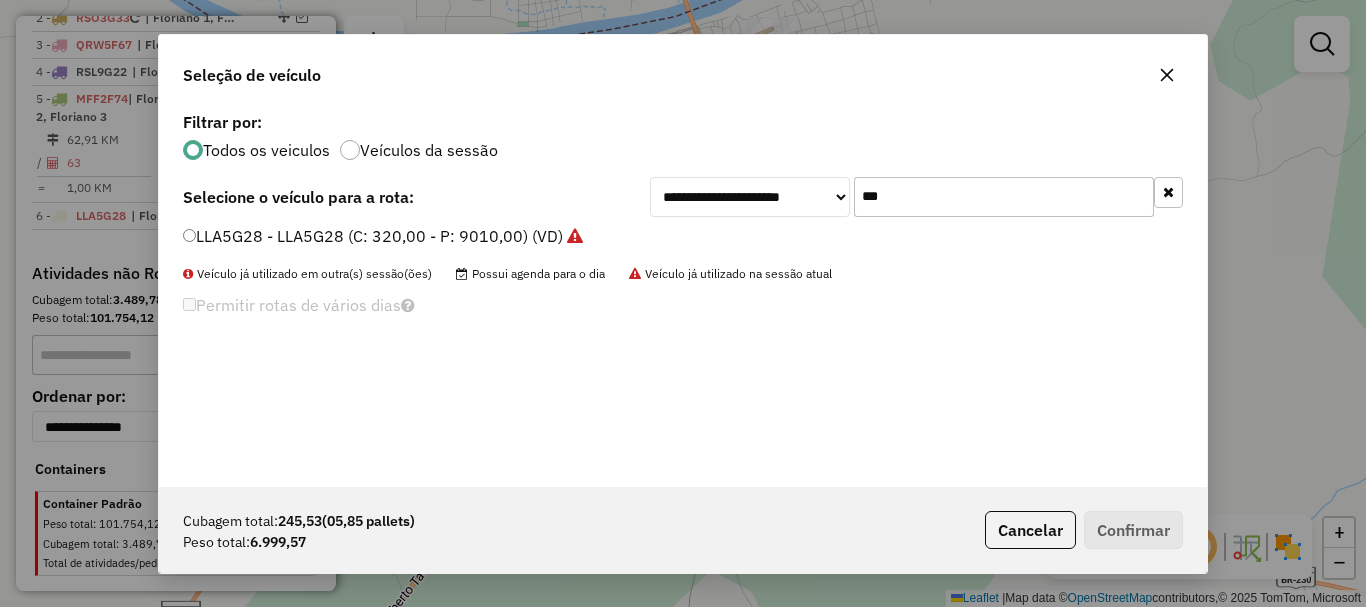 click on "***" 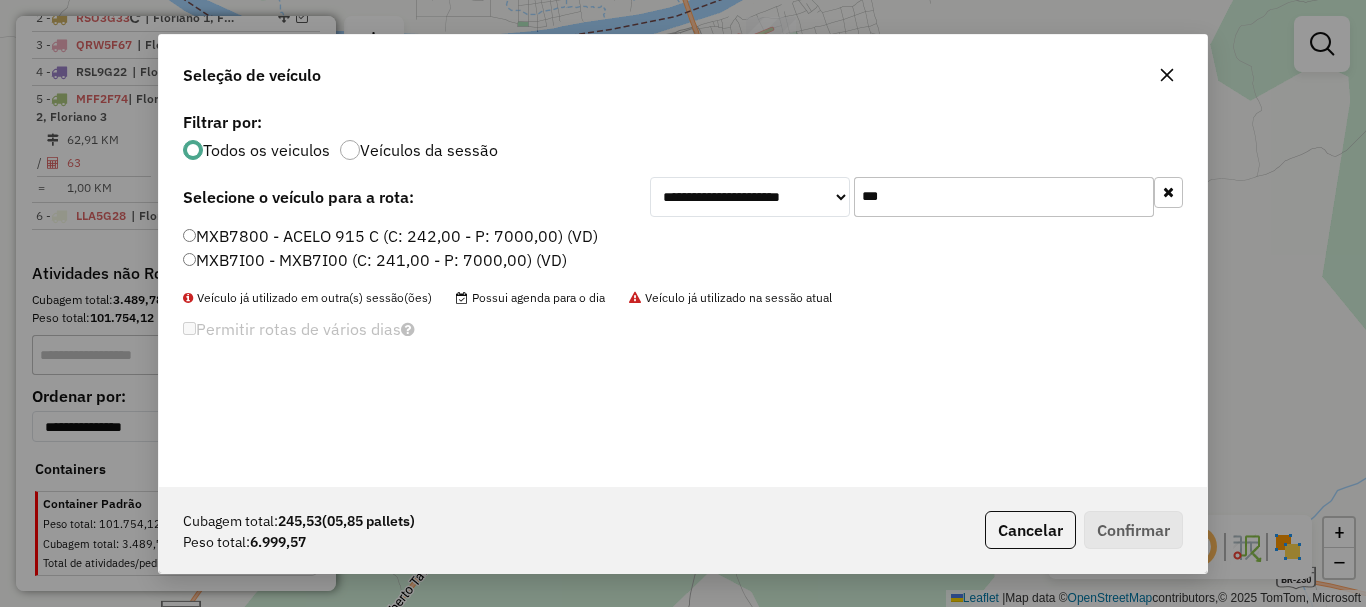 click on "MXB7800 - ACELO 915 C (C: 242,00 - P: 7000,00) (VD)" 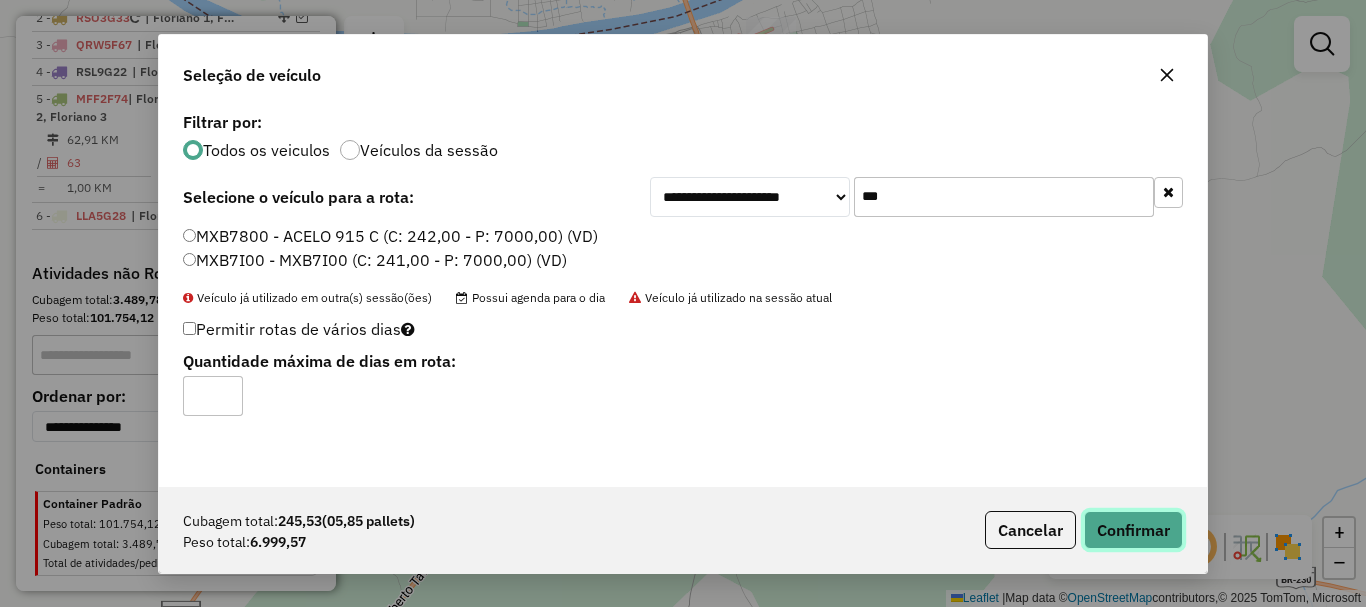 click on "Confirmar" 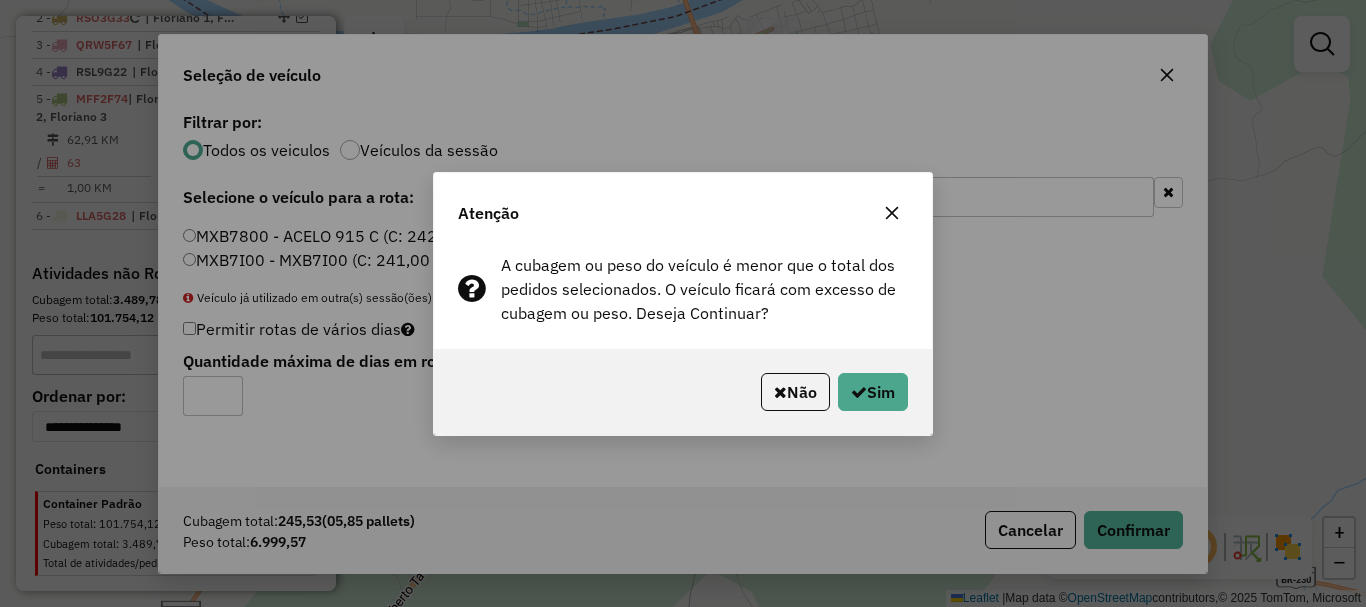 click 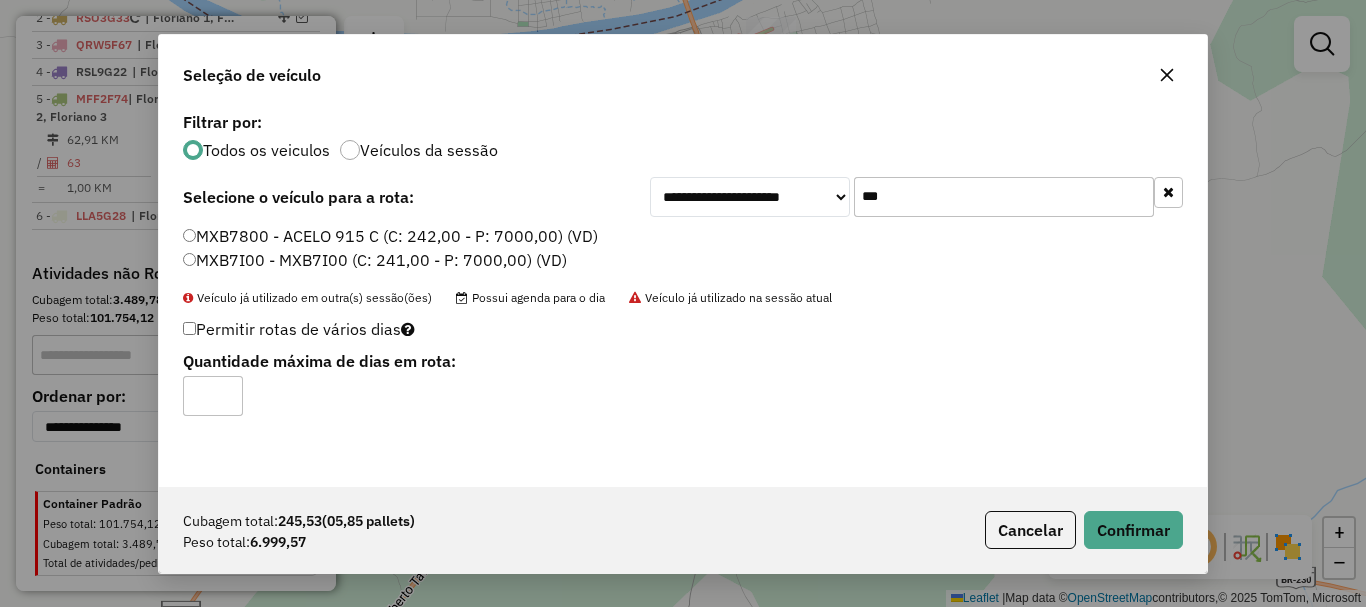 click on "***" 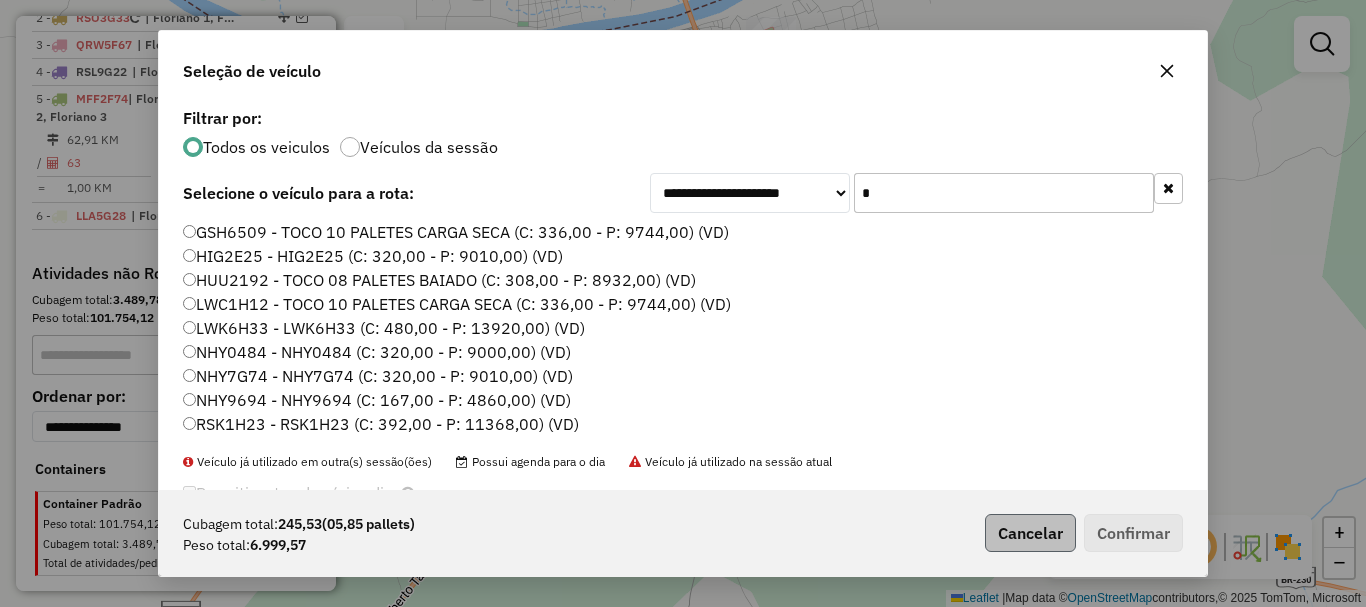 type on "*" 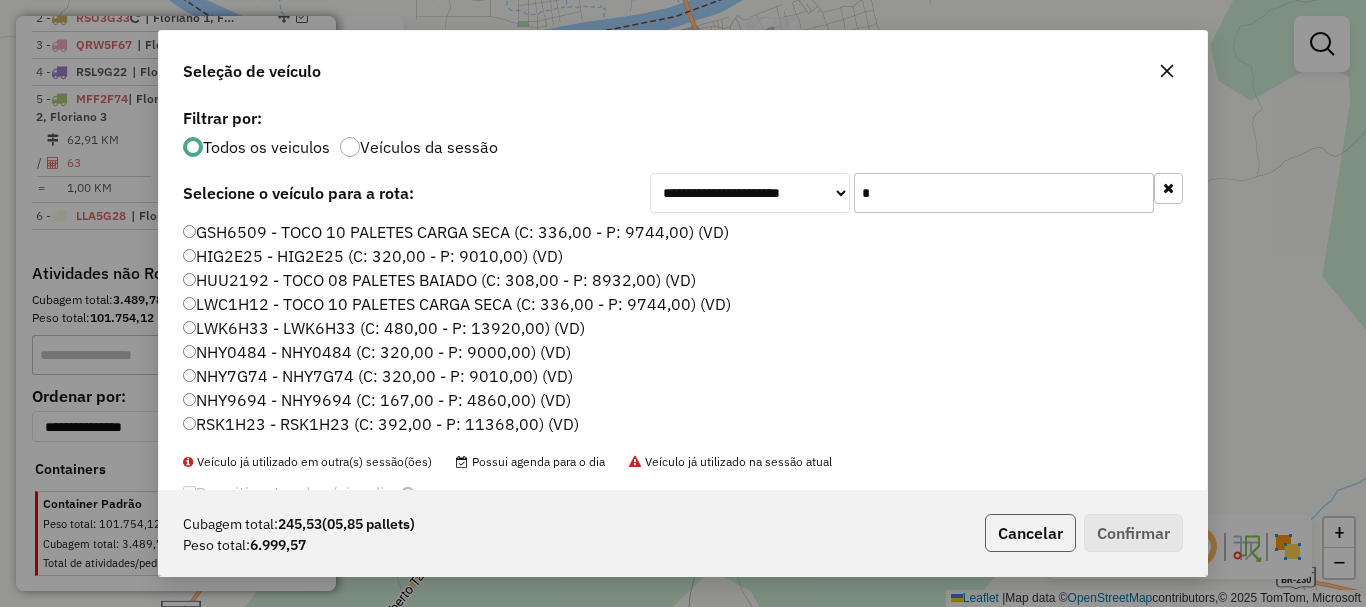 click on "Cancelar" 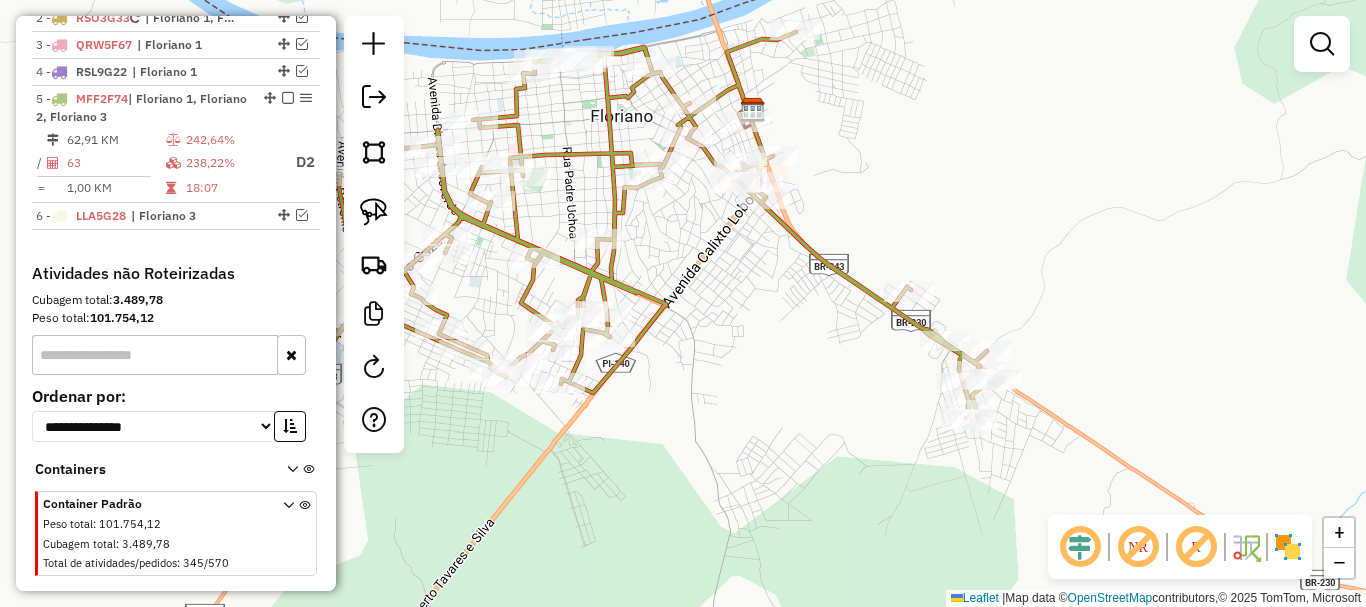 drag, startPoint x: 665, startPoint y: 434, endPoint x: 1012, endPoint y: 526, distance: 358.98886 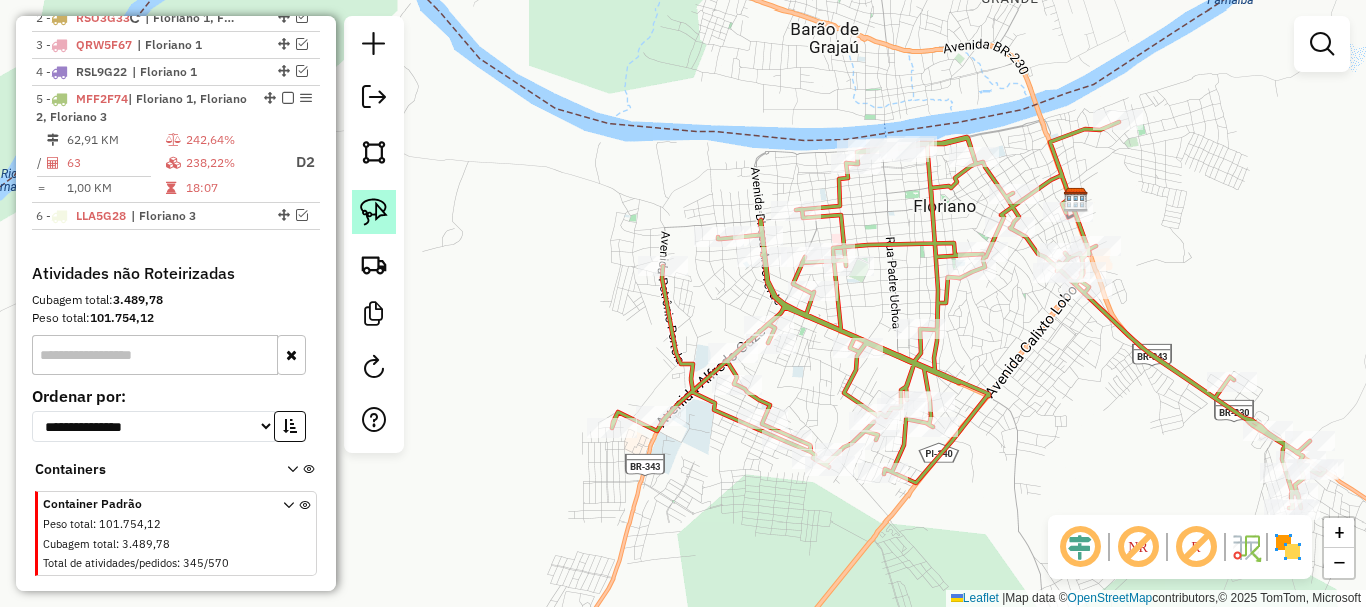 click 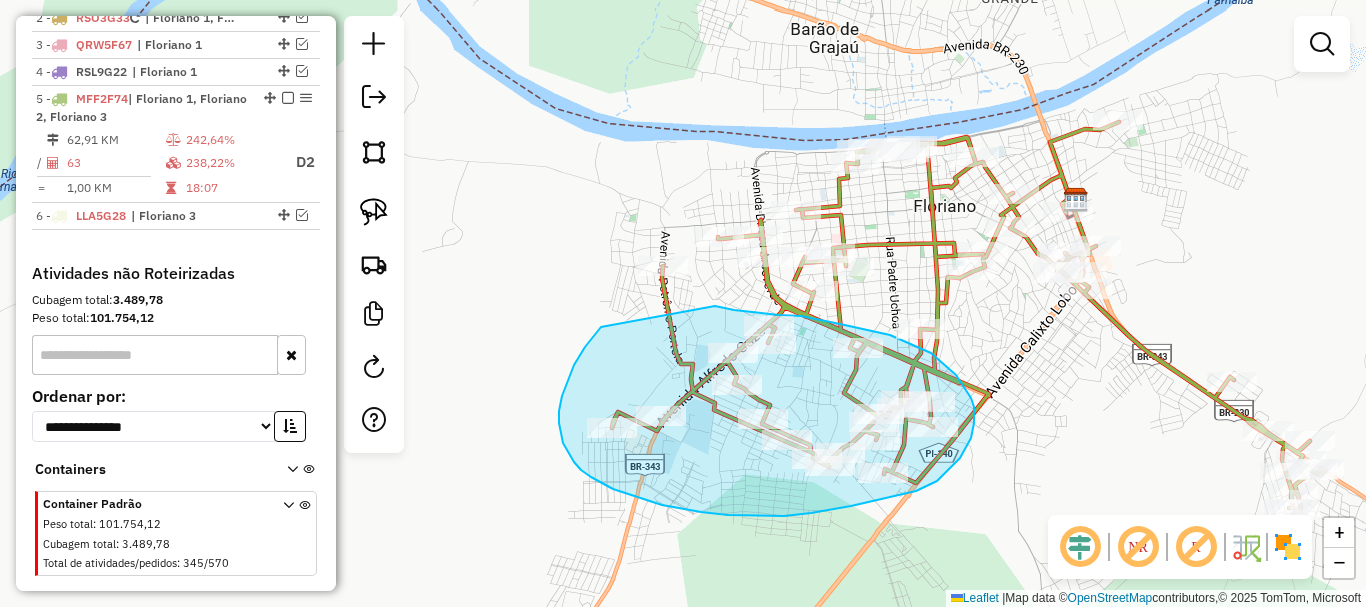 drag, startPoint x: 601, startPoint y: 327, endPoint x: 712, endPoint y: 306, distance: 112.969025 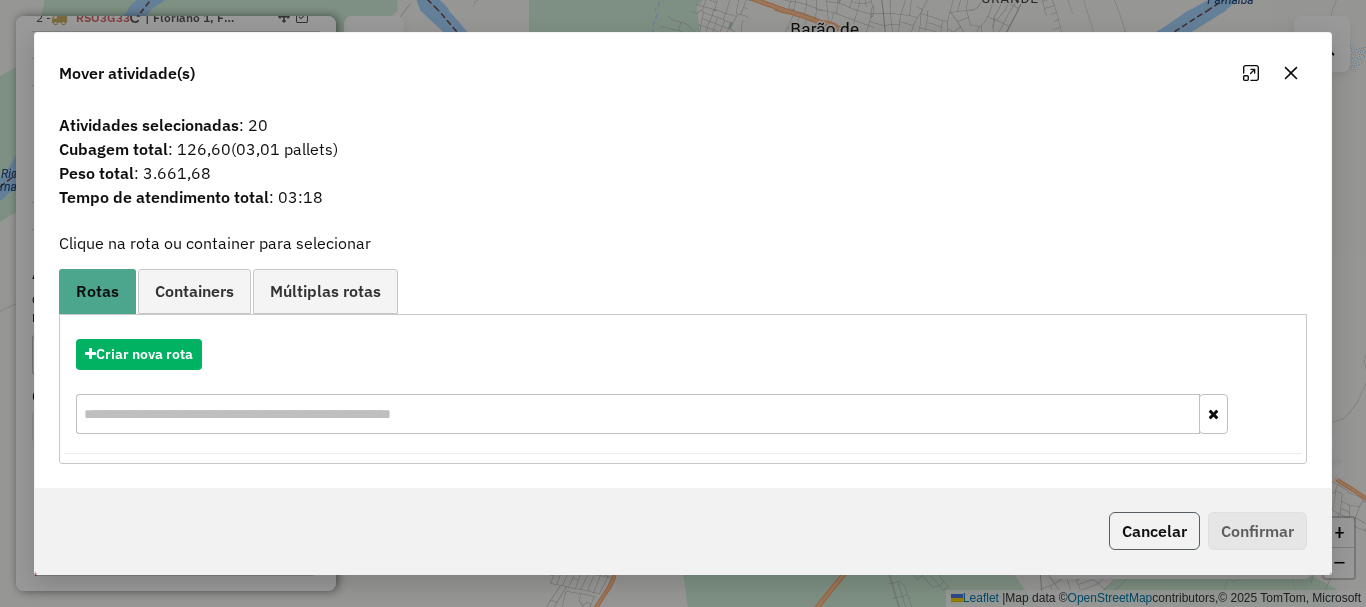 click on "Cancelar" 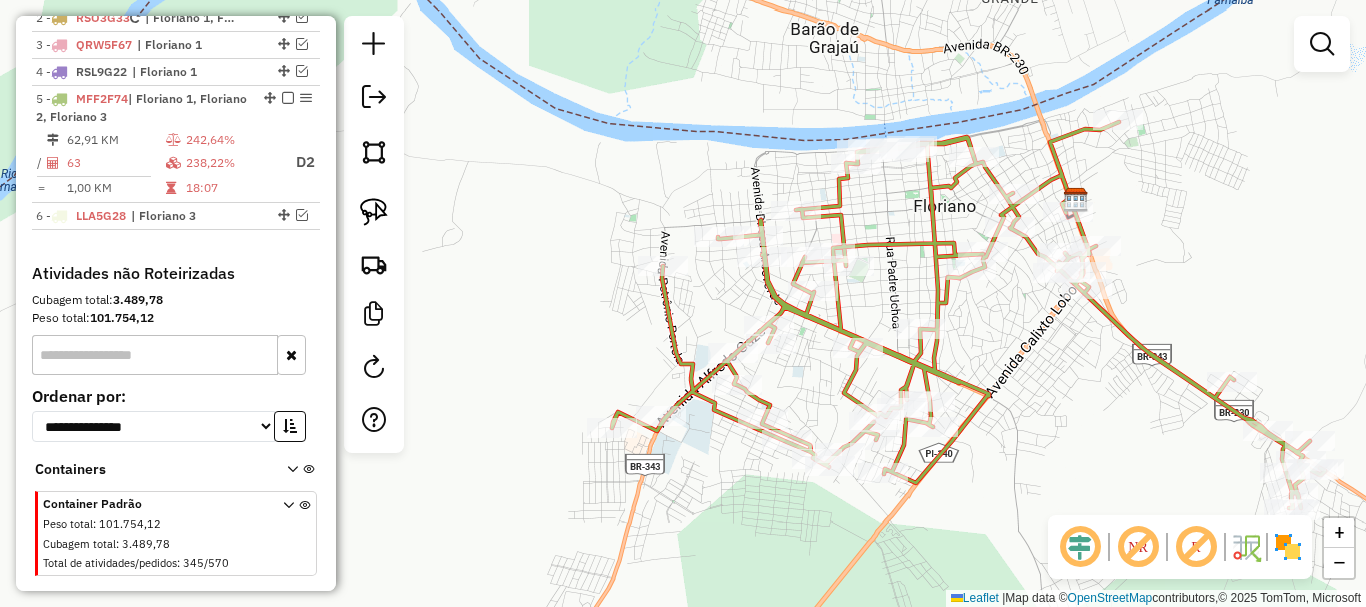 click 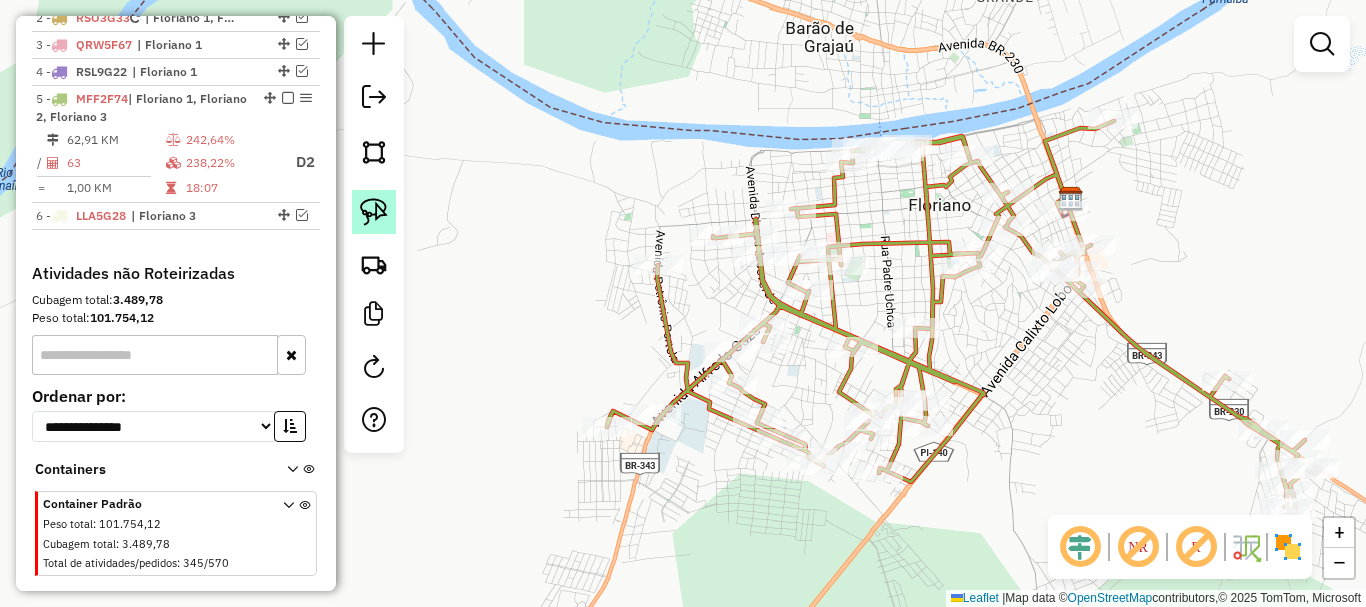 click 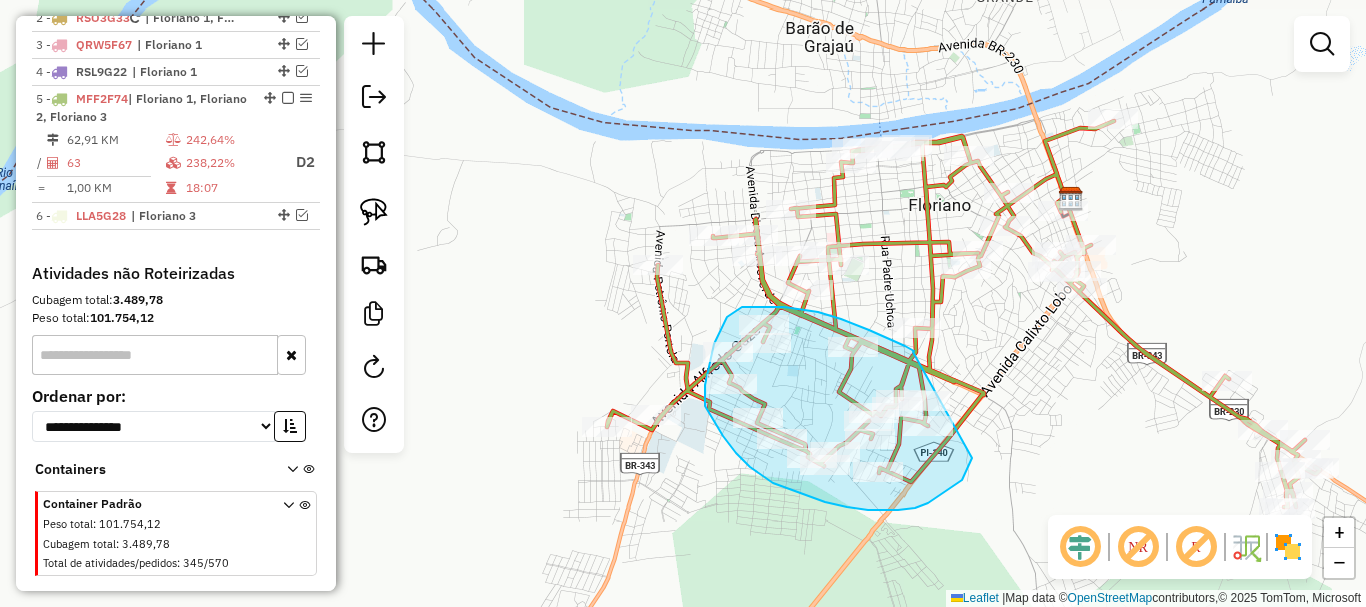 drag, startPoint x: 913, startPoint y: 352, endPoint x: 972, endPoint y: 458, distance: 121.313644 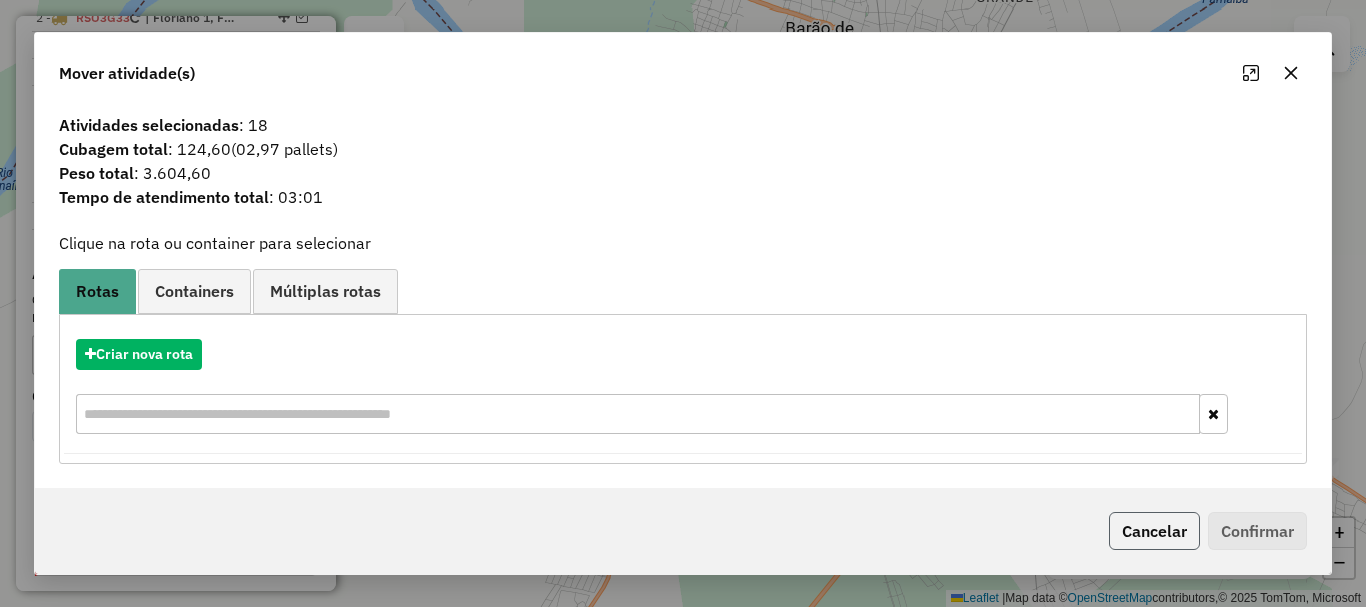 click on "Cancelar" 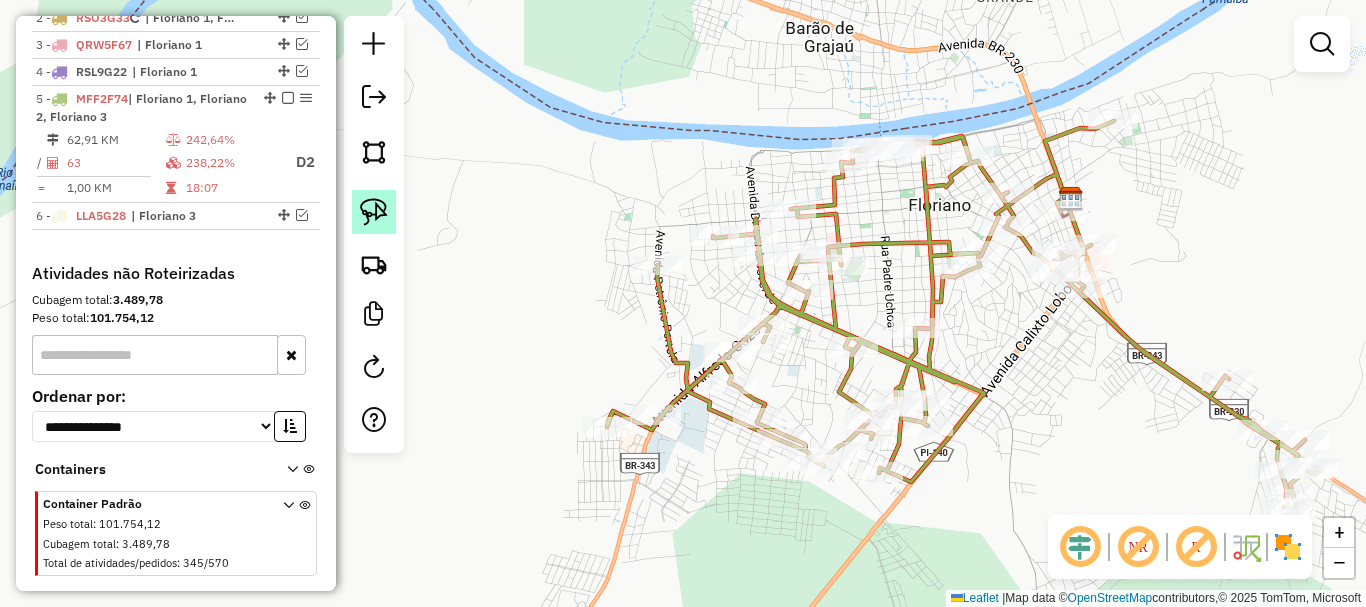 click 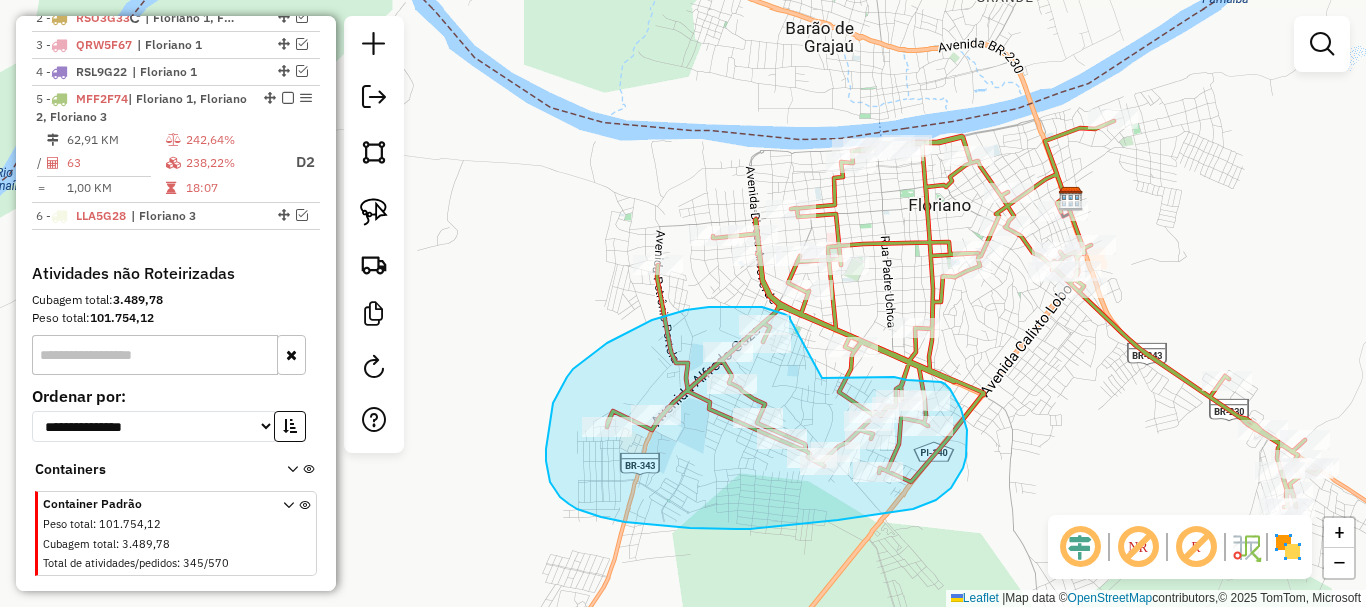 drag, startPoint x: 790, startPoint y: 319, endPoint x: 822, endPoint y: 378, distance: 67.11929 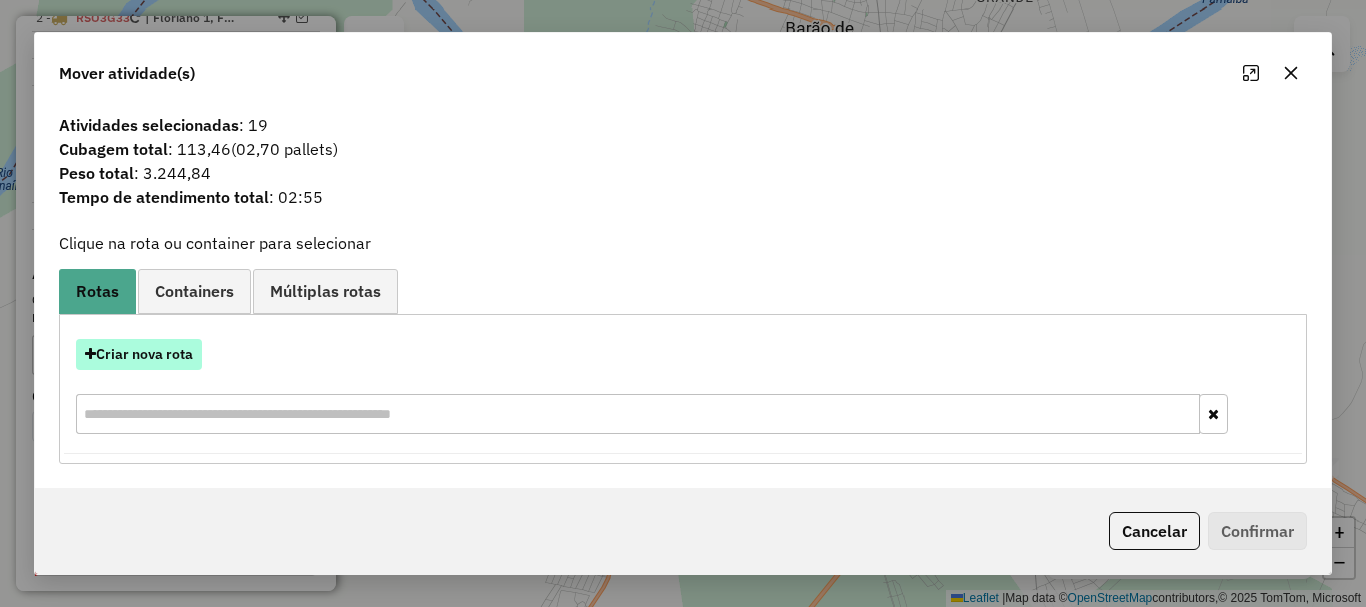 click on "Criar nova rota" at bounding box center [139, 354] 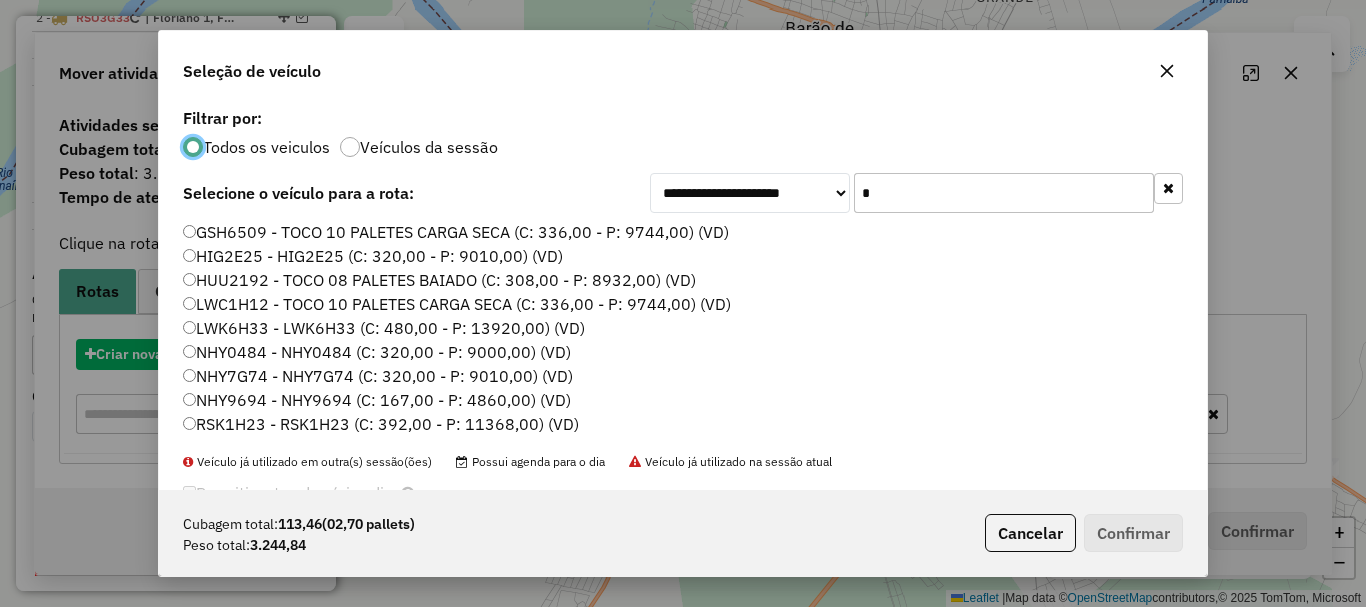 scroll, scrollTop: 11, scrollLeft: 6, axis: both 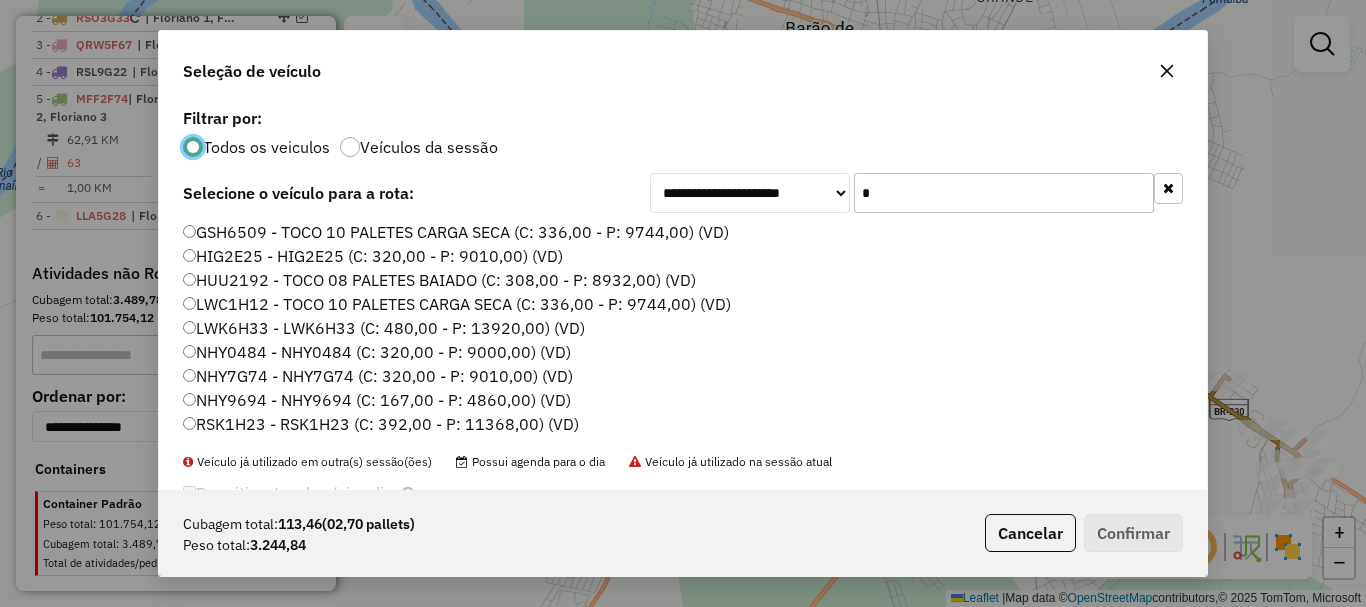 click on "*" 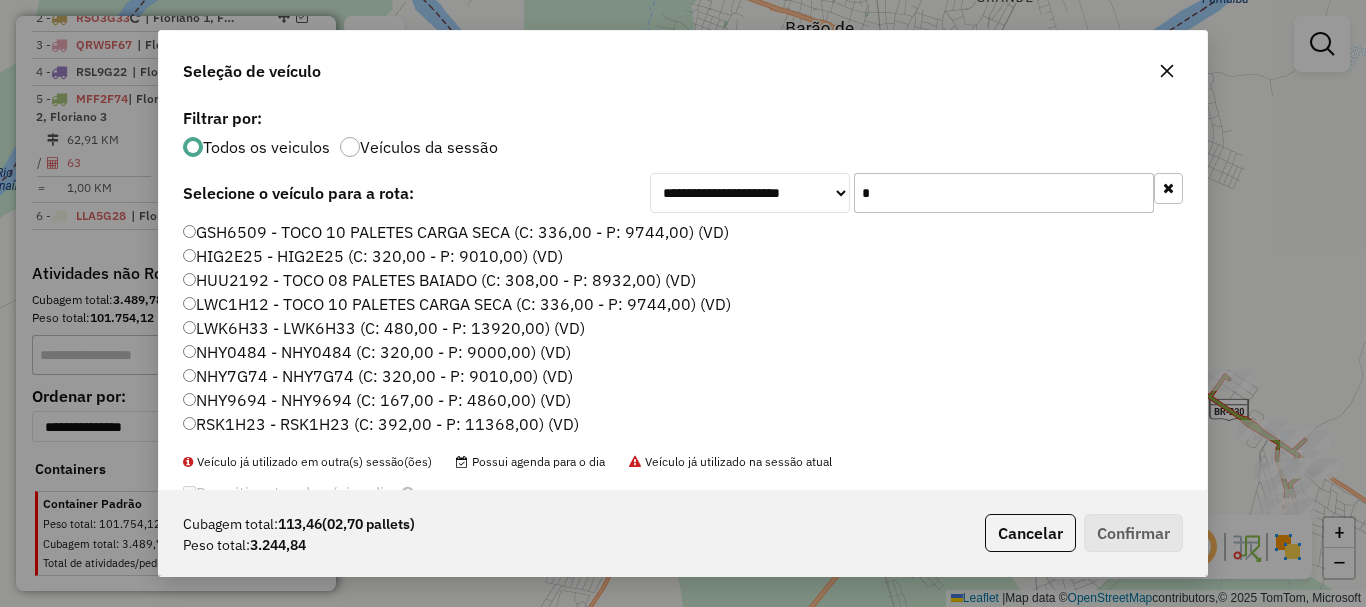 click on "*" 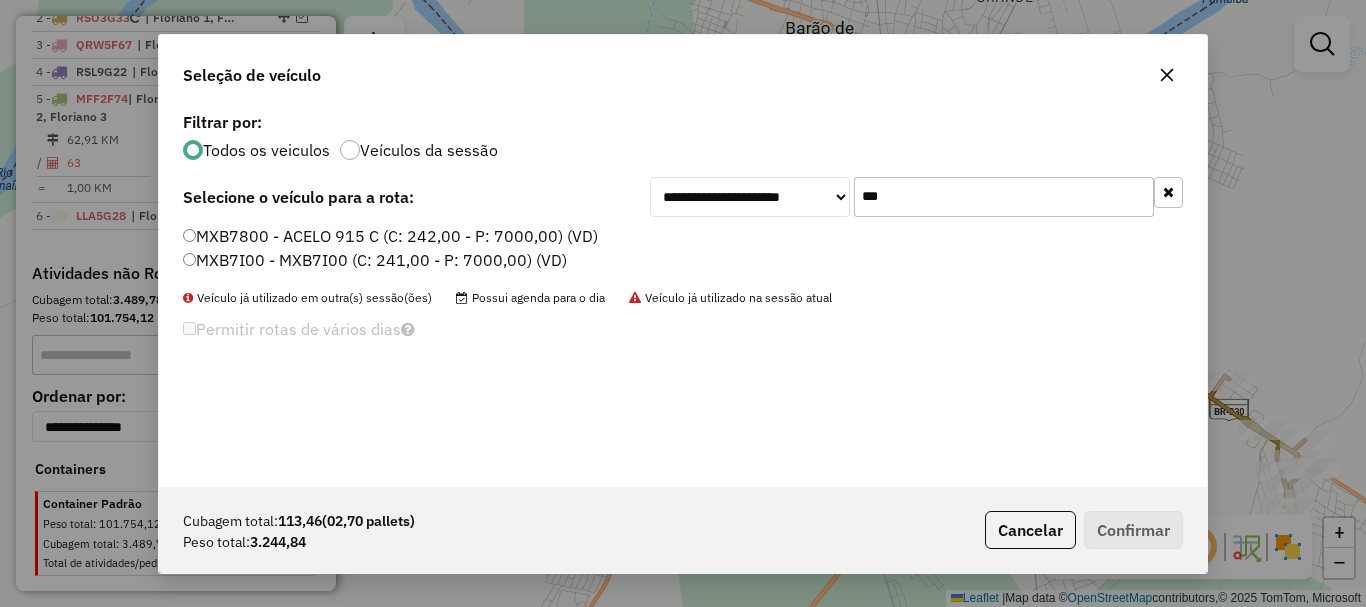 type on "***" 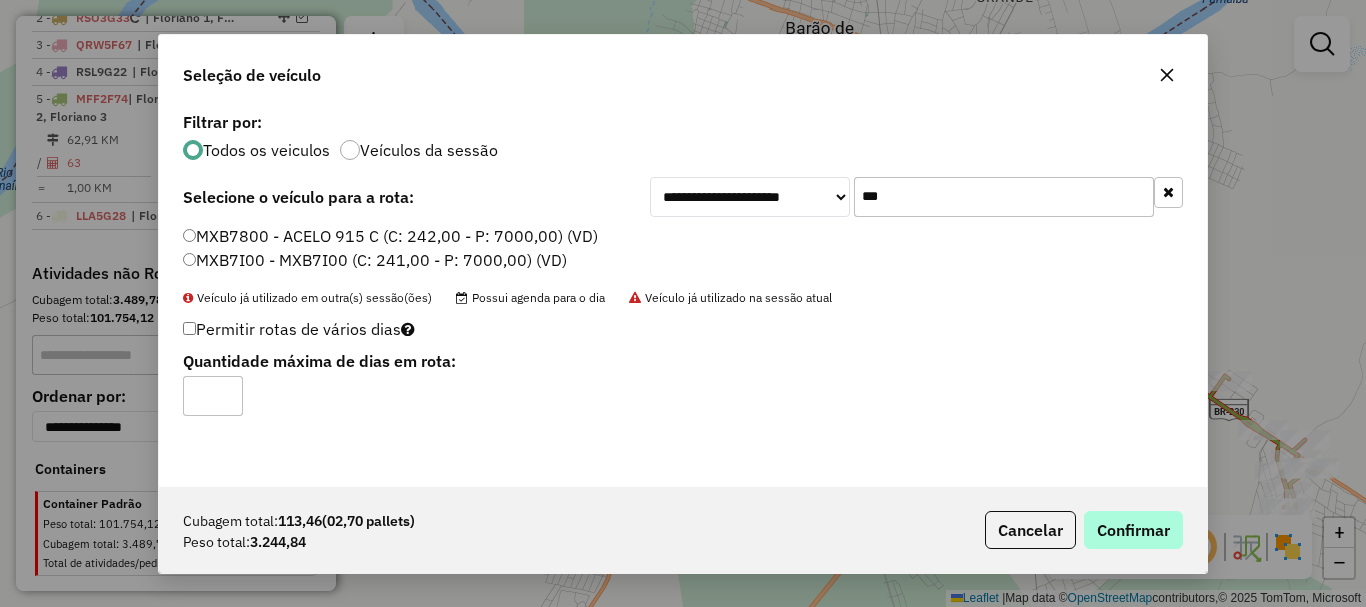drag, startPoint x: 1120, startPoint y: 494, endPoint x: 1130, endPoint y: 511, distance: 19.723083 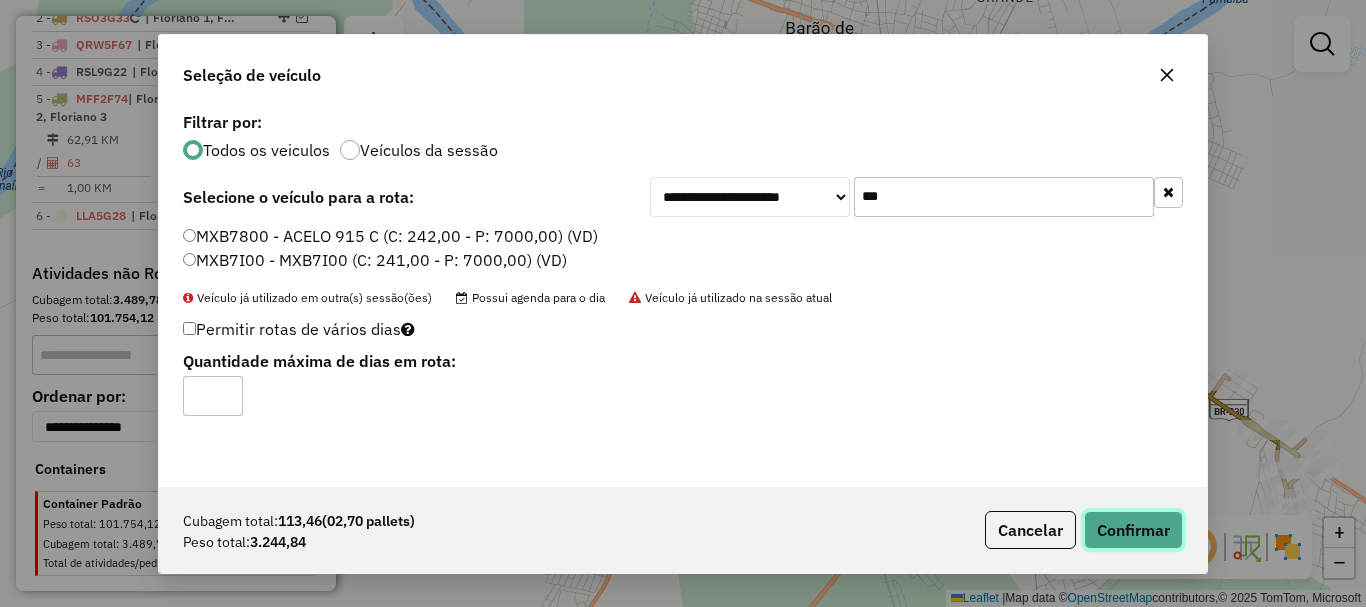 click on "Confirmar" 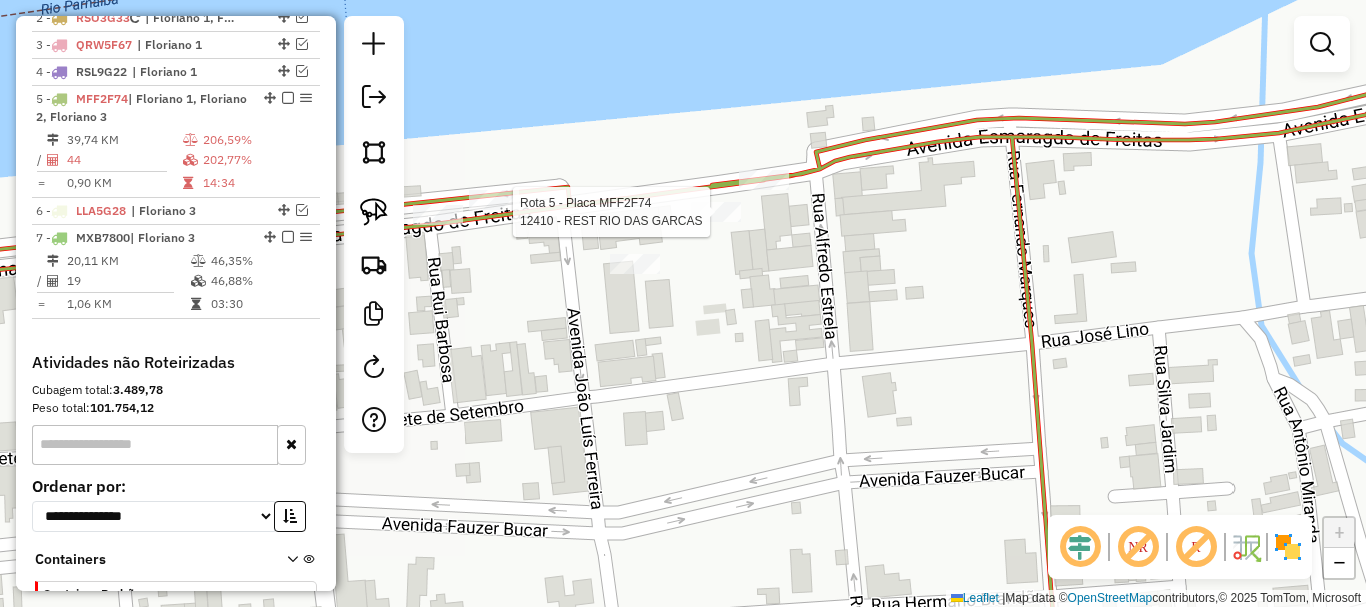 click 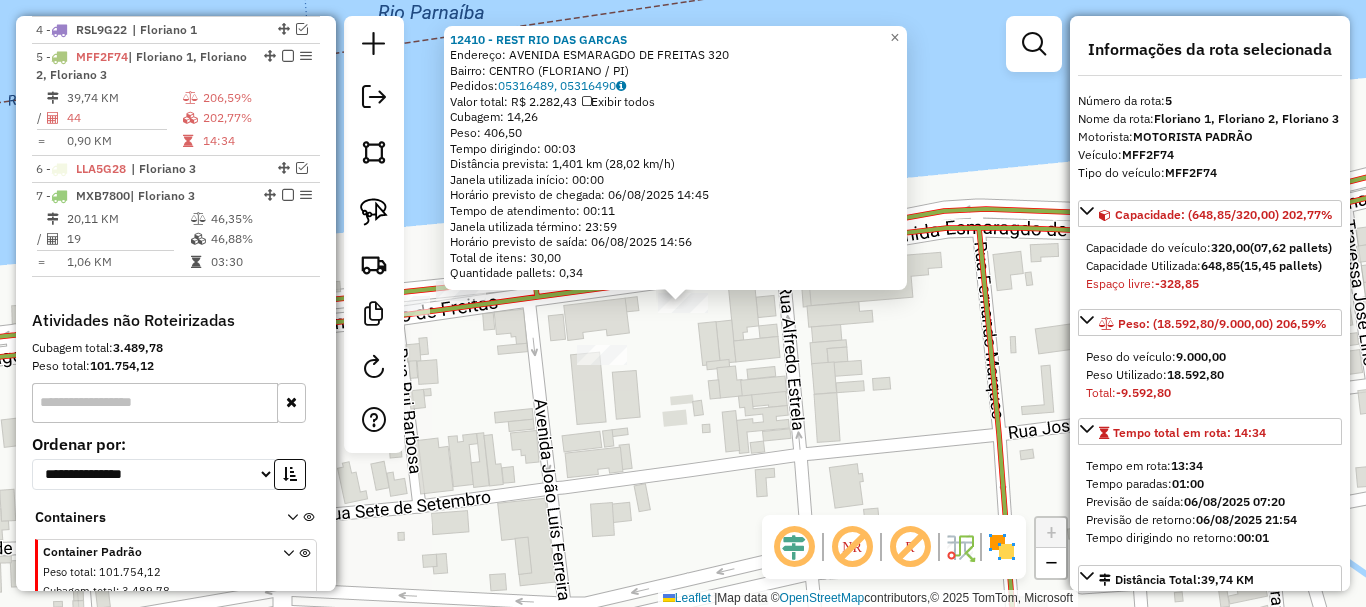 scroll, scrollTop: 882, scrollLeft: 0, axis: vertical 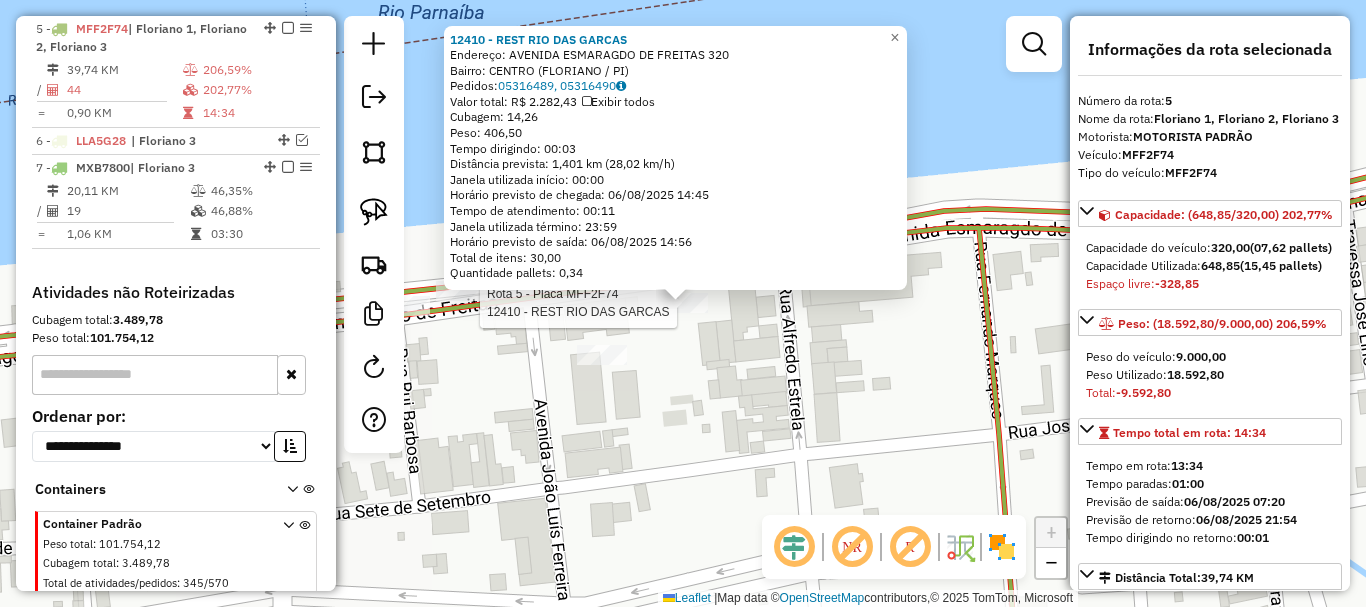 click on "Rota 5 - Placa MFF2F74  12410 - REST RIO DAS GARCAS 12410 - REST RIO DAS GARCAS  Endereço:  AVENIDA ESMARAGDO DE FREITAS 320   Bairro: CENTRO (FLORIANO / PI)   Pedidos:  05316489, 05316490   Valor total: R$ 2.282,43   Exibir todos   Cubagem: 14,26  Peso: 406,50  Tempo dirigindo: 00:03   Distância prevista: 1,401 km (28,02 km/h)   Janela utilizada início: 00:00   Horário previsto de chegada: 06/08/2025 14:45   Tempo de atendimento: 00:11   Janela utilizada término: 23:59   Horário previsto de saída: 06/08/2025 14:56   Total de itens: 30,00   Quantidade pallets: 0,34  × Janela de atendimento Grade de atendimento Capacidade Transportadoras Veículos Cliente Pedidos  Rotas Selecione os dias de semana para filtrar as janelas de atendimento  Seg   Ter   Qua   Qui   Sex   Sáb   Dom  Informe o período da janela de atendimento: De: Até:  Filtrar exatamente a janela do cliente  Considerar janela de atendimento padrão  Selecione os dias de semana para filtrar as grades de atendimento  Seg   Ter   Qua   Qui" 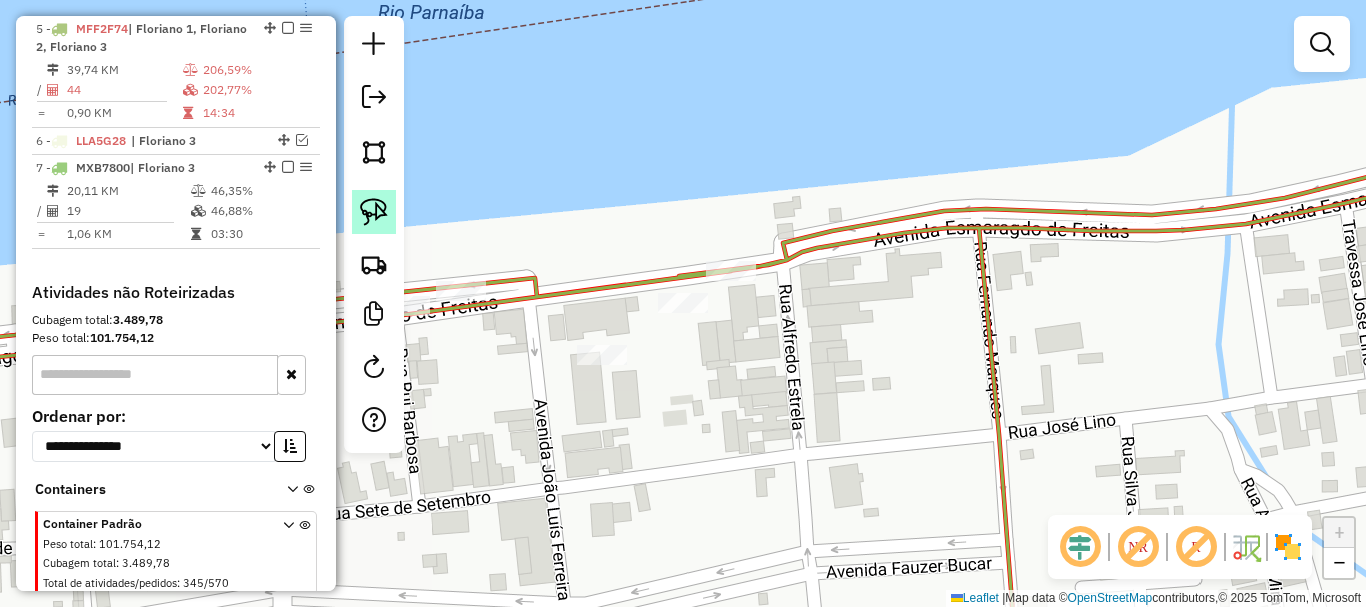 click 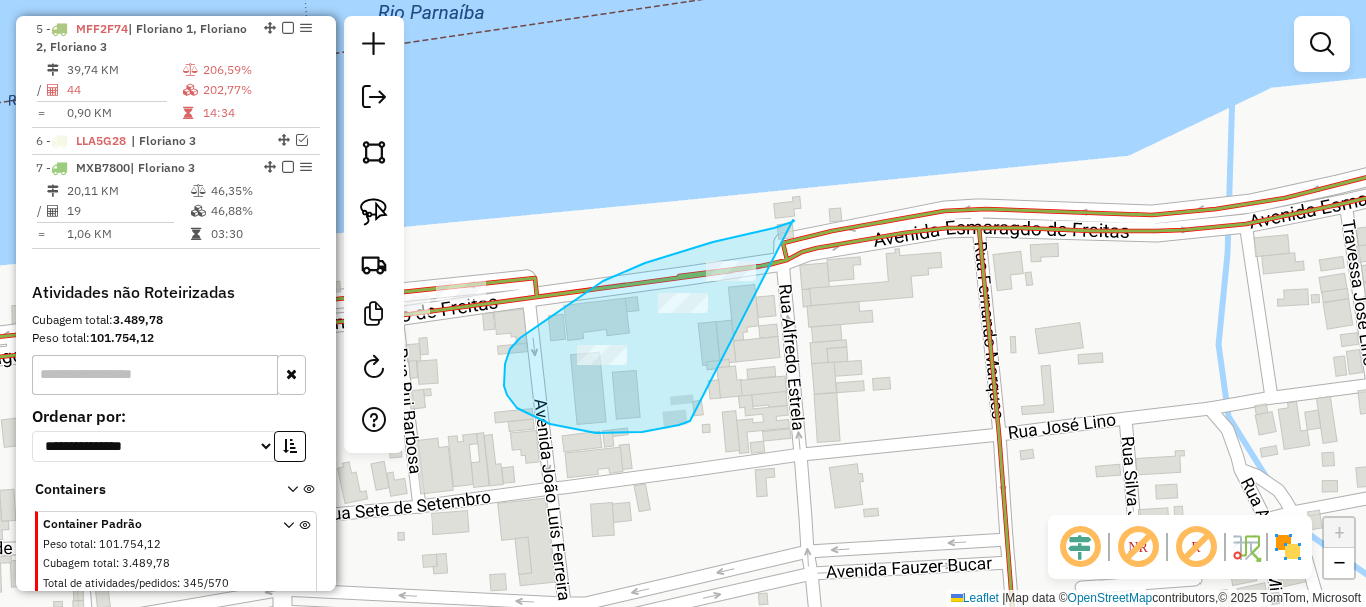 drag, startPoint x: 792, startPoint y: 222, endPoint x: 697, endPoint y: 419, distance: 218.70985 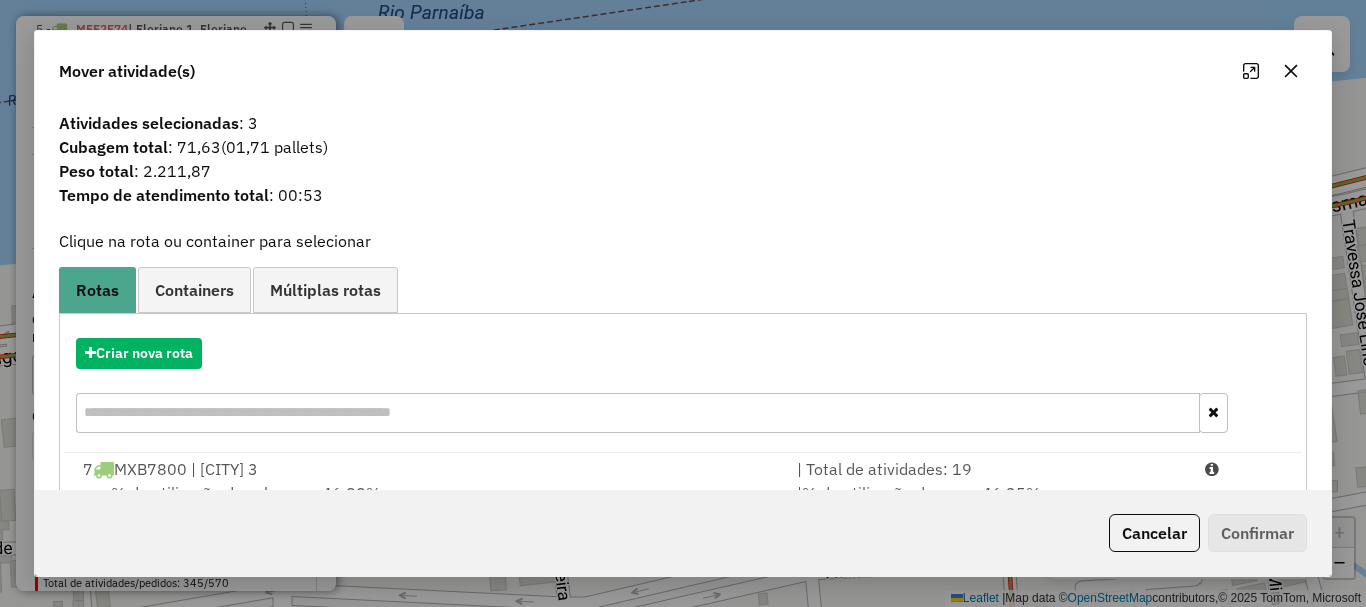 scroll, scrollTop: 78, scrollLeft: 0, axis: vertical 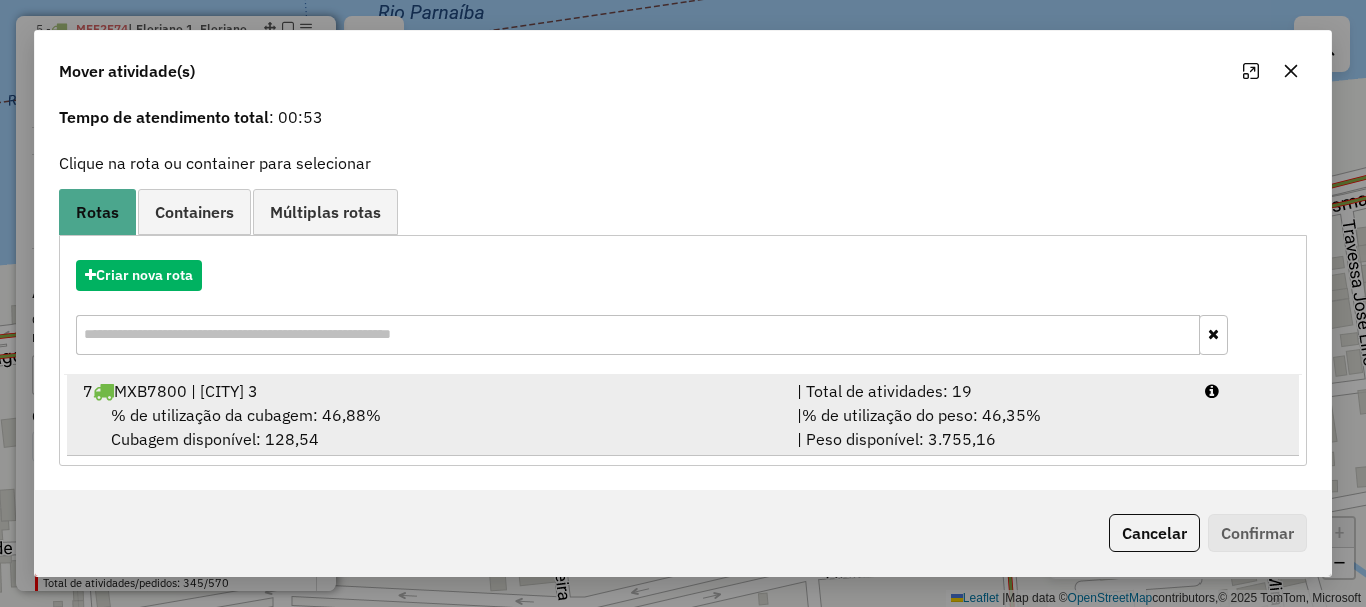 click on "7  MXB7800 | Floriano 3" at bounding box center [428, 391] 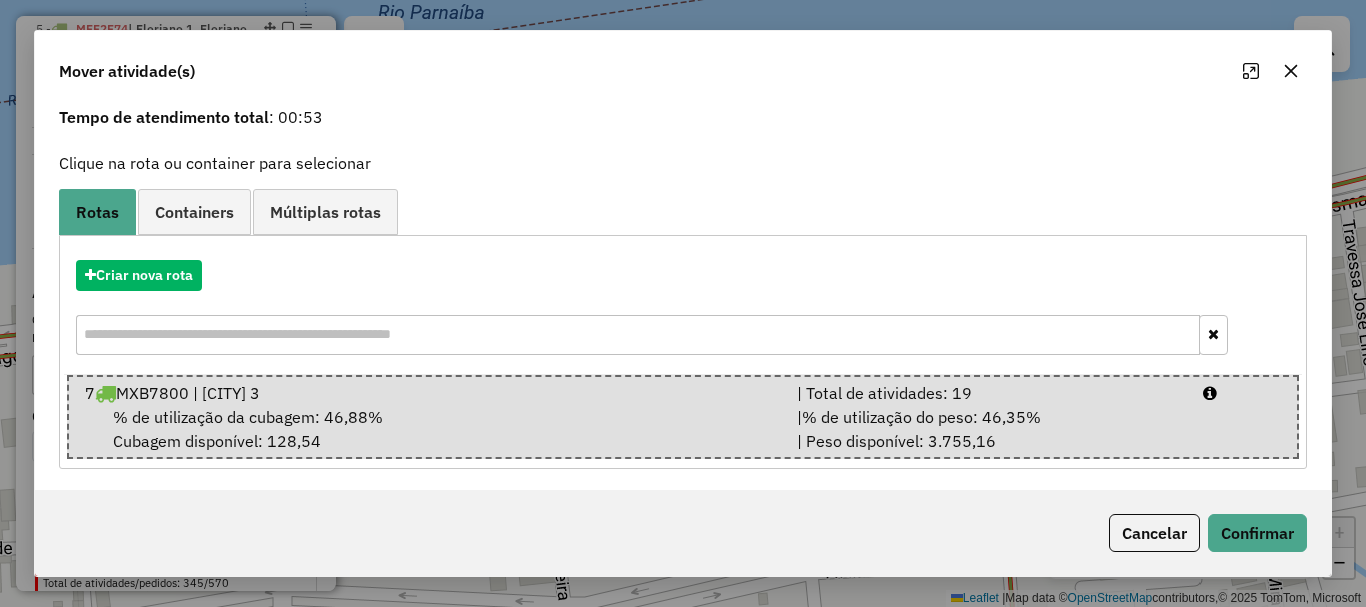 click on "Cancelar   Confirmar" 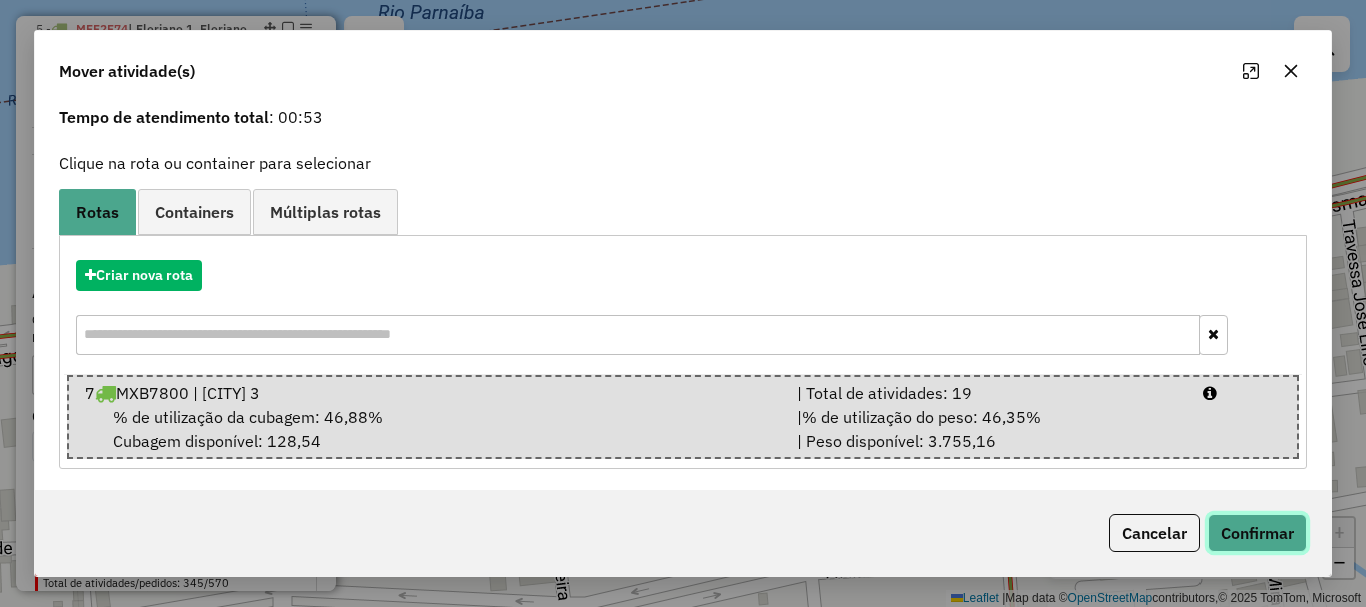 click on "Confirmar" 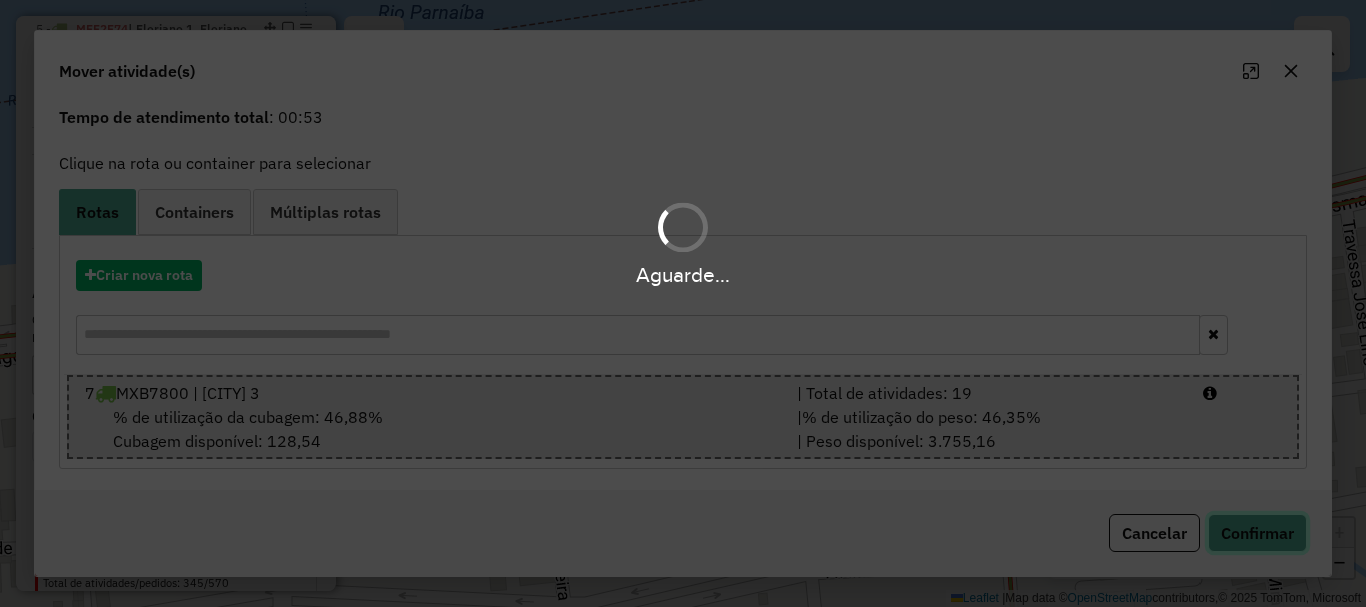 type 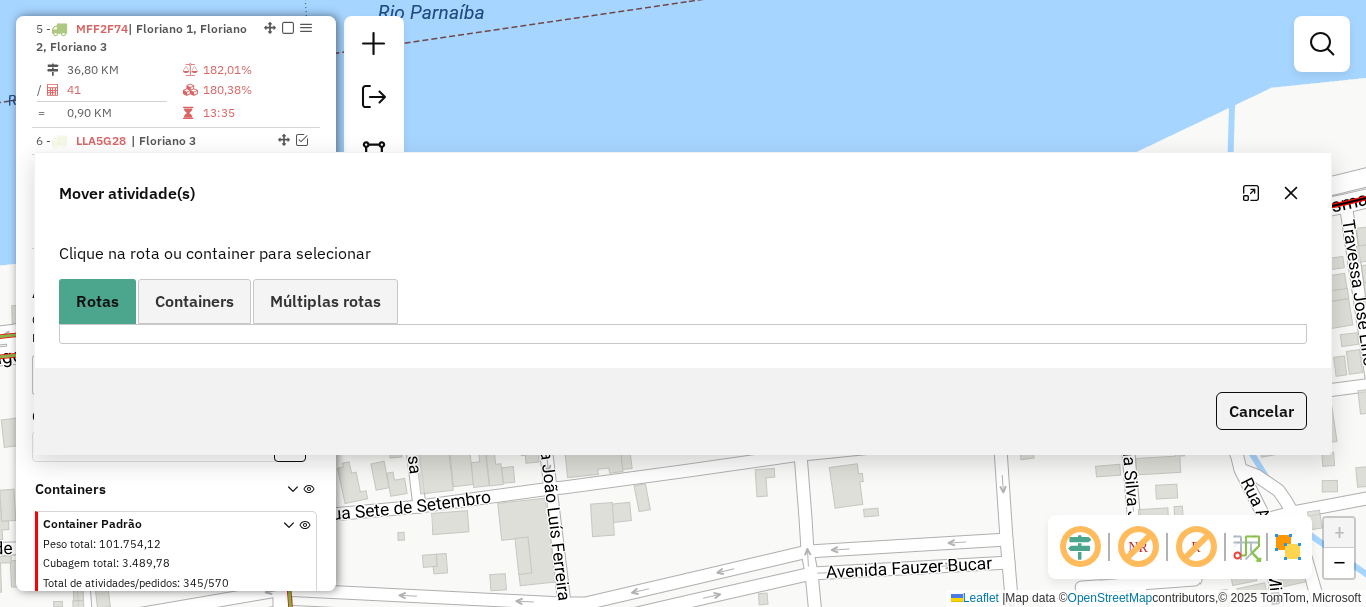 scroll, scrollTop: 0, scrollLeft: 0, axis: both 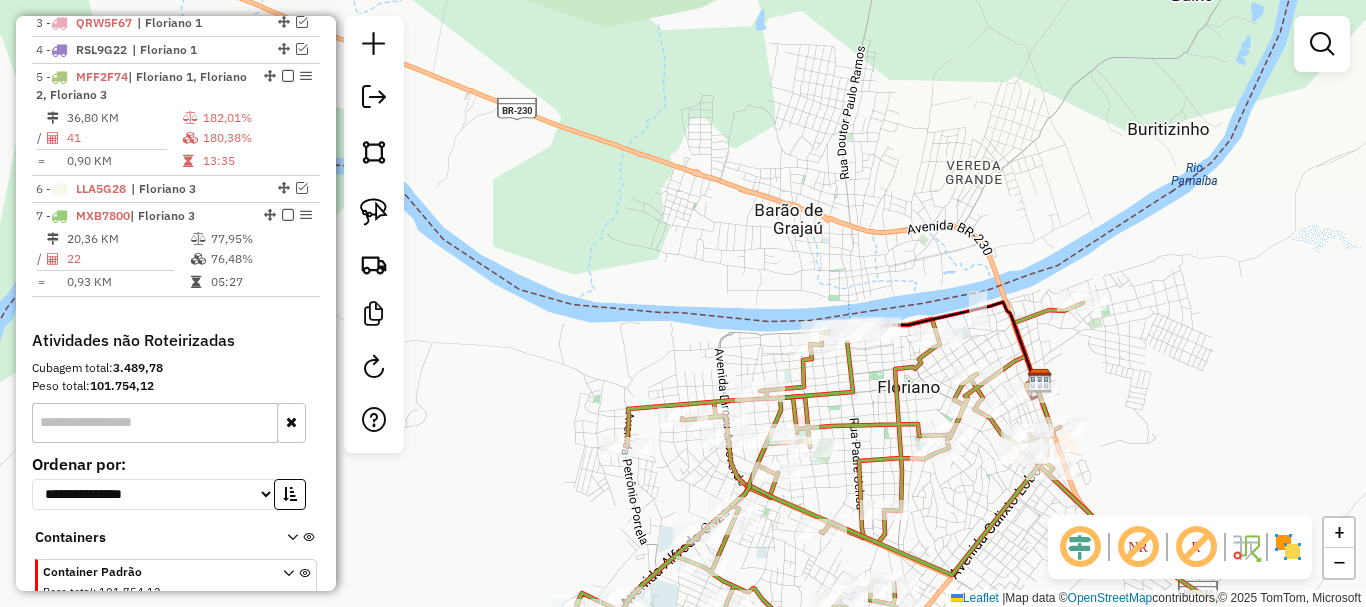 drag, startPoint x: 732, startPoint y: 379, endPoint x: 716, endPoint y: 227, distance: 152.83978 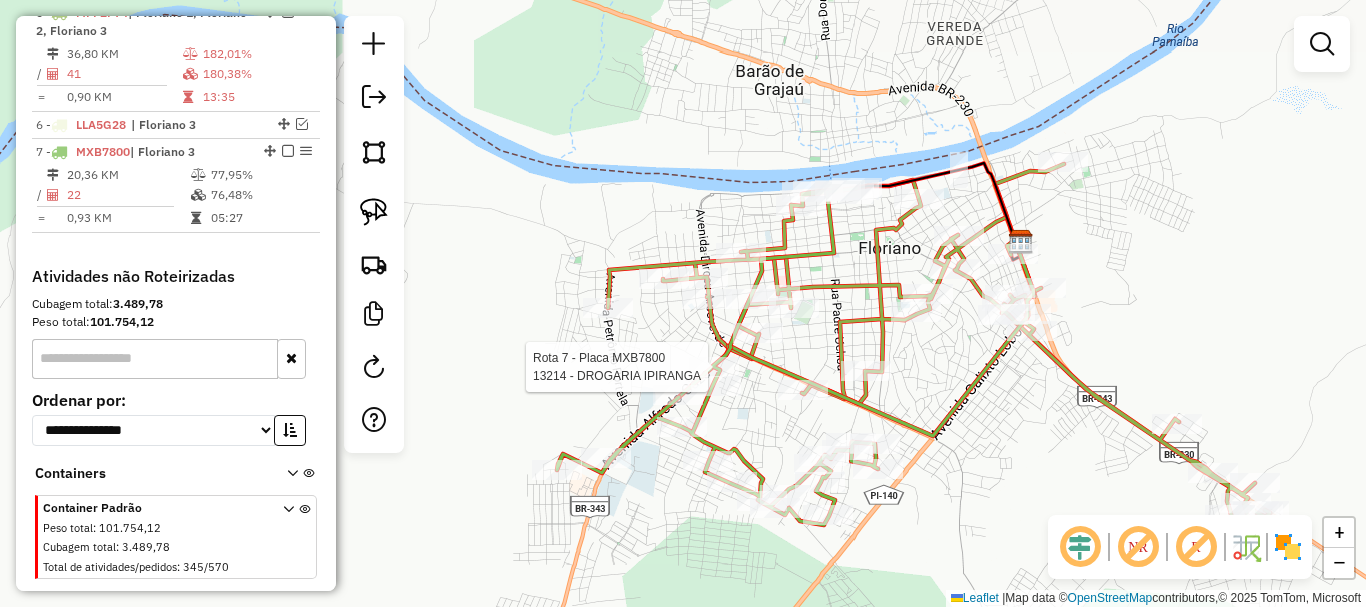 select on "*********" 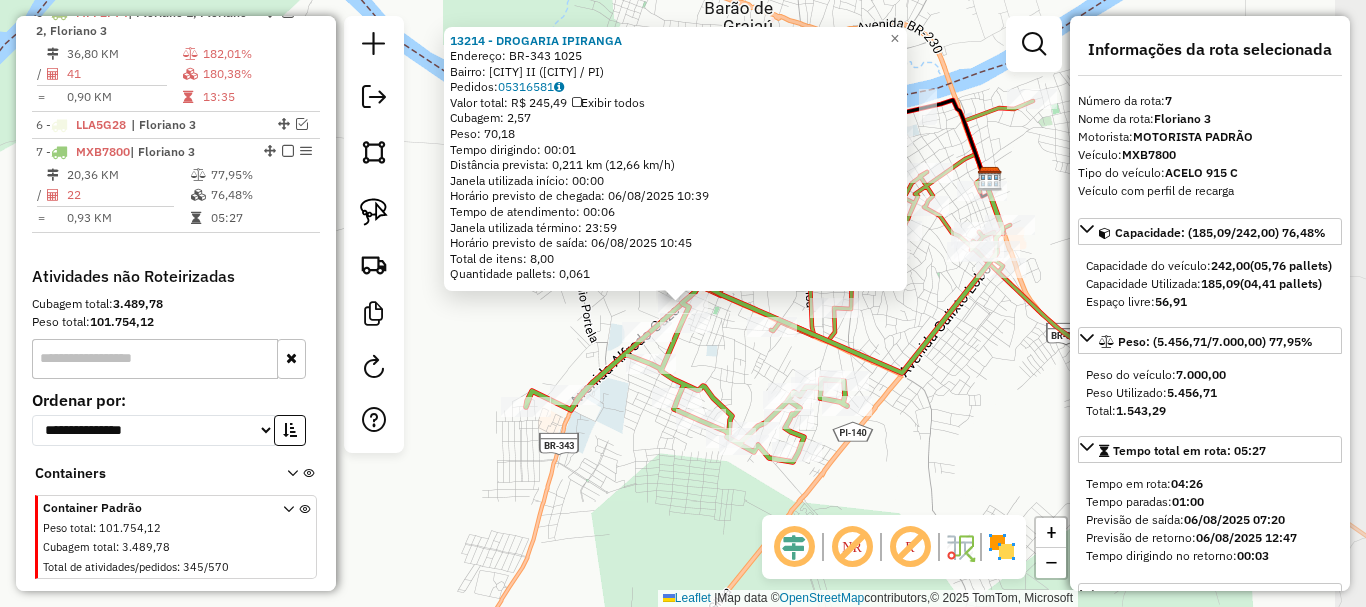 scroll, scrollTop: 934, scrollLeft: 0, axis: vertical 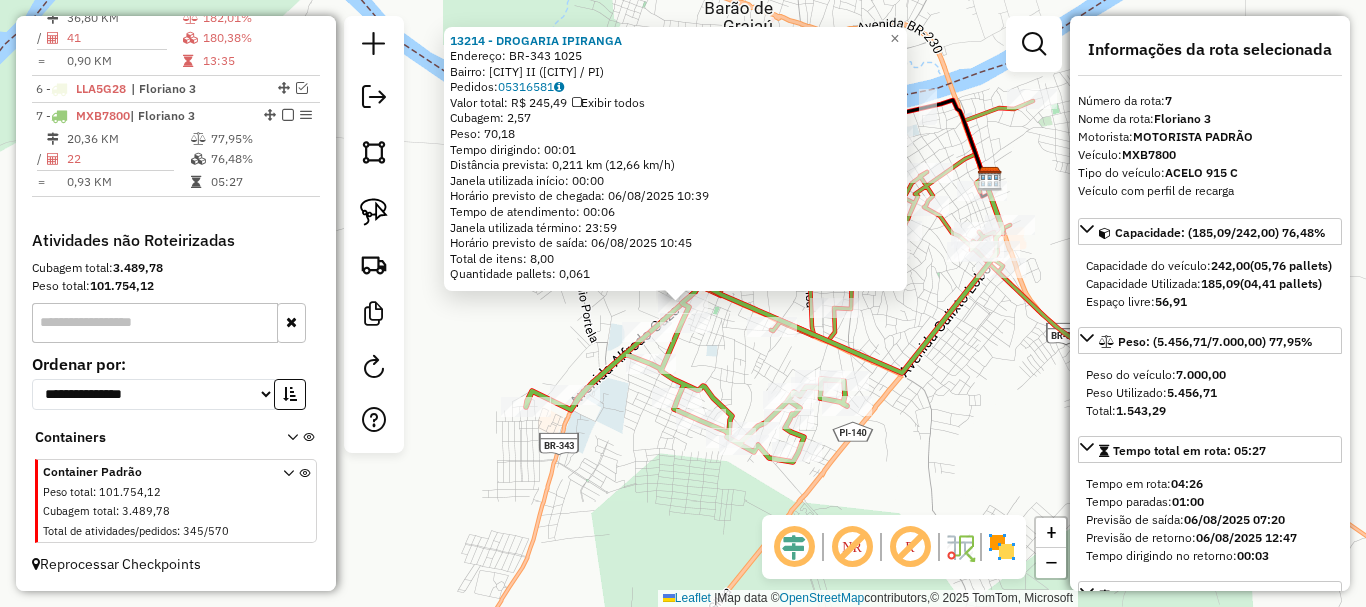 click on "13214 - DROGARIA IPIRANGA  Endereço:  BR-343 1025   Bairro: IRAPUA II (FLORIANO / PI)   Pedidos:  05316581   Valor total: R$ 245,49   Exibir todos   Cubagem: 2,57  Peso: 70,18  Tempo dirigindo: 00:01   Distância prevista: 0,211 km (12,66 km/h)   Janela utilizada início: 00:00   Horário previsto de chegada: 06/08/2025 10:39   Tempo de atendimento: 00:06   Janela utilizada término: 23:59   Horário previsto de saída: 06/08/2025 10:45   Total de itens: 8,00   Quantidade pallets: 0,061  × Janela de atendimento Grade de atendimento Capacidade Transportadoras Veículos Cliente Pedidos  Rotas Selecione os dias de semana para filtrar as janelas de atendimento  Seg   Ter   Qua   Qui   Sex   Sáb   Dom  Informe o período da janela de atendimento: De: Até:  Filtrar exatamente a janela do cliente  Considerar janela de atendimento padrão  Selecione os dias de semana para filtrar as grades de atendimento  Seg   Ter   Qua   Qui   Sex   Sáb   Dom   Considerar clientes sem dia de atendimento cadastrado  De:   De:" 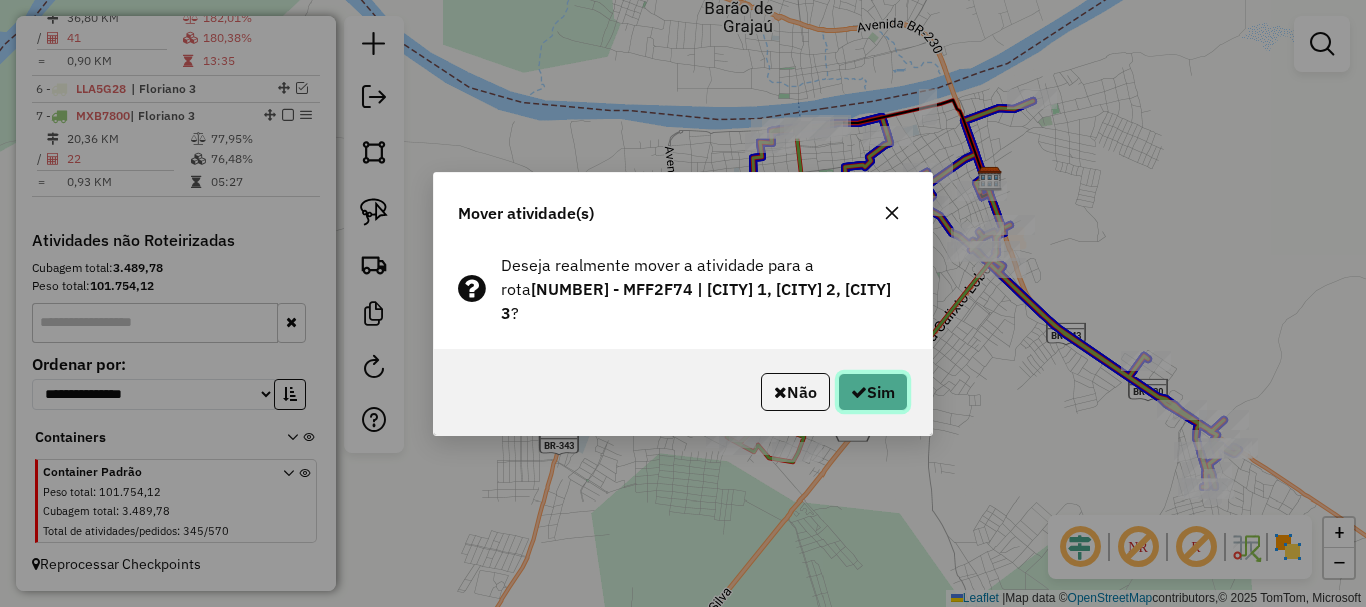 click 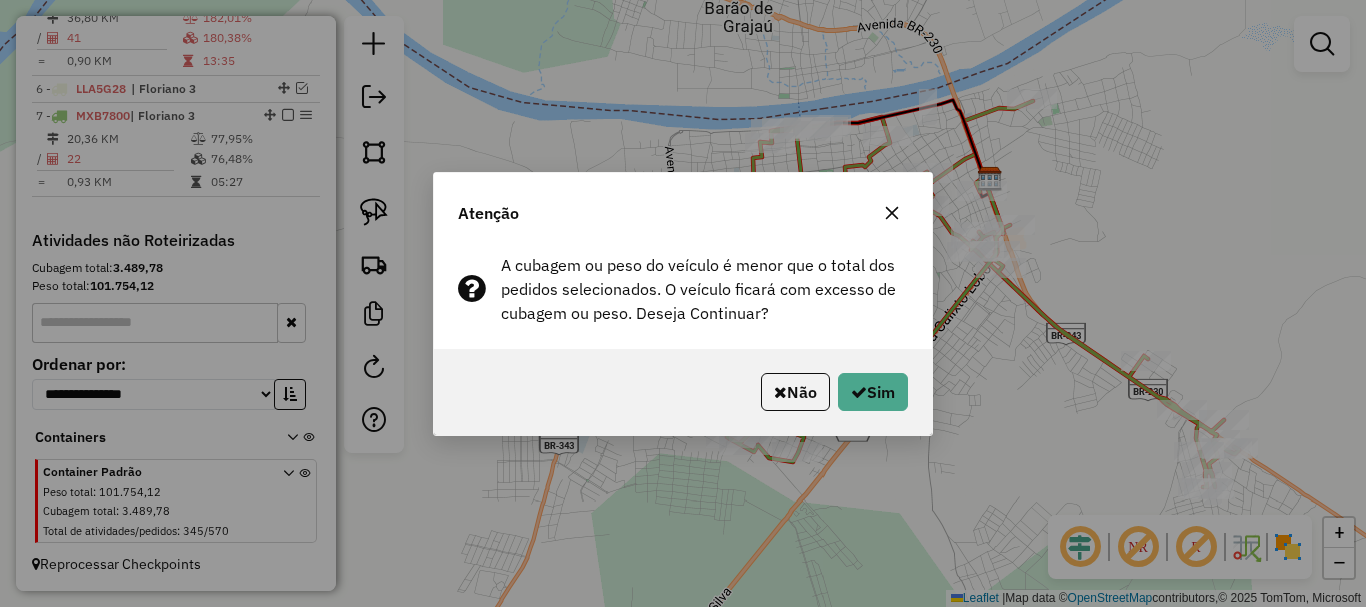 click on "Não   Sim" 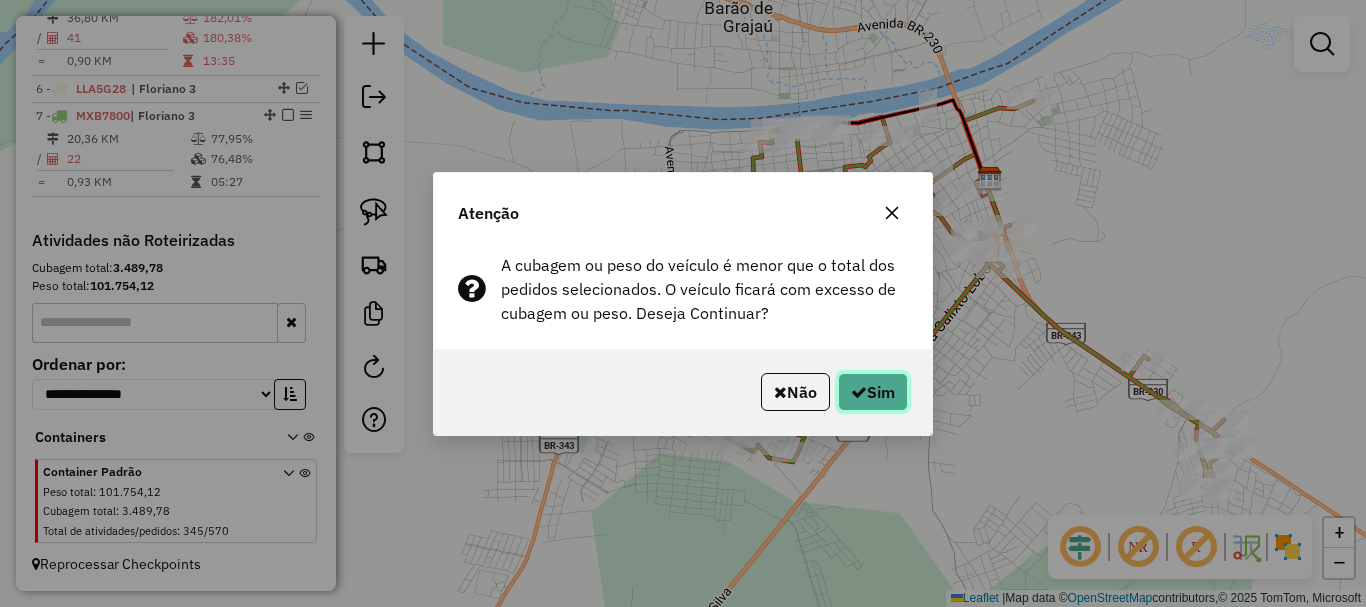 click on "Sim" 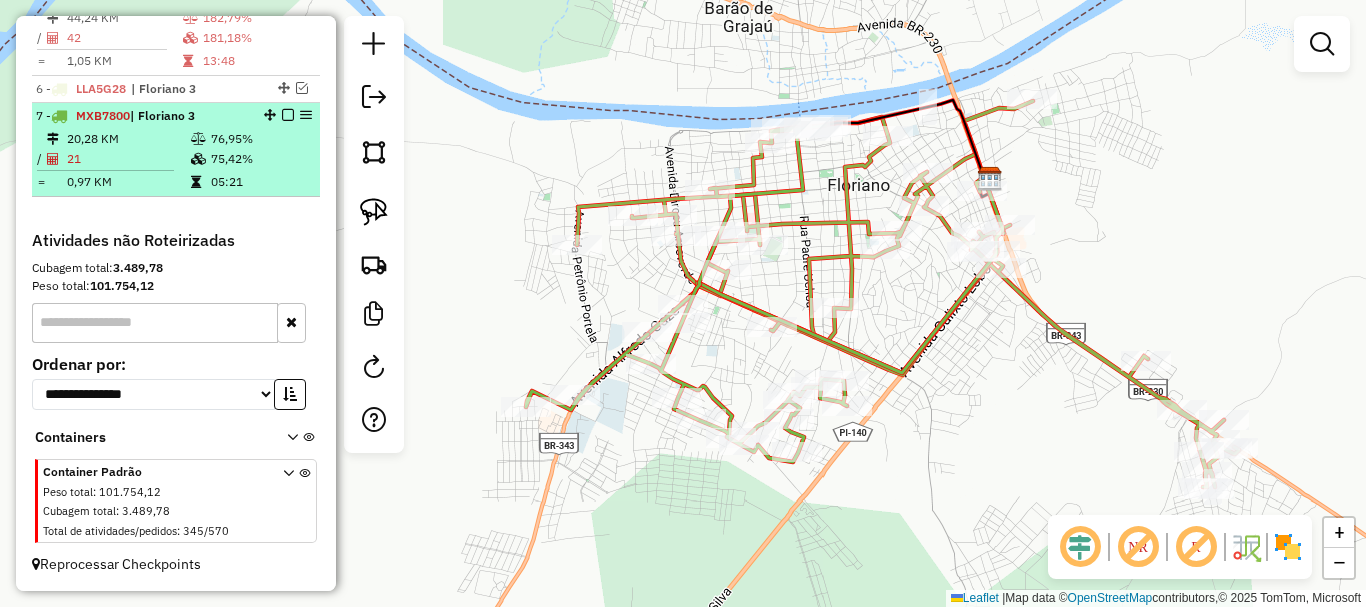 click on "21" at bounding box center (128, 159) 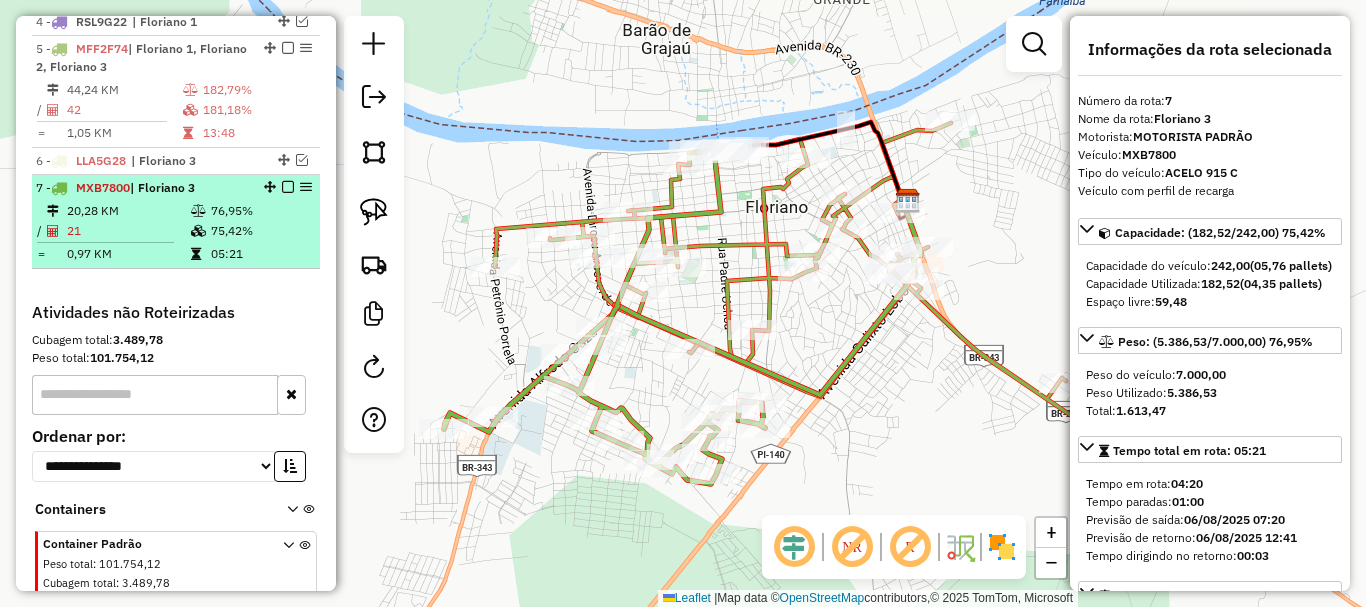 scroll, scrollTop: 834, scrollLeft: 0, axis: vertical 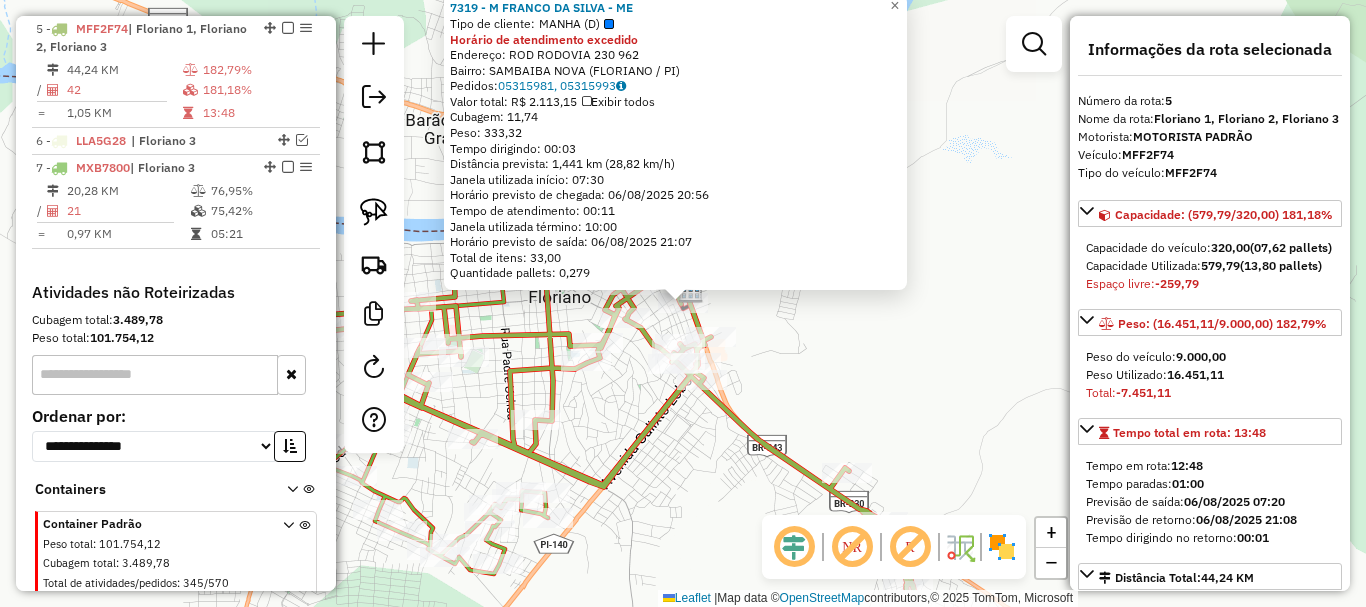 click on "7319 - M FRANCO DA SILVA - ME  Tipo de cliente:   MANHA (D)  Horário de atendimento excedido  Endereço: ROD RODOVIA 230                    962   Bairro: SAMBAIBA NOVA (FLORIANO / PI)   Pedidos:  05315981, 05315993   Valor total: R$ 2.113,15   Exibir todos   Cubagem: 11,74  Peso: 333,32  Tempo dirigindo: 00:03   Distância prevista: 1,441 km (28,82 km/h)   Janela utilizada início: 07:30   Horário previsto de chegada: 06/08/2025 20:56   Tempo de atendimento: 00:11   Janela utilizada término: 10:00   Horário previsto de saída: 06/08/2025 21:07   Total de itens: 33,00   Quantidade pallets: 0,279  × Janela de atendimento Grade de atendimento Capacidade Transportadoras Veículos Cliente Pedidos  Rotas Selecione os dias de semana para filtrar as janelas de atendimento  Seg   Ter   Qua   Qui   Sex   Sáb   Dom  Informe o período da janela de atendimento: De: Até:  Filtrar exatamente a janela do cliente  Considerar janela de atendimento padrão   Seg   Ter   Qua   Qui   Sex   Sáb   Dom   Peso mínimo:  De:" 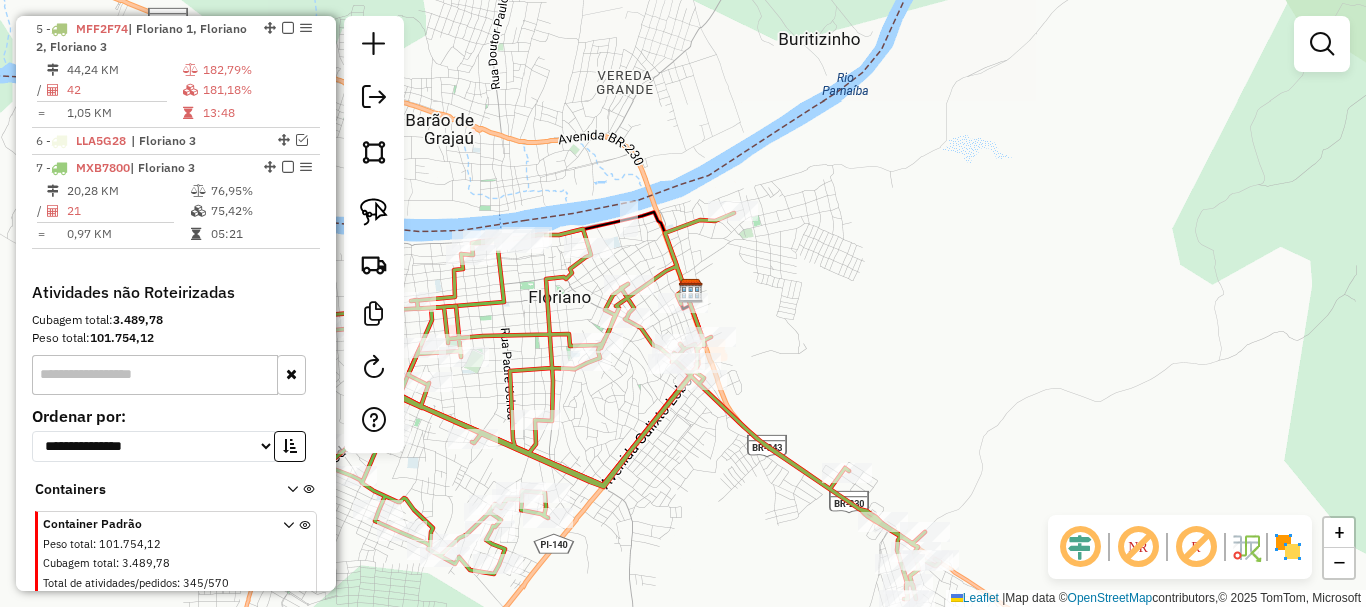 select on "*********" 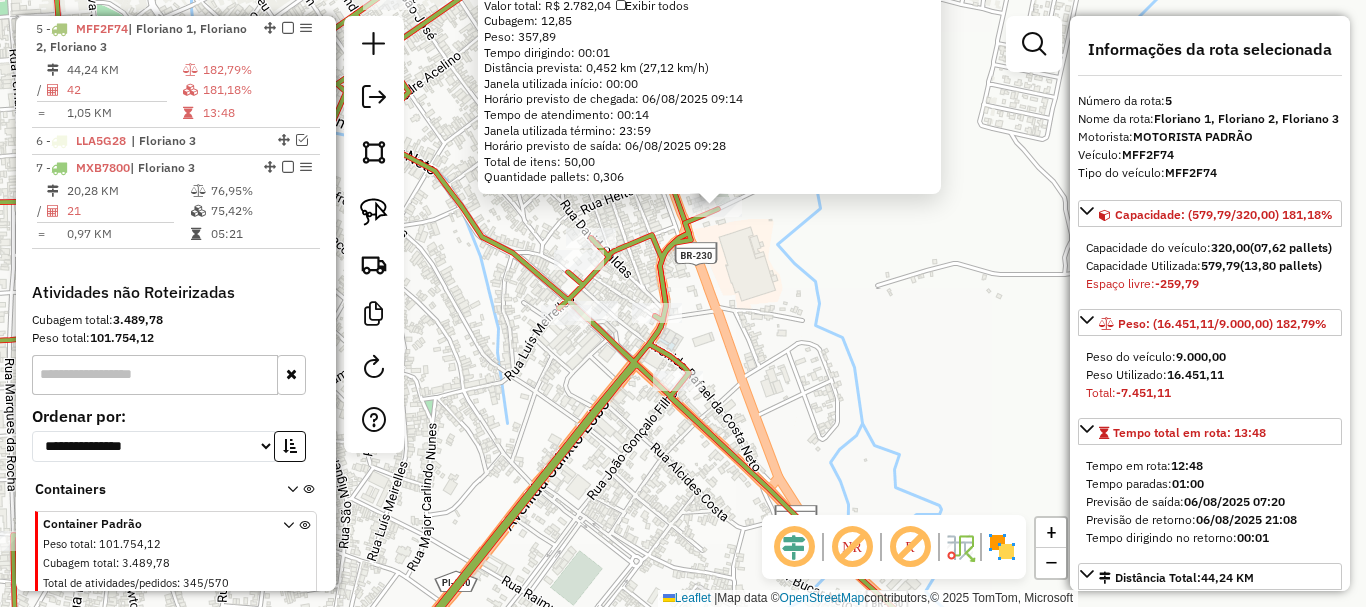 click 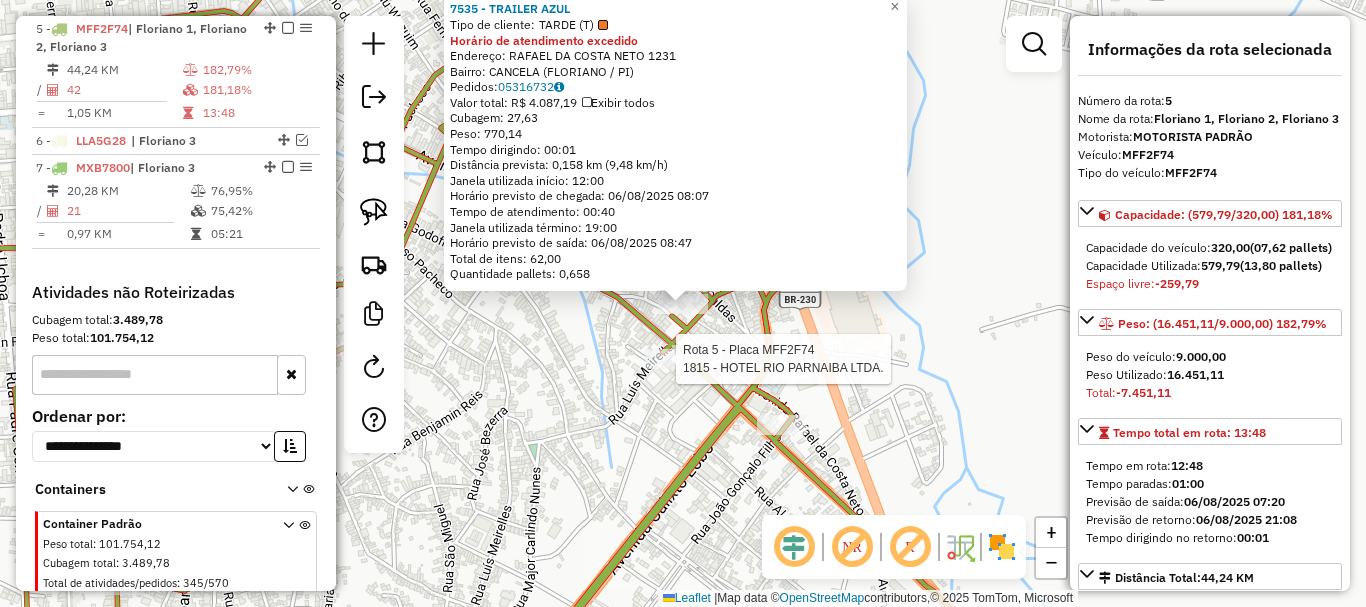 click 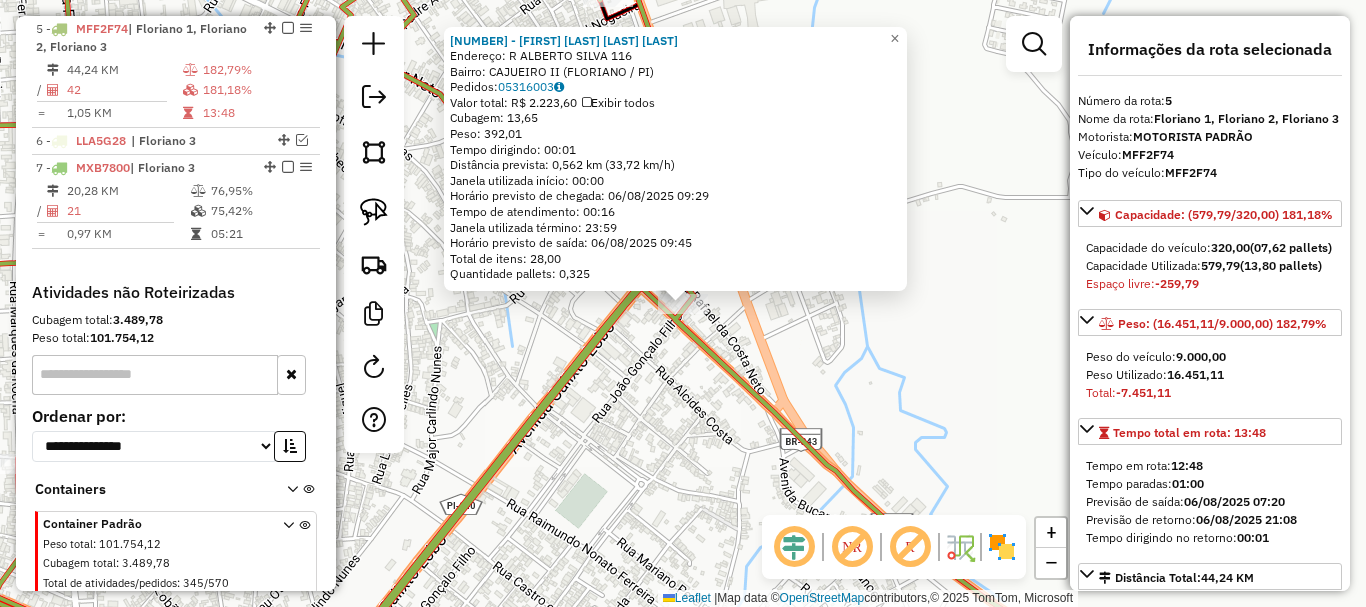 click on "7475 - JUCIMARA SOLANO DA SILVA  Endereço: R   ALBERTO SILVA                  116   Bairro: CAJUEIRO II (FLORIANO / PI)   Pedidos:  05316003   Valor total: R$ 2.223,60   Exibir todos   Cubagem: 13,65  Peso: 392,01  Tempo dirigindo: 00:01   Distância prevista: 0,562 km (33,72 km/h)   Janela utilizada início: 00:00   Horário previsto de chegada: 06/08/2025 09:29   Tempo de atendimento: 00:16   Janela utilizada término: 23:59   Horário previsto de saída: 06/08/2025 09:45   Total de itens: 28,00   Quantidade pallets: 0,325  × Janela de atendimento Grade de atendimento Capacidade Transportadoras Veículos Cliente Pedidos  Rotas Selecione os dias de semana para filtrar as janelas de atendimento  Seg   Ter   Qua   Qui   Sex   Sáb   Dom  Informe o período da janela de atendimento: De: Até:  Filtrar exatamente a janela do cliente  Considerar janela de atendimento padrão  Selecione os dias de semana para filtrar as grades de atendimento  Seg   Ter   Qua   Qui   Sex   Sáb   Dom   Peso mínimo:   De:   De:" 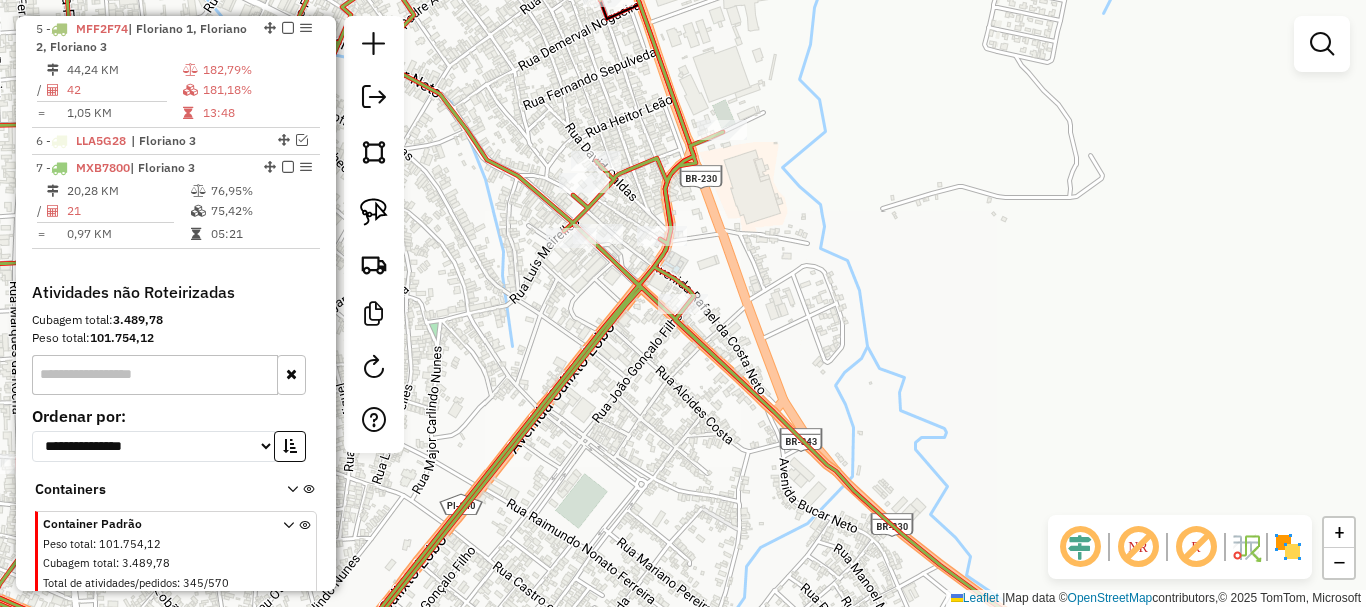 drag, startPoint x: 669, startPoint y: 395, endPoint x: 879, endPoint y: 338, distance: 217.59825 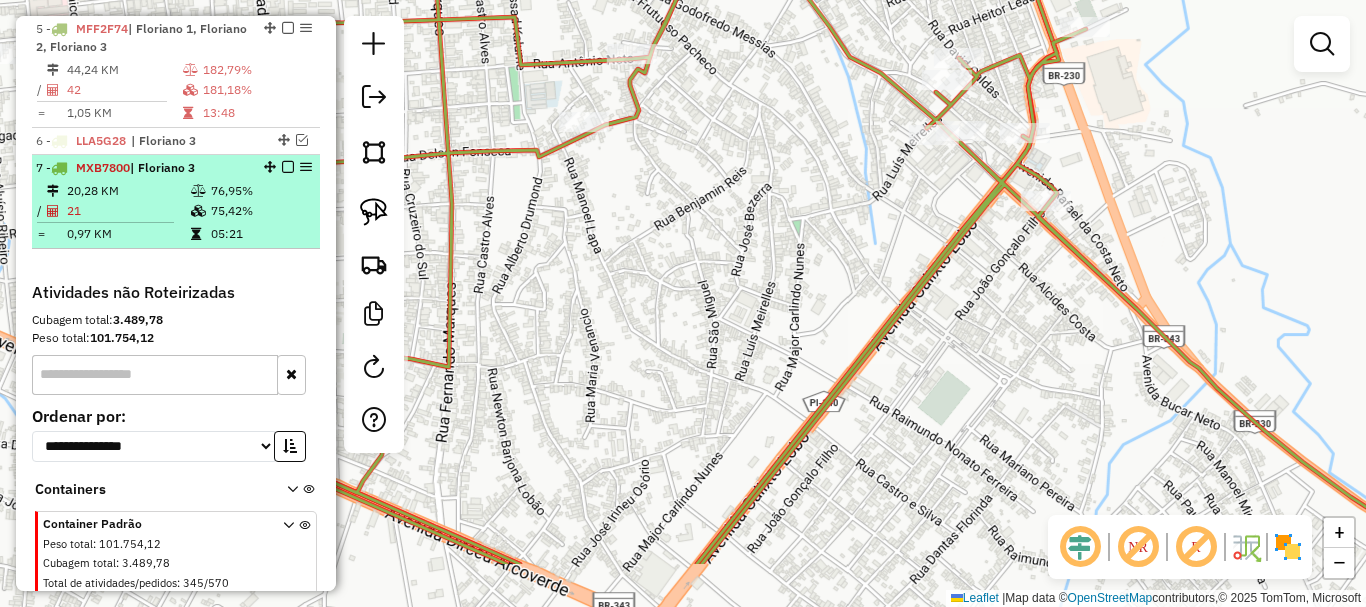 click at bounding box center [196, 234] 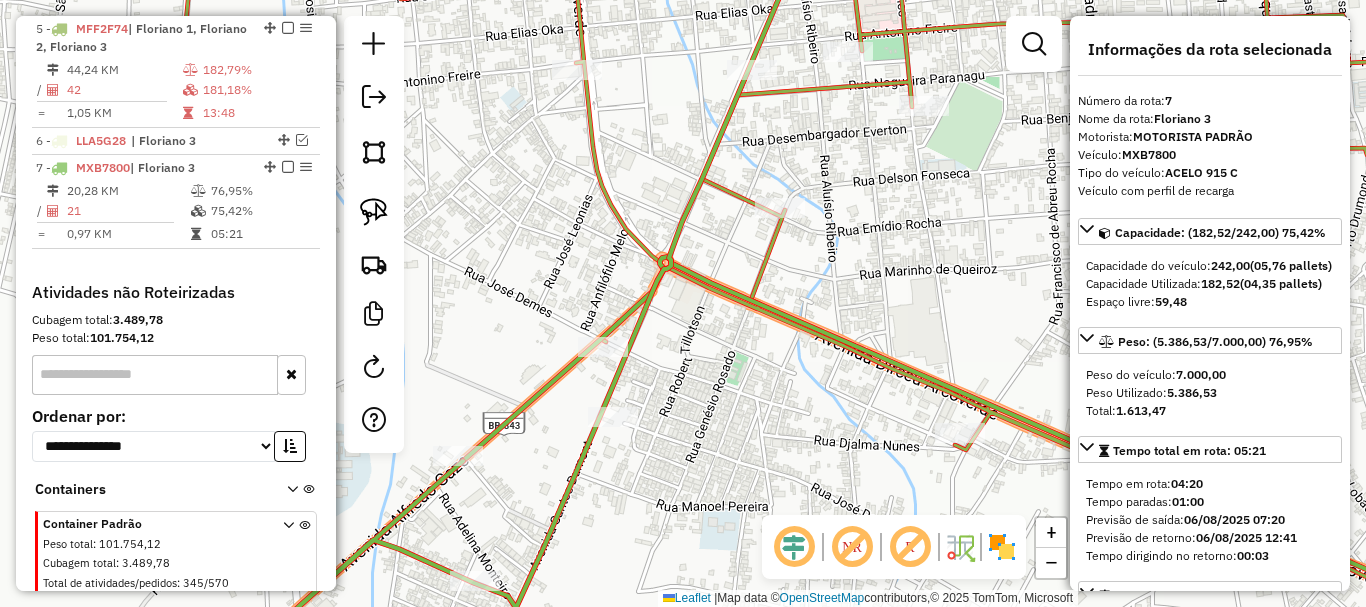 click 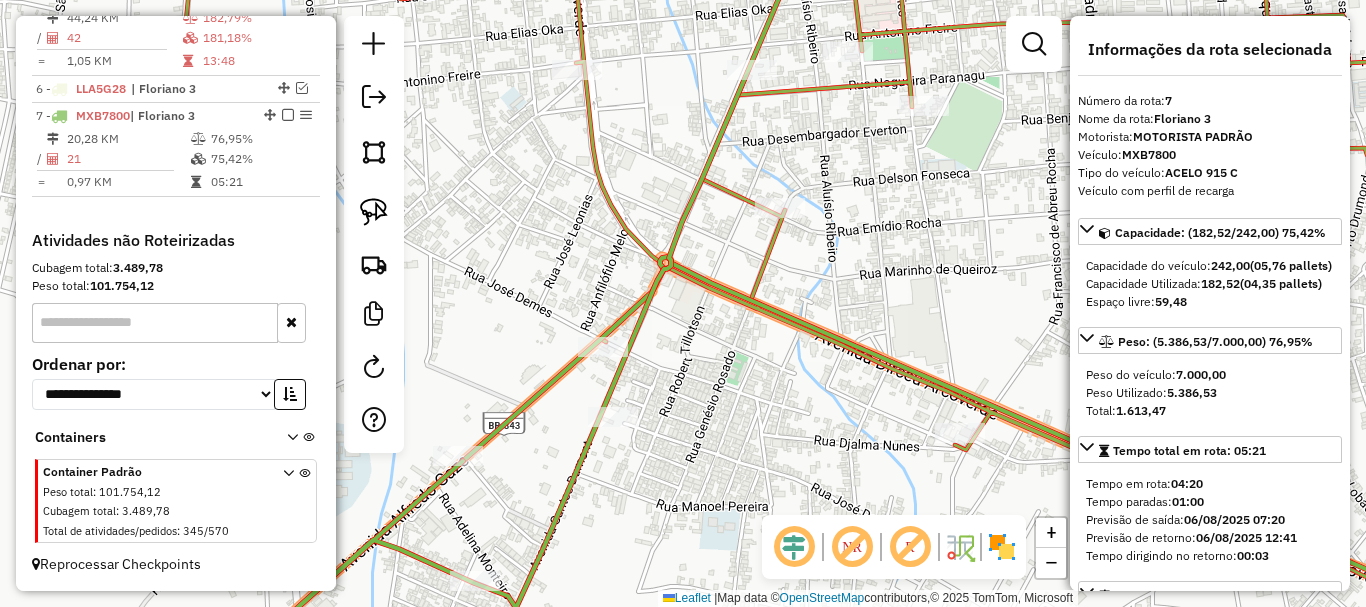 click 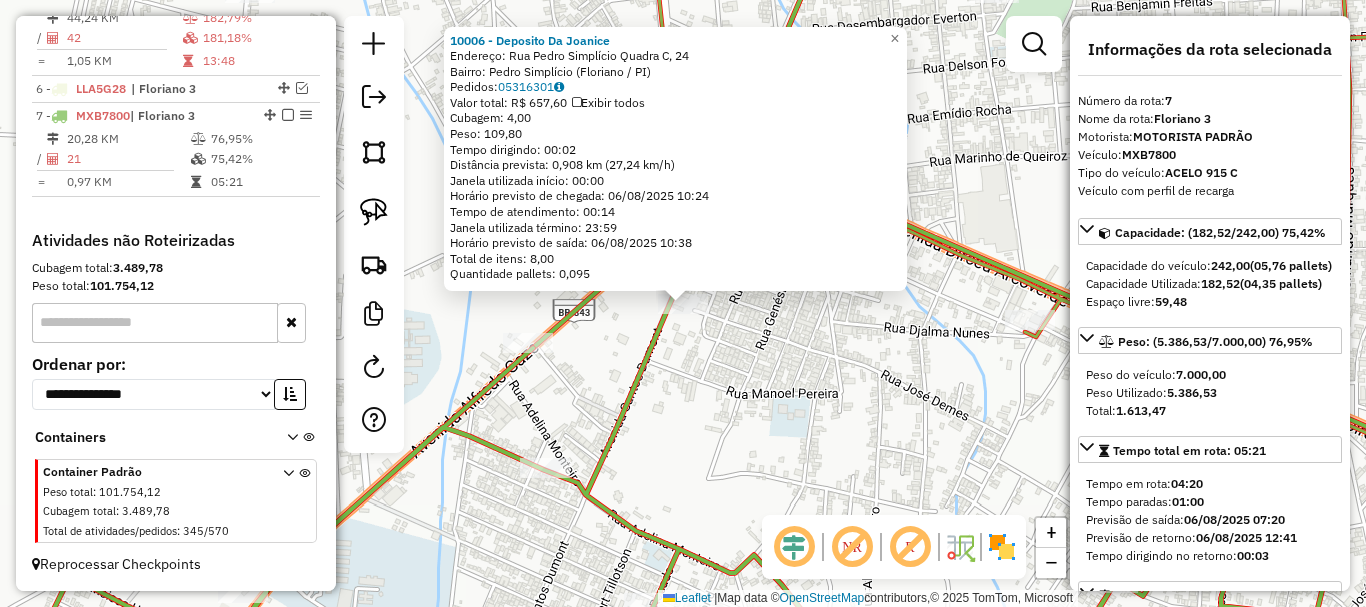 click on "10006 - Deposito Da Joanice  Endereço: Rua Pedro Simplício Quadra C, 24   Bairro: Pedro Simplício (Floriano / PI)   Pedidos:  05316301   Valor total: R$ 657,60   Exibir todos   Cubagem: 4,00  Peso: 109,80  Tempo dirigindo: 00:02   Distância prevista: 0,908 km (27,24 km/h)   Janela utilizada início: 00:00   Horário previsto de chegada: 06/08/2025 10:24   Tempo de atendimento: 00:14   Janela utilizada término: 23:59   Horário previsto de saída: 06/08/2025 10:38   Total de itens: 8,00   Quantidade pallets: 0,095  × Janela de atendimento Grade de atendimento Capacidade Transportadoras Veículos Cliente Pedidos  Rotas Selecione os dias de semana para filtrar as janelas de atendimento  Seg   Ter   Qua   Qui   Sex   Sáb   Dom  Informe o período da janela de atendimento: De: Até:  Filtrar exatamente a janela do cliente  Considerar janela de atendimento padrão  Selecione os dias de semana para filtrar as grades de atendimento  Seg   Ter   Qua   Qui   Sex   Sáb   Dom   Peso mínimo:   Peso máximo:  De:" 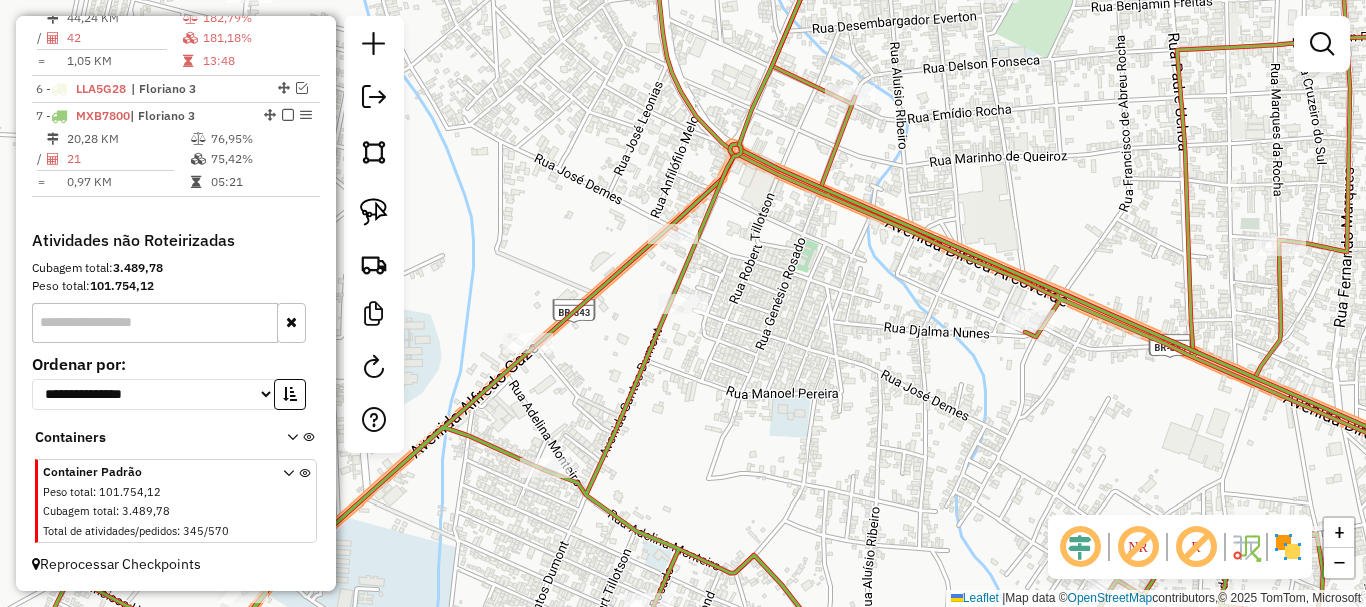 click on "Janela de atendimento Grade de atendimento Capacidade Transportadoras Veículos Cliente Pedidos  Rotas Selecione os dias de semana para filtrar as janelas de atendimento  Seg   Ter   Qua   Qui   Sex   Sáb   Dom  Informe o período da janela de atendimento: De: Até:  Filtrar exatamente a janela do cliente  Considerar janela de atendimento padrão  Selecione os dias de semana para filtrar as grades de atendimento  Seg   Ter   Qua   Qui   Sex   Sáb   Dom   Considerar clientes sem dia de atendimento cadastrado  Clientes fora do dia de atendimento selecionado Filtrar as atividades entre os valores definidos abaixo:  Peso mínimo:   Peso máximo:   Cubagem mínima:   Cubagem máxima:   De:   Até:  Filtrar as atividades entre o tempo de atendimento definido abaixo:  De:   Até:   Considerar capacidade total dos clientes não roteirizados Transportadora: Selecione um ou mais itens Tipo de veículo: Selecione um ou mais itens Veículo: Selecione um ou mais itens Motorista: Selecione um ou mais itens Nome: Rótulo:" 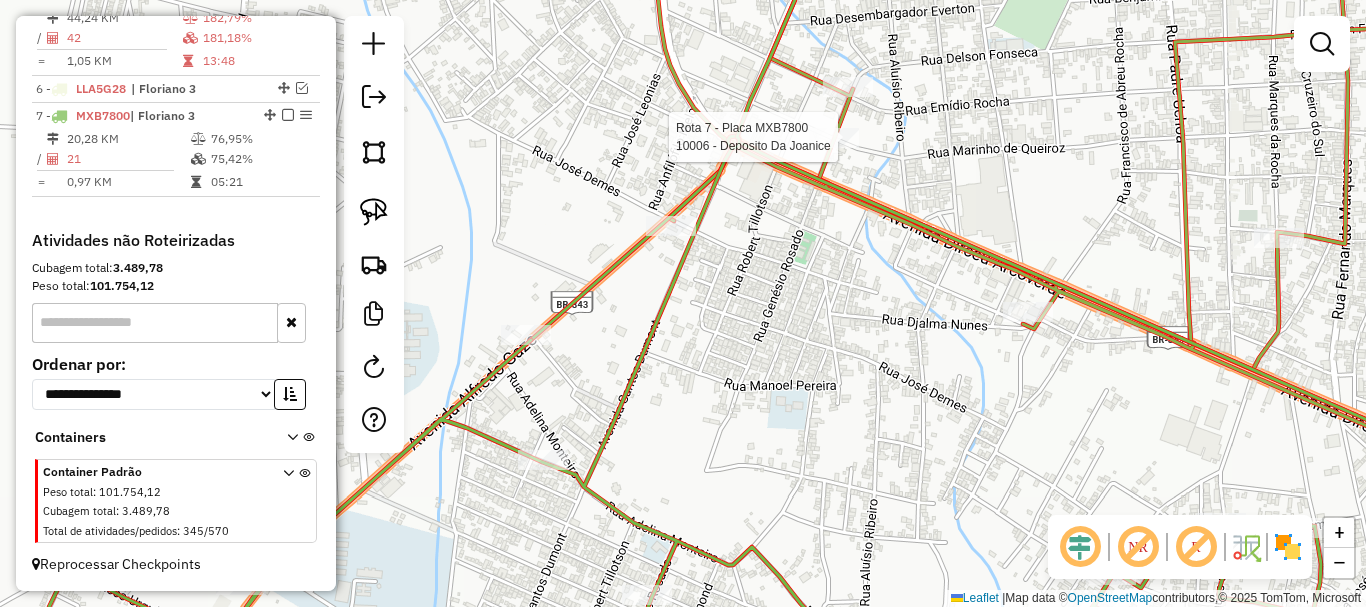 click on "Rota 7 - Placa MXB7800  10006 - Deposito Da Joanice" 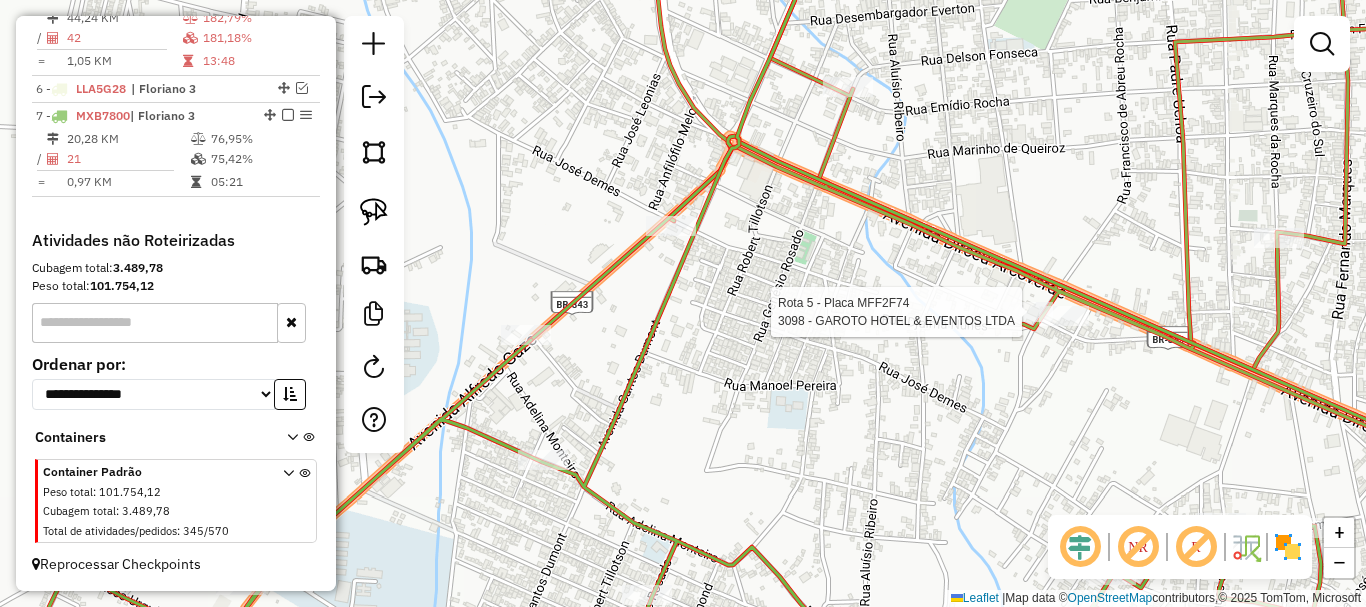 click 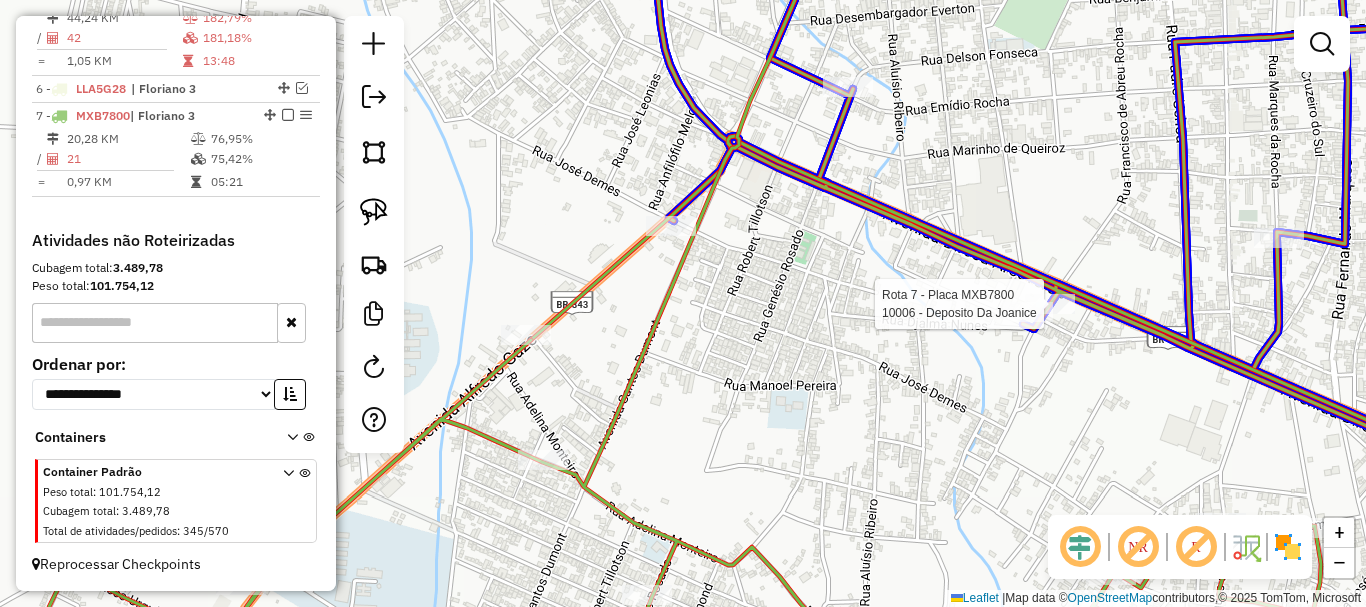 click 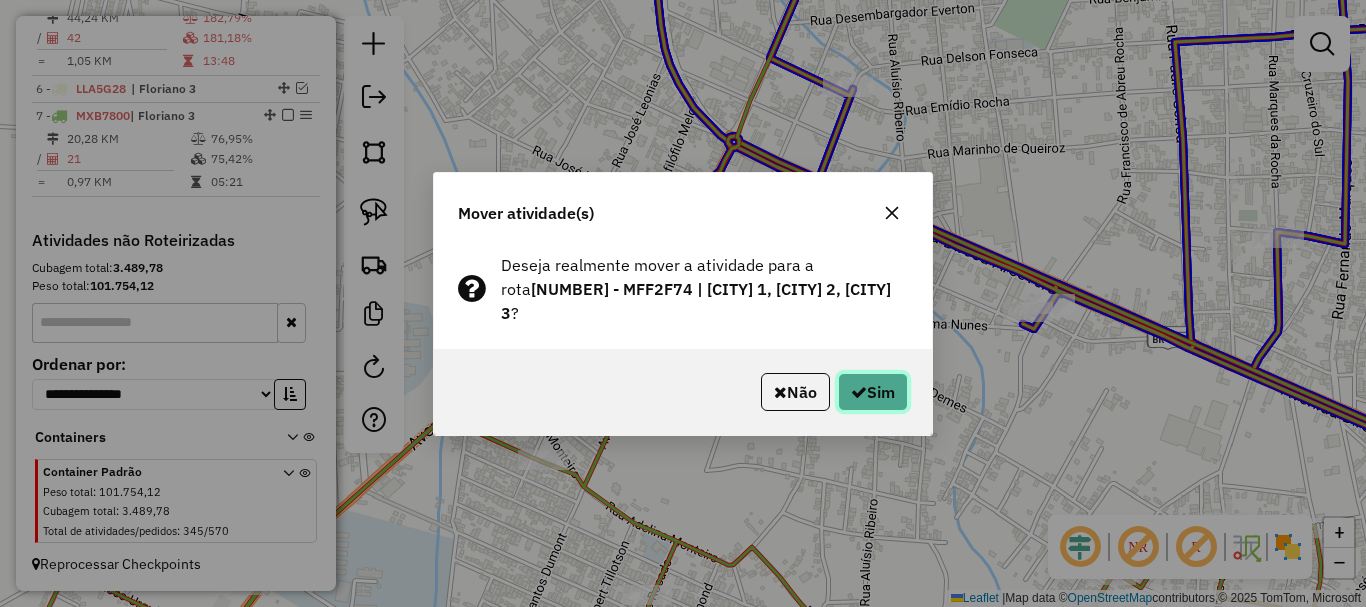 click on "Sim" 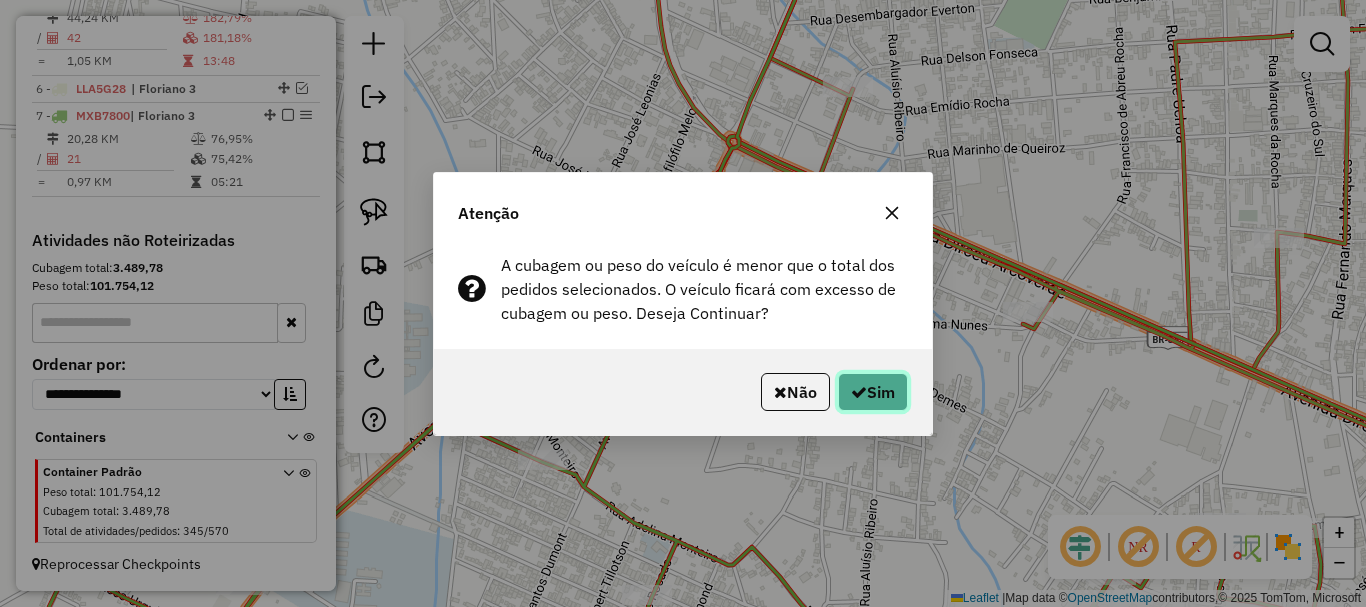 click on "Sim" 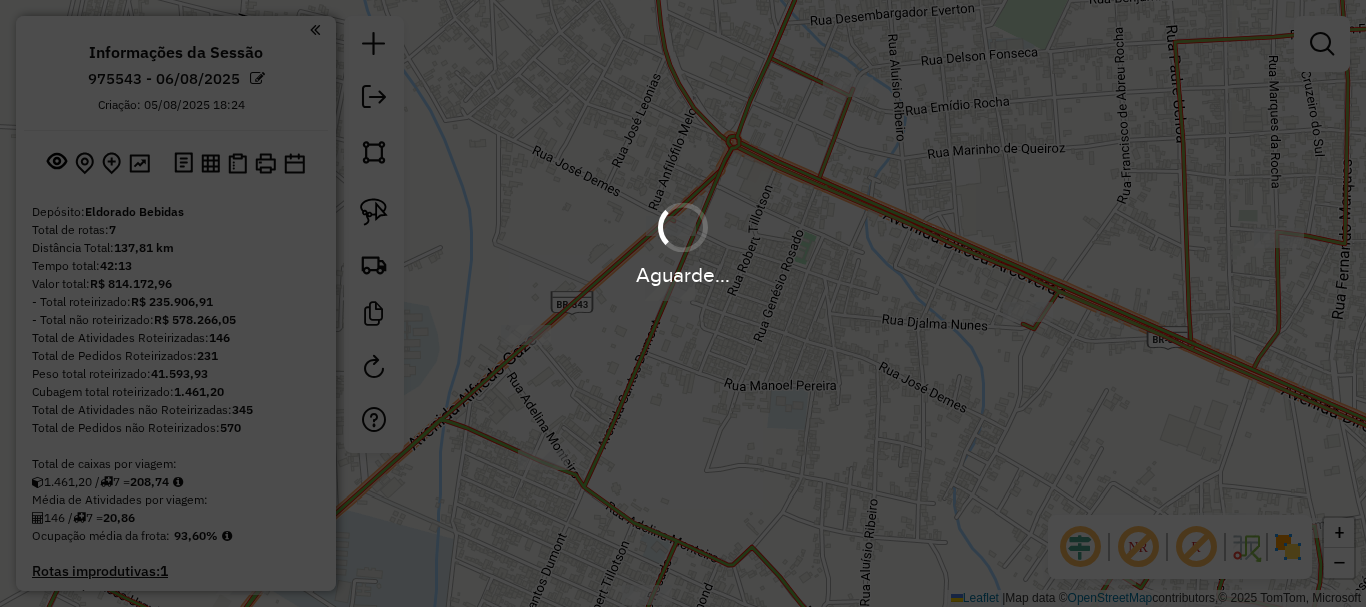 scroll, scrollTop: 0, scrollLeft: 0, axis: both 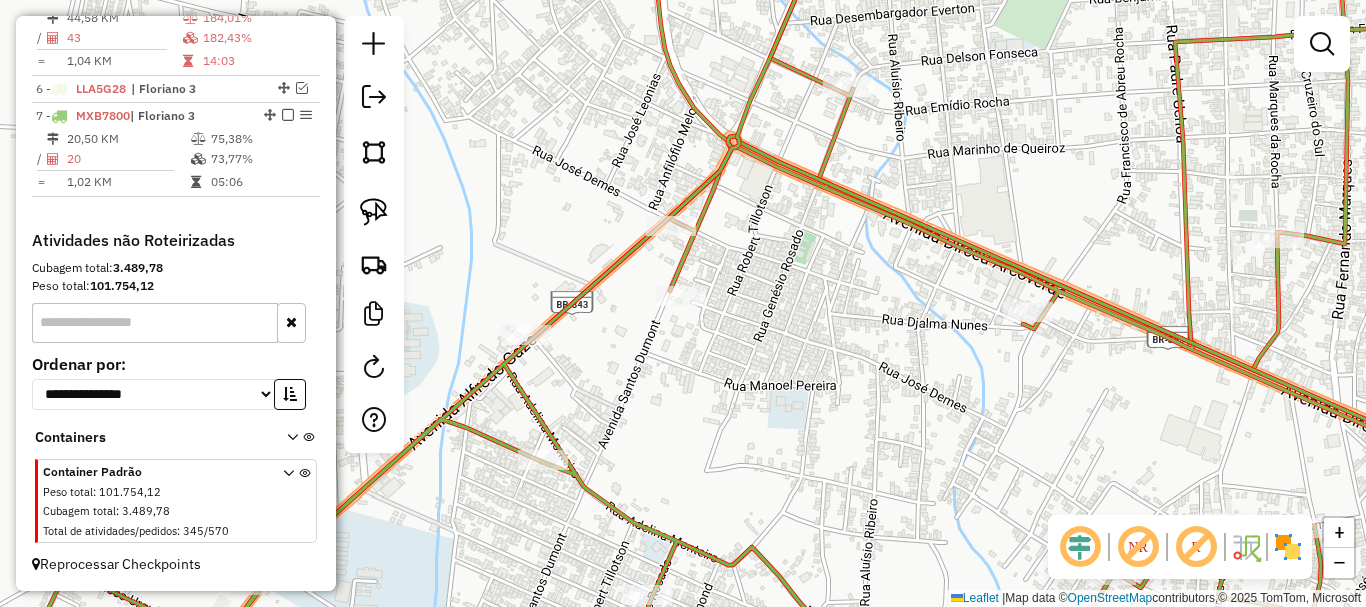drag, startPoint x: 602, startPoint y: 230, endPoint x: 703, endPoint y: 363, distance: 167.00299 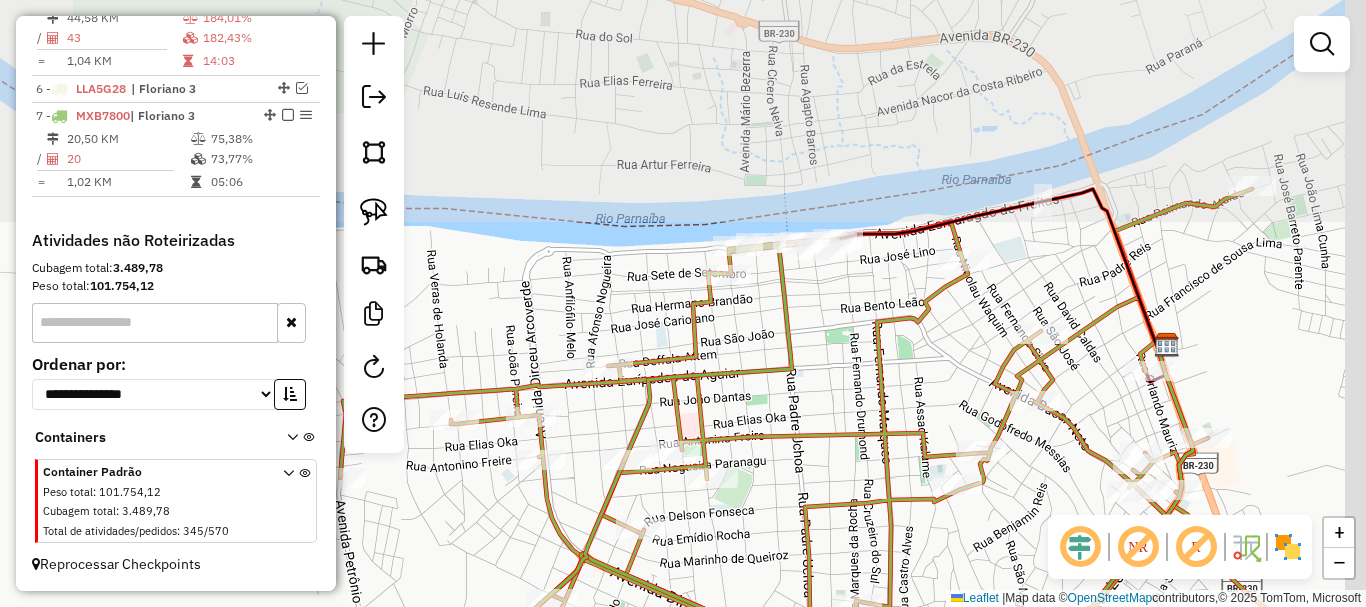 drag, startPoint x: 1049, startPoint y: 180, endPoint x: 848, endPoint y: 414, distance: 308.47528 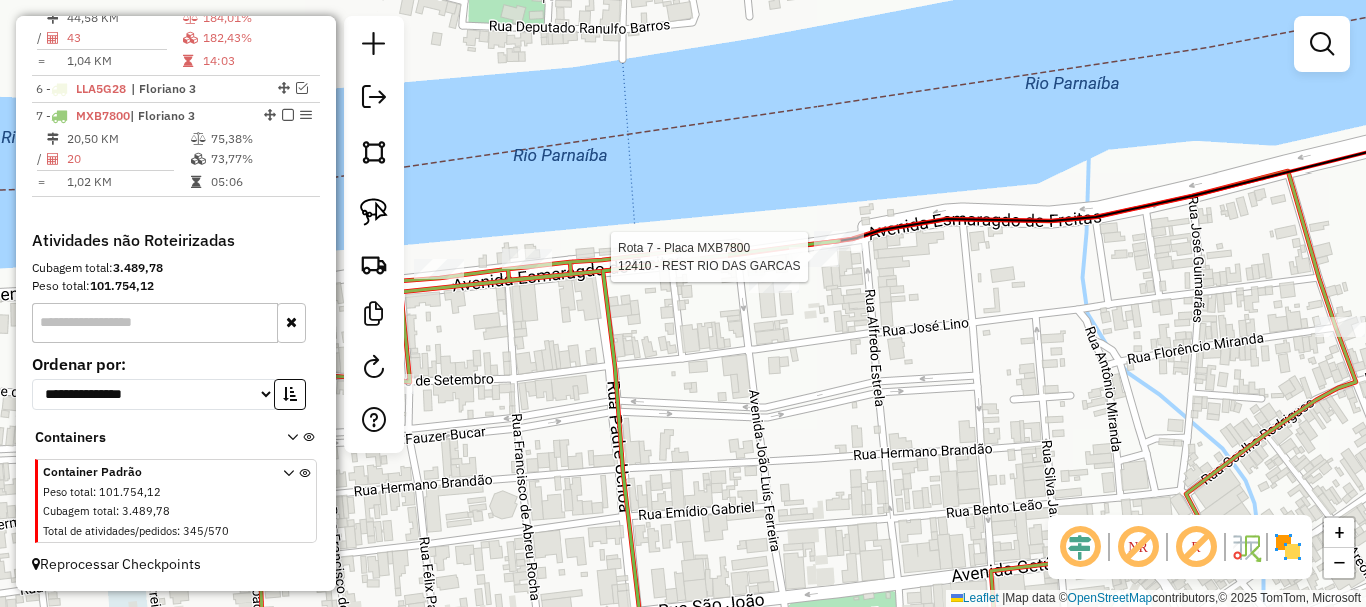 select on "*********" 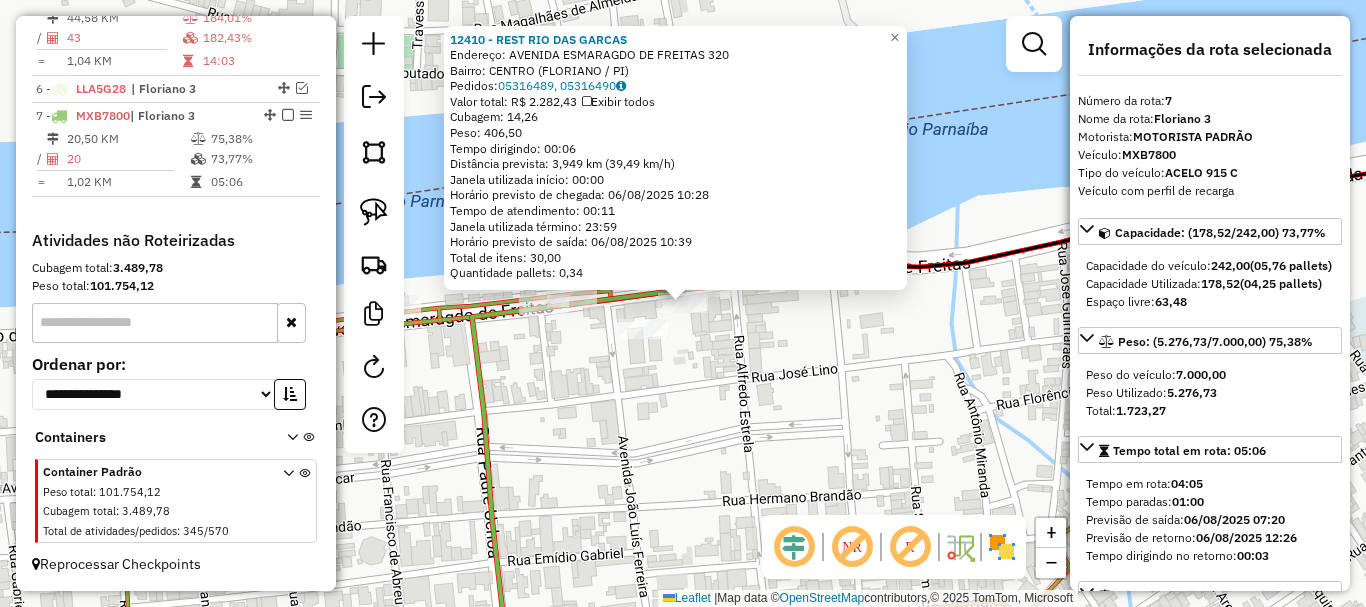 click on "12410 - REST RIO DAS GARCAS  Endereço:  [STREET] [NUMBER]   Bairro: [NEIGHBORHOOD] ([CITY] / [STATE])   Pedidos:  05316489, 05316490   Valor total: R$ 2.282,43   Exibir todos   Cubagem: 14,26  Peso: 406,50  Tempo dirigindo: 00:06   Distância prevista: 3,949 km (39,49 km/h)   Janela utilizada início: 00:00   Horário previsto de chegada: 06/08/2025 10:28   Tempo de atendimento: 00:11   Janela utilizada término: 23:59   Horário previsto de saída: 06/08/2025 10:39   Total de itens: 30,00   Quantidade pallets: 0,34  × Janela de atendimento Grade de atendimento Capacidade Transportadoras Veículos Cliente Pedidos  Rotas Selecione os dias de semana para filtrar as janelas de atendimento  Seg   Ter   Qua   Qui   Sex   Sáb   Dom  Informe o período da janela de atendimento: De: Até:  Filtrar exatamente a janela do cliente  Considerar janela de atendimento padrão  Selecione os dias de semana para filtrar as grades de atendimento  Seg   Ter   Qua   Qui   Sex   Sáb   Dom   Peso mínimo:   Peso máximo:  +" 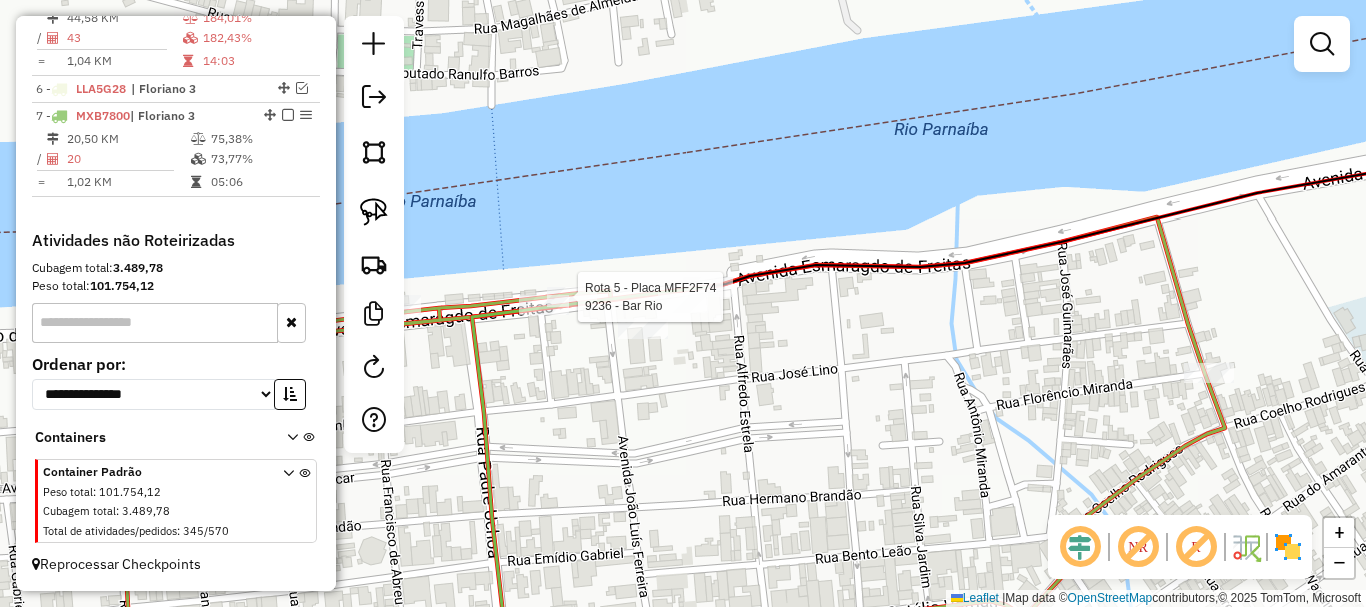 select on "*********" 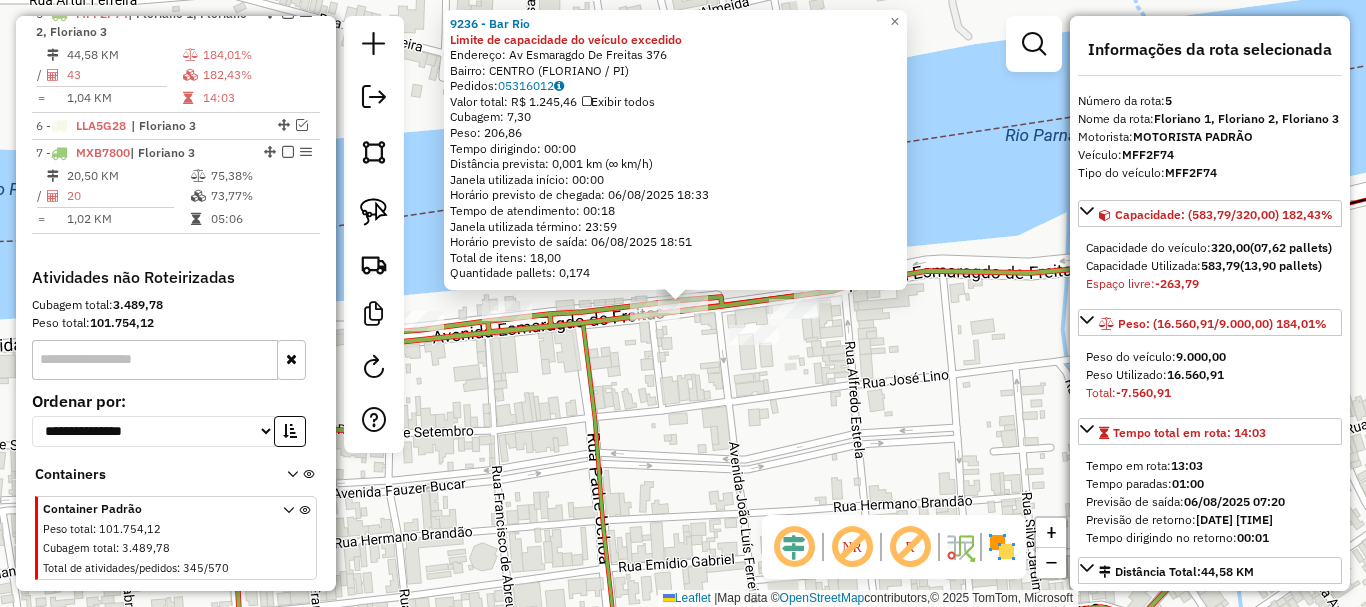 scroll, scrollTop: 882, scrollLeft: 0, axis: vertical 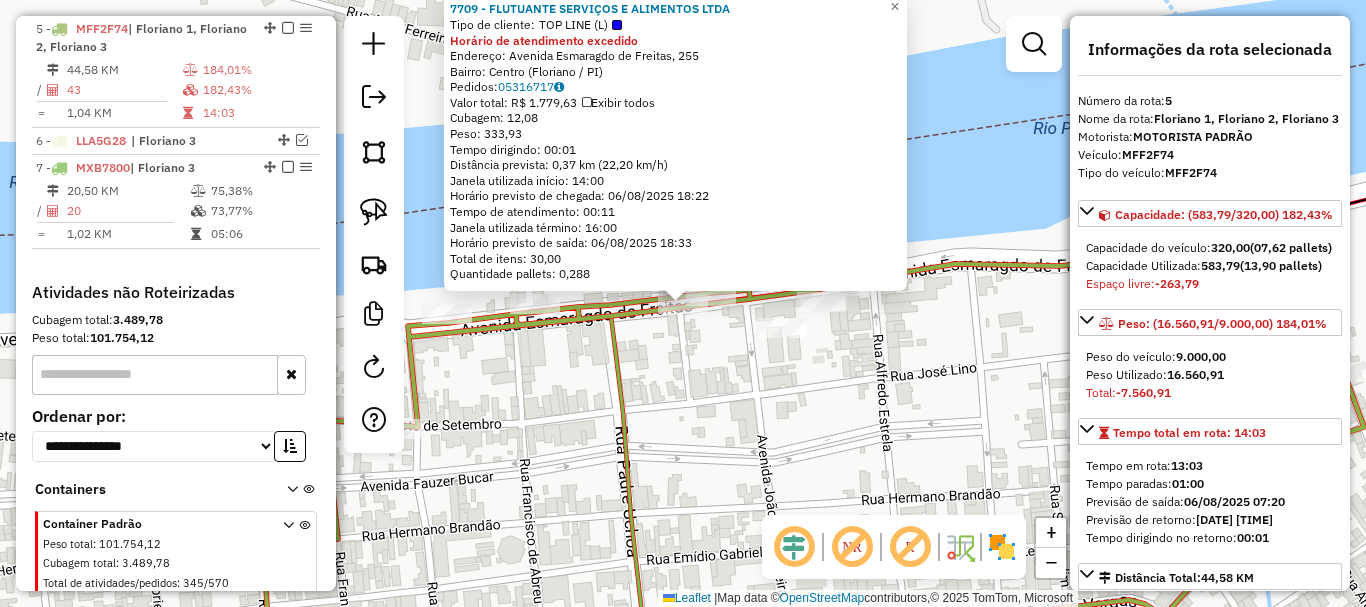 click on "7709 - [FIRST] [LAST] [LAST] [LAST]  Tipo de cliente:   TOP LINE (L)  Horário de atendimento excedido  Endereço: Avenida Esmaragdo de Freitas, 255   Bairro: Centro ([CITY] / [STATE])   Pedidos:  05316717   Valor total: R$ 1.779,63   Exibir todos   Cubagem: 12,08  Peso: 333,93  Tempo dirigindo: 00:01   Distância prevista: 0,37 km (22,20 km/h)   Janela utilizada início: 14:00   Horário previsto de chegada: 06/08/2025 18:22   Tempo de atendimento: 00:11   Janela utilizada término: 16:00   Horário previsto de saída: 06/08/2025 18:33   Total de itens: 30,00   Quantidade pallets: 0,288  × Janela de atendimento Grade de atendimento Capacidade Transportadoras Veículos Cliente Pedidos  Rotas Selecione os dias de semana para filtrar as janelas de atendimento  Seg   Ter   Qua   Qui   Sex   Sáb   Dom  Informe o período da janela de atendimento: De: Até:  Filtrar exatamente a janela do cliente  Considerar janela de atendimento padrão  Selecione os dias de semana para filtrar as grades de atendimento De:" 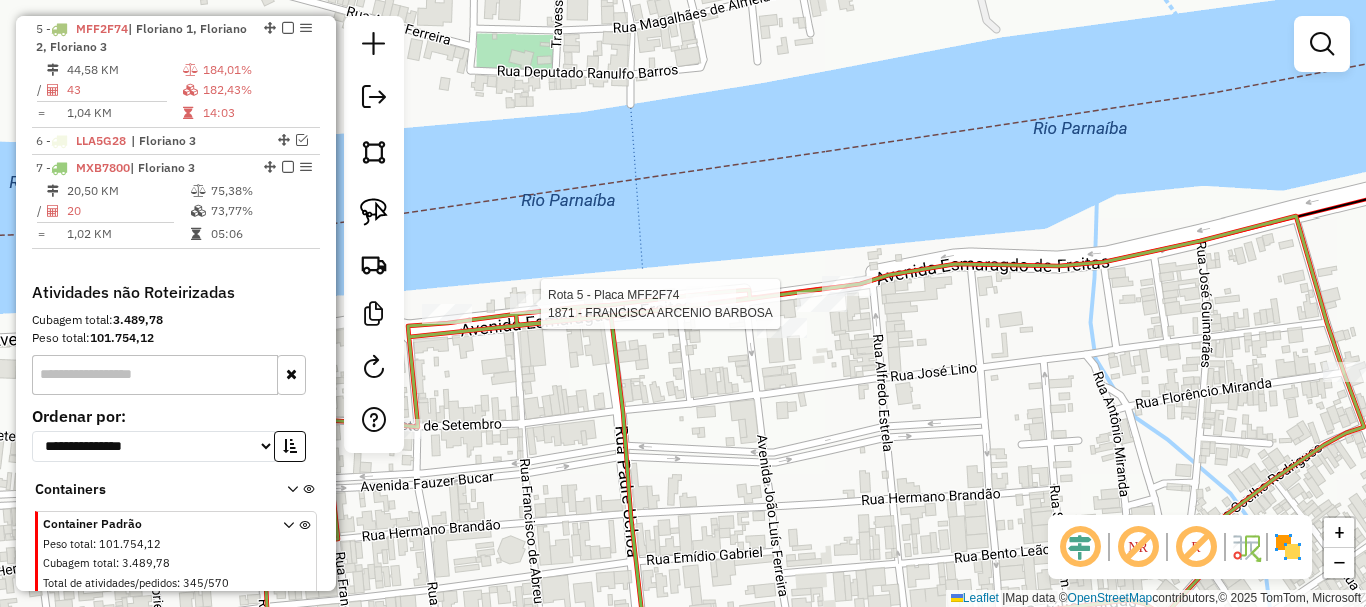 select on "*********" 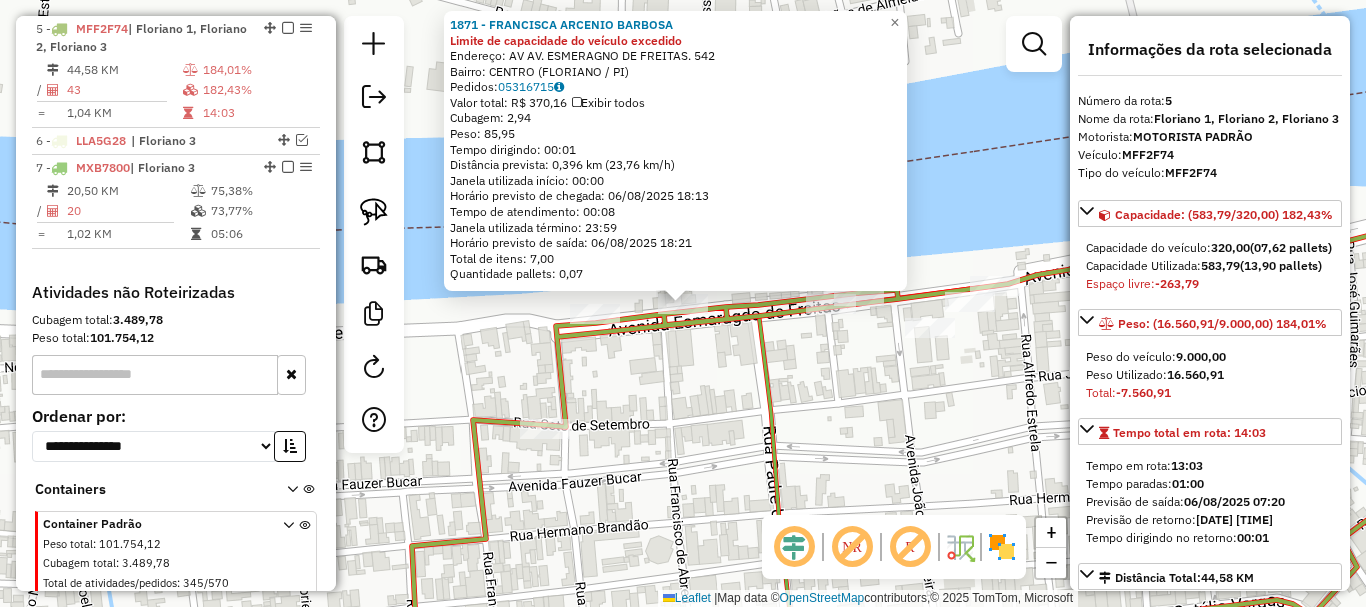 click 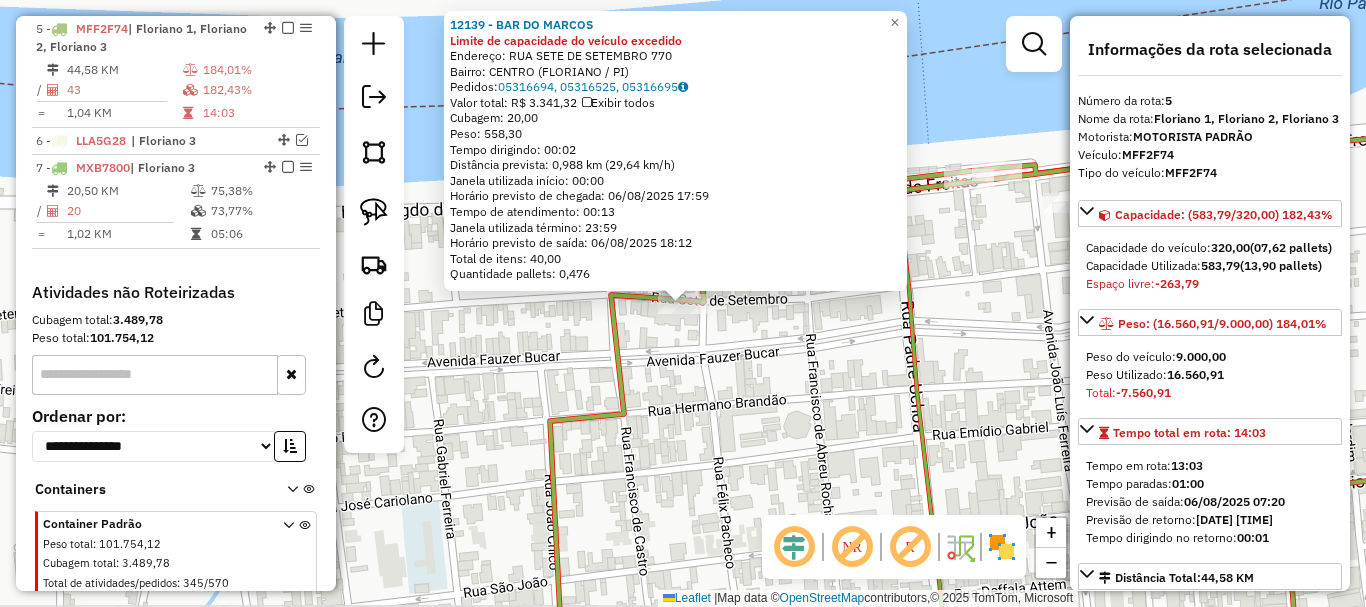 drag, startPoint x: 660, startPoint y: 417, endPoint x: 740, endPoint y: 415, distance: 80.024994 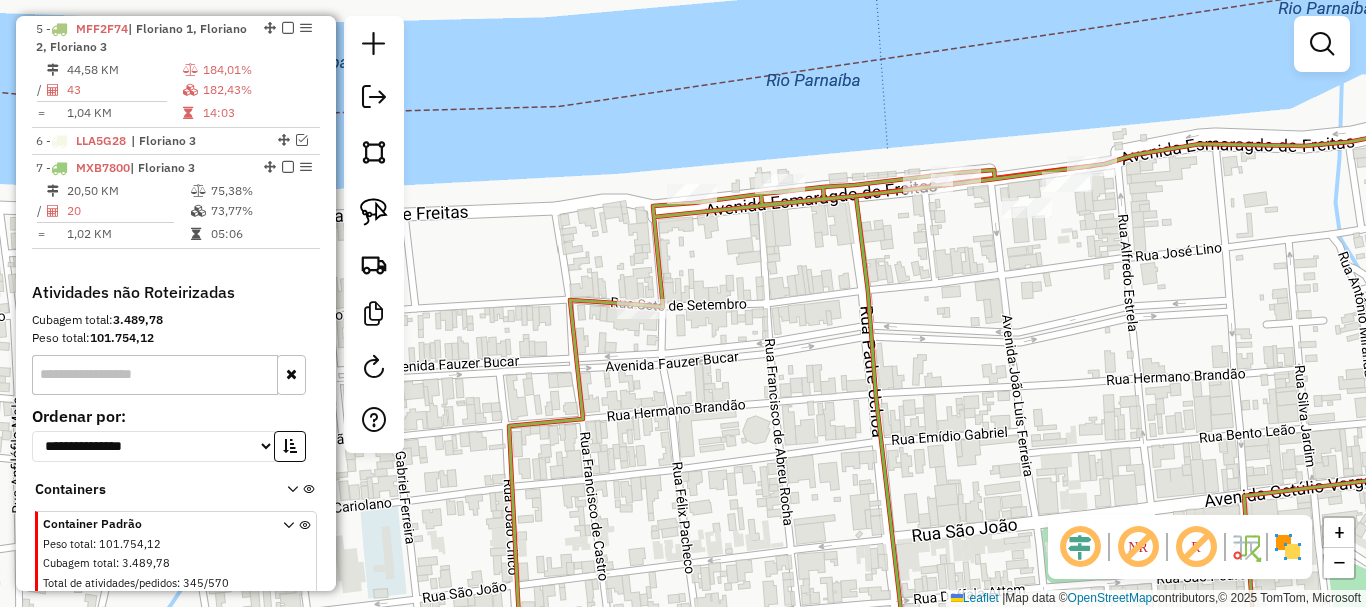 drag, startPoint x: 765, startPoint y: 411, endPoint x: 719, endPoint y: 417, distance: 46.389652 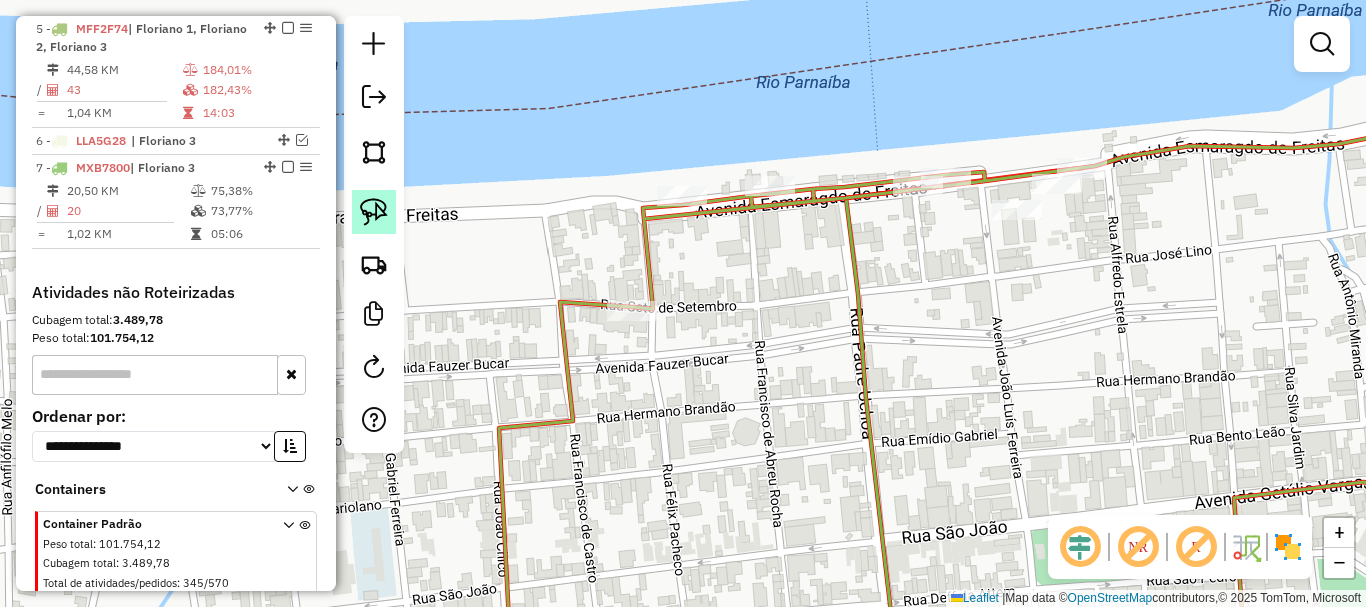 click 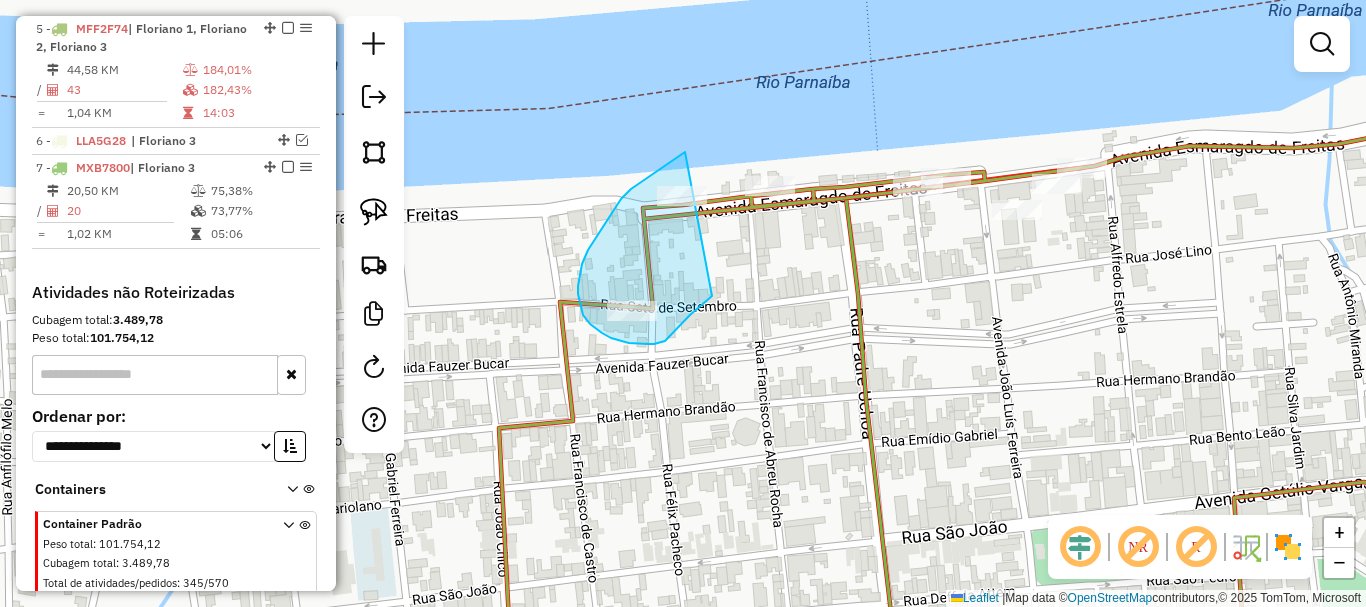 drag, startPoint x: 685, startPoint y: 152, endPoint x: 728, endPoint y: 275, distance: 130.29965 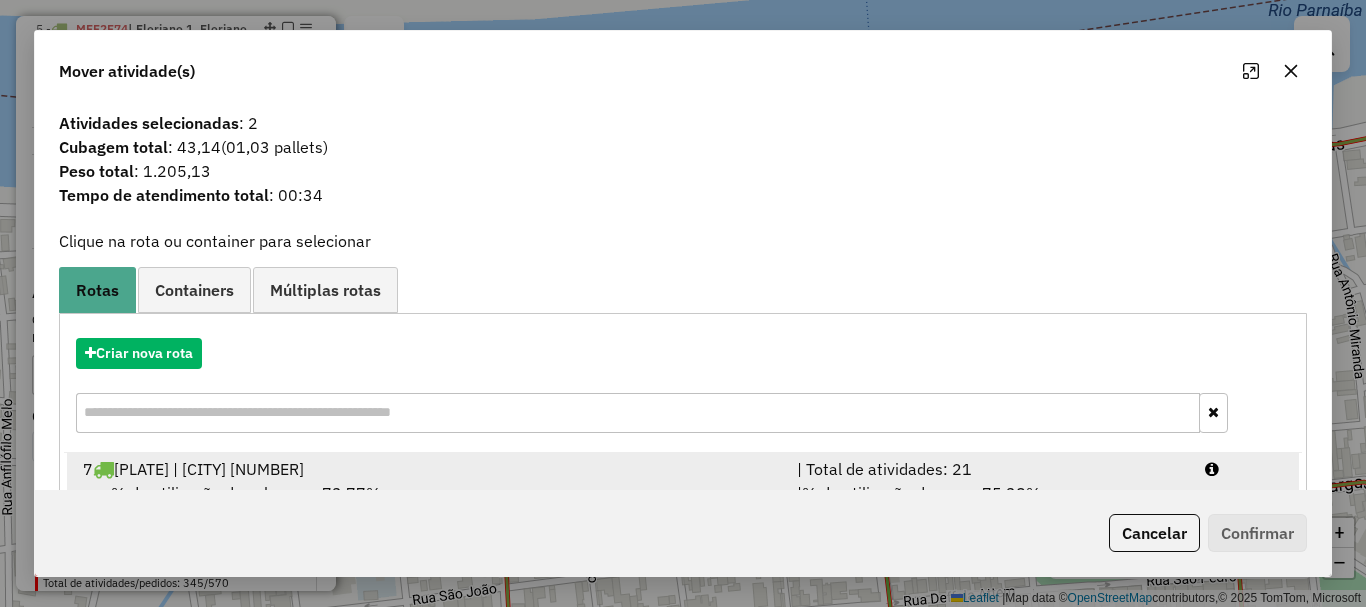 click on "7  MXB7800 | Floriano 3" at bounding box center [428, 469] 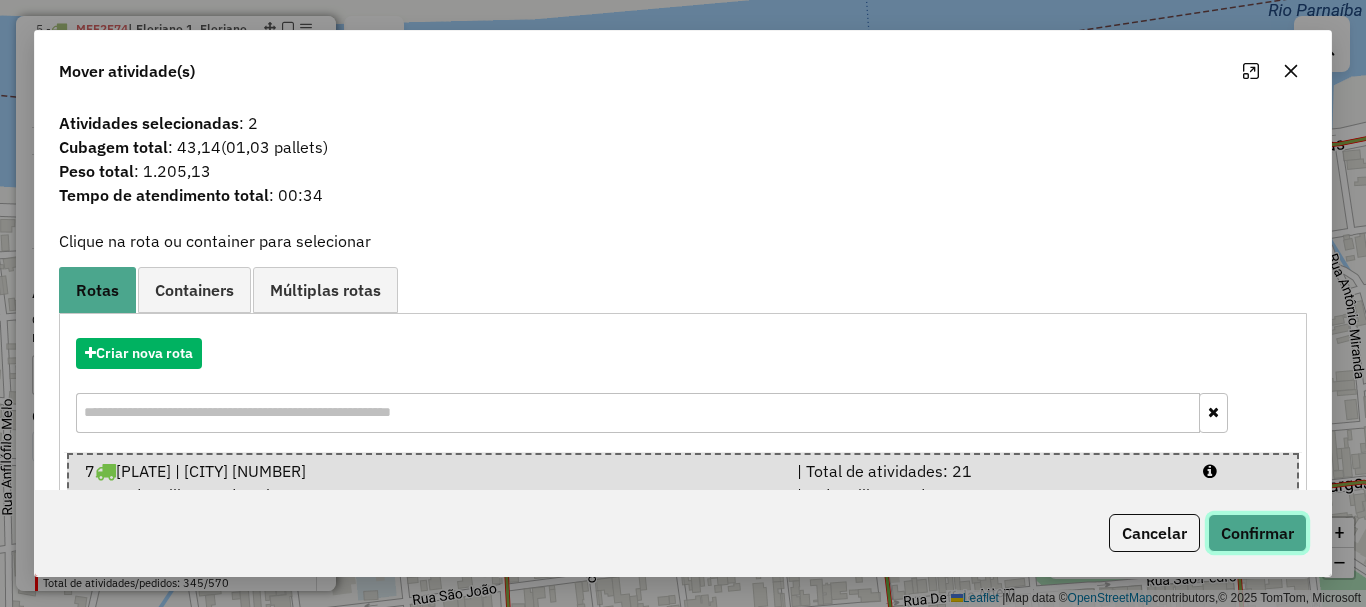 click on "Confirmar" 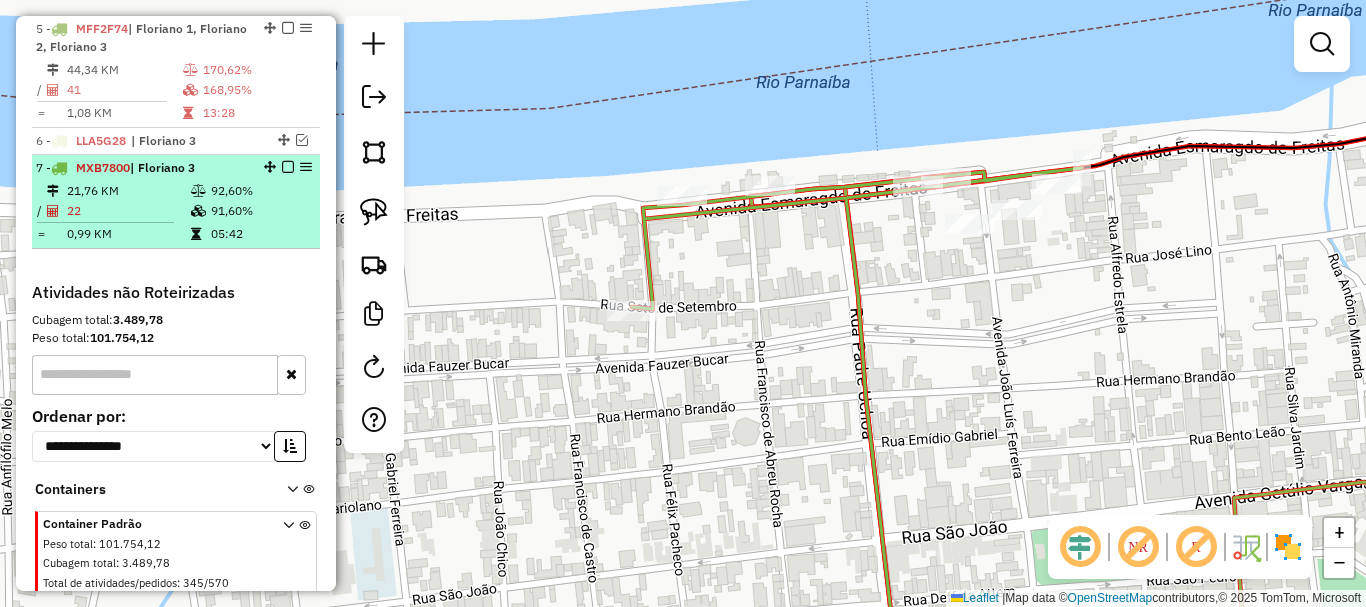 click on "0,99 KM" at bounding box center [128, 234] 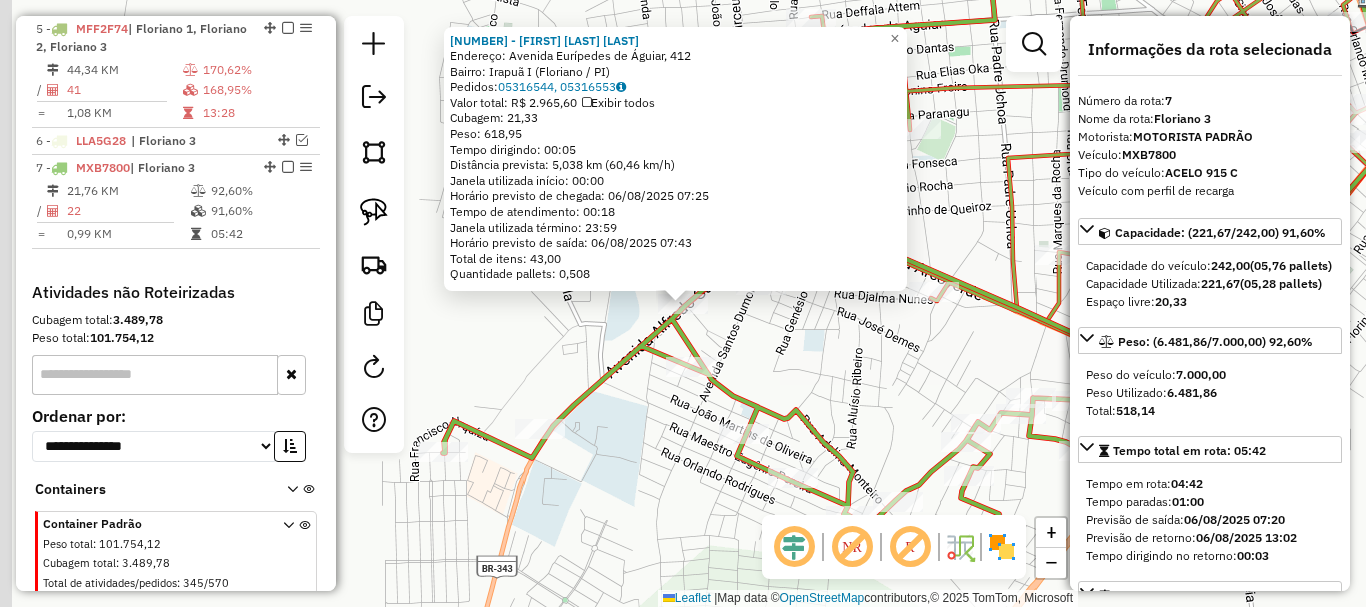 scroll, scrollTop: 934, scrollLeft: 0, axis: vertical 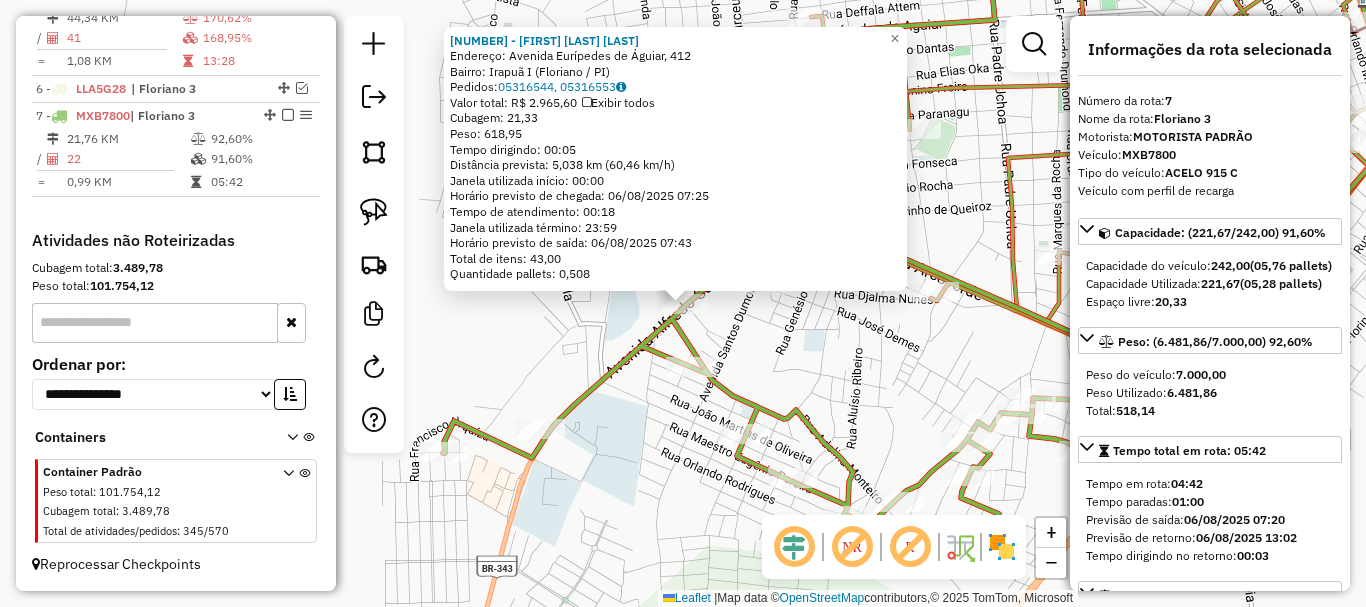 click on "3268 - JOSE LIBANO DA SILVA  Endereço: Avenida Eurípedes de Águiar, 412   Bairro: Irapuã I (Floriano / PI)   Pedidos:  05316544, 05316553   Valor total: R$ 2.965,60   Exibir todos   Cubagem: 21,33  Peso: 618,95  Tempo dirigindo: 00:05   Distância prevista: 5,038 km (60,46 km/h)   Janela utilizada início: 00:00   Horário previsto de chegada: 06/08/2025 07:25   Tempo de atendimento: 00:18   Janela utilizada término: 23:59   Horário previsto de saída: 06/08/2025 07:43   Total de itens: 43,00   Quantidade pallets: 0,508  × Janela de atendimento Grade de atendimento Capacidade Transportadoras Veículos Cliente Pedidos  Rotas Selecione os dias de semana para filtrar as janelas de atendimento  Seg   Ter   Qua   Qui   Sex   Sáb   Dom  Informe o período da janela de atendimento: De: Até:  Filtrar exatamente a janela do cliente  Considerar janela de atendimento padrão  Selecione os dias de semana para filtrar as grades de atendimento  Seg   Ter   Qua   Qui   Sex   Sáb   Dom   Peso mínimo:   De:   De:" 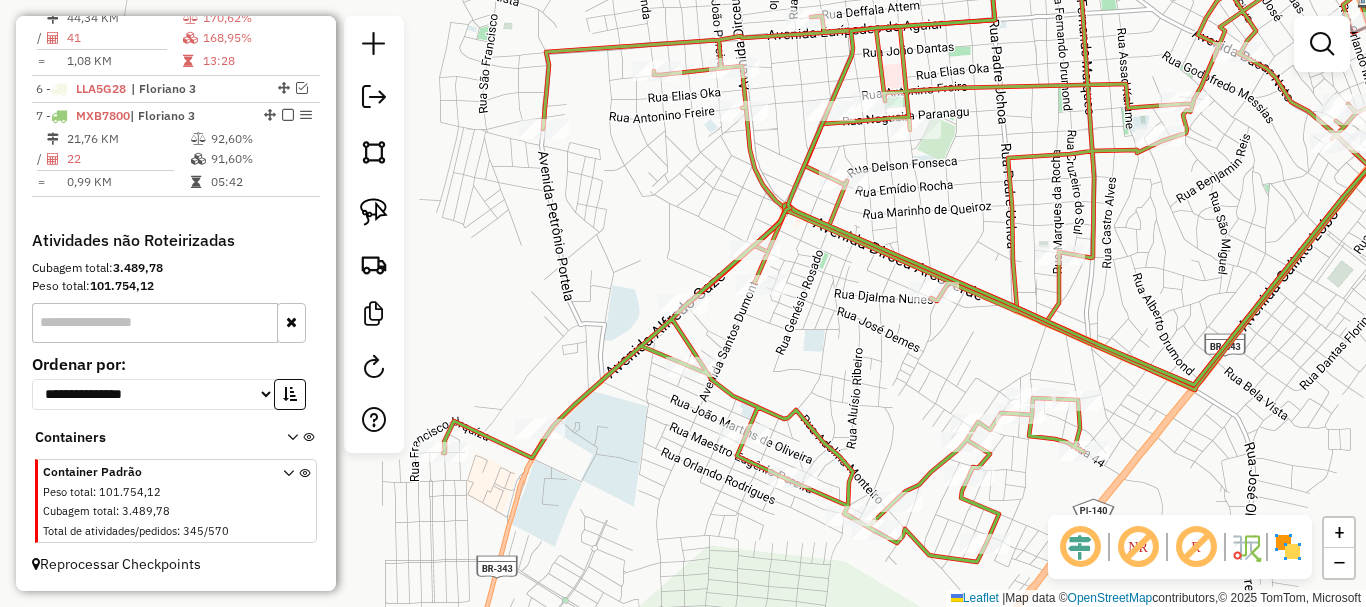 drag, startPoint x: 882, startPoint y: 278, endPoint x: 729, endPoint y: 495, distance: 265.5146 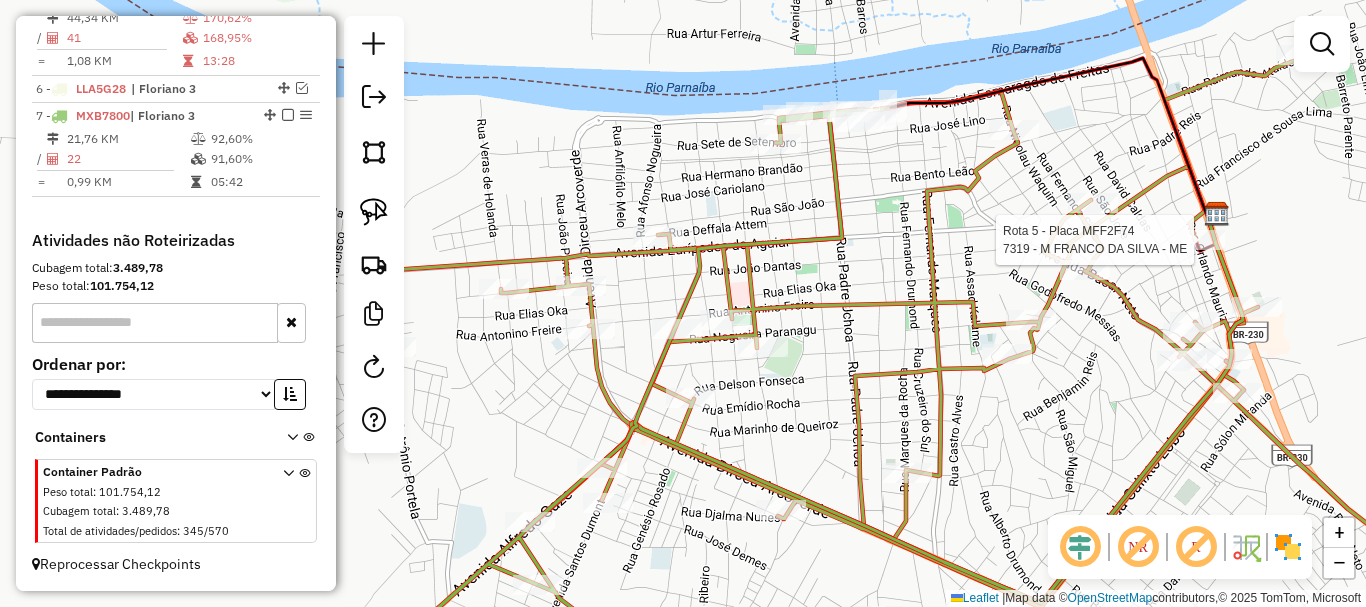 select on "*********" 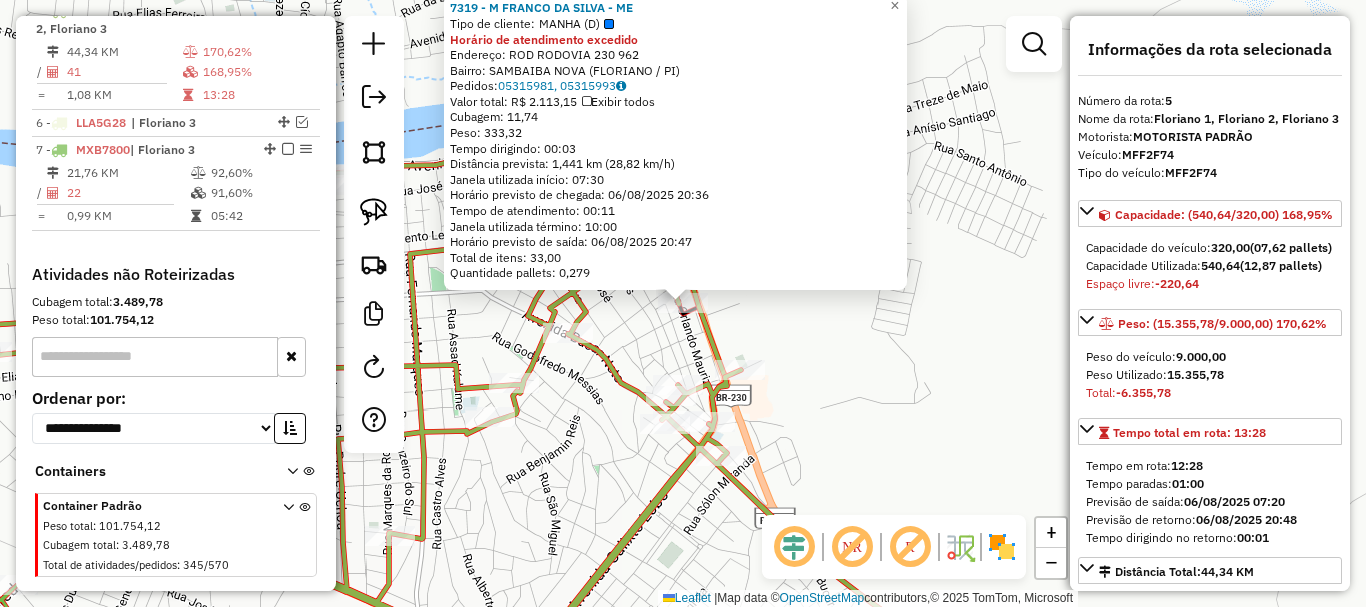 scroll, scrollTop: 882, scrollLeft: 0, axis: vertical 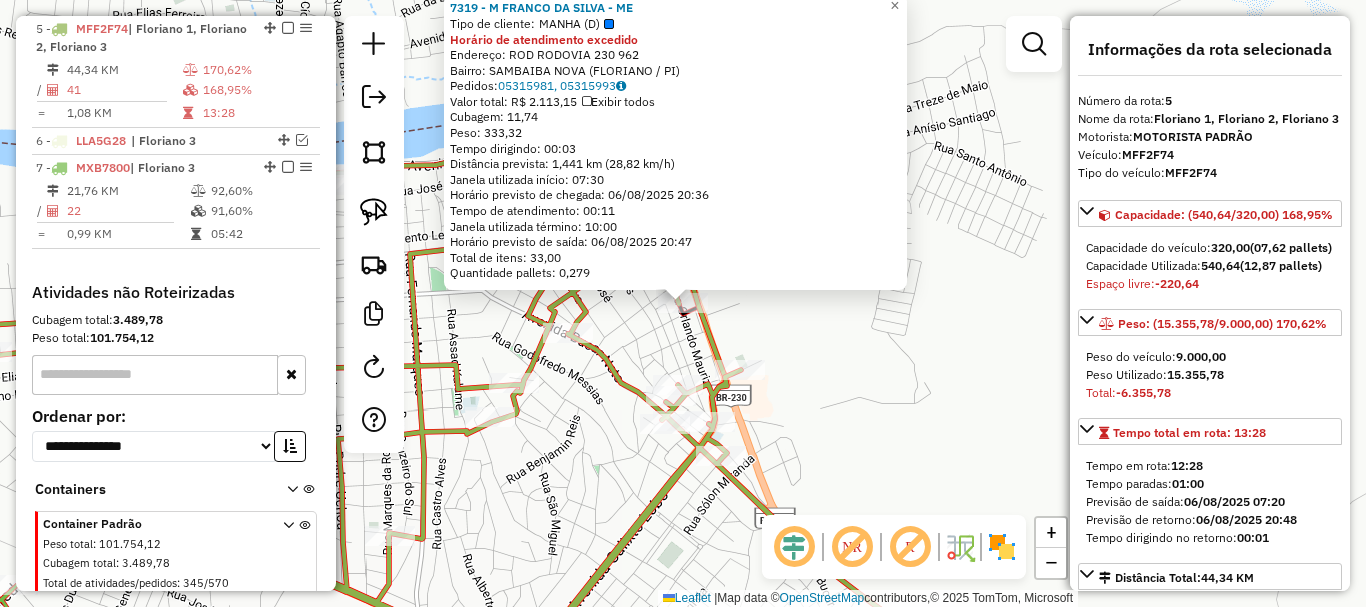 click on "7319 - M FRANCO DA SILVA - ME  Tipo de cliente:   MANHA (D)  Horário de atendimento excedido  Endereço: ROD RODOVIA 230                    962   Bairro: SAMBAIBA NOVA (FLORIANO / PI)   Pedidos:  05315981, 05315993   Valor total: R$ 2.113,15   Exibir todos   Cubagem: 11,74  Peso: 333,32  Tempo dirigindo: 00:03   Distância prevista: 1,441 km (28,82 km/h)   Janela utilizada início: 07:30   Horário previsto de chegada: 06/08/2025 20:36   Tempo de atendimento: 00:11   Janela utilizada término: 10:00   Horário previsto de saída: 06/08/2025 20:47   Total de itens: 33,00   Quantidade pallets: 0,279  × Janela de atendimento Grade de atendimento Capacidade Transportadoras Veículos Cliente Pedidos  Rotas Selecione os dias de semana para filtrar as janelas de atendimento  Seg   Ter   Qua   Qui   Sex   Sáb   Dom  Informe o período da janela de atendimento: De: Até:  Filtrar exatamente a janela do cliente  Considerar janela de atendimento padrão   Seg   Ter   Qua   Qui   Sex   Sáb   Dom   Peso mínimo:  De:" 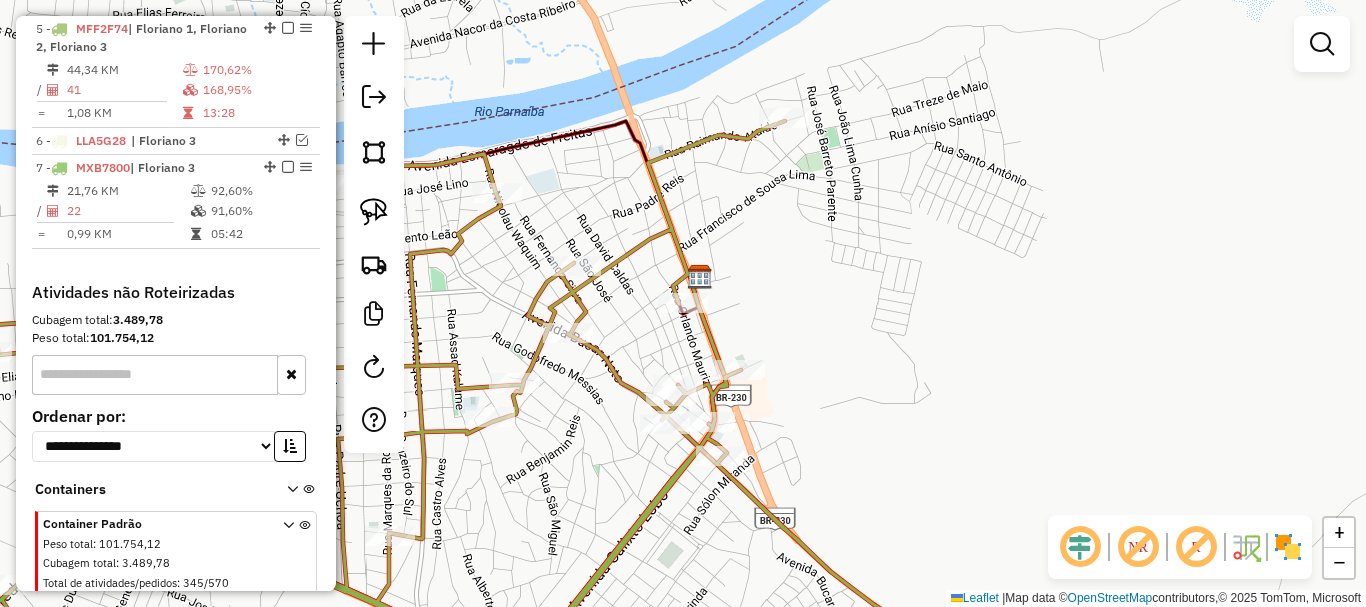 click 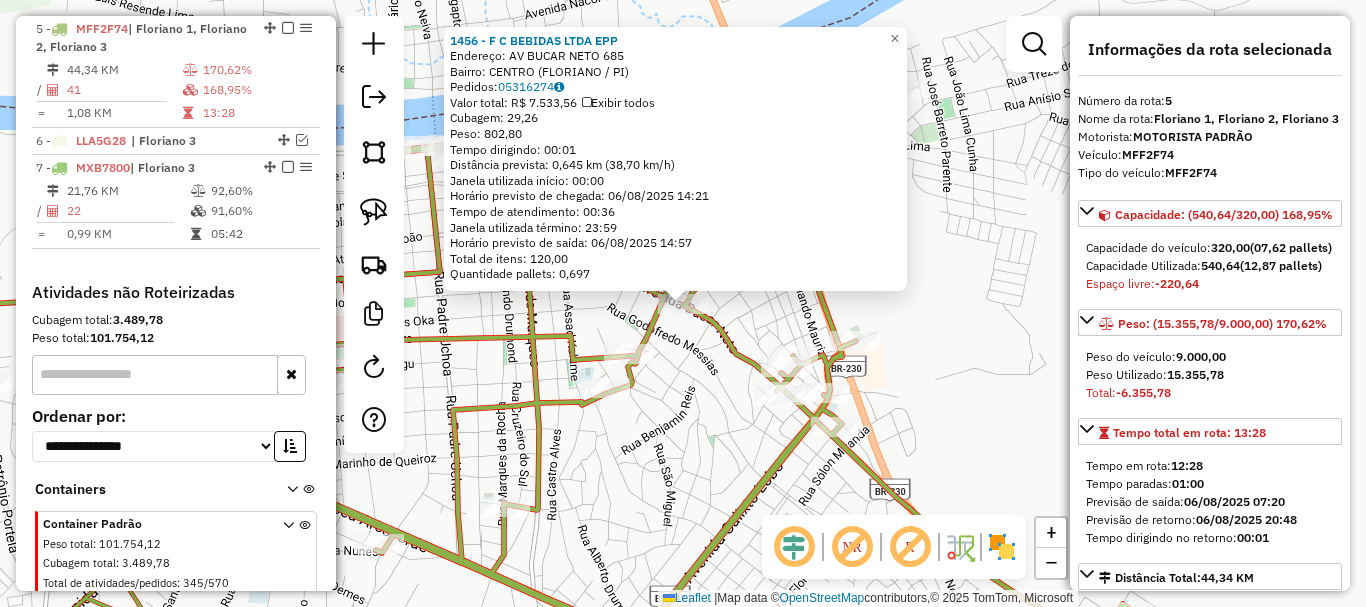 click on "Rota 5 - Placa MFF2F74  3307 - LUSILEIDE DIAS LIMA SOUSA 1456 - F C BEBIDAS LTDA EPP  Endereço: AV  BUCAR NETO                     685   Bairro: CENTRO (FLORIANO / PI)   Pedidos:  05316274   Valor total: R$ 7.533,56   Exibir todos   Cubagem: 29,26  Peso: 802,80  Tempo dirigindo: 00:01   Distância prevista: 0,645 km (38,70 km/h)   Janela utilizada início: 00:00   Horário previsto de chegada: 06/08/2025 14:21   Tempo de atendimento: 00:36   Janela utilizada término: 23:59   Horário previsto de saída: 06/08/2025 14:57   Total de itens: 120,00   Quantidade pallets: 0,697  × Janela de atendimento Grade de atendimento Capacidade Transportadoras Veículos Cliente Pedidos  Rotas Selecione os dias de semana para filtrar as janelas de atendimento  Seg   Ter   Qua   Qui   Sex   Sáb   Dom  Informe o período da janela de atendimento: De: Até:  Filtrar exatamente a janela do cliente  Considerar janela de atendimento padrão  Selecione os dias de semana para filtrar as grades de atendimento  Seg   Ter   Qua  De:" 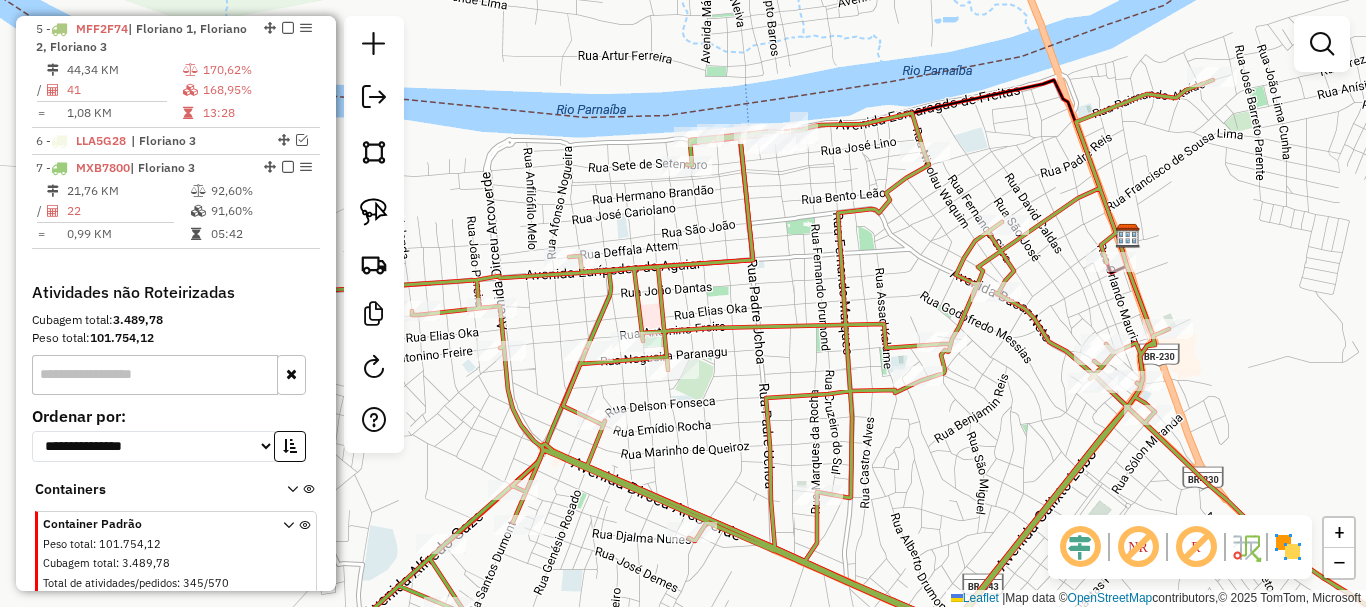 drag, startPoint x: 610, startPoint y: 319, endPoint x: 951, endPoint y: 289, distance: 342.3171 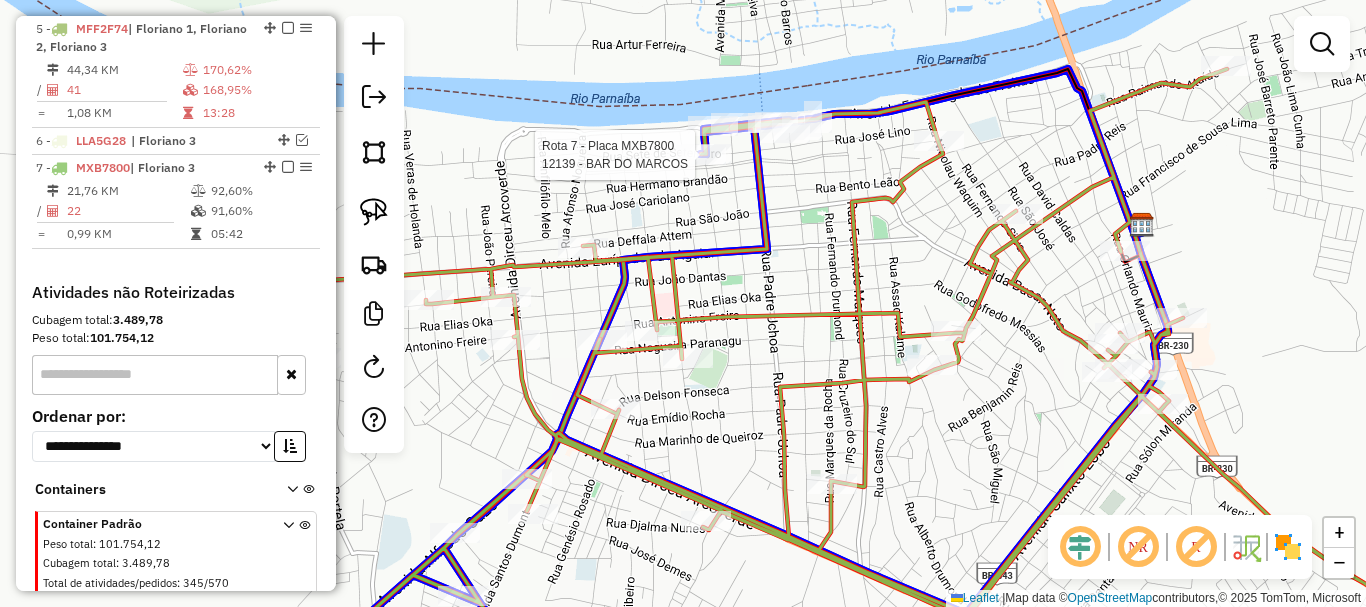 click 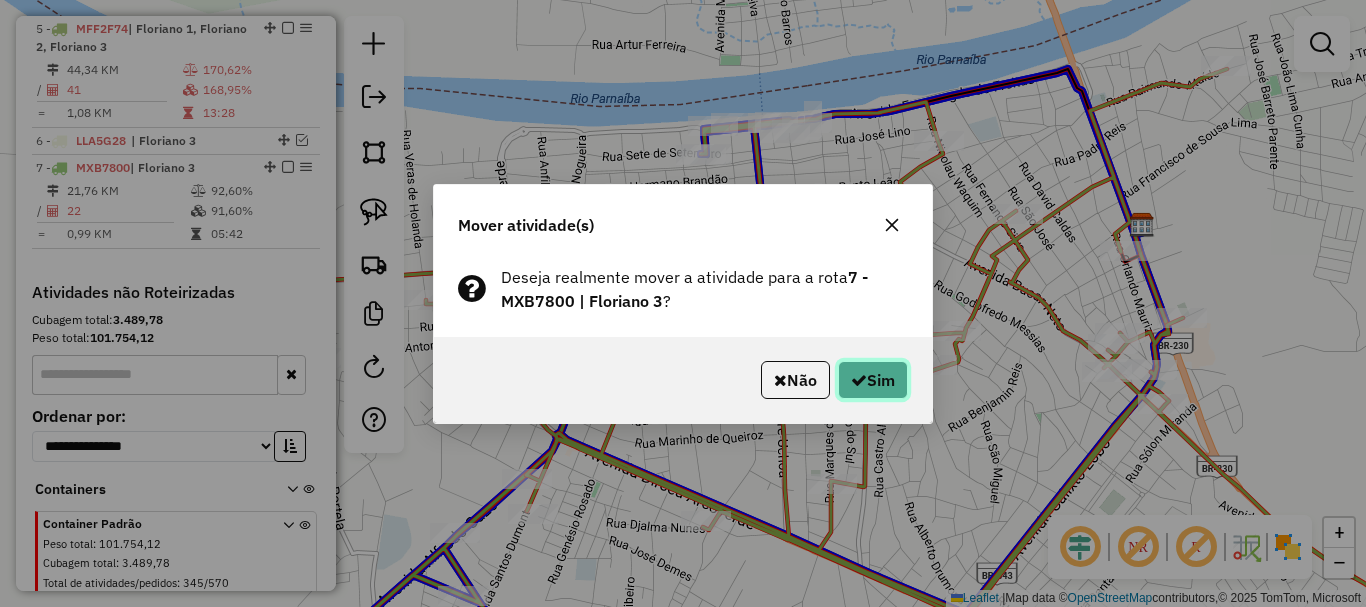click on "Sim" 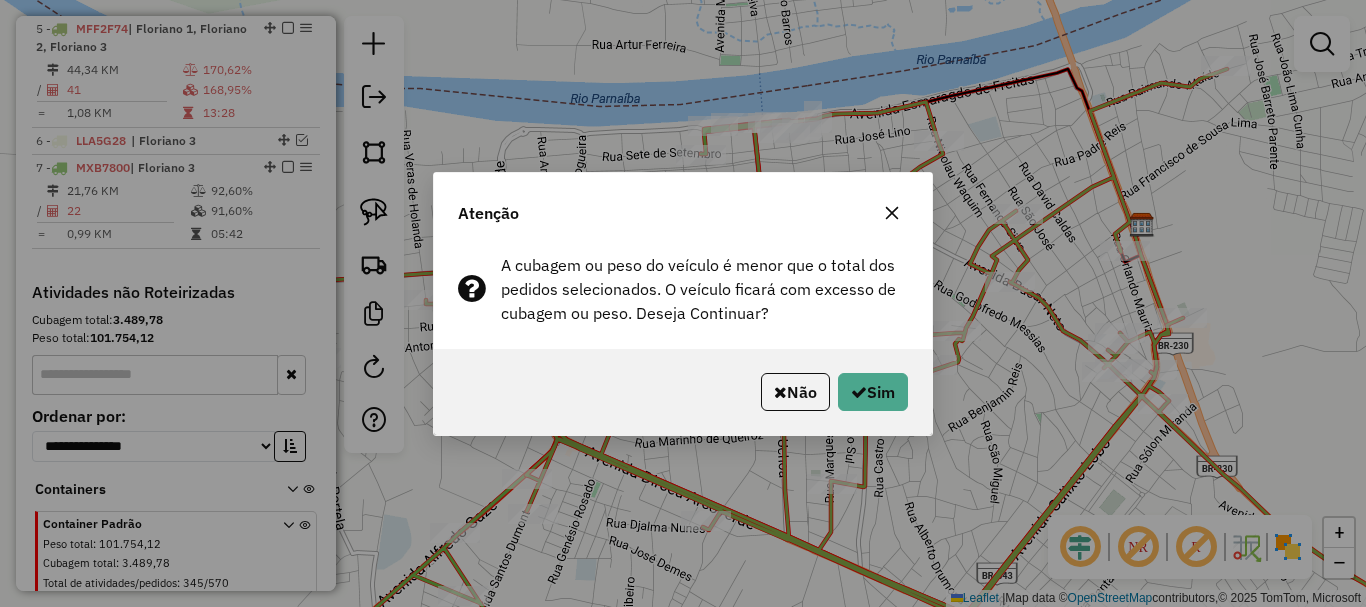 click on "Não   Sim" 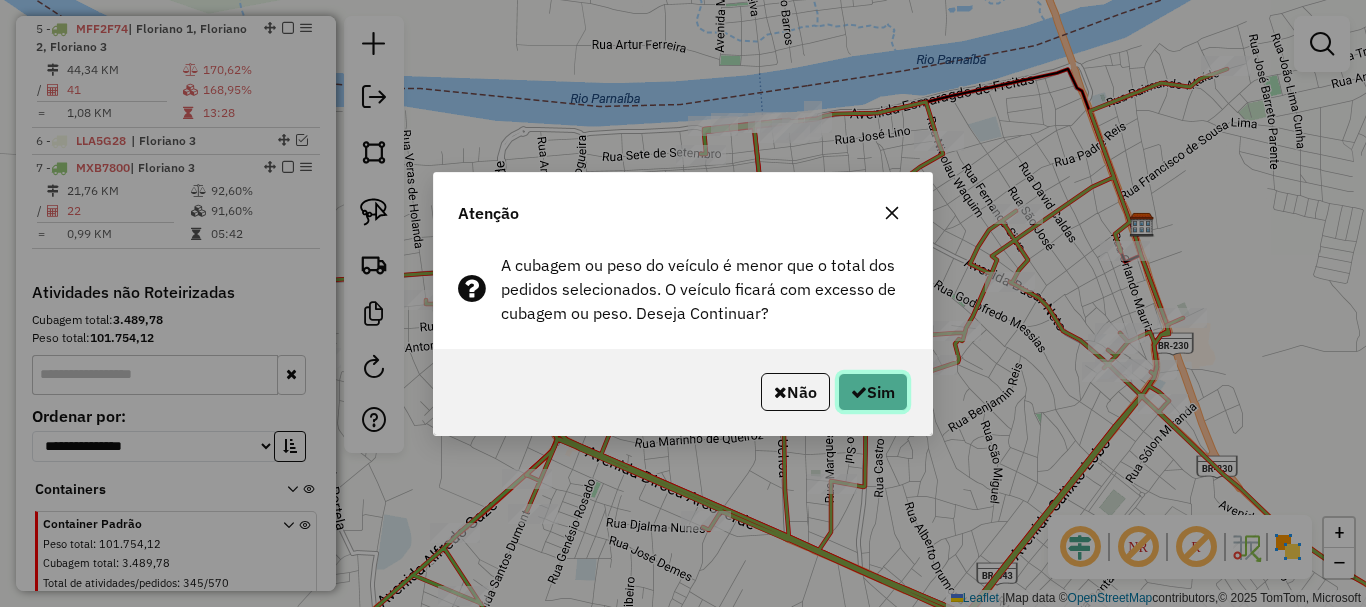 click 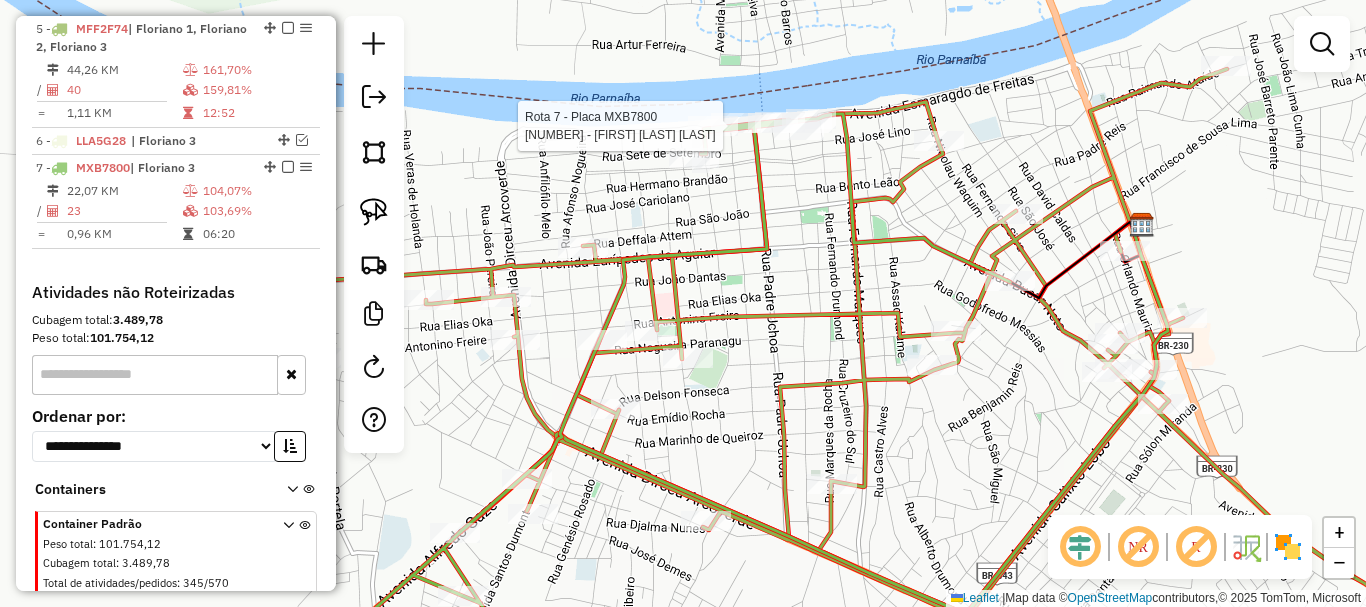 select on "*********" 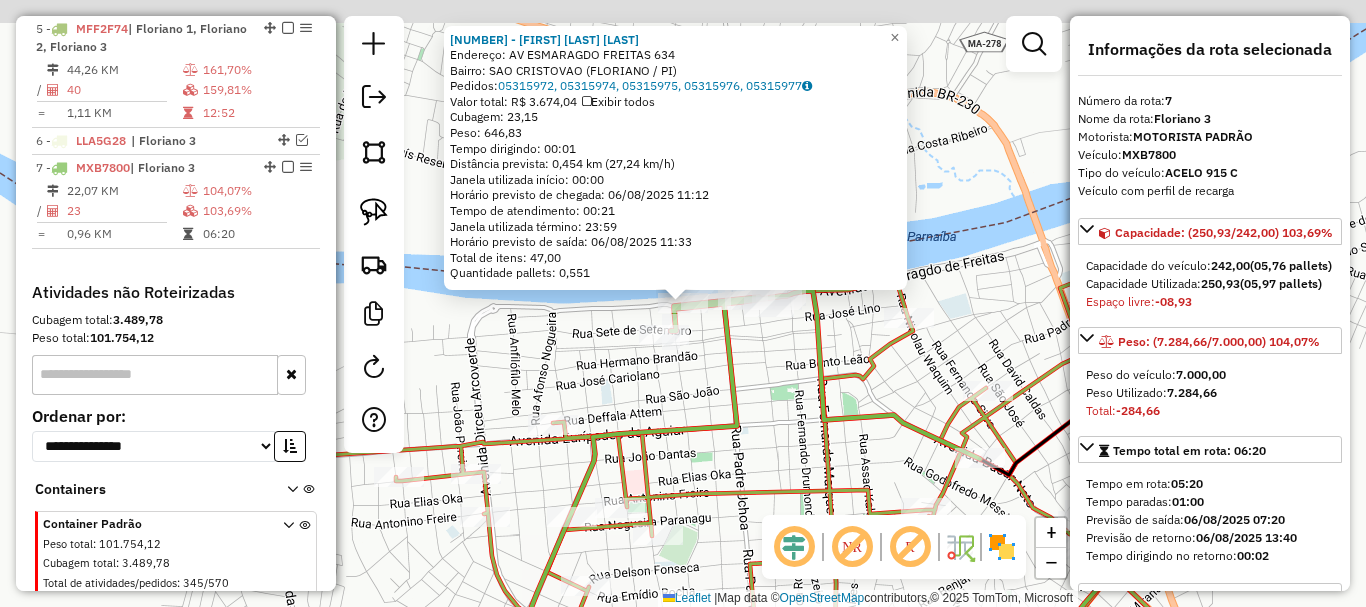 scroll, scrollTop: 934, scrollLeft: 0, axis: vertical 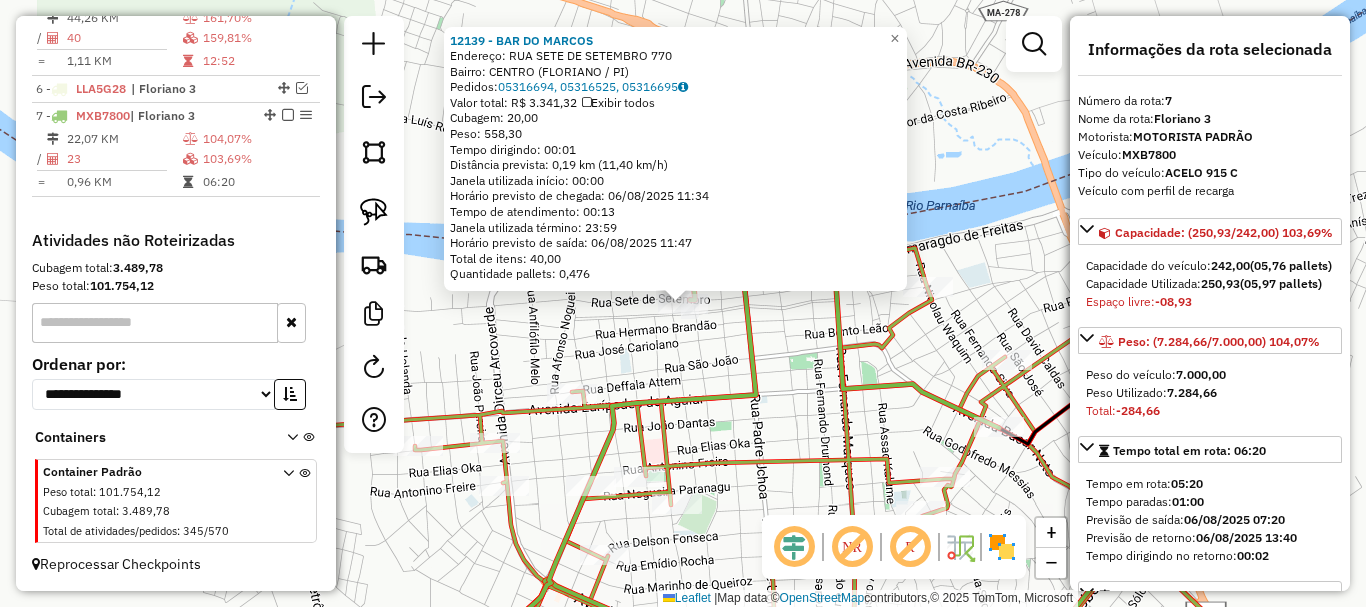 click on "12139 - BAR DO MARCOS  Endereço:  RUA SETE DE SETEMBRO 770   Bairro: CENTRO (FLORIANO / PI)   Pedidos:  05316694, 05316525, 05316695   Valor total: R$ 3.341,32   Exibir todos   Cubagem: 20,00  Peso: 558,30  Tempo dirigindo: 00:01   Distância prevista: 0,19 km (11,40 km/h)   Janela utilizada início: 00:00   Horário previsto de chegada: 06/08/2025 11:34   Tempo de atendimento: 00:13   Janela utilizada término: 23:59   Horário previsto de saída: 06/08/2025 11:47   Total de itens: 40,00   Quantidade pallets: 0,476  × Janela de atendimento Grade de atendimento Capacidade Transportadoras Veículos Cliente Pedidos  Rotas Selecione os dias de semana para filtrar as janelas de atendimento  Seg   Ter   Qua   Qui   Sex   Sáb   Dom  Informe o período da janela de atendimento: De: Até:  Filtrar exatamente a janela do cliente  Considerar janela de atendimento padrão  Selecione os dias de semana para filtrar as grades de atendimento  Seg   Ter   Qua   Qui   Sex   Sáb   Dom   Peso mínimo:   Peso máximo:   De:" 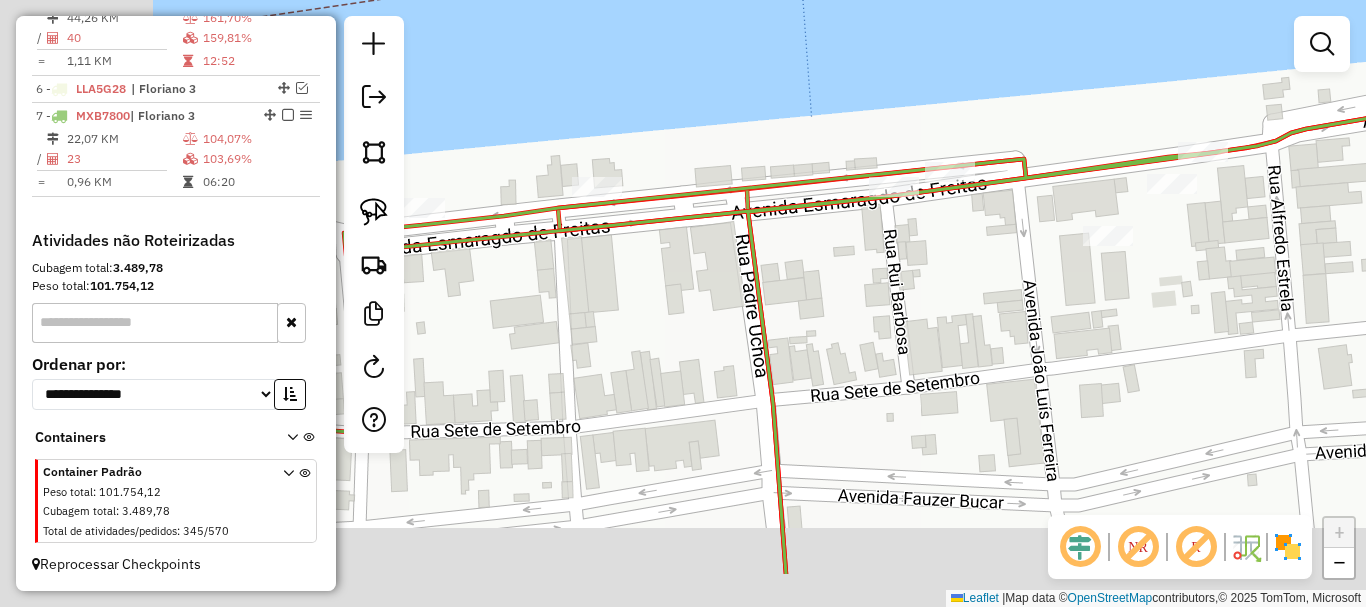 drag, startPoint x: 576, startPoint y: 376, endPoint x: 1028, endPoint y: 266, distance: 465.19244 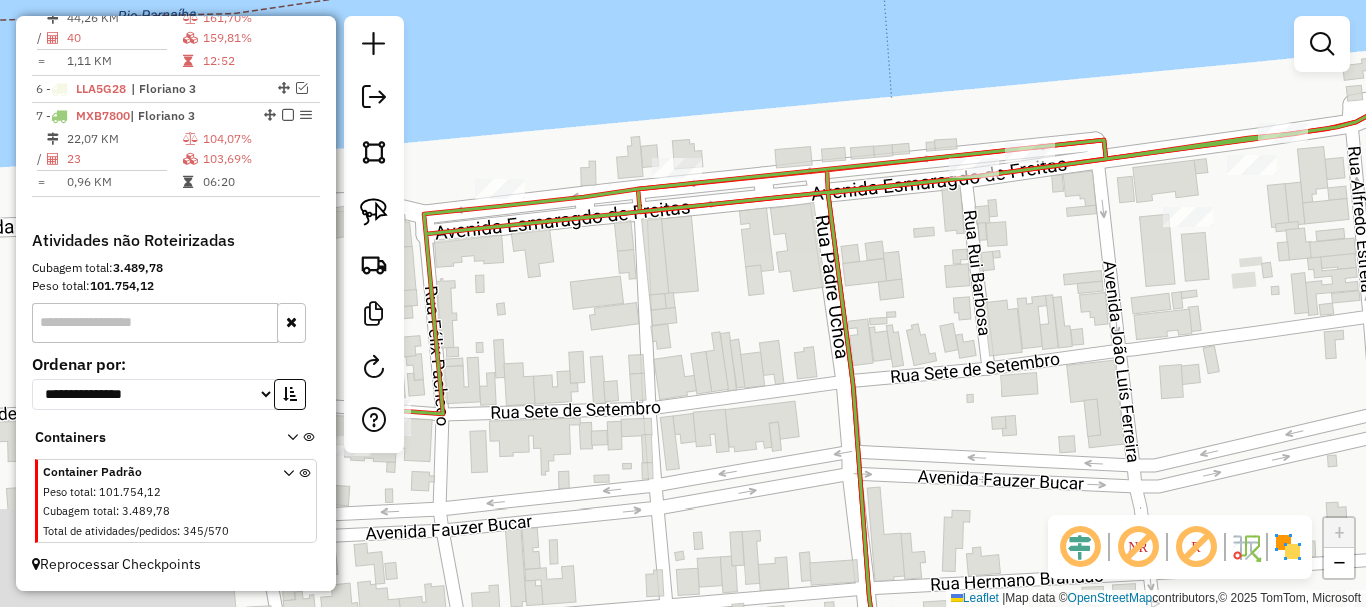 drag, startPoint x: 564, startPoint y: 291, endPoint x: 936, endPoint y: 220, distance: 378.71494 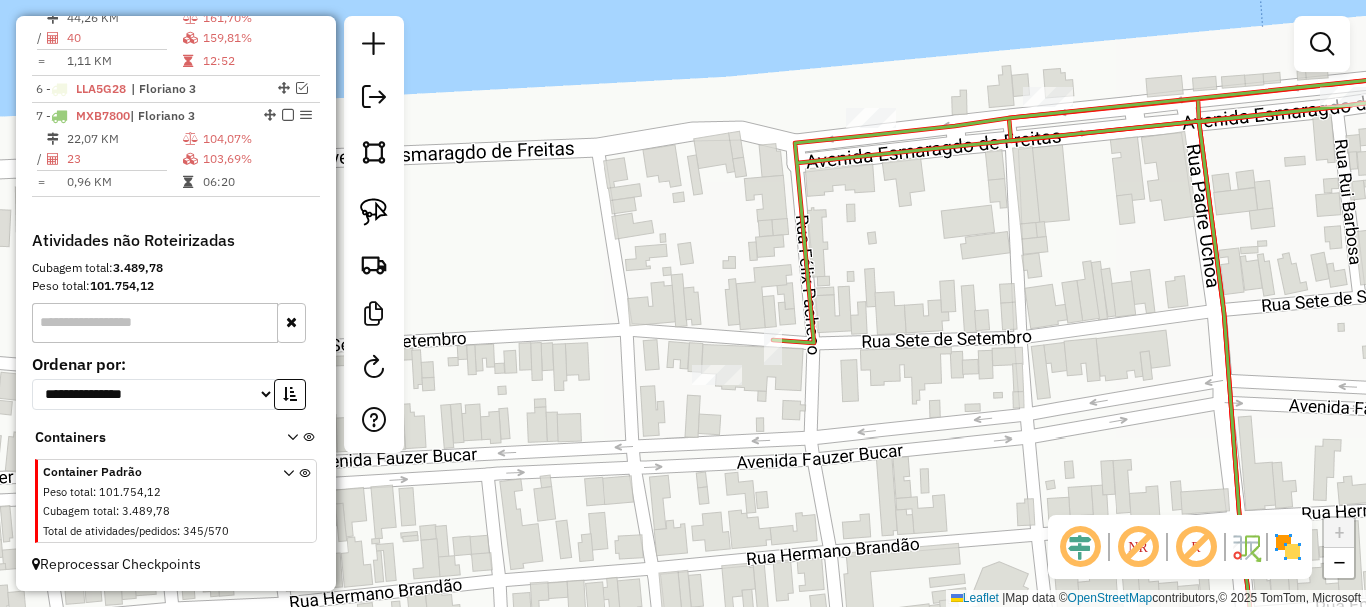 select on "*********" 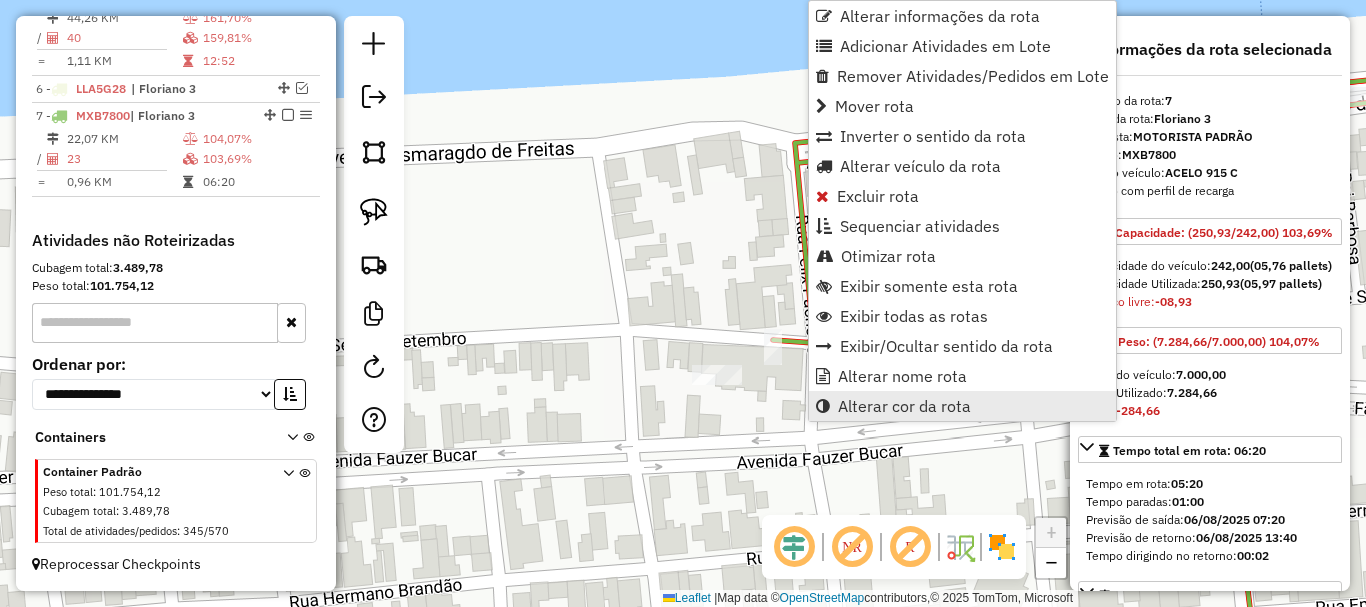 drag, startPoint x: 922, startPoint y: 383, endPoint x: 934, endPoint y: 403, distance: 23.323807 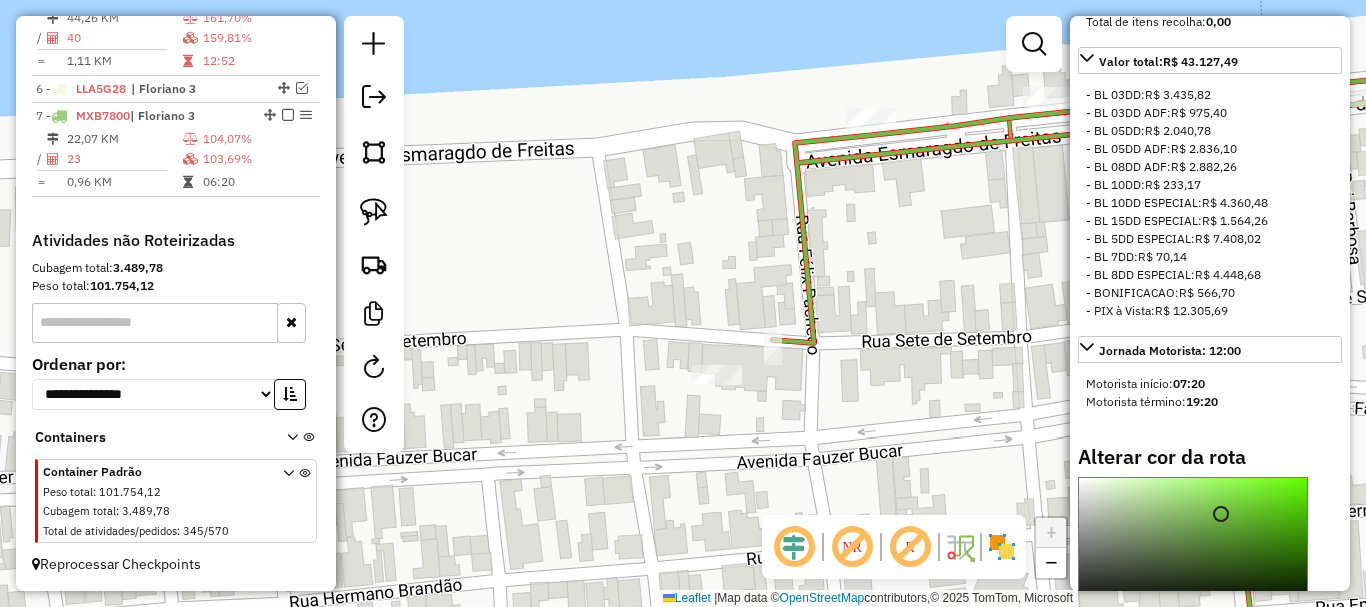 scroll, scrollTop: 1123, scrollLeft: 0, axis: vertical 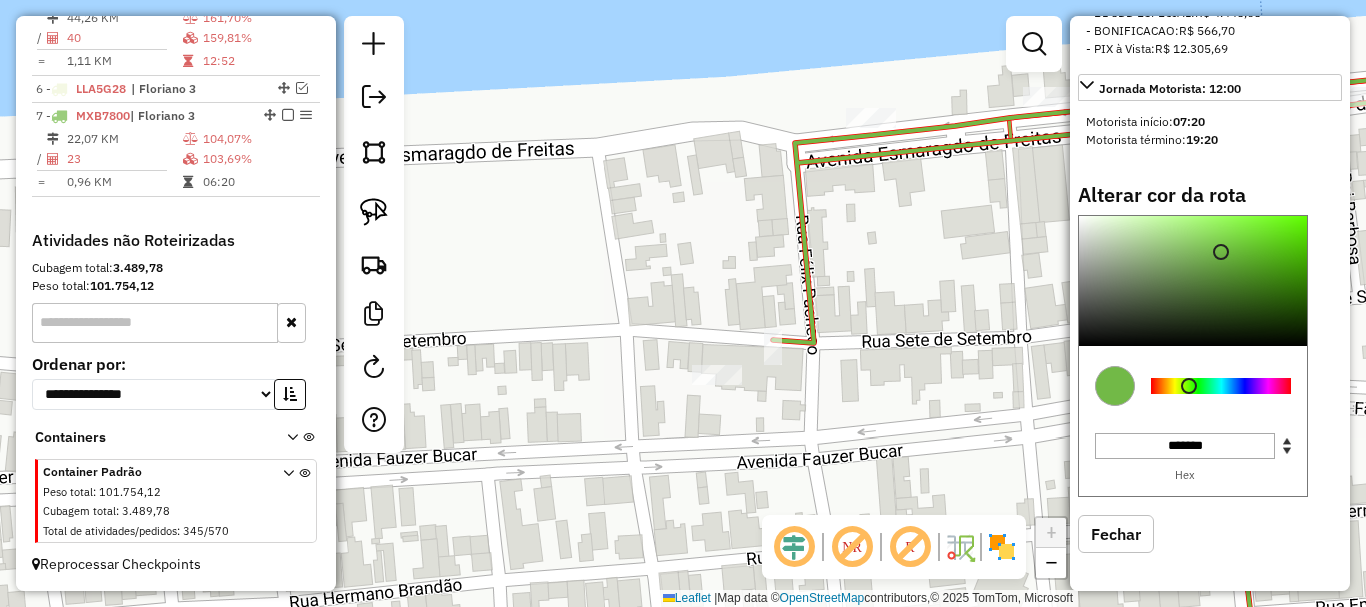 type on "*******" 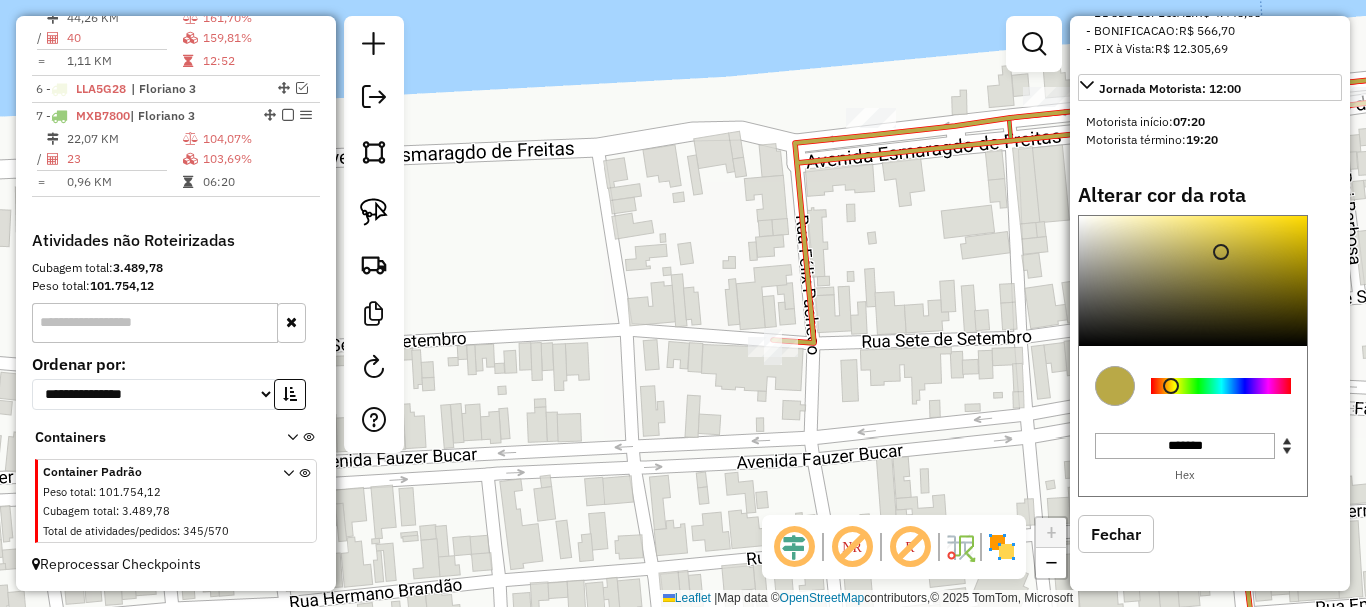 click on "Janela de atendimento Grade de atendimento Capacidade Transportadoras Veículos Cliente Pedidos  Rotas Selecione os dias de semana para filtrar as janelas de atendimento  Seg   Ter   Qua   Qui   Sex   Sáb   Dom  Informe o período da janela de atendimento: De: Até:  Filtrar exatamente a janela do cliente  Considerar janela de atendimento padrão  Selecione os dias de semana para filtrar as grades de atendimento  Seg   Ter   Qua   Qui   Sex   Sáb   Dom   Considerar clientes sem dia de atendimento cadastrado  Clientes fora do dia de atendimento selecionado Filtrar as atividades entre os valores definidos abaixo:  Peso mínimo:   Peso máximo:   Cubagem mínima:   Cubagem máxima:   De:   Até:  Filtrar as atividades entre o tempo de atendimento definido abaixo:  De:   Até:   Considerar capacidade total dos clientes não roteirizados Transportadora: Selecione um ou mais itens Tipo de veículo: Selecione um ou mais itens Veículo: Selecione um ou mais itens Motorista: Selecione um ou mais itens Nome: Rótulo:" 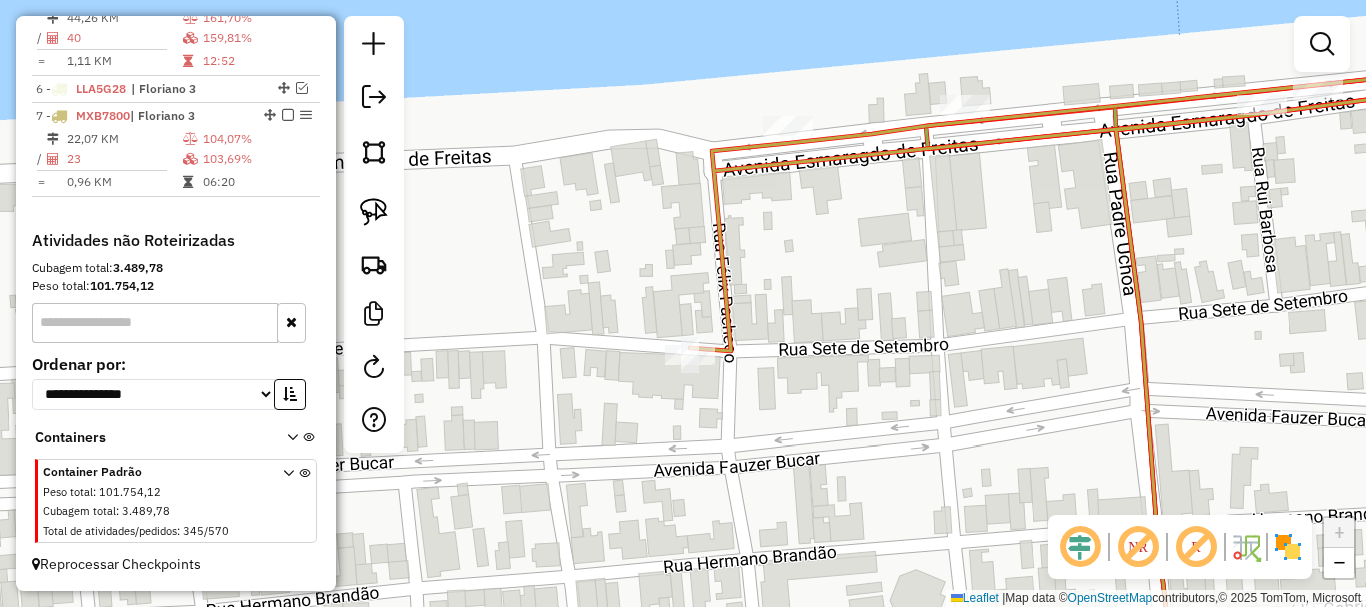 drag, startPoint x: 882, startPoint y: 333, endPoint x: 639, endPoint y: 321, distance: 243.29611 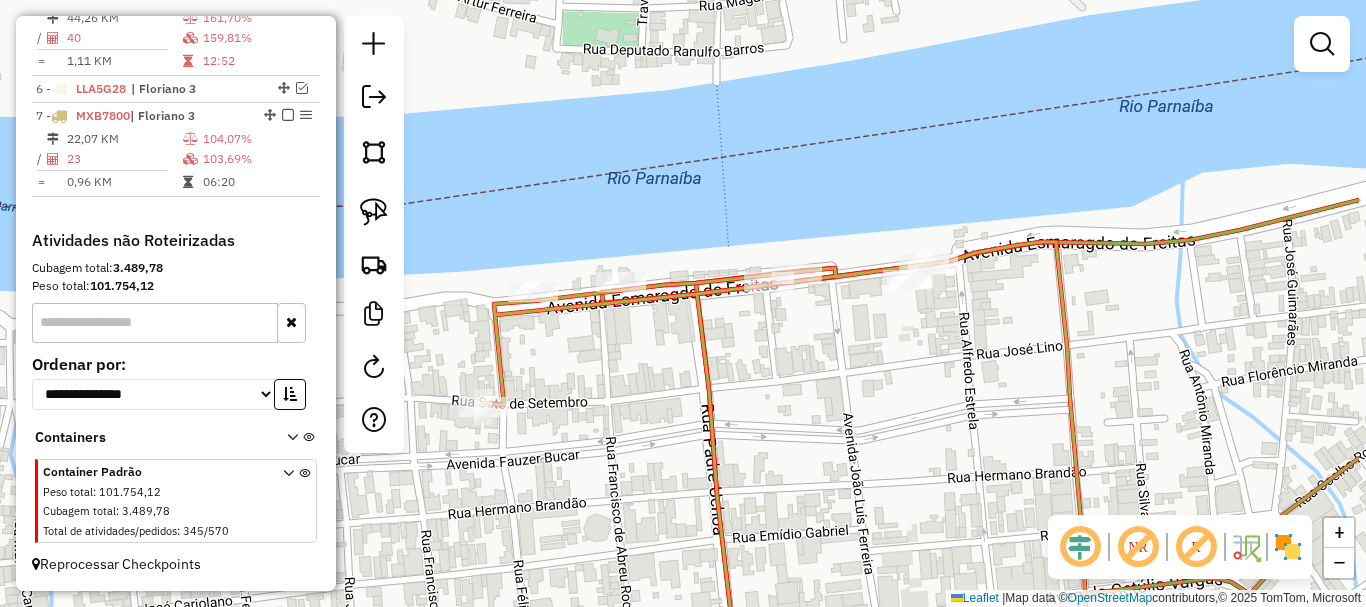 drag, startPoint x: 998, startPoint y: 322, endPoint x: 855, endPoint y: 388, distance: 157.49603 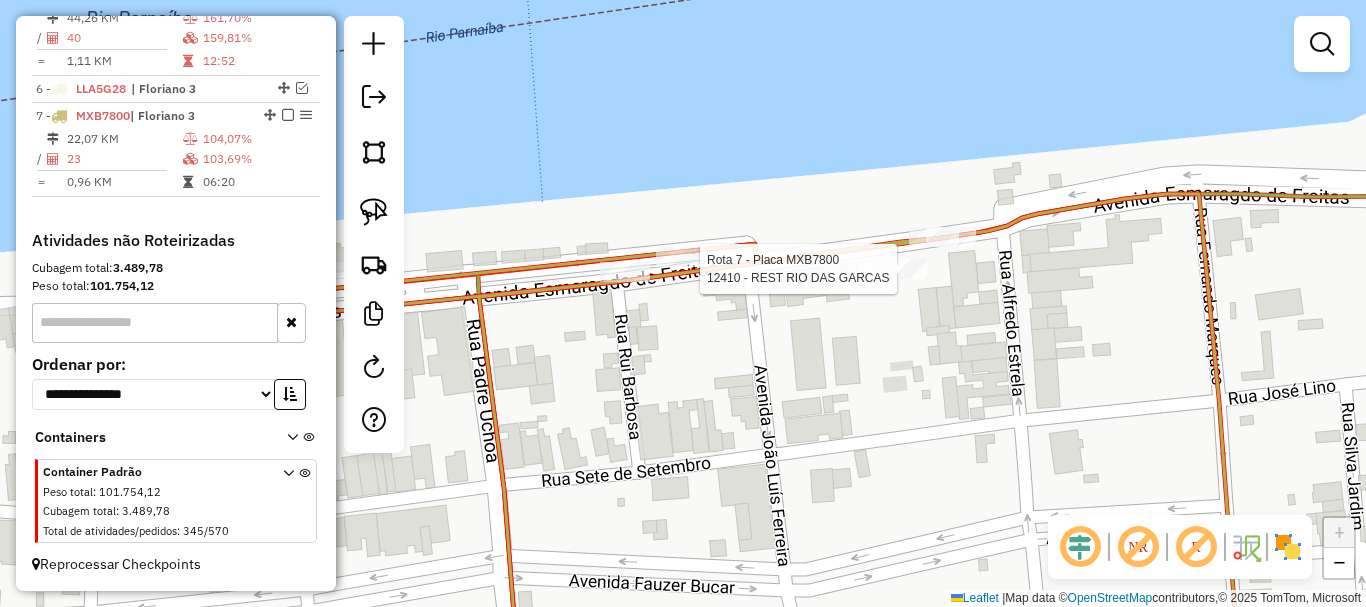select on "*********" 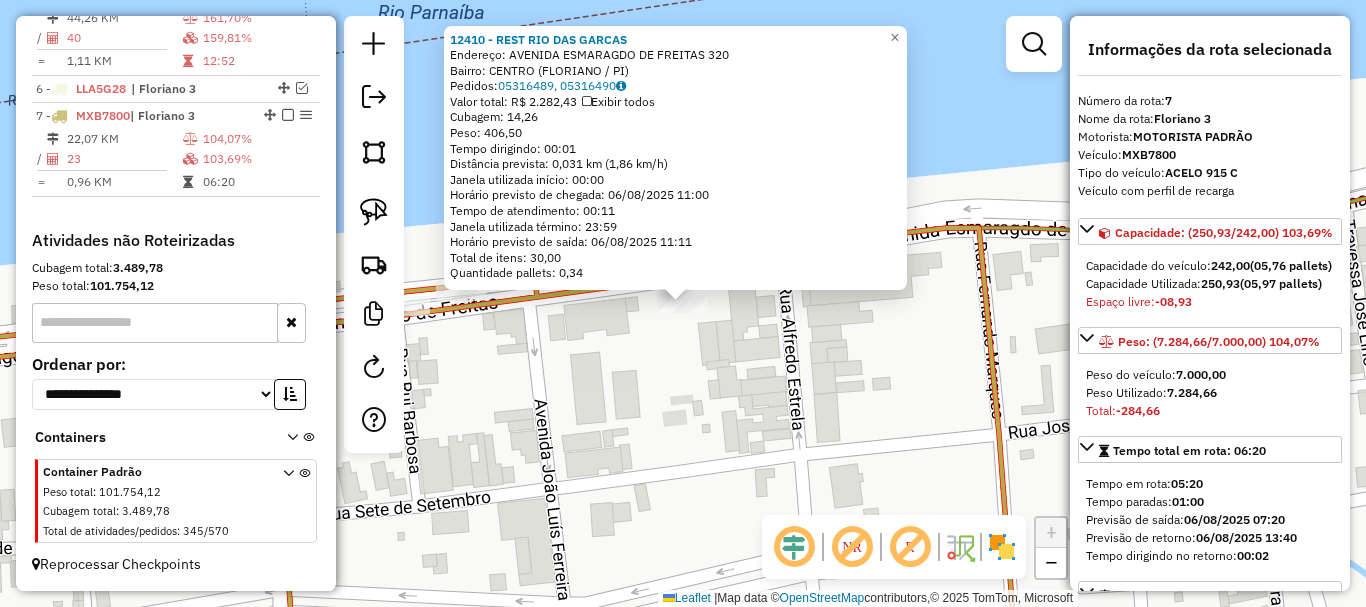 click on "12410 - REST RIO DAS GARCAS  Endereço:  AVENIDA ESMARAGDO DE FREITAS 320   Bairro: CENTRO (FLORIANO / PI)   Pedidos:  05316489, 05316490   Valor total: R$ 2.282,43   Exibir todos   Cubagem: 14,26  Peso: 406,50  Tempo dirigindo: 00:01   Distância prevista: 0,031 km (1,86 km/h)   Janela utilizada início: 00:00   Horário previsto de chegada: 06/08/2025 11:00   Tempo de atendimento: 00:11   Janela utilizada término: 23:59   Horário previsto de saída: 06/08/2025 11:11   Total de itens: 30,00   Quantidade pallets: 0,34  × Janela de atendimento Grade de atendimento Capacidade Transportadoras Veículos Cliente Pedidos  Rotas Selecione os dias de semana para filtrar as janelas de atendimento  Seg   Ter   Qua   Qui   Sex   Sáb   Dom  Informe o período da janela de atendimento: De: Até:  Filtrar exatamente a janela do cliente  Considerar janela de atendimento padrão  Selecione os dias de semana para filtrar as grades de atendimento  Seg   Ter   Qua   Qui   Sex   Sáb   Dom   Peso mínimo:   Peso máximo:  +" 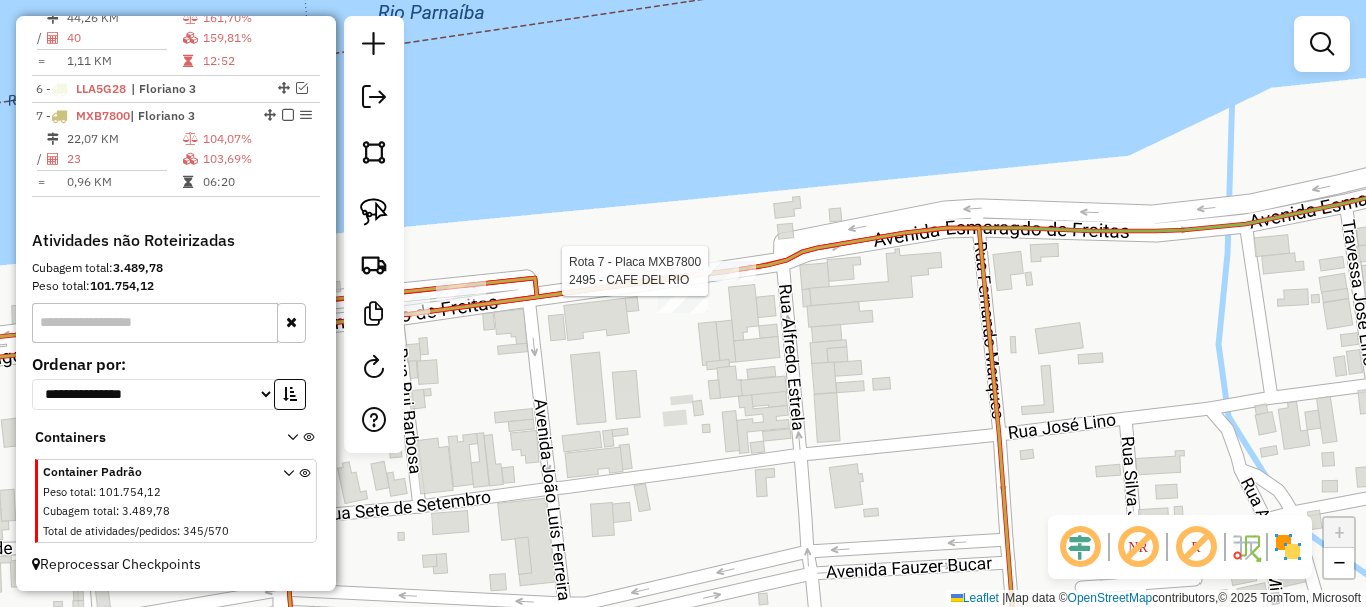 select on "*********" 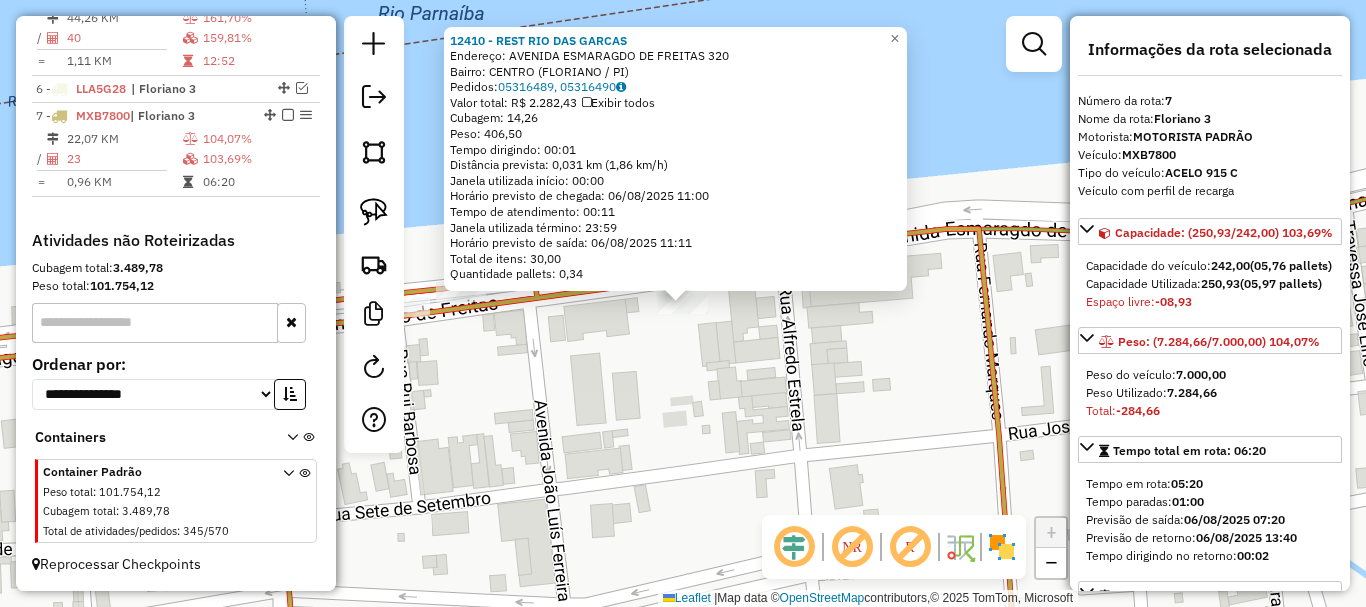 click on "12410 - REST RIO DAS GARCAS  Endereço:  AVENIDA ESMARAGDO DE FREITAS 320   Bairro: CENTRO (FLORIANO / PI)   Pedidos:  05316489, 05316490   Valor total: R$ 2.282,43   Exibir todos   Cubagem: 14,26  Peso: 406,50  Tempo dirigindo: 00:01   Distância prevista: 0,031 km (1,86 km/h)   Janela utilizada início: 00:00   Horário previsto de chegada: 06/08/2025 11:00   Tempo de atendimento: 00:11   Janela utilizada término: 23:59   Horário previsto de saída: 06/08/2025 11:11   Total de itens: 30,00   Quantidade pallets: 0,34  × Janela de atendimento Grade de atendimento Capacidade Transportadoras Veículos Cliente Pedidos  Rotas Selecione os dias de semana para filtrar as janelas de atendimento  Seg   Ter   Qua   Qui   Sex   Sáb   Dom  Informe o período da janela de atendimento: De: Até:  Filtrar exatamente a janela do cliente  Considerar janela de atendimento padrão  Selecione os dias de semana para filtrar as grades de atendimento  Seg   Ter   Qua   Qui   Sex   Sáb   Dom   Peso mínimo:   Peso máximo:  +" 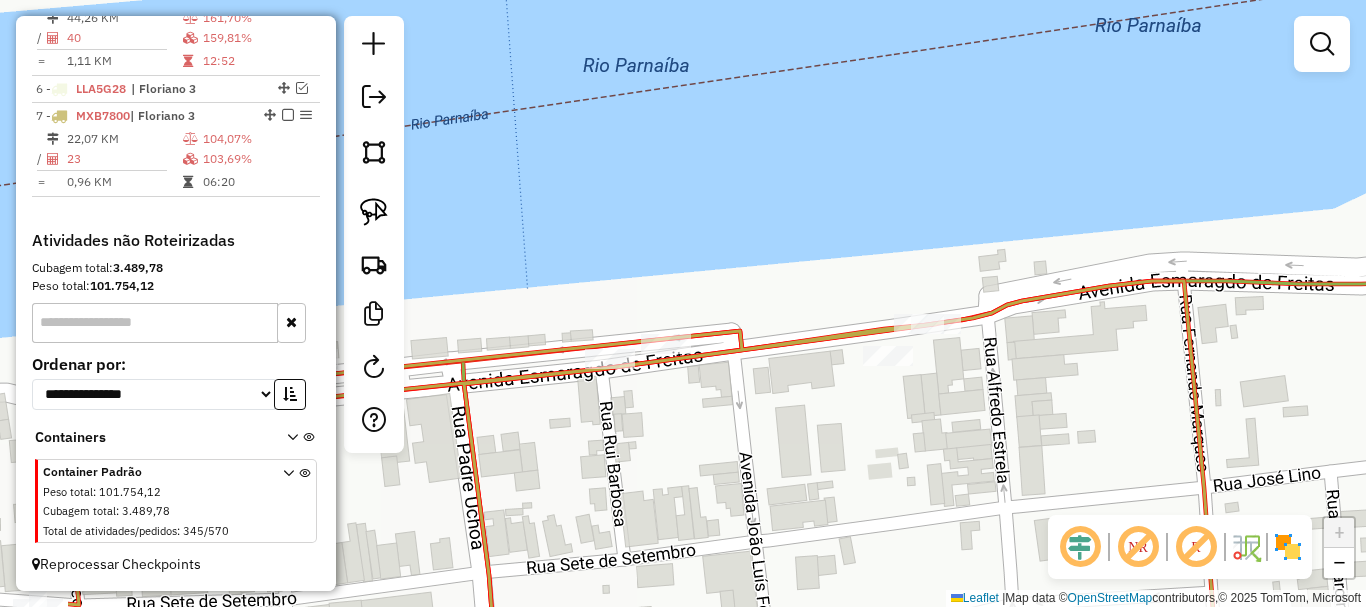 drag, startPoint x: 693, startPoint y: 375, endPoint x: 811, endPoint y: 398, distance: 120.22063 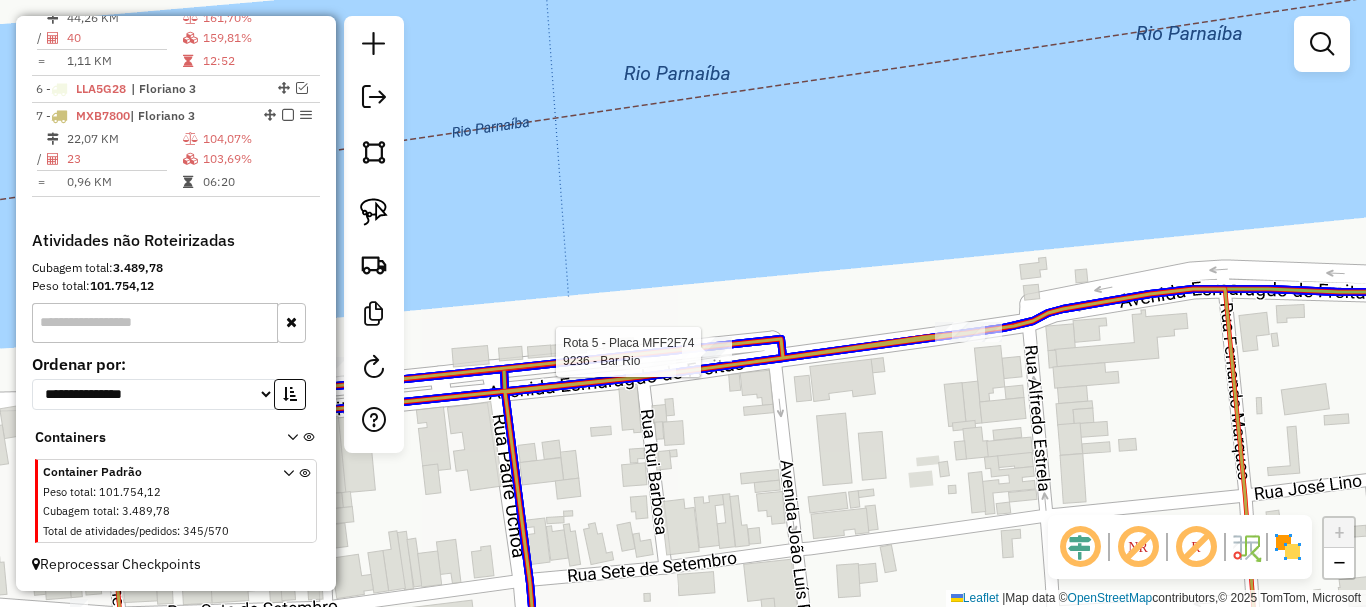 click 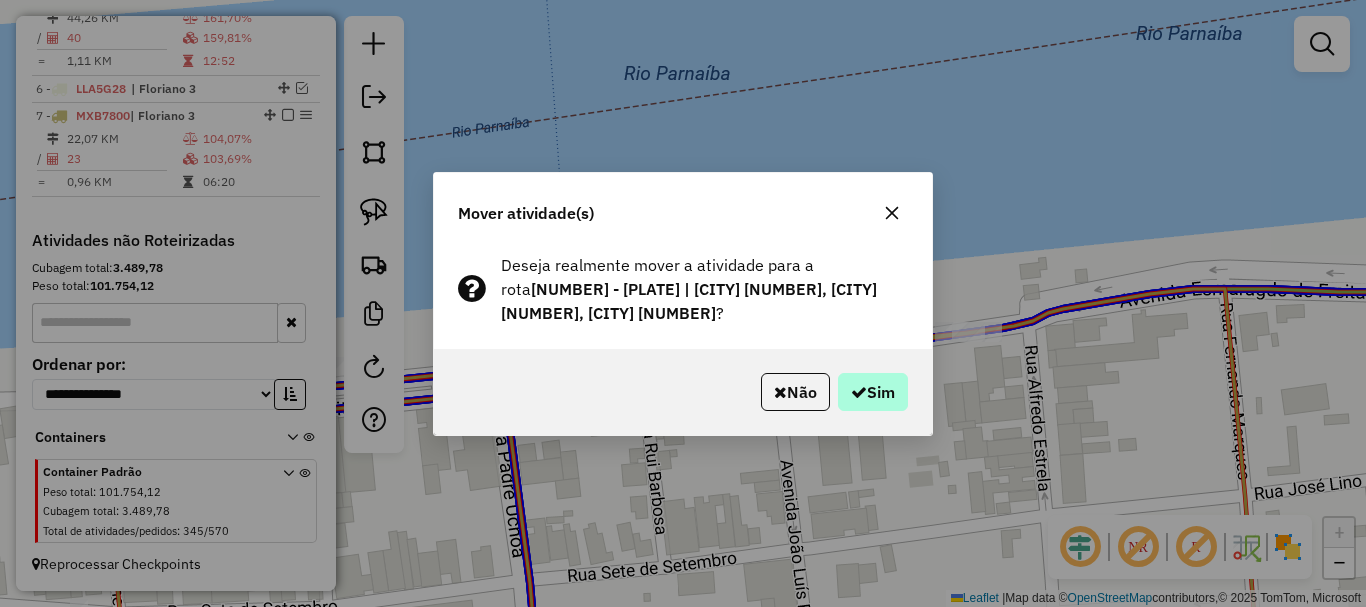 drag, startPoint x: 908, startPoint y: 407, endPoint x: 905, endPoint y: 396, distance: 11.401754 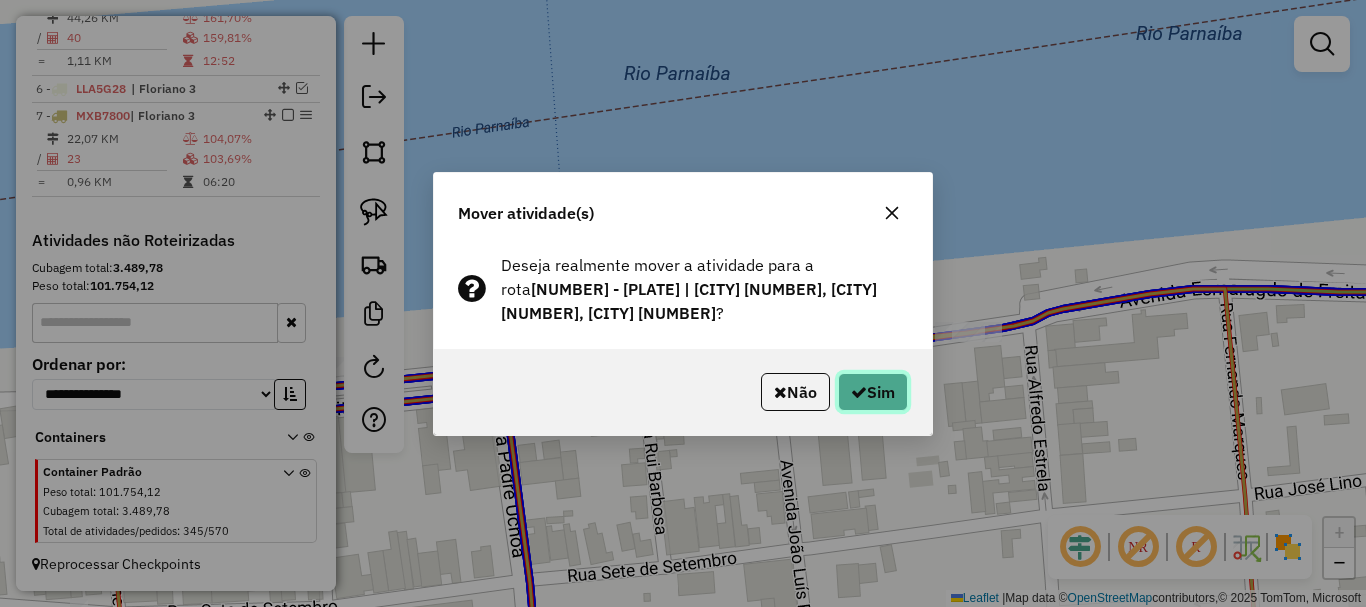click on "Sim" 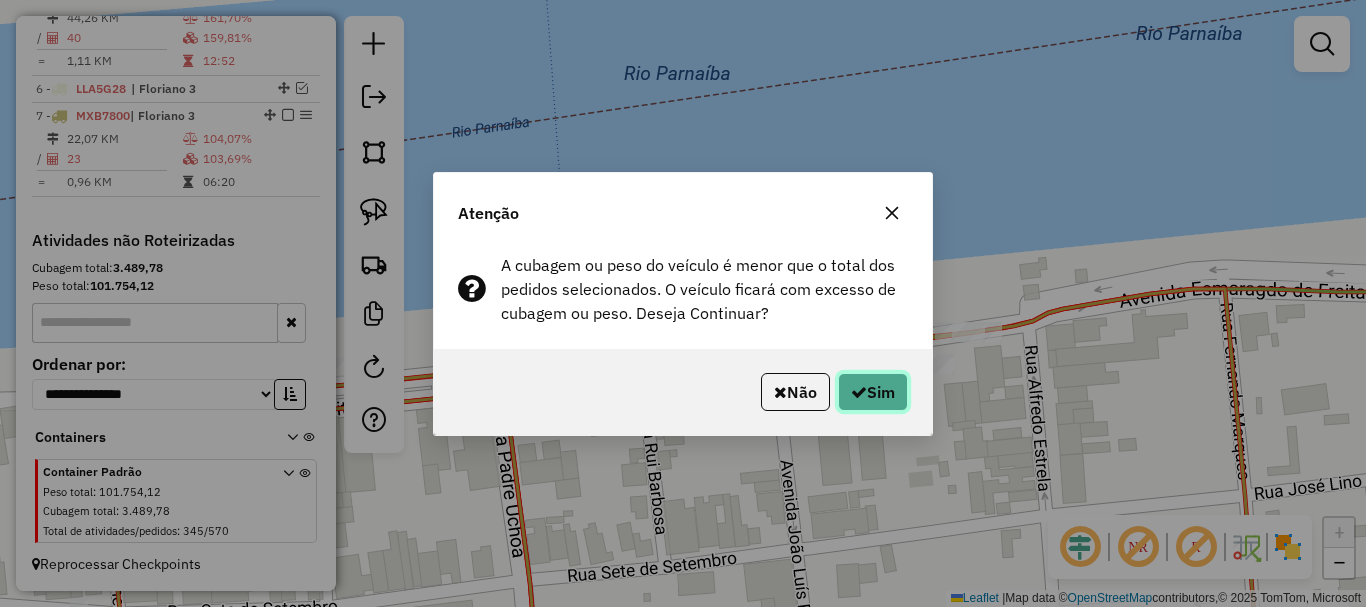 click on "Sim" 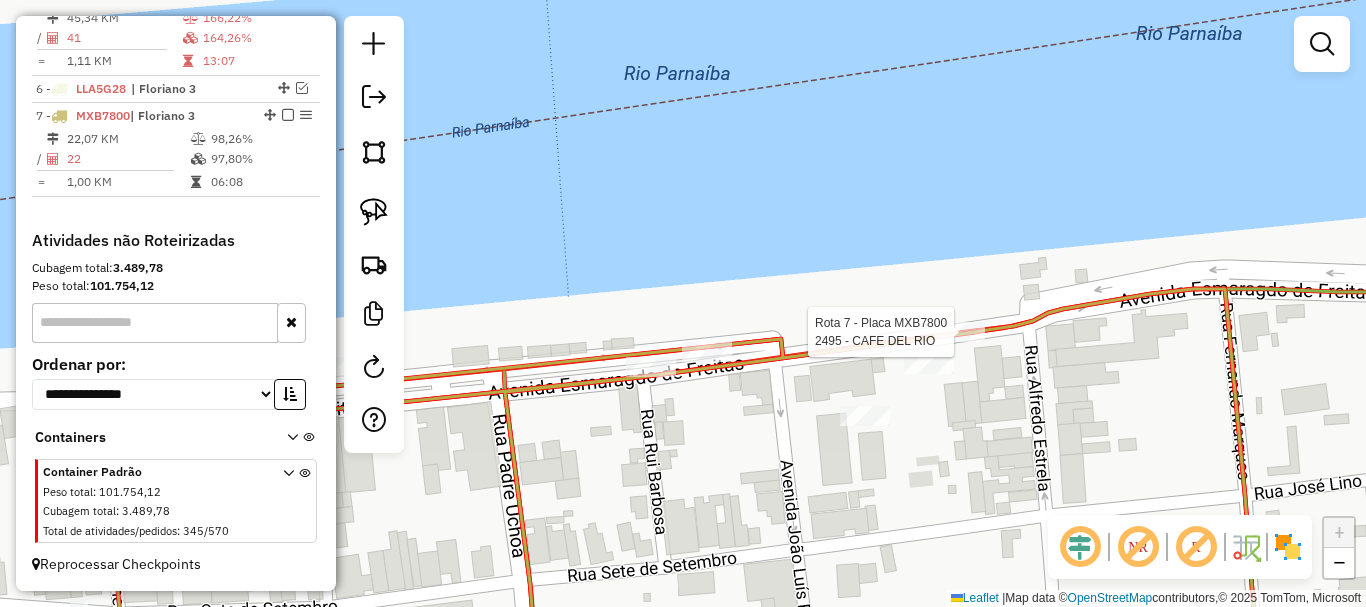 select on "*********" 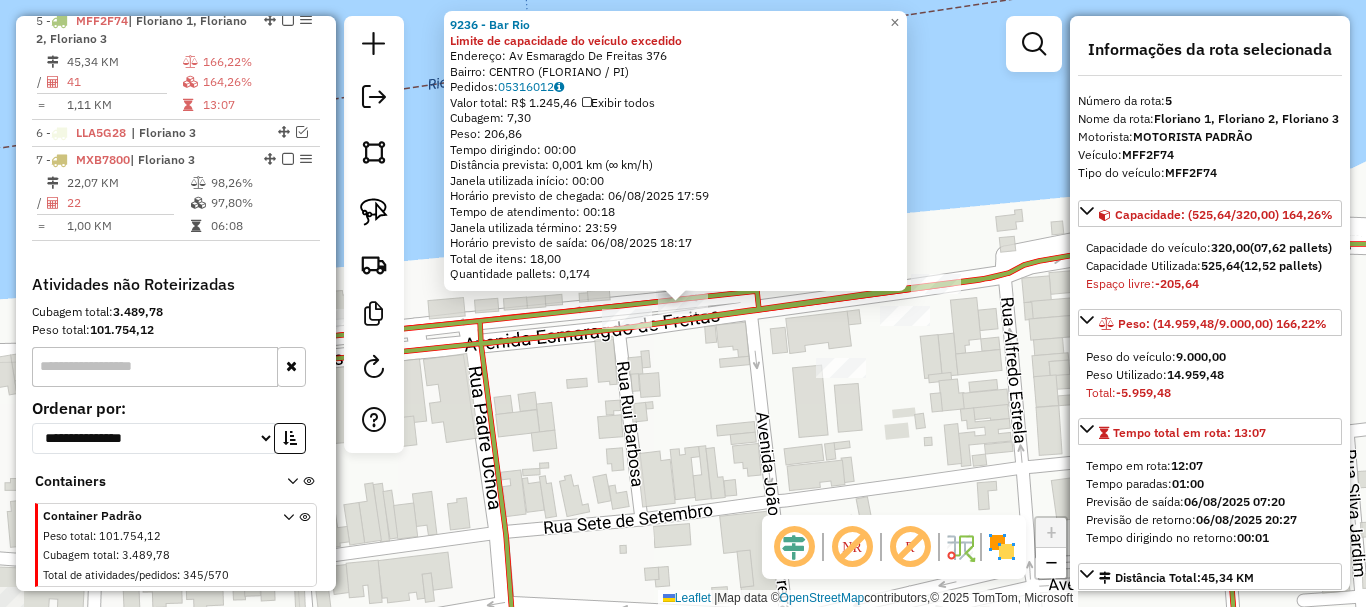 scroll, scrollTop: 882, scrollLeft: 0, axis: vertical 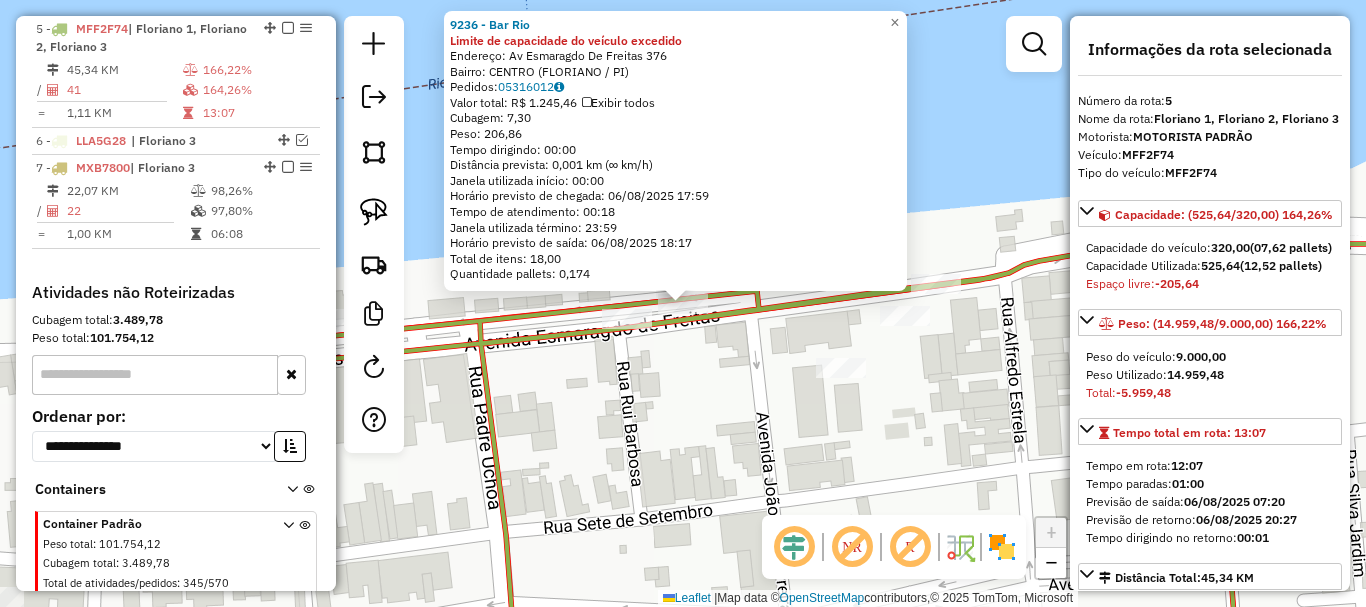 click on "9236 - Bar Rio Limite de capacidade do veículo excedido  Endereço:  Av Esmaragdo De Freitas 376   Bairro: CENTRO (FLORIANO / PI)   Pedidos:  05316012   Valor total: R$ 1.245,46   Exibir todos   Cubagem: 7,30  Peso: 206,86  Tempo dirigindo: 00:00   Distância prevista: 0,001 km (∞ km/h)   Janela utilizada início: 00:00   Horário previsto de chegada: 06/08/2025 17:59   Tempo de atendimento: 00:18   Janela utilizada término: 23:59   Horário previsto de saída: 06/08/2025 18:17   Total de itens: 18,00   Quantidade pallets: 0,174  × Janela de atendimento Grade de atendimento Capacidade Transportadoras Veículos Cliente Pedidos  Rotas Selecione os dias de semana para filtrar as janelas de atendimento  Seg   Ter   Qua   Qui   Sex   Sáb   Dom  Informe o período da janela de atendimento: De: Até:  Filtrar exatamente a janela do cliente  Considerar janela de atendimento padrão  Selecione os dias de semana para filtrar as grades de atendimento  Seg   Ter   Qua   Qui   Sex   Sáb   Dom   Peso mínimo:   De:" 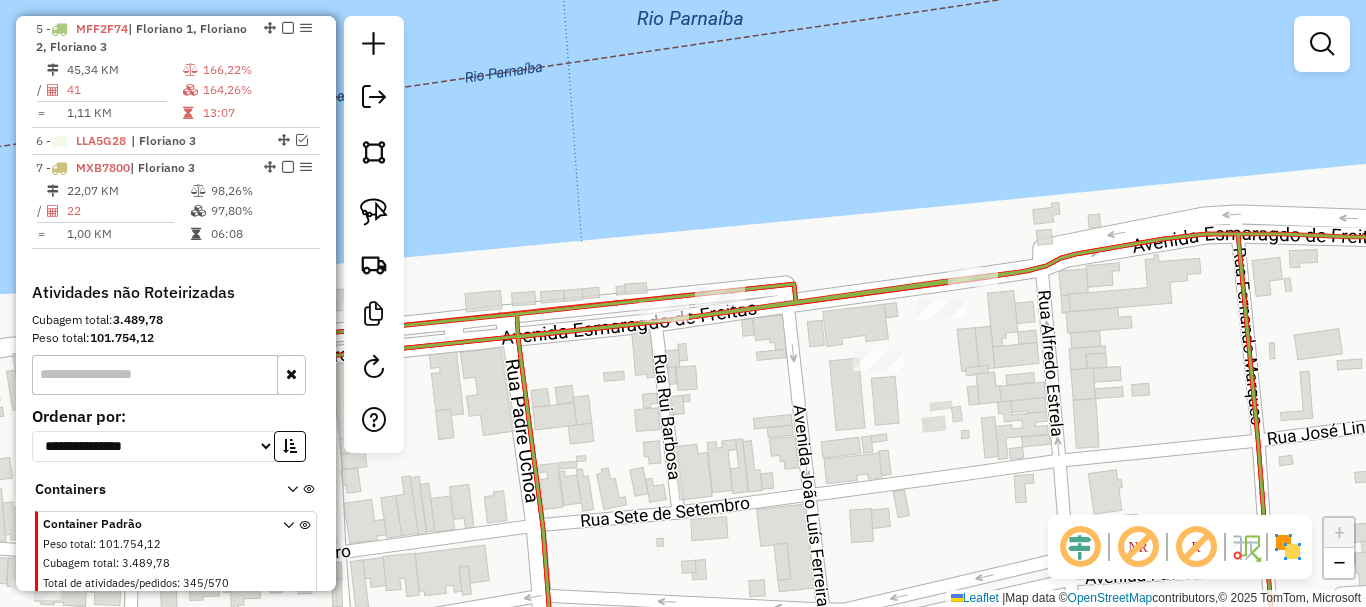 drag, startPoint x: 554, startPoint y: 458, endPoint x: 818, endPoint y: 391, distance: 272.36923 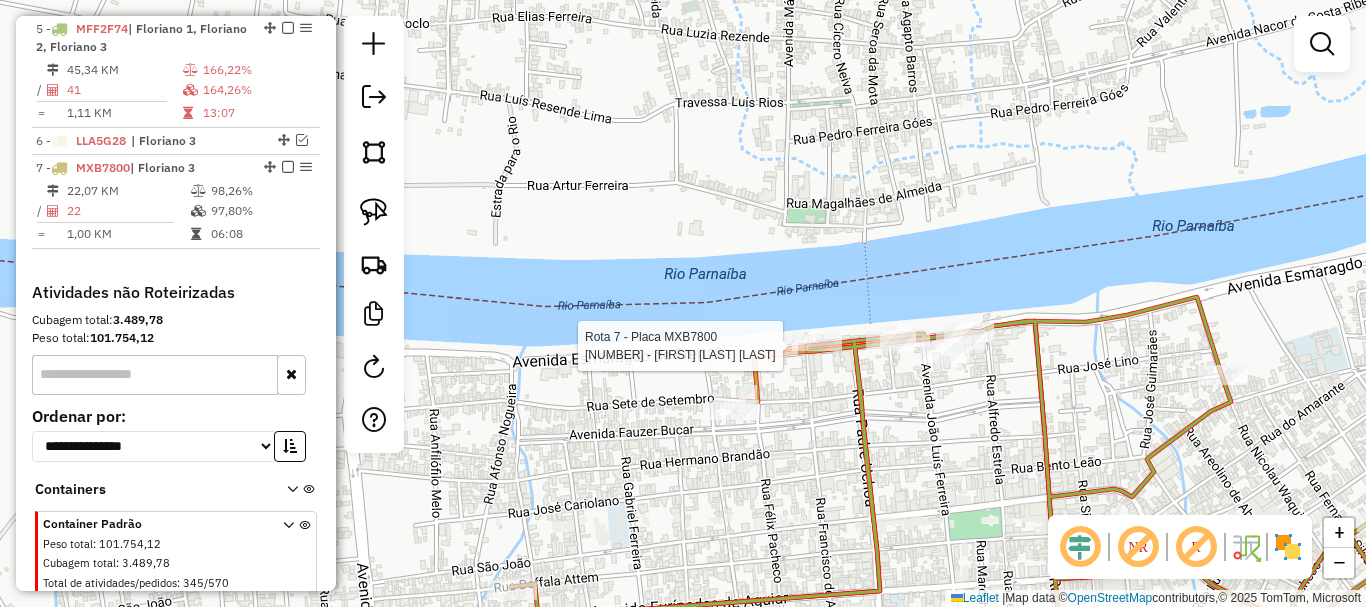 select on "*********" 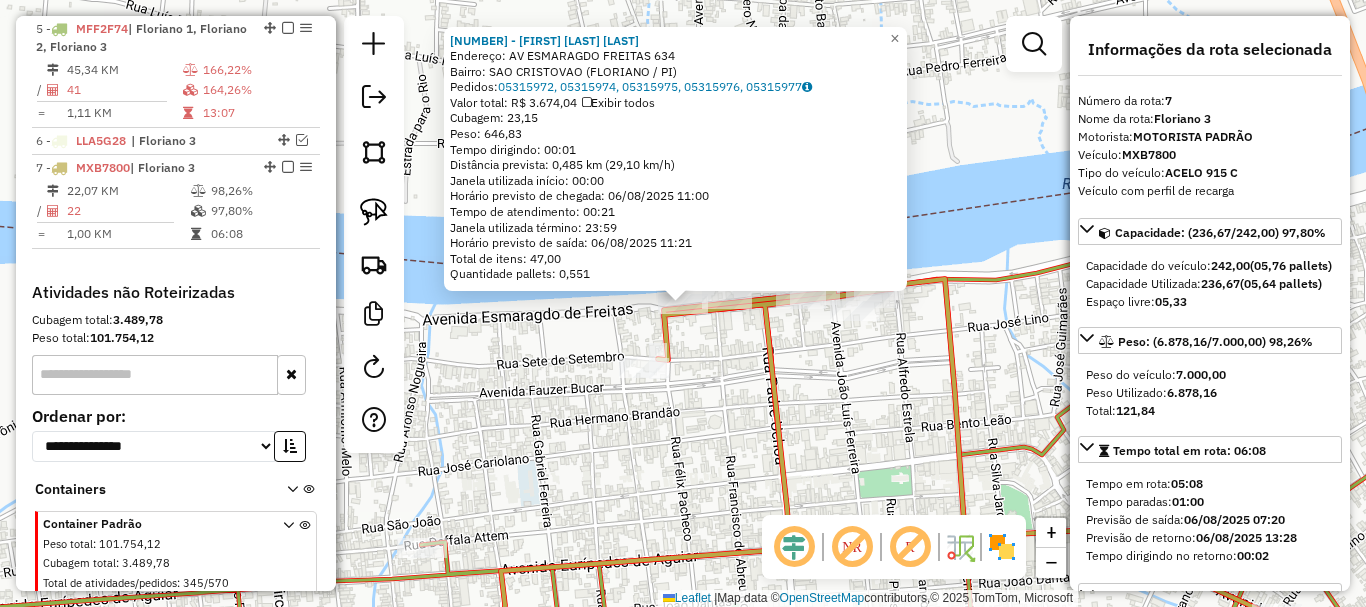 scroll, scrollTop: 934, scrollLeft: 0, axis: vertical 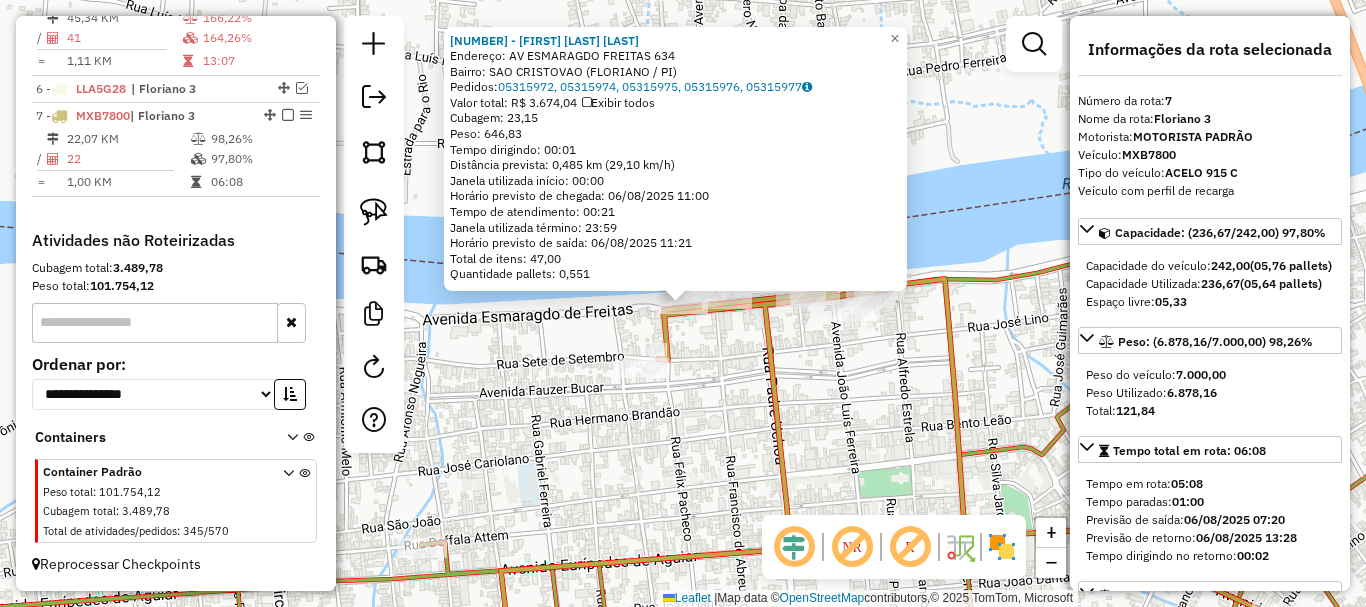 click on "7001 - LINO PEREIRA BORGES  Endereço: AV  ESMARAGDO FREITAS              634   Bairro: SAO CRISTOVAO (FLORIANO / PI)   Pedidos:  05315972, 05315974, 05315975, 05315976, 05315977   Valor total: R$ 3.674,04   Exibir todos   Cubagem: 23,15  Peso: 646,83  Tempo dirigindo: 00:01   Distância prevista: 0,485 km (29,10 km/h)   Janela utilizada início: 00:00   Horário previsto de chegada: 06/08/2025 11:00   Tempo de atendimento: 00:21   Janela utilizada término: 23:59   Horário previsto de saída: 06/08/2025 11:21   Total de itens: 47,00   Quantidade pallets: 0,551  × Janela de atendimento Grade de atendimento Capacidade Transportadoras Veículos Cliente Pedidos  Rotas Selecione os dias de semana para filtrar as janelas de atendimento  Seg   Ter   Qua   Qui   Sex   Sáb   Dom  Informe o período da janela de atendimento: De: Até:  Filtrar exatamente a janela do cliente  Considerar janela de atendimento padrão  Selecione os dias de semana para filtrar as grades de atendimento  Seg   Ter   Qua   Qui   Sex  De:" 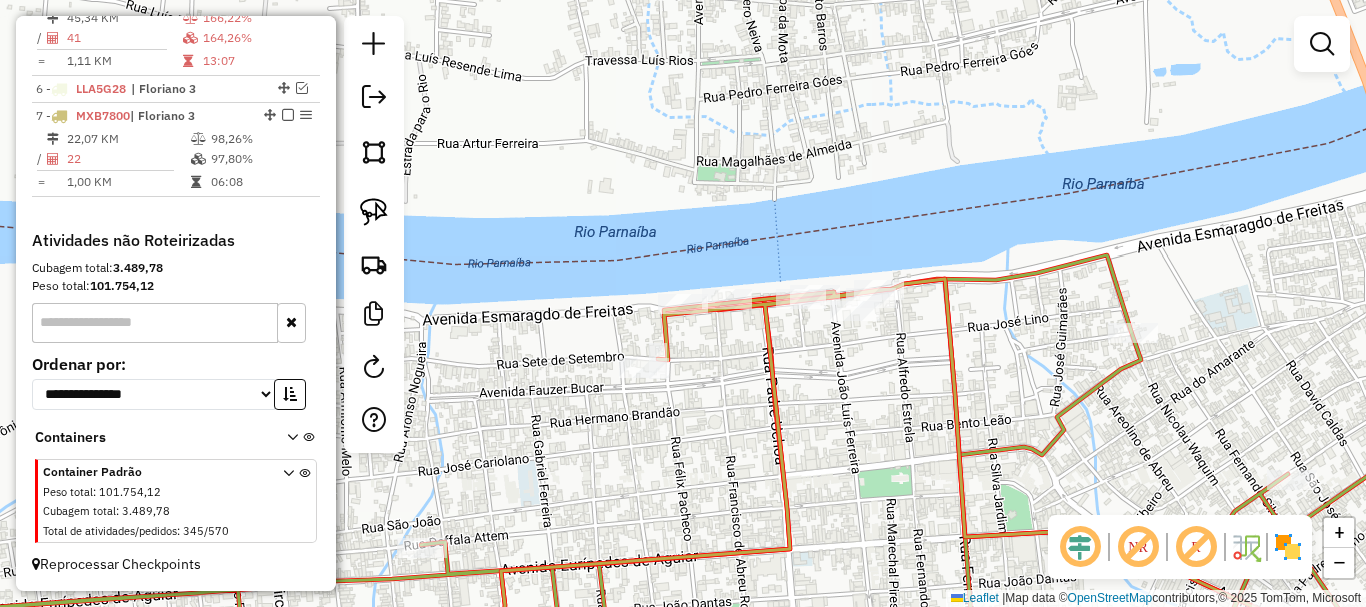 click on "Rota 7 - Placa MXB7800  12139 - BAR DO MARCOS 7001 - LINO PEREIRA BORGES  Endereço: AV  ESMARAGDO FREITAS              634   Bairro: SAO CRISTOVAO (FLORIANO / PI)   Pedidos:  05315972, 05315974, 05315975, 05315976, 05315977   Valor total: R$ 3.674,04   Exibir todos   Cubagem: 23,15  Peso: 646,83  Tempo dirigindo: 00:01   Distância prevista: 0,485 km (29,10 km/h)   Janela utilizada início: 00:00   Horário previsto de chegada: 06/08/2025 11:00   Tempo de atendimento: 00:21   Janela utilizada término: 23:59   Horário previsto de saída: 06/08/2025 11:21   Total de itens: 47,00   Quantidade pallets: 0,551  × Janela de atendimento Grade de atendimento Capacidade Transportadoras Veículos Cliente Pedidos  Rotas Selecione os dias de semana para filtrar as janelas de atendimento  Seg   Ter   Qua   Qui   Sex   Sáb   Dom  Informe o período da janela de atendimento: De: Até:  Filtrar exatamente a janela do cliente  Considerar janela de atendimento padrão   Seg   Ter   Qua   Qui   Sex   Sáb   Dom   De:   De:" 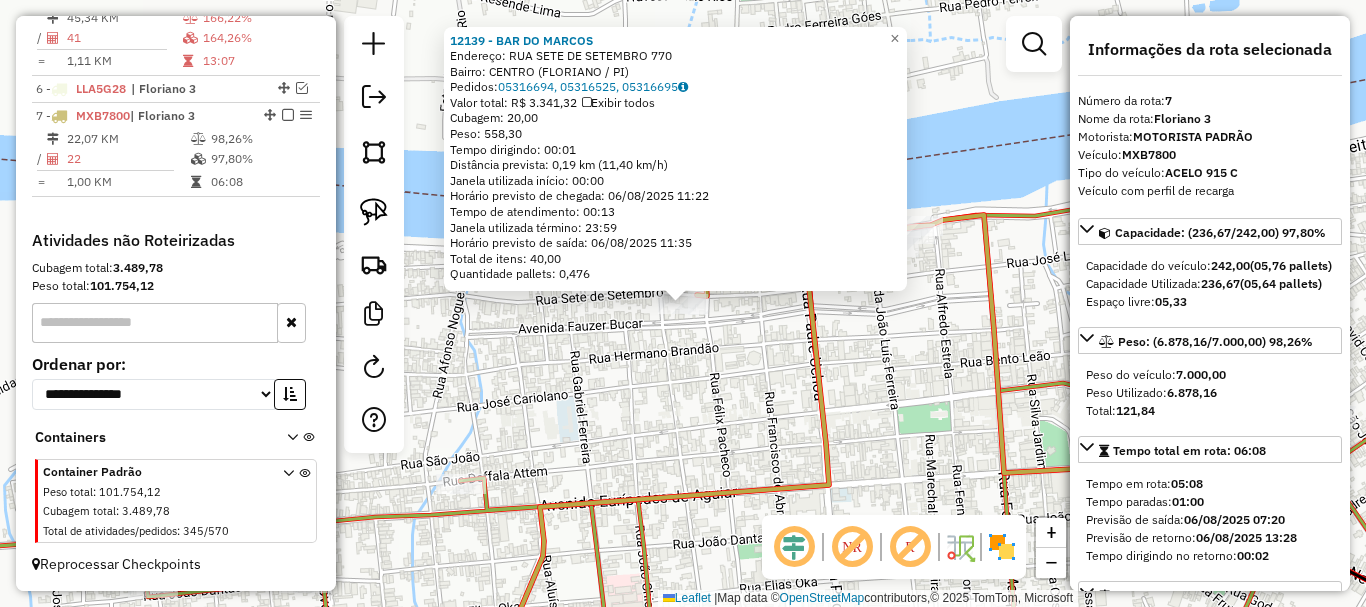click on "12139 - BAR DO MARCOS  Endereço:  RUA SETE DE SETEMBRO 770   Bairro: CENTRO (FLORIANO / PI)   Pedidos:  05316694, 05316525, 05316695   Valor total: R$ 3.341,32   Exibir todos   Cubagem: 20,00  Peso: 558,30  Tempo dirigindo: 00:01   Distância prevista: 0,19 km (11,40 km/h)   Janela utilizada início: 00:00   Horário previsto de chegada: 06/08/2025 11:22   Tempo de atendimento: 00:13   Janela utilizada término: 23:59   Horário previsto de saída: 06/08/2025 11:35   Total de itens: 40,00   Quantidade pallets: 0,476  × Janela de atendimento Grade de atendimento Capacidade Transportadoras Veículos Cliente Pedidos  Rotas Selecione os dias de semana para filtrar as janelas de atendimento  Seg   Ter   Qua   Qui   Sex   Sáb   Dom  Informe o período da janela de atendimento: De: Até:  Filtrar exatamente a janela do cliente  Considerar janela de atendimento padrão  Selecione os dias de semana para filtrar as grades de atendimento  Seg   Ter   Qua   Qui   Sex   Sáb   Dom   Peso mínimo:   Peso máximo:   De:" 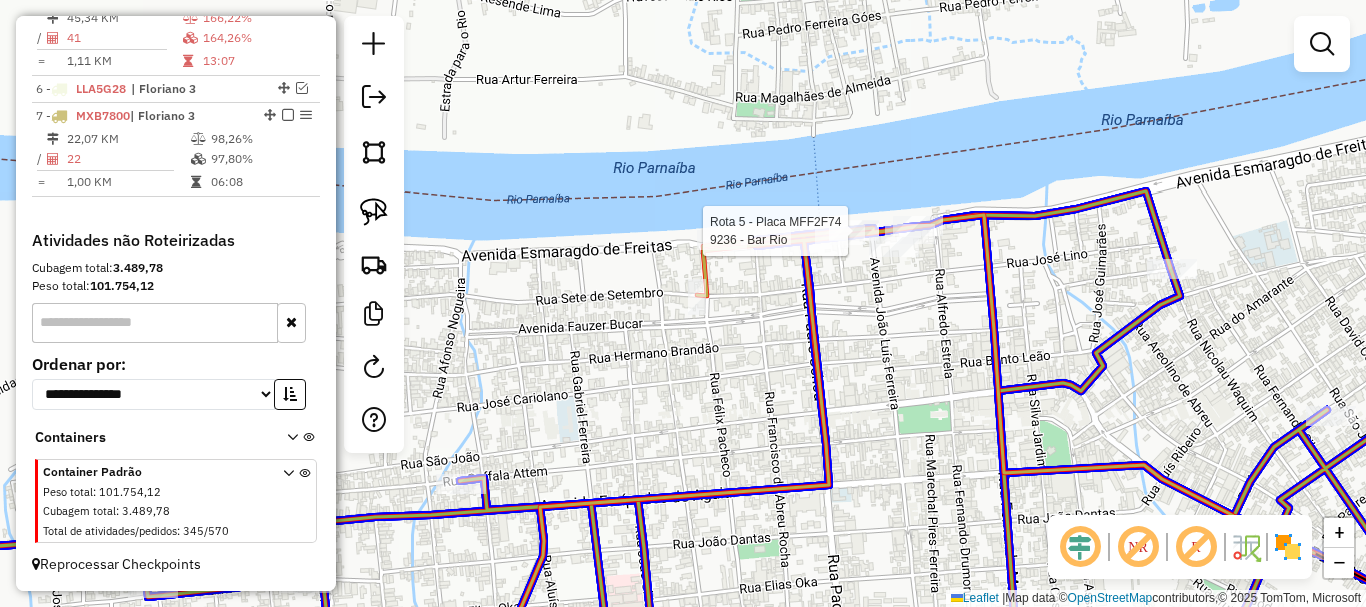 click 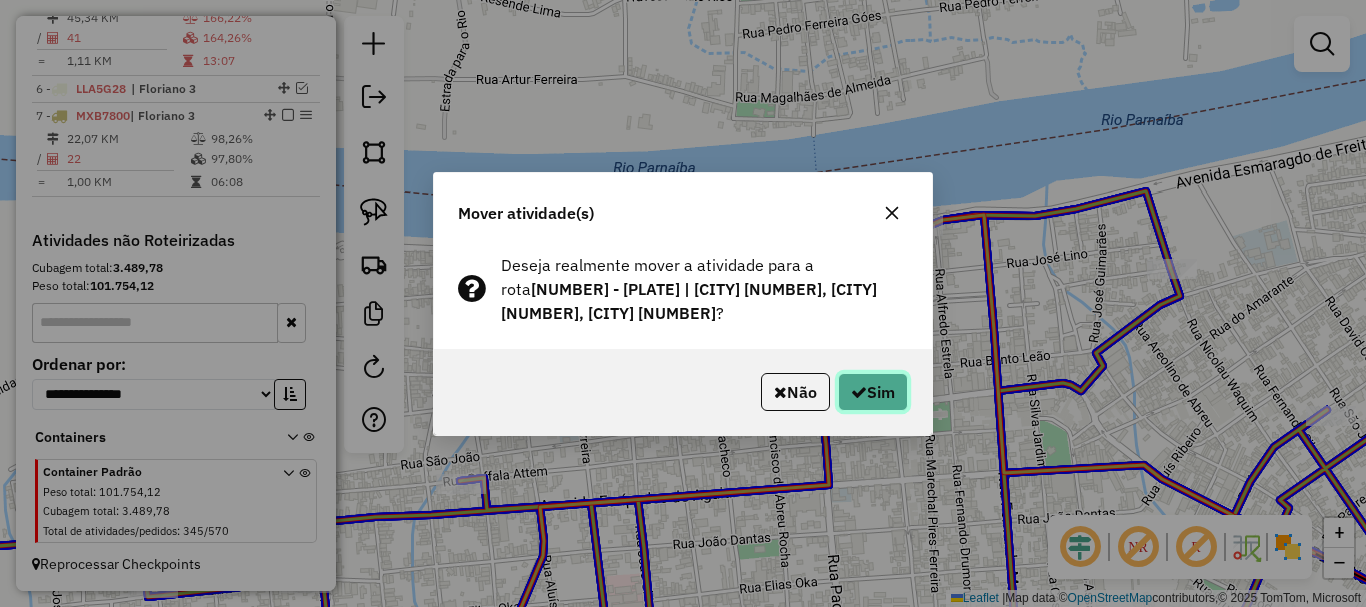 click on "Sim" 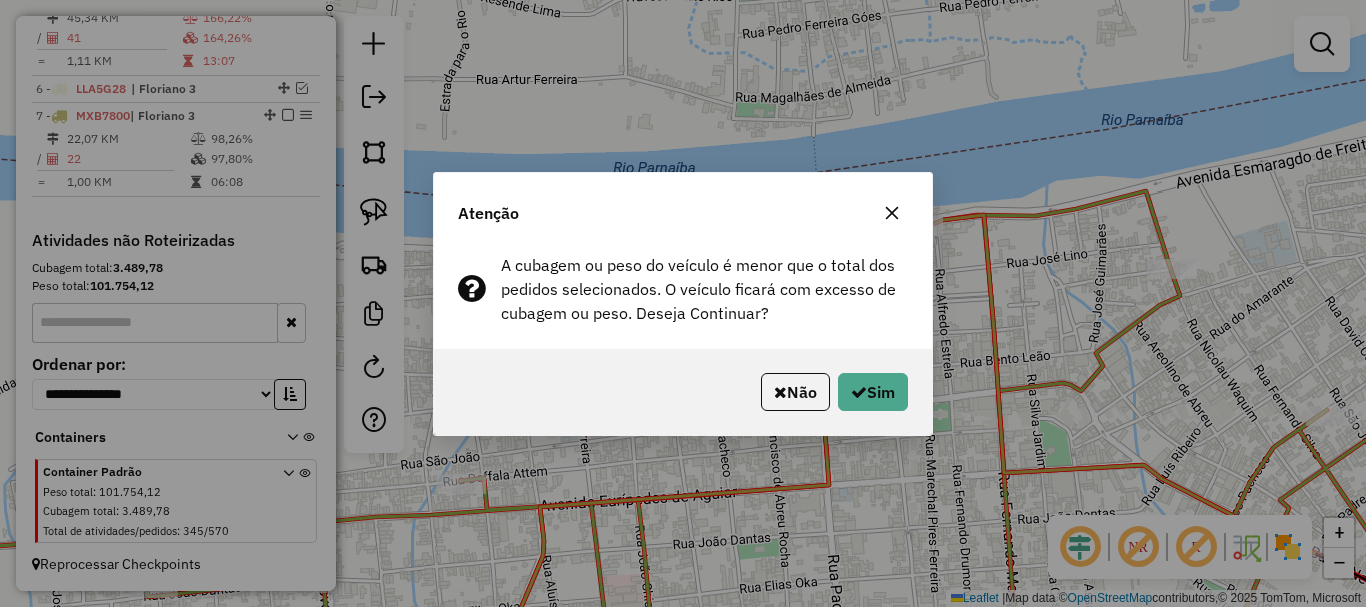 click on "Não   Sim" 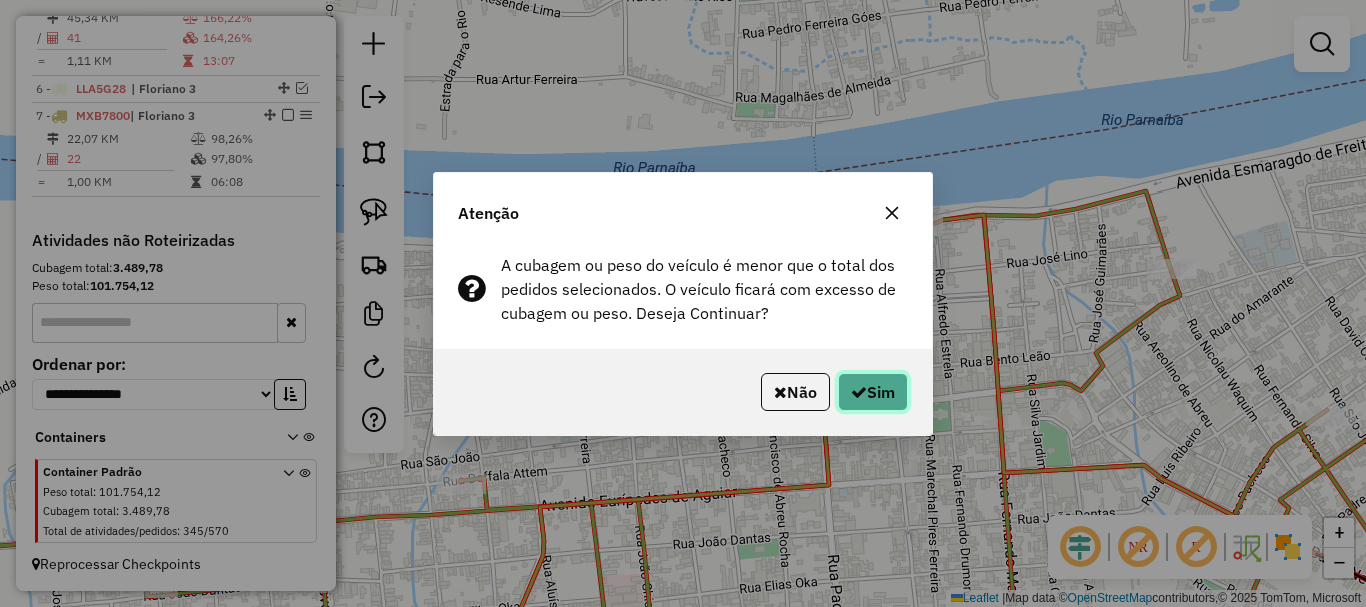 click on "Sim" 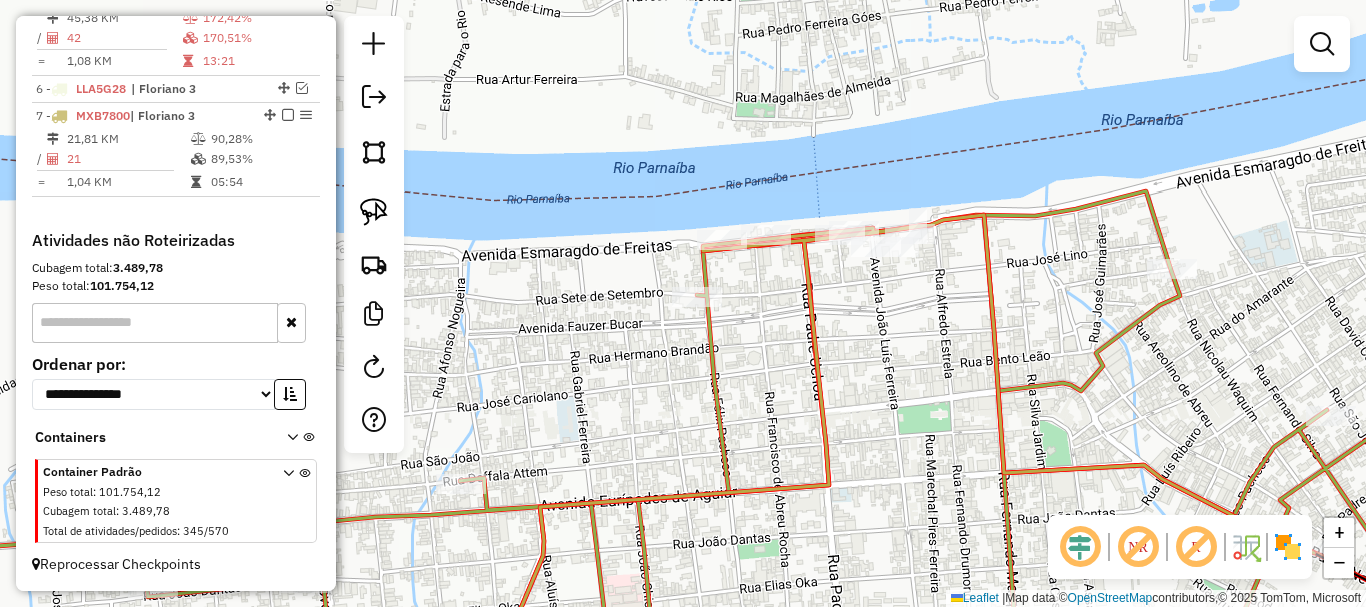 click on "1,04 KM" at bounding box center (128, 182) 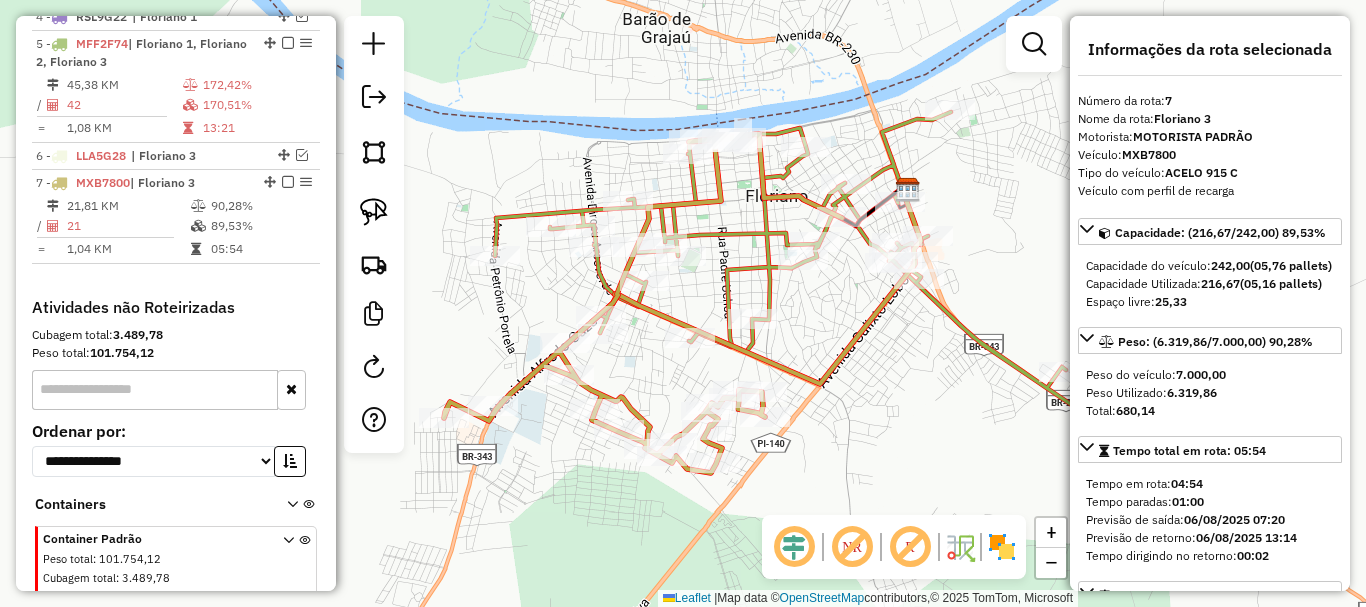scroll, scrollTop: 834, scrollLeft: 0, axis: vertical 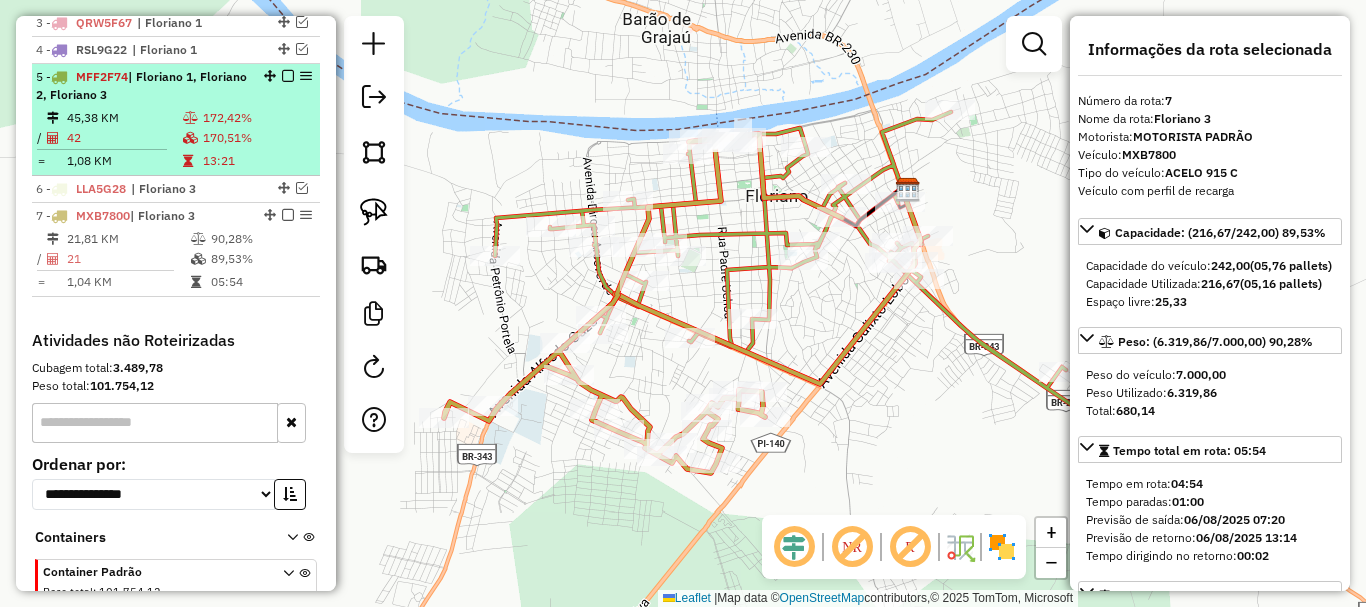 click on "170,51%" at bounding box center (257, 138) 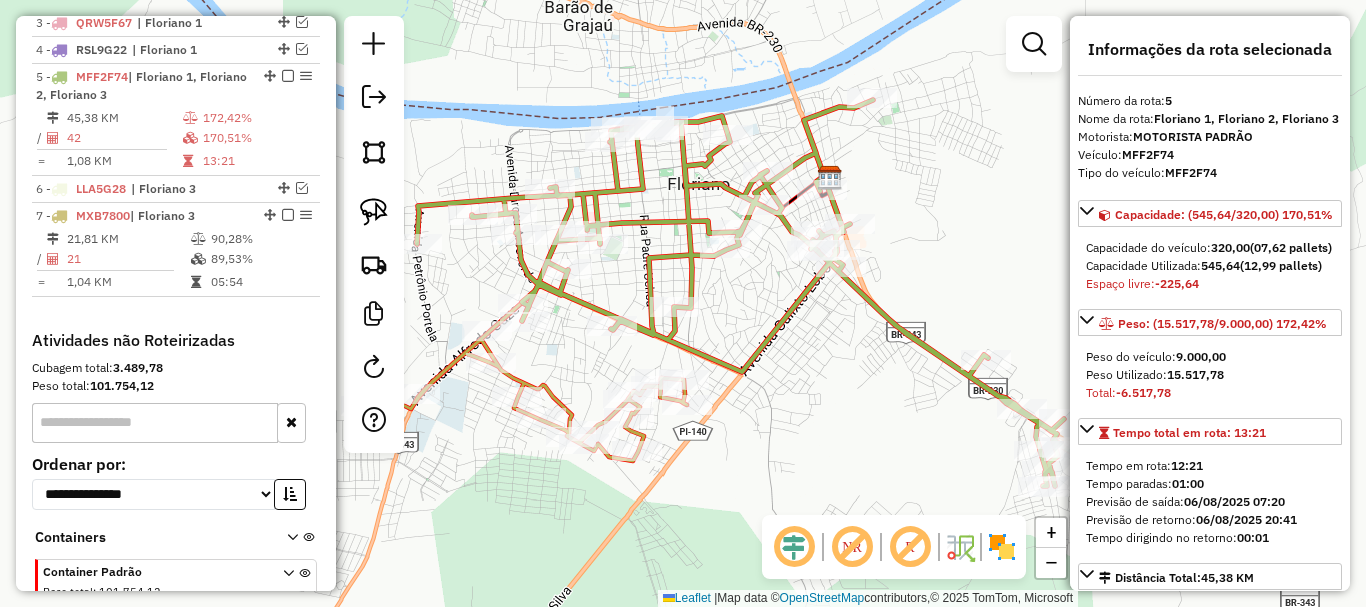 drag, startPoint x: 634, startPoint y: 286, endPoint x: 760, endPoint y: 259, distance: 128.86038 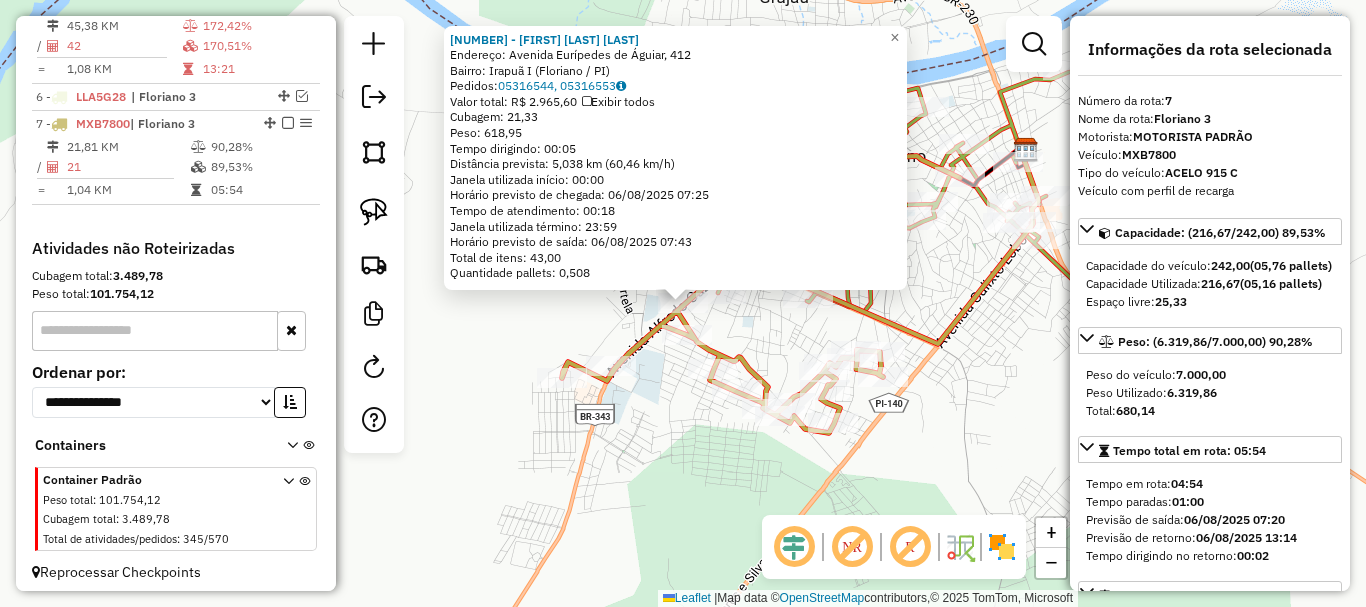 scroll, scrollTop: 934, scrollLeft: 0, axis: vertical 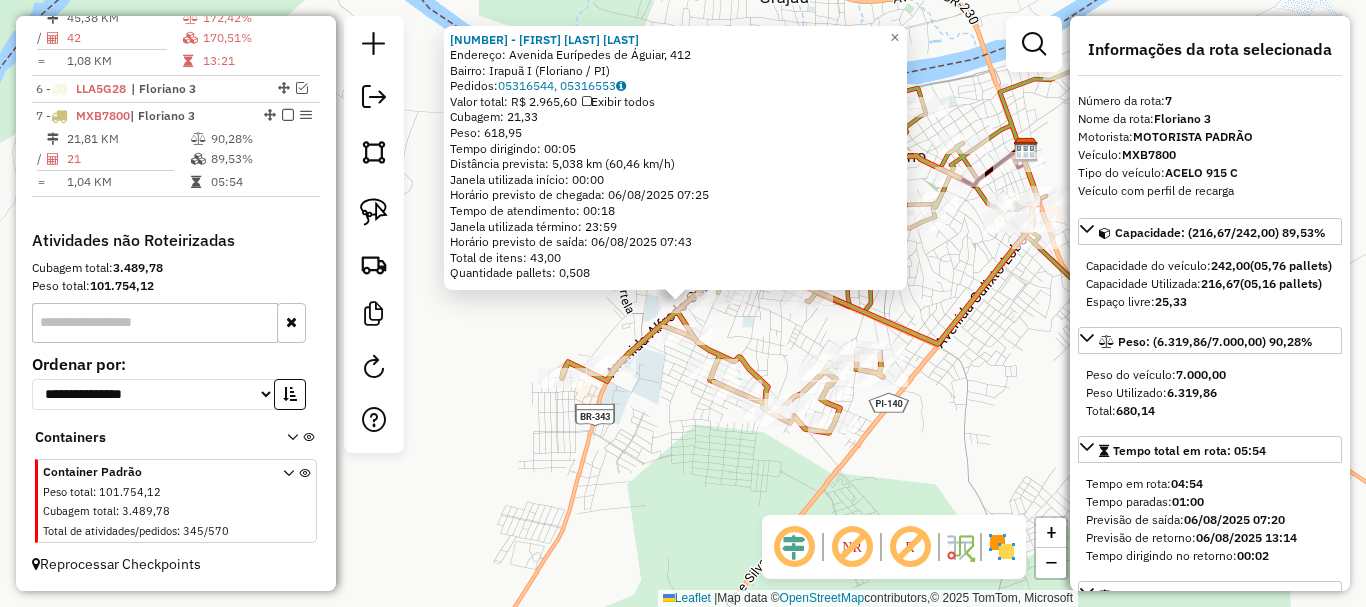 click on "Rota 7 - Placa MXB7800  3268 - JOSE LIBANO DA SILVA 3268 - JOSE LIBANO DA SILVA  Endereço: Avenida Eurípedes de Águiar, 412   Bairro: Irapuã I (Floriano / PI)   Pedidos:  05316544, 05316553   Valor total: R$ 2.965,60   Exibir todos   Cubagem: 21,33  Peso: 618,95  Tempo dirigindo: 00:05   Distância prevista: 5,038 km (60,46 km/h)   Janela utilizada início: 00:00   Horário previsto de chegada: 06/08/2025 07:25   Tempo de atendimento: 00:18   Janela utilizada término: 23:59   Horário previsto de saída: 06/08/2025 07:43   Total de itens: 43,00   Quantidade pallets: 0,508  × Janela de atendimento Grade de atendimento Capacidade Transportadoras Veículos Cliente Pedidos  Rotas Selecione os dias de semana para filtrar as janelas de atendimento  Seg   Ter   Qua   Qui   Sex   Sáb   Dom  Informe o período da janela de atendimento: De: Até:  Filtrar exatamente a janela do cliente  Considerar janela de atendimento padrão  Selecione os dias de semana para filtrar as grades de atendimento  Seg   Ter   Qua  +" 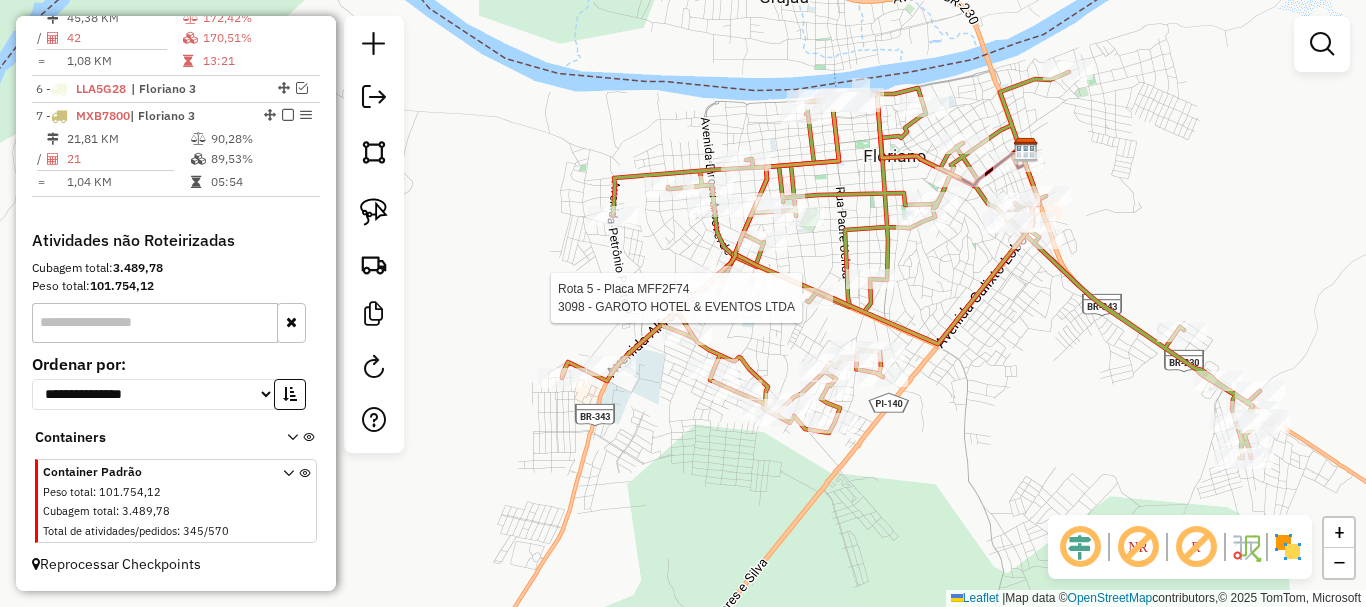 select on "*********" 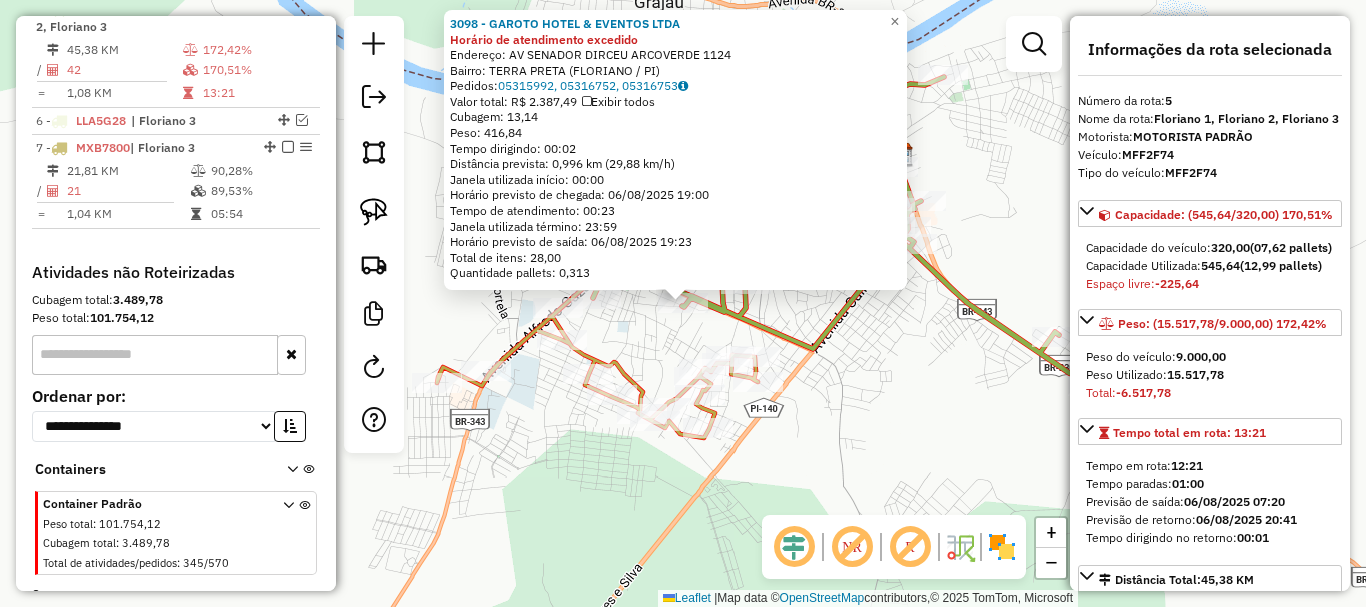 scroll, scrollTop: 882, scrollLeft: 0, axis: vertical 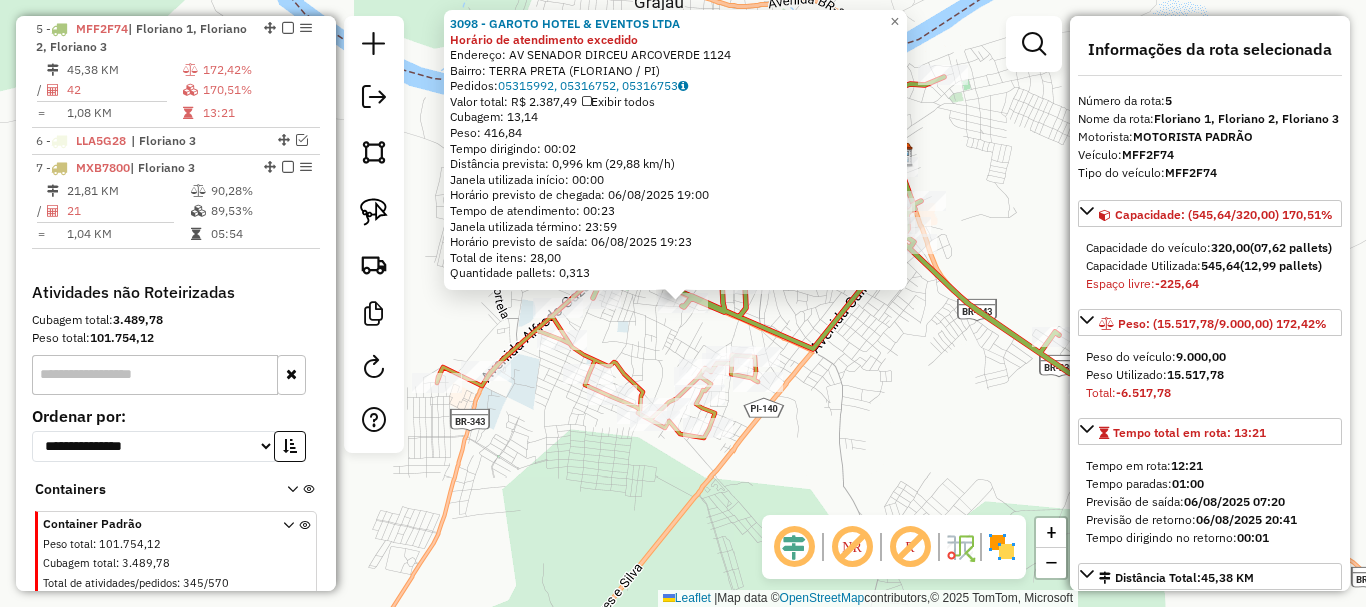 click on "3098 - GAROTO HOTEL & EVENTOS LTDA Horário de atendimento excedido  Endereço: AV  SENADOR DIRCEU ARCOVERDE       1124   Bairro: TERRA PRETA (FLORIANO / PI)   Pedidos:  05315992, 05316752, 05316753   Valor total: R$ 2.387,49   Exibir todos   Cubagem: 13,14  Peso: 416,84  Tempo dirigindo: 00:02   Distância prevista: 0,996 km (29,88 km/h)   Janela utilizada início: 00:00   Horário previsto de chegada: 06/08/2025 19:00   Tempo de atendimento: 00:23   Janela utilizada término: 23:59   Horário previsto de saída: 06/08/2025 19:23   Total de itens: 28,00   Quantidade pallets: 0,313  × Janela de atendimento Grade de atendimento Capacidade Transportadoras Veículos Cliente Pedidos  Rotas Selecione os dias de semana para filtrar as janelas de atendimento  Seg   Ter   Qua   Qui   Sex   Sáb   Dom  Informe o período da janela de atendimento: De: Até:  Filtrar exatamente a janela do cliente  Considerar janela de atendimento padrão  Selecione os dias de semana para filtrar as grades de atendimento  Seg   Ter  +" 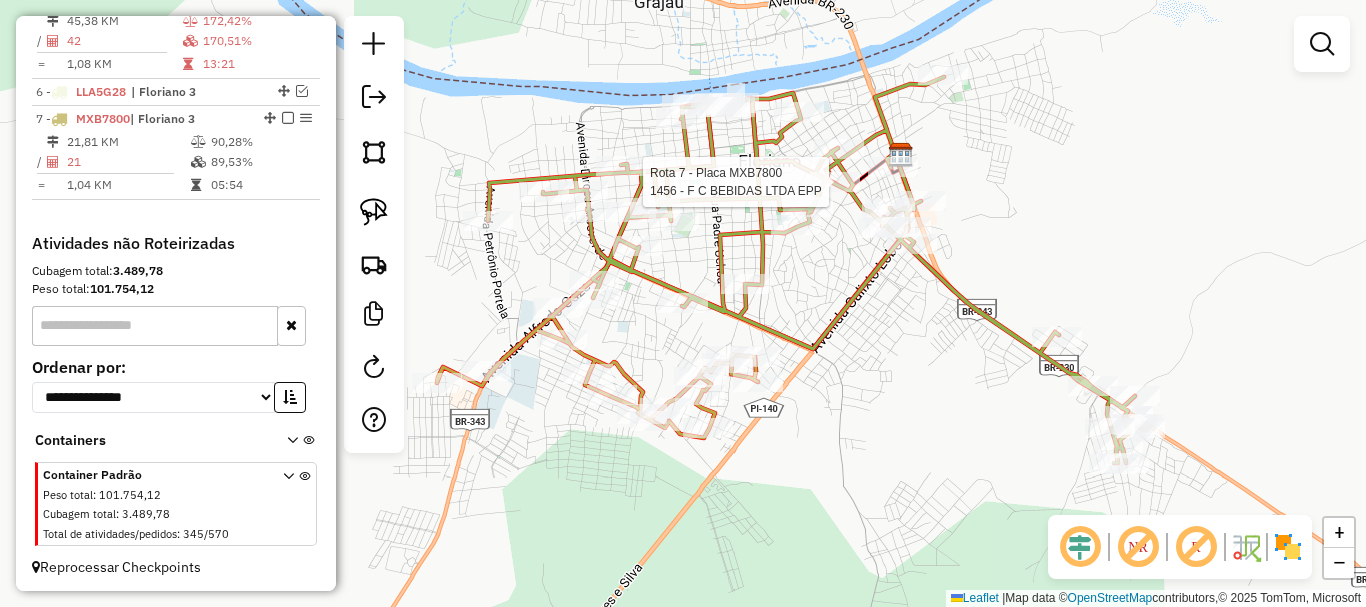 select on "*********" 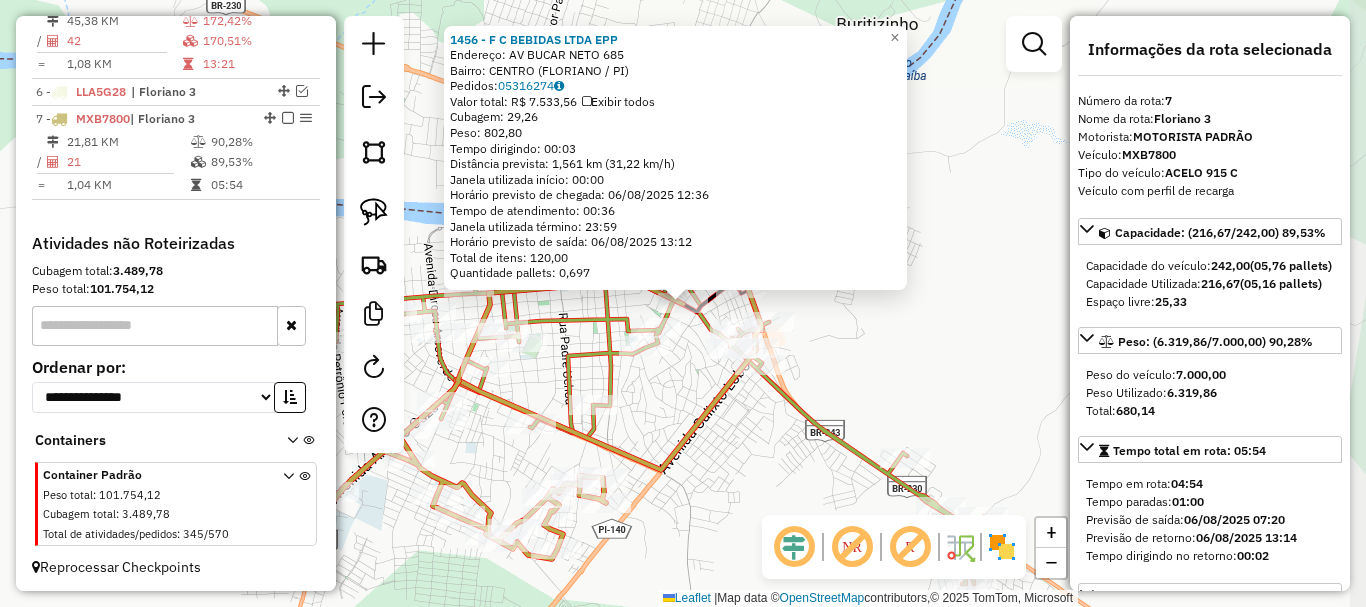 scroll, scrollTop: 934, scrollLeft: 0, axis: vertical 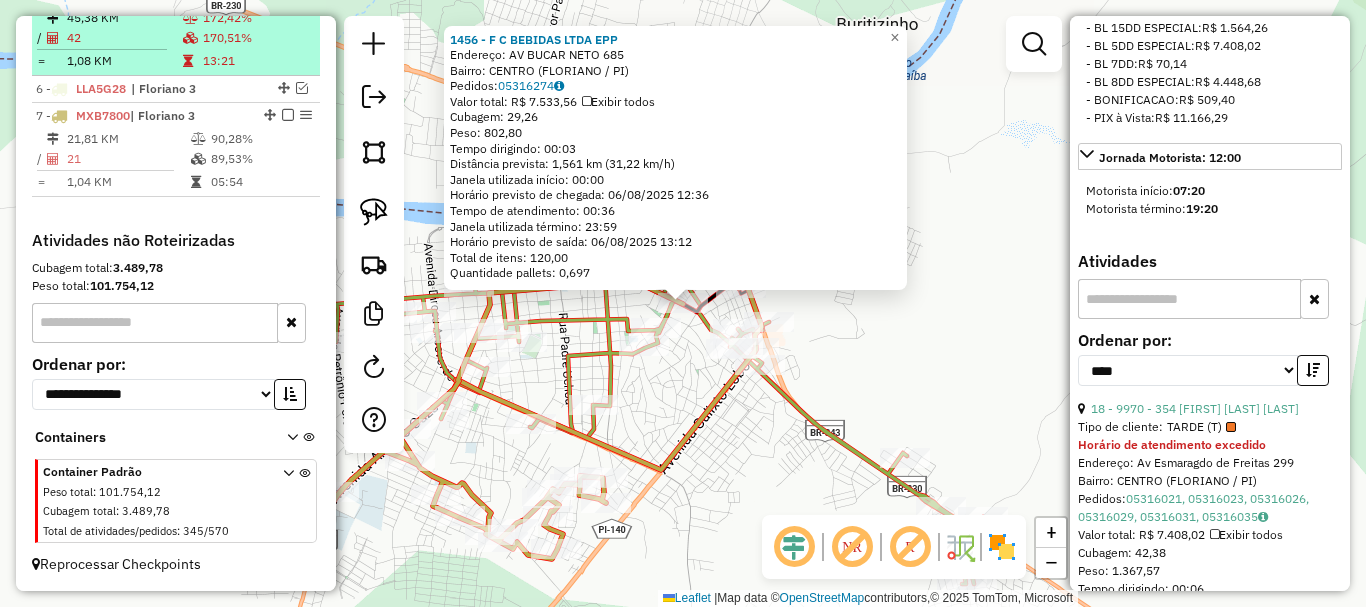 click on "1,08 KM" at bounding box center [124, 61] 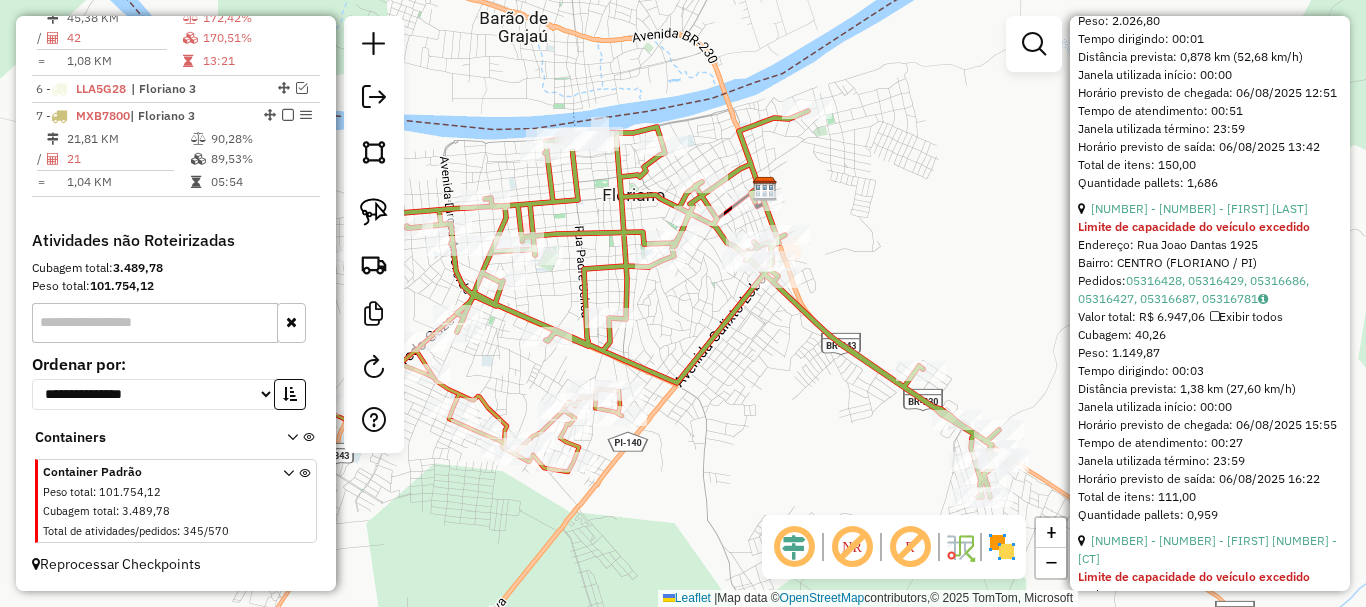 scroll, scrollTop: 1554, scrollLeft: 0, axis: vertical 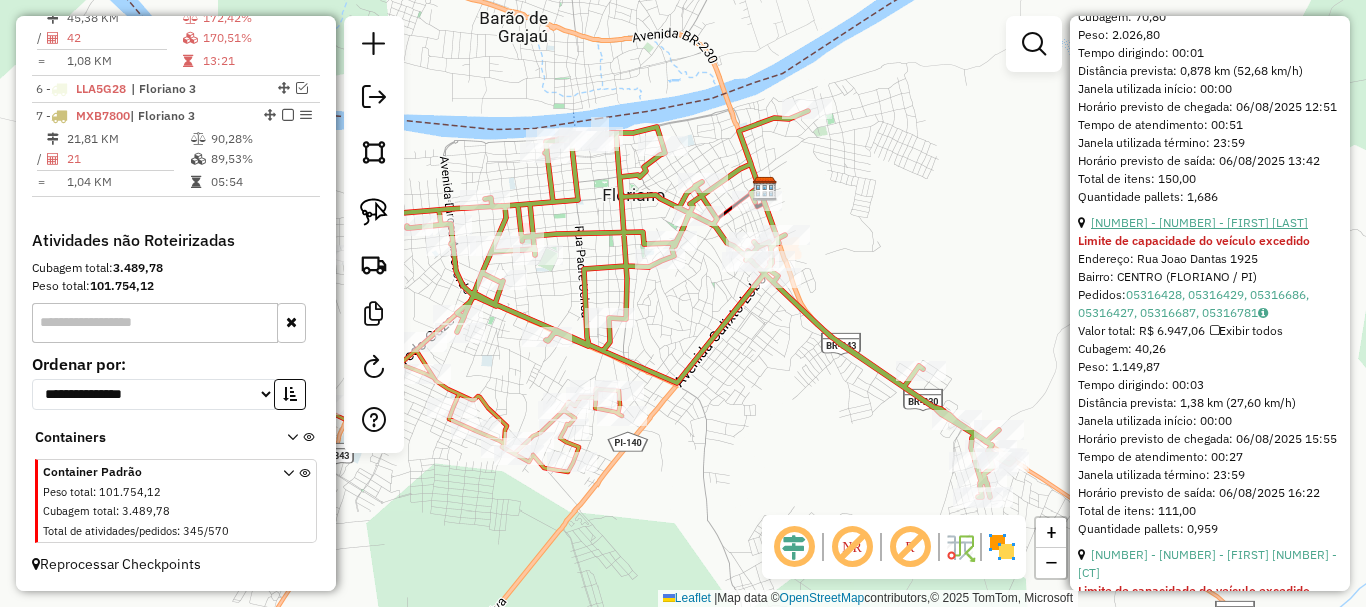 click on "27 - 13505 - DOUGLAS  DAMASCENO" at bounding box center [1199, 222] 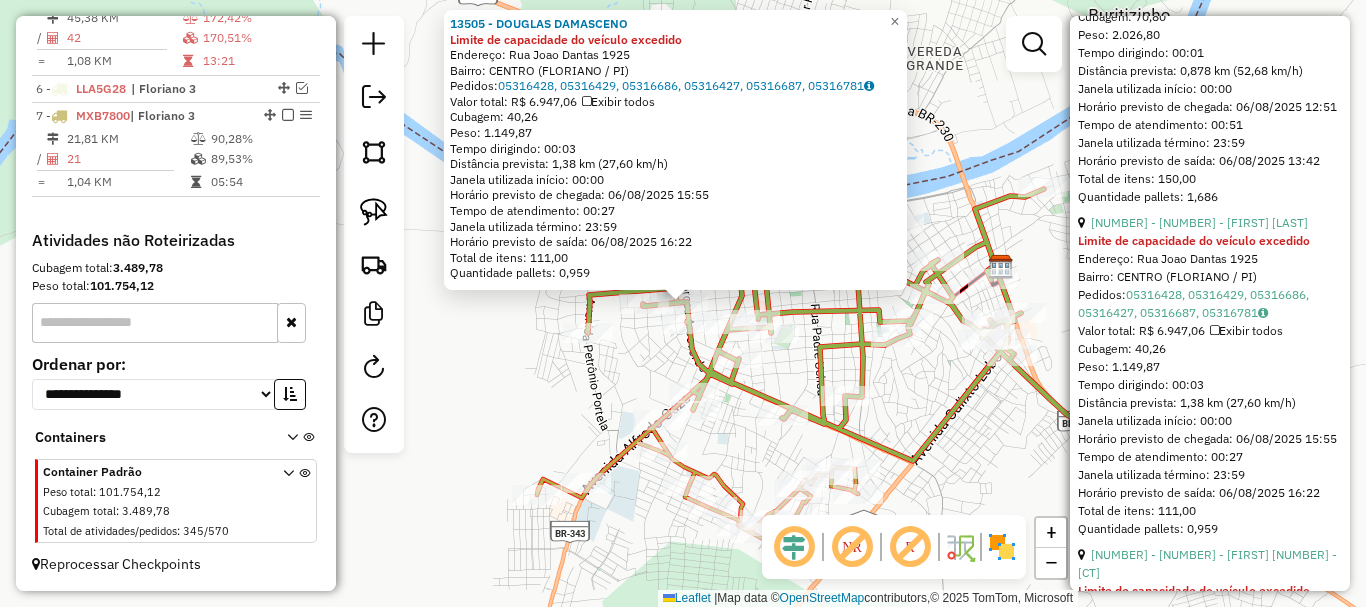 click on "Rota 5 - Placa MFF2F74  13214 - DROGARIA IPIRANGA 13505 - DOUGLAS  DAMASCENO Limite de capacidade do veículo excedido  Endereço:  Rua Joao Dantas 1925   Bairro: CENTRO (FLORIANO / PI)   Pedidos:  05316428, 05316429, 05316686, 05316427, 05316687, 05316781   Valor total: R$ 6.947,06   Exibir todos   Cubagem: 40,26  Peso: 1.149,87  Tempo dirigindo: 00:03   Distância prevista: 1,38 km (27,60 km/h)   Janela utilizada início: 00:00   Horário previsto de chegada: 06/08/2025 15:55   Tempo de atendimento: 00:27   Janela utilizada término: 23:59   Horário previsto de saída: 06/08/2025 16:22   Total de itens: 111,00   Quantidade pallets: 0,959  × Janela de atendimento Grade de atendimento Capacidade Transportadoras Veículos Cliente Pedidos  Rotas Selecione os dias de semana para filtrar as janelas de atendimento  Seg   Ter   Qua   Qui   Sex   Sáb   Dom  Informe o período da janela de atendimento: De: Até:  Filtrar exatamente a janela do cliente  Considerar janela de atendimento padrão   Seg   Ter   Qua  +" 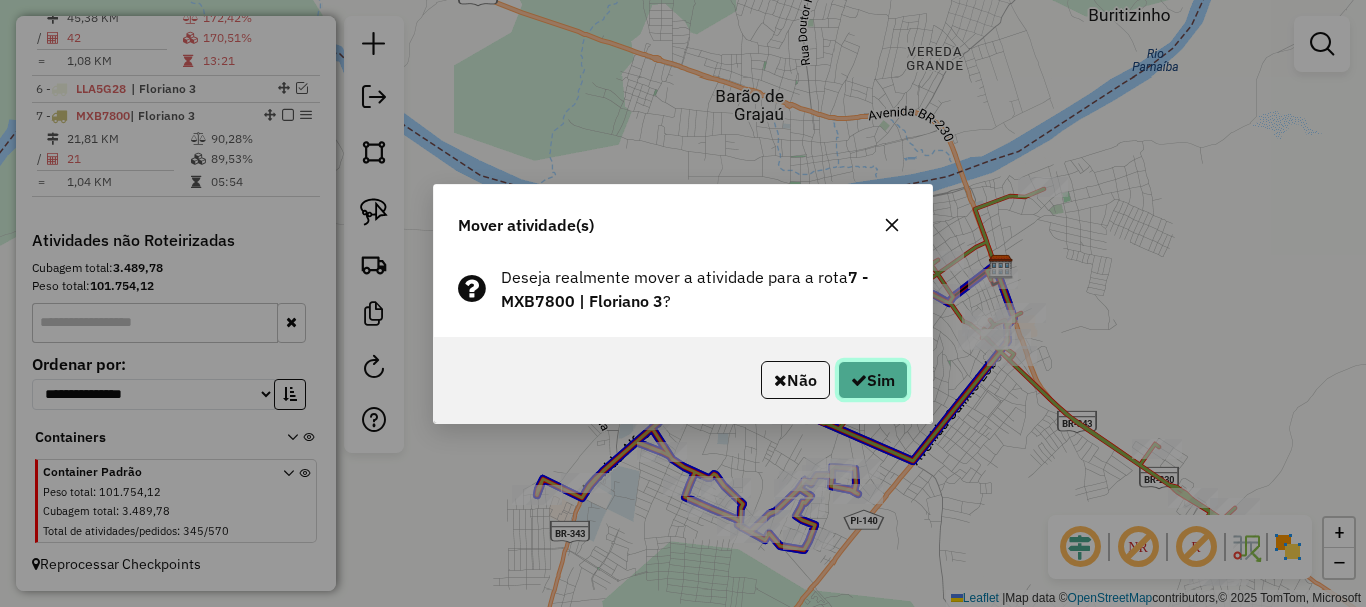 click on "Sim" 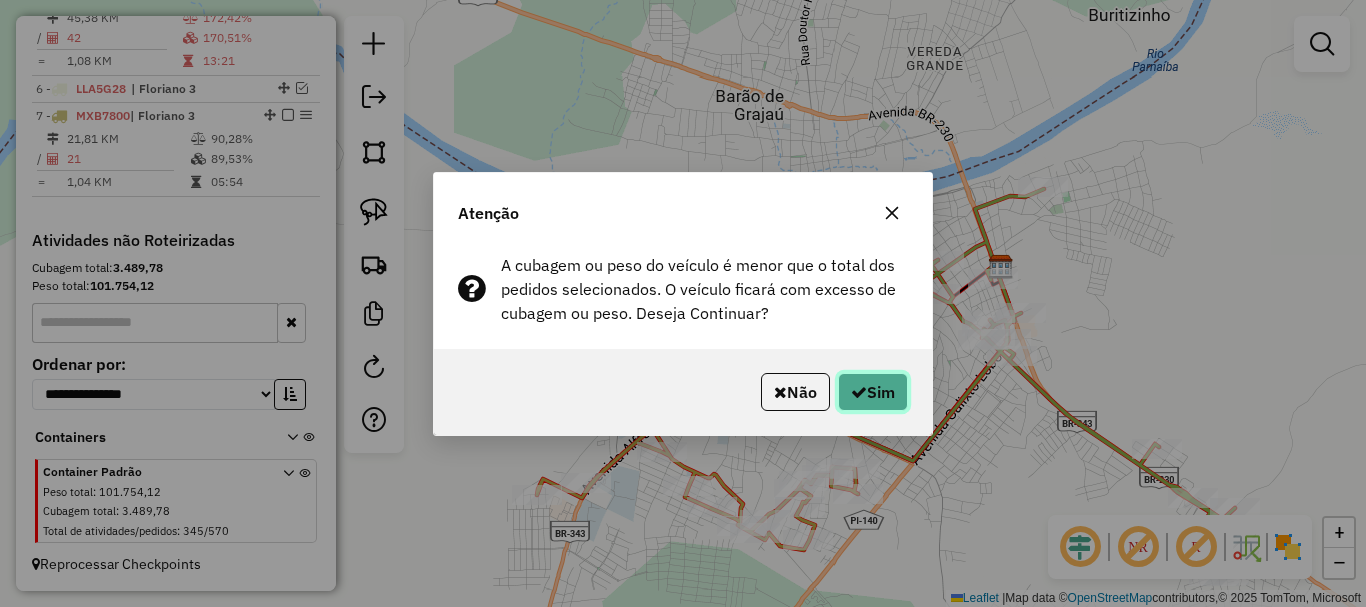 click on "Sim" 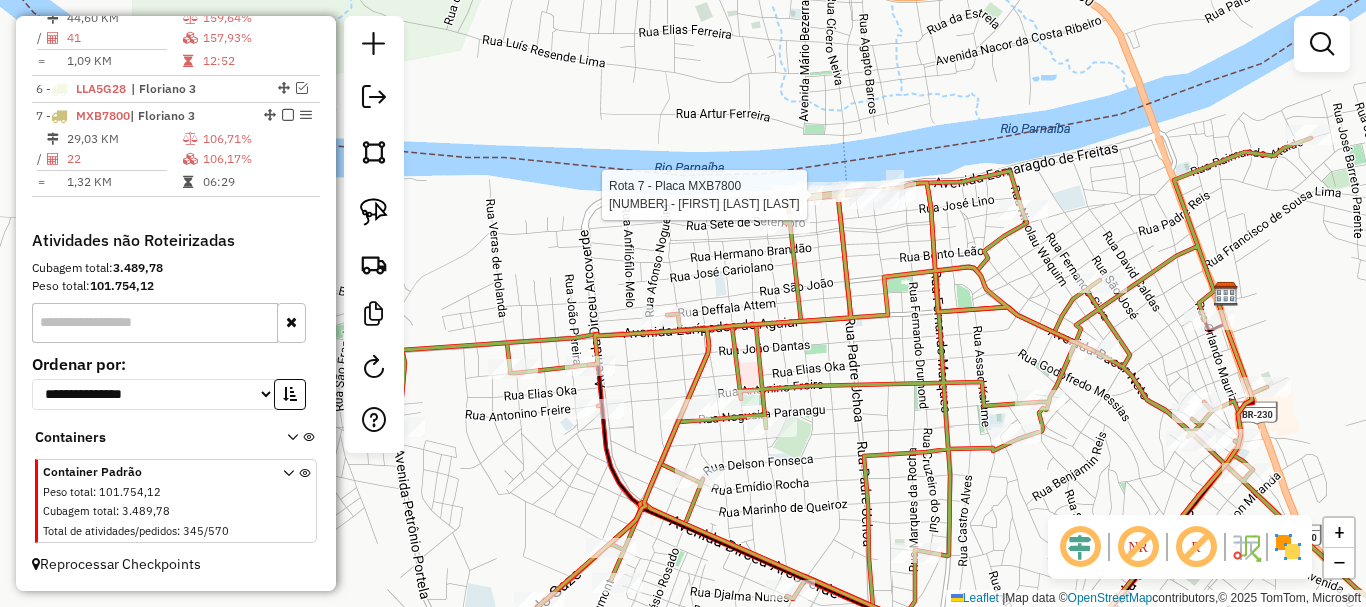 select on "*********" 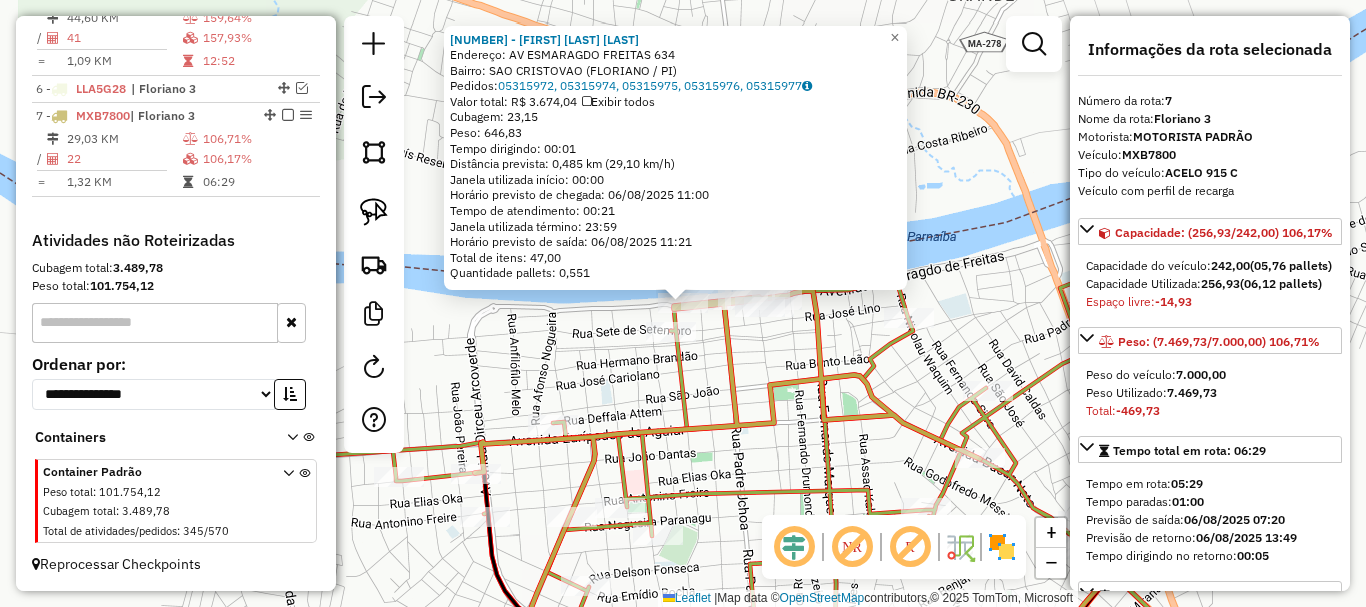 click 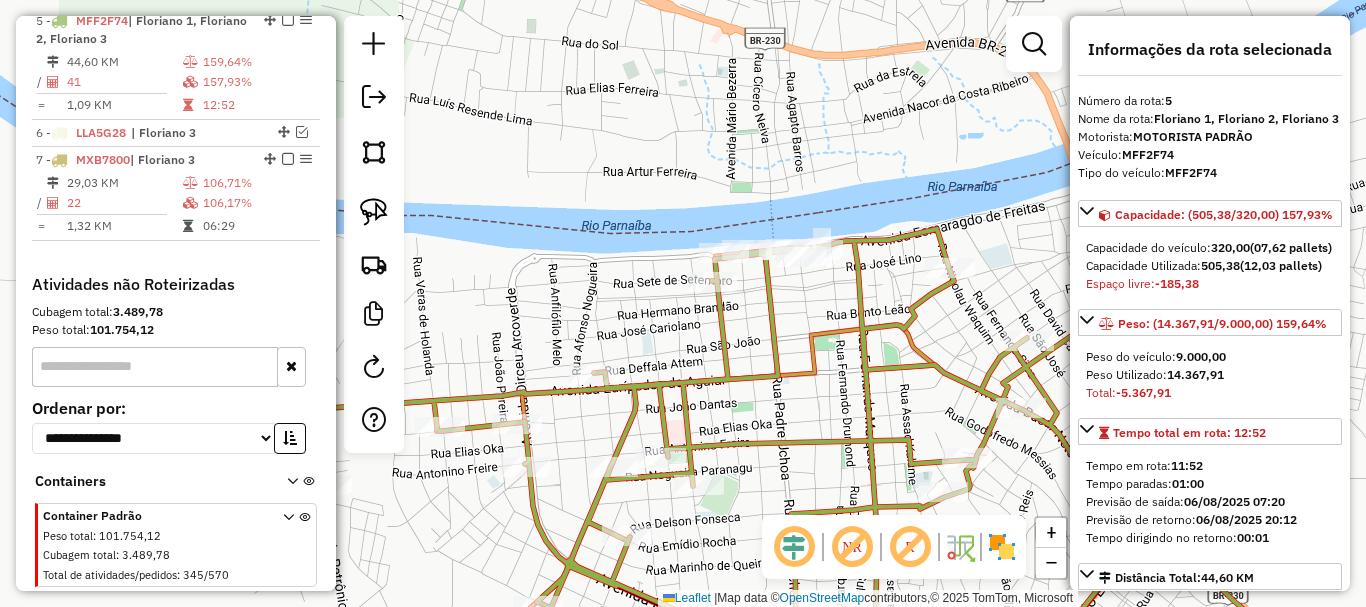 scroll, scrollTop: 882, scrollLeft: 0, axis: vertical 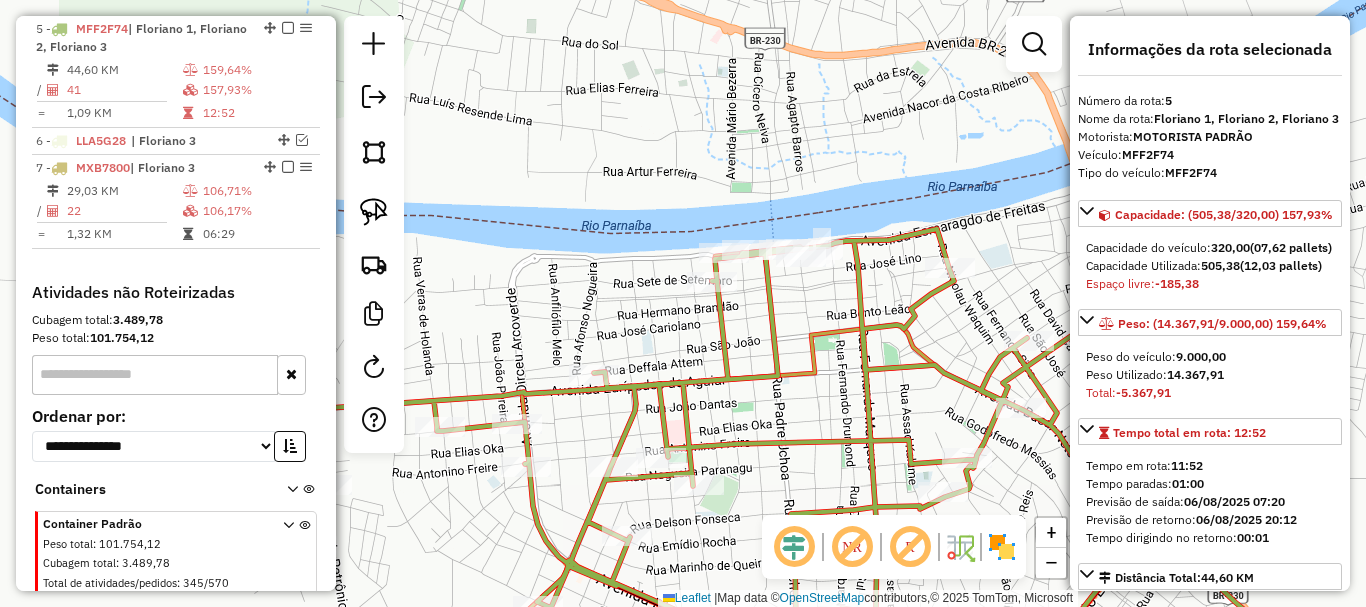 drag, startPoint x: 649, startPoint y: 402, endPoint x: 806, endPoint y: 210, distance: 248.01814 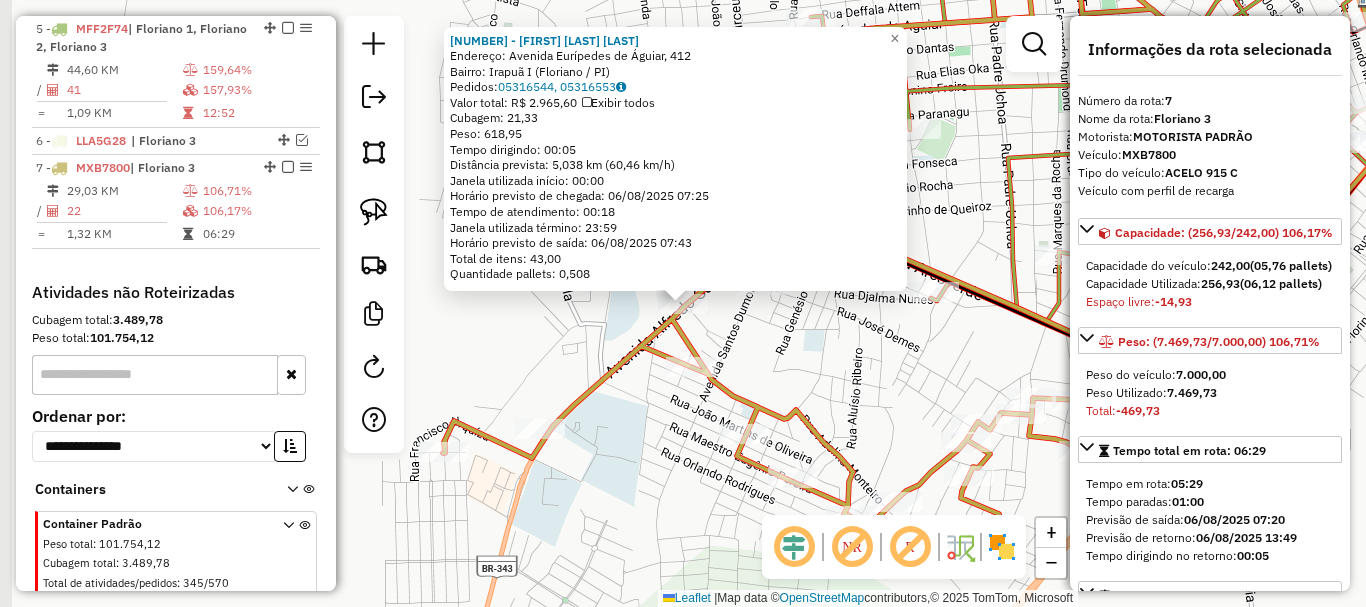 scroll, scrollTop: 934, scrollLeft: 0, axis: vertical 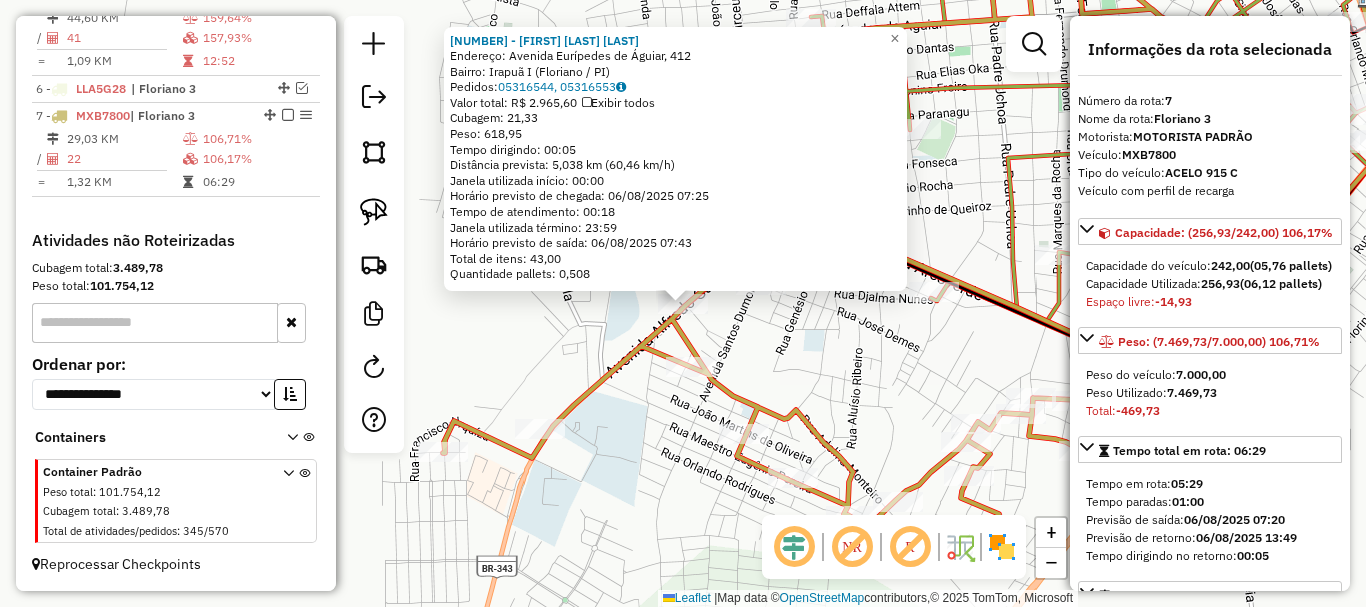 click on "3268 - JOSE LIBANO DA SILVA  Endereço: Avenida Eurípedes de Águiar, 412   Bairro: Irapuã I (Floriano / PI)   Pedidos:  05316544, 05316553   Valor total: R$ 2.965,60   Exibir todos   Cubagem: 21,33  Peso: 618,95  Tempo dirigindo: 00:05   Distância prevista: 5,038 km (60,46 km/h)   Janela utilizada início: 00:00   Horário previsto de chegada: 06/08/2025 07:25   Tempo de atendimento: 00:18   Janela utilizada término: 23:59   Horário previsto de saída: 06/08/2025 07:43   Total de itens: 43,00   Quantidade pallets: 0,508  × Janela de atendimento Grade de atendimento Capacidade Transportadoras Veículos Cliente Pedidos  Rotas Selecione os dias de semana para filtrar as janelas de atendimento  Seg   Ter   Qua   Qui   Sex   Sáb   Dom  Informe o período da janela de atendimento: De: Até:  Filtrar exatamente a janela do cliente  Considerar janela de atendimento padrão  Selecione os dias de semana para filtrar as grades de atendimento  Seg   Ter   Qua   Qui   Sex   Sáb   Dom   Peso mínimo:   De:   De:" 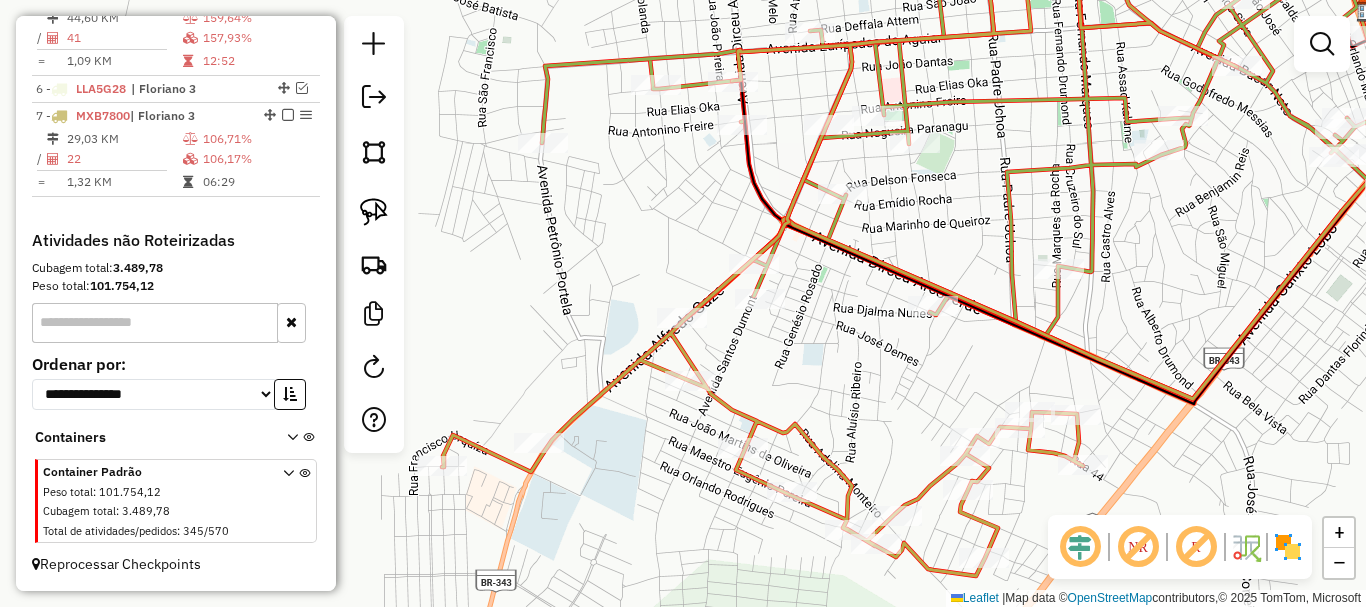 drag, startPoint x: 878, startPoint y: 251, endPoint x: 737, endPoint y: 520, distance: 303.71368 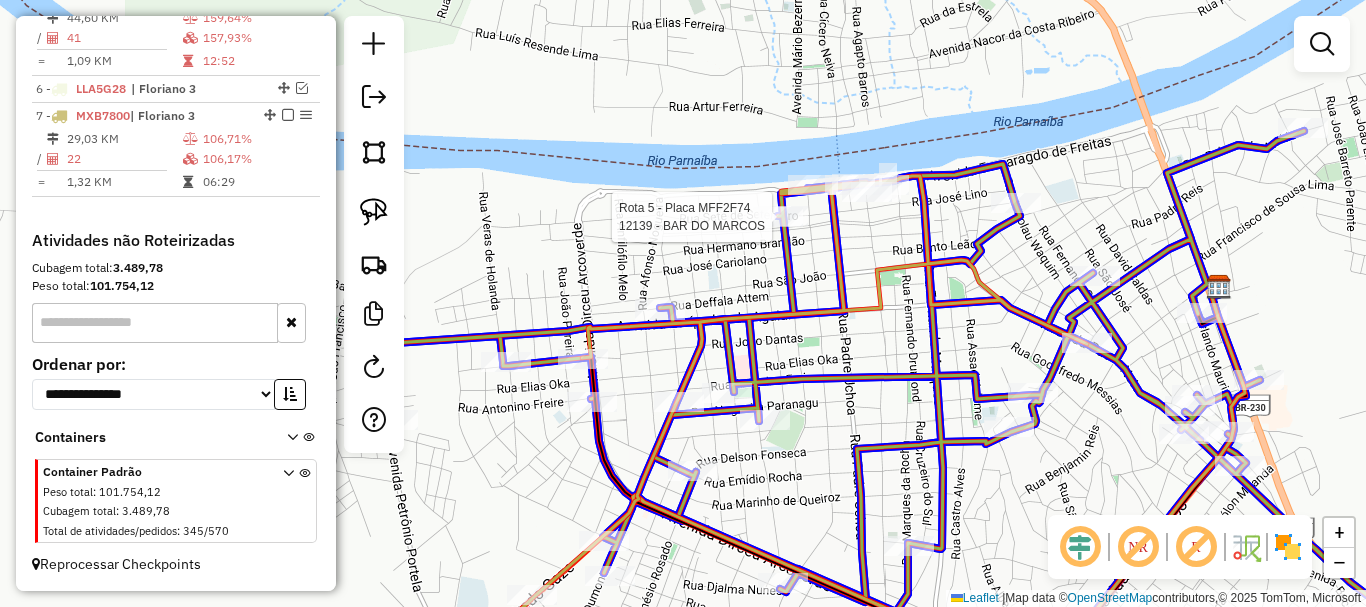 click 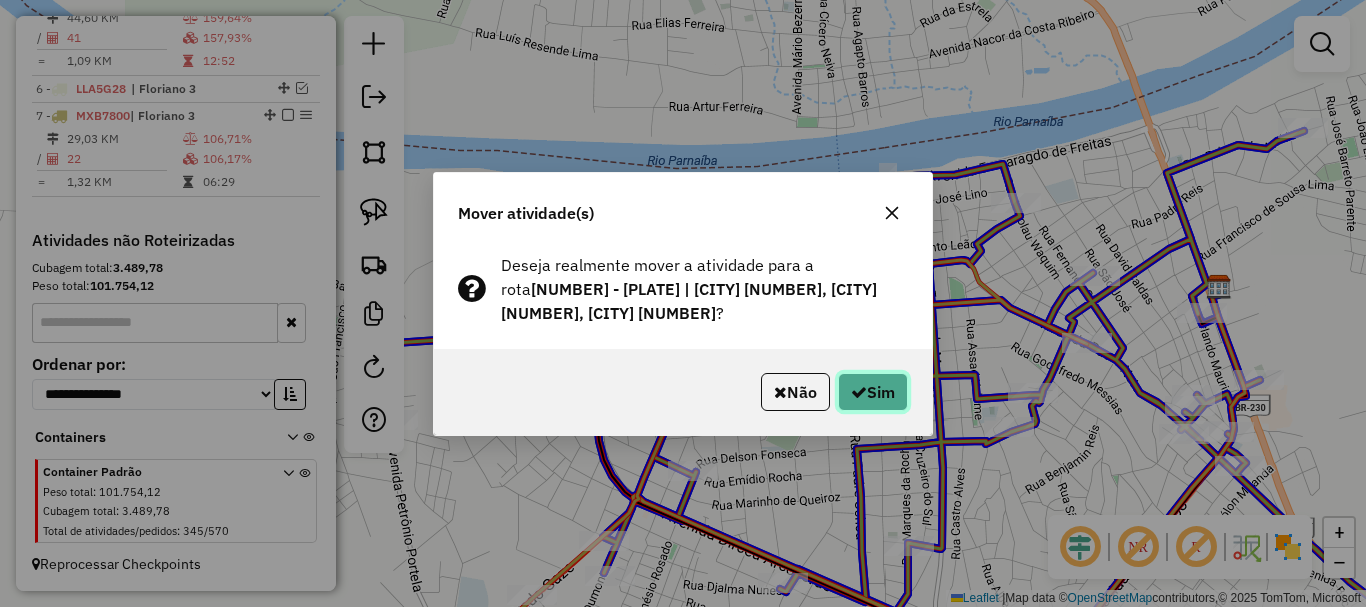 click on "Sim" 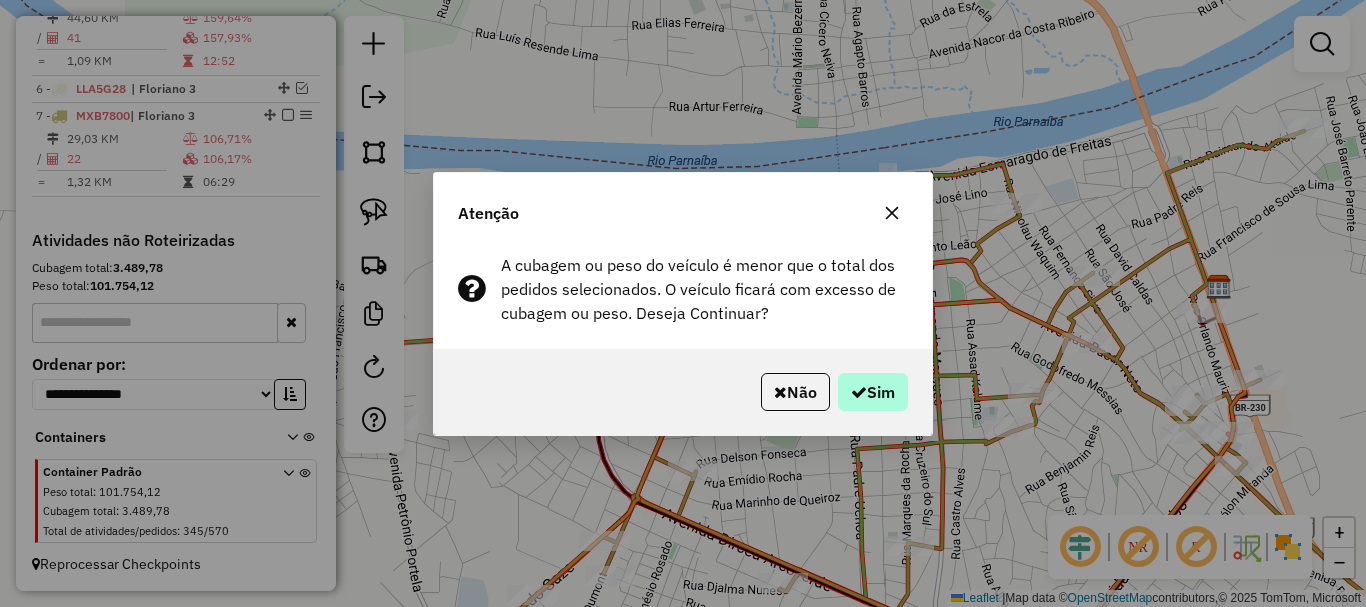drag, startPoint x: 877, startPoint y: 367, endPoint x: 872, endPoint y: 383, distance: 16.763054 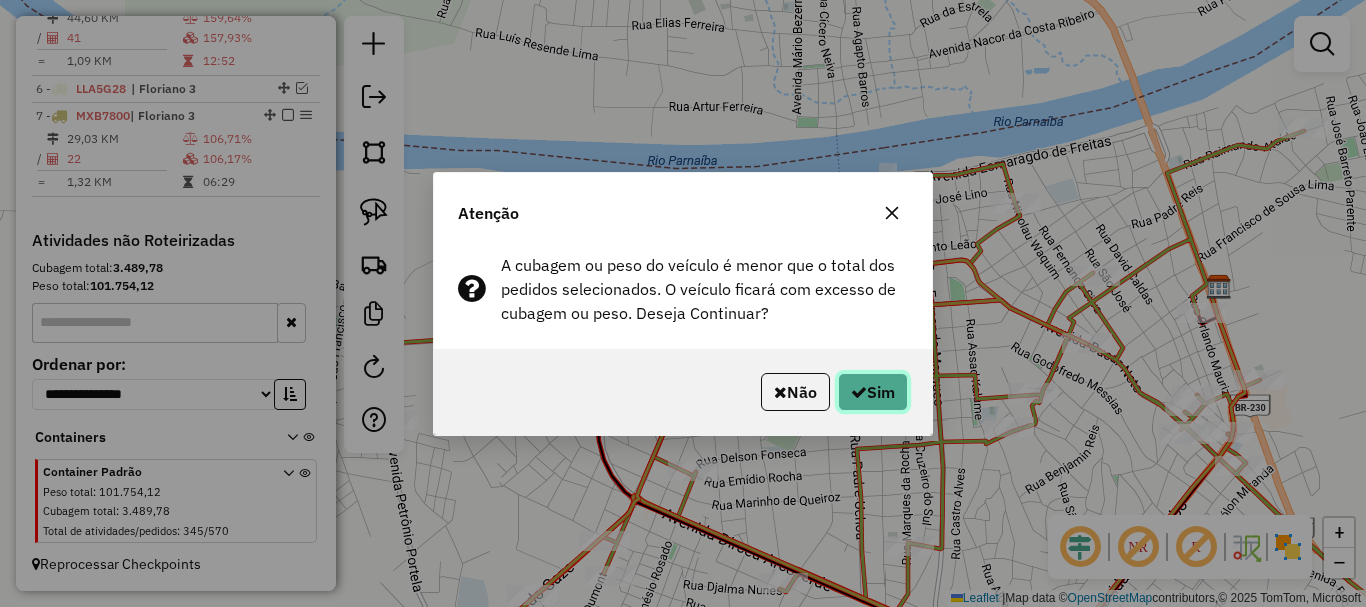 click on "Sim" 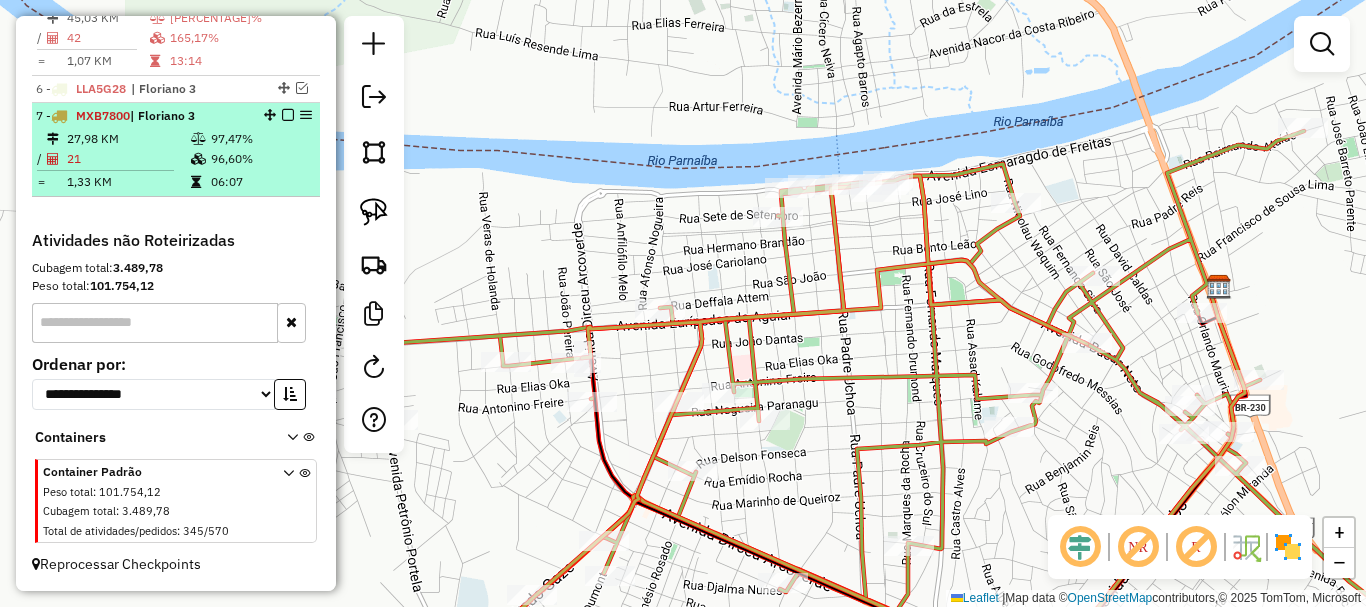 click on "1,33 KM" at bounding box center (128, 182) 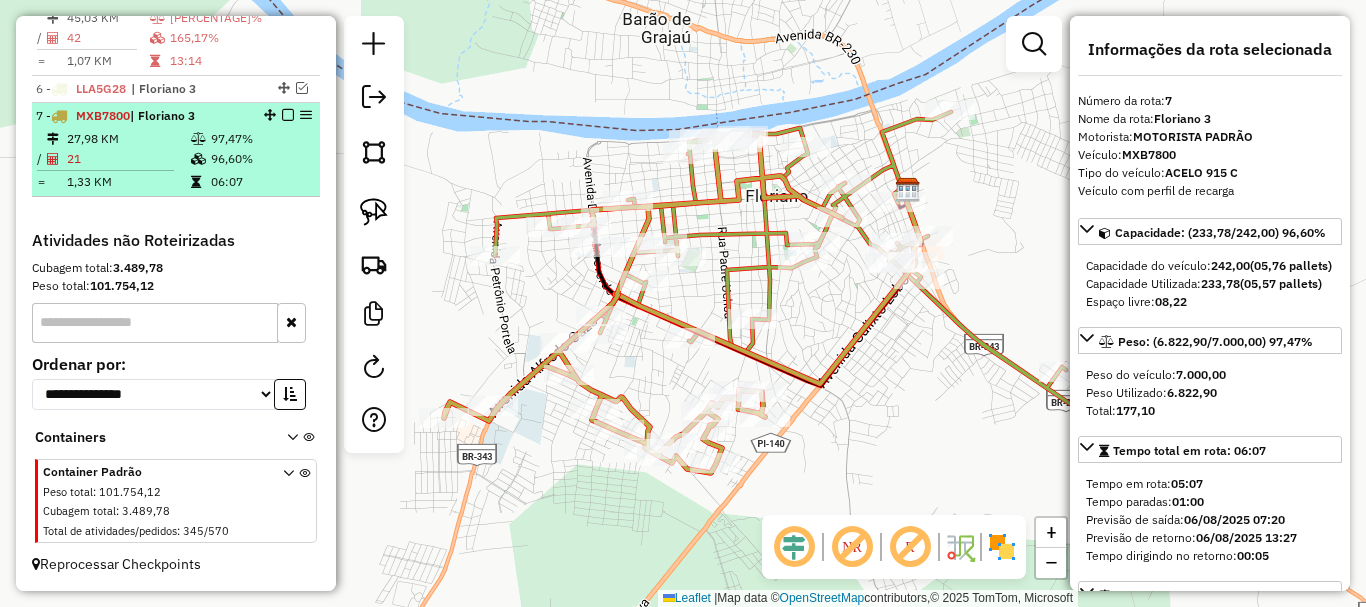 click at bounding box center (288, 115) 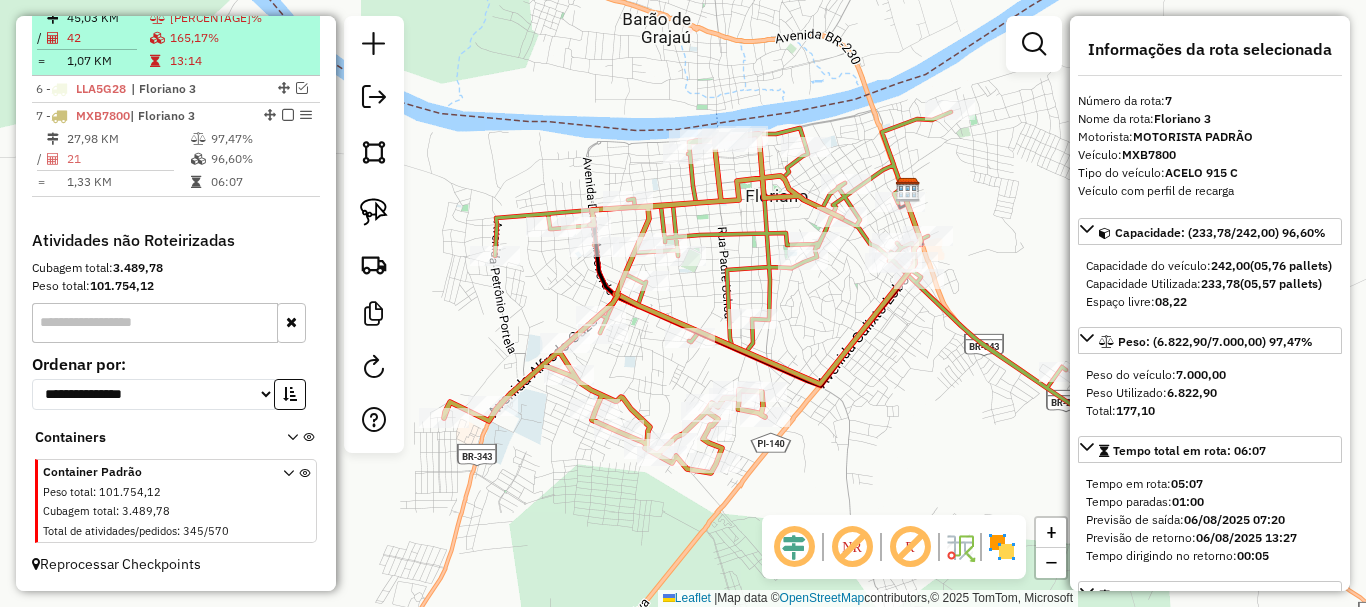scroll, scrollTop: 867, scrollLeft: 0, axis: vertical 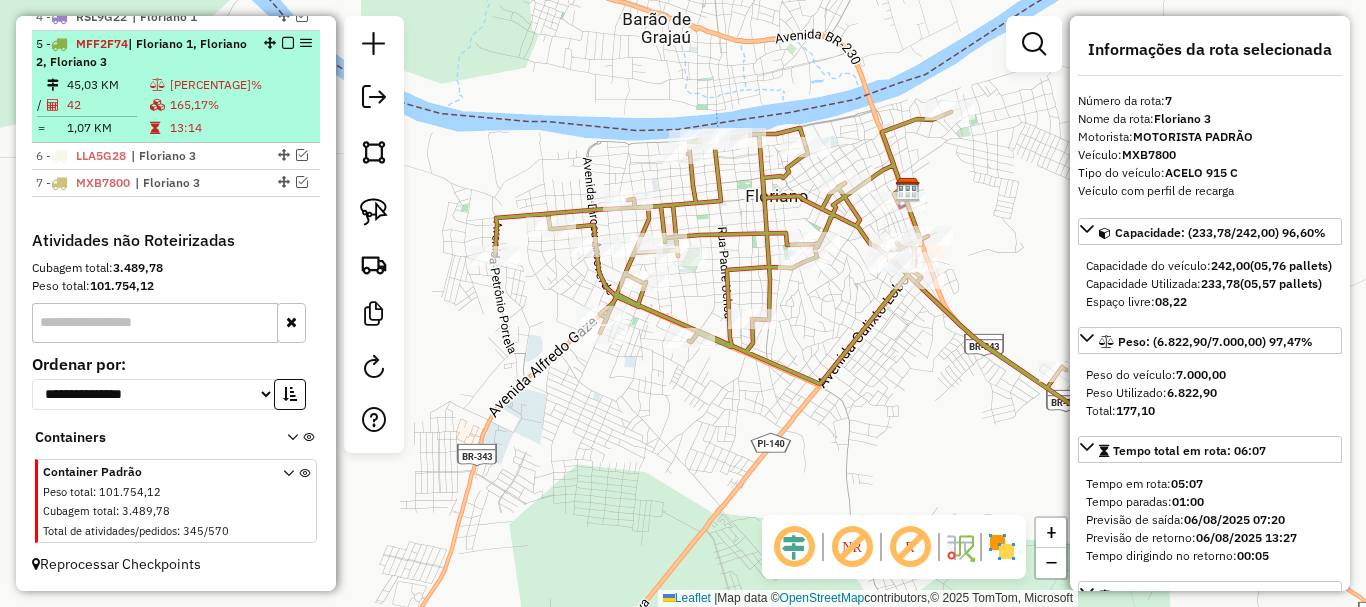 click on "166,83%" at bounding box center [241, 85] 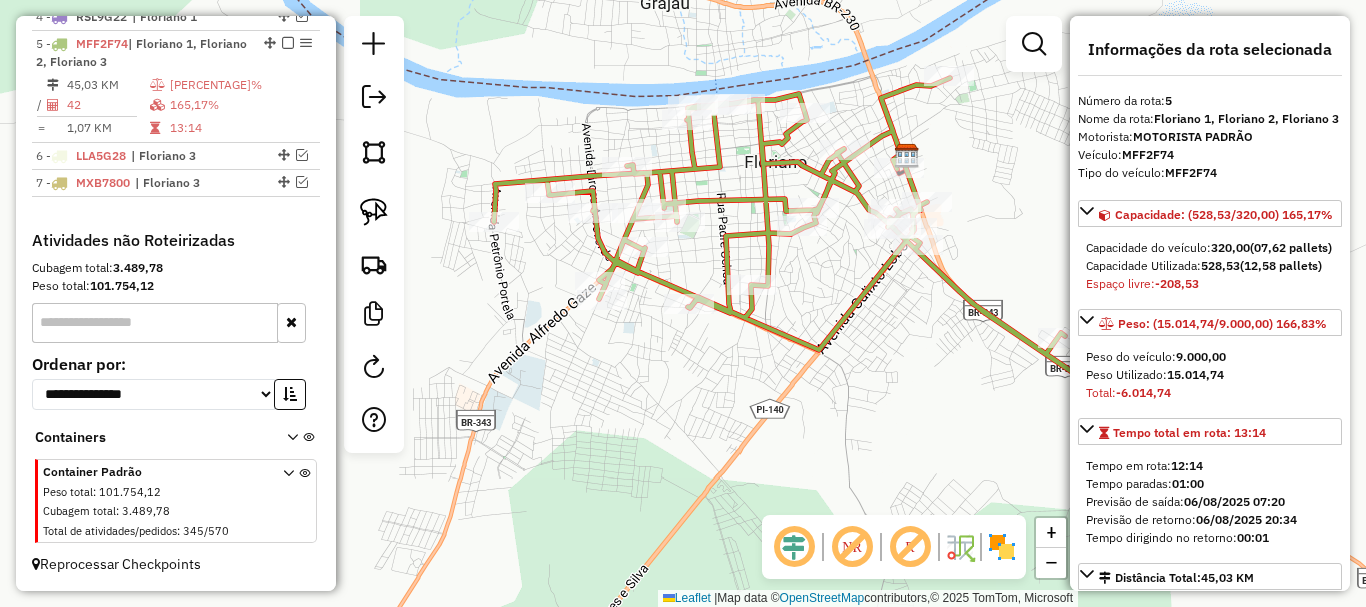 drag, startPoint x: 573, startPoint y: 405, endPoint x: 715, endPoint y: 372, distance: 145.78409 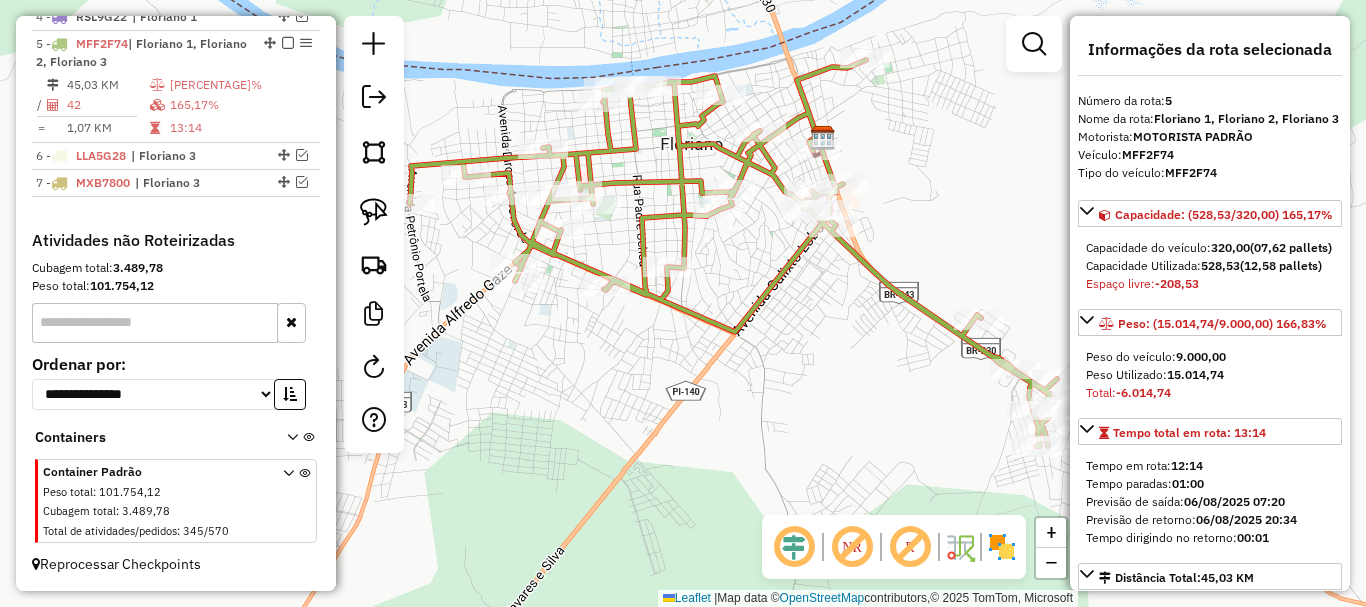 drag, startPoint x: 733, startPoint y: 409, endPoint x: 494, endPoint y: 333, distance: 250.79274 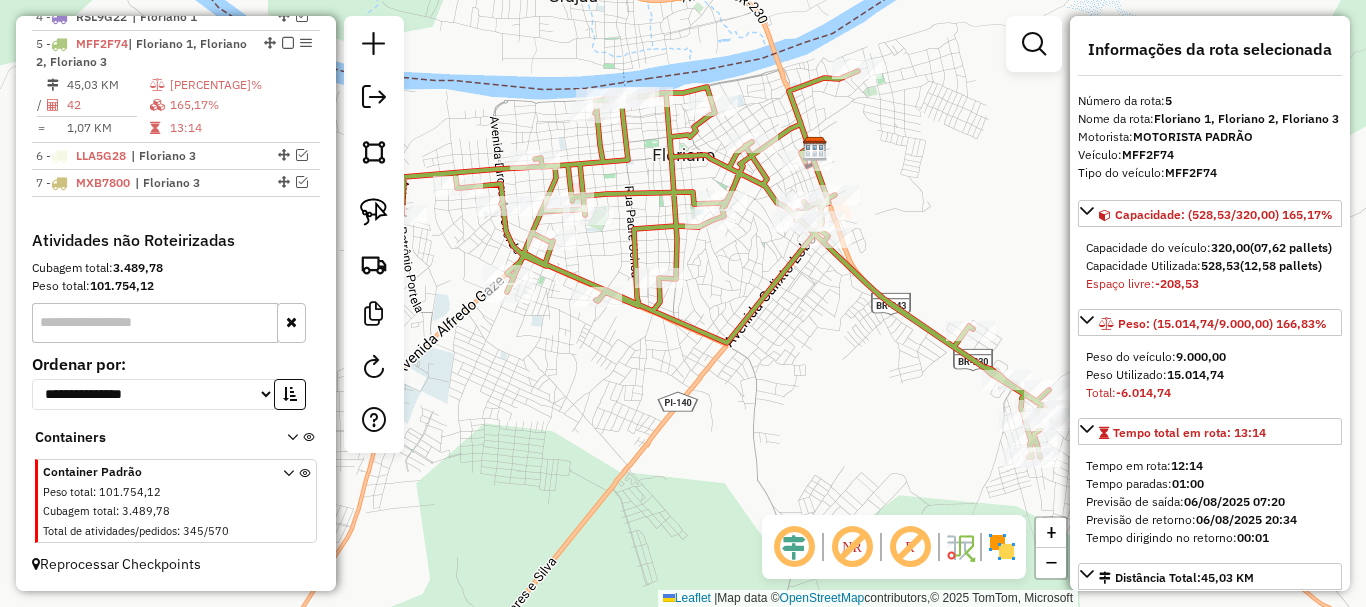 drag, startPoint x: 498, startPoint y: 338, endPoint x: 654, endPoint y: 410, distance: 171.81386 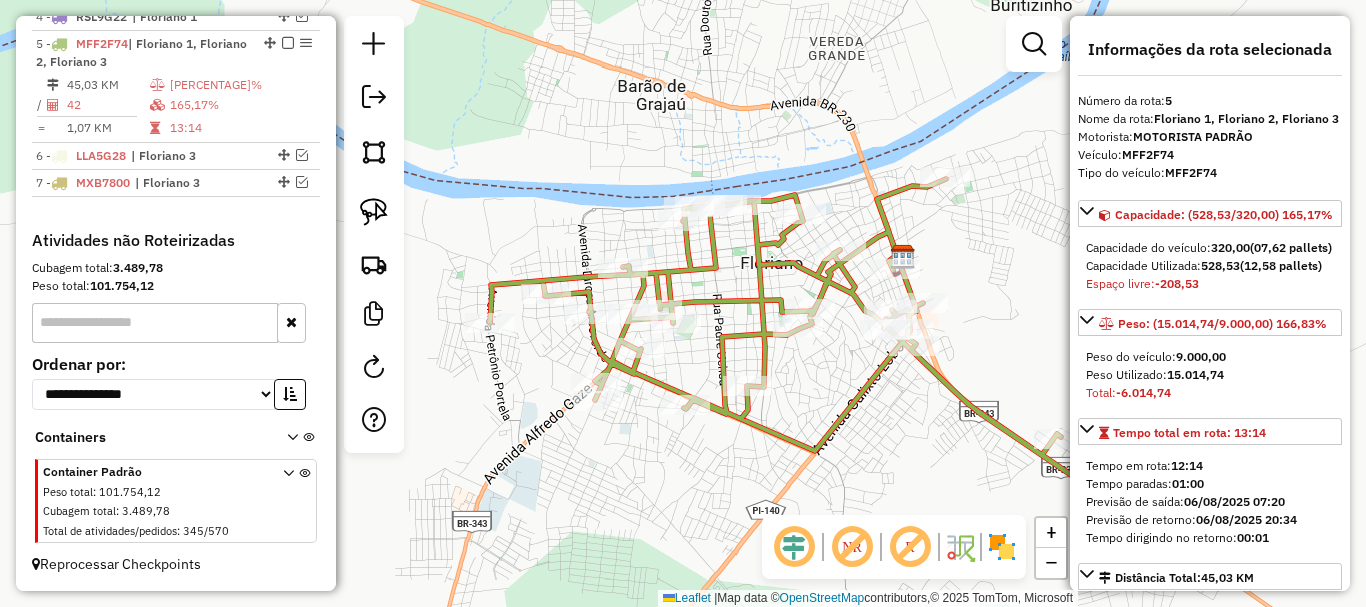 drag, startPoint x: 467, startPoint y: 269, endPoint x: 554, endPoint y: 376, distance: 137.90576 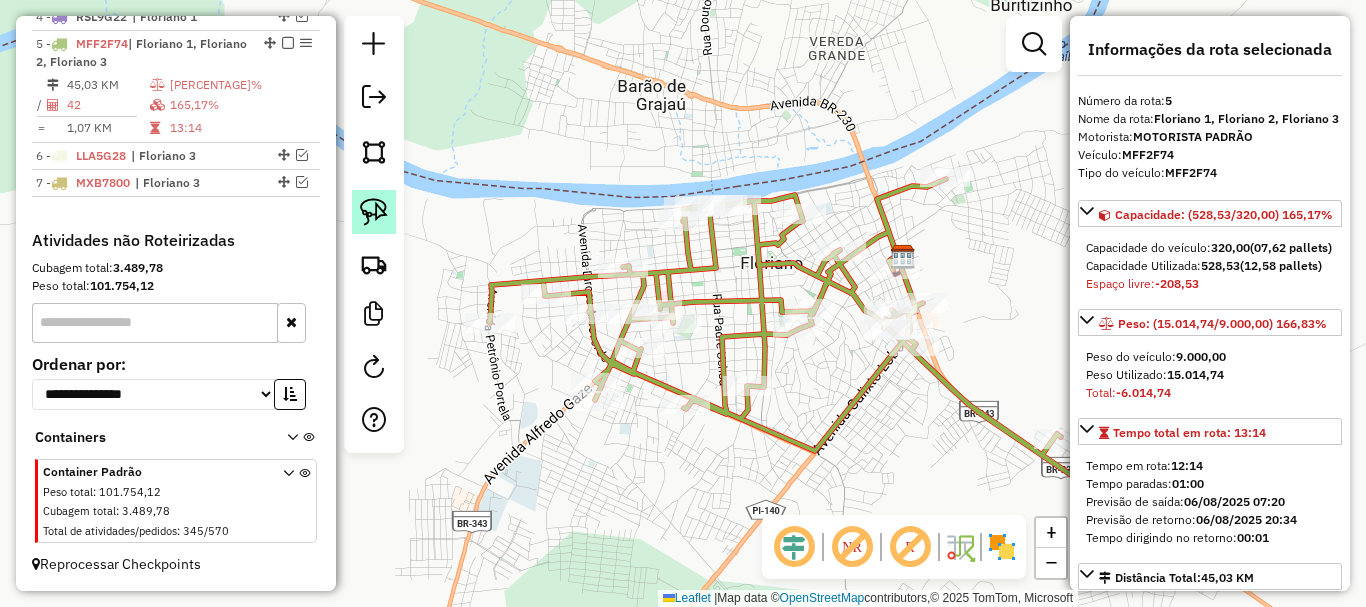 click 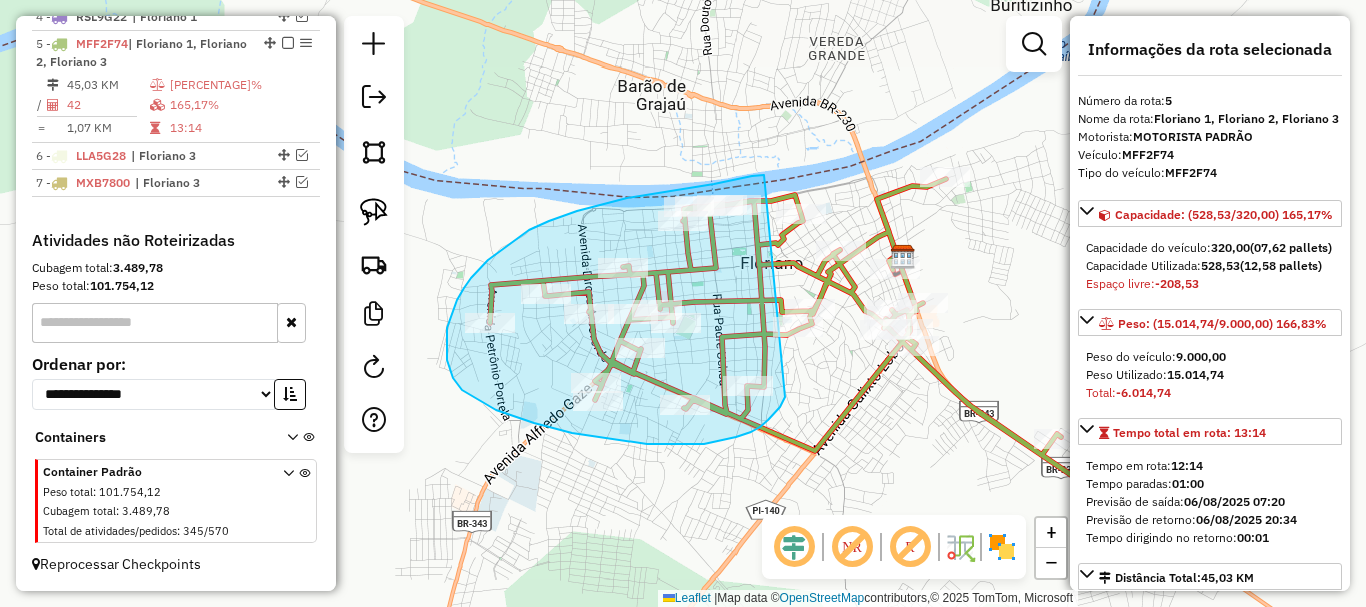 drag, startPoint x: 764, startPoint y: 175, endPoint x: 785, endPoint y: 397, distance: 222.99103 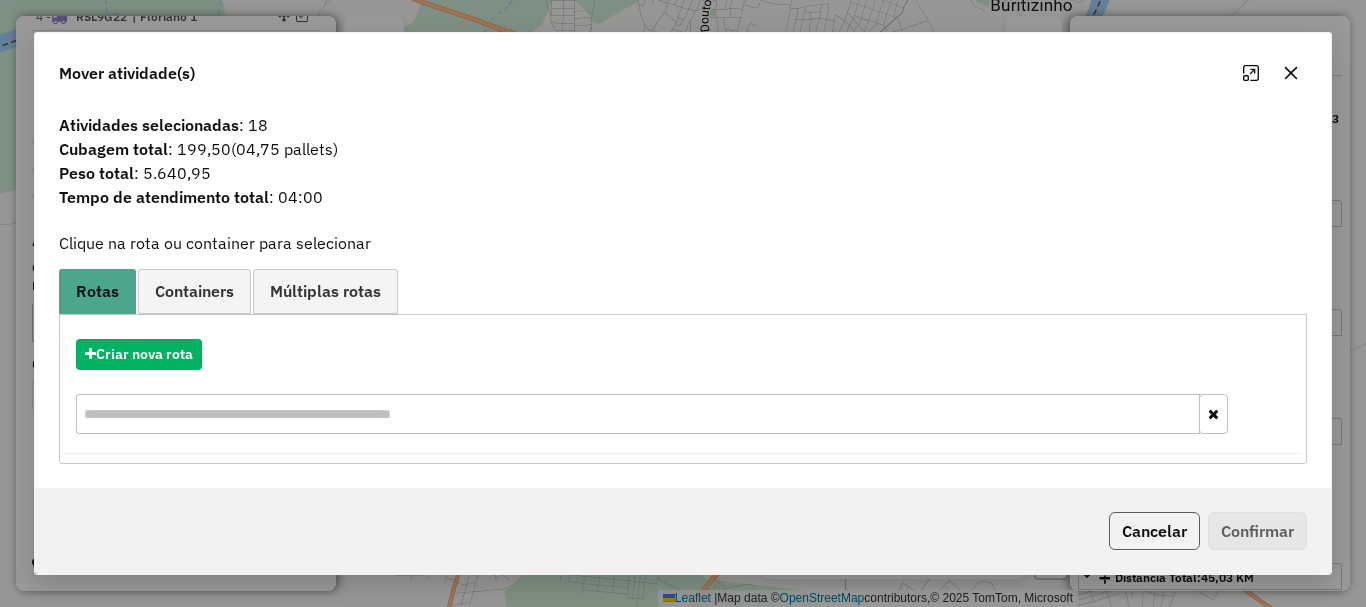 click on "Cancelar" 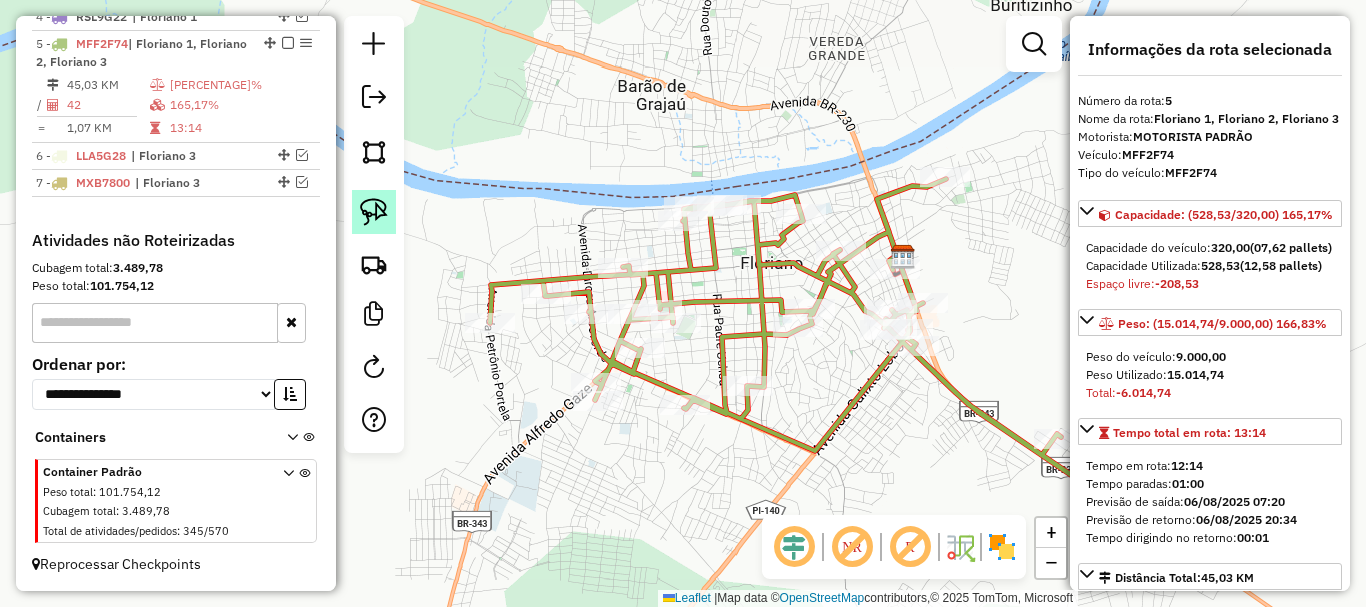 click 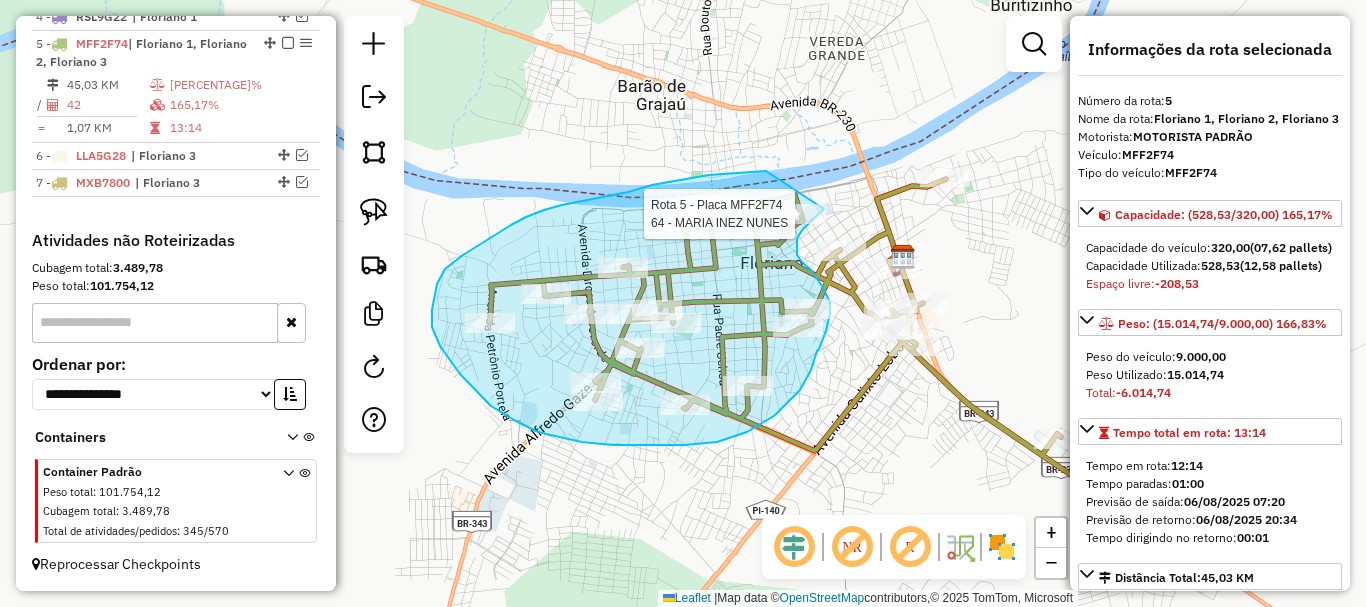 click on "Rota 5 - Placa MFF2F74  64 - MARIA INEZ NUNES Janela de atendimento Grade de atendimento Capacidade Transportadoras Veículos Cliente Pedidos  Rotas Selecione os dias de semana para filtrar as janelas de atendimento  Seg   Ter   Qua   Qui   Sex   Sáb   Dom  Informe o período da janela de atendimento: De: Até:  Filtrar exatamente a janela do cliente  Considerar janela de atendimento padrão  Selecione os dias de semana para filtrar as grades de atendimento  Seg   Ter   Qua   Qui   Sex   Sáb   Dom   Considerar clientes sem dia de atendimento cadastrado  Clientes fora do dia de atendimento selecionado Filtrar as atividades entre os valores definidos abaixo:  Peso mínimo:   Peso máximo:   Cubagem mínima:   Cubagem máxima:   De:   Até:  Filtrar as atividades entre o tempo de atendimento definido abaixo:  De:   Até:   Considerar capacidade total dos clientes não roteirizados Transportadora: Selecione um ou mais itens Tipo de veículo: Selecione um ou mais itens Veículo: Selecione um ou mais itens Nome:" 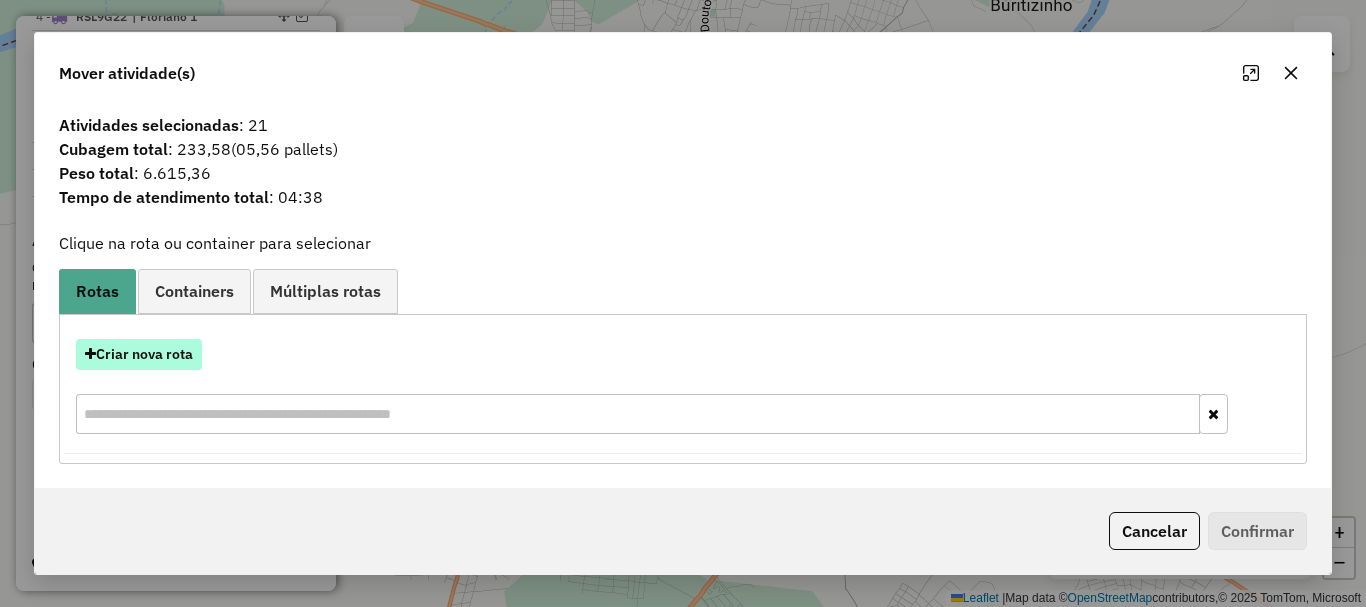 click on "Criar nova rota" at bounding box center [139, 354] 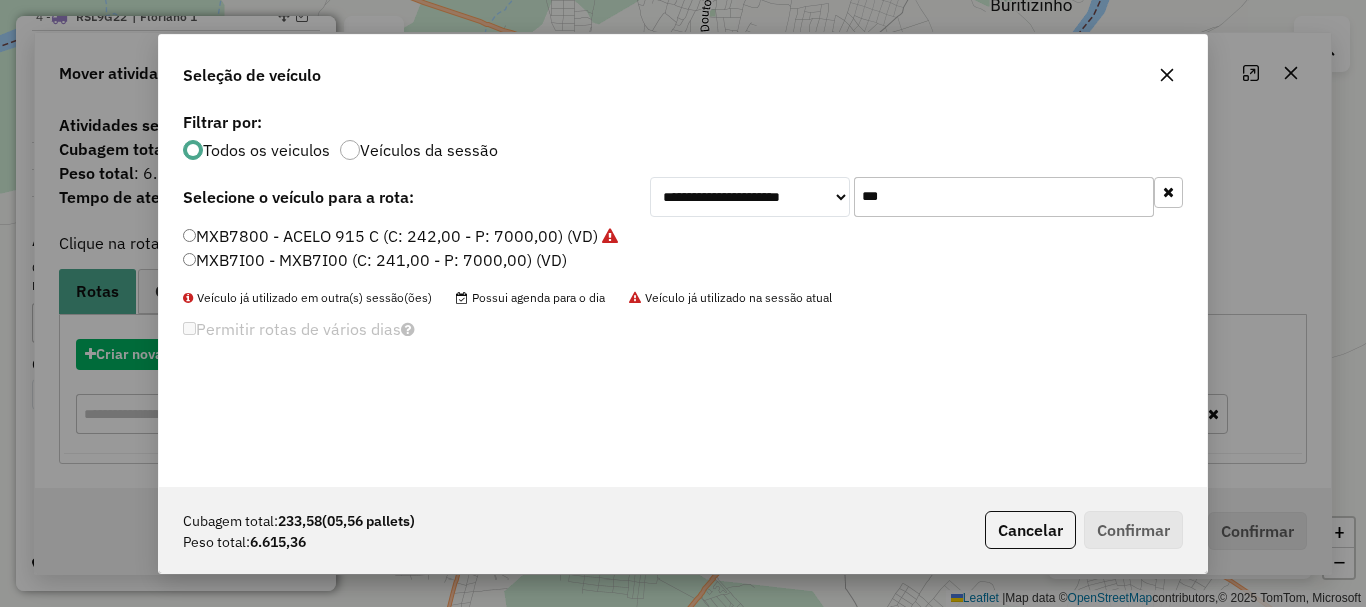 scroll, scrollTop: 11, scrollLeft: 6, axis: both 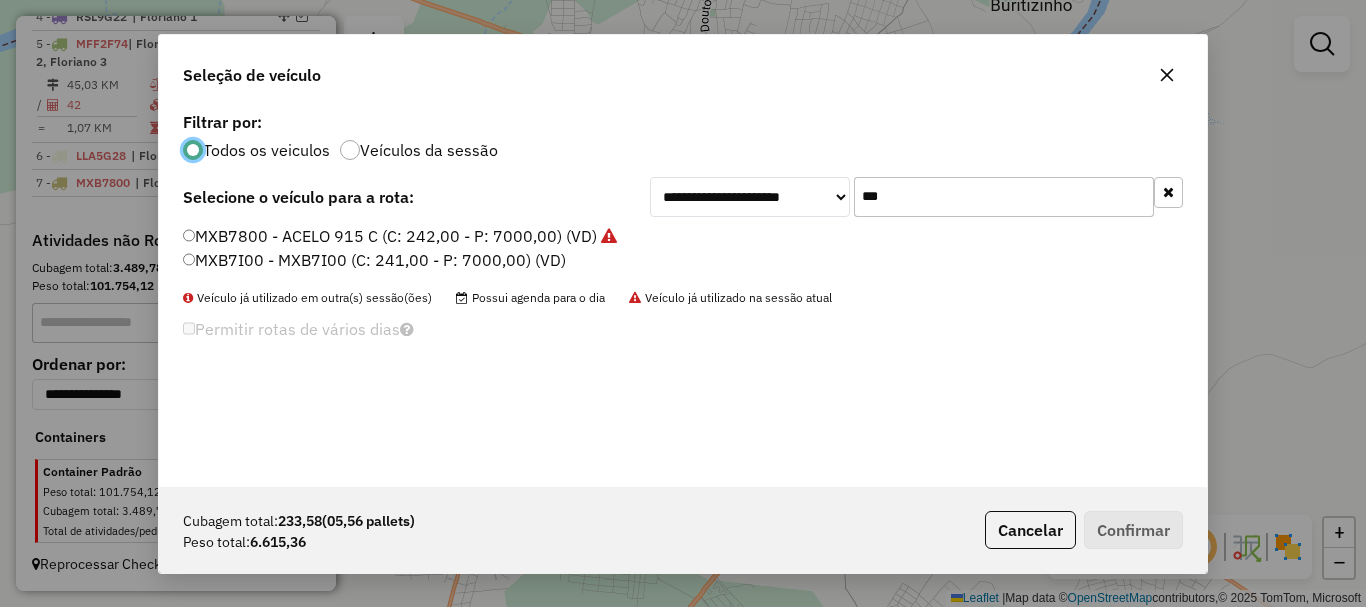 click on "***" 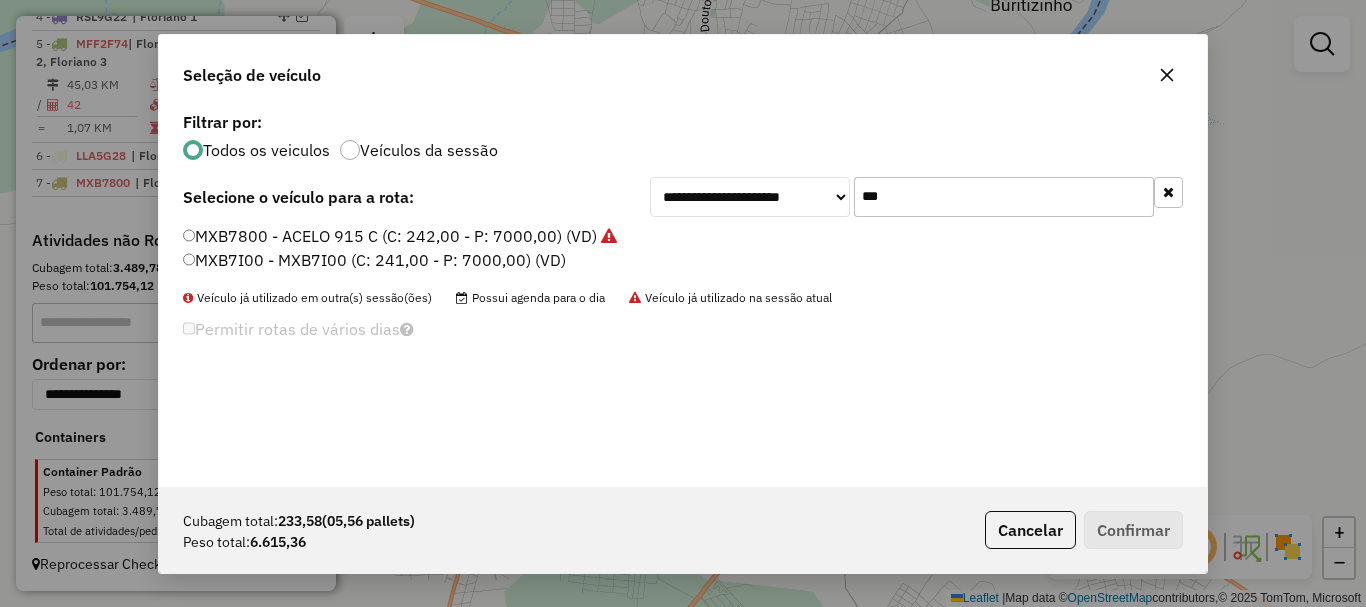 click on "***" 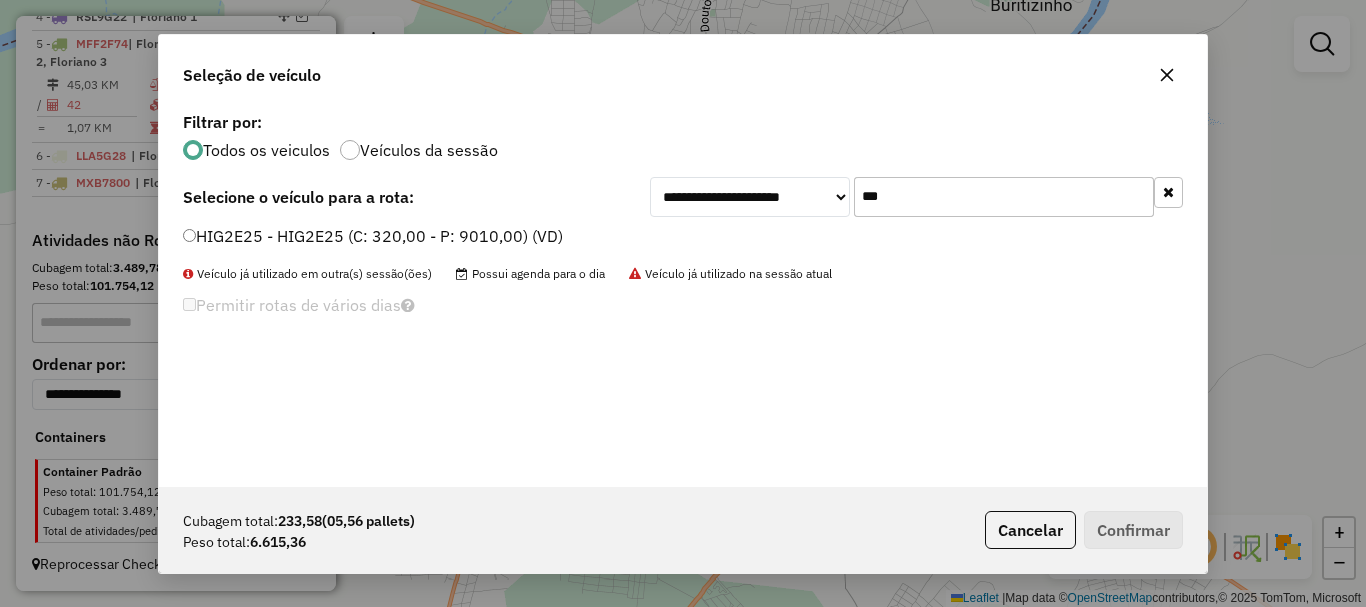 type on "***" 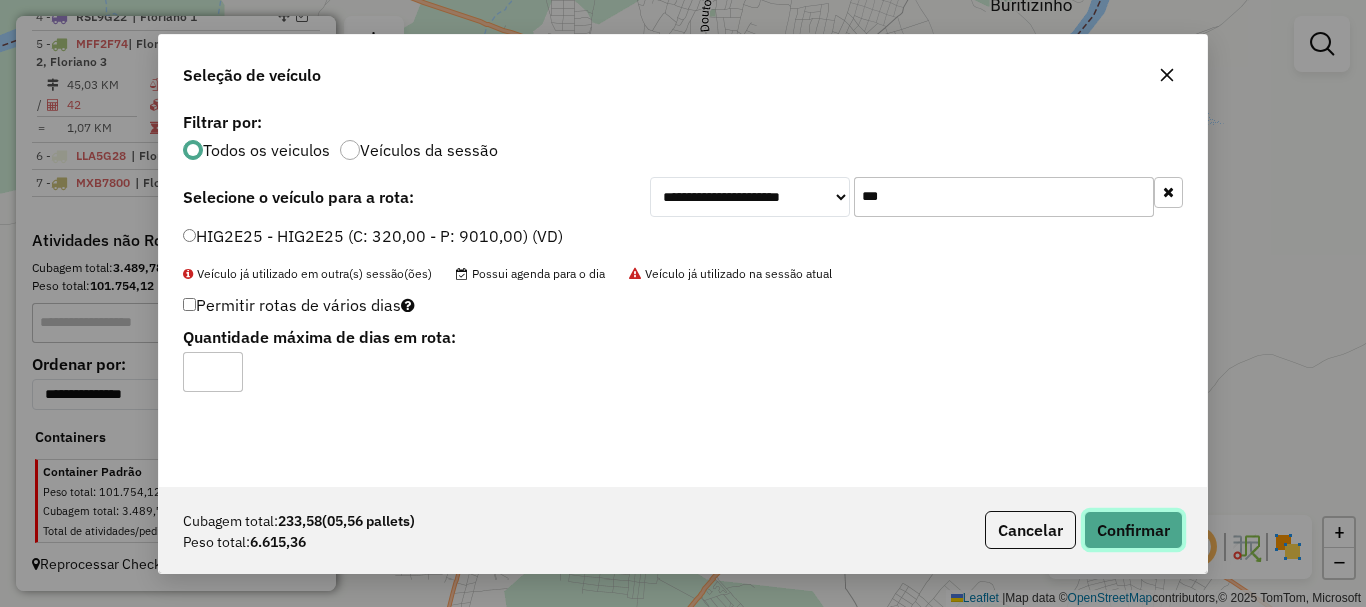 click on "Confirmar" 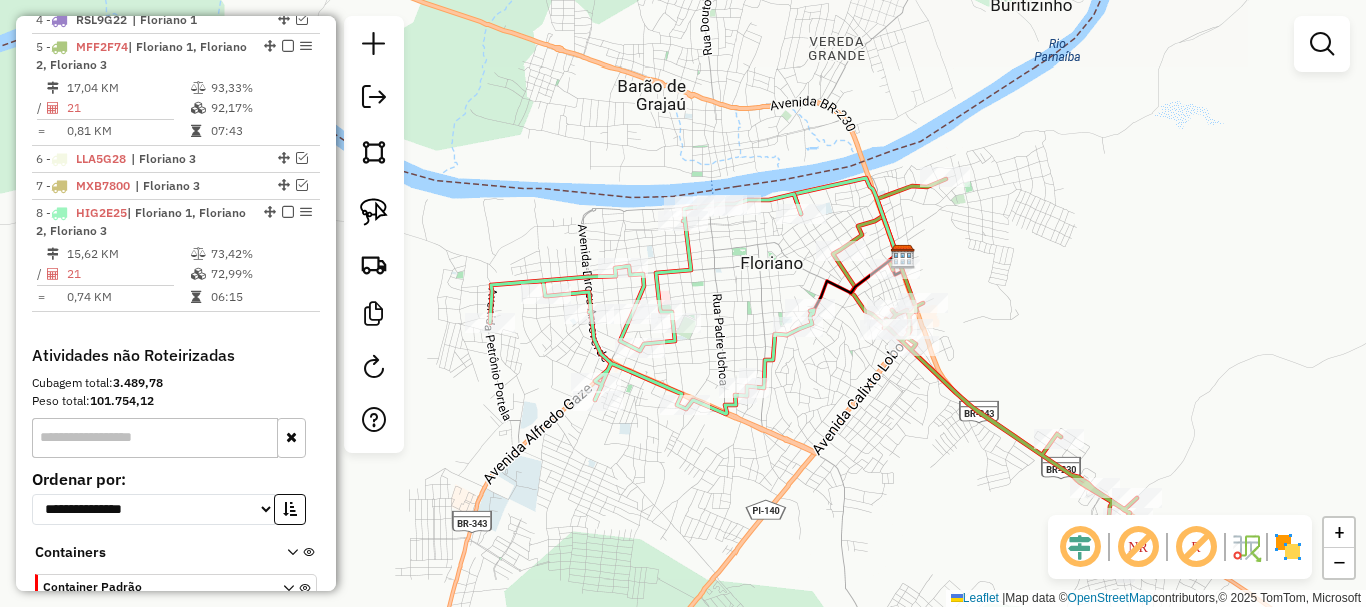 scroll, scrollTop: 834, scrollLeft: 0, axis: vertical 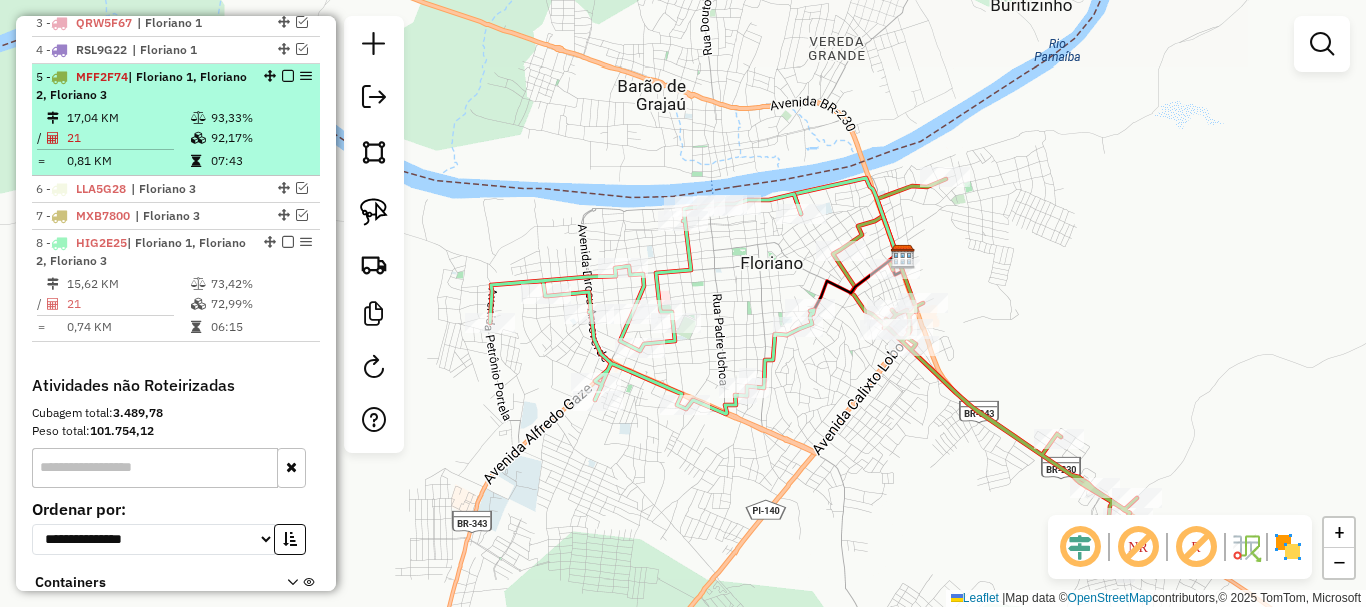 click at bounding box center (200, 138) 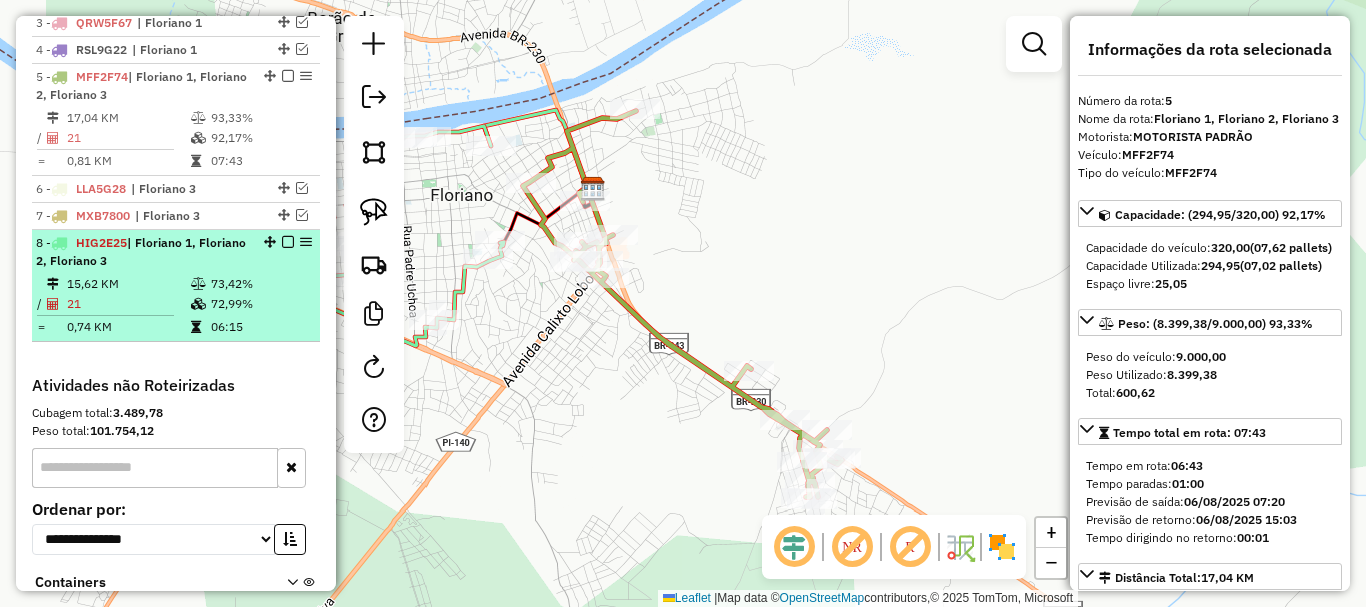 click on "| Floriano 1, Floriano 2, Floriano 3" at bounding box center (141, 251) 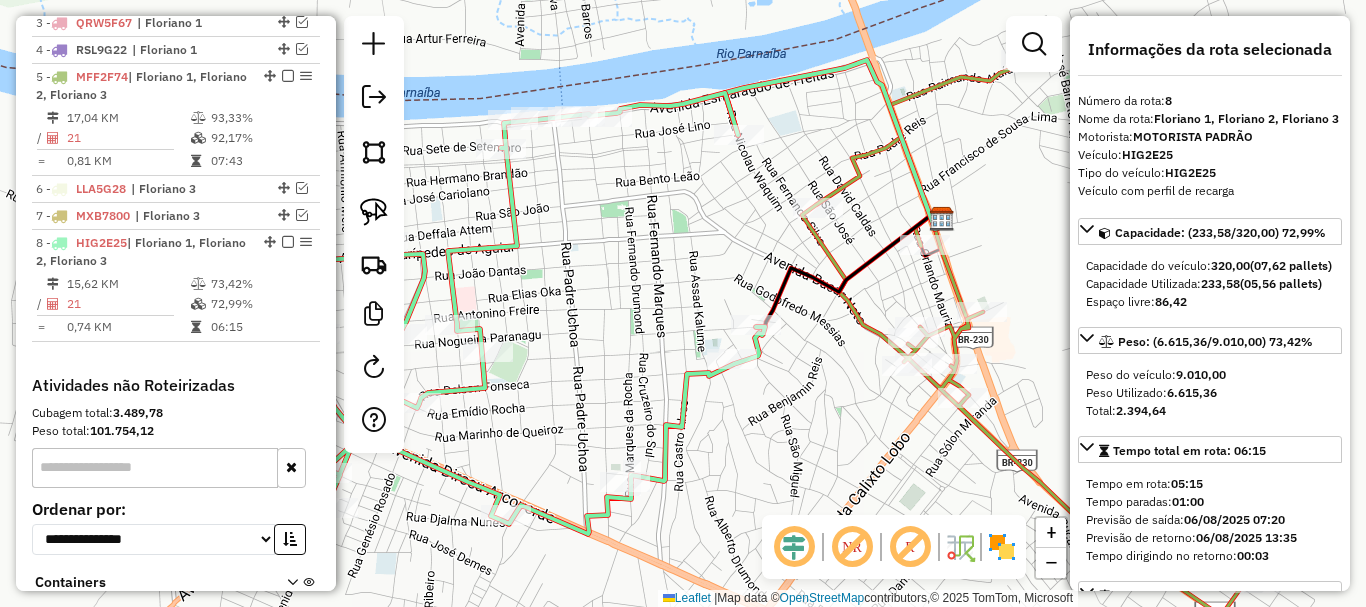 drag, startPoint x: 868, startPoint y: 295, endPoint x: 681, endPoint y: 282, distance: 187.45132 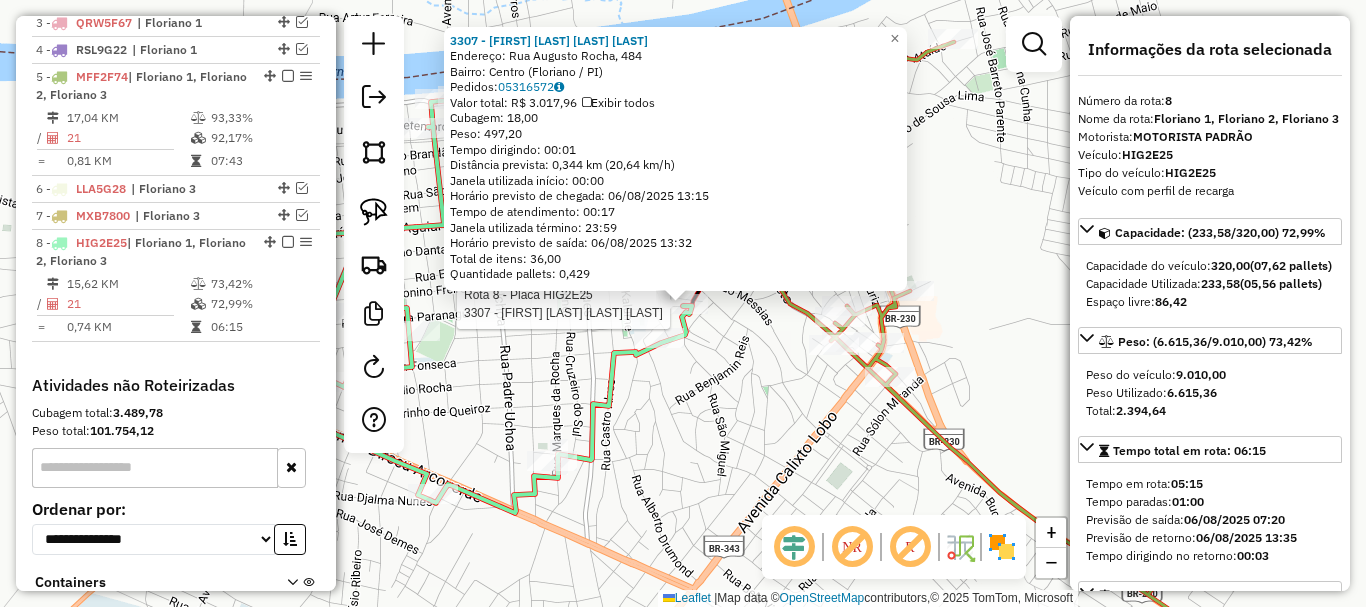 scroll, scrollTop: 979, scrollLeft: 0, axis: vertical 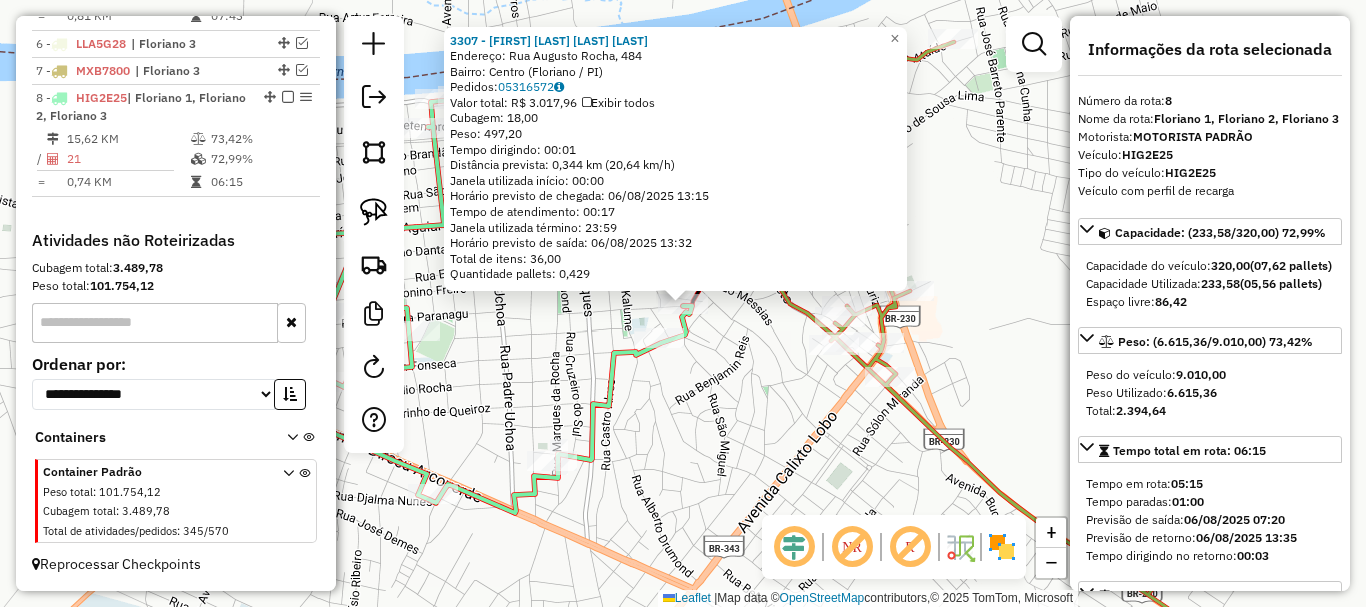 click on "Rota 8 - Placa HIG2E25  3307 - LUSILEIDE DIAS LIMA SOUSA 3307 - LUSILEIDE DIAS LIMA SOUSA  Endereço: Rua Augusto Rocha, 484   Bairro: Centro (Floriano / PI)   Pedidos:  05316572   Valor total: R$ 3.017,96   Exibir todos   Cubagem: 18,00  Peso: 497,20  Tempo dirigindo: 00:01   Distância prevista: 0,344 km (20,64 km/h)   Janela utilizada início: 00:00   Horário previsto de chegada: 06/08/2025 13:15   Tempo de atendimento: 00:17   Janela utilizada término: 23:59   Horário previsto de saída: 06/08/2025 13:32   Total de itens: 36,00   Quantidade pallets: 0,429  × Janela de atendimento Grade de atendimento Capacidade Transportadoras Veículos Cliente Pedidos  Rotas Selecione os dias de semana para filtrar as janelas de atendimento  Seg   Ter   Qua   Qui   Sex   Sáb   Dom  Informe o período da janela de atendimento: De: Até:  Filtrar exatamente a janela do cliente  Considerar janela de atendimento padrão  Selecione os dias de semana para filtrar as grades de atendimento  Seg   Ter   Qua   Qui   Sex  De:" 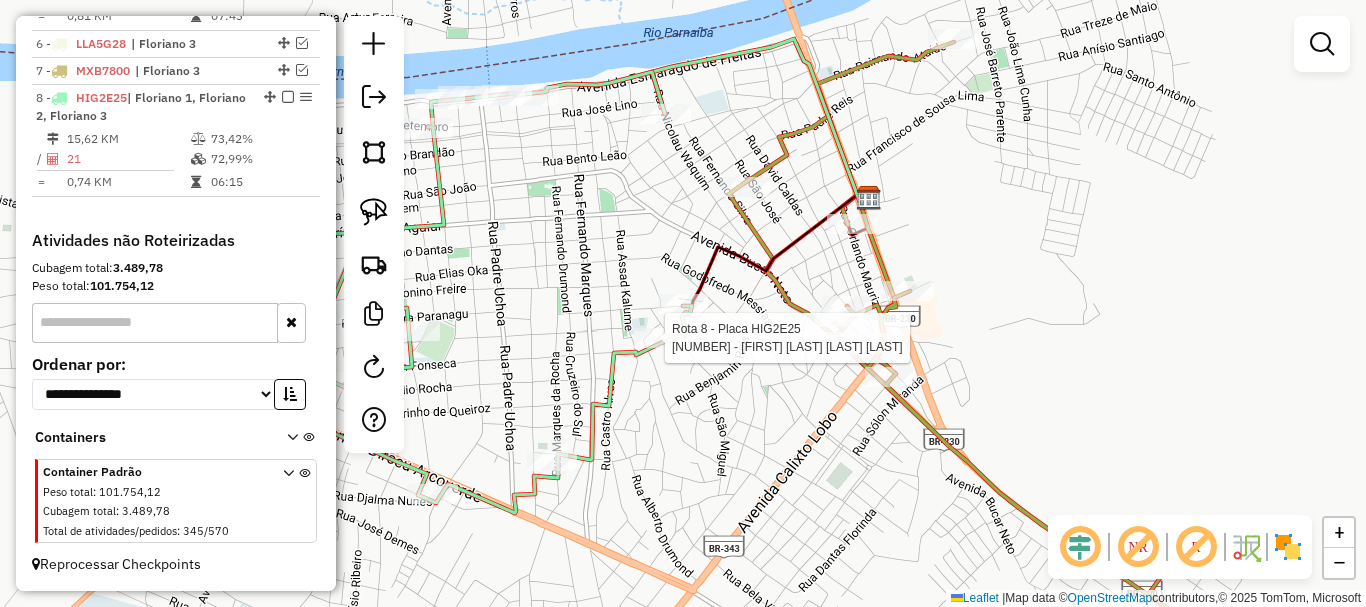 select on "*********" 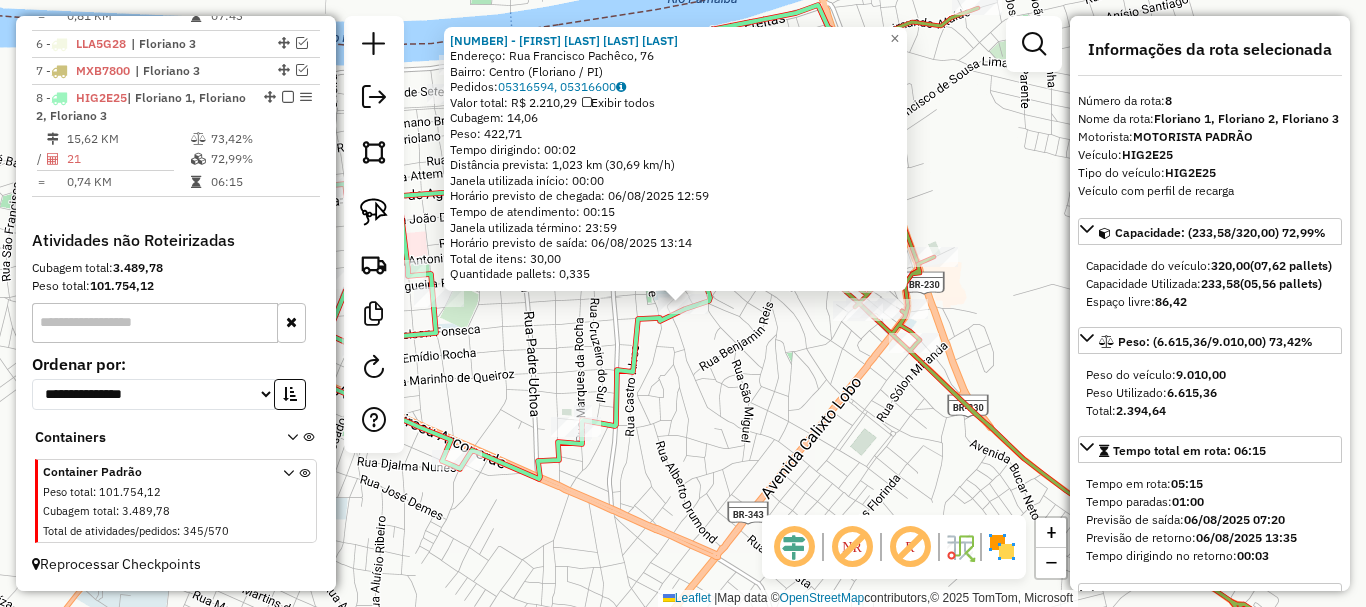 click on "431 - MARIA DA CRUZ PEREIRA DA SILVA  Endereço: Rua Francisco Pachêco, 76   Bairro: Centro (Floriano / PI)   Pedidos:  05316594, 05316600   Valor total: R$ 2.210,29   Exibir todos   Cubagem: 14,06  Peso: 422,71  Tempo dirigindo: 00:02   Distância prevista: 1,023 km (30,69 km/h)   Janela utilizada início: 00:00   Horário previsto de chegada: 06/08/2025 12:59   Tempo de atendimento: 00:15   Janela utilizada término: 23:59   Horário previsto de saída: 06/08/2025 13:14   Total de itens: 30,00   Quantidade pallets: 0,335  × Janela de atendimento Grade de atendimento Capacidade Transportadoras Veículos Cliente Pedidos  Rotas Selecione os dias de semana para filtrar as janelas de atendimento  Seg   Ter   Qua   Qui   Sex   Sáb   Dom  Informe o período da janela de atendimento: De: Até:  Filtrar exatamente a janela do cliente  Considerar janela de atendimento padrão  Selecione os dias de semana para filtrar as grades de atendimento  Seg   Ter   Qua   Qui   Sex   Sáb   Dom   Peso mínimo:   De:   Até:" 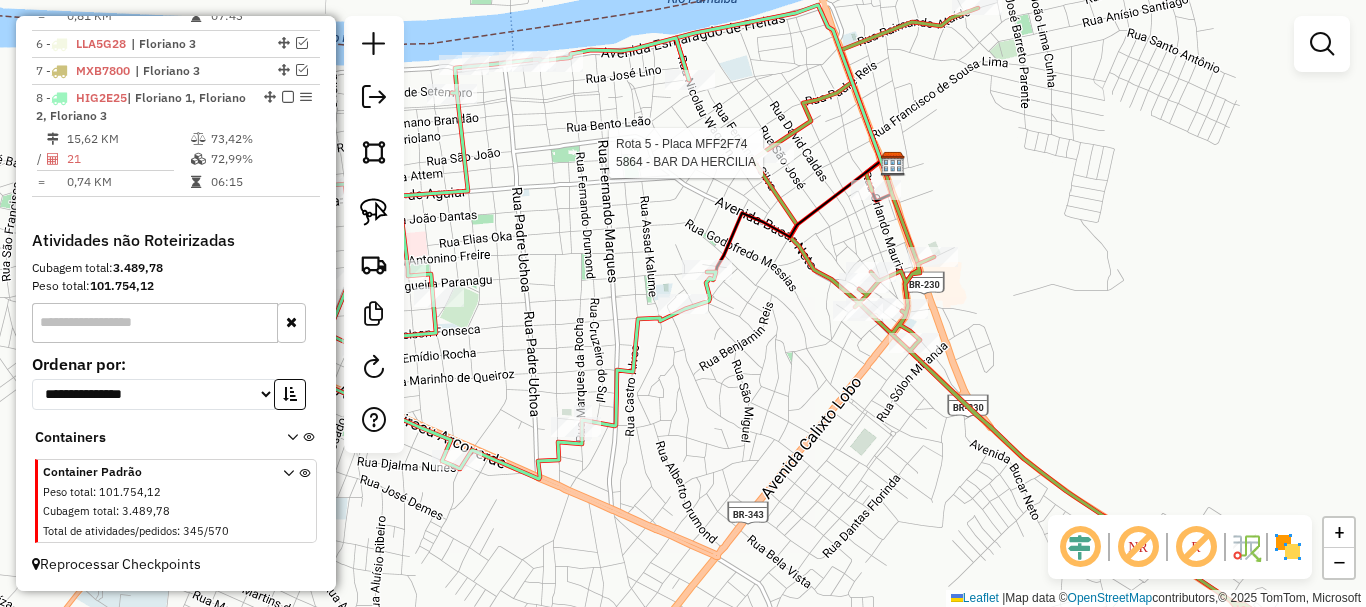 select on "*********" 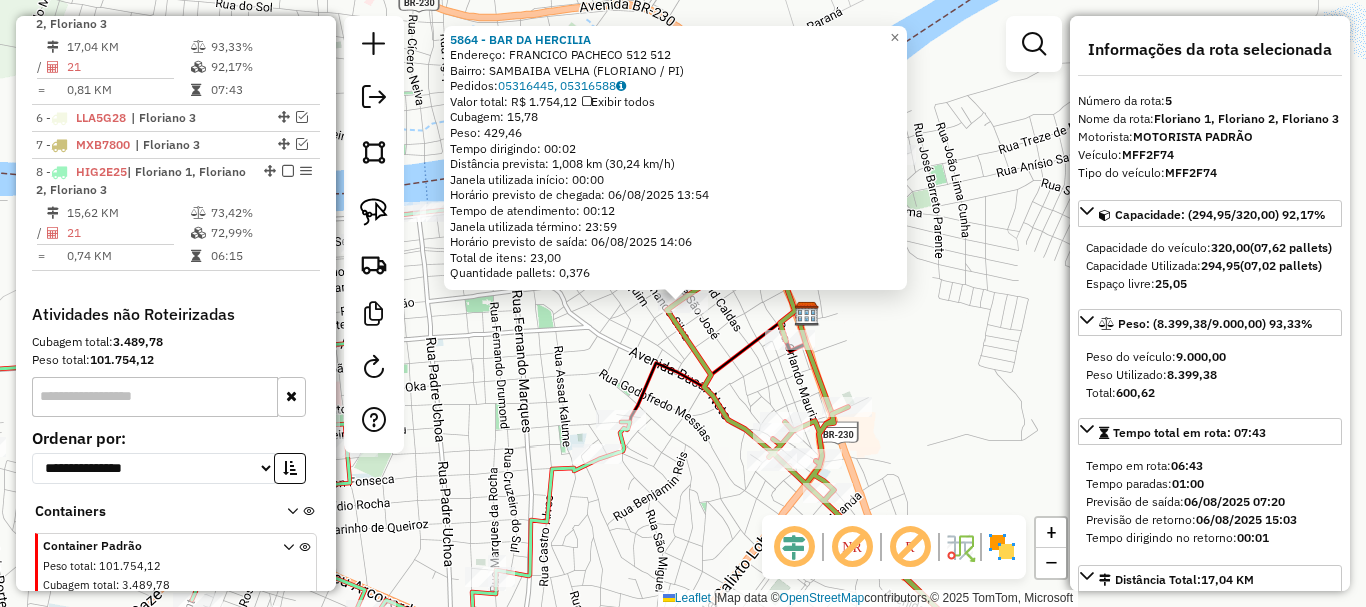 scroll, scrollTop: 882, scrollLeft: 0, axis: vertical 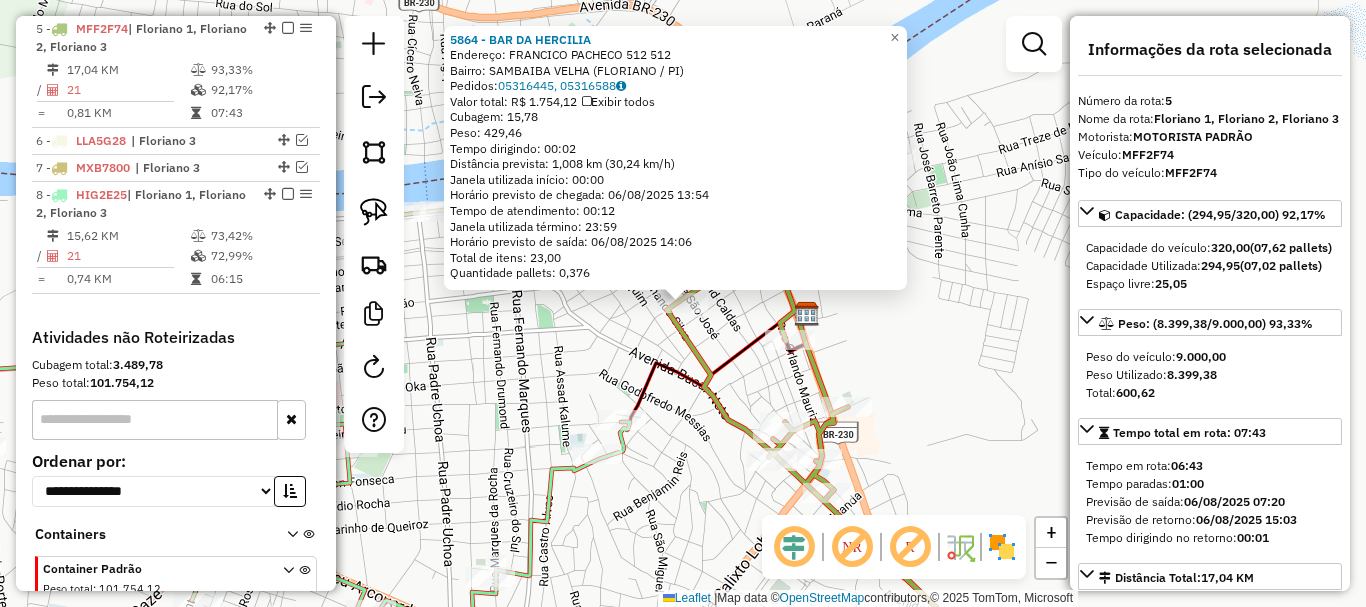 click on "5864 - BAR DA HERCILIA  Endereço:  FRANCICO PACHECO 512 512   Bairro: SAMBAIBA VELHA (FLORIANO / PI)   Pedidos:  05316445, 05316588   Valor total: R$ 1.754,12   Exibir todos   Cubagem: 15,78  Peso: 429,46  Tempo dirigindo: 00:02   Distância prevista: 1,008 km (30,24 km/h)   Janela utilizada início: 00:00   Horário previsto de chegada: 06/08/2025 13:54   Tempo de atendimento: 00:12   Janela utilizada término: 23:59   Horário previsto de saída: 06/08/2025 14:06   Total de itens: 23,00   Quantidade pallets: 0,376  × Janela de atendimento Grade de atendimento Capacidade Transportadoras Veículos Cliente Pedidos  Rotas Selecione os dias de semana para filtrar as janelas de atendimento  Seg   Ter   Qua   Qui   Sex   Sáb   Dom  Informe o período da janela de atendimento: De: Até:  Filtrar exatamente a janela do cliente  Considerar janela de atendimento padrão  Selecione os dias de semana para filtrar as grades de atendimento  Seg   Ter   Qua   Qui   Sex   Sáb   Dom   Peso mínimo:   Peso máximo:   De:" 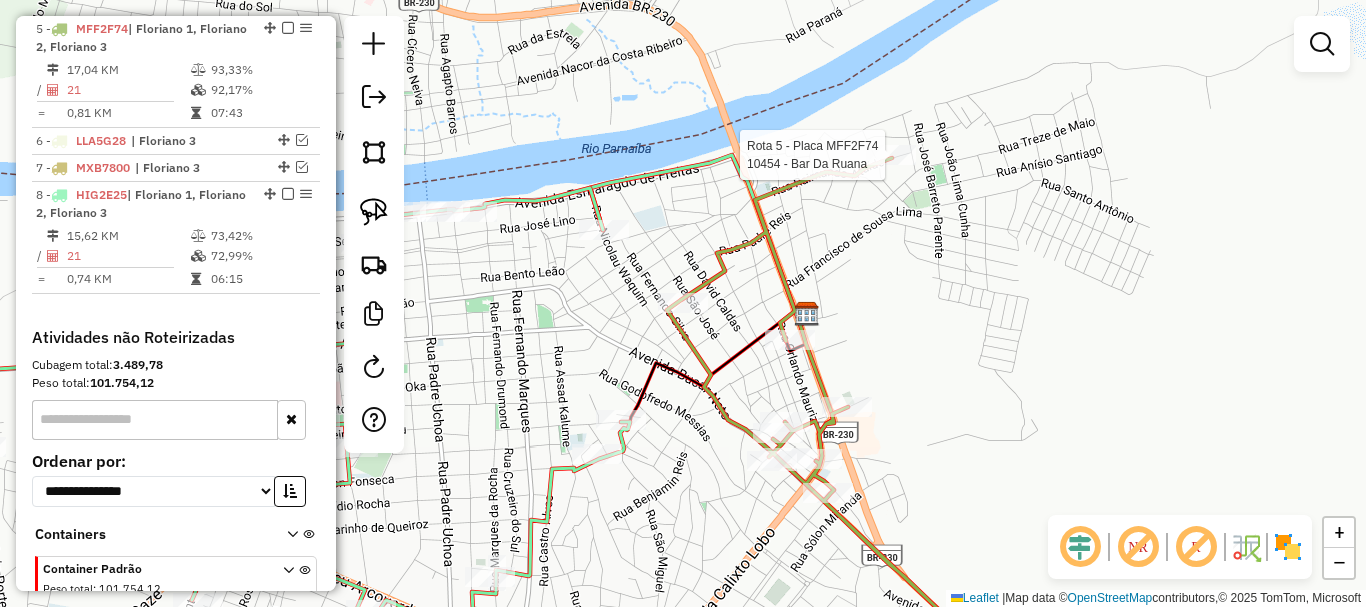 select on "*********" 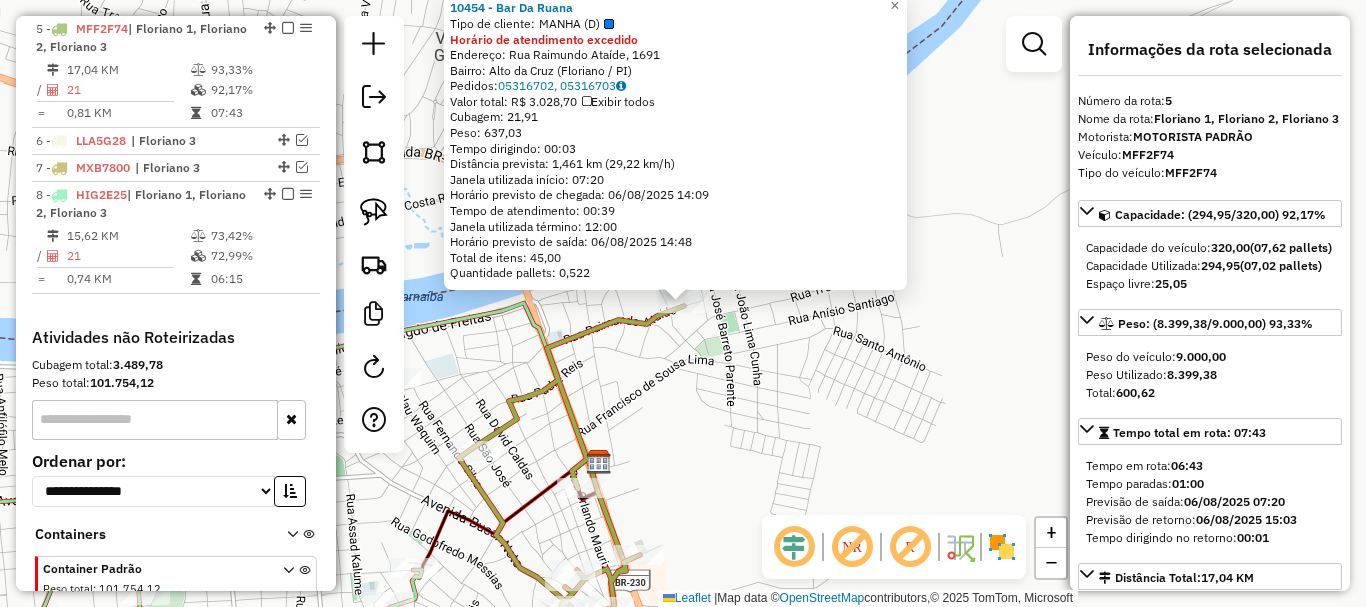 click on "10454 - Bar Da Ruana  Tipo de cliente:   MANHA (D)  Horário de atendimento excedido  Endereço: Rua Raimundo Ataíde, 1691   Bairro: Alto da Cruz (Floriano / PI)   Pedidos:  05316702, 05316703   Valor total: R$ 3.028,70   Exibir todos   Cubagem: 21,91  Peso: 637,03  Tempo dirigindo: 00:03   Distância prevista: 1,461 km (29,22 km/h)   Janela utilizada início: 07:20   Horário previsto de chegada: 06/08/2025 14:09   Tempo de atendimento: 00:39   Janela utilizada término: 12:00   Horário previsto de saída: 06/08/2025 14:48   Total de itens: 45,00   Quantidade pallets: 0,522  × Janela de atendimento Grade de atendimento Capacidade Transportadoras Veículos Cliente Pedidos  Rotas Selecione os dias de semana para filtrar as janelas de atendimento  Seg   Ter   Qua   Qui   Sex   Sáb   Dom  Informe o período da janela de atendimento: De: Até:  Filtrar exatamente a janela do cliente  Considerar janela de atendimento padrão  Selecione os dias de semana para filtrar as grades de atendimento  Seg   Ter   Qua  +" 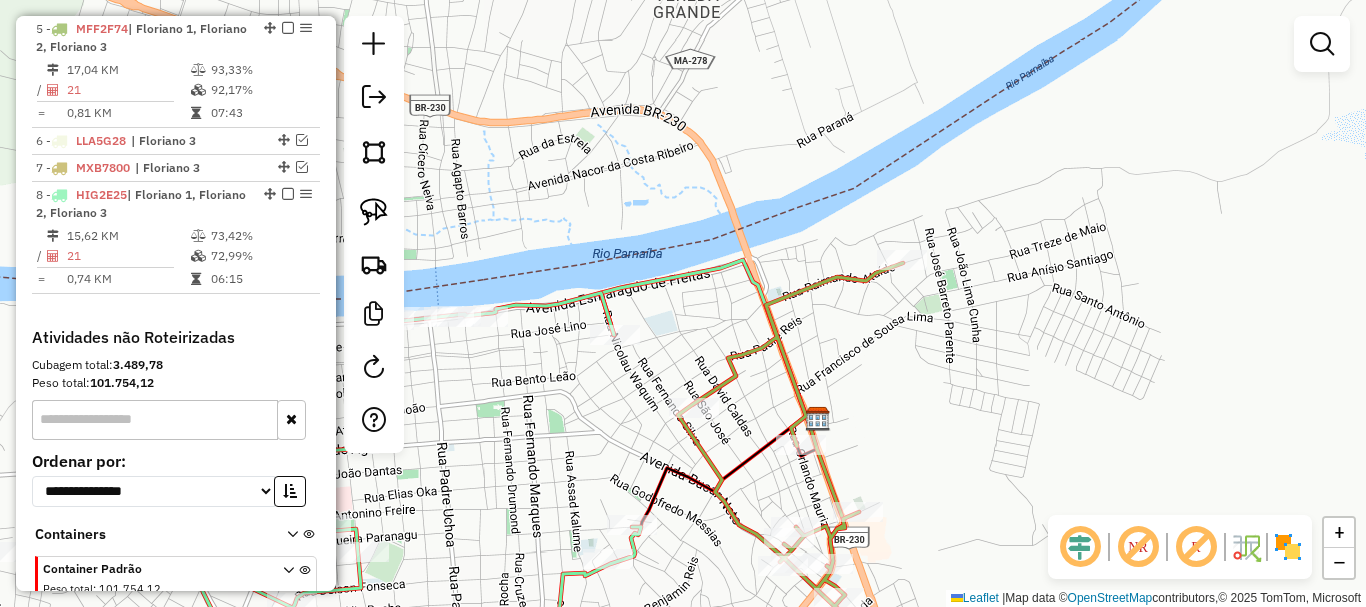 drag, startPoint x: 856, startPoint y: 340, endPoint x: 973, endPoint y: 311, distance: 120.54045 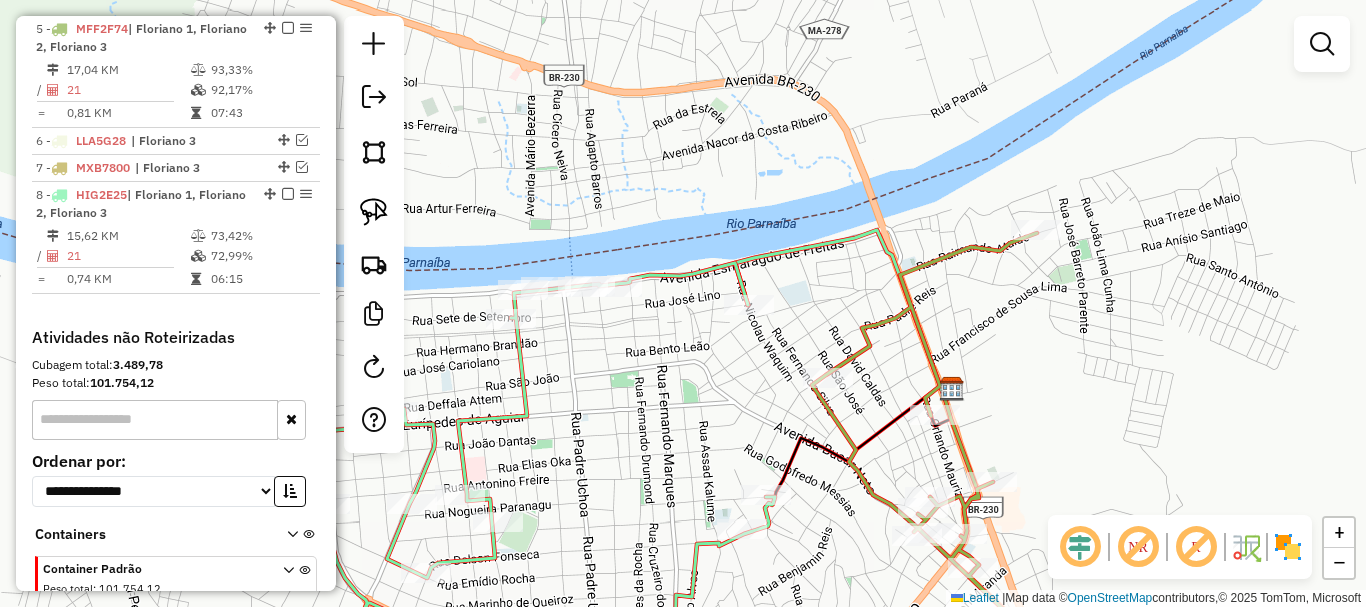select on "*********" 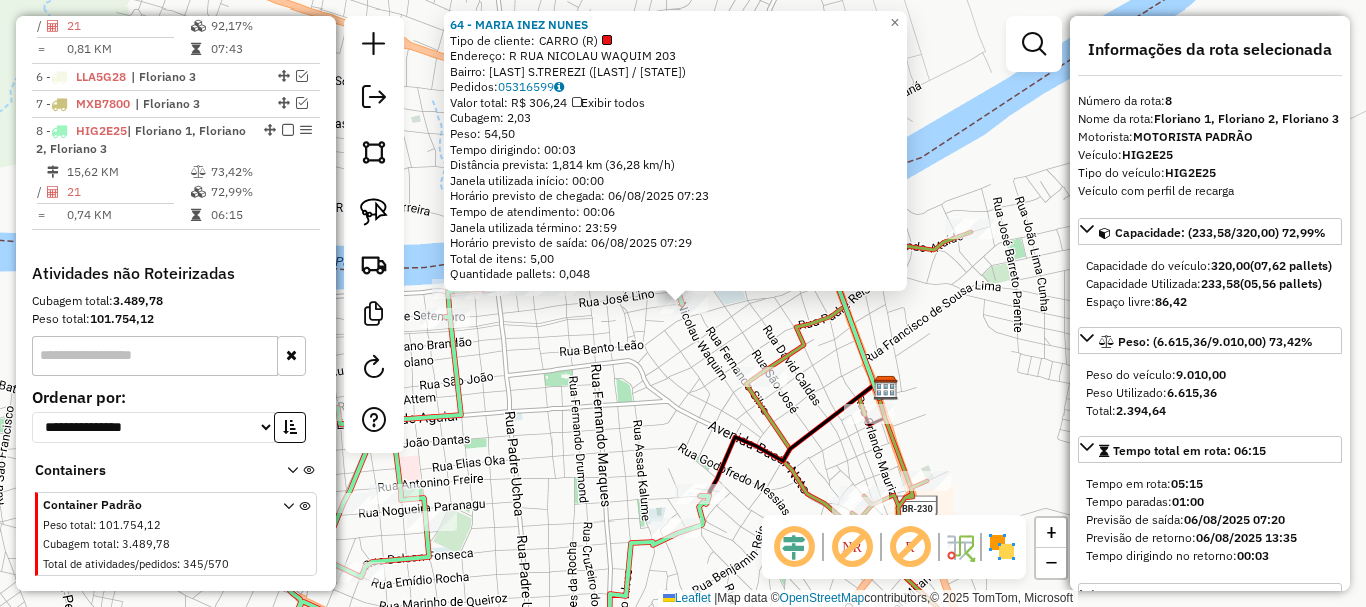 scroll, scrollTop: 979, scrollLeft: 0, axis: vertical 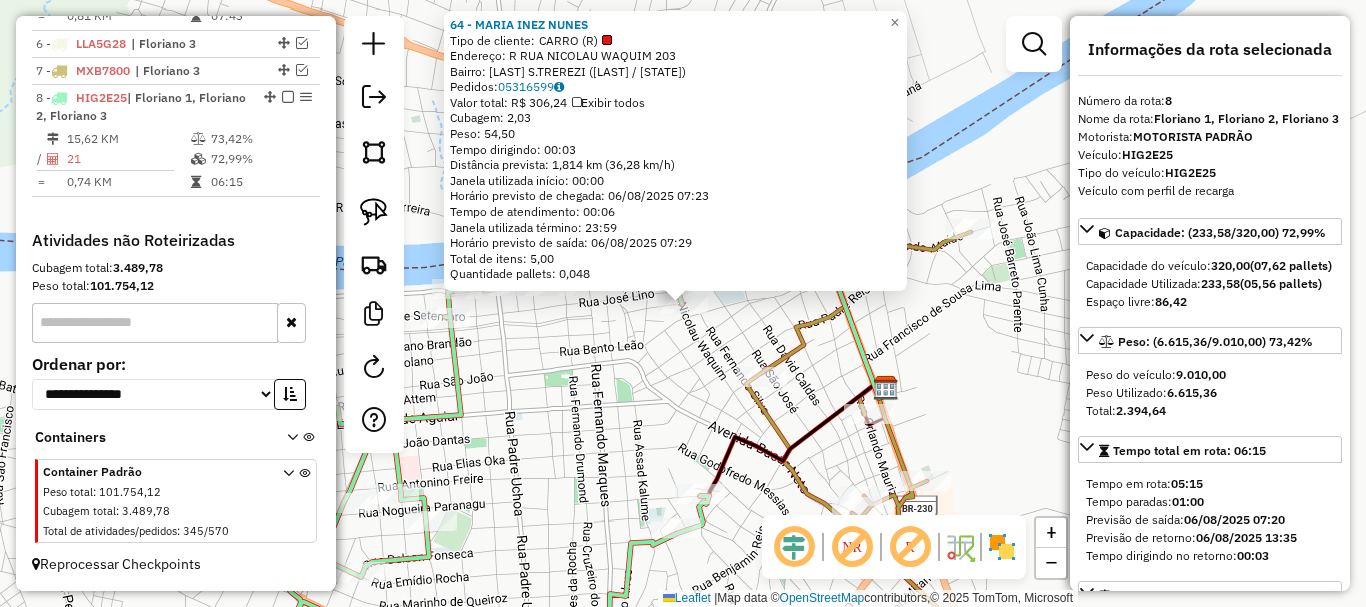 click on "64 - MARIA INEZ NUNES  Tipo de cliente:   CARRO (R)   Endereço: R   RUA NICOLAU WAQUIM             203   Bairro: BOSQUE S.TREREZI (FLORIANO / PI)   Pedidos:  05316599   Valor total: R$ 306,24   Exibir todos   Cubagem: 2,03  Peso: 54,50  Tempo dirigindo: 00:03   Distância prevista: 1,814 km (36,28 km/h)   Janela utilizada início: 00:00   Horário previsto de chegada: 06/08/2025 07:23   Tempo de atendimento: 00:06   Janela utilizada término: 23:59   Horário previsto de saída: 06/08/2025 07:29   Total de itens: 5,00   Quantidade pallets: 0,048  × Janela de atendimento Grade de atendimento Capacidade Transportadoras Veículos Cliente Pedidos  Rotas Selecione os dias de semana para filtrar as janelas de atendimento  Seg   Ter   Qua   Qui   Sex   Sáb   Dom  Informe o período da janela de atendimento: De: Até:  Filtrar exatamente a janela do cliente  Considerar janela de atendimento padrão  Selecione os dias de semana para filtrar as grades de atendimento  Seg   Ter   Qua   Qui   Sex   Sáb   Dom   De:  +" 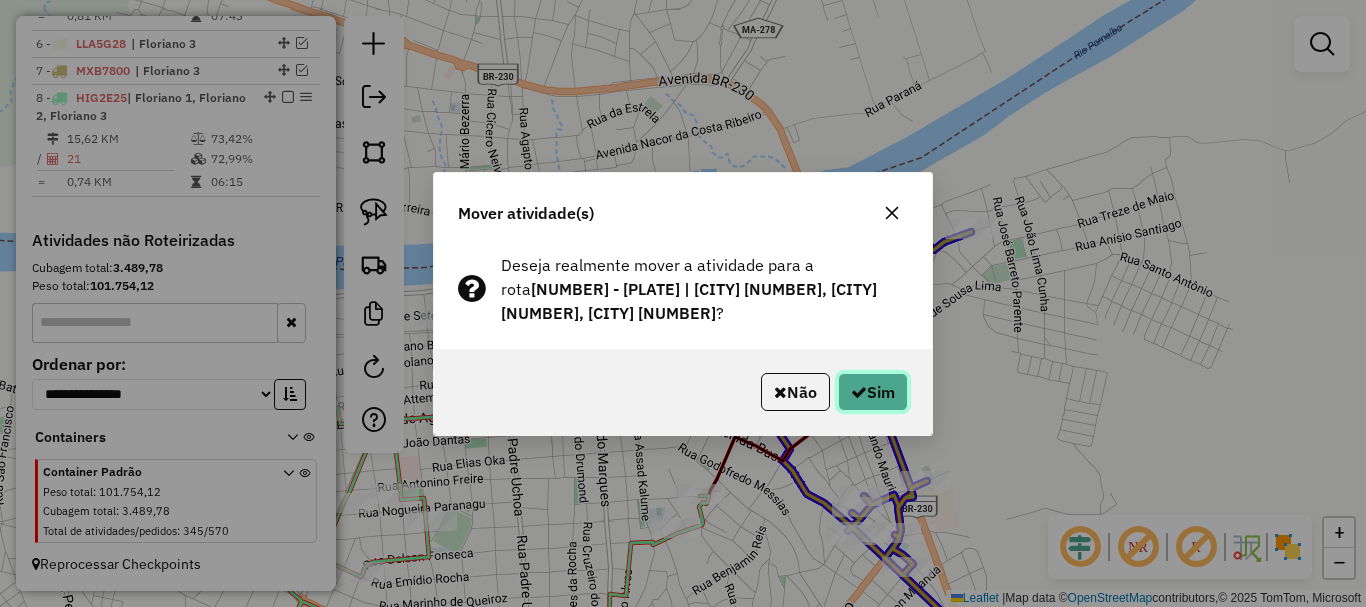 click on "Sim" 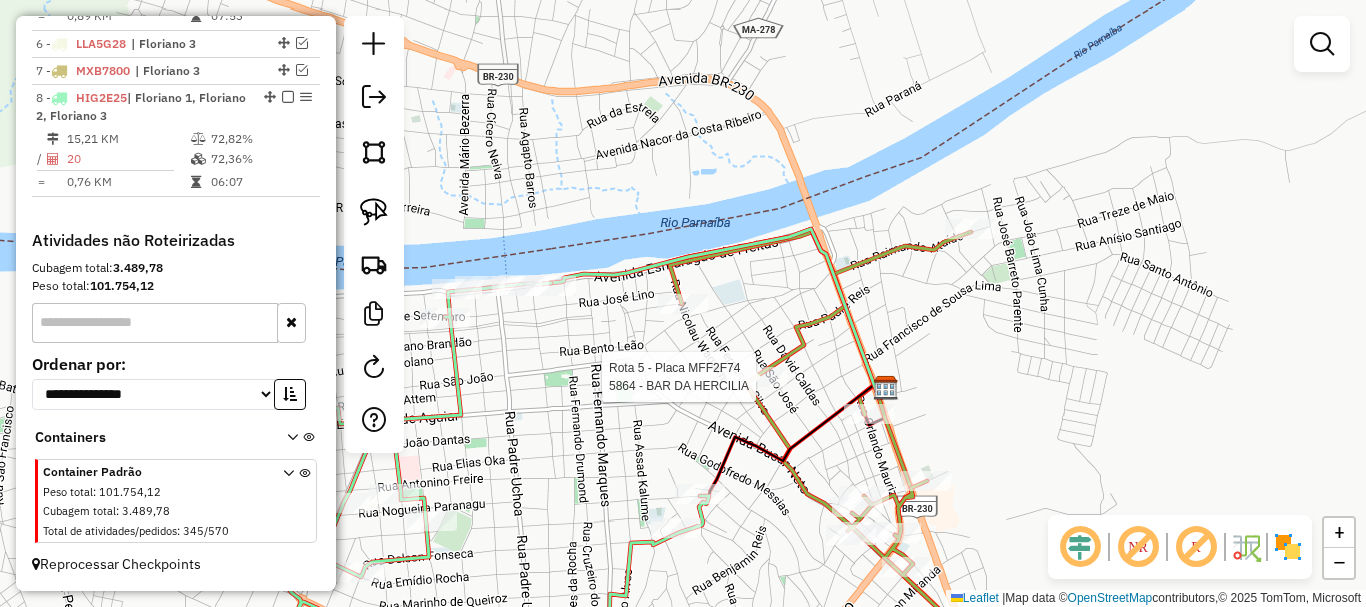 select on "*********" 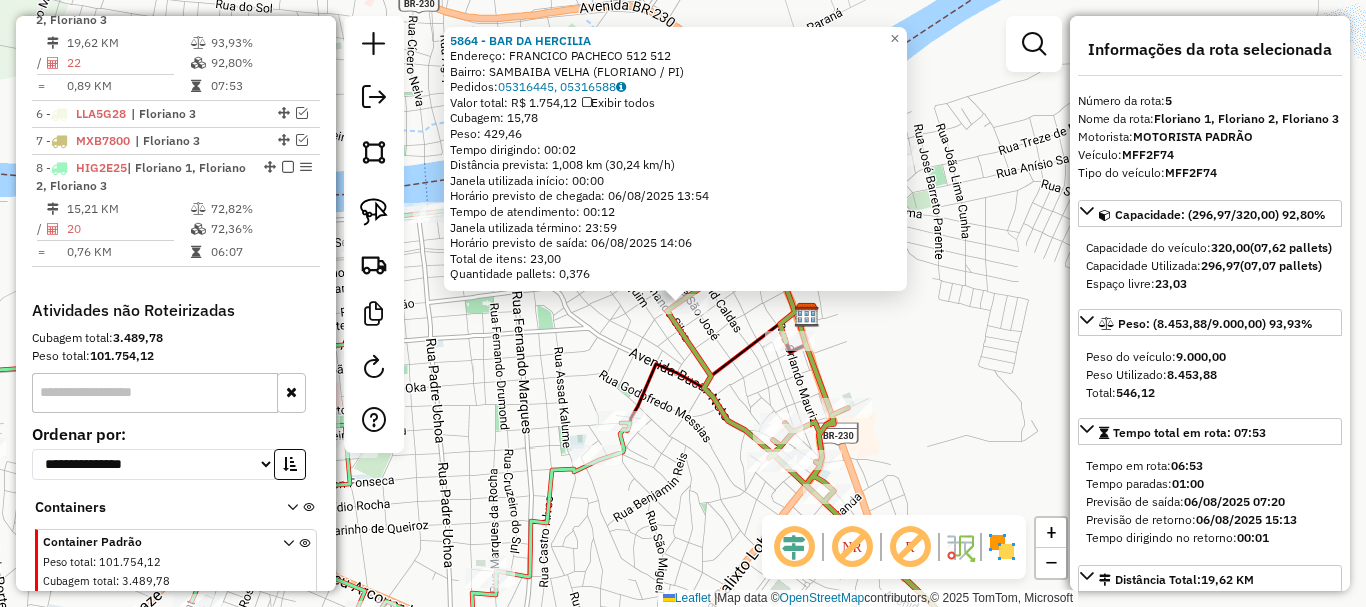 scroll, scrollTop: 882, scrollLeft: 0, axis: vertical 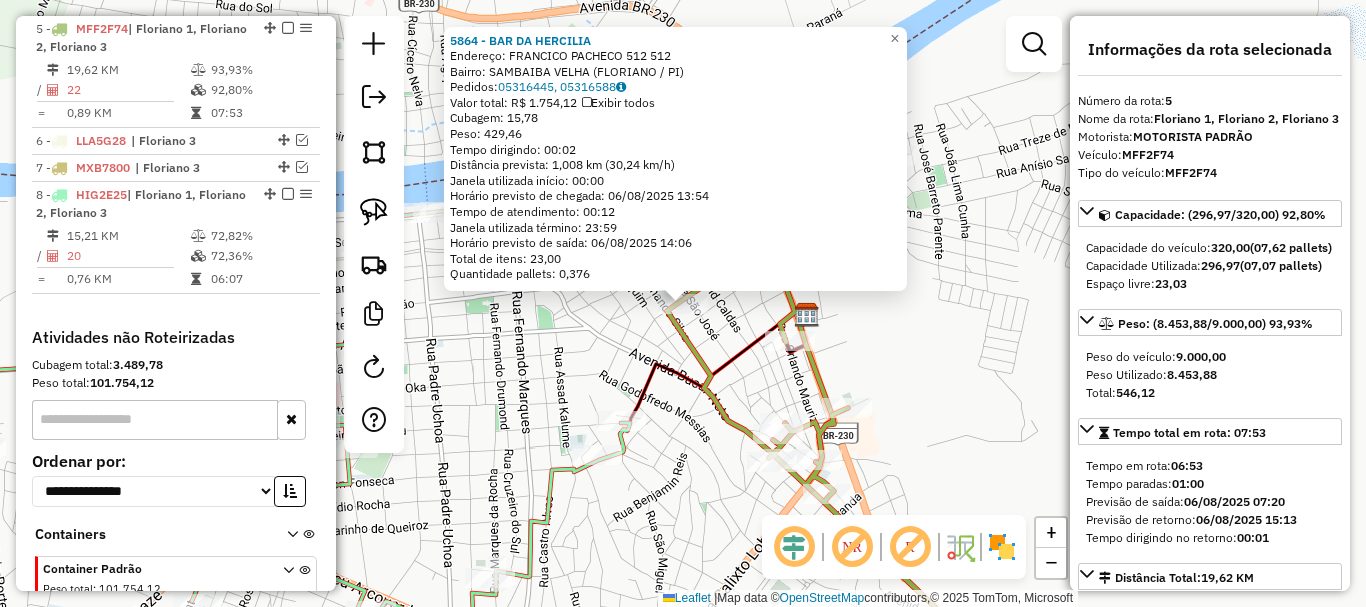 click on "5864 - BAR DA HERCILIA  Endereço:  FRANCICO PACHECO 512 512   Bairro: SAMBAIBA VELHA (FLORIANO / PI)   Pedidos:  05316445, 05316588   Valor total: R$ 1.754,12   Exibir todos   Cubagem: 15,78  Peso: 429,46  Tempo dirigindo: 00:02   Distância prevista: 1,008 km (30,24 km/h)   Janela utilizada início: 00:00   Horário previsto de chegada: 06/08/2025 13:54   Tempo de atendimento: 00:12   Janela utilizada término: 23:59   Horário previsto de saída: 06/08/2025 14:06   Total de itens: 23,00   Quantidade pallets: 0,376  × Janela de atendimento Grade de atendimento Capacidade Transportadoras Veículos Cliente Pedidos  Rotas Selecione os dias de semana para filtrar as janelas de atendimento  Seg   Ter   Qua   Qui   Sex   Sáb   Dom  Informe o período da janela de atendimento: De: Até:  Filtrar exatamente a janela do cliente  Considerar janela de atendimento padrão  Selecione os dias de semana para filtrar as grades de atendimento  Seg   Ter   Qua   Qui   Sex   Sáb   Dom   Peso mínimo:   Peso máximo:   De:" 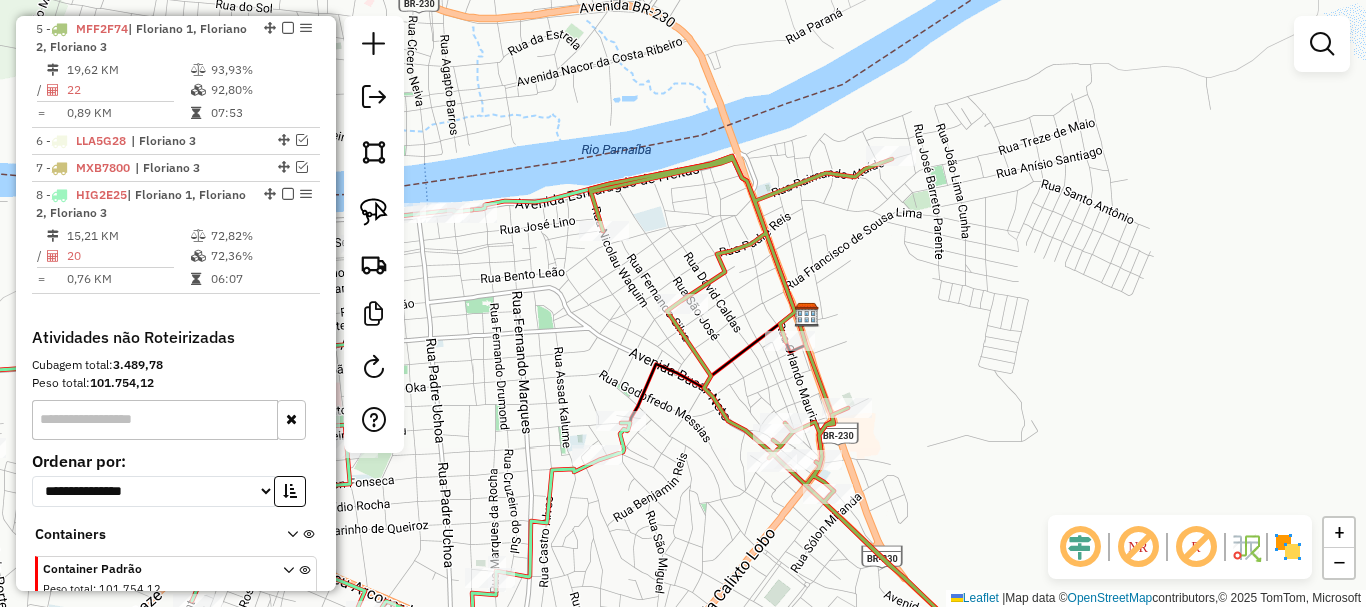 drag, startPoint x: 598, startPoint y: 349, endPoint x: 809, endPoint y: 337, distance: 211.34096 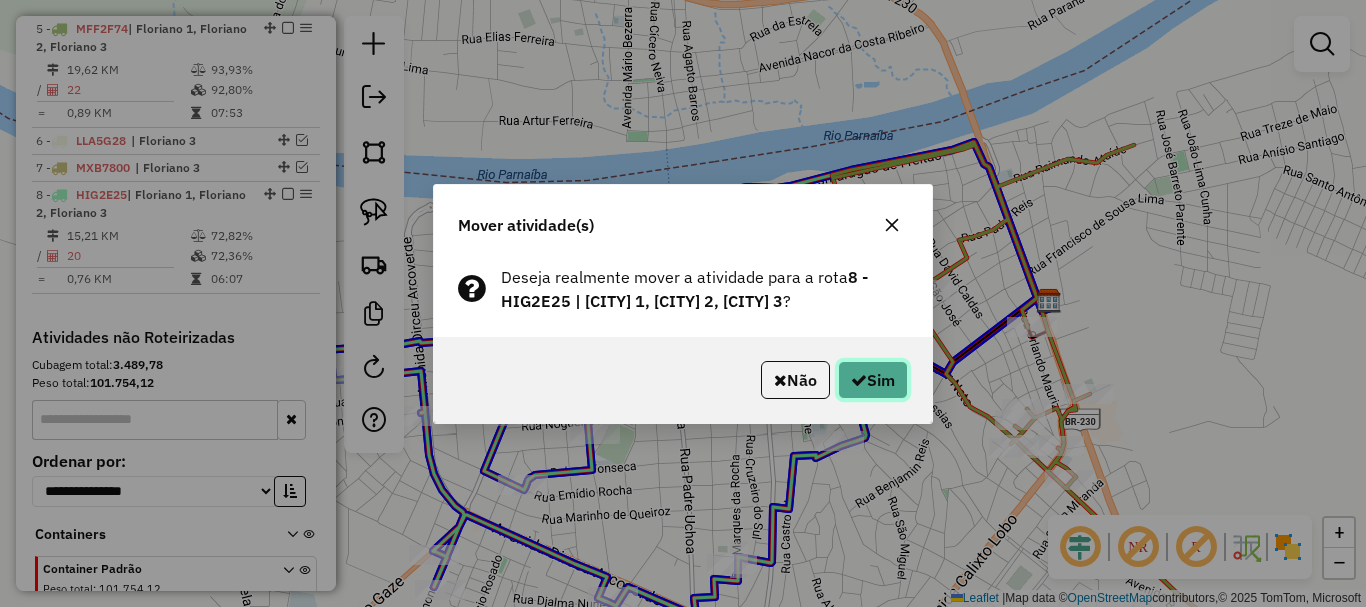 click on "Sim" 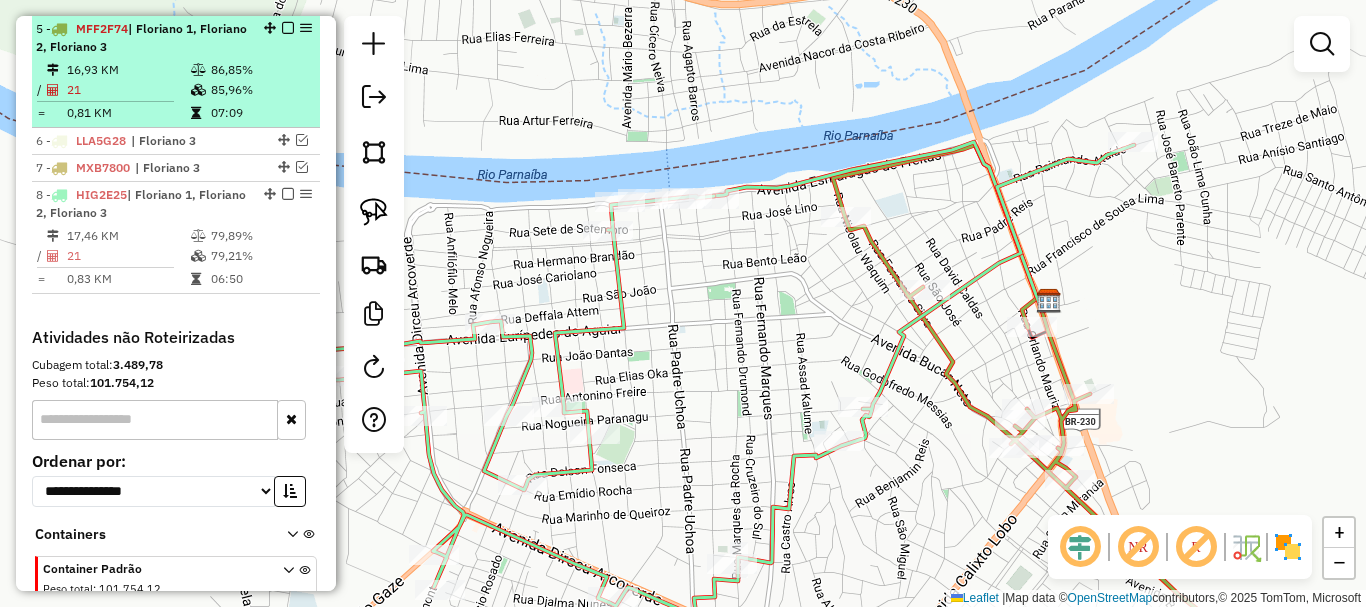 click at bounding box center (200, 113) 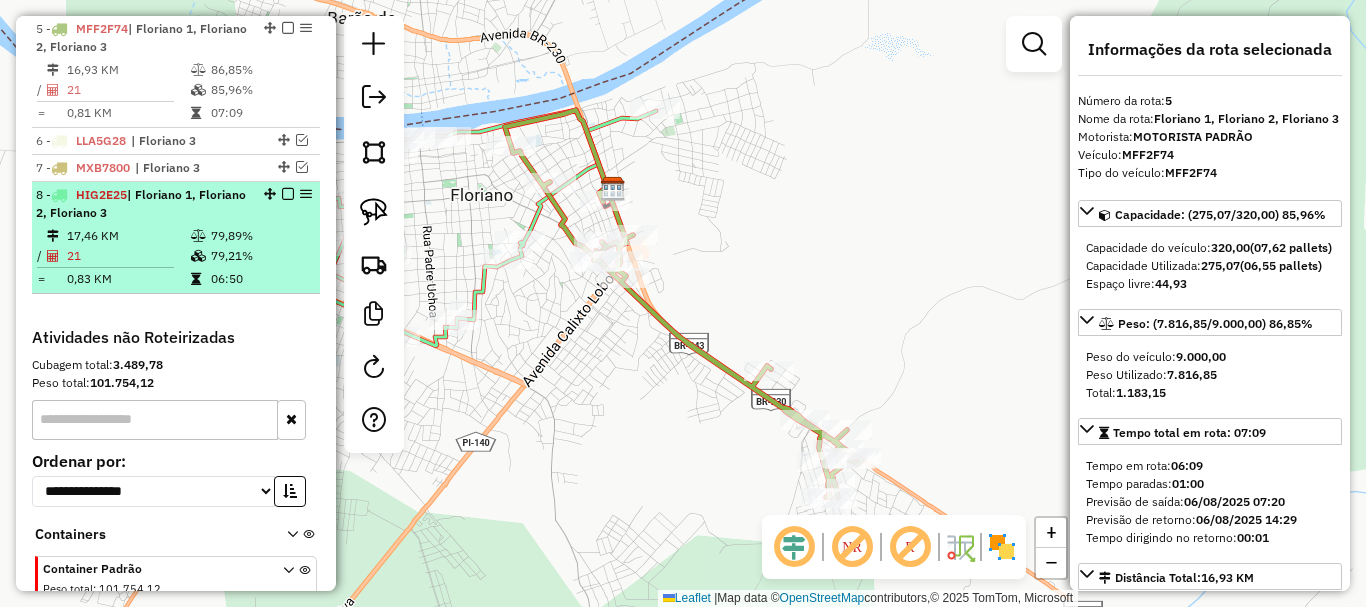 click at bounding box center [200, 236] 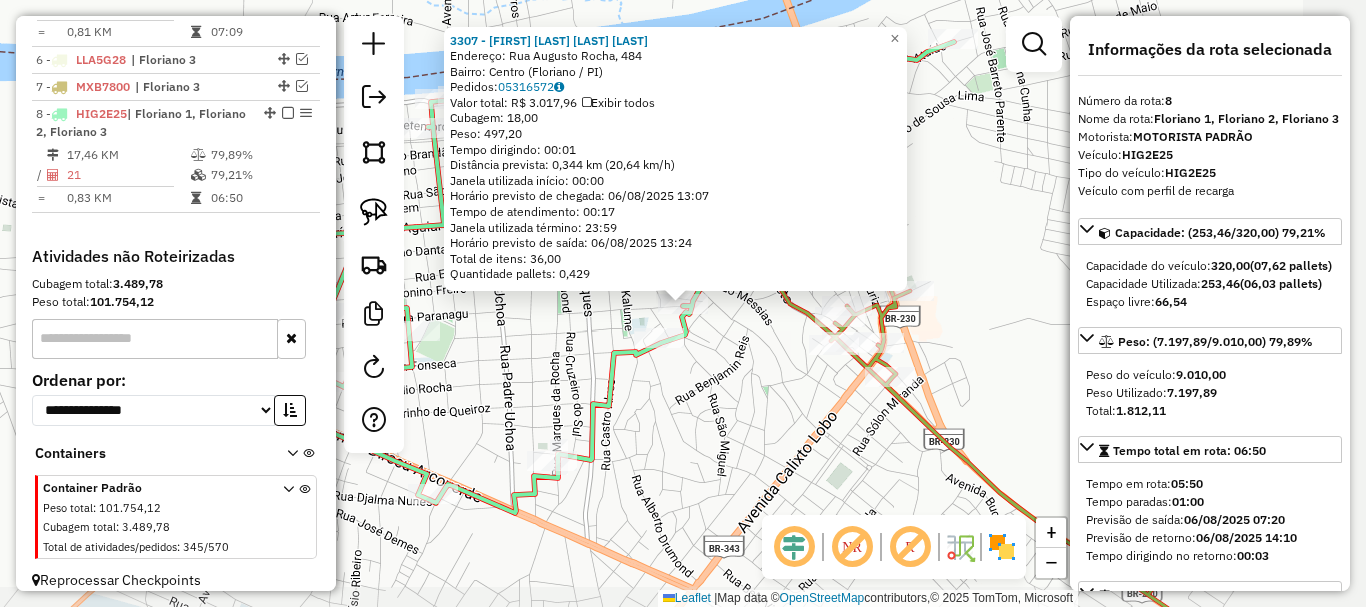 scroll, scrollTop: 979, scrollLeft: 0, axis: vertical 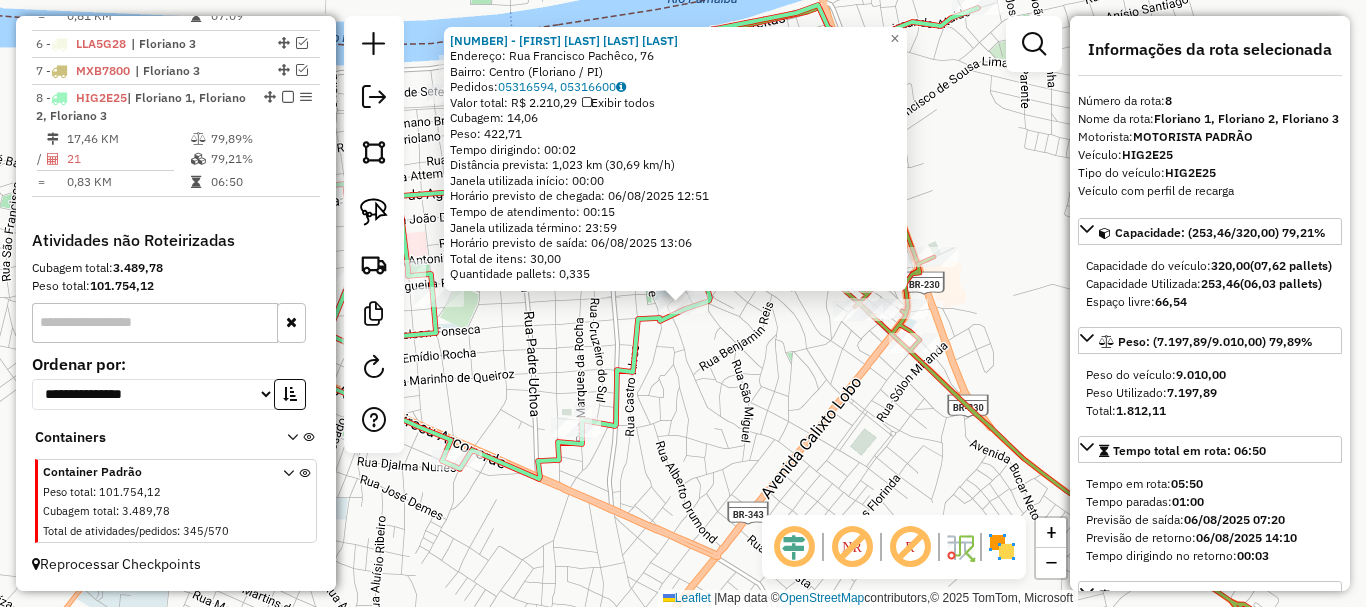 click on "431 - MARIA DA CRUZ PEREIRA DA SILVA  Endereço: Rua Francisco Pachêco, 76   Bairro: Centro (Floriano / PI)   Pedidos:  05316594, 05316600   Valor total: R$ 2.210,29   Exibir todos   Cubagem: 14,06  Peso: 422,71  Tempo dirigindo: 00:02   Distância prevista: 1,023 km (30,69 km/h)   Janela utilizada início: 00:00   Horário previsto de chegada: 06/08/2025 12:51   Tempo de atendimento: 00:15   Janela utilizada término: 23:59   Horário previsto de saída: 06/08/2025 13:06   Total de itens: 30,00   Quantidade pallets: 0,335  × Janela de atendimento Grade de atendimento Capacidade Transportadoras Veículos Cliente Pedidos  Rotas Selecione os dias de semana para filtrar as janelas de atendimento  Seg   Ter   Qua   Qui   Sex   Sáb   Dom  Informe o período da janela de atendimento: De: Até:  Filtrar exatamente a janela do cliente  Considerar janela de atendimento padrão  Selecione os dias de semana para filtrar as grades de atendimento  Seg   Ter   Qua   Qui   Sex   Sáb   Dom   Peso mínimo:   De:   Até:" 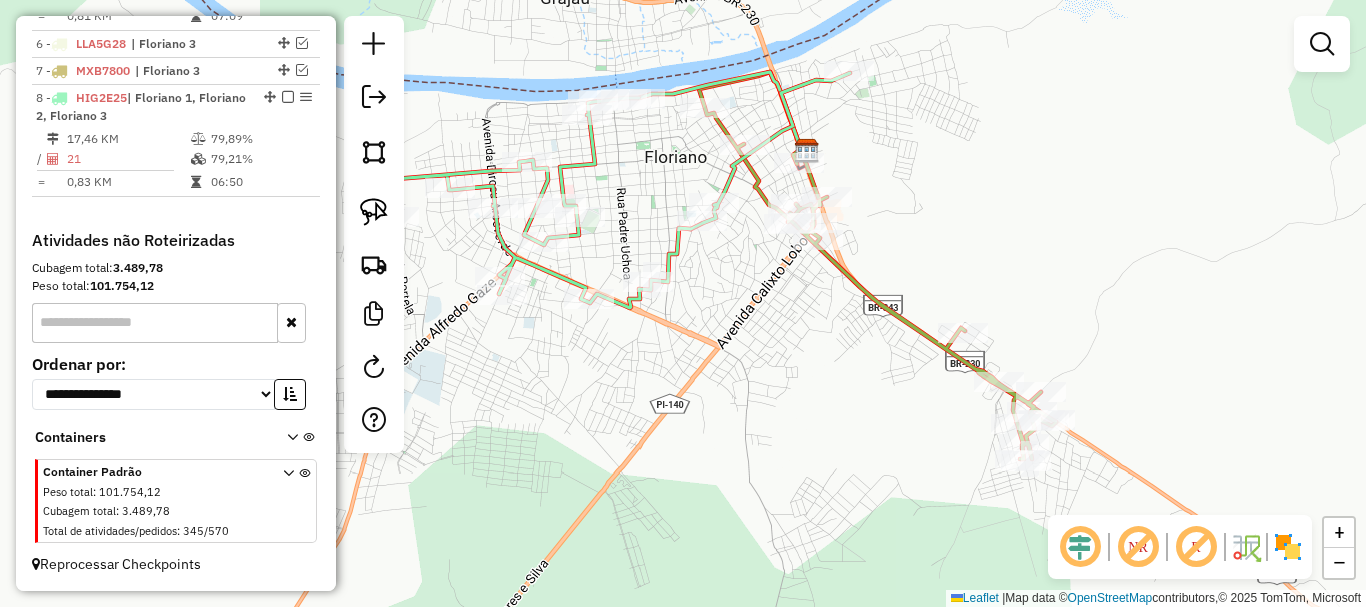 drag, startPoint x: 875, startPoint y: 346, endPoint x: 847, endPoint y: 316, distance: 41.036568 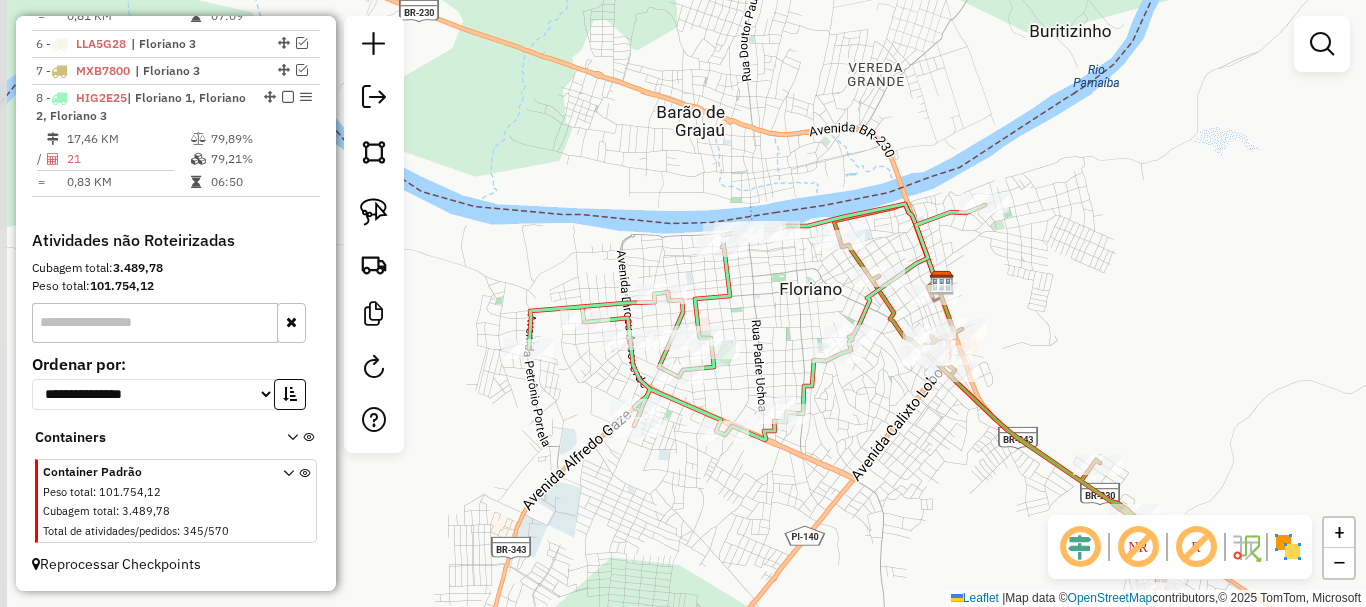 drag, startPoint x: 746, startPoint y: 312, endPoint x: 887, endPoint y: 452, distance: 198.69826 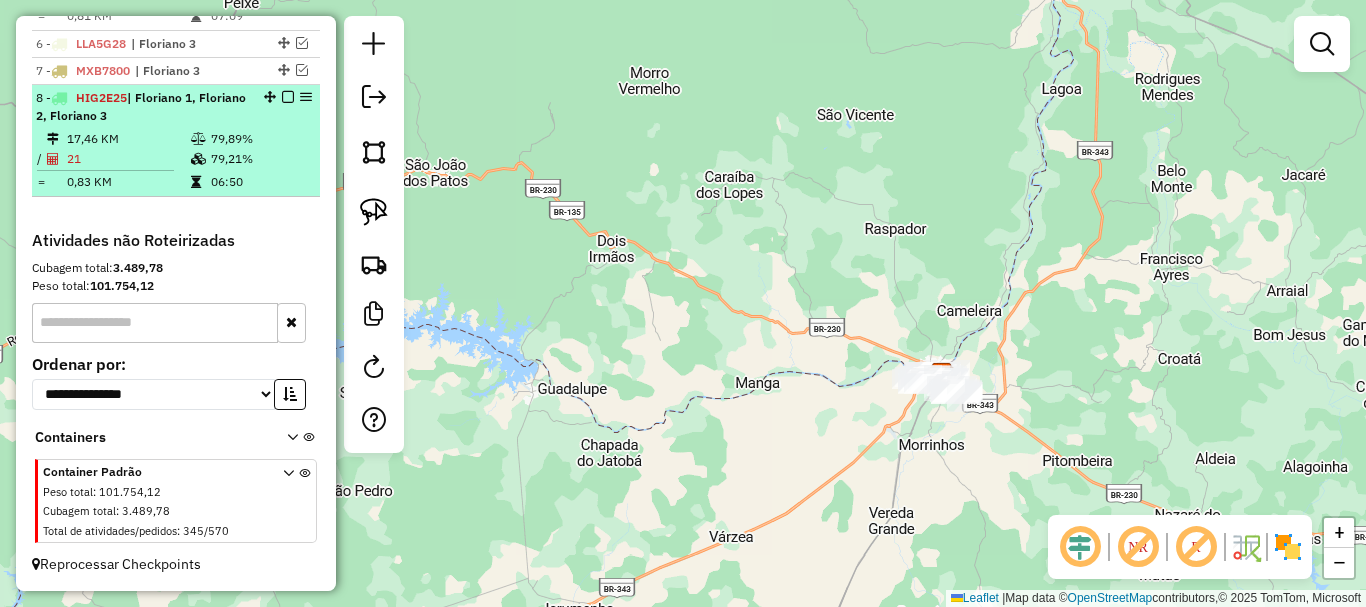 click at bounding box center [288, 97] 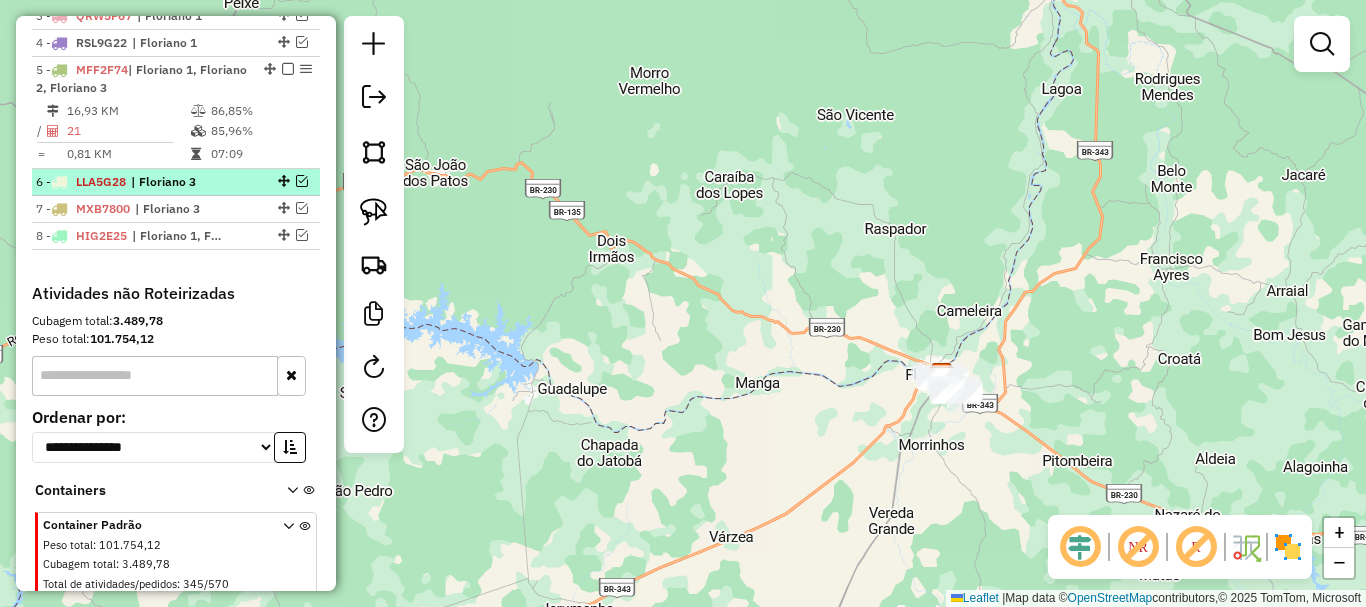 scroll, scrollTop: 794, scrollLeft: 0, axis: vertical 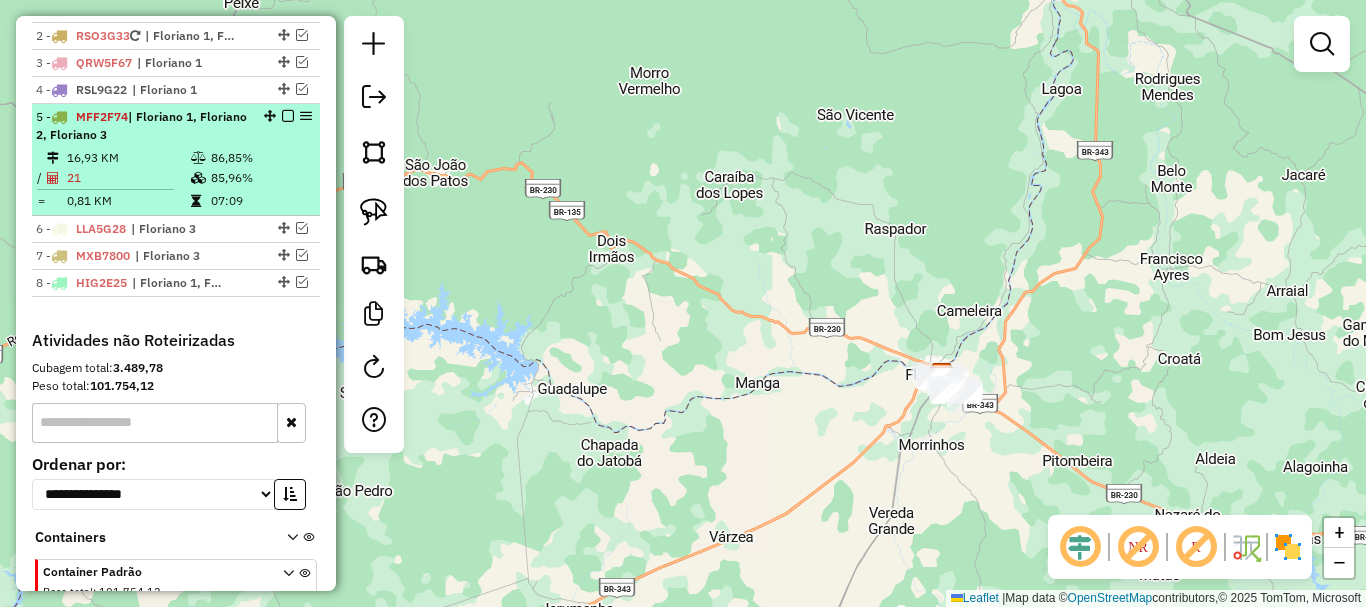 click at bounding box center [288, 116] 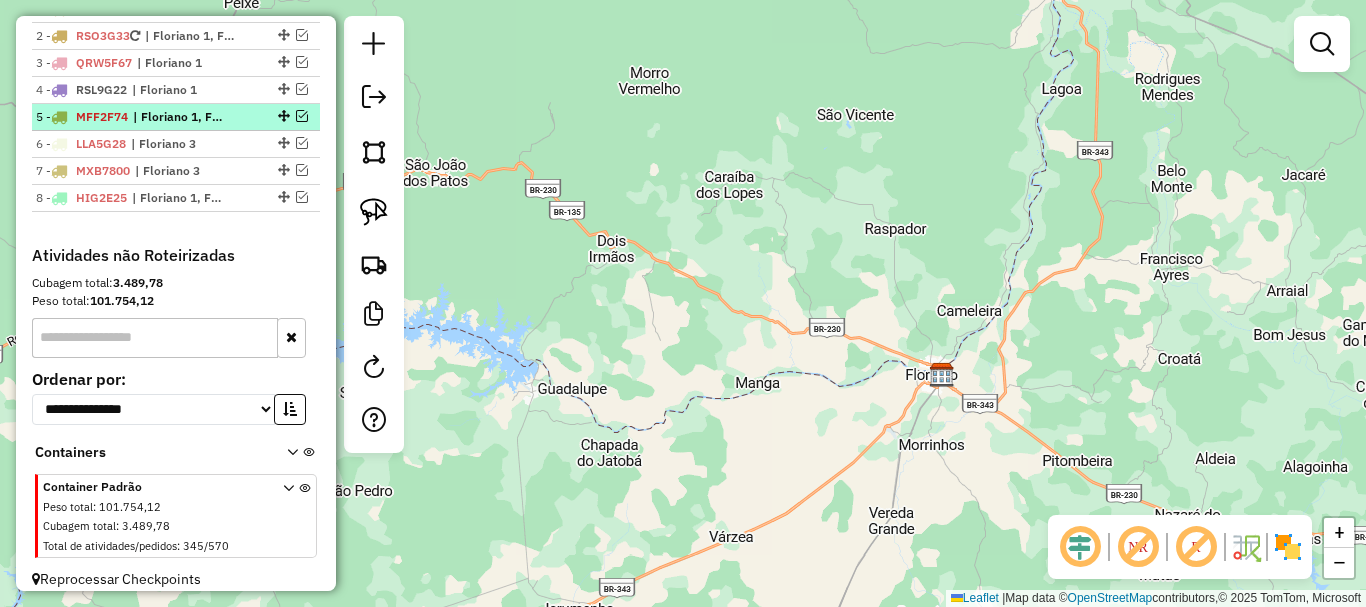 click on "| Floriano 1, Floriano 2, Floriano 3" at bounding box center (179, 117) 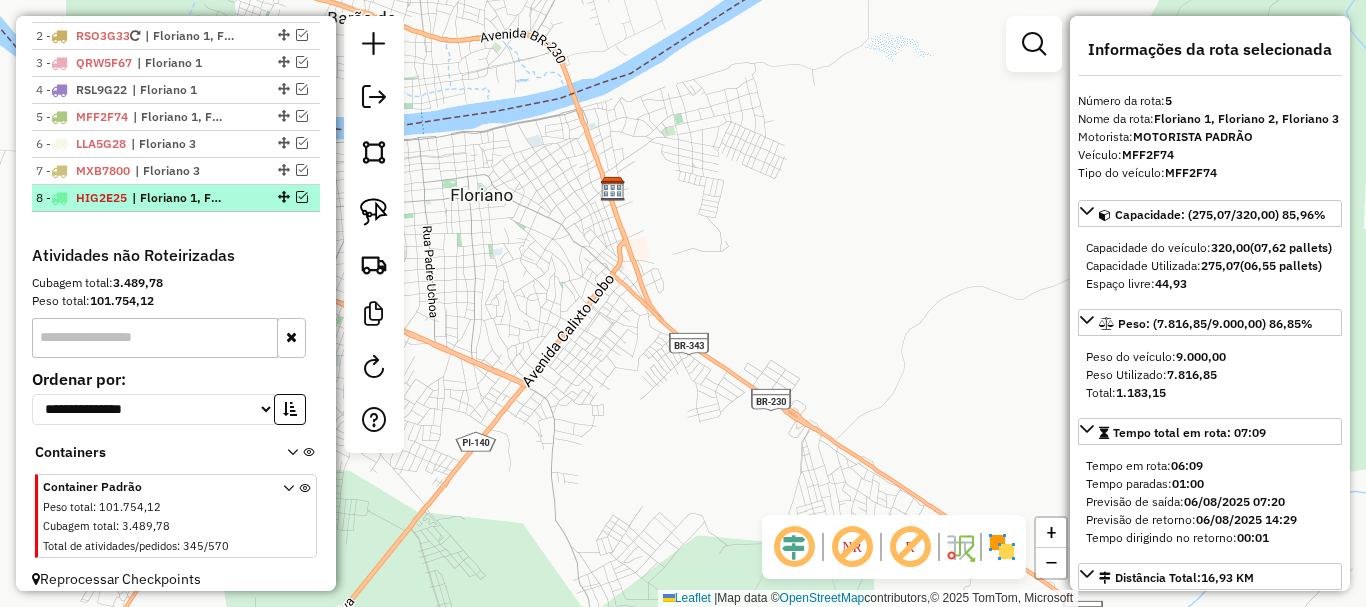 click at bounding box center [282, 197] 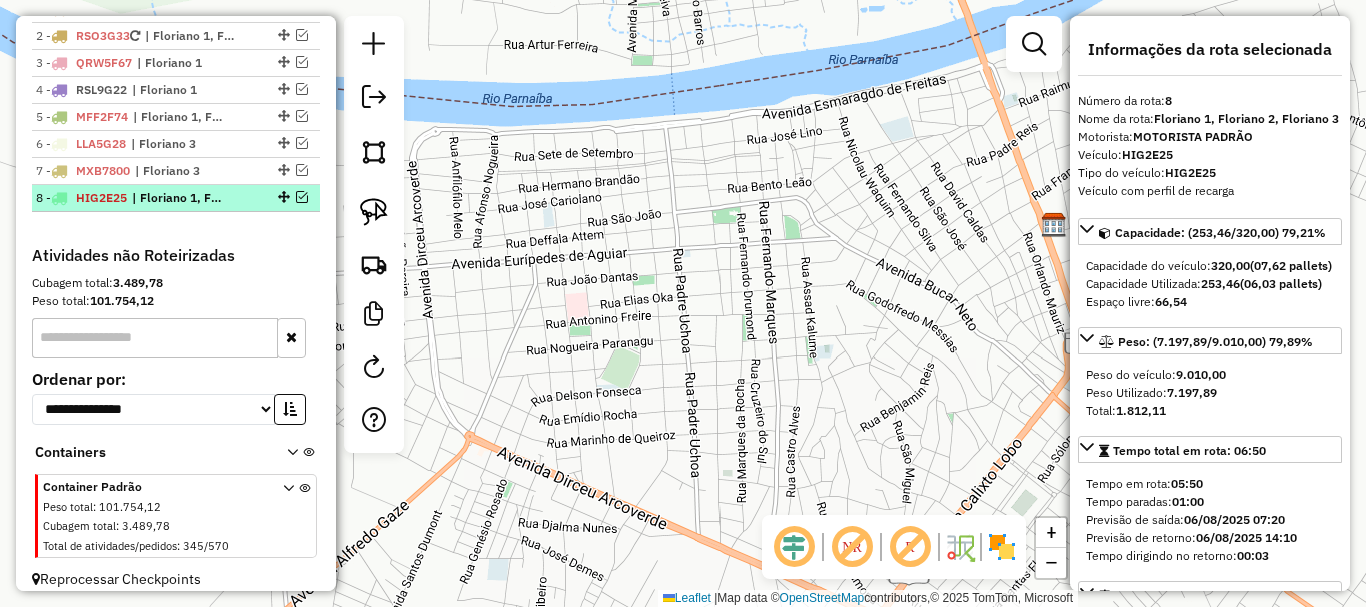 click at bounding box center [302, 197] 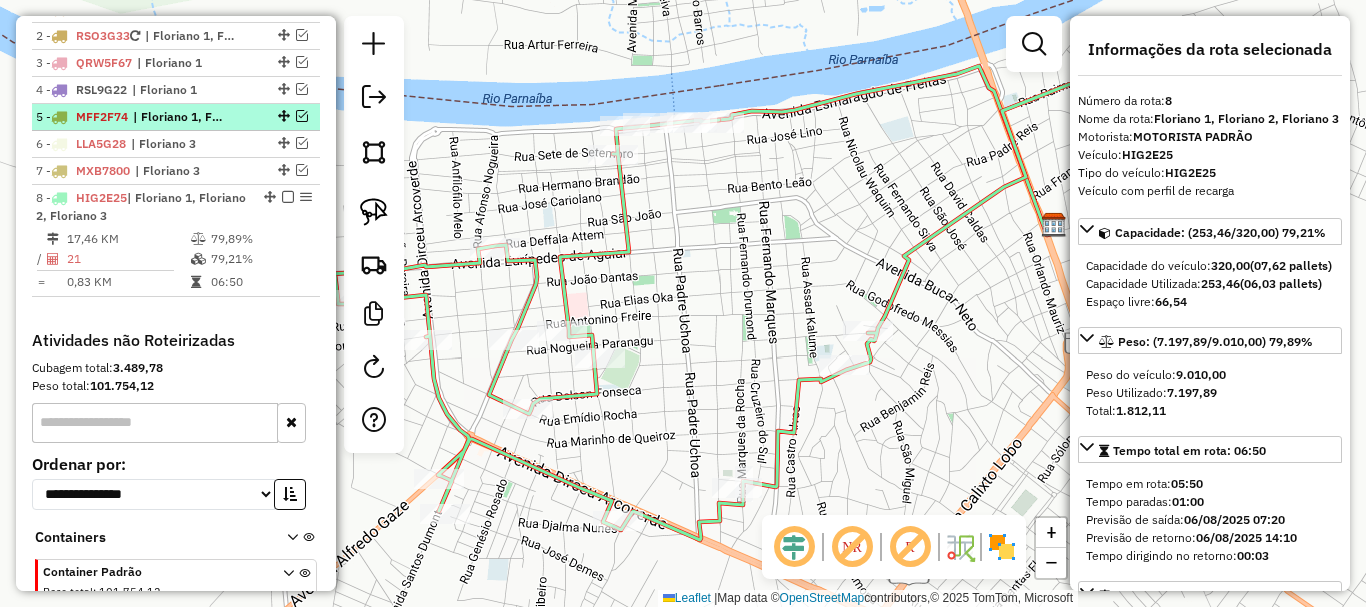 click at bounding box center (302, 116) 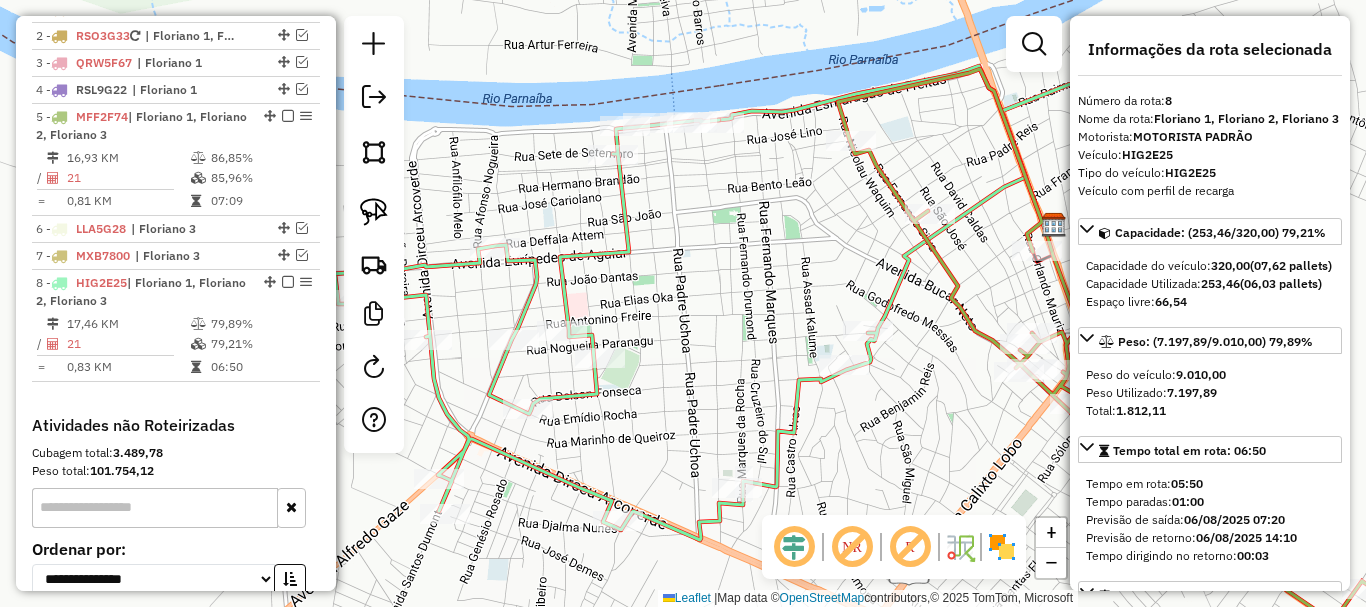 drag, startPoint x: 669, startPoint y: 228, endPoint x: 539, endPoint y: 192, distance: 134.89255 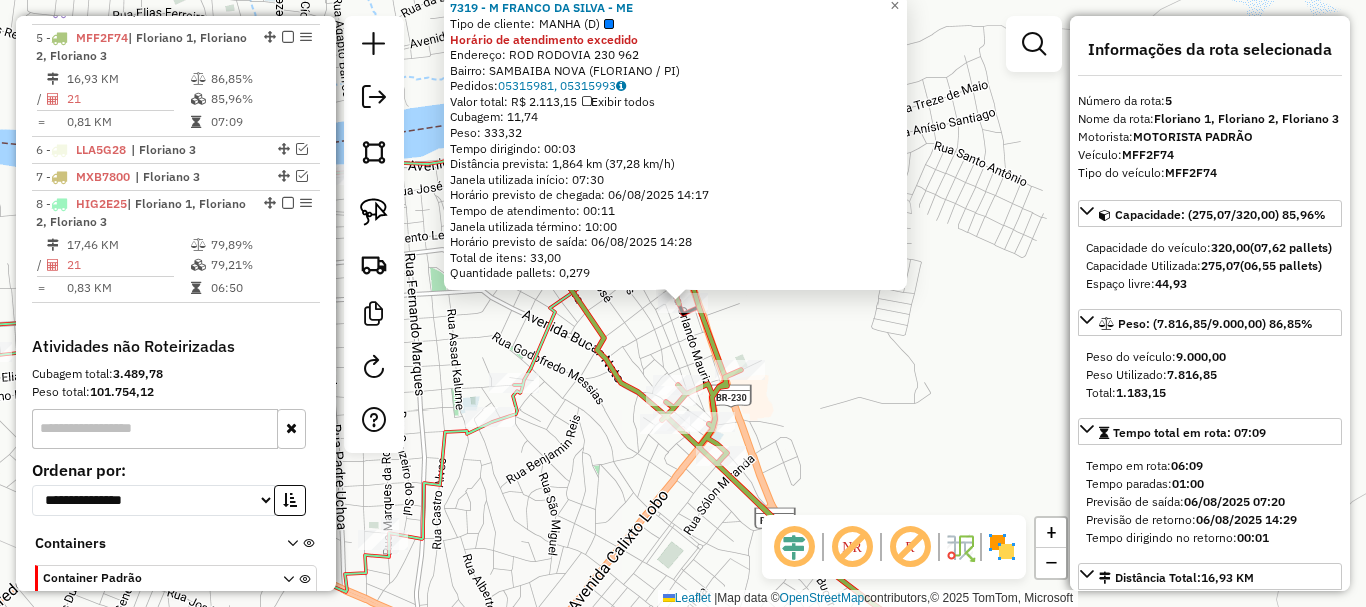 scroll, scrollTop: 882, scrollLeft: 0, axis: vertical 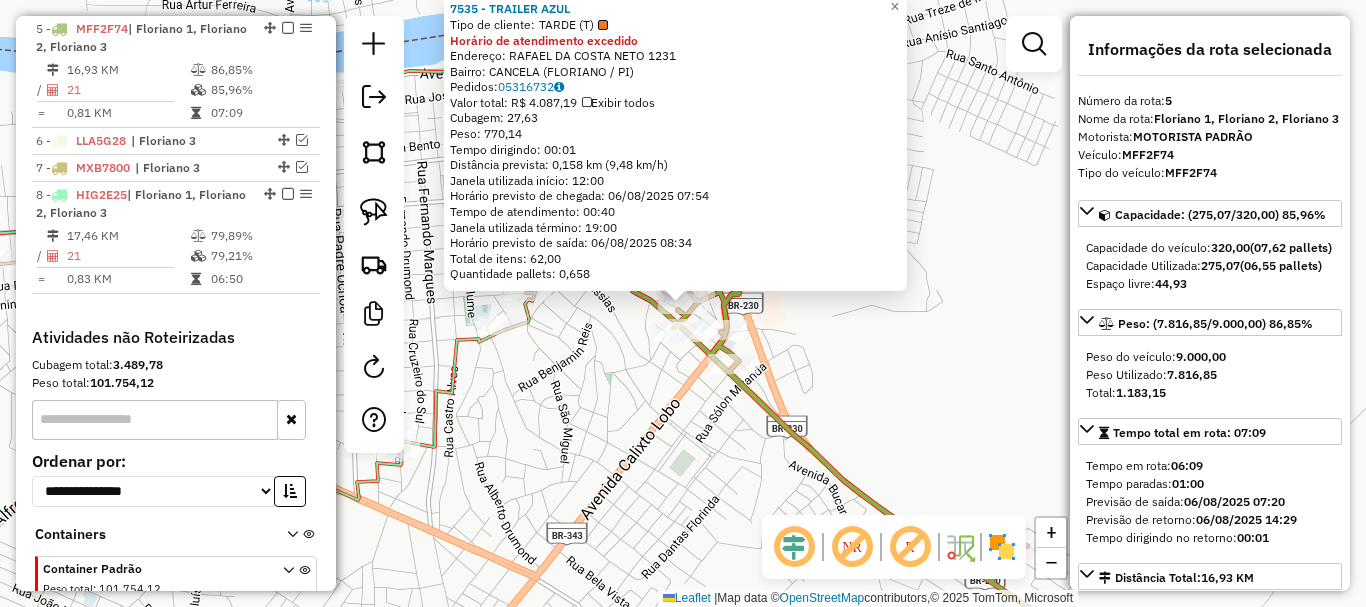 click on "7535 - TRAILER AZUL  Tipo de cliente:   TARDE (T)  Horário de atendimento excedido  Endereço:  RAFAEL DA COSTA NETO 1231   Bairro: CANCELA (FLORIANO / PI)   Pedidos:  05316732   Valor total: R$ 4.087,19   Exibir todos   Cubagem: 27,63  Peso: 770,14  Tempo dirigindo: 00:01   Distância prevista: 0,158 km (9,48 km/h)   Janela utilizada início: 12:00   Horário previsto de chegada: 06/08/2025 07:54   Tempo de atendimento: 00:40   Janela utilizada término: 19:00   Horário previsto de saída: 06/08/2025 08:34   Total de itens: 62,00   Quantidade pallets: 0,658  × Janela de atendimento Grade de atendimento Capacidade Transportadoras Veículos Cliente Pedidos  Rotas Selecione os dias de semana para filtrar as janelas de atendimento  Seg   Ter   Qua   Qui   Sex   Sáb   Dom  Informe o período da janela de atendimento: De: Até:  Filtrar exatamente a janela do cliente  Considerar janela de atendimento padrão  Selecione os dias de semana para filtrar as grades de atendimento  Seg   Ter   Qua   Qui   Sex   Sáb" 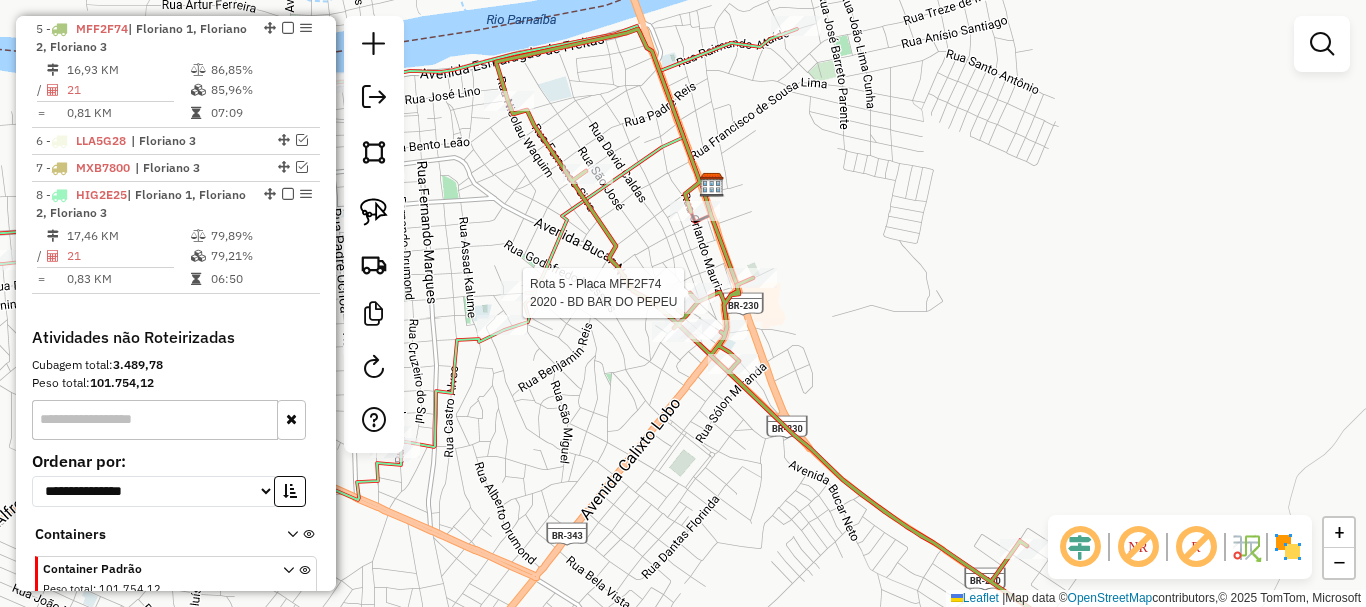 select on "*********" 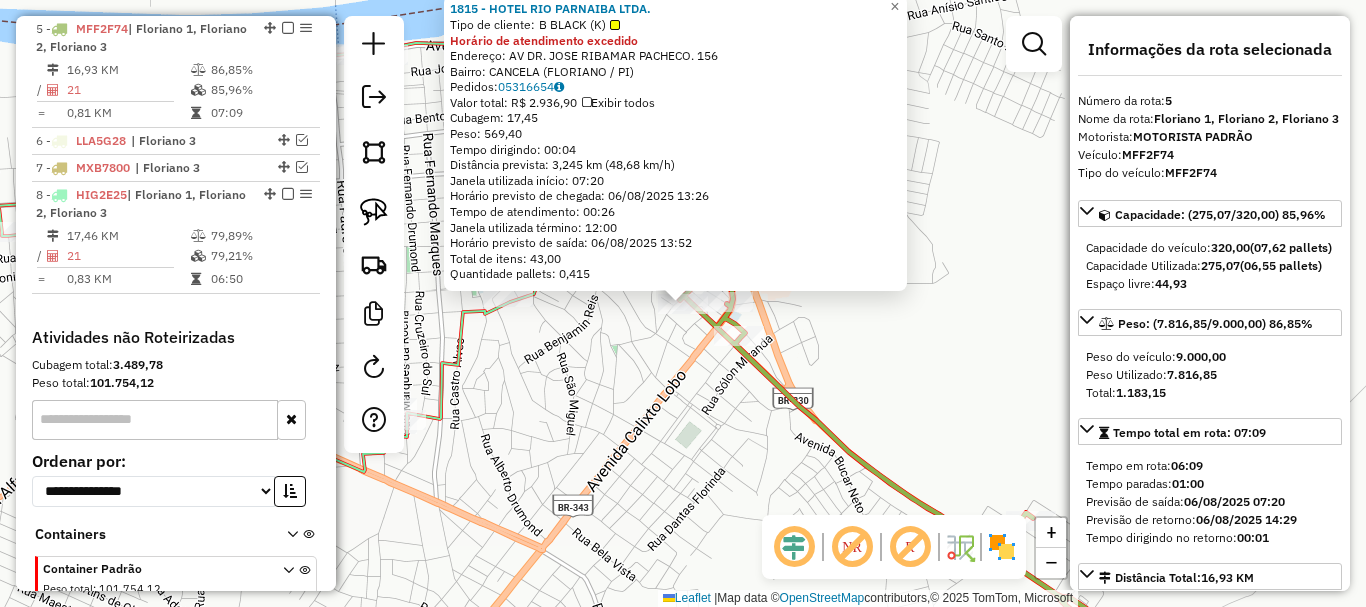 click on "1815 - HOTEL RIO PARNAIBA LTDA.  Tipo de cliente:   B BLACK (K)  Horário de atendimento excedido  Endereço: AV  DR. JOSE RIBAMAR PACHECO.      156   Bairro: CANCELA (FLORIANO / PI)   Pedidos:  05316654   Valor total: R$ 2.936,90   Exibir todos   Cubagem: 17,45  Peso: 569,40  Tempo dirigindo: 00:04   Distância prevista: 3,245 km (48,68 km/h)   Janela utilizada início: 07:20   Horário previsto de chegada: 06/08/2025 13:26   Tempo de atendimento: 00:26   Janela utilizada término: 12:00   Horário previsto de saída: 06/08/2025 13:52   Total de itens: 43,00   Quantidade pallets: 0,415  × Janela de atendimento Grade de atendimento Capacidade Transportadoras Veículos Cliente Pedidos  Rotas Selecione os dias de semana para filtrar as janelas de atendimento  Seg   Ter   Qua   Qui   Sex   Sáb   Dom  Informe o período da janela de atendimento: De: Até:  Filtrar exatamente a janela do cliente  Considerar janela de atendimento padrão  Selecione os dias de semana para filtrar as grades de atendimento  Seg  De:" 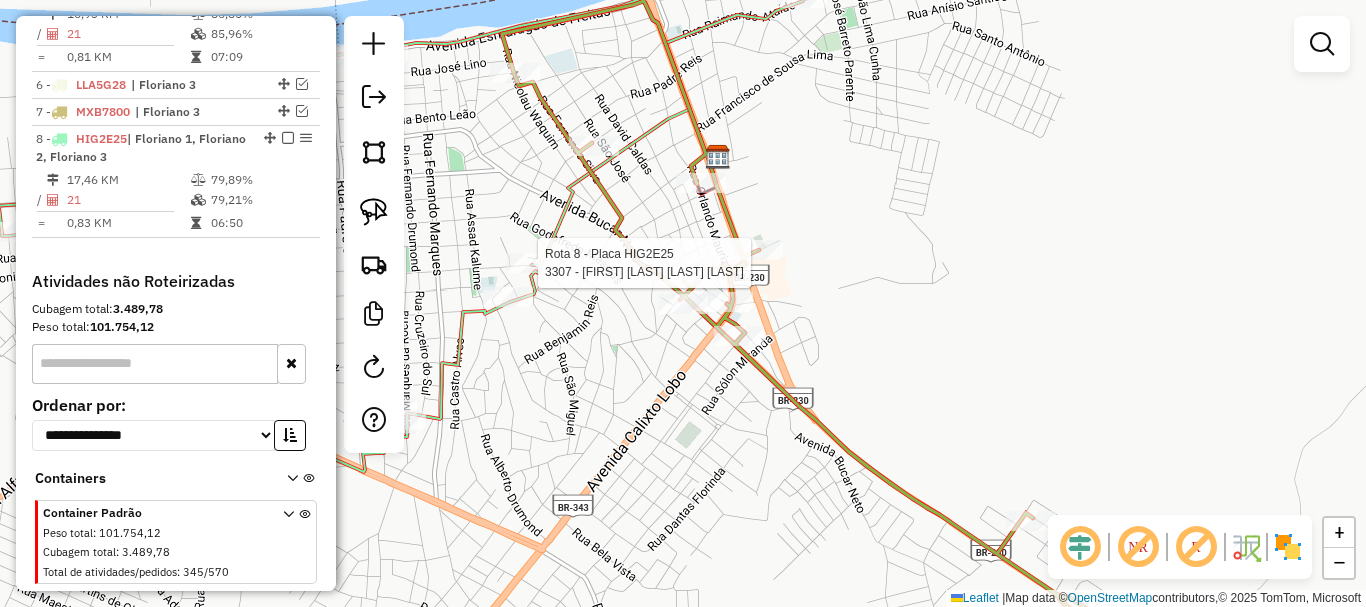 select on "*********" 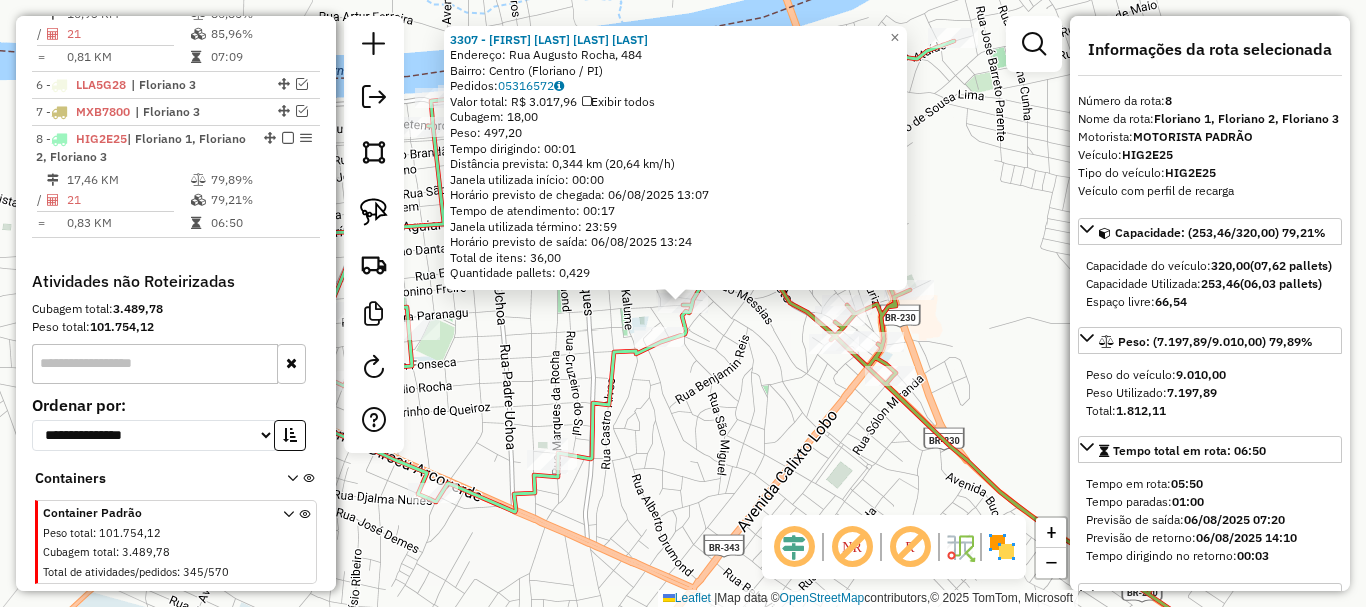 scroll, scrollTop: 979, scrollLeft: 0, axis: vertical 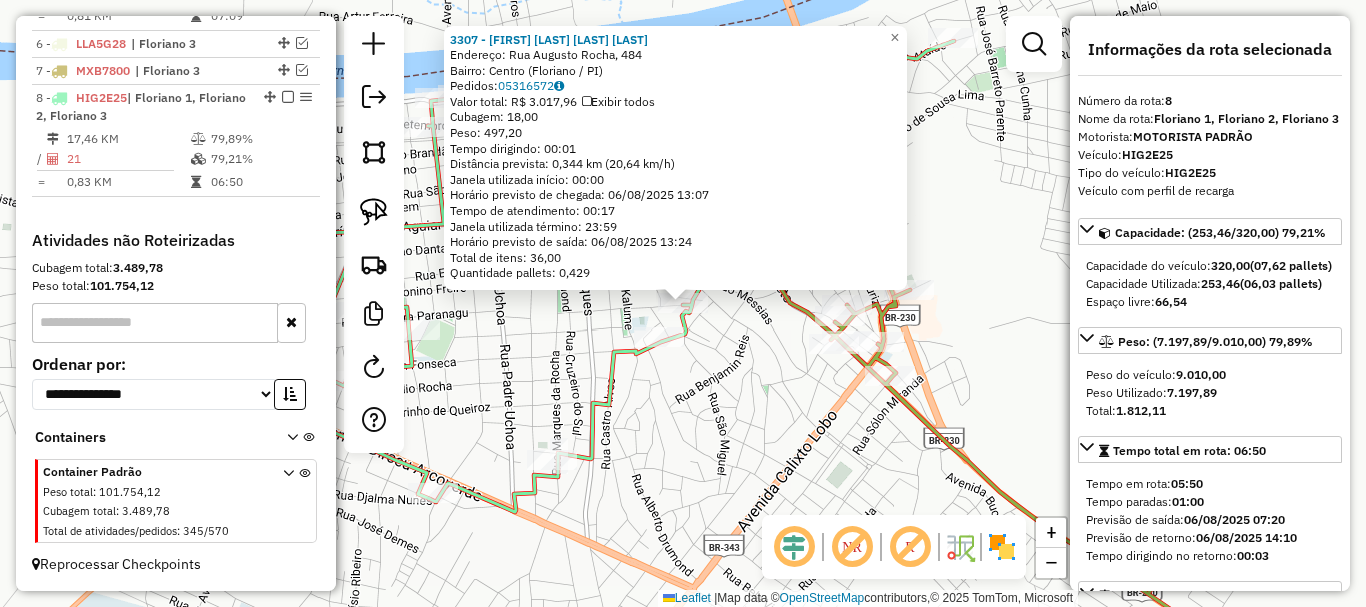 click on "3307 - LUSILEIDE DIAS LIMA SOUSA  Endereço: Rua Augusto Rocha, 484   Bairro: Centro (Floriano / PI)   Pedidos:  05316572   Valor total: R$ 3.017,96   Exibir todos   Cubagem: 18,00  Peso: 497,20  Tempo dirigindo: 00:01   Distância prevista: 0,344 km (20,64 km/h)   Janela utilizada início: 00:00   Horário previsto de chegada: 06/08/2025 13:07   Tempo de atendimento: 00:17   Janela utilizada término: 23:59   Horário previsto de saída: 06/08/2025 13:24   Total de itens: 36,00   Quantidade pallets: 0,429  × Janela de atendimento Grade de atendimento Capacidade Transportadoras Veículos Cliente Pedidos  Rotas Selecione os dias de semana para filtrar as janelas de atendimento  Seg   Ter   Qua   Qui   Sex   Sáb   Dom  Informe o período da janela de atendimento: De: Até:  Filtrar exatamente a janela do cliente  Considerar janela de atendimento padrão  Selecione os dias de semana para filtrar as grades de atendimento  Seg   Ter   Qua   Qui   Sex   Sáb   Dom   Clientes fora do dia de atendimento selecionado" 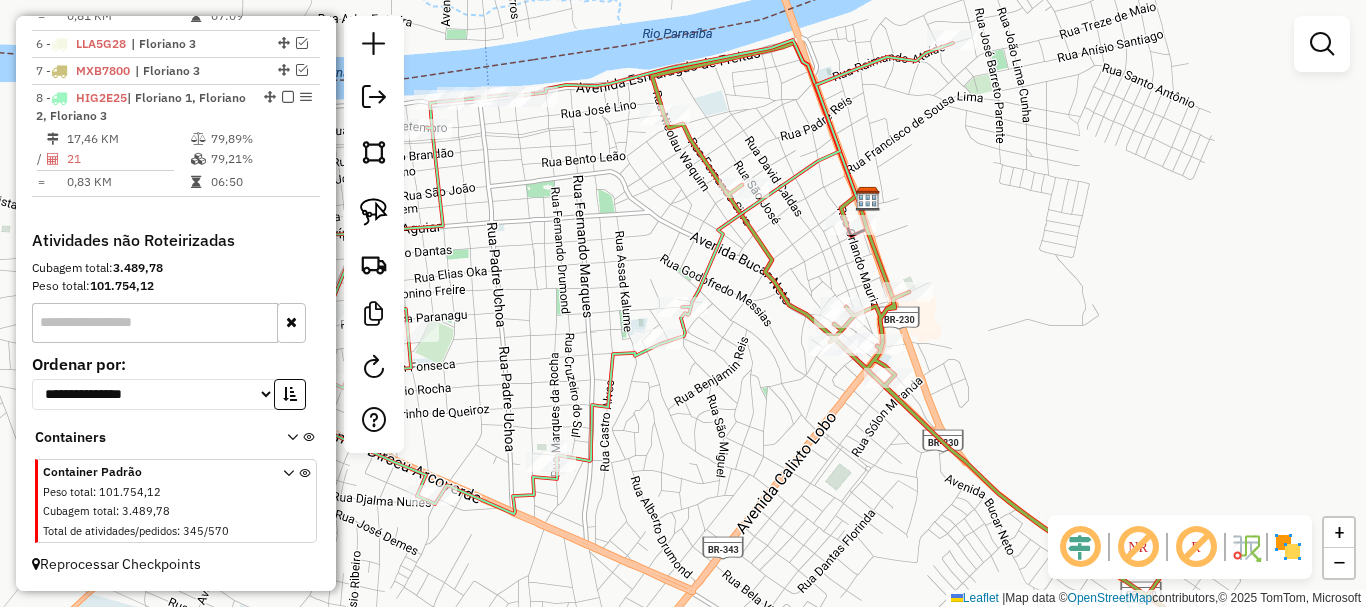 click 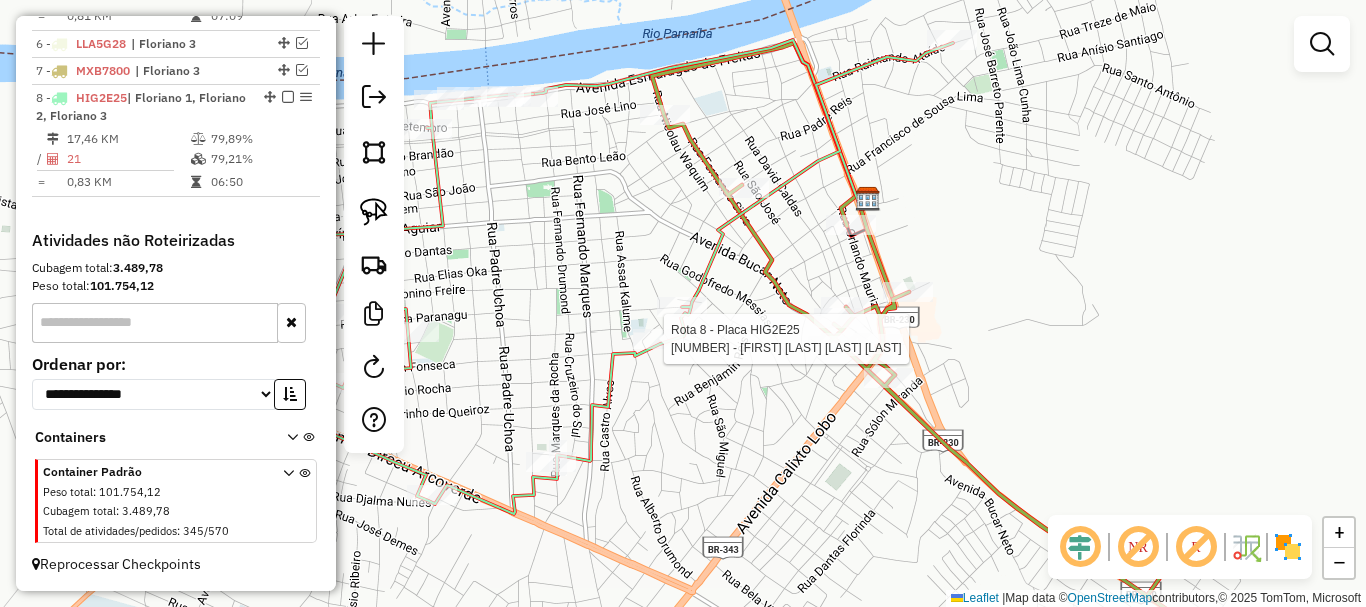 select on "*********" 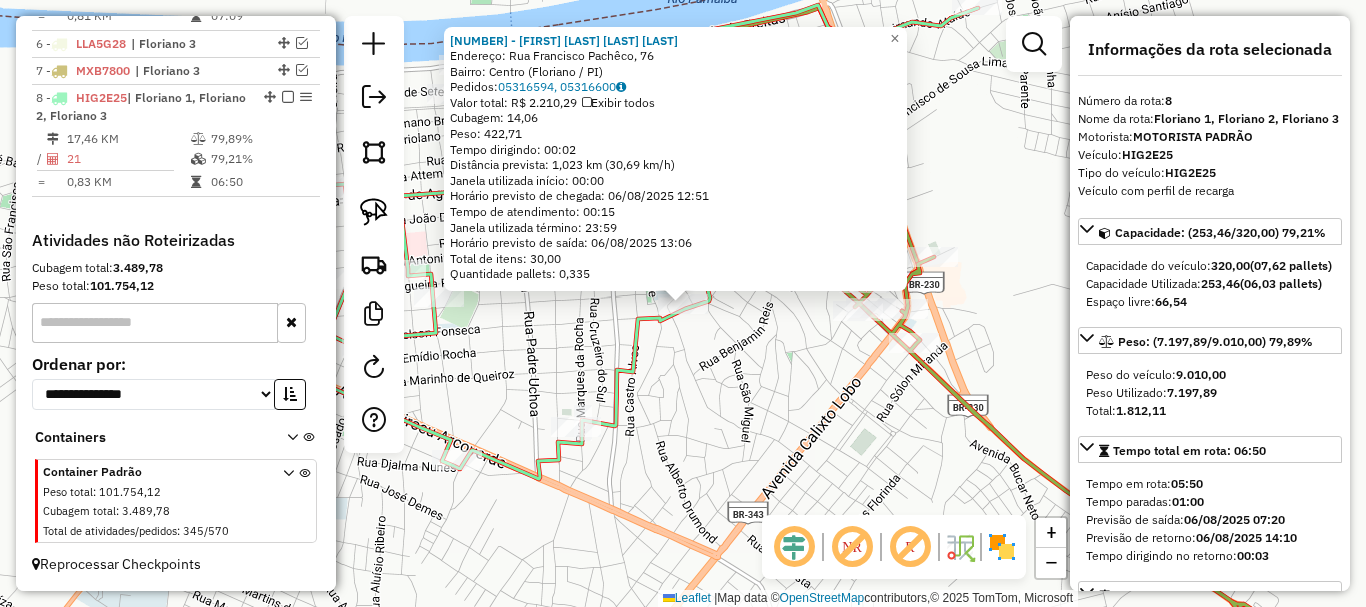 click on "431 - MARIA DA CRUZ PEREIRA DA SILVA  Endereço: Rua Francisco Pachêco, 76   Bairro: Centro (Floriano / PI)   Pedidos:  05316594, 05316600   Valor total: R$ 2.210,29   Exibir todos   Cubagem: 14,06  Peso: 422,71  Tempo dirigindo: 00:02   Distância prevista: 1,023 km (30,69 km/h)   Janela utilizada início: 00:00   Horário previsto de chegada: 06/08/2025 12:51   Tempo de atendimento: 00:15   Janela utilizada término: 23:59   Horário previsto de saída: 06/08/2025 13:06   Total de itens: 30,00   Quantidade pallets: 0,335  × Janela de atendimento Grade de atendimento Capacidade Transportadoras Veículos Cliente Pedidos  Rotas Selecione os dias de semana para filtrar as janelas de atendimento  Seg   Ter   Qua   Qui   Sex   Sáb   Dom  Informe o período da janela de atendimento: De: Até:  Filtrar exatamente a janela do cliente  Considerar janela de atendimento padrão  Selecione os dias de semana para filtrar as grades de atendimento  Seg   Ter   Qua   Qui   Sex   Sáb   Dom   Peso mínimo:   De:   Até:" 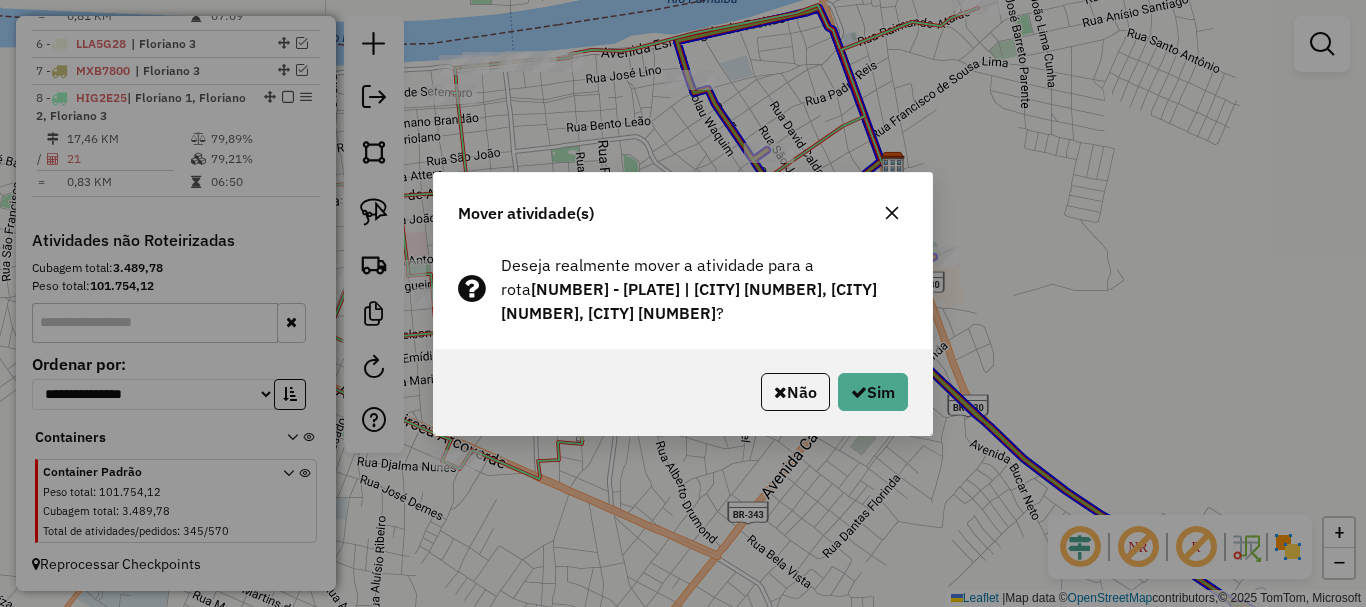 click on "Não   Sim" 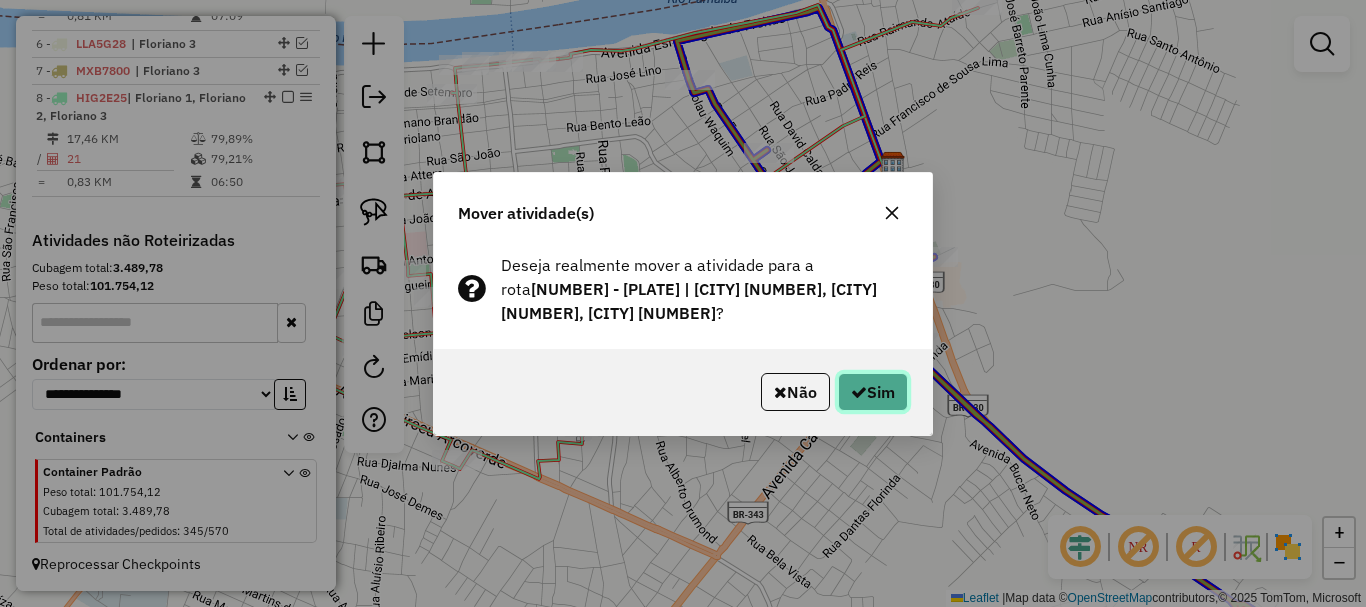 click on "Sim" 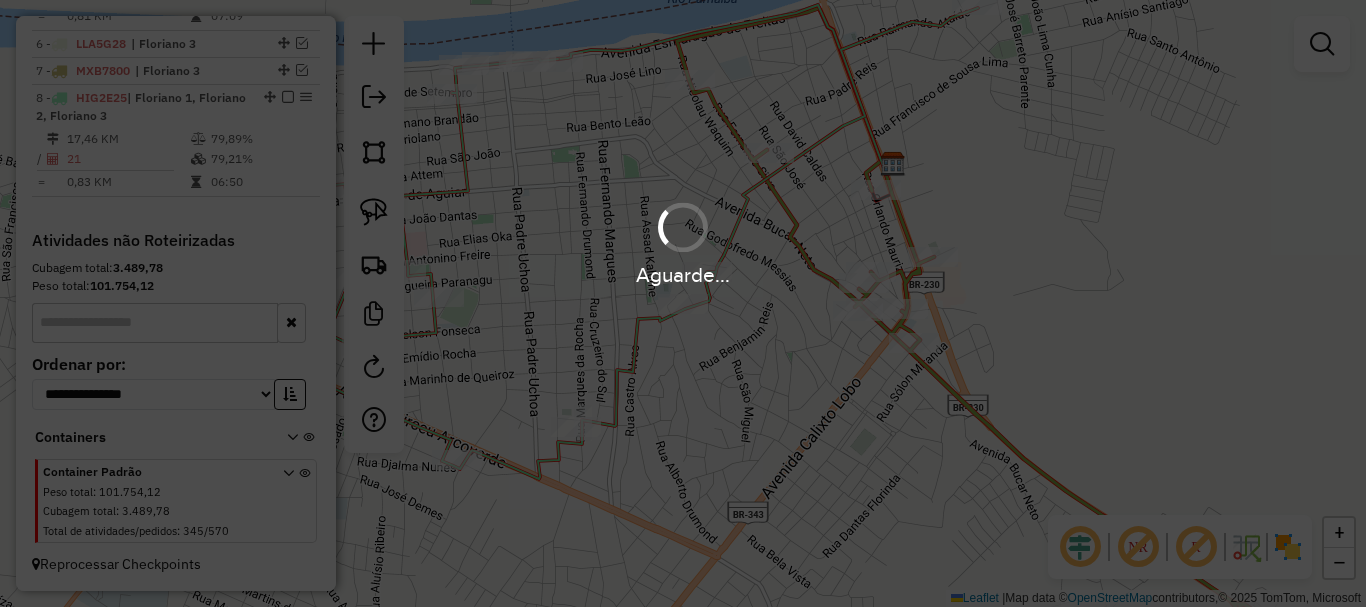 click on "Aguarde..." at bounding box center (683, 303) 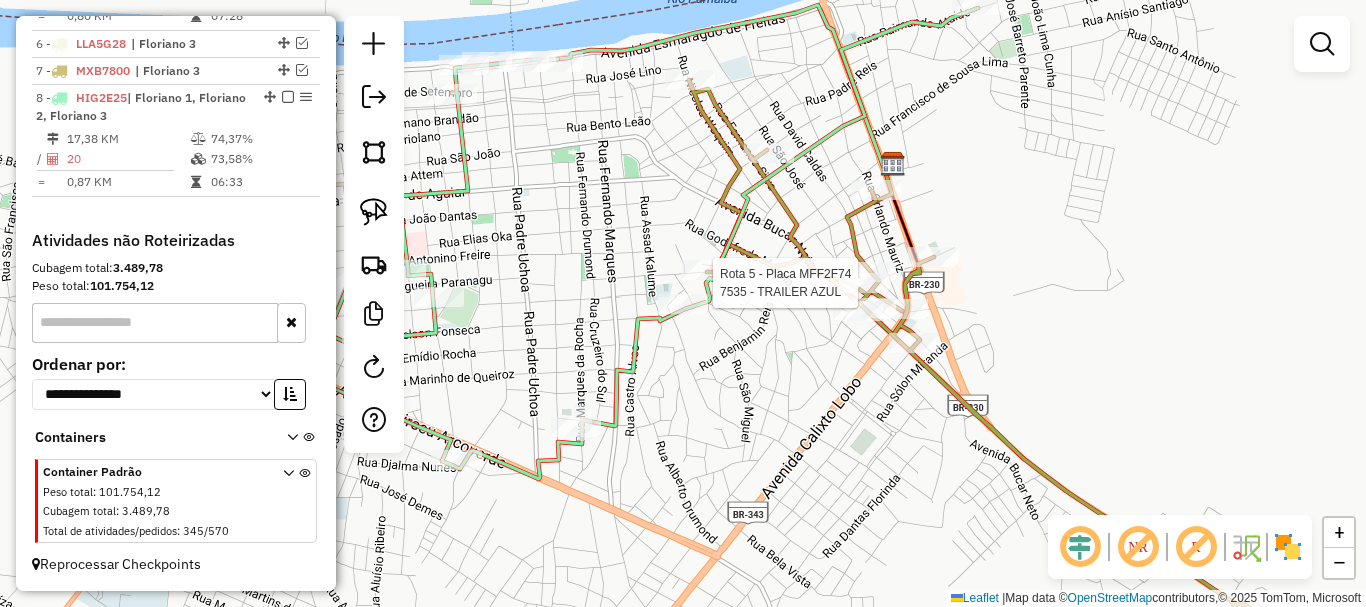 select on "*********" 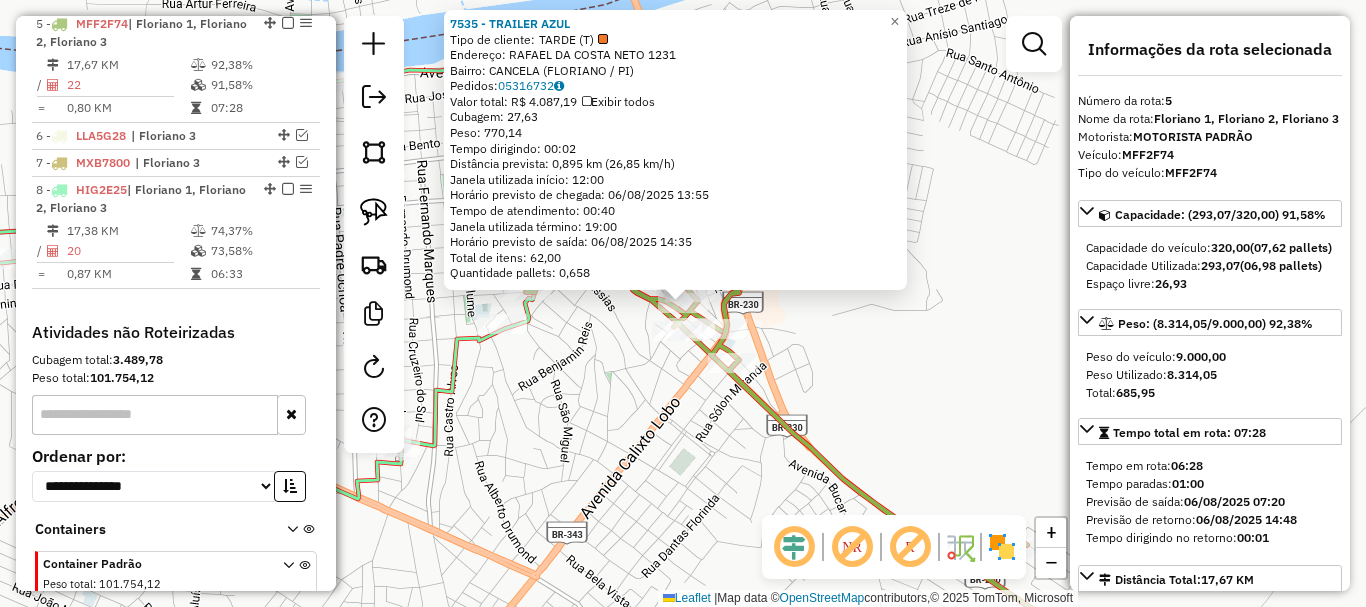scroll, scrollTop: 882, scrollLeft: 0, axis: vertical 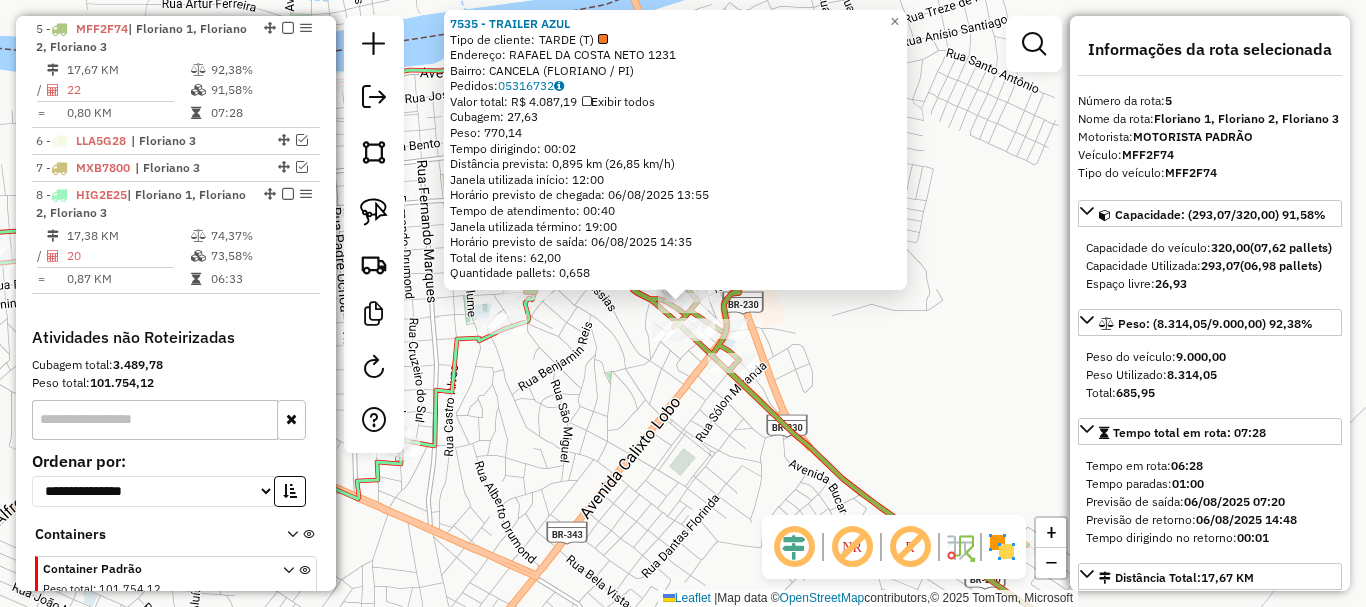 click on "Rota 5 - Placa MFF2F74  1815 - HOTEL RIO PARNAIBA LTDA. 7535 - TRAILER AZUL  Tipo de cliente:   TARDE (T)   Endereço:  RAFAEL DA COSTA NETO 1231   Bairro: CANCELA (FLORIANO / PI)   Pedidos:  05316732   Valor total: R$ 4.087,19   Exibir todos   Cubagem: 27,63  Peso: 770,14  Tempo dirigindo: 00:02   Distância prevista: 0,895 km (26,85 km/h)   Janela utilizada início: 12:00   Horário previsto de chegada: 06/08/2025 13:55   Tempo de atendimento: 00:40   Janela utilizada término: 19:00   Horário previsto de saída: 06/08/2025 14:35   Total de itens: 62,00   Quantidade pallets: 0,658  × Janela de atendimento Grade de atendimento Capacidade Transportadoras Veículos Cliente Pedidos  Rotas Selecione os dias de semana para filtrar as janelas de atendimento  Seg   Ter   Qua   Qui   Sex   Sáb   Dom  Informe o período da janela de atendimento: De: Até:  Filtrar exatamente a janela do cliente  Considerar janela de atendimento padrão  Selecione os dias de semana para filtrar as grades de atendimento  Seg   Ter" 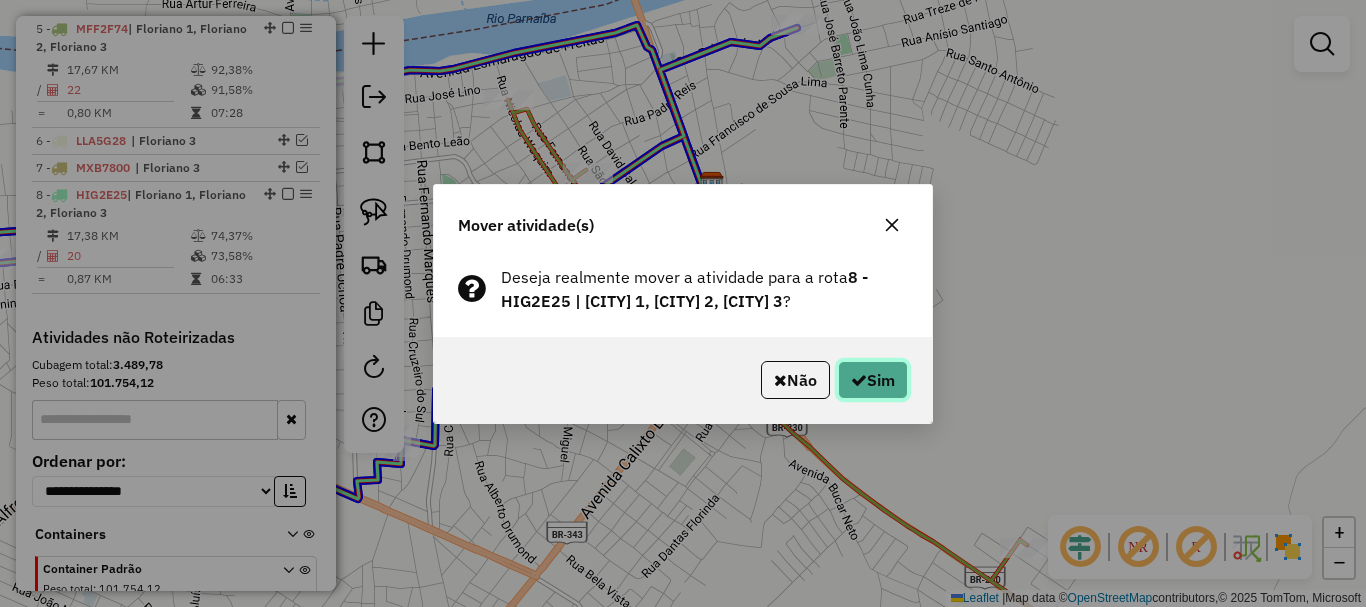click on "Sim" 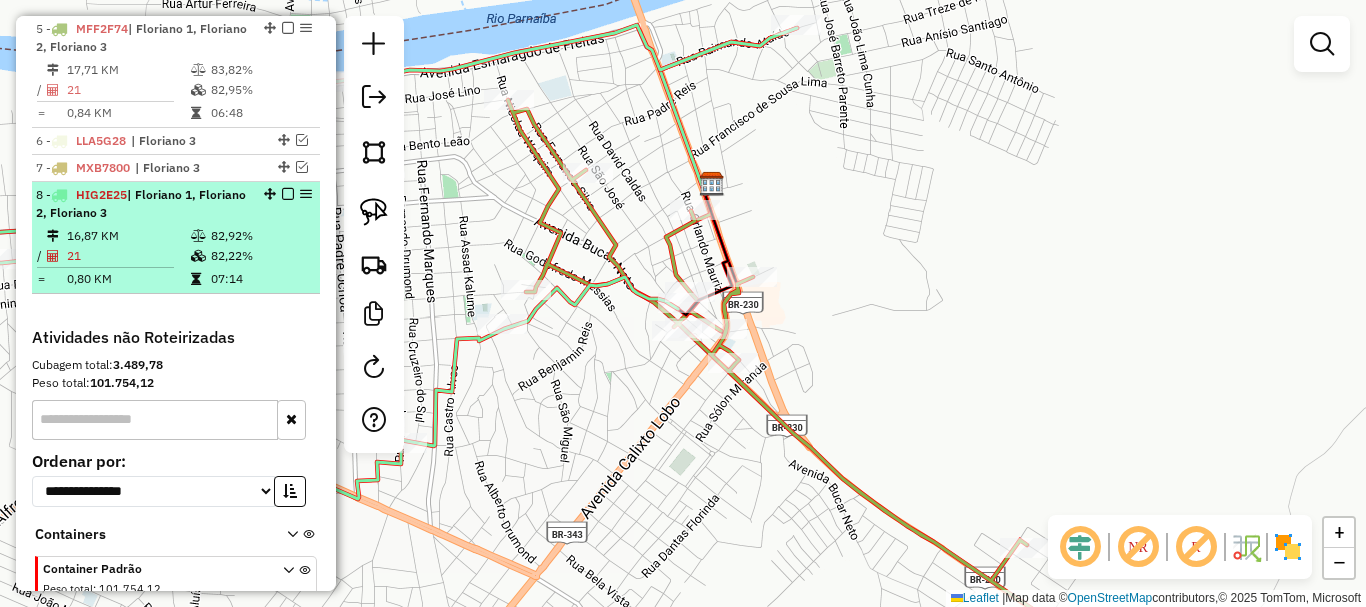 click on "82,92%" at bounding box center [260, 236] 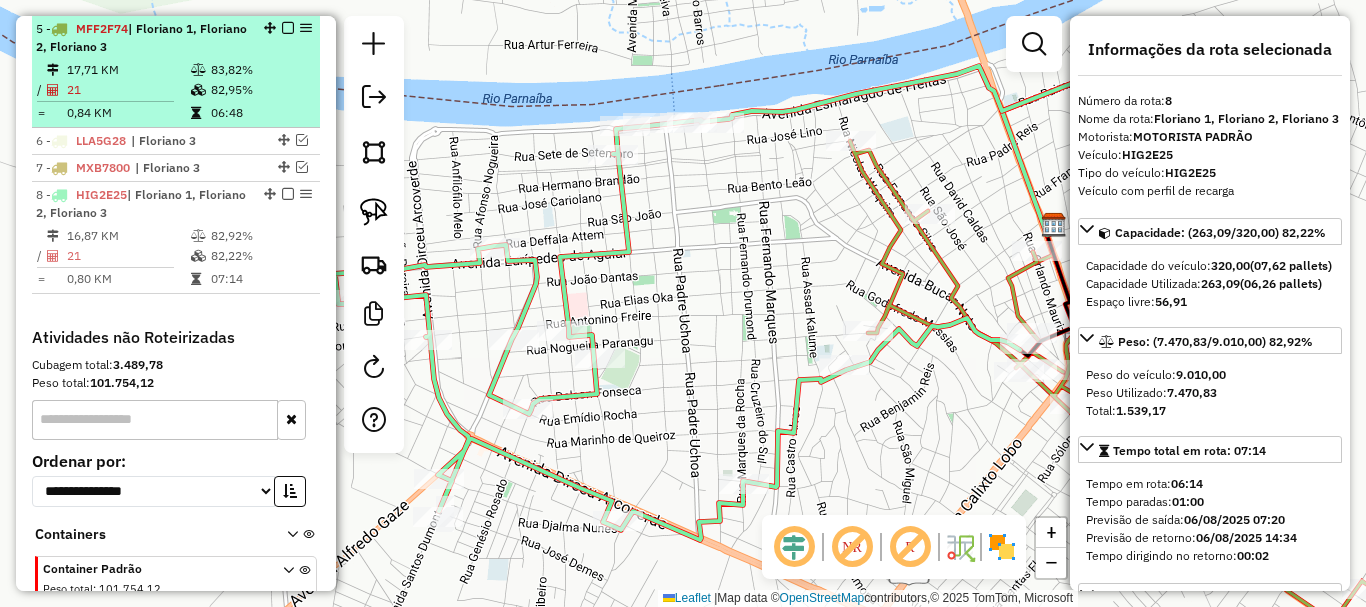 click on "06:48" at bounding box center (260, 113) 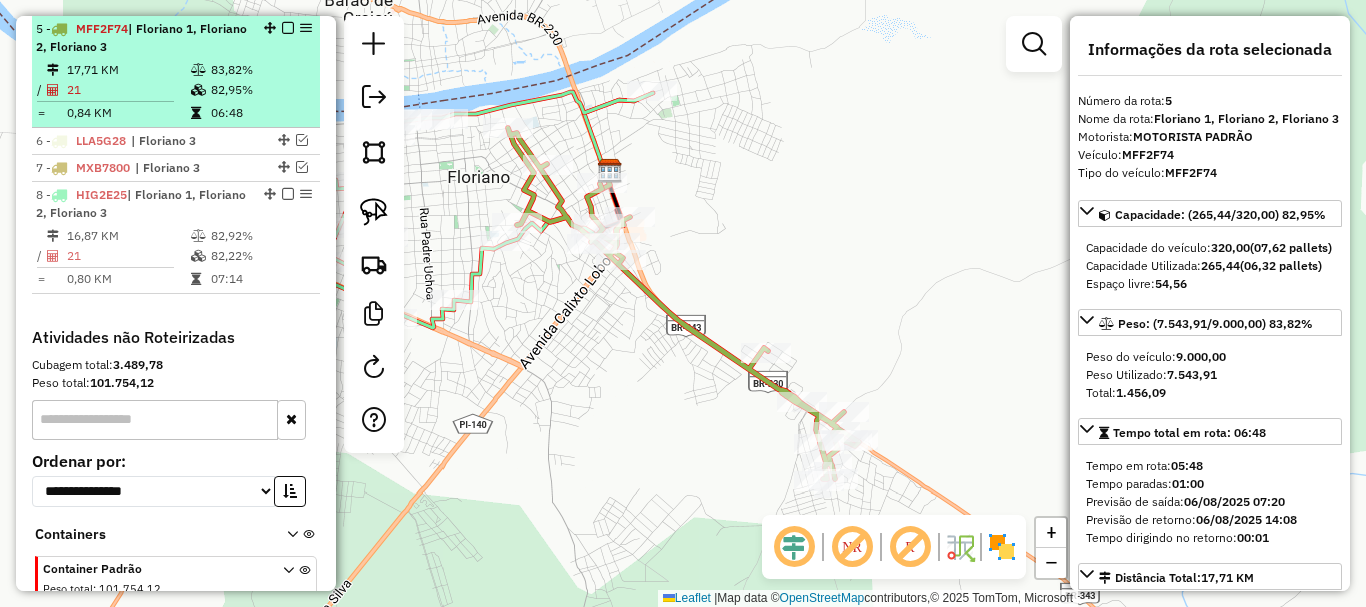 click at bounding box center (288, 28) 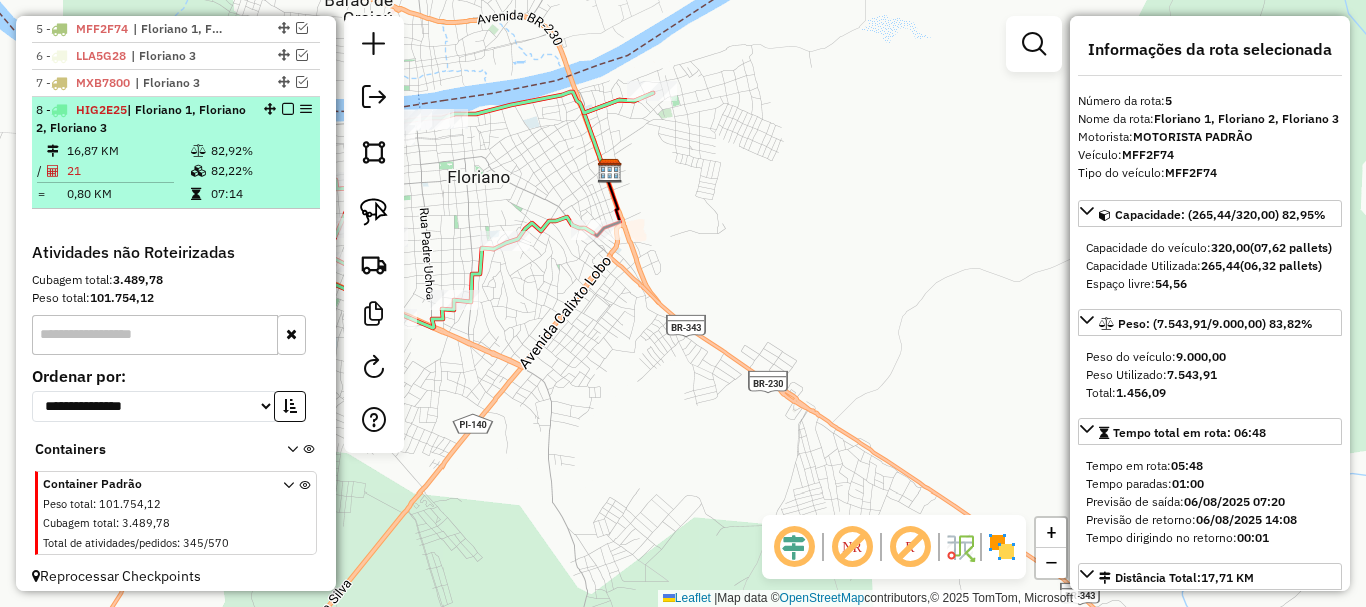 click at bounding box center (288, 109) 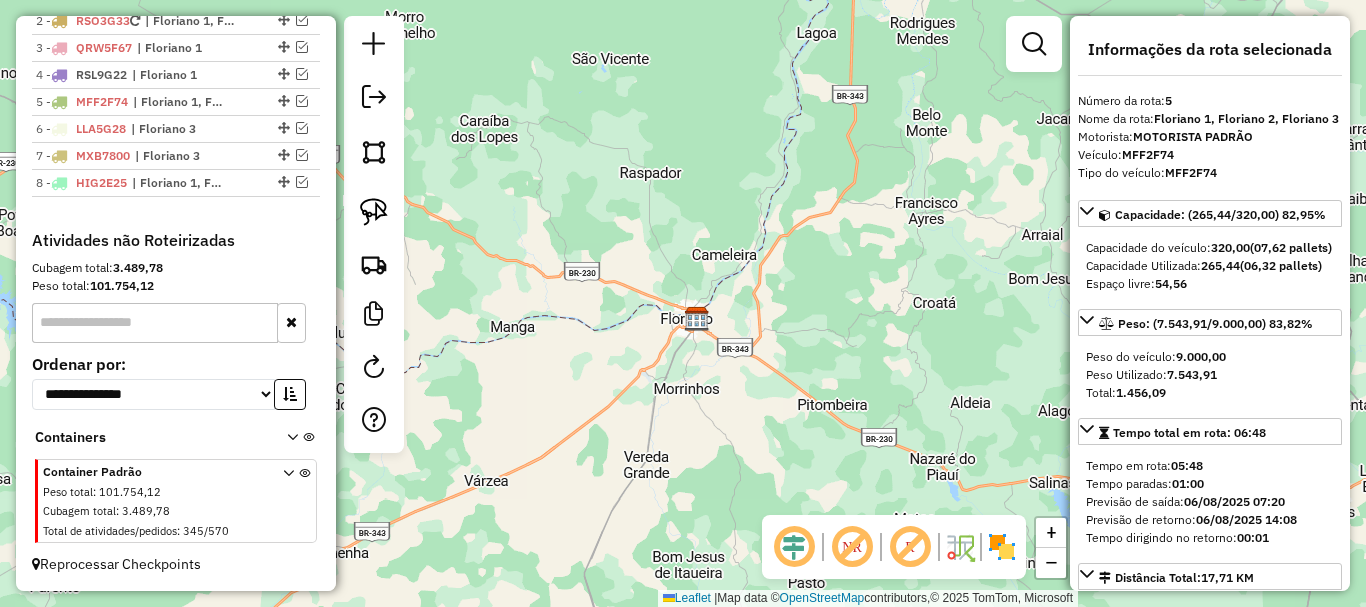click 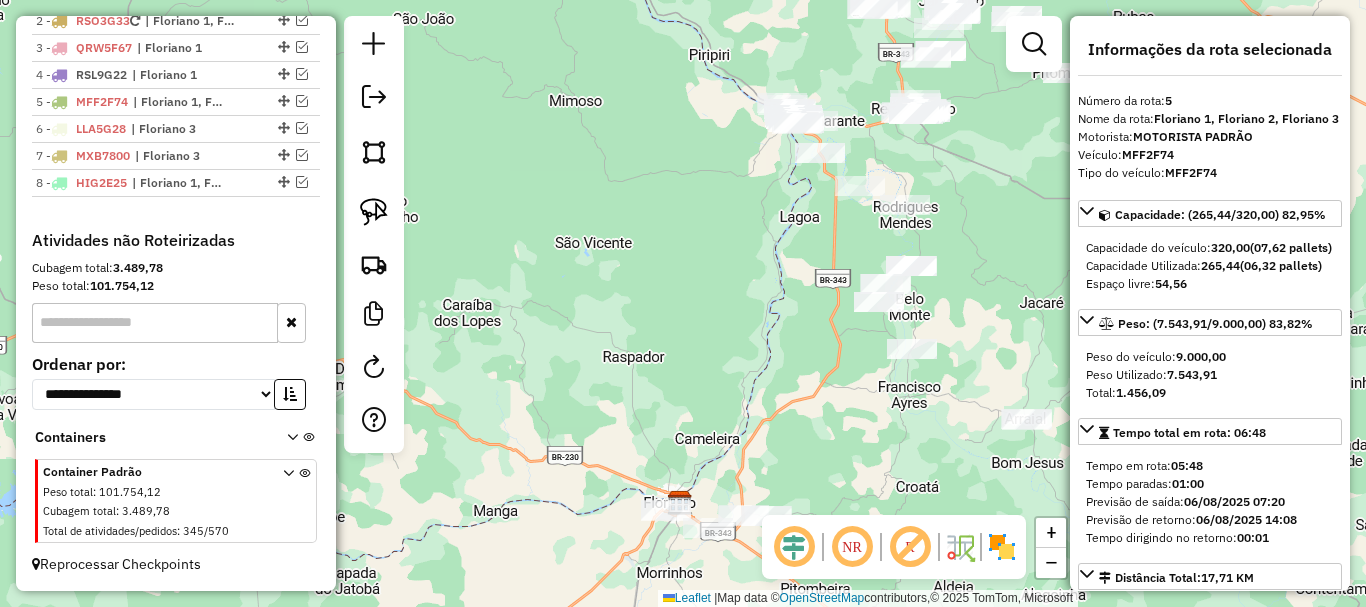 drag, startPoint x: 863, startPoint y: 346, endPoint x: 842, endPoint y: 505, distance: 160.3808 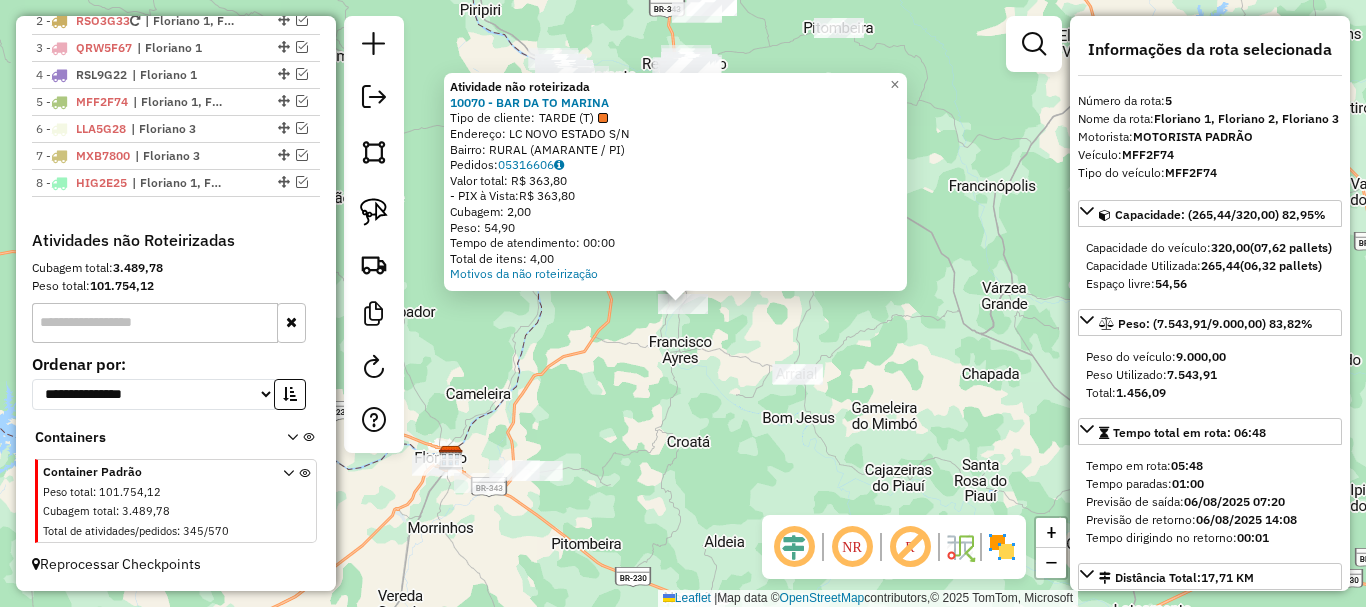 click on "Atividade não roteirizada 10070 - BAR DA TO MARINA  Tipo de cliente:   TARDE (T)   Endereço:  LC NOVO ESTADO S/N   Bairro: RURAL (AMARANTE / PI)   Pedidos:  05316606   Valor total: R$ 363,80   - PIX à Vista:  R$ 363,80   Cubagem: 2,00   Peso: 54,90   Tempo de atendimento: 00:00   Total de itens: 4,00  Motivos da não roteirização × Janela de atendimento Grade de atendimento Capacidade Transportadoras Veículos Cliente Pedidos  Rotas Selecione os dias de semana para filtrar as janelas de atendimento  Seg   Ter   Qua   Qui   Sex   Sáb   Dom  Informe o período da janela de atendimento: De: Até:  Filtrar exatamente a janela do cliente  Considerar janela de atendimento padrão  Selecione os dias de semana para filtrar as grades de atendimento  Seg   Ter   Qua   Qui   Sex   Sáb   Dom   Considerar clientes sem dia de atendimento cadastrado  Clientes fora do dia de atendimento selecionado Filtrar as atividades entre os valores definidos abaixo:  Peso mínimo:   Peso máximo:   Cubagem mínima:   De:   De:" 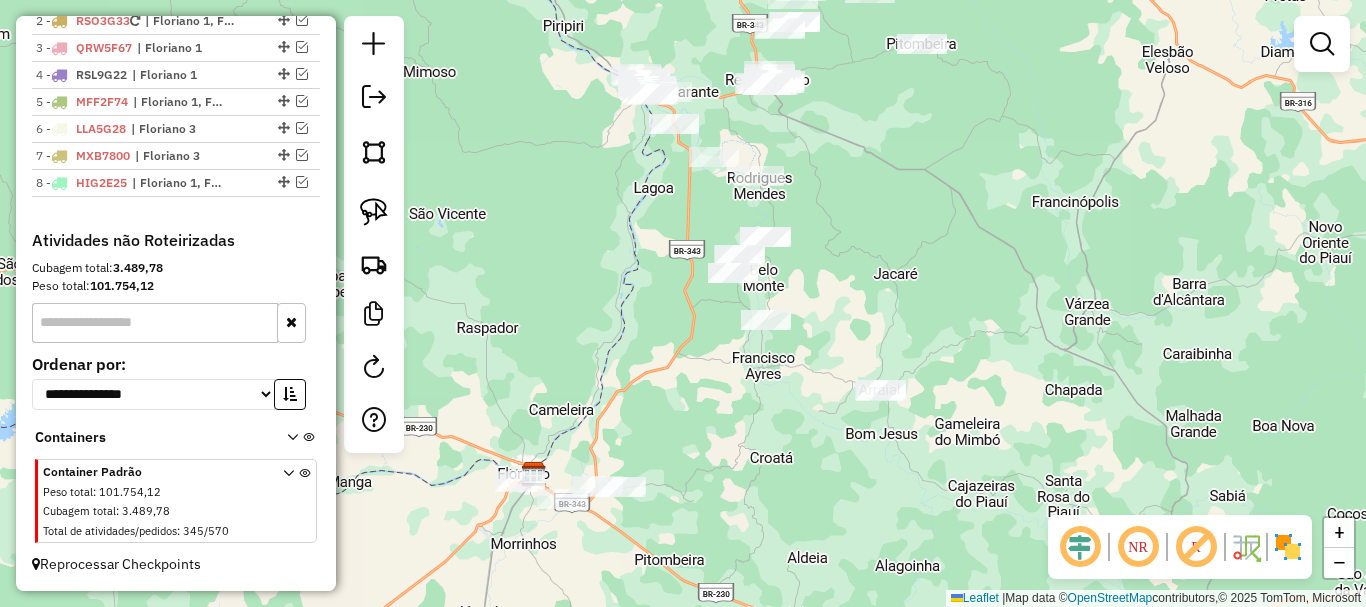 drag, startPoint x: 683, startPoint y: 377, endPoint x: 767, endPoint y: 393, distance: 85.51023 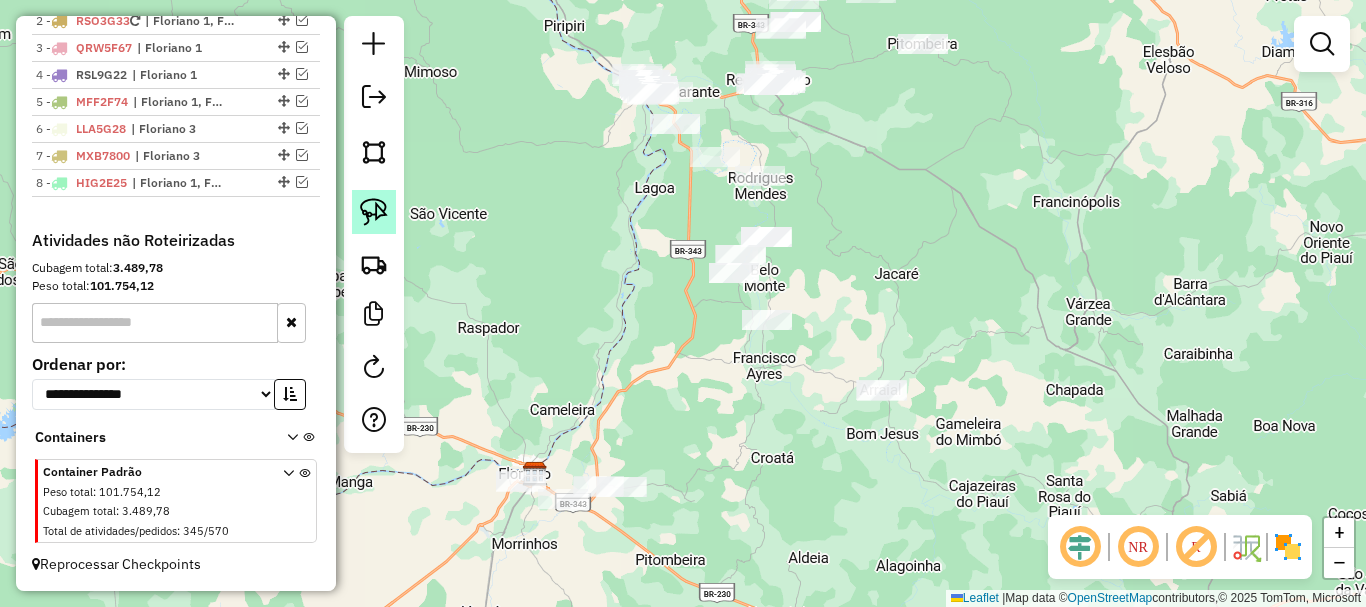click 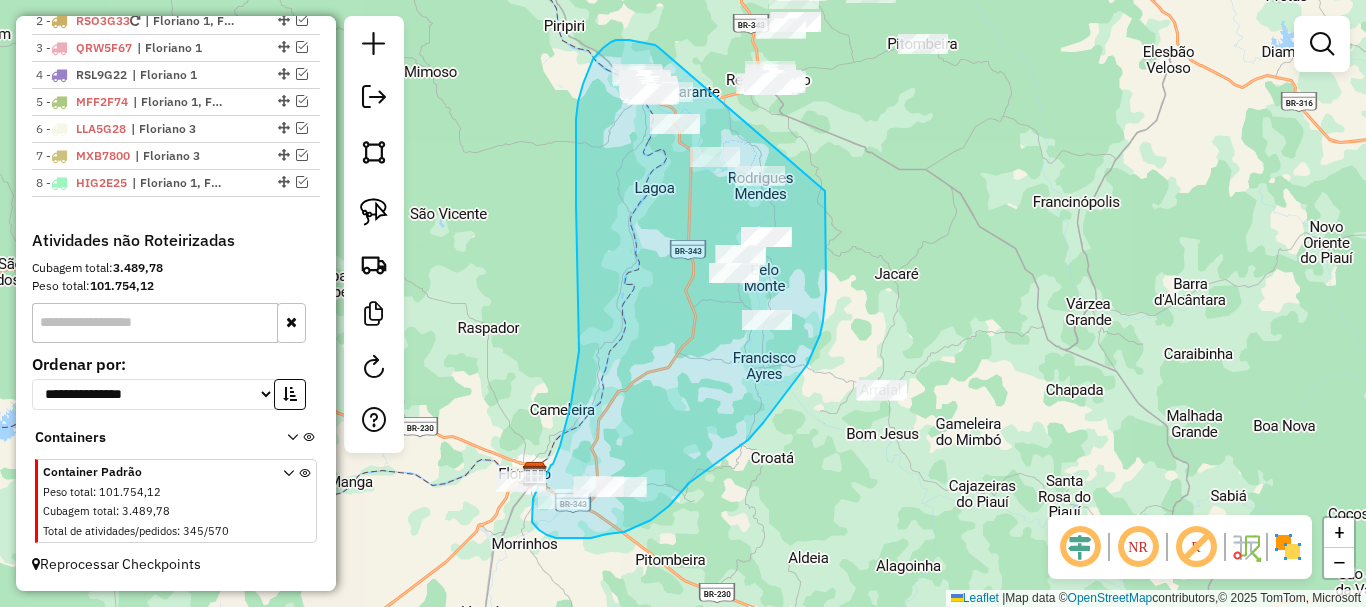 drag, startPoint x: 655, startPoint y: 45, endPoint x: 825, endPoint y: 191, distance: 224.08926 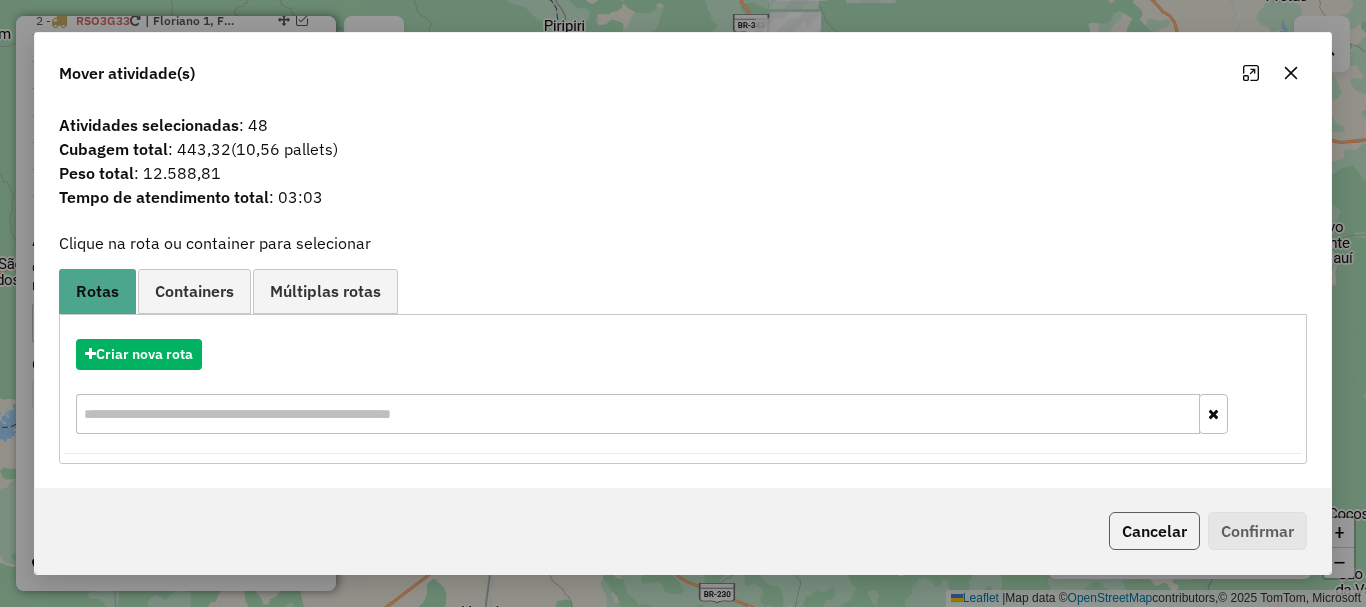 click on "Cancelar" 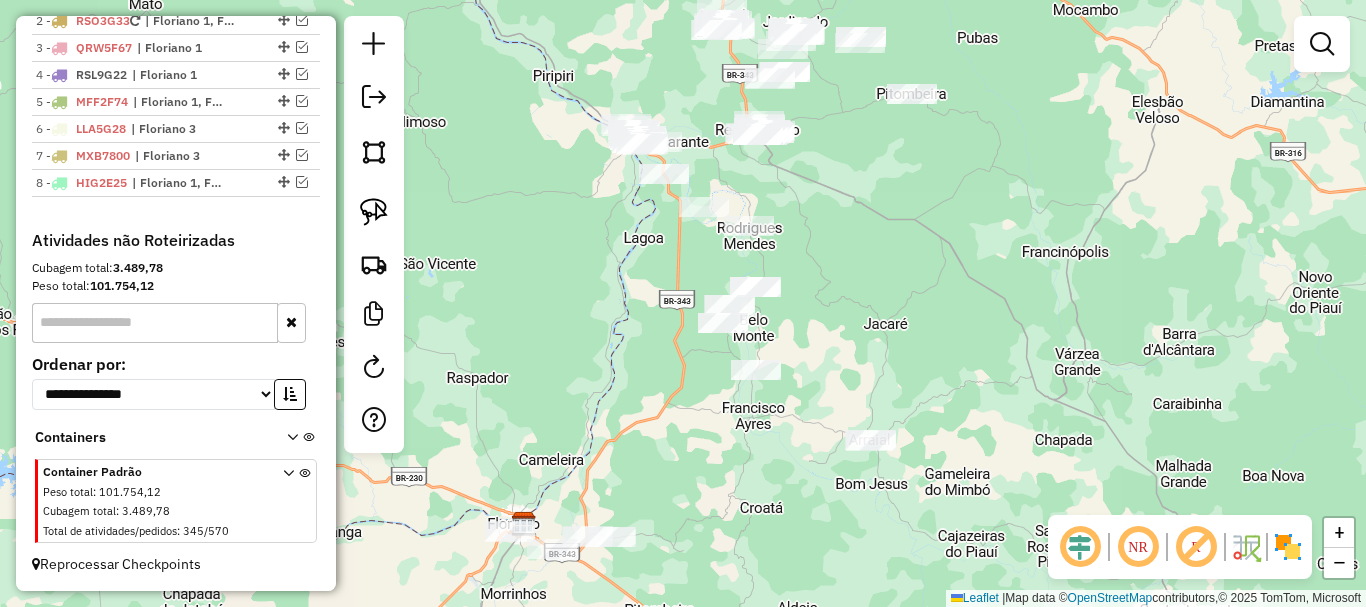 drag, startPoint x: 945, startPoint y: 259, endPoint x: 899, endPoint y: 455, distance: 201.3256 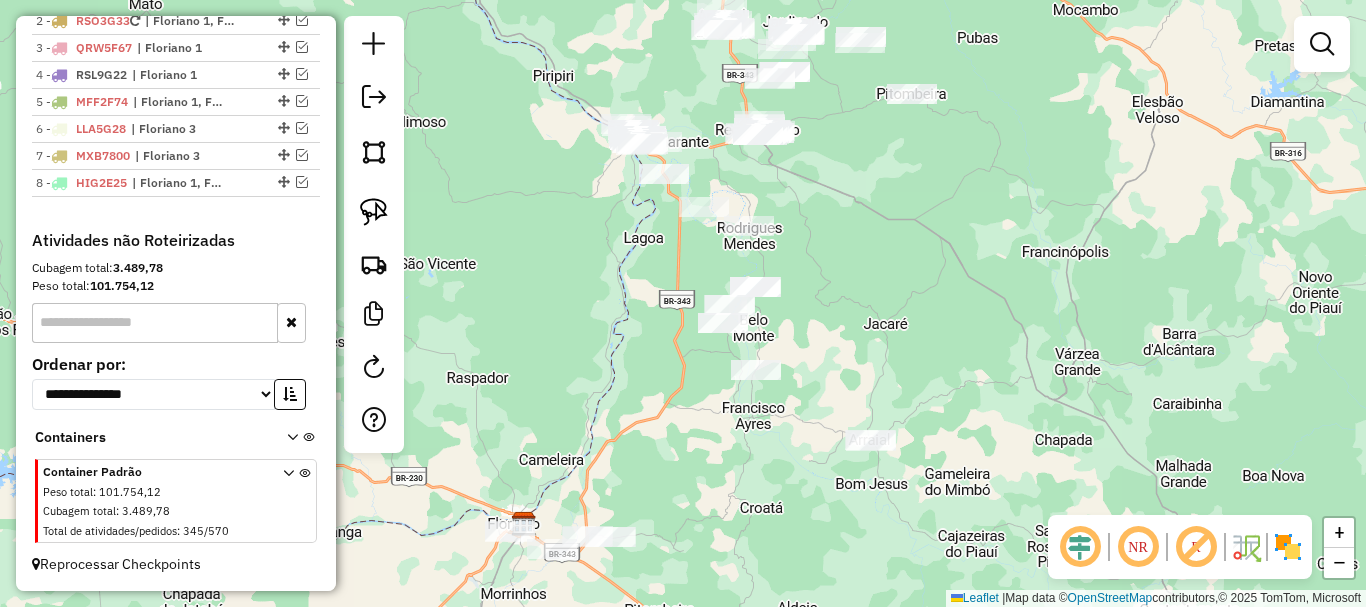 click on "Janela de atendimento Grade de atendimento Capacidade Transportadoras Veículos Cliente Pedidos  Rotas Selecione os dias de semana para filtrar as janelas de atendimento  Seg   Ter   Qua   Qui   Sex   Sáb   Dom  Informe o período da janela de atendimento: De: Até:  Filtrar exatamente a janela do cliente  Considerar janela de atendimento padrão  Selecione os dias de semana para filtrar as grades de atendimento  Seg   Ter   Qua   Qui   Sex   Sáb   Dom   Considerar clientes sem dia de atendimento cadastrado  Clientes fora do dia de atendimento selecionado Filtrar as atividades entre os valores definidos abaixo:  Peso mínimo:   Peso máximo:   Cubagem mínima:   Cubagem máxima:   De:   Até:  Filtrar as atividades entre o tempo de atendimento definido abaixo:  De:   Até:   Considerar capacidade total dos clientes não roteirizados Transportadora: Selecione um ou mais itens Tipo de veículo: Selecione um ou mais itens Veículo: Selecione um ou mais itens Motorista: Selecione um ou mais itens Nome: Rótulo:" 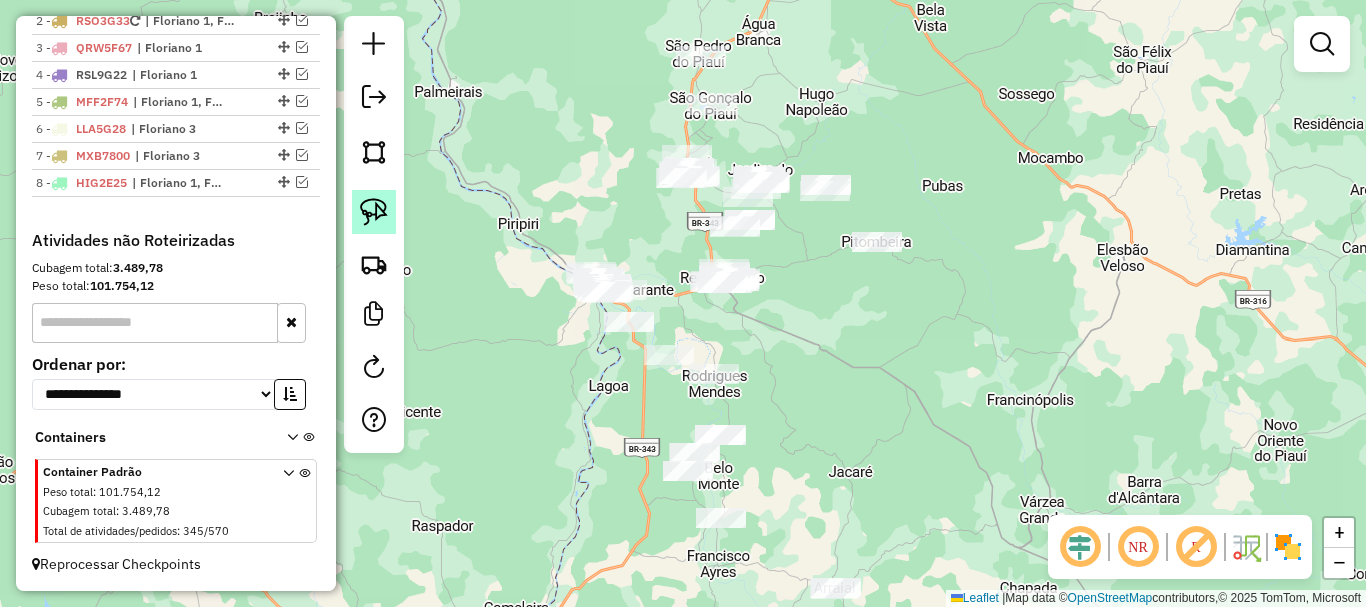 click 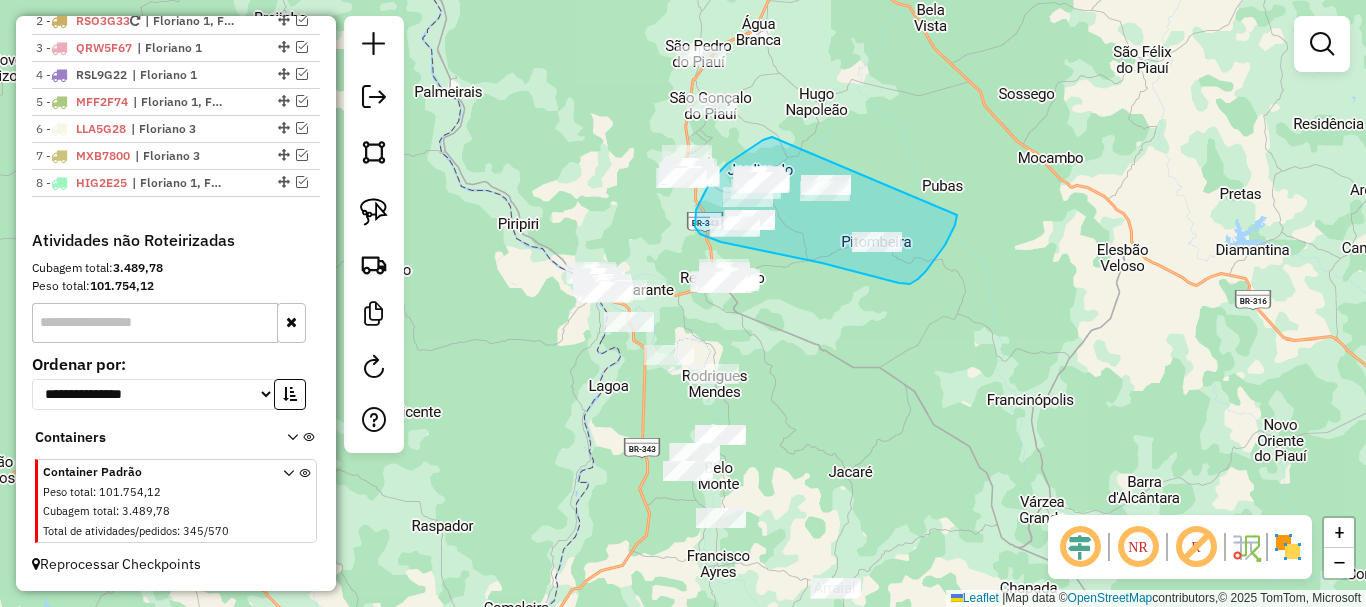 drag, startPoint x: 772, startPoint y: 137, endPoint x: 957, endPoint y: 215, distance: 200.77101 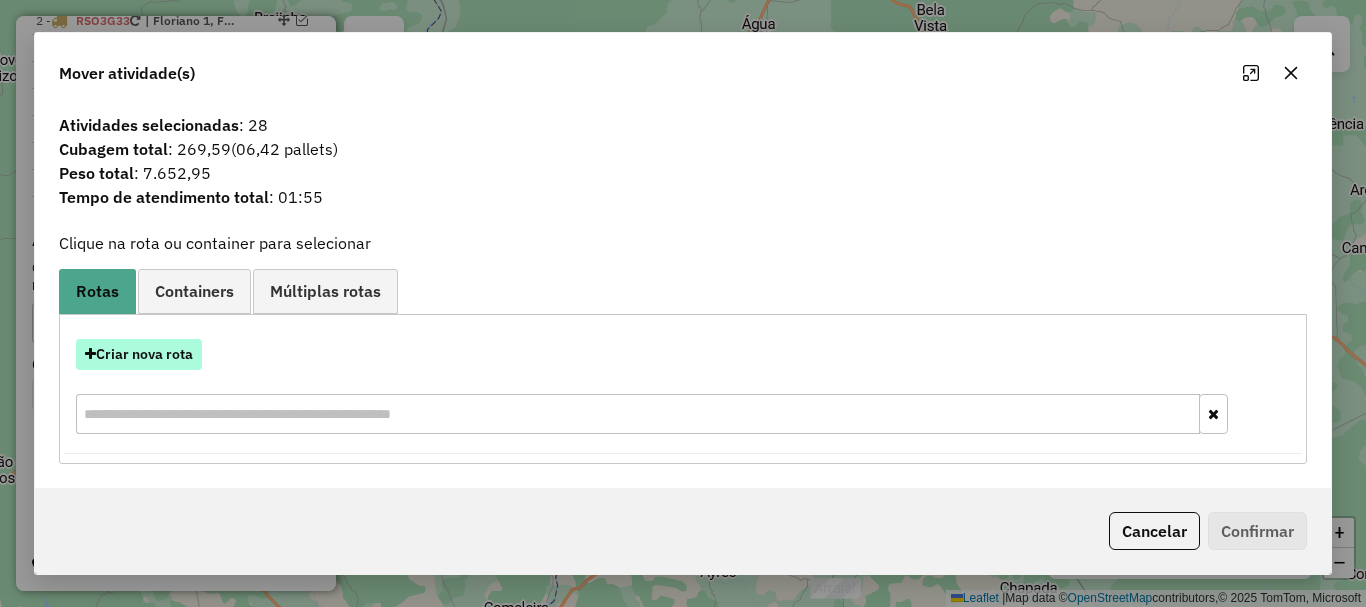 click on "Criar nova rota" at bounding box center [139, 354] 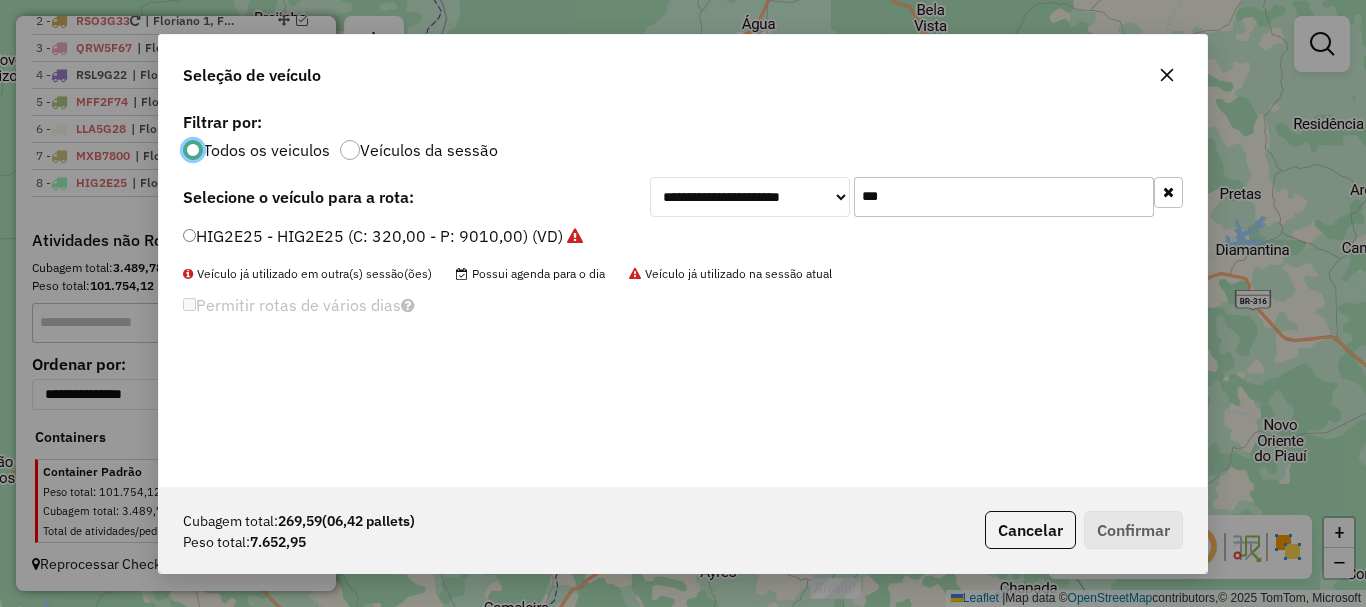 scroll, scrollTop: 11, scrollLeft: 6, axis: both 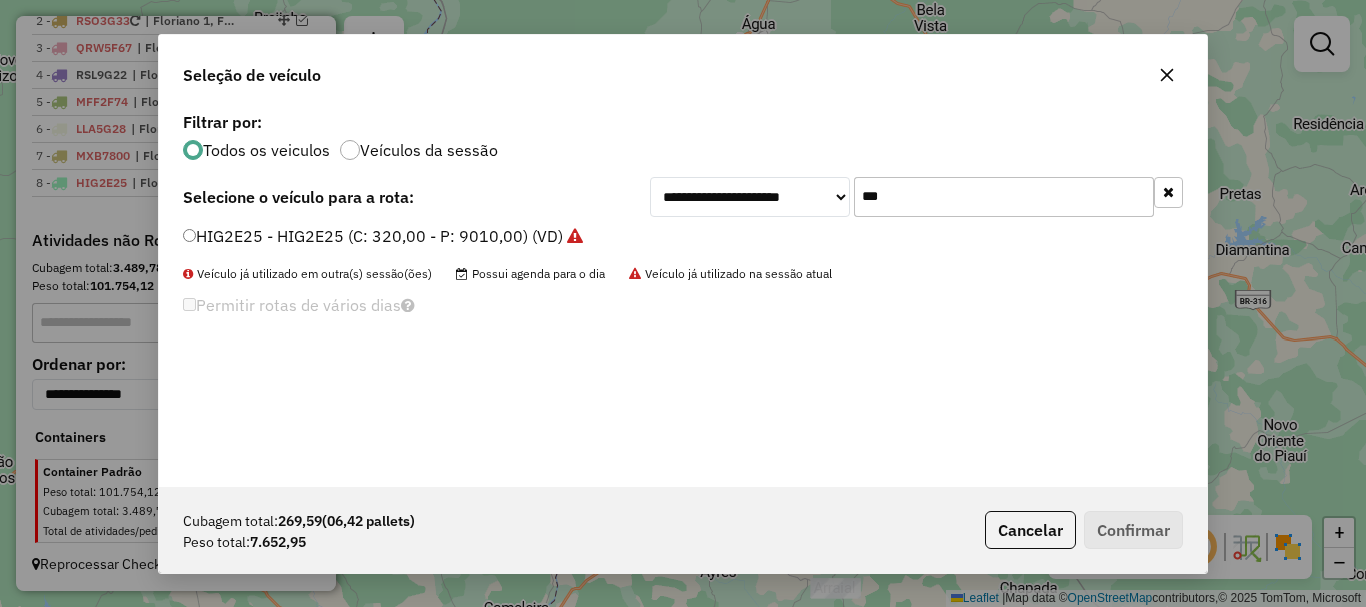 click on "***" 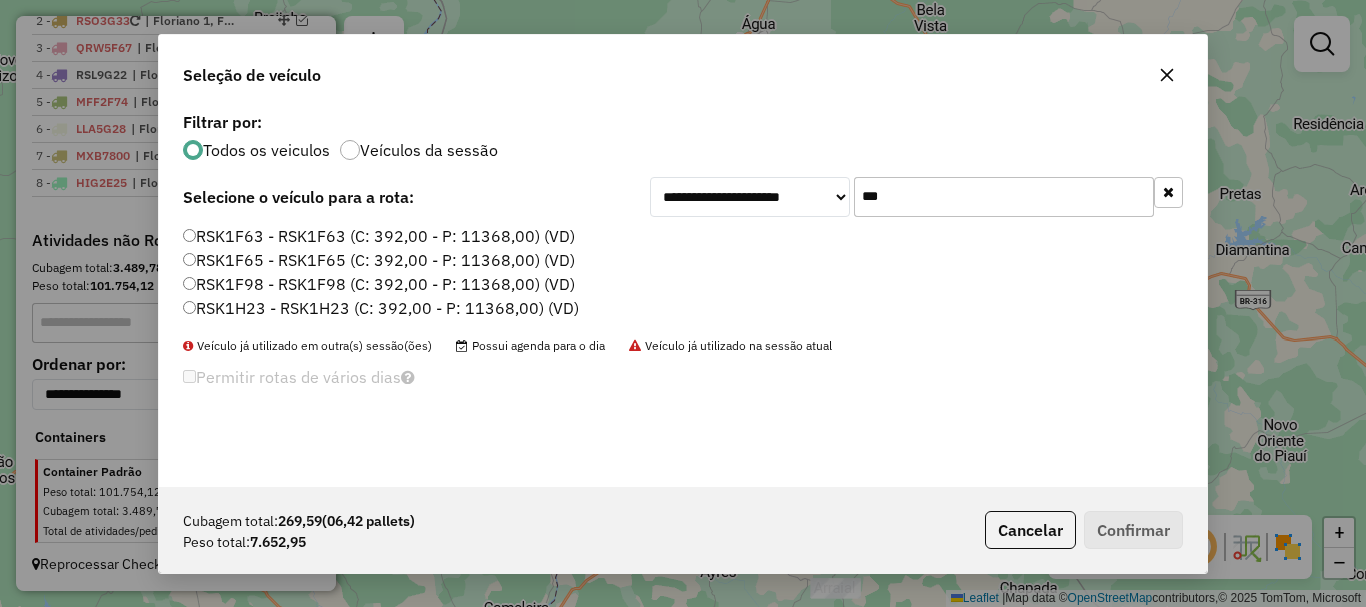 type on "***" 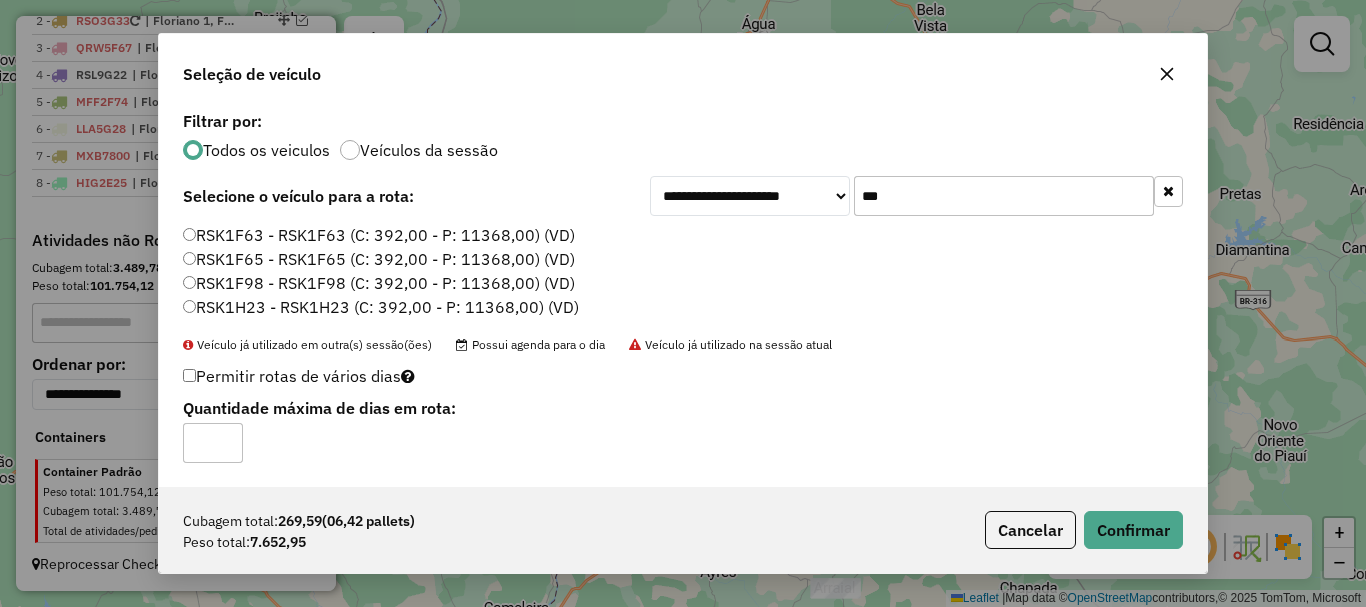 drag, startPoint x: 229, startPoint y: 437, endPoint x: 560, endPoint y: 478, distance: 333.5296 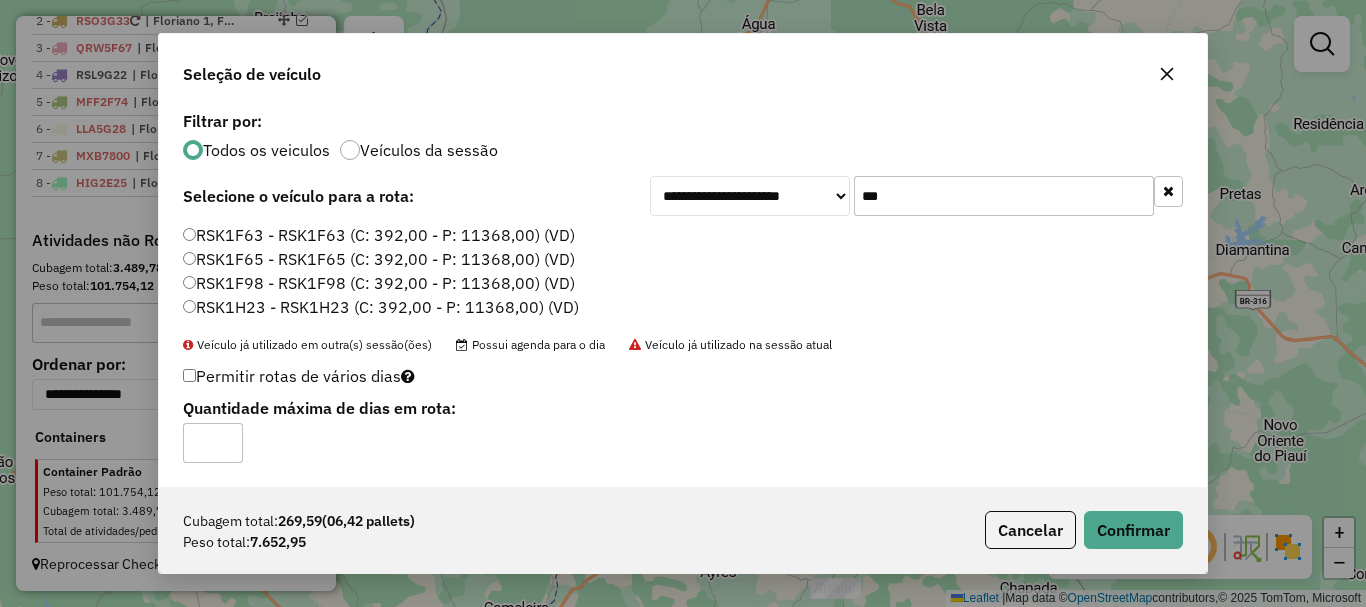click on "Cubagem total:  269,59   (06,42 pallets)  Peso total: 7.652,95  Cancelar   Confirmar" 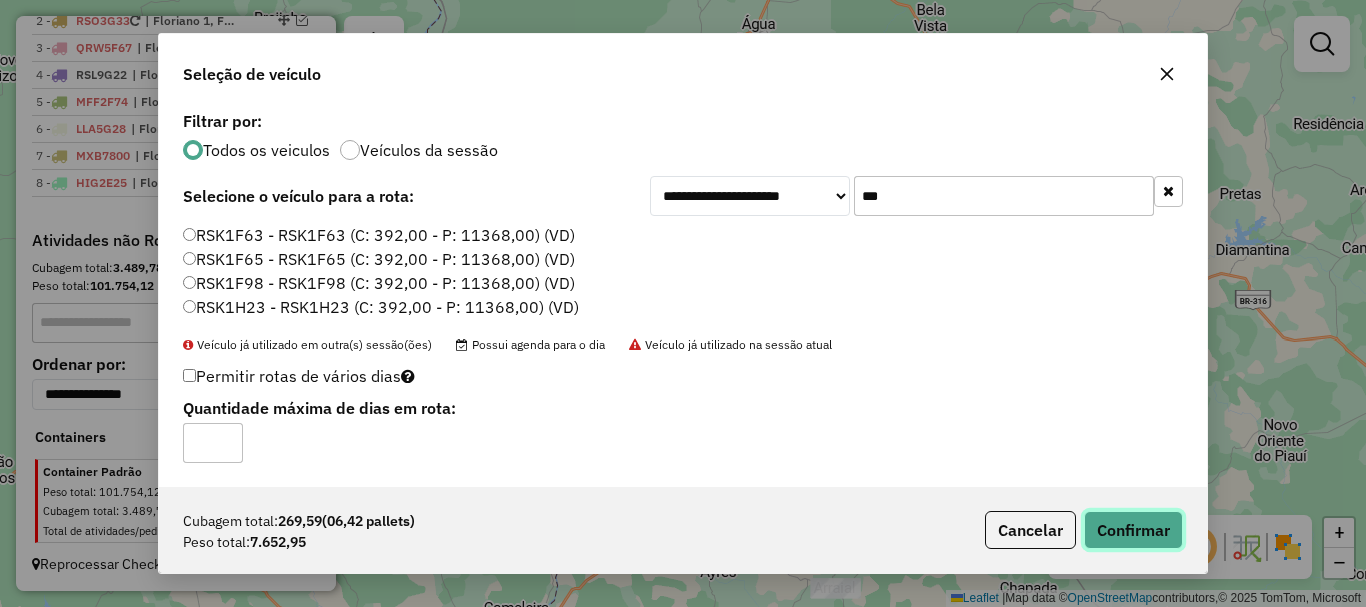 click on "Confirmar" 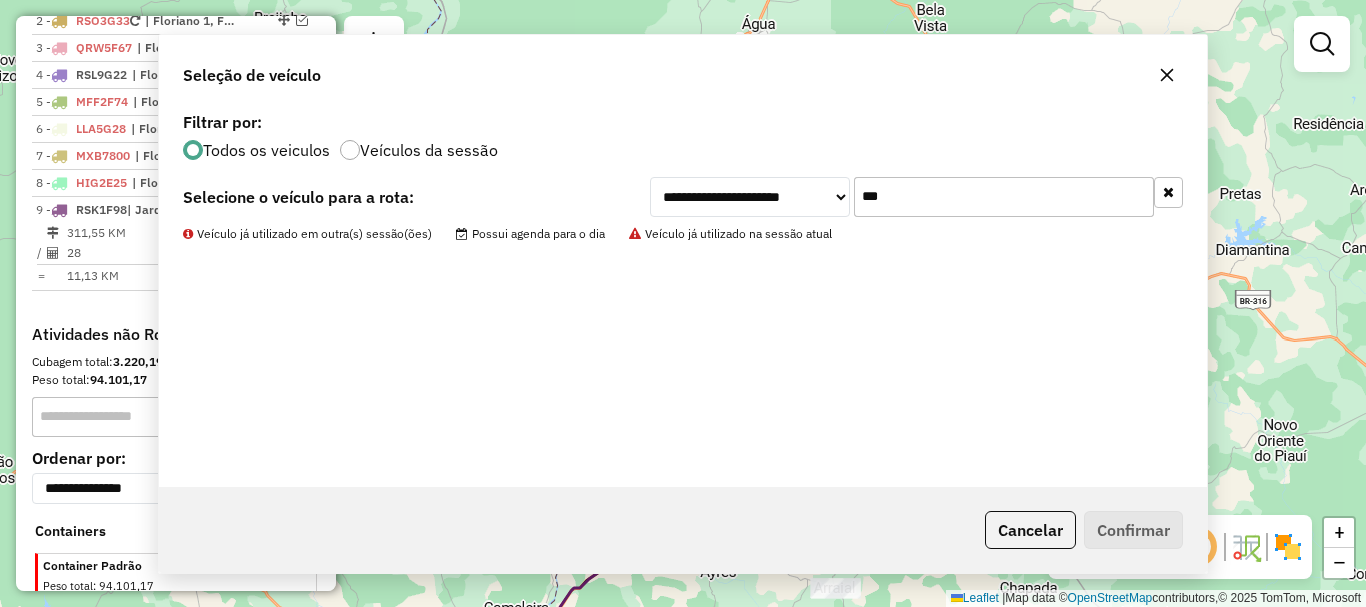 scroll, scrollTop: 882, scrollLeft: 0, axis: vertical 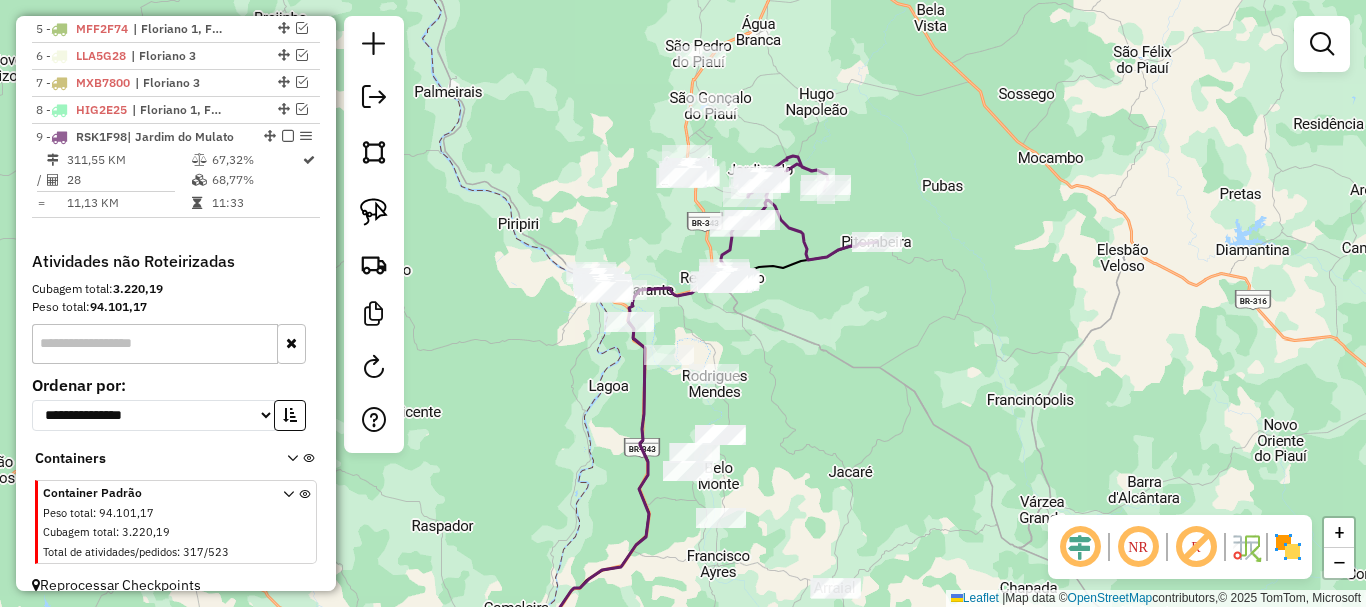 select on "*********" 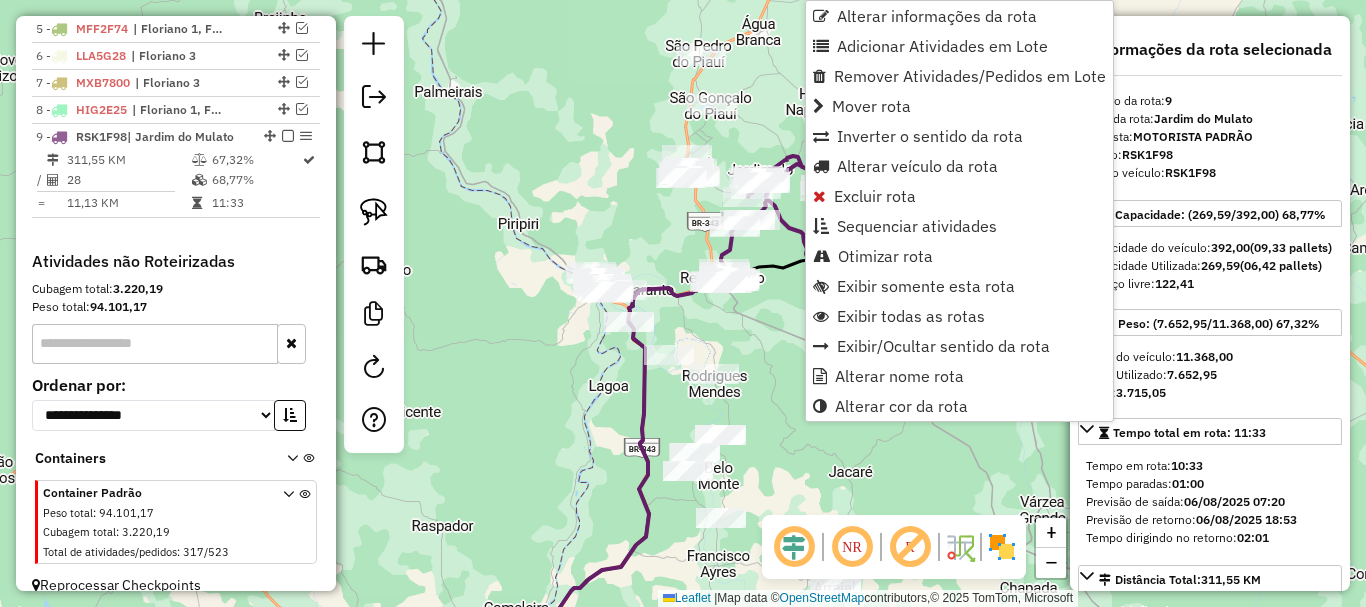 scroll, scrollTop: 903, scrollLeft: 0, axis: vertical 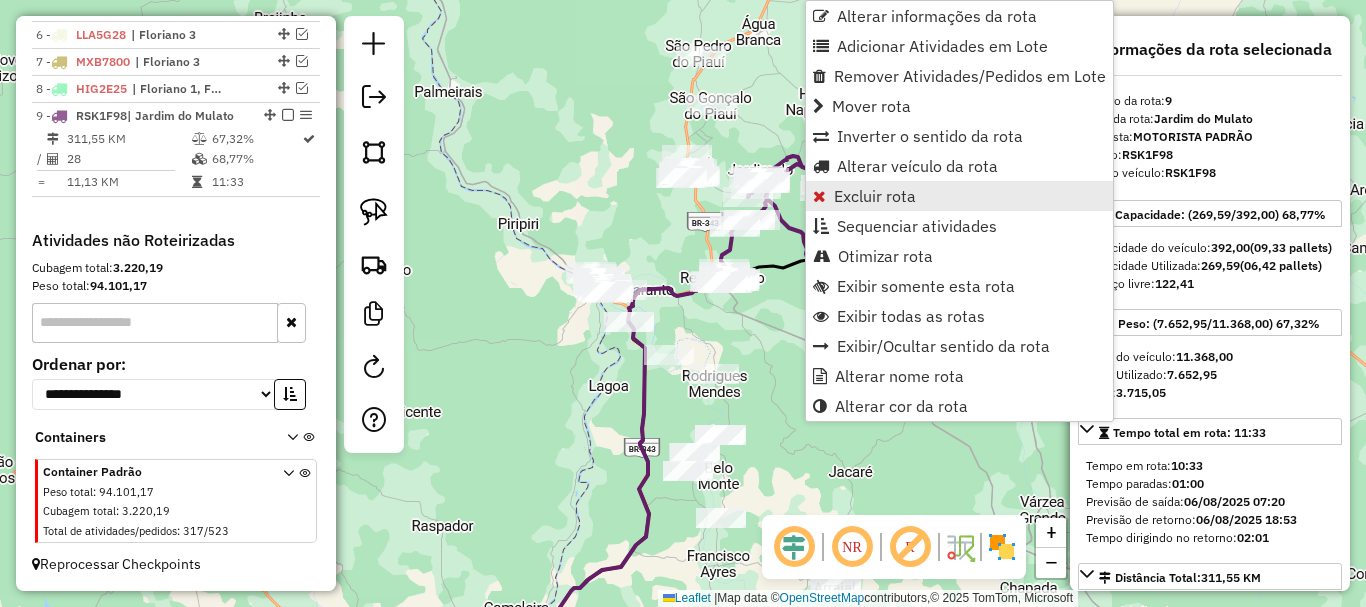 click on "Excluir rota" at bounding box center [875, 196] 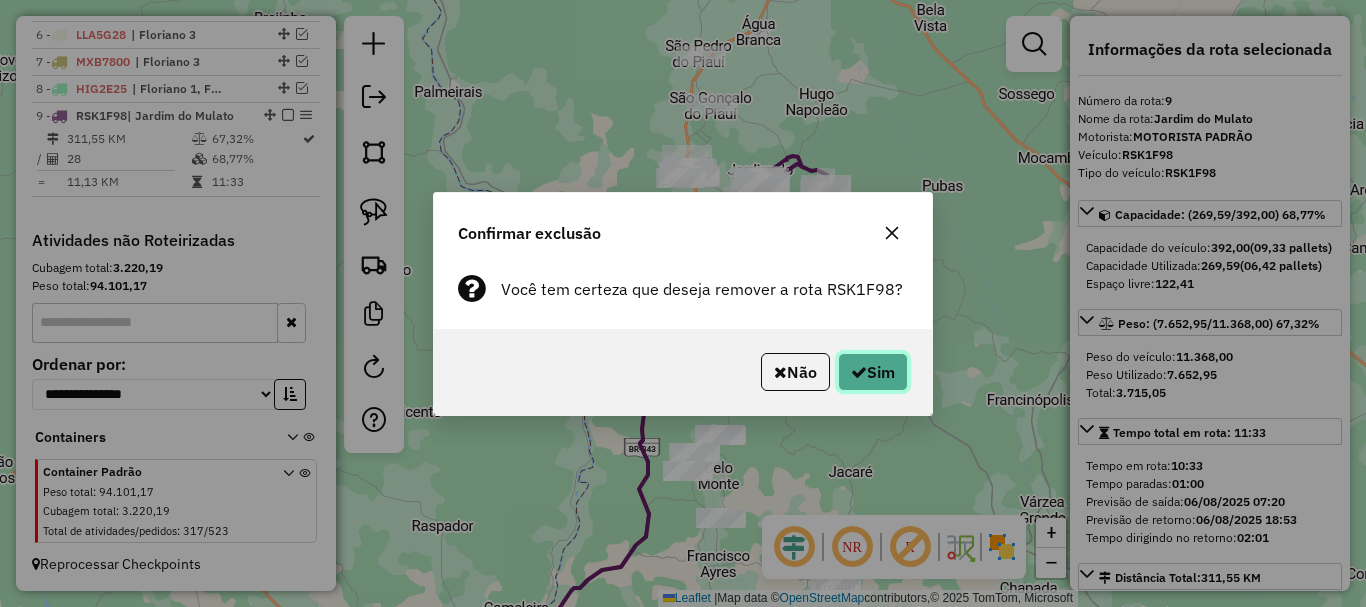 click on "Sim" 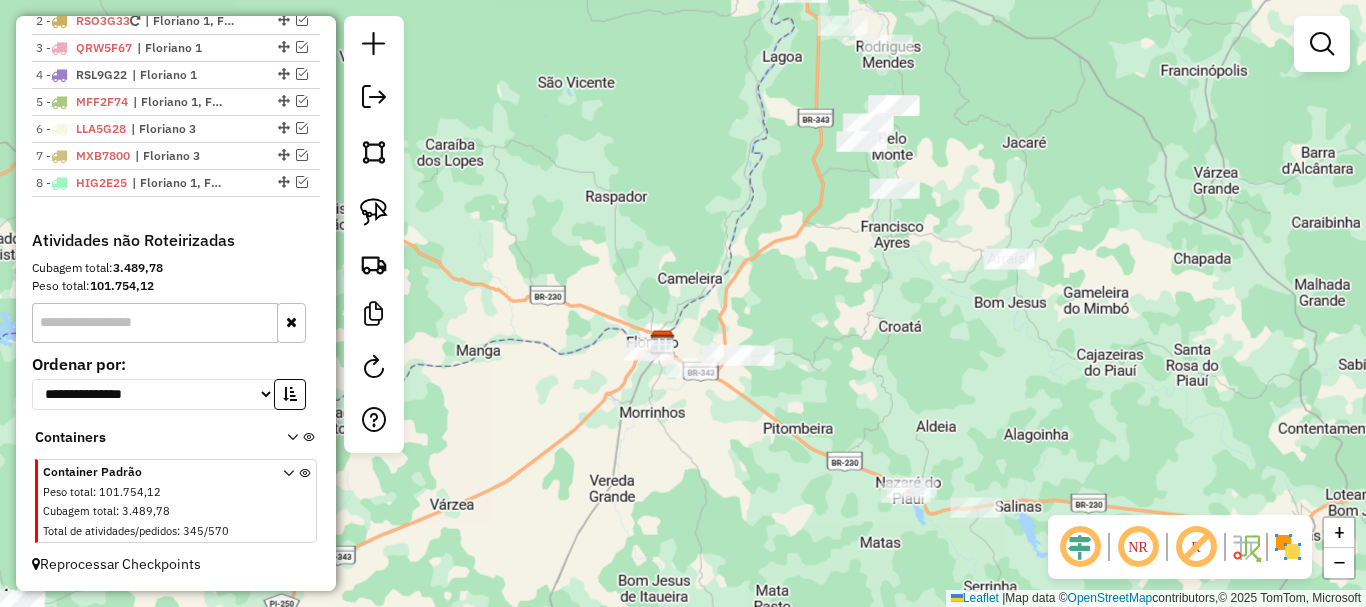 scroll, scrollTop: 809, scrollLeft: 0, axis: vertical 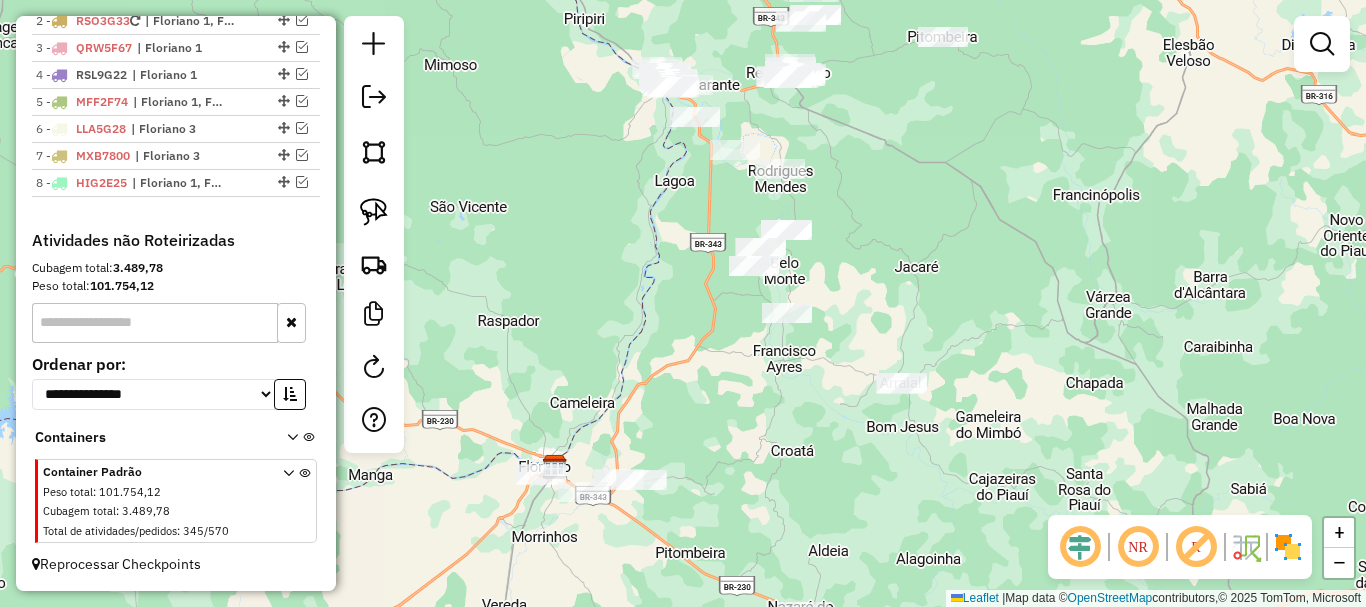 drag, startPoint x: 709, startPoint y: 237, endPoint x: 585, endPoint y: 392, distance: 198.49686 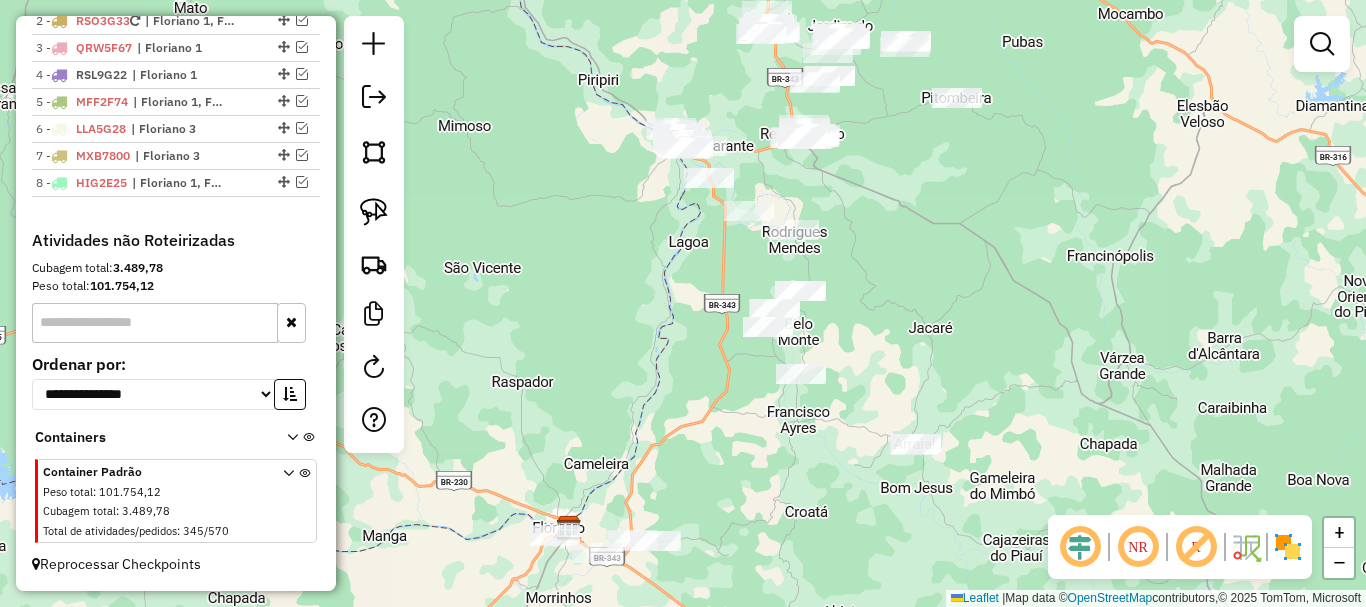 drag, startPoint x: 616, startPoint y: 334, endPoint x: 630, endPoint y: 394, distance: 61.611687 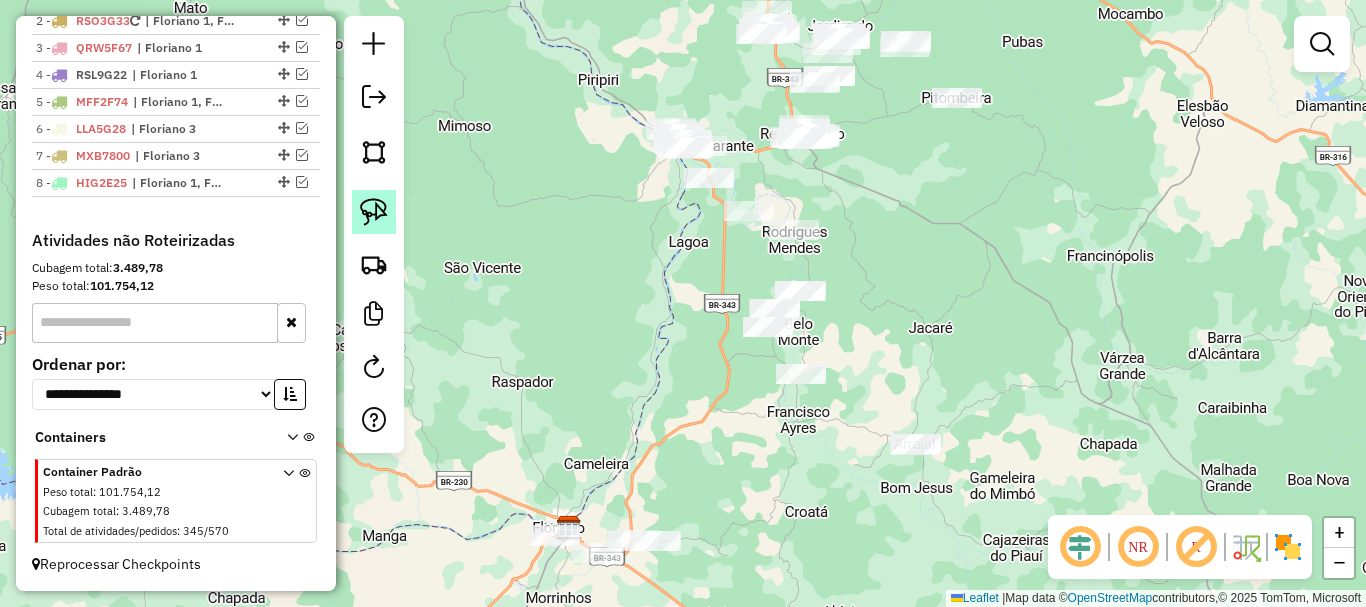 click 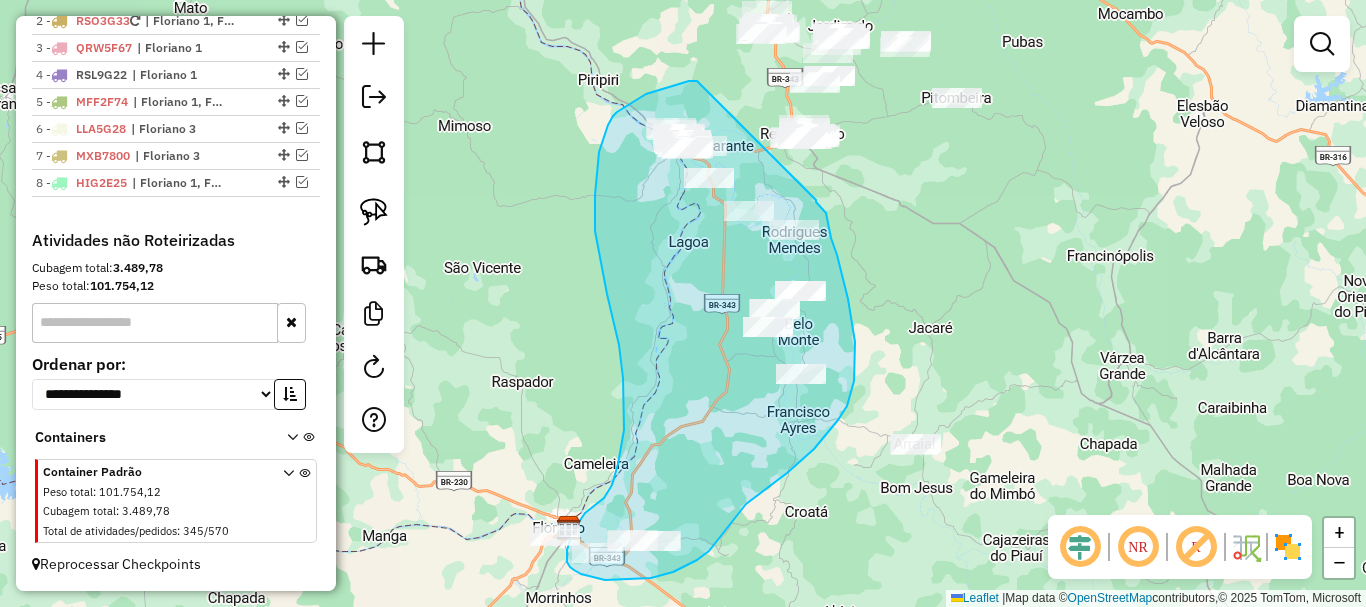 drag, startPoint x: 697, startPoint y: 81, endPoint x: 816, endPoint y: 200, distance: 168.29141 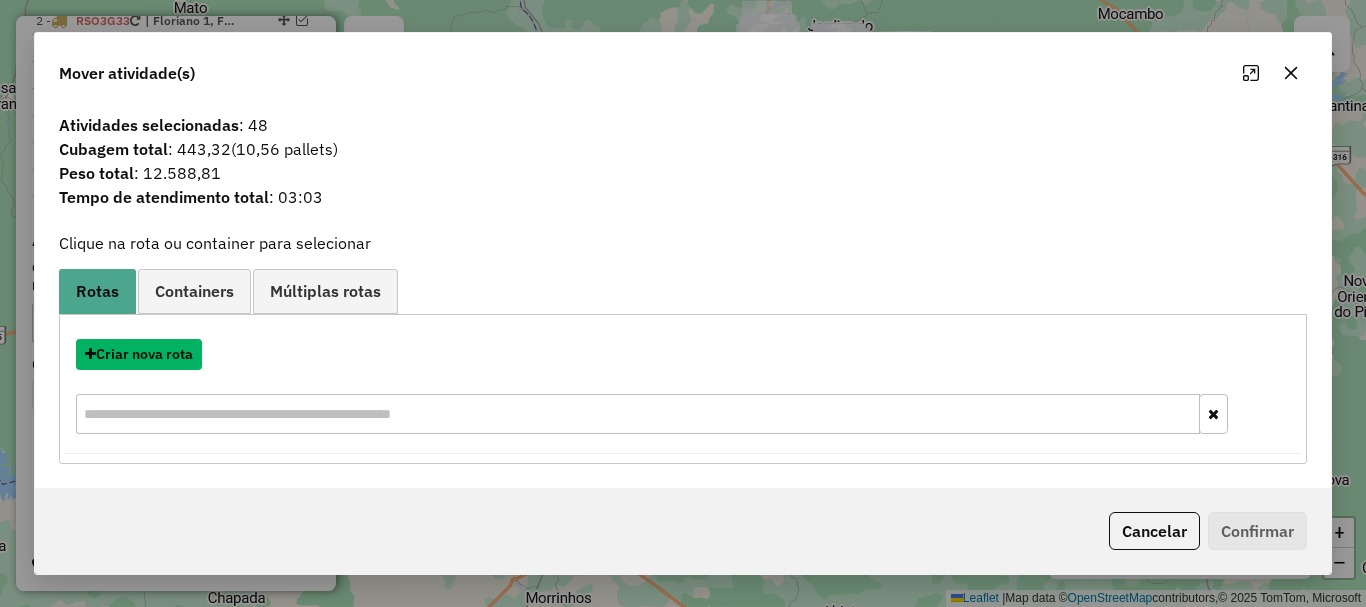 click on "Criar nova rota" at bounding box center (139, 354) 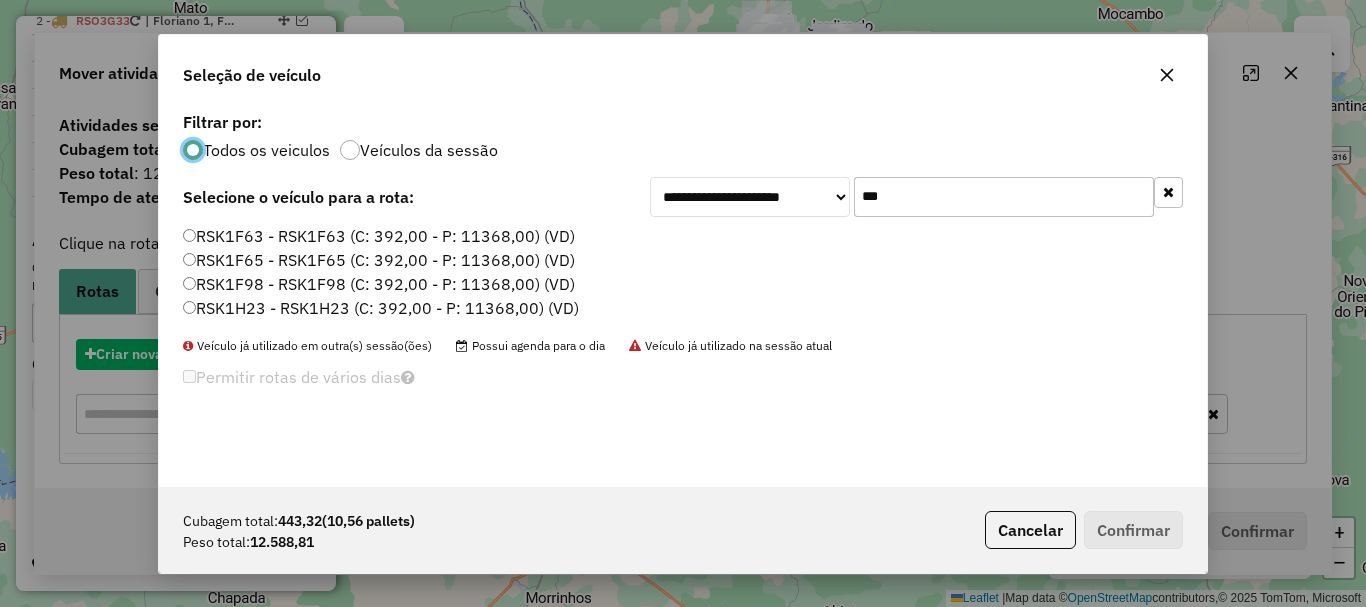scroll, scrollTop: 11, scrollLeft: 6, axis: both 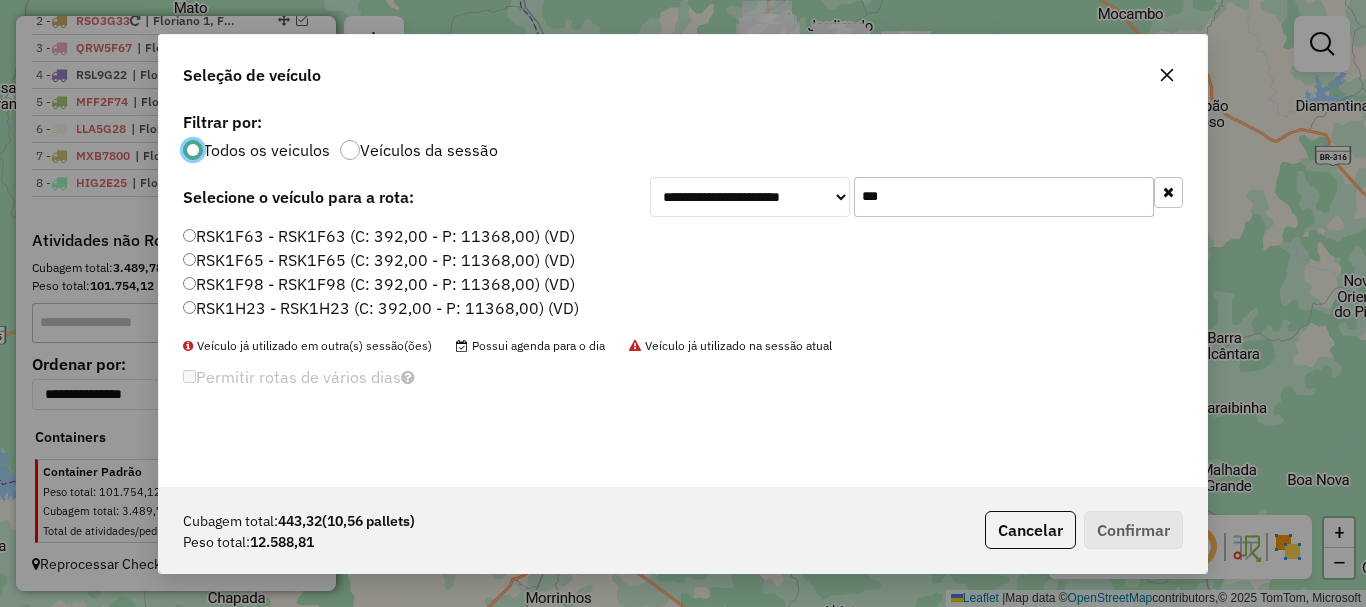click on "***" 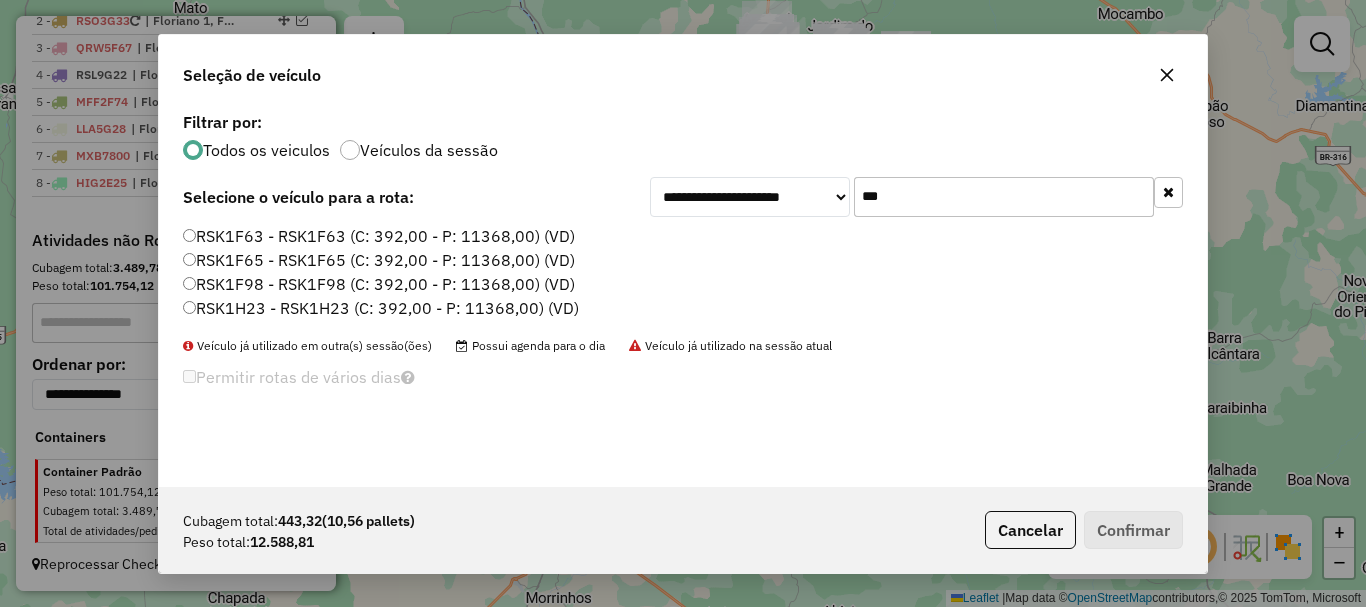 click on "***" 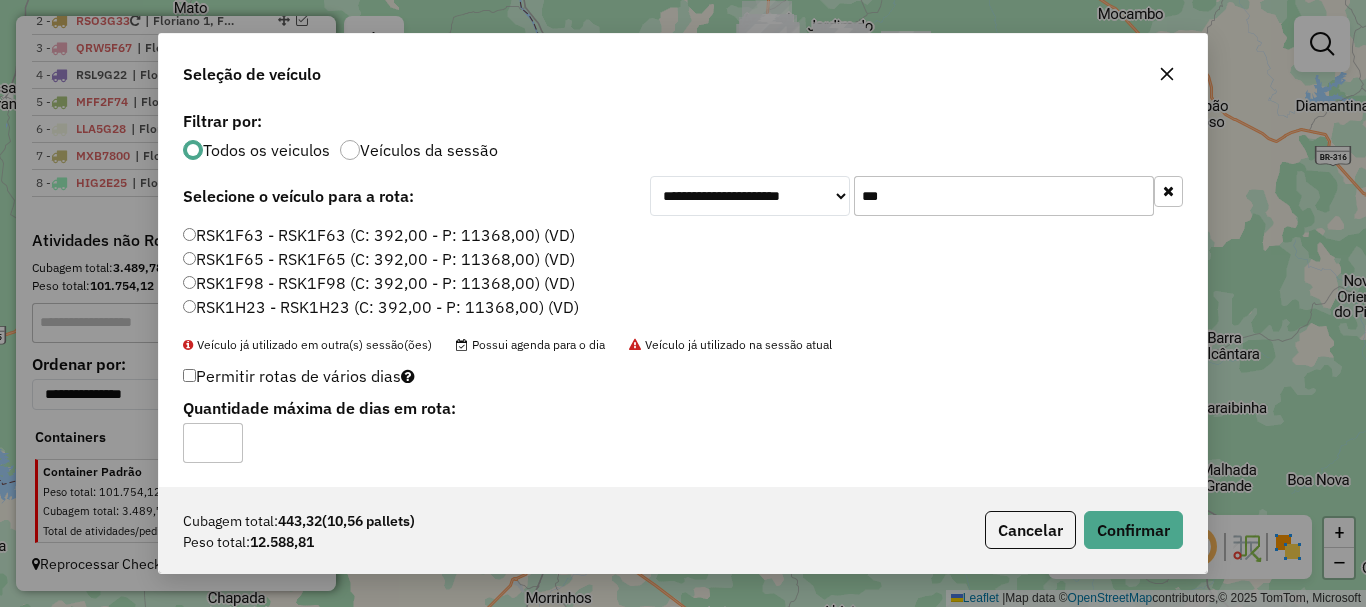 click on "Permitir rotas de vários dias" 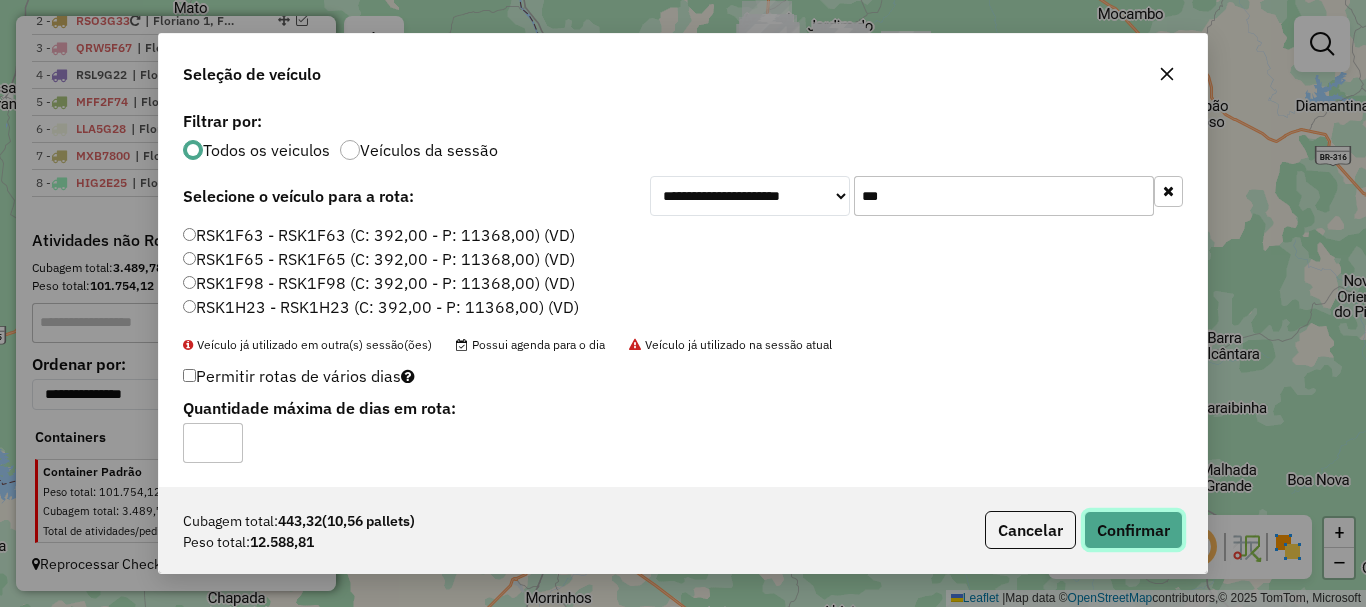 click on "Confirmar" 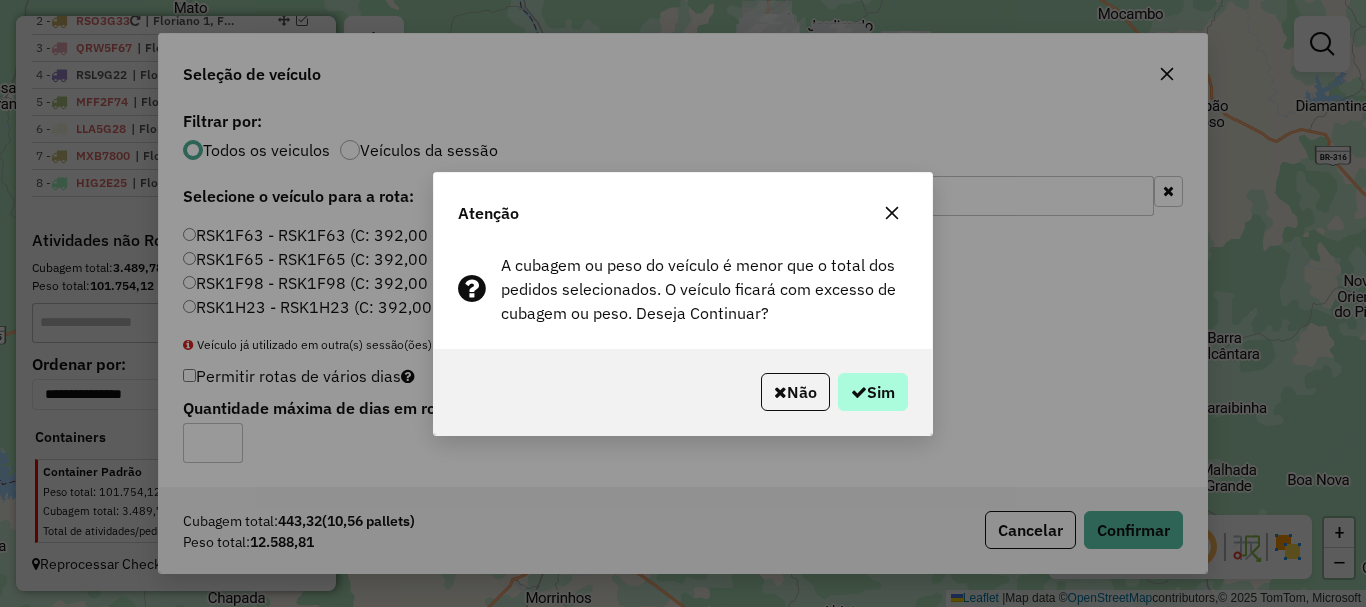 drag, startPoint x: 877, startPoint y: 377, endPoint x: 876, endPoint y: 389, distance: 12.0415945 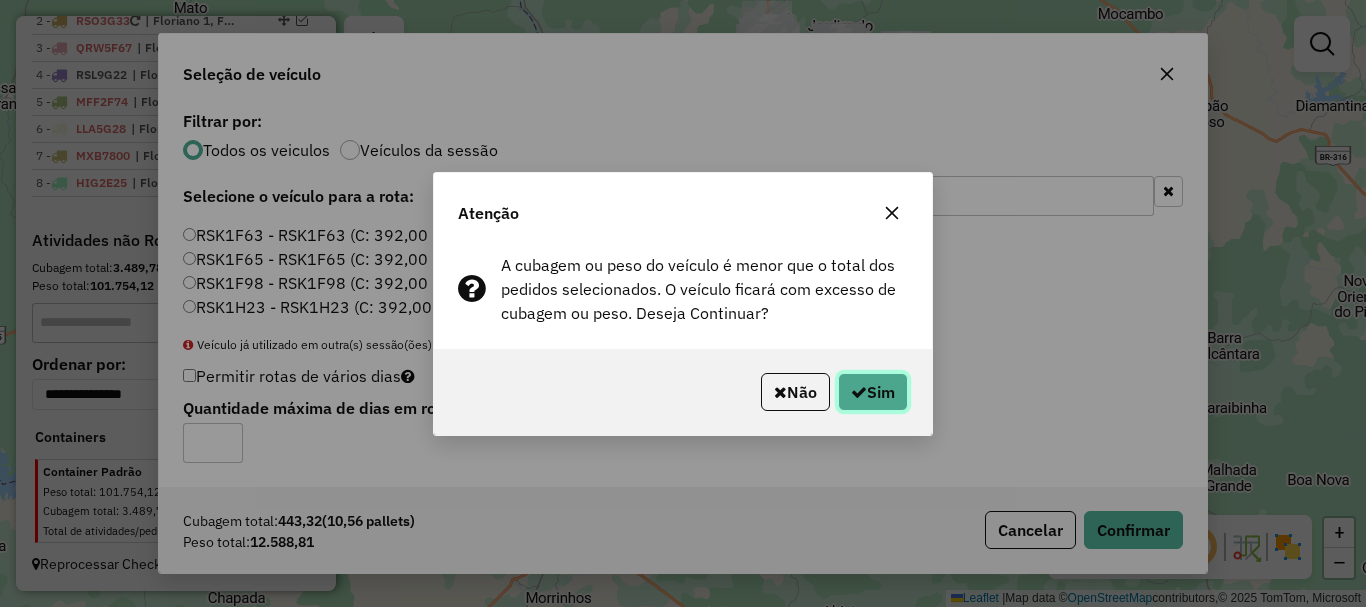 click on "Sim" 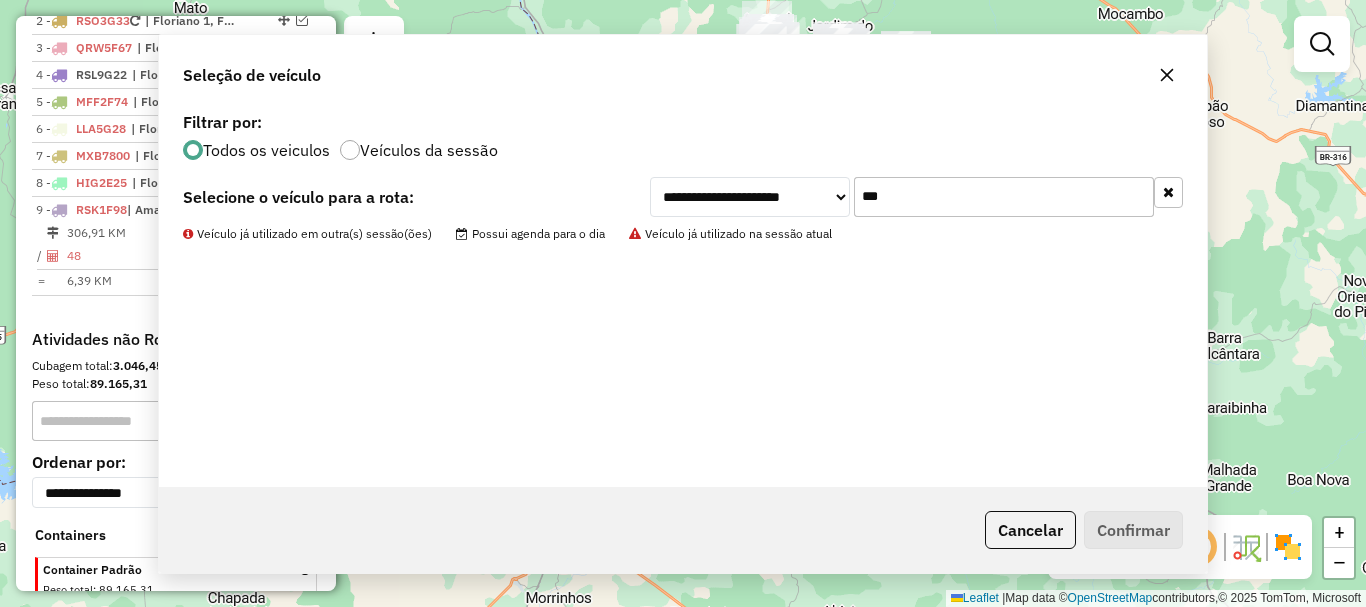 scroll, scrollTop: 903, scrollLeft: 0, axis: vertical 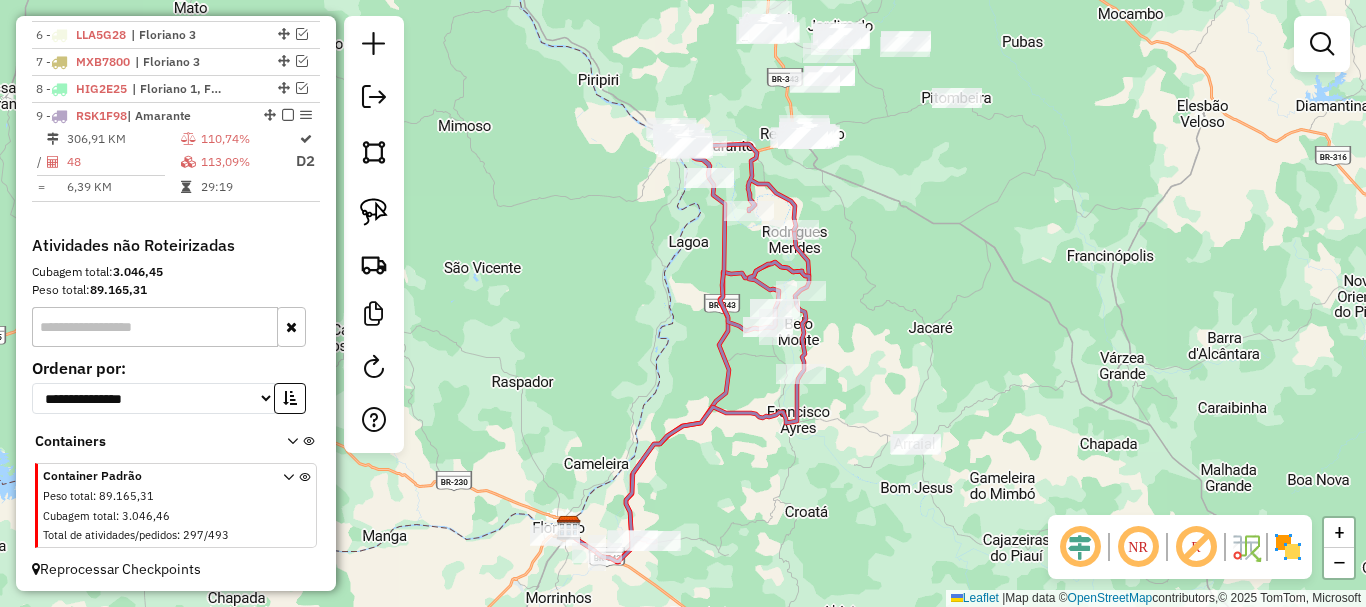 drag, startPoint x: 1011, startPoint y: 226, endPoint x: 976, endPoint y: 335, distance: 114.48144 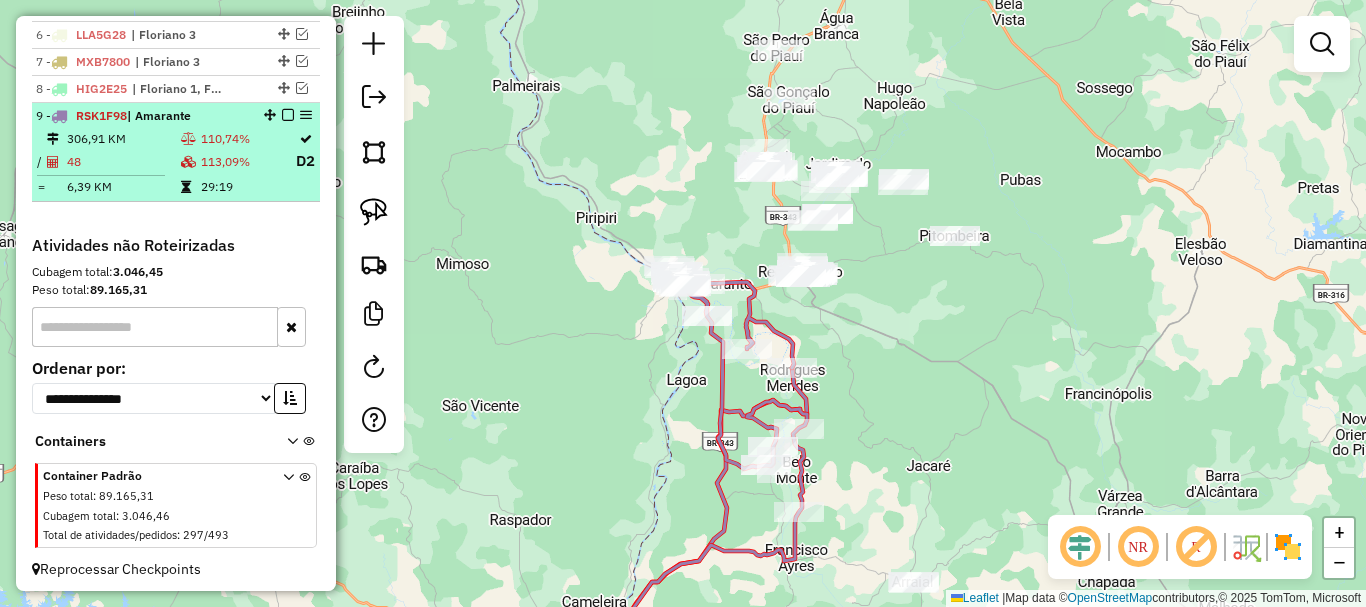 click on "113,09%" at bounding box center (247, 161) 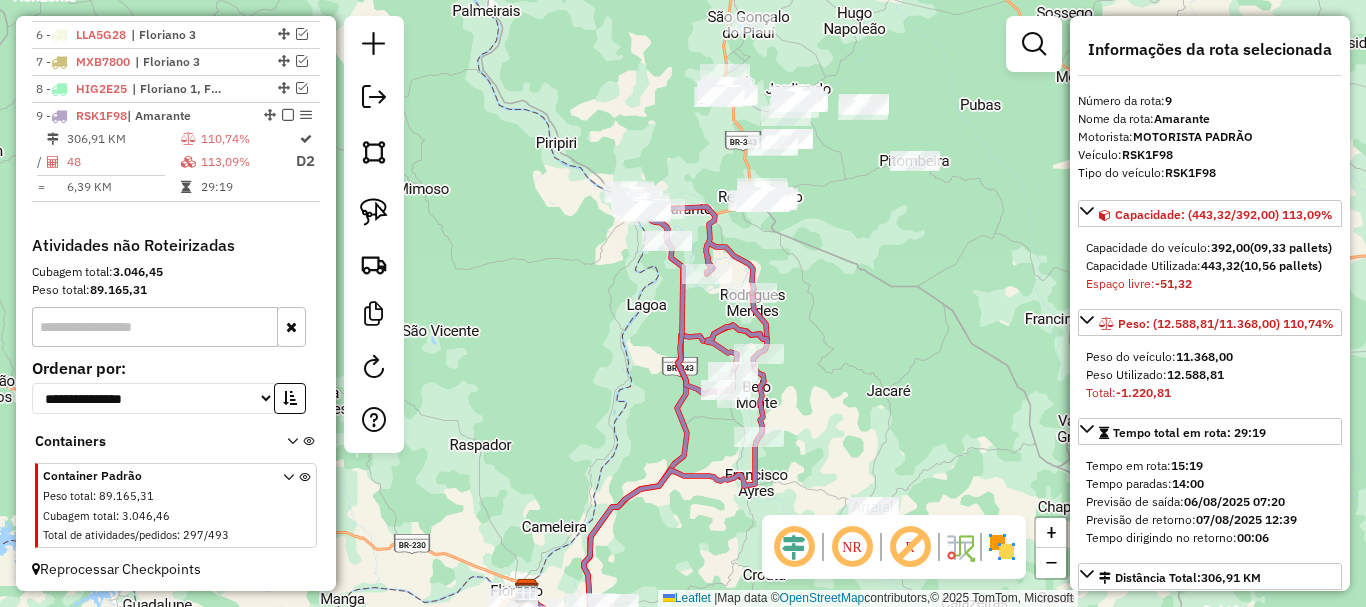 drag, startPoint x: 870, startPoint y: 140, endPoint x: 812, endPoint y: 261, distance: 134.18271 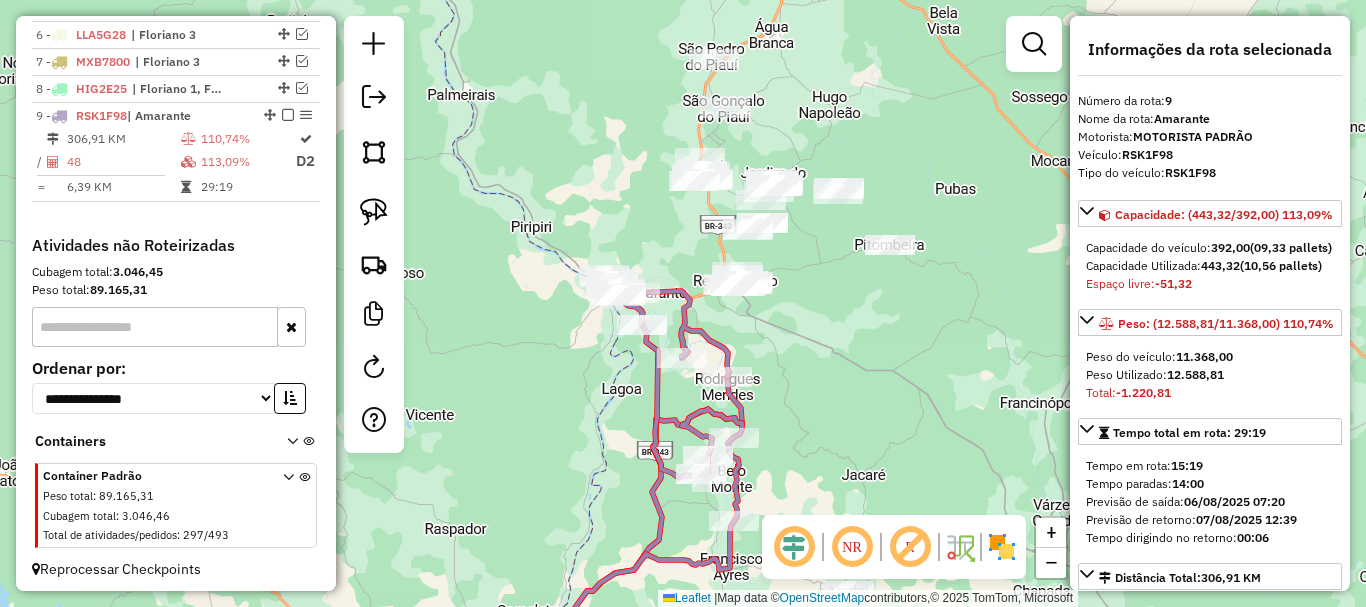 drag, startPoint x: 467, startPoint y: 229, endPoint x: 430, endPoint y: 237, distance: 37.85499 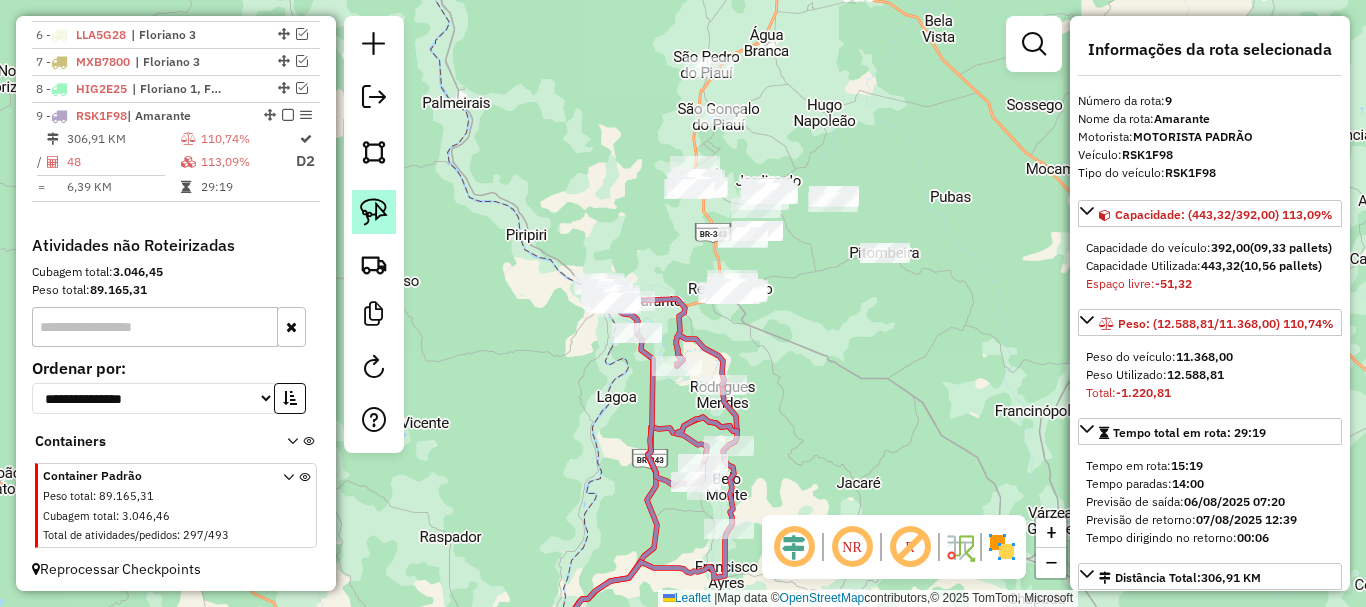 click 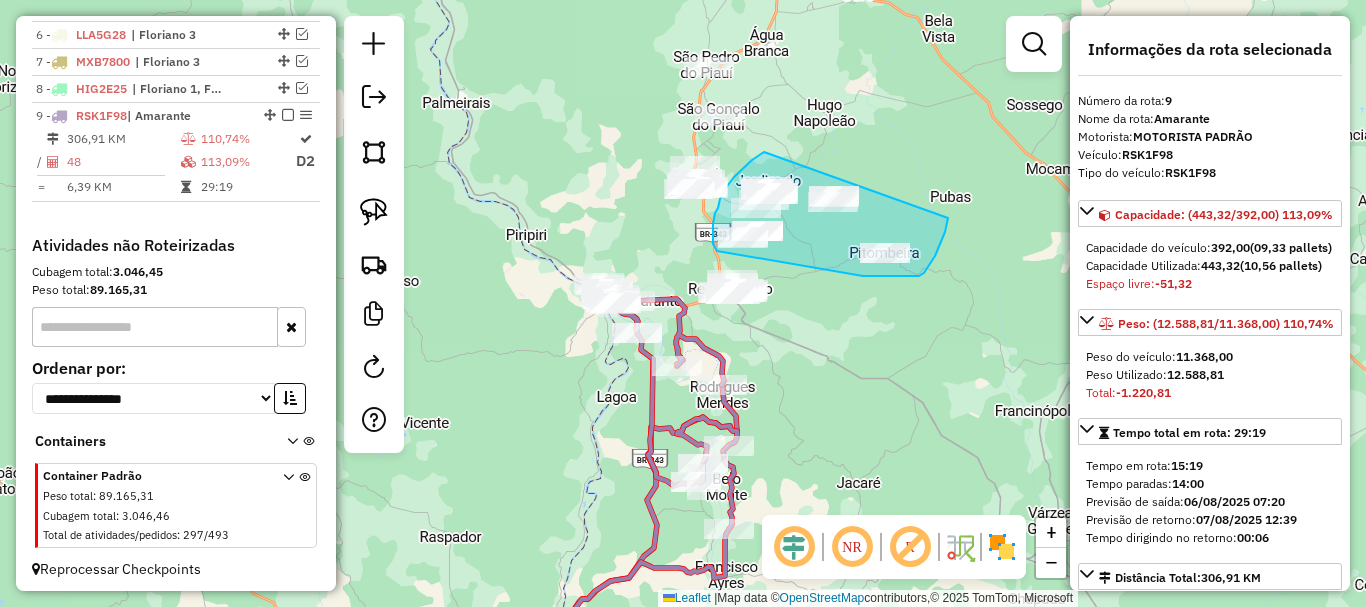drag, startPoint x: 764, startPoint y: 152, endPoint x: 948, endPoint y: 218, distance: 195.4789 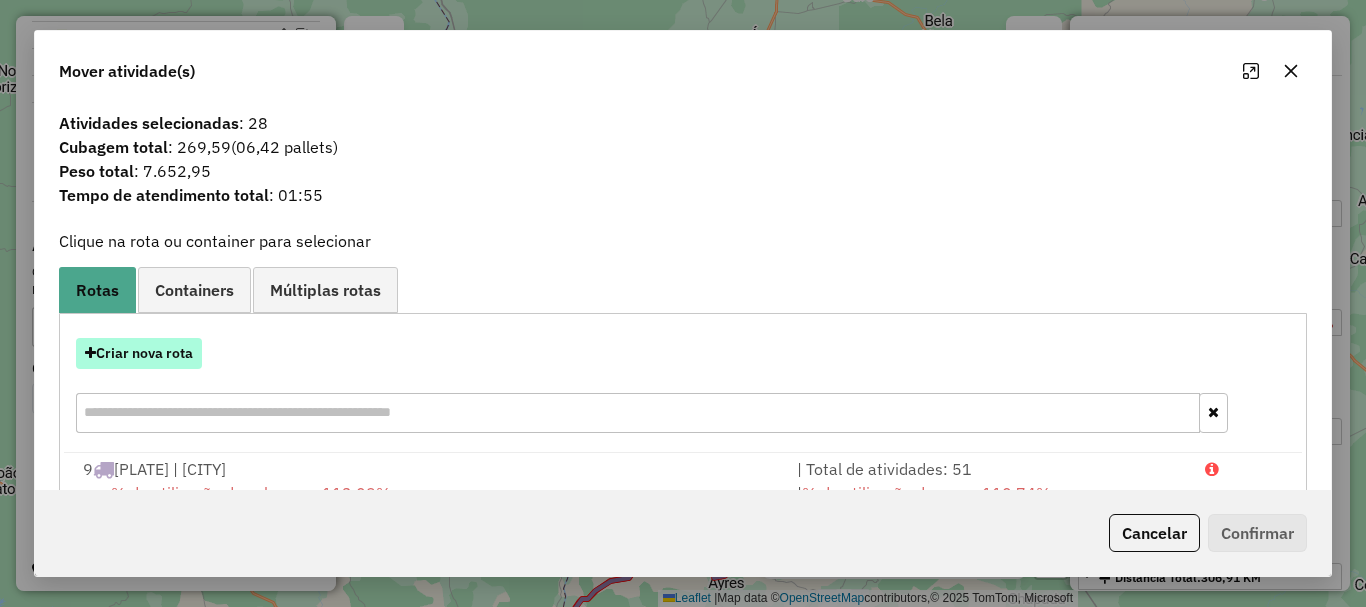 click on "Criar nova rota" at bounding box center [139, 353] 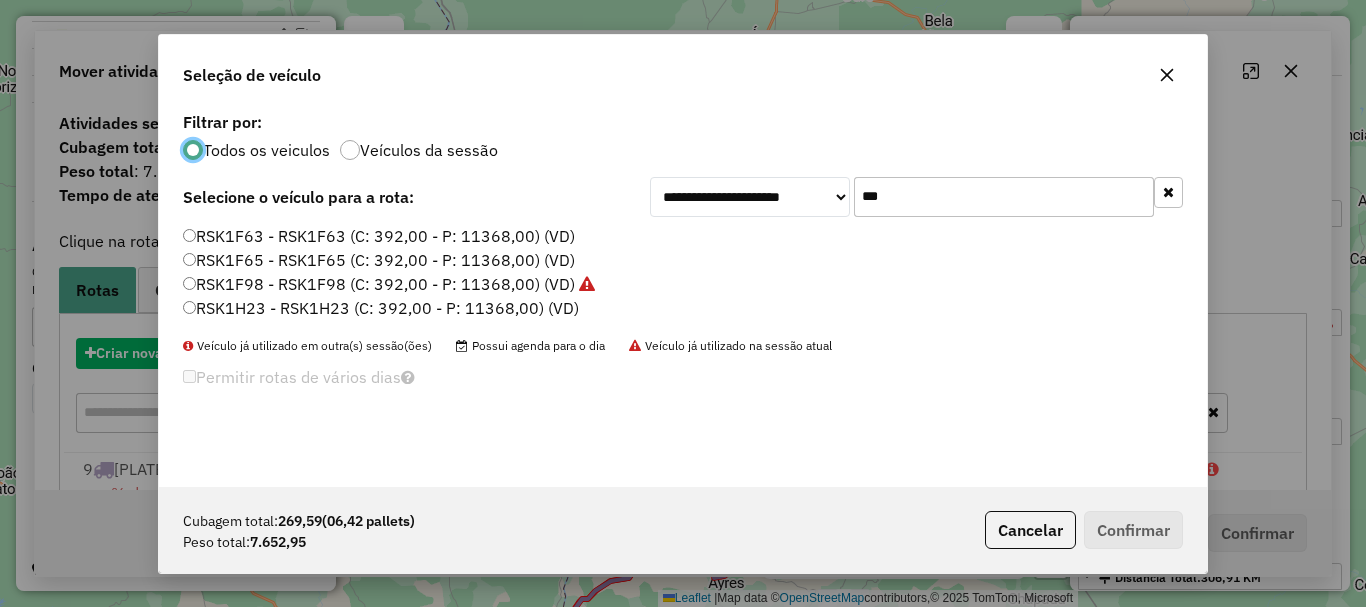 scroll, scrollTop: 11, scrollLeft: 6, axis: both 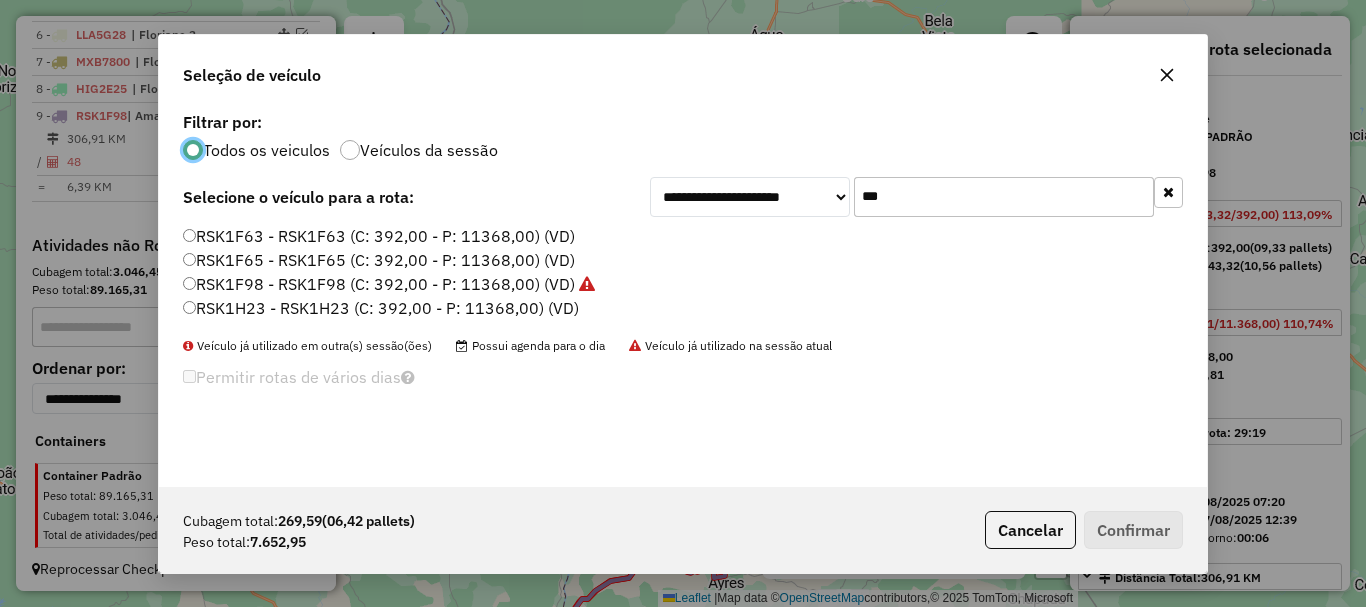 click on "***" 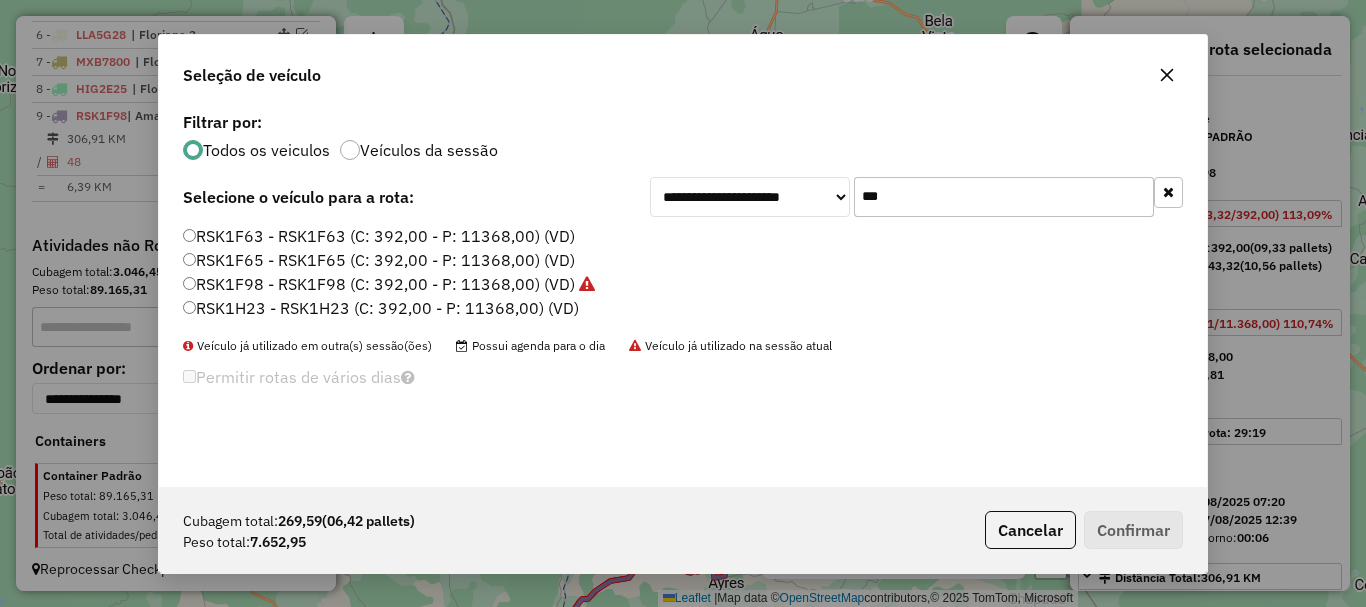 click on "***" 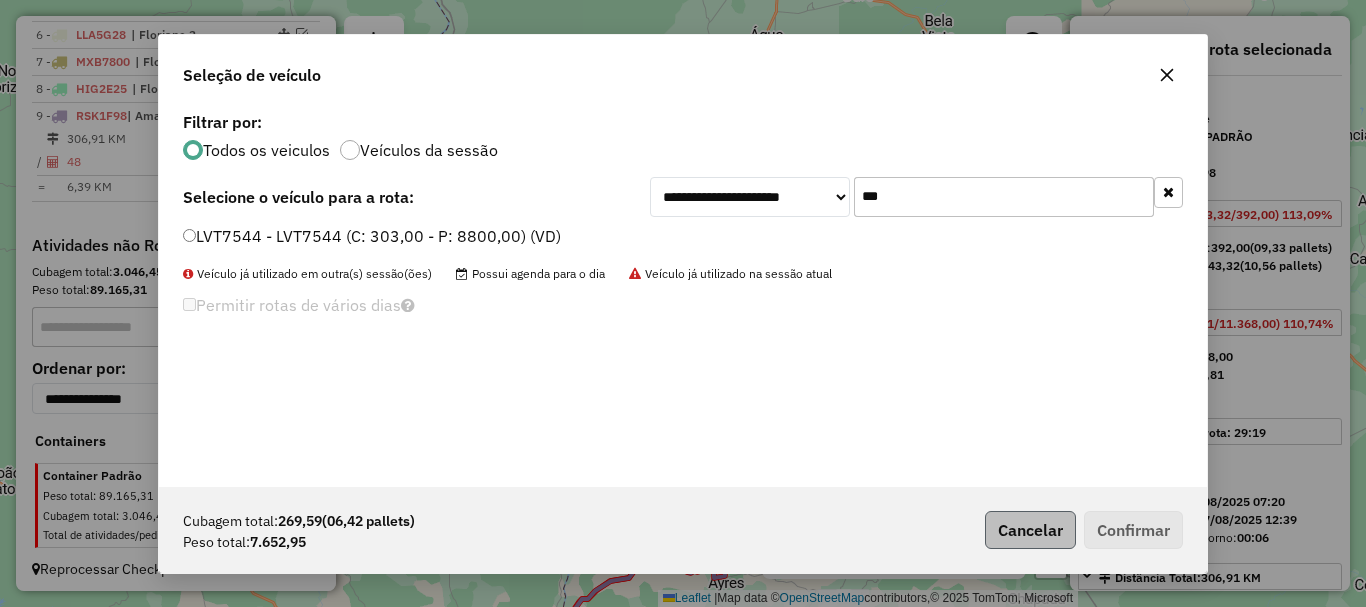 type on "***" 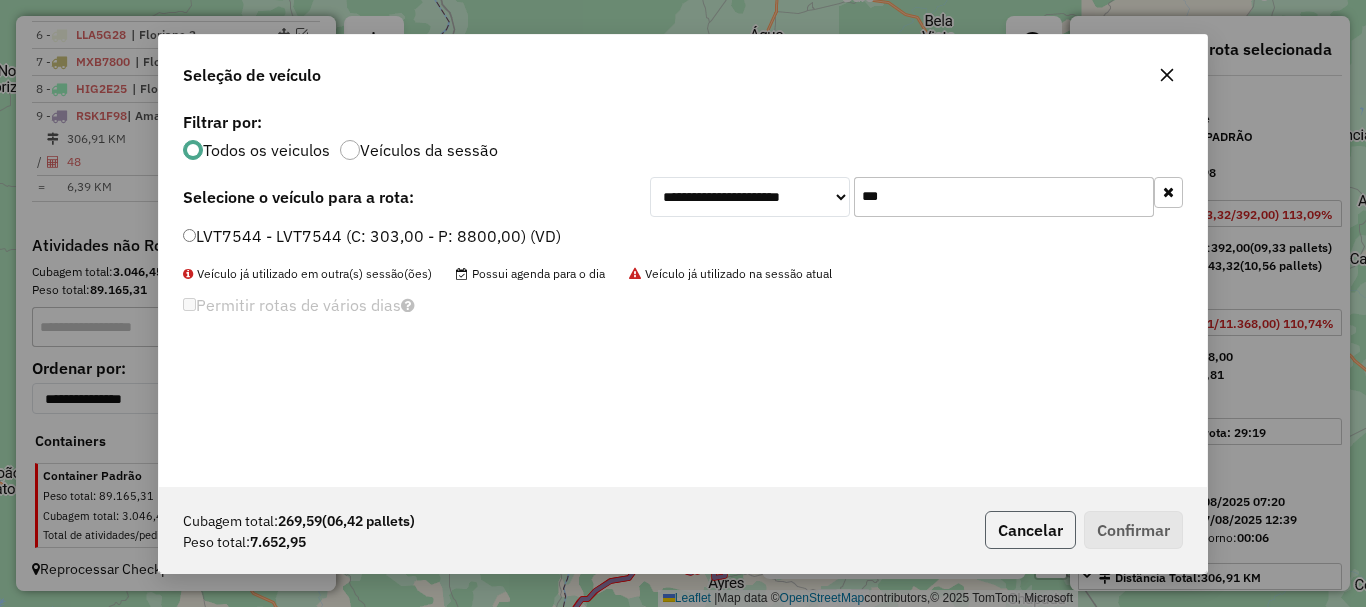 click on "Cancelar" 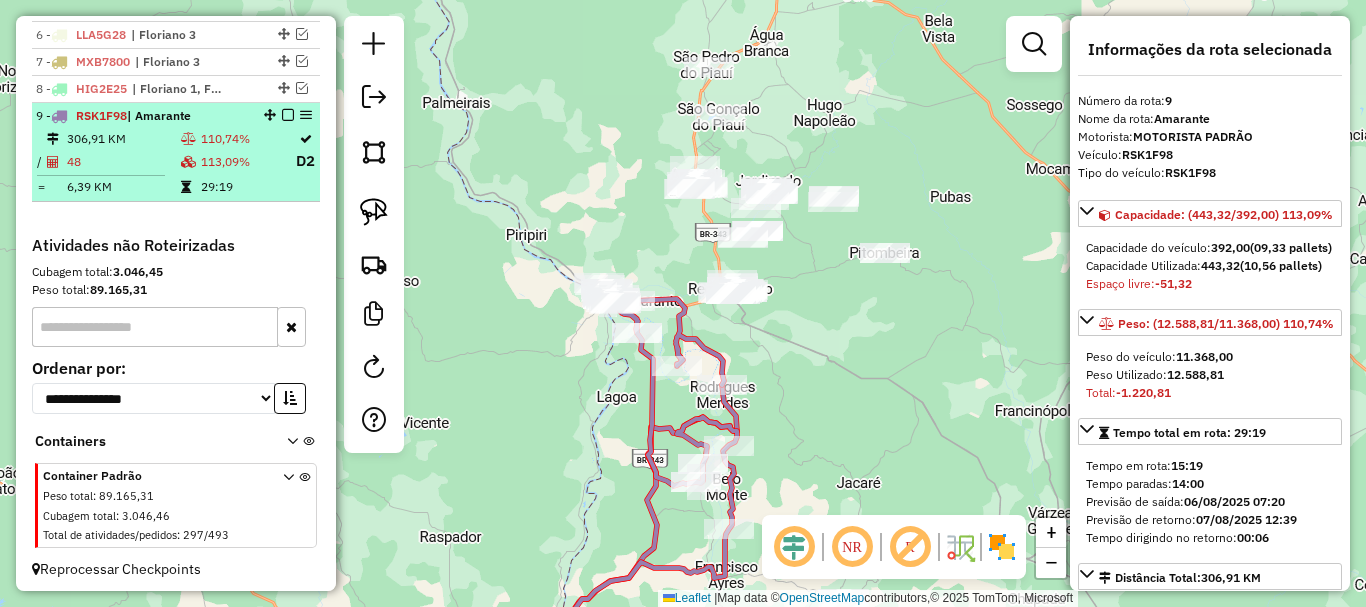 click on "29:19" at bounding box center (247, 187) 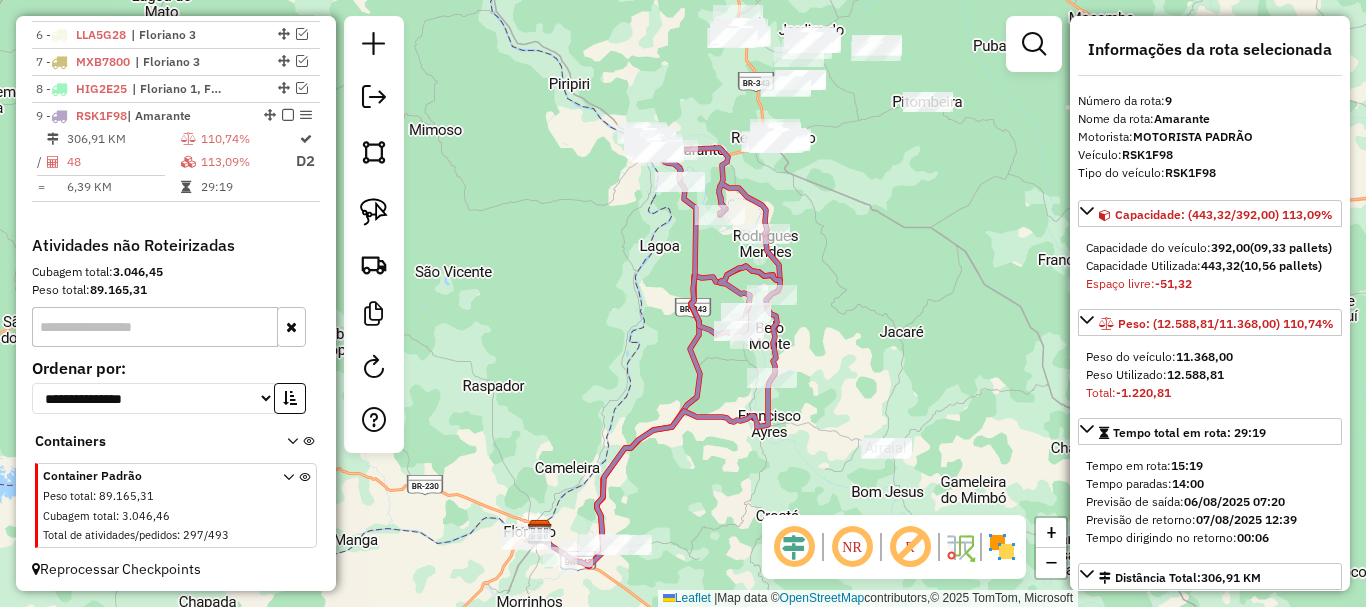 drag, startPoint x: 850, startPoint y: 159, endPoint x: 628, endPoint y: 291, distance: 258.27893 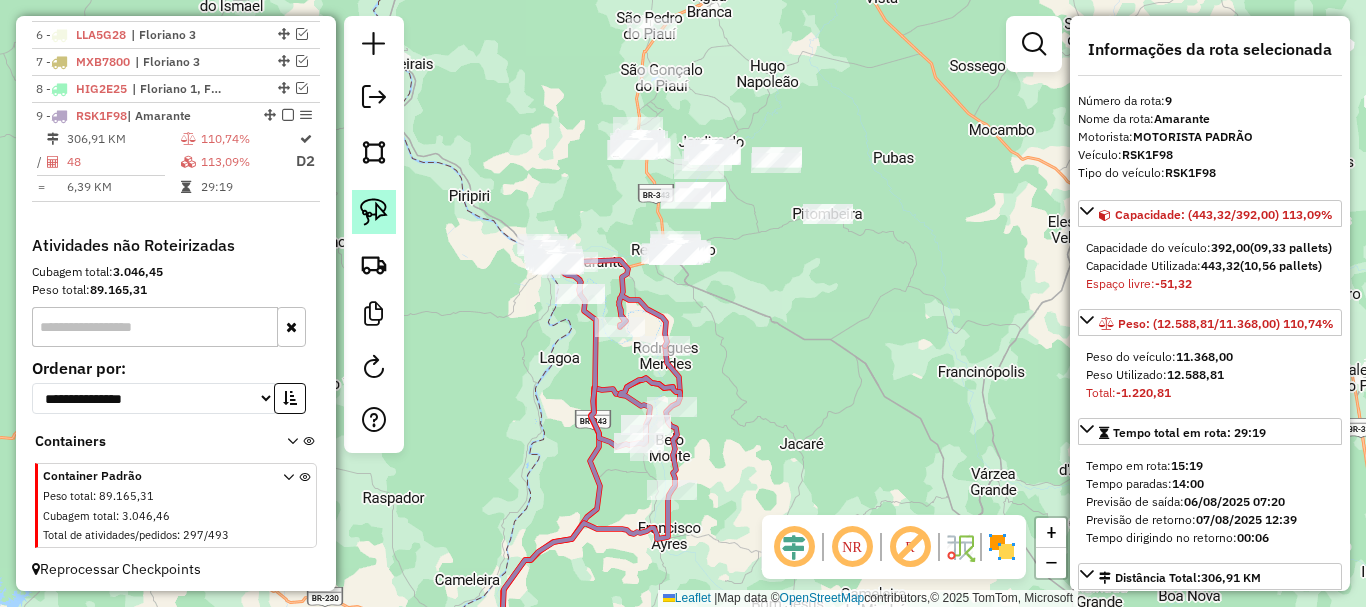 click 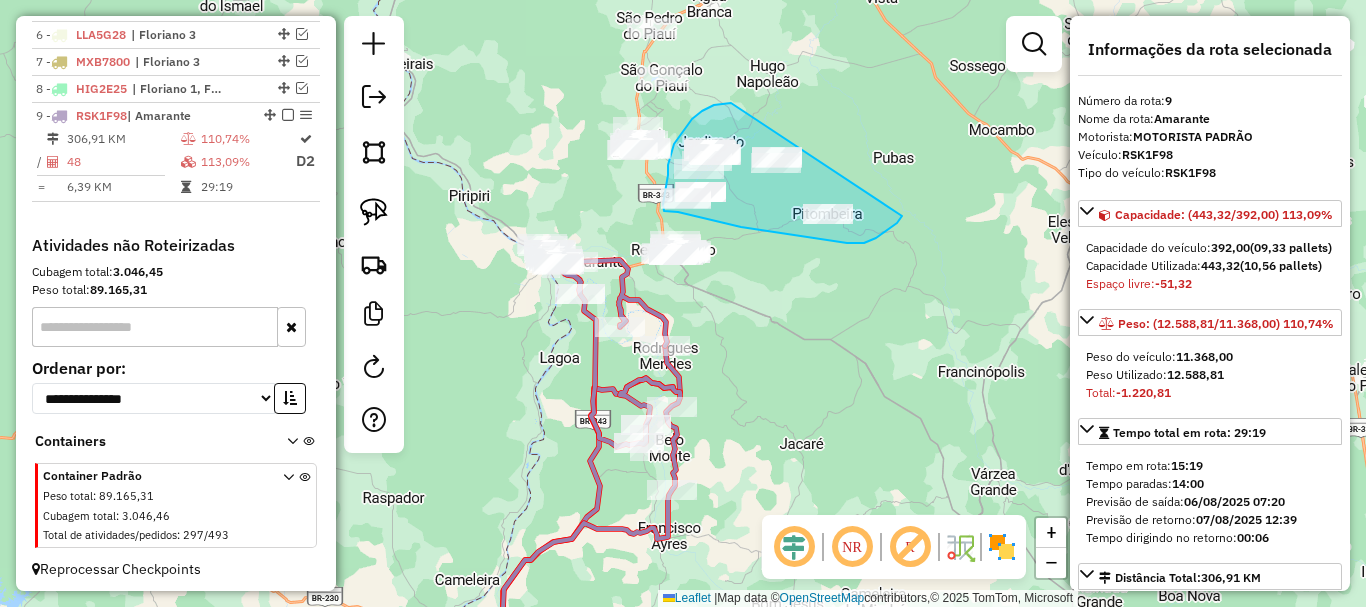 drag, startPoint x: 731, startPoint y: 103, endPoint x: 902, endPoint y: 215, distance: 204.4138 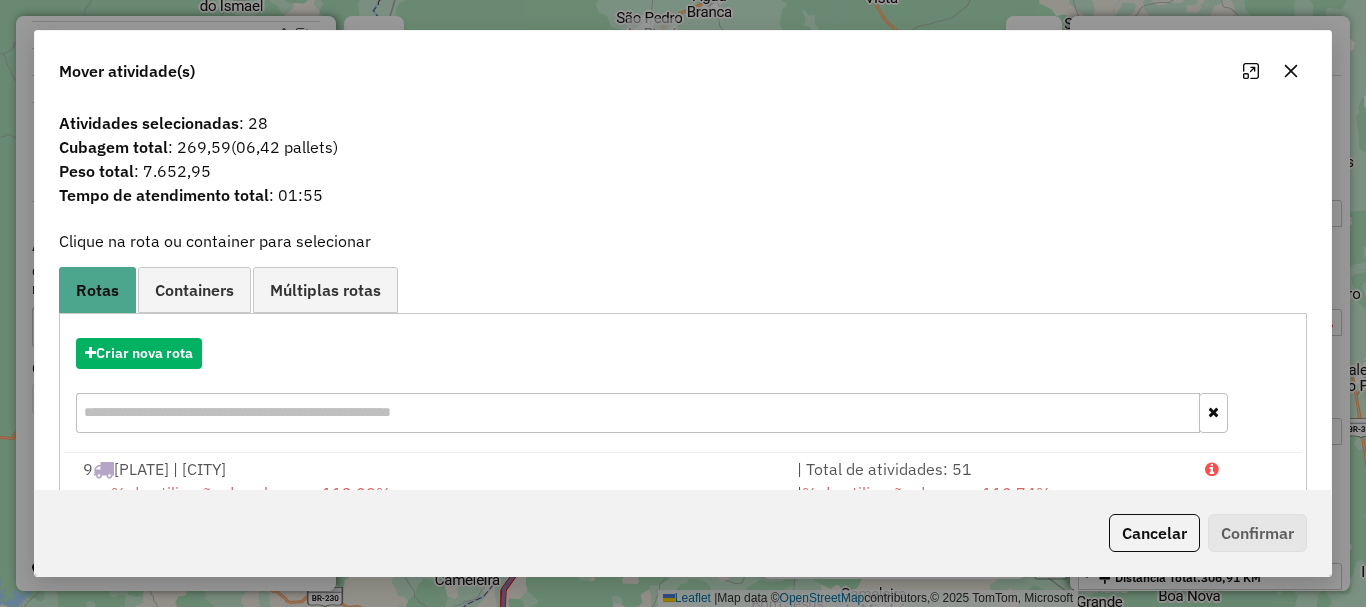 click 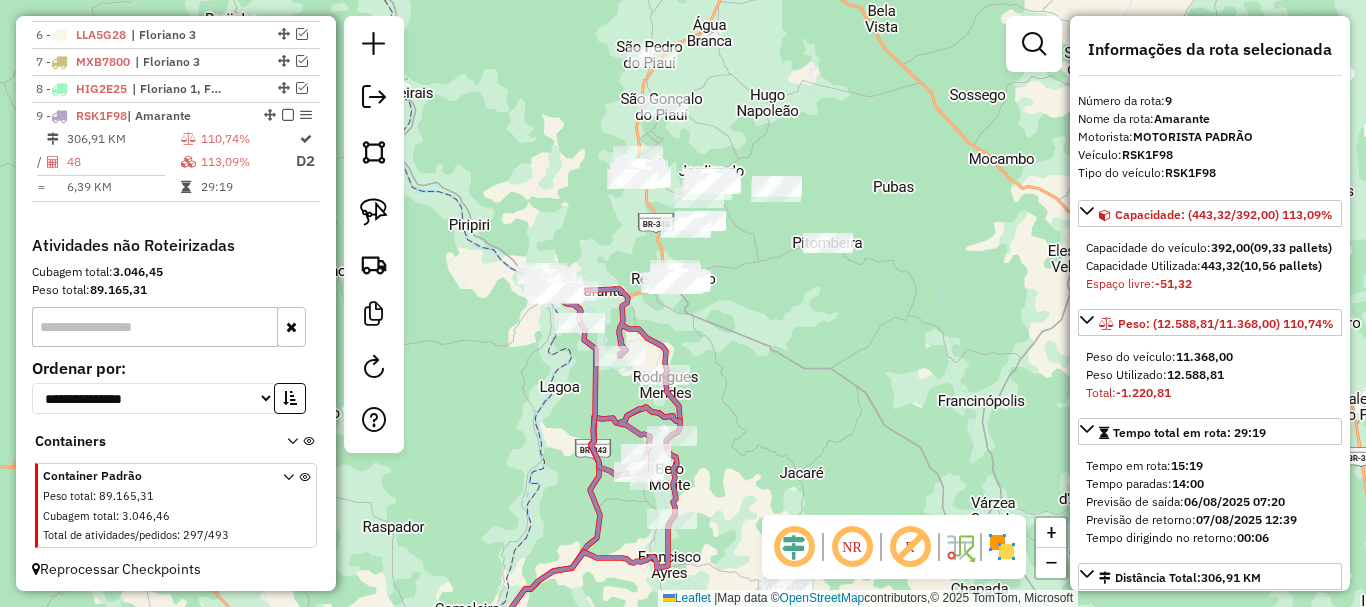 drag, startPoint x: 777, startPoint y: 296, endPoint x: 763, endPoint y: 323, distance: 30.413813 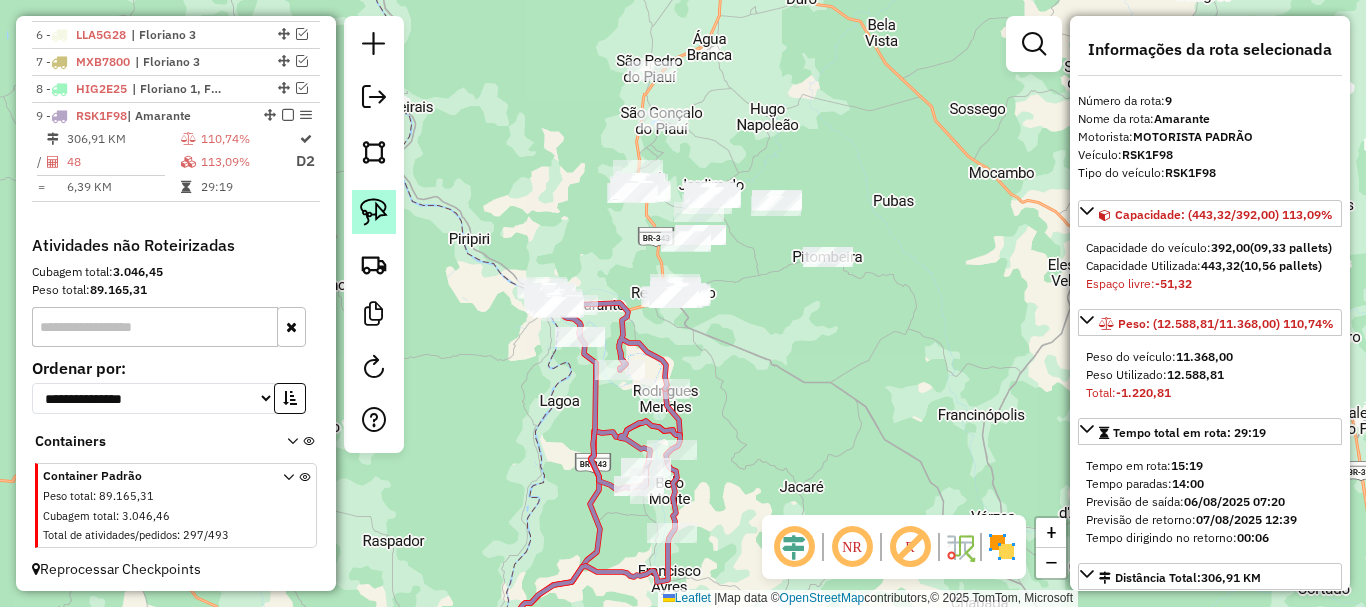 click 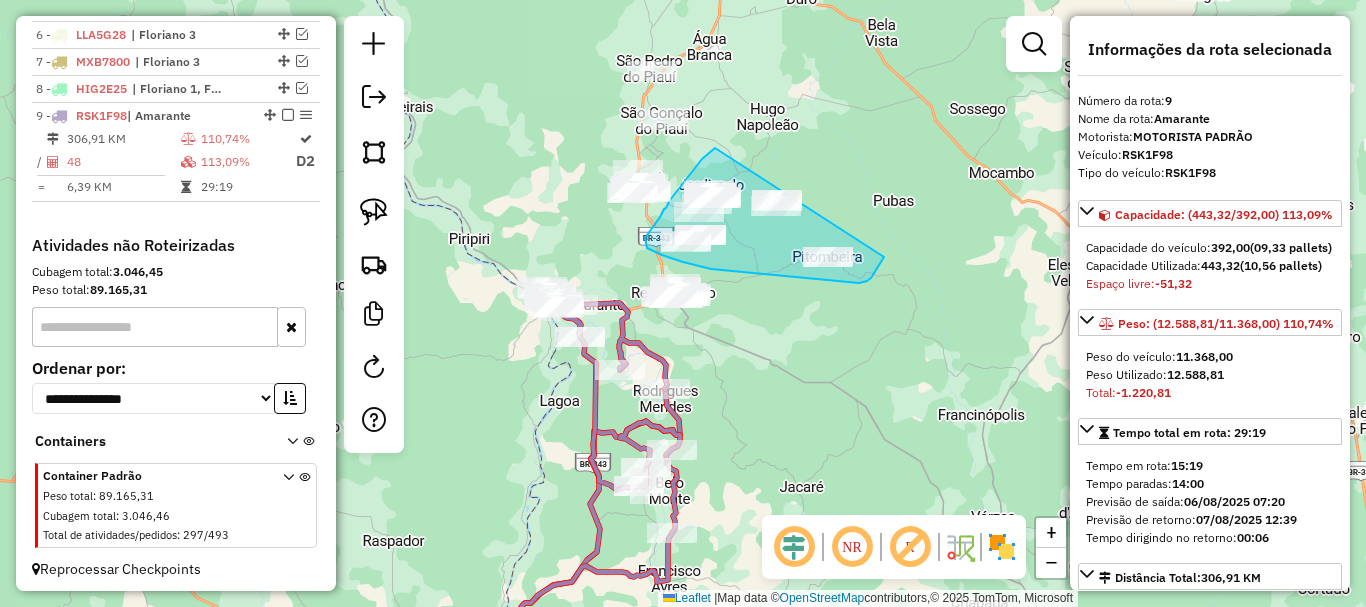 drag, startPoint x: 715, startPoint y: 148, endPoint x: 896, endPoint y: 226, distance: 197.09135 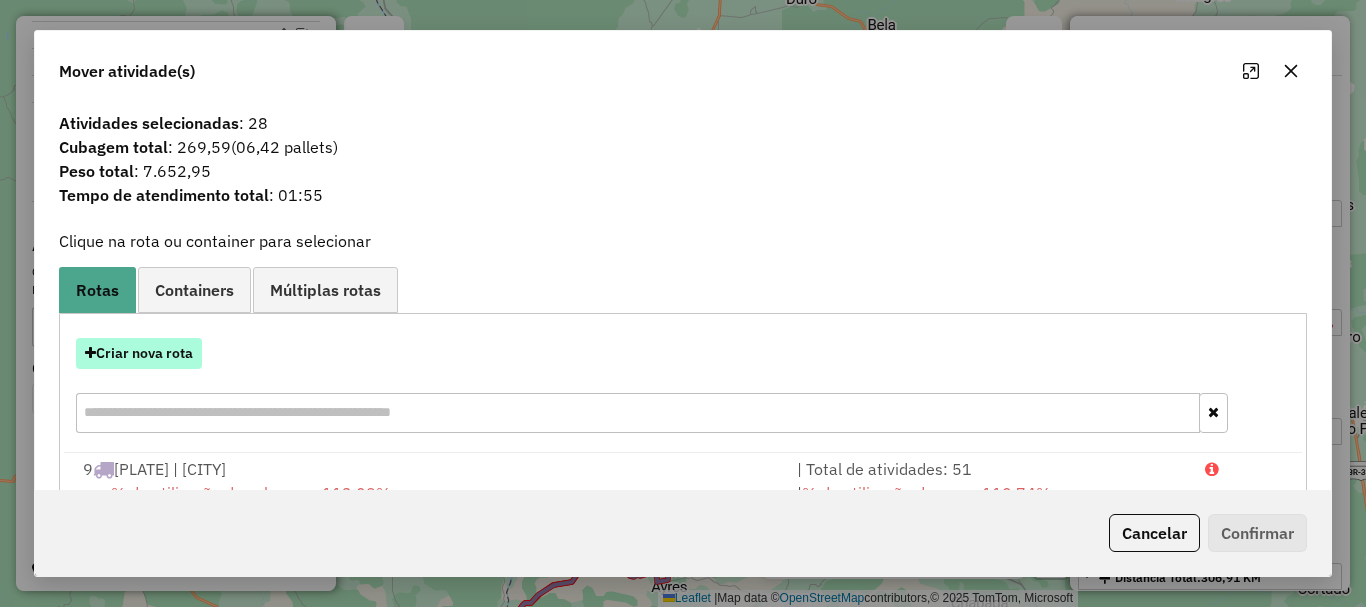 click on "Criar nova rota" at bounding box center (139, 353) 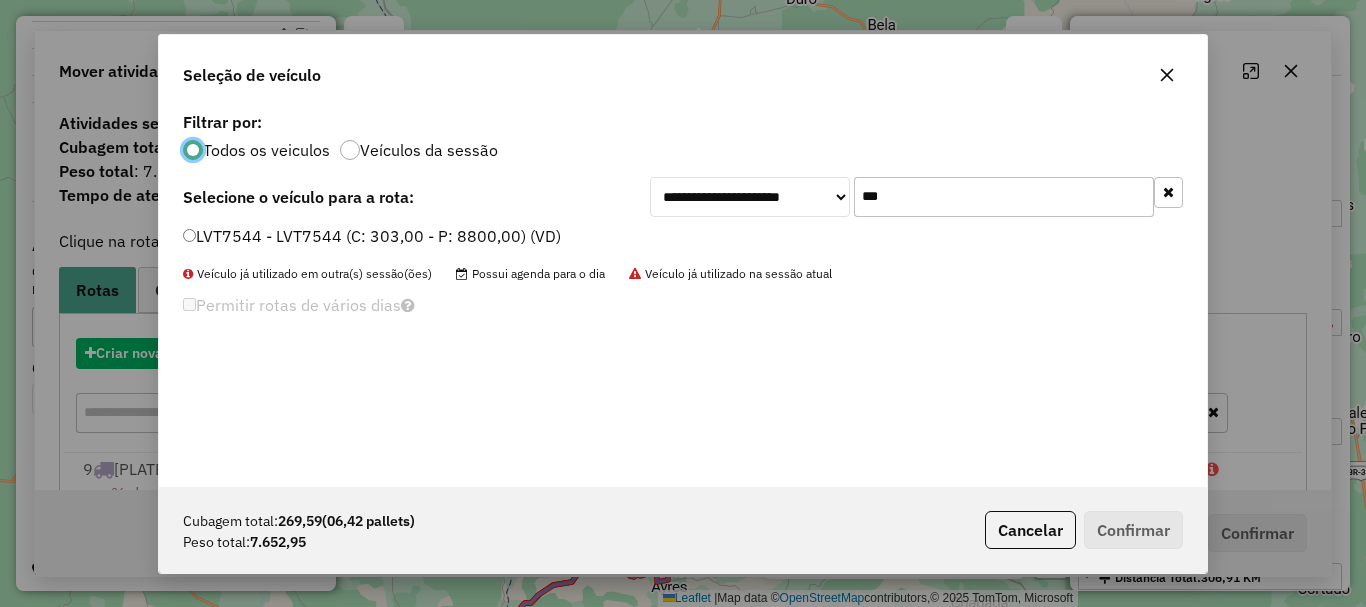 scroll, scrollTop: 11, scrollLeft: 6, axis: both 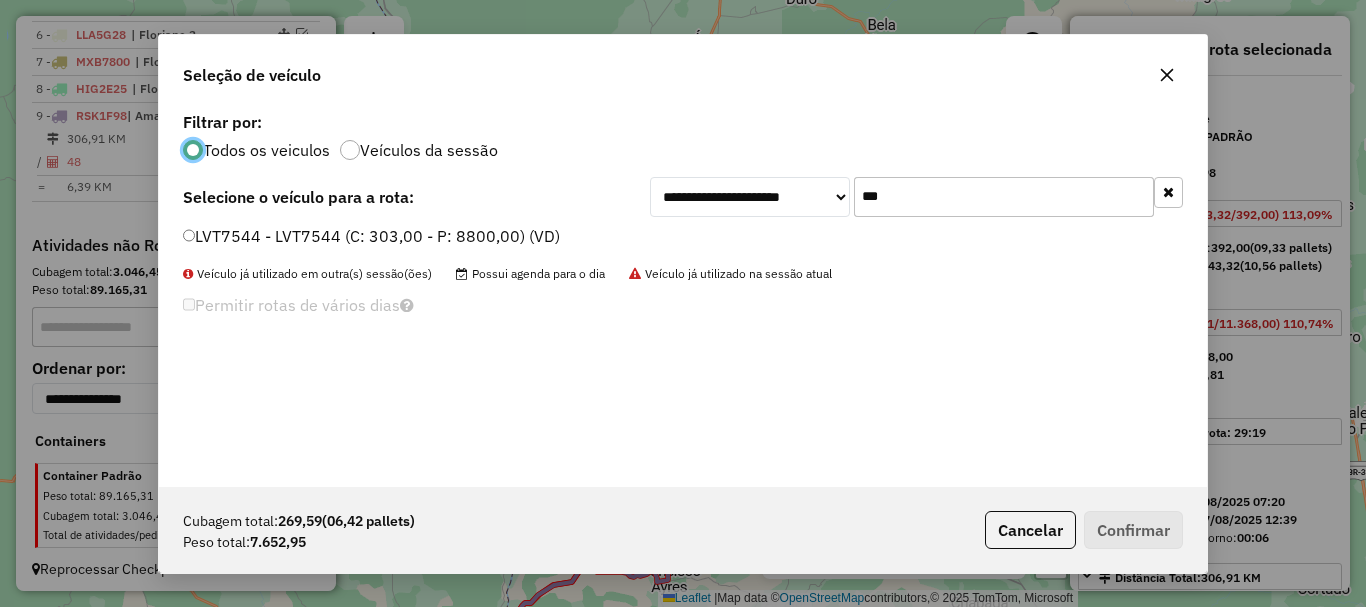 click on "***" 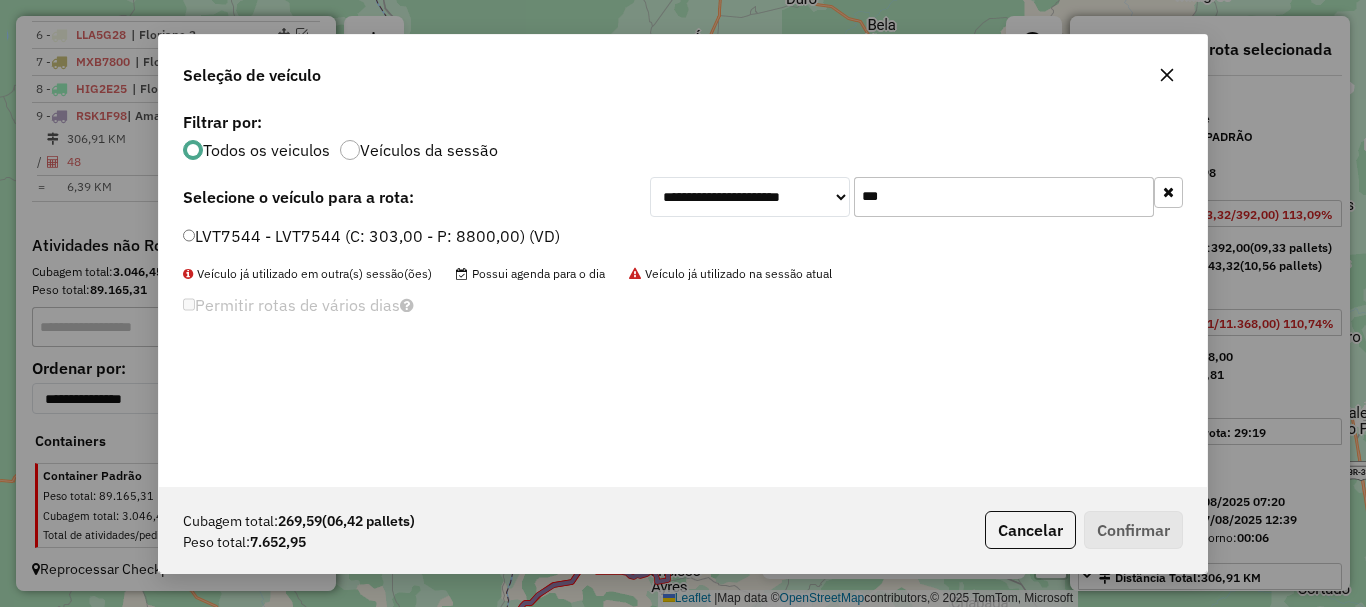 click on "***" 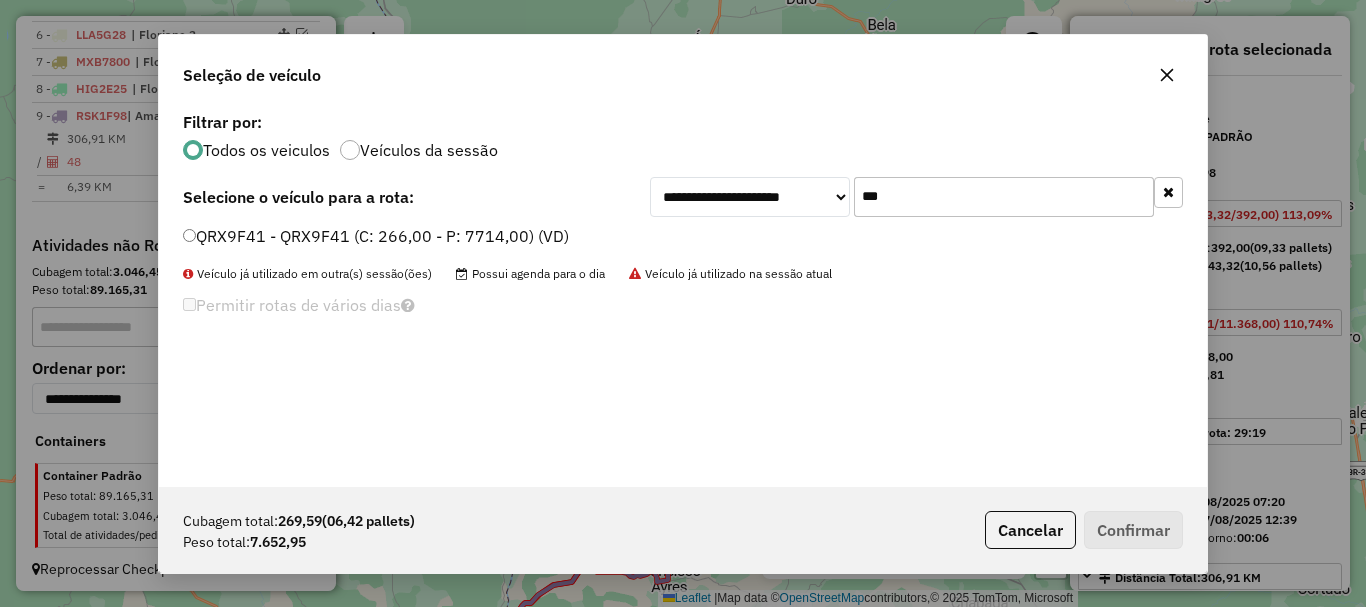 type on "***" 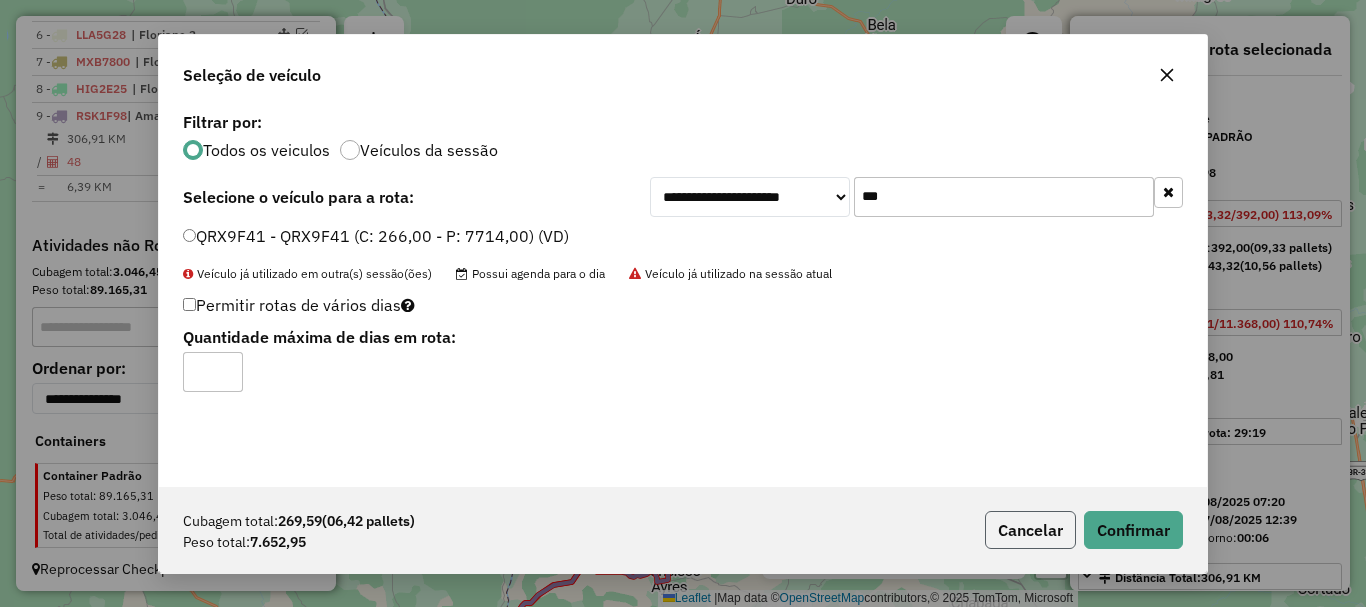 click on "Cancelar" 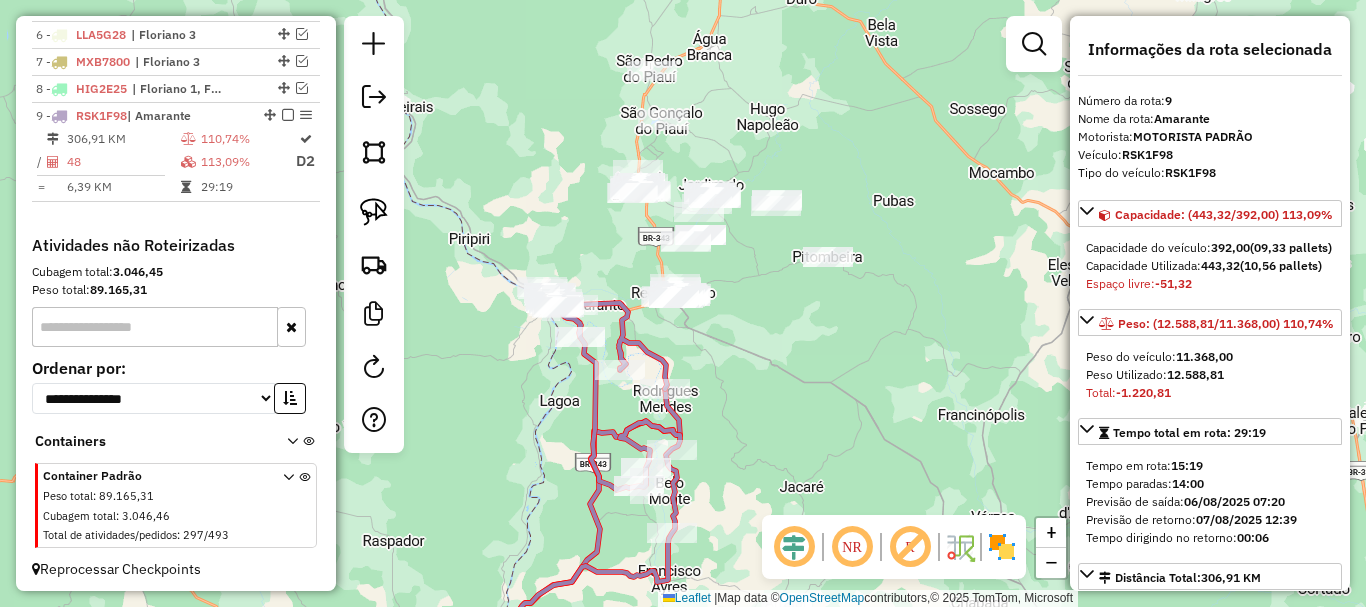 click on "Janela de atendimento Grade de atendimento Capacidade Transportadoras Veículos Cliente Pedidos  Rotas Selecione os dias de semana para filtrar as janelas de atendimento  Seg   Ter   Qua   Qui   Sex   Sáb   Dom  Informe o período da janela de atendimento: De: Até:  Filtrar exatamente a janela do cliente  Considerar janela de atendimento padrão  Selecione os dias de semana para filtrar as grades de atendimento  Seg   Ter   Qua   Qui   Sex   Sáb   Dom   Considerar clientes sem dia de atendimento cadastrado  Clientes fora do dia de atendimento selecionado Filtrar as atividades entre os valores definidos abaixo:  Peso mínimo:   Peso máximo:   Cubagem mínima:   Cubagem máxima:   De:   Até:  Filtrar as atividades entre o tempo de atendimento definido abaixo:  De:   Até:   Considerar capacidade total dos clientes não roteirizados Transportadora: Selecione um ou mais itens Tipo de veículo: Selecione um ou mais itens Veículo: Selecione um ou mais itens Motorista: Selecione um ou mais itens Nome: Rótulo:" 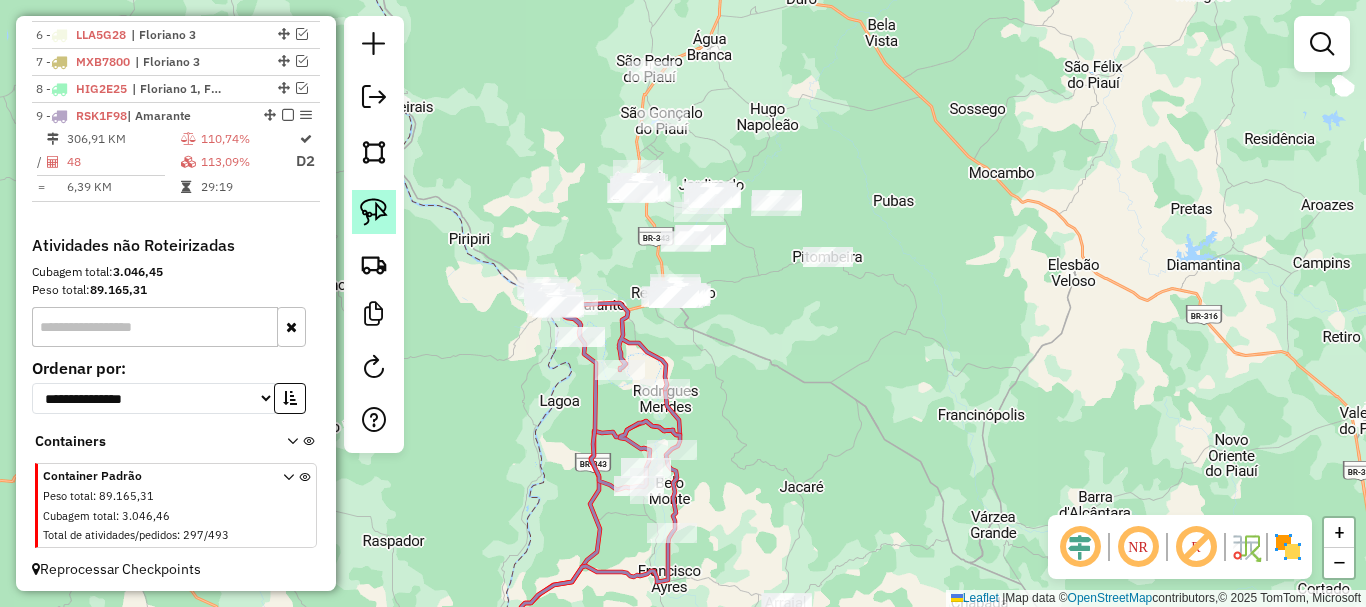 click 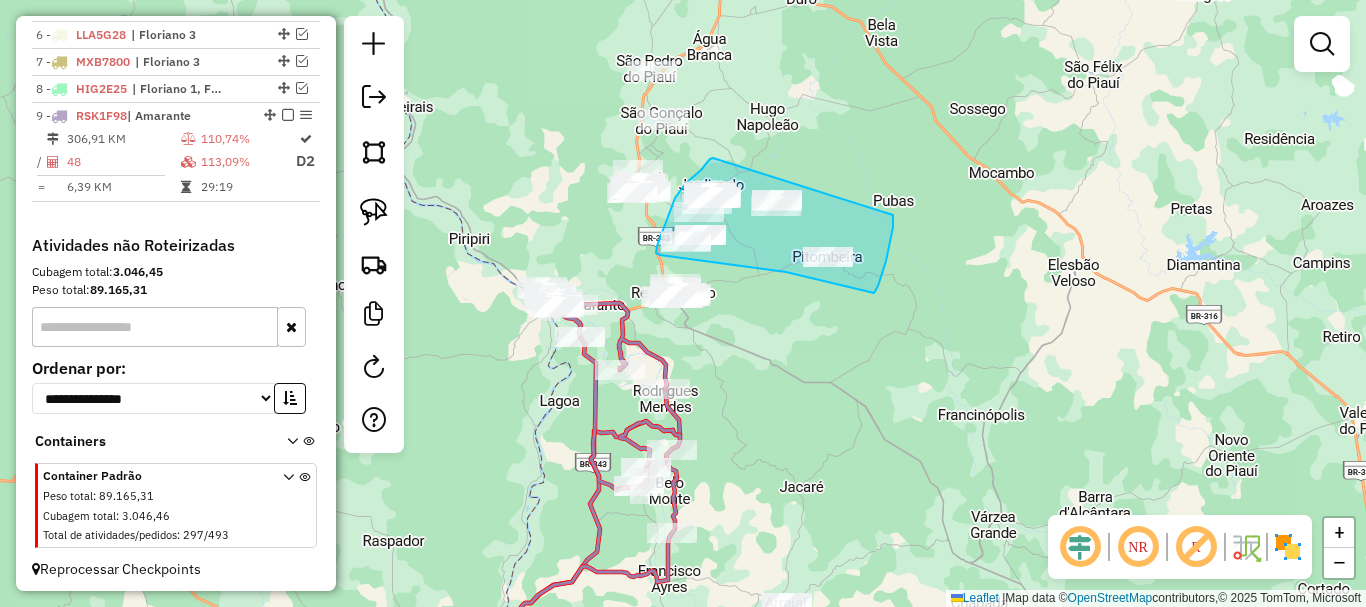drag, startPoint x: 713, startPoint y: 158, endPoint x: 893, endPoint y: 215, distance: 188.80943 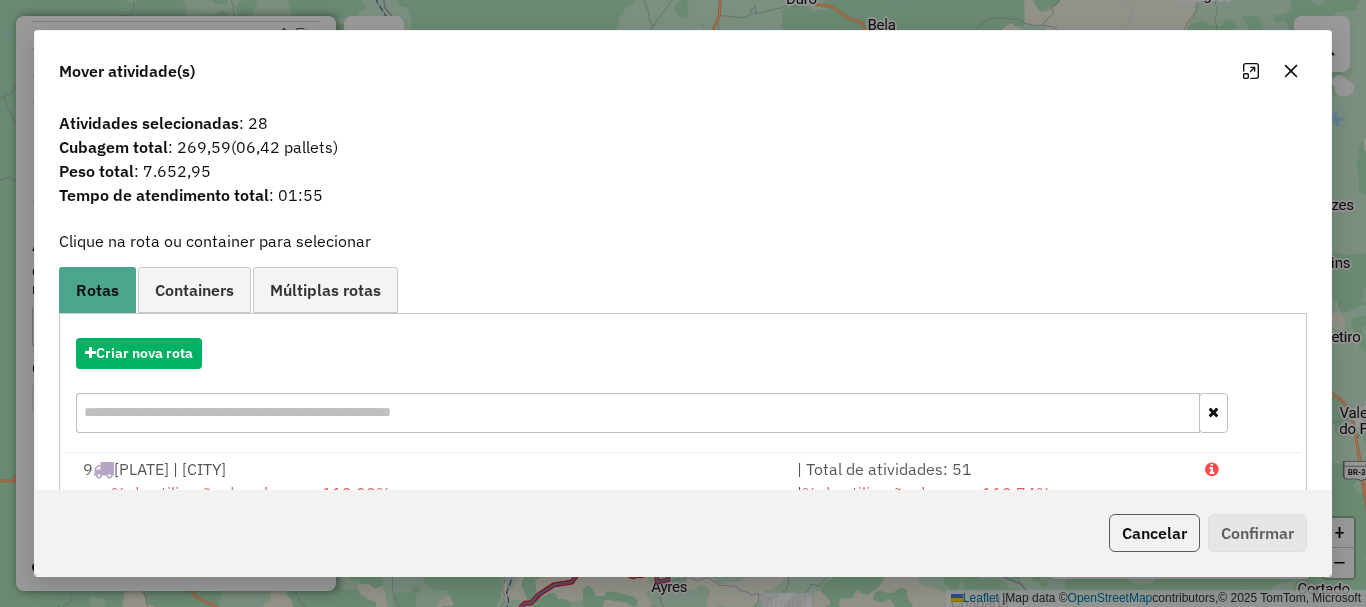 click on "Cancelar" 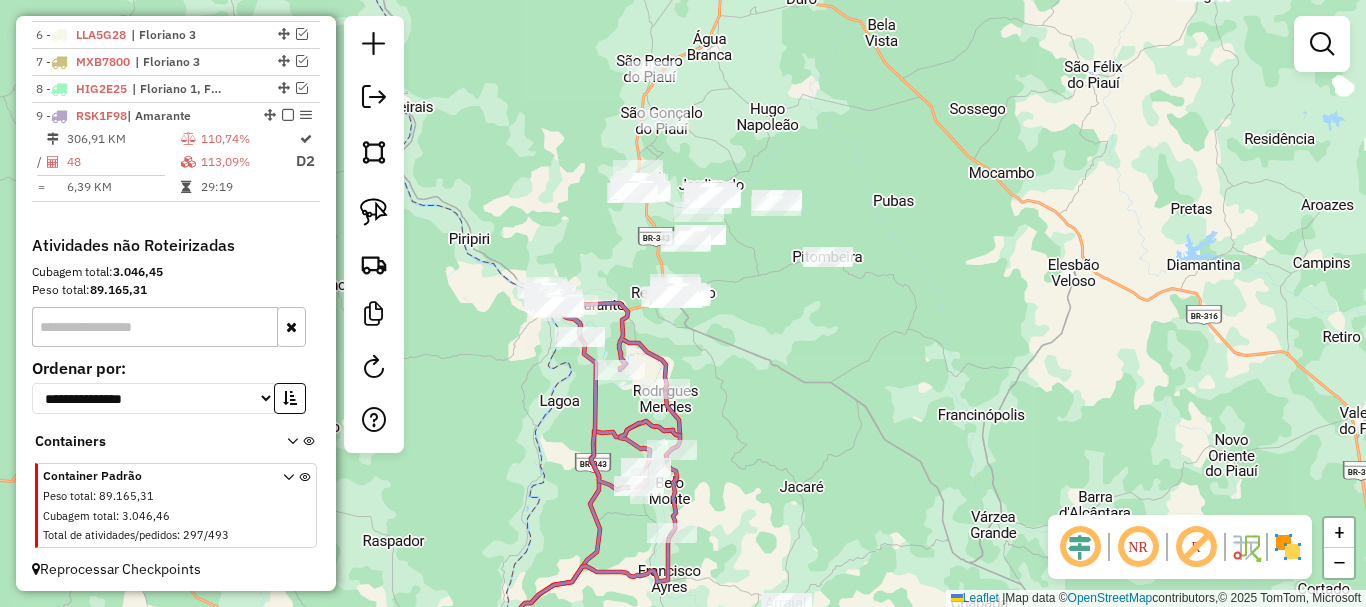 select on "*********" 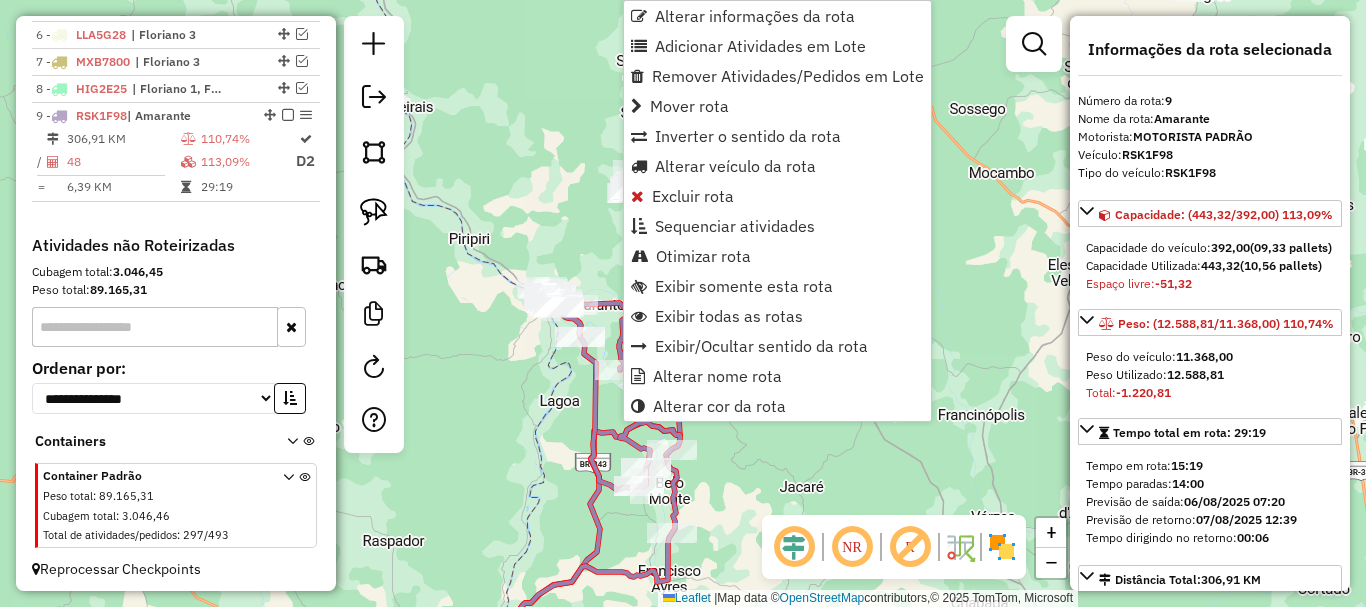 scroll, scrollTop: 908, scrollLeft: 0, axis: vertical 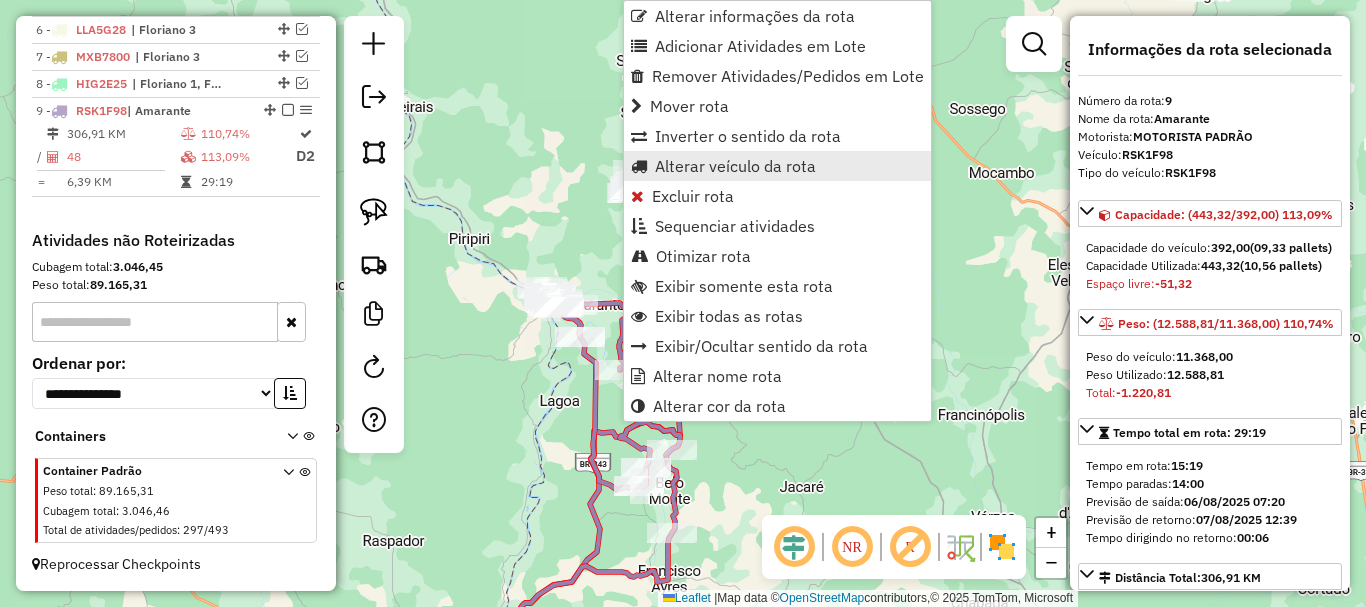 click on "Alterar veículo da rota" at bounding box center [735, 166] 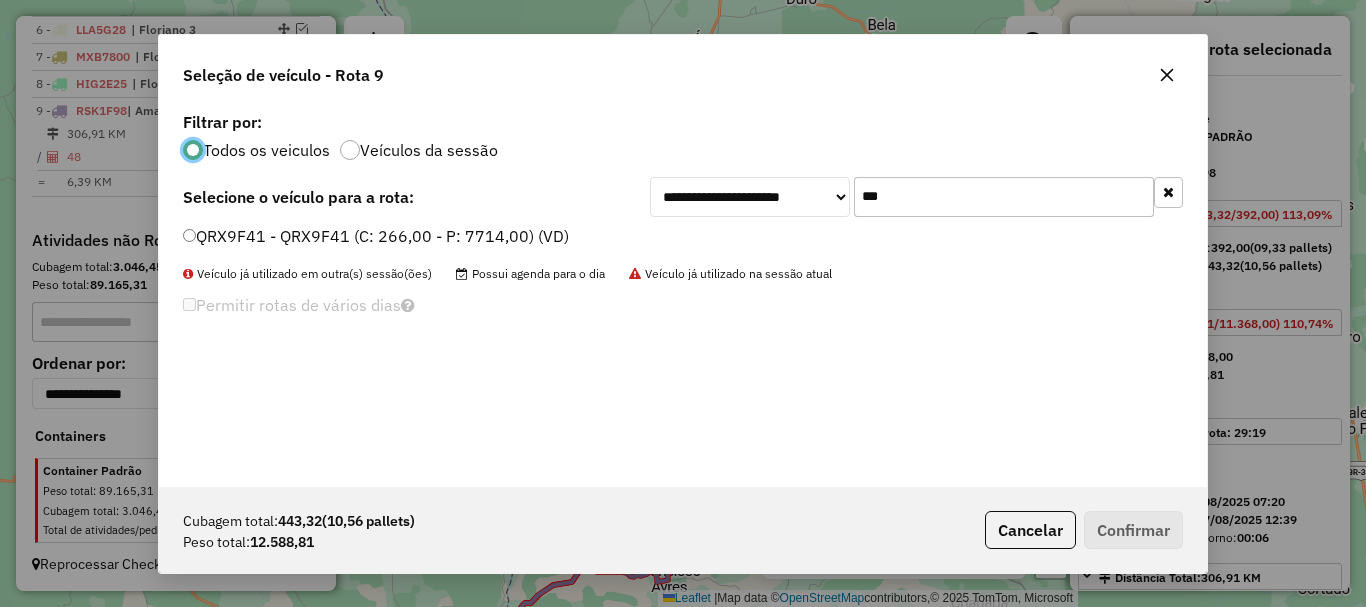 scroll, scrollTop: 11, scrollLeft: 6, axis: both 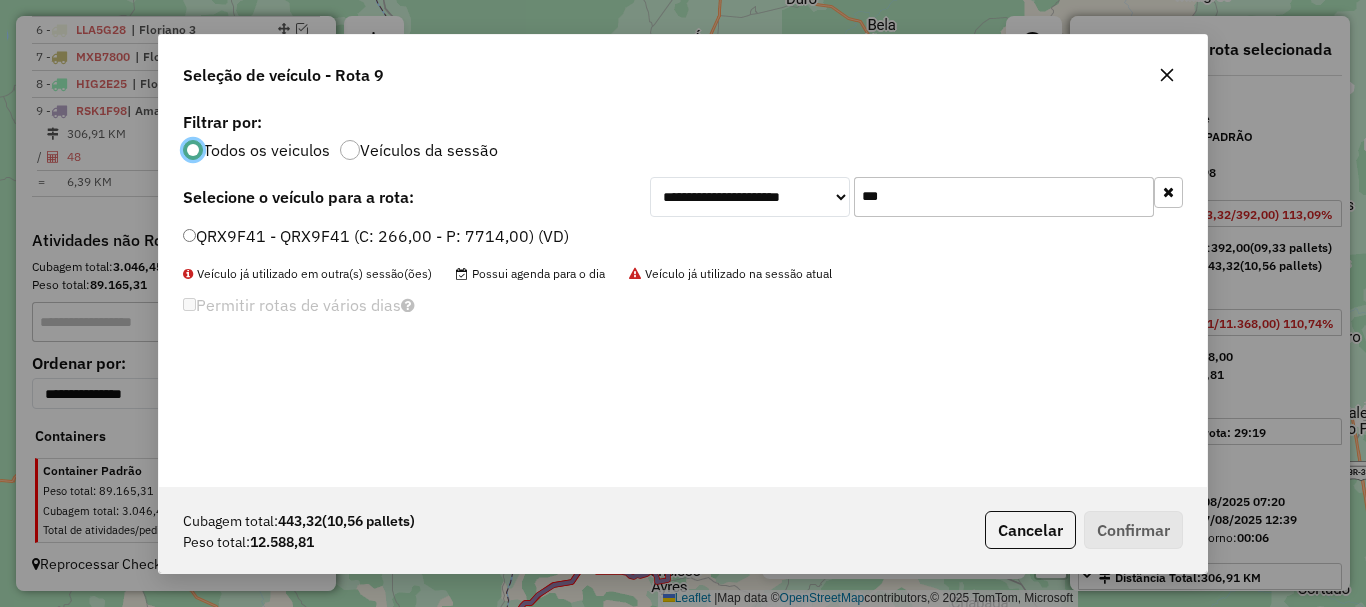 click on "***" 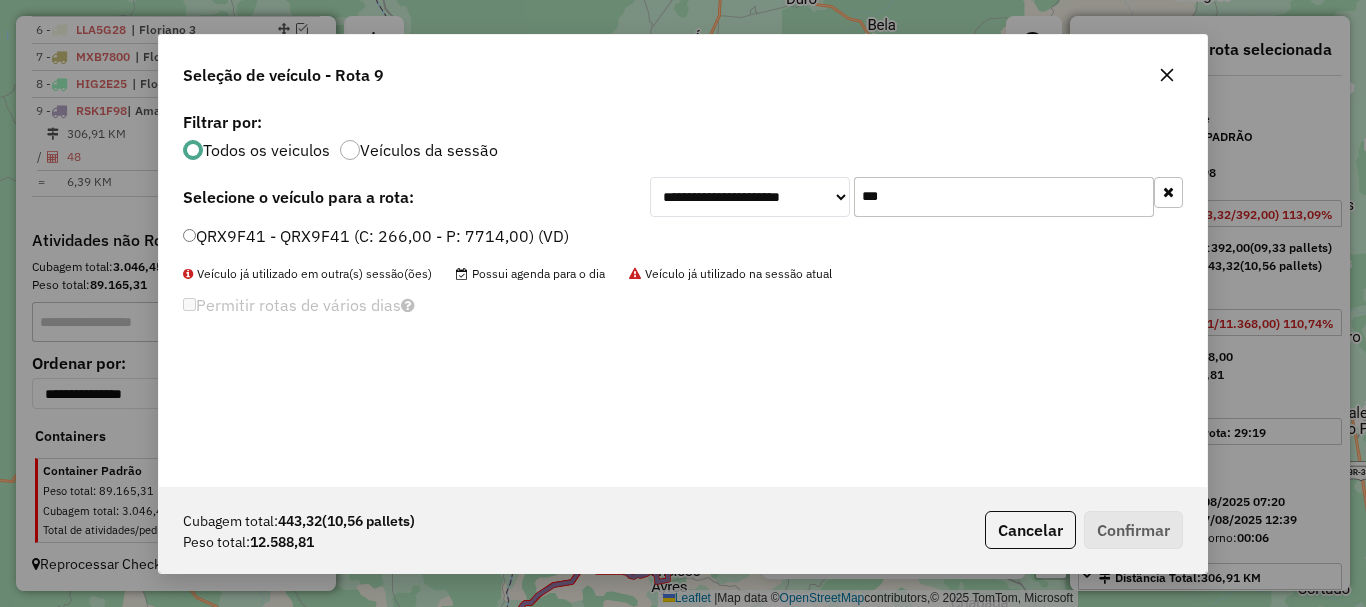 click on "***" 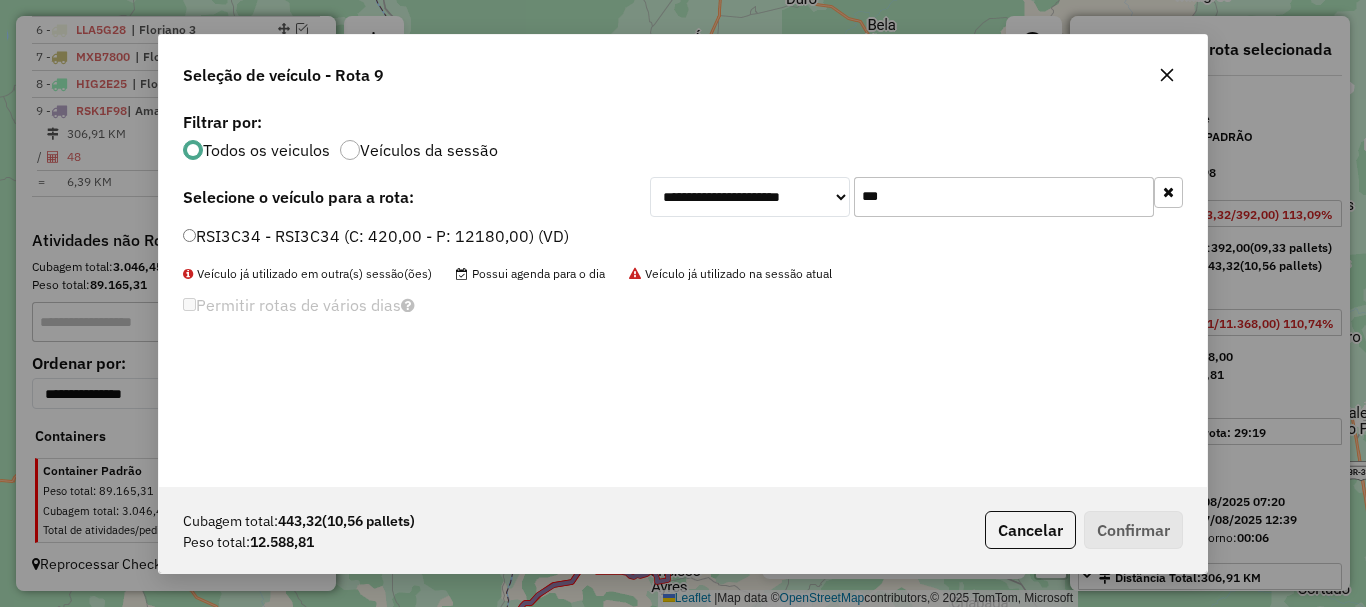 type on "***" 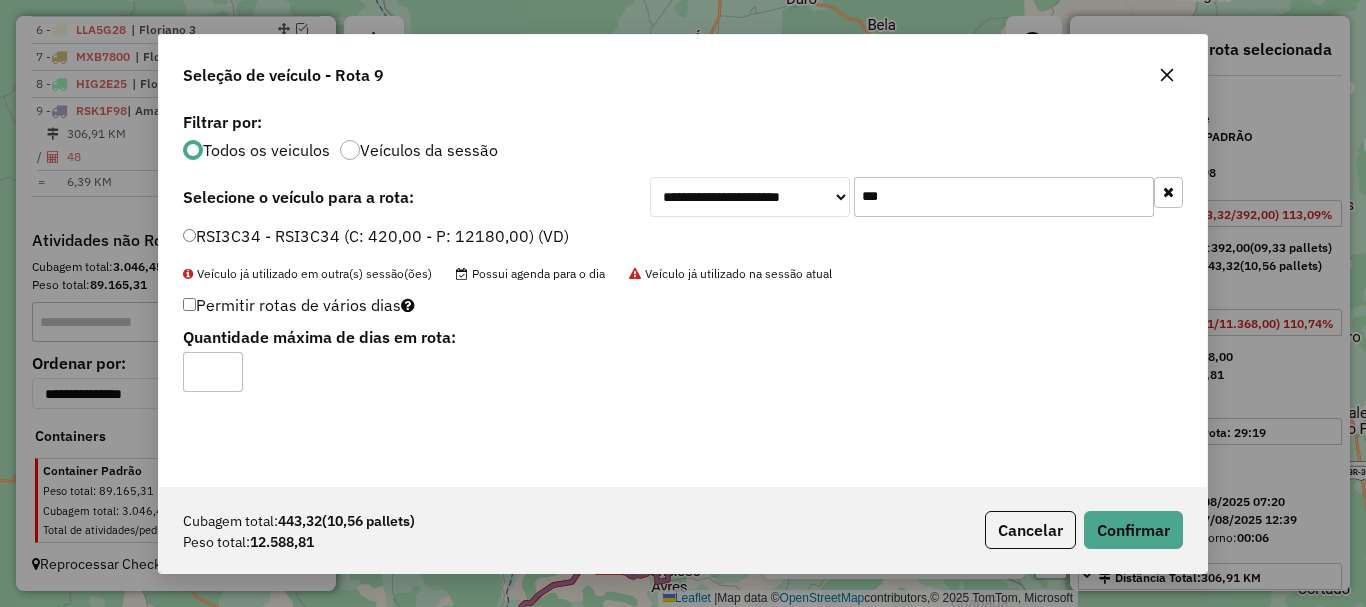click on "Permitir rotas de vários dias" 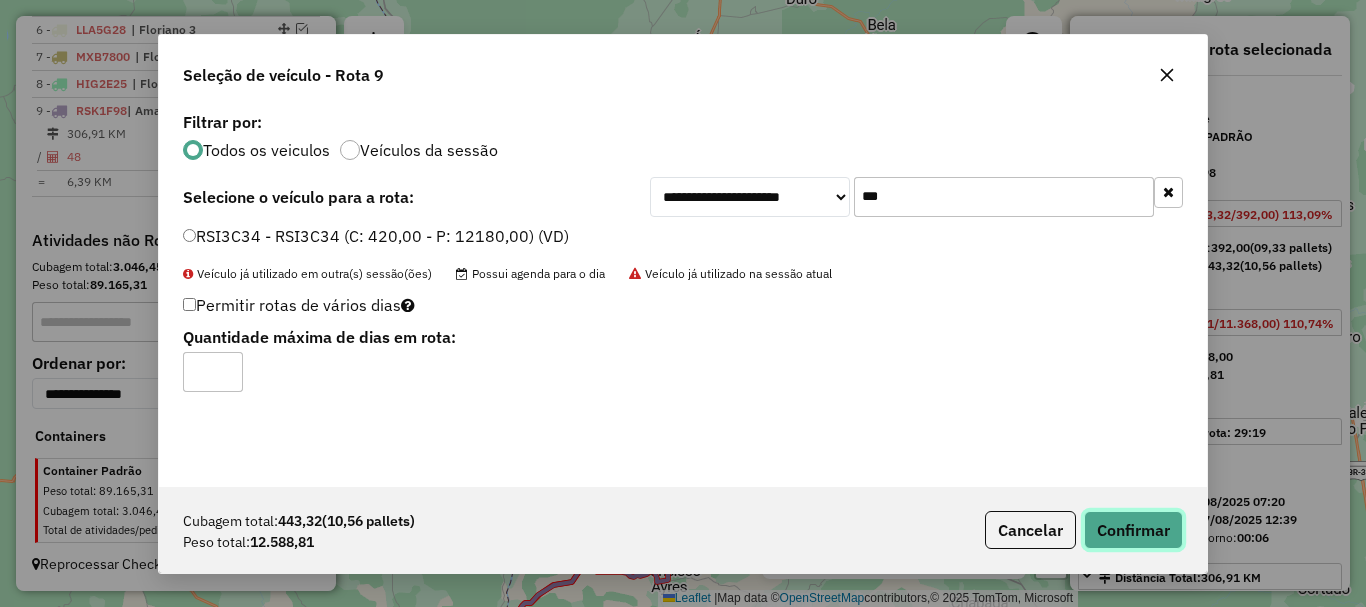 click on "Confirmar" 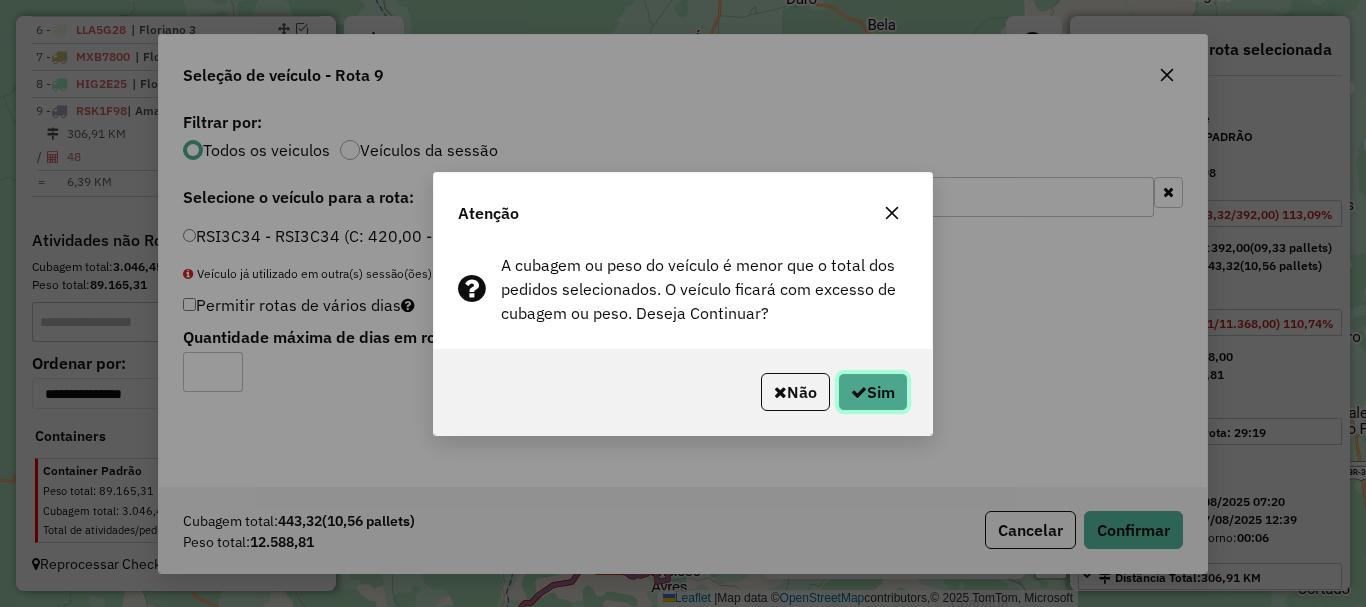 click 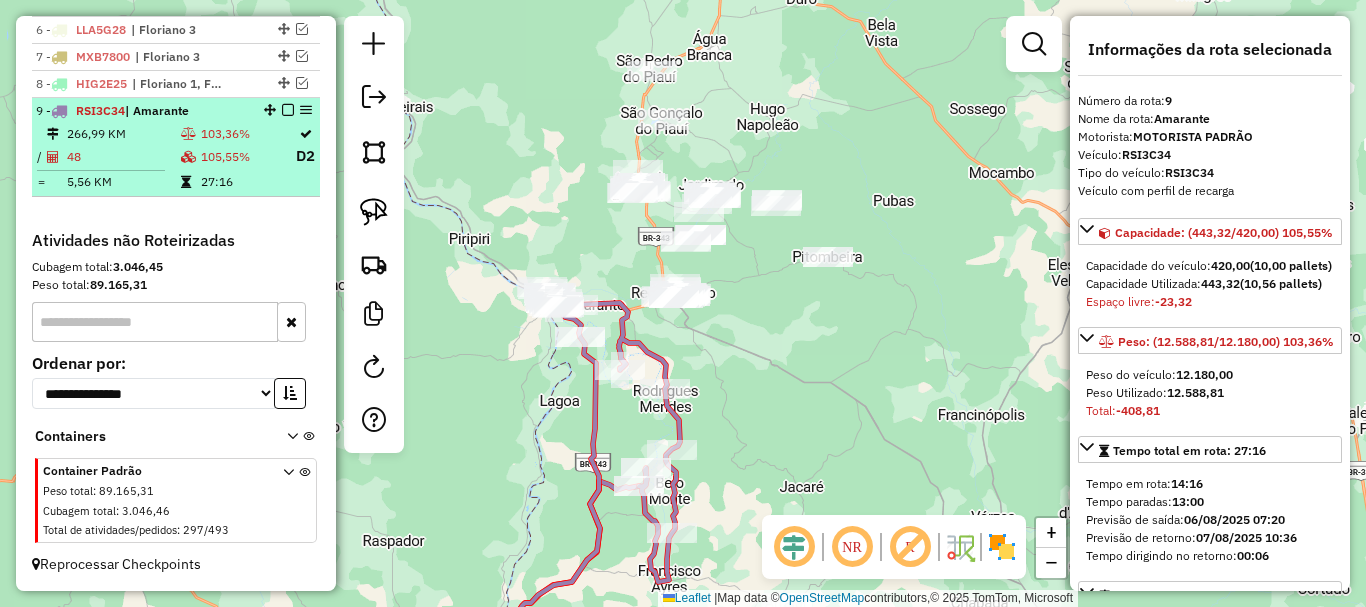 click on "105,55%" at bounding box center [247, 156] 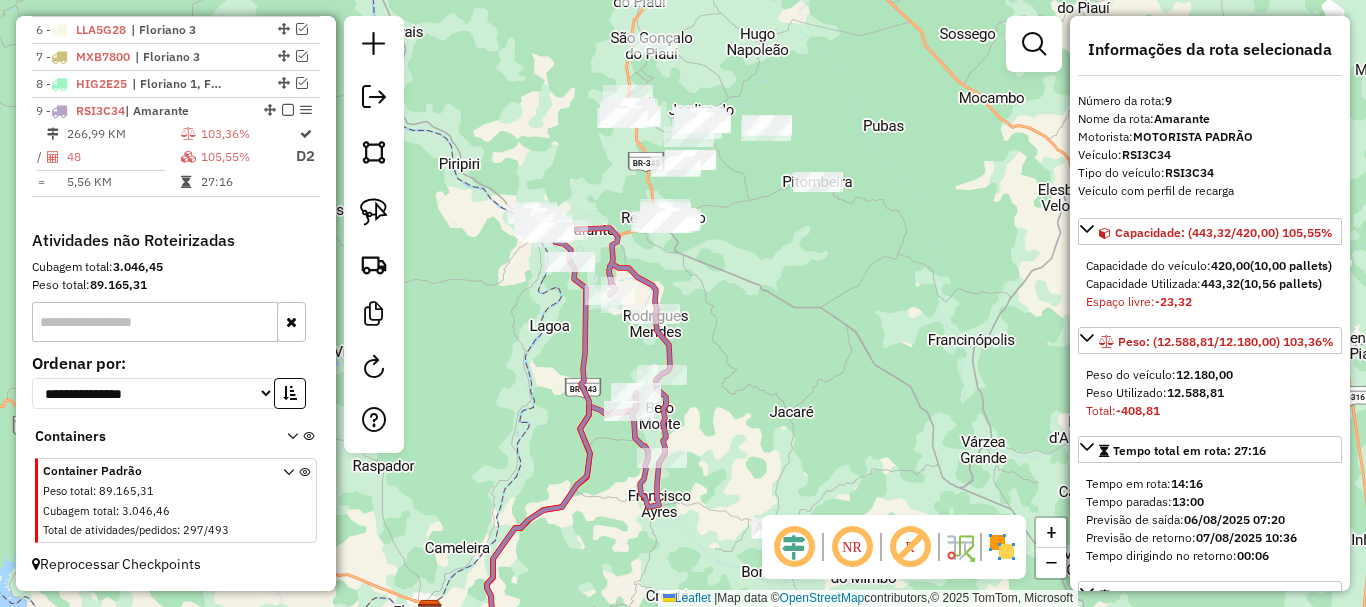 drag, startPoint x: 890, startPoint y: 189, endPoint x: 708, endPoint y: 345, distance: 239.70816 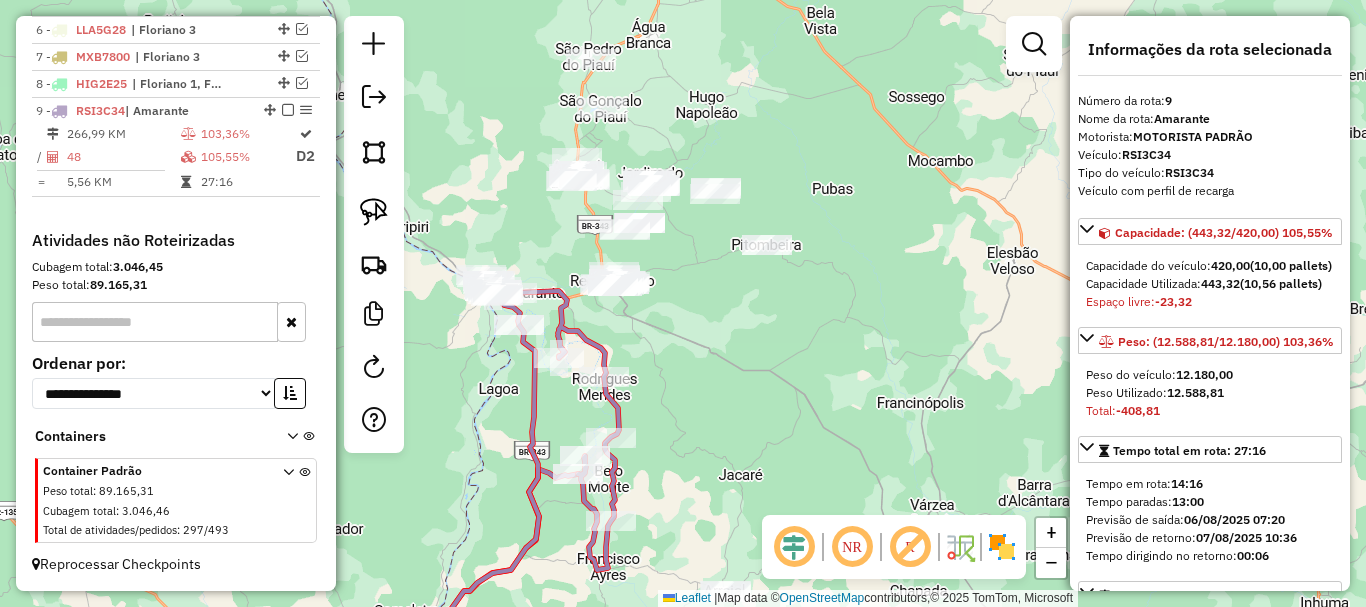click on "Janela de atendimento Grade de atendimento Capacidade Transportadoras Veículos Cliente Pedidos  Rotas Selecione os dias de semana para filtrar as janelas de atendimento  Seg   Ter   Qua   Qui   Sex   Sáb   Dom  Informe o período da janela de atendimento: De: Até:  Filtrar exatamente a janela do cliente  Considerar janela de atendimento padrão  Selecione os dias de semana para filtrar as grades de atendimento  Seg   Ter   Qua   Qui   Sex   Sáb   Dom   Considerar clientes sem dia de atendimento cadastrado  Clientes fora do dia de atendimento selecionado Filtrar as atividades entre os valores definidos abaixo:  Peso mínimo:   Peso máximo:   Cubagem mínima:   Cubagem máxima:   De:   Até:  Filtrar as atividades entre o tempo de atendimento definido abaixo:  De:   Até:   Considerar capacidade total dos clientes não roteirizados Transportadora: Selecione um ou mais itens Tipo de veículo: Selecione um ou mais itens Veículo: Selecione um ou mais itens Motorista: Selecione um ou mais itens Nome: Rótulo:" 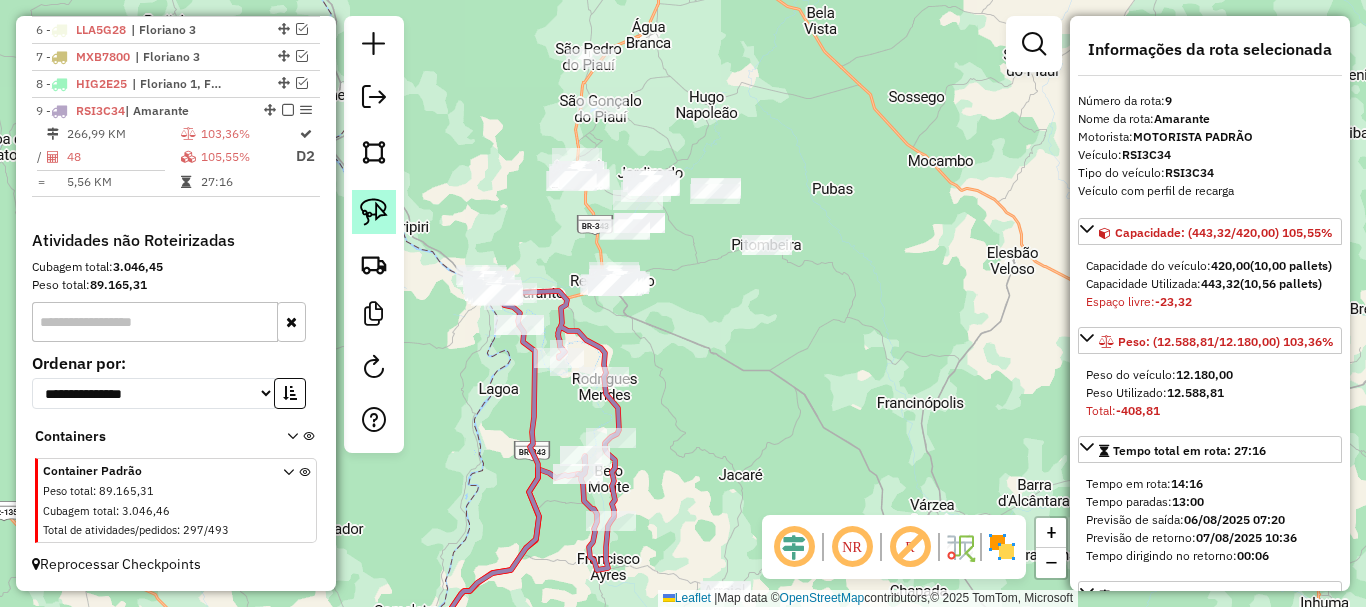 click 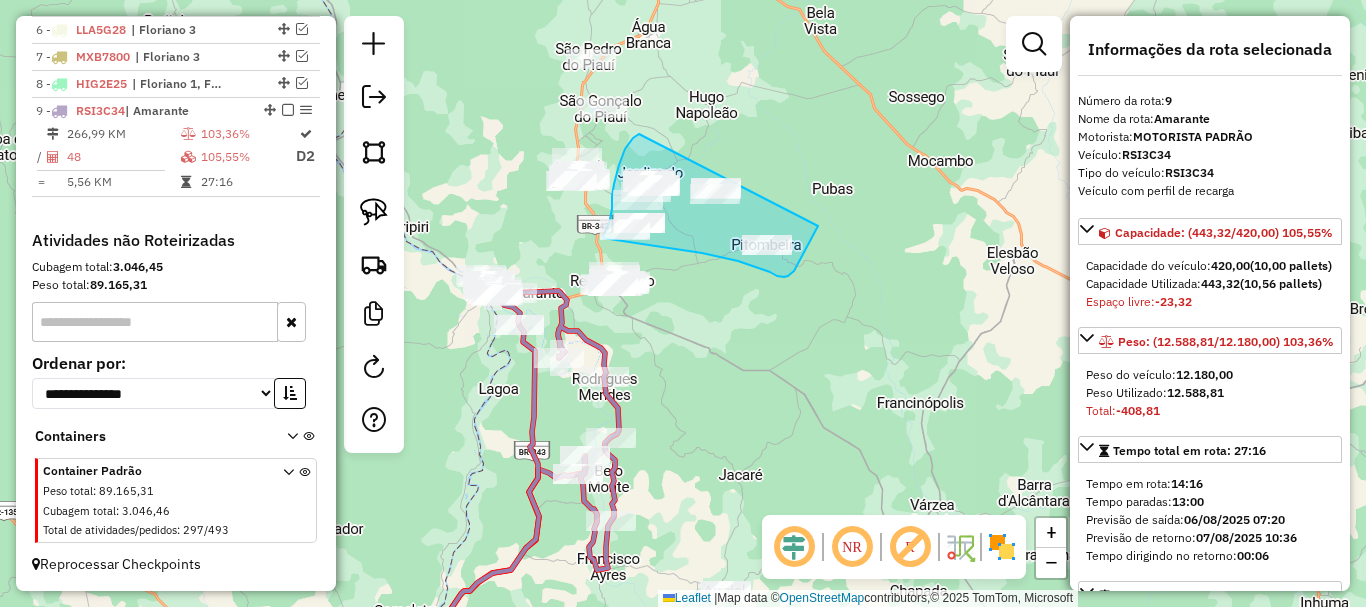 drag, startPoint x: 636, startPoint y: 135, endPoint x: 822, endPoint y: 184, distance: 192.34604 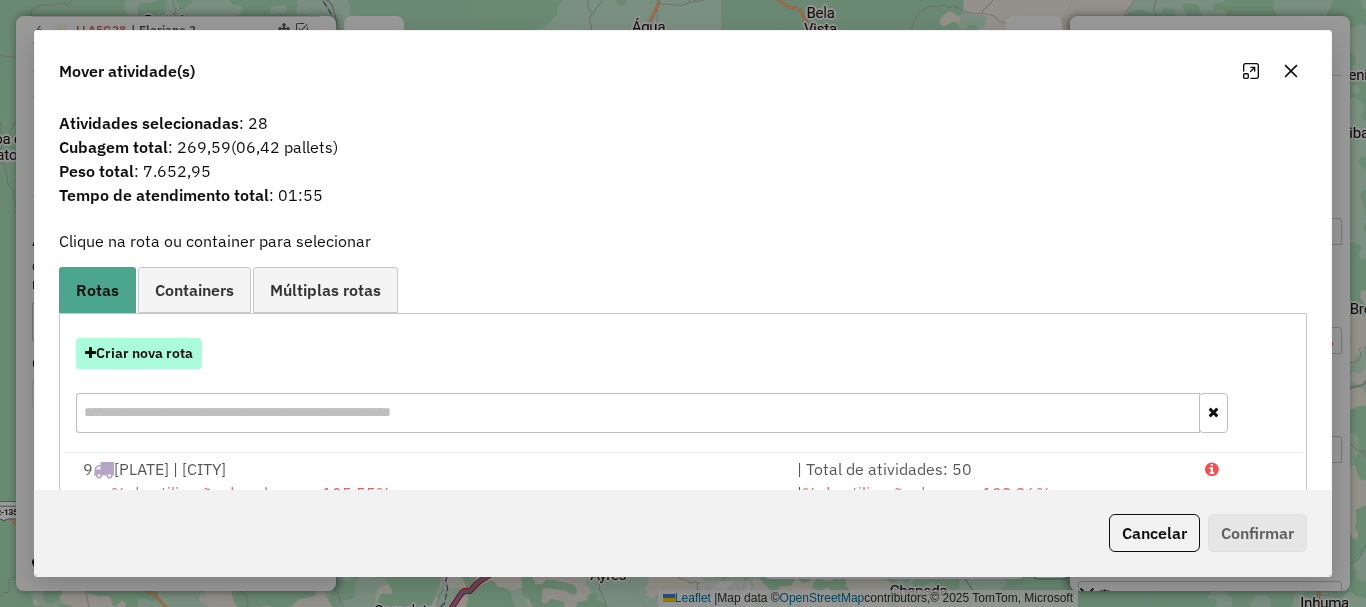 click on "Criar nova rota" at bounding box center (139, 353) 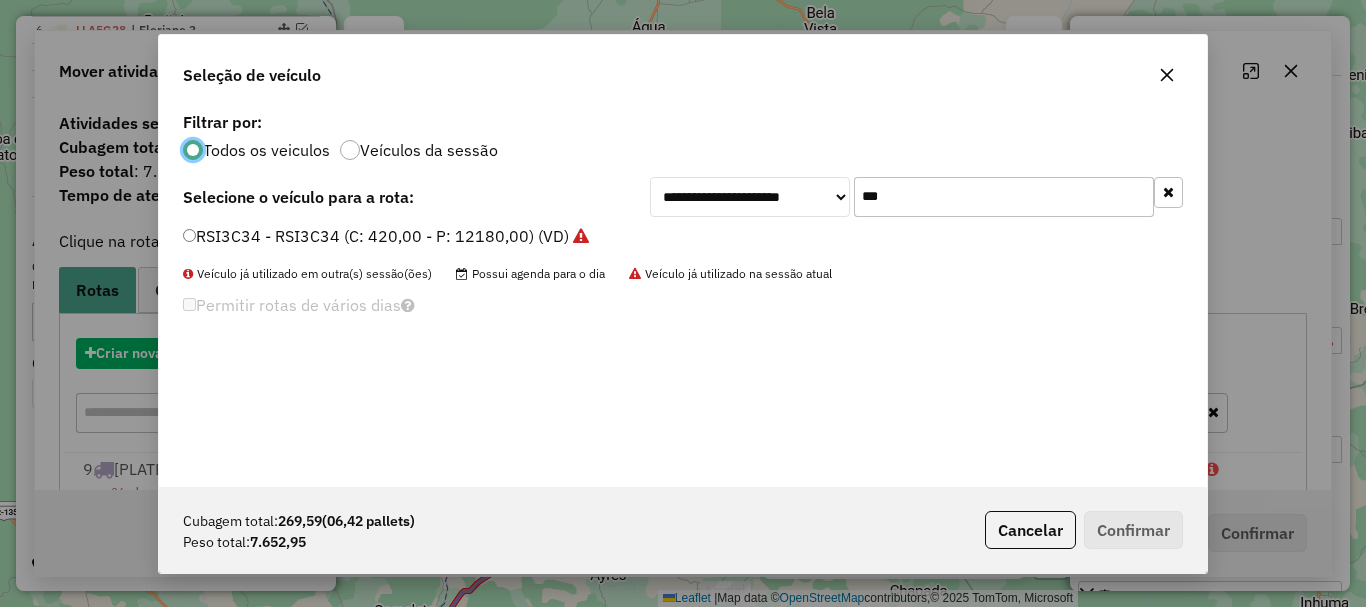 scroll, scrollTop: 11, scrollLeft: 6, axis: both 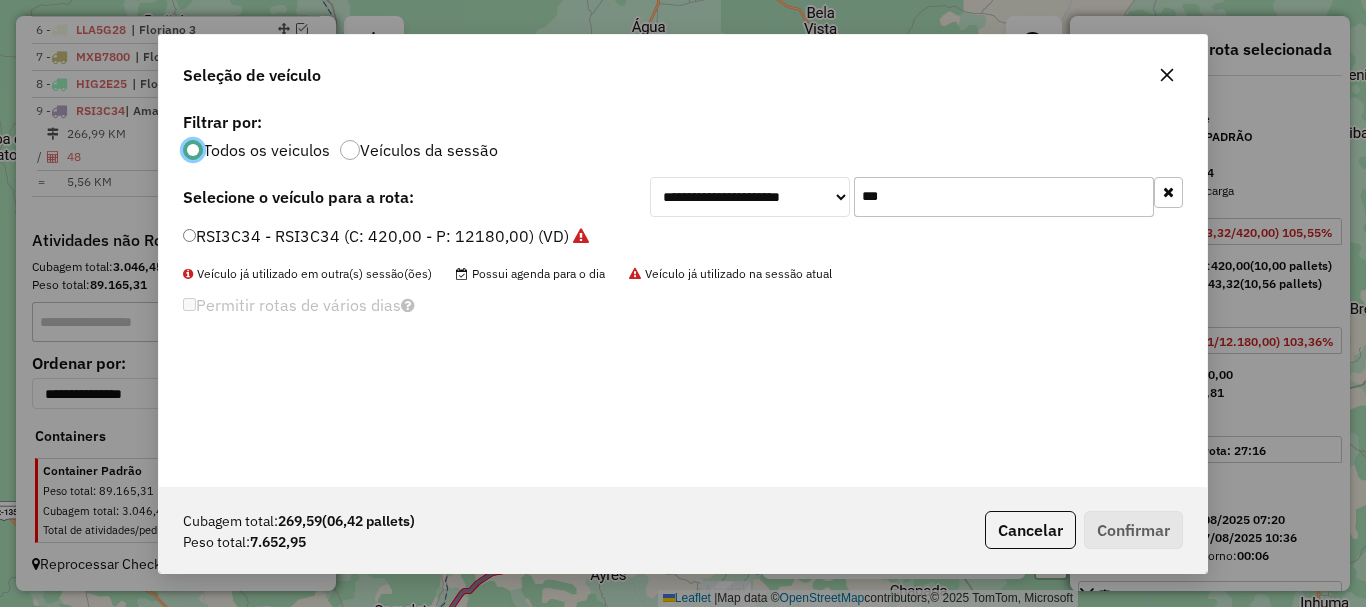 click on "***" 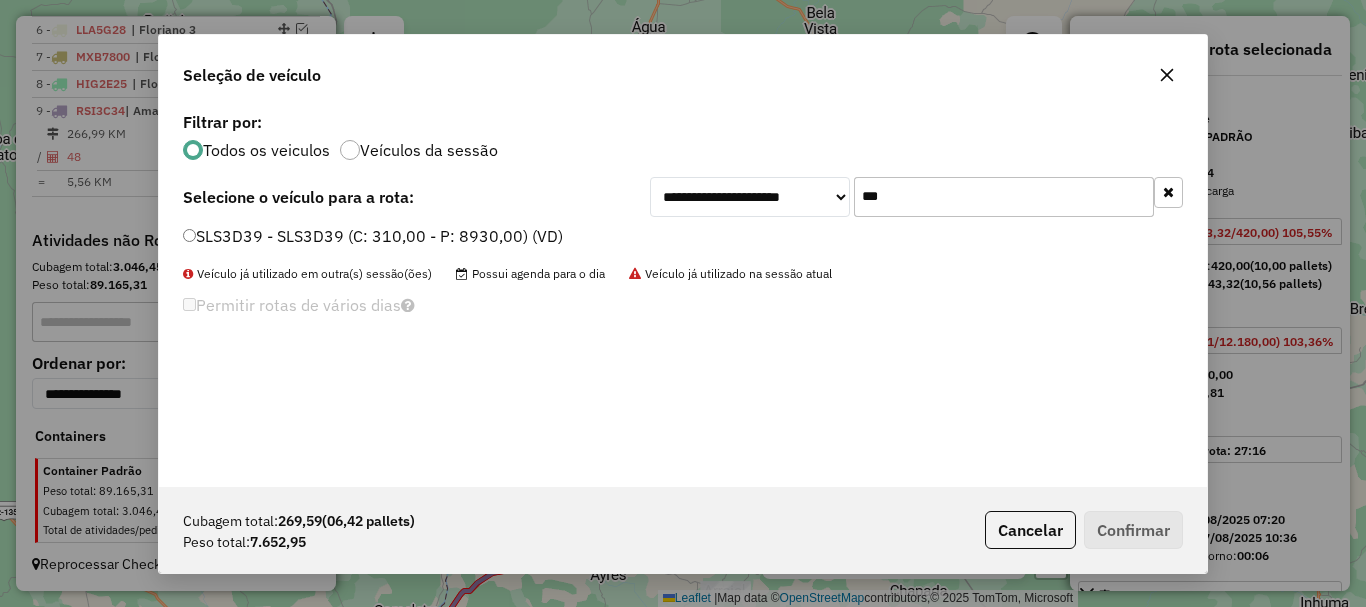 type on "***" 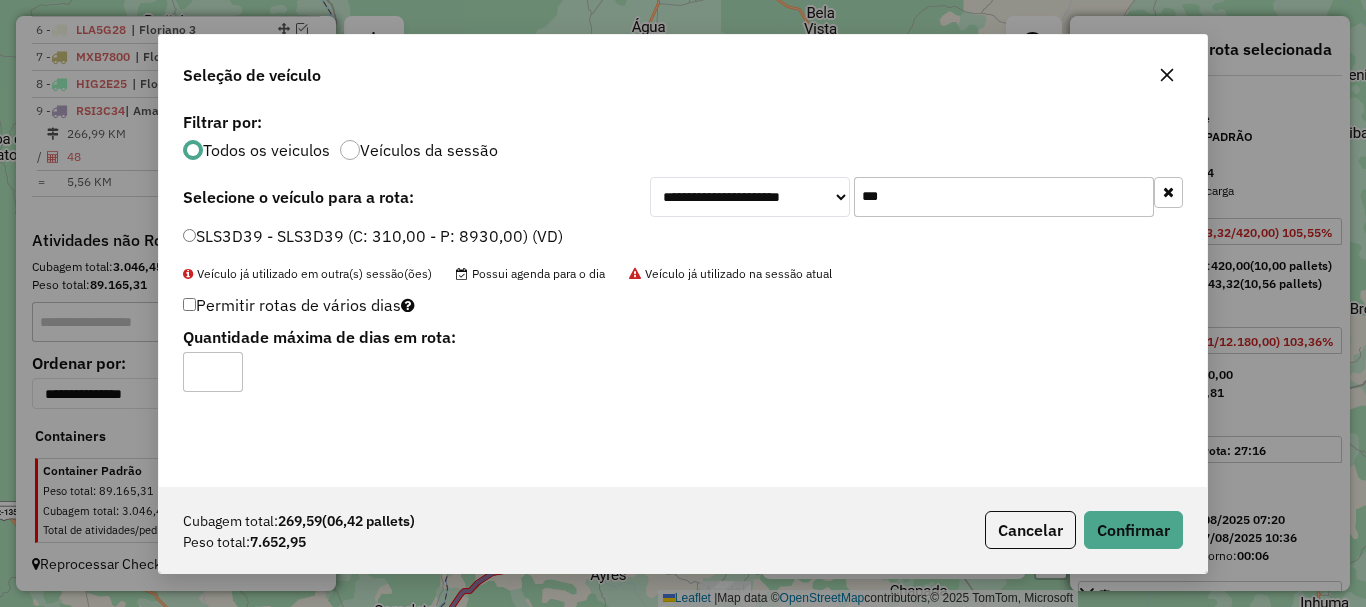 click on "*" 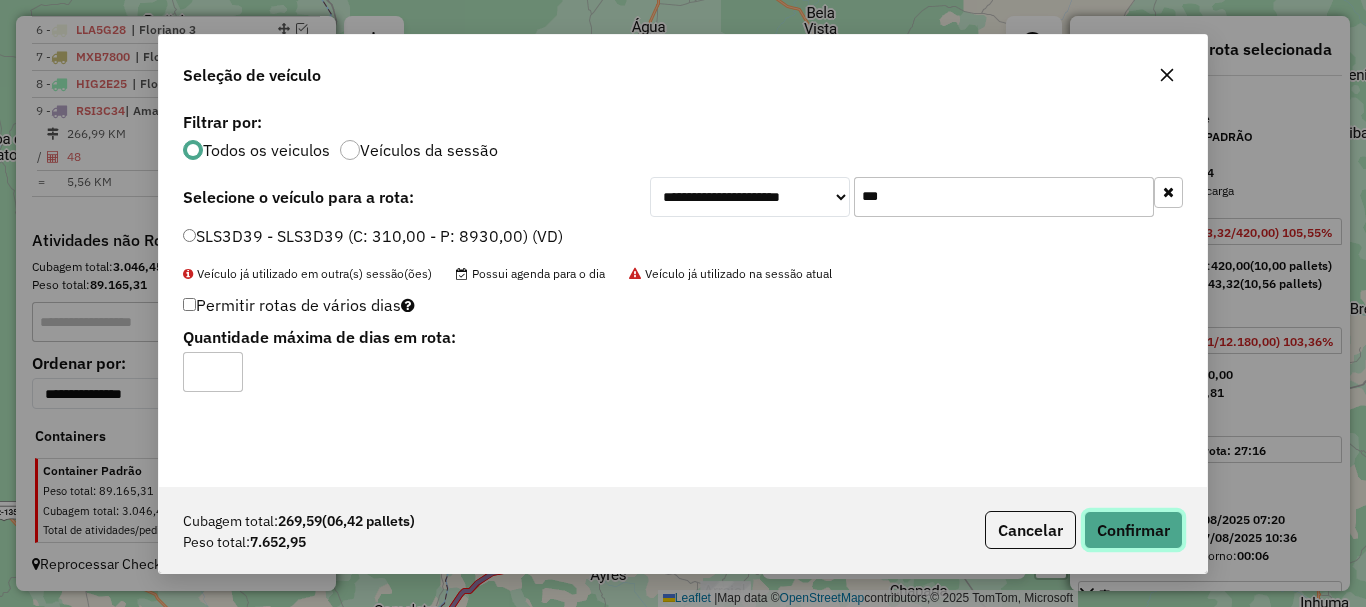 click on "Confirmar" 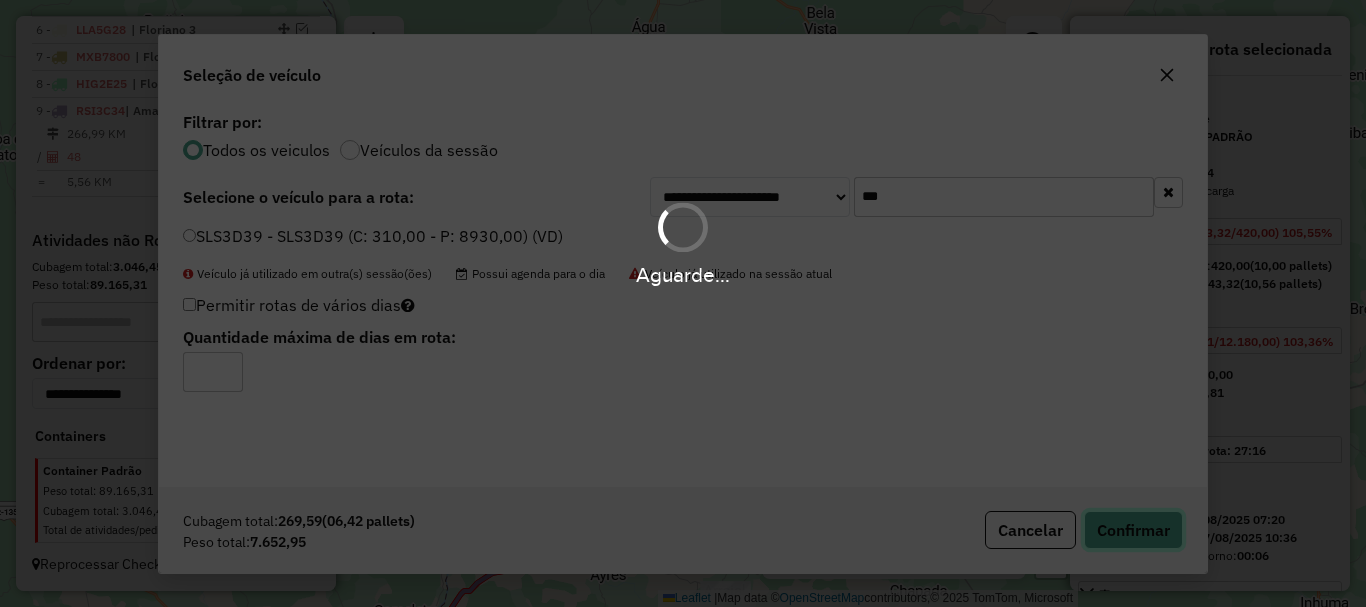 type 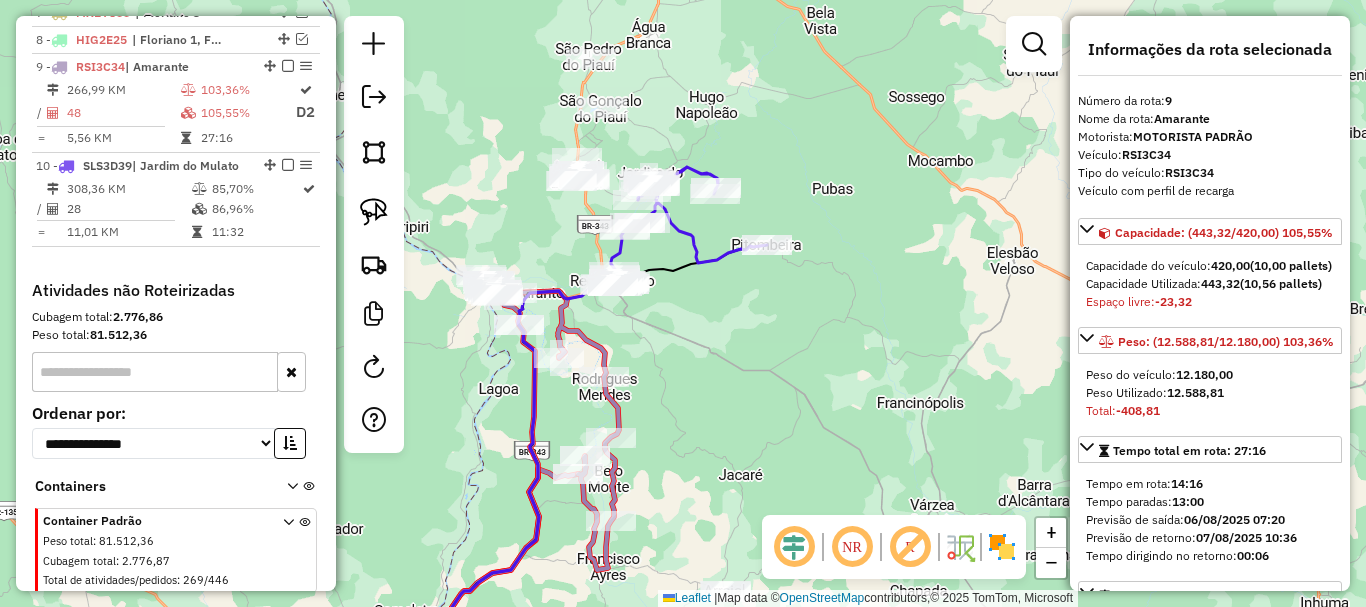 scroll, scrollTop: 990, scrollLeft: 0, axis: vertical 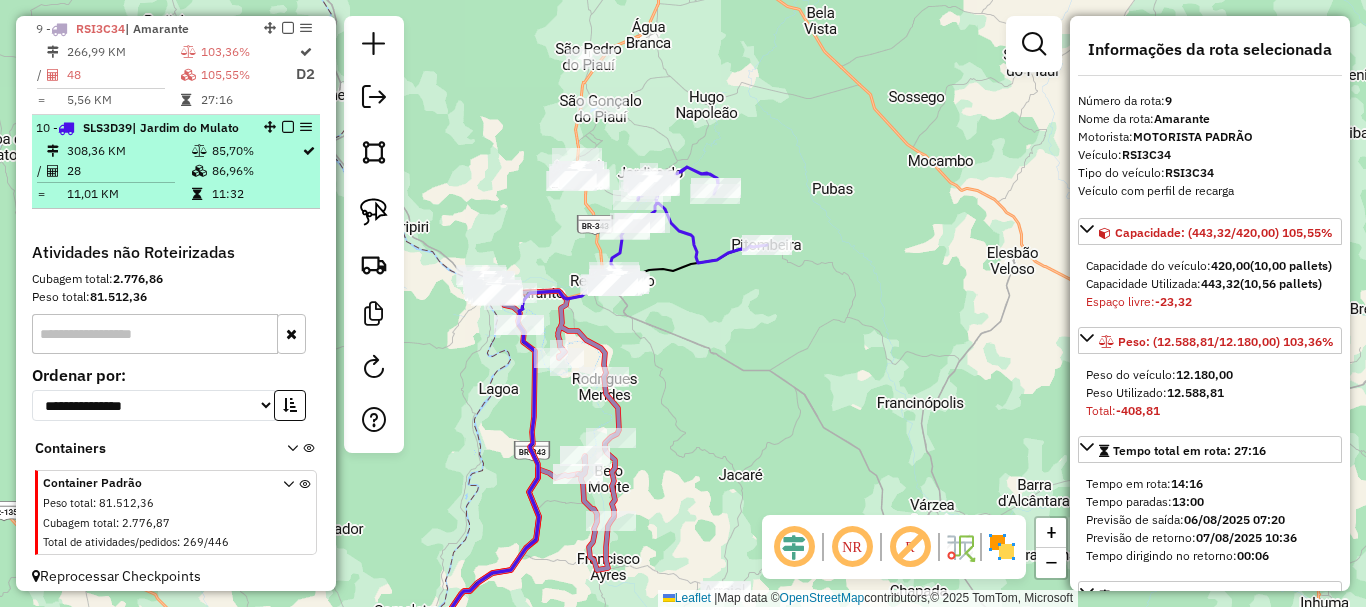 click at bounding box center (199, 151) 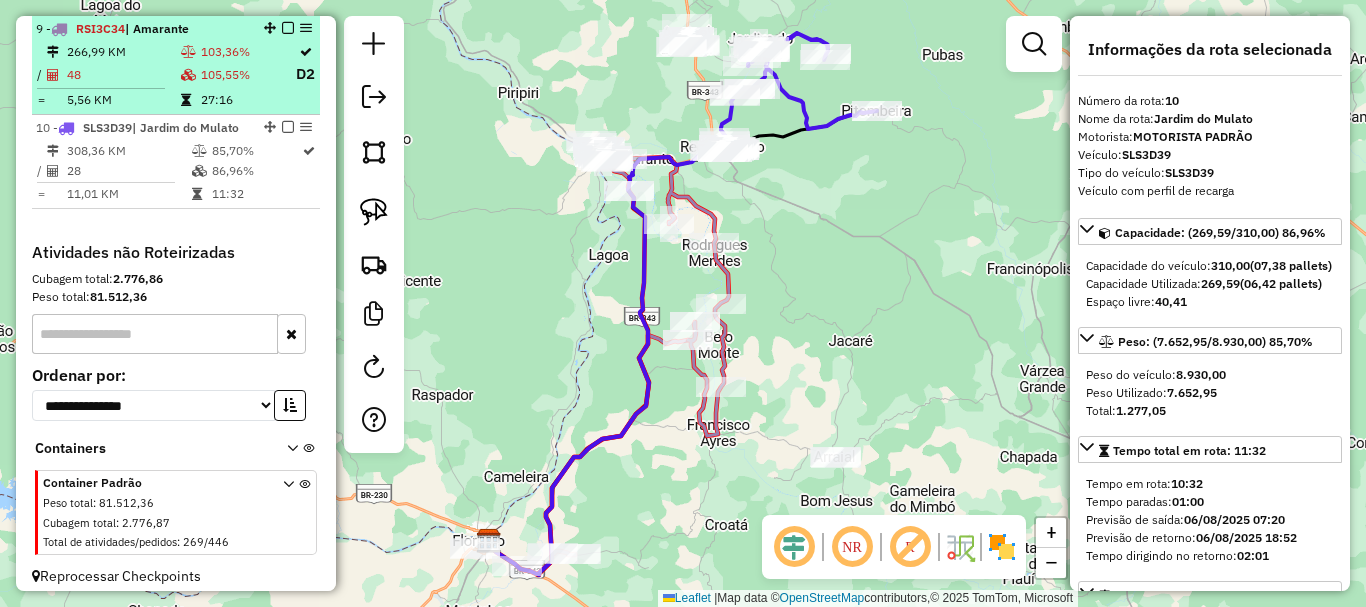 click on "27:16" at bounding box center (247, 100) 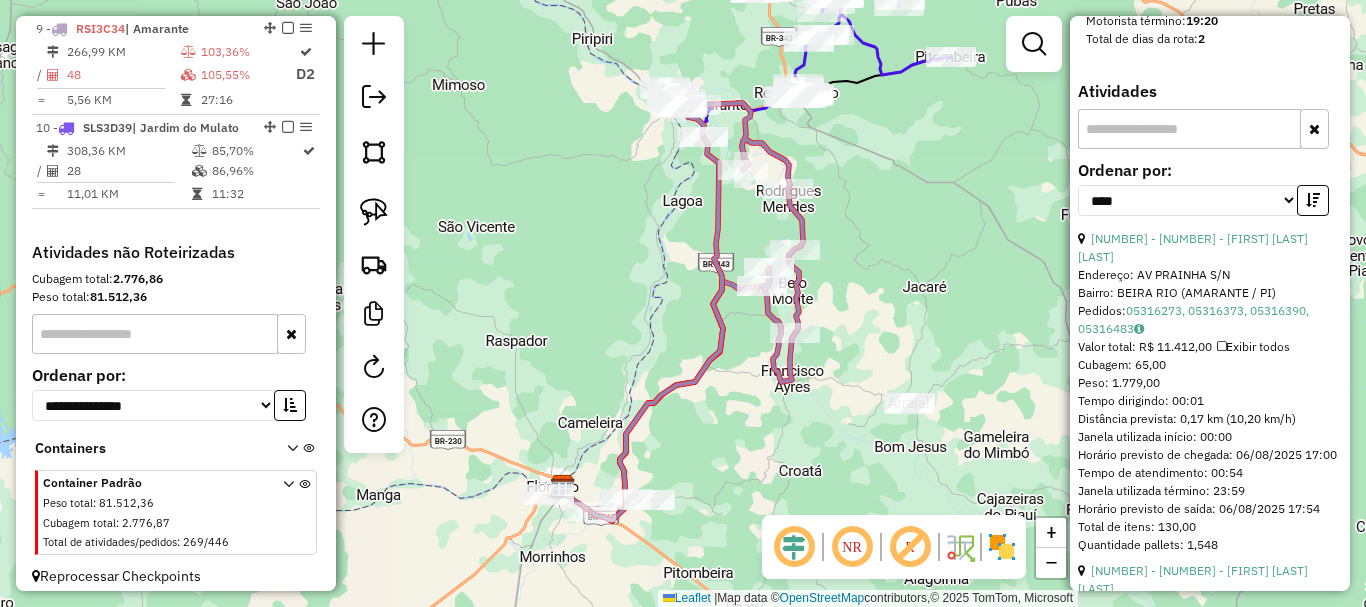 scroll, scrollTop: 1500, scrollLeft: 0, axis: vertical 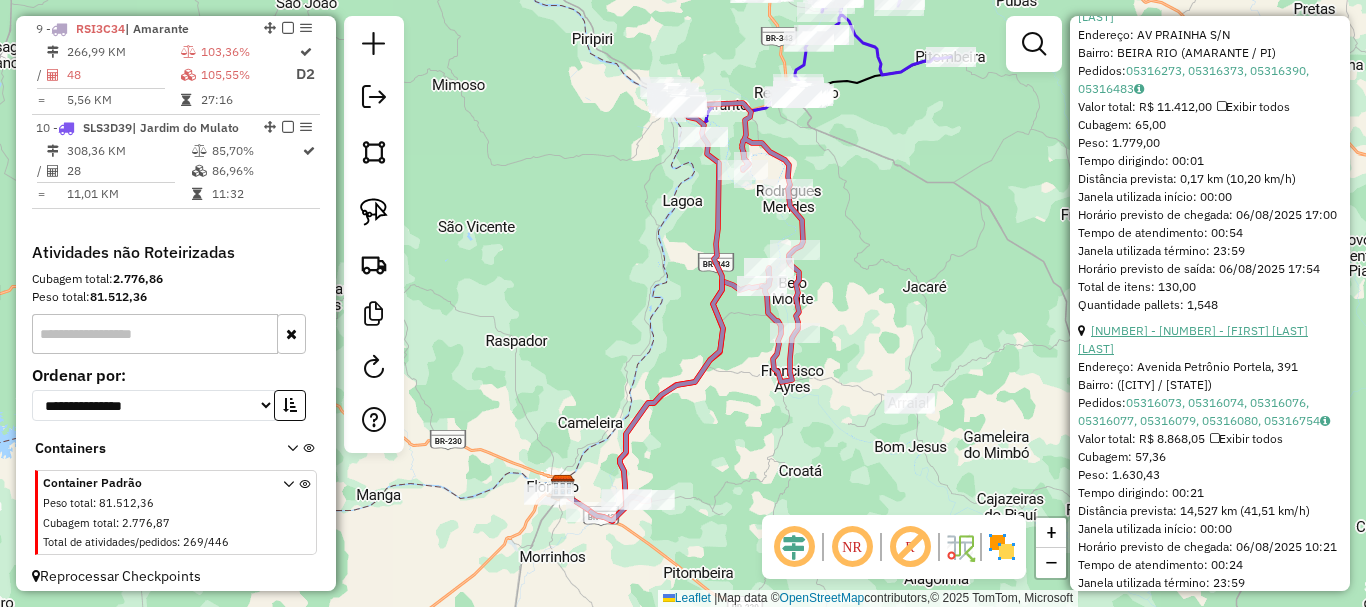 click on "6 - 3099 - VALTERRAN ALVES DA PAZ" at bounding box center [1193, 339] 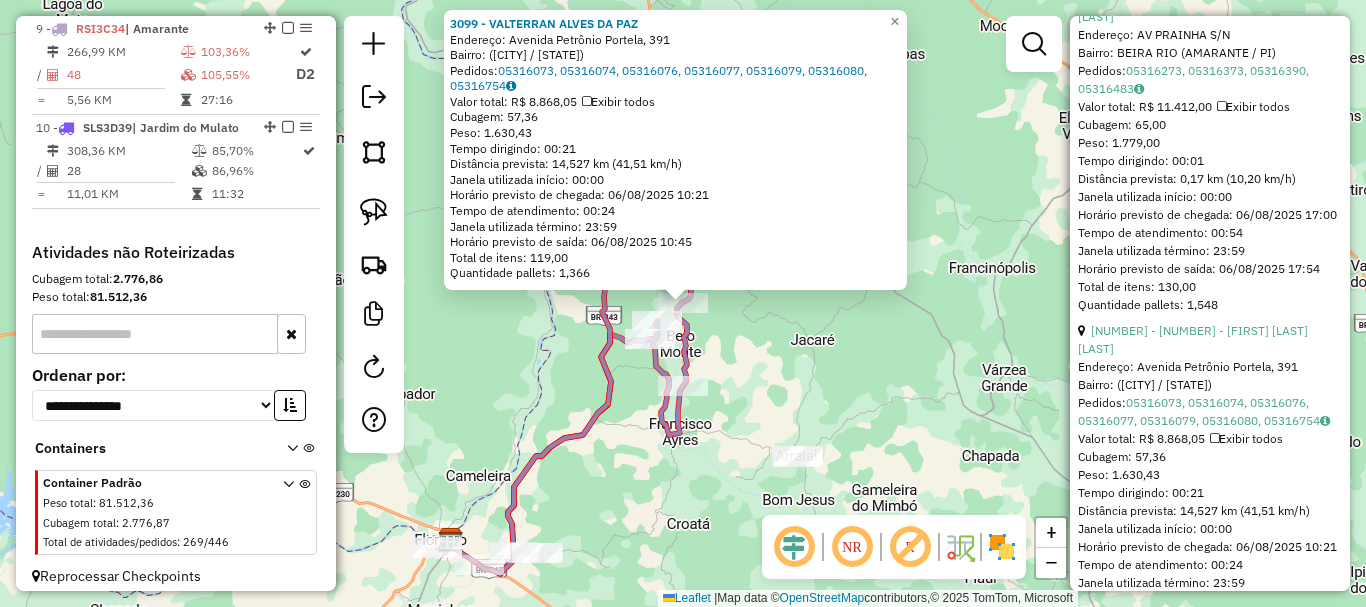 drag, startPoint x: 756, startPoint y: 354, endPoint x: 750, endPoint y: 364, distance: 11.661903 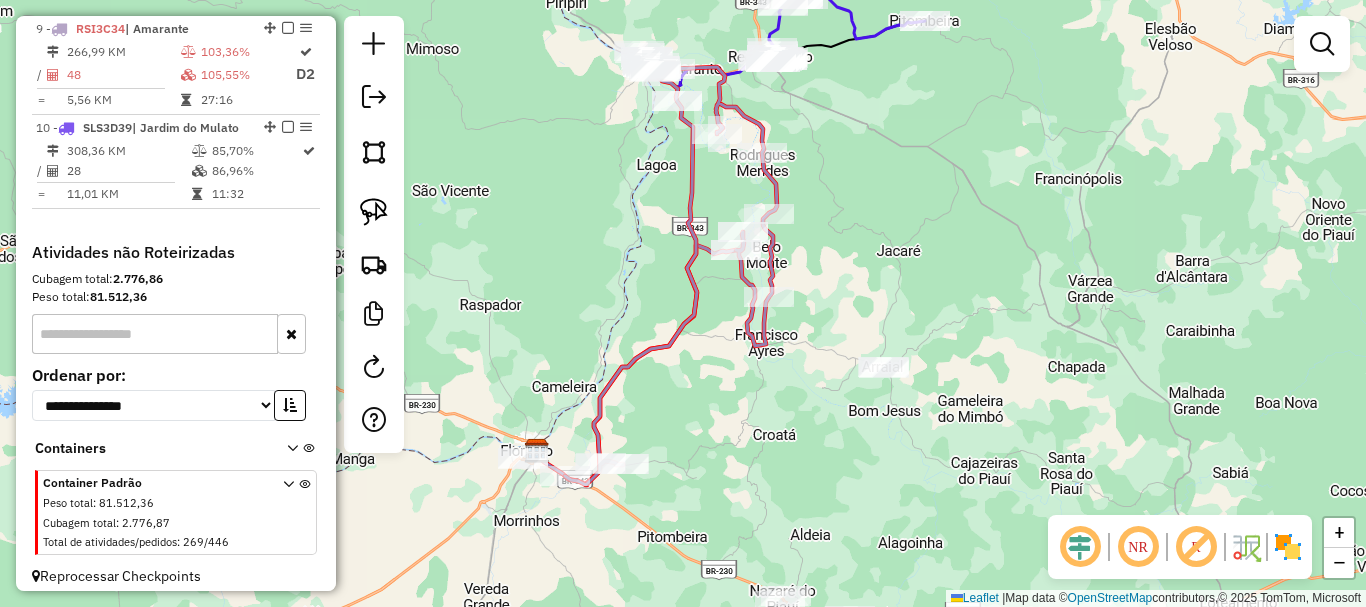 drag, startPoint x: 750, startPoint y: 373, endPoint x: 852, endPoint y: 264, distance: 149.28162 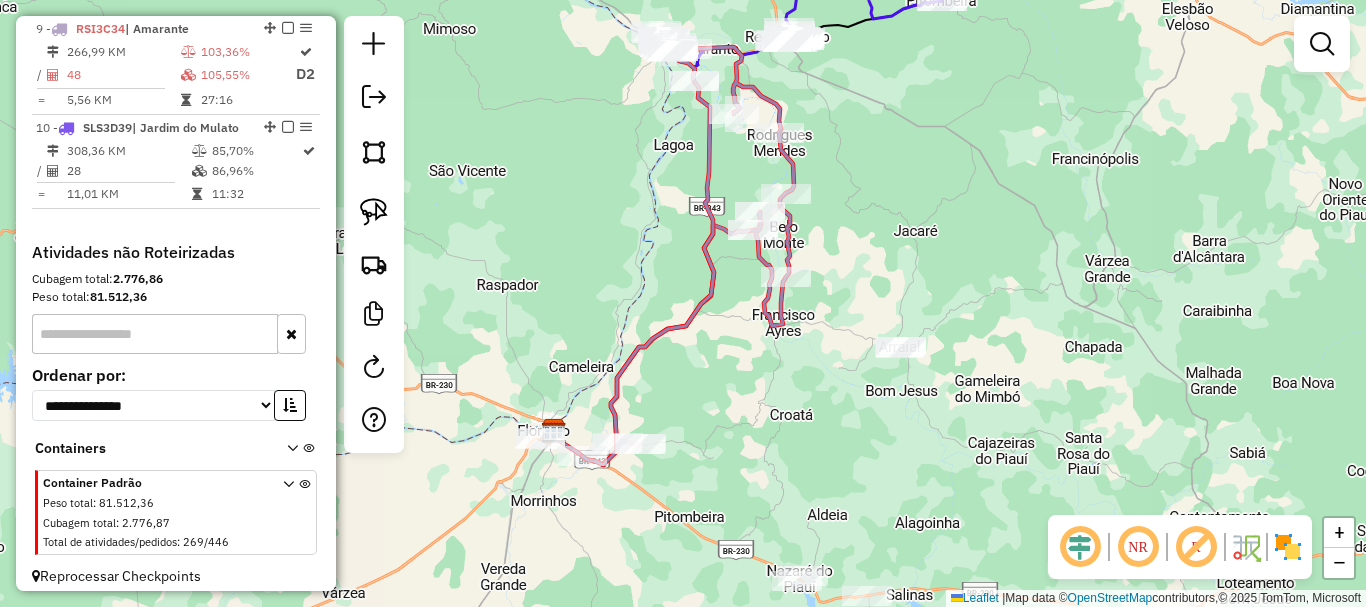 click on "Janela de atendimento Grade de atendimento Capacidade Transportadoras Veículos Cliente Pedidos  Rotas Selecione os dias de semana para filtrar as janelas de atendimento  Seg   Ter   Qua   Qui   Sex   Sáb   Dom  Informe o período da janela de atendimento: De: Até:  Filtrar exatamente a janela do cliente  Considerar janela de atendimento padrão  Selecione os dias de semana para filtrar as grades de atendimento  Seg   Ter   Qua   Qui   Sex   Sáb   Dom   Considerar clientes sem dia de atendimento cadastrado  Clientes fora do dia de atendimento selecionado Filtrar as atividades entre os valores definidos abaixo:  Peso mínimo:   Peso máximo:   Cubagem mínima:   Cubagem máxima:   De:   Até:  Filtrar as atividades entre o tempo de atendimento definido abaixo:  De:   Até:   Considerar capacidade total dos clientes não roteirizados Transportadora: Selecione um ou mais itens Tipo de veículo: Selecione um ou mais itens Veículo: Selecione um ou mais itens Motorista: Selecione um ou mais itens Nome: Rótulo:" 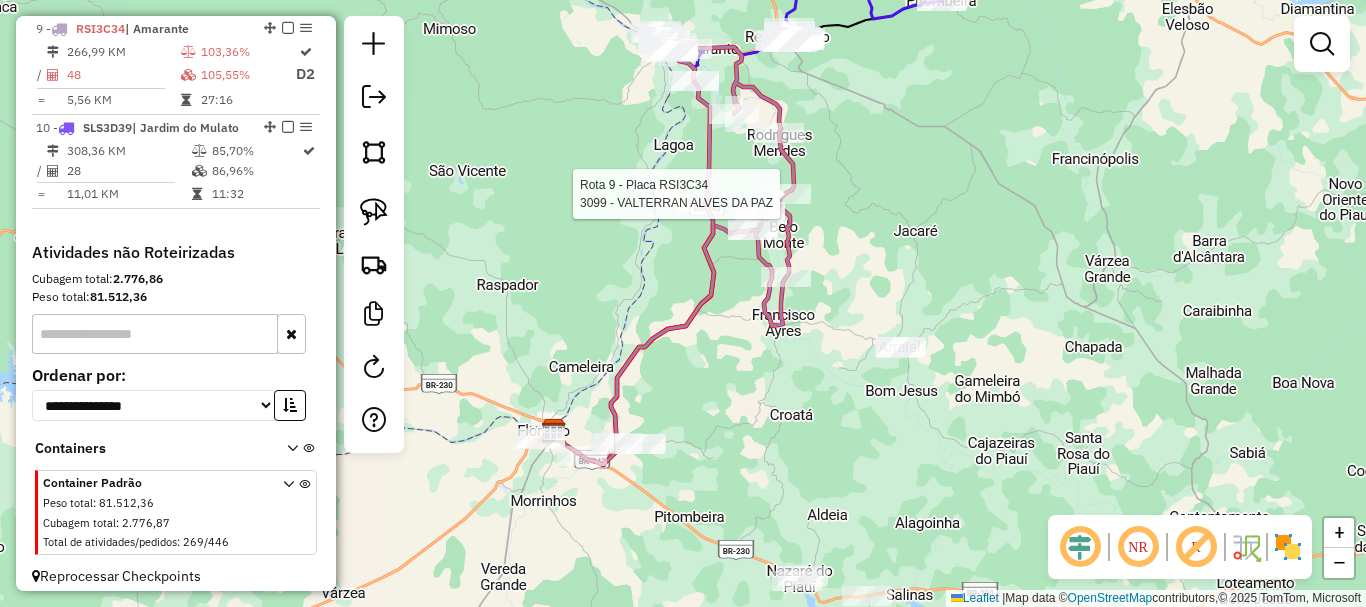 select on "*********" 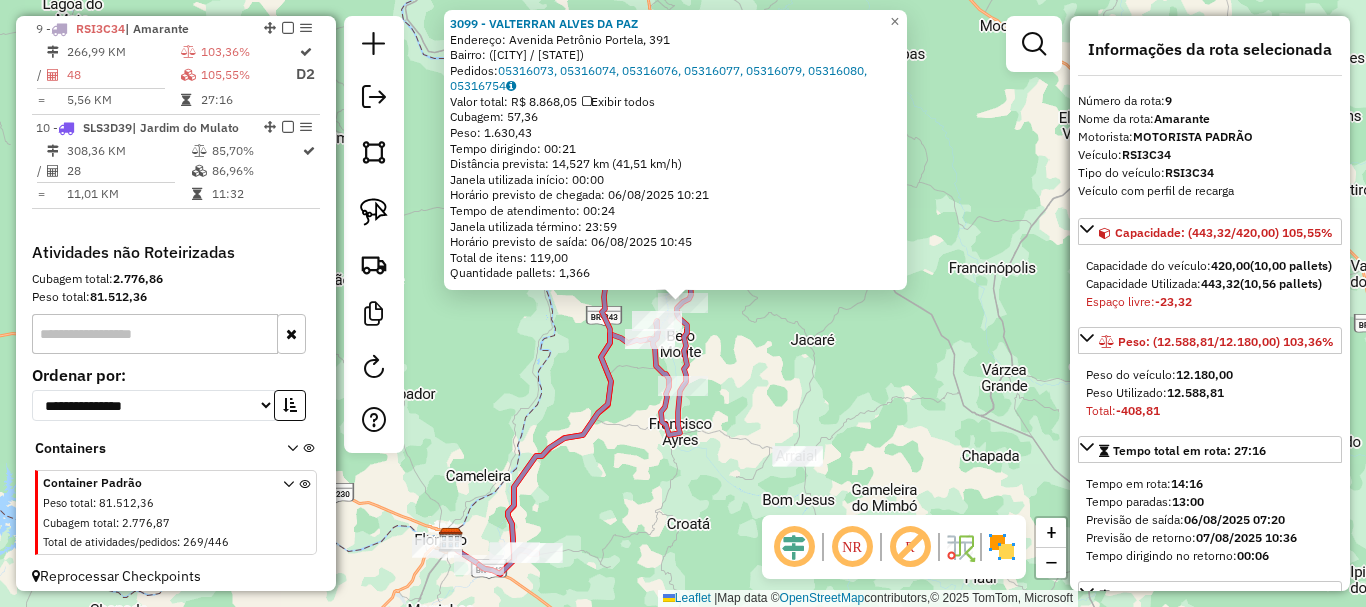 click on "3099 - VALTERRAN ALVES DA PAZ  Endereço: Avenida Petrônio Portela, 391   Bairro:  (Amarante / PI)   Pedidos:  05316073, 05316074, 05316076, 05316077, 05316079, 05316080, 05316754   Valor total: R$ 8.868,05   Exibir todos   Cubagem: 57,36  Peso: 1.630,43  Tempo dirigindo: 00:21   Distância prevista: 14,527 km (41,51 km/h)   Janela utilizada início: 00:00   Horário previsto de chegada: 06/08/2025 10:21   Tempo de atendimento: 00:24   Janela utilizada término: 23:59   Horário previsto de saída: 06/08/2025 10:45   Total de itens: 119,00   Quantidade pallets: 1,366  × Janela de atendimento Grade de atendimento Capacidade Transportadoras Veículos Cliente Pedidos  Rotas Selecione os dias de semana para filtrar as janelas de atendimento  Seg   Ter   Qua   Qui   Sex   Sáb   Dom  Informe o período da janela de atendimento: De: Até:  Filtrar exatamente a janela do cliente  Considerar janela de atendimento padrão  Selecione os dias de semana para filtrar as grades de atendimento  Seg   Ter   Qua   Qui  De:" 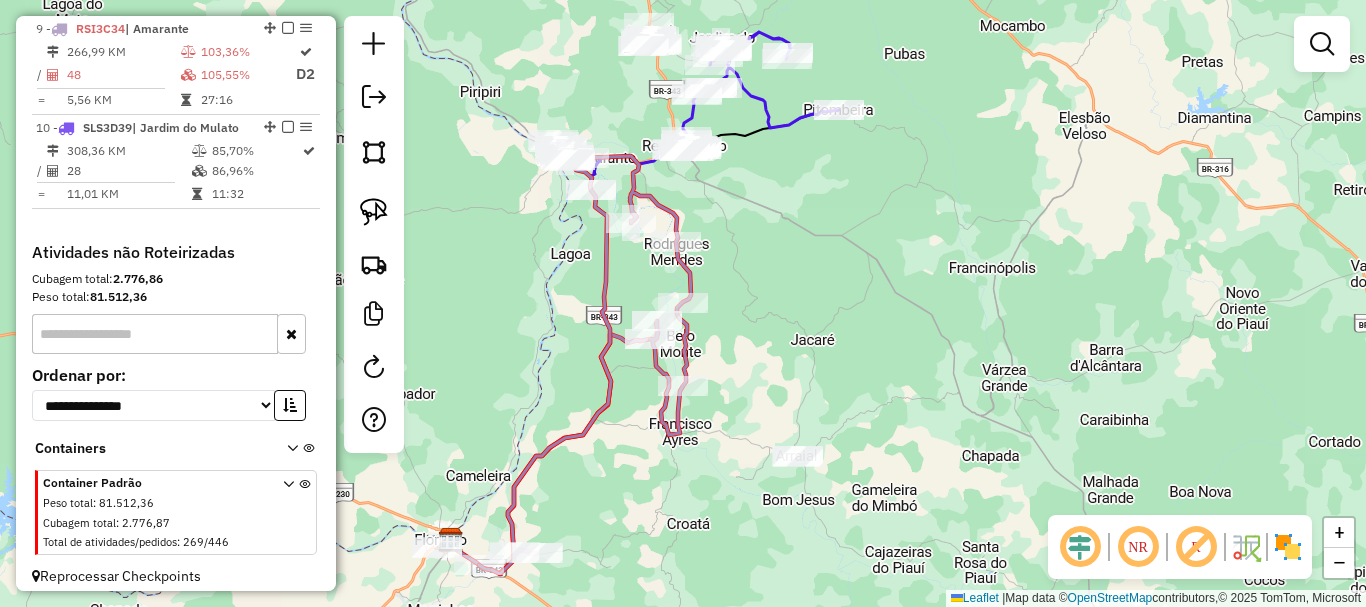 drag, startPoint x: 772, startPoint y: 338, endPoint x: 817, endPoint y: 253, distance: 96.17692 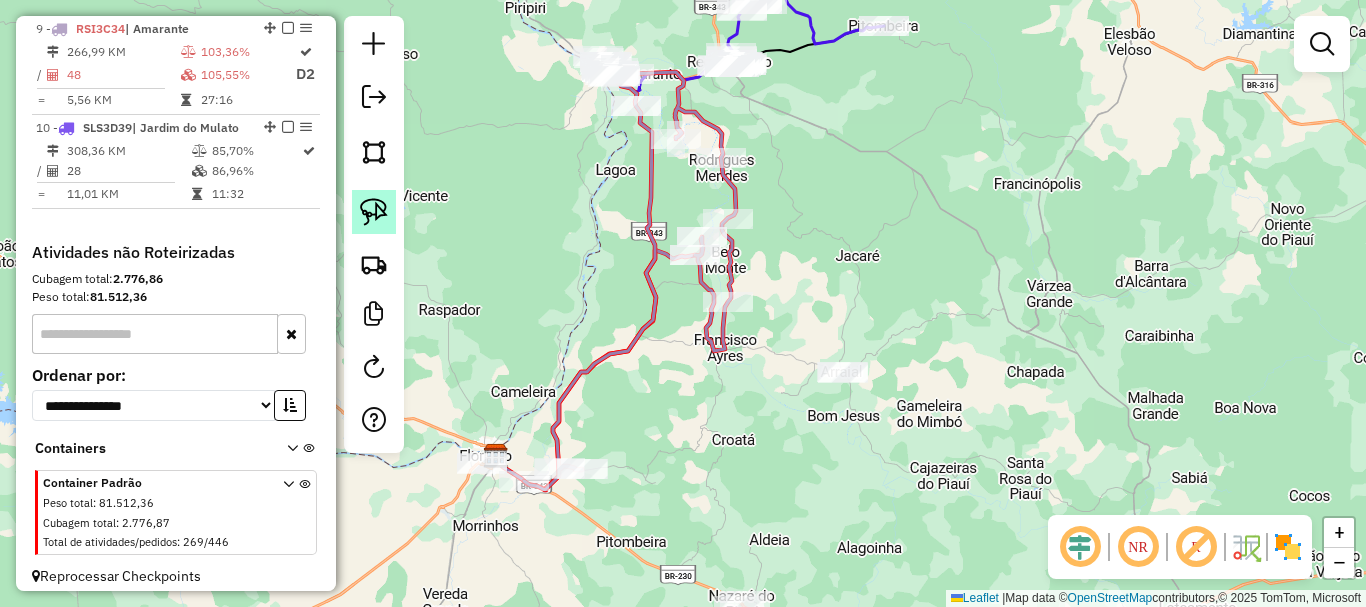 click 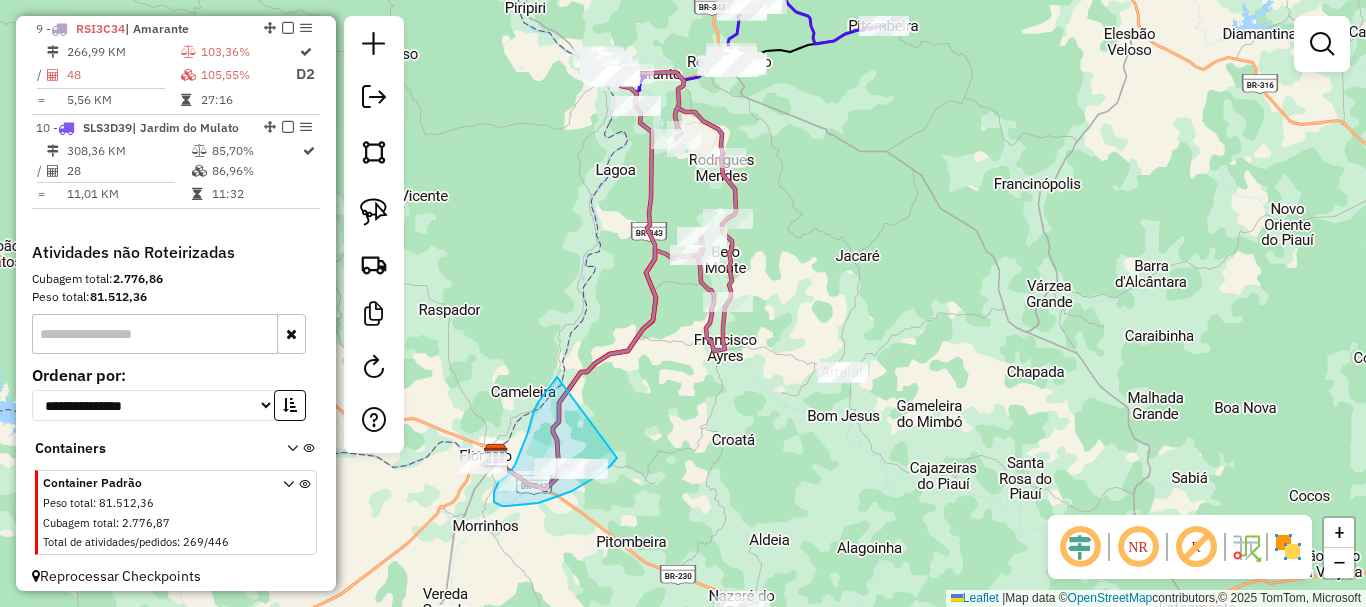drag, startPoint x: 555, startPoint y: 380, endPoint x: 617, endPoint y: 458, distance: 99.63935 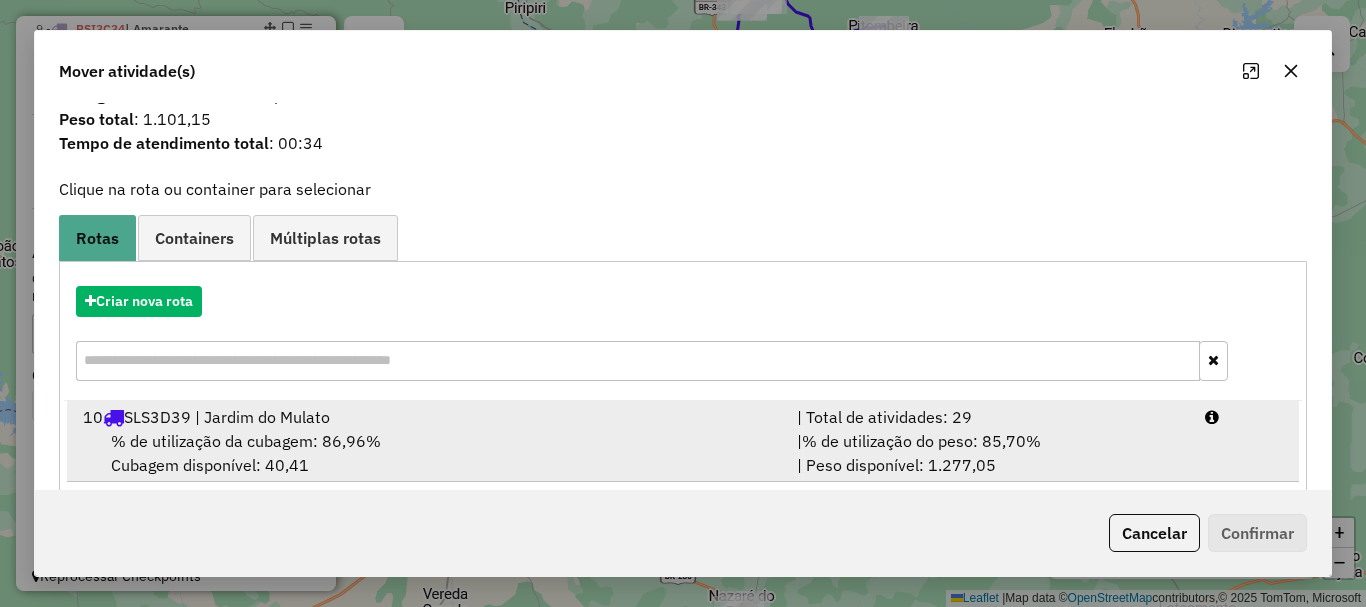 scroll, scrollTop: 78, scrollLeft: 0, axis: vertical 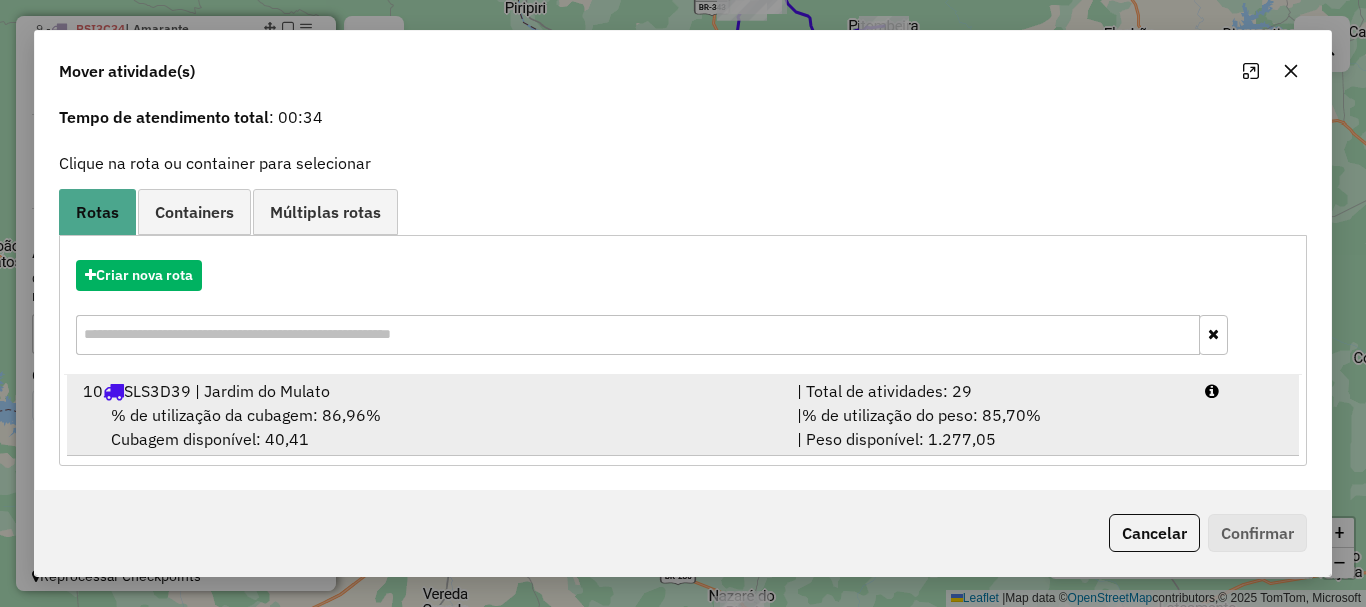 click on "| Total de atividades: 29" at bounding box center [989, 391] 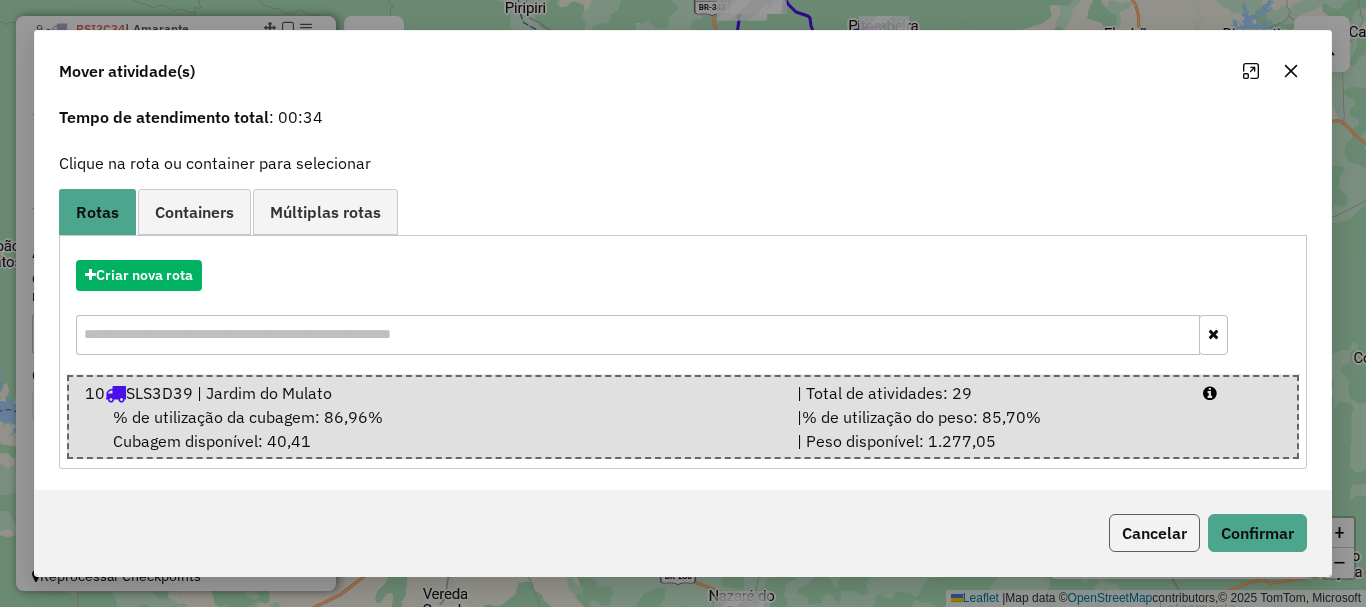 click on "Cancelar" 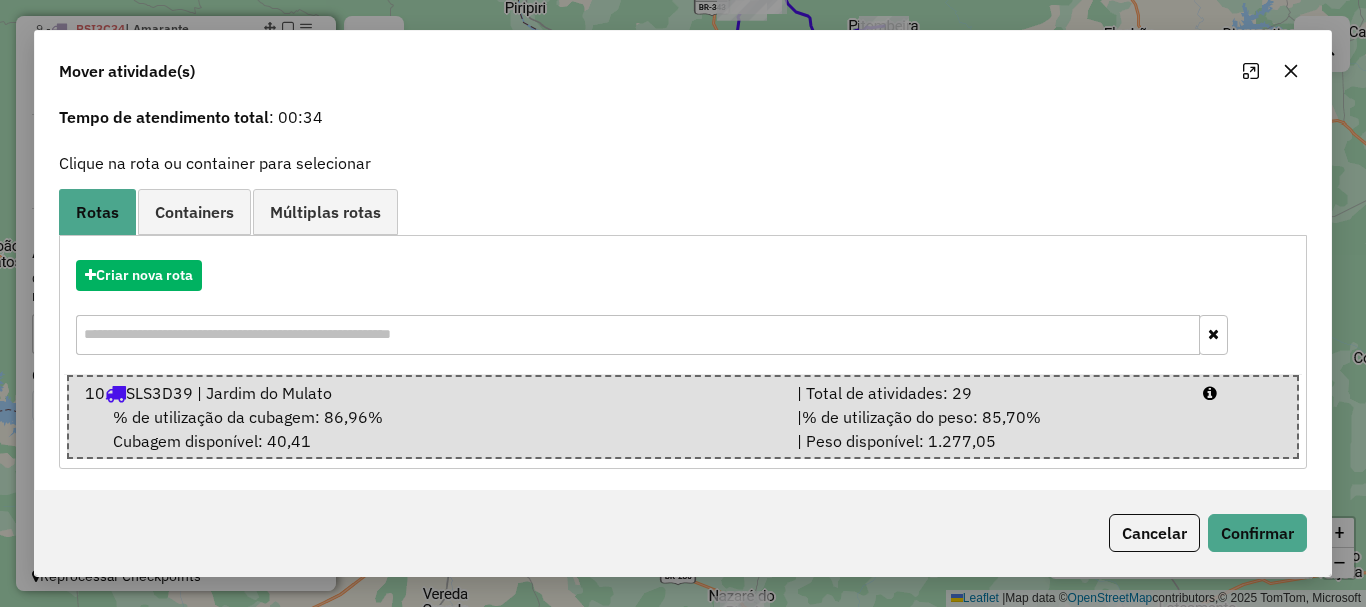 scroll, scrollTop: 0, scrollLeft: 0, axis: both 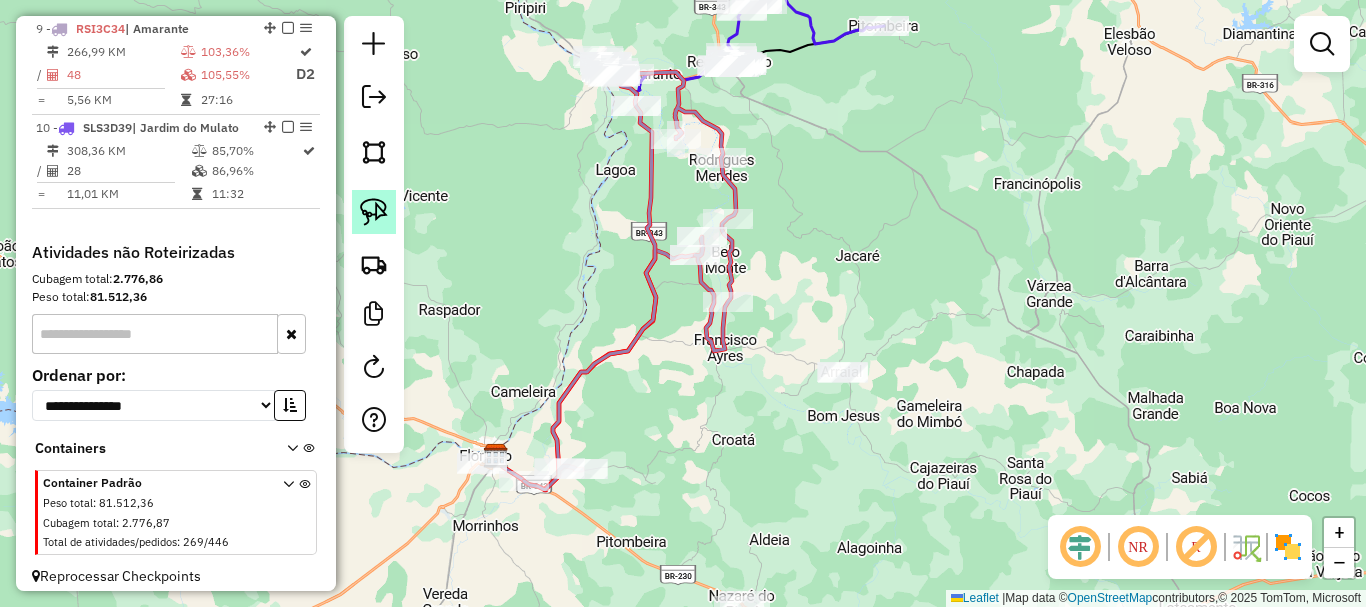 click 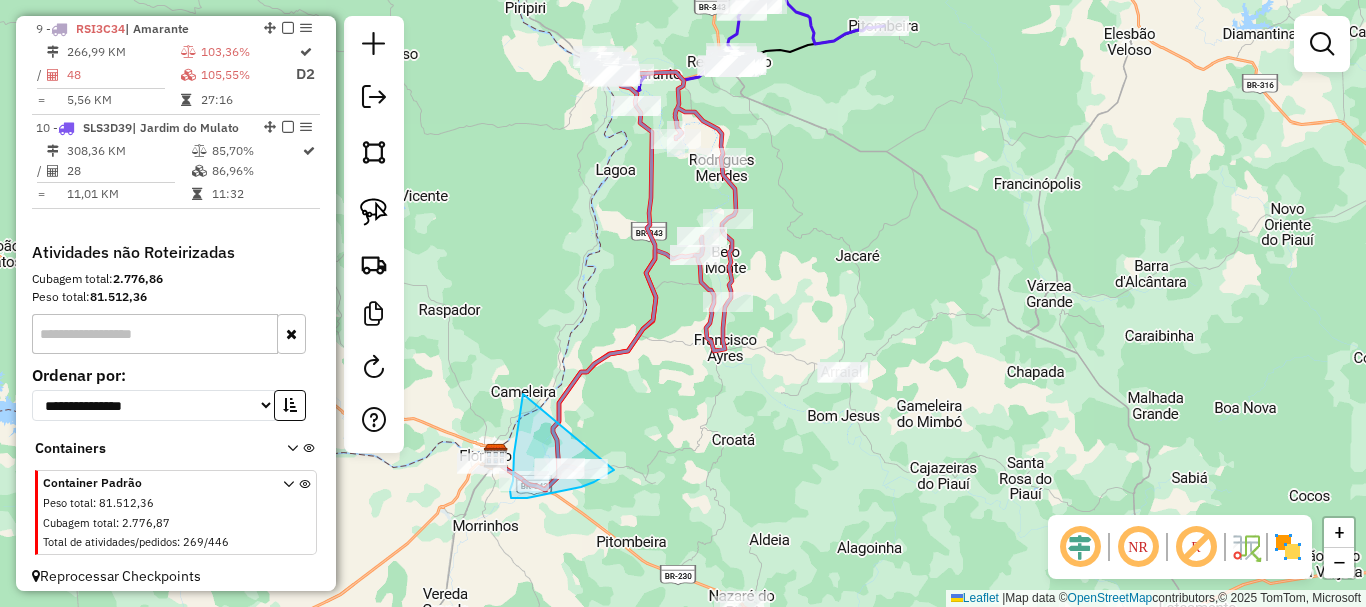 drag, startPoint x: 523, startPoint y: 394, endPoint x: 615, endPoint y: 470, distance: 119.331474 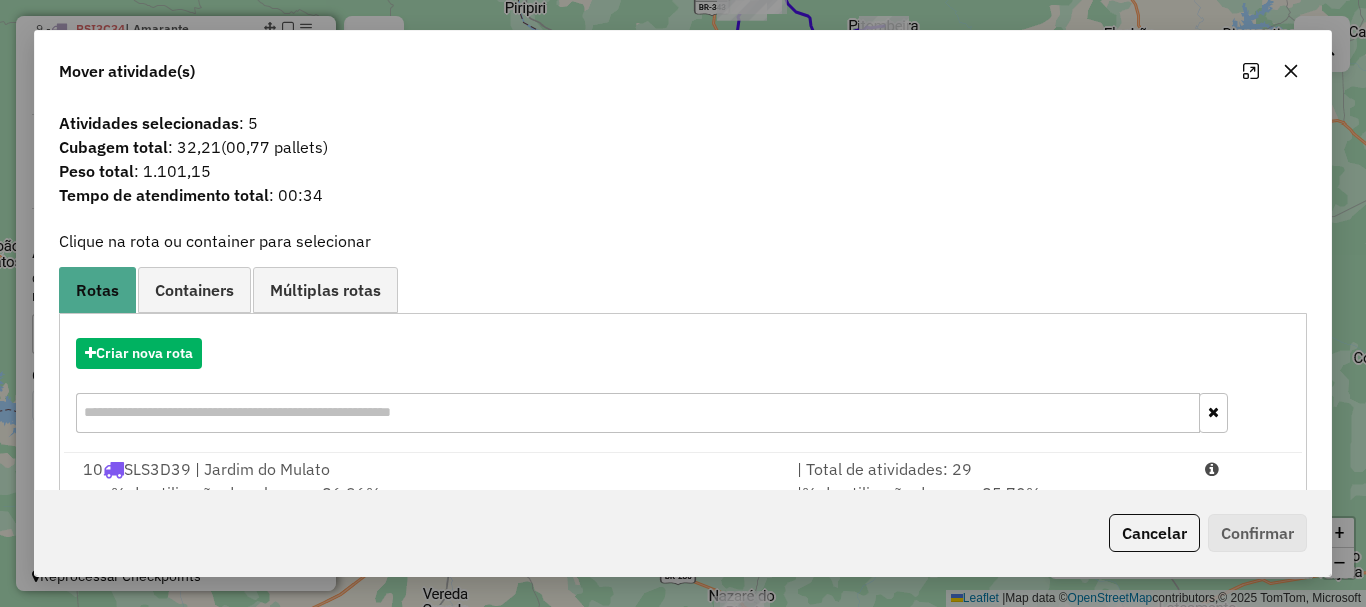 drag, startPoint x: 286, startPoint y: 455, endPoint x: 902, endPoint y: 517, distance: 619.11224 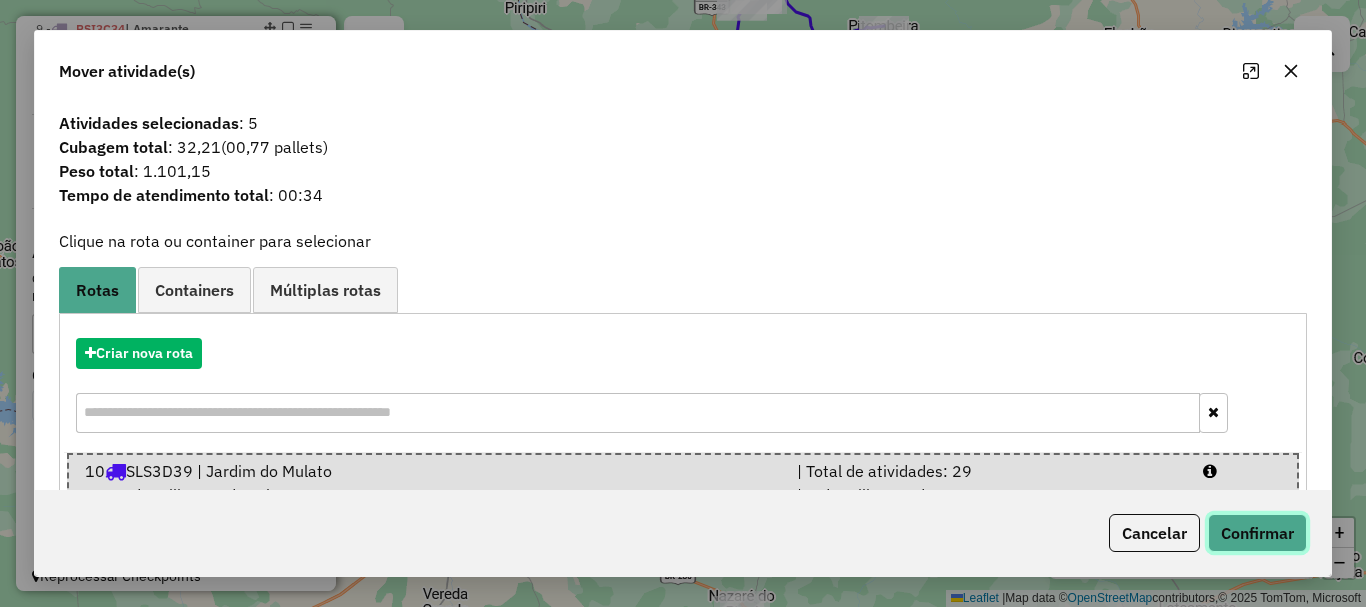 click on "Confirmar" 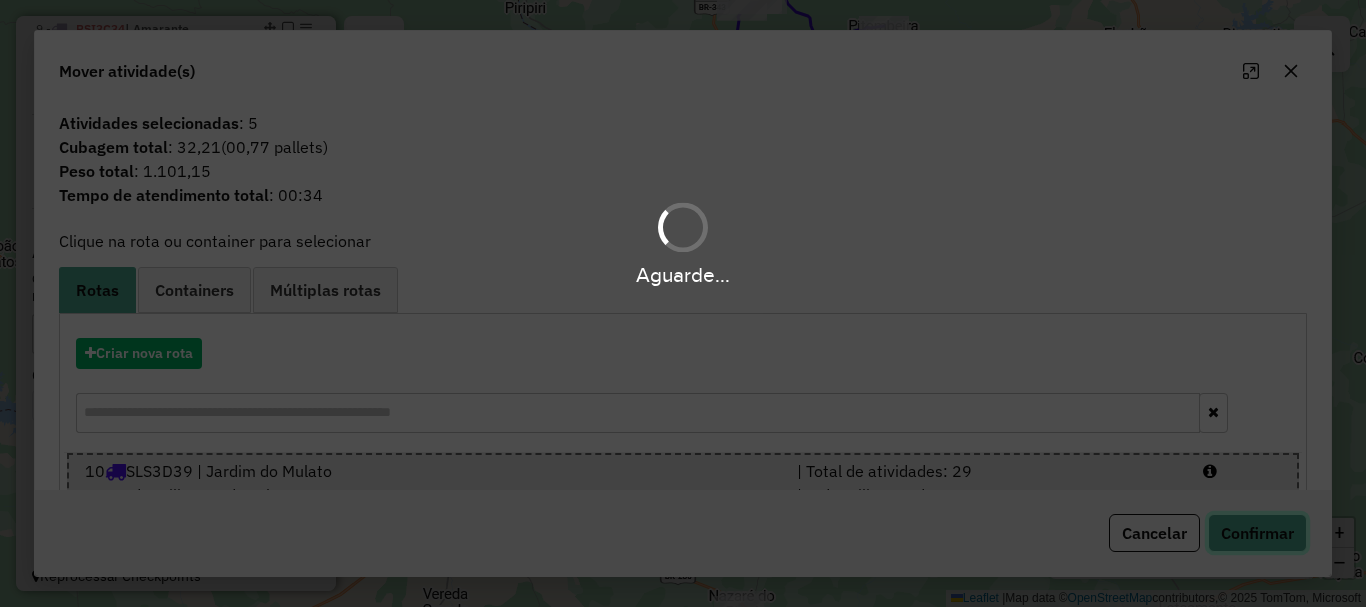 type 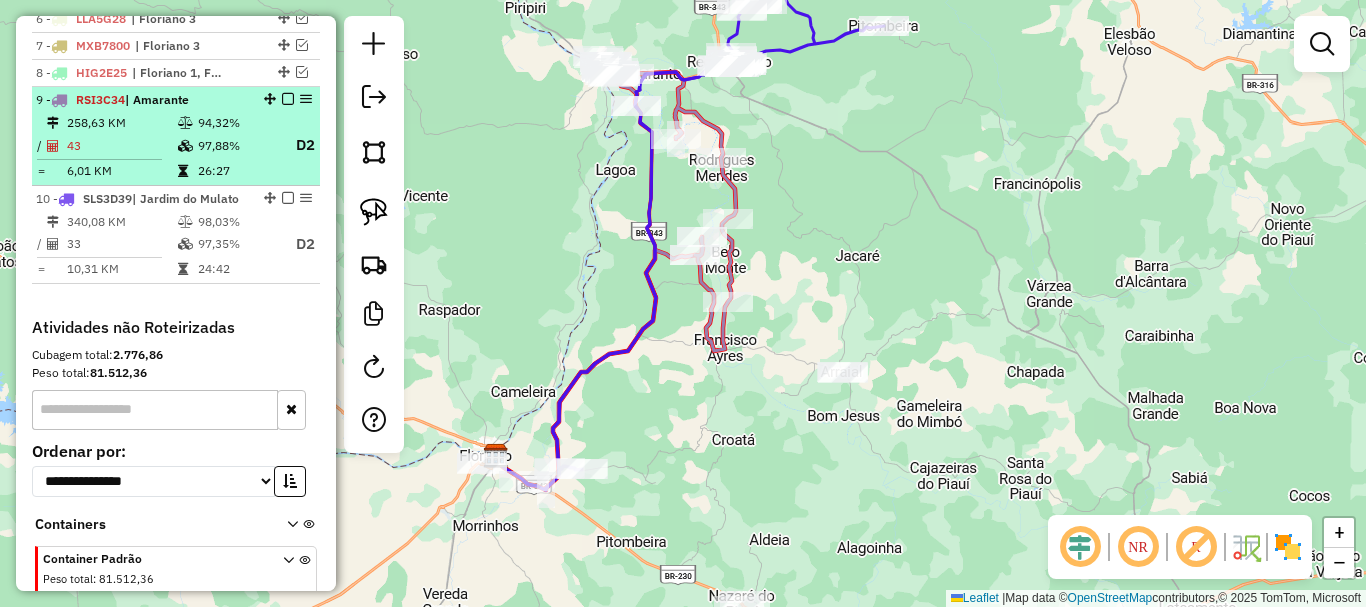 scroll, scrollTop: 890, scrollLeft: 0, axis: vertical 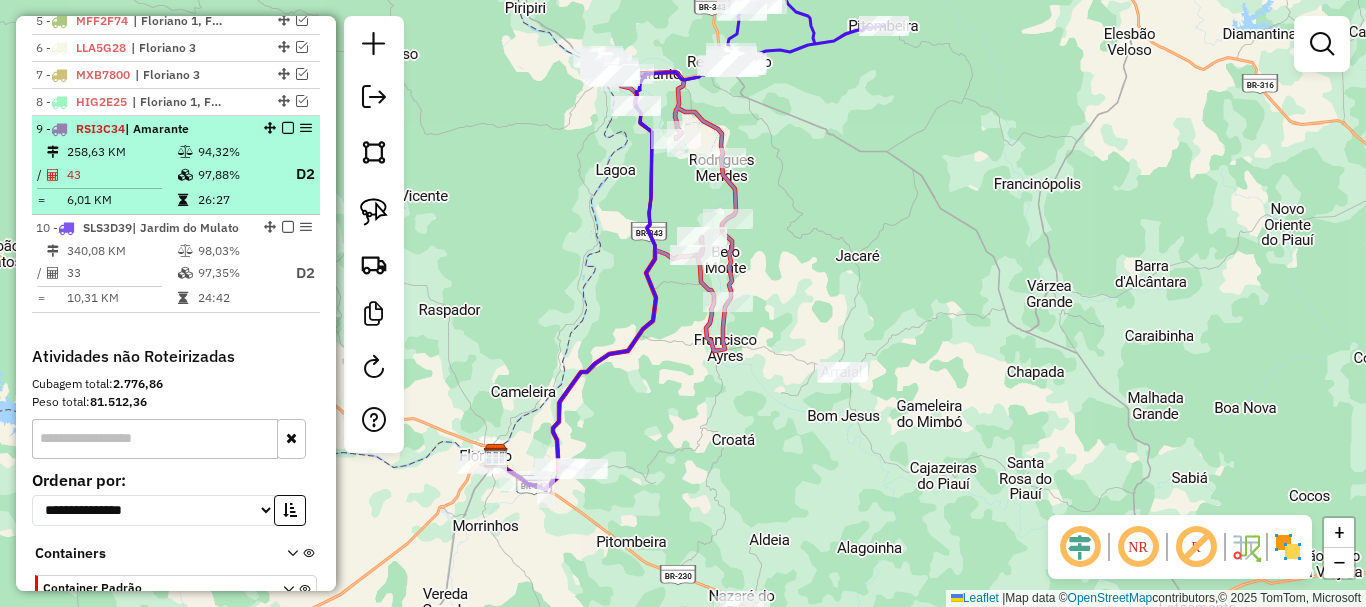 click on "9 -       RSI3C34   | Amarante  258,63 KM   94,32%  /  43   97,88%   D2  =  6,01 KM   26:27" at bounding box center (176, 165) 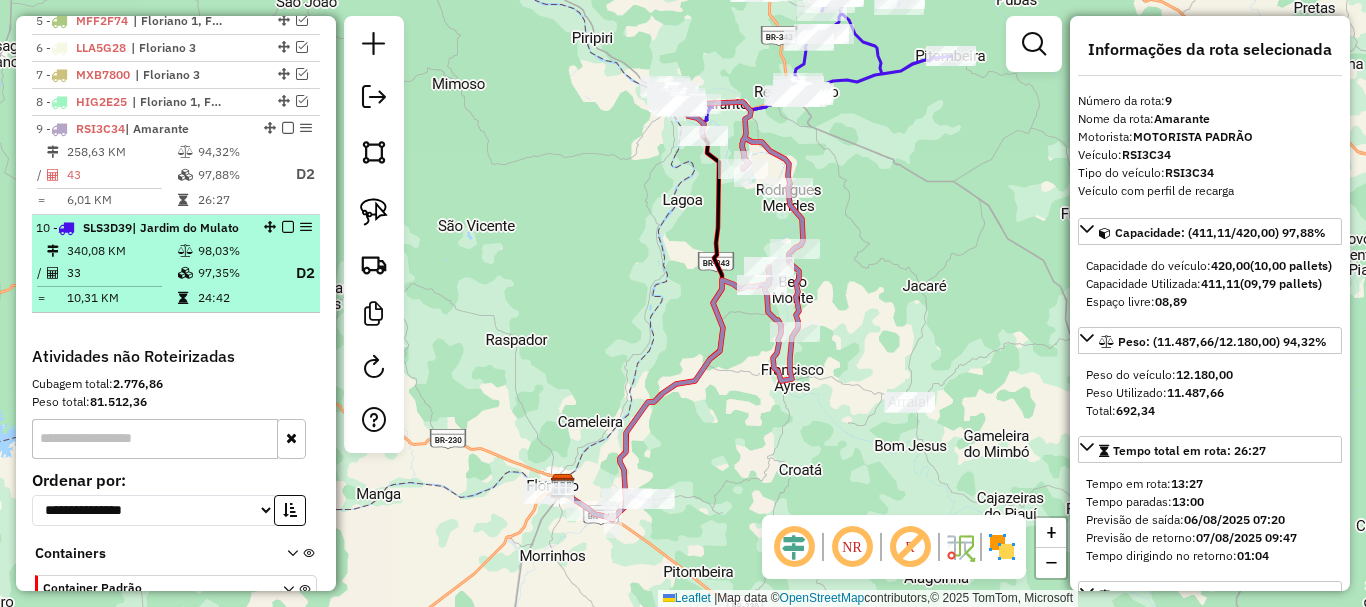 click on "98,03%" at bounding box center [237, 251] 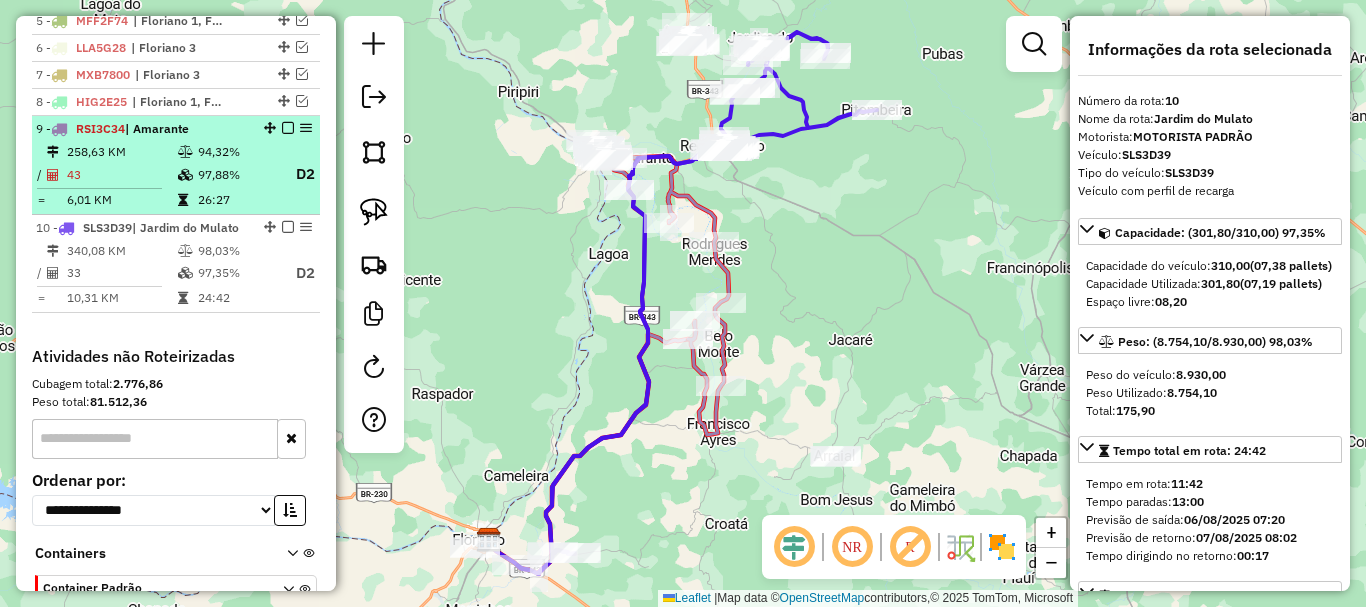 click on "94,32%" at bounding box center [237, 152] 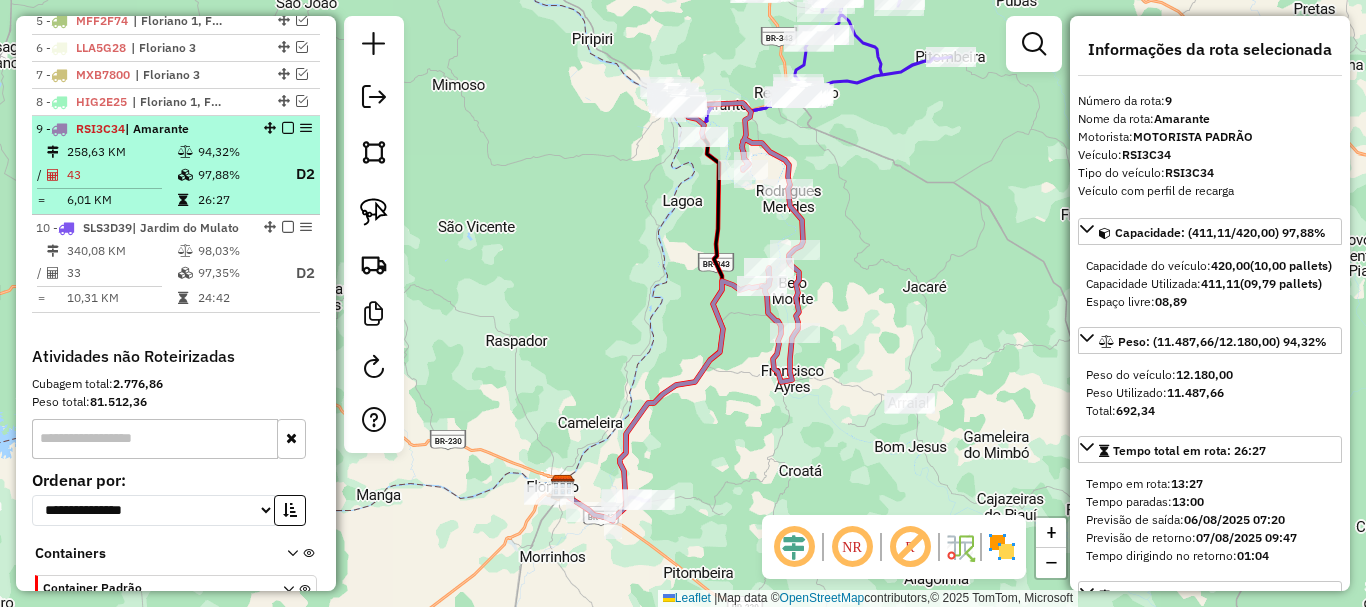 click on "97,88%" at bounding box center (237, 174) 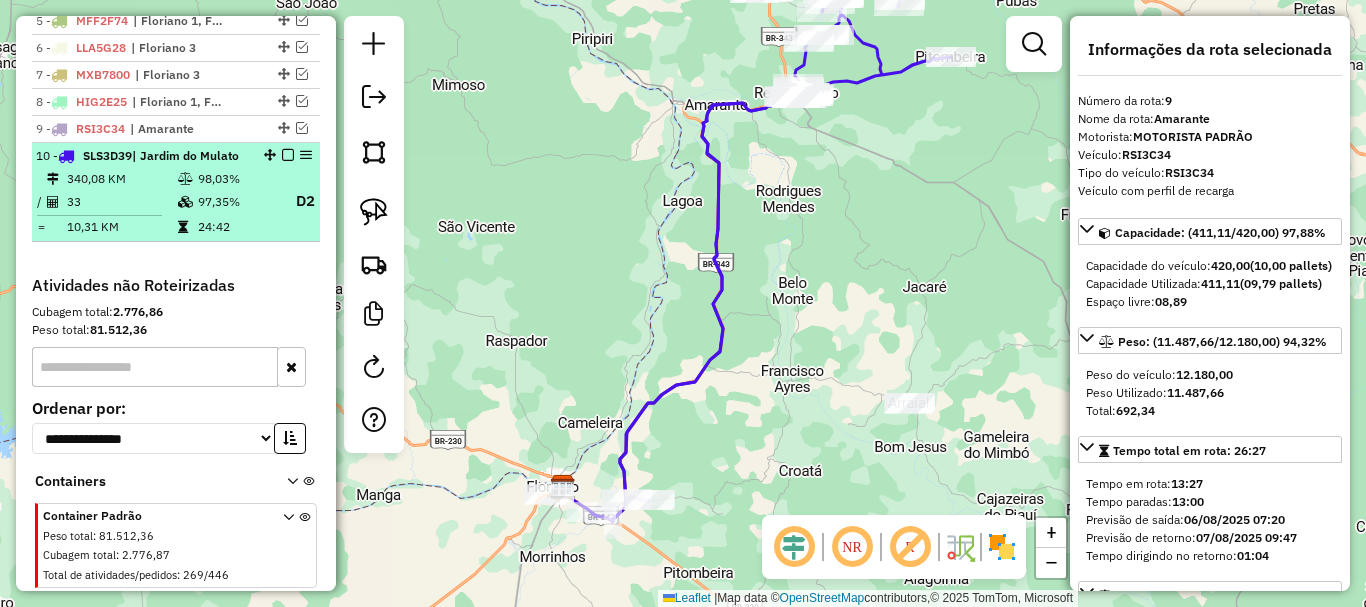 click at bounding box center (288, 155) 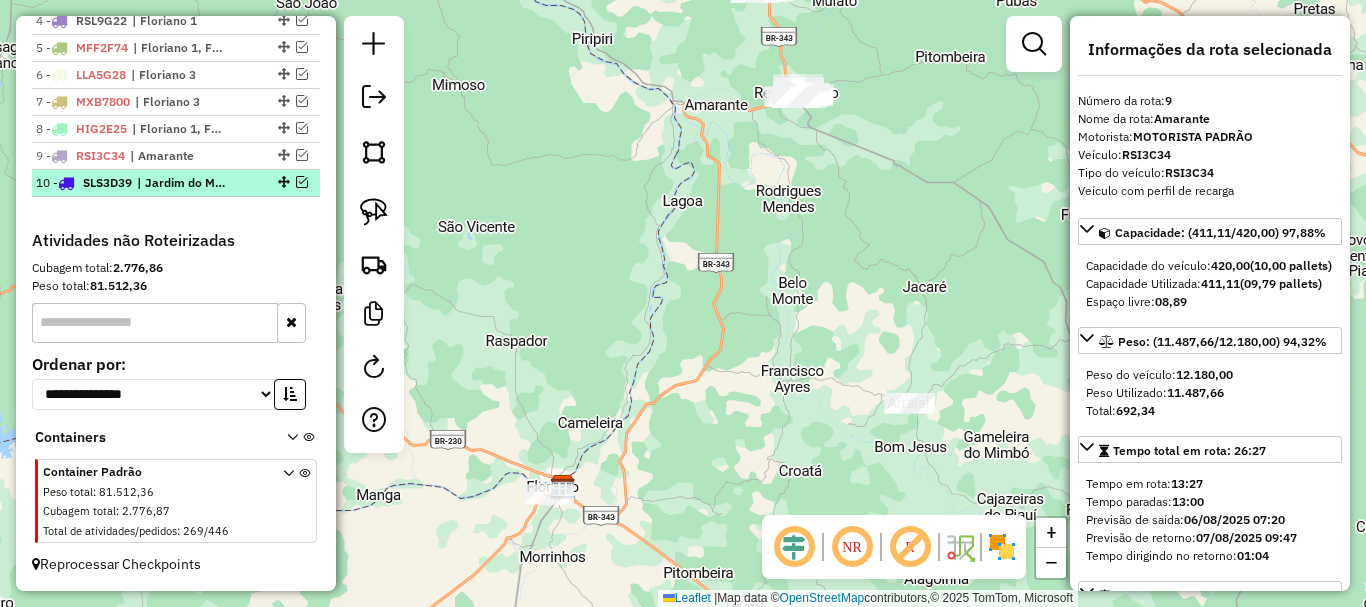 scroll, scrollTop: 863, scrollLeft: 0, axis: vertical 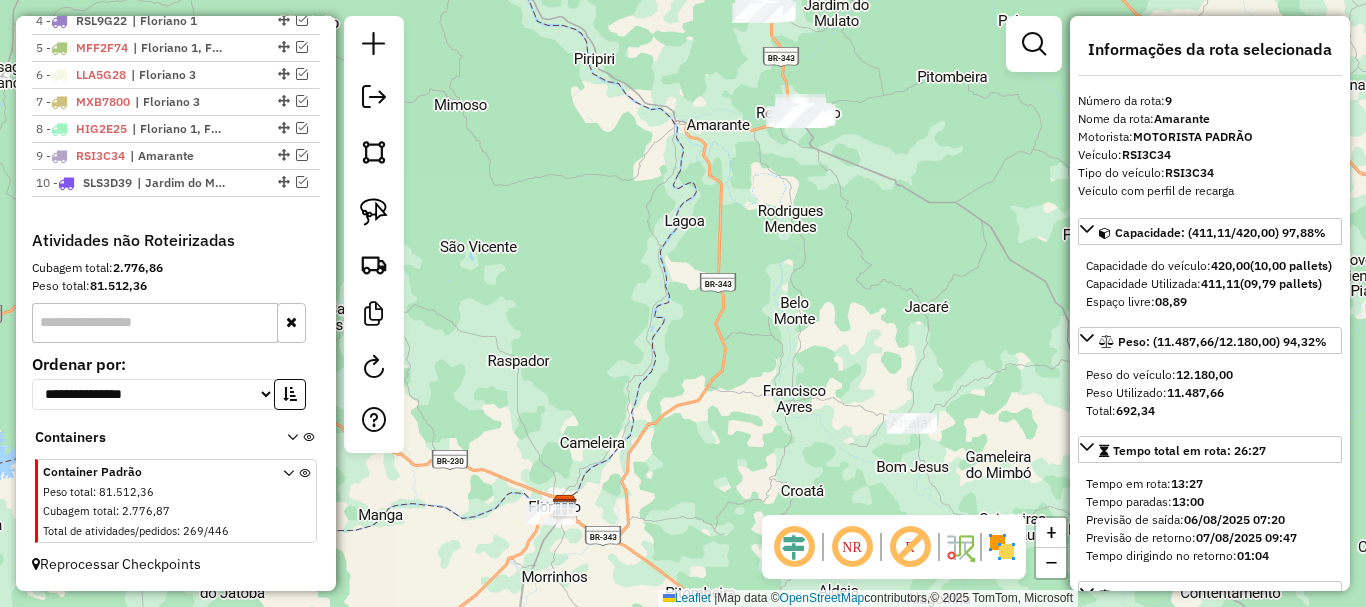 drag, startPoint x: 634, startPoint y: 238, endPoint x: 569, endPoint y: 433, distance: 205.54805 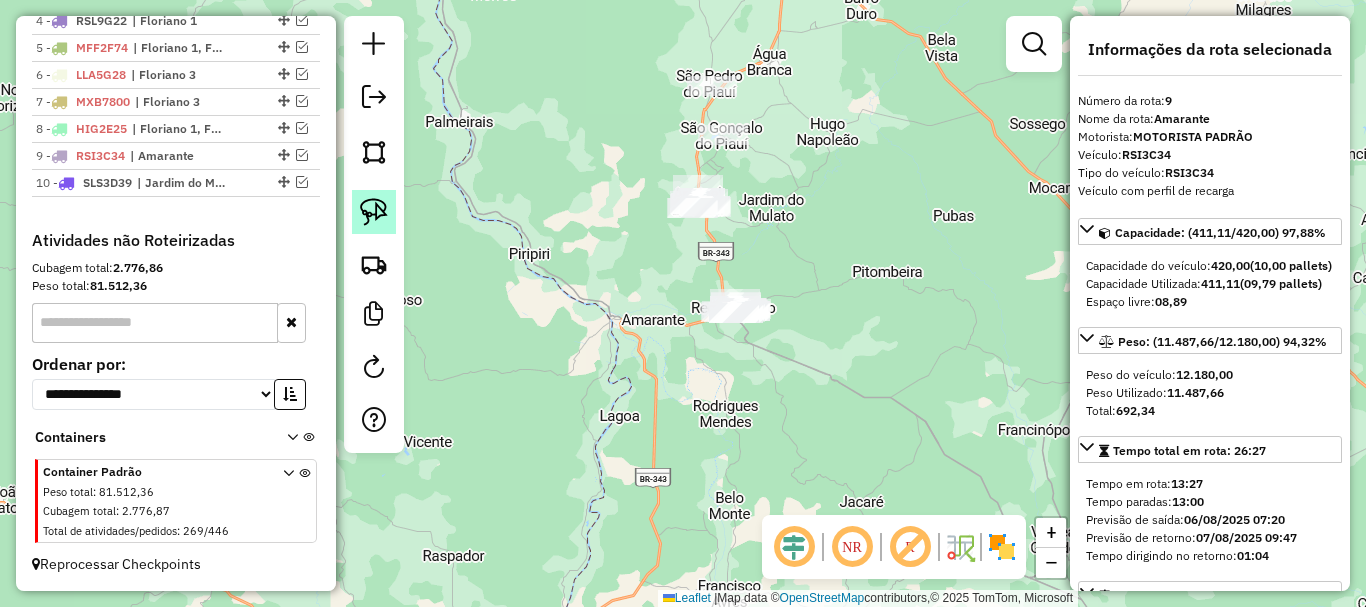 click 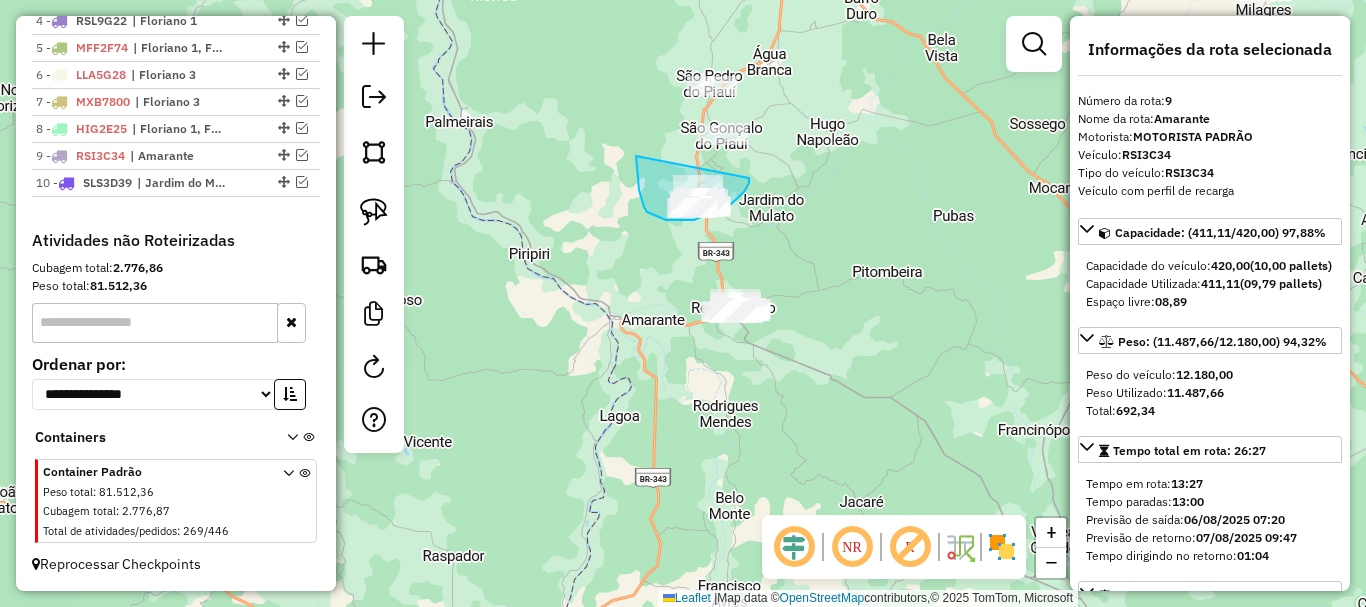 drag, startPoint x: 636, startPoint y: 156, endPoint x: 749, endPoint y: 178, distance: 115.12167 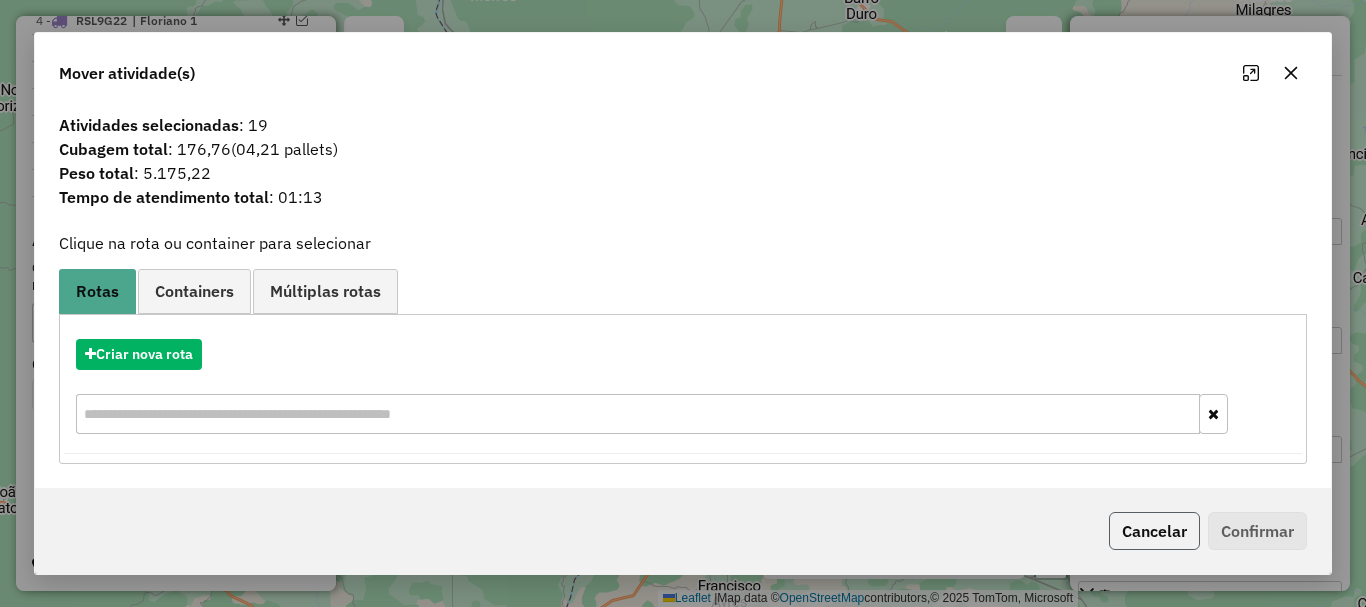 click on "Cancelar" 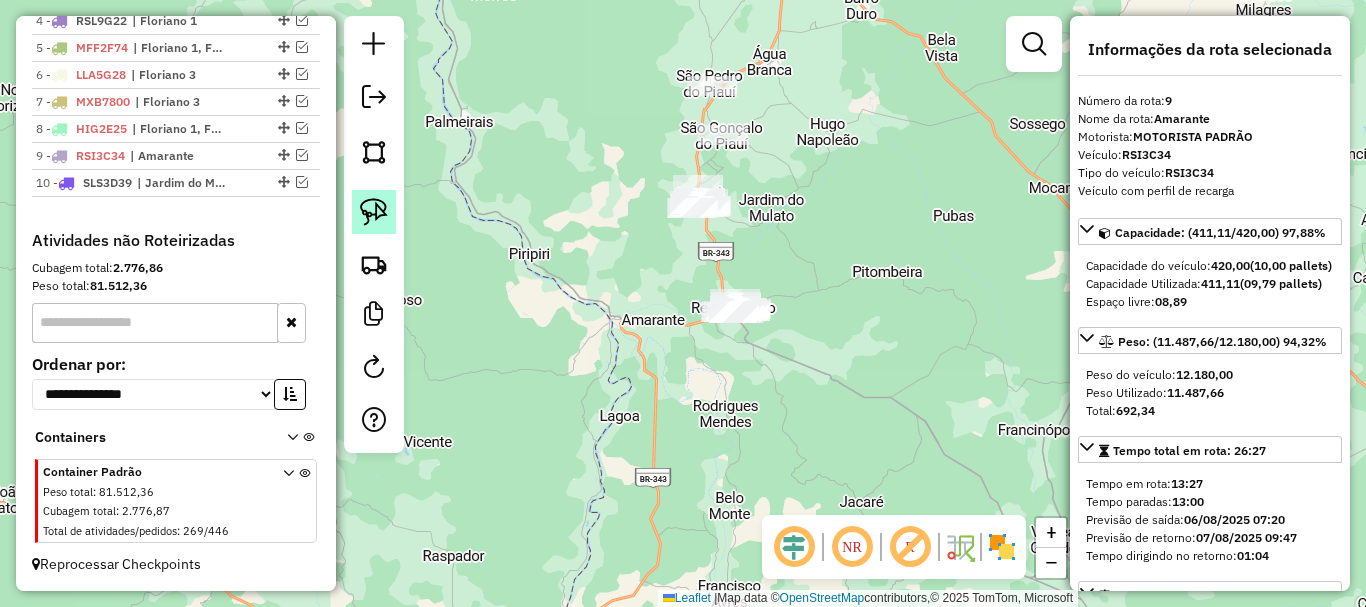 click 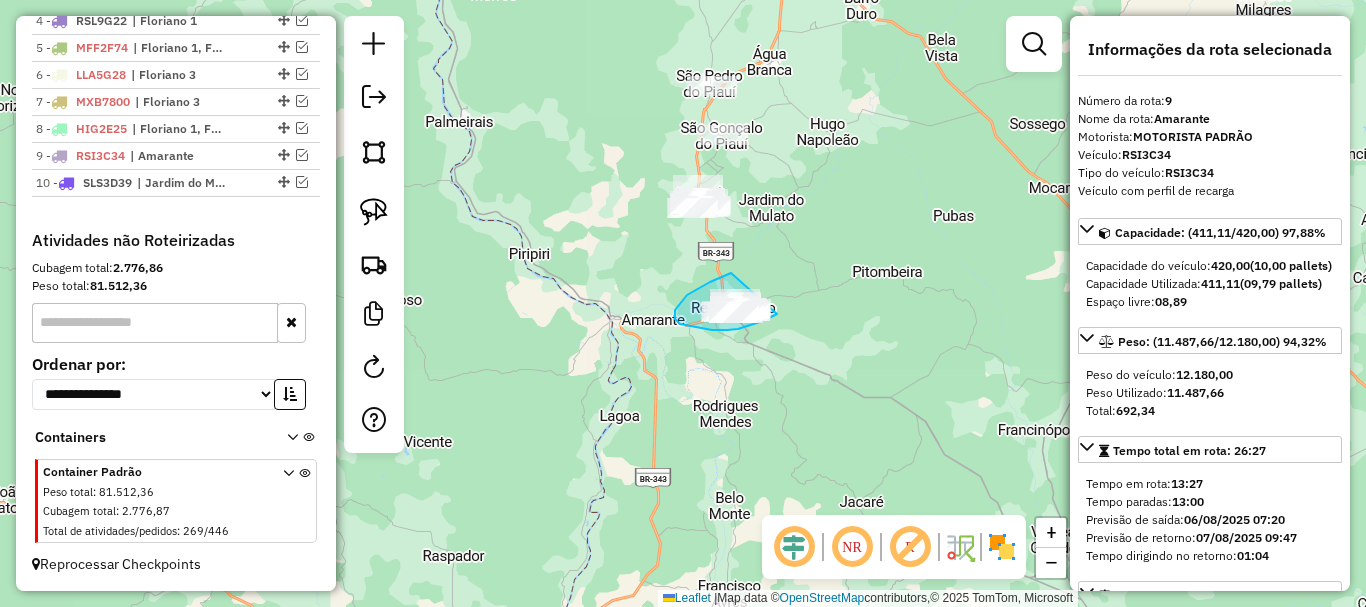 drag, startPoint x: 731, startPoint y: 273, endPoint x: 779, endPoint y: 313, distance: 62.482 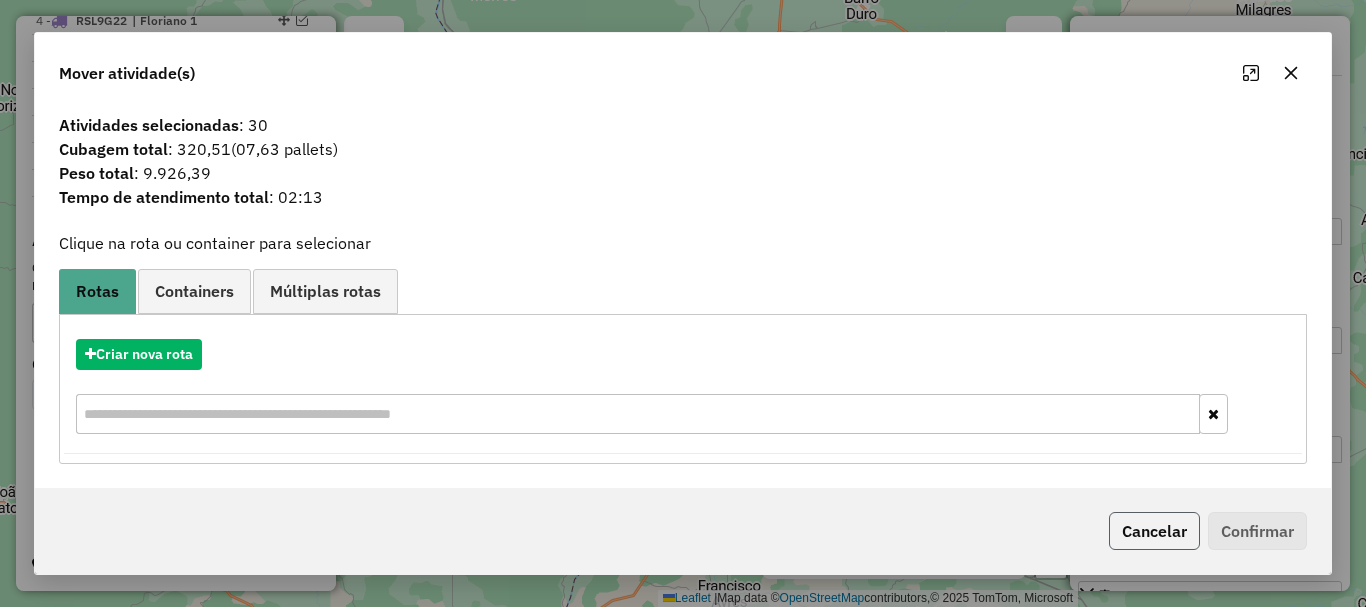 click on "Cancelar" 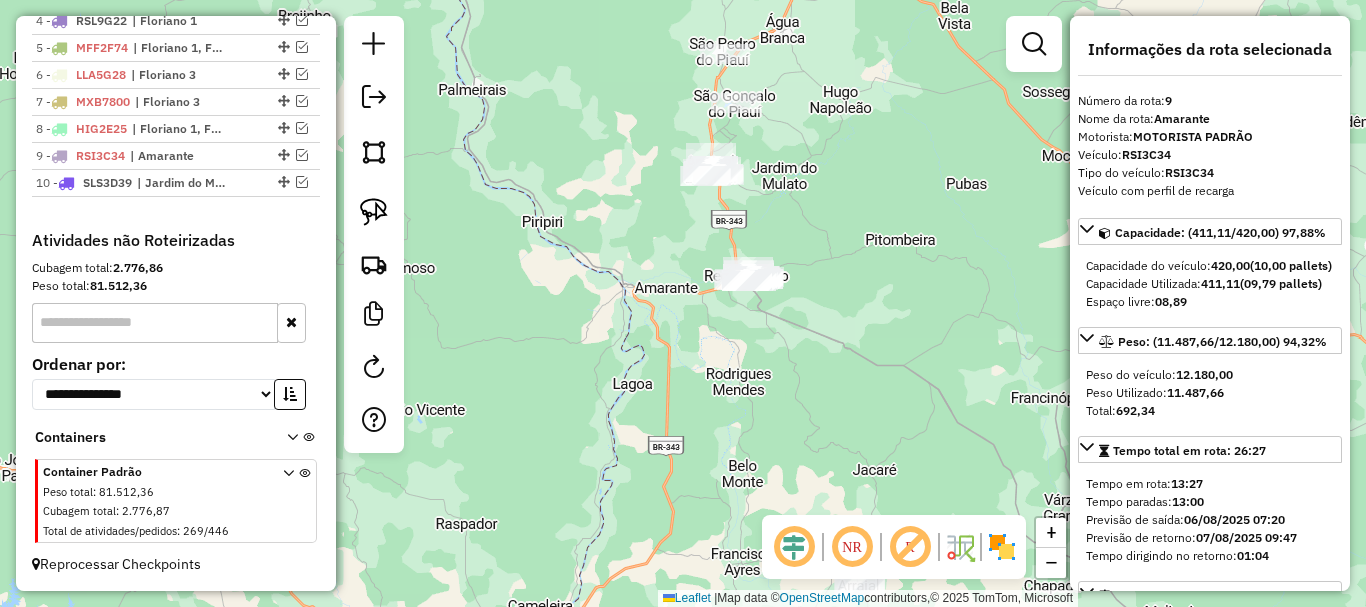 drag, startPoint x: 746, startPoint y: 389, endPoint x: 831, endPoint y: 173, distance: 232.12282 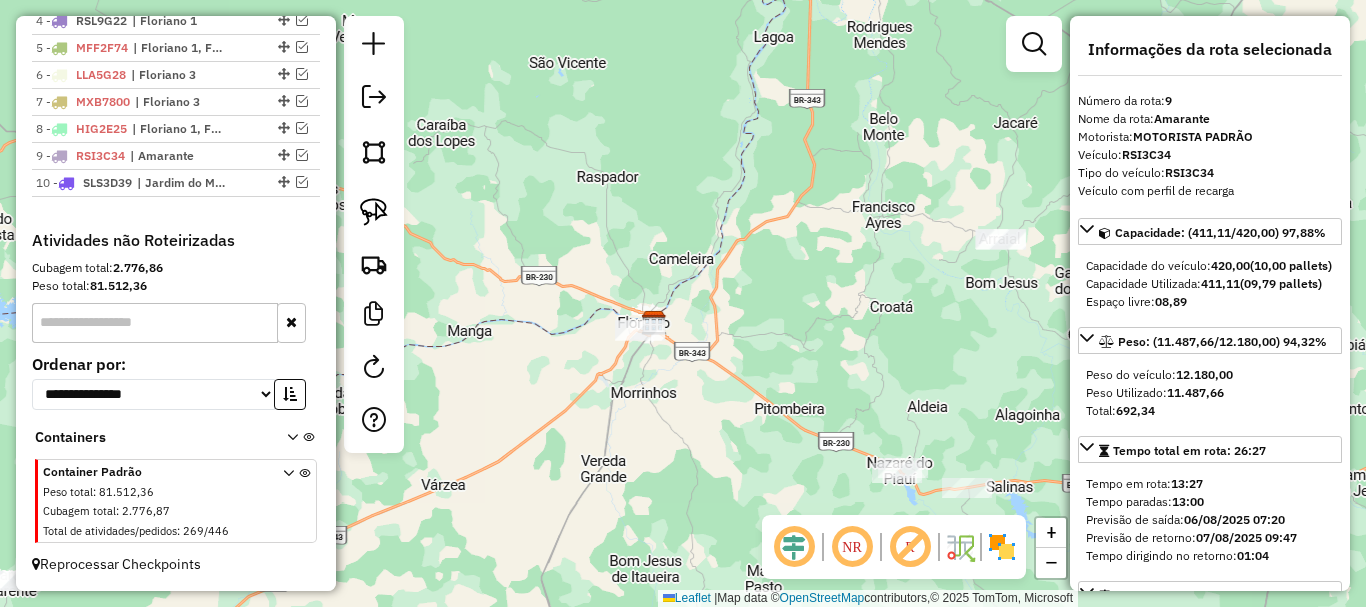 drag, startPoint x: 804, startPoint y: 266, endPoint x: 834, endPoint y: 187, distance: 84.50444 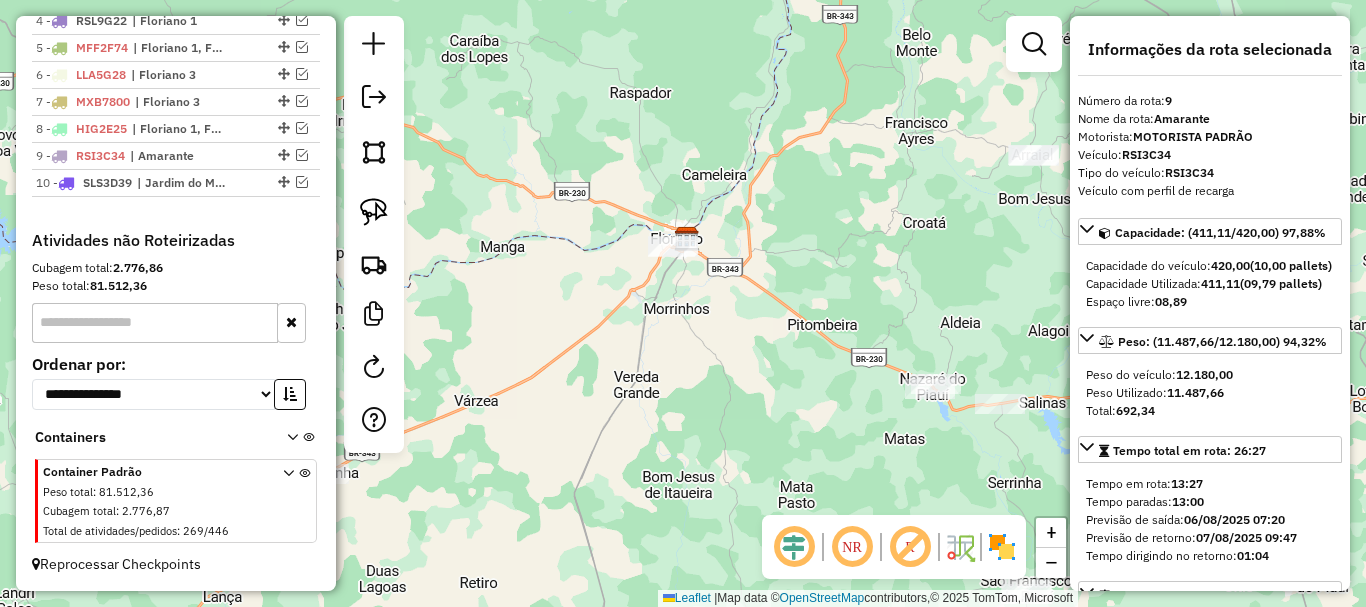 drag, startPoint x: 788, startPoint y: 311, endPoint x: 835, endPoint y: 197, distance: 123.308556 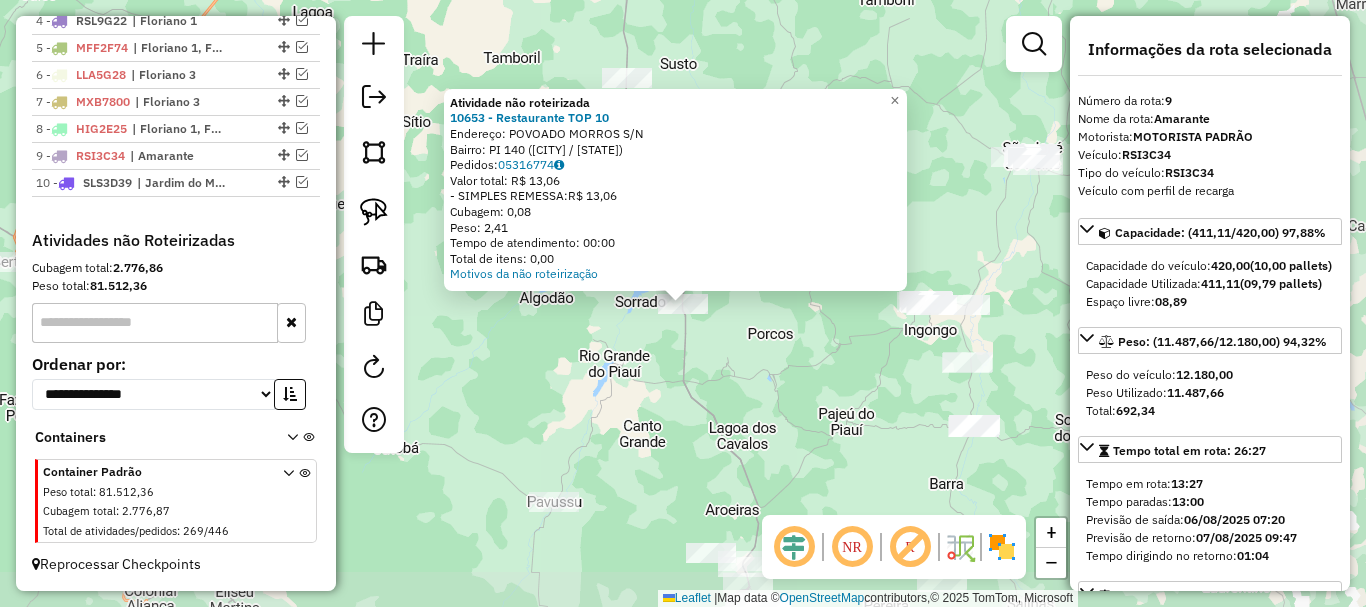 click on "Atividade não roteirizada 10653 - Restaurante TOP 10  Endereço:  POVOADO MORROS S/N   Bairro: PI 140 (ITAUEIRA / PI)   Pedidos:  05316774   Valor total: R$ 13,06   - SIMPLES REMESSA:  R$ 13,06   Cubagem: 0,08   Peso: 2,41   Tempo de atendimento: 00:00   Total de itens: 0,00  Motivos da não roteirização × Janela de atendimento Grade de atendimento Capacidade Transportadoras Veículos Cliente Pedidos  Rotas Selecione os dias de semana para filtrar as janelas de atendimento  Seg   Ter   Qua   Qui   Sex   Sáb   Dom  Informe o período da janela de atendimento: De: Até:  Filtrar exatamente a janela do cliente  Considerar janela de atendimento padrão  Selecione os dias de semana para filtrar as grades de atendimento  Seg   Ter   Qua   Qui   Sex   Sáb   Dom   Considerar clientes sem dia de atendimento cadastrado  Clientes fora do dia de atendimento selecionado Filtrar as atividades entre os valores definidos abaixo:  Peso mínimo:   Peso máximo:   Cubagem mínima:   Cubagem máxima:   De:   Até:   De:  +" 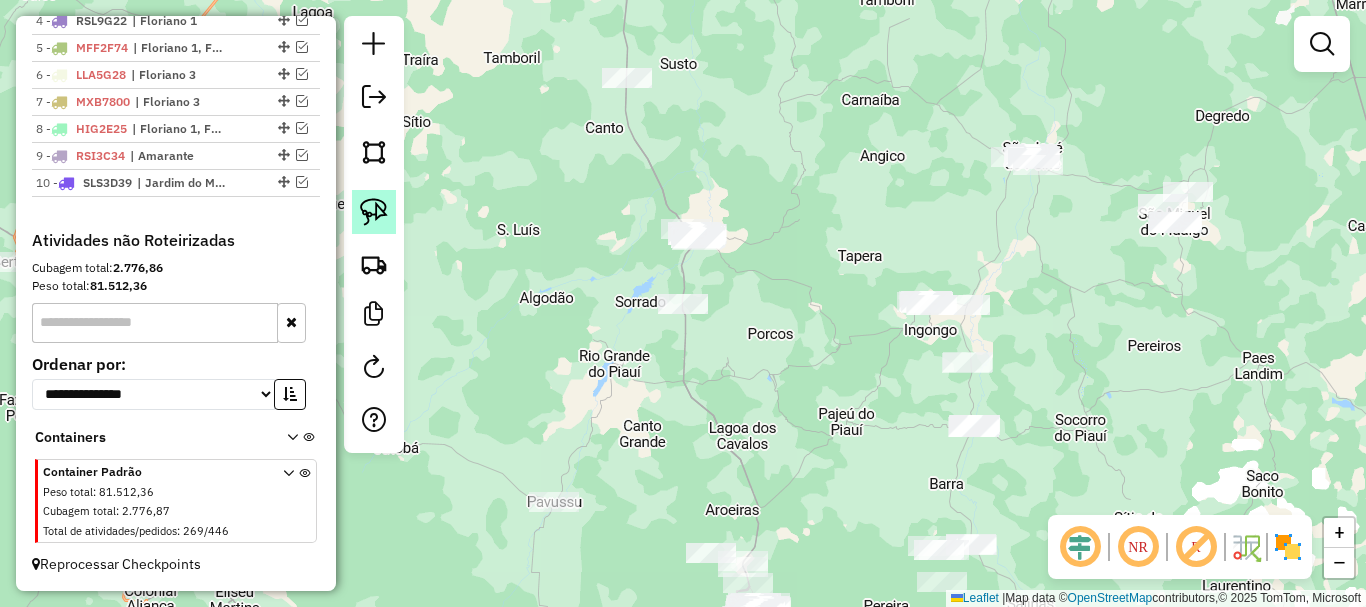 click 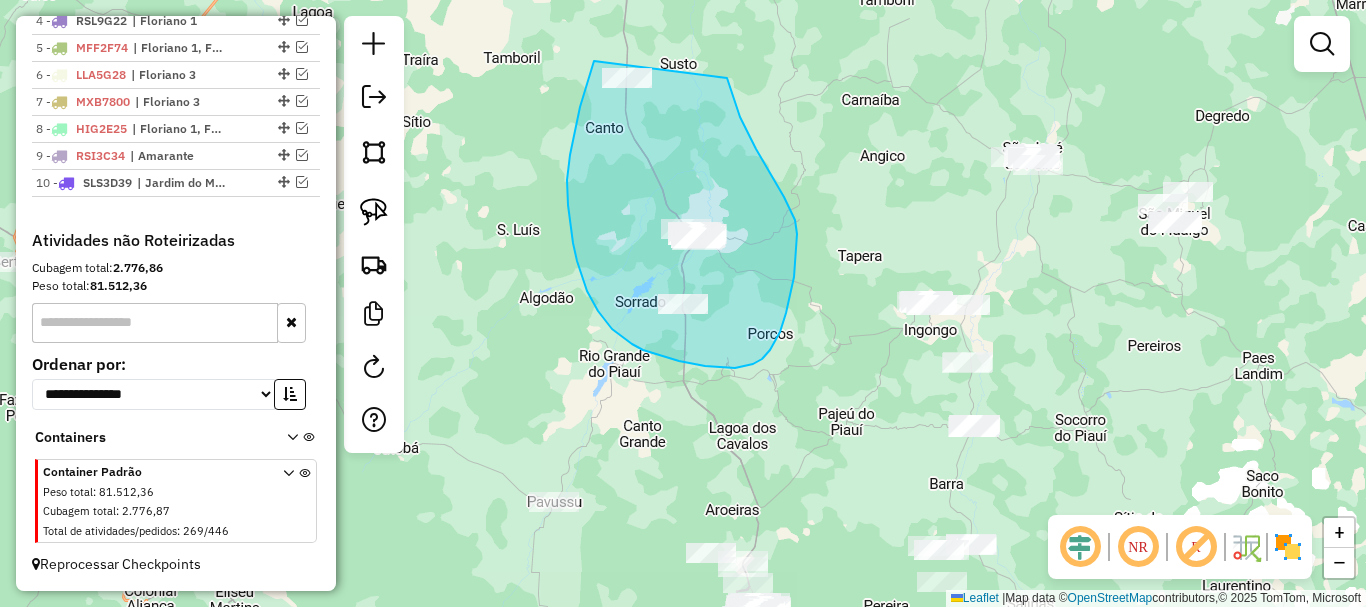 drag, startPoint x: 594, startPoint y: 61, endPoint x: 712, endPoint y: 44, distance: 119.218285 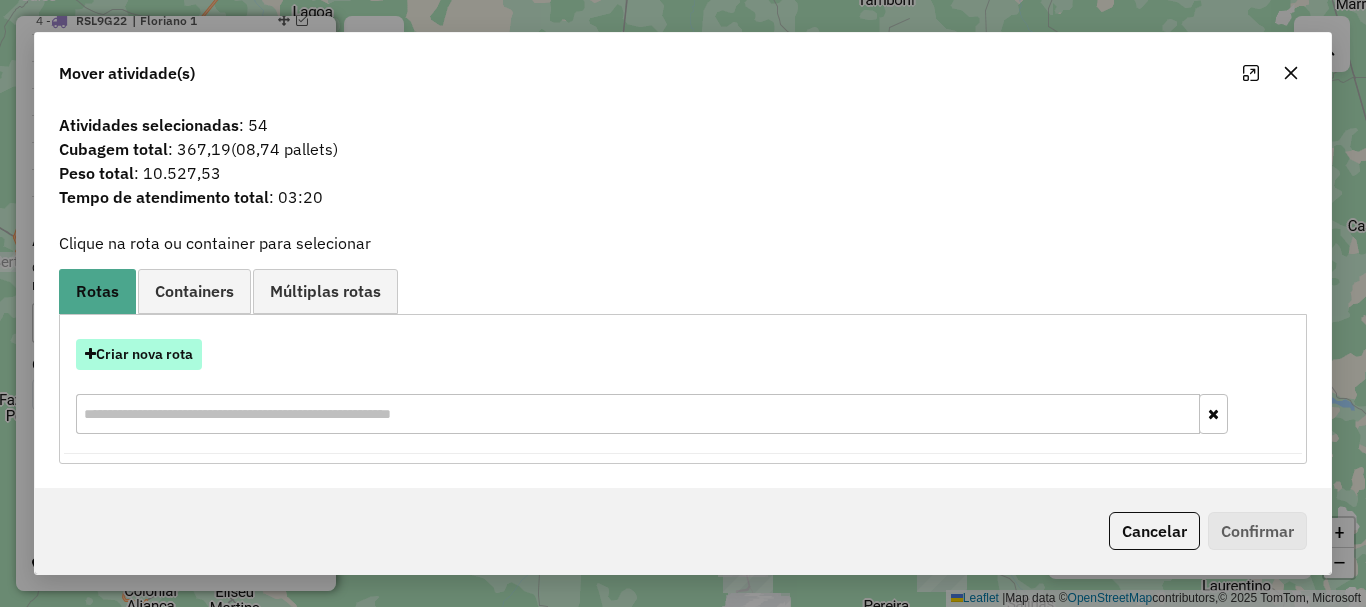 click on "Criar nova rota" at bounding box center [139, 354] 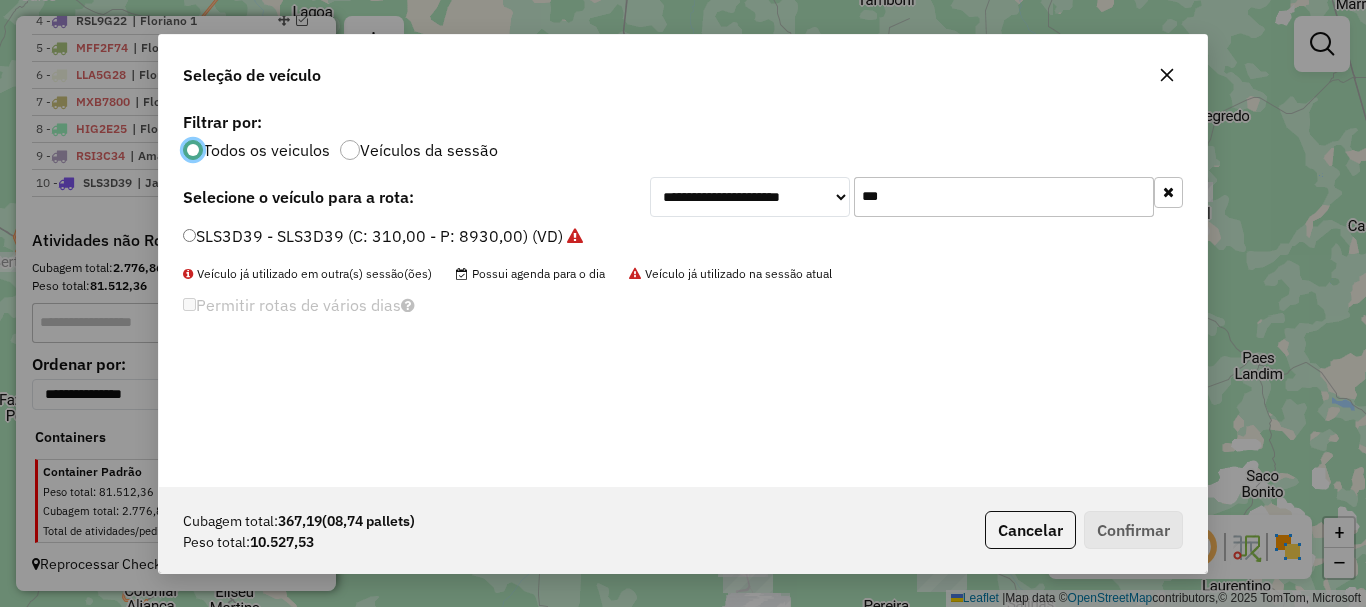 scroll, scrollTop: 11, scrollLeft: 6, axis: both 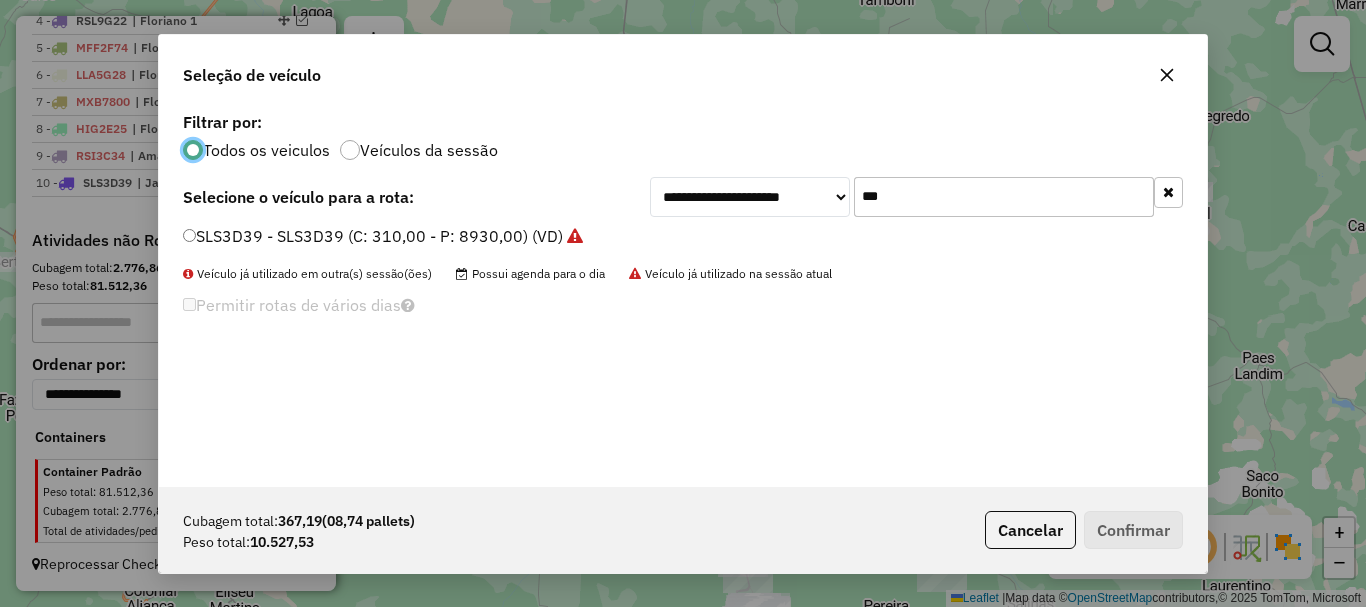 click on "***" 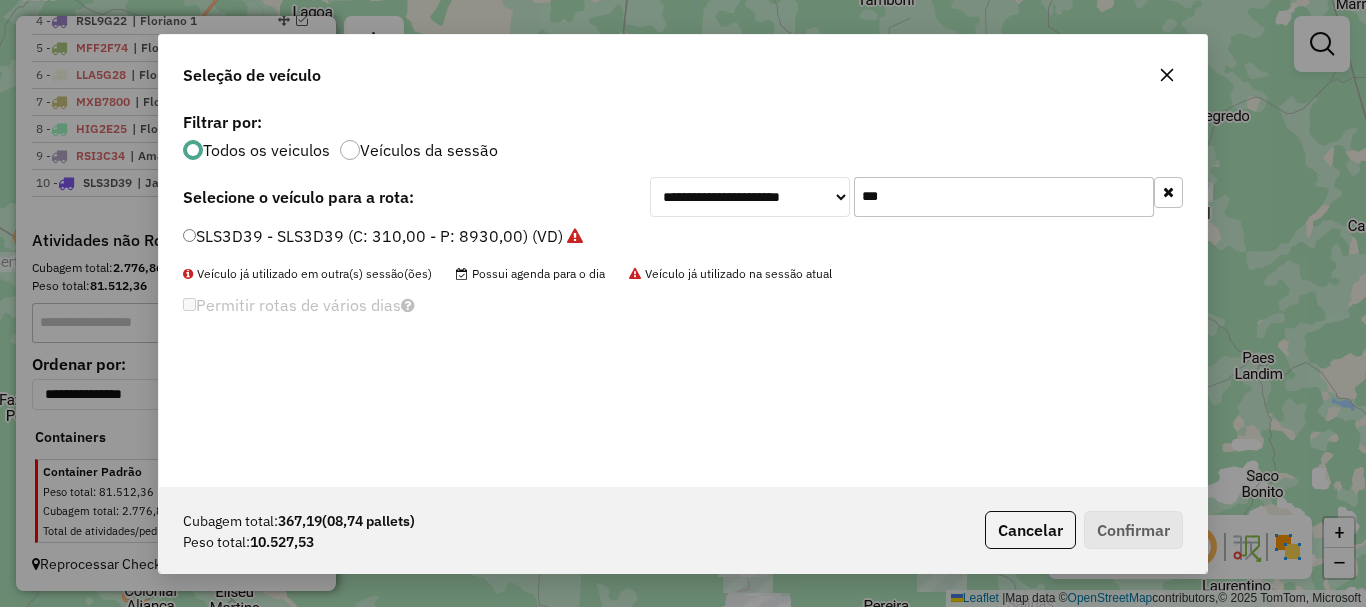 click on "***" 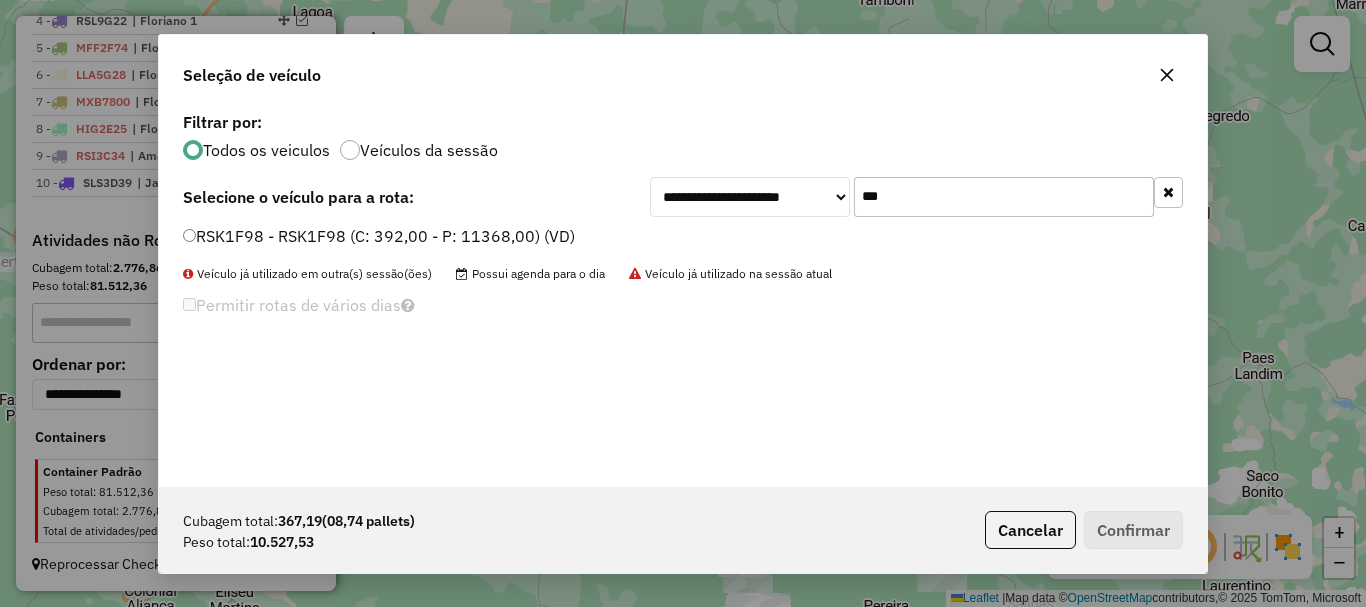type on "***" 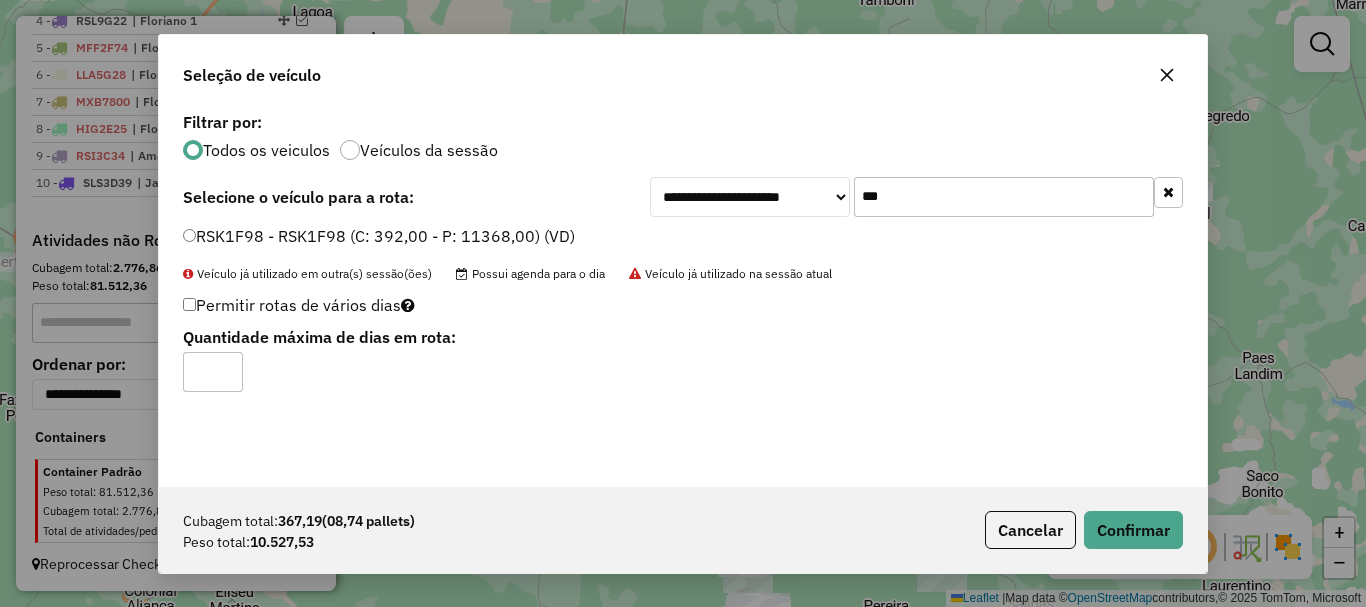 type on "*" 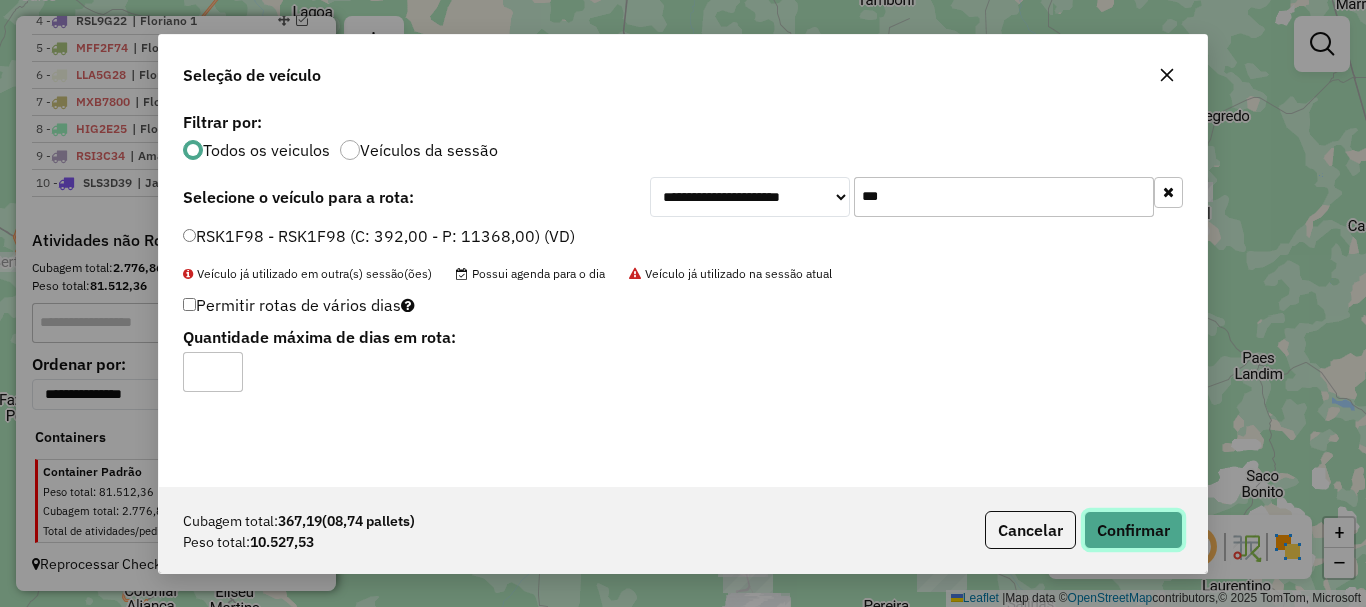 click on "Confirmar" 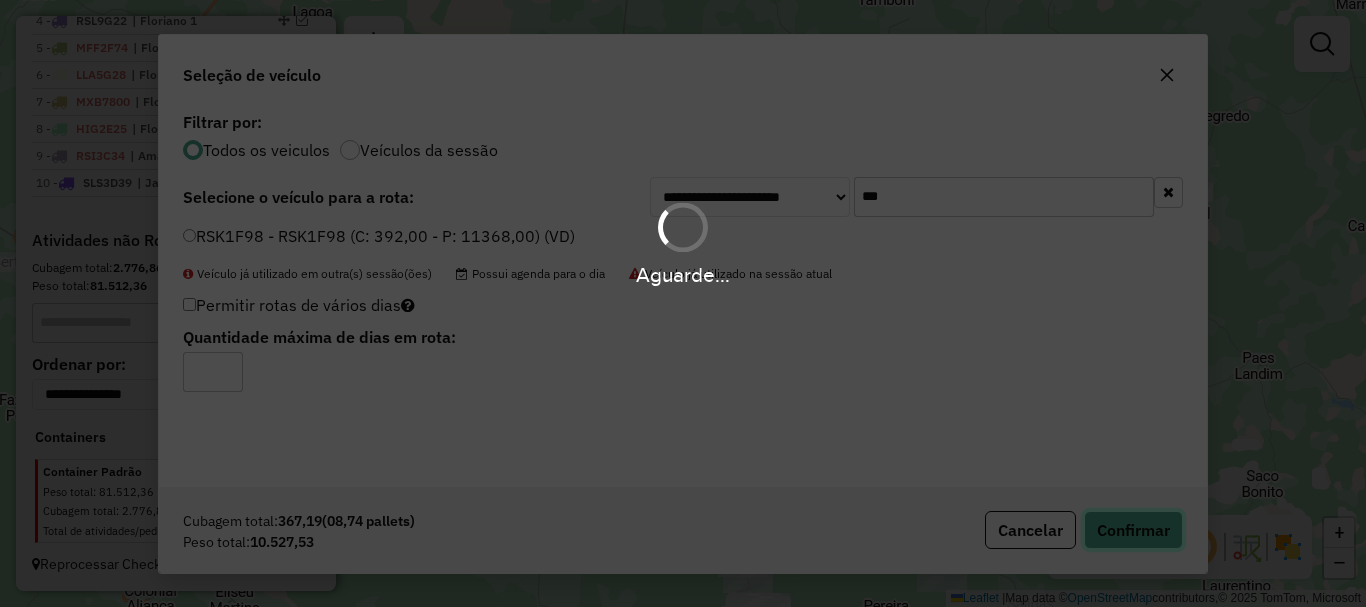 type 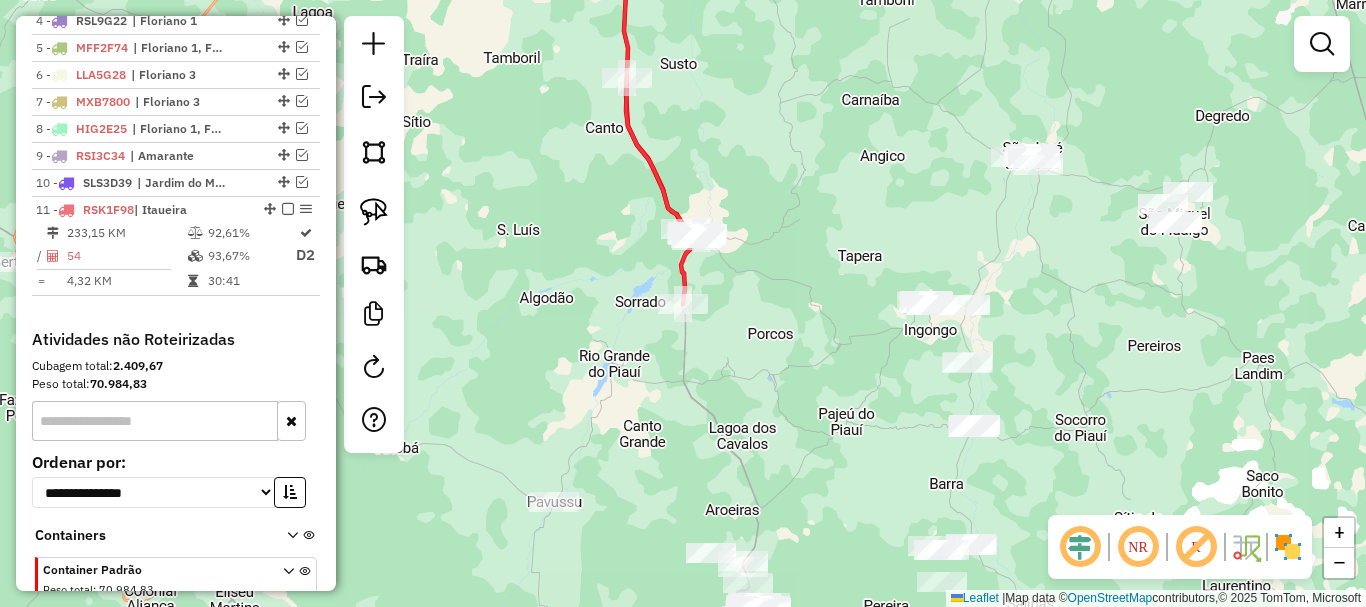 scroll, scrollTop: 890, scrollLeft: 0, axis: vertical 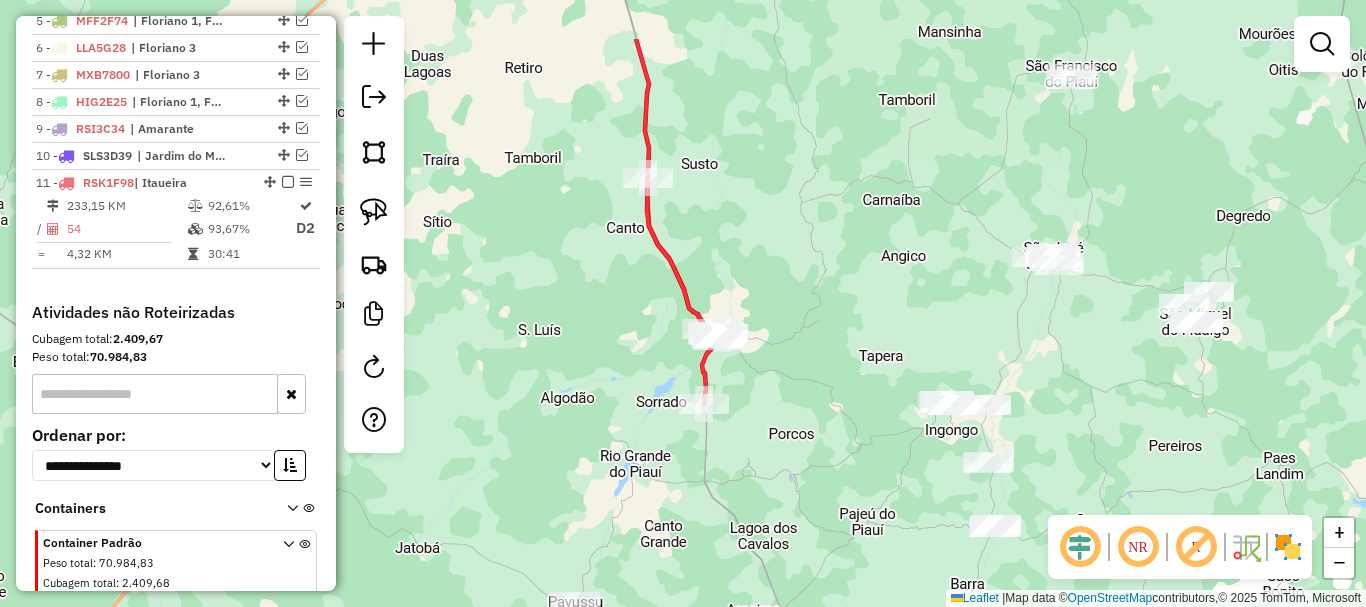 drag, startPoint x: 762, startPoint y: 400, endPoint x: 776, endPoint y: 341, distance: 60.63827 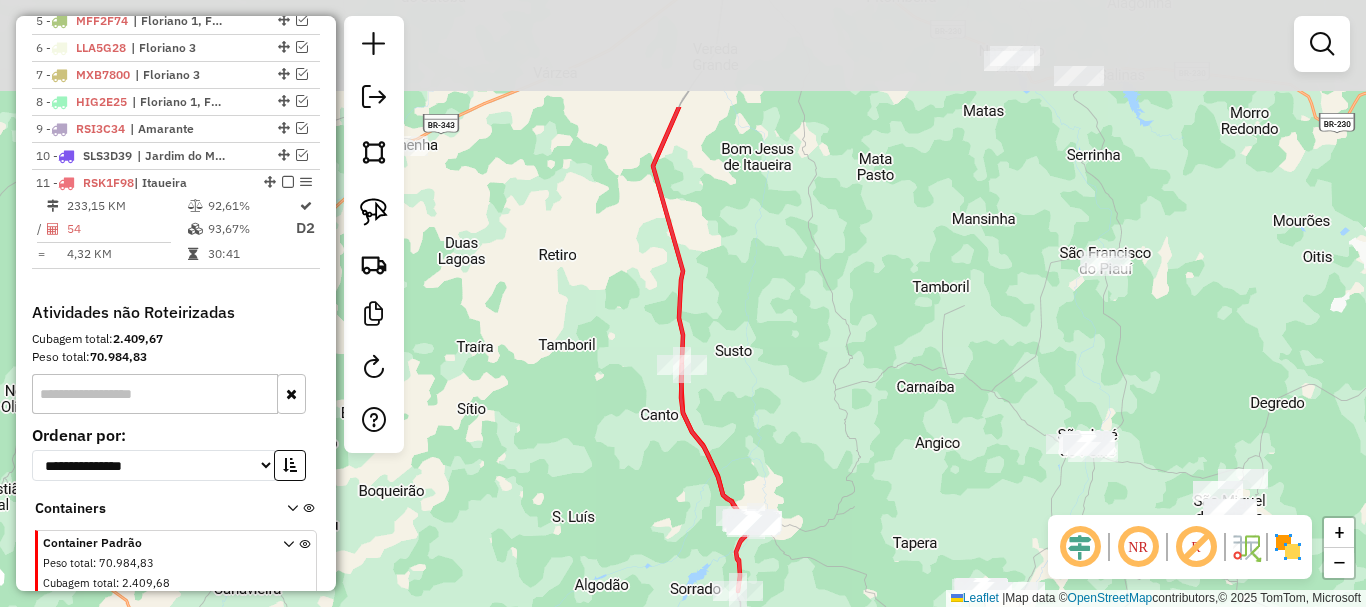 drag, startPoint x: 805, startPoint y: 402, endPoint x: 811, endPoint y: 456, distance: 54.33231 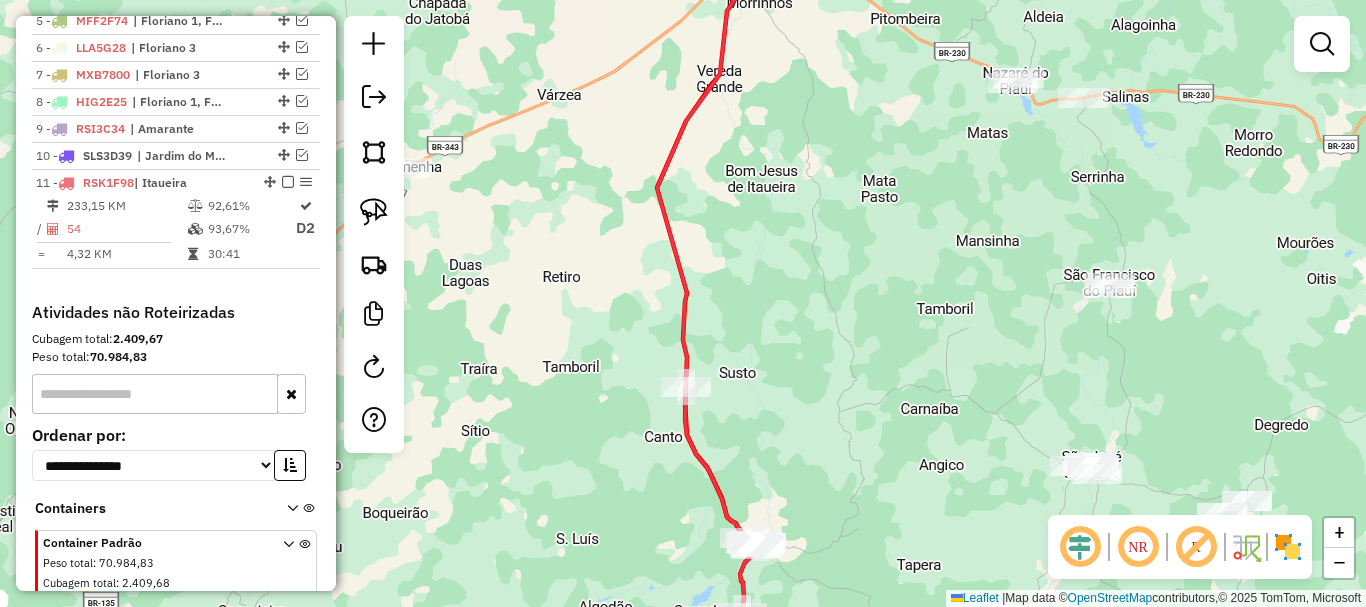 drag, startPoint x: 784, startPoint y: 341, endPoint x: 798, endPoint y: 466, distance: 125.781555 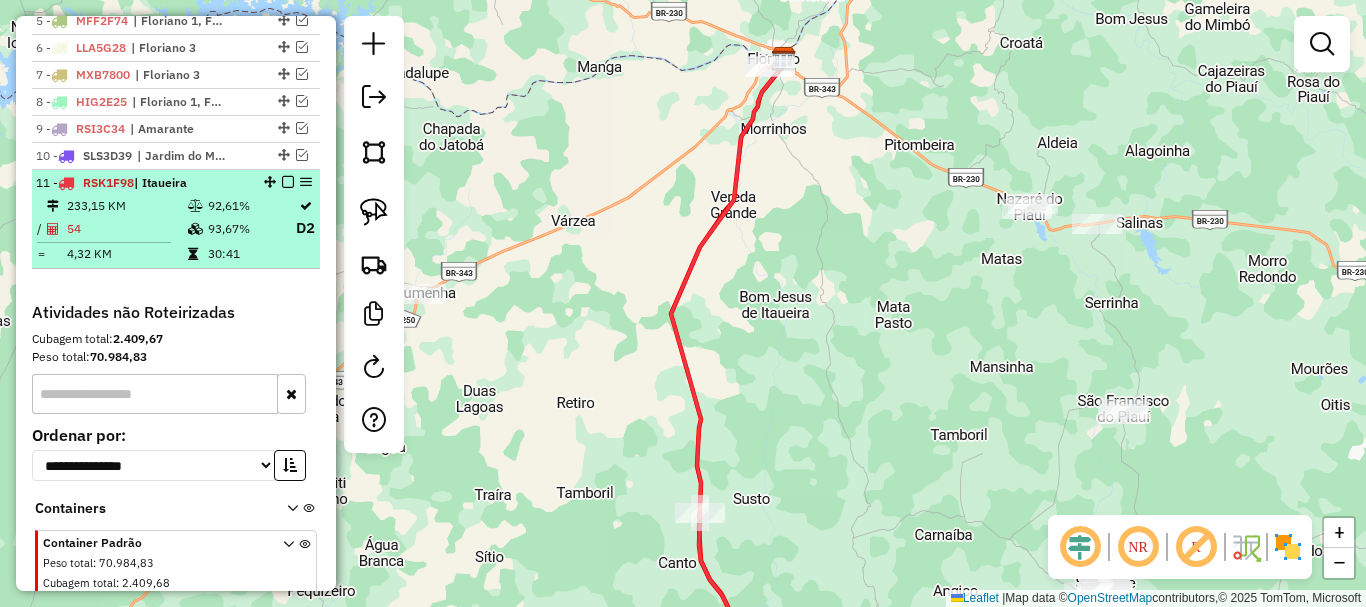click at bounding box center [288, 182] 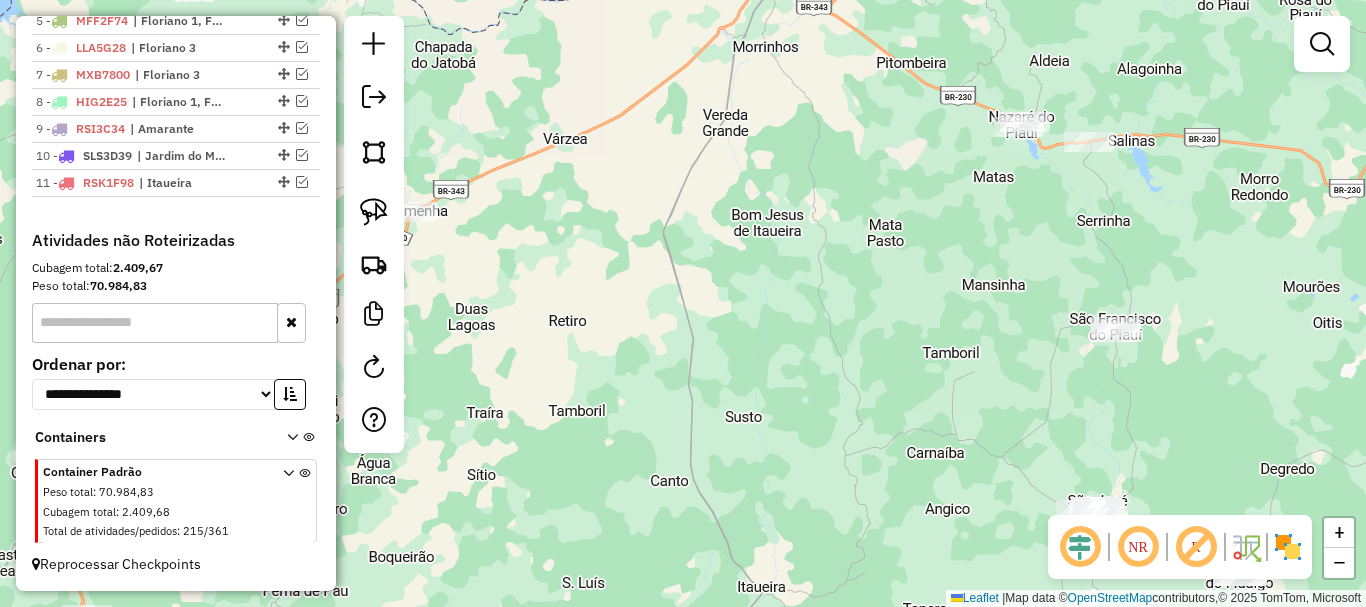 drag, startPoint x: 783, startPoint y: 394, endPoint x: 735, endPoint y: 222, distance: 178.57211 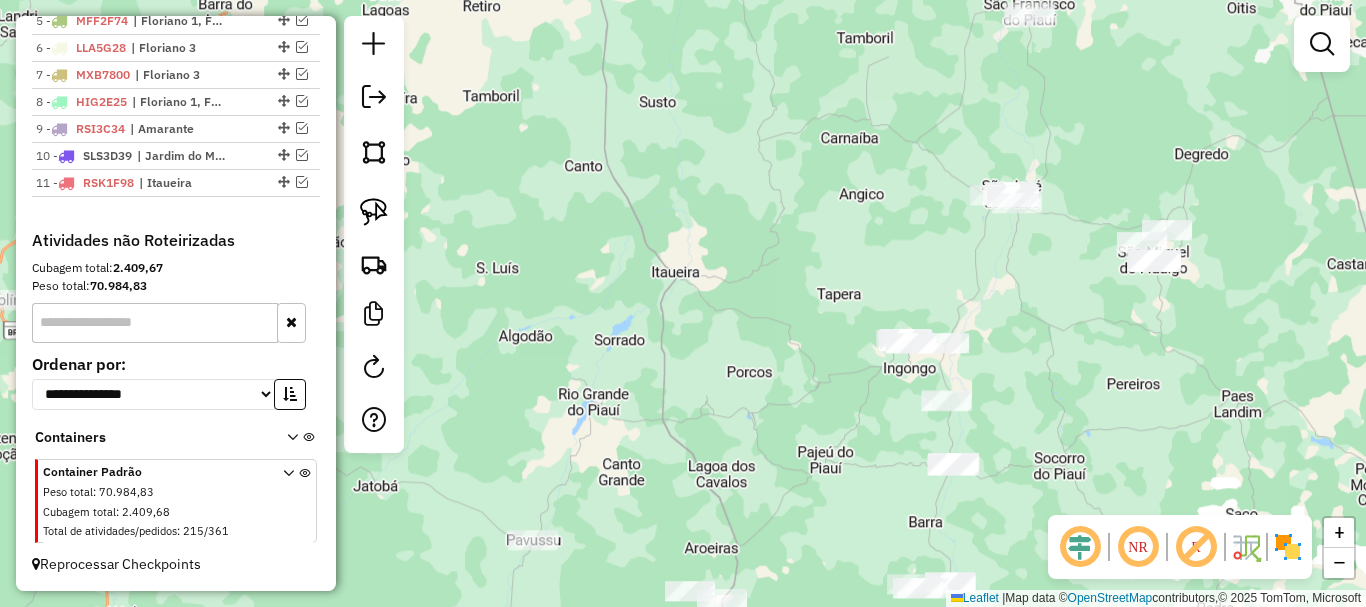 drag, startPoint x: 758, startPoint y: 271, endPoint x: 740, endPoint y: 164, distance: 108.503456 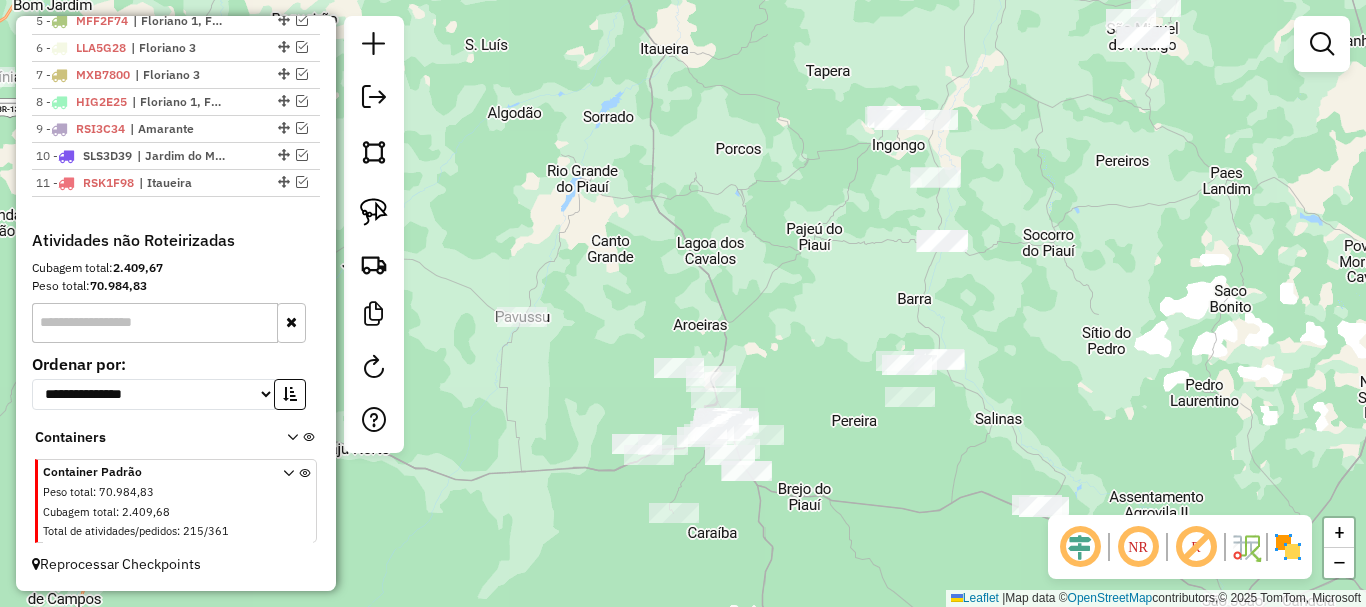 drag, startPoint x: 729, startPoint y: 201, endPoint x: 726, endPoint y: 172, distance: 29.15476 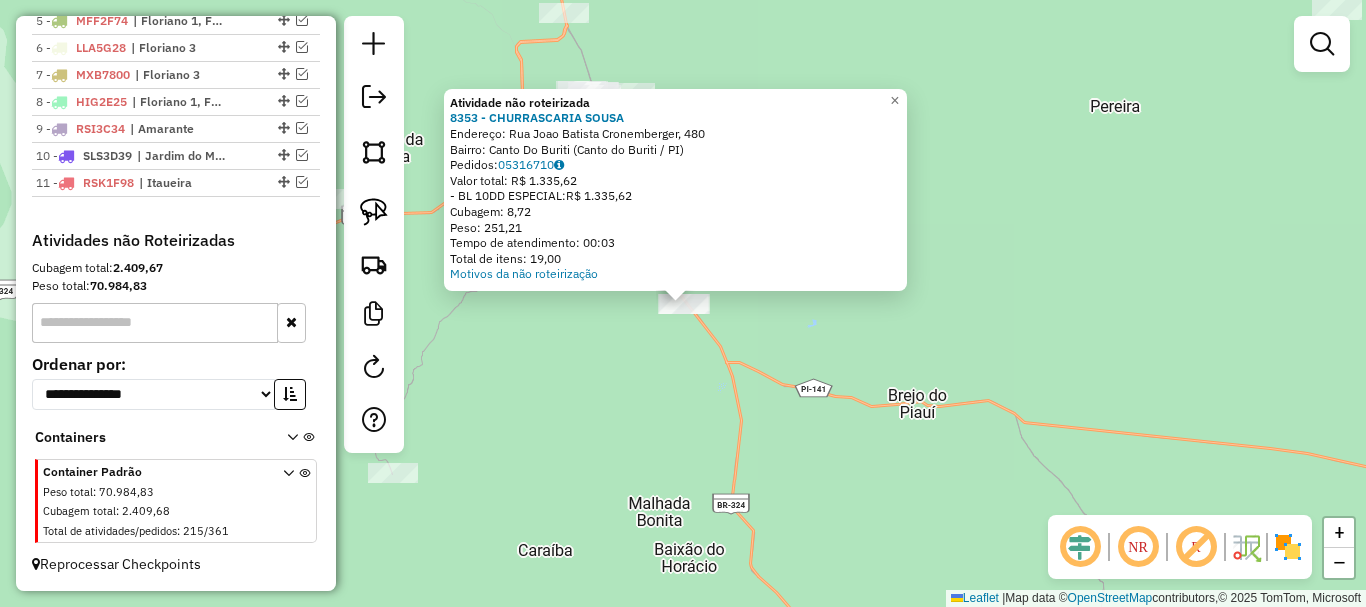 drag, startPoint x: 601, startPoint y: 426, endPoint x: 902, endPoint y: 365, distance: 307.11887 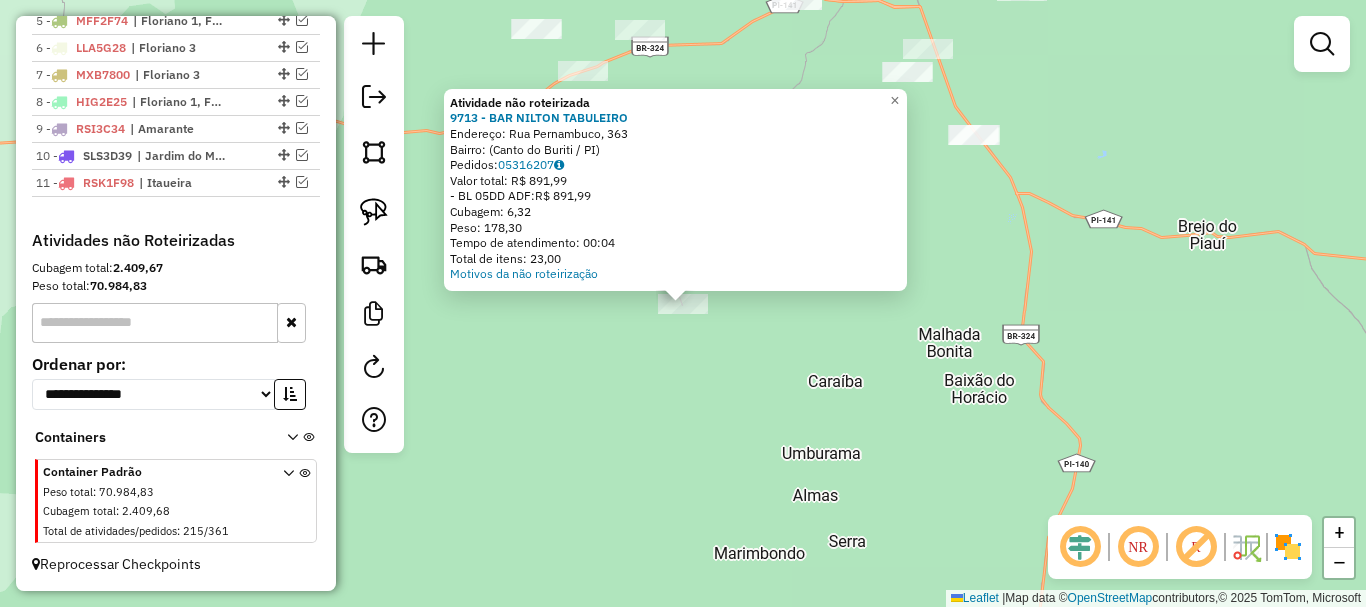 click on "Atividade não roteirizada 9713 - BAR NILTON TABULEIRO  Endereço: Rua Pernambuco, 363   Bairro:  (Canto do Buriti / PI)   Pedidos:  05316207   Valor total: R$ 891,99   - BL 05DD ADF:  R$ 891,99   Cubagem: 6,32   Peso: 178,30   Tempo de atendimento: 00:04   Total de itens: 23,00  Motivos da não roteirização × Janela de atendimento Grade de atendimento Capacidade Transportadoras Veículos Cliente Pedidos  Rotas Selecione os dias de semana para filtrar as janelas de atendimento  Seg   Ter   Qua   Qui   Sex   Sáb   Dom  Informe o período da janela de atendimento: De: Até:  Filtrar exatamente a janela do cliente  Considerar janela de atendimento padrão  Selecione os dias de semana para filtrar as grades de atendimento  Seg   Ter   Qua   Qui   Sex   Sáb   Dom   Considerar clientes sem dia de atendimento cadastrado  Clientes fora do dia de atendimento selecionado Filtrar as atividades entre os valores definidos abaixo:  Peso mínimo:   Peso máximo:   Cubagem mínima:   Cubagem máxima:   De:   Até:  De:" 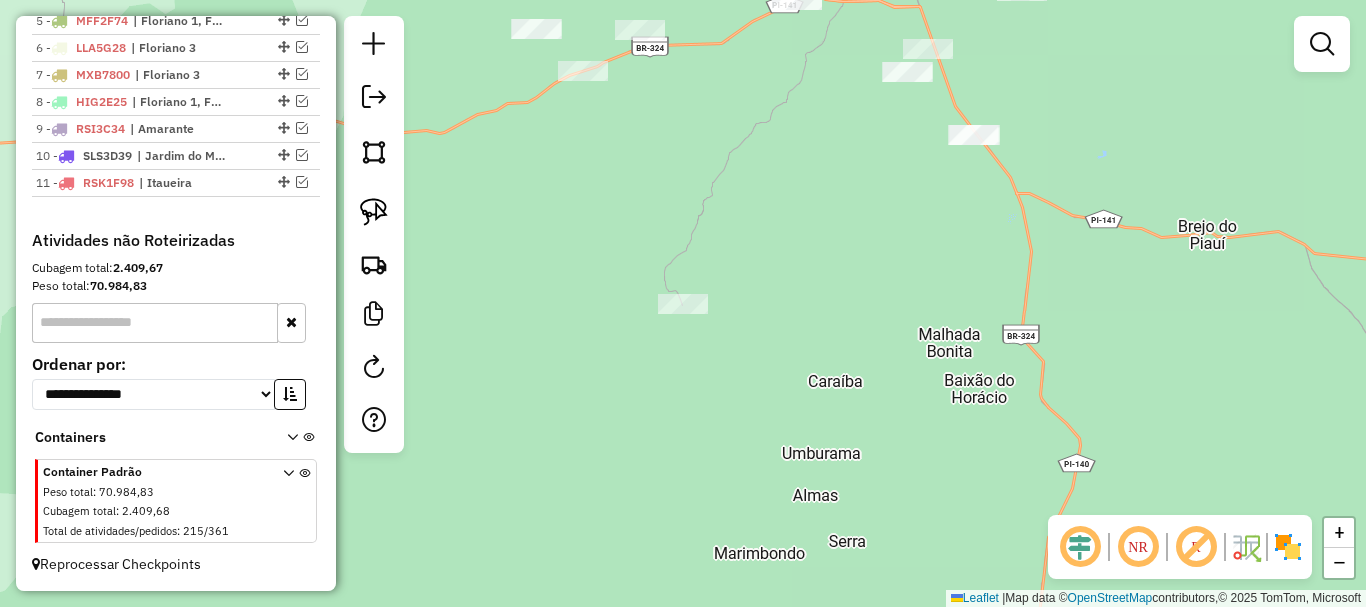drag, startPoint x: 832, startPoint y: 354, endPoint x: 812, endPoint y: 412, distance: 61.351448 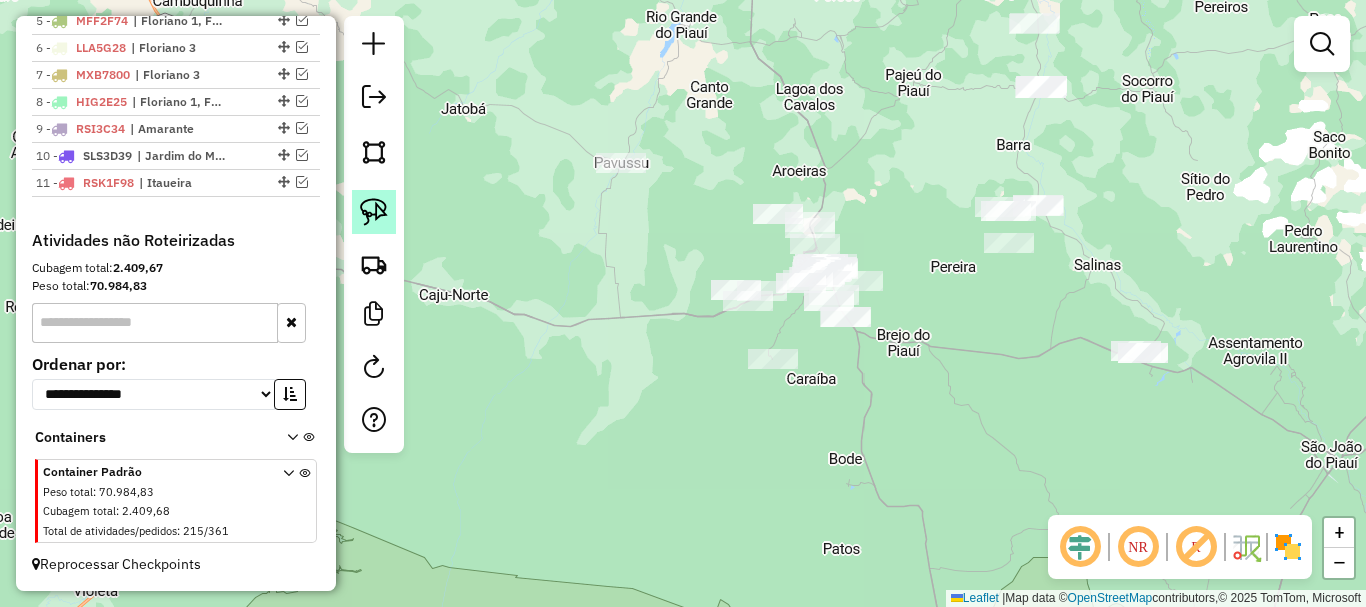 click 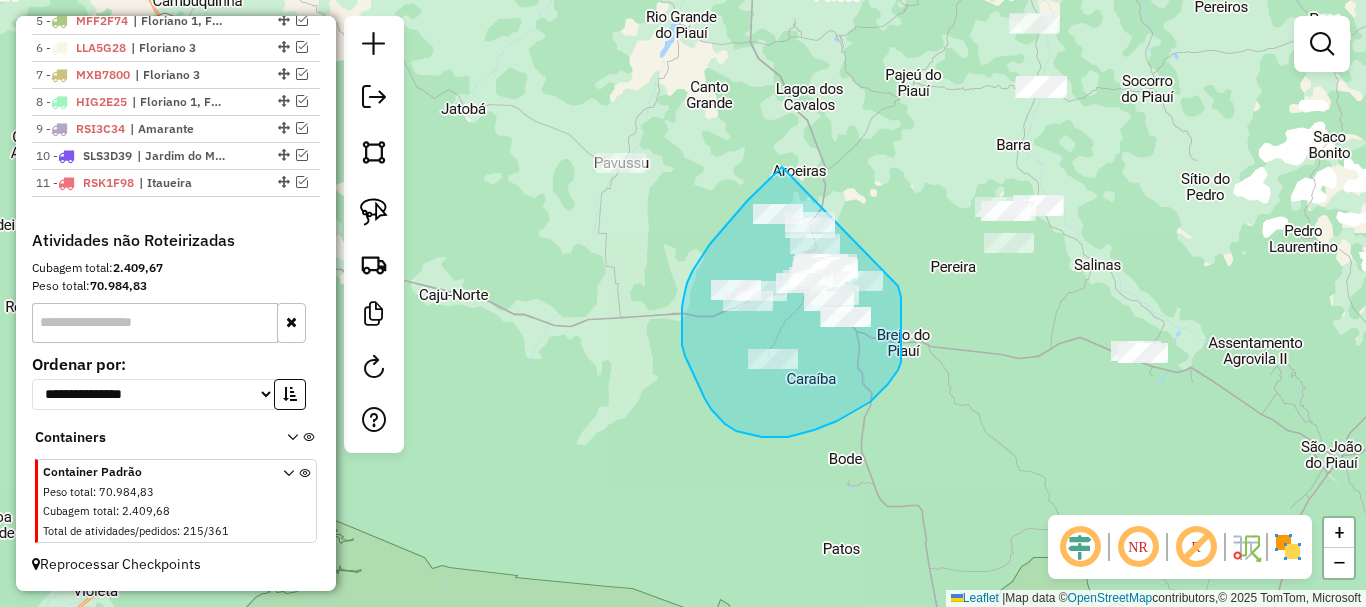 drag, startPoint x: 782, startPoint y: 167, endPoint x: 898, endPoint y: 286, distance: 166.18364 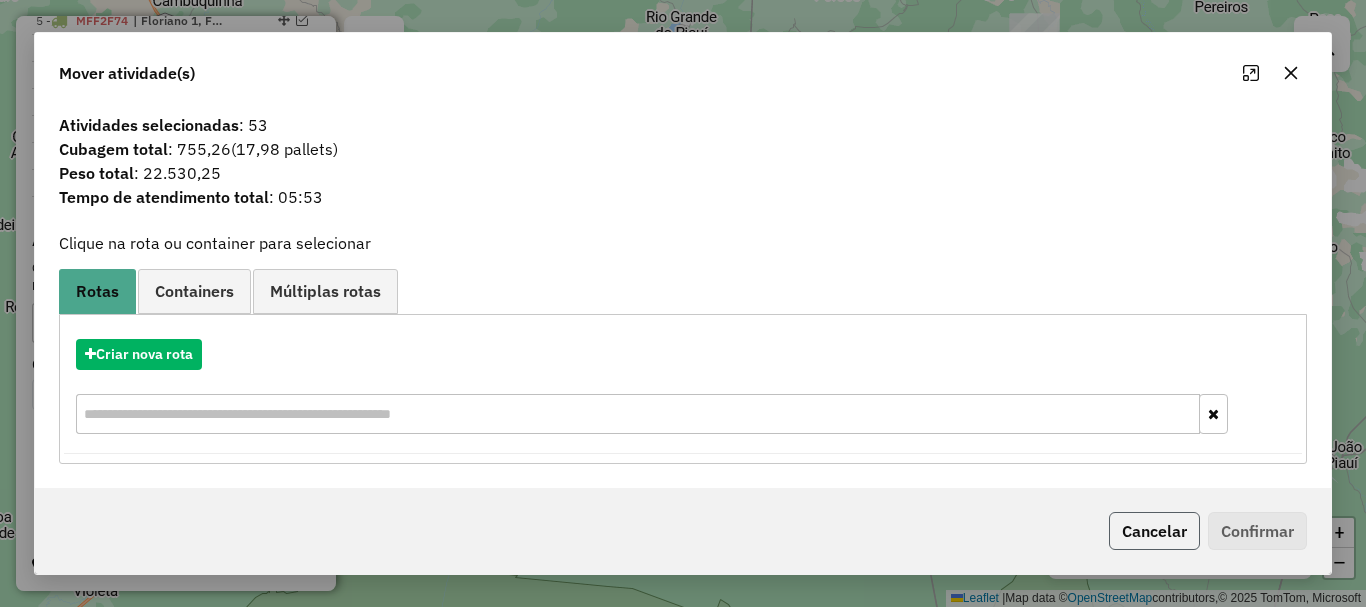 click on "Cancelar" 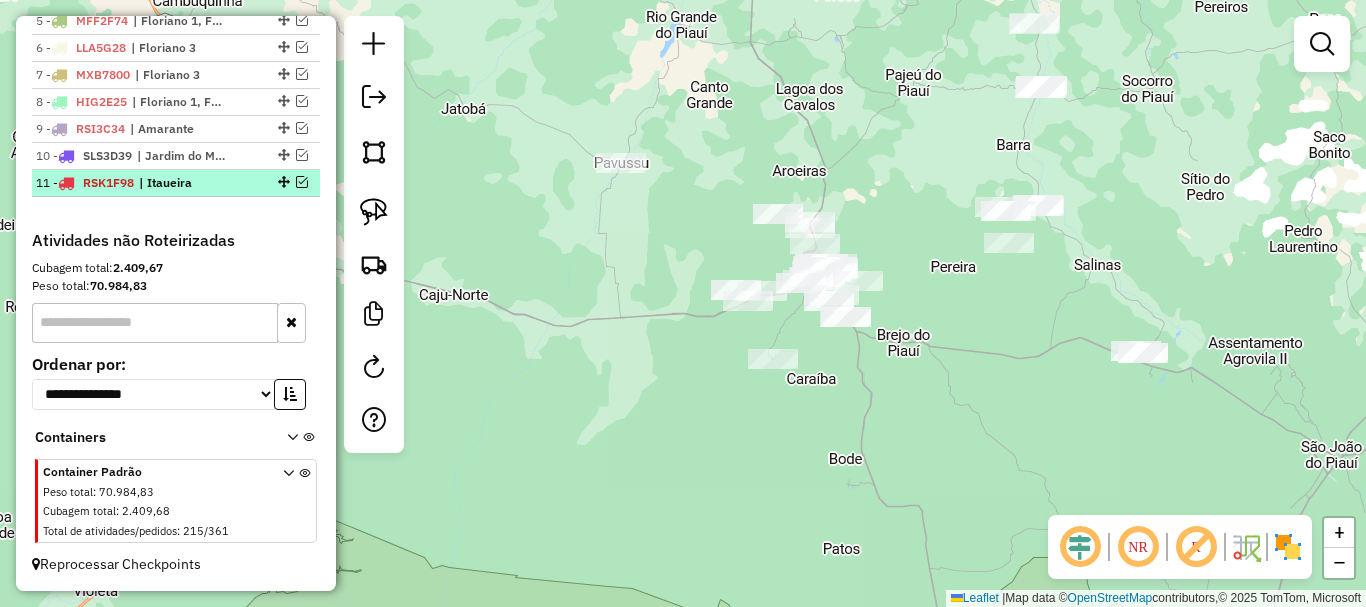 click at bounding box center (302, 182) 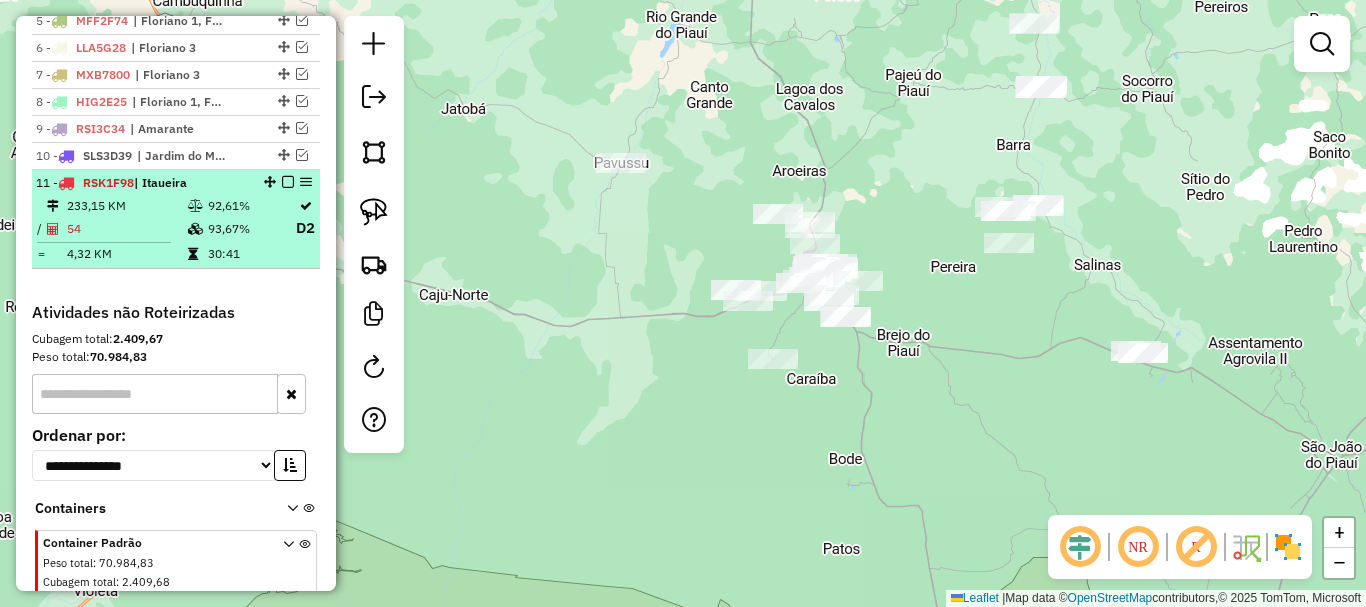 click on "92,61%" at bounding box center [251, 206] 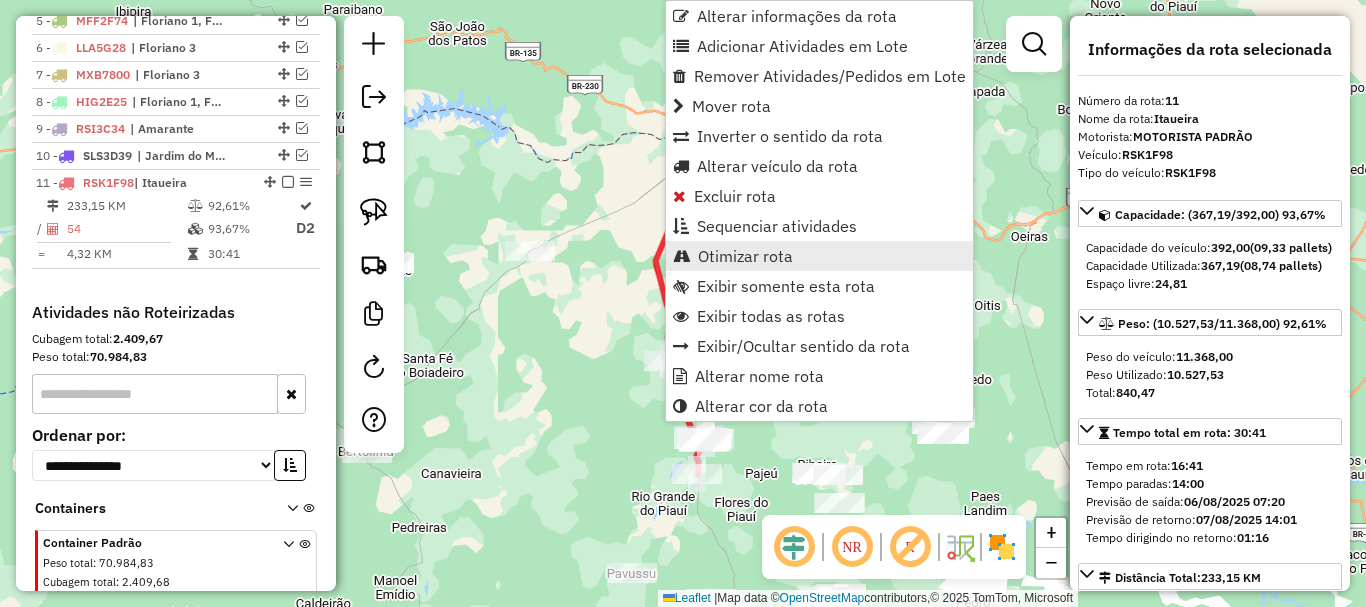 scroll, scrollTop: 962, scrollLeft: 0, axis: vertical 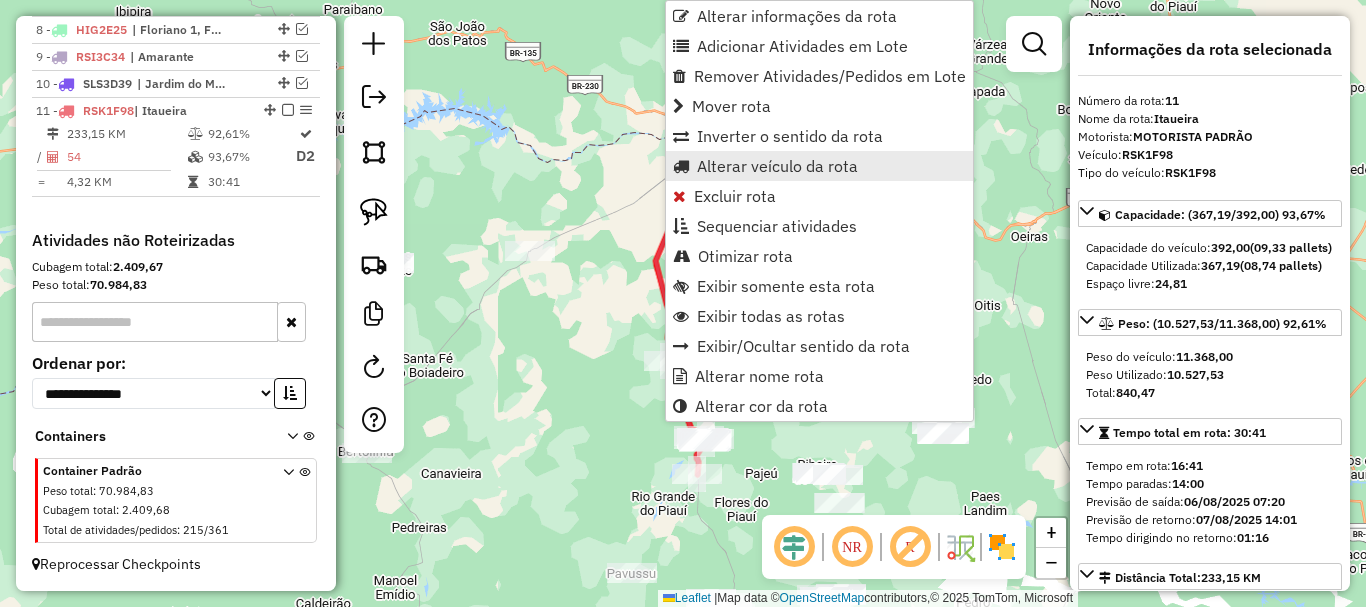 click on "Alterar veículo da rota" at bounding box center [819, 166] 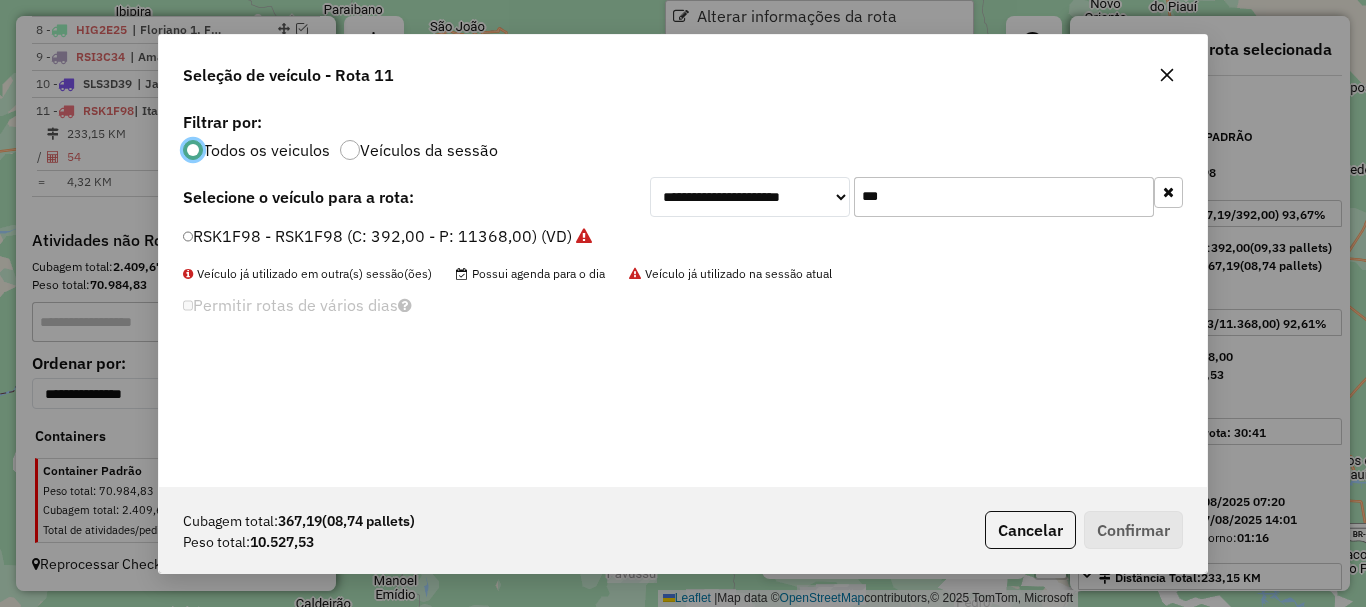 scroll, scrollTop: 11, scrollLeft: 6, axis: both 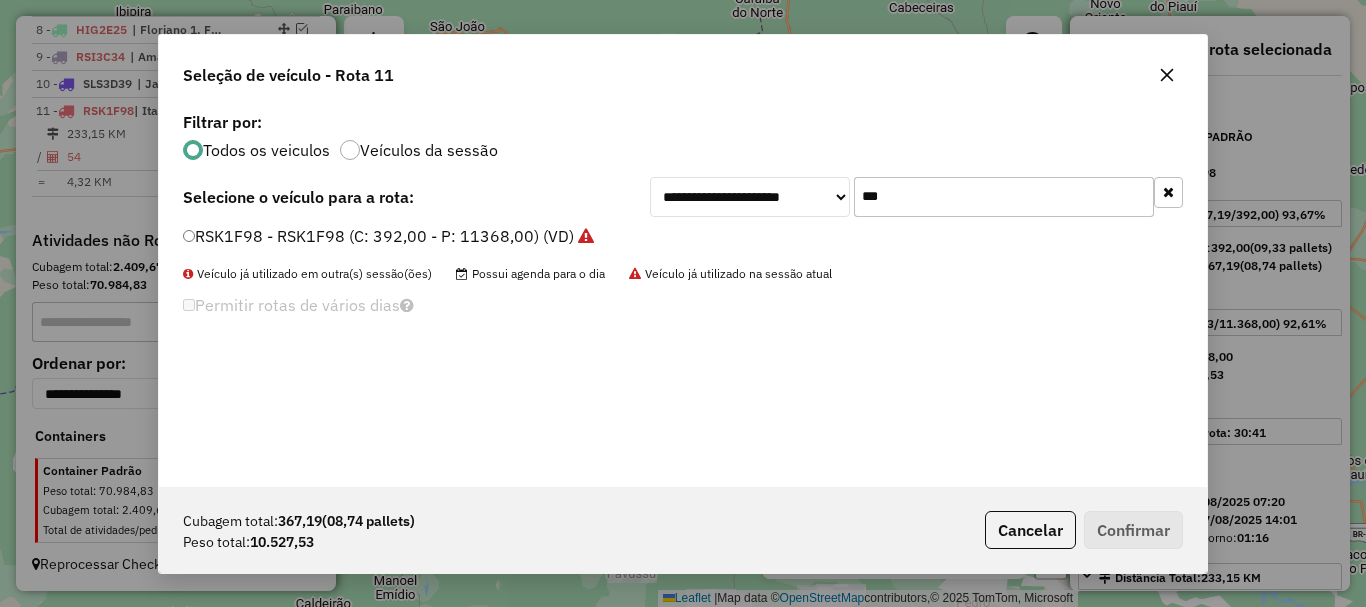 click on "***" 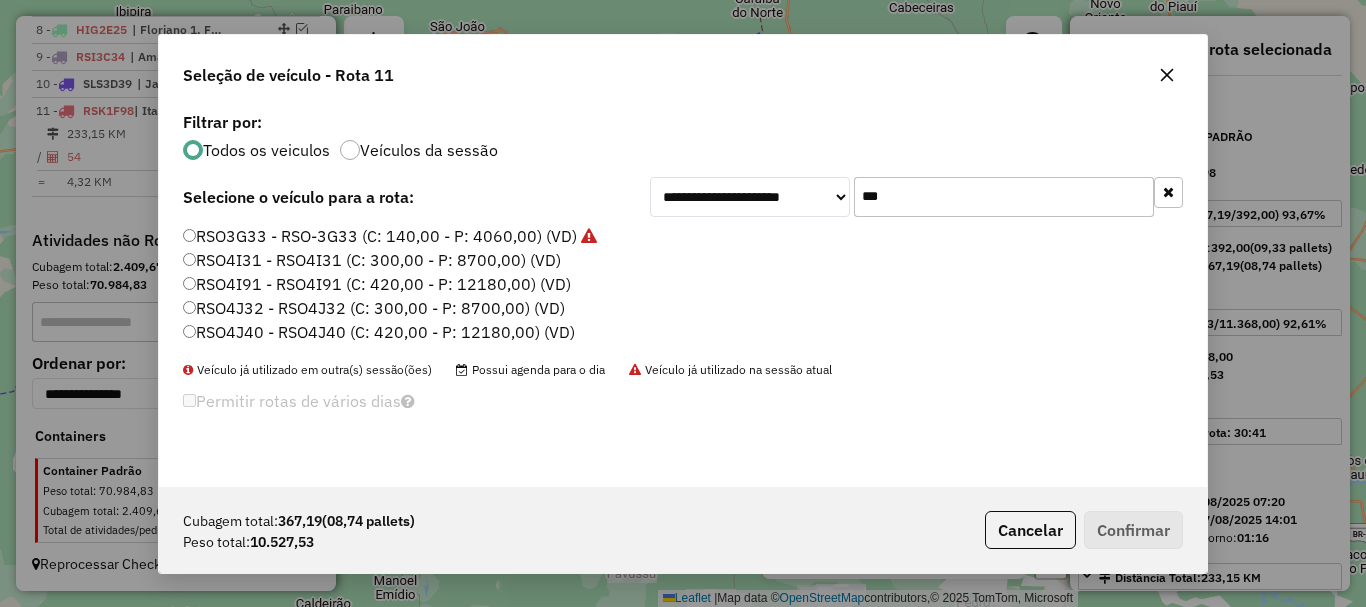 type on "***" 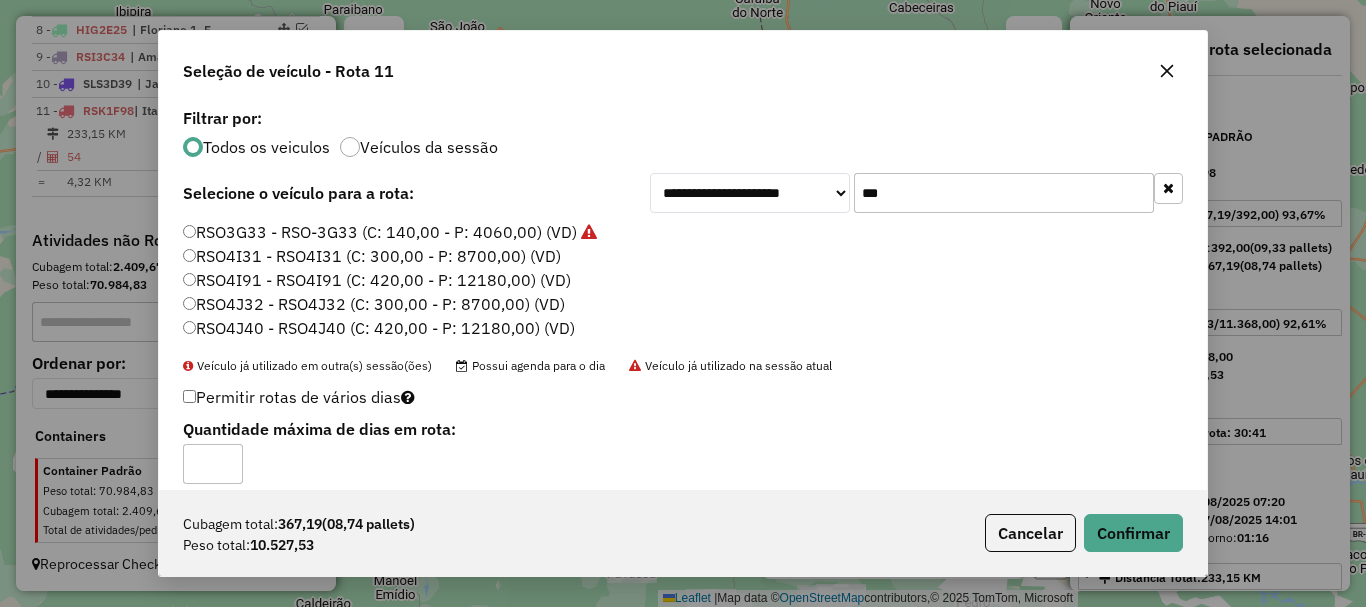type on "*" 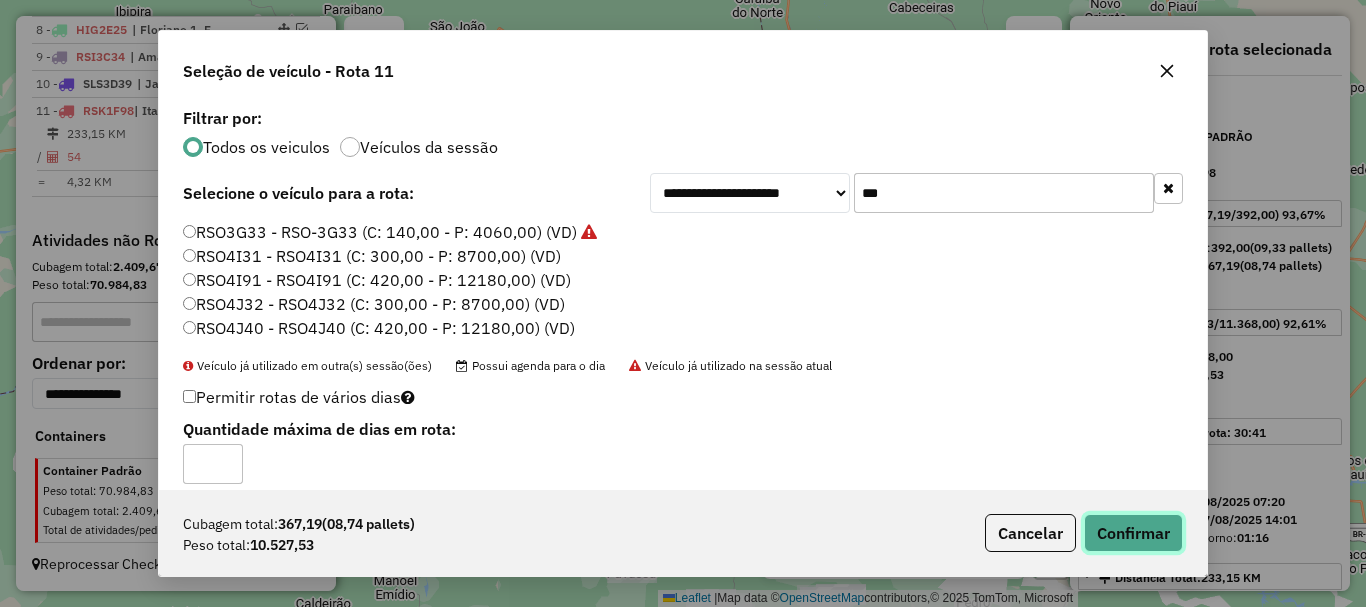 click on "Confirmar" 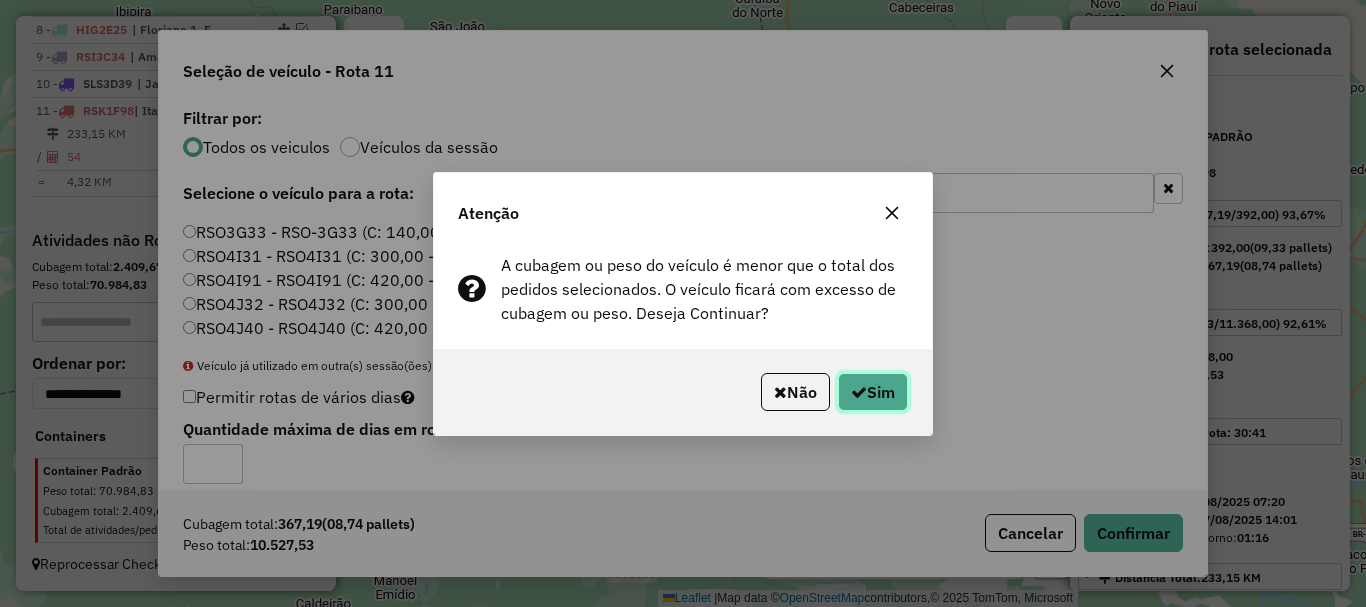 click on "Sim" 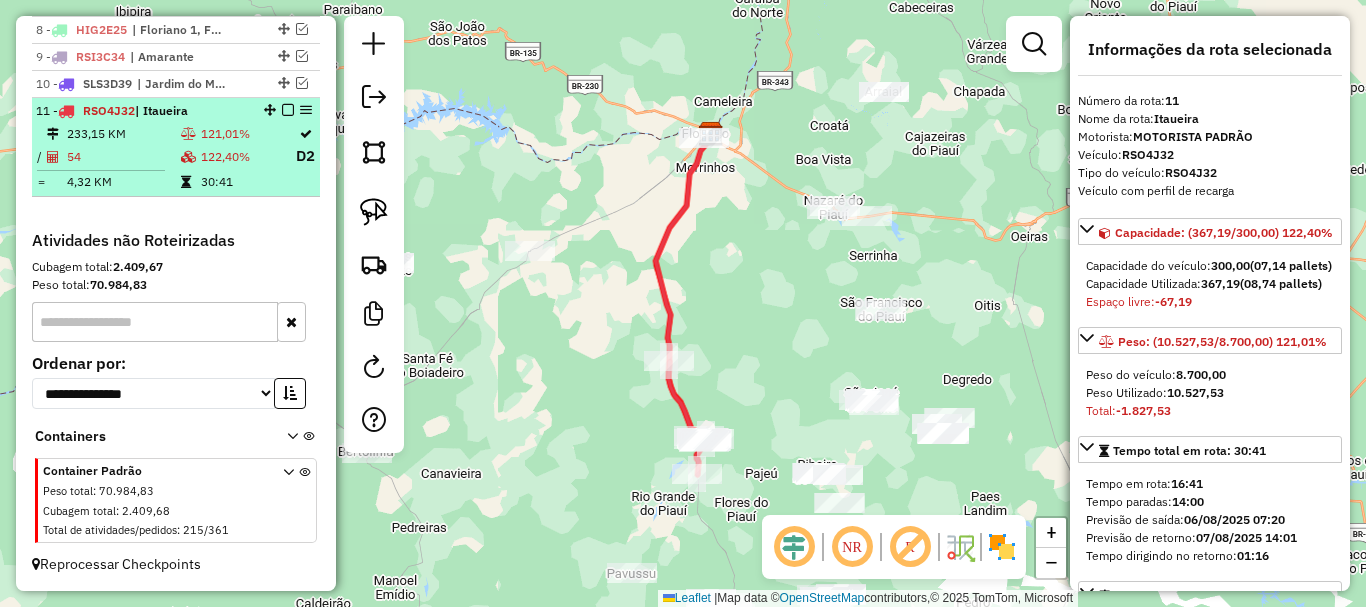 click on "121,01%" at bounding box center (247, 134) 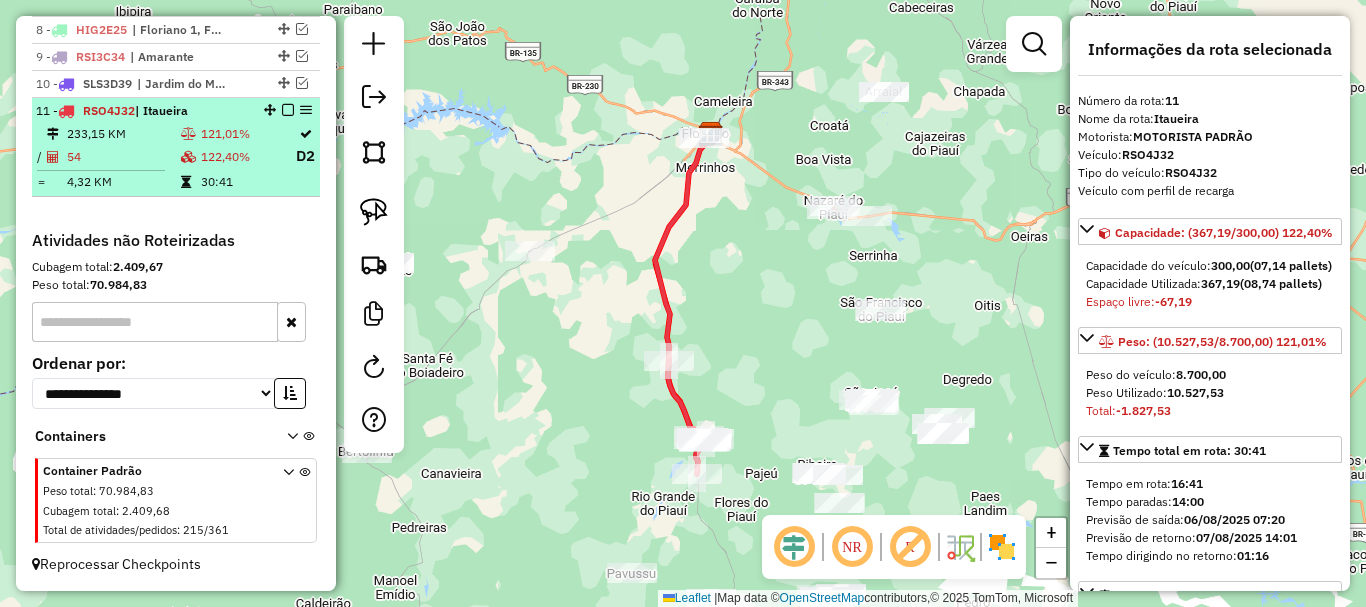 click at bounding box center (288, 110) 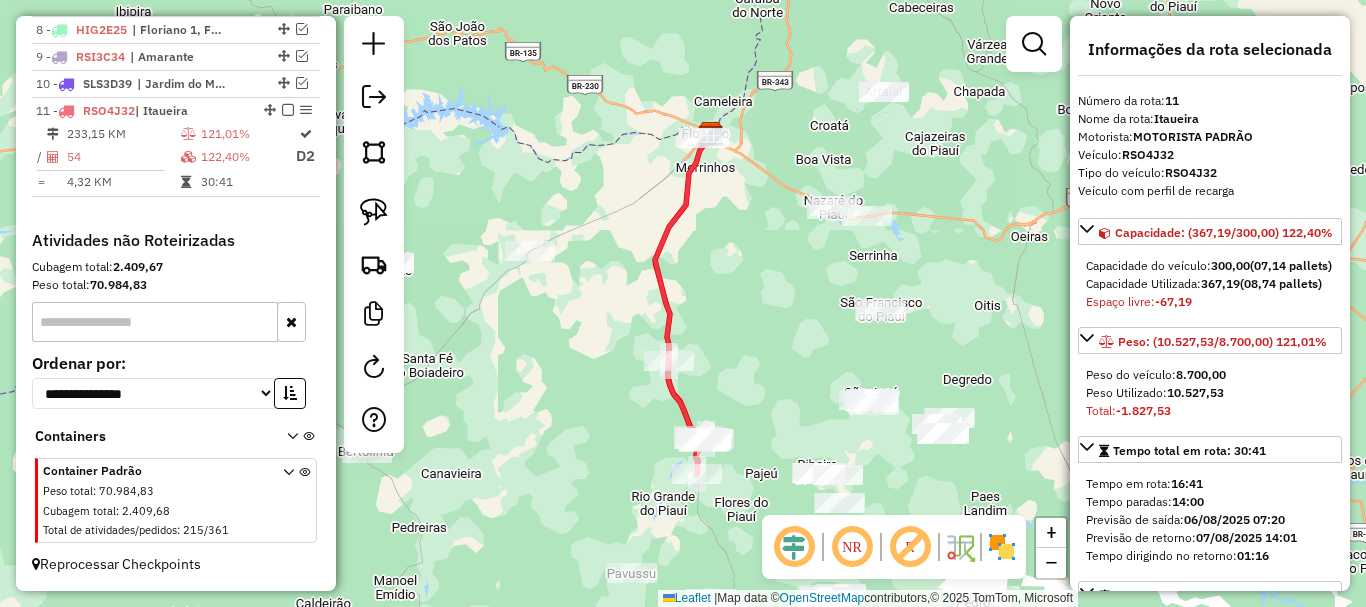 scroll, scrollTop: 890, scrollLeft: 0, axis: vertical 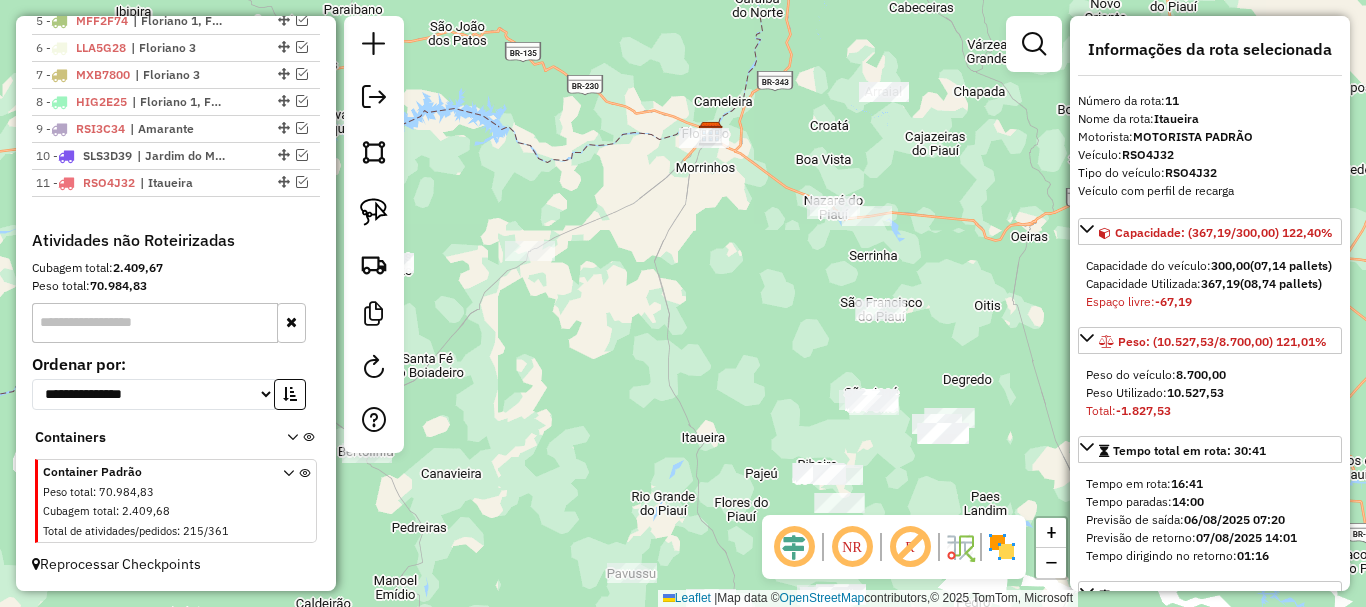 drag, startPoint x: 626, startPoint y: 414, endPoint x: 666, endPoint y: 215, distance: 202.9803 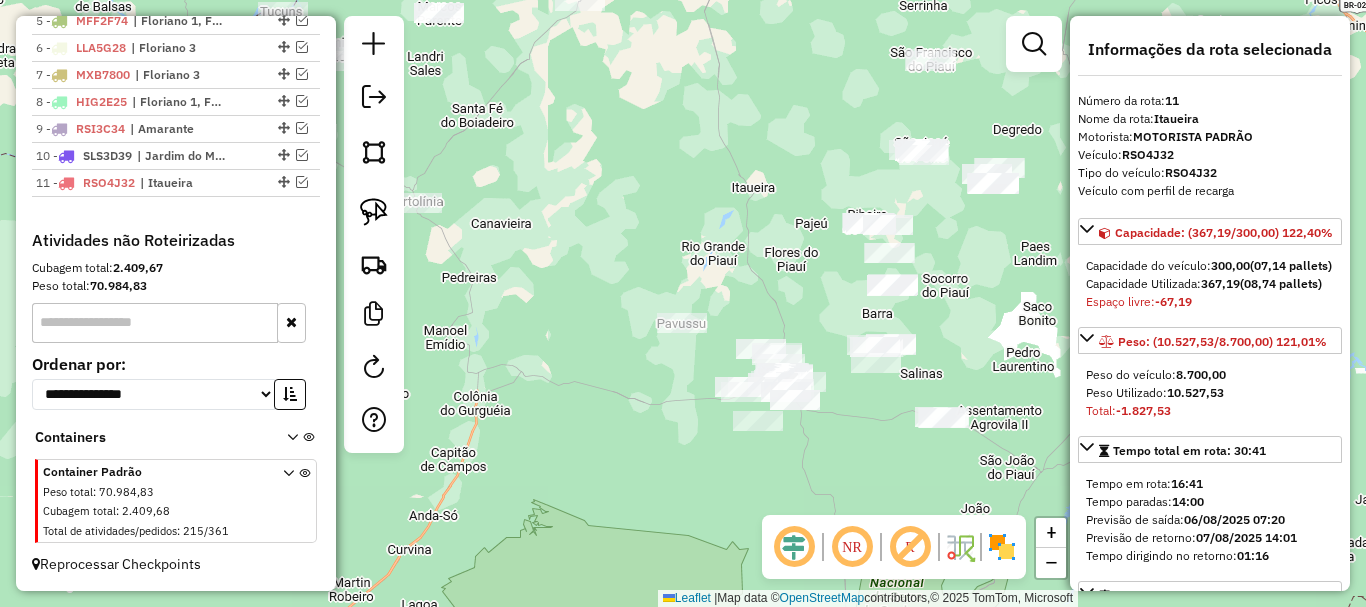 drag, startPoint x: 561, startPoint y: 248, endPoint x: 548, endPoint y: 210, distance: 40.16217 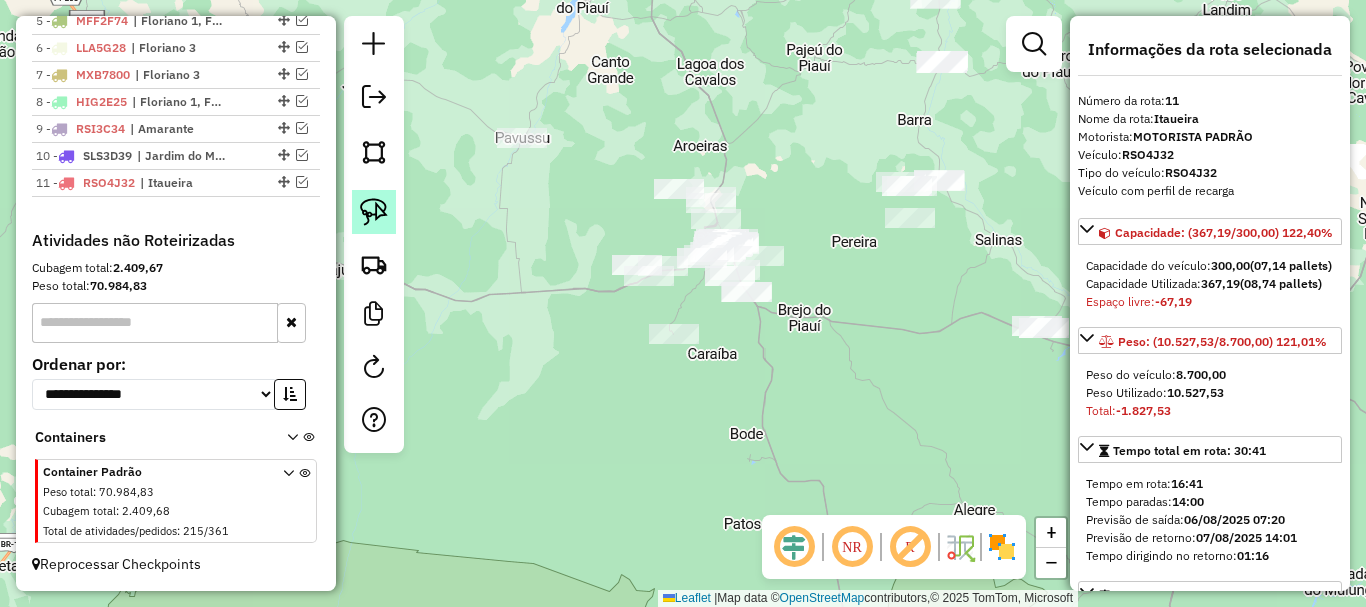 click 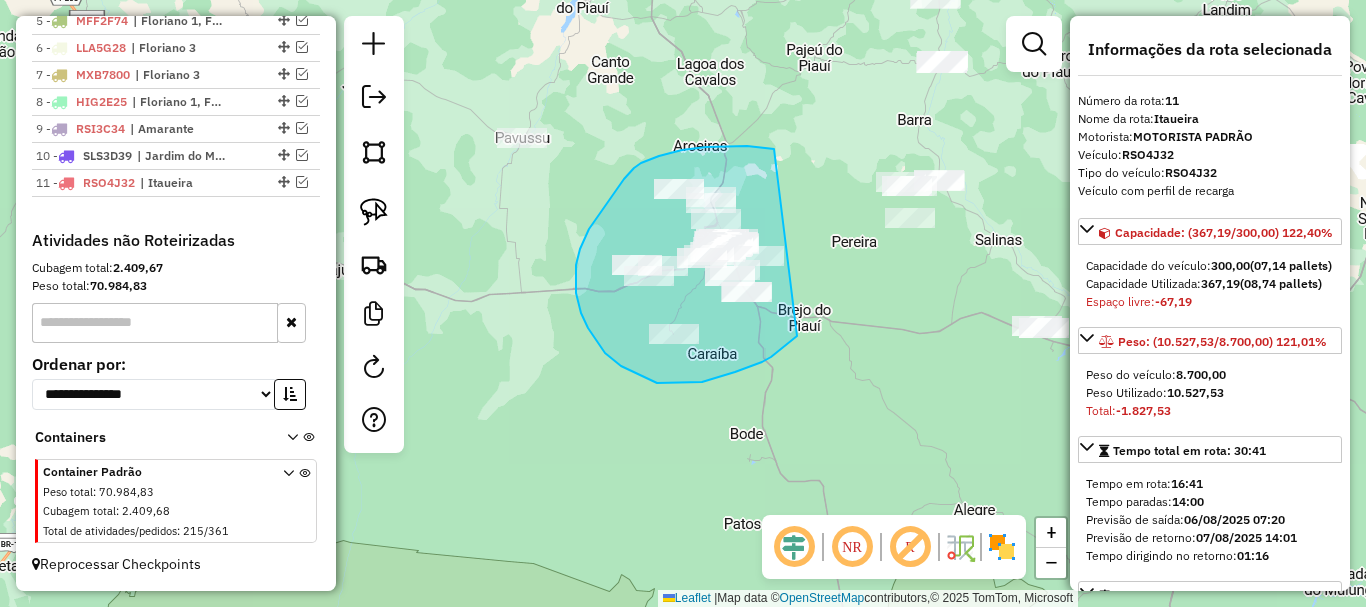 drag, startPoint x: 774, startPoint y: 149, endPoint x: 797, endPoint y: 336, distance: 188.40913 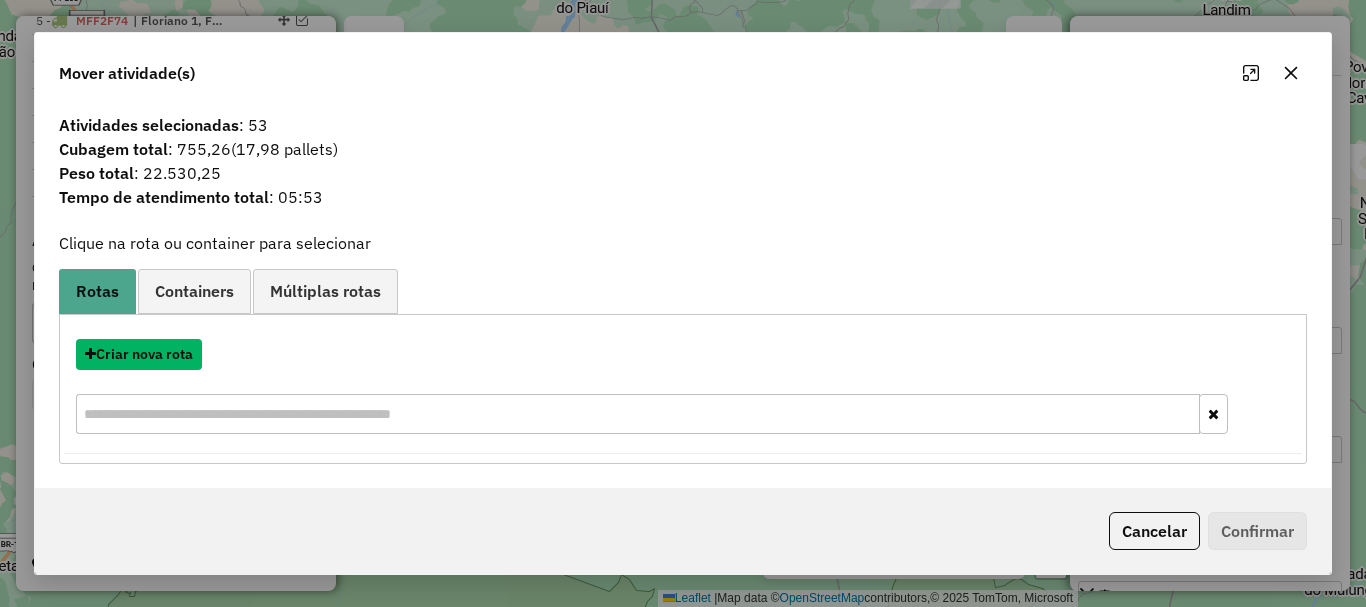 click on "Criar nova rota" at bounding box center (139, 354) 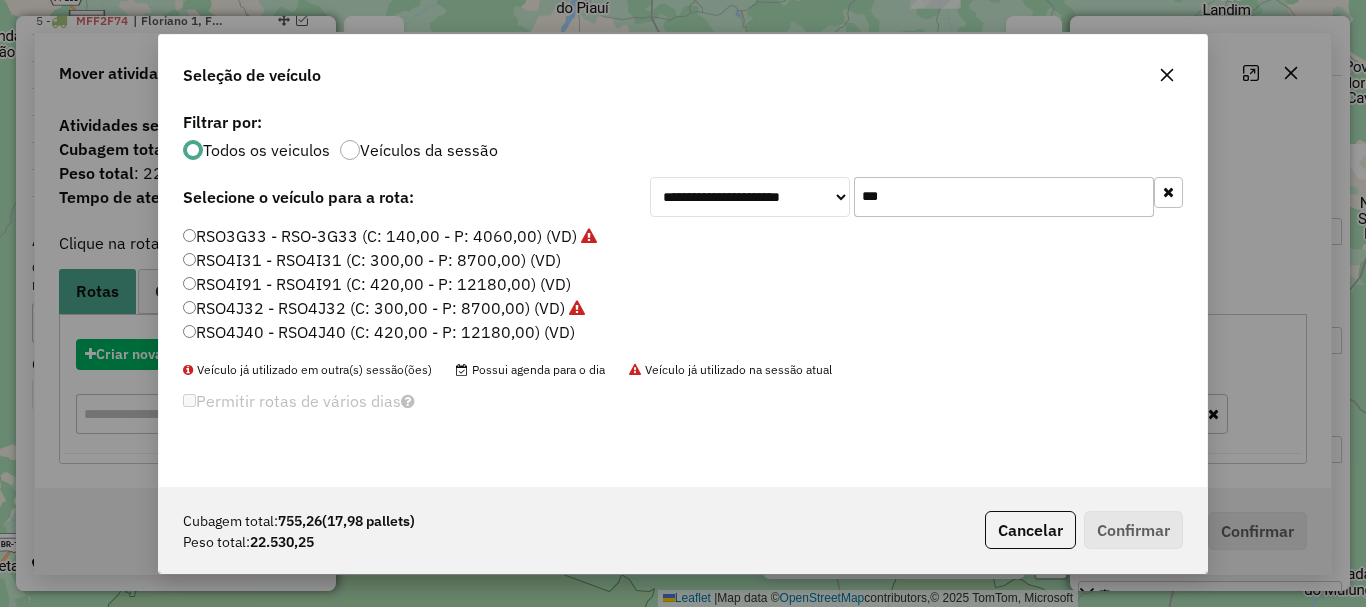 scroll, scrollTop: 11, scrollLeft: 6, axis: both 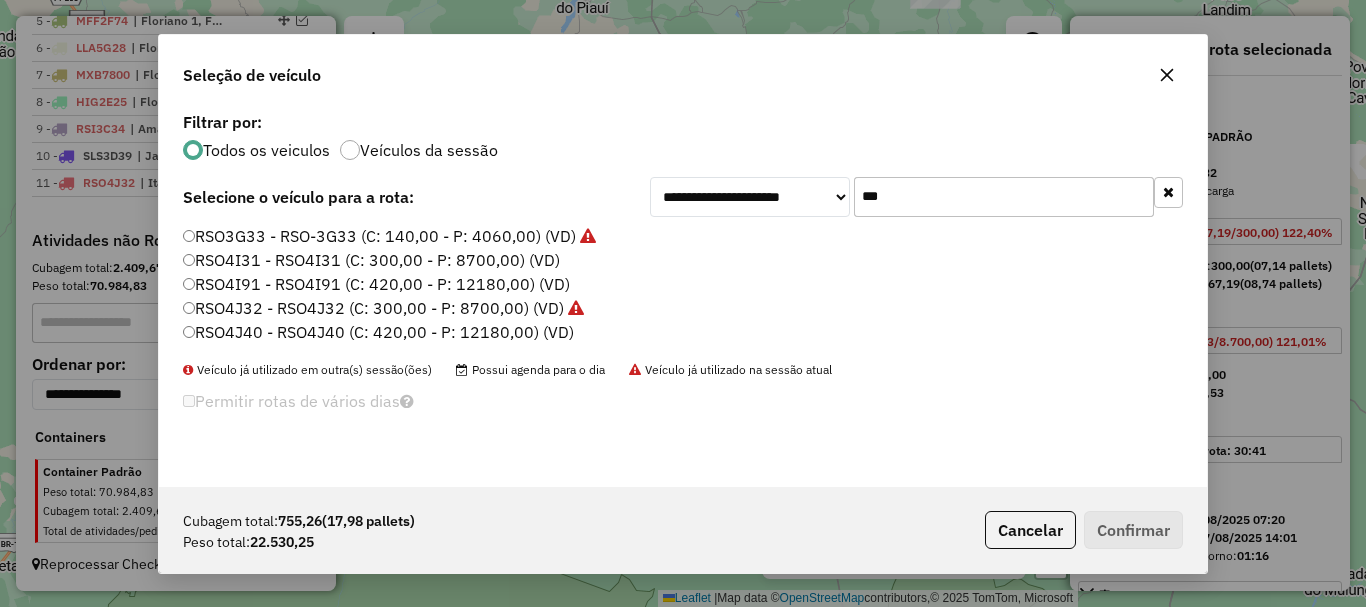 click on "***" 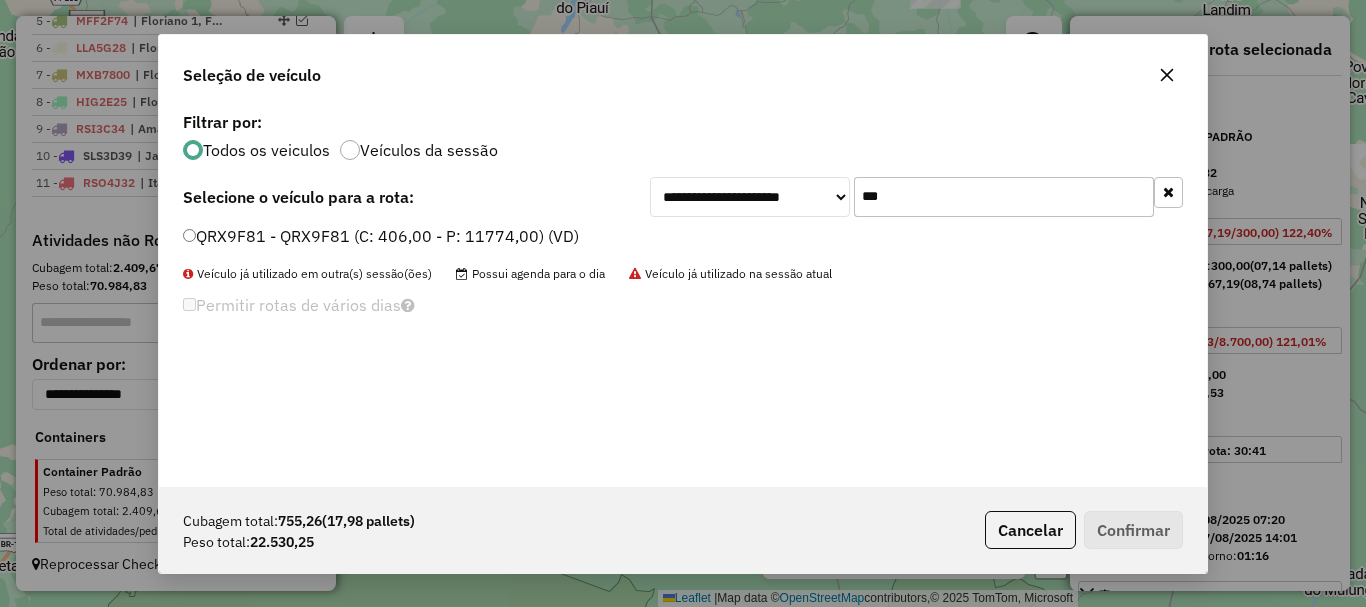 type on "***" 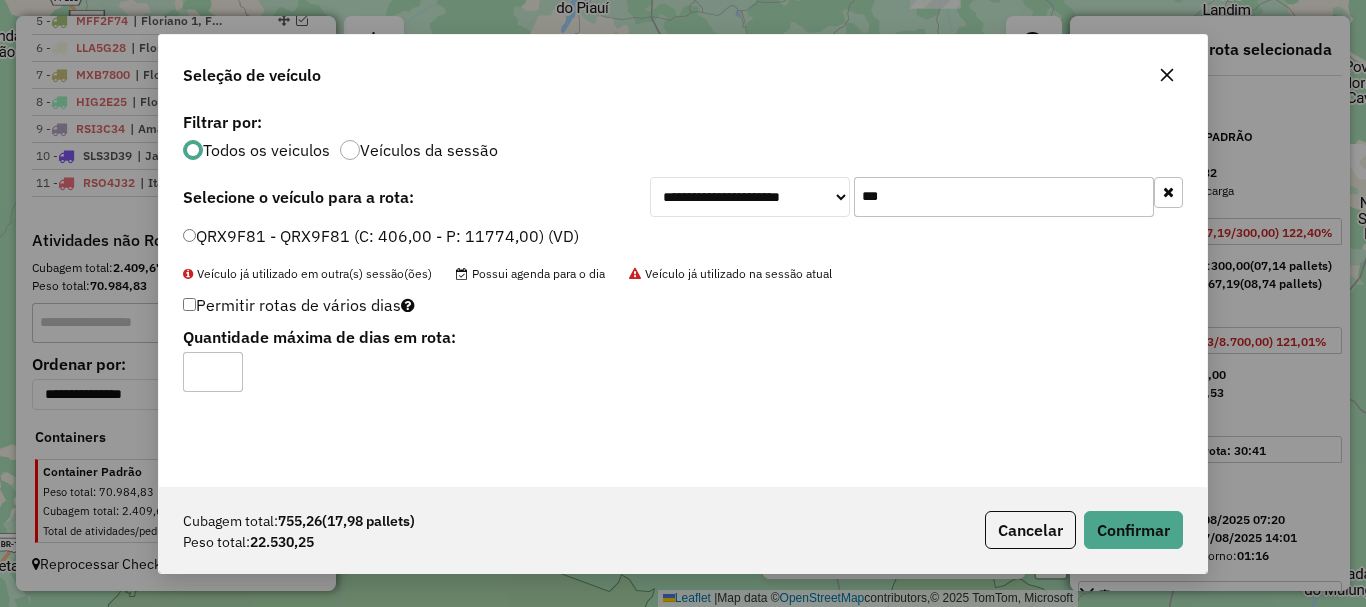 drag, startPoint x: 223, startPoint y: 362, endPoint x: 270, endPoint y: 373, distance: 48.270073 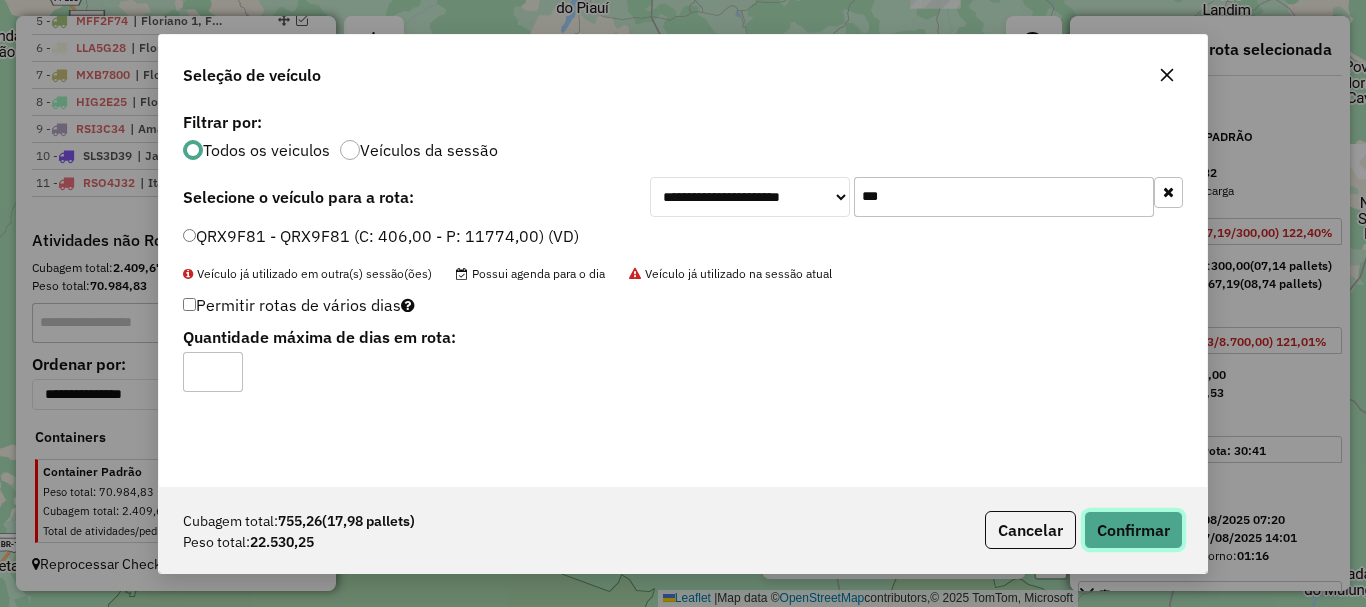 click on "Confirmar" 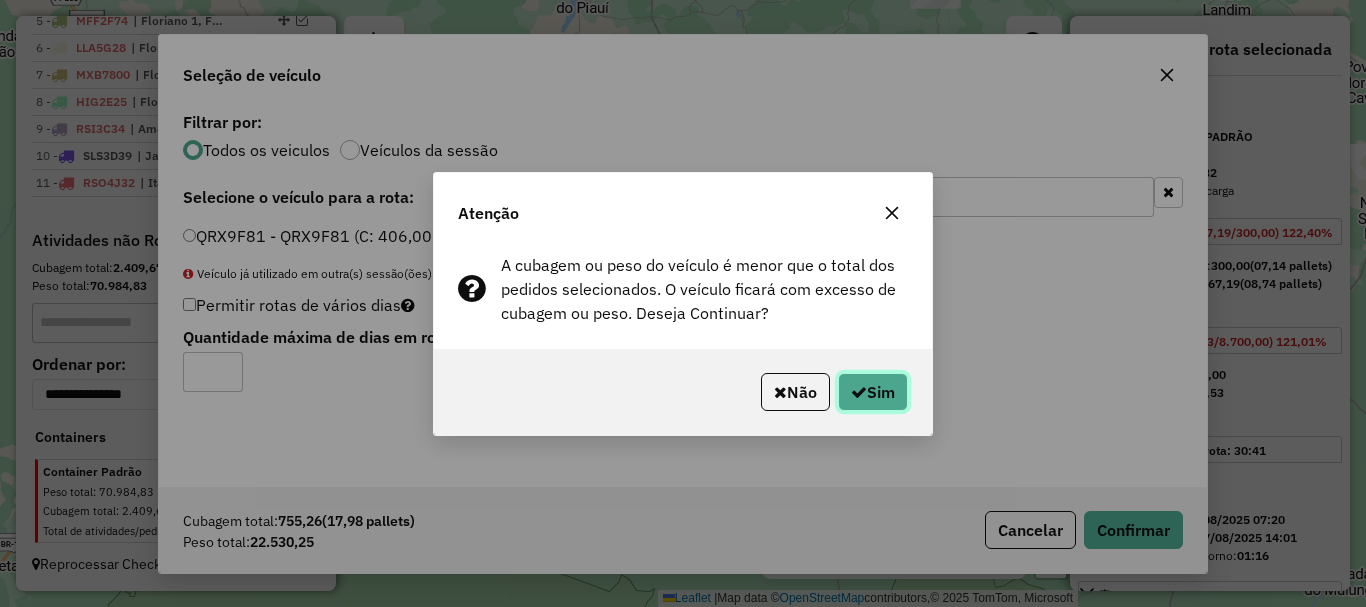 click on "Sim" 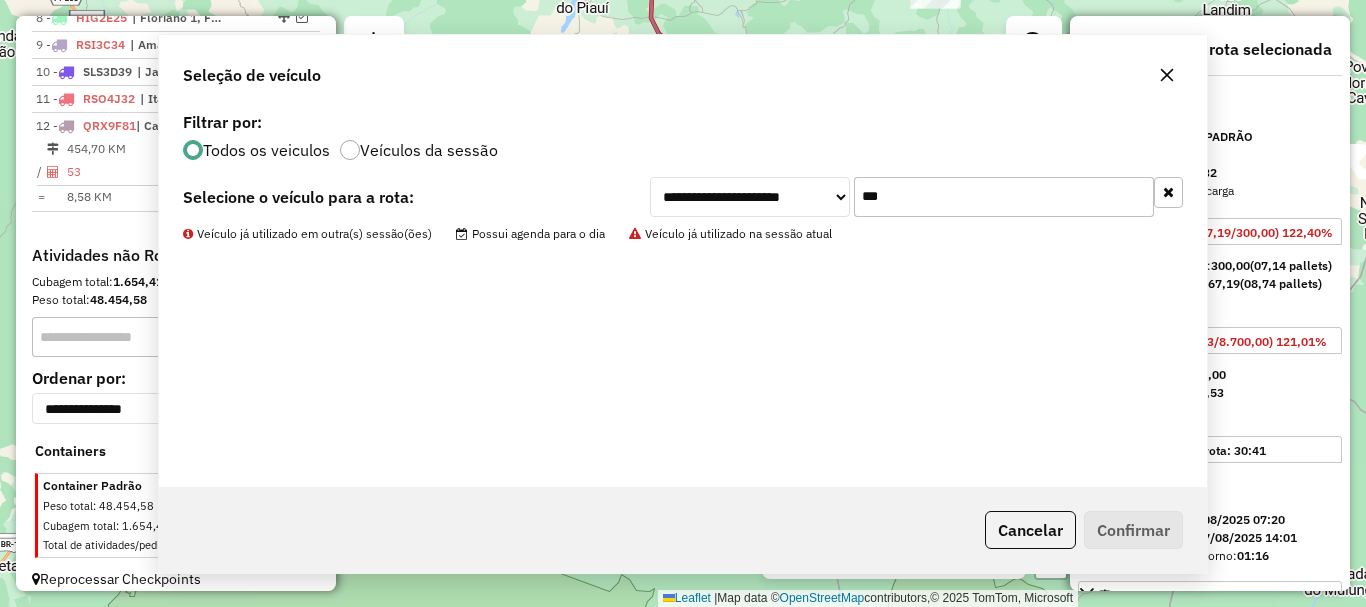 scroll, scrollTop: 989, scrollLeft: 0, axis: vertical 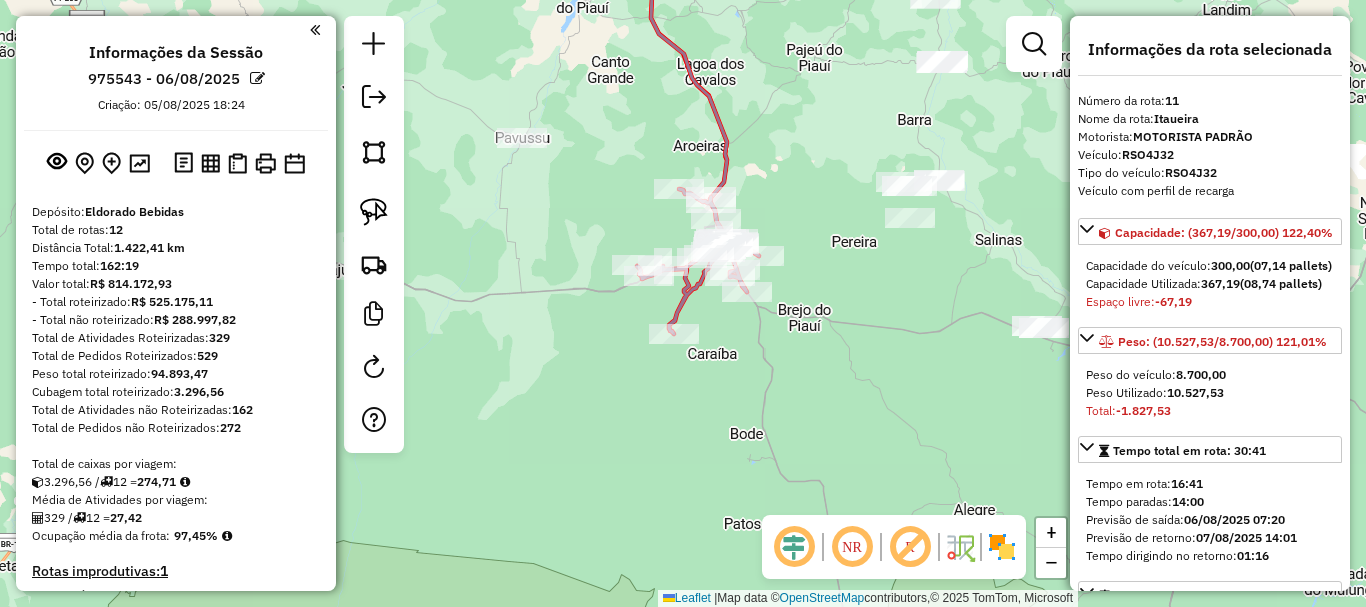 select on "*********" 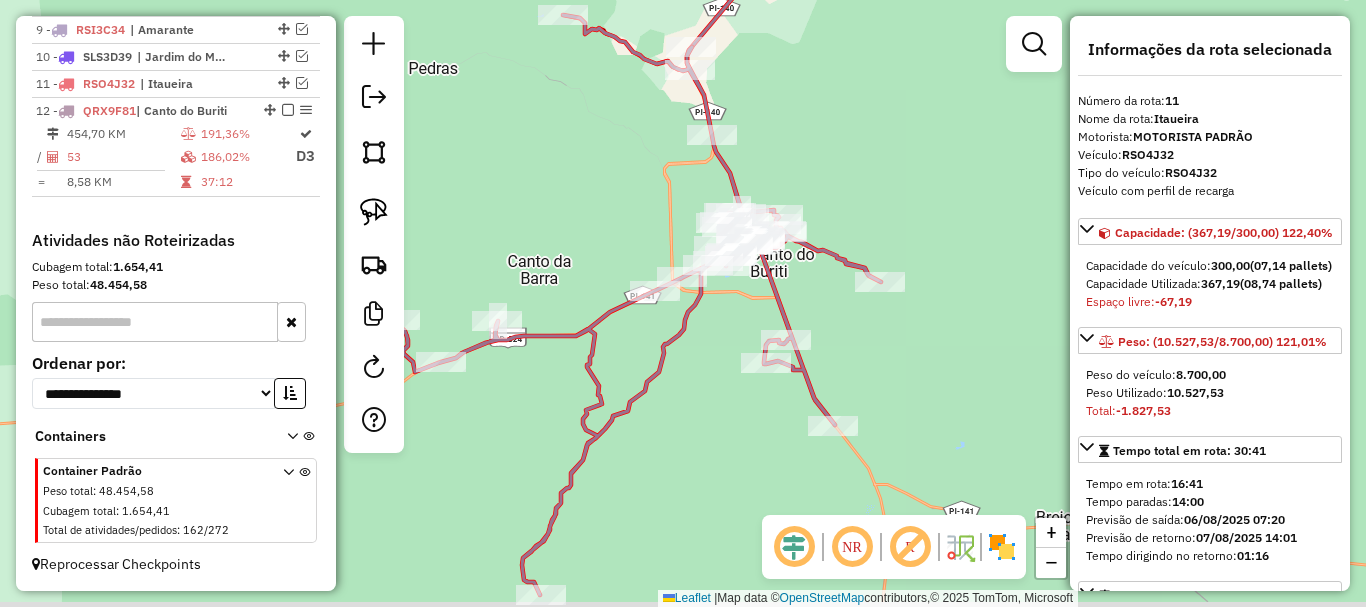 drag, startPoint x: 860, startPoint y: 216, endPoint x: 890, endPoint y: 209, distance: 30.805843 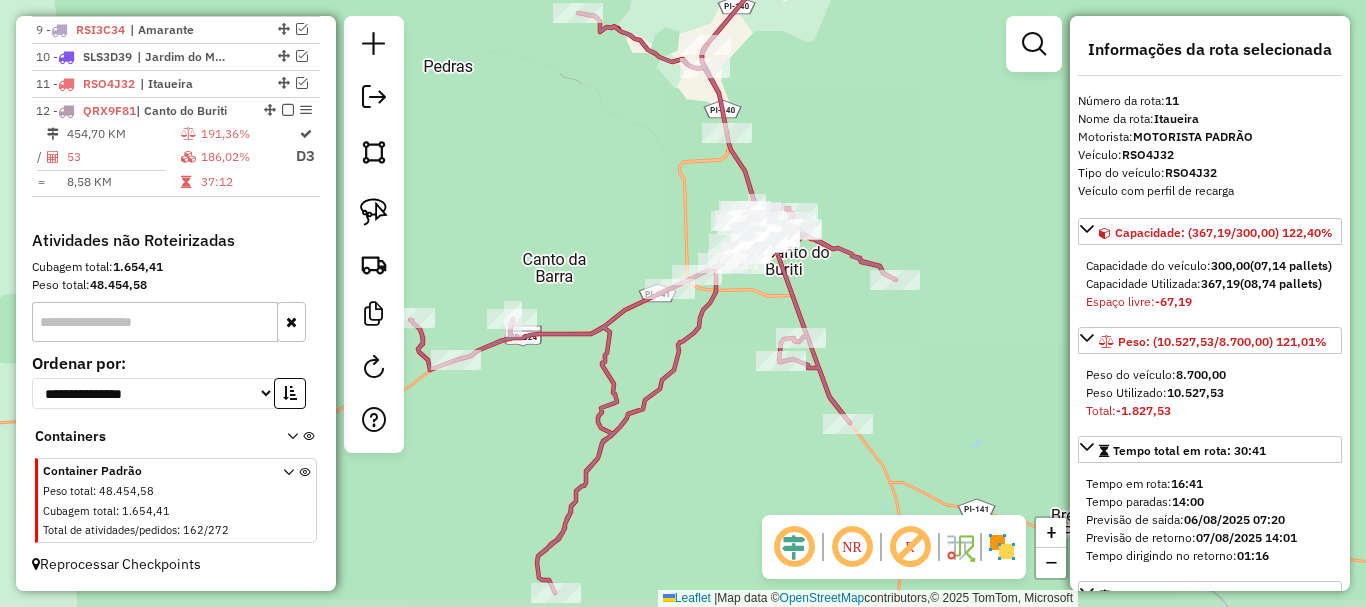 click on "Janela de atendimento Grade de atendimento Capacidade Transportadoras Veículos Cliente Pedidos  Rotas Selecione os dias de semana para filtrar as janelas de atendimento  Seg   Ter   Qua   Qui   Sex   Sáb   Dom  Informe o período da janela de atendimento: De: Até:  Filtrar exatamente a janela do cliente  Considerar janela de atendimento padrão  Selecione os dias de semana para filtrar as grades de atendimento  Seg   Ter   Qua   Qui   Sex   Sáb   Dom   Considerar clientes sem dia de atendimento cadastrado  Clientes fora do dia de atendimento selecionado Filtrar as atividades entre os valores definidos abaixo:  Peso mínimo:   Peso máximo:   Cubagem mínima:   Cubagem máxima:   De:   Até:  Filtrar as atividades entre o tempo de atendimento definido abaixo:  De:   Até:   Considerar capacidade total dos clientes não roteirizados Transportadora: Selecione um ou mais itens Tipo de veículo: Selecione um ou mais itens Veículo: Selecione um ou mais itens Motorista: Selecione um ou mais itens Nome: Rótulo:" 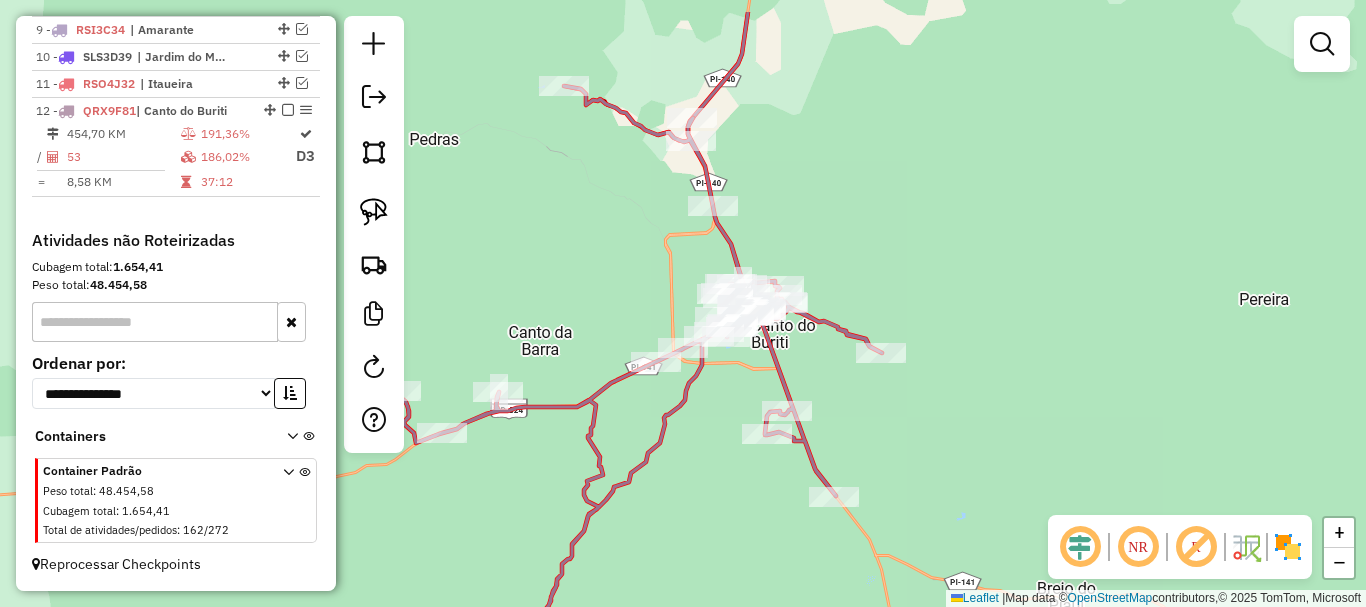 drag, startPoint x: 558, startPoint y: 183, endPoint x: 523, endPoint y: 310, distance: 131.73459 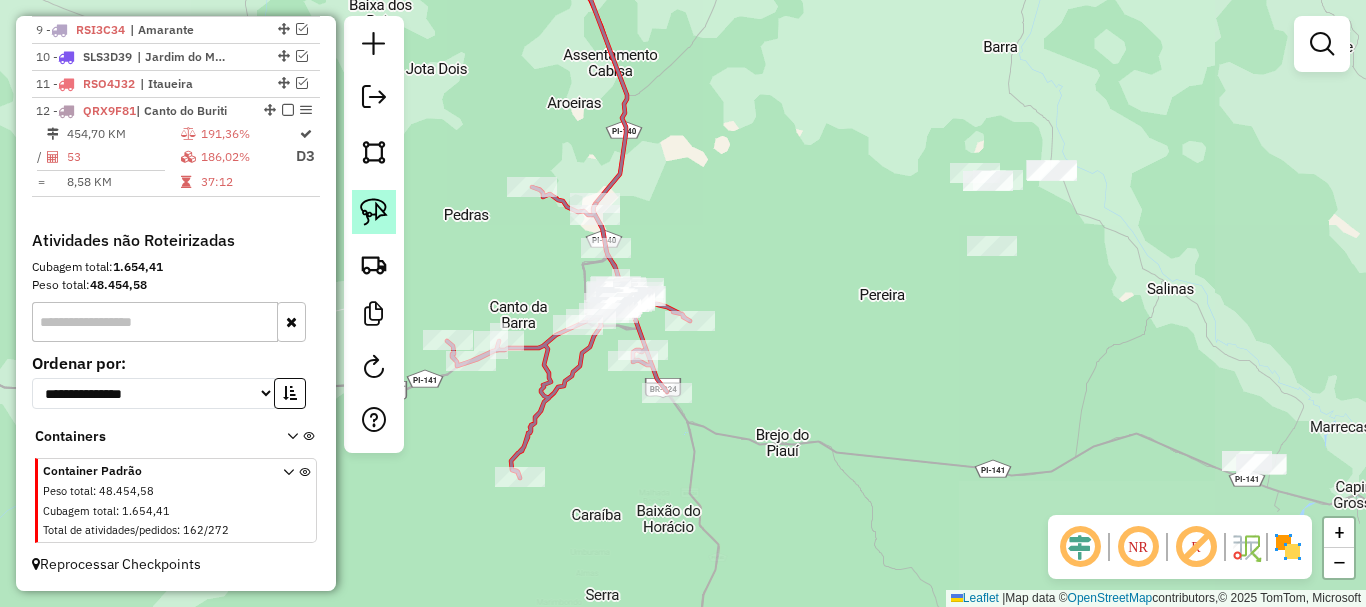 click 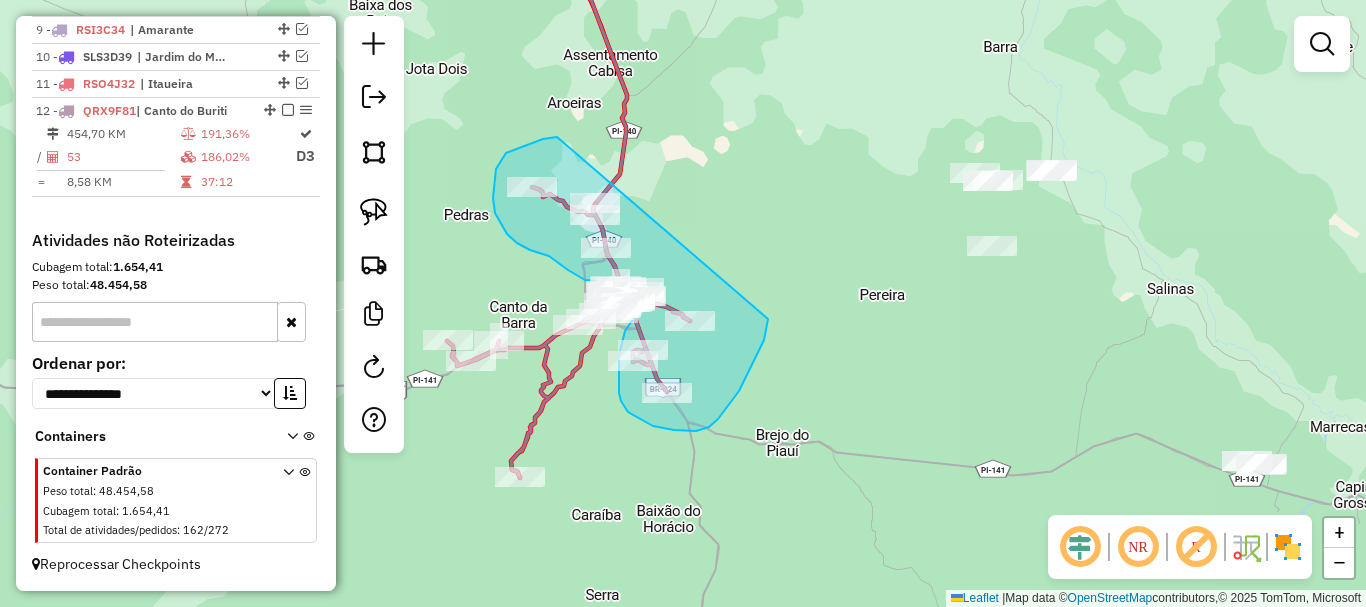 drag, startPoint x: 557, startPoint y: 137, endPoint x: 768, endPoint y: 291, distance: 261.22214 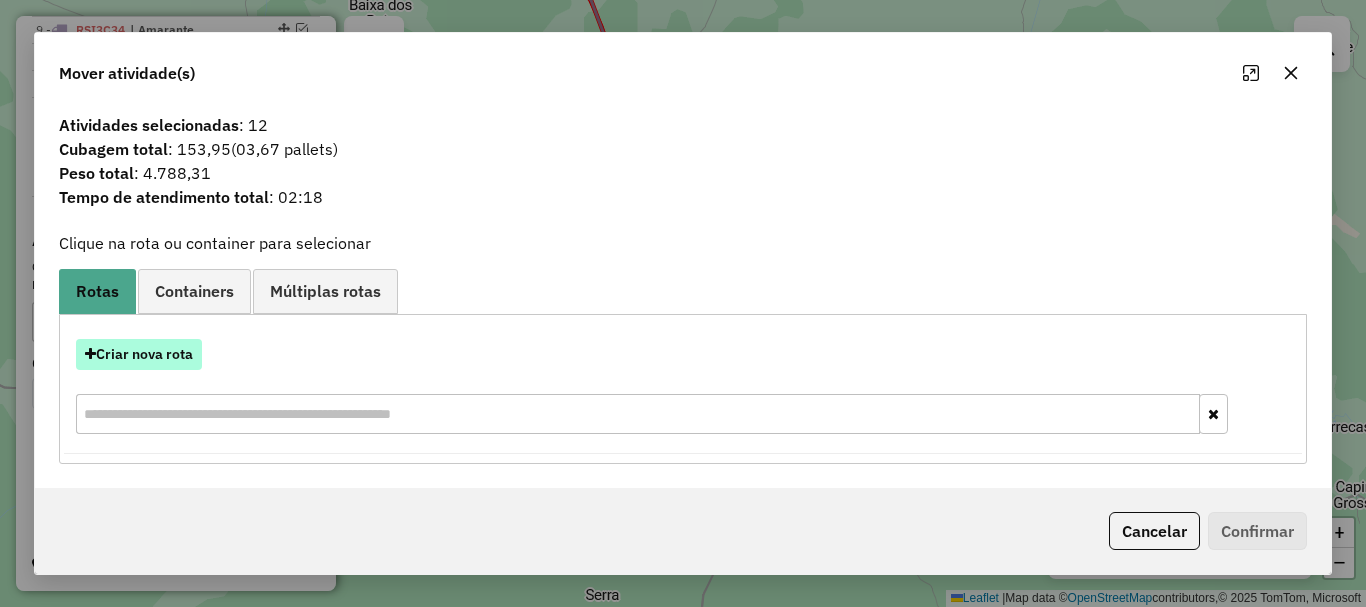 click on "Criar nova rota" at bounding box center (139, 354) 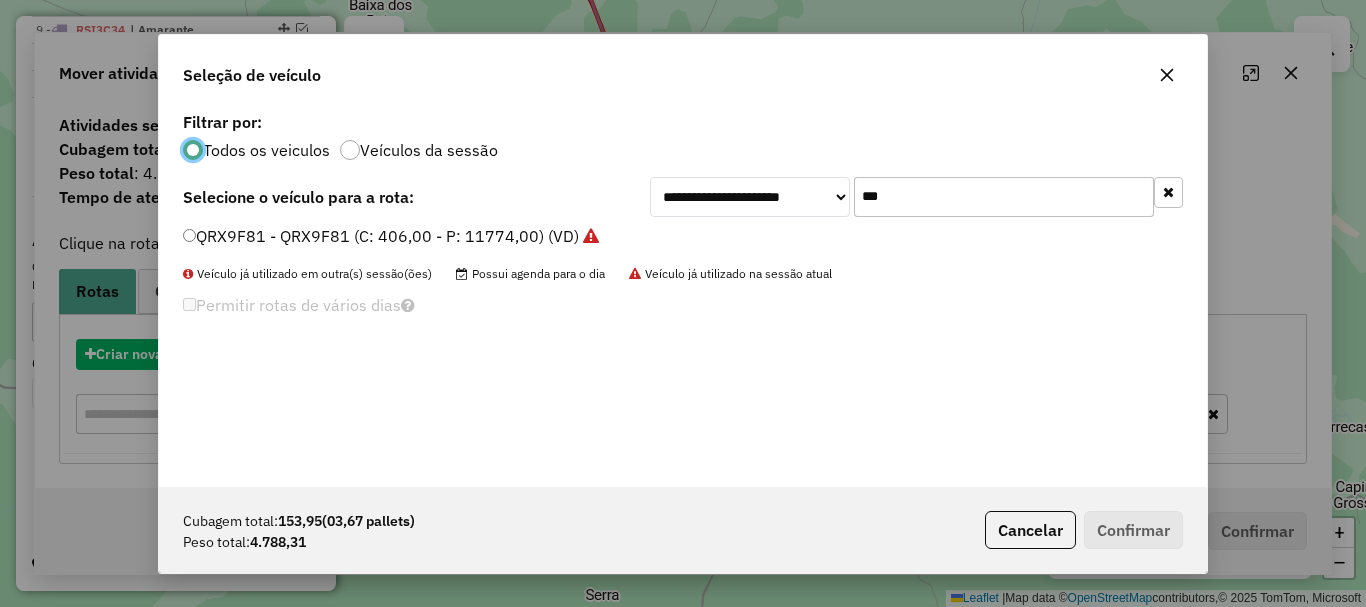 scroll, scrollTop: 11, scrollLeft: 6, axis: both 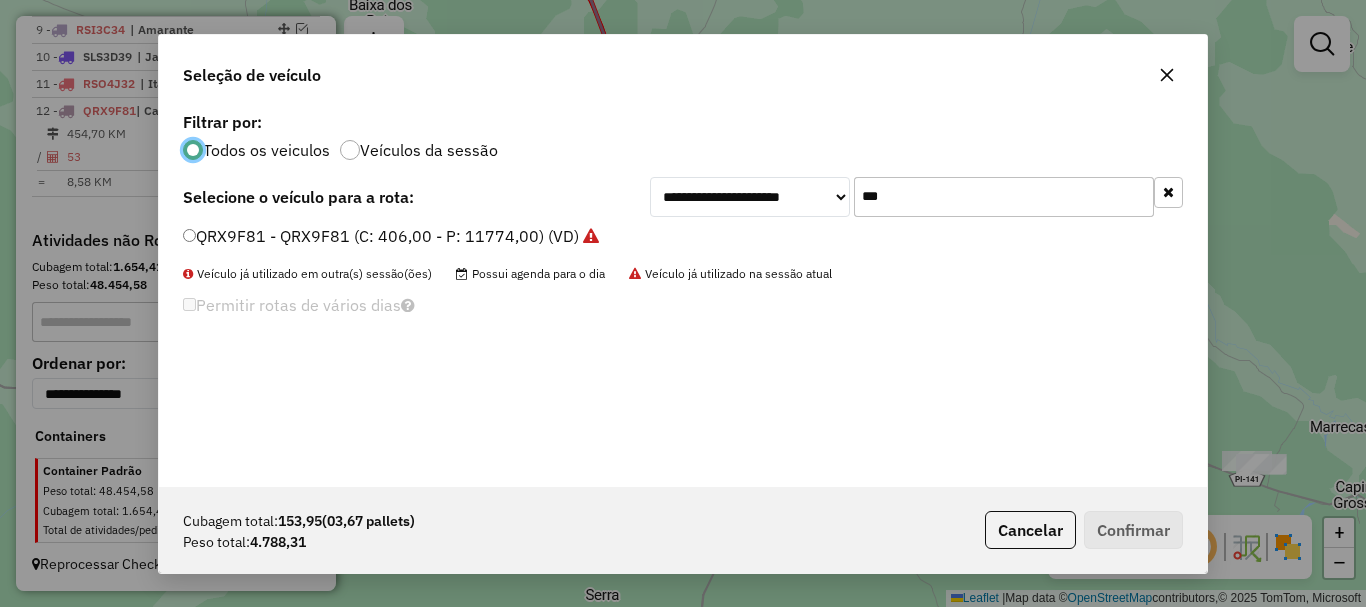 click on "***" 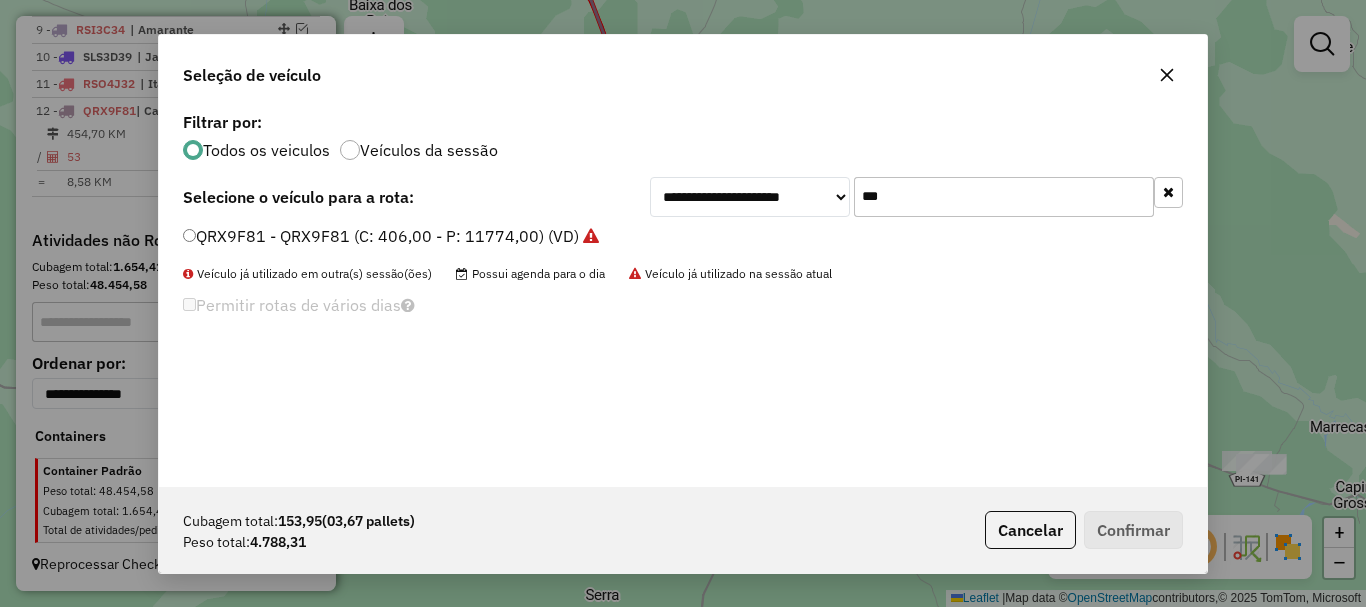 click on "***" 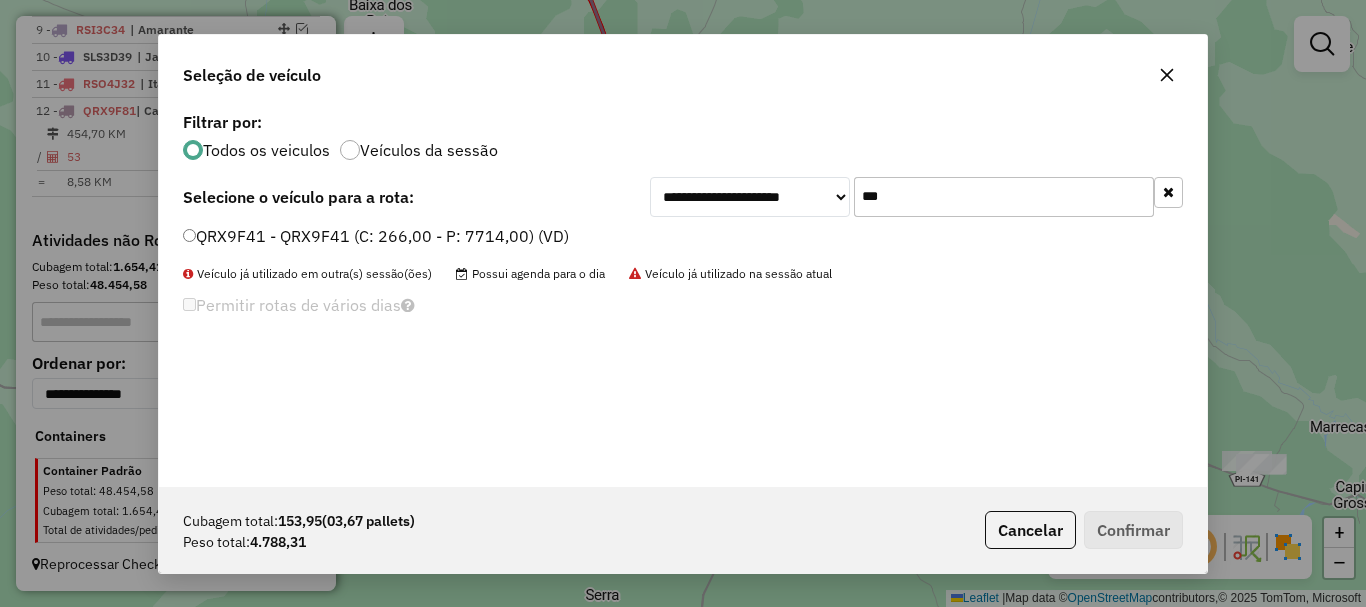 type on "***" 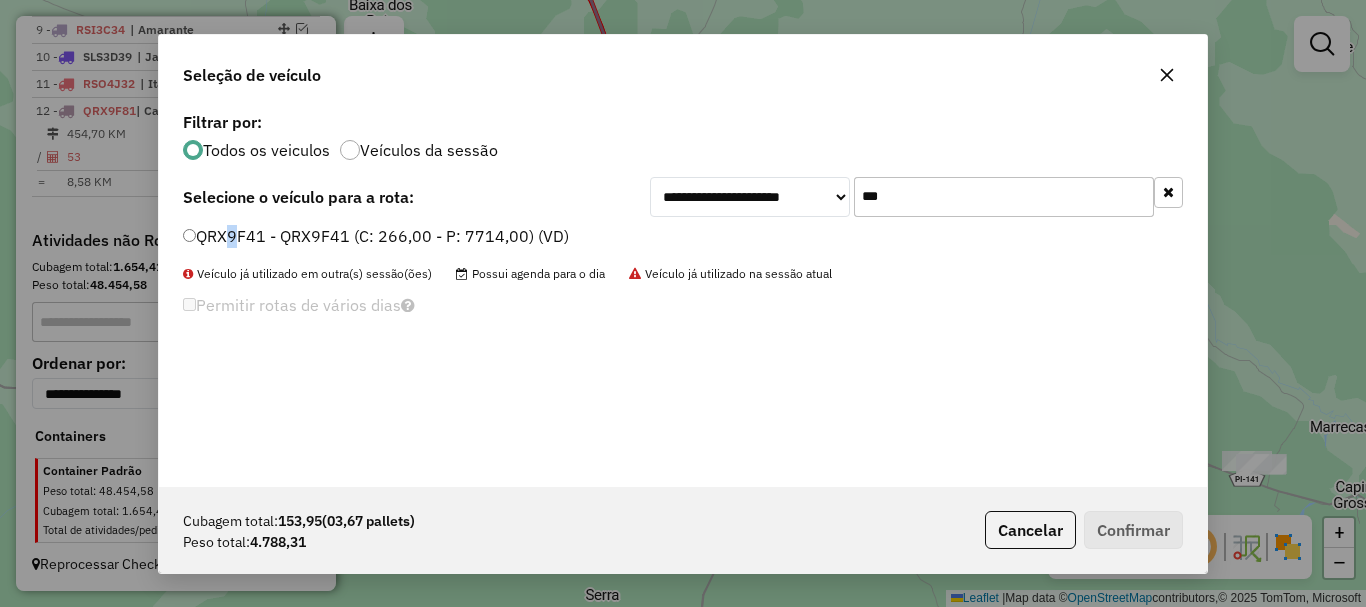 drag, startPoint x: 227, startPoint y: 237, endPoint x: 193, endPoint y: 270, distance: 47.38143 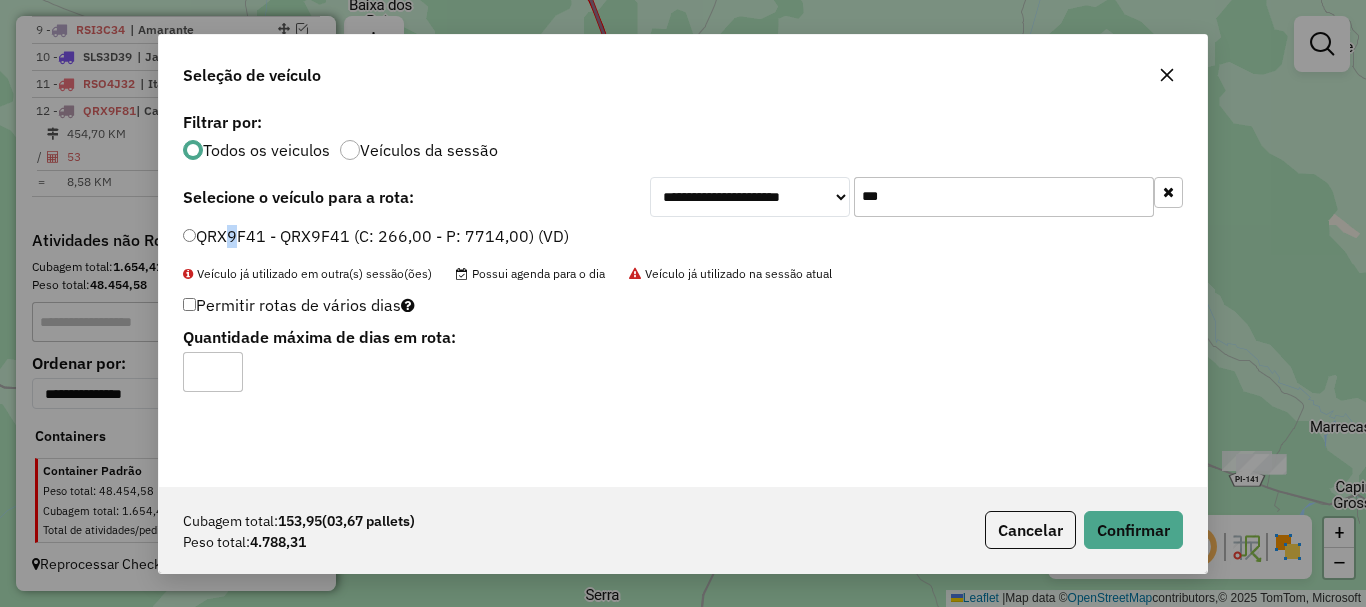click on "Permitir rotas de vários dias" 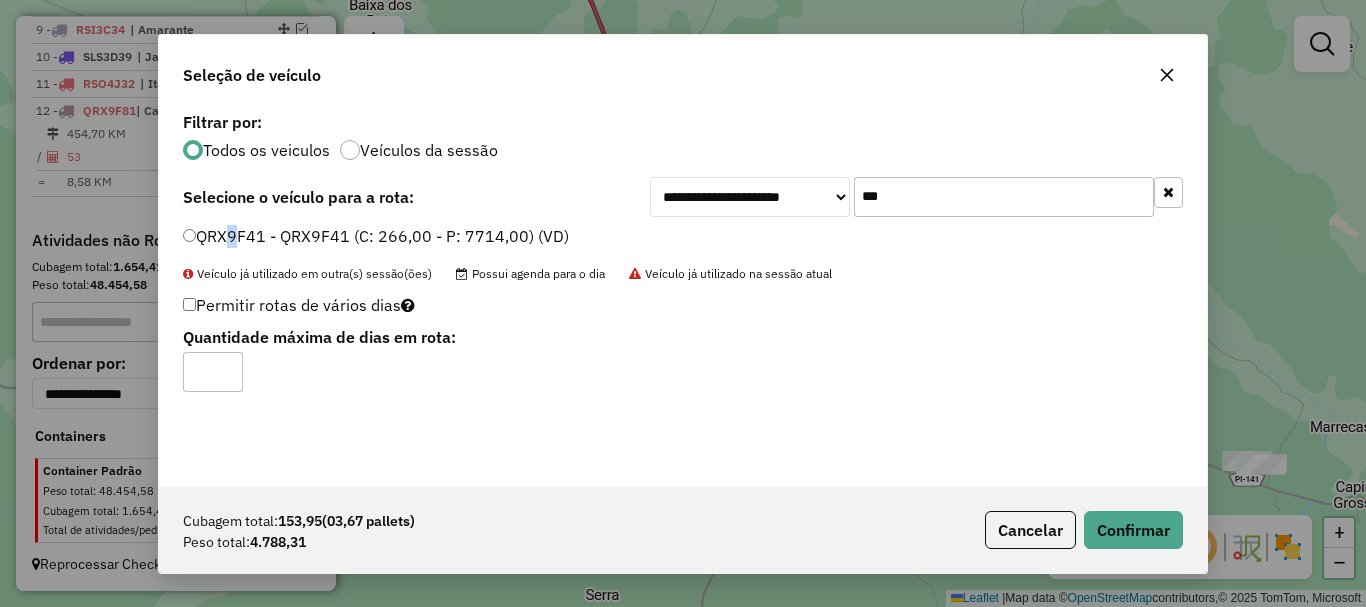 type on "*" 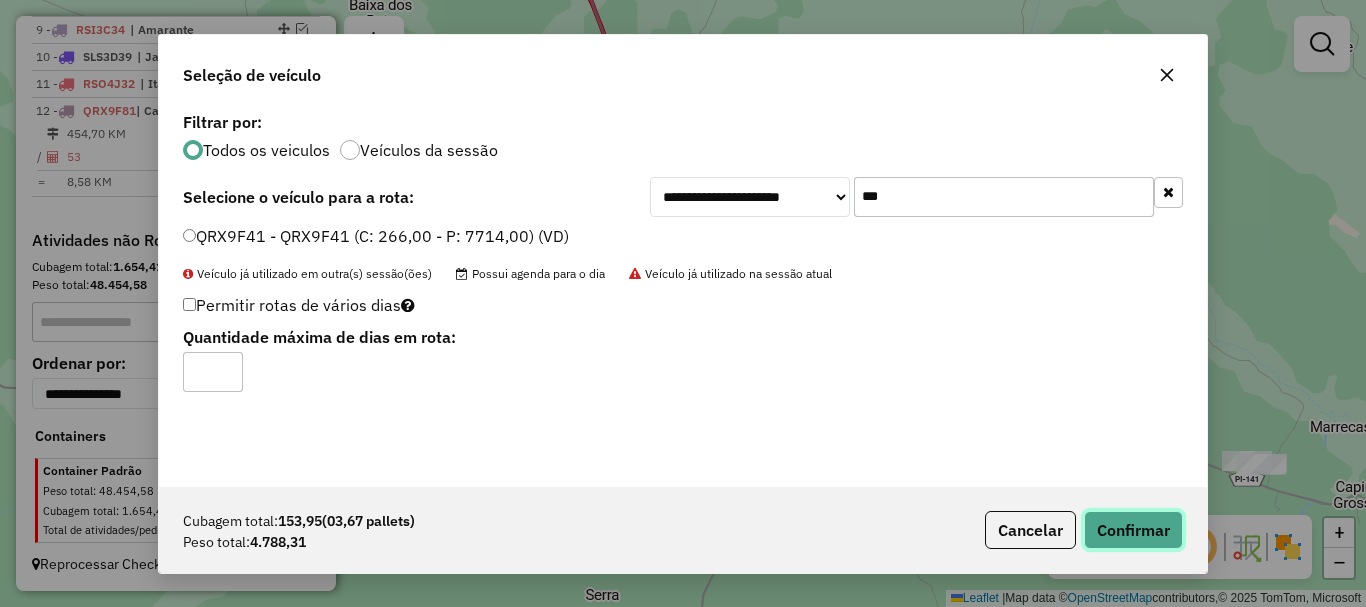 click on "Confirmar" 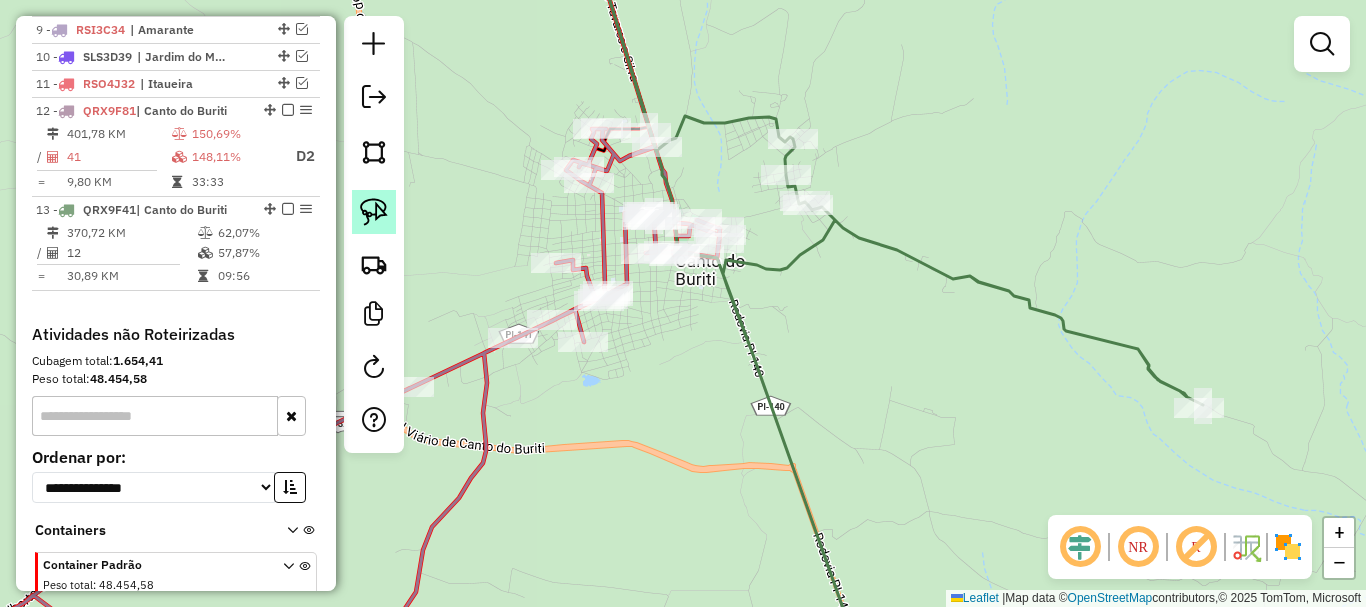 click 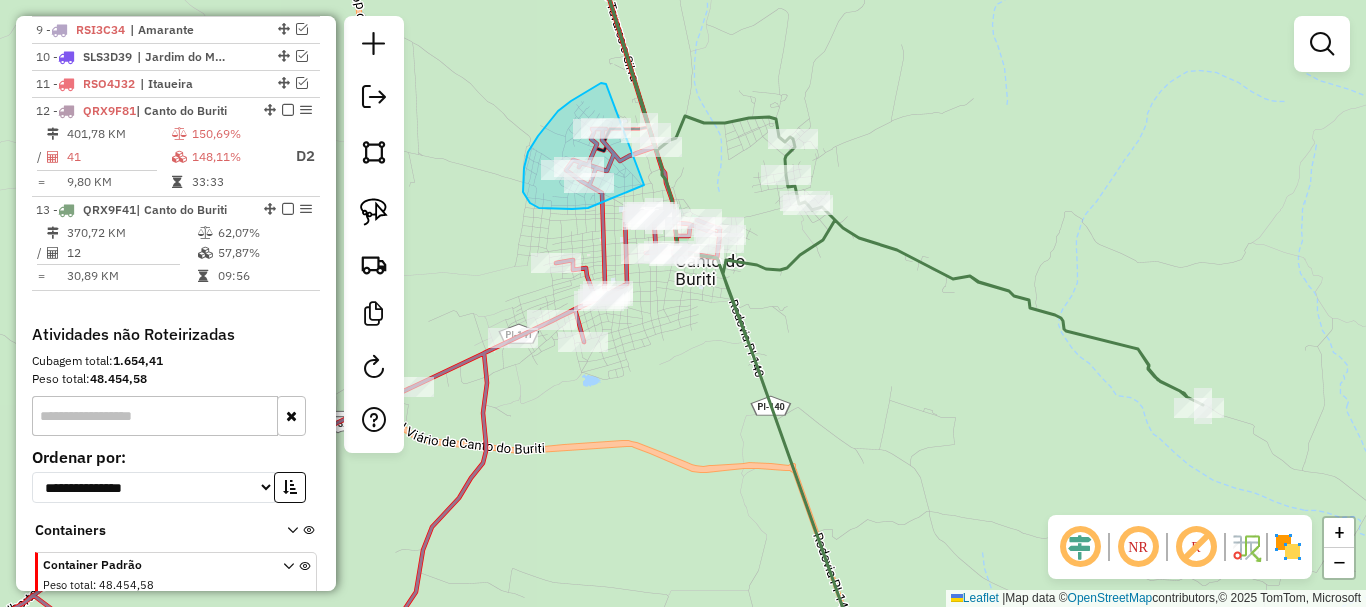 drag, startPoint x: 606, startPoint y: 84, endPoint x: 703, endPoint y: 154, distance: 119.62023 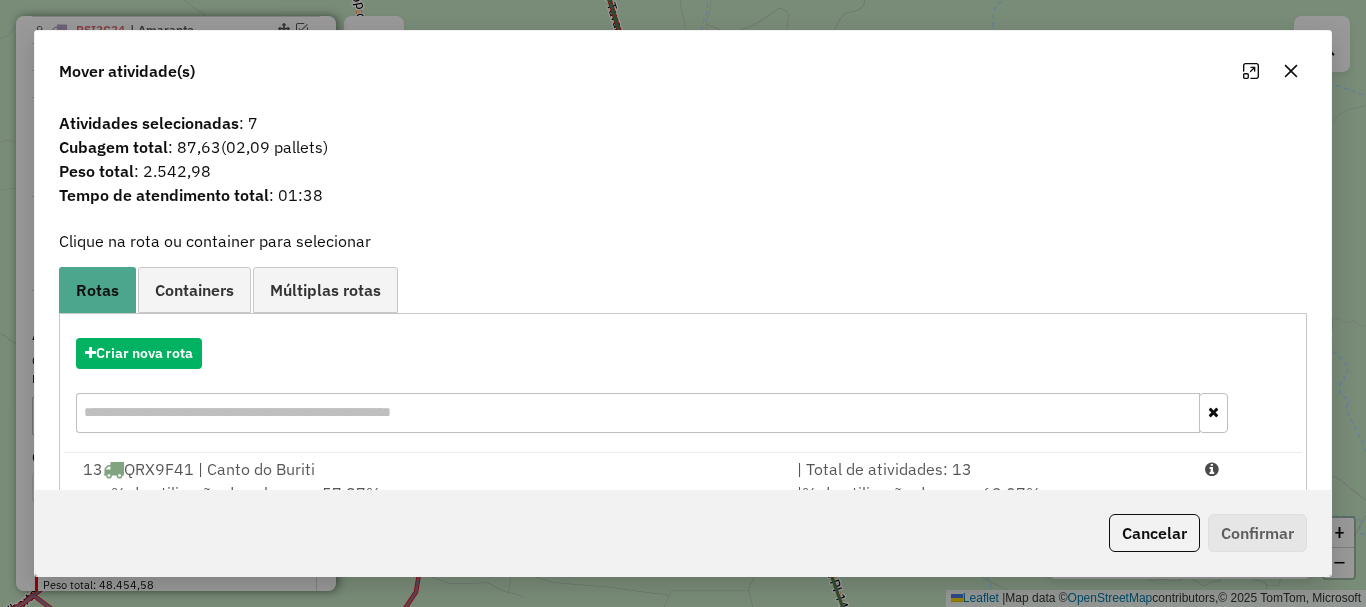 scroll, scrollTop: 78, scrollLeft: 0, axis: vertical 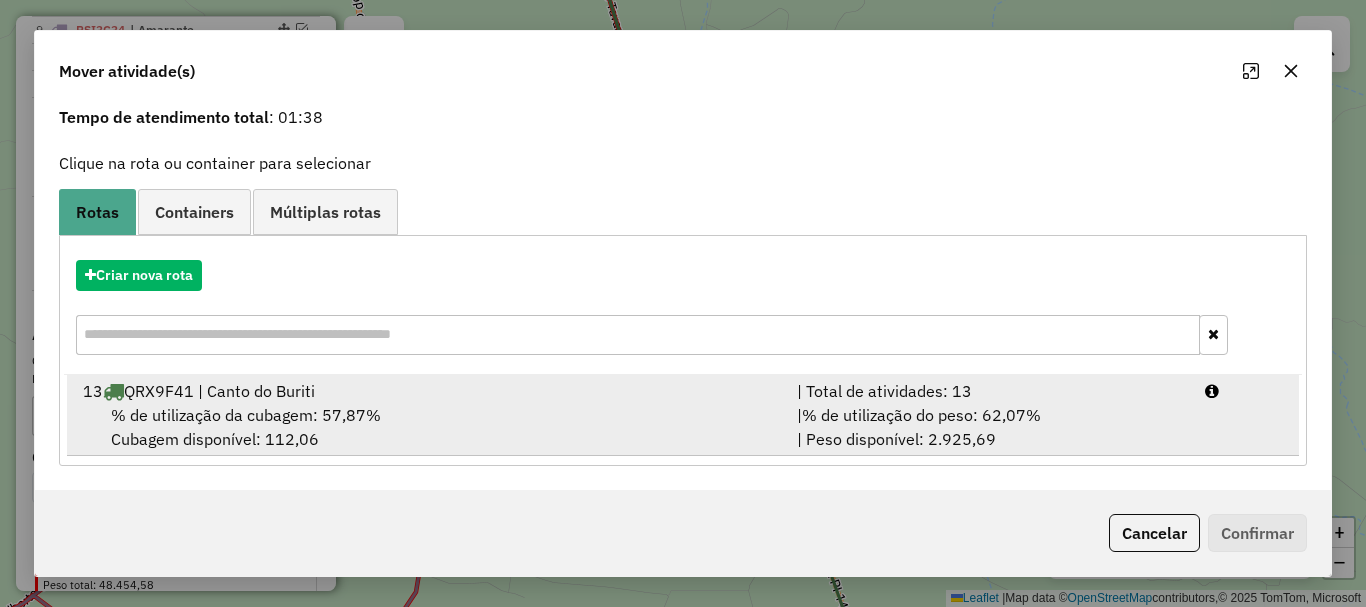drag, startPoint x: 512, startPoint y: 406, endPoint x: 523, endPoint y: 408, distance: 11.18034 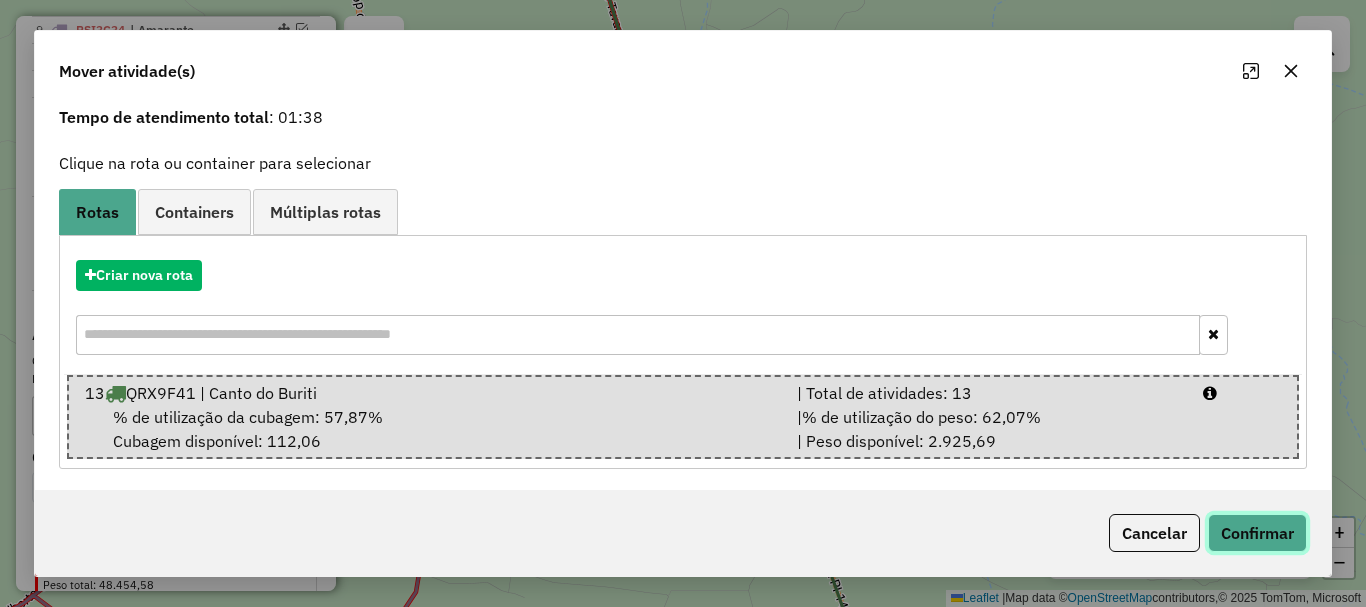 click on "Confirmar" 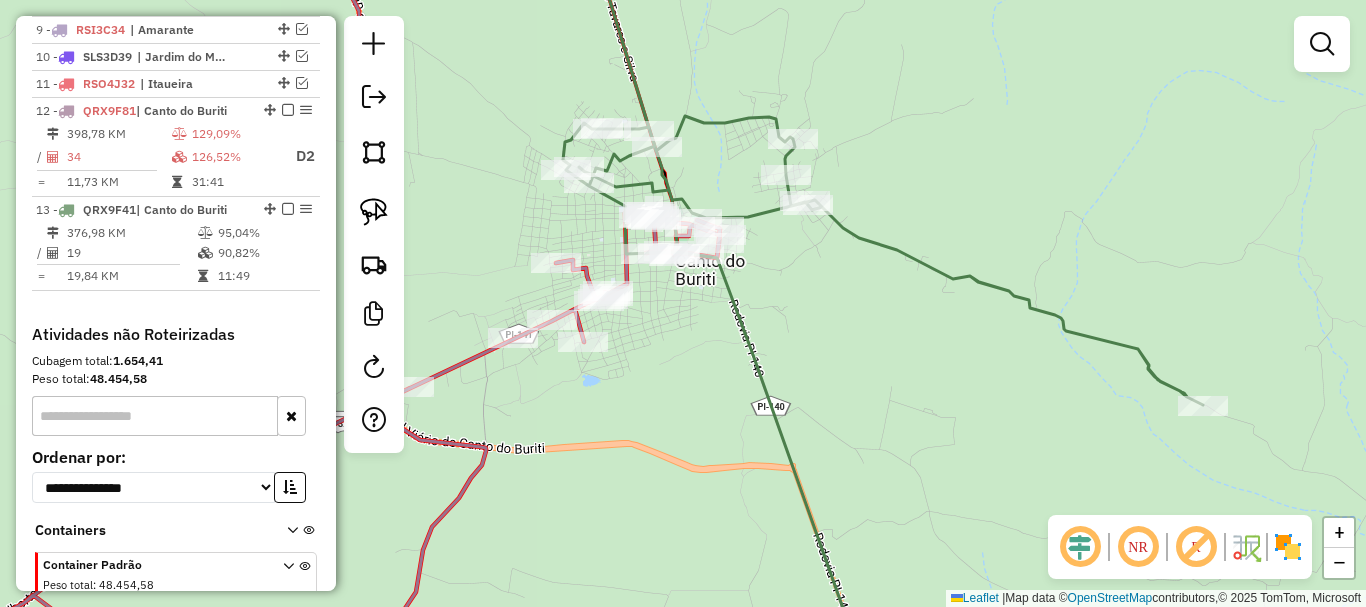 scroll, scrollTop: 0, scrollLeft: 0, axis: both 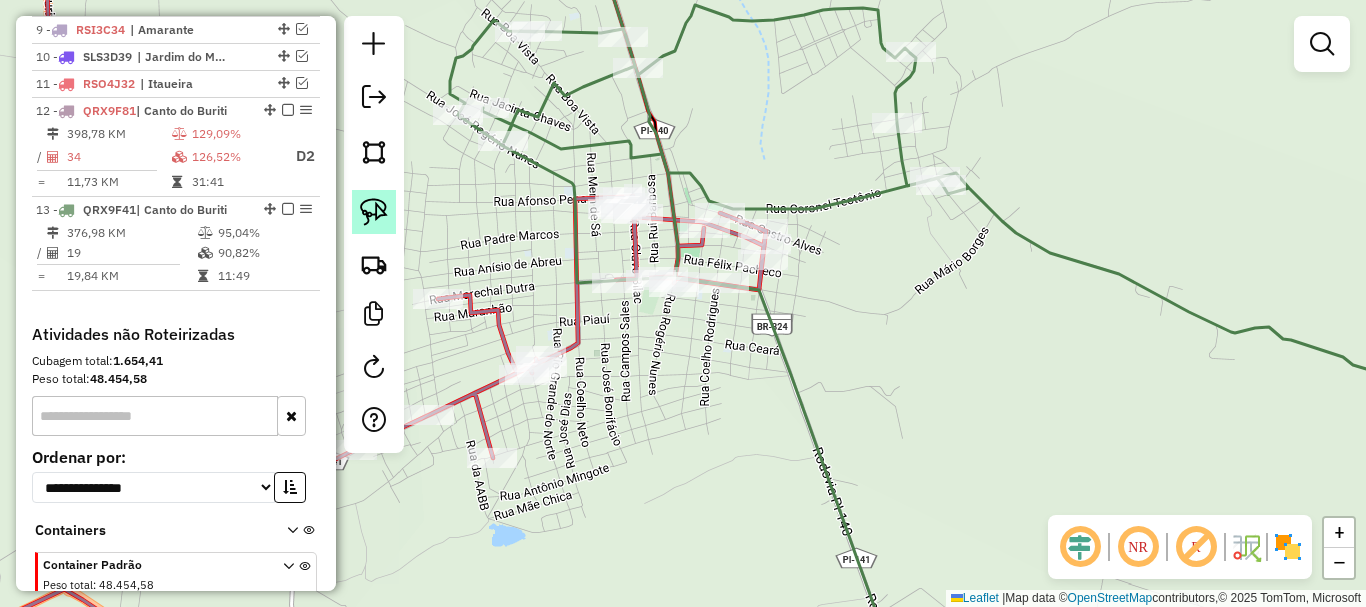 click 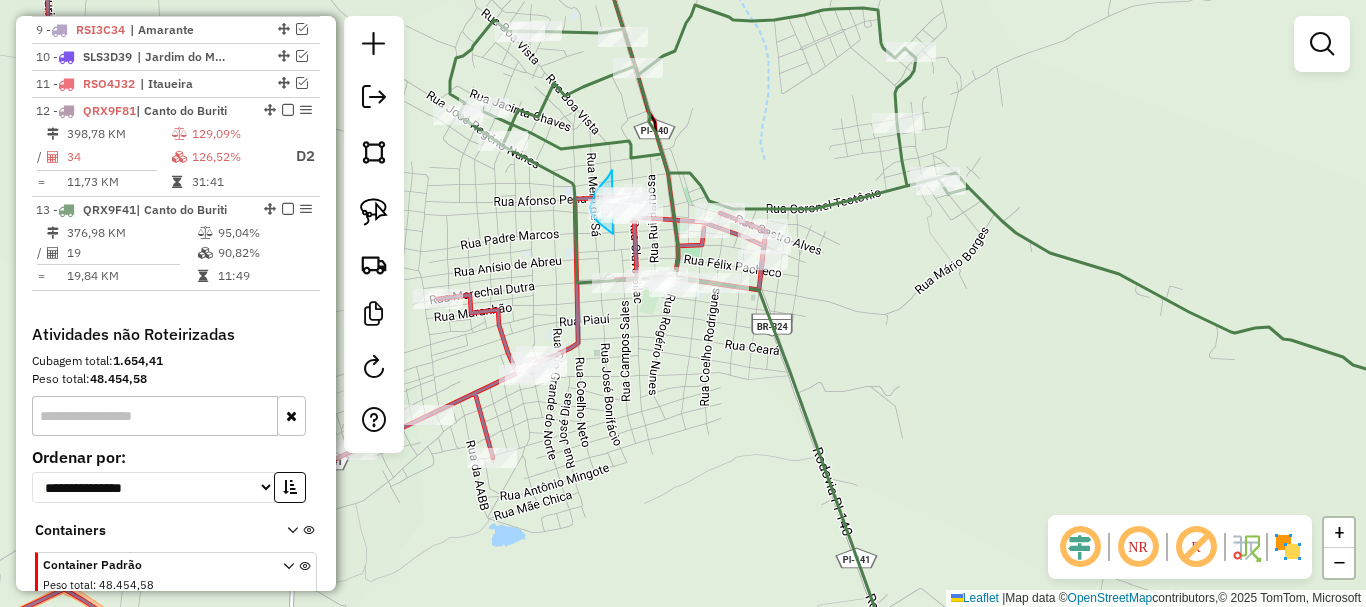 click on "Rota 12 - Placa QRX9F81  8259 - BAR CENTRAL CLUBE Rota 12 - Placa QRX9F81  6648 - JANIELTON DE HOLANDA COSTA Janela de atendimento Grade de atendimento Capacidade Transportadoras Veículos Cliente Pedidos  Rotas Selecione os dias de semana para filtrar as janelas de atendimento  Seg   Ter   Qua   Qui   Sex   Sáb   Dom  Informe o período da janela de atendimento: De: Até:  Filtrar exatamente a janela do cliente  Considerar janela de atendimento padrão  Selecione os dias de semana para filtrar as grades de atendimento  Seg   Ter   Qua   Qui   Sex   Sáb   Dom   Considerar clientes sem dia de atendimento cadastrado  Clientes fora do dia de atendimento selecionado Filtrar as atividades entre os valores definidos abaixo:  Peso mínimo:   Peso máximo:   Cubagem mínima:   Cubagem máxima:   De:   Até:  Filtrar as atividades entre o tempo de atendimento definido abaixo:  De:   Até:   Considerar capacidade total dos clientes não roteirizados Transportadora: Selecione um ou mais itens Tipo de veículo: Nome: +" 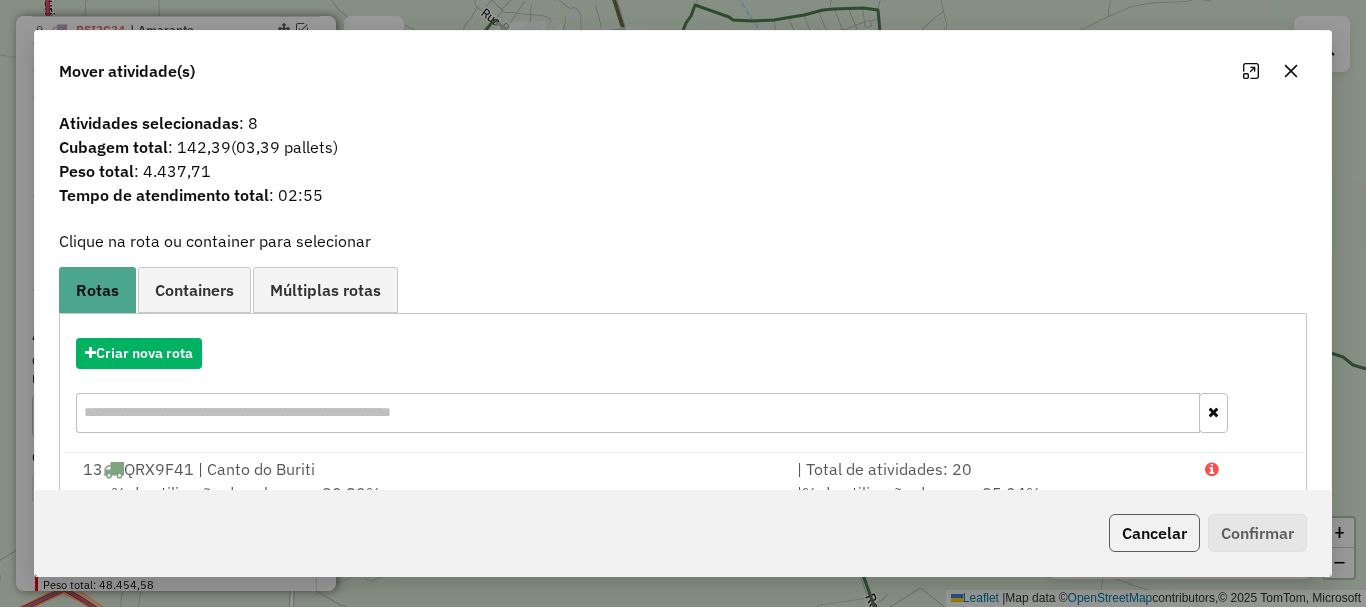 click on "Cancelar" 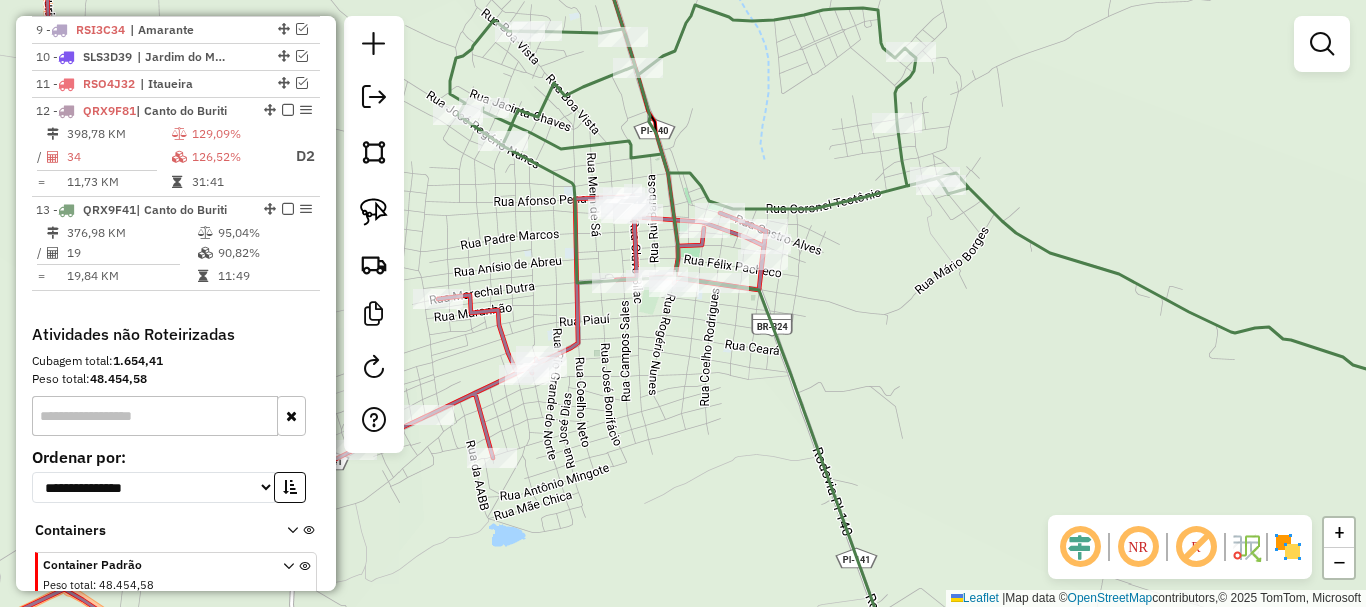 select on "*********" 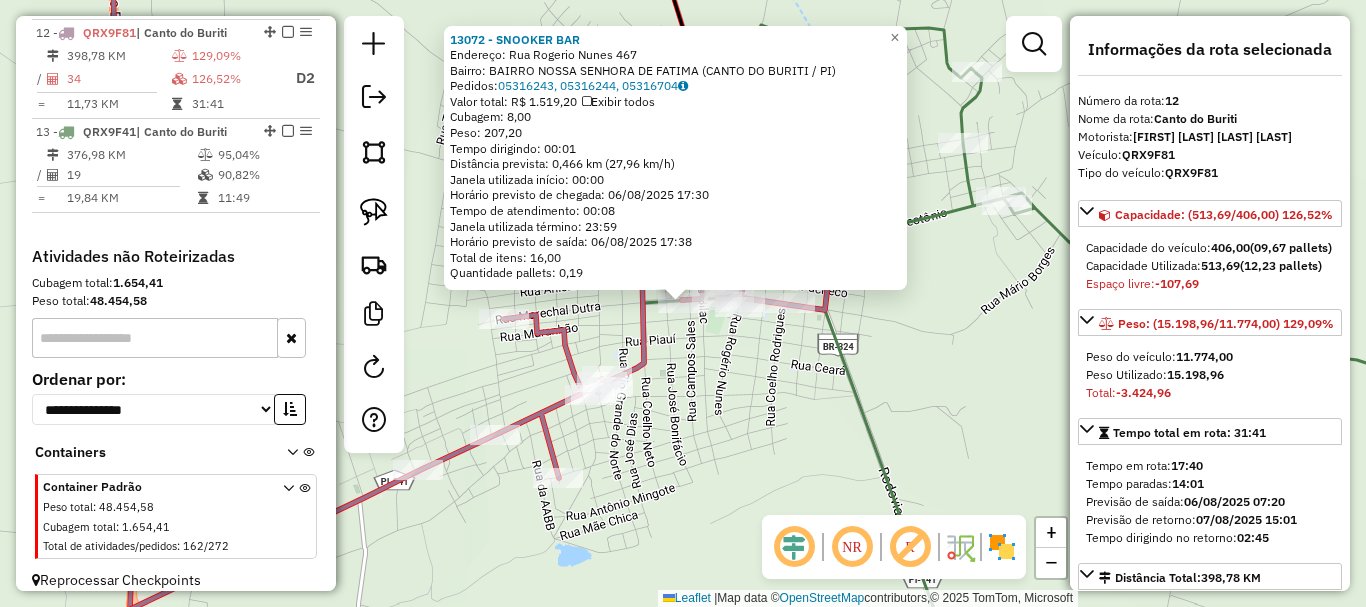 scroll, scrollTop: 1071, scrollLeft: 0, axis: vertical 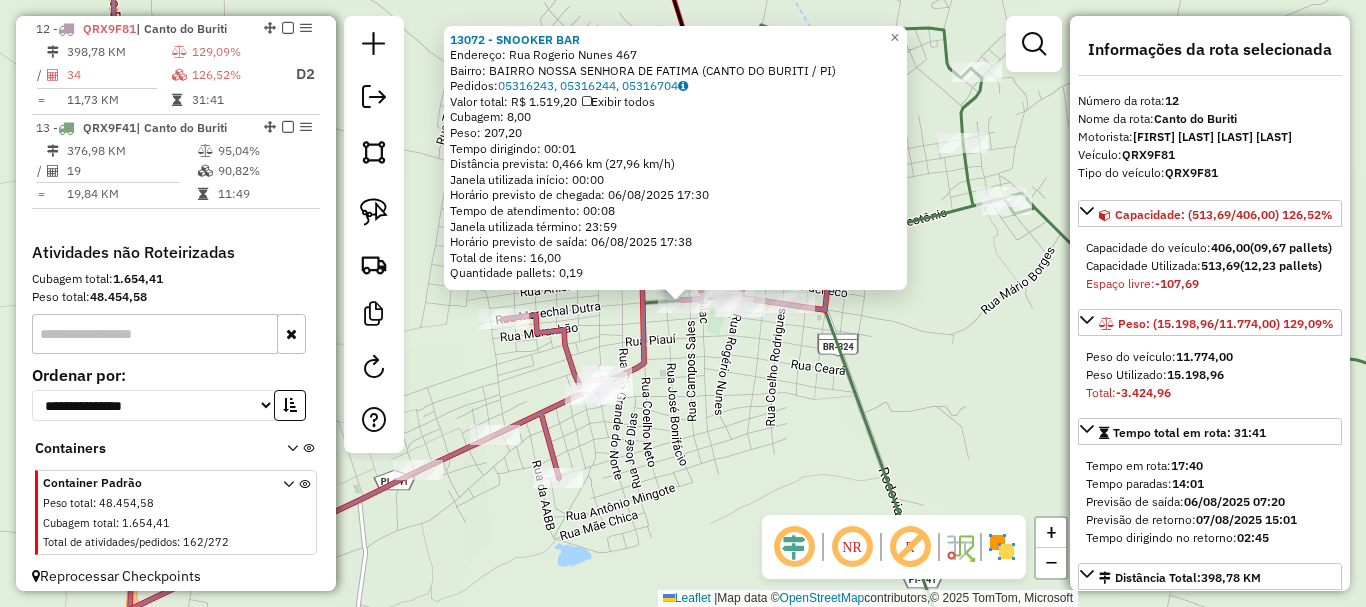 click on "Rota [NUMBER] - Placa QRX9F81 [NUMBER] - [BRAND] [NUMBER] - [BRAND] Endereço: Rua [FIRST] [LAST] [NUMBER] Bairro: [NEIGHBORHOOD] ([CITY] / PI) Pedidos: [NUMBER], [NUMBER], [NUMBER] Valor total: R$ [PRICE] Exibir todos Cubagem: [NUMBER] Peso: [NUMBER] Tempo dirigindo: [TIME] Distância prevista: [NUMBER] km ([NUMBER] km/h) Janela utilizada início: [TIME] Horário previsto de chegada: [DATE] [TIME] Tempo de atendimento: [TIME] Janela utilizada término: [TIME] Horário previsto de saída: [DATE] [TIME] Total de itens: [NUMBER] Quantidade pallets: [NUMBER] × Janela de atendimento Grade de atendimento Capacidade Transportadoras Veículos Cliente Pedidos Rotas Selecione os dias de semana para filtrar as janelas de atendimento Seg Ter Qua Qui Sex Sáb Dom Informe o período da janela de atendimento: De: Até: Filtrar exatamente a janela do cliente Considerar janela de atendimento padrão Selecione os dias de semana para filtrar as grades de atendimento Seg De:" 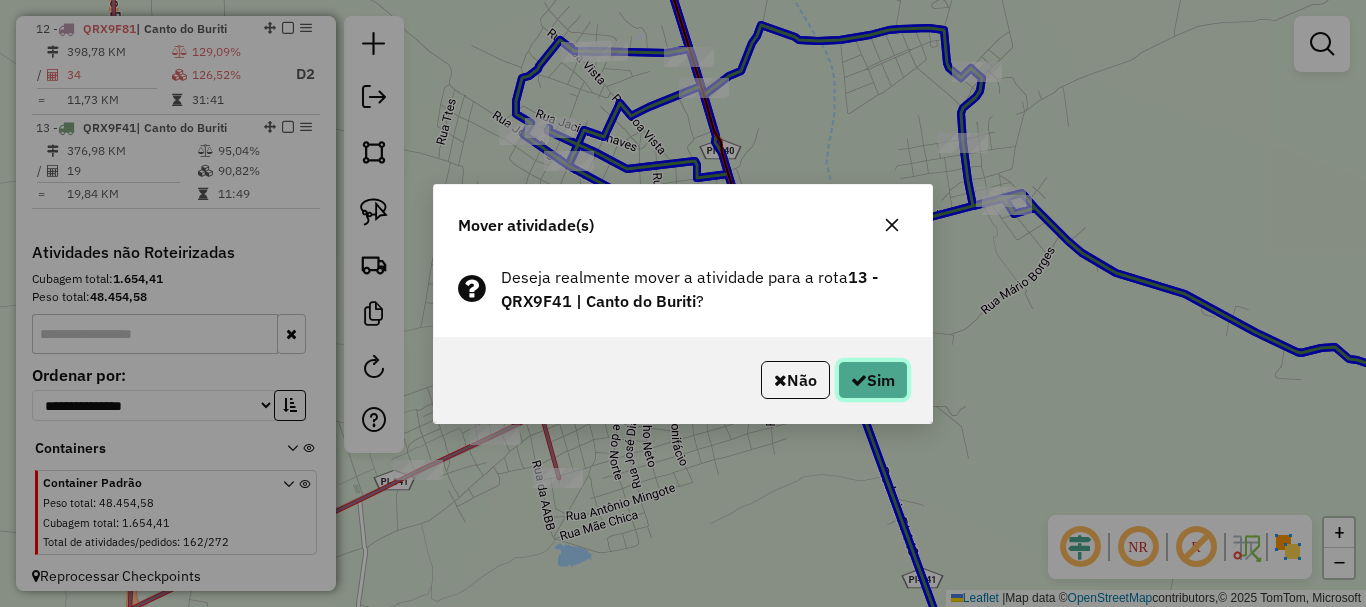 click 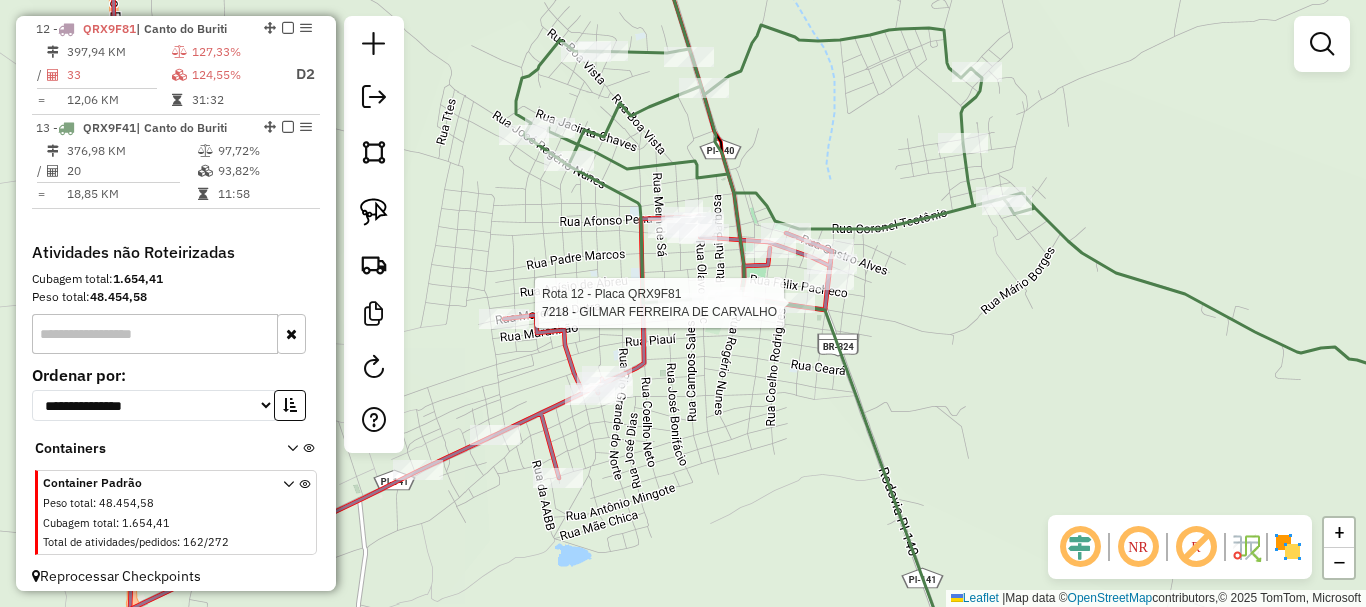 select on "*********" 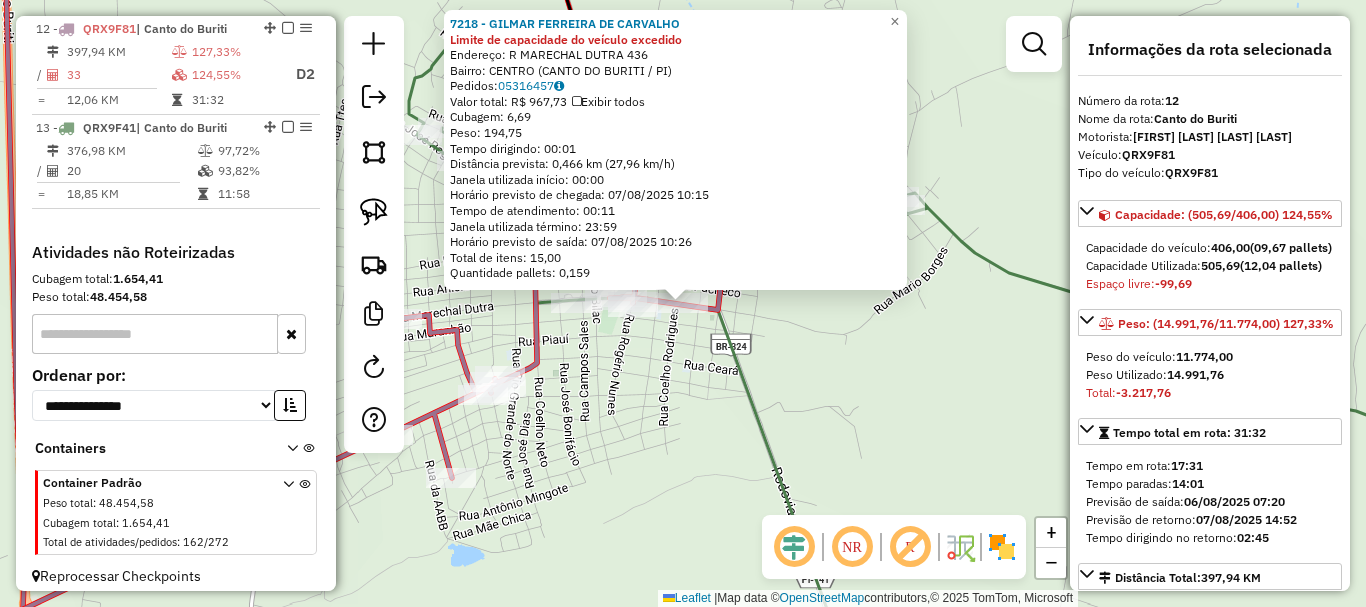 click on "[NUMBER] - [FIRST] [LAST] [LAST] Limite de capacidade do veículo excedido Endereço: R [STREET] [LAST] [NUMBER] Bairro: [NEIGHBORHOOD] ([CITY] / PI) Pedidos: [NUMBER] Valor total: R$ [PRICE] Exibir todos Cubagem: [NUMBER] Peso: [NUMBER] Tempo dirigindo: [TIME] Distância prevista: [NUMBER] km ([NUMBER] km/h) Janela utilizada início: [TIME] Horário previsto de chegada: [DATE] [TIME] Tempo de atendimento: [TIME] Janela utilizada término: [TIME] Horário previsto de saída: [DATE] [TIME] Total de itens: [NUMBER] Quantidade pallets: [NUMBER] × Janela de atendimento Grade de atendimento Capacidade Transportadoras Veículos Cliente Pedidos Rotas Selecione os dias de semana para filtrar as janelas de atendimento Seg Ter Qua Qui Sex Sáb Dom Informe o período da janela de atendimento: De: Até: Filtrar exatamente a janela do cliente Considerar janela de atendimento padrão Selecione os dias de semana para filtrar as grades de atendimento Seg Ter Qua Qui De:" 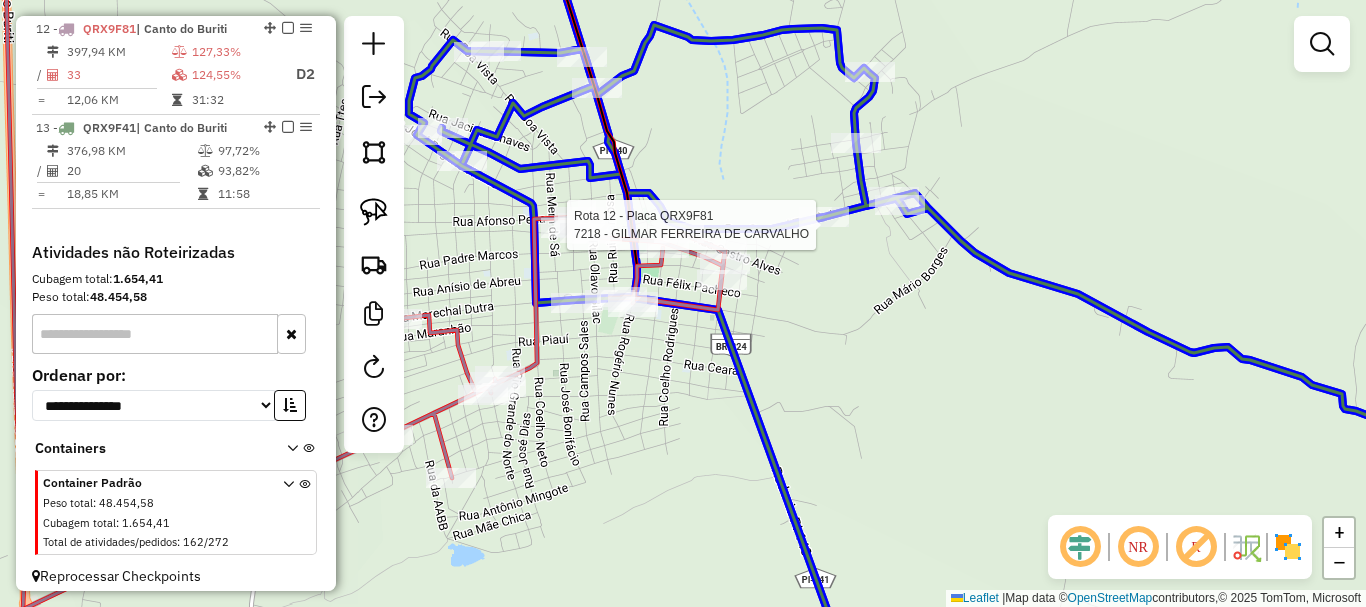 click 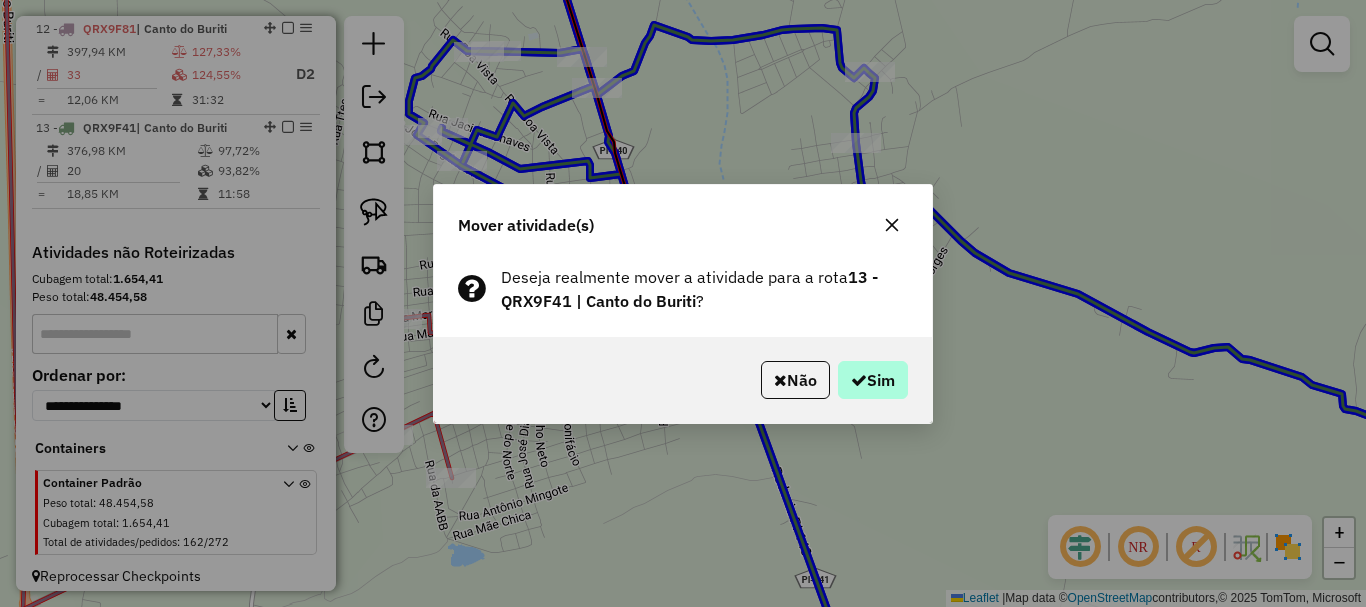 drag, startPoint x: 866, startPoint y: 339, endPoint x: 865, endPoint y: 363, distance: 24.020824 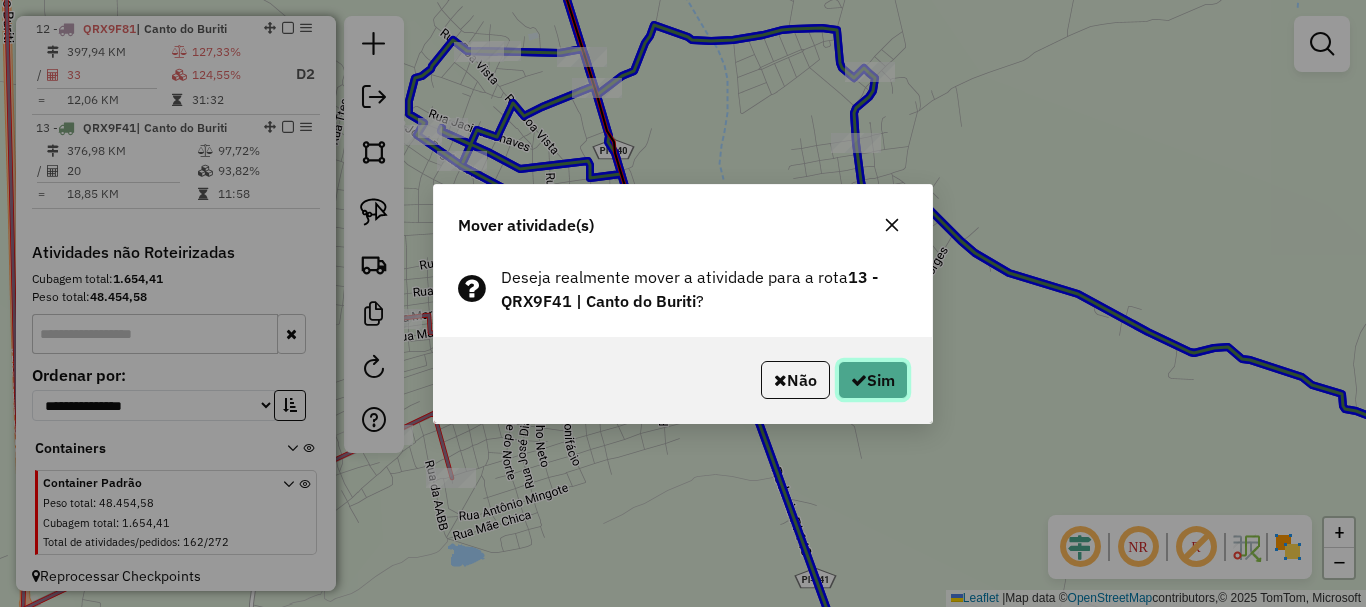 click on "Sim" 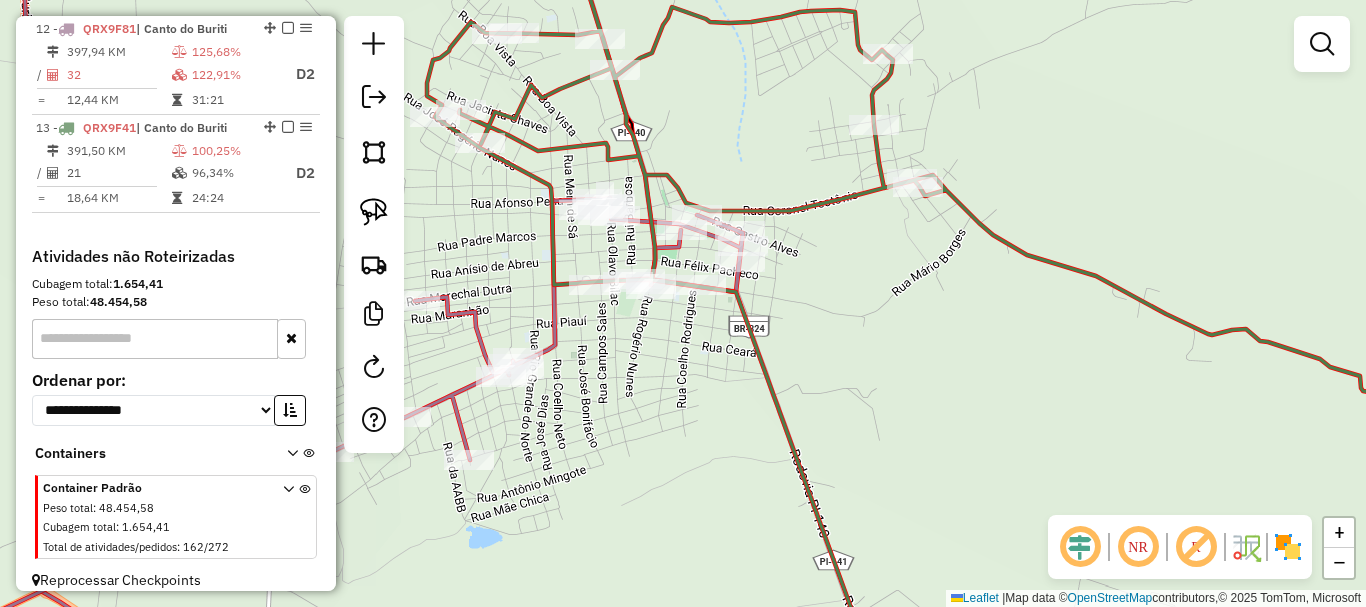 drag, startPoint x: 694, startPoint y: 289, endPoint x: 713, endPoint y: 270, distance: 26.870058 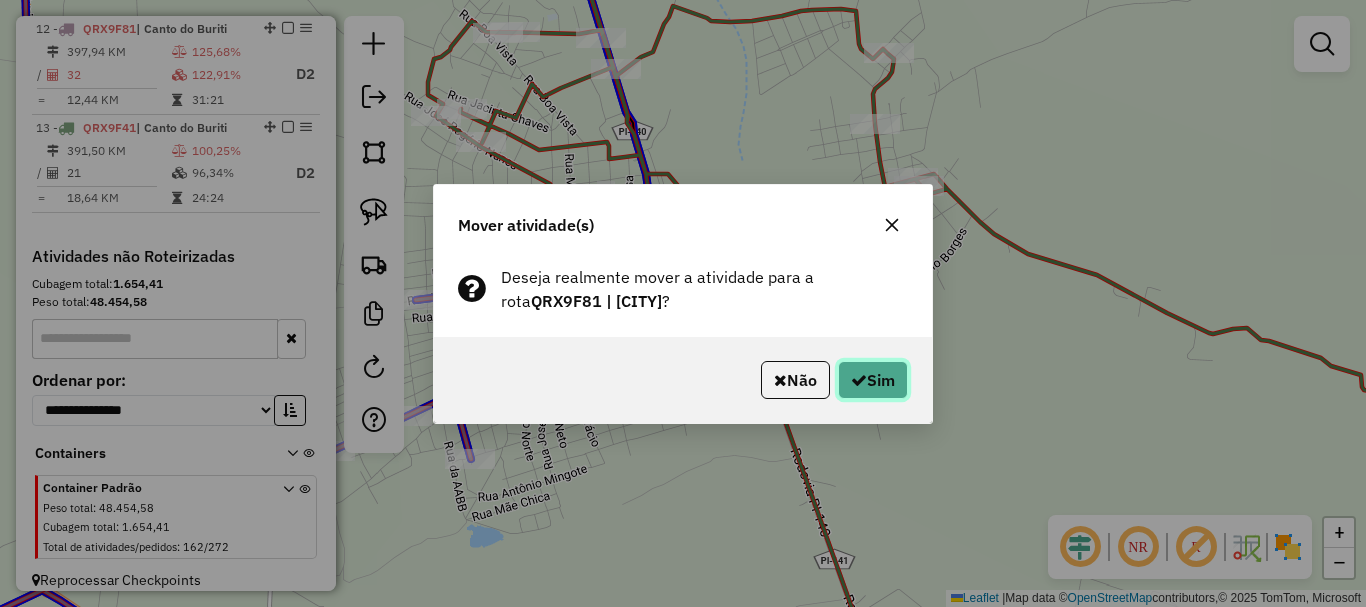 click on "Sim" 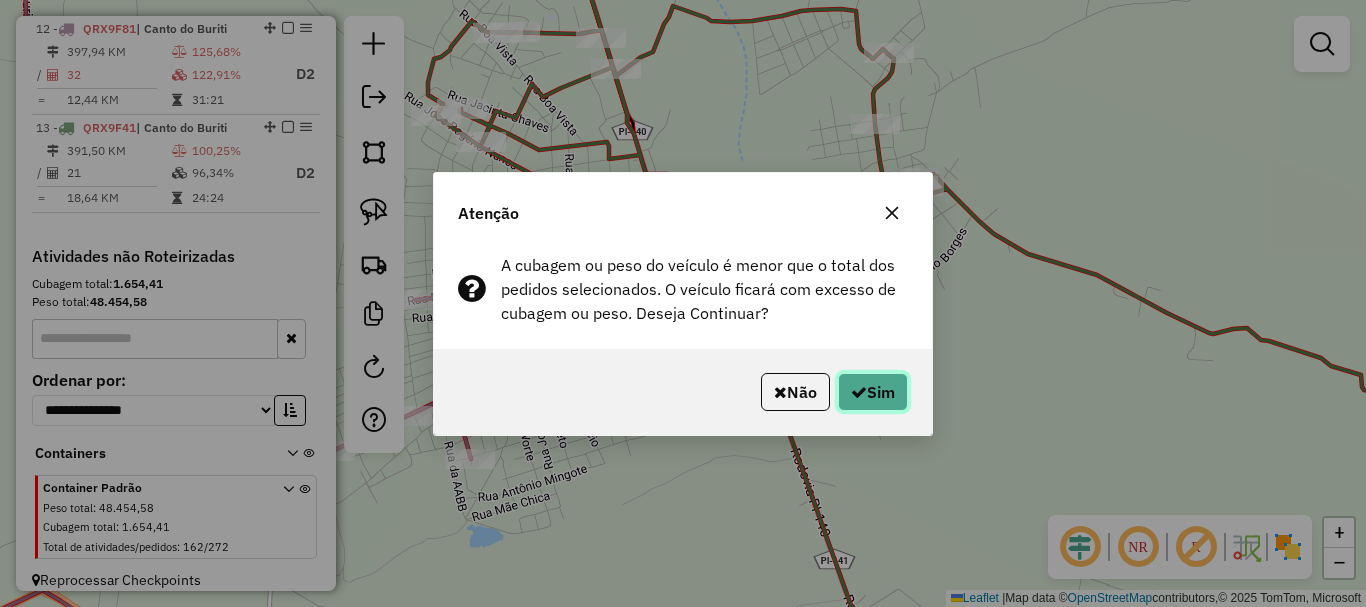 click on "Sim" 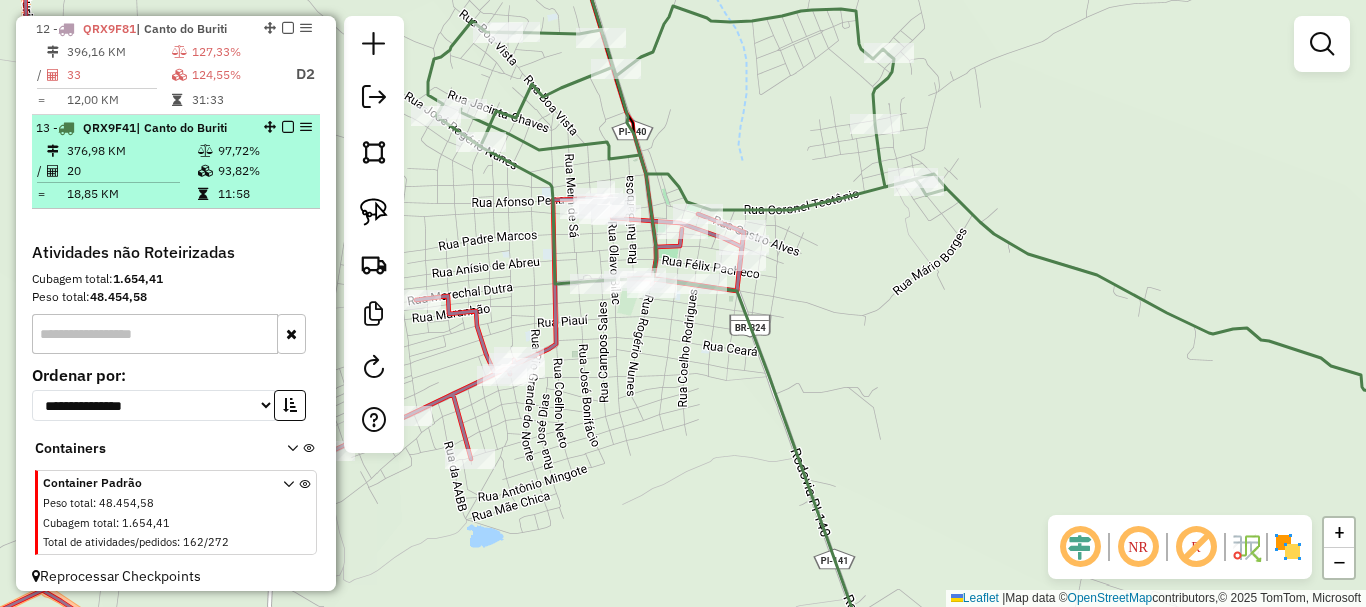click at bounding box center [288, 127] 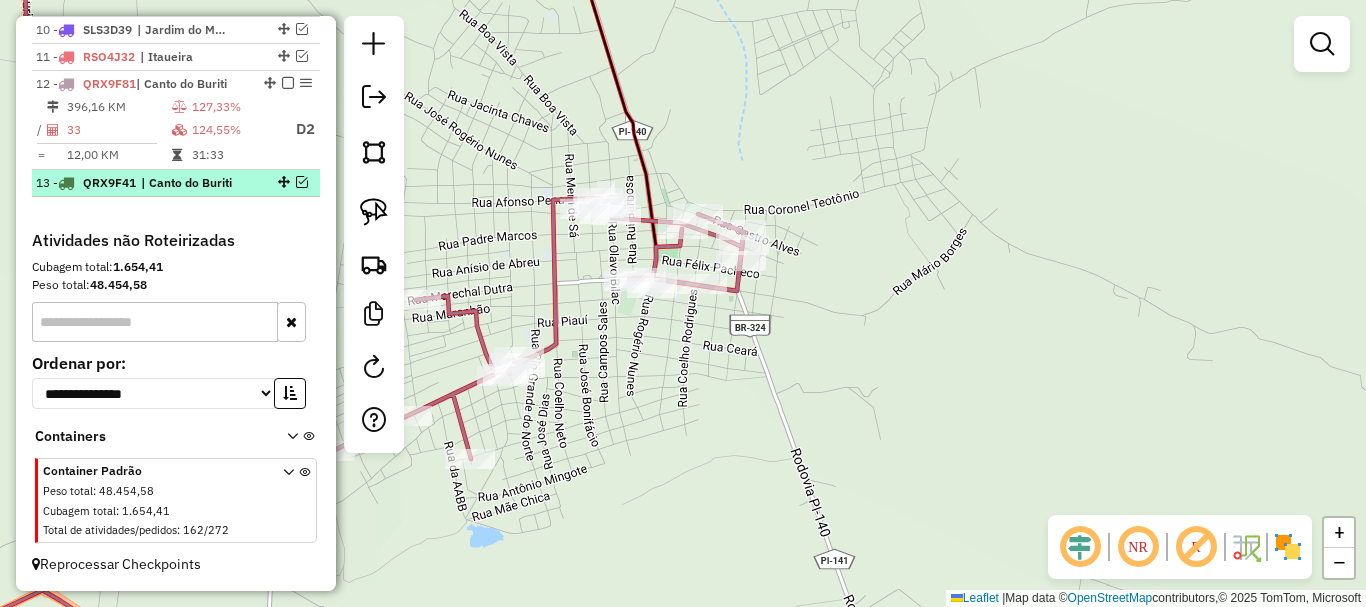 scroll, scrollTop: 916, scrollLeft: 0, axis: vertical 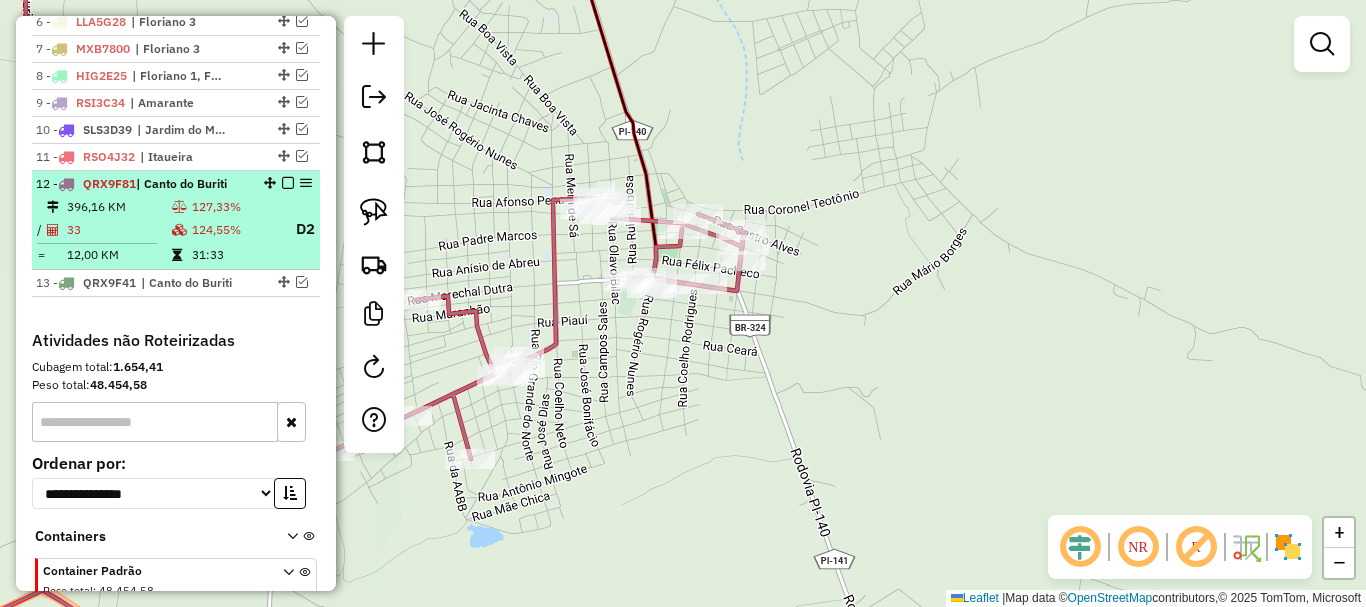 click on "127,33%" at bounding box center [235, 207] 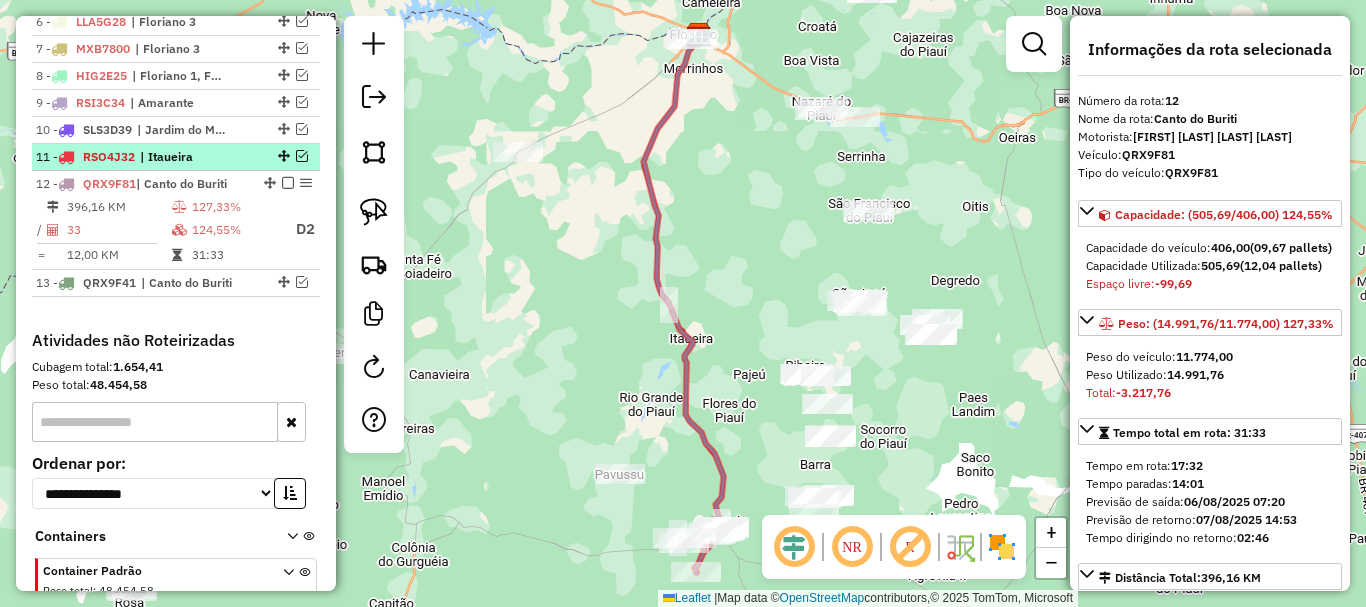 click at bounding box center (302, 156) 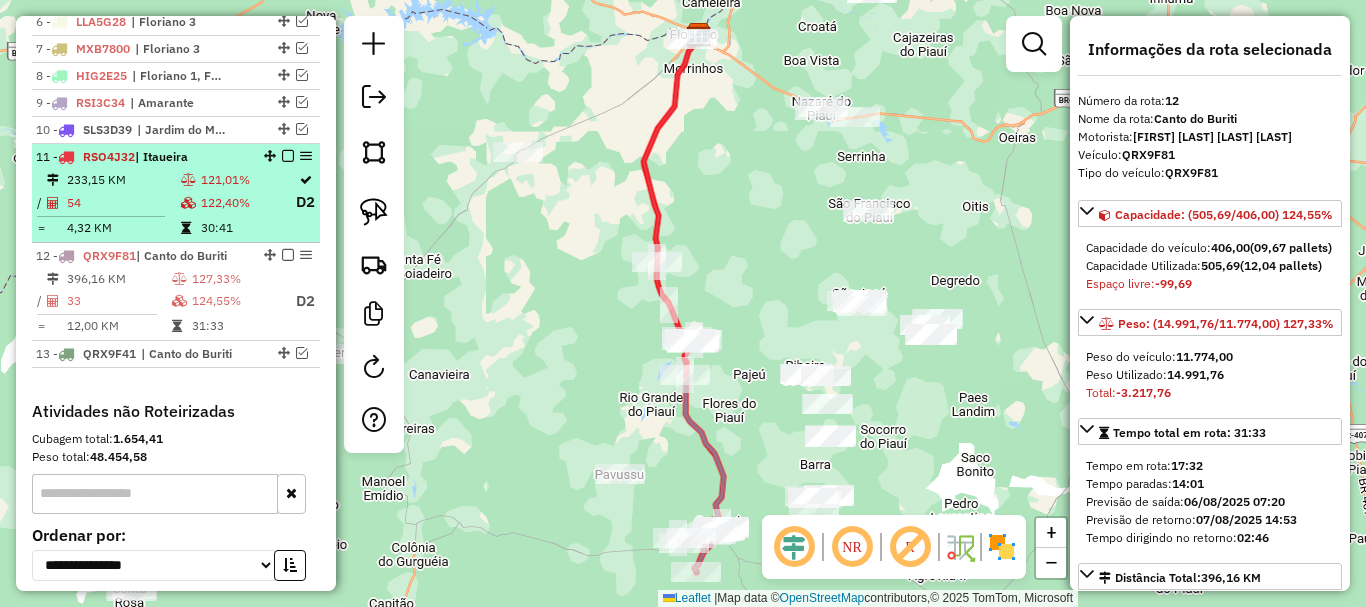 click on "121,01%" at bounding box center [247, 180] 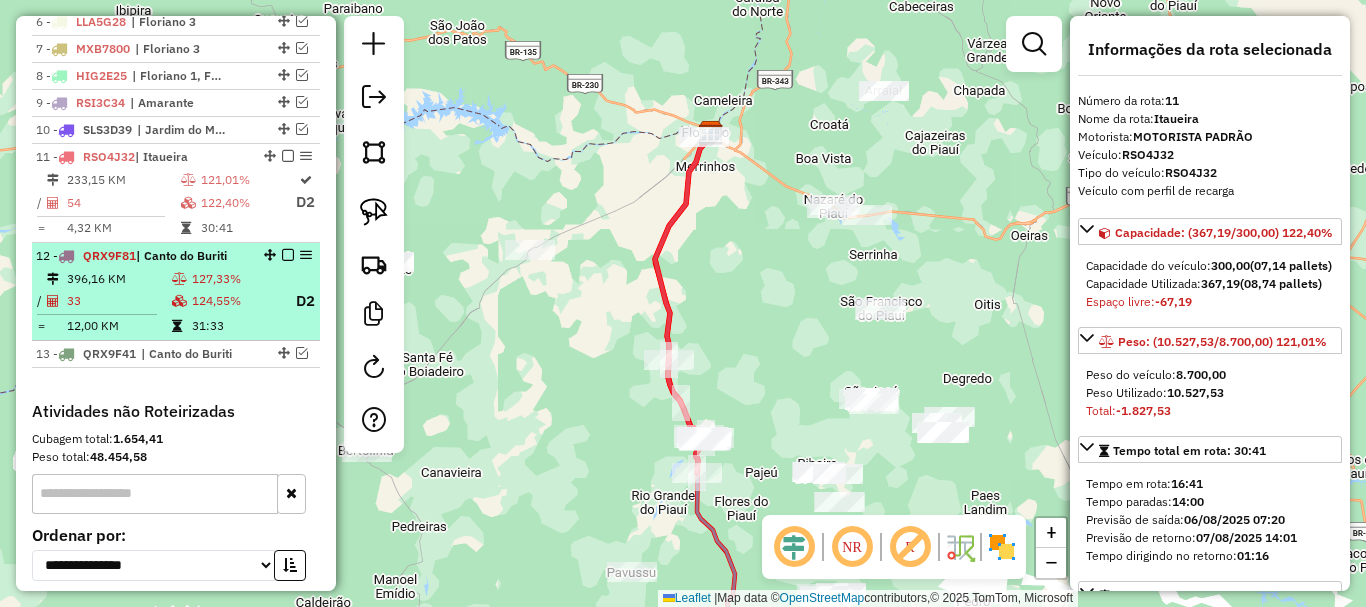 click on "127,33%" at bounding box center [235, 279] 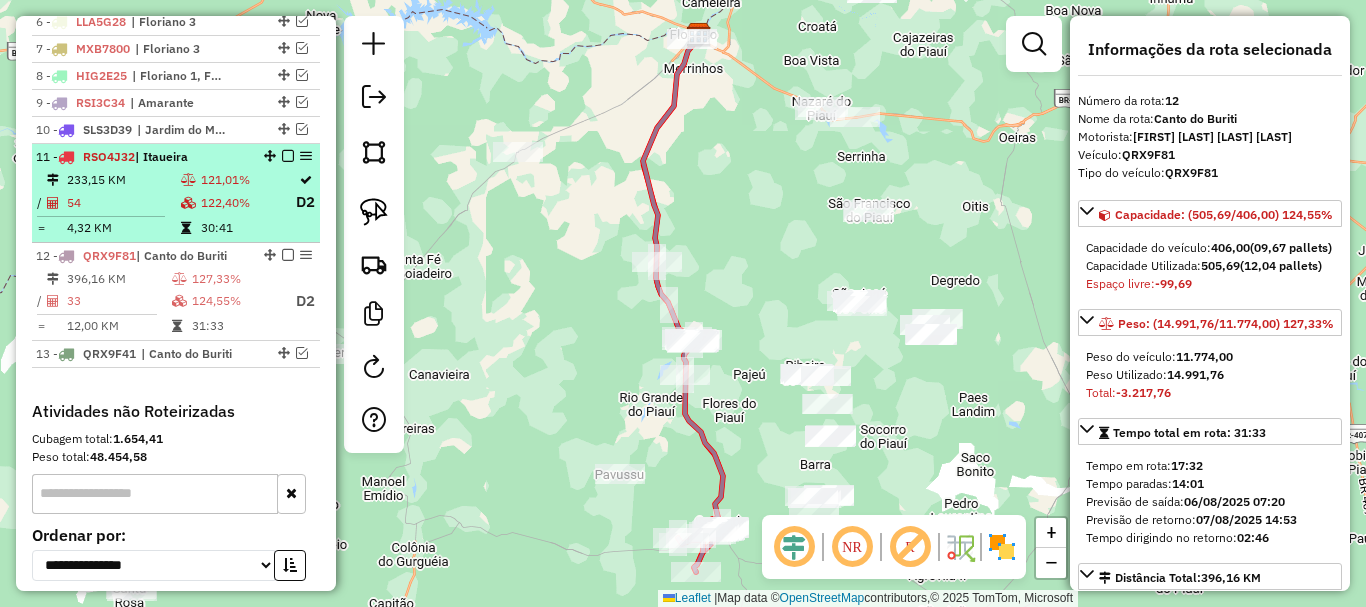 click on "233,15 KM   121,01%  /  54   122,40%   D2  =  4,32 KM   30:41" at bounding box center [176, 204] 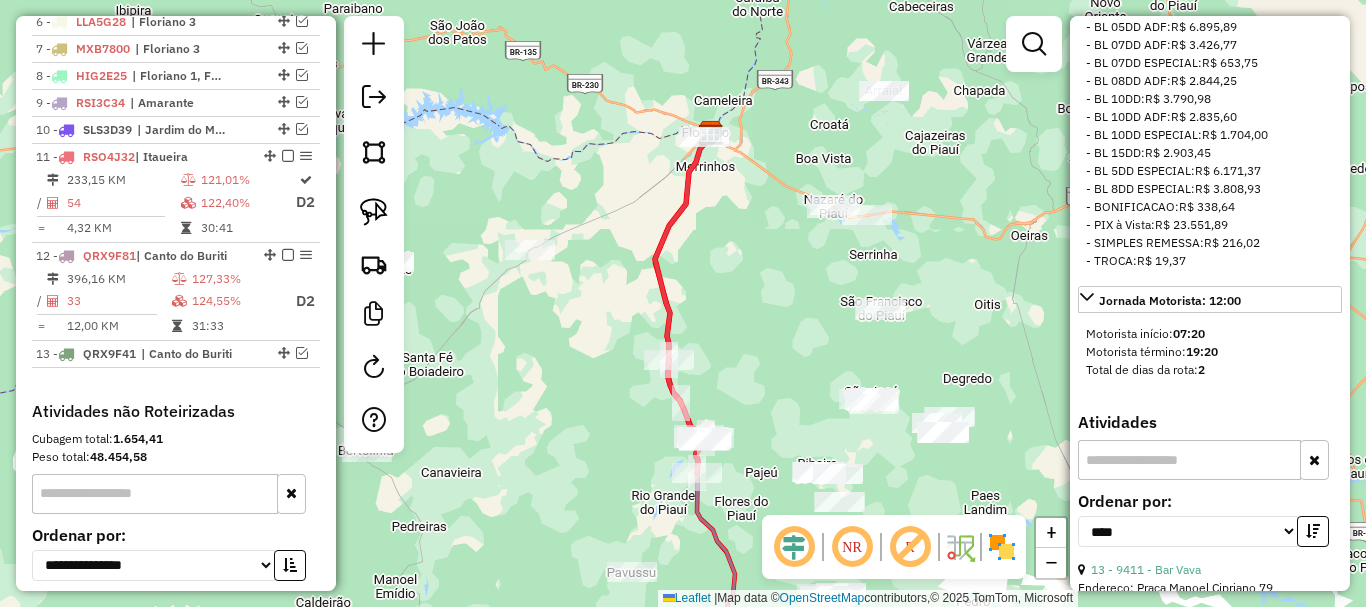 scroll, scrollTop: 1300, scrollLeft: 0, axis: vertical 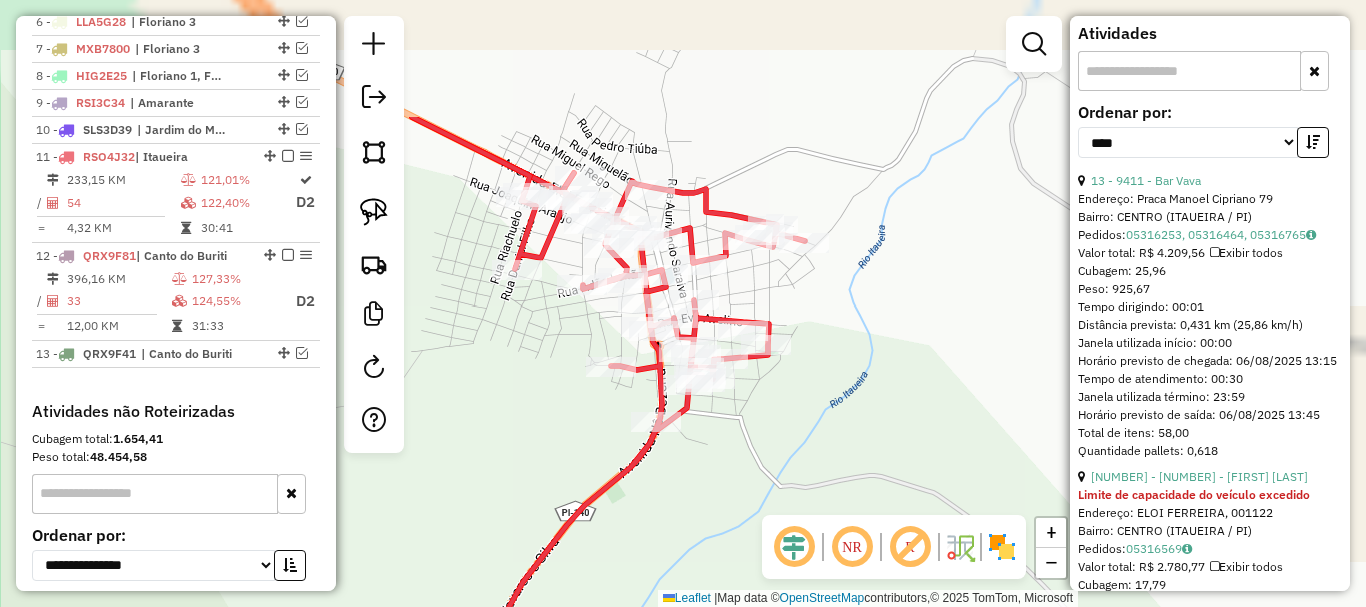 drag, startPoint x: 466, startPoint y: 151, endPoint x: 546, endPoint y: 329, distance: 195.15123 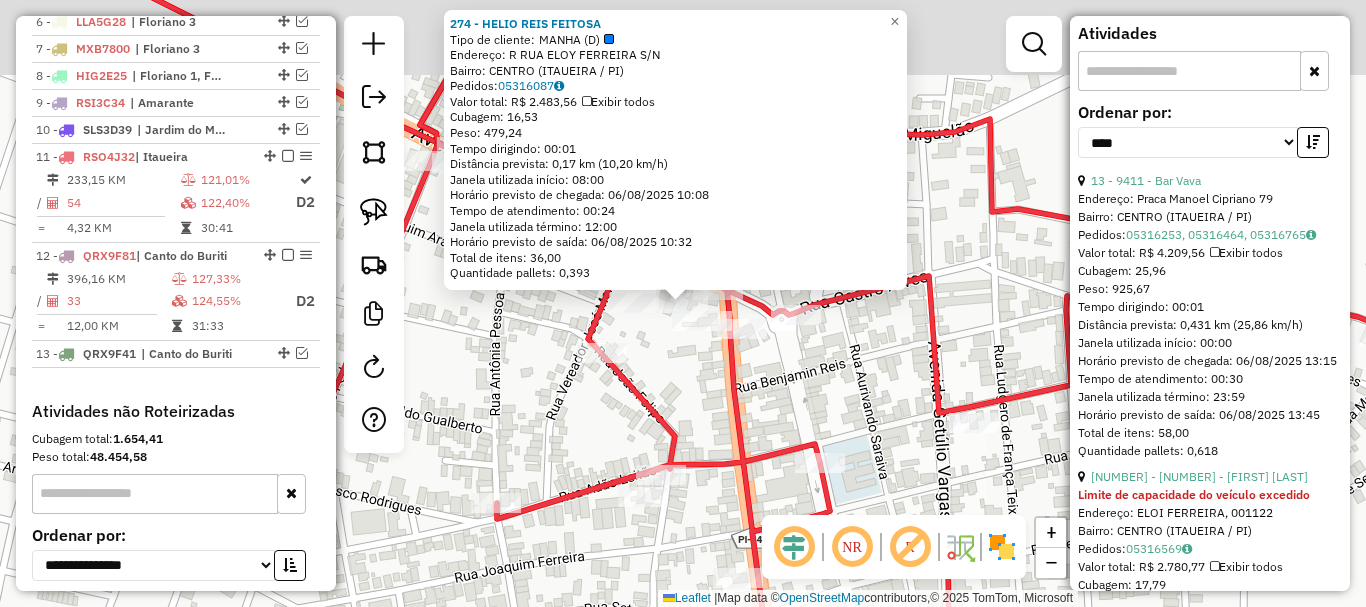 scroll, scrollTop: 1044, scrollLeft: 0, axis: vertical 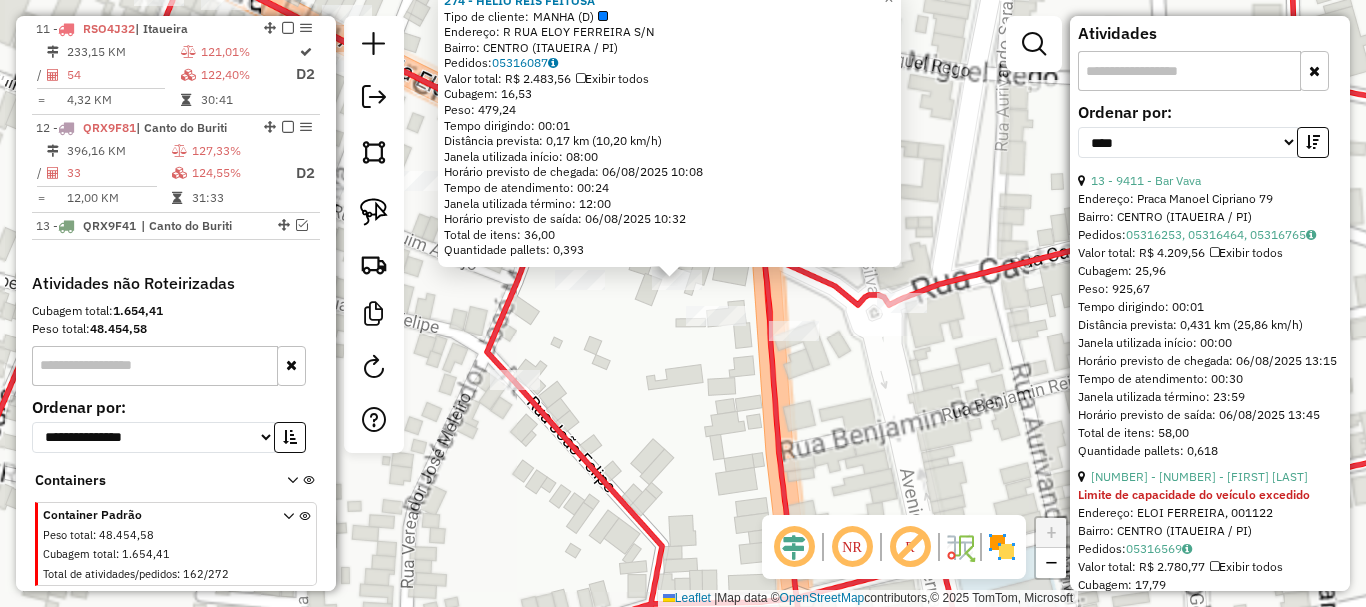 click on "Rota [NUMBER] - Placa RSO4J32 [NUMBER] - [BRAND] [NUMBER] - [FIRST] [LAST] [LAST] Tipo de cliente: MANHÃ (D) Endereço: R RUA [FIRST] [LAST] S/N Bairro: [NEIGHBORHOOD] ([CITY] / PI) Pedidos: [NUMBER] Valor total: R$ [PRICE] Exibir todos Cubagem: [NUMBER] Peso: [NUMBER] Tempo dirigindo: [TIME] Distância prevista: [NUMBER] km ([NUMBER] km/h) Janela utilizada início: [TIME] Horário previsto de chegada: [DATE] [TIME] Tempo de atendimento: [TIME] Janela utilizada término: [TIME] Horário previsto de saída: [DATE] [TIME] Total de itens: [NUMBER] Quantidade pallets: [NUMBER] × Janela de atendimento Grade de atendimento Capacidade Transportadoras Veículos Cliente Pedidos Rotas Selecione os dias de semana para filtrar as janelas de atendimento Seg Ter Qua Qui Sex Sáb Dom Informe o período da janela de atendimento: De: Até: Filtrar exatamente a janela do cliente Considerar janela de atendimento padrão Selecione os dias de semana para filtrar as grades de atendimento Seg" 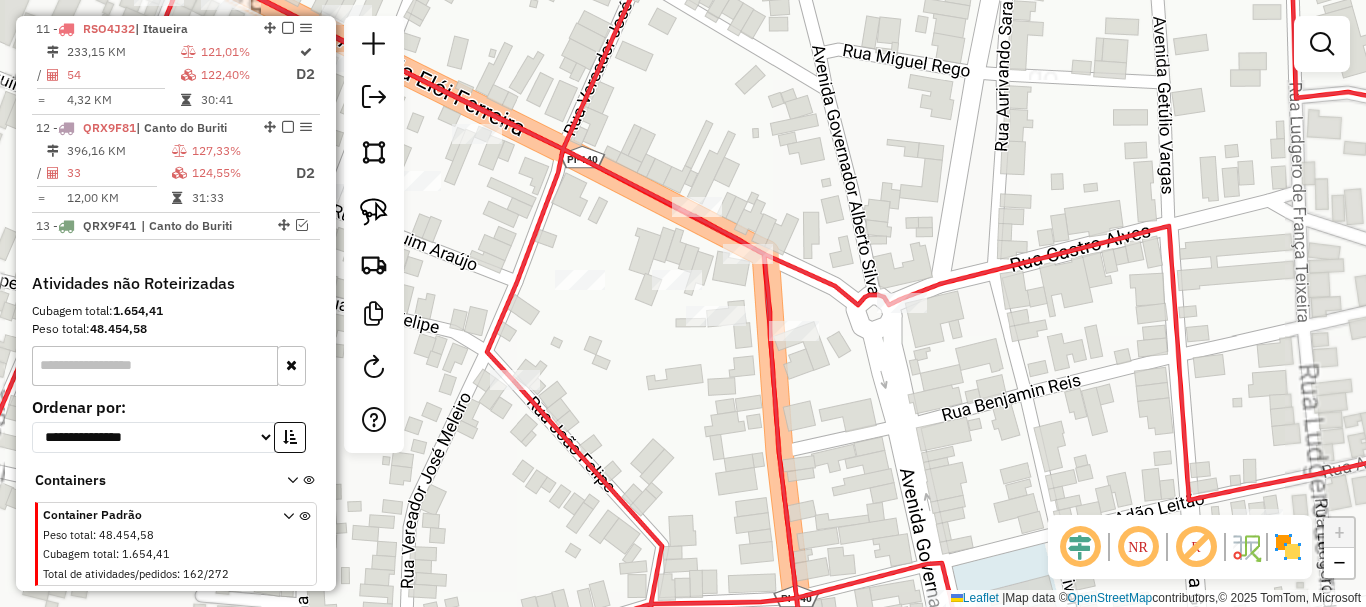 select on "*********" 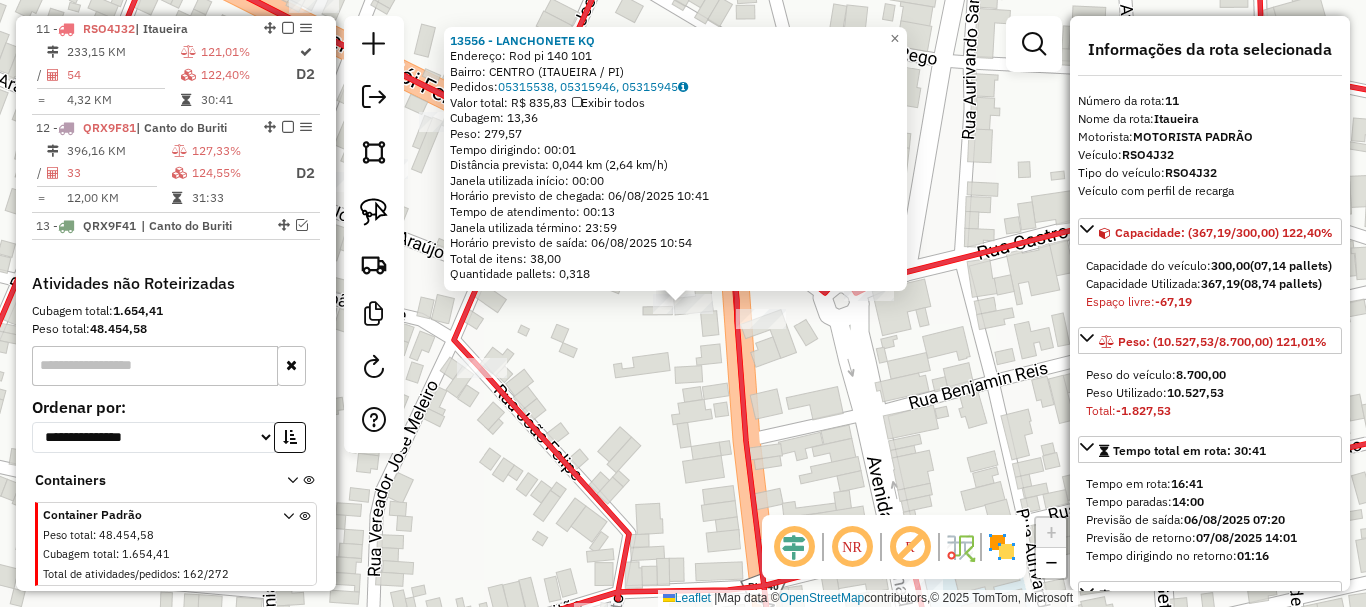click on "Rota [NUMBER] - Placa [PLATE]  [NUMBER] - [NAME] [NUMBER] - [NAME]  Endereço:  [STREET_NAME] [NUMBER]   Bairro: [NEIGHBORHOOD] ([NEIGHBORHOOD] / PI)   Pedidos:  [NUMBER], [NUMBER], [NUMBER]   Valor total: R$ [PRICE]   Exibir todos   Cubagem: [NUMBER]  Peso: [NUMBER]  Tempo dirigindo: [TIME]   Distância prevista: [NUMBER] km ([NUMBER] km/h)   Janela utilizada início: [TIME]   Horário previsto de chegada: [DATE] [TIME]   Tempo de atendimento: [TIME]   Janela utilizada término: [TIME]   Horário previsto de saída: [DATE] [TIME]   Total de itens: [NUMBER]   Quantidade pallets: [NUMBER]  × Janela de atendimento Grade de atendimento Capacidade Transportadoras Veículos Cliente Pedidos  Rotas Selecione os dias de semana para filtrar as janelas de atendimento  Seg   Ter   Qua   Qui   Sex   Sáb   Dom  Informe o período da janela de atendimento: De: Até:  Filtrar exatamente a janela do cliente  Considerar janela de atendimento padrão  Selecione os dias de semana para filtrar as grades de atendimento  Seg   Ter   Qua   Qui   Sex   Sáb   Dom  +" 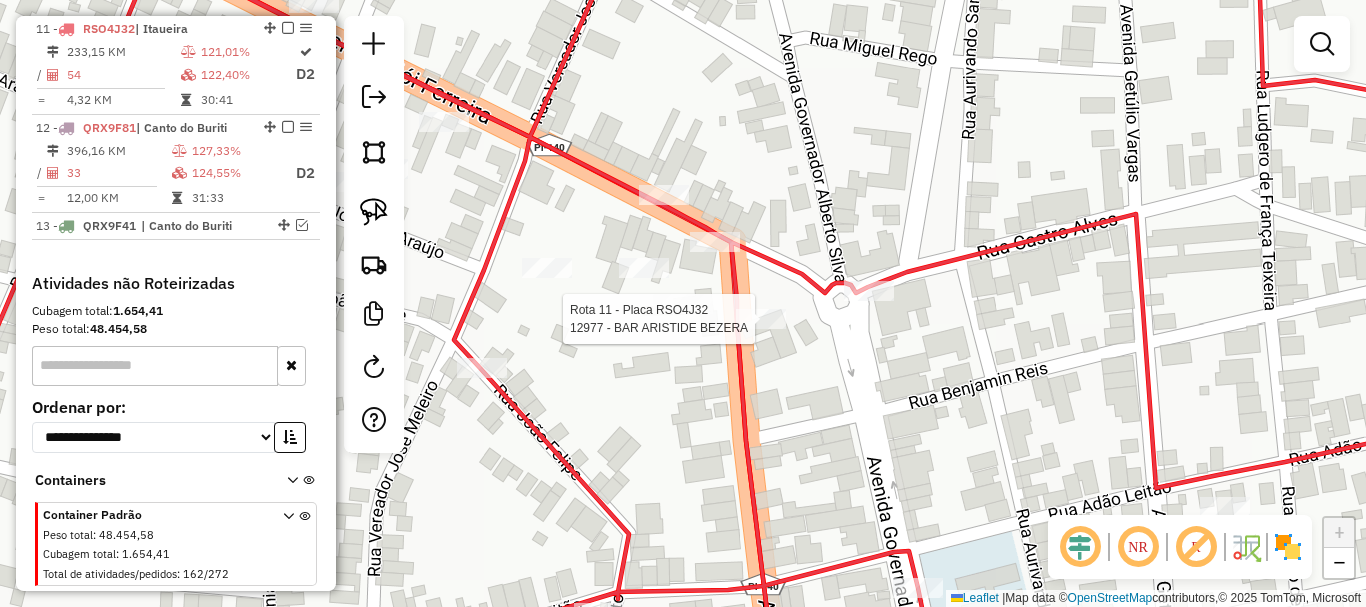 select on "*********" 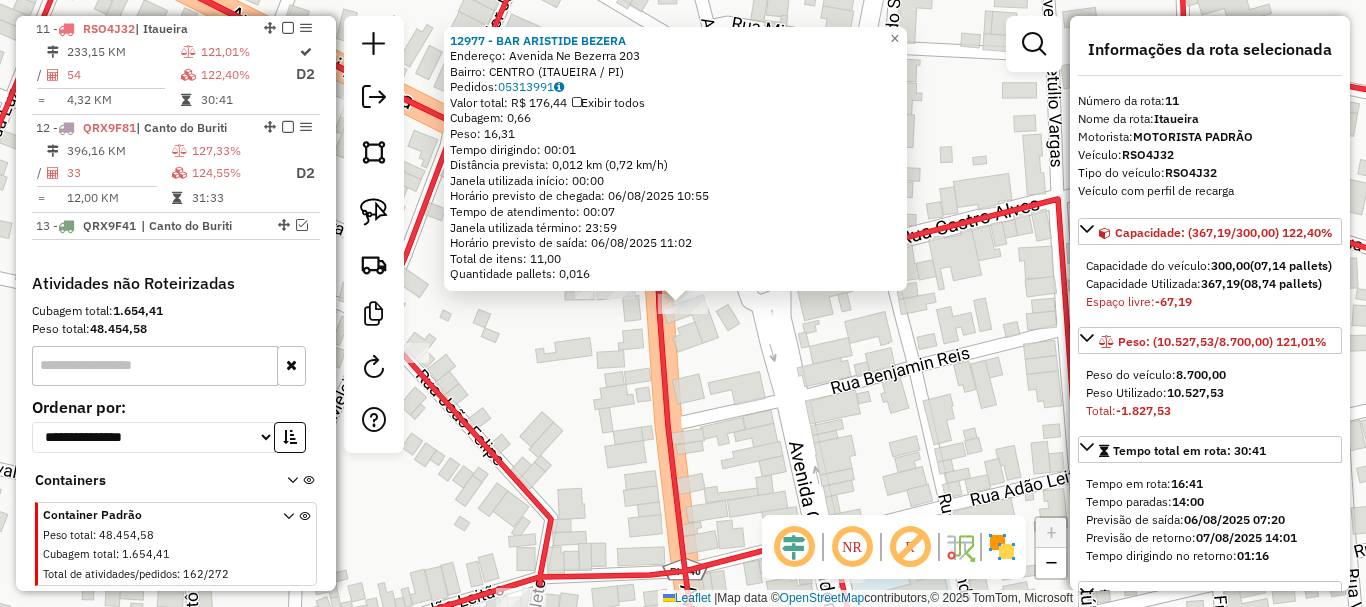 click on "[NUMBER] - [NEIGHBORHOOD] Endereço: Avenida [NAME] [NUMBER] Bairro: [NEIGHBORHOOD] ([CITY] / PI) Pedidos: [NUMBER] Valor total: R$ [AMOUNT] Exibir todos Cubagem: [NUMBER] Peso: [NUMBER] Tempo dirigindo: [TIME] Distância prevista: [NUMBER] km ([NUMBER] km/h) Janela utilizada início: [TIME] Horário previsto de chegada: [DATE] [TIME] Tempo de atendimento: [TIME] Janela utilizada término: [TIME] Horário previsto de saída: [DATE] [TIME] Total de itens: [NUMBER] Quantidade pallets: [NUMBER] × Janela de atendimento Grade de atendimento Capacidade Transportadoras Veículos Cliente Pedidos Rotas Selecione os dias de semana para filtrar as janelas de atendimento Seg Ter Qua Qui Sex Sáb Dom Informe o período da janela de atendimento: De: Até: Filtrar exatamente a janela do cliente Considerar janela de atendimento padrão Selecione os dias de semana para filtrar as grades de atendimento Seg Ter Qua Qui Sex Sáb Dom Considerar clientes sem dia de atendimento cadastrado +" 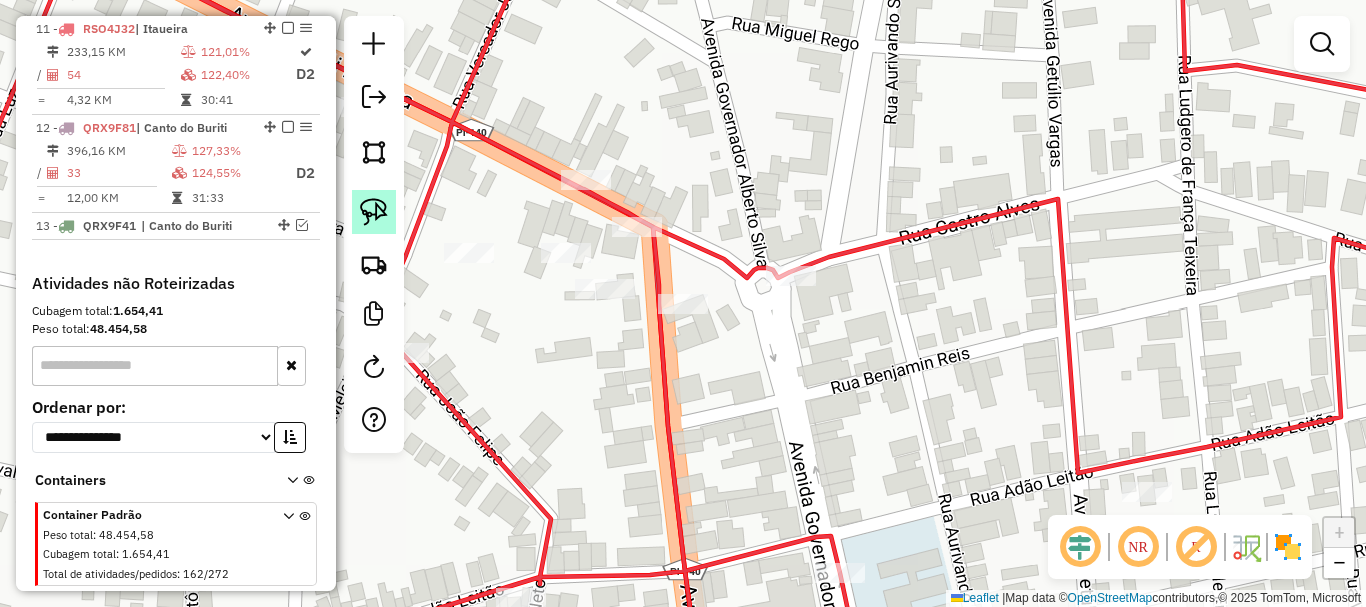 click 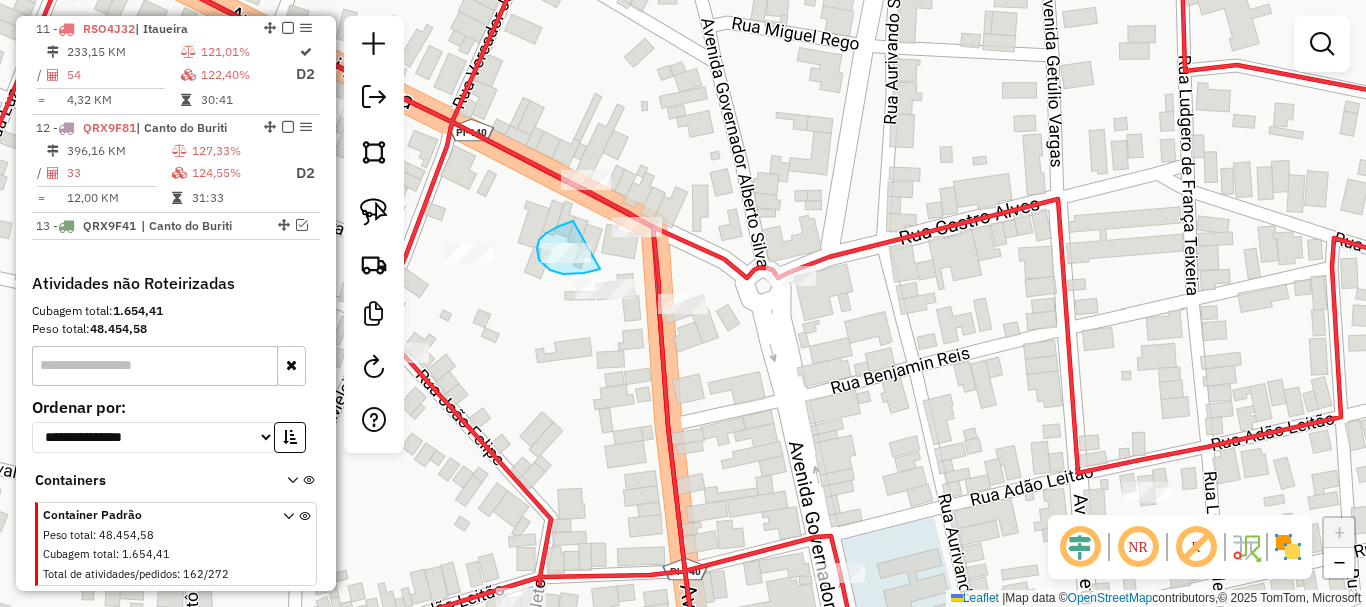 drag, startPoint x: 573, startPoint y: 221, endPoint x: 608, endPoint y: 264, distance: 55.443665 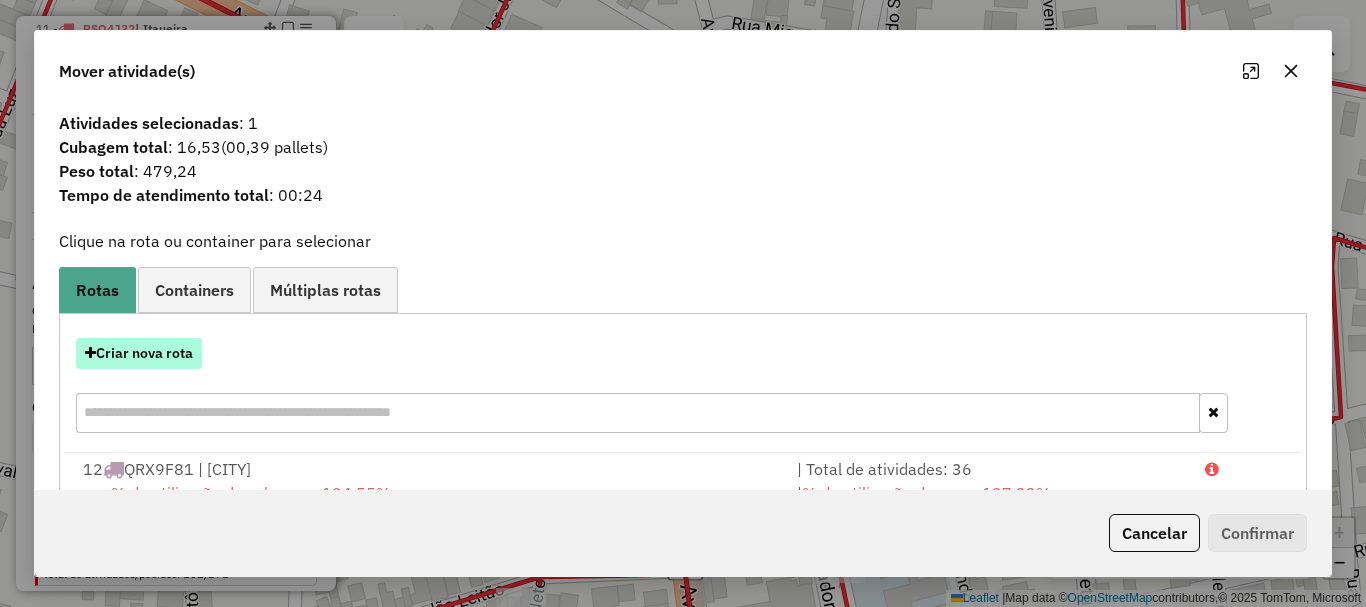 click on "Criar nova rota" at bounding box center (139, 353) 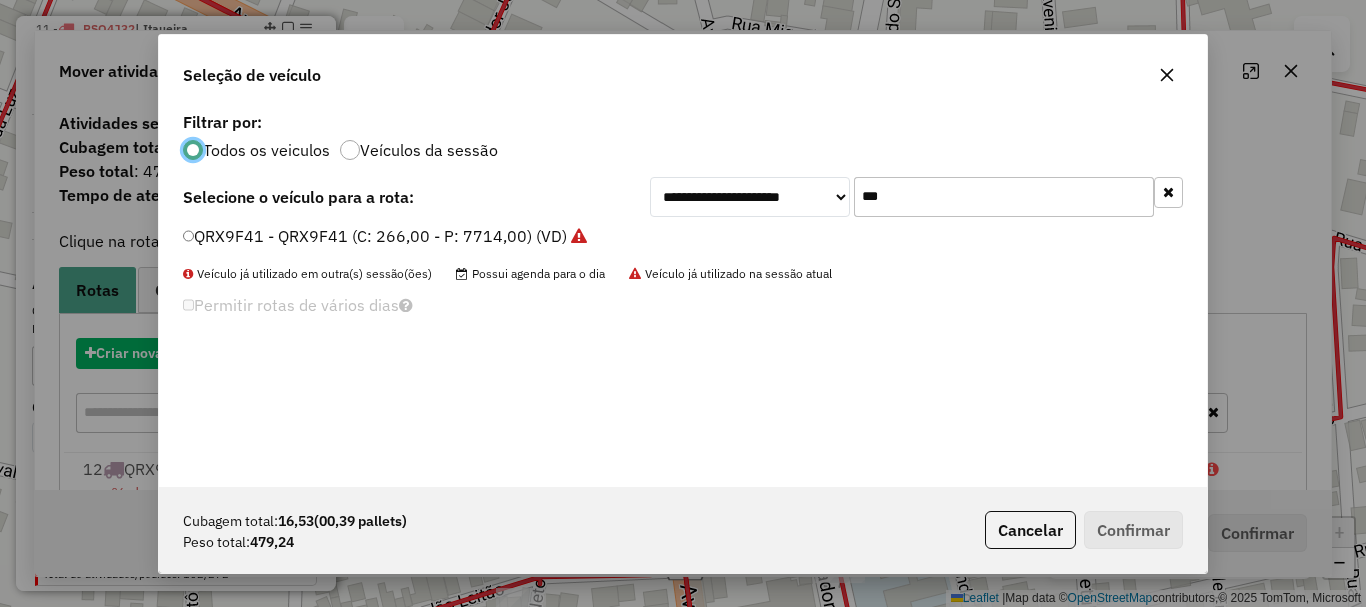 scroll, scrollTop: 11, scrollLeft: 6, axis: both 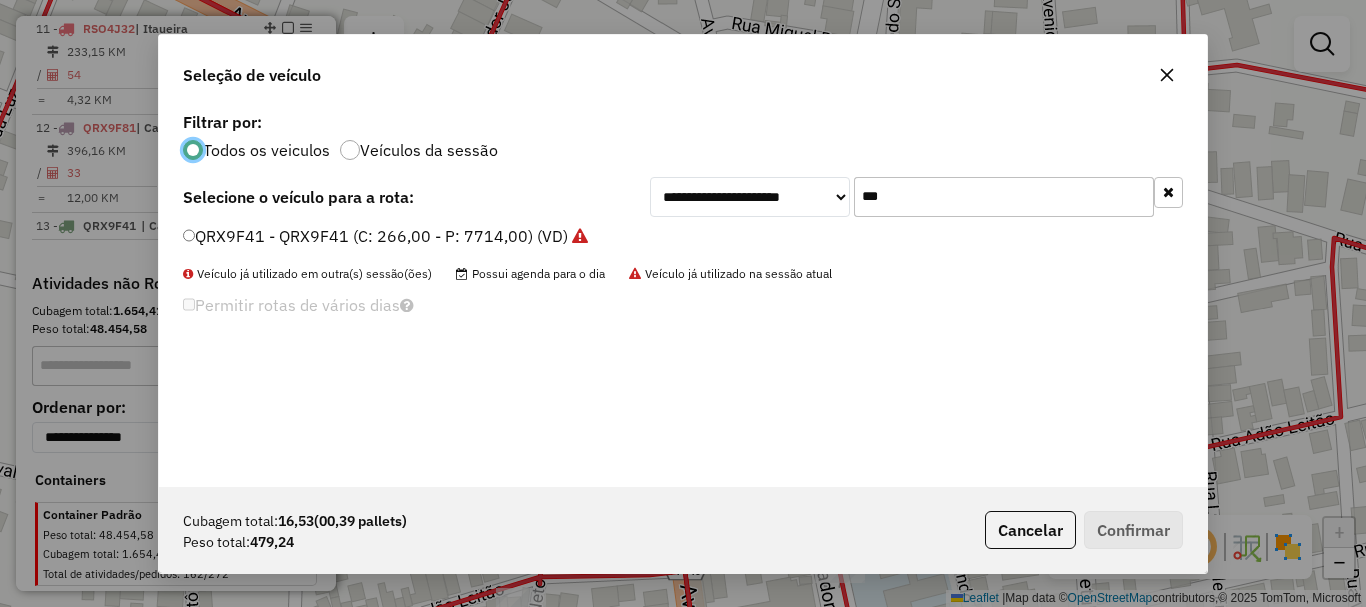 click on "***" 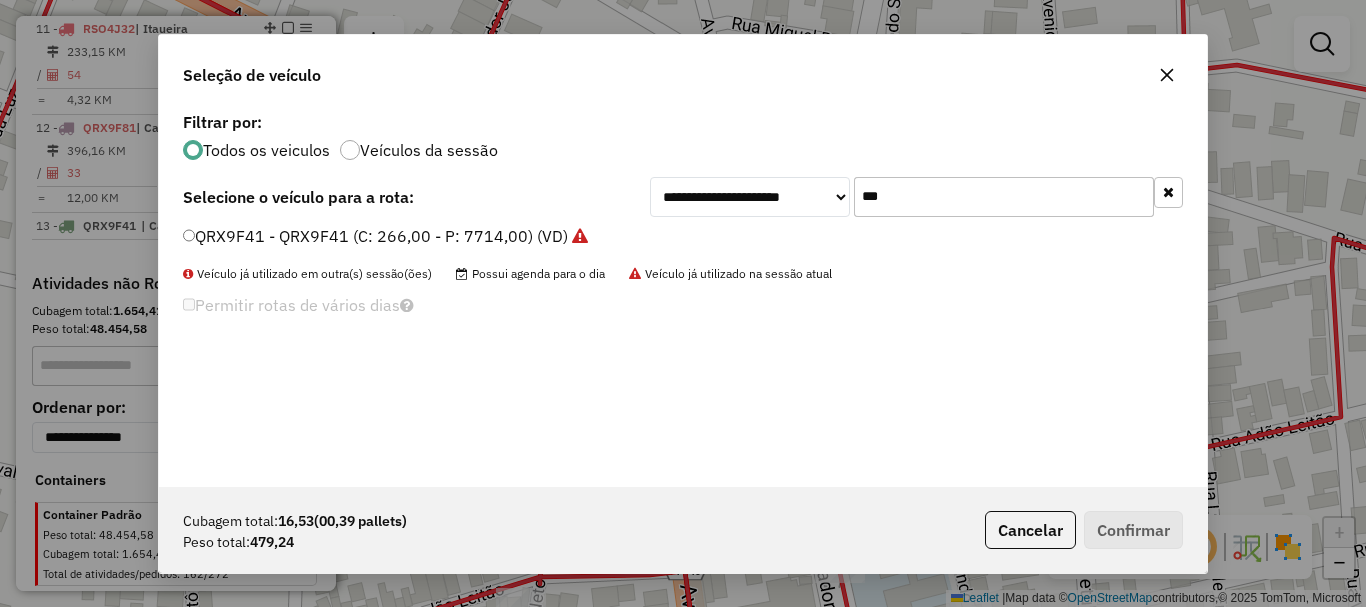 click on "***" 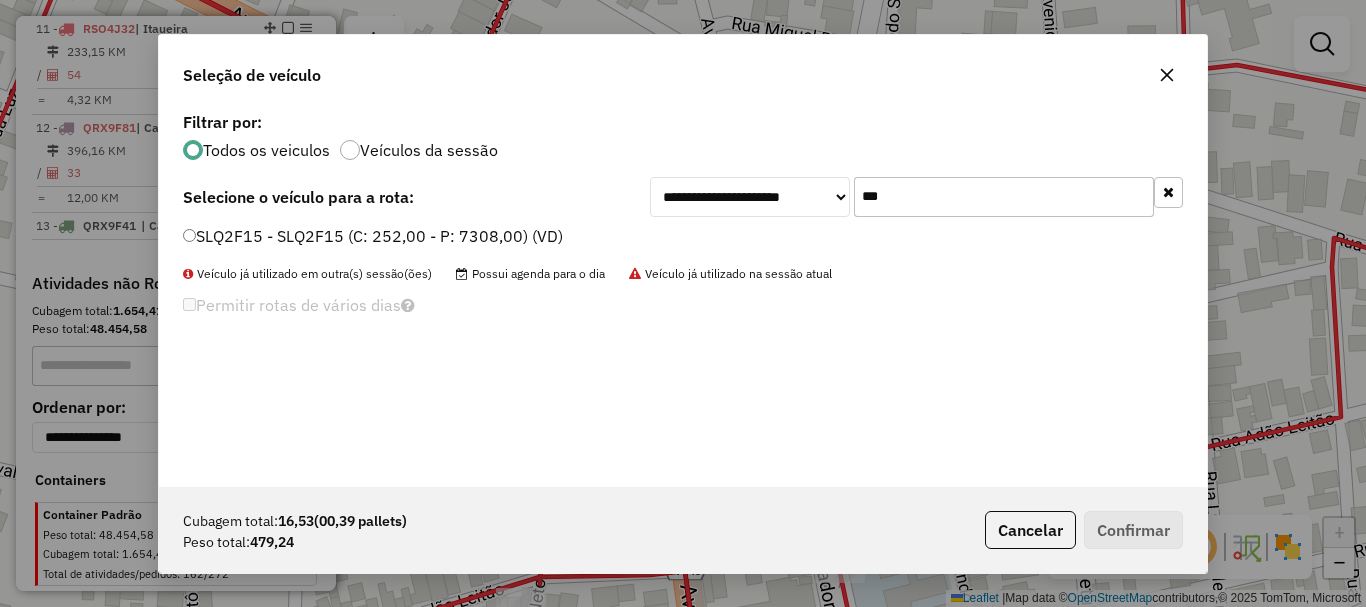 type on "***" 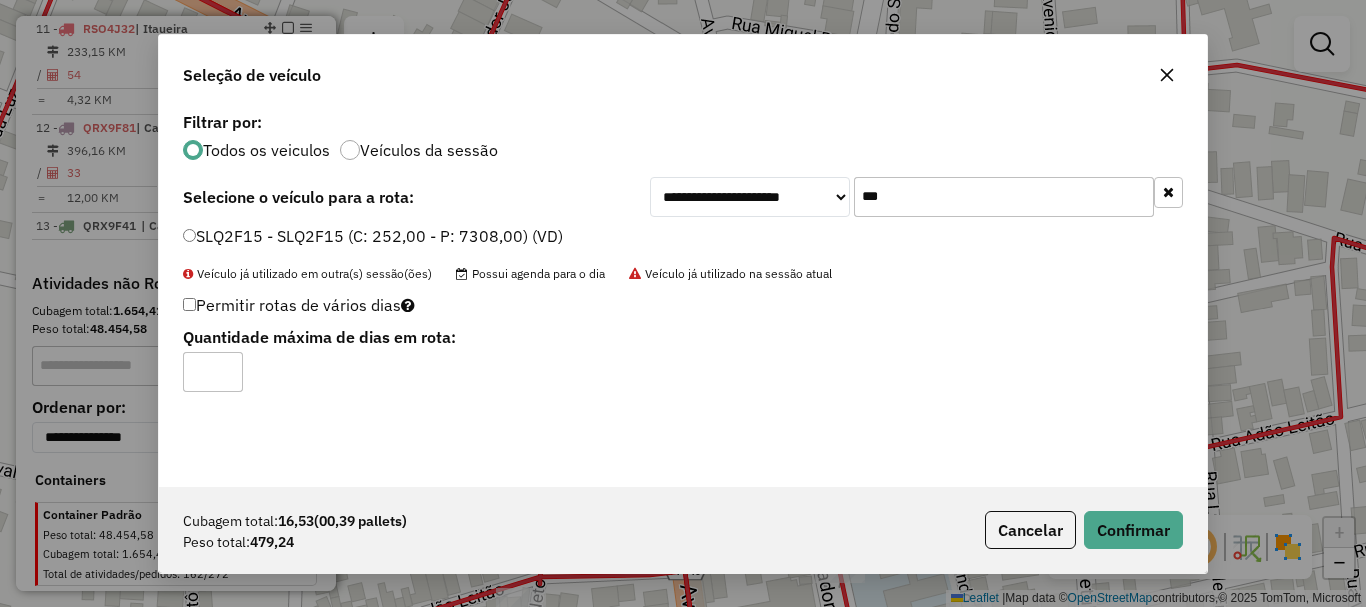 type on "*" 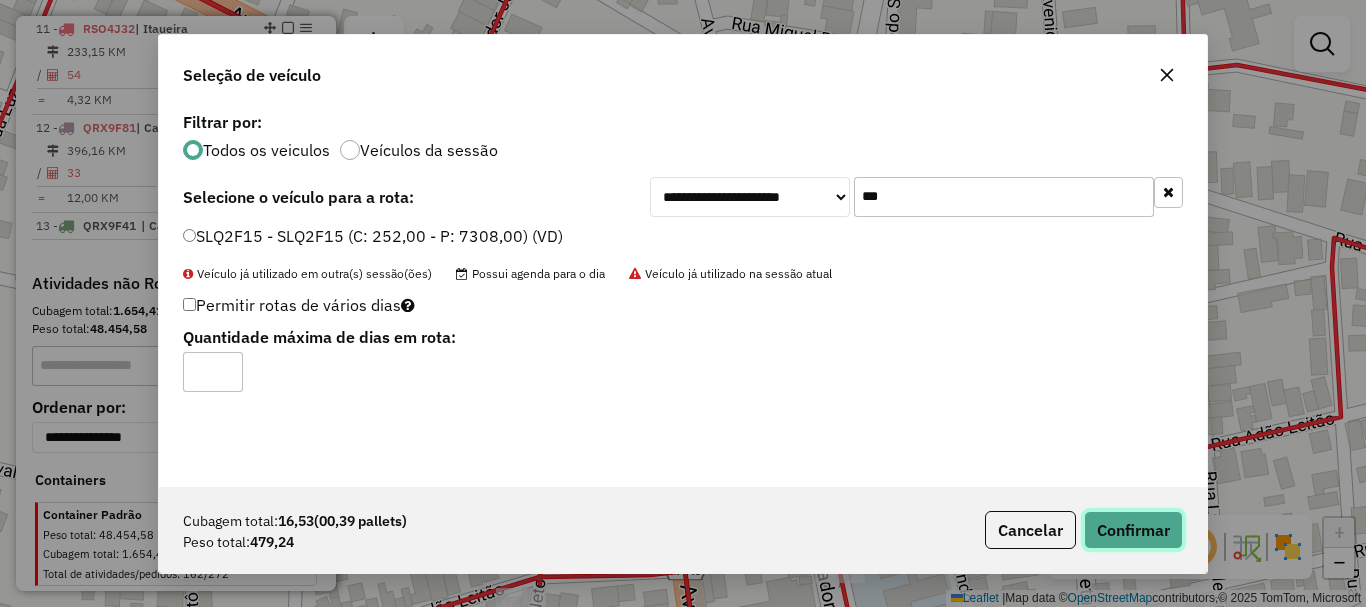 click on "Confirmar" 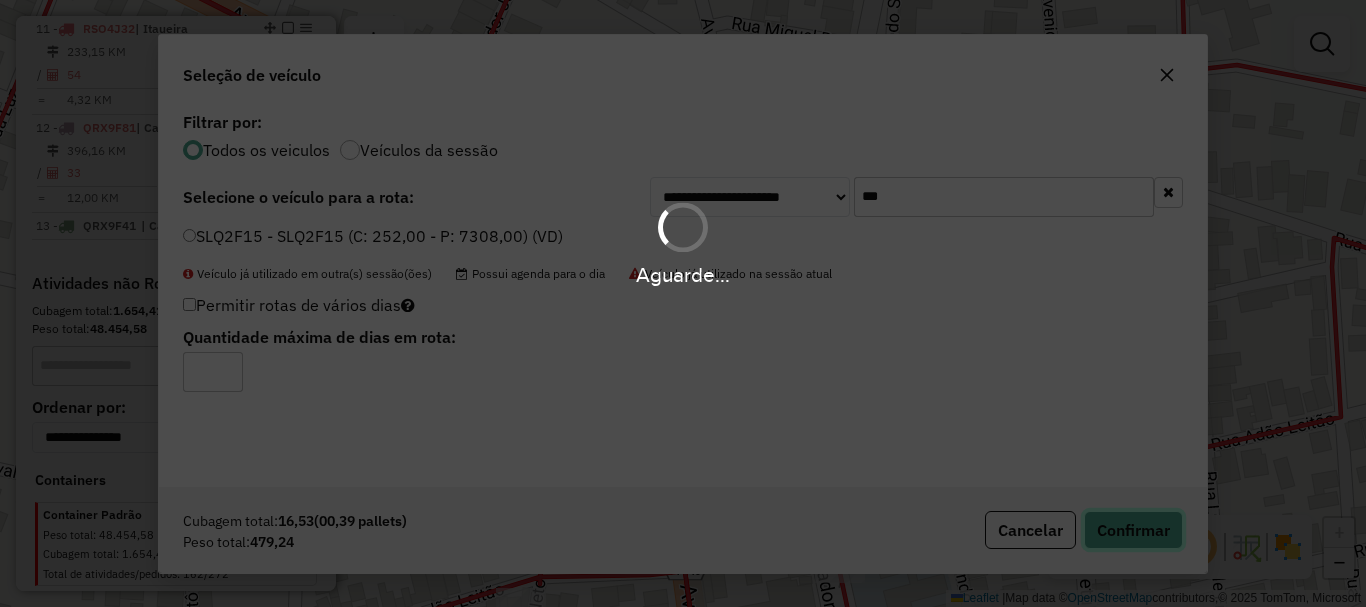 type 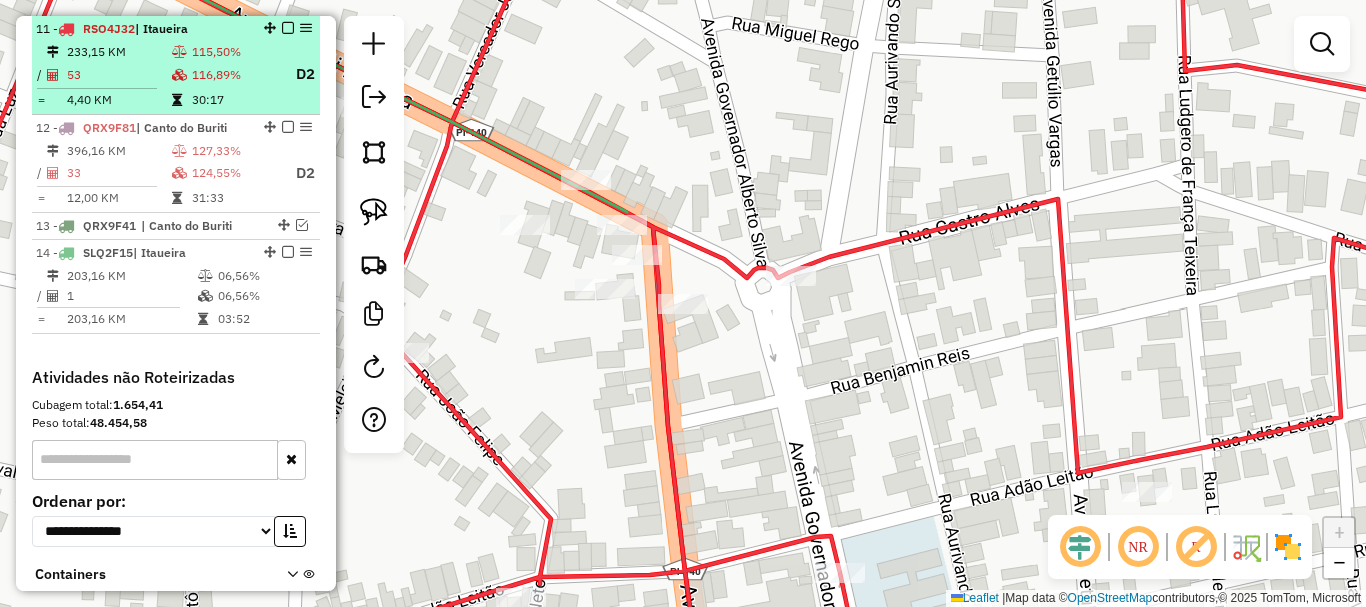click on "116,89%" at bounding box center (235, 74) 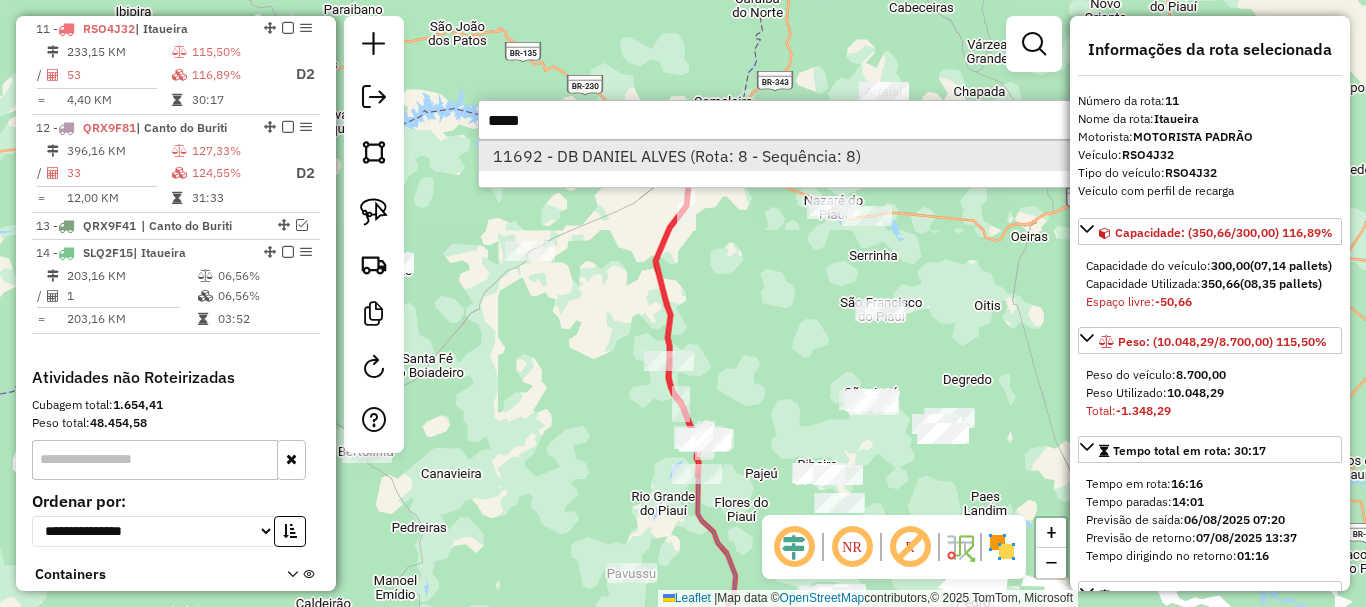type on "*****" 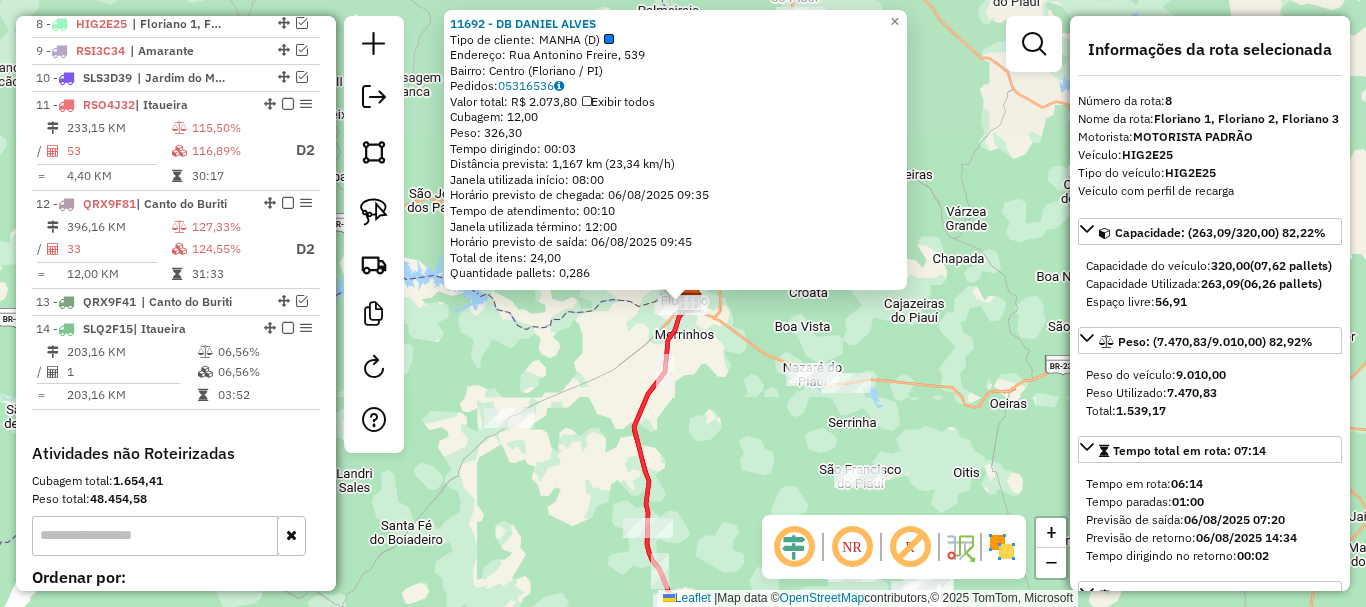 scroll, scrollTop: 963, scrollLeft: 0, axis: vertical 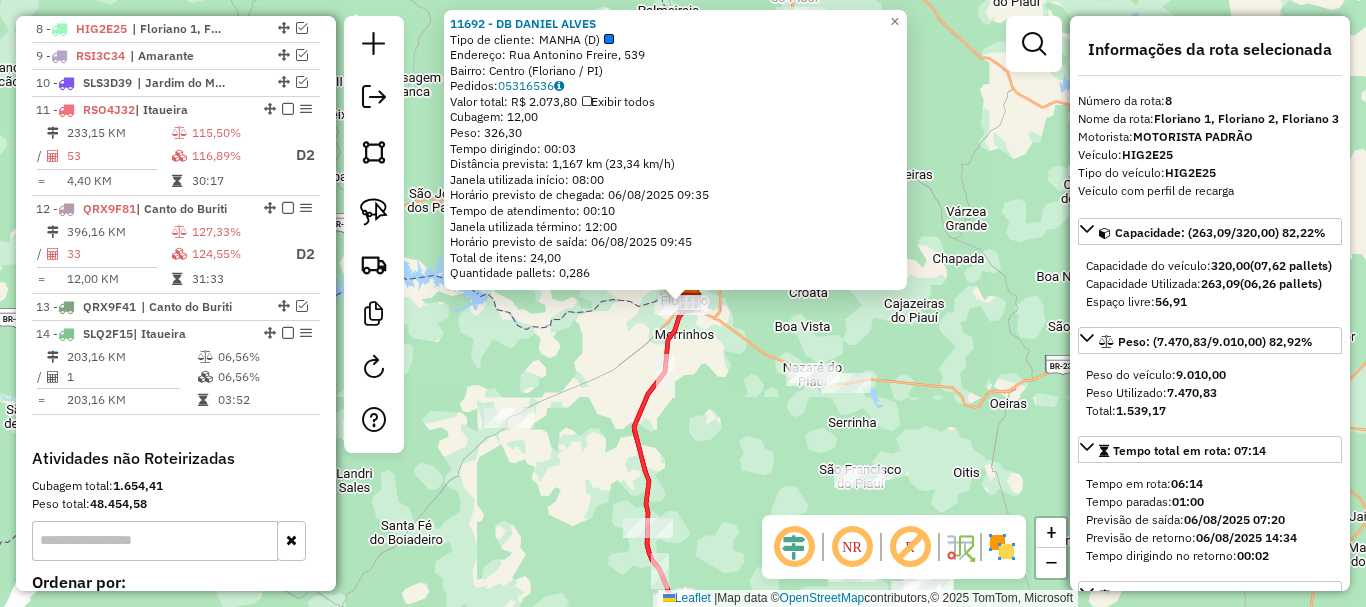 click on "[NUMBER] - [FIRST] [LAST] [LAST] [LAST]  Tipo de cliente:   [TIME] ([LETTER])   Endereço: [STREET], [NUMBER]   Bairro: [CITY] ([CITY] / [STATE])   Pedidos:  [NUMBER]   Valor total: R$ [PRICE]   Exibir todos   Cubagem: [NUMBER]  Peso: [NUMBER]  Tempo dirigindo: [TIME]   Distância prevista: [NUMBER] km ([NUMBER] km/h)   Janela utilizada início: [TIME]   Horário previsto de chegada: [DATE] [TIME]   Tempo de atendimento: [TIME]   Janela utilizada término: [TIME]   Horário previsto de saída: [DATE] [TIME]   Total de itens: [NUMBER]   Quantidade pallets: [NUMBER]  × Janela de atendimento Grade de atendimento Capacidade Transportadoras Veículos Cliente Pedidos  Rotas Selecione os dias de semana para filtrar as janelas de atendimento  Seg   Ter   Qua   Qui   Sex   Sáb   Dom  Informe o período da janela de atendimento: De: [TIME] Até: [TIME]  Filtrar exatamente a janela do cliente  Considerar janela de atendimento padrão  Selecione os dias de semana para filtrar as grades de atendimento  Seg   Ter   Qua   Qui   Sex   Sáb   Dom   Peso mínimo: [NUMBER]   De: [TIME]  +" 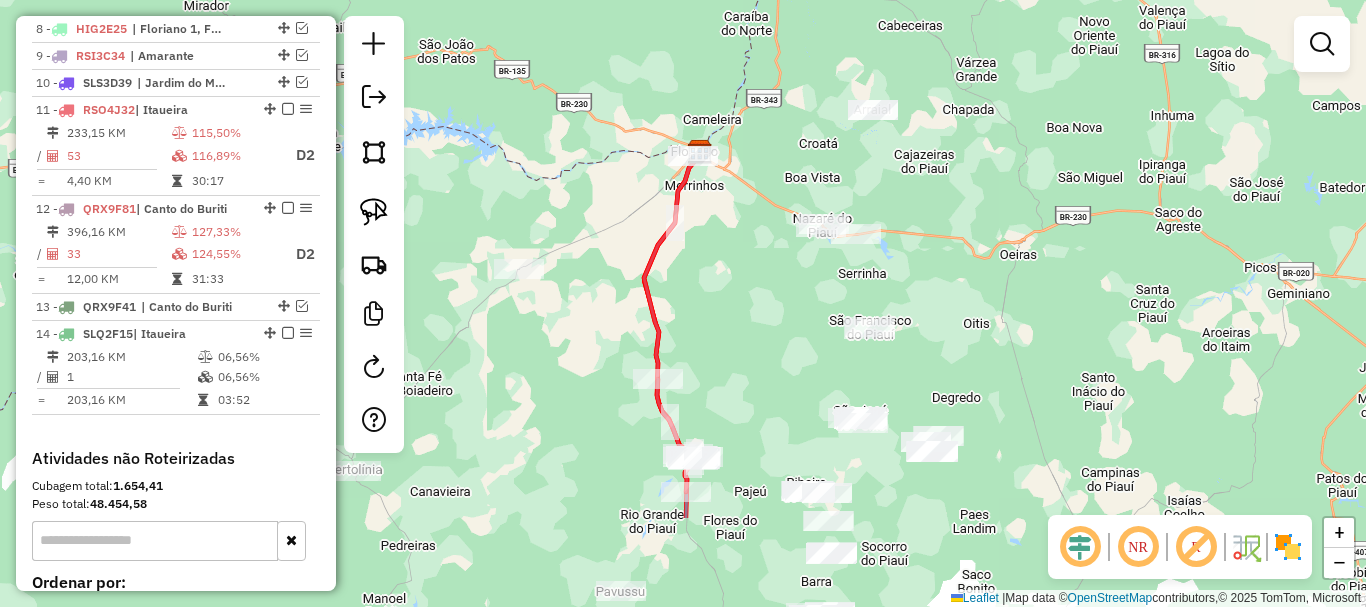 drag, startPoint x: 703, startPoint y: 433, endPoint x: 703, endPoint y: 262, distance: 171 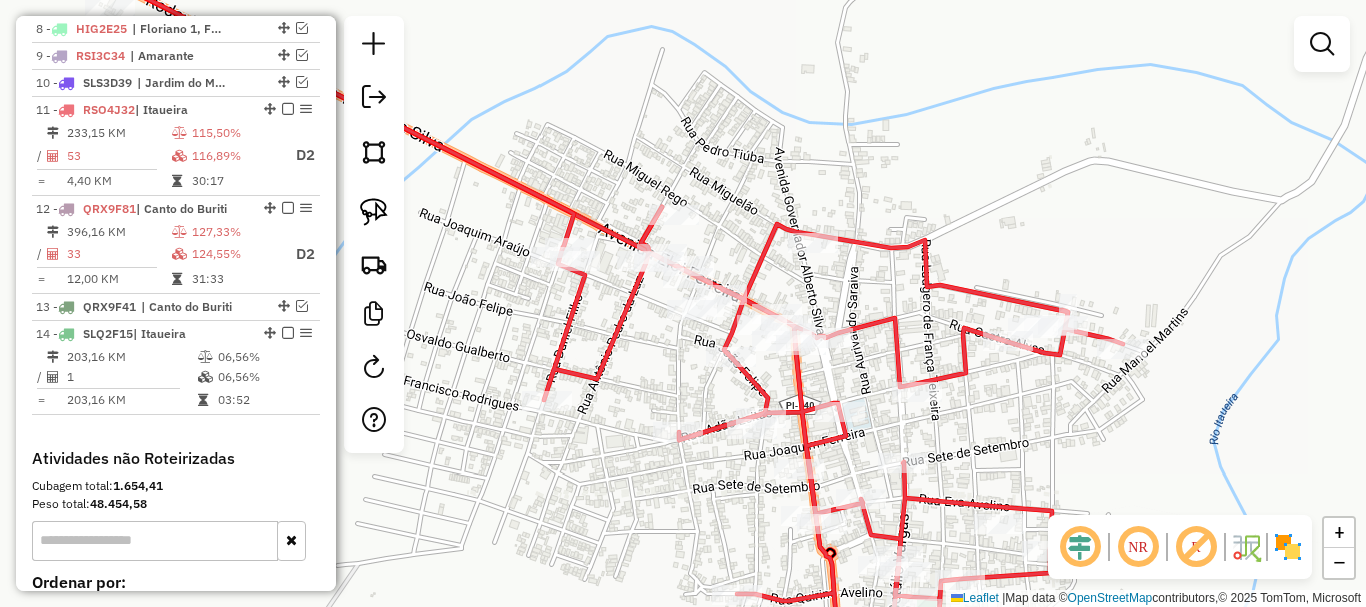 click 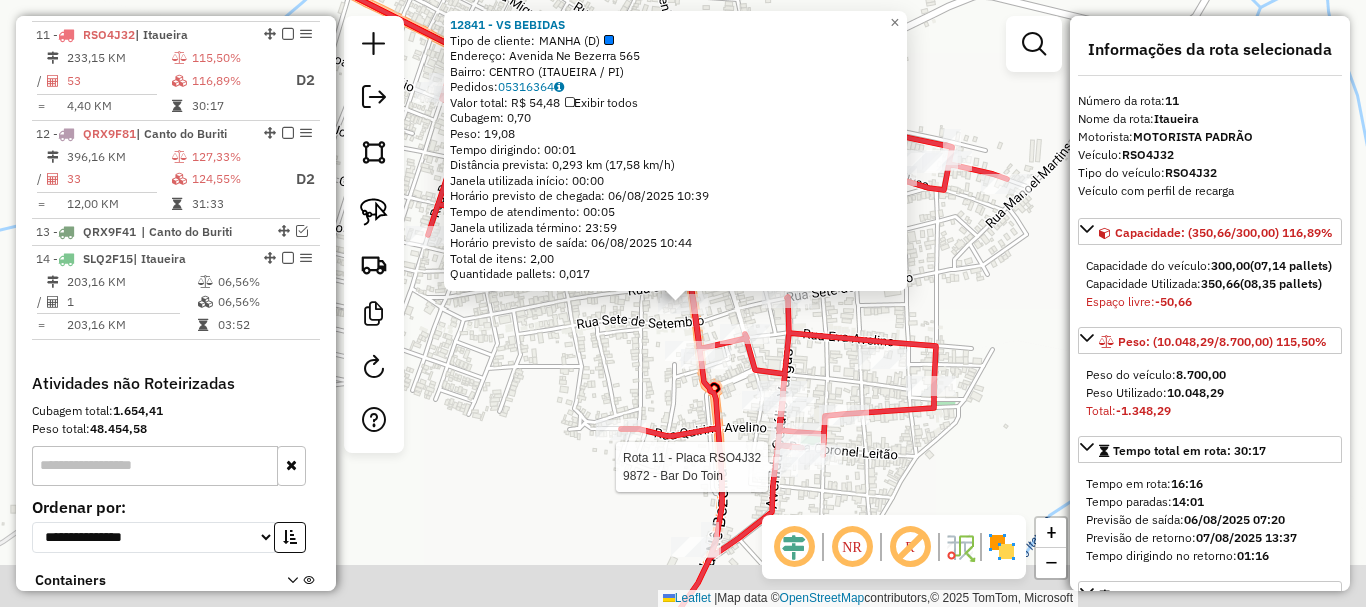 scroll, scrollTop: 1044, scrollLeft: 0, axis: vertical 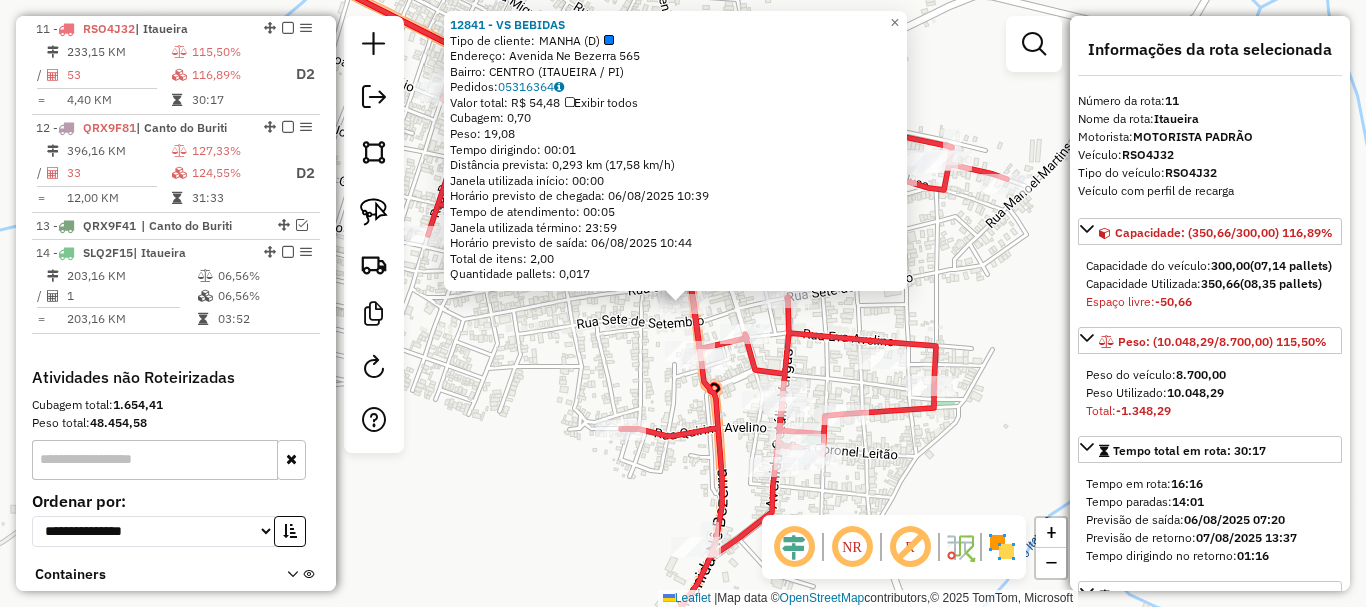 click on "Rota [NUMBER] - Placa [PLATE]  [NUMBER] - [NAME] Rota [NUMBER] - Placa [PLATE]  [NUMBER] - [NAME] Rota [NUMBER] - Placa [PLATE]  [NUMBER] - [NAME] [NUMBER]  Tipo de cliente:   MANHA (D)   Endereço:  [STREET_NAME] [NUMBER]   Bairro: [NEIGHBORHOOD] ([NEIGHBORHOOD] / PI)   Pedidos:  [NUMBER]   Valor total: R$ [PRICE]   Exibir todos   Cubagem: [NUMBER]  Peso: [NUMBER]  Tempo dirigindo: [TIME]   Distância prevista: [NUMBER] km ([NUMBER] km/h)   Janela utilizada início: [TIME]   Horário previsto de chegada: [DATE] [TIME]   Tempo de atendimento: [TIME]   Janela utilizada término: [TIME]   Horário previsto de saída: [DATE] [TIME]   Total de itens: [NUMBER]   Quantidade pallets: [NUMBER]  × Janela de atendimento Grade de atendimento Capacidade Transportadoras Veículos Cliente Pedidos  Rotas Selecione os dias de semana para filtrar as janelas de atendimento  Seg   Ter   Qua   Qui   Sex   Sáb   Dom  Informe o período da janela de atendimento: De: Até:  Filtrar exatamente a janela do cliente  Considerar janela de atendimento padrão   Seg  +" 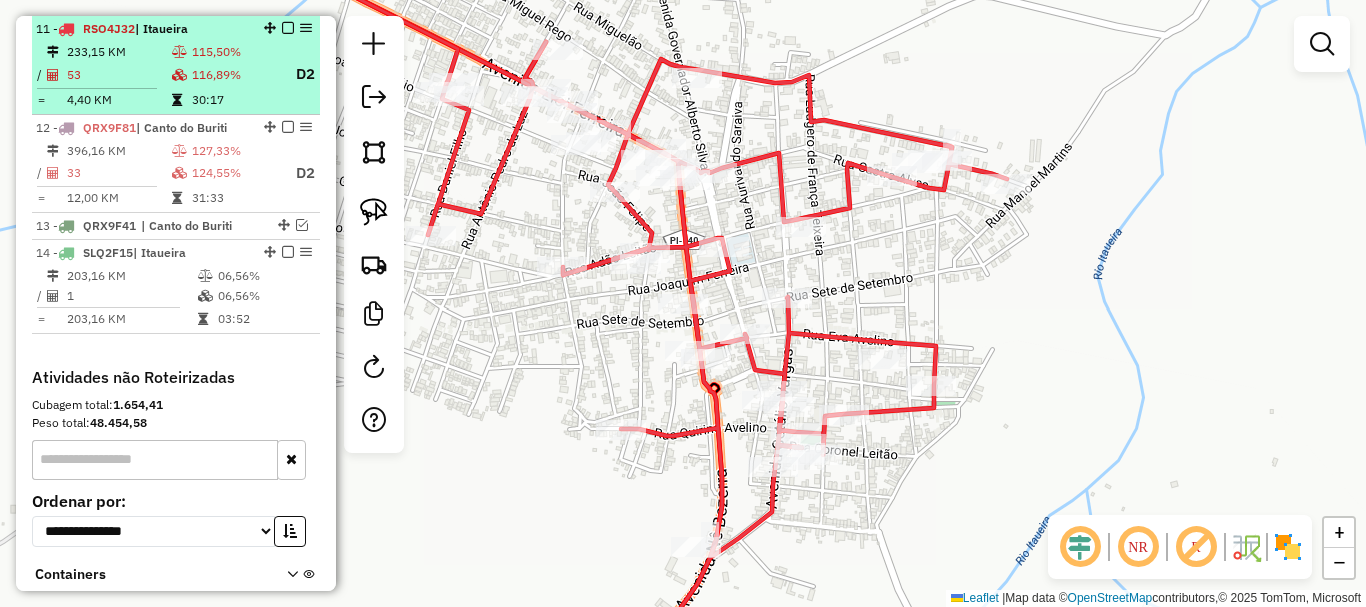 click on "30:17" at bounding box center (235, 100) 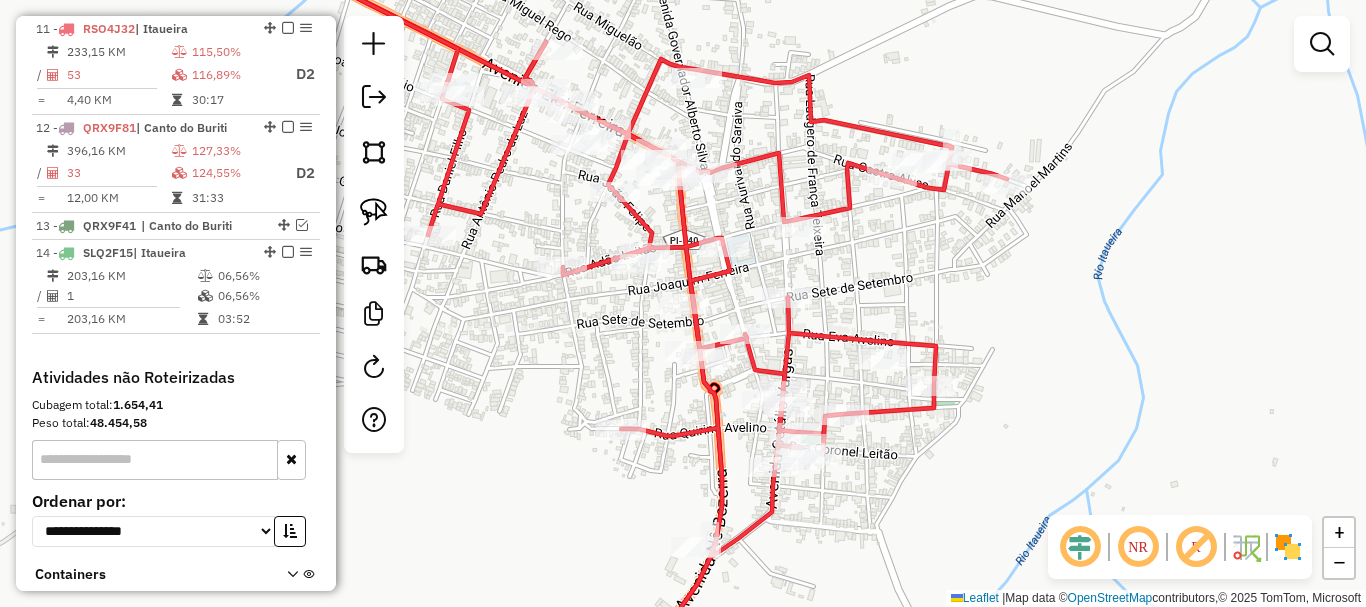 select on "*********" 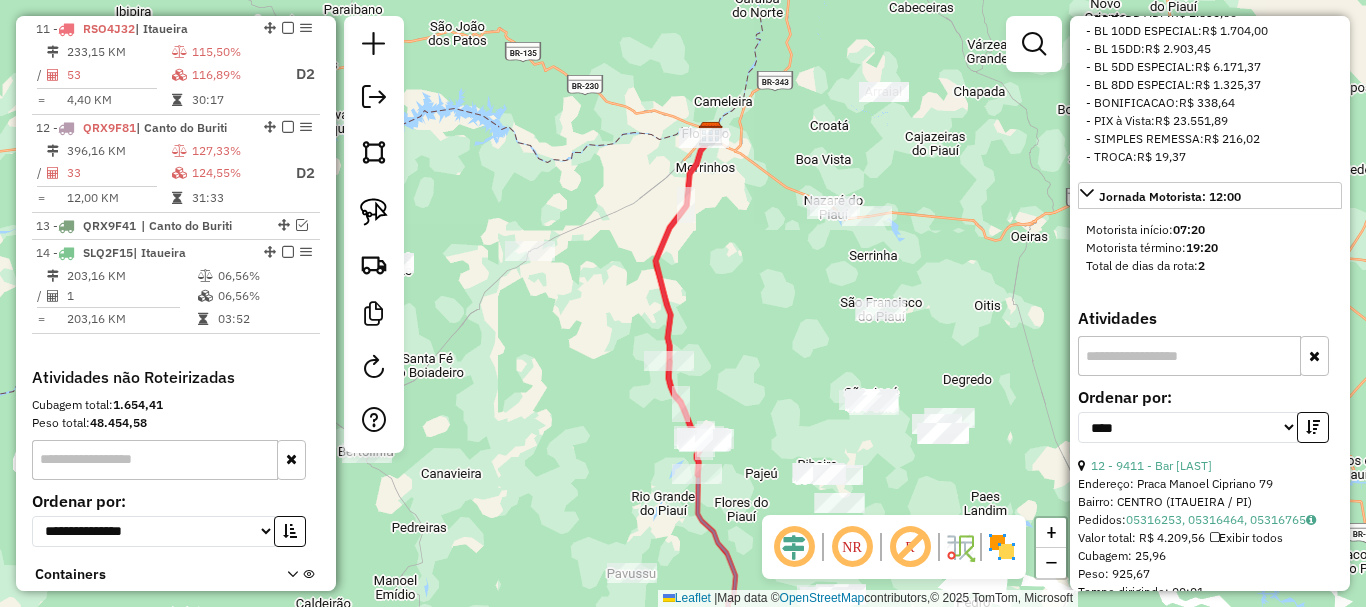 scroll, scrollTop: 1300, scrollLeft: 0, axis: vertical 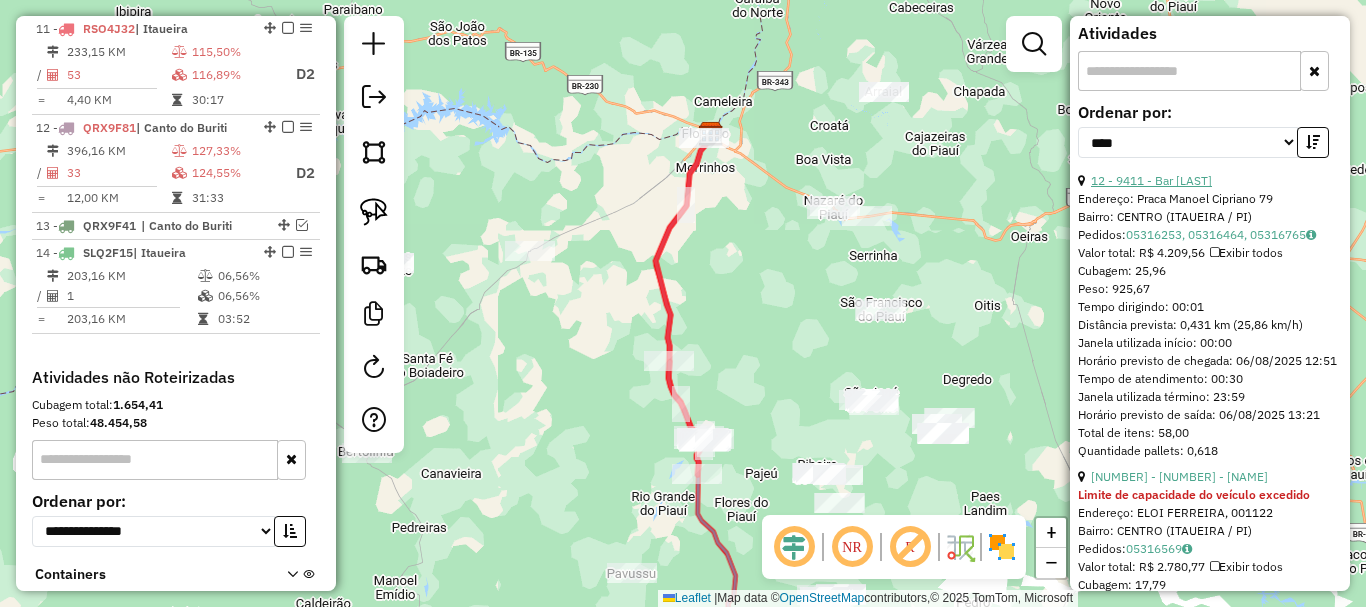 click on "12 - 9411 - Bar [LAST]" at bounding box center [1151, 180] 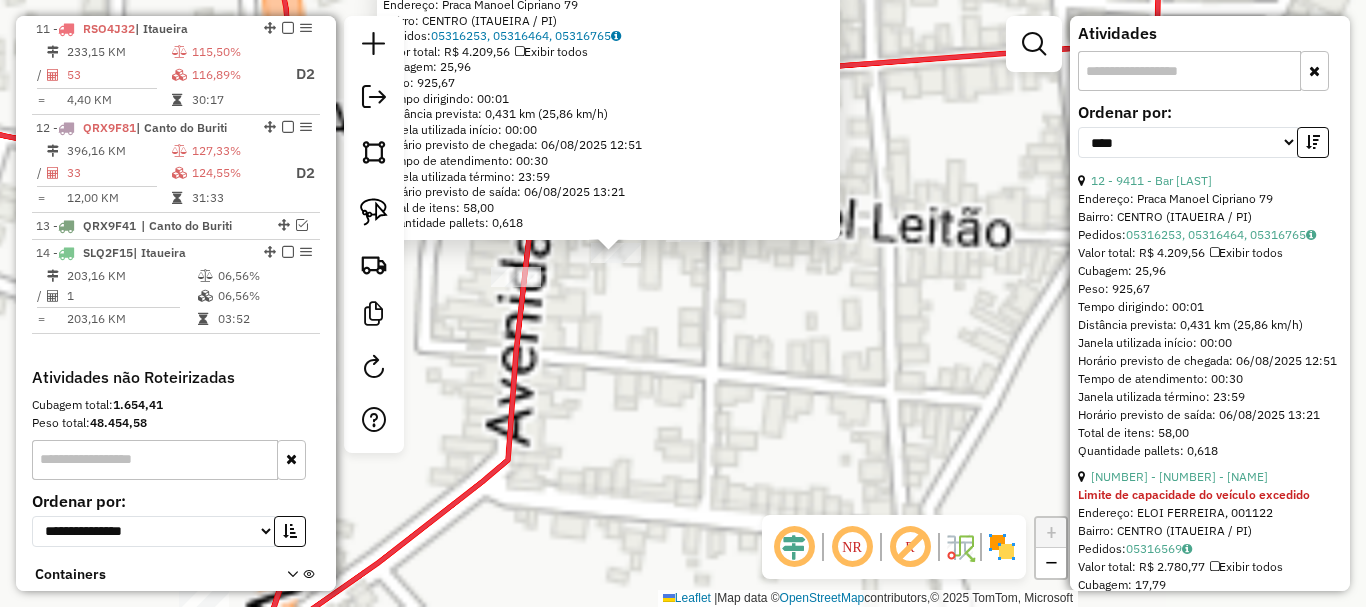 click on "[NUMBER] - [BUSINESS_NAME]  Endereço:  [STREET] [NUMBER]   Bairro: [CITY] ([CITY] / [STATE])   Pedidos:  [NUMBER], [NUMBER], [NUMBER]   Valor total: R$ [PRICE]   Exibir todos   Cubagem: [NUMBER]  Peso: [NUMBER]  Tempo dirigindo: [TIME]   Distância prevista: [NUMBER] km ([NUMBER] km/h)   Janela utilizada início: [TIME]   Horário previsto de chegada: [DATE] [TIME]   Tempo de atendimento: [TIME]   Janela utilizada término: [TIME]   Horário previsto de saída: [DATE] [TIME]   Total de itens: [NUMBER]   Quantidade pallets: [NUMBER]  × Janela de atendimento Grade de atendimento Capacidade Transportadoras Veículos Cliente Pedidos  Rotas Selecione os dias de semana para filtrar as janelas de atendimento  Seg   Ter   Qua   Qui   Sex   Sáb   Dom  Informe o período da janela de atendimento: De: [TIME] Até: [TIME]  Filtrar exatamente a janela do cliente  Considerar janela de atendimento padrão  Selecione os dias de semana para filtrar as grades de atendimento  Seg   Ter   Qua   Qui   Sex   Sáb   Dom   Peso mínimo: [NUMBER]   Peso máximo: [NUMBER]   De: [TIME]  De: [TIME]" 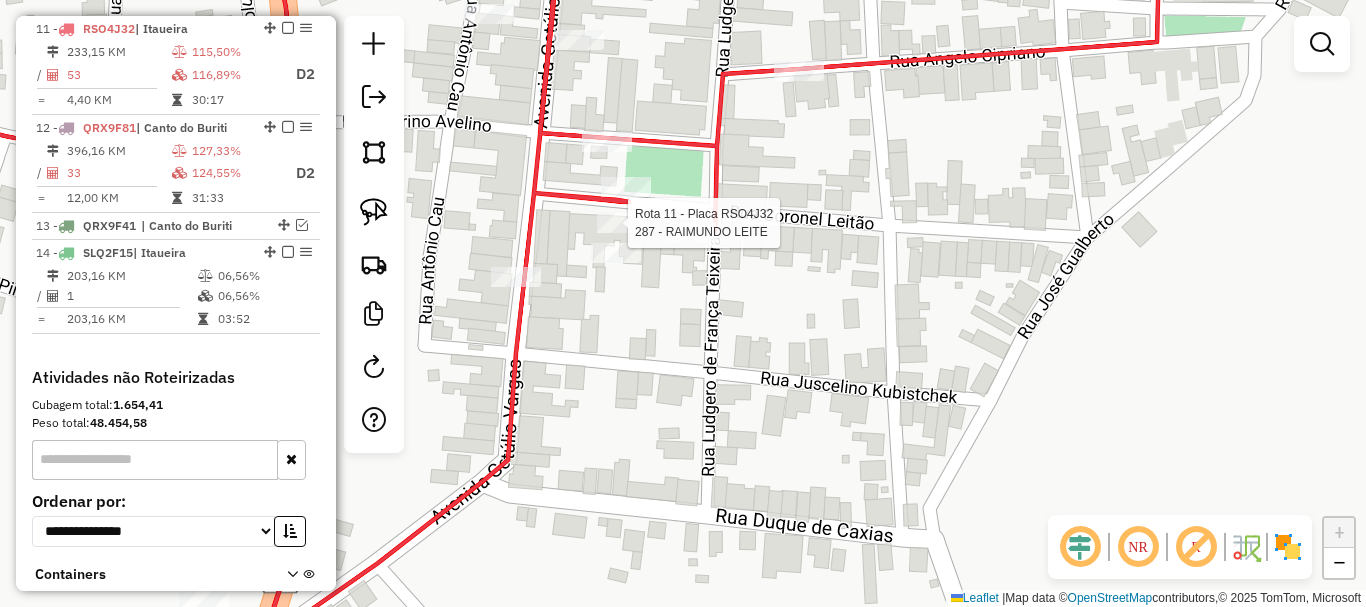 select on "*********" 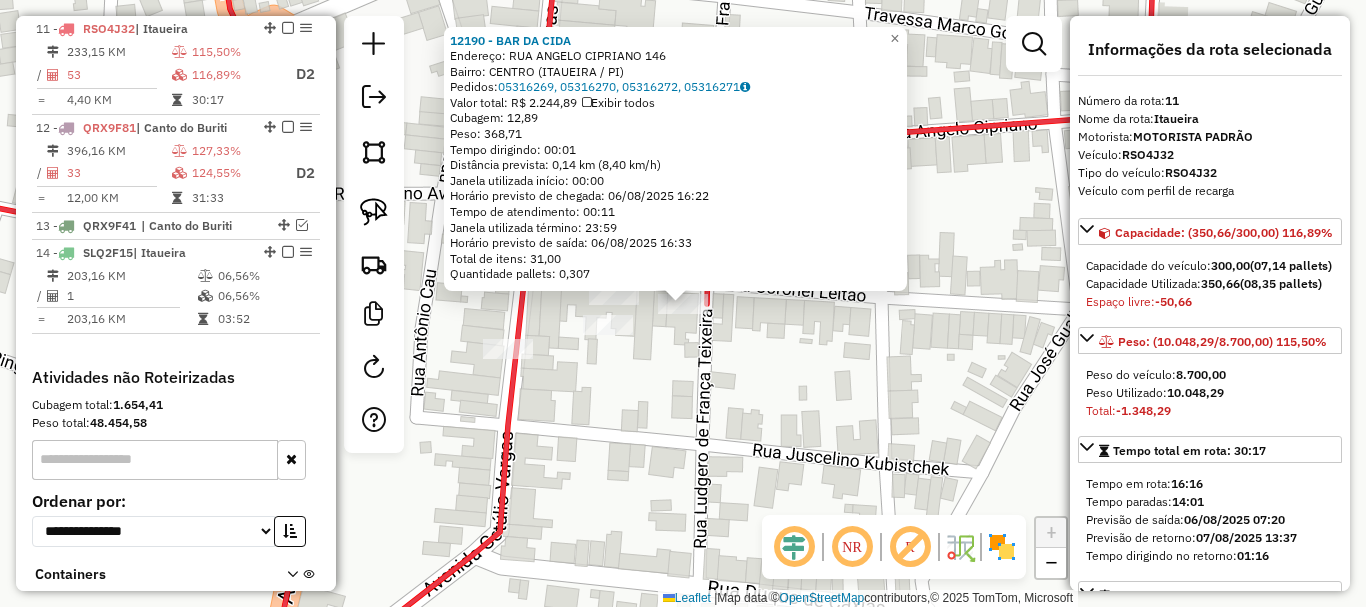 click on "12190 - BAR DA CIDA  Endereço:  RUA ANGELO CIPRIANO 146   Bairro: CENTRO (ITAUEIRA / PI)   Pedidos:  05316269, 05316270, 05316272, 05316271   Valor total: R$ 2.244,89   Exibir todos   Cubagem: 12,89  Peso: 368,71  Tempo dirigindo: 00:01   Distância prevista: 0,14 km (8,40 km/h)   Janela utilizada início: 00:00   Horário previsto de chegada: 06/08/2025 16:22   Tempo de atendimento: 00:11   Janela utilizada término: 23:59   Horário previsto de saída: 06/08/2025 16:33   Total de itens: 31,00   Quantidade pallets: 0,307  × Janela de atendimento Grade de atendimento Capacidade Transportadoras Veículos Cliente Pedidos  Rotas Selecione os dias de semana para filtrar as janelas de atendimento  Seg   Ter   Qua   Qui   Sex   Sáb   Dom  Informe o período da janela de atendimento: De: Até:  Filtrar exatamente a janela do cliente  Considerar janela de atendimento padrão  Selecione os dias de semana para filtrar as grades de atendimento  Seg   Ter   Qua   Qui   Sex   Sáb   Dom   Peso mínimo:   Peso máximo:" 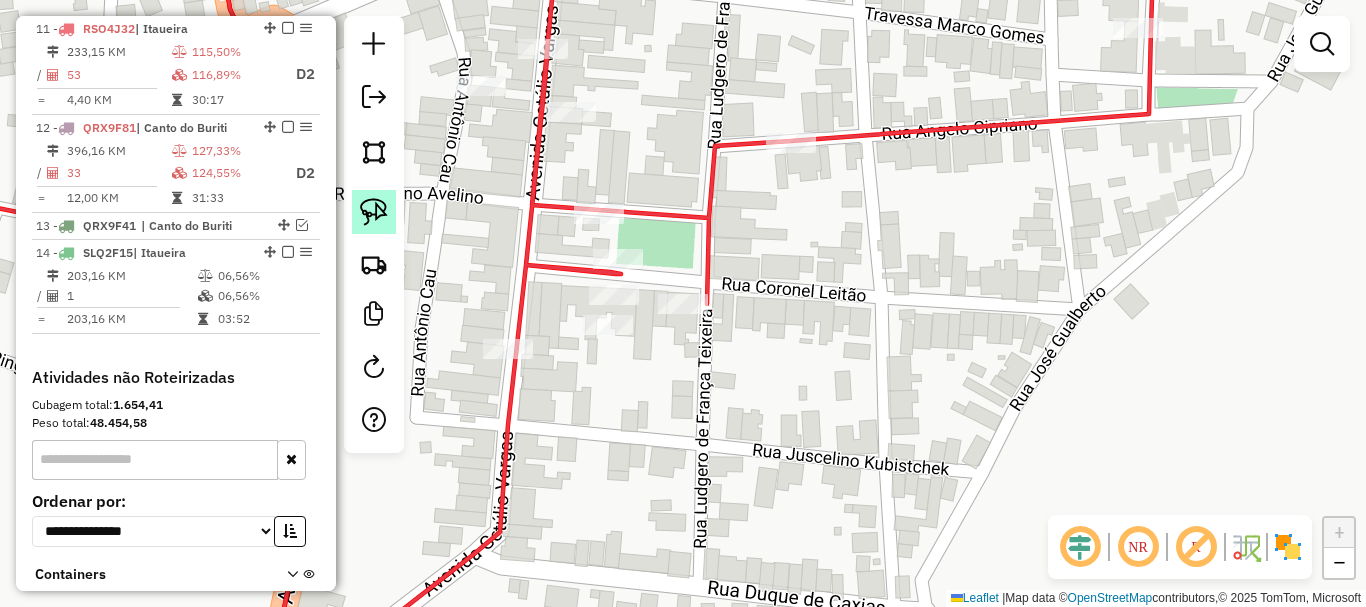 click 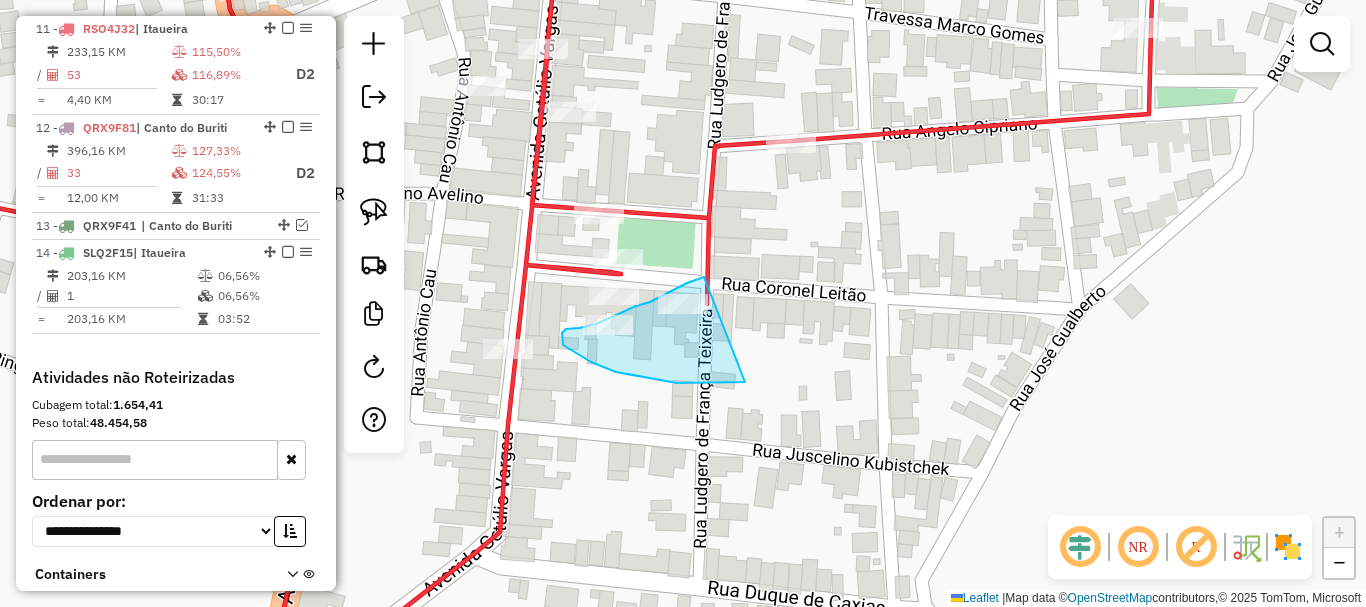 drag, startPoint x: 704, startPoint y: 277, endPoint x: 746, endPoint y: 382, distance: 113.08846 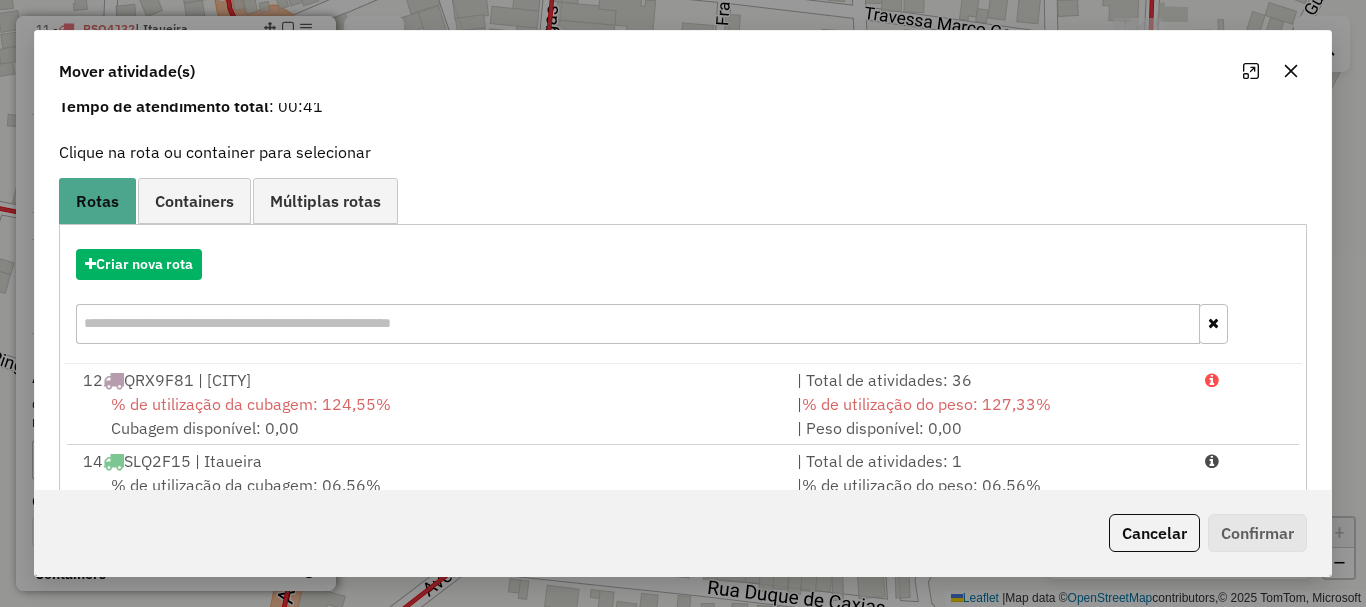 scroll, scrollTop: 159, scrollLeft: 0, axis: vertical 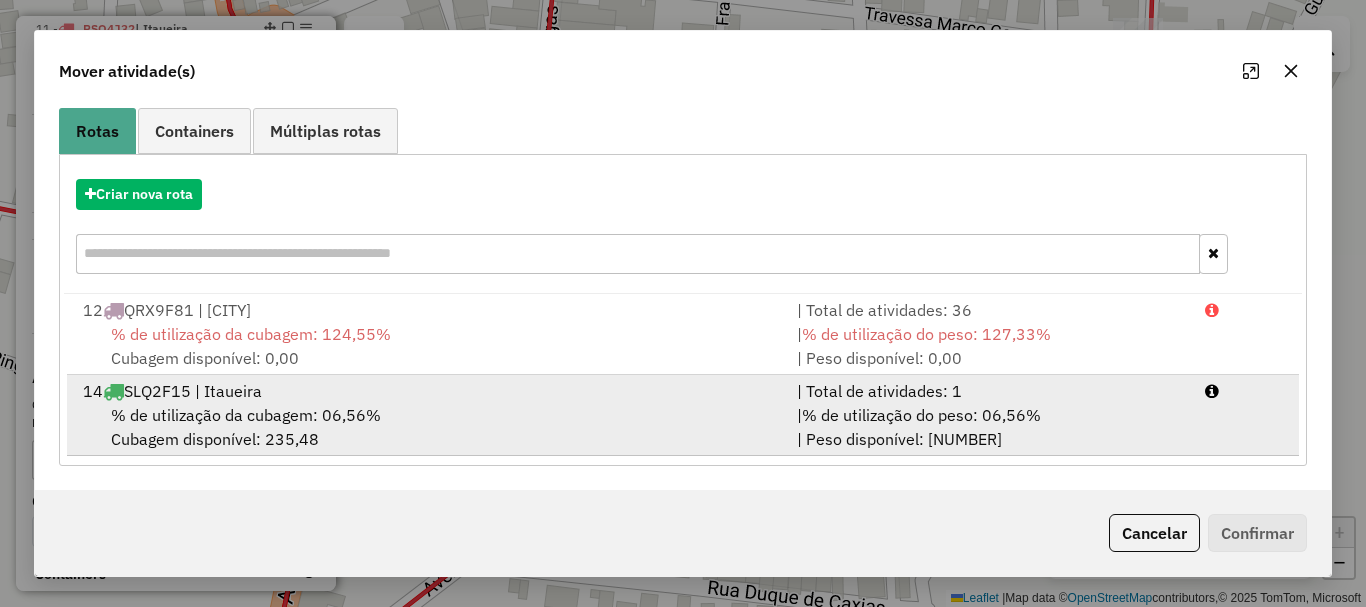 click on "% de utilização da cubagem: 06,56%  Cubagem disponível: 235,48" at bounding box center [428, 427] 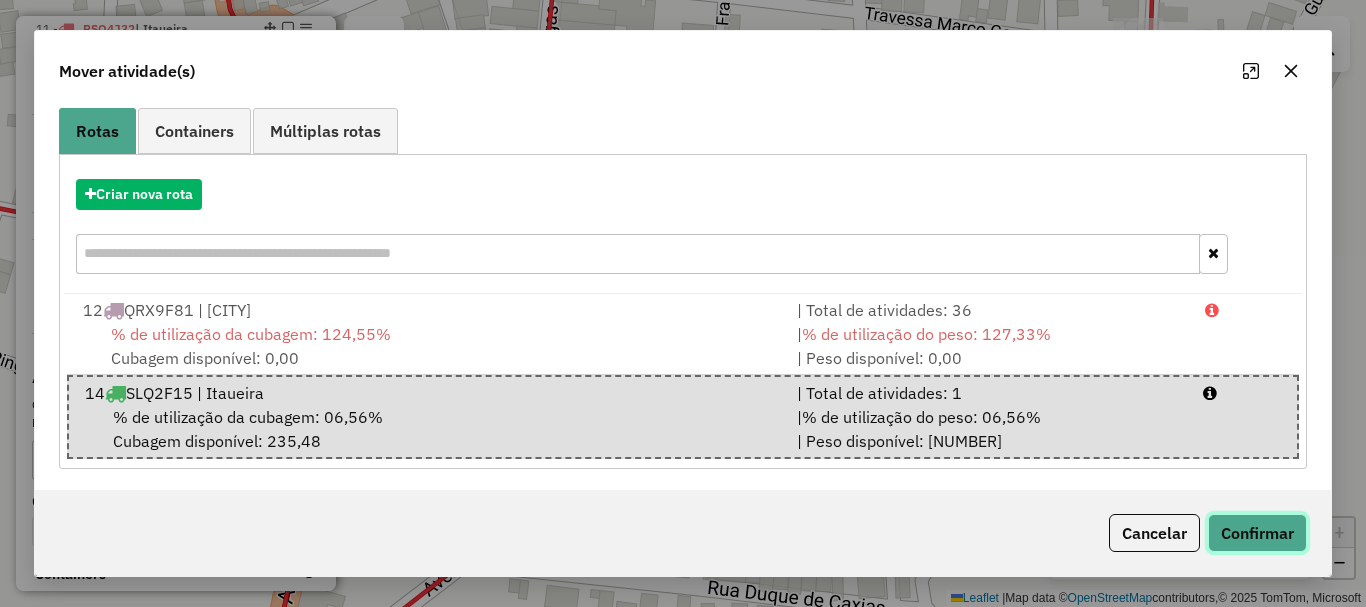 click on "Confirmar" 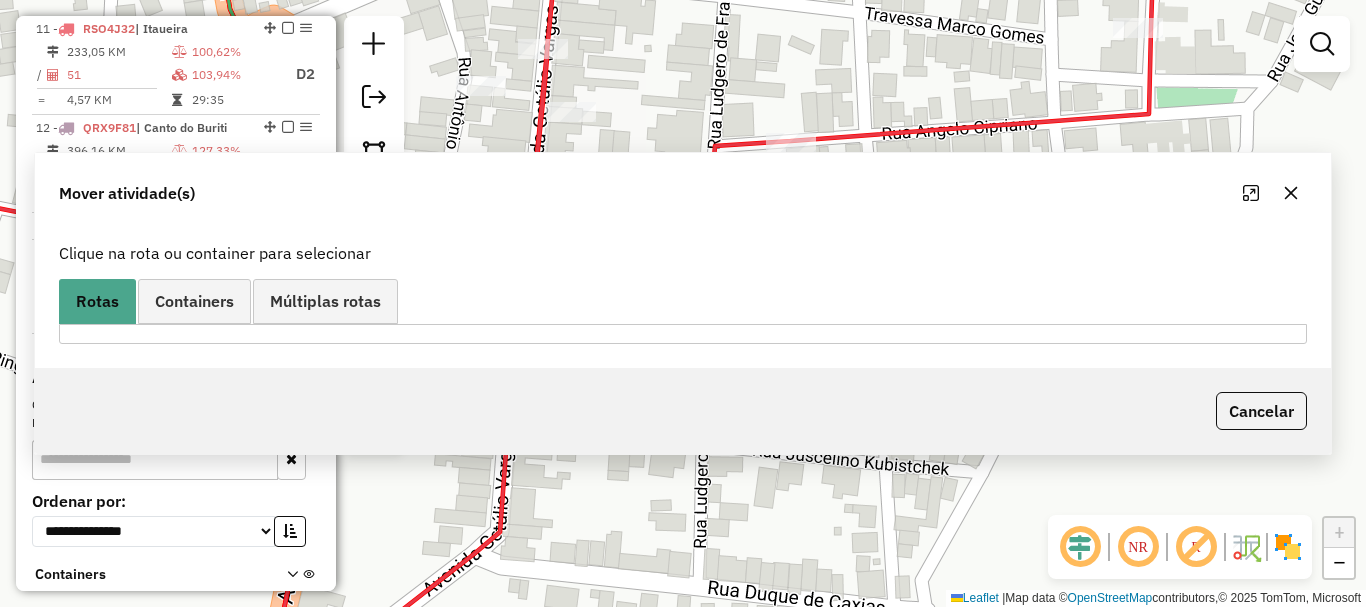 scroll, scrollTop: 0, scrollLeft: 0, axis: both 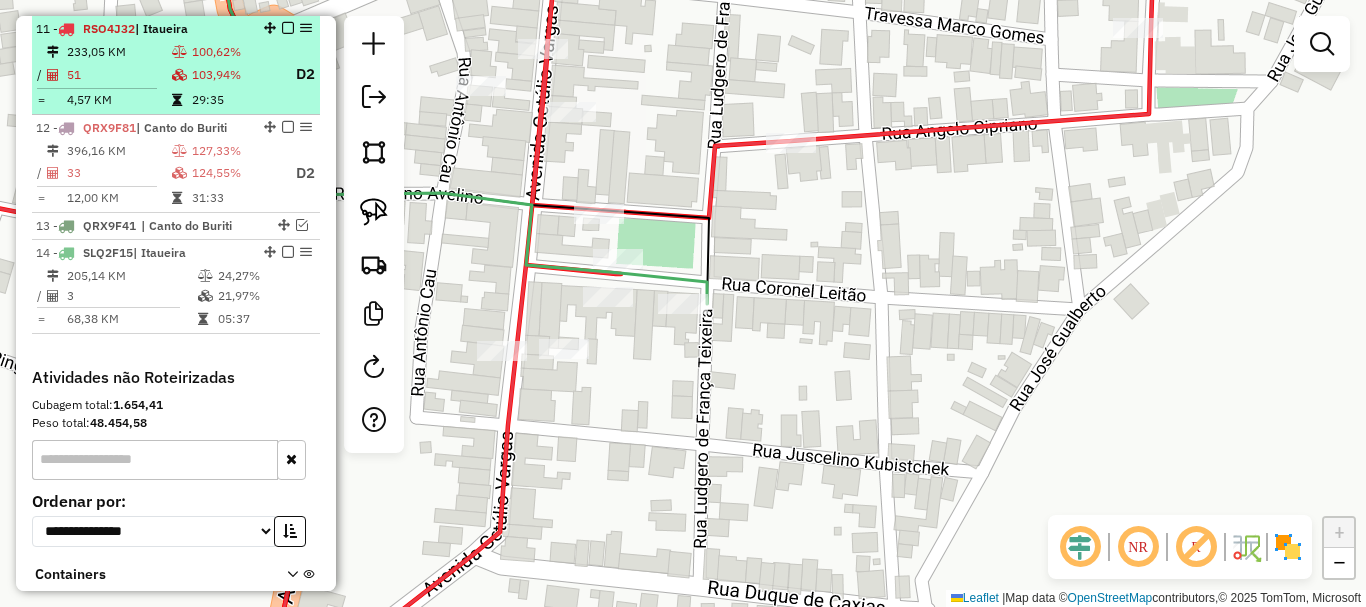 click on "29:35" at bounding box center [235, 100] 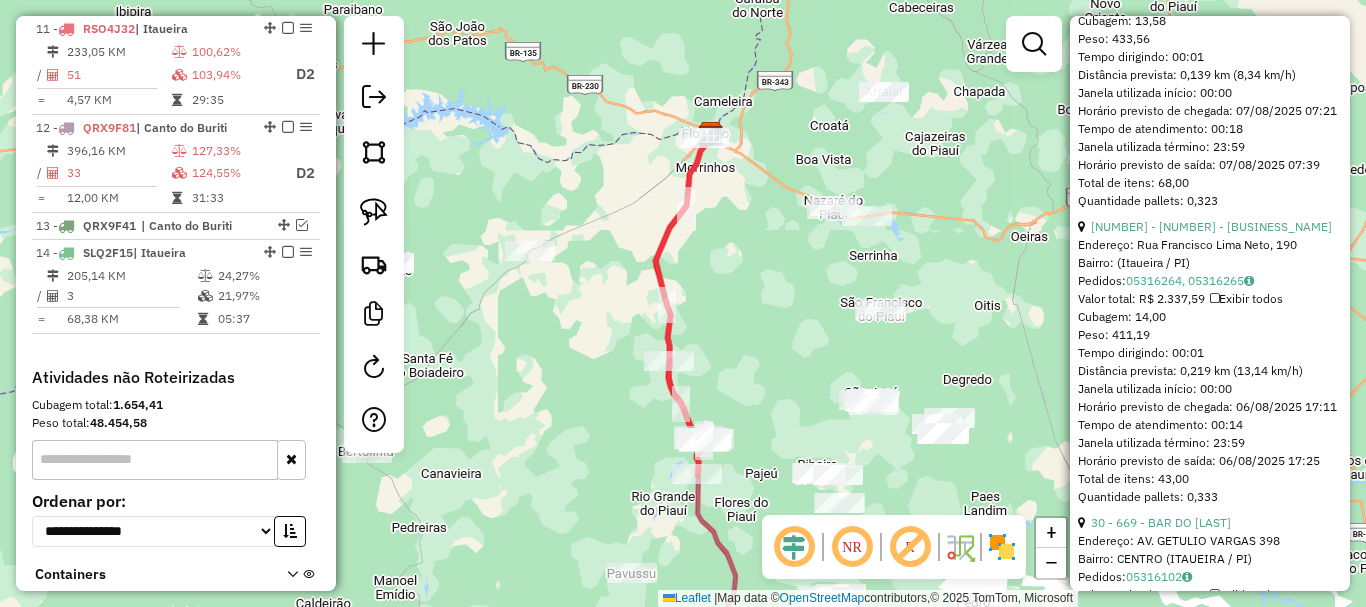 scroll, scrollTop: 2500, scrollLeft: 0, axis: vertical 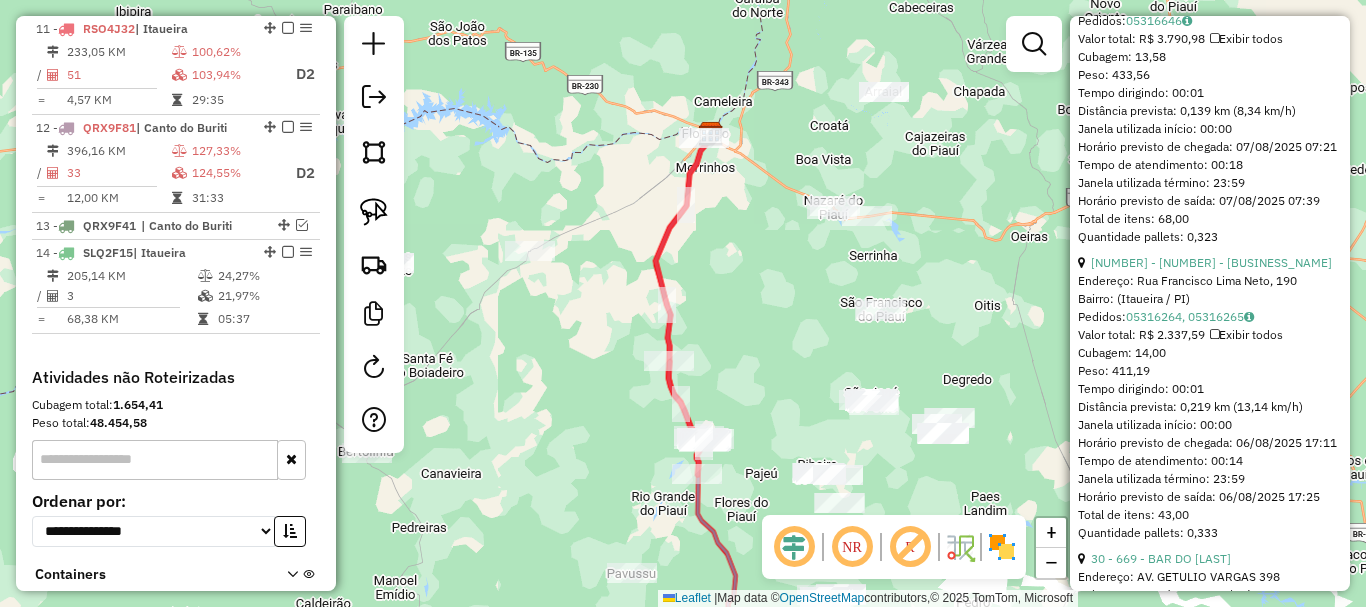 click on "40 - 2674 - ARISTIDES RODRIGUES DE OLIVEIRA" at bounding box center [1193, -43] 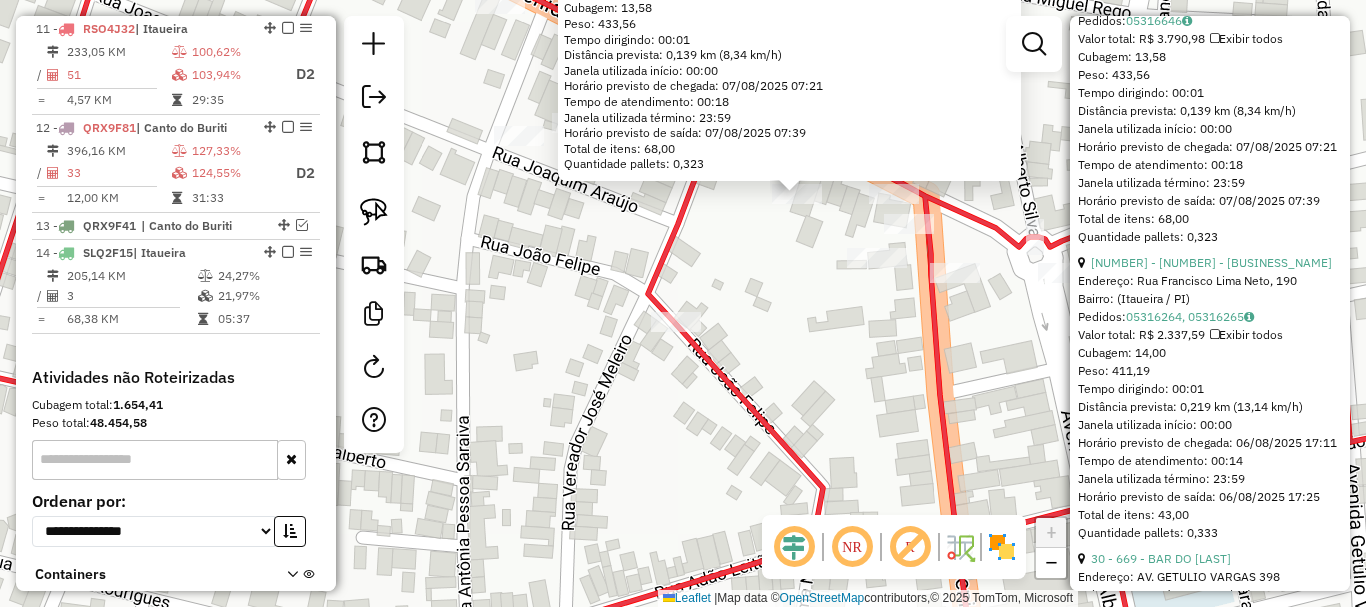 click on "2674 - ARISTIDES RODRIGUES DE OLIVEIRA  Endereço: AV  AV ALBERTO SILVA               471   Bairro: CENTRO (ITAUEIRA / PI)   Pedidos:  05316646   Valor total: R$ 3.790,98   Exibir todos   Cubagem: 13,58  Peso: 433,56  Tempo dirigindo: 00:01   Distância prevista: 0,139 km (8,34 km/h)   Janela utilizada início: 00:00   Horário previsto de chegada: 07/08/2025 07:21   Tempo de atendimento: 00:18   Janela utilizada término: 23:59   Horário previsto de saída: 07/08/2025 07:39   Total de itens: 68,00   Quantidade pallets: 0,323  × Janela de atendimento Grade de atendimento Capacidade Transportadoras Veículos Cliente Pedidos  Rotas Selecione os dias de semana para filtrar as janelas de atendimento  Seg   Ter   Qua   Qui   Sex   Sáb   Dom  Informe o período da janela de atendimento: De: Até:  Filtrar exatamente a janela do cliente  Considerar janela de atendimento padrão  Selecione os dias de semana para filtrar as grades de atendimento  Seg   Ter   Qua   Qui   Sex   Sáb   Dom   Peso mínimo:   De:   De:" 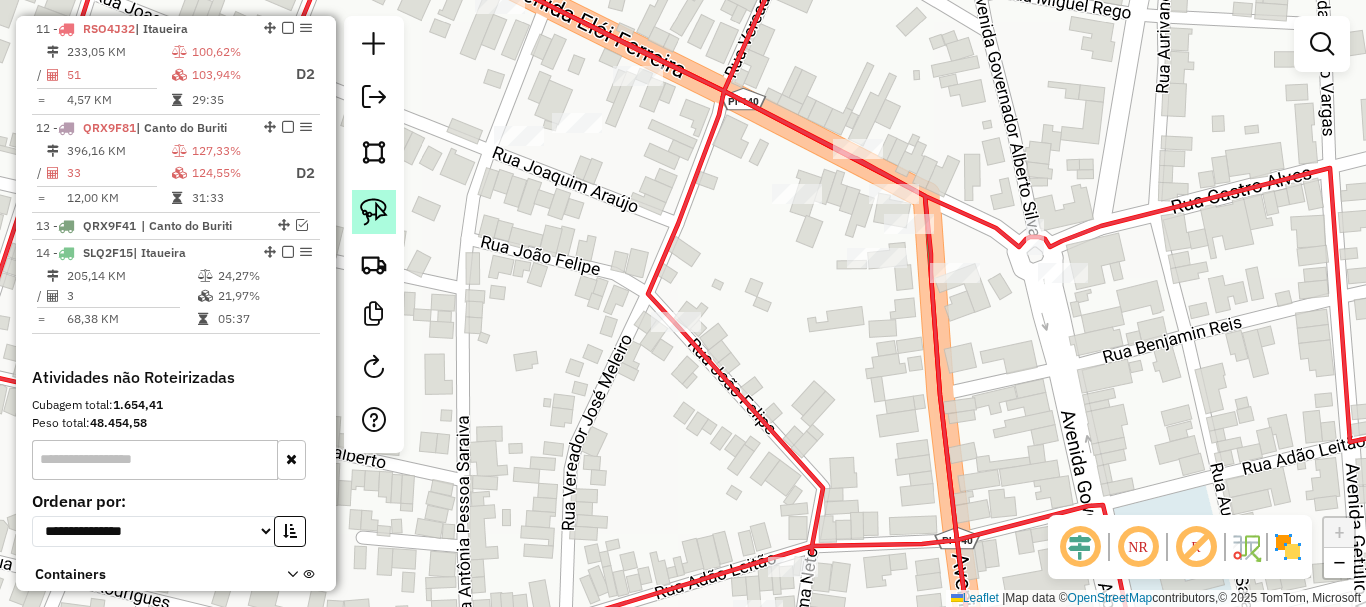 click 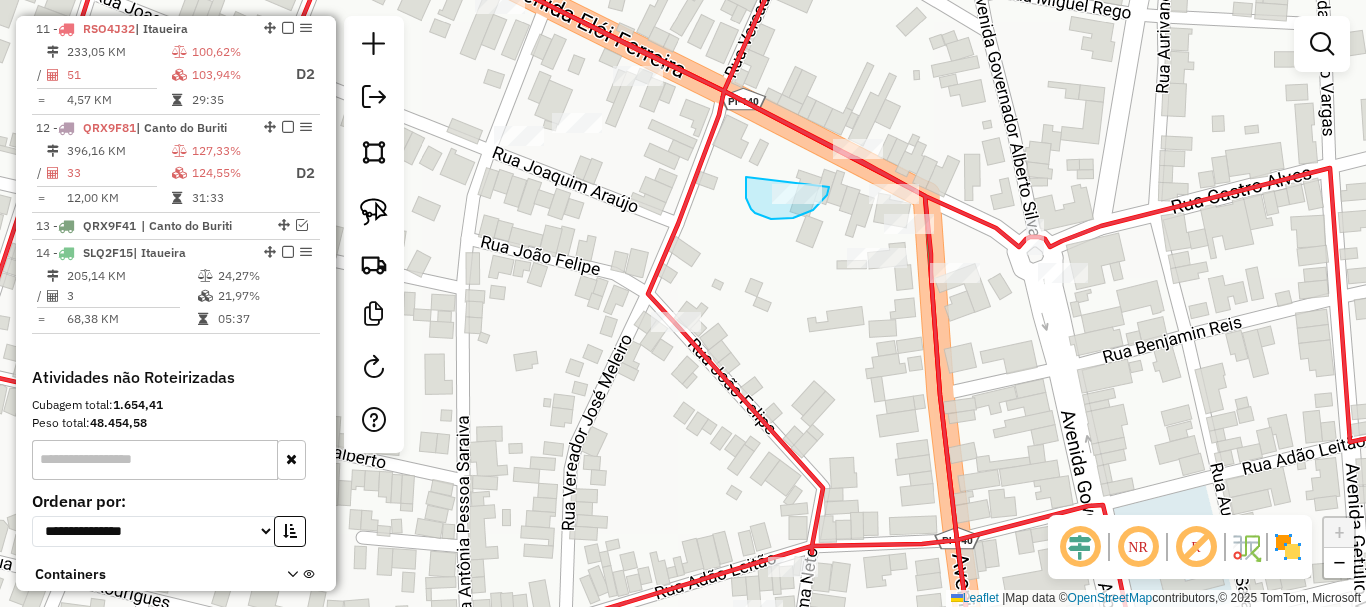 drag, startPoint x: 746, startPoint y: 177, endPoint x: 830, endPoint y: 186, distance: 84.48077 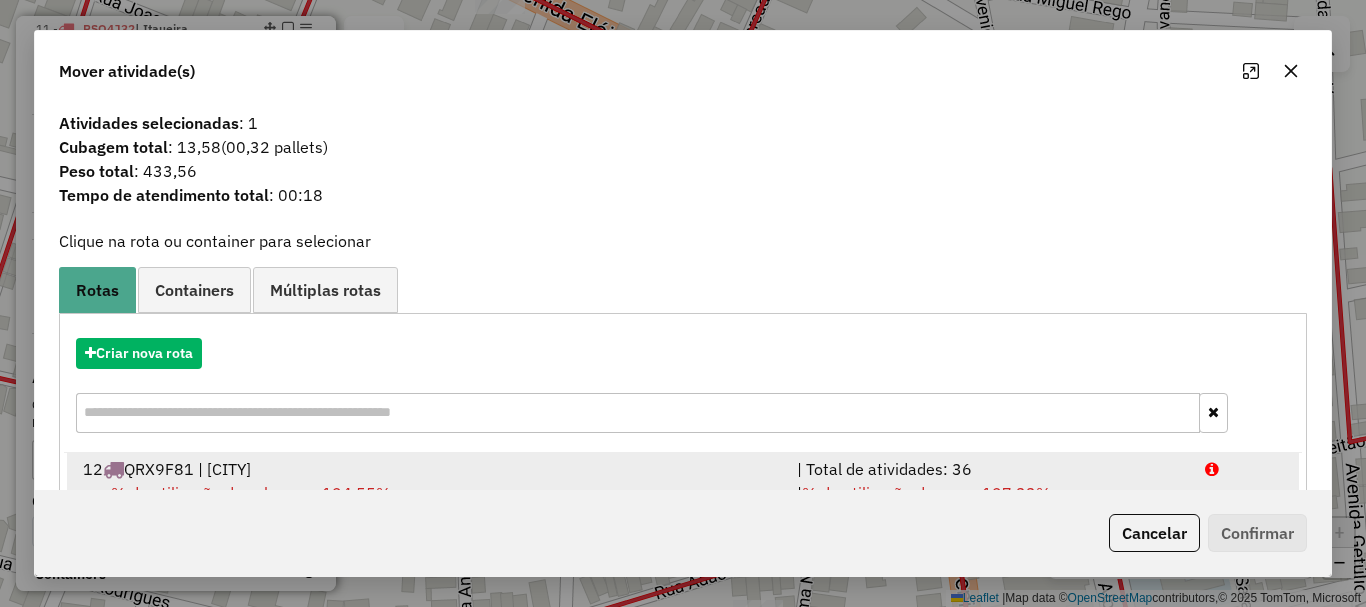 click on "12  QRX9F81 | Canto do Buriti" at bounding box center (428, 469) 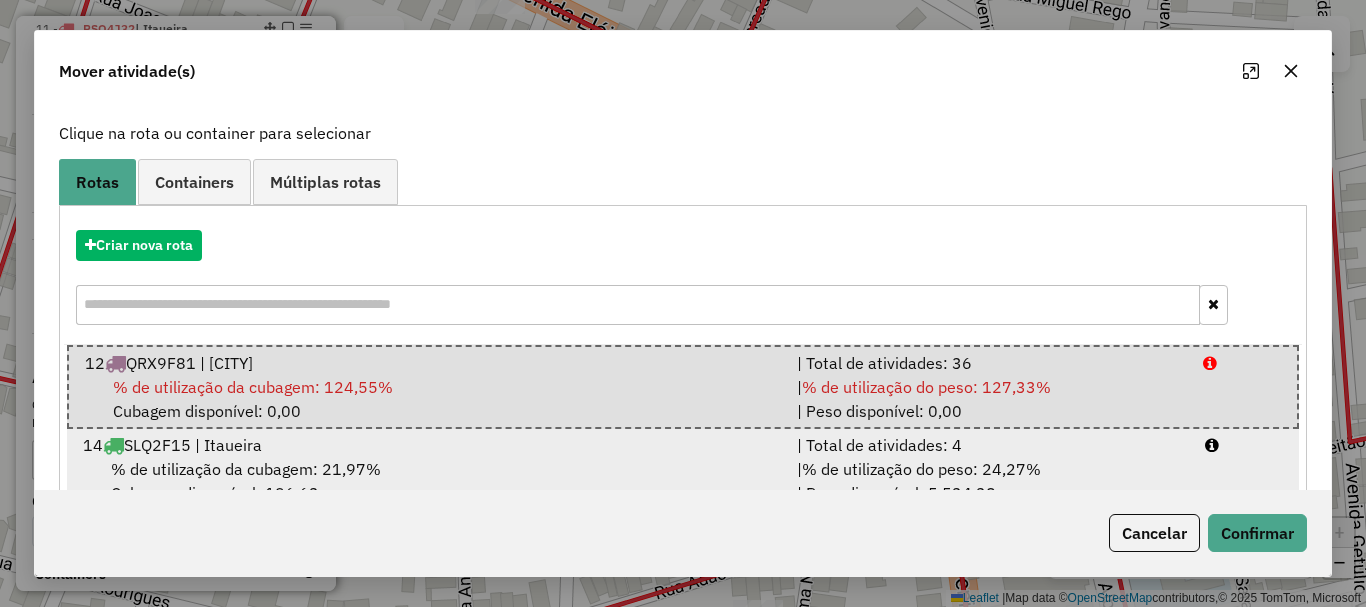 scroll, scrollTop: 162, scrollLeft: 0, axis: vertical 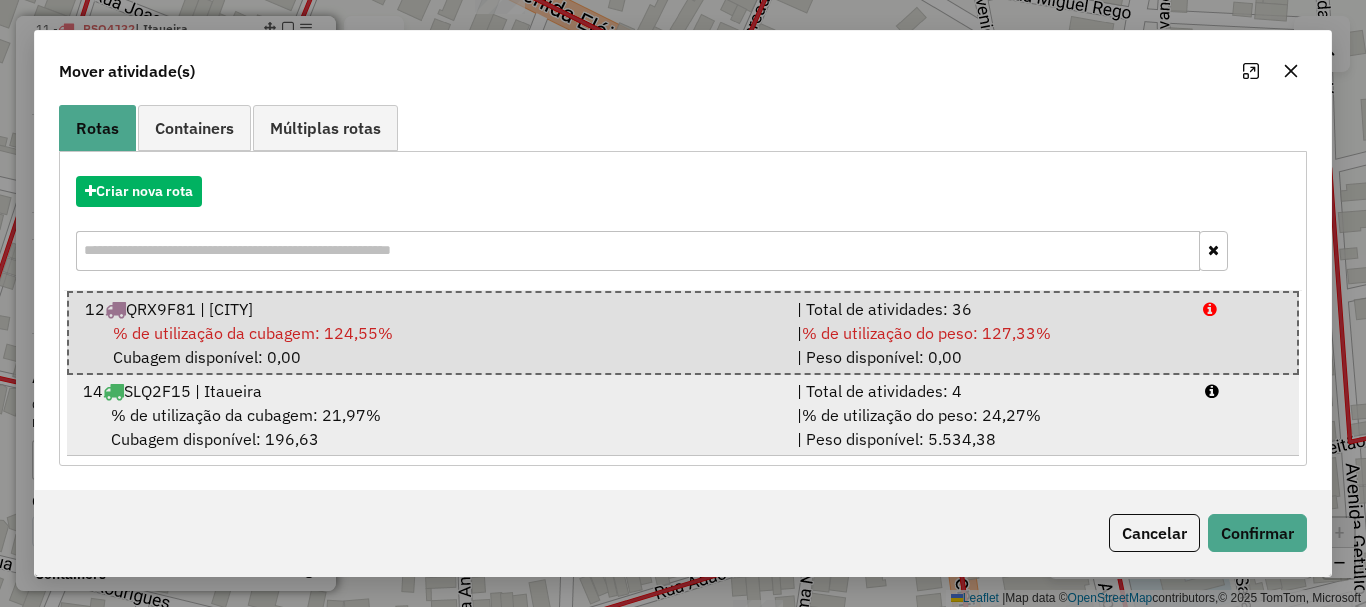 click on "14  SLQ2F15 | Itaueira" at bounding box center [428, 391] 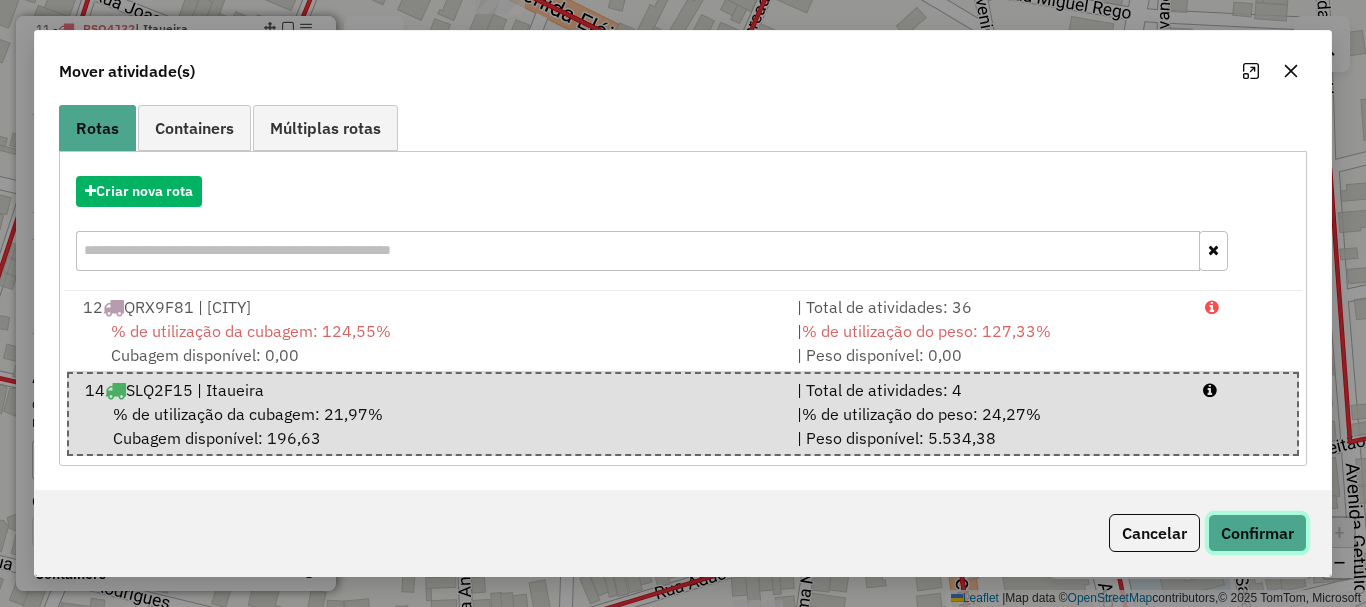 click on "Confirmar" 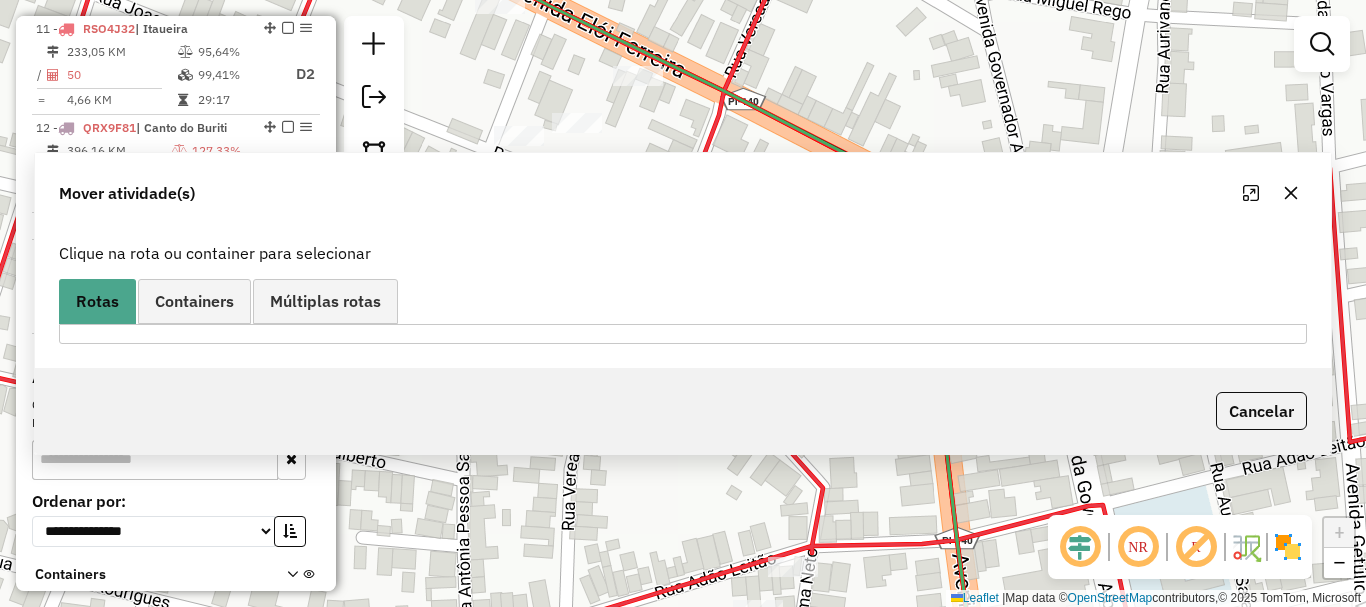 scroll, scrollTop: 0, scrollLeft: 0, axis: both 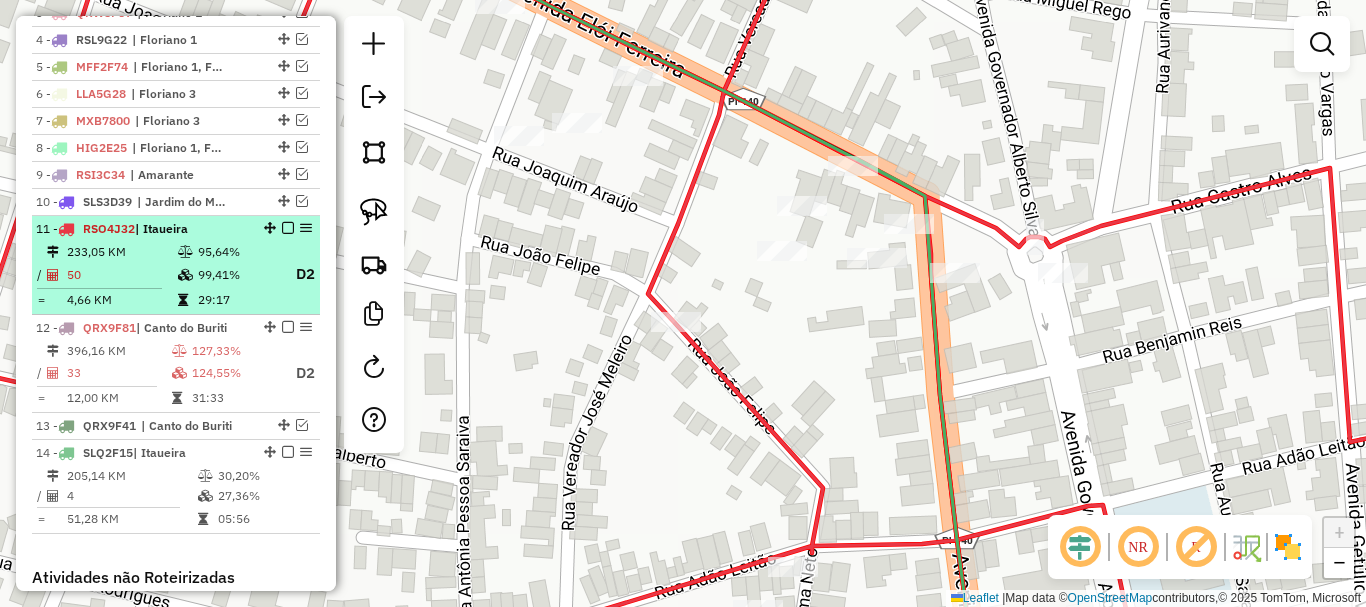 click at bounding box center (288, 228) 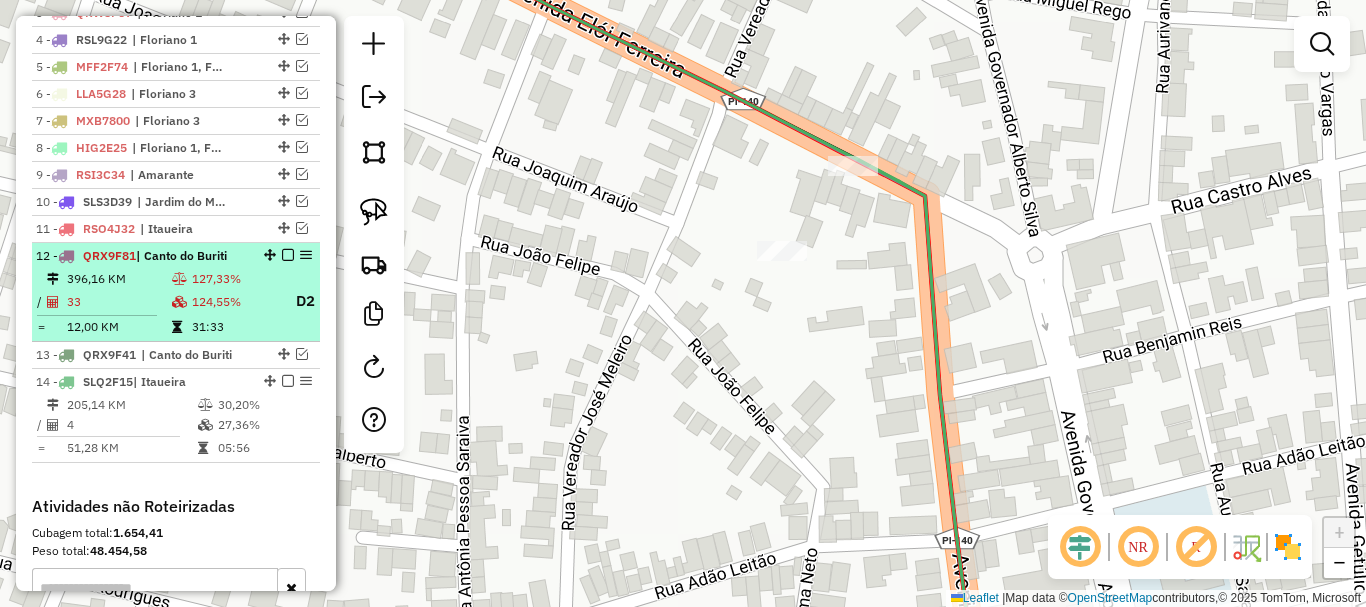 click on "124,55%" at bounding box center (235, 301) 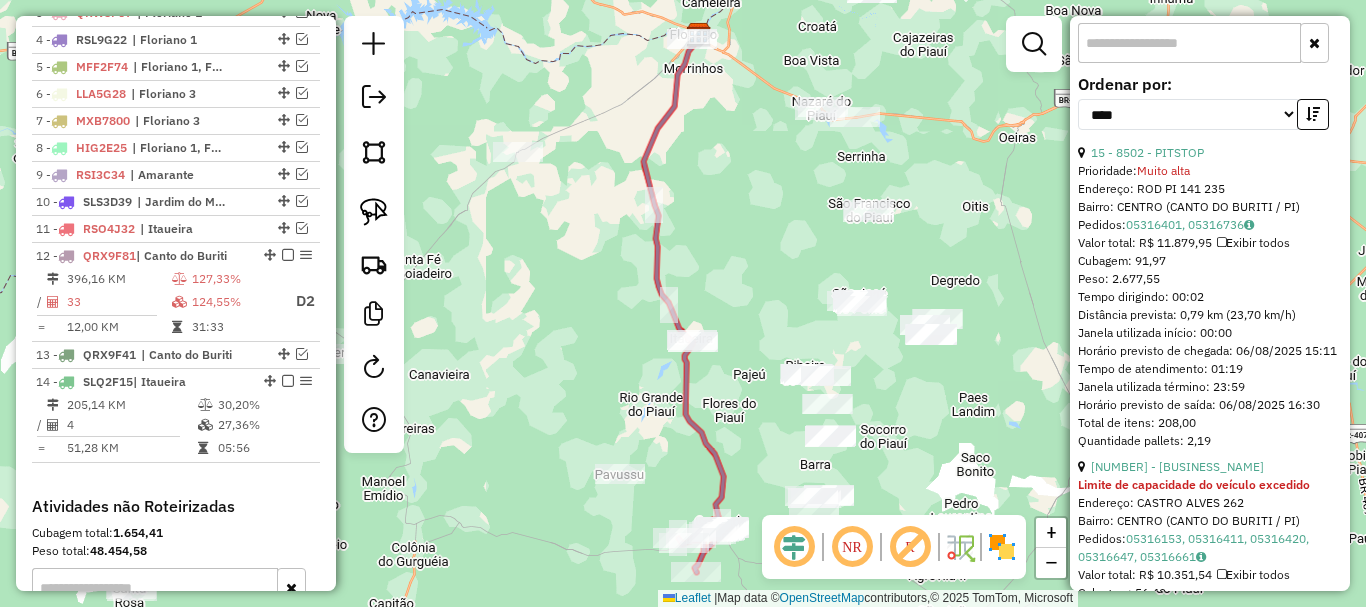 scroll, scrollTop: 1200, scrollLeft: 0, axis: vertical 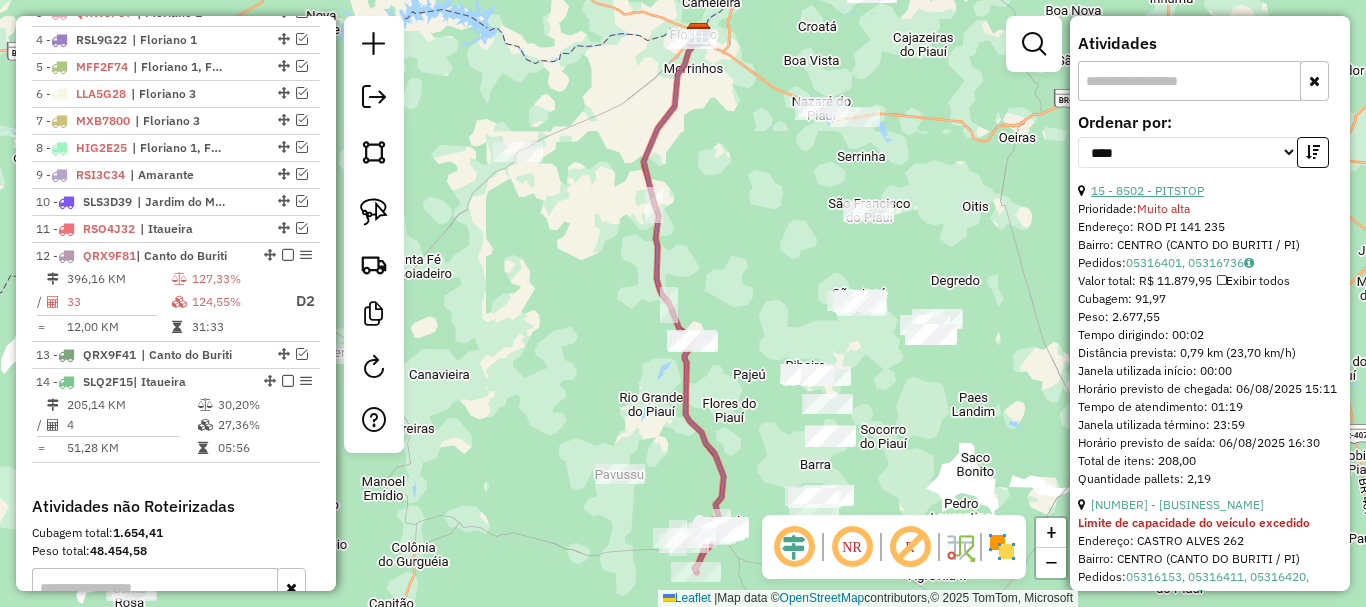 click on "15 - 8502 - PITSTOP" at bounding box center (1147, 190) 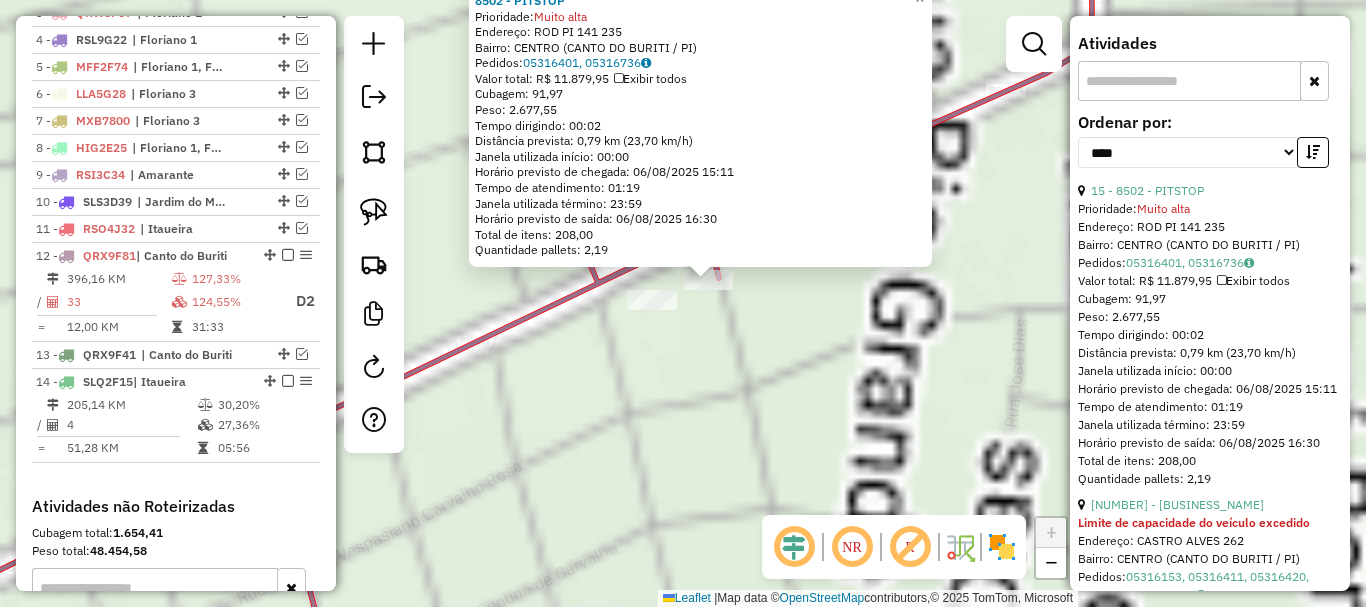 click on "8502 - PITSTOP  Prioridade:  Muito alta  Endereço:  ROD PI 141 235   Bairro: CENTRO (CANTO DO BURITI / PI)   Pedidos:  05316401, 05316736   Valor total: R$ 11.879,95   Exibir todos   Cubagem: 91,97  Peso: 2.677,55  Tempo dirigindo: 00:02   Distância prevista: 0,79 km (23,70 km/h)   Janela utilizada início: 00:00   Horário previsto de chegada: 06/08/2025 15:11   Tempo de atendimento: 01:19   Janela utilizada término: 23:59   Horário previsto de saída: 06/08/2025 16:30   Total de itens: 208,00   Quantidade pallets: 2,19  × Janela de atendimento Grade de atendimento Capacidade Transportadoras Veículos Cliente Pedidos  Rotas Selecione os dias de semana para filtrar as janelas de atendimento  Seg   Ter   Qua   Qui   Sex   Sáb   Dom  Informe o período da janela de atendimento: De: Até:  Filtrar exatamente a janela do cliente  Considerar janela de atendimento padrão  Selecione os dias de semana para filtrar as grades de atendimento  Seg   Ter   Qua   Qui   Sex   Sáb   Dom   Peso mínimo:   De:   Até:" 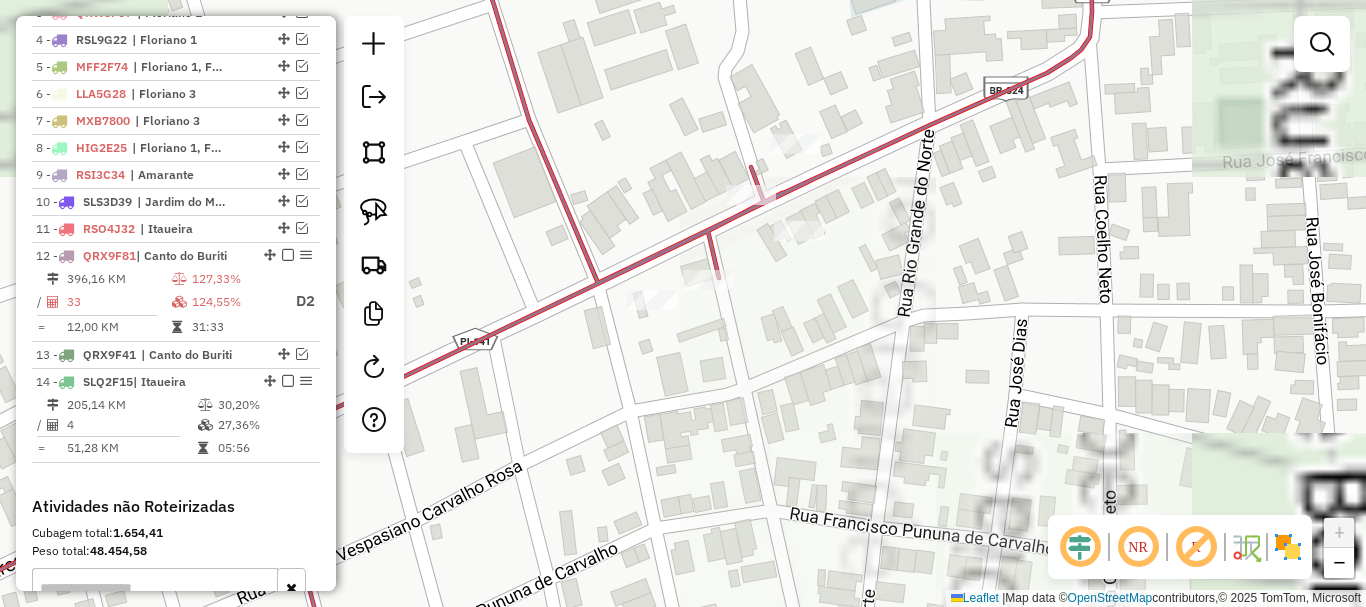 select on "*********" 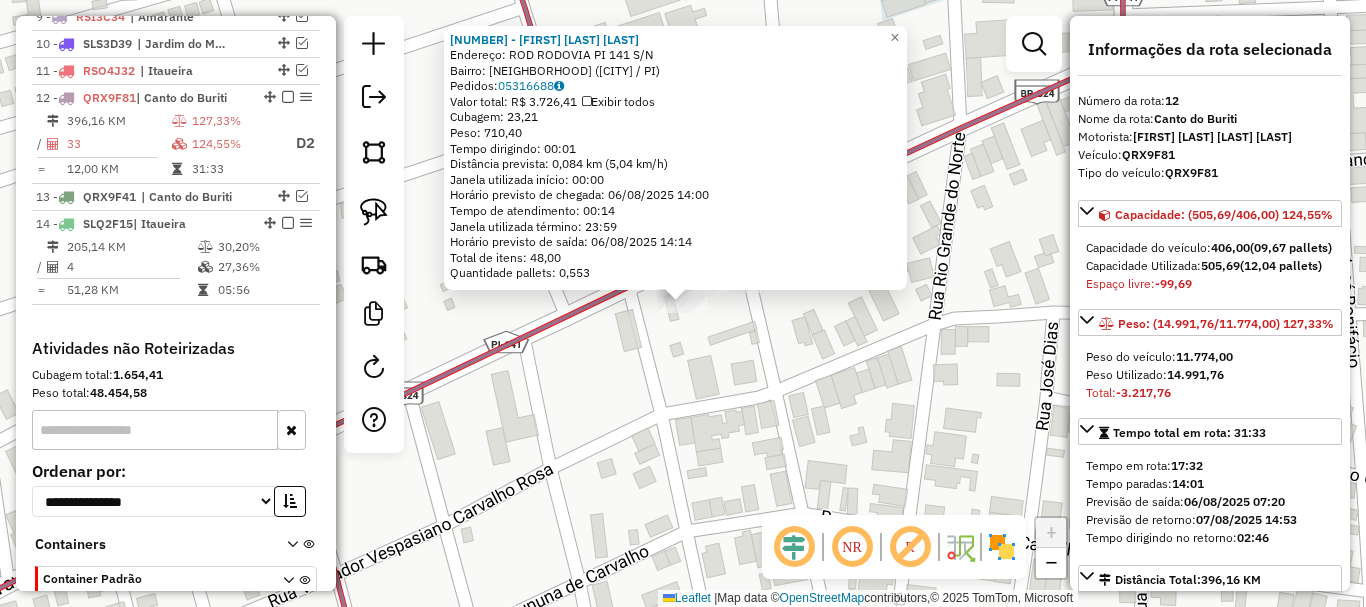scroll, scrollTop: 1071, scrollLeft: 0, axis: vertical 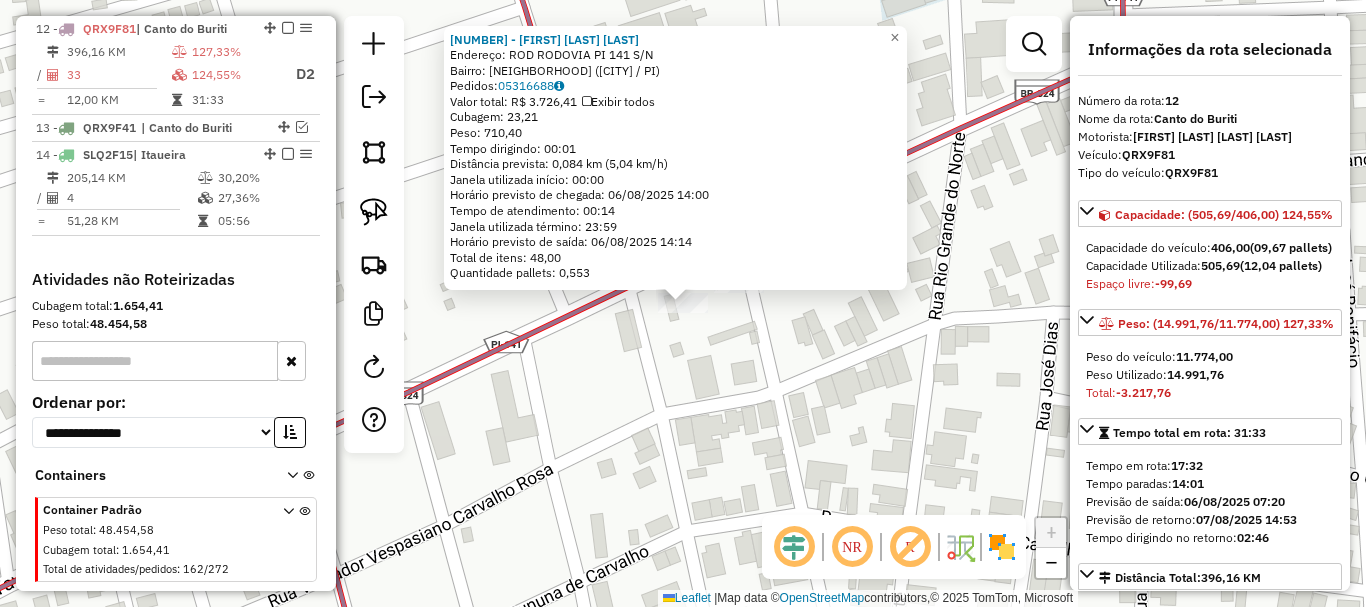 click on "Rota 12 - Placa QRX9F81  7425 - JEAN LEAL DE MOURA 7425 - JEAN LEAL DE MOURA  Endereço: ROD RODOVIA PI 141                 S/N   Bairro: TANQUE DO GOVERNO (CANTO DO BURITI / PI)   Pedidos:  05316688   Valor total: R$ 3.726,41   Exibir todos   Cubagem: 23,21  Peso: 710,40  Tempo dirigindo: 00:01   Distância prevista: 0,084 km (5,04 km/h)   Janela utilizada início: 00:00   Horário previsto de chegada: 06/08/2025 14:00   Tempo de atendimento: 00:14   Janela utilizada término: 23:59   Horário previsto de saída: 06/08/2025 14:14   Total de itens: 48,00   Quantidade pallets: 0,553  × Janela de atendimento Grade de atendimento Capacidade Transportadoras Veículos Cliente Pedidos  Rotas Selecione os dias de semana para filtrar as janelas de atendimento  Seg   Ter   Qua   Qui   Sex   Sáb   Dom  Informe o período da janela de atendimento: De: Até:  Filtrar exatamente a janela do cliente  Considerar janela de atendimento padrão  Selecione os dias de semana para filtrar as grades de atendimento  Seg   Ter  +" 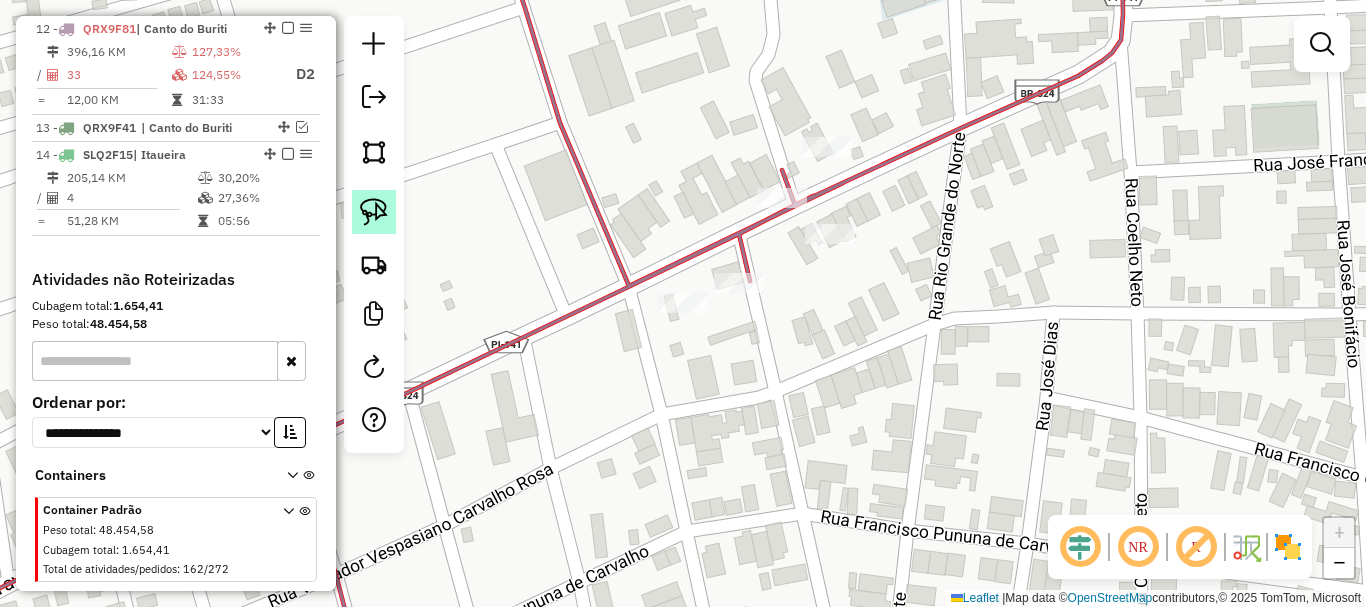 click 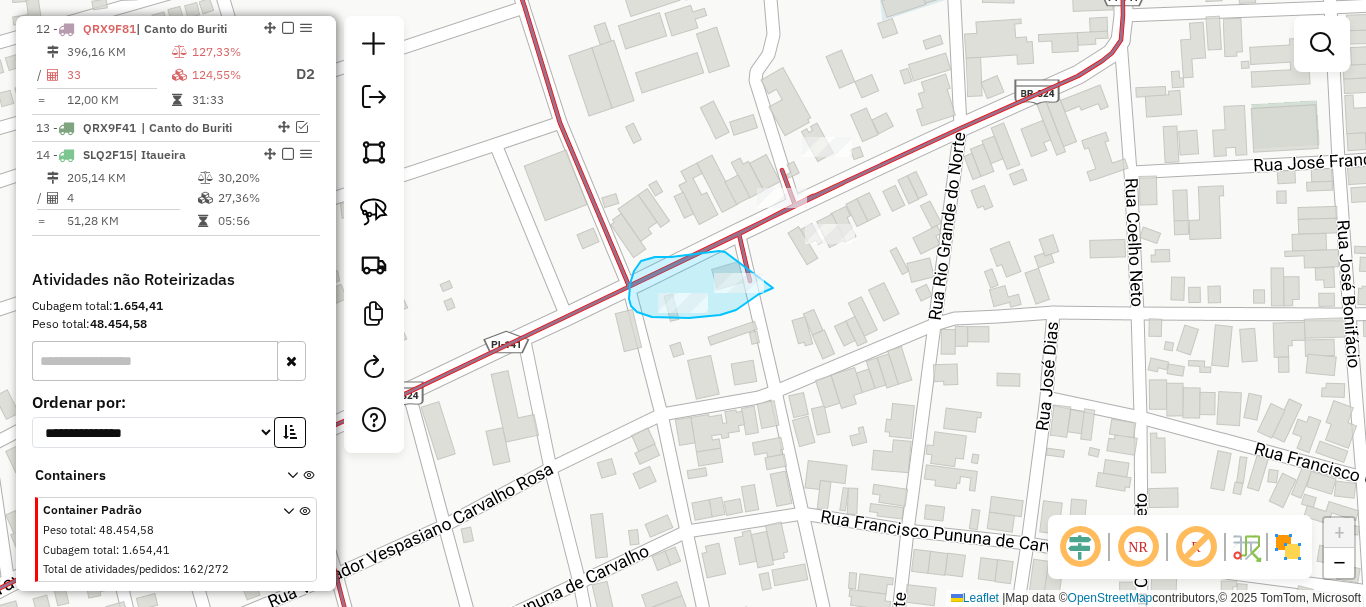 drag, startPoint x: 708, startPoint y: 253, endPoint x: 773, endPoint y: 288, distance: 73.82411 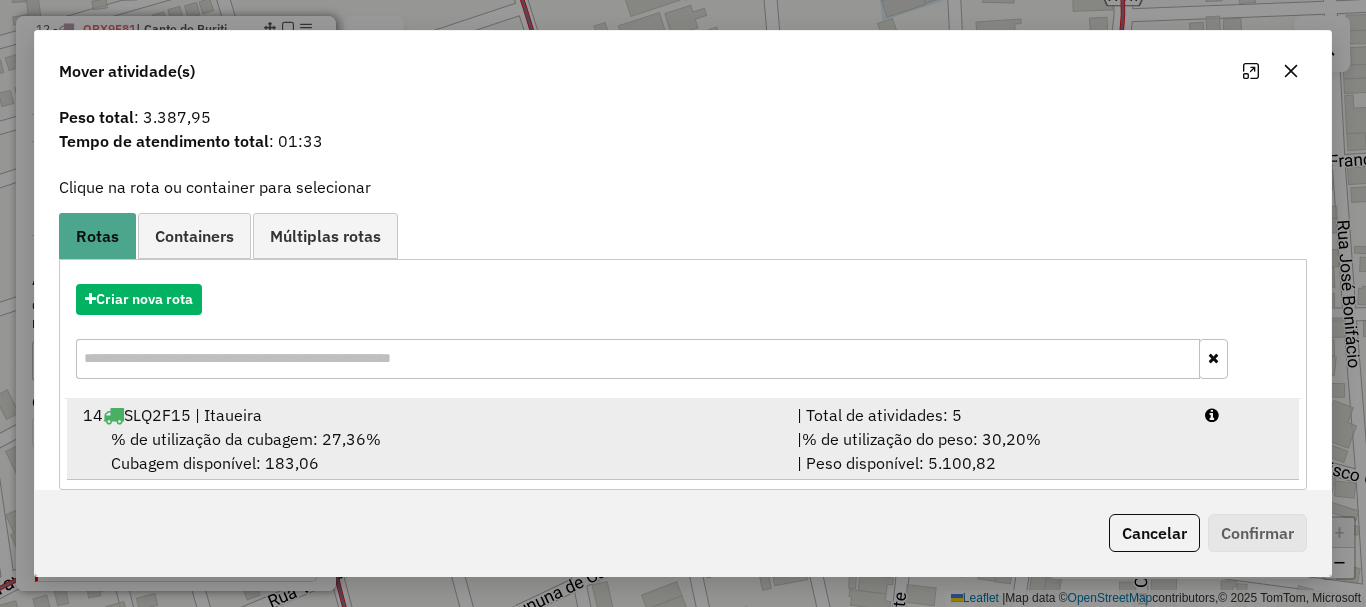 scroll, scrollTop: 78, scrollLeft: 0, axis: vertical 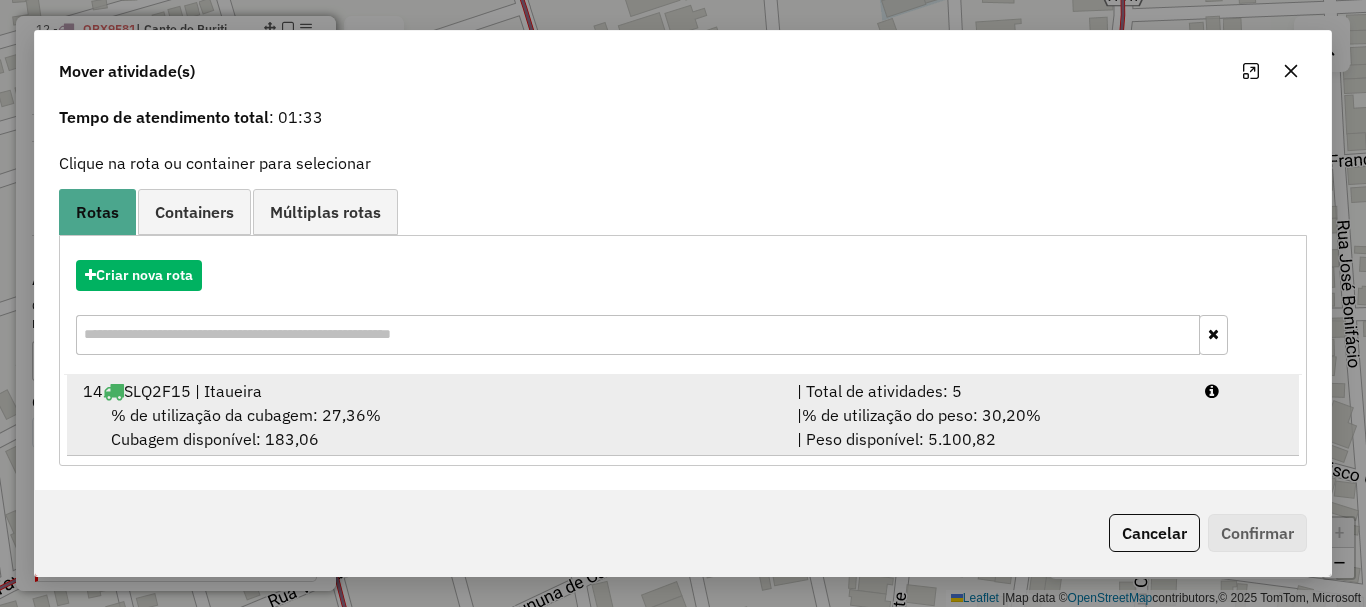 click on "% de utilização do peso: 30,20%" at bounding box center (921, 415) 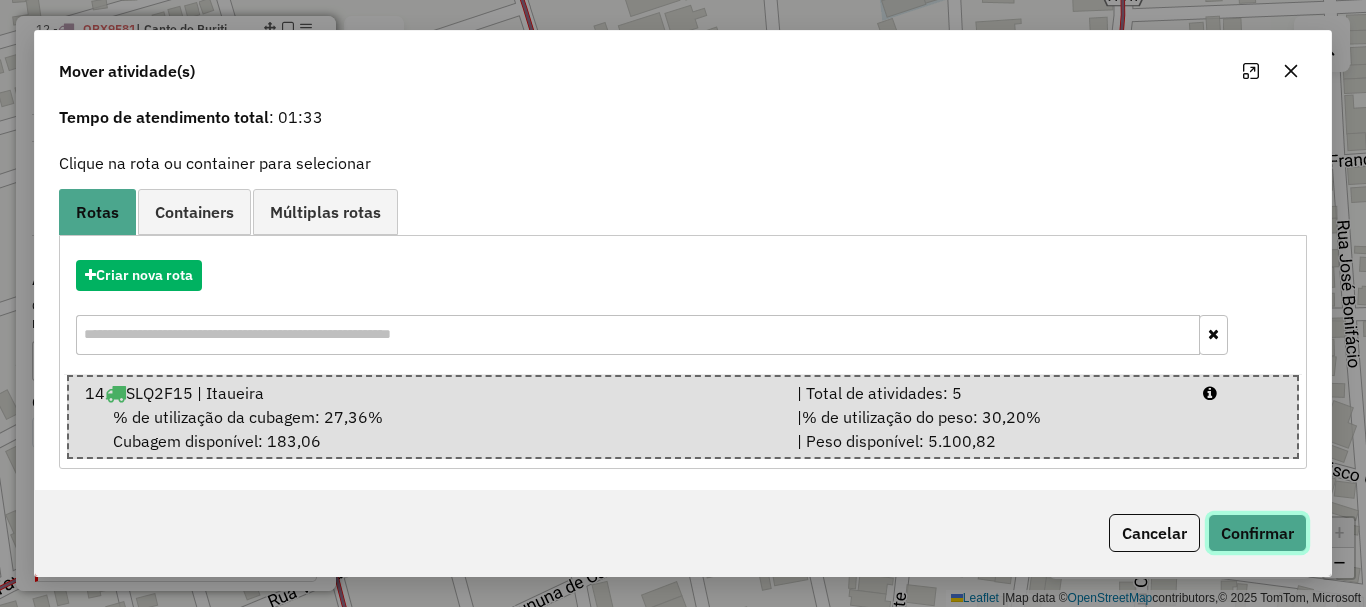 click on "Confirmar" 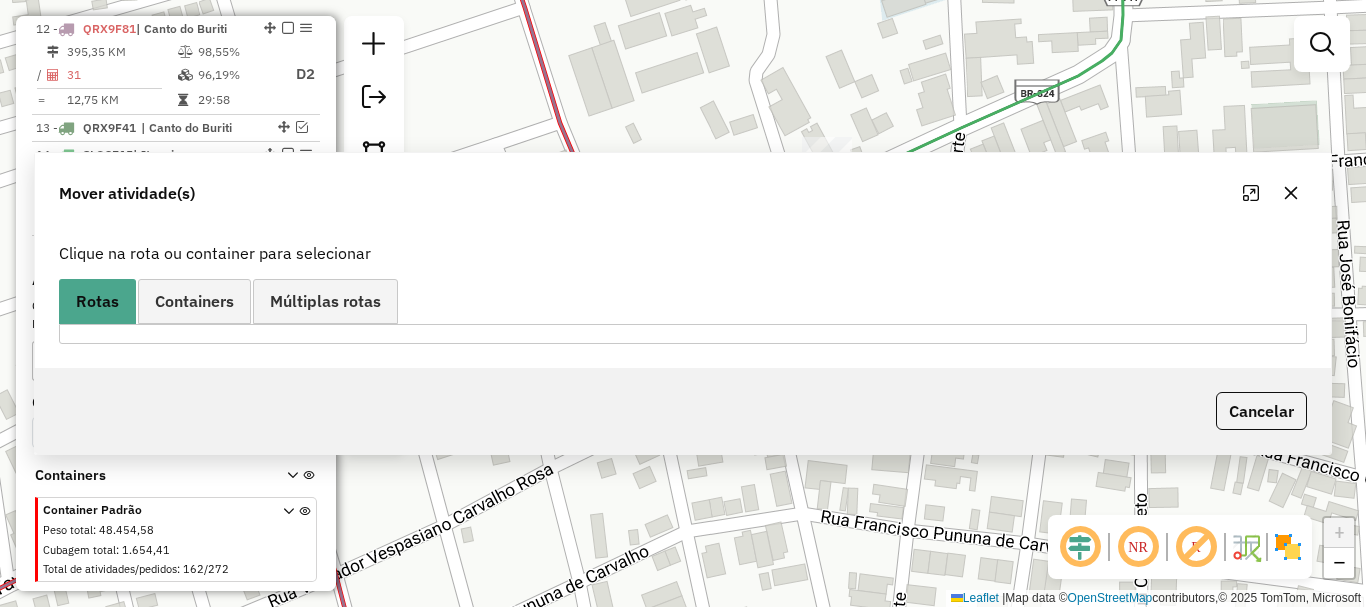 scroll, scrollTop: 0, scrollLeft: 0, axis: both 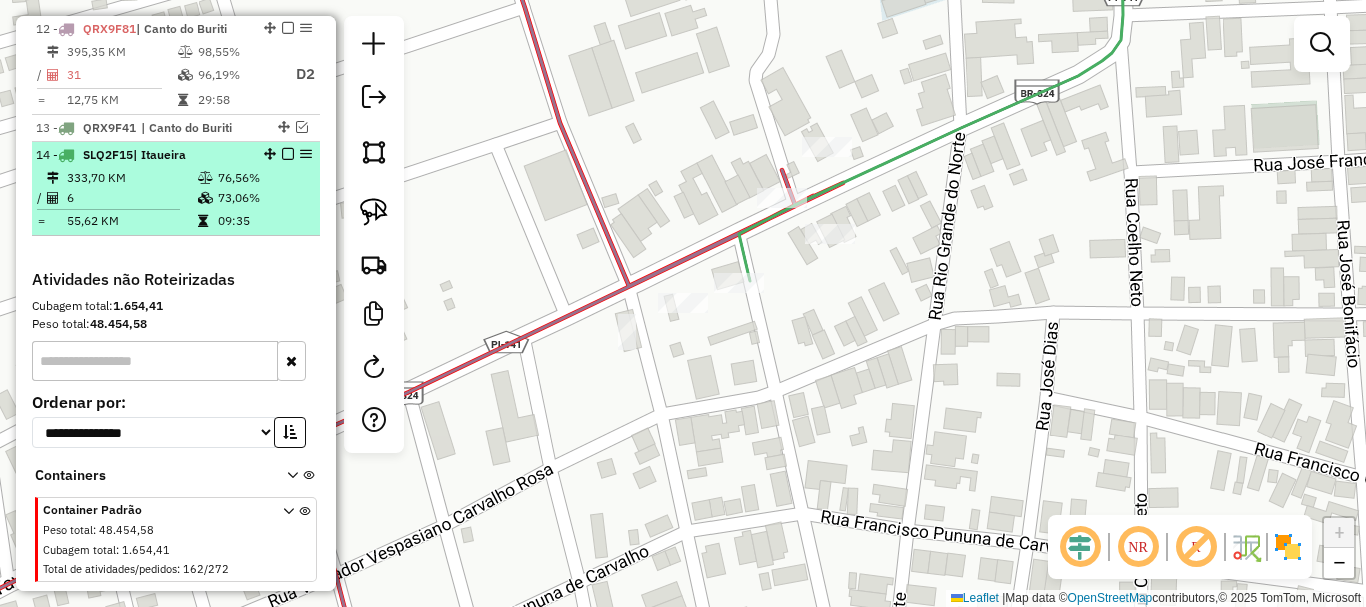 click on "76,56%" at bounding box center (264, 178) 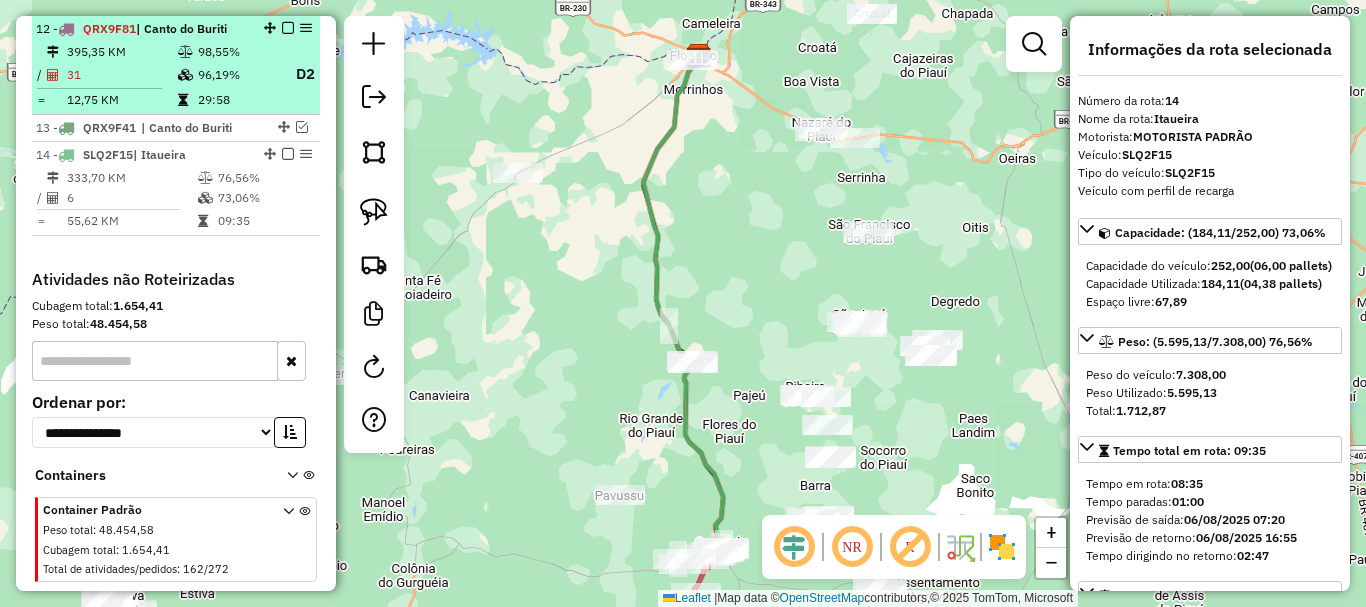 click on "29:58" at bounding box center [237, 100] 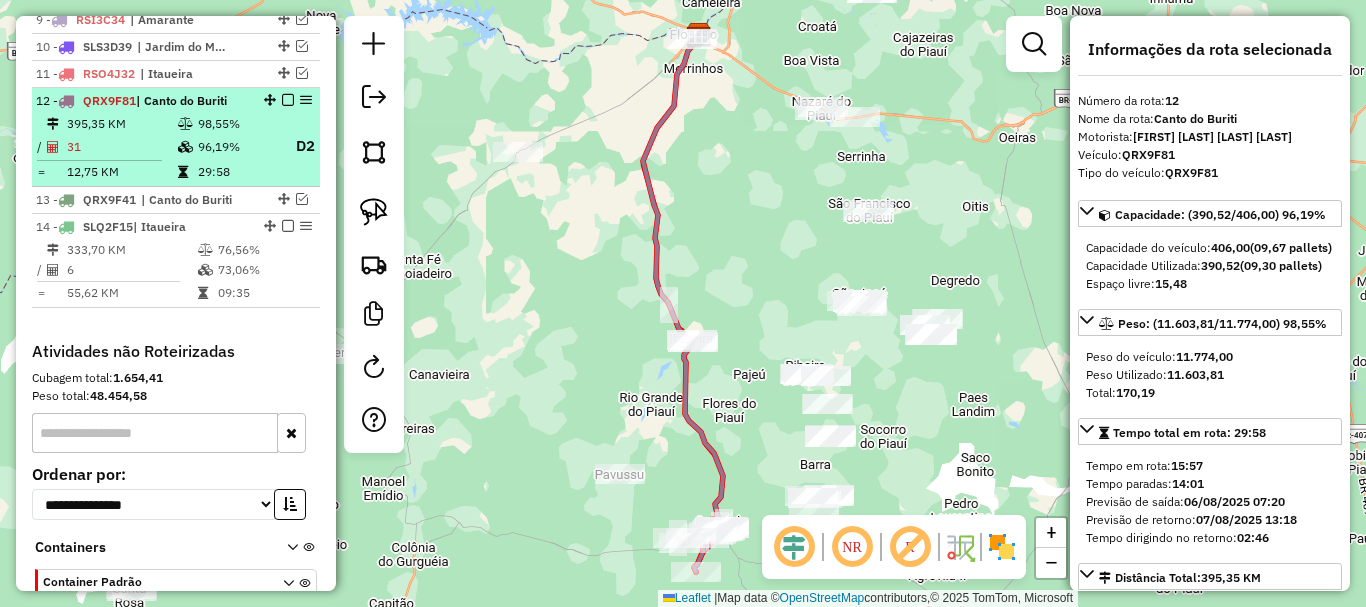 scroll, scrollTop: 971, scrollLeft: 0, axis: vertical 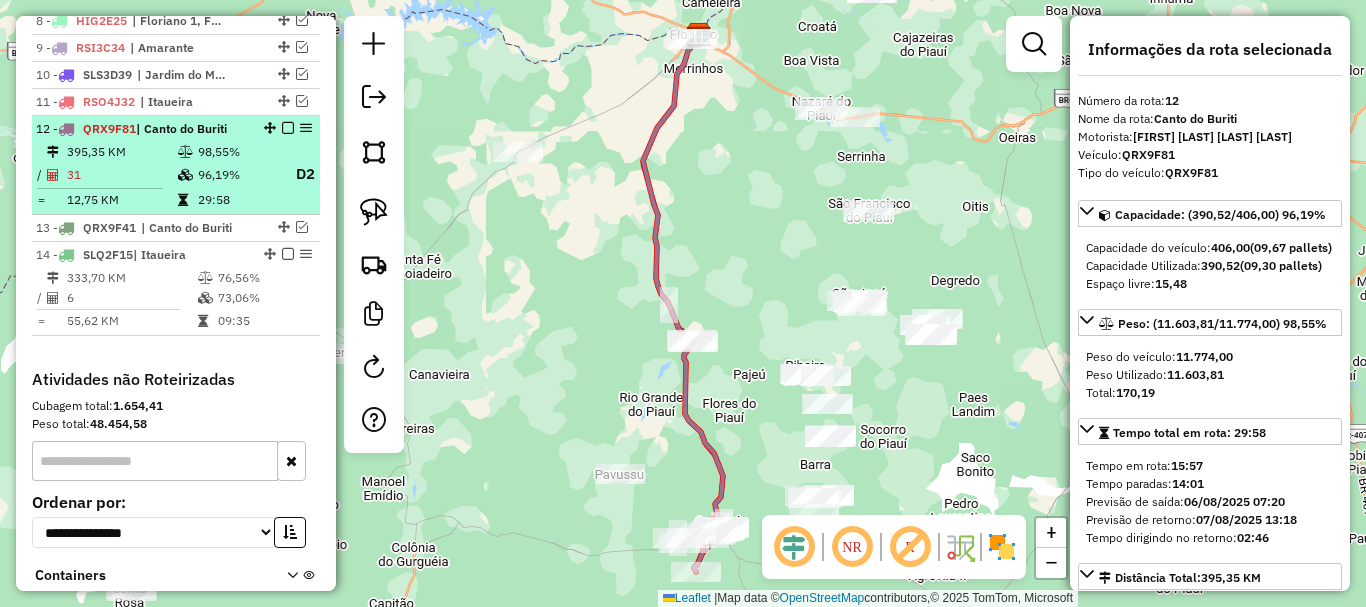 click at bounding box center (288, 128) 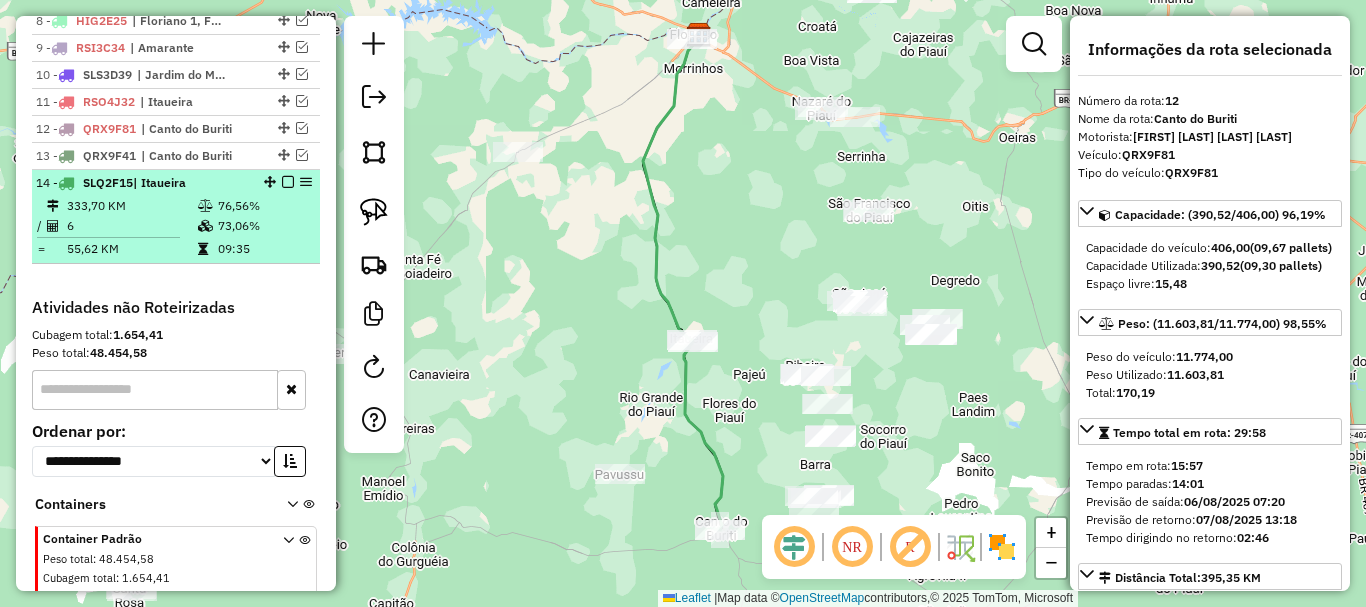 click on "73,06%" at bounding box center (264, 226) 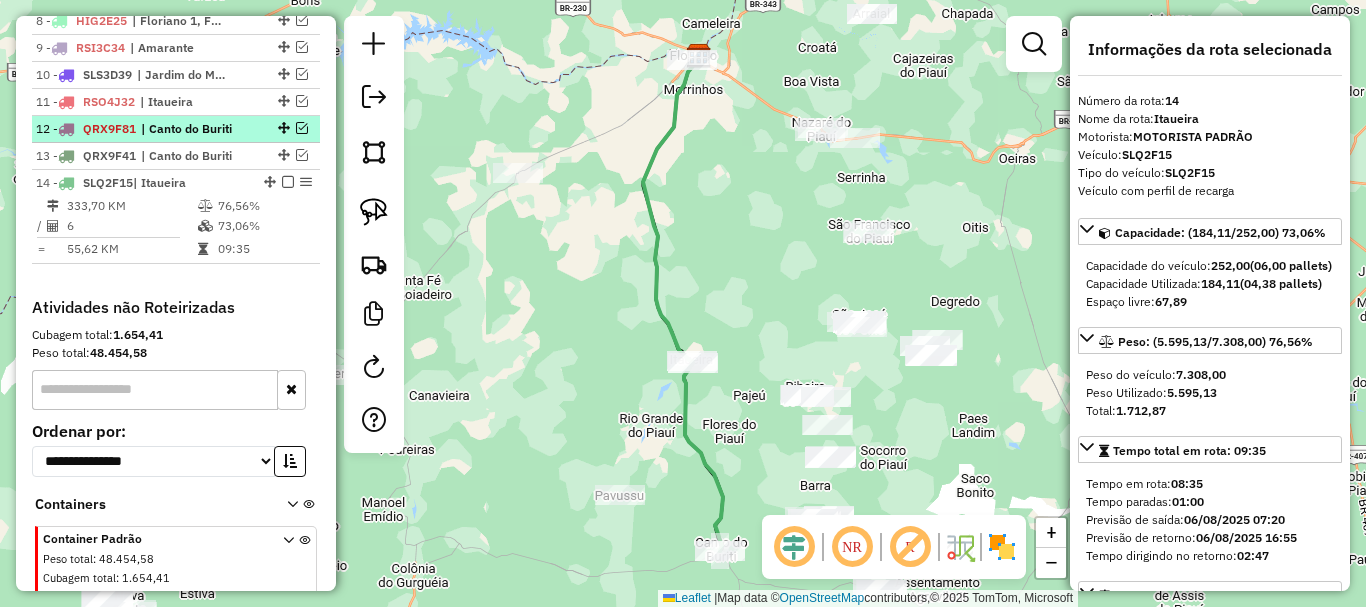 click at bounding box center (302, 128) 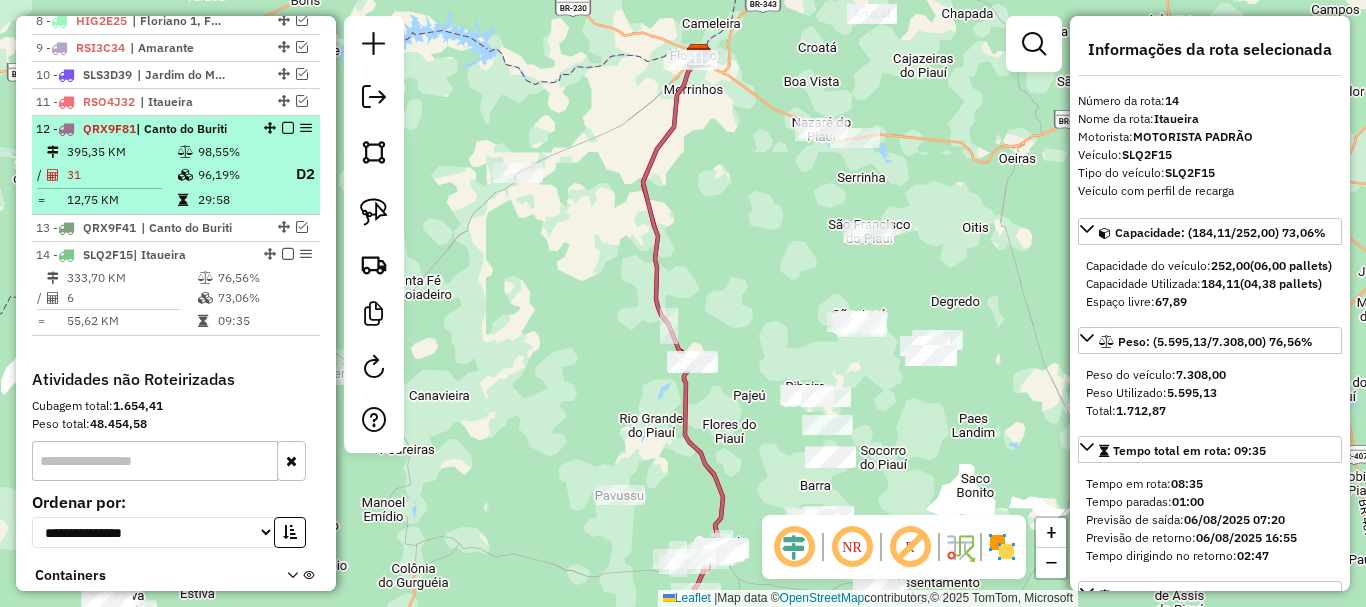click at bounding box center (288, 128) 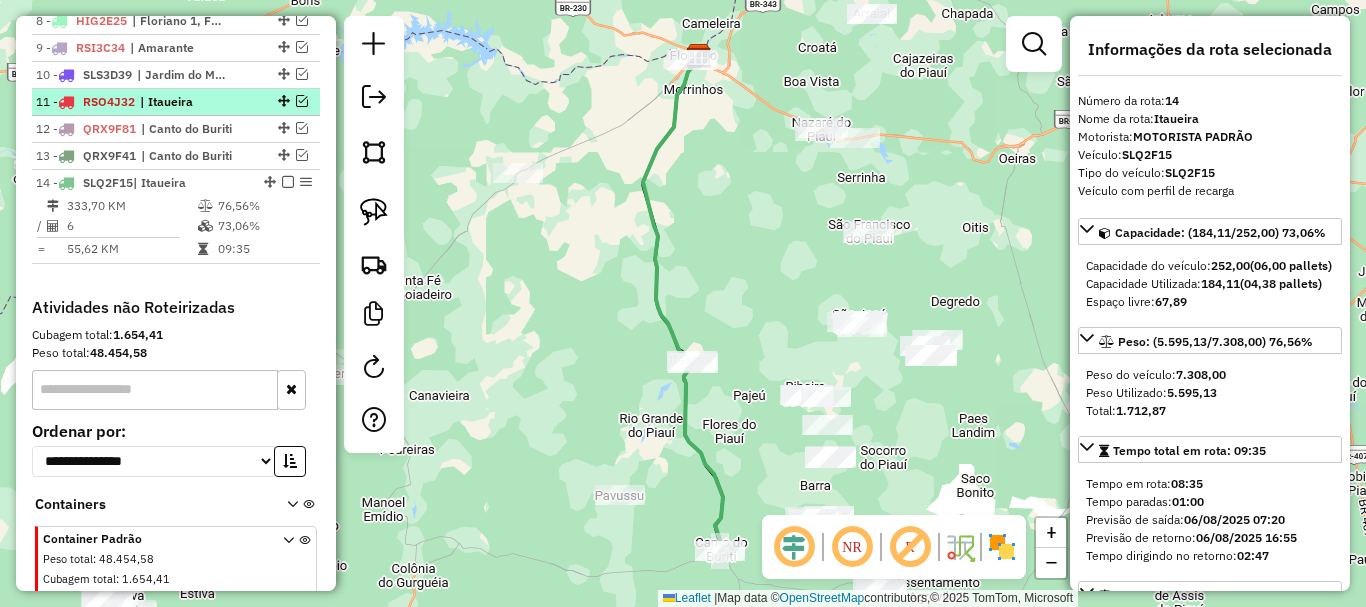 click at bounding box center (302, 101) 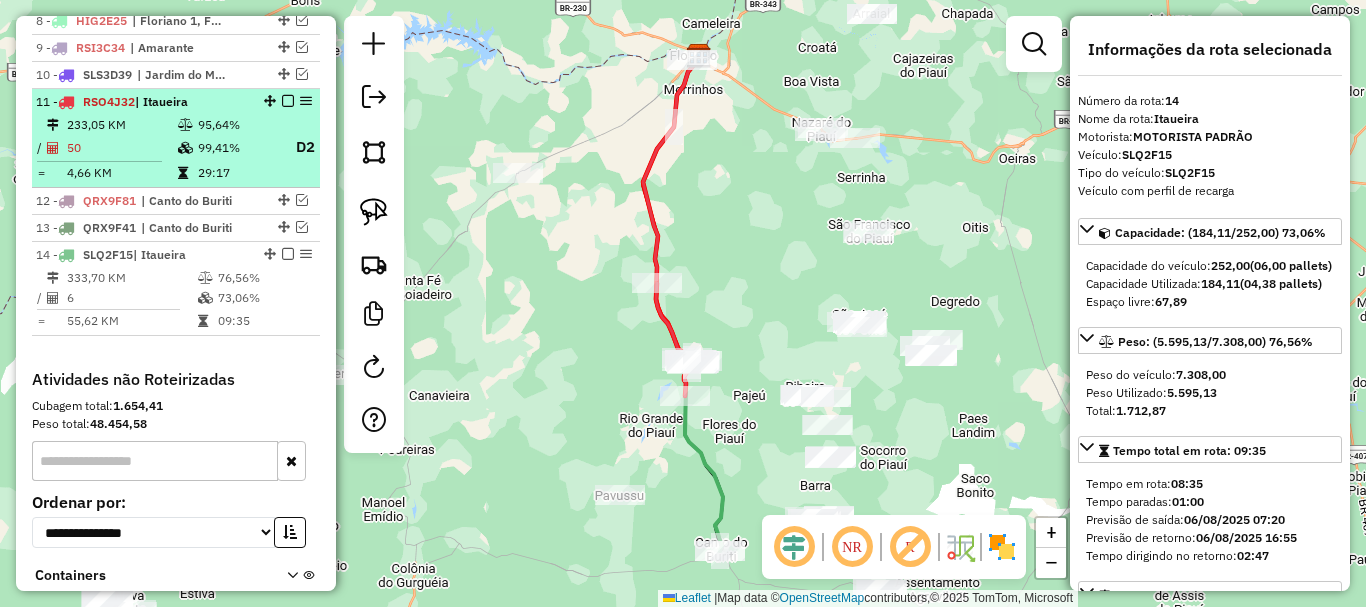 click on "95,64%" at bounding box center (237, 125) 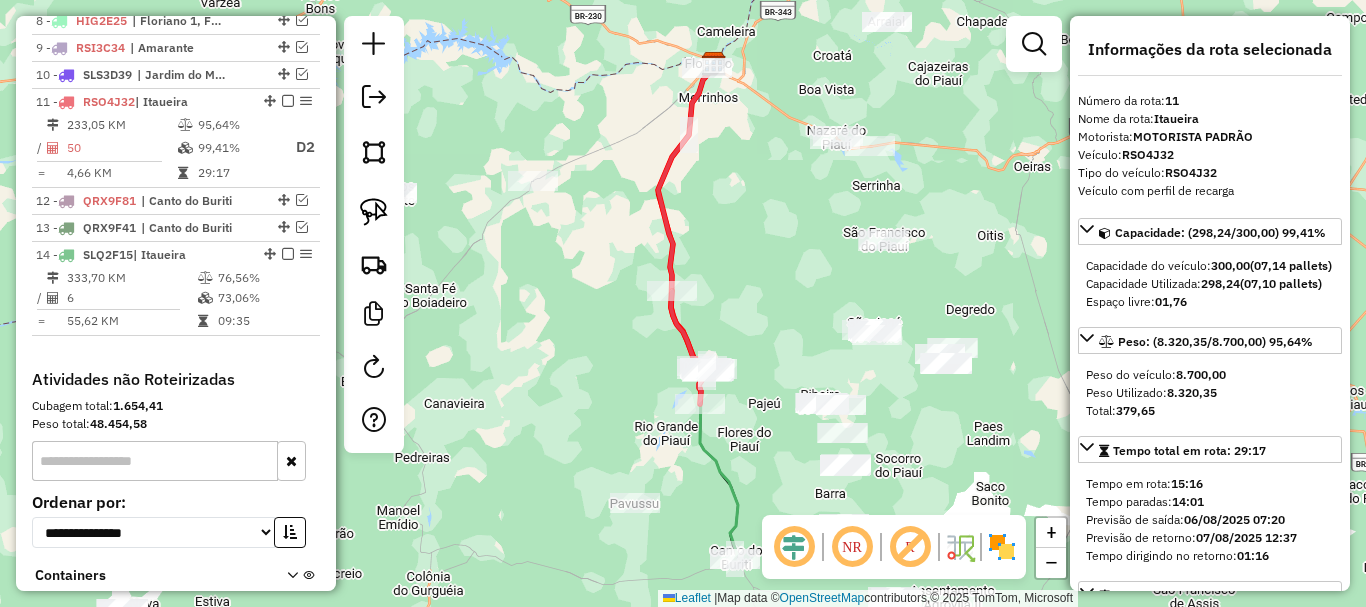 drag, startPoint x: 776, startPoint y: 391, endPoint x: 709, endPoint y: 203, distance: 199.58206 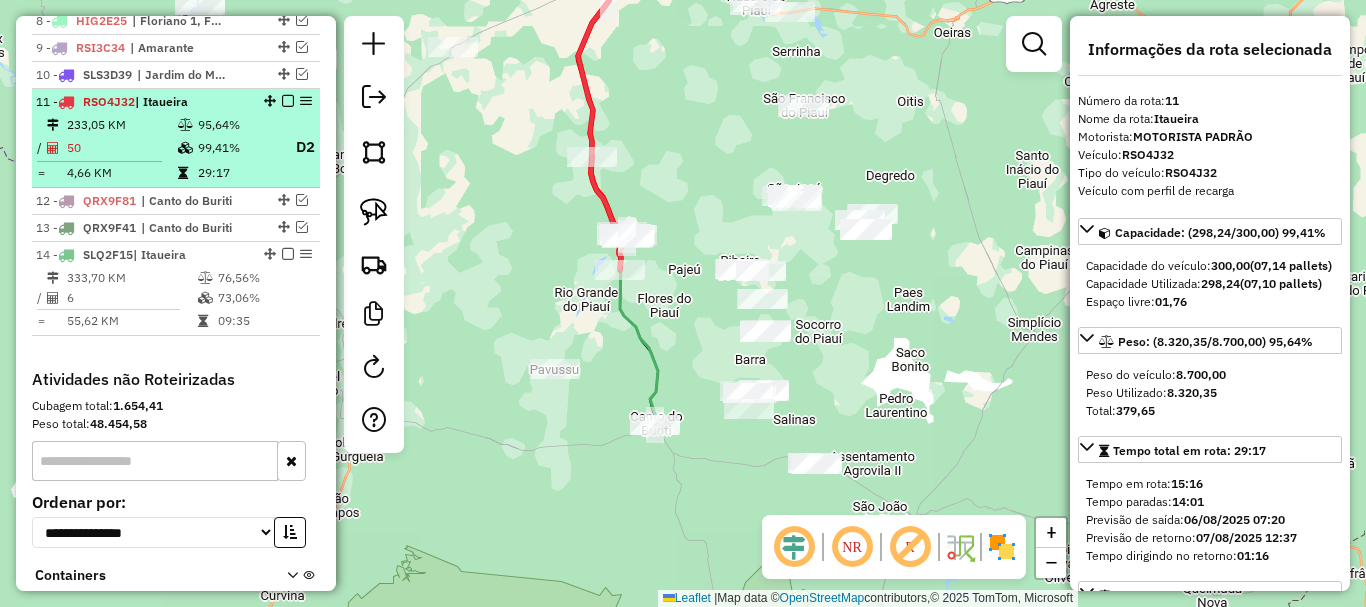 click at bounding box center [288, 101] 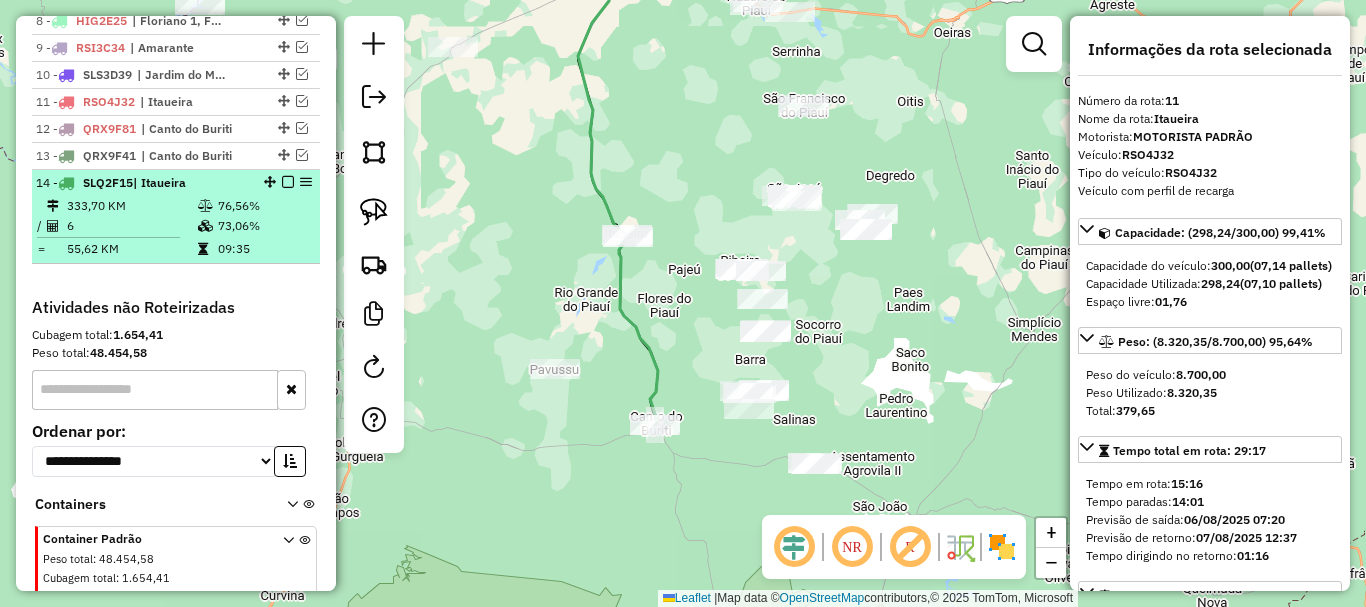 click at bounding box center (288, 182) 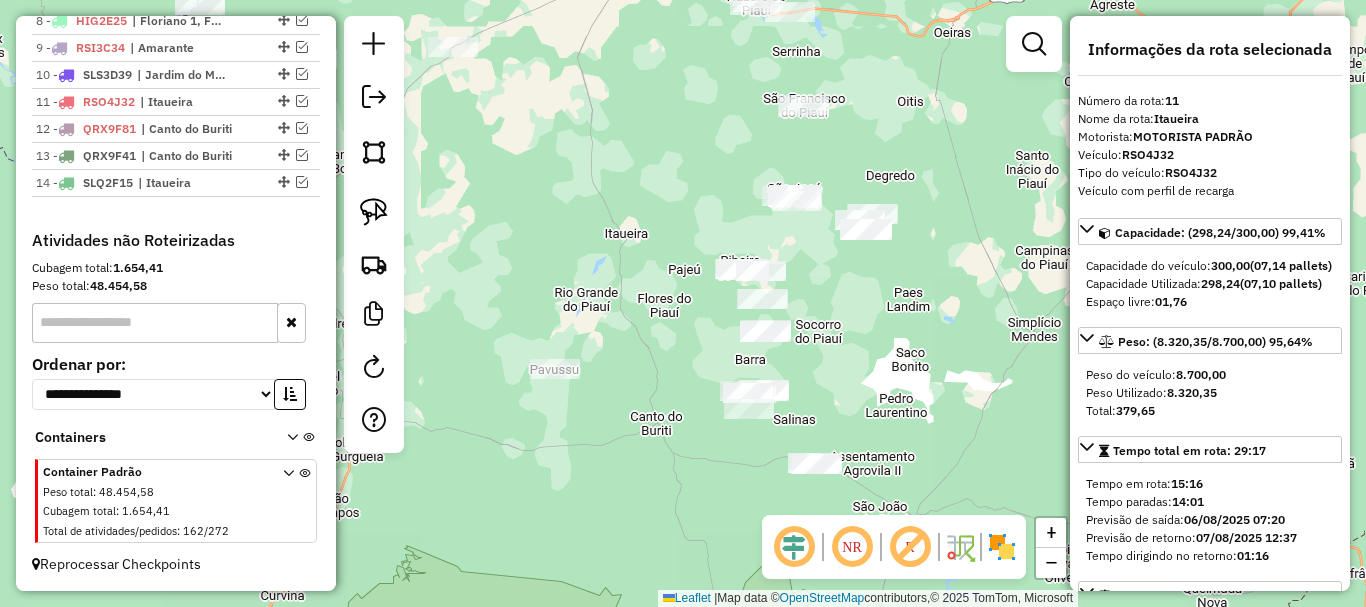 drag, startPoint x: 367, startPoint y: 211, endPoint x: 725, endPoint y: 286, distance: 365.7718 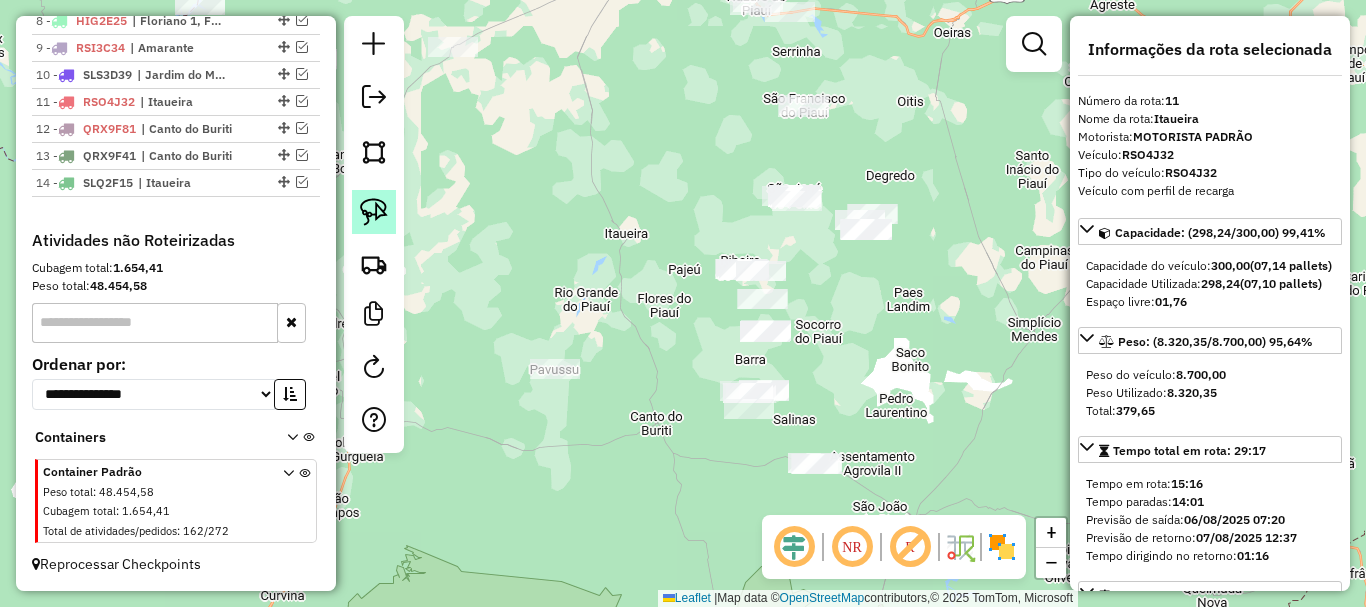 click 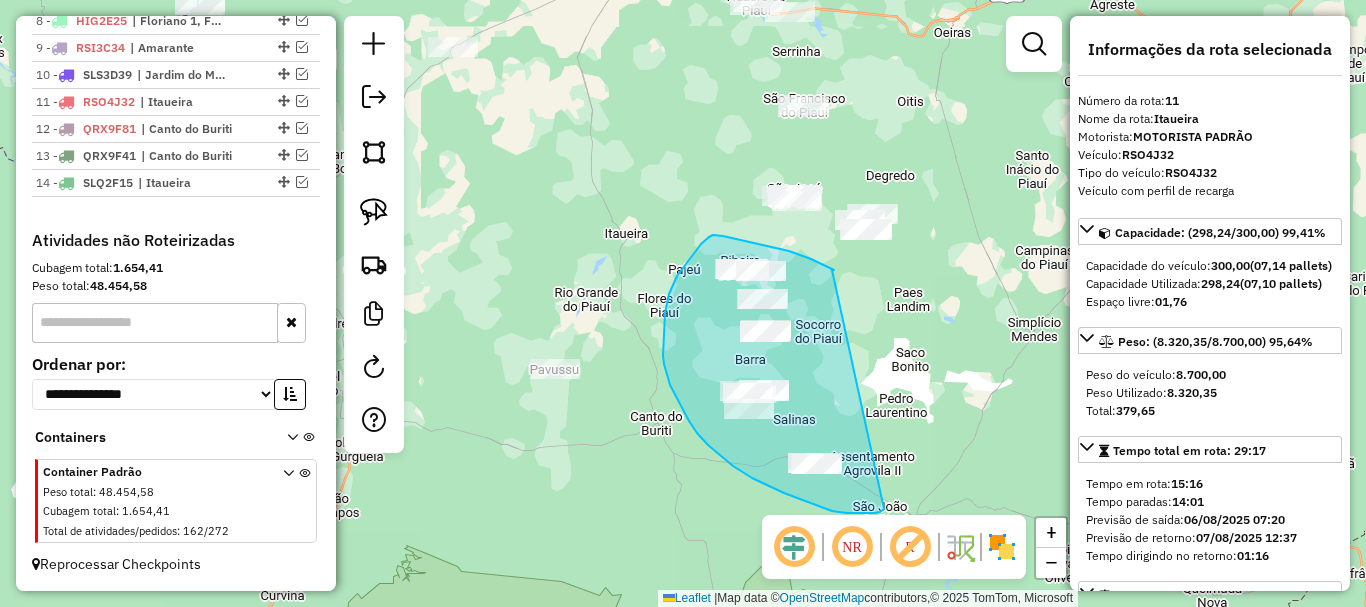 drag, startPoint x: 832, startPoint y: 270, endPoint x: 885, endPoint y: 509, distance: 244.80605 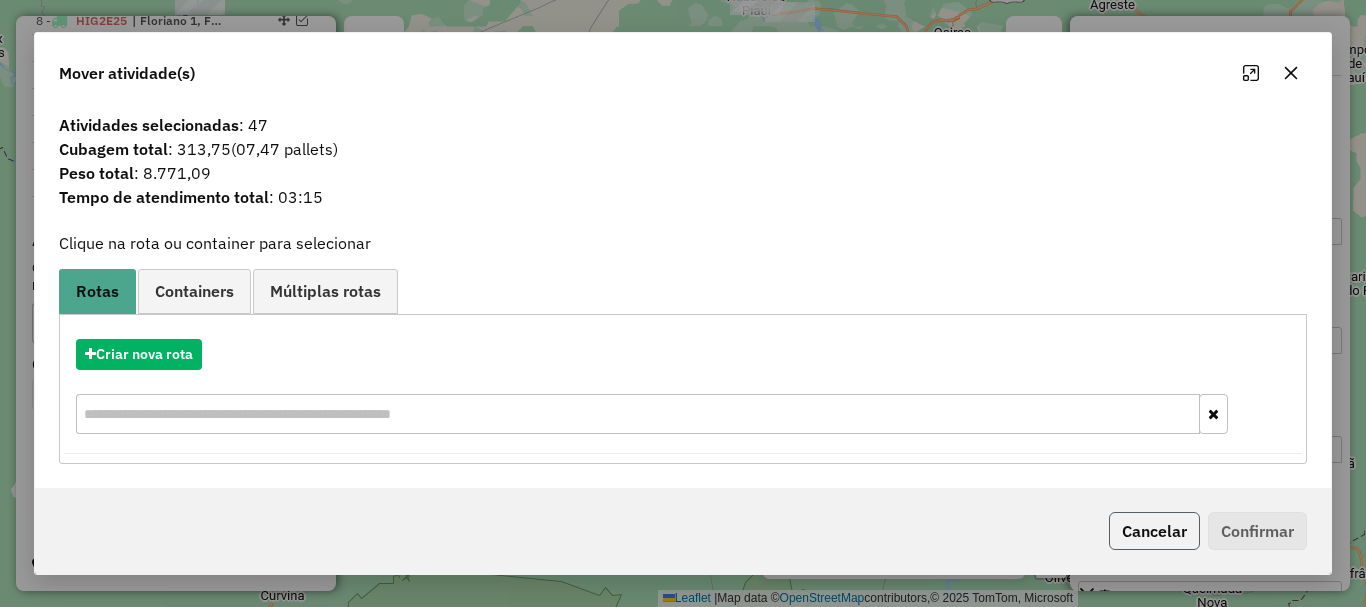 click on "Cancelar" 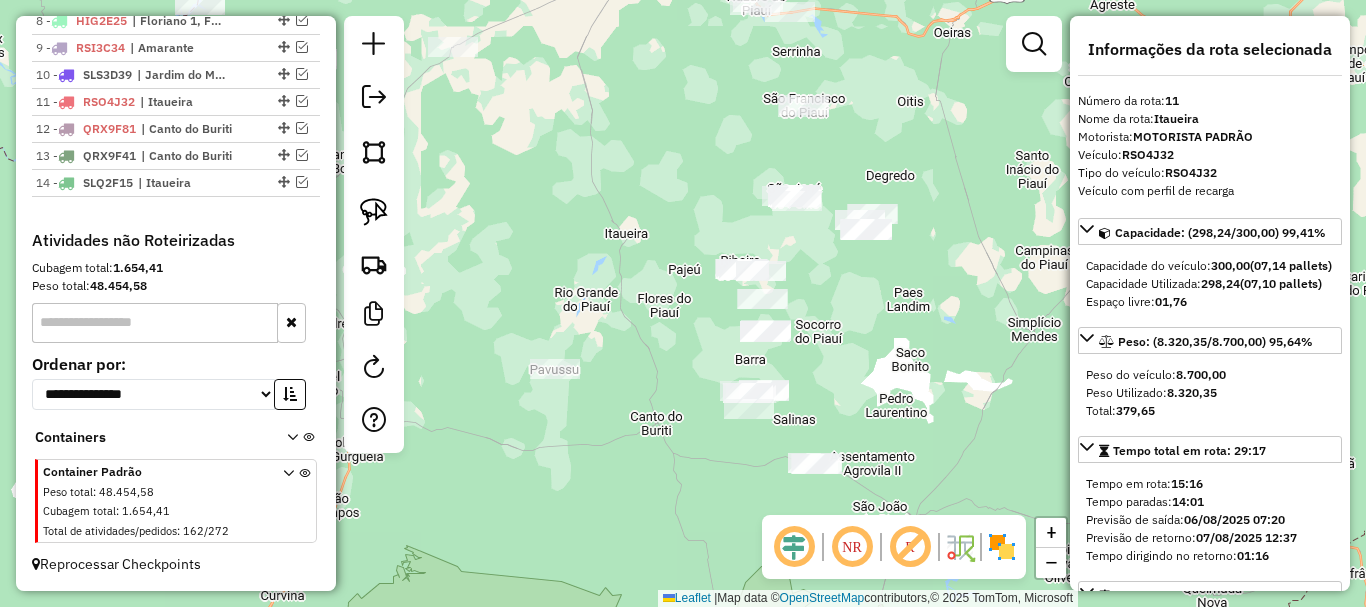 drag, startPoint x: 900, startPoint y: 189, endPoint x: 569, endPoint y: 190, distance: 331.0015 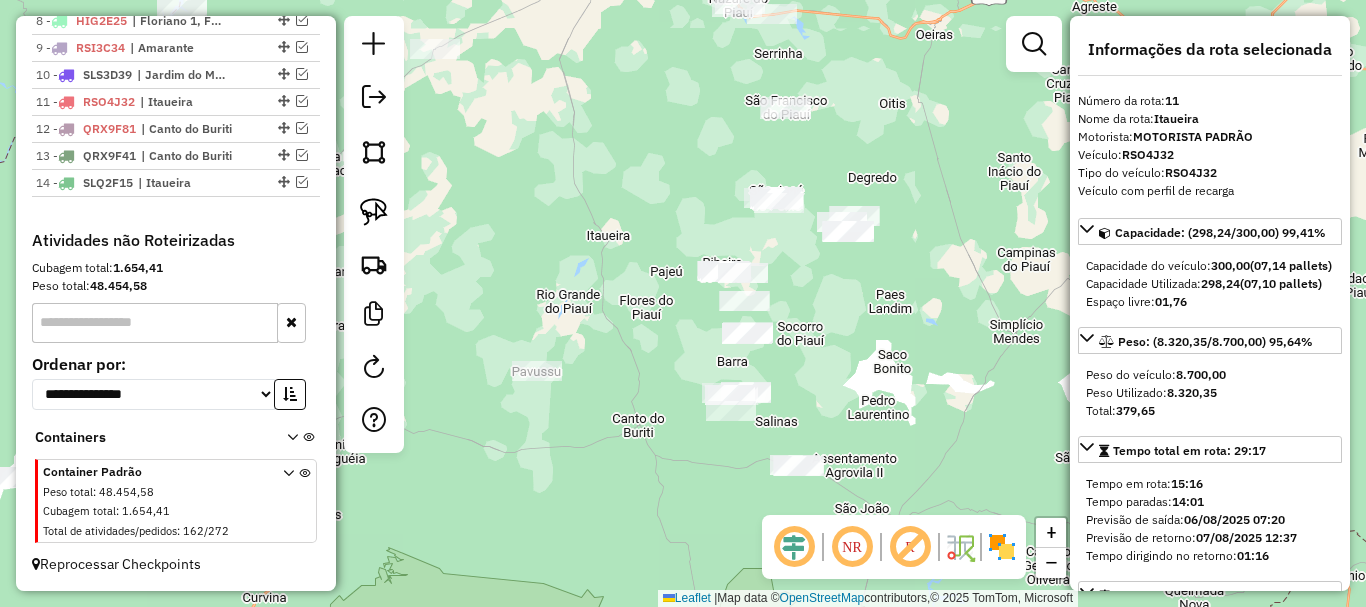 drag, startPoint x: 363, startPoint y: 205, endPoint x: 566, endPoint y: 217, distance: 203.35437 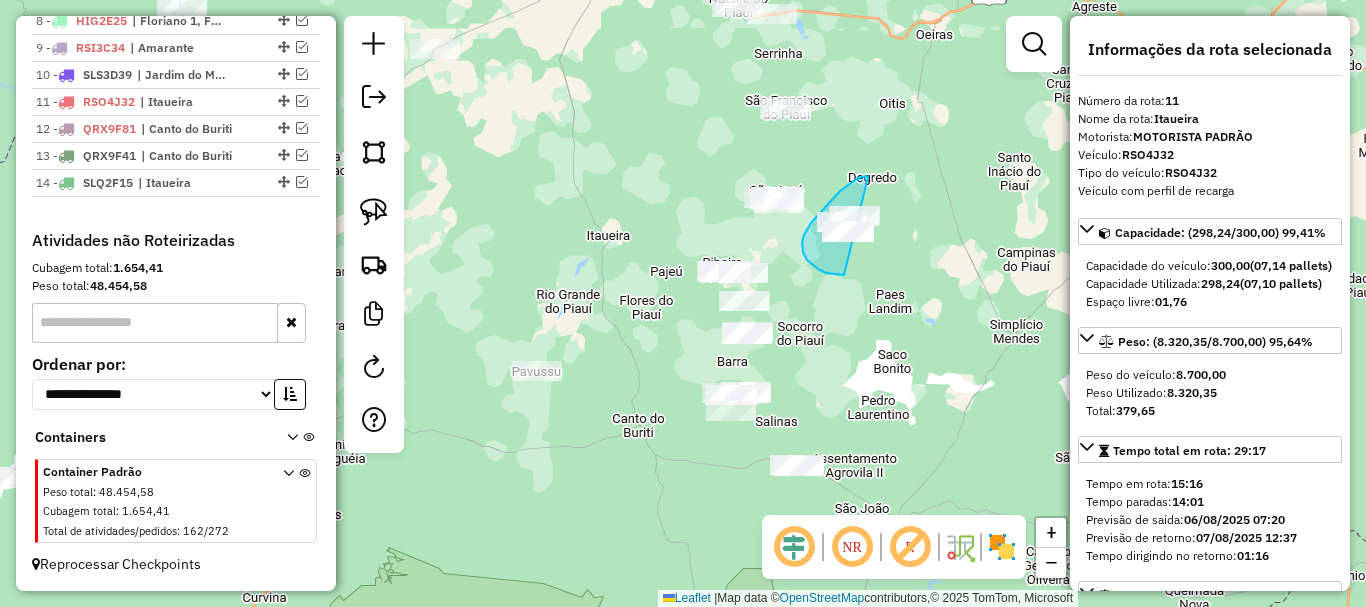 drag, startPoint x: 868, startPoint y: 177, endPoint x: 912, endPoint y: 244, distance: 80.1561 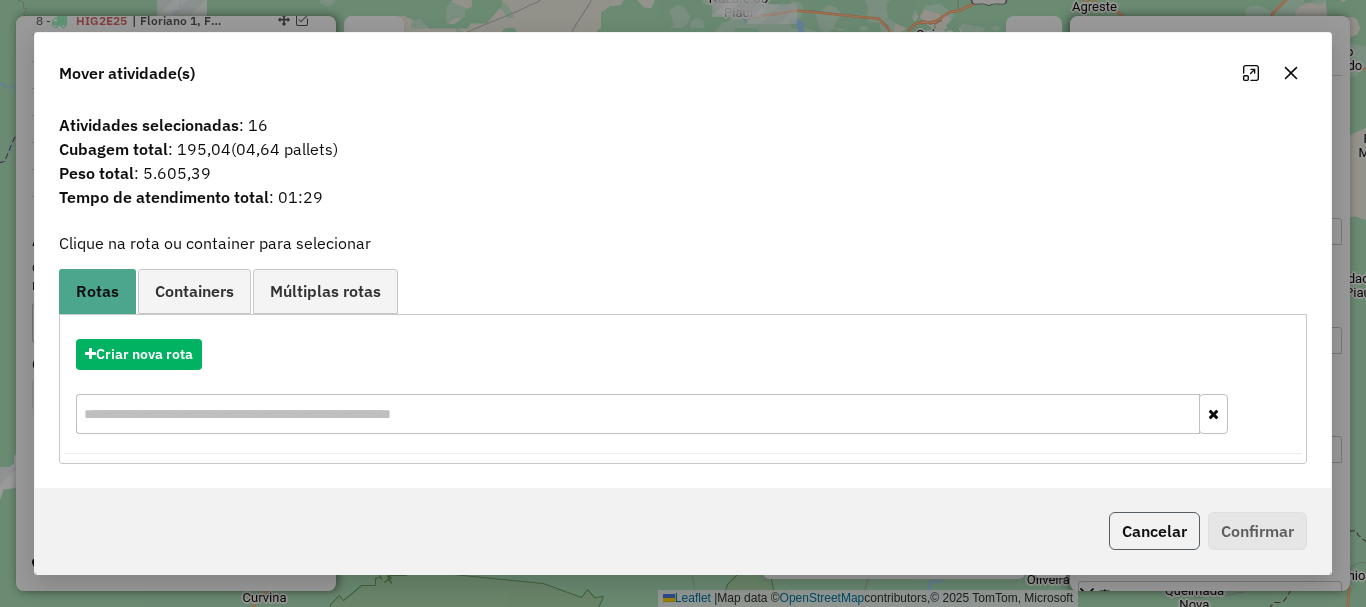 click on "Cancelar" 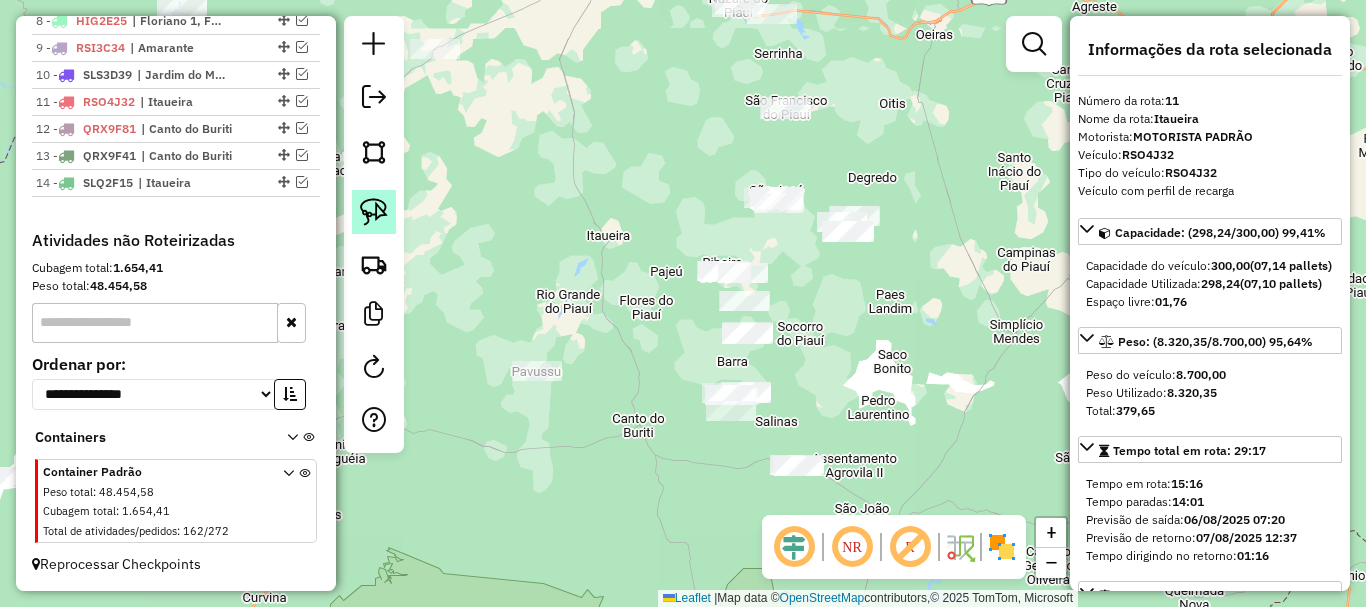 click 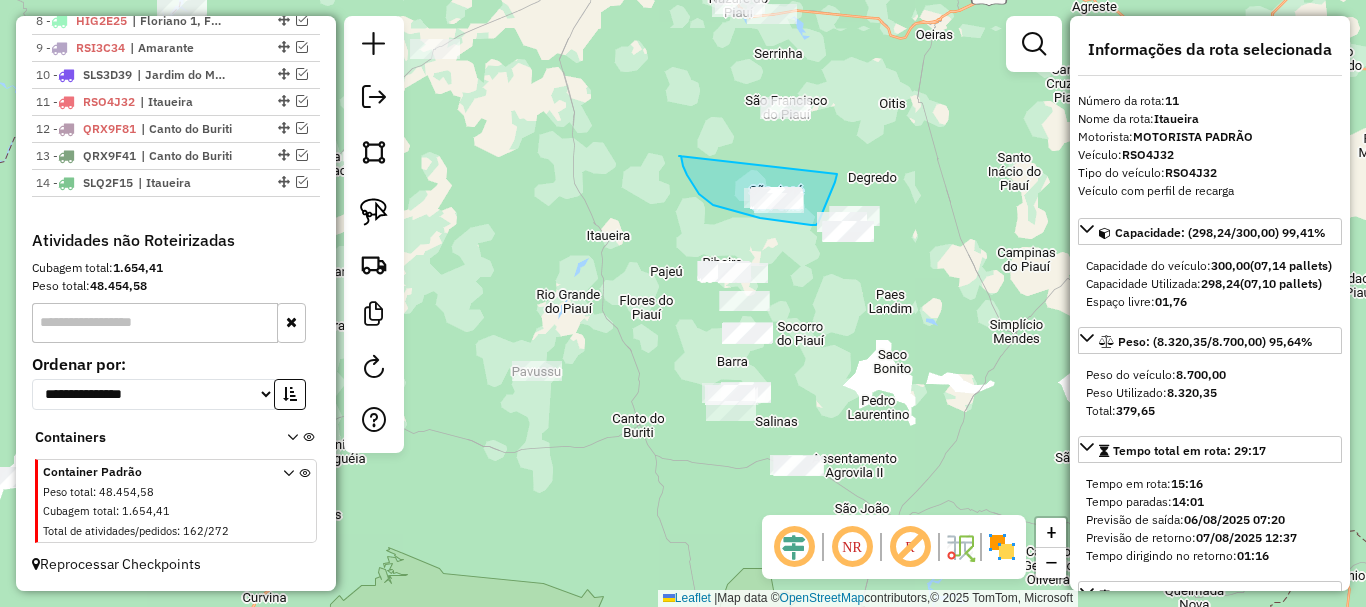 drag, startPoint x: 679, startPoint y: 156, endPoint x: 837, endPoint y: 174, distance: 159.02202 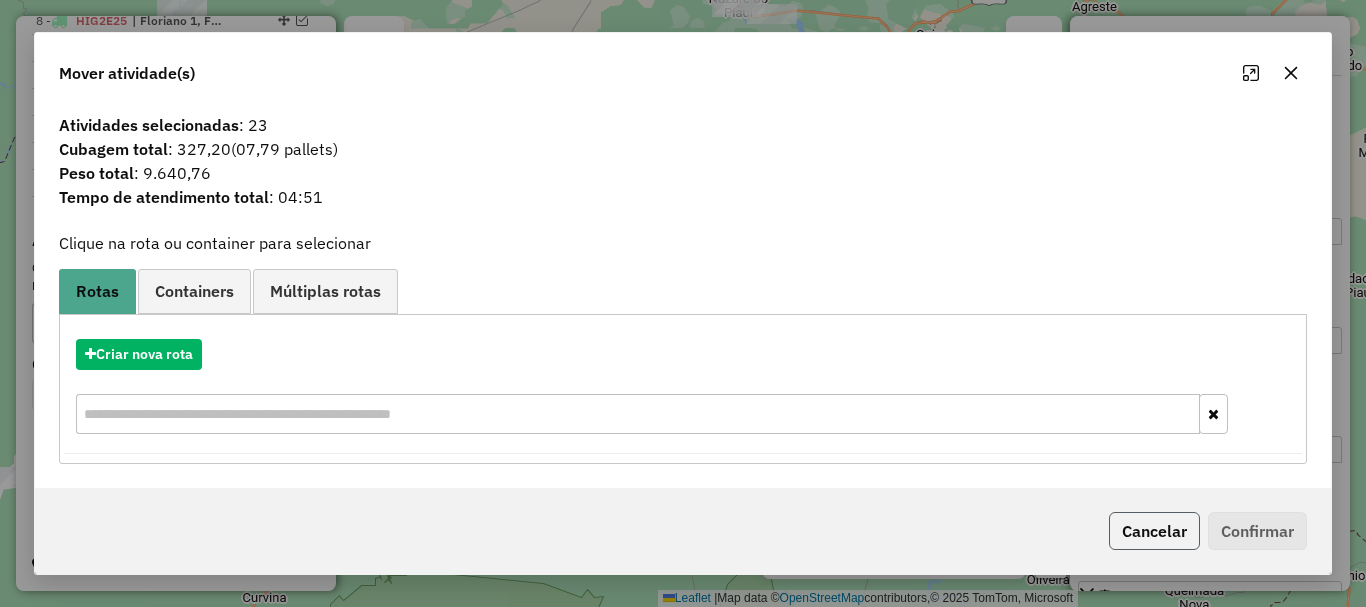 click on "Cancelar" 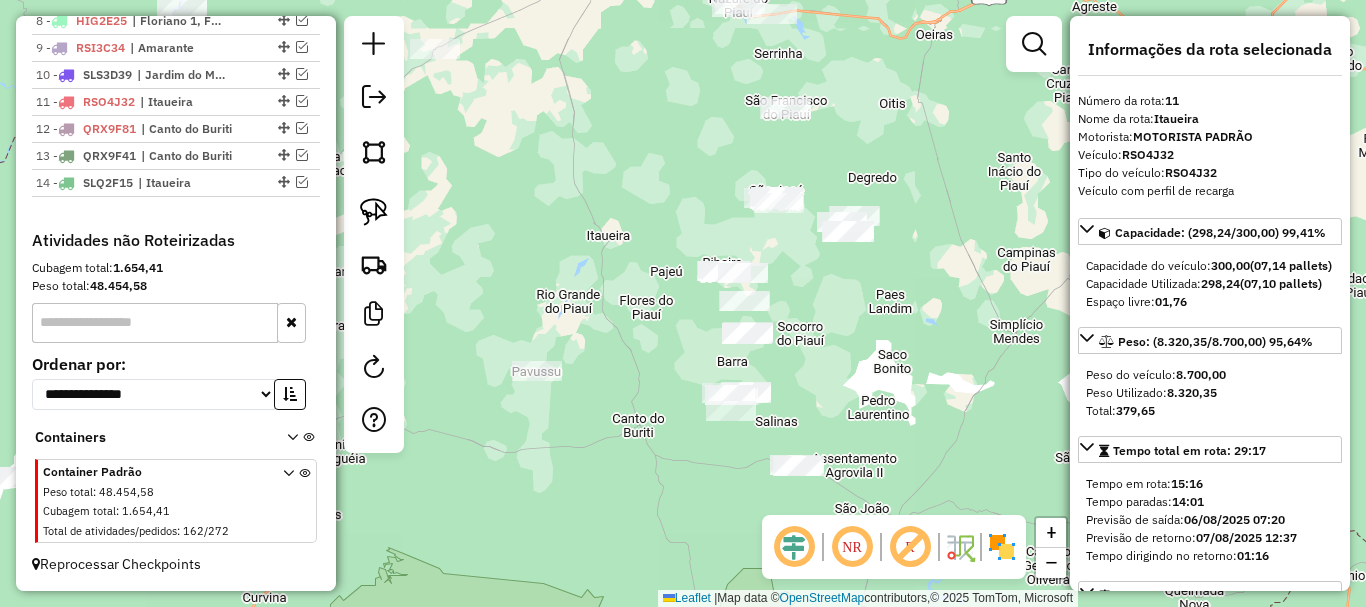 drag, startPoint x: 823, startPoint y: 323, endPoint x: 815, endPoint y: 305, distance: 19.697716 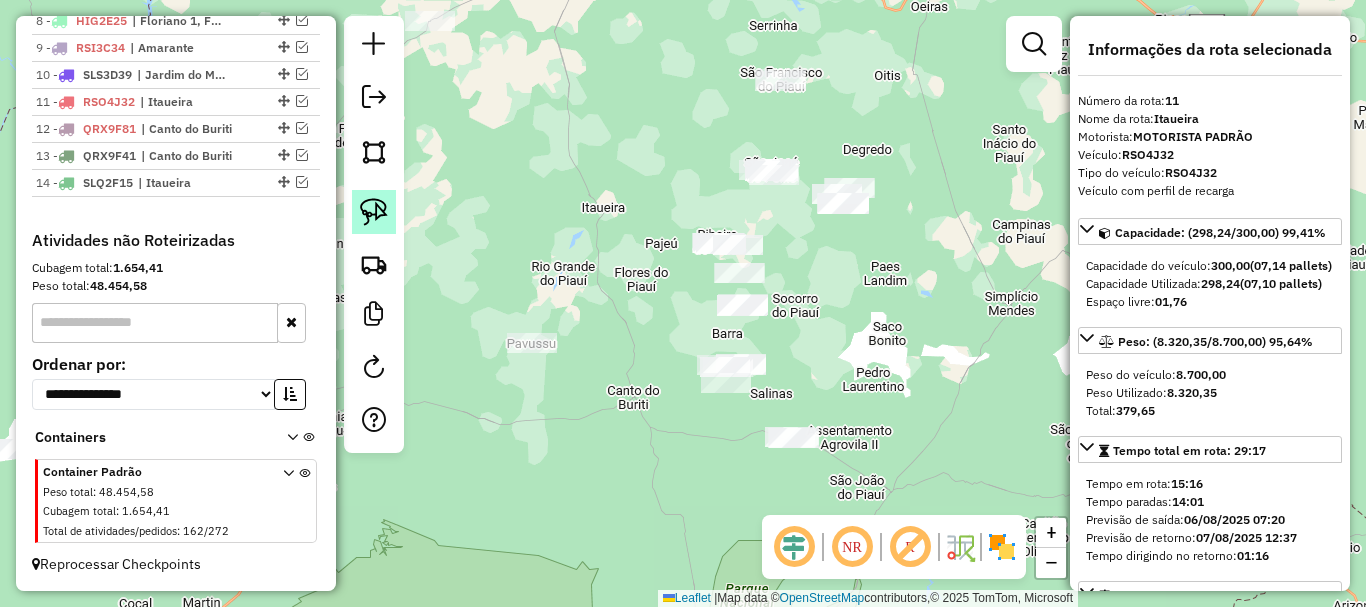 click 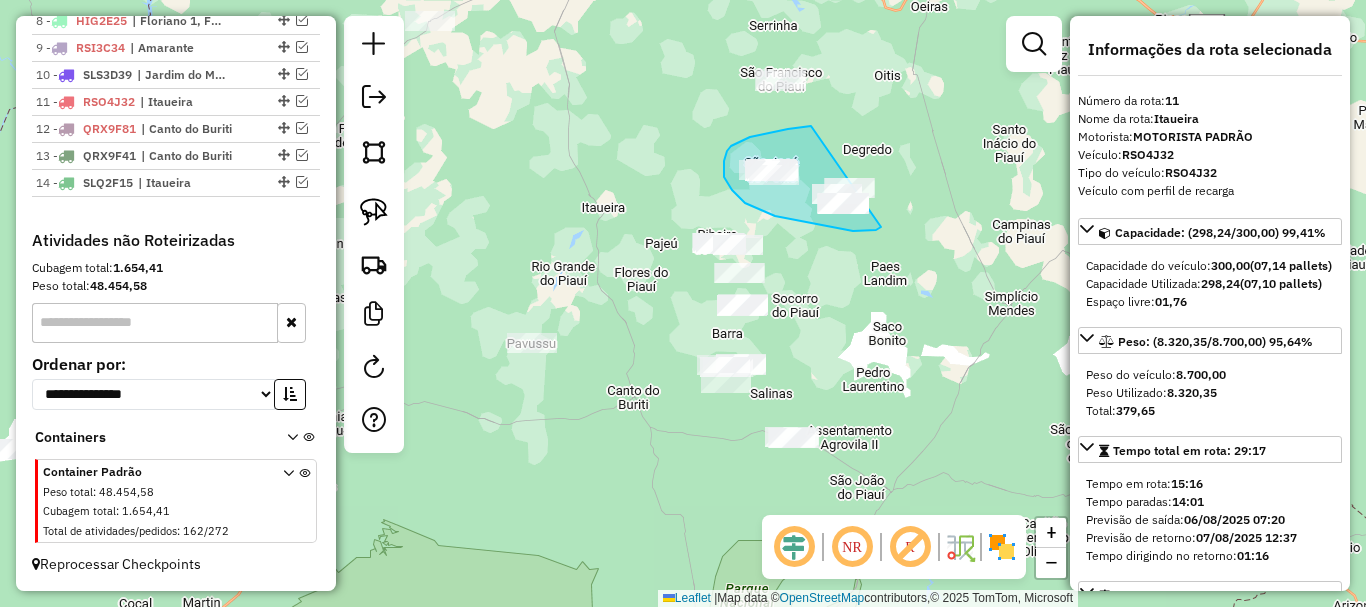 drag, startPoint x: 811, startPoint y: 126, endPoint x: 894, endPoint y: 211, distance: 118.80236 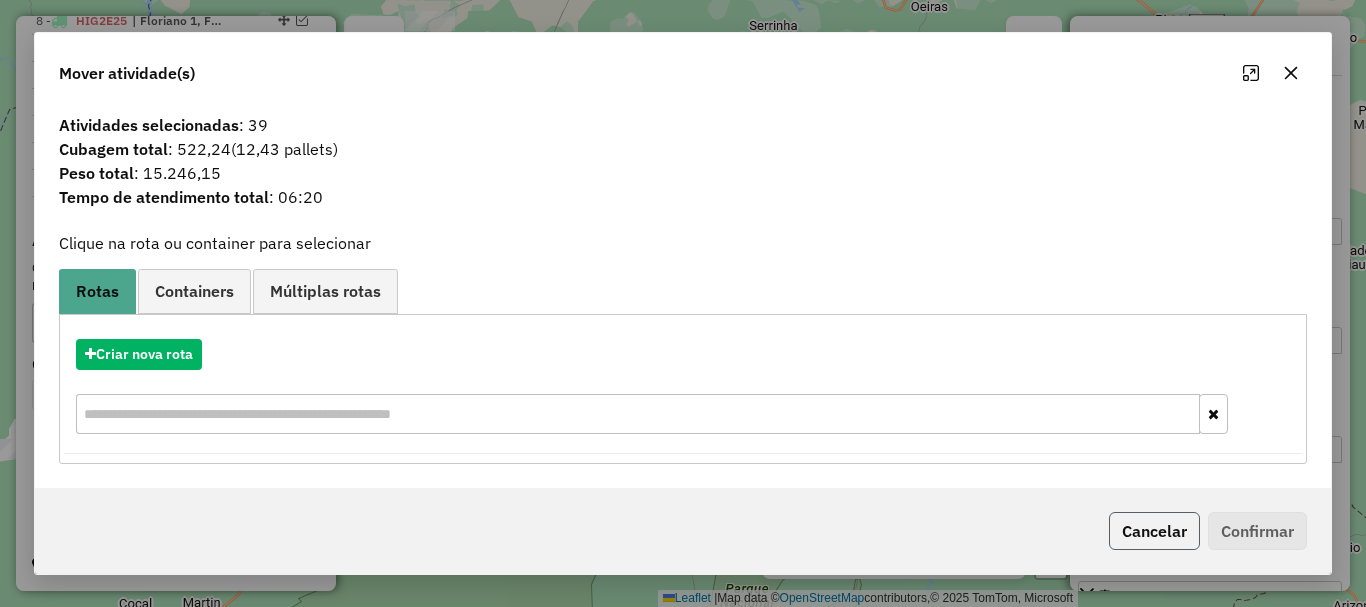 click on "Cancelar" 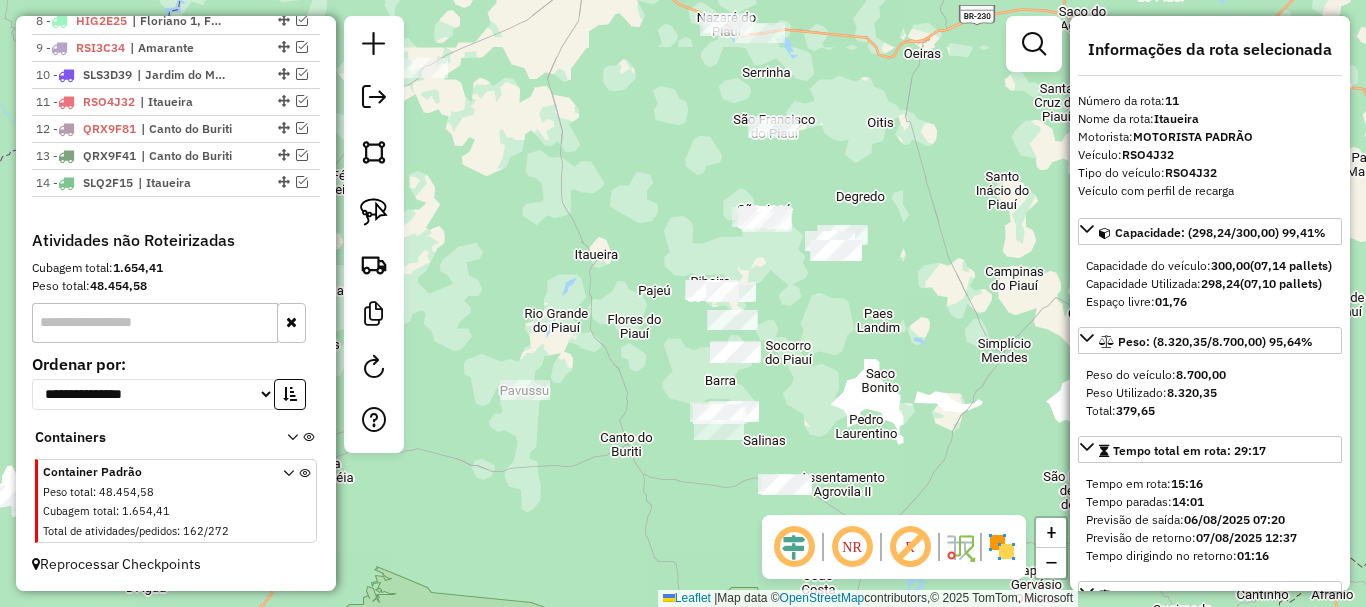 drag, startPoint x: 951, startPoint y: 356, endPoint x: 886, endPoint y: 335, distance: 68.30813 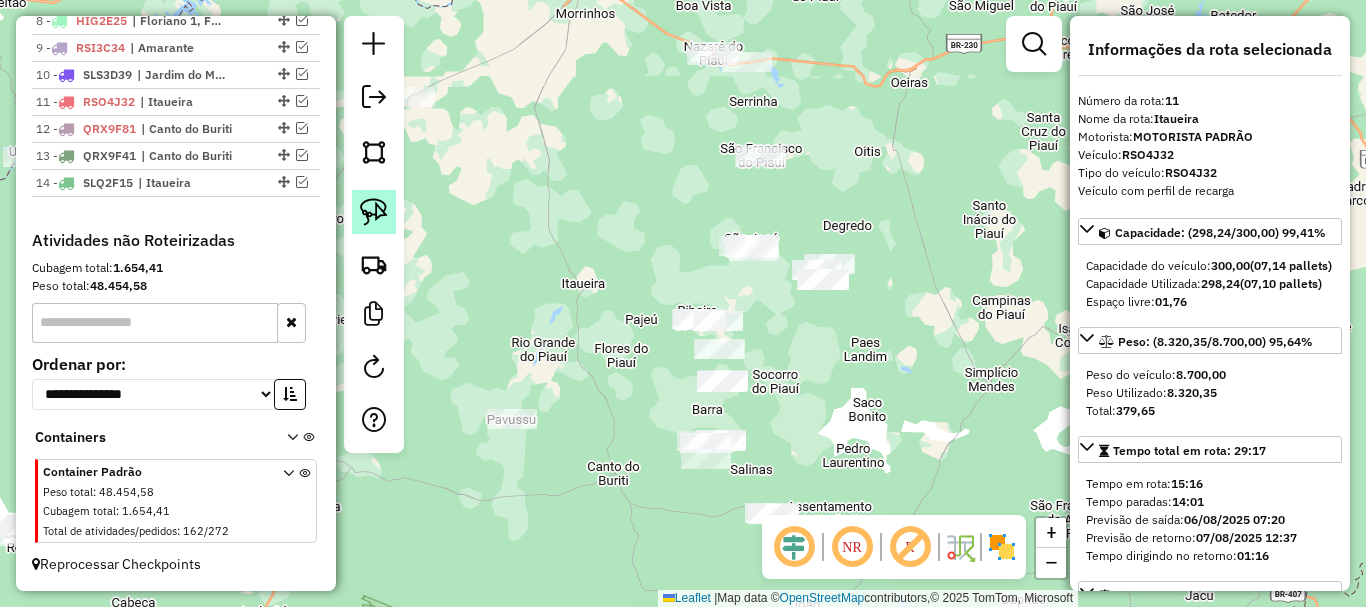 click 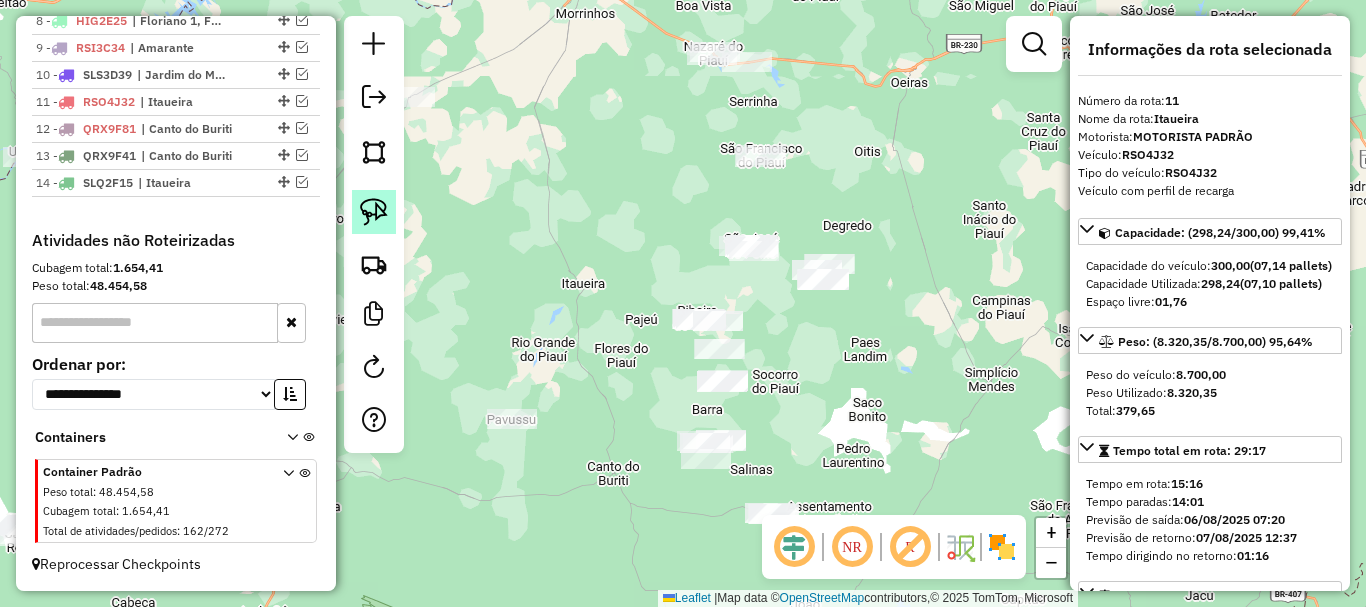 click 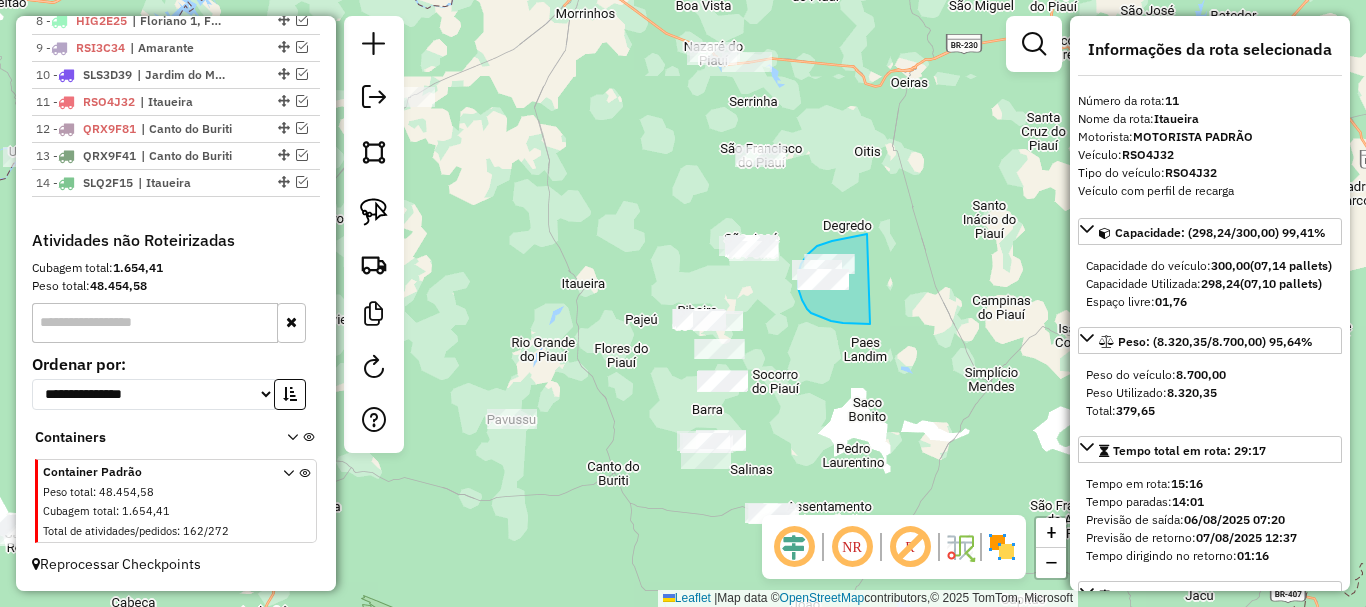 drag, startPoint x: 867, startPoint y: 234, endPoint x: 870, endPoint y: 324, distance: 90.04999 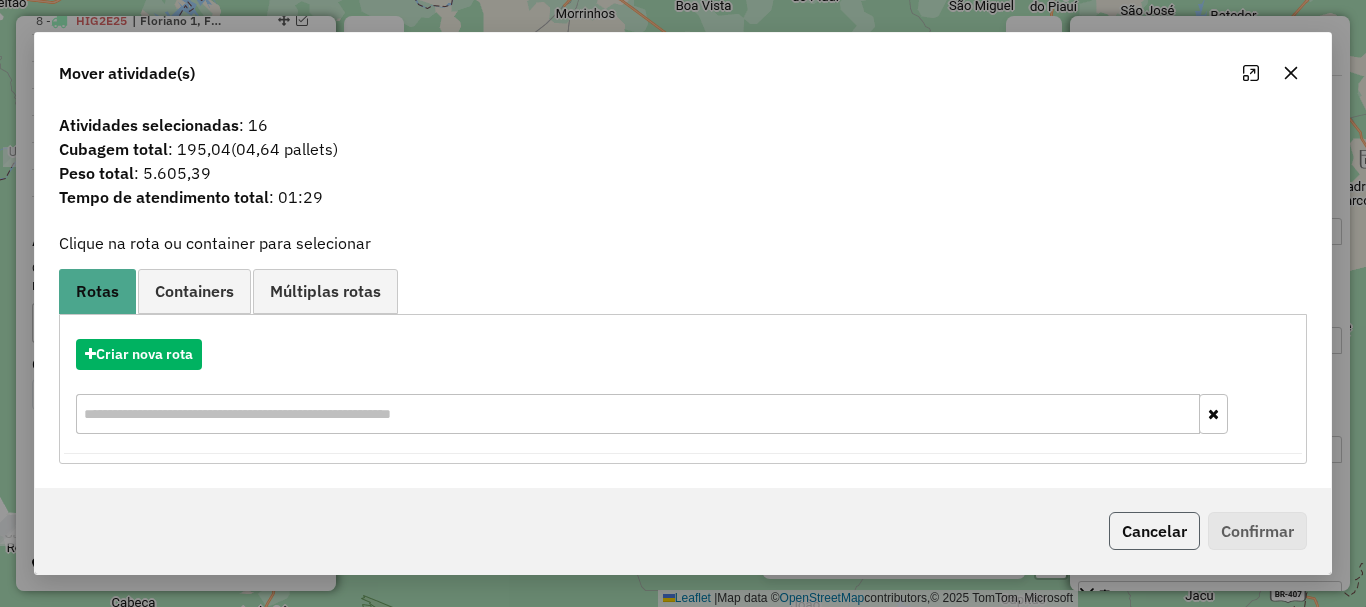 click on "Cancelar" 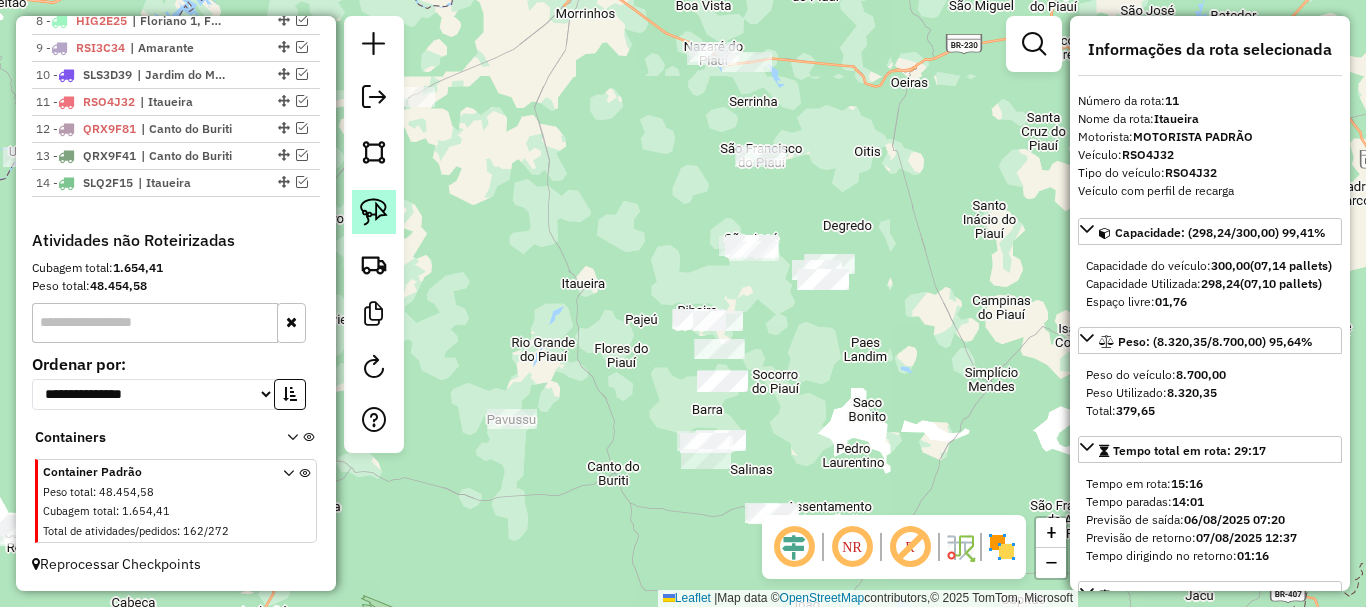 click 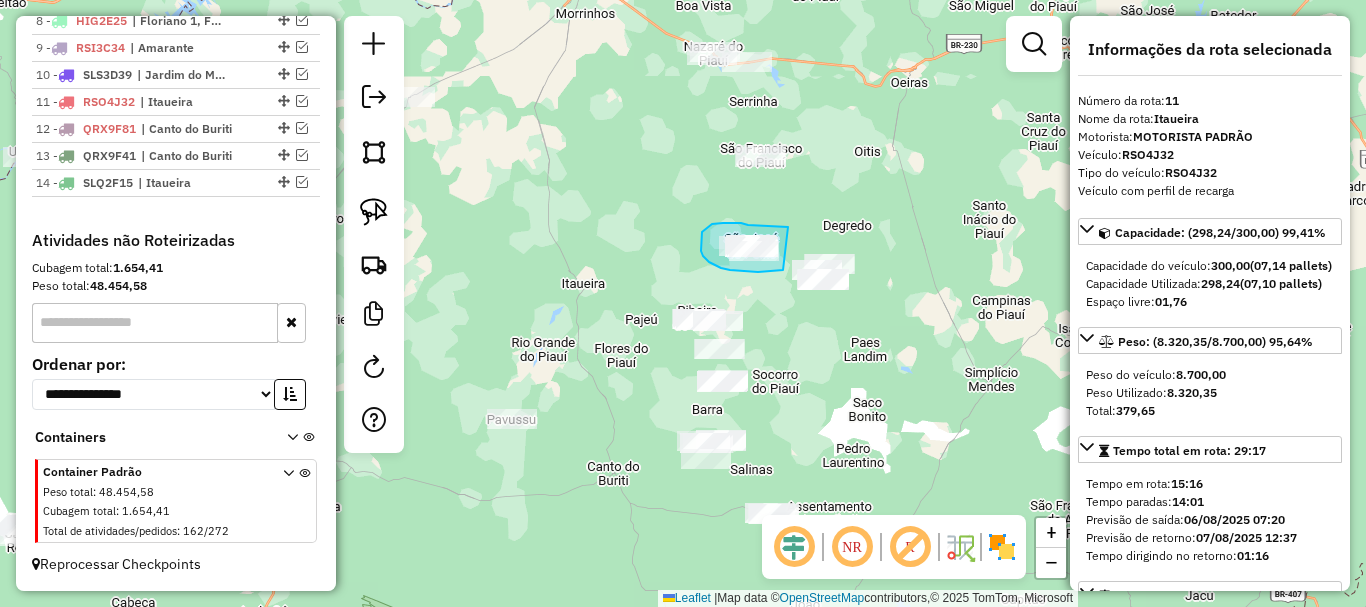 drag, startPoint x: 785, startPoint y: 227, endPoint x: 783, endPoint y: 270, distance: 43.046486 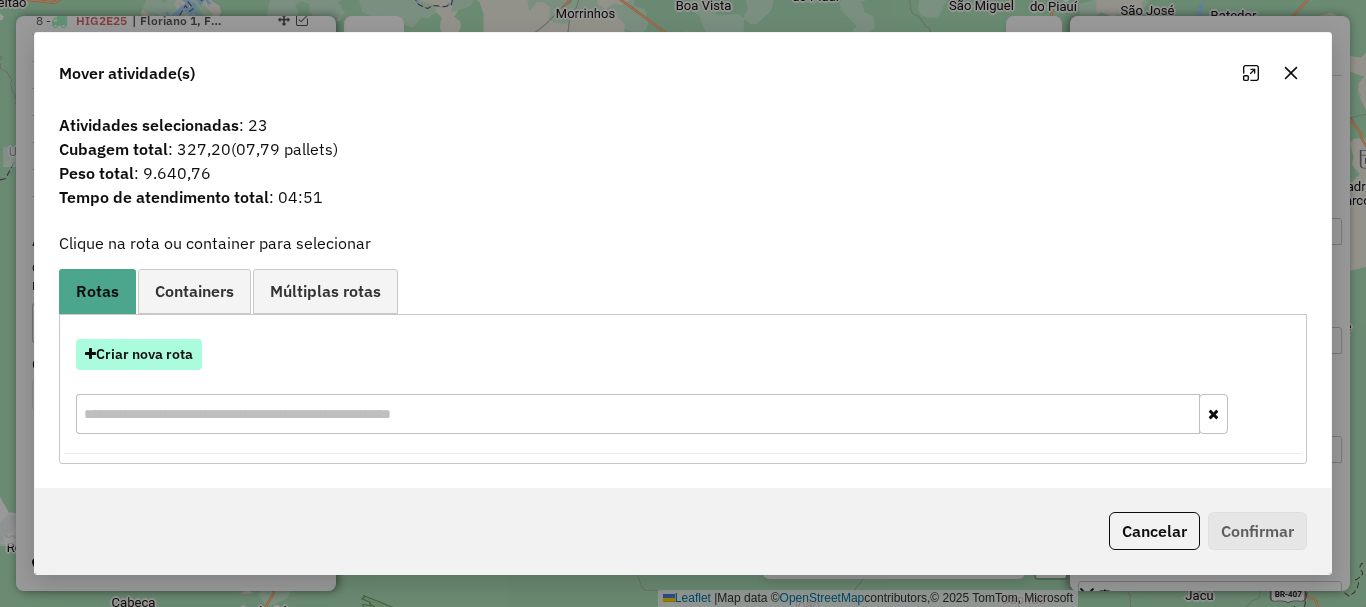 click on "Criar nova rota" at bounding box center [139, 354] 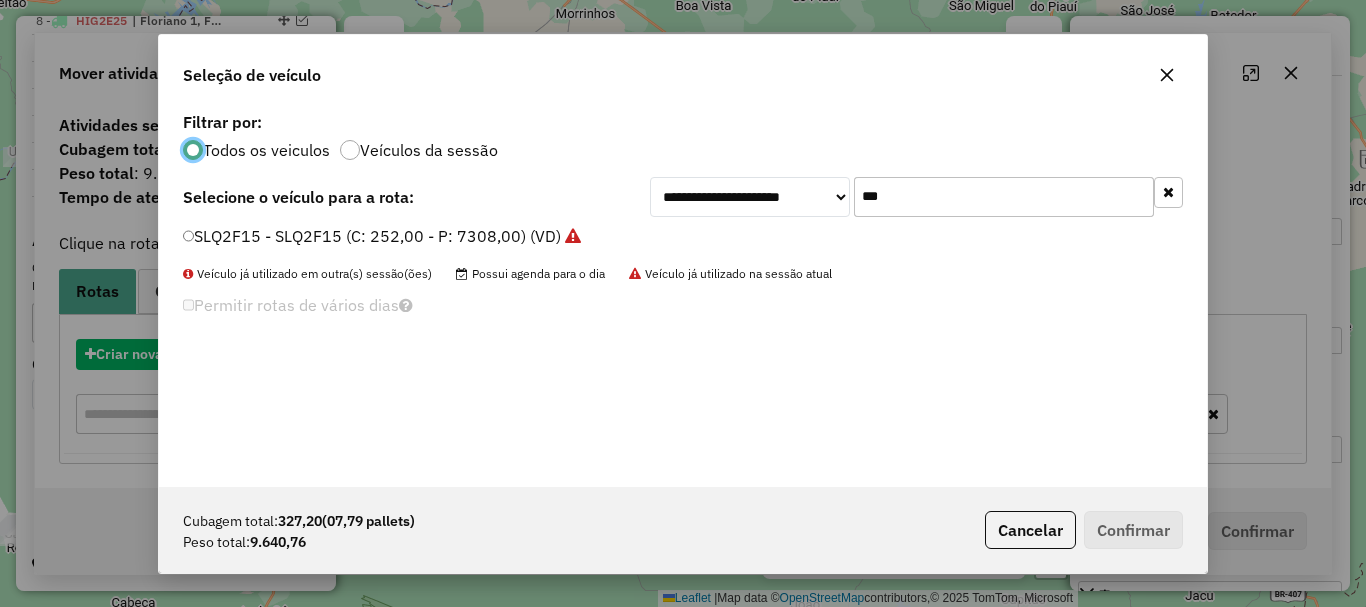 scroll, scrollTop: 11, scrollLeft: 6, axis: both 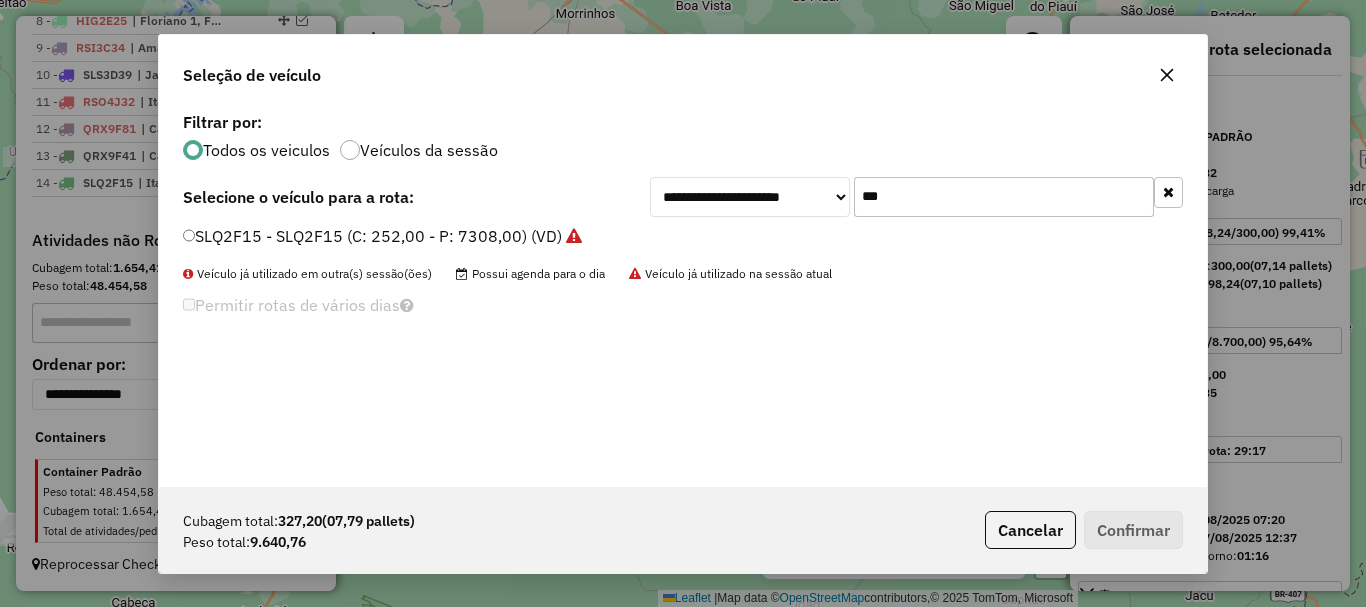 click on "***" 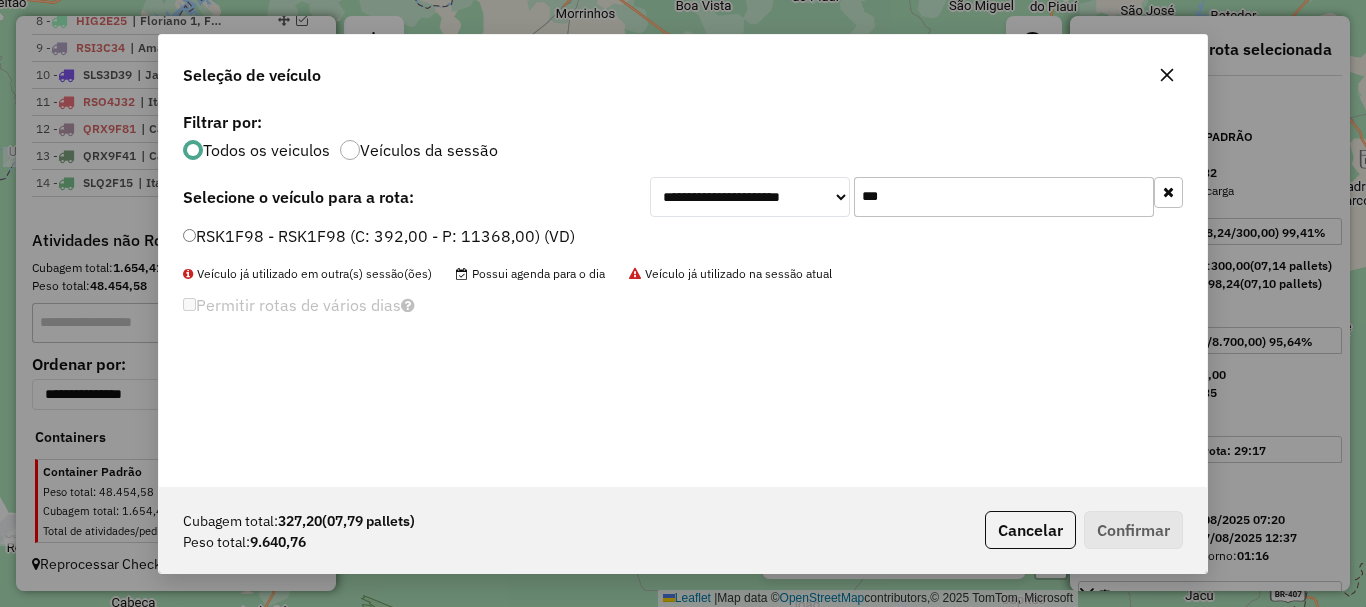 type on "***" 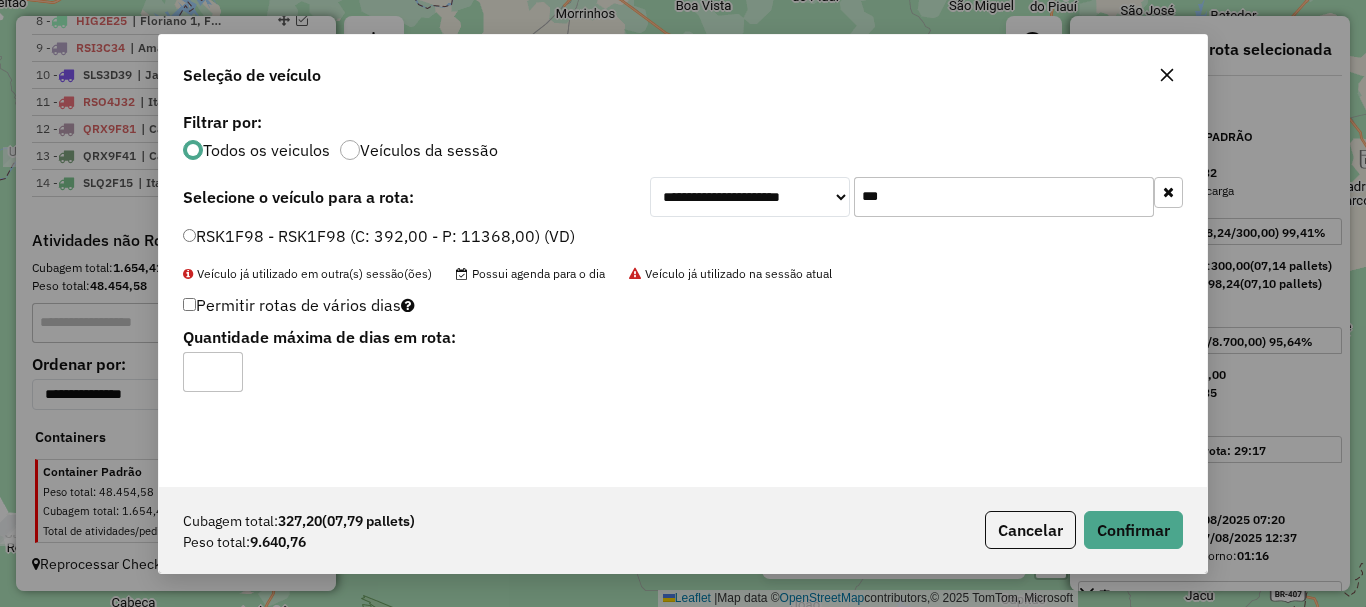 type on "*" 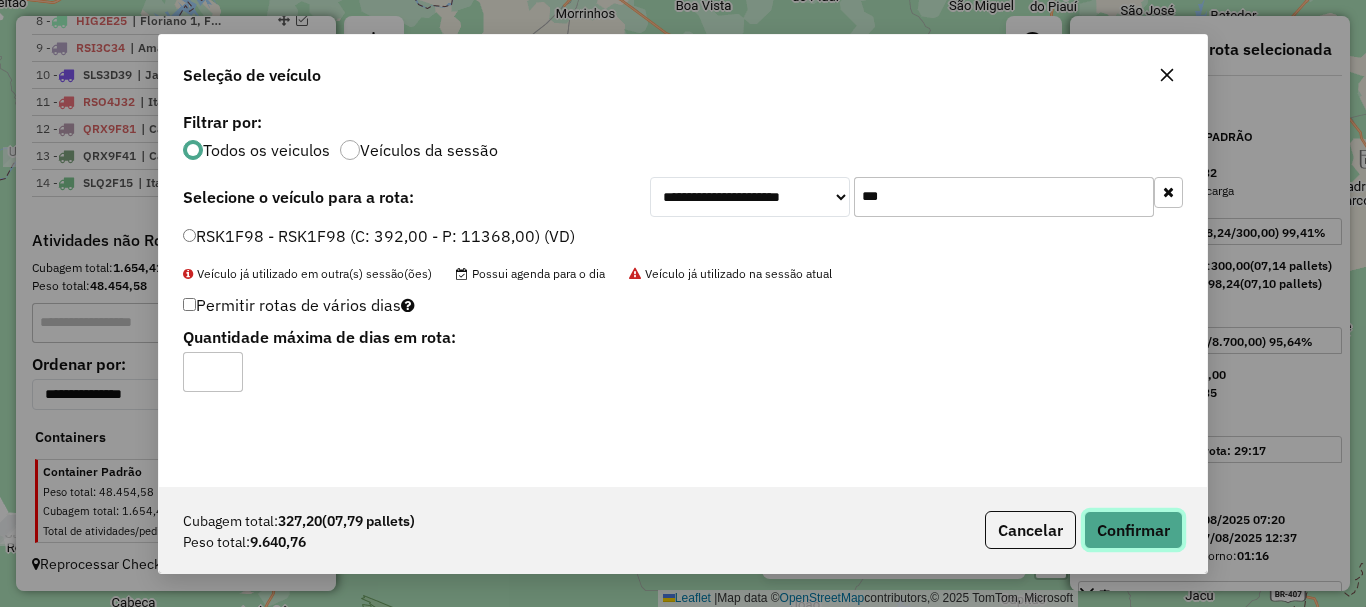 click on "Confirmar" 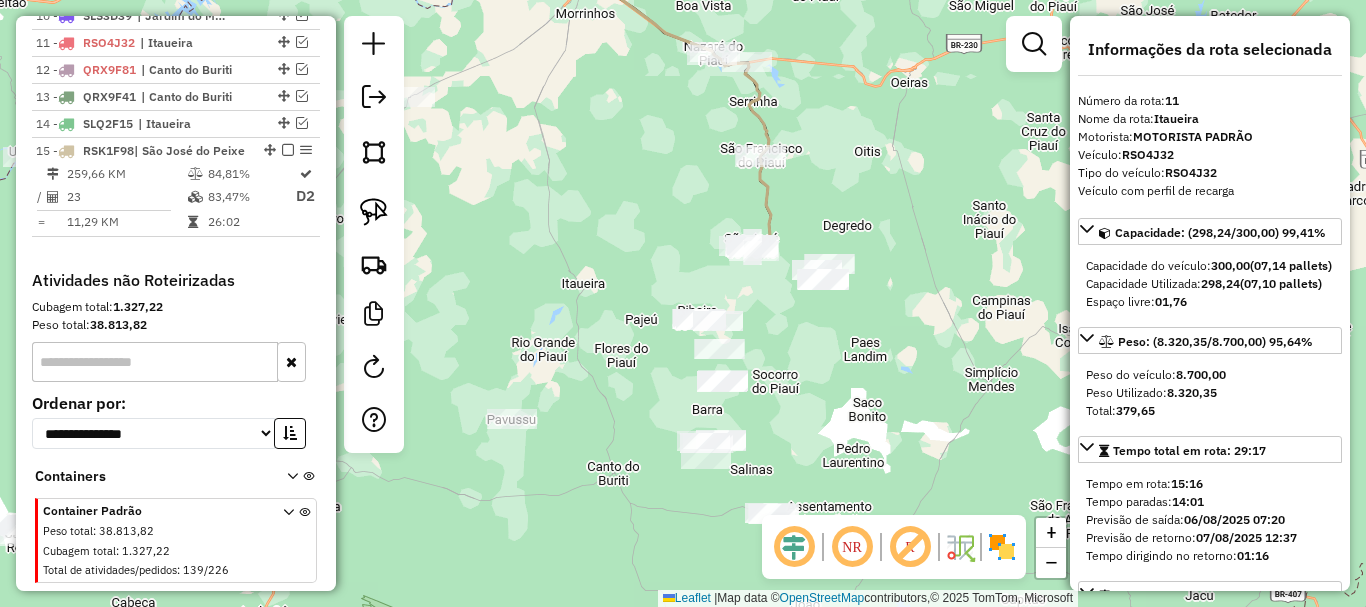 scroll, scrollTop: 1044, scrollLeft: 0, axis: vertical 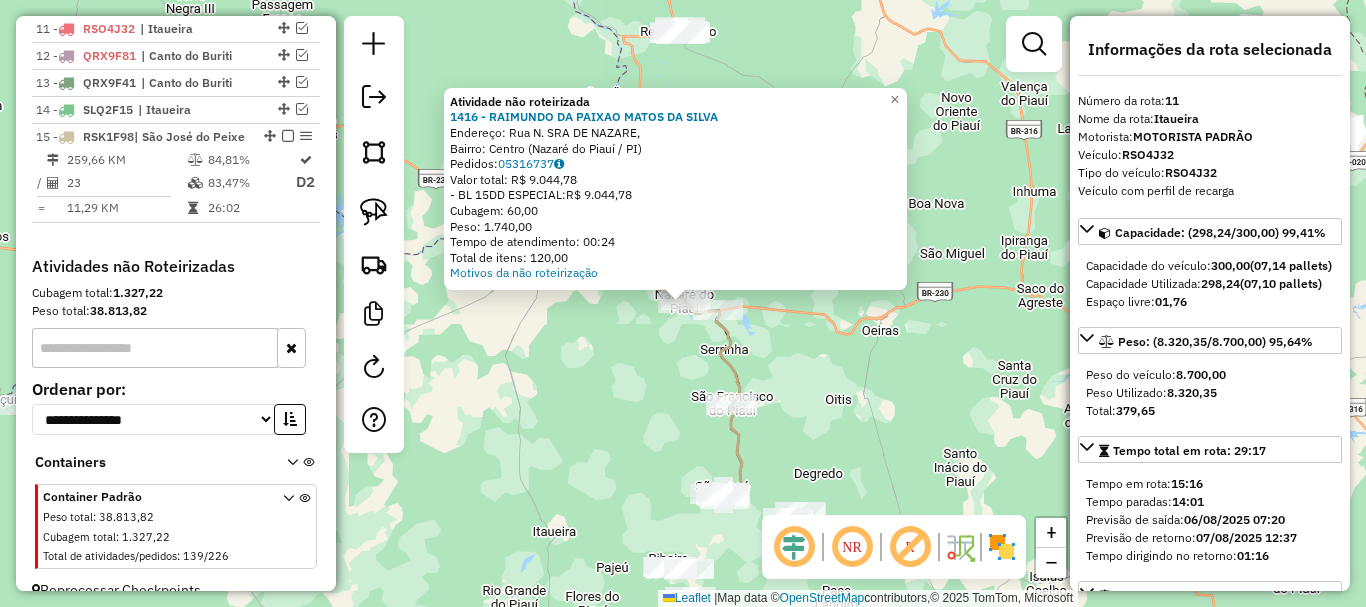 click on "Atividade não roteirizada 1416 - RAIMUNDO DA PAIXAO MATOS DA SILVA  Endereço: Rua N. SRA DE NAZARE,    Bairro: Centro (Nazaré do Piauí / PI)   Pedidos:  05316737   Valor total: R$ 9.044,78   - BL 15DD ESPECIAL:  R$ 9.044,78   Cubagem: 60,00   Peso: 1.740,00   Tempo de atendimento: 00:24   Total de itens: 120,00  Motivos da não roteirização × Janela de atendimento Grade de atendimento Capacidade Transportadoras Veículos Cliente Pedidos  Rotas Selecione os dias de semana para filtrar as janelas de atendimento  Seg   Ter   Qua   Qui   Sex   Sáb   Dom  Informe o período da janela de atendimento: De: Até:  Filtrar exatamente a janela do cliente  Considerar janela de atendimento padrão  Selecione os dias de semana para filtrar as grades de atendimento  Seg   Ter   Qua   Qui   Sex   Sáb   Dom   Considerar clientes sem dia de atendimento cadastrado  Clientes fora do dia de atendimento selecionado Filtrar as atividades entre os valores definidos abaixo:  Peso mínimo:   Peso máximo:   Cubagem mínima:" 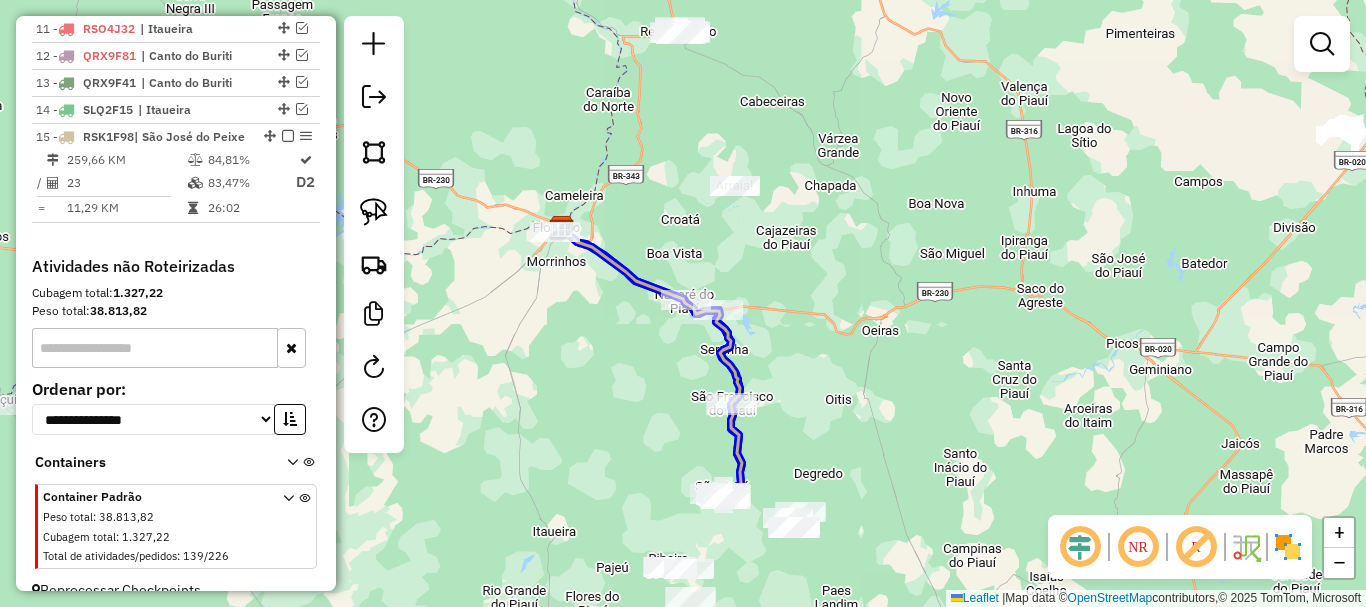 click 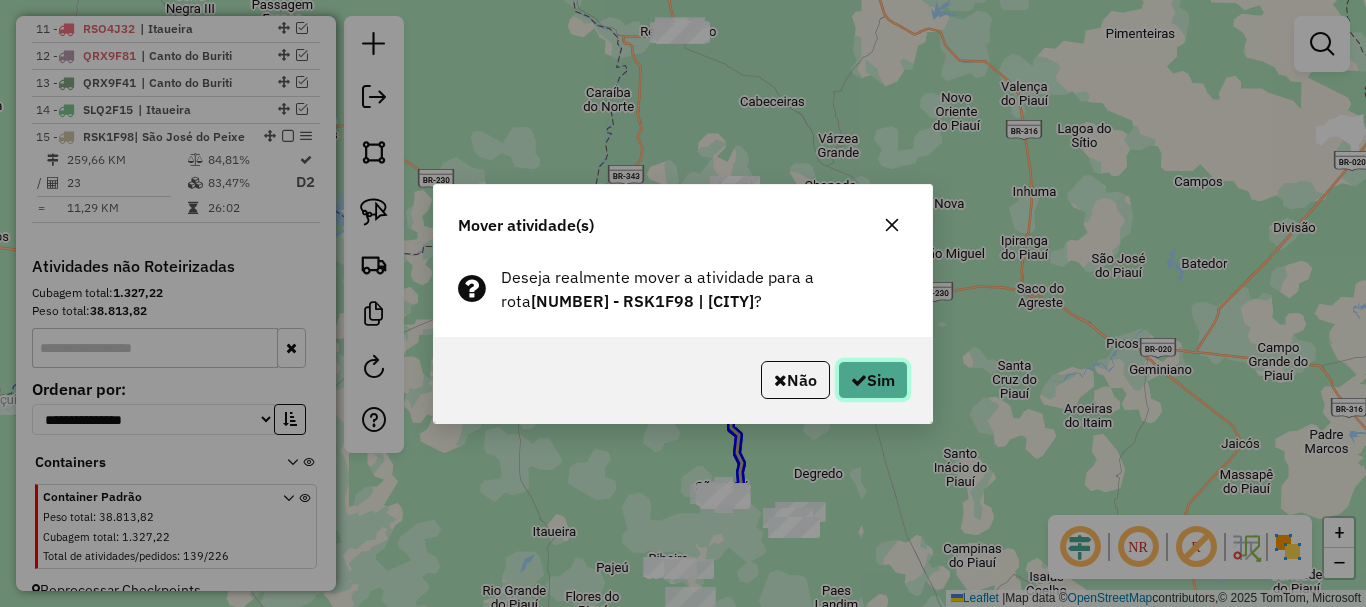 click on "Sim" 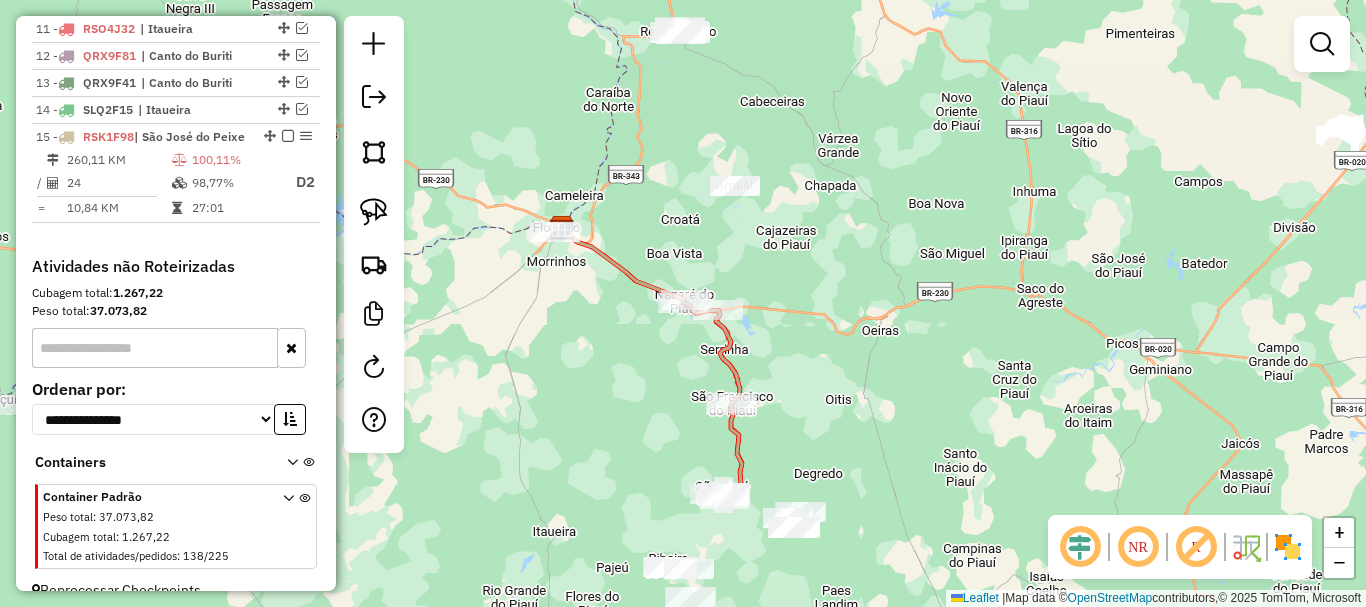 drag, startPoint x: 798, startPoint y: 452, endPoint x: 798, endPoint y: 257, distance: 195 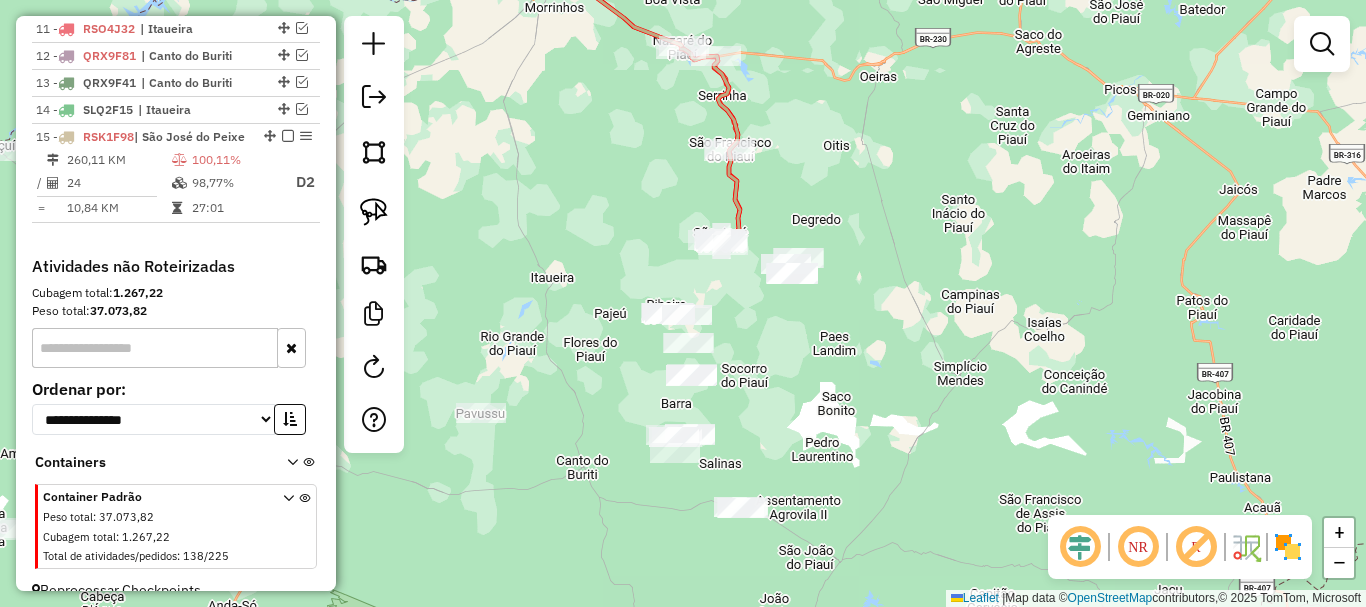 drag, startPoint x: 729, startPoint y: 320, endPoint x: 723, endPoint y: 306, distance: 15.231546 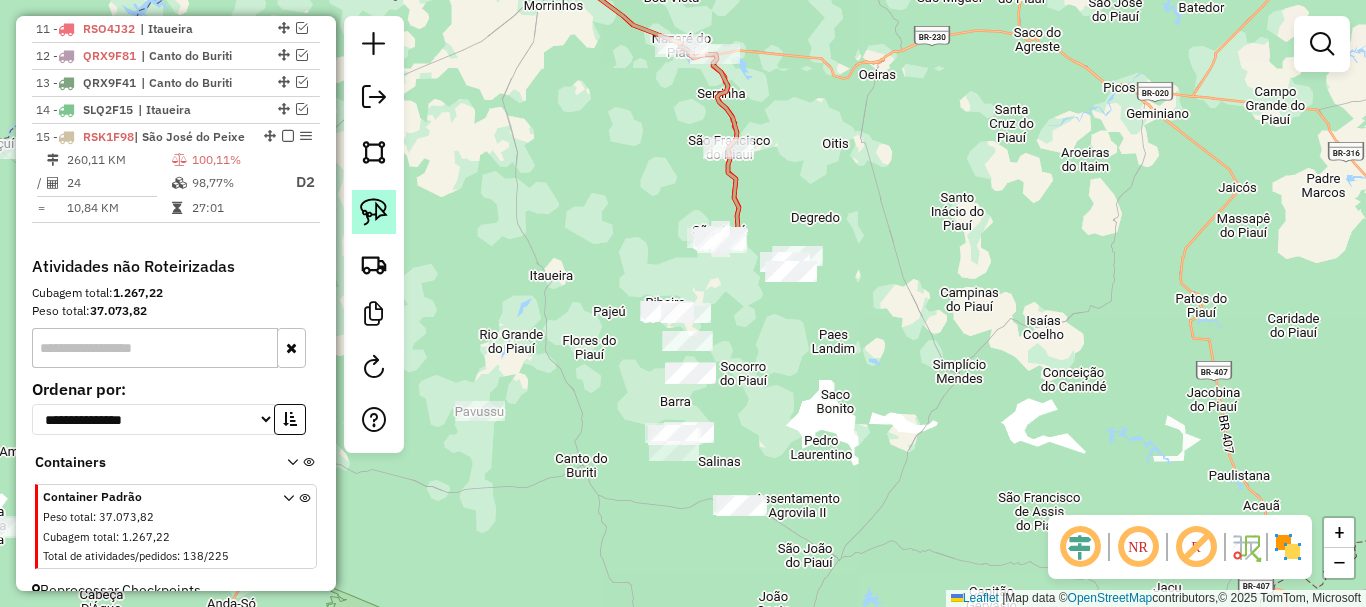 click 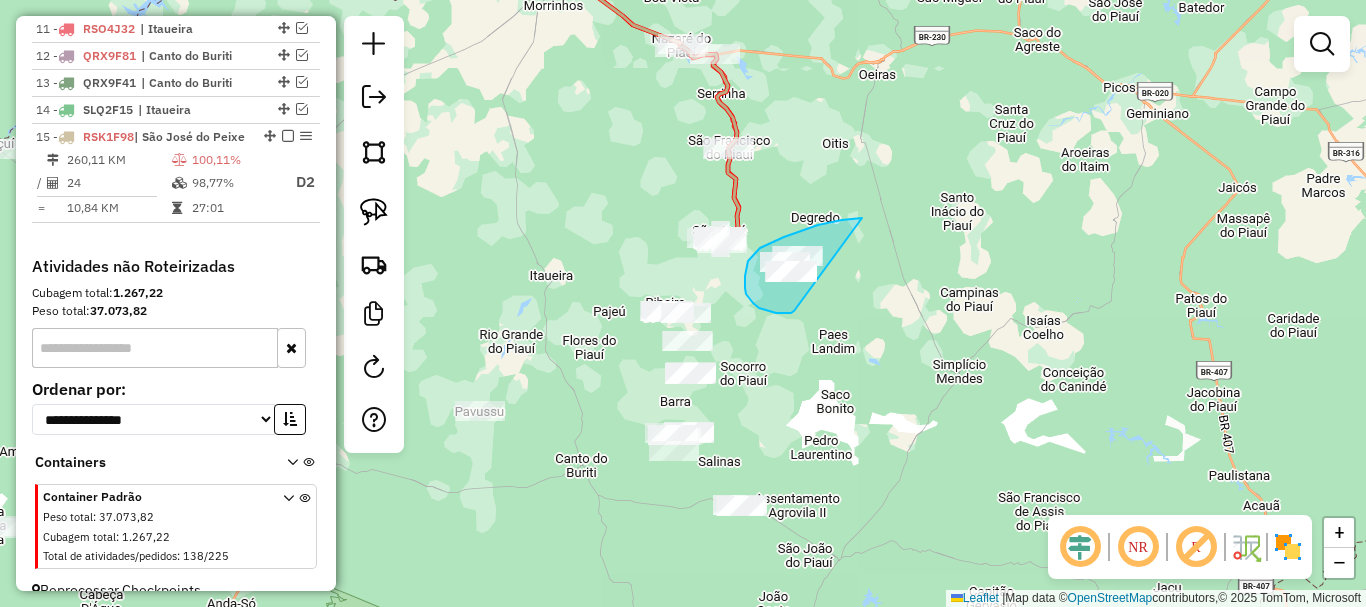 drag, startPoint x: 862, startPoint y: 218, endPoint x: 794, endPoint y: 311, distance: 115.2085 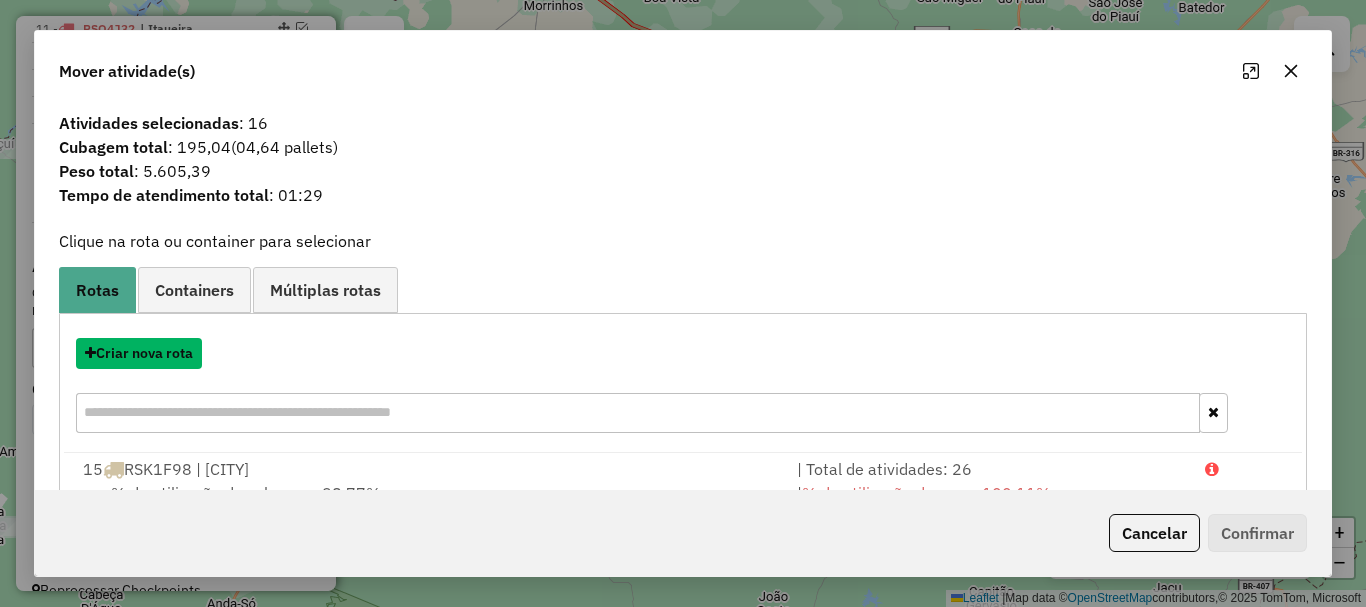 click on "Criar nova rota" at bounding box center [139, 353] 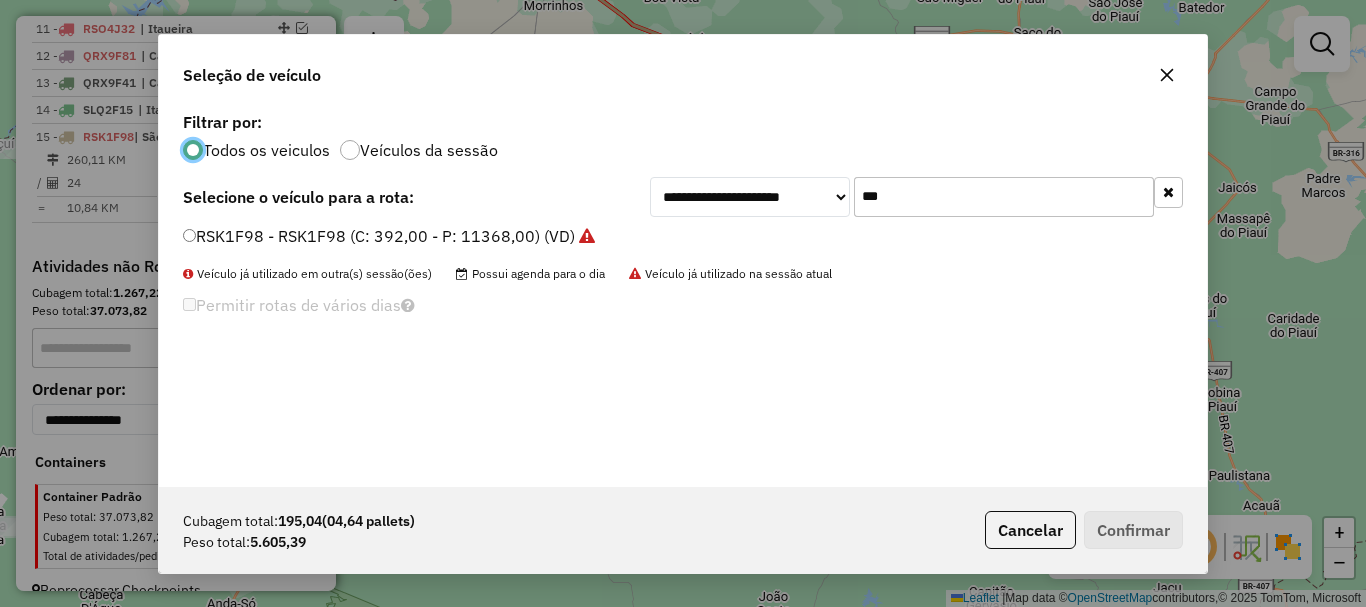 scroll, scrollTop: 11, scrollLeft: 6, axis: both 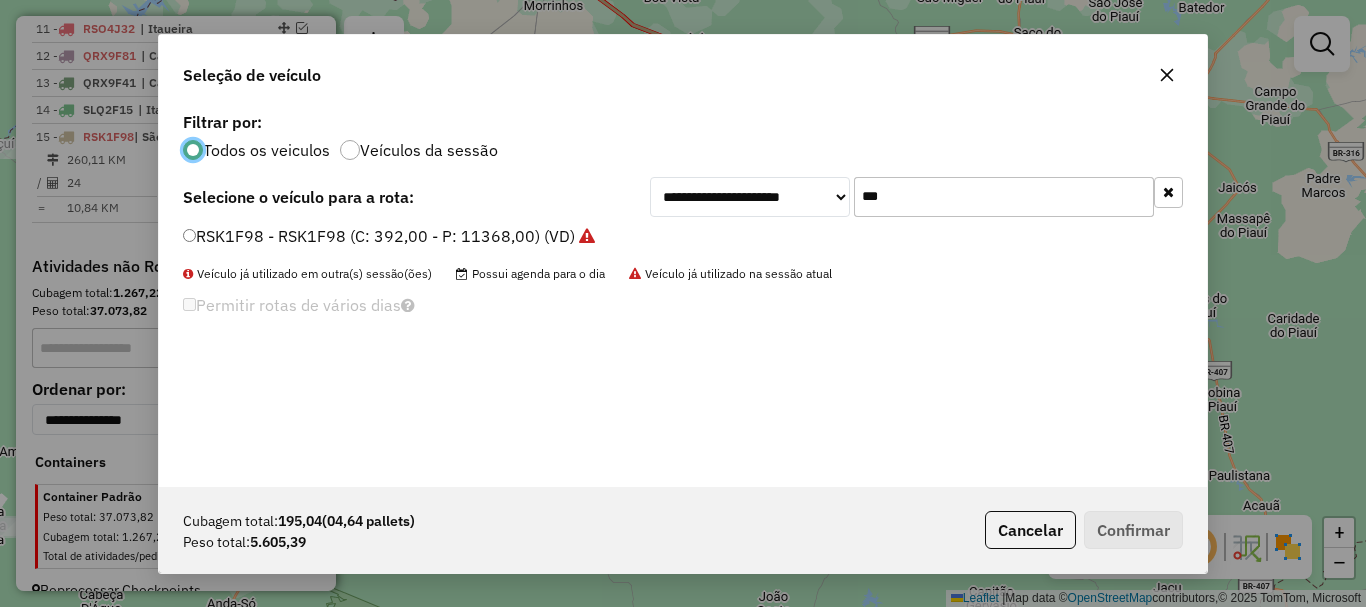 click on "***" 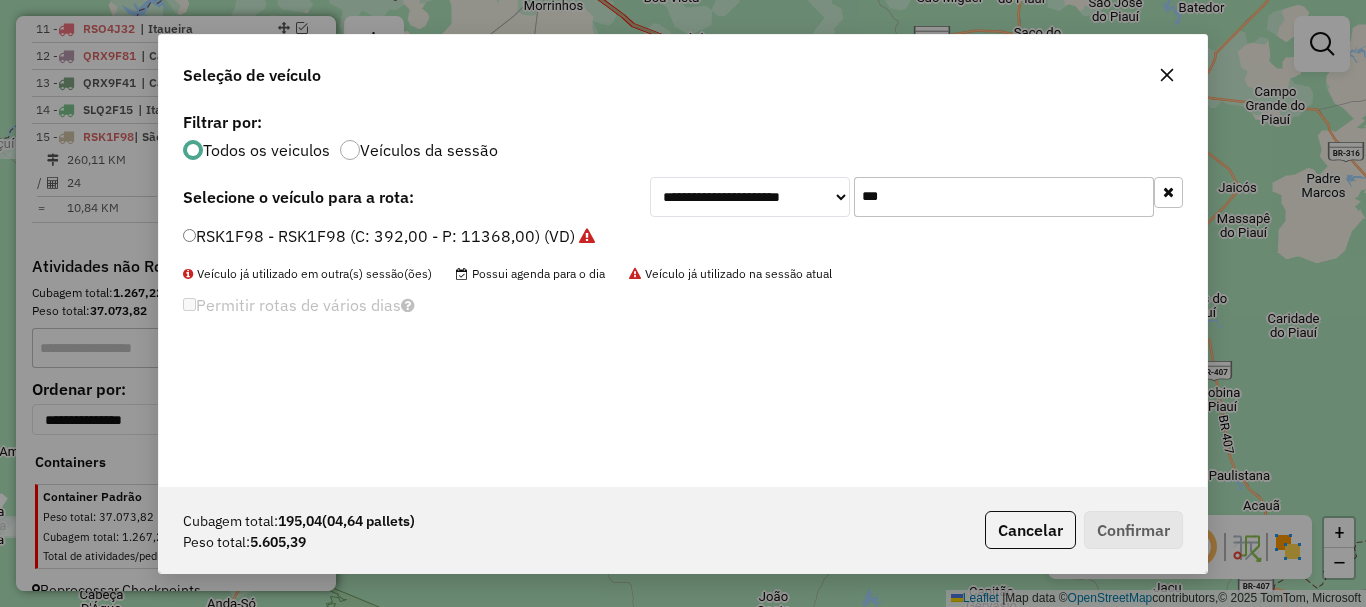 click on "***" 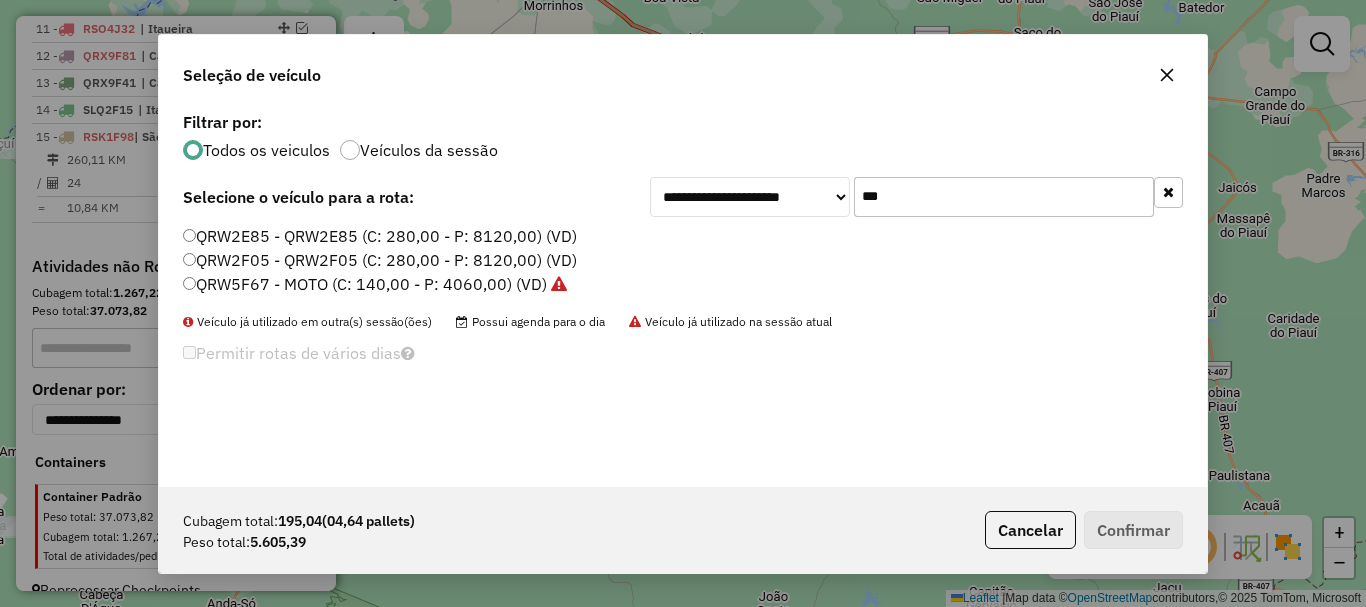 type on "***" 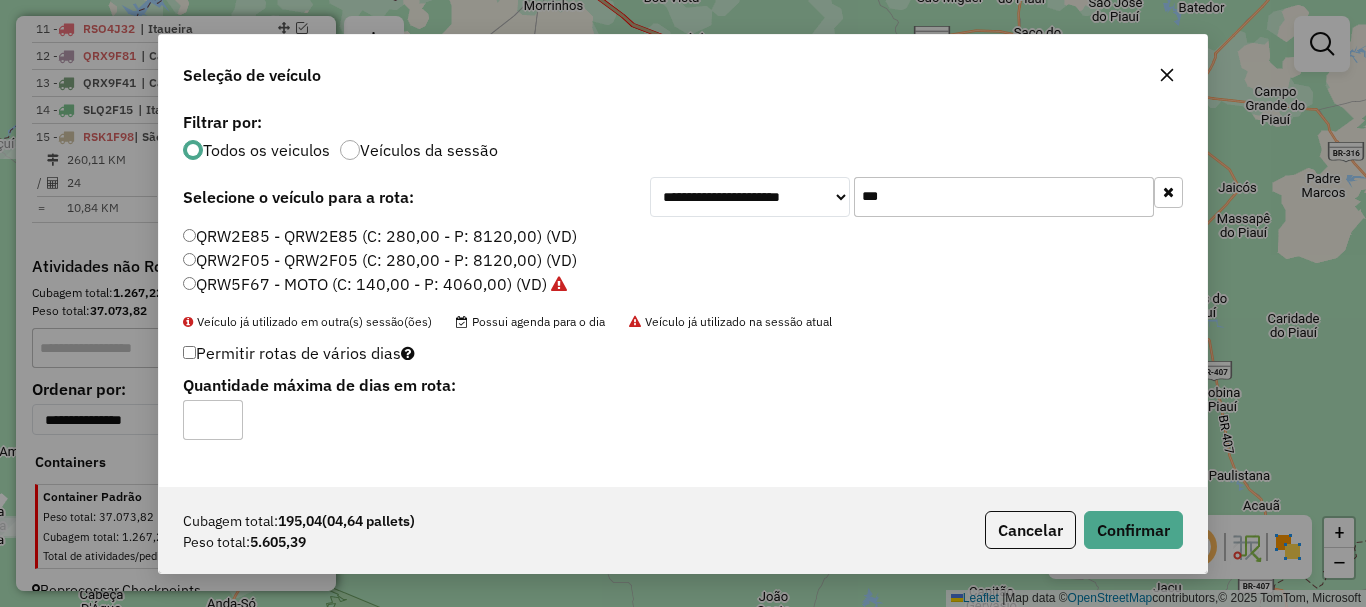 drag, startPoint x: 221, startPoint y: 415, endPoint x: 465, endPoint y: 456, distance: 247.4207 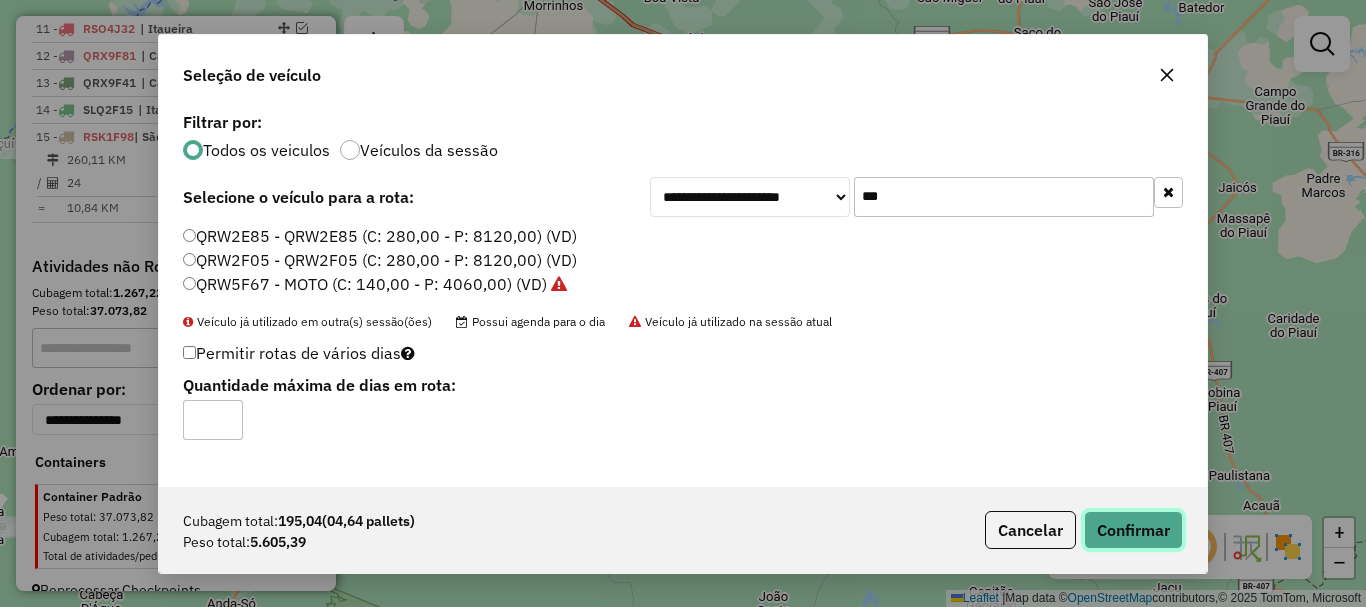 click on "Confirmar" 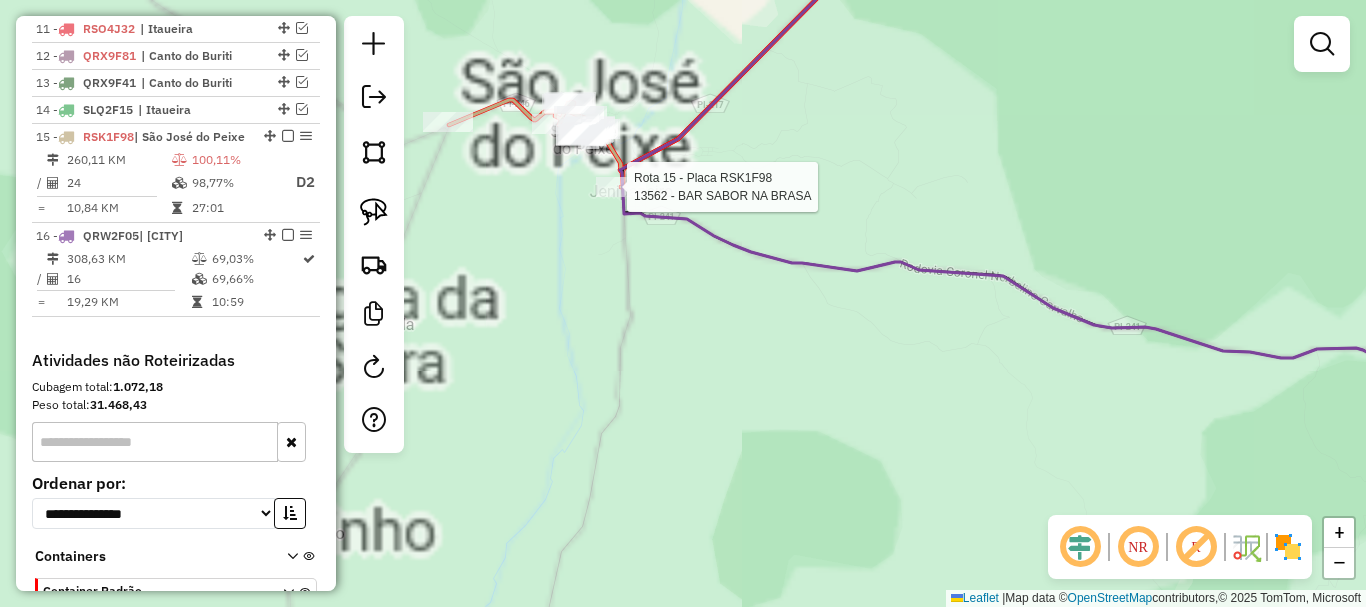 select on "*********" 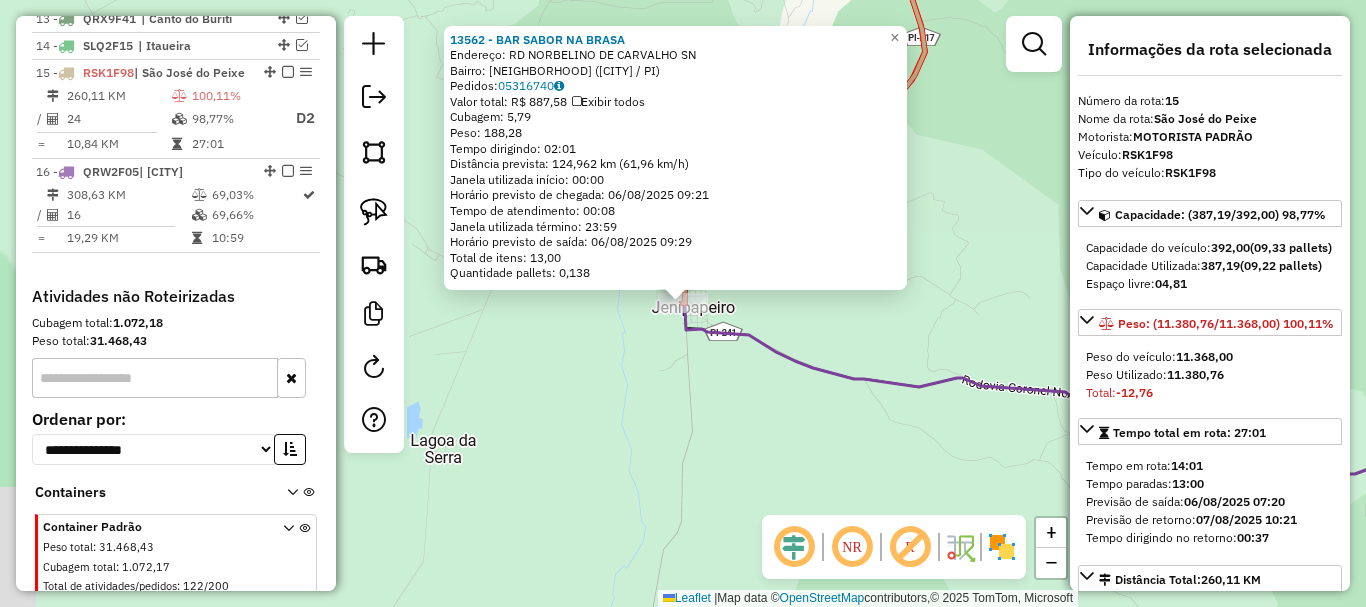 scroll, scrollTop: 1152, scrollLeft: 0, axis: vertical 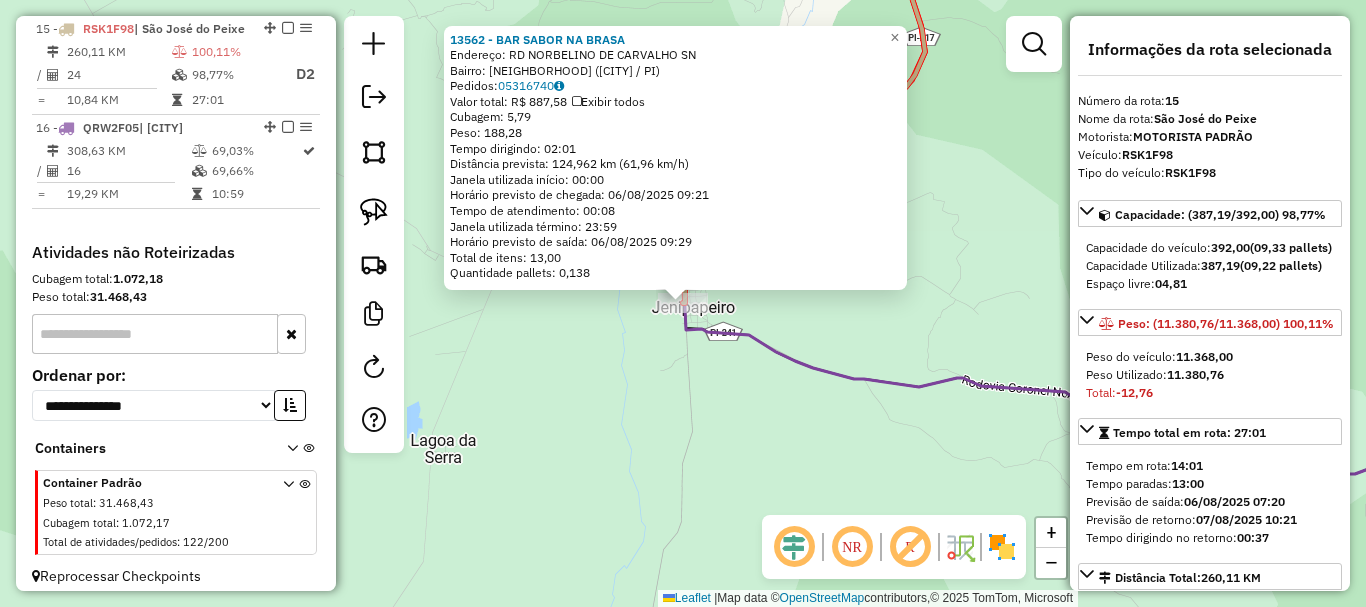 click on "13562 - BAR SABOR NA BRASA  Endereço:  RD NORBELINO DE CARVALHO SN   Bairro: SAO JOSE DO PEIXE (SAO JOSE DO PEIXE / PI)   Pedidos:  05316740   Valor total: R$ 887,58   Exibir todos   Cubagem: 5,79  Peso: 188,28  Tempo dirigindo: 02:01   Distância prevista: 124,962 km (61,96 km/h)   Janela utilizada início: 00:00   Horário previsto de chegada: 06/08/2025 09:21   Tempo de atendimento: 00:08   Janela utilizada término: 23:59   Horário previsto de saída: 06/08/2025 09:29   Total de itens: 13,00   Quantidade pallets: 0,138  × Janela de atendimento Grade de atendimento Capacidade Transportadoras Veículos Cliente Pedidos  Rotas Selecione os dias de semana para filtrar as janelas de atendimento  Seg   Ter   Qua   Qui   Sex   Sáb   Dom  Informe o período da janela de atendimento: De: Até:  Filtrar exatamente a janela do cliente  Considerar janela de atendimento padrão  Selecione os dias de semana para filtrar as grades de atendimento  Seg   Ter   Qua   Qui   Sex   Sáb   Dom   Peso mínimo:   De:   Até:" 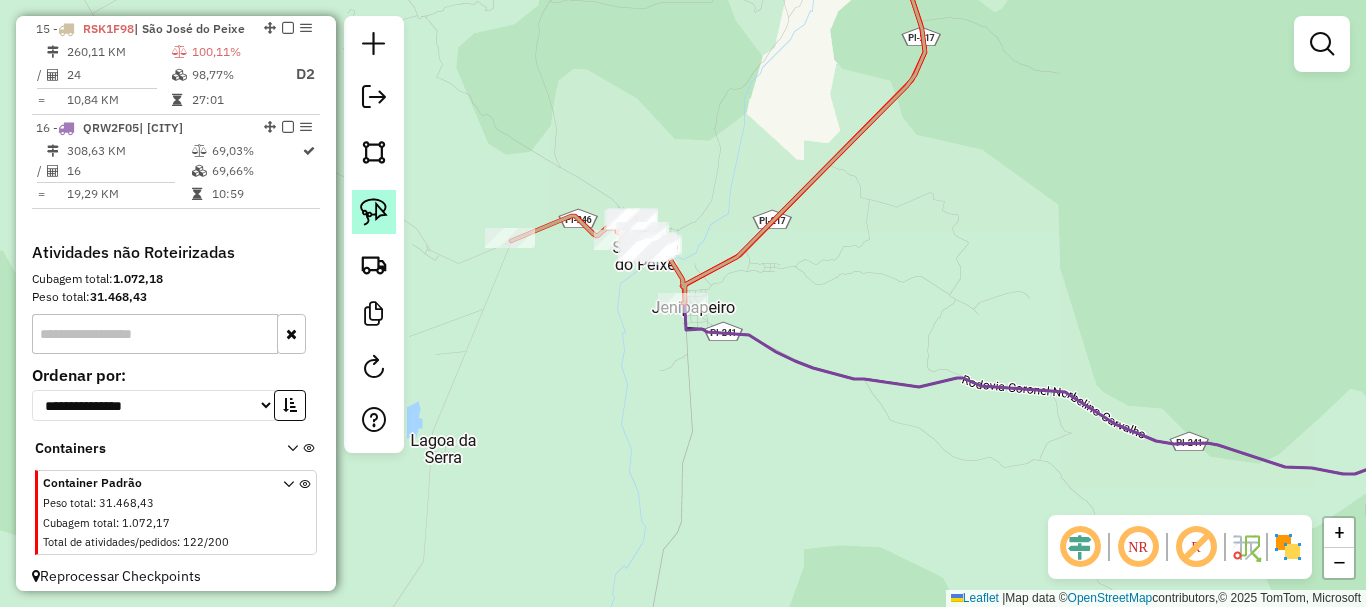 click 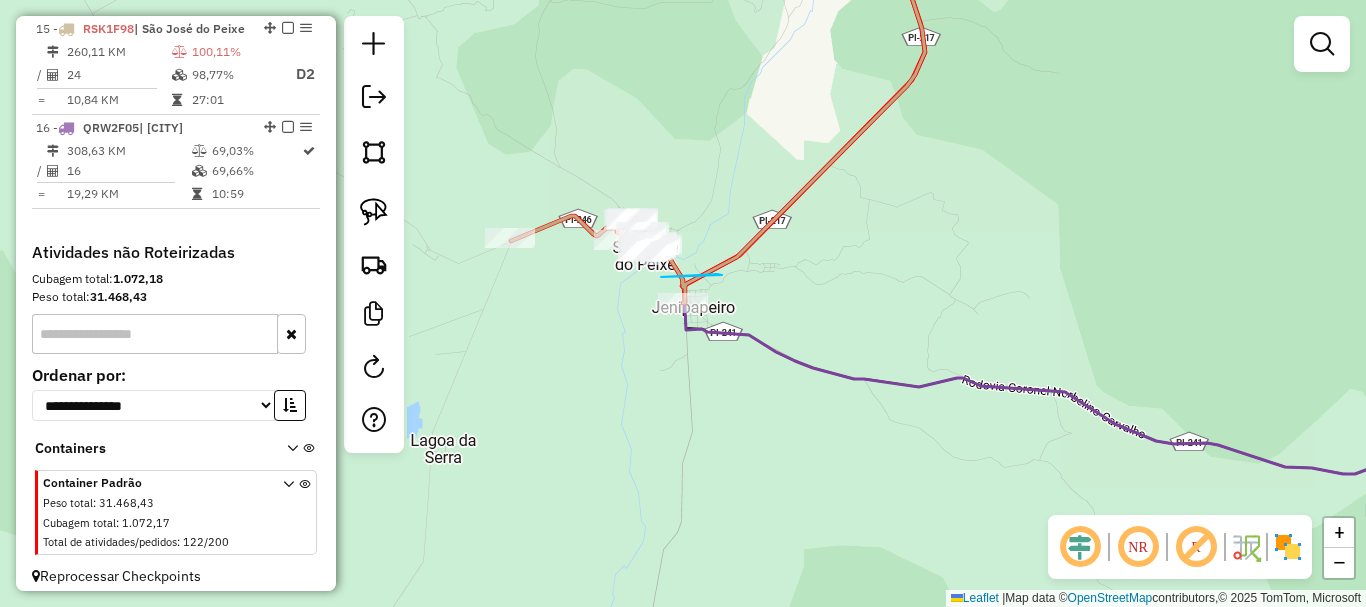 drag, startPoint x: 722, startPoint y: 275, endPoint x: 723, endPoint y: 350, distance: 75.00667 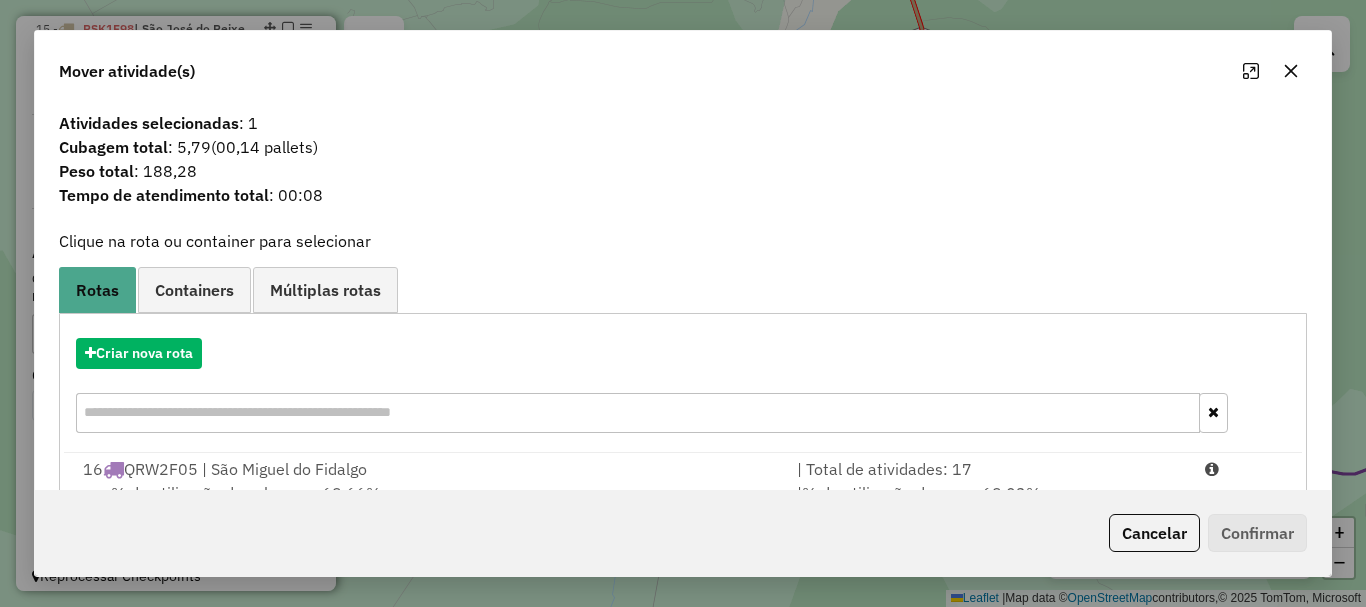 click on "16  QRW2F05 | São Miguel do Fidalgo" at bounding box center (428, 469) 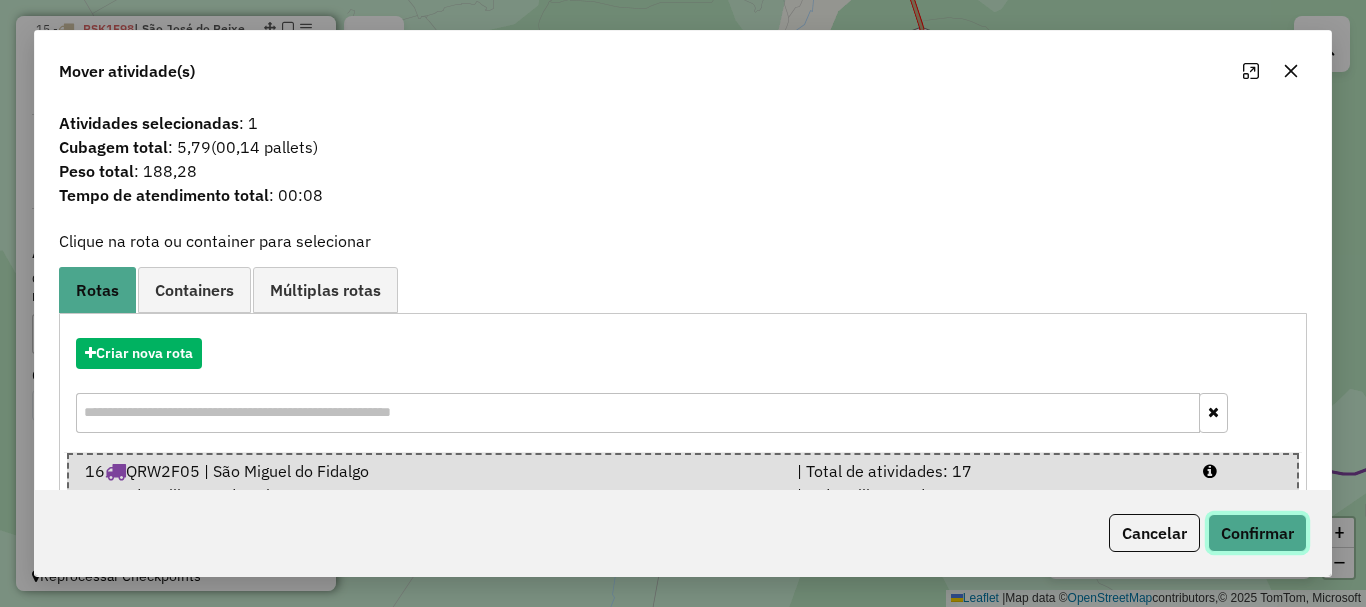 click on "Confirmar" 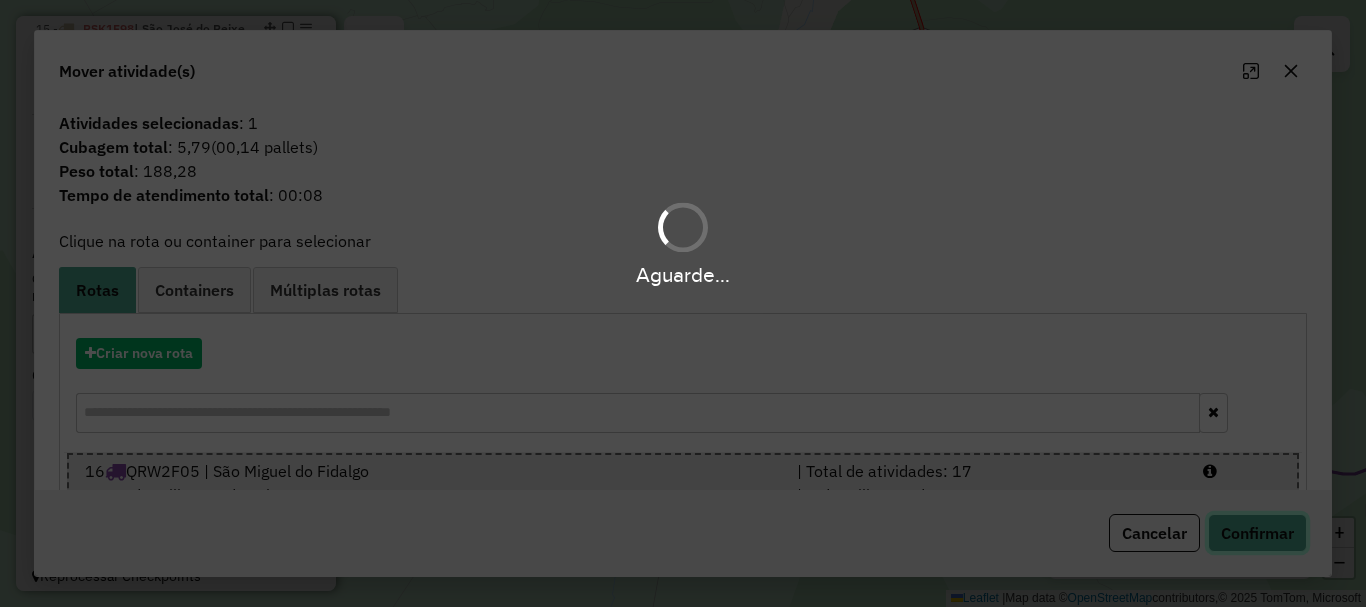 type 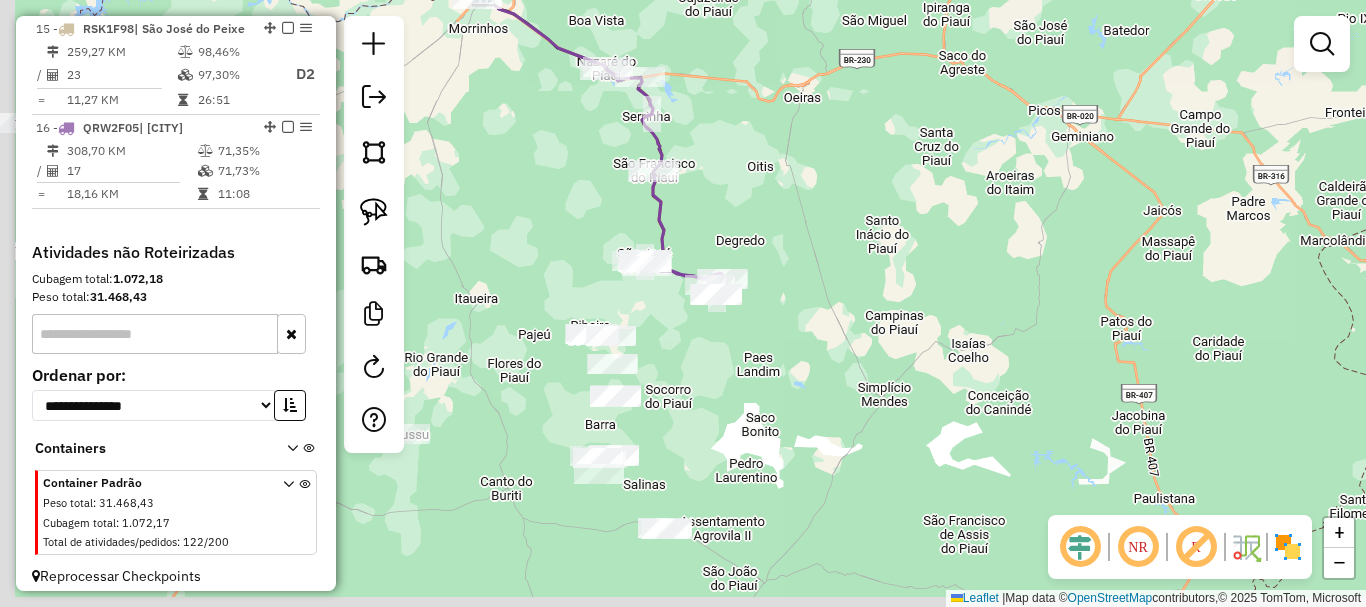 drag, startPoint x: 633, startPoint y: 463, endPoint x: 654, endPoint y: 322, distance: 142.55525 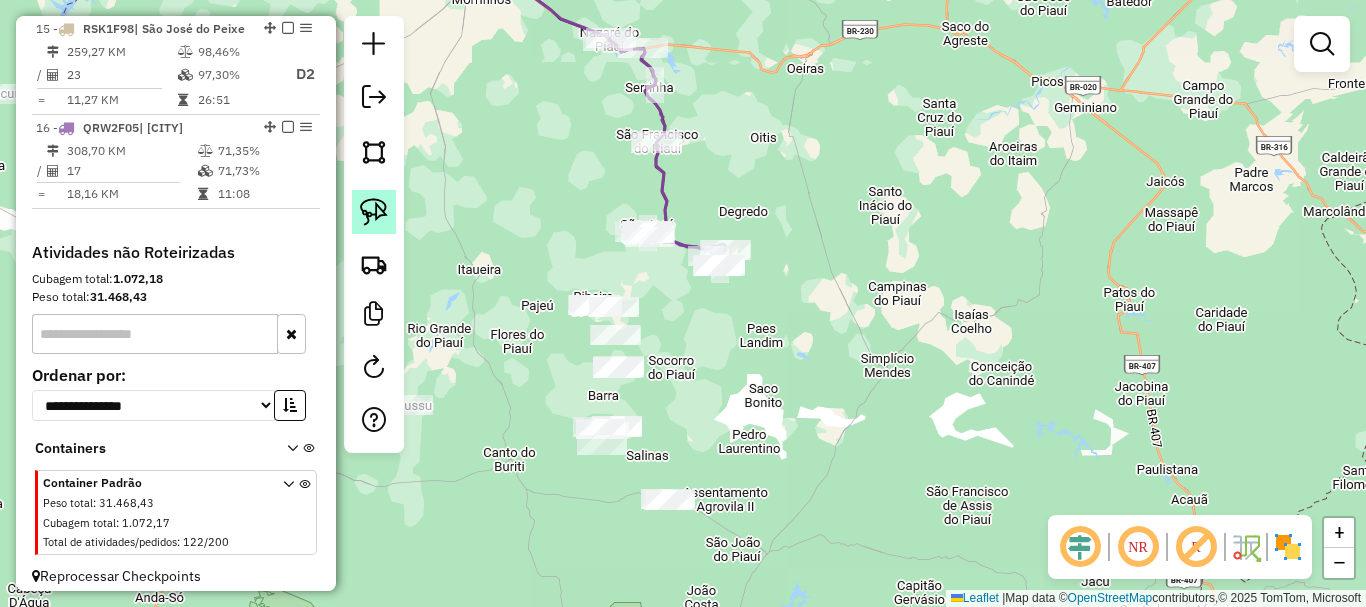 click 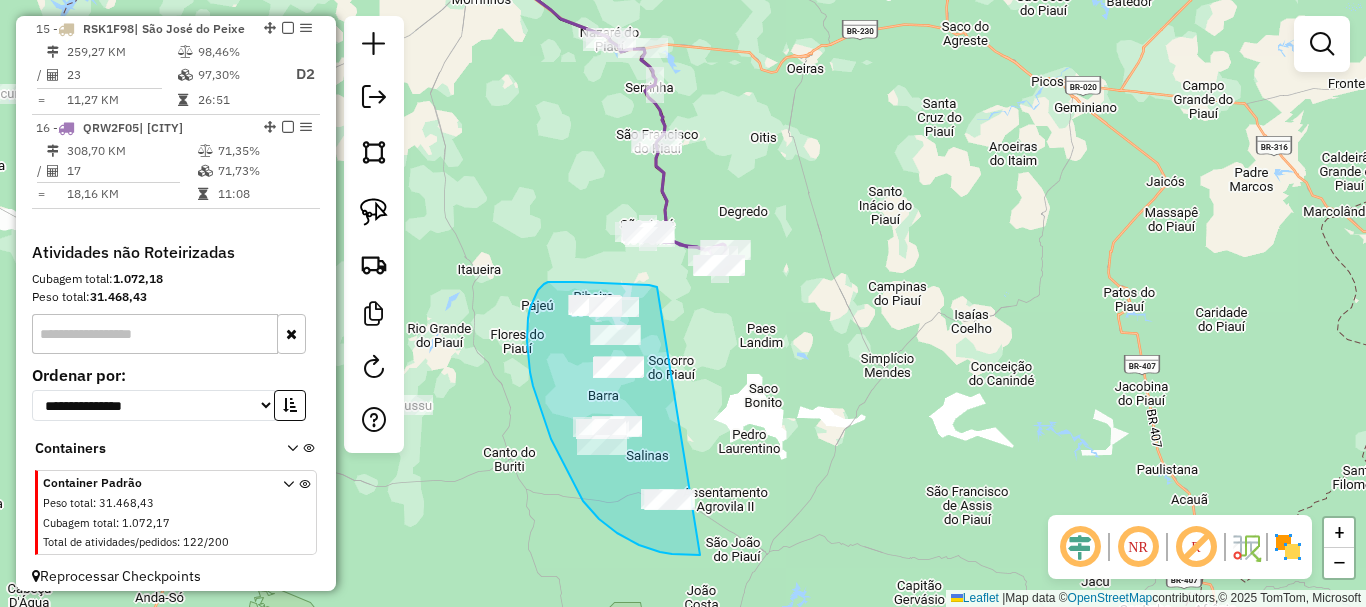 drag, startPoint x: 637, startPoint y: 285, endPoint x: 742, endPoint y: 547, distance: 282.257 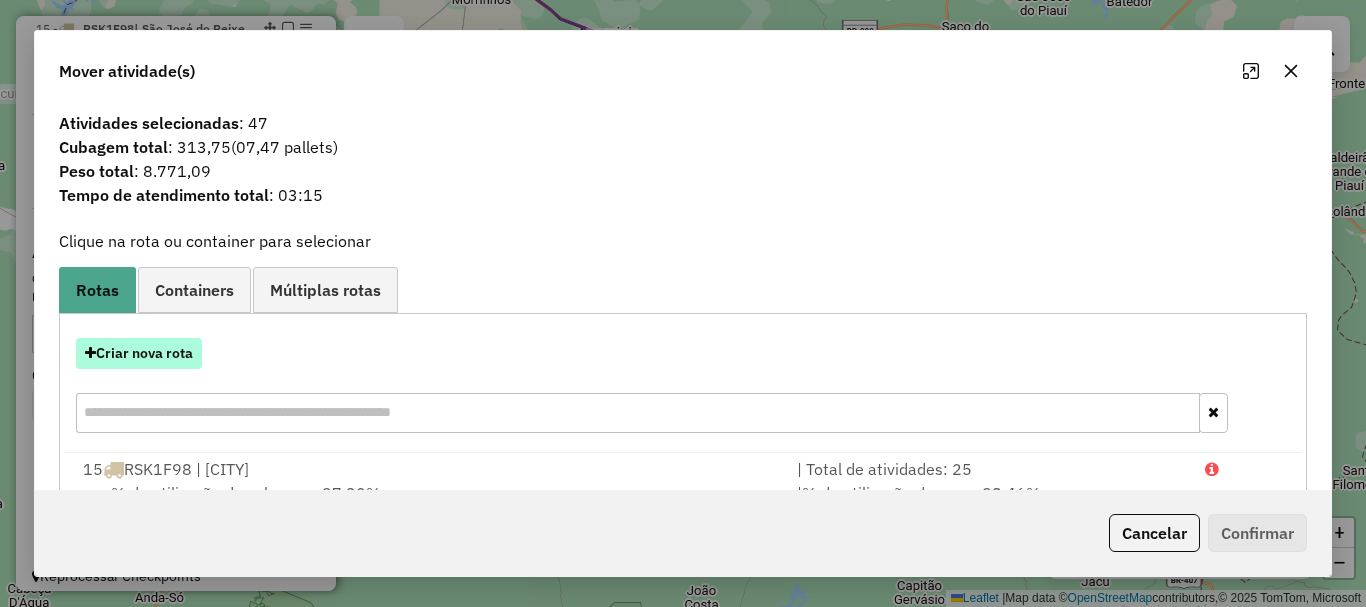 click on "Criar nova rota" at bounding box center [139, 353] 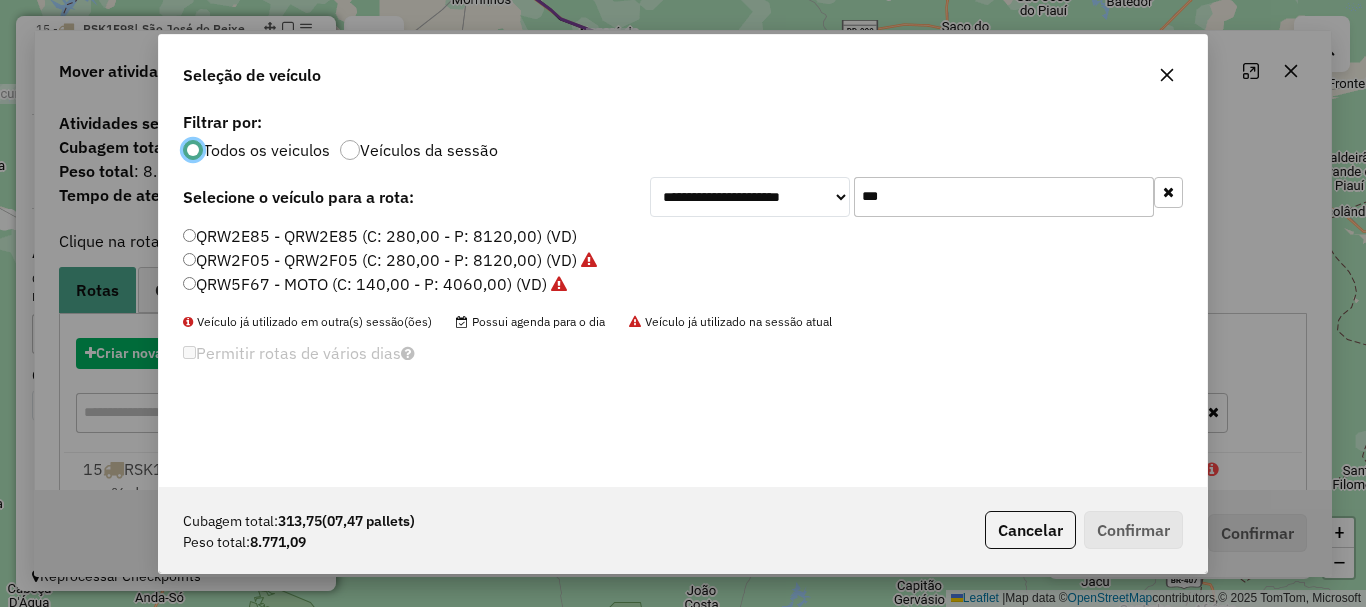 scroll, scrollTop: 11, scrollLeft: 6, axis: both 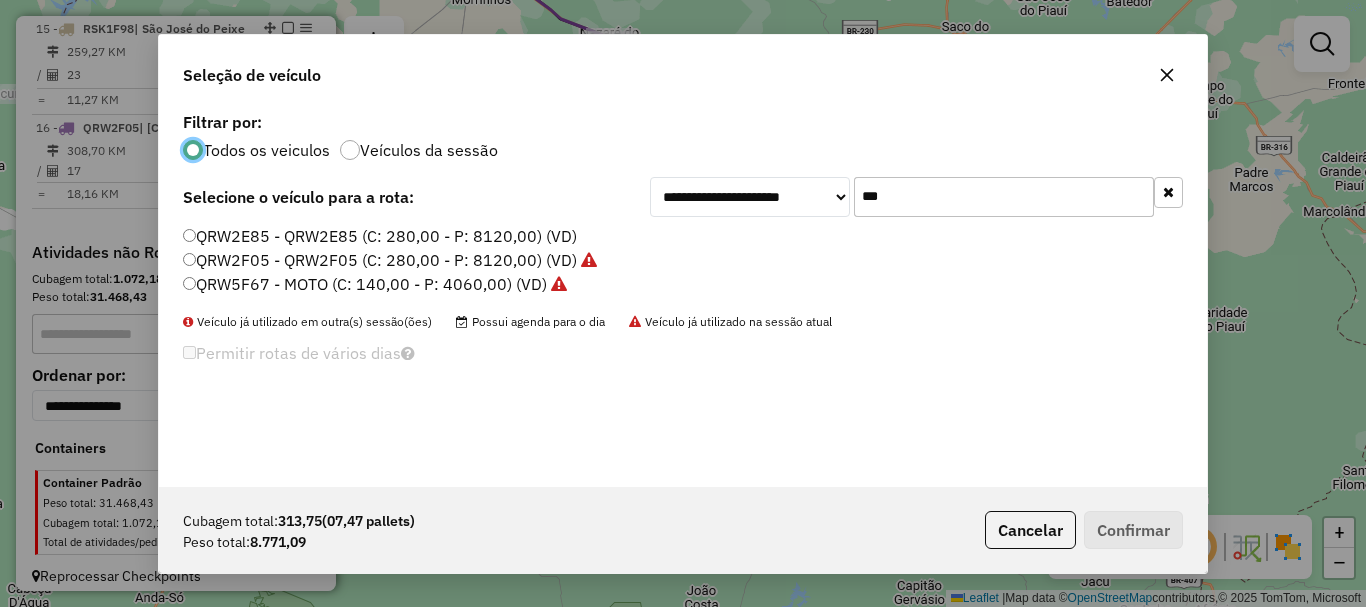 click on "***" 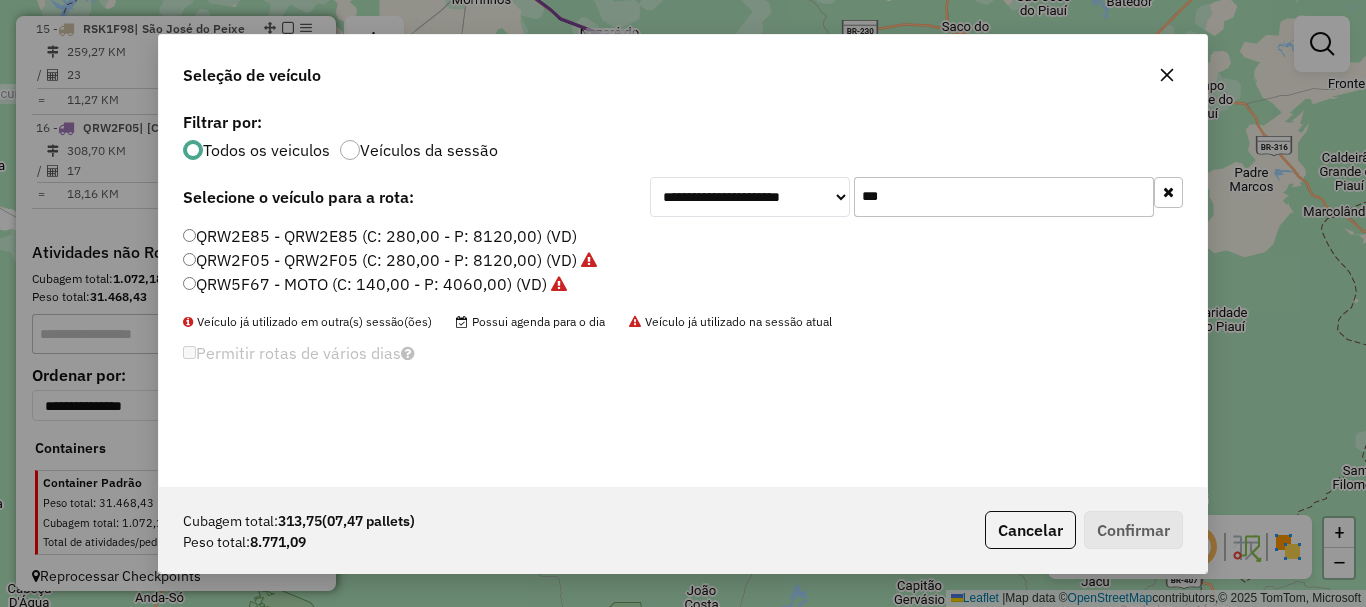 click on "***" 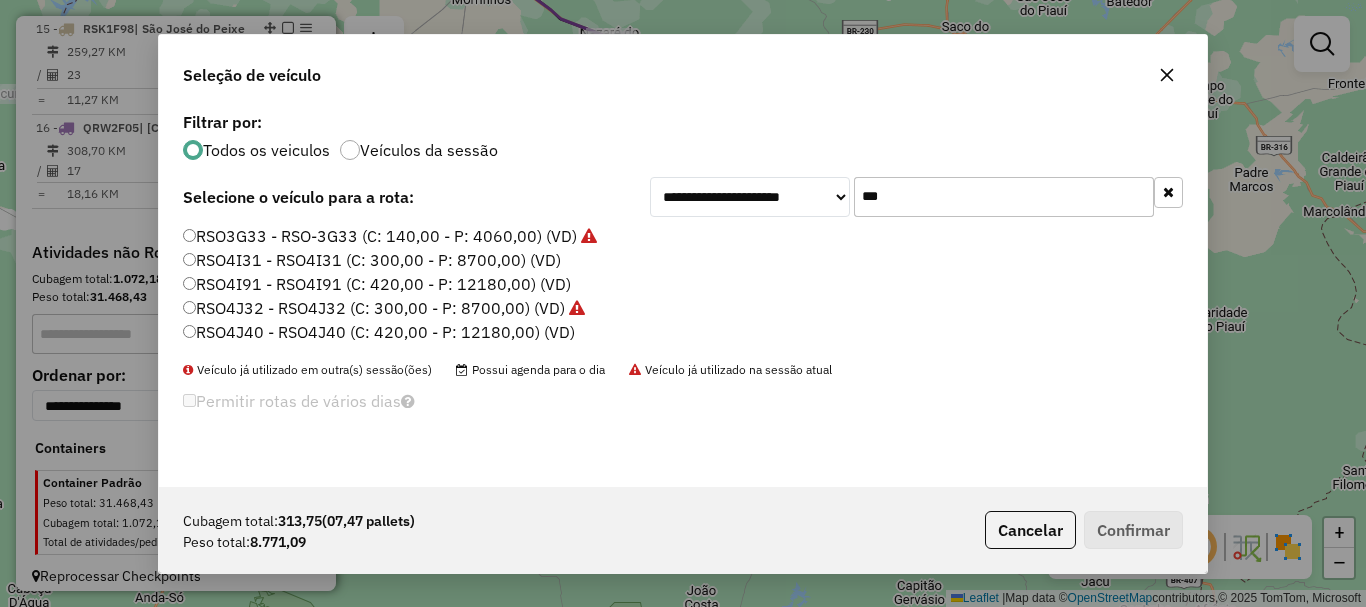 type on "***" 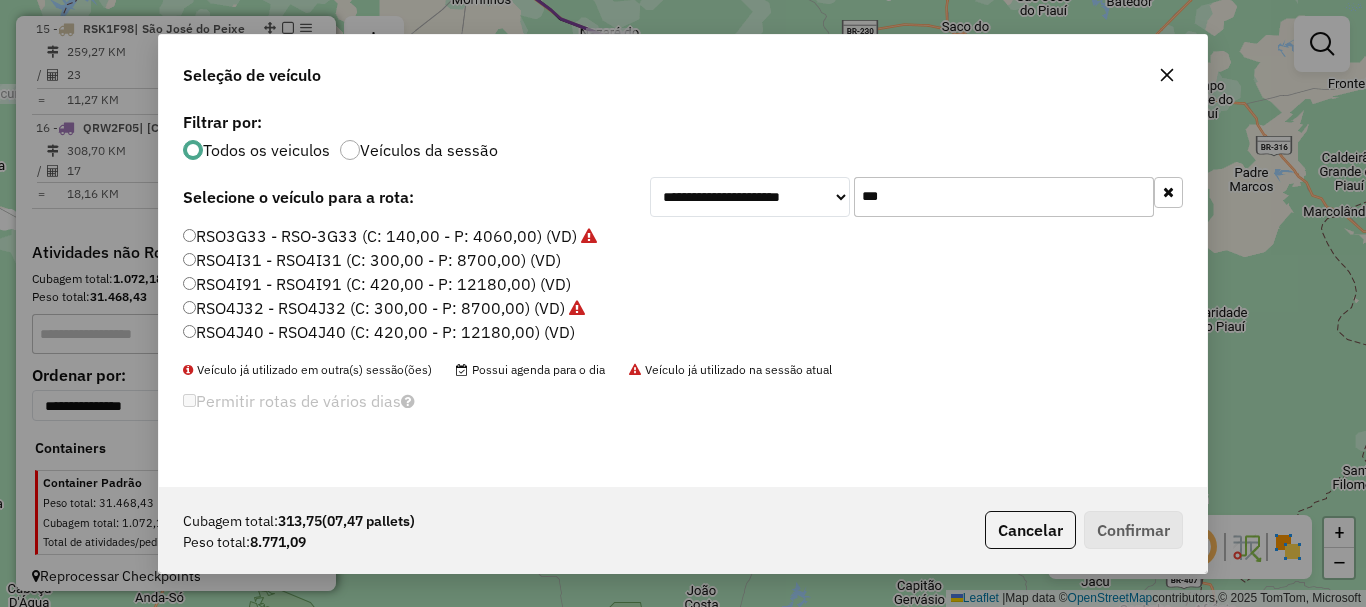 drag, startPoint x: 296, startPoint y: 258, endPoint x: 269, endPoint y: 309, distance: 57.706154 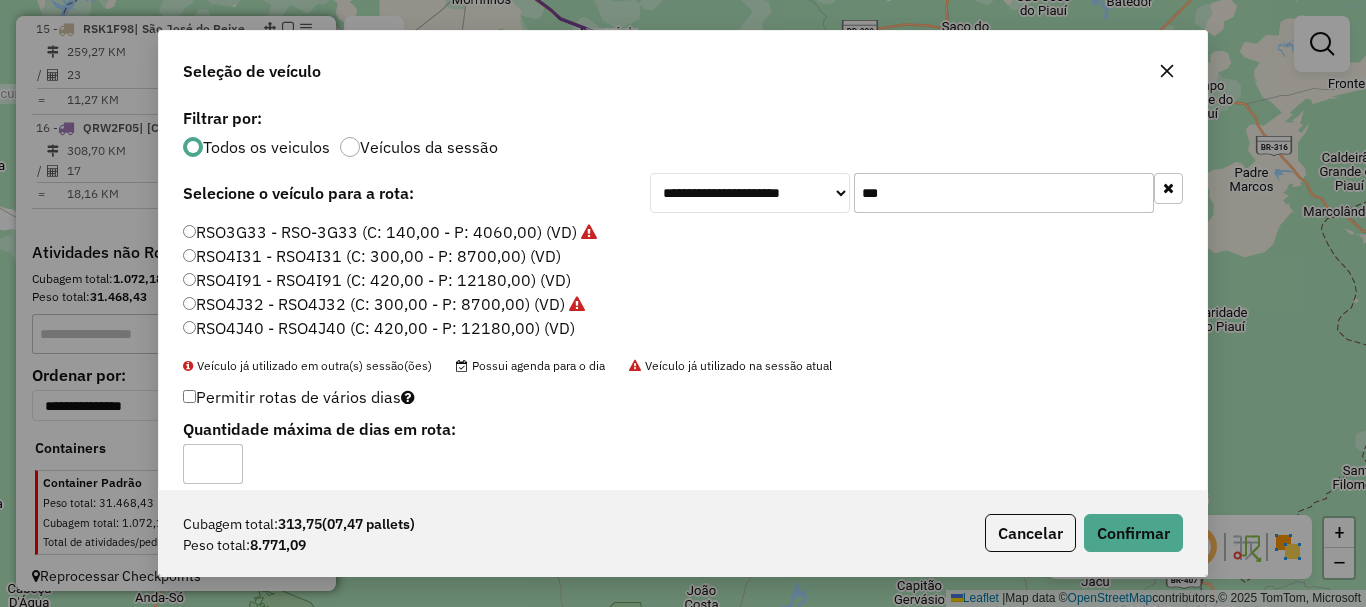 click on "*" 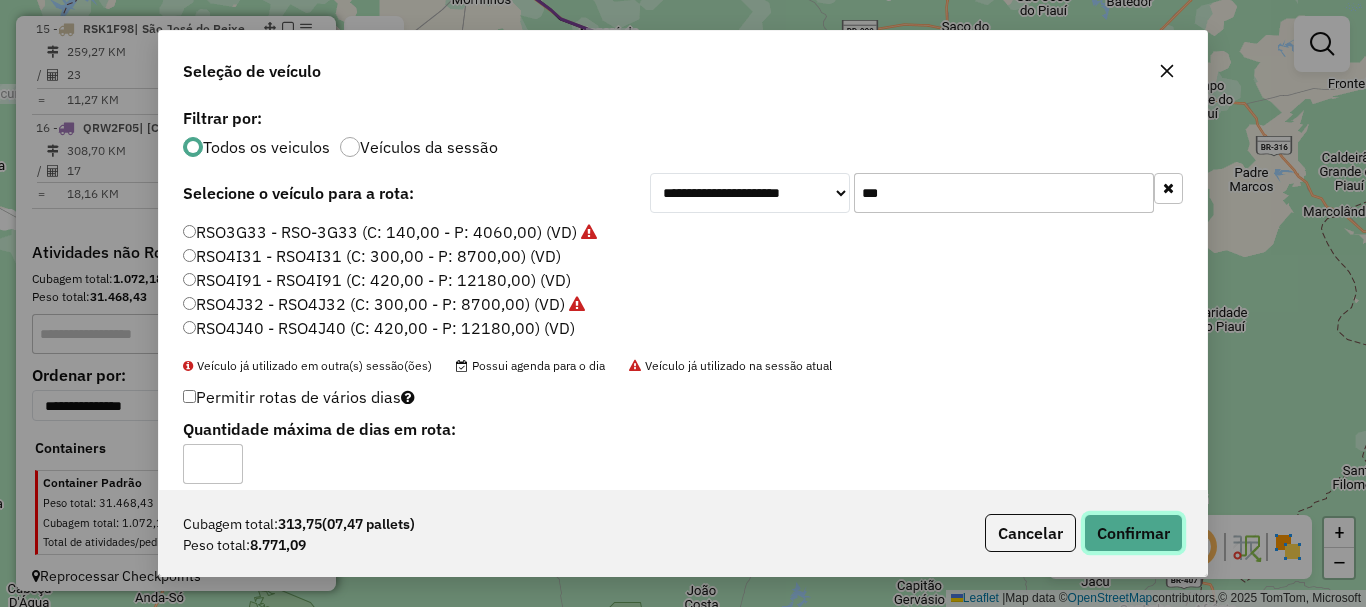 click on "Confirmar" 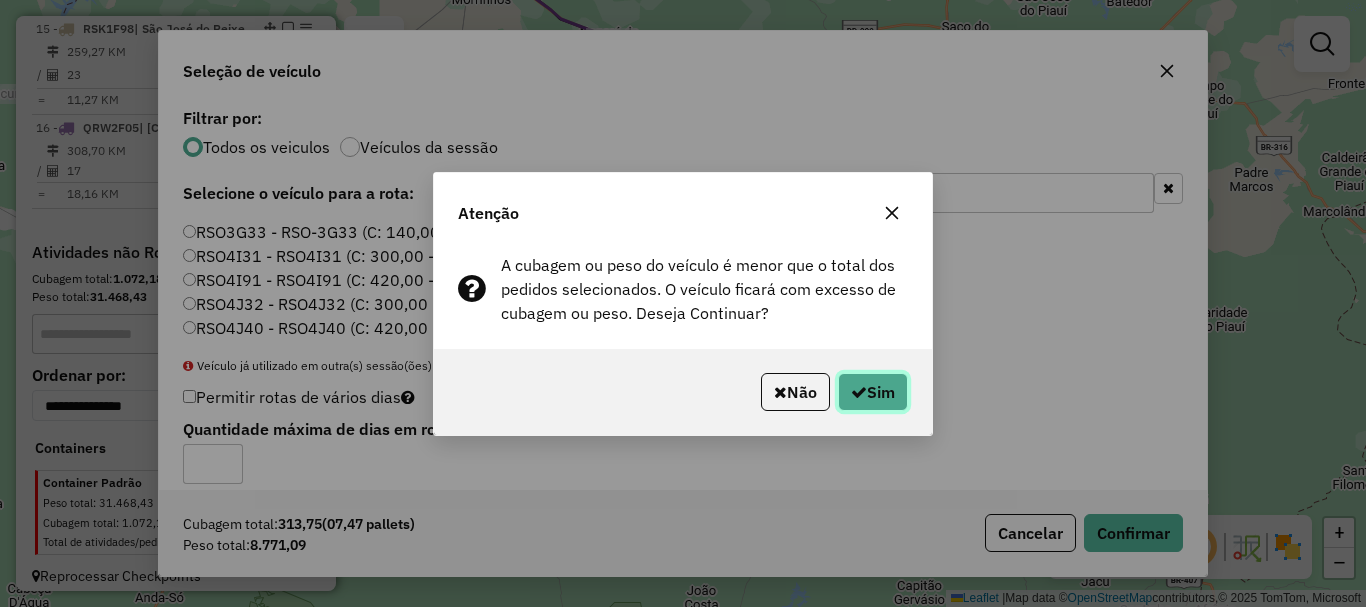 click on "Sim" 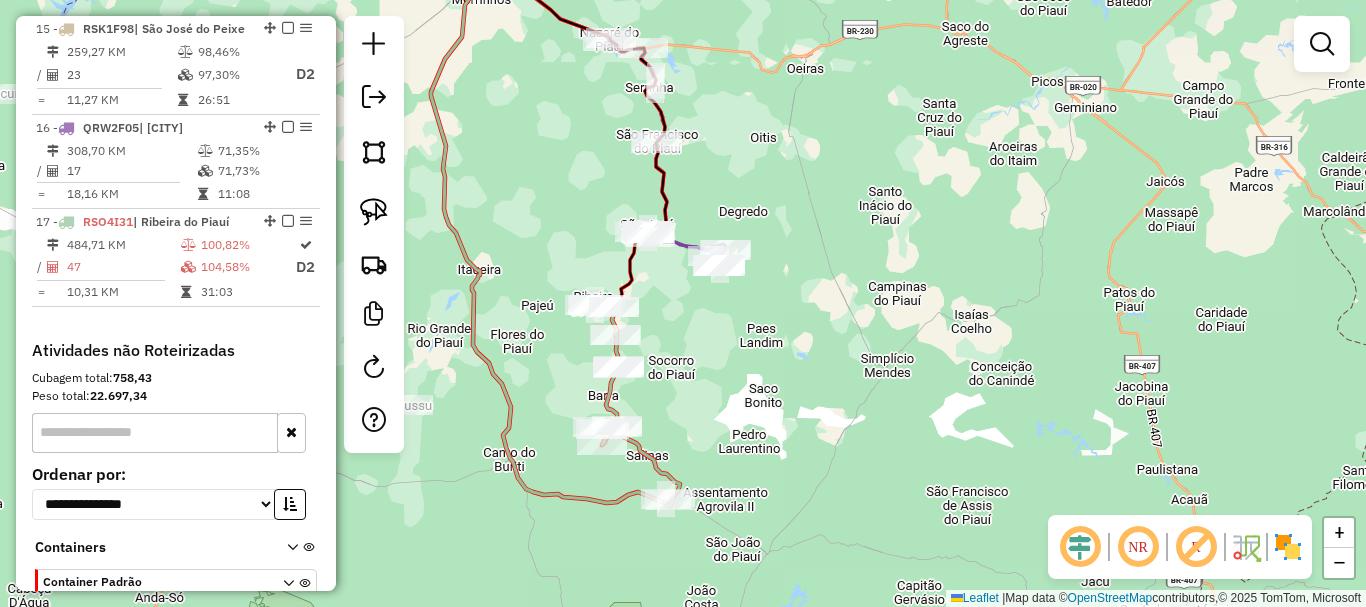 click on "Rota 16 - Placa QRW2F05  13562 - BAR SABOR NA BRASA Janela de atendimento Grade de atendimento Capacidade Transportadoras Veículos Cliente Pedidos  Rotas Selecione os dias de semana para filtrar as janelas de atendimento  Seg   Ter   Qua   Qui   Sex   Sáb   Dom  Informe o período da janela de atendimento: De: Até:  Filtrar exatamente a janela do cliente  Considerar janela de atendimento padrão  Selecione os dias de semana para filtrar as grades de atendimento  Seg   Ter   Qua   Qui   Sex   Sáb   Dom   Considerar clientes sem dia de atendimento cadastrado  Clientes fora do dia de atendimento selecionado Filtrar as atividades entre os valores definidos abaixo:  Peso mínimo:   Peso máximo:   Cubagem mínima:   Cubagem máxima:   De:   Até:  Filtrar as atividades entre o tempo de atendimento definido abaixo:  De:   Até:   Considerar capacidade total dos clientes não roteirizados Transportadora: Selecione um ou mais itens Tipo de veículo: Selecione um ou mais itens Veículo: Selecione um ou mais itens" 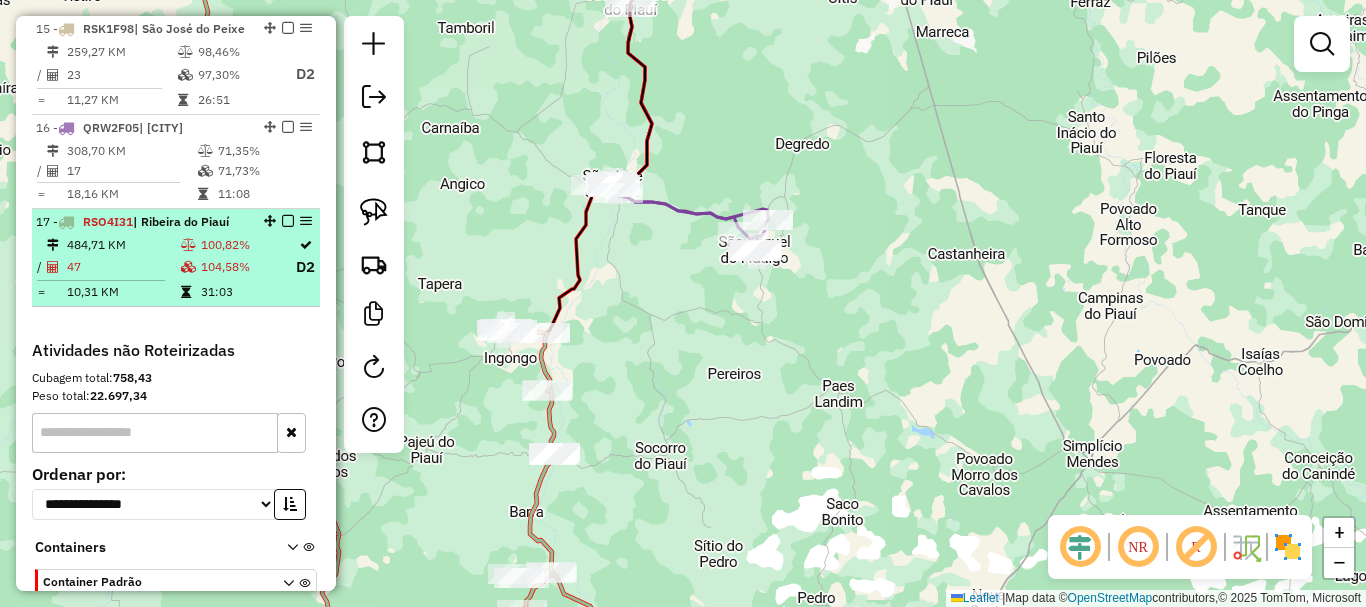 click on "104,58%" at bounding box center (247, 267) 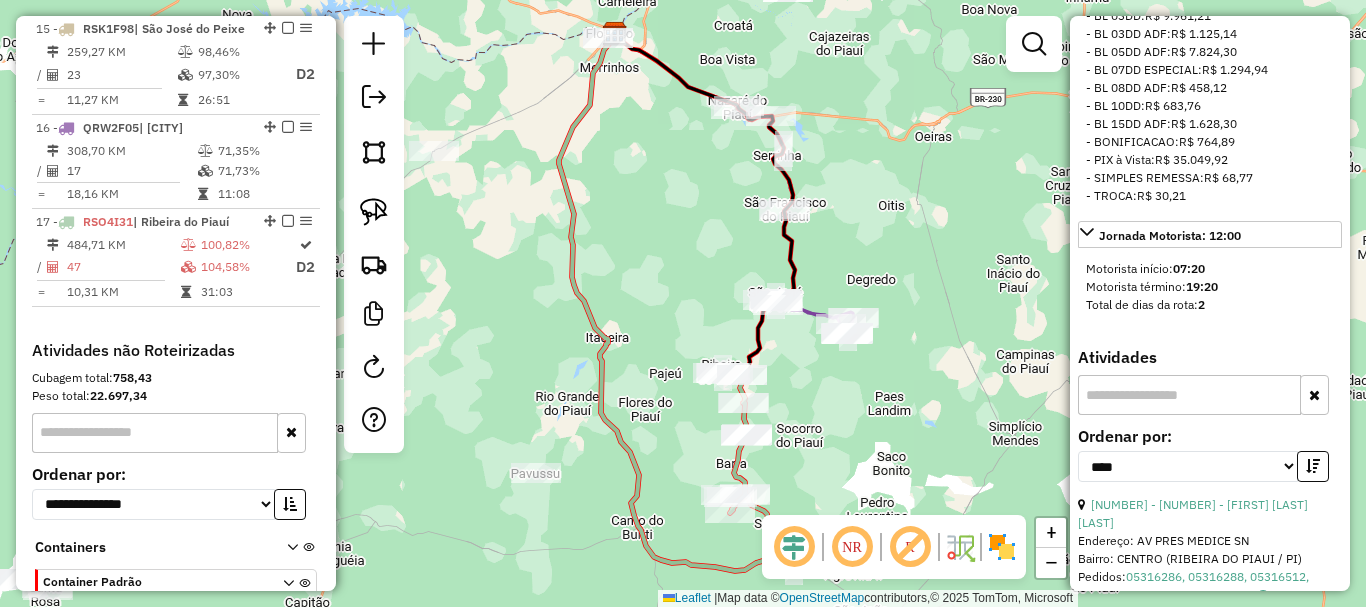 scroll, scrollTop: 900, scrollLeft: 0, axis: vertical 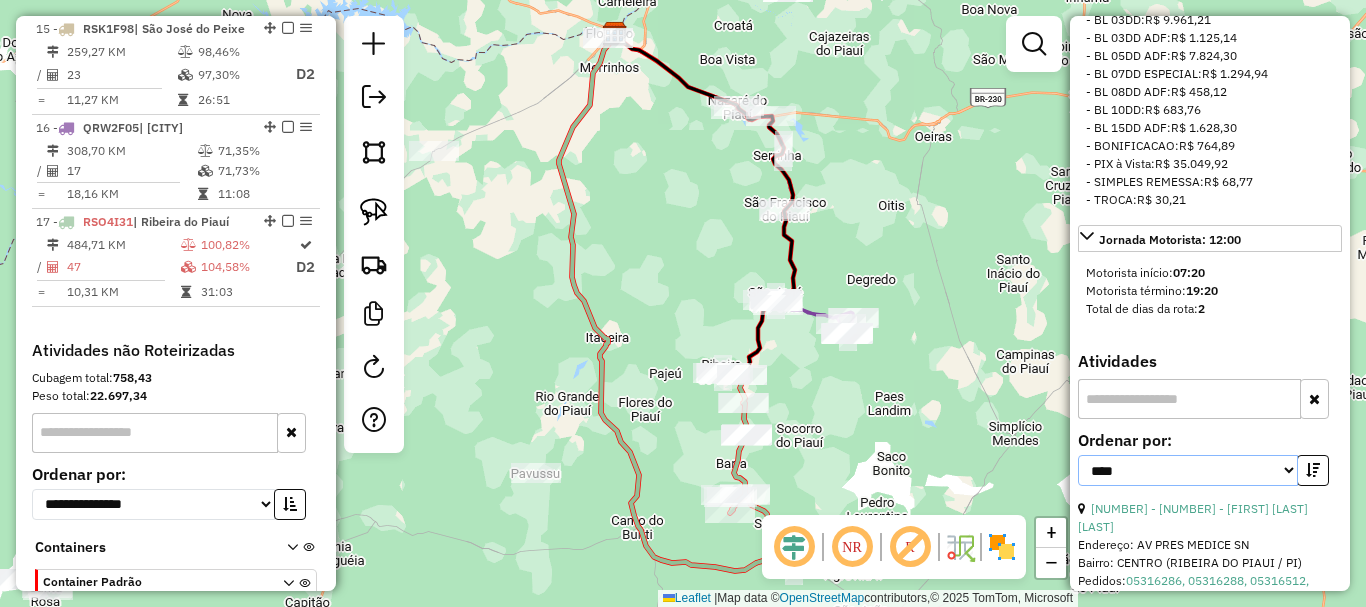 click on "**********" at bounding box center [1188, 470] 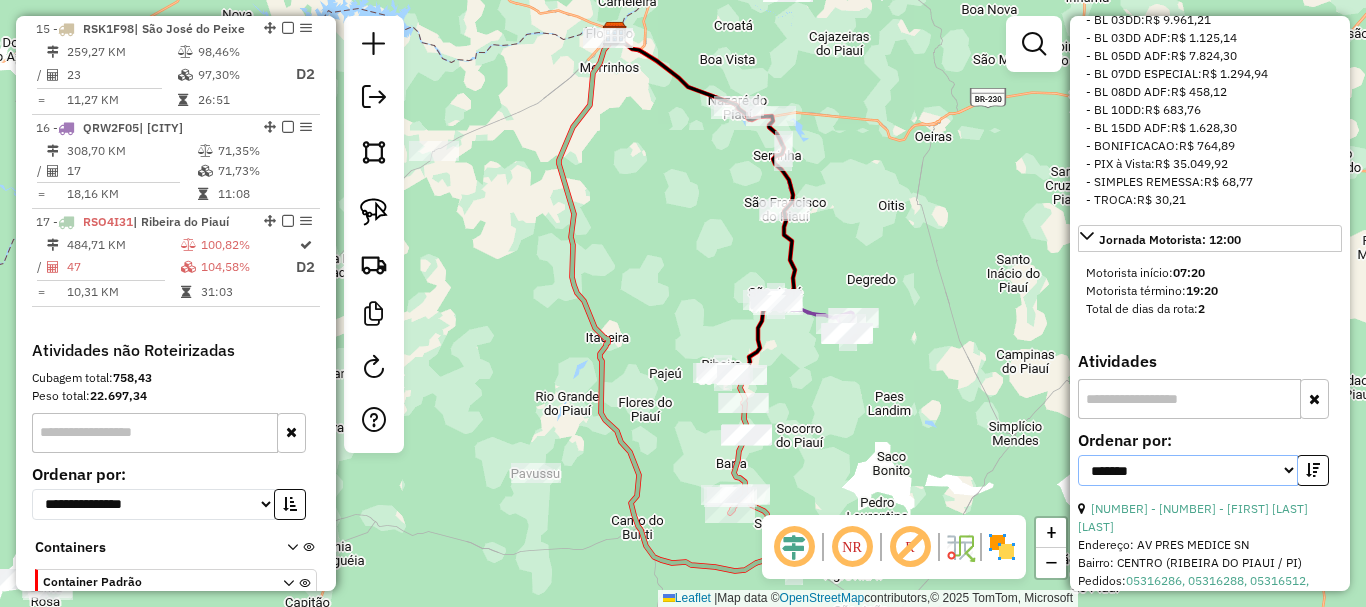 click on "**********" at bounding box center [1188, 470] 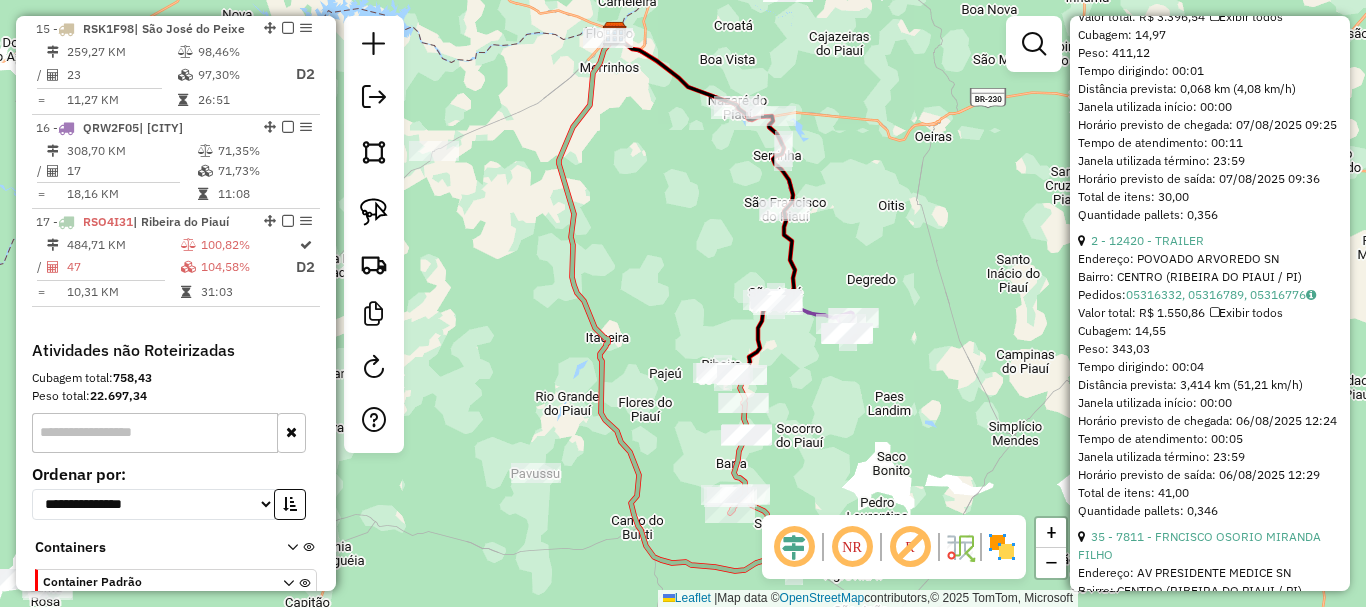 scroll, scrollTop: 2500, scrollLeft: 0, axis: vertical 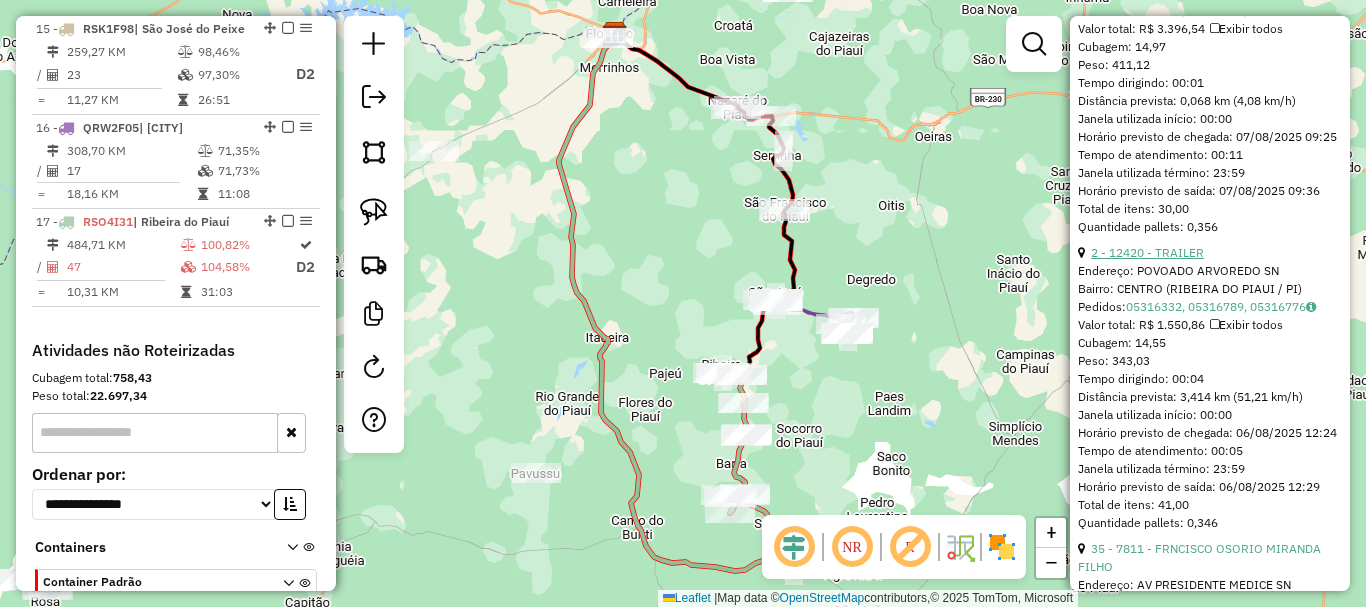 click on "2 - 12420 - TRAILER" at bounding box center (1147, 252) 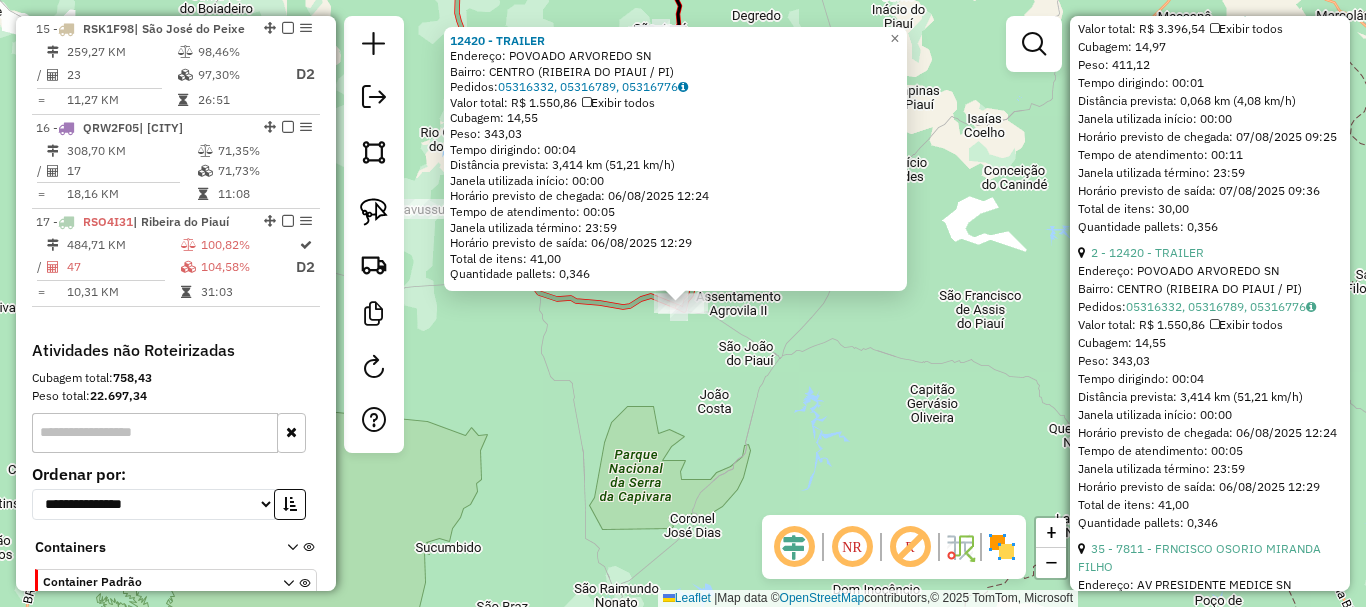click on "42 - 10794 - BAR DO ANDERSON" at bounding box center (1177, -44) 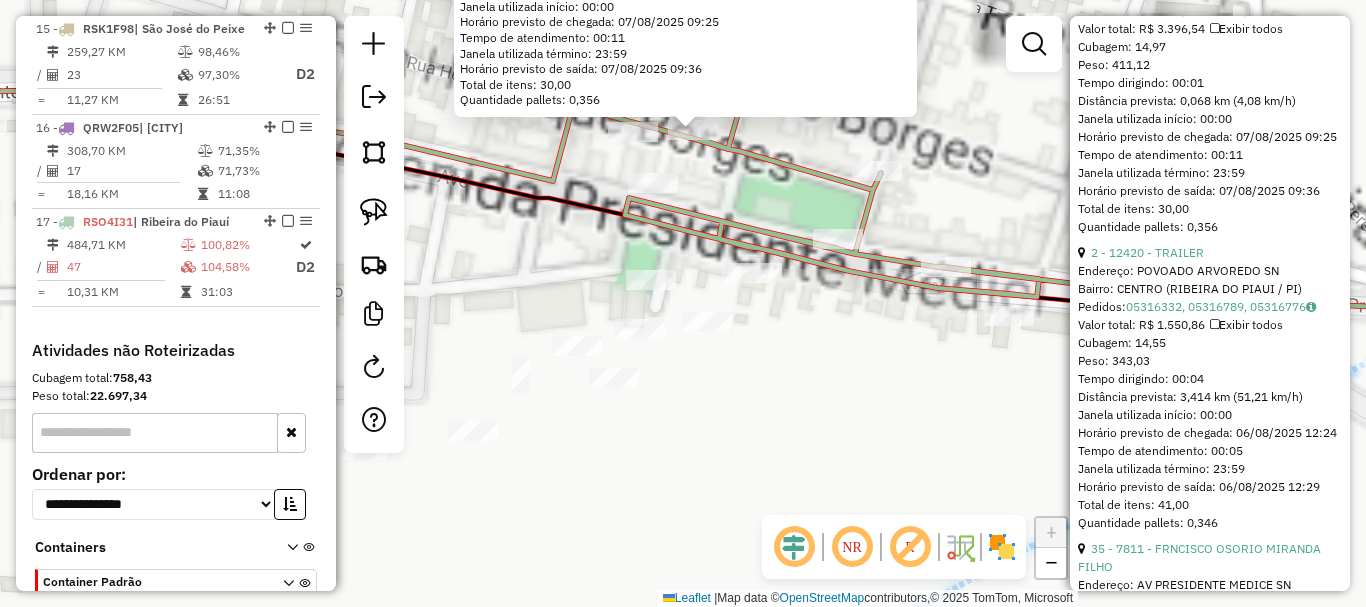 click on "10794 - BAR DO ANDERSON  Endereço:  RUA HENRIQUE BORGES sn   Bairro: CENTRO (RIBEIRA DO PIAUI / PI)   Pedidos:  05316313, 05316317, 05316315   Valor total: R$ 3.396,54   Exibir todos   Cubagem: 14,97  Peso: 411,12  Tempo dirigindo: 00:01   Distância prevista: 0,068 km (4,08 km/h)   Janela utilizada início: 00:00   Horário previsto de chegada: 07/08/2025 09:25   Tempo de atendimento: 00:11   Janela utilizada término: 23:59   Horário previsto de saída: 07/08/2025 09:36   Total de itens: 30,00   Quantidade pallets: 0,356  × Janela de atendimento Grade de atendimento Capacidade Transportadoras Veículos Cliente Pedidos  Rotas Selecione os dias de semana para filtrar as janelas de atendimento  Seg   Ter   Qua   Qui   Sex   Sáb   Dom  Informe o período da janela de atendimento: De: Até:  Filtrar exatamente a janela do cliente  Considerar janela de atendimento padrão  Selecione os dias de semana para filtrar as grades de atendimento  Seg   Ter   Qua   Qui   Sex   Sáb   Dom   Peso mínimo:   De:   Até:" 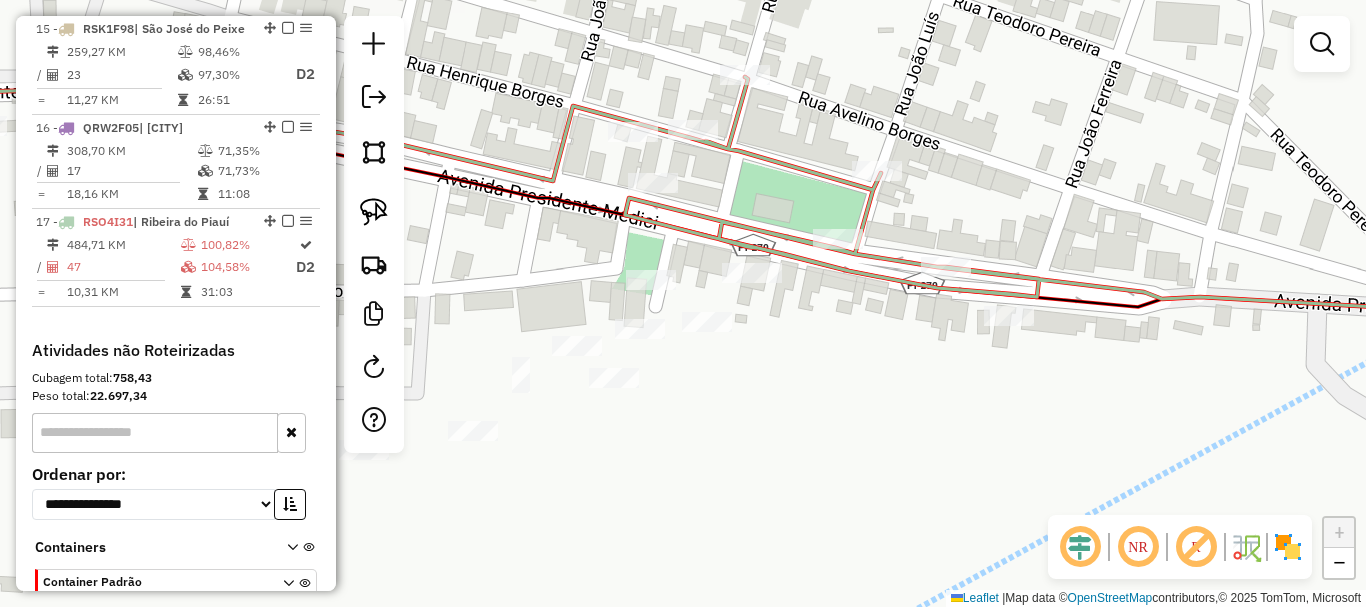click 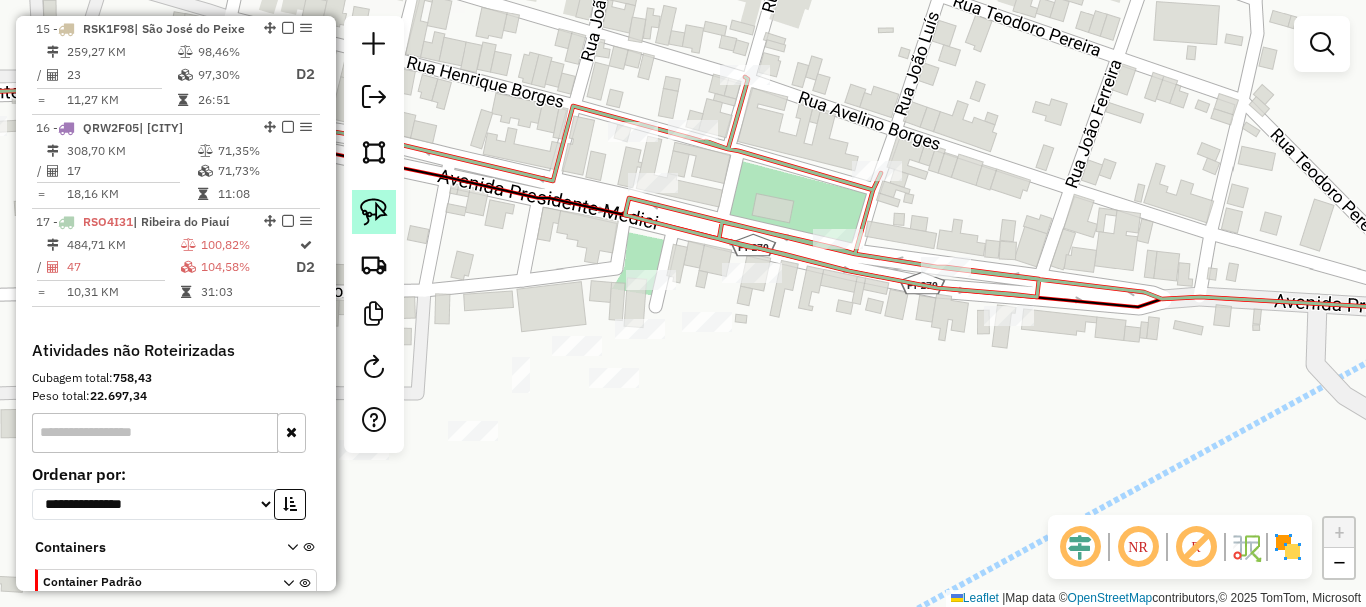 click 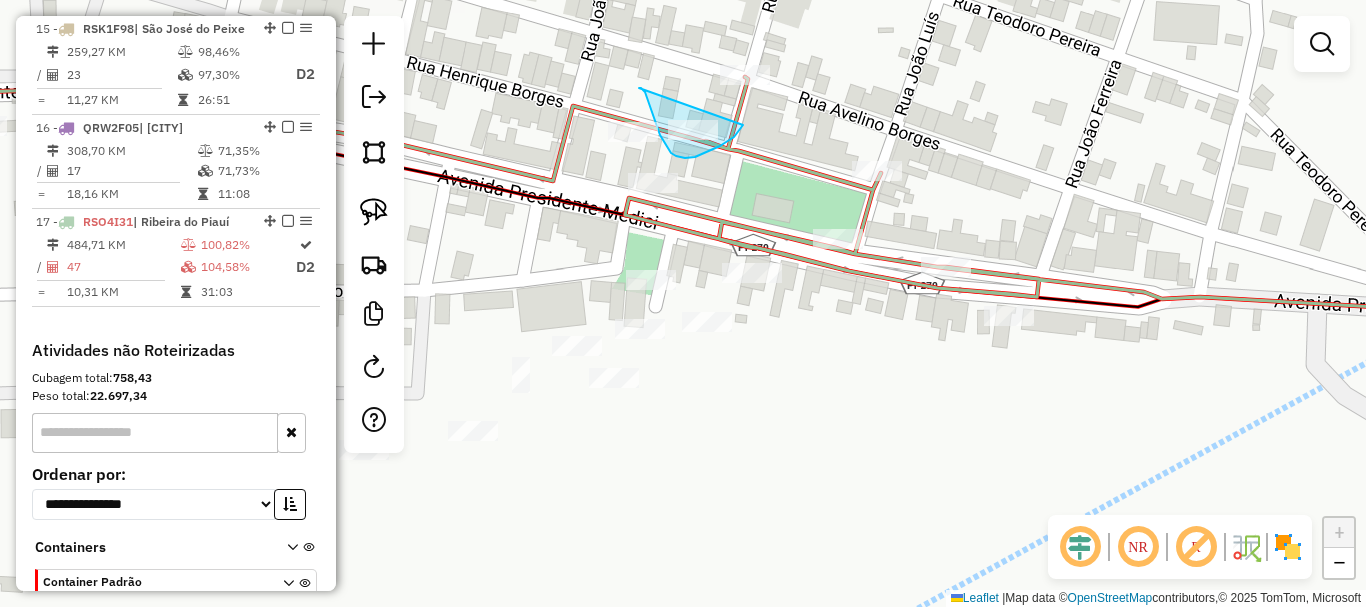 drag, startPoint x: 645, startPoint y: 92, endPoint x: 750, endPoint y: 117, distance: 107.935165 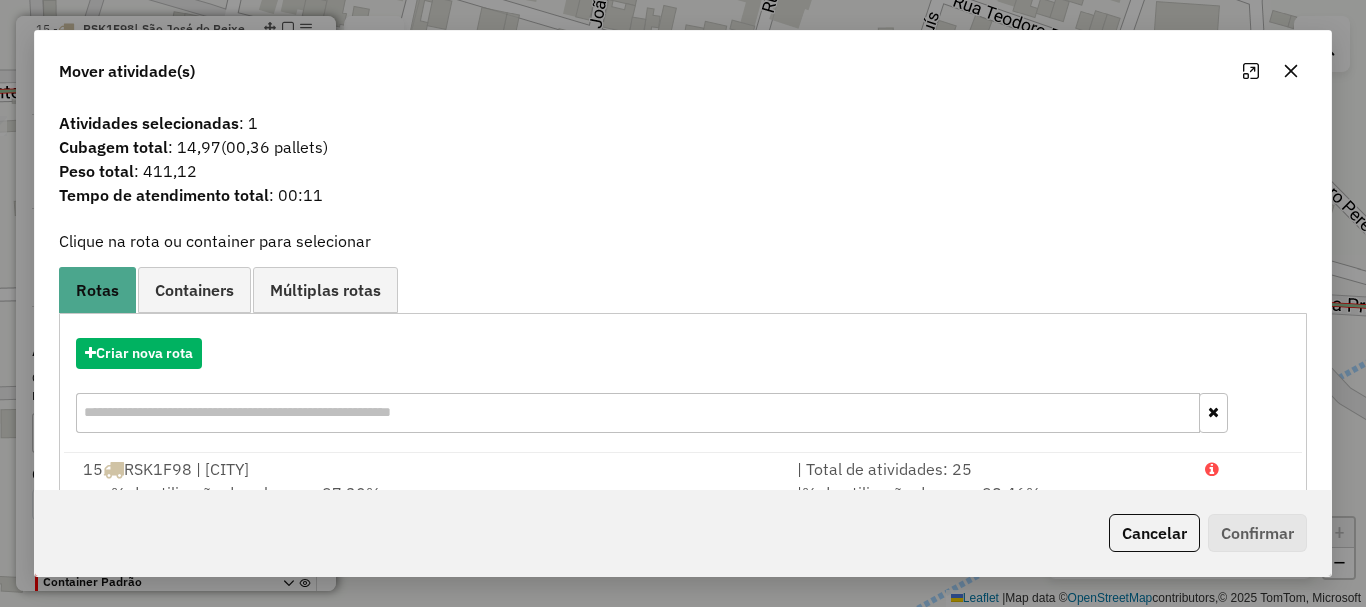 scroll, scrollTop: 159, scrollLeft: 0, axis: vertical 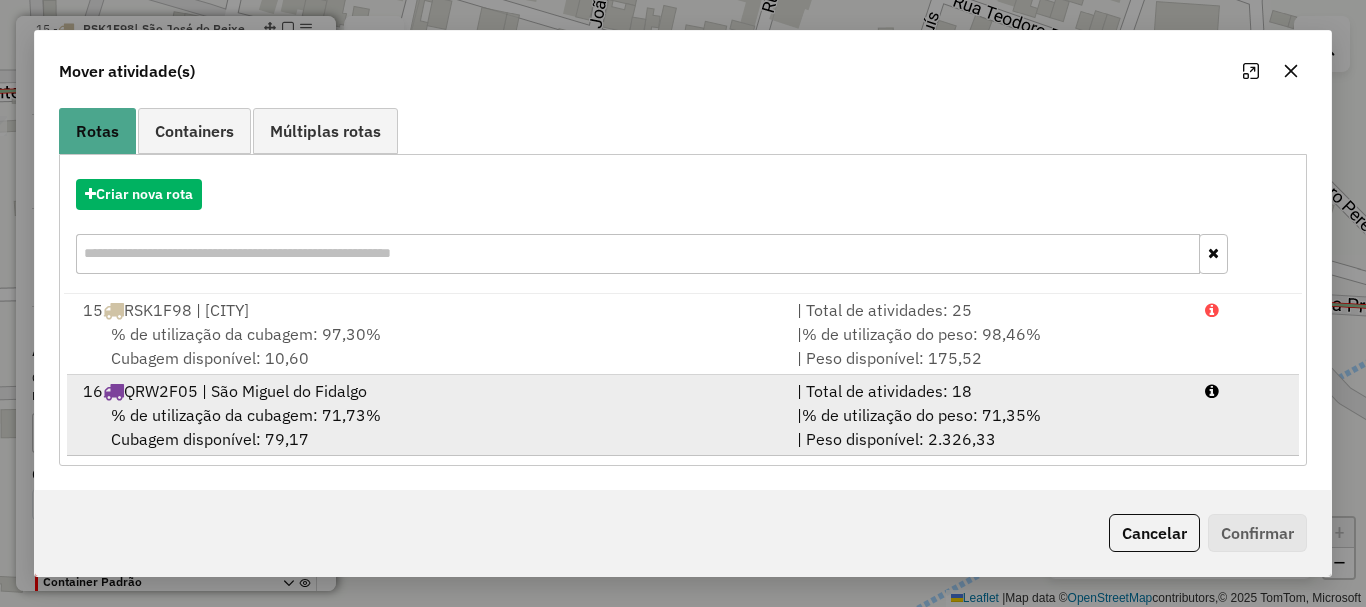 drag, startPoint x: 680, startPoint y: 406, endPoint x: 763, endPoint y: 430, distance: 86.40023 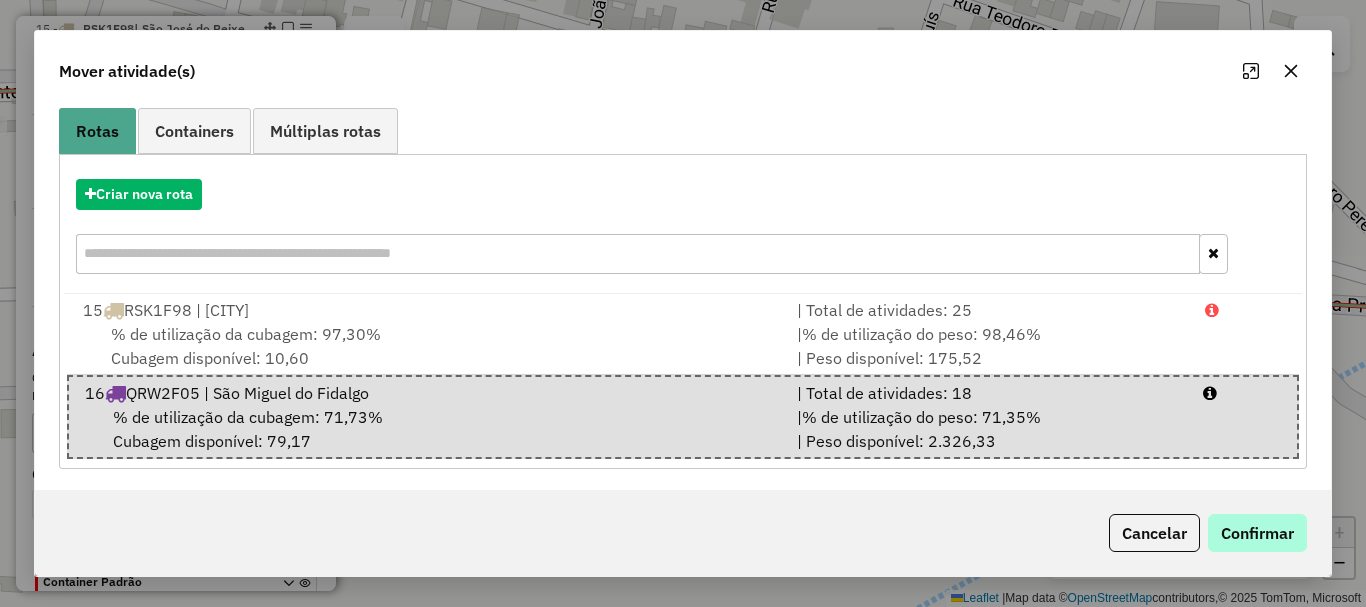 drag, startPoint x: 1199, startPoint y: 518, endPoint x: 1225, endPoint y: 522, distance: 26.305893 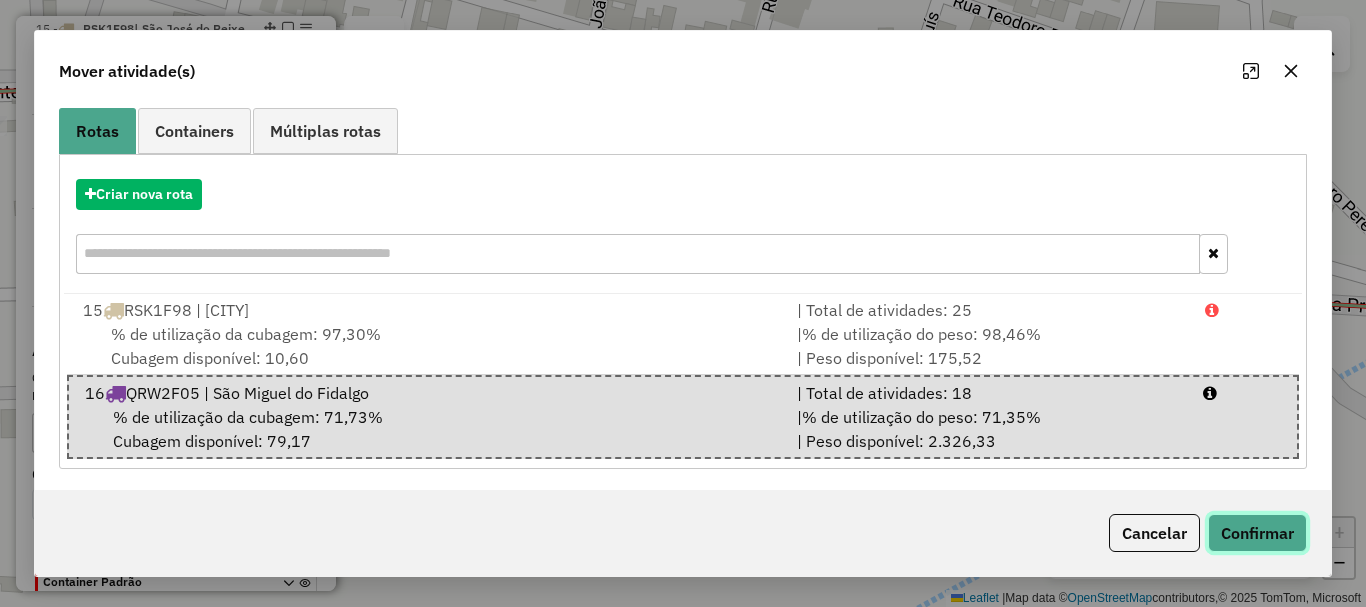click on "Confirmar" 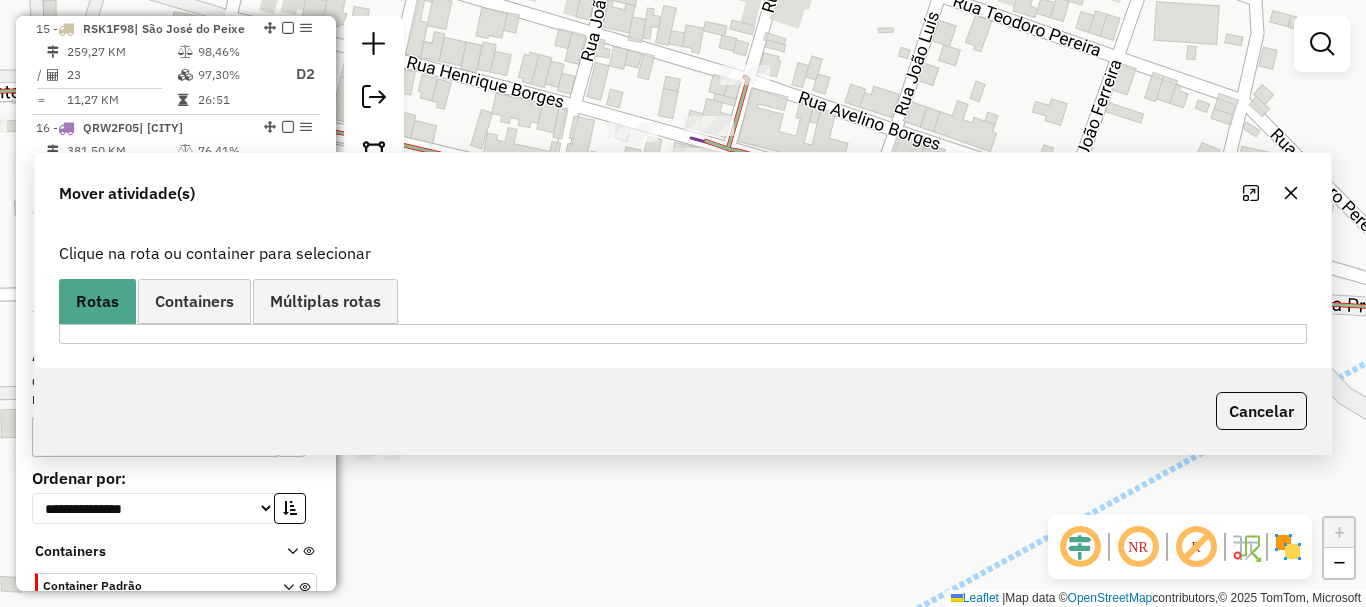 scroll, scrollTop: 0, scrollLeft: 0, axis: both 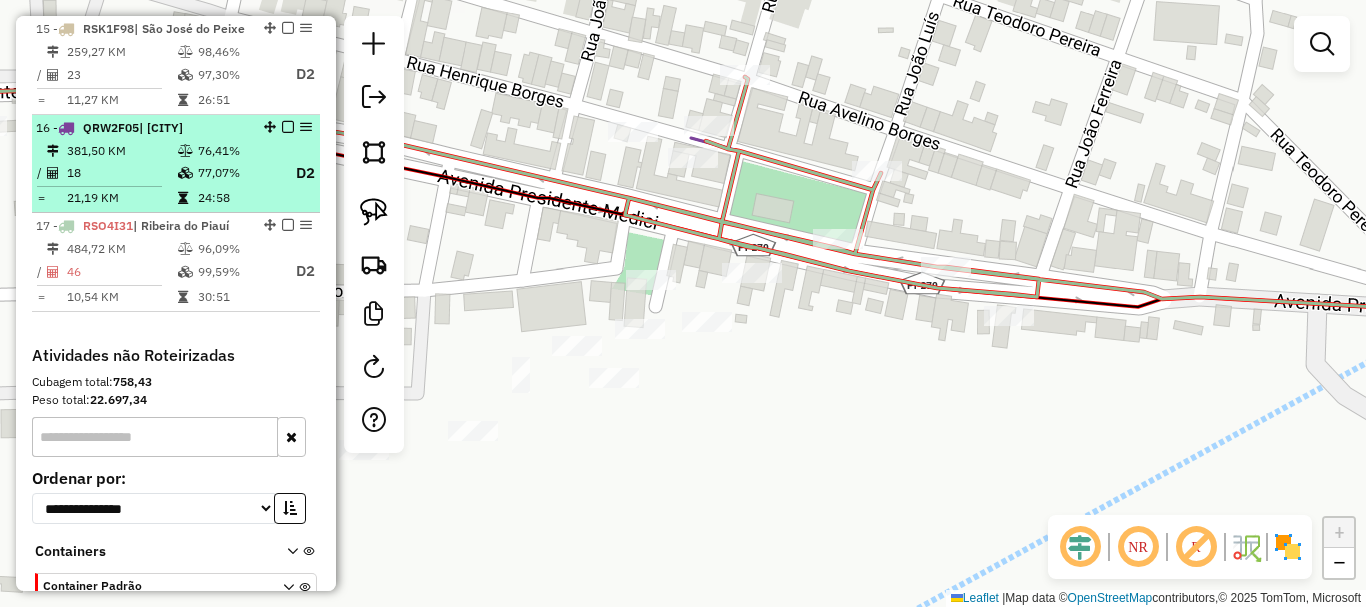 click on "77,07%" at bounding box center [237, 173] 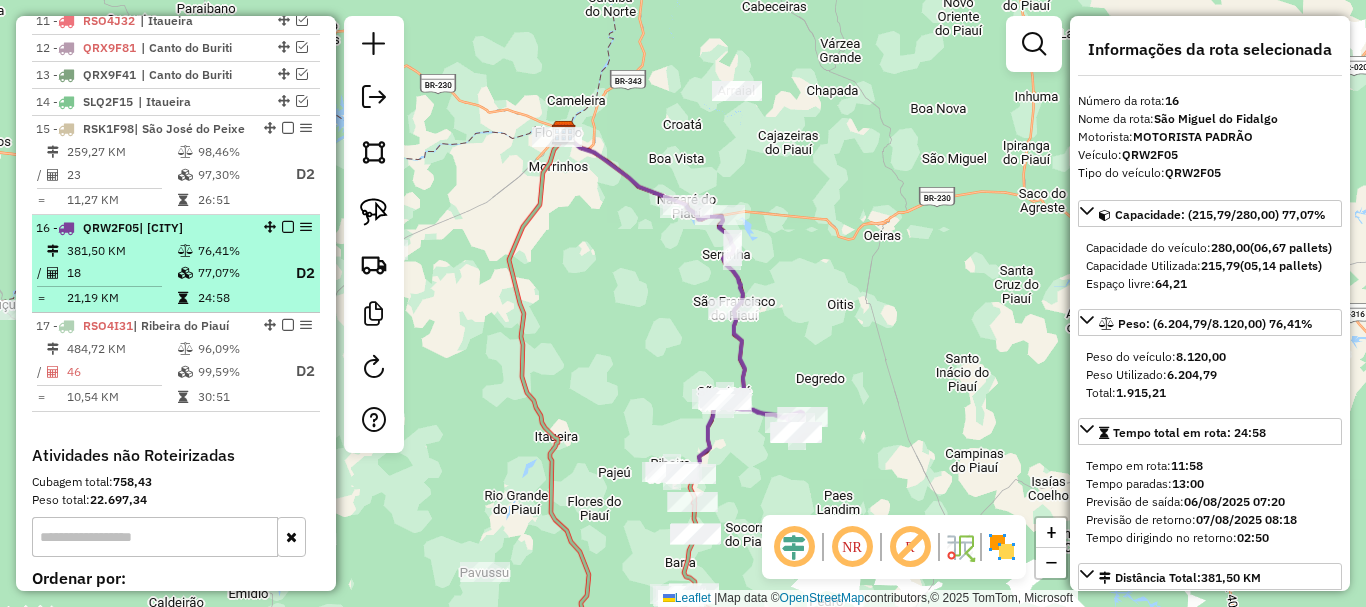 scroll, scrollTop: 952, scrollLeft: 0, axis: vertical 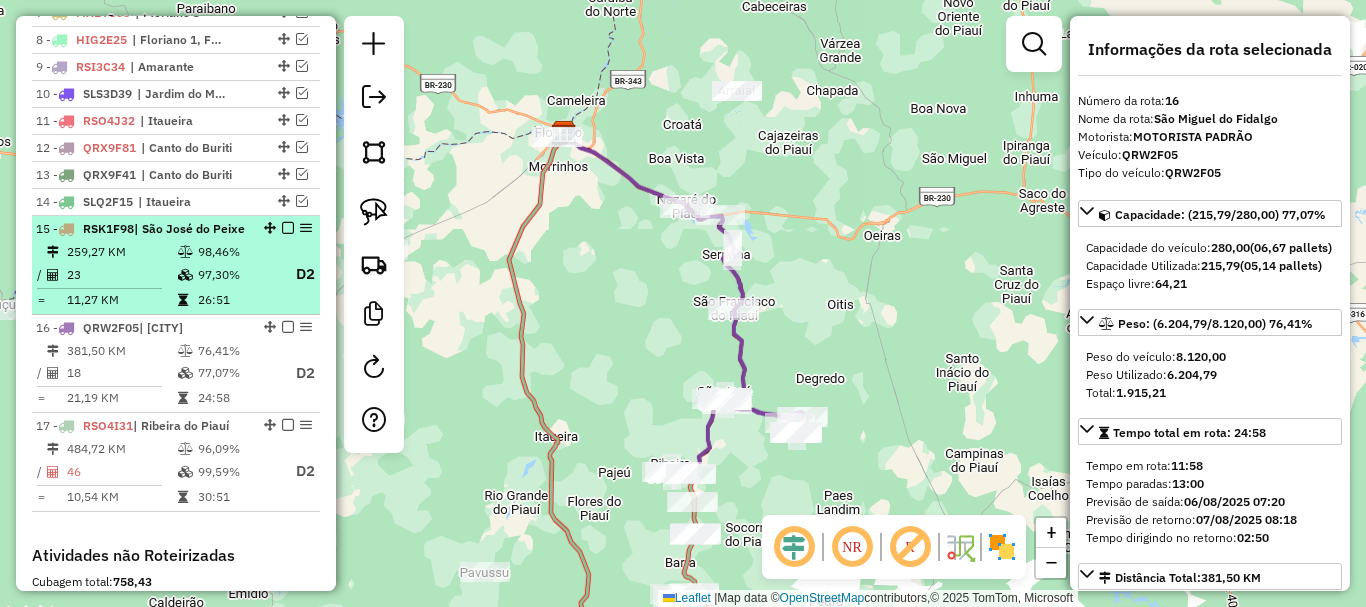 click at bounding box center [288, 228] 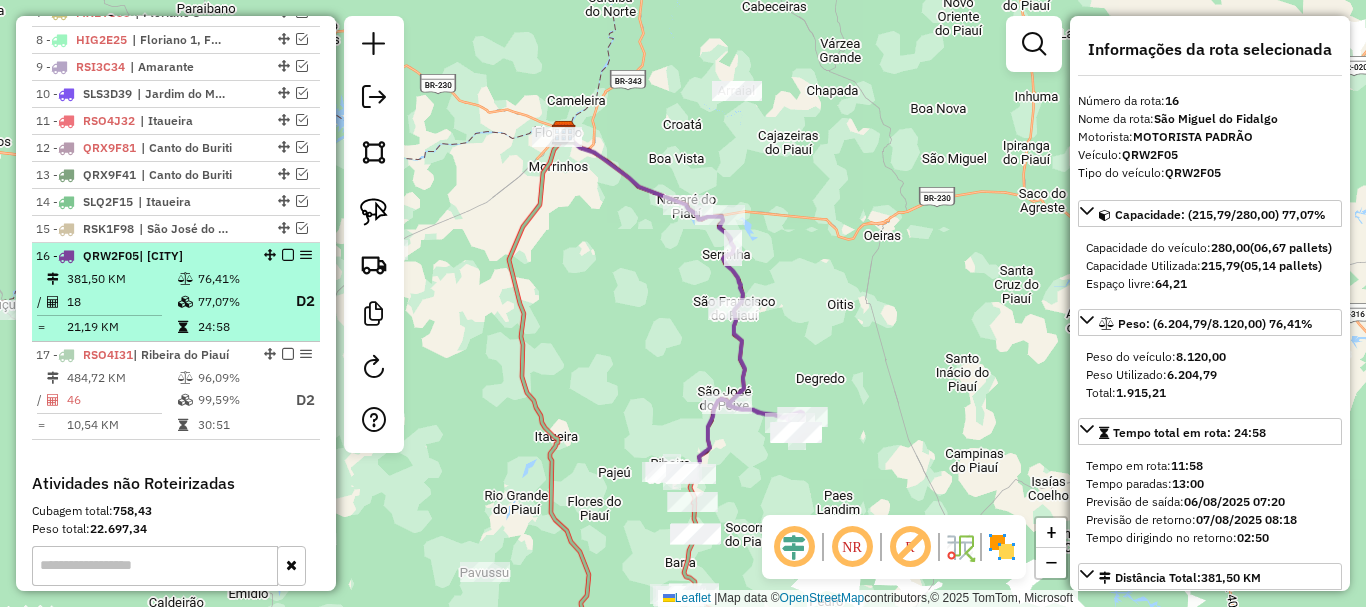 click at bounding box center [288, 255] 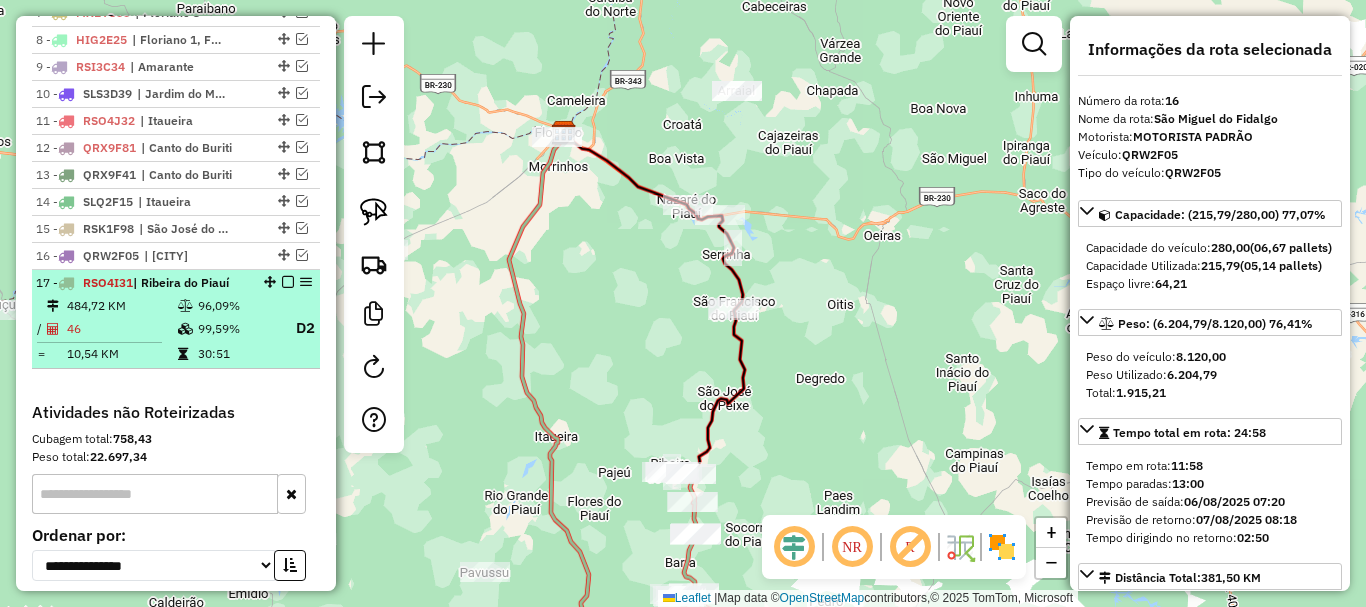 click at bounding box center [288, 282] 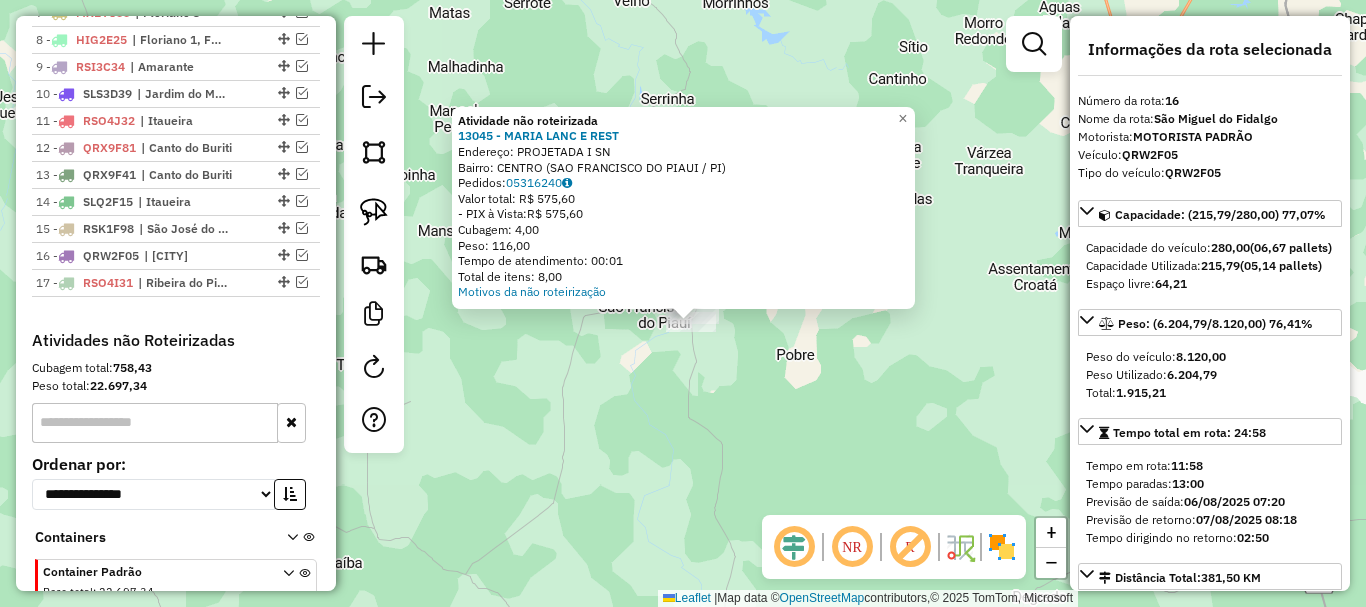 click on "Atividade não roteirizada 13045 - MARIA LANC E REST  Endereço:  PROJETADA I SN   Bairro: CENTRO (SAO FRANCISCO DO PIAUI / PI)   Pedidos:  05316240   Valor total: R$ 575,60   - PIX à Vista:  R$ 575,60   Cubagem: 4,00   Peso: 116,00   Tempo de atendimento: 00:01   Total de itens: 8,00  Motivos da não roteirização × Janela de atendimento Grade de atendimento Capacidade Transportadoras Veículos Cliente Pedidos  Rotas Selecione os dias de semana para filtrar as janelas de atendimento  Seg   Ter   Qua   Qui   Sex   Sáb   Dom  Informe o período da janela de atendimento: De: Até:  Filtrar exatamente a janela do cliente  Considerar janela de atendimento padrão  Selecione os dias de semana para filtrar as grades de atendimento  Seg   Ter   Qua   Qui   Sex   Sáb   Dom   Considerar clientes sem dia de atendimento cadastrado  Clientes fora do dia de atendimento selecionado Filtrar as atividades entre os valores definidos abaixo:  Peso mínimo:   Peso máximo:   Cubagem mínima:   Cubagem máxima:   De:   De:" 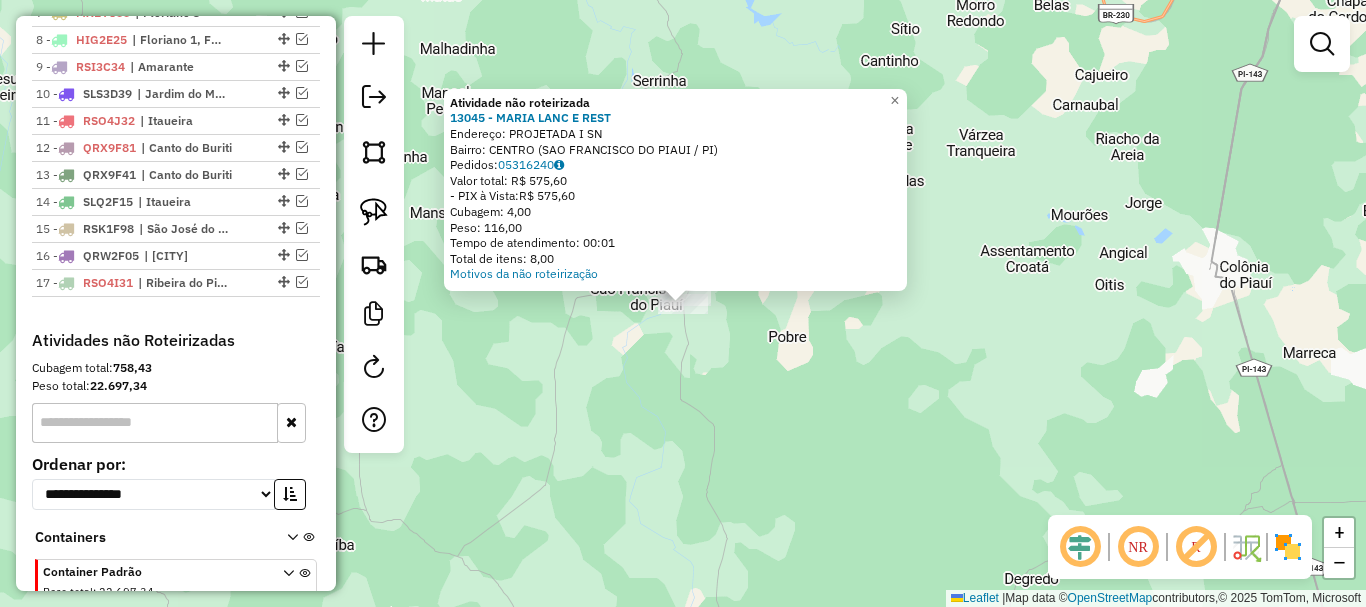 click on "Atividade não roteirizada 13045 - MARIA LANC E REST  Endereço:  PROJETADA I SN   Bairro: CENTRO (SAO FRANCISCO DO PIAUI / PI)   Pedidos:  05316240   Valor total: R$ 575,60   - PIX à Vista:  R$ 575,60   Cubagem: 4,00   Peso: 116,00   Tempo de atendimento: 00:01   Total de itens: 8,00  Motivos da não roteirização × Janela de atendimento Grade de atendimento Capacidade Transportadoras Veículos Cliente Pedidos  Rotas Selecione os dias de semana para filtrar as janelas de atendimento  Seg   Ter   Qua   Qui   Sex   Sáb   Dom  Informe o período da janela de atendimento: De: Até:  Filtrar exatamente a janela do cliente  Considerar janela de atendimento padrão  Selecione os dias de semana para filtrar as grades de atendimento  Seg   Ter   Qua   Qui   Sex   Sáb   Dom   Considerar clientes sem dia de atendimento cadastrado  Clientes fora do dia de atendimento selecionado Filtrar as atividades entre os valores definidos abaixo:  Peso mínimo:   Peso máximo:   Cubagem mínima:   Cubagem máxima:   De:   De:" 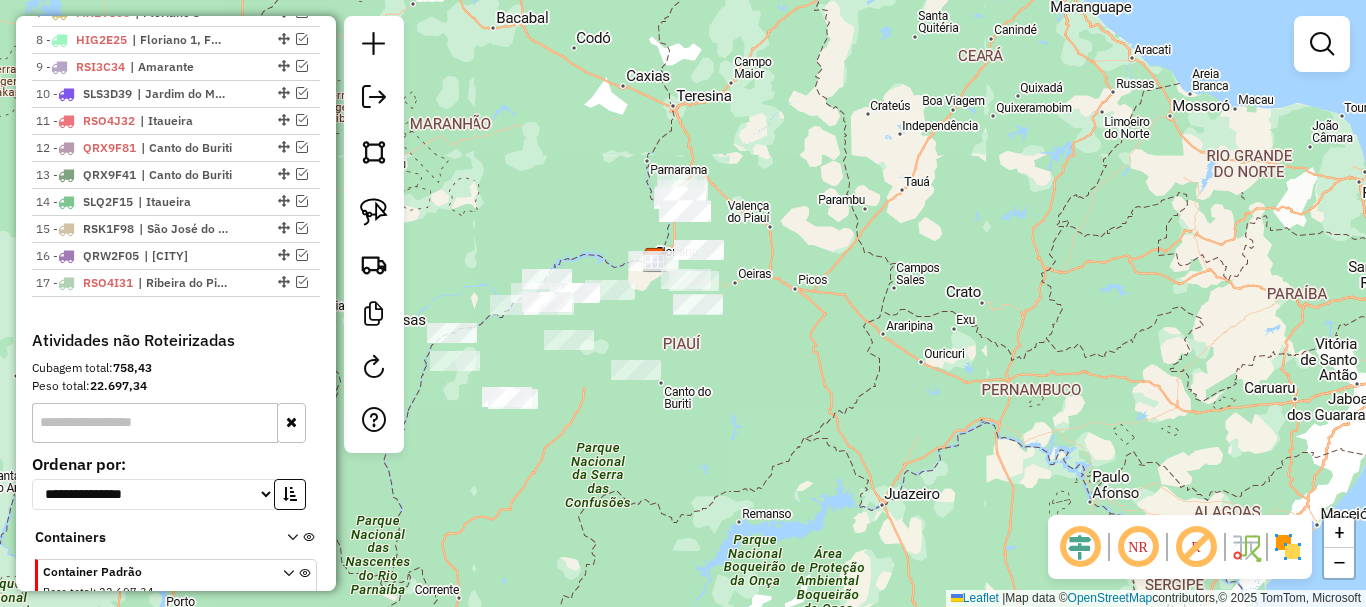 drag, startPoint x: 723, startPoint y: 215, endPoint x: 729, endPoint y: 320, distance: 105.17129 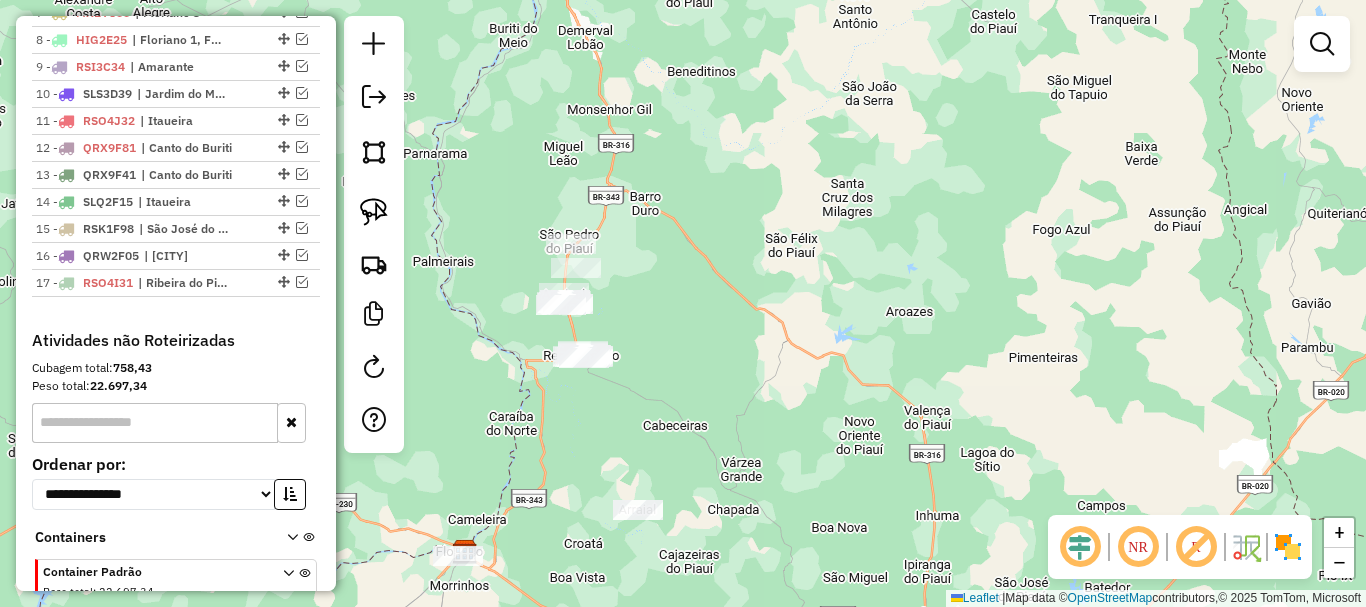 click on "Janela de atendimento Grade de atendimento Capacidade Transportadoras Veículos Cliente Pedidos  Rotas Selecione os dias de semana para filtrar as janelas de atendimento  Seg   Ter   Qua   Qui   Sex   Sáb   Dom  Informe o período da janela de atendimento: De: Até:  Filtrar exatamente a janela do cliente  Considerar janela de atendimento padrão  Selecione os dias de semana para filtrar as grades de atendimento  Seg   Ter   Qua   Qui   Sex   Sáb   Dom   Considerar clientes sem dia de atendimento cadastrado  Clientes fora do dia de atendimento selecionado Filtrar as atividades entre os valores definidos abaixo:  Peso mínimo:   Peso máximo:   Cubagem mínima:   Cubagem máxima:   De:   Até:  Filtrar as atividades entre o tempo de atendimento definido abaixo:  De:   Até:   Considerar capacidade total dos clientes não roteirizados Transportadora: Selecione um ou mais itens Tipo de veículo: Selecione um ou mais itens Veículo: Selecione um ou mais itens Motorista: Selecione um ou mais itens Nome: Rótulo:" 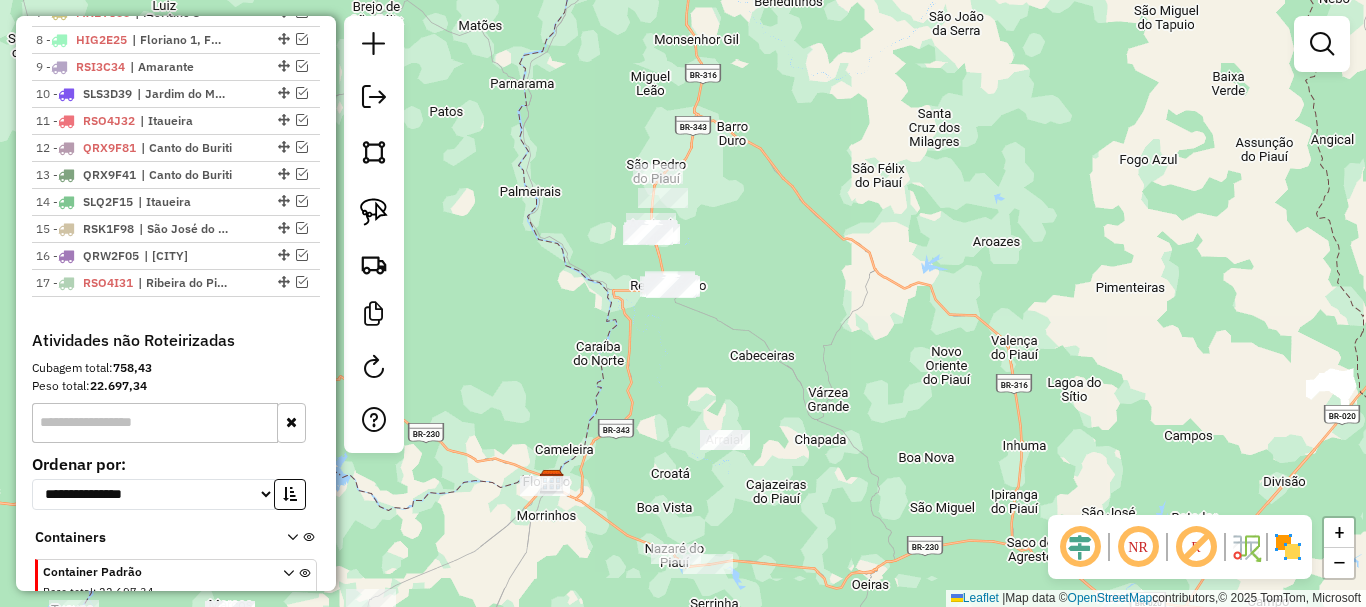 click on "Janela de atendimento Grade de atendimento Capacidade Transportadoras Veículos Cliente Pedidos  Rotas Selecione os dias de semana para filtrar as janelas de atendimento  Seg   Ter   Qua   Qui   Sex   Sáb   Dom  Informe o período da janela de atendimento: De: Até:  Filtrar exatamente a janela do cliente  Considerar janela de atendimento padrão  Selecione os dias de semana para filtrar as grades de atendimento  Seg   Ter   Qua   Qui   Sex   Sáb   Dom   Considerar clientes sem dia de atendimento cadastrado  Clientes fora do dia de atendimento selecionado Filtrar as atividades entre os valores definidos abaixo:  Peso mínimo:   Peso máximo:   Cubagem mínima:   Cubagem máxima:   De:   Até:  Filtrar as atividades entre o tempo de atendimento definido abaixo:  De:   Até:   Considerar capacidade total dos clientes não roteirizados Transportadora: Selecione um ou mais itens Tipo de veículo: Selecione um ou mais itens Veículo: Selecione um ou mais itens Motorista: Selecione um ou mais itens Nome: Rótulo:" 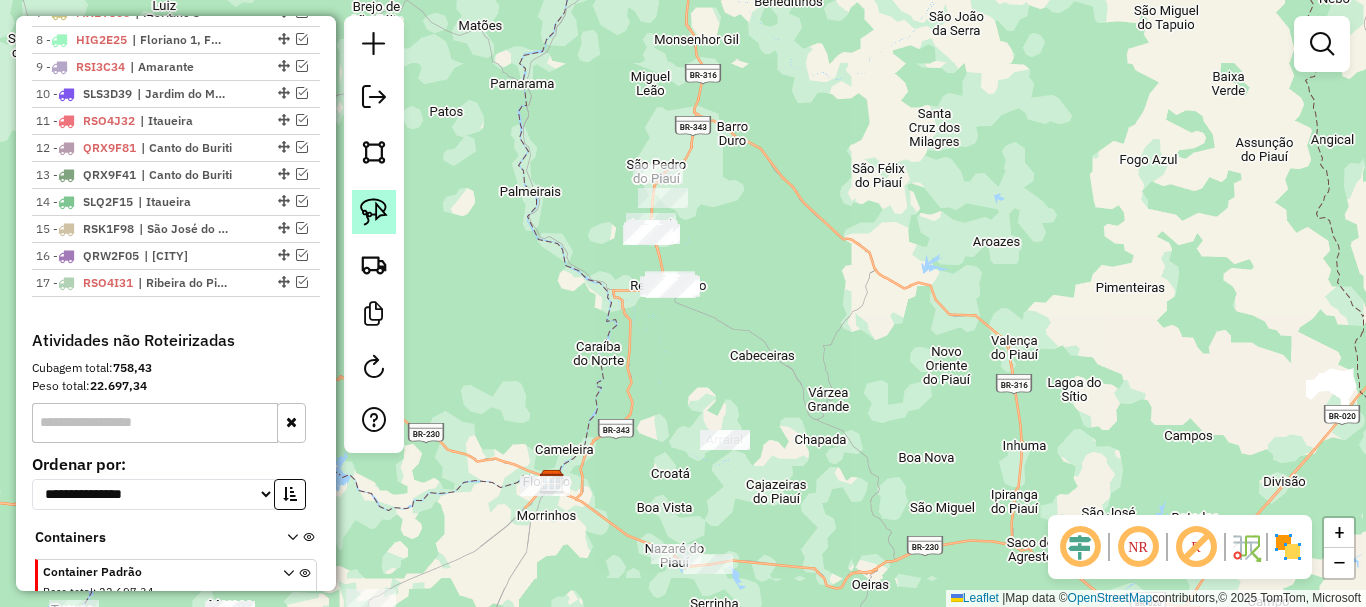 click 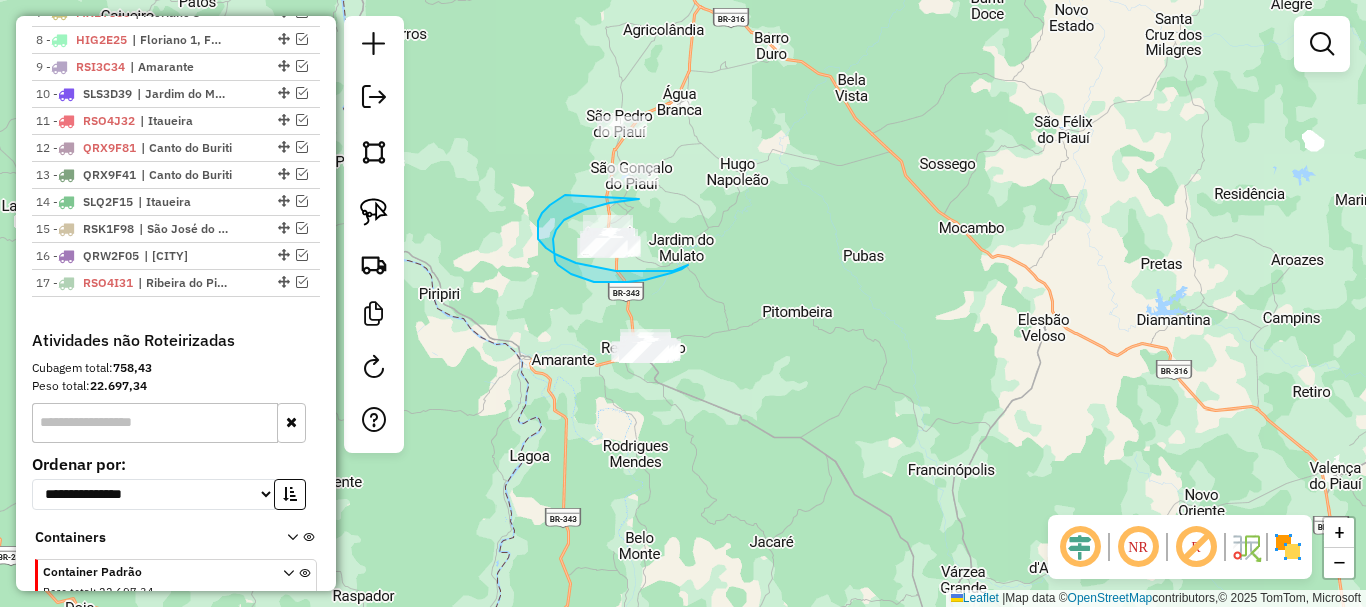 drag, startPoint x: 639, startPoint y: 199, endPoint x: 565, endPoint y: 195, distance: 74.10803 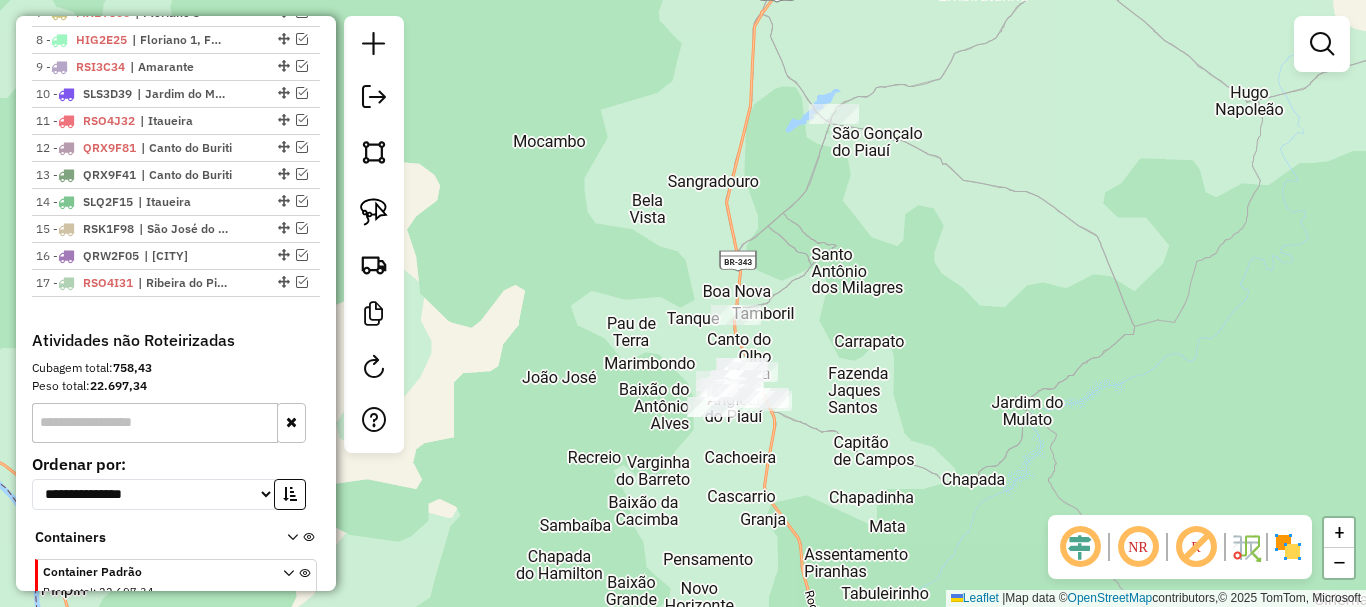 drag, startPoint x: 578, startPoint y: 232, endPoint x: 580, endPoint y: 214, distance: 18.110771 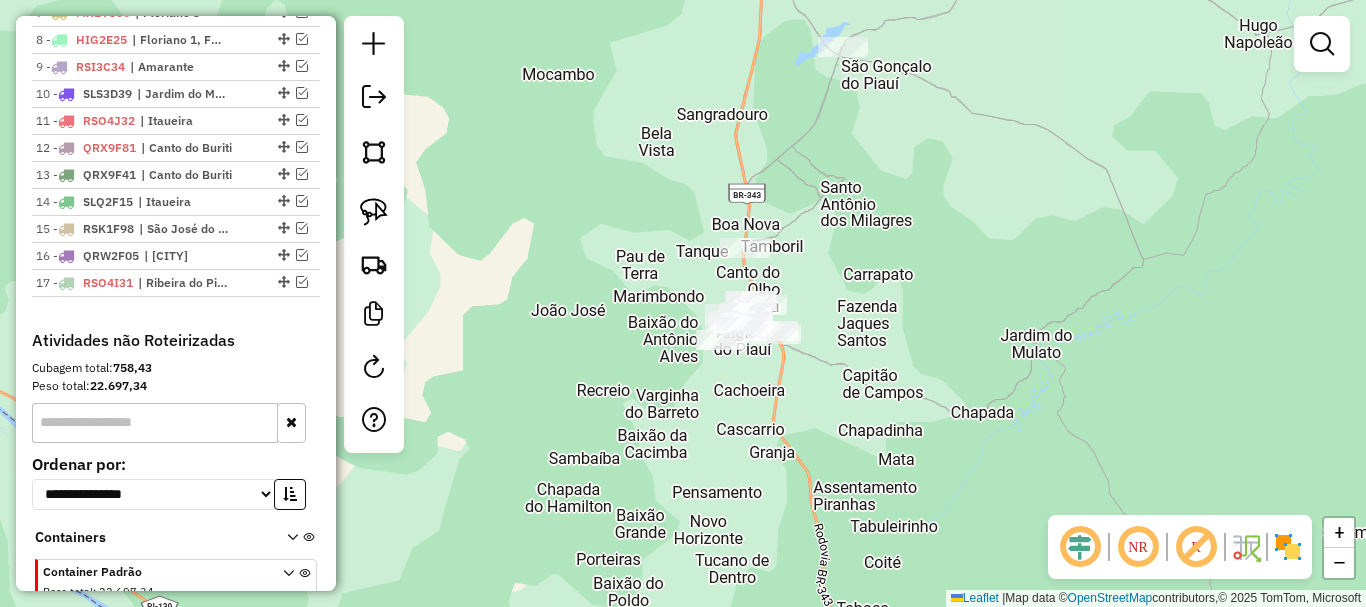 drag, startPoint x: 574, startPoint y: 216, endPoint x: 579, endPoint y: 166, distance: 50.24938 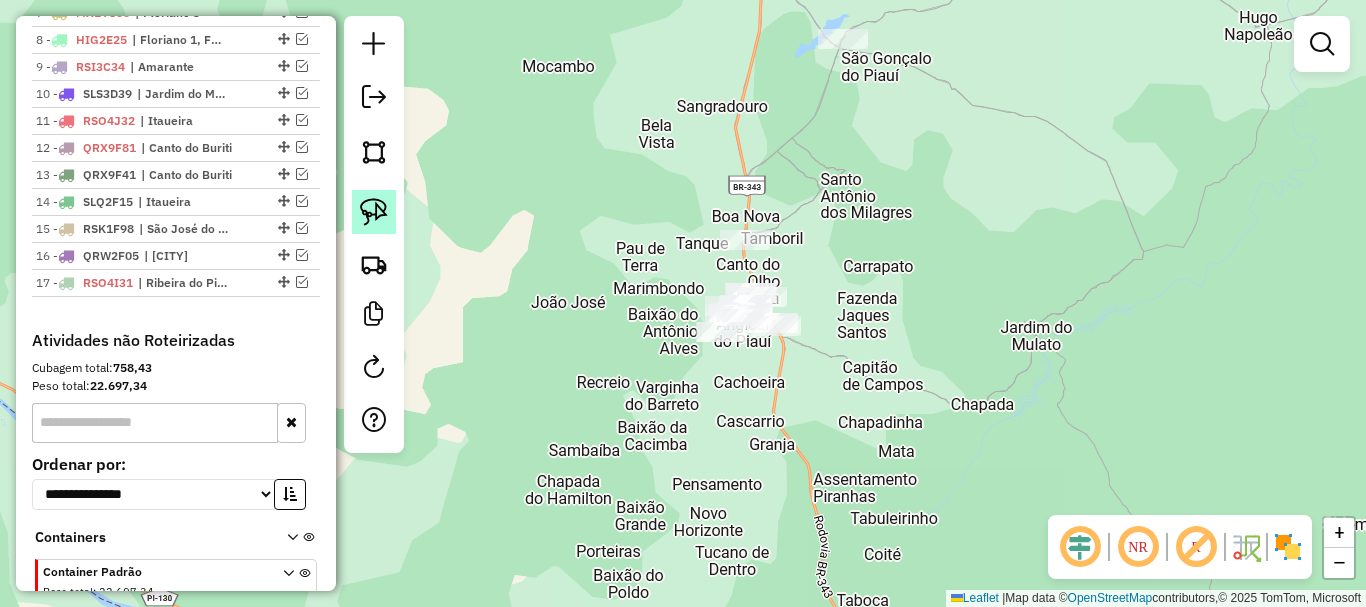 click 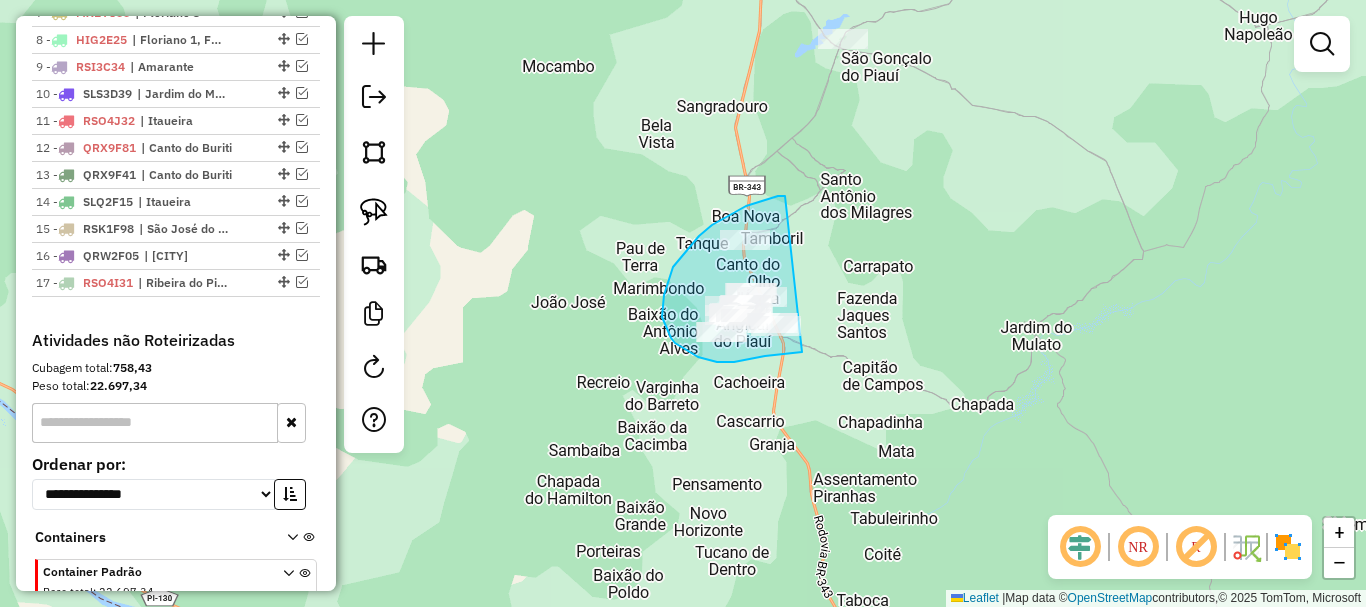 drag, startPoint x: 785, startPoint y: 196, endPoint x: 805, endPoint y: 352, distance: 157.27682 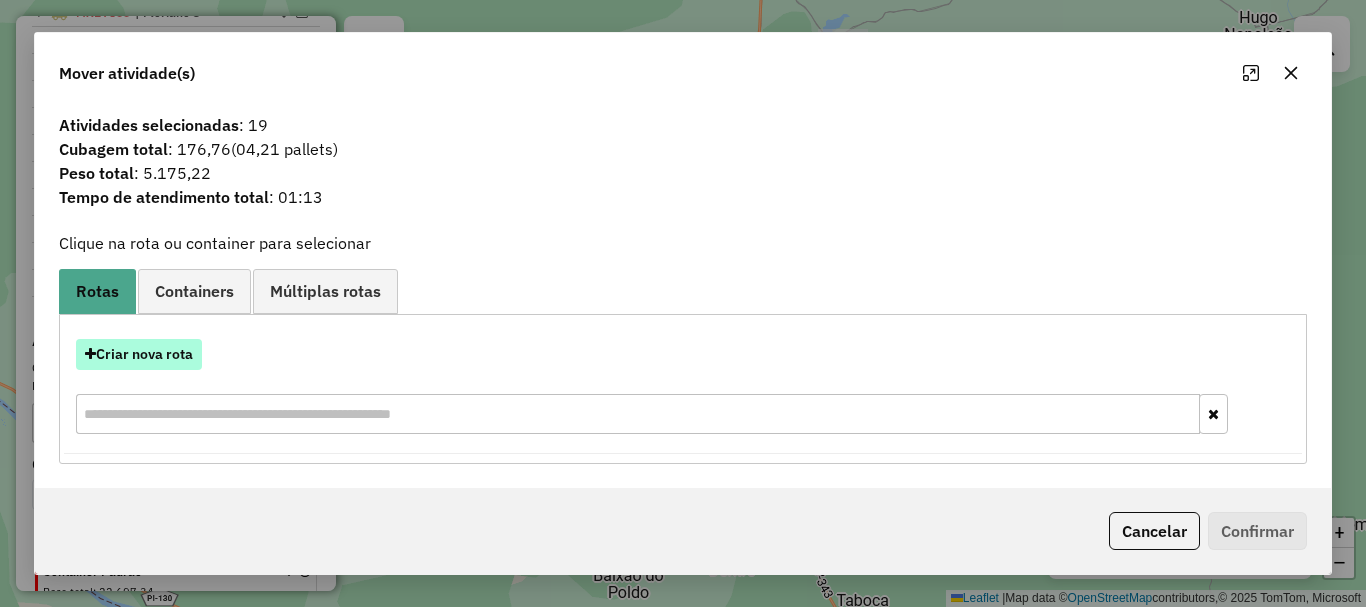 click on "Criar nova rota" at bounding box center (139, 354) 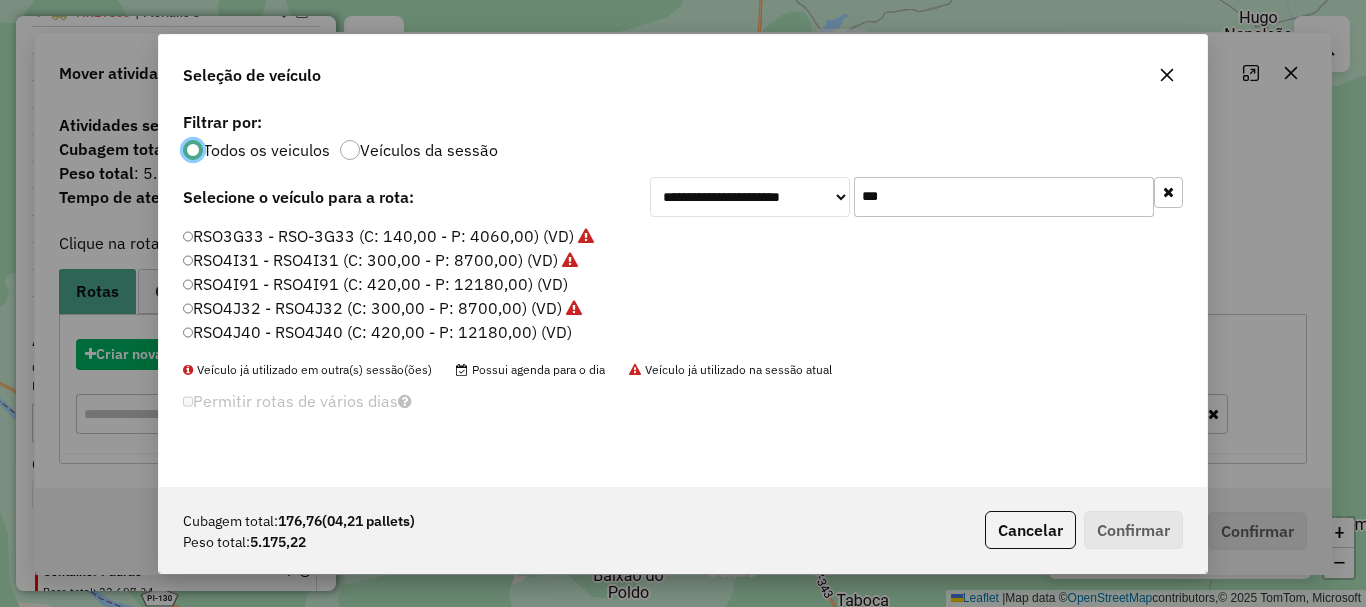 scroll, scrollTop: 11, scrollLeft: 6, axis: both 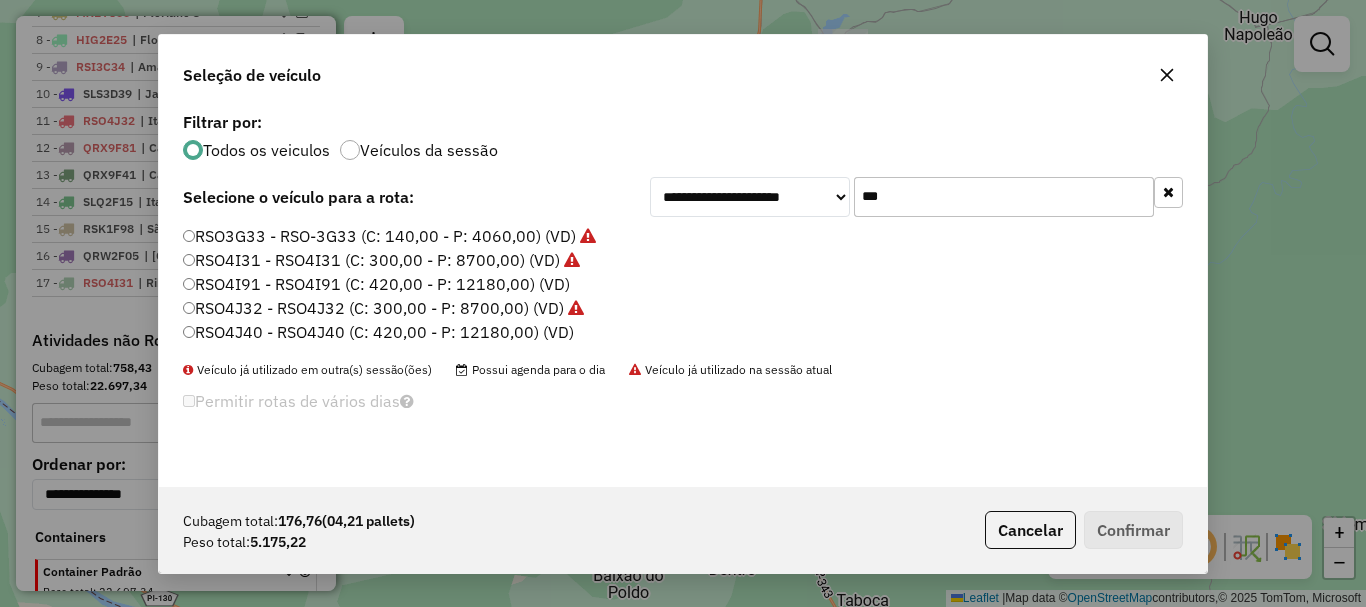 click on "***" 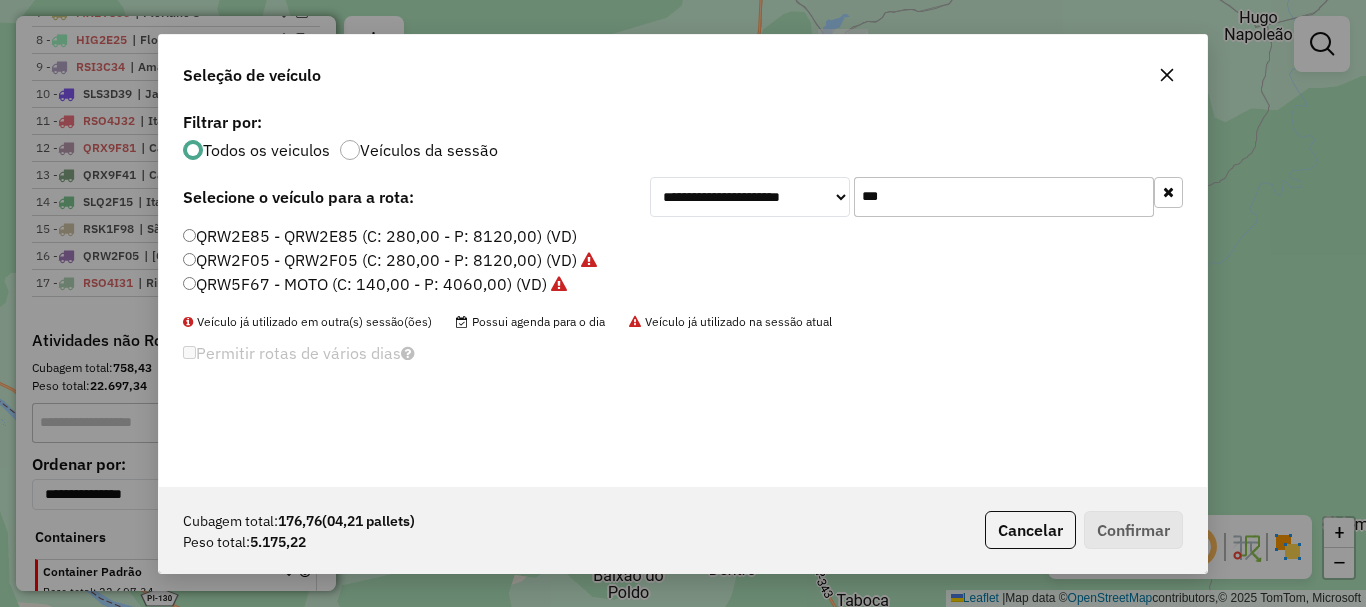 type on "***" 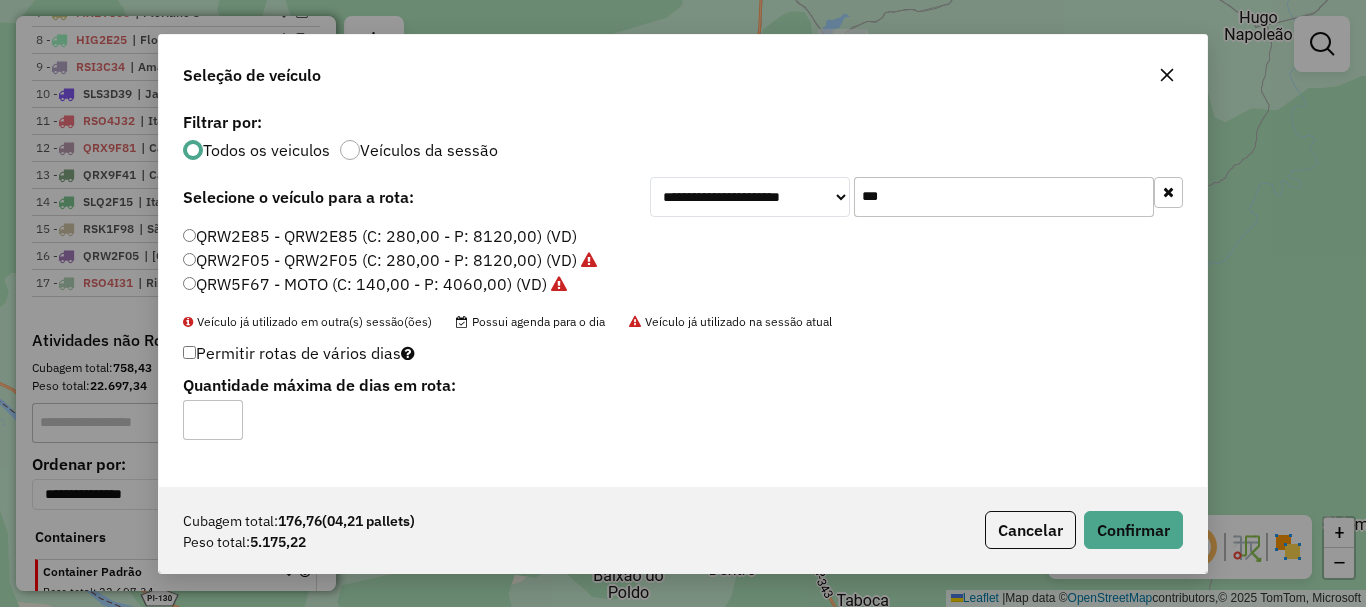 type on "*" 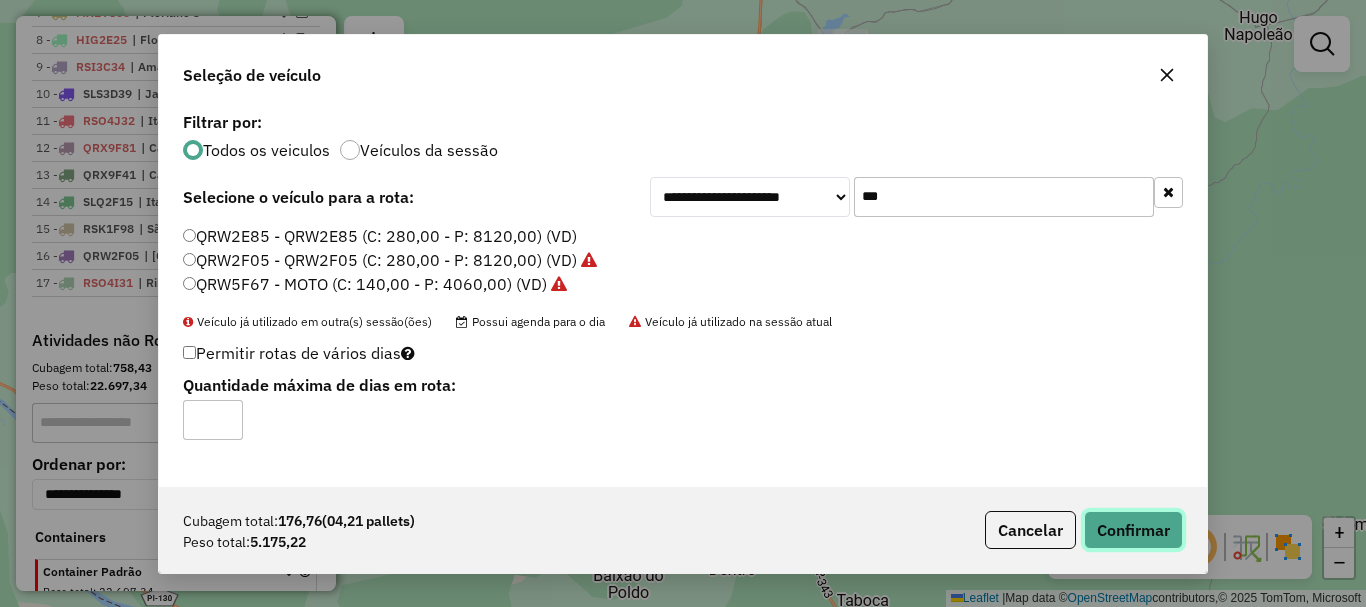 click on "Confirmar" 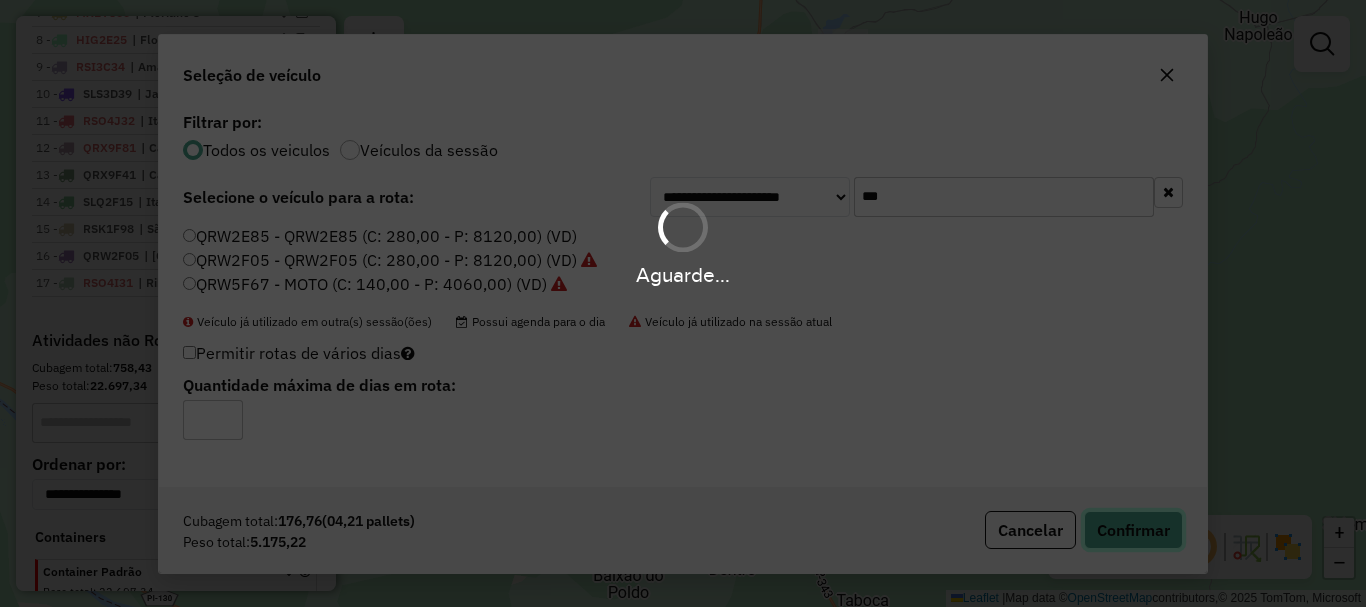type 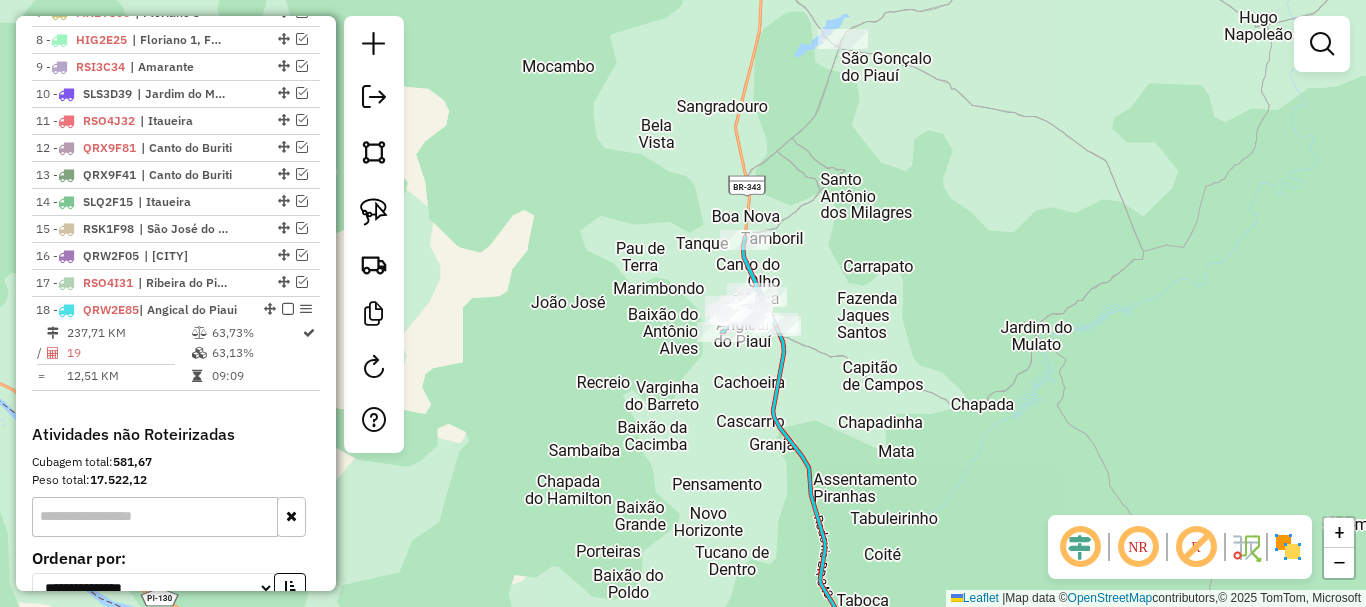 drag, startPoint x: 629, startPoint y: 365, endPoint x: 438, endPoint y: 135, distance: 298.96655 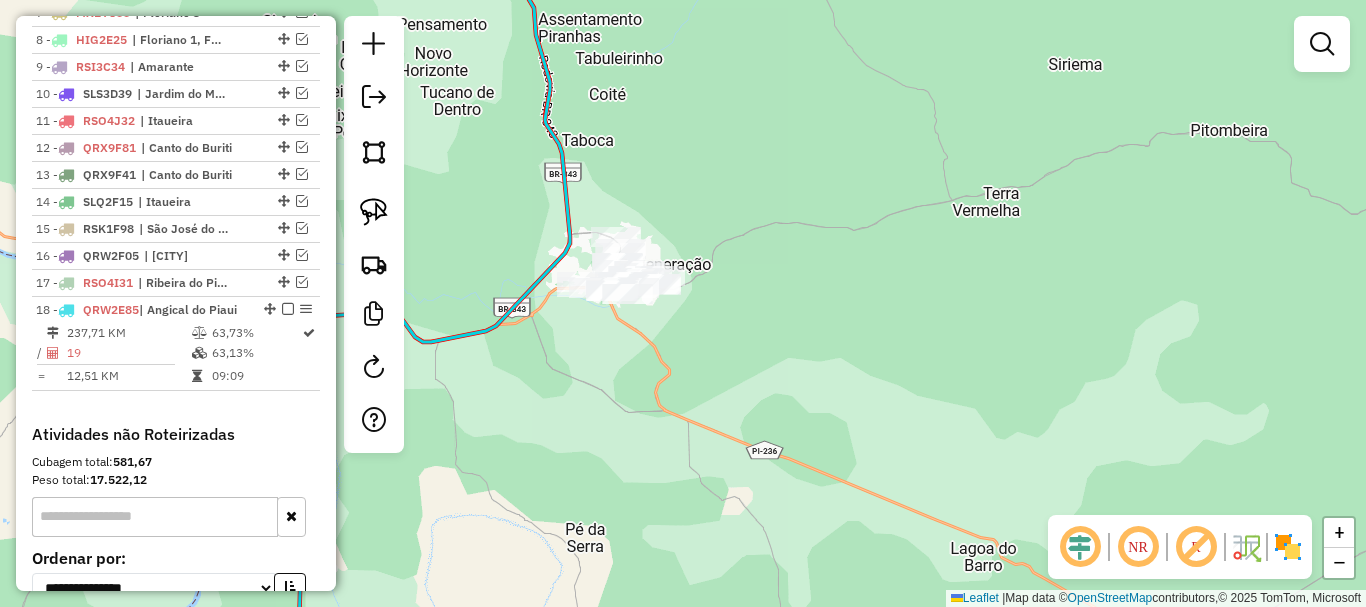 drag, startPoint x: 461, startPoint y: 288, endPoint x: 520, endPoint y: 326, distance: 70.178345 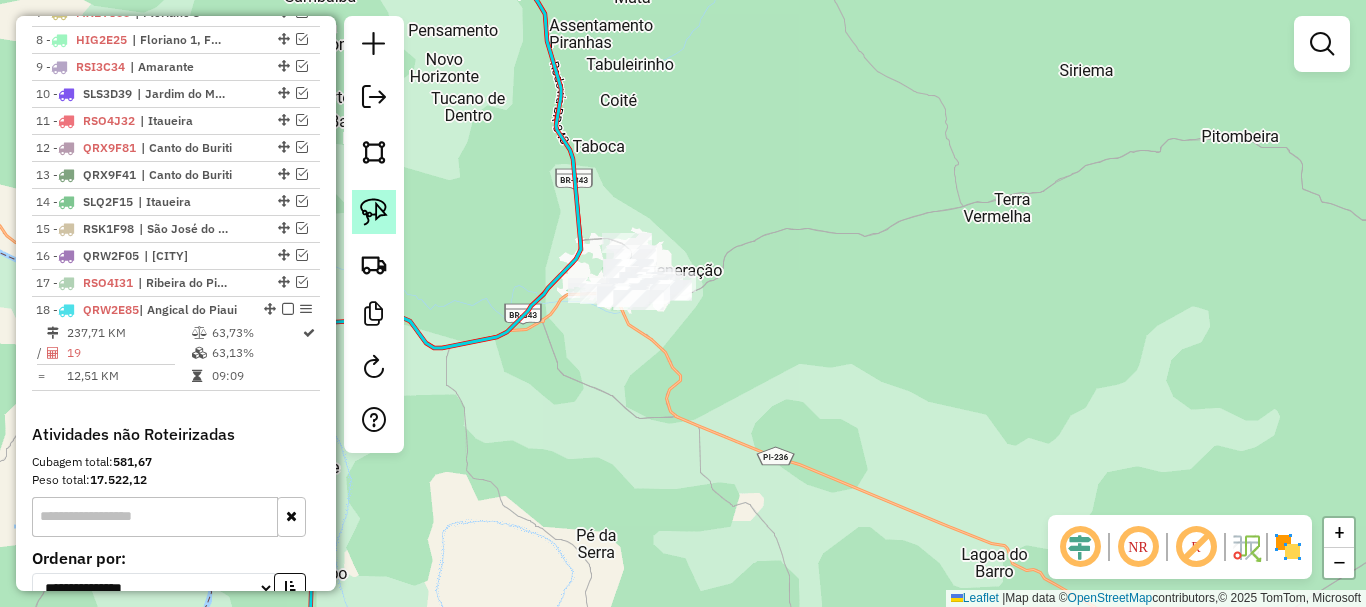 click 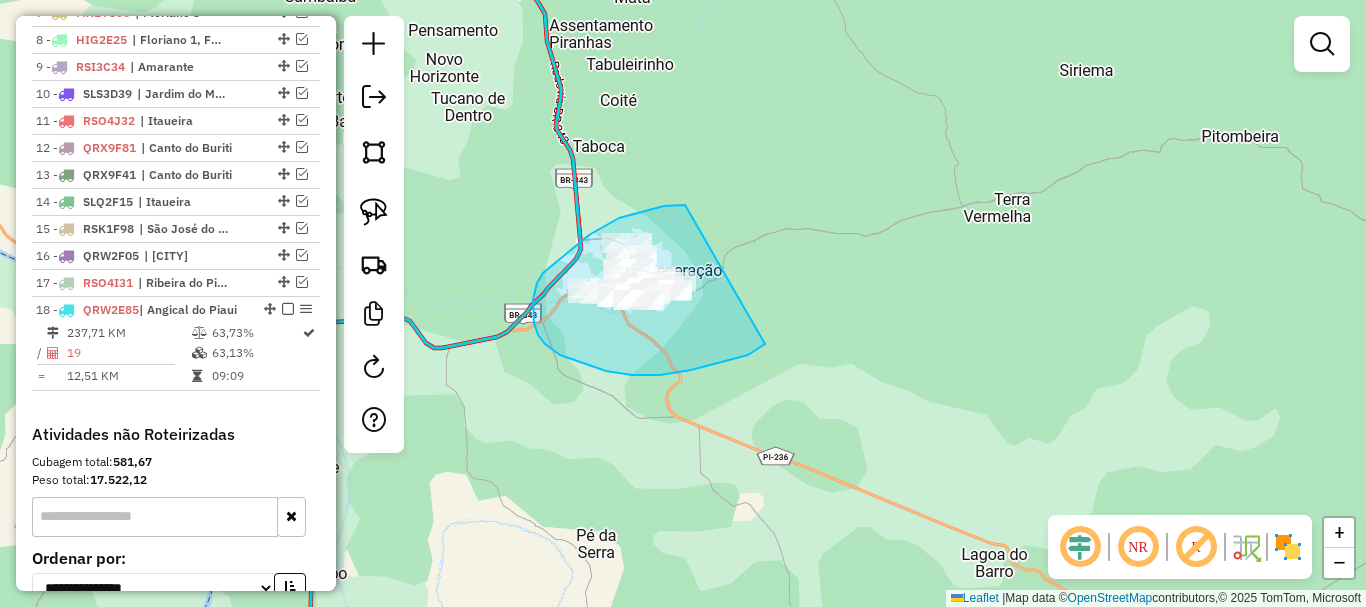 drag, startPoint x: 683, startPoint y: 205, endPoint x: 765, endPoint y: 344, distance: 161.38463 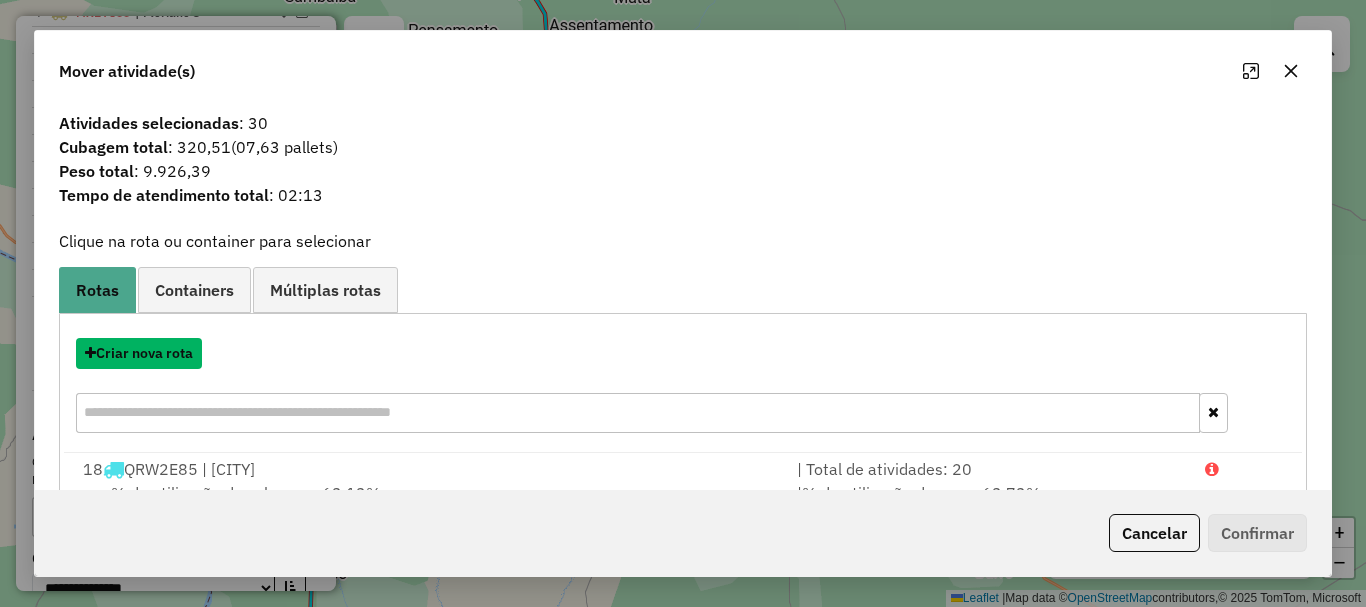 click on "Criar nova rota" at bounding box center [139, 353] 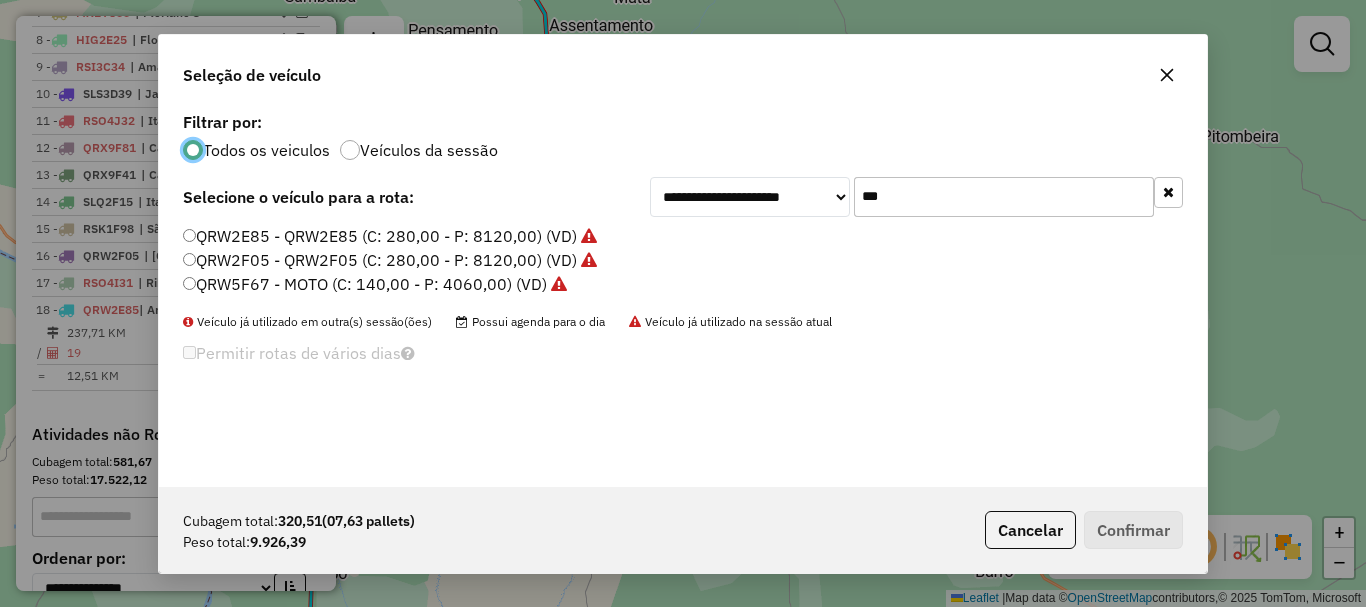 scroll, scrollTop: 11, scrollLeft: 6, axis: both 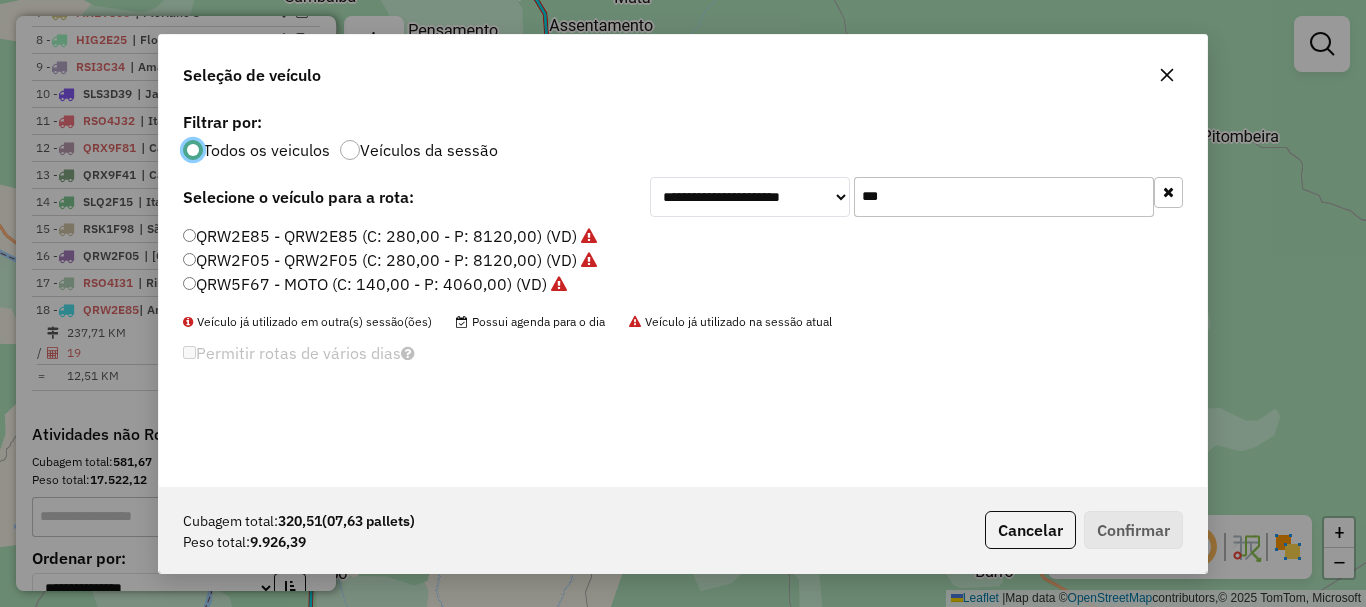 click on "***" 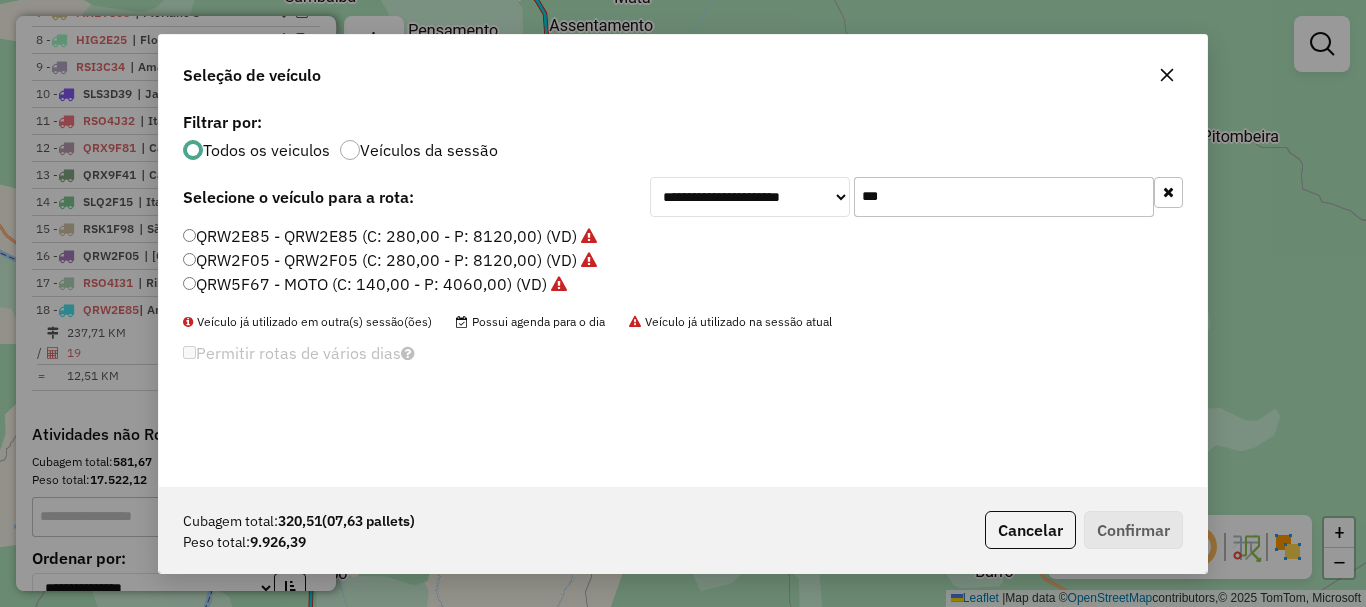 click on "***" 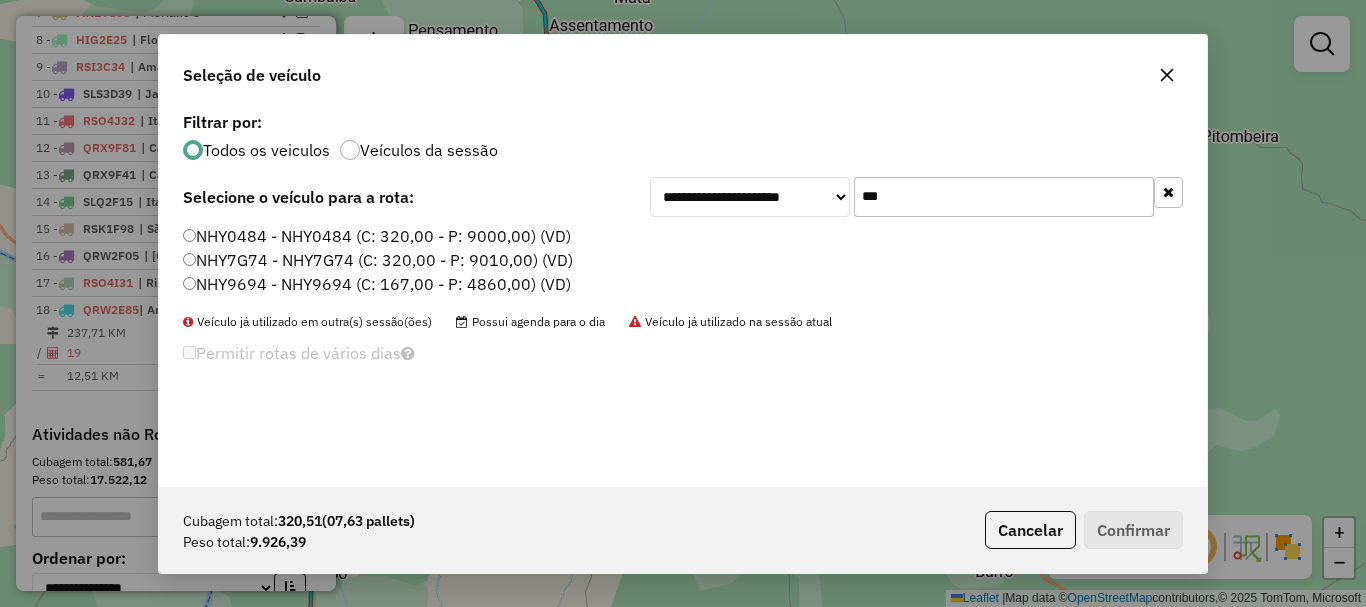 type on "***" 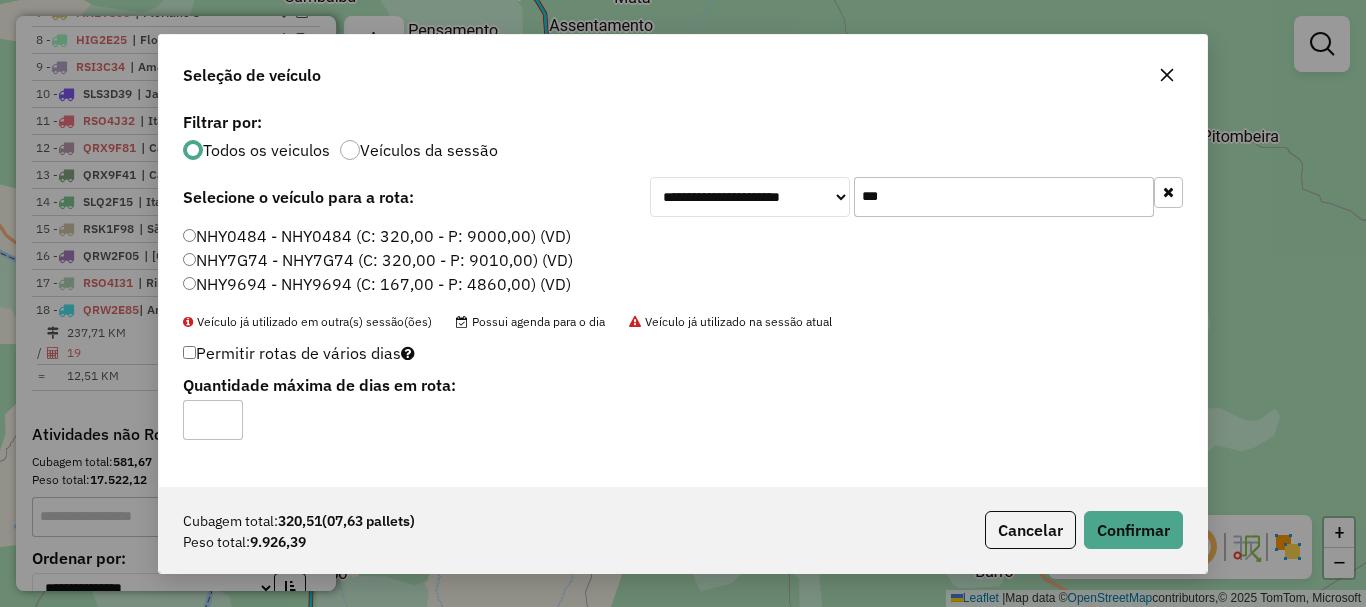 type on "*" 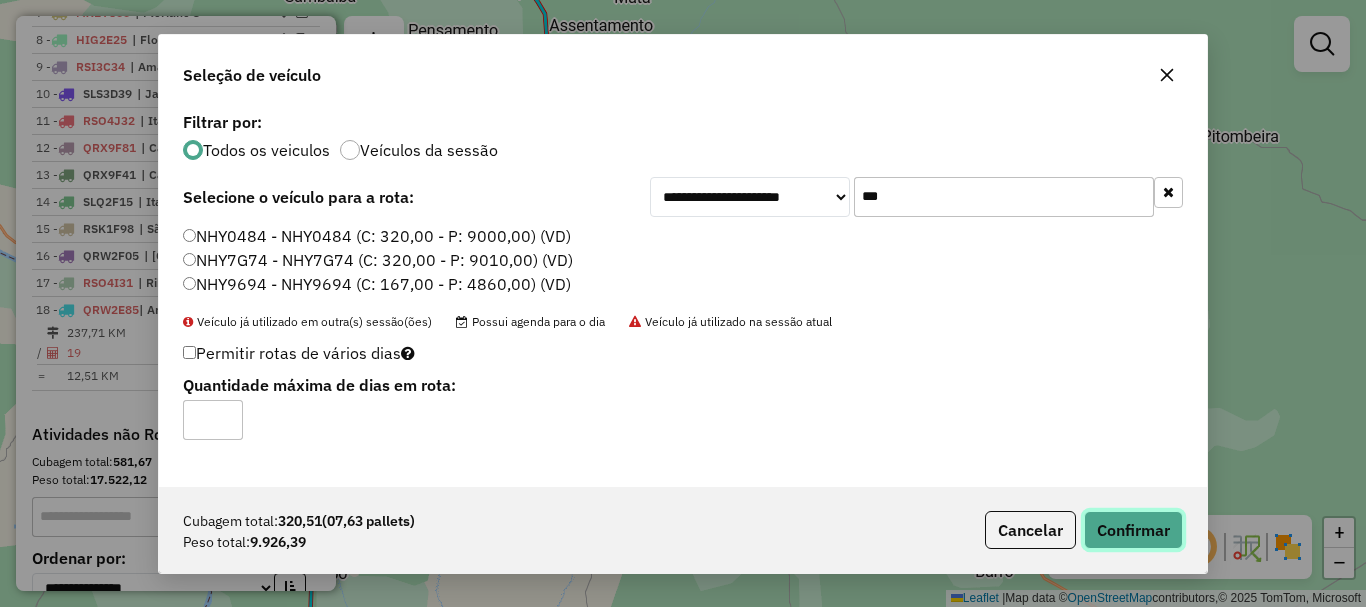 click on "Confirmar" 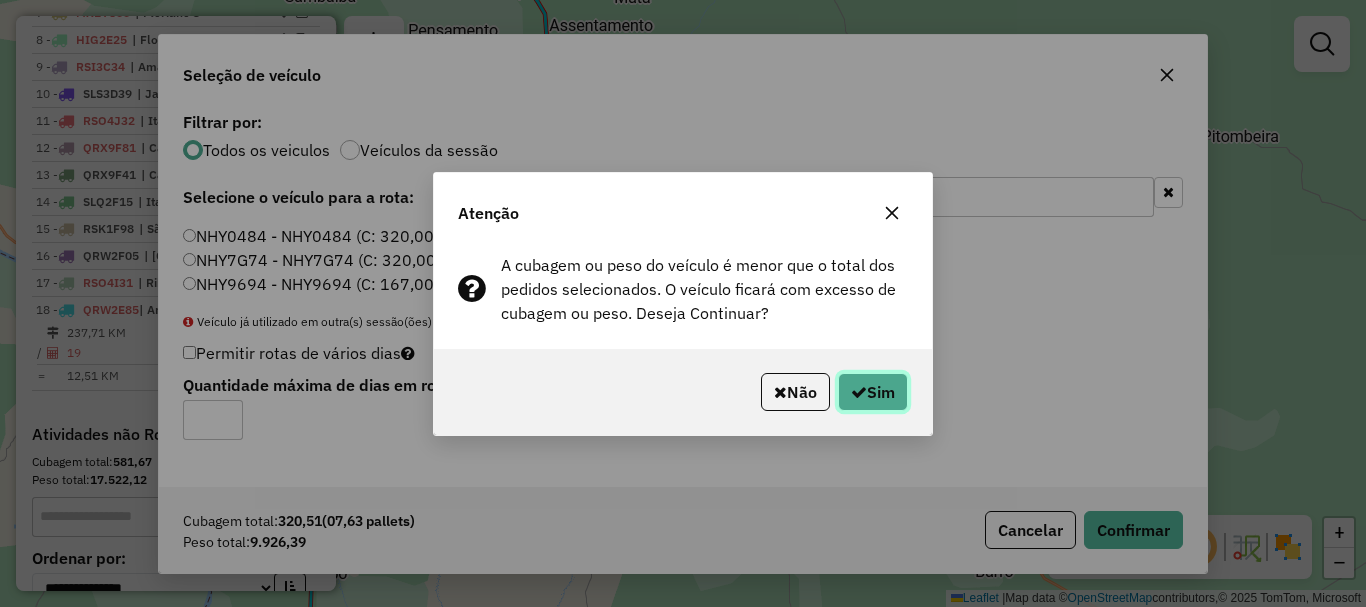 click on "Sim" 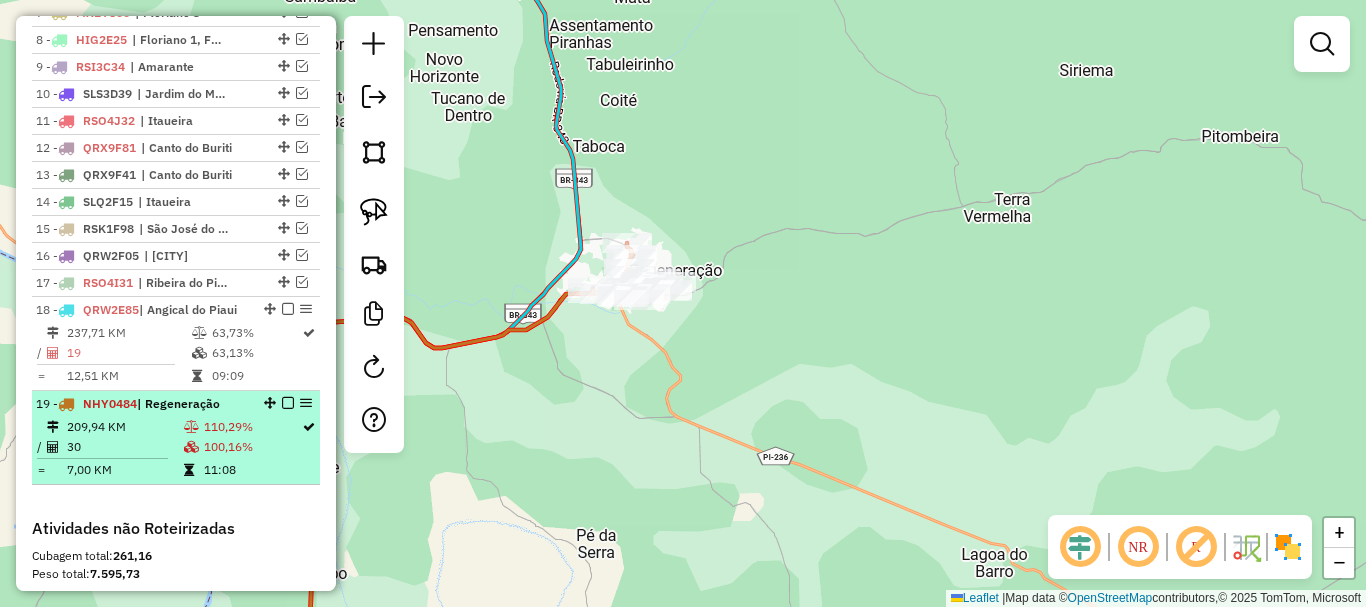 click on "110,29%" at bounding box center (252, 427) 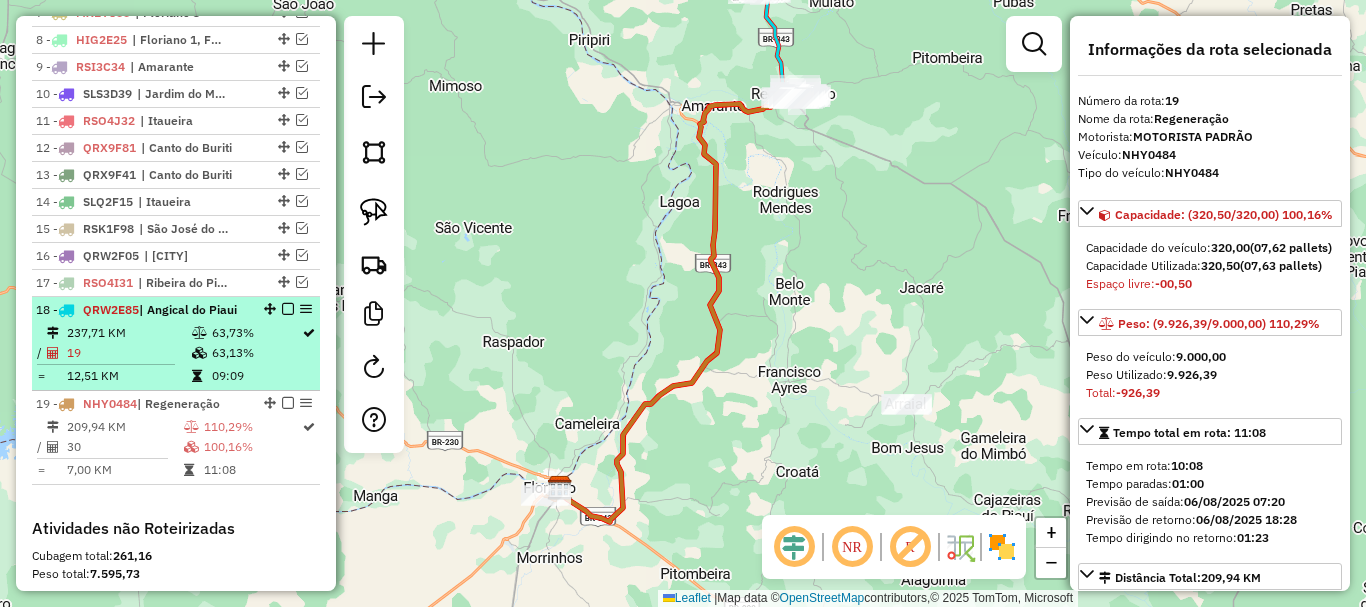 click on "18 -       QRW2E85   | Angical do Piaui  237,71 KM   63,73%  /  19   63,13%     =  12,51 KM   09:09" at bounding box center (176, 344) 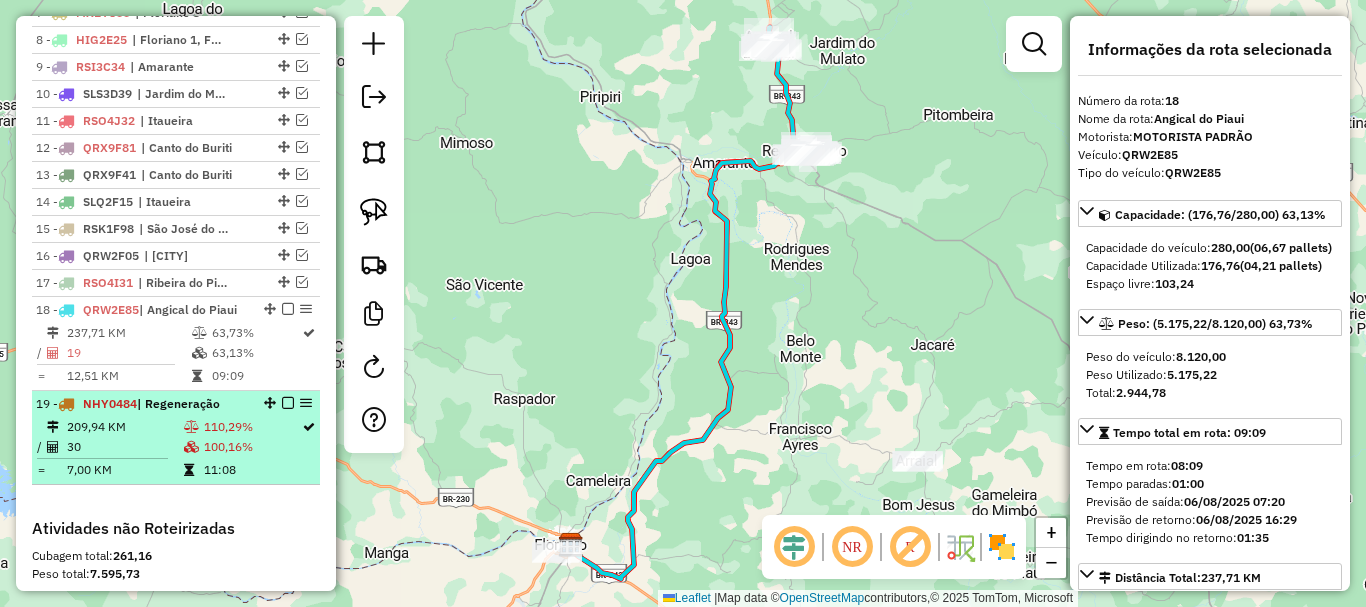 click on "110,29%" at bounding box center [252, 427] 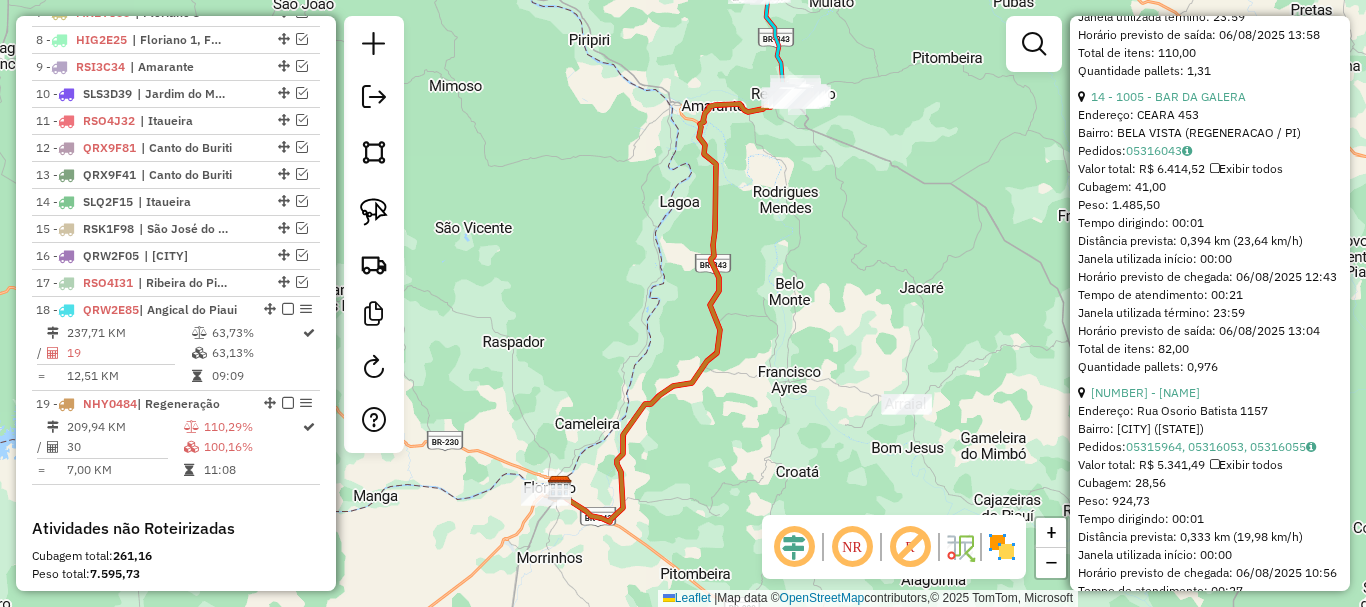 scroll, scrollTop: 1700, scrollLeft: 0, axis: vertical 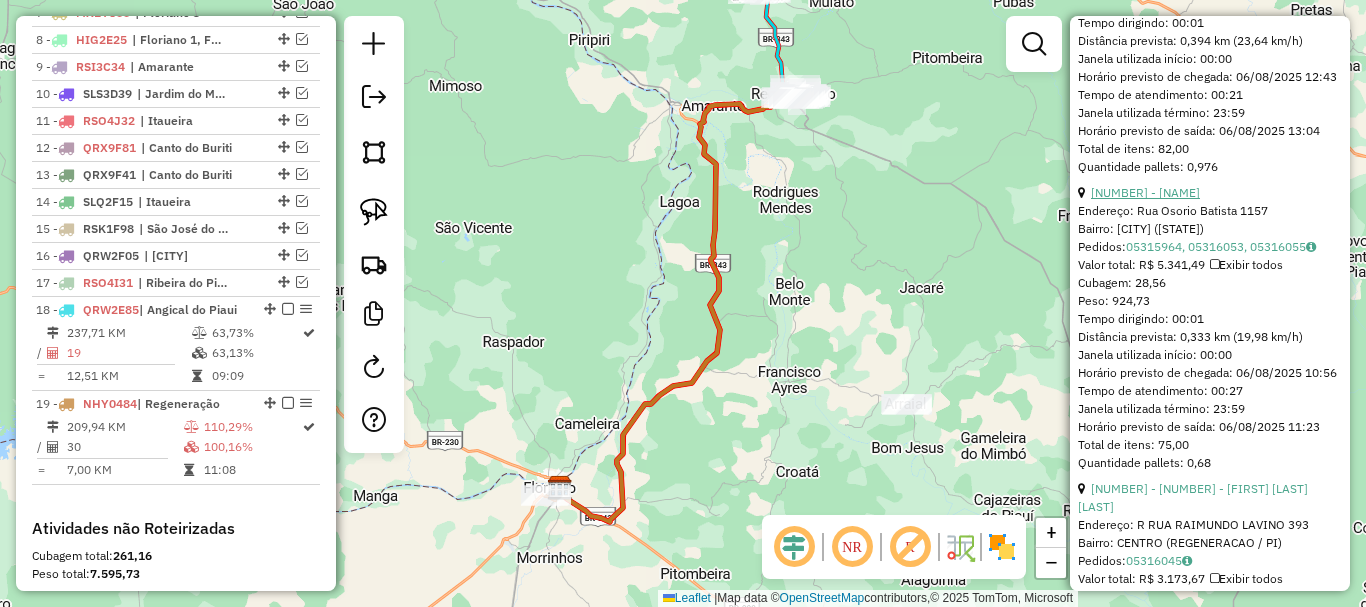 click on "11 - 9683 - Churras Do Ze Maria" at bounding box center [1145, 192] 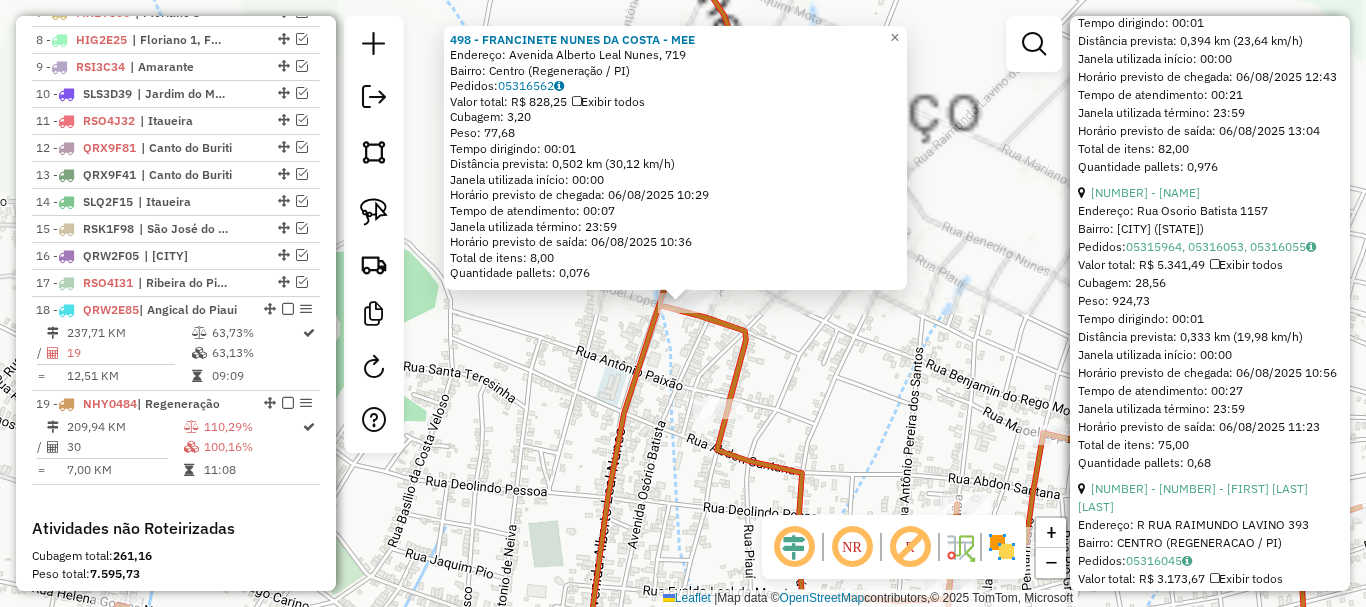 scroll, scrollTop: 1240, scrollLeft: 0, axis: vertical 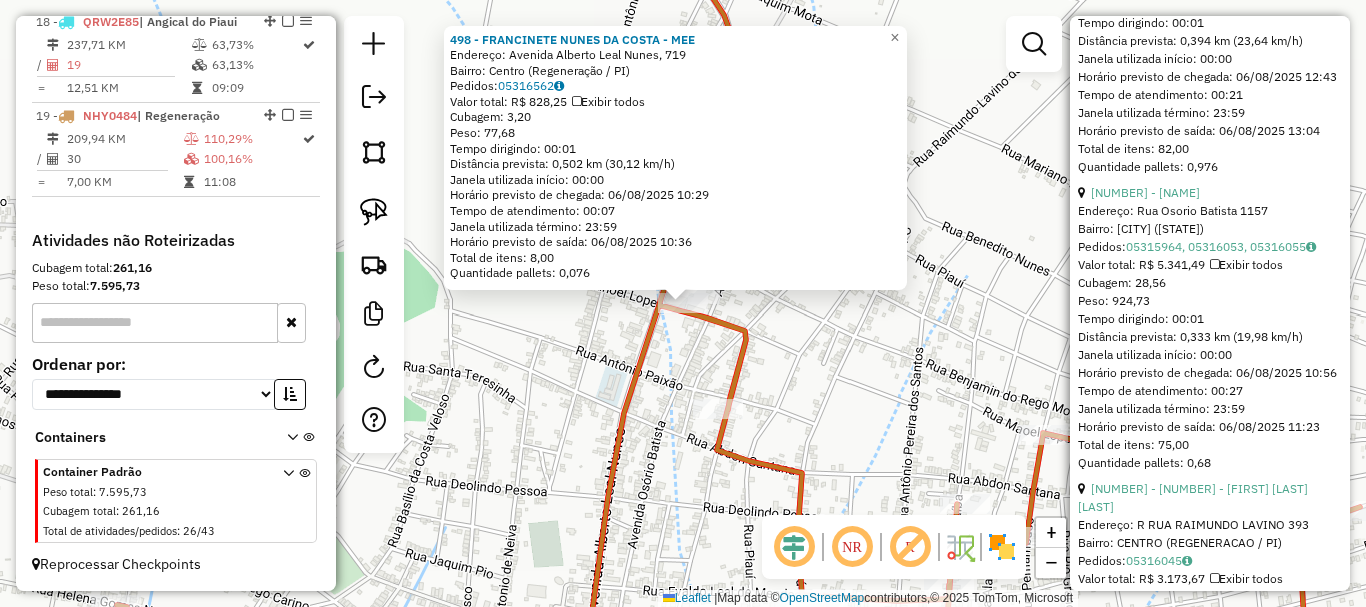 click on "498 - FRANCINETE NUNES DA COSTA - MEE  Endereço: Avenida Alberto Leal Nunes, 719   Bairro: Centro (Regeneração / PI)   Pedidos:  05316562   Valor total: R$ 828,25   Exibir todos   Cubagem: 3,20  Peso: 77,68  Tempo dirigindo: 00:01   Distância prevista: 0,502 km (30,12 km/h)   Janela utilizada início: 00:00   Horário previsto de chegada: 06/08/2025 10:29   Tempo de atendimento: 00:07   Janela utilizada término: 23:59   Horário previsto de saída: 06/08/2025 10:36   Total de itens: 8,00   Quantidade pallets: 0,076  × Janela de atendimento Grade de atendimento Capacidade Transportadoras Veículos Cliente Pedidos  Rotas Selecione os dias de semana para filtrar as janelas de atendimento  Seg   Ter   Qua   Qui   Sex   Sáb   Dom  Informe o período da janela de atendimento: De: Até:  Filtrar exatamente a janela do cliente  Considerar janela de atendimento padrão  Selecione os dias de semana para filtrar as grades de atendimento  Seg   Ter   Qua   Qui   Sex   Sáb   Dom   Peso mínimo:   Peso máximo:  +" 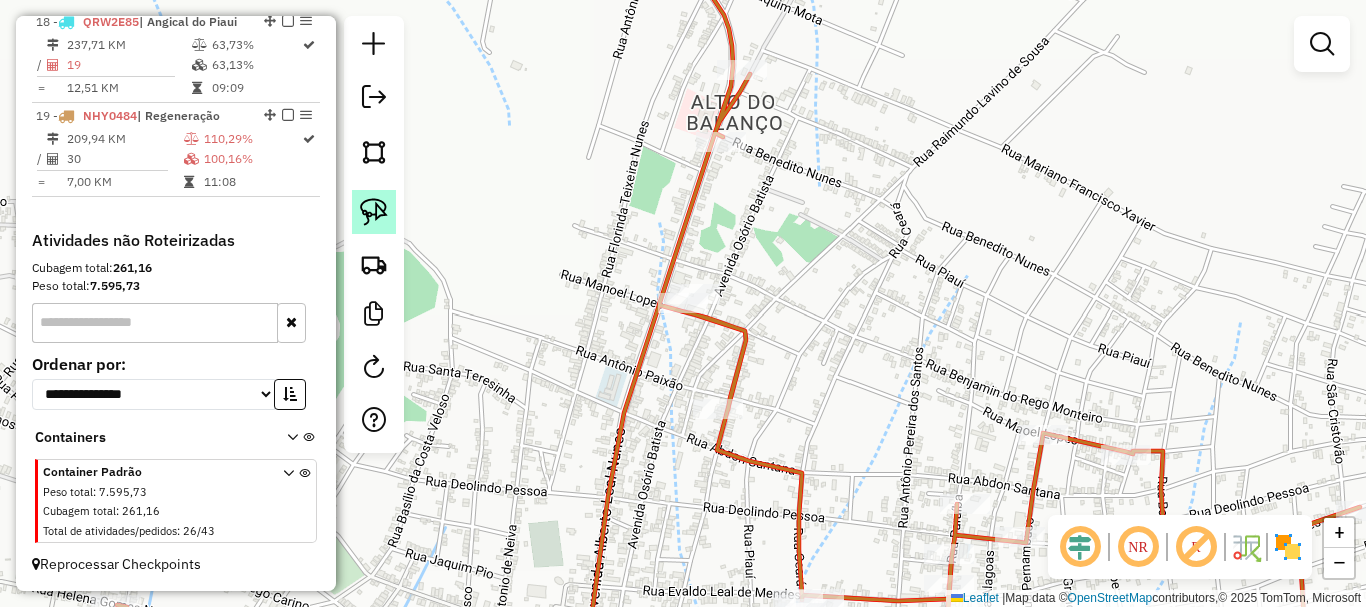 click 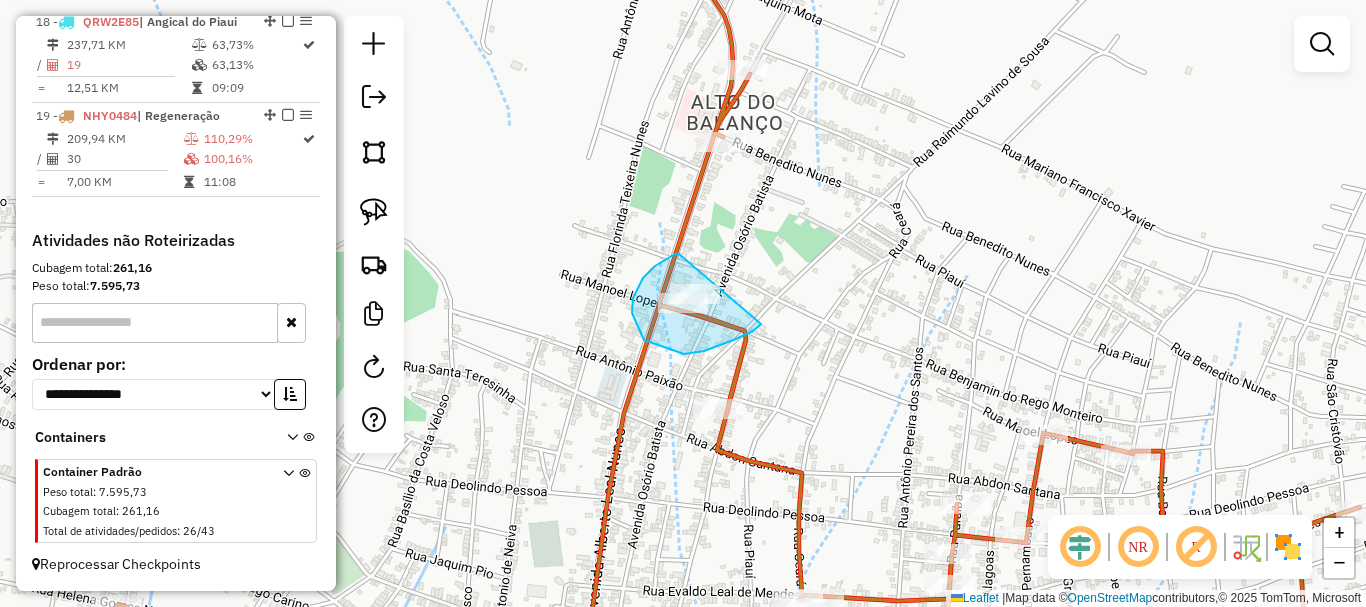 drag, startPoint x: 679, startPoint y: 254, endPoint x: 766, endPoint y: 318, distance: 108.00463 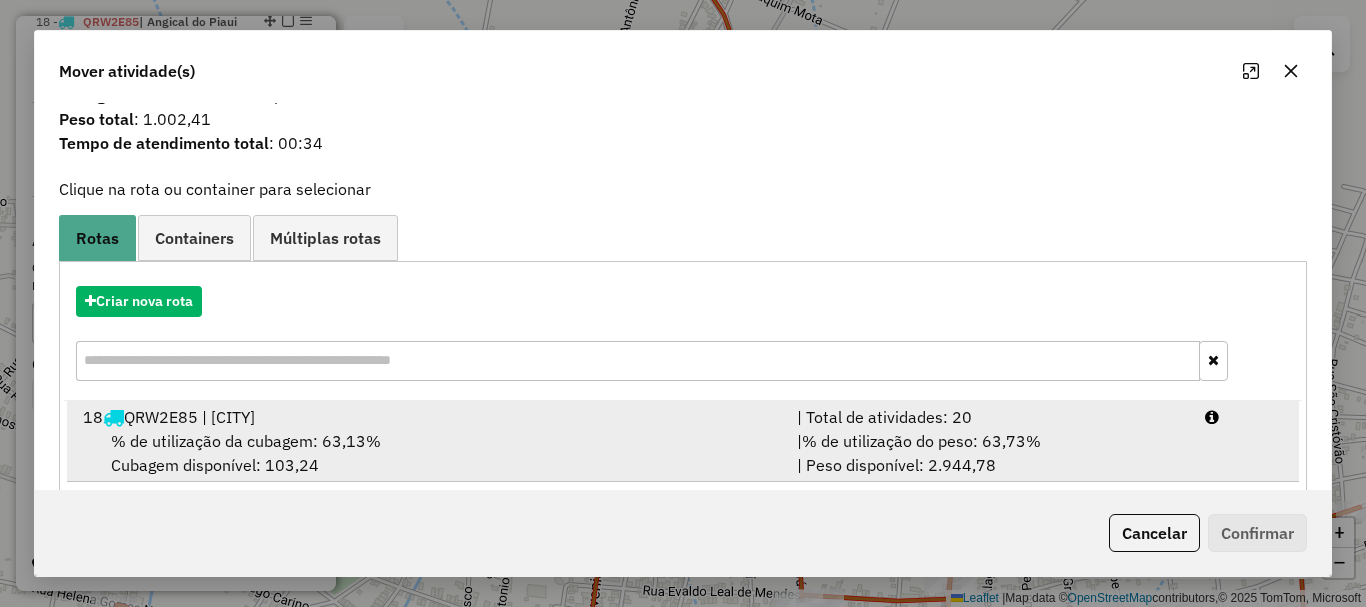 scroll, scrollTop: 78, scrollLeft: 0, axis: vertical 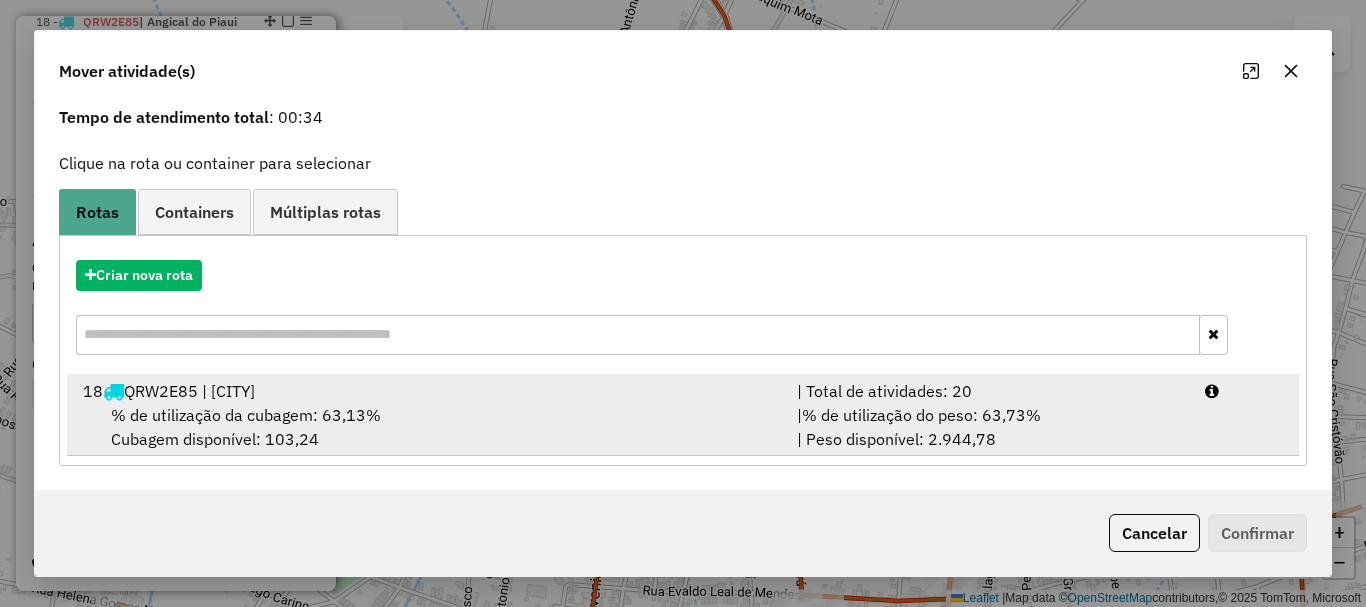 click on "% de utilização do peso: 63,73%" at bounding box center (921, 415) 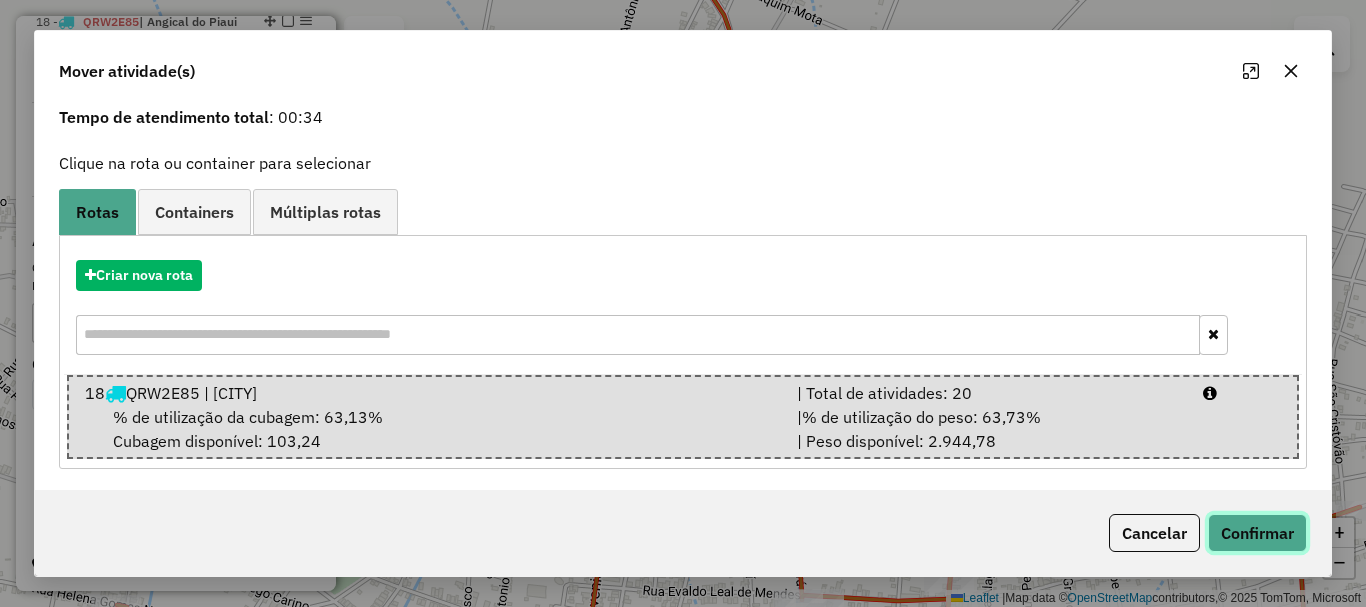 click on "Confirmar" 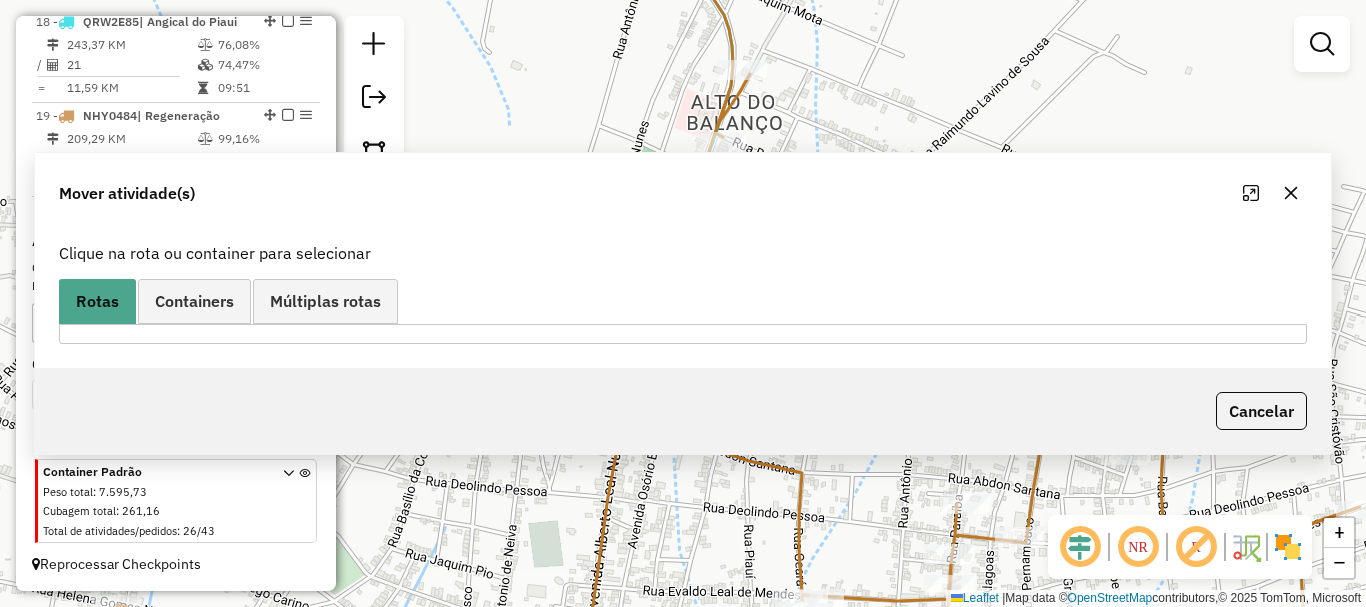 scroll, scrollTop: 0, scrollLeft: 0, axis: both 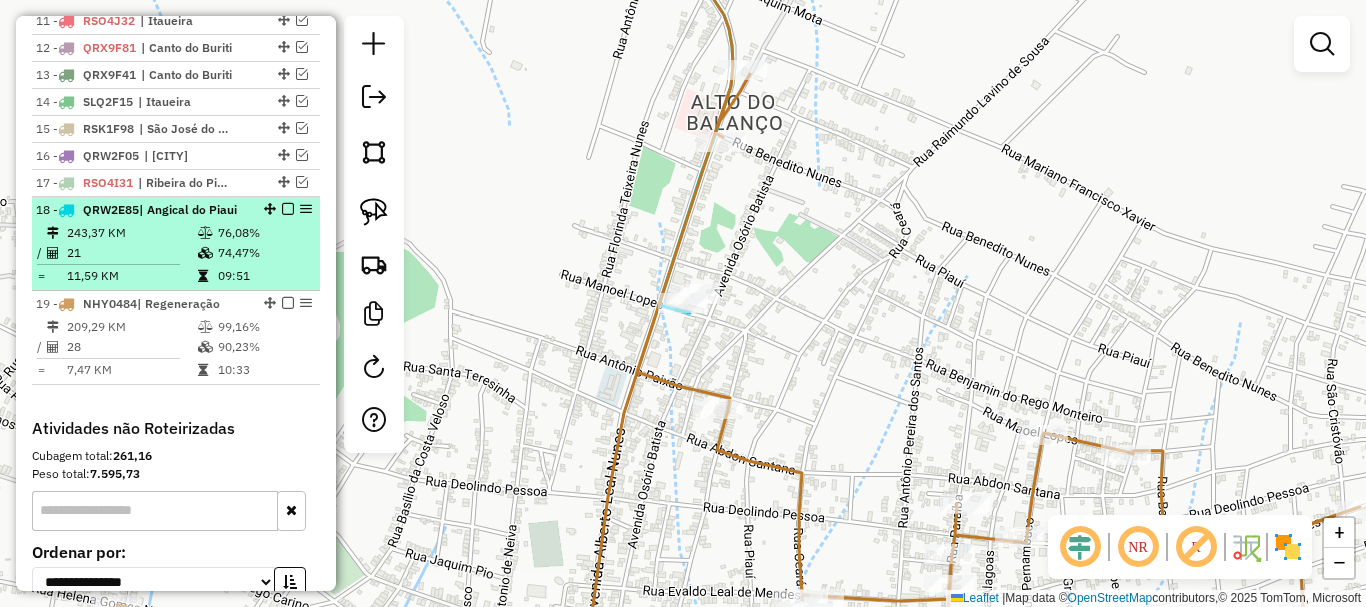 click at bounding box center [288, 209] 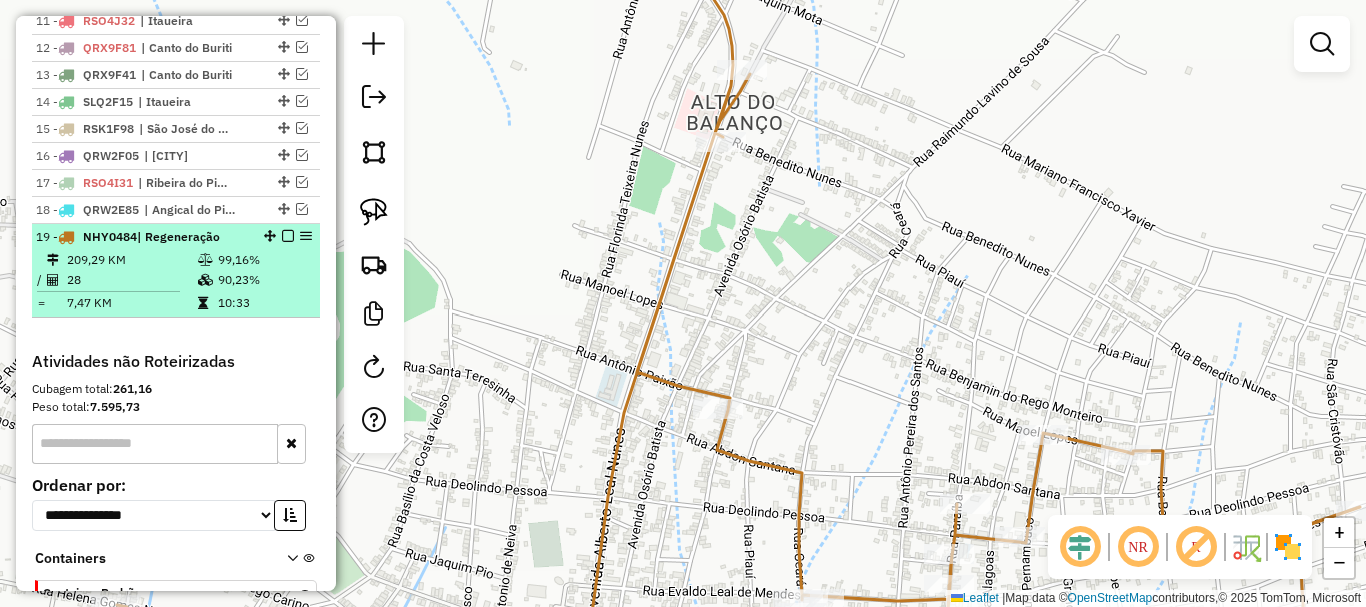 click at bounding box center (288, 236) 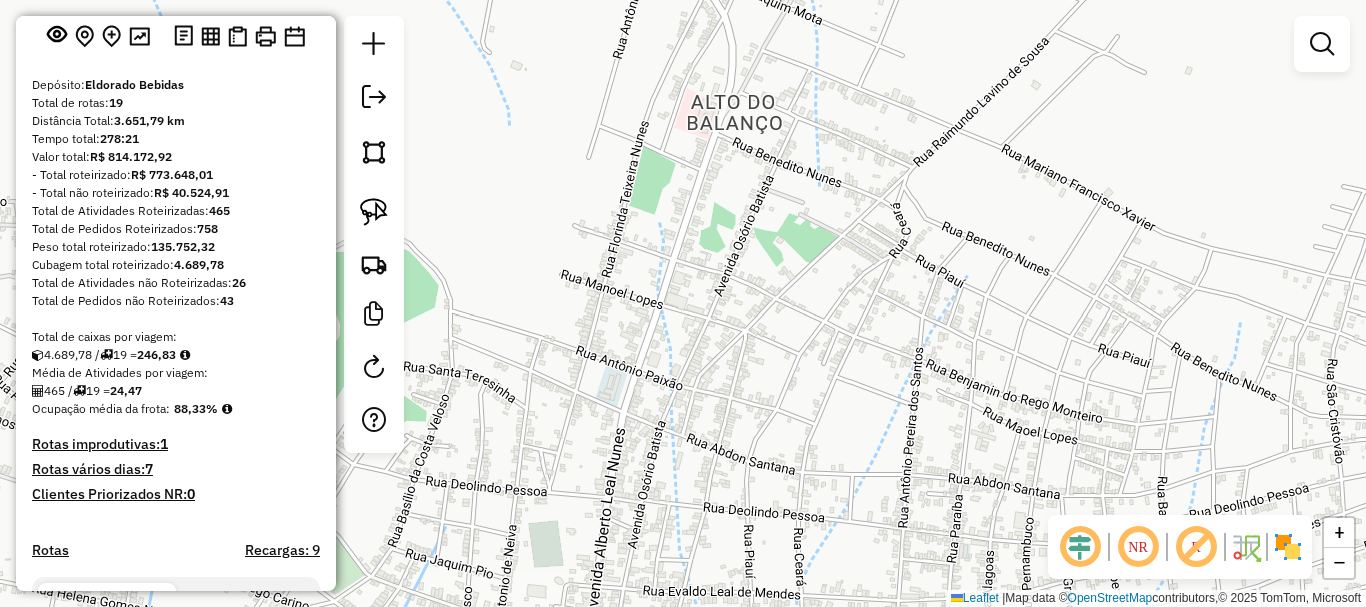 scroll, scrollTop: 100, scrollLeft: 0, axis: vertical 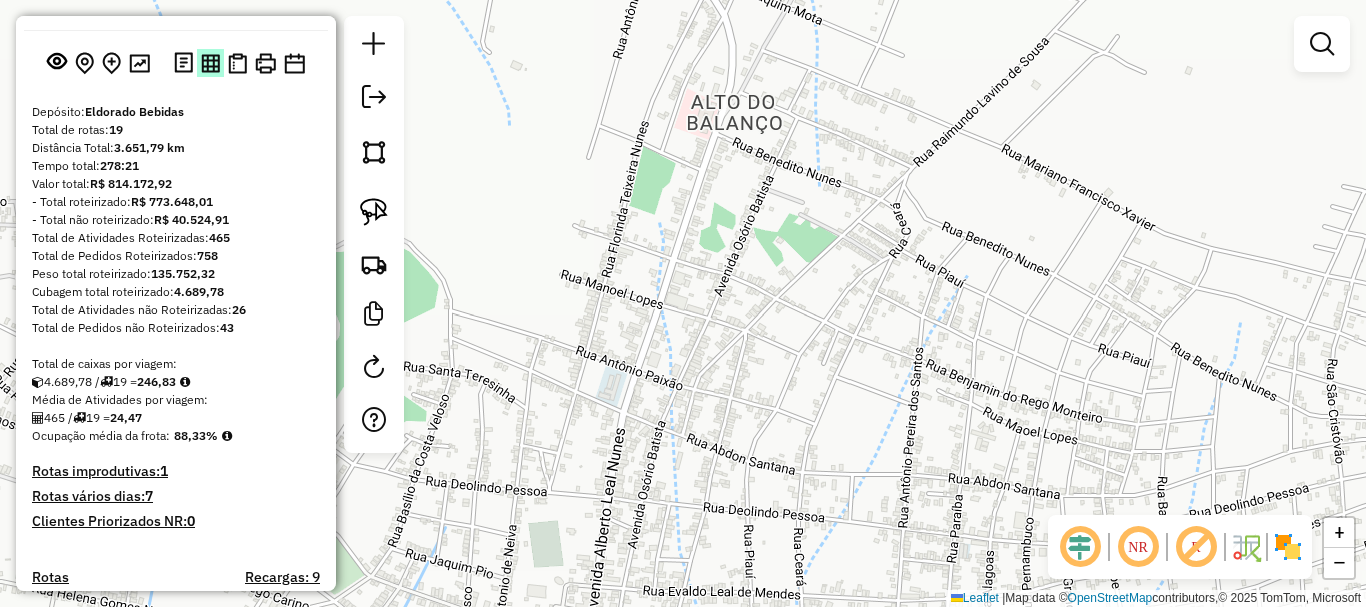 click at bounding box center (210, 62) 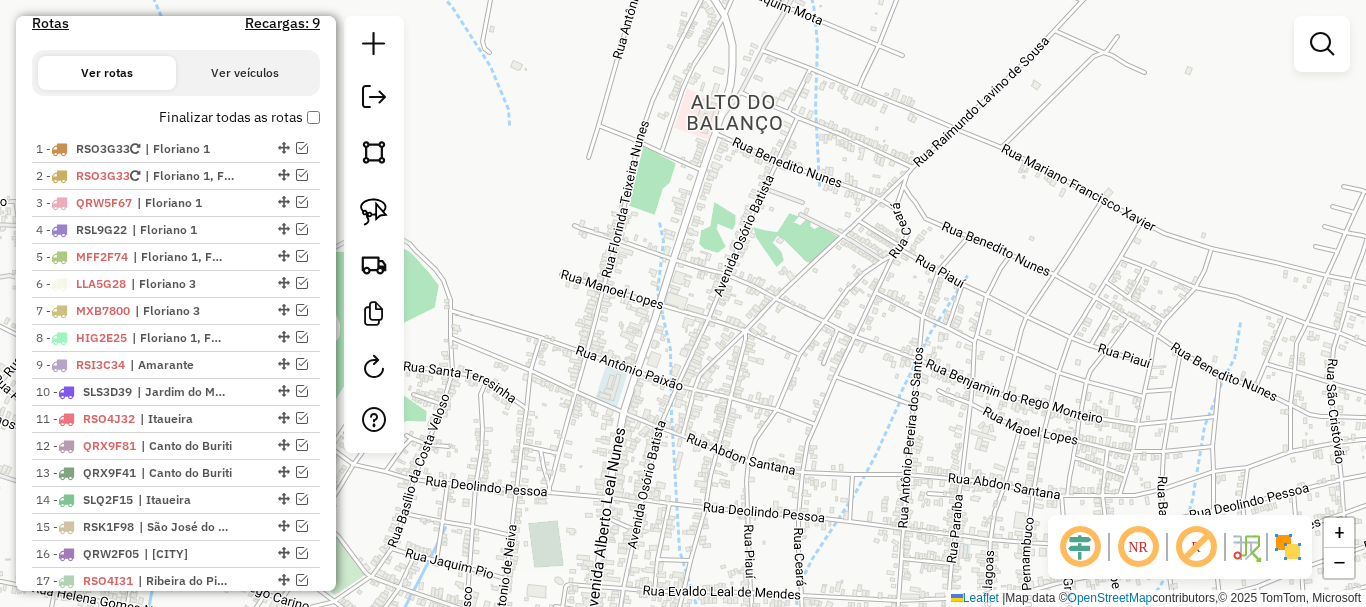 scroll, scrollTop: 600, scrollLeft: 0, axis: vertical 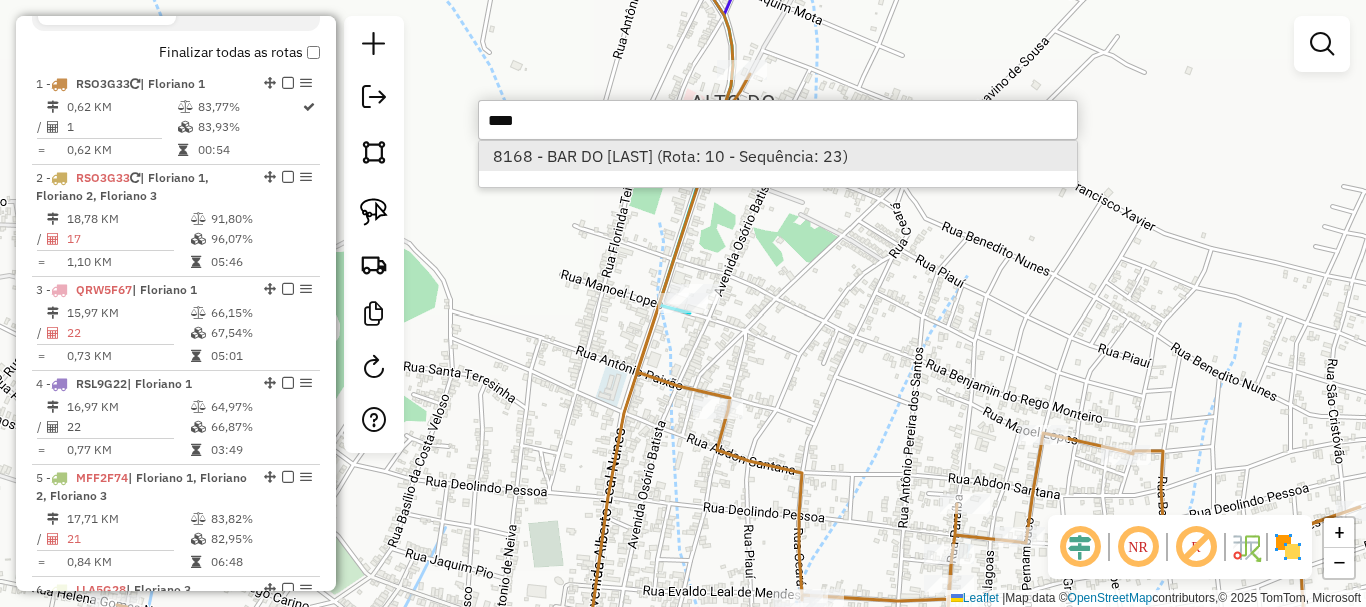type on "****" 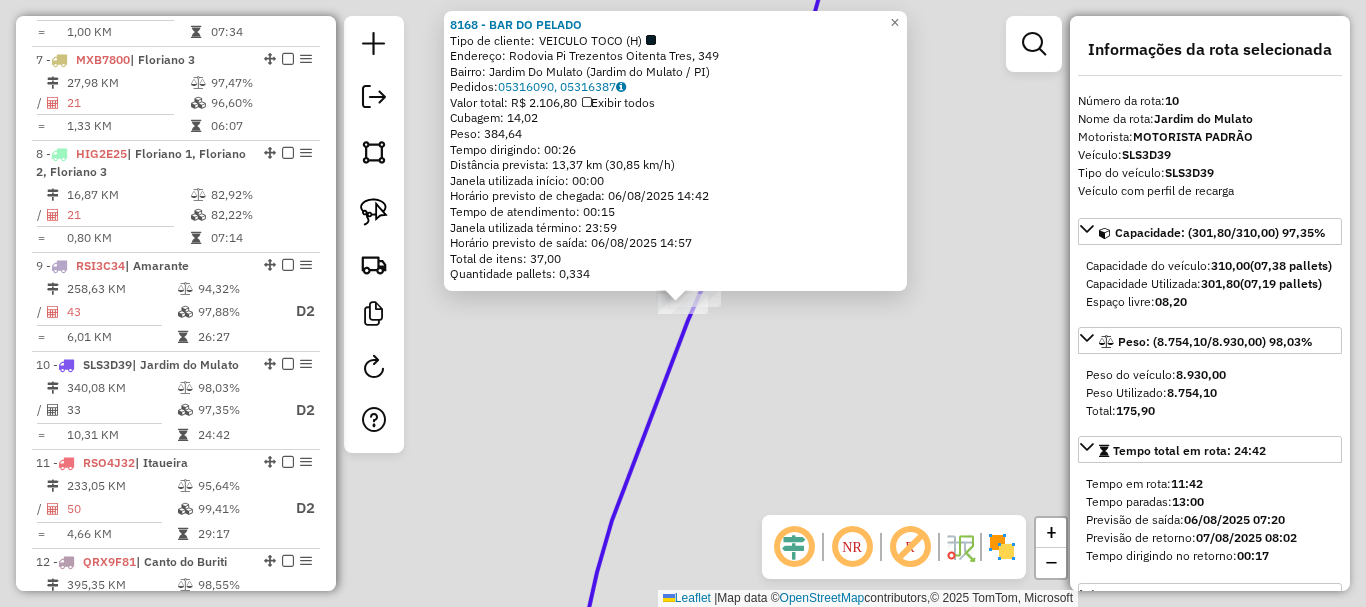 scroll, scrollTop: 1679, scrollLeft: 0, axis: vertical 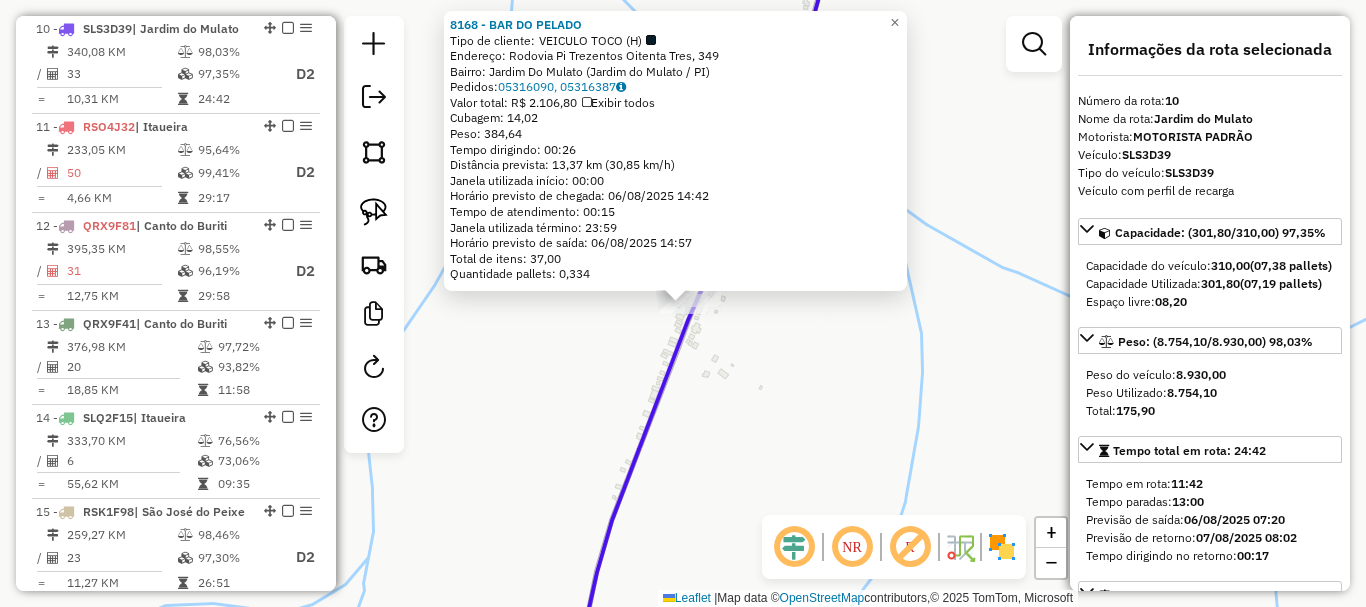 click on "Rota 10 - Placa SLS3D39  8168 - BAR DO PELADO 8168 - BAR DO PELADO  Tipo de cliente:   VEICULO TOCO (H)   Endereço: Rodovia Pi Trezentos Oitenta Tres, 349   Bairro: Jardim Do Mulato (Jardim do Mulato / PI)   Pedidos:  05316090, 05316387   Valor total: R$ 2.106,80   Exibir todos   Cubagem: 14,02  Peso: 384,64  Tempo dirigindo: 00:26   Distância prevista: 13,37 km (30,85 km/h)   Janela utilizada início: 00:00   Horário previsto de chegada: 06/08/2025 14:42   Tempo de atendimento: 00:15   Janela utilizada término: 23:59   Horário previsto de saída: 06/08/2025 14:57   Total de itens: 37,00   Quantidade pallets: 0,334  × Janela de atendimento Grade de atendimento Capacidade Transportadoras Veículos Cliente Pedidos  Rotas Selecione os dias de semana para filtrar as janelas de atendimento  Seg   Ter   Qua   Qui   Sex   Sáb   Dom  Informe o período da janela de atendimento: De: Até:  Filtrar exatamente a janela do cliente  Considerar janela de atendimento padrão   Seg   Ter   Qua   Qui   Sex   Sáb  De:" 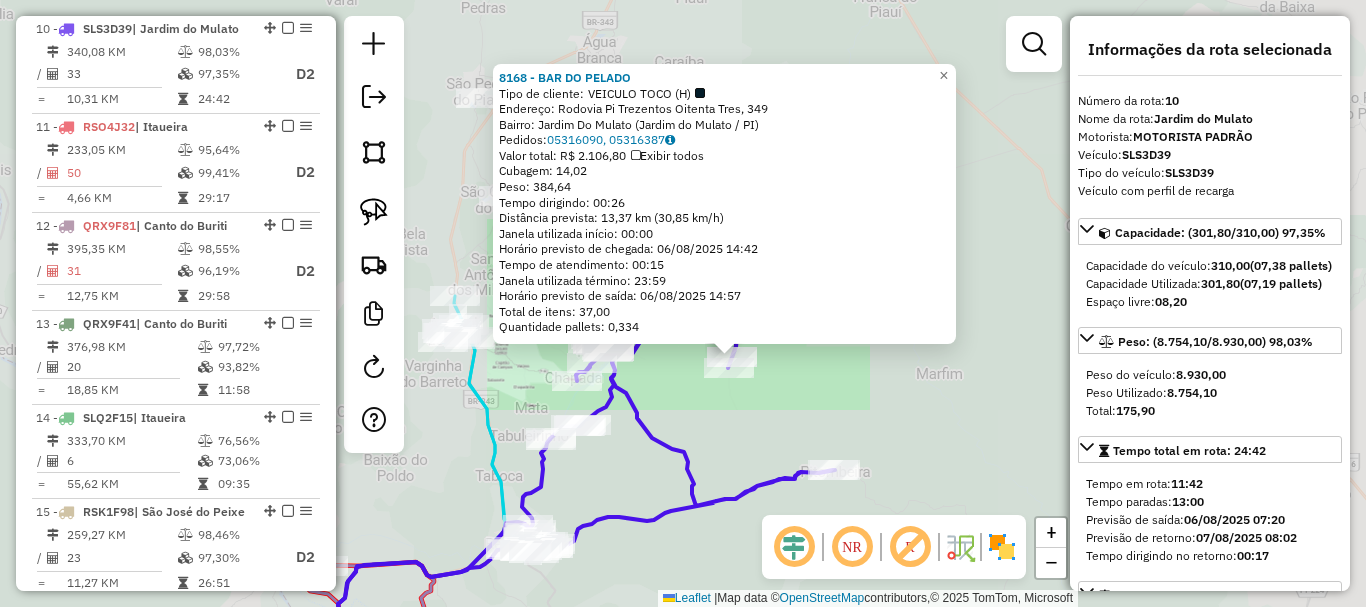 click on "8168 - BAR DO PELADO  Tipo de cliente:   VEICULO TOCO (H)   Endereço: Rodovia Pi Trezentos Oitenta Tres, 349   Bairro: Jardim Do Mulato (Jardim do Mulato / PI)   Pedidos:  05316090, 05316387   Valor total: R$ 2.106,80   Exibir todos   Cubagem: 14,02  Peso: 384,64  Tempo dirigindo: 00:26   Distância prevista: 13,37 km (30,85 km/h)   Janela utilizada início: 00:00   Horário previsto de chegada: 06/08/2025 14:42   Tempo de atendimento: 00:15   Janela utilizada término: 23:59   Horário previsto de saída: 06/08/2025 14:57   Total de itens: 37,00   Quantidade pallets: 0,334  × Janela de atendimento Grade de atendimento Capacidade Transportadoras Veículos Cliente Pedidos  Rotas Selecione os dias de semana para filtrar as janelas de atendimento  Seg   Ter   Qua   Qui   Sex   Sáb   Dom  Informe o período da janela de atendimento: De: Até:  Filtrar exatamente a janela do cliente  Considerar janela de atendimento padrão  Selecione os dias de semana para filtrar as grades de atendimento  Seg   Ter   Qua  De:" 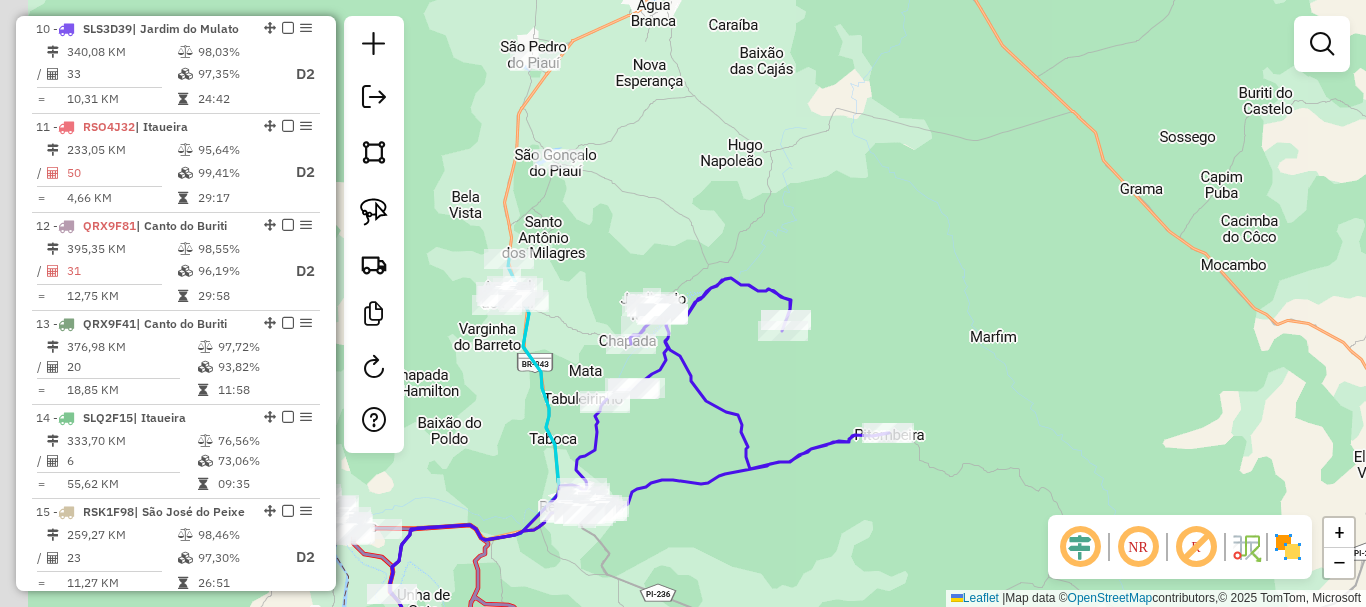 drag, startPoint x: 710, startPoint y: 445, endPoint x: 819, endPoint y: 368, distance: 133.45412 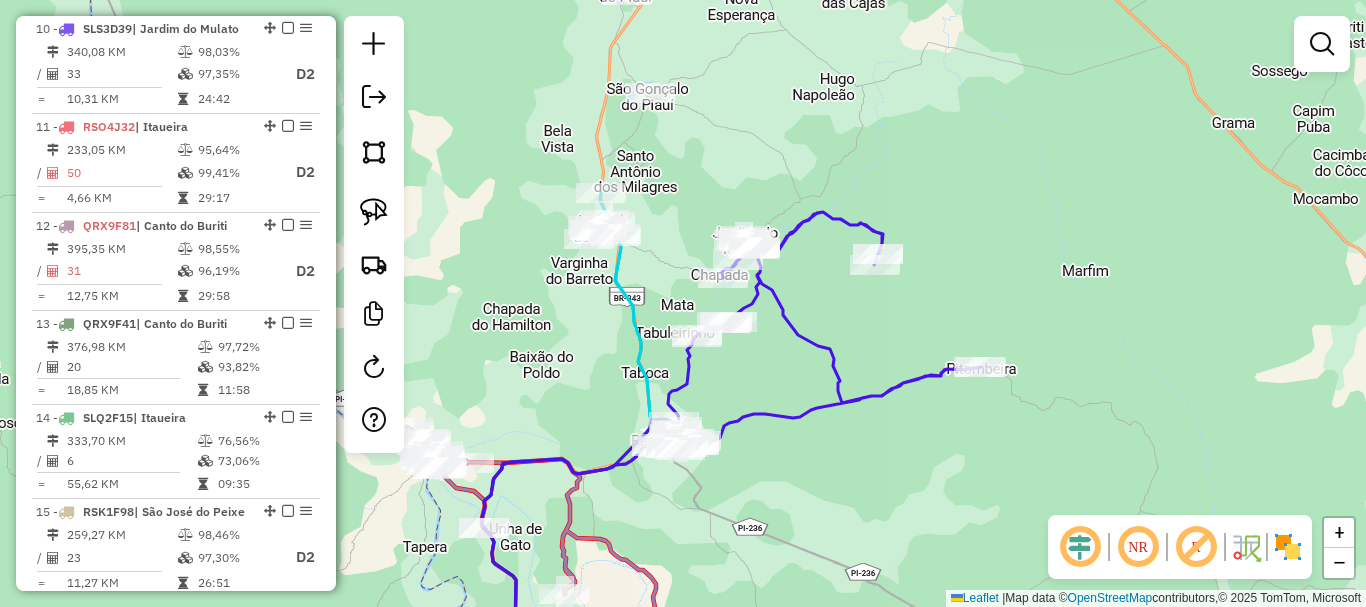 drag, startPoint x: 582, startPoint y: 412, endPoint x: 670, endPoint y: 348, distance: 108.81177 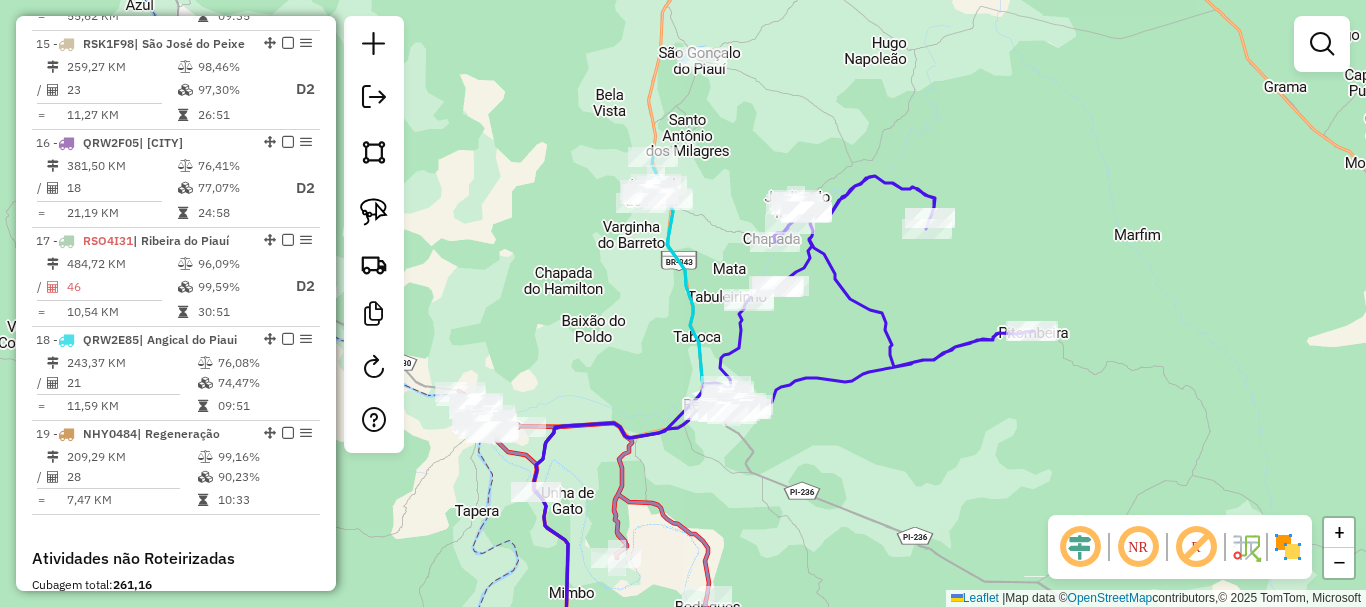 scroll, scrollTop: 2179, scrollLeft: 0, axis: vertical 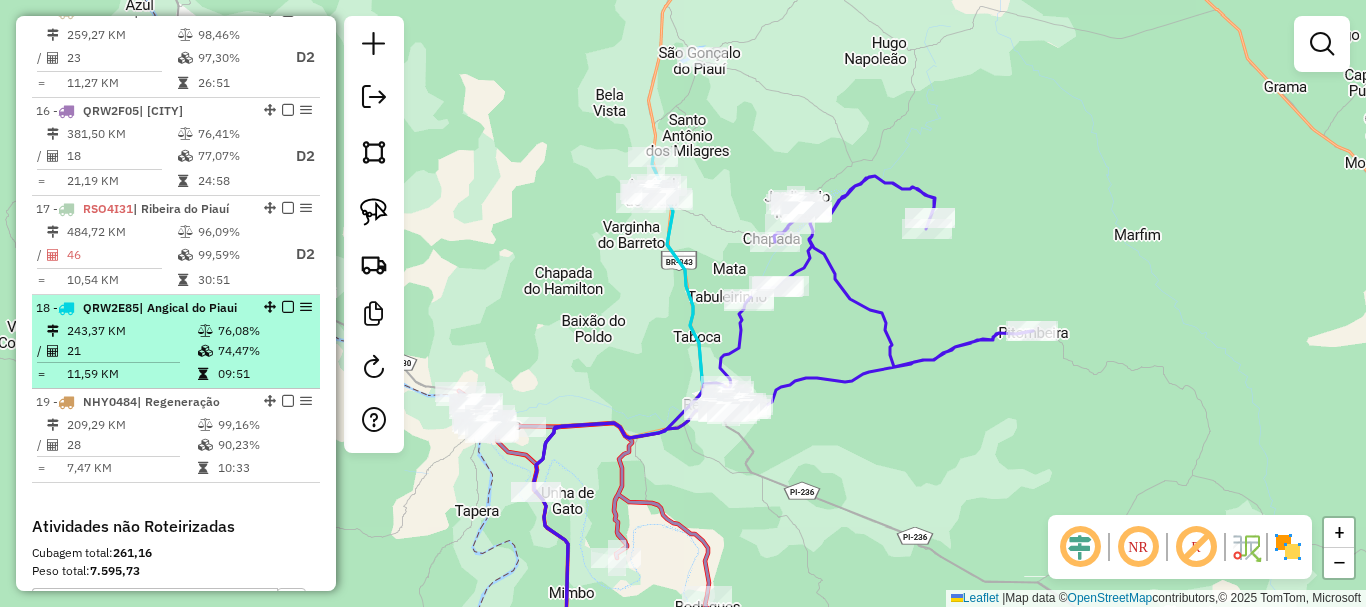 click on "18 -       QRW2E85   | Angical do Piaui  243,37 KM   76,08%  /  21   74,47%     =  11,59 KM   09:51" at bounding box center [176, 342] 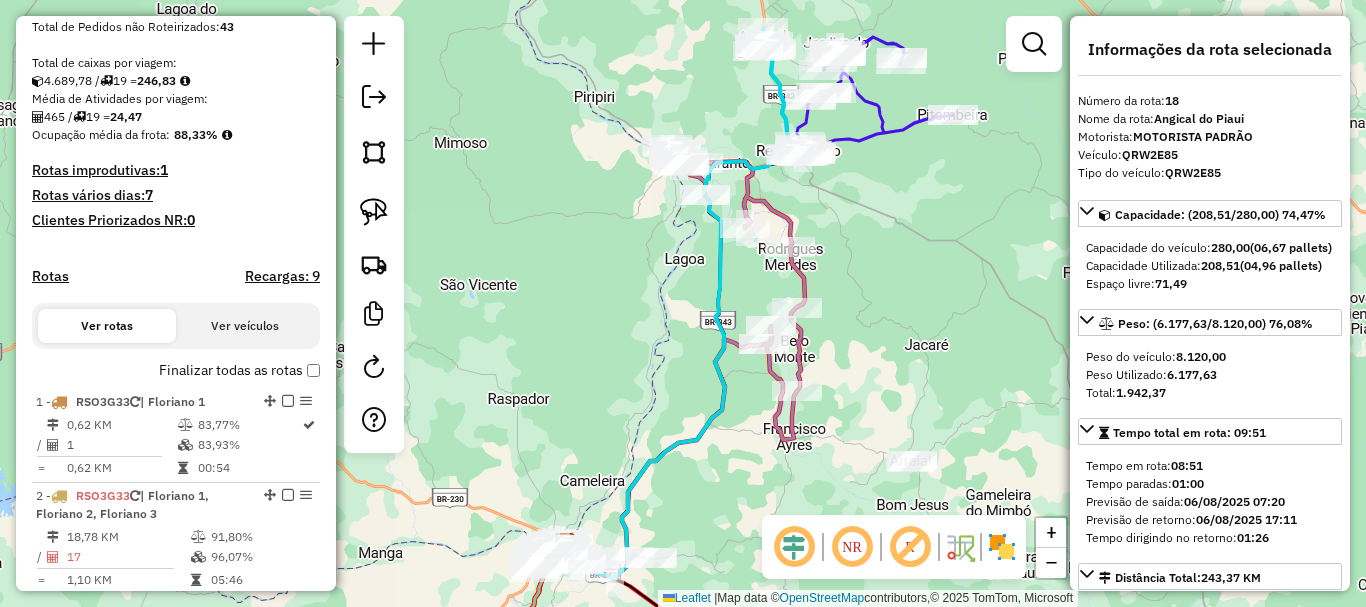 scroll, scrollTop: 379, scrollLeft: 0, axis: vertical 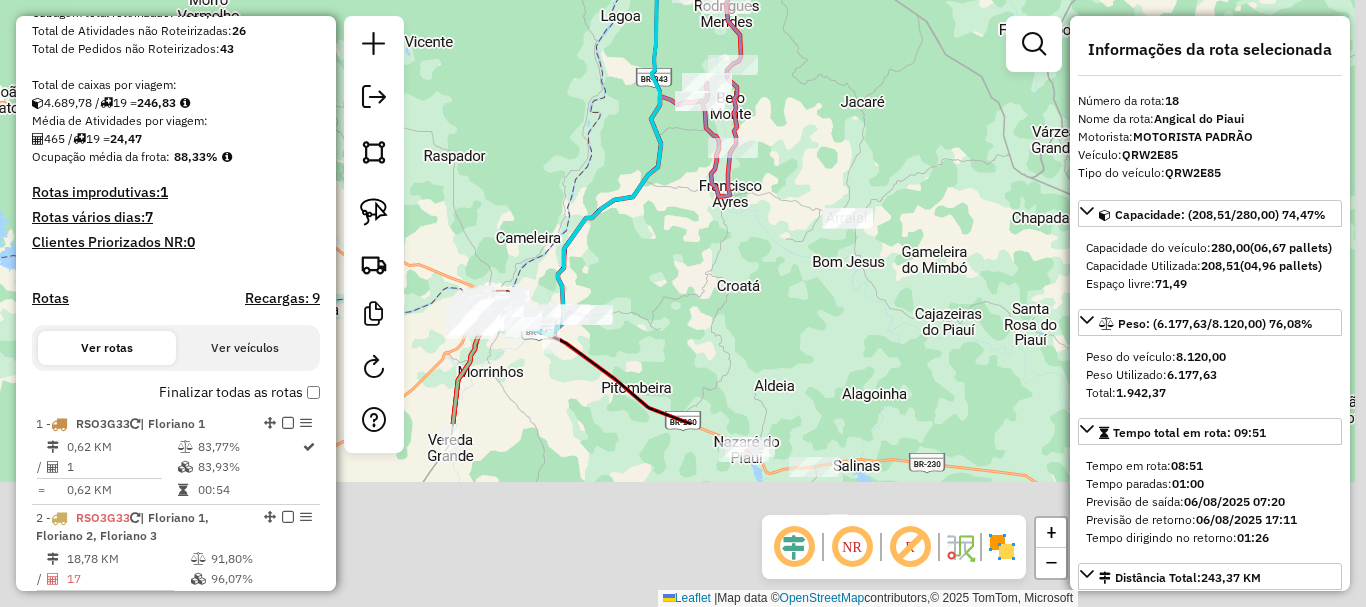 drag, startPoint x: 780, startPoint y: 450, endPoint x: 687, endPoint y: 171, distance: 294.09183 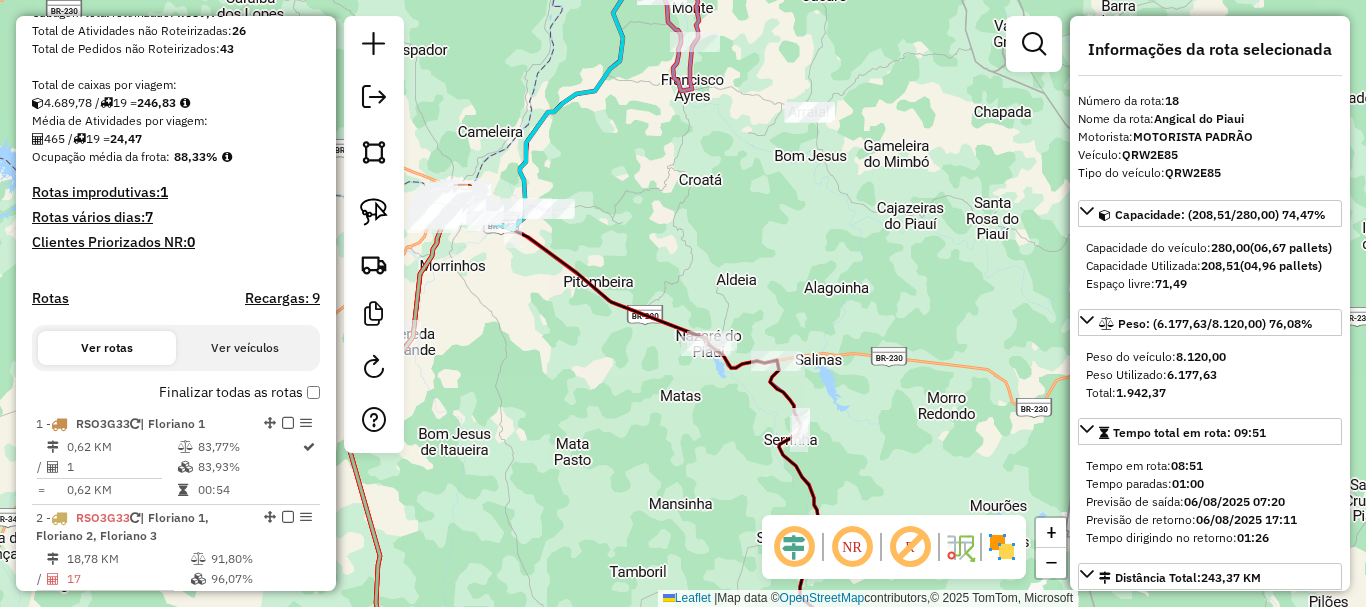 drag, startPoint x: 707, startPoint y: 297, endPoint x: 702, endPoint y: 182, distance: 115.10864 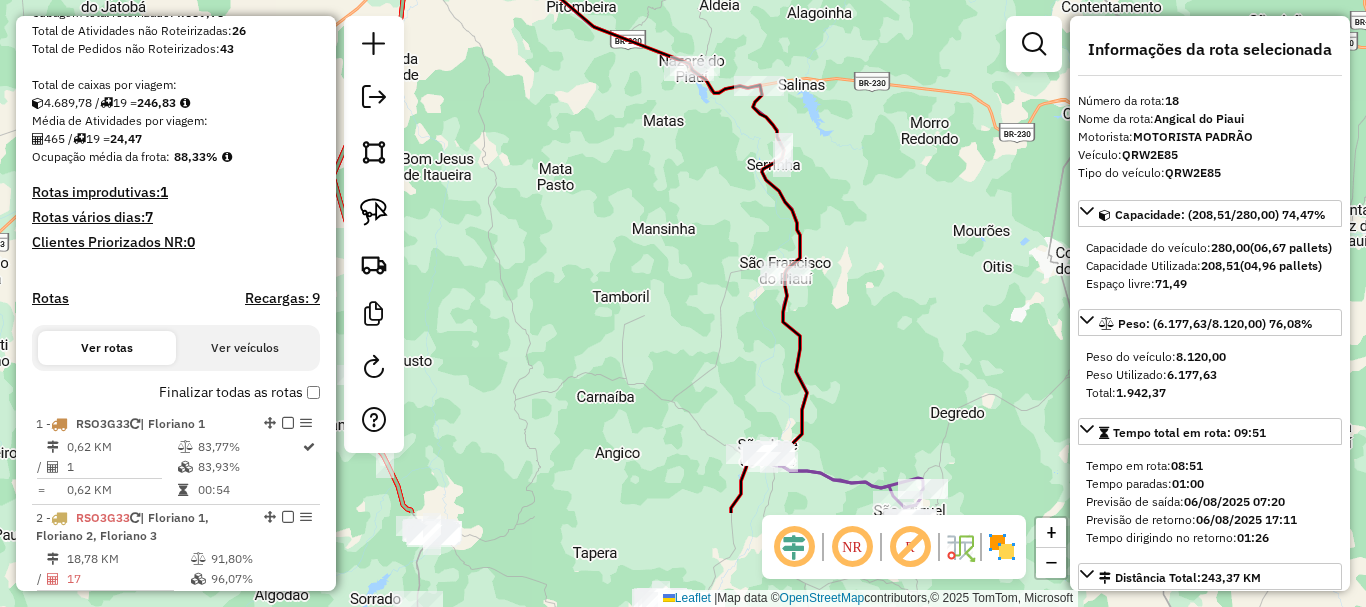 drag, startPoint x: 729, startPoint y: 201, endPoint x: 706, endPoint y: 144, distance: 61.46544 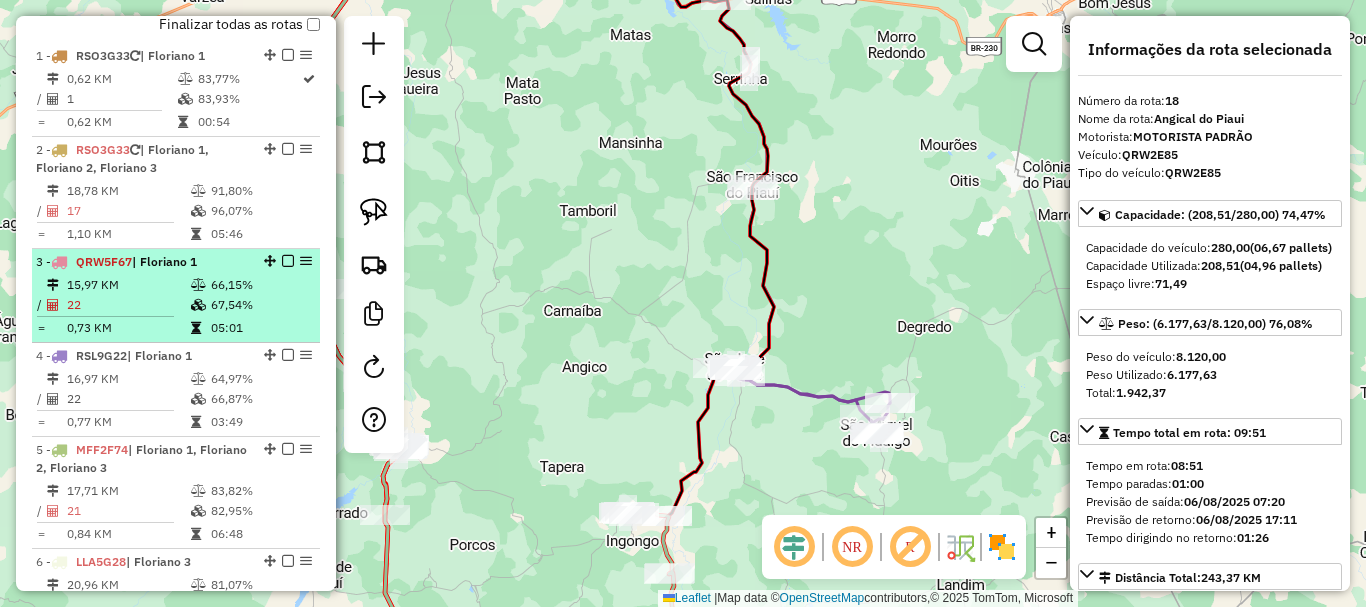 scroll, scrollTop: 679, scrollLeft: 0, axis: vertical 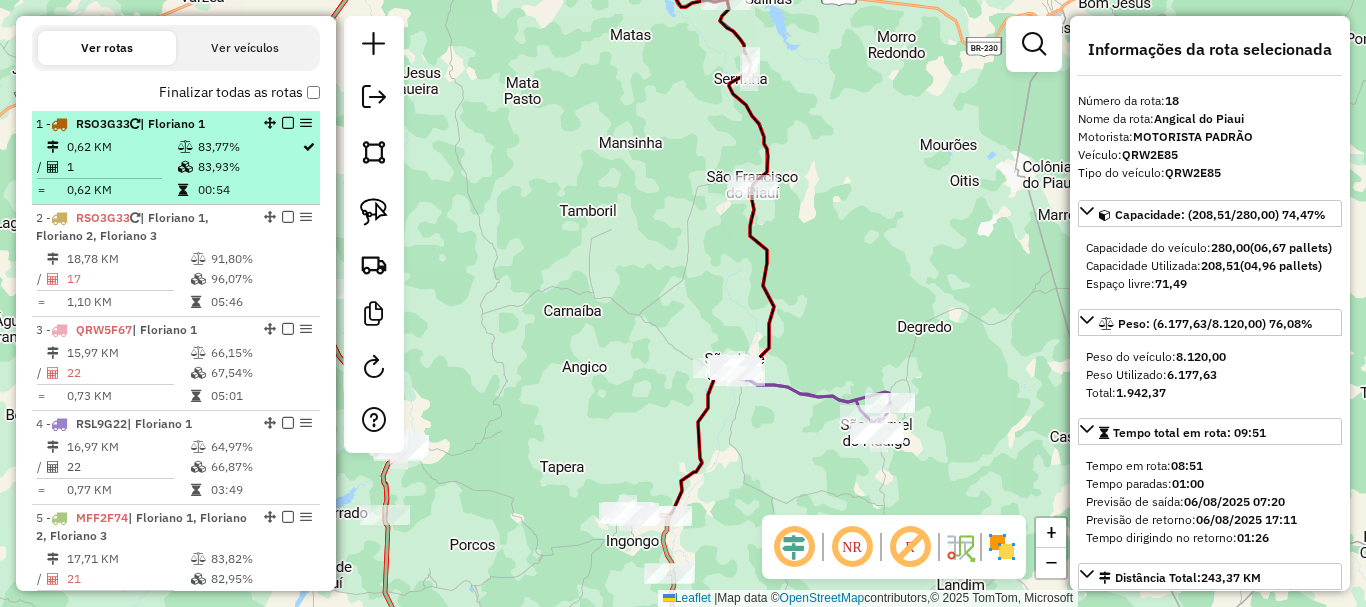 click at bounding box center [185, 167] 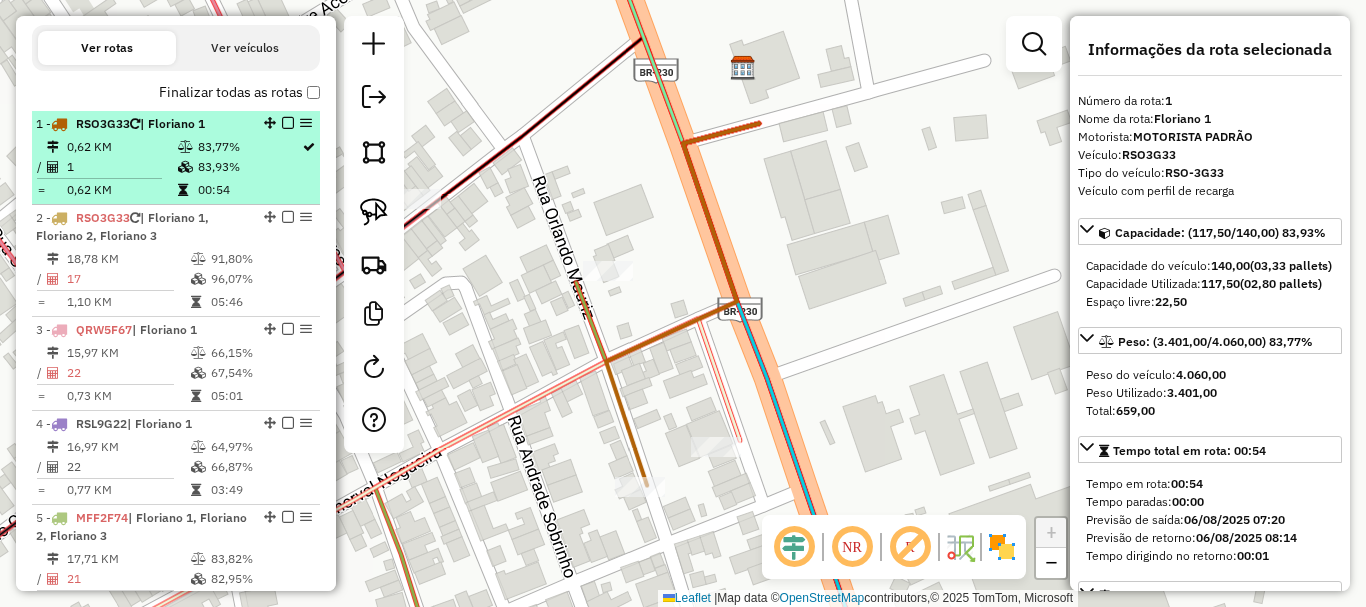click at bounding box center [288, 123] 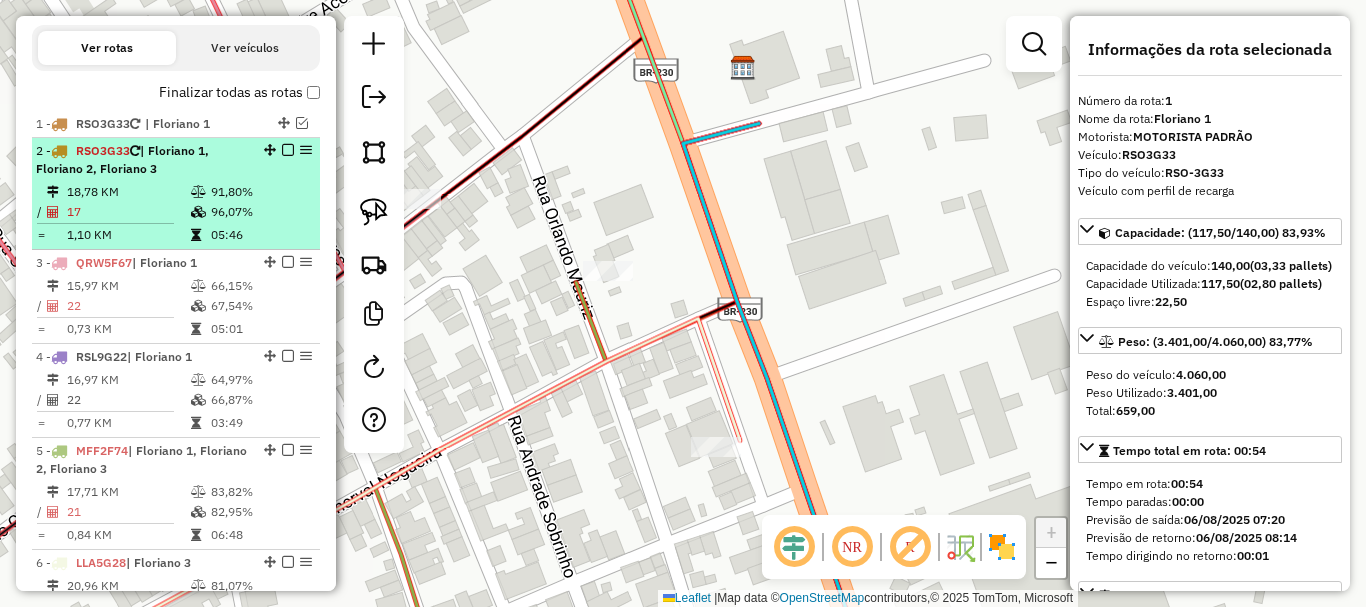 click on "91,80%" at bounding box center [260, 192] 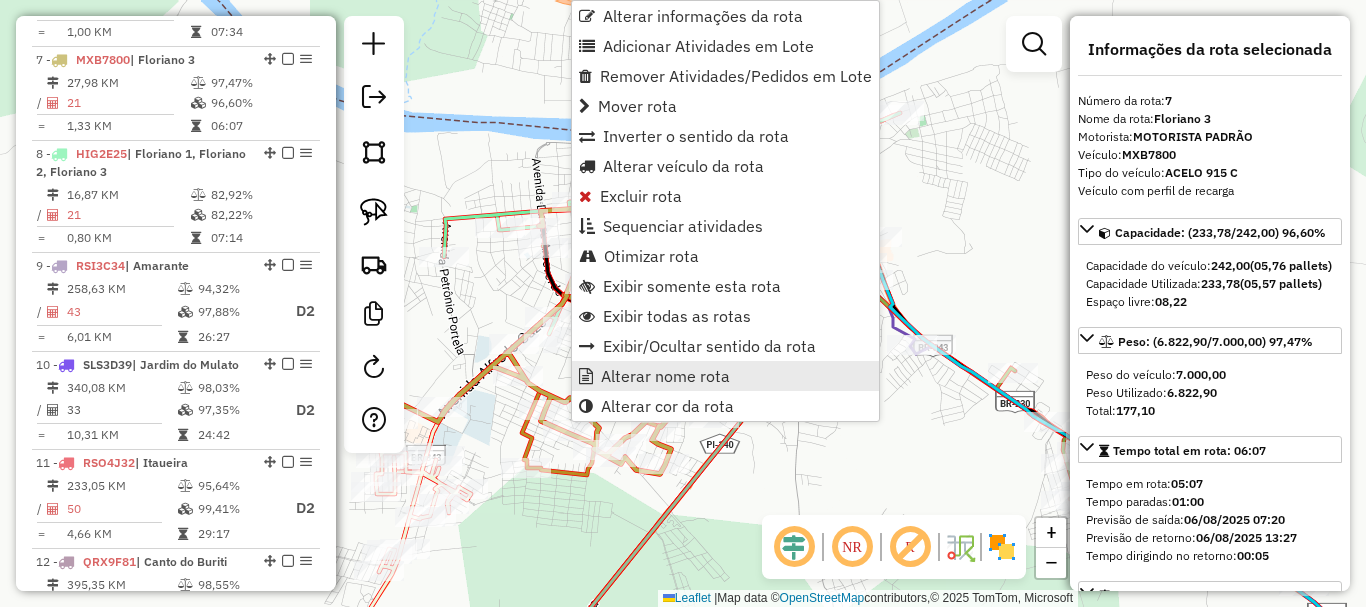 scroll, scrollTop: 1307, scrollLeft: 0, axis: vertical 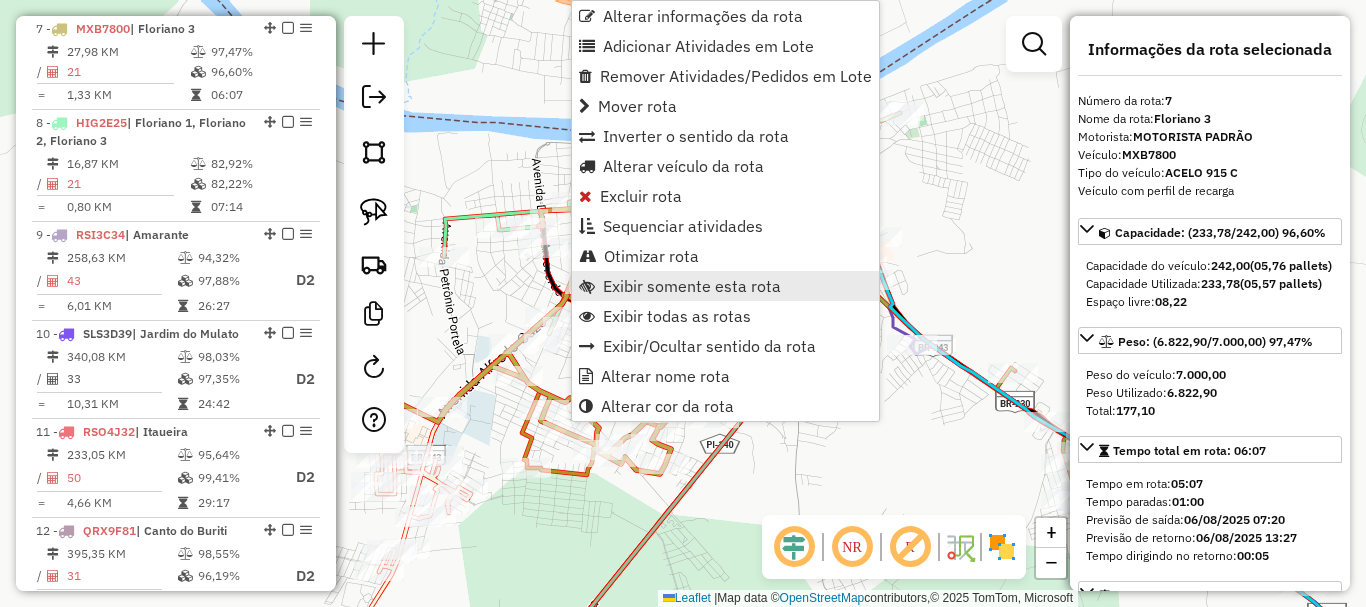 click on "Exibir somente esta rota" at bounding box center [692, 286] 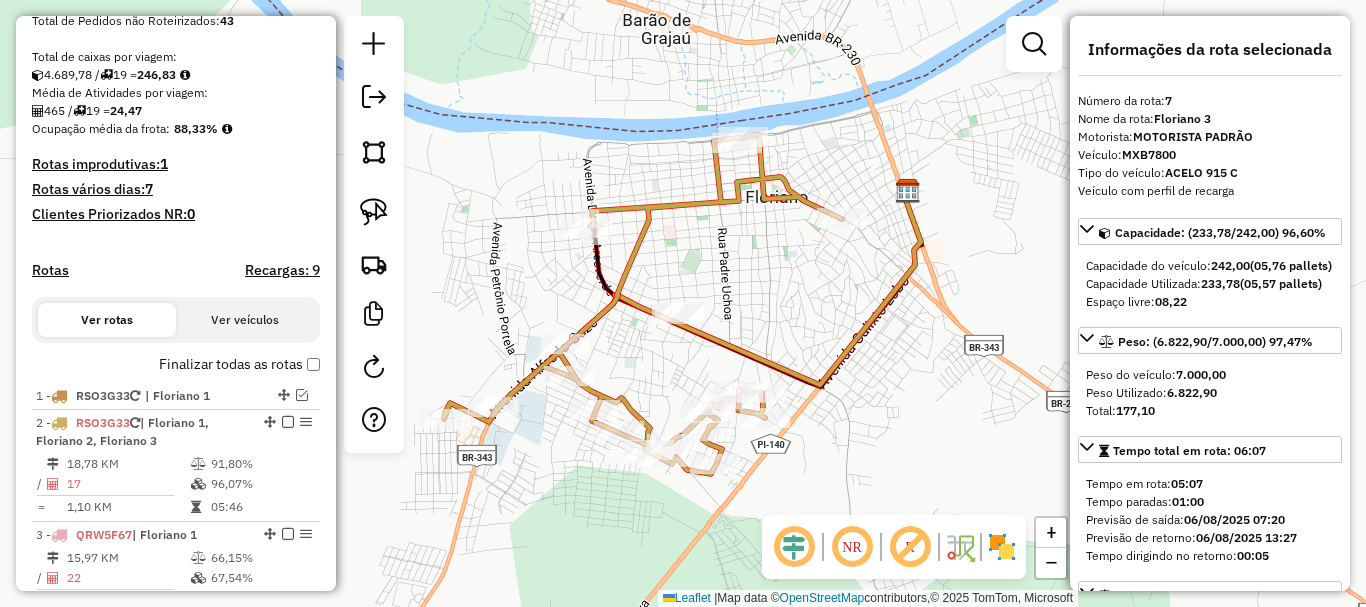 scroll, scrollTop: 107, scrollLeft: 0, axis: vertical 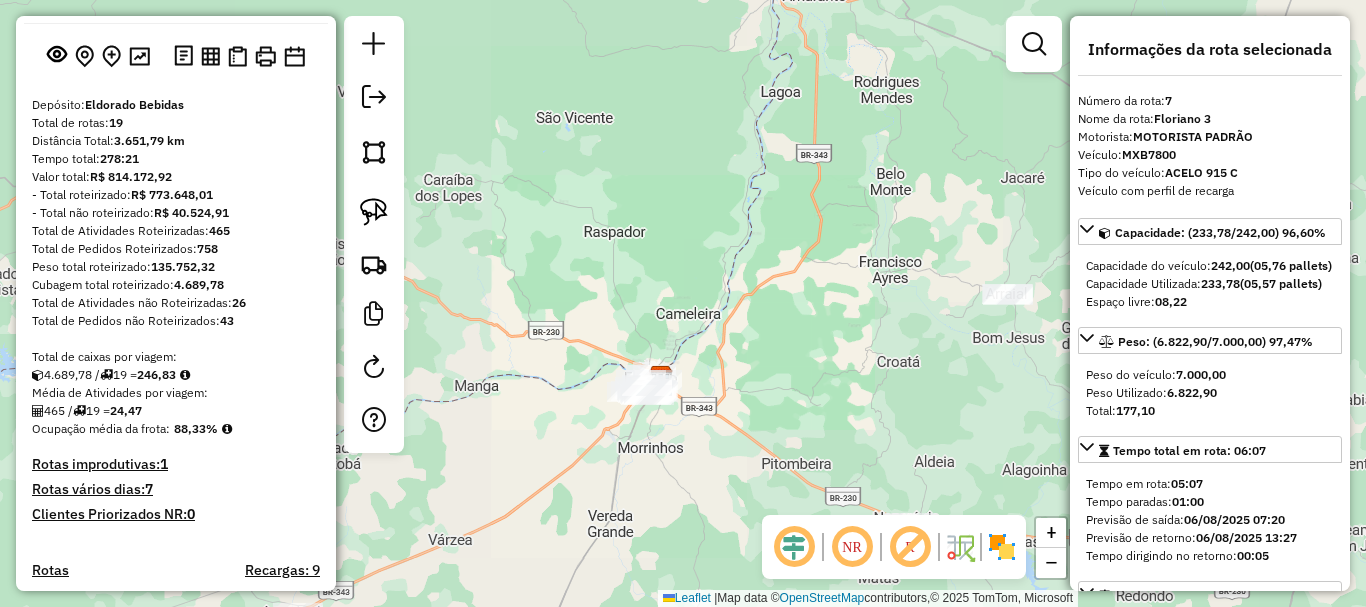 drag, startPoint x: 809, startPoint y: 518, endPoint x: 760, endPoint y: 271, distance: 251.81342 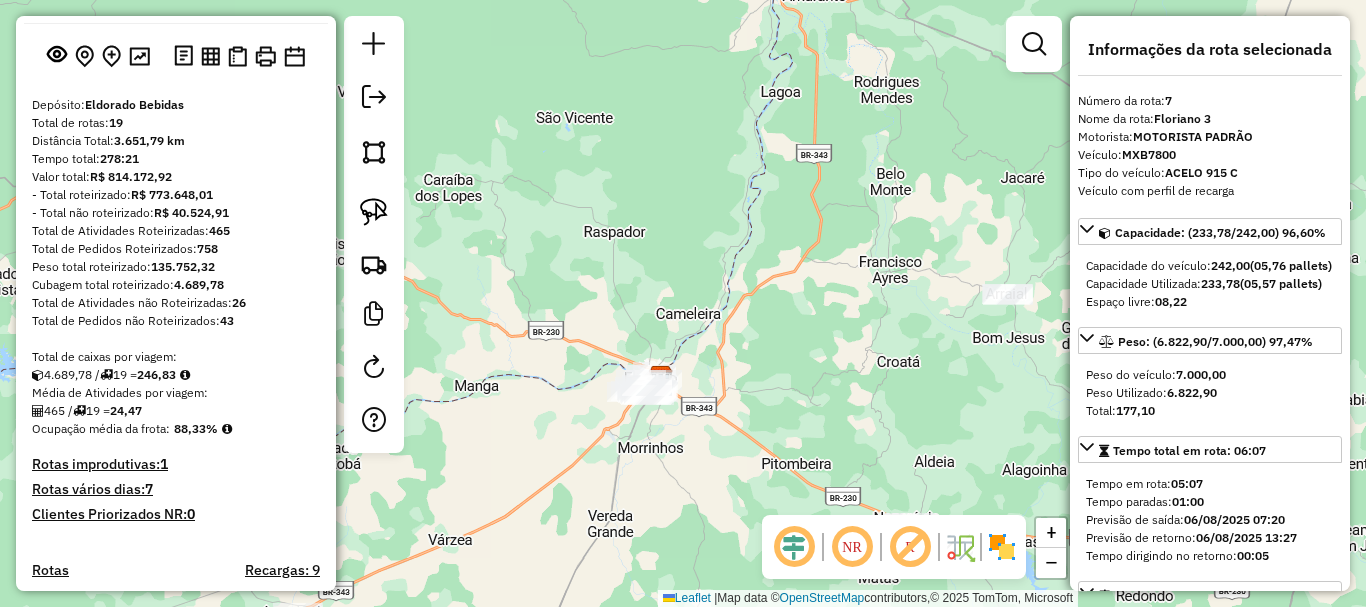 drag, startPoint x: 815, startPoint y: 255, endPoint x: 807, endPoint y: 198, distance: 57.558666 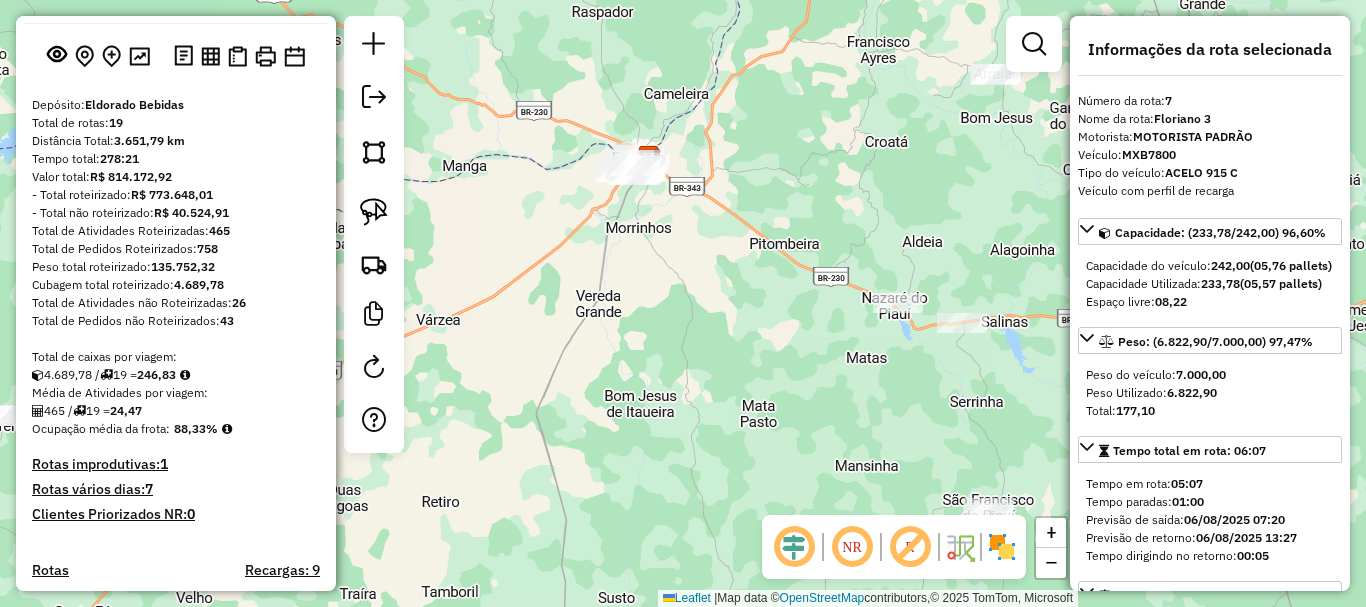 click on "Janela de atendimento Grade de atendimento Capacidade Transportadoras Veículos Cliente Pedidos  Rotas Selecione os dias de semana para filtrar as janelas de atendimento  Seg   Ter   Qua   Qui   Sex   Sáb   Dom  Informe o período da janela de atendimento: De: Até:  Filtrar exatamente a janela do cliente  Considerar janela de atendimento padrão  Selecione os dias de semana para filtrar as grades de atendimento  Seg   Ter   Qua   Qui   Sex   Sáb   Dom   Considerar clientes sem dia de atendimento cadastrado  Clientes fora do dia de atendimento selecionado Filtrar as atividades entre os valores definidos abaixo:  Peso mínimo:   Peso máximo:   Cubagem mínima:   Cubagem máxima:   De:   Até:  Filtrar as atividades entre o tempo de atendimento definido abaixo:  De:   Até:   Considerar capacidade total dos clientes não roteirizados Transportadora: Selecione um ou mais itens Tipo de veículo: Selecione um ou mais itens Veículo: Selecione um ou mais itens Motorista: Selecione um ou mais itens Nome: Rótulo:" 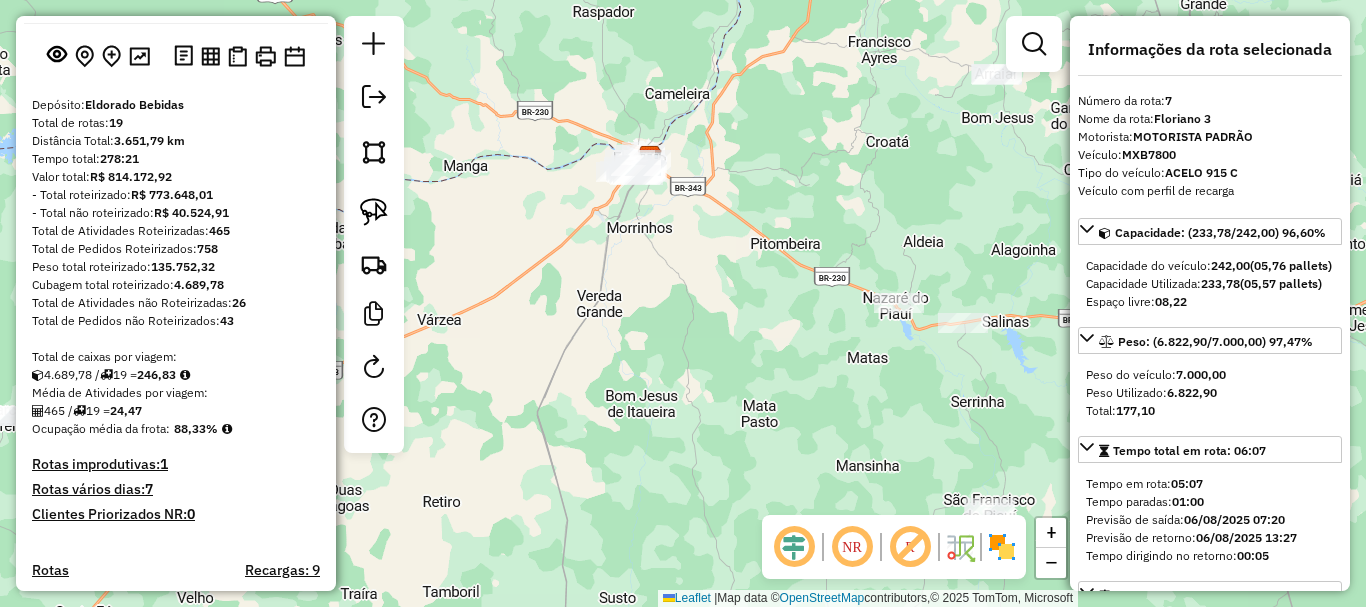 click on "Janela de atendimento Grade de atendimento Capacidade Transportadoras Veículos Cliente Pedidos  Rotas Selecione os dias de semana para filtrar as janelas de atendimento  Seg   Ter   Qua   Qui   Sex   Sáb   Dom  Informe o período da janela de atendimento: De: Até:  Filtrar exatamente a janela do cliente  Considerar janela de atendimento padrão  Selecione os dias de semana para filtrar as grades de atendimento  Seg   Ter   Qua   Qui   Sex   Sáb   Dom   Considerar clientes sem dia de atendimento cadastrado  Clientes fora do dia de atendimento selecionado Filtrar as atividades entre os valores definidos abaixo:  Peso mínimo:   Peso máximo:   Cubagem mínima:   Cubagem máxima:   De:   Até:  Filtrar as atividades entre o tempo de atendimento definido abaixo:  De:   Até:   Considerar capacidade total dos clientes não roteirizados Transportadora: Selecione um ou mais itens Tipo de veículo: Selecione um ou mais itens Veículo: Selecione um ou mais itens Motorista: Selecione um ou mais itens Nome: Rótulo:" 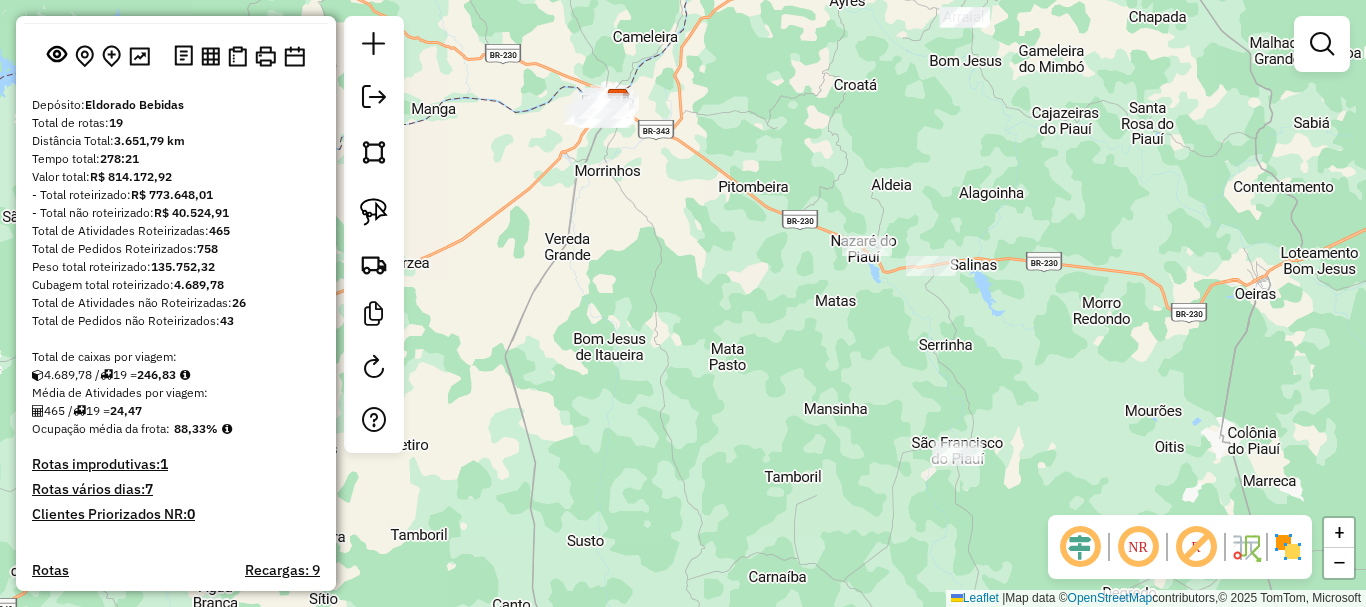 drag, startPoint x: 826, startPoint y: 386, endPoint x: 729, endPoint y: 230, distance: 183.69812 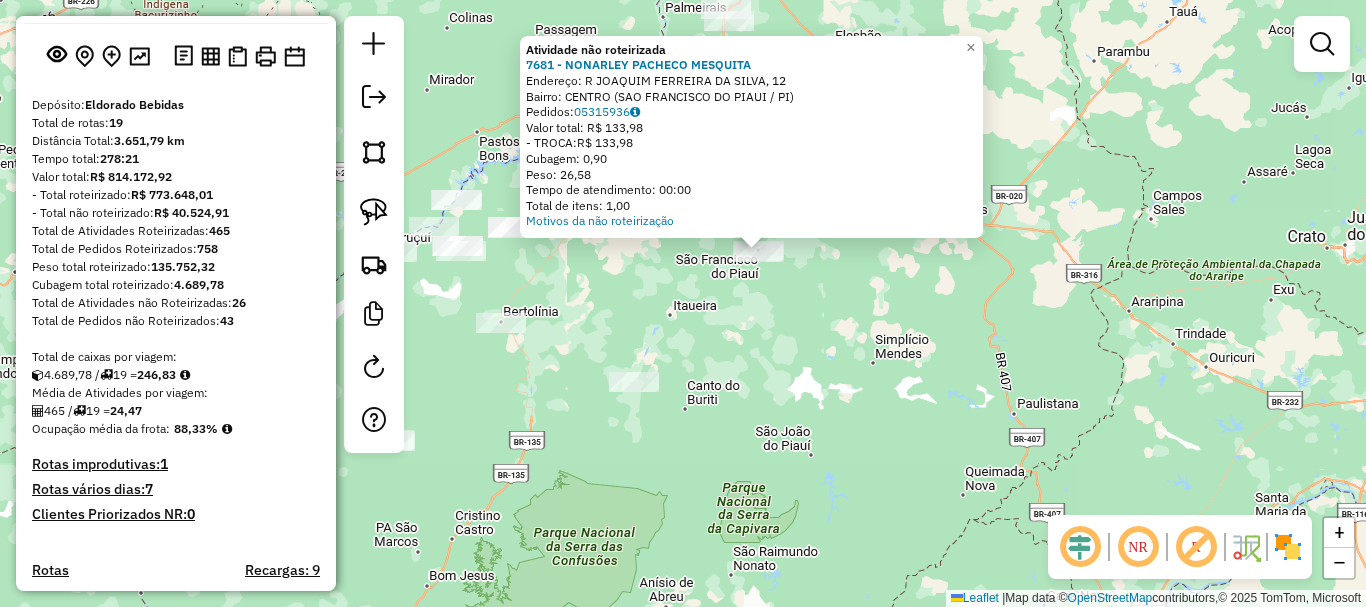 drag, startPoint x: 748, startPoint y: 383, endPoint x: 814, endPoint y: 341, distance: 78.23043 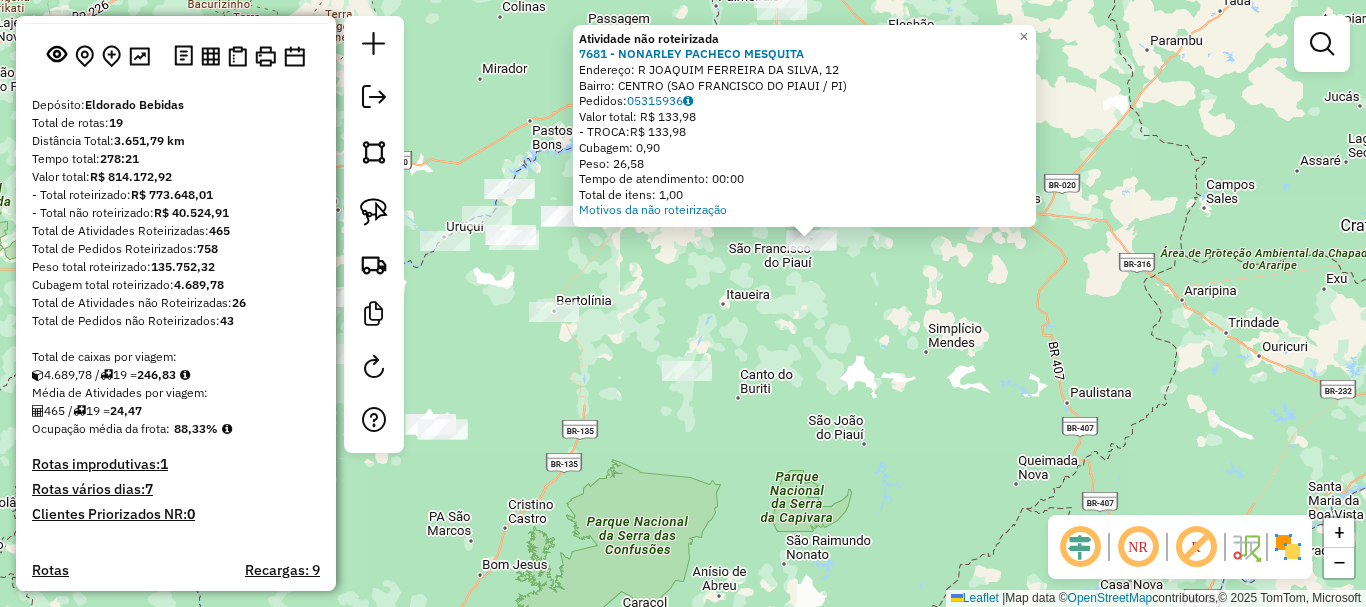 drag, startPoint x: 788, startPoint y: 361, endPoint x: 855, endPoint y: 407, distance: 81.27115 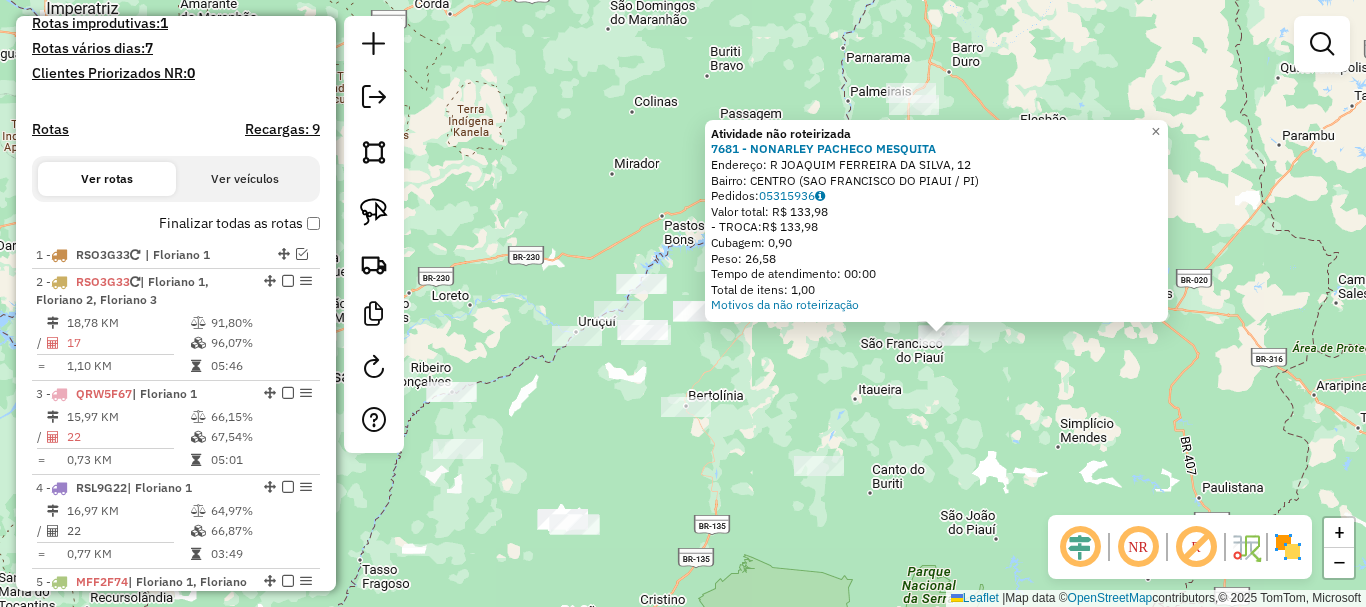 scroll, scrollTop: 607, scrollLeft: 0, axis: vertical 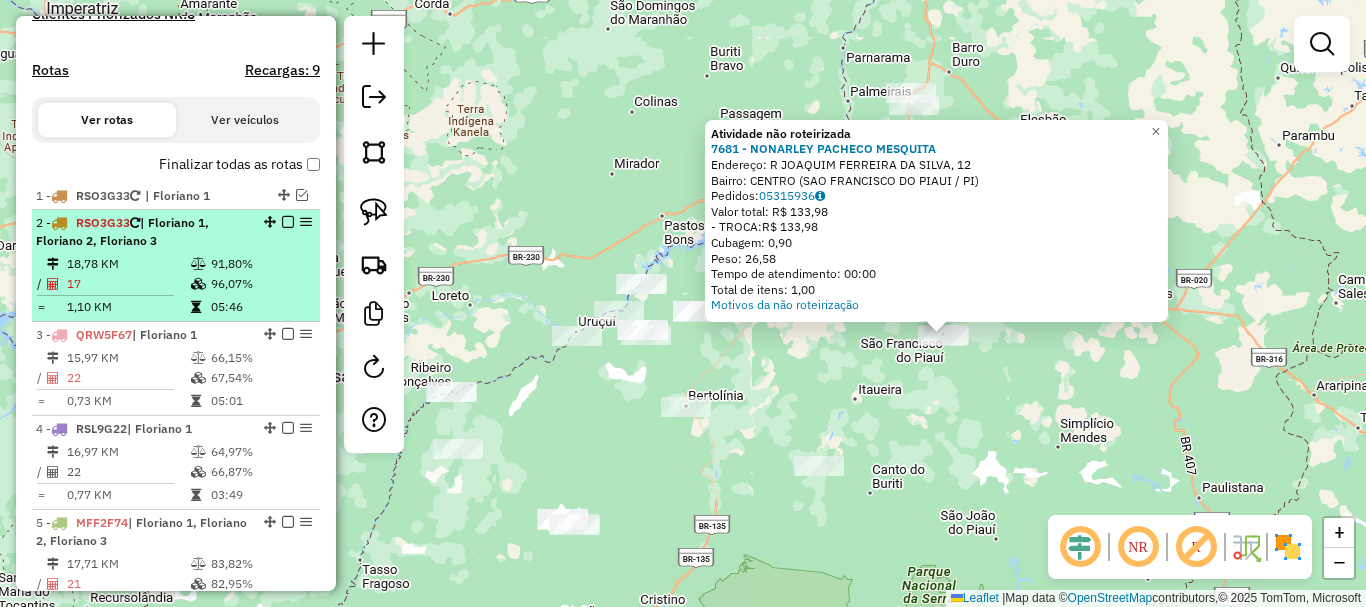 click on "91,80%" at bounding box center (260, 264) 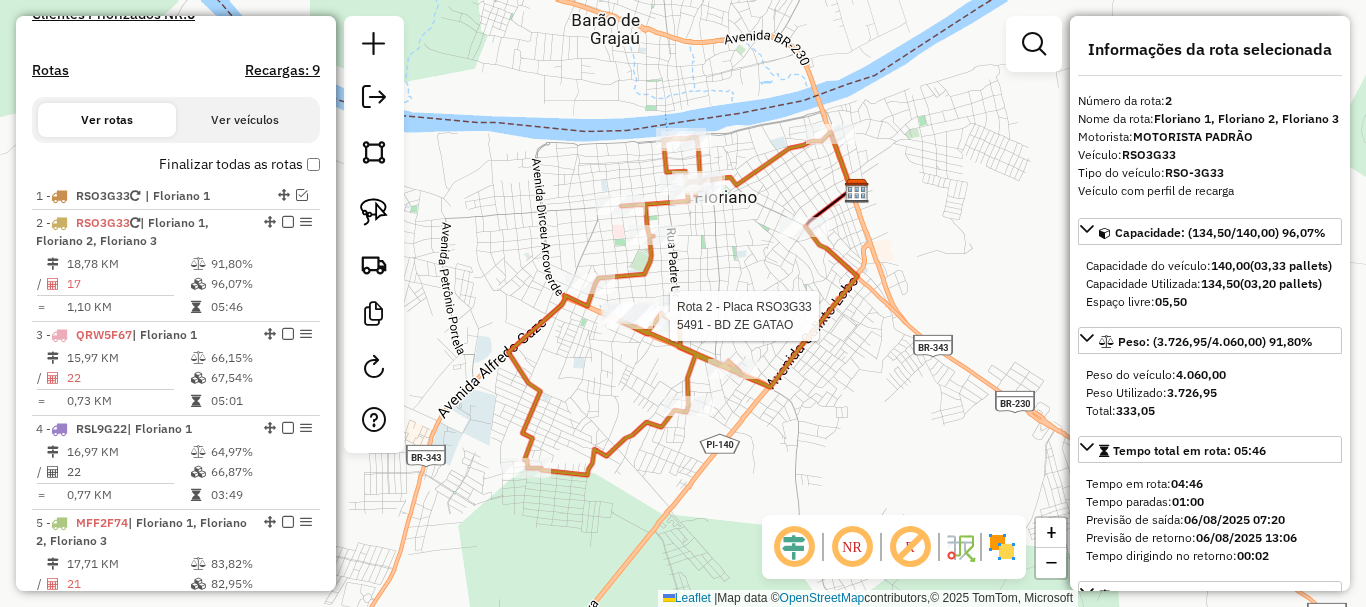 click on "Rota 2 - Placa RSO3G33  10256 - Rest Rio Parnaiba Rota 2 - Placa RSO3G33  5491 - BD ZE GATAO Janela de atendimento Grade de atendimento Capacidade Transportadoras Veículos Cliente Pedidos  Rotas Selecione os dias de semana para filtrar as janelas de atendimento  Seg   Ter   Qua   Qui   Sex   Sáb   Dom  Informe o período da janela de atendimento: De: Até:  Filtrar exatamente a janela do cliente  Considerar janela de atendimento padrão  Selecione os dias de semana para filtrar as grades de atendimento  Seg   Ter   Qua   Qui   Sex   Sáb   Dom   Considerar clientes sem dia de atendimento cadastrado  Clientes fora do dia de atendimento selecionado Filtrar as atividades entre os valores definidos abaixo:  Peso mínimo:   Peso máximo:   Cubagem mínima:   Cubagem máxima:   De:   Até:  Filtrar as atividades entre o tempo de atendimento definido abaixo:  De:   Até:   Considerar capacidade total dos clientes não roteirizados Transportadora: Selecione um ou mais itens Tipo de veículo: Veículo: Motorista: +" 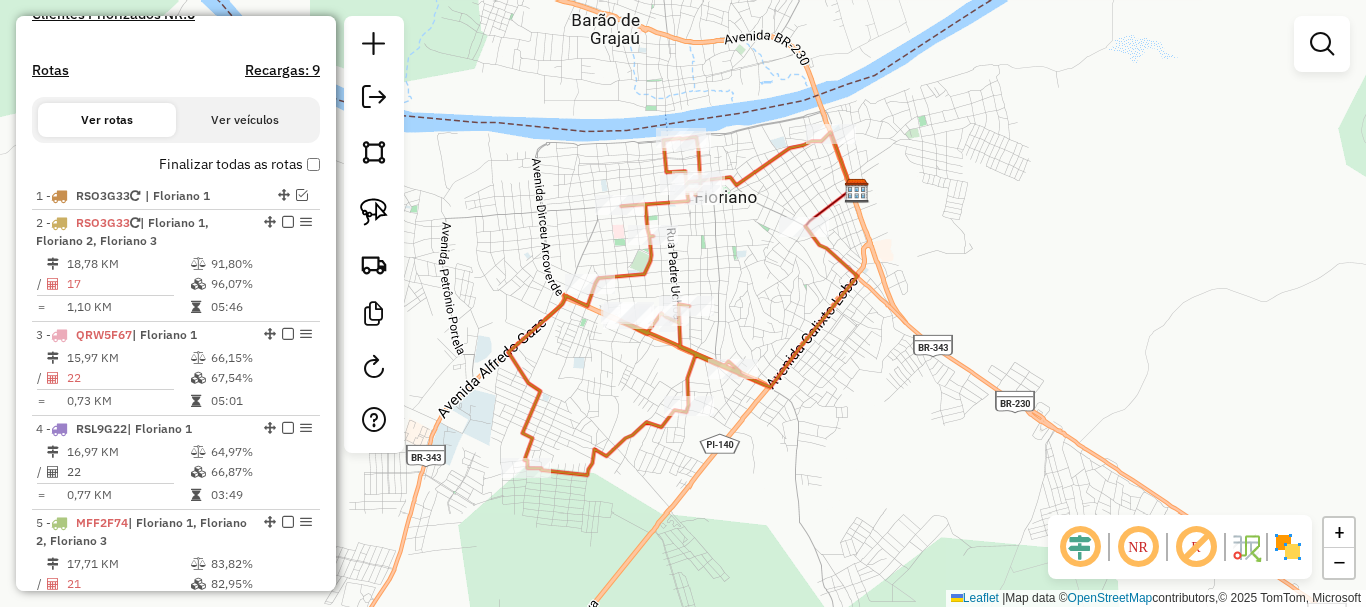 click 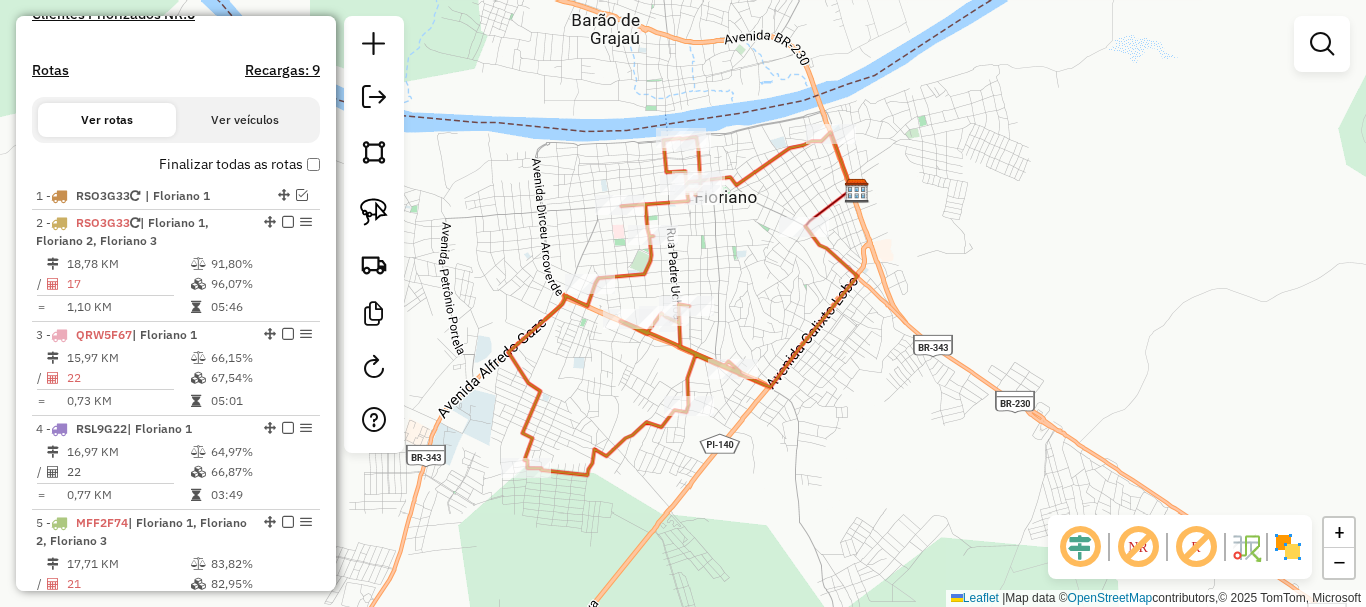 click 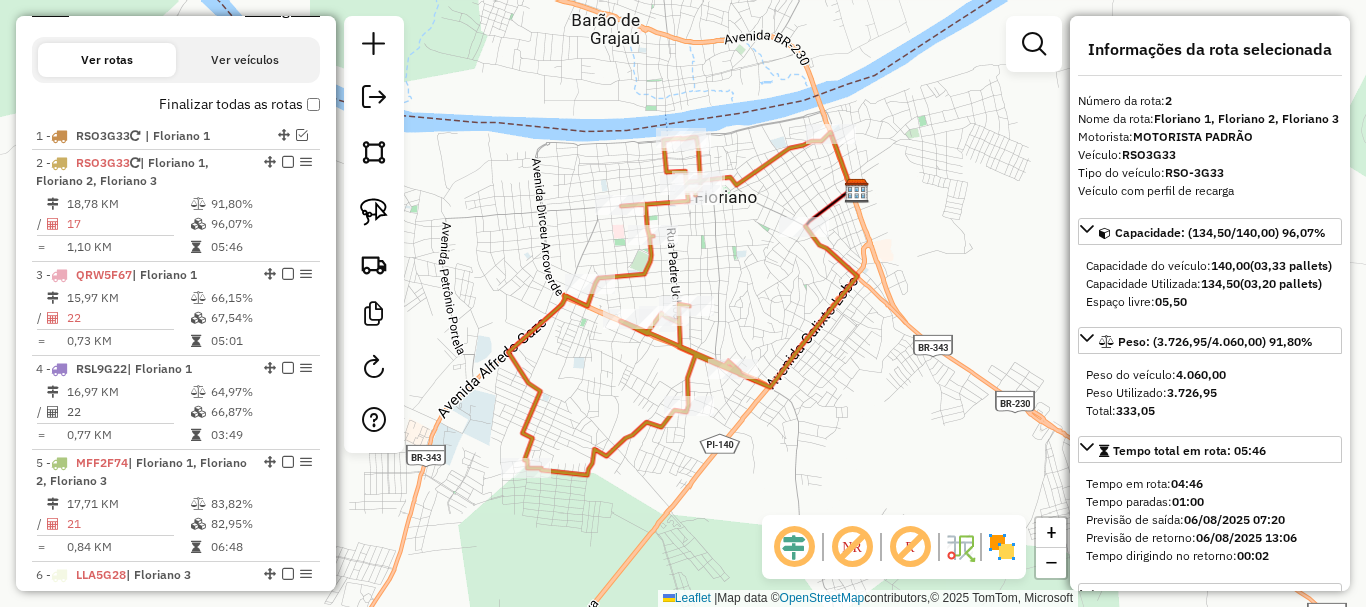 click 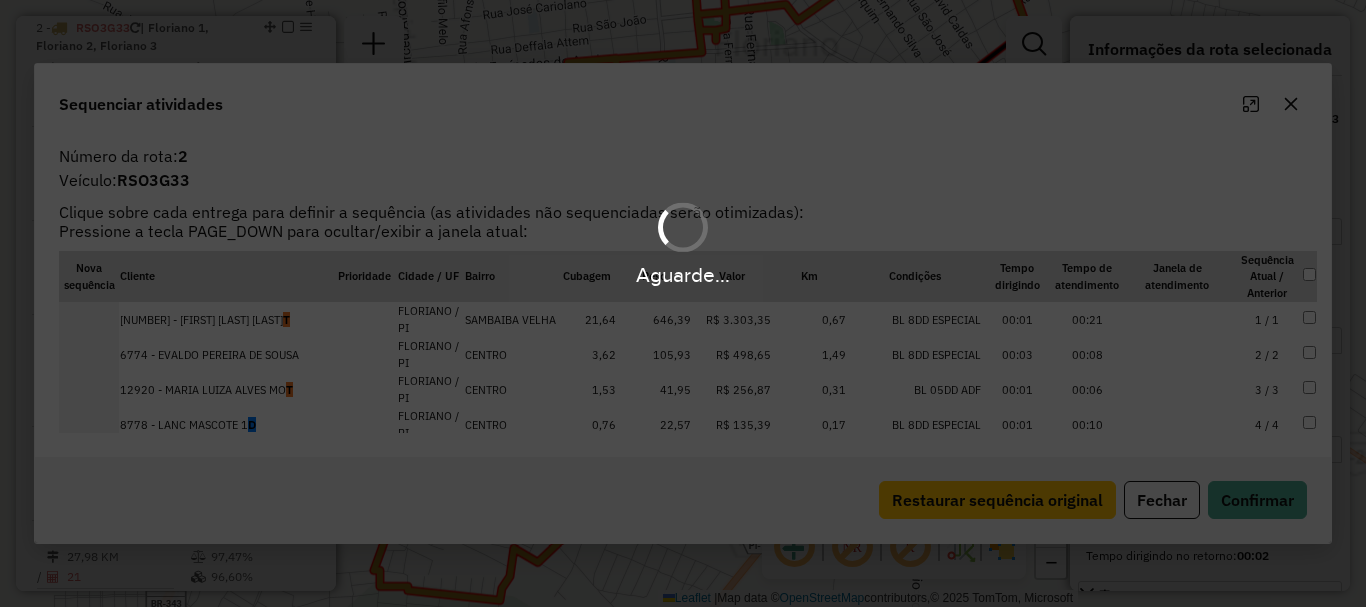 scroll, scrollTop: 801, scrollLeft: 0, axis: vertical 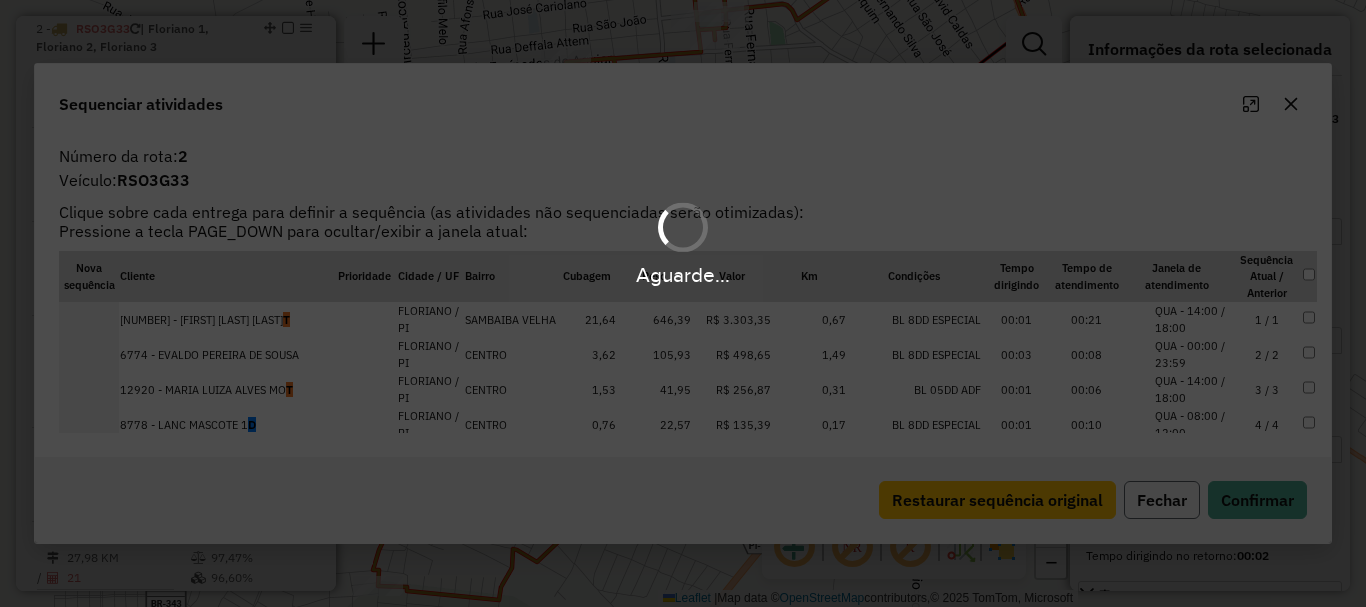 click on "Fechar" 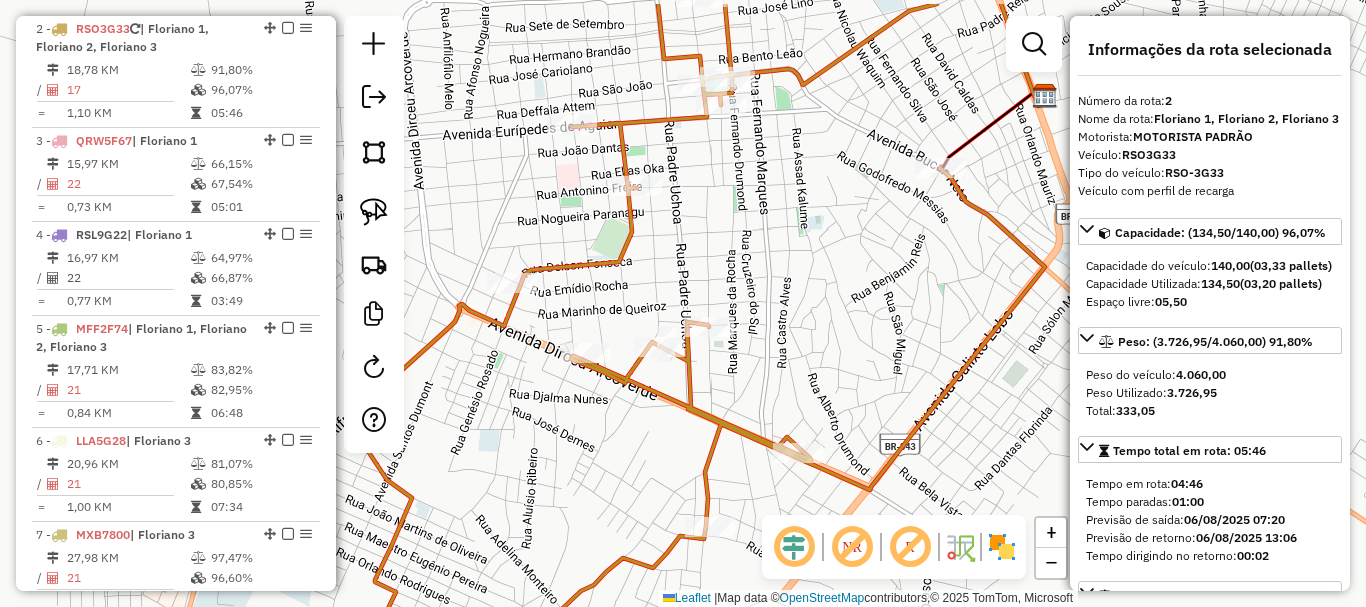 drag, startPoint x: 765, startPoint y: 124, endPoint x: 779, endPoint y: 231, distance: 107.912 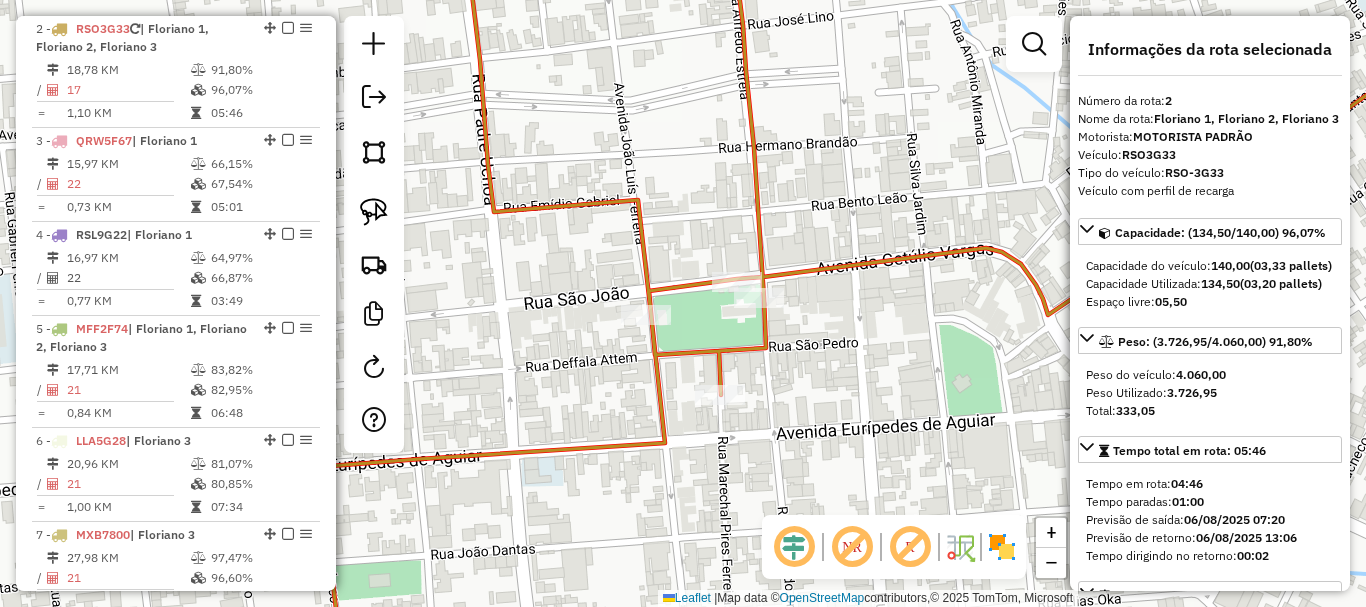 click on "Janela de atendimento Grade de atendimento Capacidade Transportadoras Veículos Cliente Pedidos  Rotas Selecione os dias de semana para filtrar as janelas de atendimento  Seg   Ter   Qua   Qui   Sex   Sáb   Dom  Informe o período da janela de atendimento: De: Até:  Filtrar exatamente a janela do cliente  Considerar janela de atendimento padrão  Selecione os dias de semana para filtrar as grades de atendimento  Seg   Ter   Qua   Qui   Sex   Sáb   Dom   Considerar clientes sem dia de atendimento cadastrado  Clientes fora do dia de atendimento selecionado Filtrar as atividades entre os valores definidos abaixo:  Peso mínimo:   Peso máximo:   Cubagem mínima:   Cubagem máxima:   De:   Até:  Filtrar as atividades entre o tempo de atendimento definido abaixo:  De:   Até:   Considerar capacidade total dos clientes não roteirizados Transportadora: Selecione um ou mais itens Tipo de veículo: Selecione um ou mais itens Veículo: Selecione um ou mais itens Motorista: Selecione um ou mais itens Nome: Rótulo:" 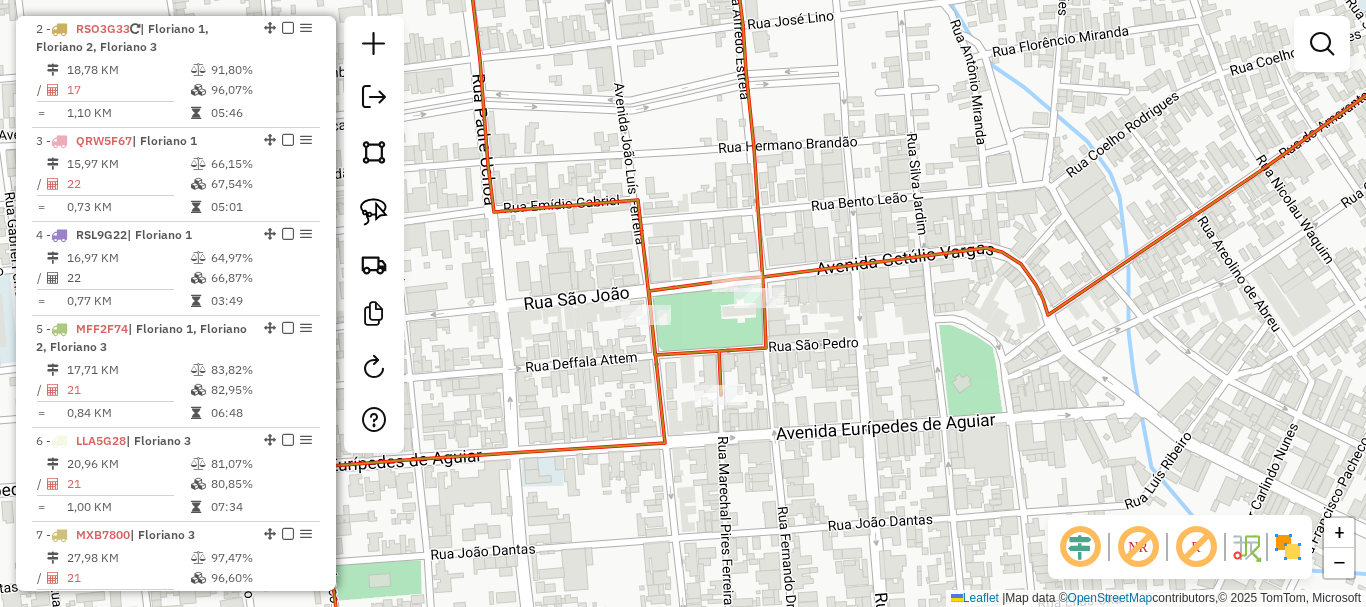 click on "Janela de atendimento Grade de atendimento Capacidade Transportadoras Veículos Cliente Pedidos  Rotas Selecione os dias de semana para filtrar as janelas de atendimento  Seg   Ter   Qua   Qui   Sex   Sáb   Dom  Informe o período da janela de atendimento: De: Até:  Filtrar exatamente a janela do cliente  Considerar janela de atendimento padrão  Selecione os dias de semana para filtrar as grades de atendimento  Seg   Ter   Qua   Qui   Sex   Sáb   Dom   Considerar clientes sem dia de atendimento cadastrado  Clientes fora do dia de atendimento selecionado Filtrar as atividades entre os valores definidos abaixo:  Peso mínimo:   Peso máximo:   Cubagem mínima:   Cubagem máxima:   De:   Até:  Filtrar as atividades entre o tempo de atendimento definido abaixo:  De:   Até:   Considerar capacidade total dos clientes não roteirizados Transportadora: Selecione um ou mais itens Tipo de veículo: Selecione um ou mais itens Veículo: Selecione um ou mais itens Motorista: Selecione um ou mais itens Nome: Rótulo:" 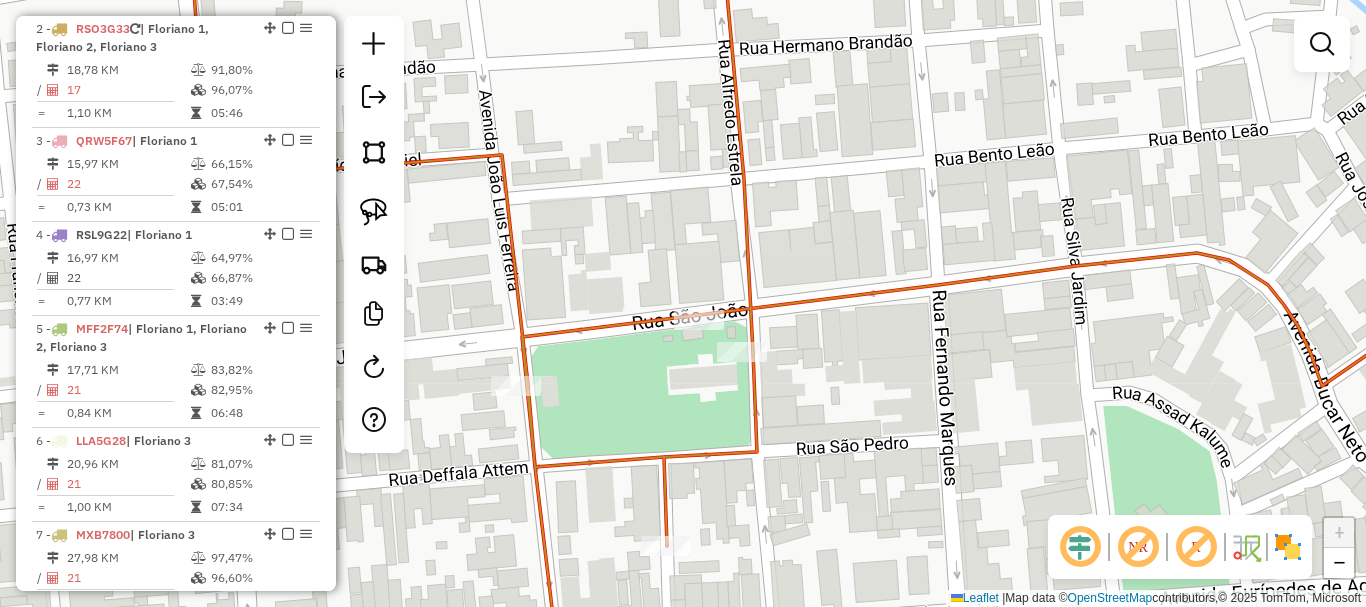 click 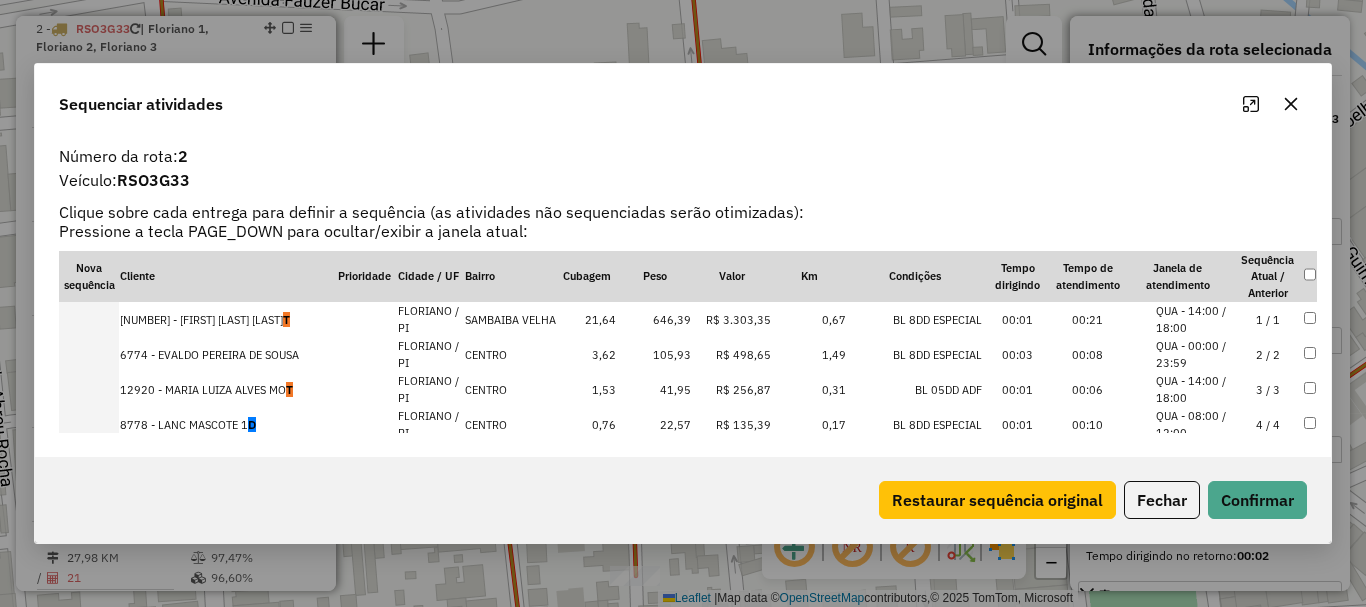 click on "8778 - LANC MASCOTE 1  D" at bounding box center [228, 424] 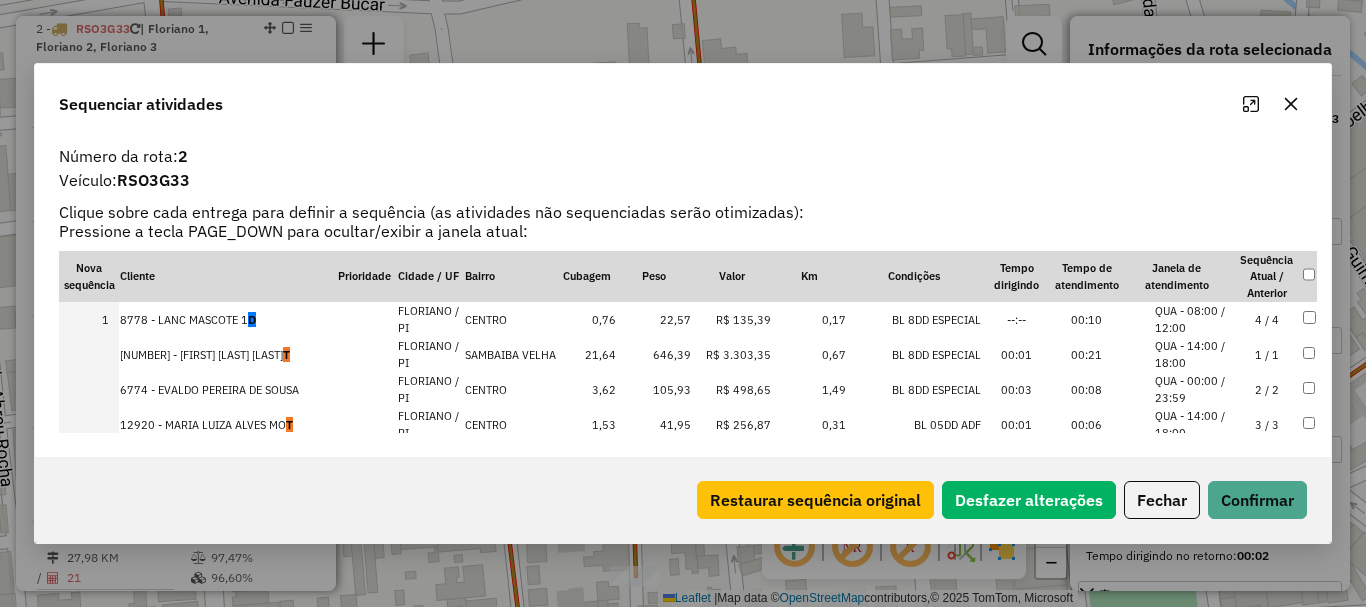 click on "6774 - EVALDO PEREIRA DE SOUSA" at bounding box center [228, 389] 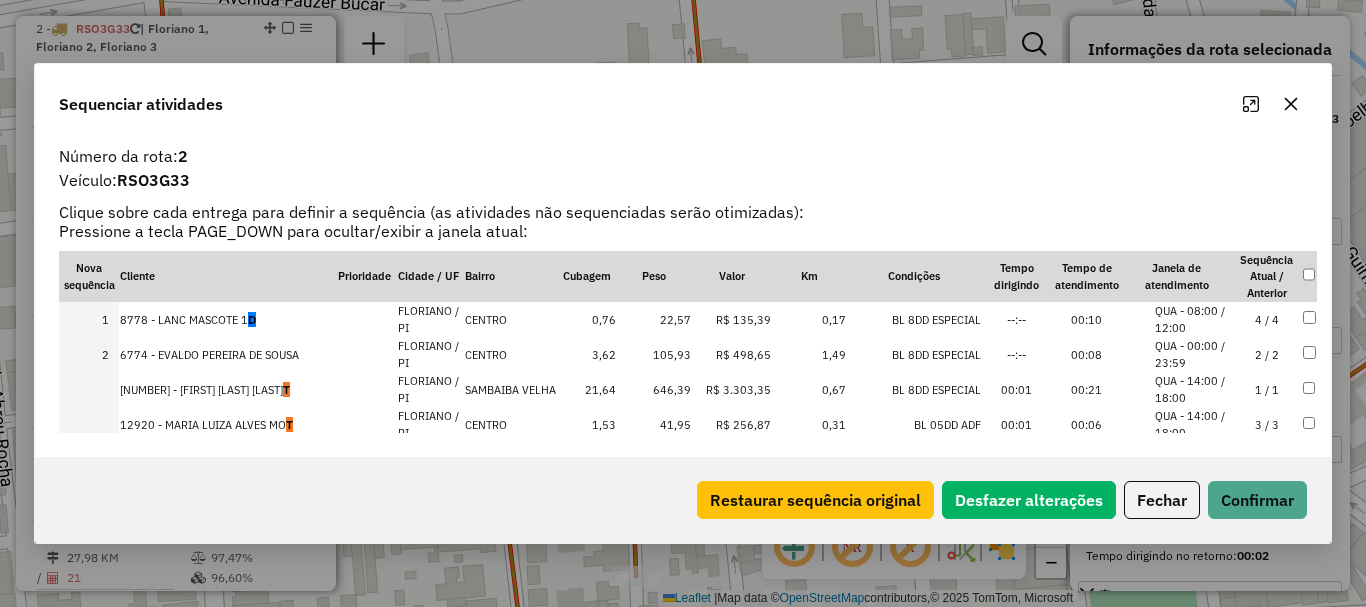 scroll, scrollTop: 100, scrollLeft: 0, axis: vertical 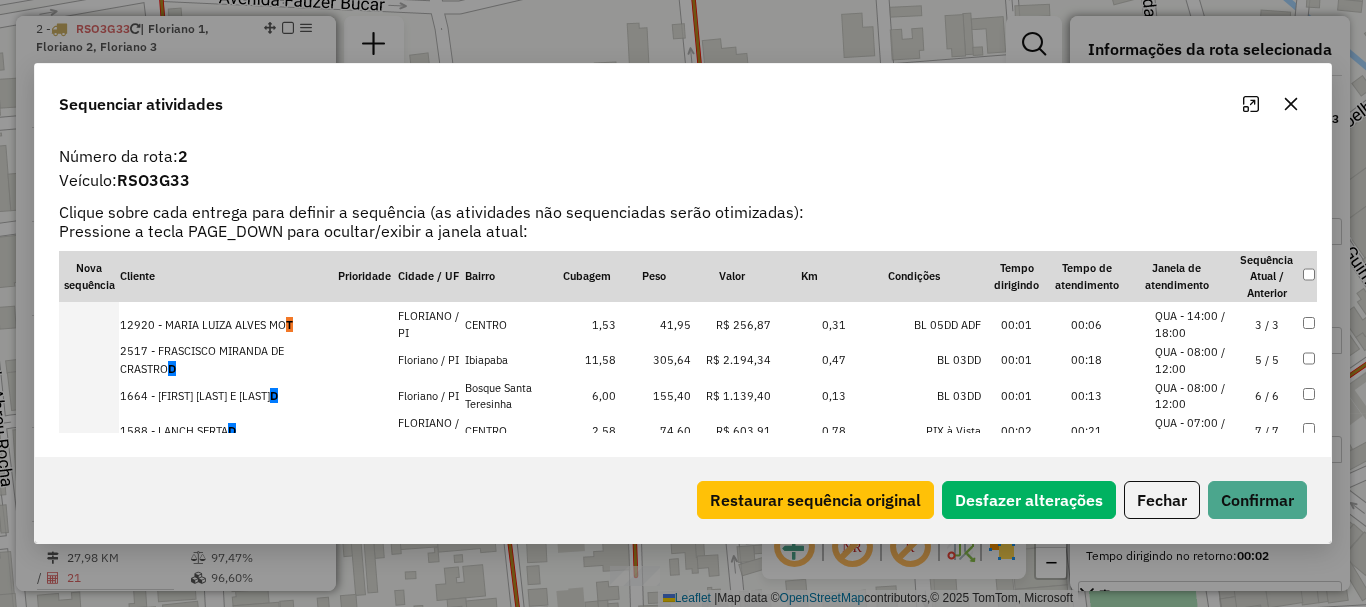 click on "1588 - LANCH SERTA  D" at bounding box center [228, 431] 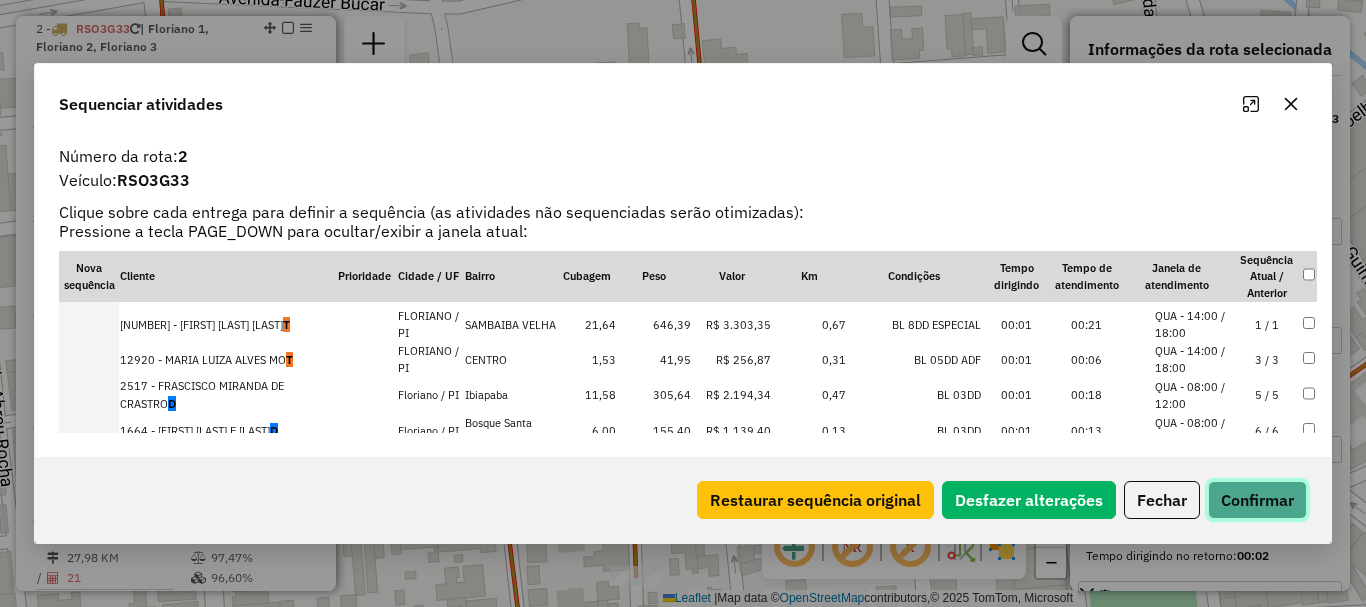 click on "Confirmar" 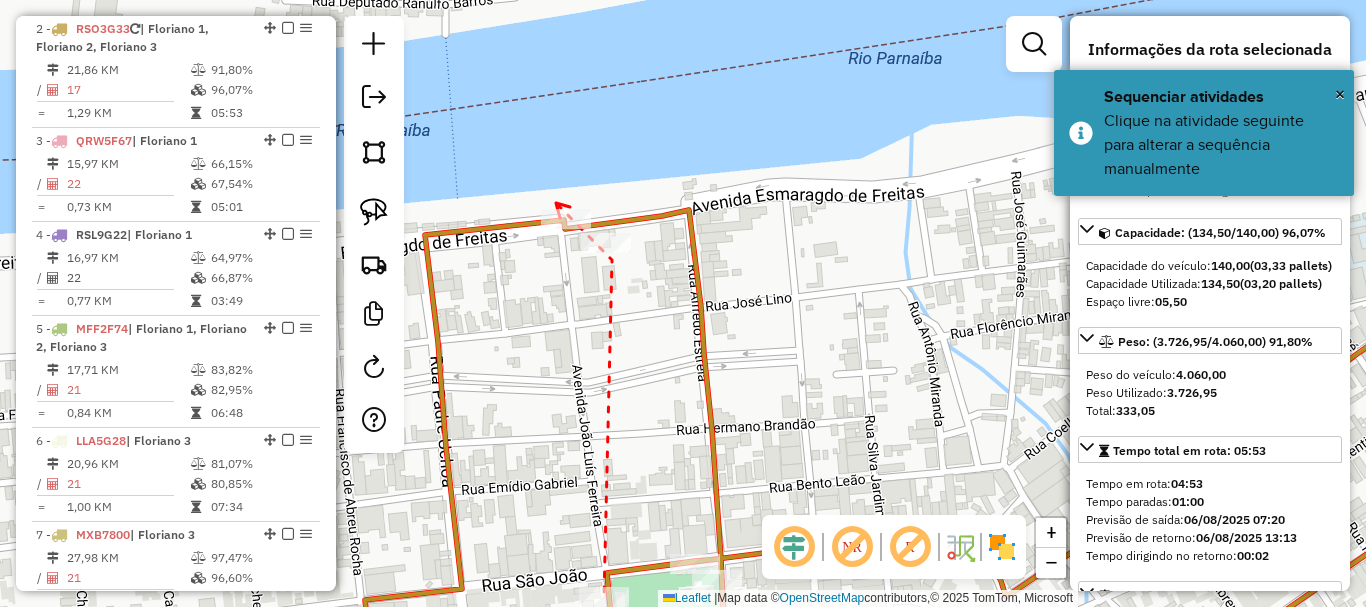 click 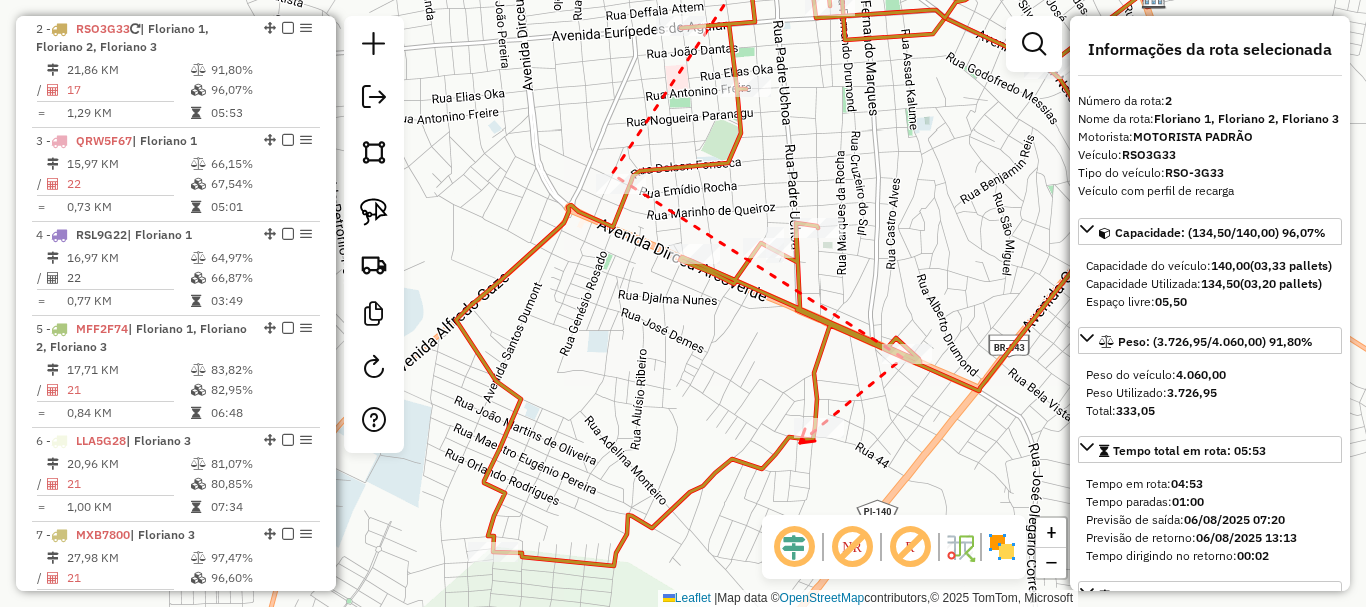 click 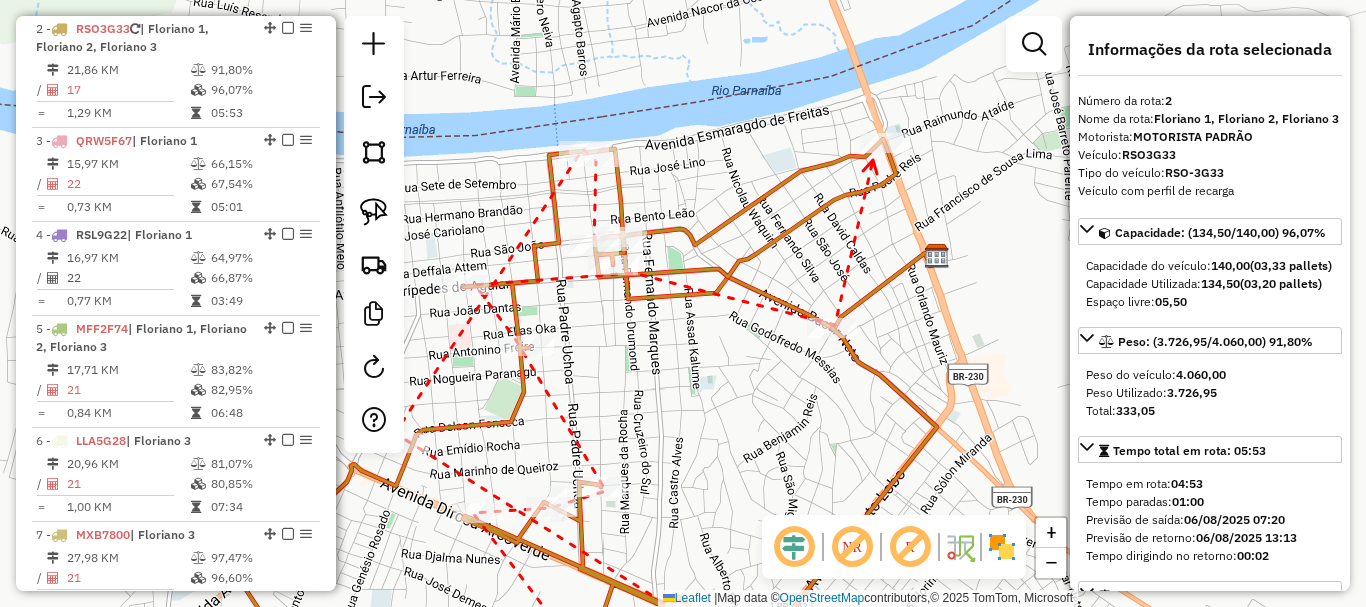 click 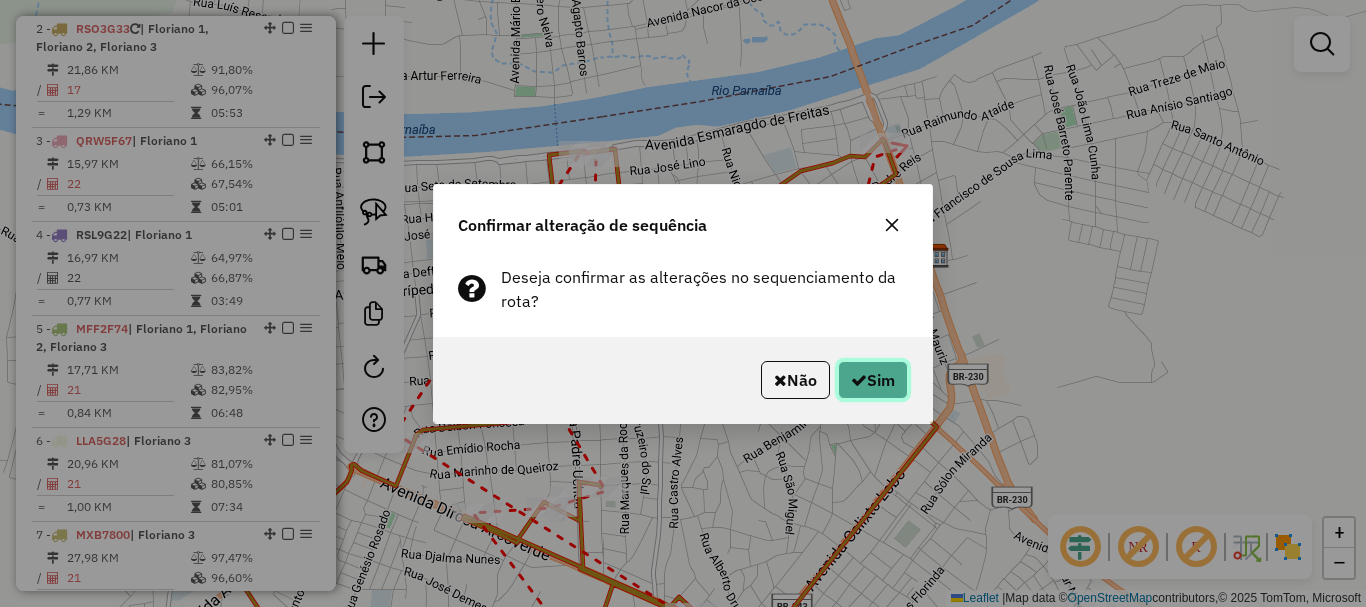 click on "Sim" 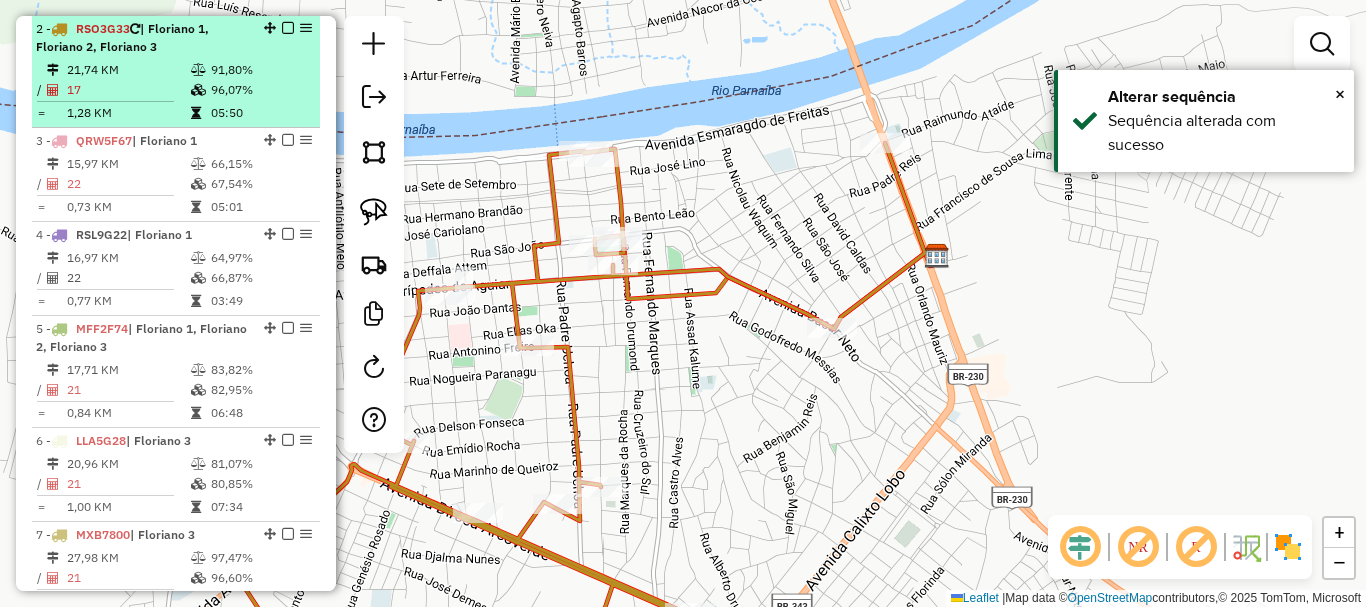 click at bounding box center (288, 28) 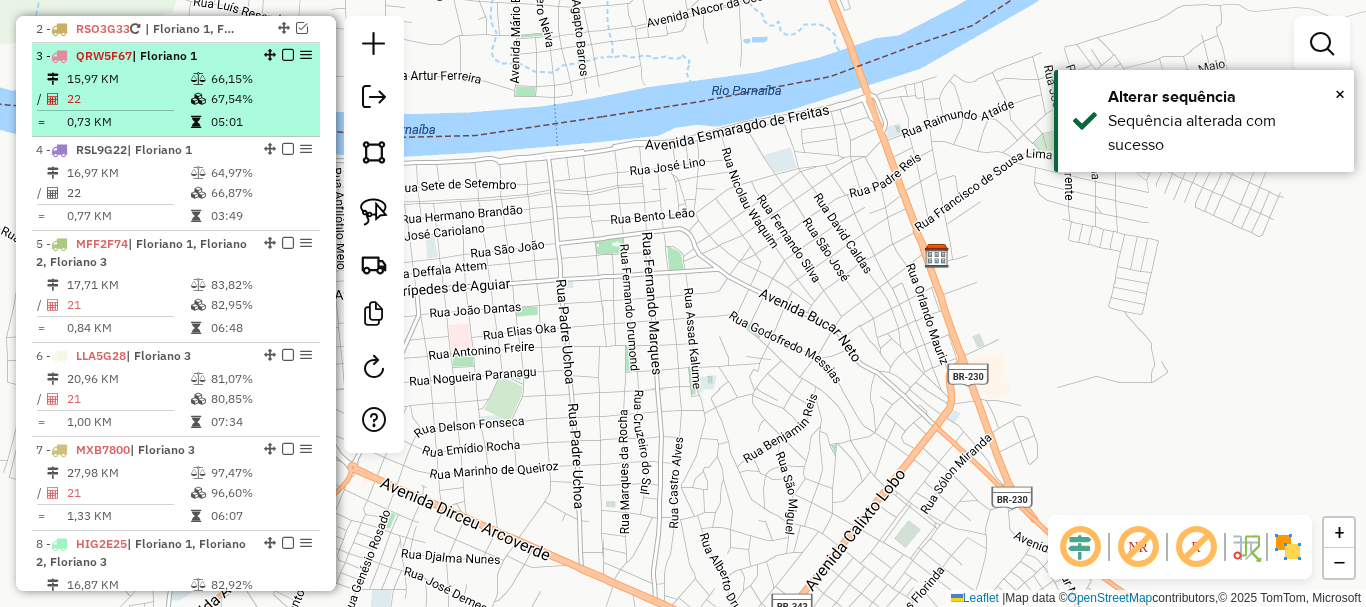 click on "05:01" at bounding box center [260, 122] 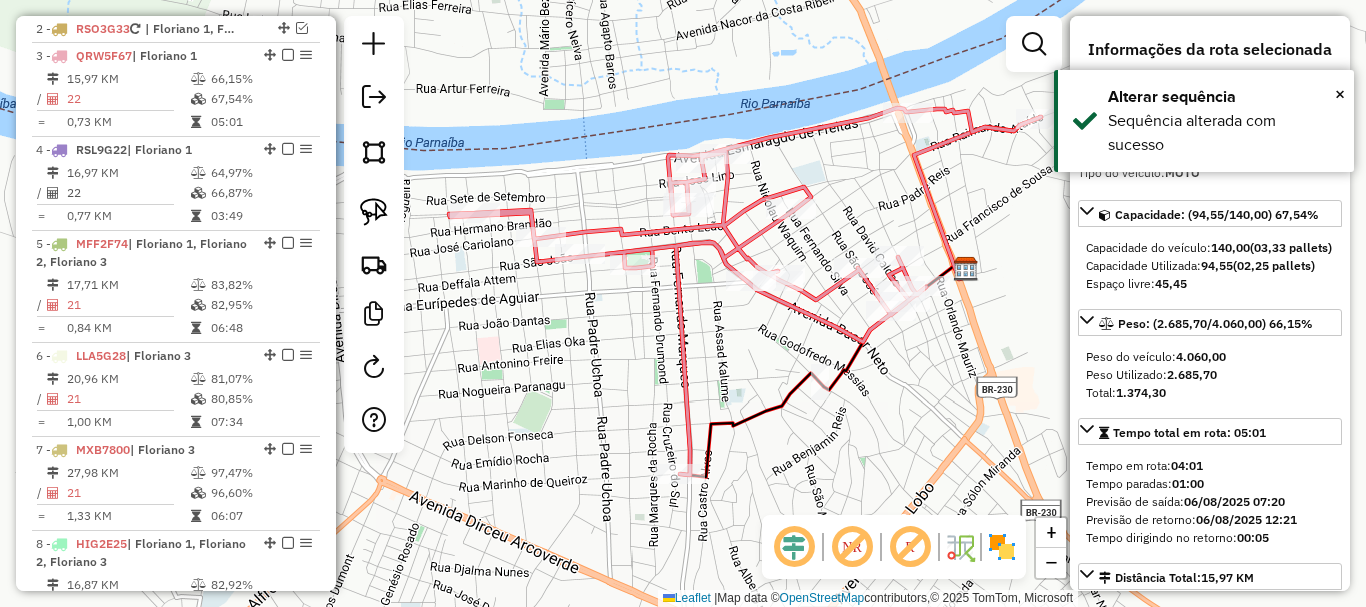 drag, startPoint x: 923, startPoint y: 200, endPoint x: 912, endPoint y: 193, distance: 13.038404 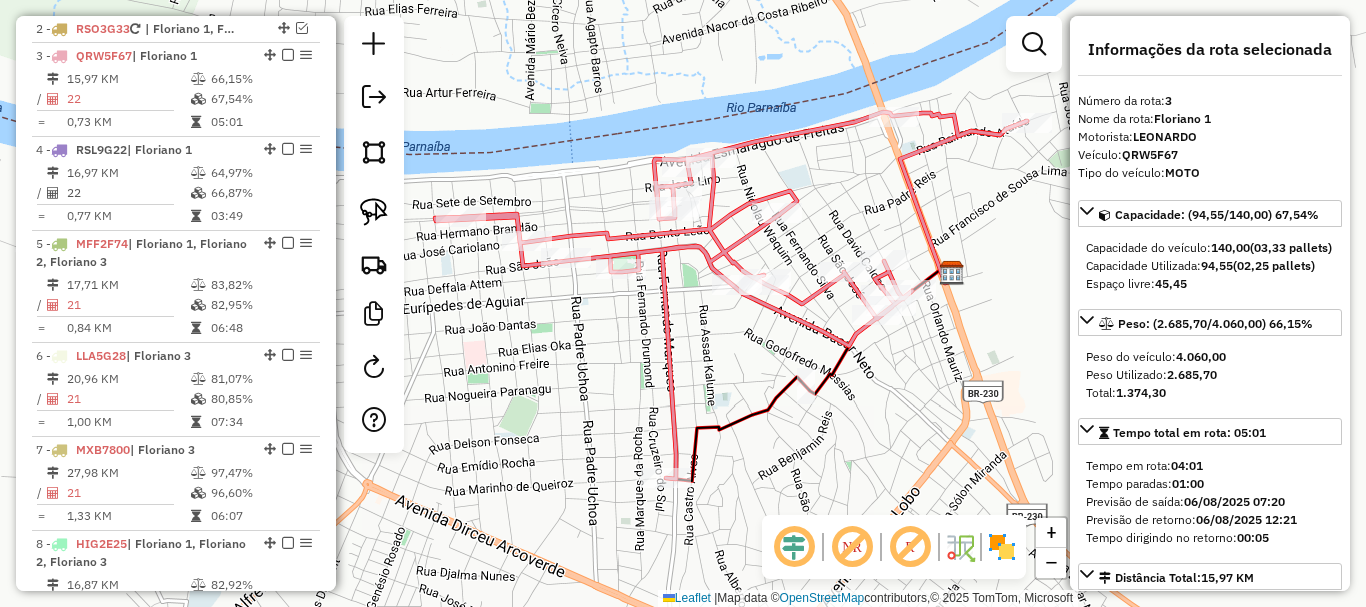 click 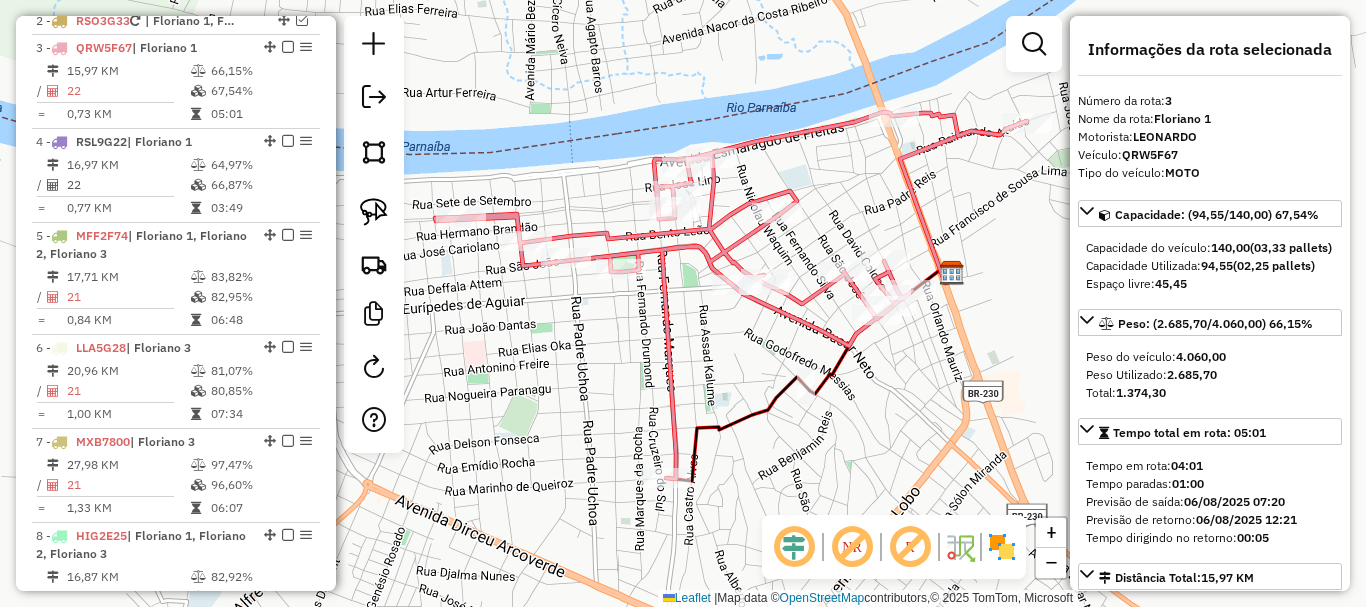 click 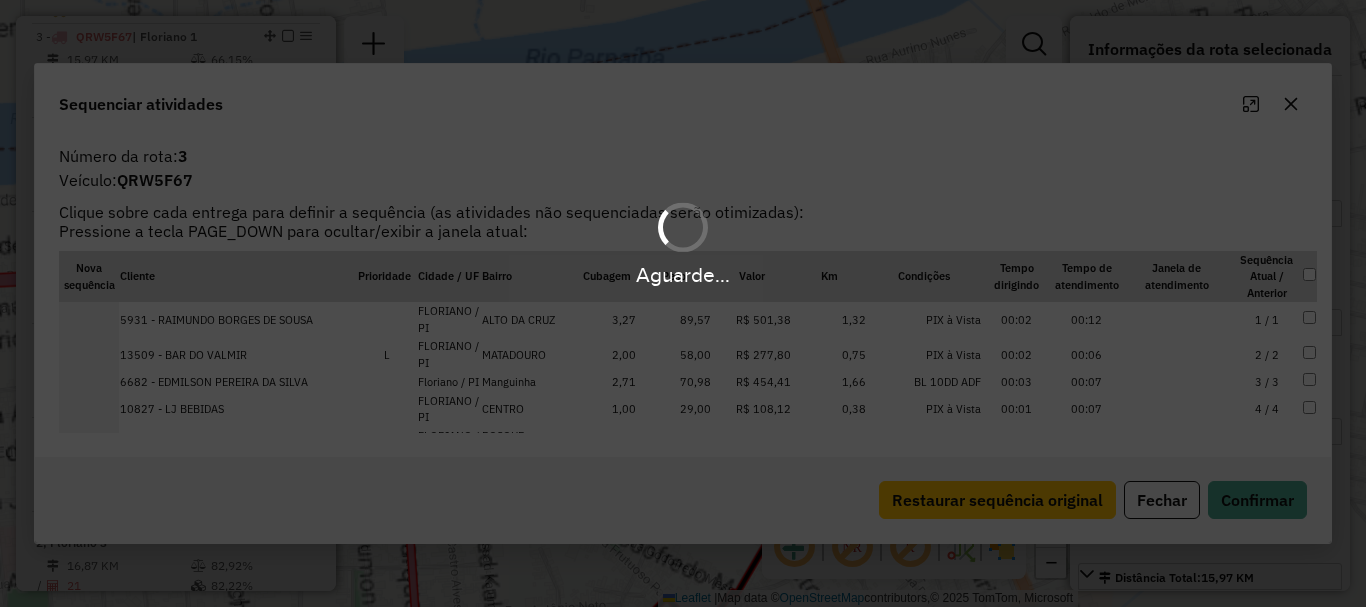 scroll, scrollTop: 828, scrollLeft: 0, axis: vertical 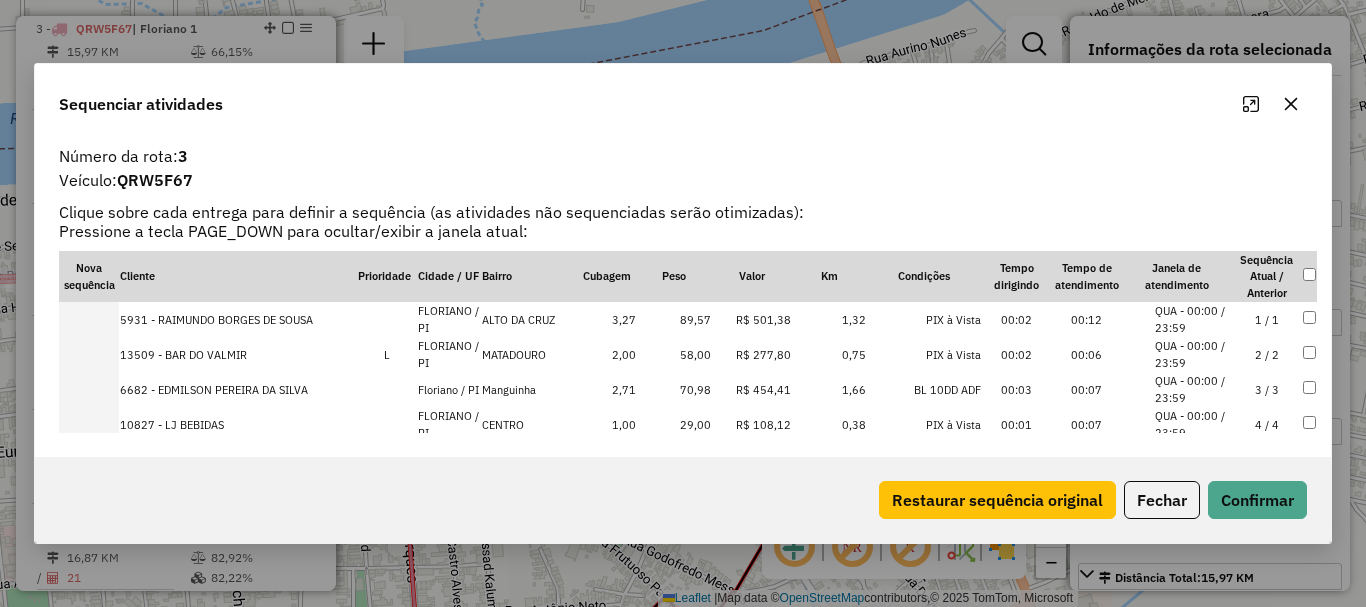 click 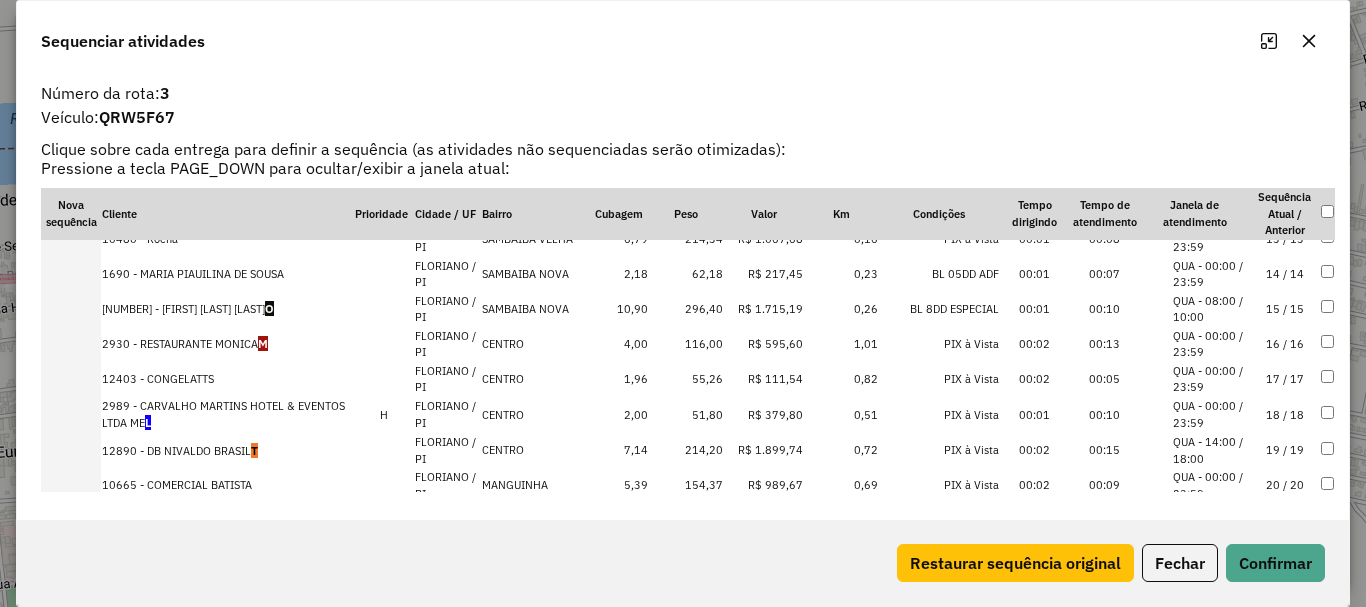 click on "2989 - CARVALHO MARTINS HOTEL & EVENTOS LTDA ME  L" at bounding box center (227, 415) 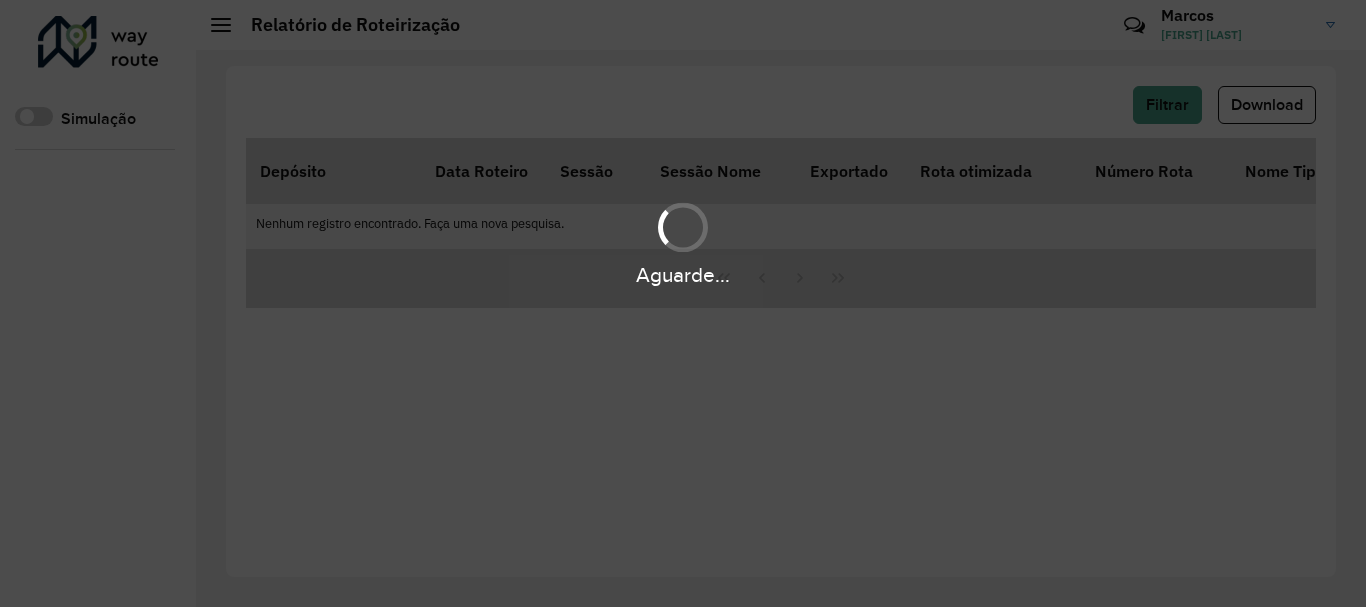 scroll, scrollTop: 0, scrollLeft: 0, axis: both 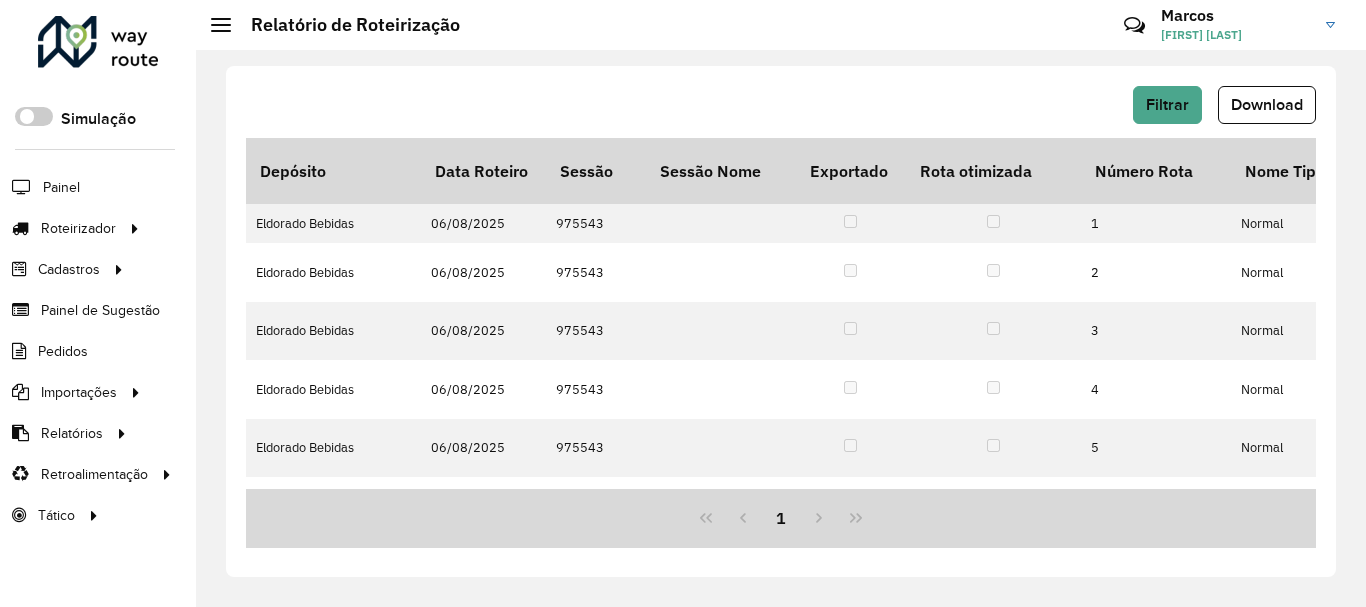 click on "Download" 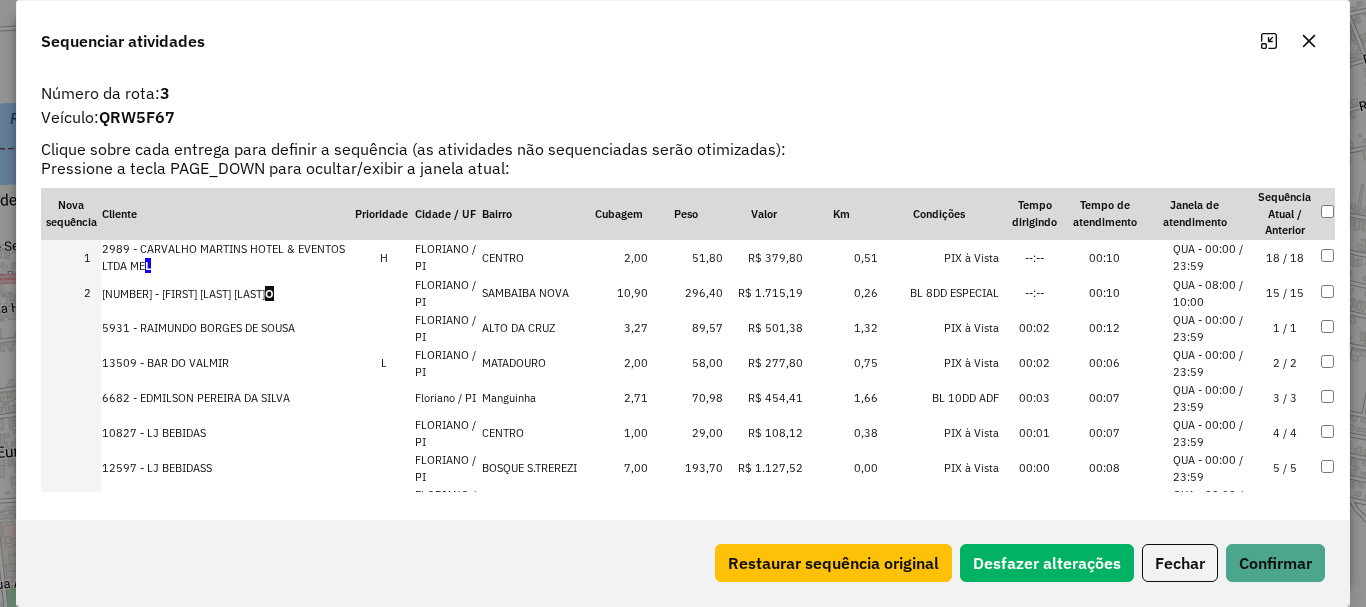 scroll, scrollTop: 0, scrollLeft: 0, axis: both 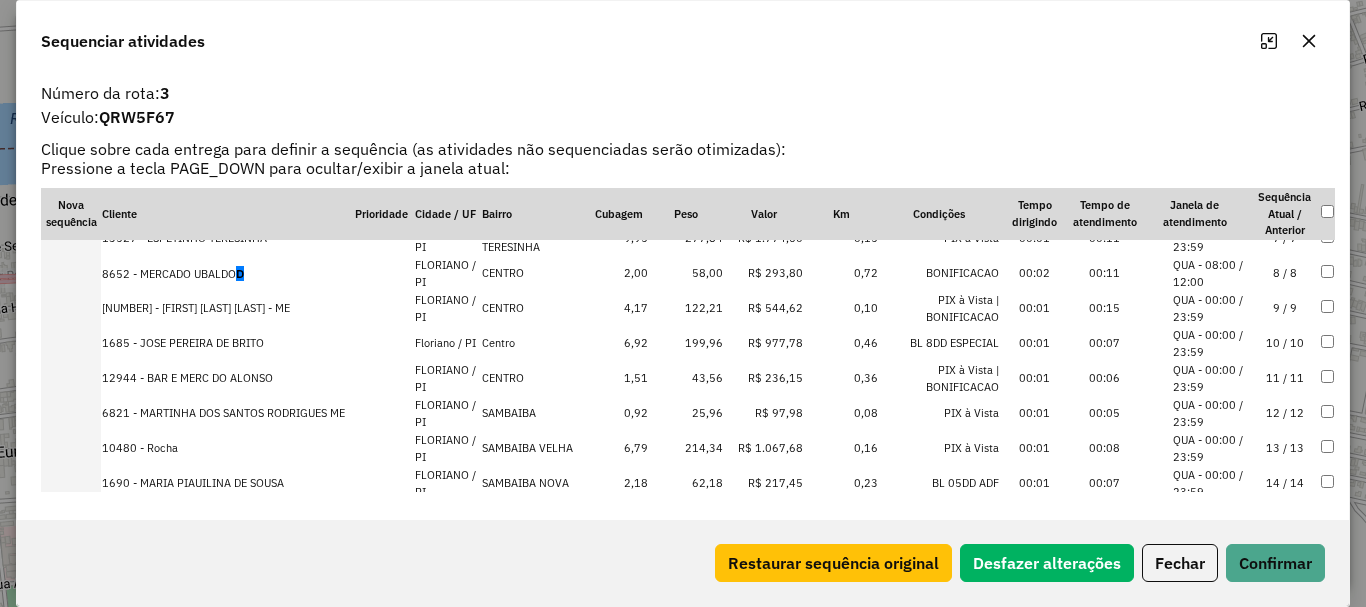 click on "8652 - MERCADO UBALDO  D" at bounding box center [227, 273] 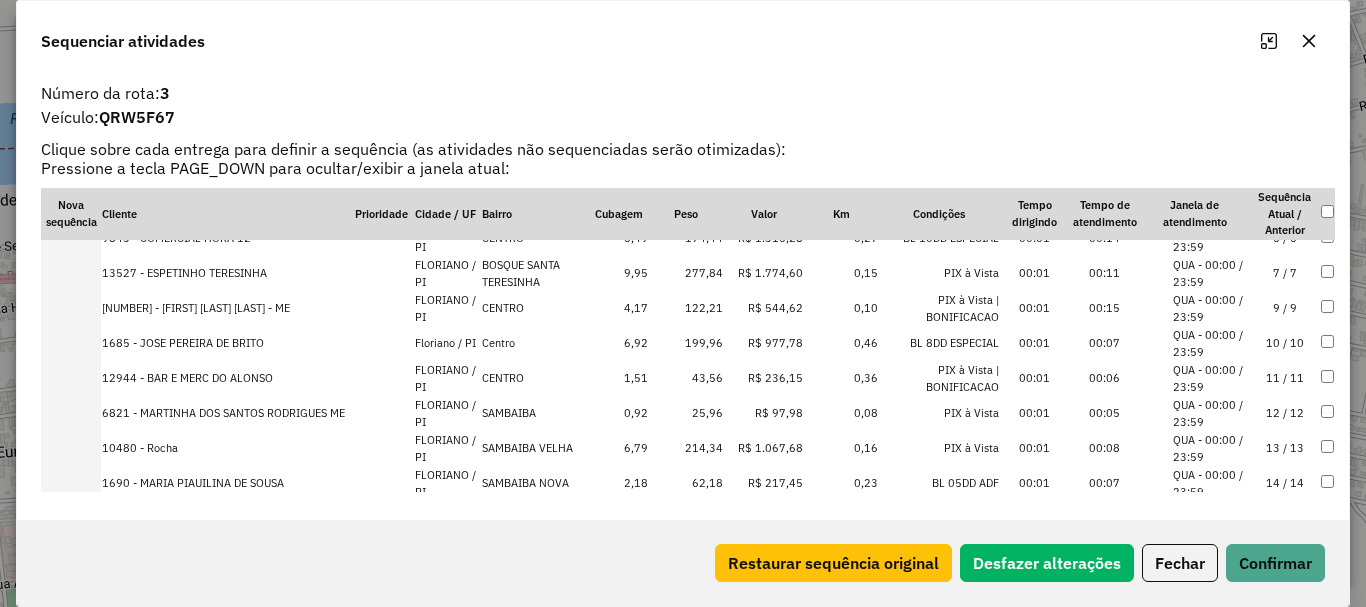 scroll, scrollTop: 335, scrollLeft: 0, axis: vertical 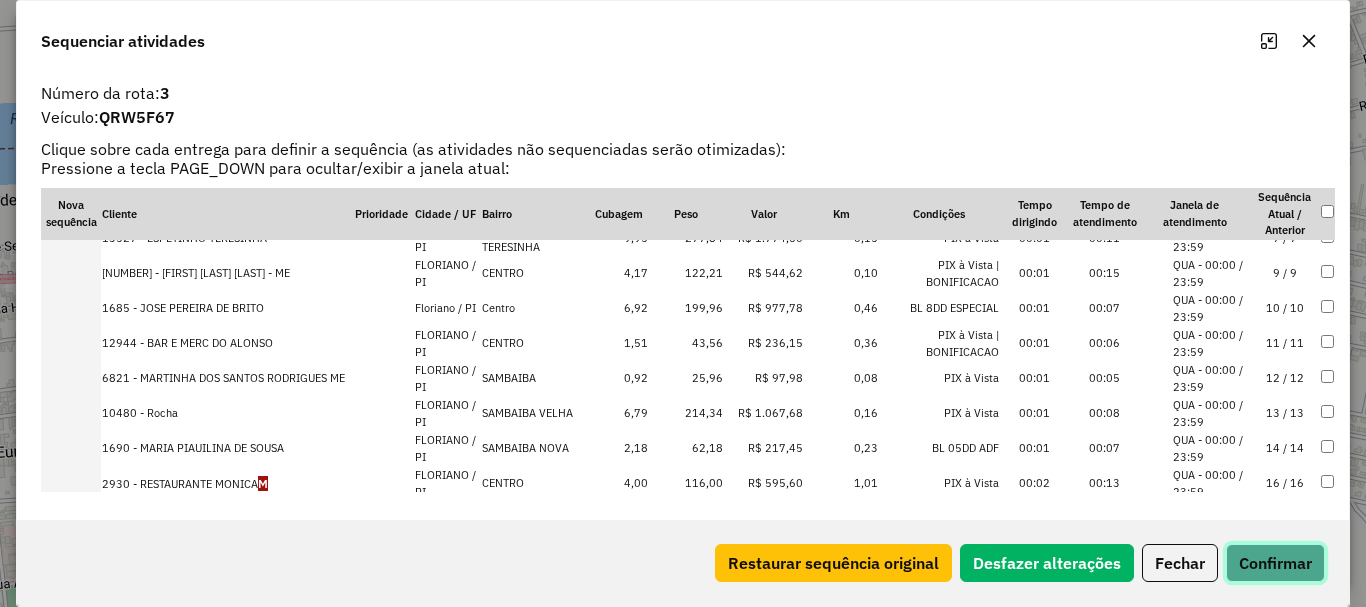 click on "Confirmar" 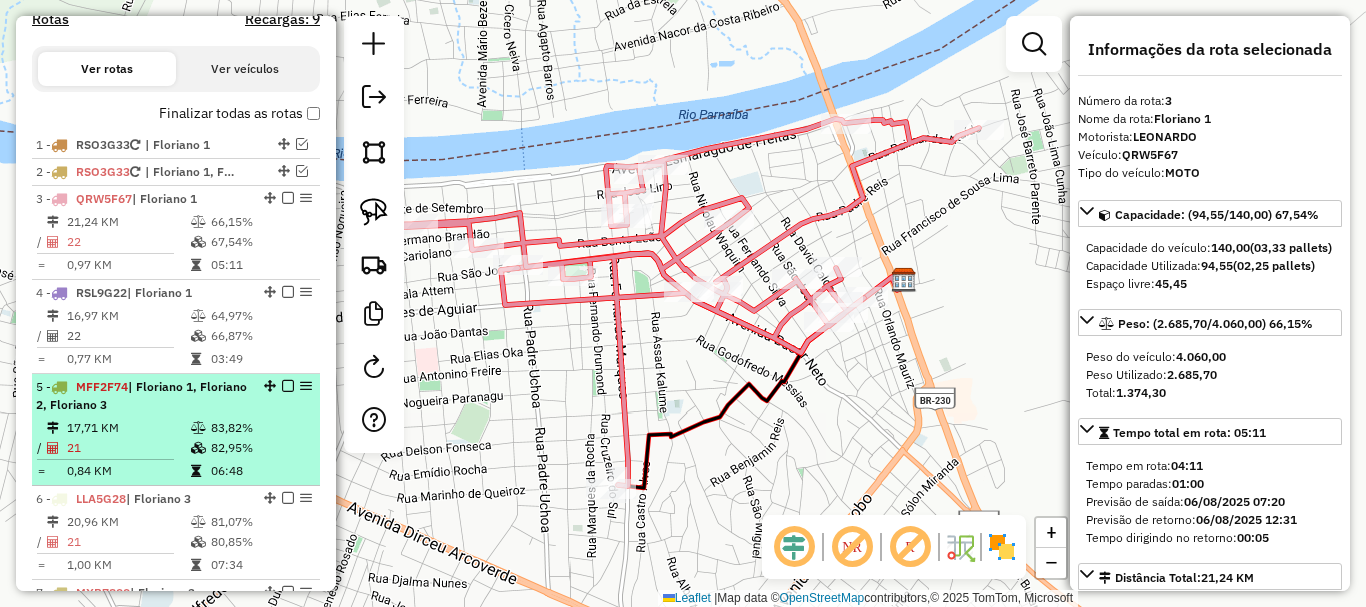 scroll, scrollTop: 628, scrollLeft: 0, axis: vertical 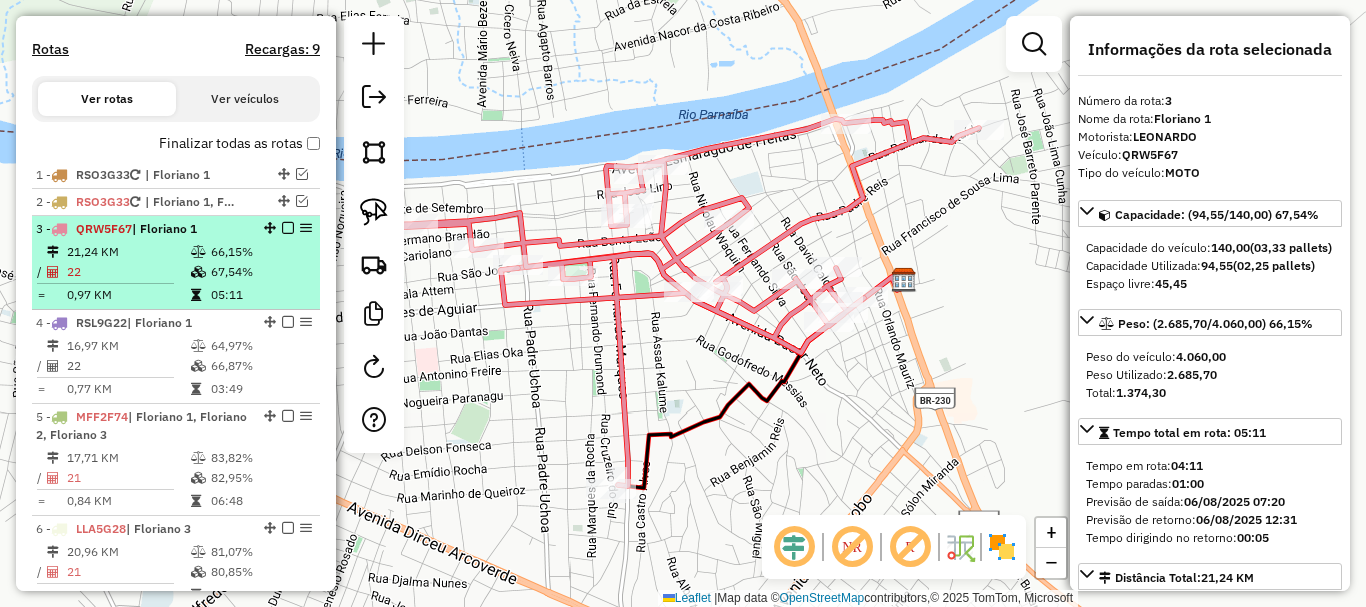 click at bounding box center (288, 228) 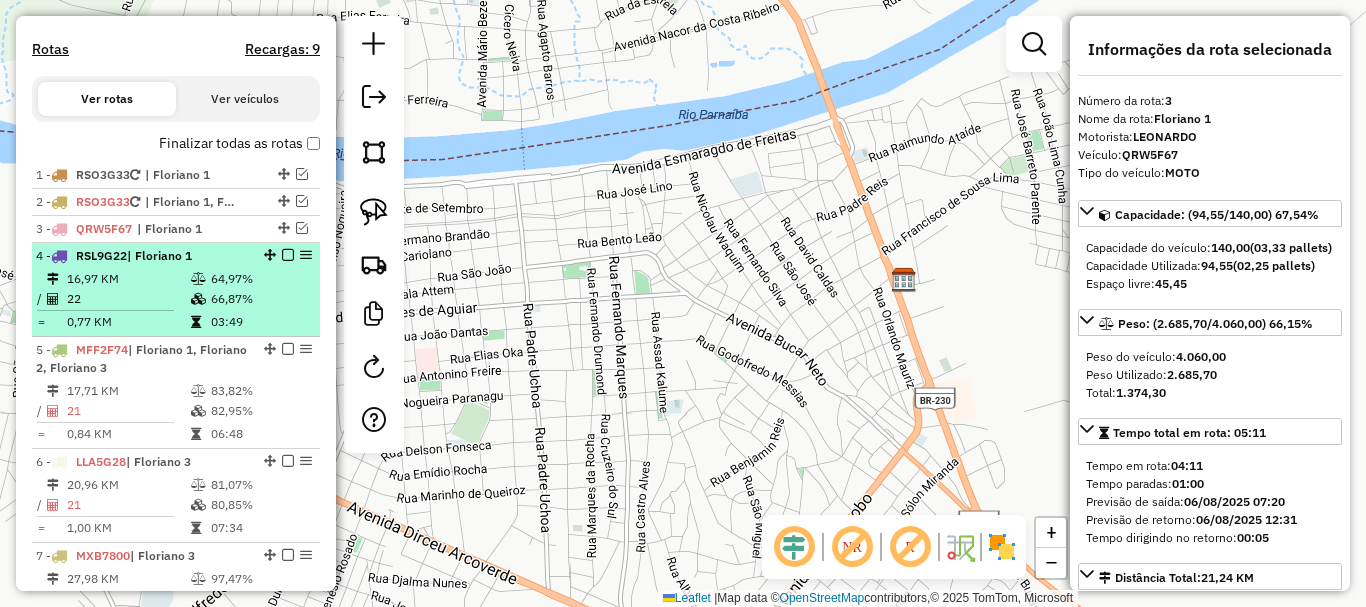 click on "64,97%" at bounding box center [260, 279] 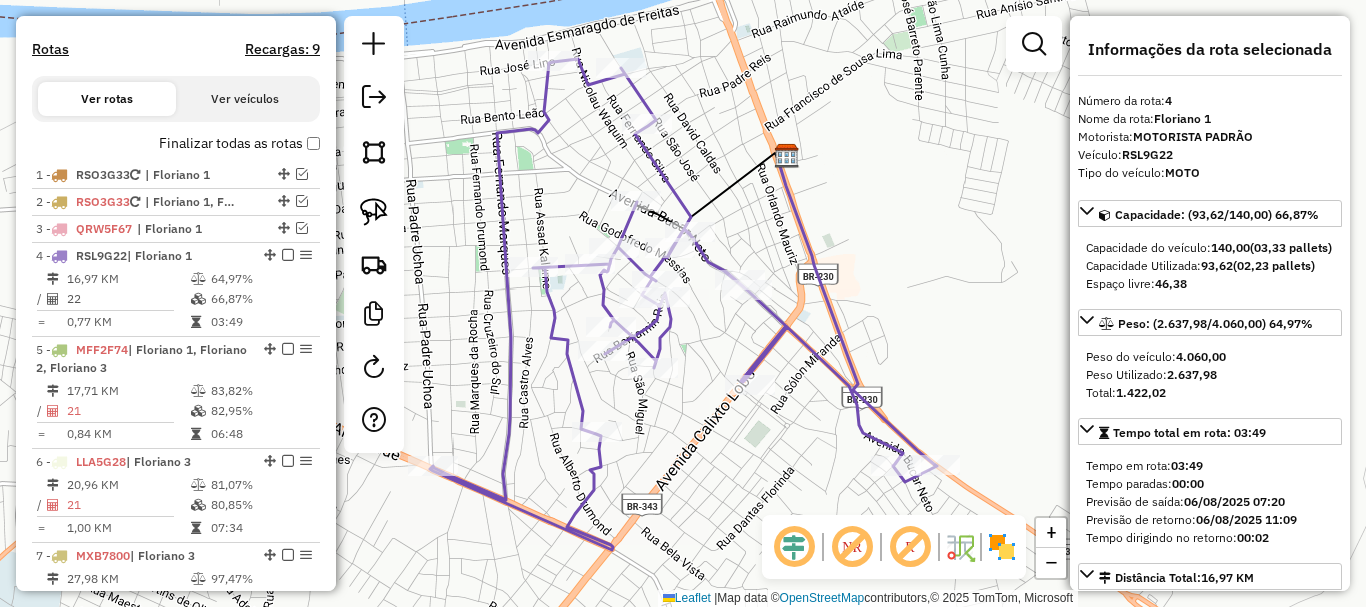 click 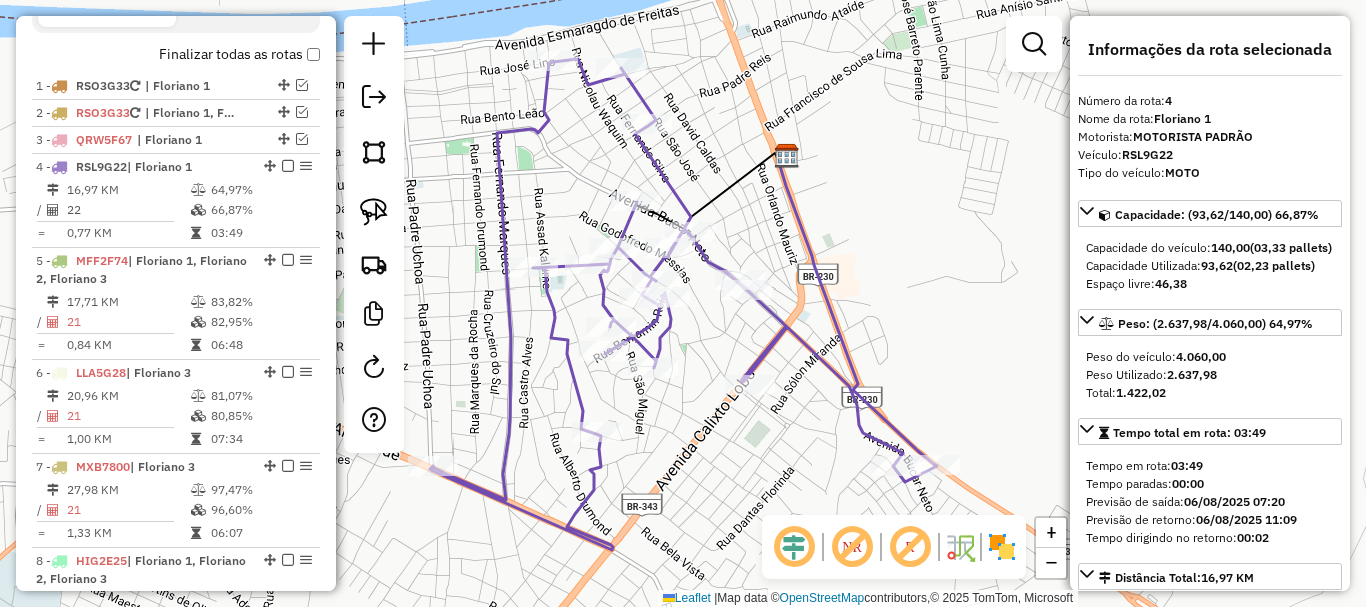 click 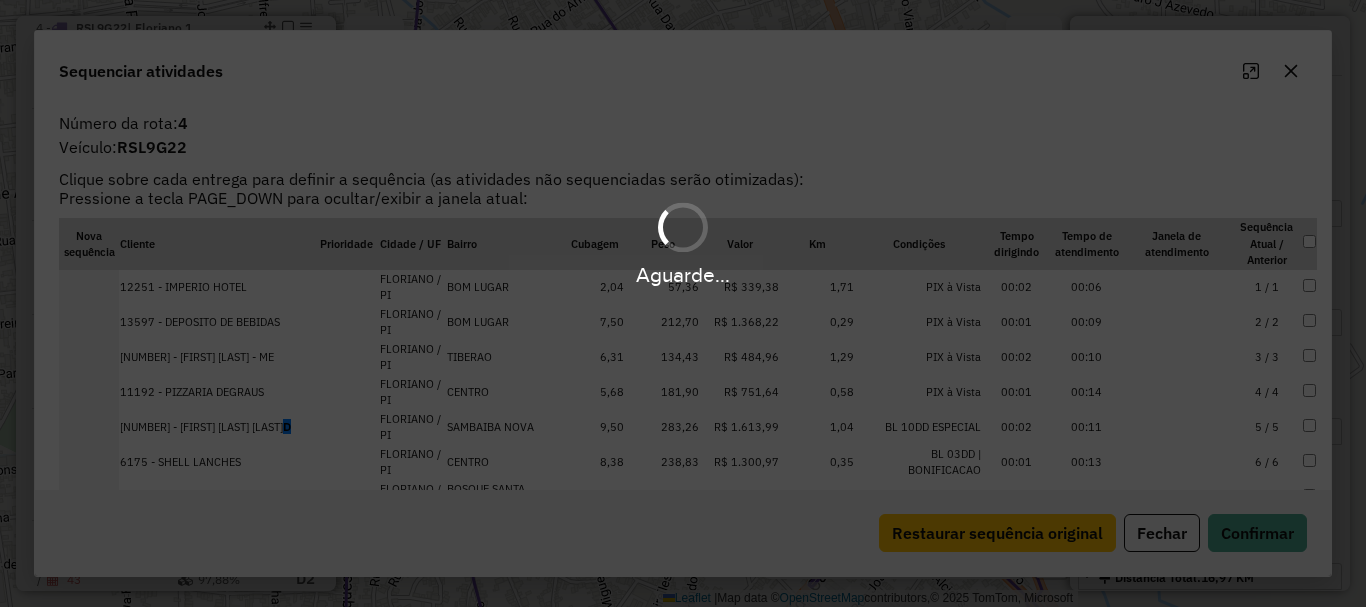 scroll, scrollTop: 855, scrollLeft: 0, axis: vertical 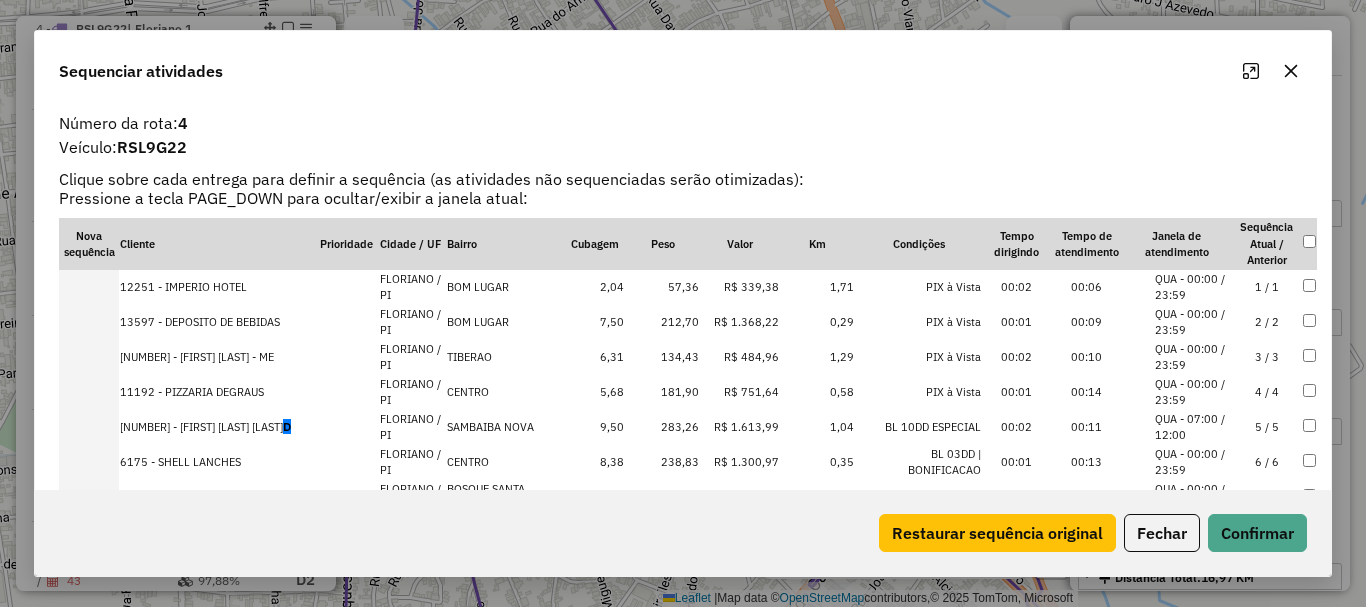 click on "[NUMBER] - [FIRST] [LAST] [LAST] [INITIAL]" at bounding box center (219, 427) 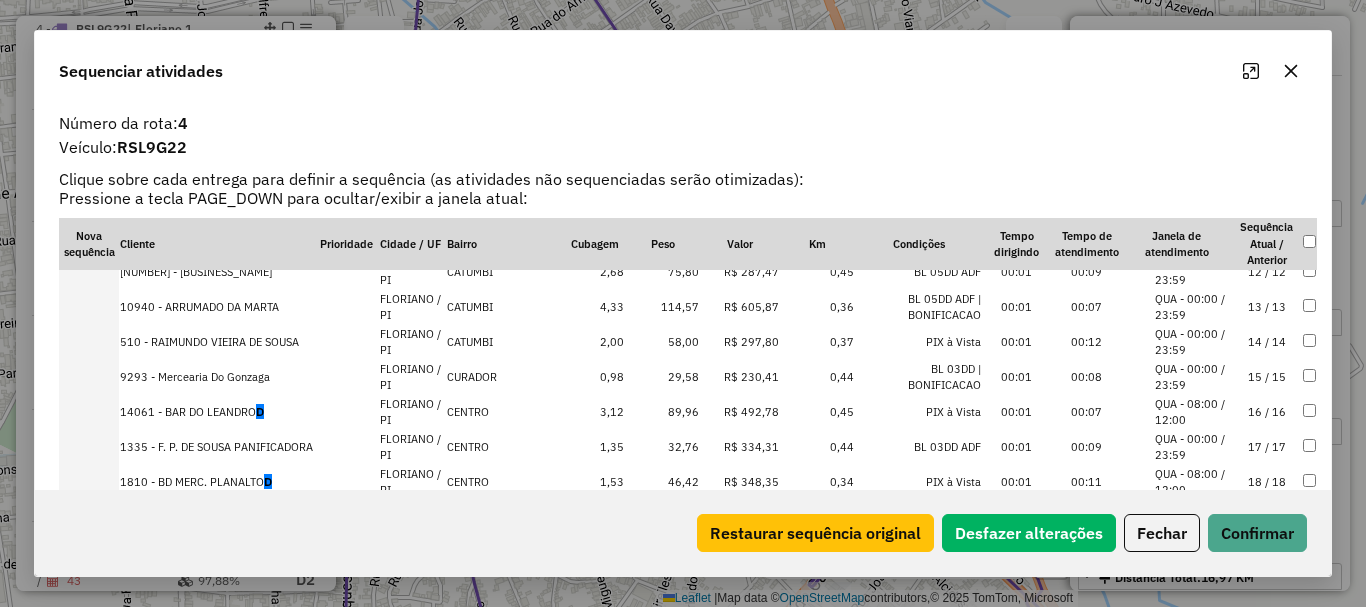 click on "[NUMBER] - [NUMBER] - [BUSINESS_NAME]" at bounding box center (219, 412) 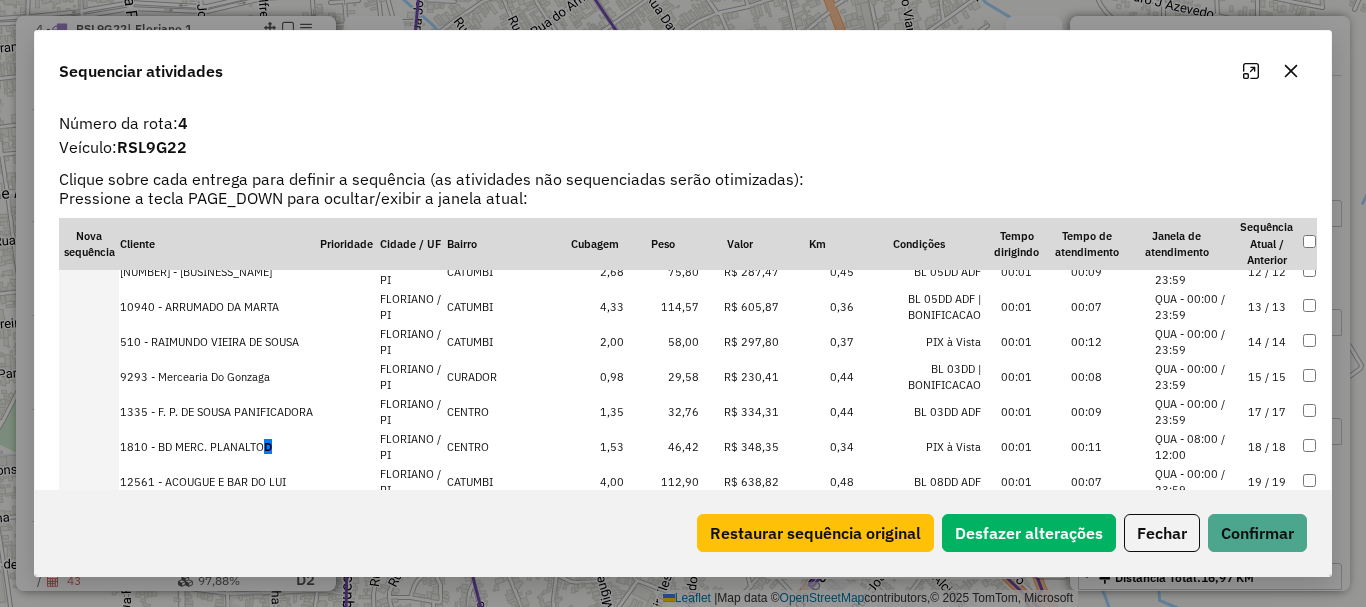 click on "[NUMBER] - [BUSINESS_NAME]" at bounding box center (219, 447) 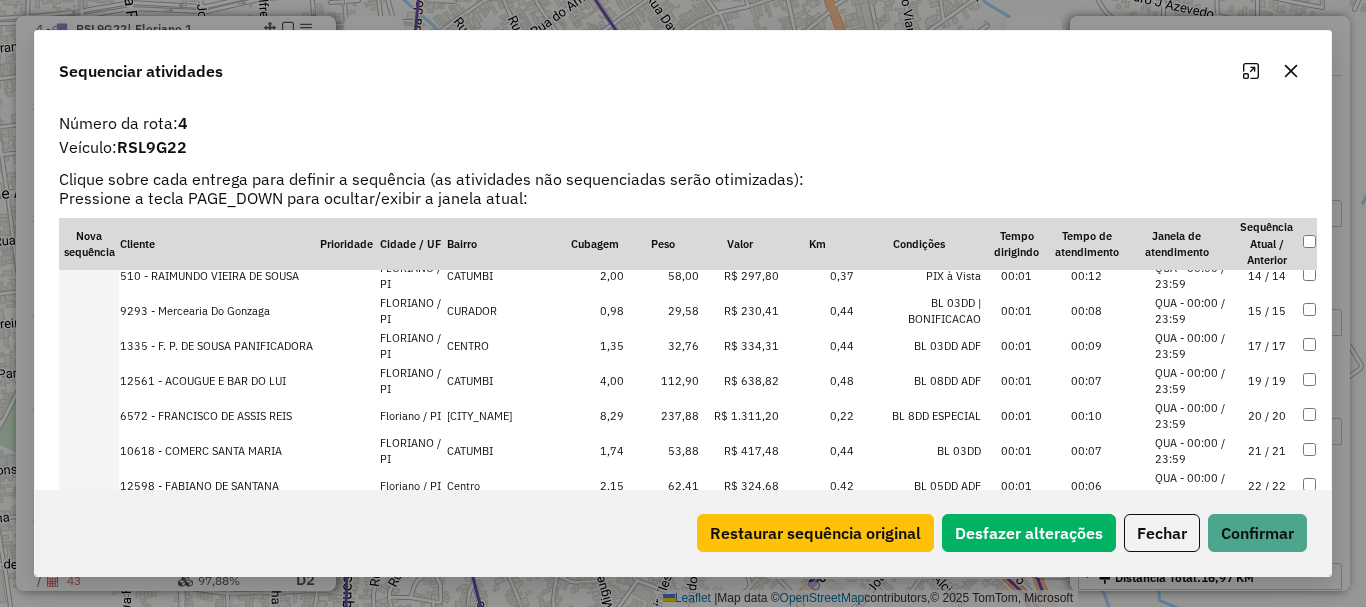 scroll, scrollTop: 538, scrollLeft: 0, axis: vertical 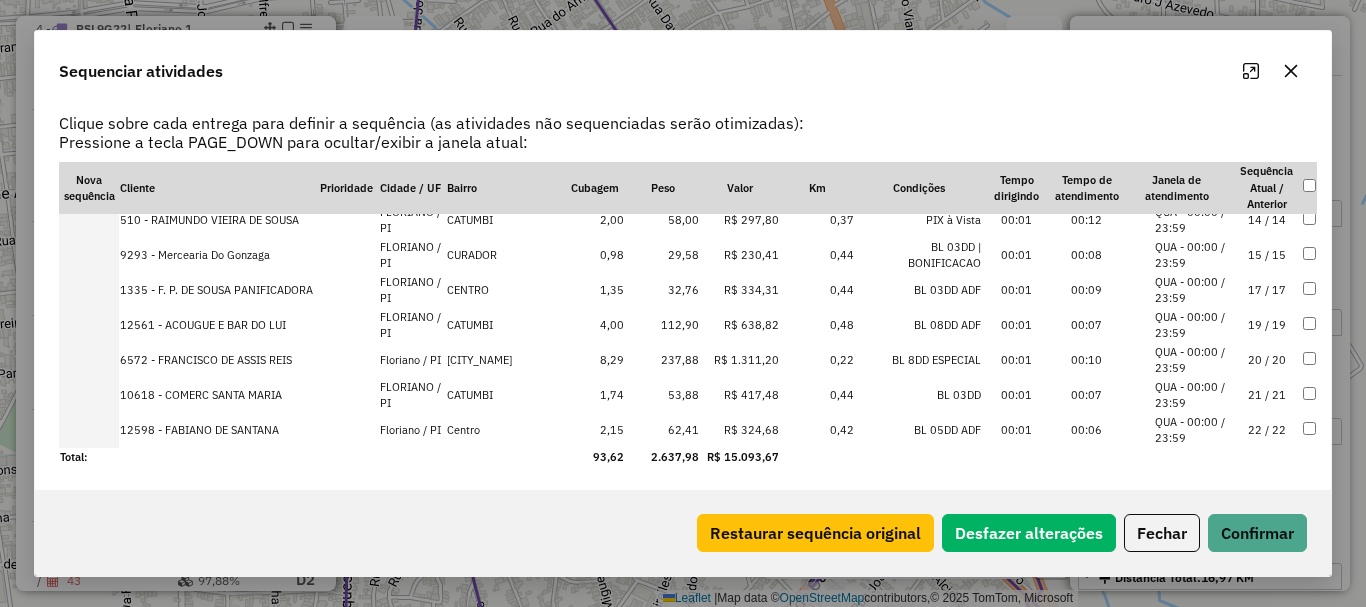 click on "Restaurar sequência original   Desfazer alterações   Fechar   Confirmar" 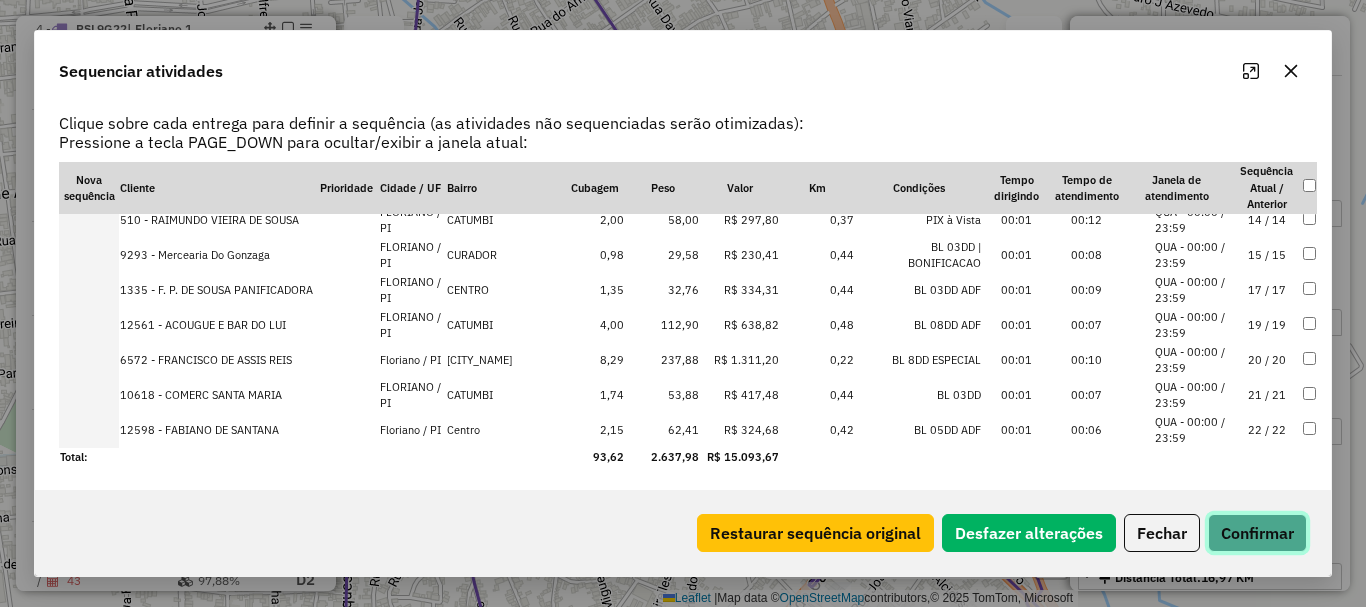 click on "Confirmar" 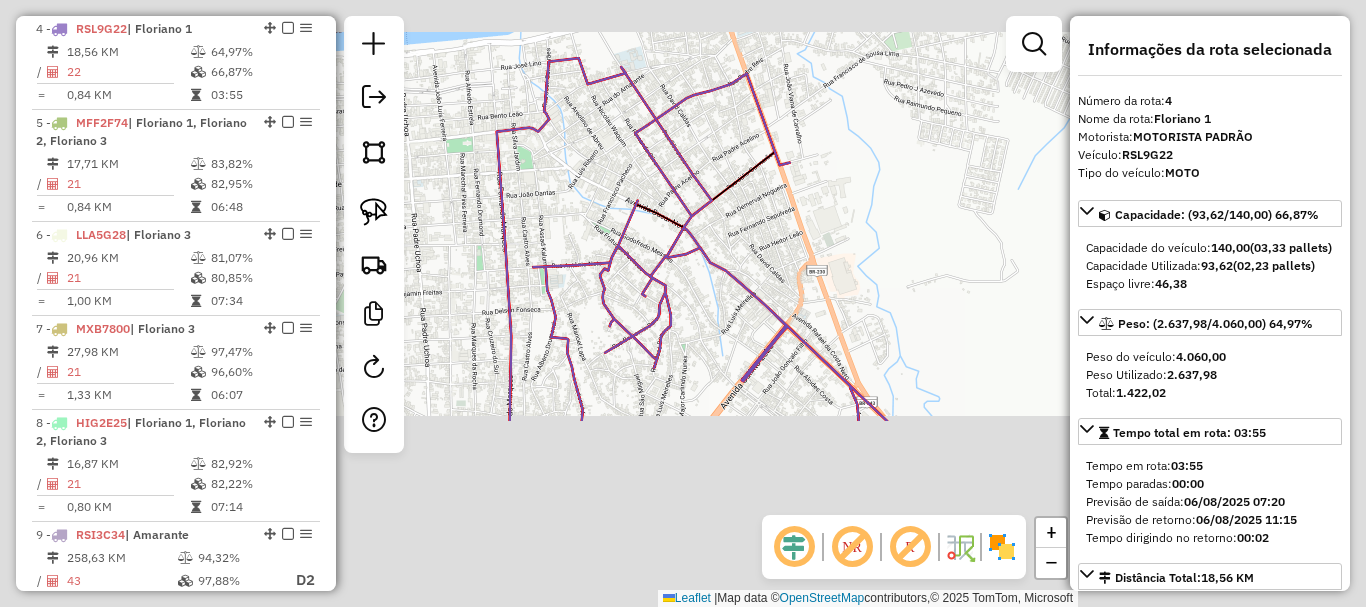 scroll, scrollTop: 0, scrollLeft: 0, axis: both 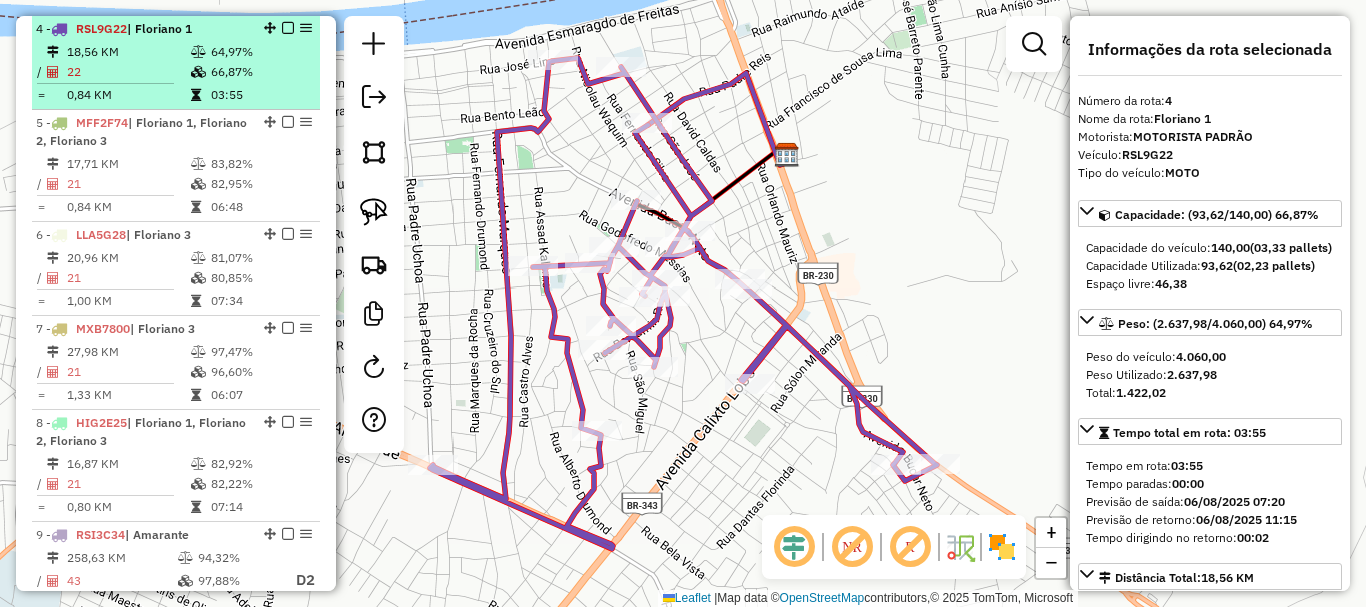 click at bounding box center (288, 28) 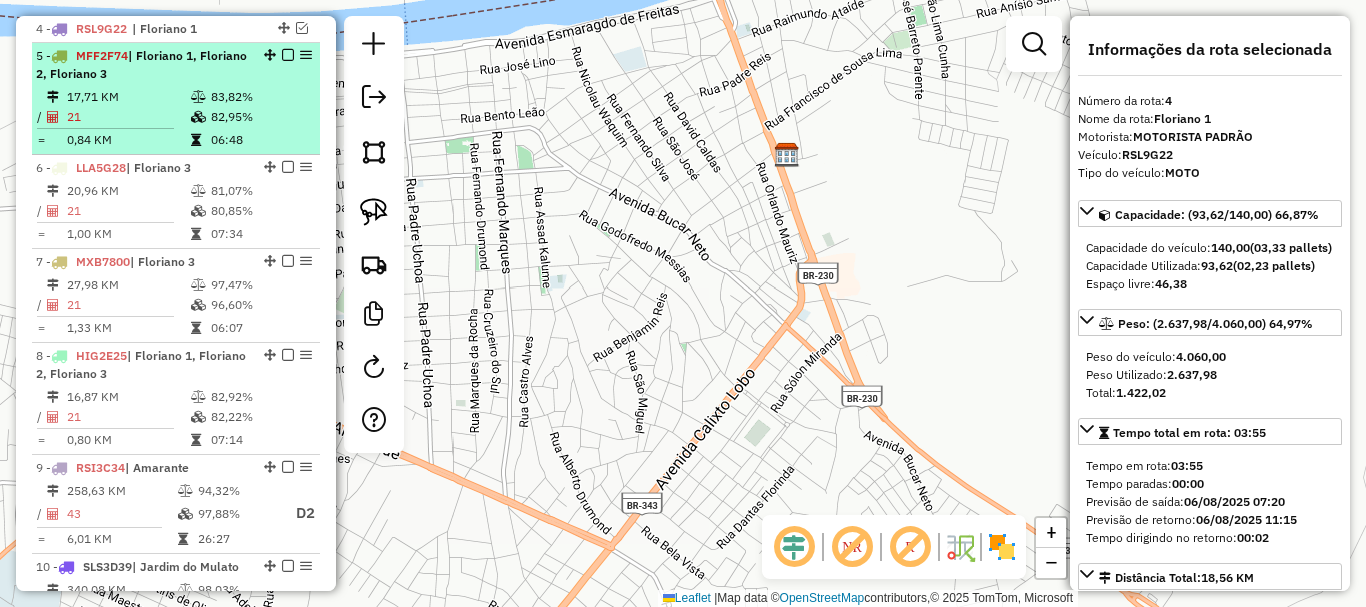 click on "83,82%" at bounding box center (260, 97) 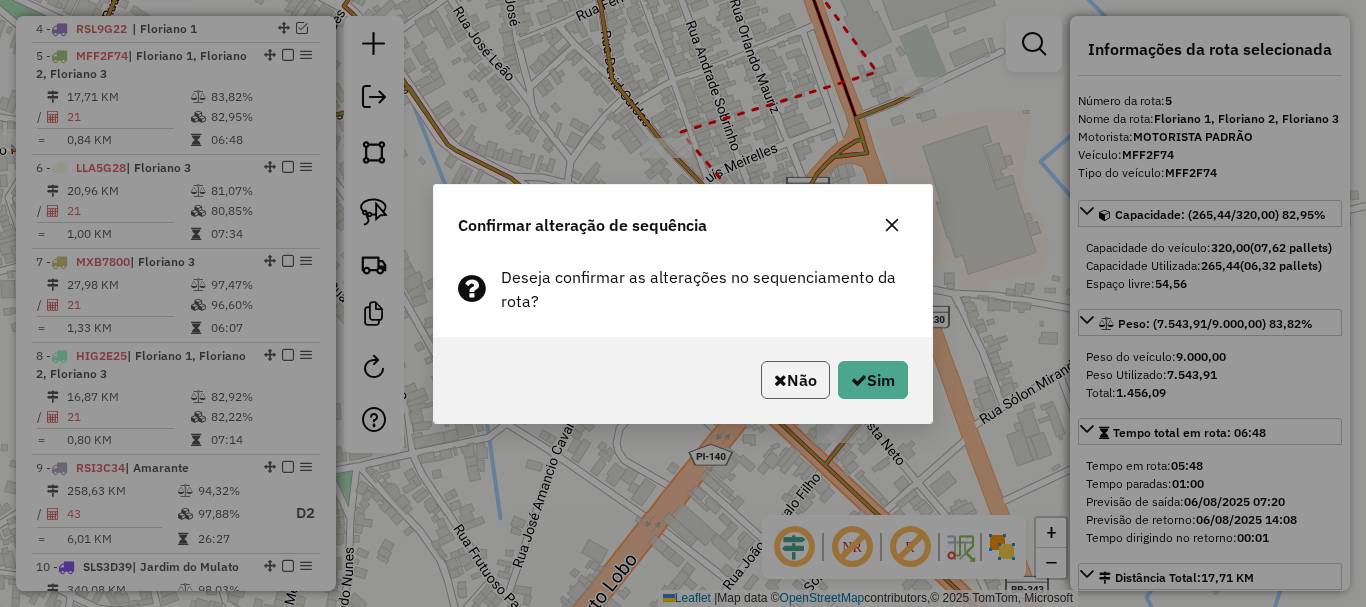 click on "Não" 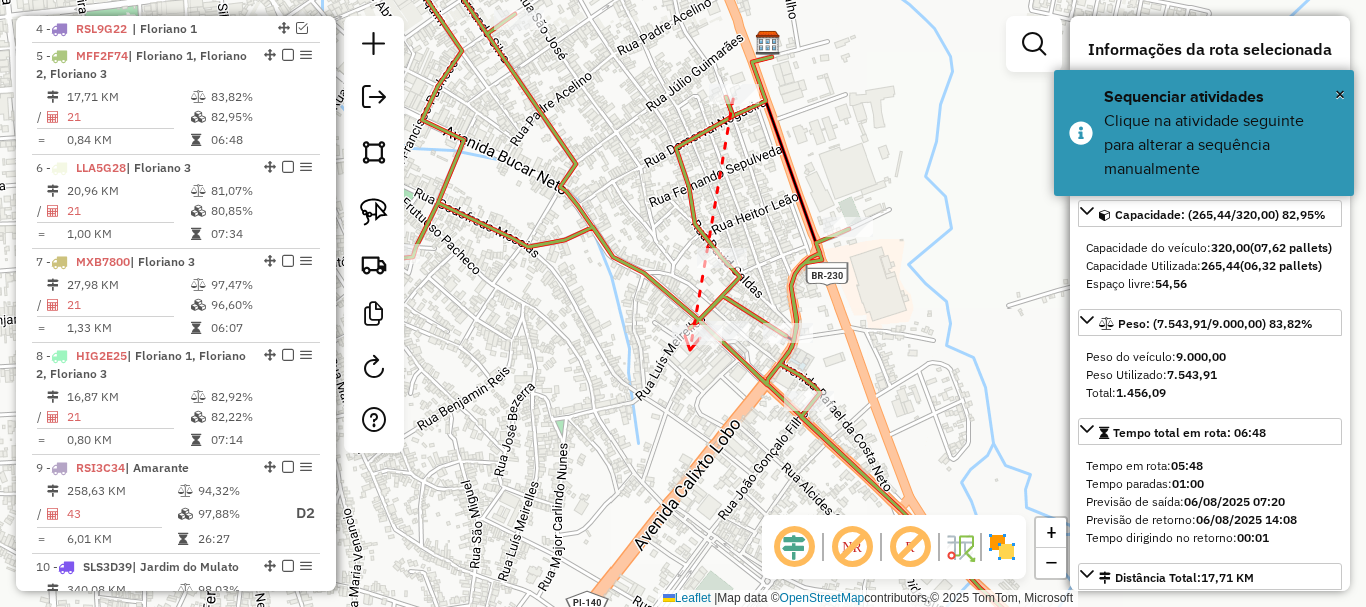 click 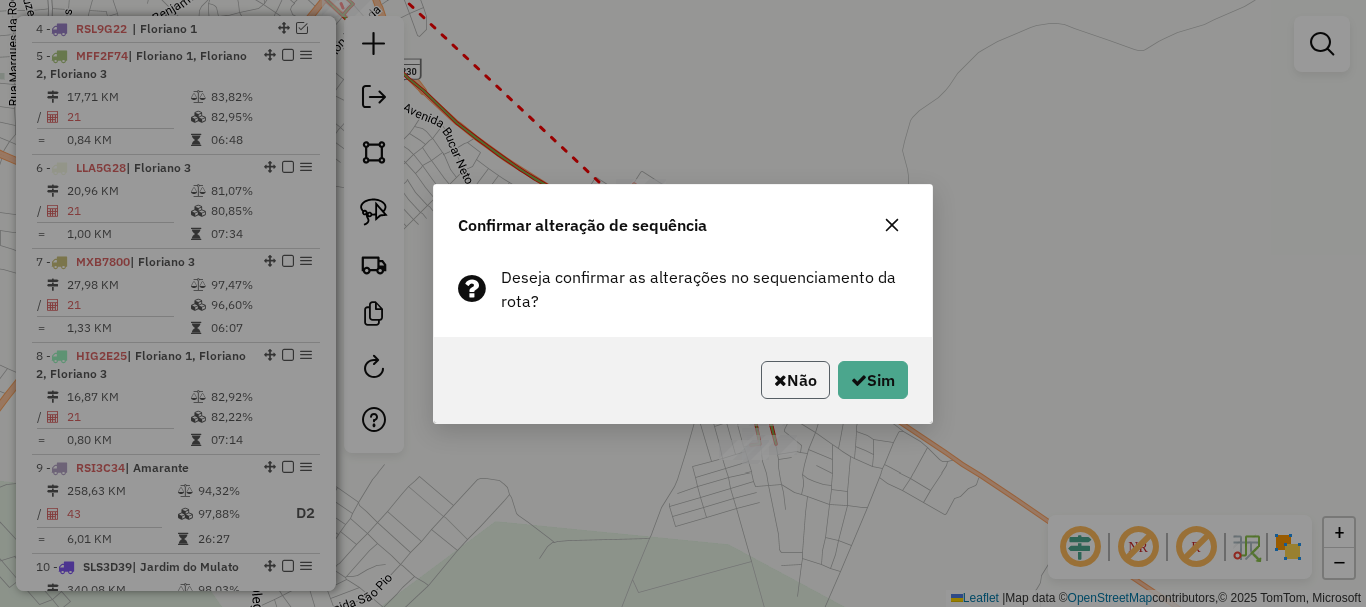 click on "Não" 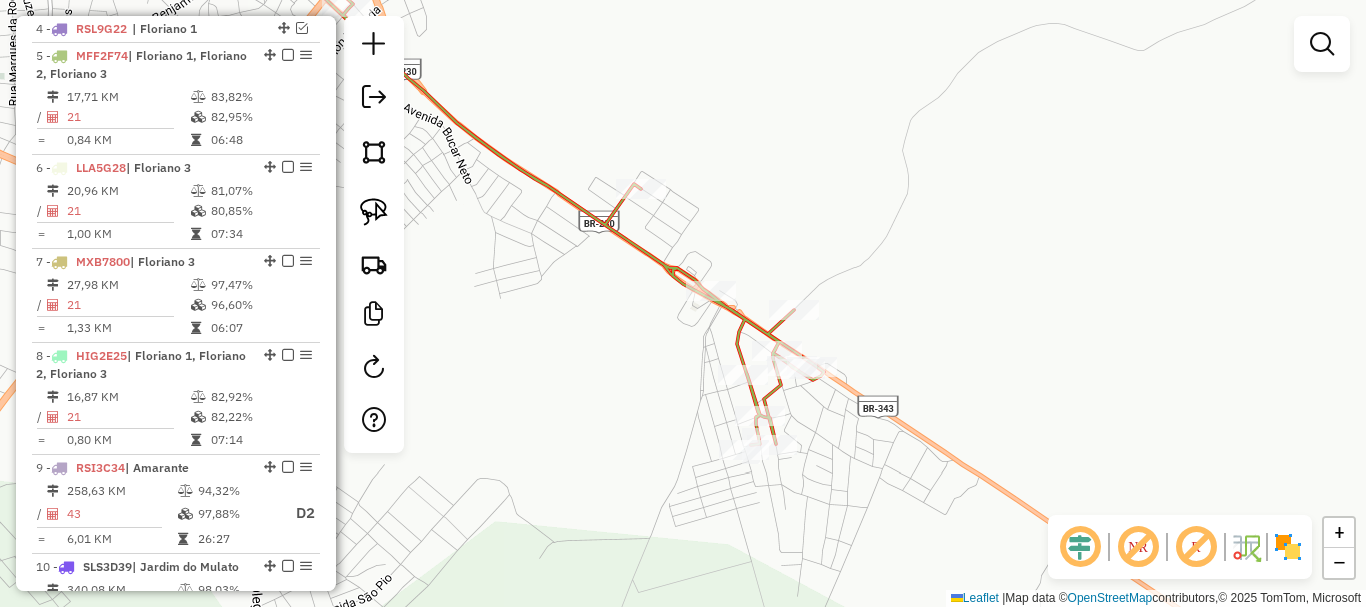 drag, startPoint x: 800, startPoint y: 345, endPoint x: 863, endPoint y: 364, distance: 65.802734 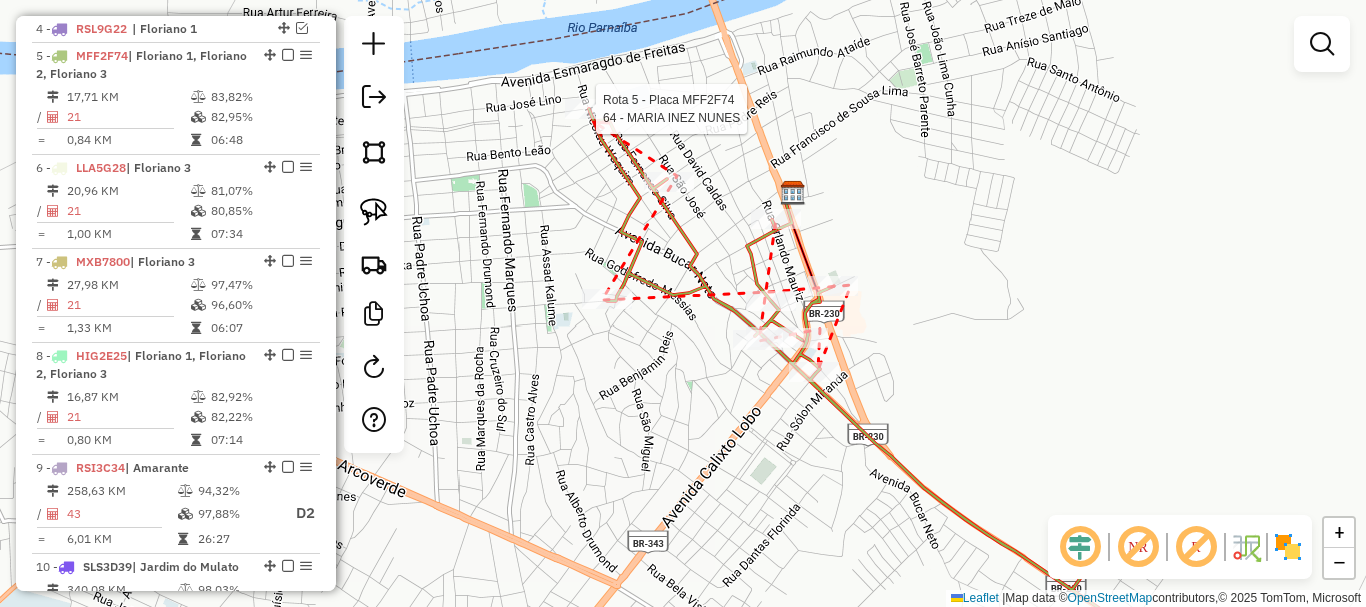 click 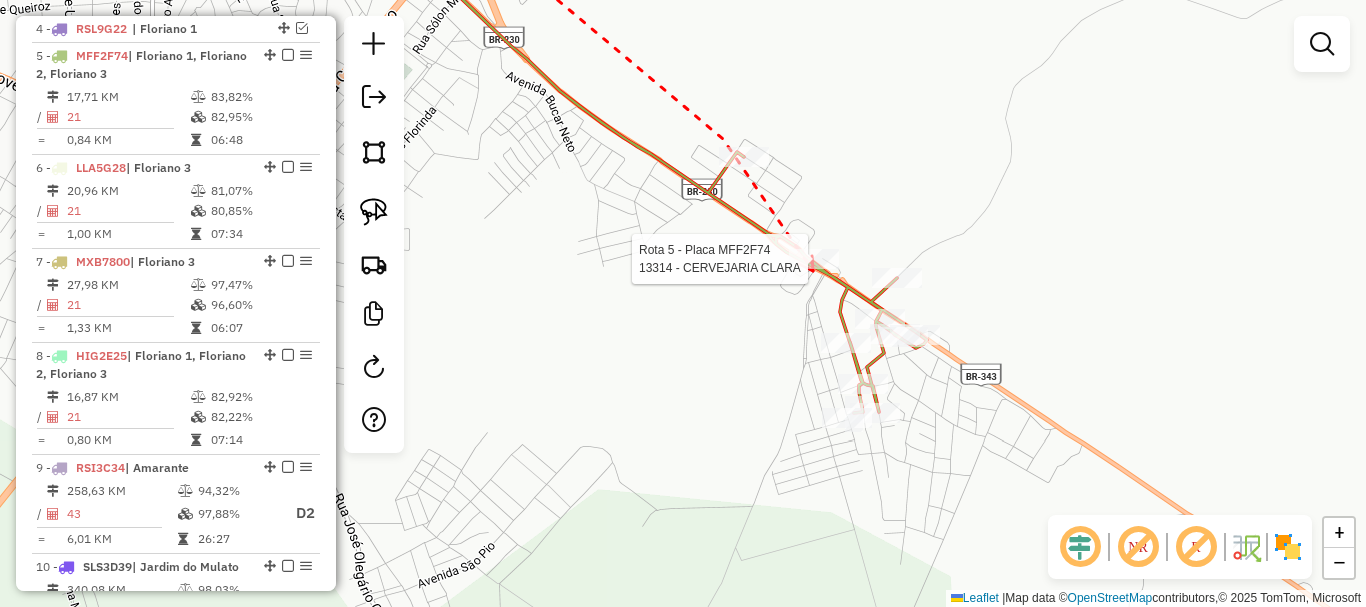 click 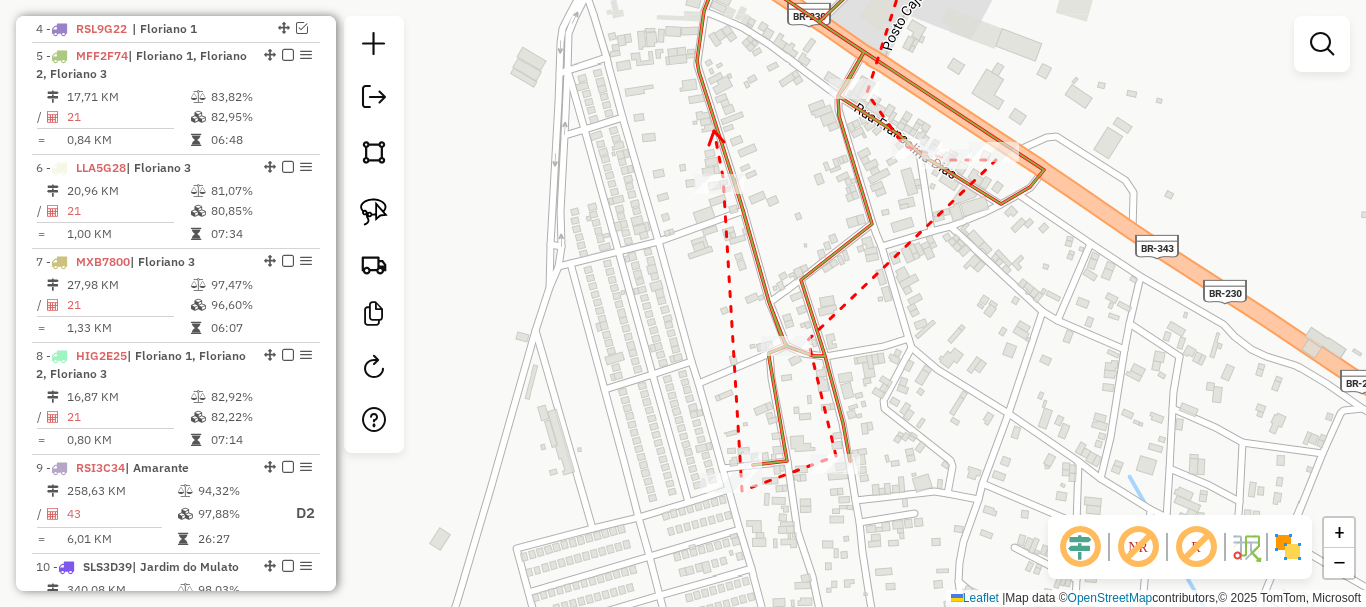 drag, startPoint x: 715, startPoint y: 132, endPoint x: 896, endPoint y: 358, distance: 289.5462 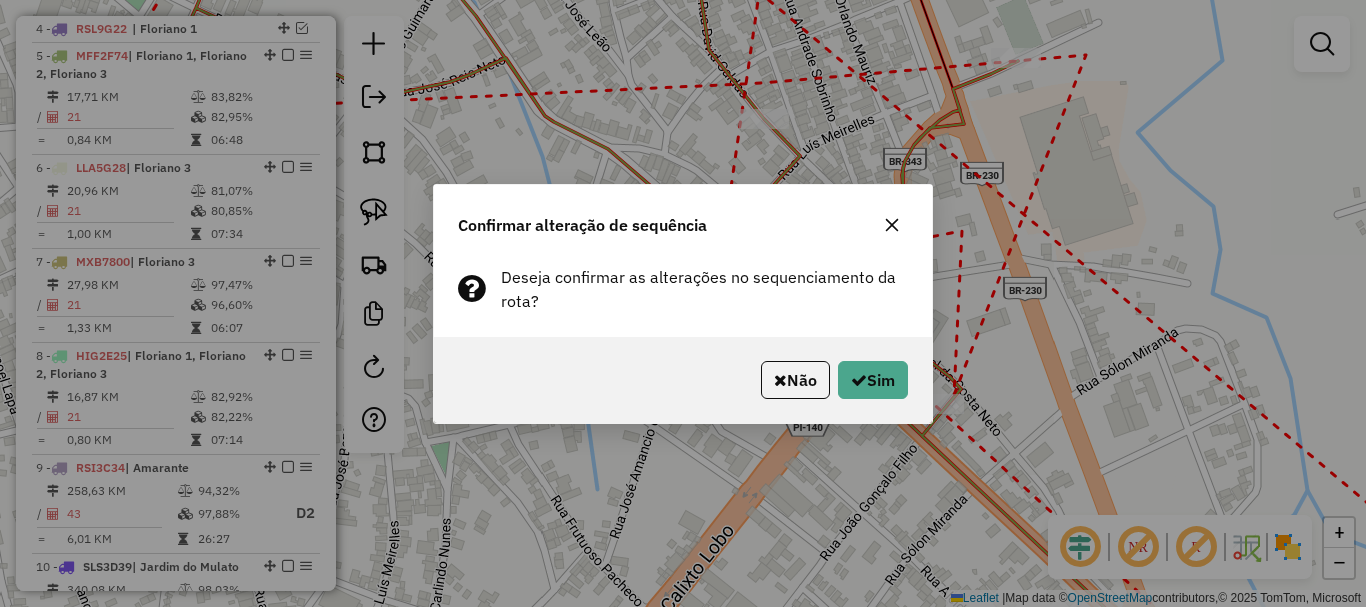 click on "Não   Sim" 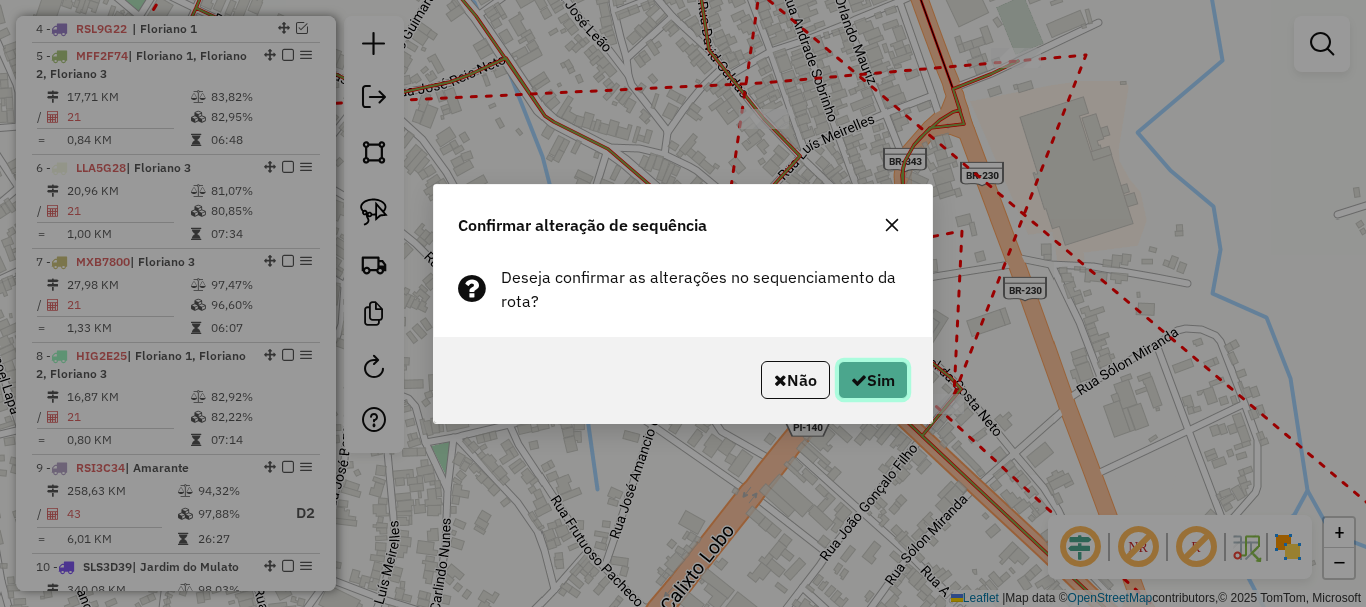 click on "Sim" 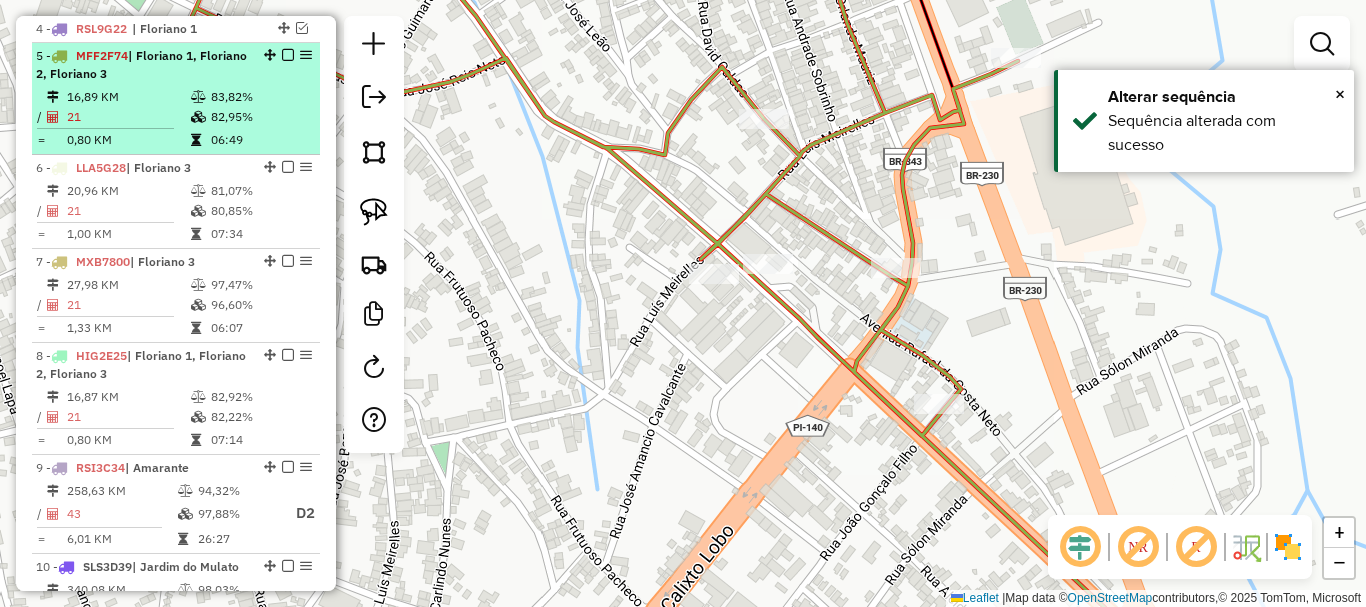 click at bounding box center (288, 55) 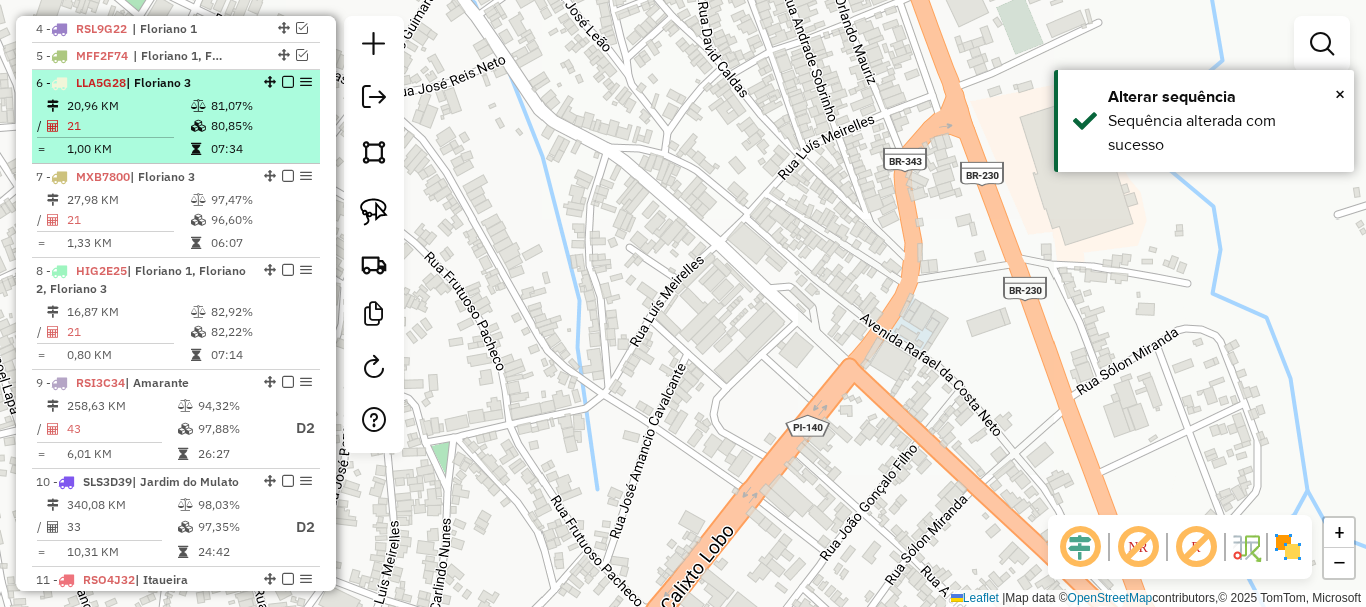 click on "07:34" at bounding box center [260, 149] 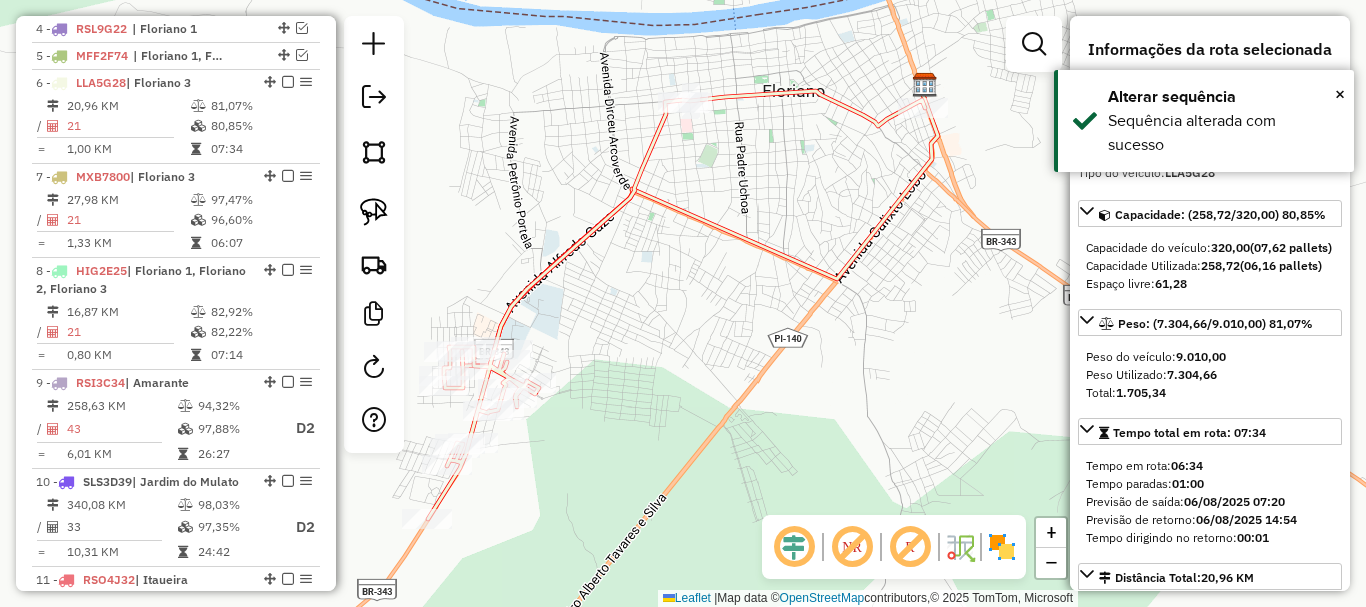 click 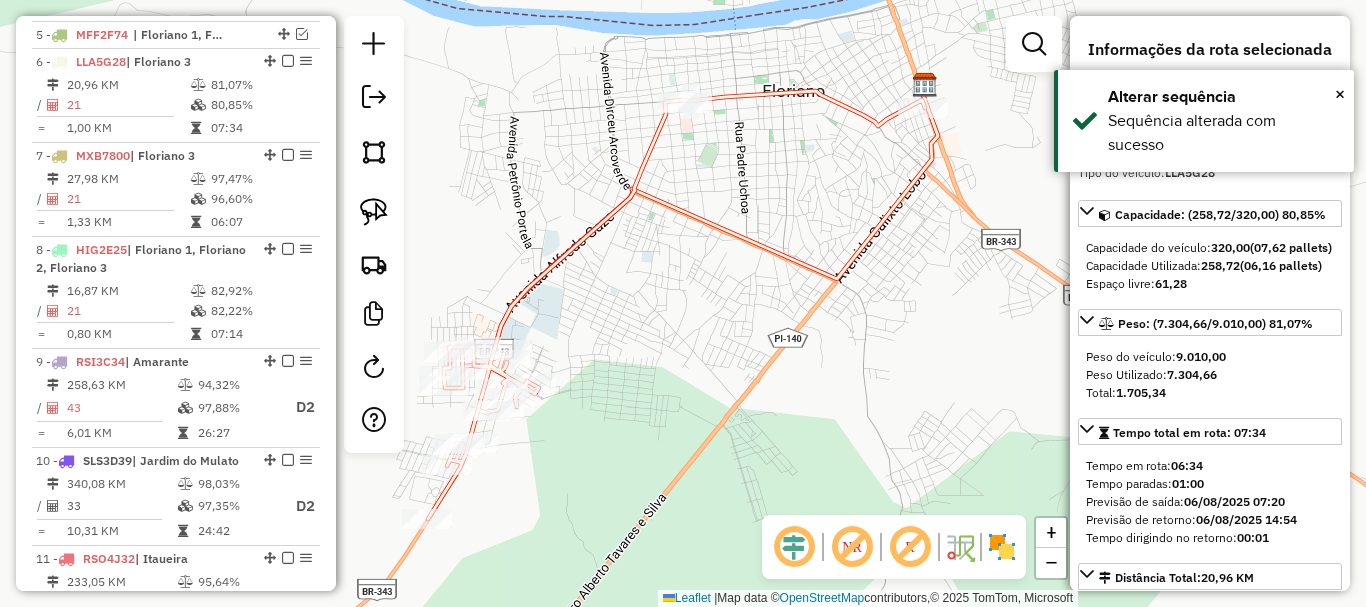 click 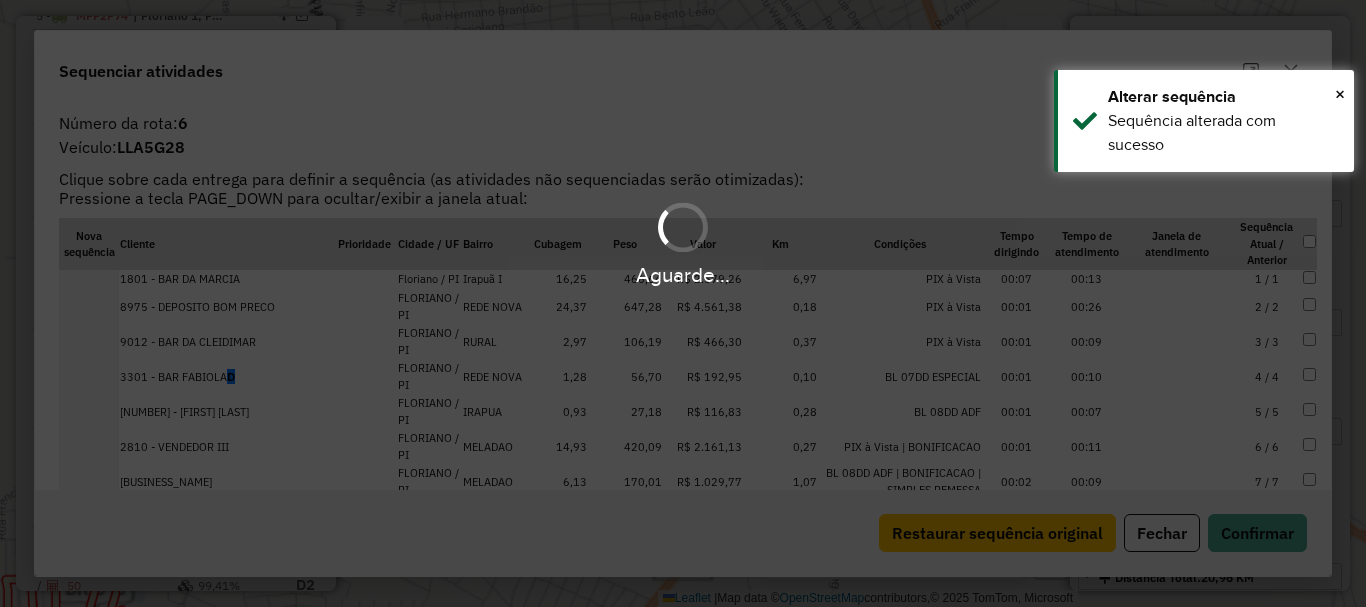 scroll, scrollTop: 909, scrollLeft: 0, axis: vertical 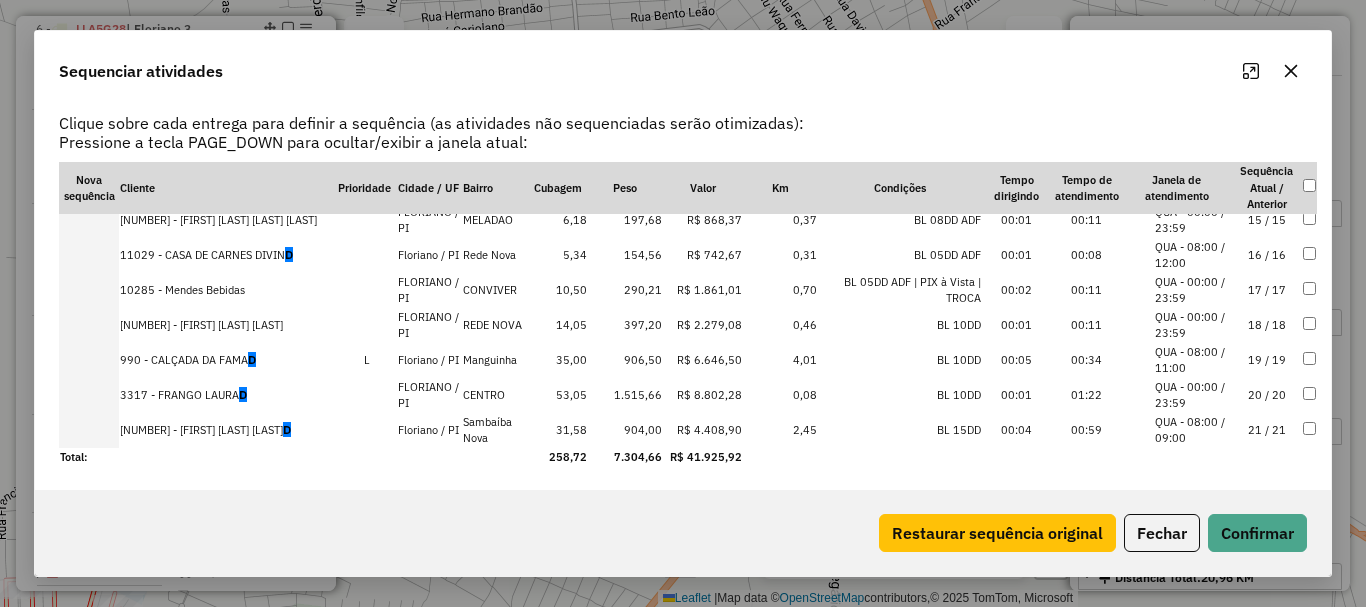 click on "21 / 21" at bounding box center (1267, 430) 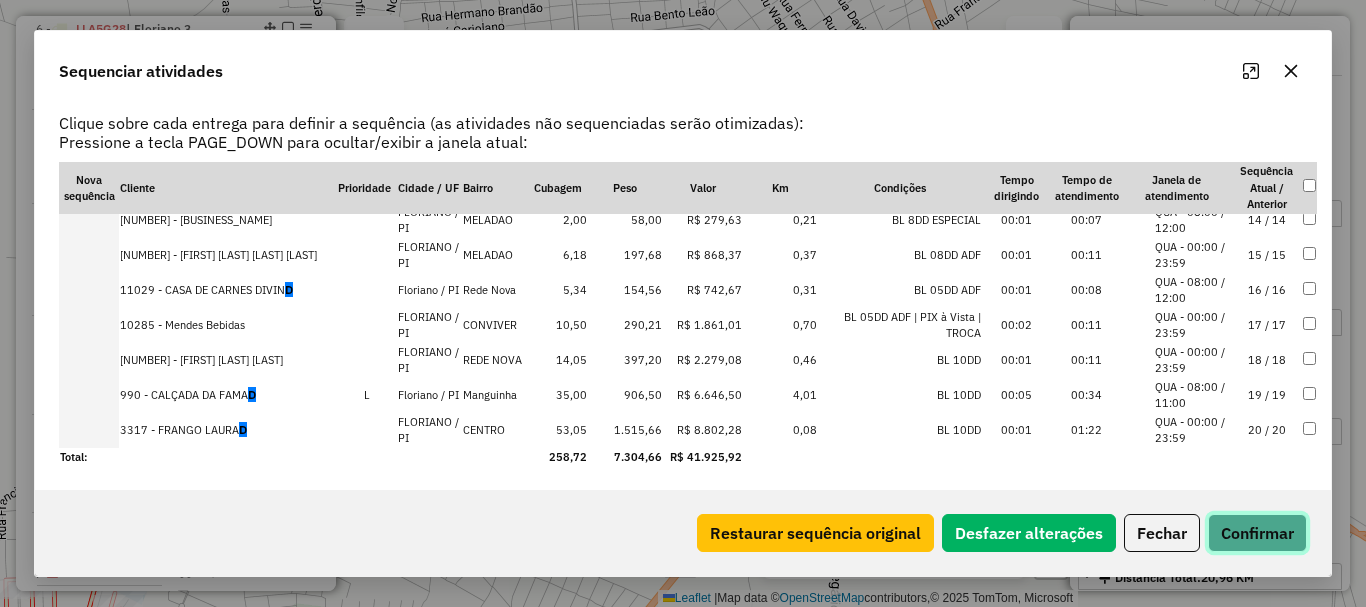 click on "Confirmar" 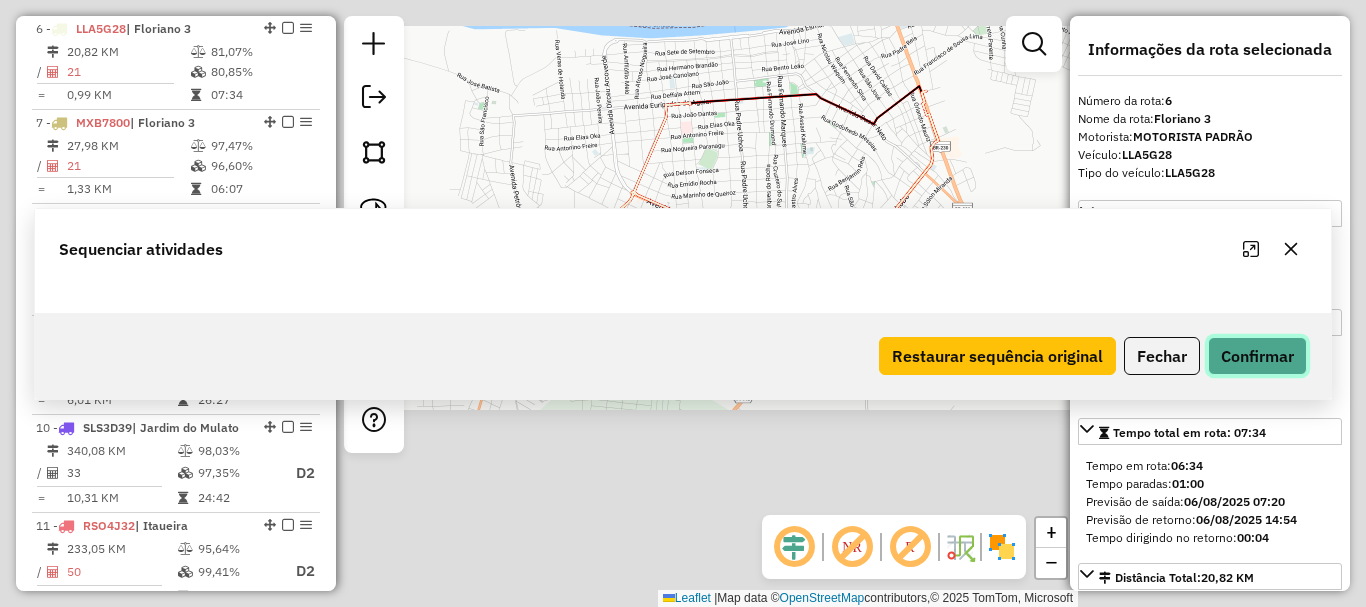 scroll, scrollTop: 0, scrollLeft: 0, axis: both 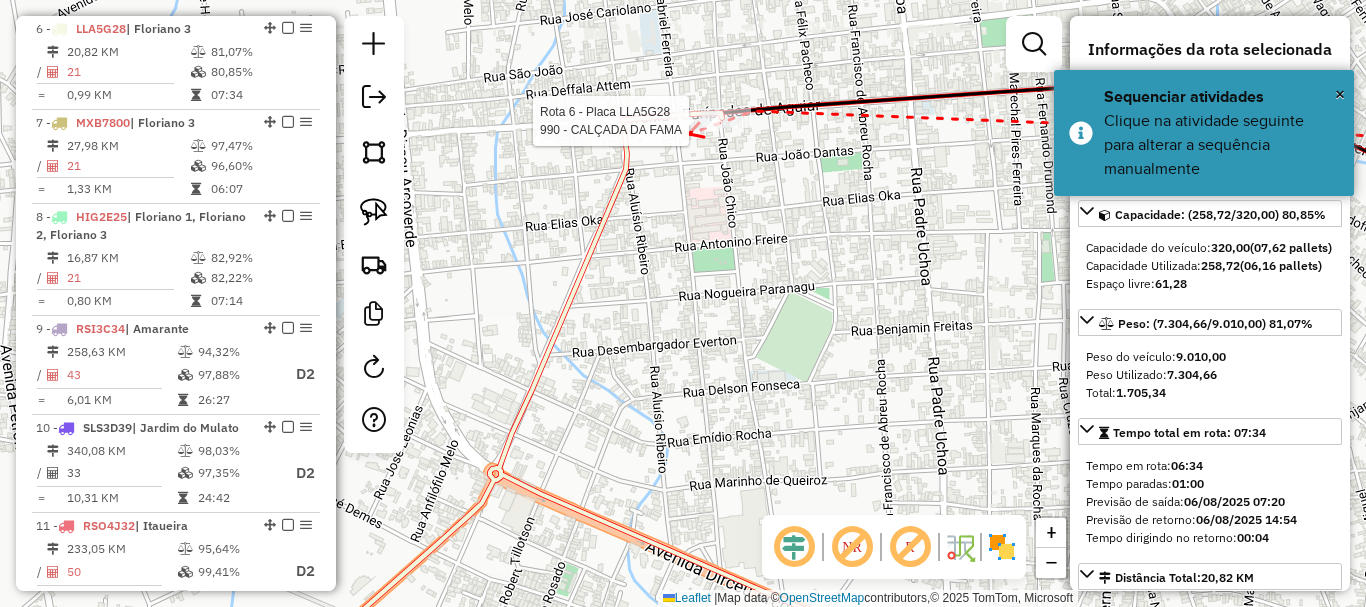 click 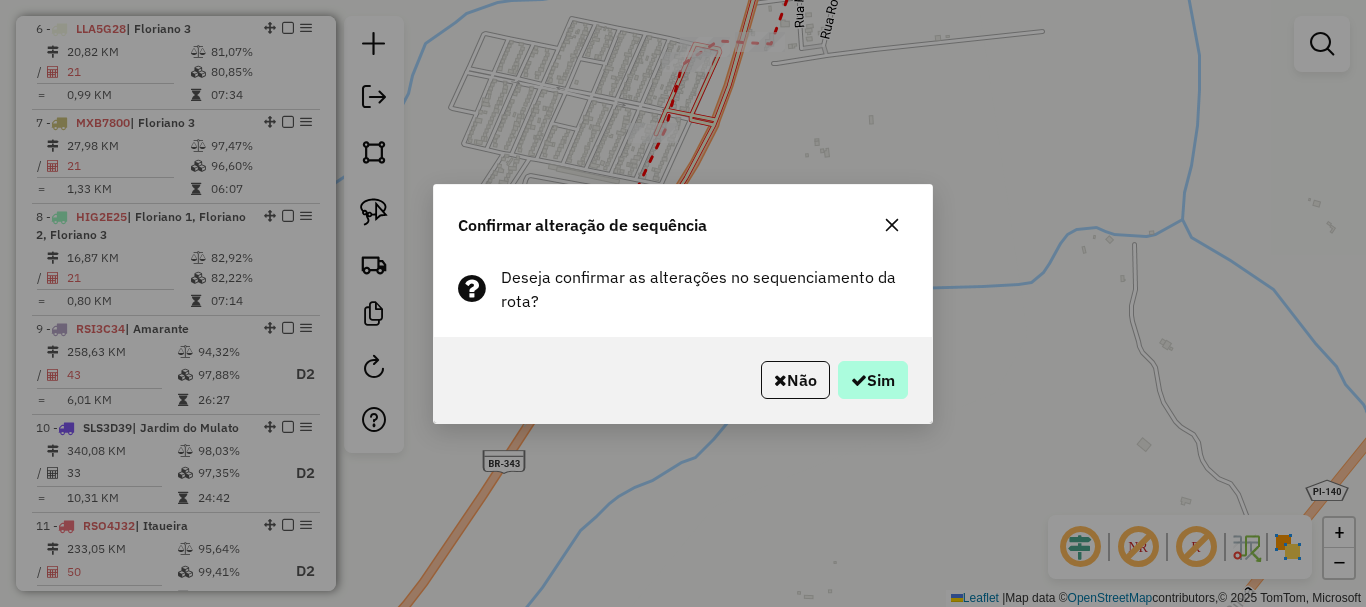 drag, startPoint x: 932, startPoint y: 400, endPoint x: 871, endPoint y: 380, distance: 64.195015 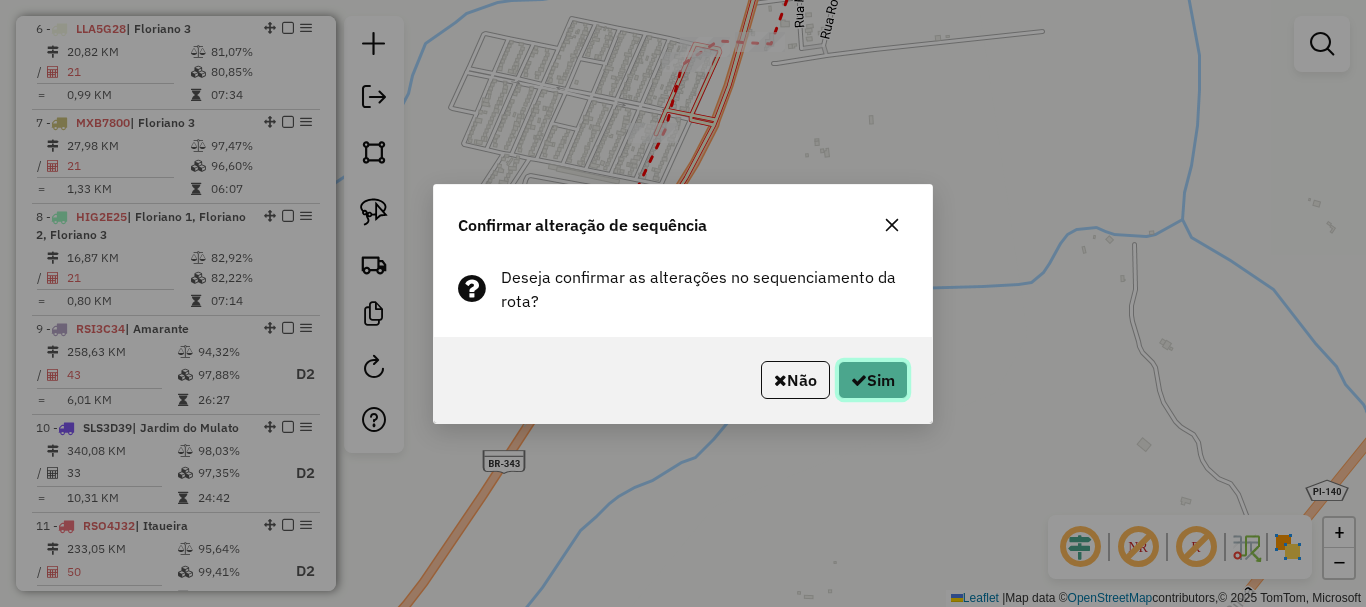 click 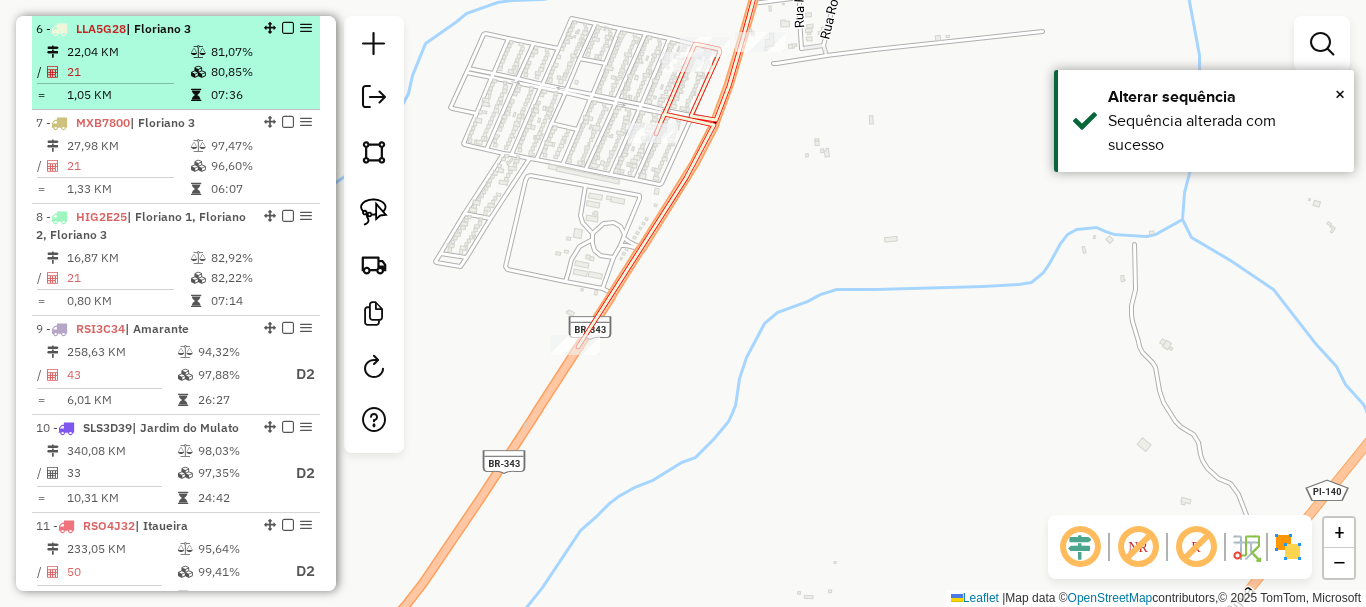 click at bounding box center [288, 28] 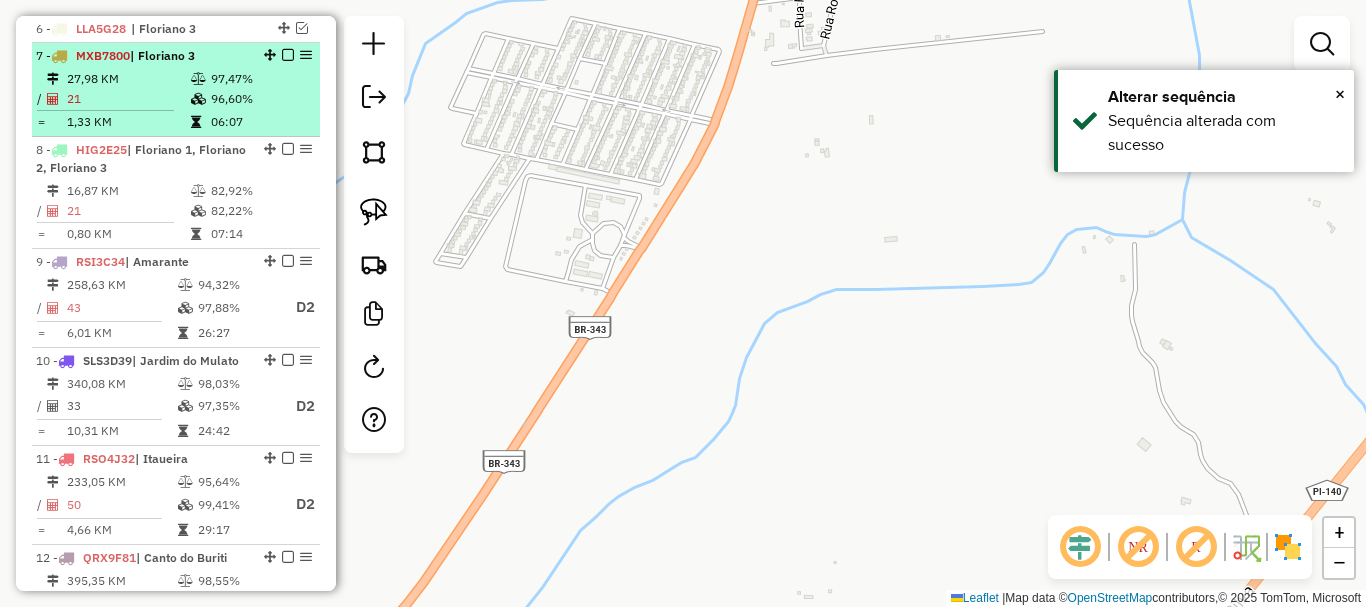click on "96,60%" at bounding box center [260, 99] 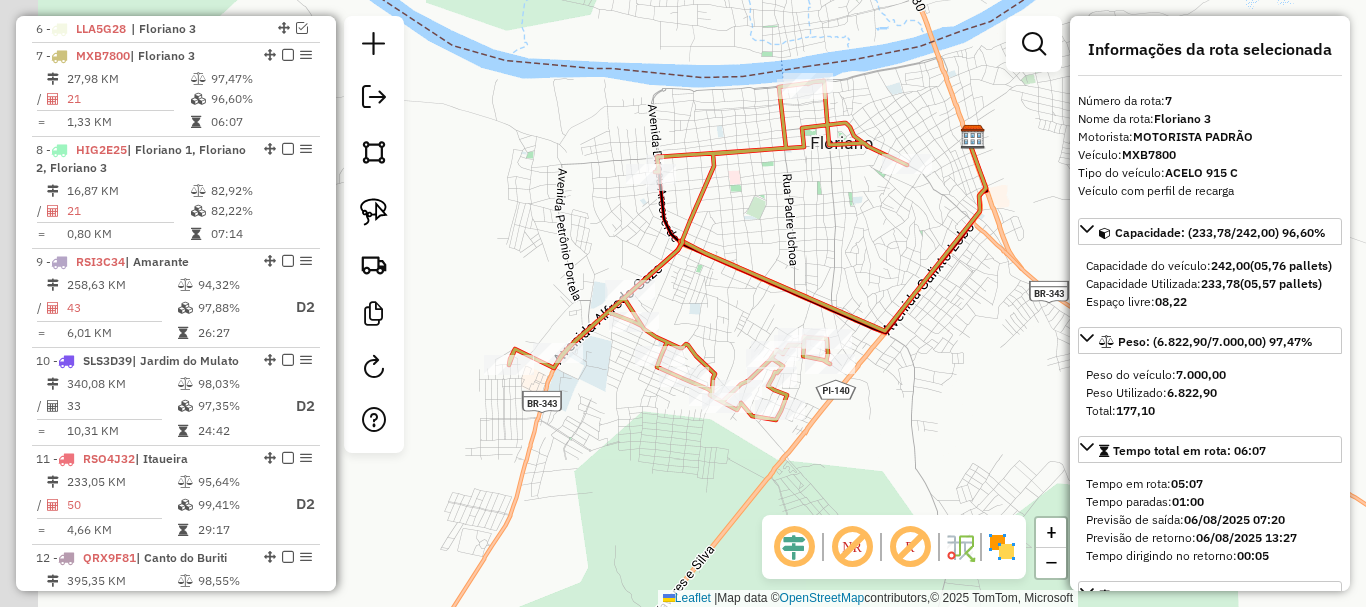 drag, startPoint x: 719, startPoint y: 273, endPoint x: 742, endPoint y: 257, distance: 28.01785 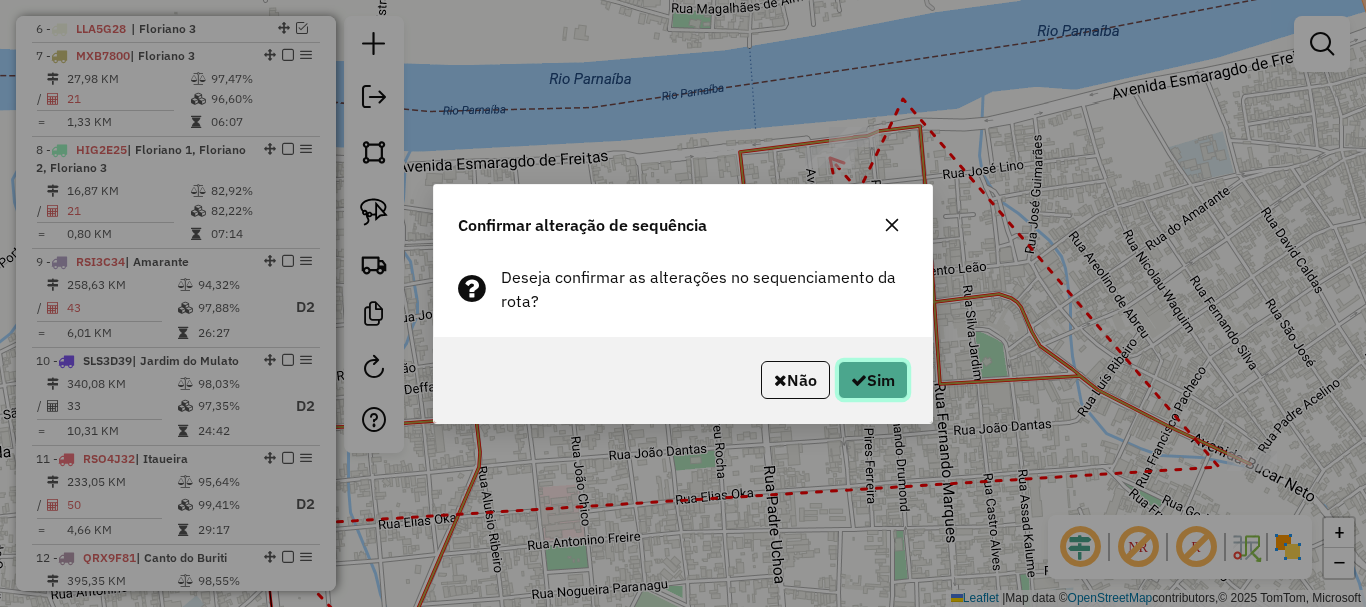 click on "Sim" 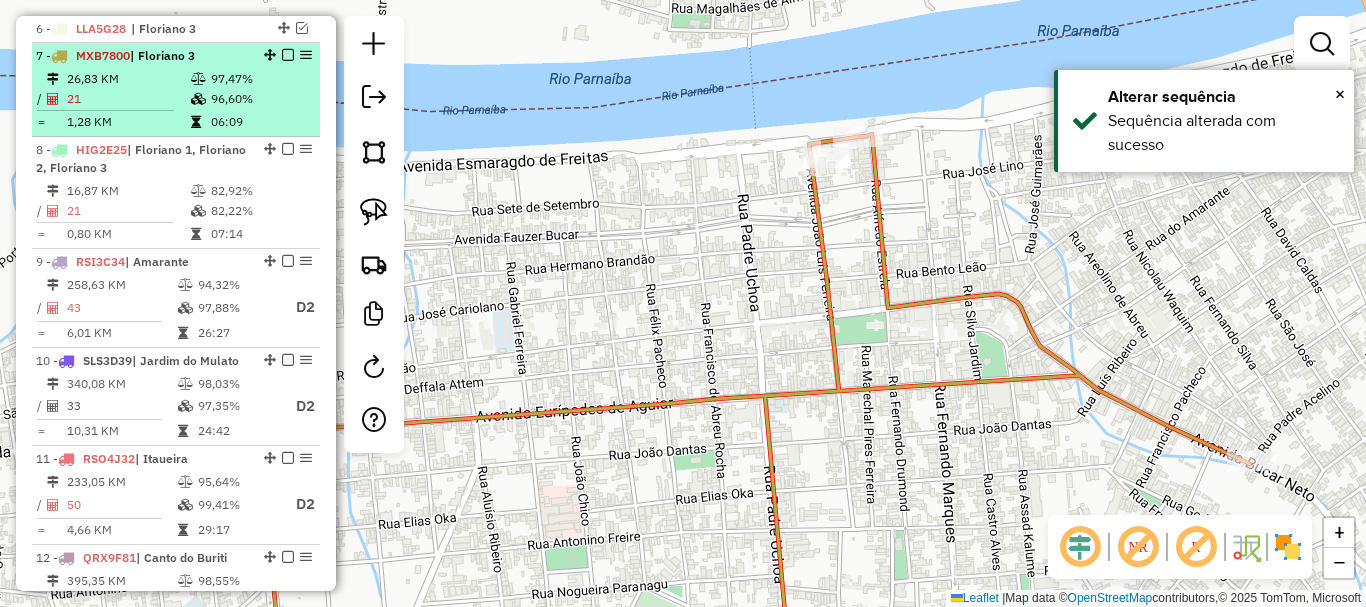 click at bounding box center [288, 55] 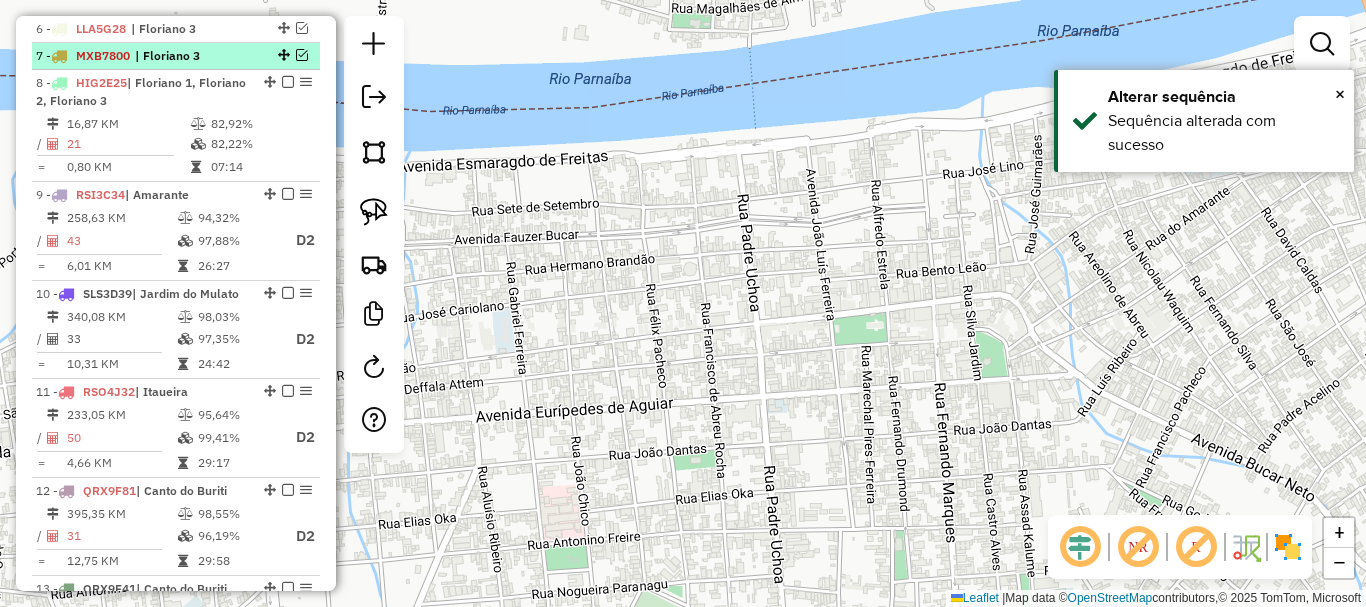 click at bounding box center [302, 55] 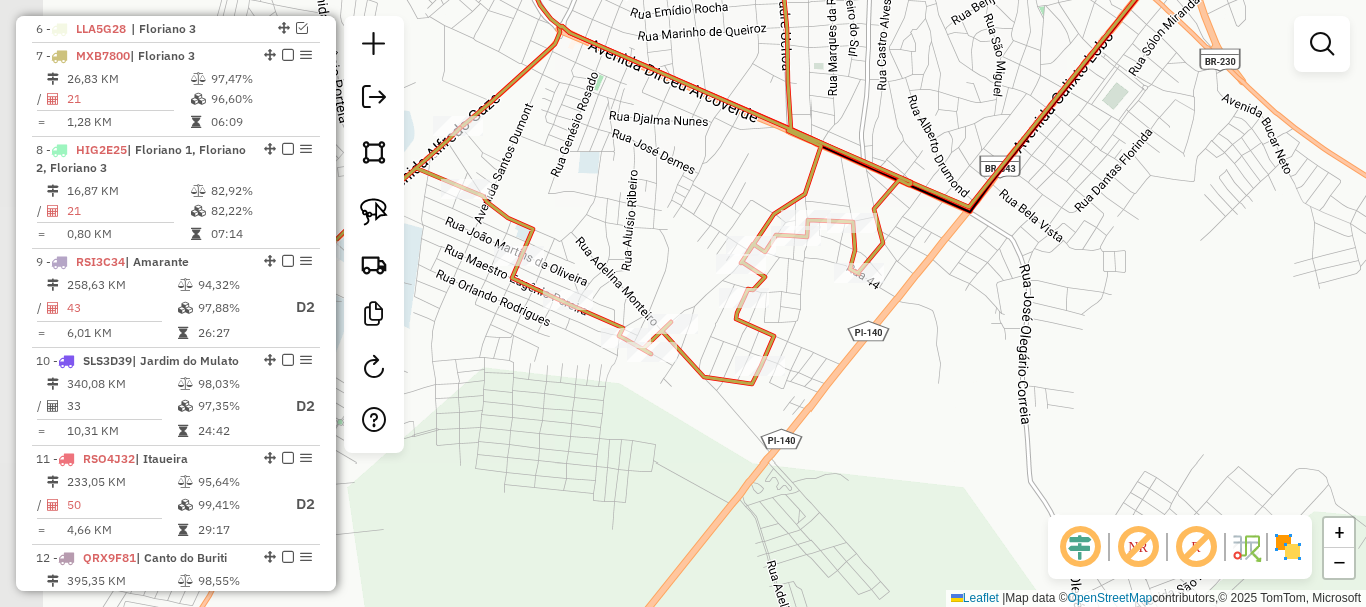 drag, startPoint x: 522, startPoint y: 345, endPoint x: 799, endPoint y: 286, distance: 283.2137 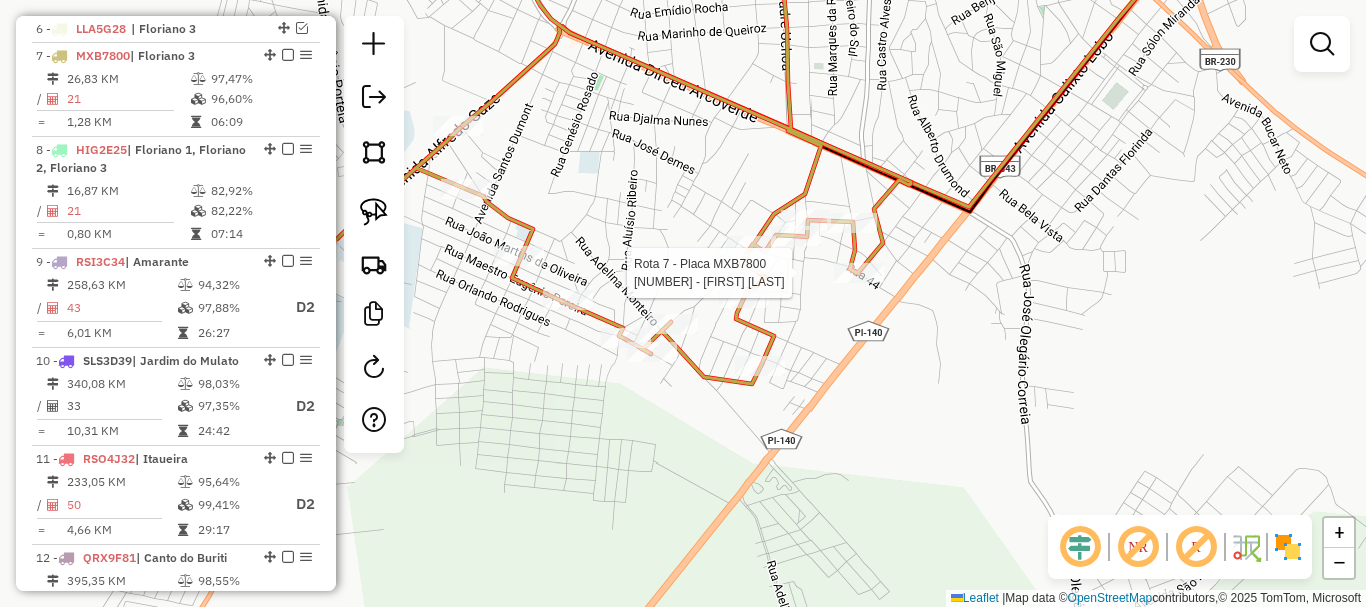 click on "Rota [NUMBER] - Placa [PLATE] [NUMBER] - [FIRST] [LAST] Janela de atendimento Grade de atendimento Capacidade Transportadoras Veículos Cliente Pedidos  Rotas Selecione os dias de semana para filtrar as janelas de atendimento  Seg   Ter   Qua   Qui   Sex   Sáb   Dom  Informe o período da janela de atendimento: De: Até:  Filtrar exatamente a janela do cliente  Considerar janela de atendimento padrão  Selecione os dias de semana para filtrar as grades de atendimento  Seg   Ter   Qua   Qui   Sex   Sáb   Dom   Considerar clientes sem dia de atendimento cadastrado  Clientes fora do dia de atendimento selecionado Filtrar as atividades entre os valores definidos abaixo:  Peso mínimo:   Peso máximo:   Cubagem mínima:   Cubagem máxima:   De:   Até:  Filtrar as atividades entre o tempo de atendimento definido abaixo:  De:   Até:   Considerar capacidade total dos clientes não roteirizados Transportadora: Selecione um ou mais itens Tipo de veículo: Selecione um ou mais itens Veículo: Motorista: Nome: De:" 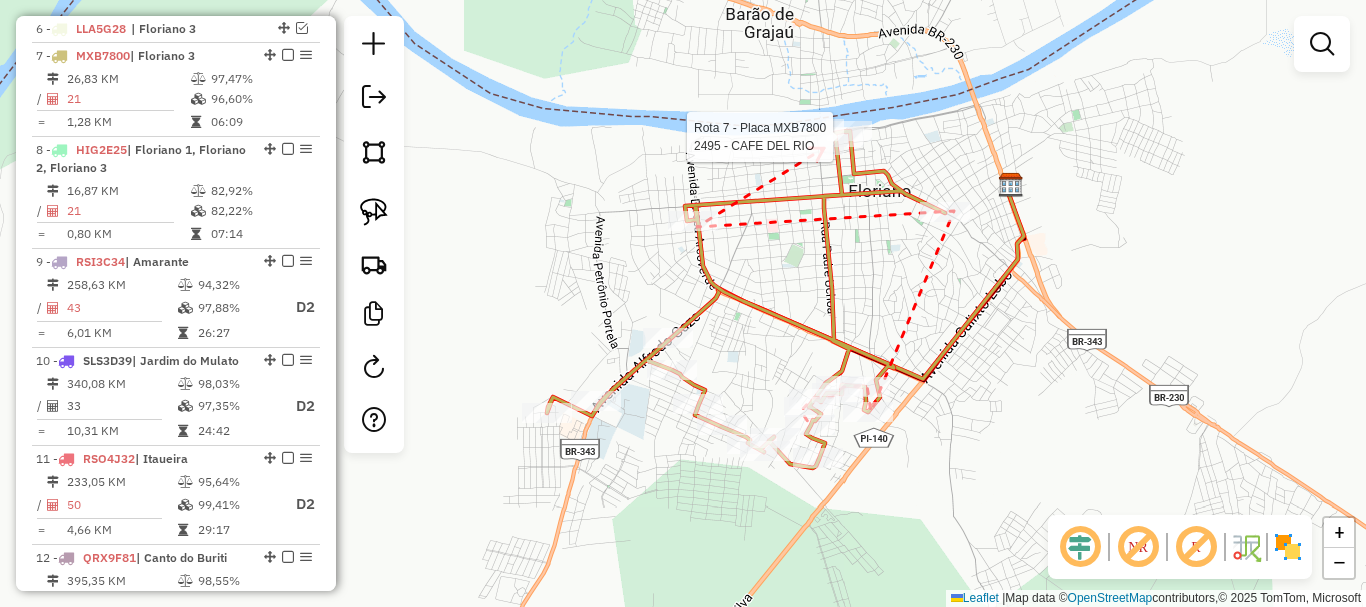 click 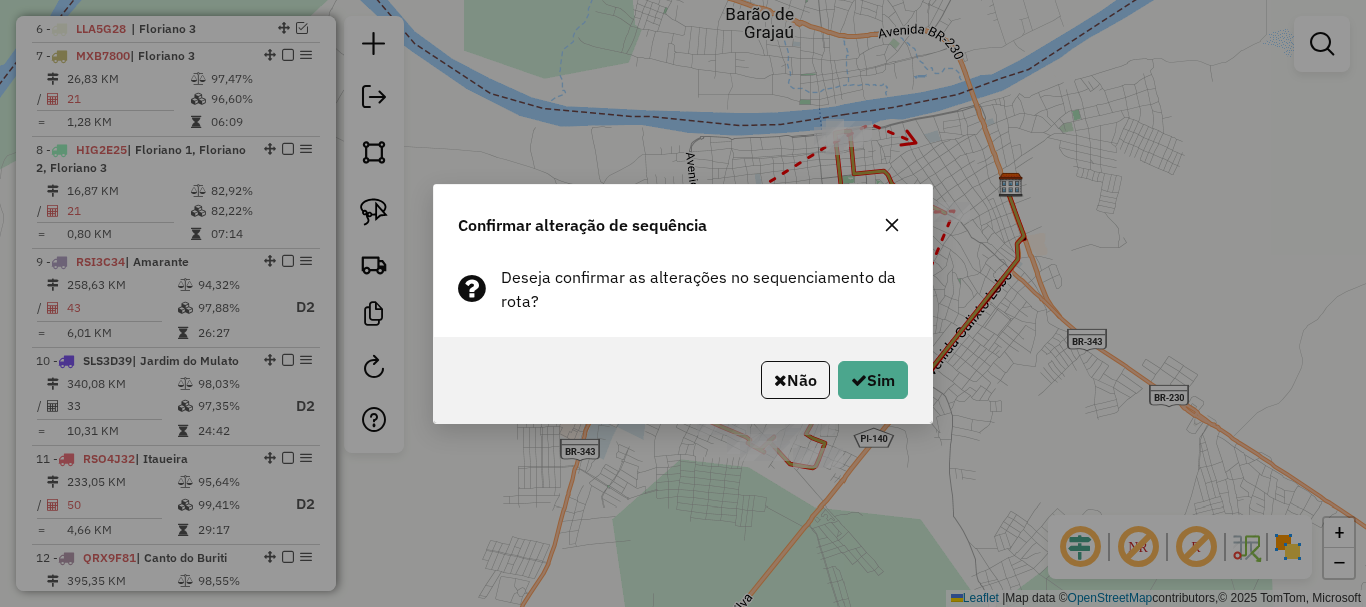 click on "Não   Sim" 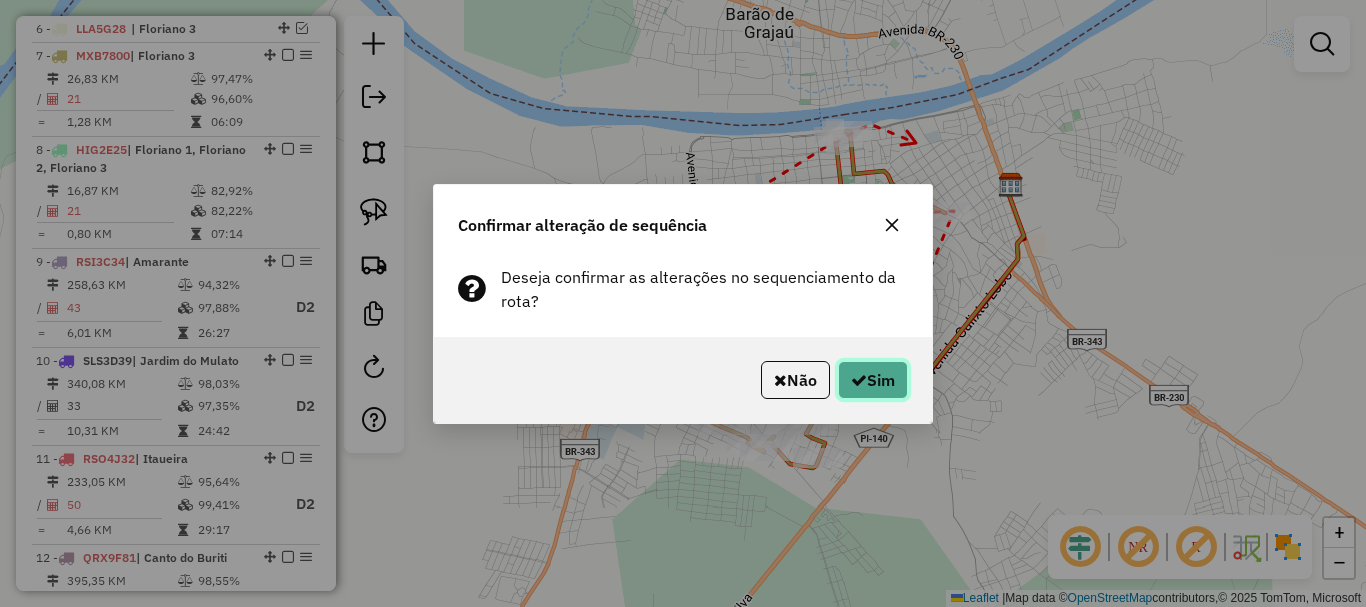 click on "Sim" 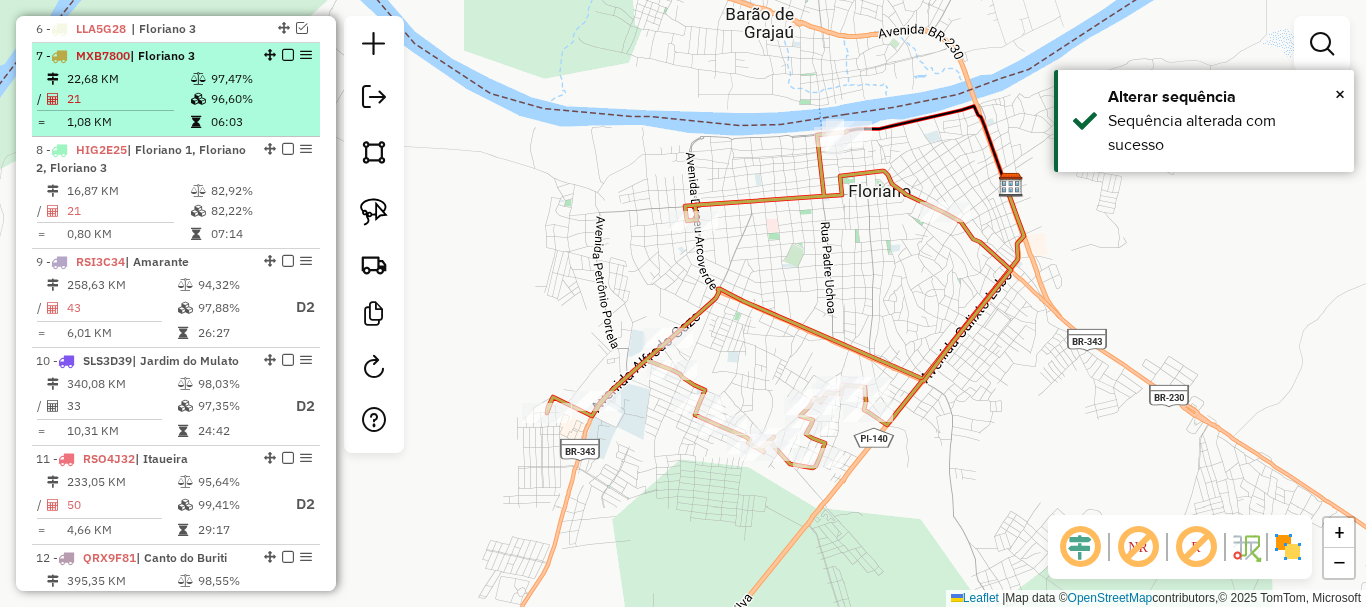 click at bounding box center [288, 55] 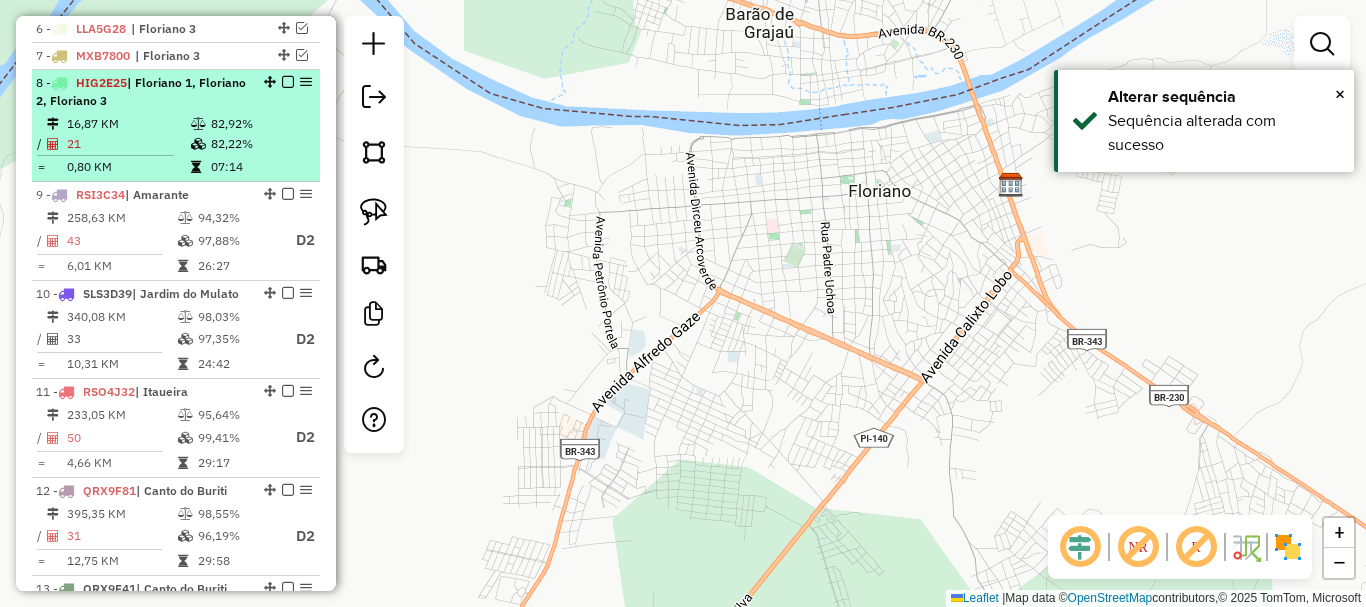 click on "82,92%" at bounding box center (260, 124) 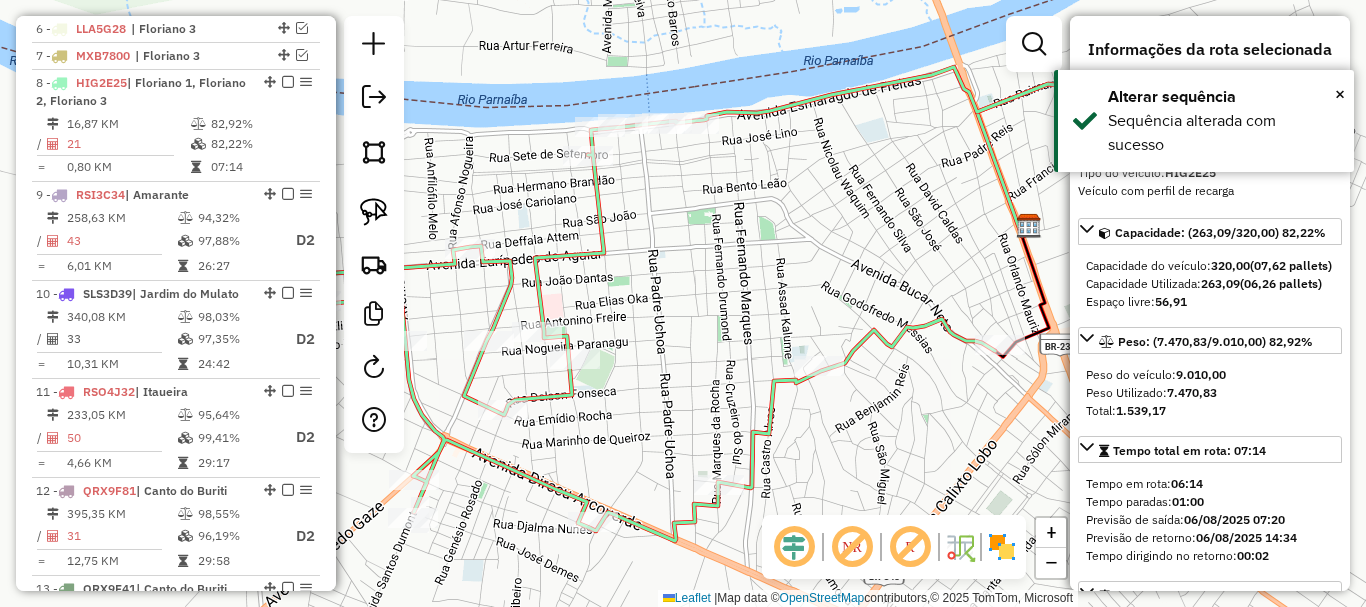 drag, startPoint x: 883, startPoint y: 383, endPoint x: 858, endPoint y: 384, distance: 25.019993 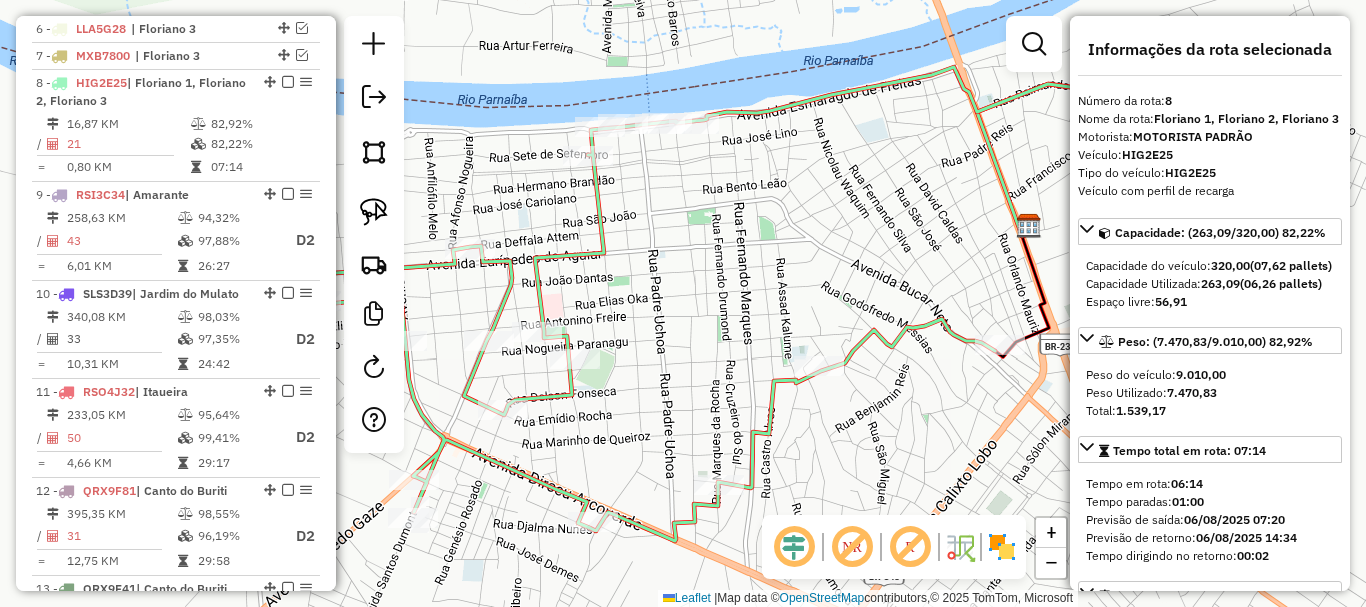 drag, startPoint x: 775, startPoint y: 294, endPoint x: 815, endPoint y: 255, distance: 55.86591 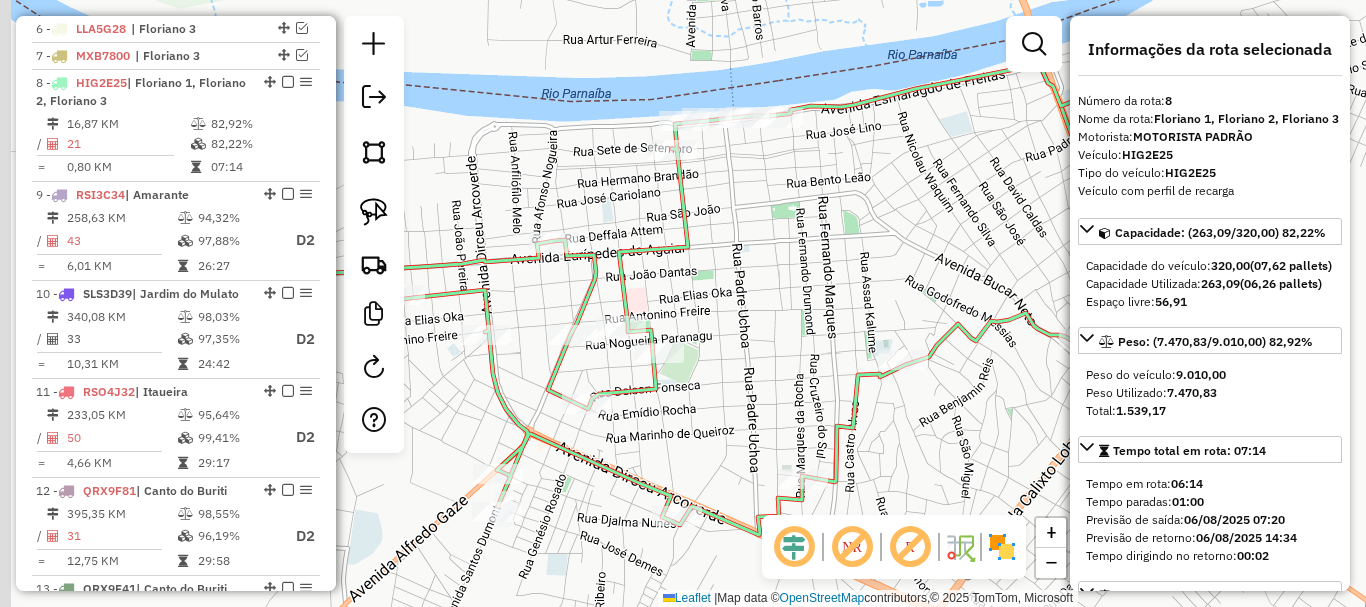drag, startPoint x: 773, startPoint y: 258, endPoint x: 840, endPoint y: 322, distance: 92.65527 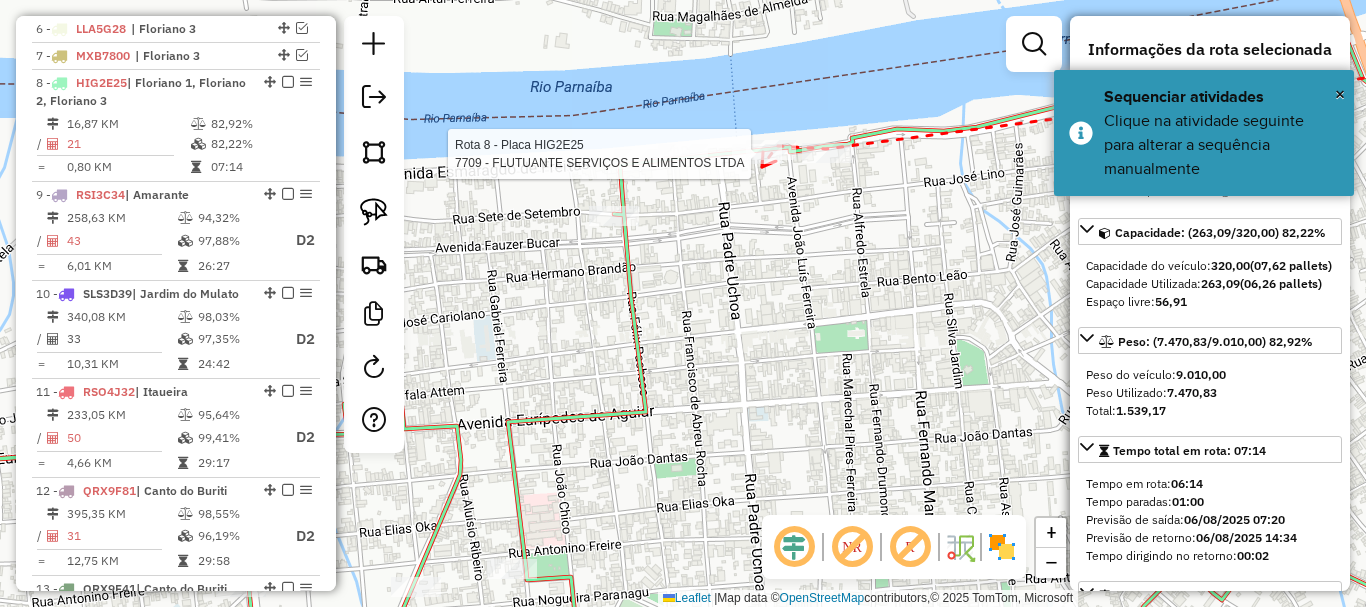 click 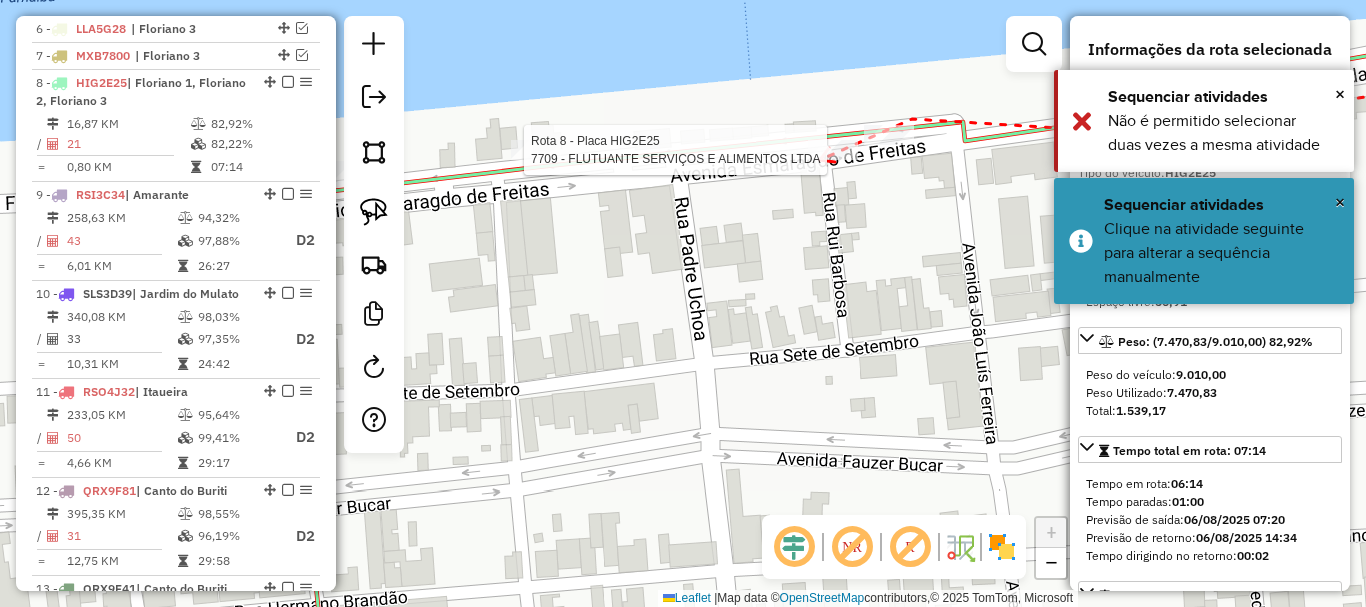 click 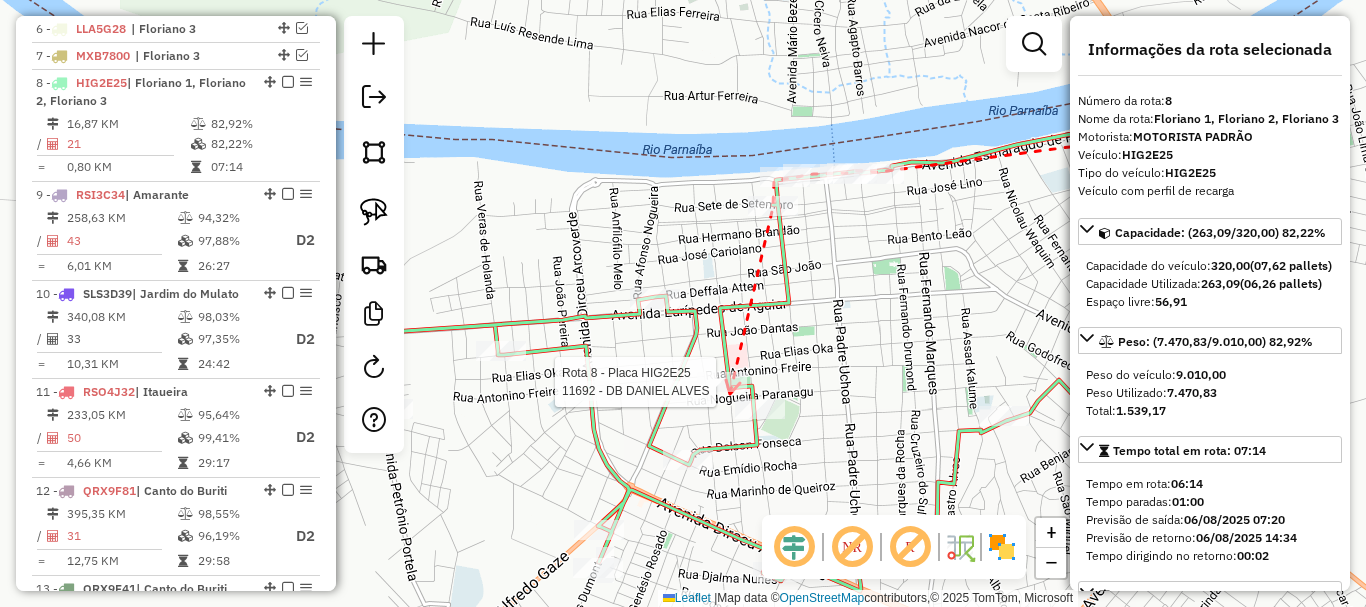 click 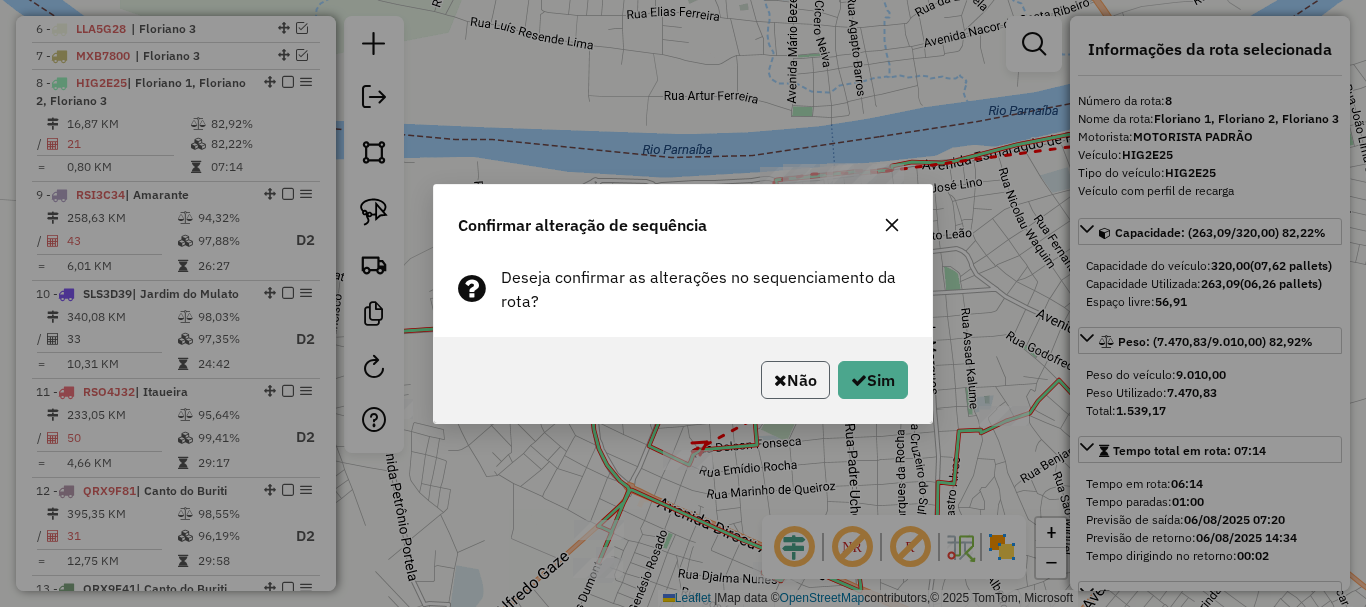 click 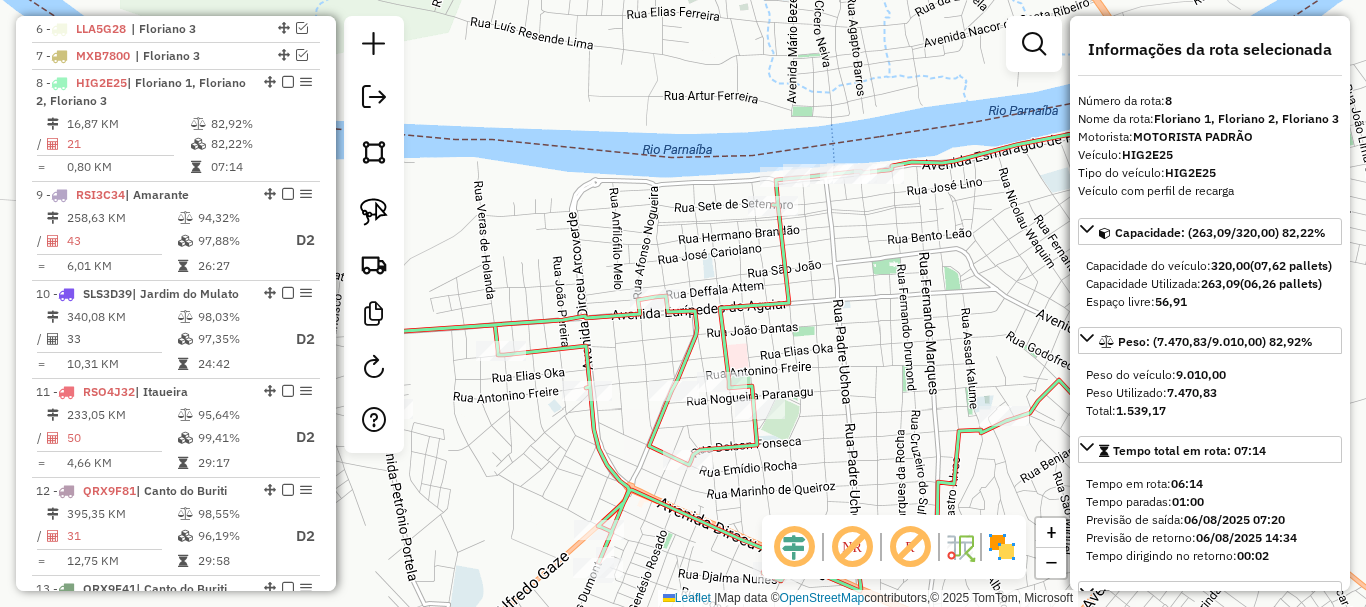 click on "Rota [NUMBER] - Placa [PLATE] [NUMBER] - [FIRST] [LAST] Janela de atendimento Grade de atendimento Capacidade Transportadoras Veículos Cliente Pedidos  Rotas Selecione os dias de semana para filtrar as janelas de atendimento  Seg   Ter   Qua   Qui   Sex   Sáb   Dom  Informe o período da janela de atendimento: De: Até:  Filtrar exatamente a janela do cliente  Considerar janela de atendimento padrão  Selecione os dias de semana para filtrar as grades de atendimento  Seg   Ter   Qua   Qui   Sex   Sáb   Dom   Considerar clientes sem dia de atendimento cadastrado  Clientes fora do dia de atendimento selecionado Filtrar as atividades entre os valores definidos abaixo:  Peso mínimo:   Peso máximo:   Cubagem mínima:   Cubagem máxima:   De:   Até:  Filtrar as atividades entre o tempo de atendimento definido abaixo:  De:   Até:   Considerar capacidade total dos clientes não roteirizados Transportadora: Selecione um ou mais itens Tipo de veículo: Selecione um ou mais itens Veículo: Selecione um ou mais itens De:" 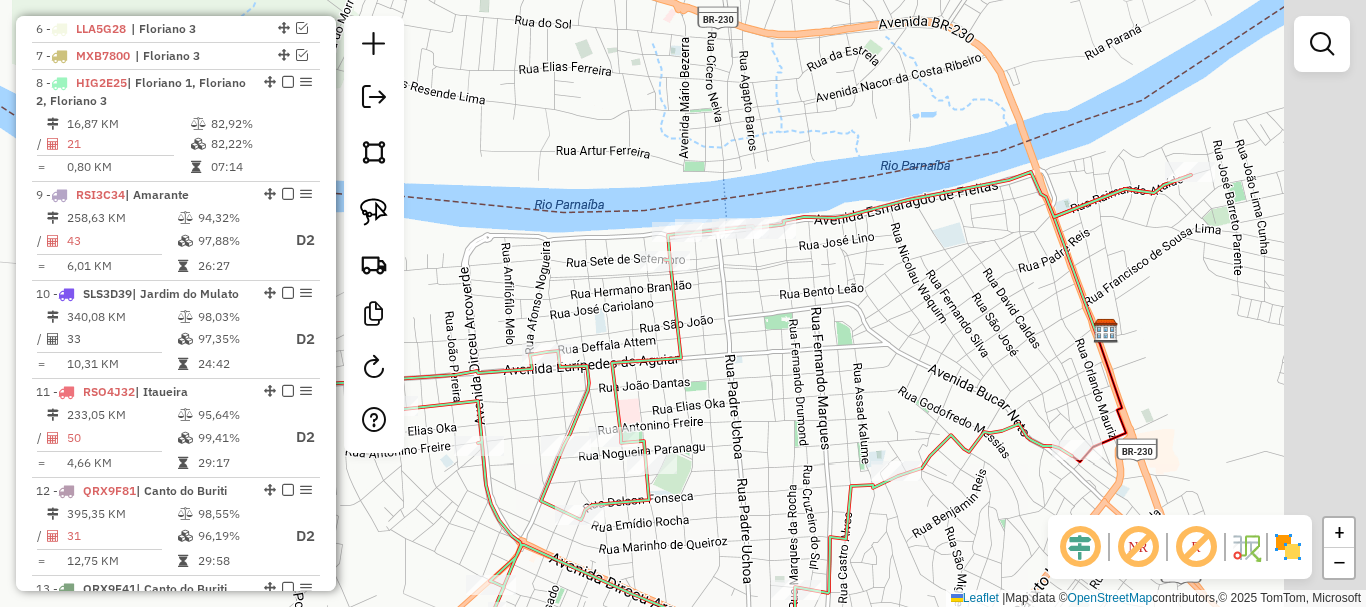 drag, startPoint x: 809, startPoint y: 309, endPoint x: 692, endPoint y: 362, distance: 128.44453 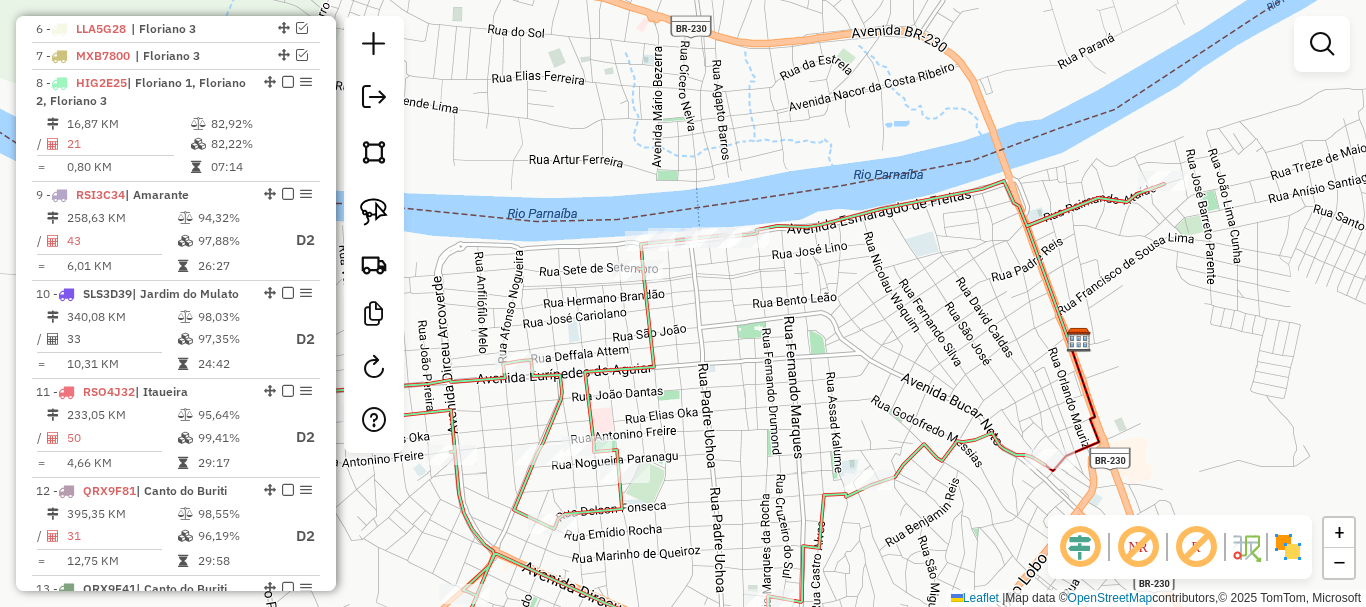 click on "Rota [NUMBER] - Placa [PLATE] [NUMBER] - [BUSINESS_NAME] Janela de atendimento Grade de atendimento Capacidade Transportadoras Veículos Cliente Pedidos Rotas Selecione os dias de semana para filtrar as janelas de atendimento Seg Ter Qua Qui Sex Sáb Dom Informe o período da janela de atendimento: De: Até: Filtrar exatamente a janela do cliente Considerar janela de atendimento padrão Selecione os dias de semana para filtrar as grades de atendimento Seg Ter Qua Qui Sex Sáb Dom Considerar clientes sem dia de atendimento cadastrado Clientes fora do dia de atendimento selecionado Filtrar as atividades entre os valores definidos abaixo: Peso mínimo: Peso máximo: Cubagem mínima: Cubagem máxima: De: Até: Filtrar as atividades entre o tempo de atendimento definido abaixo: De: Até: Considerar capacidade total dos clientes não roteirizados Transportadora: Selecione um ou mais itens Tipo de veículo: Selecione um ou mais itens Veículo: Selecione um ou mais itens Nome: +" 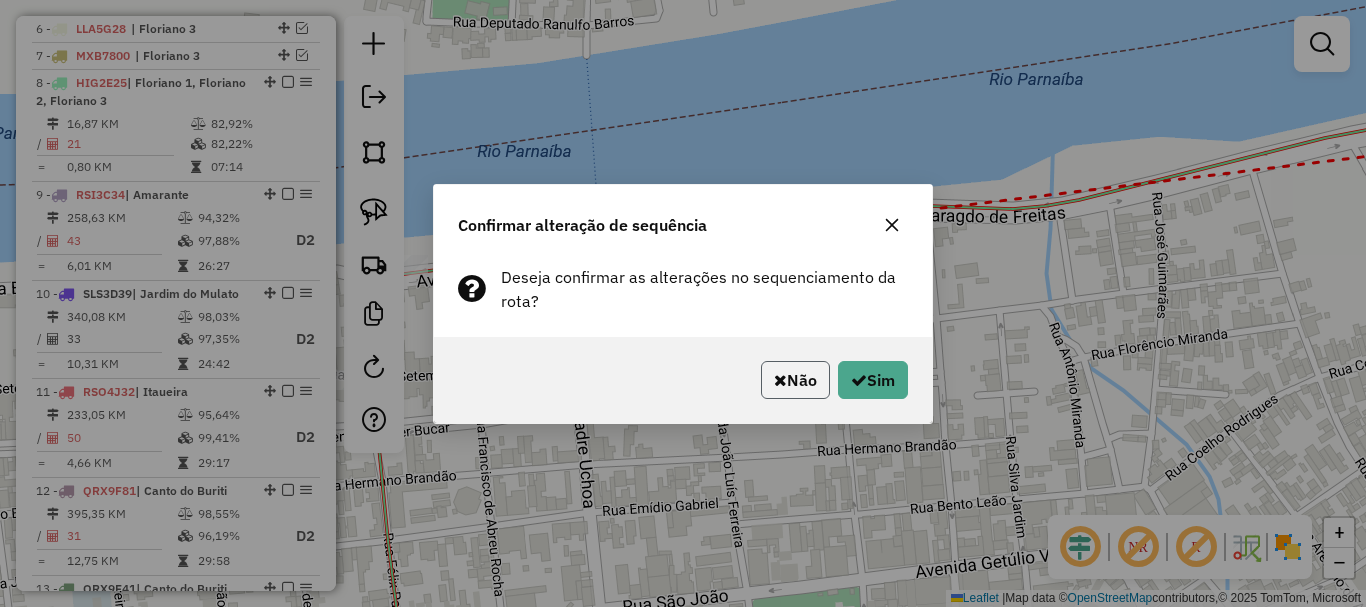 click on "Não" 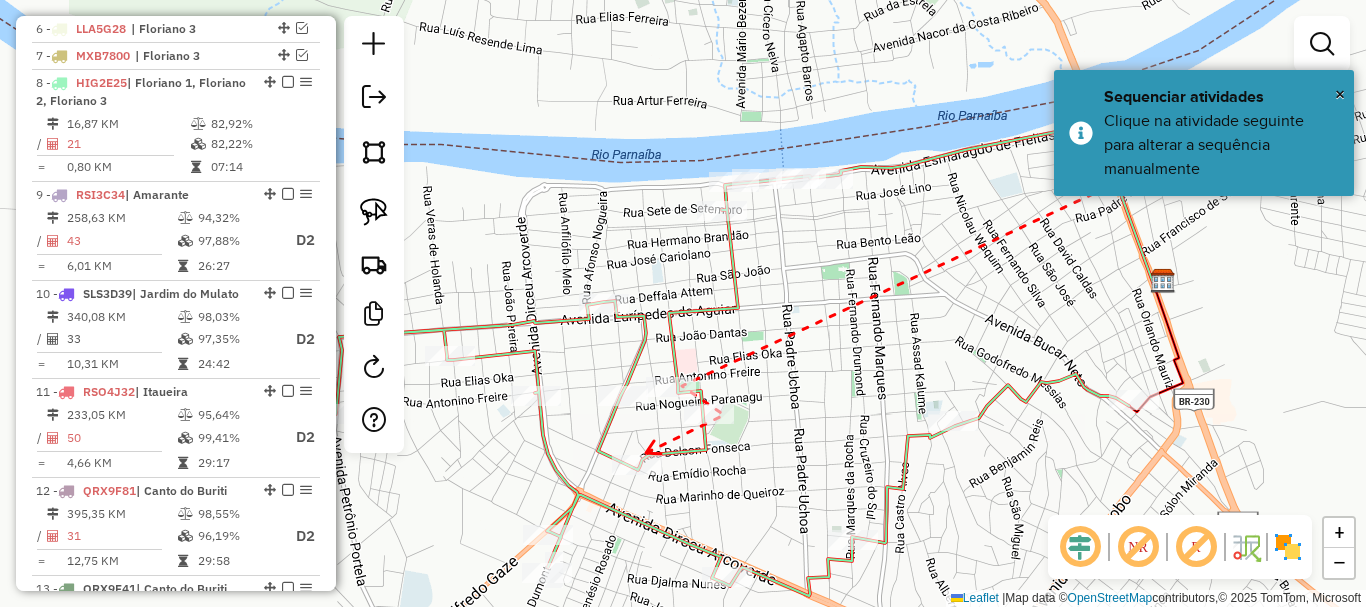 click 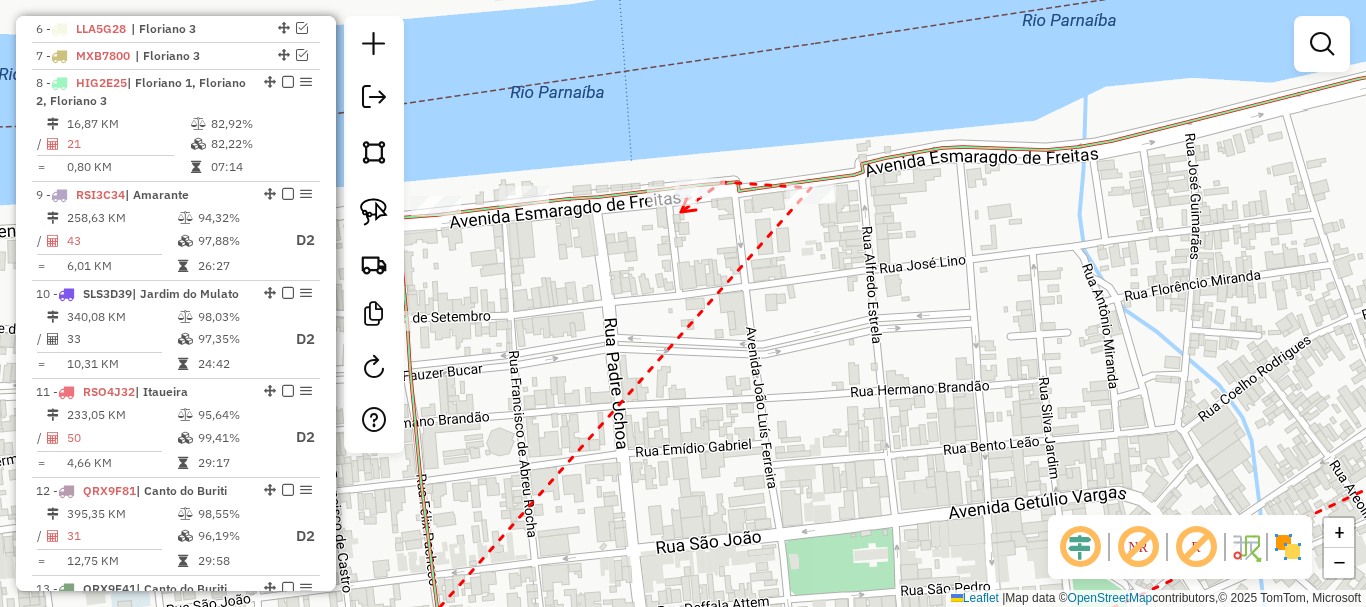 click 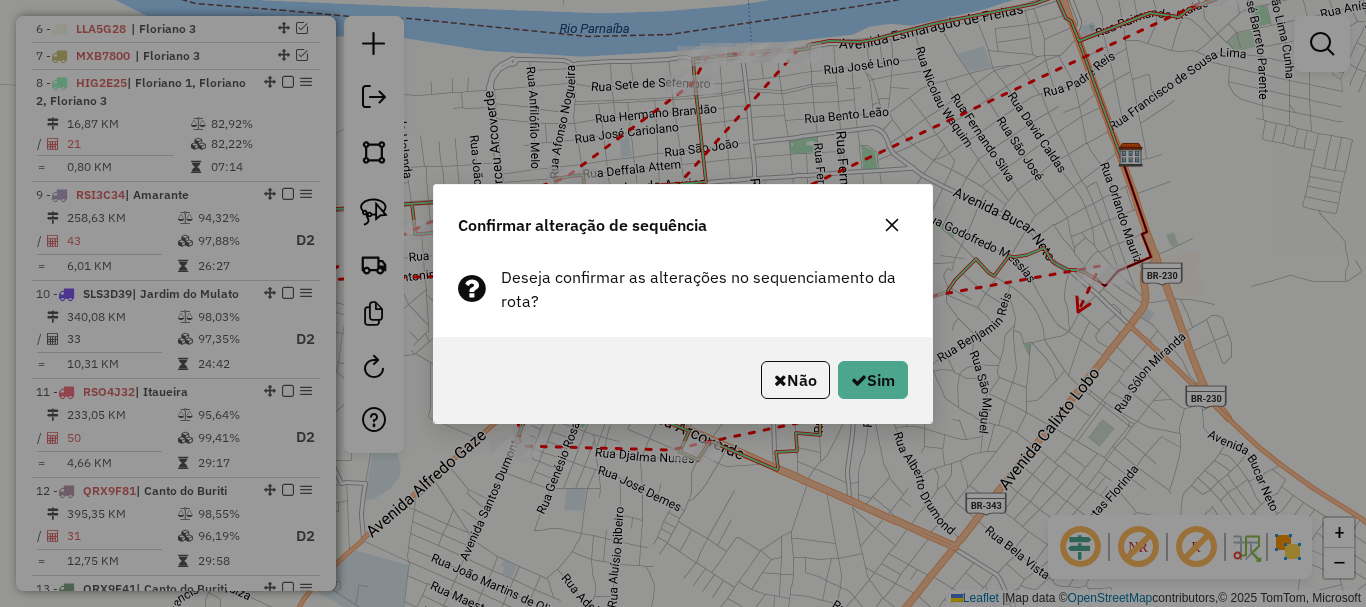 click on "Não   Sim" 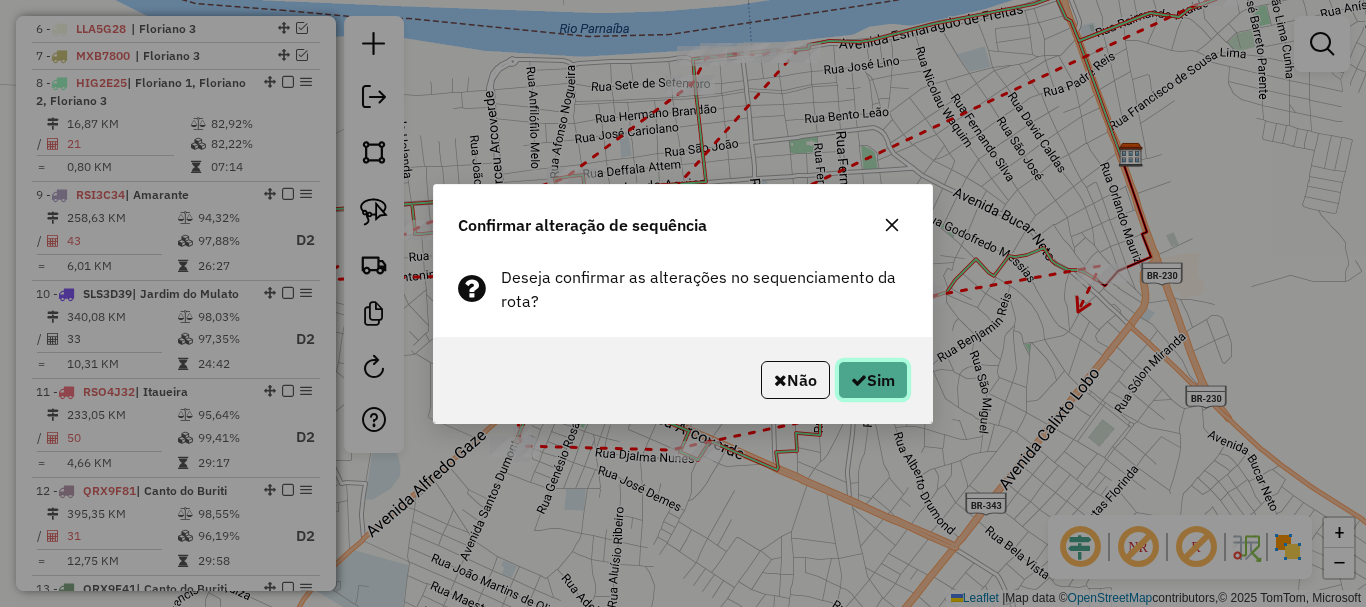 click on "Sim" 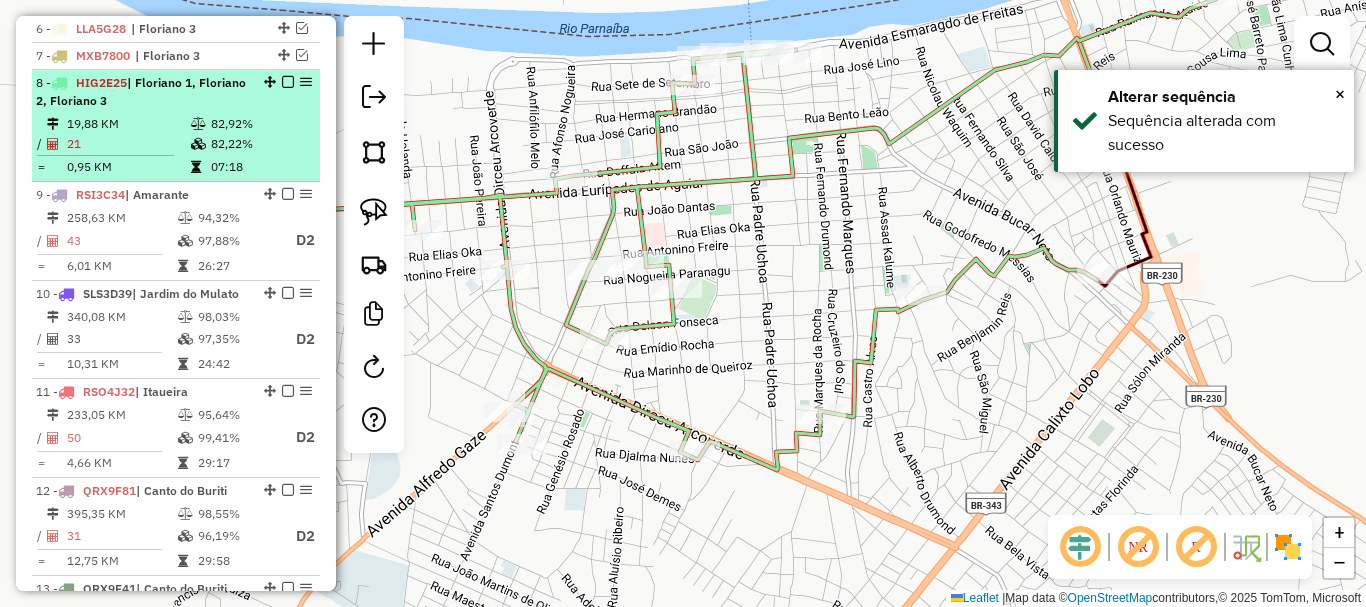 click at bounding box center (288, 82) 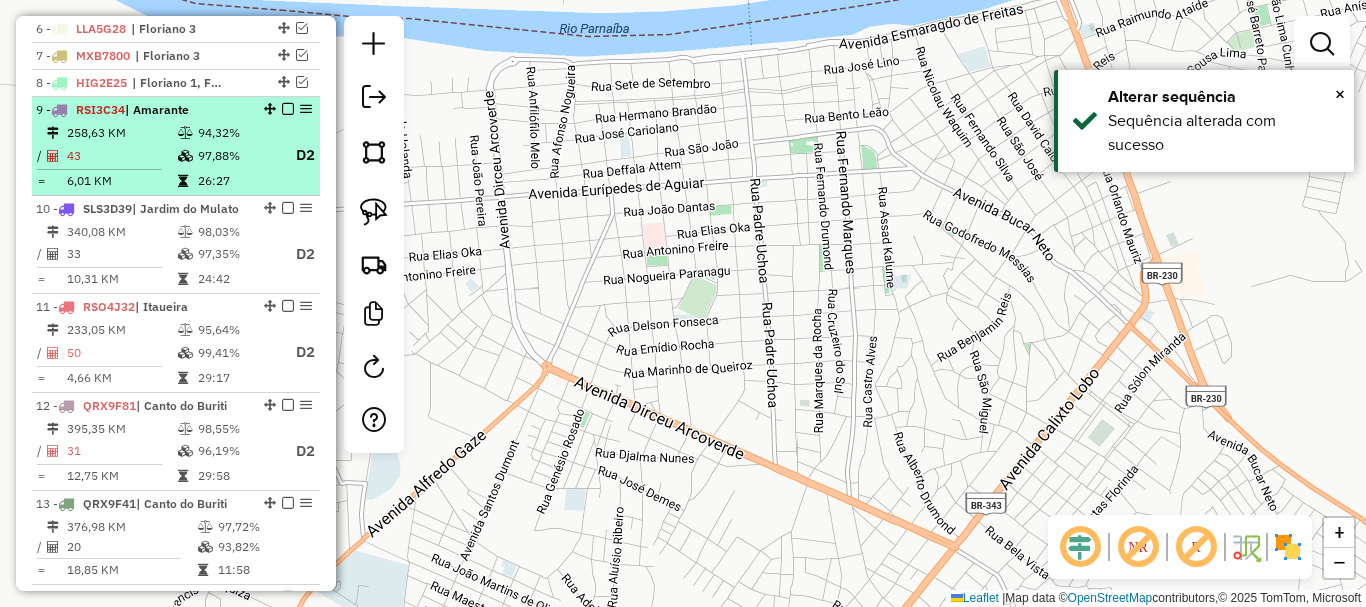 click on "97,88%" at bounding box center (237, 155) 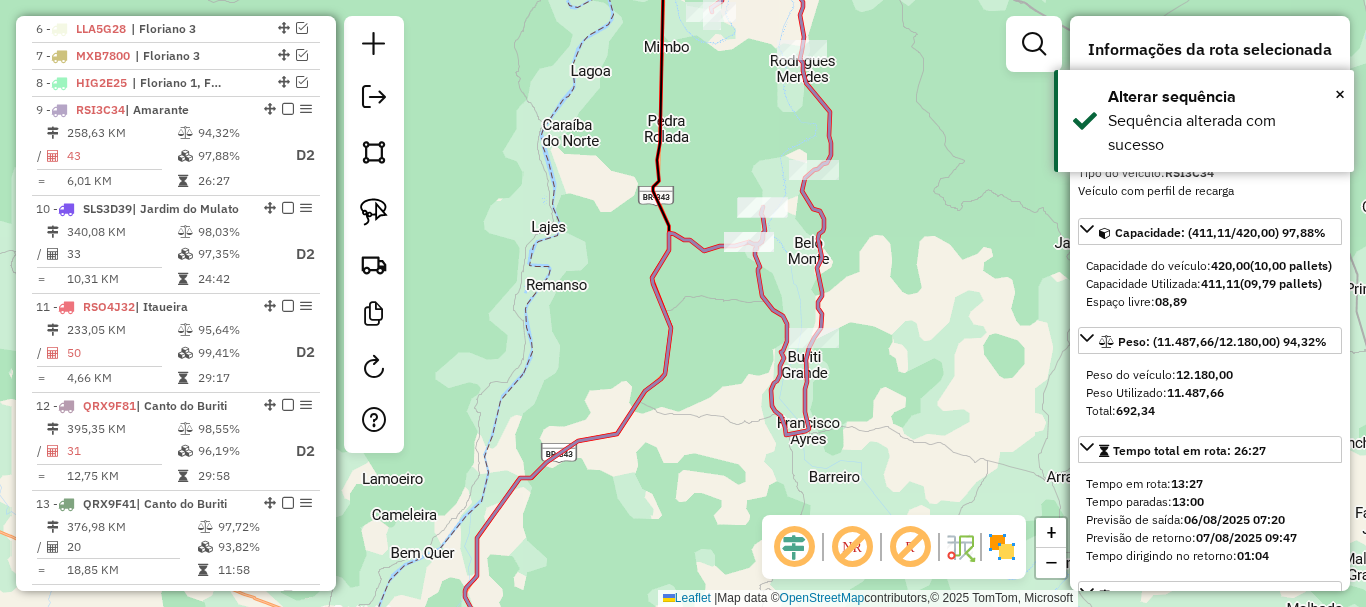click 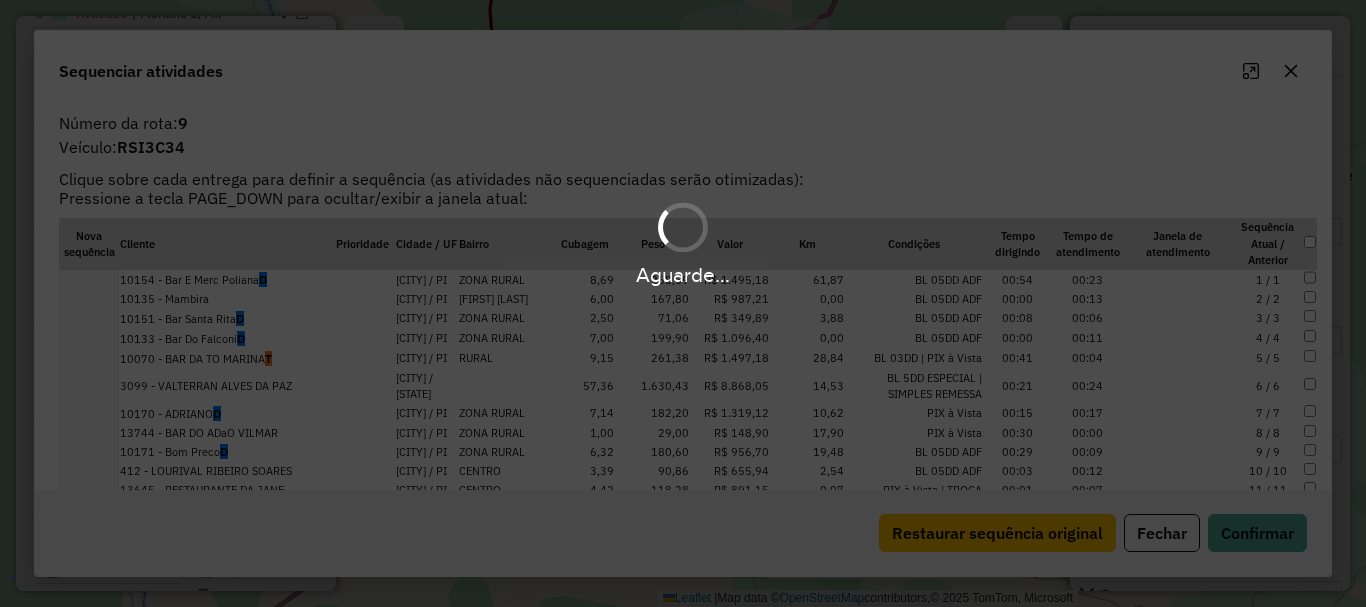 scroll, scrollTop: 990, scrollLeft: 0, axis: vertical 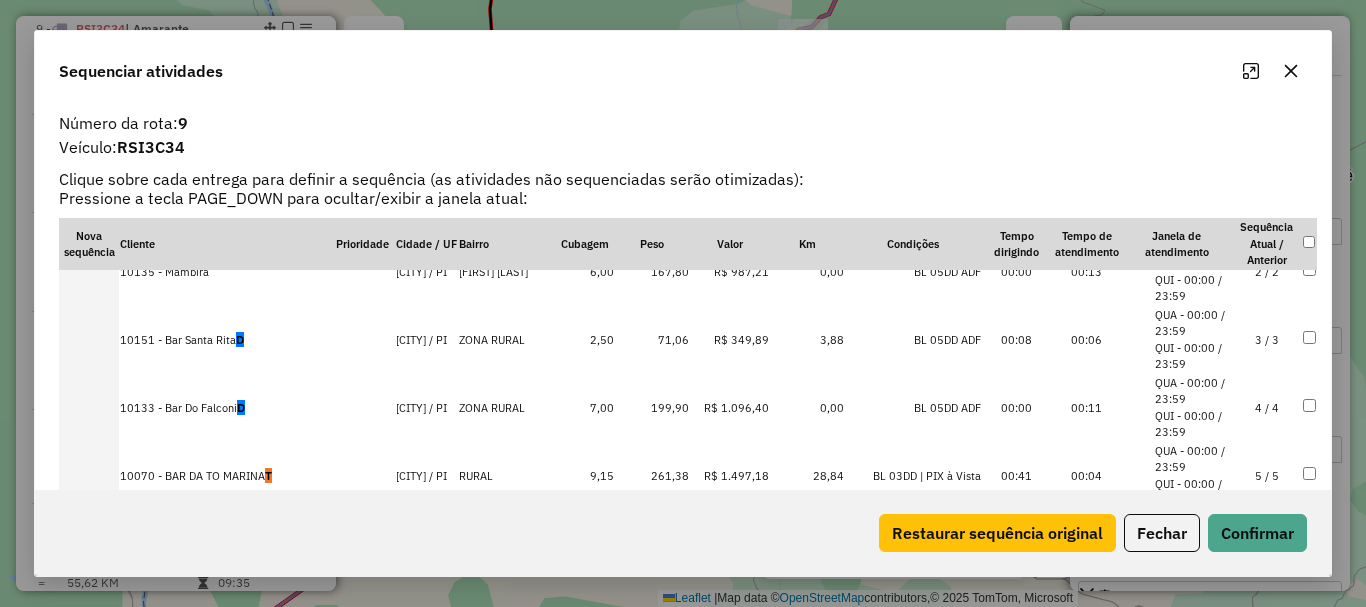 click on "5 / 5" at bounding box center [1267, 476] 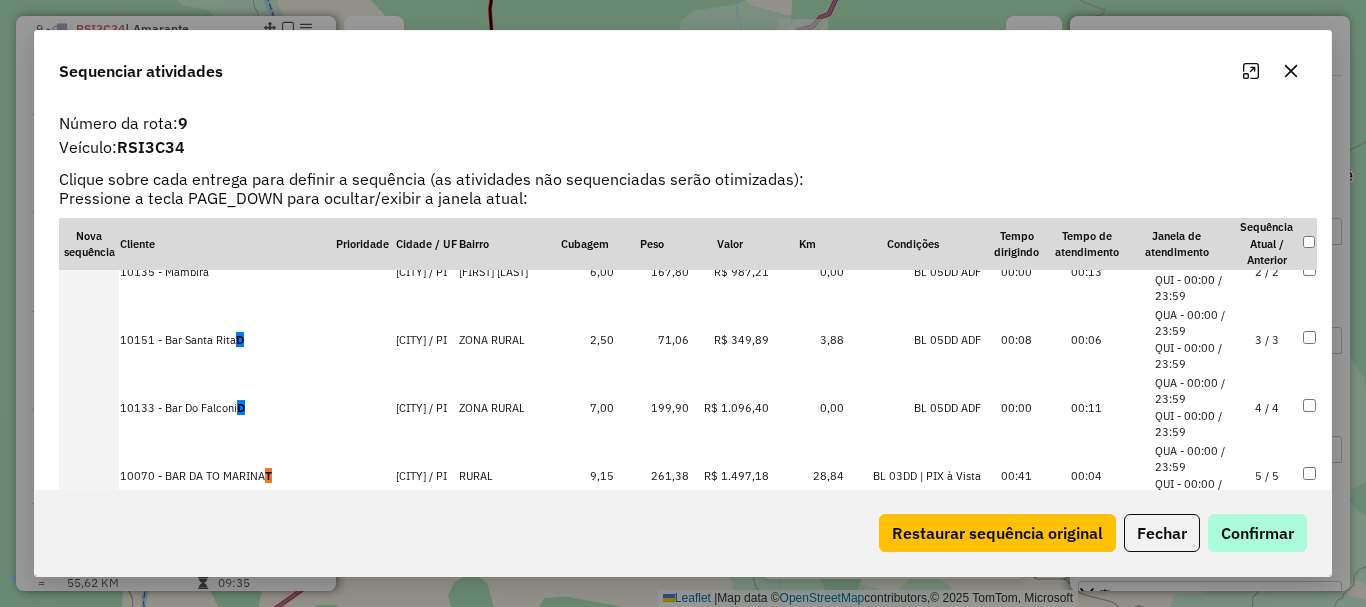 scroll, scrollTop: 168, scrollLeft: 0, axis: vertical 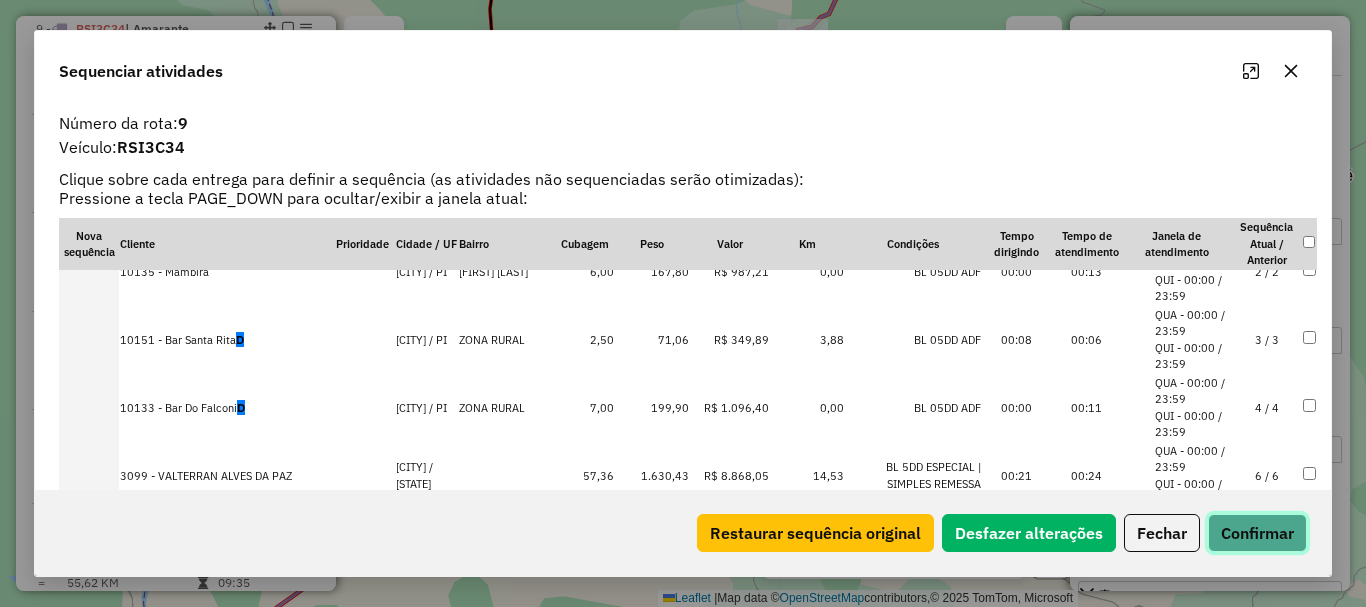 click on "Confirmar" 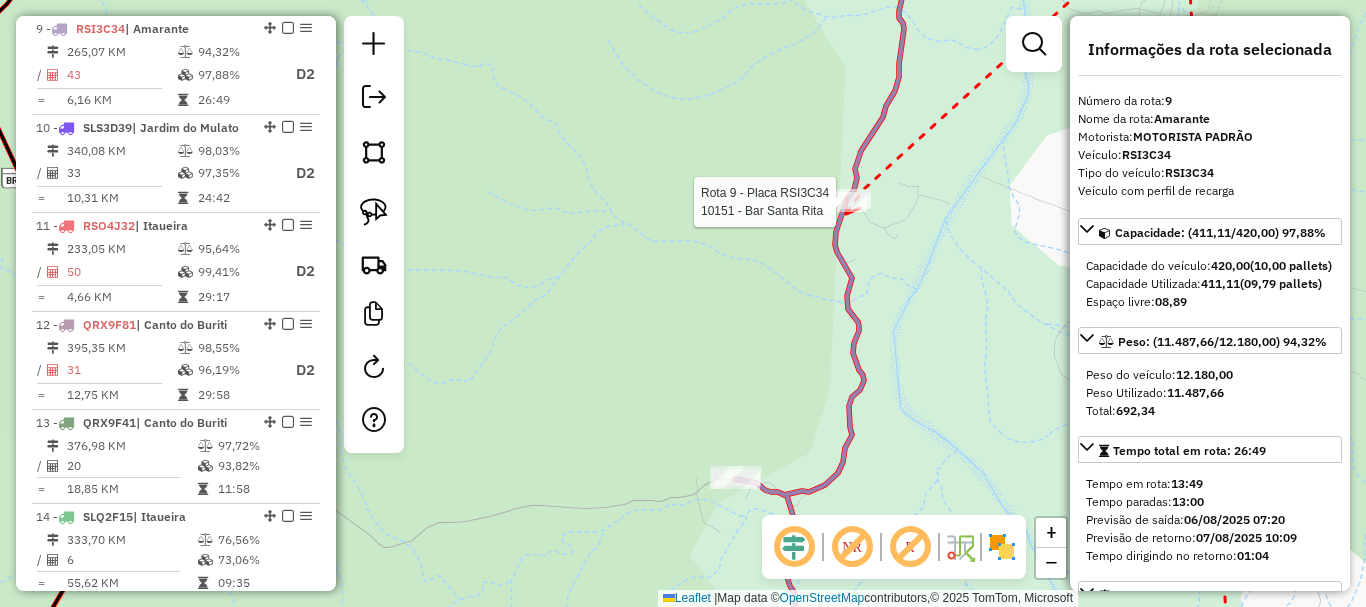 click 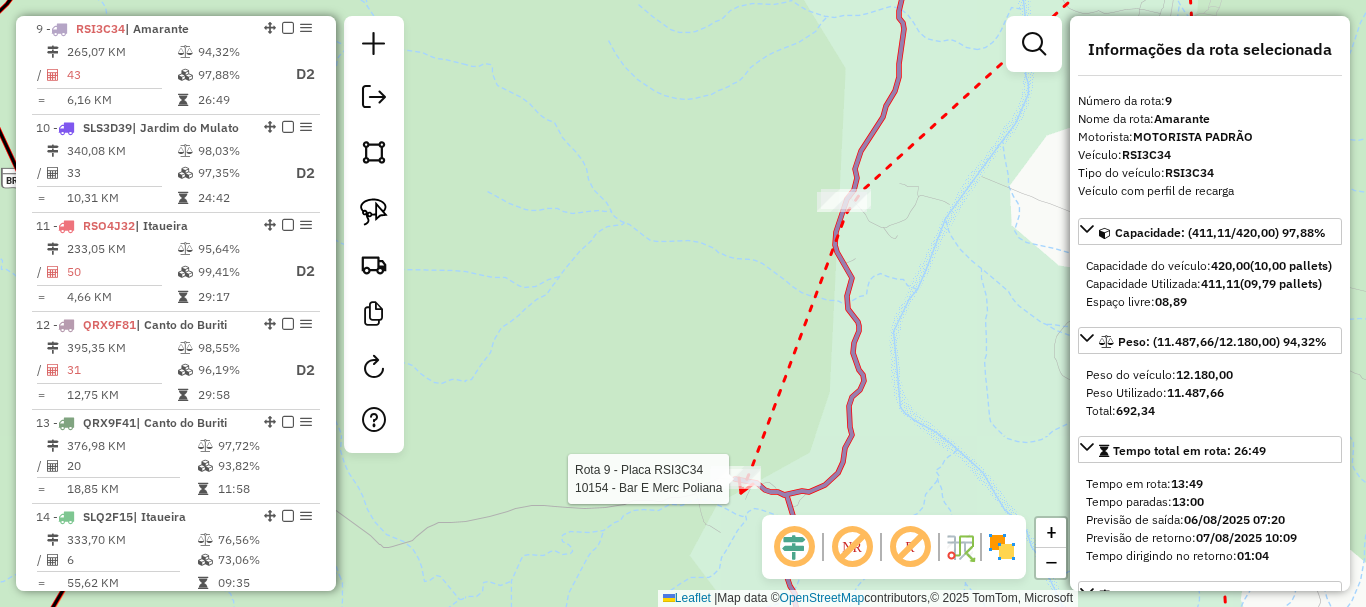click 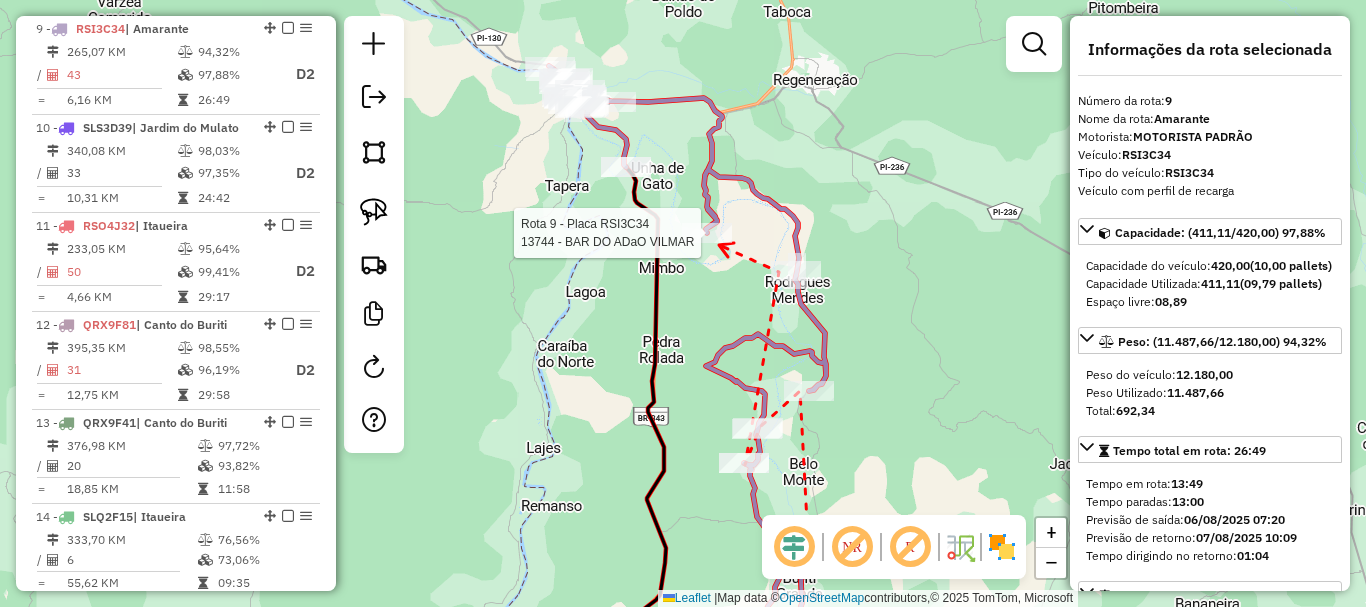 click 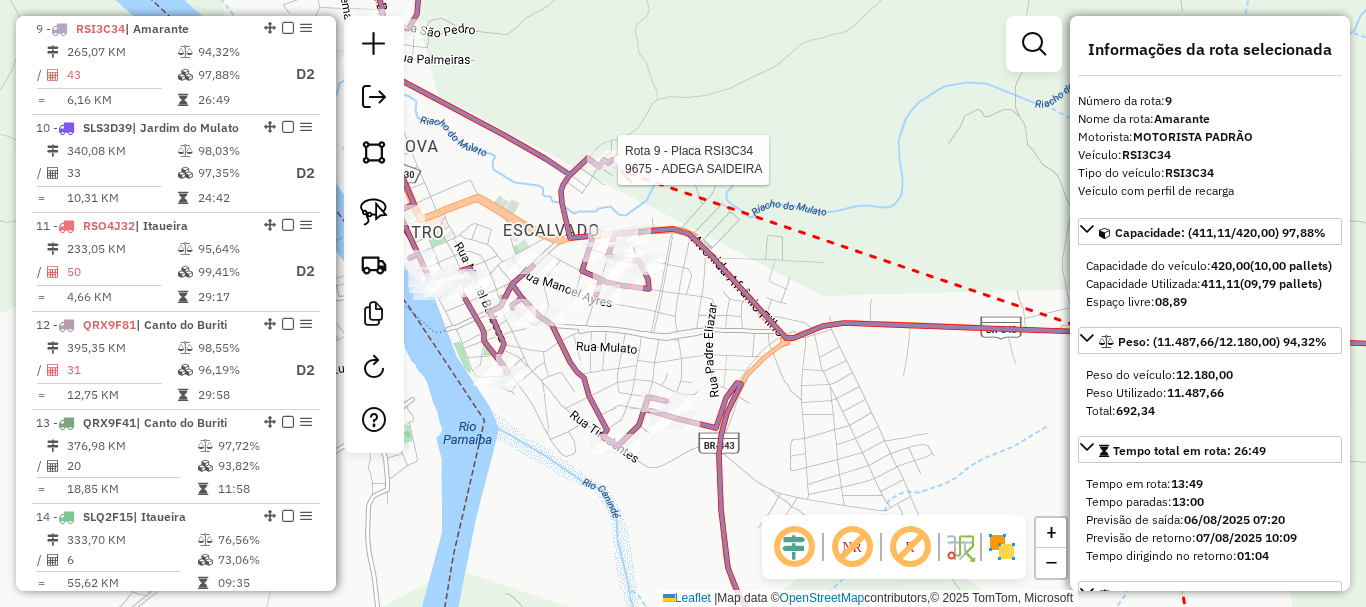 click 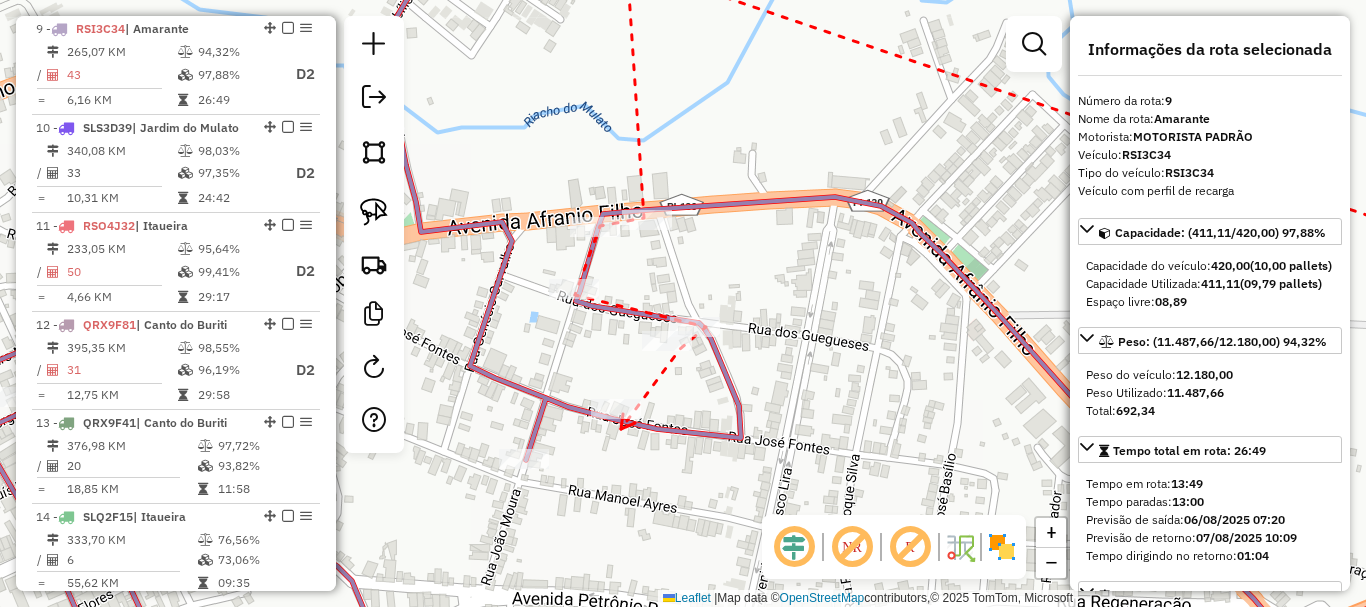 click 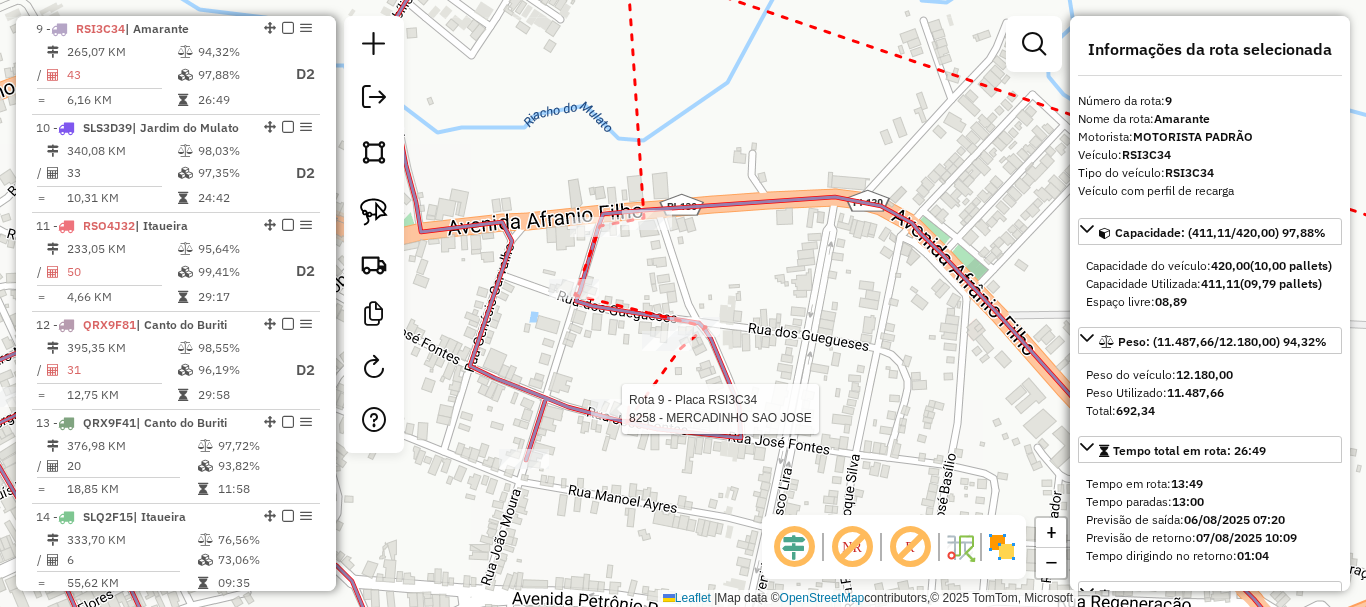 click 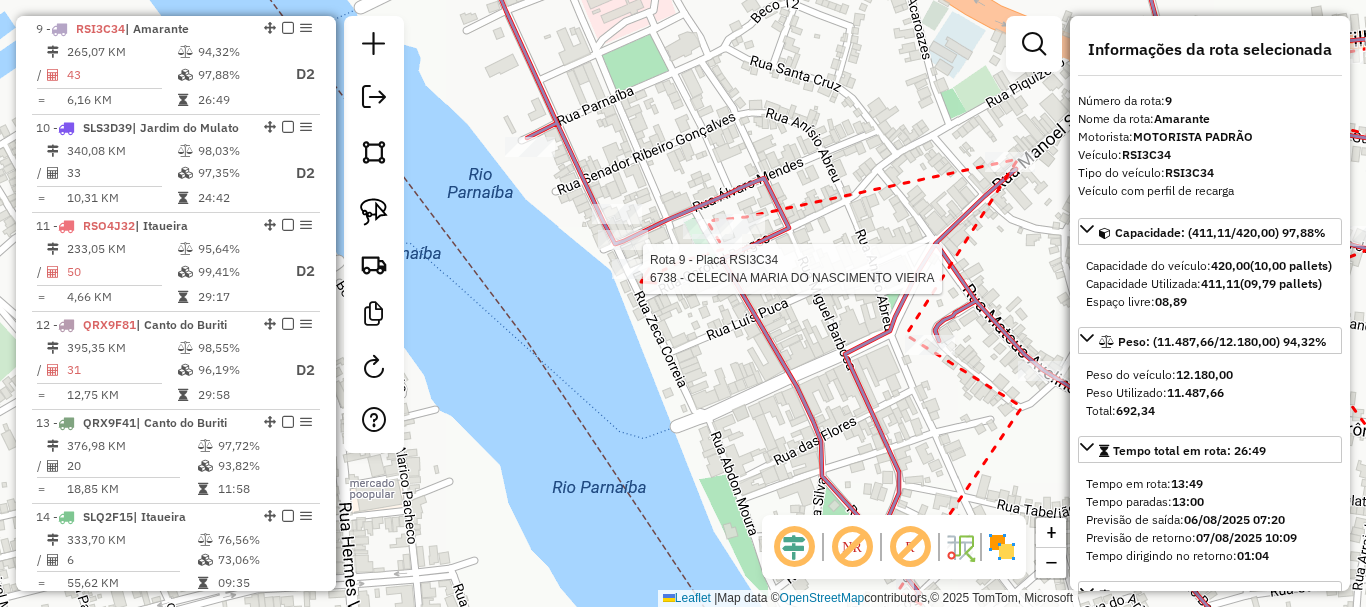 click 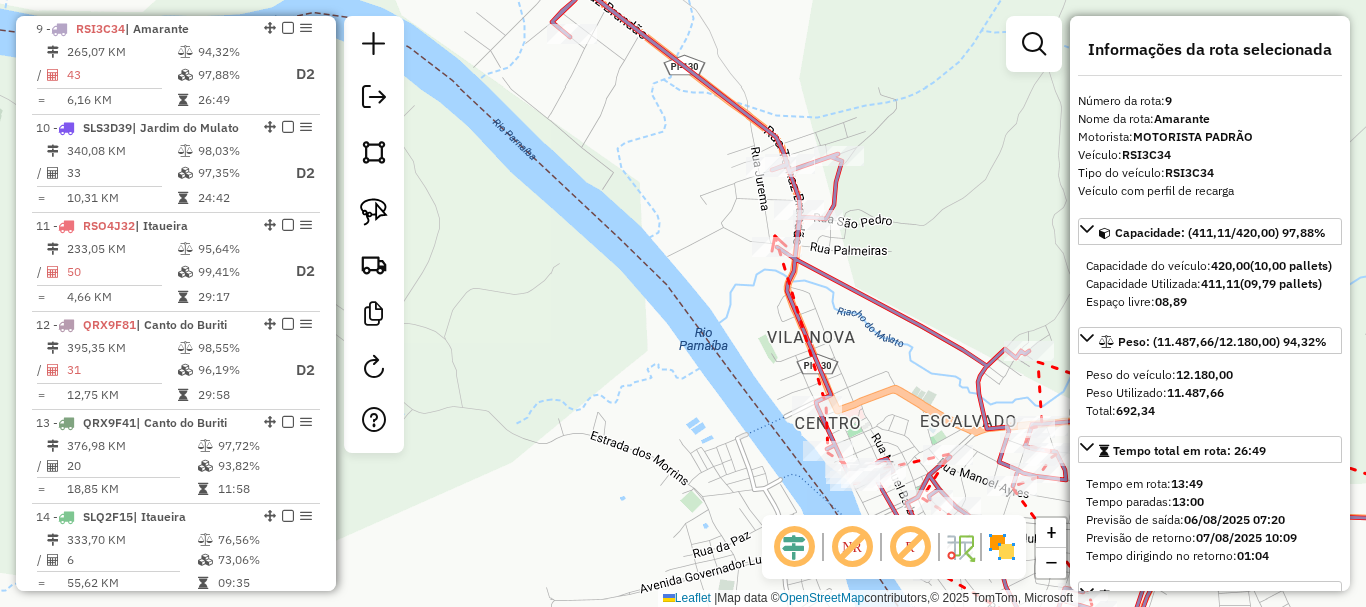 click 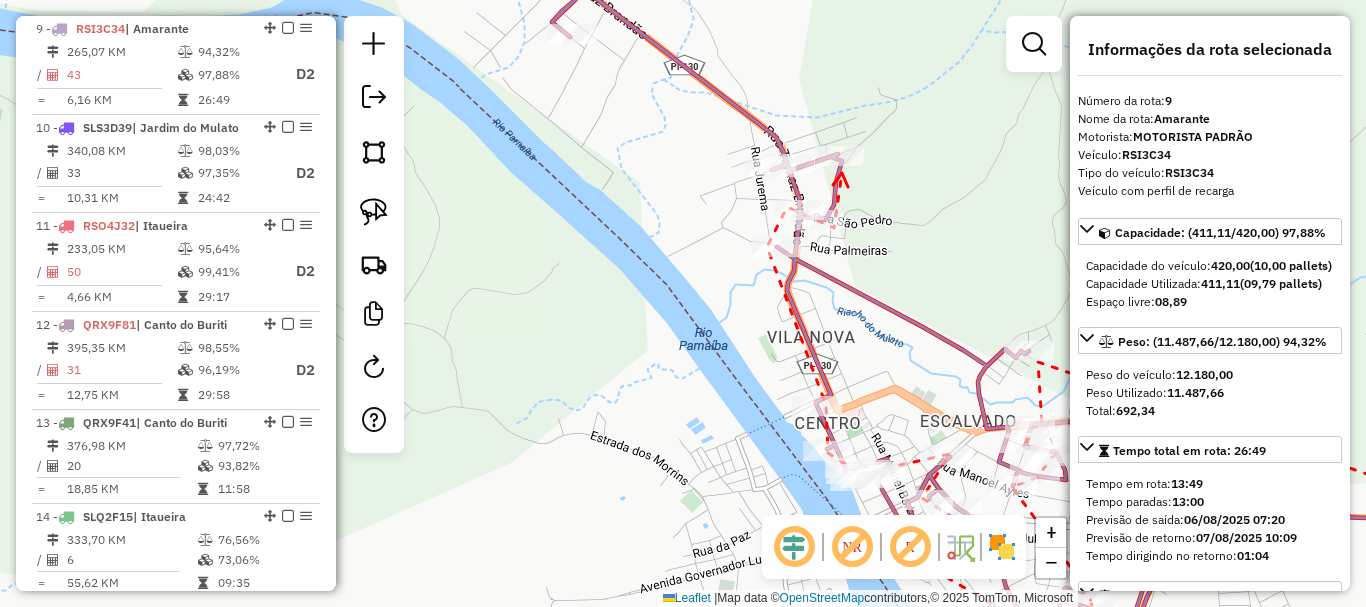 click 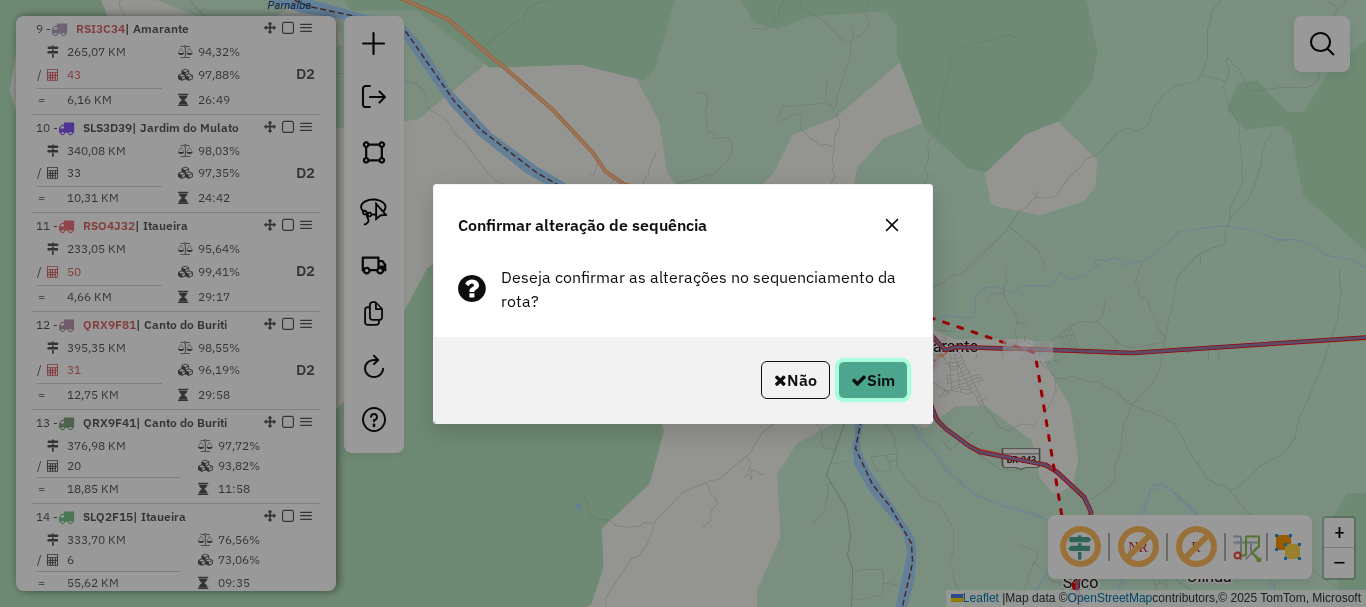 click on "Sim" 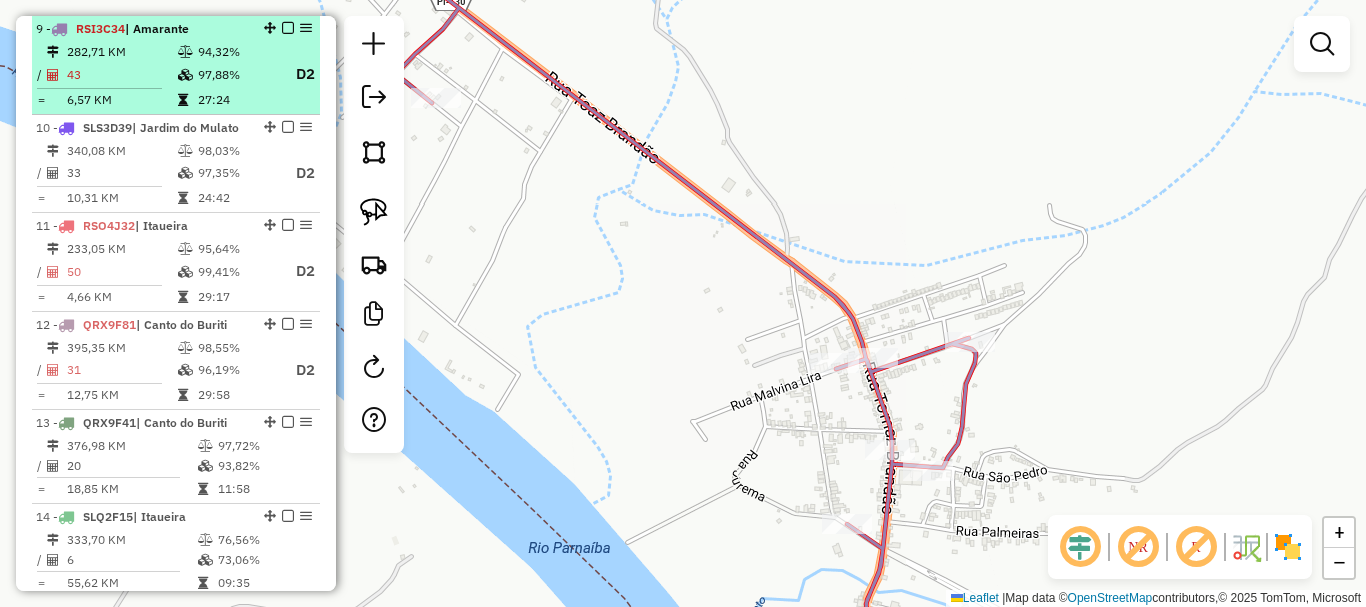 click on "27:24" at bounding box center [237, 100] 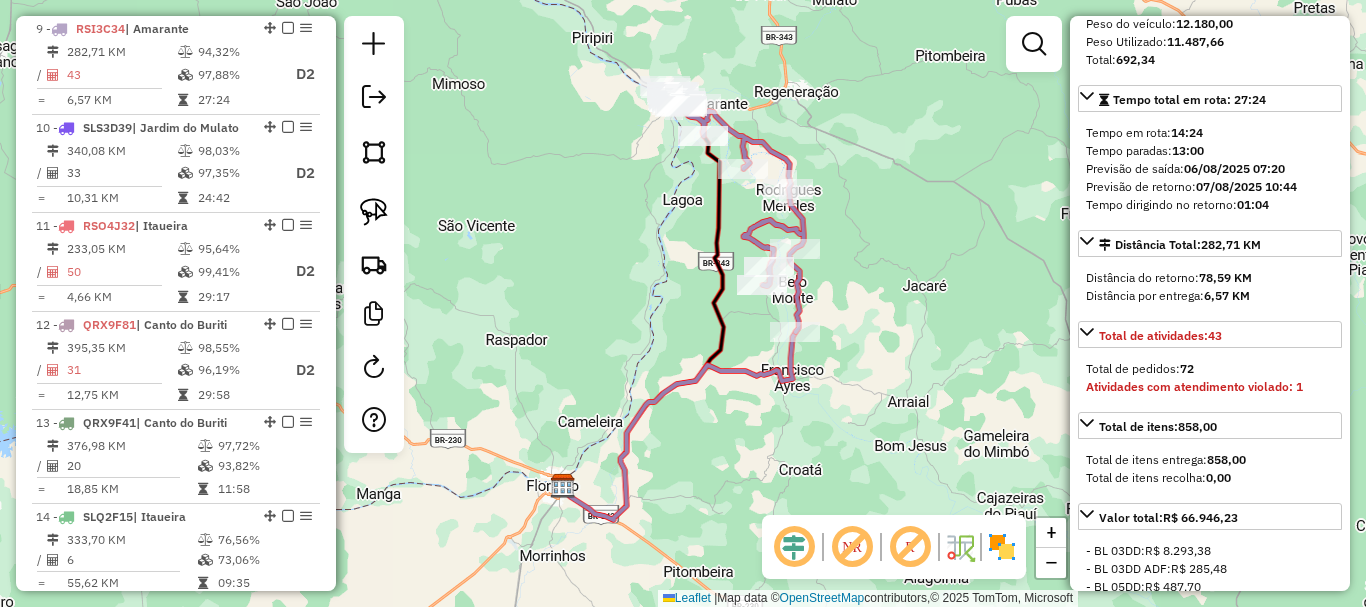 scroll, scrollTop: 500, scrollLeft: 0, axis: vertical 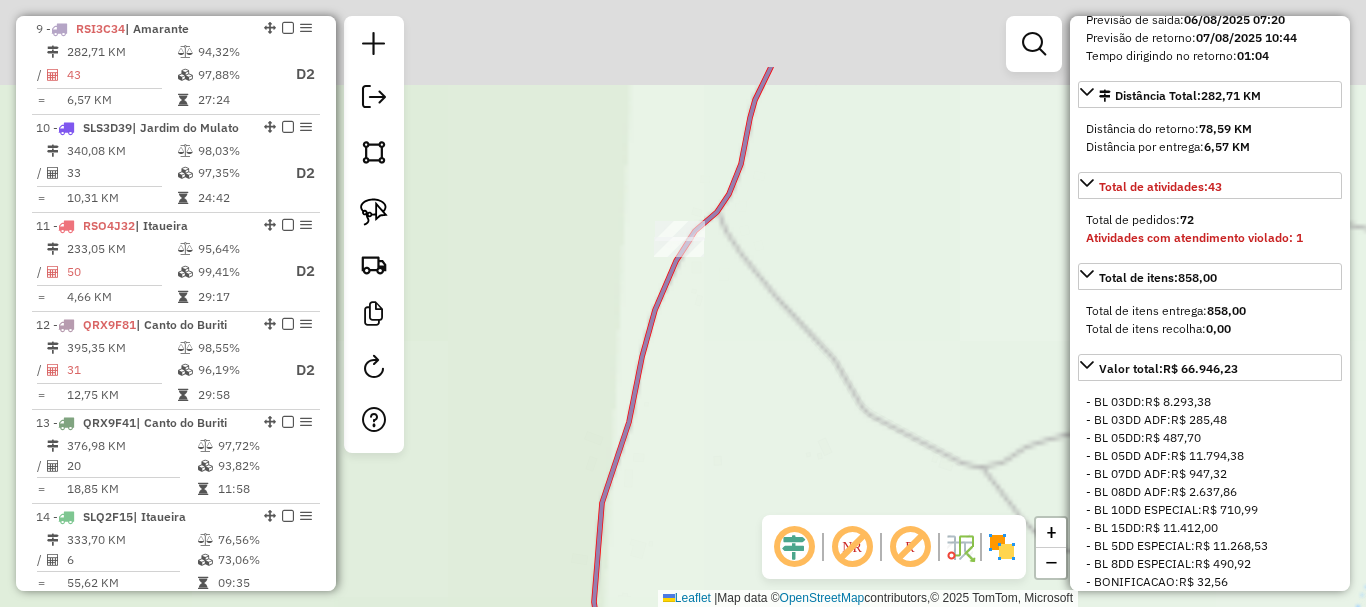 drag, startPoint x: 857, startPoint y: 296, endPoint x: 912, endPoint y: 326, distance: 62.649822 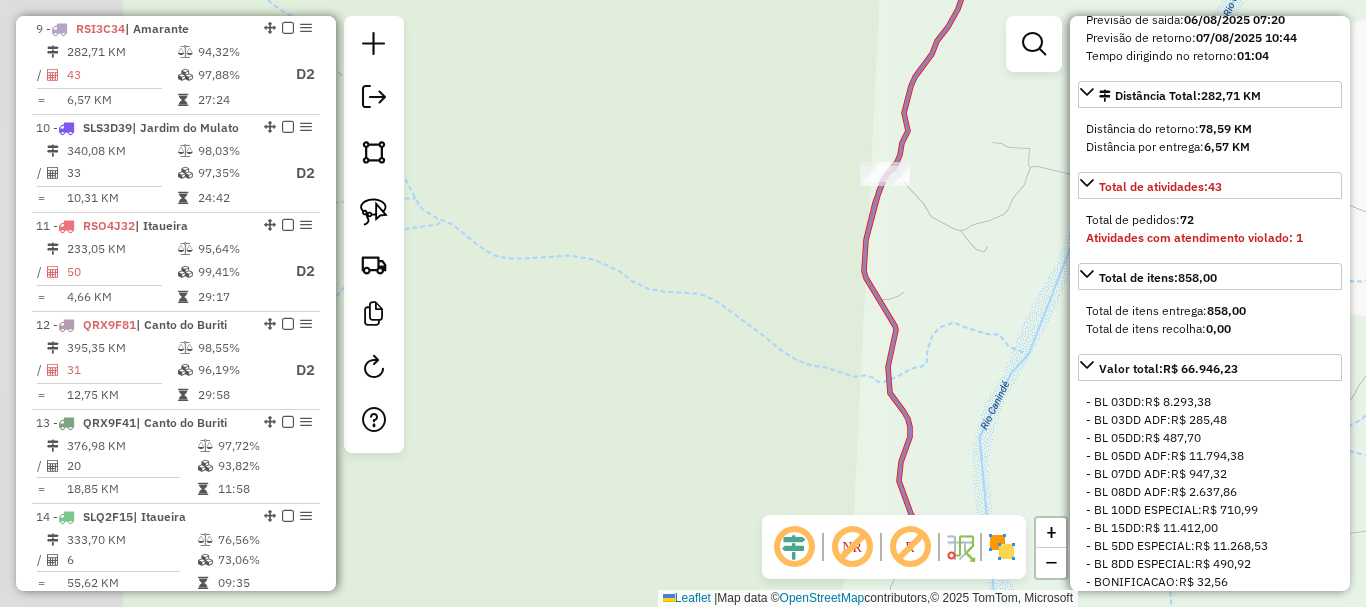 drag, startPoint x: 861, startPoint y: 461, endPoint x: 873, endPoint y: 225, distance: 236.30489 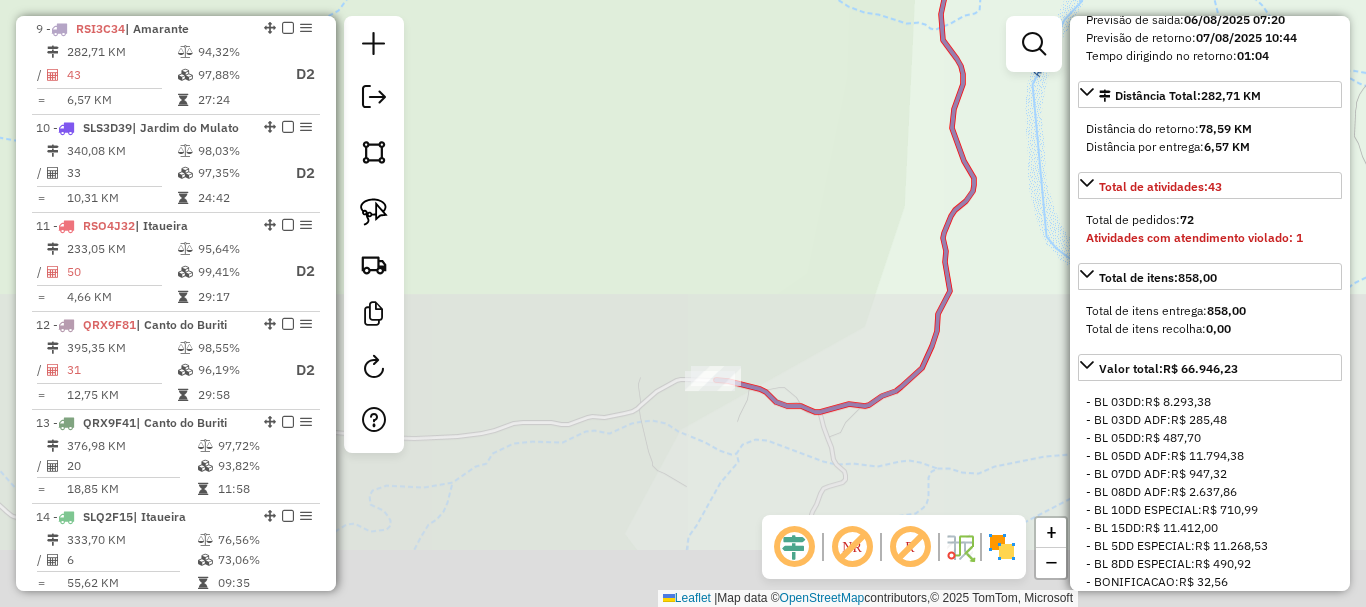 drag, startPoint x: 861, startPoint y: 341, endPoint x: 882, endPoint y: 213, distance: 129.71121 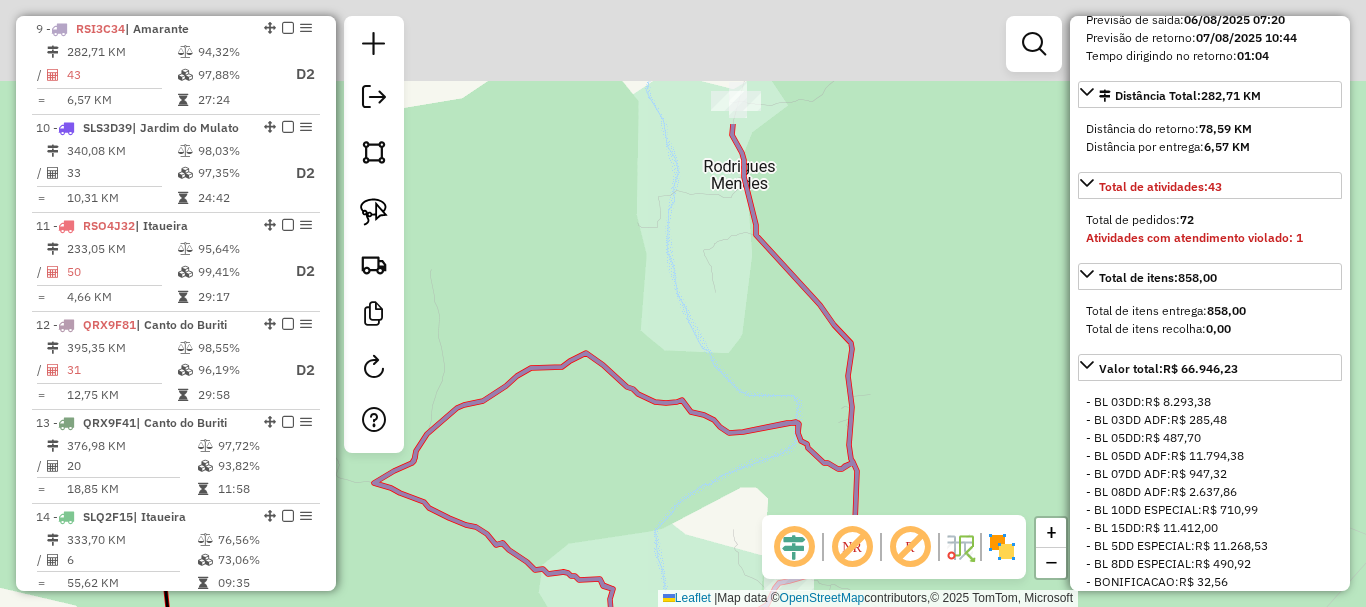 drag, startPoint x: 835, startPoint y: 451, endPoint x: 819, endPoint y: 444, distance: 17.464249 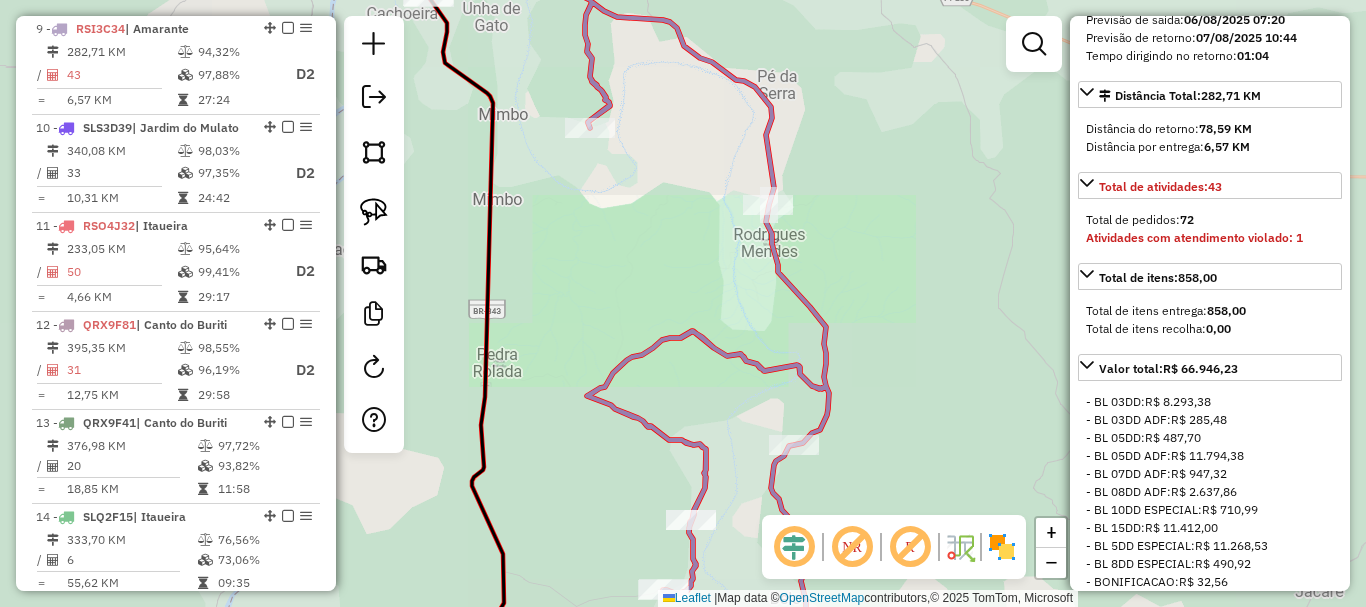drag, startPoint x: 731, startPoint y: 374, endPoint x: 768, endPoint y: 425, distance: 63.007935 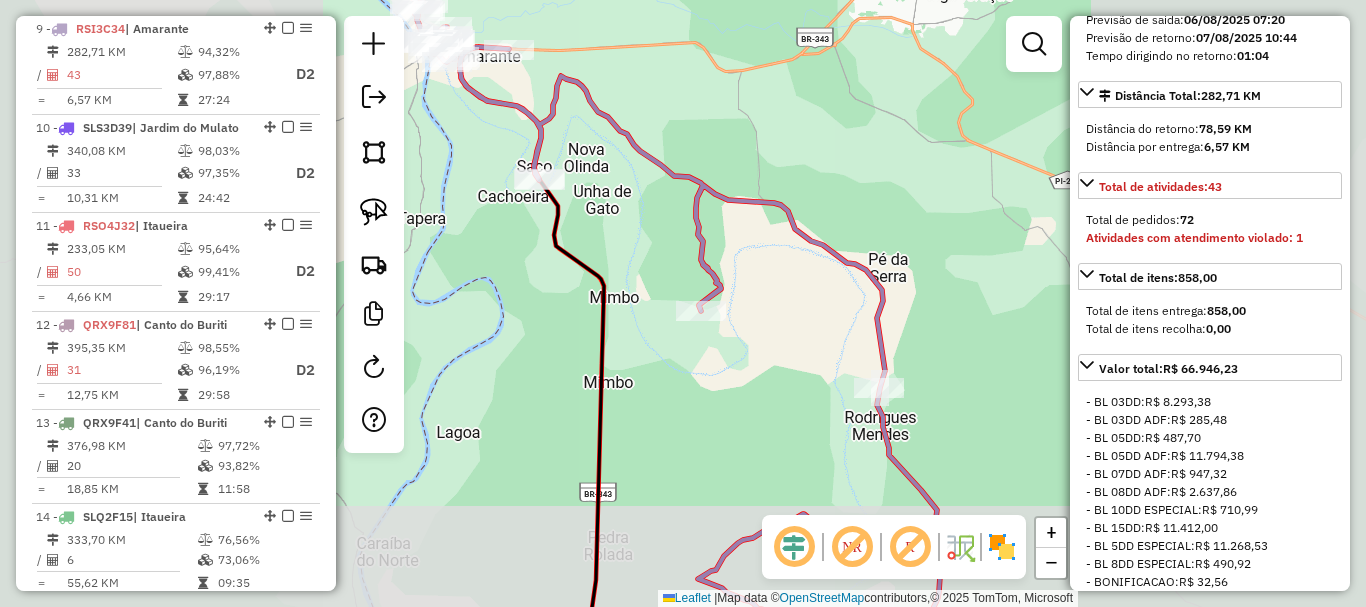 click on "Janela de atendimento Grade de atendimento Capacidade Transportadoras Veículos Cliente Pedidos  Rotas Selecione os dias de semana para filtrar as janelas de atendimento  Seg   Ter   Qua   Qui   Sex   Sáb   Dom  Informe o período da janela de atendimento: De: Até:  Filtrar exatamente a janela do cliente  Considerar janela de atendimento padrão  Selecione os dias de semana para filtrar as grades de atendimento  Seg   Ter   Qua   Qui   Sex   Sáb   Dom   Considerar clientes sem dia de atendimento cadastrado  Clientes fora do dia de atendimento selecionado Filtrar as atividades entre os valores definidos abaixo:  Peso mínimo:   Peso máximo:   Cubagem mínima:   Cubagem máxima:   De:   Até:  Filtrar as atividades entre o tempo de atendimento definido abaixo:  De:   Até:   Considerar capacidade total dos clientes não roteirizados Transportadora: Selecione um ou mais itens Tipo de veículo: Selecione um ou mais itens Veículo: Selecione um ou mais itens Motorista: Selecione um ou mais itens Nome: Rótulo:" 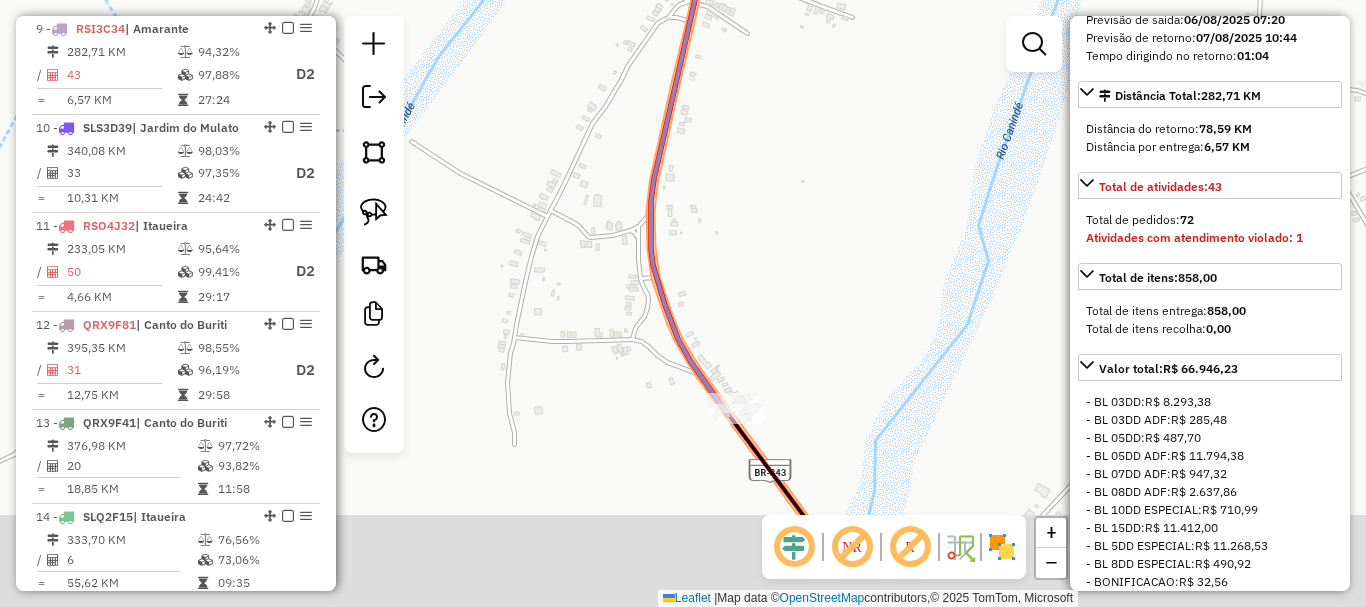 drag, startPoint x: 672, startPoint y: 323, endPoint x: 652, endPoint y: 231, distance: 94.14882 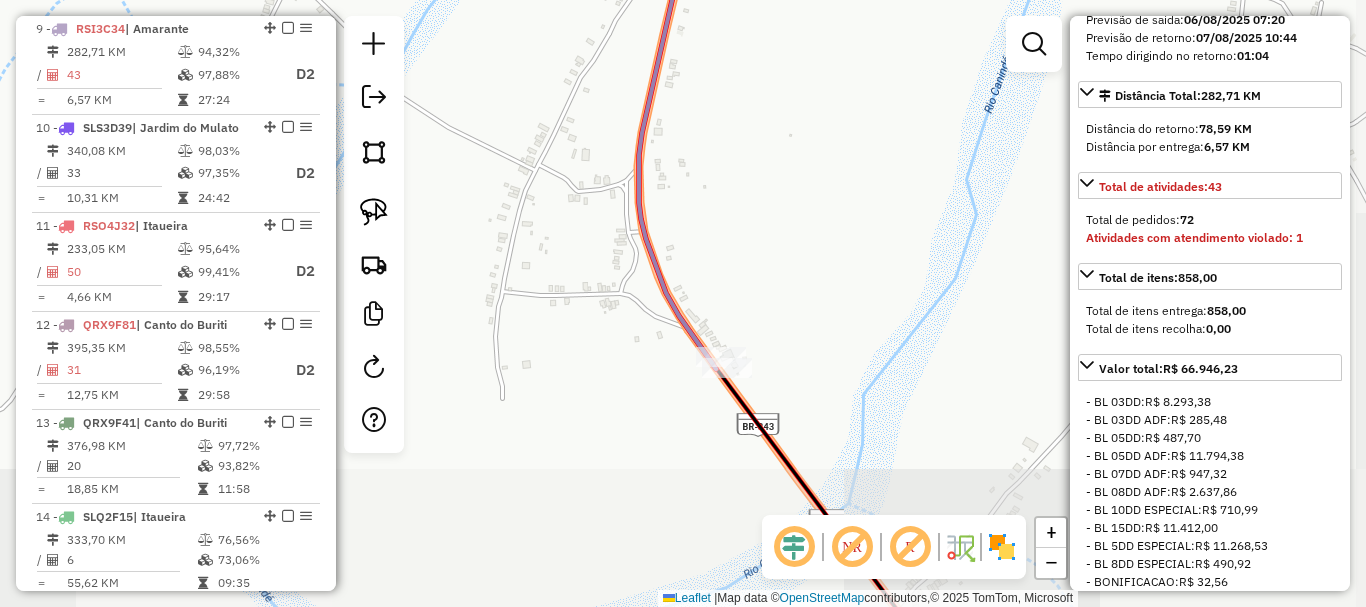 click 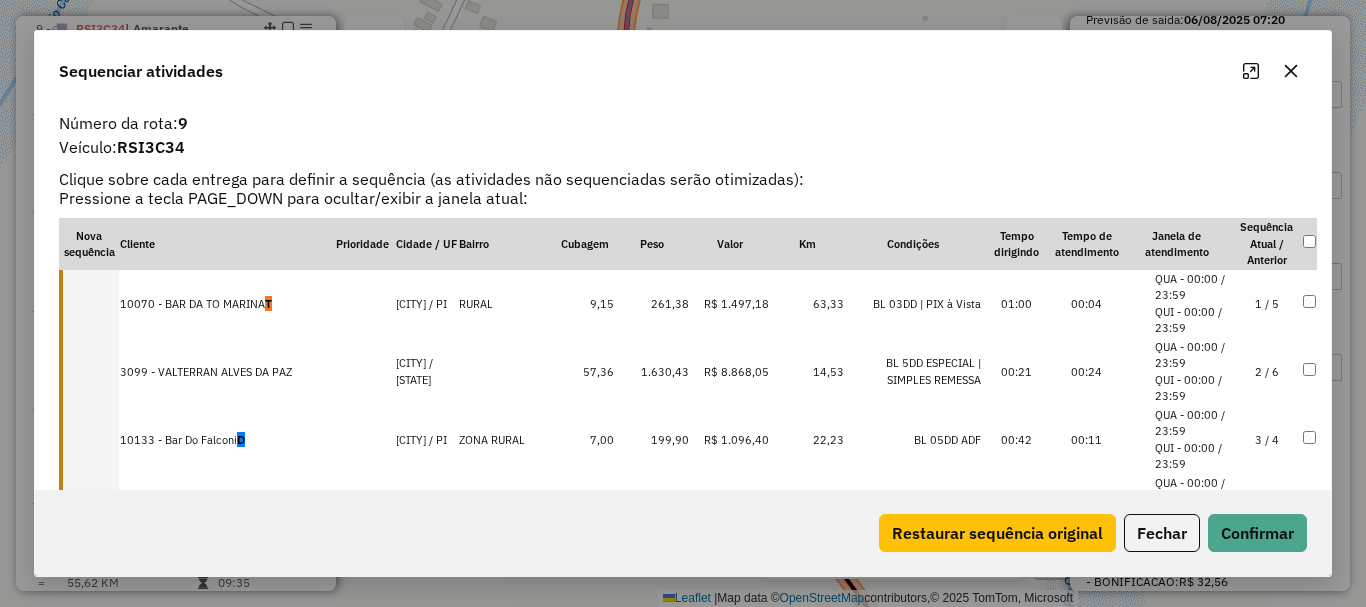 click 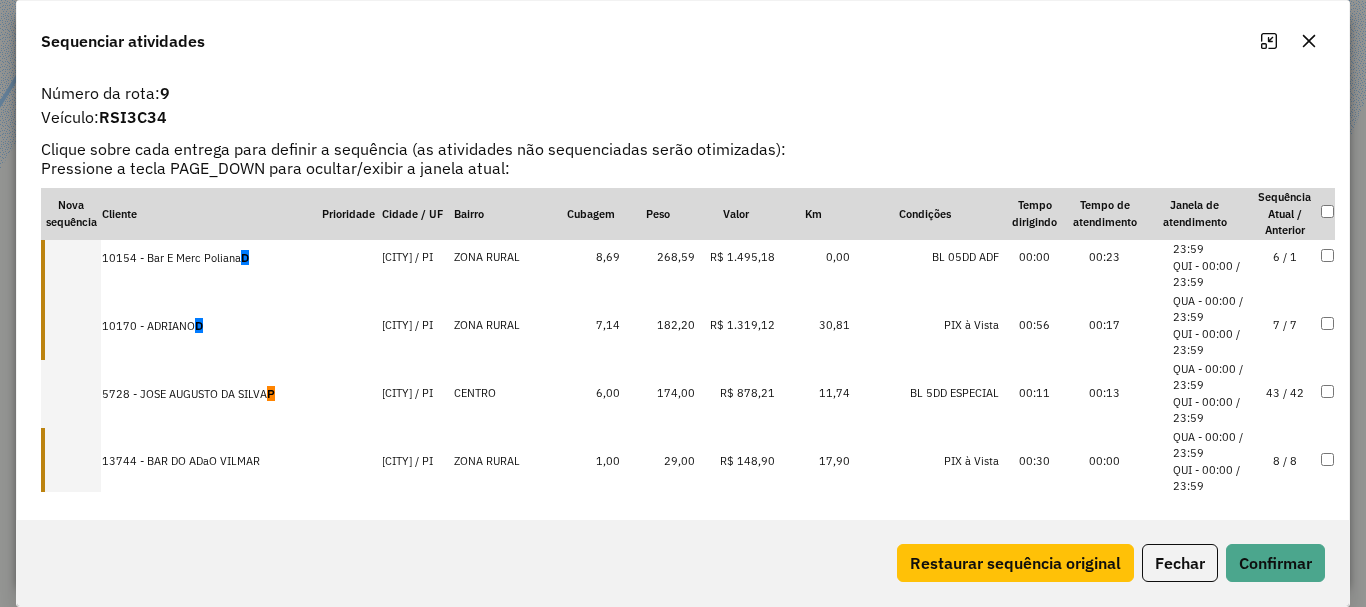 scroll, scrollTop: 390, scrollLeft: 0, axis: vertical 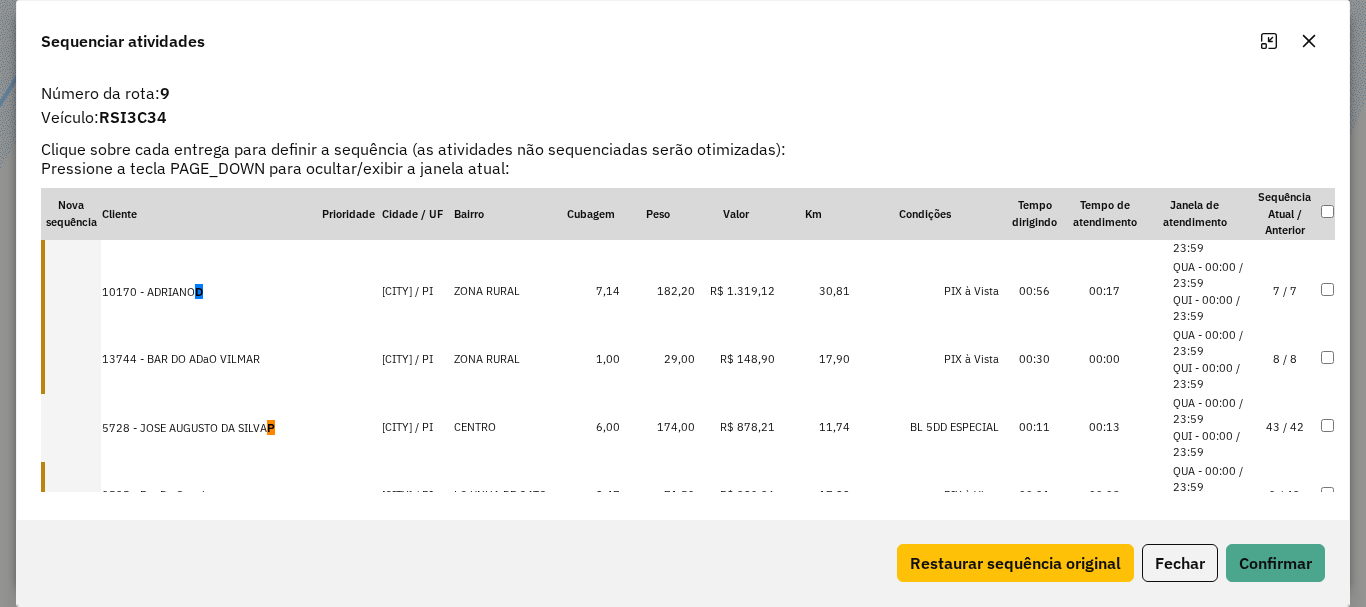 drag, startPoint x: 196, startPoint y: 435, endPoint x: 238, endPoint y: 433, distance: 42.047592 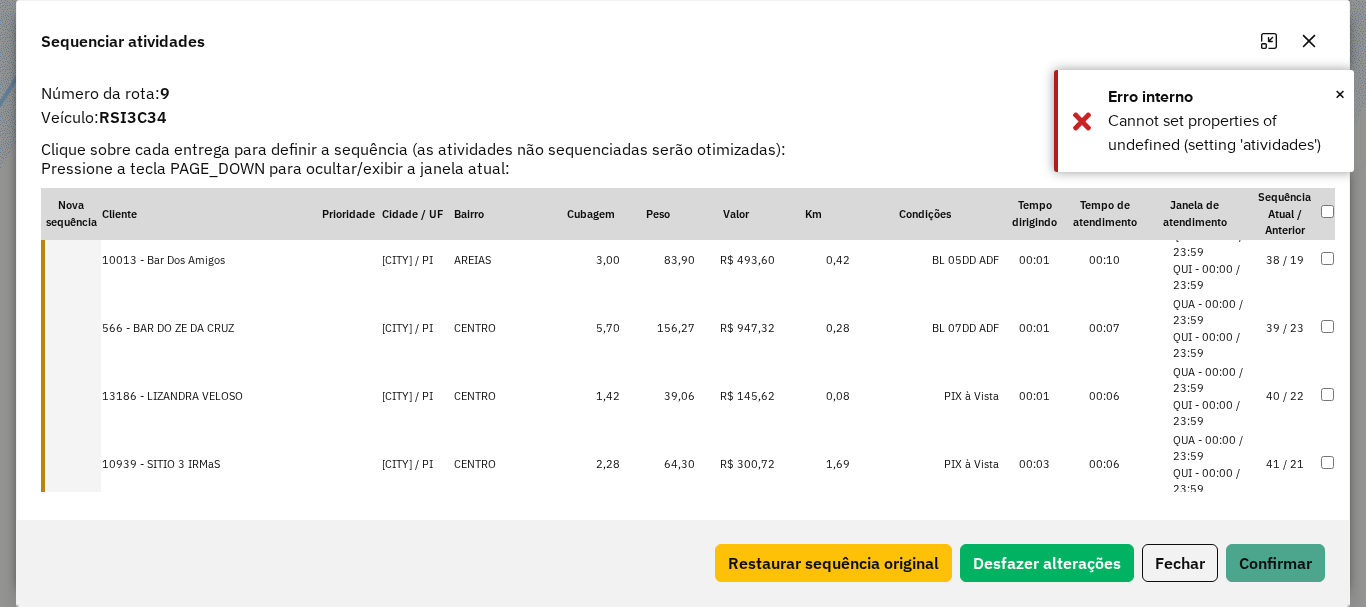 scroll, scrollTop: 2690, scrollLeft: 0, axis: vertical 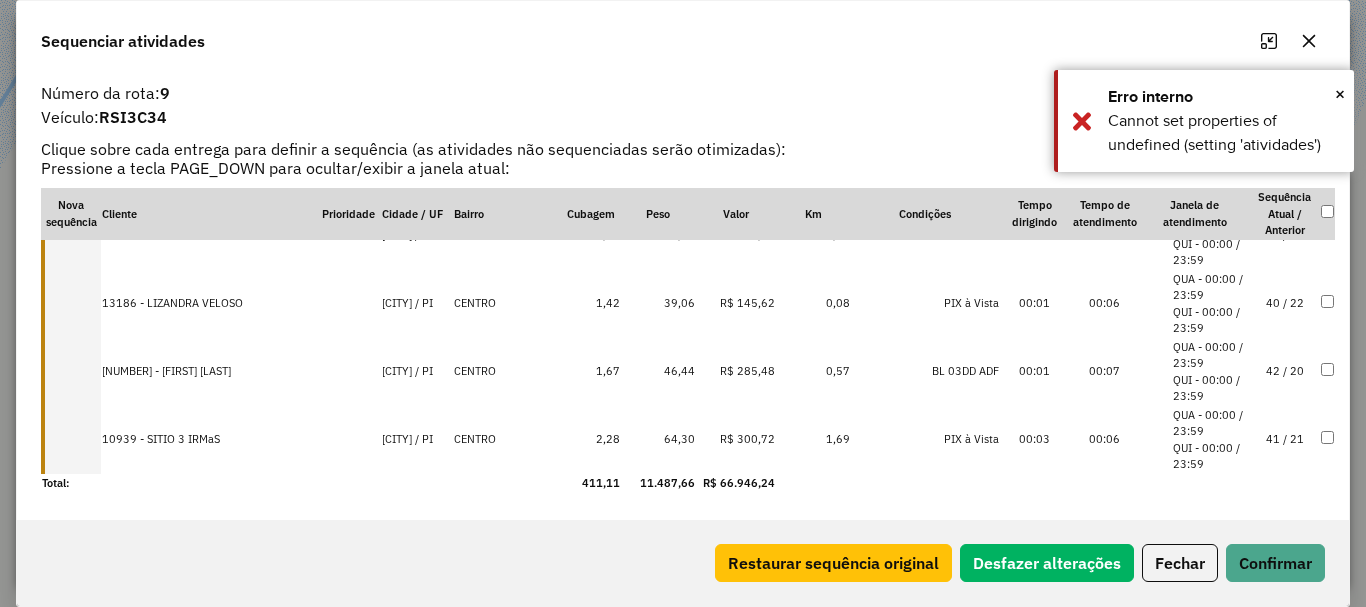 drag, startPoint x: 237, startPoint y: 433, endPoint x: 223, endPoint y: 361, distance: 73.34848 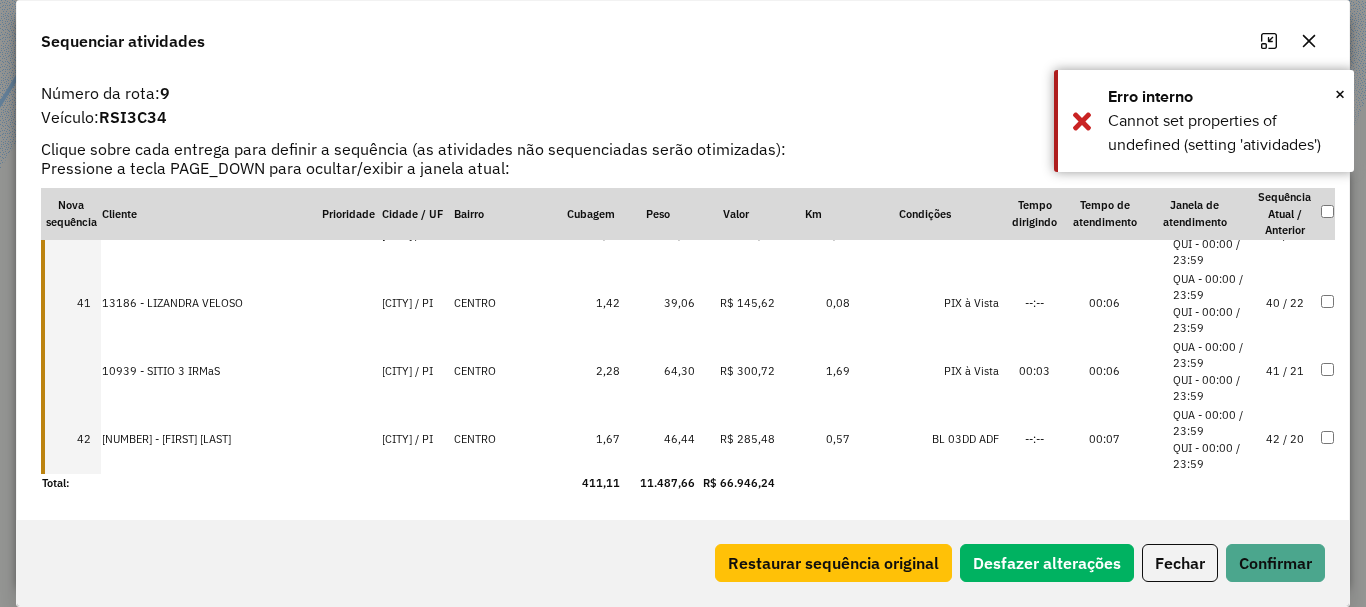 drag, startPoint x: 244, startPoint y: 372, endPoint x: 233, endPoint y: 459, distance: 87.69264 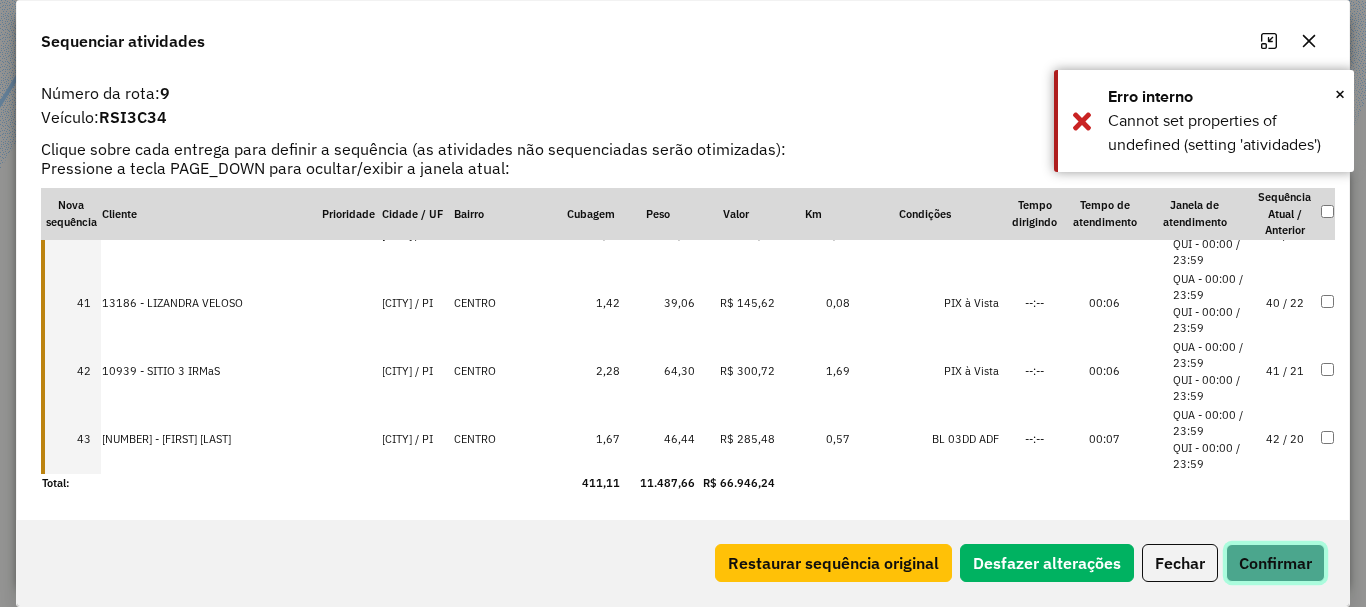 click on "Confirmar" 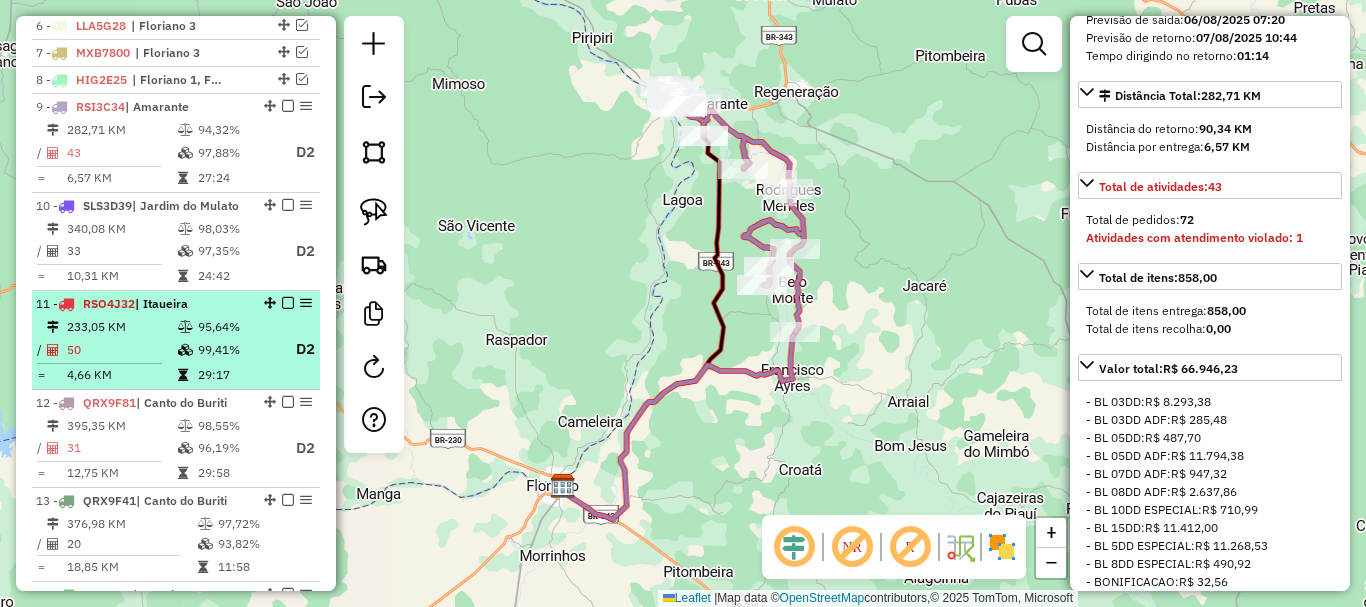scroll, scrollTop: 790, scrollLeft: 0, axis: vertical 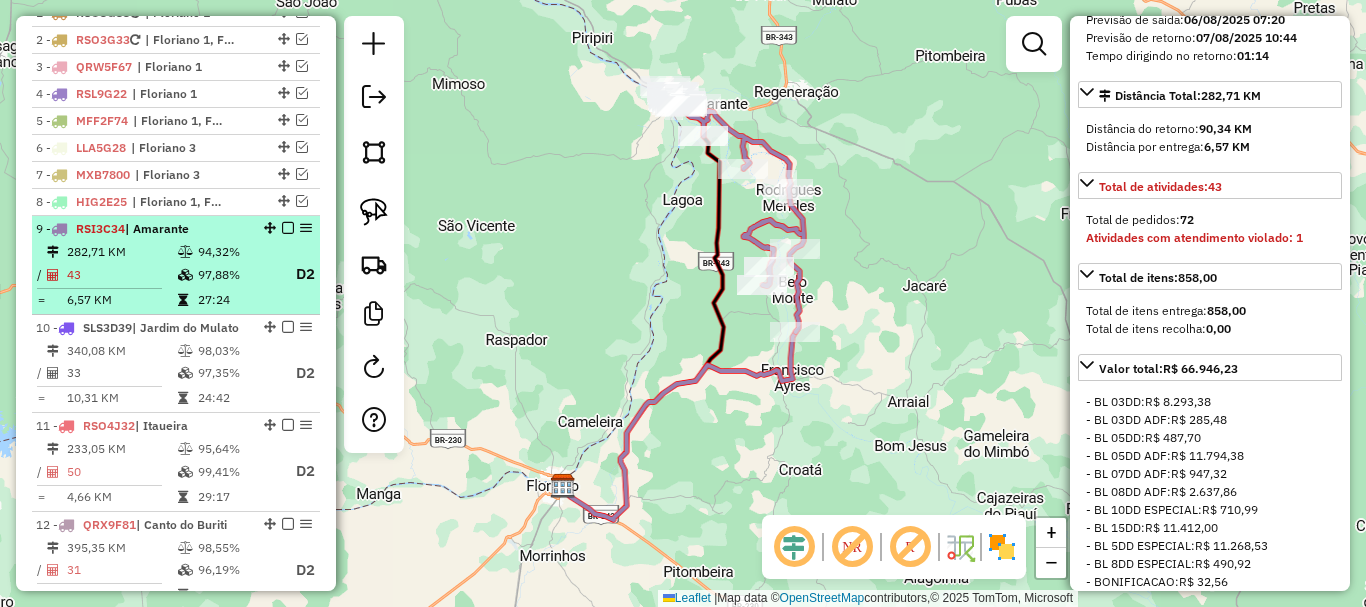 click at bounding box center (288, 228) 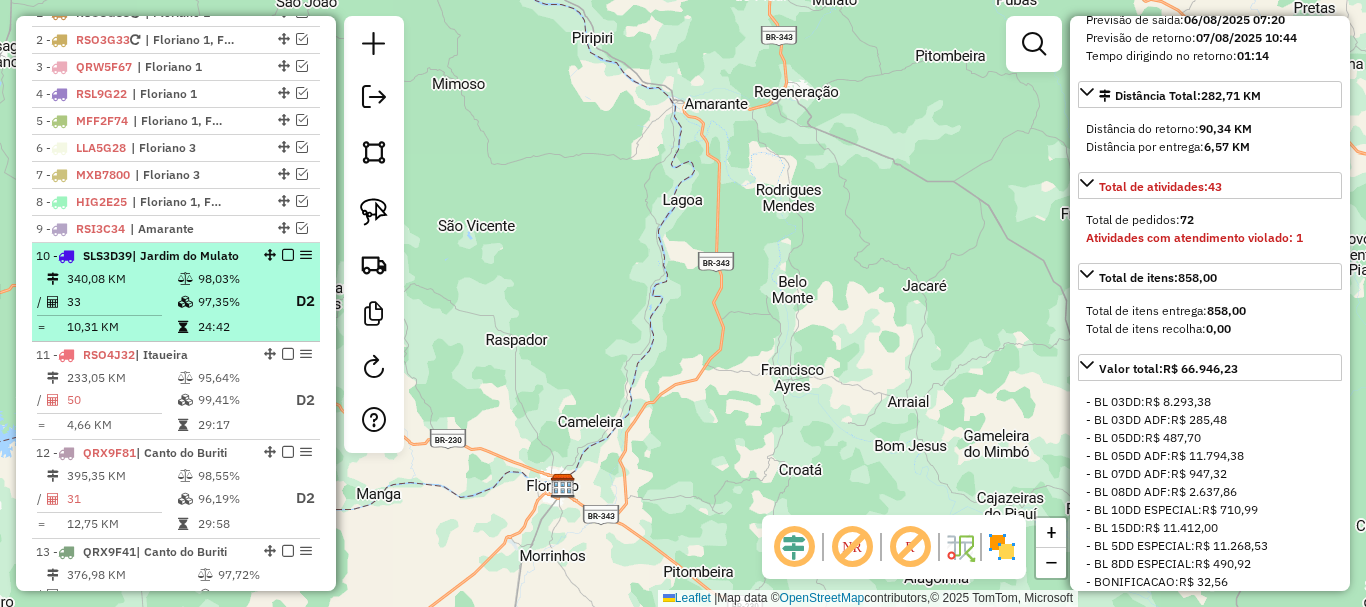 click on "10 -       SLS3D39   | Jardim do Mulato" at bounding box center (176, 256) 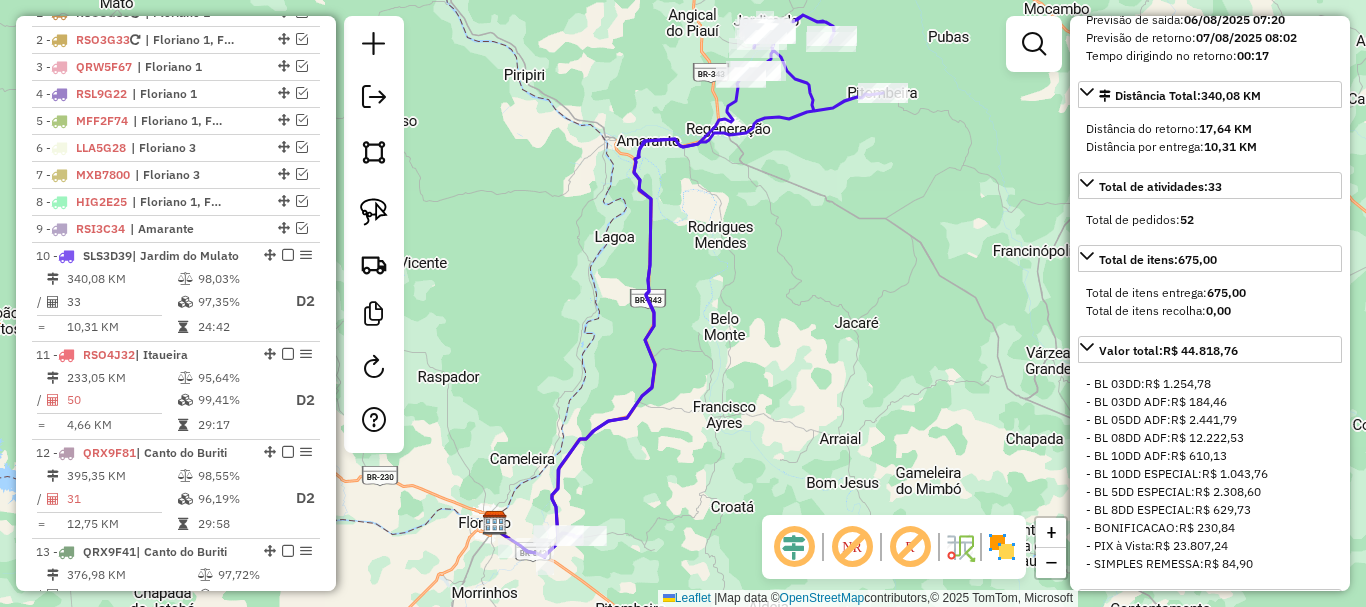 drag, startPoint x: 661, startPoint y: 478, endPoint x: 749, endPoint y: 340, distance: 163.6704 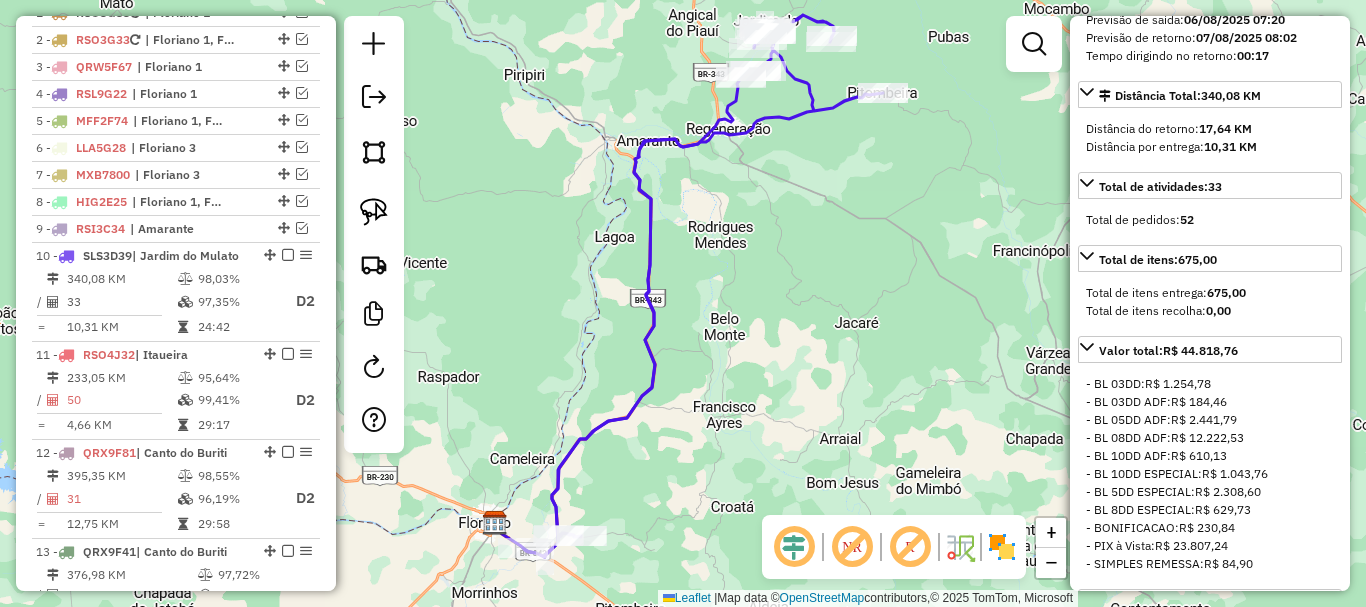 click on "Janela de atendimento Grade de atendimento Capacidade Transportadoras Veículos Cliente Pedidos  Rotas Selecione os dias de semana para filtrar as janelas de atendimento  Seg   Ter   Qua   Qui   Sex   Sáb   Dom  Informe o período da janela de atendimento: De: Até:  Filtrar exatamente a janela do cliente  Considerar janela de atendimento padrão  Selecione os dias de semana para filtrar as grades de atendimento  Seg   Ter   Qua   Qui   Sex   Sáb   Dom   Considerar clientes sem dia de atendimento cadastrado  Clientes fora do dia de atendimento selecionado Filtrar as atividades entre os valores definidos abaixo:  Peso mínimo:   Peso máximo:   Cubagem mínima:   Cubagem máxima:   De:   Até:  Filtrar as atividades entre o tempo de atendimento definido abaixo:  De:   Até:   Considerar capacidade total dos clientes não roteirizados Transportadora: Selecione um ou mais itens Tipo de veículo: Selecione um ou mais itens Veículo: Selecione um ou mais itens Motorista: Selecione um ou mais itens Nome: Rótulo:" 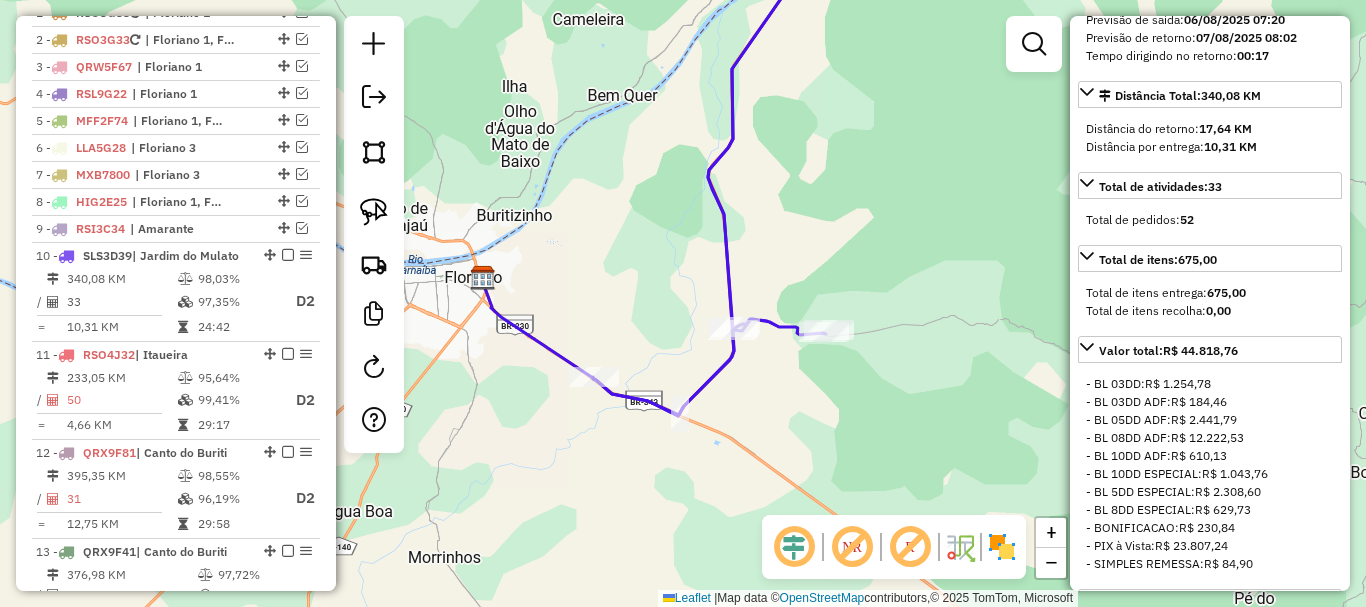 click 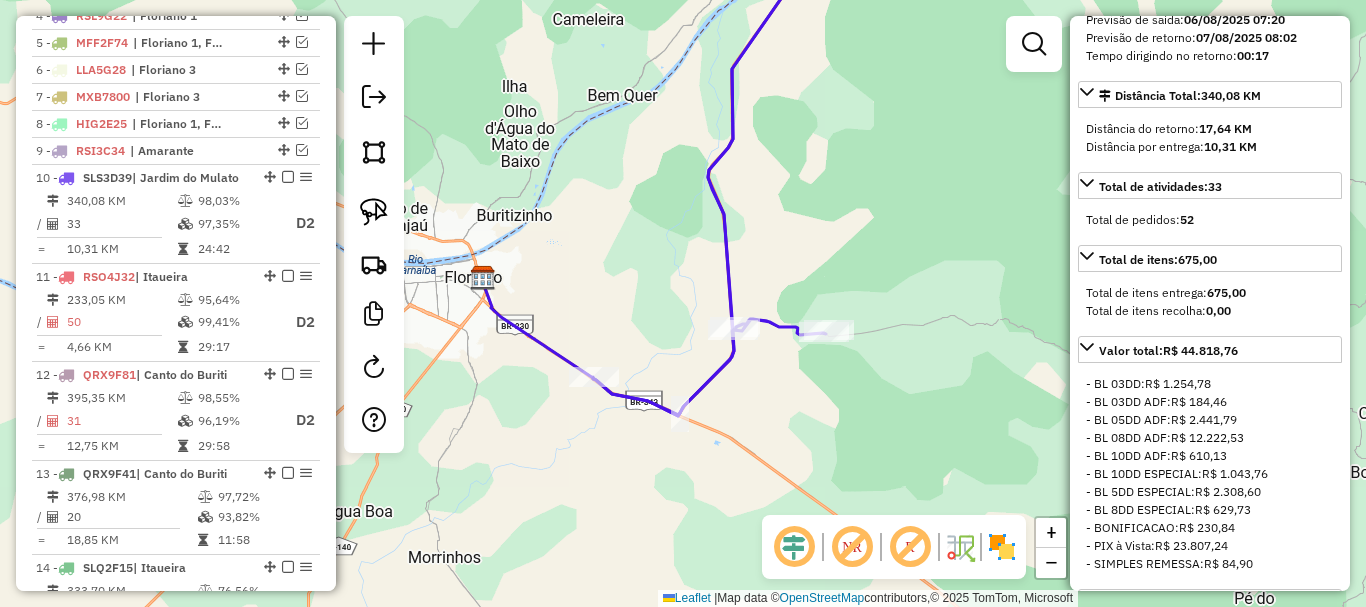 click 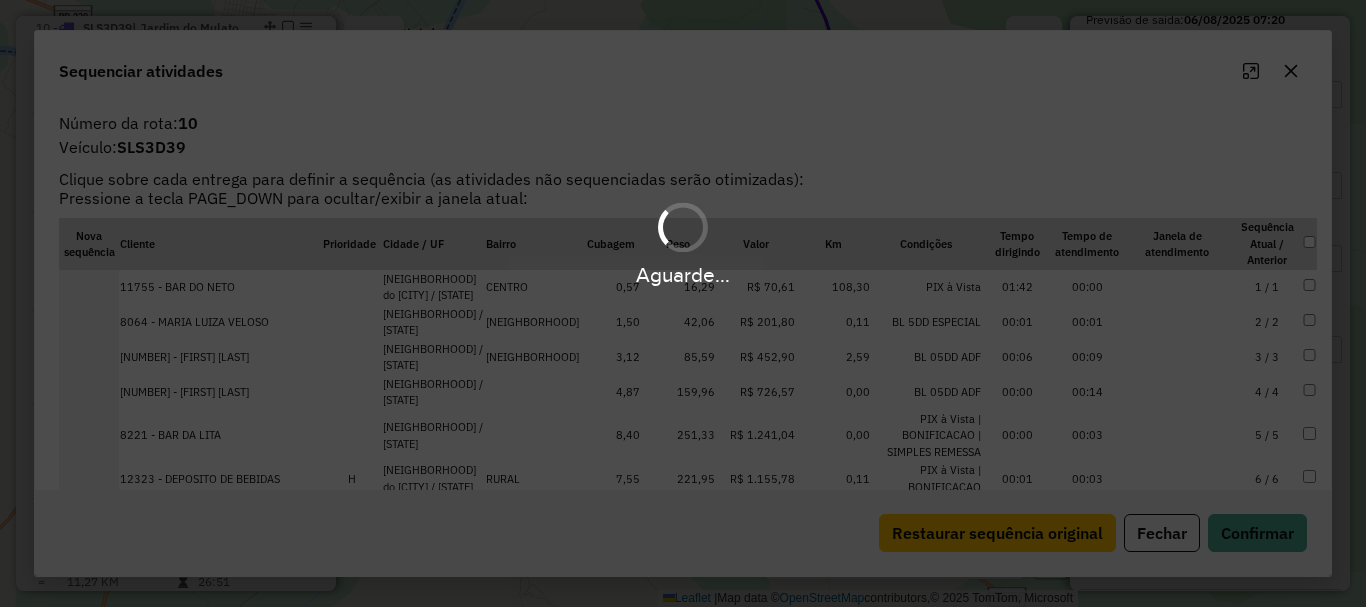scroll, scrollTop: 1017, scrollLeft: 0, axis: vertical 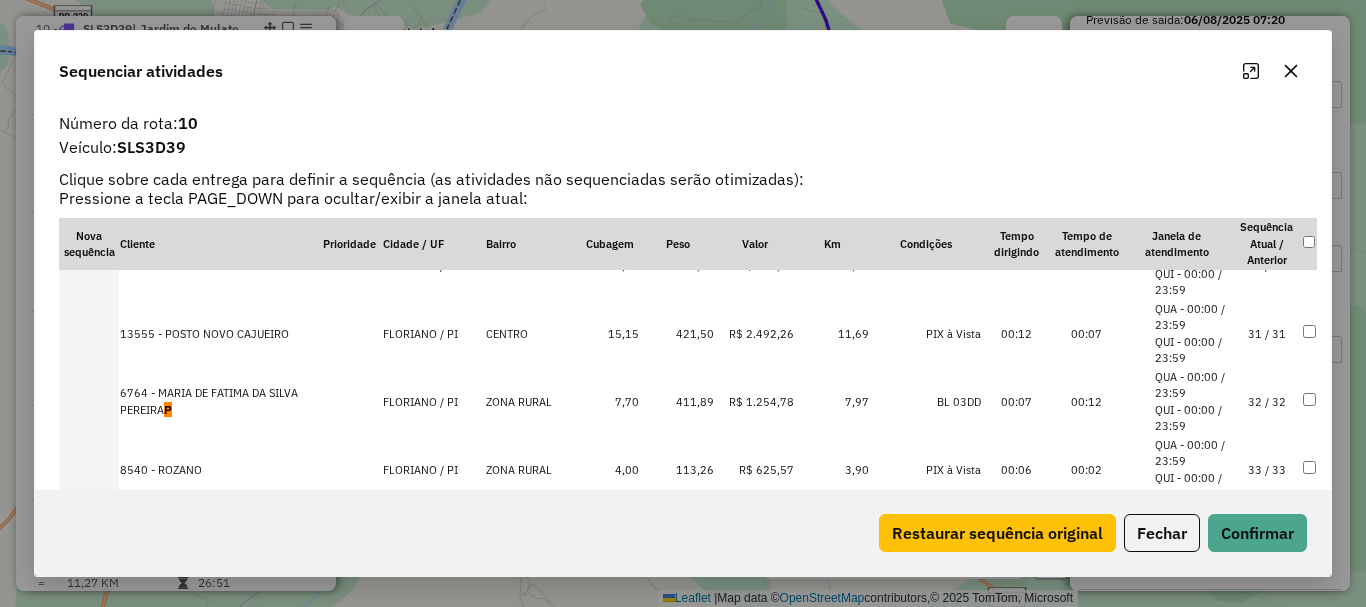 click on "31 / 31" at bounding box center [1267, 334] 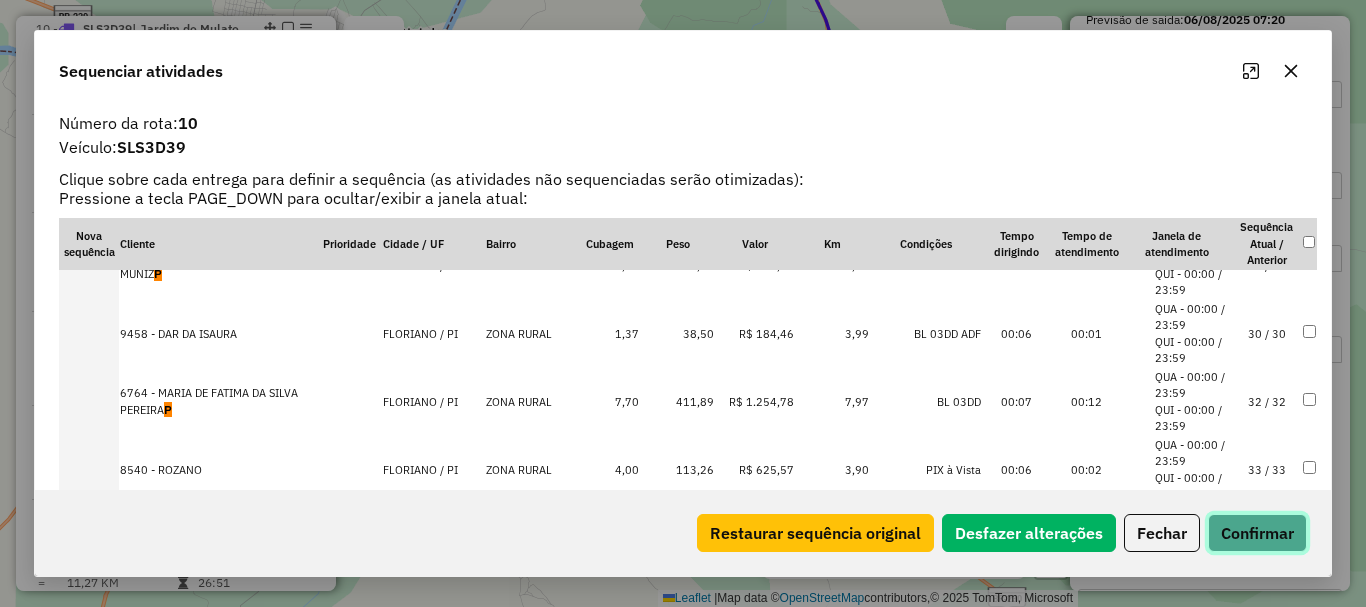 click on "Confirmar" 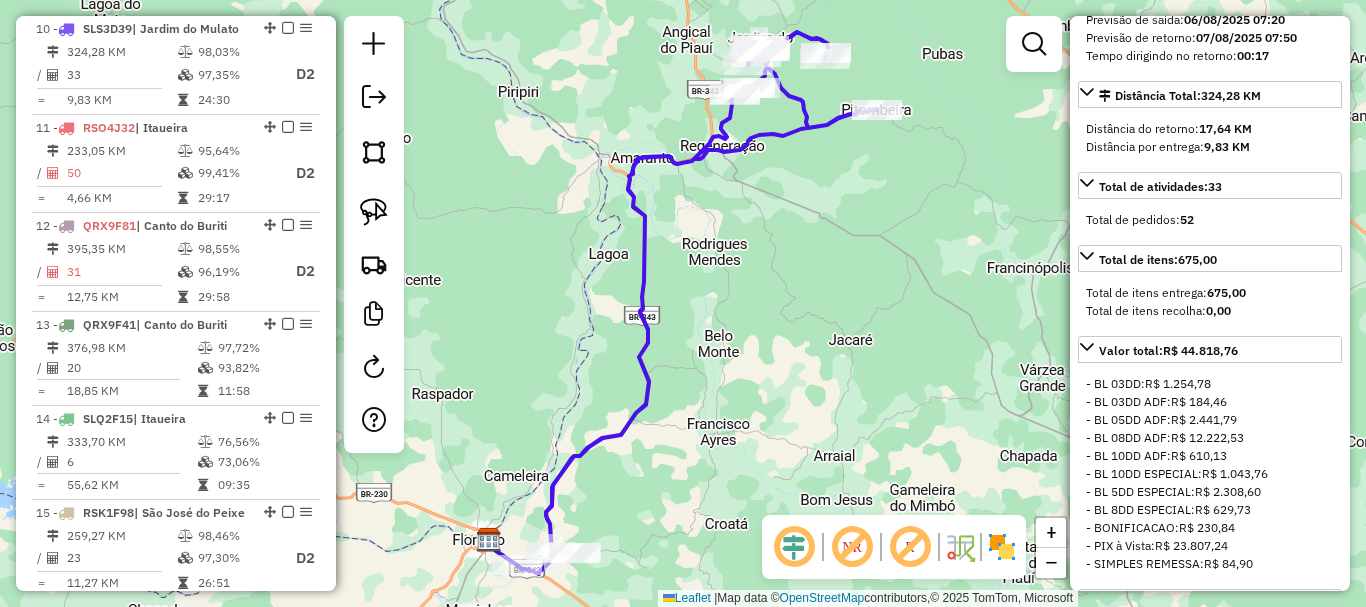 click on "Janela de atendimento Grade de atendimento Capacidade Transportadoras Veículos Cliente Pedidos  Rotas Selecione os dias de semana para filtrar as janelas de atendimento  Seg   Ter   Qua   Qui   Sex   Sáb   Dom  Informe o período da janela de atendimento: De: Até:  Filtrar exatamente a janela do cliente  Considerar janela de atendimento padrão  Selecione os dias de semana para filtrar as grades de atendimento  Seg   Ter   Qua   Qui   Sex   Sáb   Dom   Considerar clientes sem dia de atendimento cadastrado  Clientes fora do dia de atendimento selecionado Filtrar as atividades entre os valores definidos abaixo:  Peso mínimo:   Peso máximo:   Cubagem mínima:   Cubagem máxima:   De:   Até:  Filtrar as atividades entre o tempo de atendimento definido abaixo:  De:   Até:   Considerar capacidade total dos clientes não roteirizados Transportadora: Selecione um ou mais itens Tipo de veículo: Selecione um ou mais itens Veículo: Selecione um ou mais itens Motorista: Selecione um ou mais itens Nome: Rótulo:" 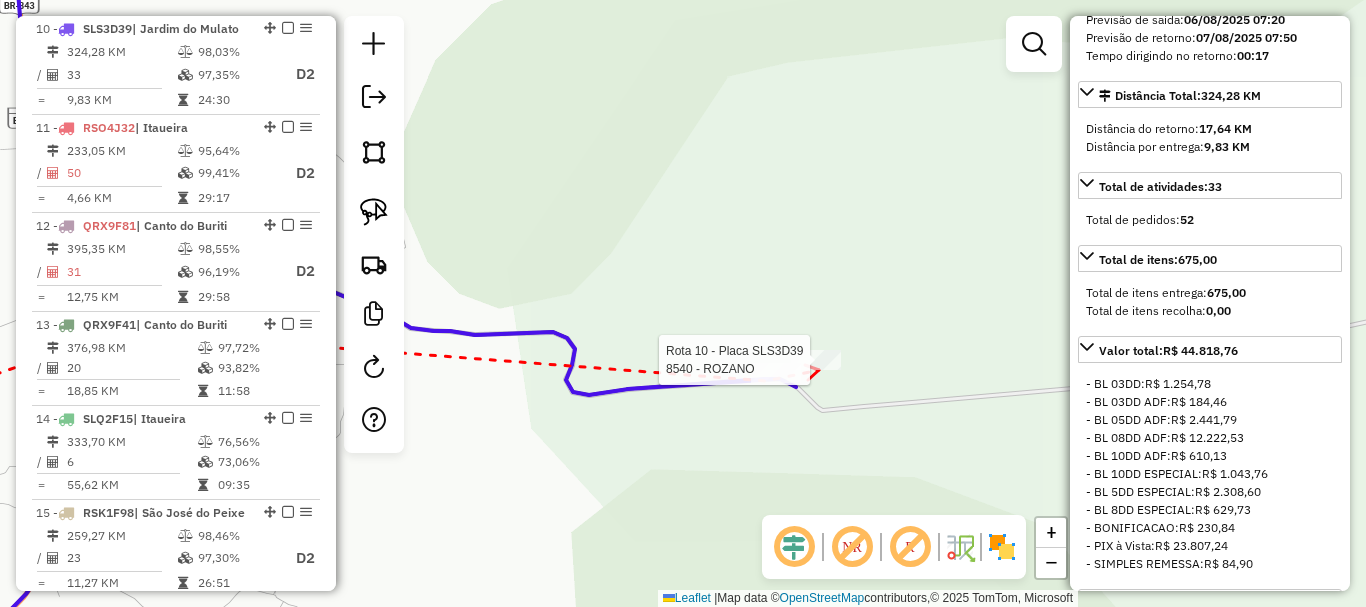 click 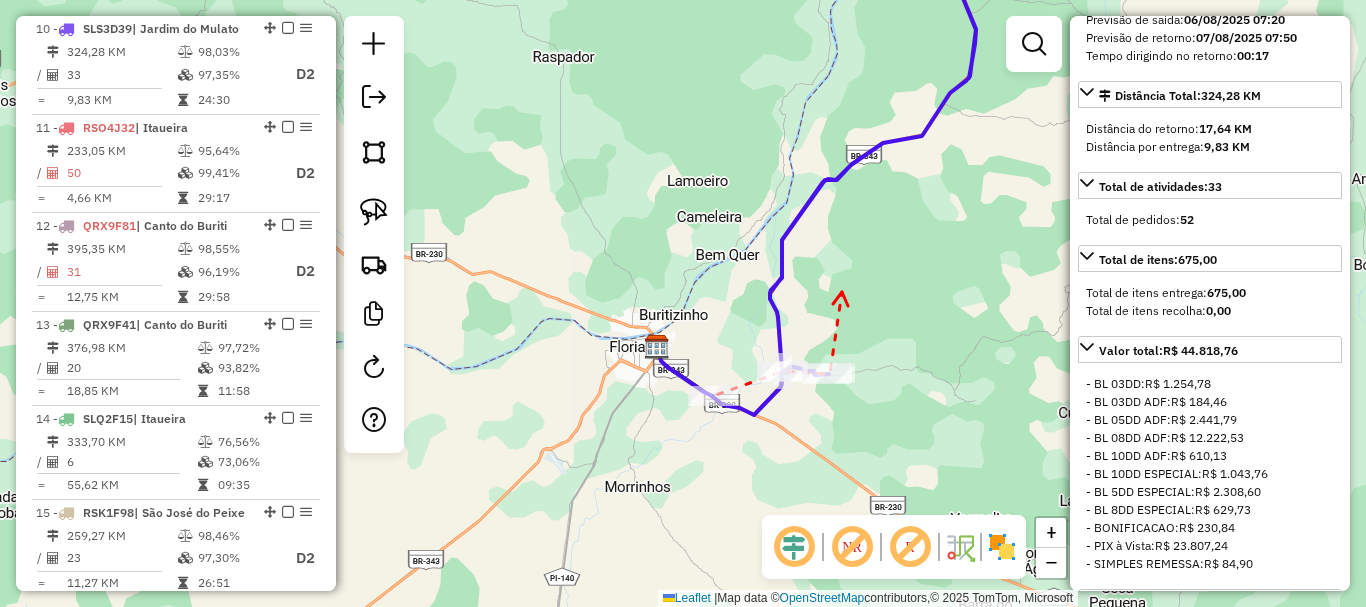 drag, startPoint x: 842, startPoint y: 292, endPoint x: 751, endPoint y: 430, distance: 165.30275 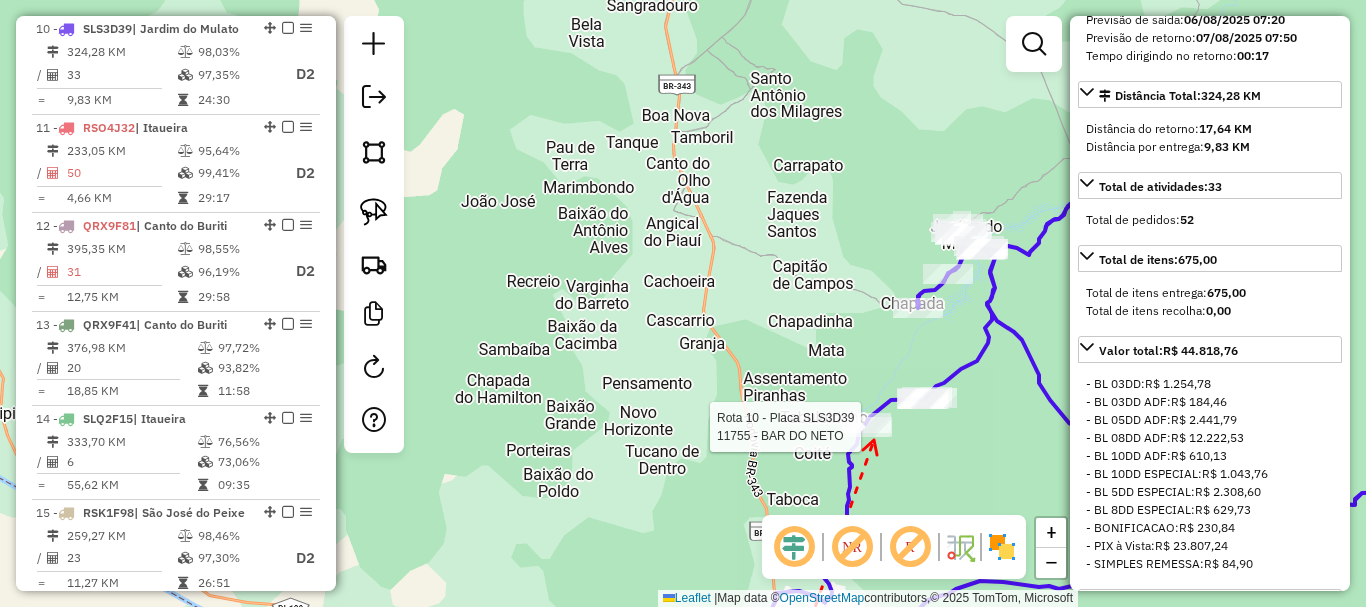 click 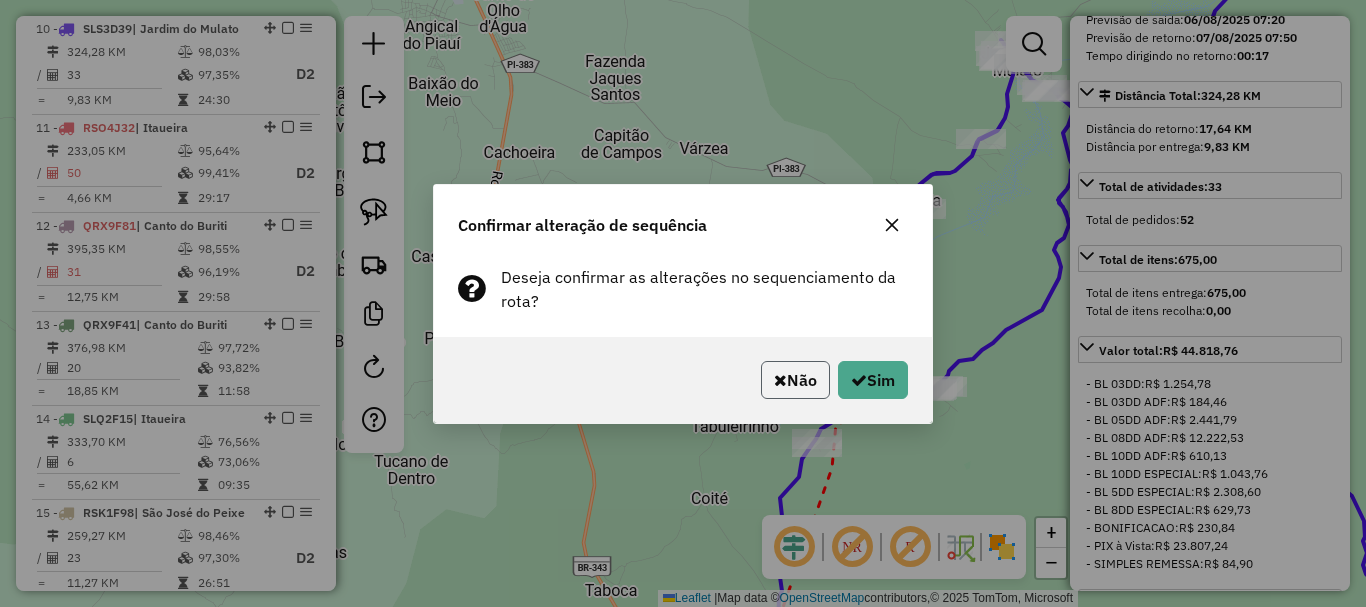 click on "Não" 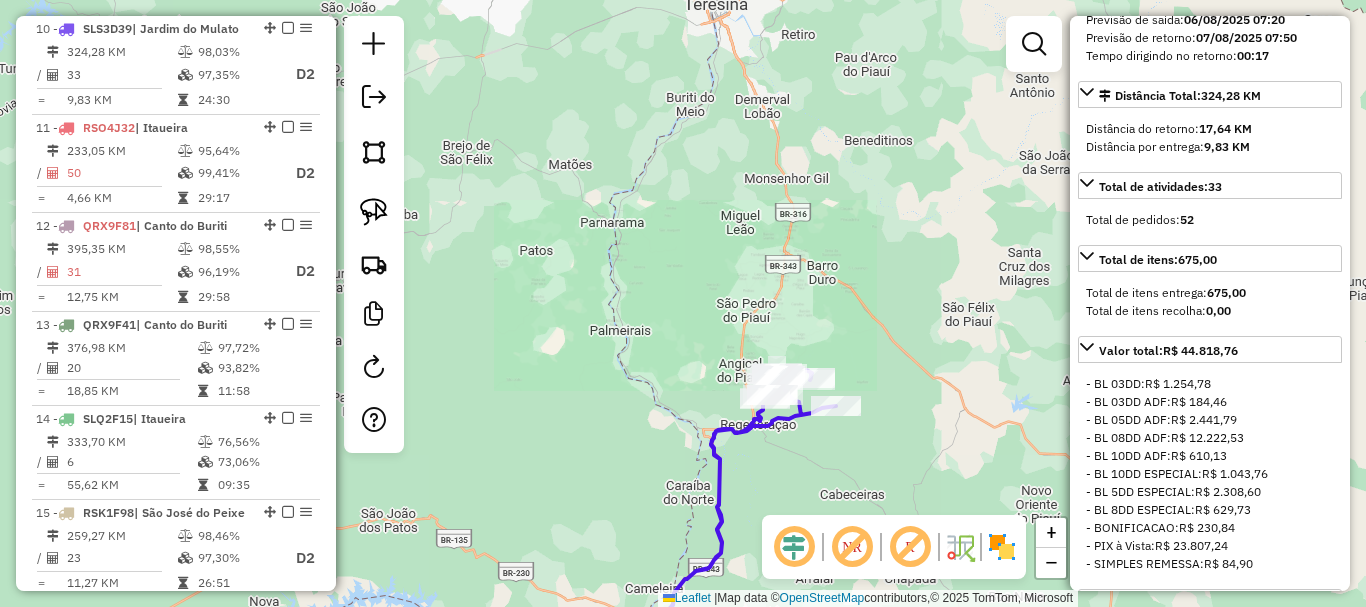 drag, startPoint x: 747, startPoint y: 433, endPoint x: 814, endPoint y: 264, distance: 181.79659 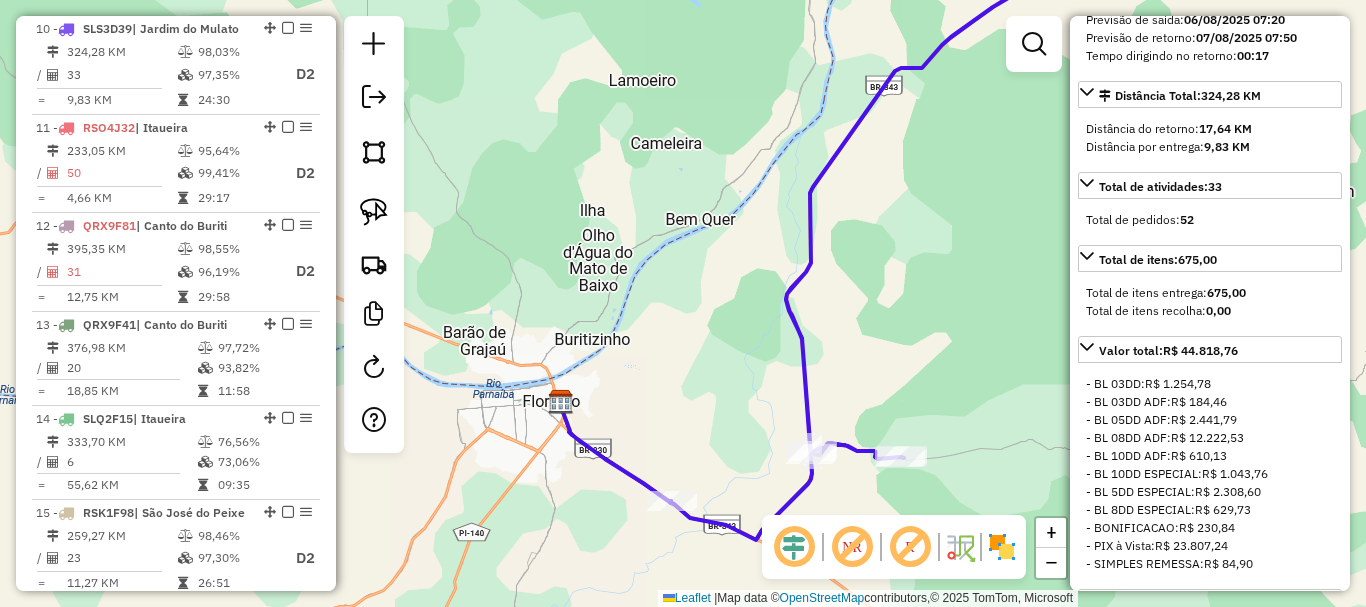 drag, startPoint x: 742, startPoint y: 382, endPoint x: 744, endPoint y: 367, distance: 15.132746 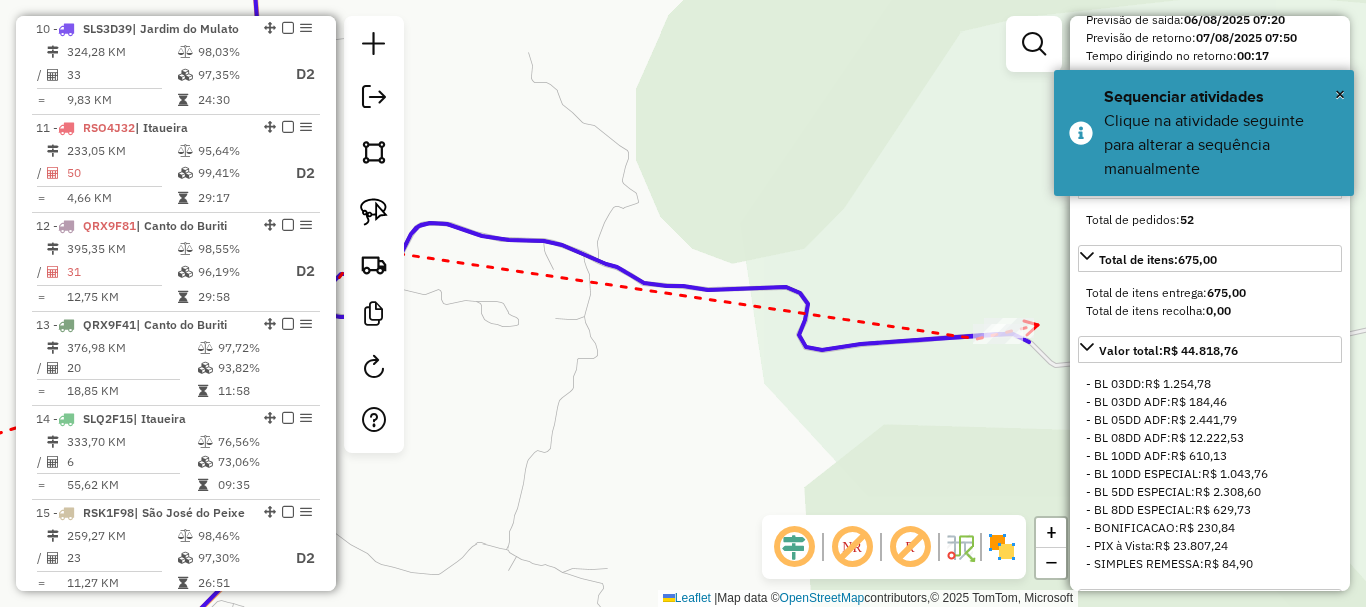 click 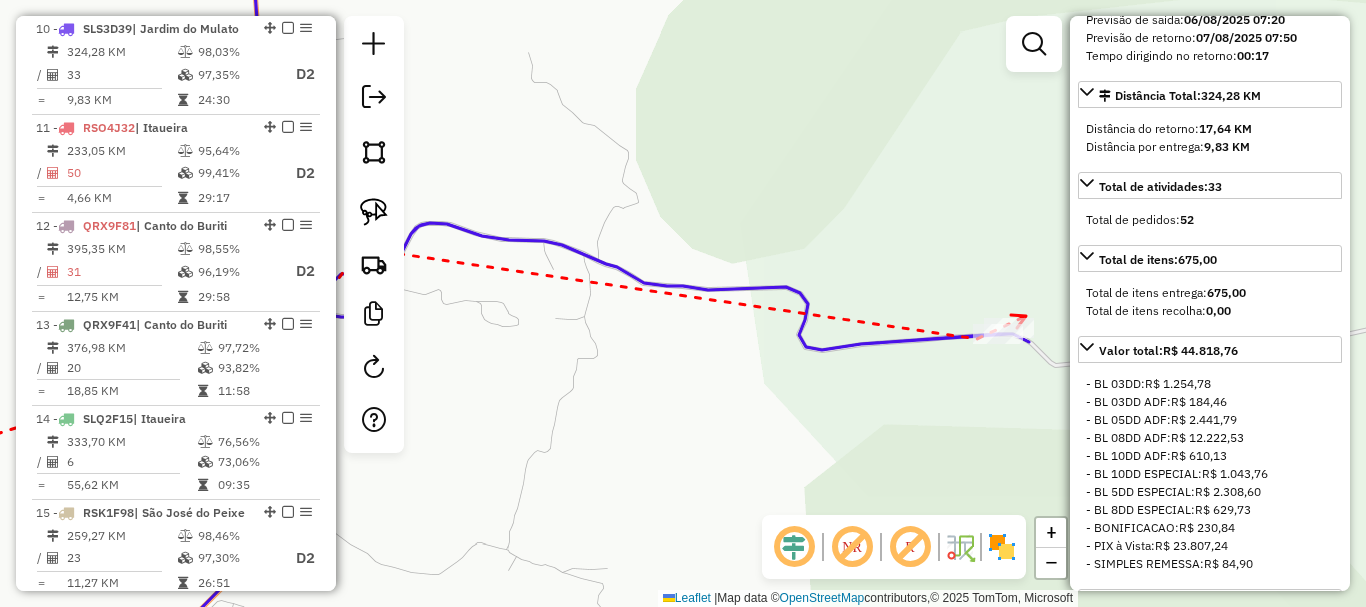 click 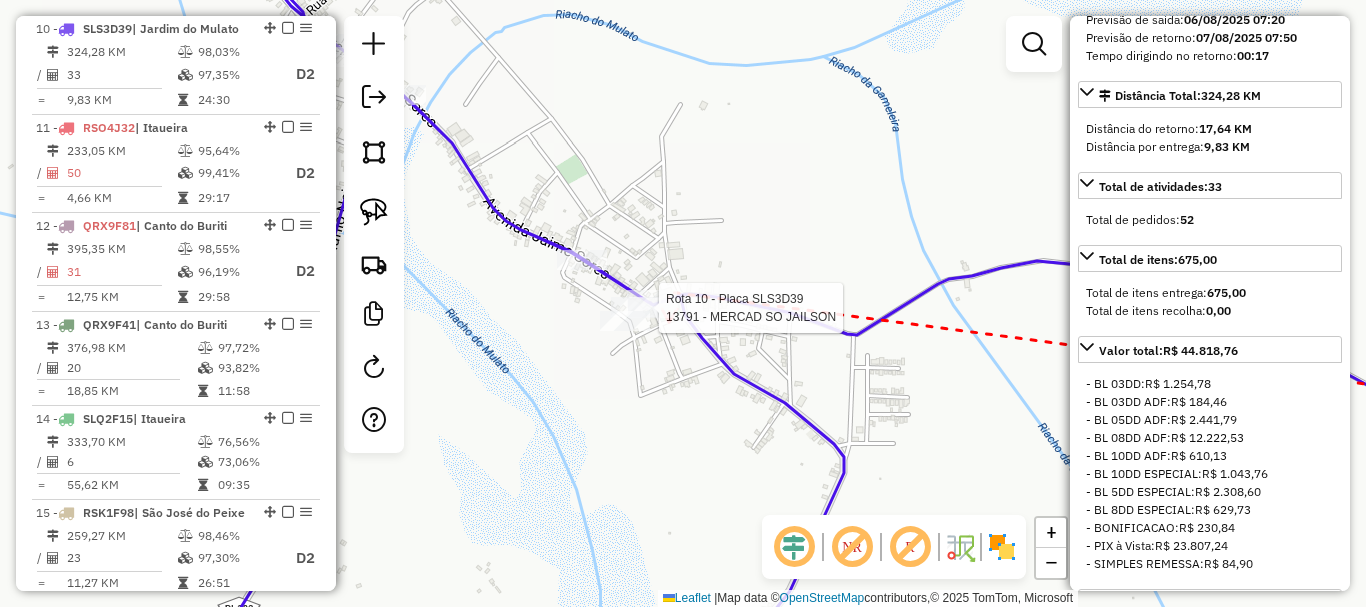 click 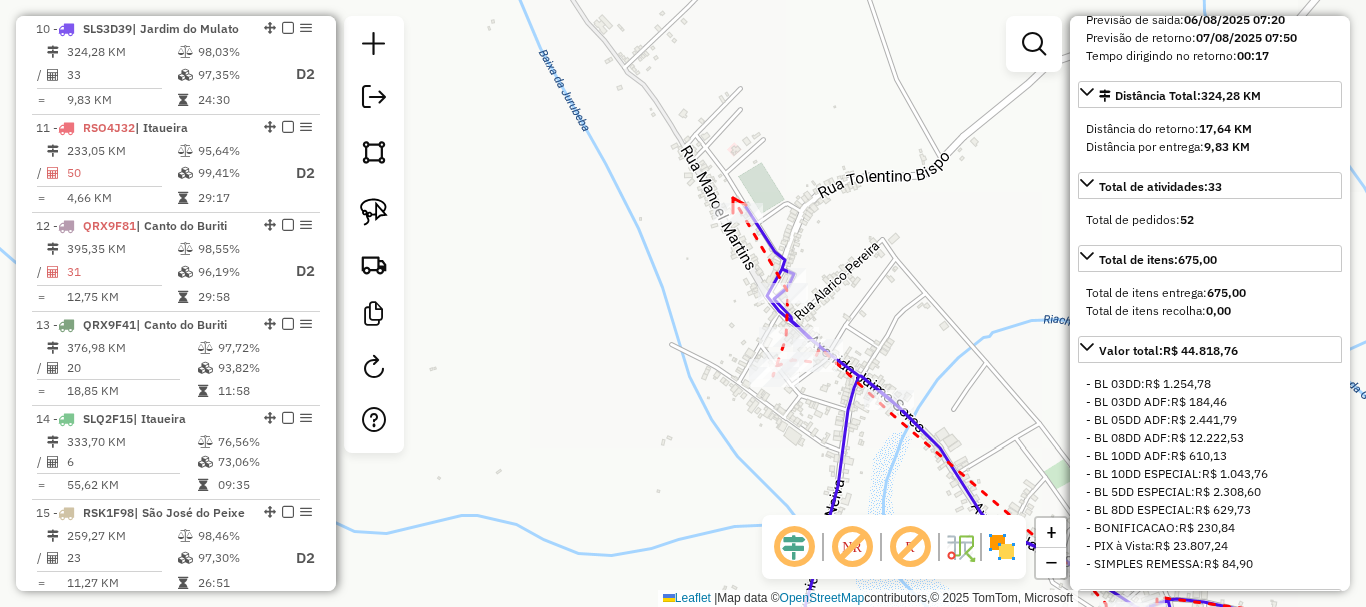 click 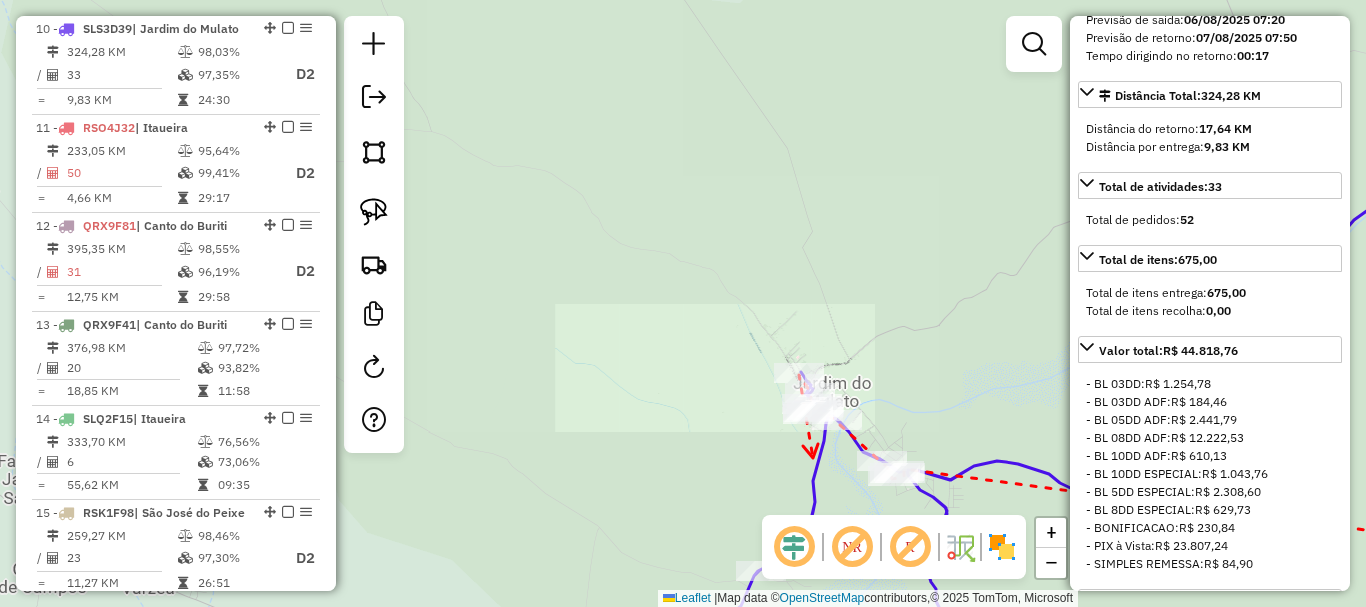 drag, startPoint x: 813, startPoint y: 458, endPoint x: 824, endPoint y: 287, distance: 171.35344 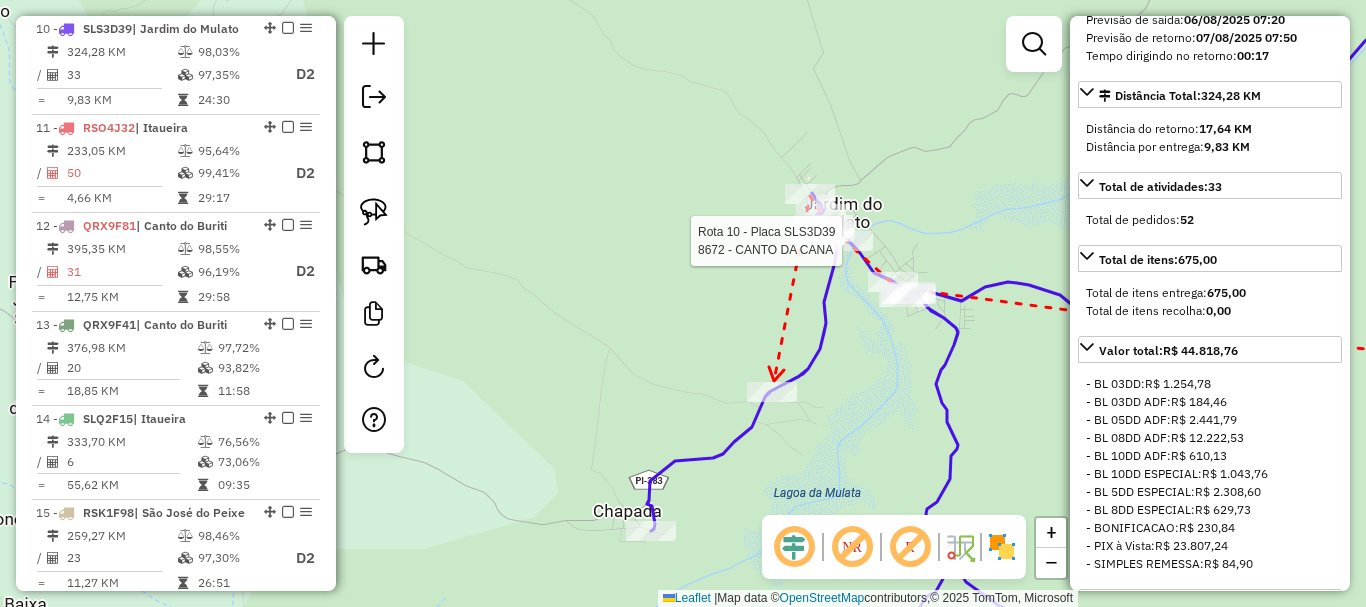 click 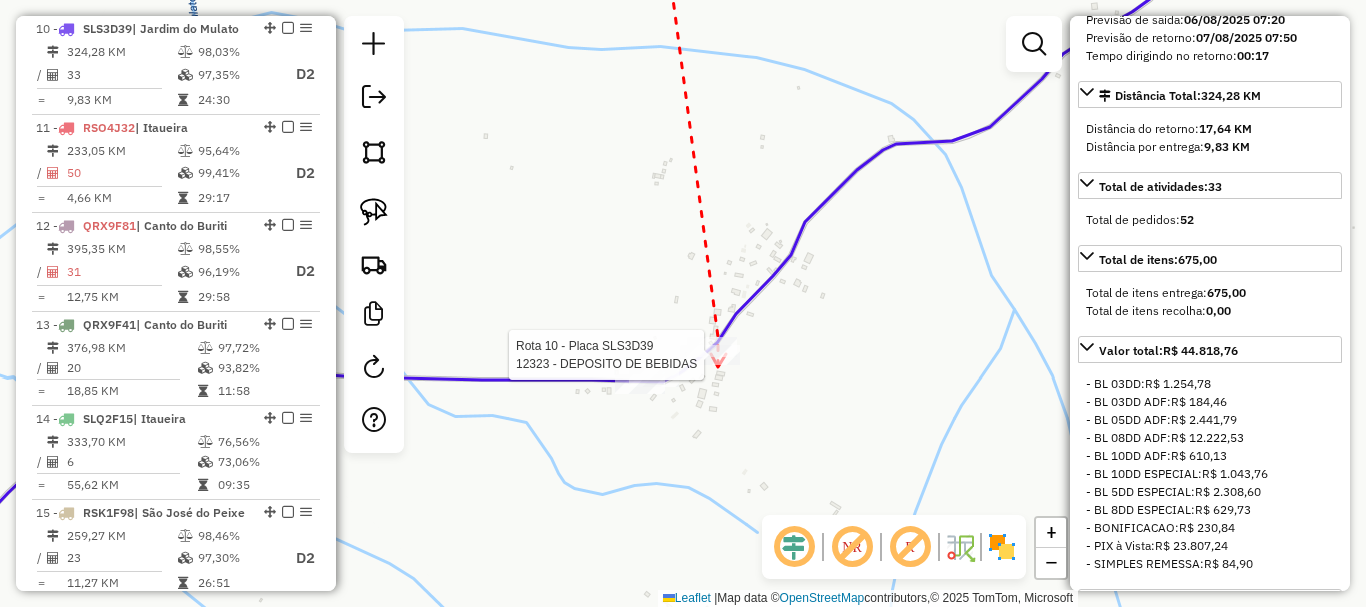click 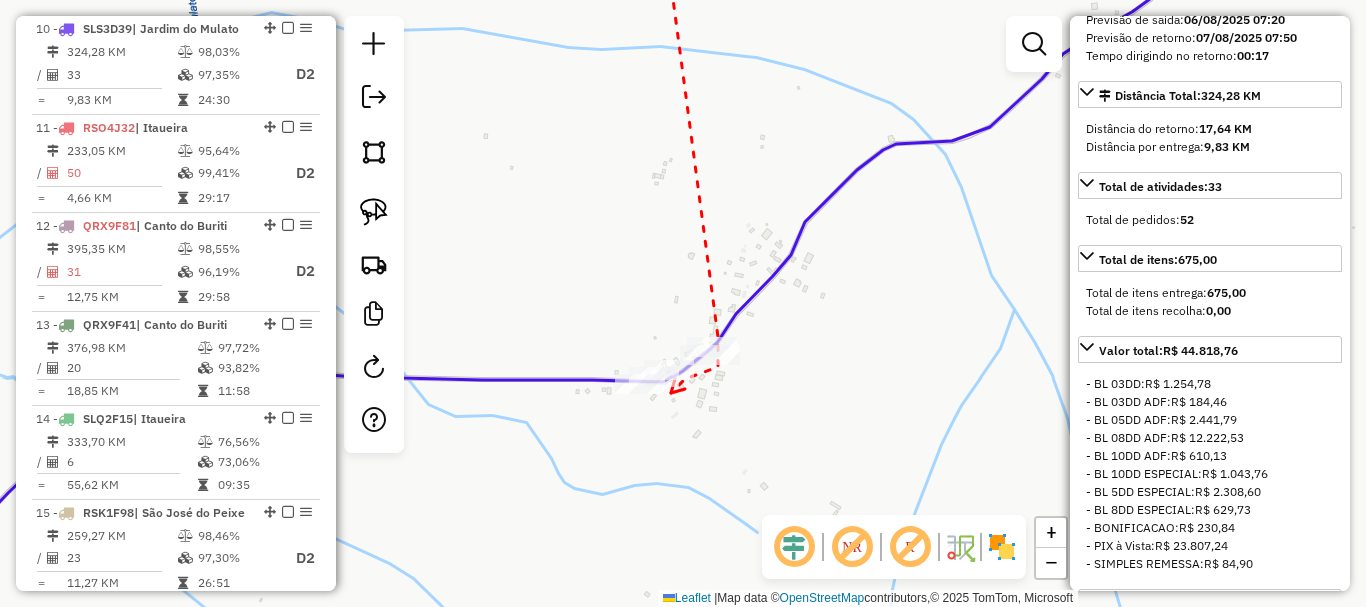 click 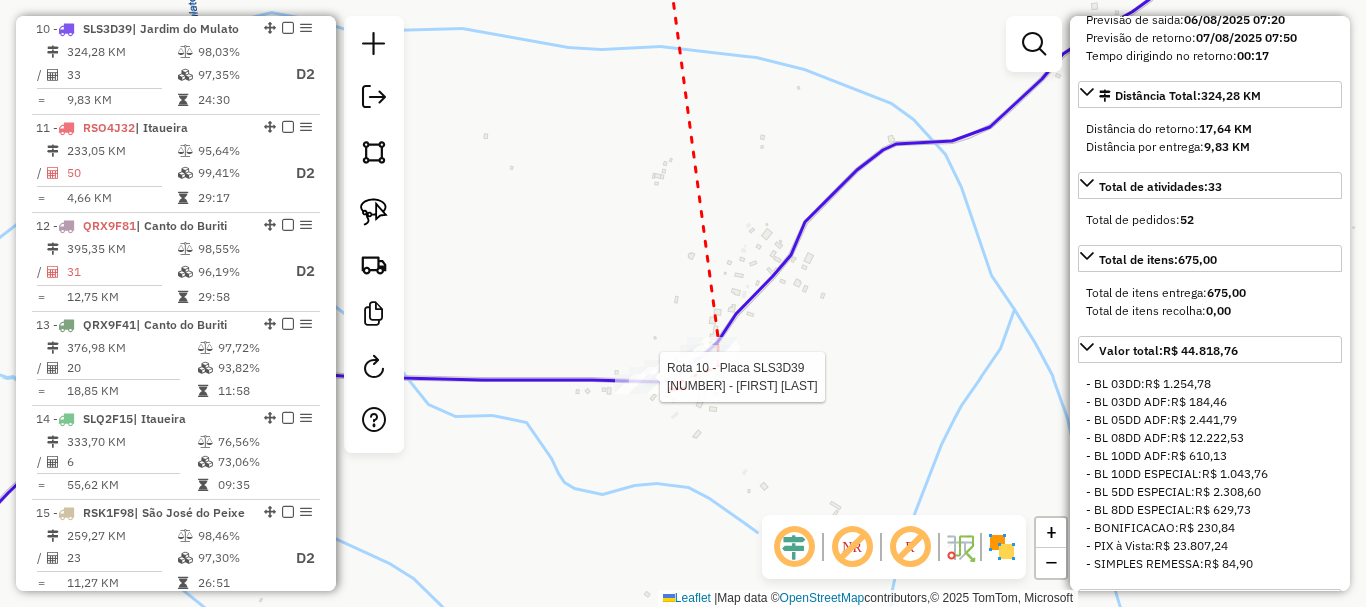 click 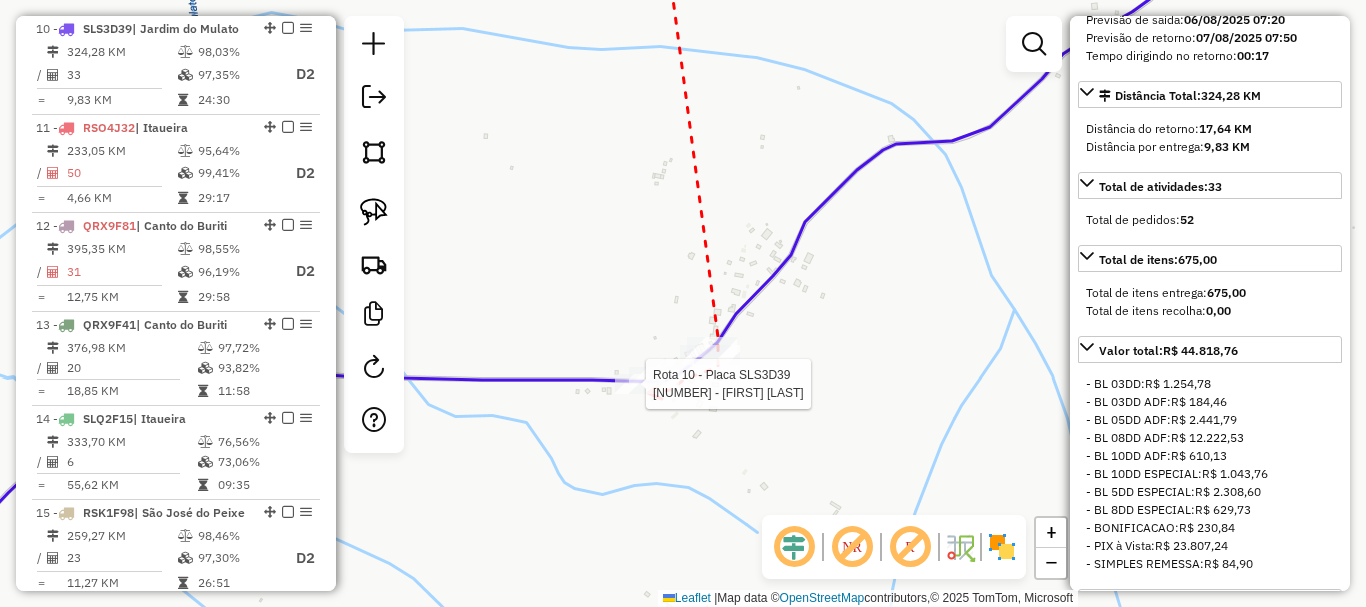 click 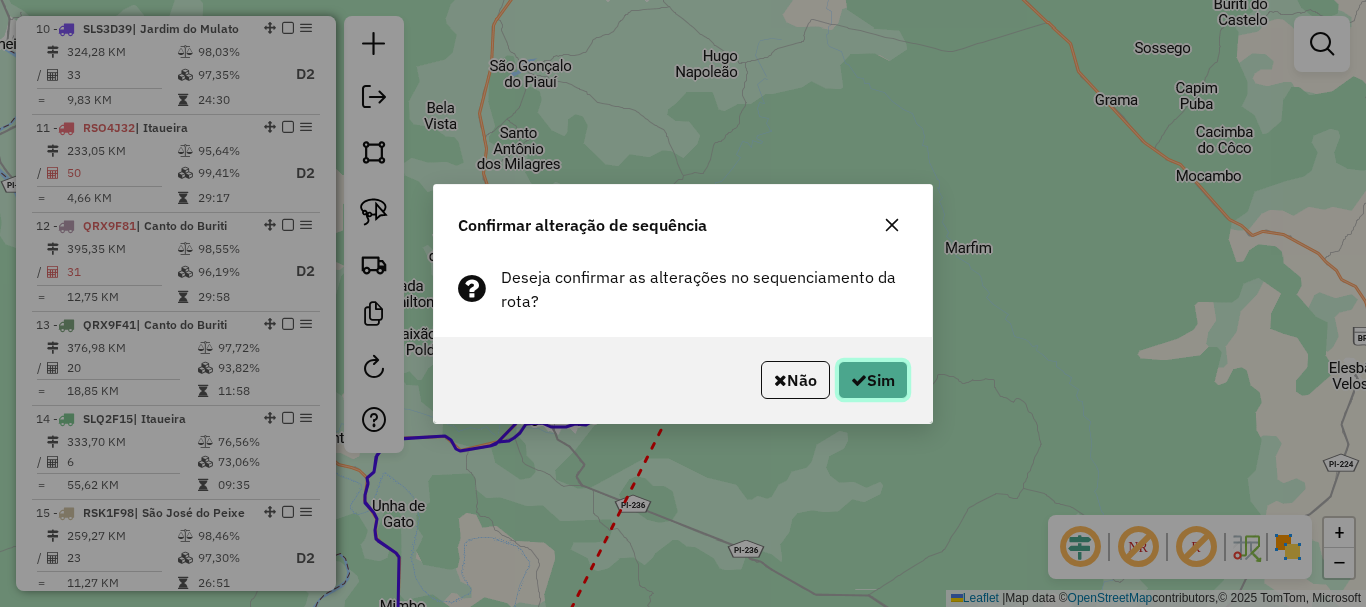 click on "Sim" 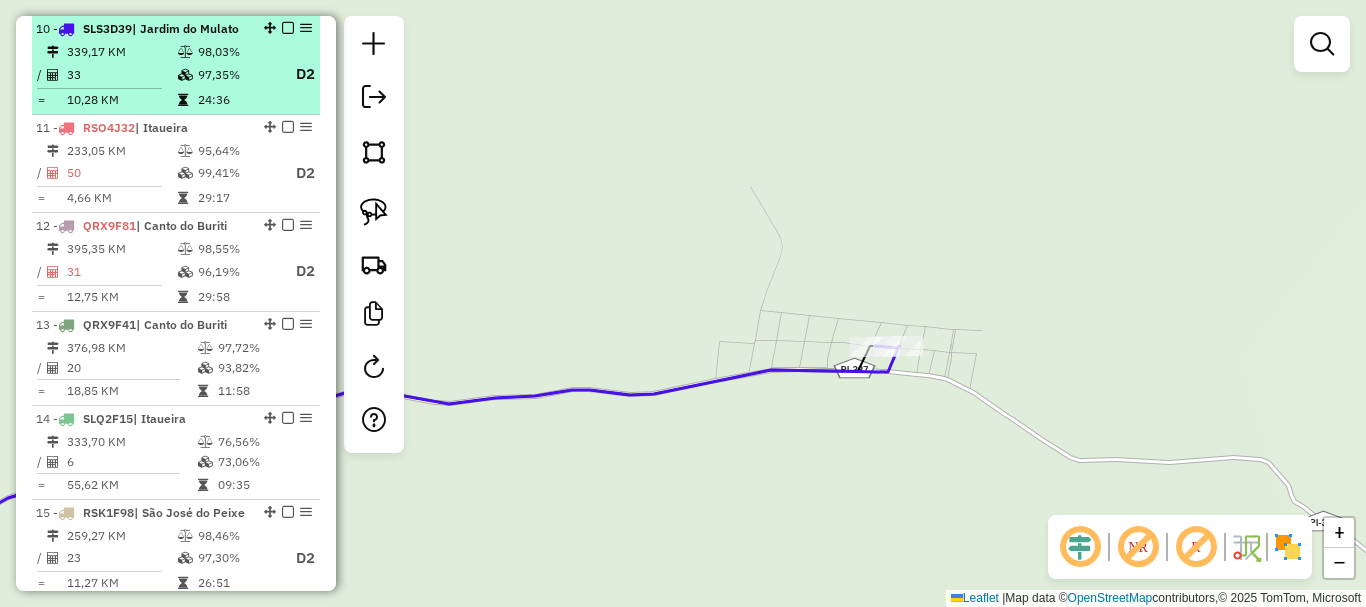 click at bounding box center (288, 28) 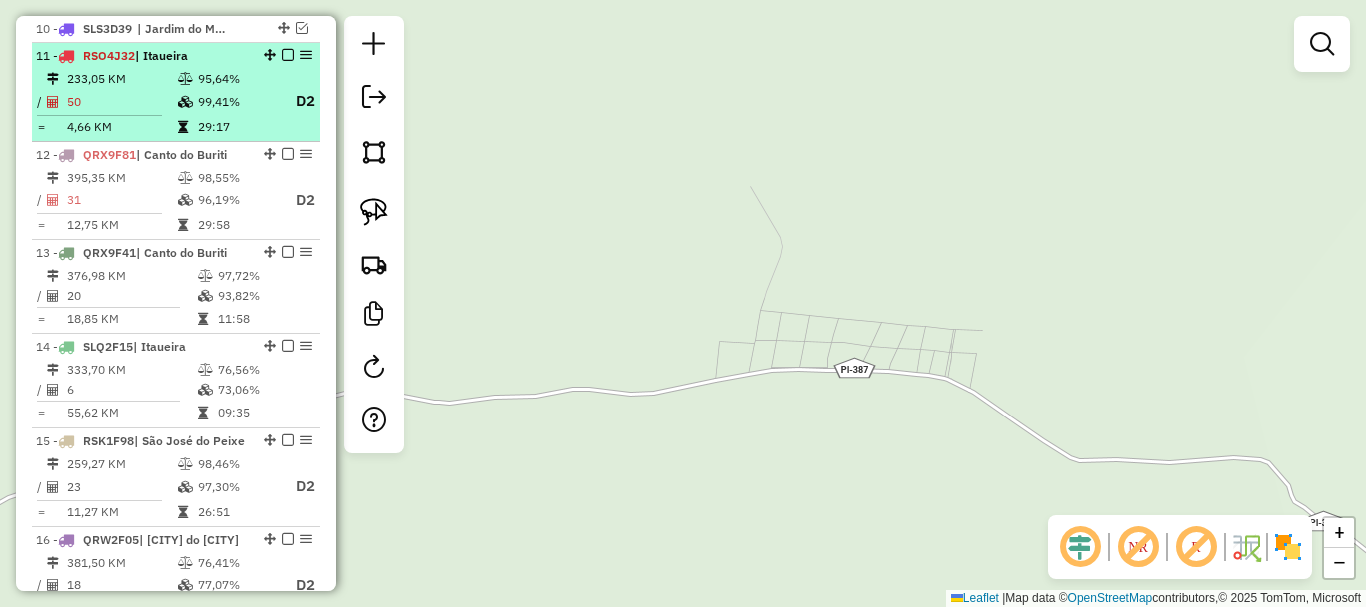 click on "95,64%" at bounding box center [237, 79] 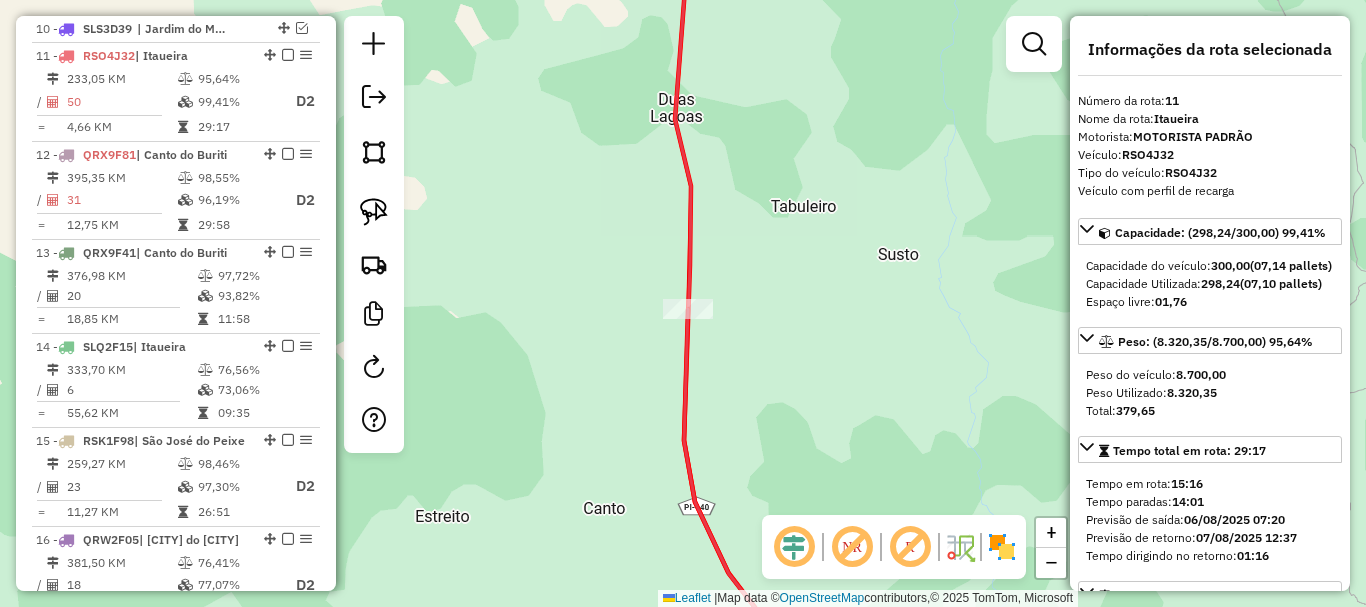 click 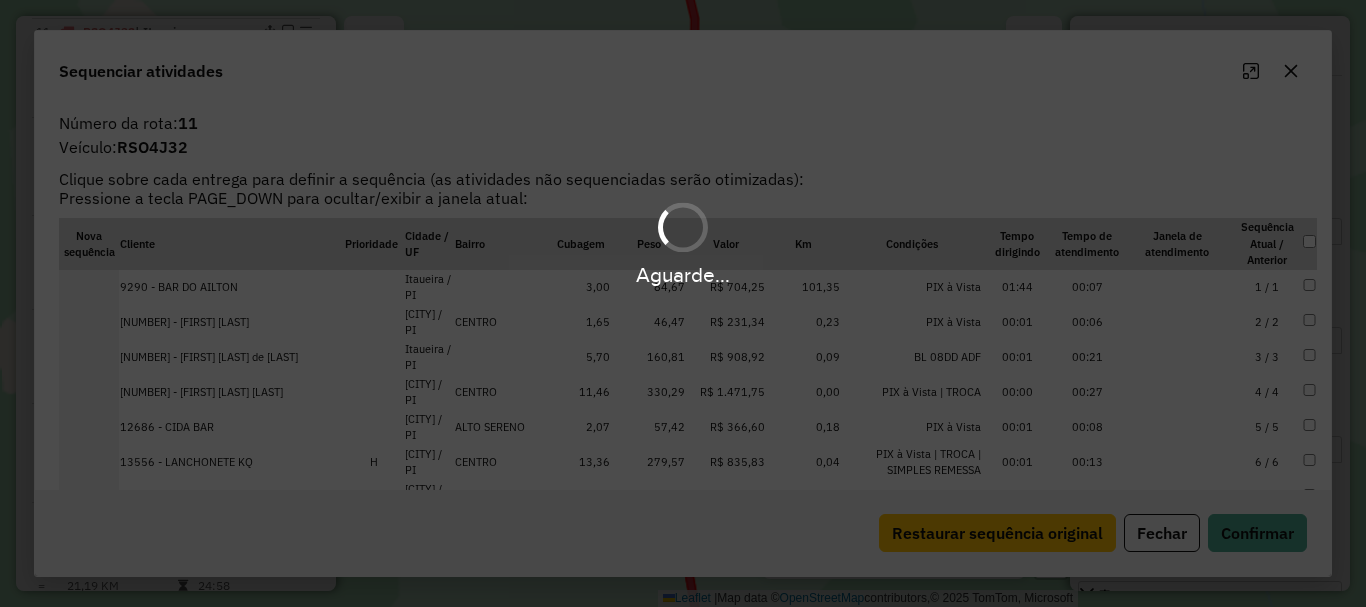 scroll, scrollTop: 1044, scrollLeft: 0, axis: vertical 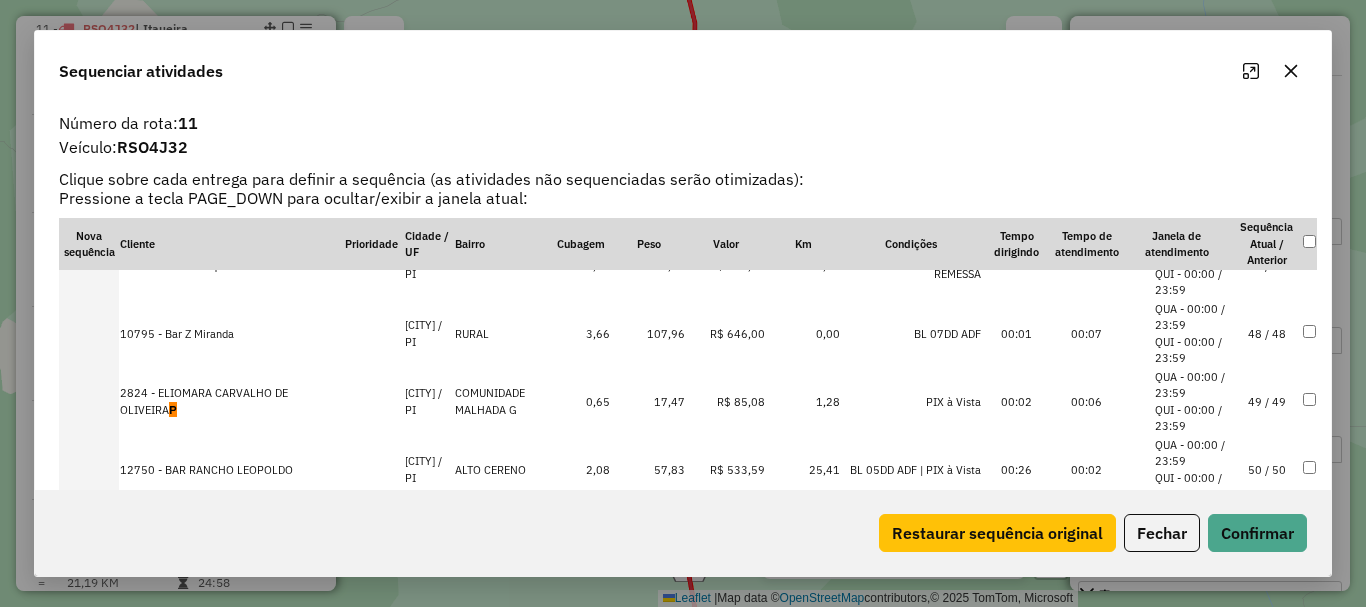 click on "50 / 50" at bounding box center (1267, 470) 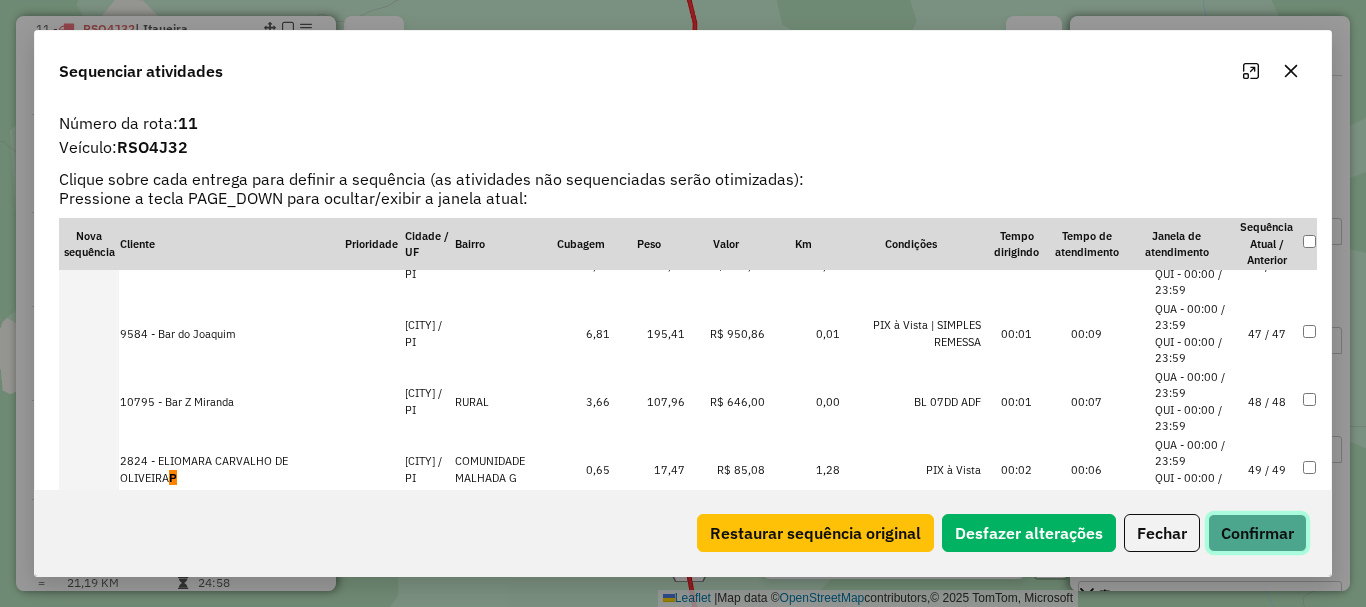 click on "Confirmar" 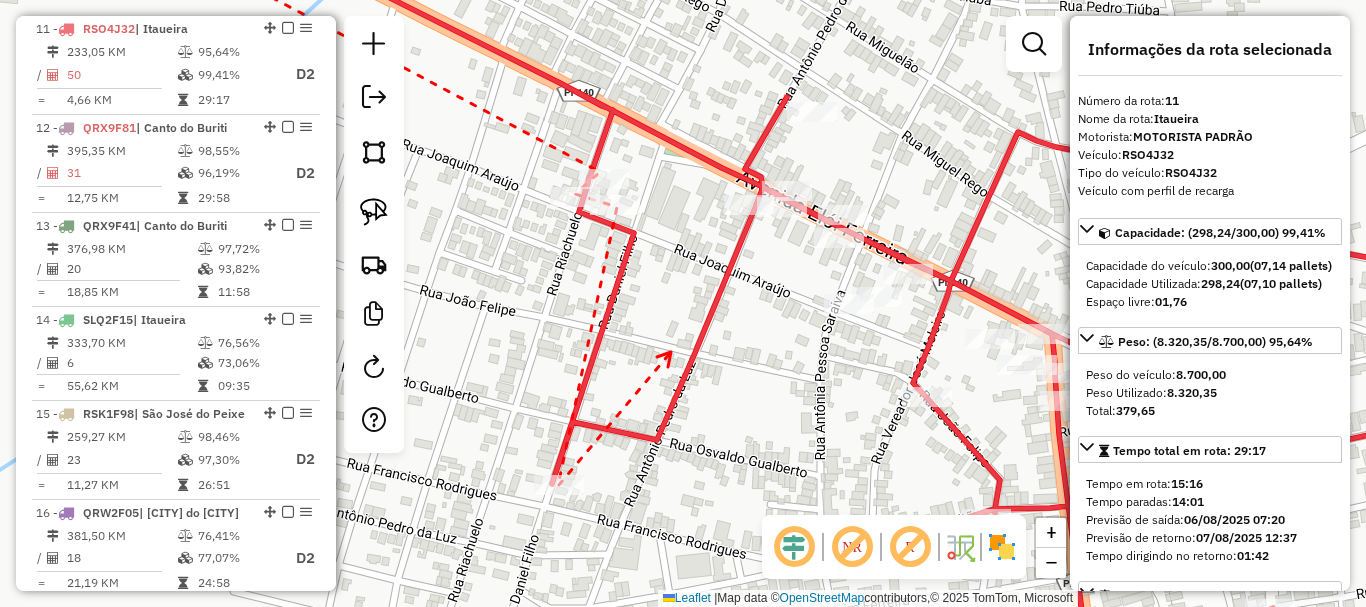 drag, startPoint x: 671, startPoint y: 352, endPoint x: 589, endPoint y: 401, distance: 95.524864 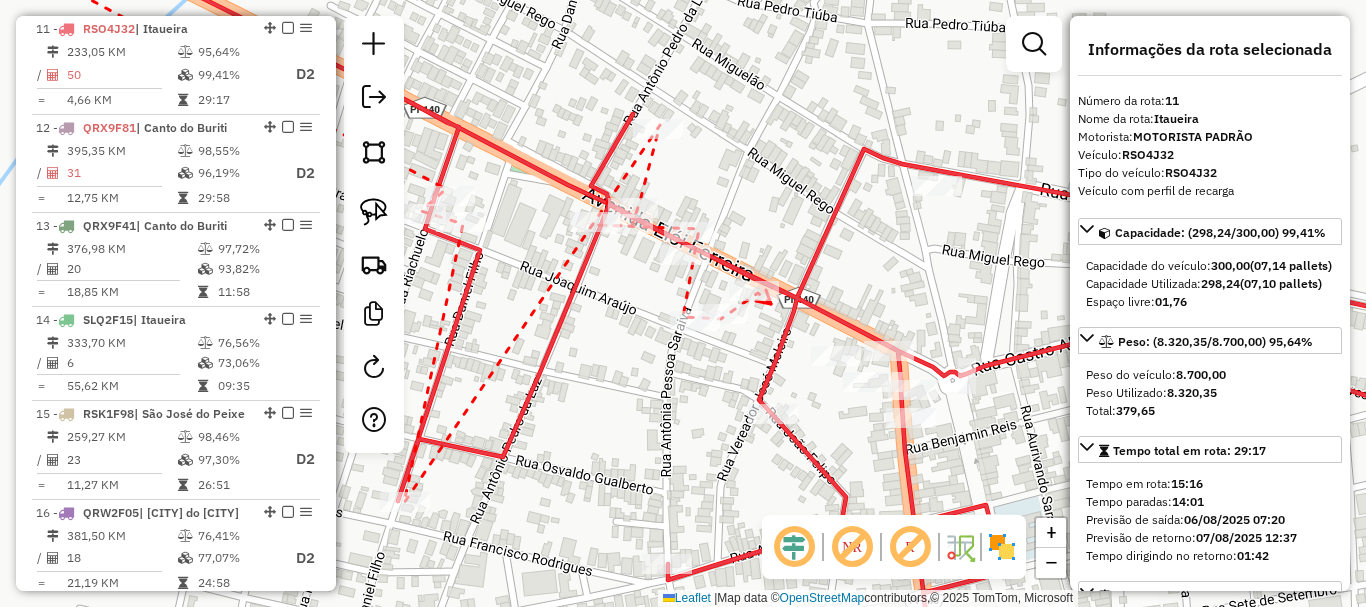 drag, startPoint x: 859, startPoint y: 342, endPoint x: 679, endPoint y: 290, distance: 187.36061 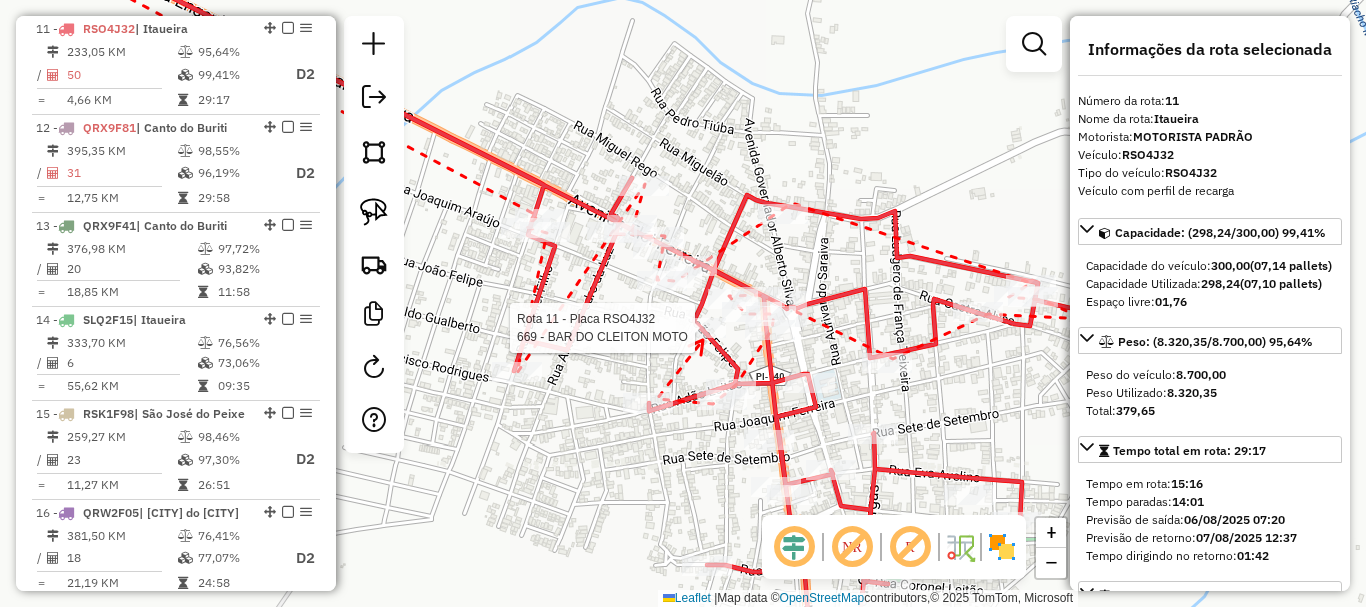 click 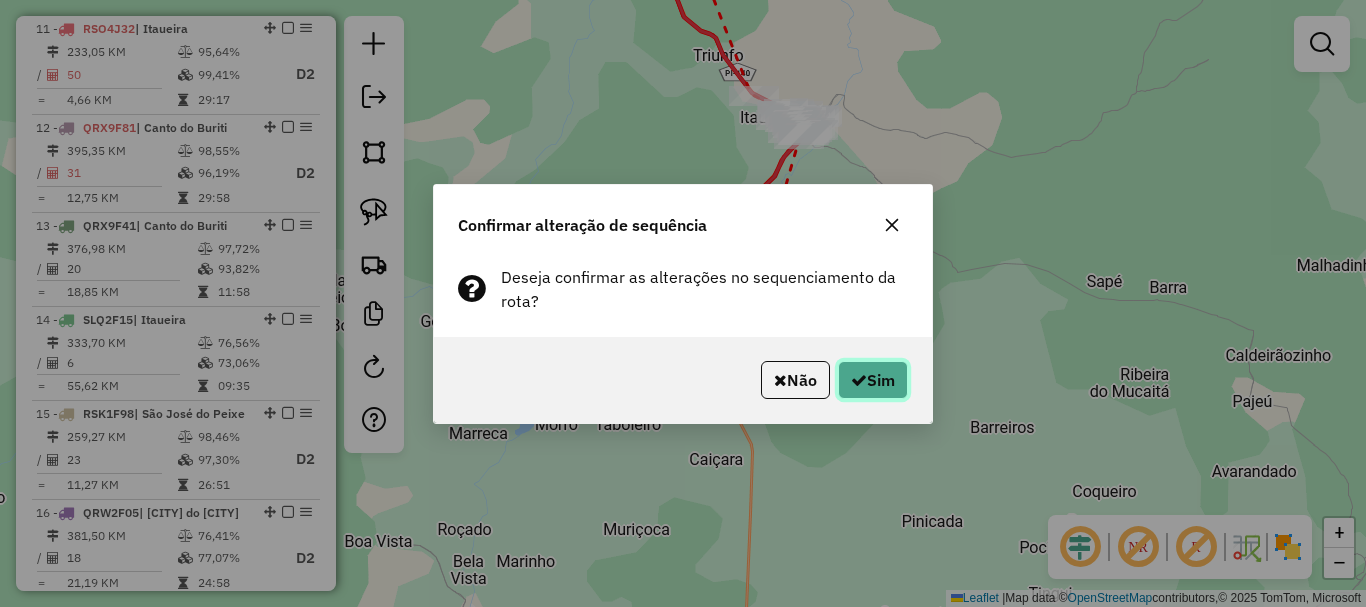 click 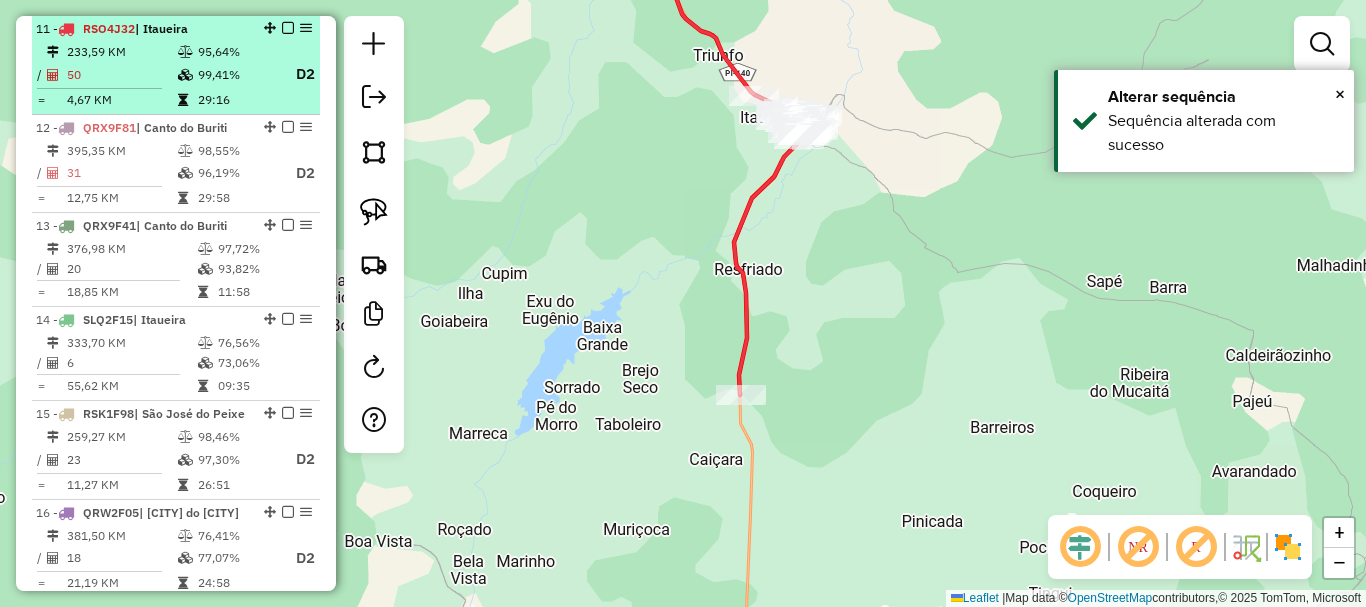 click at bounding box center (288, 28) 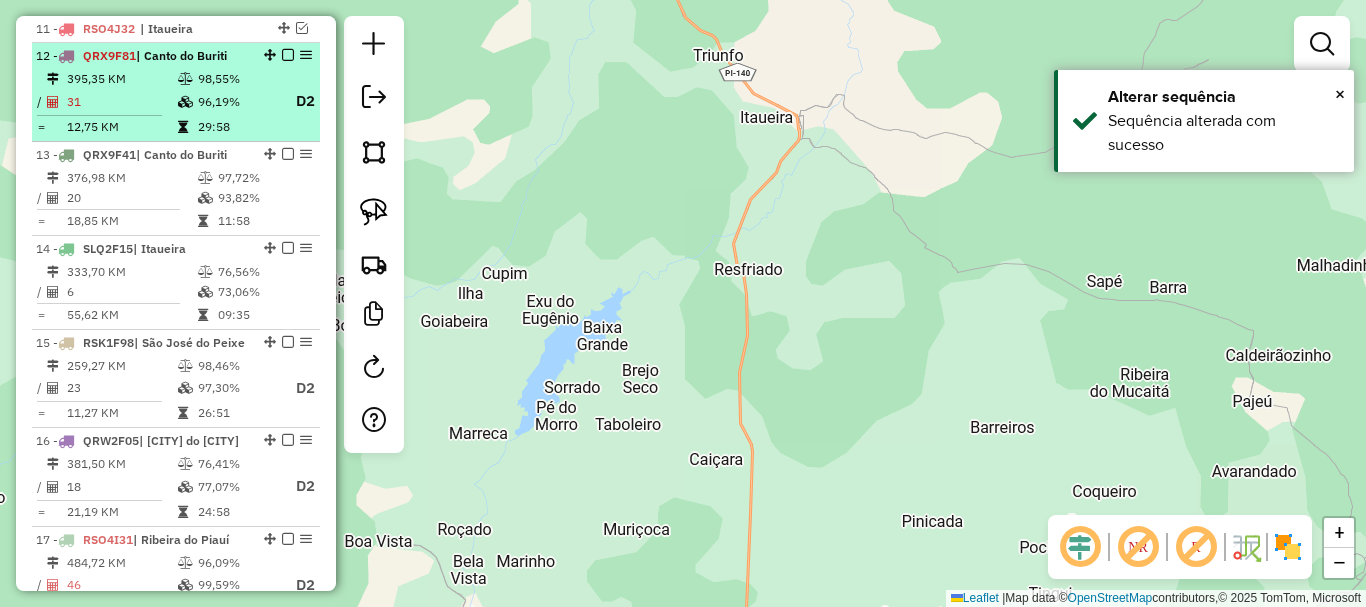 click on "395,35 KM   98,55%  /  31   96,19%   D2  =  12,75 KM   29:58" at bounding box center [176, 103] 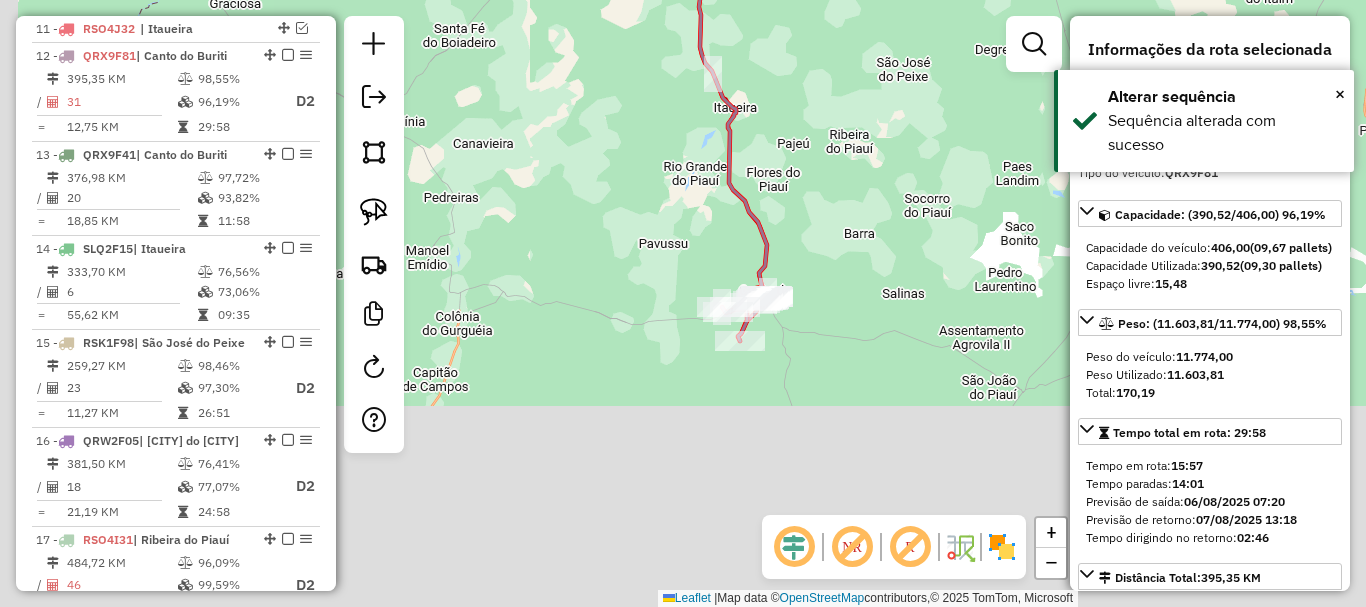 drag, startPoint x: 750, startPoint y: 444, endPoint x: 798, endPoint y: 191, distance: 257.5131 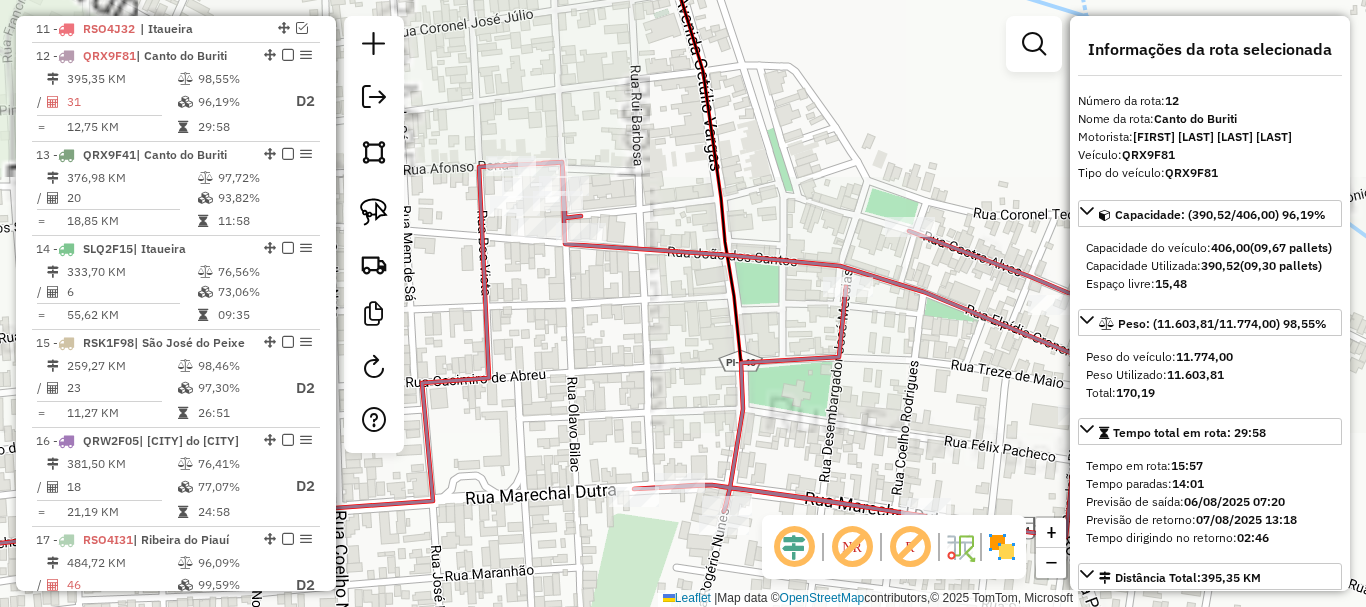click 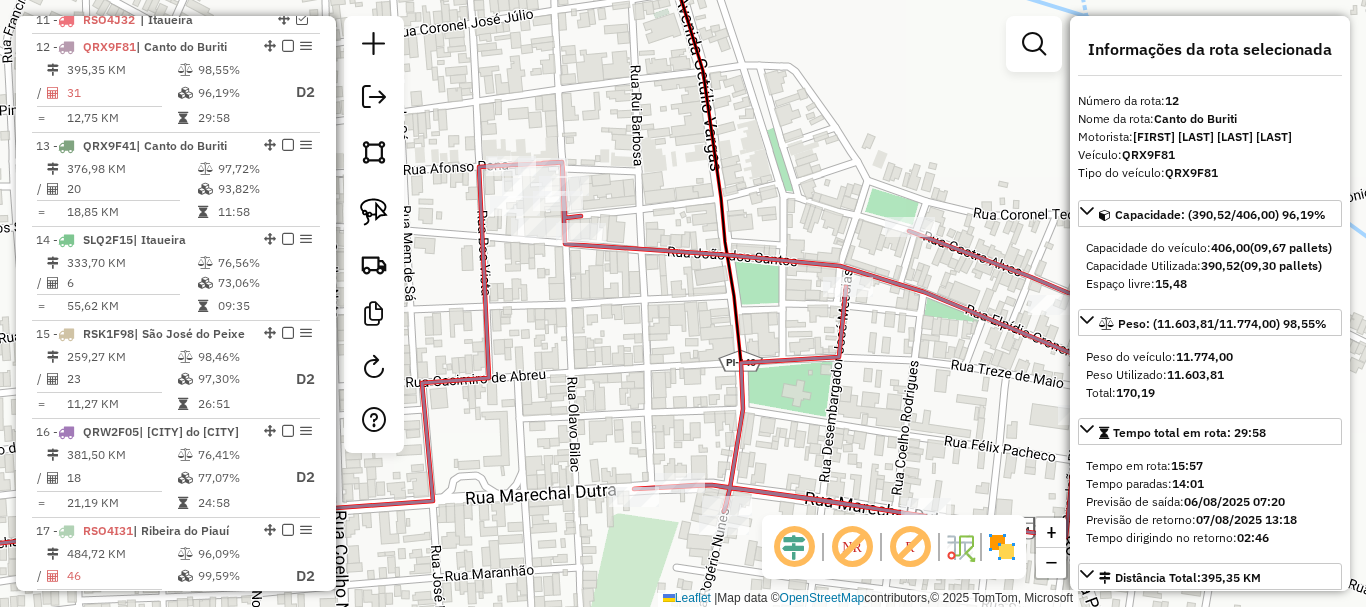 click 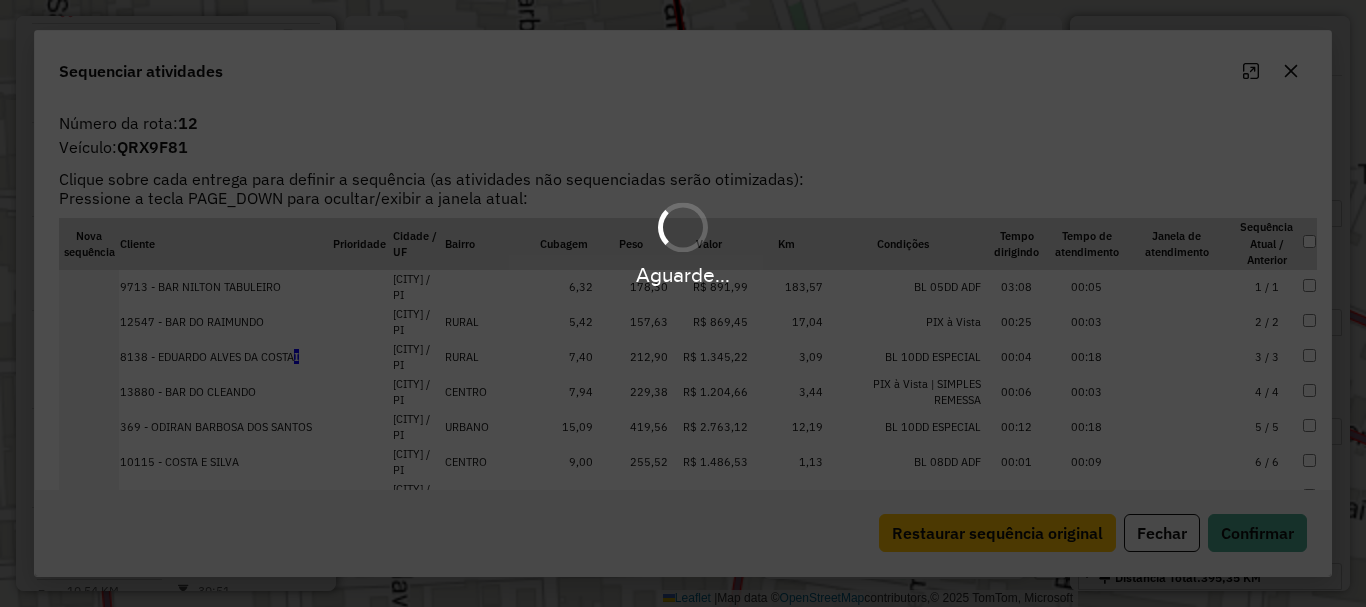 scroll, scrollTop: 1071, scrollLeft: 0, axis: vertical 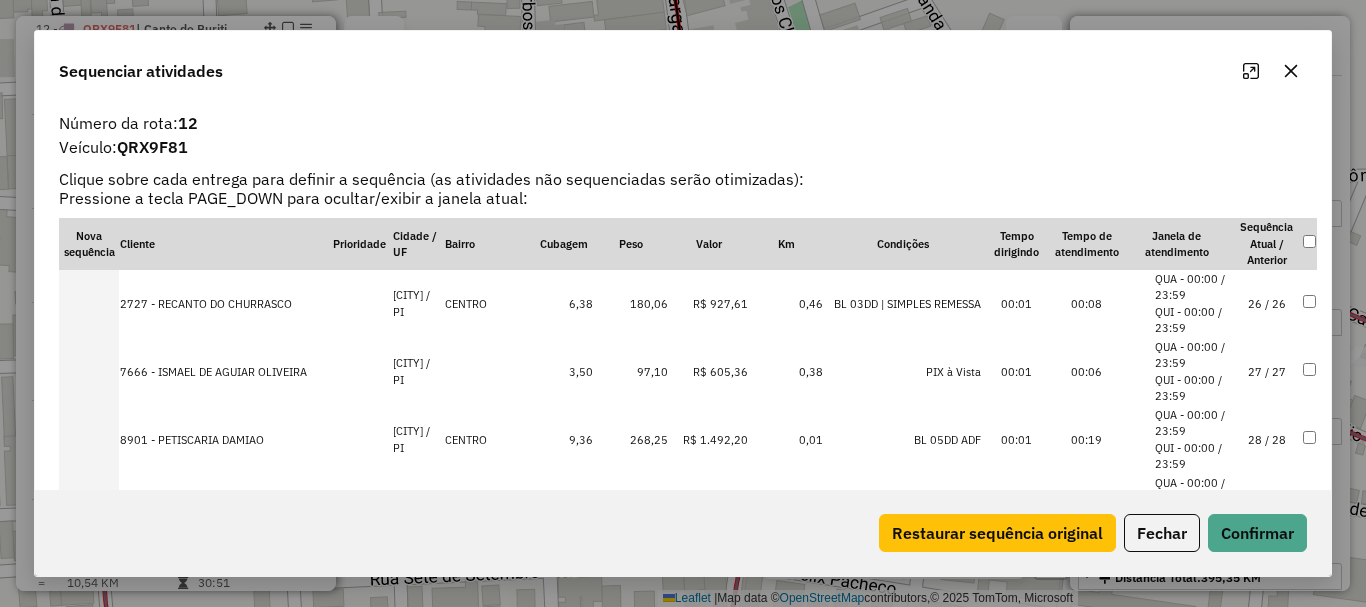 click on "26 / 26" at bounding box center [1267, 304] 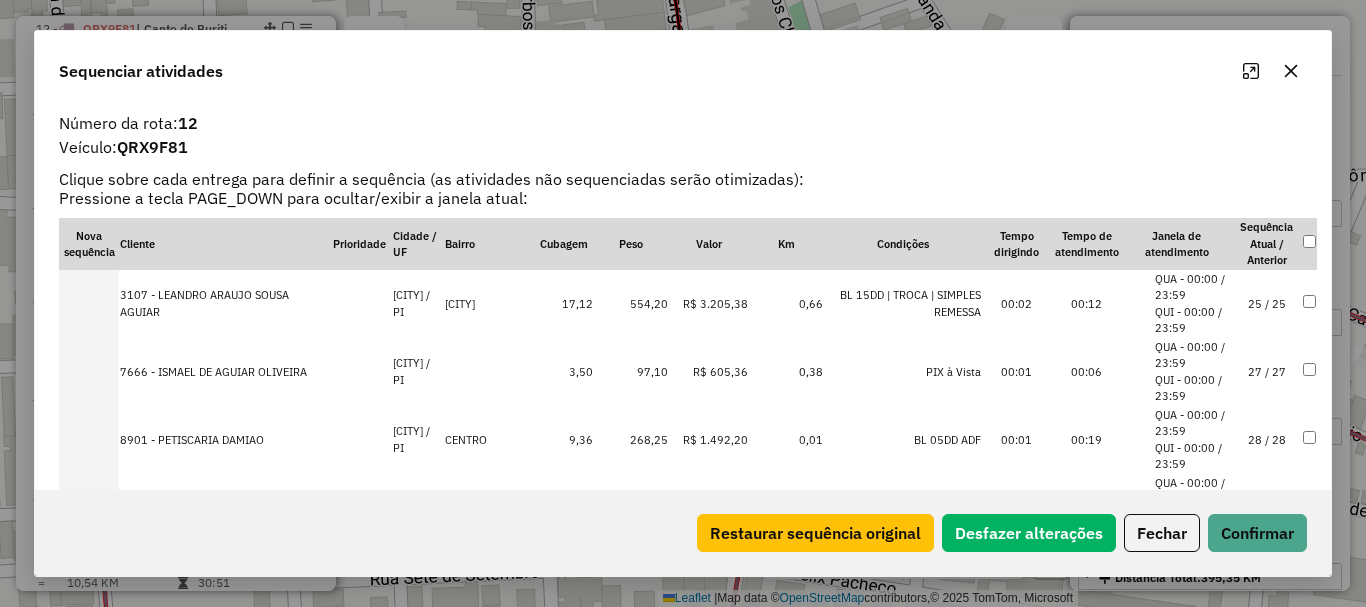 scroll, scrollTop: 1768, scrollLeft: 0, axis: vertical 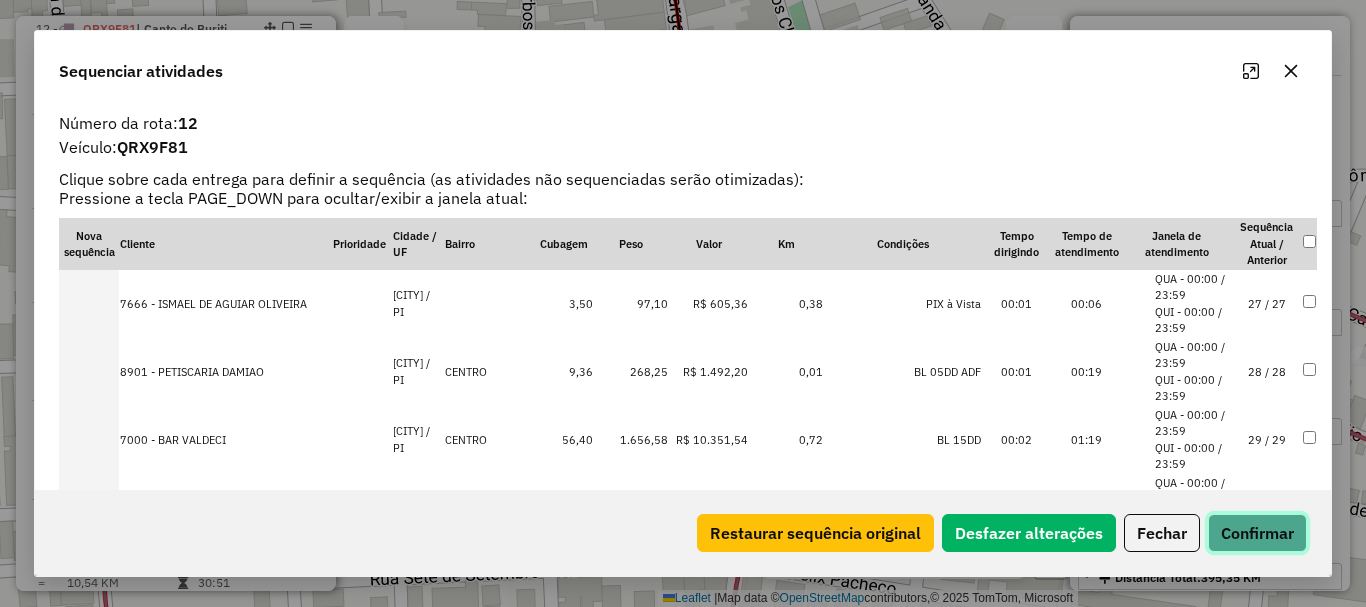 click on "Confirmar" 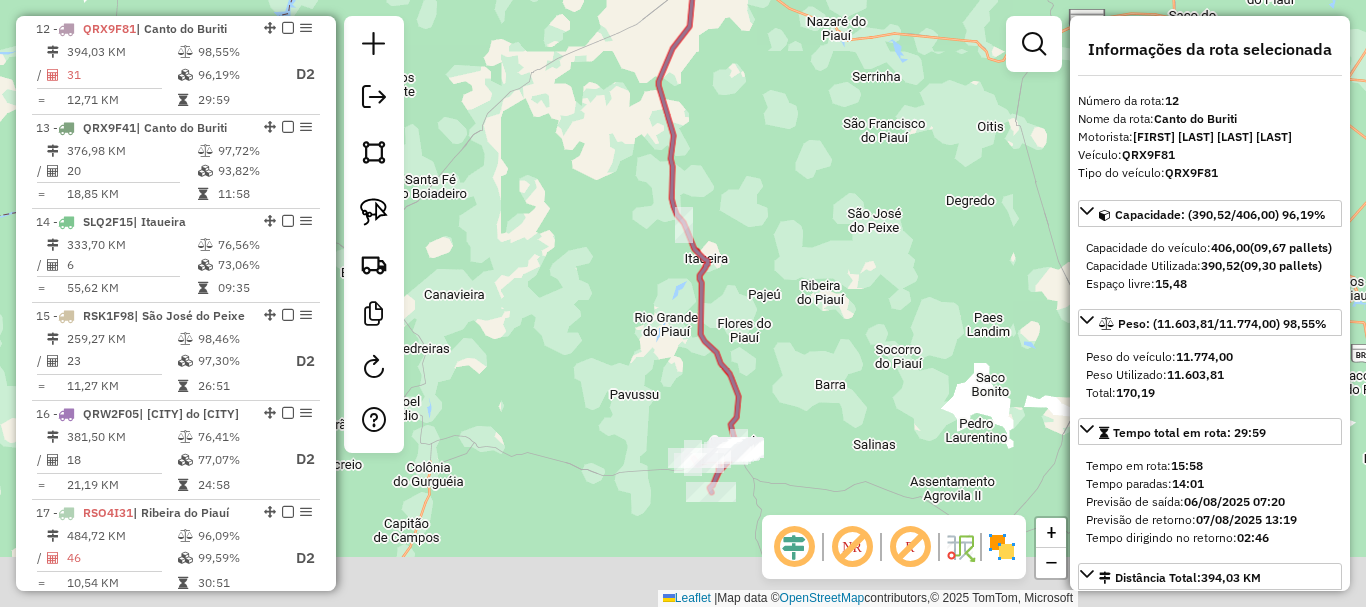 drag, startPoint x: 725, startPoint y: 341, endPoint x: 726, endPoint y: 273, distance: 68.007355 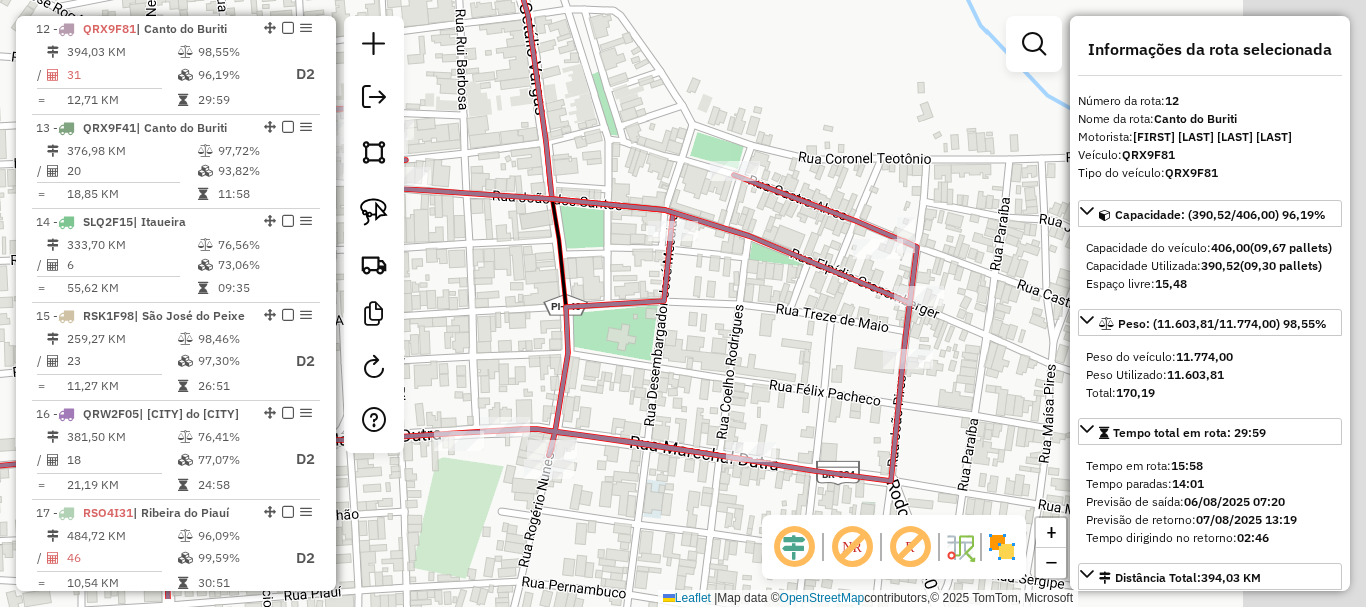 drag, startPoint x: 947, startPoint y: 291, endPoint x: 615, endPoint y: 221, distance: 339.2993 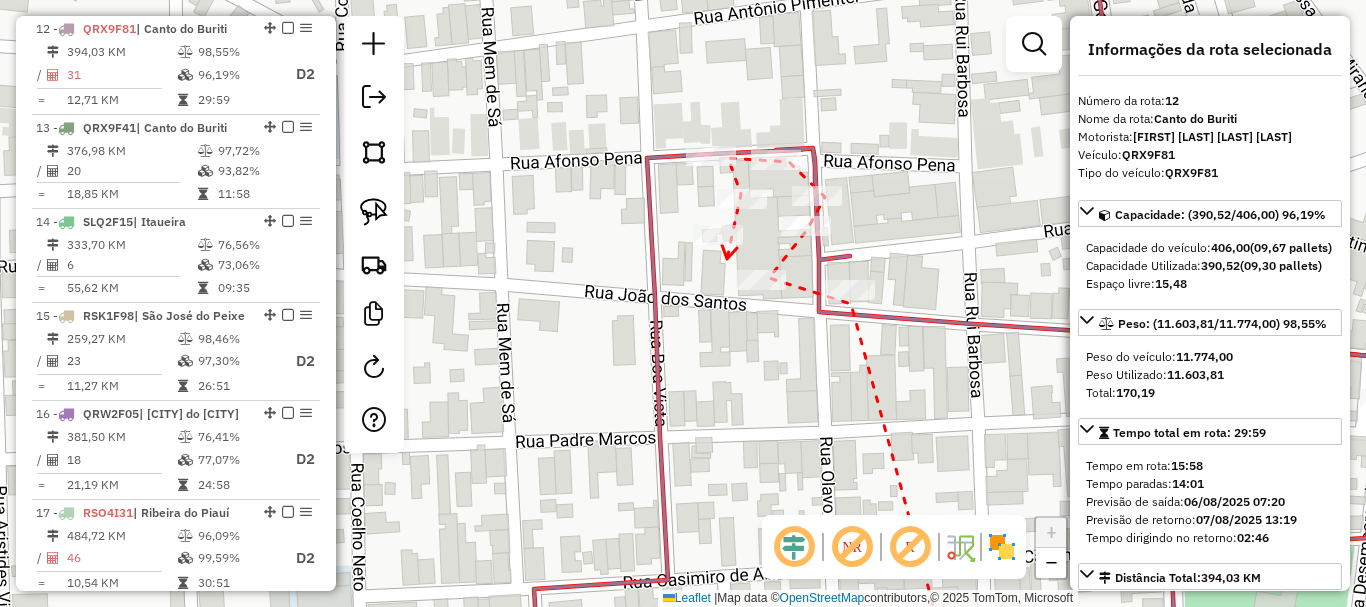 click 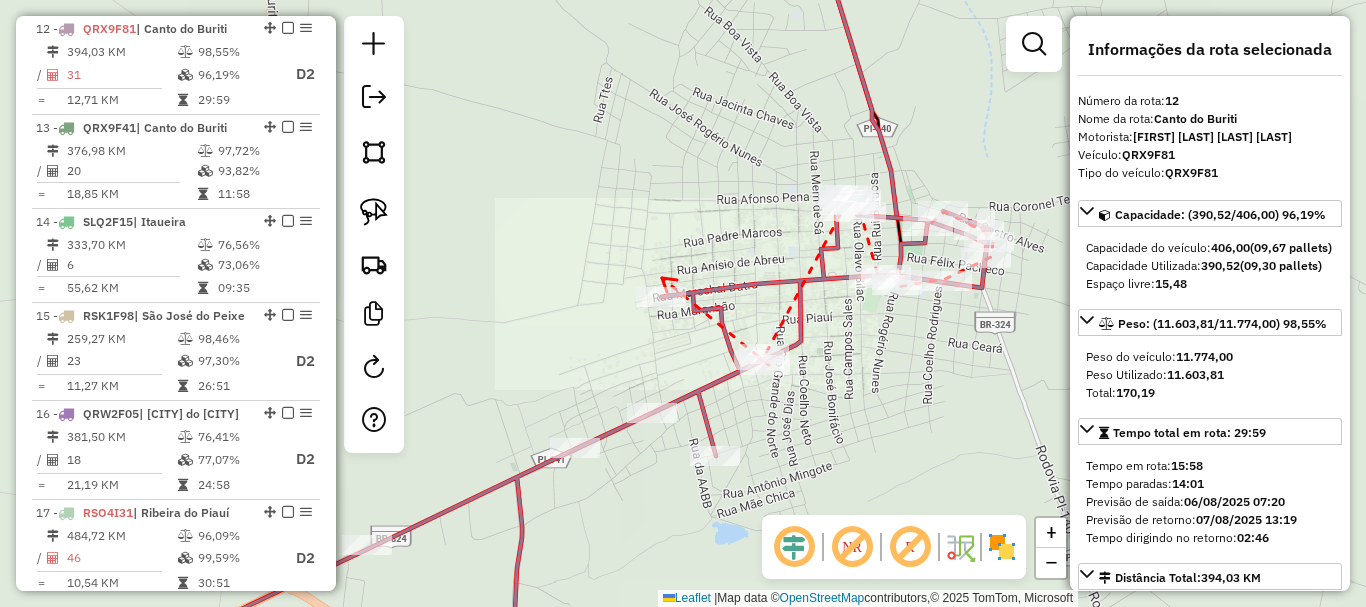 click 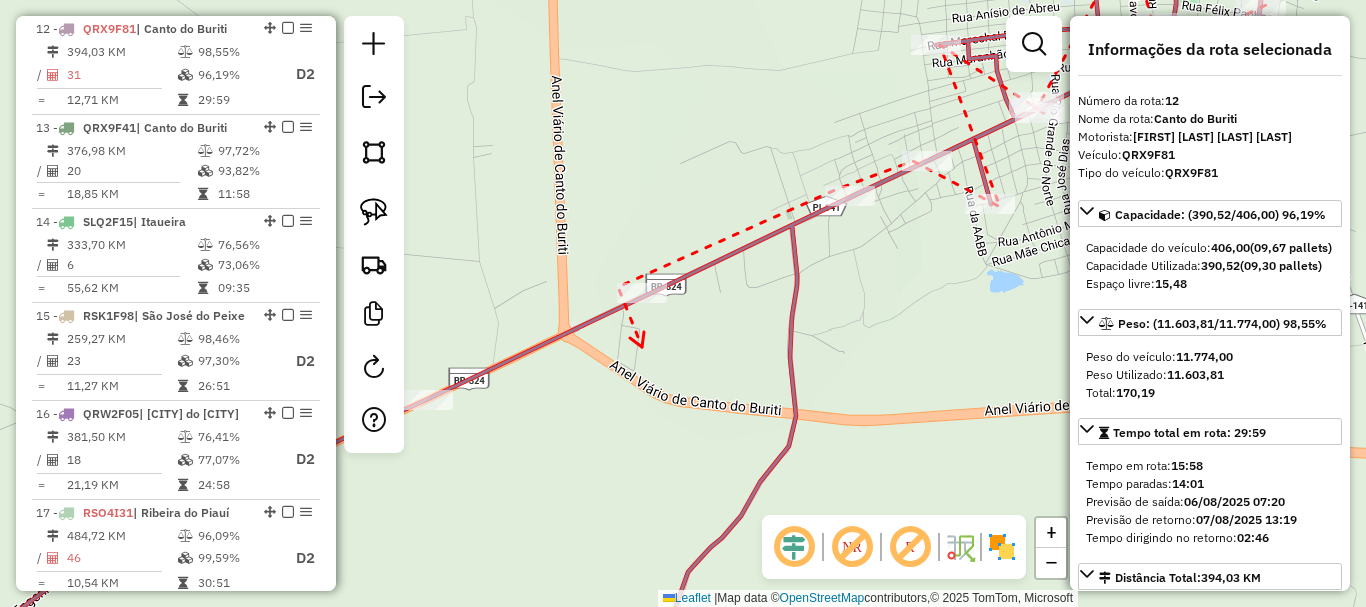 drag, startPoint x: 643, startPoint y: 347, endPoint x: 845, endPoint y: 191, distance: 255.22539 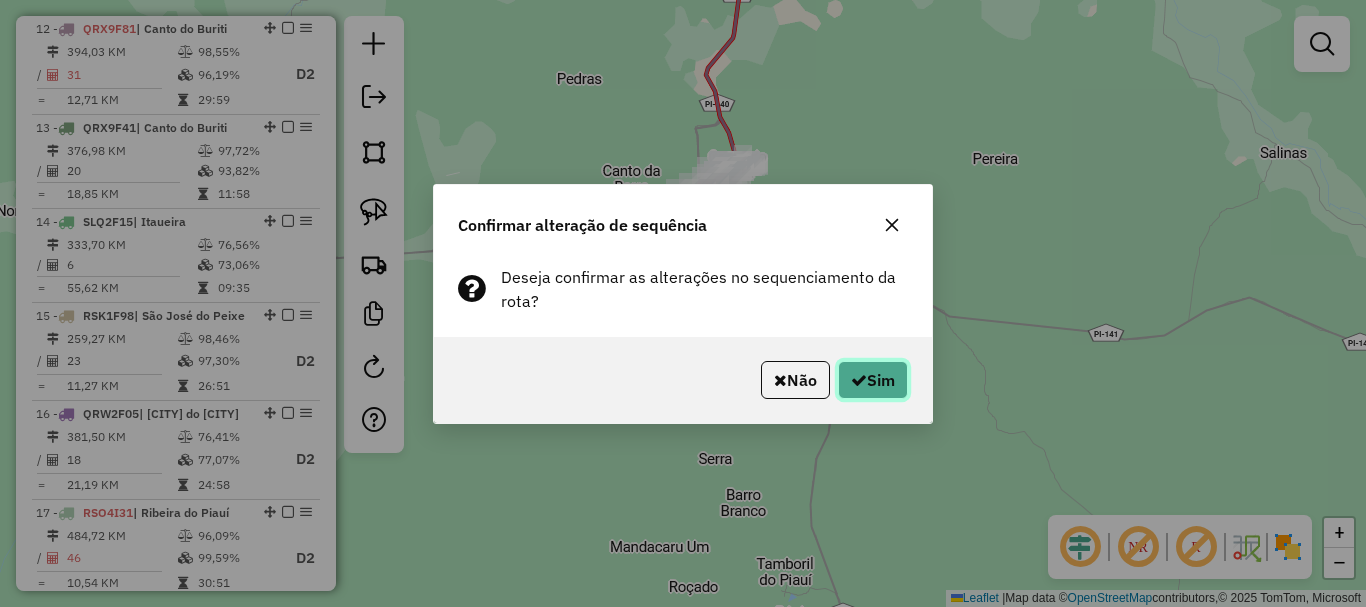 click on "Sim" 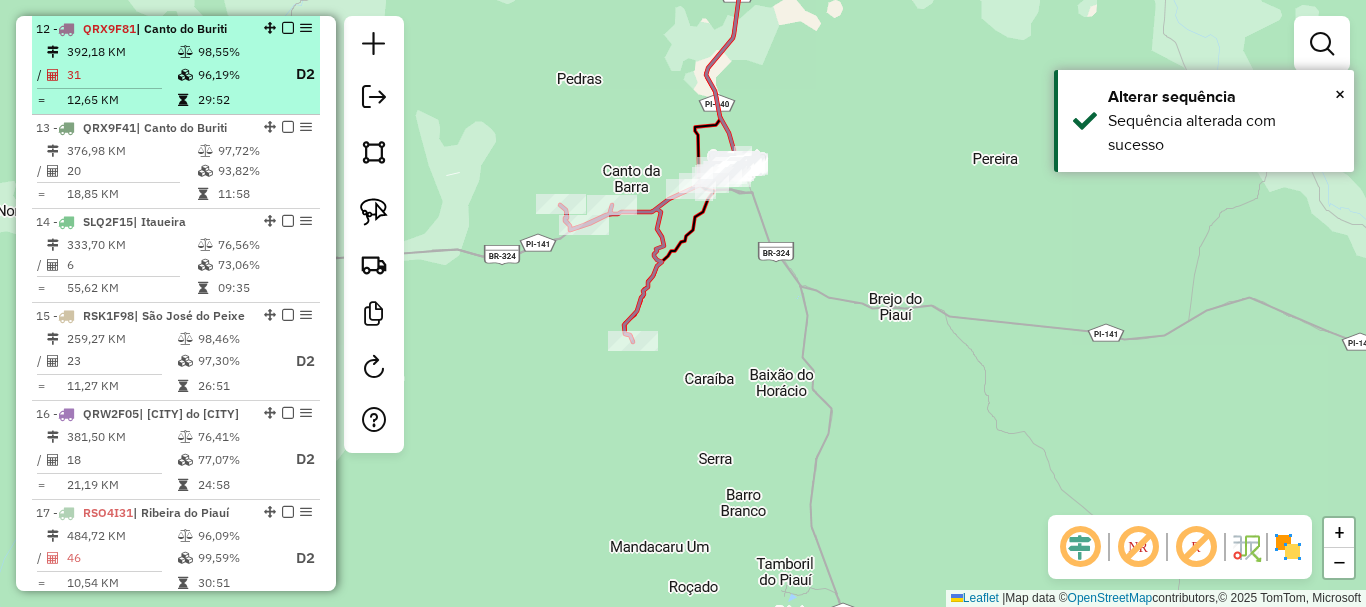 click at bounding box center (288, 28) 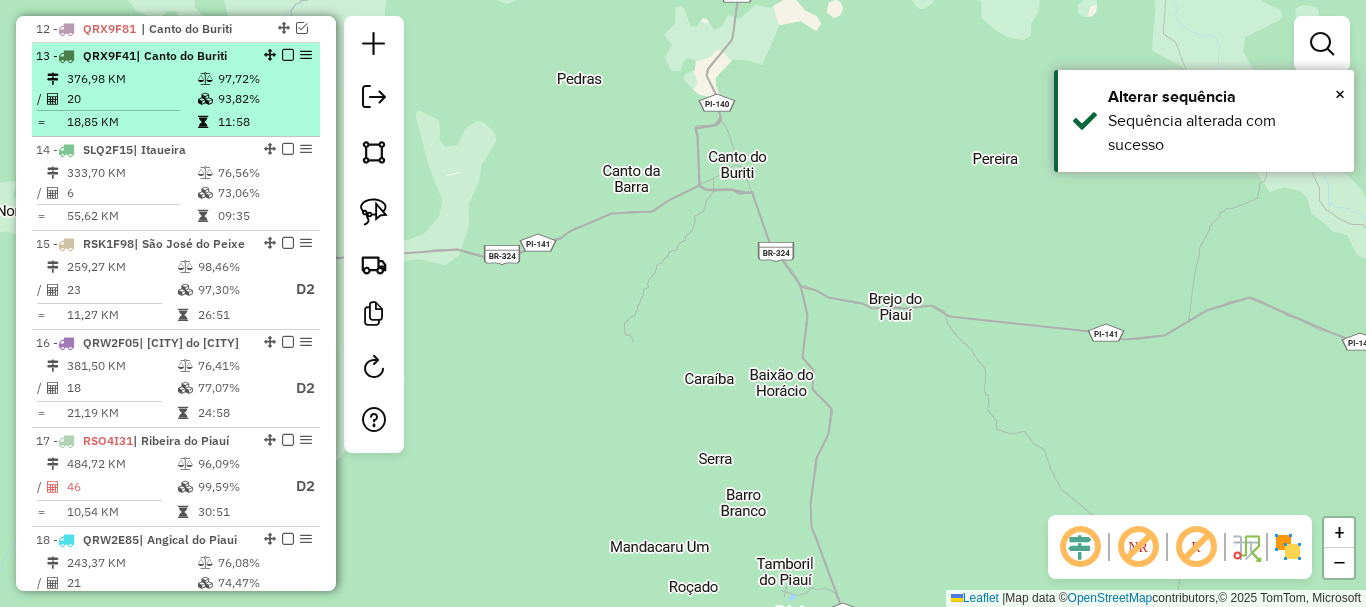click on "97,72%" at bounding box center (264, 79) 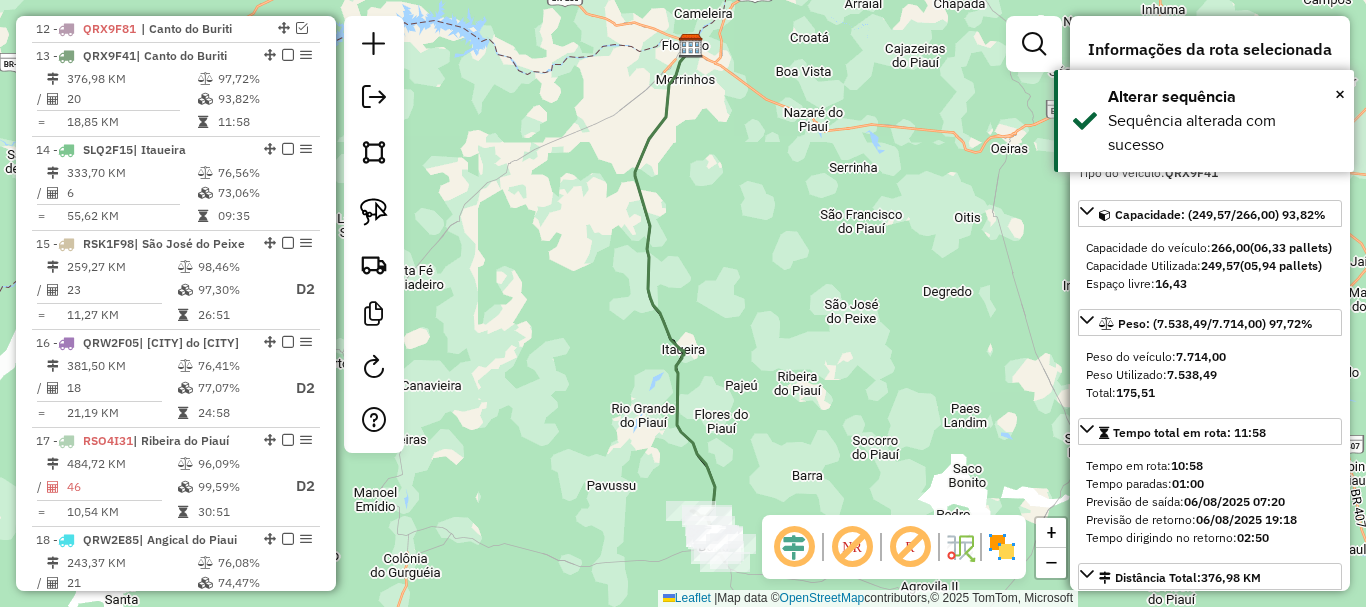 drag, startPoint x: 725, startPoint y: 421, endPoint x: 693, endPoint y: 237, distance: 186.76189 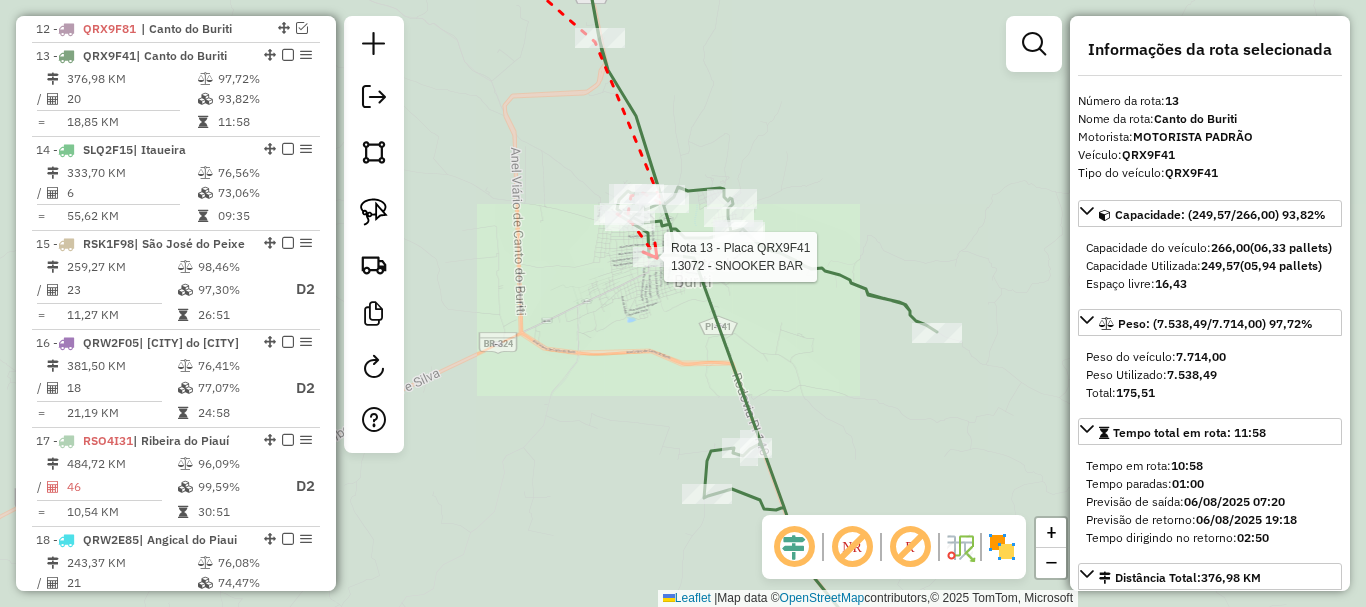 click 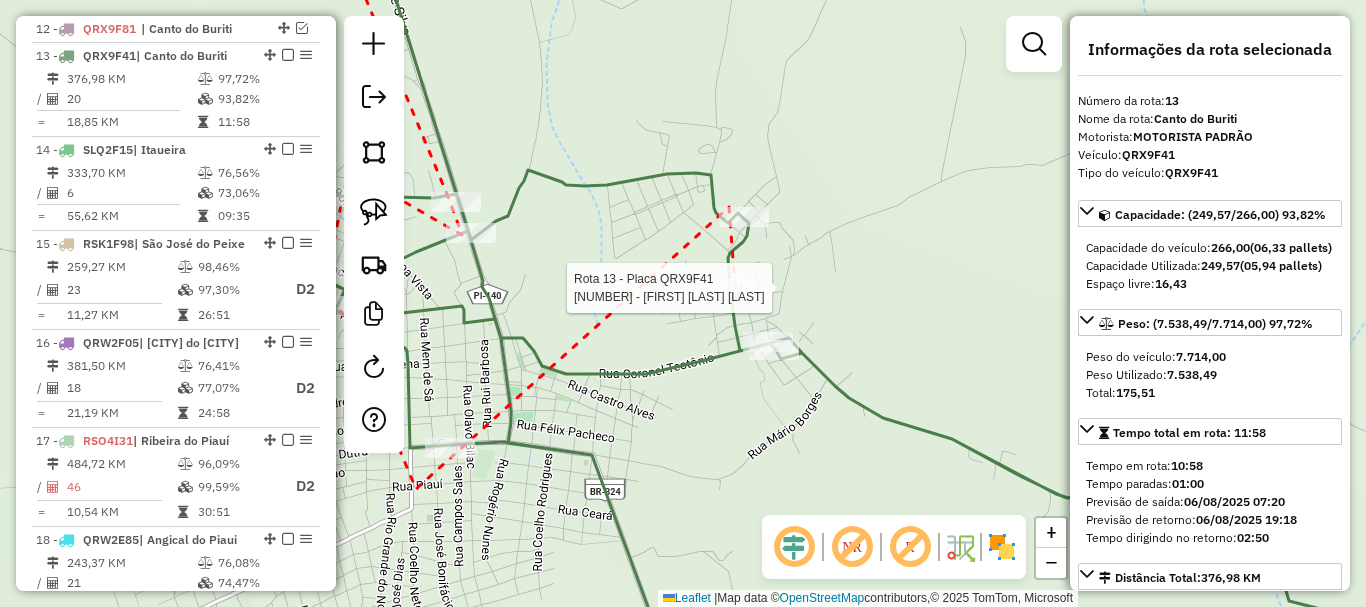 click 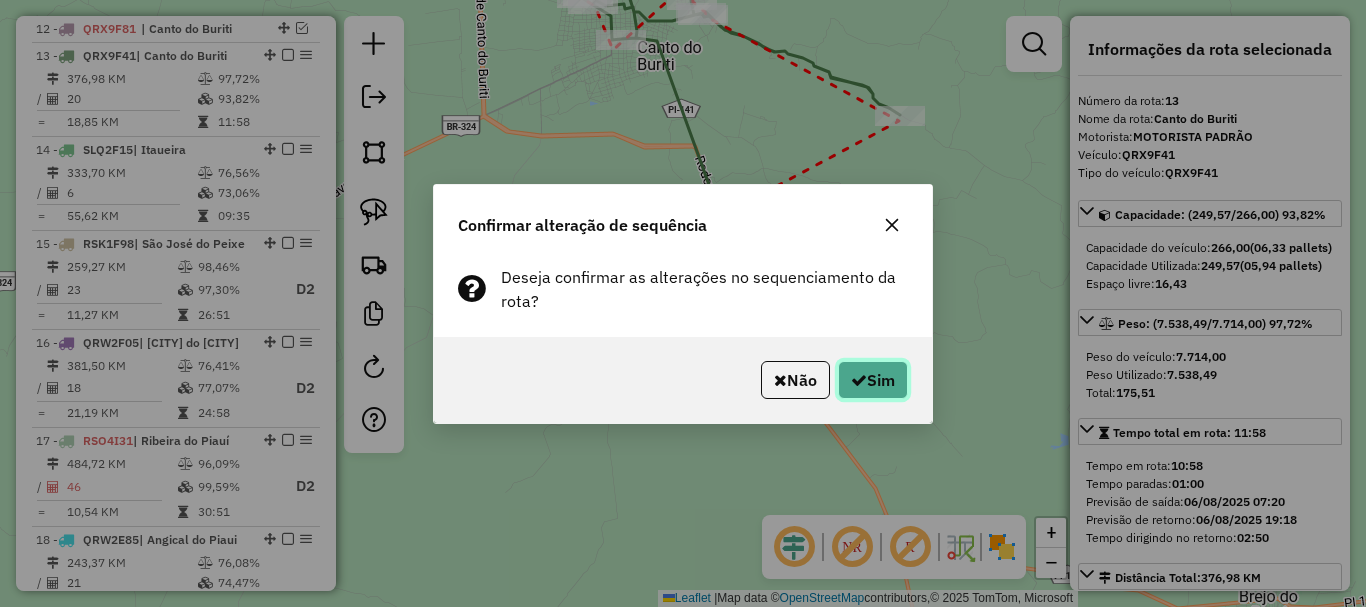 click on "Sim" 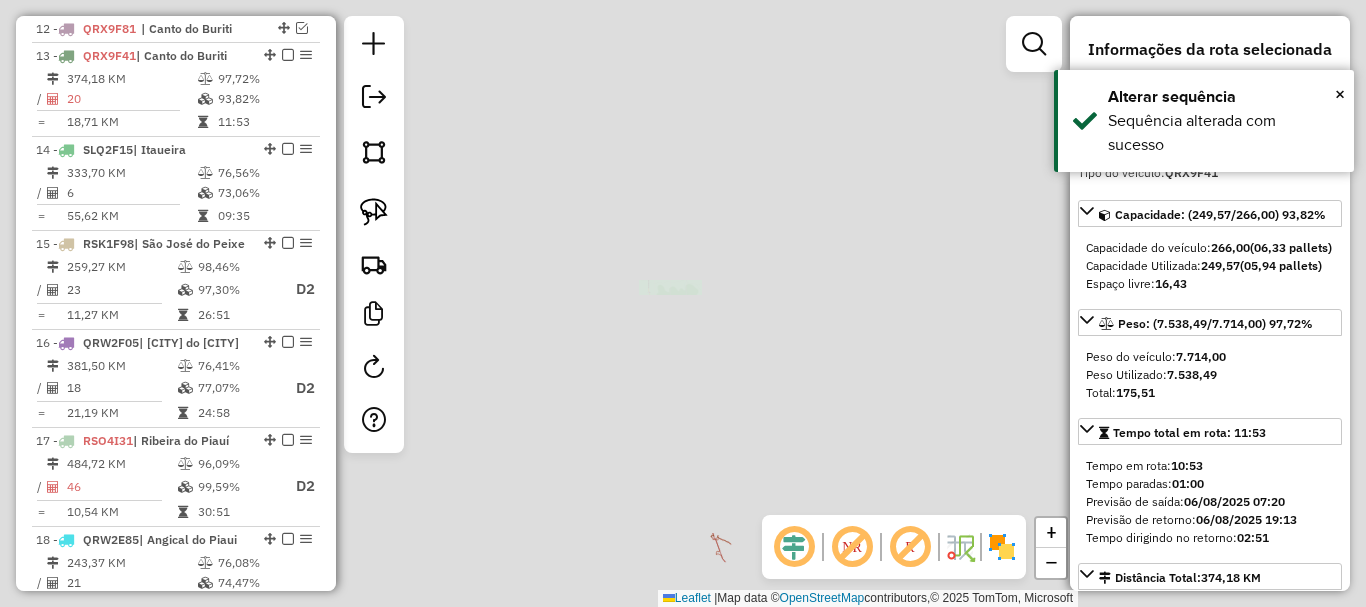 scroll, scrollTop: 1098, scrollLeft: 0, axis: vertical 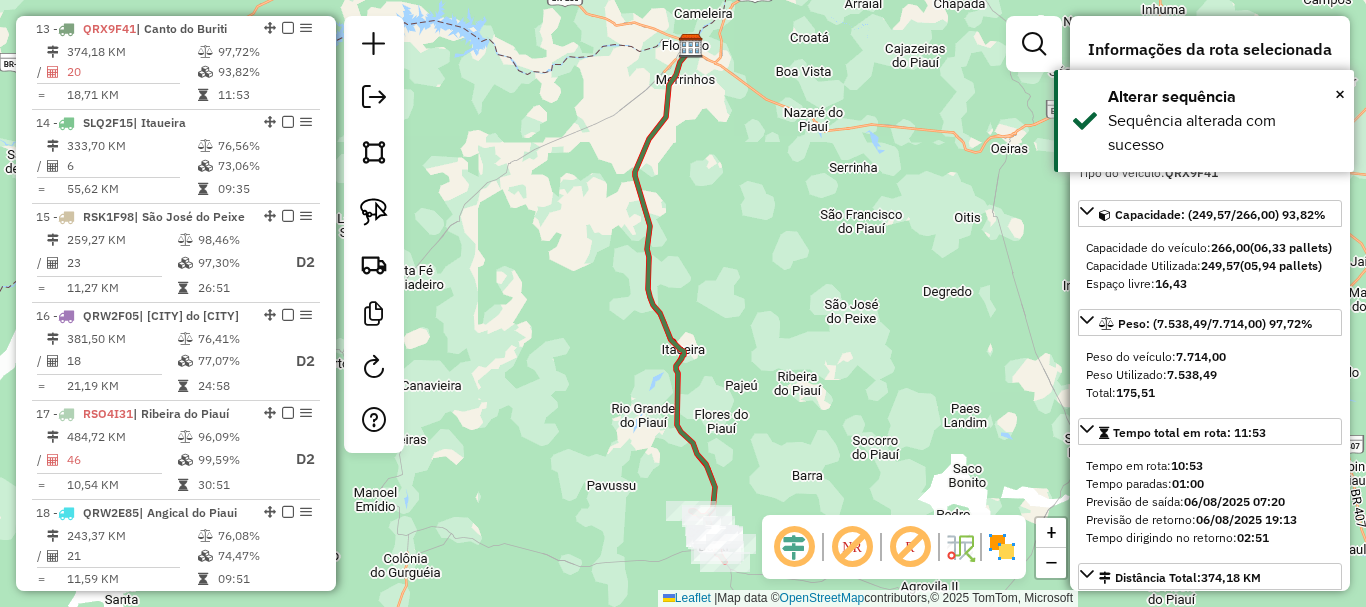 drag, startPoint x: 783, startPoint y: 432, endPoint x: 768, endPoint y: 239, distance: 193.58203 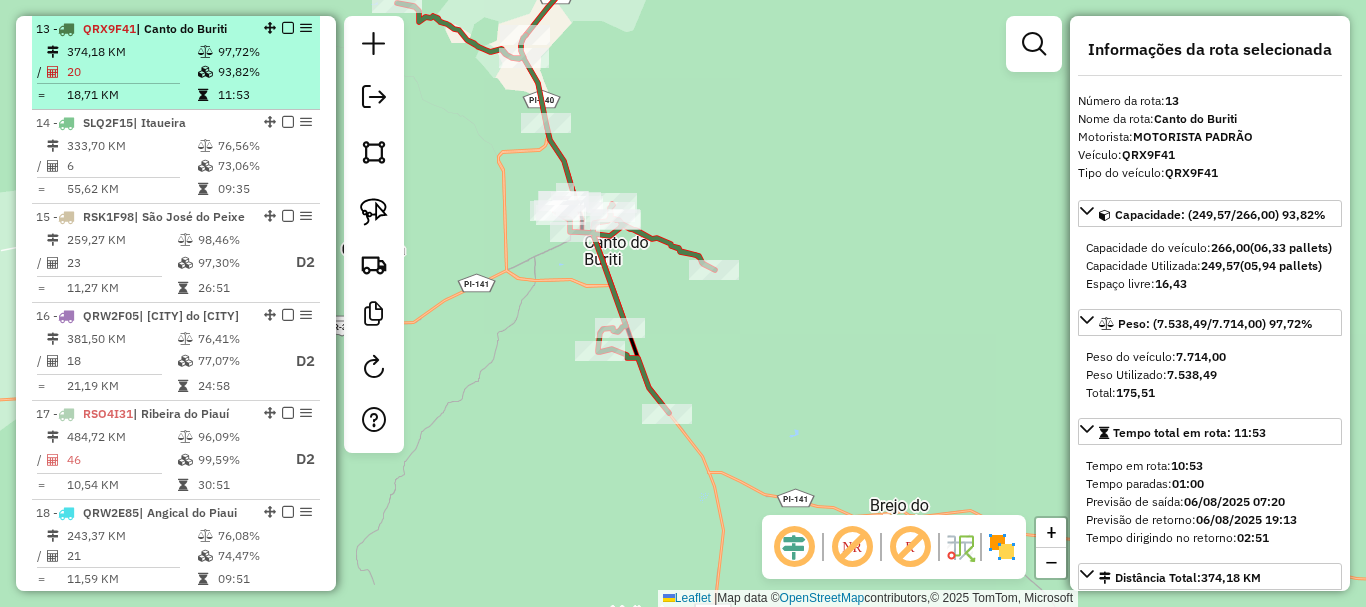 click at bounding box center [288, 28] 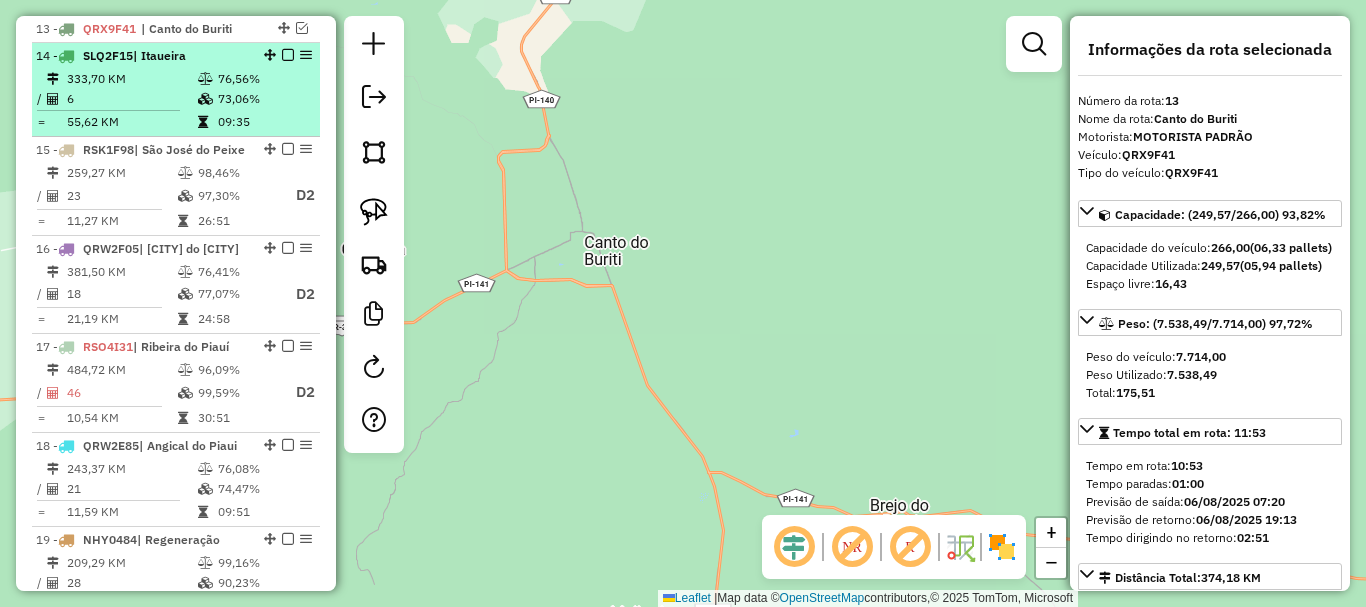 click on "[DISTANCE] KM [PERCENTAGE] / [NUMBER] [PERCENTAGE] = [DISTANCE] KM [TIME]" at bounding box center (176, 100) 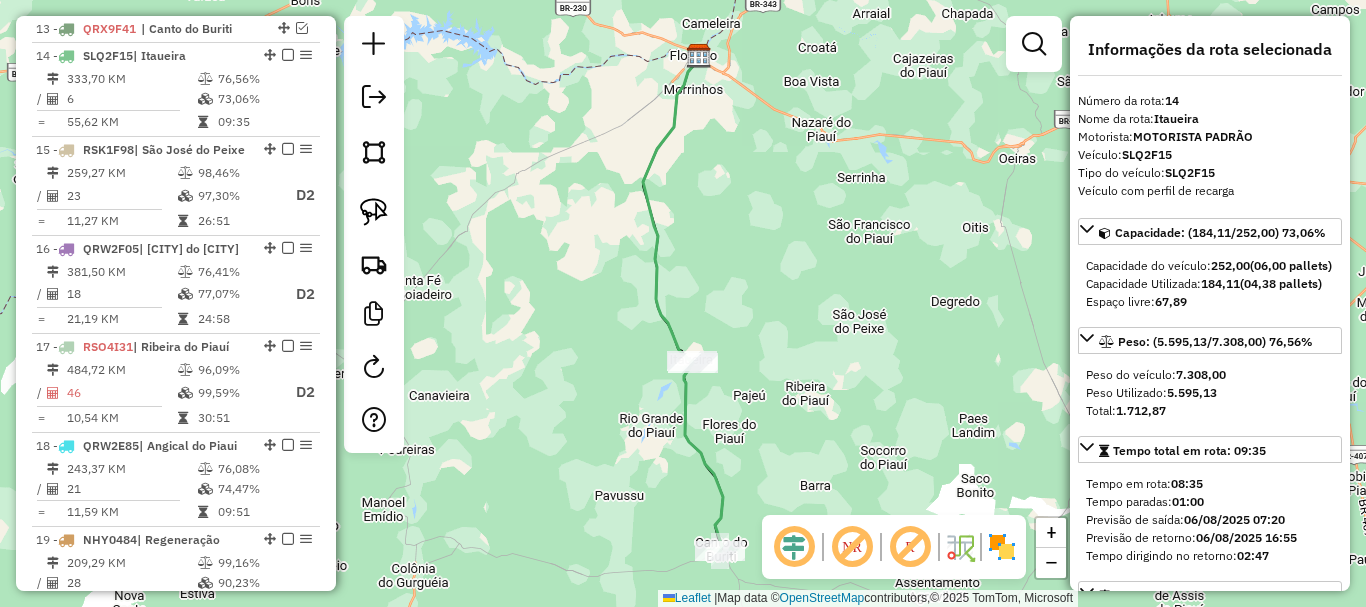 drag, startPoint x: 715, startPoint y: 298, endPoint x: 706, endPoint y: 196, distance: 102.396286 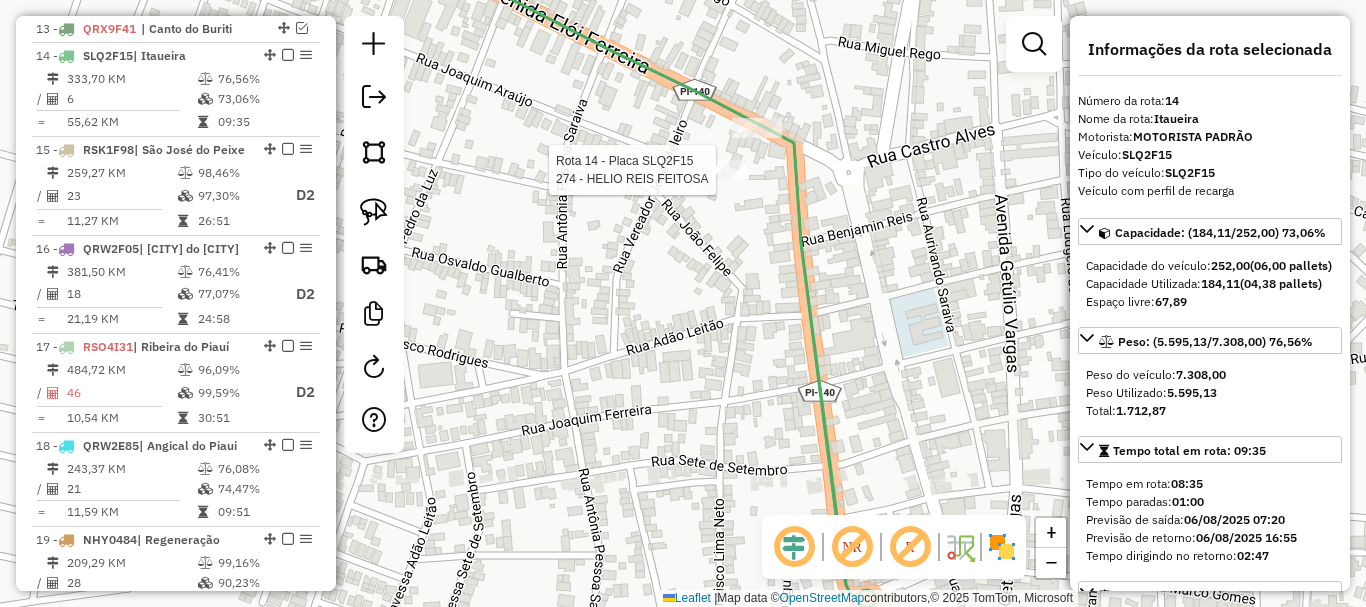 click 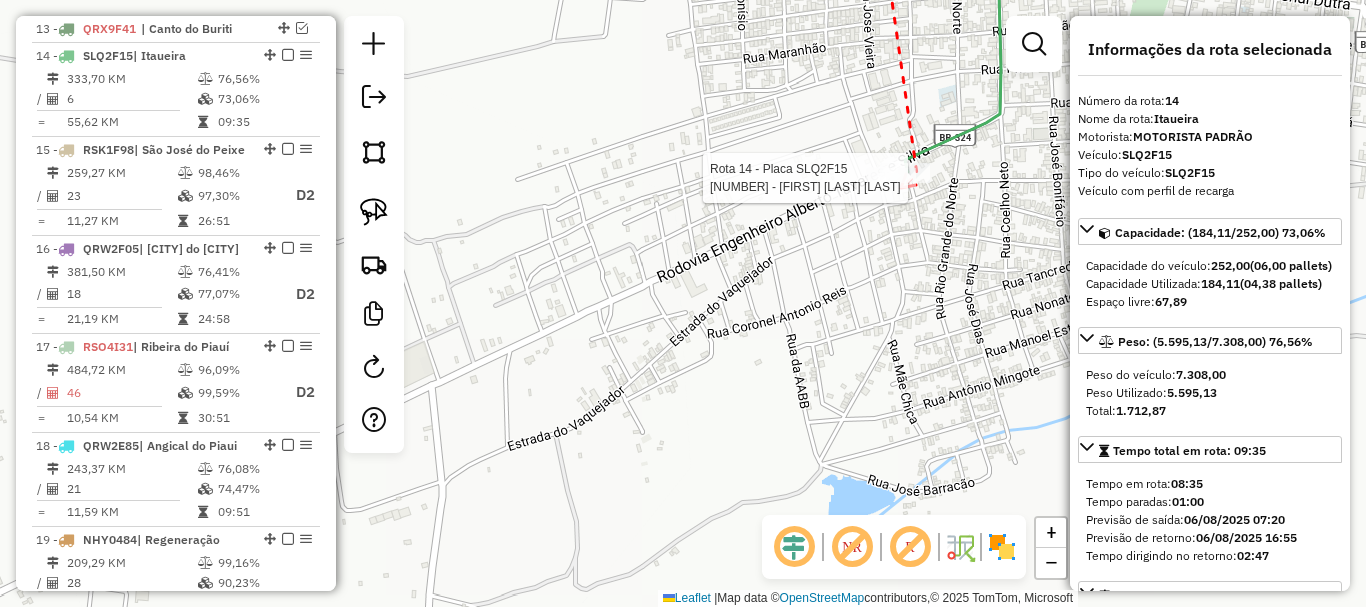 click 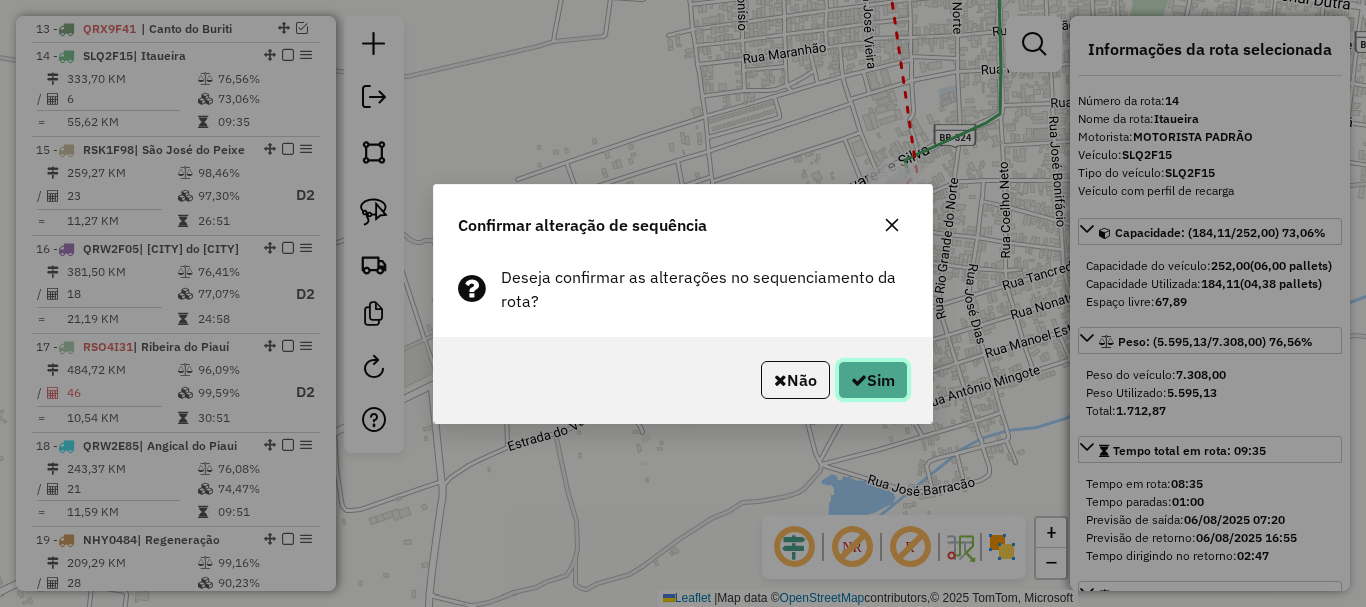 click on "Sim" 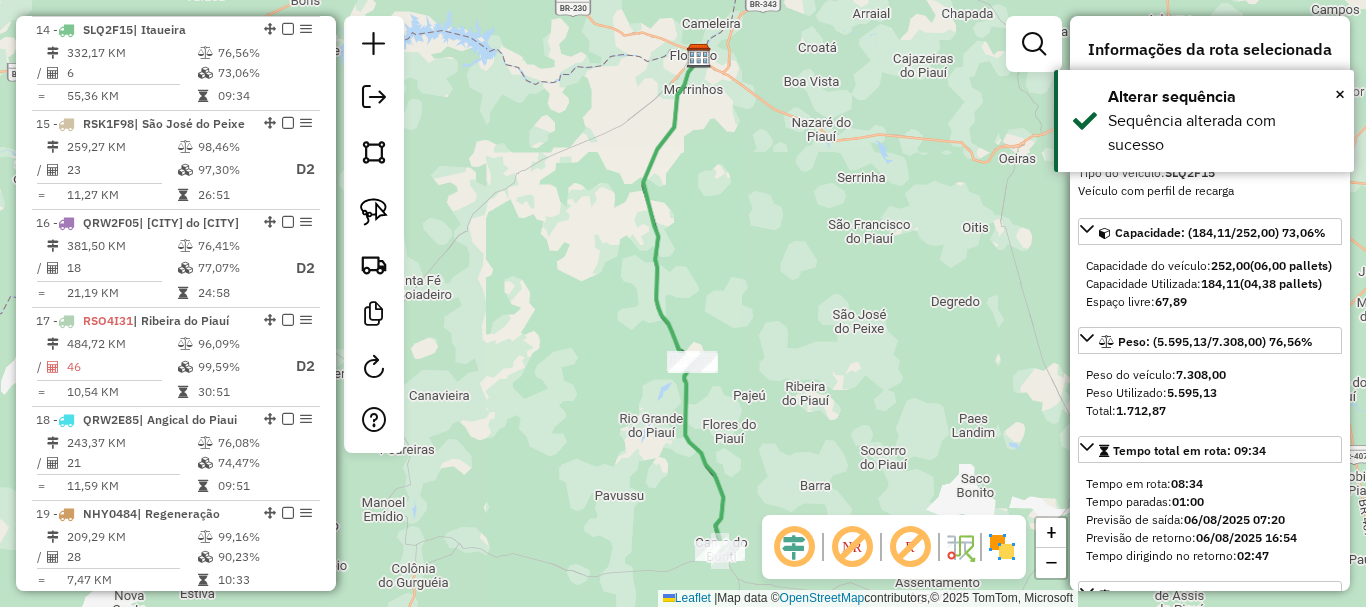 scroll, scrollTop: 1125, scrollLeft: 0, axis: vertical 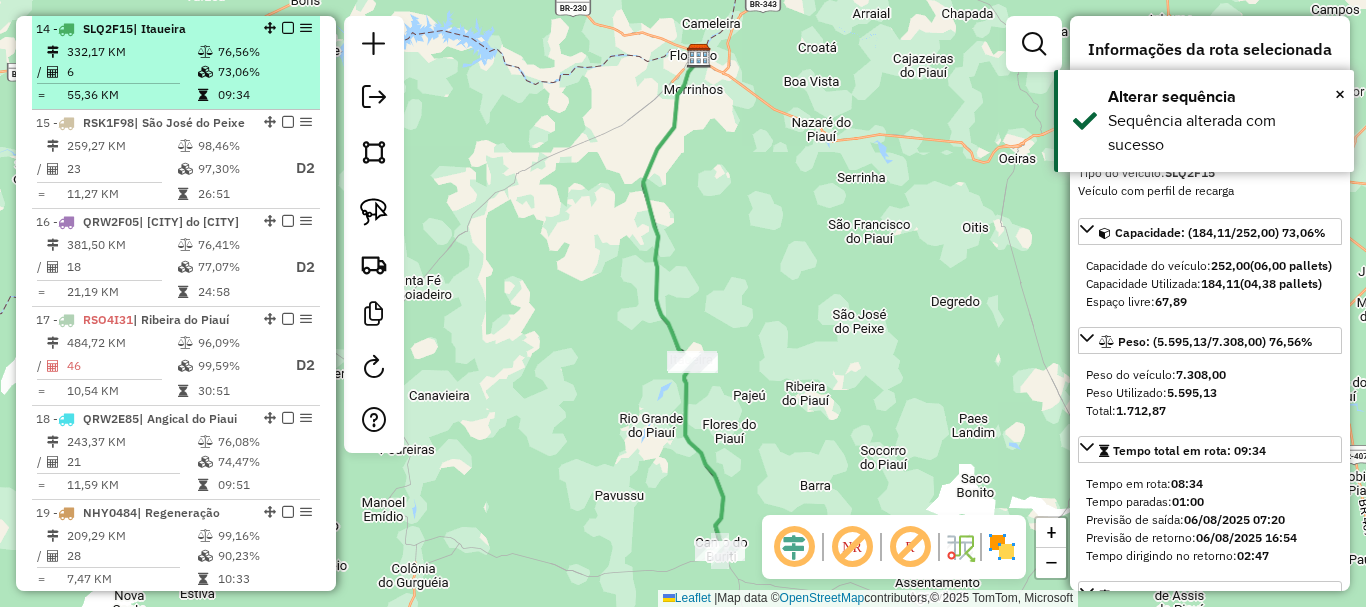 click at bounding box center (288, 28) 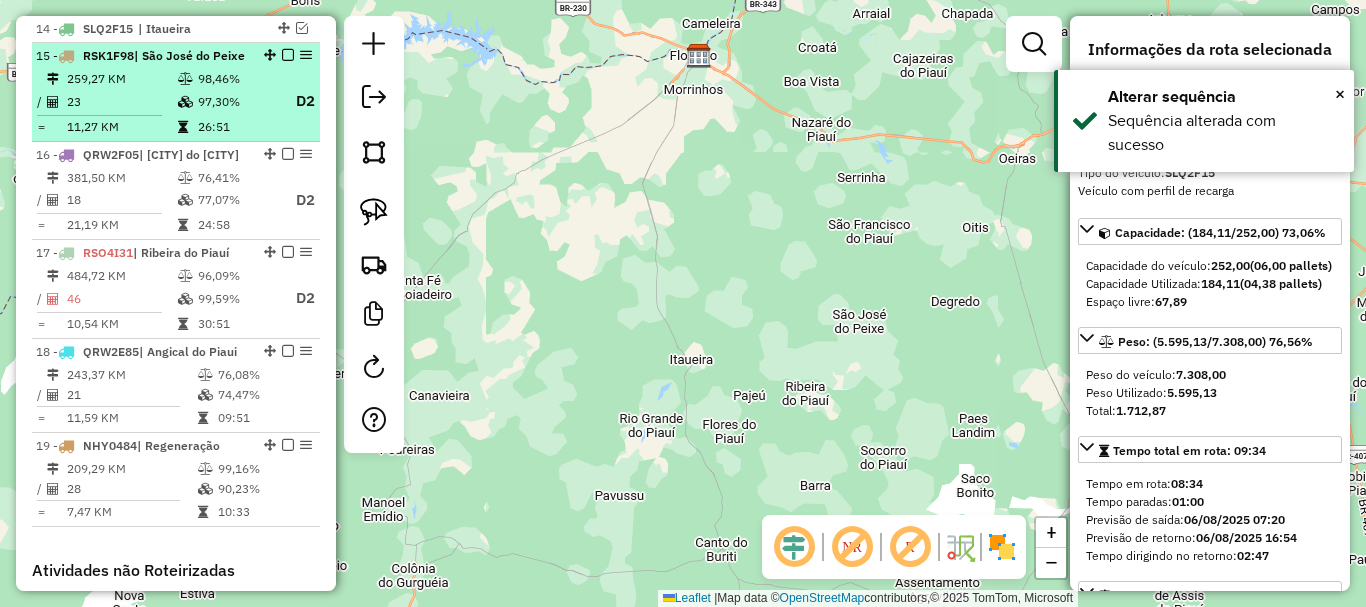 click on "98,46%" at bounding box center [237, 79] 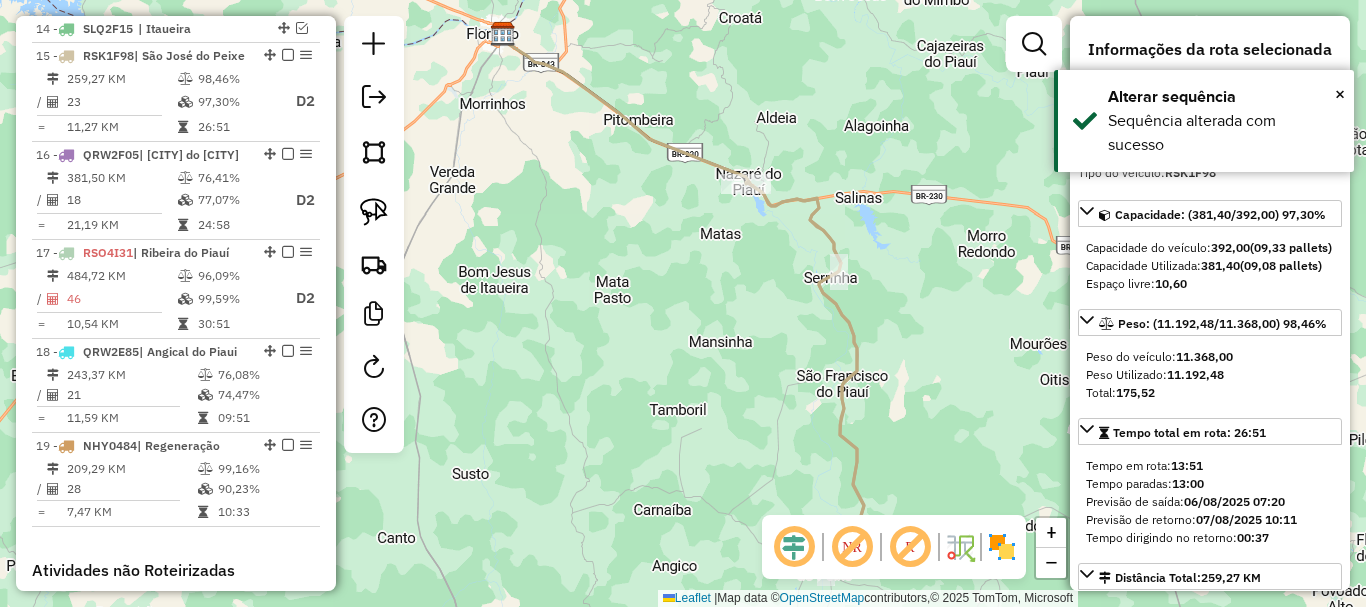 click 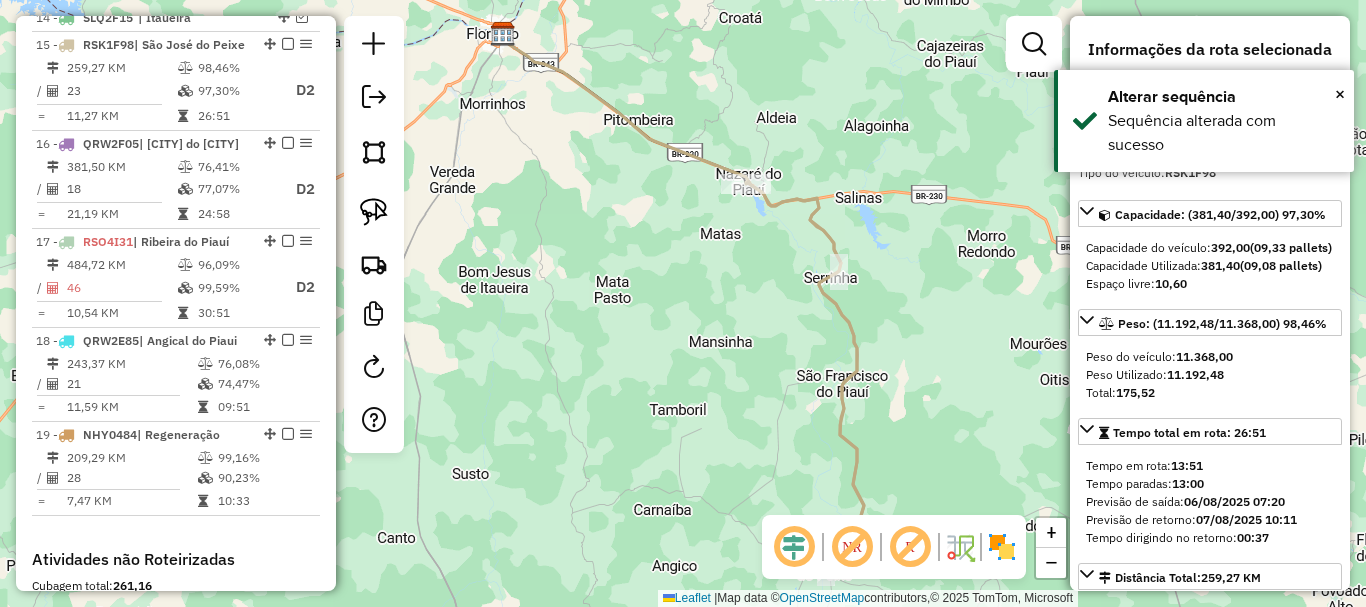 click 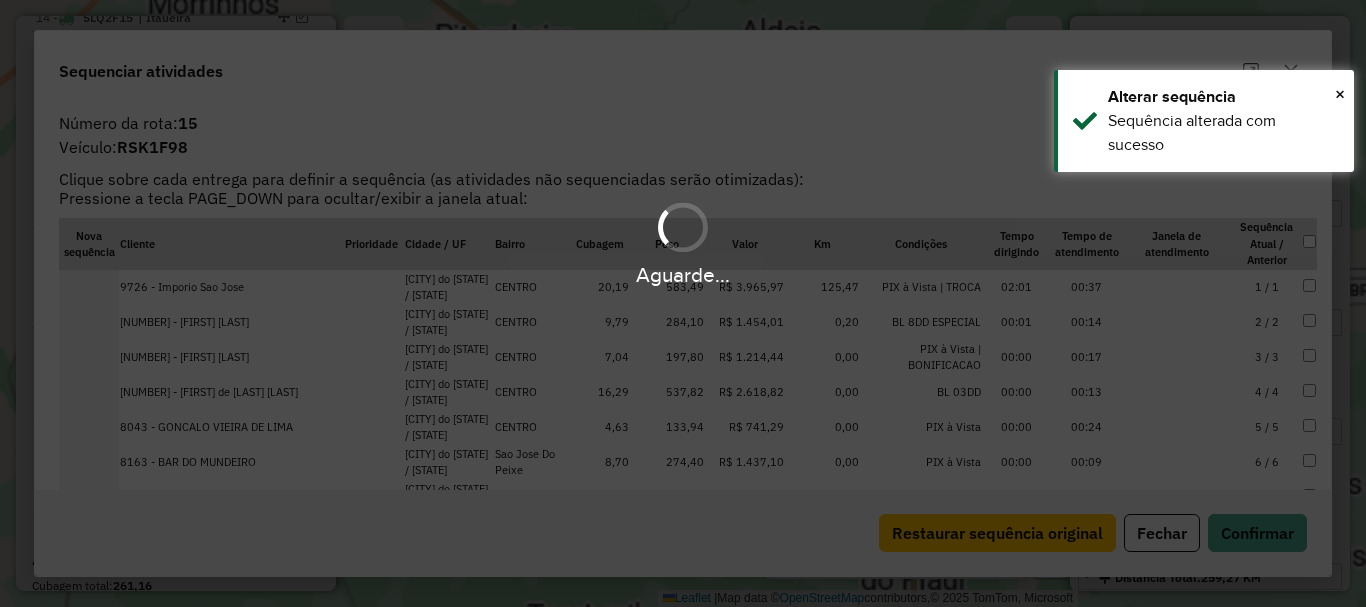 scroll, scrollTop: 1152, scrollLeft: 0, axis: vertical 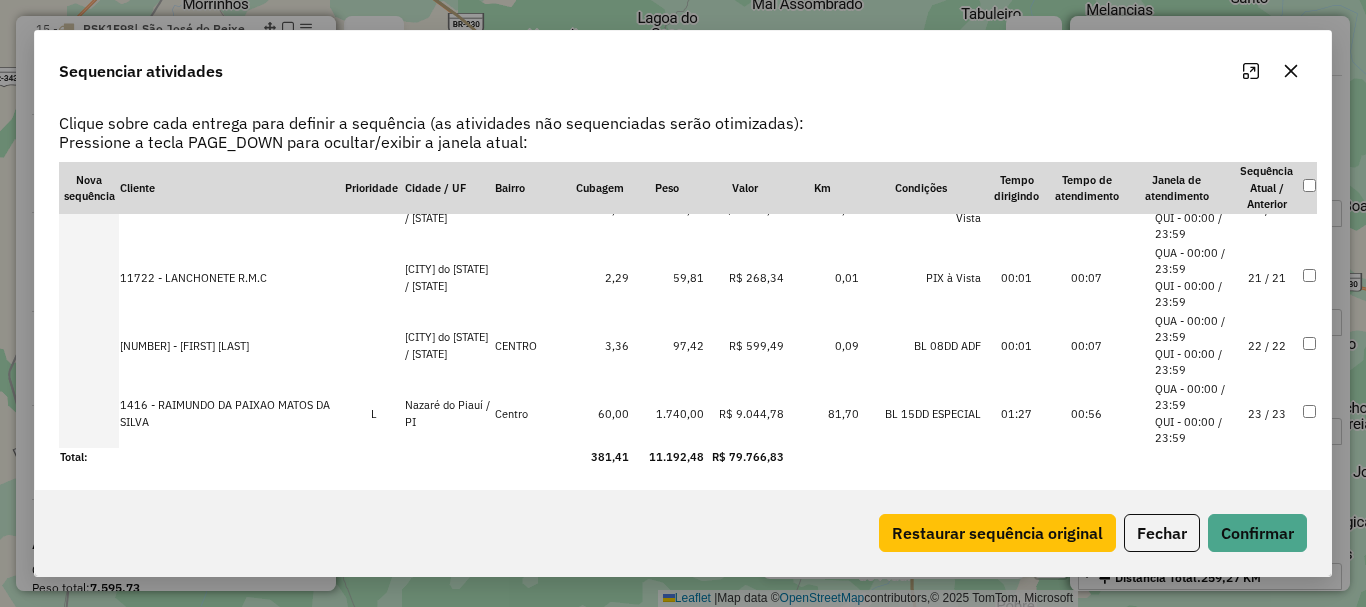 click on "1416 - RAIMUNDO DA PAIXAO MATOS DA SILVA" at bounding box center [231, 414] 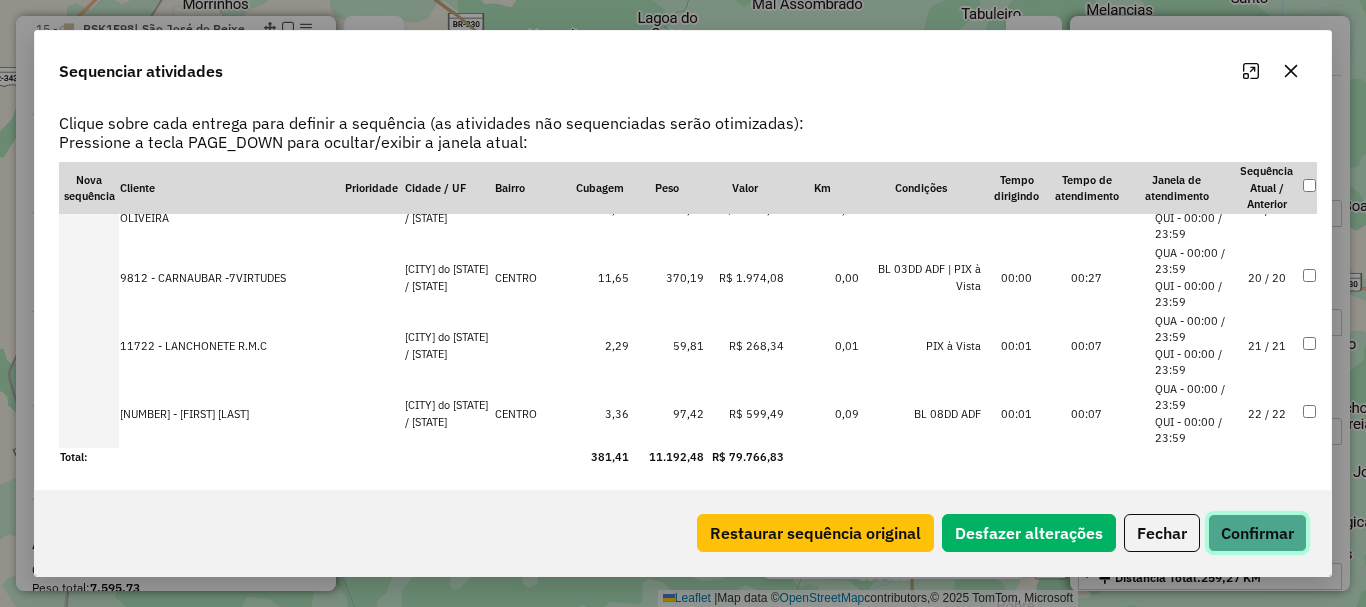 click on "Confirmar" 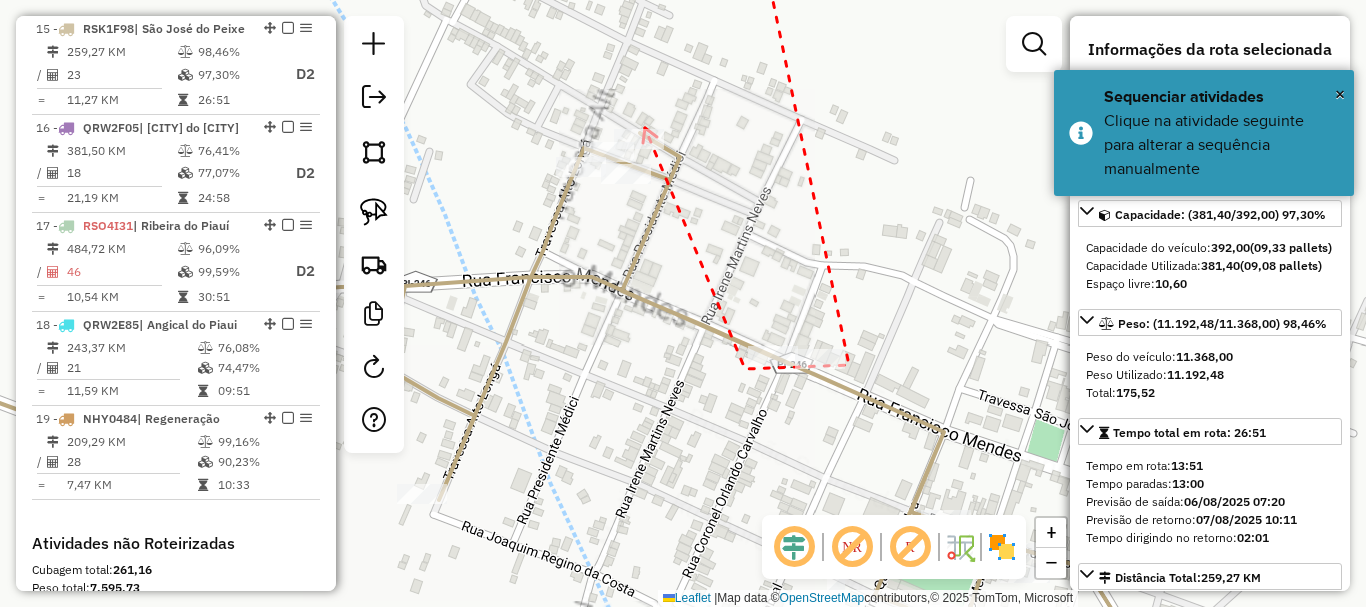 click 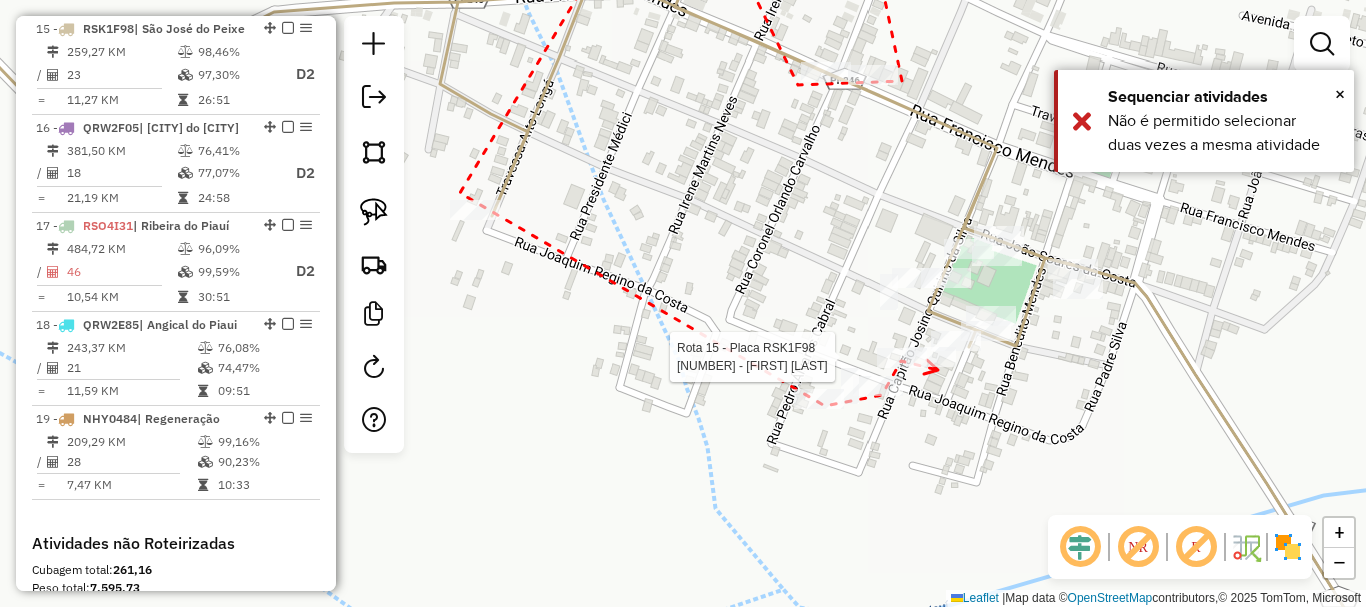 click 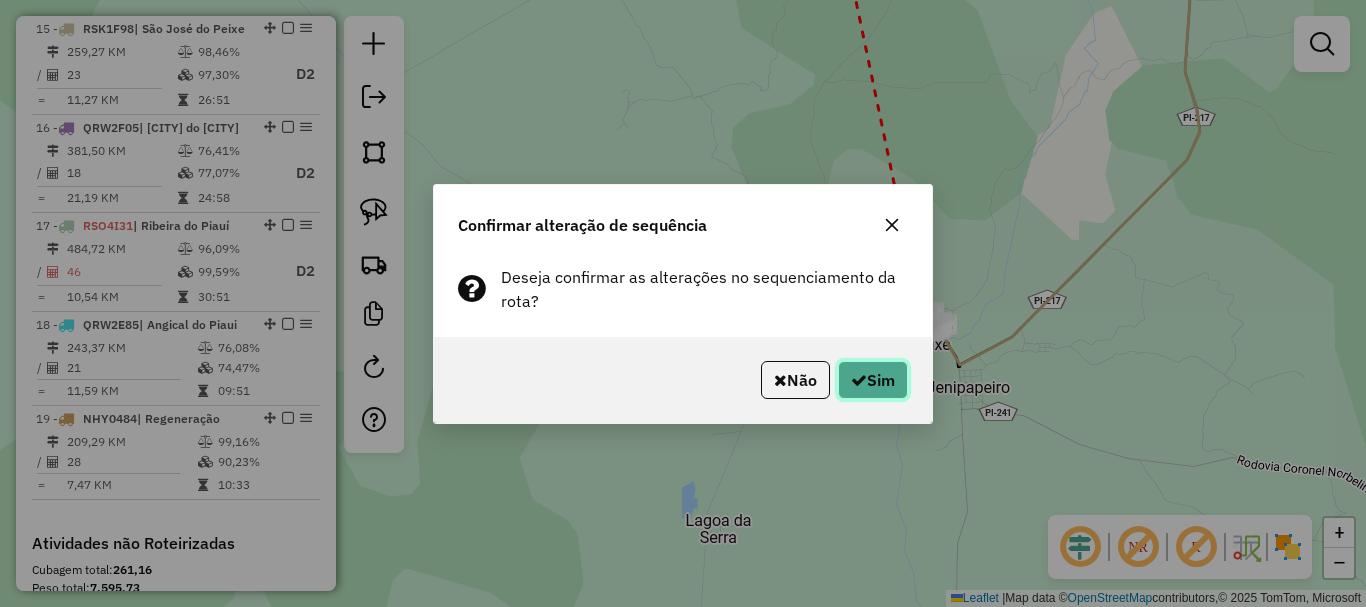 click on "Sim" 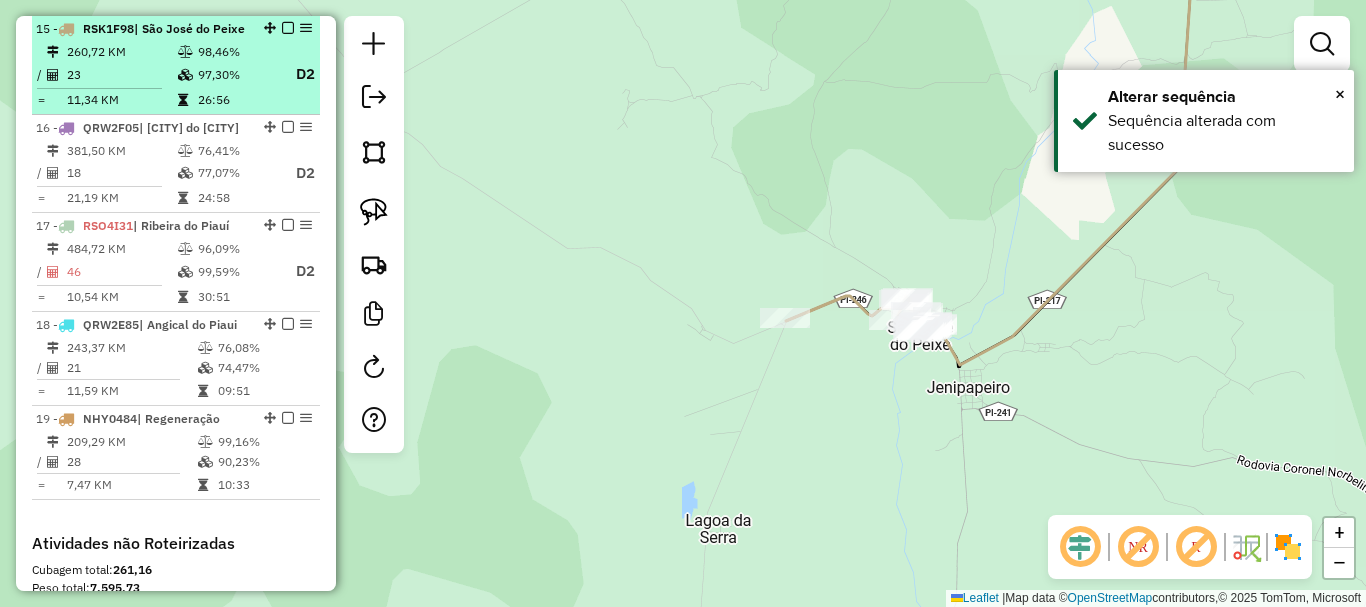 click at bounding box center [288, 28] 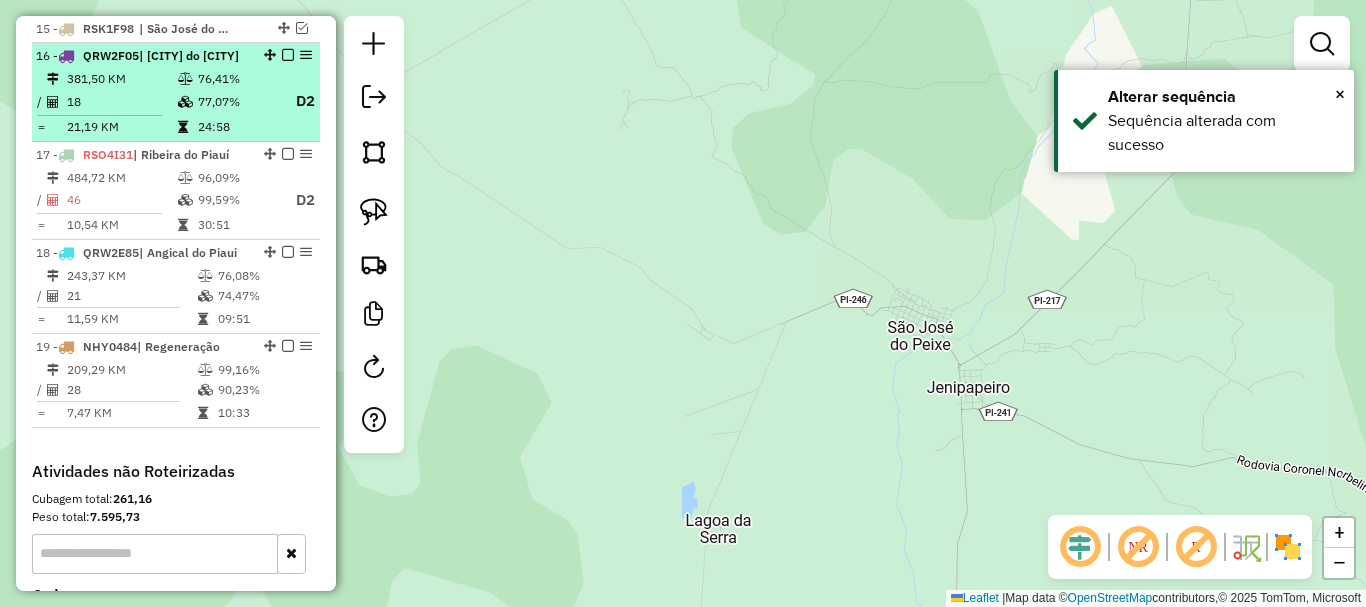 click on "[NUMBER] - [PLATE] | [CITY] do [CITY]" at bounding box center (176, 56) 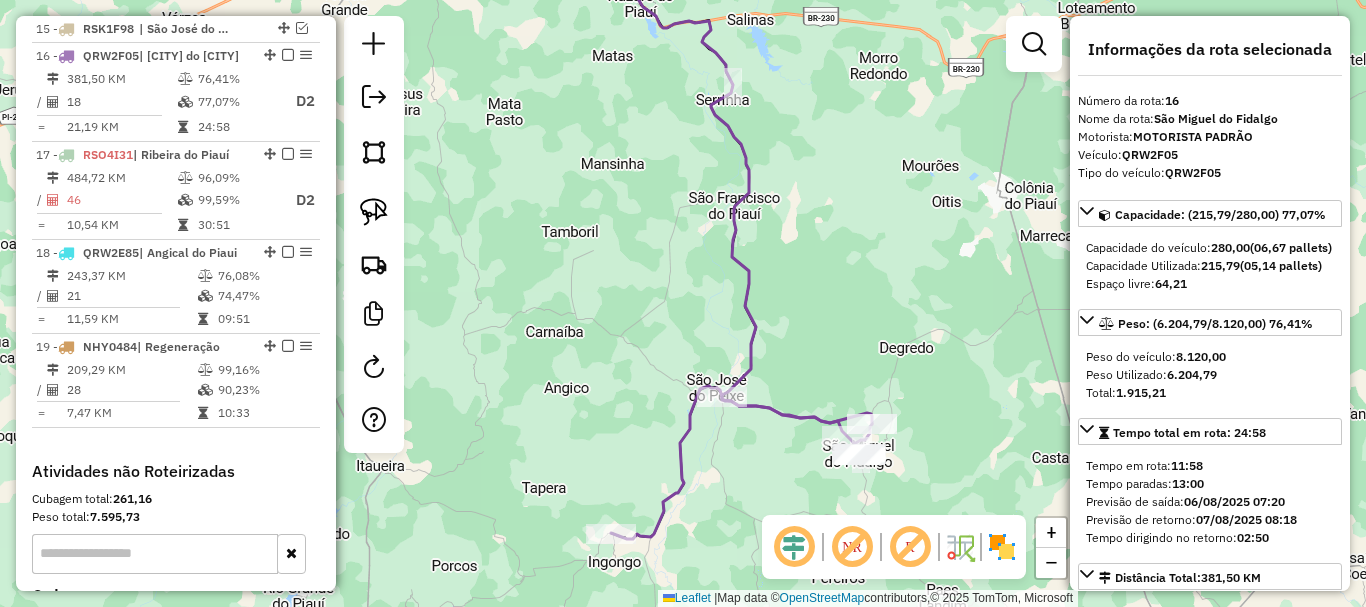 click 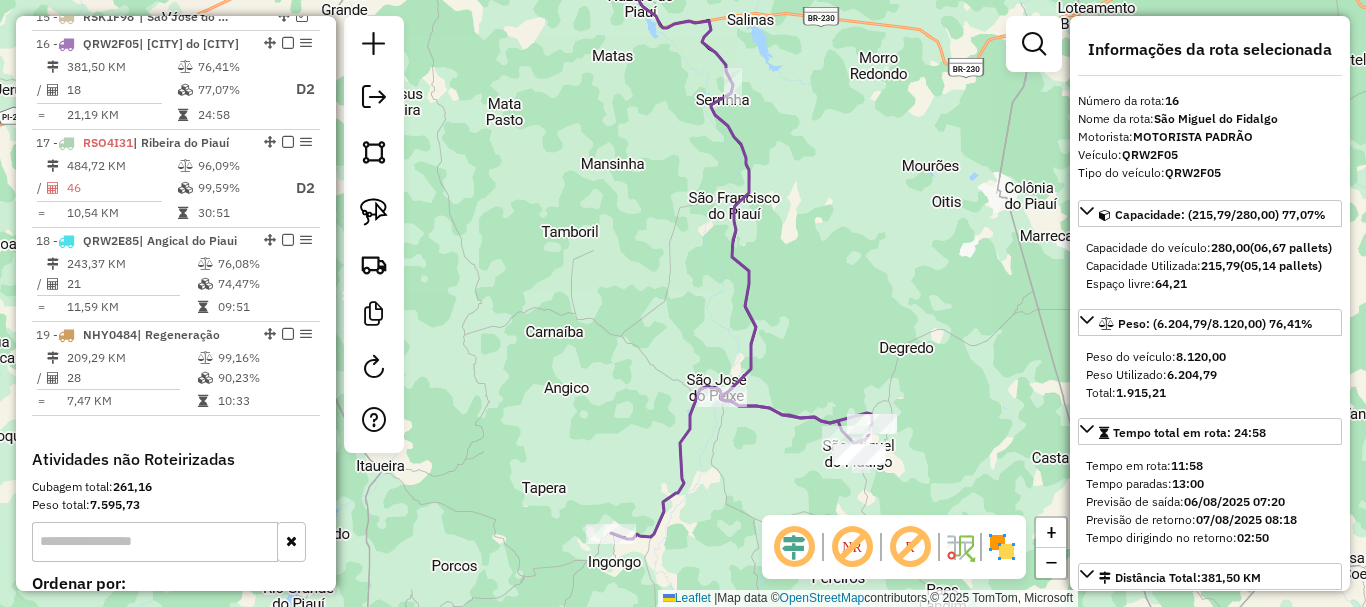 click 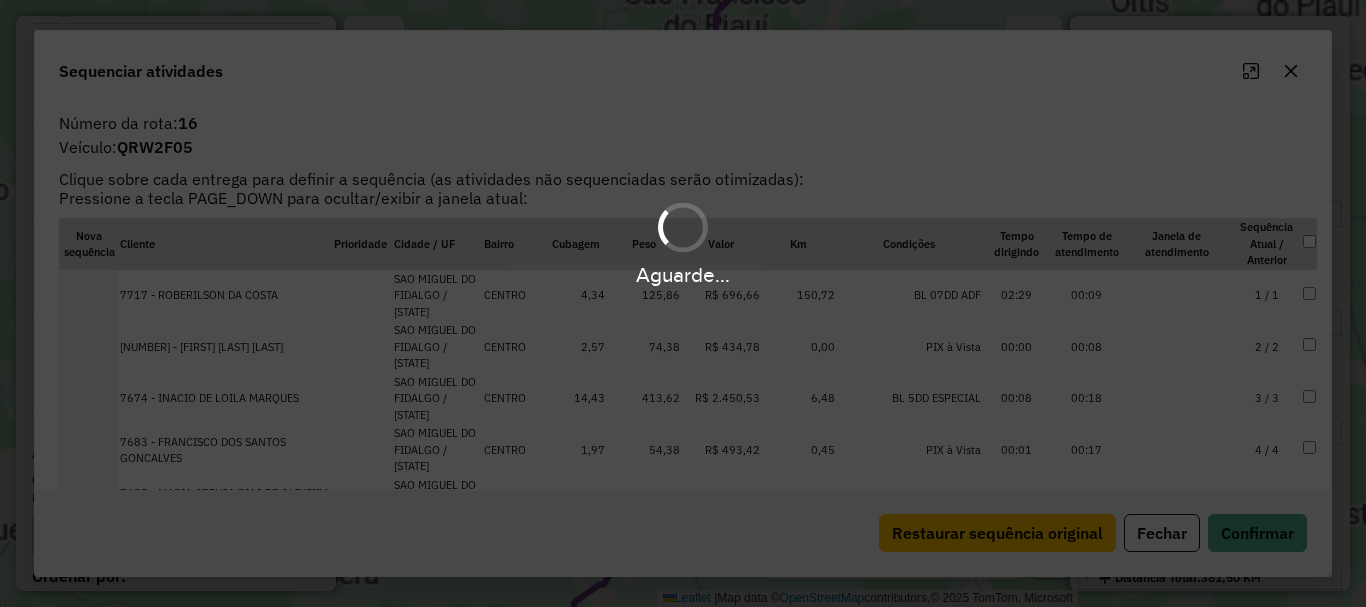 scroll, scrollTop: 1179, scrollLeft: 0, axis: vertical 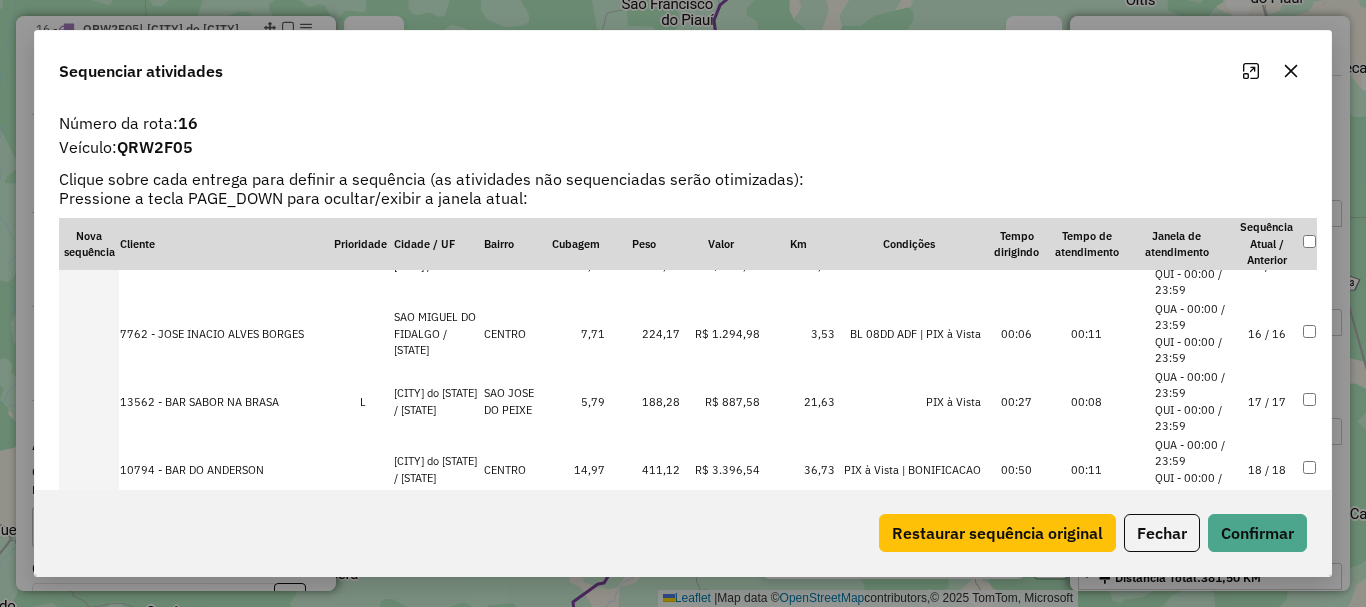 click on "17 / 17" at bounding box center (1267, 402) 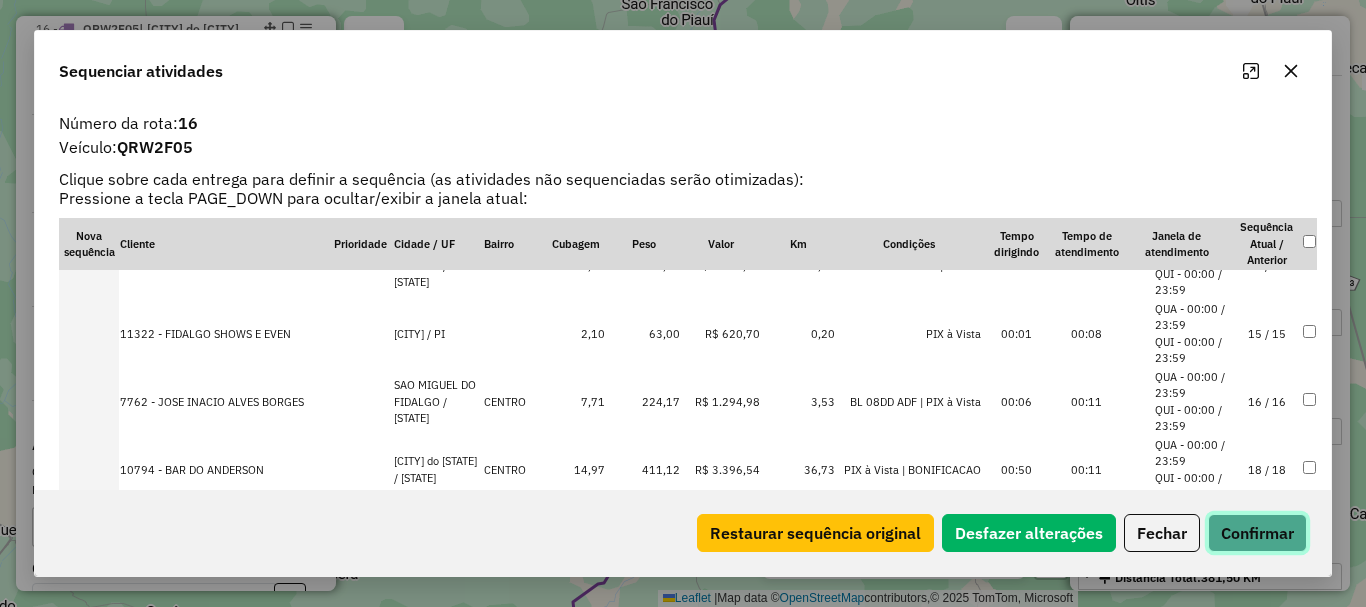 click on "Confirmar" 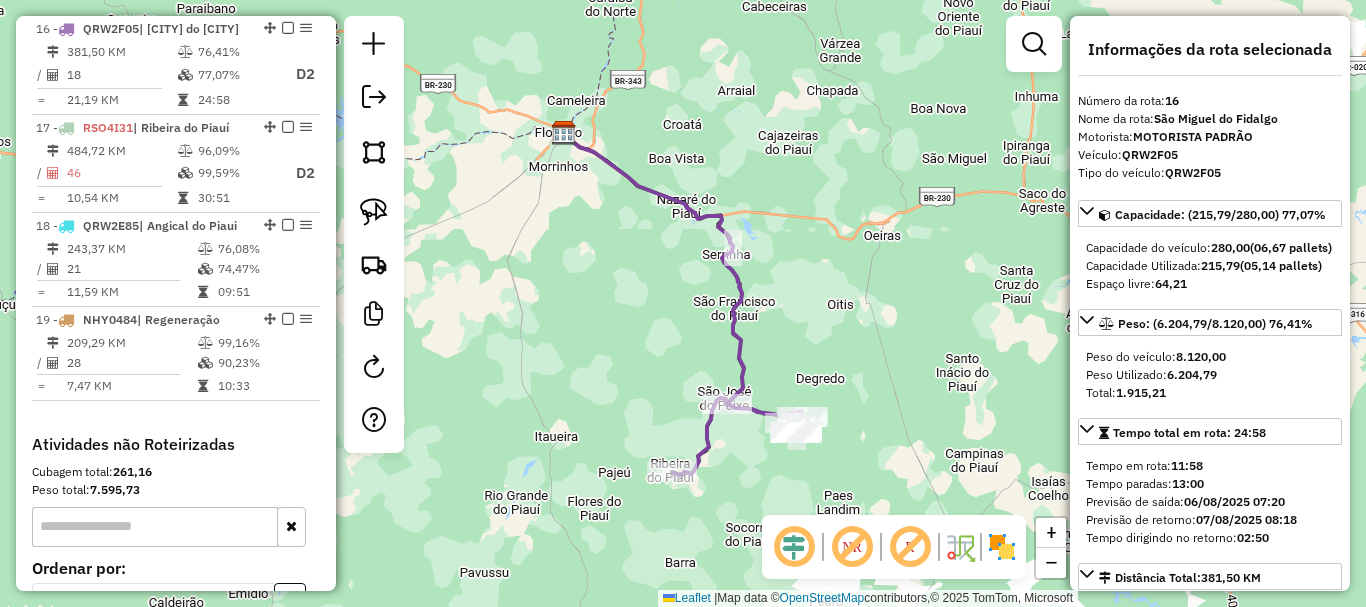 drag, startPoint x: 737, startPoint y: 294, endPoint x: 722, endPoint y: 252, distance: 44.598206 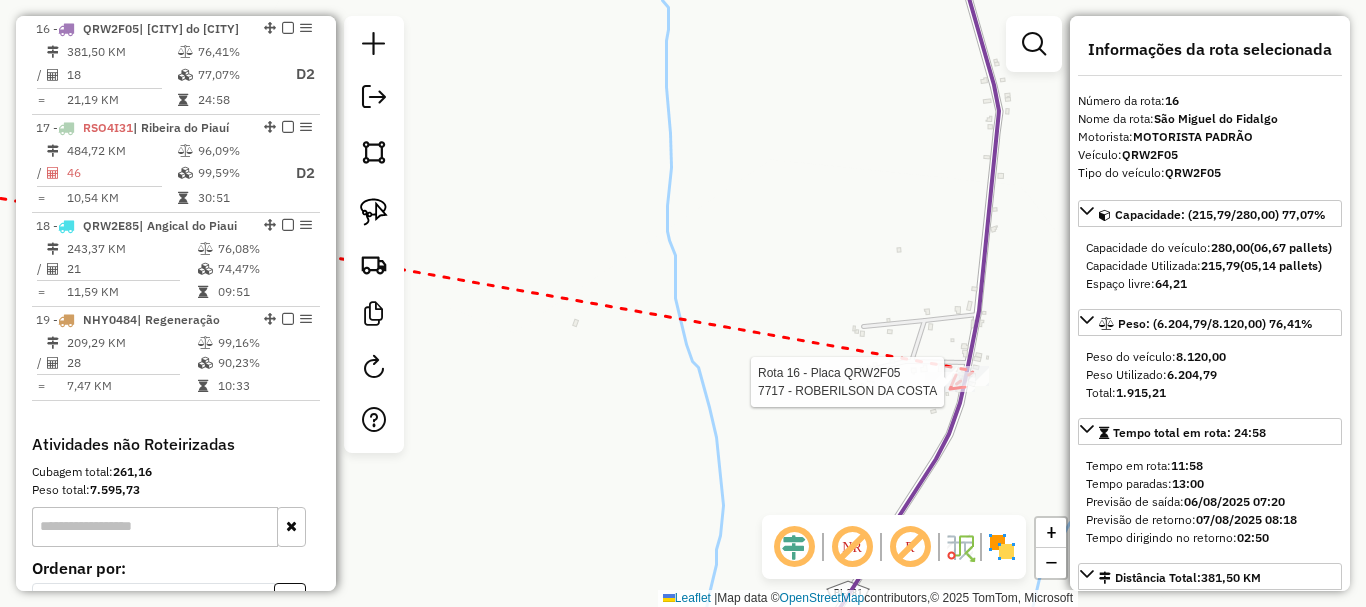click 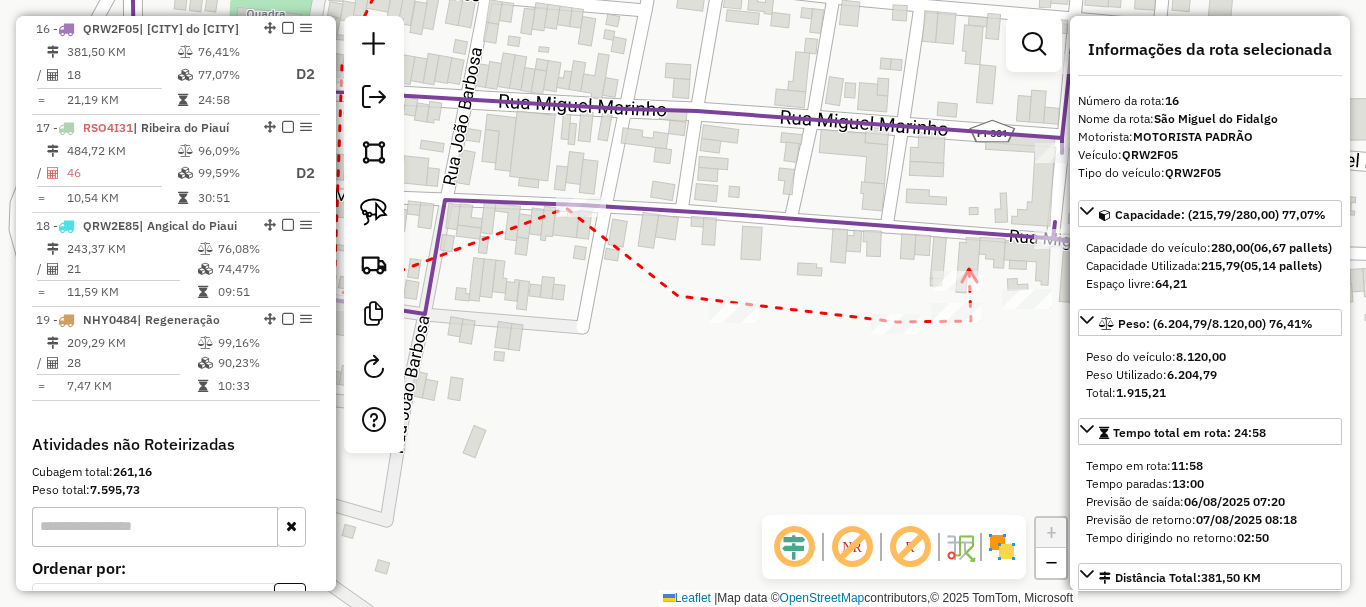click 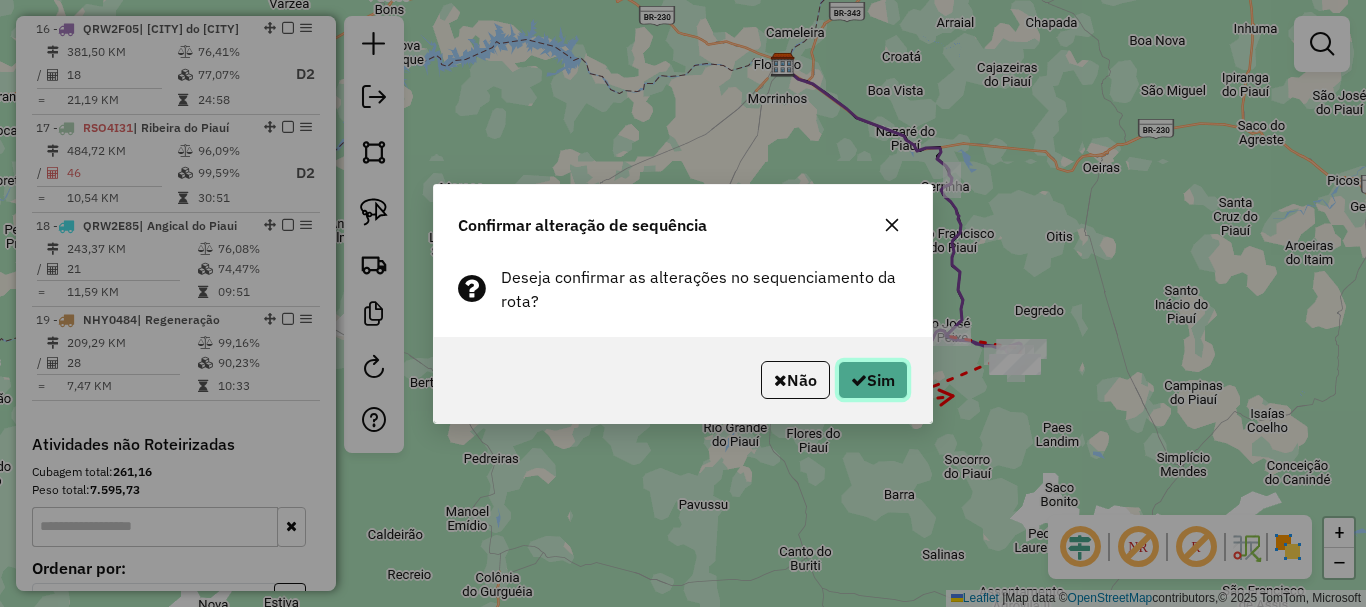 click on "Sim" 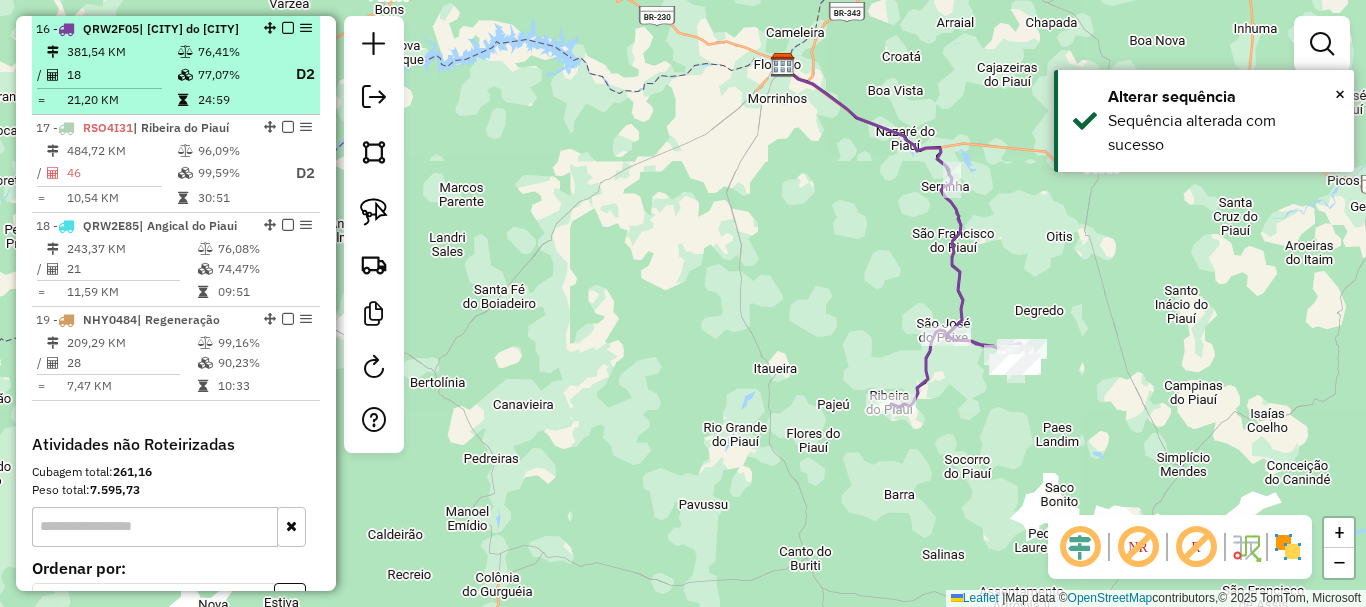 click at bounding box center [288, 28] 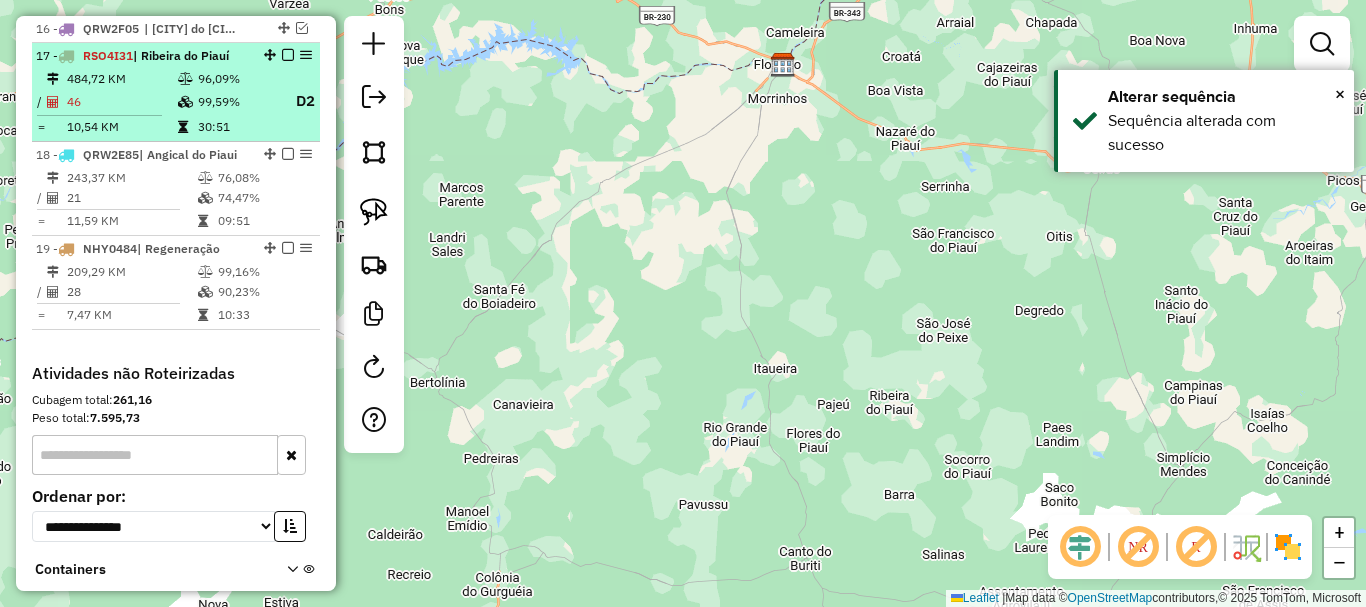 click on "[NUMBER] - [PLATE] | [CITY] [NUMBER] KM [PERCENTAGE]% / [NUMBER] [PERCENTAGE]% D[NUMBER] = [NUMBER] KM [TIME]" at bounding box center (176, 92) 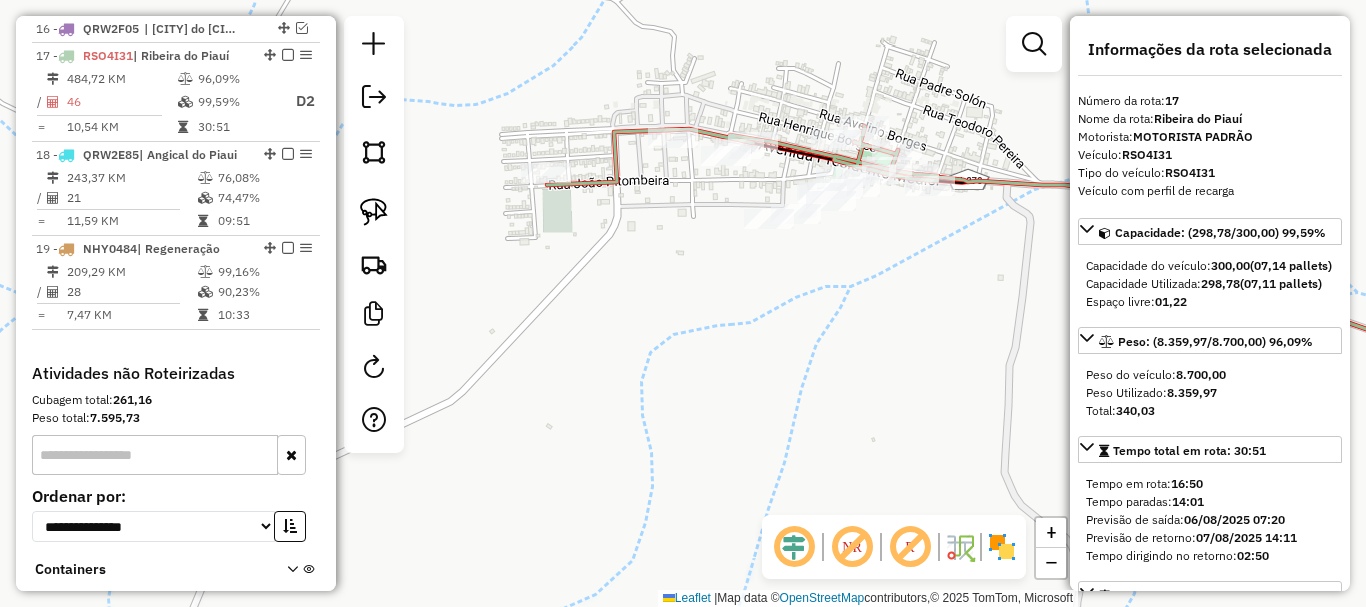 click 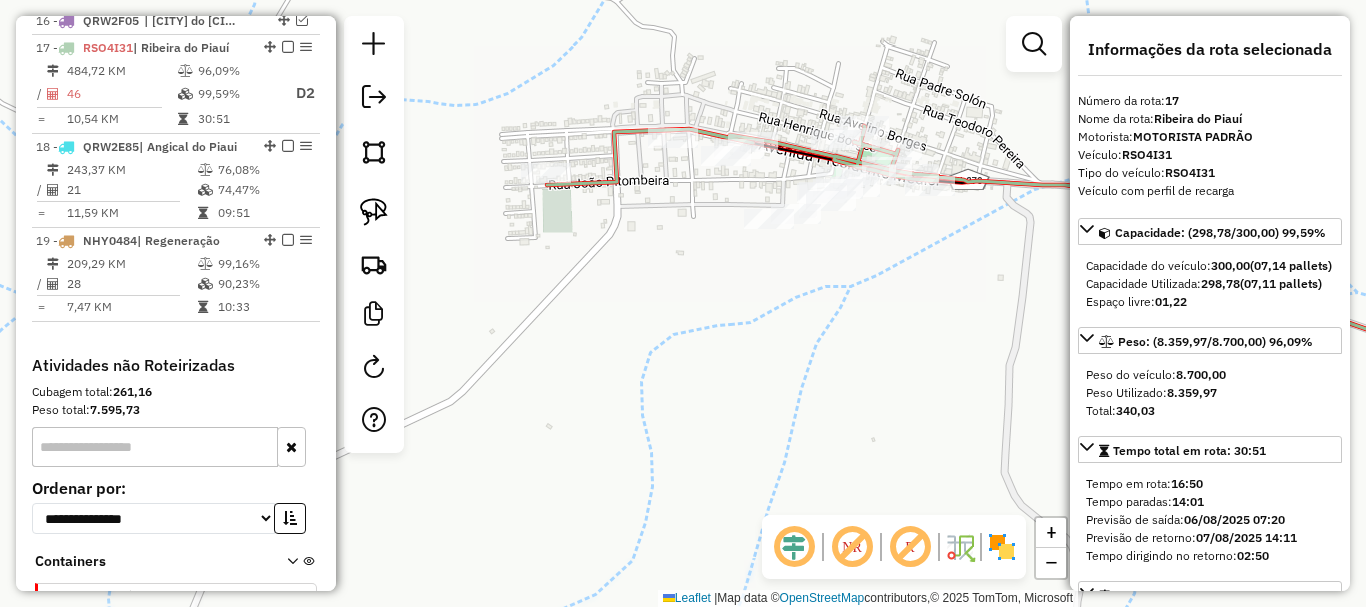 click 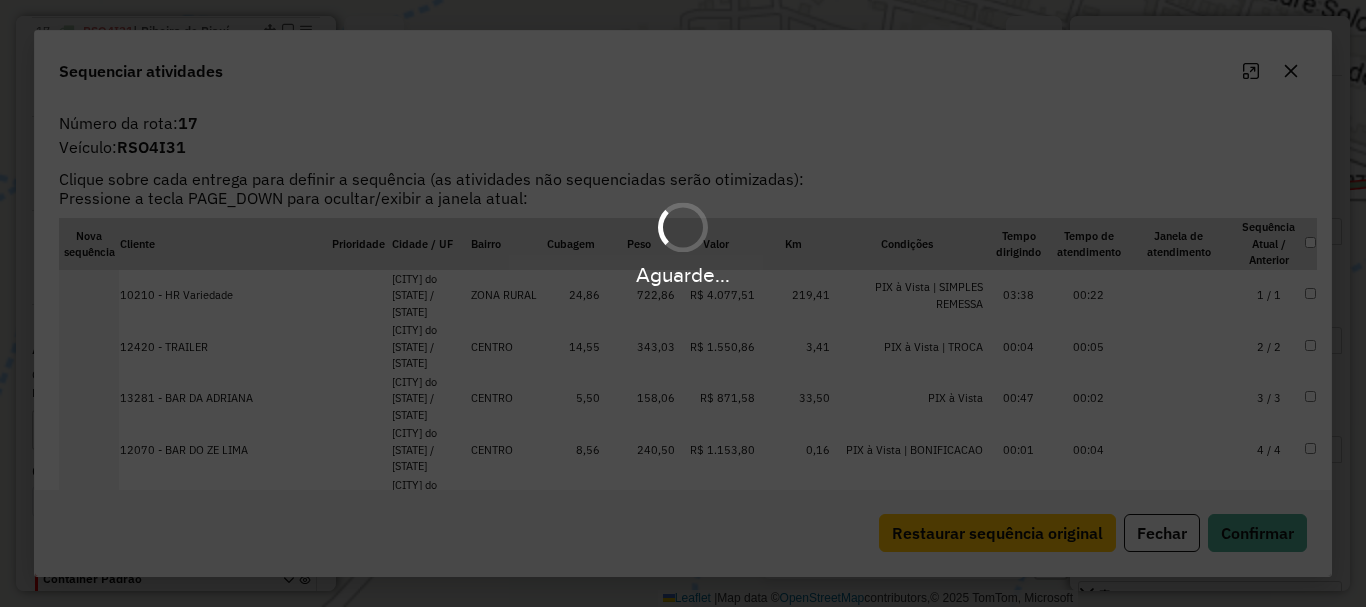 scroll, scrollTop: 1206, scrollLeft: 0, axis: vertical 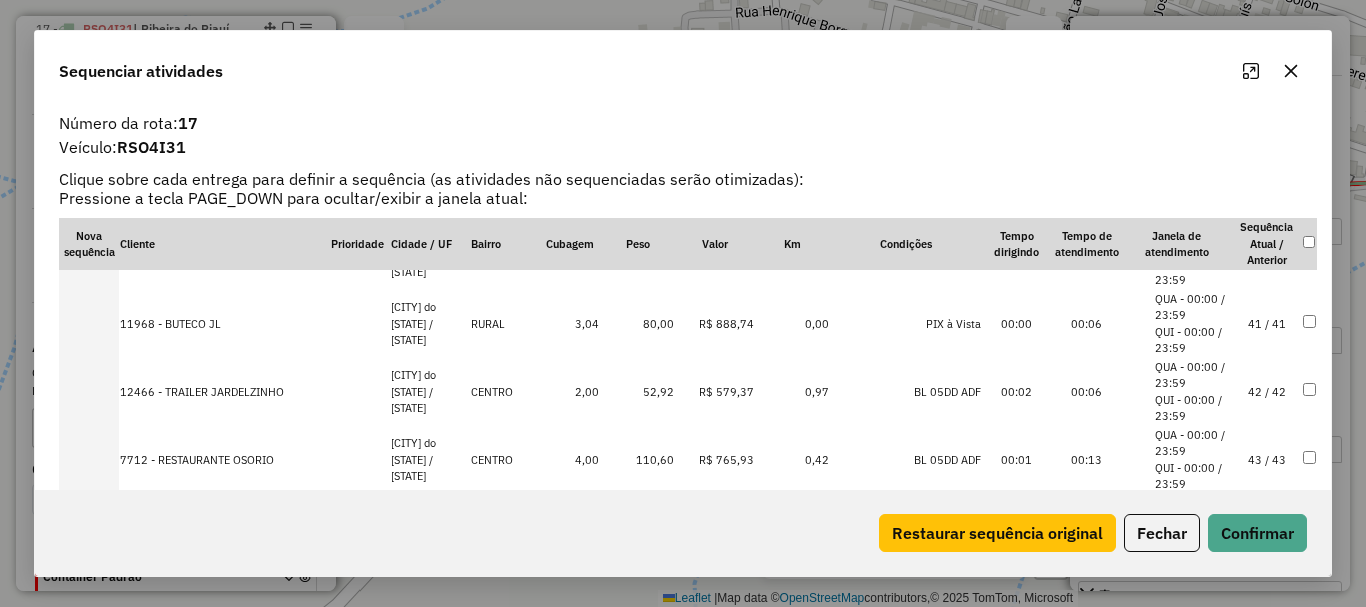 click on "42 / 42" at bounding box center [1267, 392] 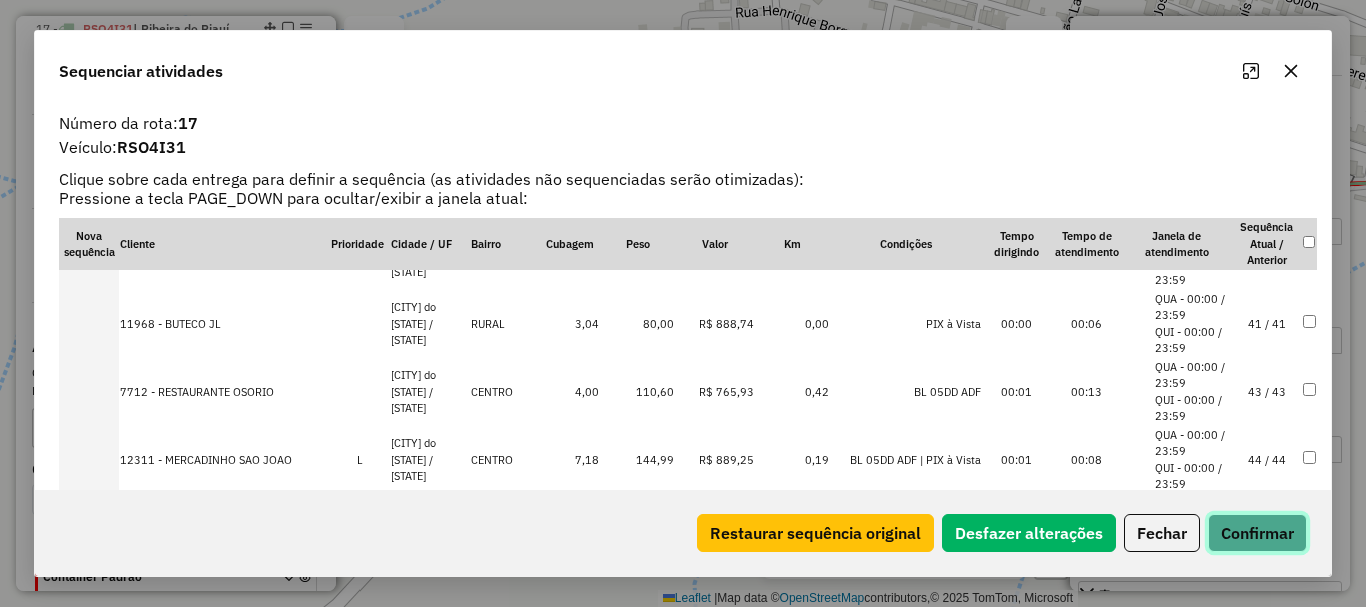 click on "Confirmar" 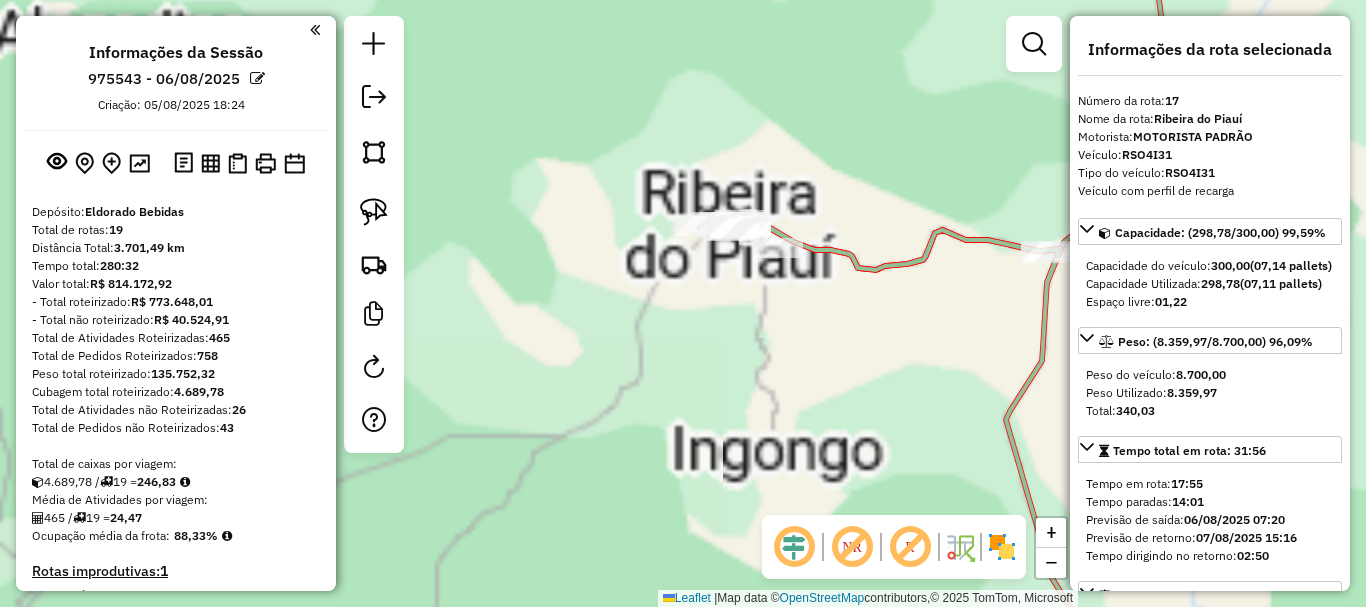 scroll, scrollTop: 0, scrollLeft: 0, axis: both 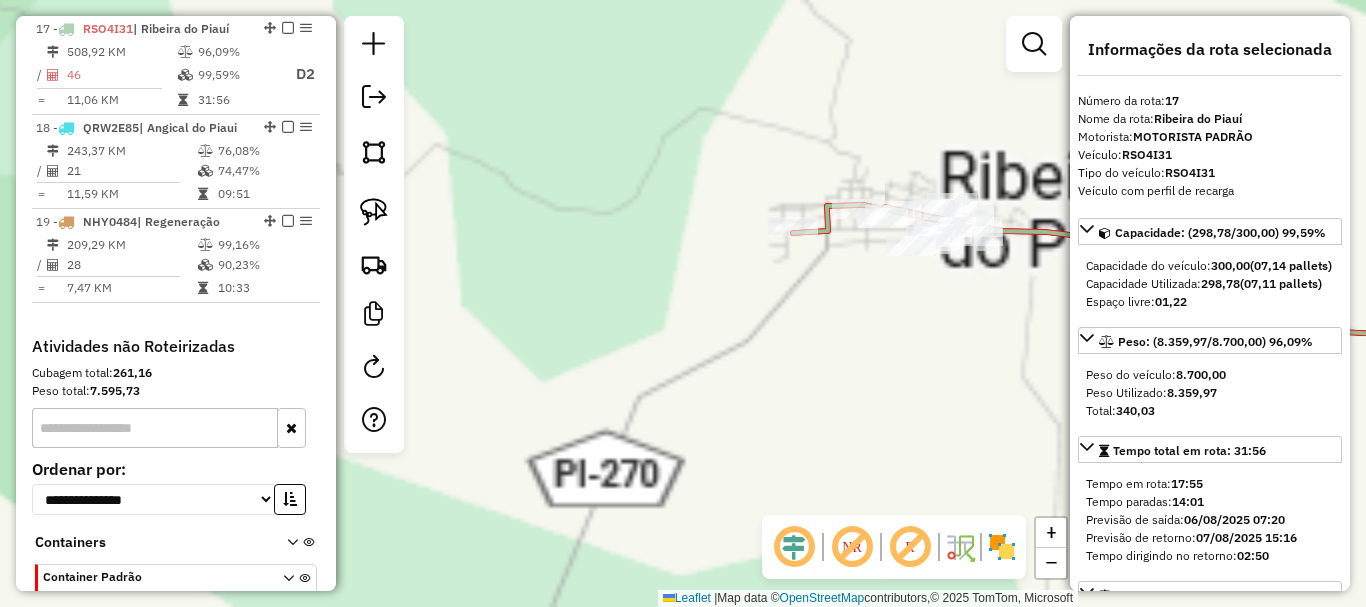 drag, startPoint x: 790, startPoint y: 314, endPoint x: 669, endPoint y: 333, distance: 122.48265 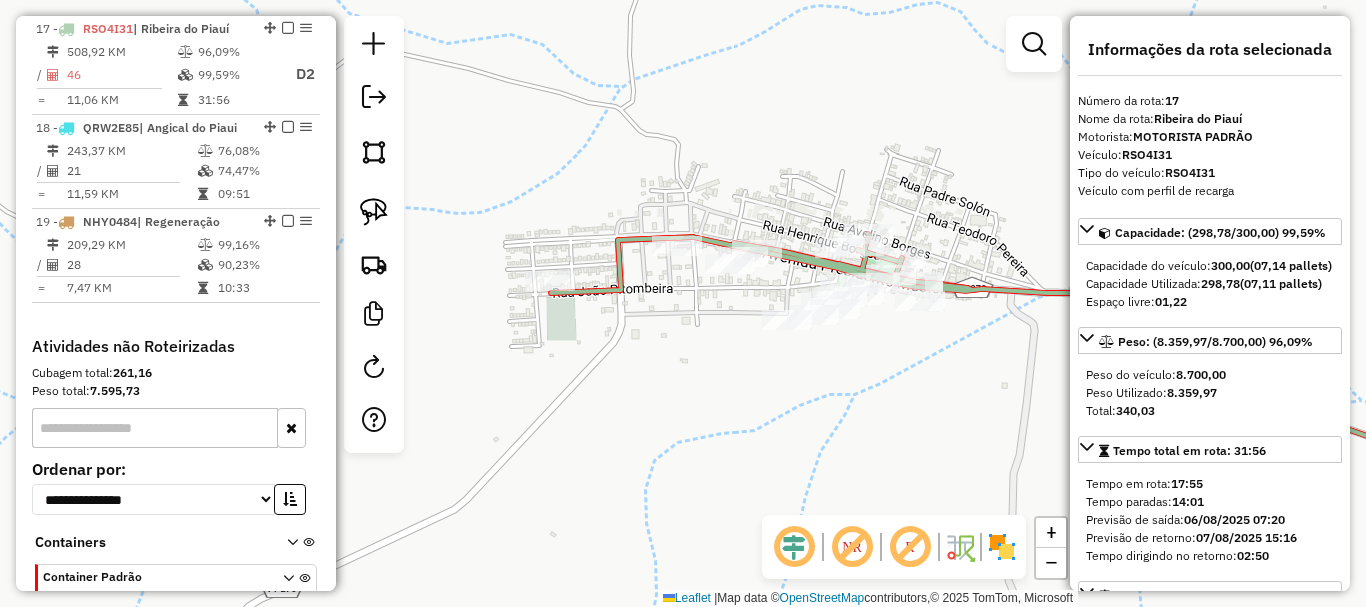 drag, startPoint x: 709, startPoint y: 273, endPoint x: 646, endPoint y: 314, distance: 75.16648 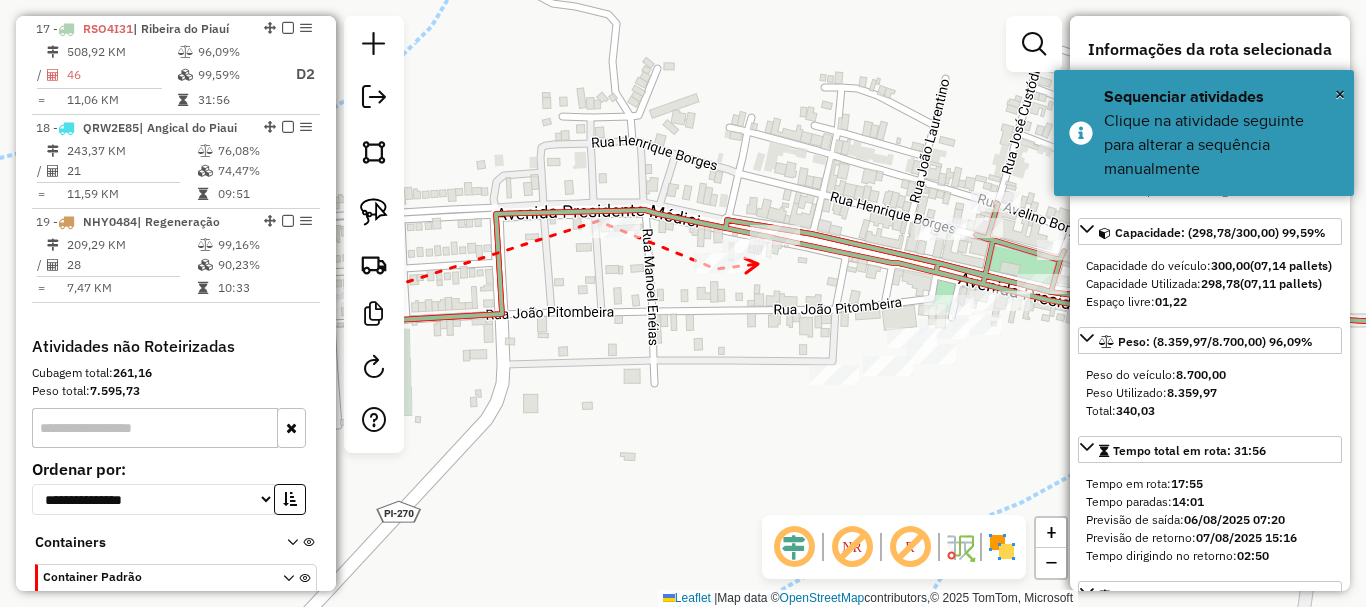 click 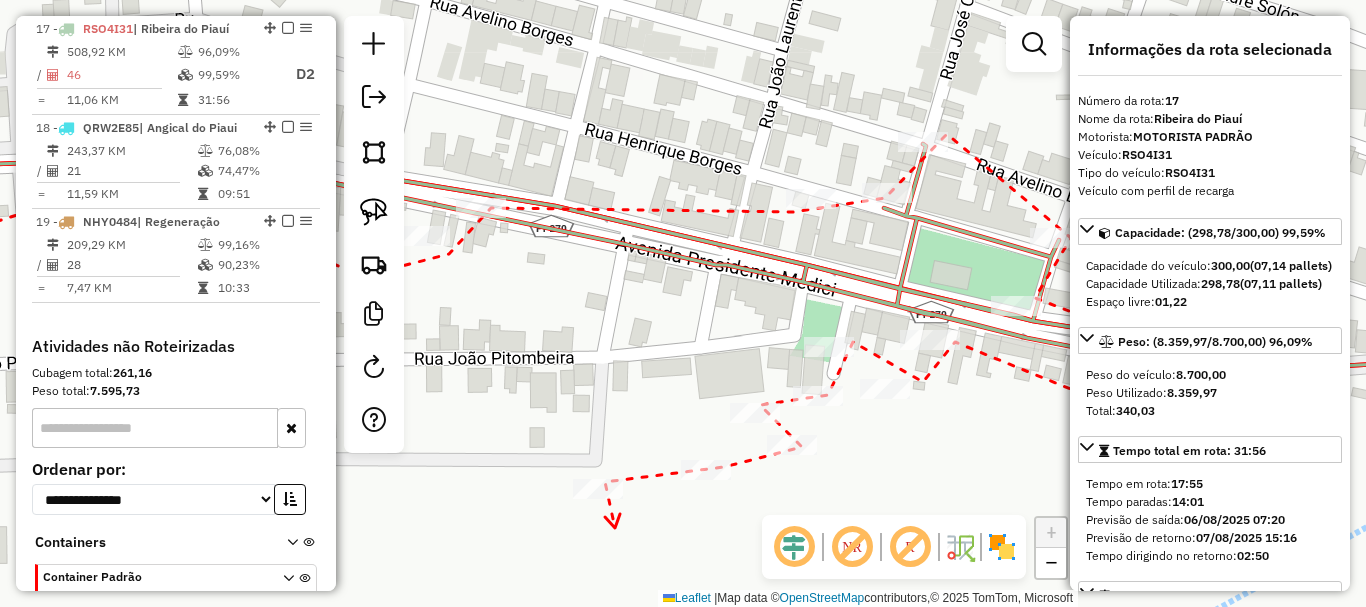drag, startPoint x: 615, startPoint y: 528, endPoint x: 635, endPoint y: 403, distance: 126.58989 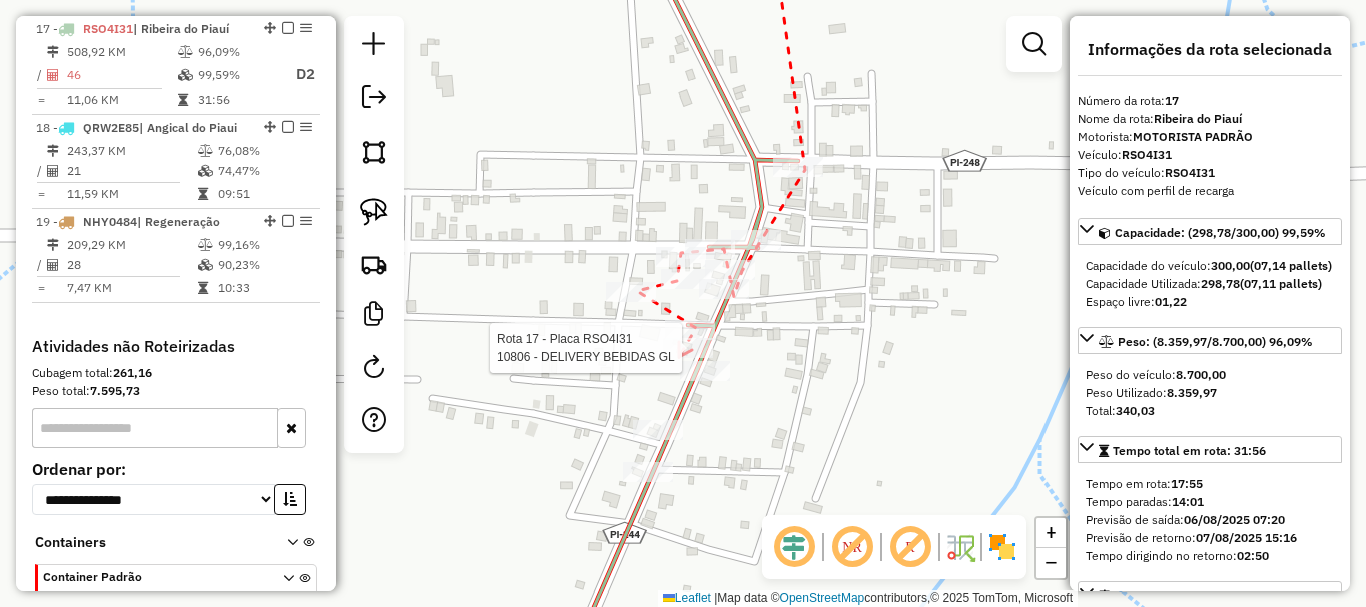 click 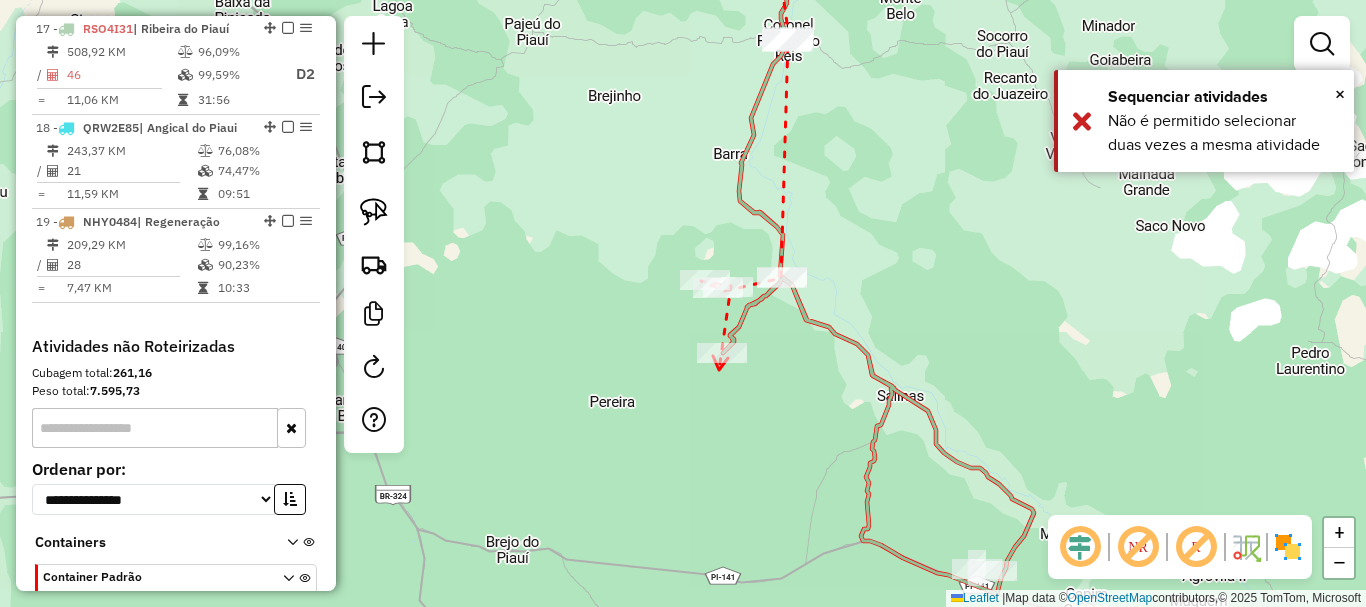 click 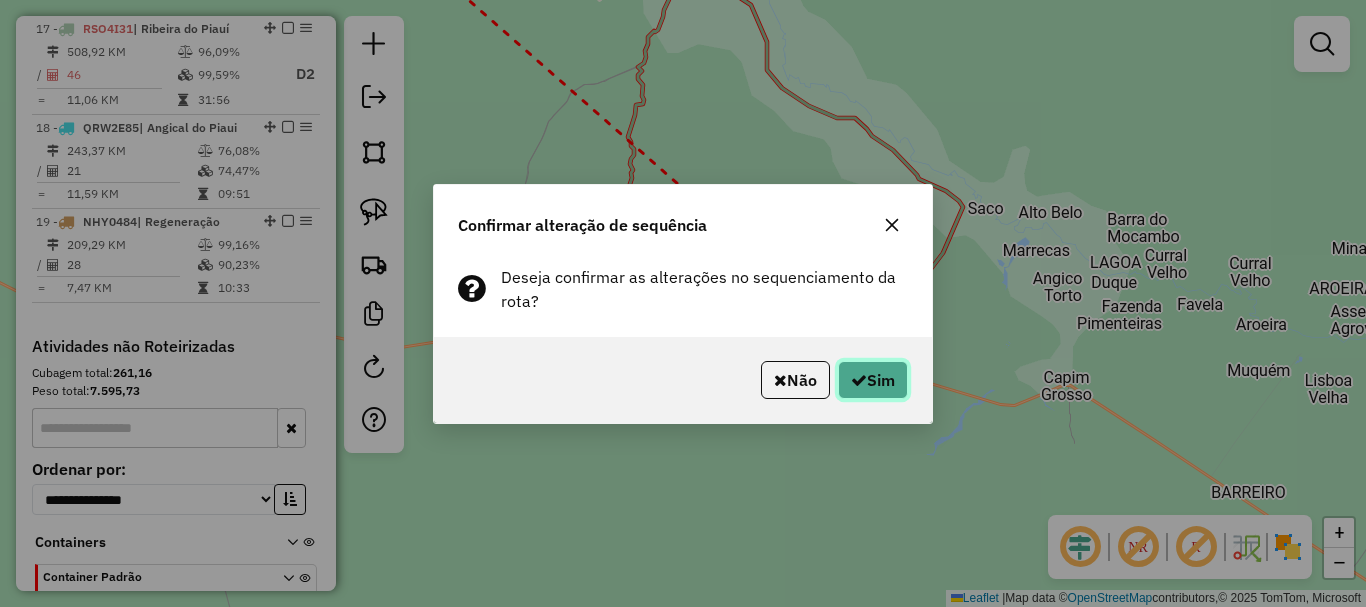 click on "Sim" 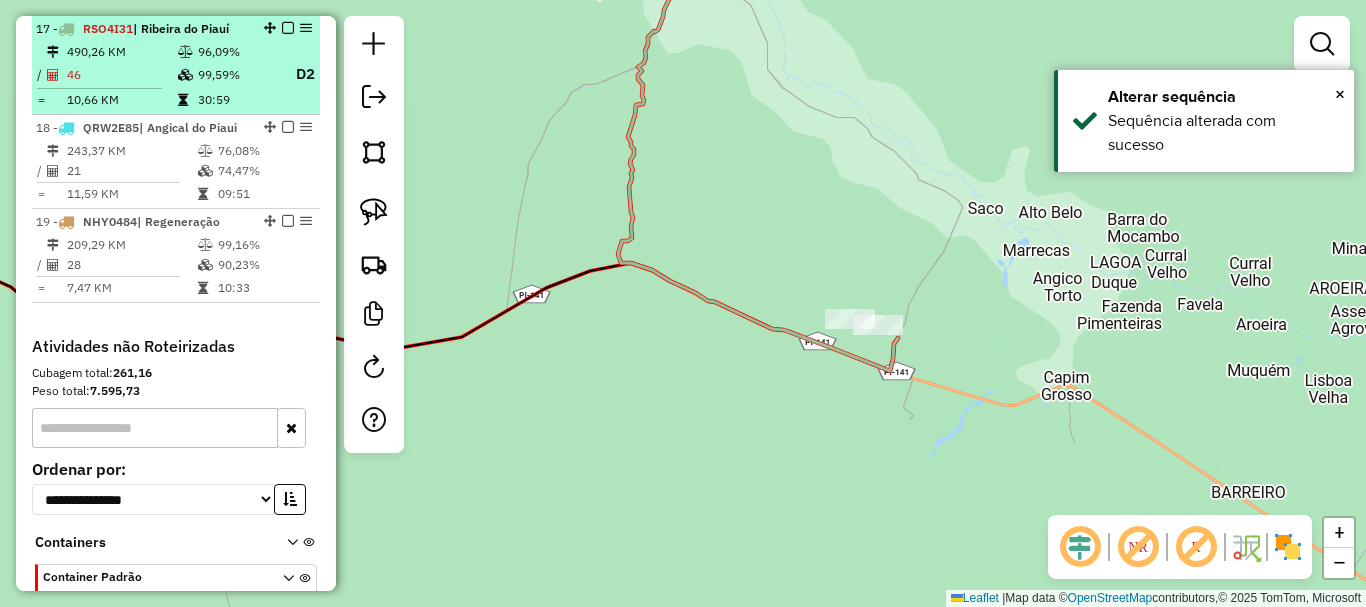 click at bounding box center (288, 28) 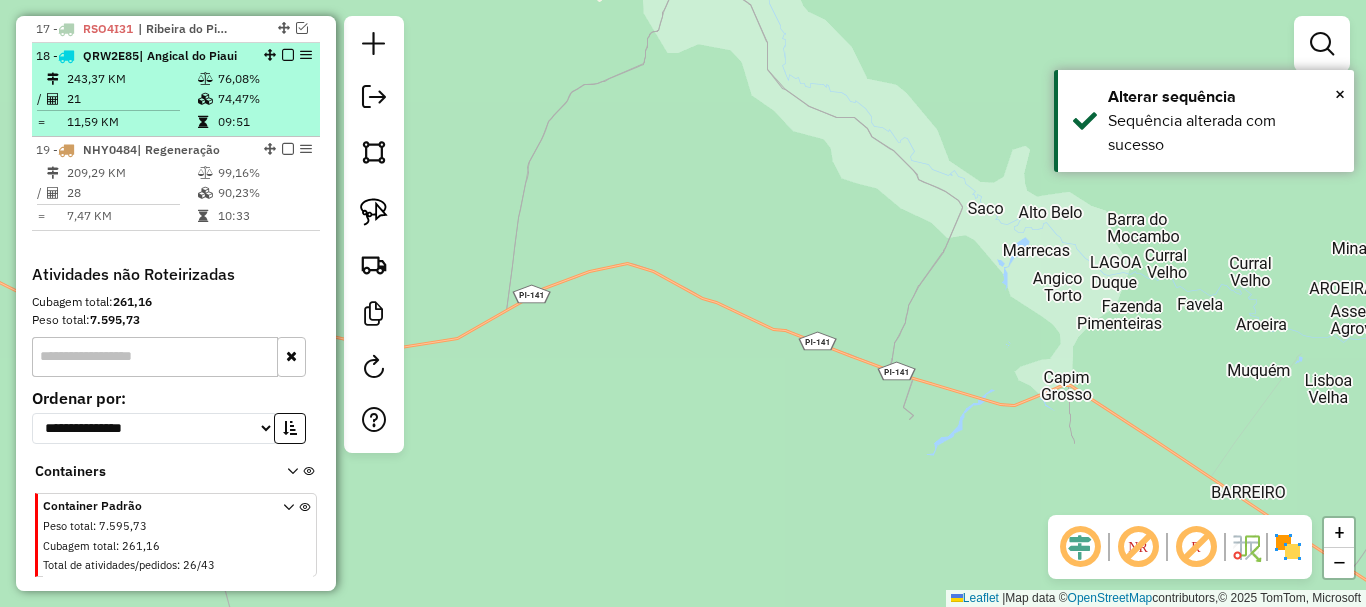 click on "74,47%" at bounding box center [264, 99] 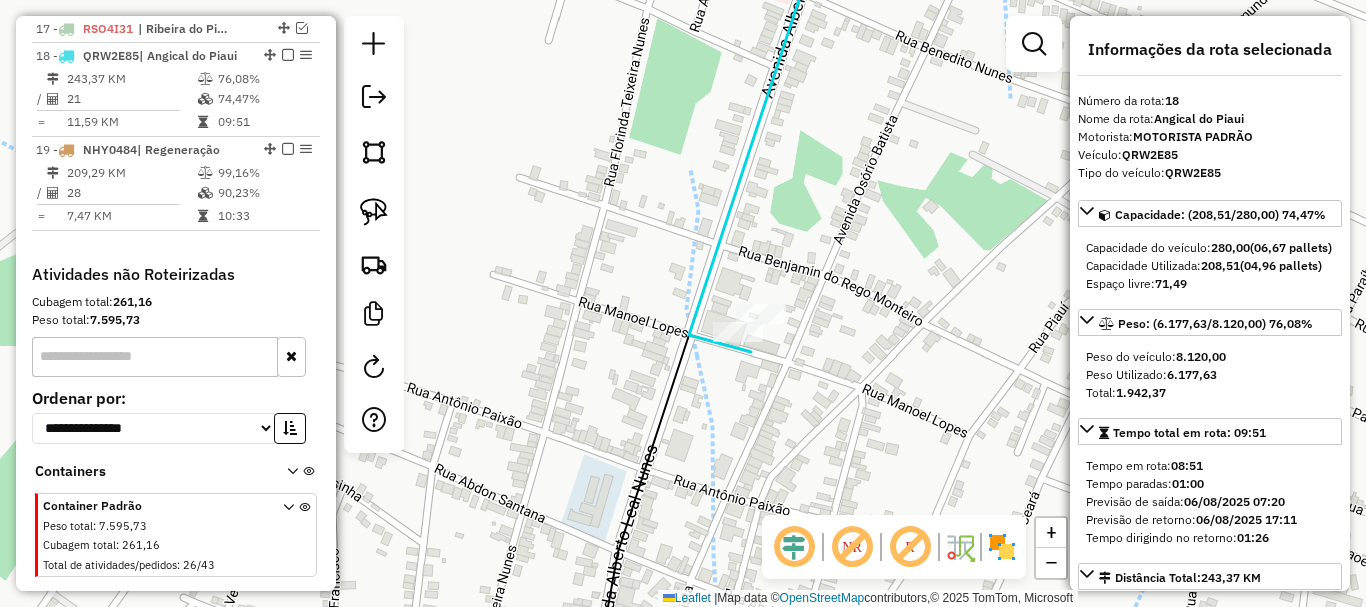 click 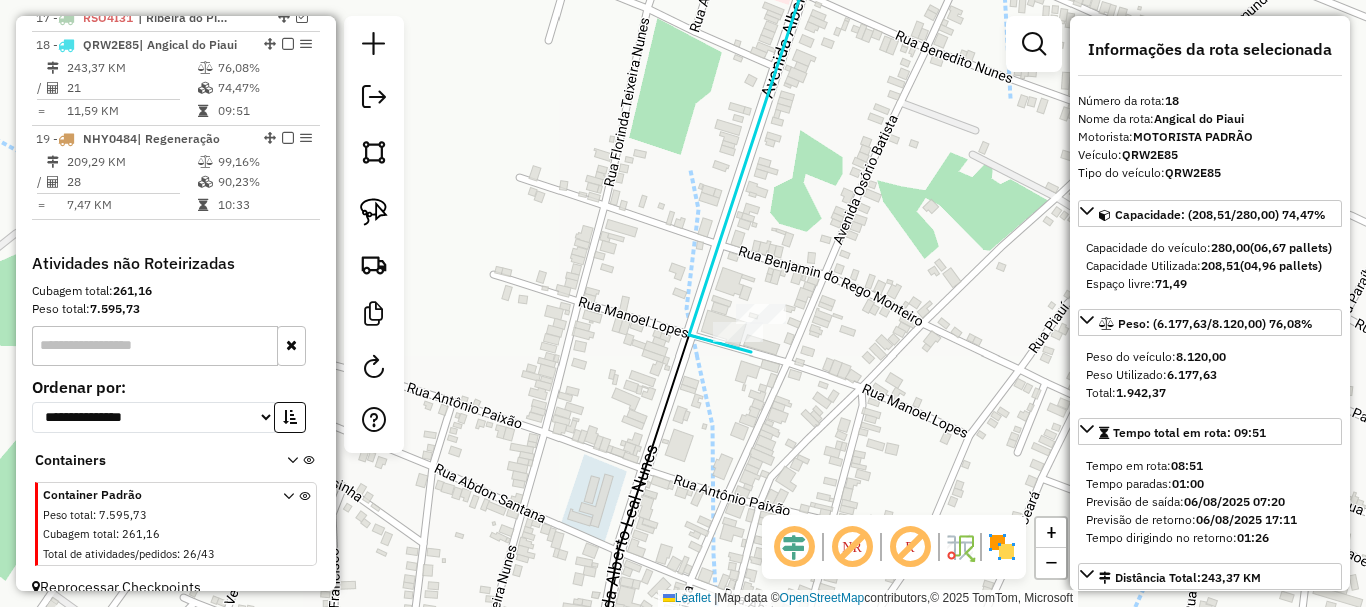click 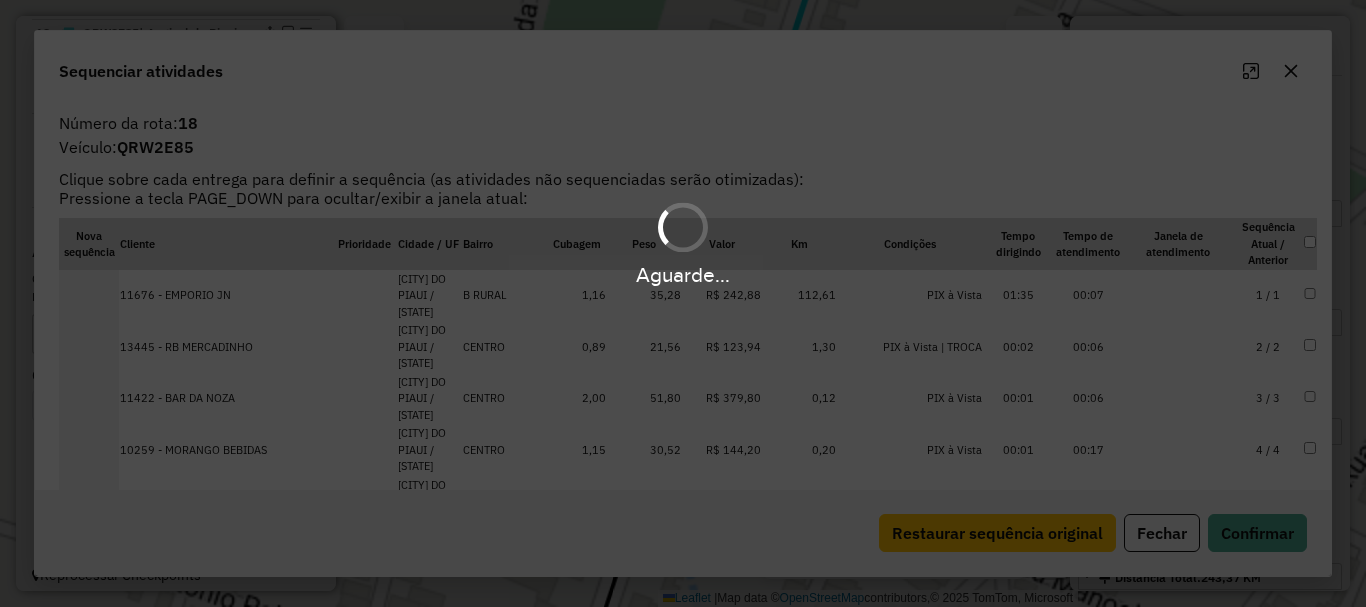 scroll, scrollTop: 1233, scrollLeft: 0, axis: vertical 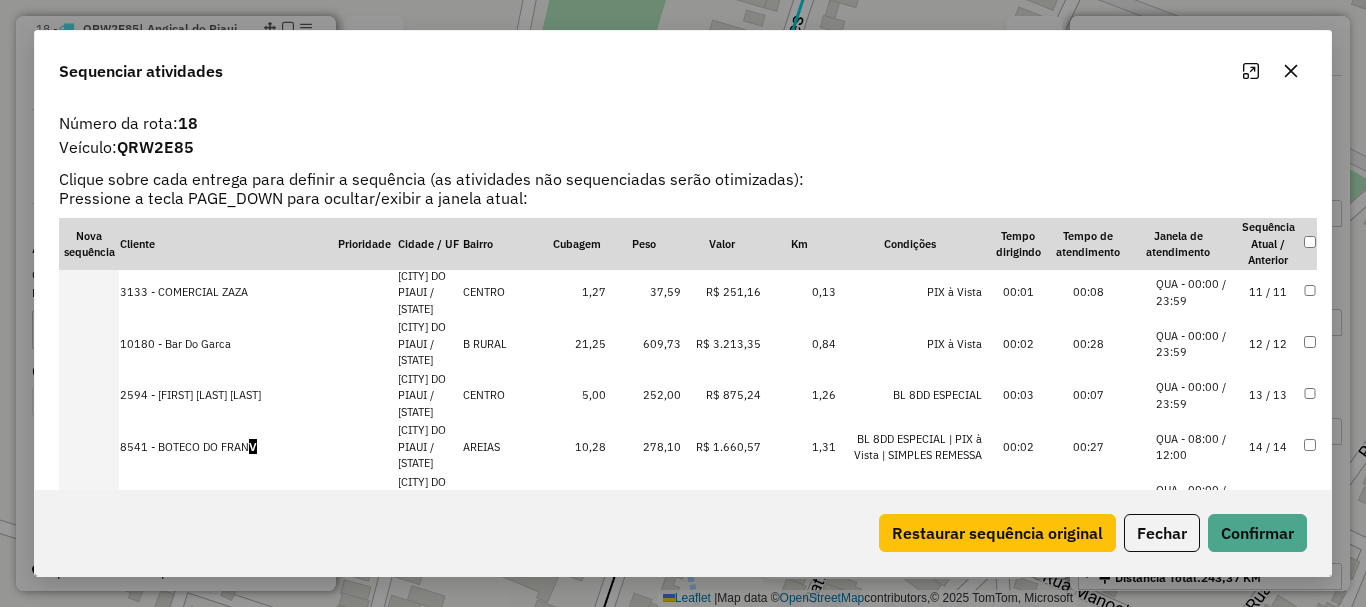 click on "21 / 21" at bounding box center (1268, 749) 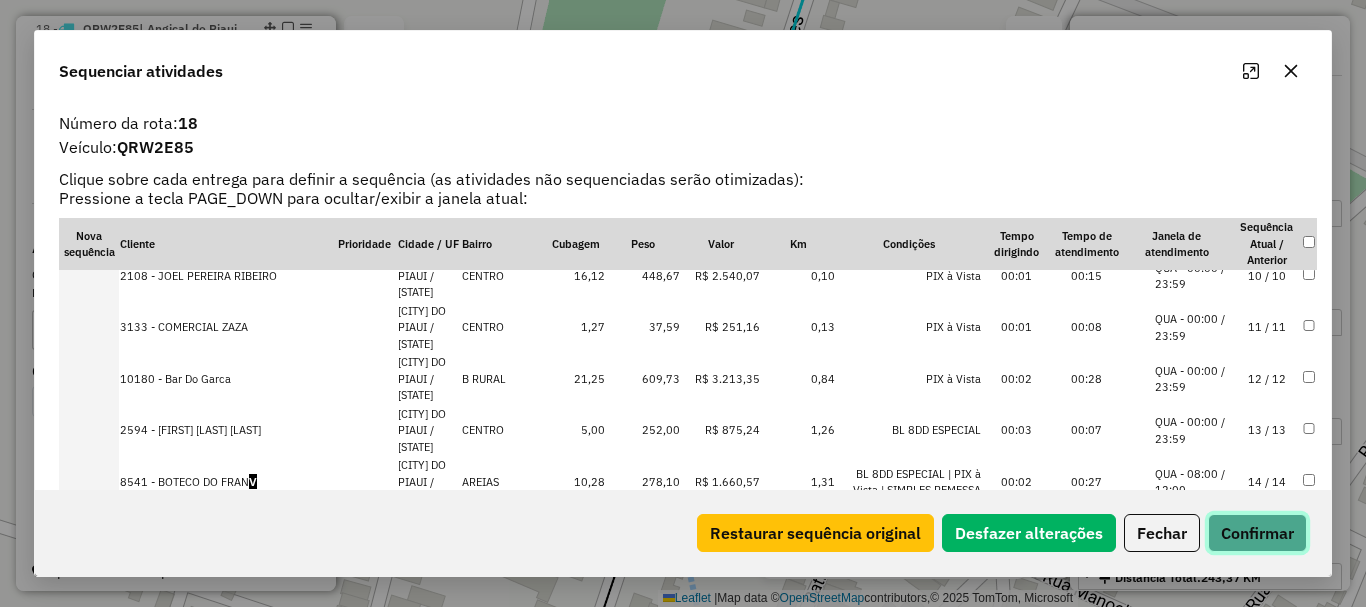 click on "Confirmar" 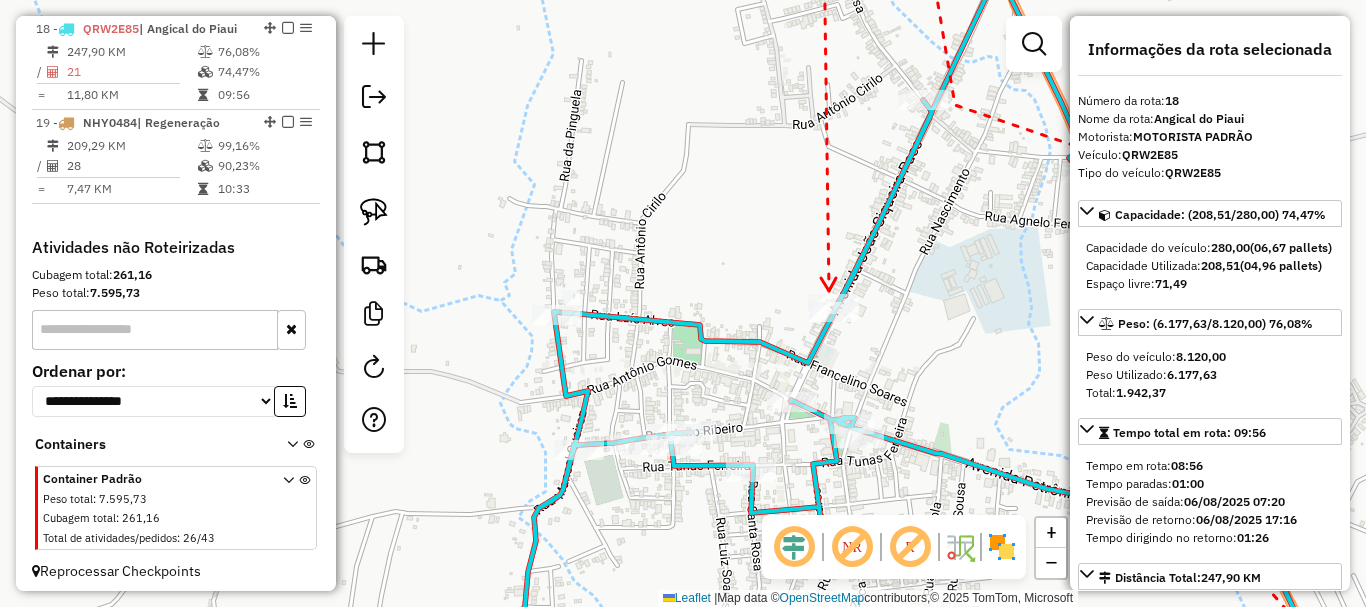 click 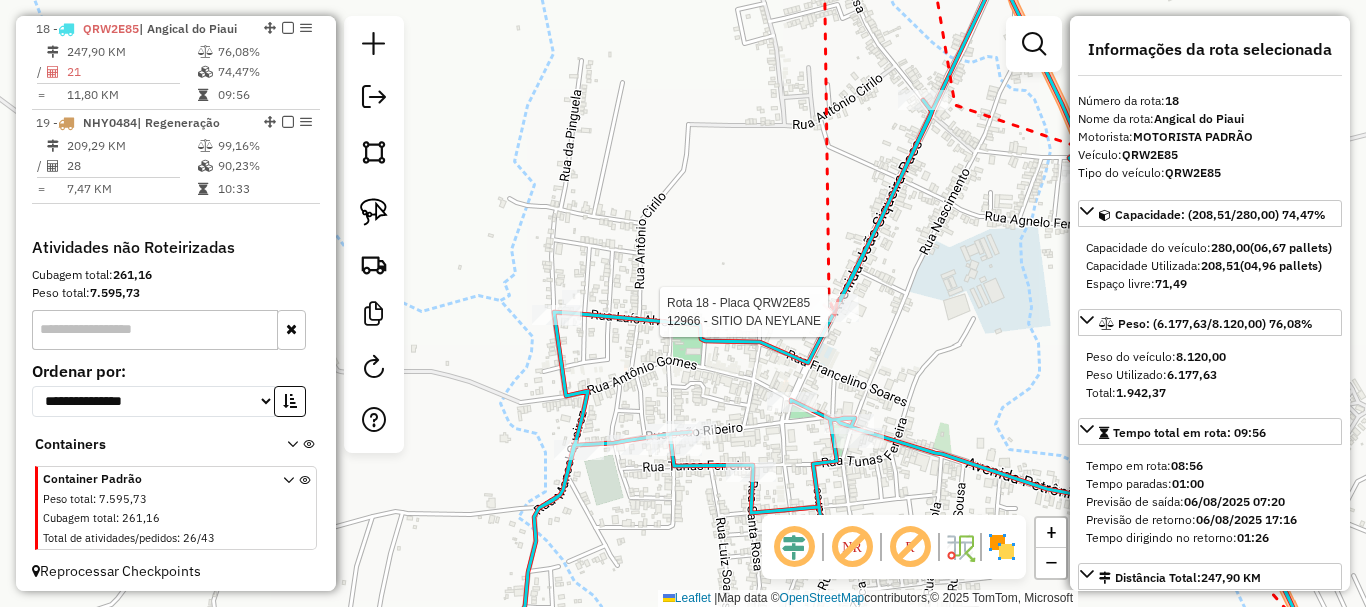 click 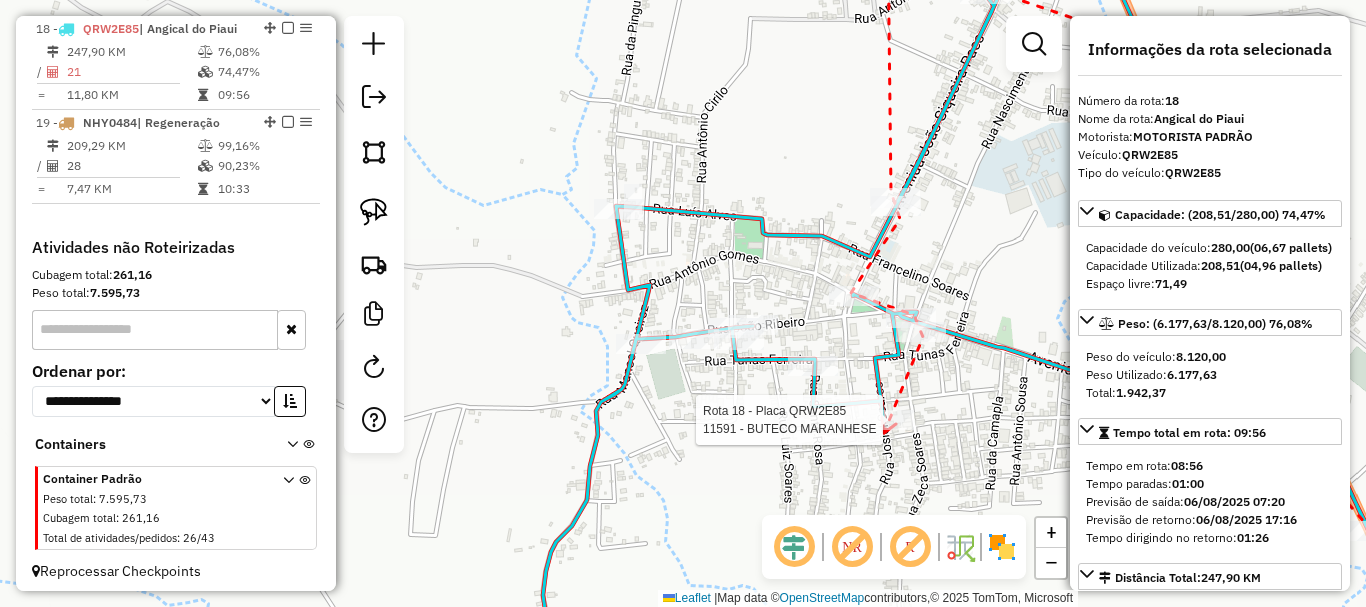 click 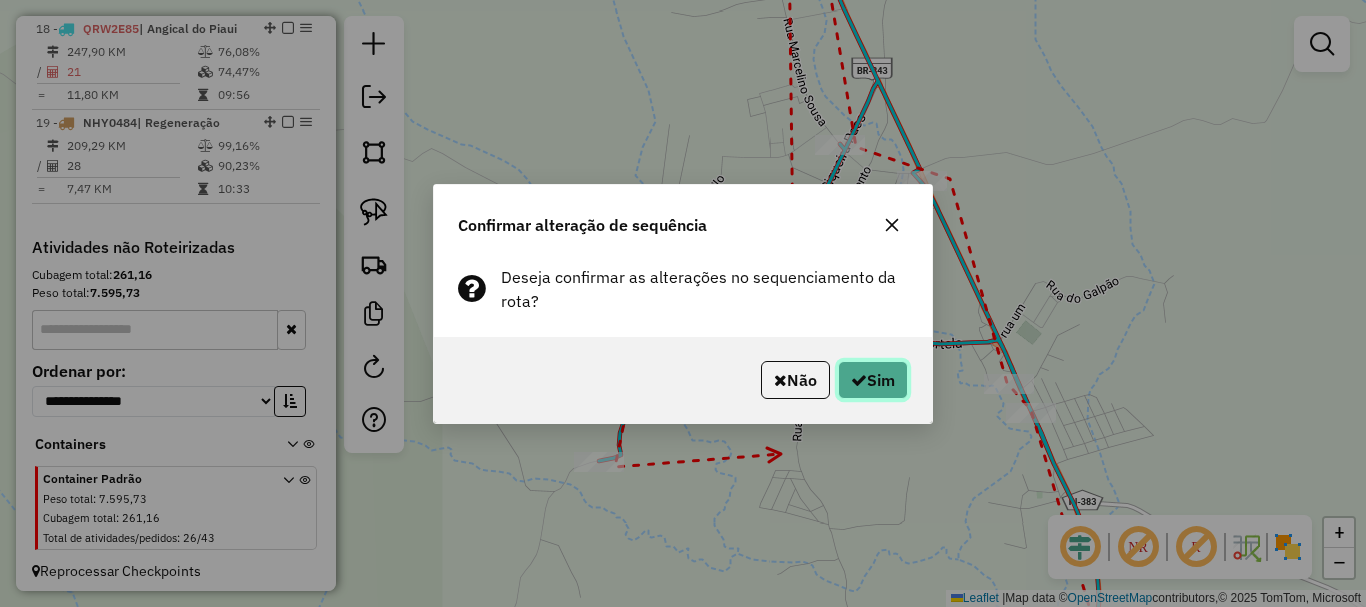 click on "Sim" 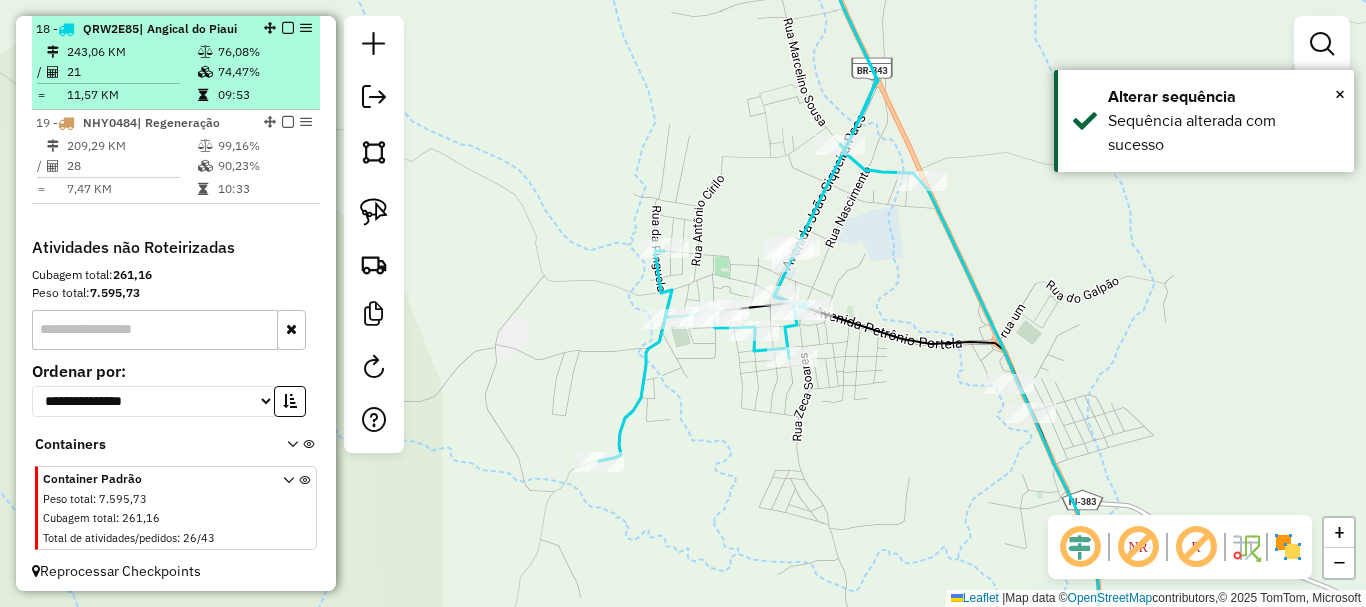 click at bounding box center [288, 28] 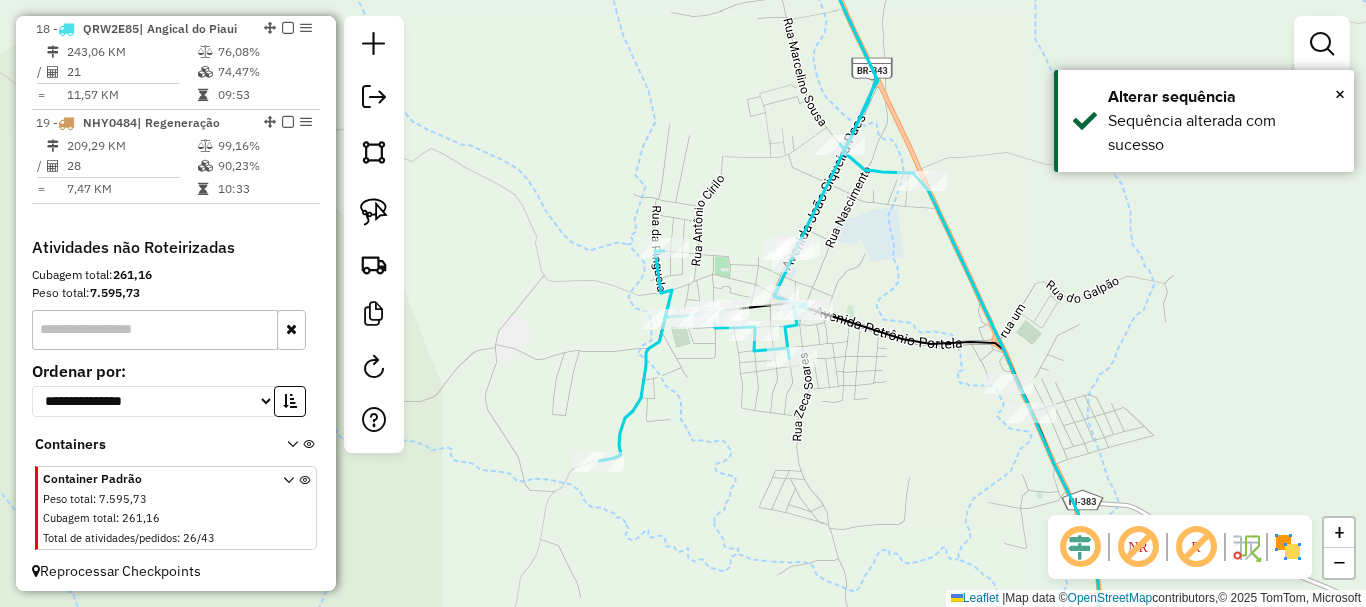 scroll, scrollTop: 1173, scrollLeft: 0, axis: vertical 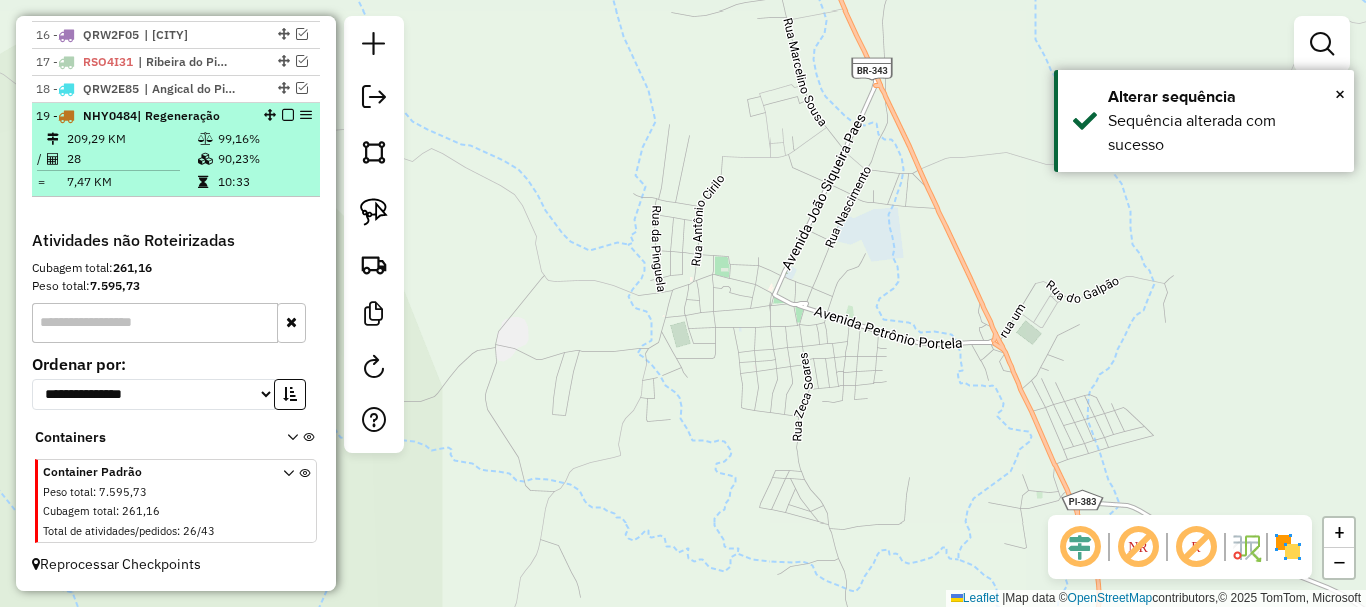 click on "| Regeneração" at bounding box center [178, 115] 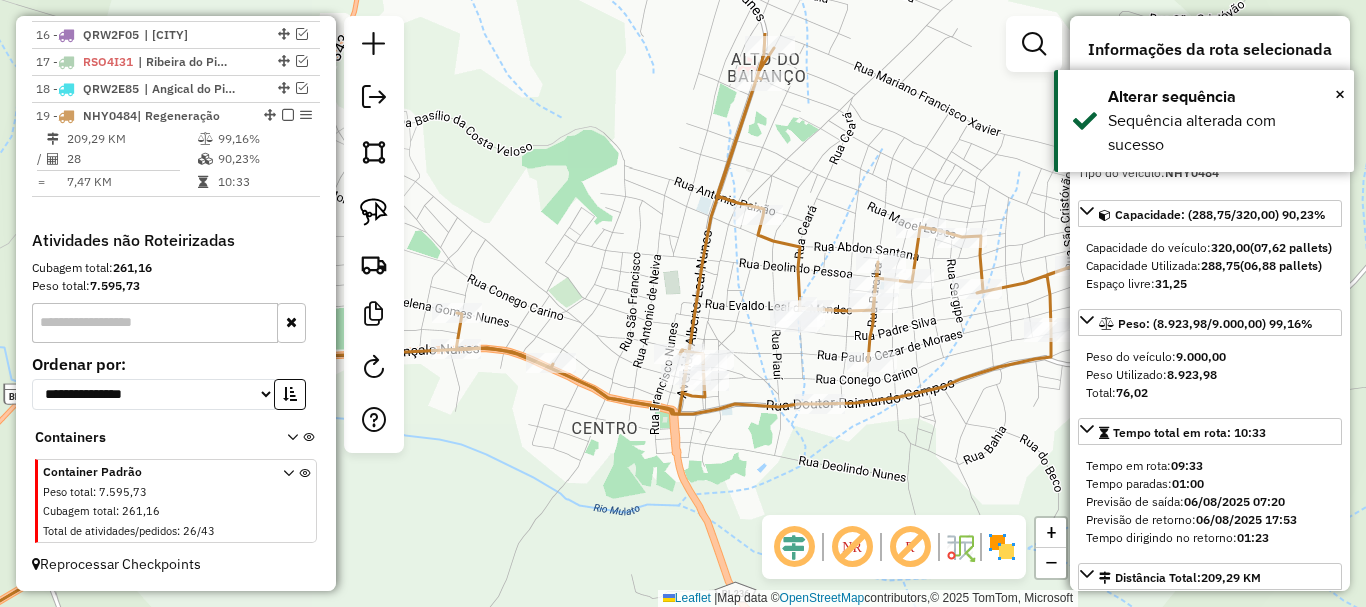 drag, startPoint x: 718, startPoint y: 124, endPoint x: 701, endPoint y: 246, distance: 123.178734 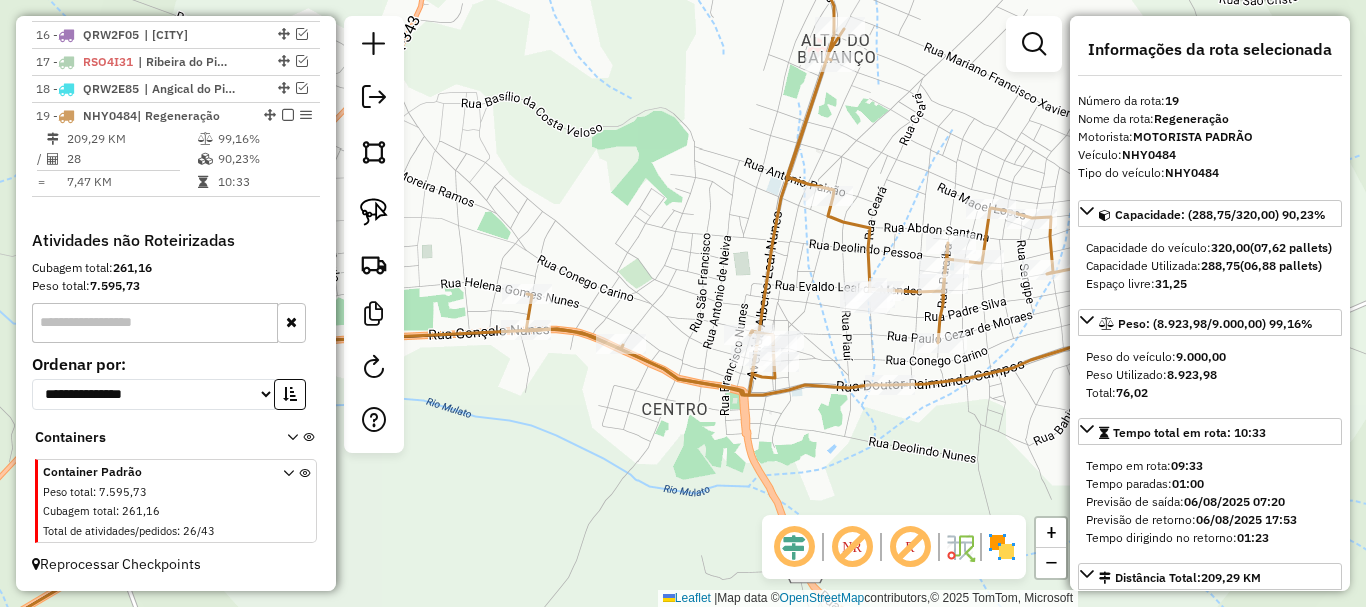 click 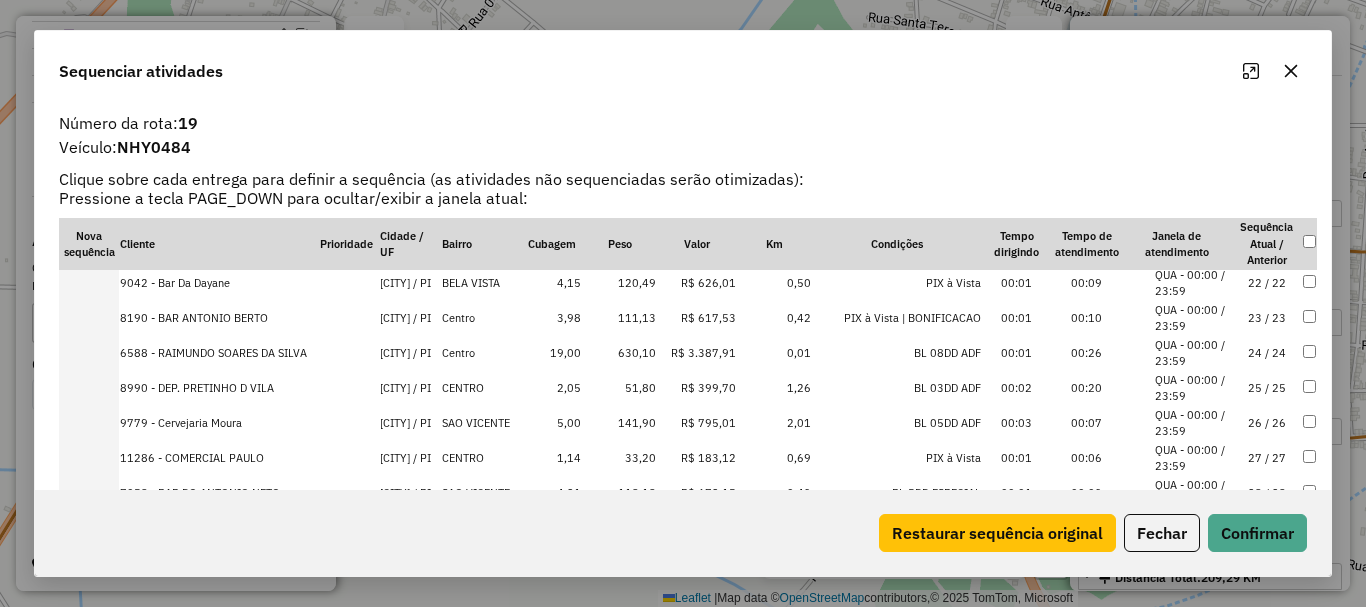 click on "26 / 26" at bounding box center [1267, 423] 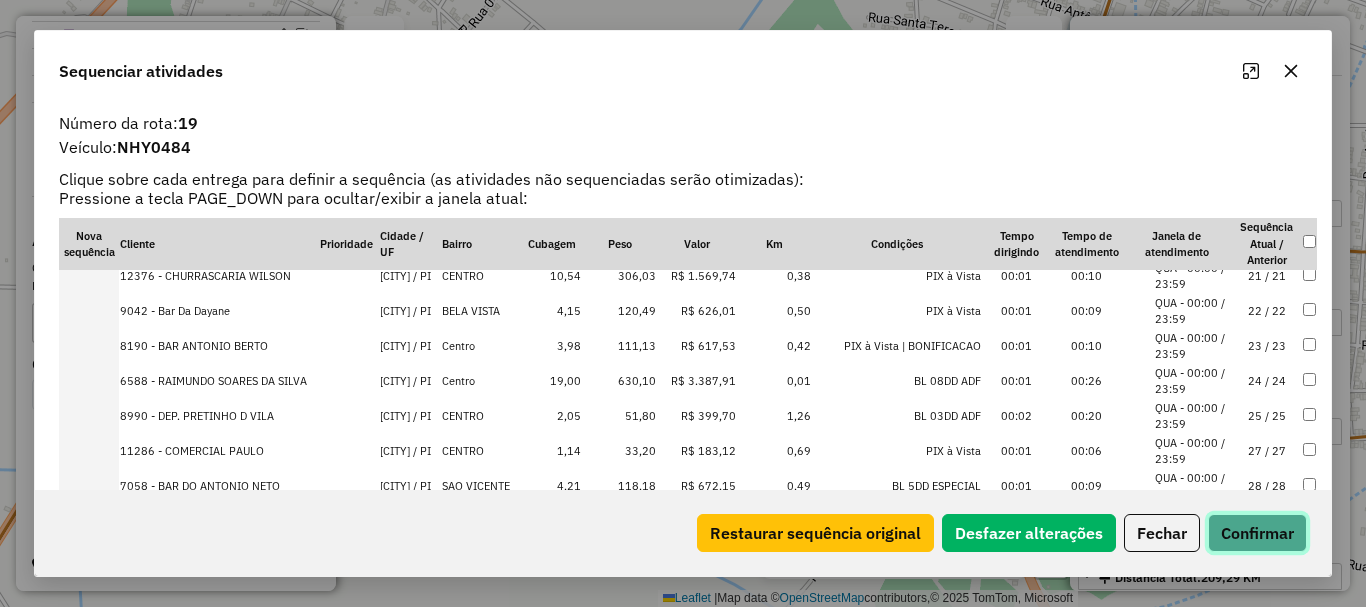 click on "Confirmar" 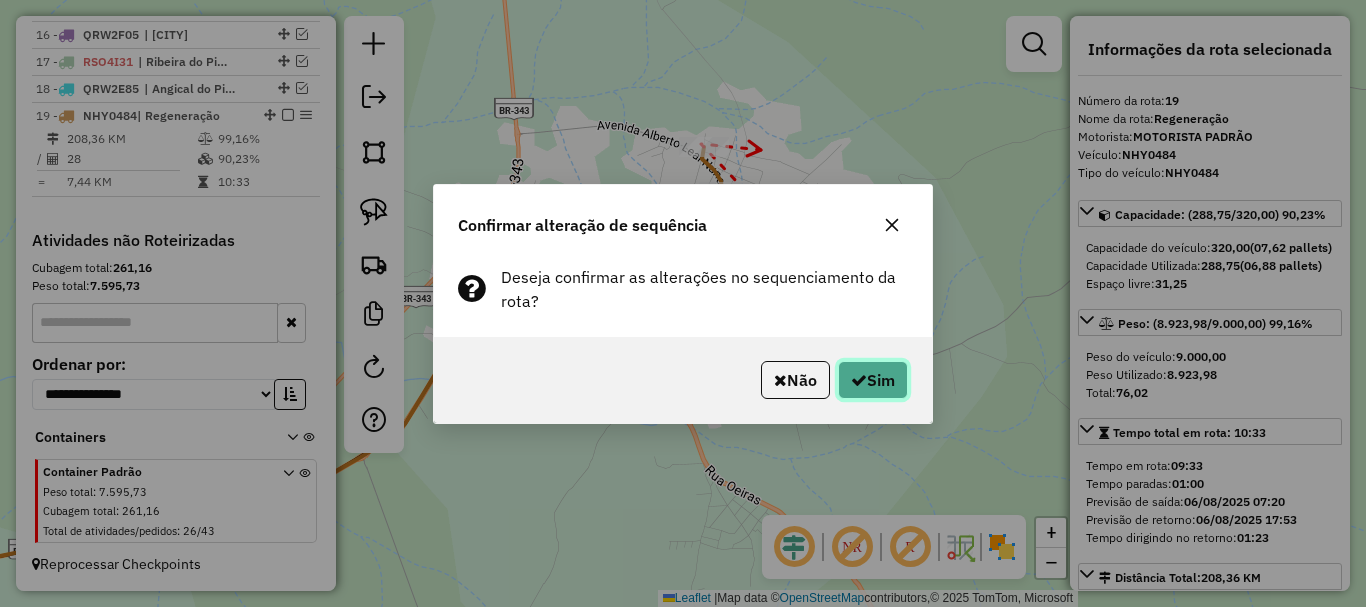 click 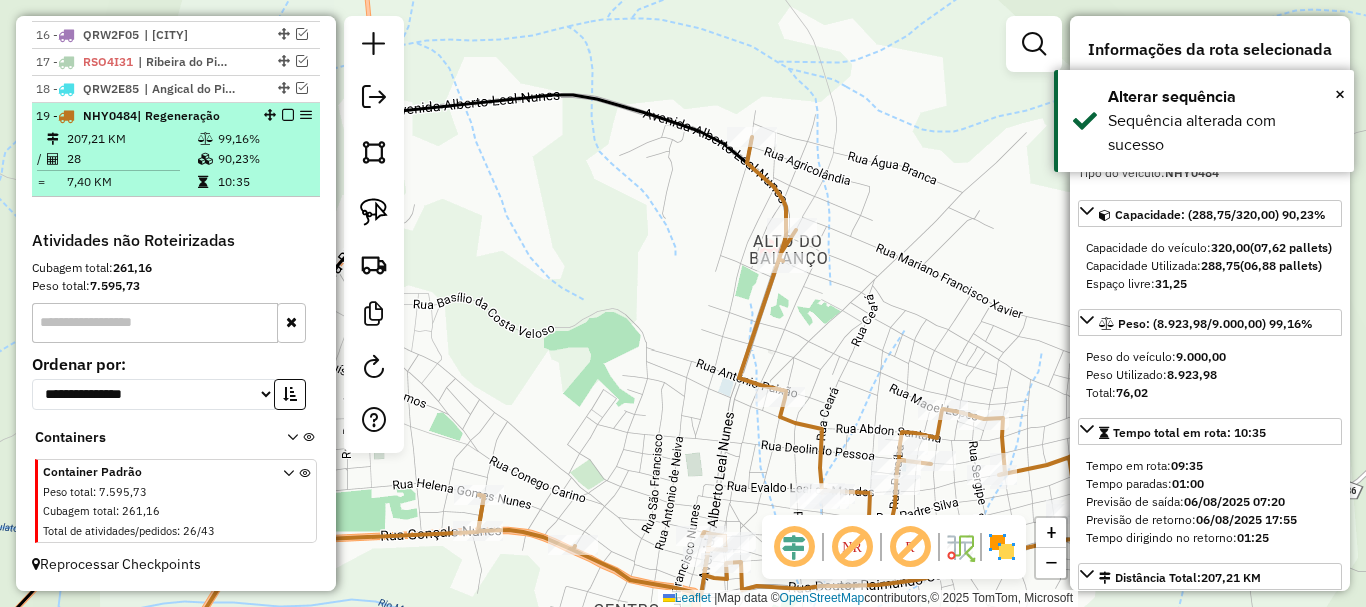 click at bounding box center (288, 115) 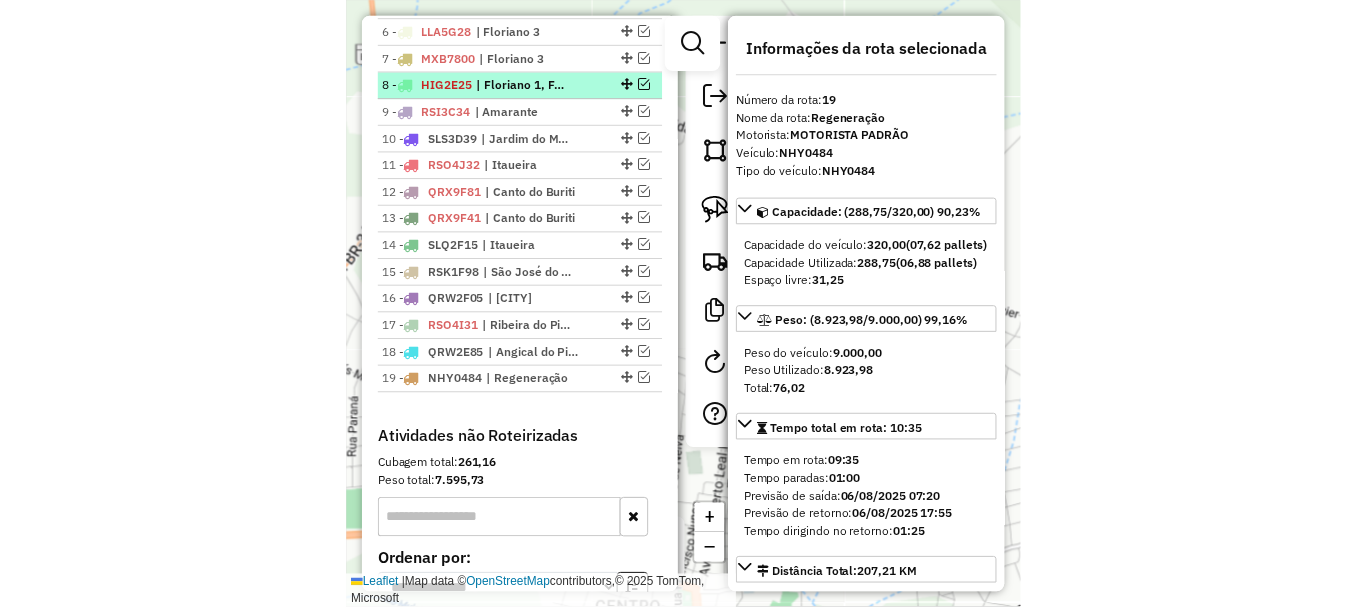 scroll, scrollTop: 1006, scrollLeft: 0, axis: vertical 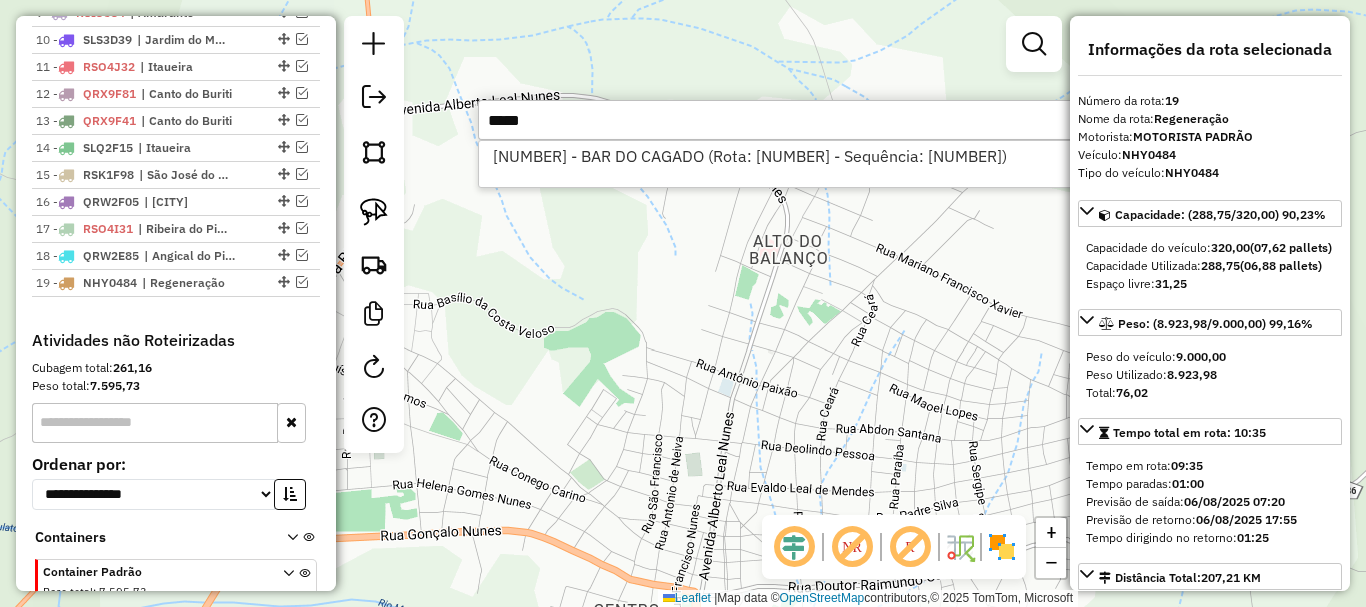 type on "*****" 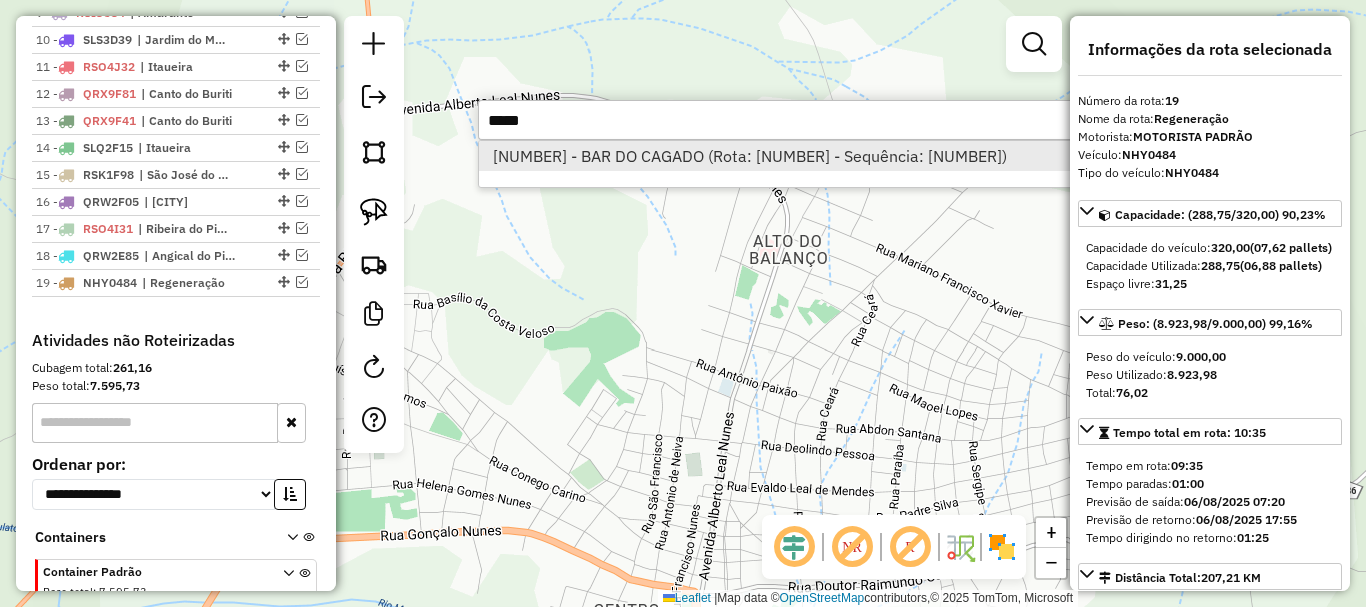 click on "13730 - BAR DO CAGADO (Rota: 8 - Sequência: 13)" at bounding box center (778, 156) 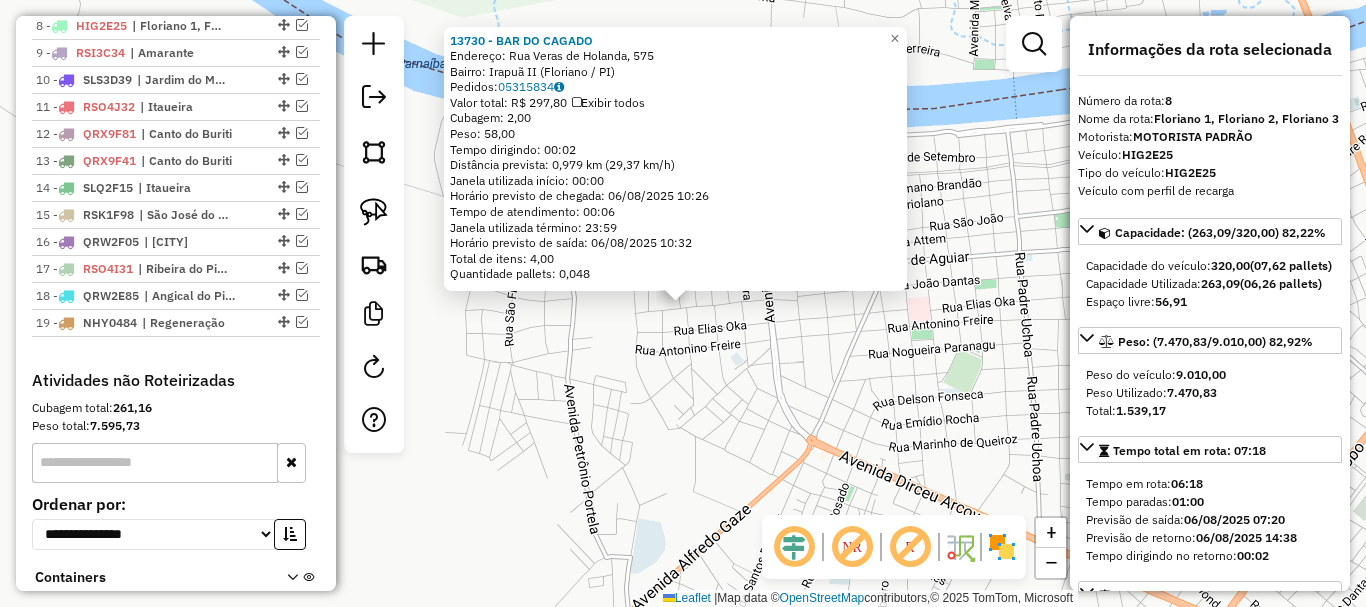 scroll, scrollTop: 963, scrollLeft: 0, axis: vertical 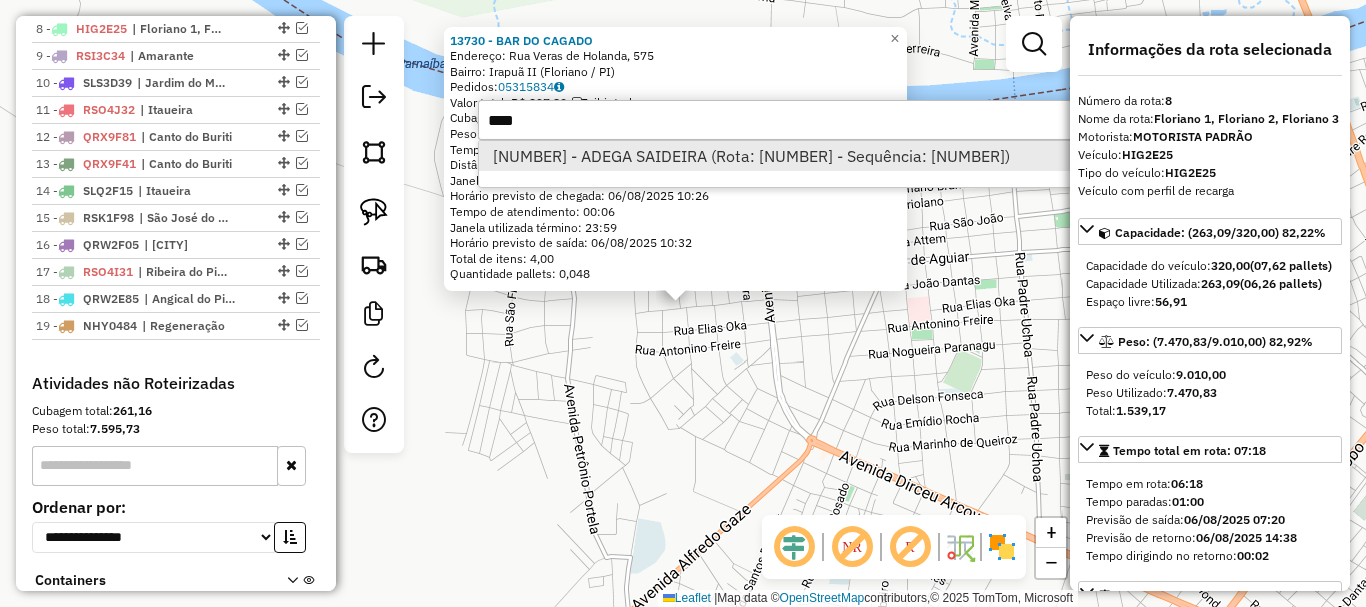 type on "****" 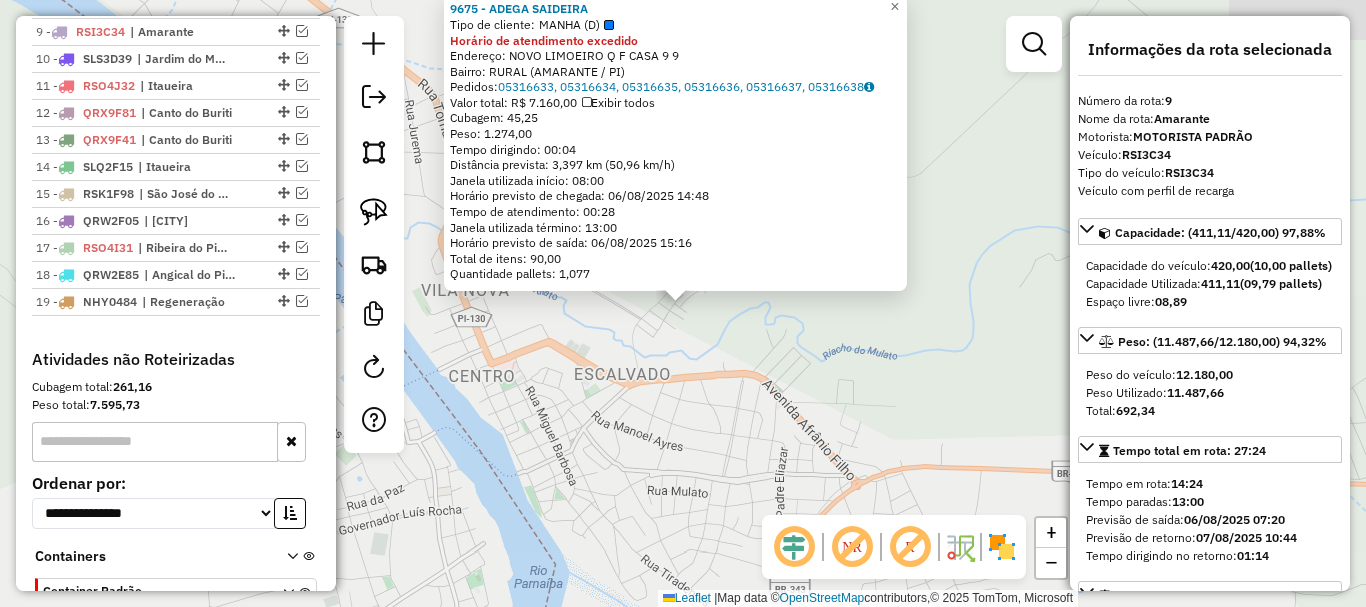 scroll, scrollTop: 990, scrollLeft: 0, axis: vertical 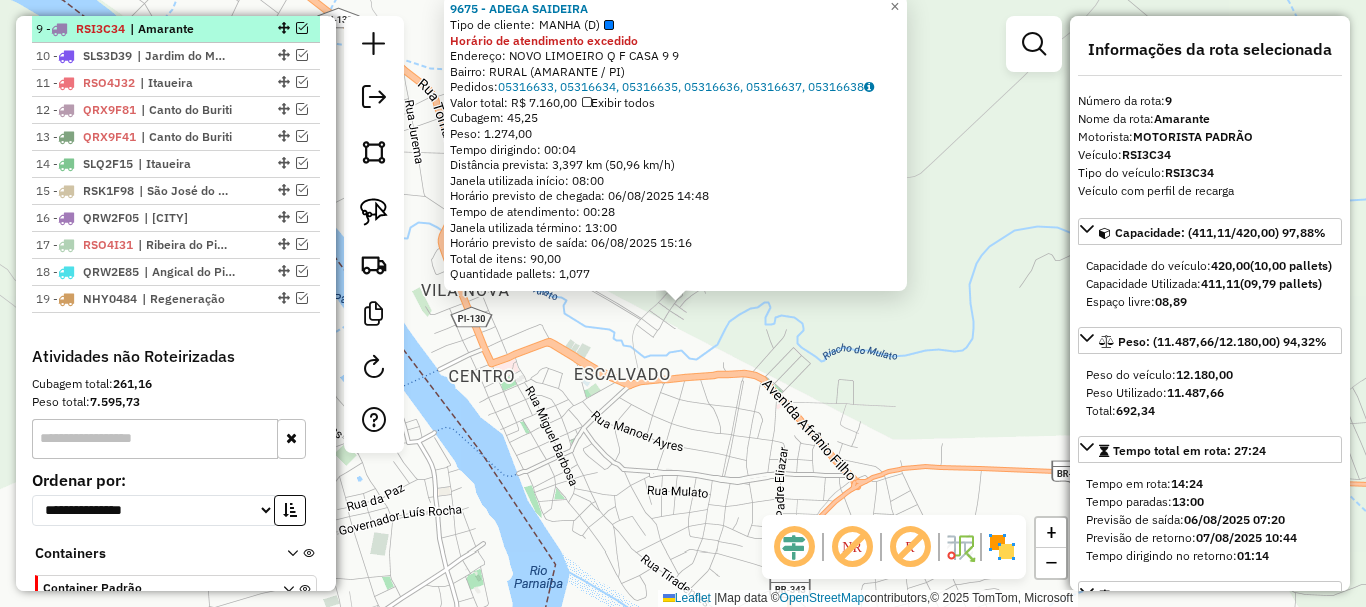 click at bounding box center (302, 28) 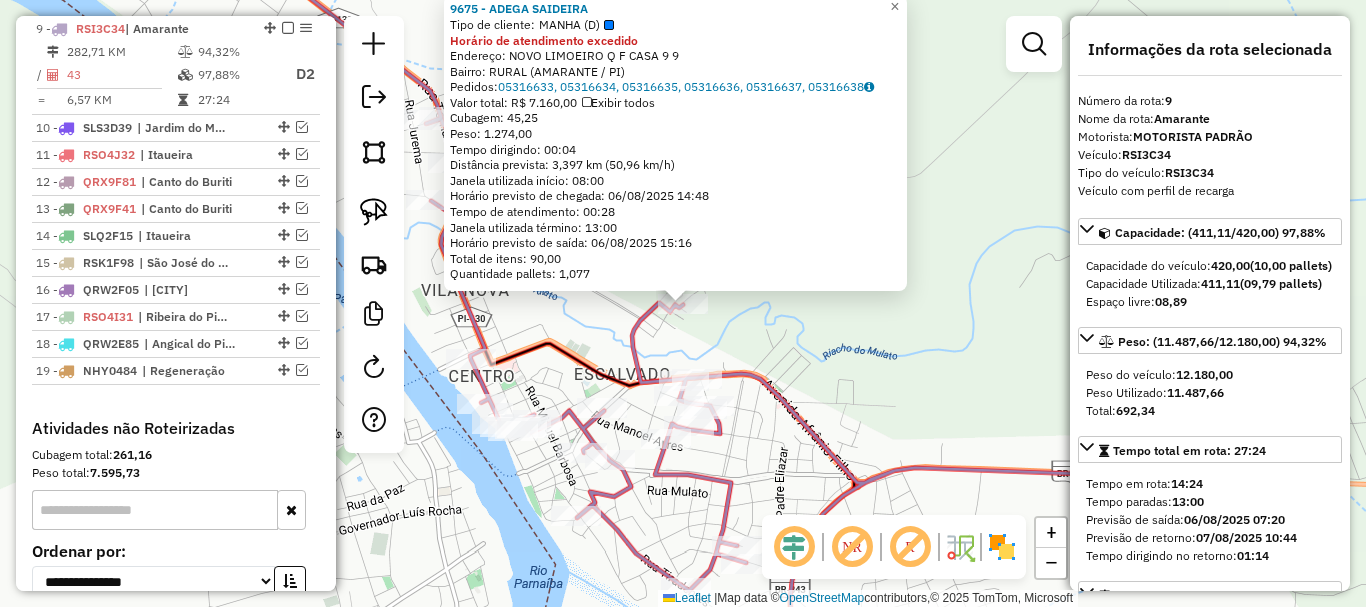 click on "9675 - ADEGA SAIDEIRA  Tipo de cliente:   MANHA (D)  Horário de atendimento excedido  Endereço:  NOVO LIMOEIRO Q F CASA 9 9   Bairro: RURAL (AMARANTE / PI)   Pedidos:  05316633, 05316634, 05316635, 05316636, 05316637, 05316638   Valor total: R$ 7.160,00   Exibir todos   Cubagem: 45,25  Peso: 1.274,00  Tempo dirigindo: 00:04   Distância prevista: 3,397 km (50,96 km/h)   Janela utilizada início: 08:00   Horário previsto de chegada: 06/08/2025 14:48   Tempo de atendimento: 00:28   Janela utilizada término: 13:00   Horário previsto de saída: 06/08/2025 15:16   Total de itens: 90,00   Quantidade pallets: 1,077  × Janela de atendimento Grade de atendimento Capacidade Transportadoras Veículos Cliente Pedidos  Rotas Selecione os dias de semana para filtrar as janelas de atendimento  Seg   Ter   Qua   Qui   Sex   Sáb   Dom  Informe o período da janela de atendimento: De: Até:  Filtrar exatamente a janela do cliente  Considerar janela de atendimento padrão   Seg   Ter   Qua   Qui   Sex   Sáb   Dom   De:" 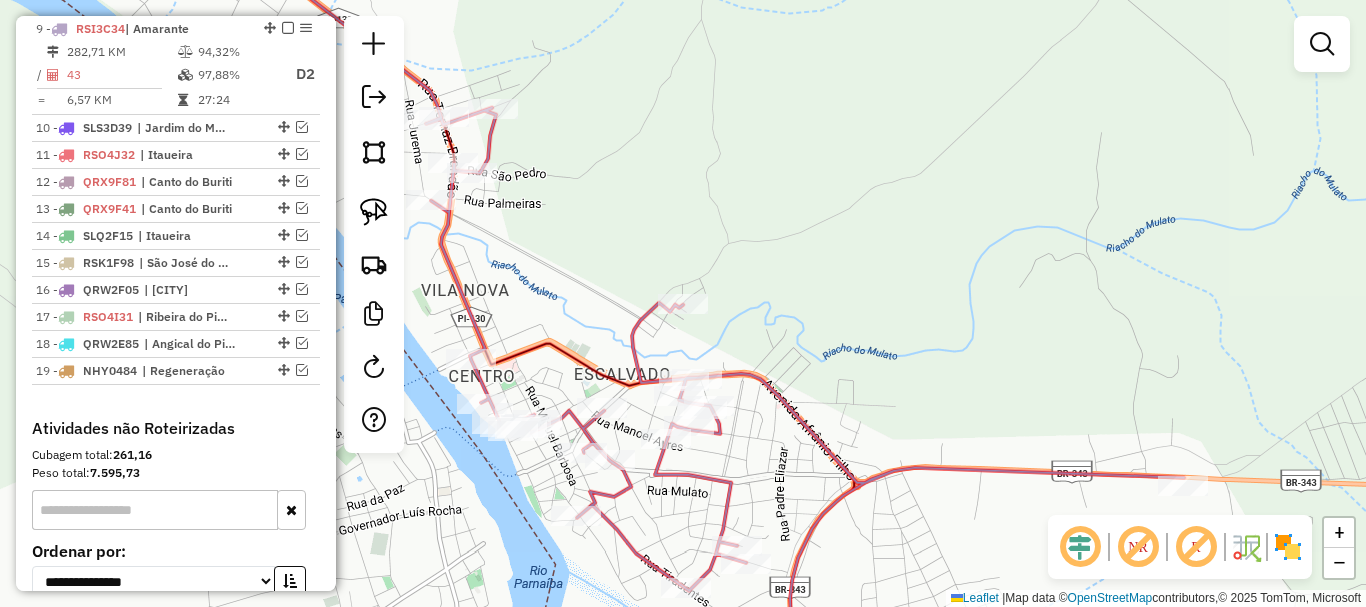drag, startPoint x: 817, startPoint y: 371, endPoint x: 736, endPoint y: 208, distance: 182.01648 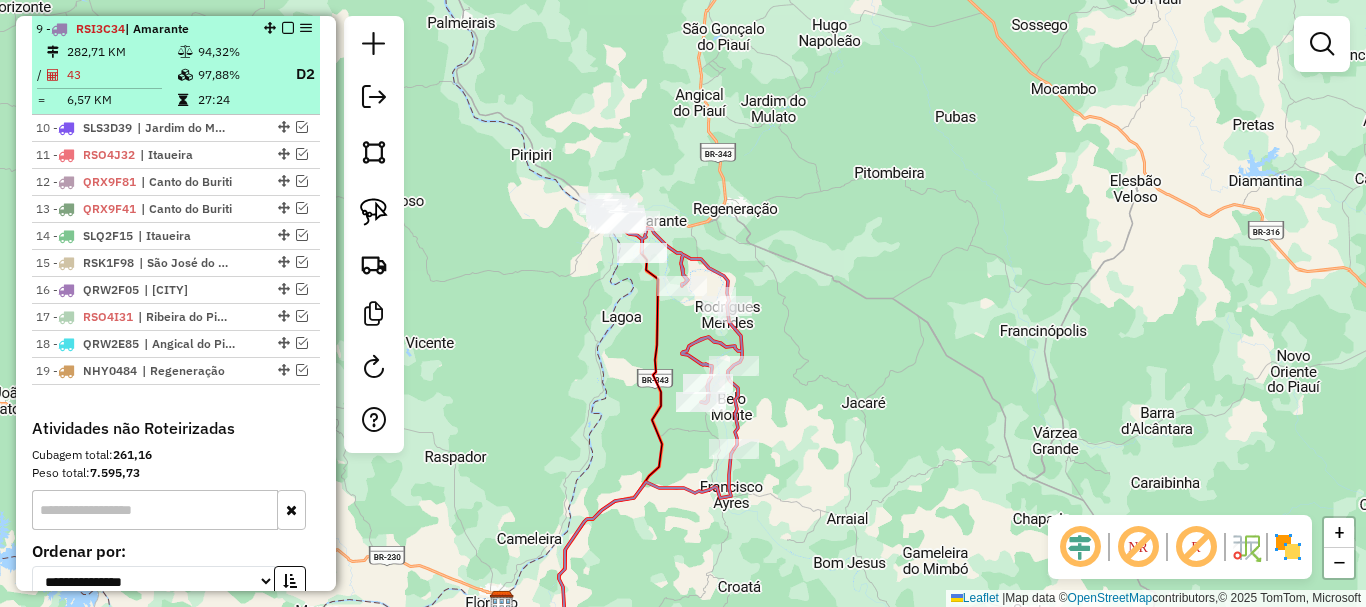 click at bounding box center [288, 28] 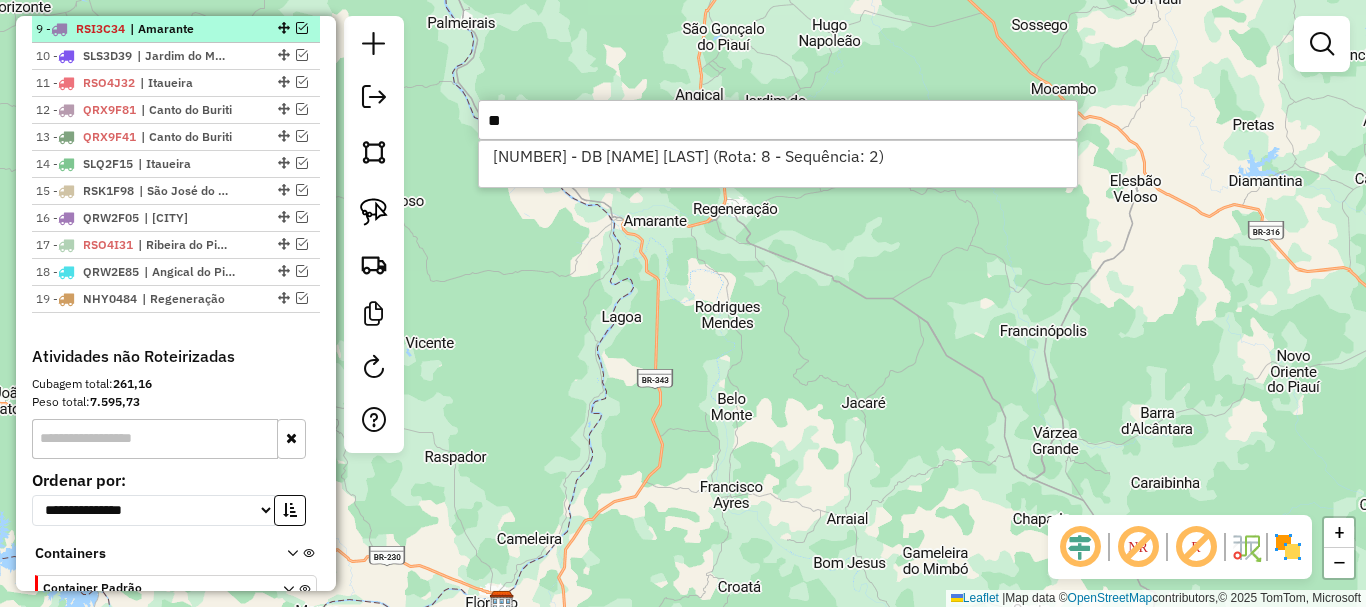 type on "*" 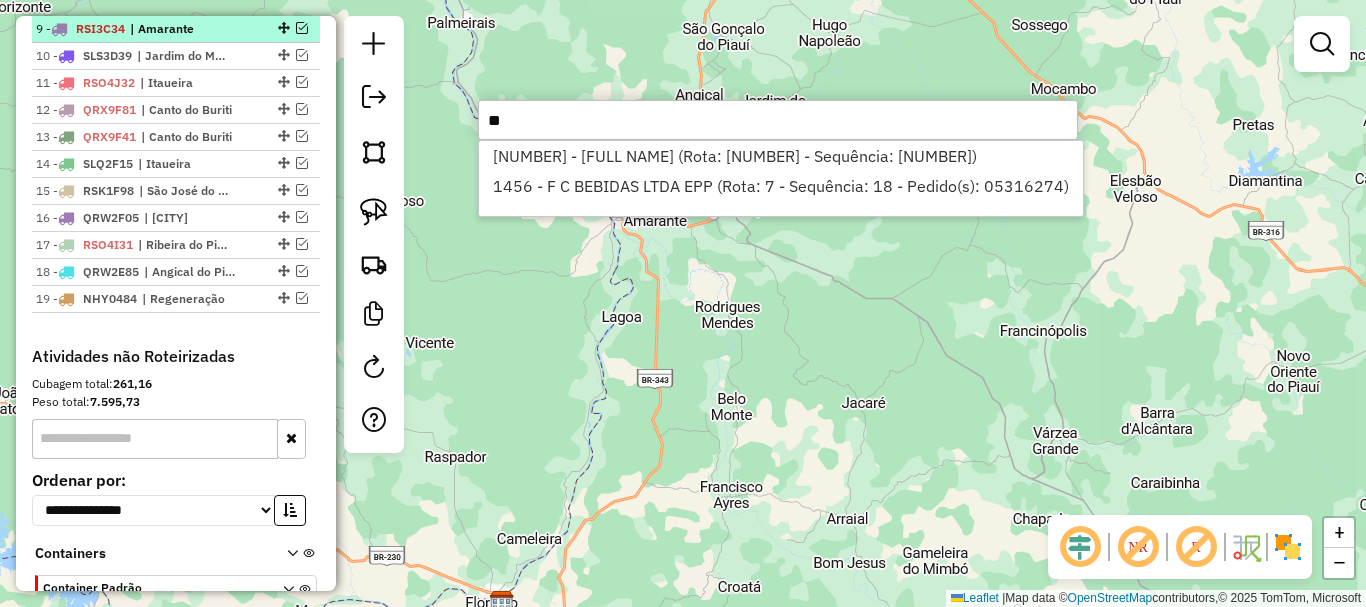 type on "*" 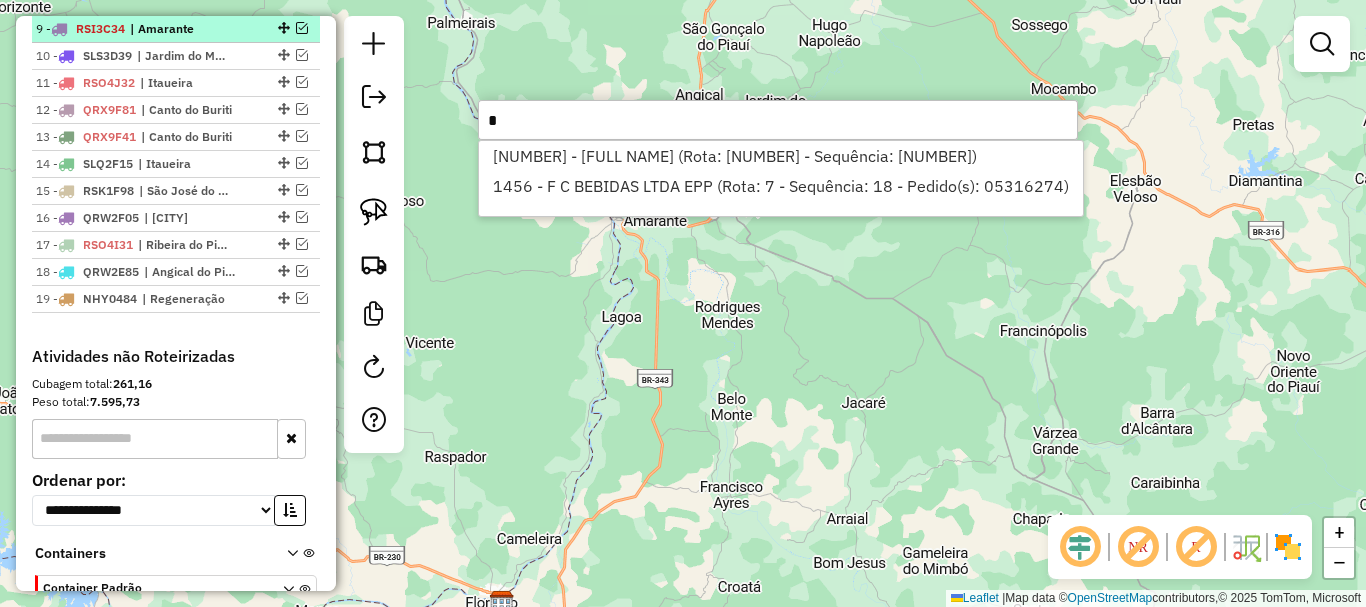 type 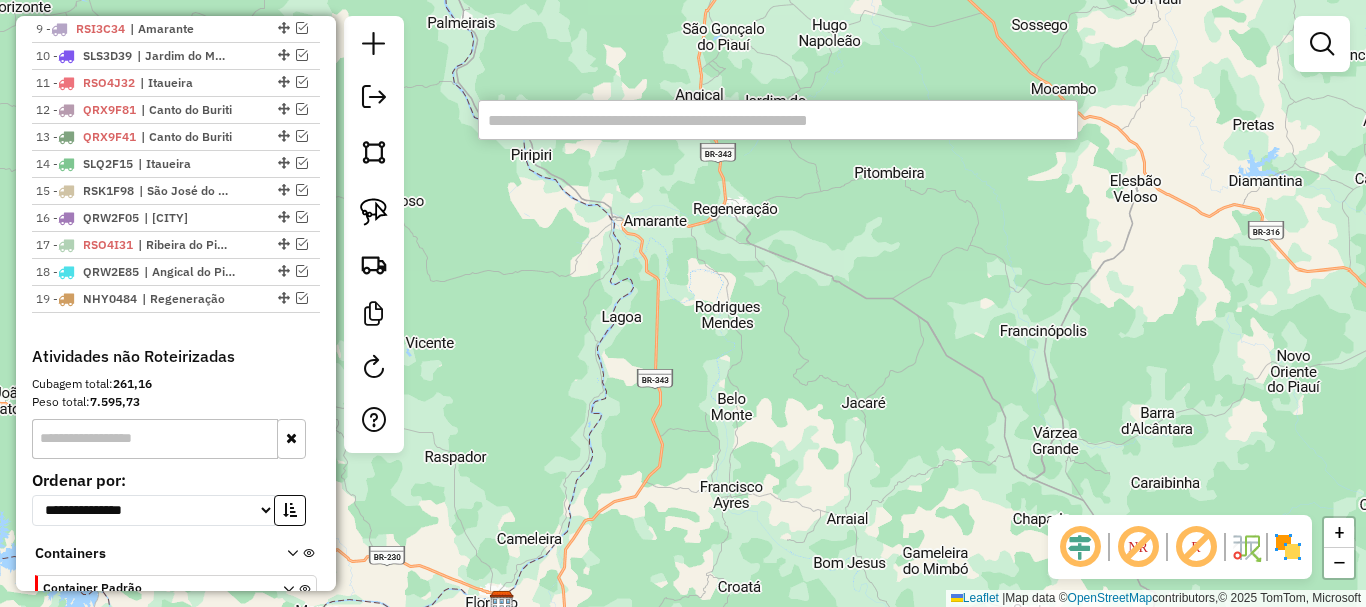 click on "Janela de atendimento Grade de atendimento Capacidade Transportadoras Veículos Cliente Pedidos  Rotas Selecione os dias de semana para filtrar as janelas de atendimento  Seg   Ter   Qua   Qui   Sex   Sáb   Dom  Informe o período da janela de atendimento: De: Até:  Filtrar exatamente a janela do cliente  Considerar janela de atendimento padrão  Selecione os dias de semana para filtrar as grades de atendimento  Seg   Ter   Qua   Qui   Sex   Sáb   Dom   Considerar clientes sem dia de atendimento cadastrado  Clientes fora do dia de atendimento selecionado Filtrar as atividades entre os valores definidos abaixo:  Peso mínimo:   Peso máximo:   Cubagem mínima:   Cubagem máxima:   De:   Até:  Filtrar as atividades entre o tempo de atendimento definido abaixo:  De:   Até:   Considerar capacidade total dos clientes não roteirizados Transportadora: Selecione um ou mais itens Tipo de veículo: Selecione um ou mais itens Veículo: Selecione um ou mais itens Motorista: Selecione um ou mais itens Nome: Rótulo:" 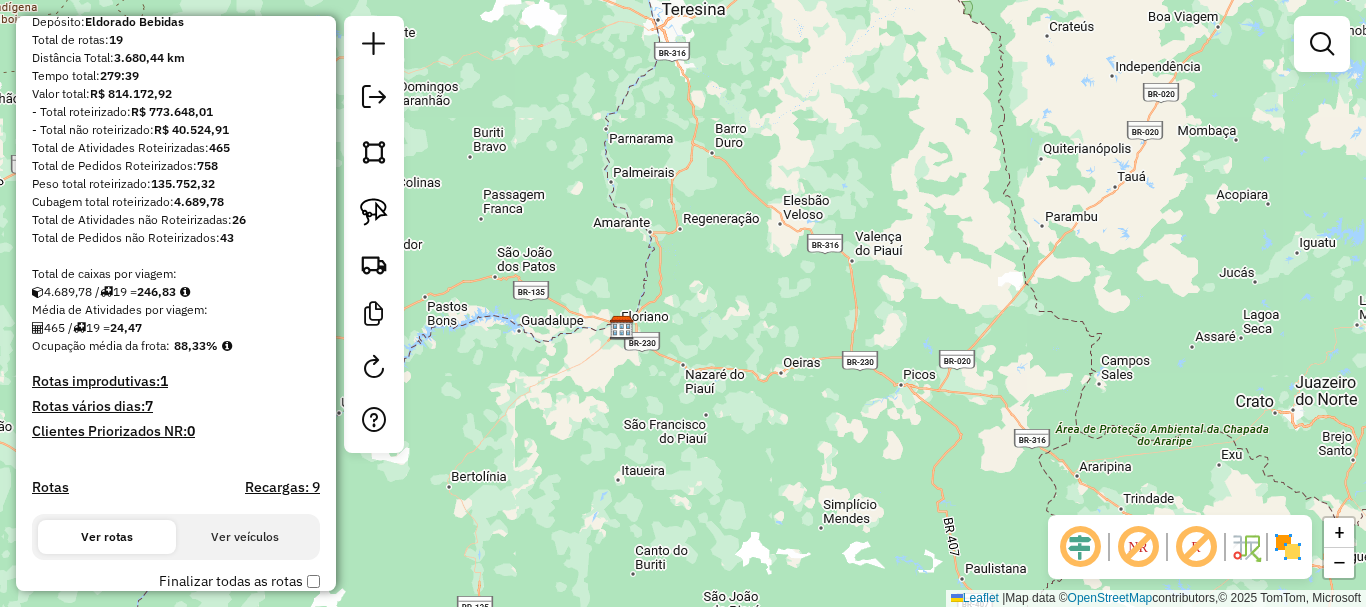 scroll, scrollTop: 0, scrollLeft: 0, axis: both 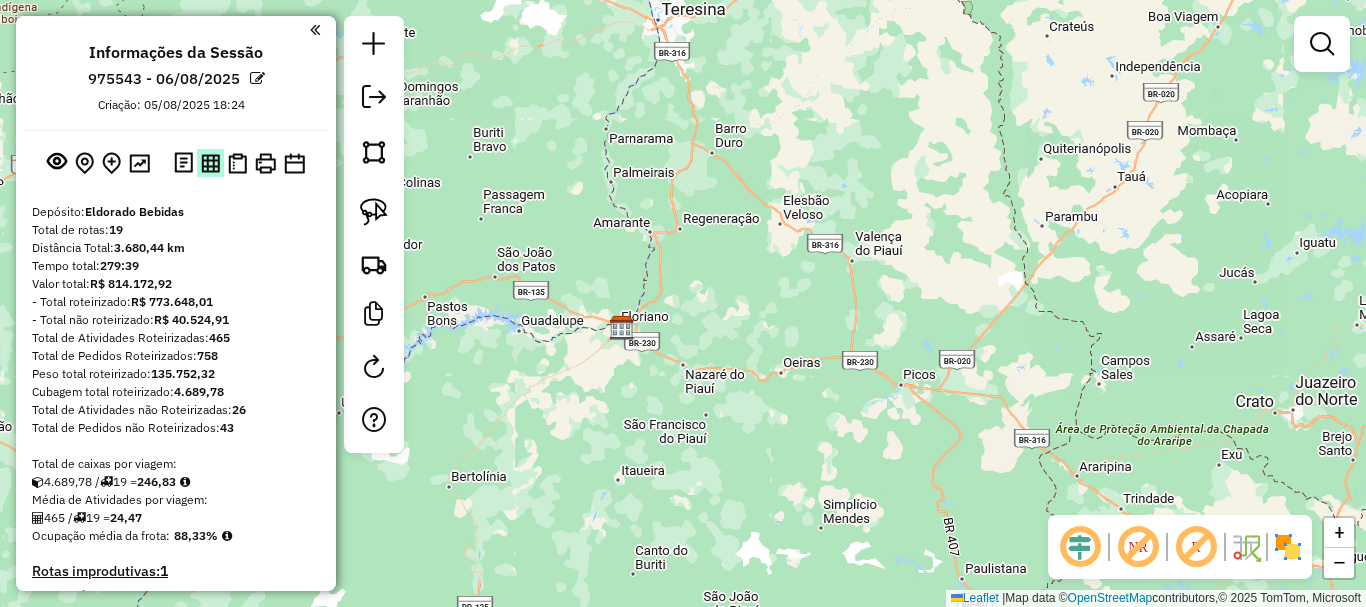 click at bounding box center (210, 163) 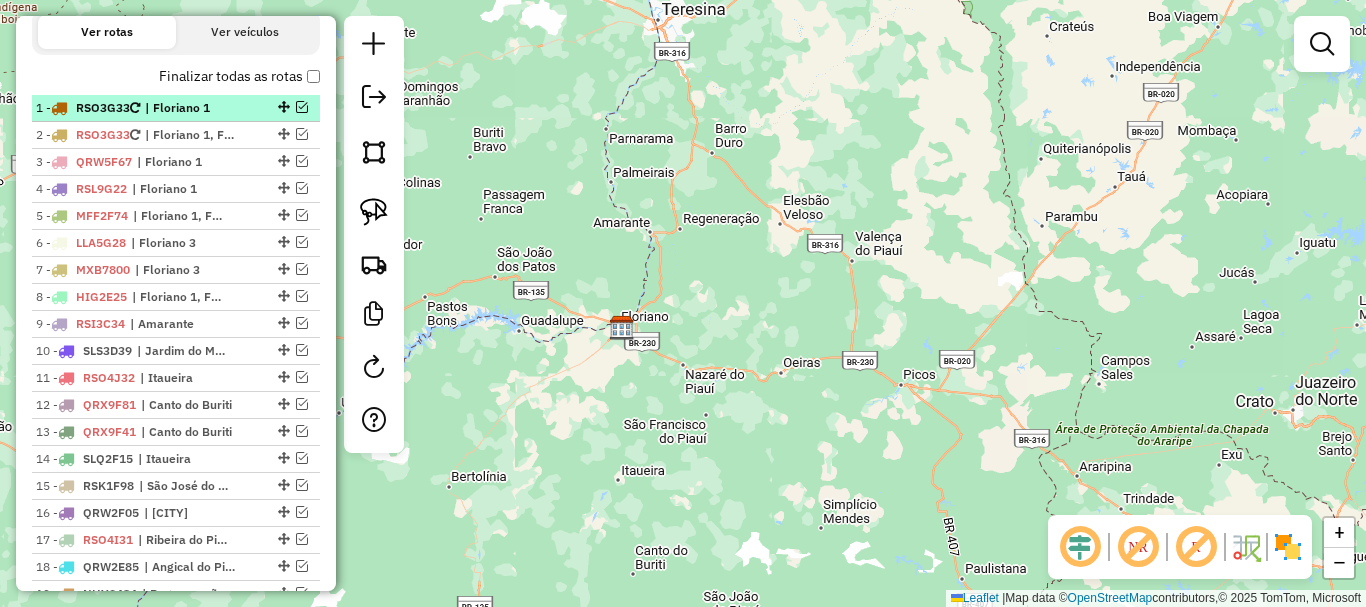 scroll, scrollTop: 700, scrollLeft: 0, axis: vertical 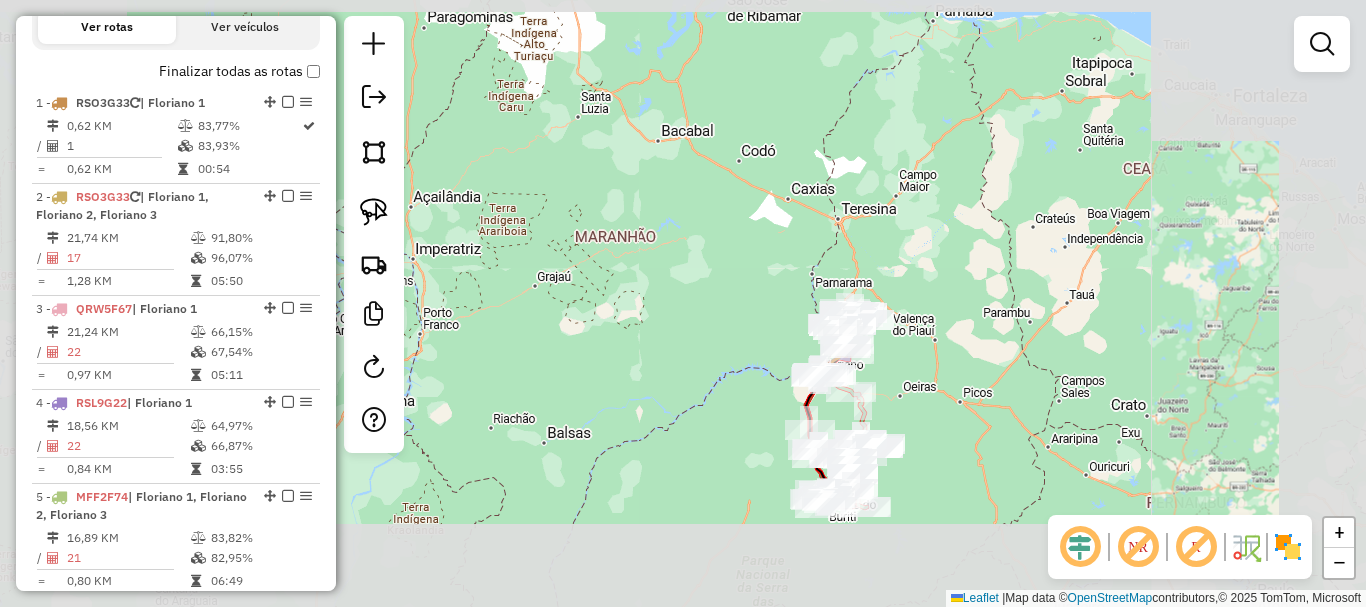 click 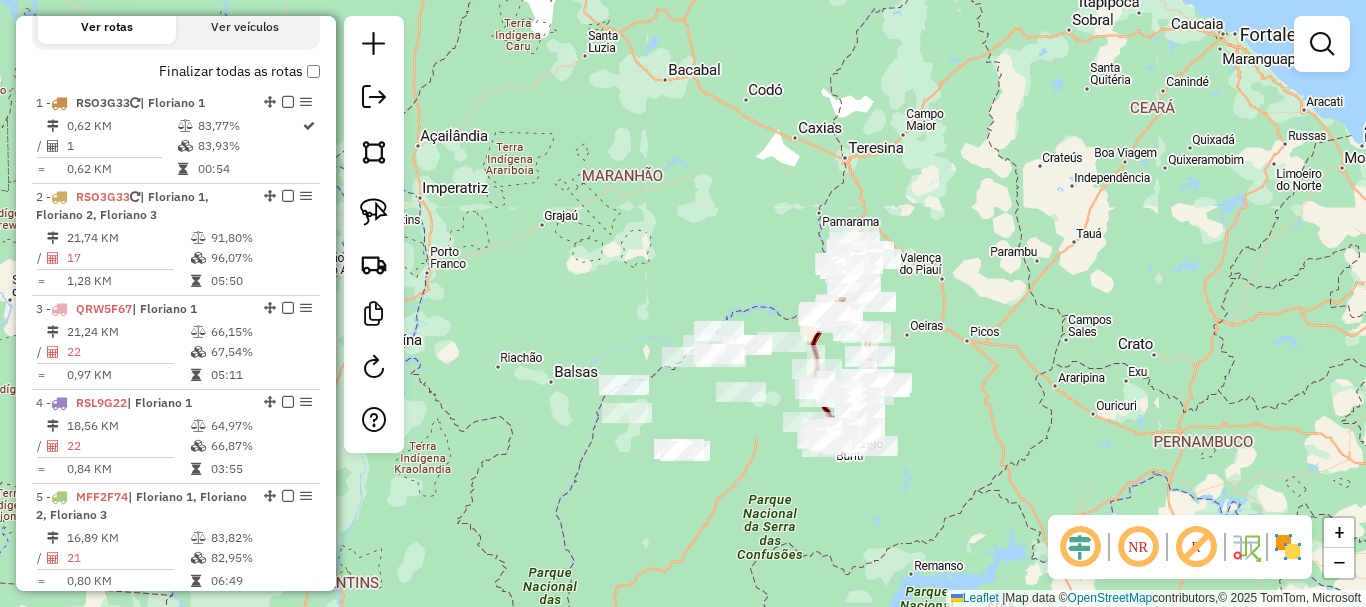 drag, startPoint x: 1029, startPoint y: 352, endPoint x: 1000, endPoint y: 333, distance: 34.669872 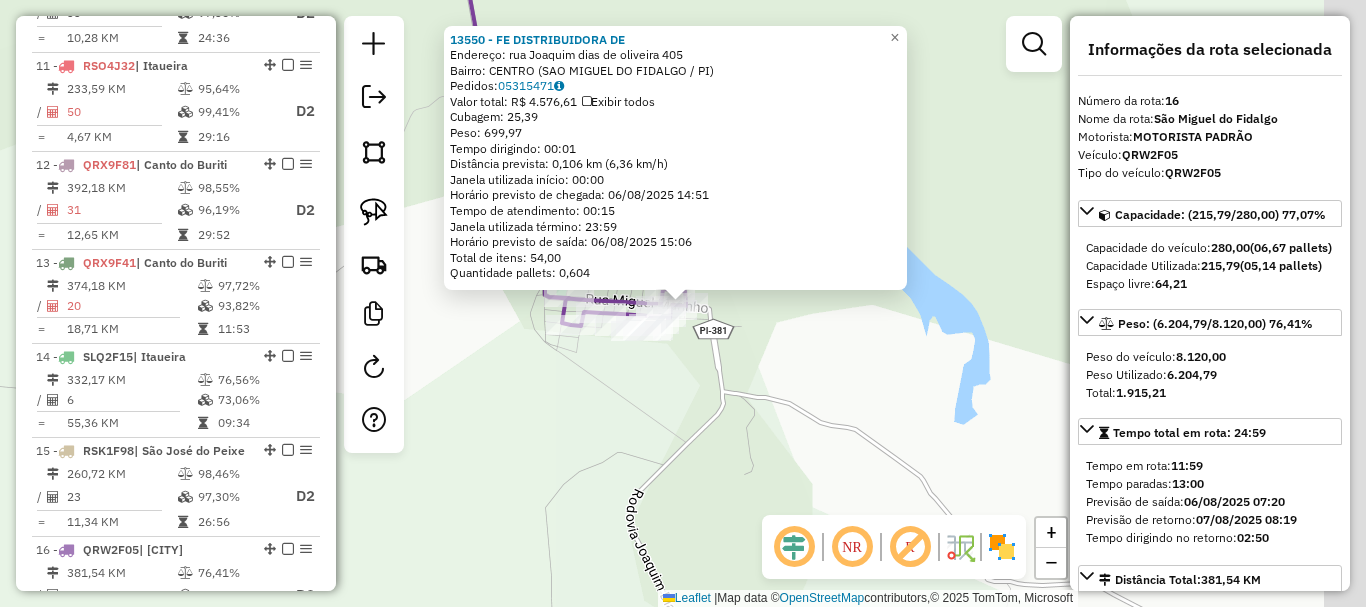 scroll, scrollTop: 2297, scrollLeft: 0, axis: vertical 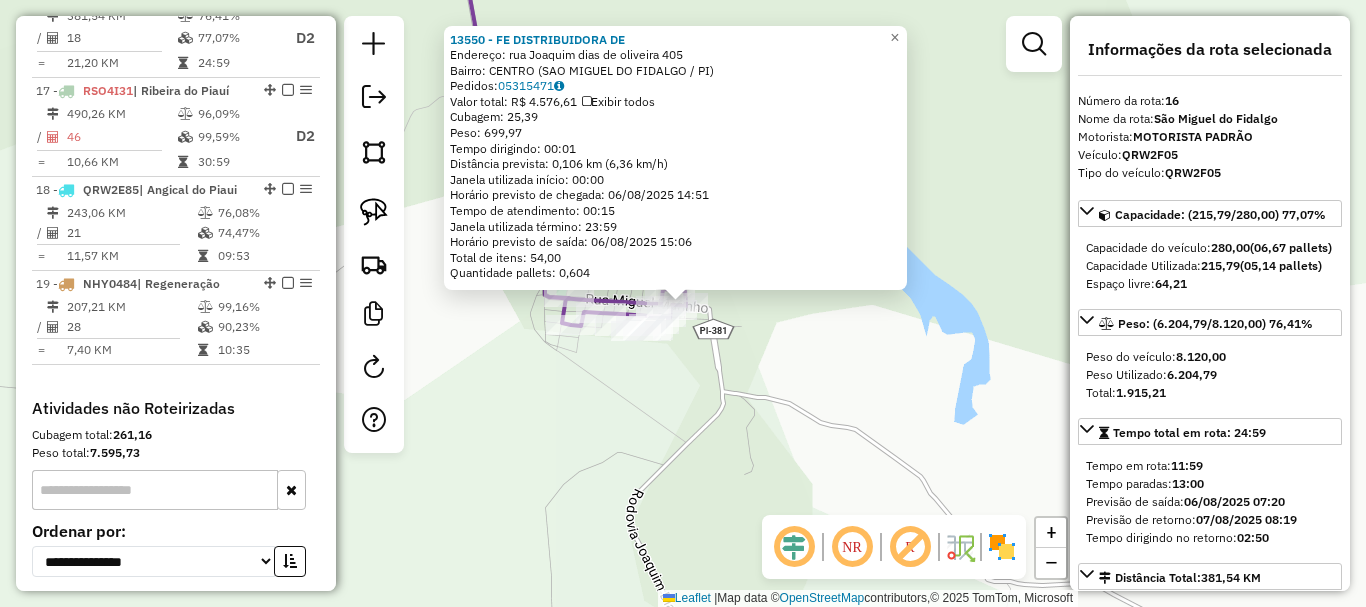 click on "Exibir todos" 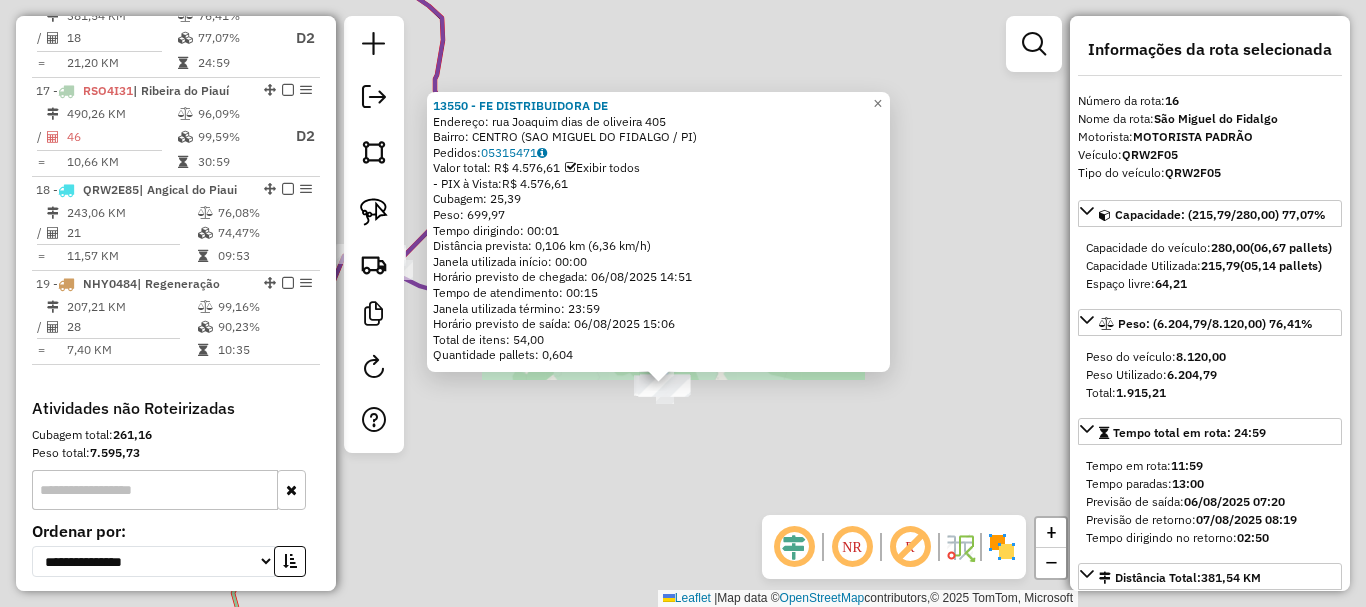 click on "13550 - FE DISTRIBUIDORA DE  Endereço:  rua Joaquim dias de oliveira 405   Bairro: CENTRO (SAO MIGUEL DO FIDALGO / PI)   Pedidos:  05315471   Valor total: R$ 4.576,61   Exibir todos   - PIX à Vista:  R$ 4.576,61   Cubagem: 25,39  Peso: 699,97  Tempo dirigindo: 00:01   Distância prevista: 0,106 km (6,36 km/h)   Janela utilizada início: 00:00   Horário previsto de chegada: 06/08/2025 14:51   Tempo de atendimento: 00:15   Janela utilizada término: 23:59   Horário previsto de saída: 06/08/2025 15:06   Total de itens: 54,00   Quantidade pallets: 0,604  × Janela de atendimento Grade de atendimento Capacidade Transportadoras Veículos Cliente Pedidos  Rotas Selecione os dias de semana para filtrar as janelas de atendimento  Seg   Ter   Qua   Qui   Sex   Sáb   Dom  Informe o período da janela de atendimento: De: Até:  Filtrar exatamente a janela do cliente  Considerar janela de atendimento padrão  Selecione os dias de semana para filtrar as grades de atendimento  Seg   Ter   Qua   Qui   Sex   Sáb   Dom" 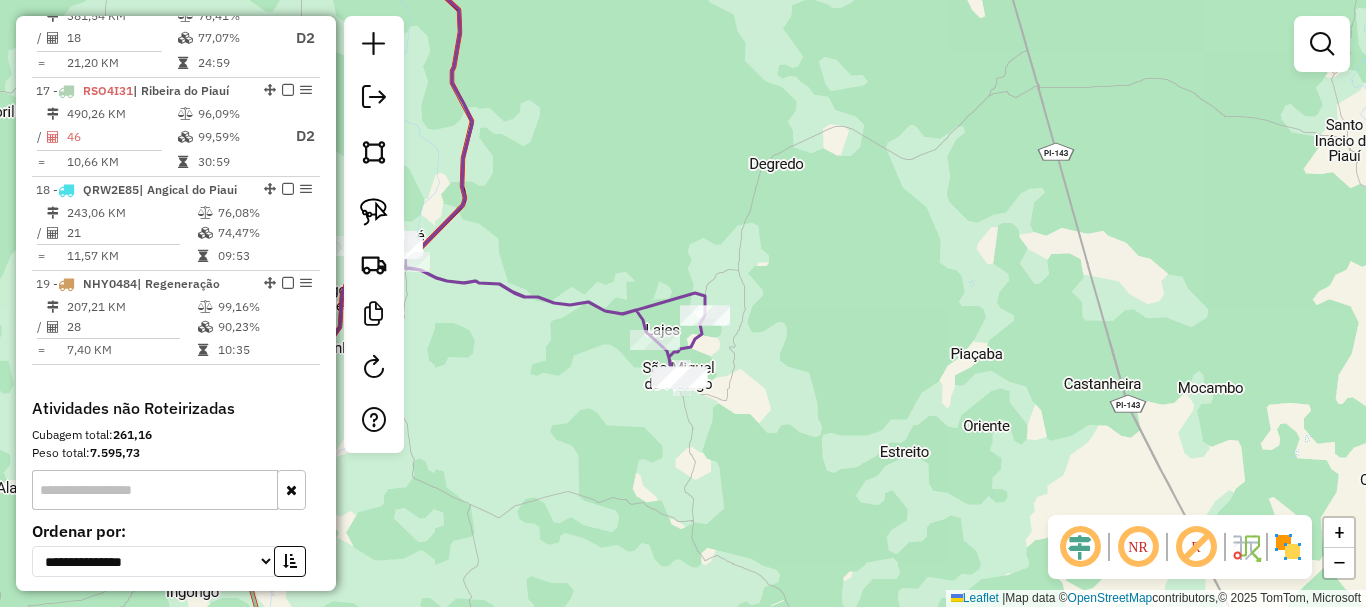 drag, startPoint x: 593, startPoint y: 425, endPoint x: 883, endPoint y: 317, distance: 309.45758 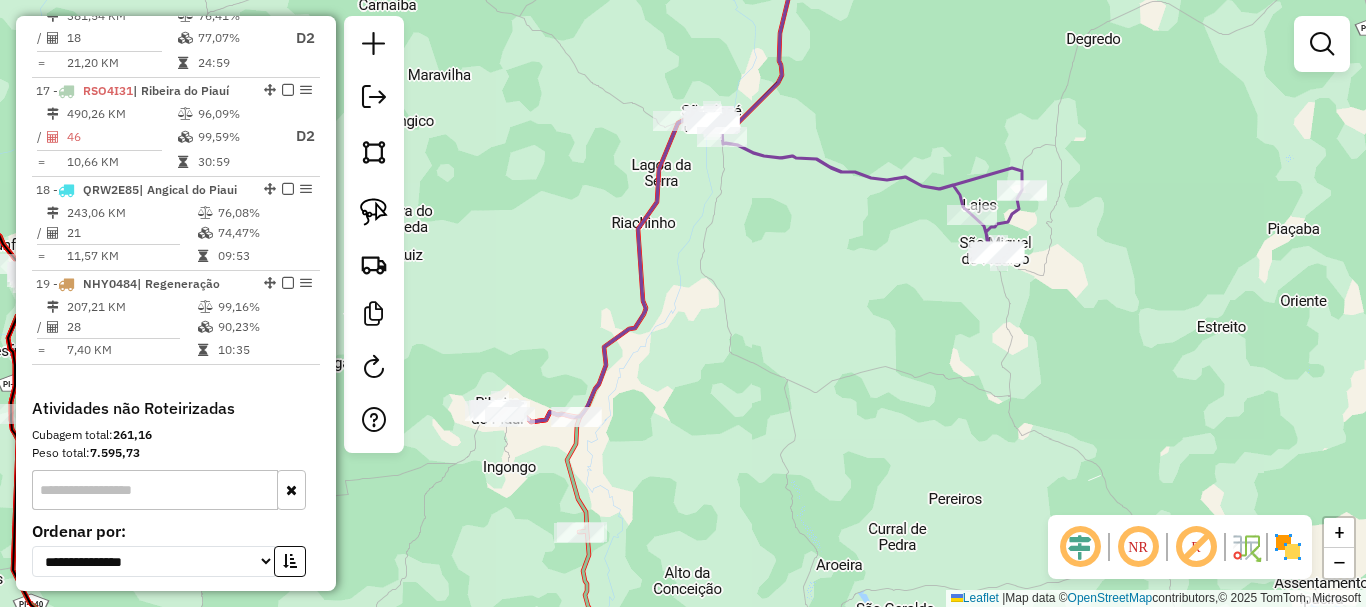 drag, startPoint x: 818, startPoint y: 340, endPoint x: 858, endPoint y: 292, distance: 62.482 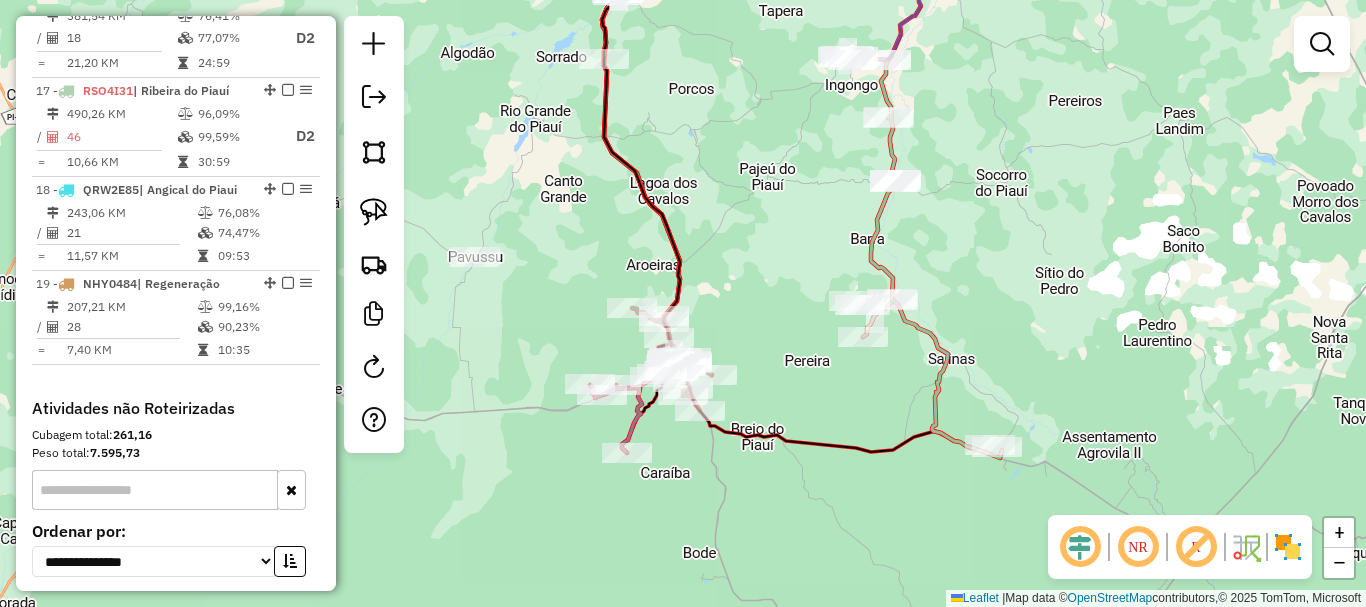 drag, startPoint x: 790, startPoint y: 412, endPoint x: 954, endPoint y: 396, distance: 164.77864 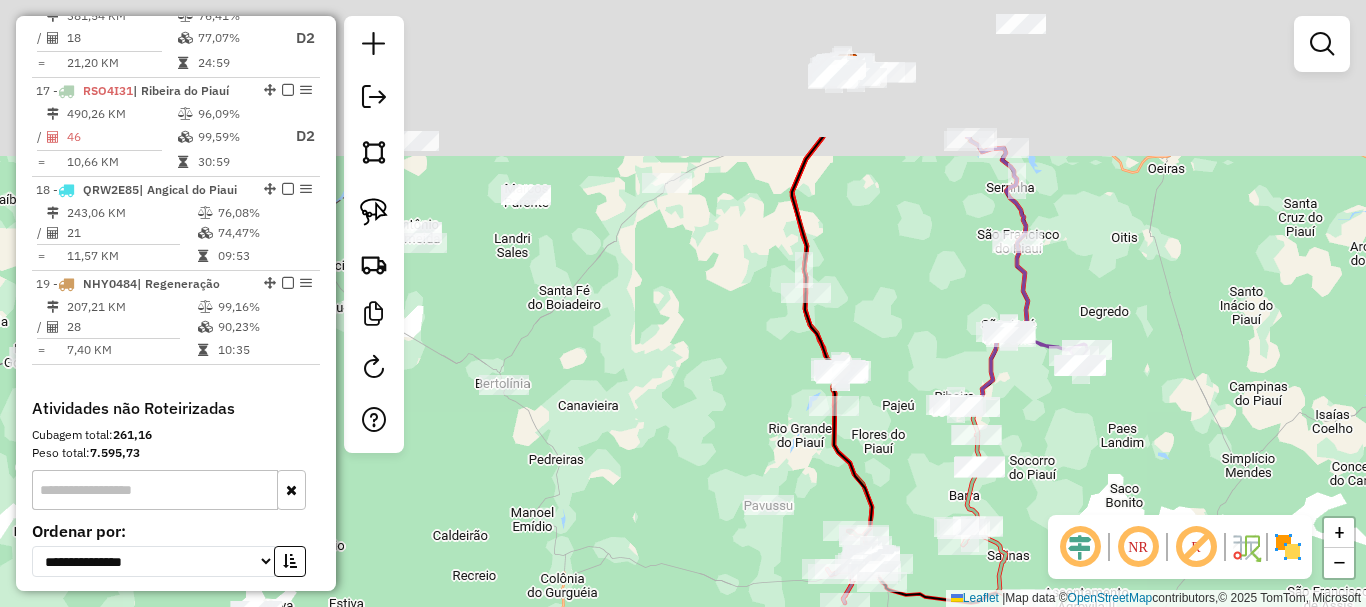 drag, startPoint x: 781, startPoint y: 308, endPoint x: 858, endPoint y: 474, distance: 182.98907 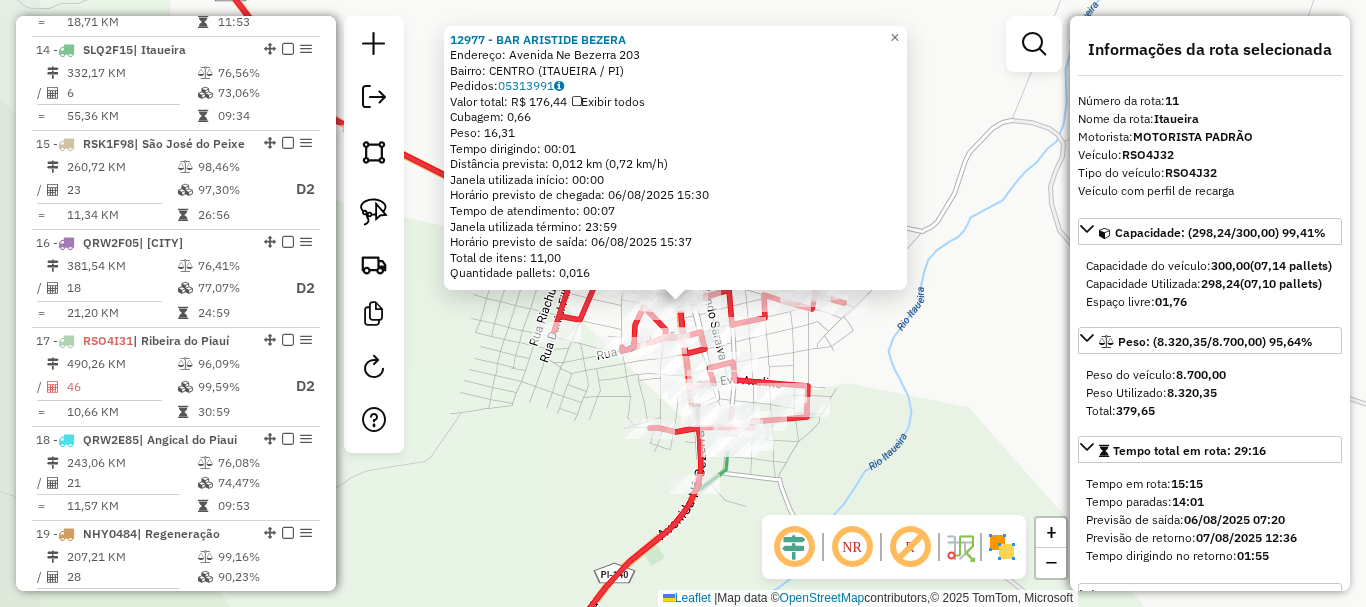 scroll, scrollTop: 1795, scrollLeft: 0, axis: vertical 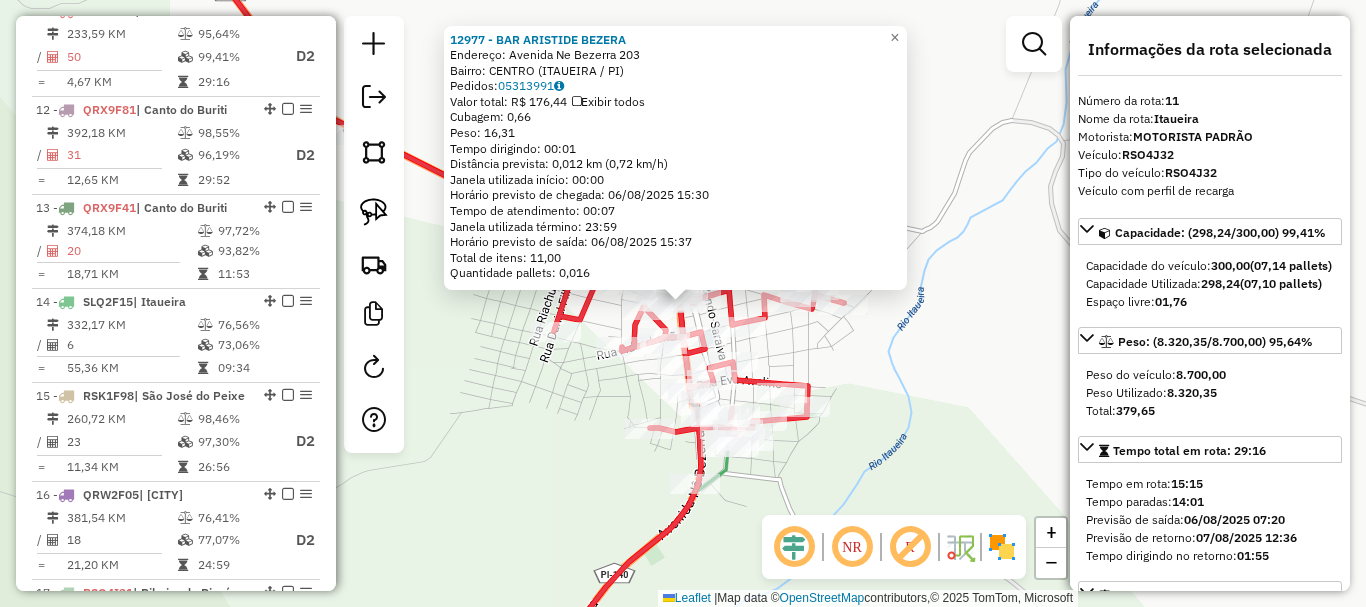 click on "Valor total: R$ 176,44   Exibir todos" 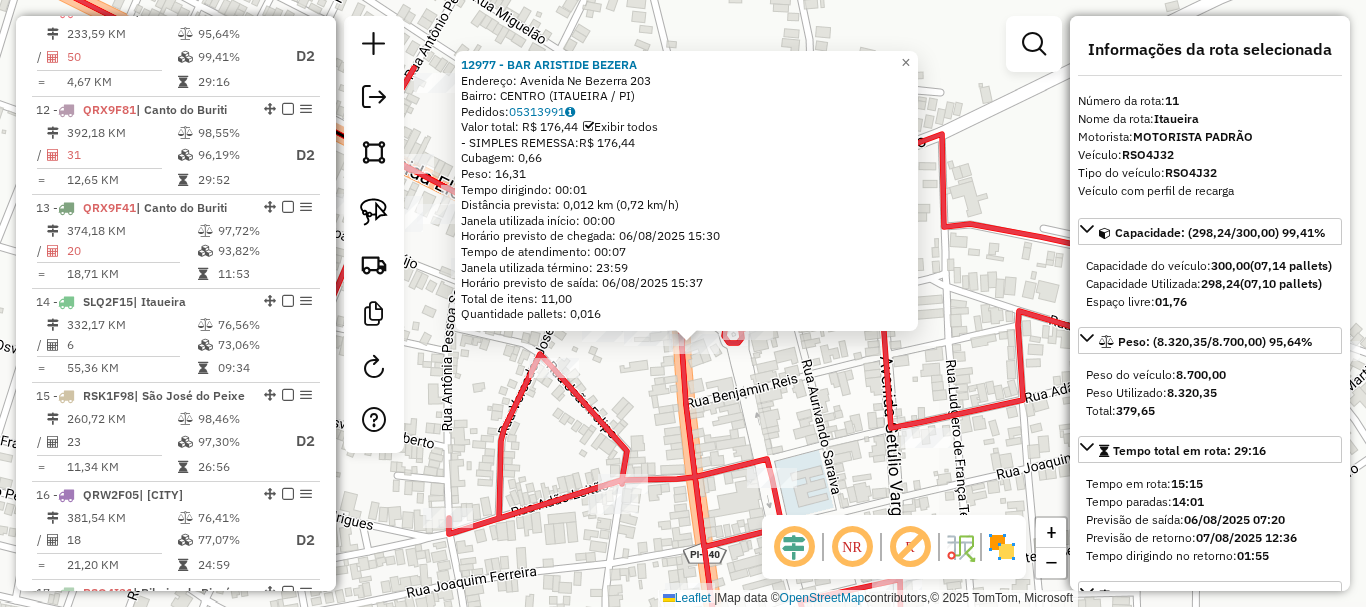 click on "Rota 11 - Placa RSO4J32  12977 - BAR ARISTIDE BEZERA 12977 - BAR ARISTIDE BEZERA  Endereço:  Avenida Ne Bezerra 203   Bairro: CENTRO (ITAUEIRA / PI)   Pedidos:  05313991   Valor total: R$ 176,44   Exibir todos   - SIMPLES REMESSA:  R$ 176,44   Cubagem: 0,66  Peso: 16,31  Tempo dirigindo: 00:01   Distância prevista: 0,012 km (0,72 km/h)   Janela utilizada início: 00:00   Horário previsto de chegada: 06/08/2025 15:30   Tempo de atendimento: 00:07   Janela utilizada término: 23:59   Horário previsto de saída: 06/08/2025 15:37   Total de itens: 11,00   Quantidade pallets: 0,016  × Janela de atendimento Grade de atendimento Capacidade Transportadoras Veículos Cliente Pedidos  Rotas Selecione os dias de semana para filtrar as janelas de atendimento  Seg   Ter   Qua   Qui   Sex   Sáb   Dom  Informe o período da janela de atendimento: De: Até:  Filtrar exatamente a janela do cliente  Considerar janela de atendimento padrão  Selecione os dias de semana para filtrar as grades de atendimento  Seg   Ter  De:" 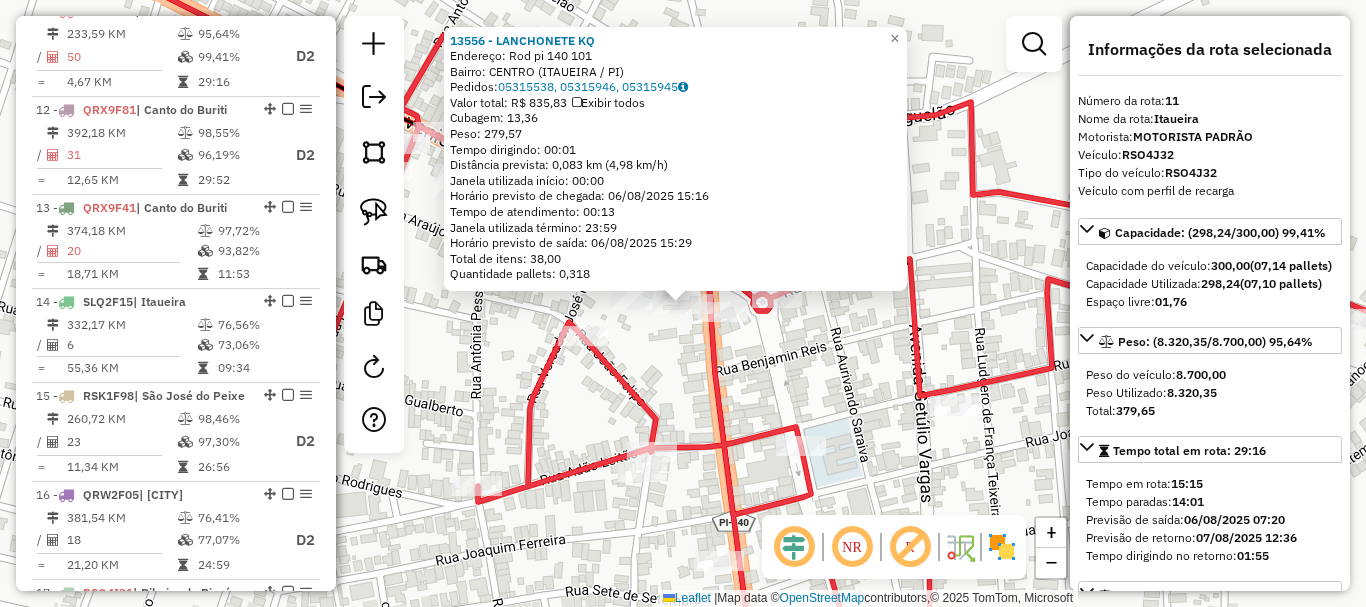 click on "Exibir todos" 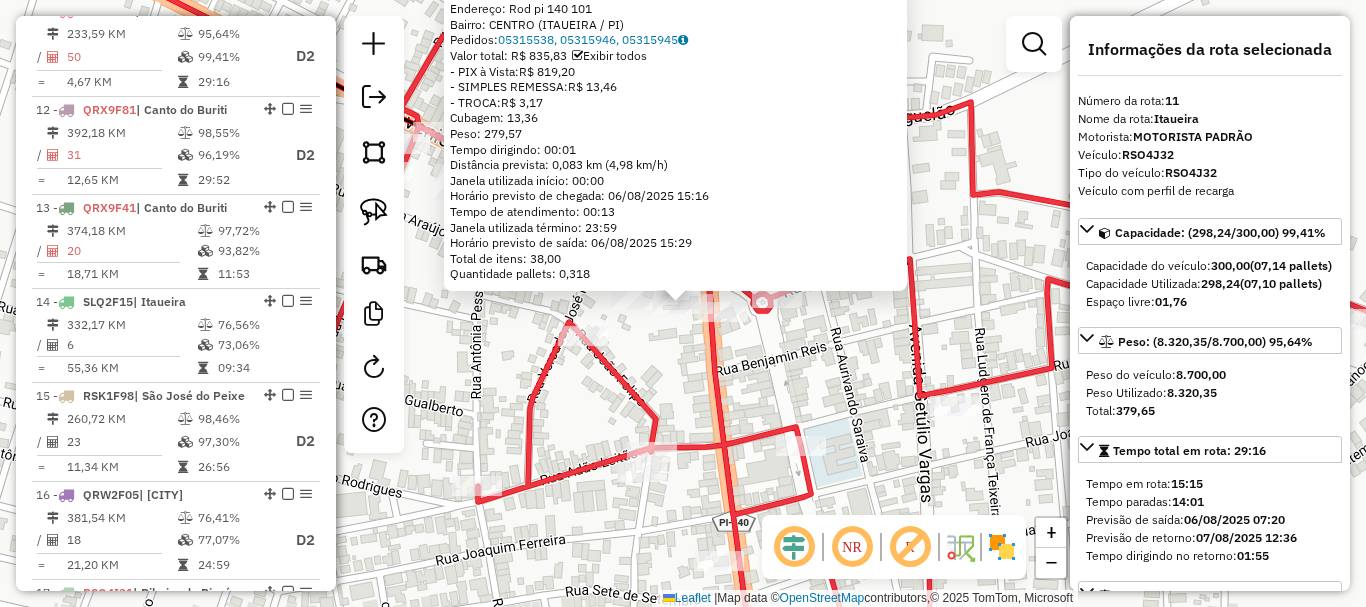 click on "13556 - LANCHONETE KQ  Endereço:  Rod pi 140 101   Bairro: CENTRO (ITAUEIRA / PI)   Pedidos:  05315538, 05315946, 05315945   Valor total: R$ 835,83   Exibir todos   - PIX à Vista:  R$ 819,20   - SIMPLES REMESSA:  R$ 13,46   - TROCA:  R$ 3,17   Cubagem: 13,36  Peso: 279,57  Tempo dirigindo: 00:01   Distância prevista: 0,083 km (4,98 km/h)   Janela utilizada início: 00:00   Horário previsto de chegada: 06/08/2025 15:16   Tempo de atendimento: 00:13   Janela utilizada término: 23:59   Horário previsto de saída: 06/08/2025 15:29   Total de itens: 38,00   Quantidade pallets: 0,318  × Janela de atendimento Grade de atendimento Capacidade Transportadoras Veículos Cliente Pedidos  Rotas Selecione os dias de semana para filtrar as janelas de atendimento  Seg   Ter   Qua   Qui   Sex   Sáb   Dom  Informe o período da janela de atendimento: De: Até:  Filtrar exatamente a janela do cliente  Considerar janela de atendimento padrão  Selecione os dias de semana para filtrar as grades de atendimento  Seg   Ter" 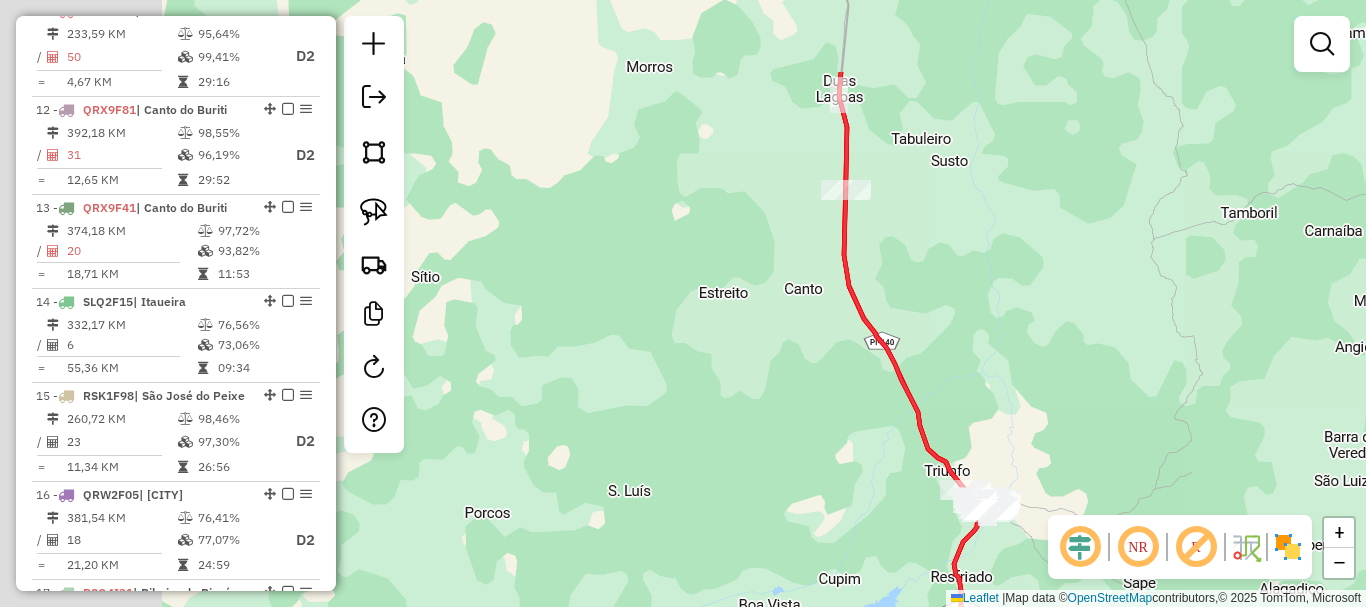 drag, startPoint x: 564, startPoint y: 364, endPoint x: 892, endPoint y: 463, distance: 342.61493 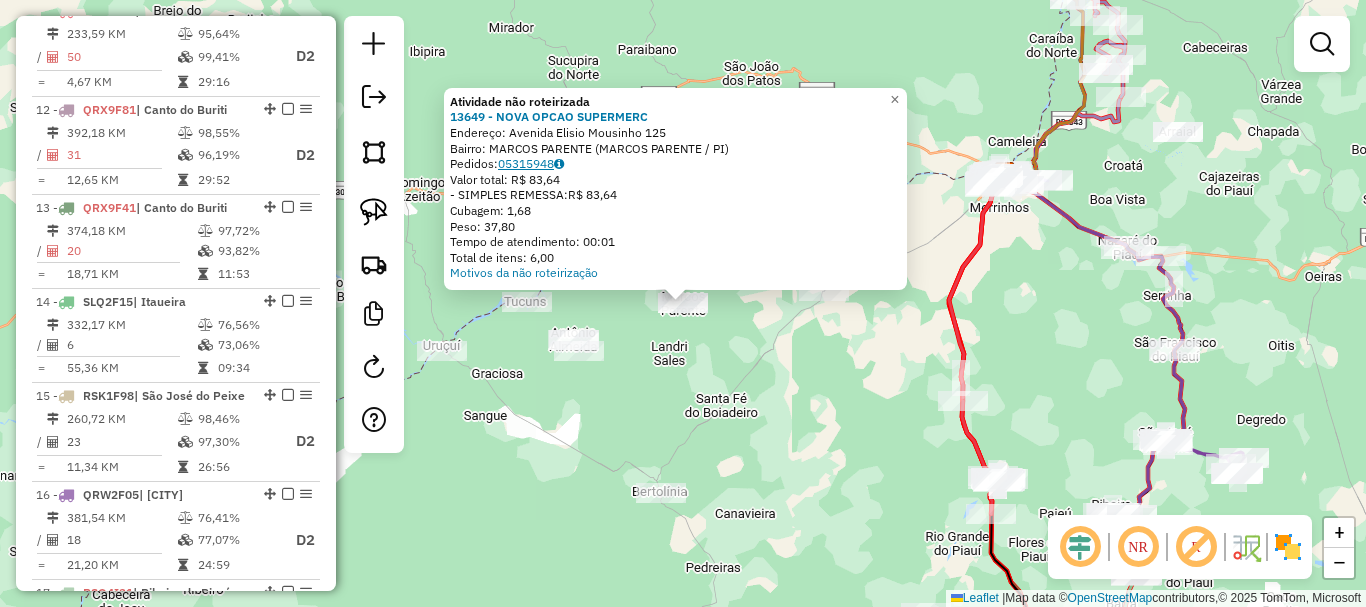 click on "05315948" 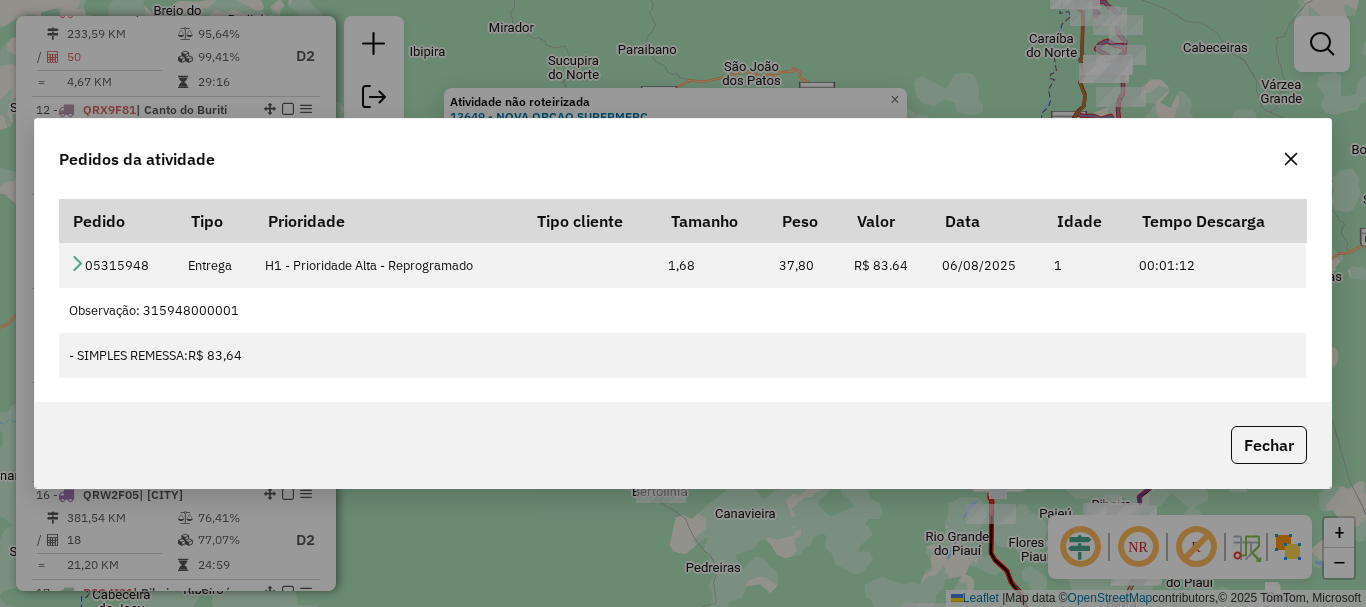 click 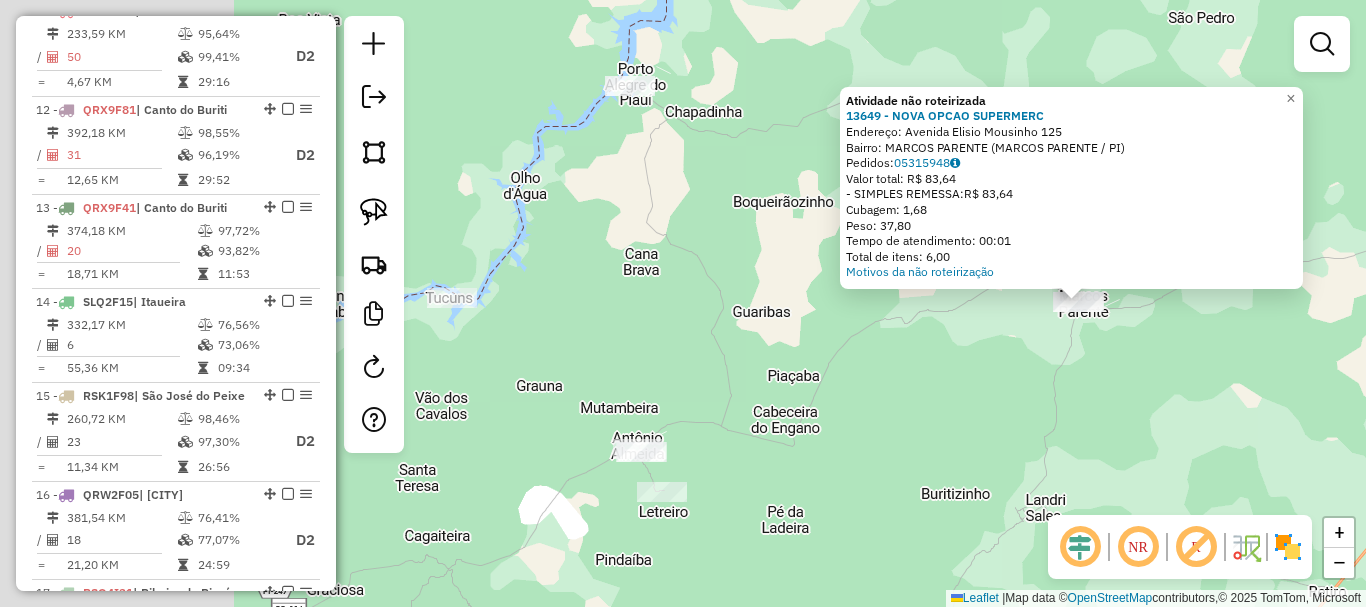 drag, startPoint x: 960, startPoint y: 424, endPoint x: 992, endPoint y: 402, distance: 38.832977 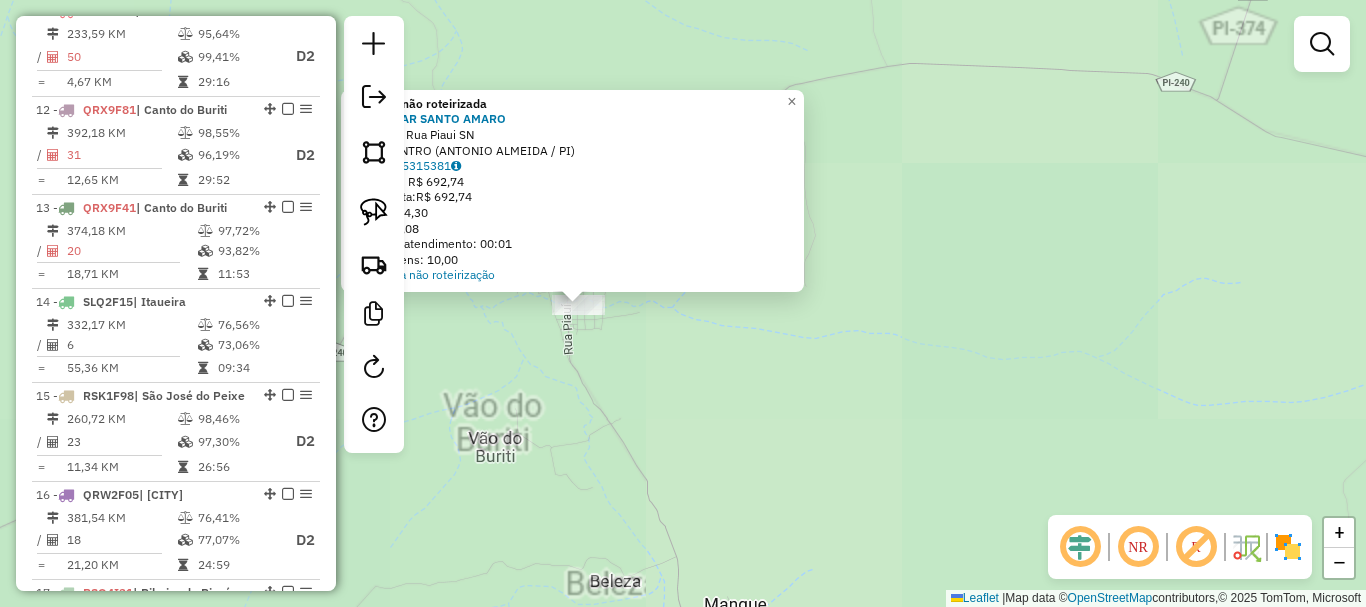 click on "Atividade não roteirizada 13542 - BAR SANTO AMARO  Endereço:  Rua Piaui SN   Bairro: CENTRO (ANTONIO ALMEIDA / PI)   Pedidos:  05315381   Valor total: R$ 692,74   - PIX à Vista:  R$ 692,74   Cubagem: 4,30   Peso: 131,08   Tempo de atendimento: 00:01   Total de itens: 10,00  Motivos da não roteirização × Janela de atendimento Grade de atendimento Capacidade Transportadoras Veículos Cliente Pedidos  Rotas Selecione os dias de semana para filtrar as janelas de atendimento  Seg   Ter   Qua   Qui   Sex   Sáb   Dom  Informe o período da janela de atendimento: De: Até:  Filtrar exatamente a janela do cliente  Considerar janela de atendimento padrão  Selecione os dias de semana para filtrar as grades de atendimento  Seg   Ter   Qua   Qui   Sex   Sáb   Dom   Considerar clientes sem dia de atendimento cadastrado  Clientes fora do dia de atendimento selecionado Filtrar as atividades entre os valores definidos abaixo:  Peso mínimo:   Peso máximo:   Cubagem mínima:   Cubagem máxima:   De:   Até:   De:  +" 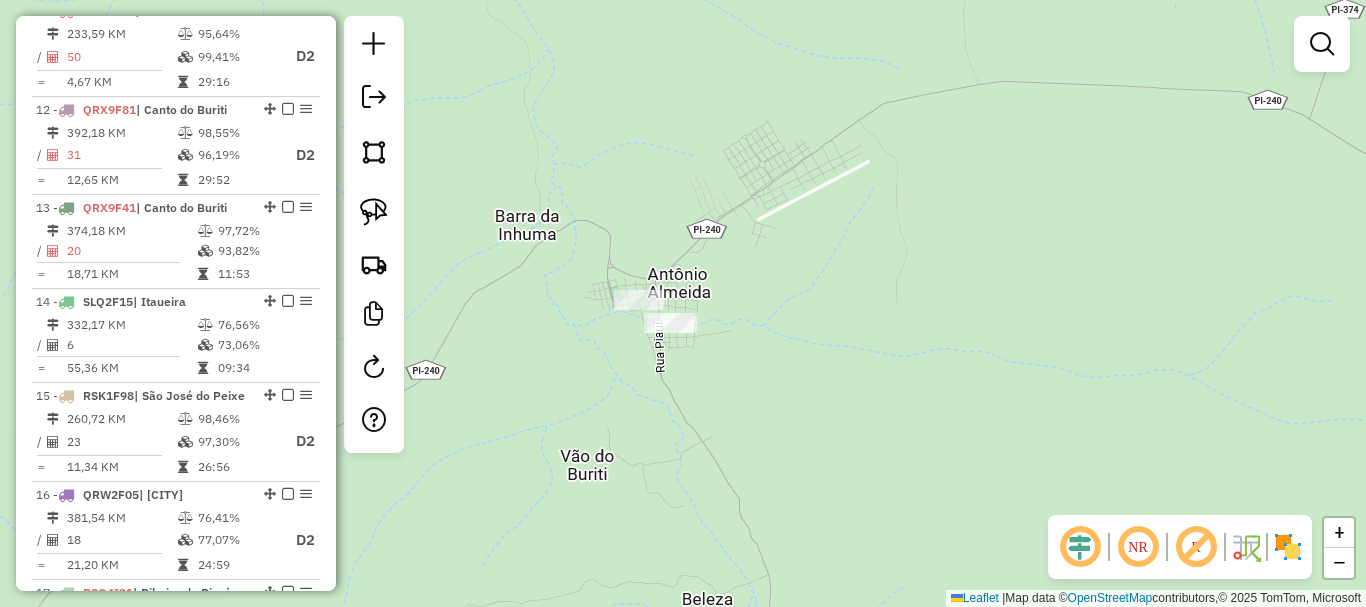 drag, startPoint x: 619, startPoint y: 355, endPoint x: 782, endPoint y: 380, distance: 164.90604 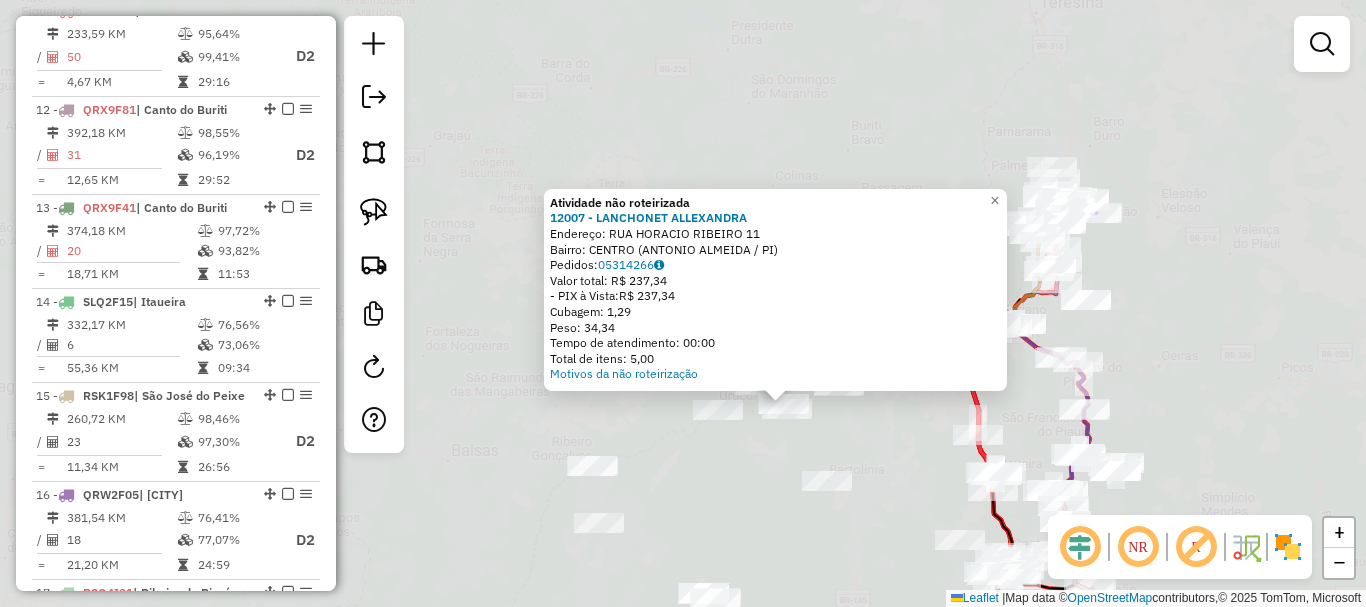 click on "Atividade não roteirizada 12007 - LANCHONET ALLEXANDRA  Endereço:  RUA HORACIO RIBEIRO 11   Bairro: CENTRO (ANTONIO ALMEIDA / PI)   Pedidos:  05314266   Valor total: R$ 237,34   - PIX à Vista:  R$ 237,34   Cubagem: 1,29   Peso: 34,34   Tempo de atendimento: 00:00   Total de itens: 5,00  Motivos da não roteirização × Janela de atendimento Grade de atendimento Capacidade Transportadoras Veículos Cliente Pedidos  Rotas Selecione os dias de semana para filtrar as janelas de atendimento  Seg   Ter   Qua   Qui   Sex   Sáb   Dom  Informe o período da janela de atendimento: De: Até:  Filtrar exatamente a janela do cliente  Considerar janela de atendimento padrão  Selecione os dias de semana para filtrar as grades de atendimento  Seg   Ter   Qua   Qui   Sex   Sáb   Dom   Considerar clientes sem dia de atendimento cadastrado  Clientes fora do dia de atendimento selecionado Filtrar as atividades entre os valores definidos abaixo:  Peso mínimo:   Peso máximo:   Cubagem mínima:   Cubagem máxima:   De:  +" 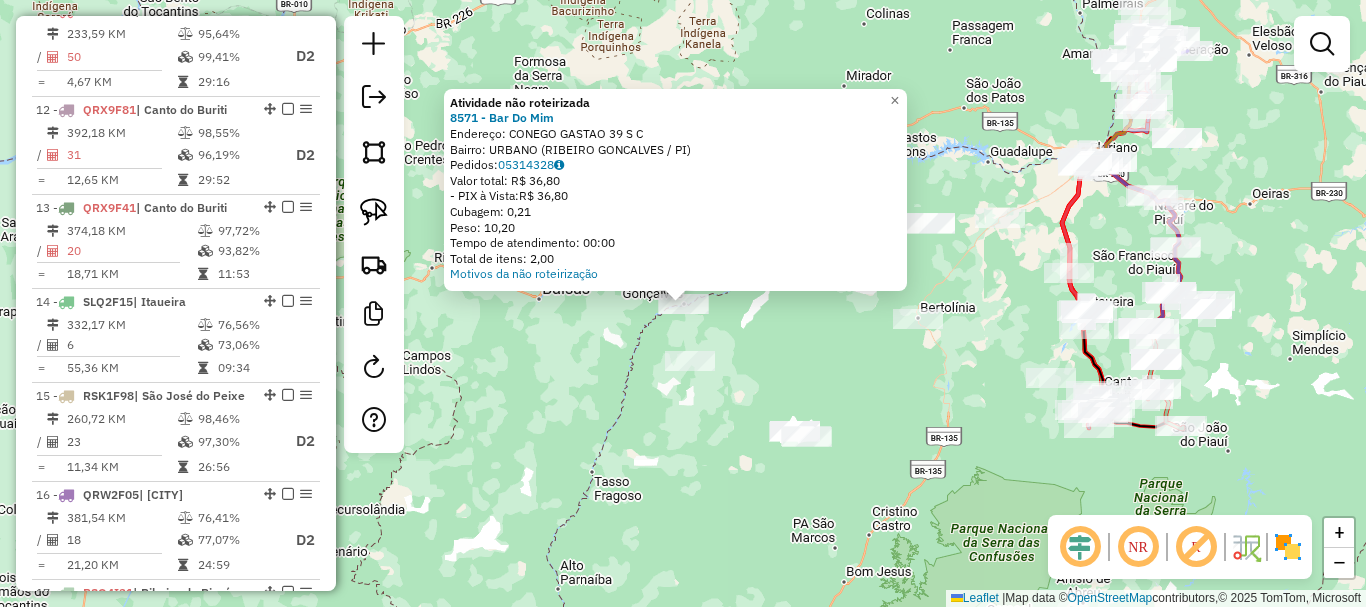click on "Atividade não roteirizada 8571 - Bar Do Mim  Endereço:  CONEGO GASTAO 39 S C   Bairro: URBANO (RIBEIRO GONCALVES / PI)   Pedidos:  05314328   Valor total: R$ 36,80   - PIX à Vista:  R$ 36,80   Cubagem: 0,21   Peso: 10,20   Tempo de atendimento: 00:00   Total de itens: 2,00  Motivos da não roteirização × Janela de atendimento Grade de atendimento Capacidade Transportadoras Veículos Cliente Pedidos  Rotas Selecione os dias de semana para filtrar as janelas de atendimento  Seg   Ter   Qua   Qui   Sex   Sáb   Dom  Informe o período da janela de atendimento: De: Até:  Filtrar exatamente a janela do cliente  Considerar janela de atendimento padrão  Selecione os dias de semana para filtrar as grades de atendimento  Seg   Ter   Qua   Qui   Sex   Sáb   Dom   Considerar clientes sem dia de atendimento cadastrado  Clientes fora do dia de atendimento selecionado Filtrar as atividades entre os valores definidos abaixo:  Peso mínimo:   Peso máximo:   Cubagem mínima:   Cubagem máxima:   De:   Até:   De:  +" 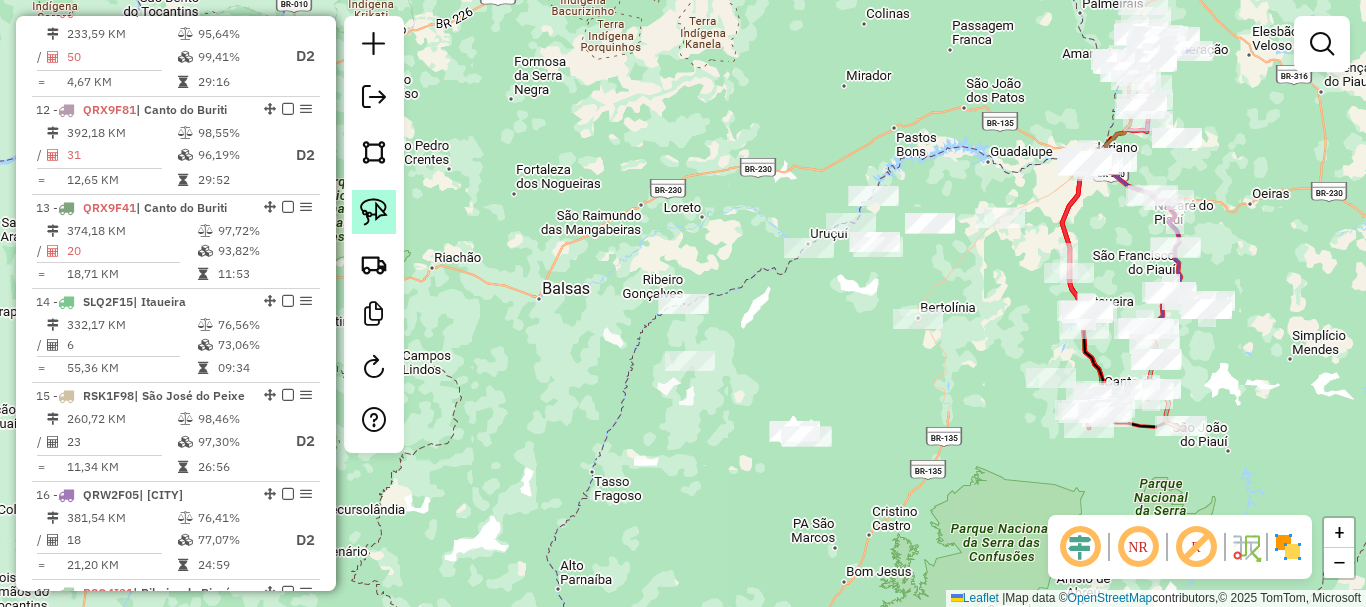 click 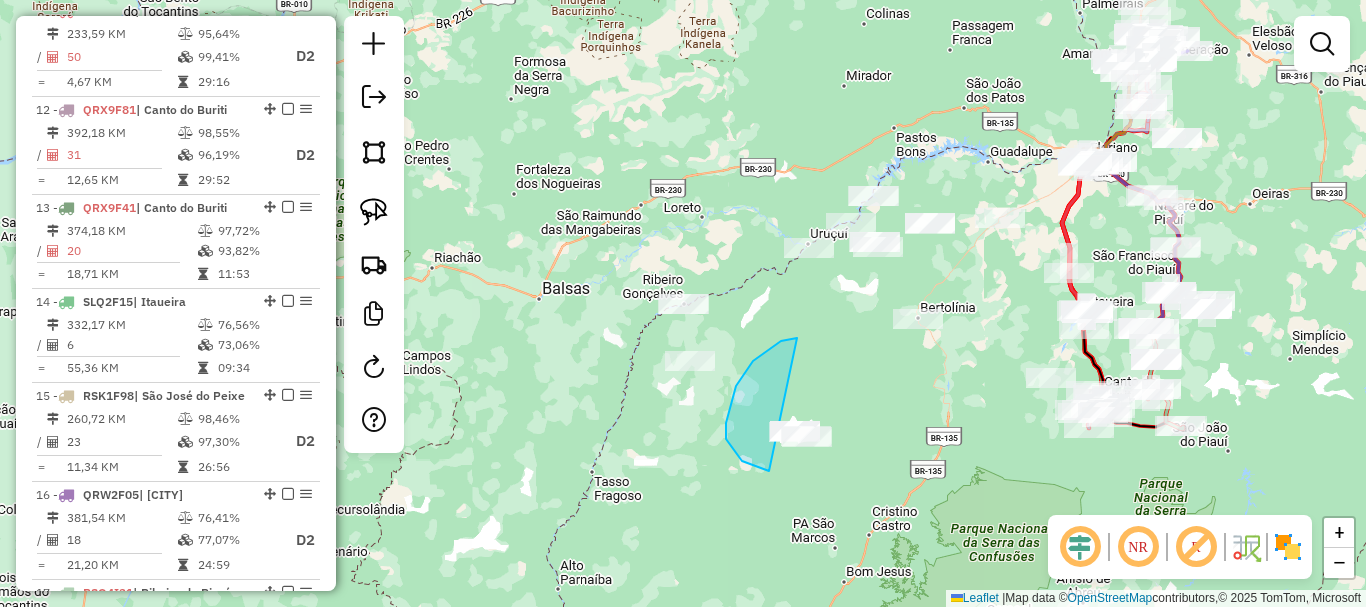drag, startPoint x: 797, startPoint y: 338, endPoint x: 882, endPoint y: 464, distance: 151.99013 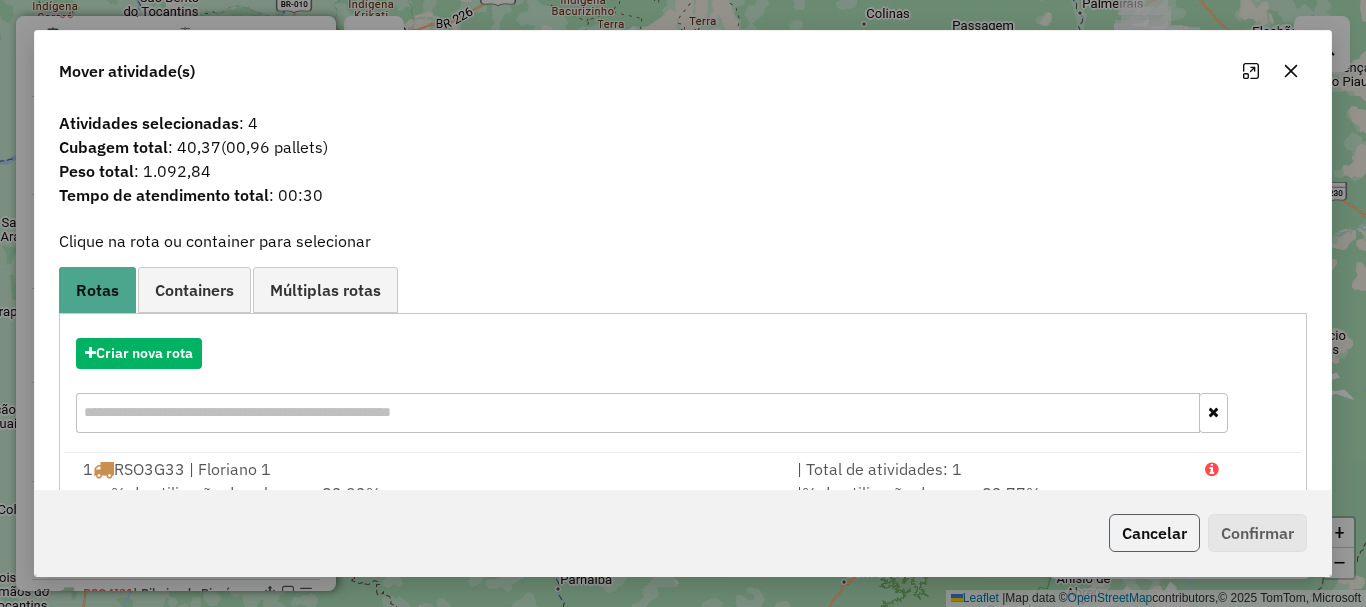 click on "Cancelar" 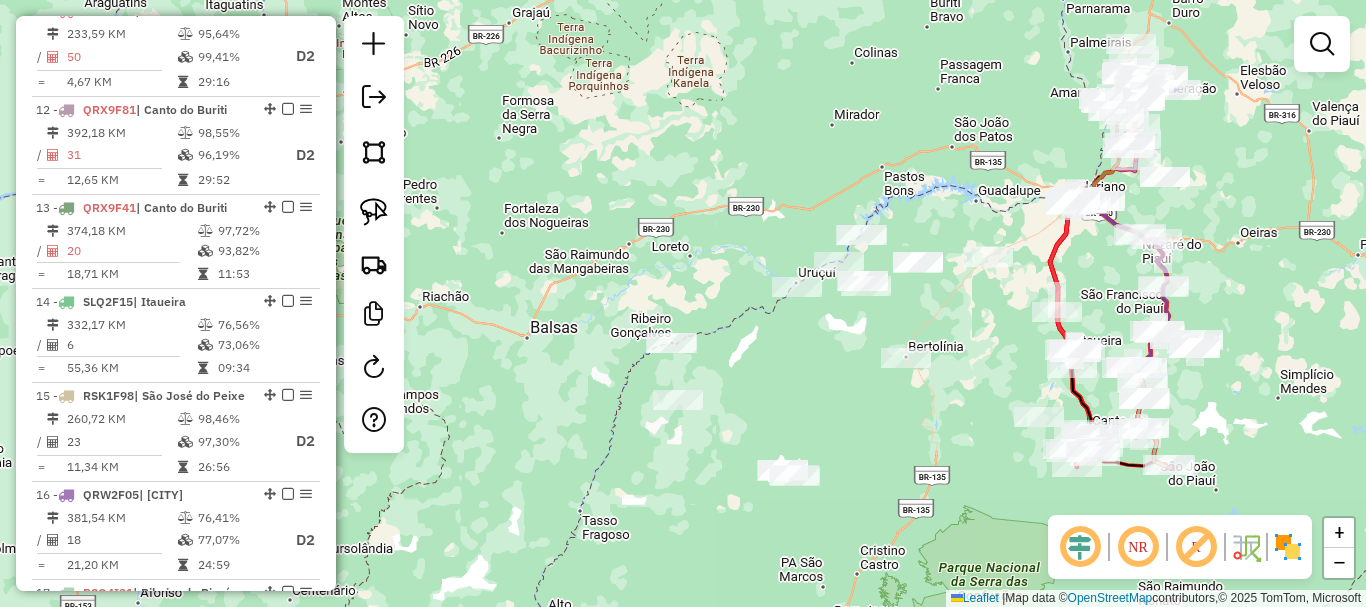 drag, startPoint x: 940, startPoint y: 295, endPoint x: 840, endPoint y: 458, distance: 191.23022 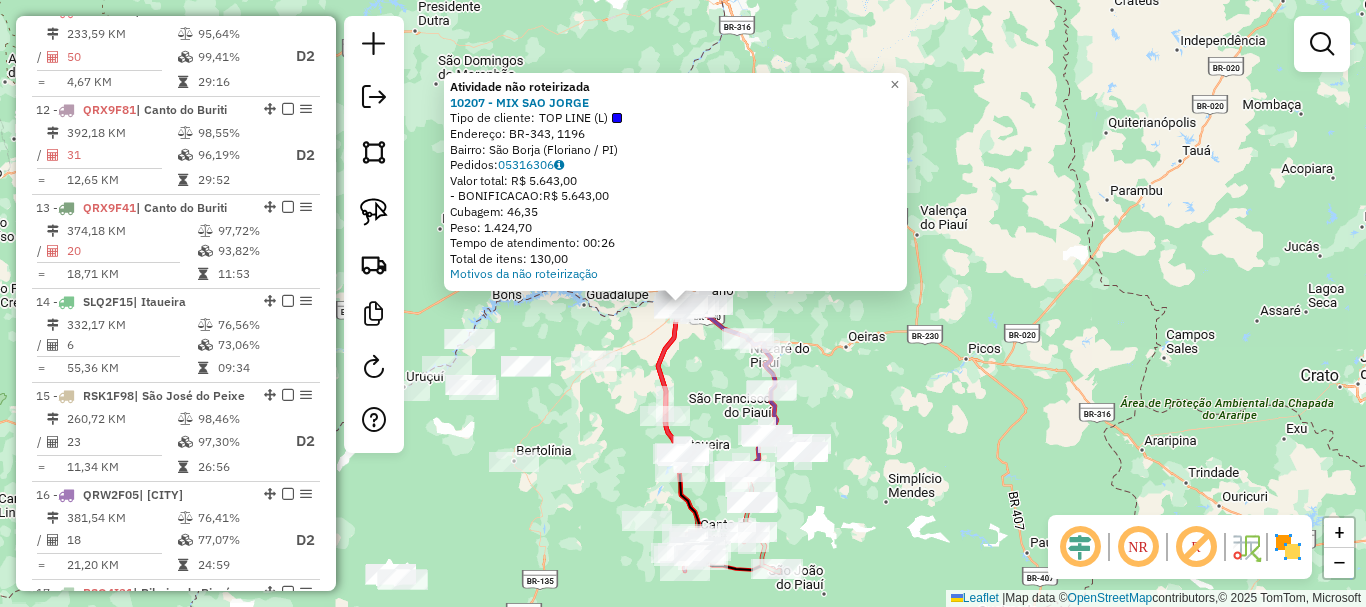 click on "Atividade não roteirizada 10207 - MIX SAO JORGE  Tipo de cliente:   TOP LINE (L)   Endereço: BR-343, 1196   Bairro: São Borja (Floriano / PI)   Pedidos:  05316306   Valor total: R$ 5.643,00   - BONIFICACAO:  R$ 5.643,00   Cubagem: 46,35   Peso: 1.424,70   Tempo de atendimento: 00:26   Total de itens: 130,00  Motivos da não roteirização × Janela de atendimento Grade de atendimento Capacidade Transportadoras Veículos Cliente Pedidos  Rotas Selecione os dias de semana para filtrar as janelas de atendimento  Seg   Ter   Qua   Qui   Sex   Sáb   Dom  Informe o período da janela de atendimento: De: Até:  Filtrar exatamente a janela do cliente  Considerar janela de atendimento padrão  Selecione os dias de semana para filtrar as grades de atendimento  Seg   Ter   Qua   Qui   Sex   Sáb   Dom   Considerar clientes sem dia de atendimento cadastrado  Clientes fora do dia de atendimento selecionado Filtrar as atividades entre os valores definidos abaixo:  Peso mínimo:   Peso máximo:   Cubagem mínima:   De:" 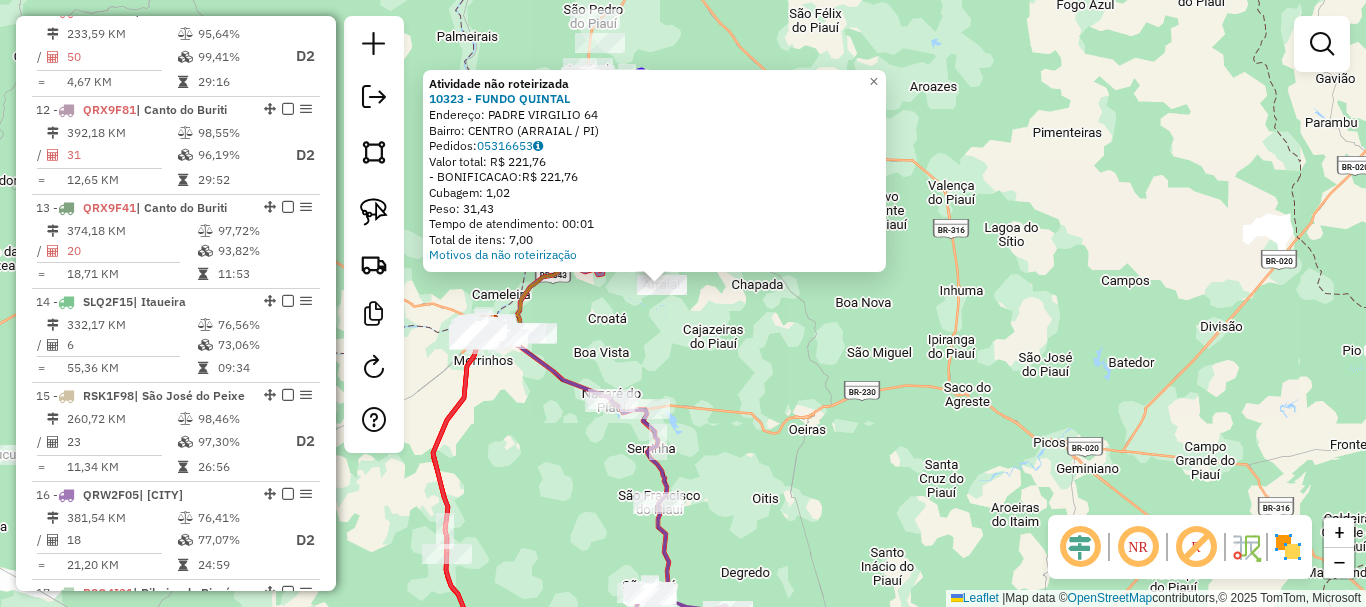 click on "Atividade não roteirizada 10323 - FUNDO QUINTAL  Endereço:  PADRE VIRGILIO 64   Bairro: CENTRO (ARRAIAL / PI)   Pedidos:  05316653   Valor total: R$ 221,76   - BONIFICACAO:  R$ 221,76   Cubagem: 1,02   Peso: 31,43   Tempo de atendimento: 00:01   Total de itens: 7,00  Motivos da não roteirização × Janela de atendimento Grade de atendimento Capacidade Transportadoras Veículos Cliente Pedidos  Rotas Selecione os dias de semana para filtrar as janelas de atendimento  Seg   Ter   Qua   Qui   Sex   Sáb   Dom  Informe o período da janela de atendimento: De: Até:  Filtrar exatamente a janela do cliente  Considerar janela de atendimento padrão  Selecione os dias de semana para filtrar as grades de atendimento  Seg   Ter   Qua   Qui   Sex   Sáb   Dom   Considerar clientes sem dia de atendimento cadastrado  Clientes fora do dia de atendimento selecionado Filtrar as atividades entre os valores definidos abaixo:  Peso mínimo:   Peso máximo:   Cubagem mínima:   Cubagem máxima:   De:   Até:   De:   Até:  +" 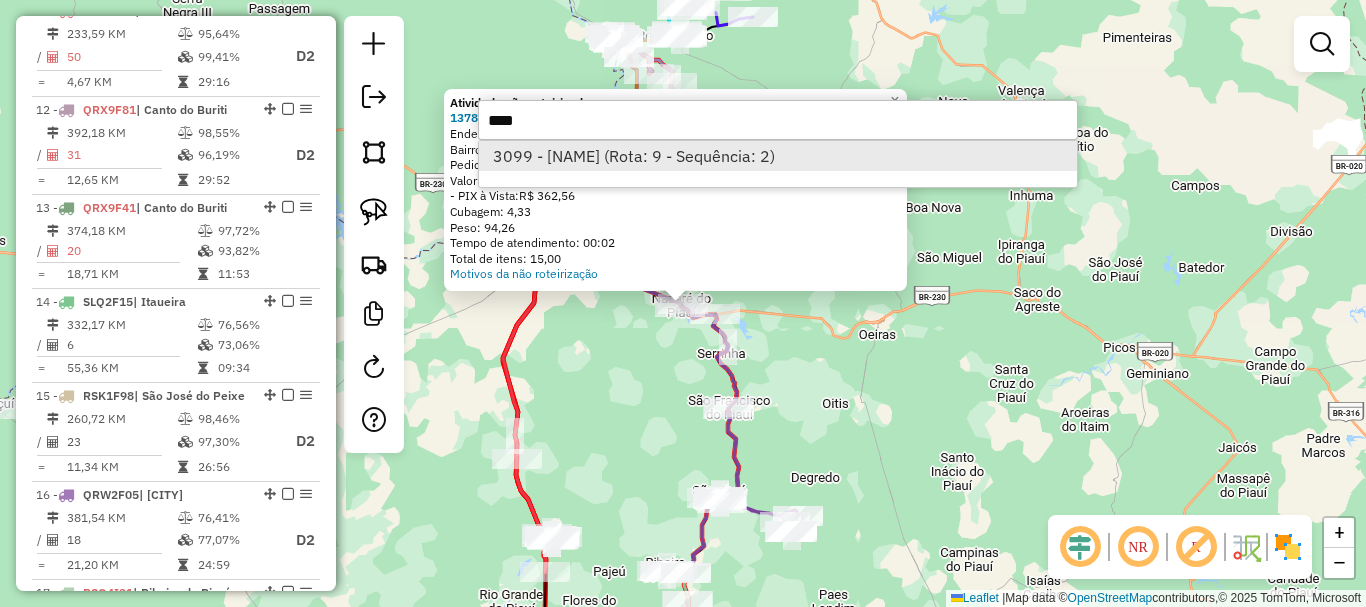 type on "****" 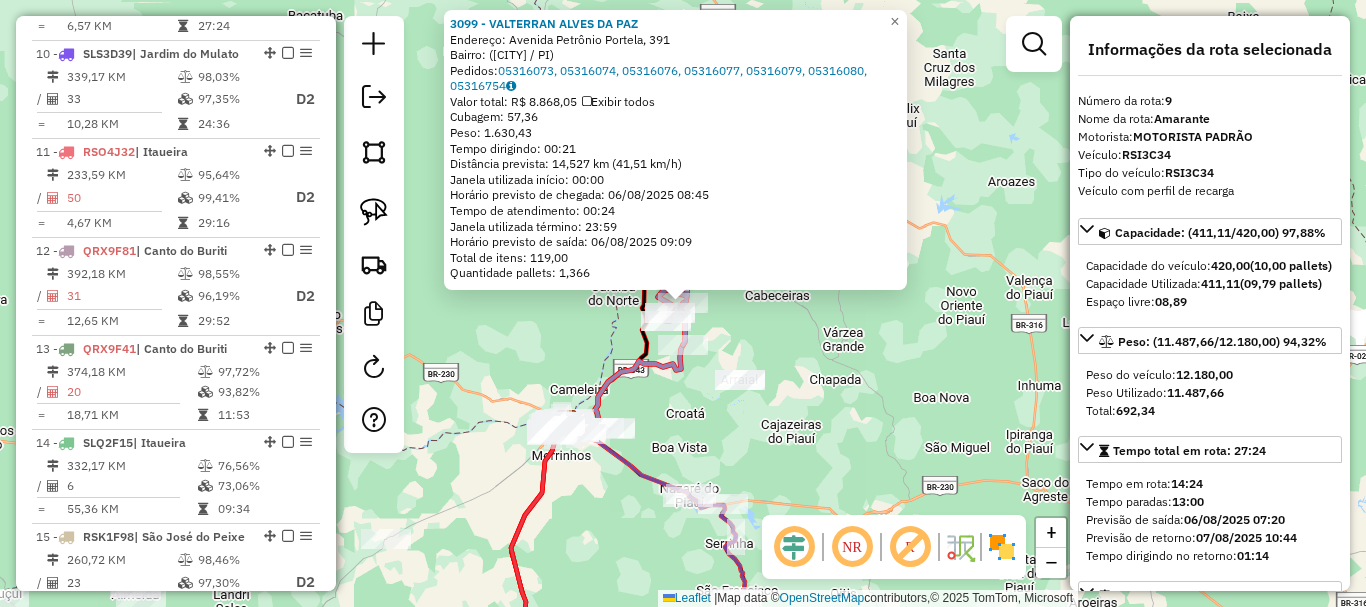 scroll, scrollTop: 1580, scrollLeft: 0, axis: vertical 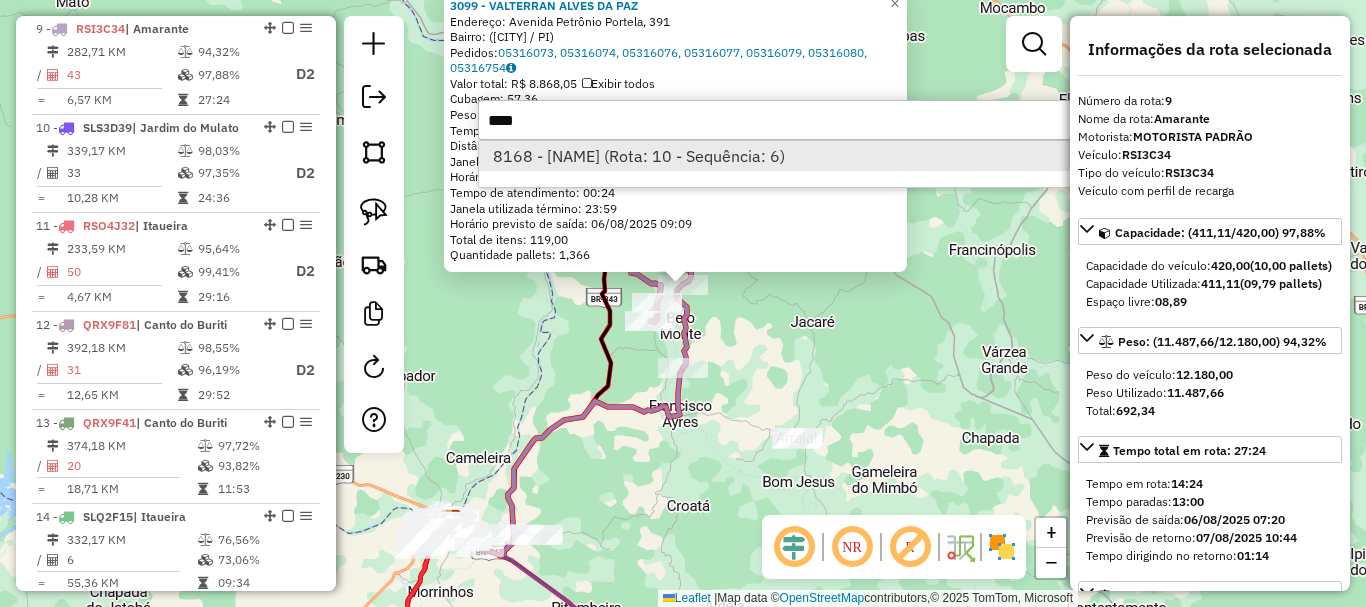 type on "****" 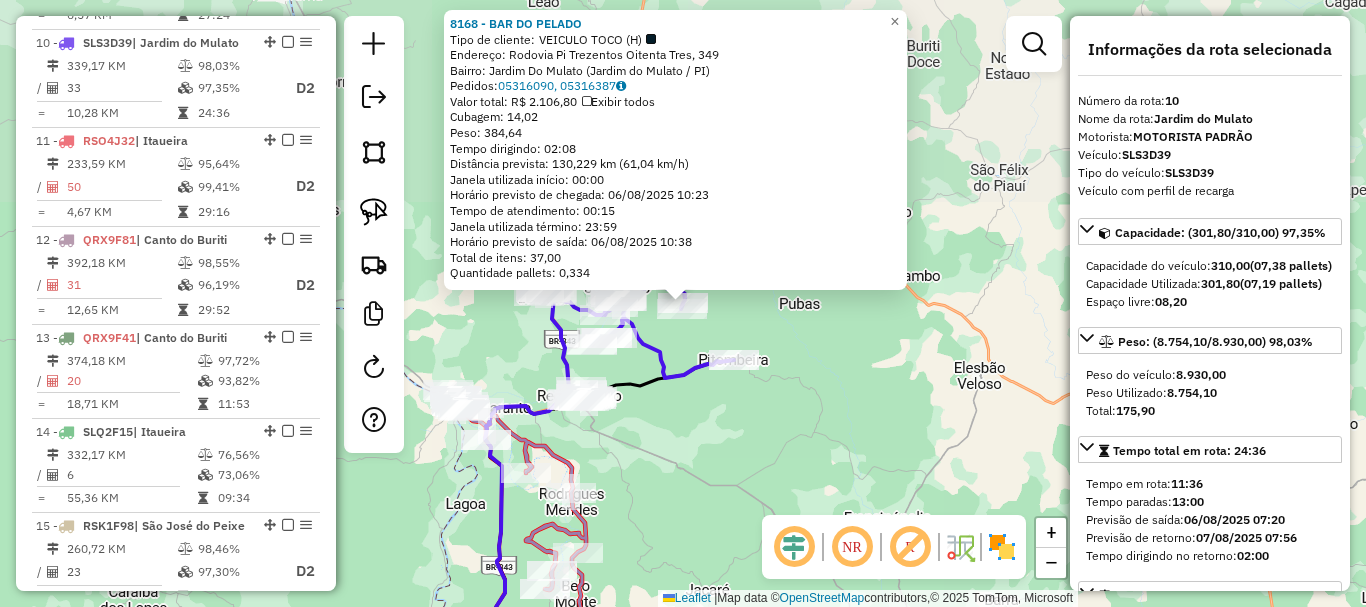 scroll, scrollTop: 1679, scrollLeft: 0, axis: vertical 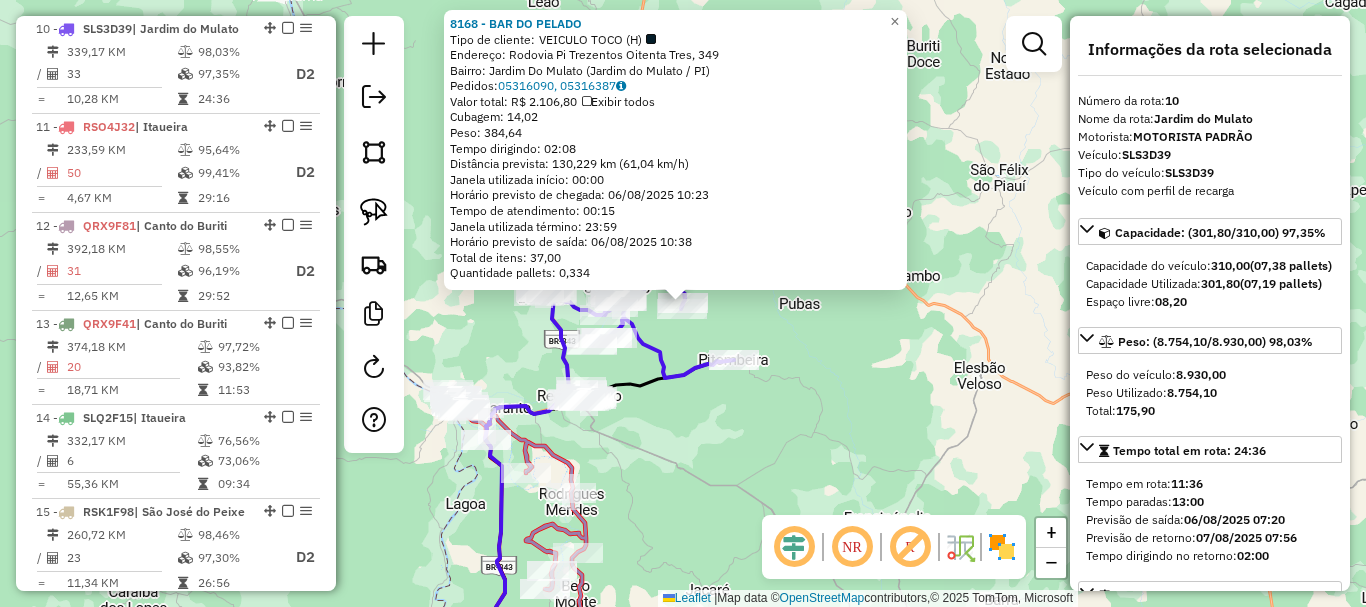 click on "8168 - BAR DO PELADO  Tipo de cliente:   VEICULO TOCO (H)   Endereço: Rodovia Pi Trezentos Oitenta Tres, 349   Bairro: Jardim Do Mulato (Jardim do Mulato / PI)   Pedidos:  05316090, 05316387   Valor total: R$ 2.106,80   Exibir todos   Cubagem: 14,02  Peso: 384,64  Tempo dirigindo: 02:08   Distância prevista: 130,229 km (61,04 km/h)   Janela utilizada início: 00:00   Horário previsto de chegada: 06/08/2025 10:23   Tempo de atendimento: 00:15   Janela utilizada término: 23:59   Horário previsto de saída: 06/08/2025 10:38   Total de itens: 37,00   Quantidade pallets: 0,334  × Janela de atendimento Grade de atendimento Capacidade Transportadoras Veículos Cliente Pedidos  Rotas Selecione os dias de semana para filtrar as janelas de atendimento  Seg   Ter   Qua   Qui   Sex   Sáb   Dom  Informe o período da janela de atendimento: De: Até:  Filtrar exatamente a janela do cliente  Considerar janela de atendimento padrão  Selecione os dias de semana para filtrar as grades de atendimento  Seg   Ter   Qua  +" 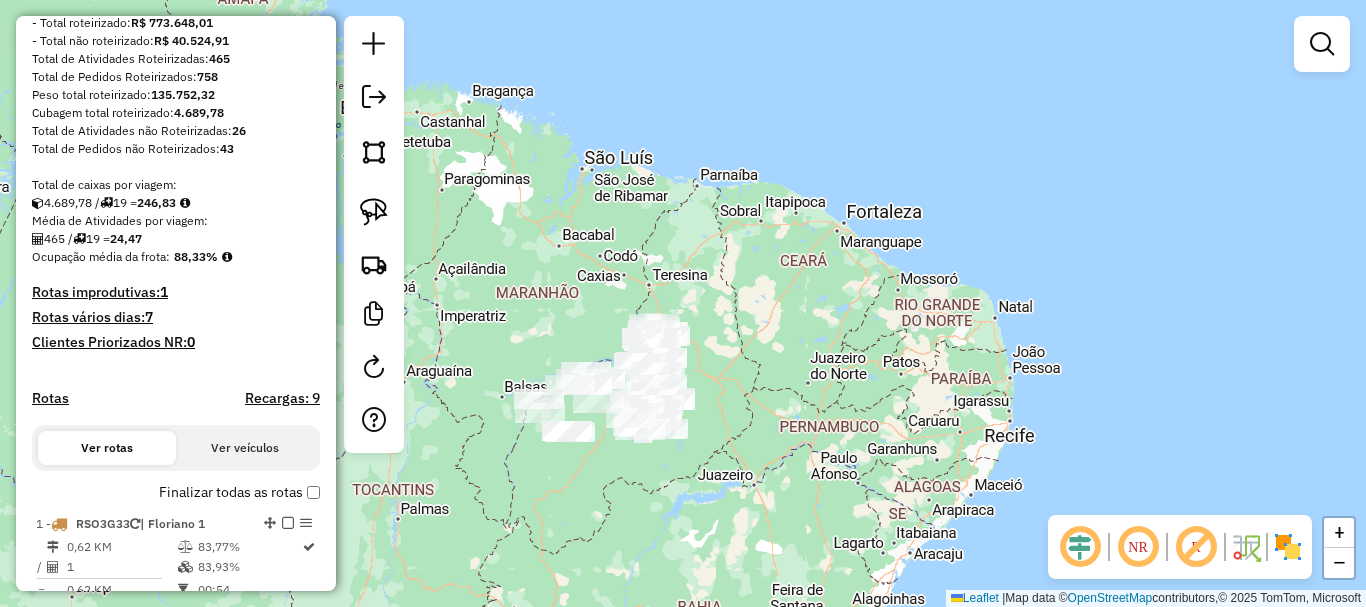 scroll, scrollTop: 0, scrollLeft: 0, axis: both 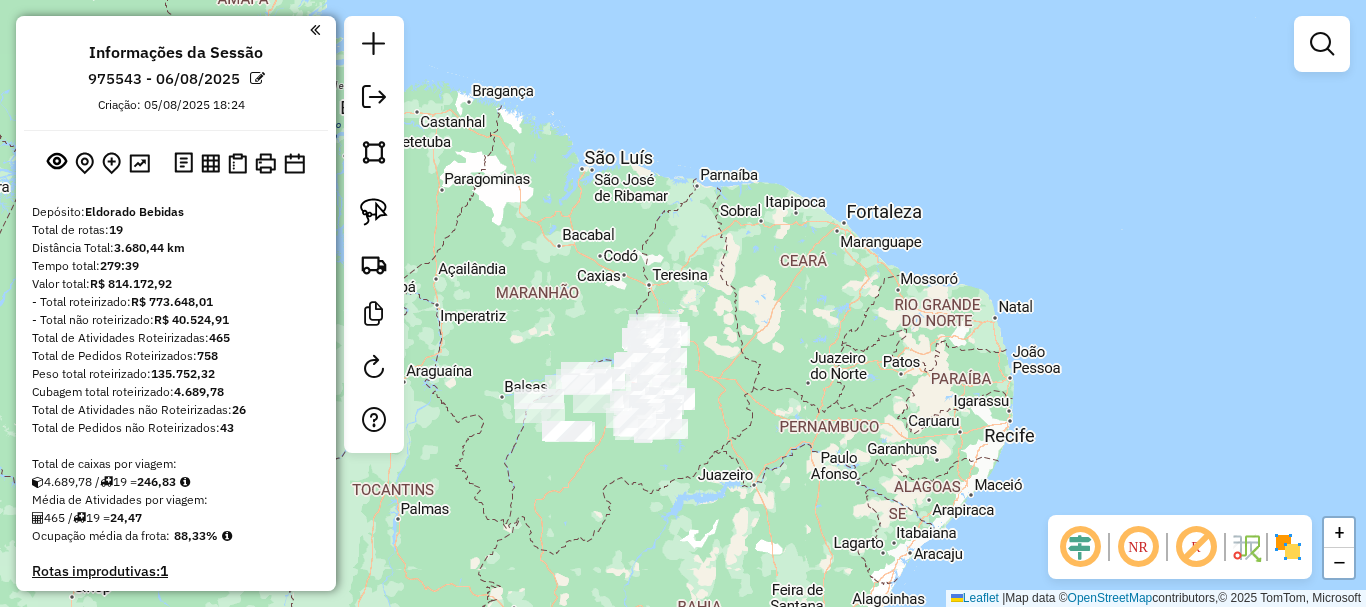 drag, startPoint x: 240, startPoint y: 303, endPoint x: 115, endPoint y: 293, distance: 125.39936 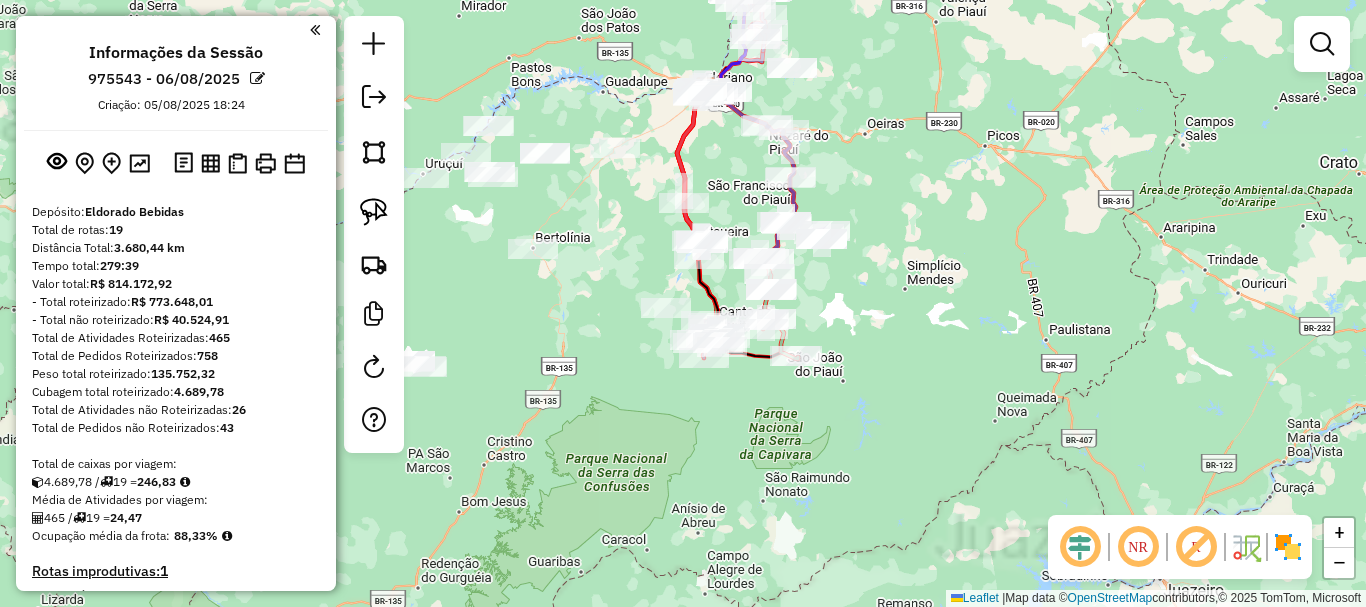 click on "Janela de atendimento Grade de atendimento Capacidade Transportadoras Veículos Cliente Pedidos  Rotas Selecione os dias de semana para filtrar as janelas de atendimento  Seg   Ter   Qua   Qui   Sex   Sáb   Dom  Informe o período da janela de atendimento: De: Até:  Filtrar exatamente a janela do cliente  Considerar janela de atendimento padrão  Selecione os dias de semana para filtrar as grades de atendimento  Seg   Ter   Qua   Qui   Sex   Sáb   Dom   Considerar clientes sem dia de atendimento cadastrado  Clientes fora do dia de atendimento selecionado Filtrar as atividades entre os valores definidos abaixo:  Peso mínimo:   Peso máximo:   Cubagem mínima:   Cubagem máxima:   De:   Até:  Filtrar as atividades entre o tempo de atendimento definido abaixo:  De:   Até:   Considerar capacidade total dos clientes não roteirizados Transportadora: Selecione um ou mais itens Tipo de veículo: Selecione um ou mais itens Veículo: Selecione um ou mais itens Motorista: Selecione um ou mais itens Nome: Rótulo:" 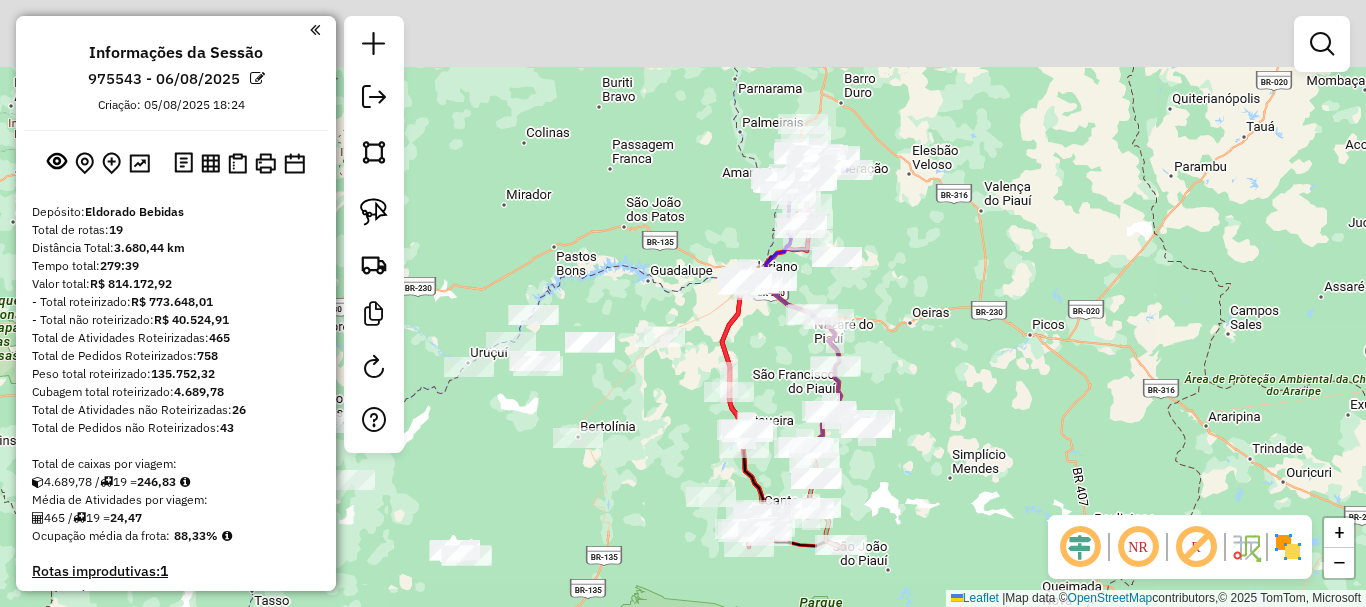 drag, startPoint x: 892, startPoint y: 465, endPoint x: 910, endPoint y: 519, distance: 56.920998 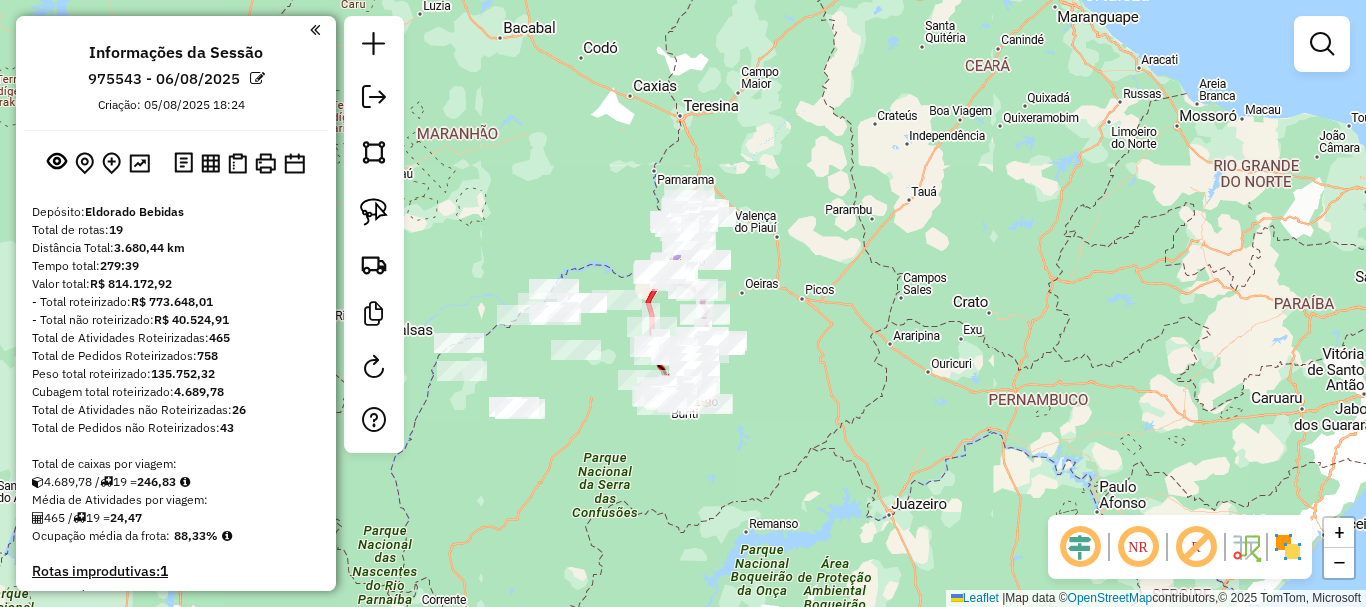 click on "Rota 11 - Placa RSO4J32  10653 - Restaurante TOP 10 Rota 17 - Placa RSO4I31  13596 - TRALLER  DO ROBENY Rota 17 - Placa RSO4I31  12283 - BAR DO WESLEY Rota 16 - Placa QRW2F05  13550 - FE DISTRIBUIDORA DE Janela de atendimento Grade de atendimento Capacidade Transportadoras Veículos Cliente Pedidos  Rotas Selecione os dias de semana para filtrar as janelas de atendimento  Seg   Ter   Qua   Qui   Sex   Sáb   Dom  Informe o período da janela de atendimento: De: Até:  Filtrar exatamente a janela do cliente  Considerar janela de atendimento padrão  Selecione os dias de semana para filtrar as grades de atendimento  Seg   Ter   Qua   Qui   Sex   Sáb   Dom   Considerar clientes sem dia de atendimento cadastrado  Clientes fora do dia de atendimento selecionado Filtrar as atividades entre os valores definidos abaixo:  Peso mínimo:   Peso máximo:   Cubagem mínima:   Cubagem máxima:   De:   Até:  Filtrar as atividades entre o tempo de atendimento definido abaixo:  De:   Até:  Transportadora: Tipo de veículo:" 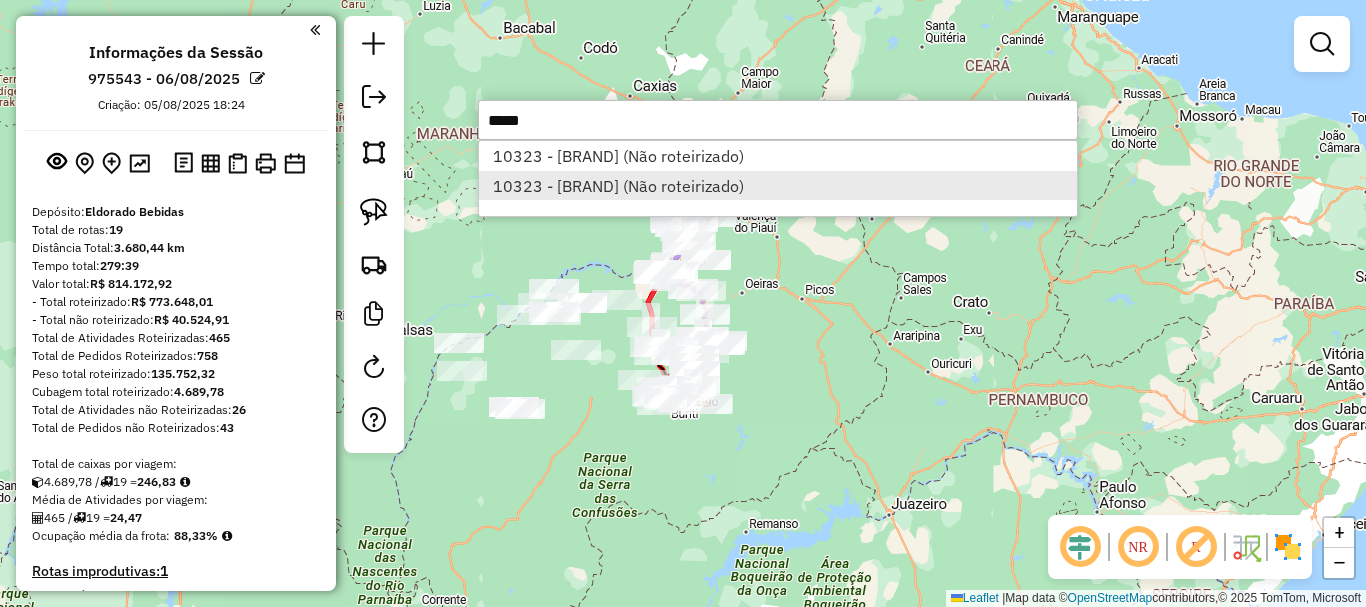 type on "*****" 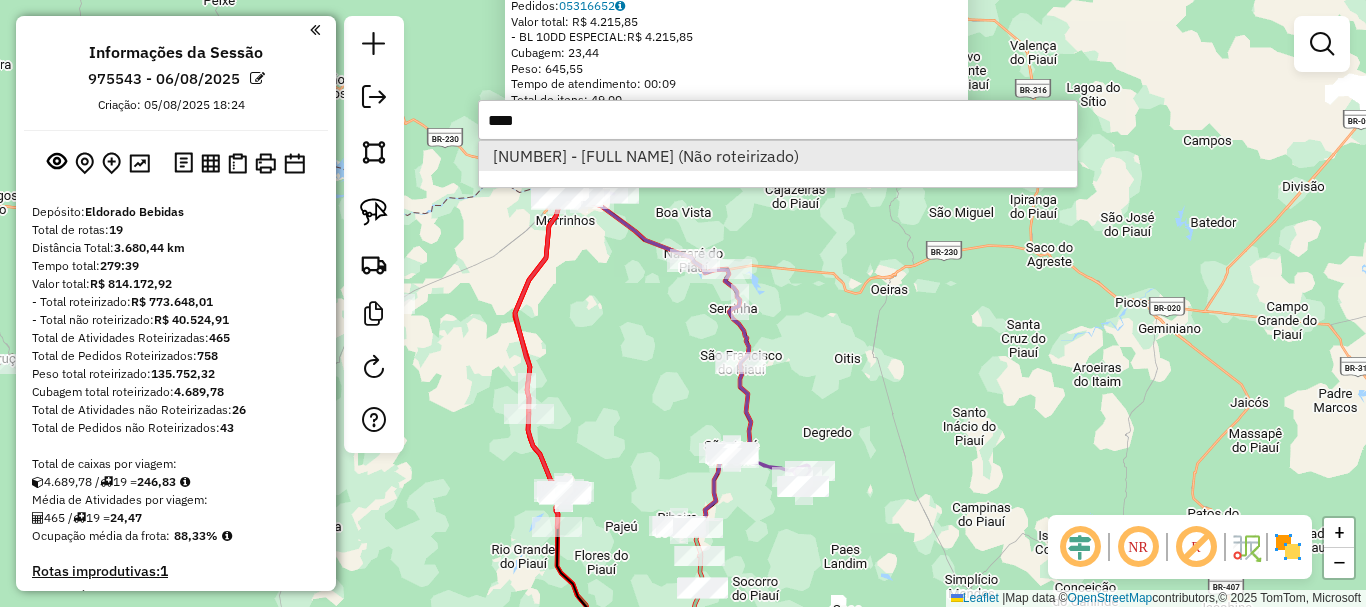 type on "****" 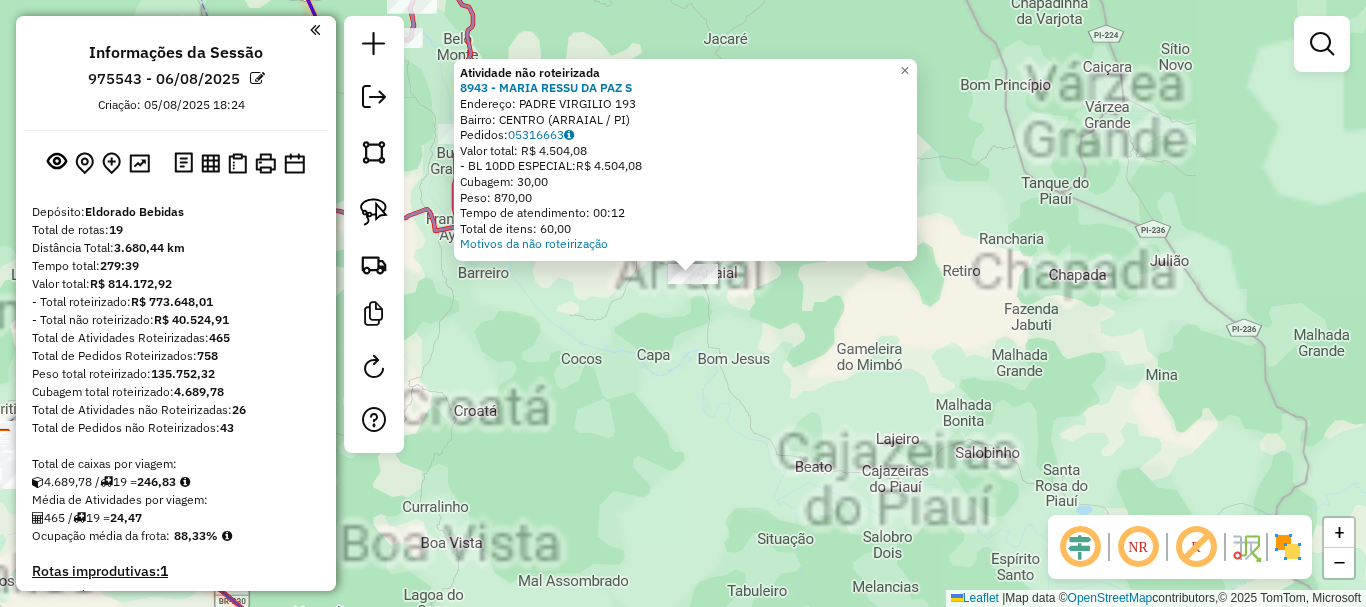 click on "Atividade não roteirizada 8943 - MARIA RESSU DA PAZ S  Endereço:  PADRE VIRGILIO 193   Bairro: CENTRO (ARRAIAL / PI)   Pedidos:  05316663   Valor total: R$ 4.504,08   - BL 10DD ESPECIAL:  R$ 4.504,08   Cubagem: 30,00   Peso: 870,00   Tempo de atendimento: 00:12   Total de itens: 60,00  Motivos da não roteirização × Janela de atendimento Grade de atendimento Capacidade Transportadoras Veículos Cliente Pedidos  Rotas Selecione os dias de semana para filtrar as janelas de atendimento  Seg   Ter   Qua   Qui   Sex   Sáb   Dom  Informe o período da janela de atendimento: De: Até:  Filtrar exatamente a janela do cliente  Considerar janela de atendimento padrão  Selecione os dias de semana para filtrar as grades de atendimento  Seg   Ter   Qua   Qui   Sex   Sáb   Dom   Considerar clientes sem dia de atendimento cadastrado  Clientes fora do dia de atendimento selecionado Filtrar as atividades entre os valores definidos abaixo:  Peso mínimo:   Peso máximo:   Cubagem mínima:   Cubagem máxima:   De:  De:" 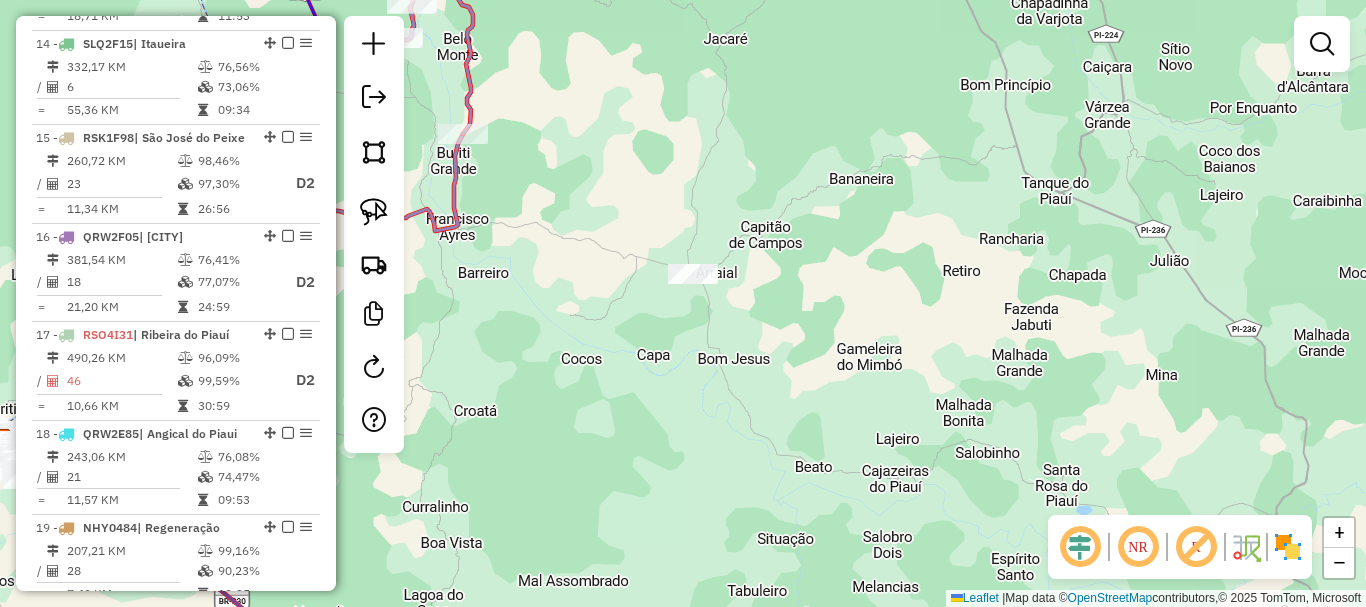 scroll, scrollTop: 2200, scrollLeft: 0, axis: vertical 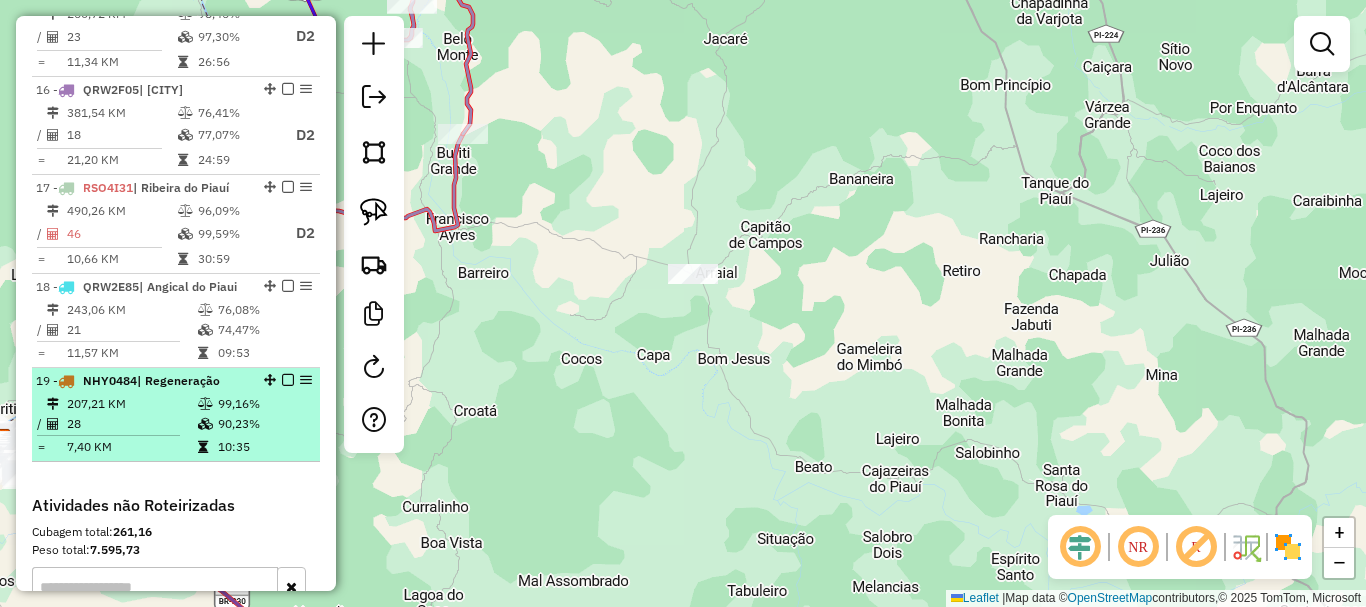 click on "207,21 KM" at bounding box center (131, 404) 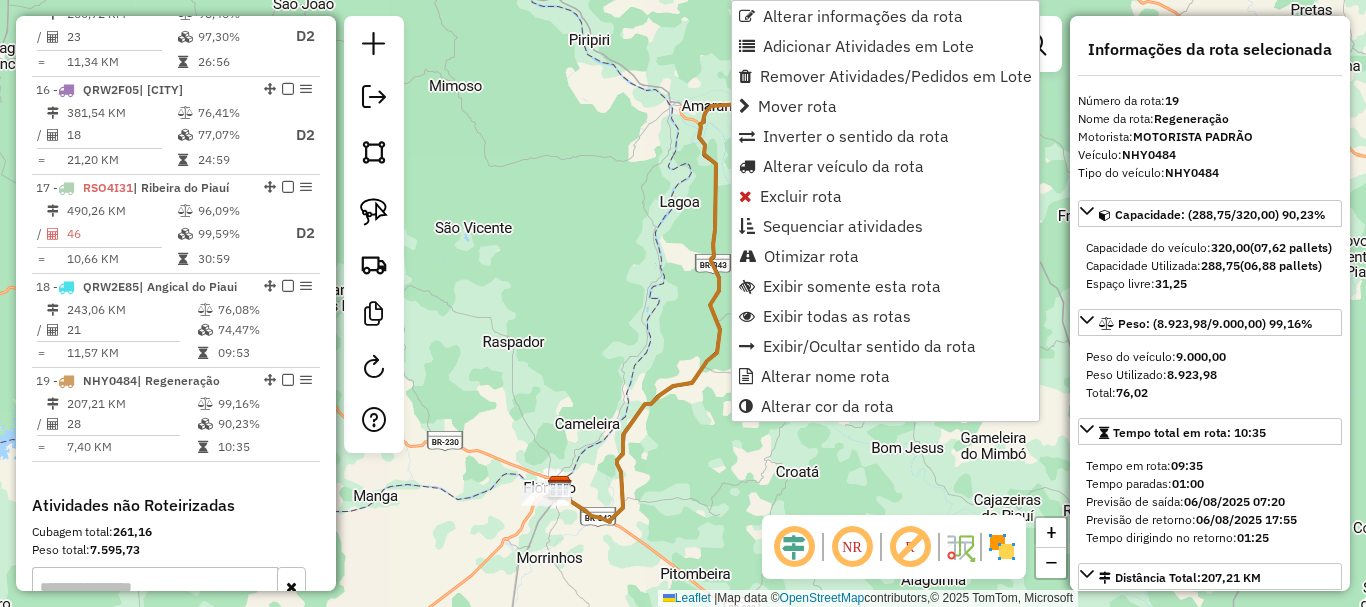 scroll, scrollTop: 2519, scrollLeft: 0, axis: vertical 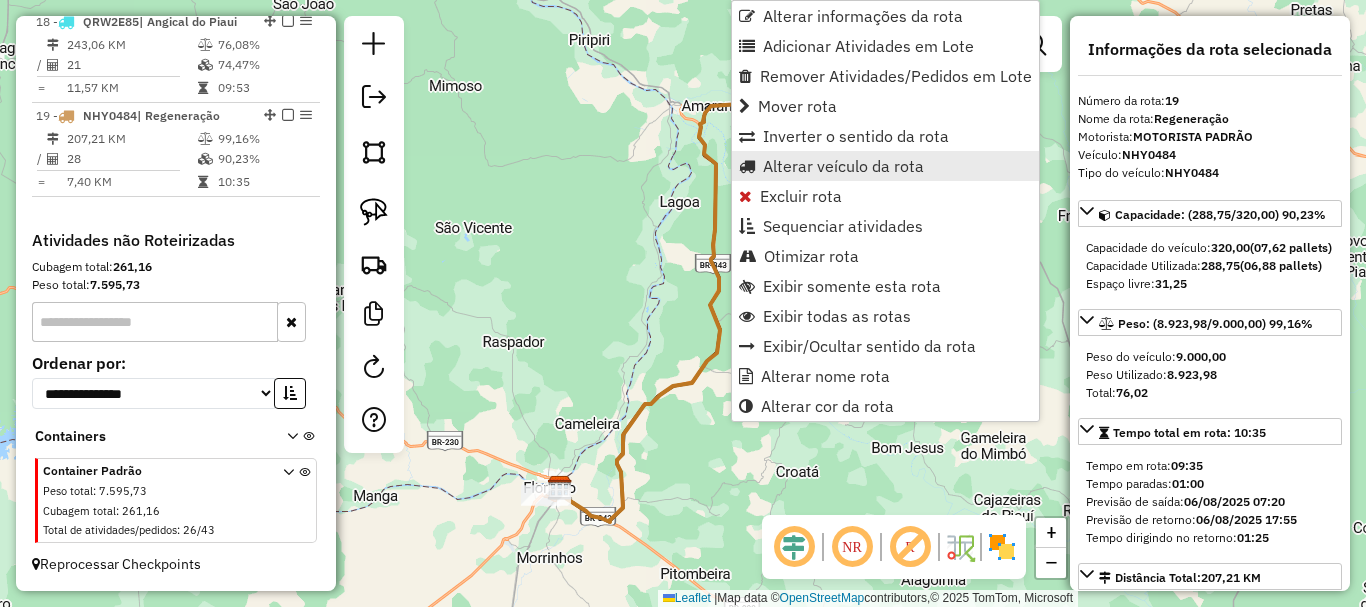 click on "Alterar veículo da rota" at bounding box center (843, 166) 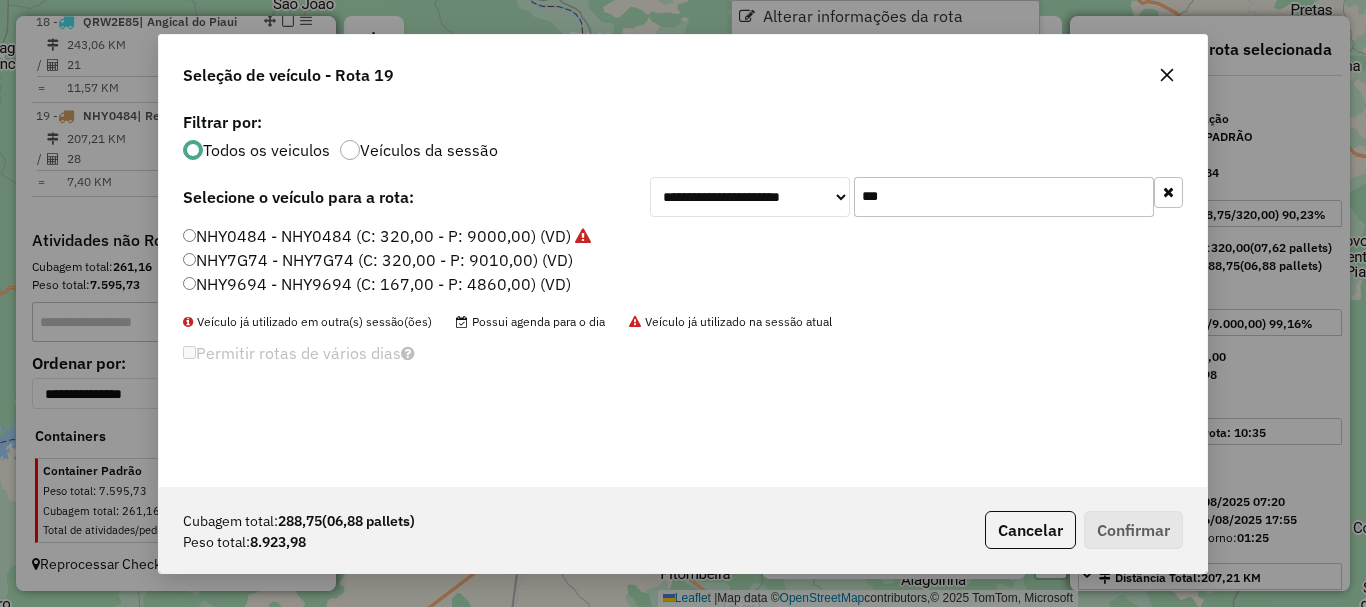 scroll, scrollTop: 11, scrollLeft: 6, axis: both 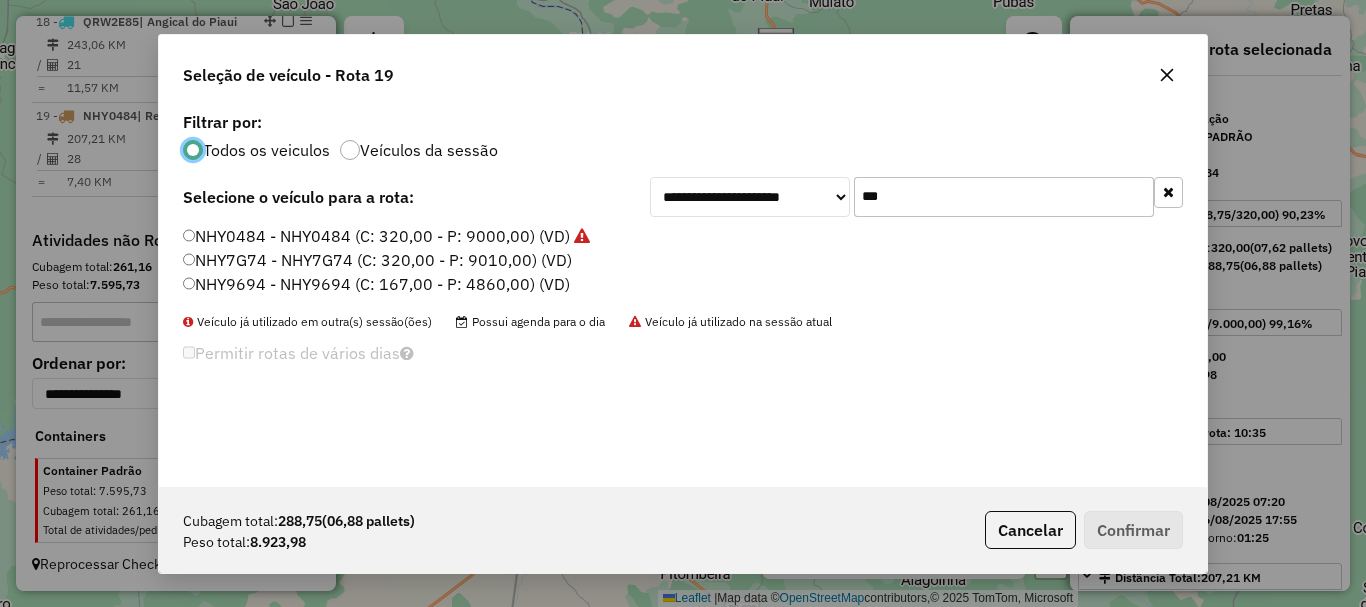 click on "***" 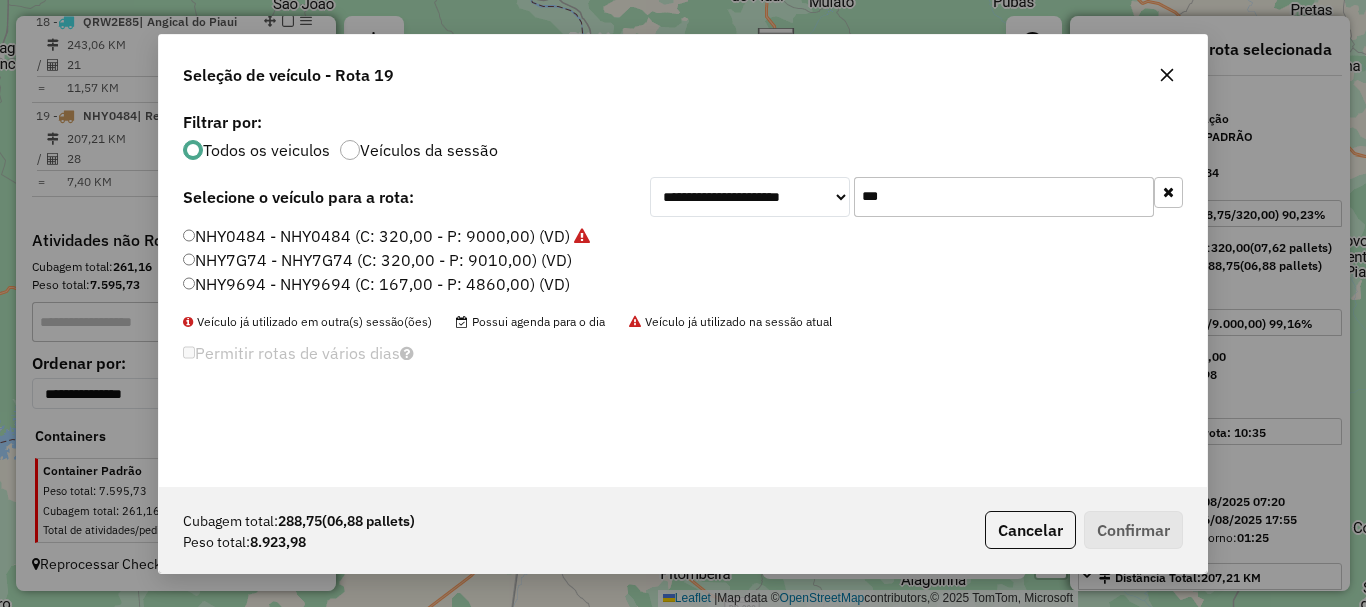 click on "***" 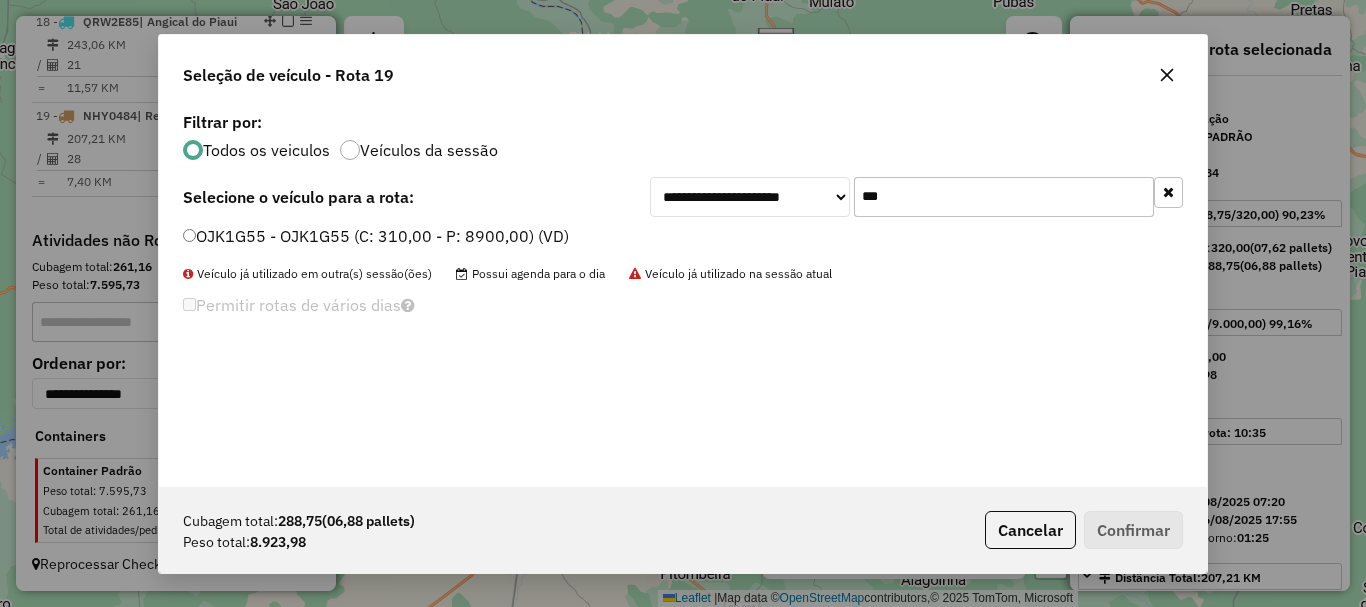 type on "***" 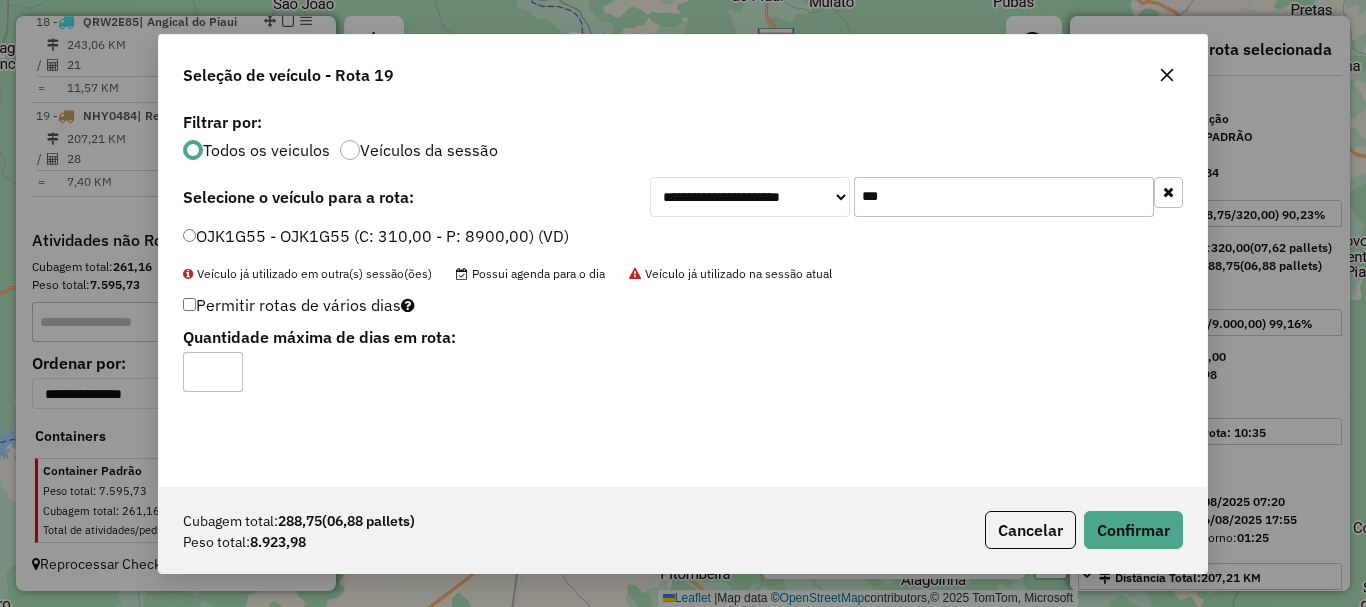 click on "Permitir rotas de vários dias" 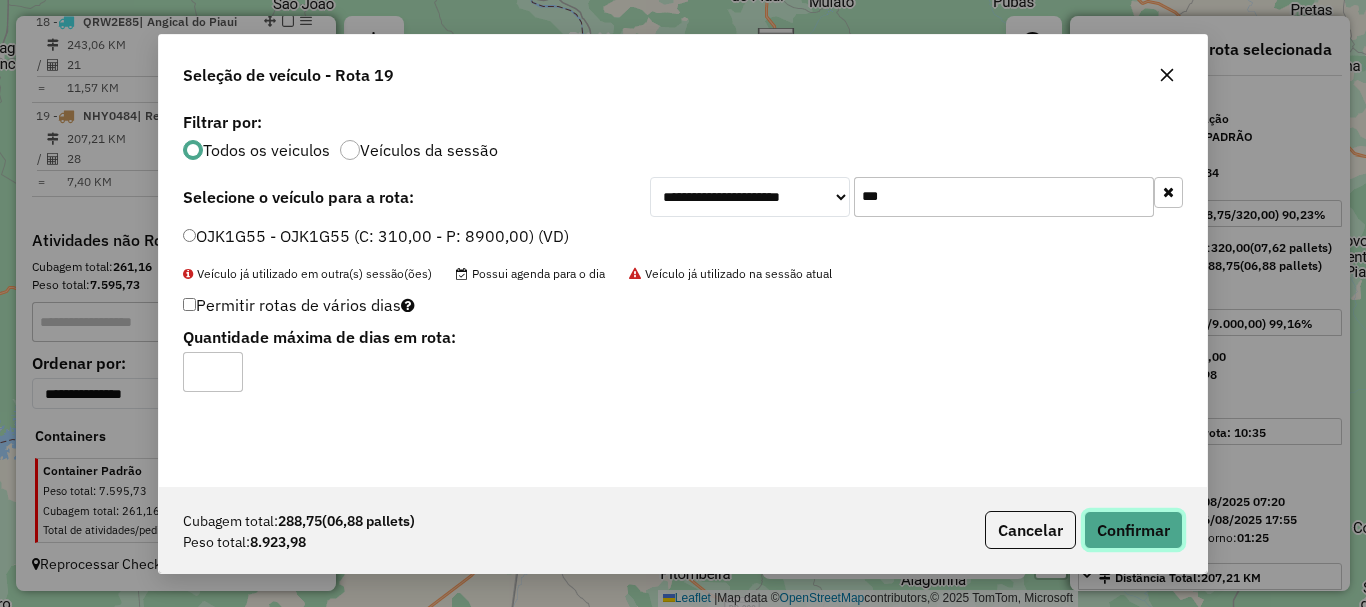 click on "Confirmar" 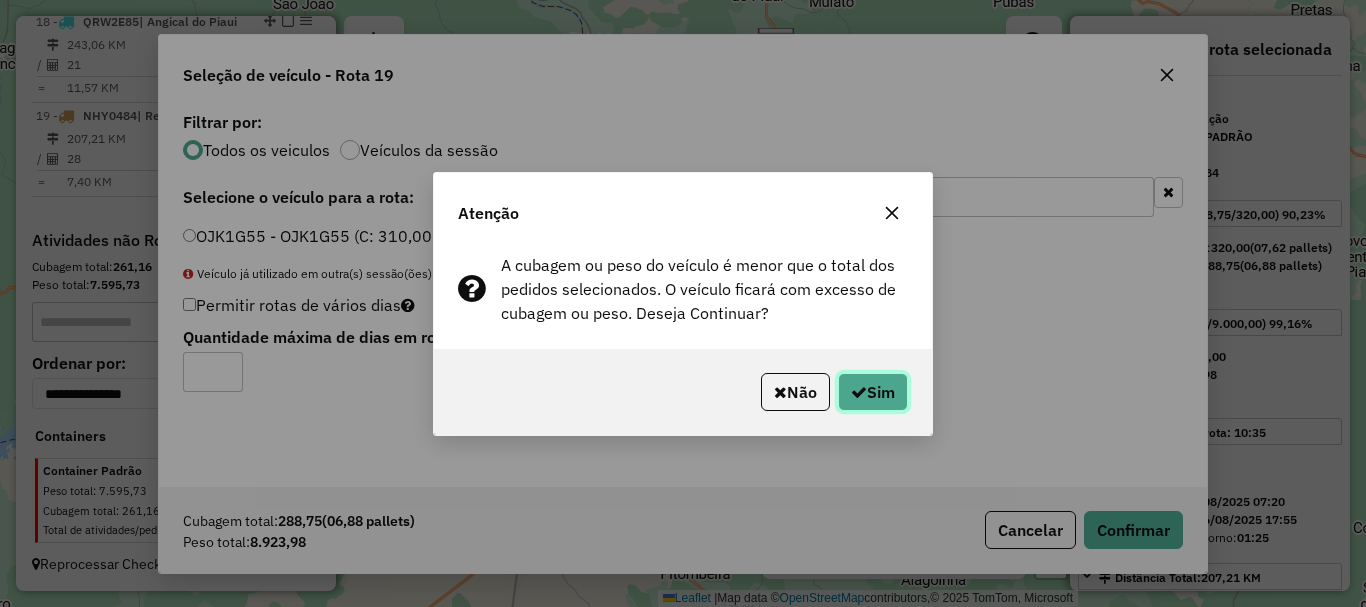 click on "Sim" 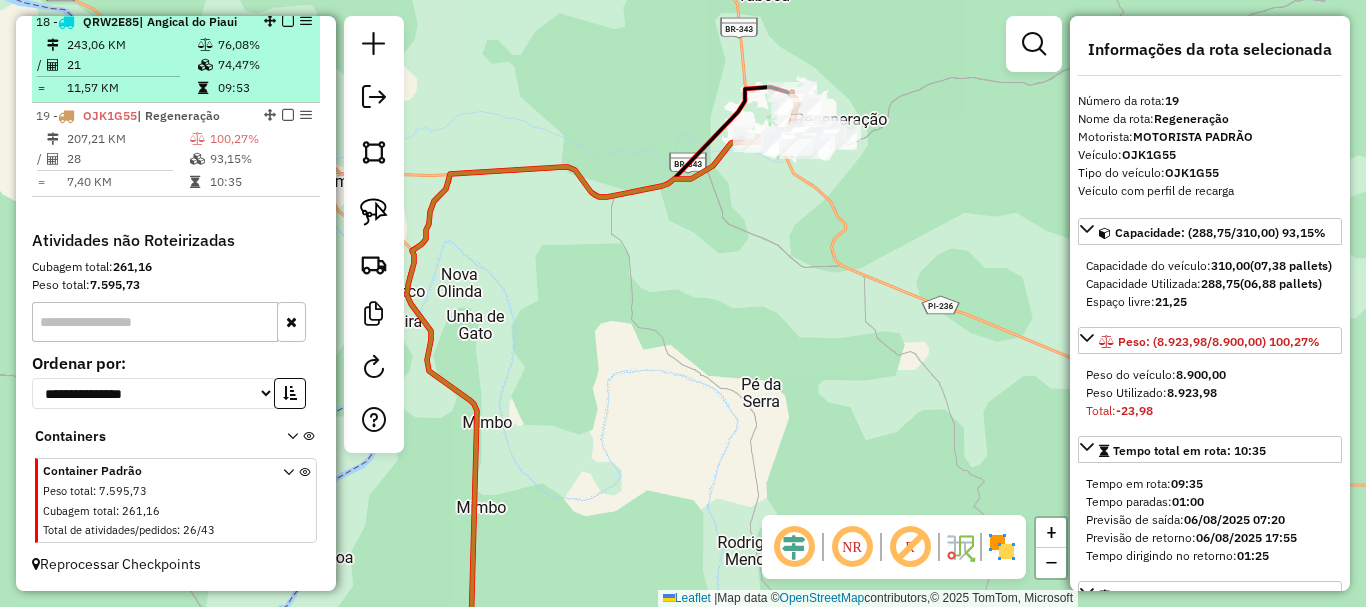 scroll, scrollTop: 2519, scrollLeft: 0, axis: vertical 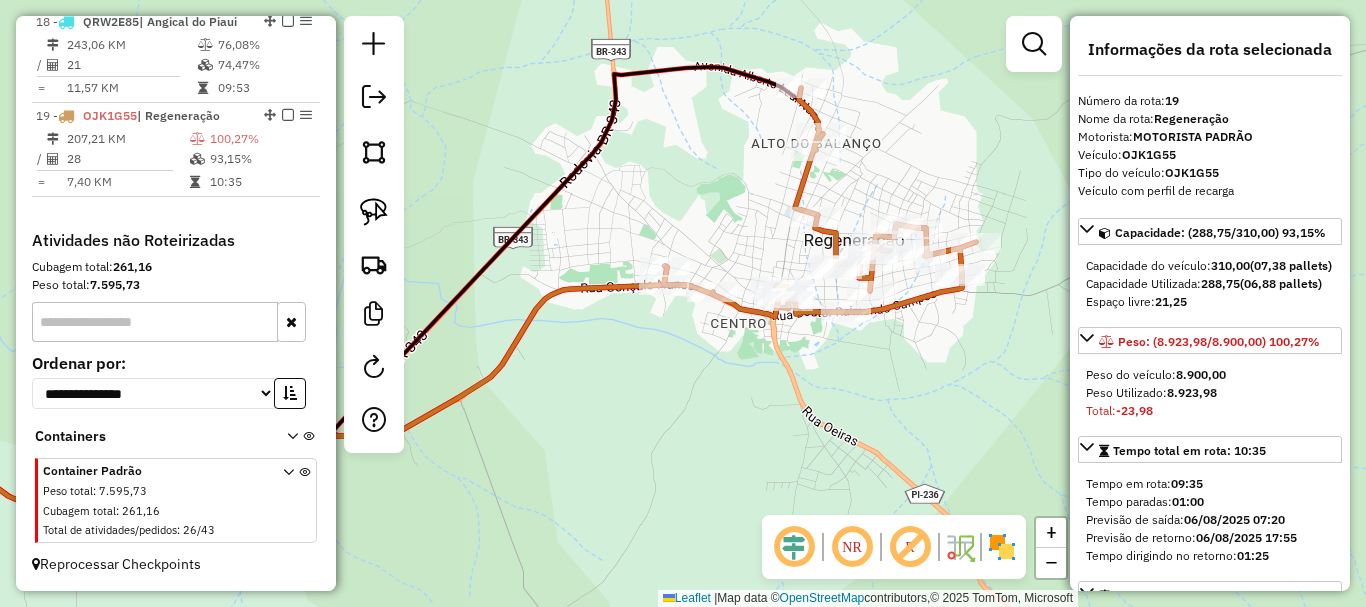 drag, startPoint x: 804, startPoint y: 109, endPoint x: 761, endPoint y: 215, distance: 114.38969 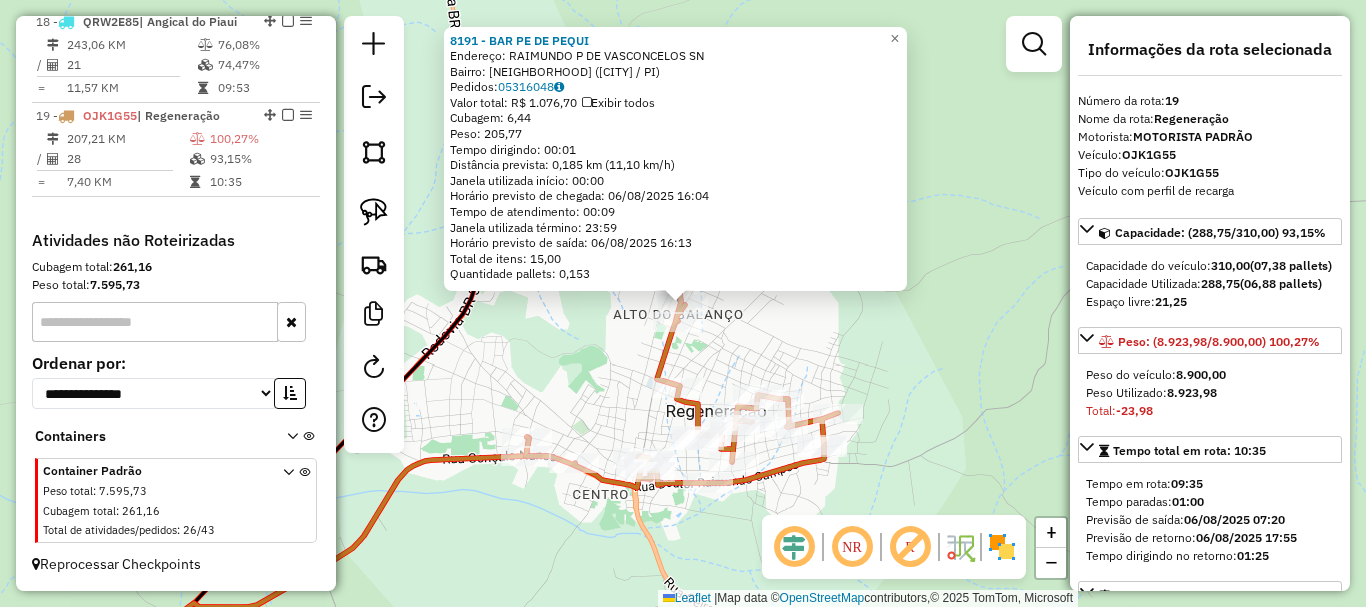 click on "8191 - BAR PE DE PEQUI  Endereço:  RAIMUNDO P DE VASCONCELOS SN   Bairro: ALTO BALANCO (REGENERACAO / PI)   Pedidos:  05316048   Valor total: R$ 1.076,70   Exibir todos   Cubagem: 6,44  Peso: 205,77  Tempo dirigindo: 00:01   Distância prevista: 0,185 km (11,10 km/h)   Janela utilizada início: 00:00   Horário previsto de chegada: 06/08/2025 16:04   Tempo de atendimento: 00:09   Janela utilizada término: 23:59   Horário previsto de saída: 06/08/2025 16:13   Total de itens: 15,00   Quantidade pallets: 0,153  × Janela de atendimento Grade de atendimento Capacidade Transportadoras Veículos Cliente Pedidos  Rotas Selecione os dias de semana para filtrar as janelas de atendimento  Seg   Ter   Qua   Qui   Sex   Sáb   Dom  Informe o período da janela de atendimento: De: Até:  Filtrar exatamente a janela do cliente  Considerar janela de atendimento padrão  Selecione os dias de semana para filtrar as grades de atendimento  Seg   Ter   Qua   Qui   Sex   Sáb   Dom   Peso mínimo:   Peso máximo:   De:   De:" 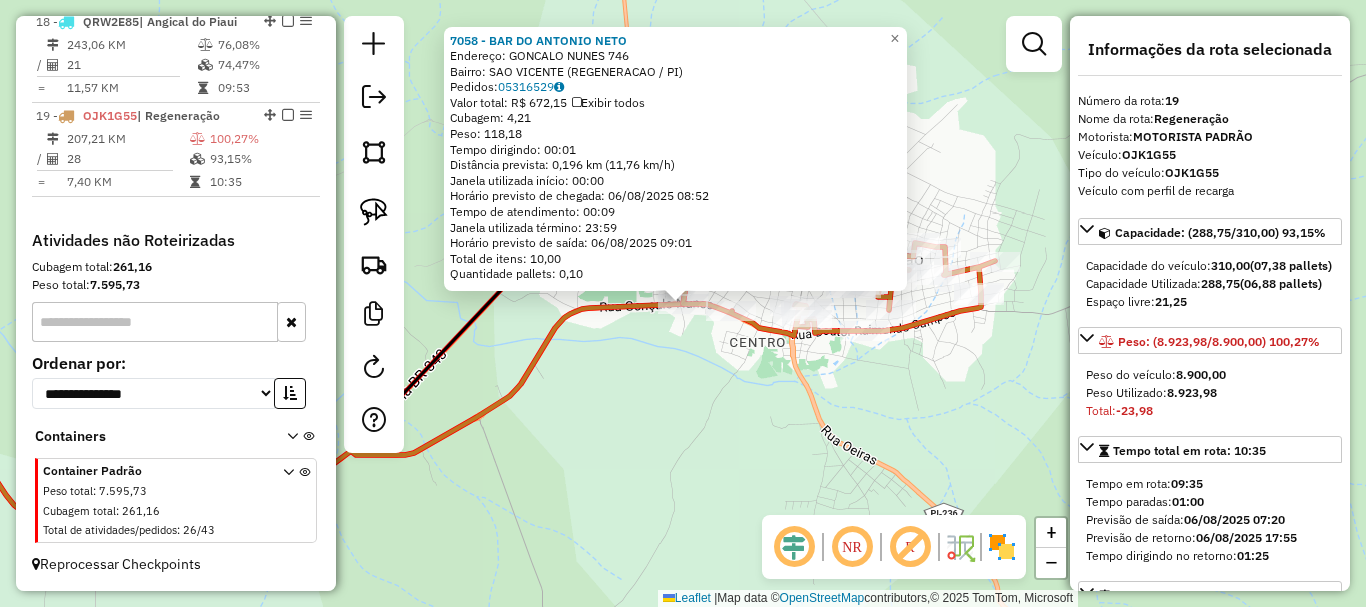 click on "7058 - BAR DO ANTONIO NETO  Endereço:  GONCALO NUNES 746   Bairro: SAO VICENTE (REGENERACAO / PI)   Pedidos:  05316529   Valor total: R$ 672,15   Exibir todos   Cubagem: 4,21  Peso: 118,18  Tempo dirigindo: 00:01   Distância prevista: 0,196 km (11,76 km/h)   Janela utilizada início: 00:00   Horário previsto de chegada: 06/08/2025 08:52   Tempo de atendimento: 00:09   Janela utilizada término: 23:59   Horário previsto de saída: 06/08/2025 09:01   Total de itens: 10,00   Quantidade pallets: 0,10  × Janela de atendimento Grade de atendimento Capacidade Transportadoras Veículos Cliente Pedidos  Rotas Selecione os dias de semana para filtrar as janelas de atendimento  Seg   Ter   Qua   Qui   Sex   Sáb   Dom  Informe o período da janela de atendimento: De: Até:  Filtrar exatamente a janela do cliente  Considerar janela de atendimento padrão  Selecione os dias de semana para filtrar as grades de atendimento  Seg   Ter   Qua   Qui   Sex   Sáb   Dom   Considerar clientes sem dia de atendimento cadastrado" 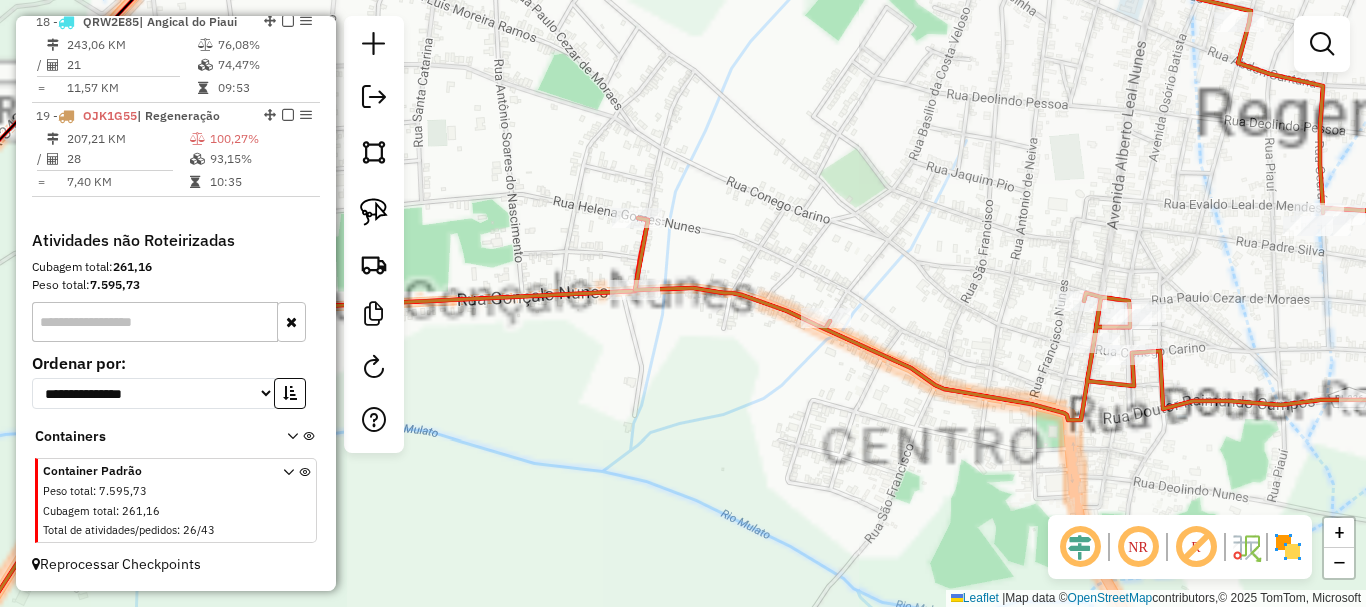click on "Janela de atendimento Grade de atendimento Capacidade Transportadoras Veículos Cliente Pedidos  Rotas Selecione os dias de semana para filtrar as janelas de atendimento  Seg   Ter   Qua   Qui   Sex   Sáb   Dom  Informe o período da janela de atendimento: De: Até:  Filtrar exatamente a janela do cliente  Considerar janela de atendimento padrão  Selecione os dias de semana para filtrar as grades de atendimento  Seg   Ter   Qua   Qui   Sex   Sáb   Dom   Considerar clientes sem dia de atendimento cadastrado  Clientes fora do dia de atendimento selecionado Filtrar as atividades entre os valores definidos abaixo:  Peso mínimo:   Peso máximo:   Cubagem mínima:   Cubagem máxima:   De:   Até:  Filtrar as atividades entre o tempo de atendimento definido abaixo:  De:   Até:   Considerar capacidade total dos clientes não roteirizados Transportadora: Selecione um ou mais itens Tipo de veículo: Selecione um ou mais itens Veículo: Selecione um ou mais itens Motorista: Selecione um ou mais itens Nome: Rótulo:" 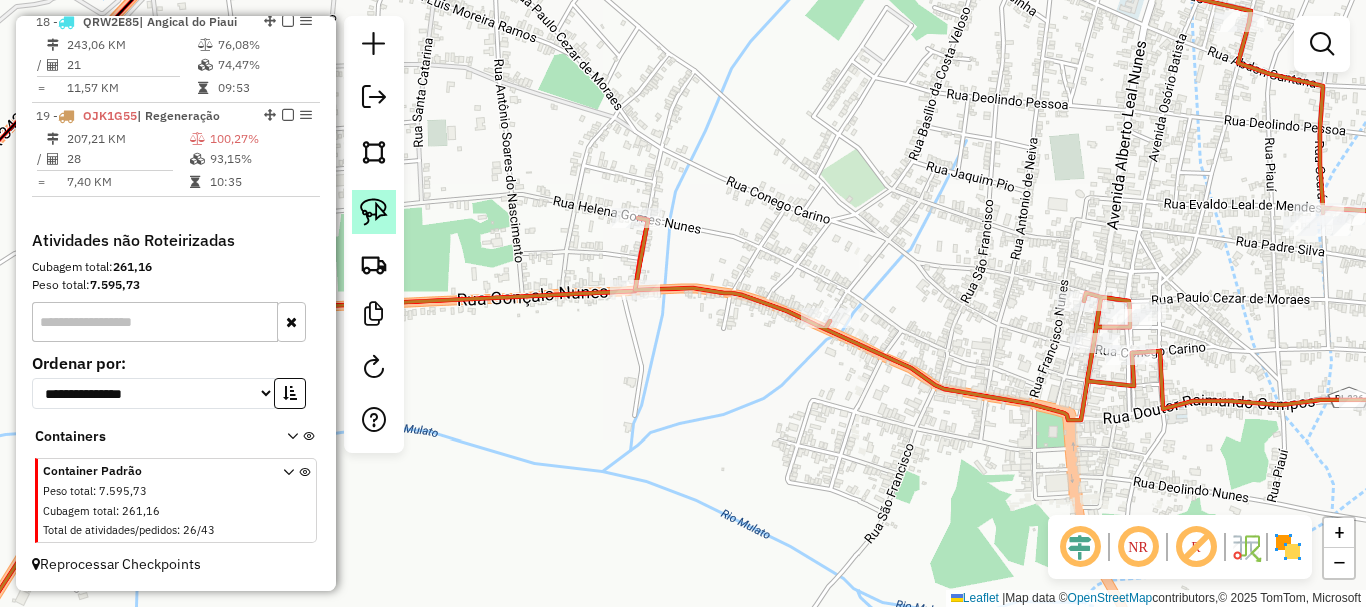 click 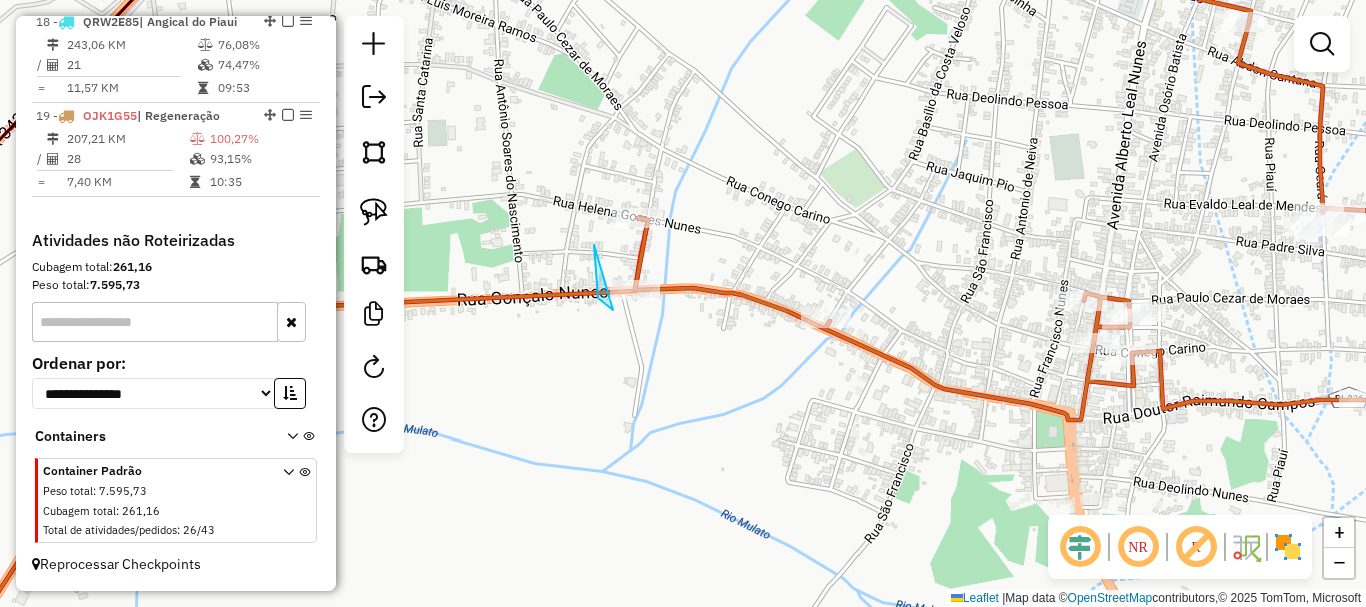 drag, startPoint x: 595, startPoint y: 264, endPoint x: 686, endPoint y: 289, distance: 94.371605 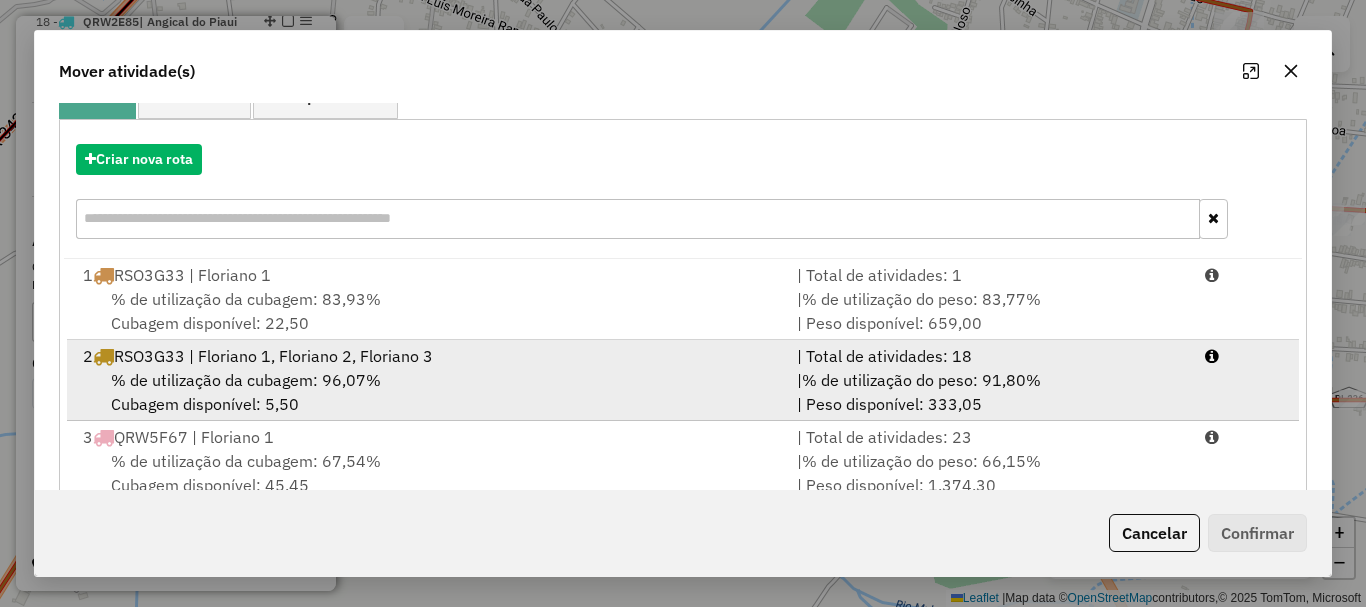 scroll, scrollTop: 200, scrollLeft: 0, axis: vertical 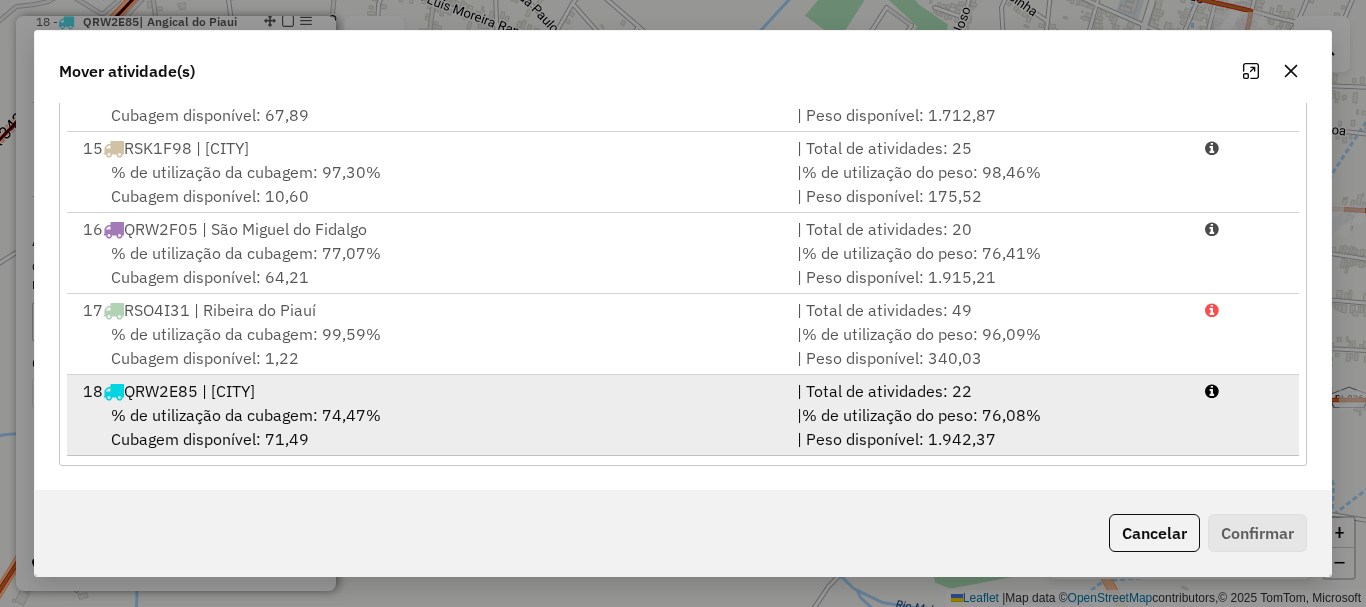 click on "18  QRW2E85 | Angical do Piaui" at bounding box center (428, 391) 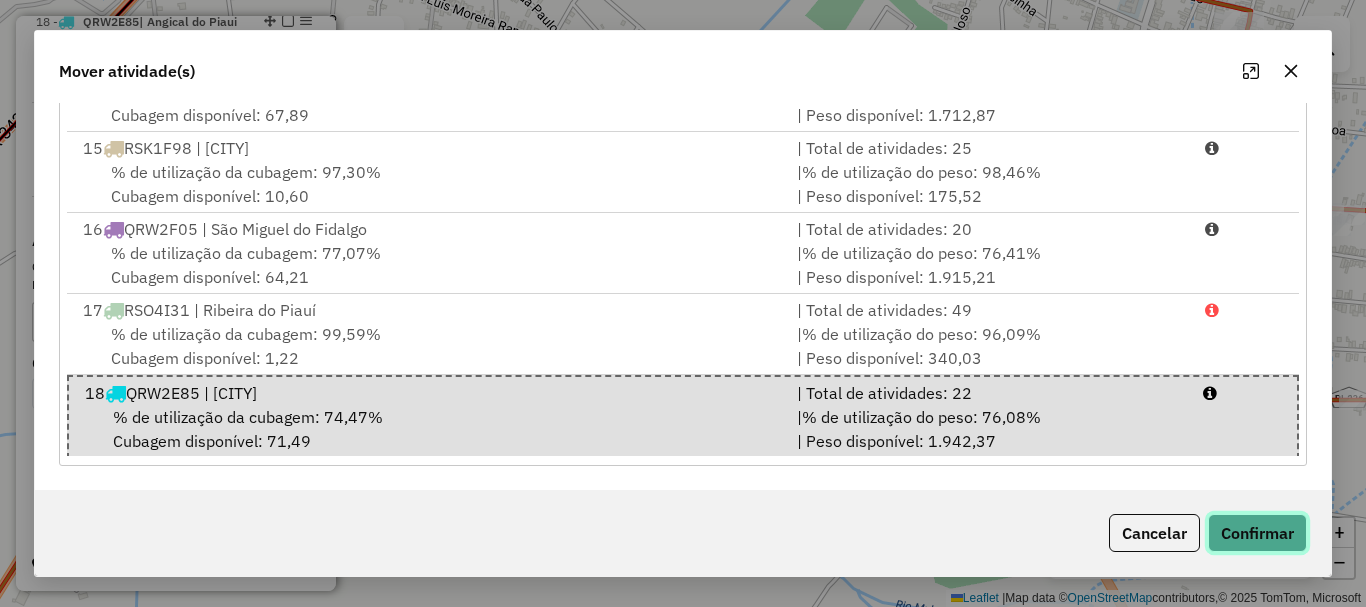 drag, startPoint x: 1224, startPoint y: 526, endPoint x: 1208, endPoint y: 519, distance: 17.464249 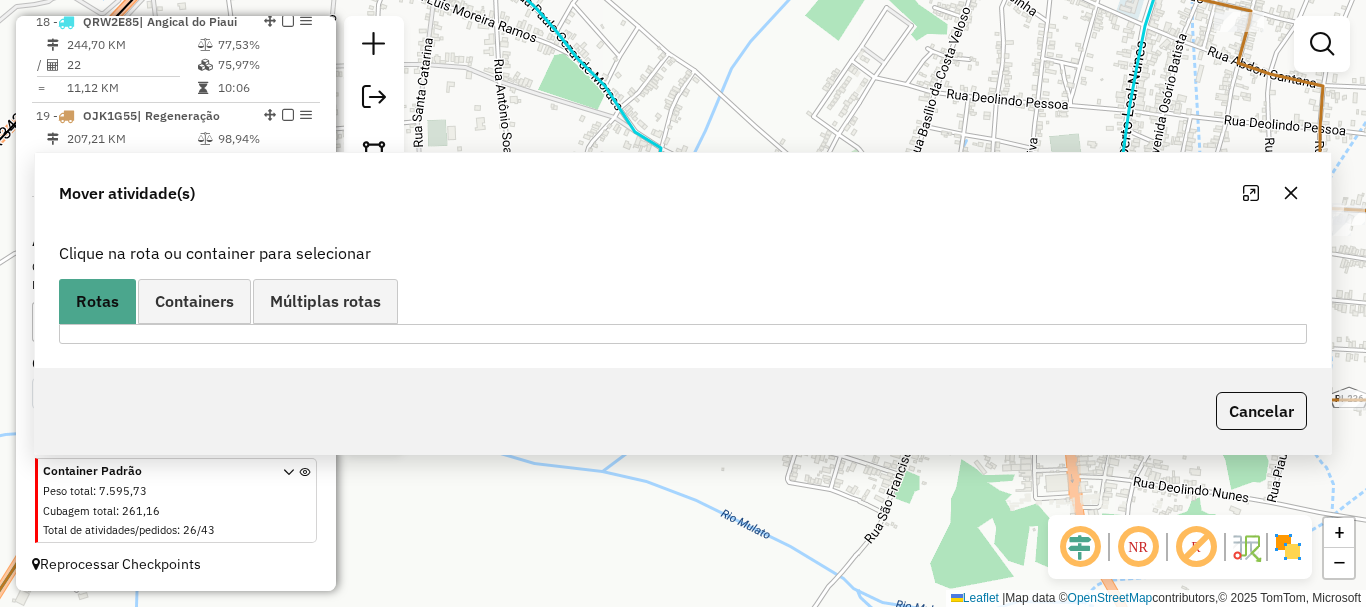 scroll, scrollTop: 0, scrollLeft: 0, axis: both 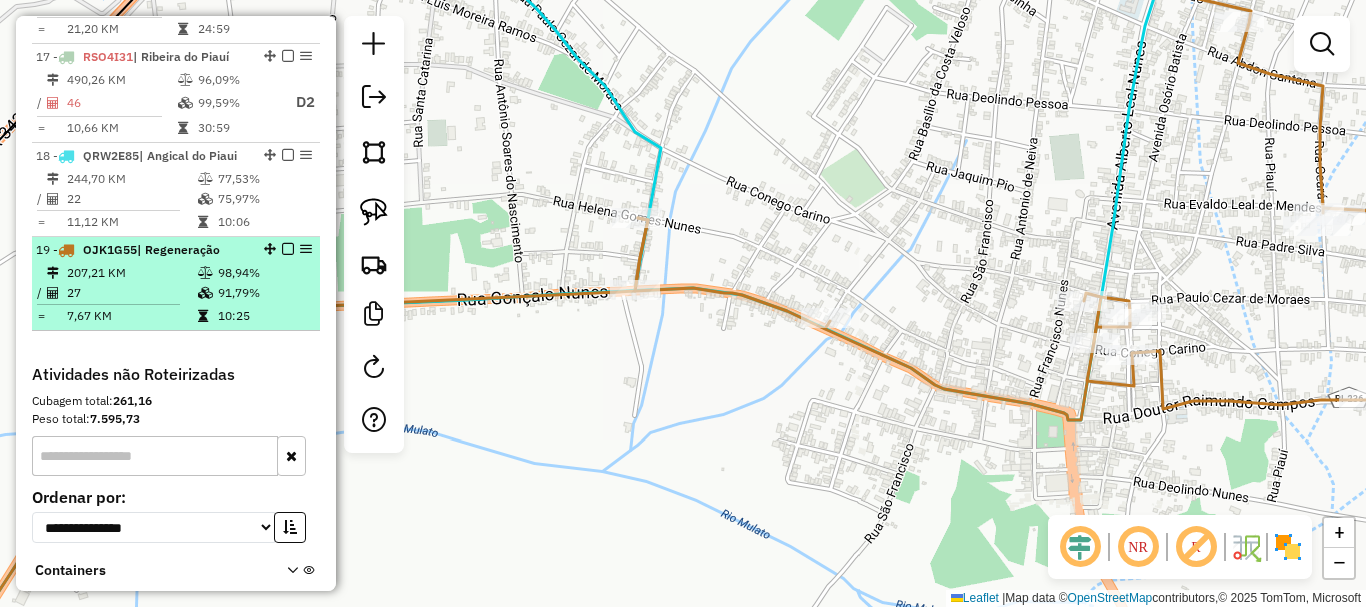 click on "91,79%" at bounding box center [264, 293] 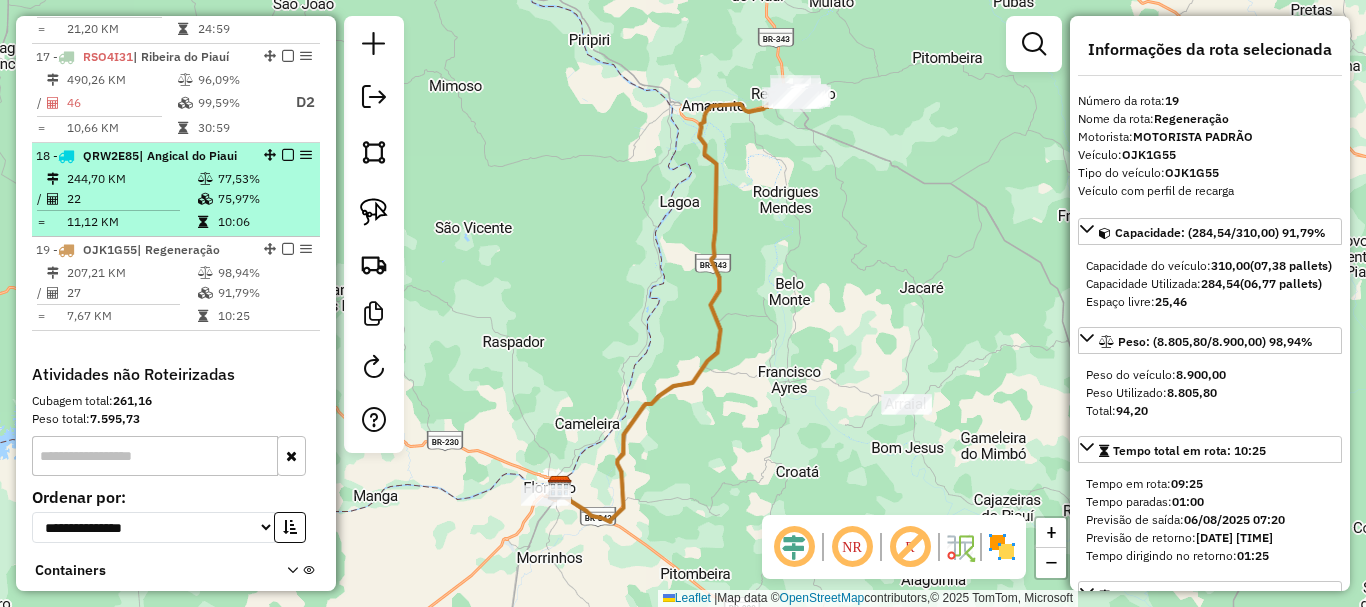 click on "75,97%" at bounding box center [264, 199] 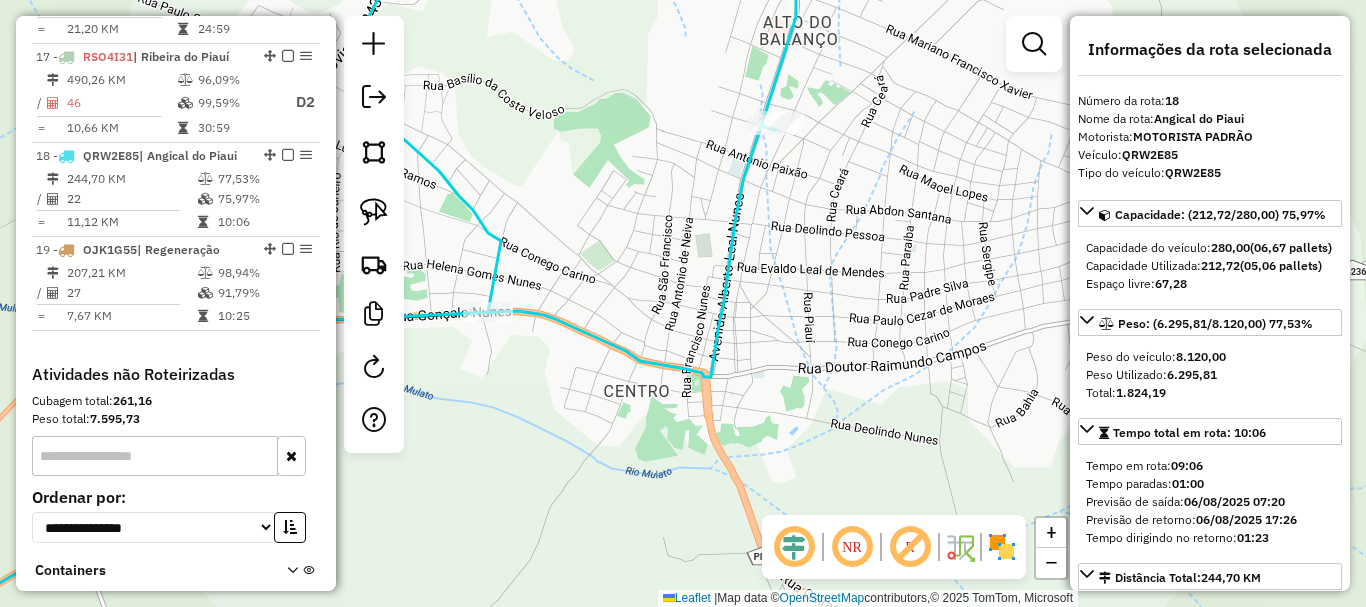 click 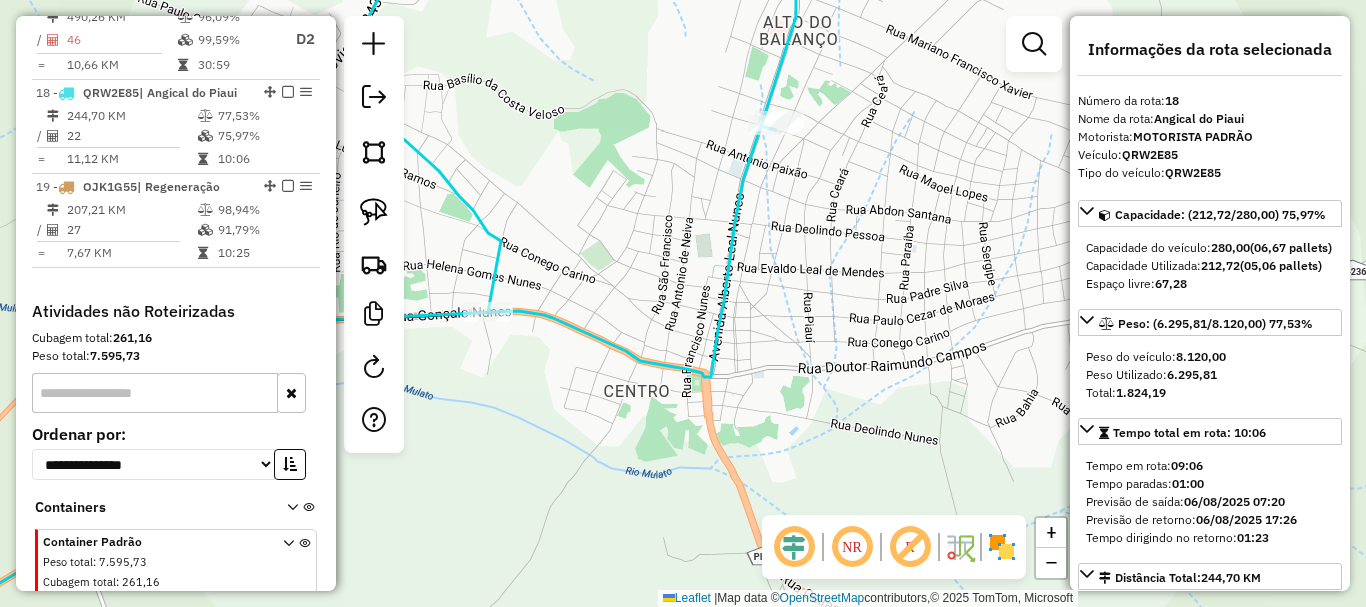click 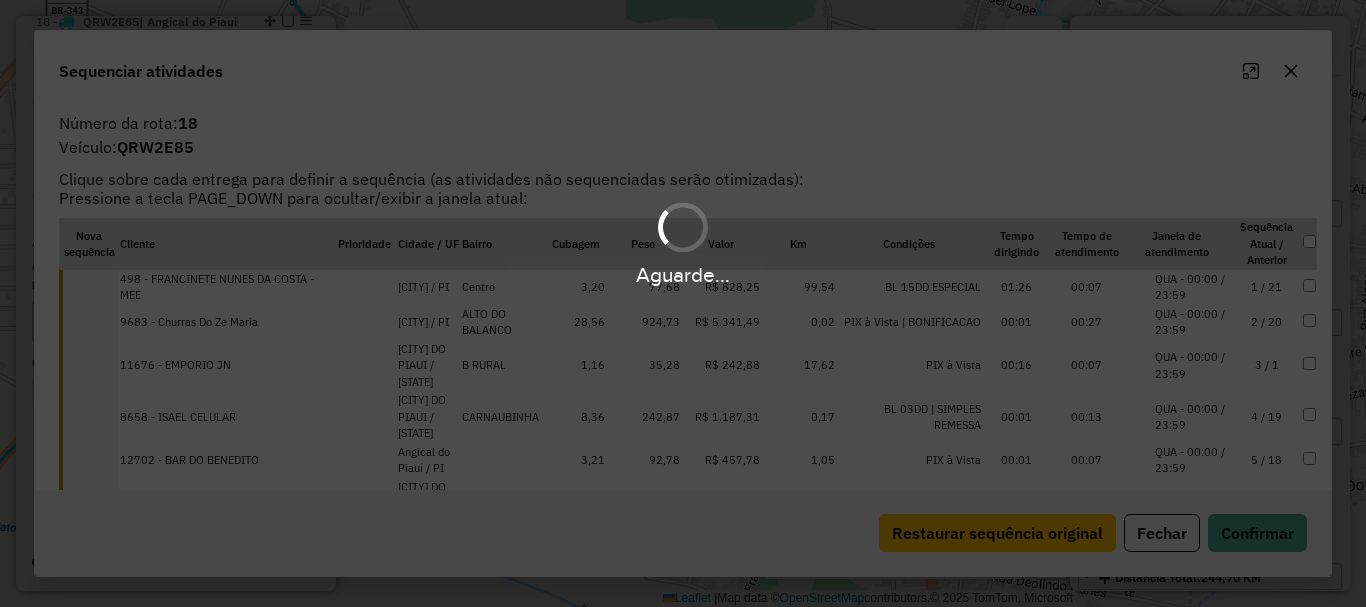scroll, scrollTop: 2512, scrollLeft: 0, axis: vertical 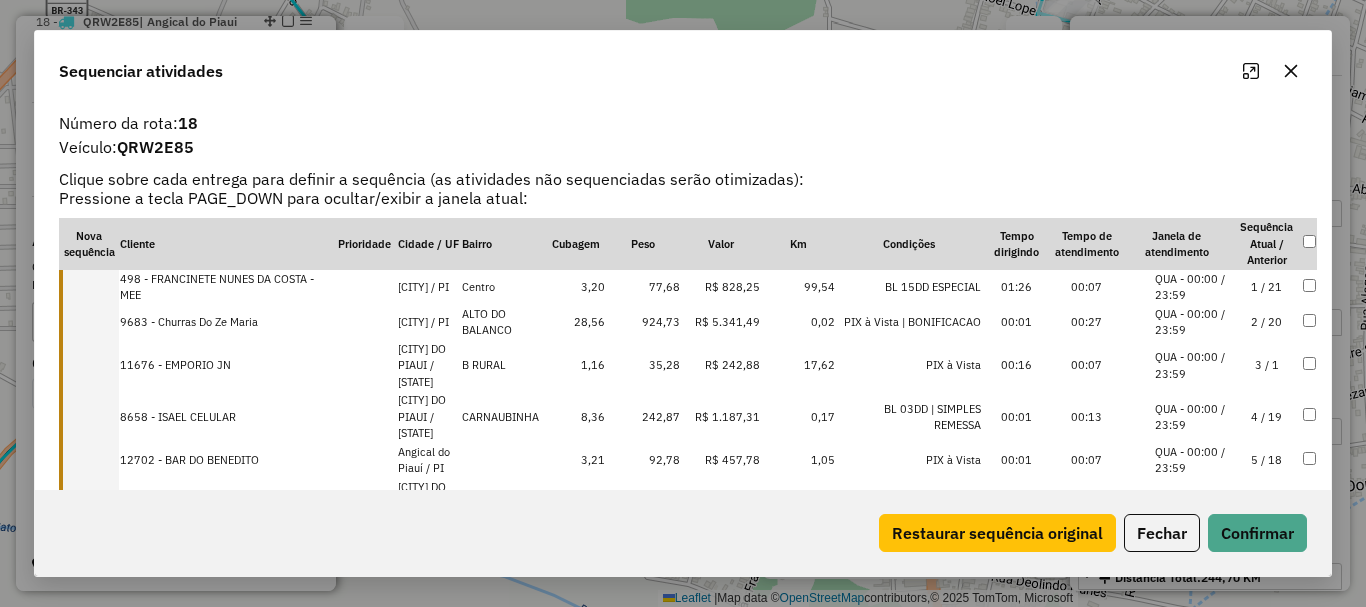 click 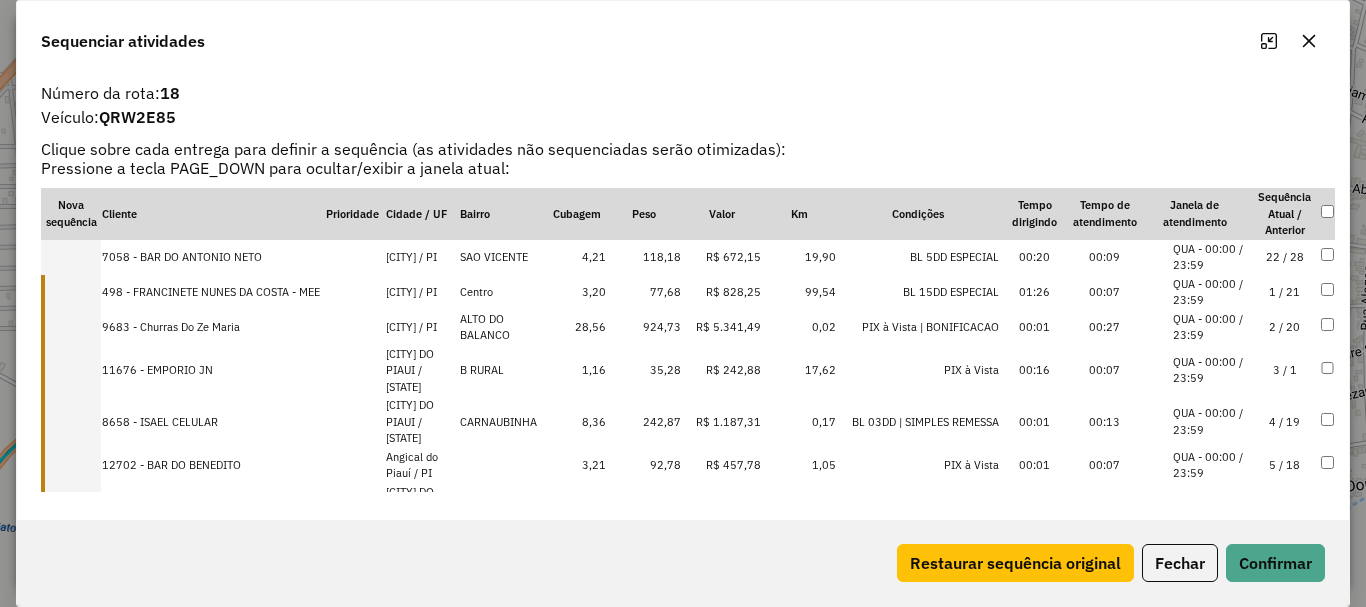 scroll, scrollTop: 0, scrollLeft: 0, axis: both 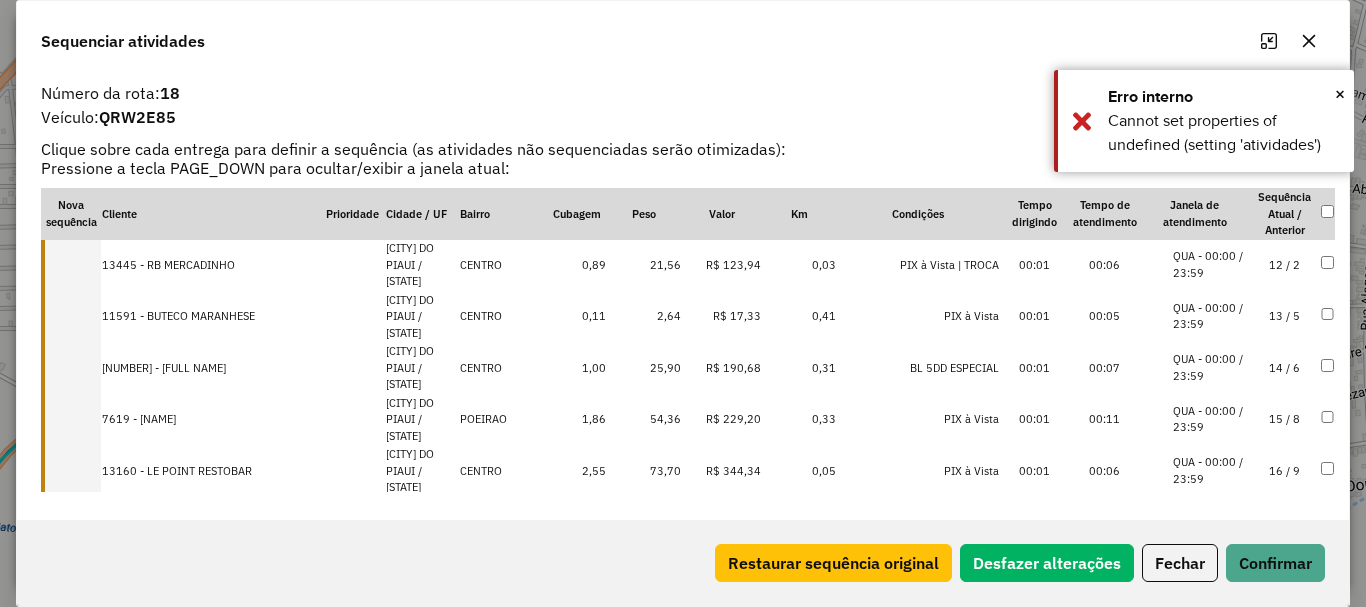 drag, startPoint x: 205, startPoint y: 458, endPoint x: 195, endPoint y: 416, distance: 43.174065 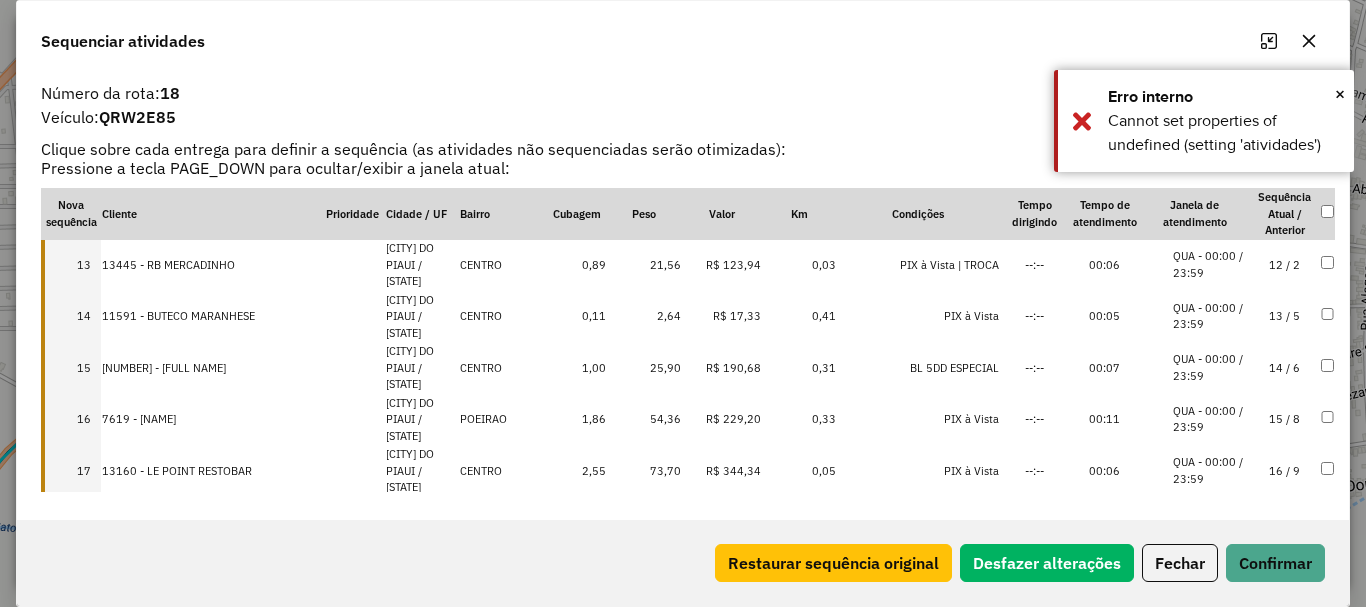 drag, startPoint x: 198, startPoint y: 424, endPoint x: 204, endPoint y: 468, distance: 44.407207 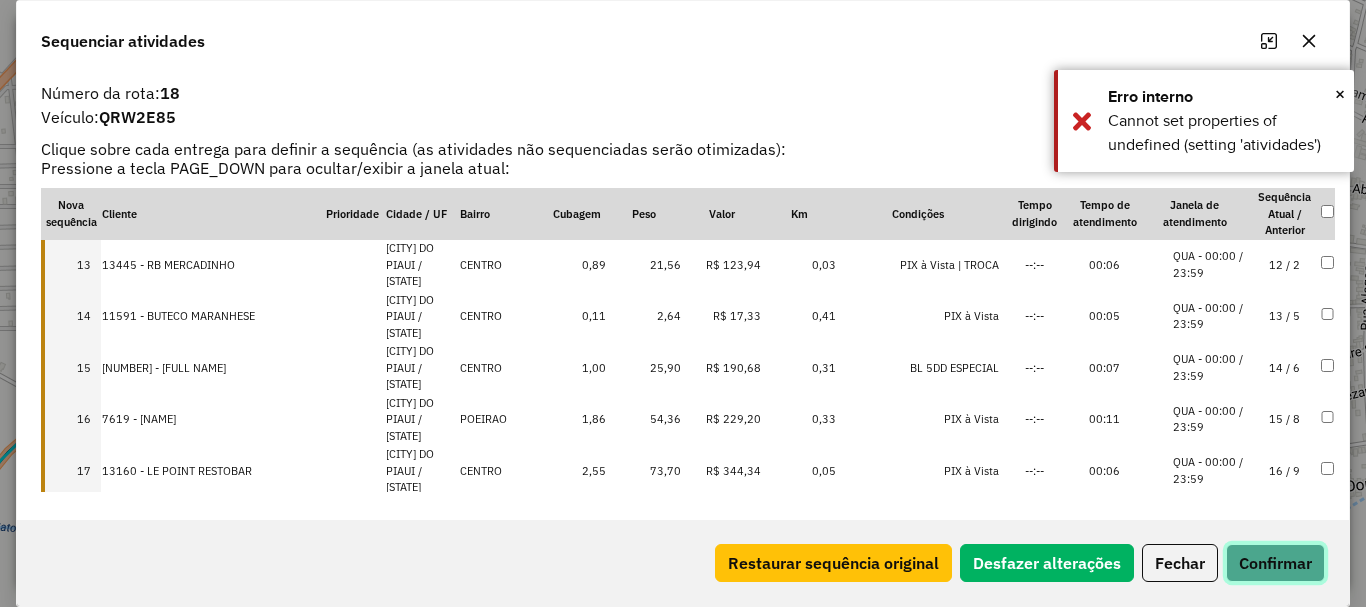 click on "Confirmar" 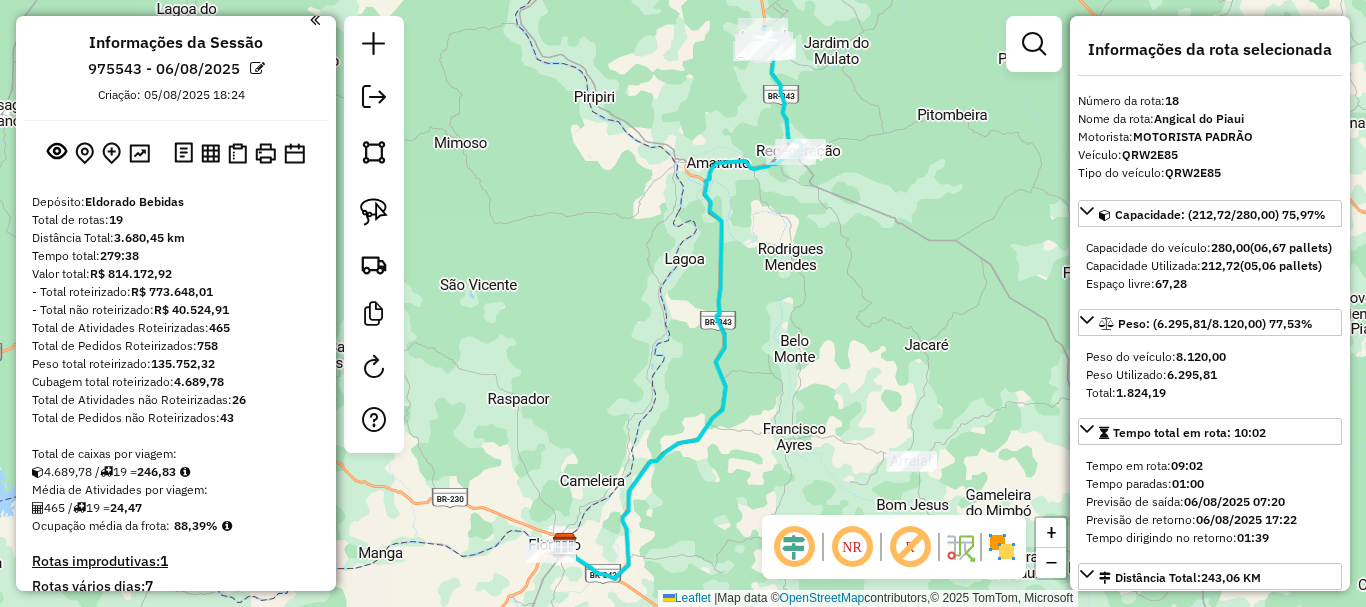 scroll, scrollTop: 0, scrollLeft: 0, axis: both 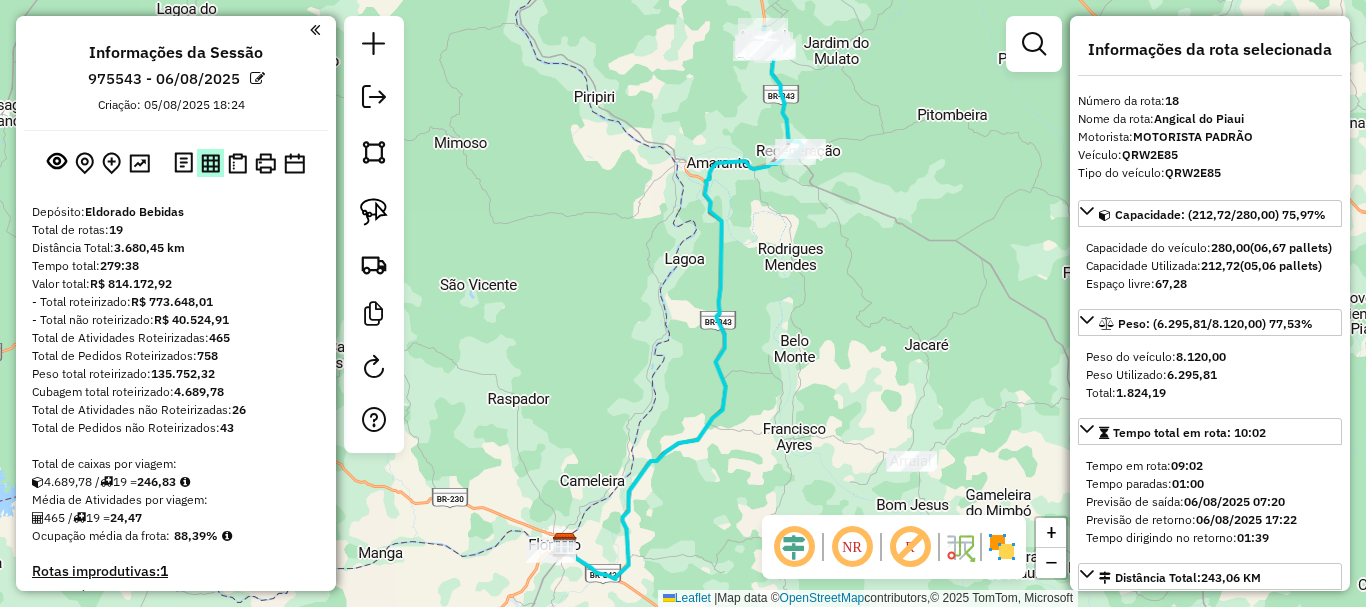 click at bounding box center [210, 163] 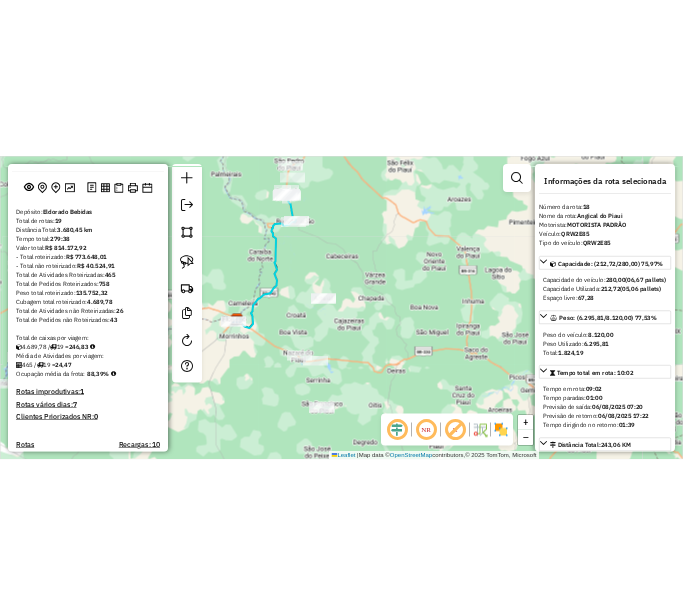 scroll, scrollTop: 600, scrollLeft: 0, axis: vertical 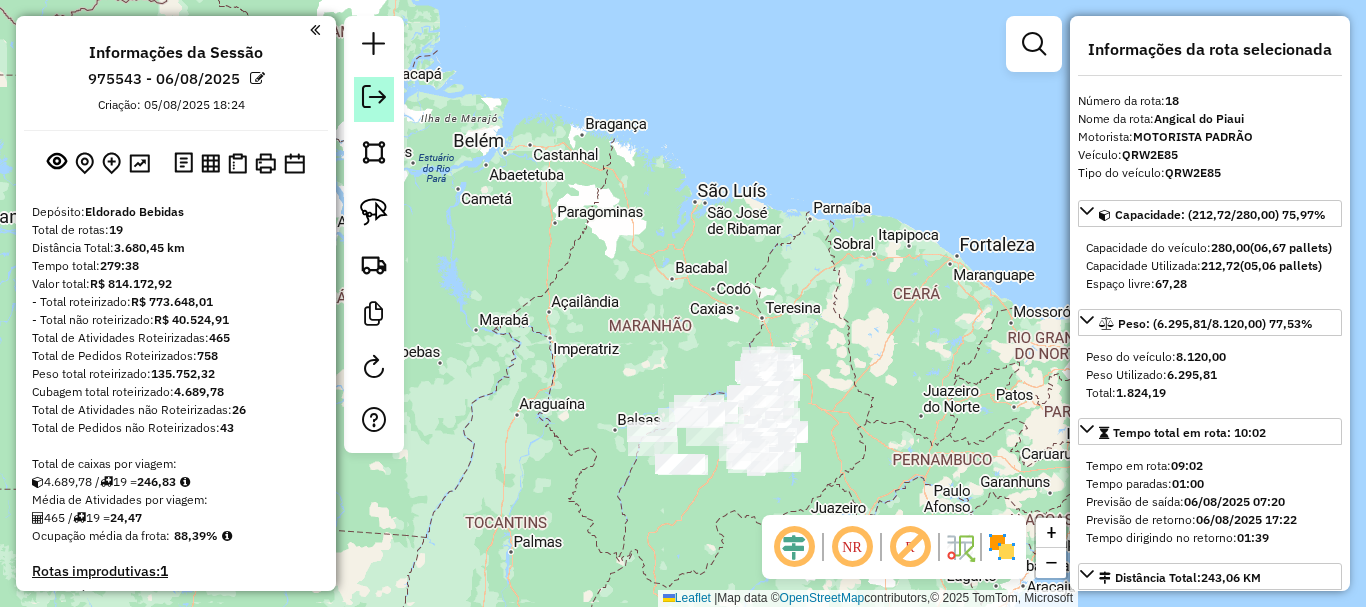 click 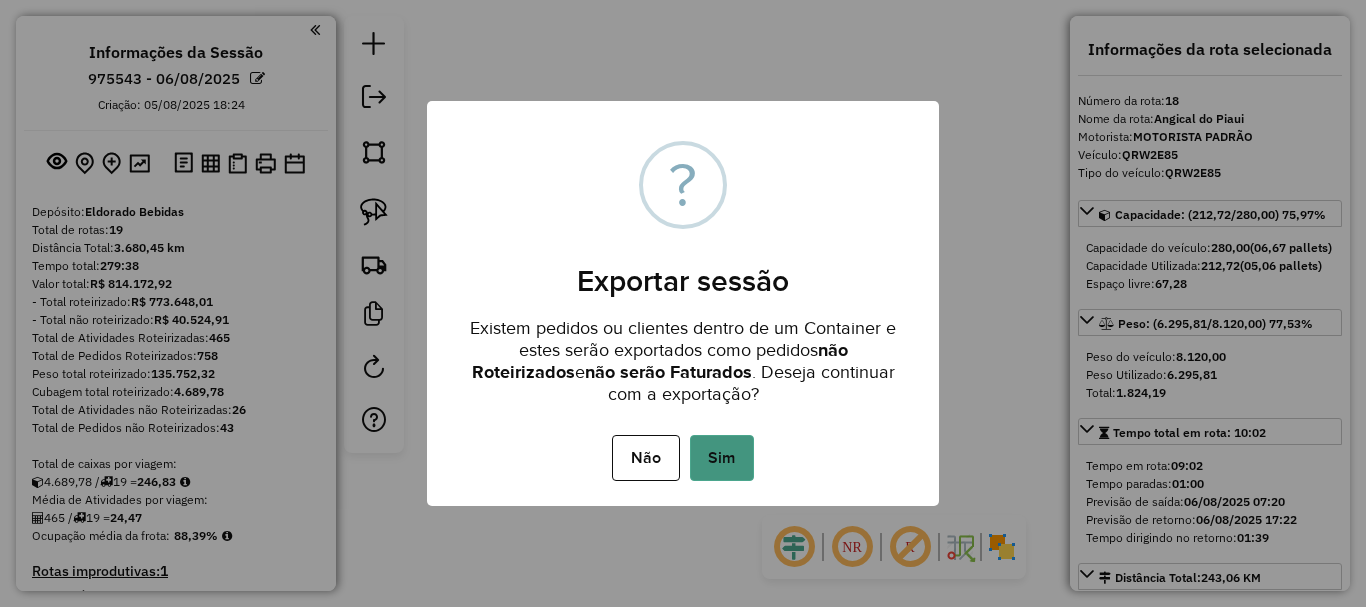 click on "Sim" at bounding box center [722, 458] 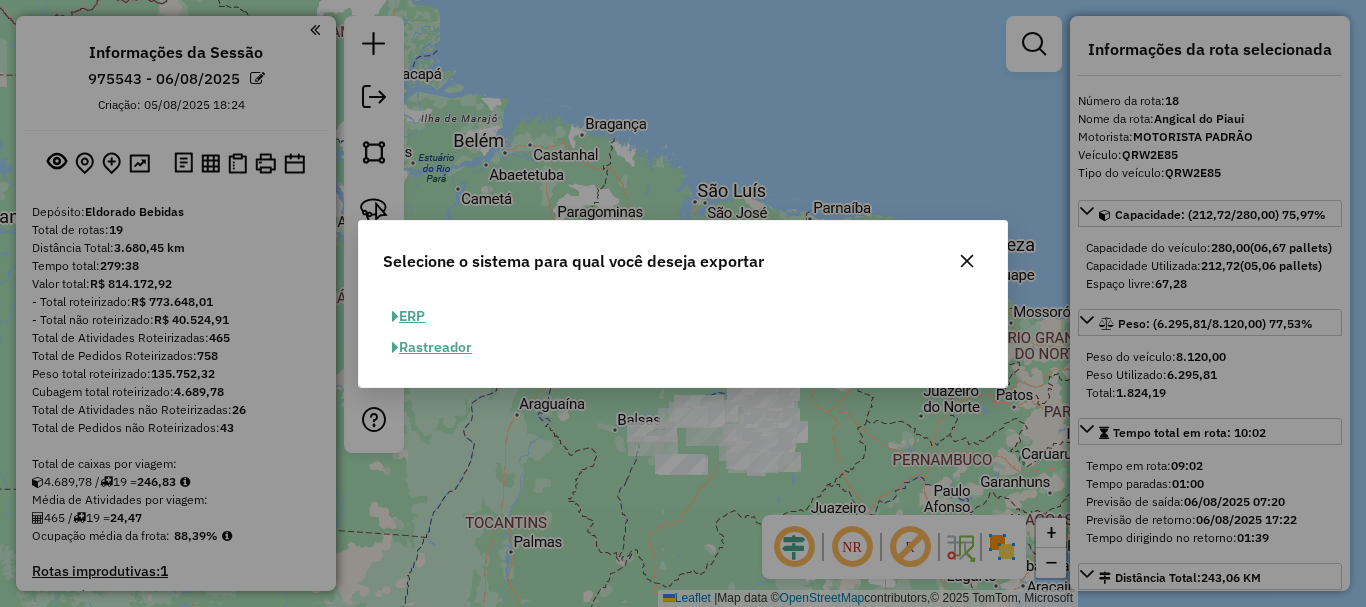 click on "ERP" 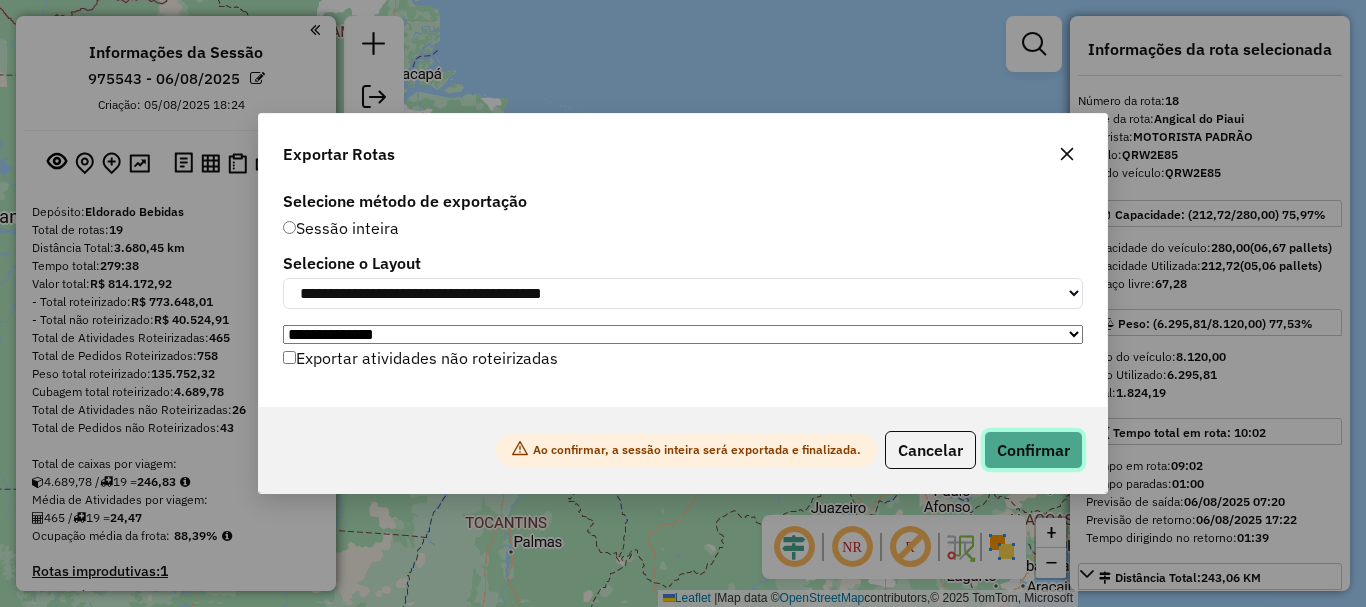click on "Confirmar" 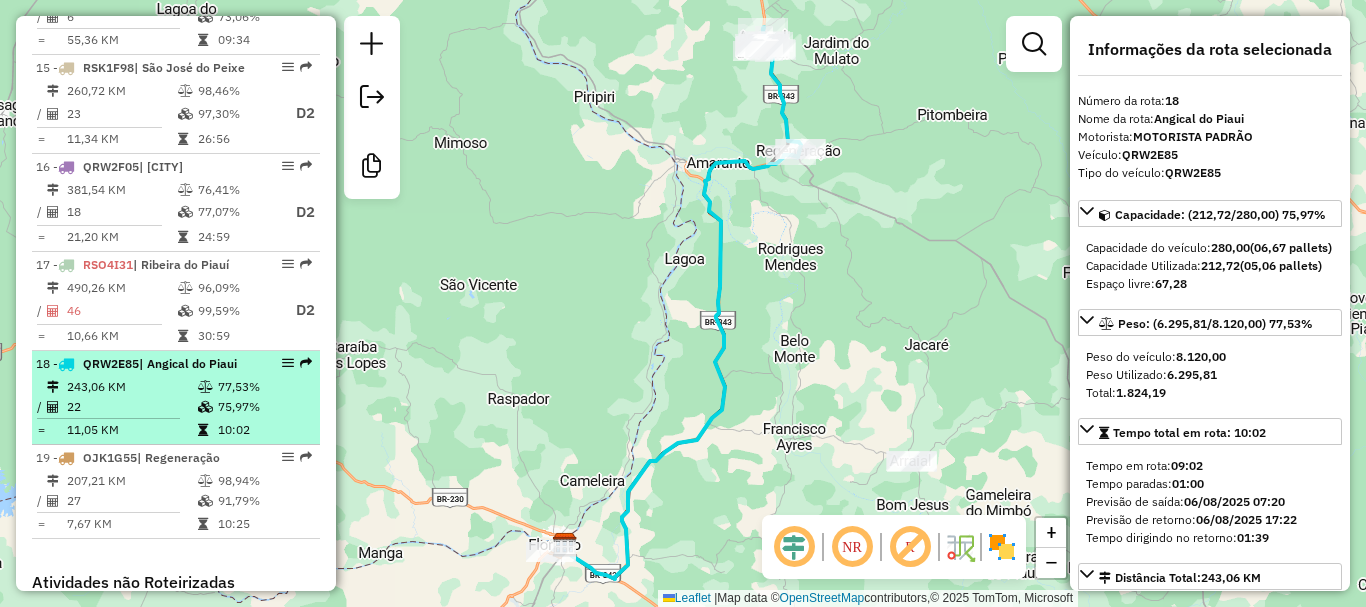 scroll, scrollTop: 2188, scrollLeft: 0, axis: vertical 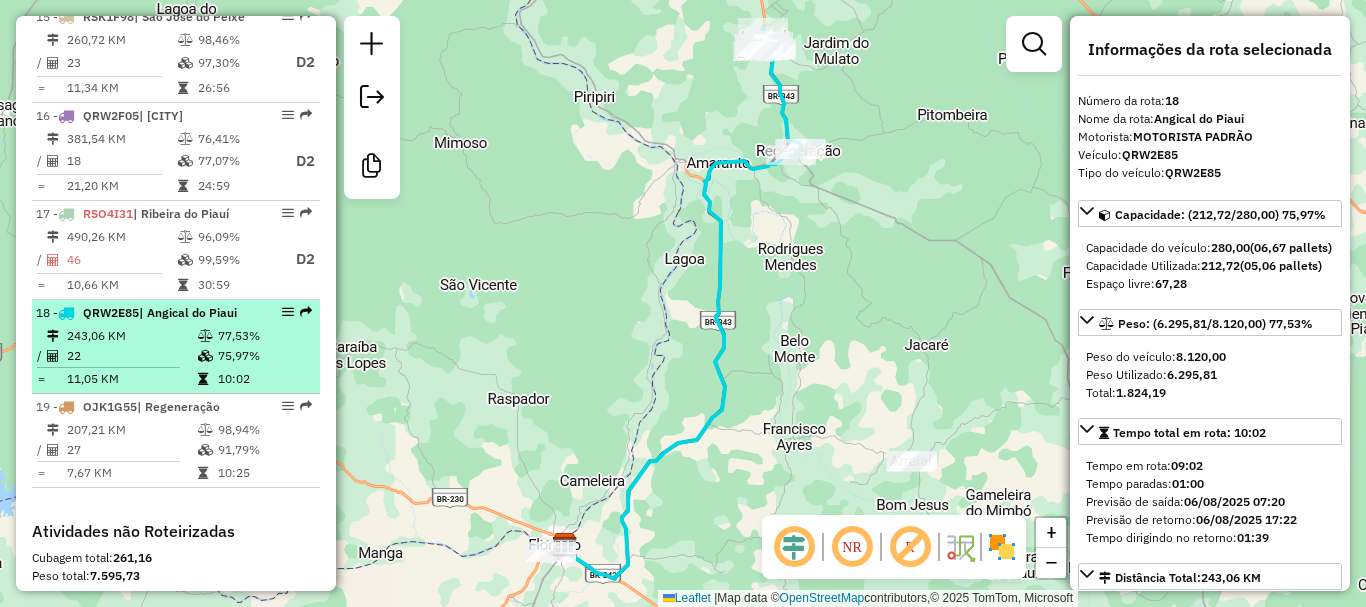 click on "243,06 KM" at bounding box center [131, 336] 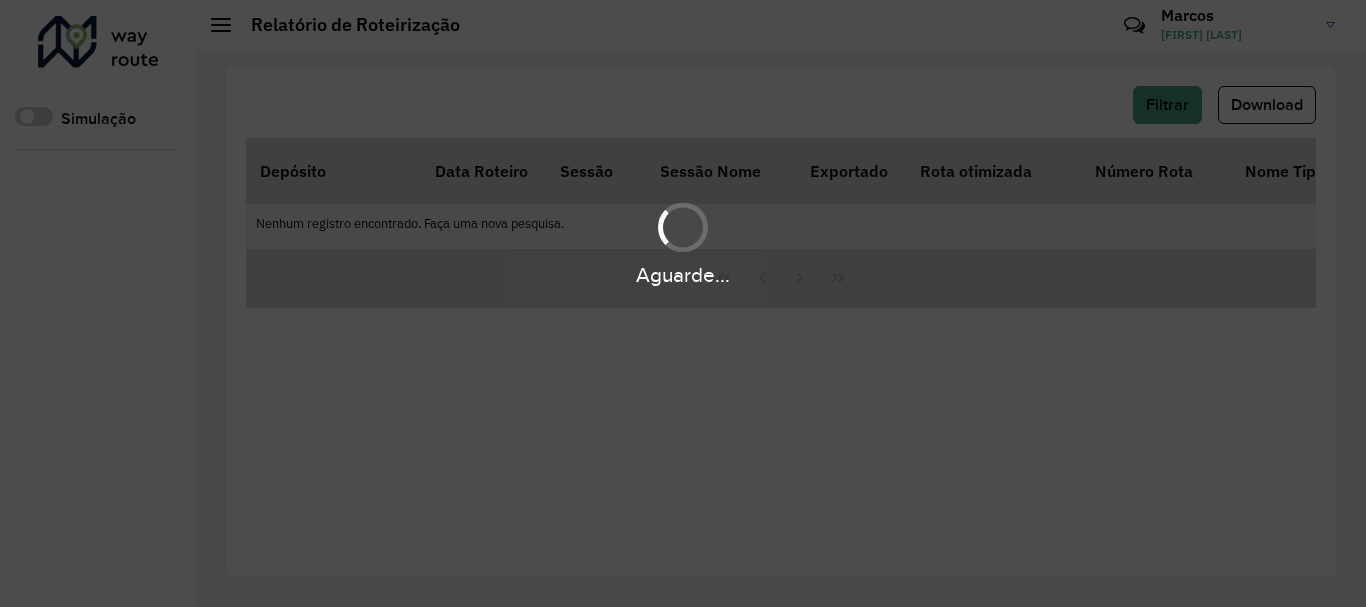 scroll, scrollTop: 0, scrollLeft: 0, axis: both 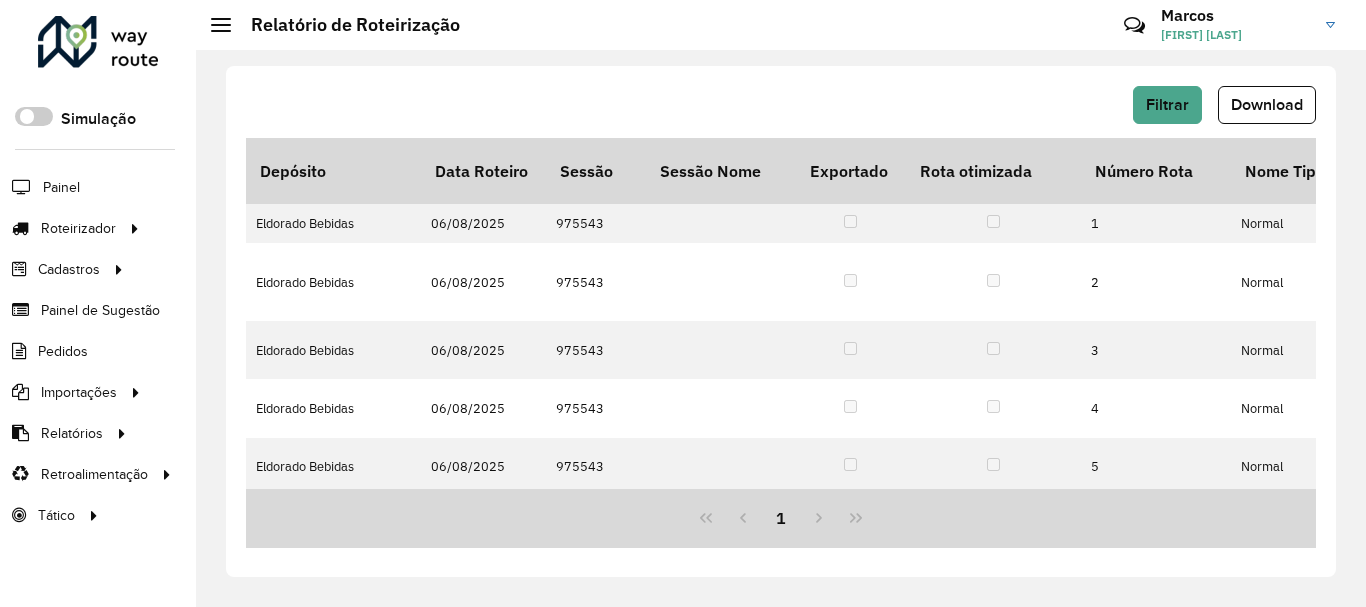 click on "Download" 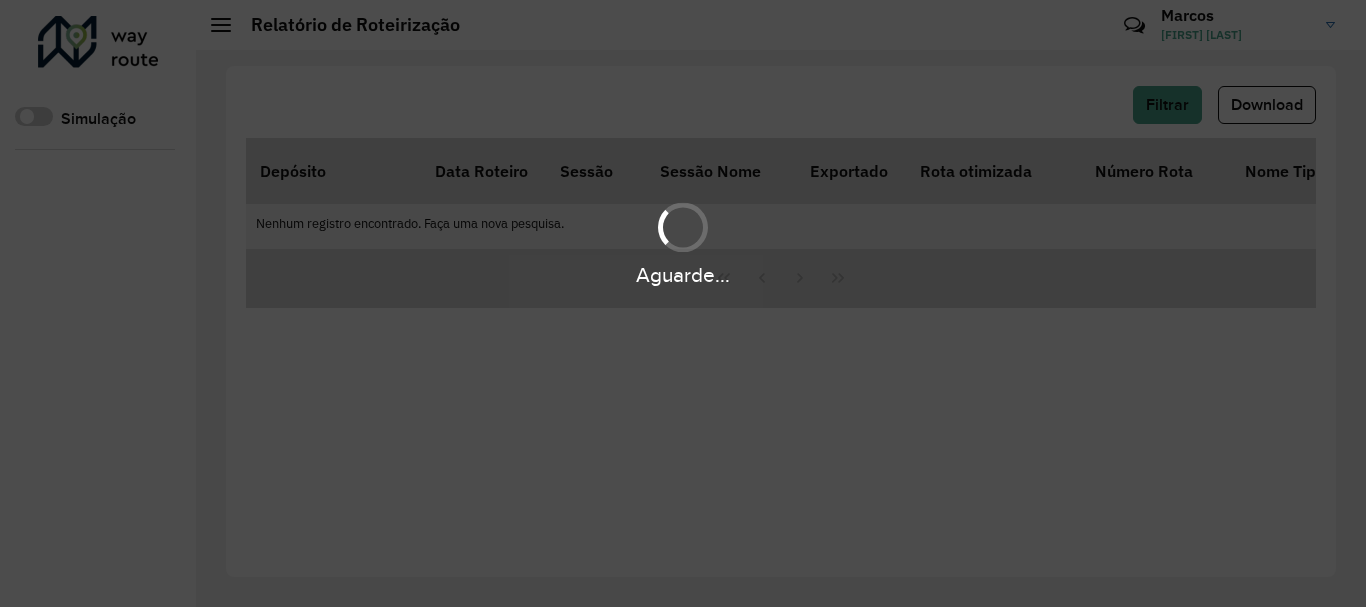 scroll, scrollTop: 0, scrollLeft: 0, axis: both 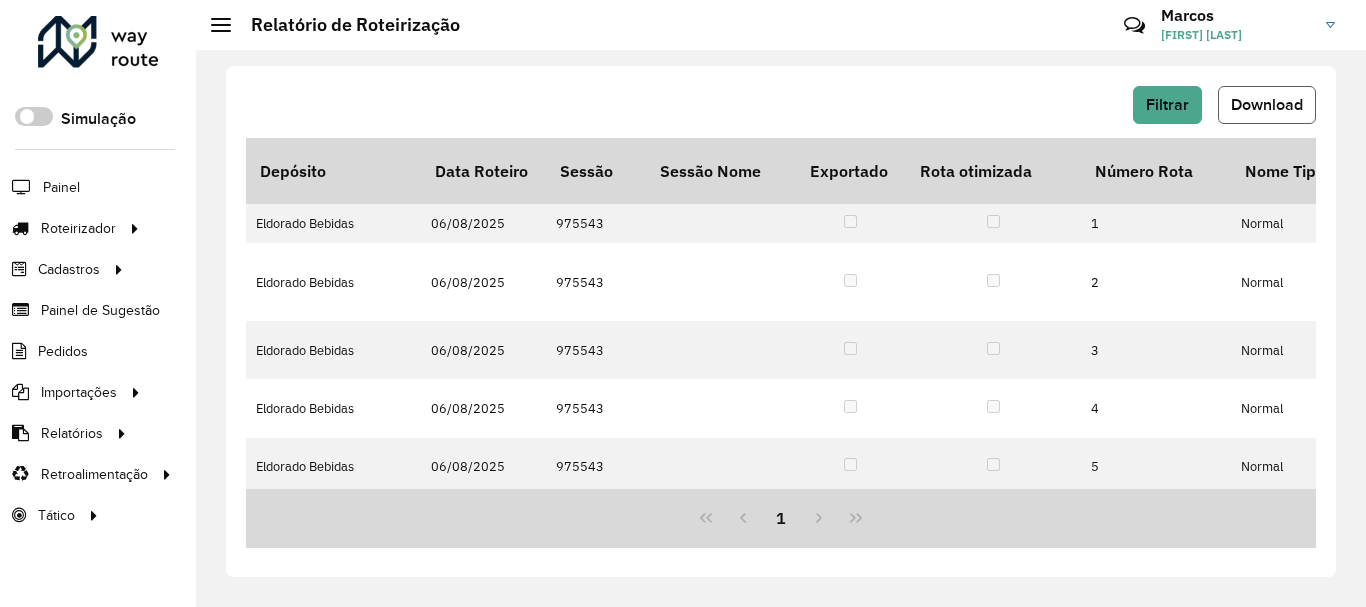 click on "Download" 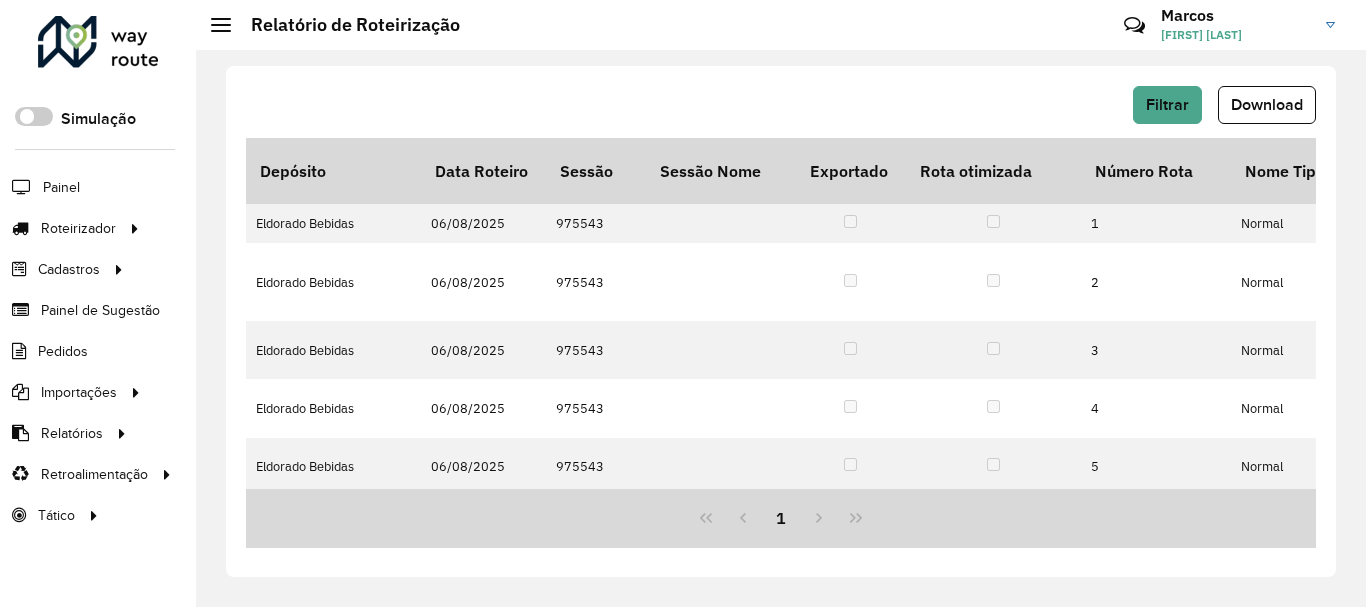 type 